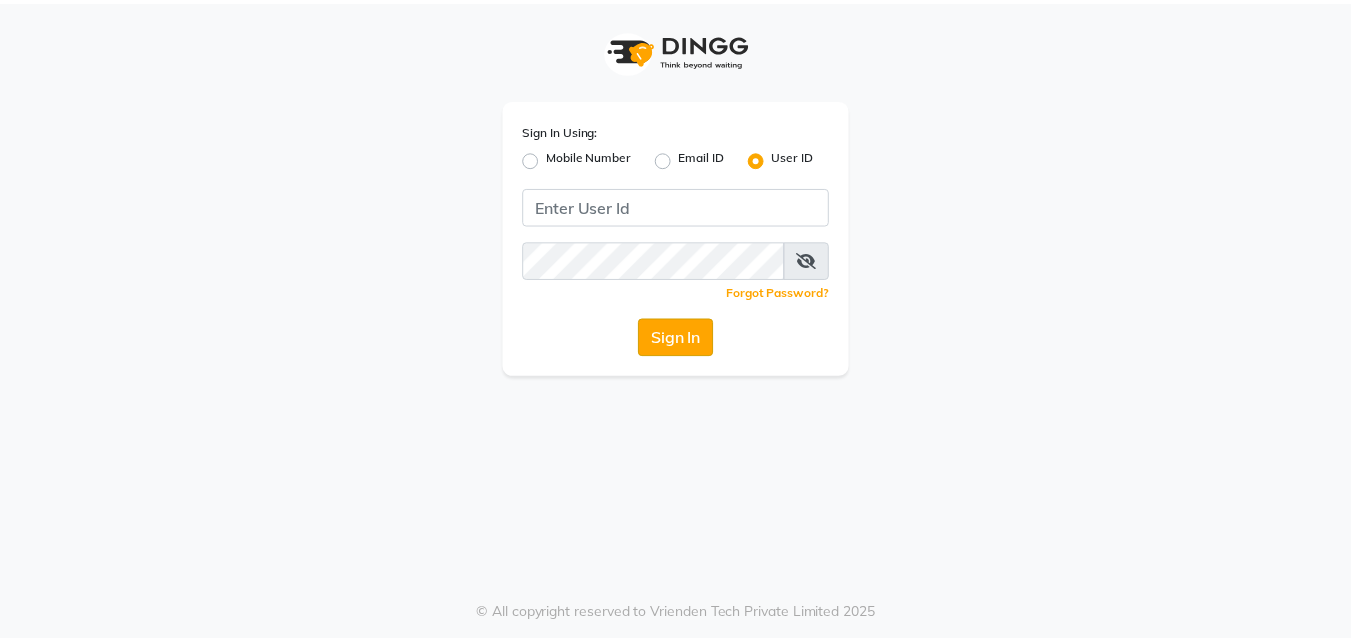 scroll, scrollTop: 0, scrollLeft: 0, axis: both 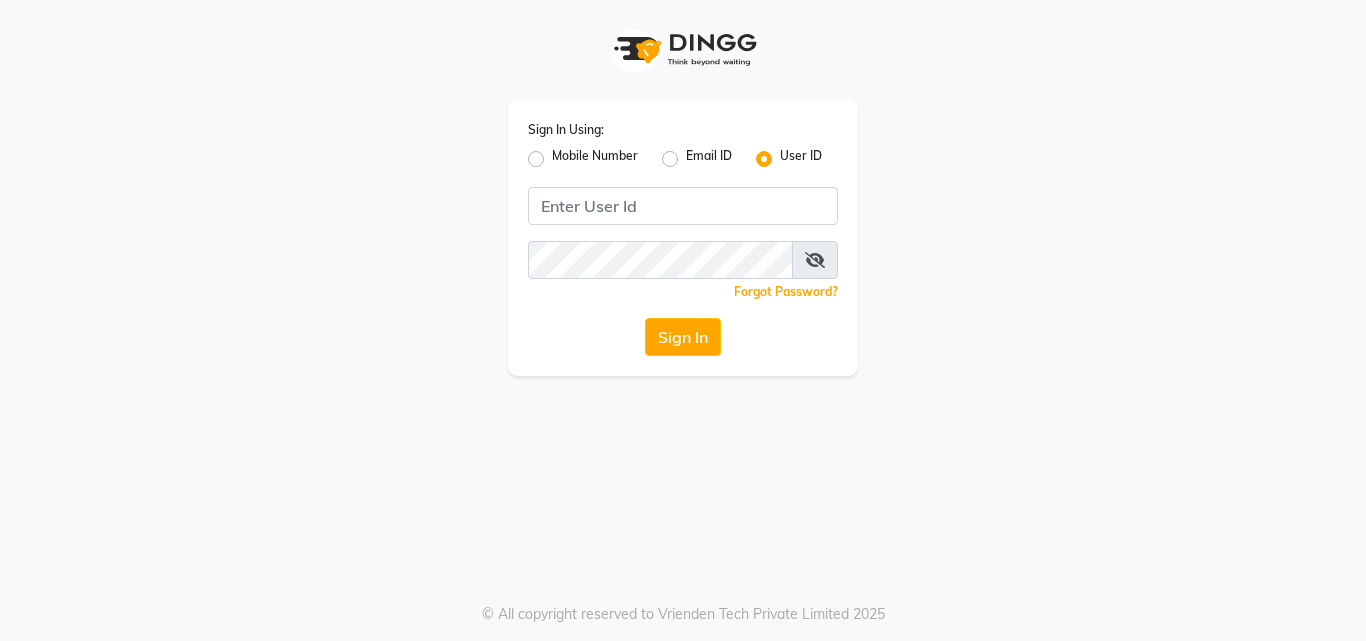 click on "Mobile Number" 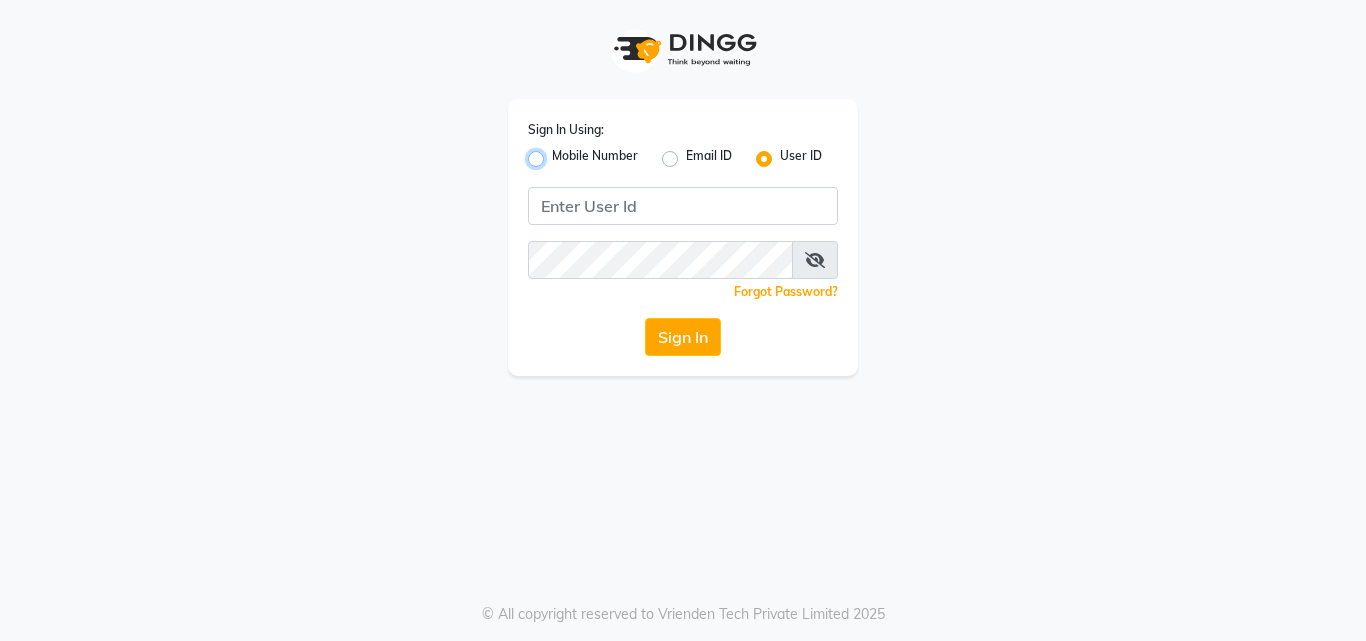 click on "Mobile Number" at bounding box center [558, 153] 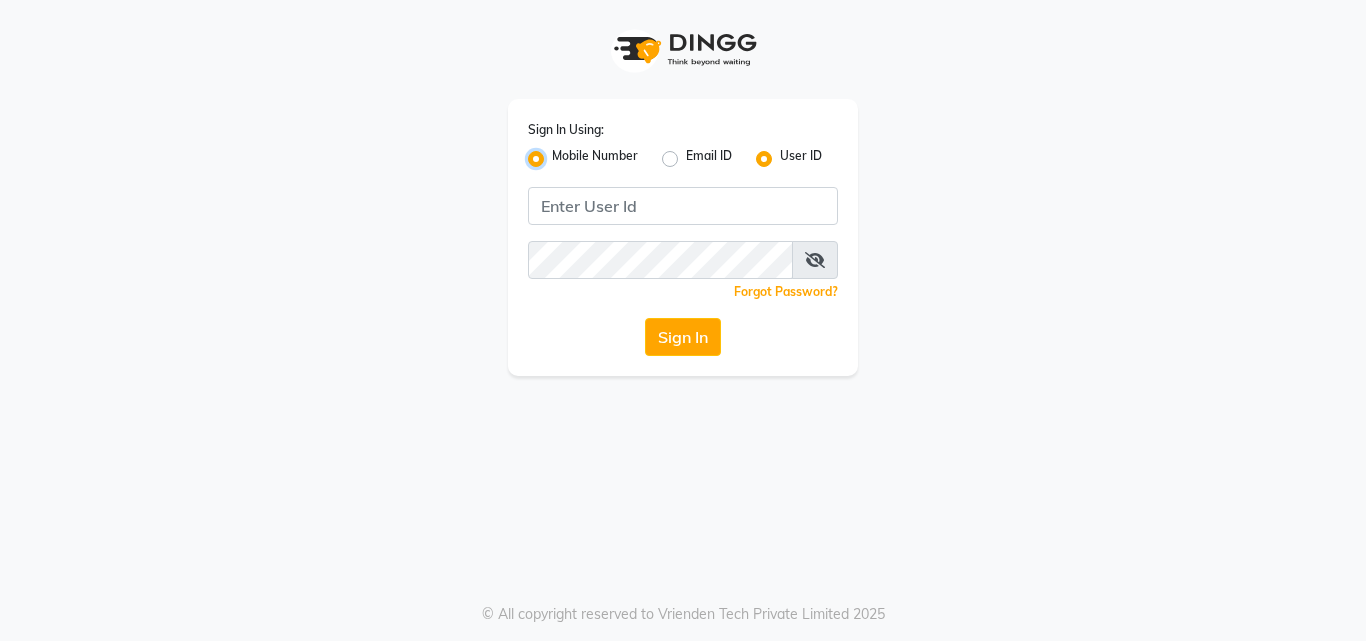 radio on "false" 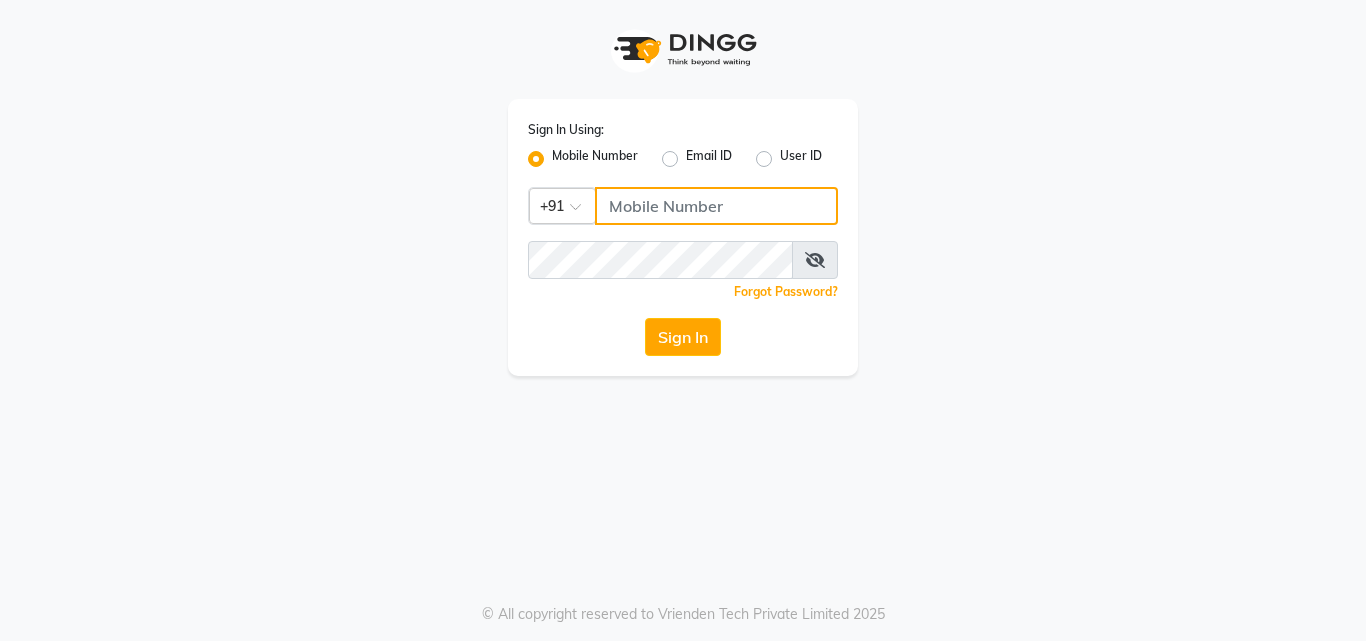 click 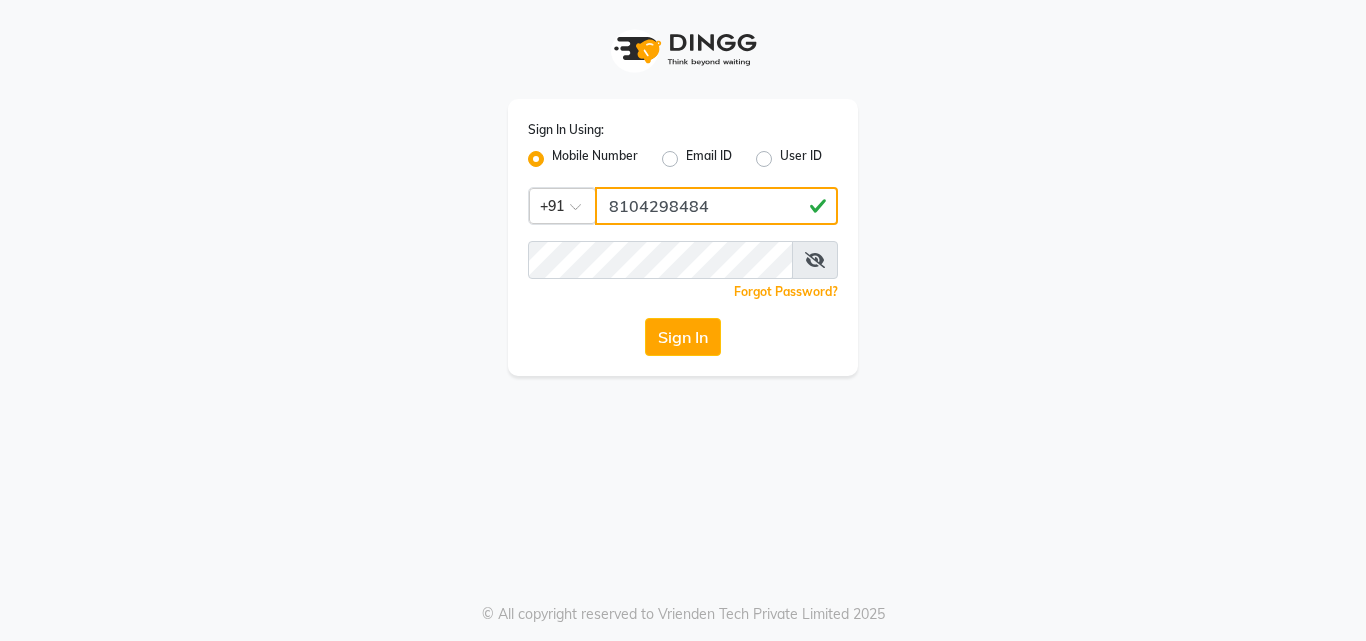 type on "8104298484" 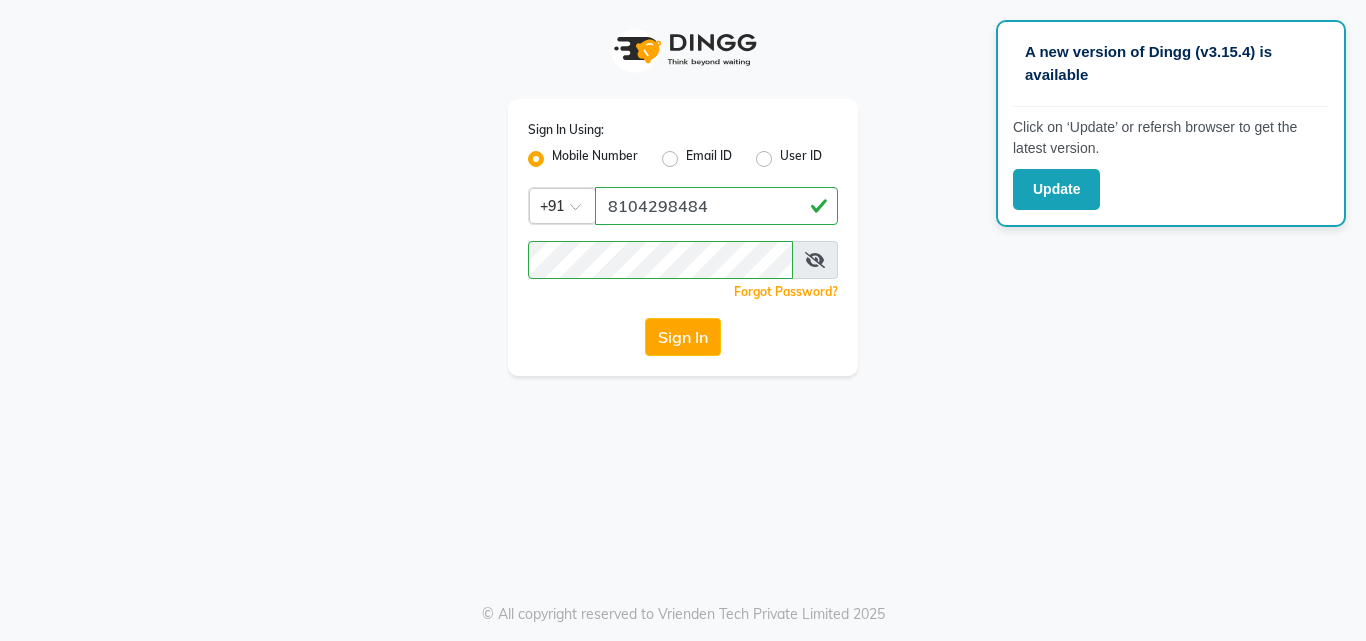 click on "Sign In Using: Mobile Number Email ID User ID Country Code × +91 8104298484  Remember me Forgot Password?  Sign In" 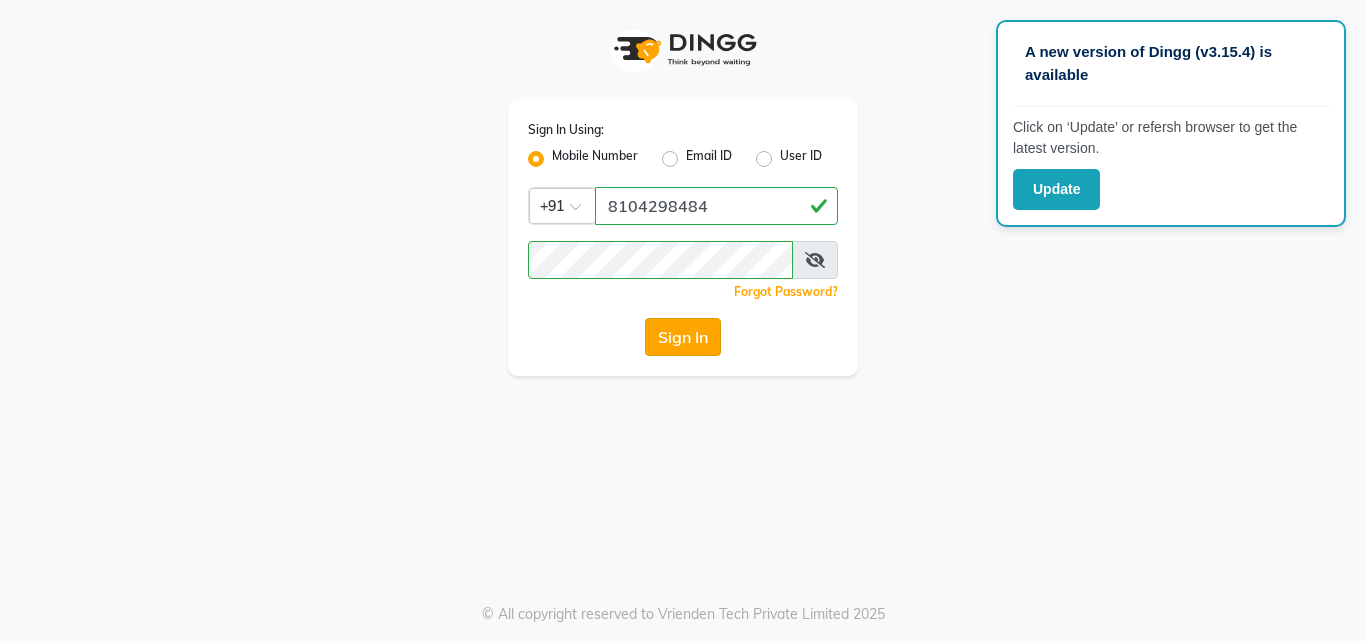 click on "Sign In" 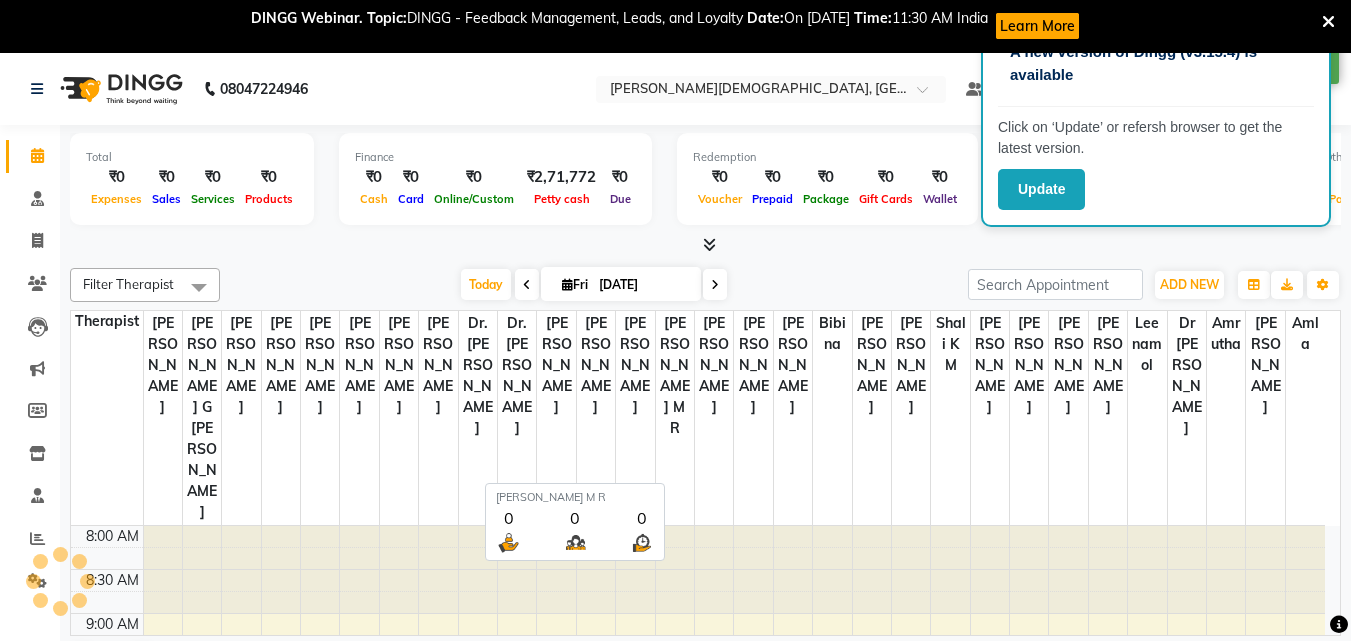 scroll, scrollTop: 0, scrollLeft: 0, axis: both 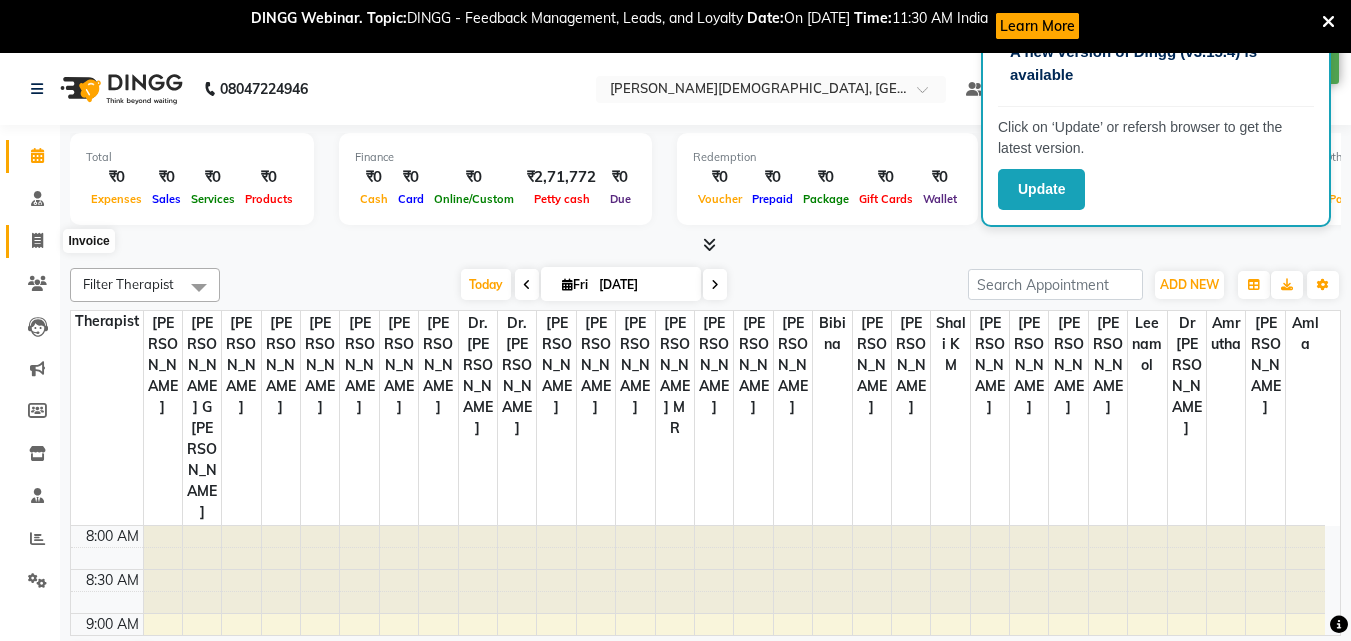 click 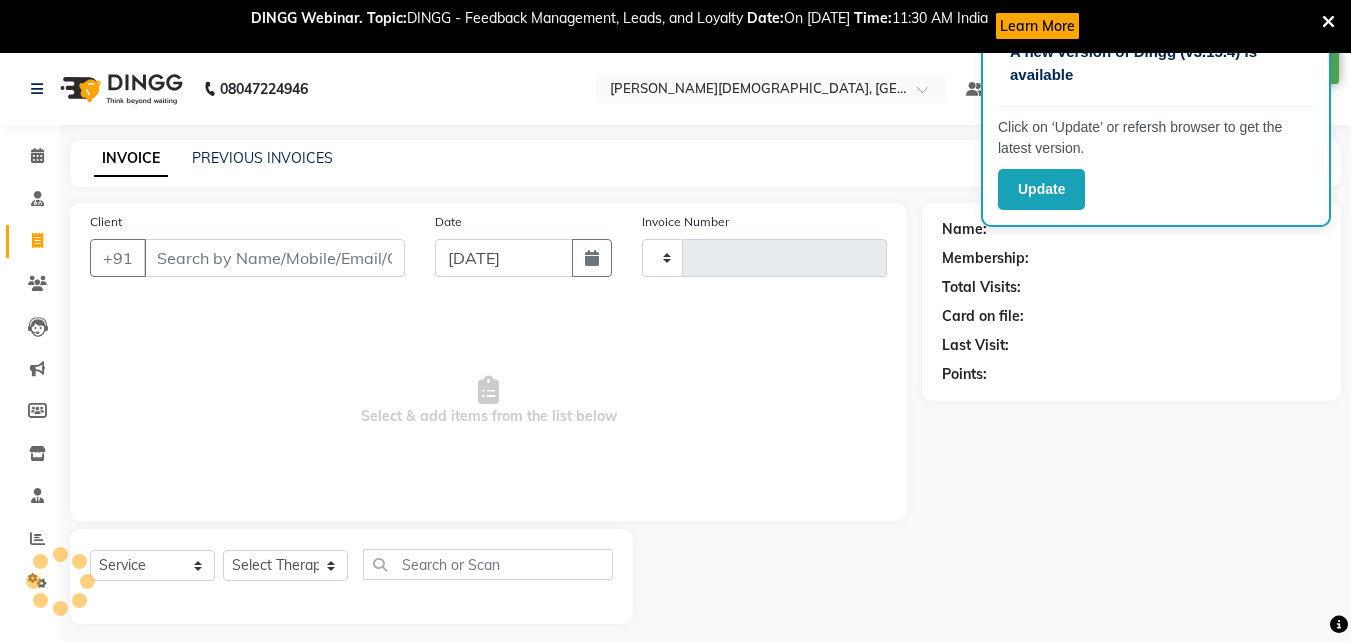 type on "0107" 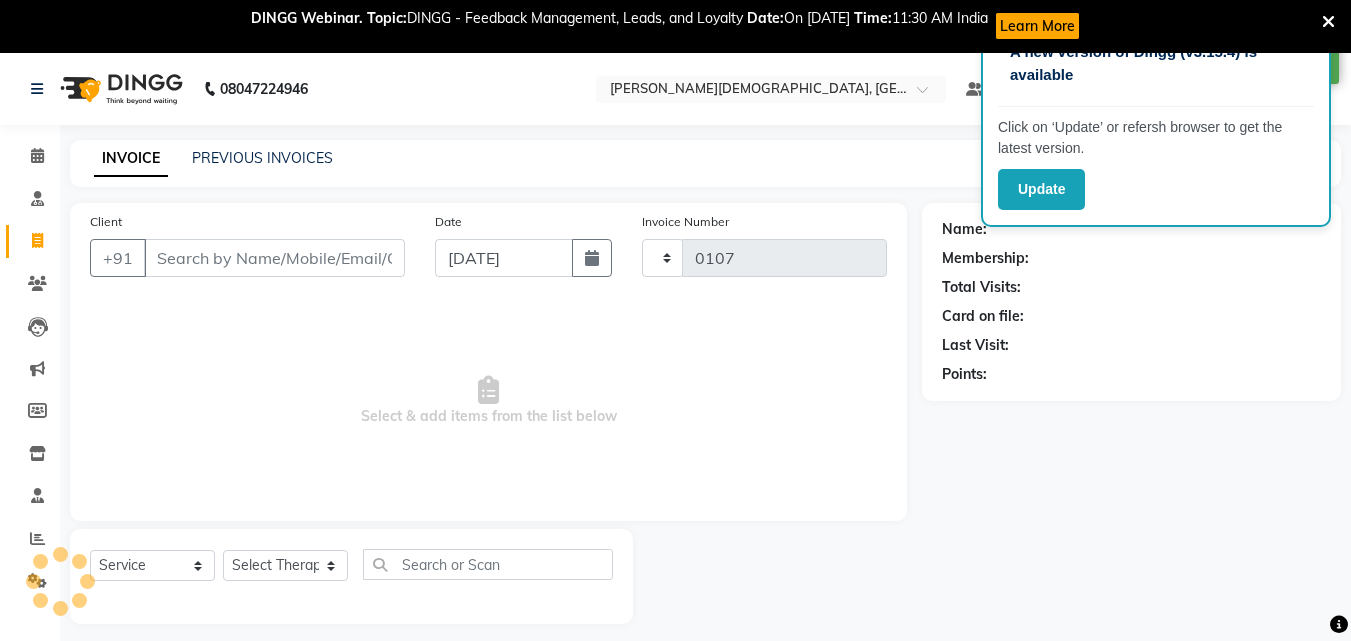 select on "6810" 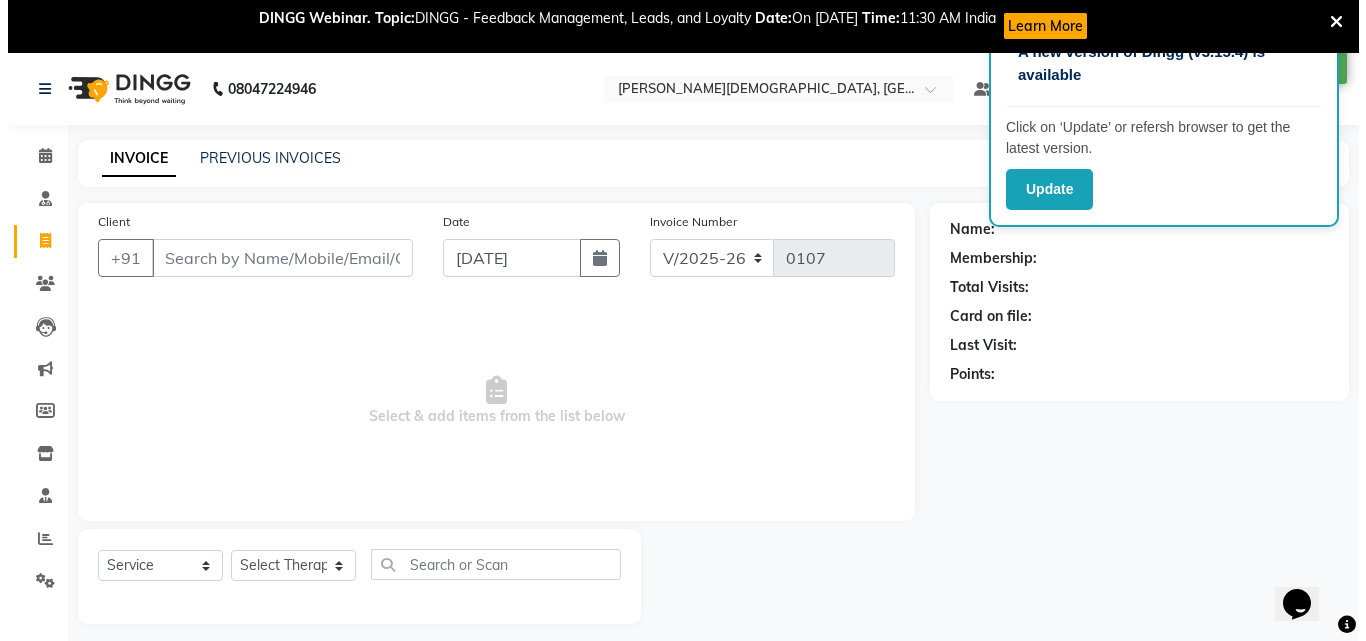 scroll, scrollTop: 0, scrollLeft: 0, axis: both 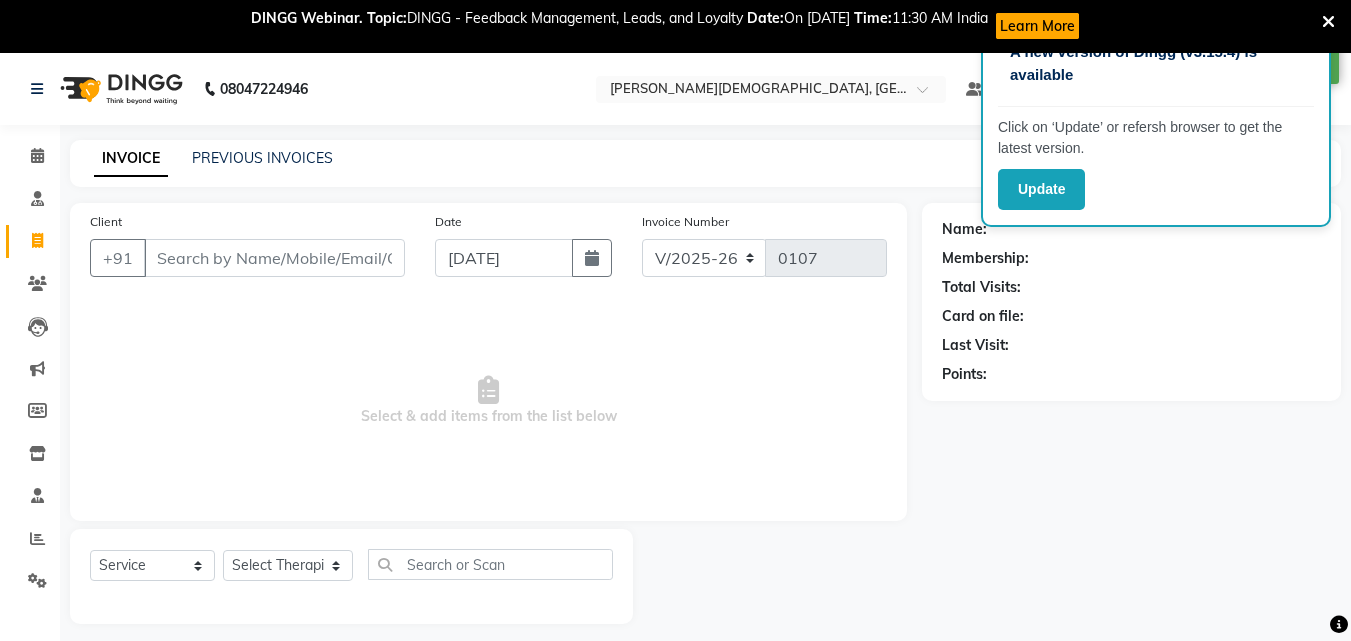 click on "Client" at bounding box center [274, 258] 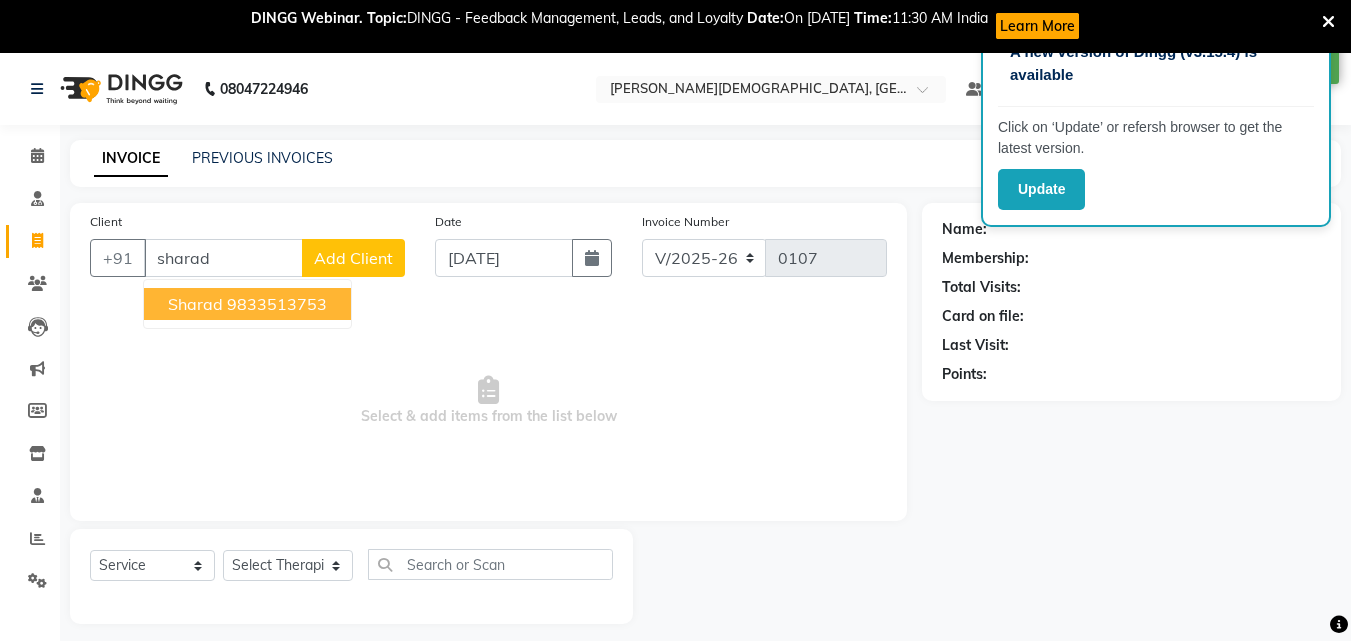 click on "Sharad" at bounding box center (195, 304) 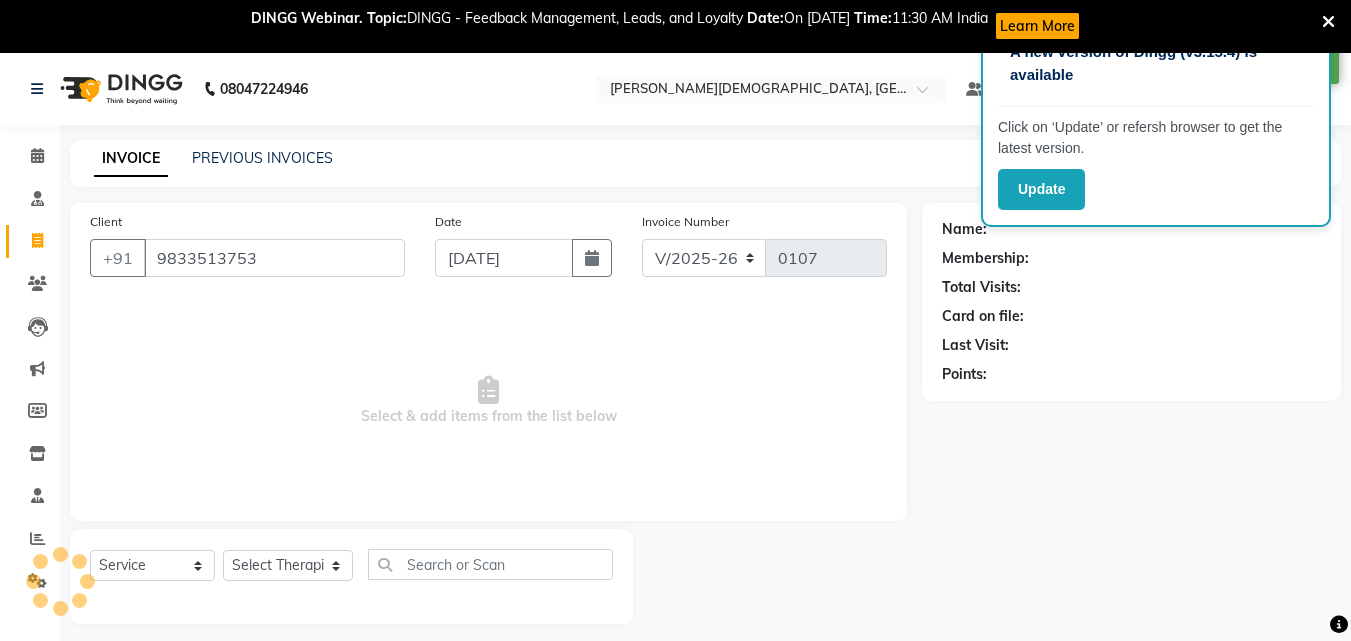 type on "9833513753" 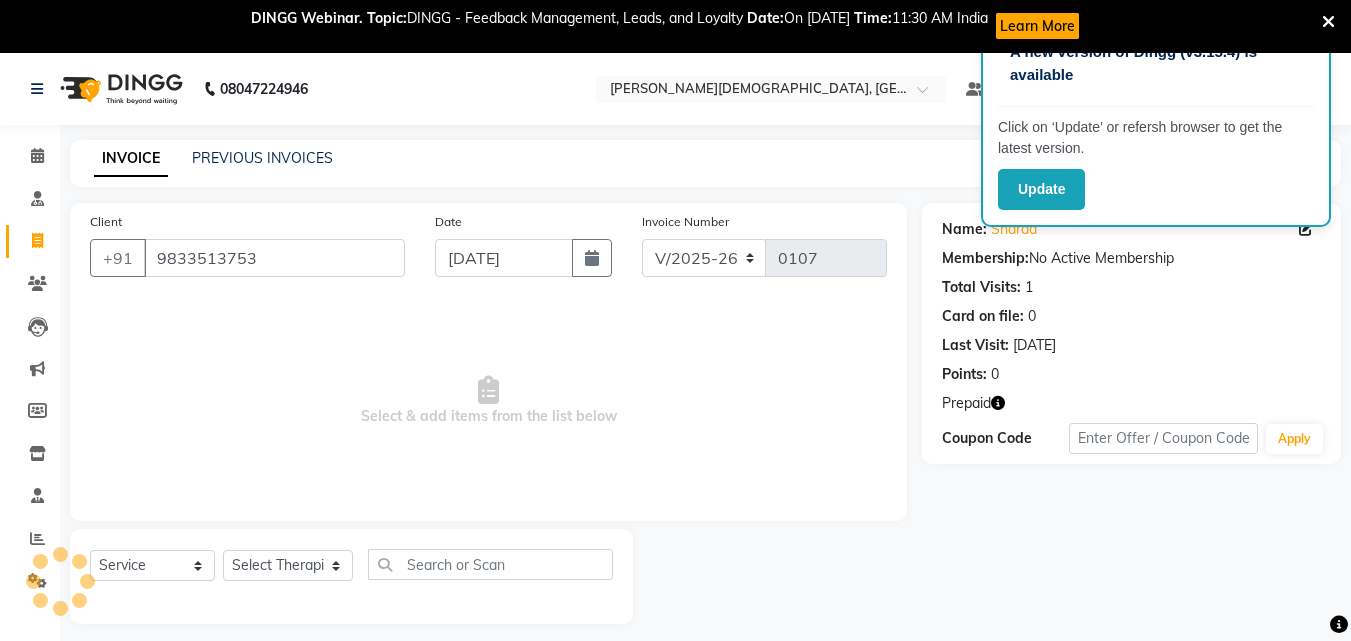 click at bounding box center [1328, 22] 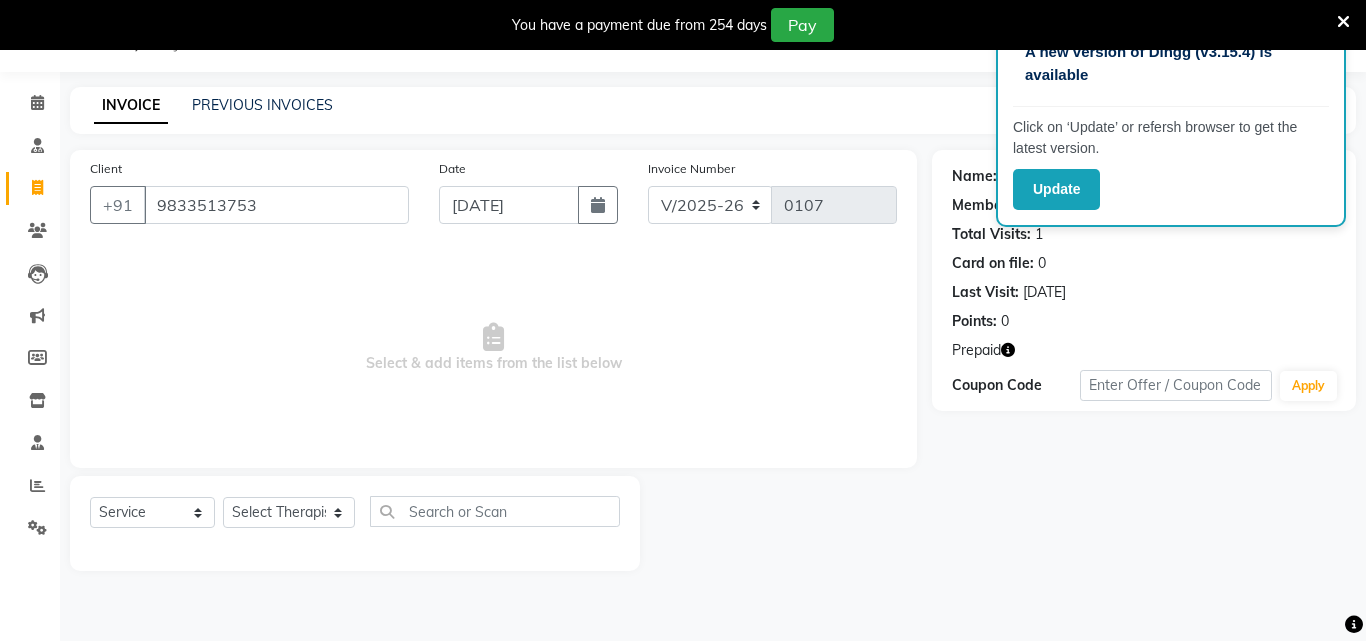 click at bounding box center [1343, 22] 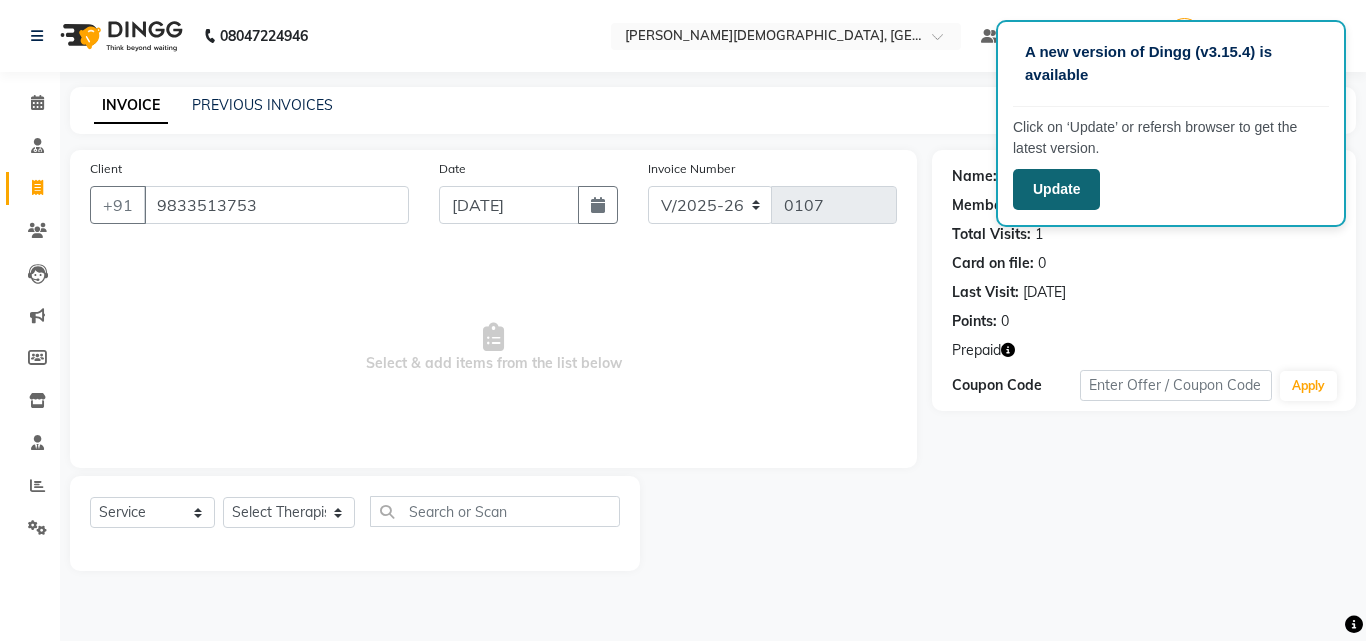 click on "Update" 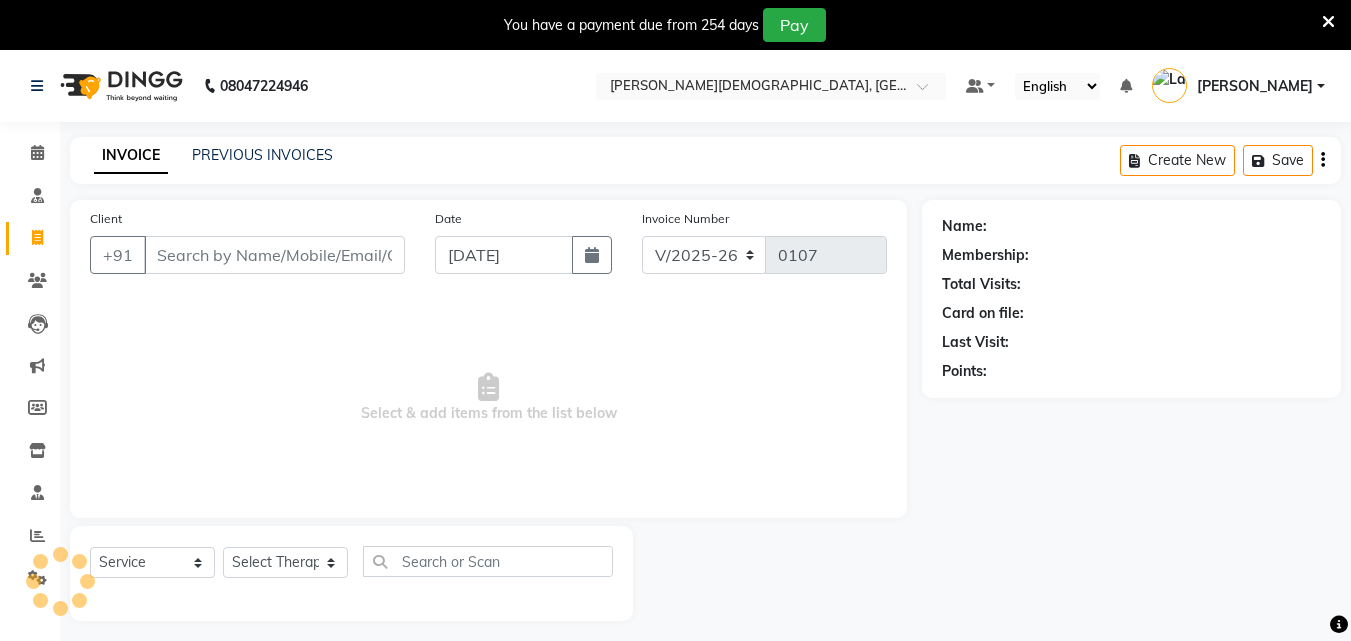 select on "6810" 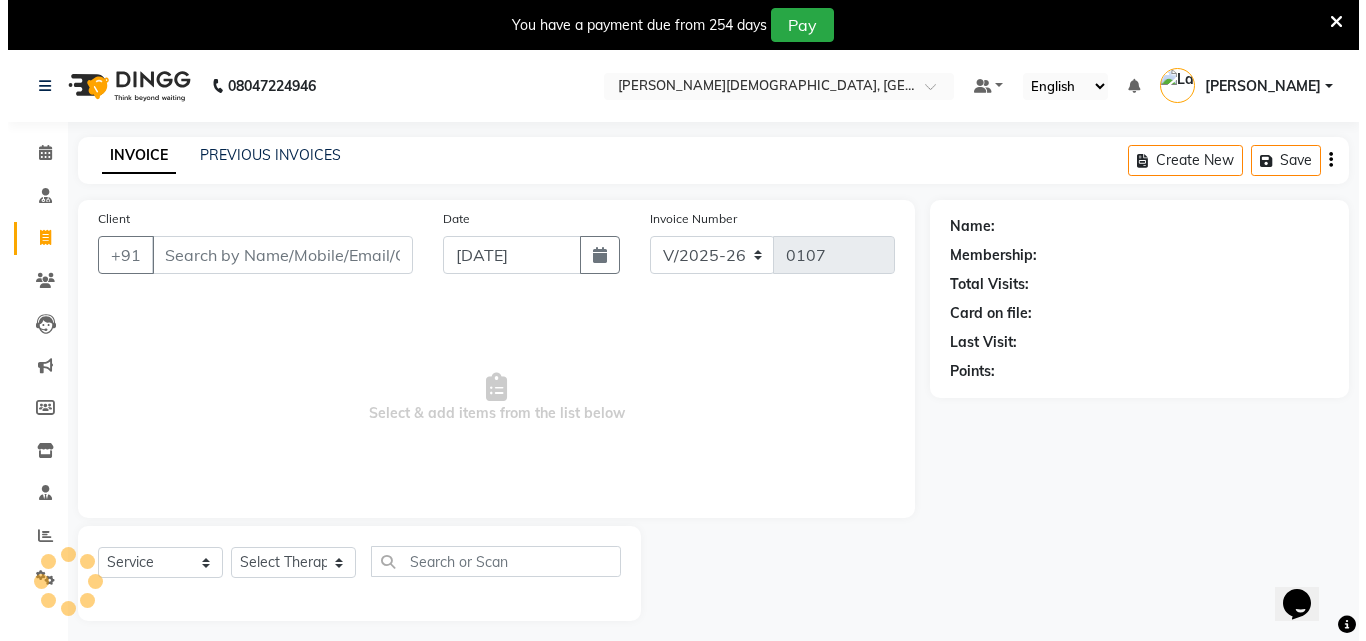 scroll, scrollTop: 0, scrollLeft: 0, axis: both 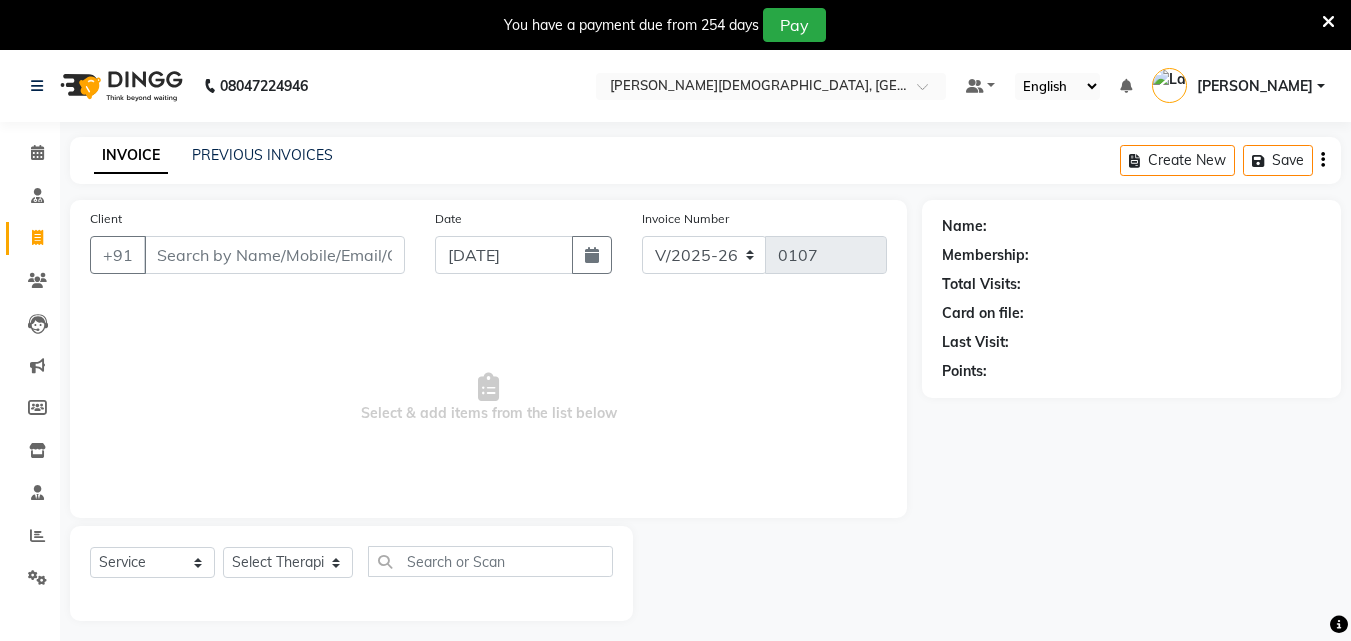 click on "Client" at bounding box center (274, 255) 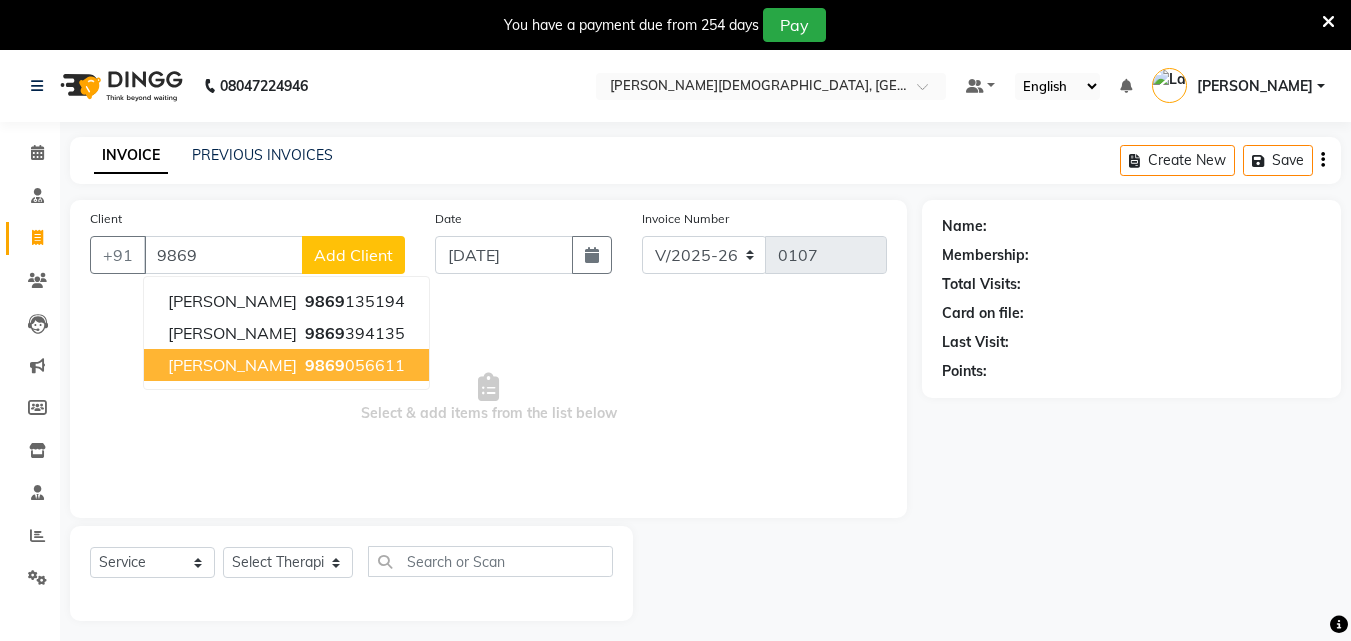 click on "[PERSON_NAME]" at bounding box center [232, 365] 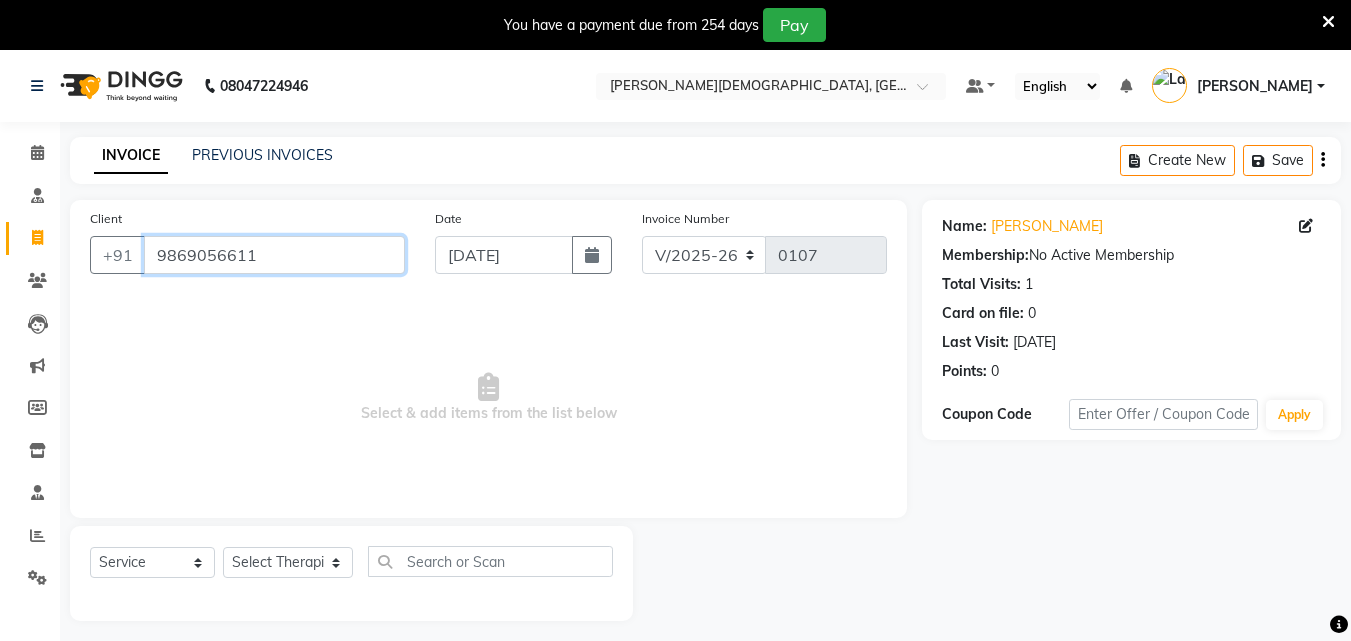 click on "9869056611" at bounding box center (274, 255) 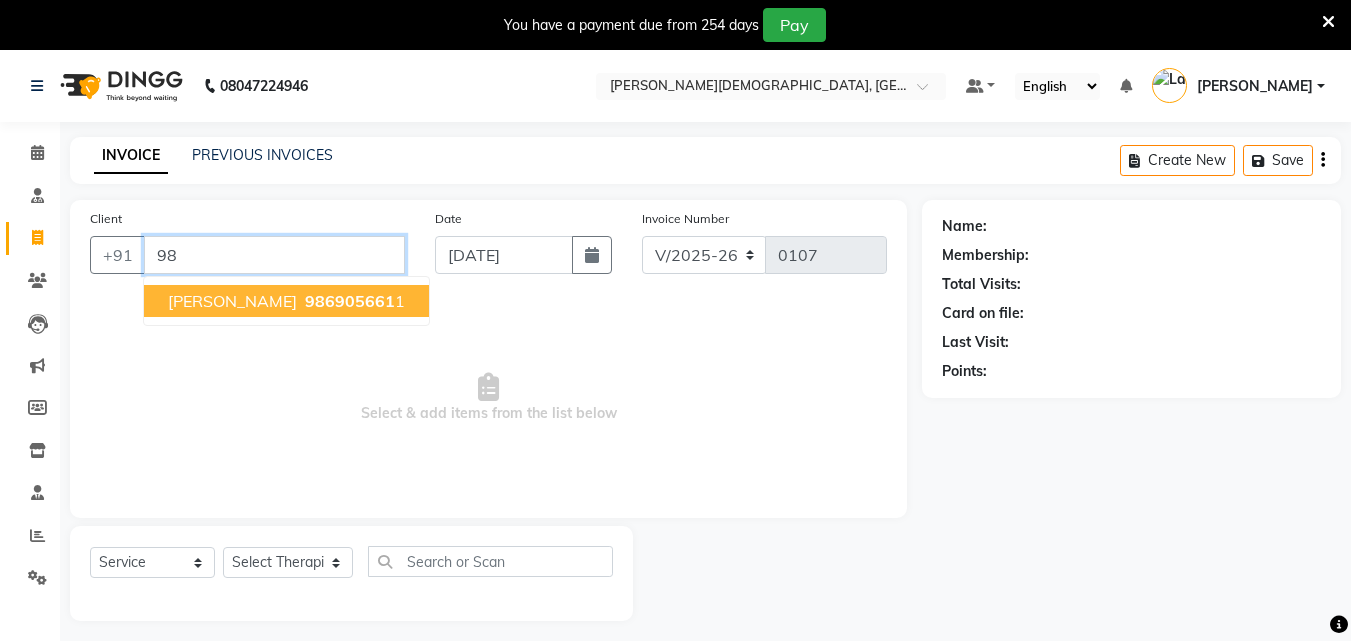 type on "9" 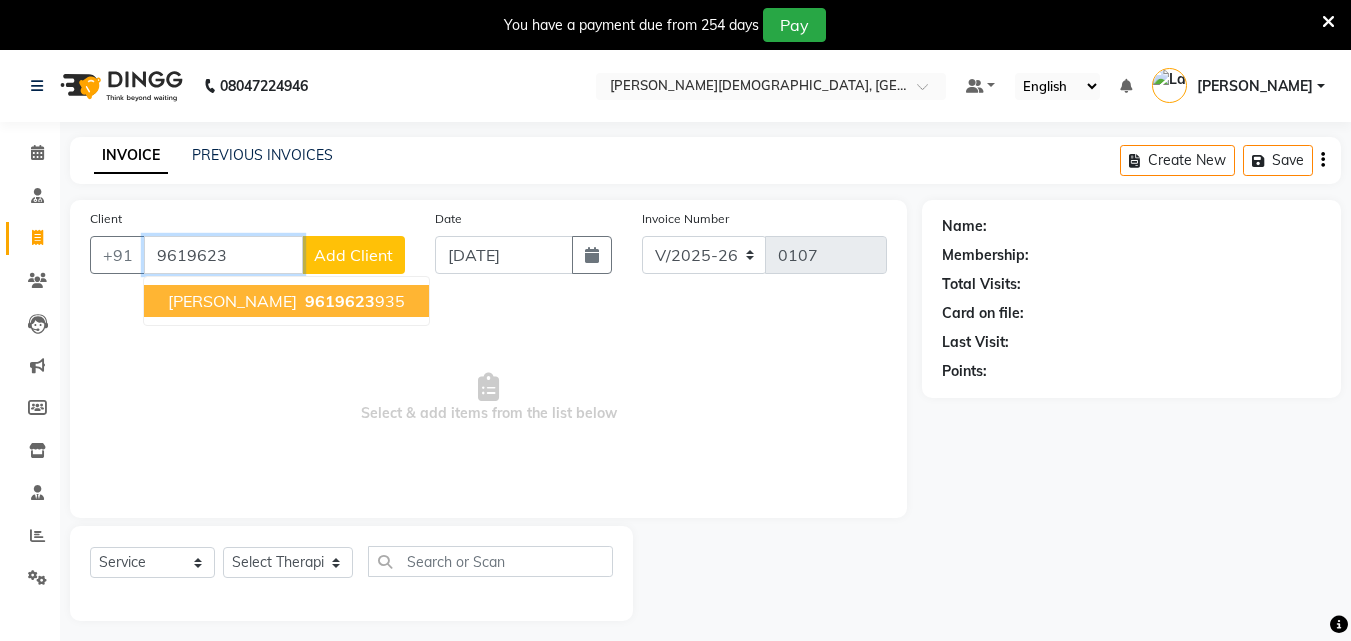 click on "9619623" at bounding box center [340, 301] 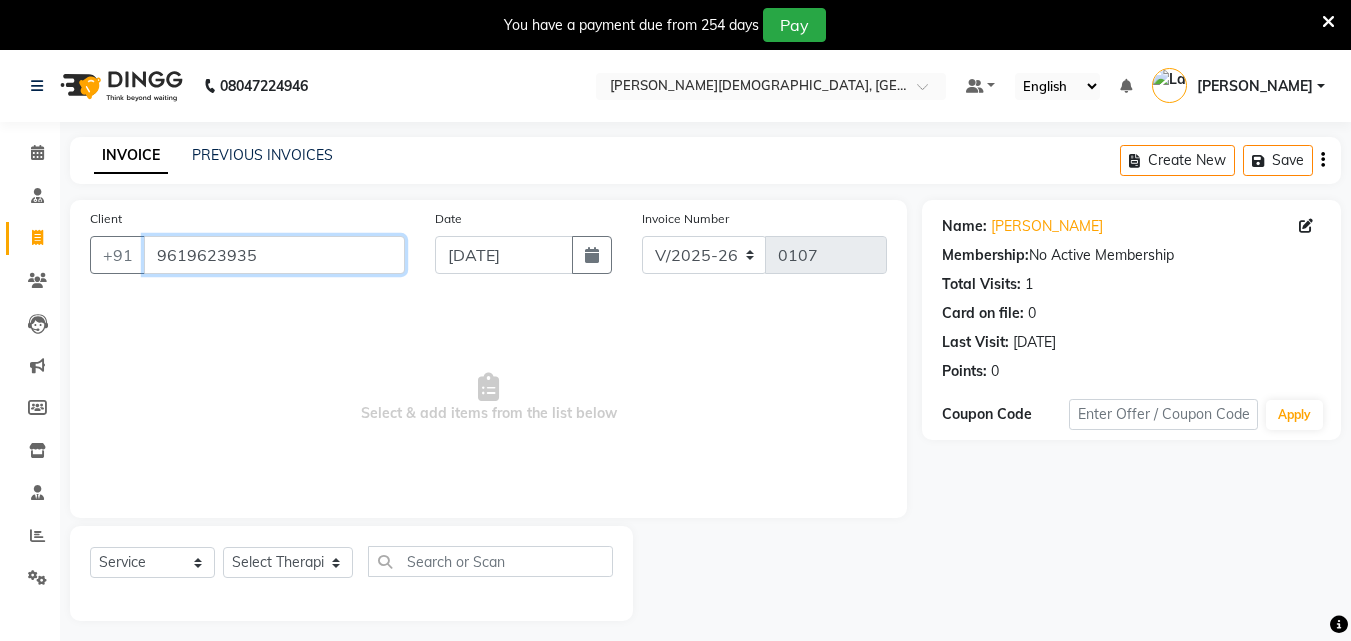 drag, startPoint x: 270, startPoint y: 258, endPoint x: 228, endPoint y: 303, distance: 61.554855 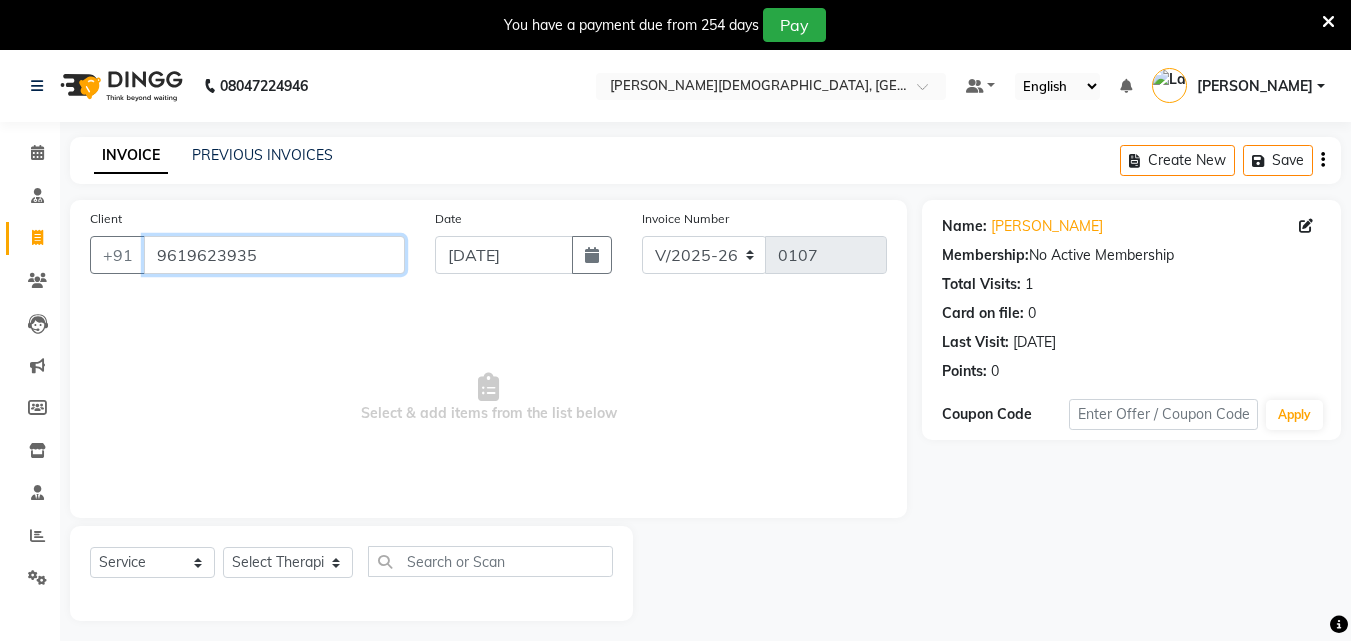 click on "9619623935" at bounding box center (274, 255) 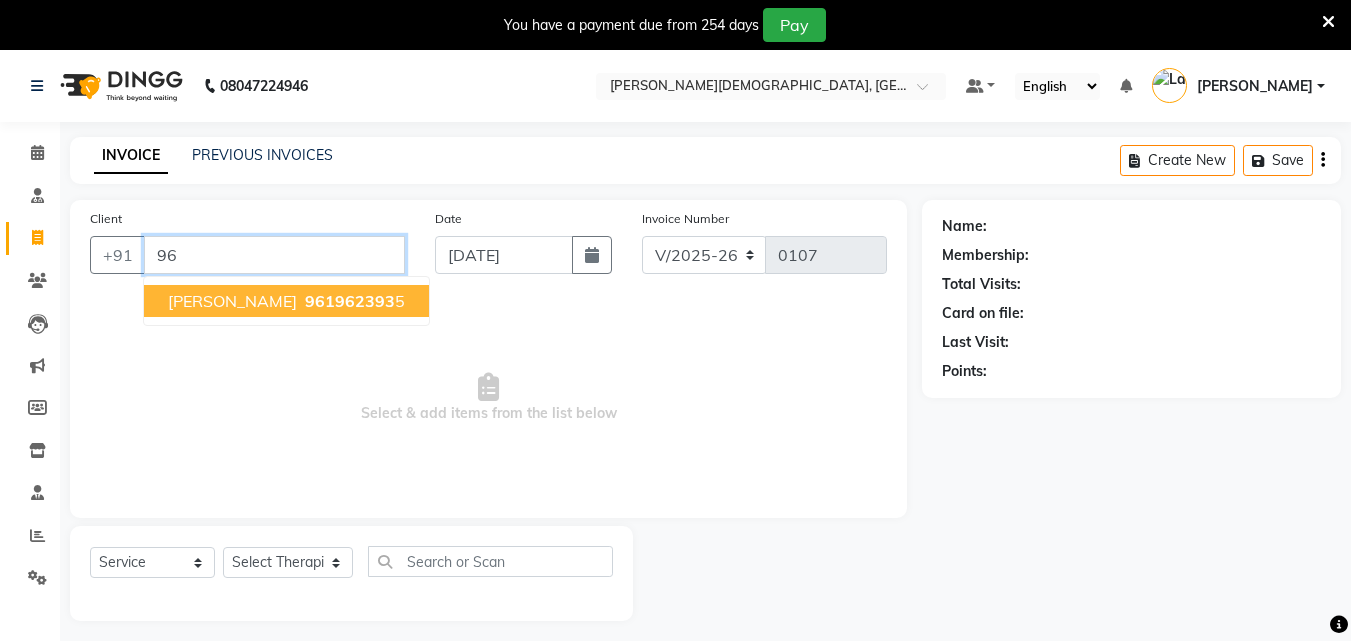 type on "9" 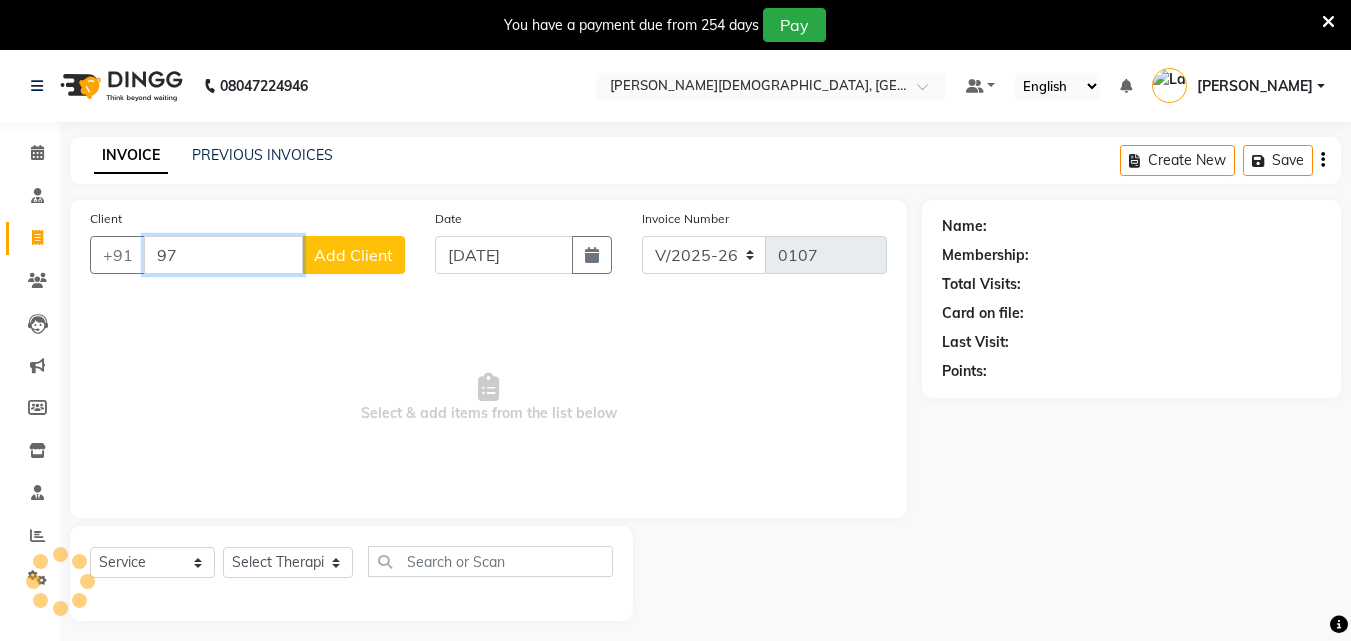 type on "9" 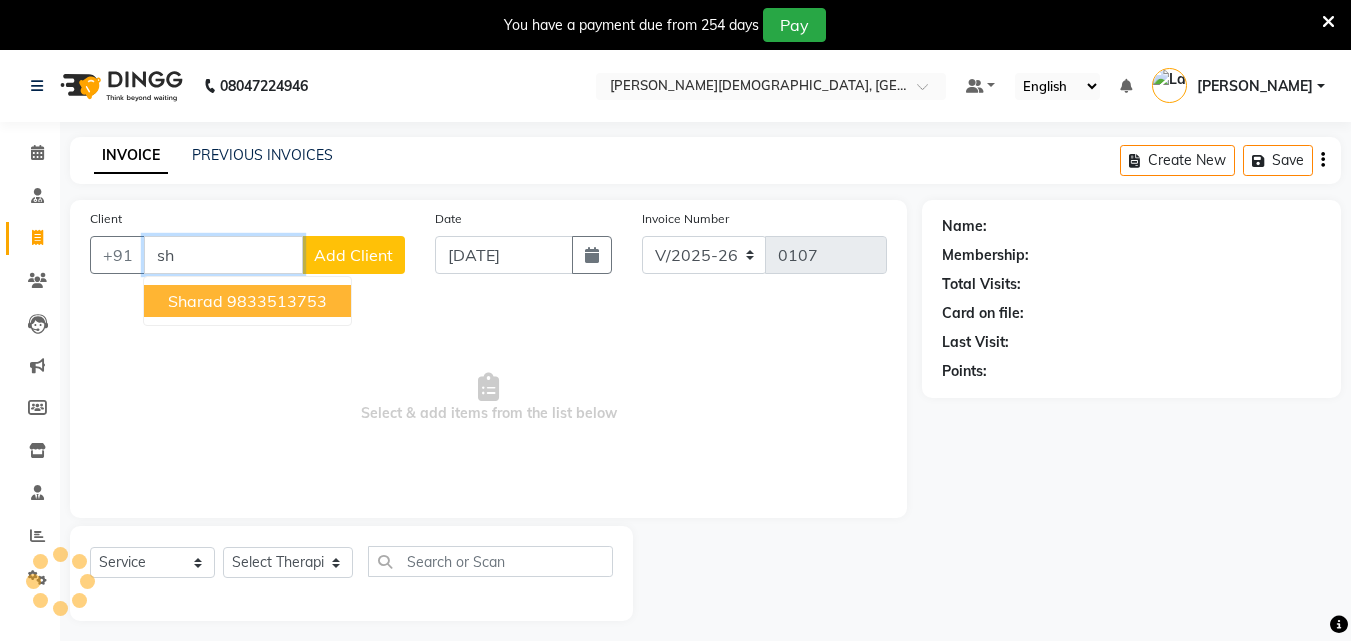 type on "s" 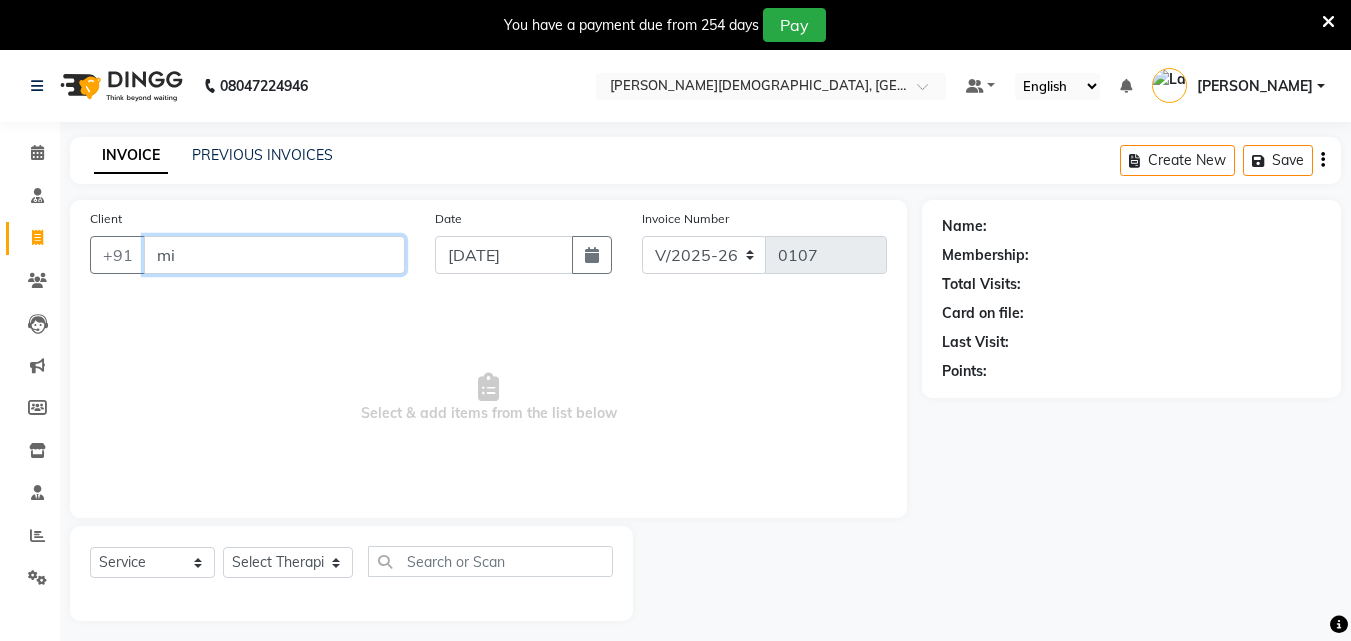 type on "m" 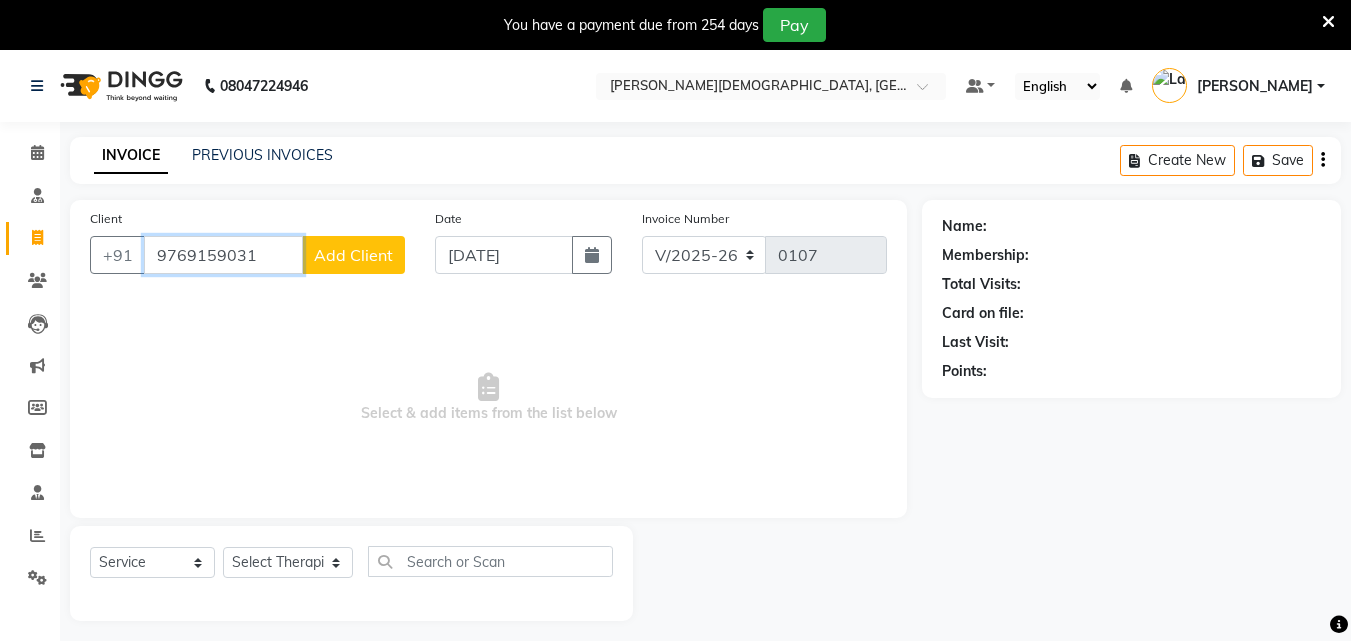 type on "9769159031" 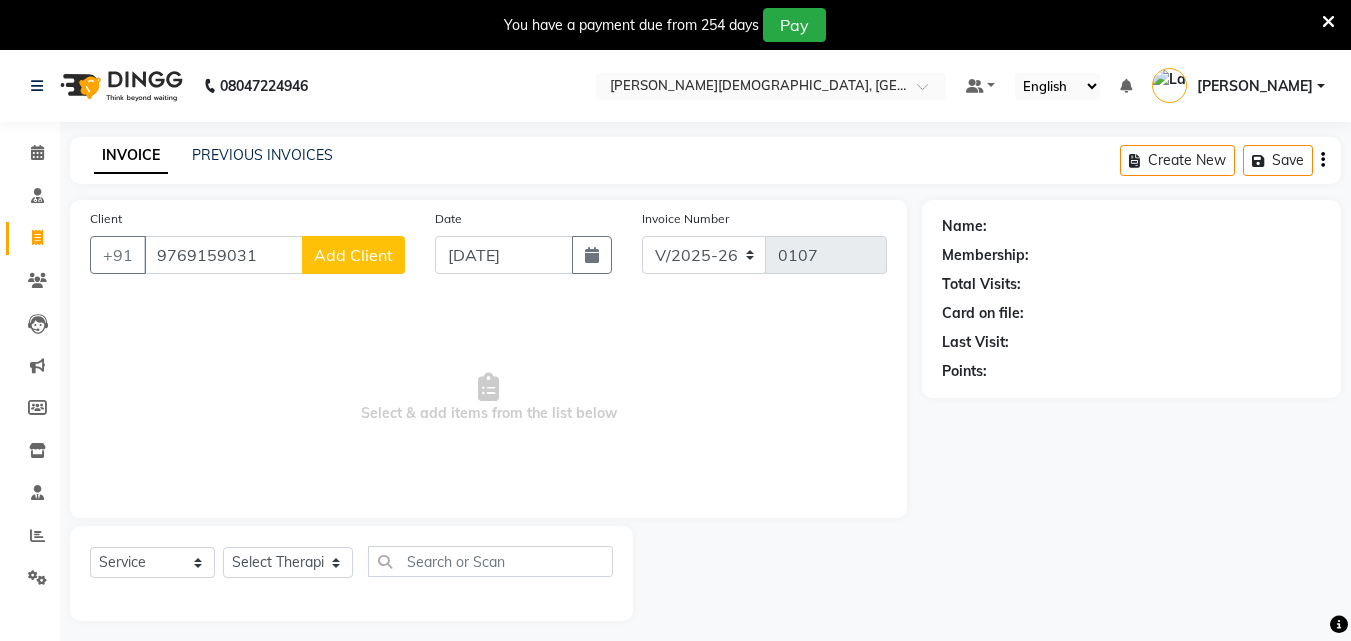 click on "Add Client" 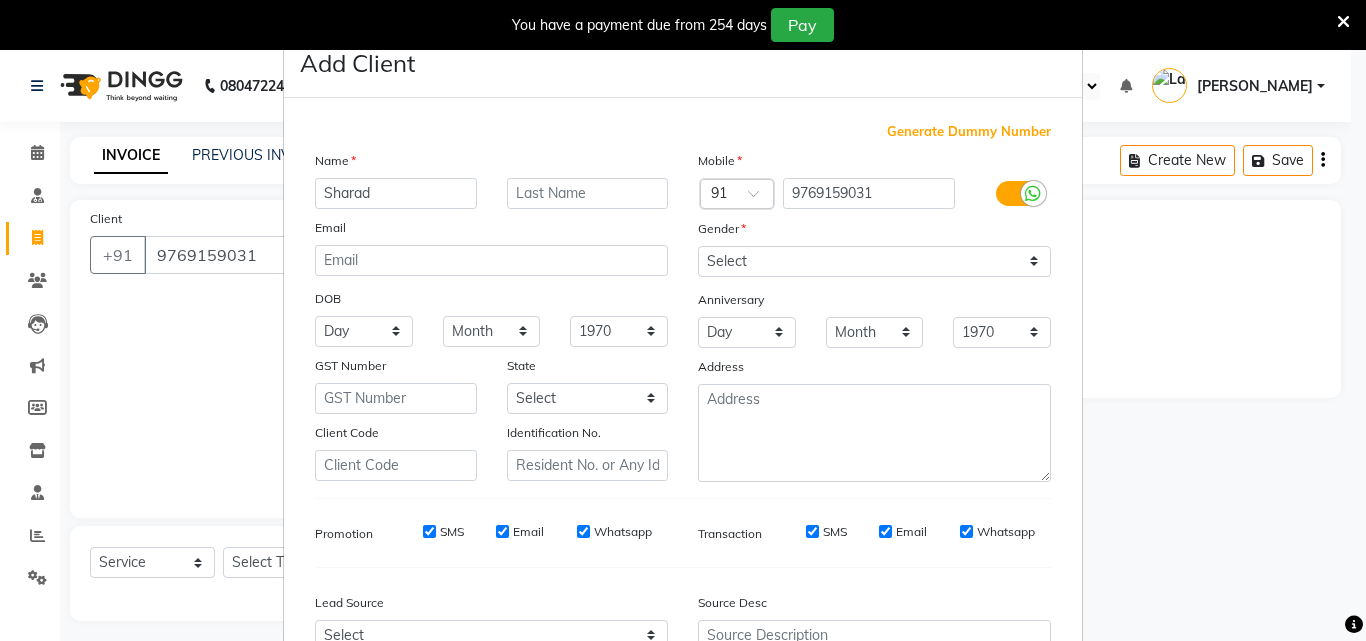 type on "Sharad" 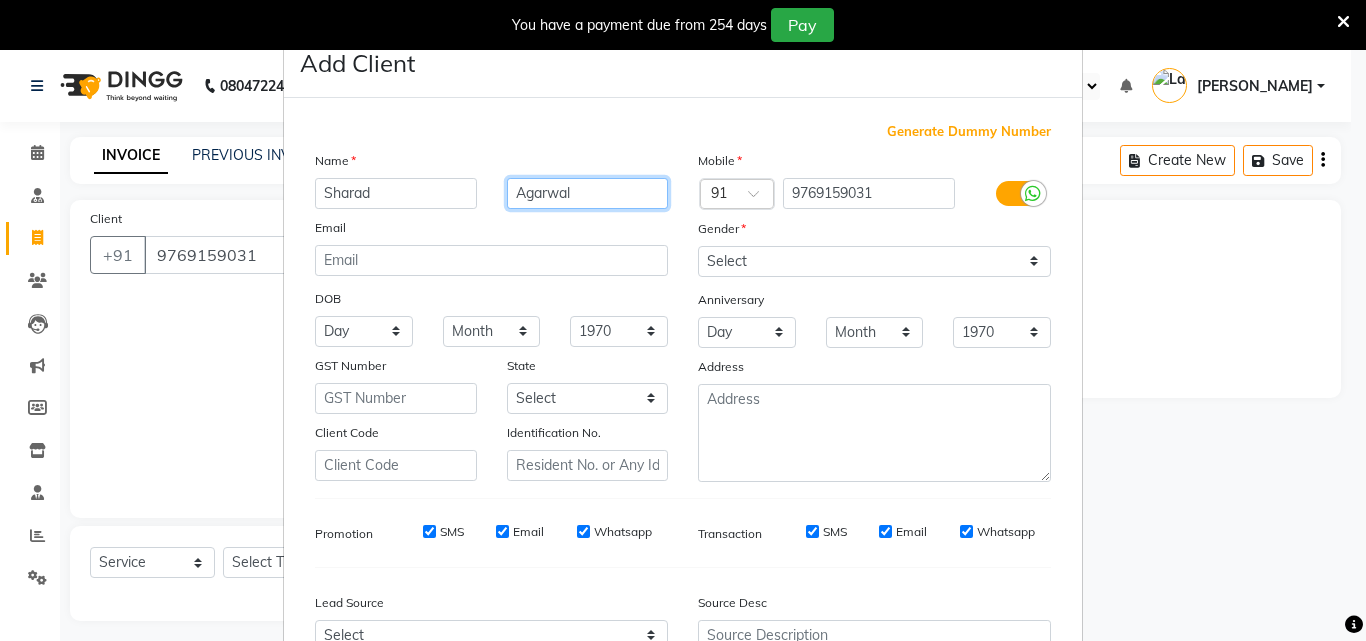type on "Agarwal" 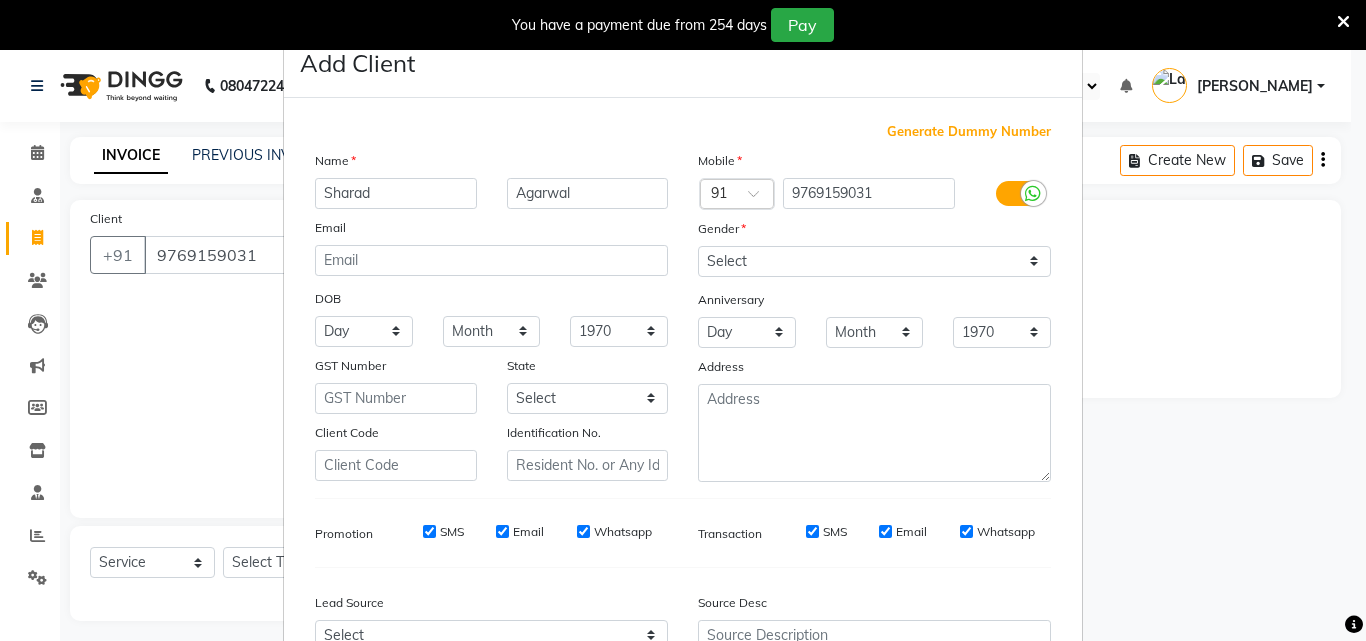 click at bounding box center [1033, 194] 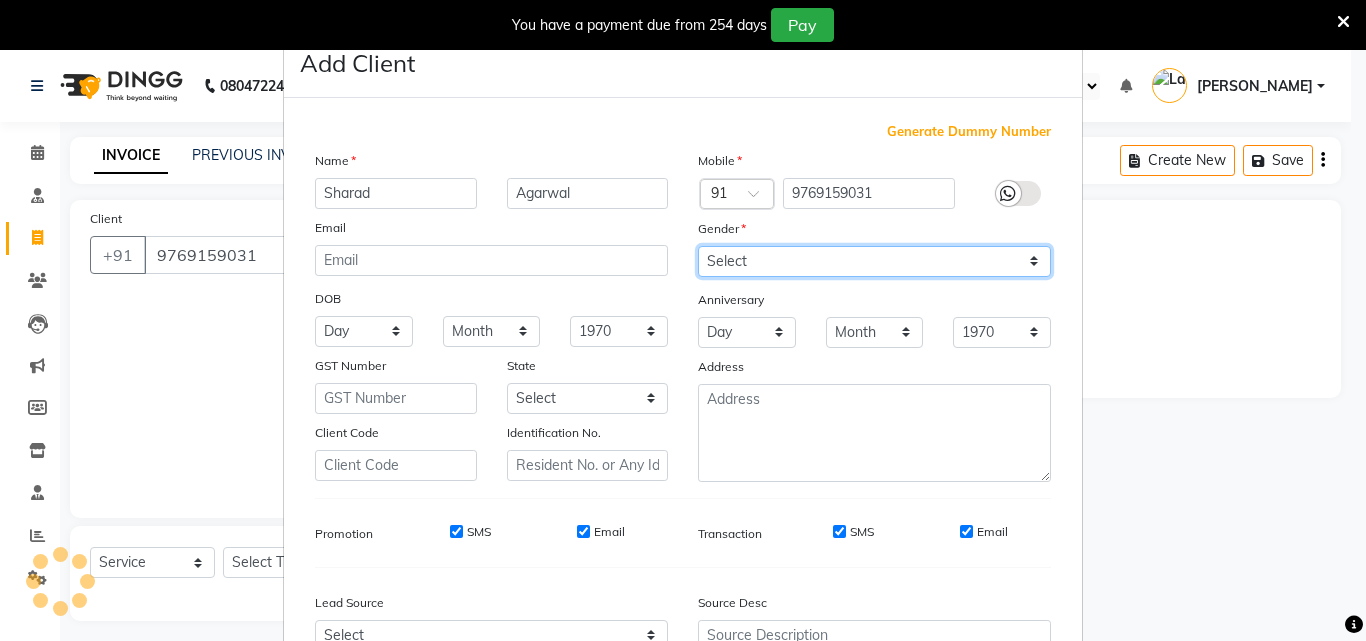 click on "Select Male Female Other Prefer Not To Say" at bounding box center [874, 261] 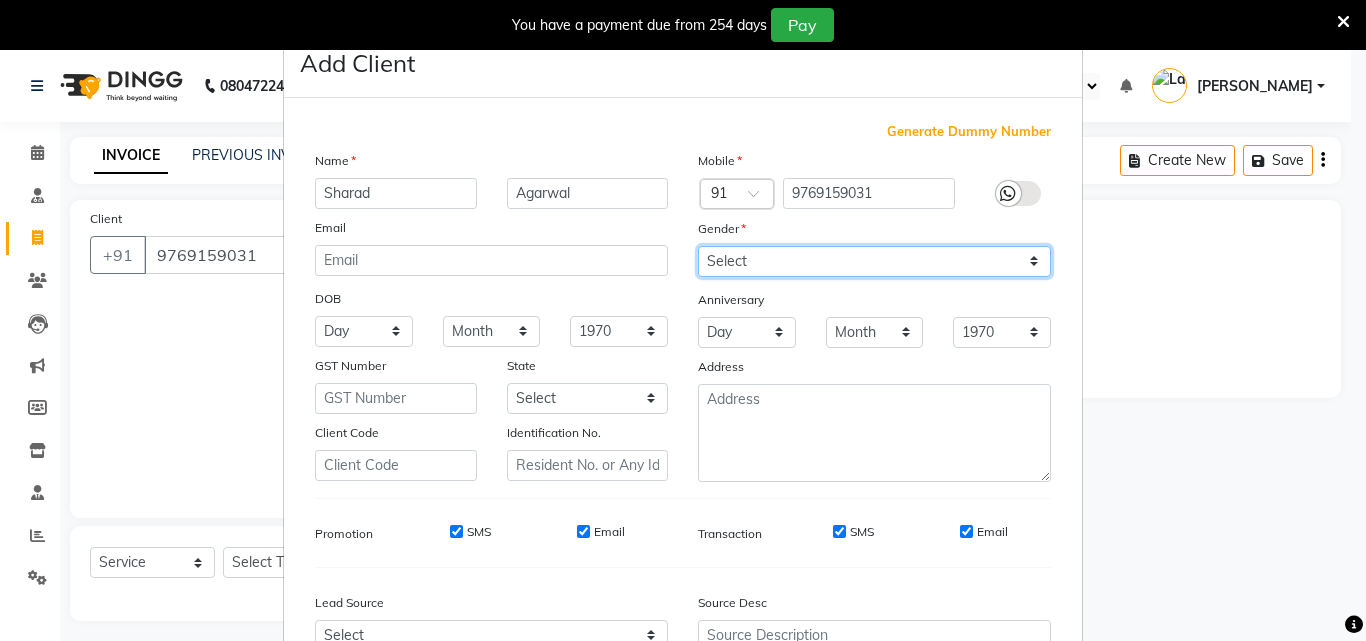 select on "male" 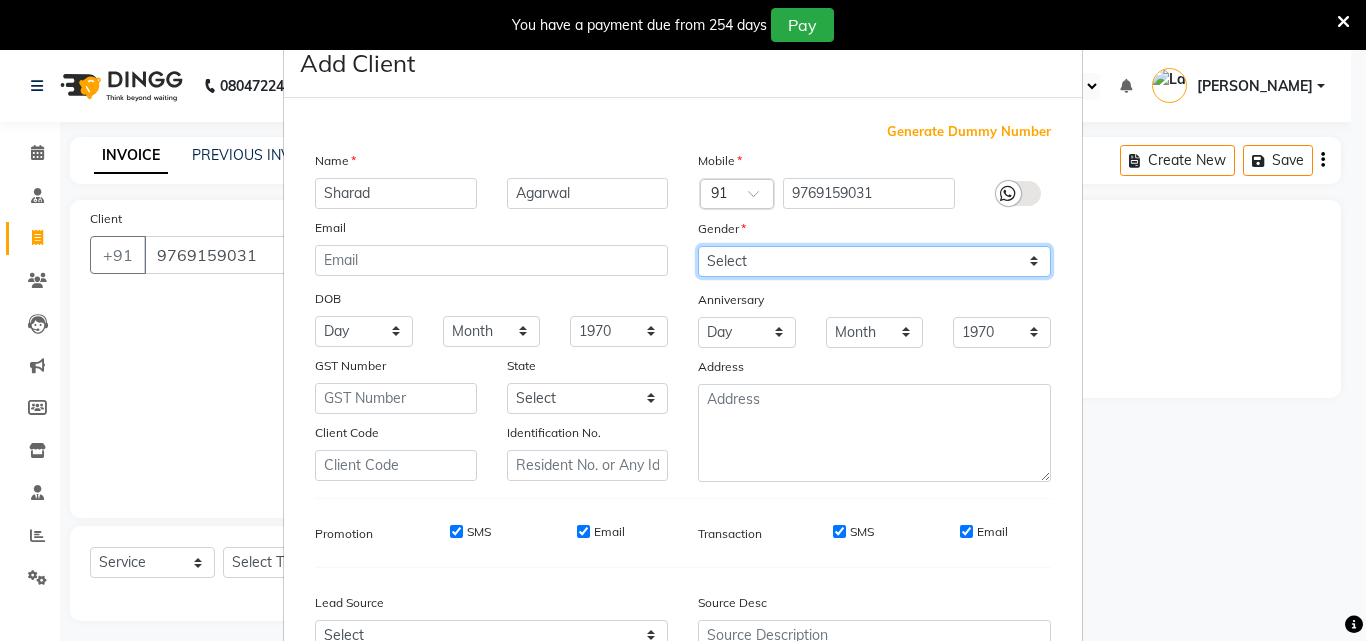 click on "Select Male Female Other Prefer Not To Say" at bounding box center [874, 261] 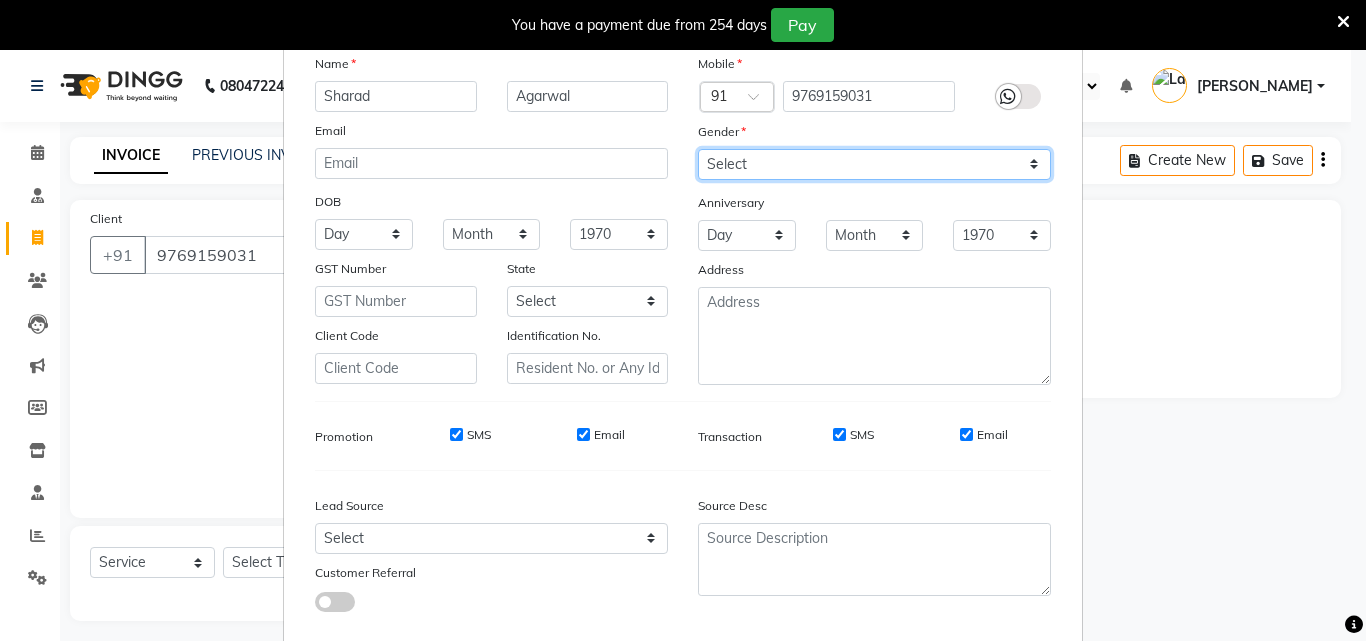 scroll, scrollTop: 208, scrollLeft: 0, axis: vertical 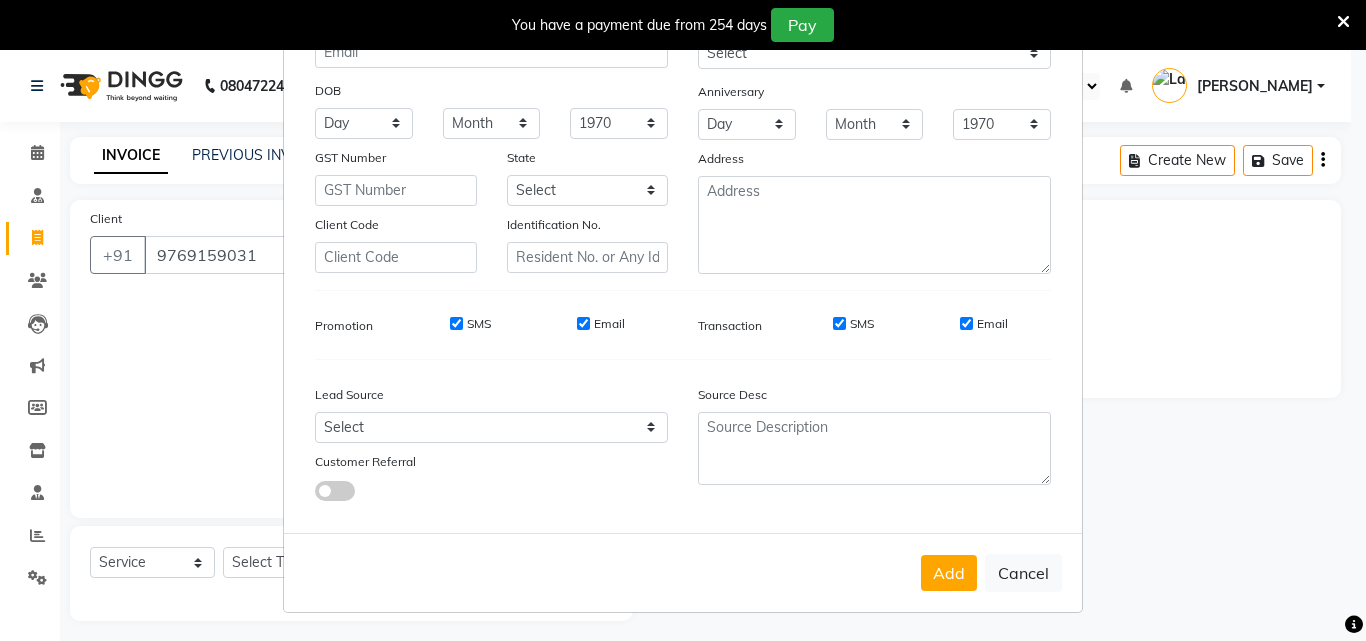 click on "SMS" at bounding box center (456, 323) 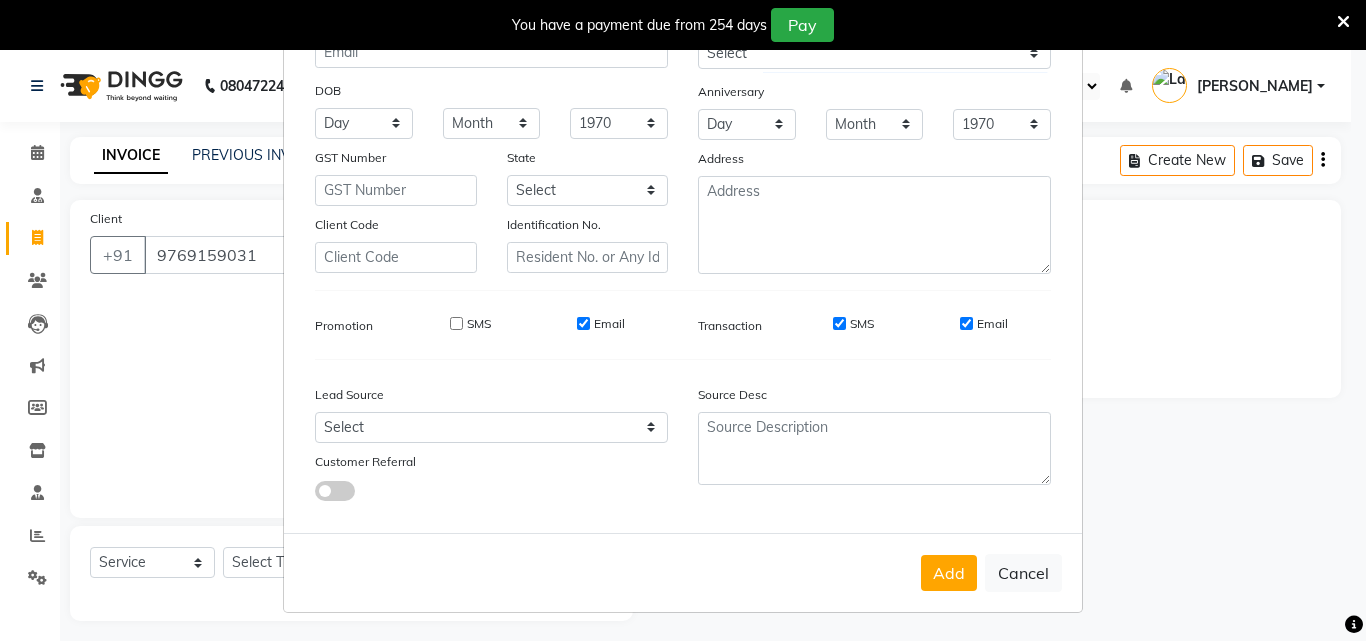 drag, startPoint x: 579, startPoint y: 324, endPoint x: 653, endPoint y: 333, distance: 74.54529 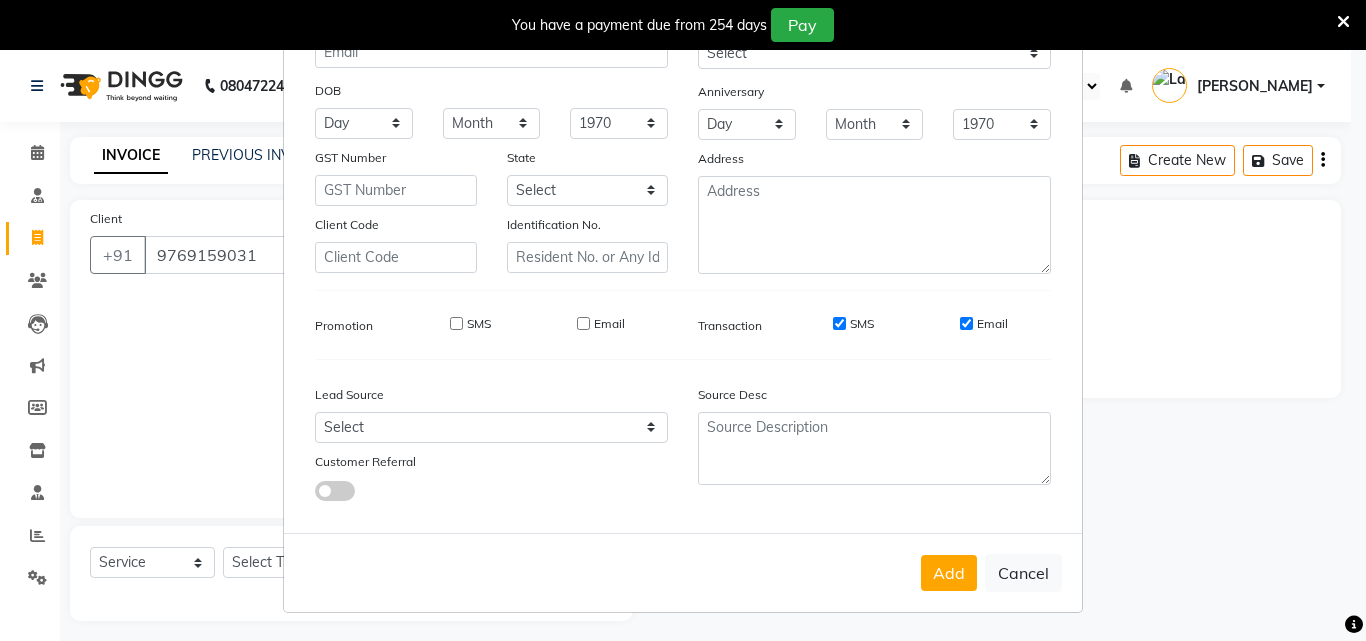 click on "SMS" at bounding box center (839, 323) 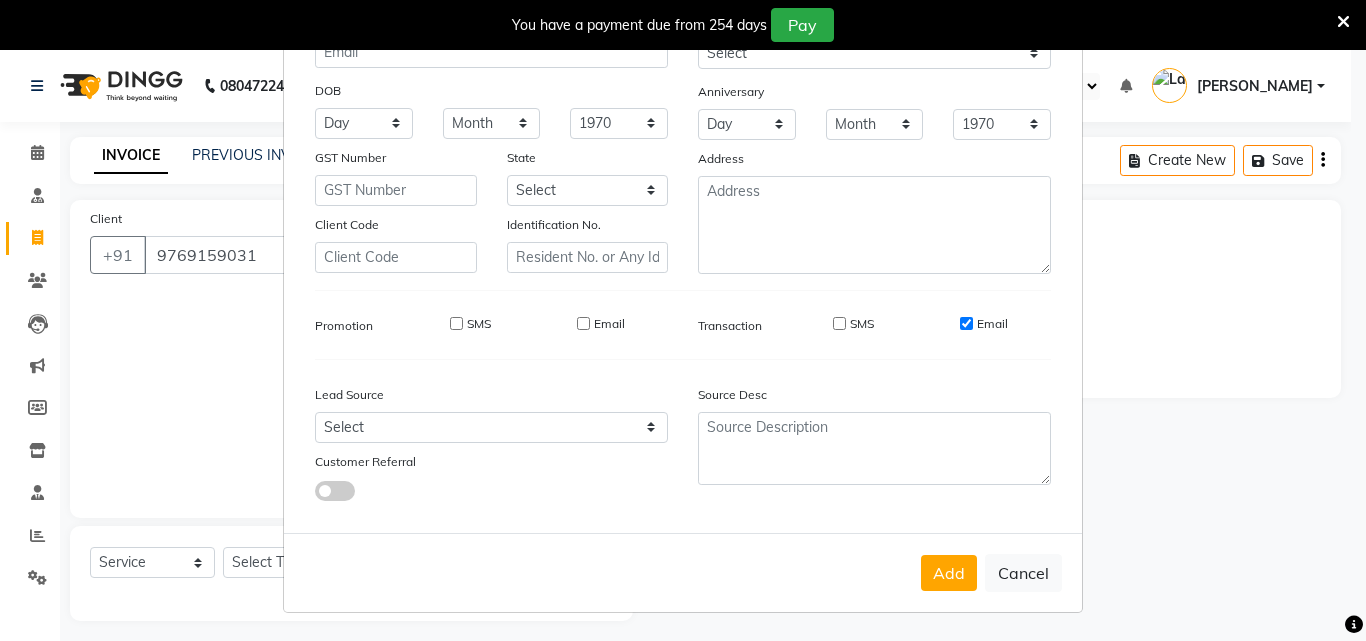 click on "Email" at bounding box center [984, 324] 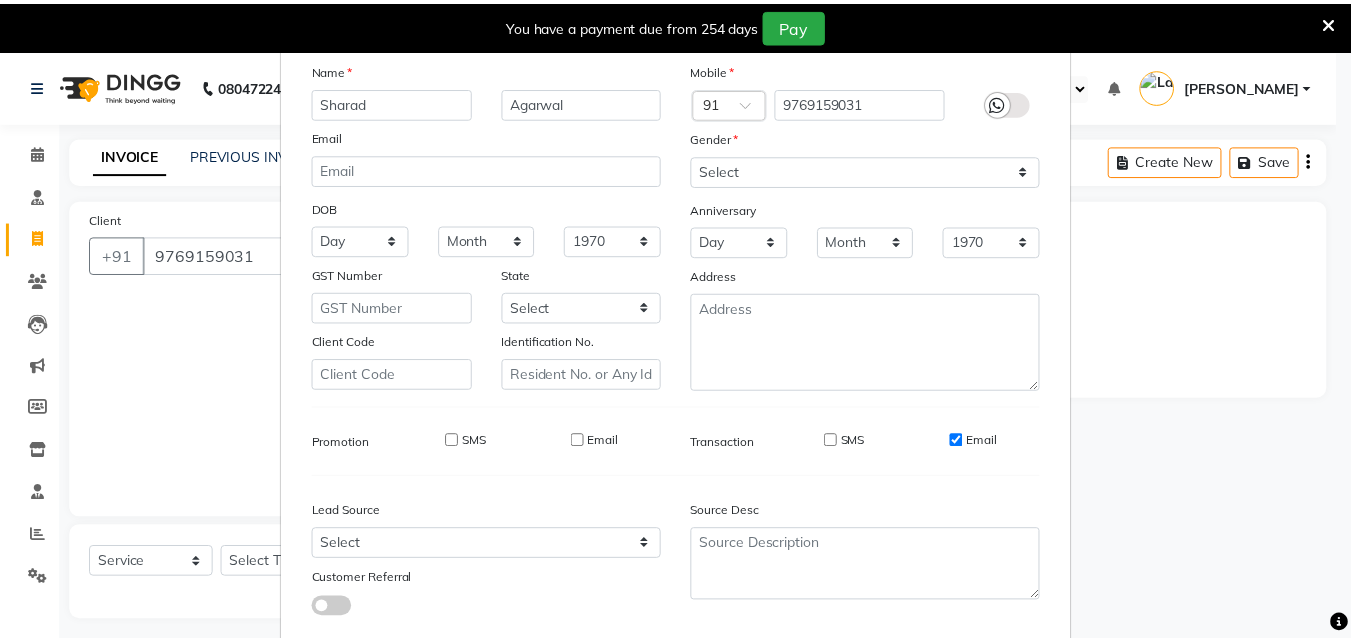 scroll, scrollTop: 208, scrollLeft: 0, axis: vertical 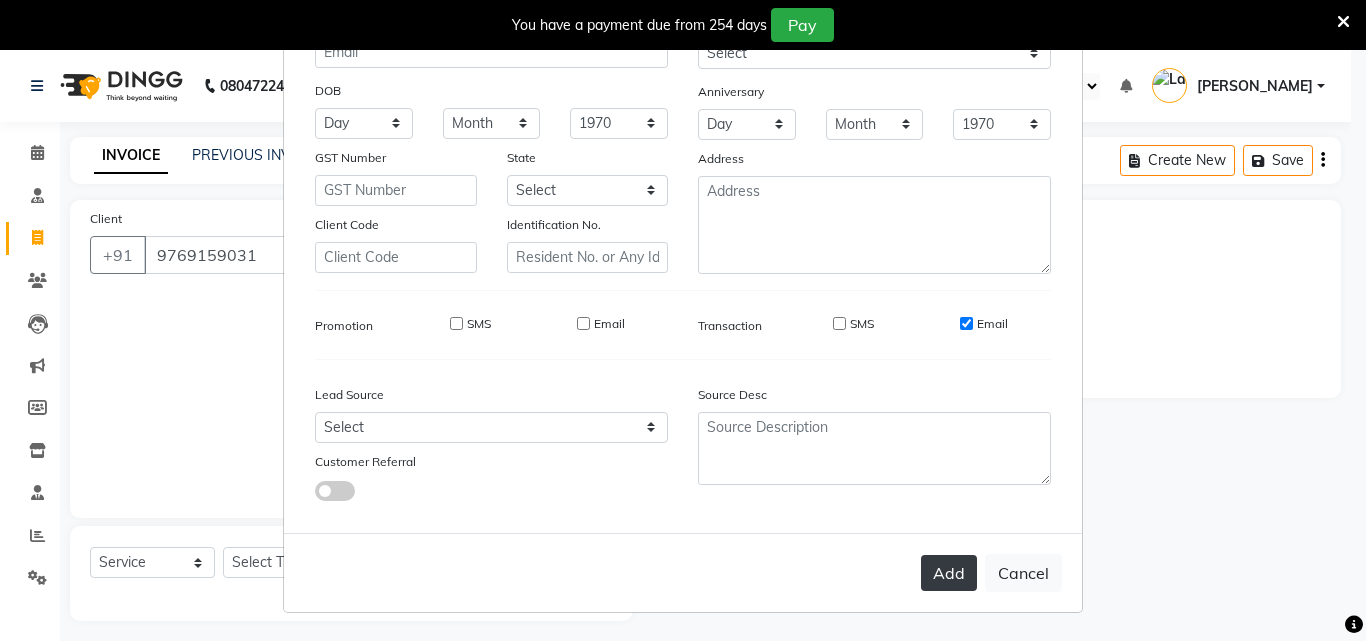 click on "Add" at bounding box center [949, 573] 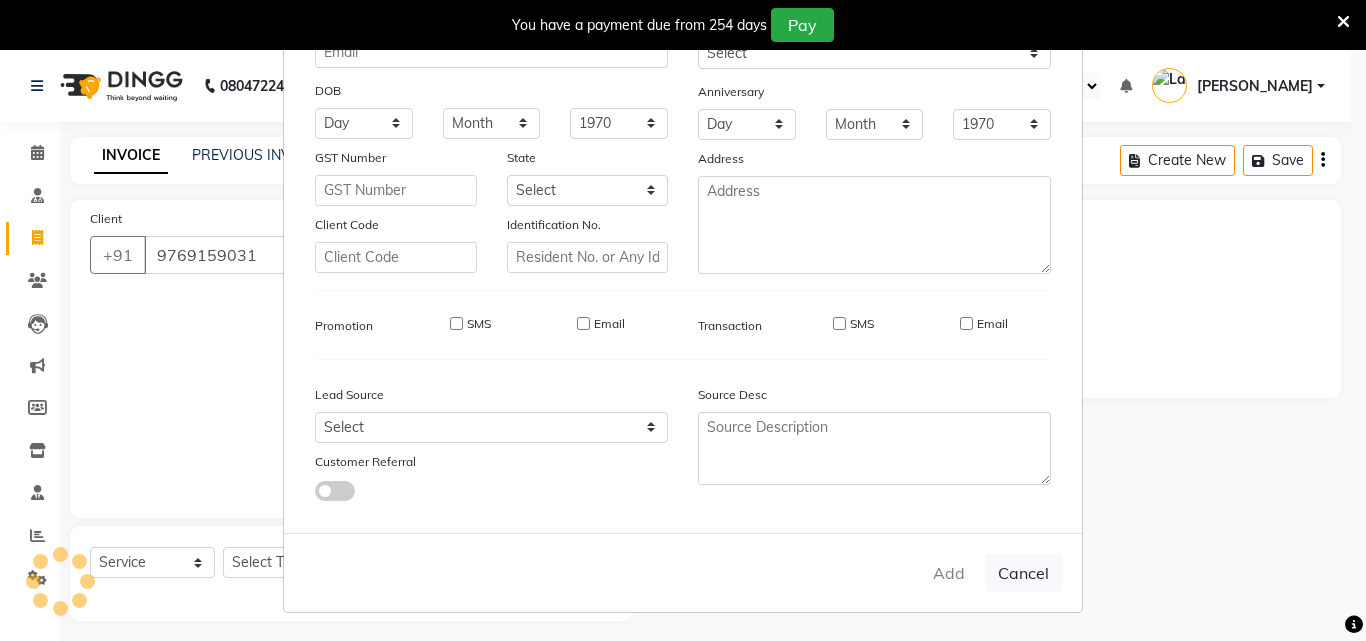 type 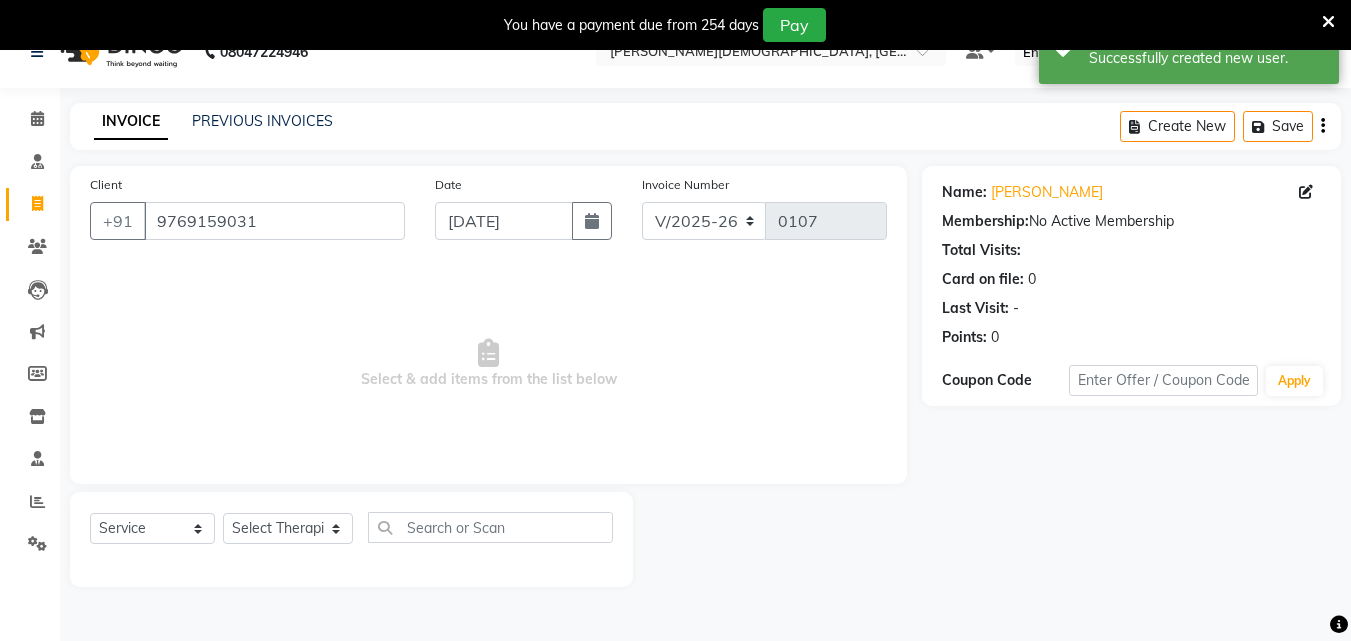 scroll, scrollTop: 50, scrollLeft: 0, axis: vertical 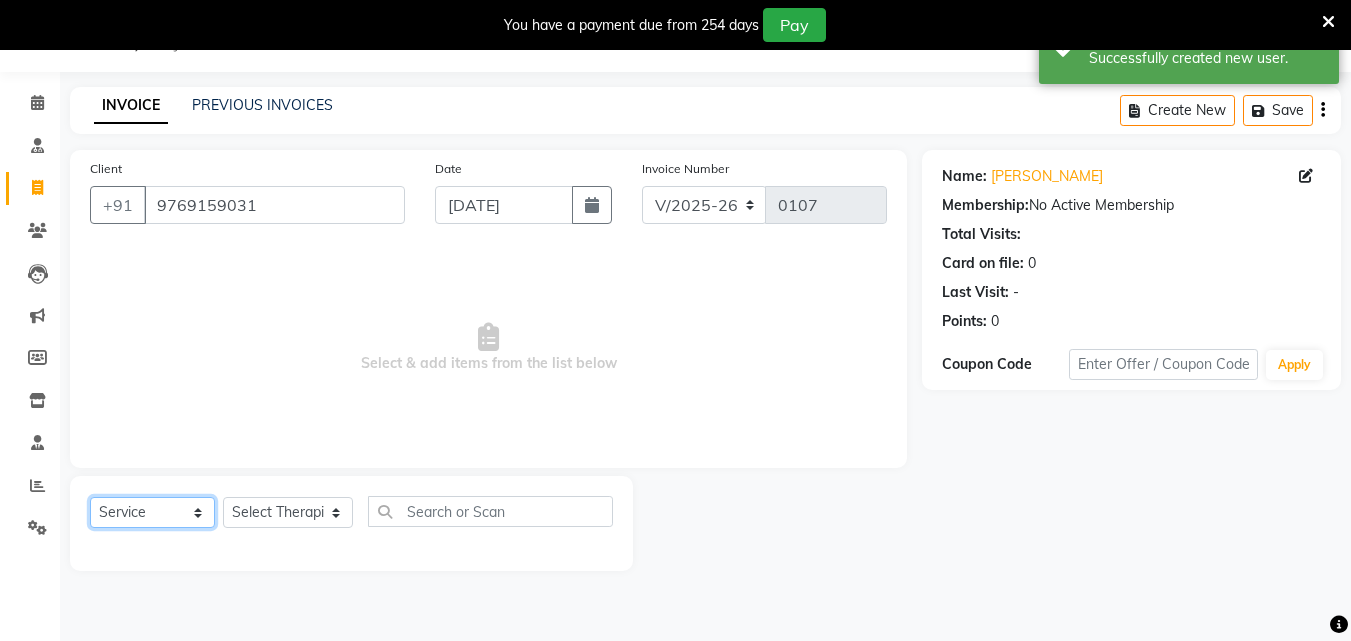 click on "Select  Service  Product  Membership  Package Voucher Prepaid Gift Card" 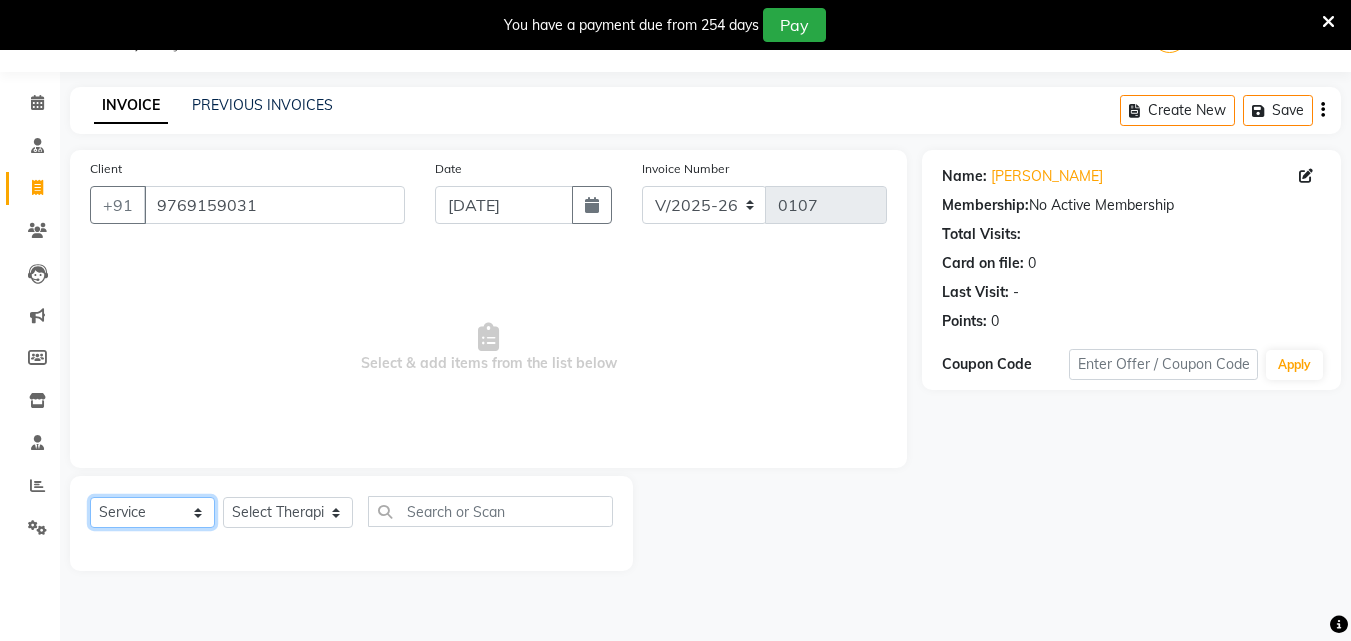 select on "P" 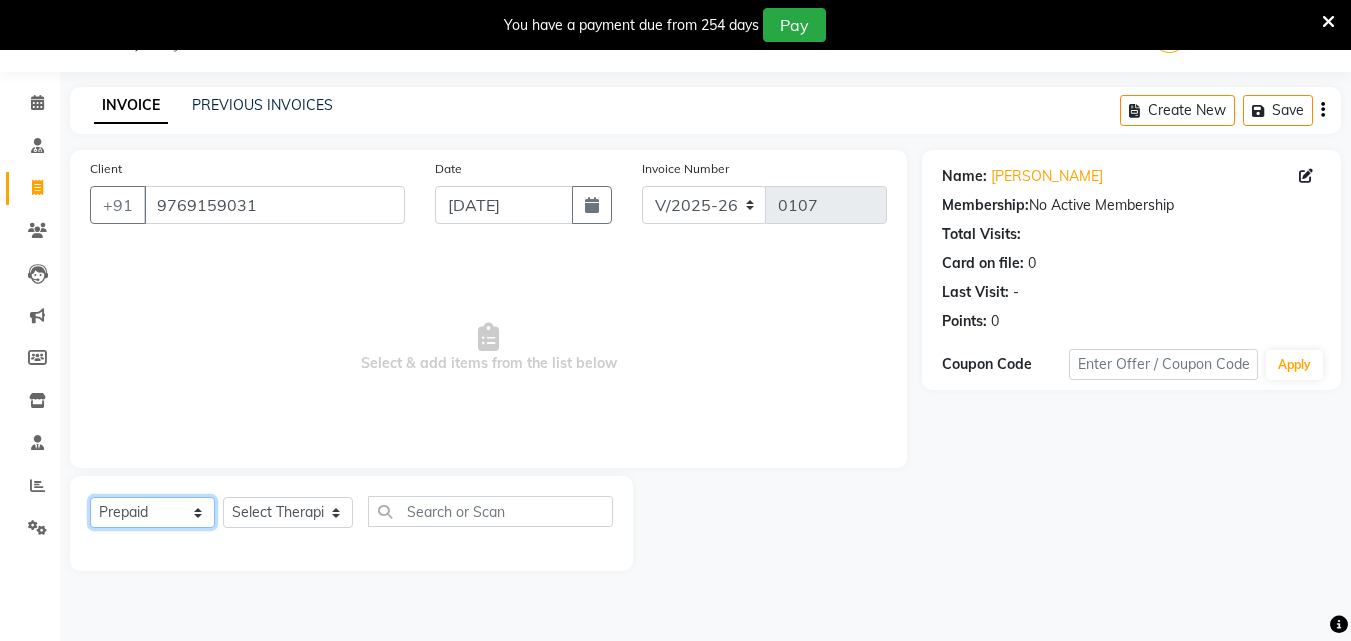 click on "Select  Service  Product  Membership  Package Voucher Prepaid Gift Card" 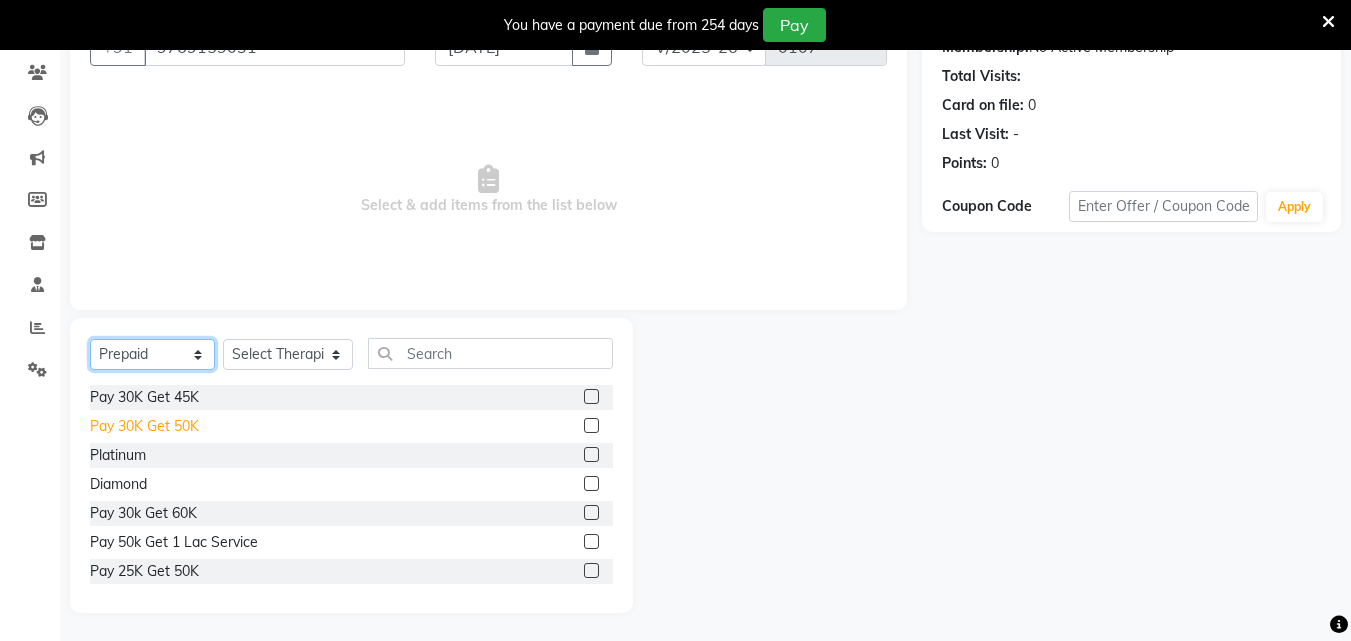 scroll, scrollTop: 210, scrollLeft: 0, axis: vertical 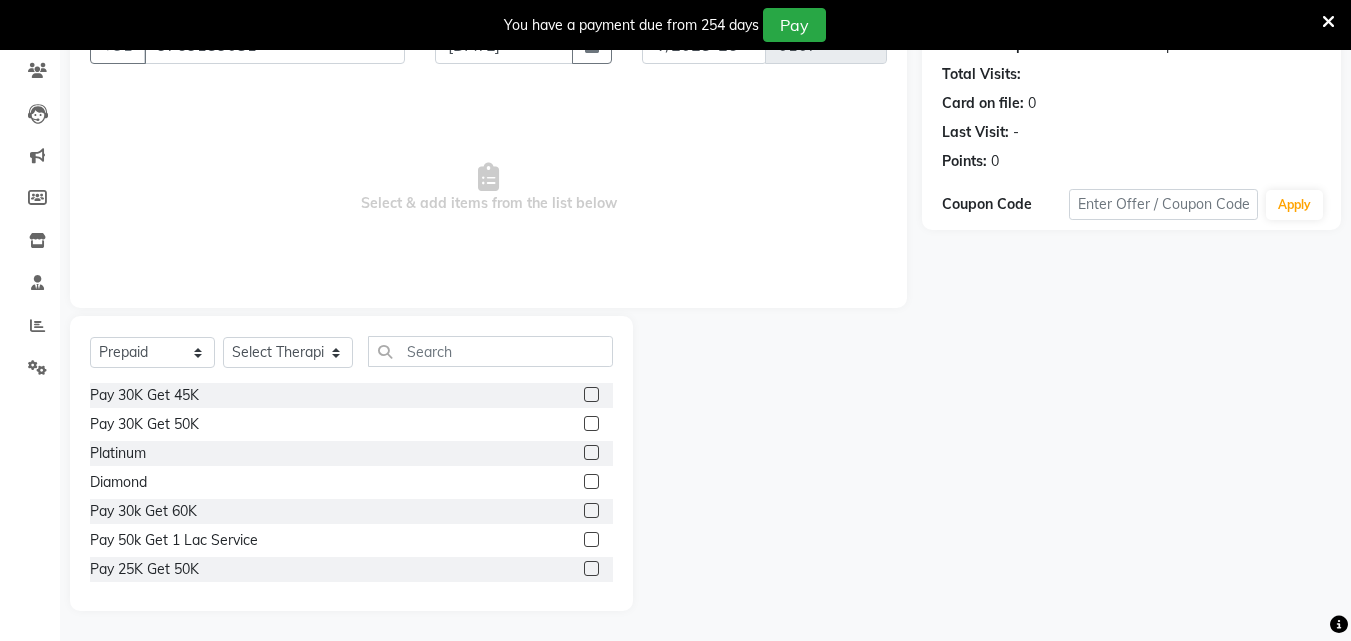 click 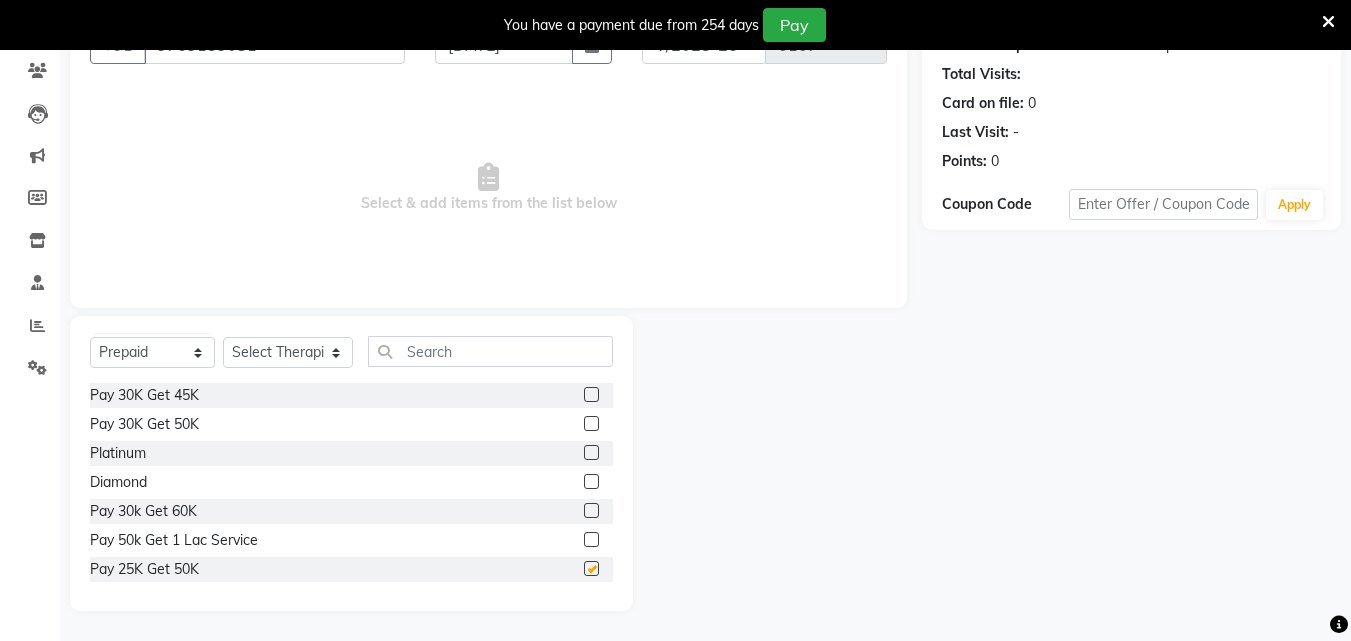 checkbox on "false" 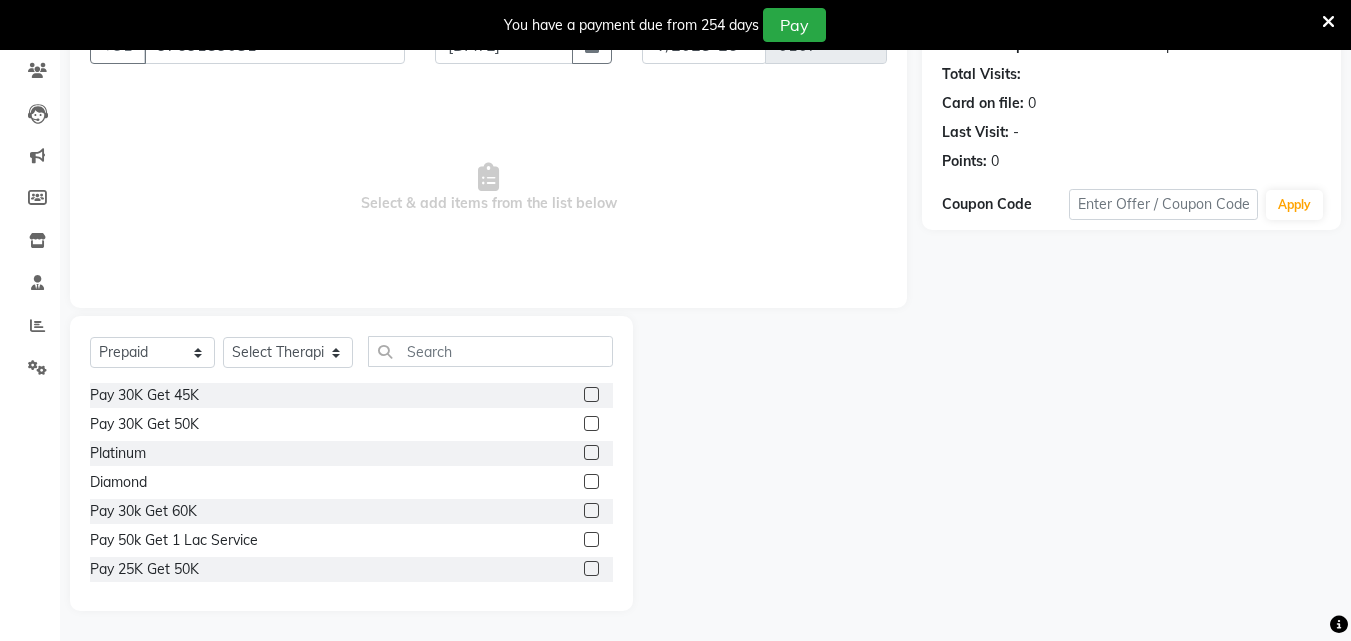 click on "Select  Service  Product  Membership  Package Voucher Prepaid Gift Card  Select Therapist Amla Amrutha Anita Khatke Anjana Surendra Kalyani Athul  Avtar Jaiswal Bibina Chandani Yadav Deepali Gaikwad Dr. Annu Prasad Dr. Chaitali Deshmukh Dr. Jeason John Dr mamta Dr. Mrunal Gole Gloria Y Hari Jainy M R KAMAL NIKAM Kavita Ambatkar Latika Latika Sawant Leenamol Pooja Mohite Priya Mishra Rajesh verma Rajimon Gopalan RATHEESH KUMAR G KURUP Sachin Subhash Shali K M Shani K Shibin shivam Shivprasad Suddheesh K K Sunil Wankhade Sunita Fernandes  Swati Tejaswini Gaonkar Vidya Vishwanath Vinayak Yogesh Parab" 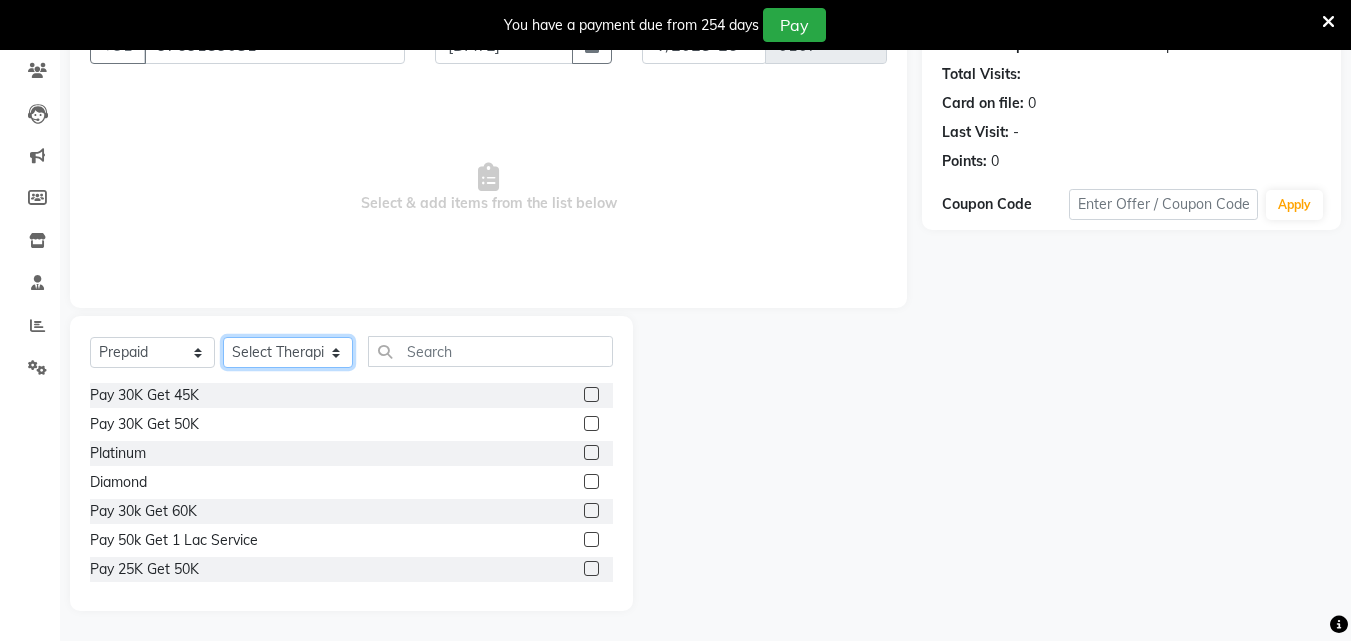 click on "Select Therapist [PERSON_NAME] [PERSON_NAME] [PERSON_NAME] [PERSON_NAME] [PERSON_NAME]  [PERSON_NAME] Bibina [PERSON_NAME] [PERSON_NAME] Dr. [PERSON_NAME] [PERSON_NAME] Dr. [PERSON_NAME] Dr mamta [PERSON_NAME] [PERSON_NAME] [PERSON_NAME] [PERSON_NAME] [PERSON_NAME] [PERSON_NAME] Leenamol Pooja [PERSON_NAME] Mishra [PERSON_NAME] [PERSON_NAME] [PERSON_NAME] G [PERSON_NAME] [PERSON_NAME] K M [PERSON_NAME] K [PERSON_NAME] [PERSON_NAME] Suddheesh K K [PERSON_NAME] [PERSON_NAME]  Swati [PERSON_NAME] [PERSON_NAME] [PERSON_NAME]" 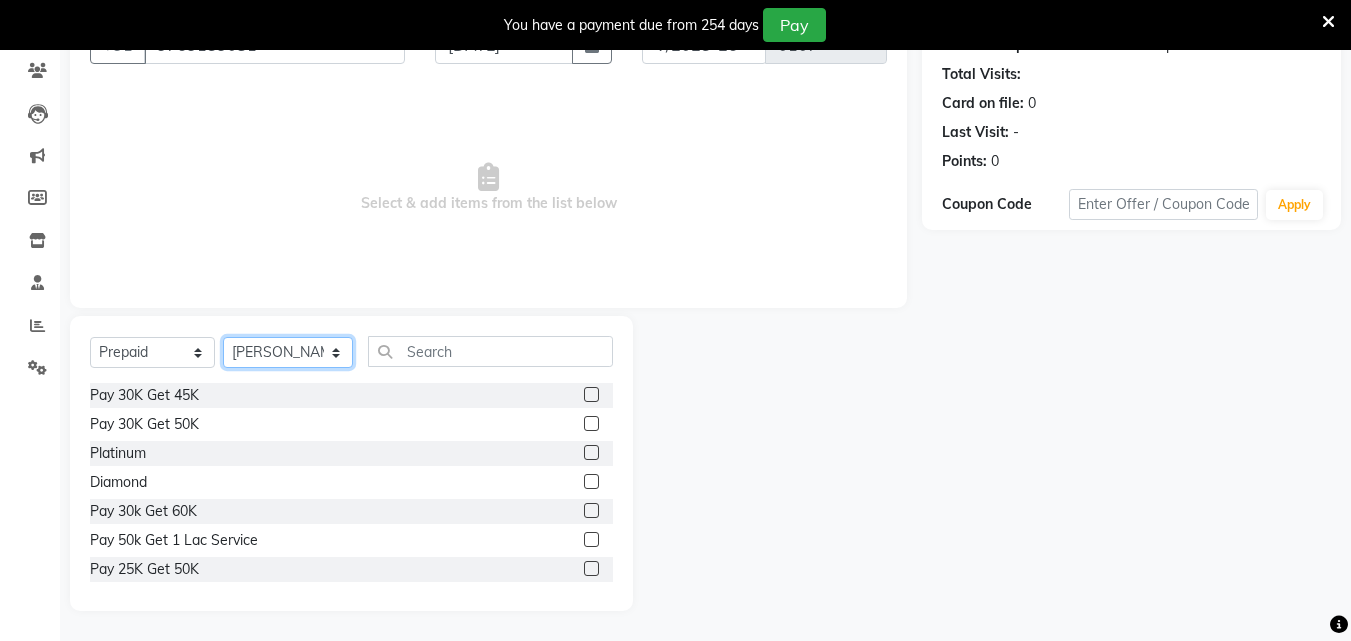 click on "Select Therapist [PERSON_NAME] [PERSON_NAME] [PERSON_NAME] [PERSON_NAME] [PERSON_NAME]  [PERSON_NAME] Bibina [PERSON_NAME] [PERSON_NAME] Dr. [PERSON_NAME] [PERSON_NAME] Dr. [PERSON_NAME] Dr mamta [PERSON_NAME] [PERSON_NAME] [PERSON_NAME] [PERSON_NAME] [PERSON_NAME] [PERSON_NAME] Leenamol Pooja [PERSON_NAME] Mishra [PERSON_NAME] [PERSON_NAME] [PERSON_NAME] G [PERSON_NAME] [PERSON_NAME] K M [PERSON_NAME] K [PERSON_NAME] [PERSON_NAME] Suddheesh K K [PERSON_NAME] [PERSON_NAME]  Swati [PERSON_NAME] [PERSON_NAME] [PERSON_NAME]" 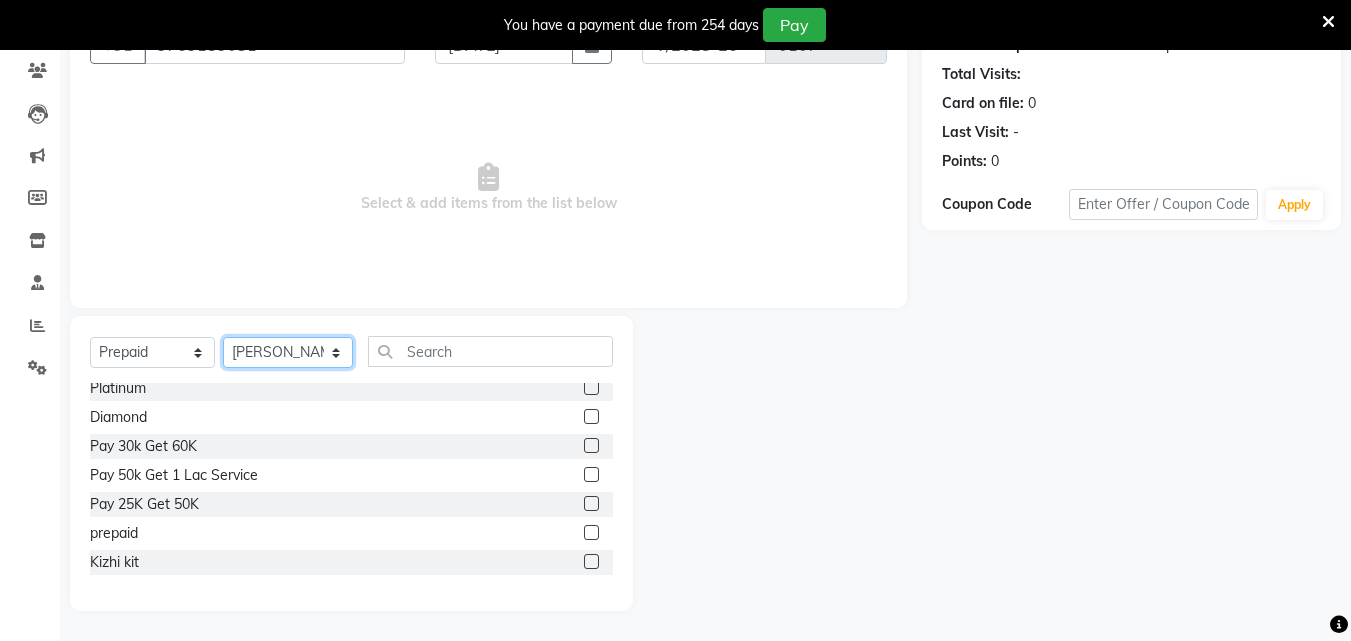 scroll, scrollTop: 148, scrollLeft: 0, axis: vertical 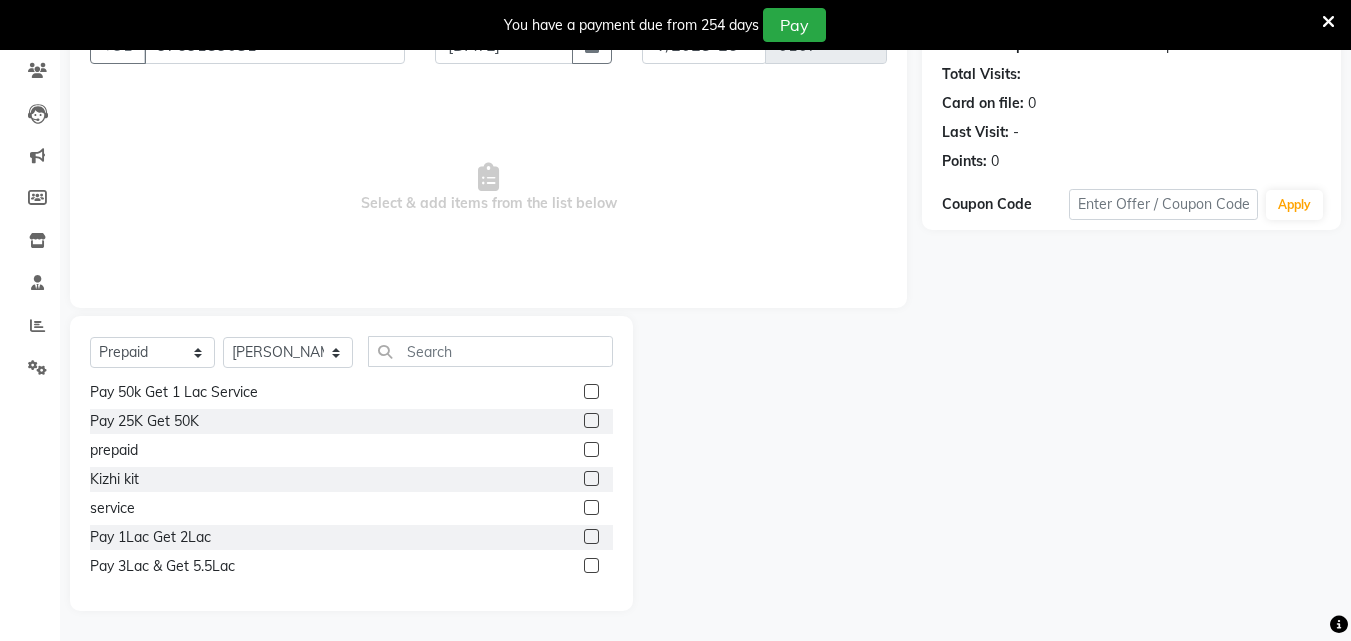 click 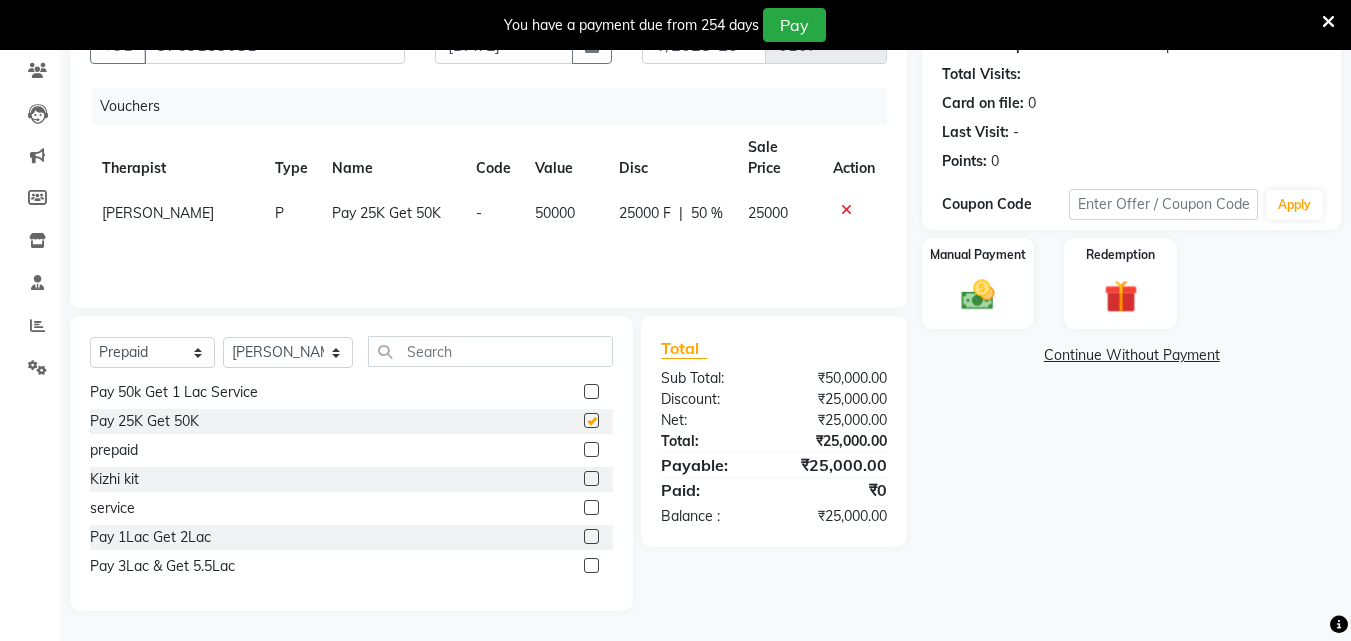 checkbox on "false" 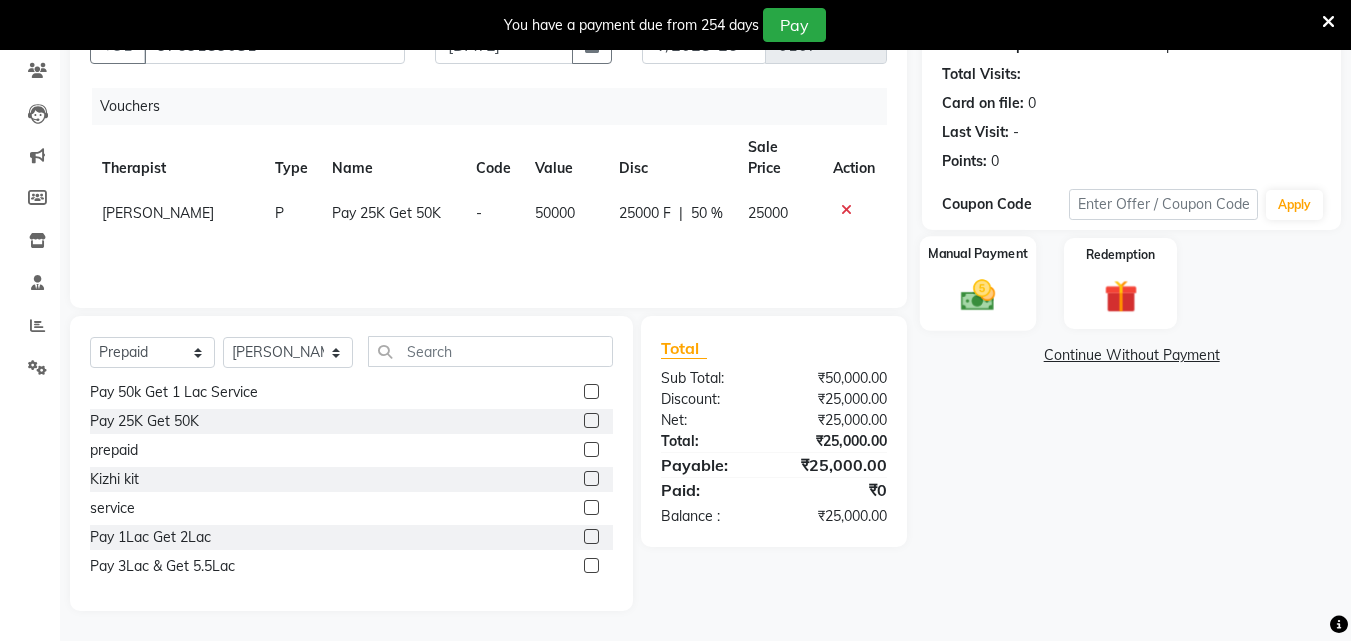 click 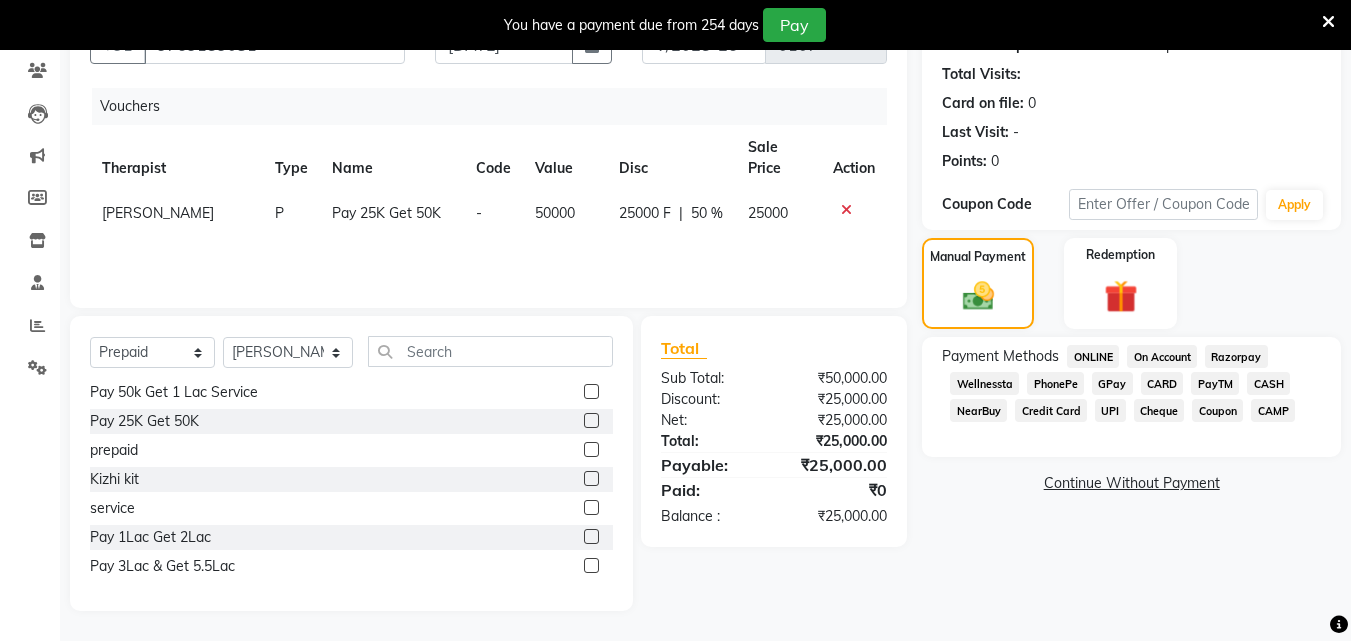 click on "CASH" 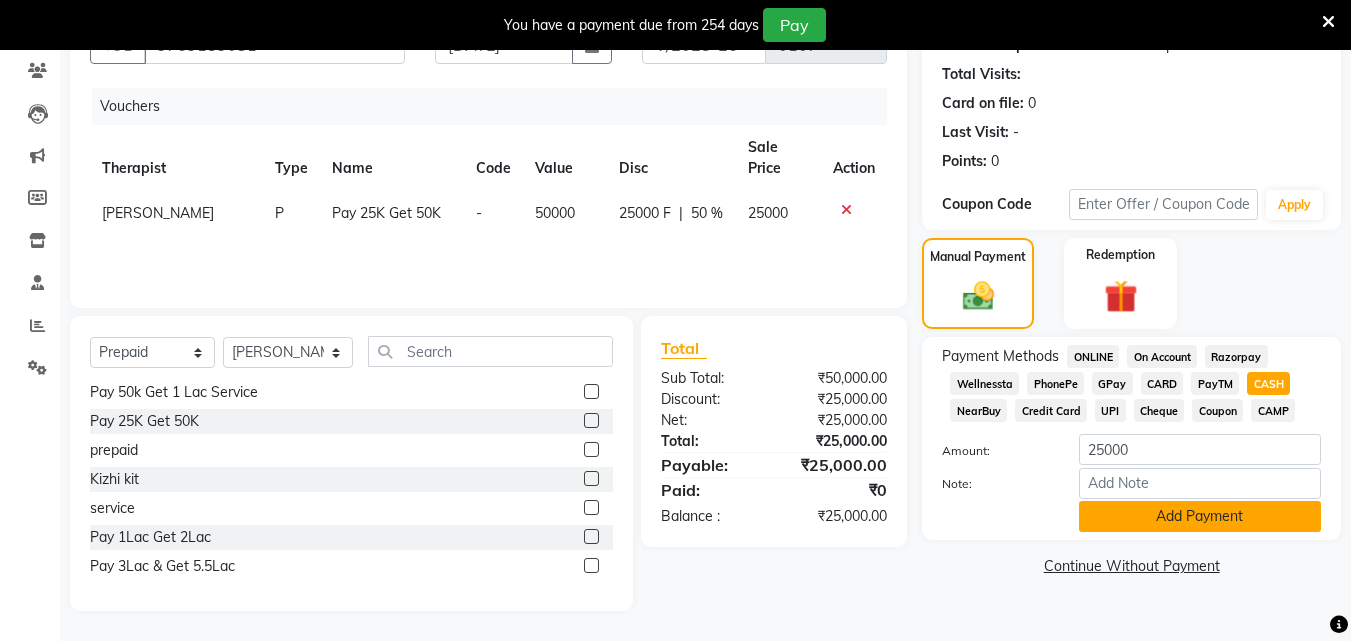 click on "Add Payment" 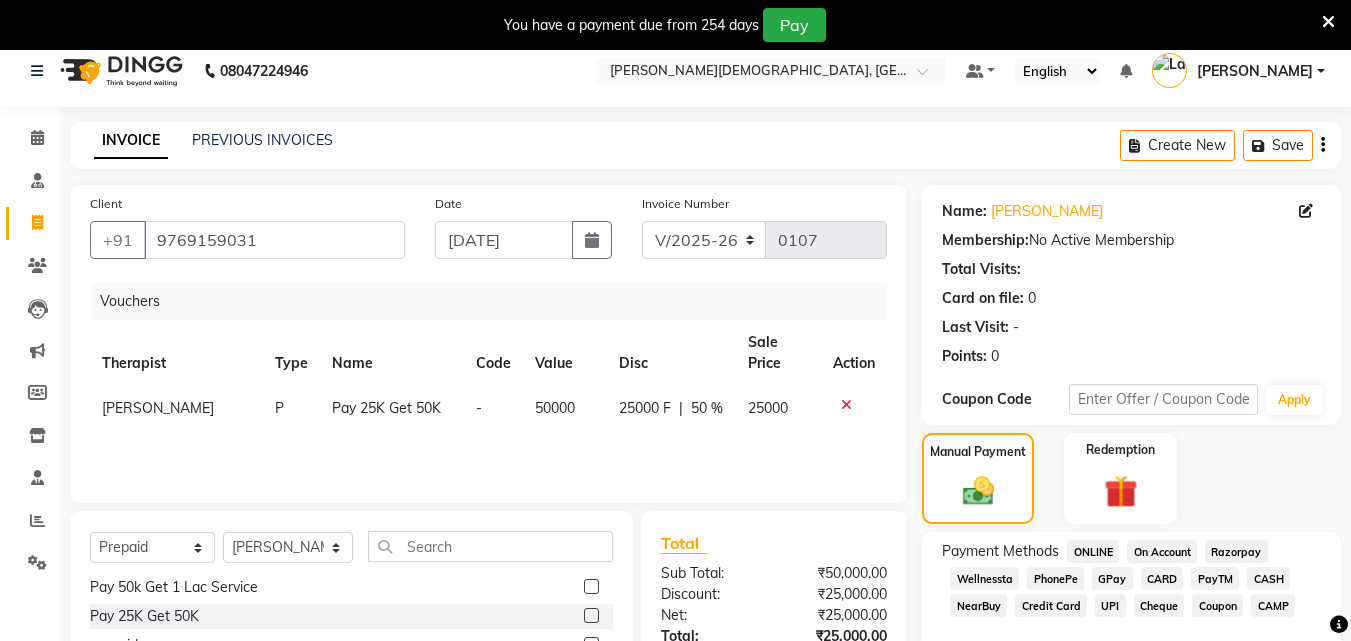 scroll, scrollTop: 0, scrollLeft: 0, axis: both 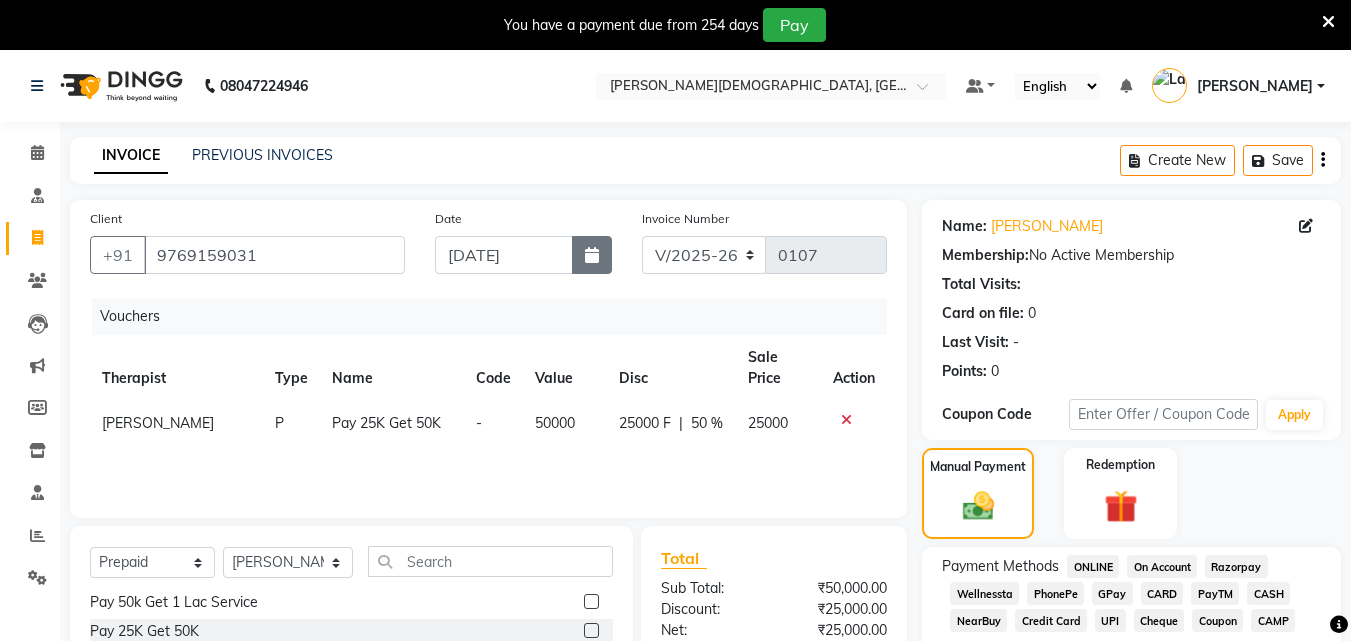 click 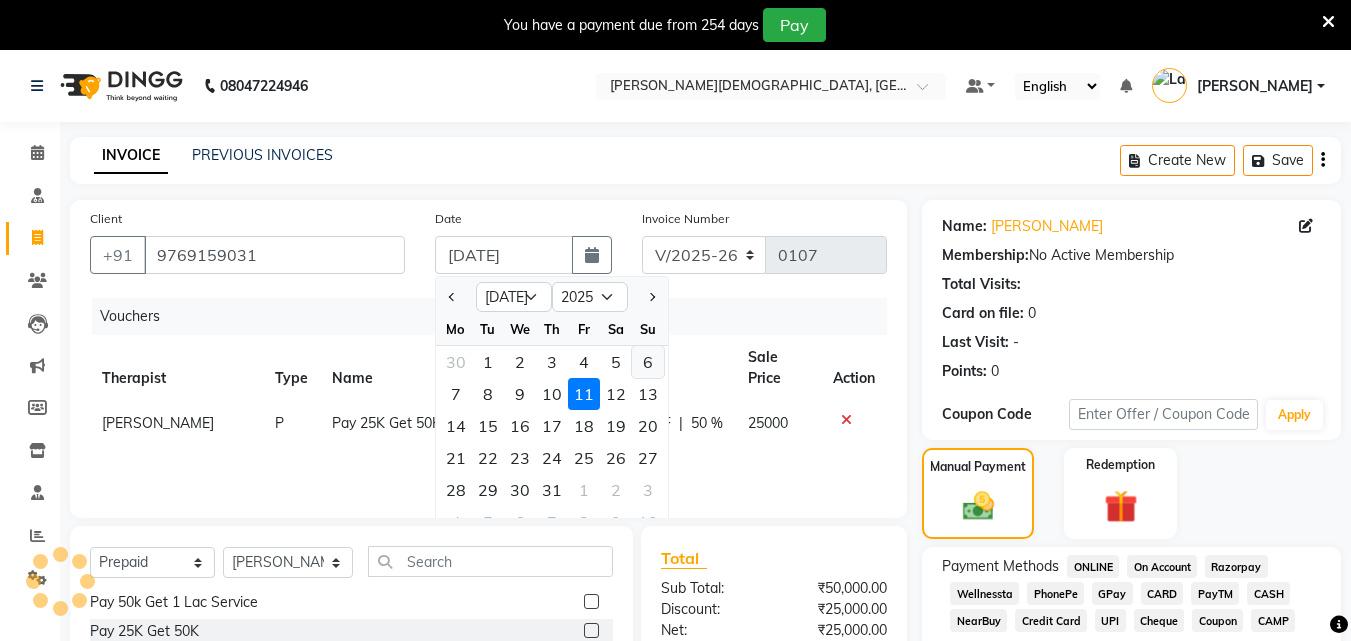 click on "6" 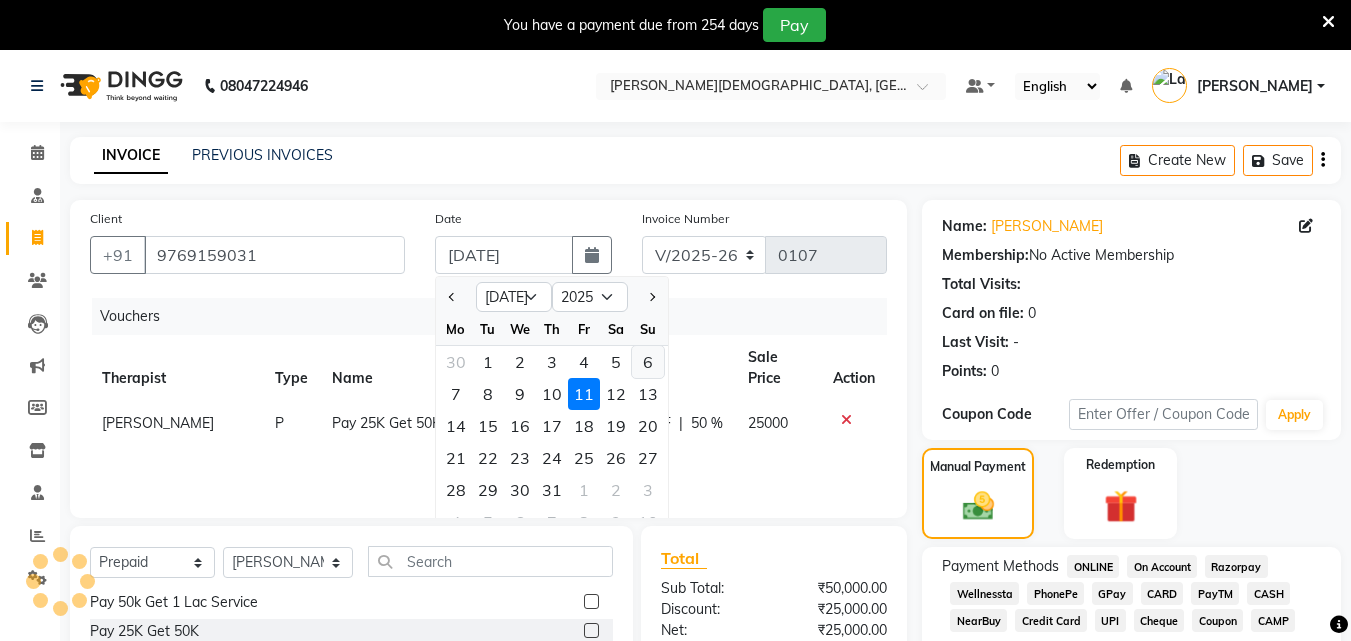 type on "06-07-2025" 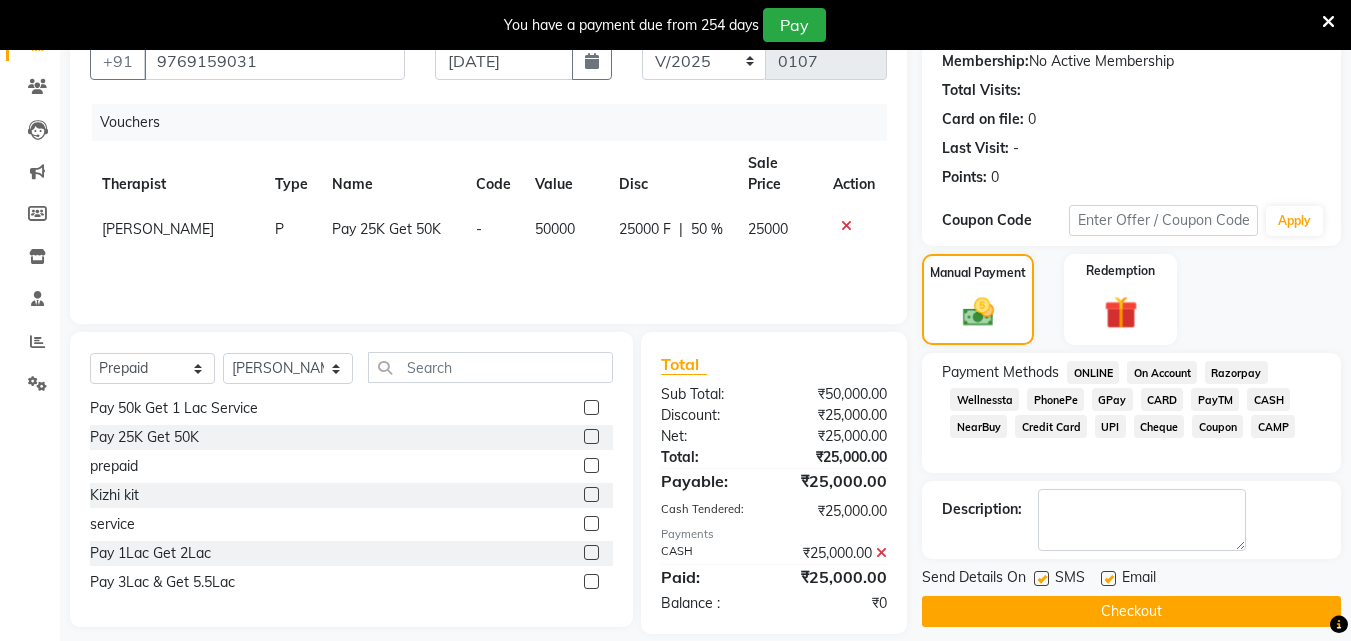scroll, scrollTop: 217, scrollLeft: 0, axis: vertical 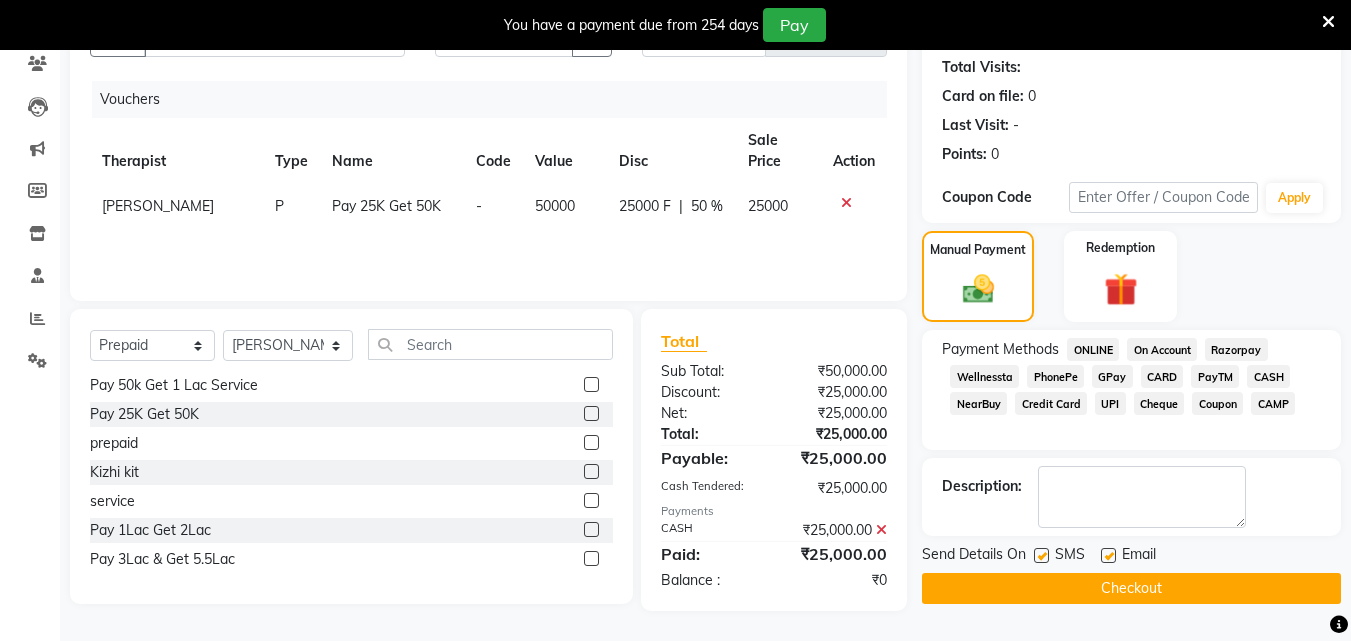 click 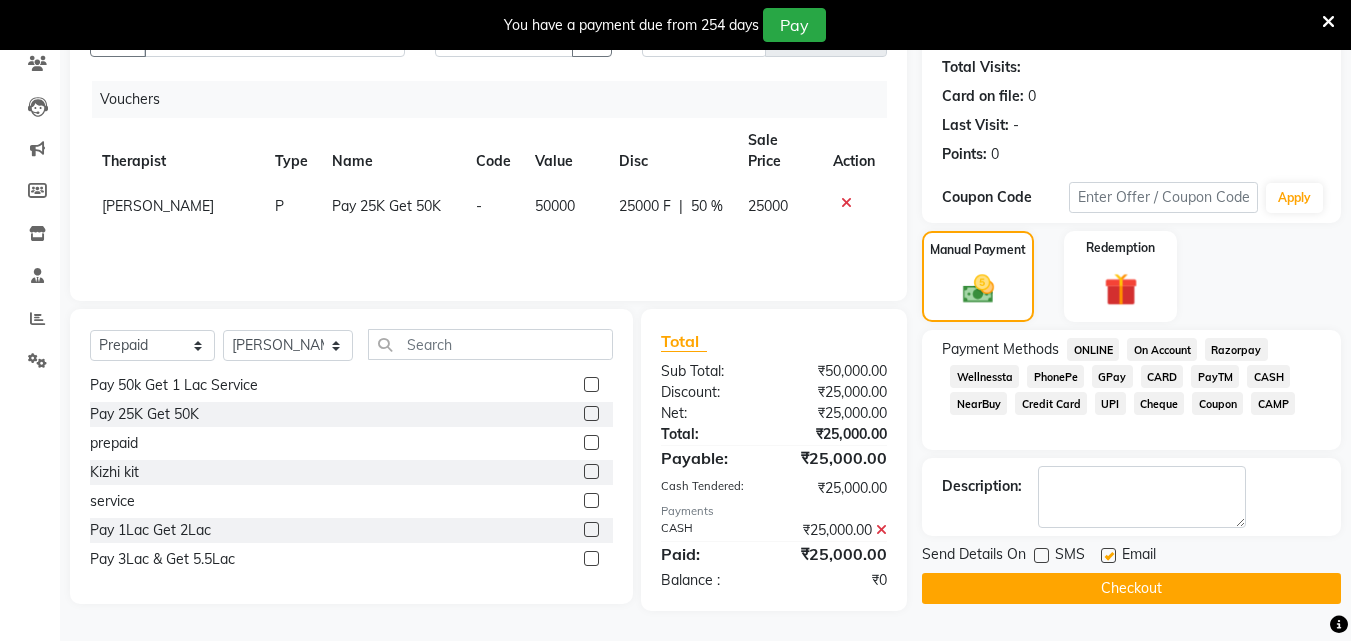 click 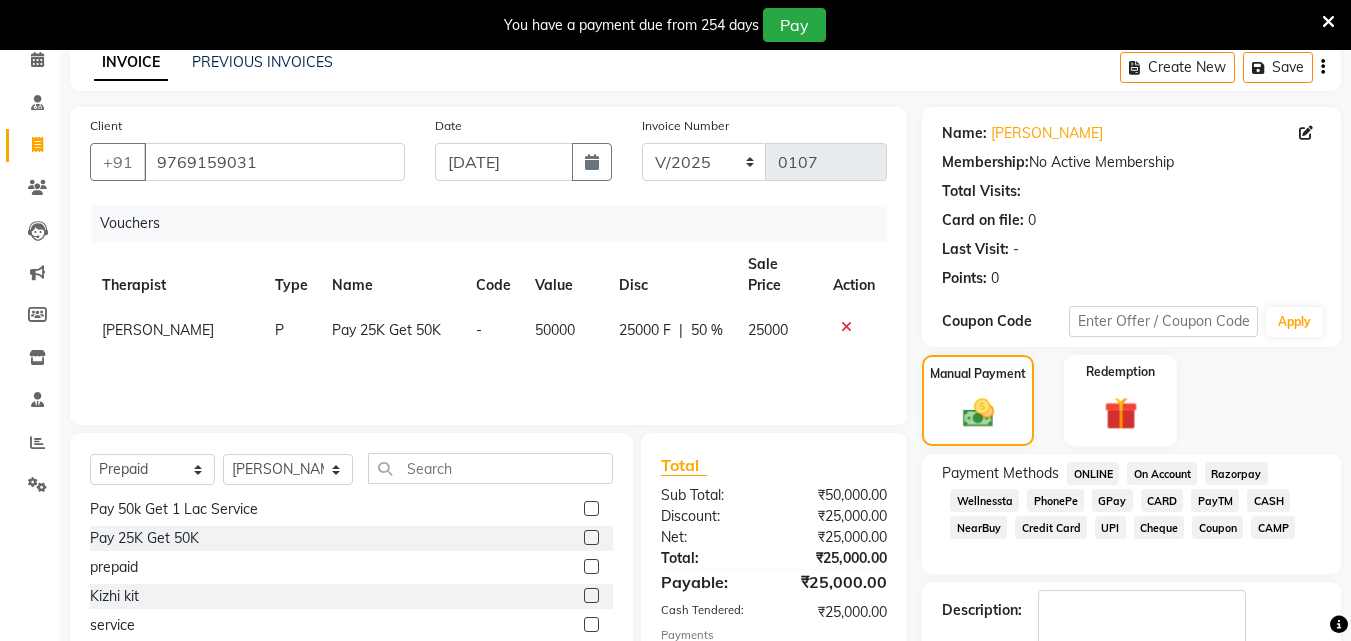 scroll, scrollTop: 217, scrollLeft: 0, axis: vertical 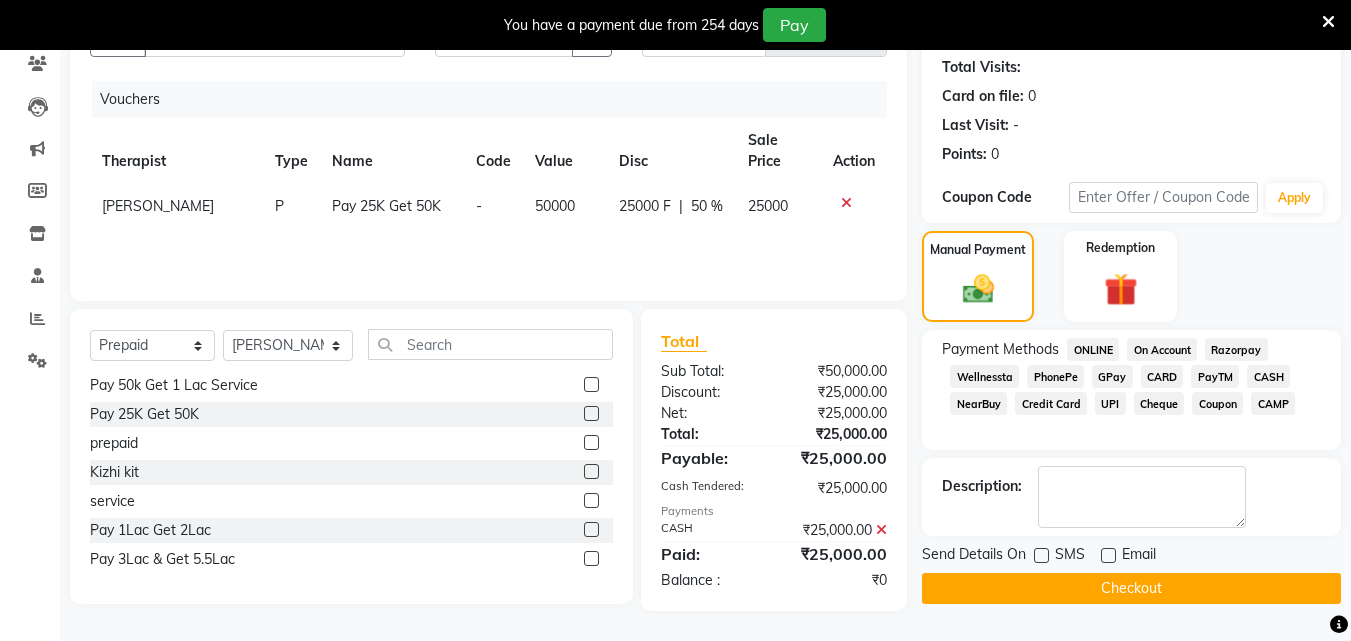 click on "Checkout" 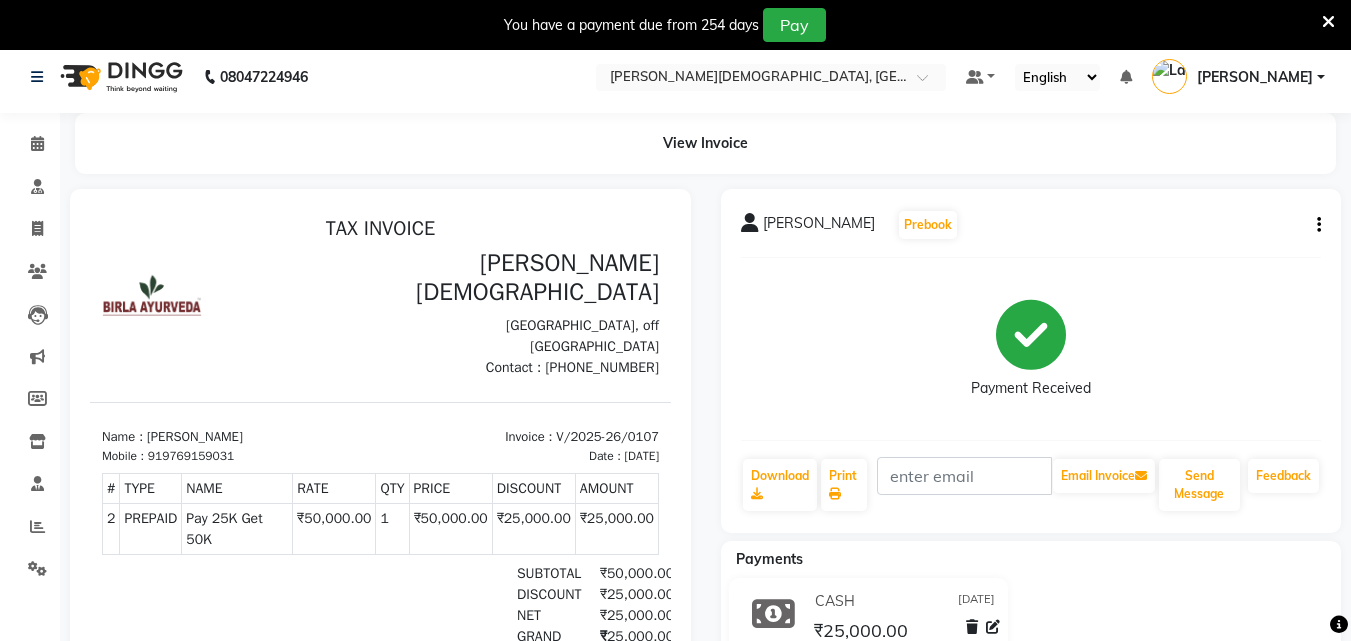 scroll, scrollTop: 0, scrollLeft: 0, axis: both 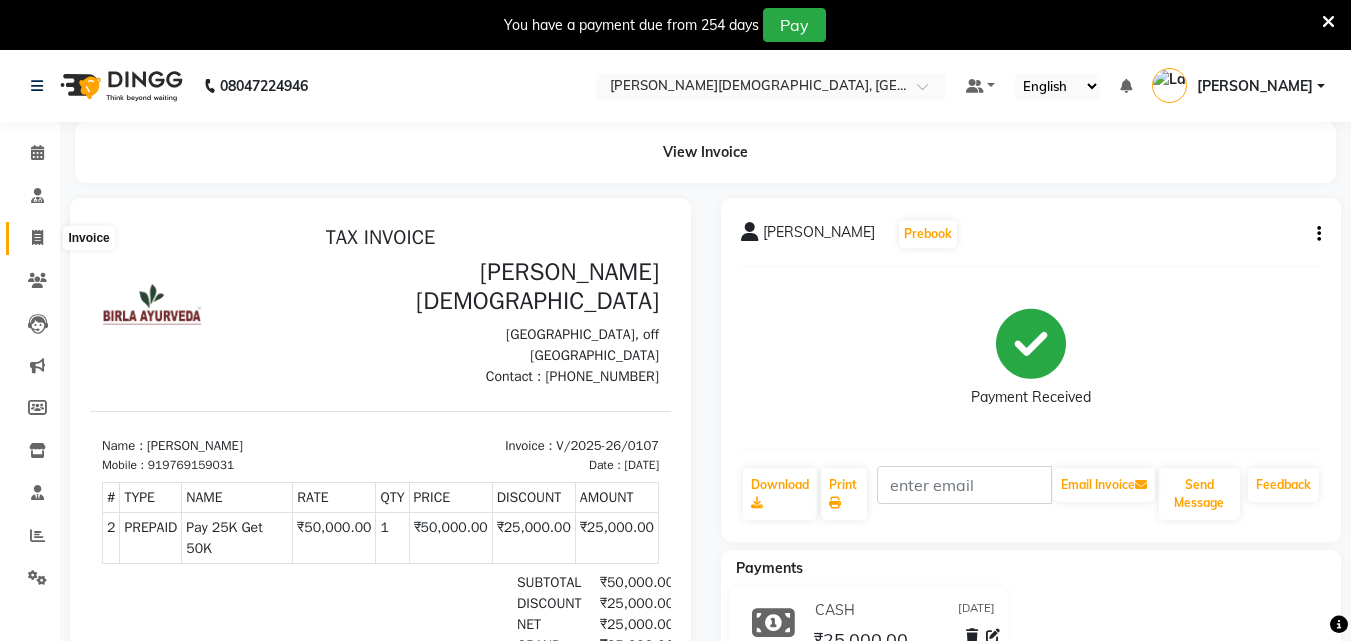 click 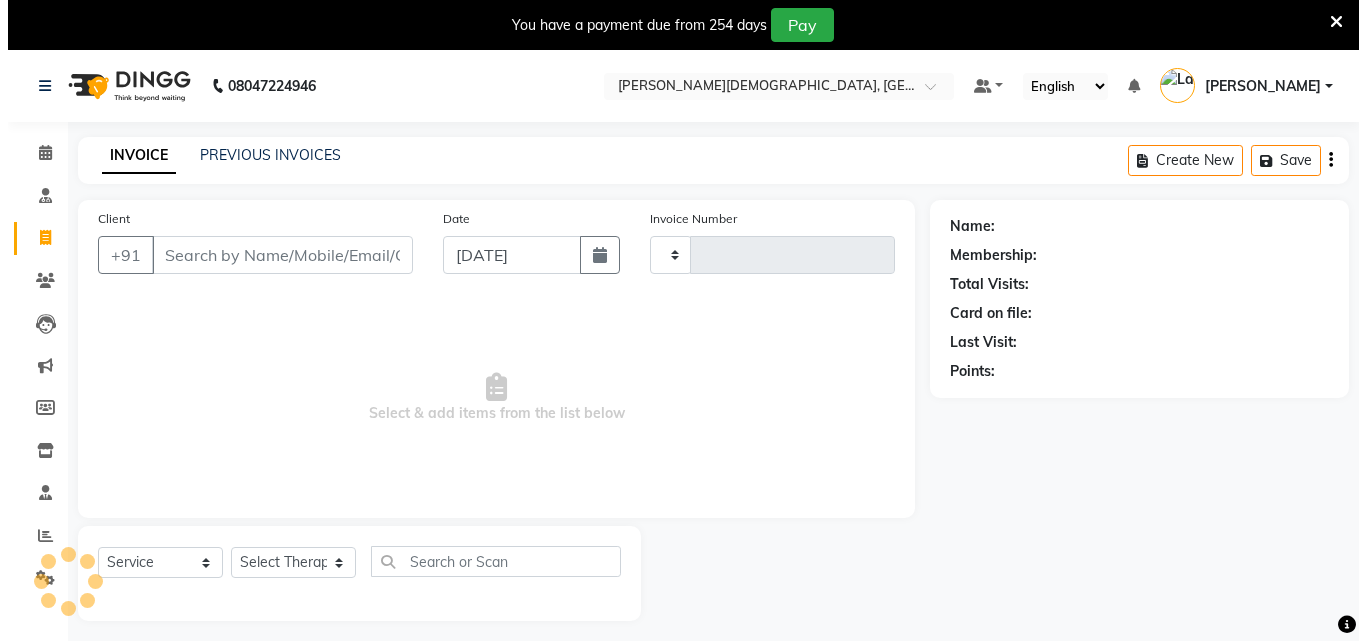 scroll, scrollTop: 50, scrollLeft: 0, axis: vertical 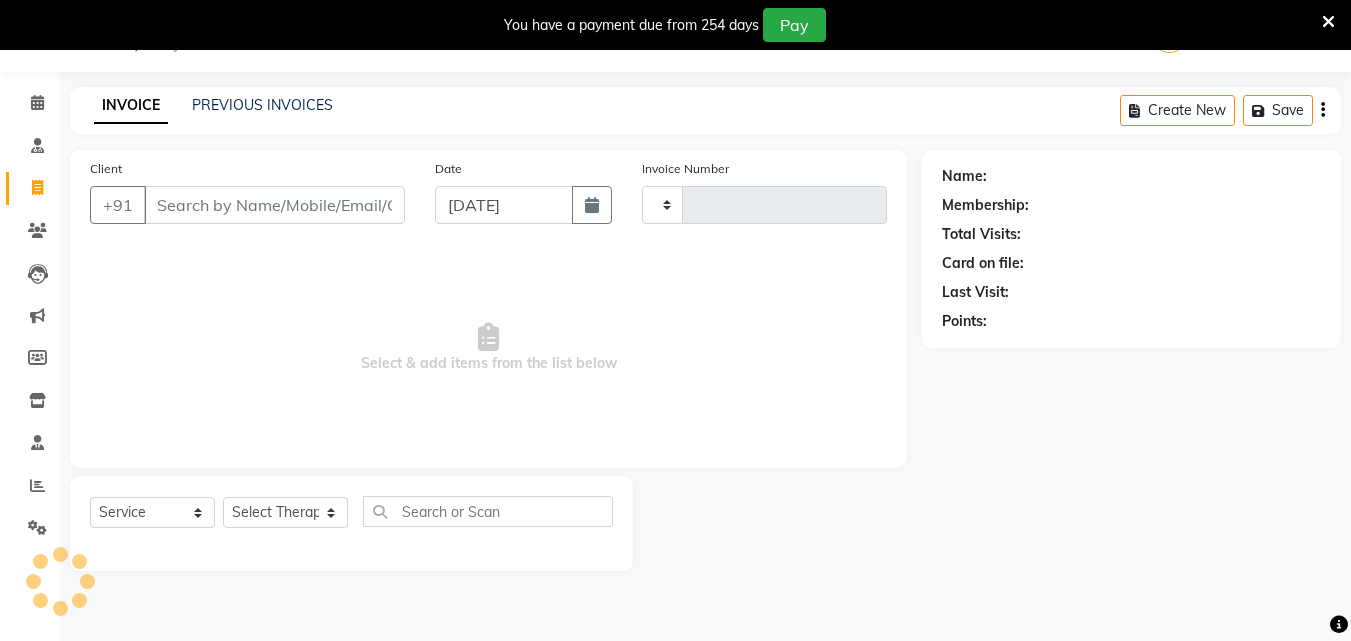 type on "0108" 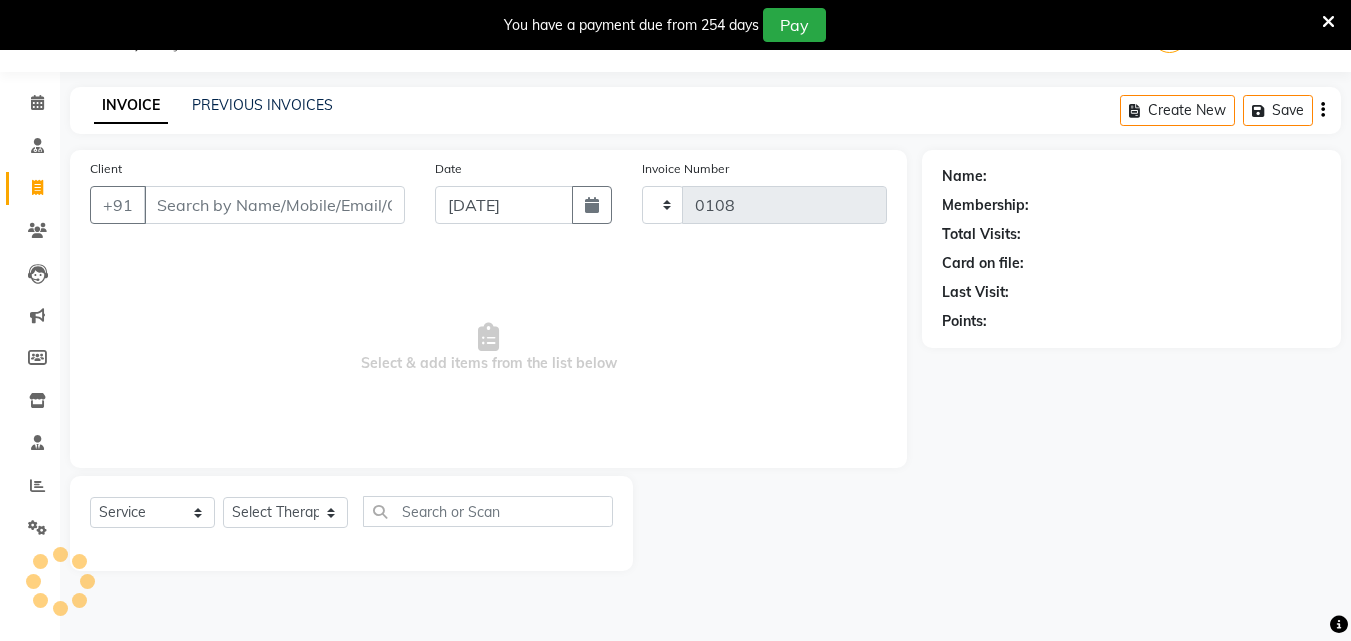 select on "6810" 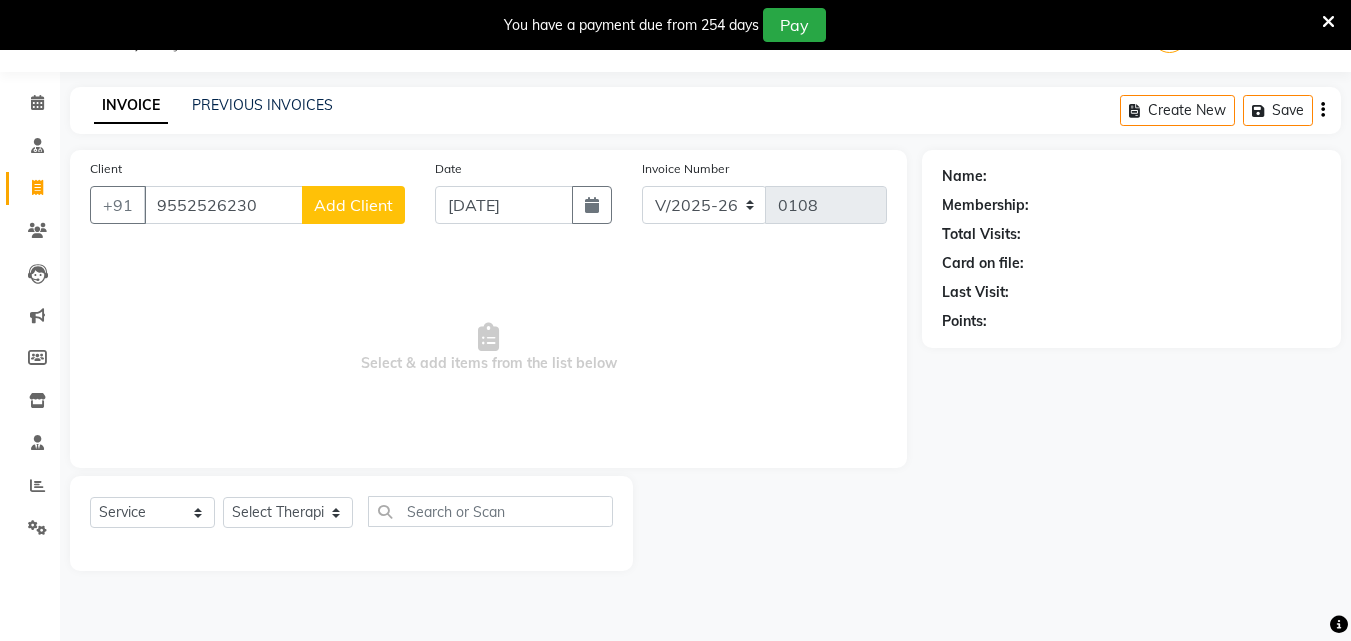type on "9552526230" 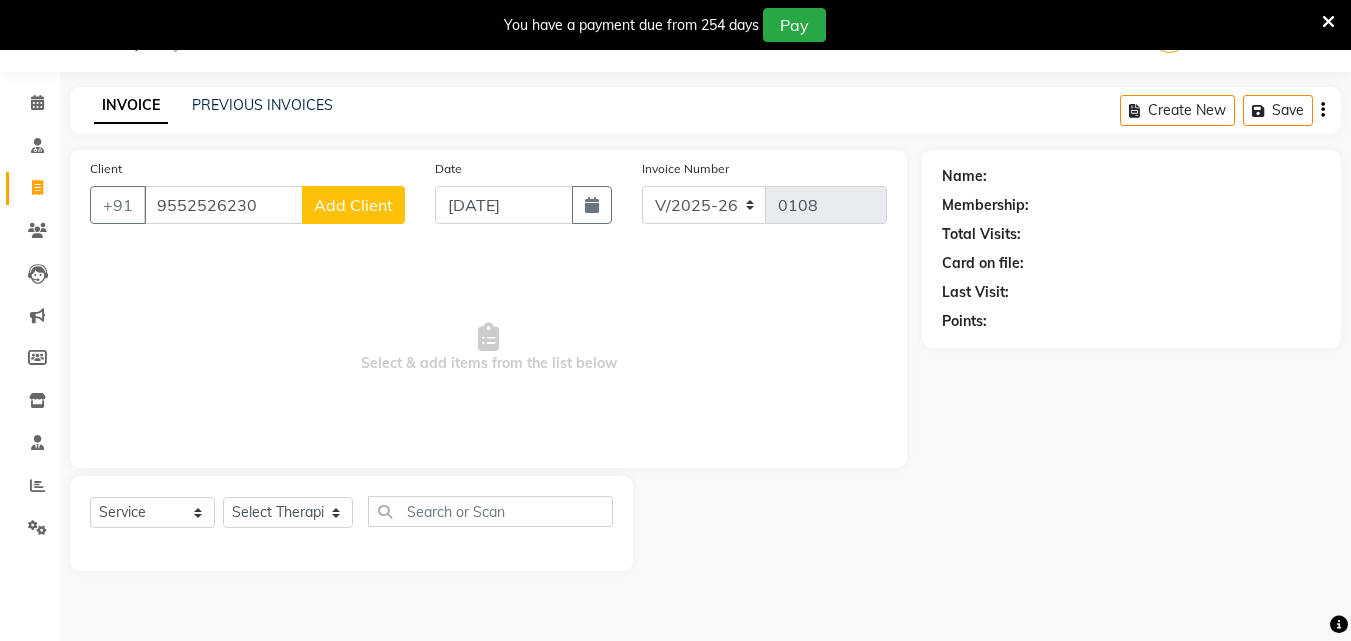 click on "Add Client" 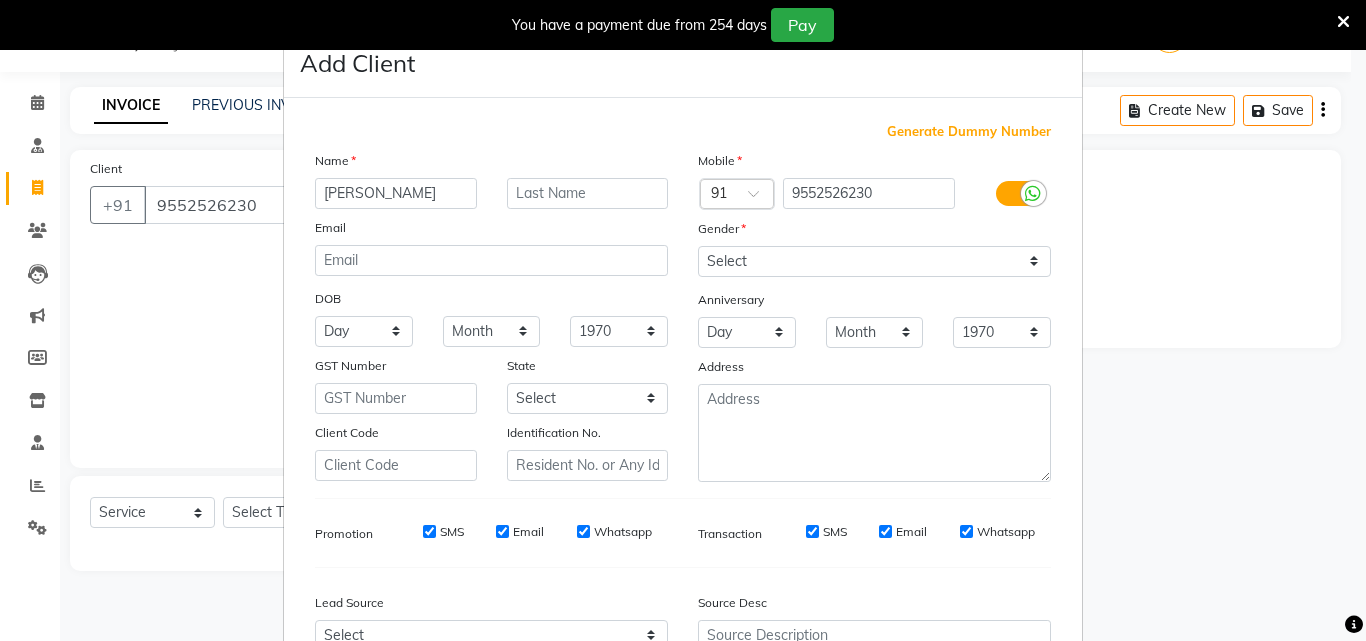 type on "Gajanan" 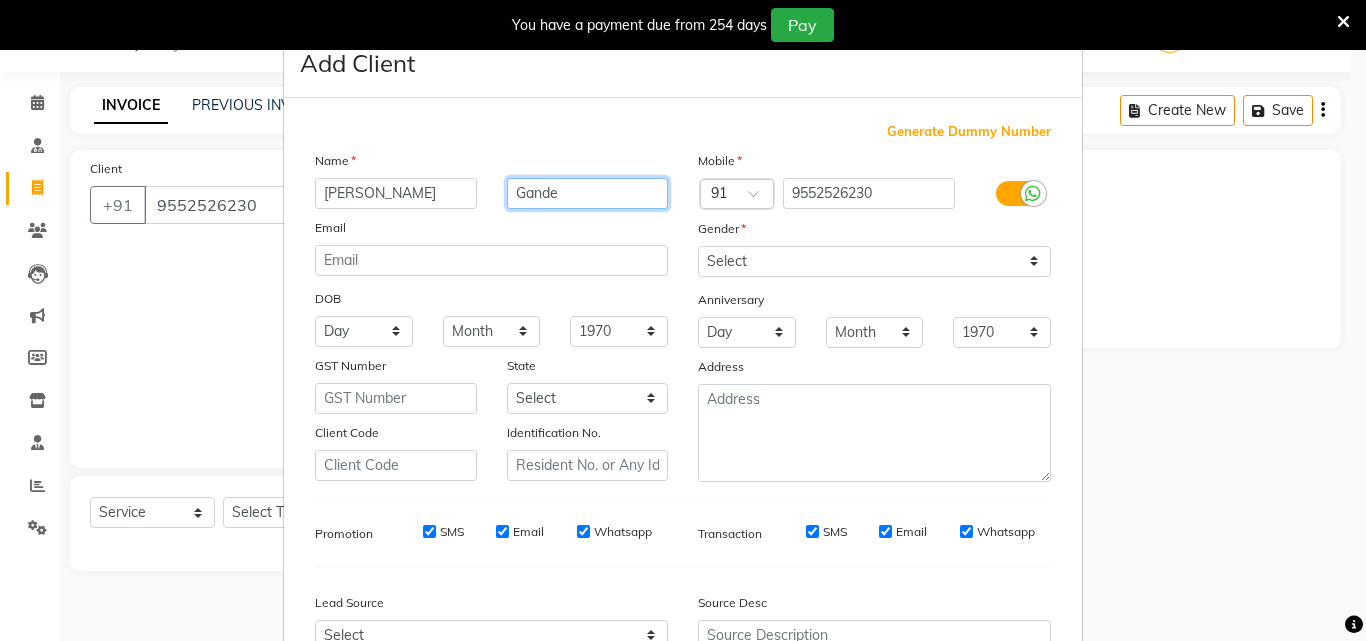 type on "Gande" 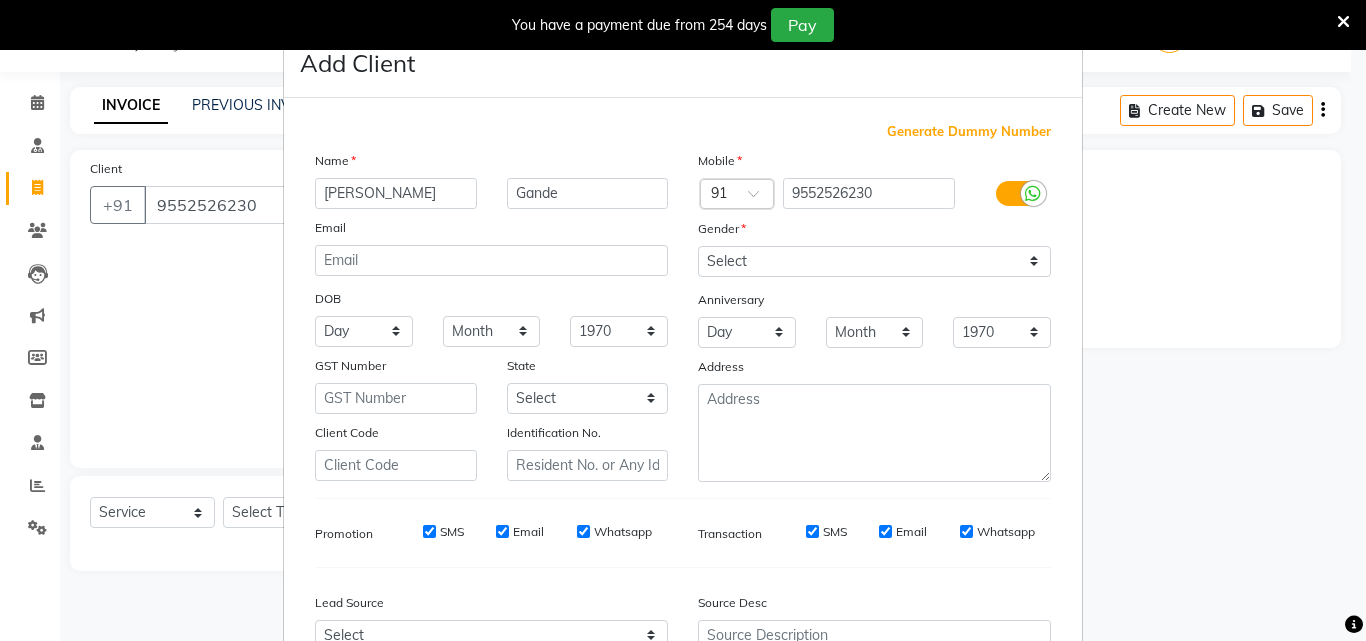 click at bounding box center (1033, 194) 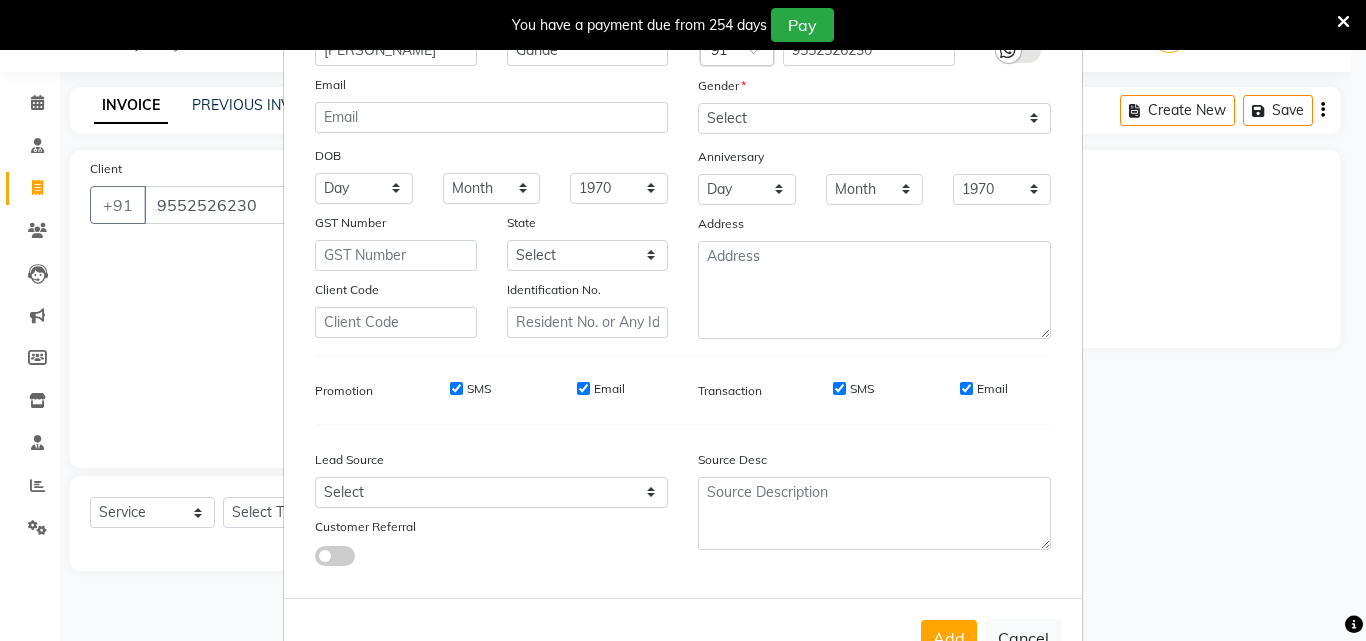 scroll, scrollTop: 108, scrollLeft: 0, axis: vertical 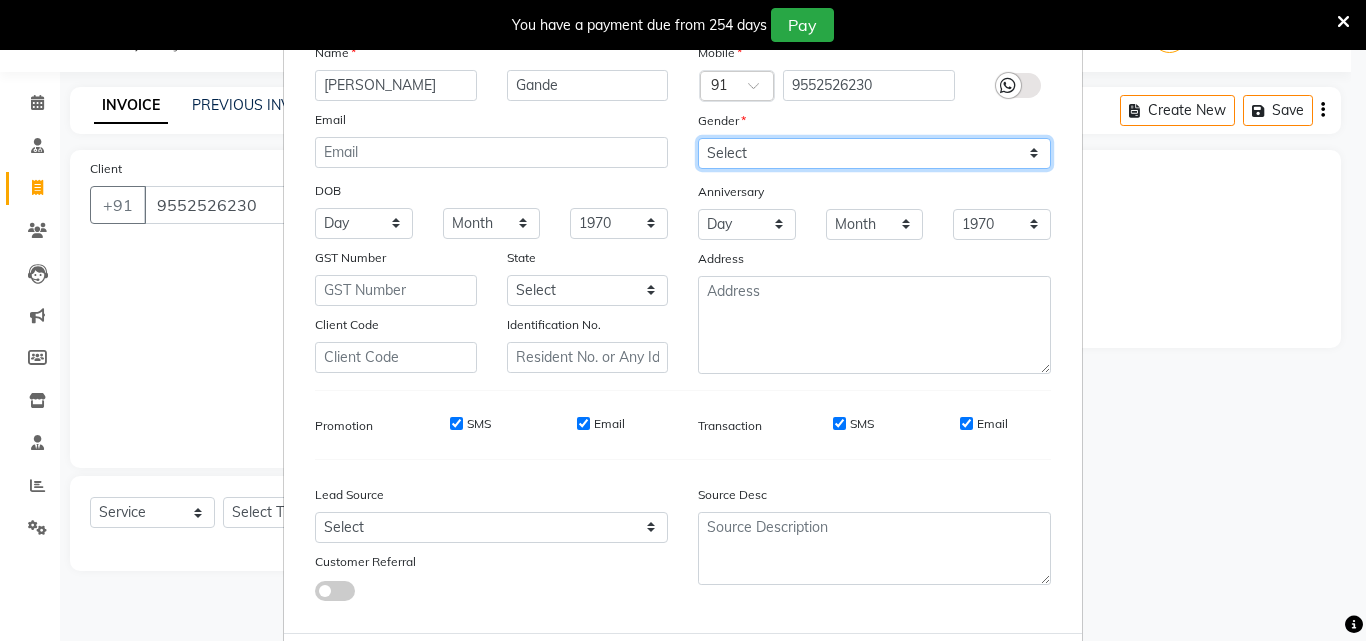 click on "Select [DEMOGRAPHIC_DATA] [DEMOGRAPHIC_DATA] Other Prefer Not To Say" at bounding box center [874, 153] 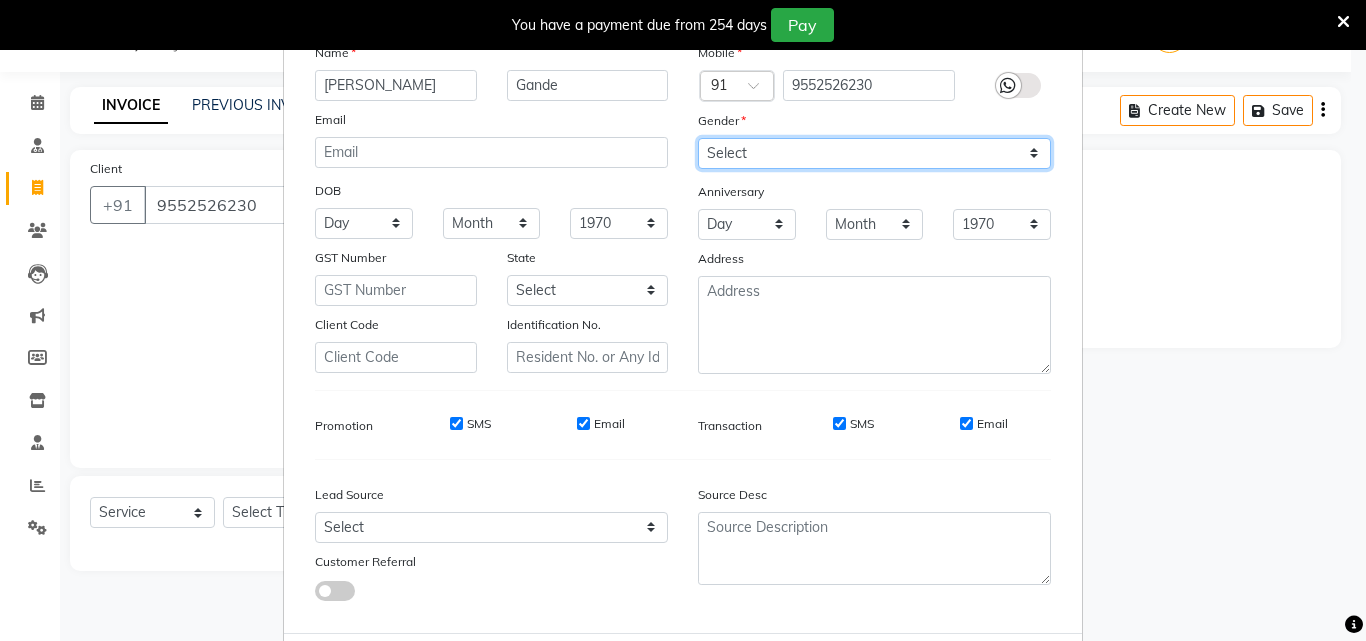 click on "Select [DEMOGRAPHIC_DATA] [DEMOGRAPHIC_DATA] Other Prefer Not To Say" at bounding box center [874, 153] 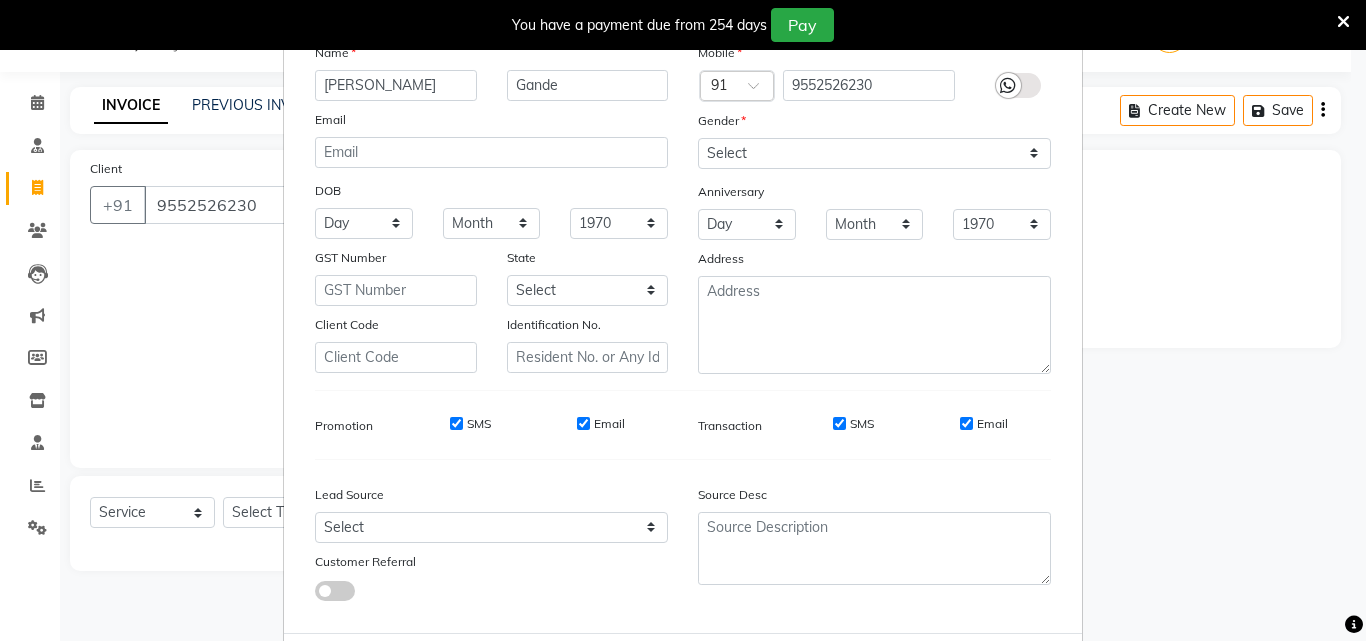 click on "SMS" at bounding box center (456, 423) 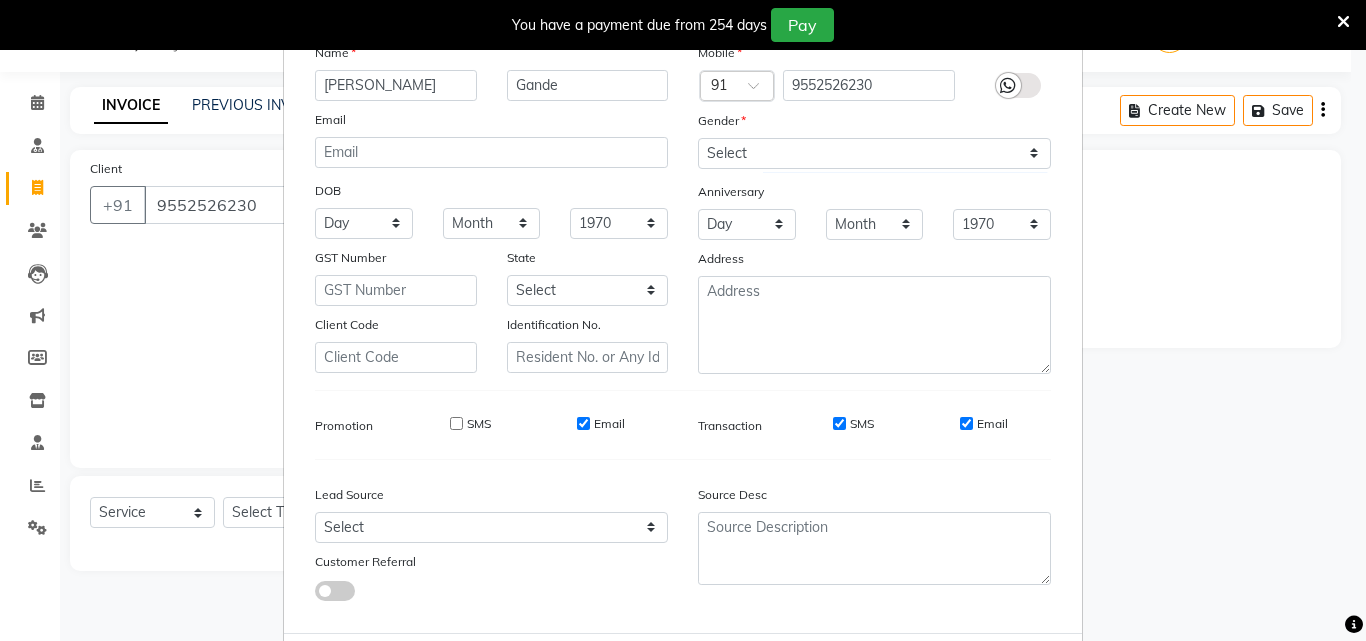 click on "Email" at bounding box center [583, 423] 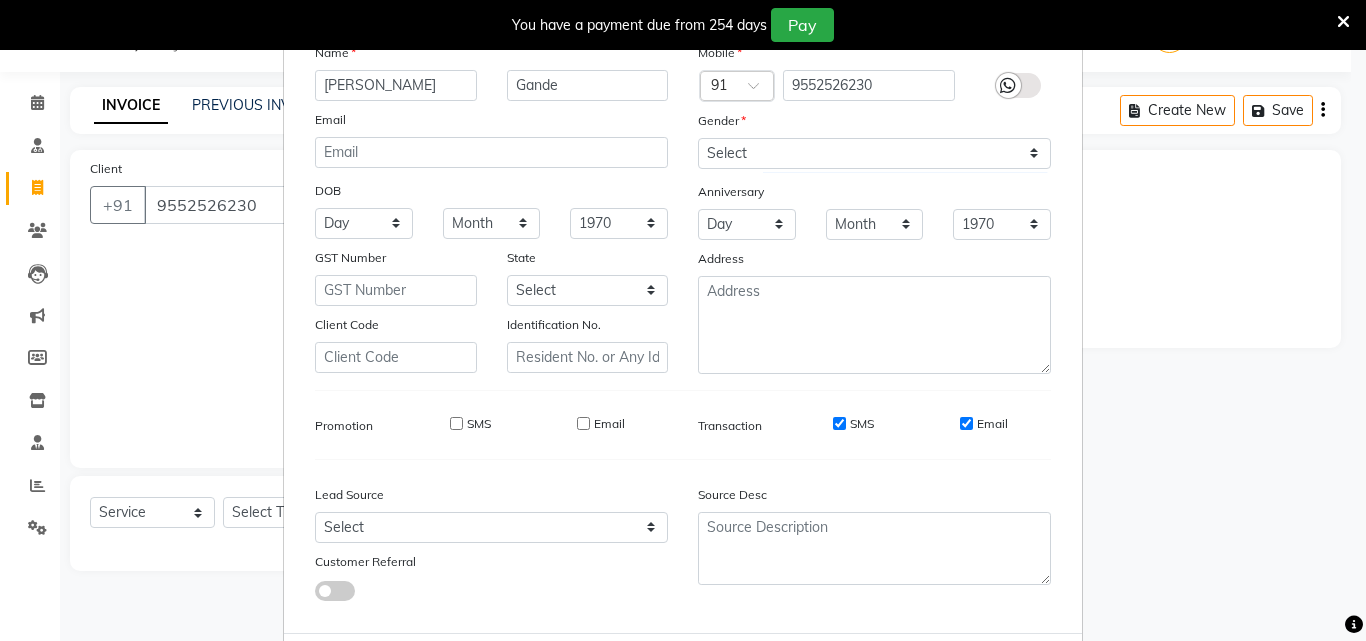 click on "SMS" at bounding box center [839, 423] 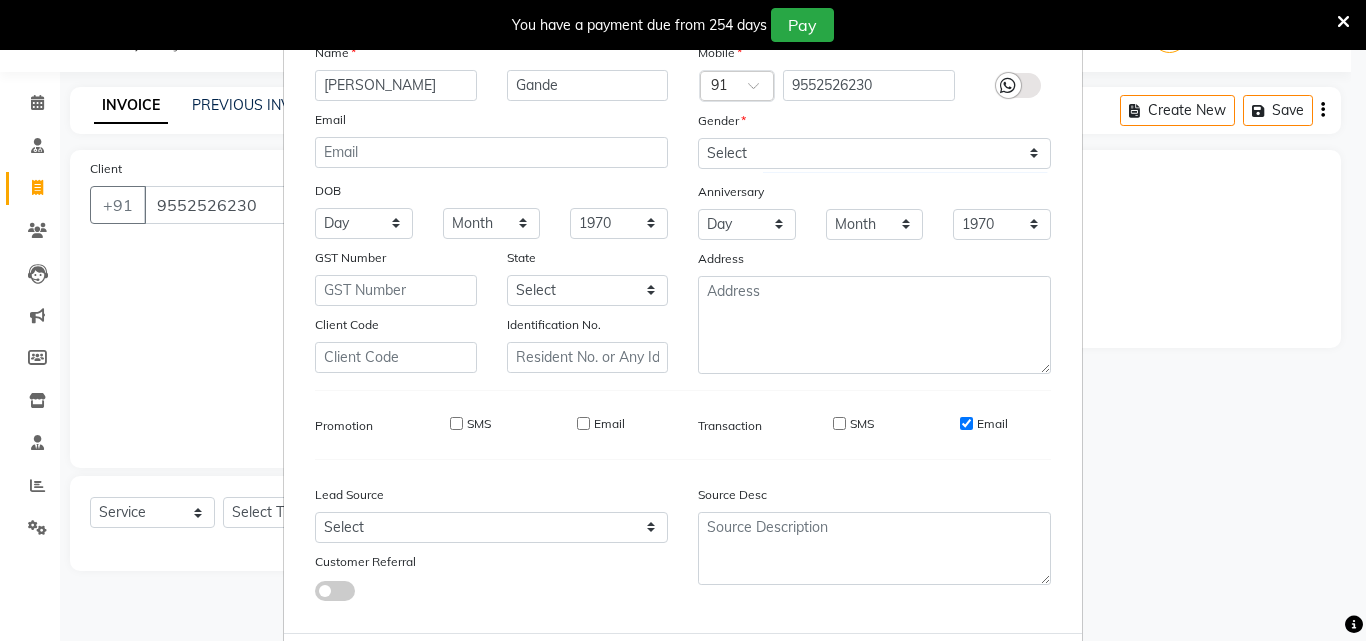 click on "Email" at bounding box center [966, 423] 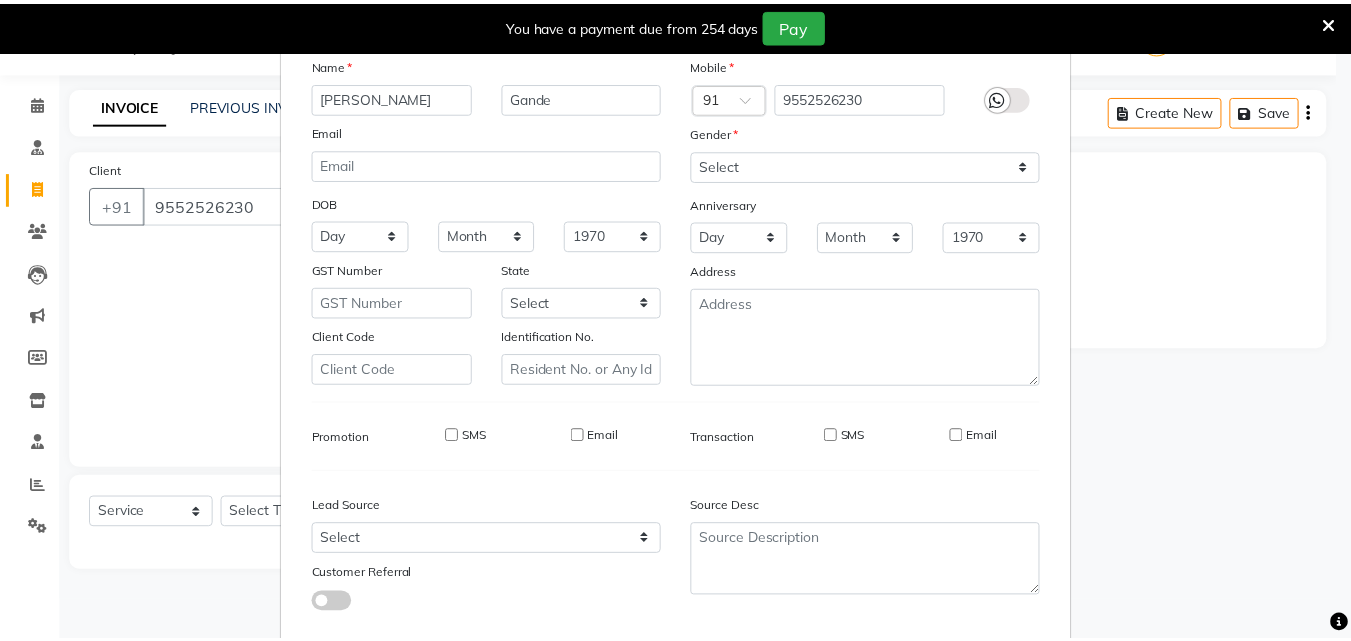 scroll, scrollTop: 208, scrollLeft: 0, axis: vertical 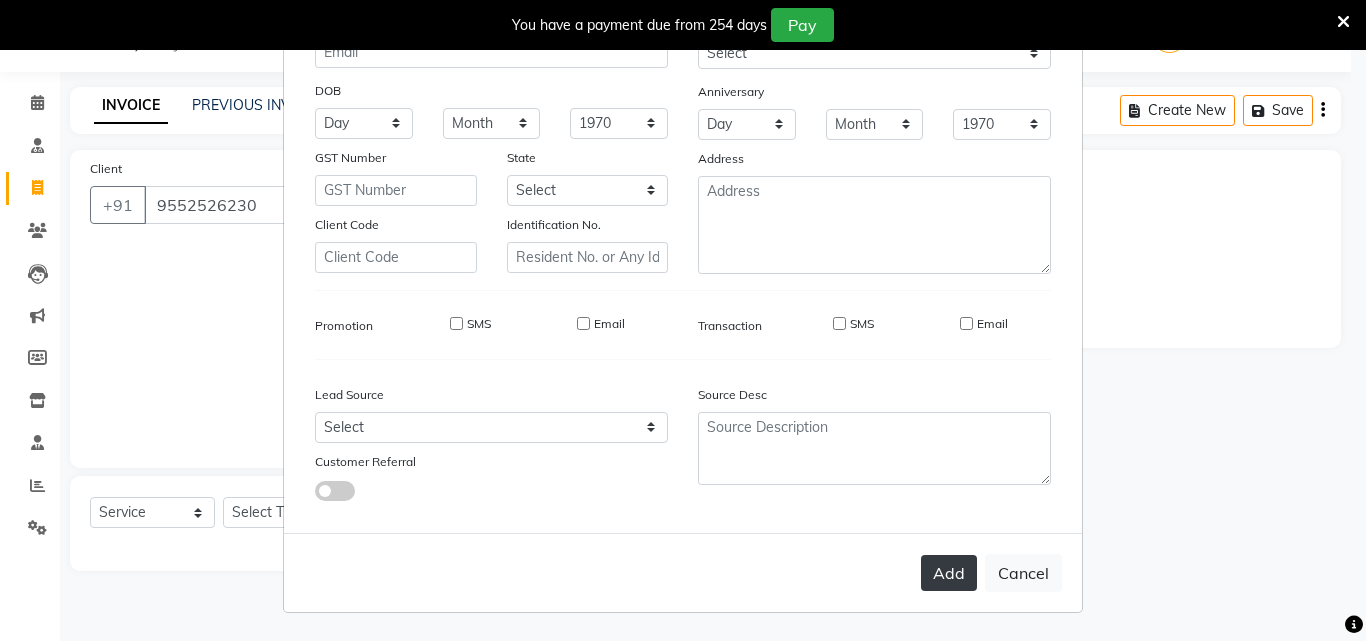 click on "Add" at bounding box center [949, 573] 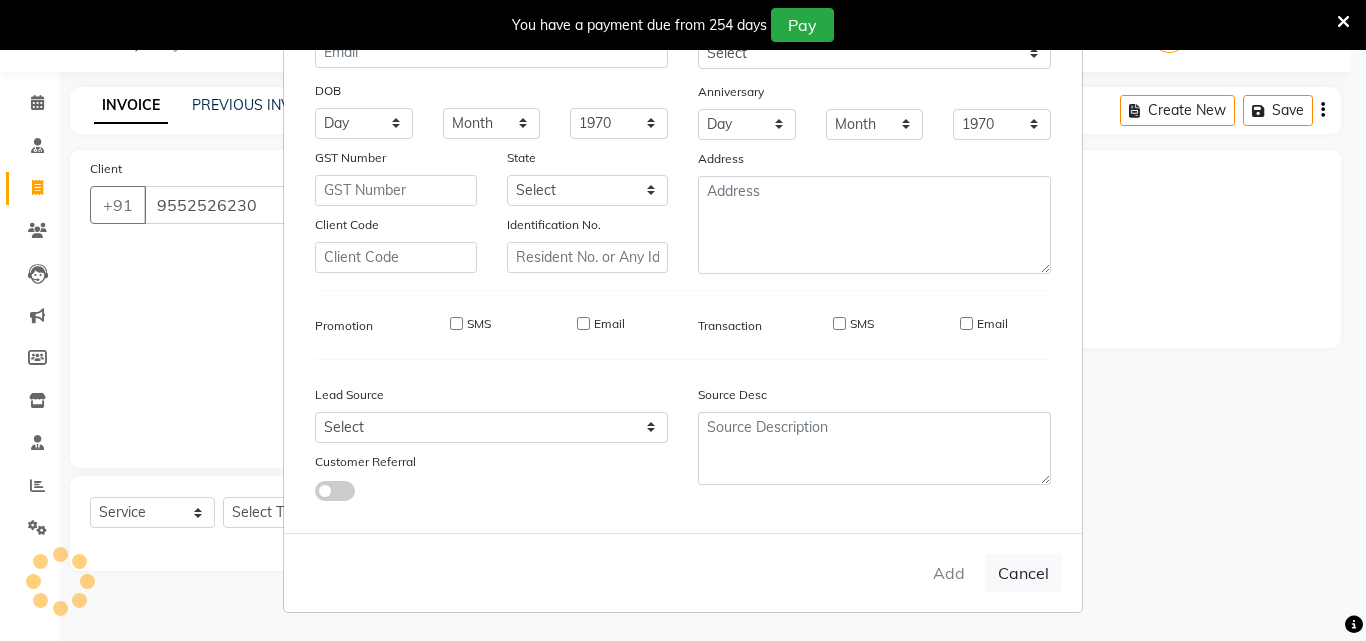 type 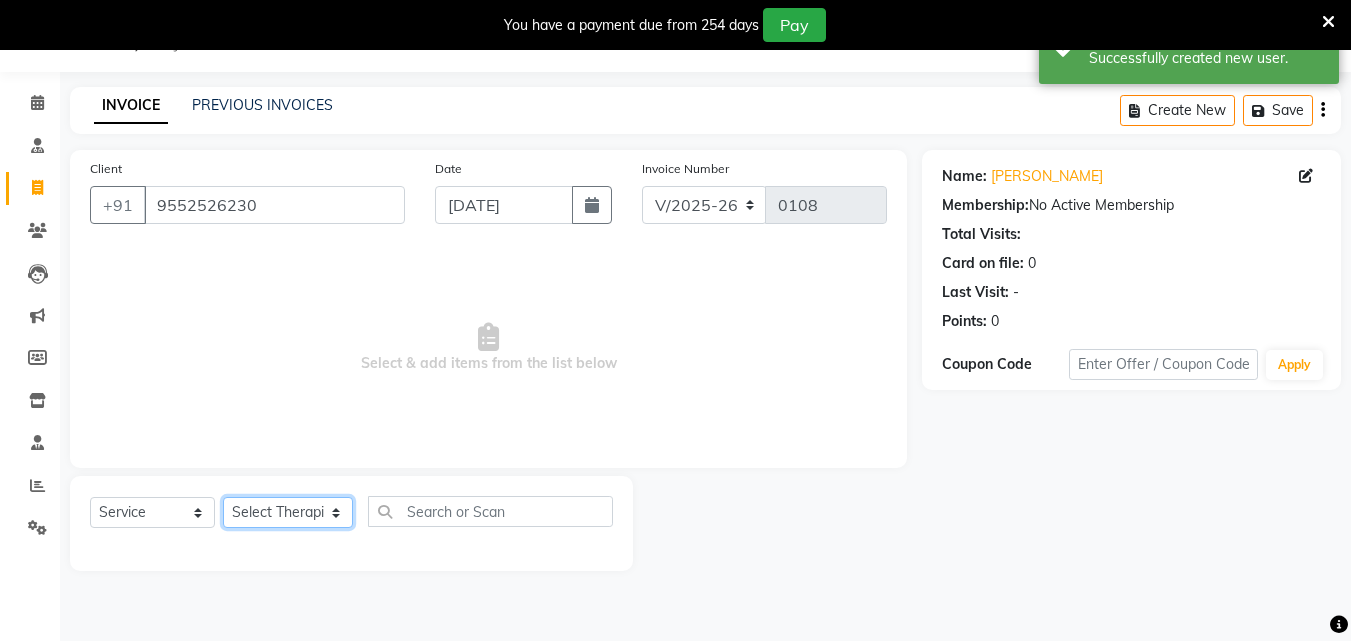 click on "Select Therapist [PERSON_NAME] [PERSON_NAME] [PERSON_NAME] [PERSON_NAME] [PERSON_NAME]  [PERSON_NAME] Bibina [PERSON_NAME] [PERSON_NAME] Dr. [PERSON_NAME] [PERSON_NAME] Dr. [PERSON_NAME] Dr mamta [PERSON_NAME] [PERSON_NAME] [PERSON_NAME] [PERSON_NAME] [PERSON_NAME] [PERSON_NAME] Leenamol Pooja [PERSON_NAME] Mishra [PERSON_NAME] [PERSON_NAME] [PERSON_NAME] G [PERSON_NAME] [PERSON_NAME] K M [PERSON_NAME] K [PERSON_NAME] [PERSON_NAME] Suddheesh K K [PERSON_NAME] [PERSON_NAME]  Swati [PERSON_NAME] [PERSON_NAME] [PERSON_NAME]" 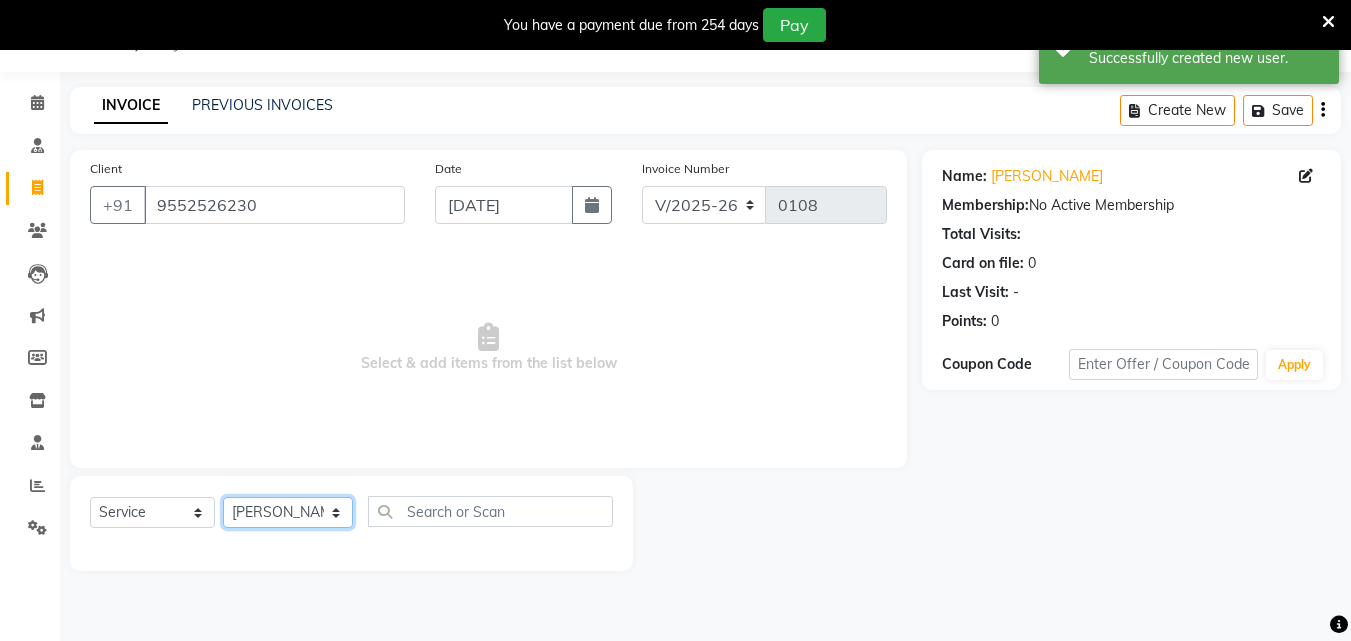 click on "Select Therapist [PERSON_NAME] [PERSON_NAME] [PERSON_NAME] [PERSON_NAME] [PERSON_NAME]  [PERSON_NAME] Bibina [PERSON_NAME] [PERSON_NAME] Dr. [PERSON_NAME] [PERSON_NAME] Dr. [PERSON_NAME] Dr mamta [PERSON_NAME] [PERSON_NAME] [PERSON_NAME] [PERSON_NAME] [PERSON_NAME] [PERSON_NAME] Leenamol Pooja [PERSON_NAME] Mishra [PERSON_NAME] [PERSON_NAME] [PERSON_NAME] G [PERSON_NAME] [PERSON_NAME] K M [PERSON_NAME] K [PERSON_NAME] [PERSON_NAME] Suddheesh K K [PERSON_NAME] [PERSON_NAME]  Swati [PERSON_NAME] [PERSON_NAME] [PERSON_NAME]" 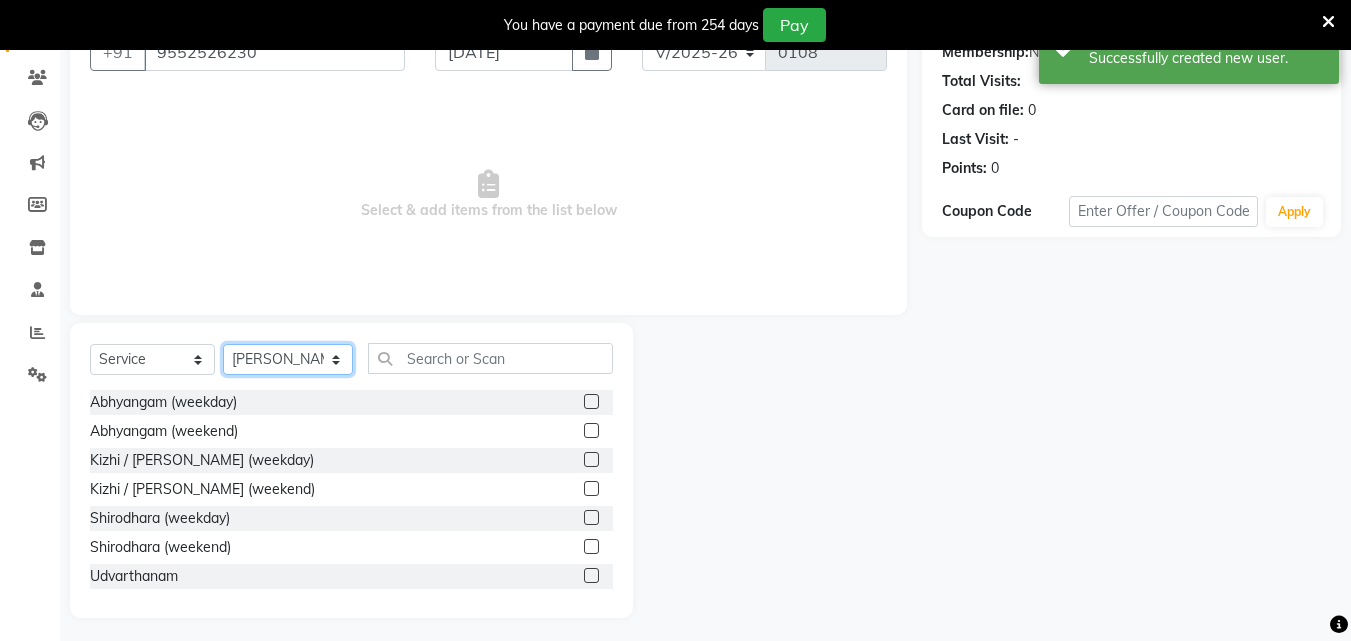 scroll, scrollTop: 210, scrollLeft: 0, axis: vertical 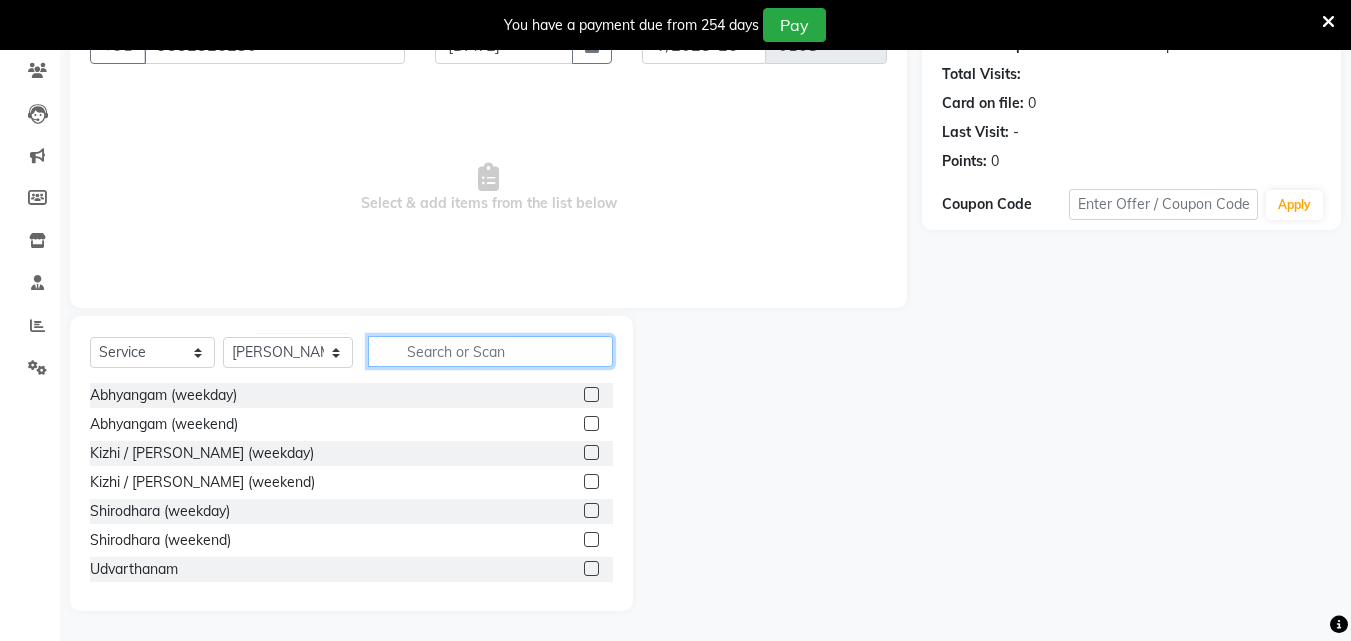 click 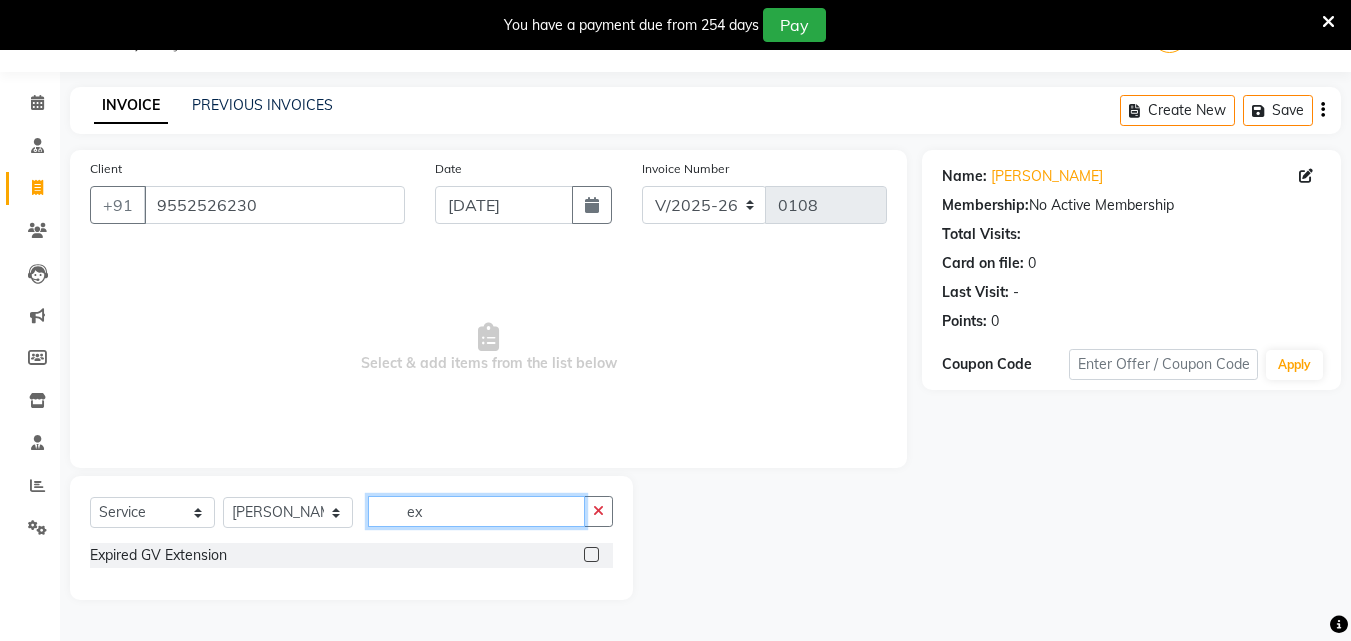 scroll, scrollTop: 50, scrollLeft: 0, axis: vertical 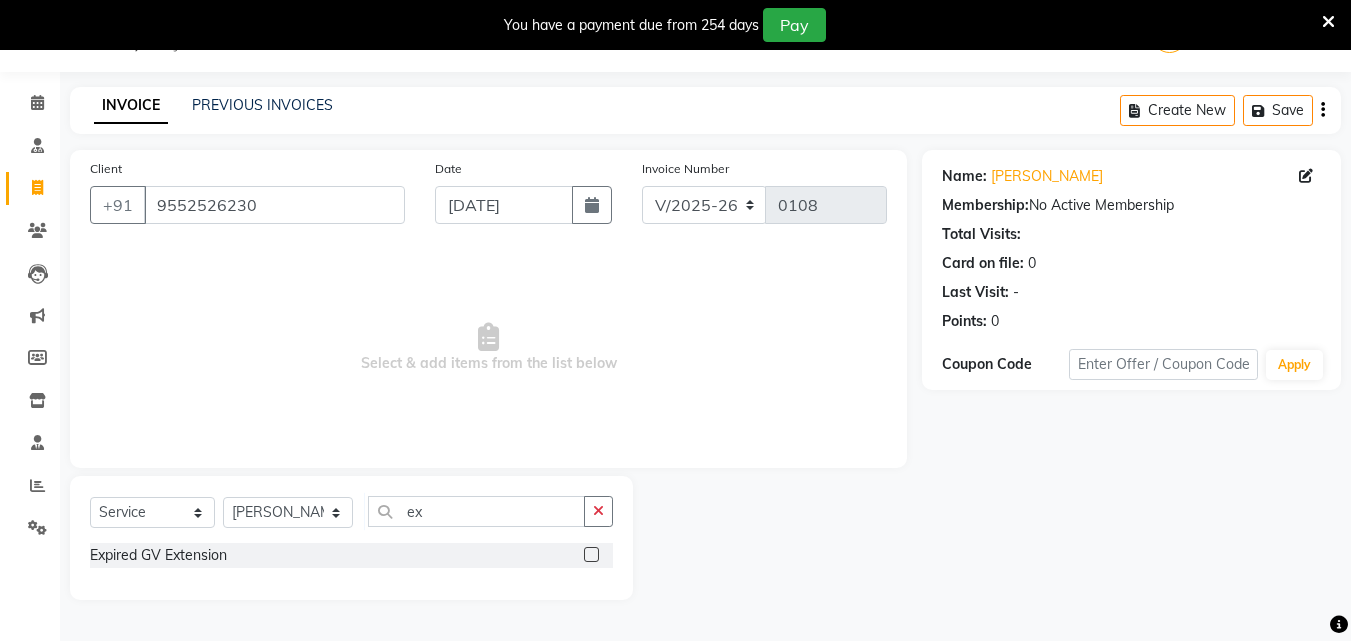 click 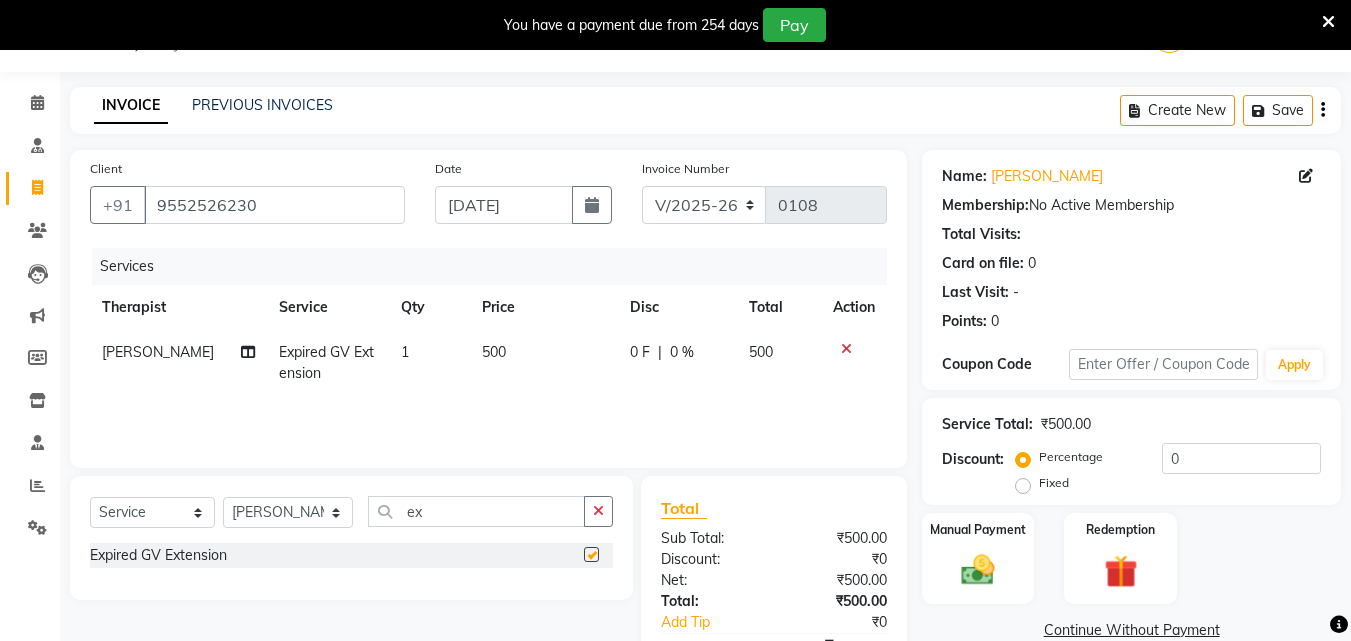 checkbox on "false" 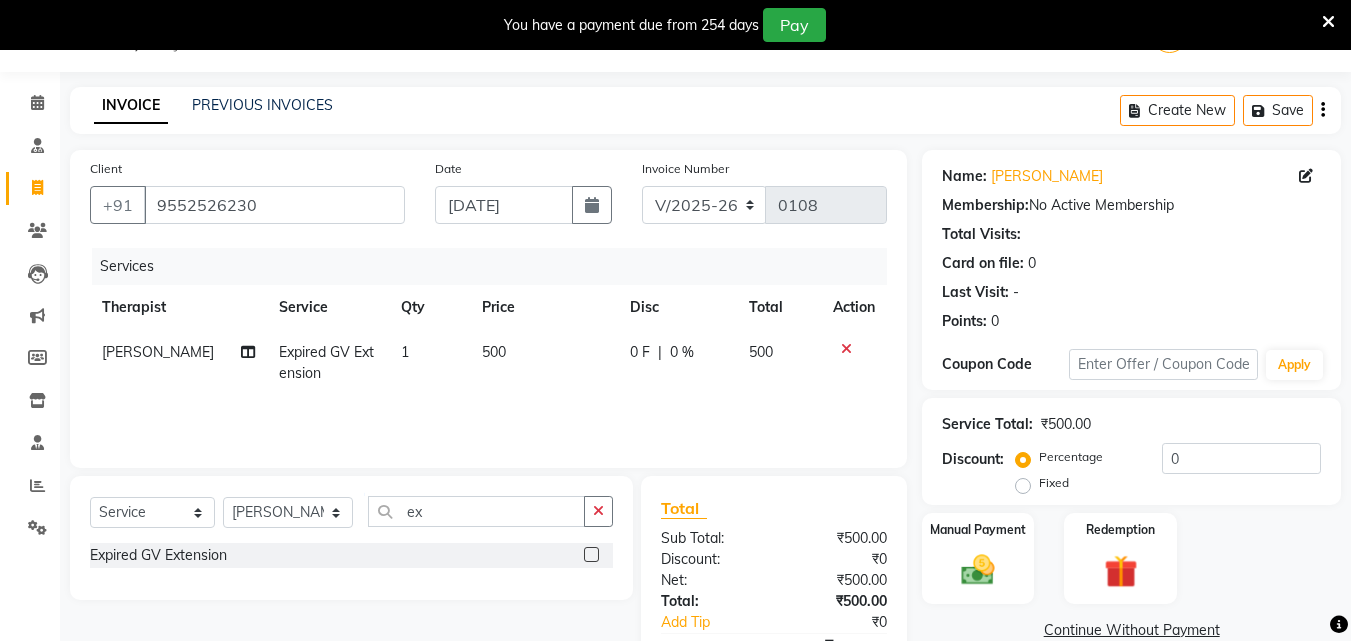 scroll, scrollTop: 167, scrollLeft: 0, axis: vertical 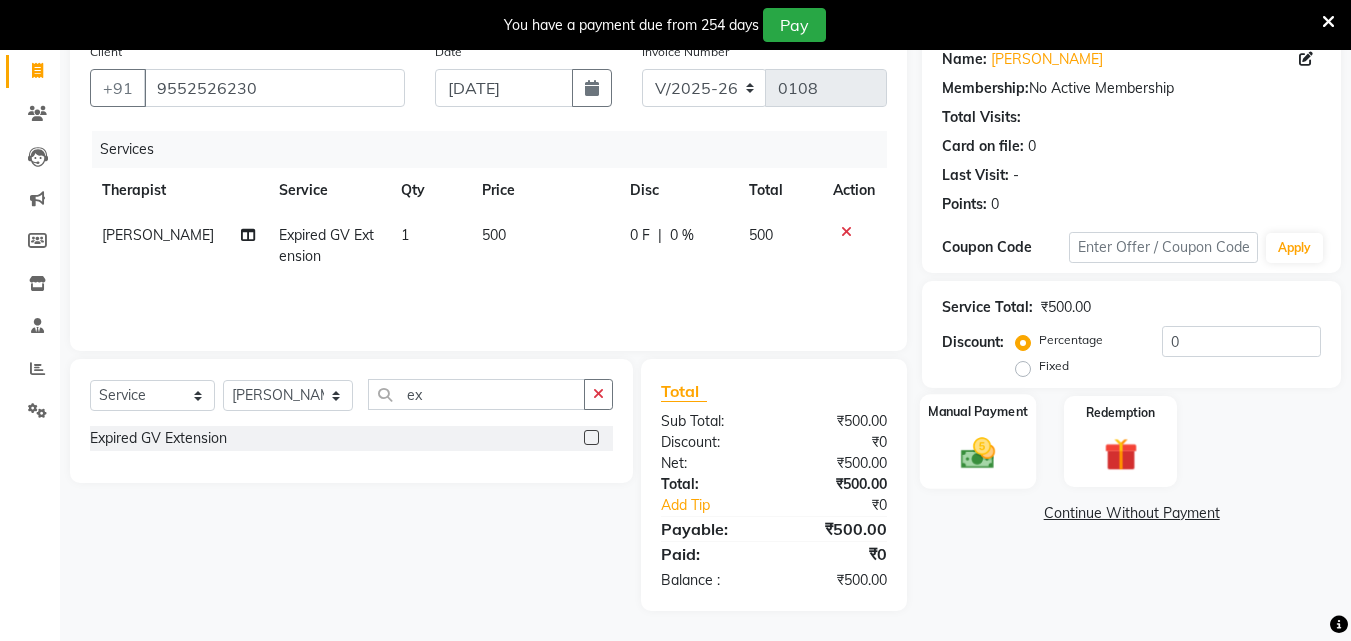 click 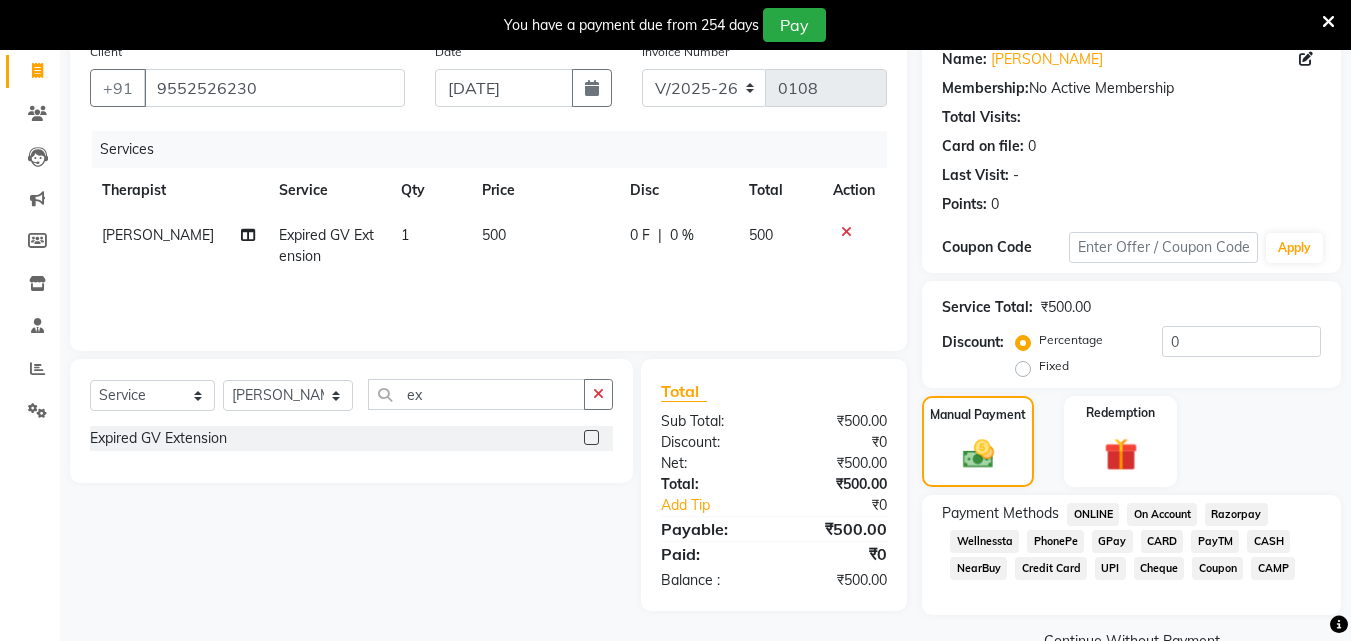 click on "GPay" 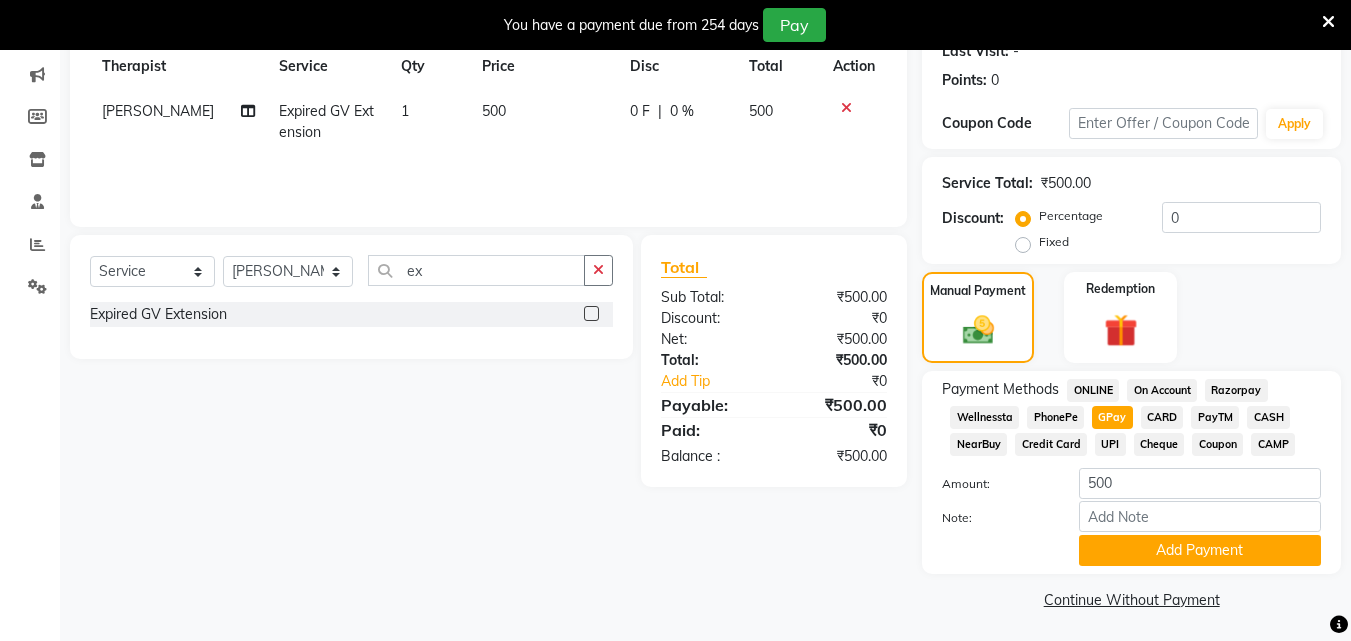 scroll, scrollTop: 295, scrollLeft: 0, axis: vertical 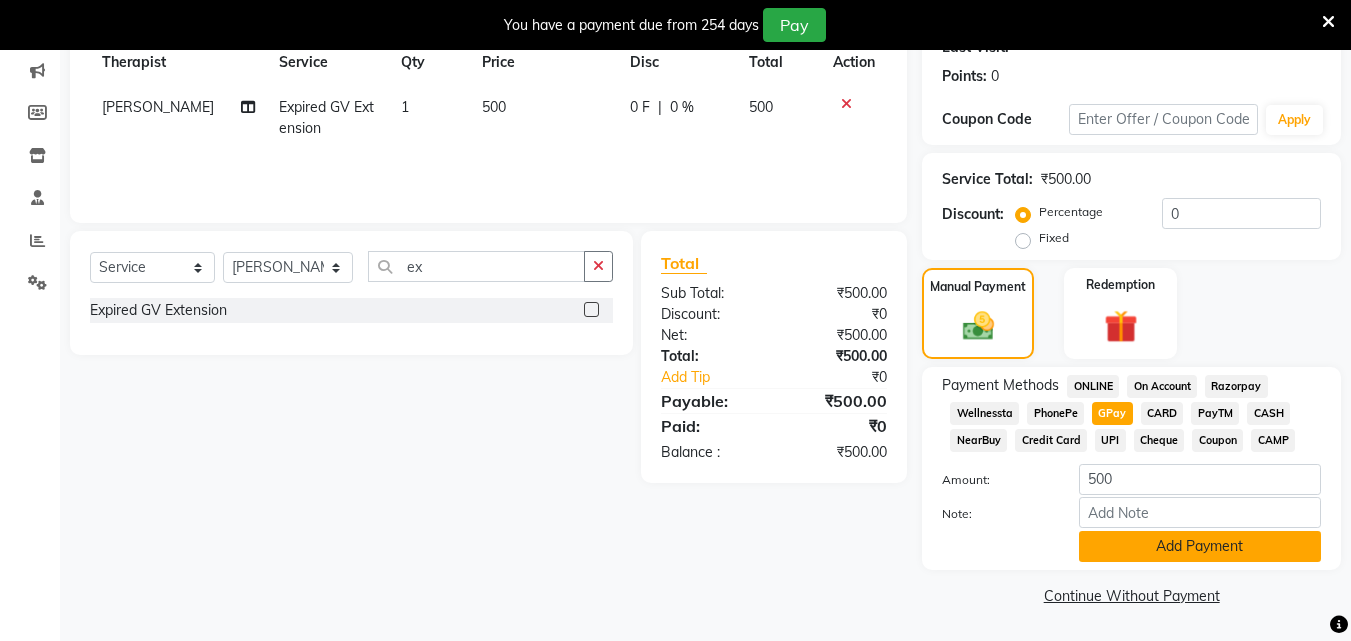 click on "Add Payment" 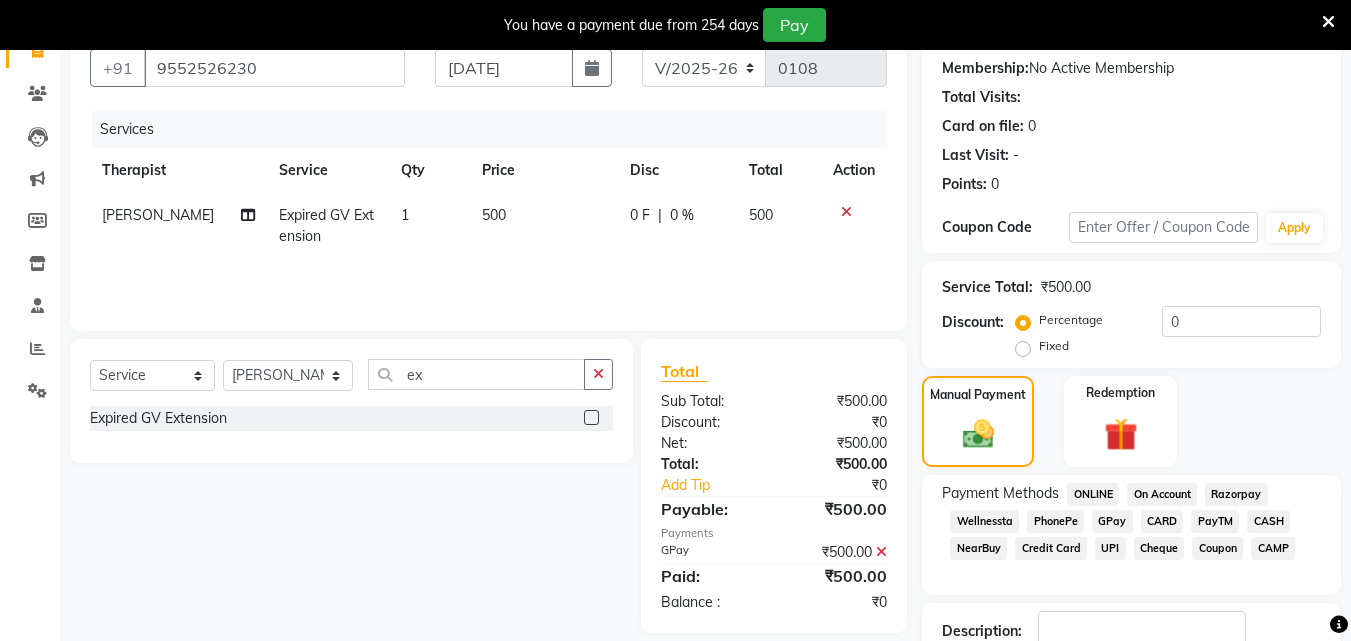 scroll, scrollTop: 0, scrollLeft: 0, axis: both 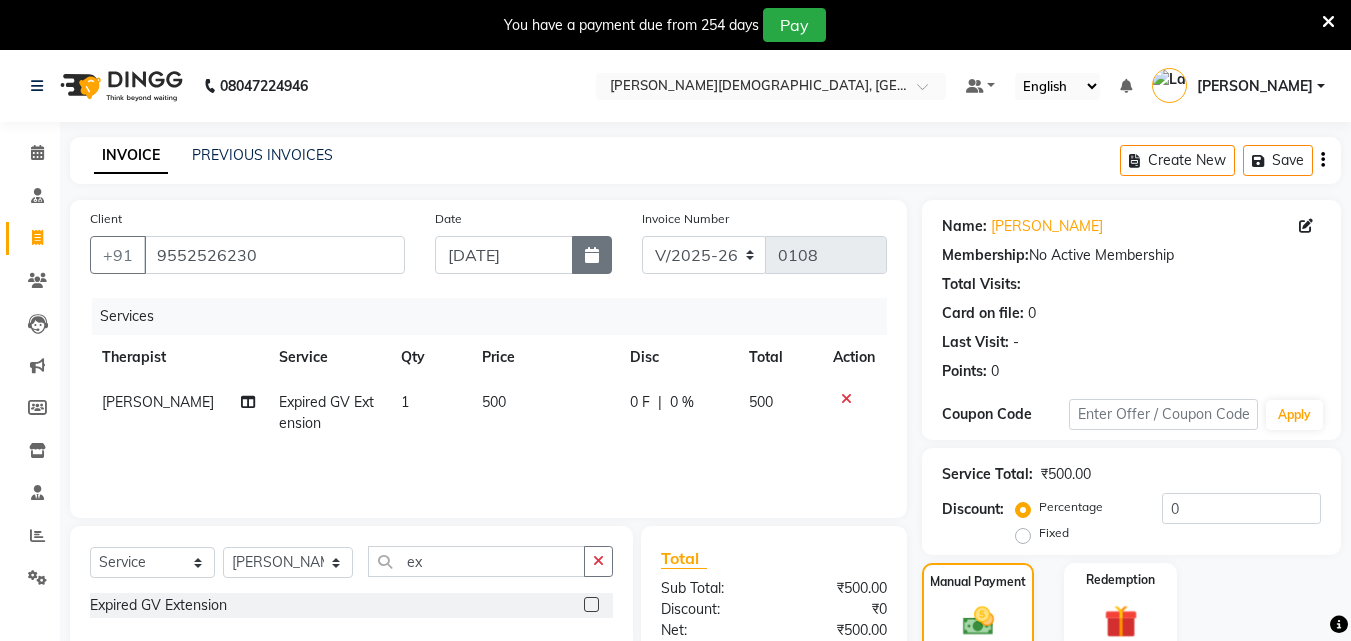 click 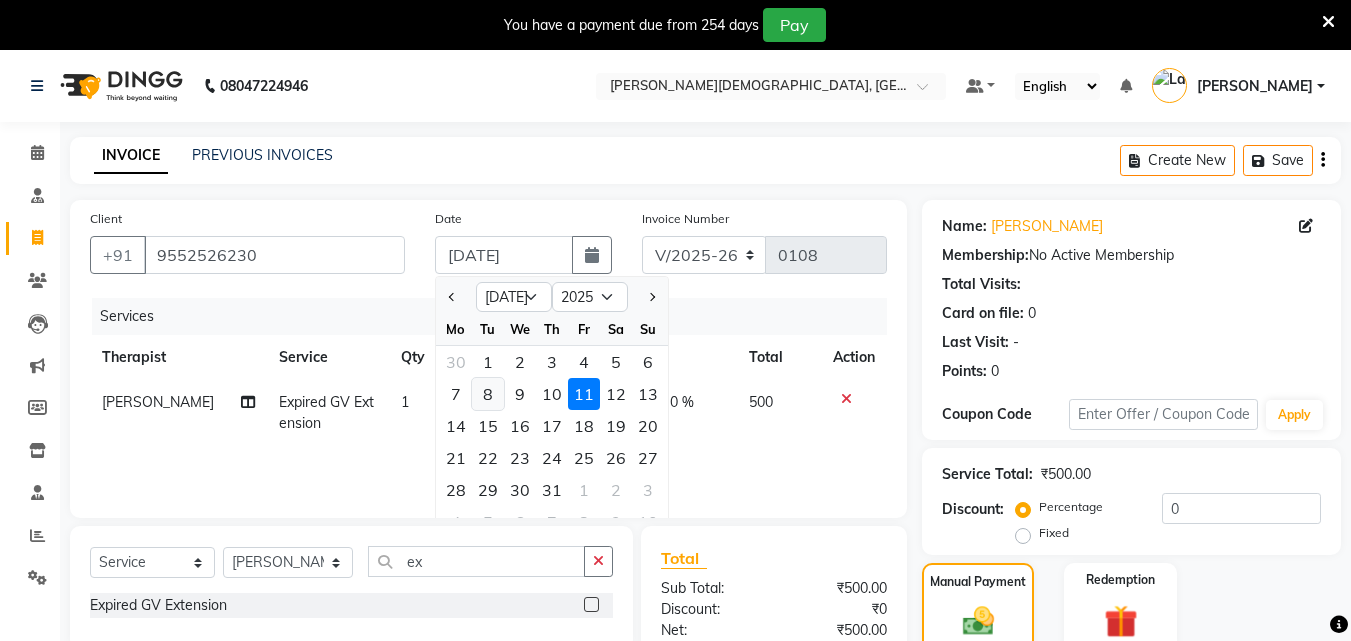 click on "8" 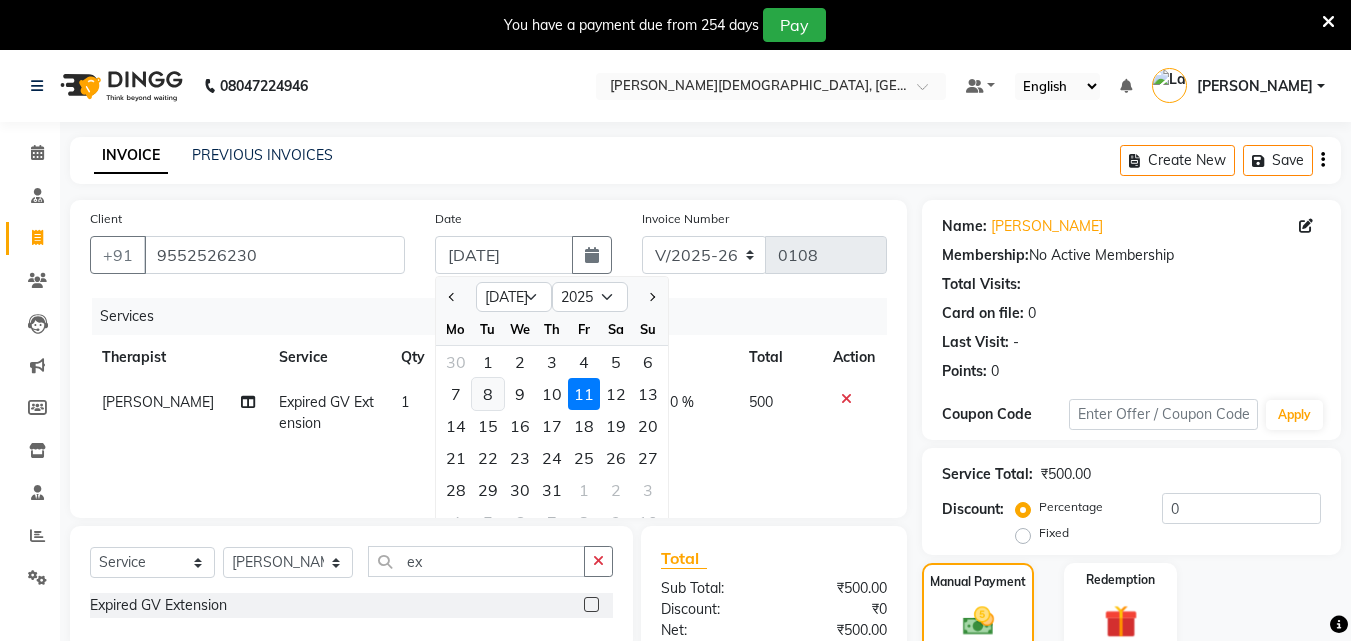 type on "08-07-2025" 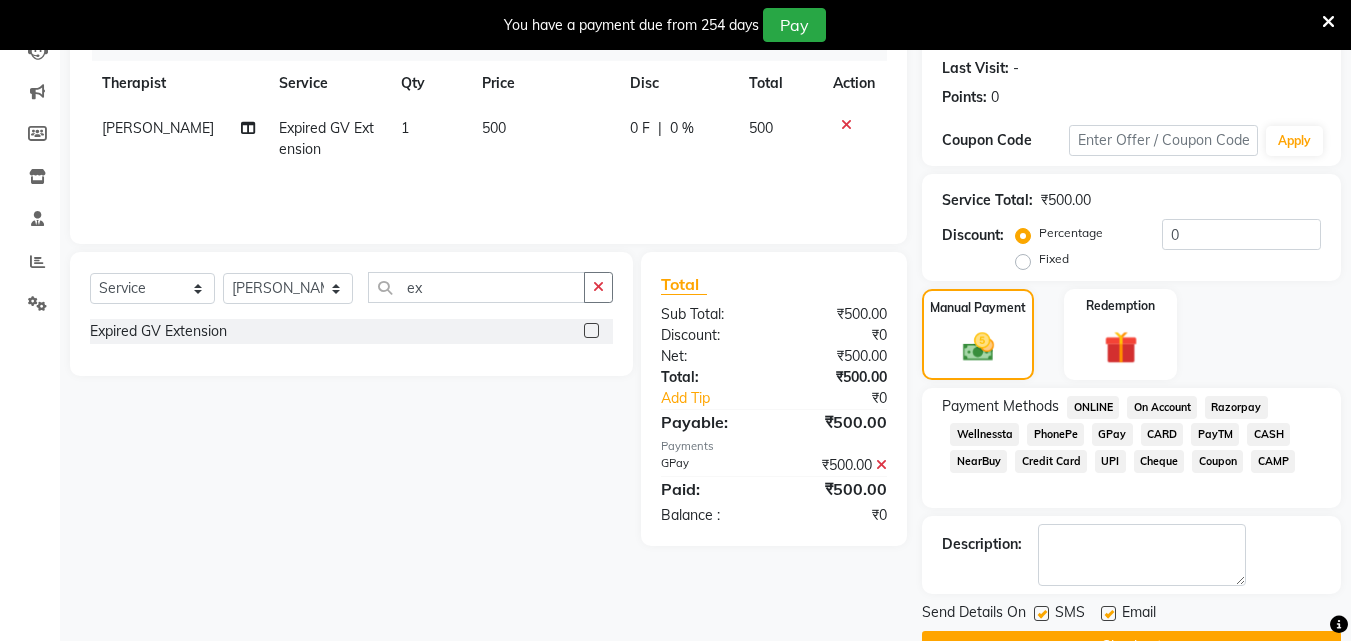 scroll, scrollTop: 325, scrollLeft: 0, axis: vertical 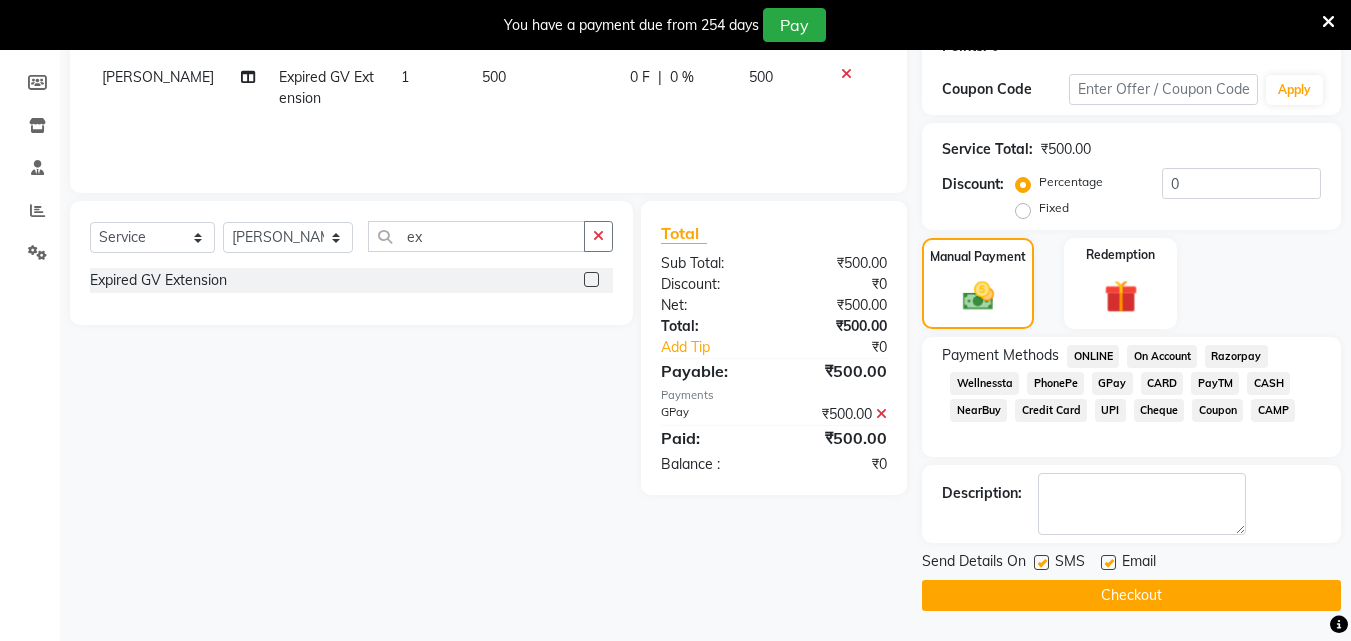 click 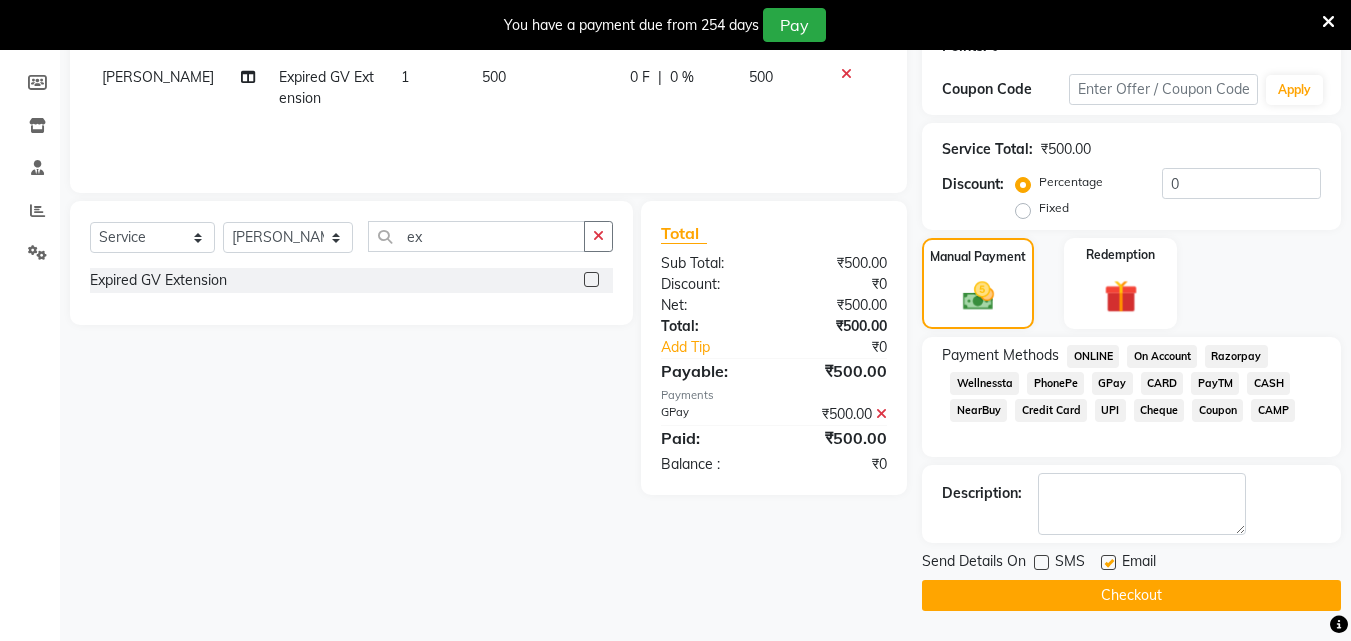 click 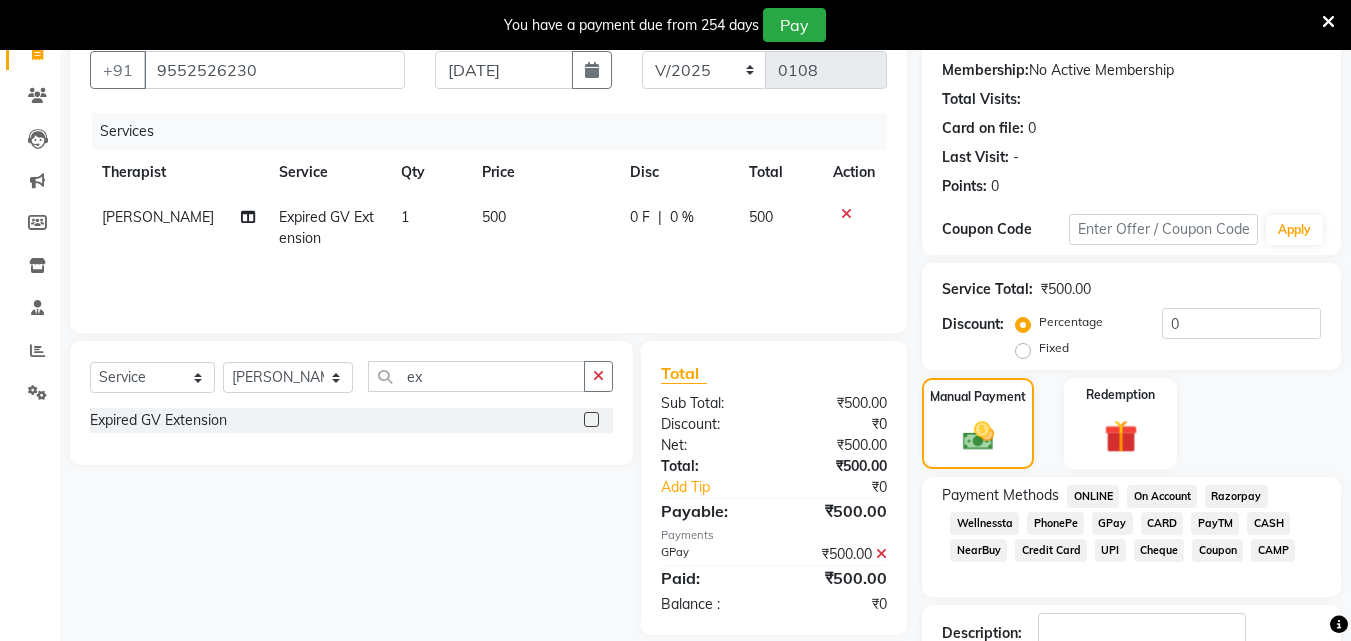 scroll, scrollTop: 325, scrollLeft: 0, axis: vertical 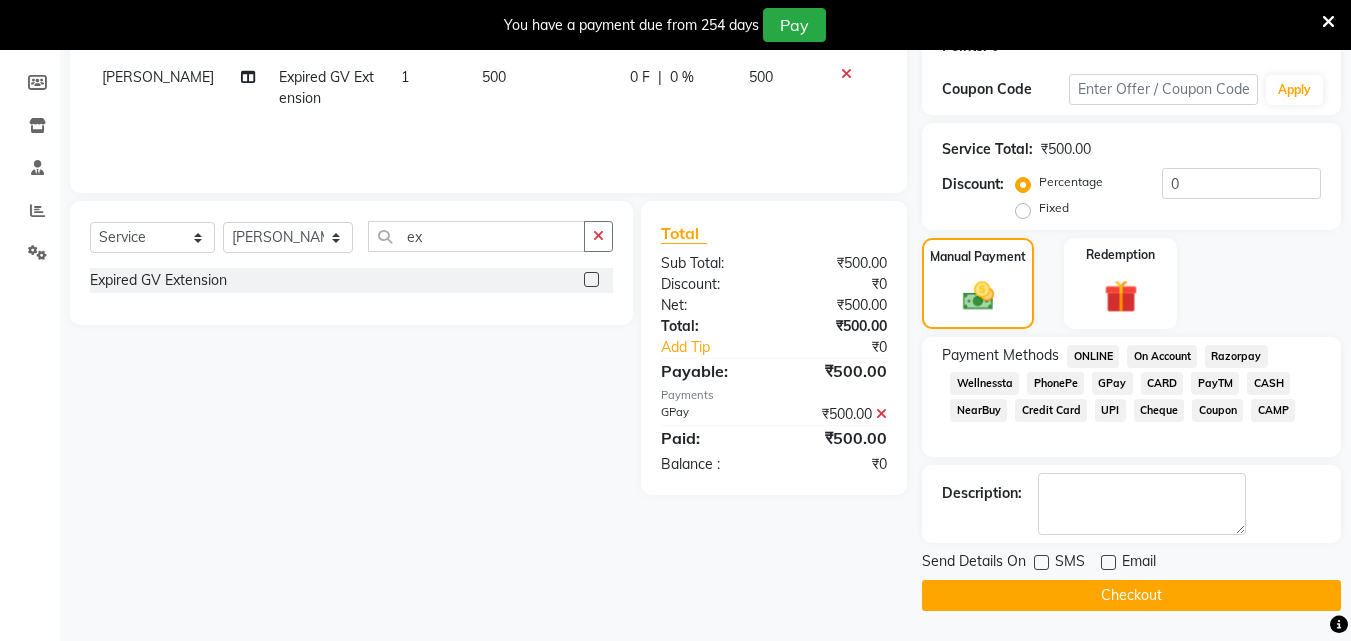 click on "Checkout" 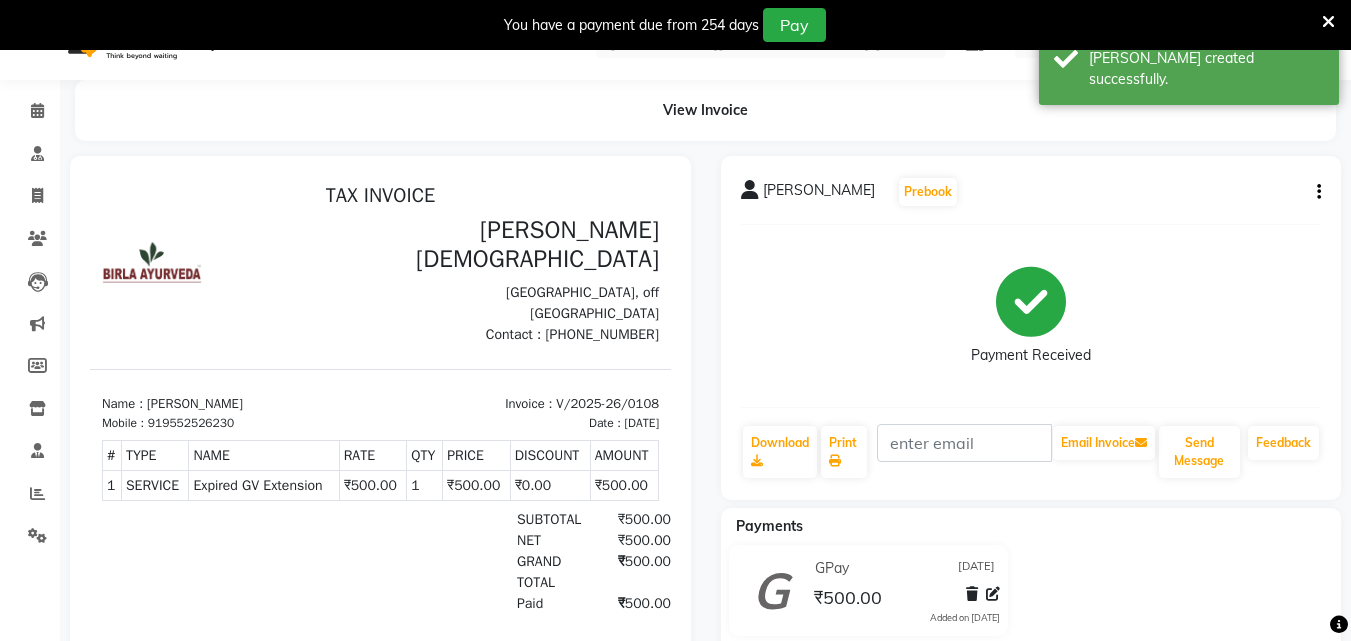 scroll, scrollTop: 0, scrollLeft: 0, axis: both 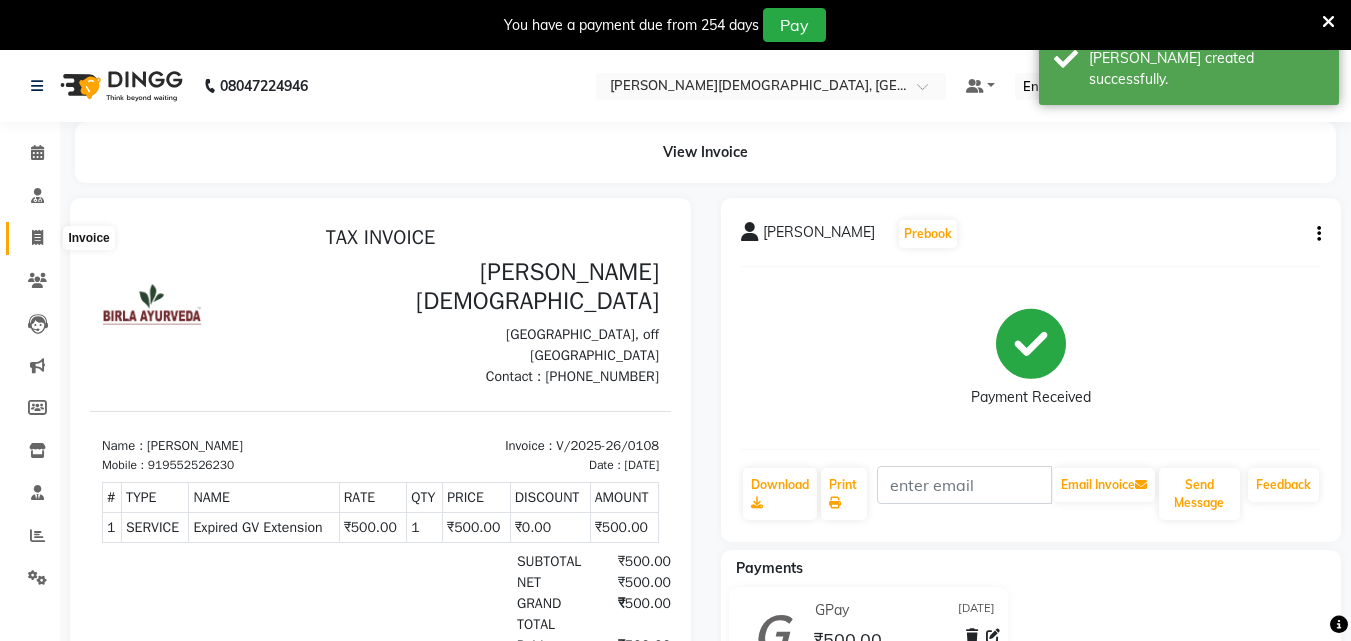 click 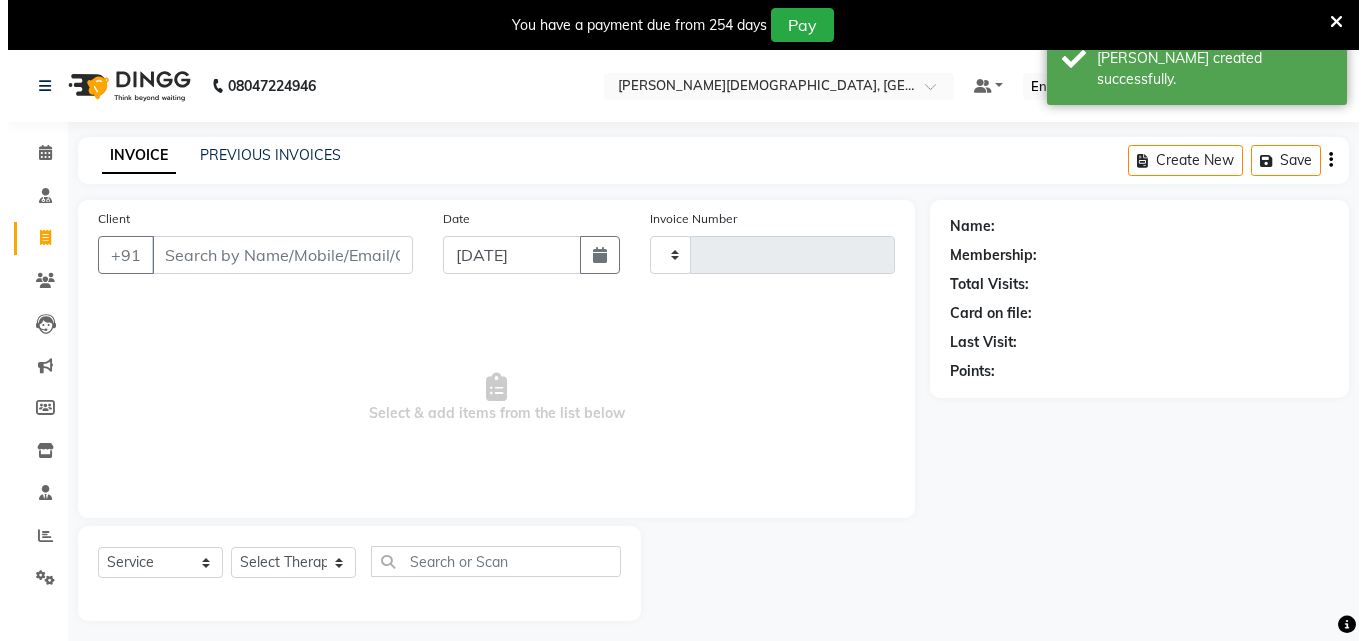 scroll, scrollTop: 50, scrollLeft: 0, axis: vertical 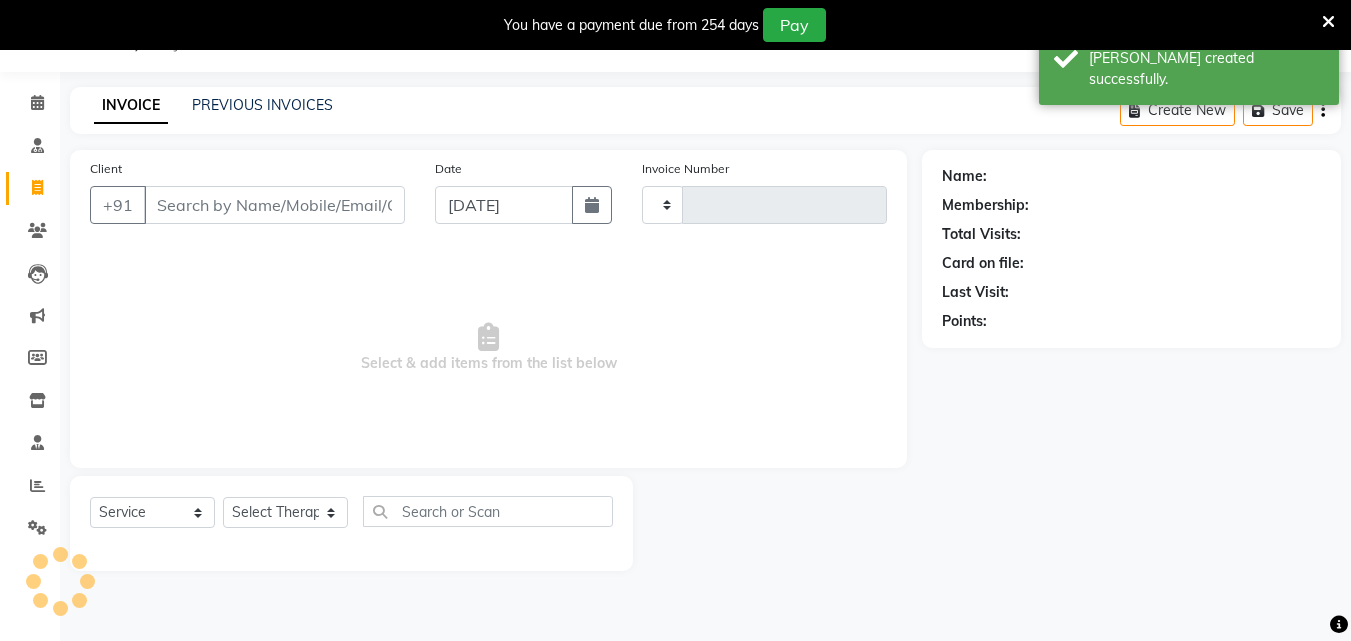 type on "0109" 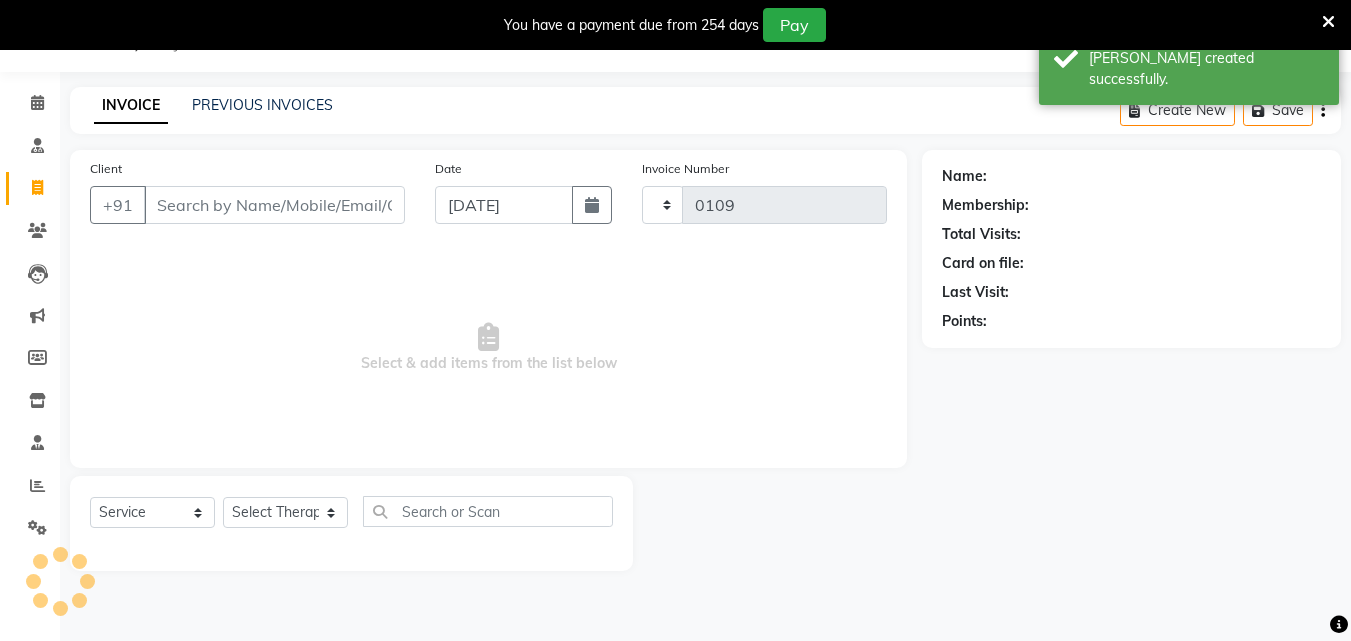select on "6810" 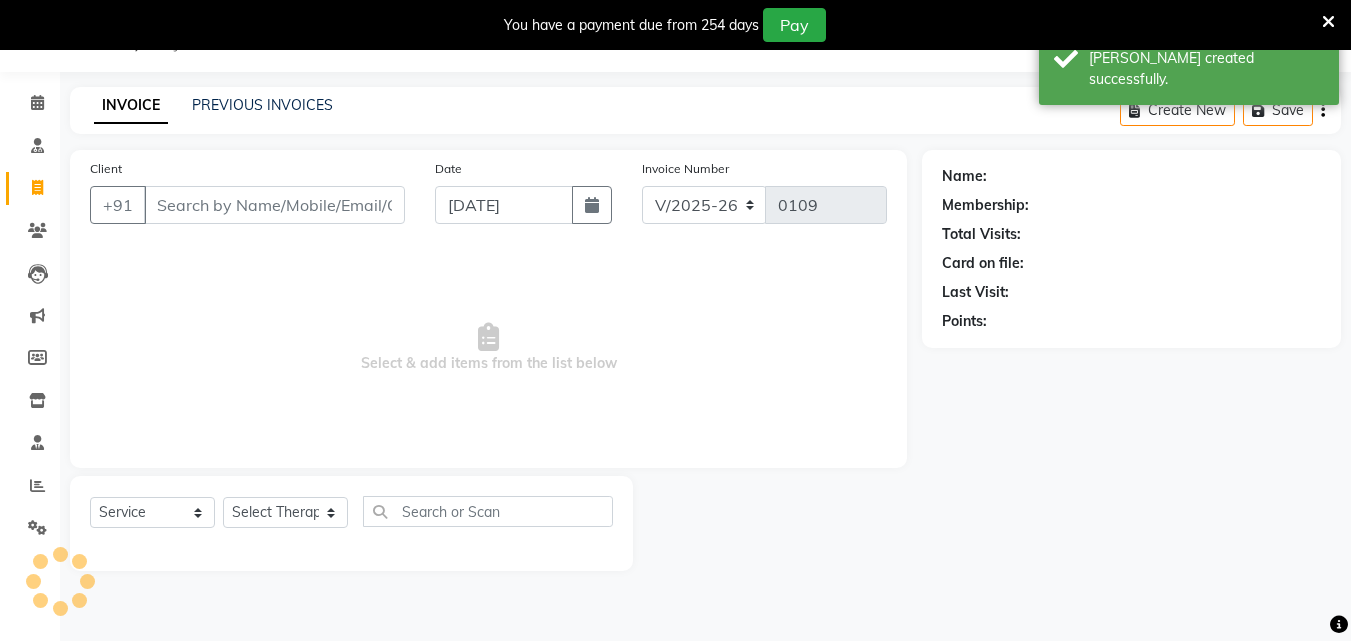 click on "Client" at bounding box center (274, 205) 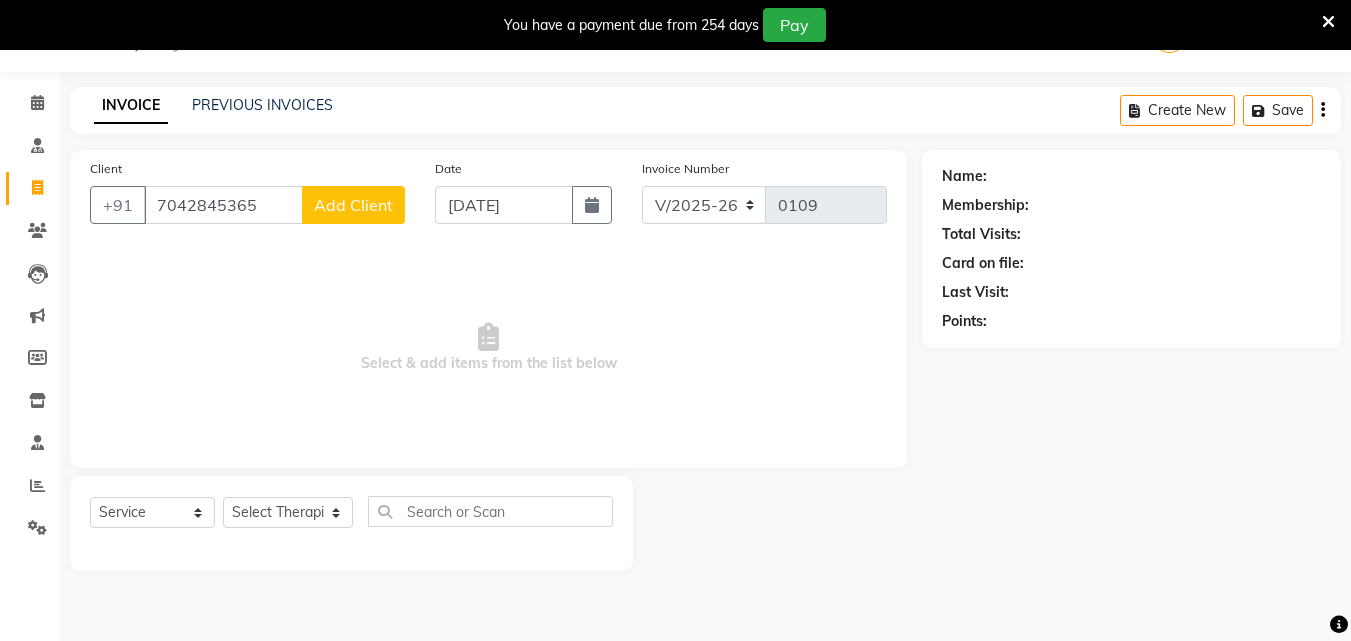 type on "7042845365" 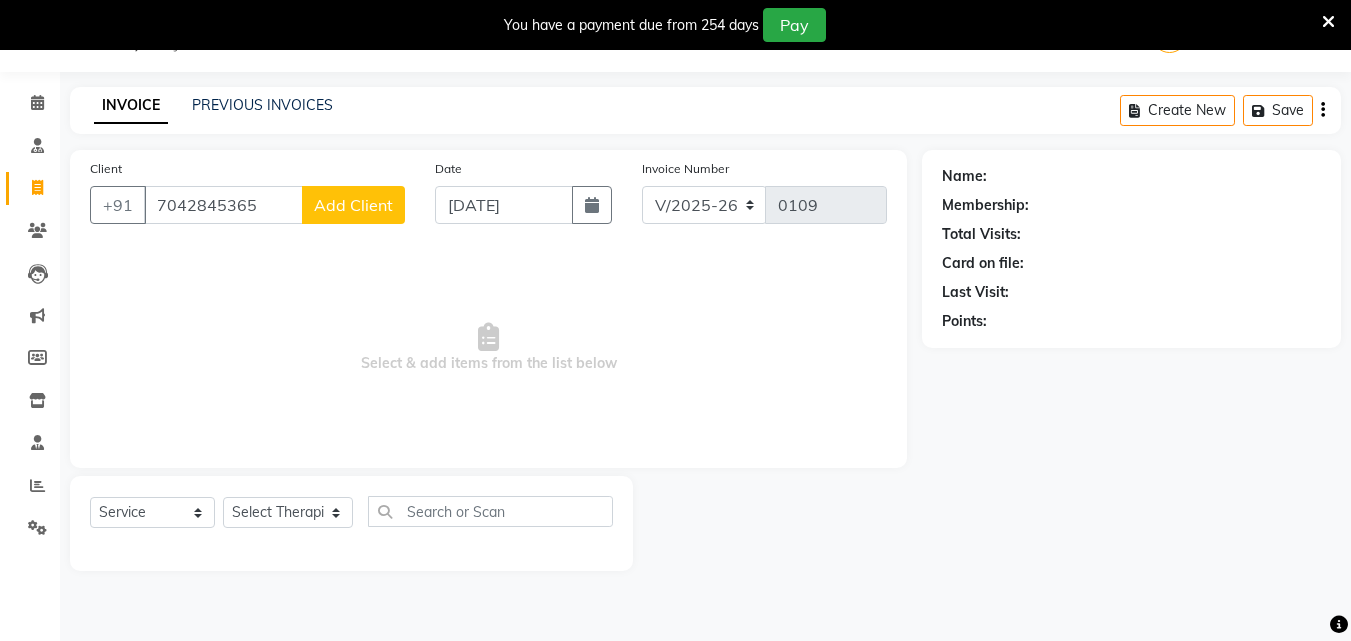 click on "Add Client" 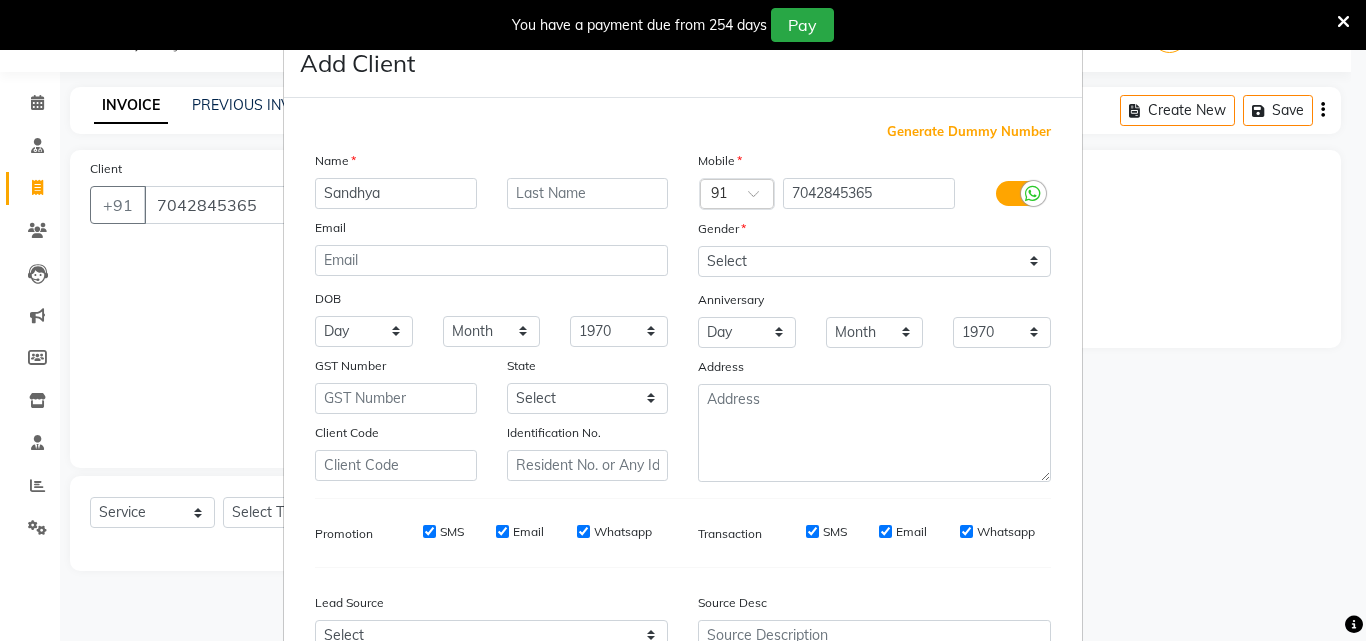 type on "Sandhya" 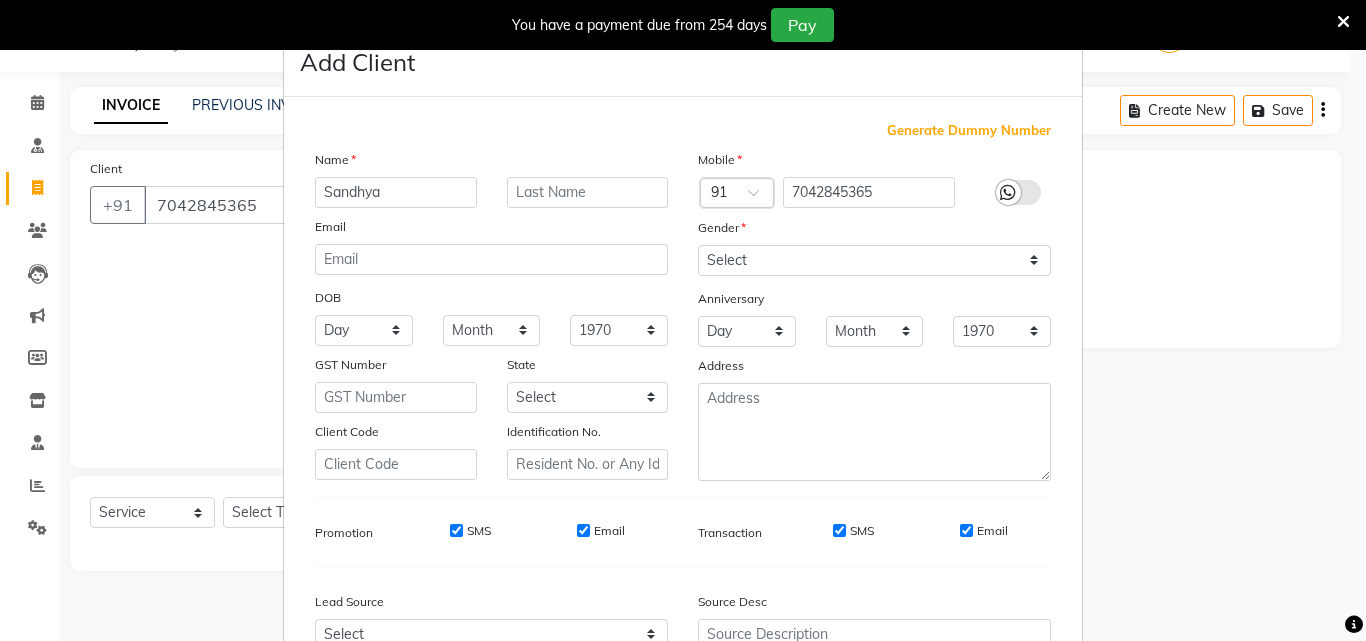 scroll, scrollTop: 0, scrollLeft: 0, axis: both 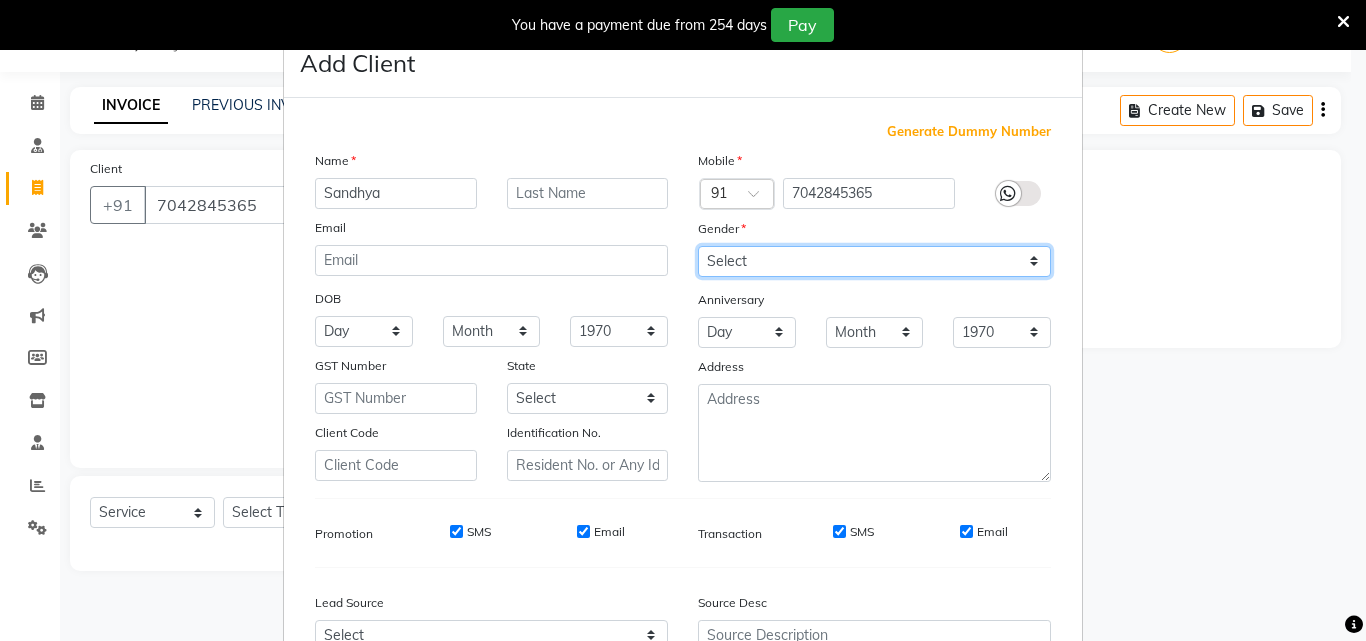 drag, startPoint x: 730, startPoint y: 262, endPoint x: 730, endPoint y: 274, distance: 12 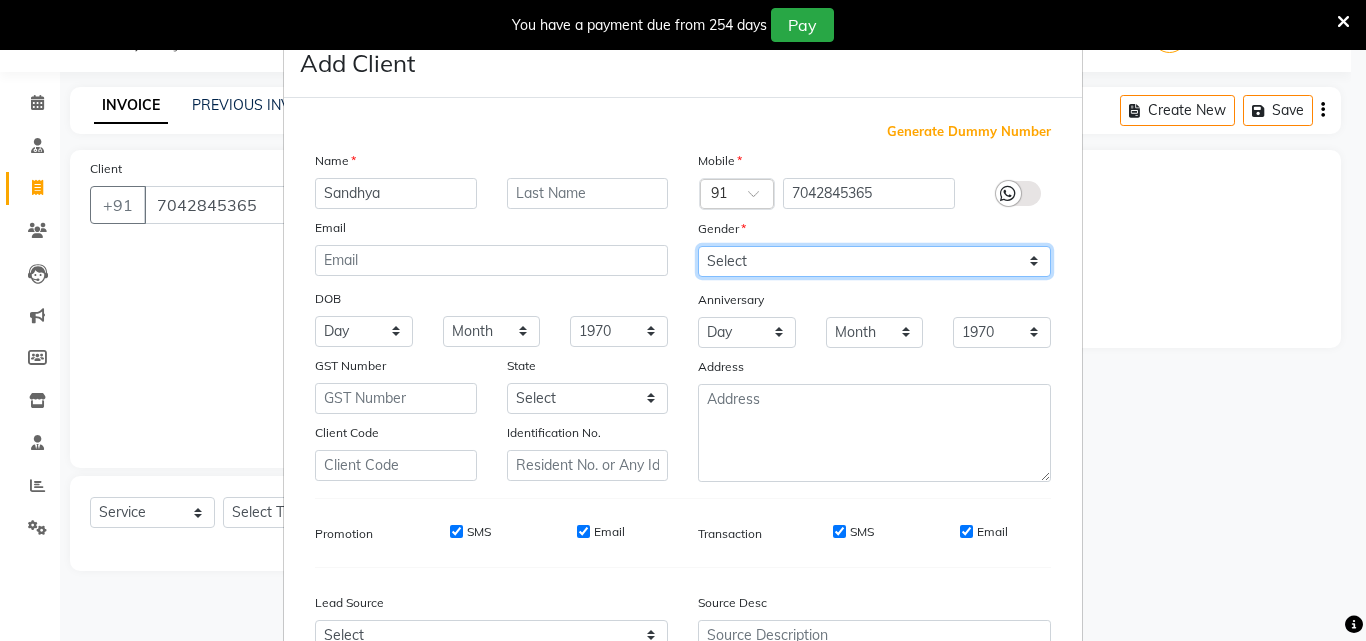 click on "Select [DEMOGRAPHIC_DATA] [DEMOGRAPHIC_DATA] Other Prefer Not To Say" at bounding box center (874, 261) 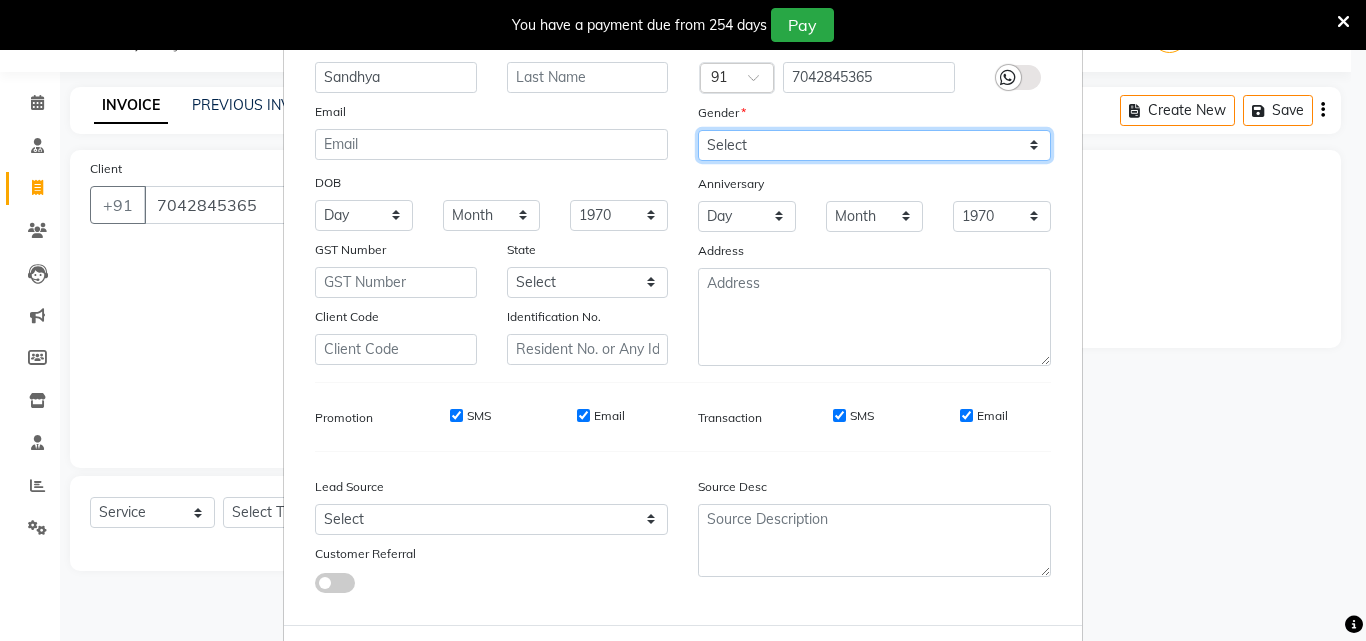 scroll, scrollTop: 208, scrollLeft: 0, axis: vertical 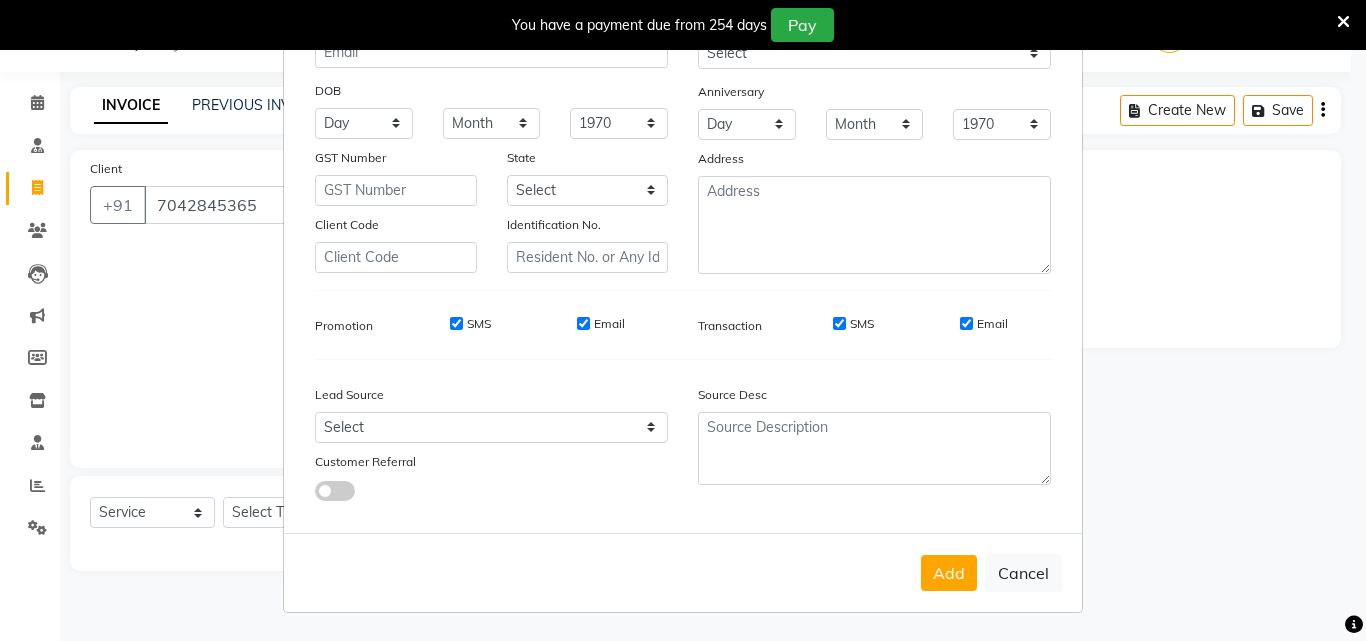click on "SMS" at bounding box center [456, 323] 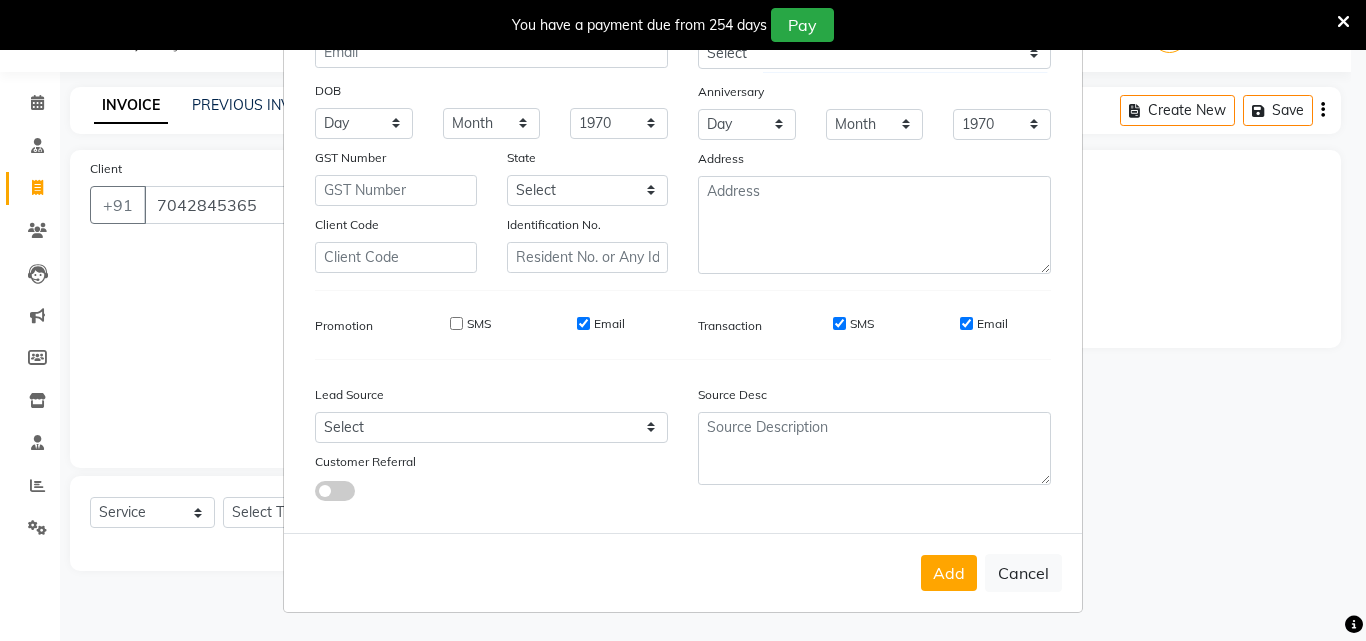 click on "Email" at bounding box center (583, 323) 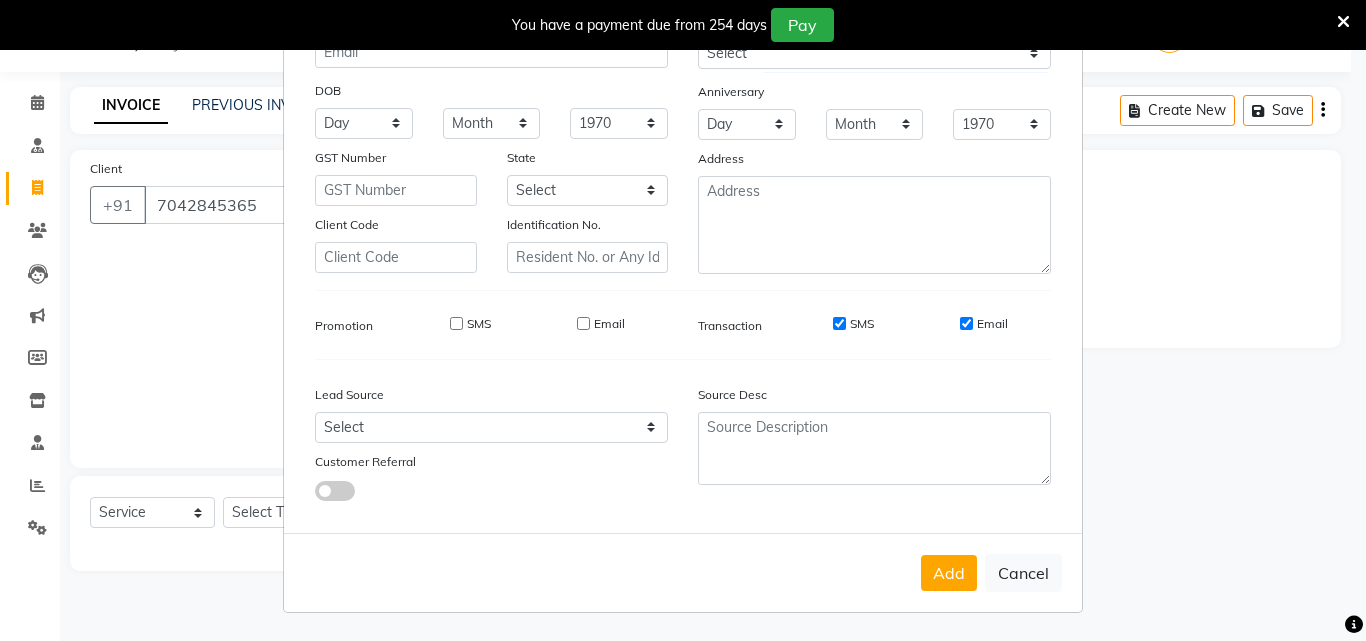 click on "SMS" at bounding box center [839, 323] 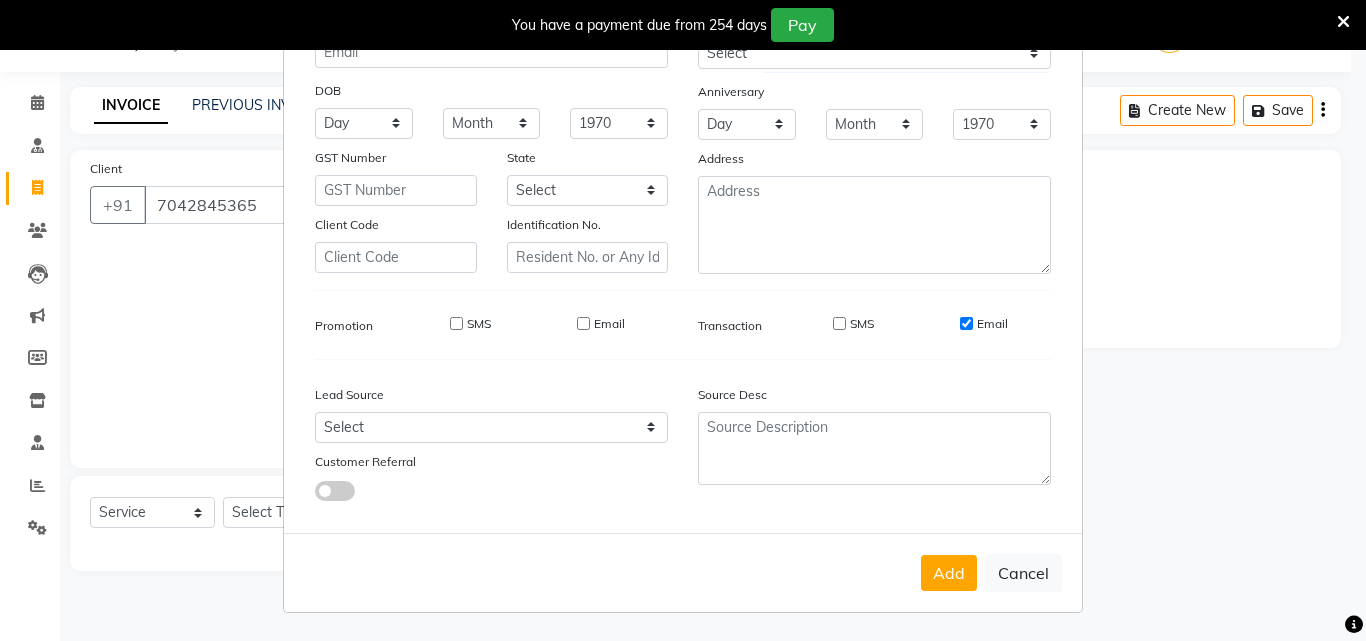 click on "Email" at bounding box center (966, 323) 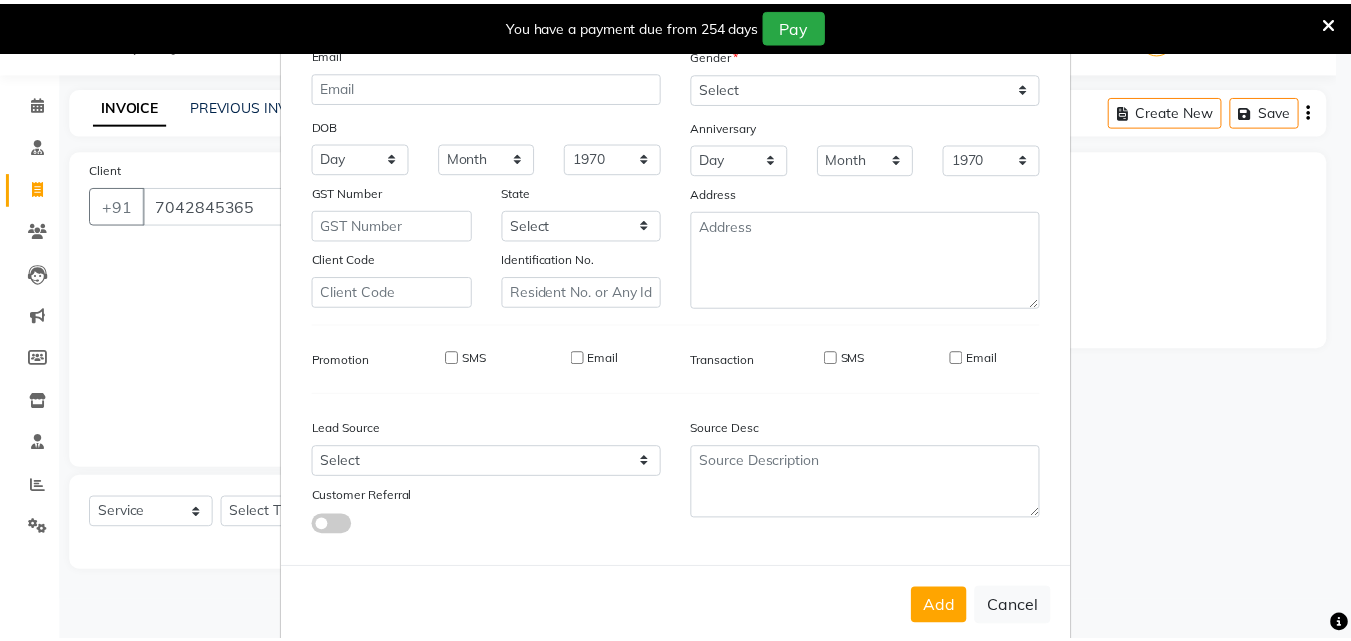 scroll, scrollTop: 208, scrollLeft: 0, axis: vertical 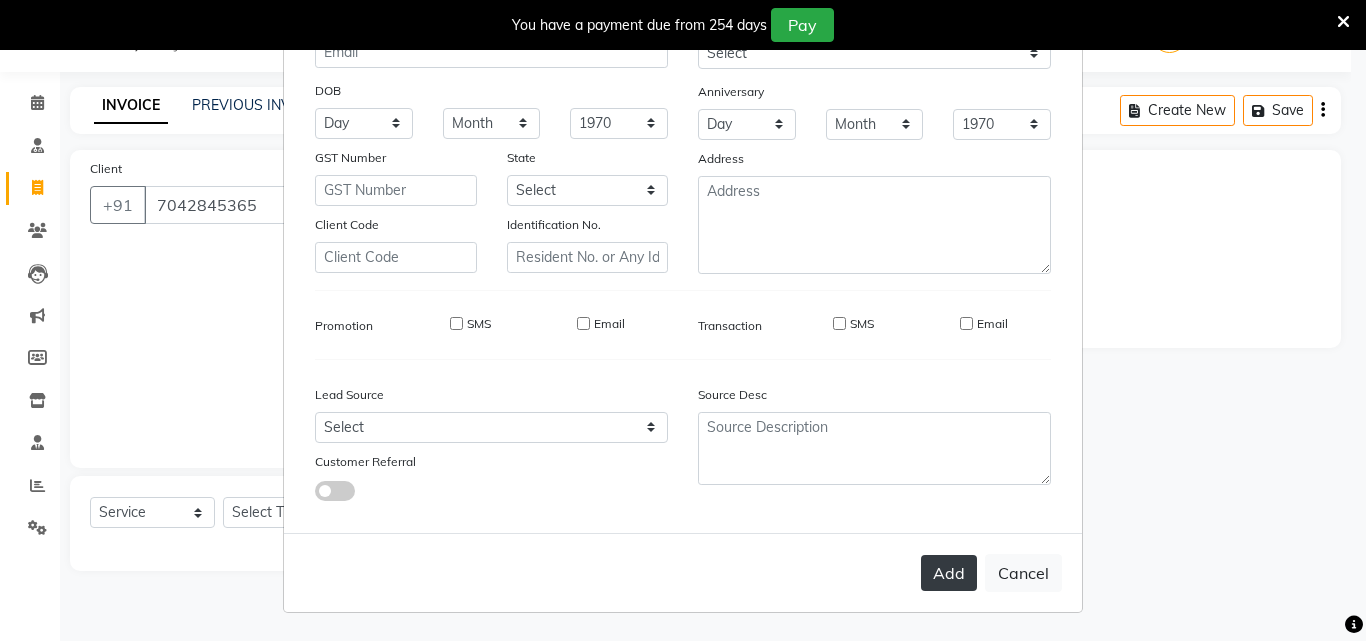 click on "Add" at bounding box center (949, 573) 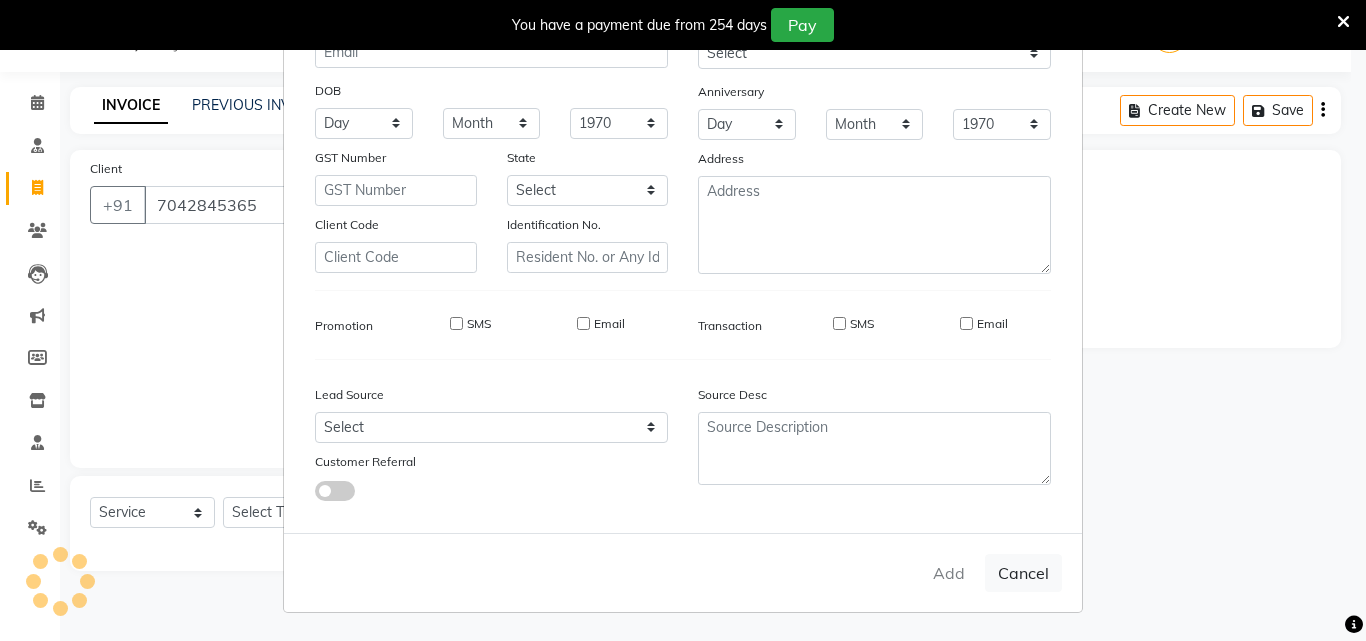type 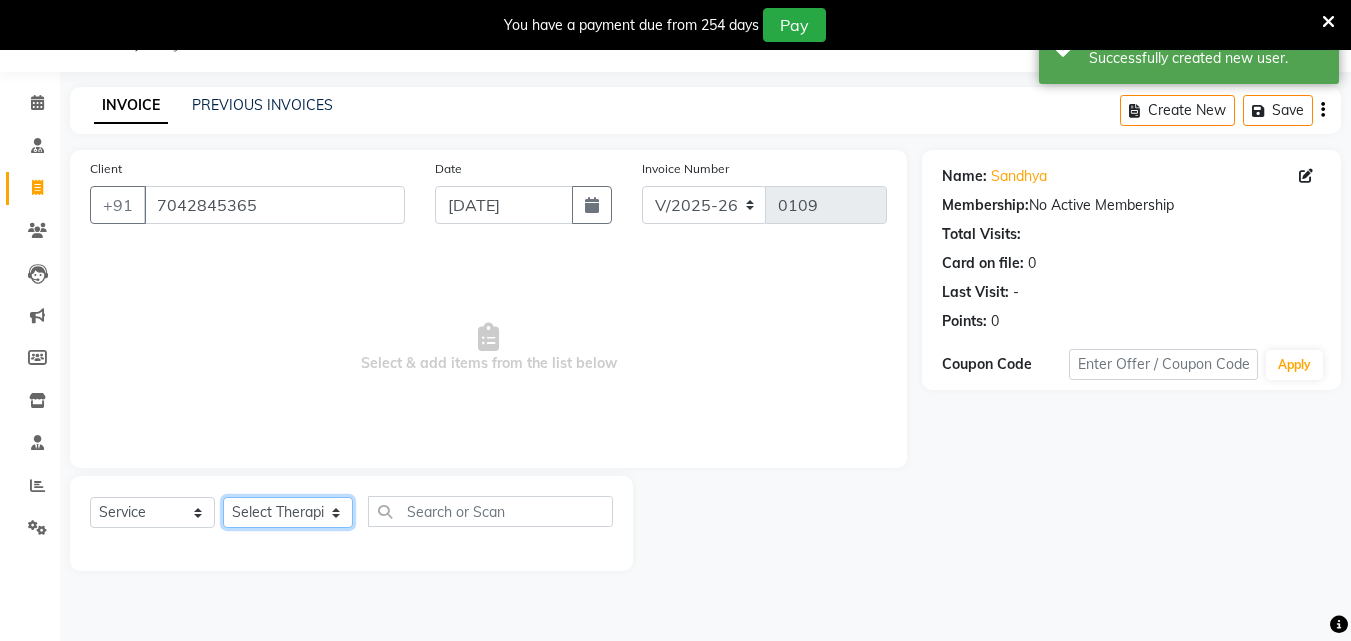 click on "Select Therapist [PERSON_NAME] [PERSON_NAME] [PERSON_NAME] [PERSON_NAME] [PERSON_NAME]  [PERSON_NAME] Bibina [PERSON_NAME] [PERSON_NAME] Dr. [PERSON_NAME] [PERSON_NAME] Dr. [PERSON_NAME] Dr mamta [PERSON_NAME] [PERSON_NAME] [PERSON_NAME] [PERSON_NAME] [PERSON_NAME] [PERSON_NAME] Leenamol Pooja [PERSON_NAME] Mishra [PERSON_NAME] [PERSON_NAME] [PERSON_NAME] G [PERSON_NAME] [PERSON_NAME] K M [PERSON_NAME] K [PERSON_NAME] [PERSON_NAME] Suddheesh K K [PERSON_NAME] [PERSON_NAME]  Swati [PERSON_NAME] [PERSON_NAME] [PERSON_NAME]" 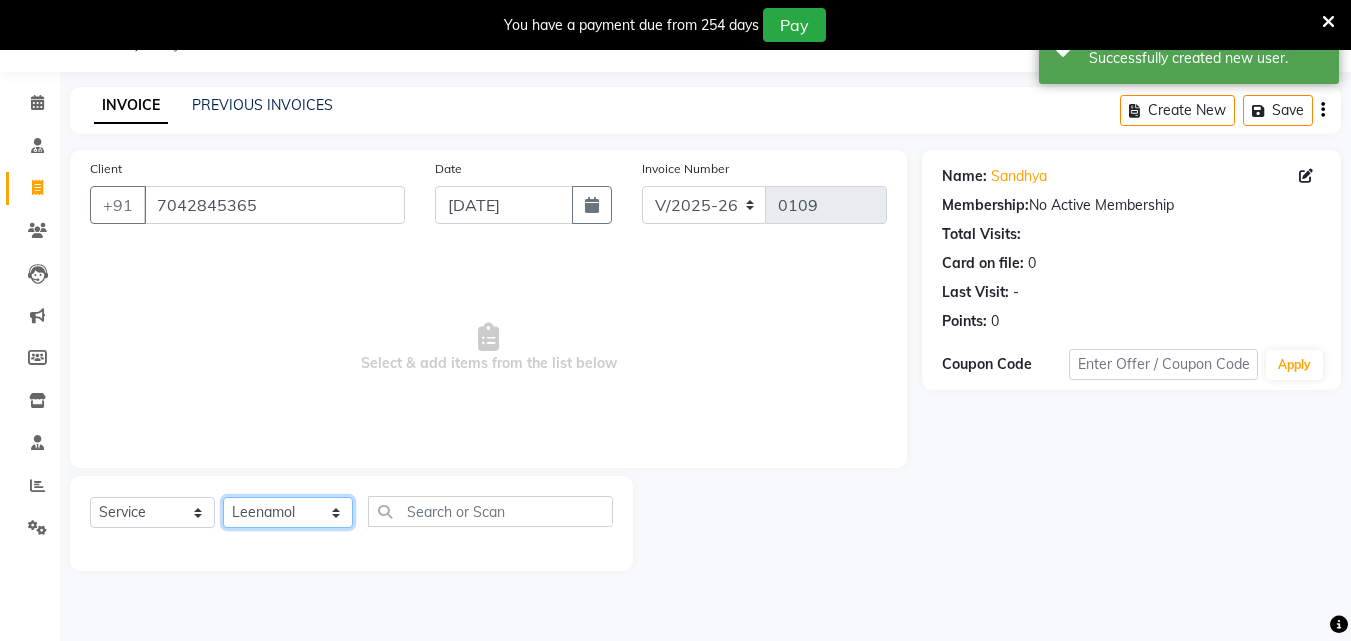 click on "Select Therapist [PERSON_NAME] [PERSON_NAME] [PERSON_NAME] [PERSON_NAME] [PERSON_NAME]  [PERSON_NAME] Bibina [PERSON_NAME] [PERSON_NAME] Dr. [PERSON_NAME] [PERSON_NAME] Dr. [PERSON_NAME] Dr mamta [PERSON_NAME] [PERSON_NAME] [PERSON_NAME] [PERSON_NAME] [PERSON_NAME] [PERSON_NAME] Leenamol Pooja [PERSON_NAME] Mishra [PERSON_NAME] [PERSON_NAME] [PERSON_NAME] G [PERSON_NAME] [PERSON_NAME] K M [PERSON_NAME] K [PERSON_NAME] [PERSON_NAME] Suddheesh K K [PERSON_NAME] [PERSON_NAME]  Swati [PERSON_NAME] [PERSON_NAME] [PERSON_NAME]" 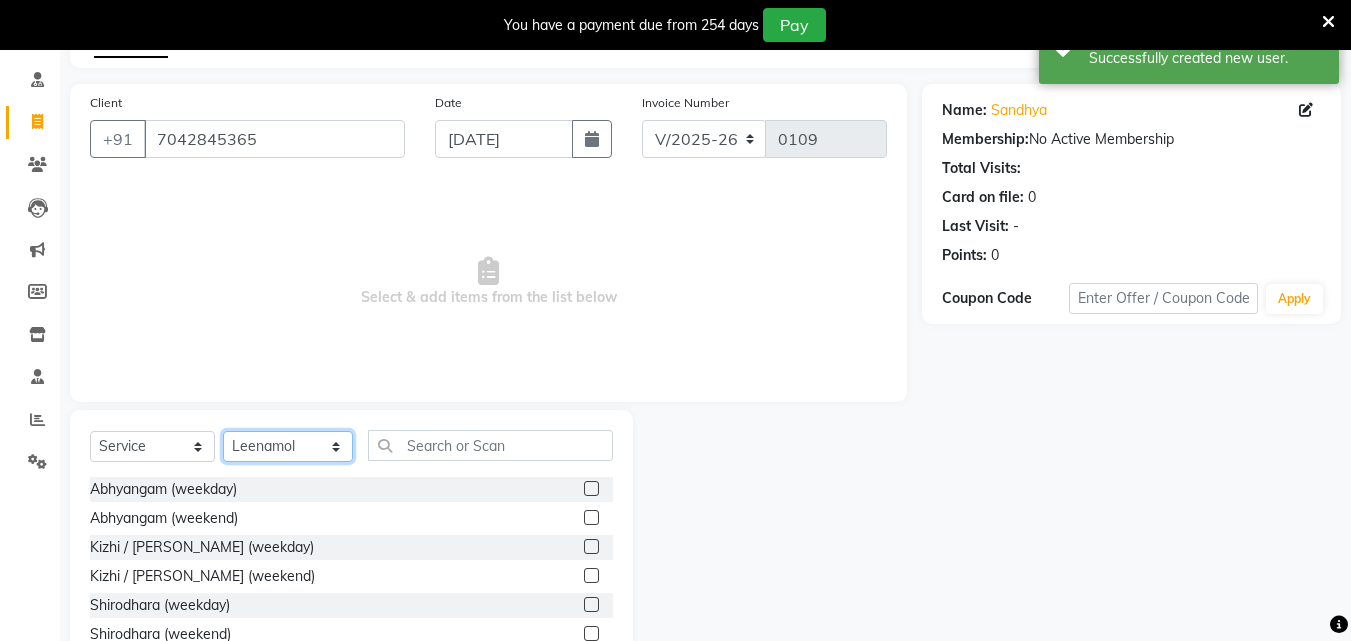 scroll, scrollTop: 210, scrollLeft: 0, axis: vertical 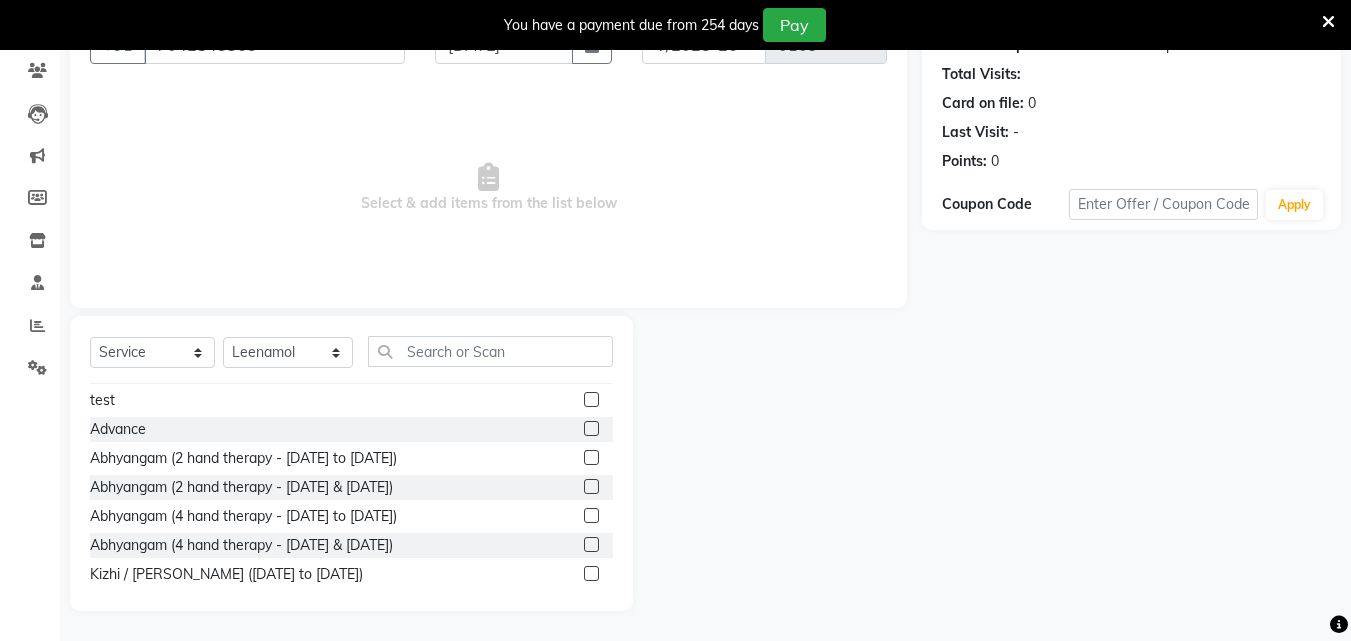 click 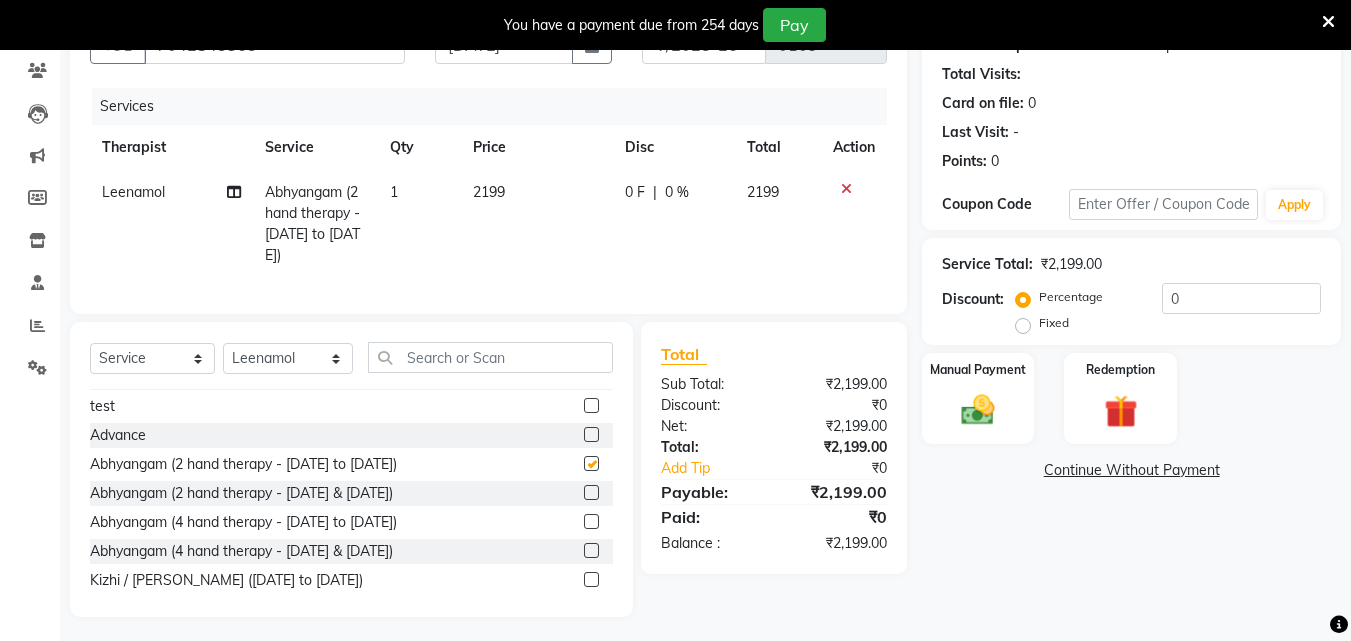 checkbox on "false" 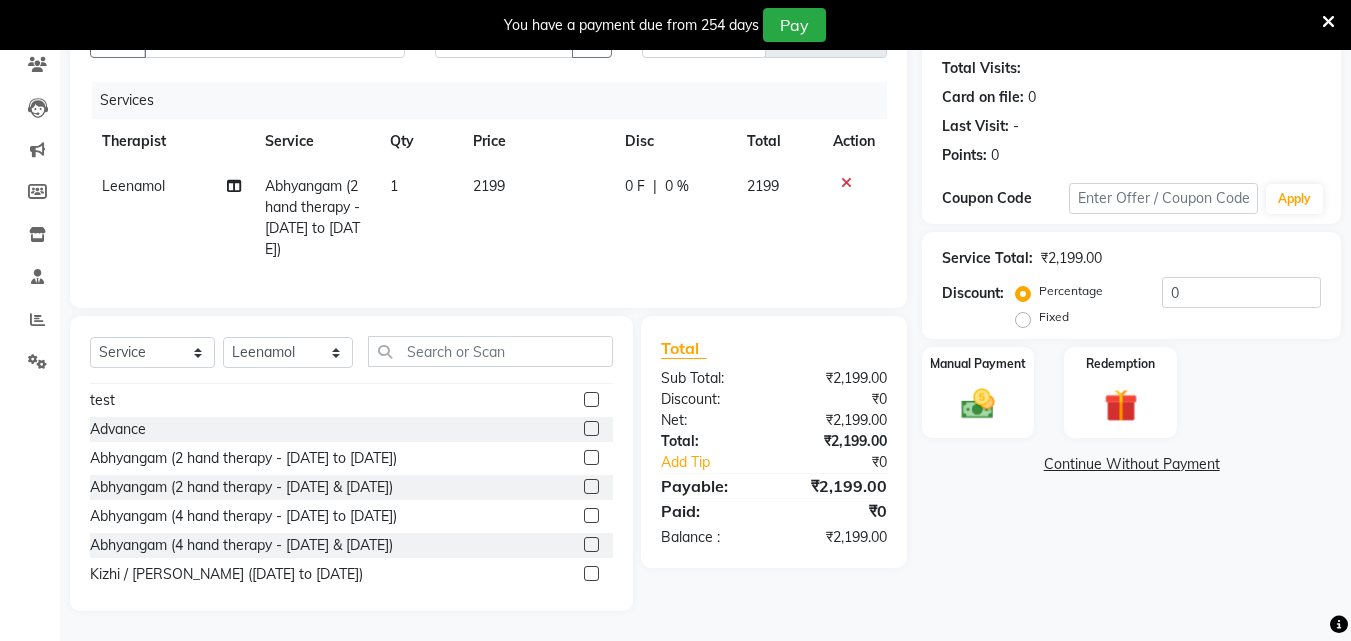 scroll, scrollTop: 231, scrollLeft: 0, axis: vertical 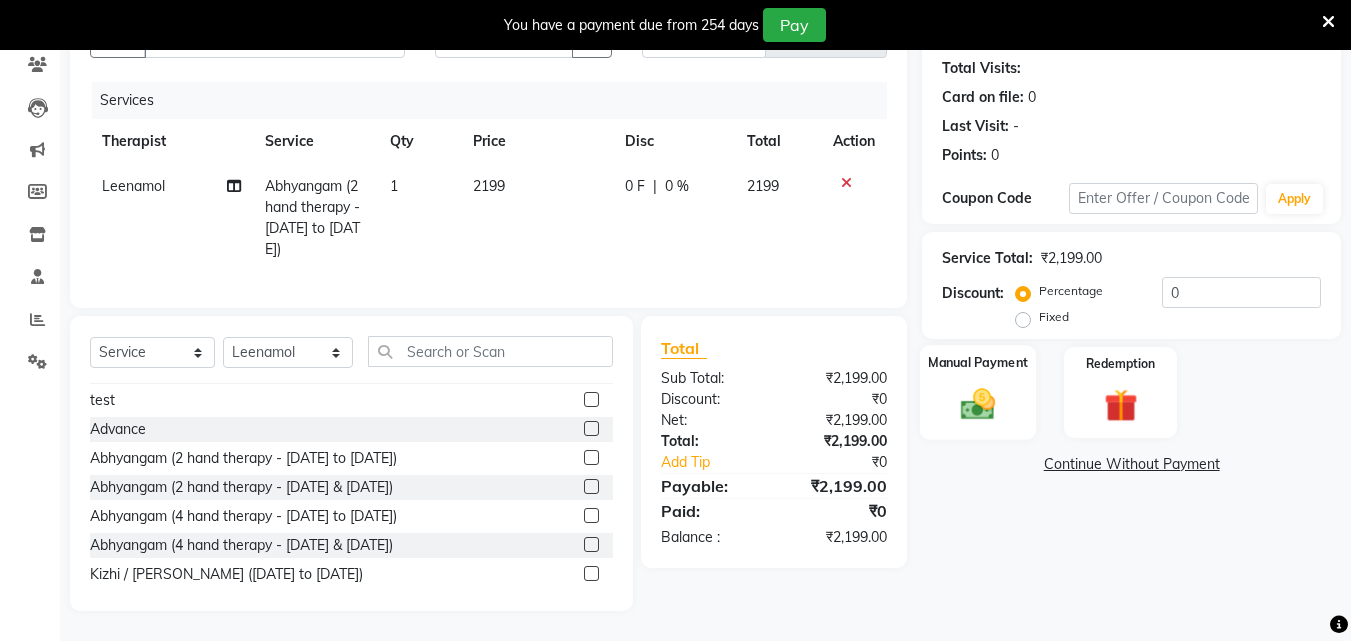 click 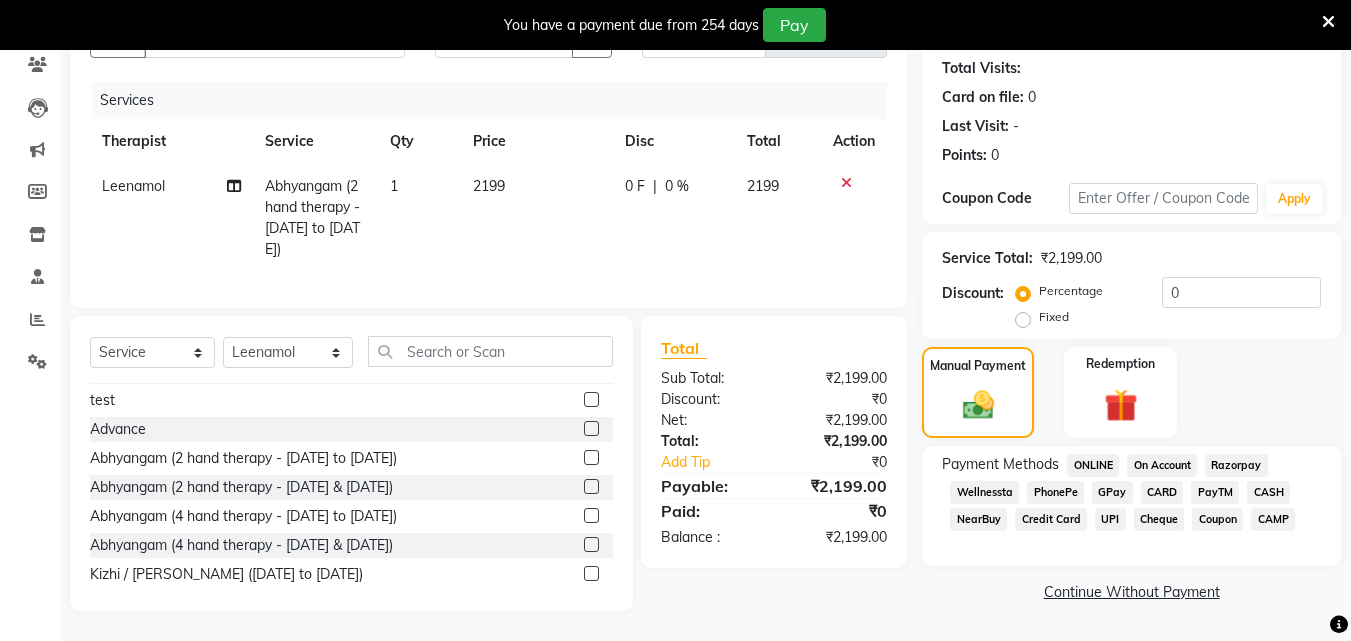 click on "GPay" 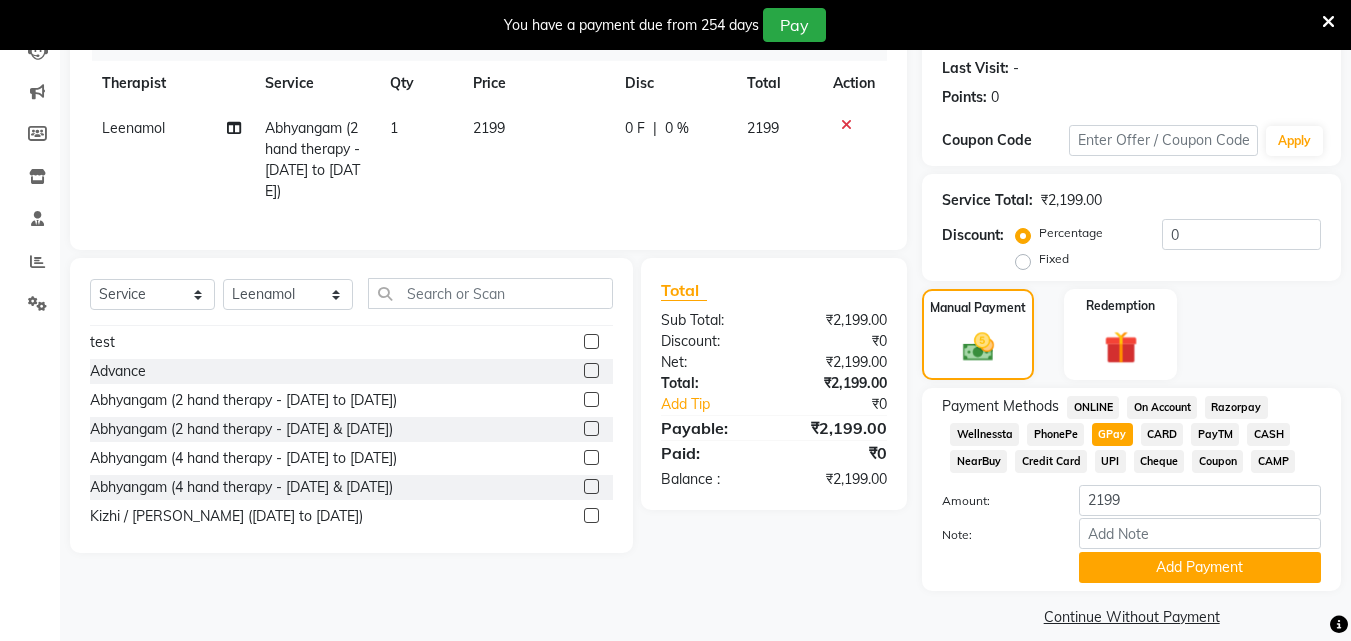 scroll, scrollTop: 295, scrollLeft: 0, axis: vertical 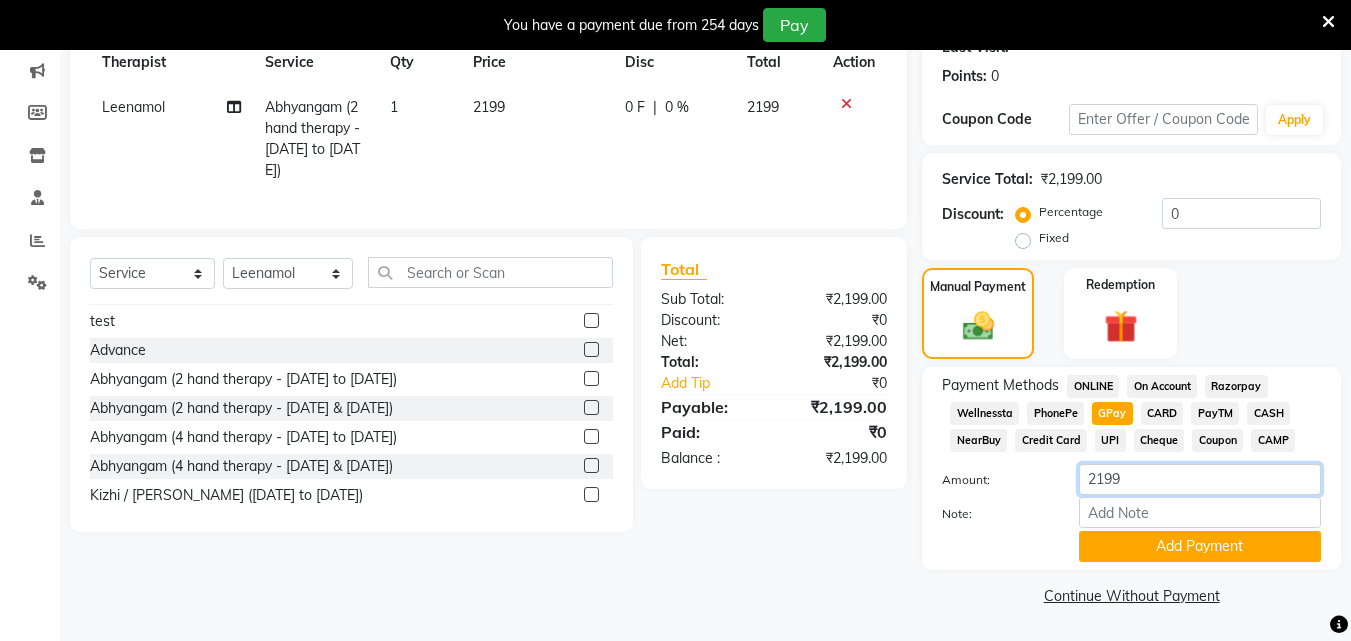 click on "2199" 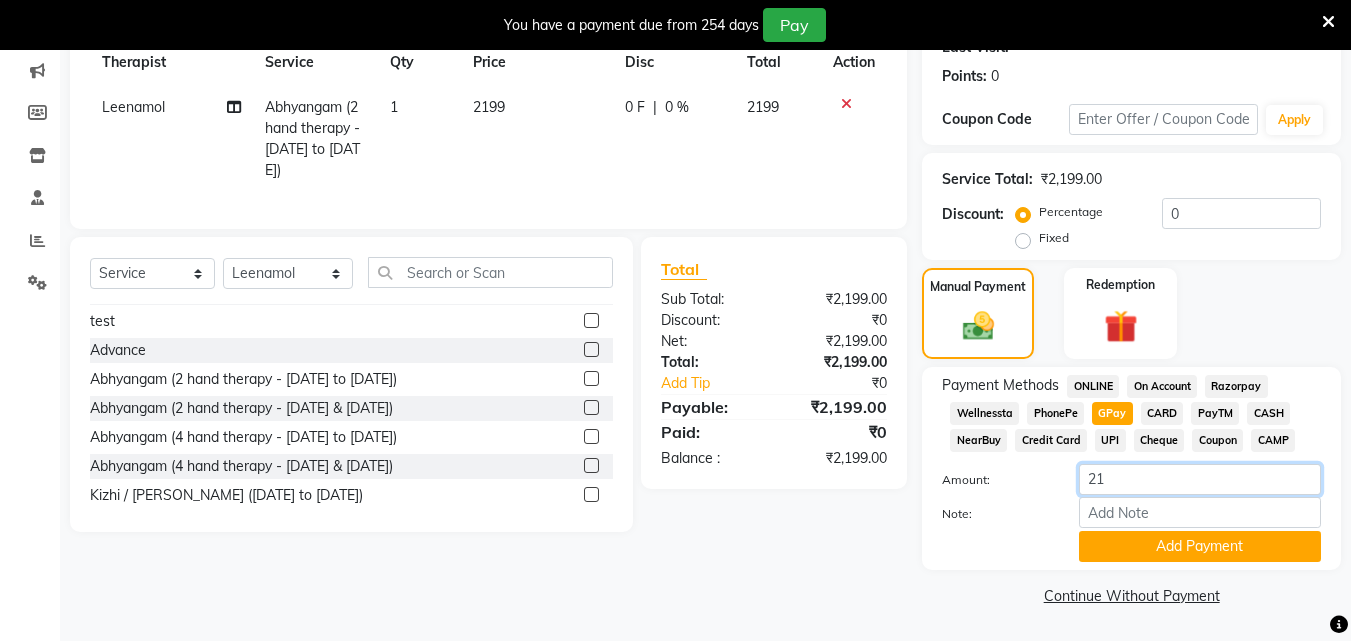 type on "2" 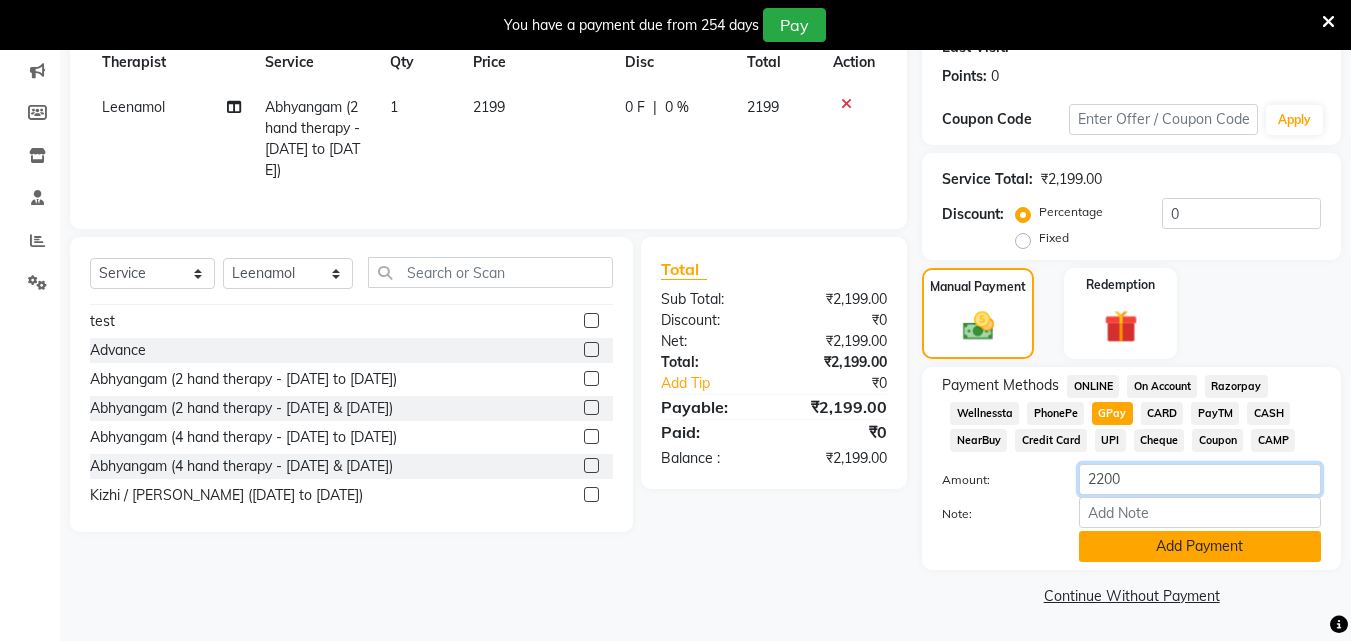 type on "2200" 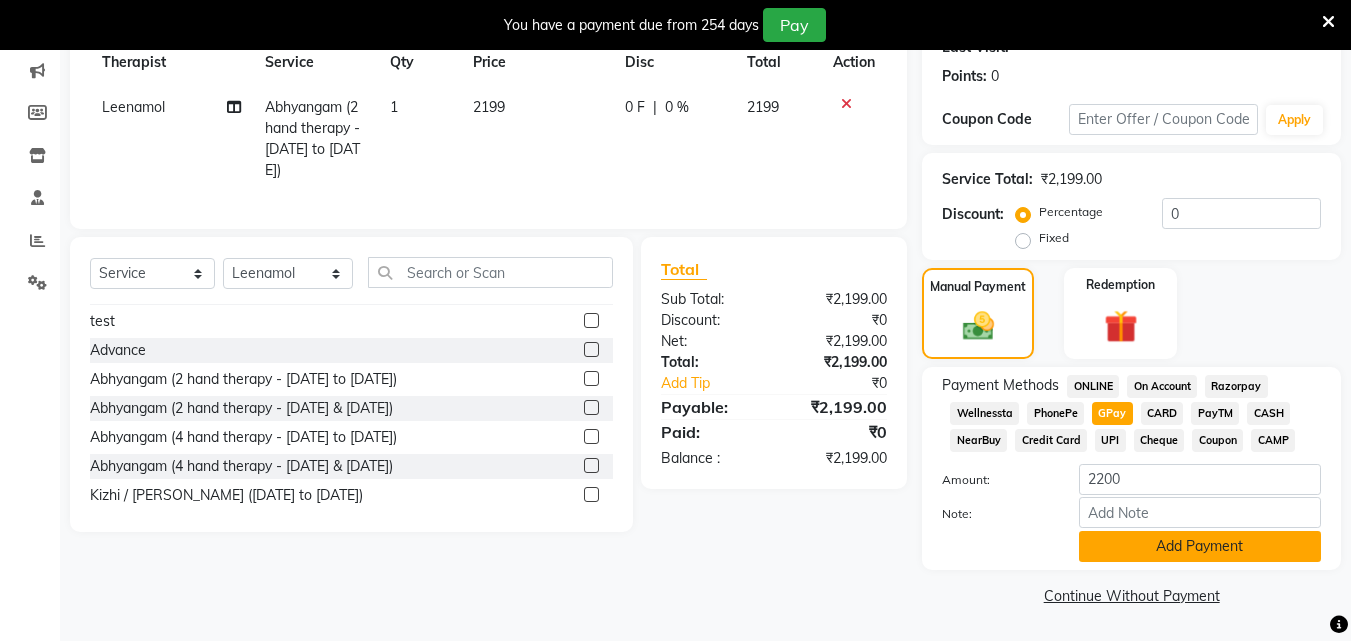 click on "Add Payment" 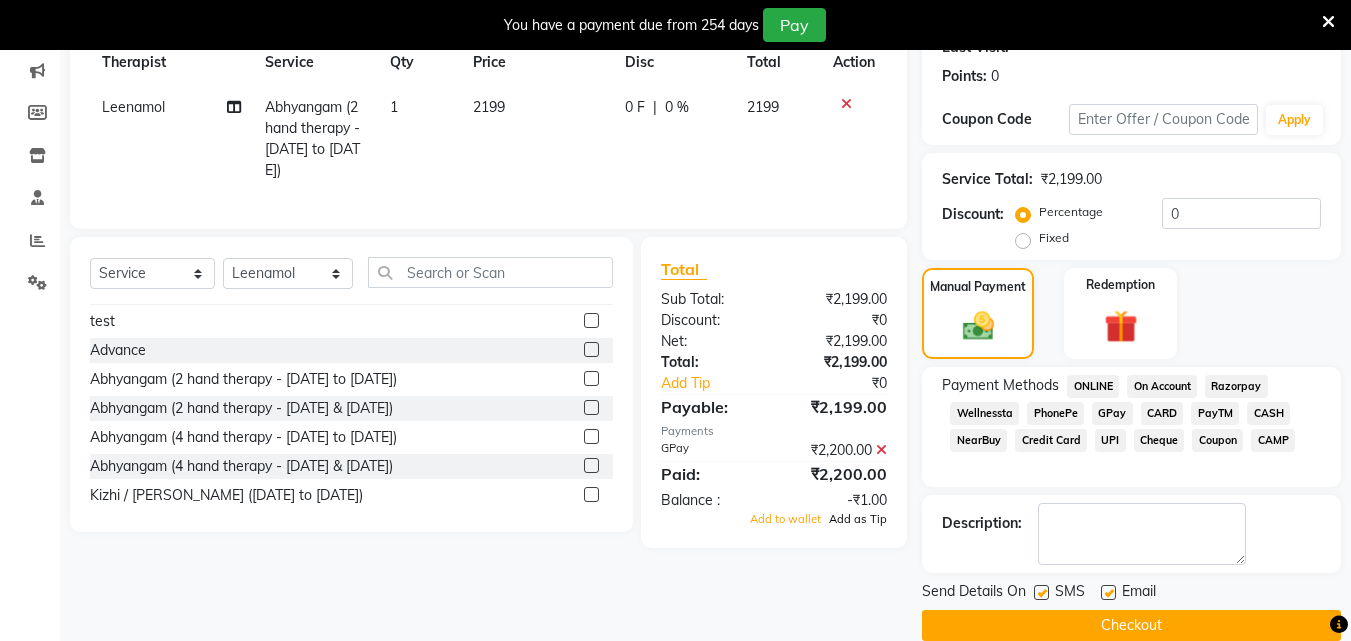 click on "Add as Tip" 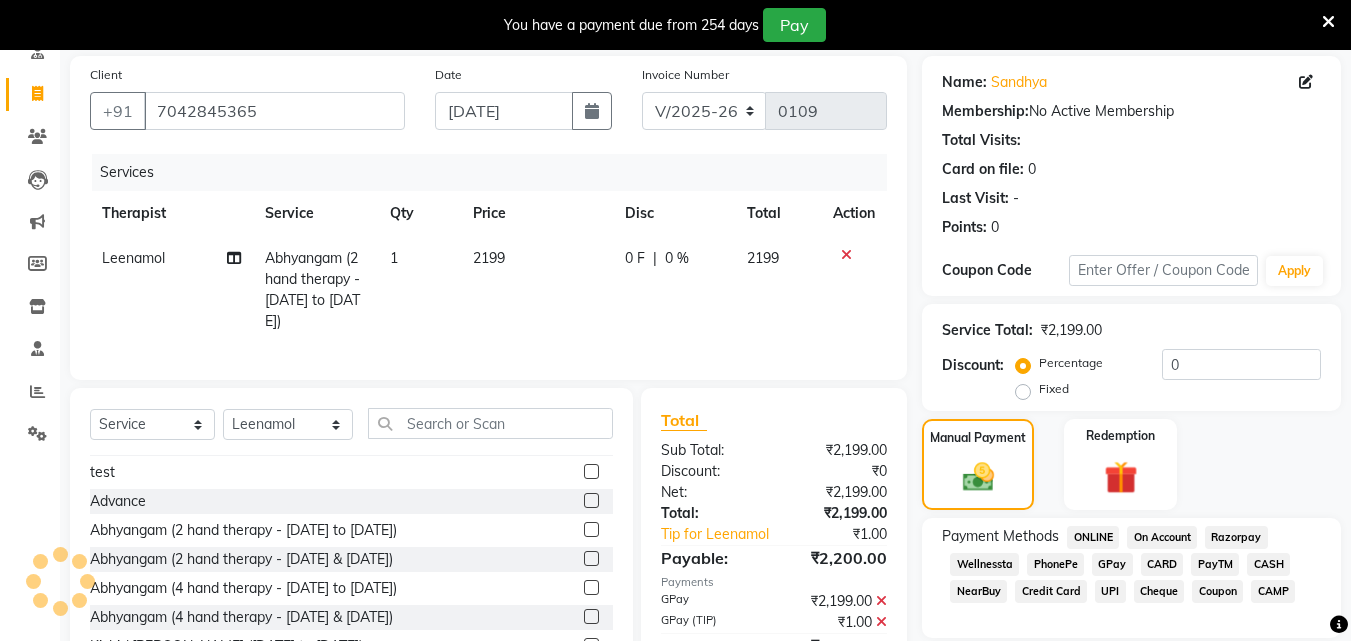 scroll, scrollTop: 0, scrollLeft: 0, axis: both 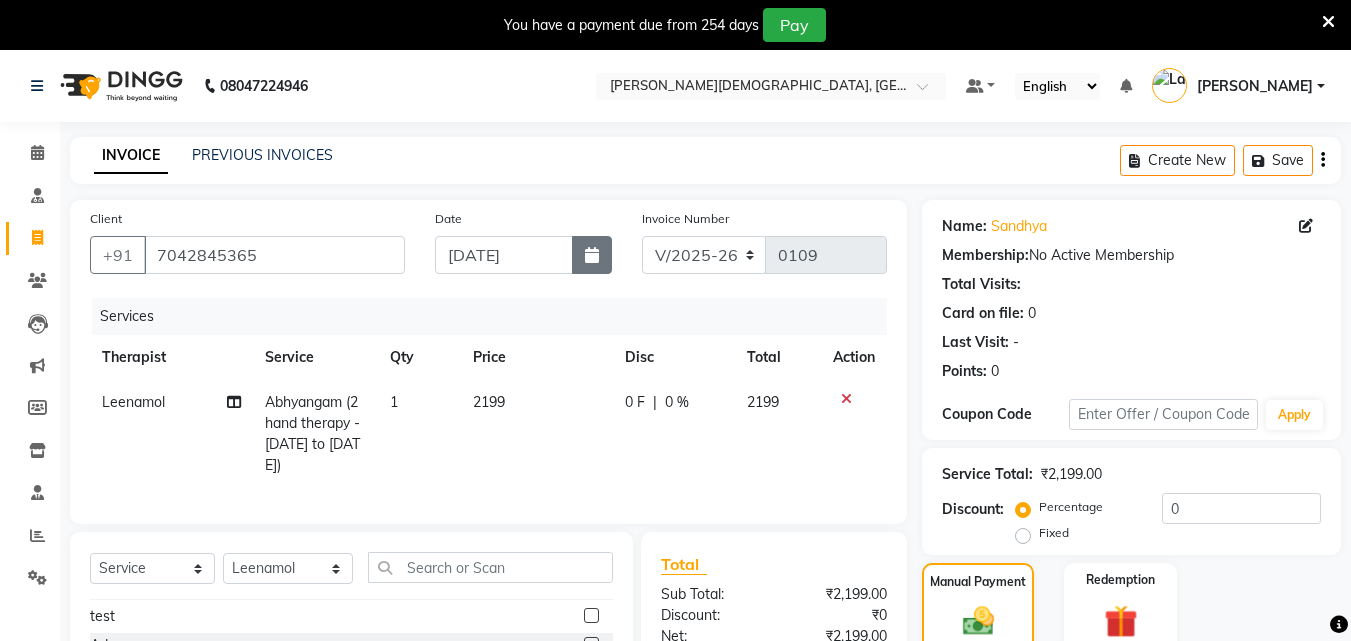 click 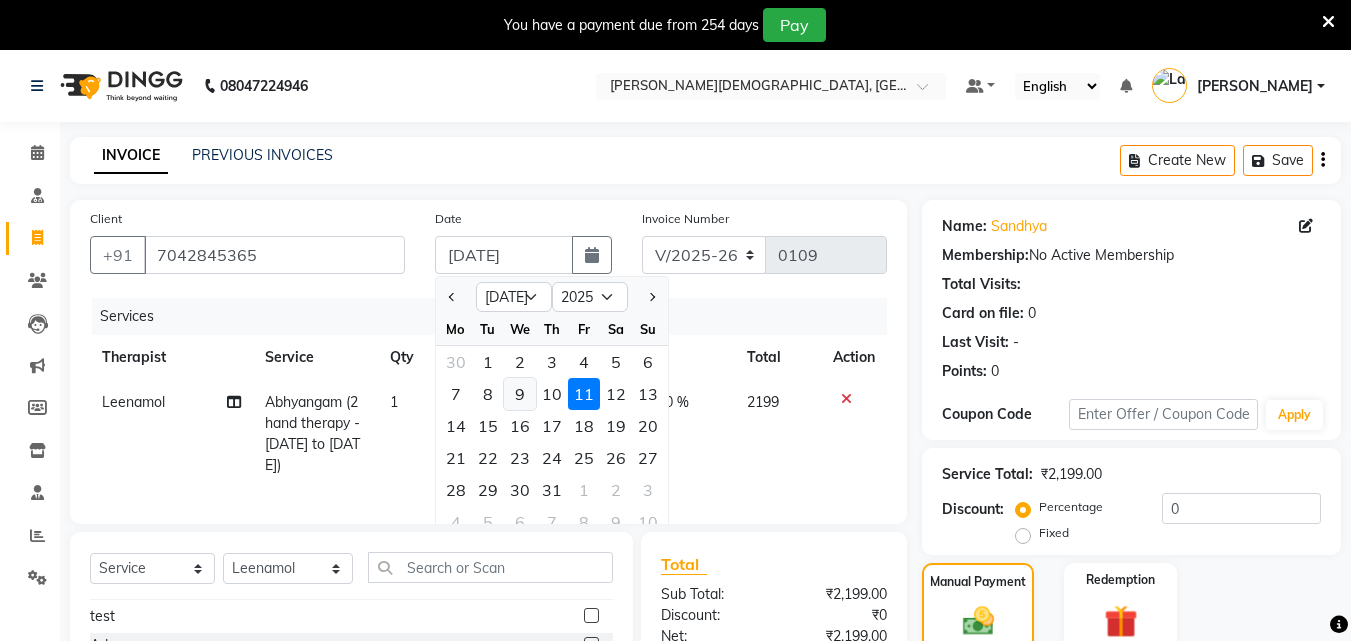 click on "9" 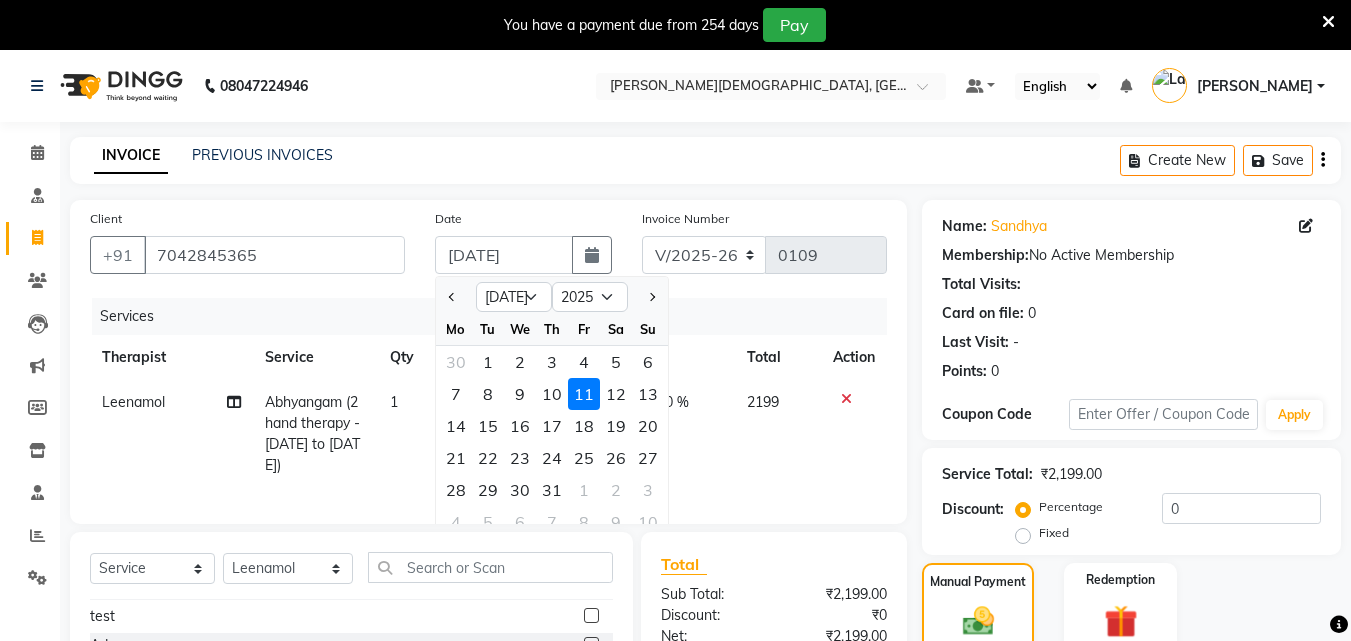 type on "09-07-2025" 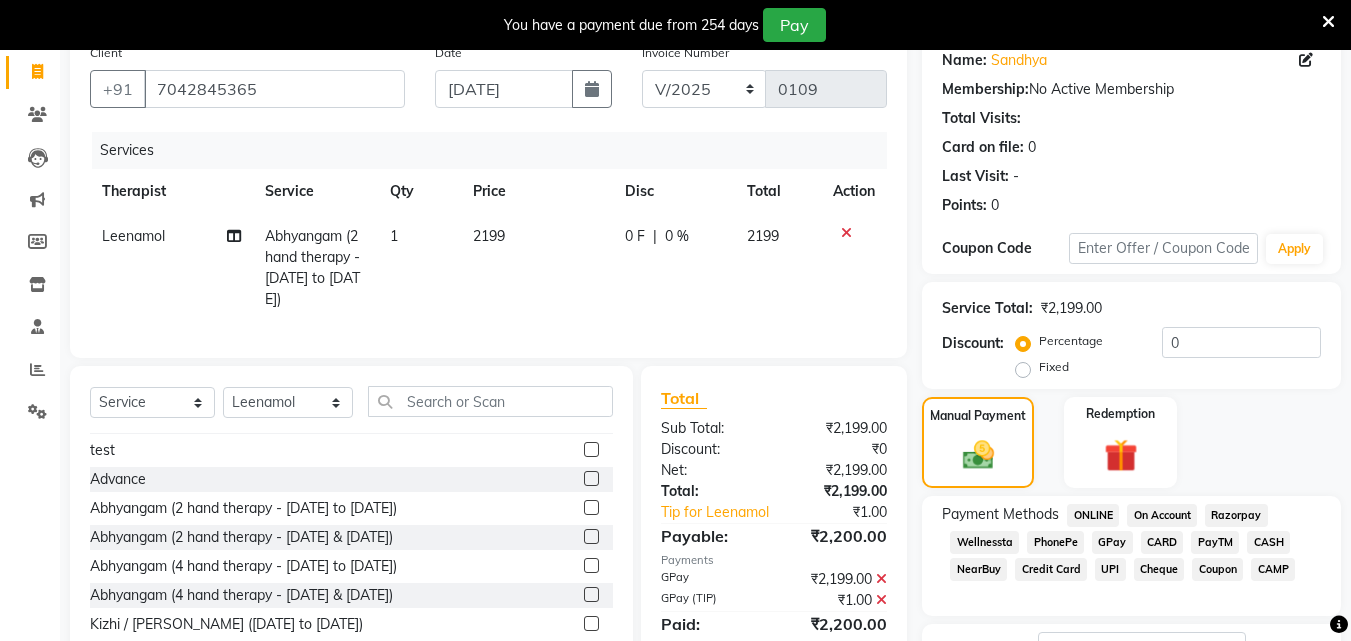 scroll, scrollTop: 325, scrollLeft: 0, axis: vertical 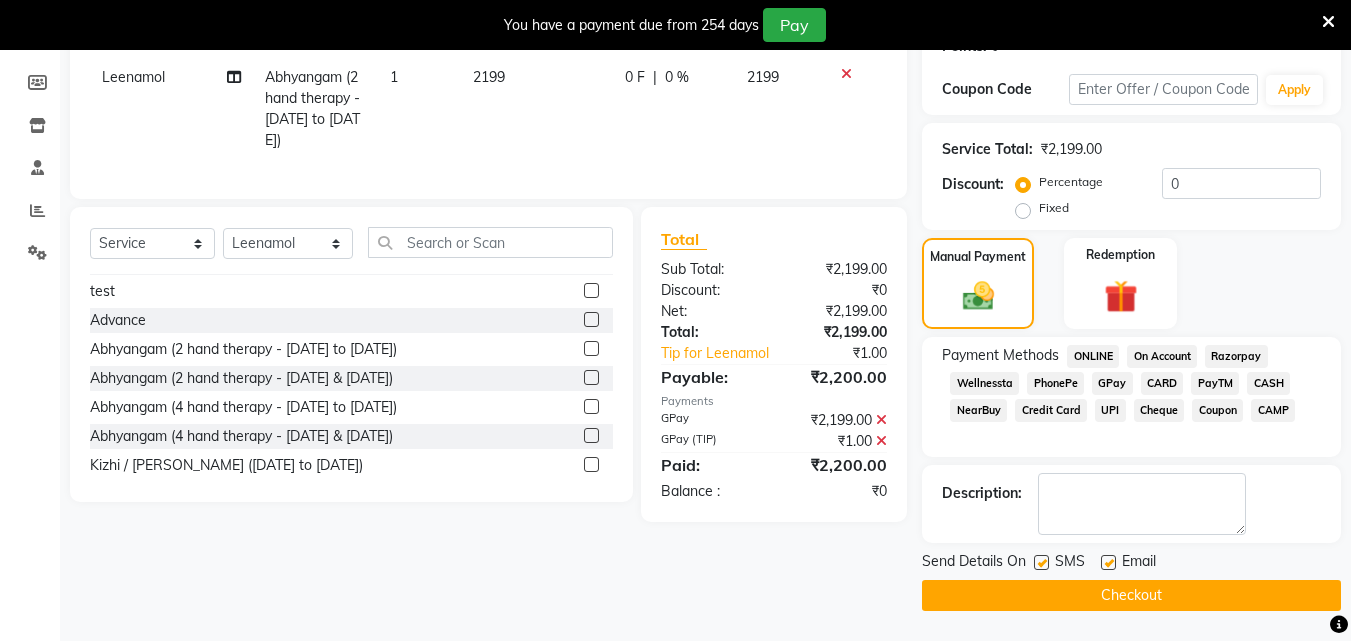 click 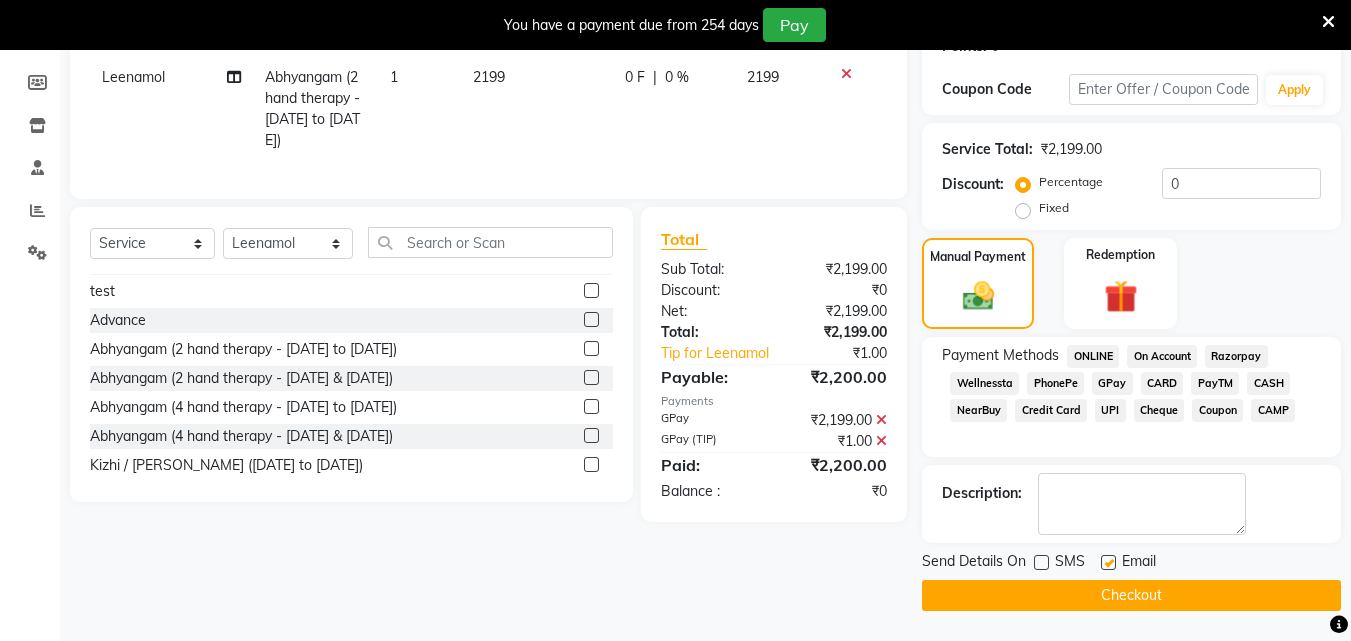 click 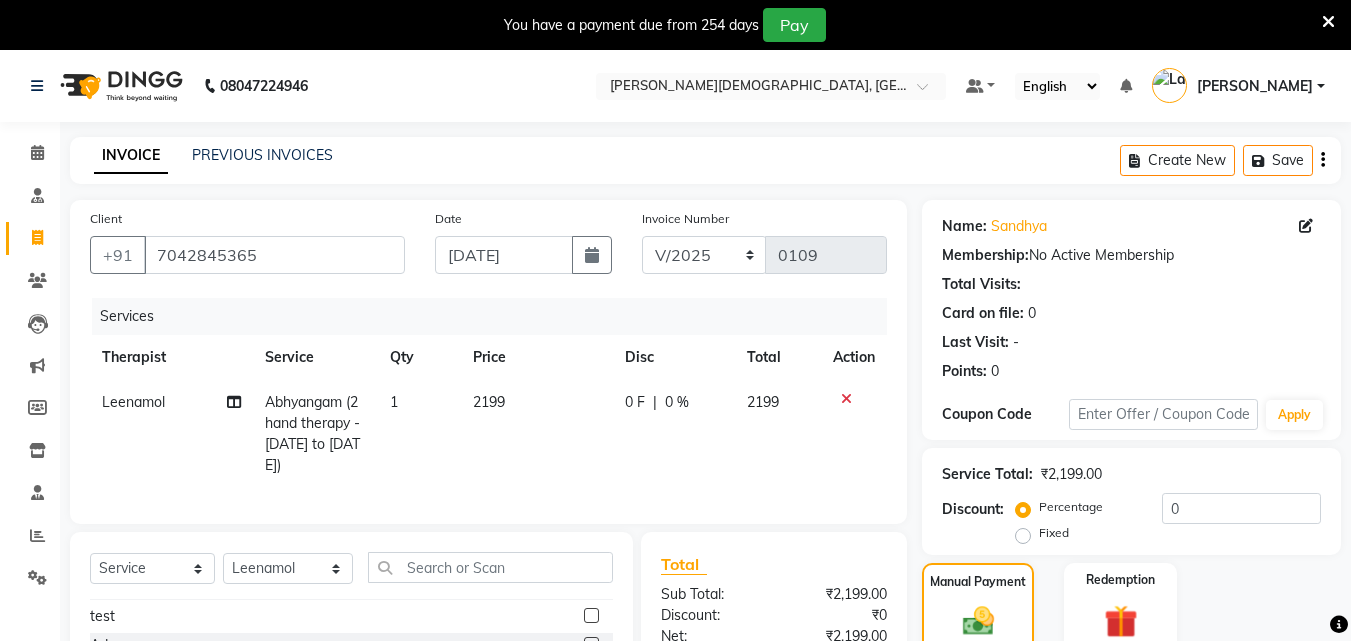 scroll, scrollTop: 325, scrollLeft: 0, axis: vertical 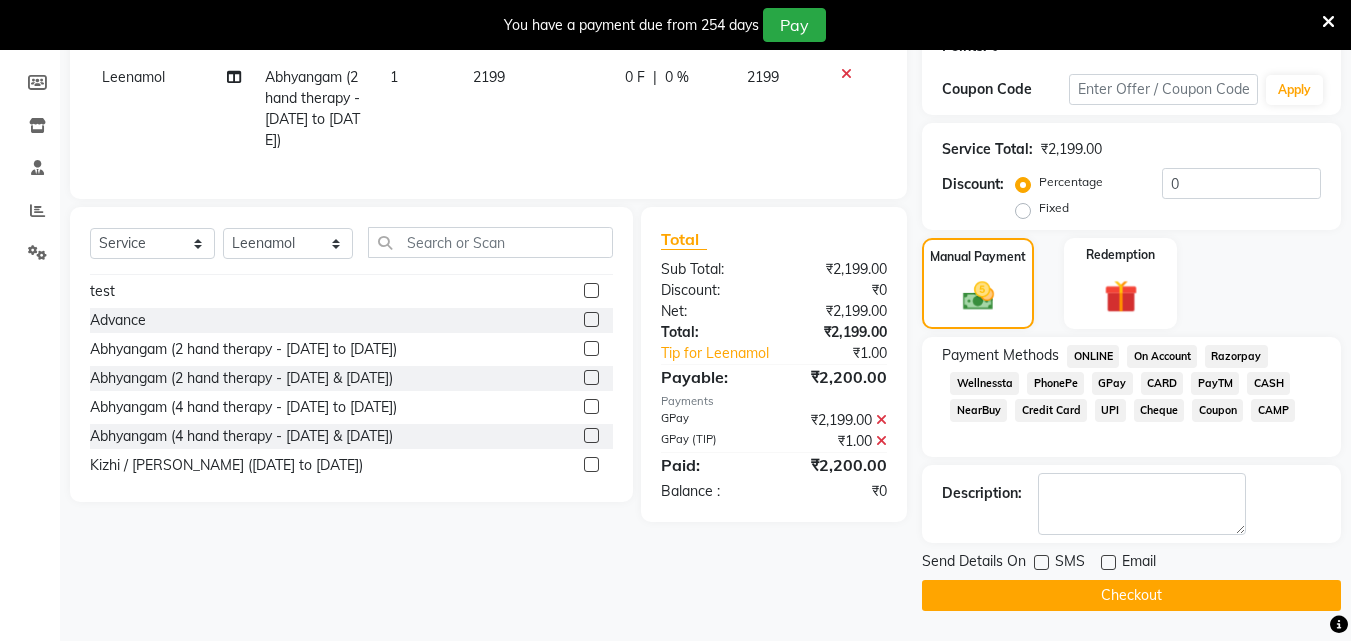 click on "Checkout" 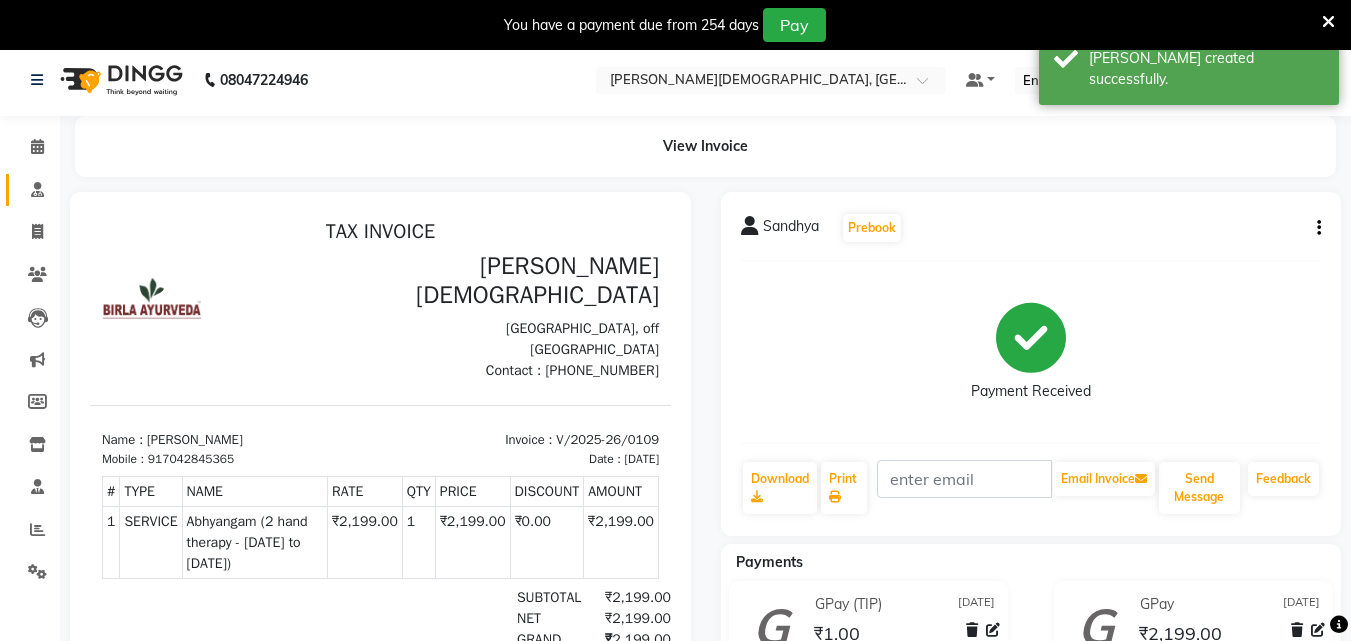 scroll, scrollTop: 0, scrollLeft: 0, axis: both 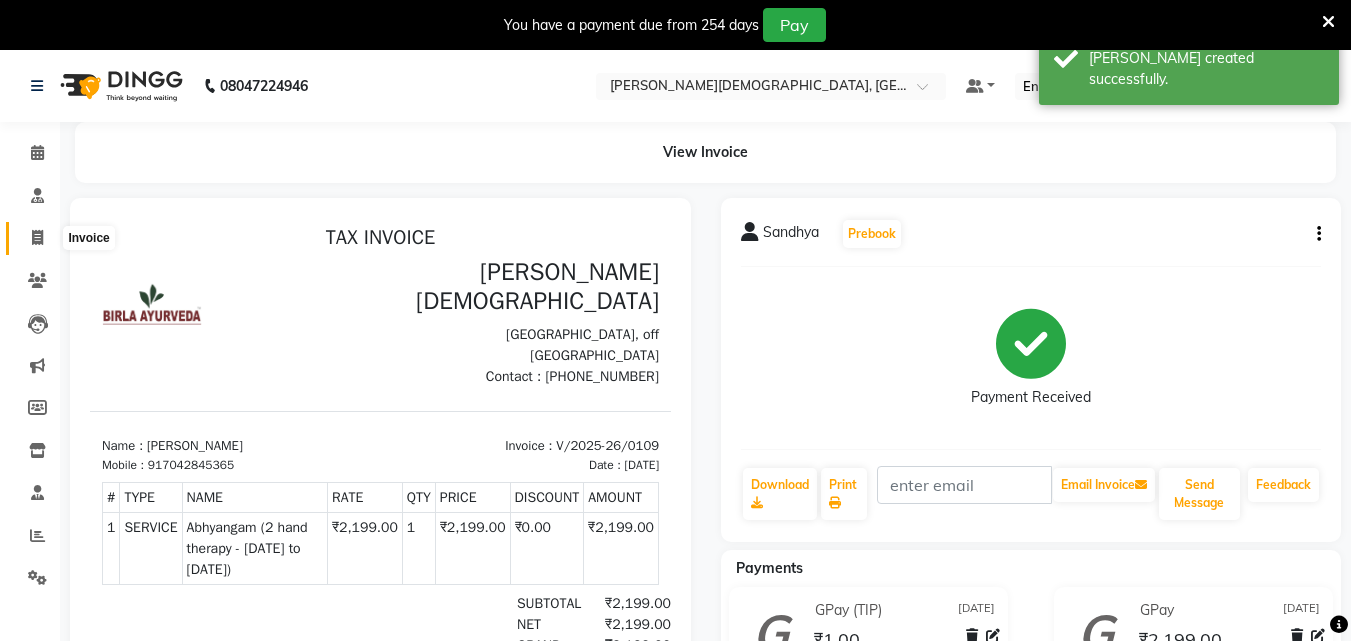 click 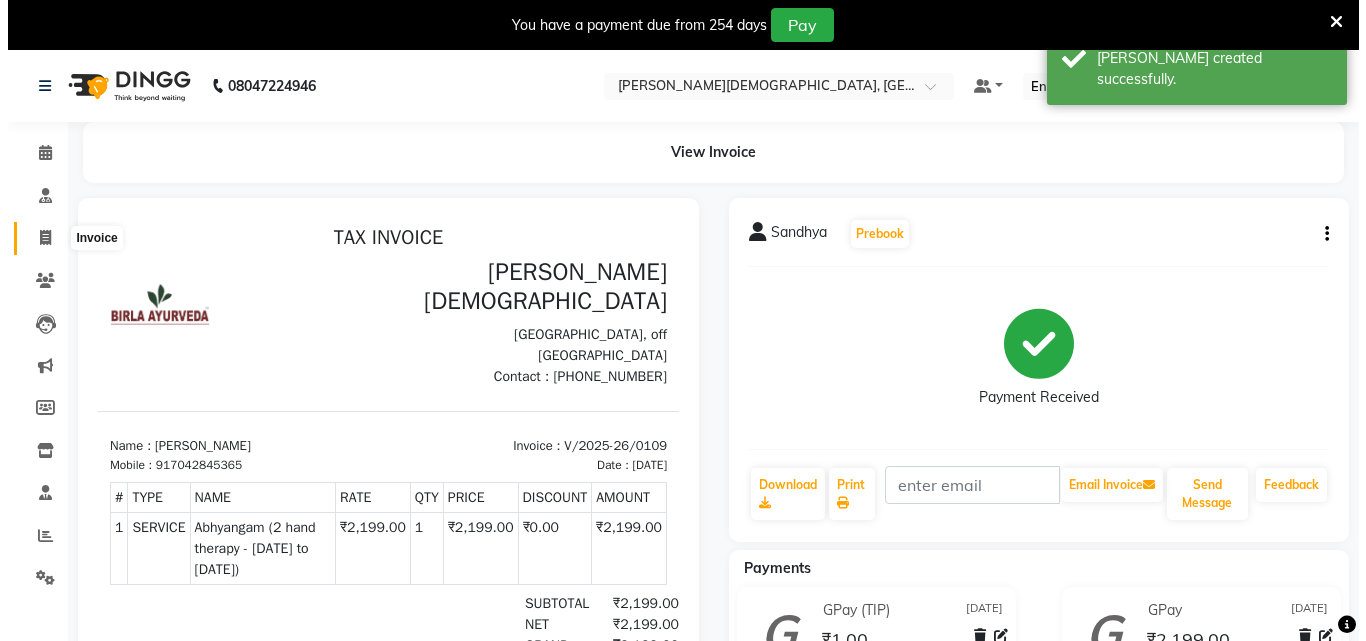 scroll, scrollTop: 50, scrollLeft: 0, axis: vertical 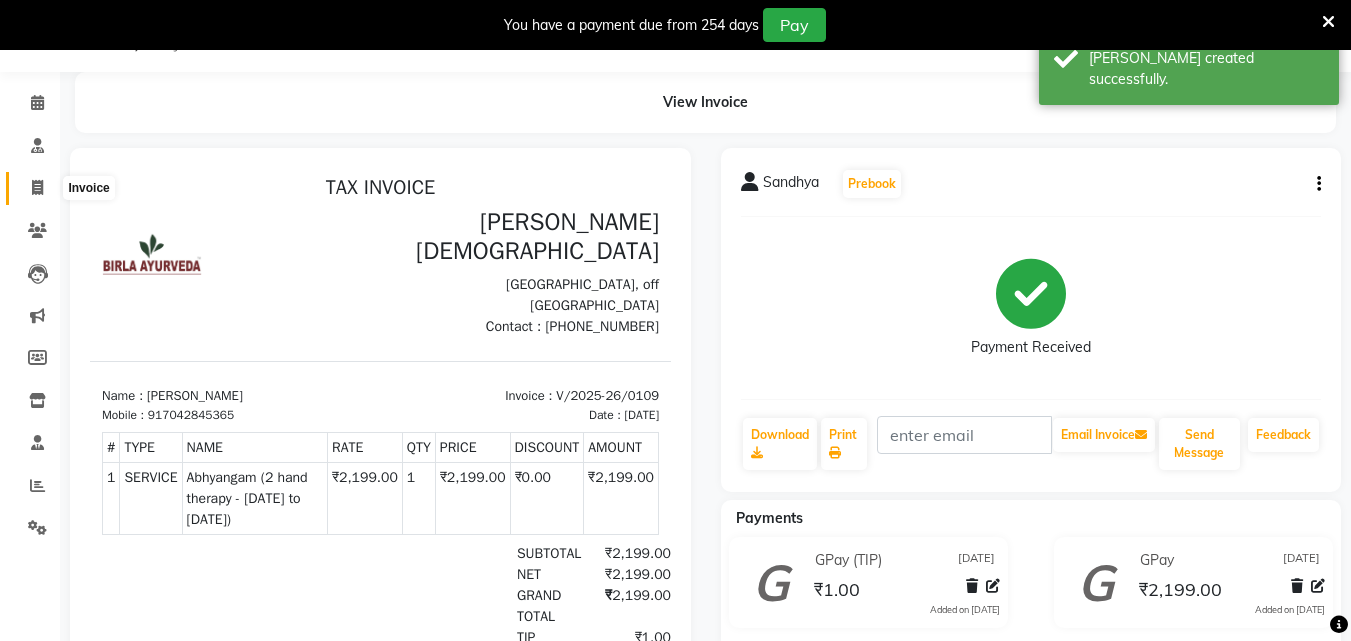select on "service" 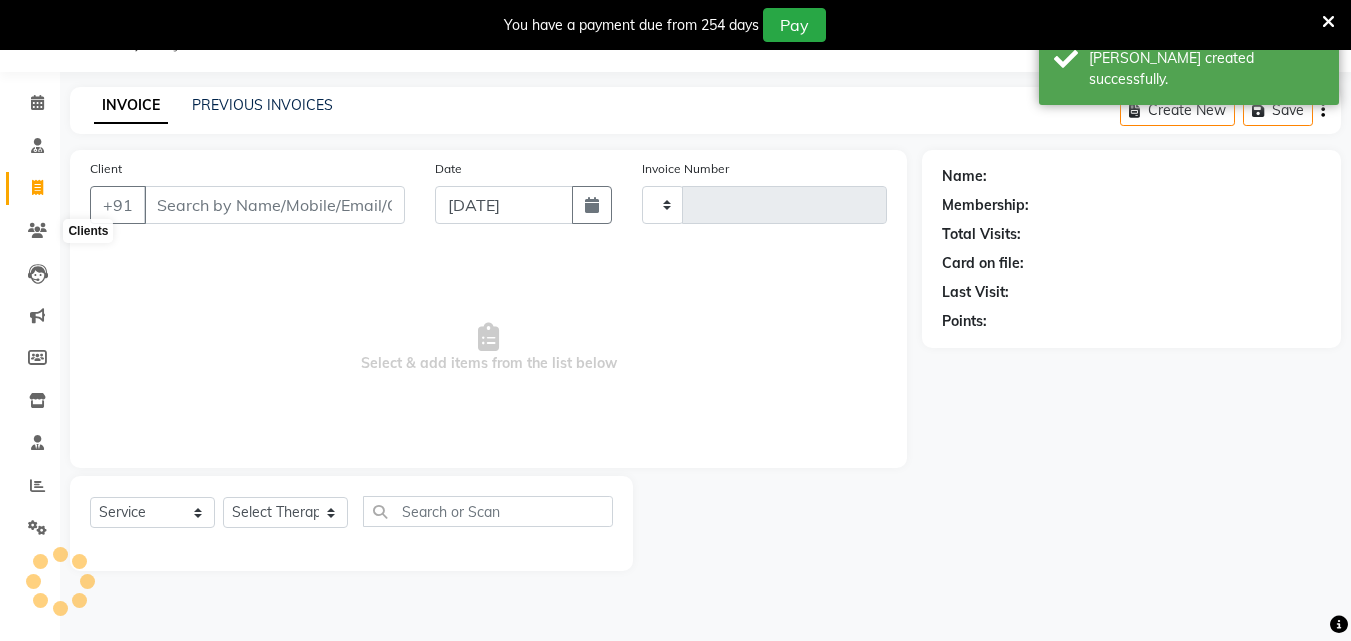 type on "0110" 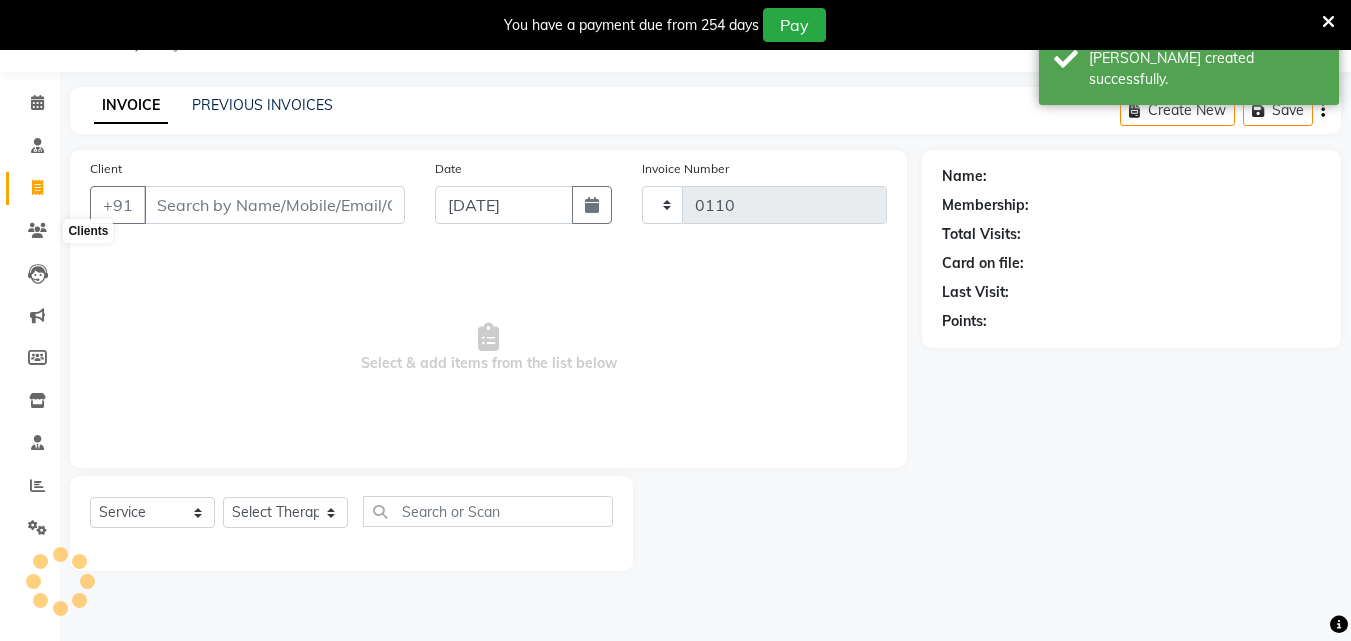 select on "6810" 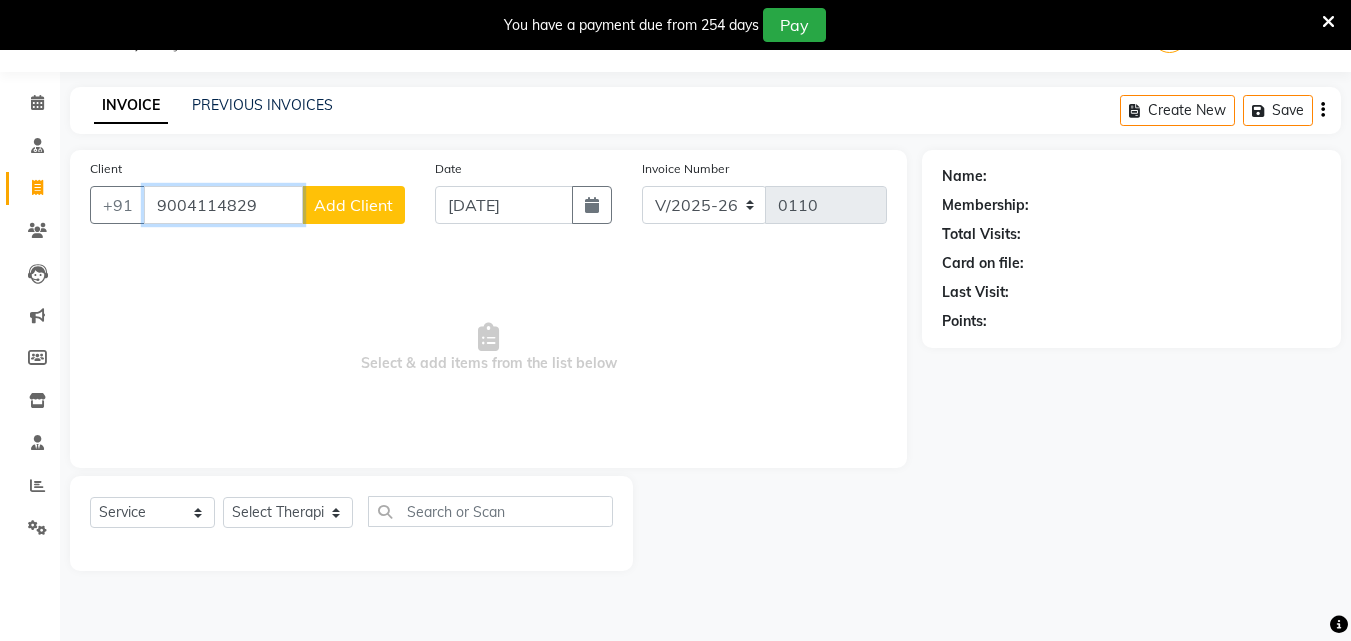 type on "9004114829" 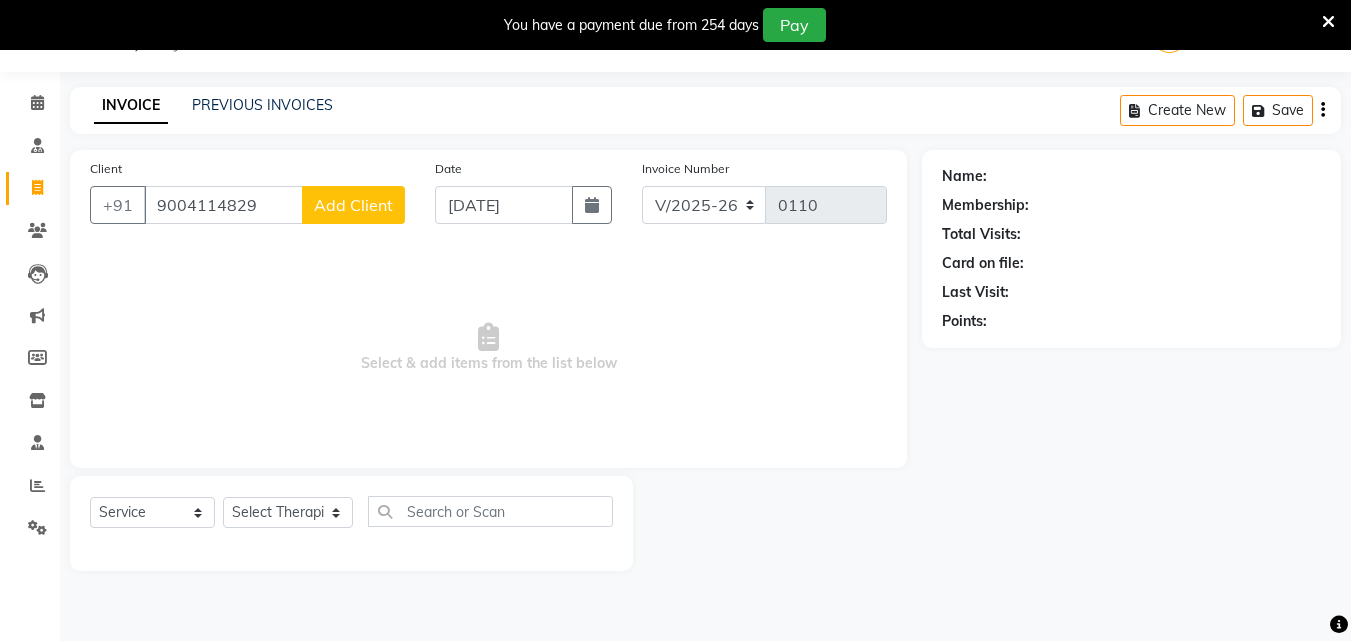 click on "Add Client" 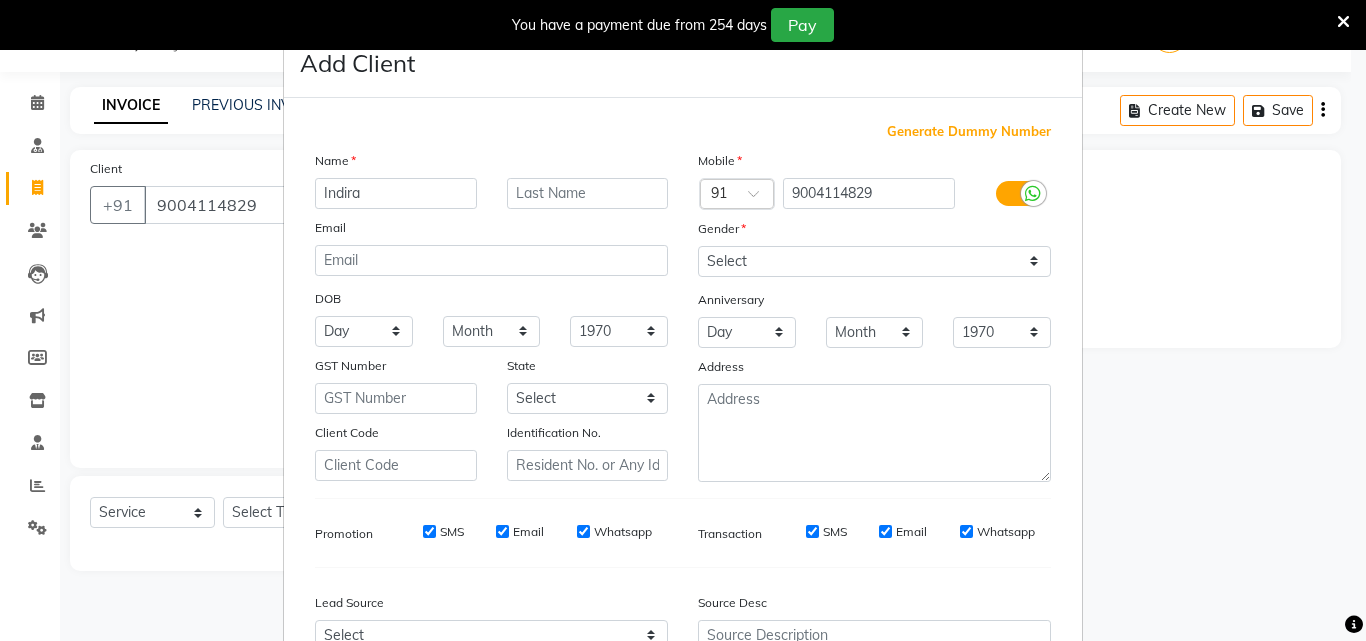 type on "Indira" 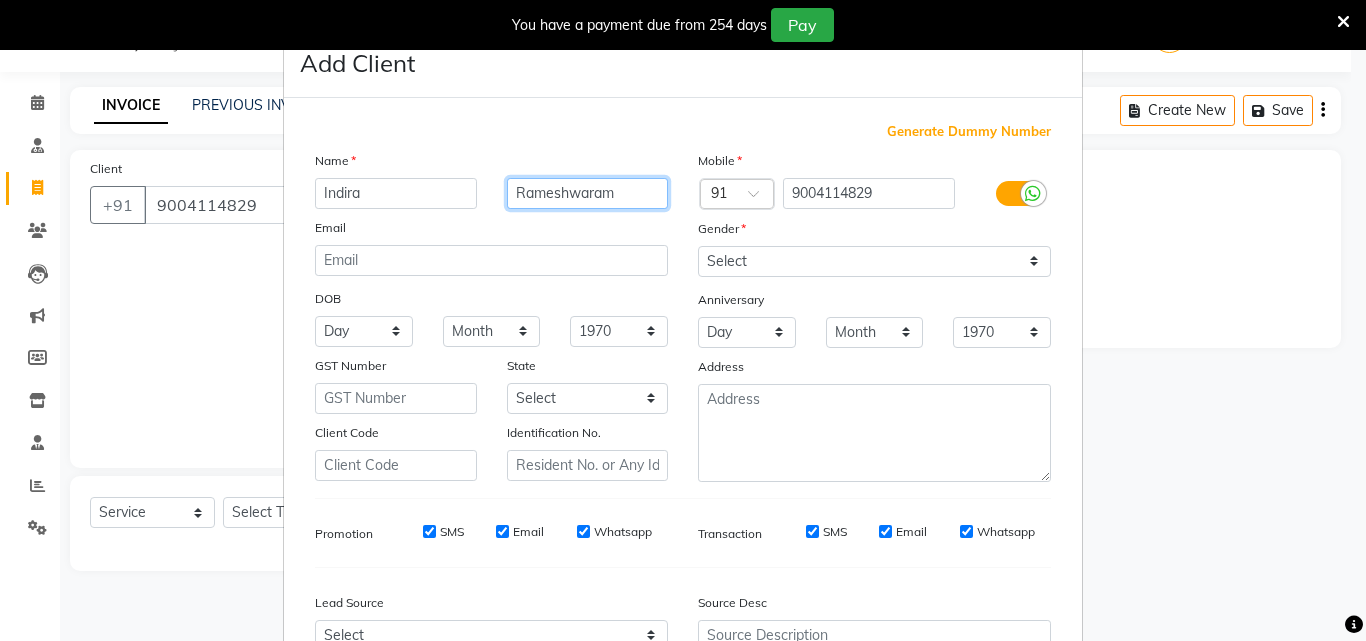 type on "Rameshwaram" 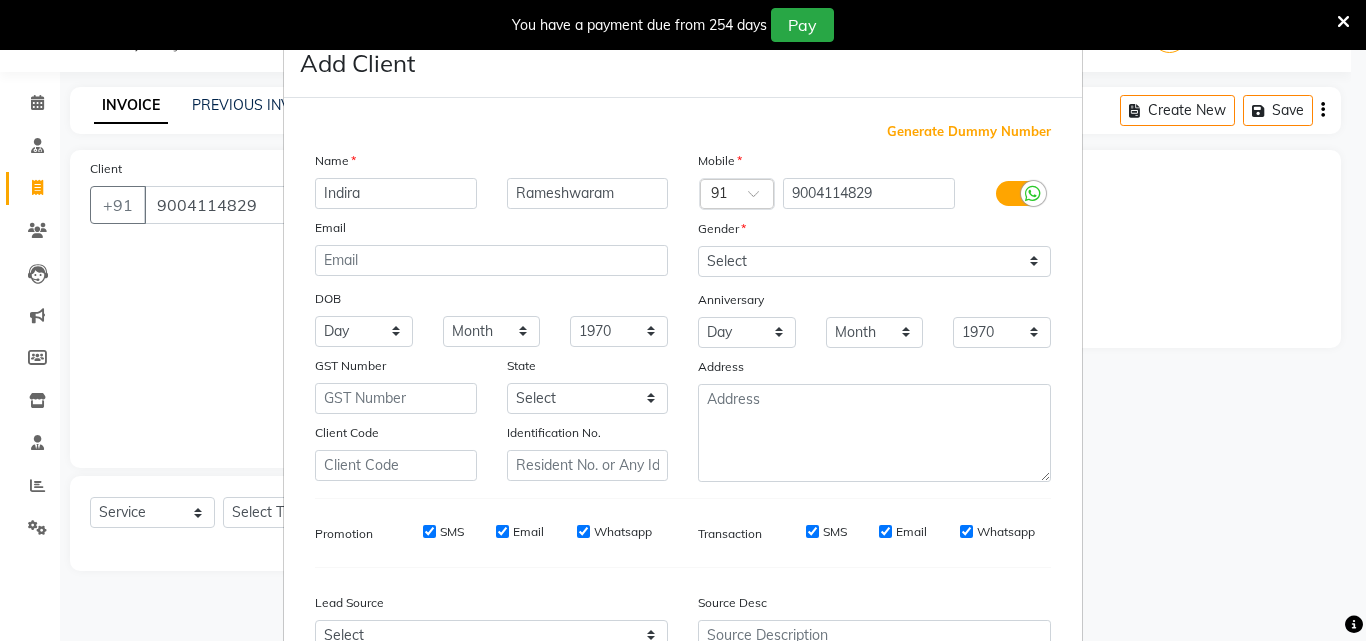 click at bounding box center (1018, 193) 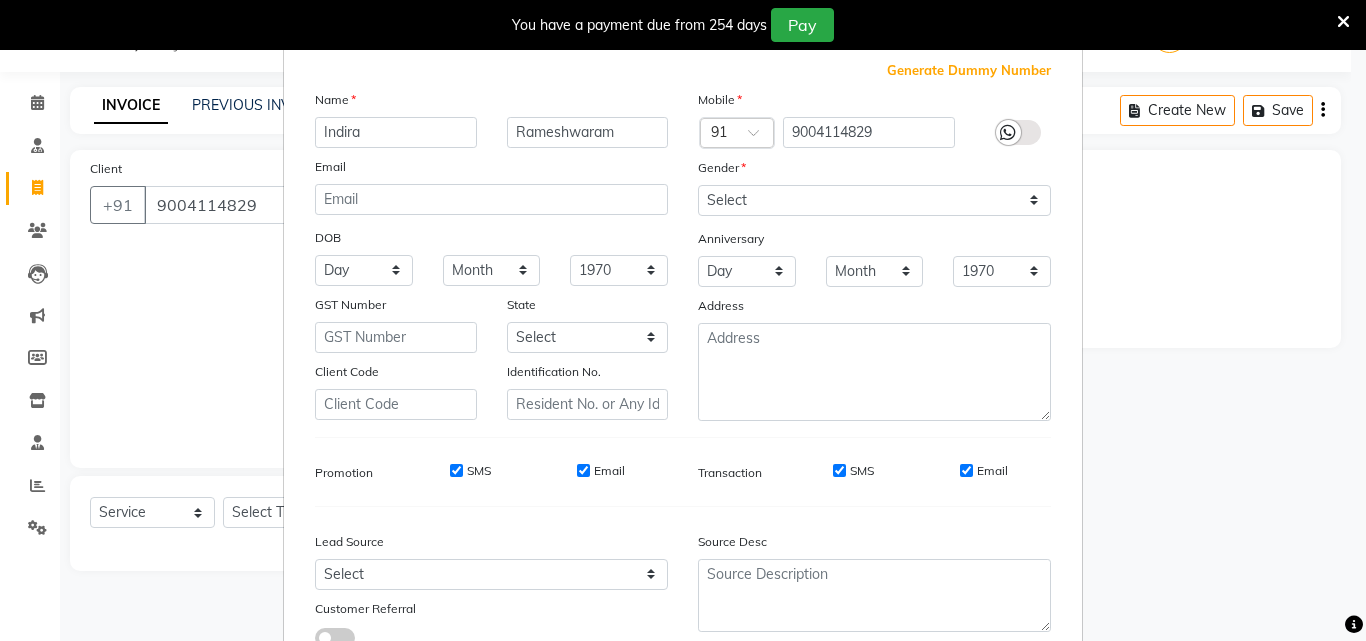 scroll, scrollTop: 208, scrollLeft: 0, axis: vertical 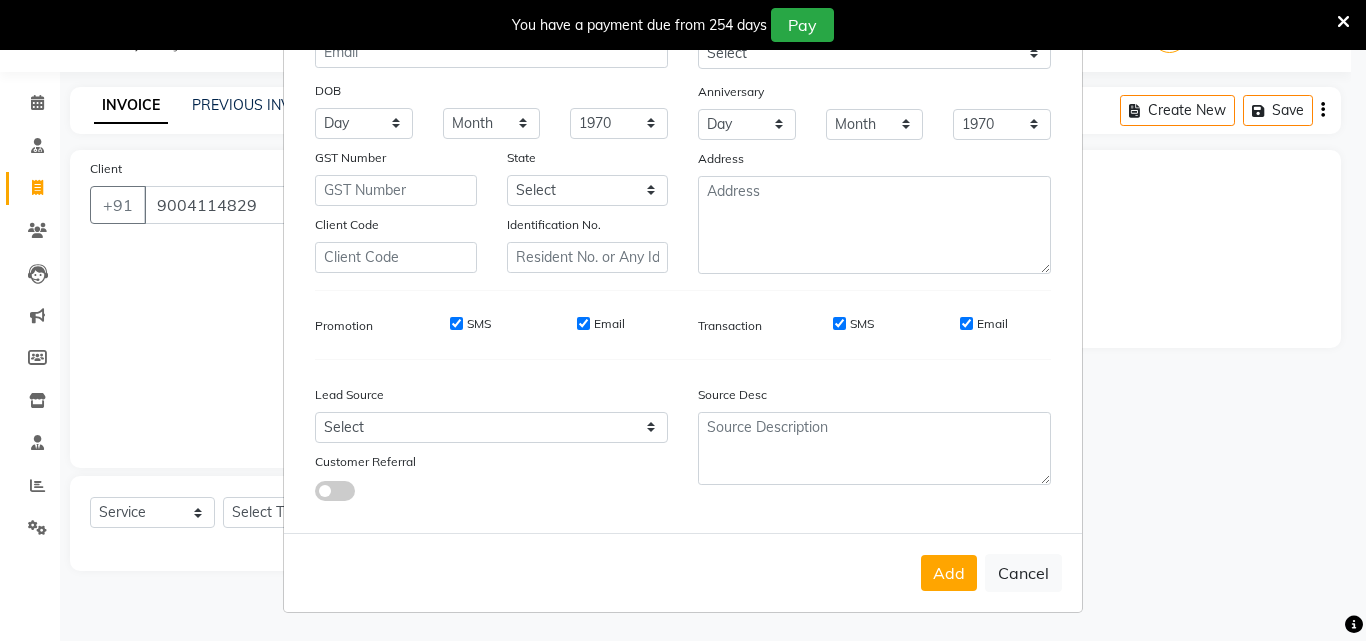 click on "SMS" at bounding box center [456, 323] 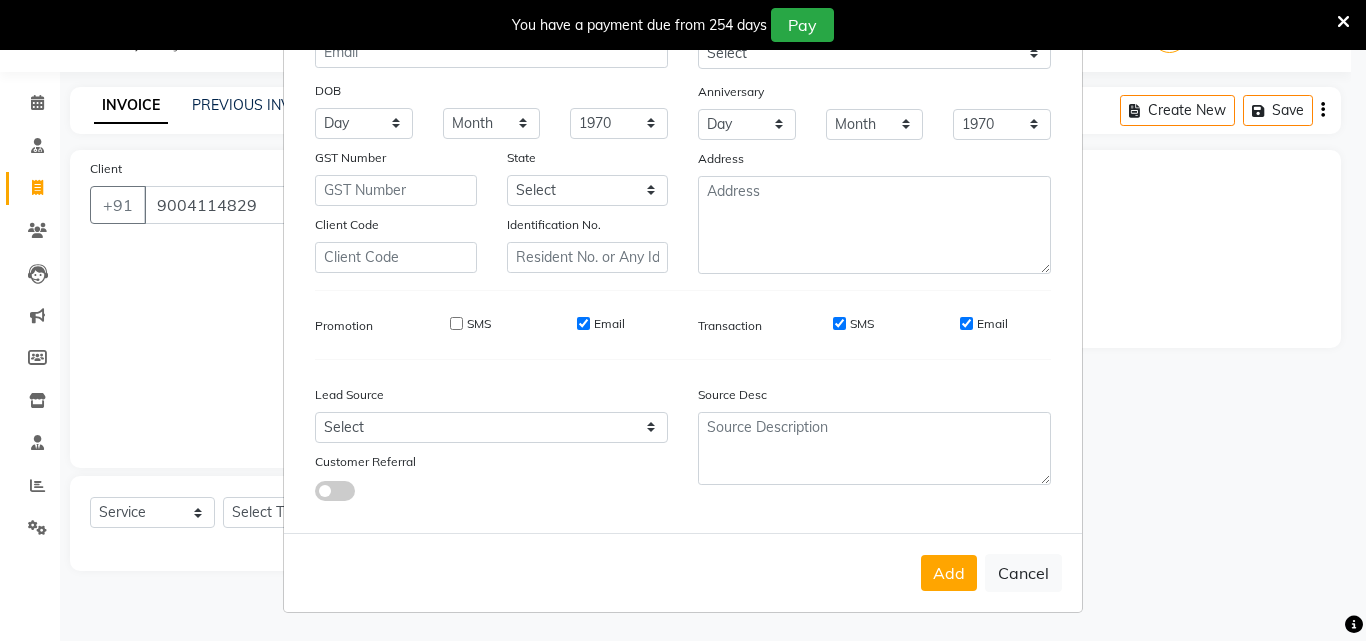 click on "Email" at bounding box center (583, 323) 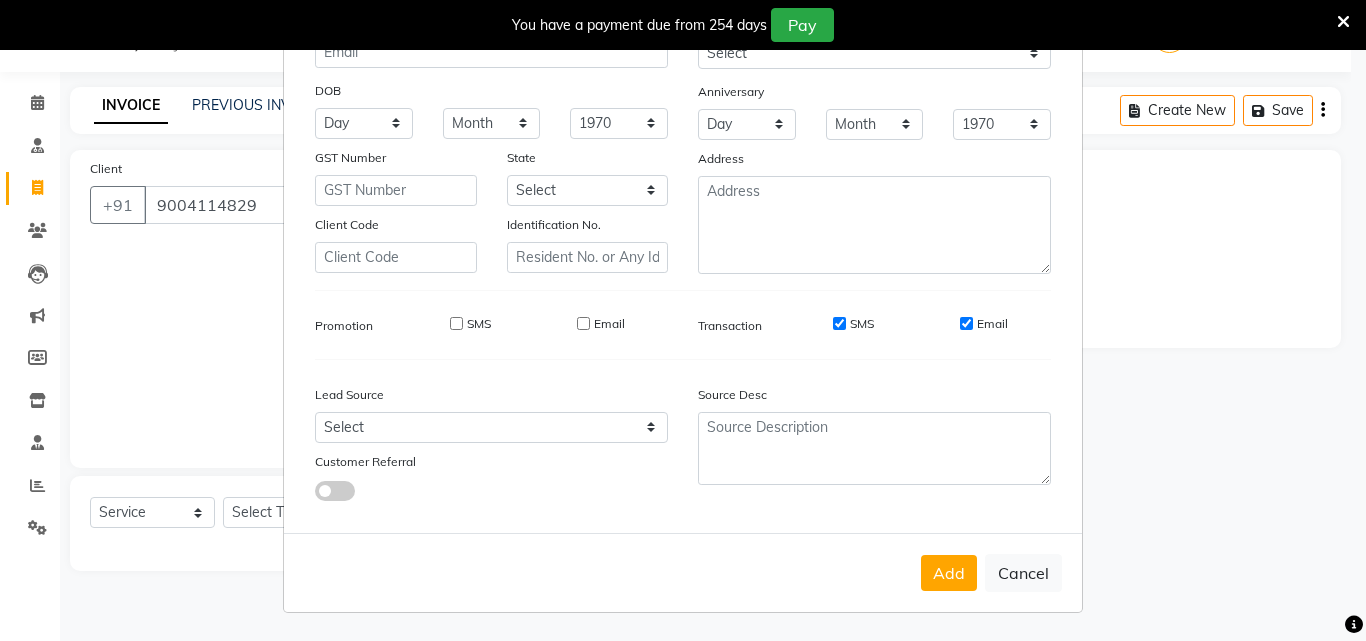 click on "SMS" at bounding box center (839, 323) 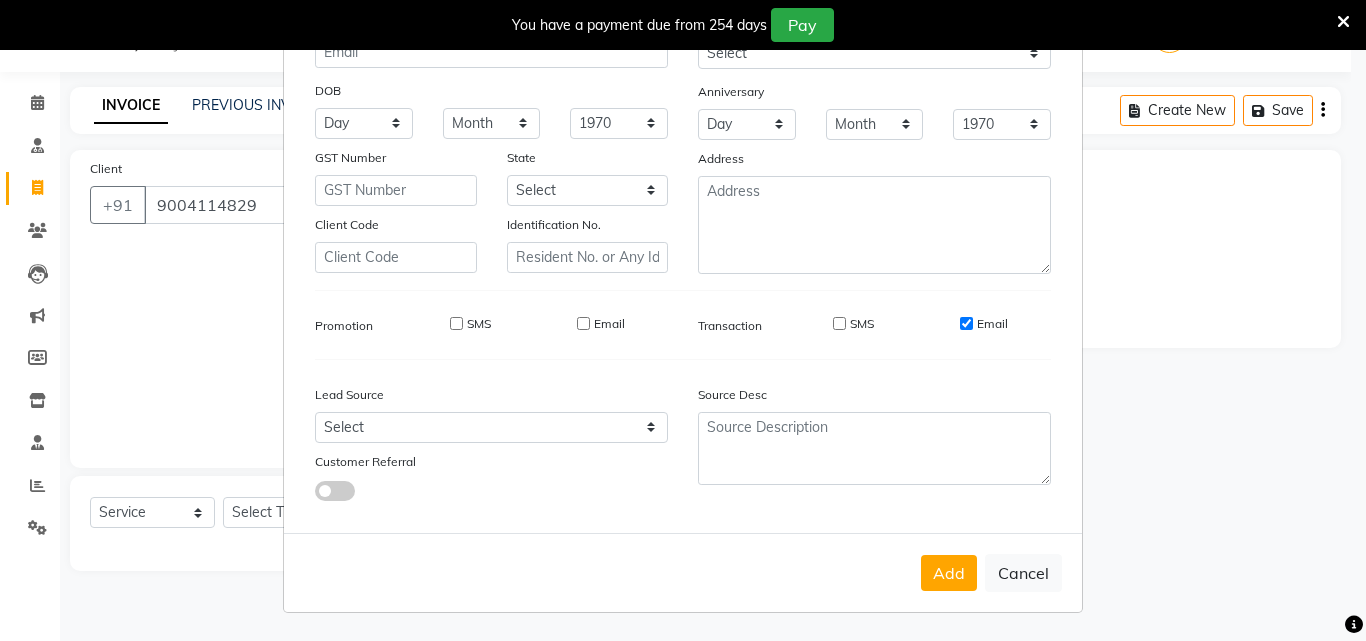 click on "Email" at bounding box center [966, 323] 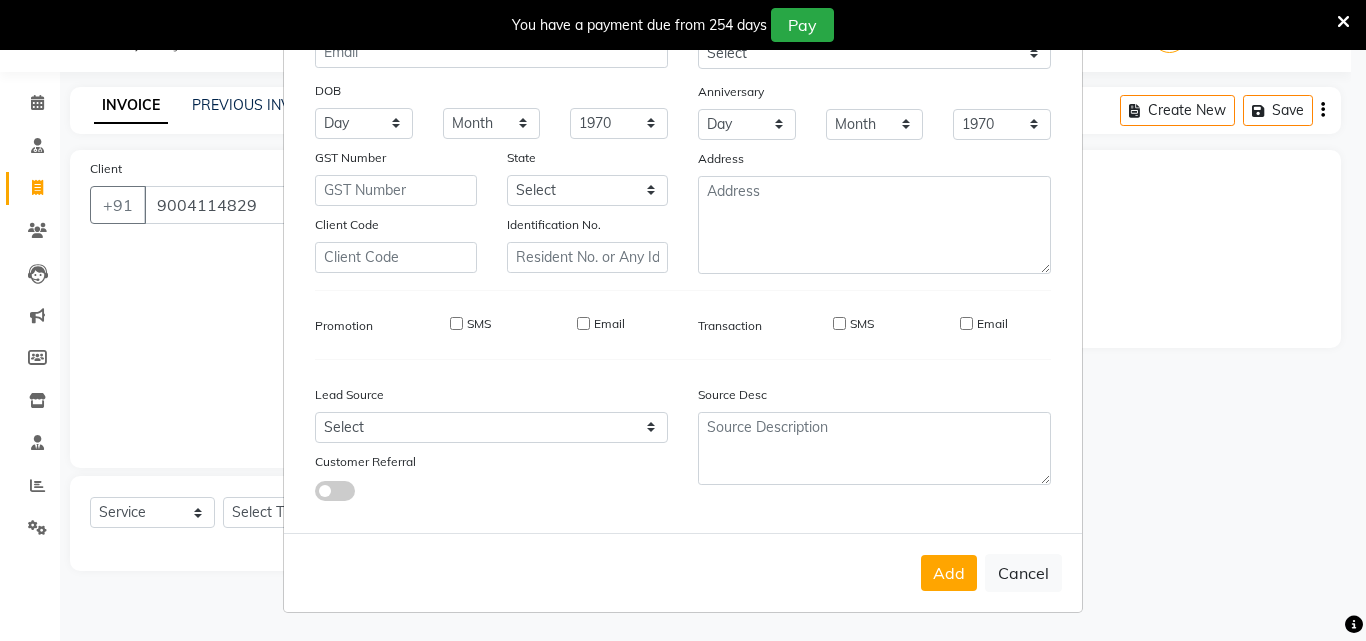 scroll, scrollTop: 0, scrollLeft: 0, axis: both 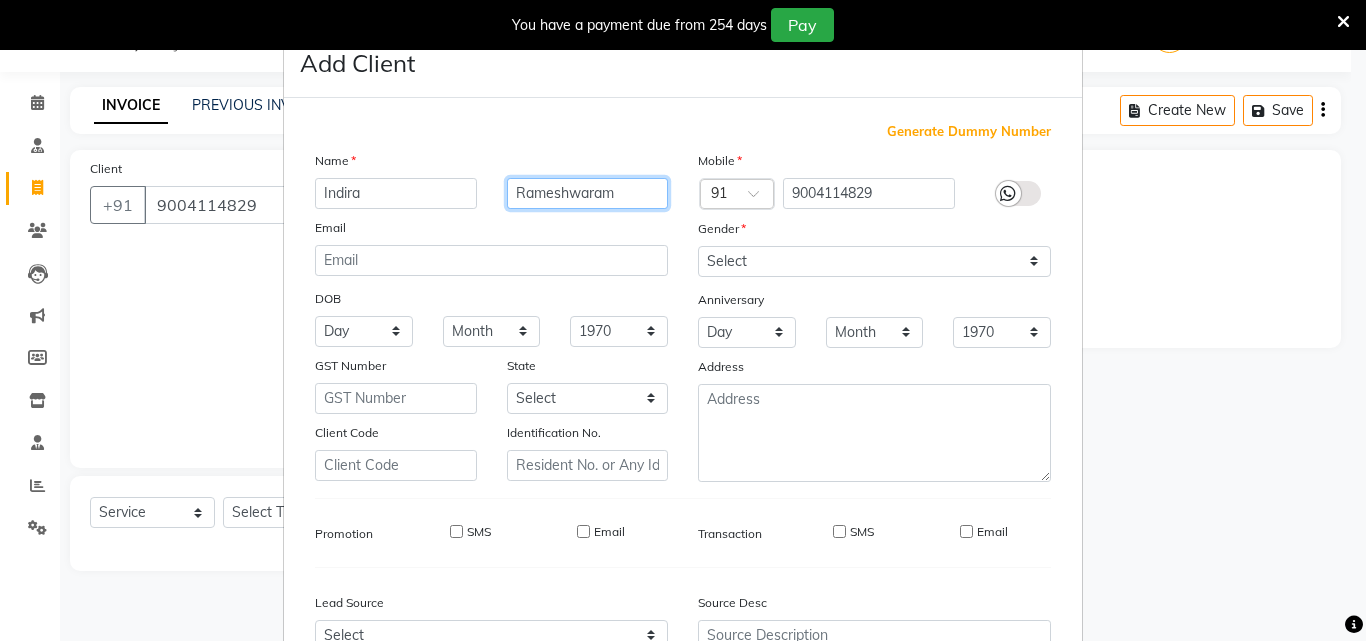 click on "Rameshwaram" at bounding box center (588, 193) 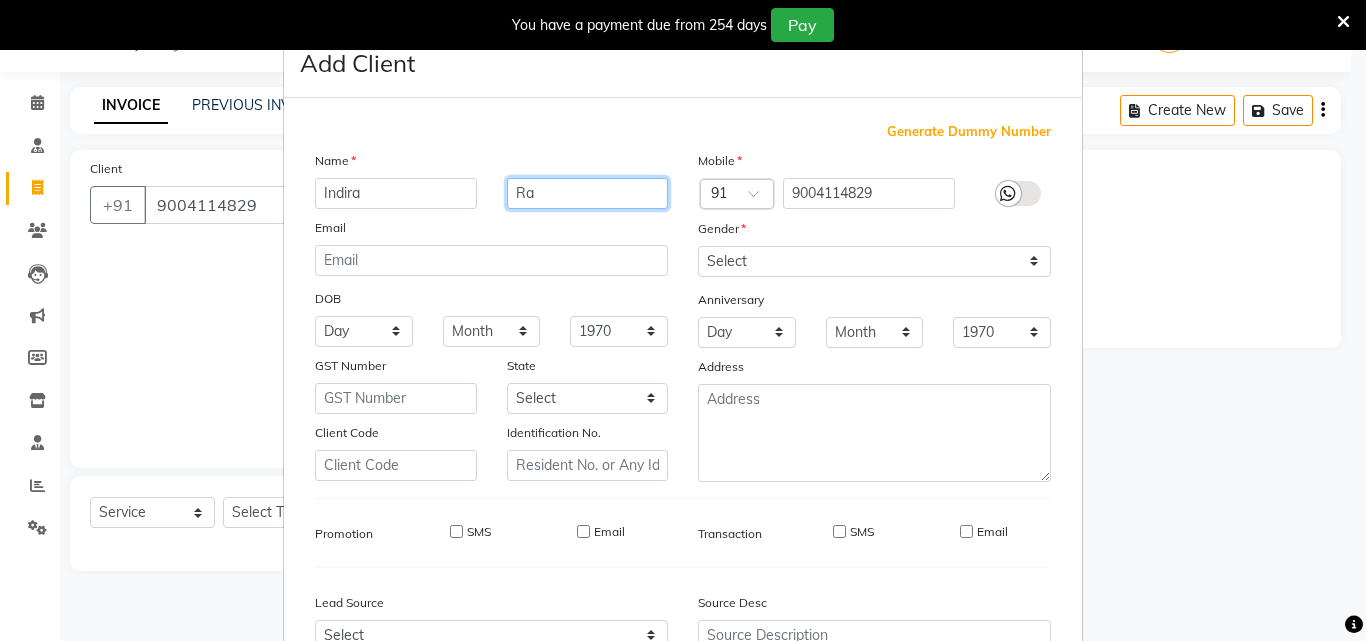 type on "R" 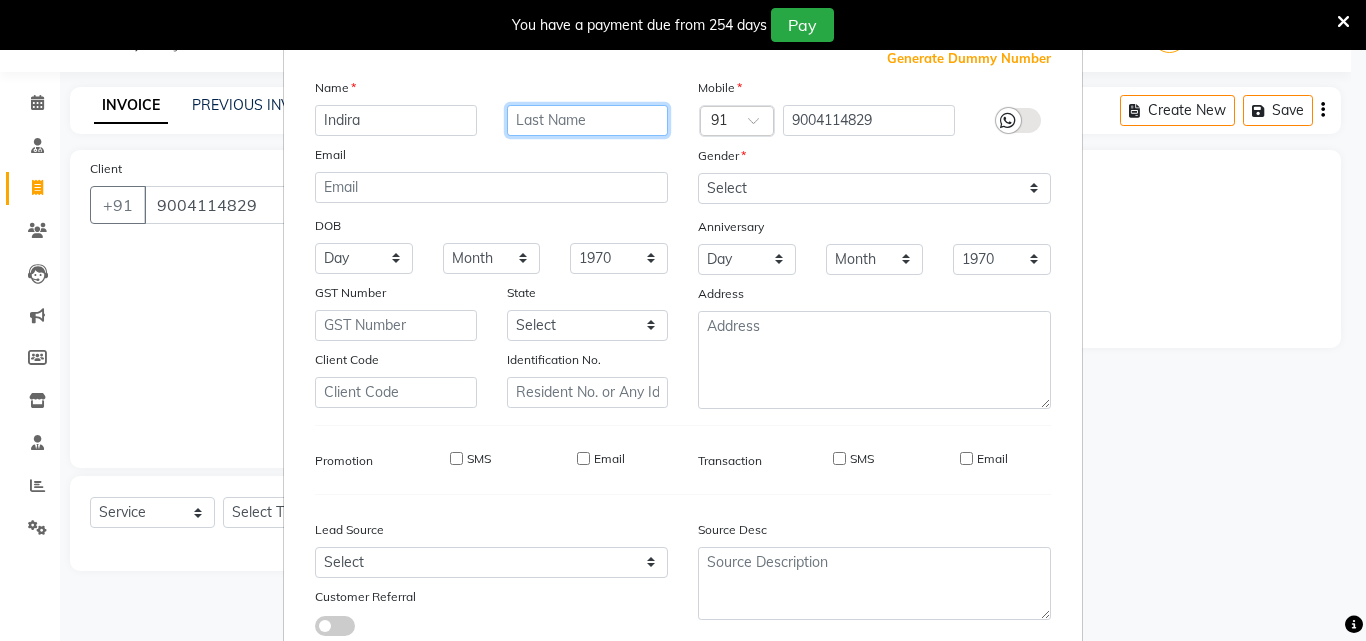 scroll, scrollTop: 208, scrollLeft: 0, axis: vertical 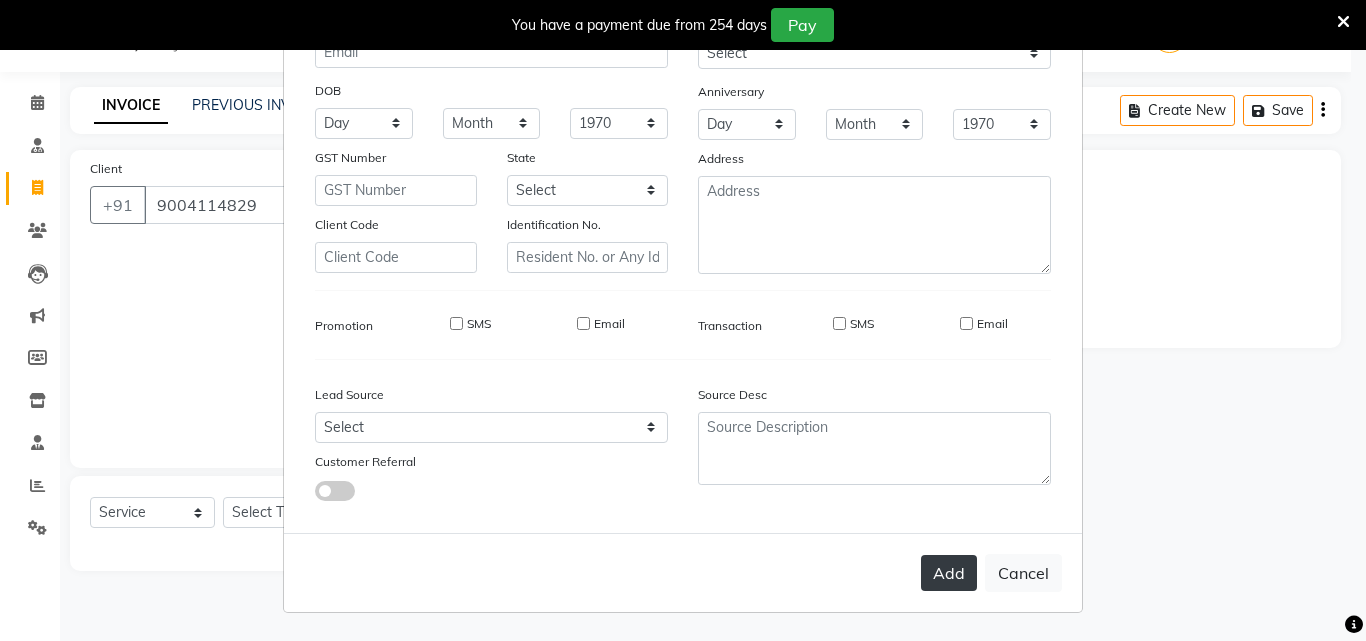 type 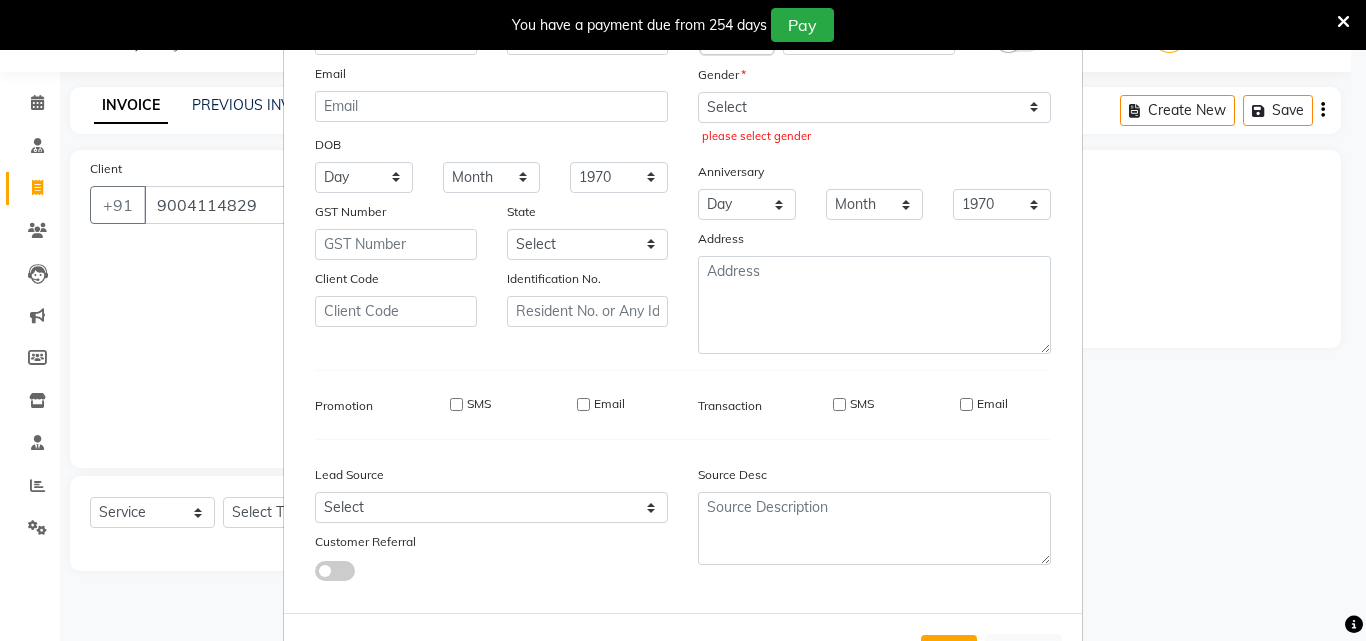 scroll, scrollTop: 108, scrollLeft: 0, axis: vertical 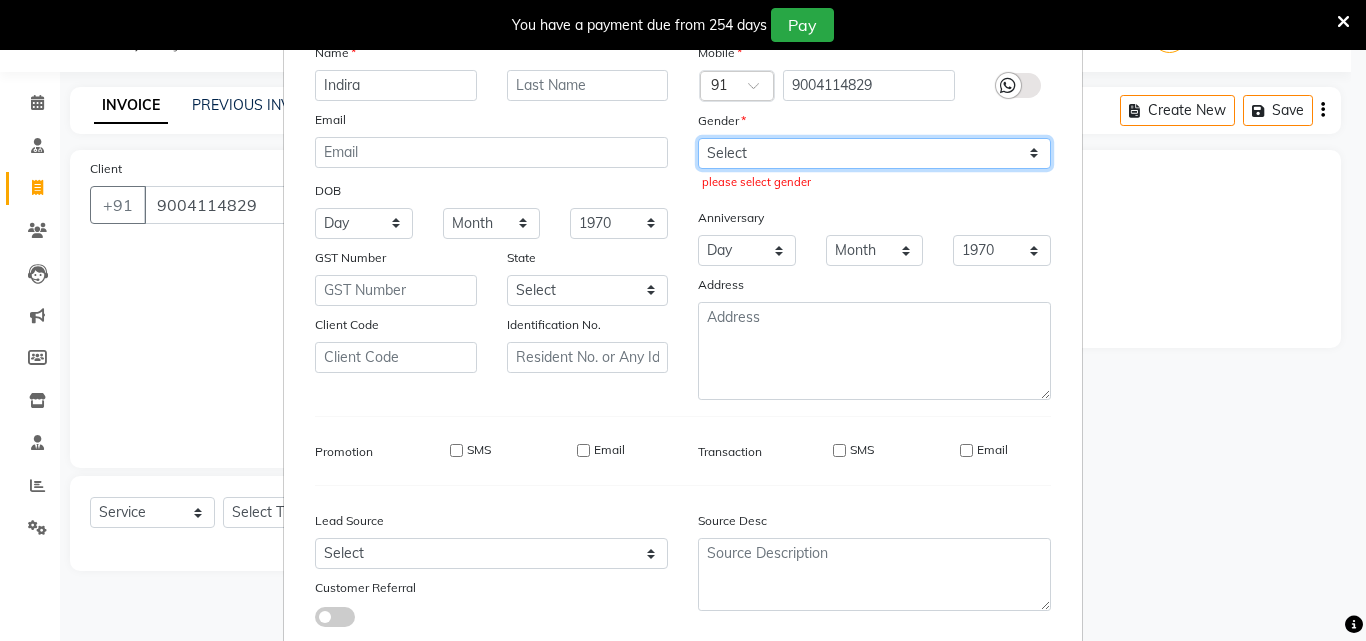click on "Select [DEMOGRAPHIC_DATA] [DEMOGRAPHIC_DATA] Other Prefer Not To Say" at bounding box center (874, 153) 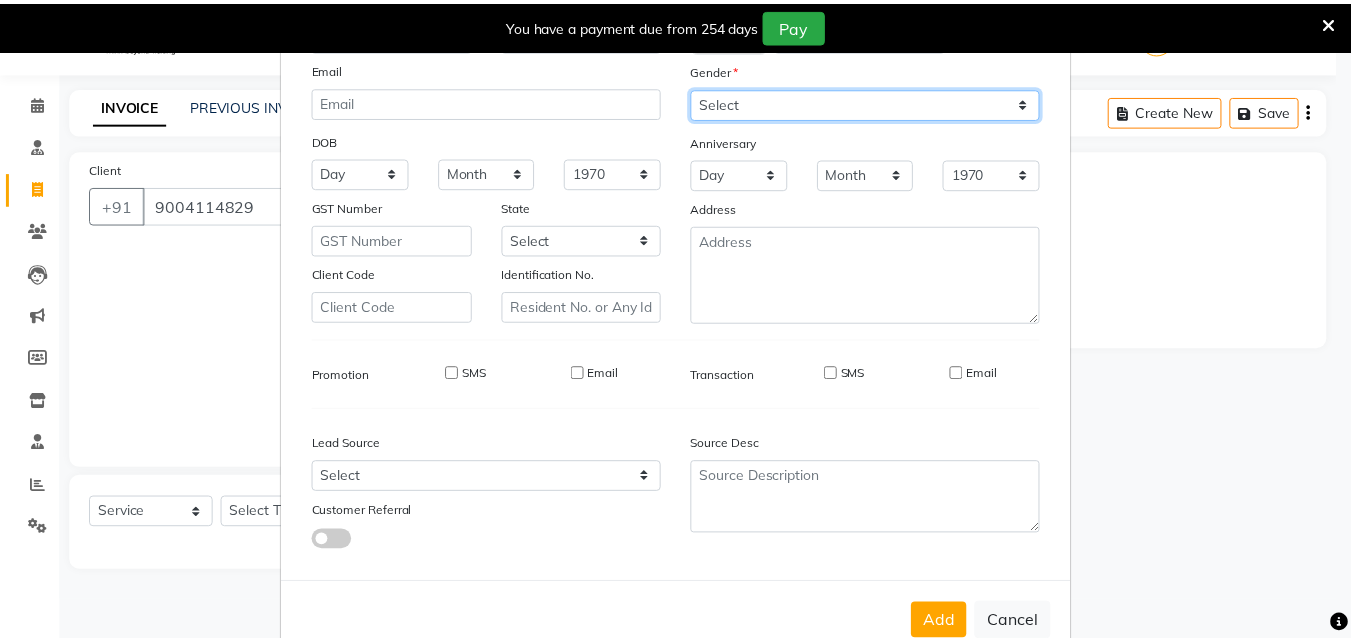 scroll, scrollTop: 208, scrollLeft: 0, axis: vertical 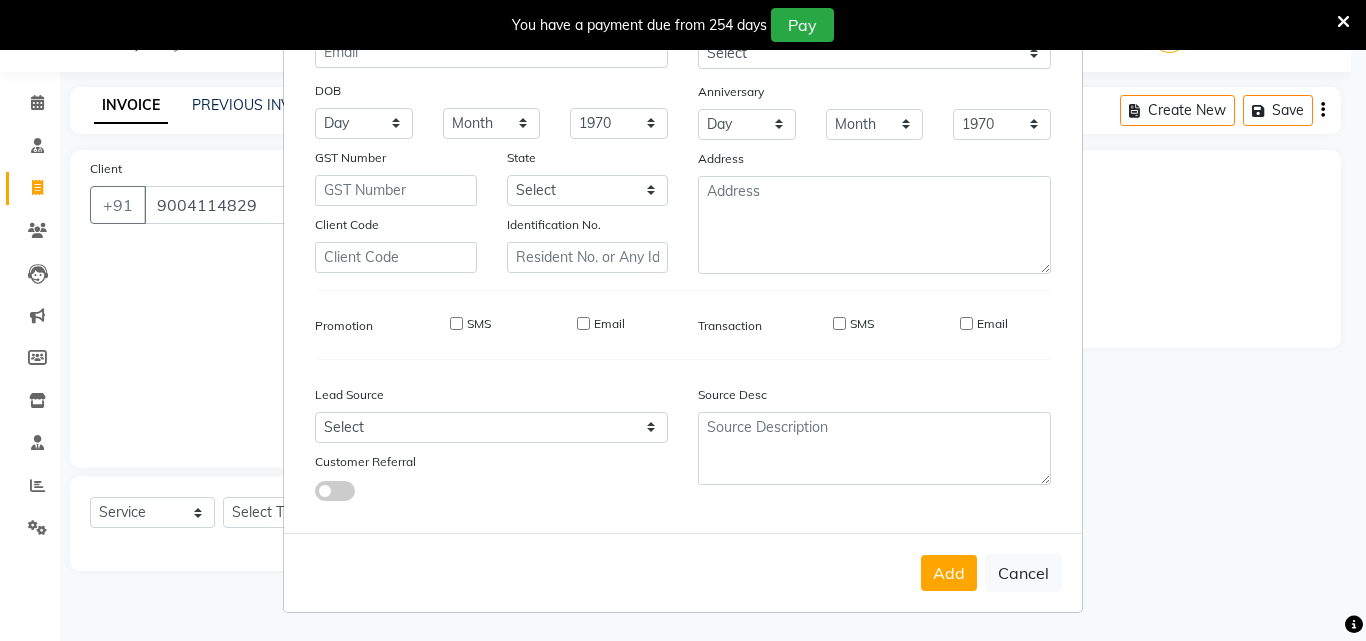 click on "Add" at bounding box center (949, 573) 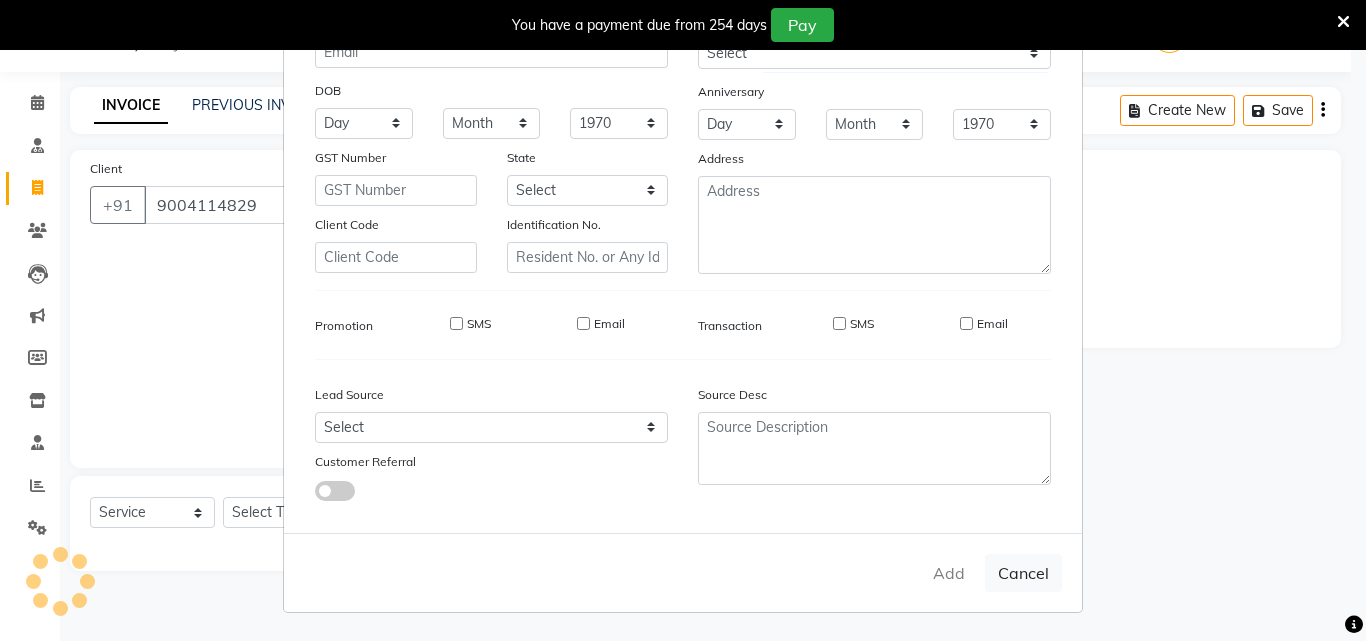type 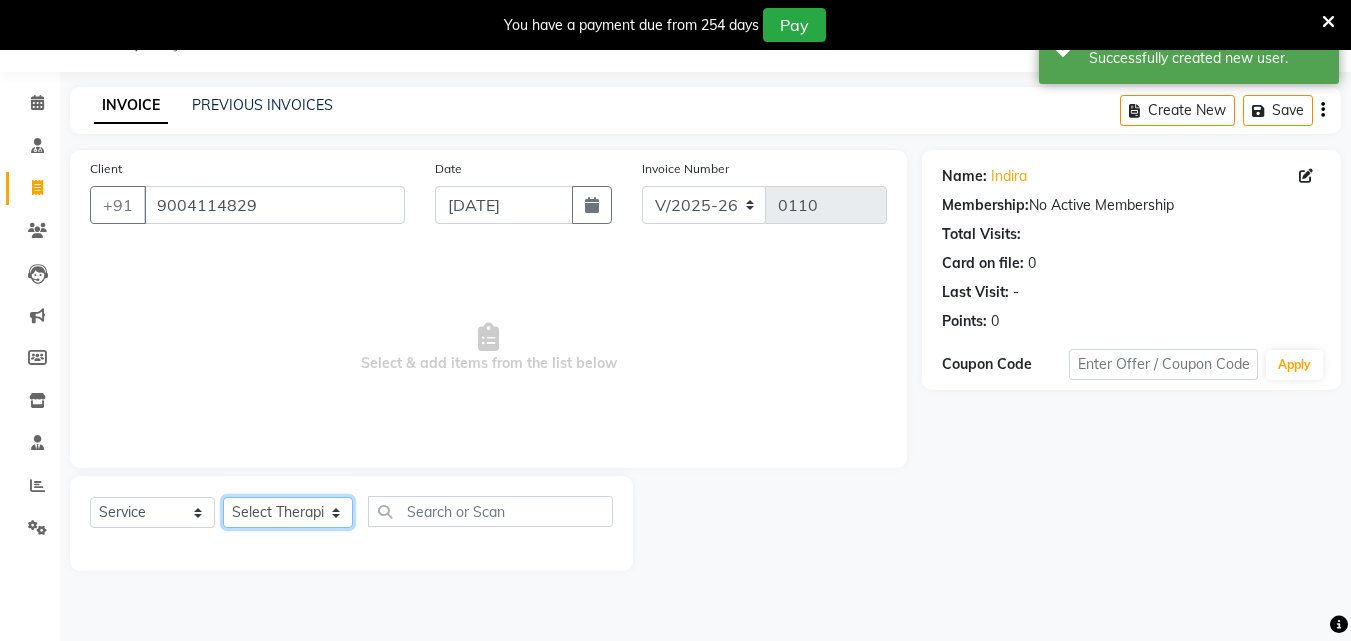click on "Select Therapist [PERSON_NAME] [PERSON_NAME] [PERSON_NAME] [PERSON_NAME] [PERSON_NAME]  [PERSON_NAME] Bibina [PERSON_NAME] [PERSON_NAME] Dr. [PERSON_NAME] [PERSON_NAME] Dr. [PERSON_NAME] Dr mamta [PERSON_NAME] [PERSON_NAME] [PERSON_NAME] [PERSON_NAME] [PERSON_NAME] [PERSON_NAME] Leenamol Pooja [PERSON_NAME] Mishra [PERSON_NAME] [PERSON_NAME] [PERSON_NAME] G [PERSON_NAME] [PERSON_NAME] K M [PERSON_NAME] K [PERSON_NAME] [PERSON_NAME] Suddheesh K K [PERSON_NAME] [PERSON_NAME]  Swati [PERSON_NAME] [PERSON_NAME] [PERSON_NAME]" 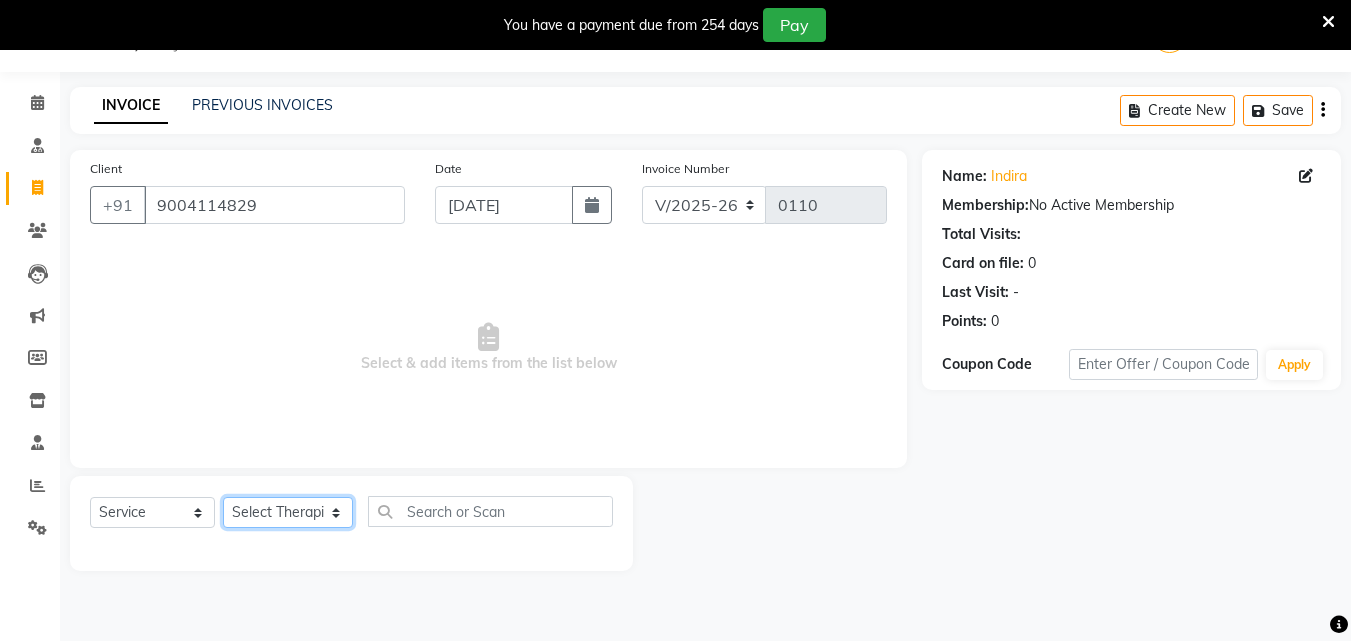 select on "65853" 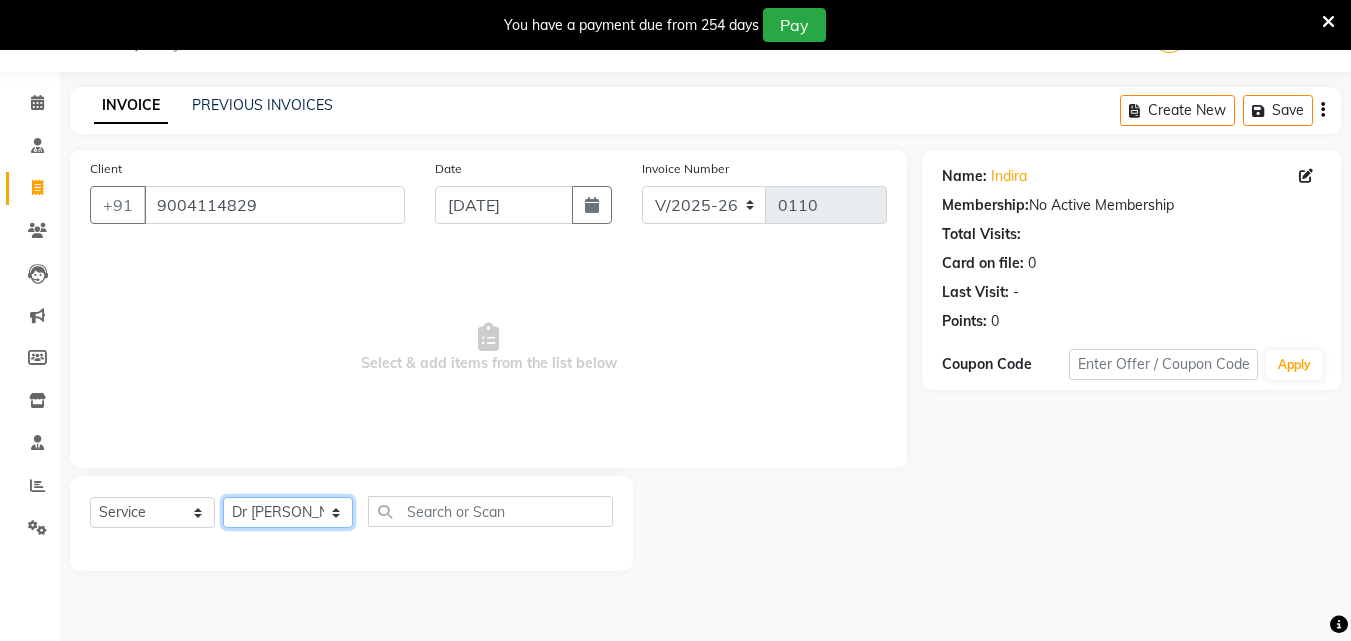 click on "Select Therapist [PERSON_NAME] [PERSON_NAME] [PERSON_NAME] [PERSON_NAME] [PERSON_NAME]  [PERSON_NAME] Bibina [PERSON_NAME] [PERSON_NAME] Dr. [PERSON_NAME] [PERSON_NAME] Dr. [PERSON_NAME] Dr mamta [PERSON_NAME] [PERSON_NAME] [PERSON_NAME] [PERSON_NAME] [PERSON_NAME] [PERSON_NAME] Leenamol Pooja [PERSON_NAME] Mishra [PERSON_NAME] [PERSON_NAME] [PERSON_NAME] G [PERSON_NAME] [PERSON_NAME] K M [PERSON_NAME] K [PERSON_NAME] [PERSON_NAME] Suddheesh K K [PERSON_NAME] [PERSON_NAME]  Swati [PERSON_NAME] [PERSON_NAME] [PERSON_NAME]" 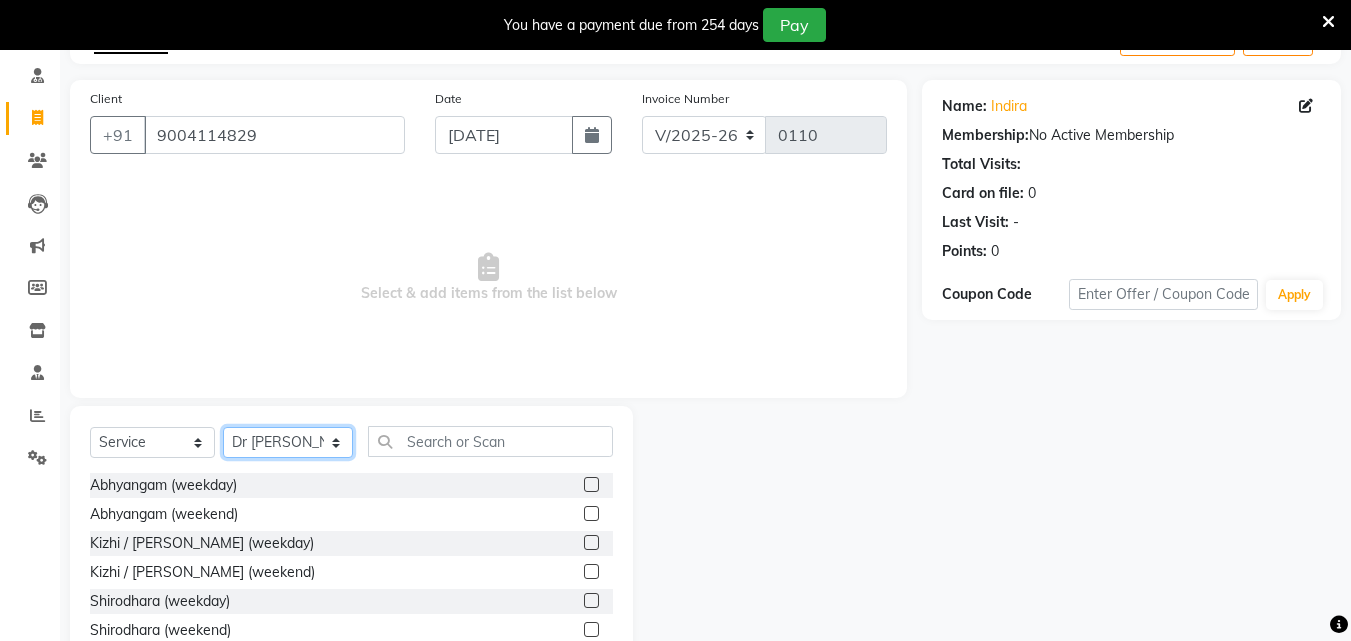 scroll, scrollTop: 210, scrollLeft: 0, axis: vertical 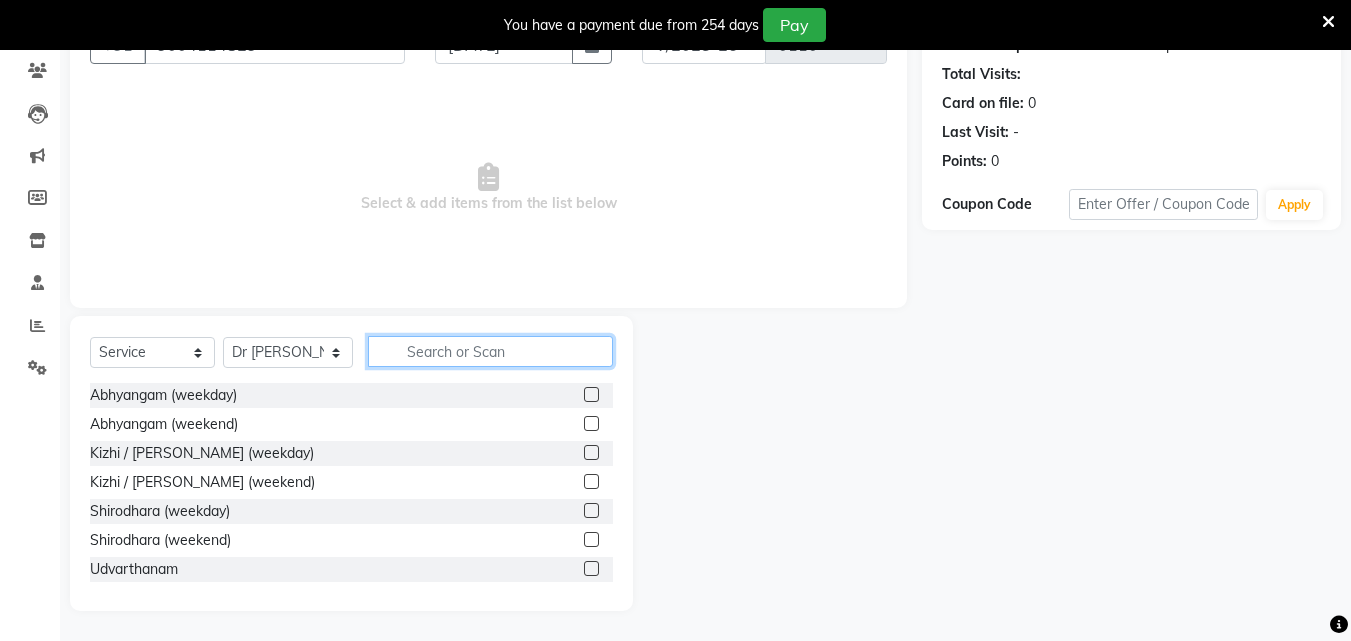 click 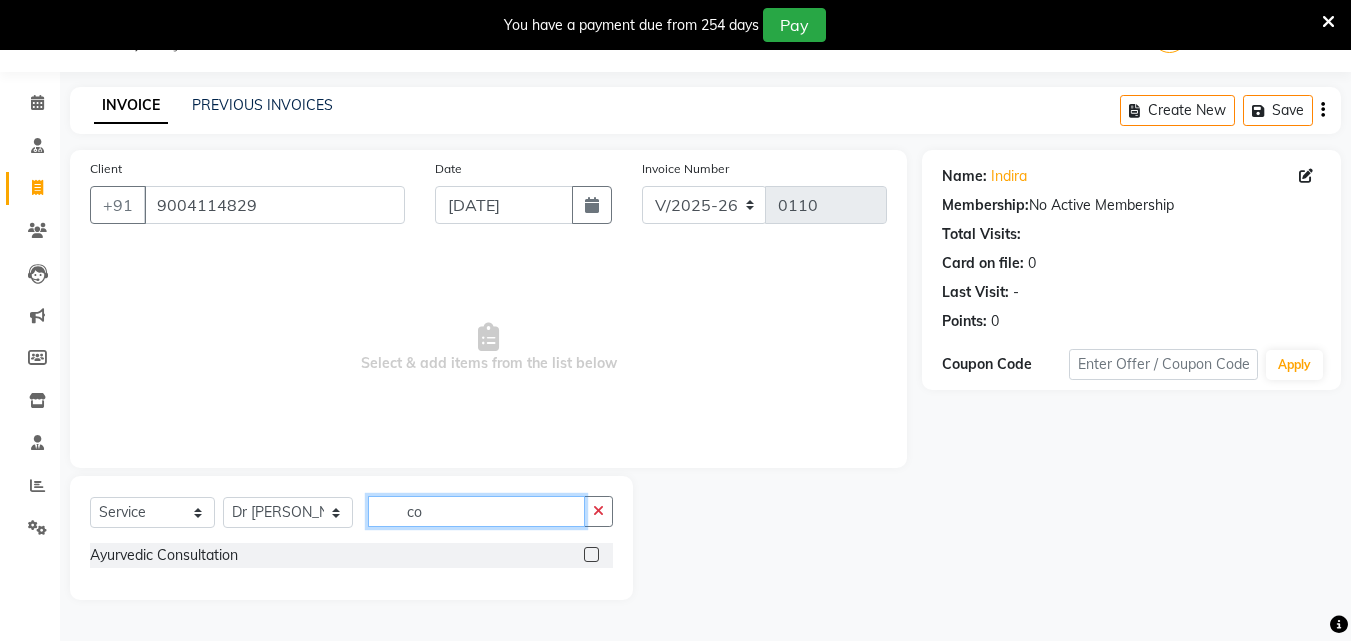 scroll, scrollTop: 50, scrollLeft: 0, axis: vertical 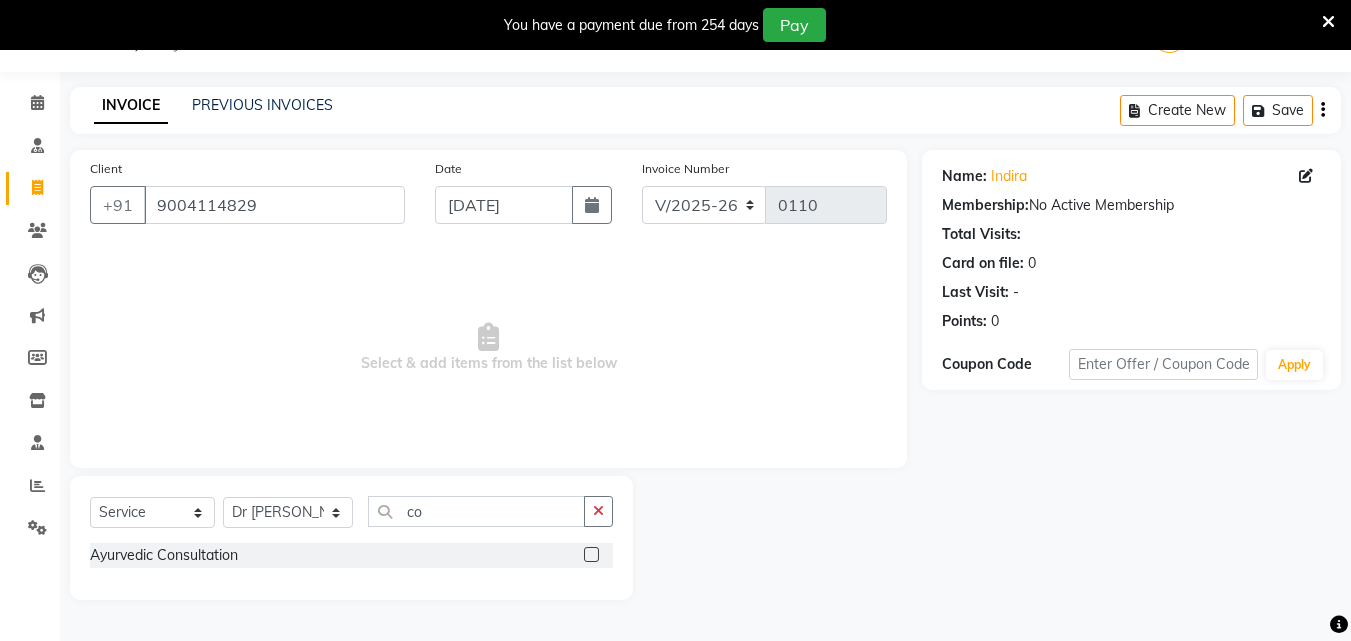 click 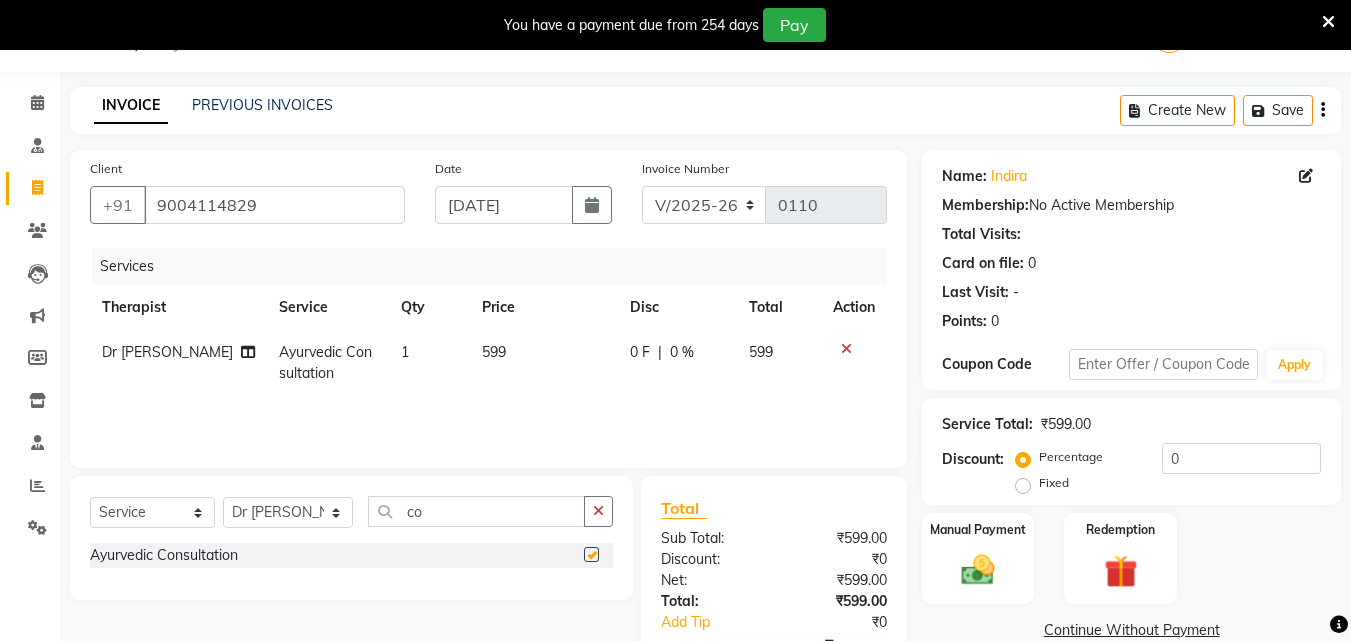 checkbox on "false" 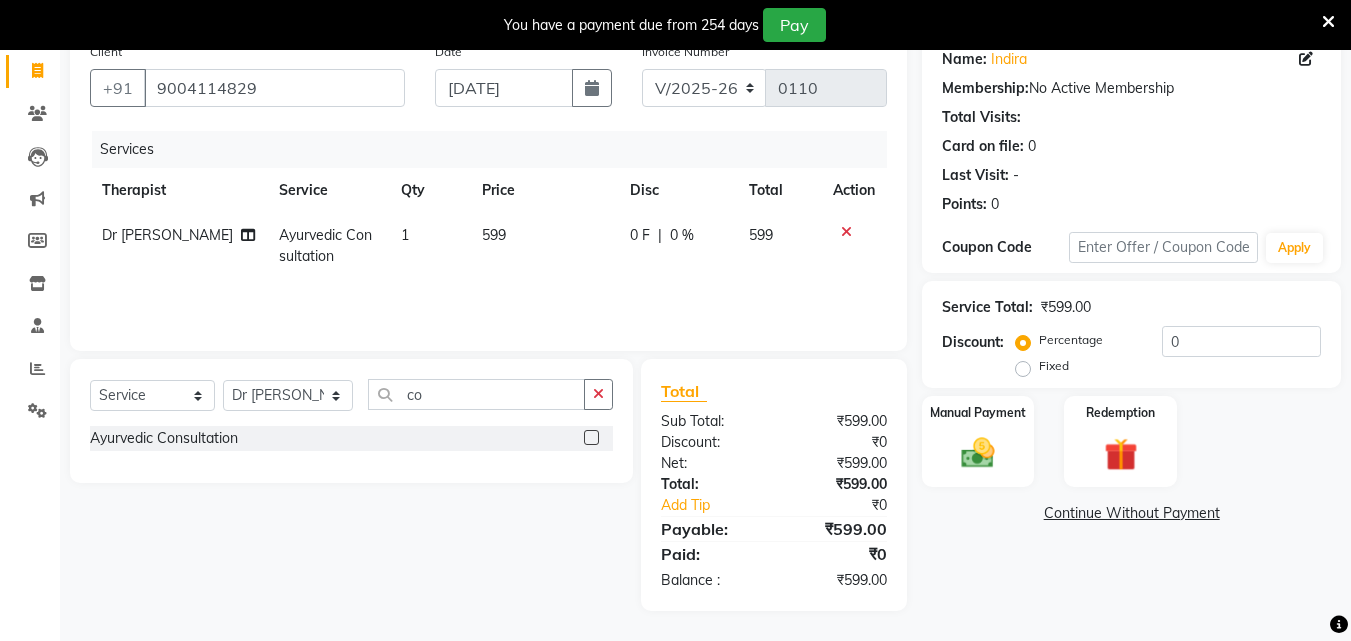 scroll, scrollTop: 0, scrollLeft: 0, axis: both 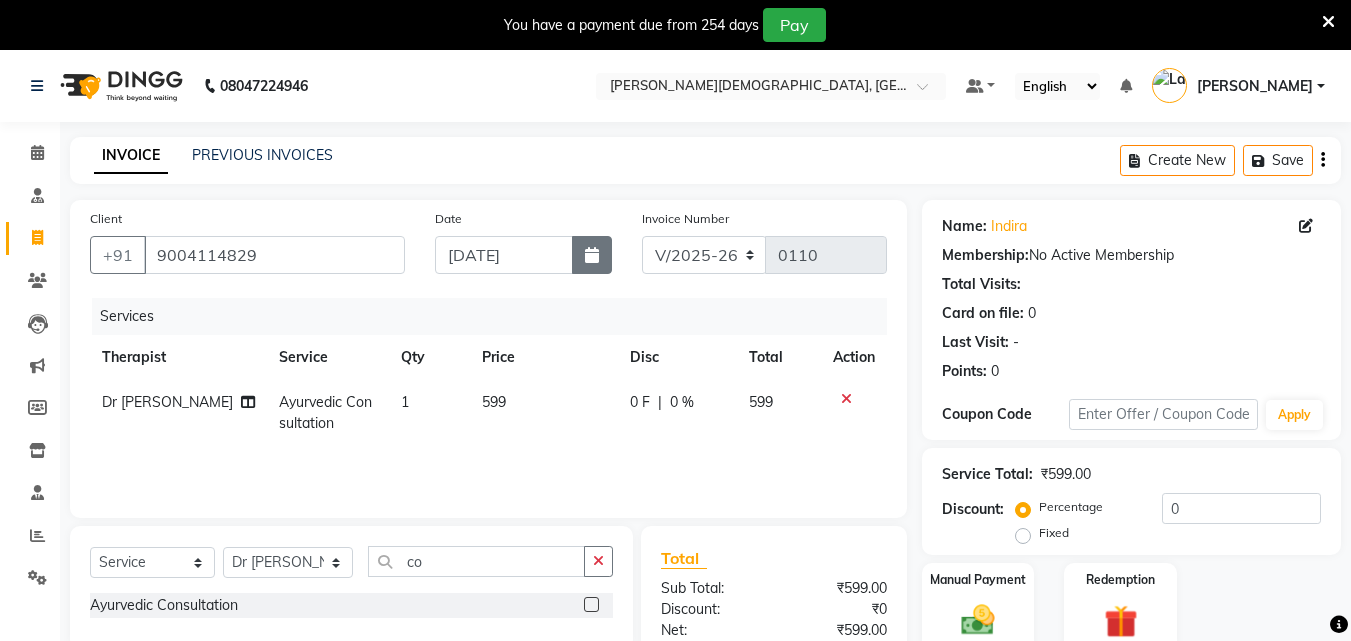 click 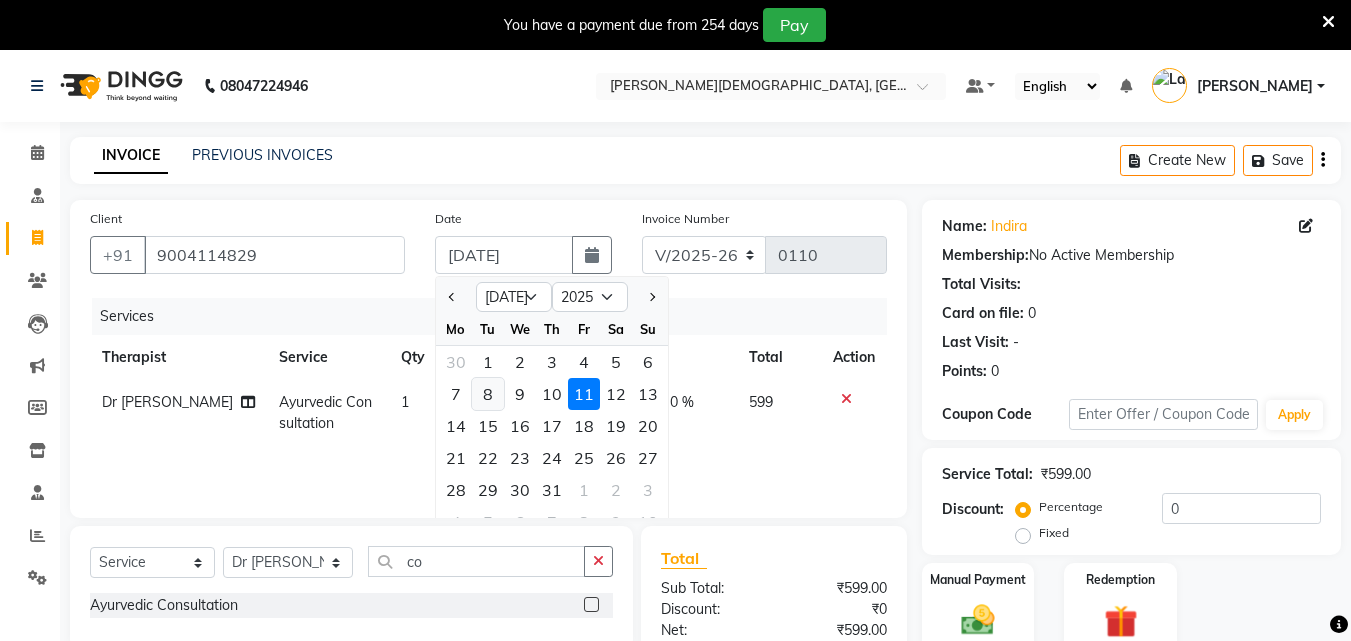 click on "8" 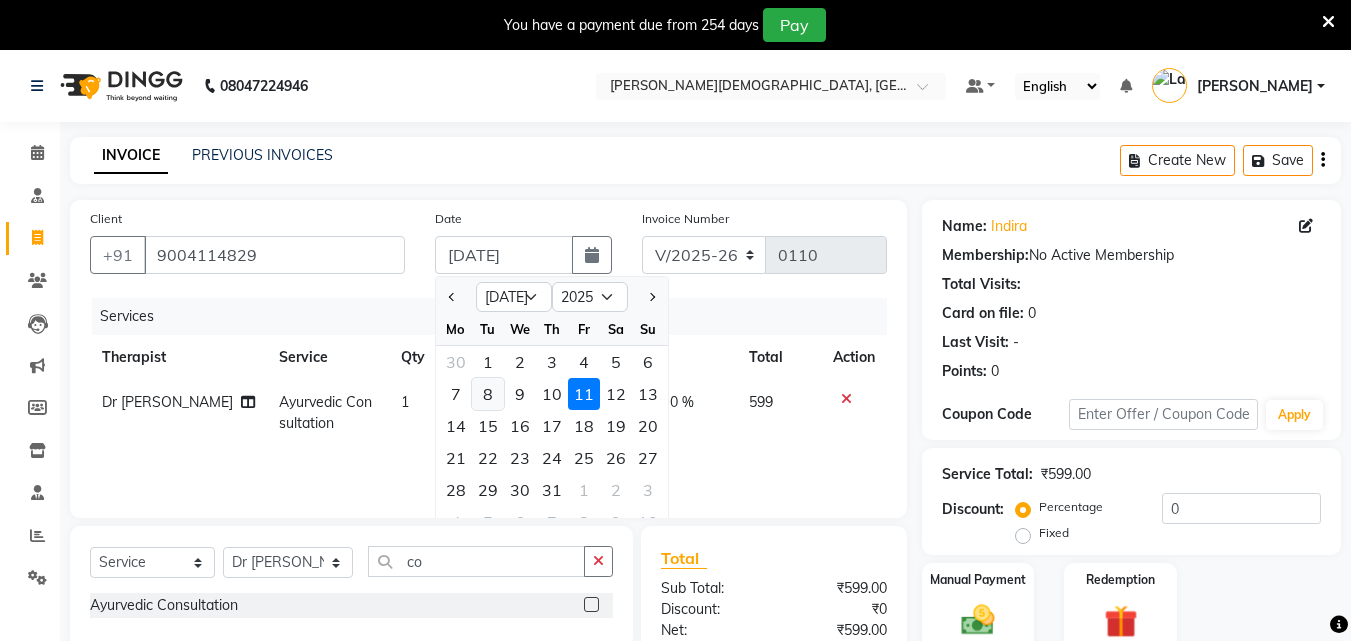 type on "08-07-2025" 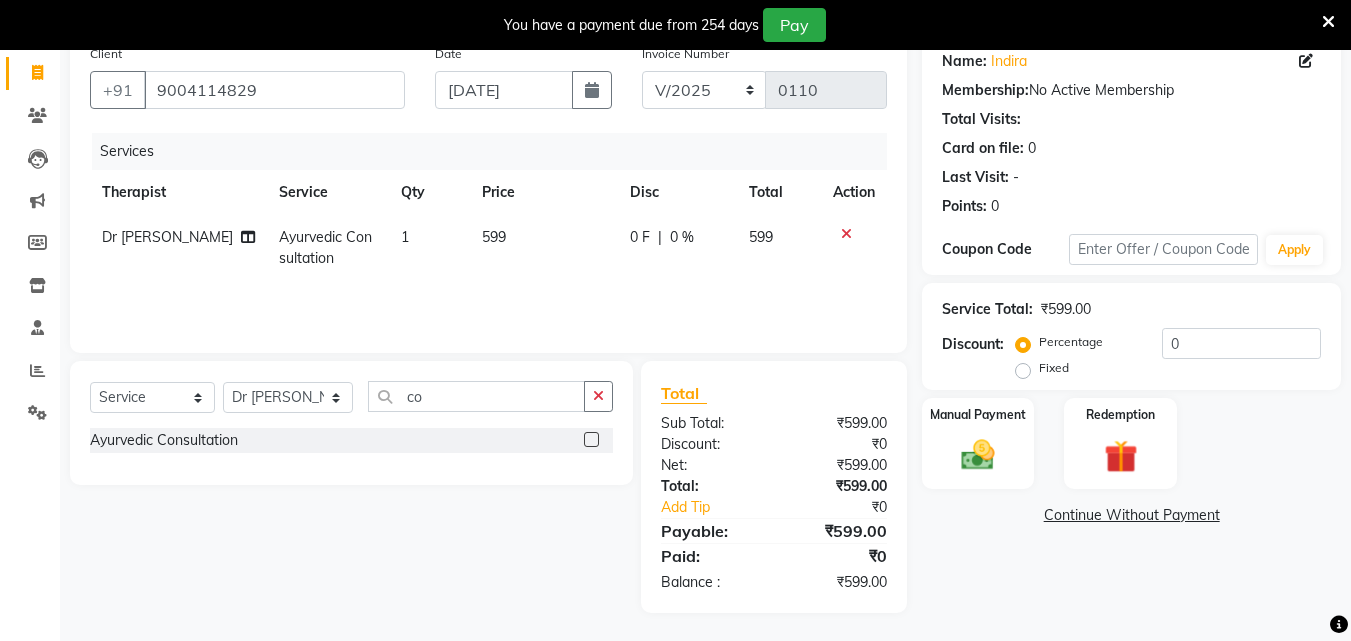 scroll, scrollTop: 167, scrollLeft: 0, axis: vertical 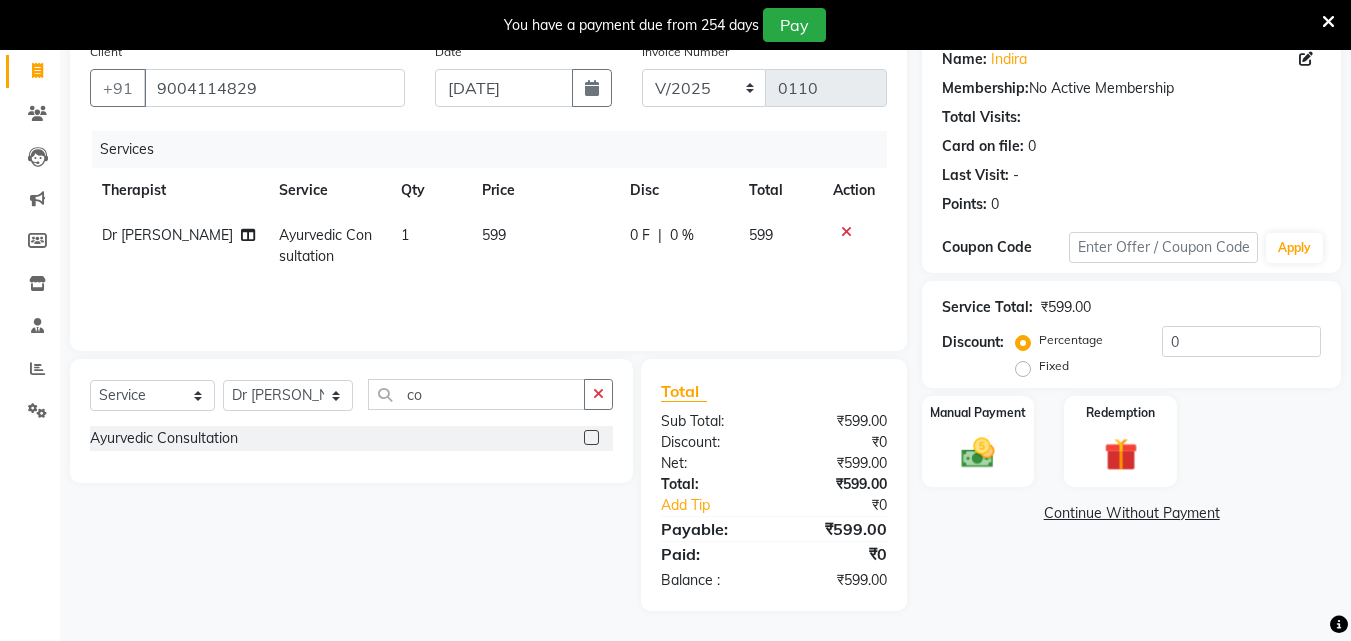 click on "0 F" 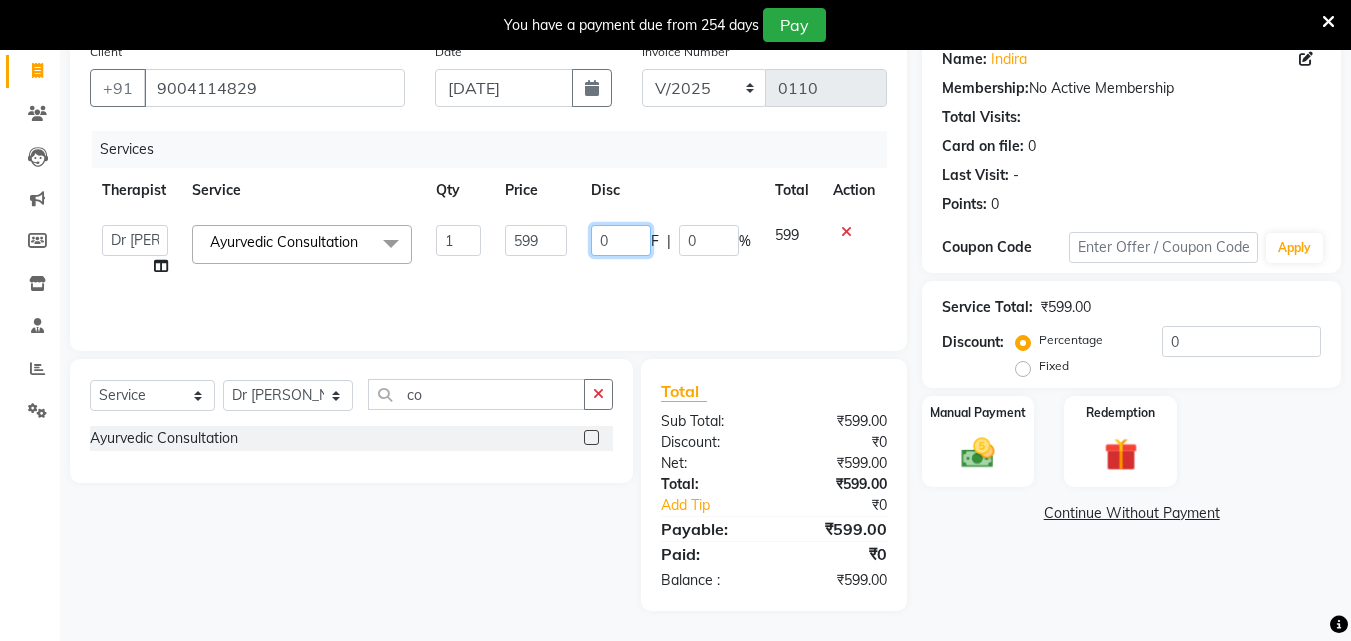 click on "0" 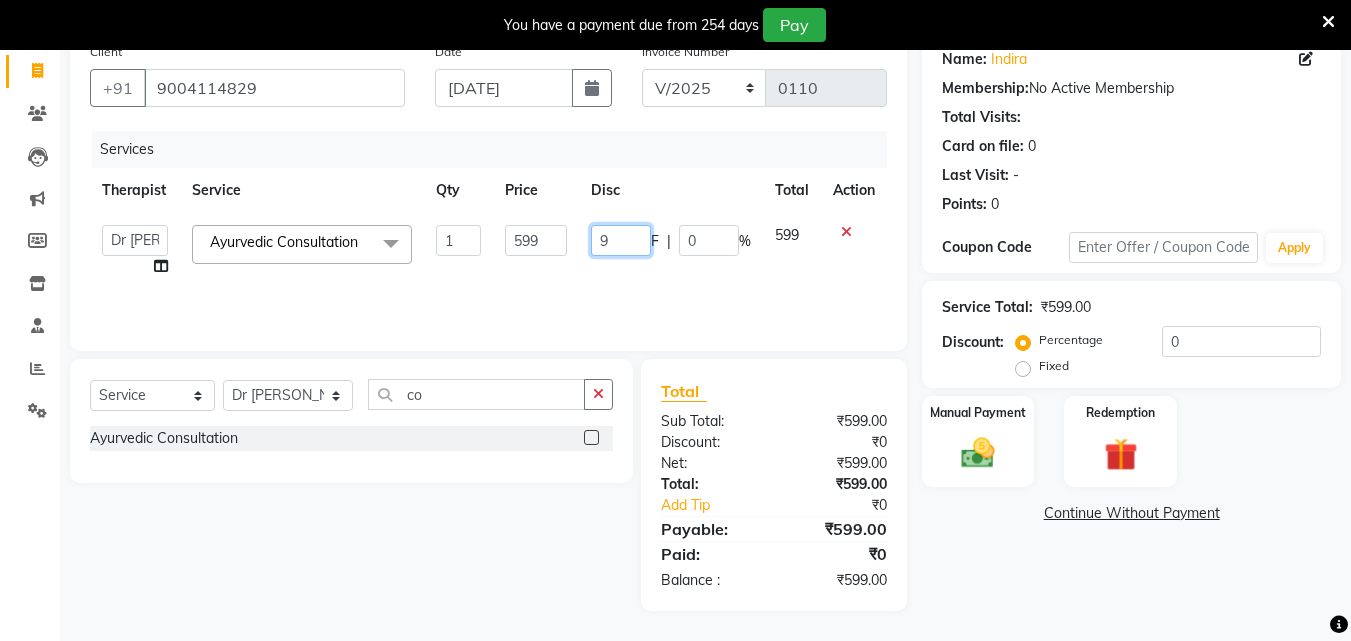 type on "99" 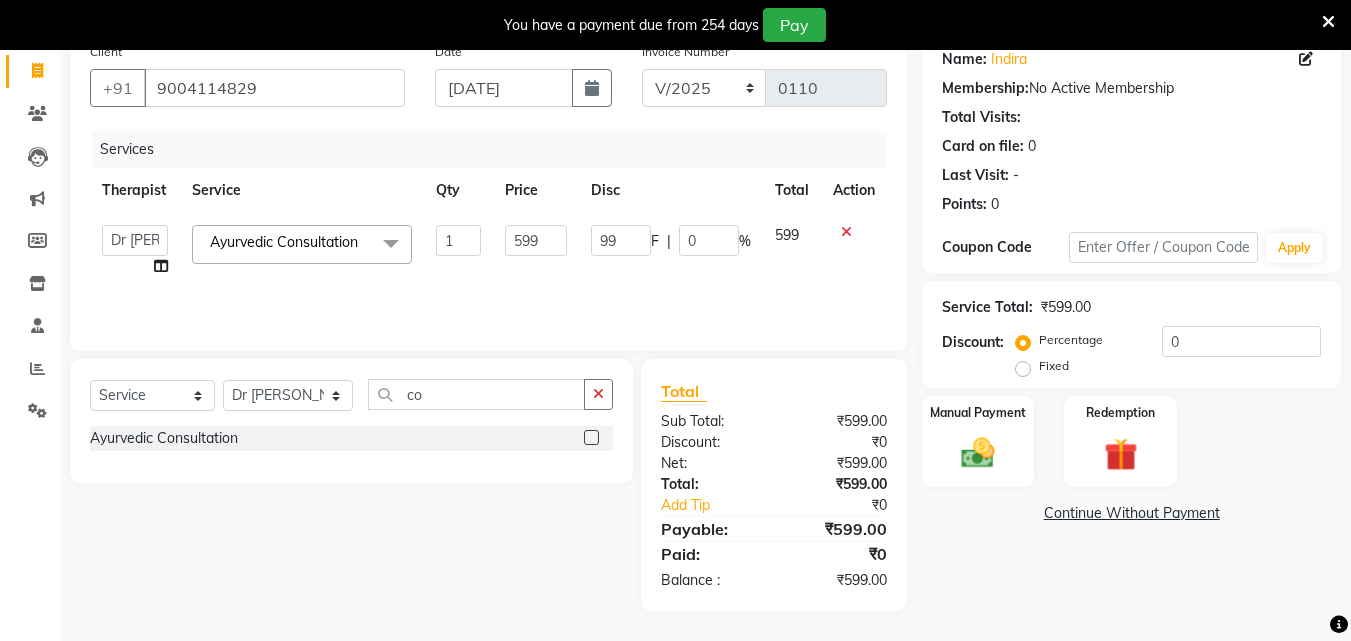 click on "Name: Indira  Membership:  No Active Membership  Total Visits:   Card on file:  0 Last Visit:   - Points:   0  Coupon Code Apply Service Total:  ₹599.00  Discount:  Percentage   Fixed  0 Manual Payment Redemption  Continue Without Payment" 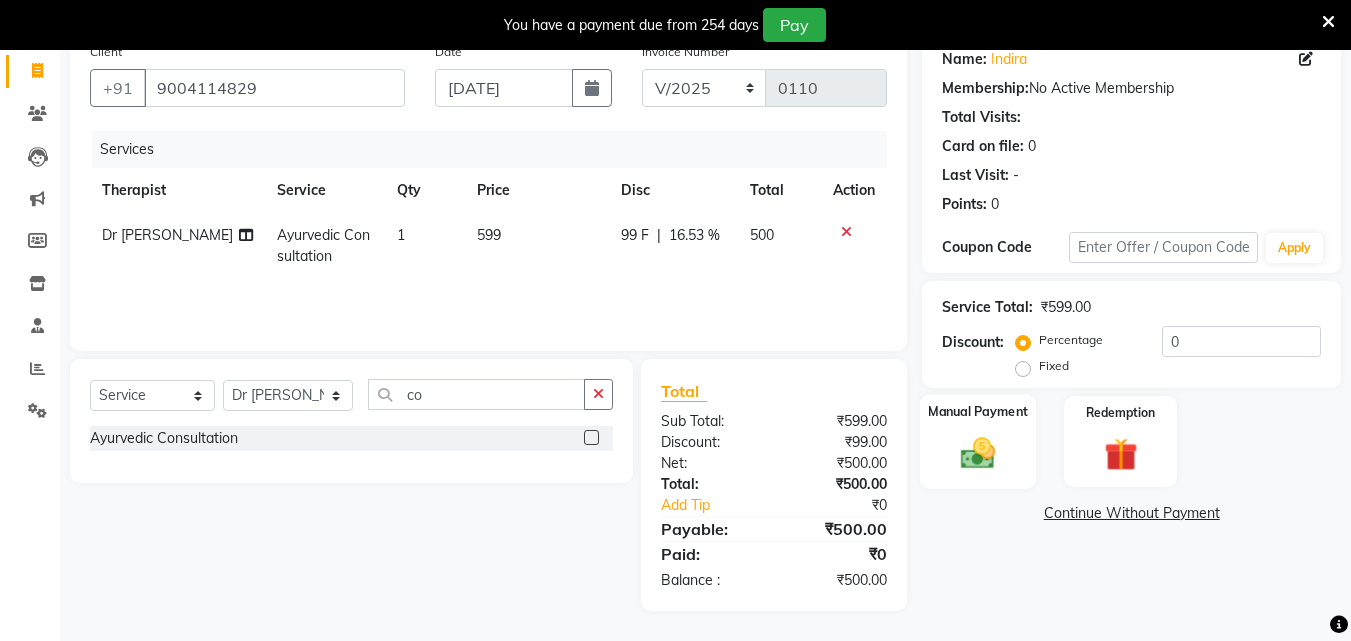 click 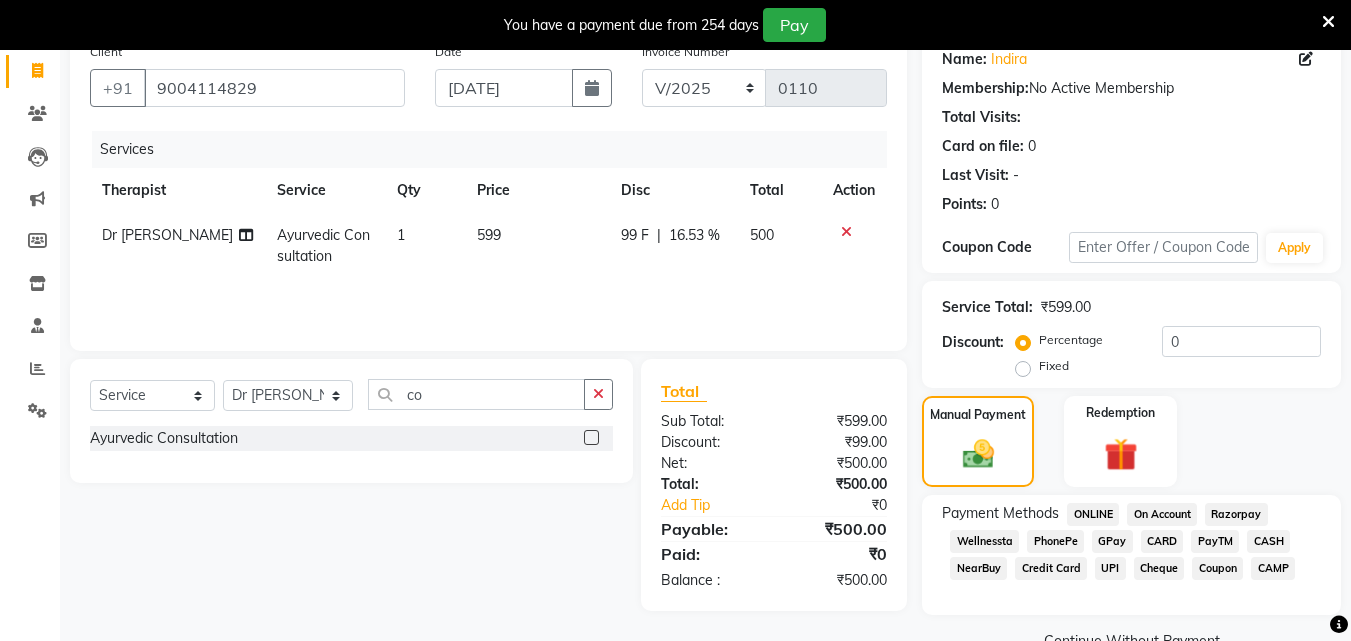 click on "CASH" 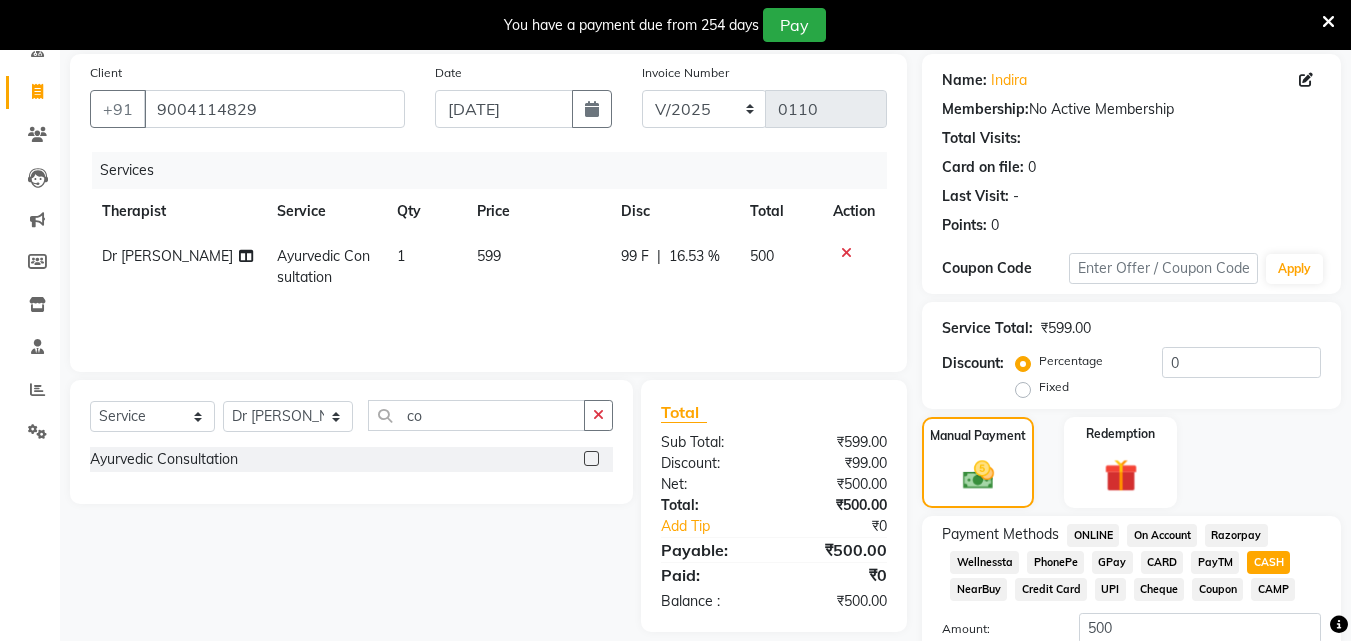 scroll, scrollTop: 295, scrollLeft: 0, axis: vertical 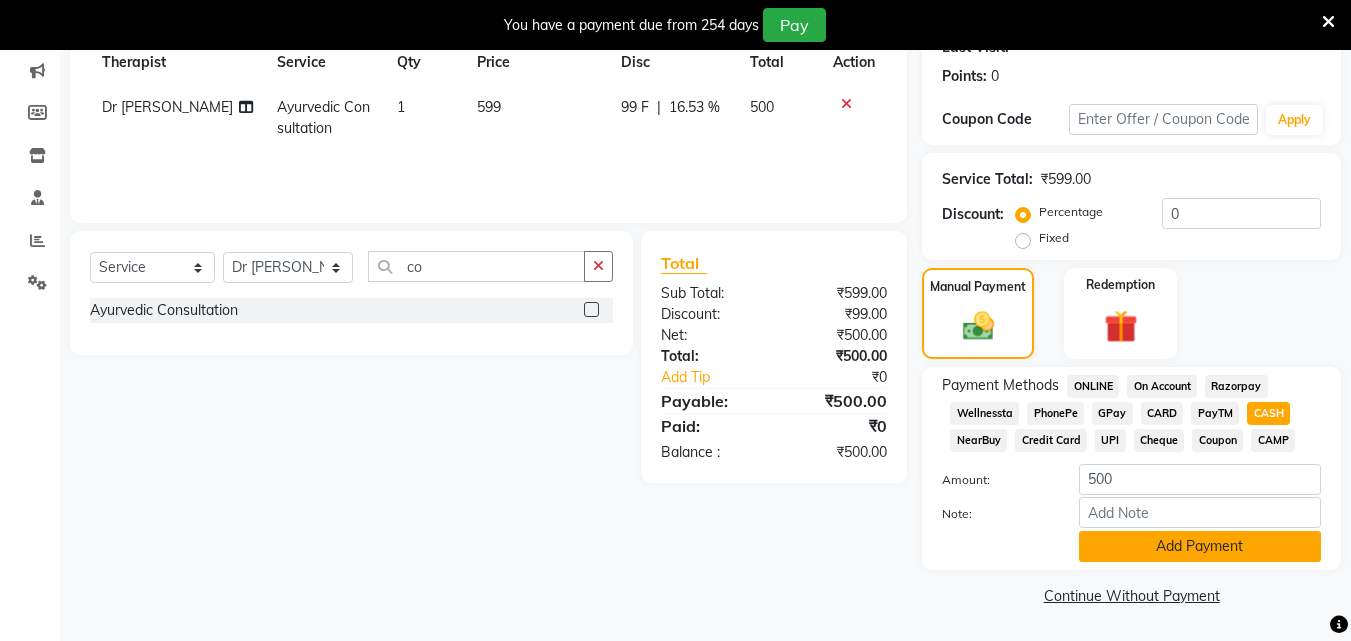 click on "Add Payment" 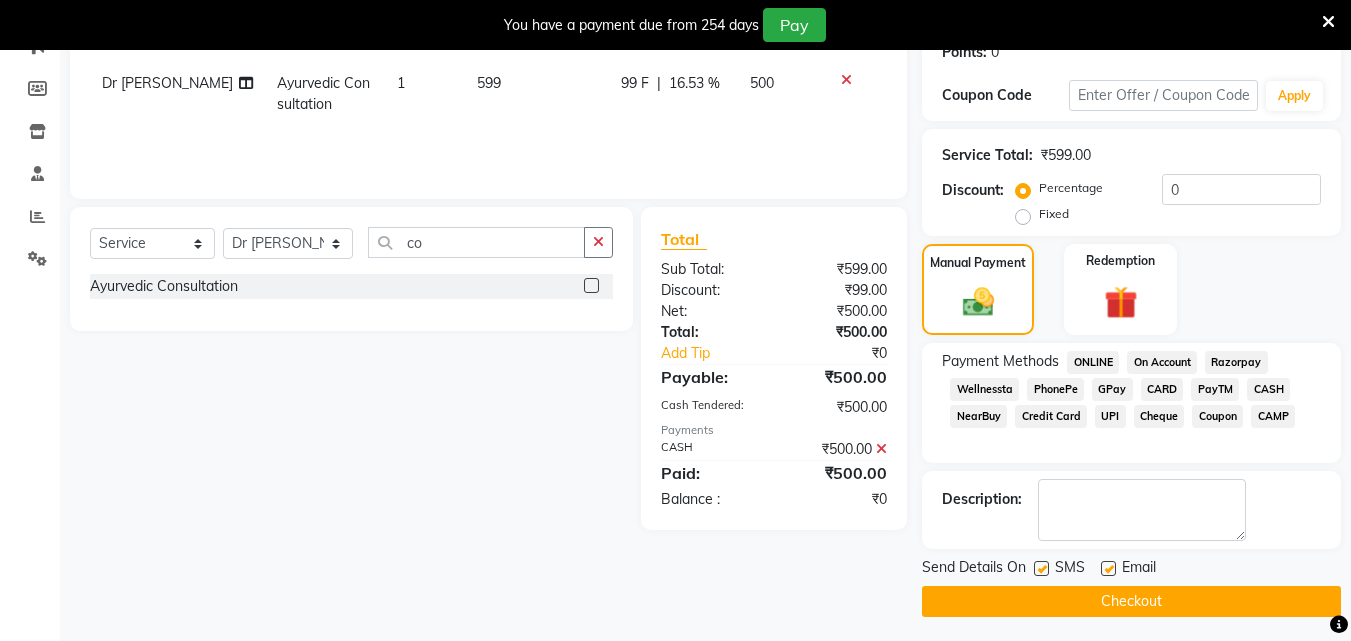 scroll, scrollTop: 325, scrollLeft: 0, axis: vertical 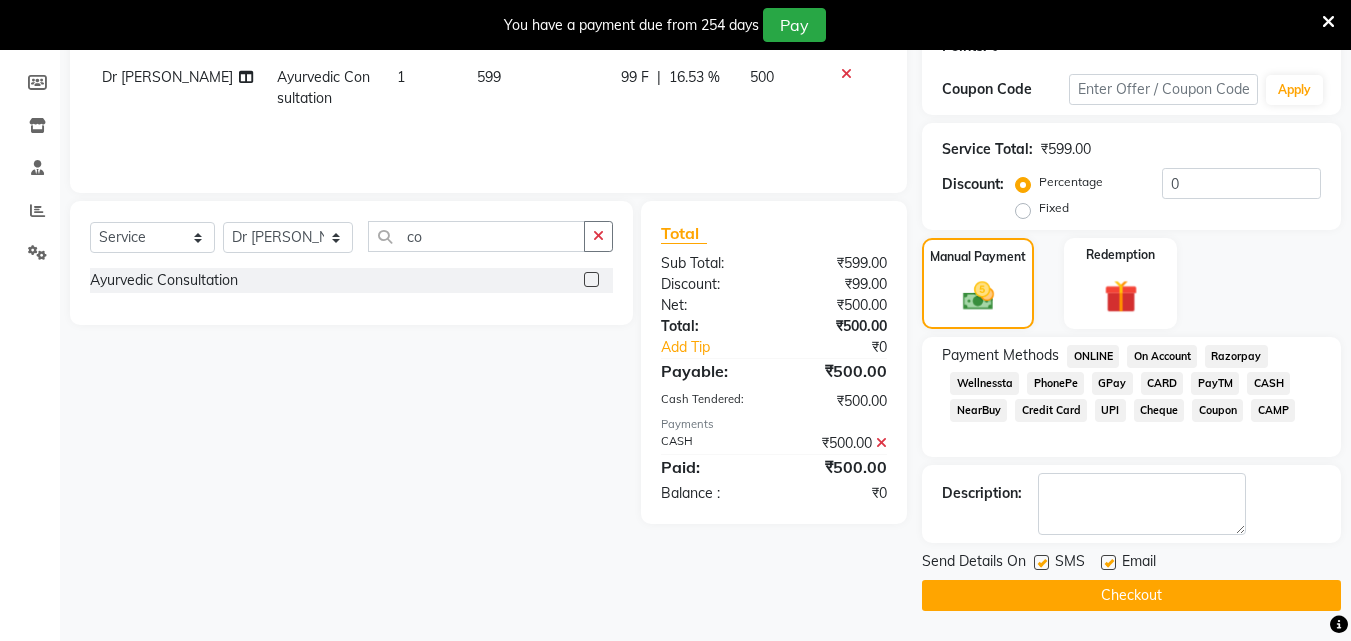click on "SMS" 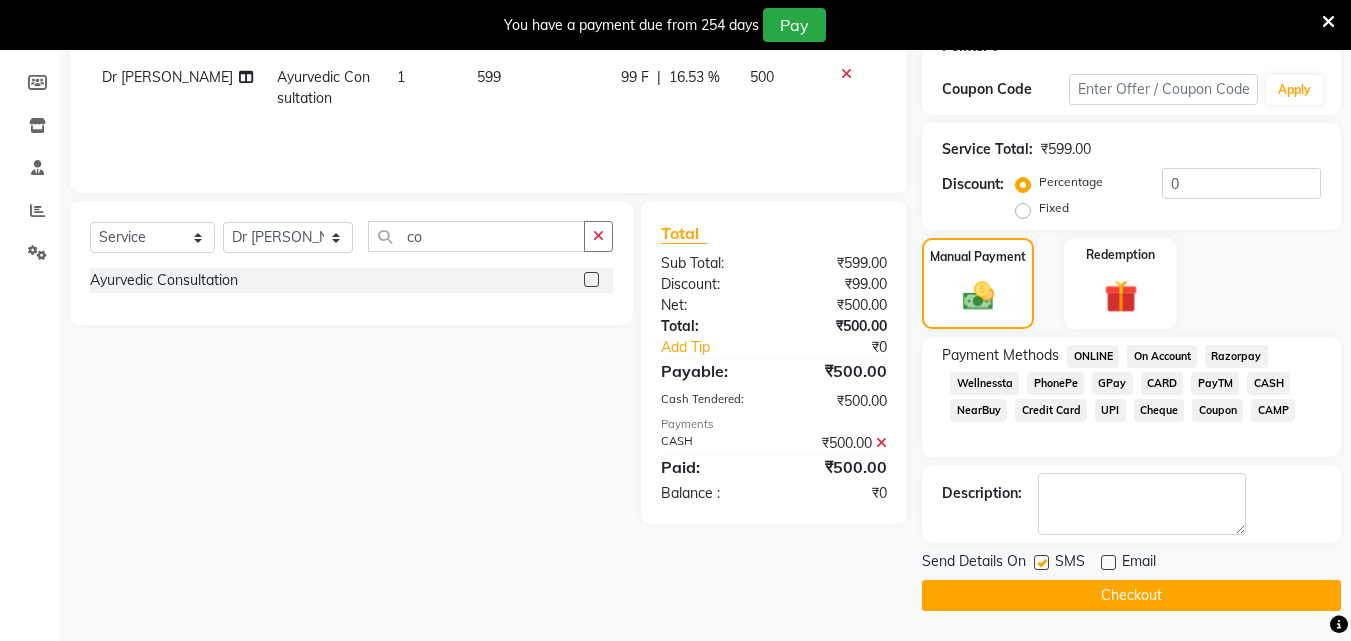 click 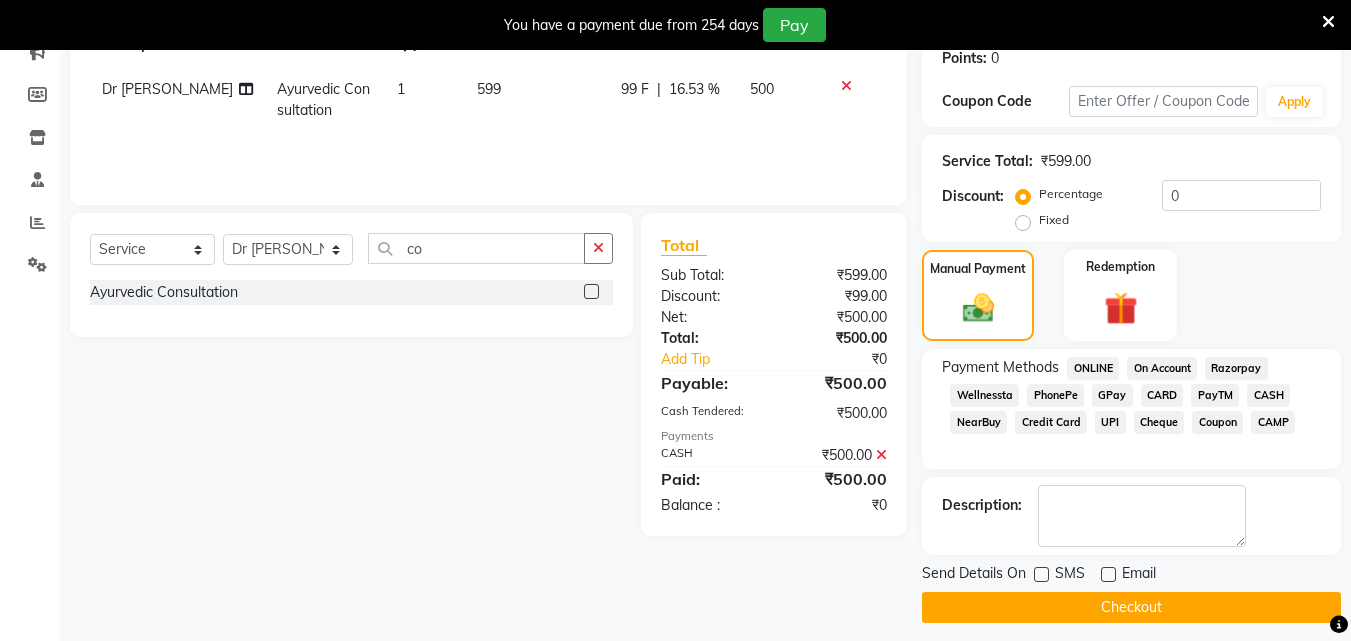 scroll, scrollTop: 325, scrollLeft: 0, axis: vertical 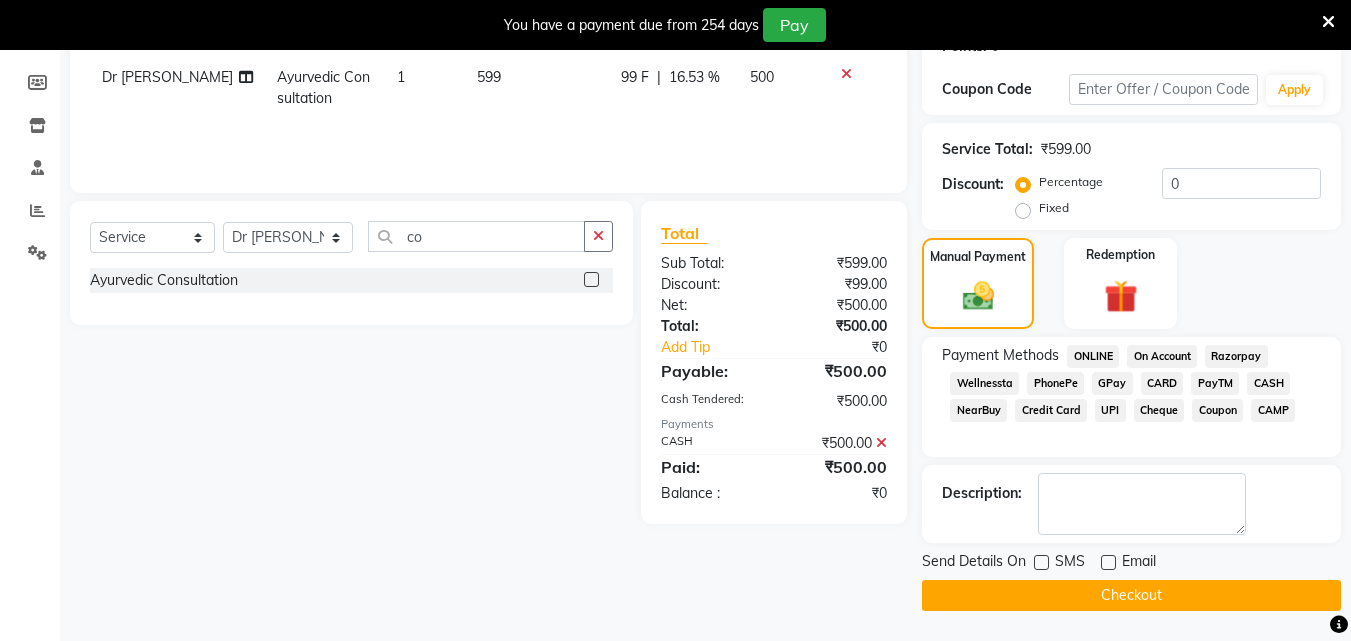 click on "Checkout" 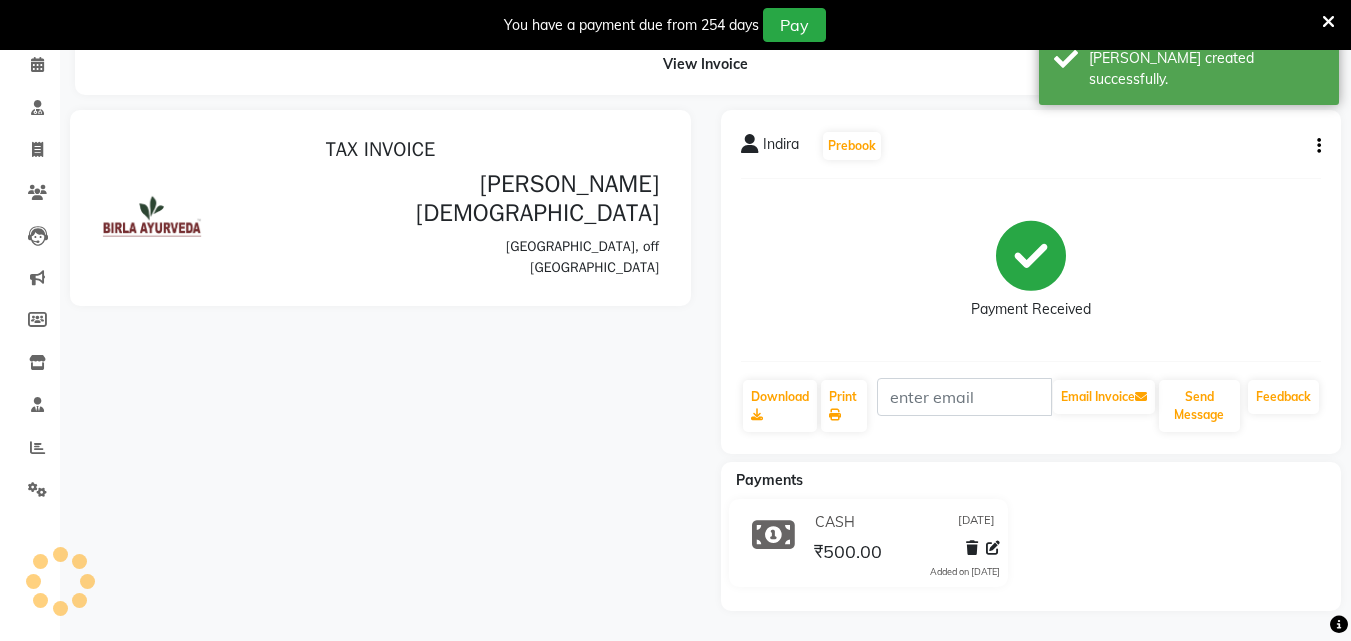 scroll, scrollTop: 0, scrollLeft: 0, axis: both 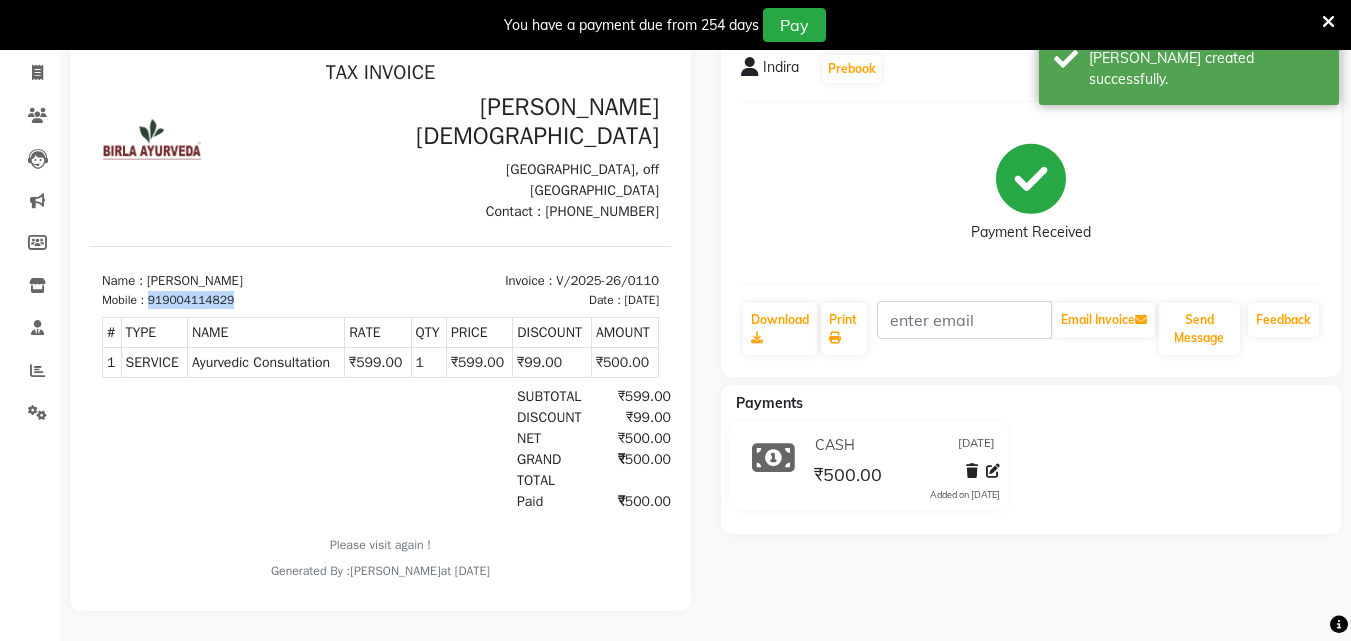 drag, startPoint x: 153, startPoint y: 294, endPoint x: 248, endPoint y: 385, distance: 131.55228 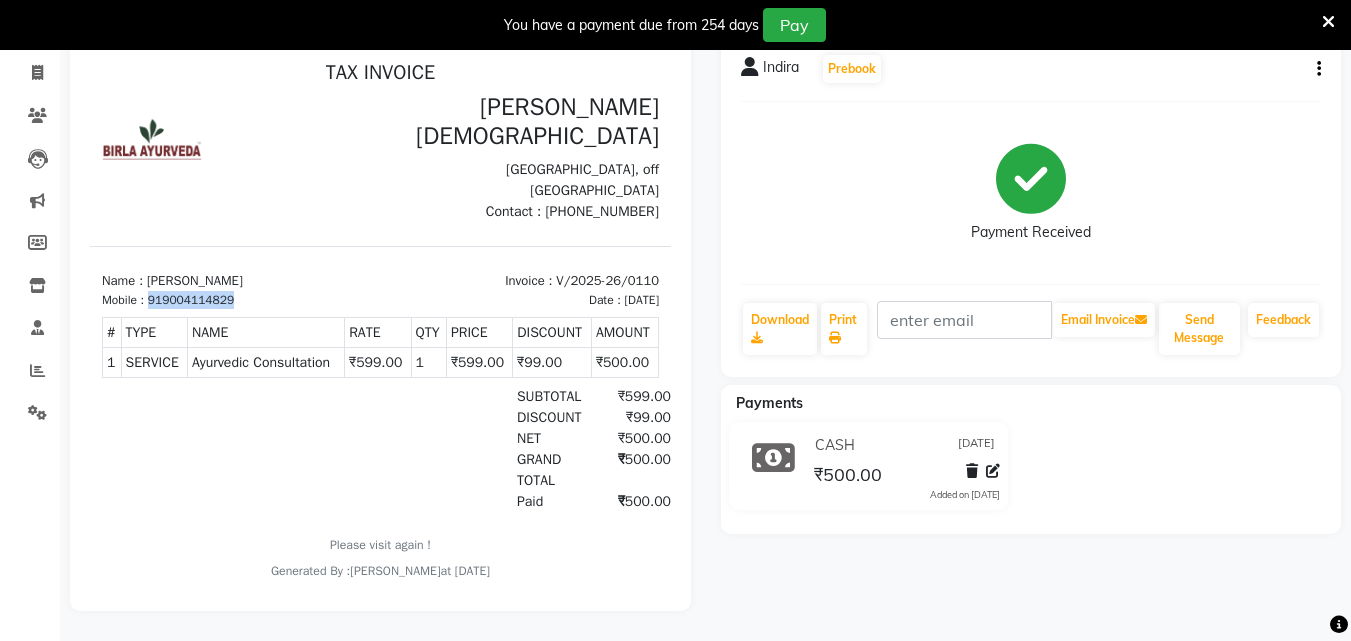 scroll, scrollTop: 0, scrollLeft: 0, axis: both 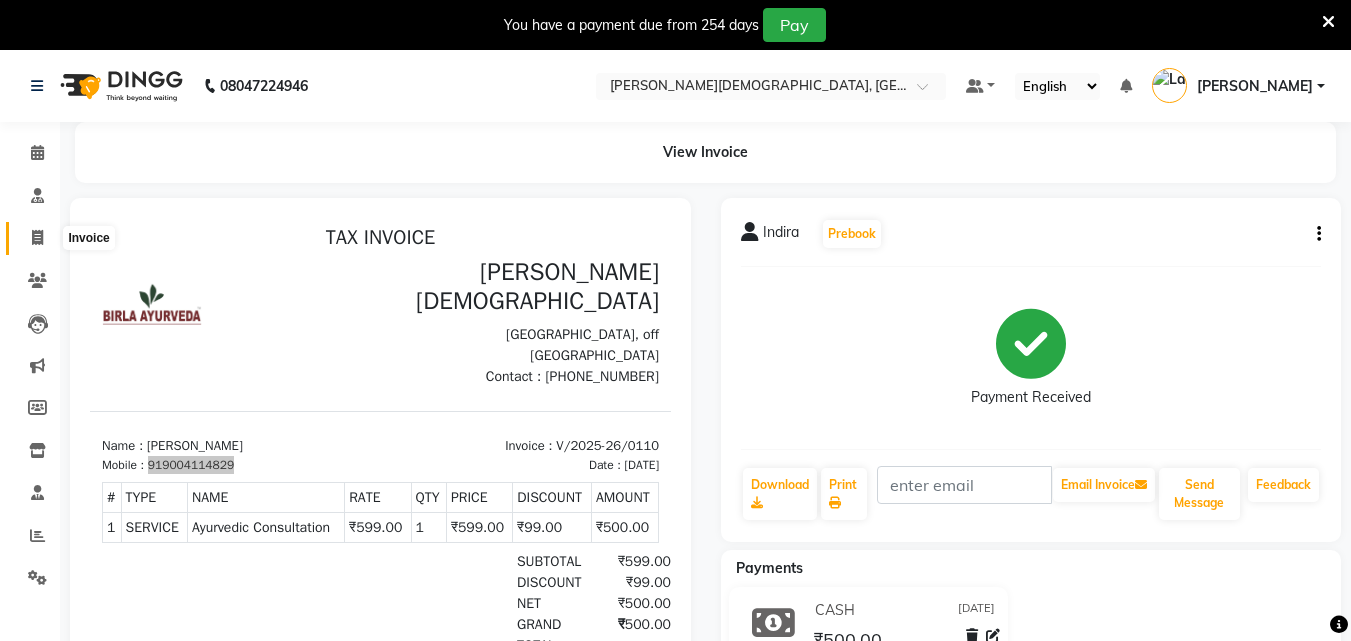 click 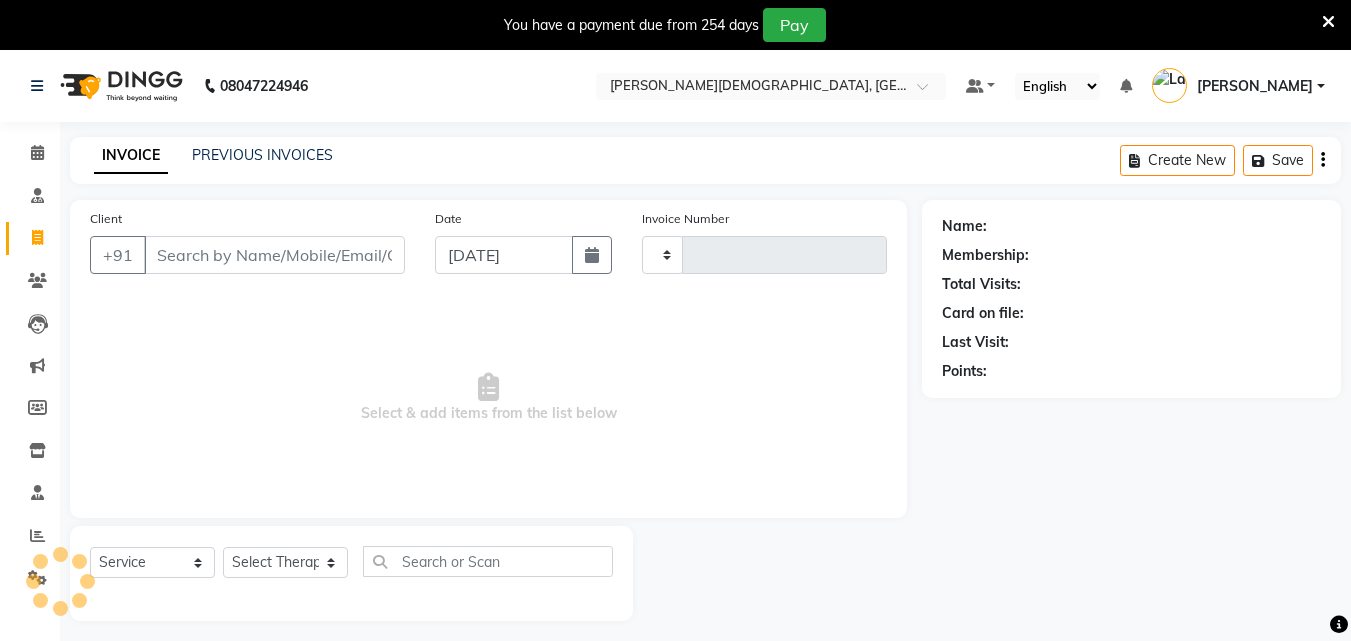scroll, scrollTop: 50, scrollLeft: 0, axis: vertical 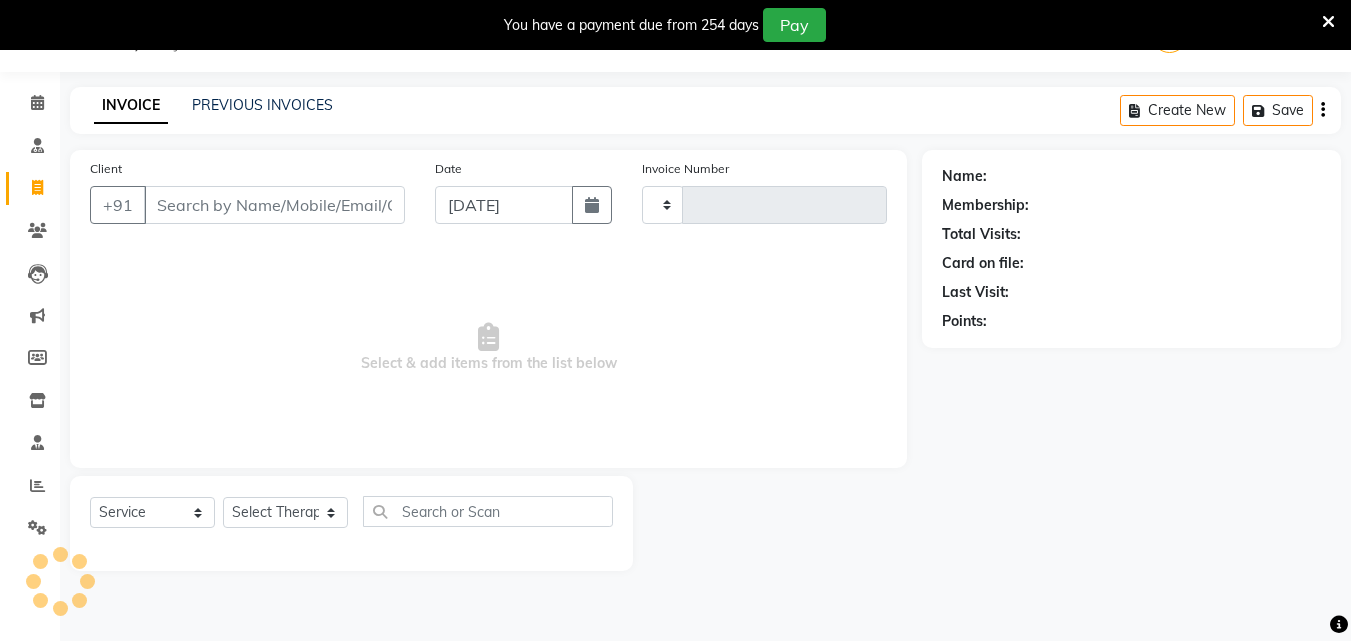 type on "0111" 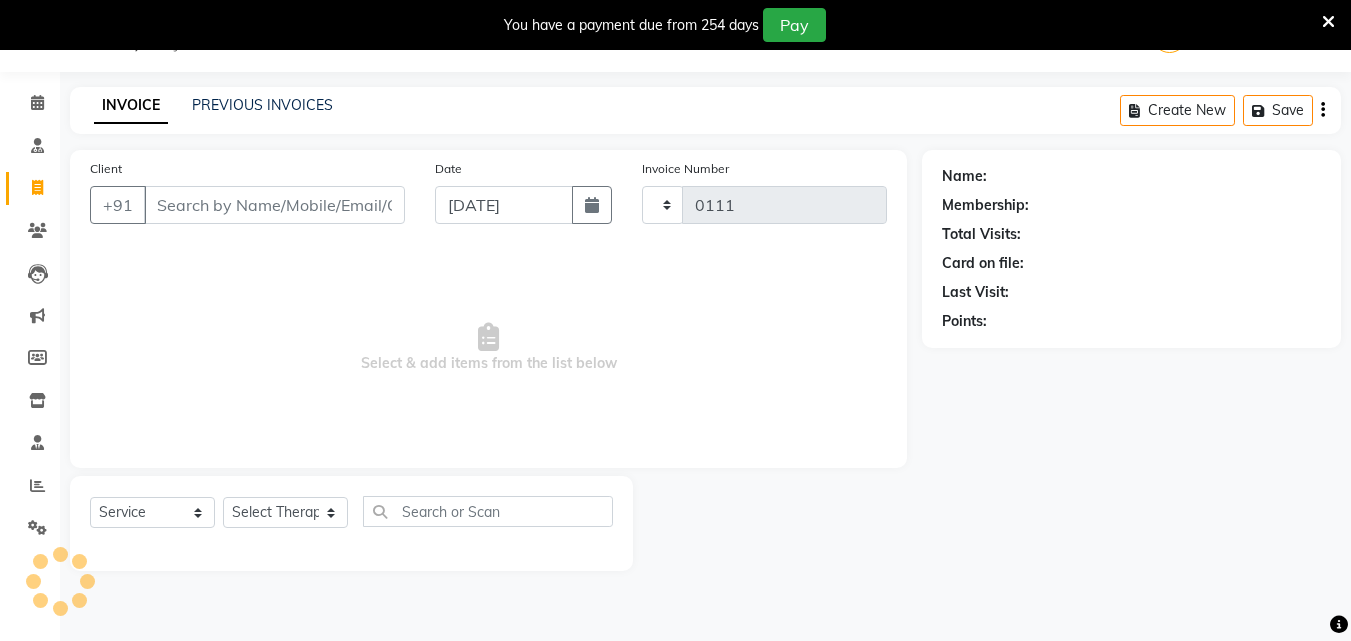 select on "6810" 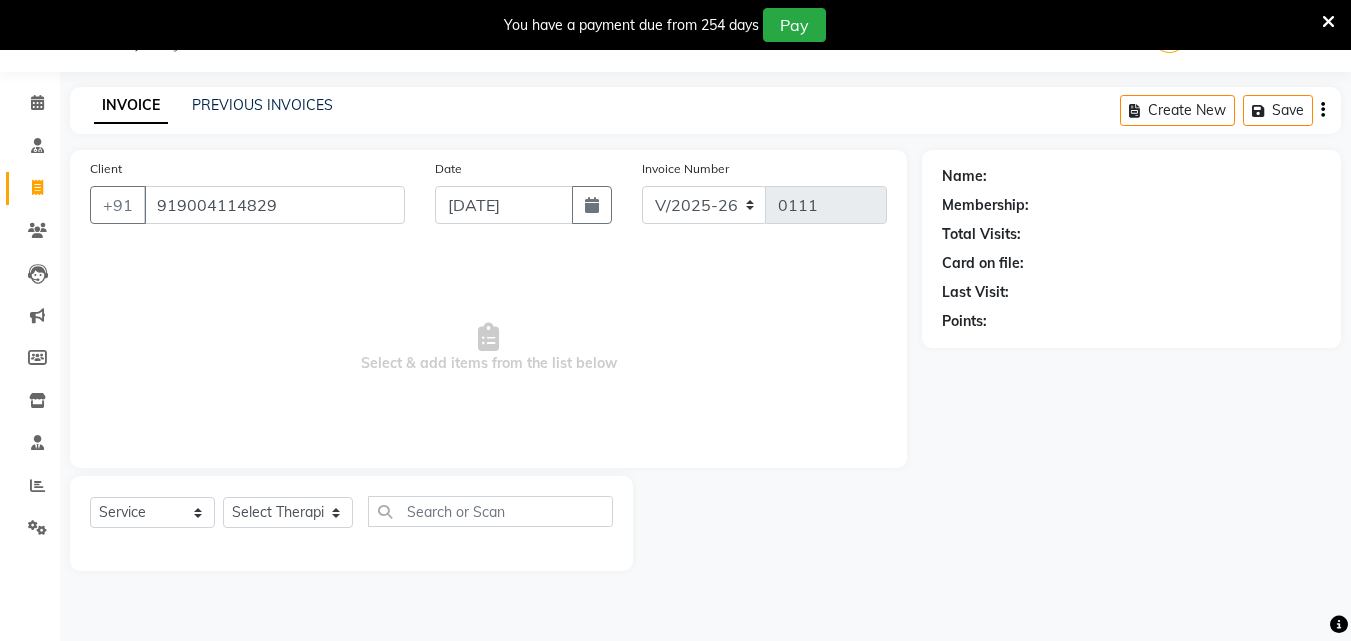 type on "919004114829" 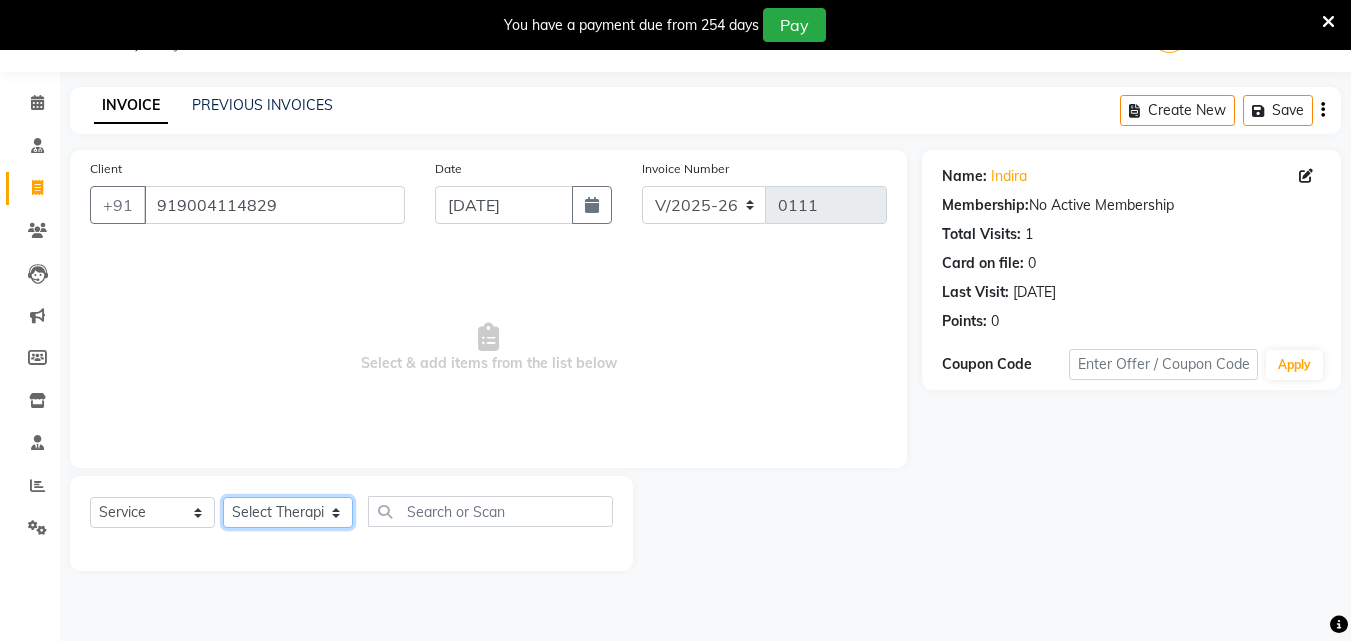 click on "Select Therapist [PERSON_NAME] [PERSON_NAME] [PERSON_NAME] [PERSON_NAME] [PERSON_NAME]  [PERSON_NAME] Bibina [PERSON_NAME] [PERSON_NAME] Dr. [PERSON_NAME] [PERSON_NAME] Dr. [PERSON_NAME] Dr mamta [PERSON_NAME] [PERSON_NAME] [PERSON_NAME] [PERSON_NAME] [PERSON_NAME] [PERSON_NAME] Leenamol Pooja [PERSON_NAME] Mishra [PERSON_NAME] [PERSON_NAME] [PERSON_NAME] G [PERSON_NAME] [PERSON_NAME] K M [PERSON_NAME] K [PERSON_NAME] [PERSON_NAME] Suddheesh K K [PERSON_NAME] [PERSON_NAME]  Swati [PERSON_NAME] [PERSON_NAME] [PERSON_NAME]" 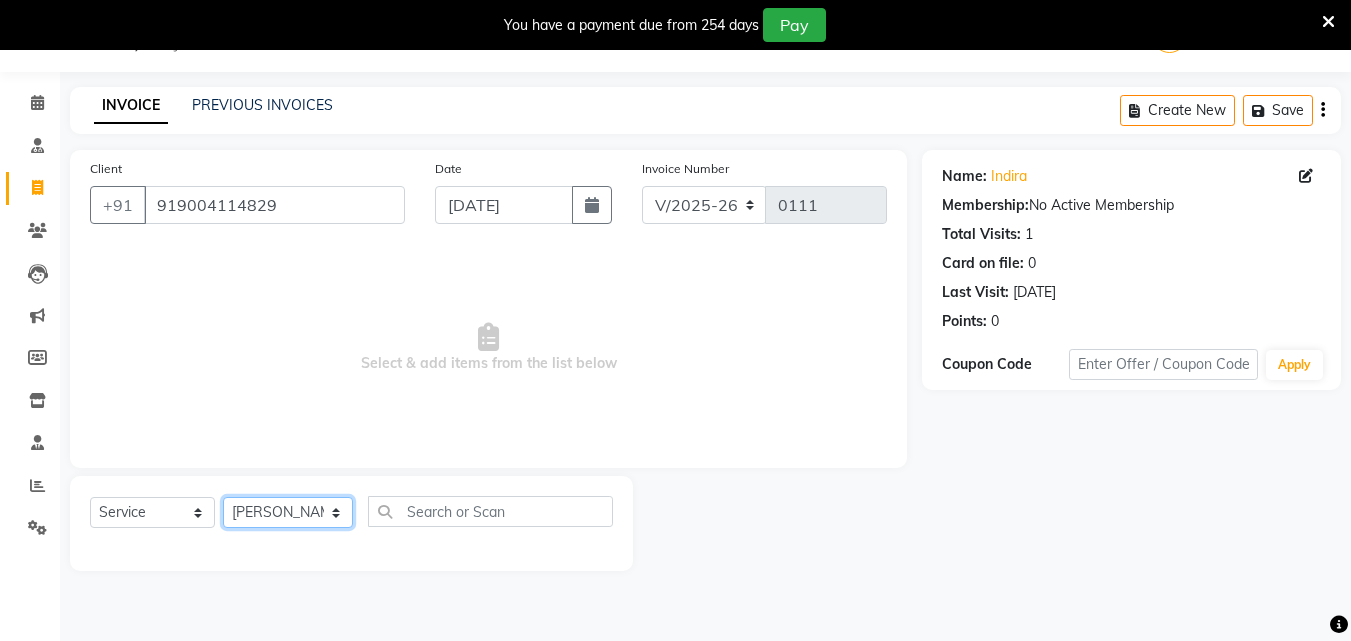 click on "Select Therapist [PERSON_NAME] [PERSON_NAME] [PERSON_NAME] [PERSON_NAME] [PERSON_NAME]  [PERSON_NAME] Bibina [PERSON_NAME] [PERSON_NAME] Dr. [PERSON_NAME] [PERSON_NAME] Dr. [PERSON_NAME] Dr mamta [PERSON_NAME] [PERSON_NAME] [PERSON_NAME] [PERSON_NAME] [PERSON_NAME] [PERSON_NAME] Leenamol Pooja [PERSON_NAME] Mishra [PERSON_NAME] [PERSON_NAME] [PERSON_NAME] G [PERSON_NAME] [PERSON_NAME] K M [PERSON_NAME] K [PERSON_NAME] [PERSON_NAME] Suddheesh K K [PERSON_NAME] [PERSON_NAME]  Swati [PERSON_NAME] [PERSON_NAME] [PERSON_NAME]" 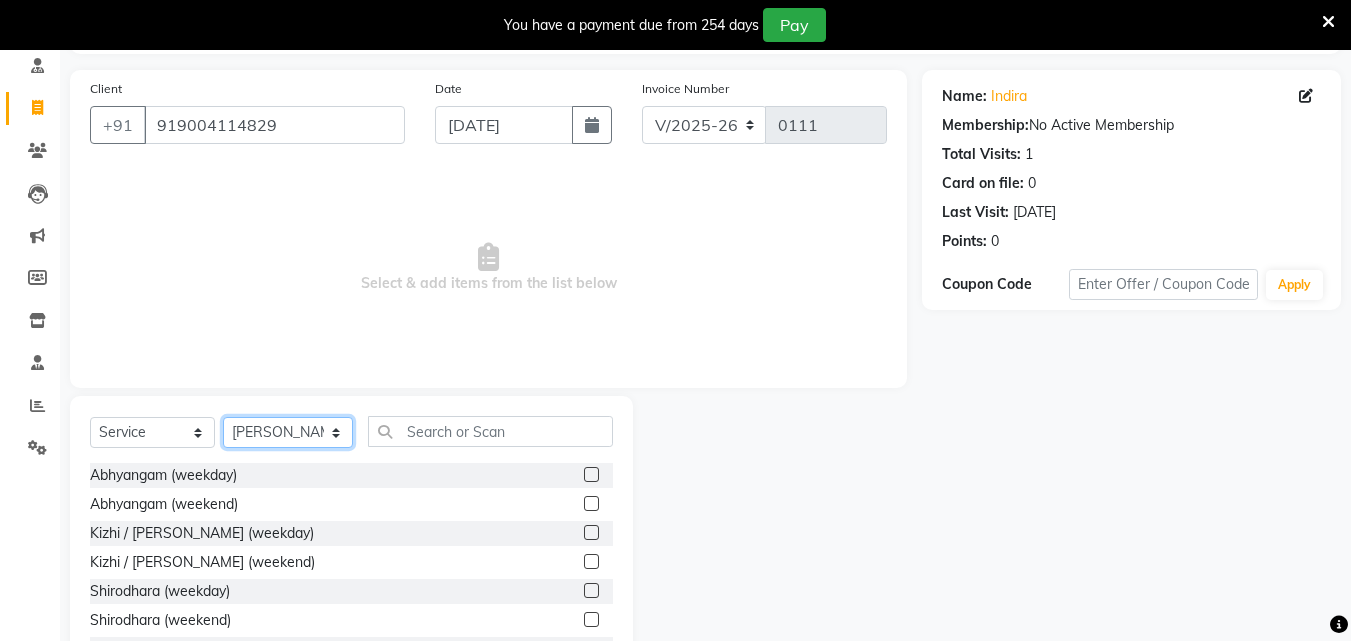 scroll, scrollTop: 210, scrollLeft: 0, axis: vertical 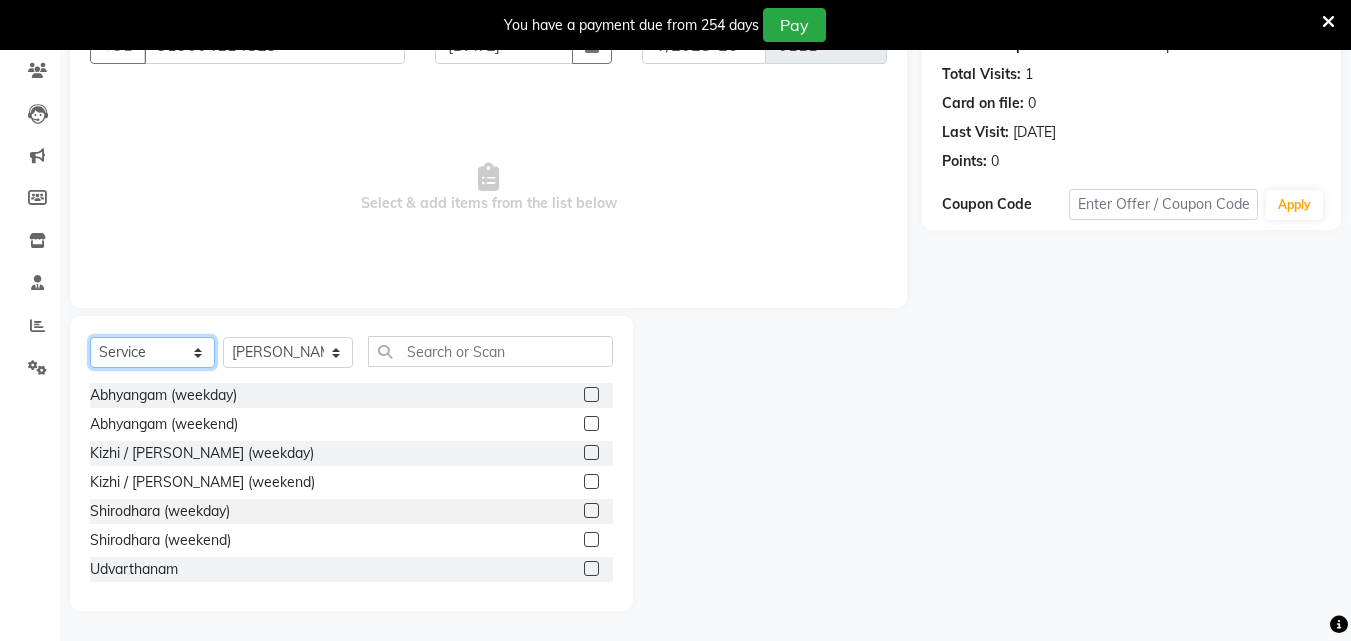 click on "Select  Service  Product  Membership  Package Voucher Prepaid Gift Card" 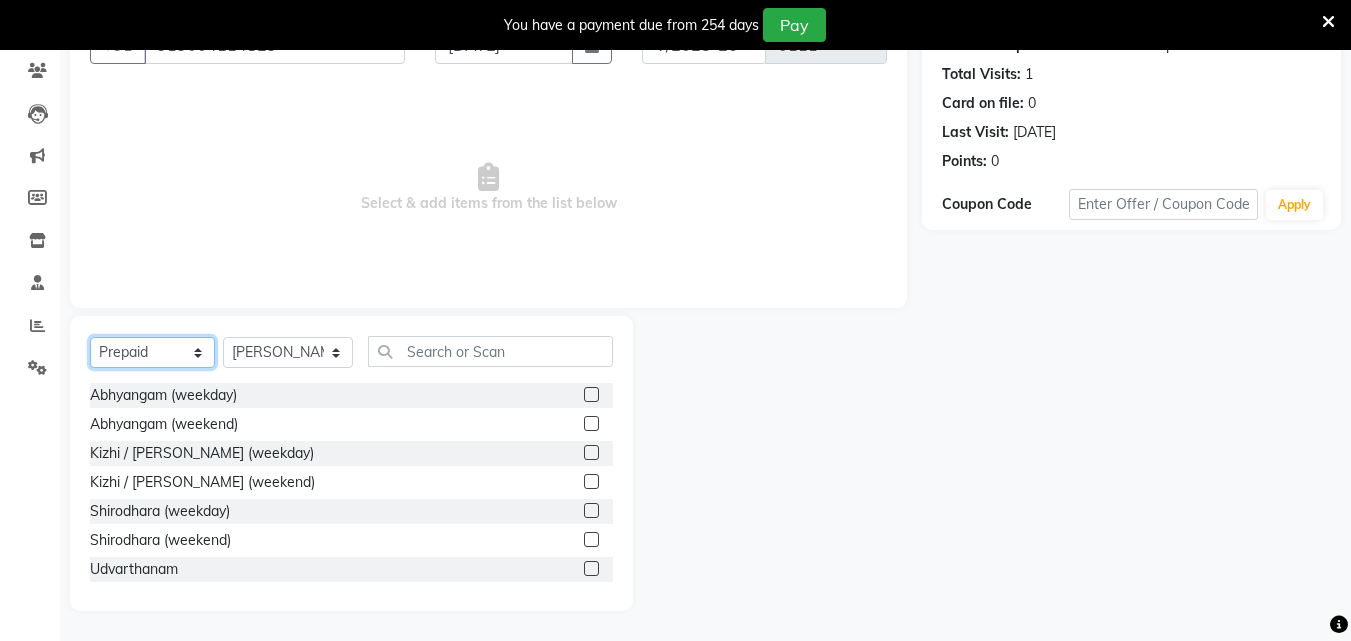 click on "Select  Service  Product  Membership  Package Voucher Prepaid Gift Card" 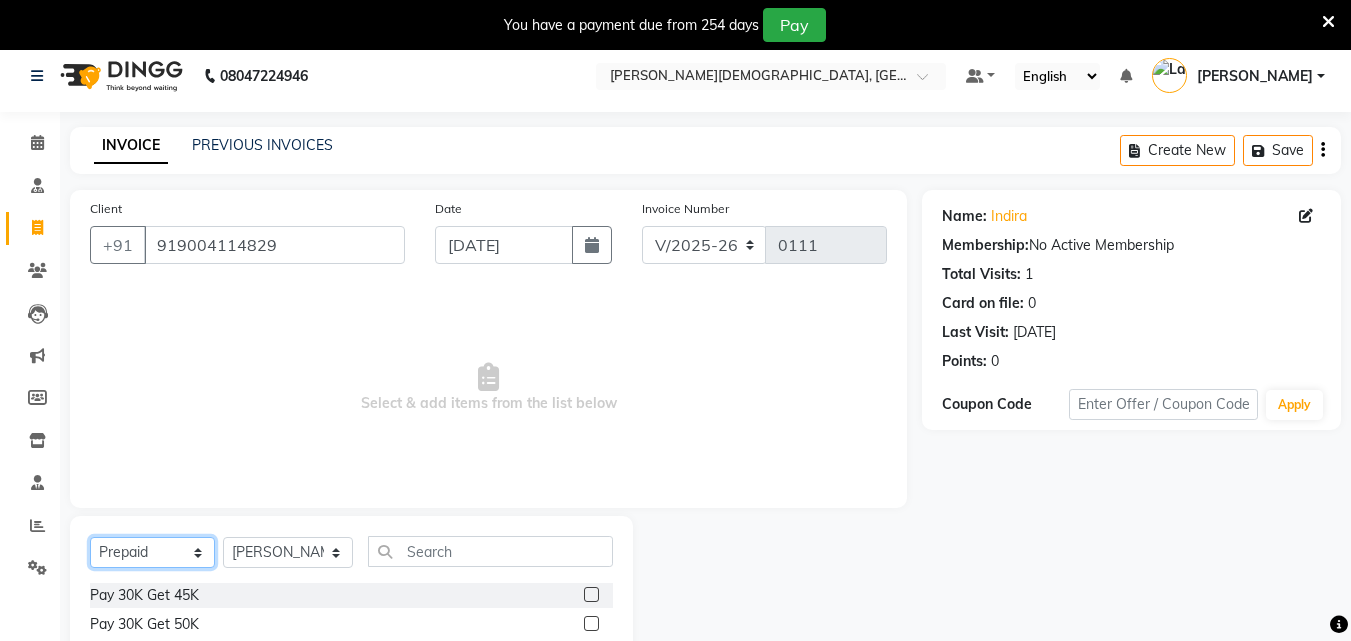 scroll, scrollTop: 210, scrollLeft: 0, axis: vertical 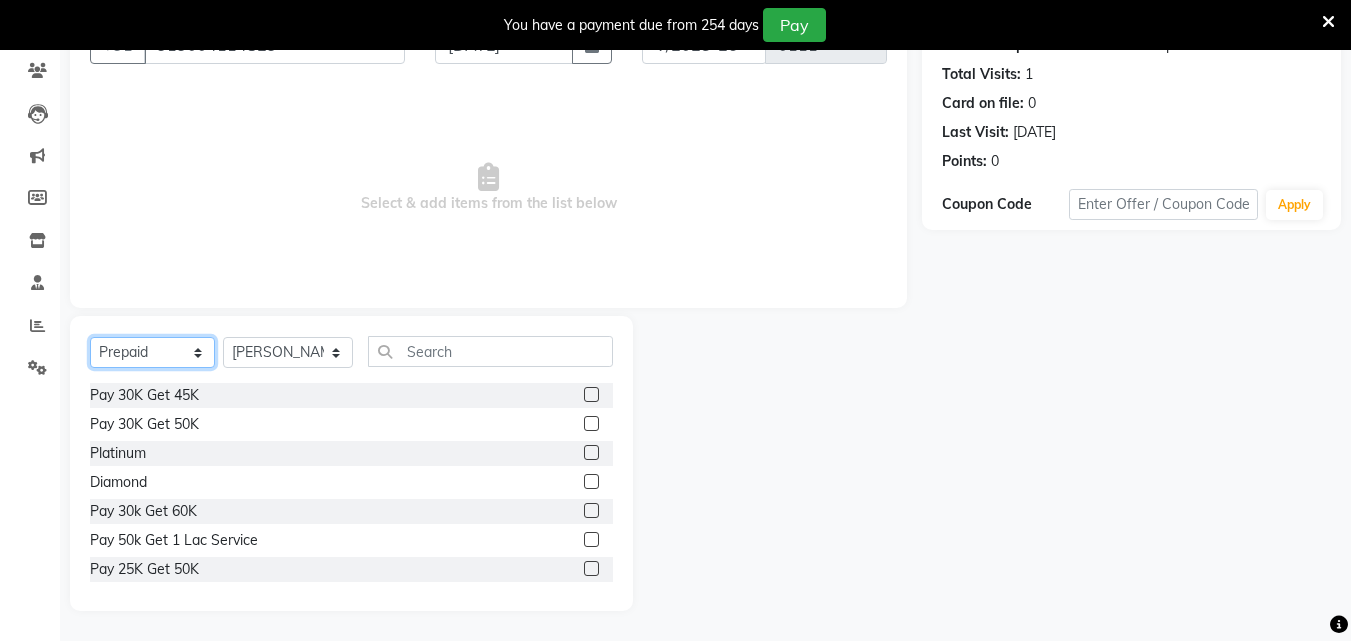 click on "Select  Service  Product  Membership  Package Voucher Prepaid Gift Card" 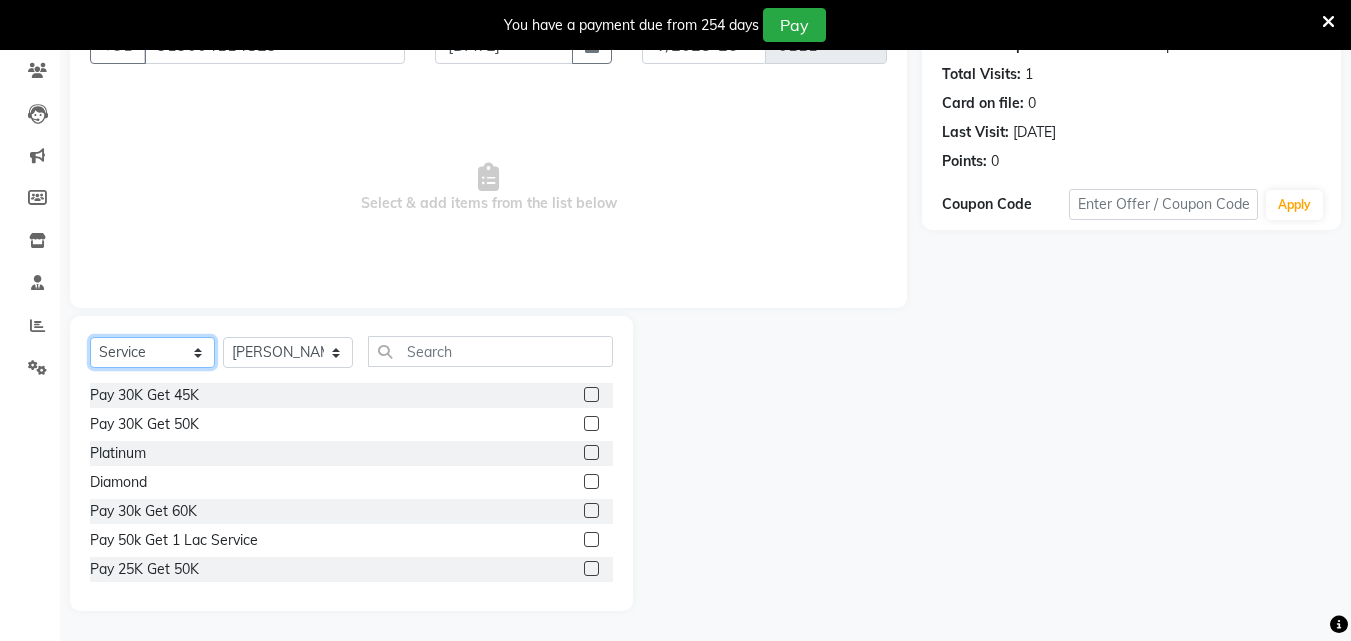 click on "Select  Service  Product  Membership  Package Voucher Prepaid Gift Card" 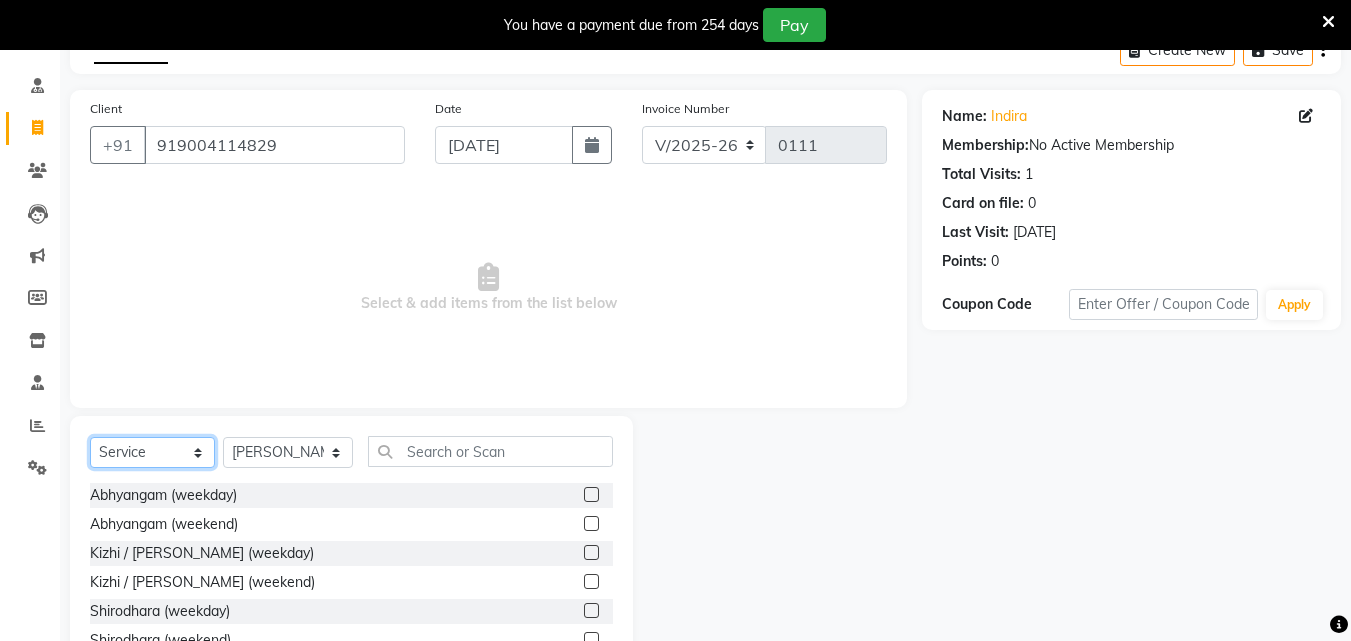 scroll, scrollTop: 210, scrollLeft: 0, axis: vertical 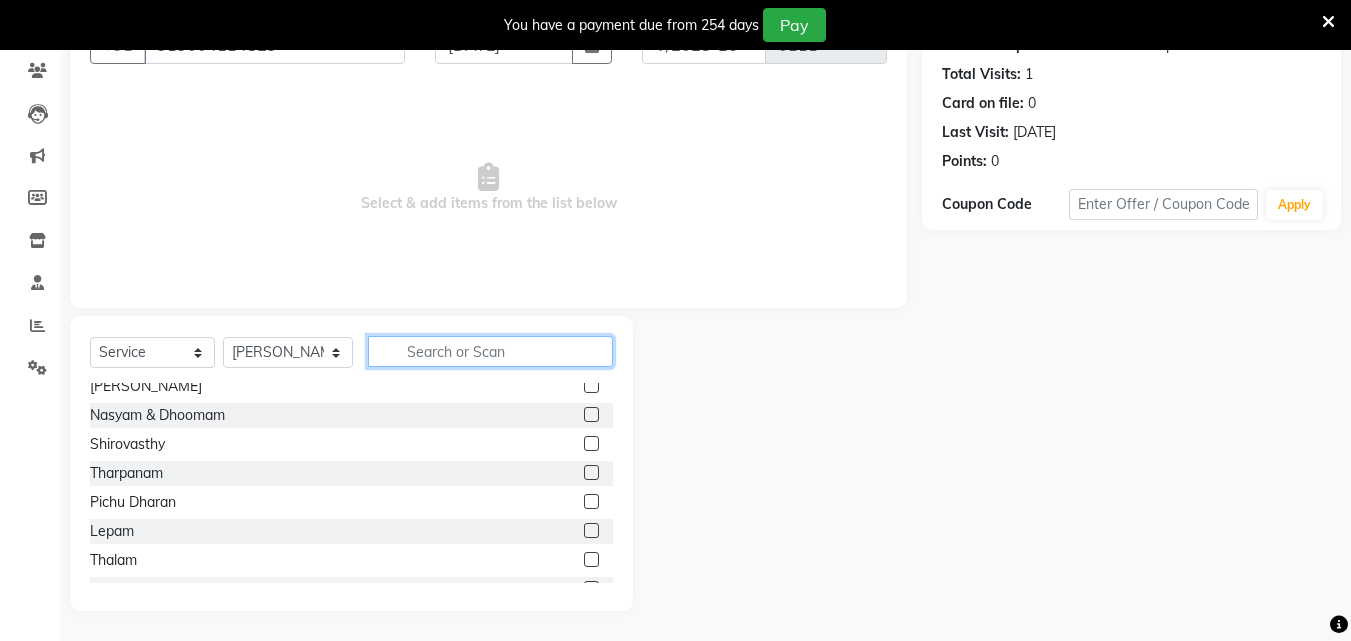 click 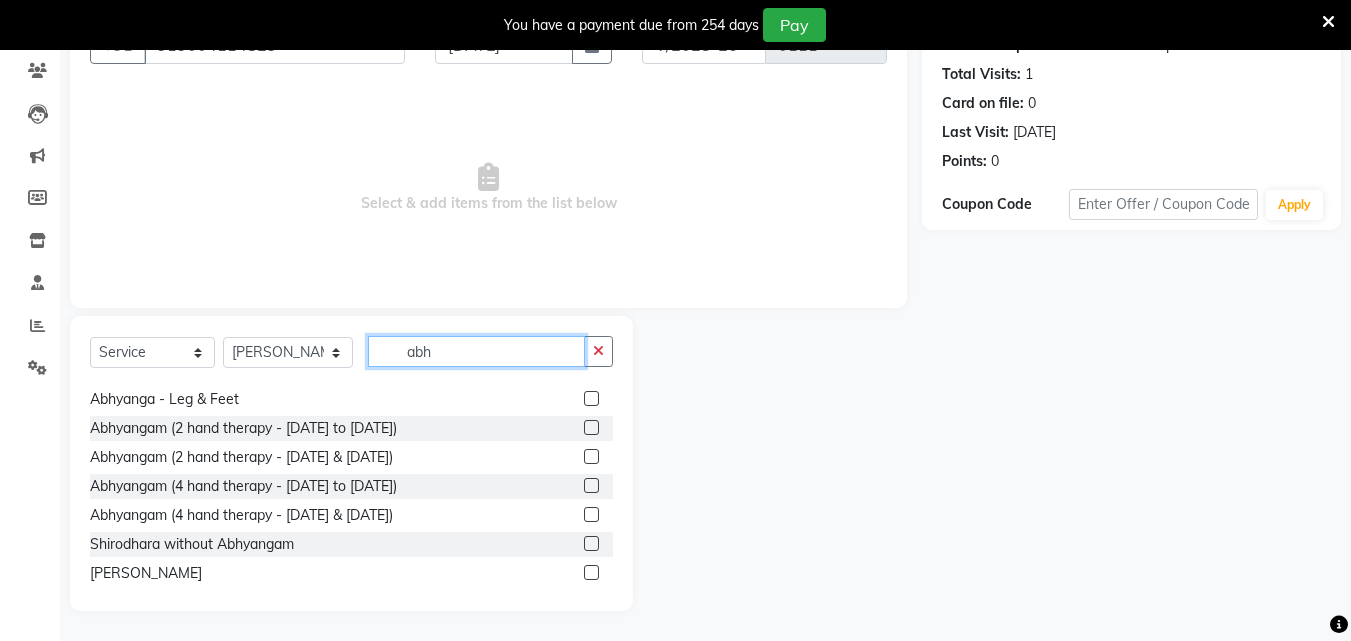 scroll, scrollTop: 106, scrollLeft: 0, axis: vertical 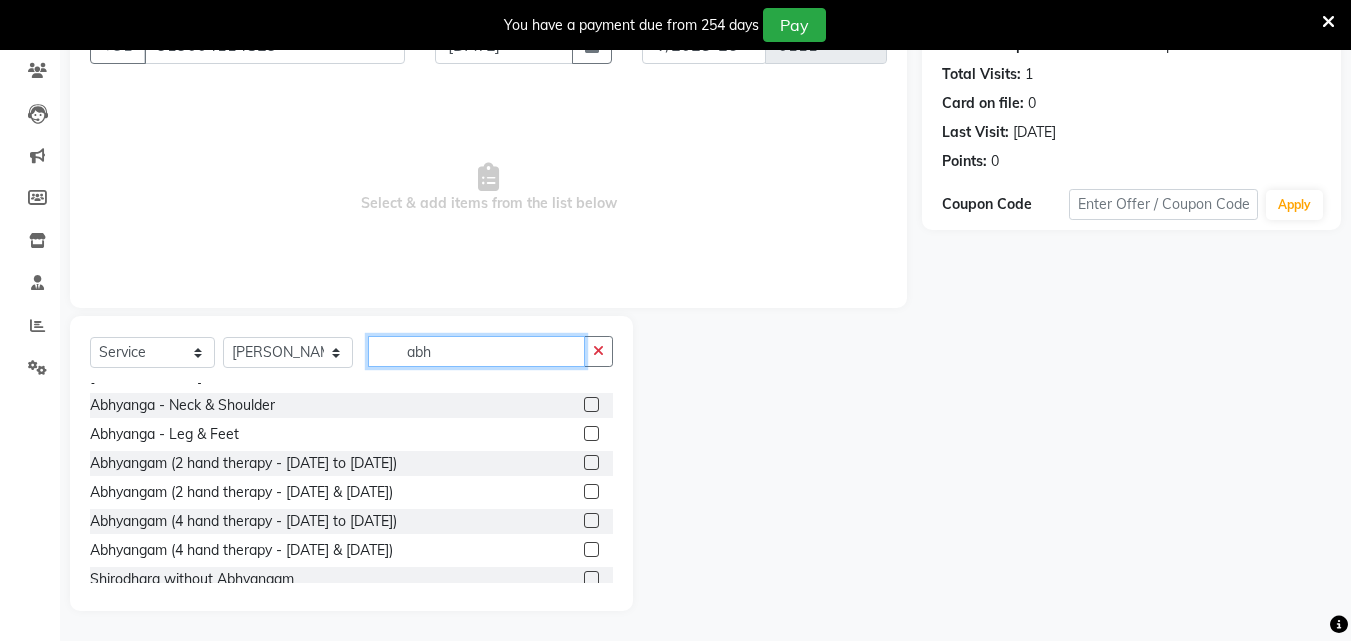 type on "abh" 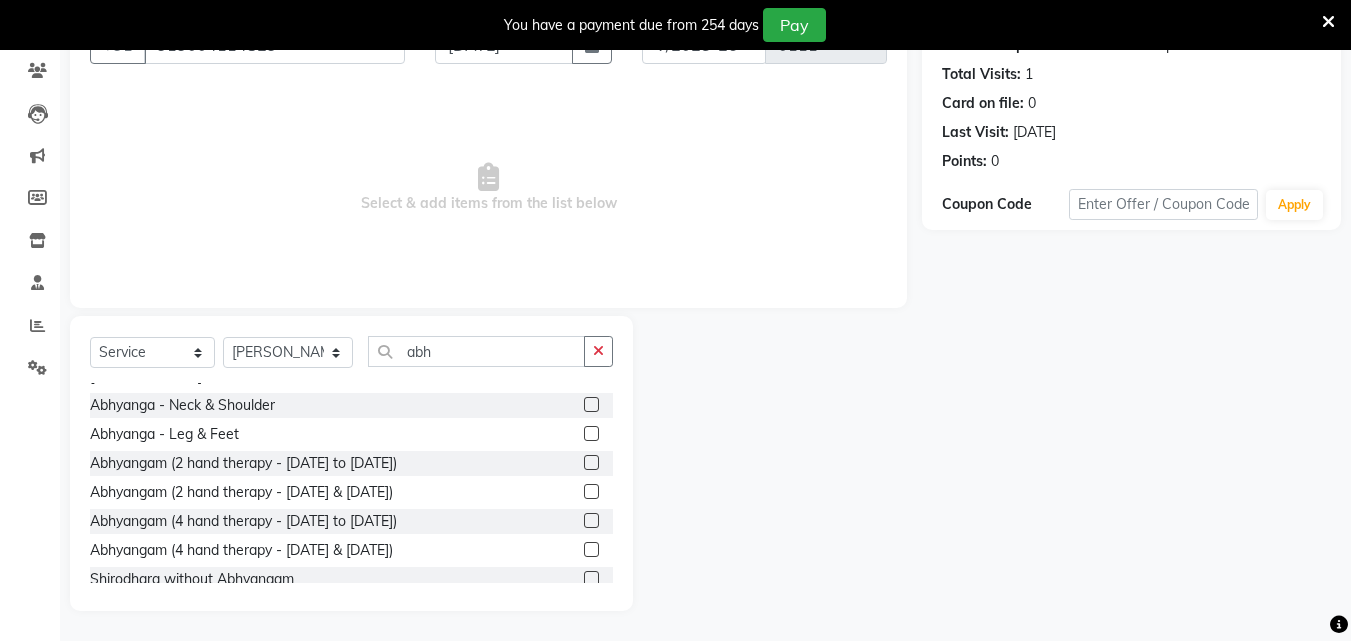 click 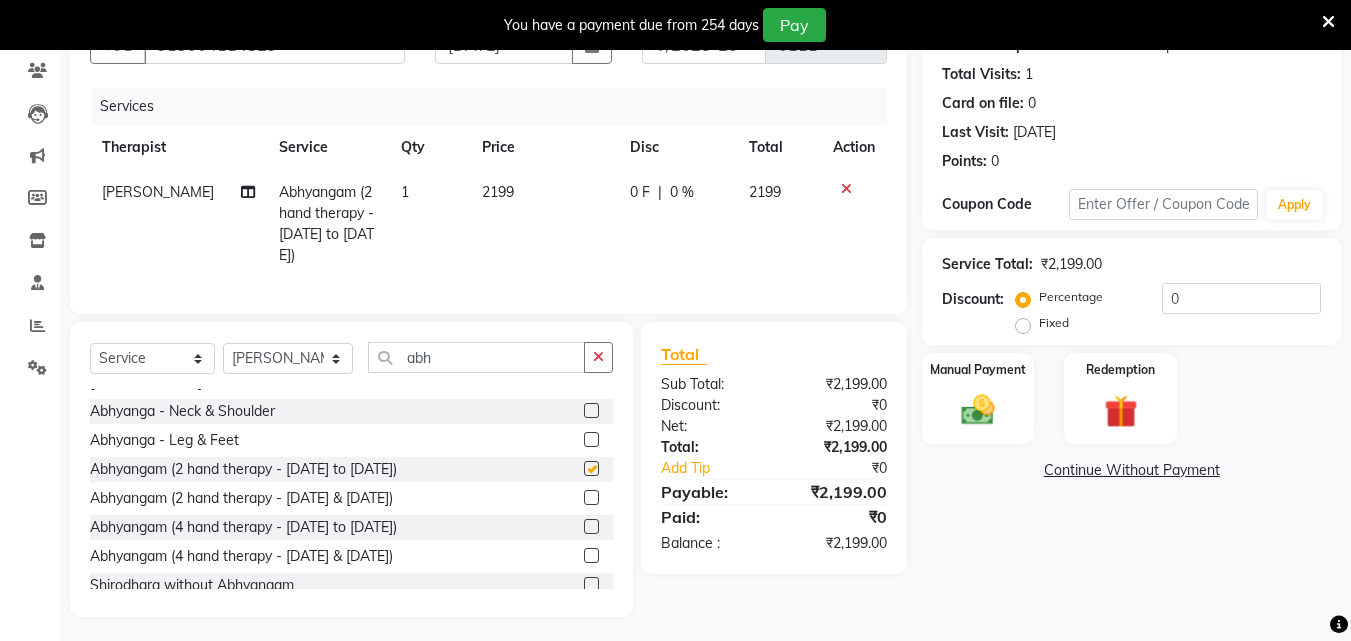 checkbox on "false" 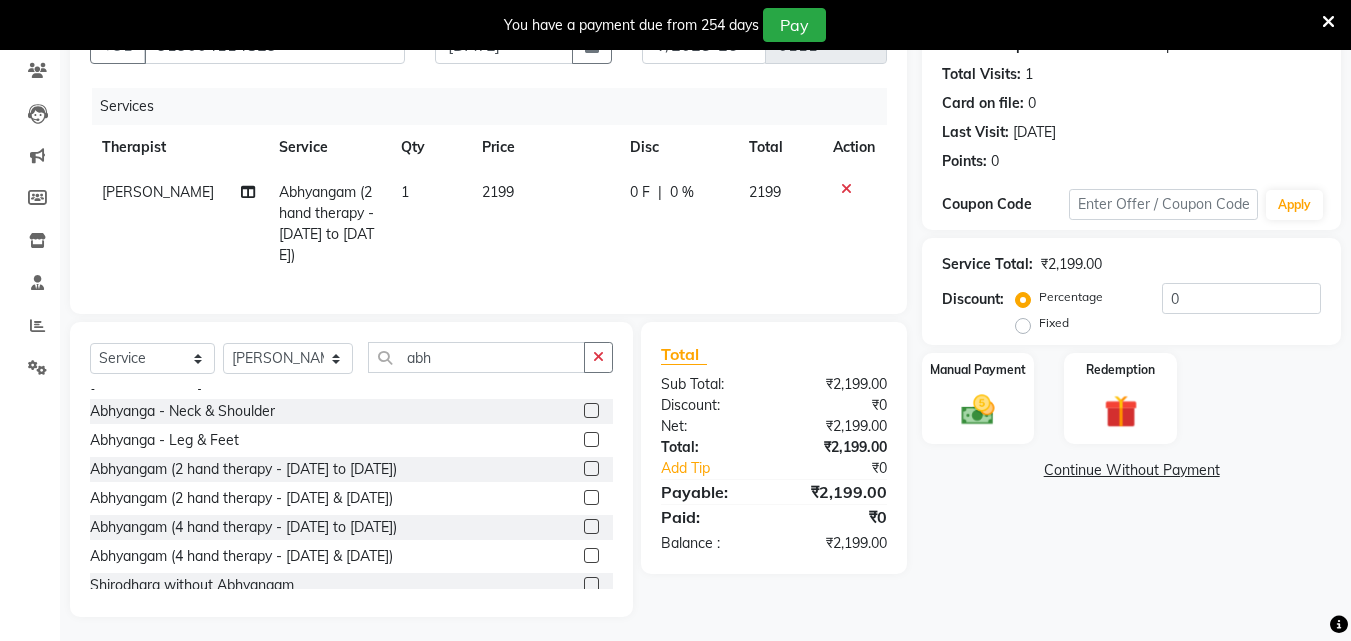 click 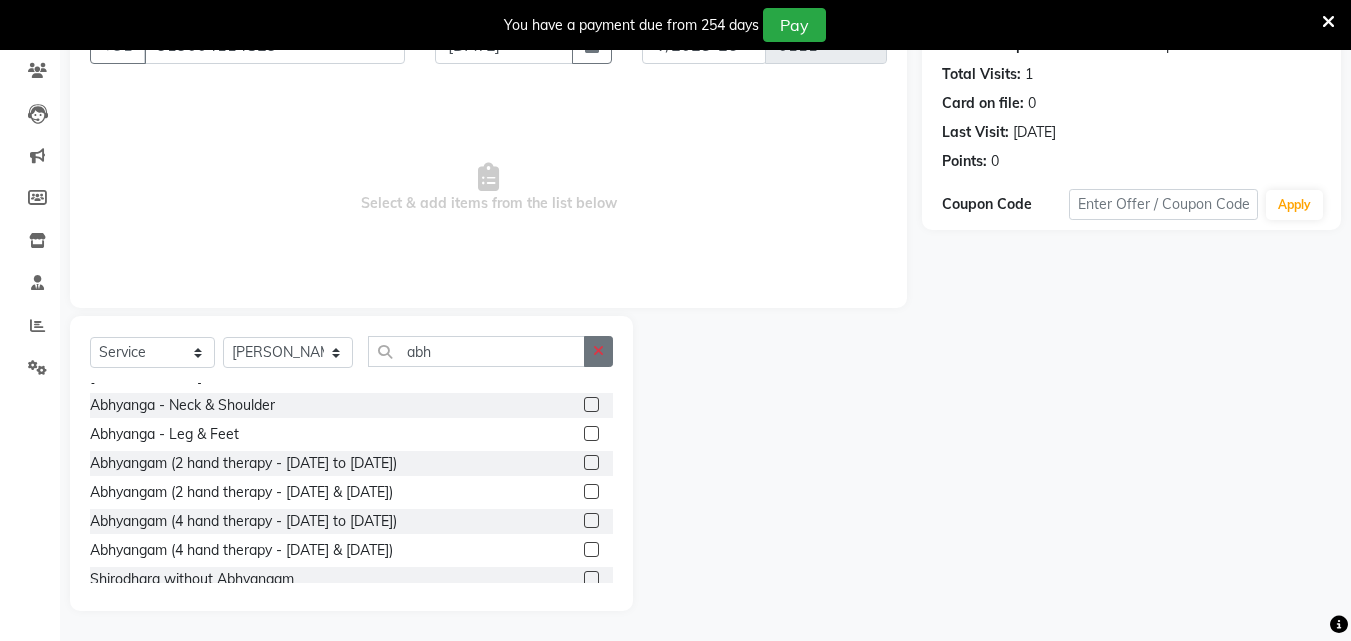 drag, startPoint x: 604, startPoint y: 351, endPoint x: 533, endPoint y: 344, distance: 71.34424 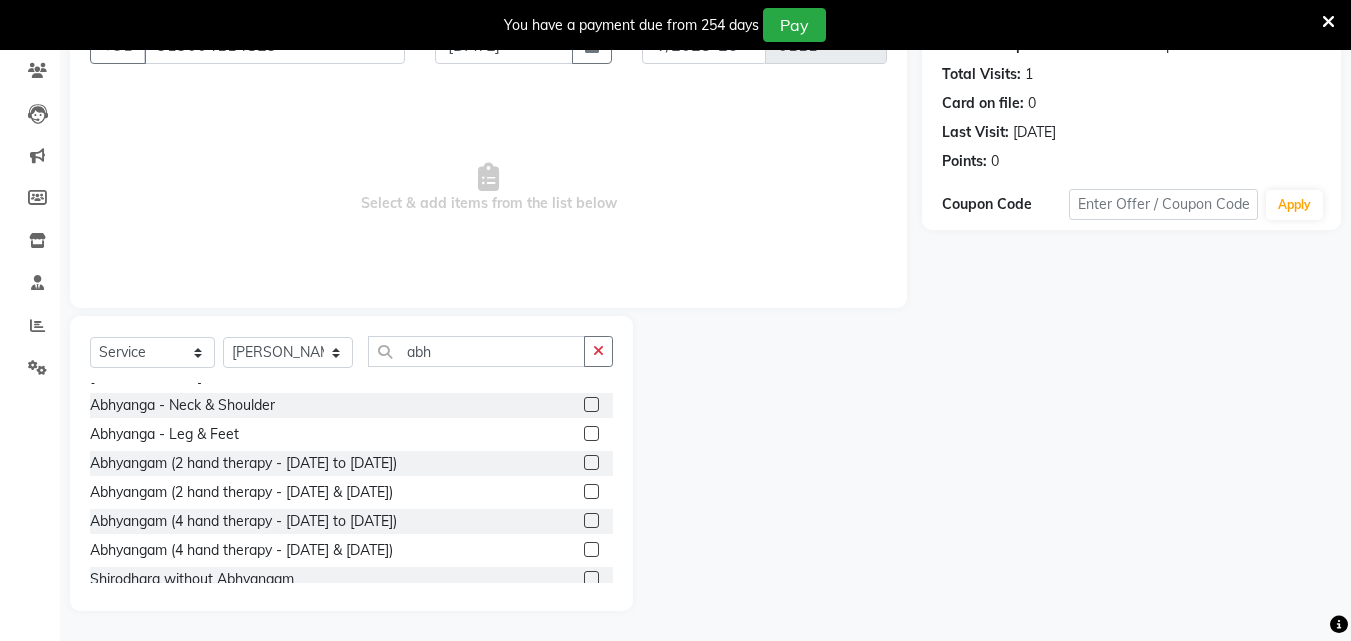 click 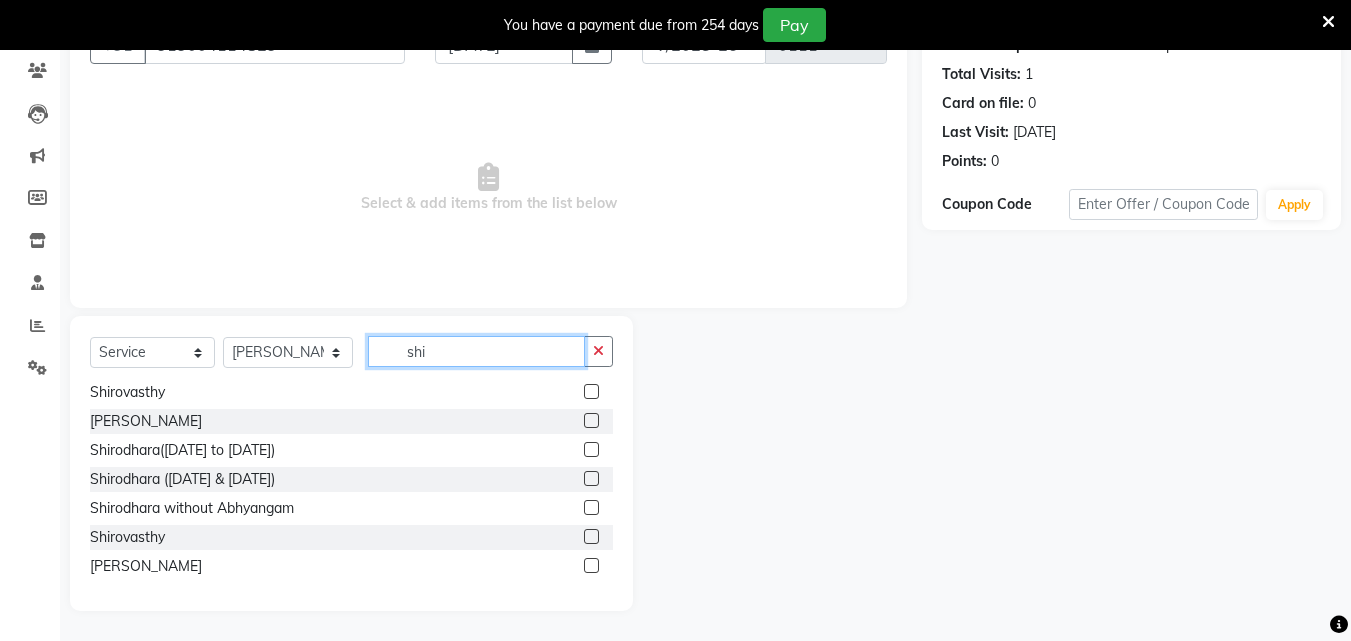 scroll, scrollTop: 90, scrollLeft: 0, axis: vertical 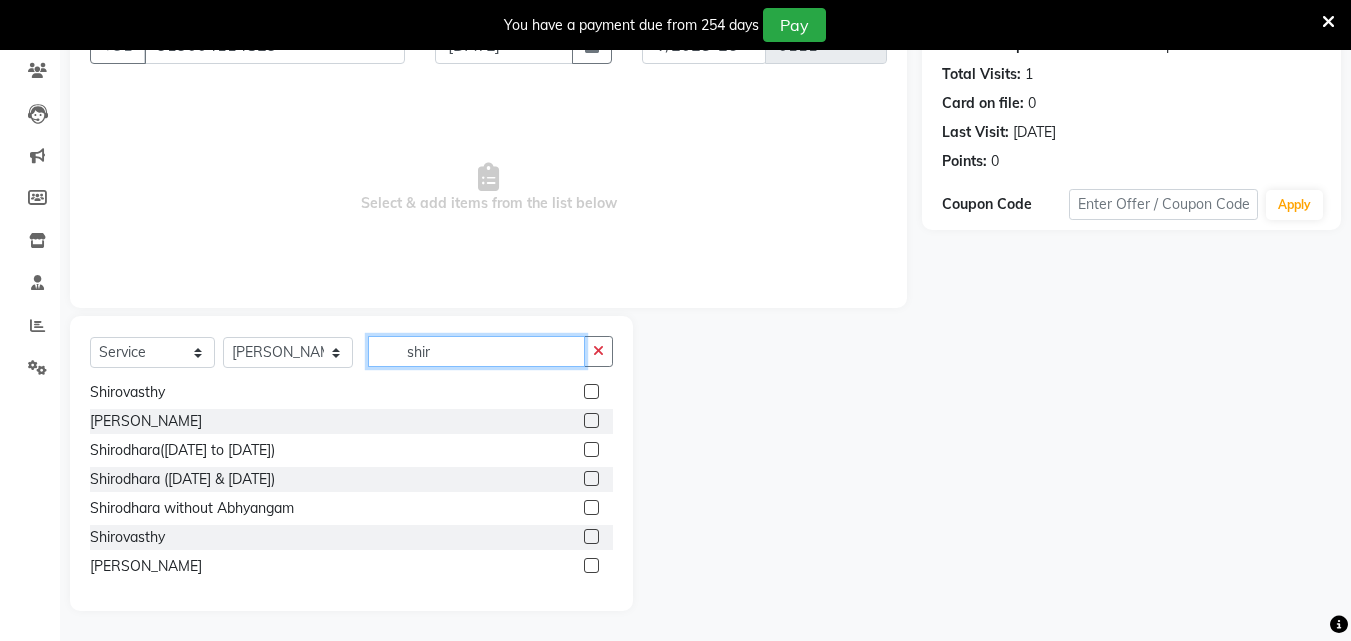 type on "shir" 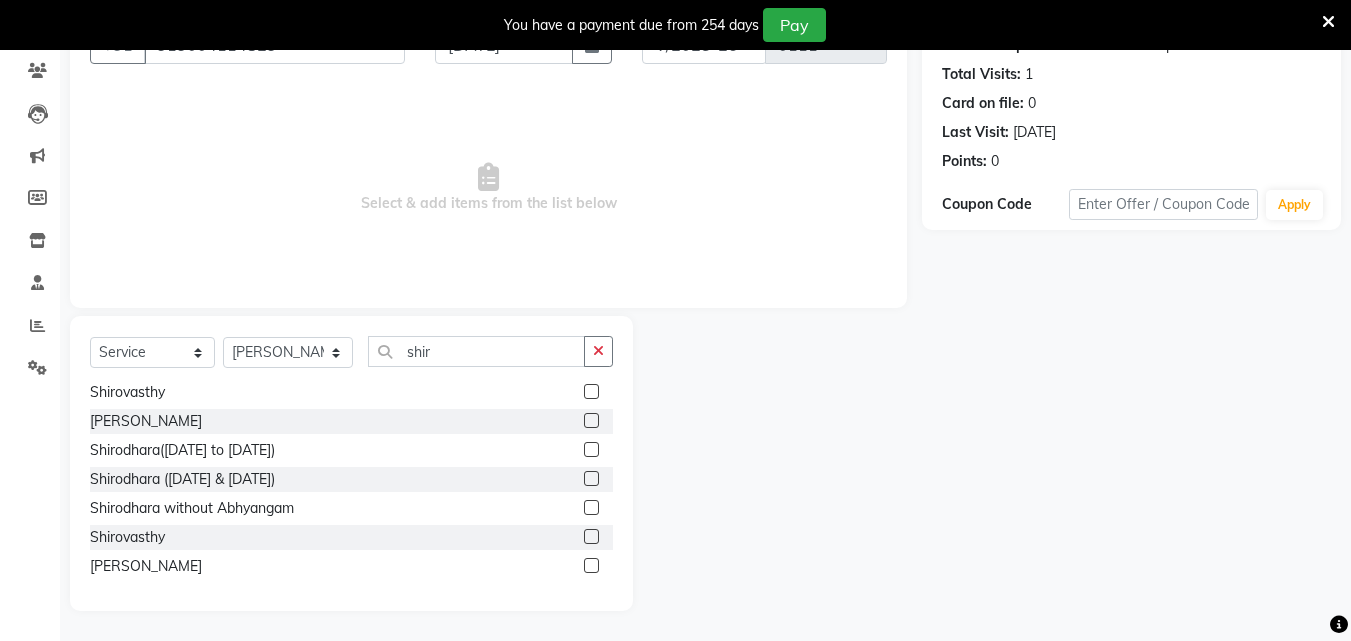 click 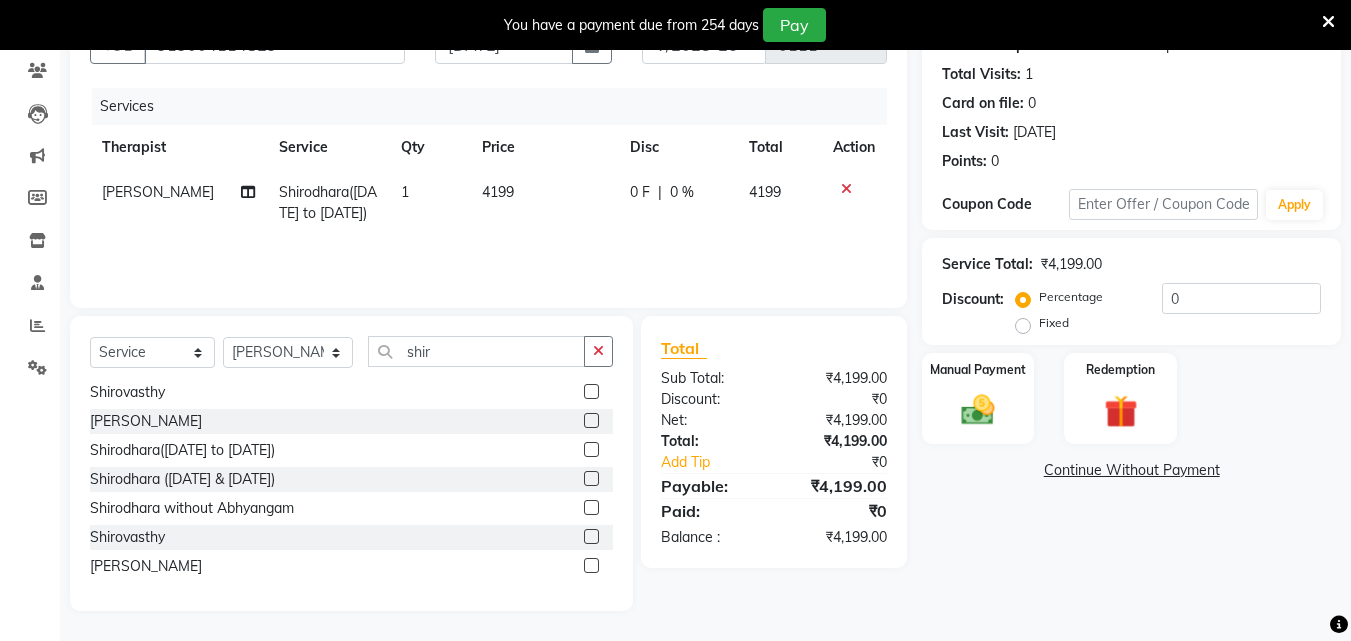 click 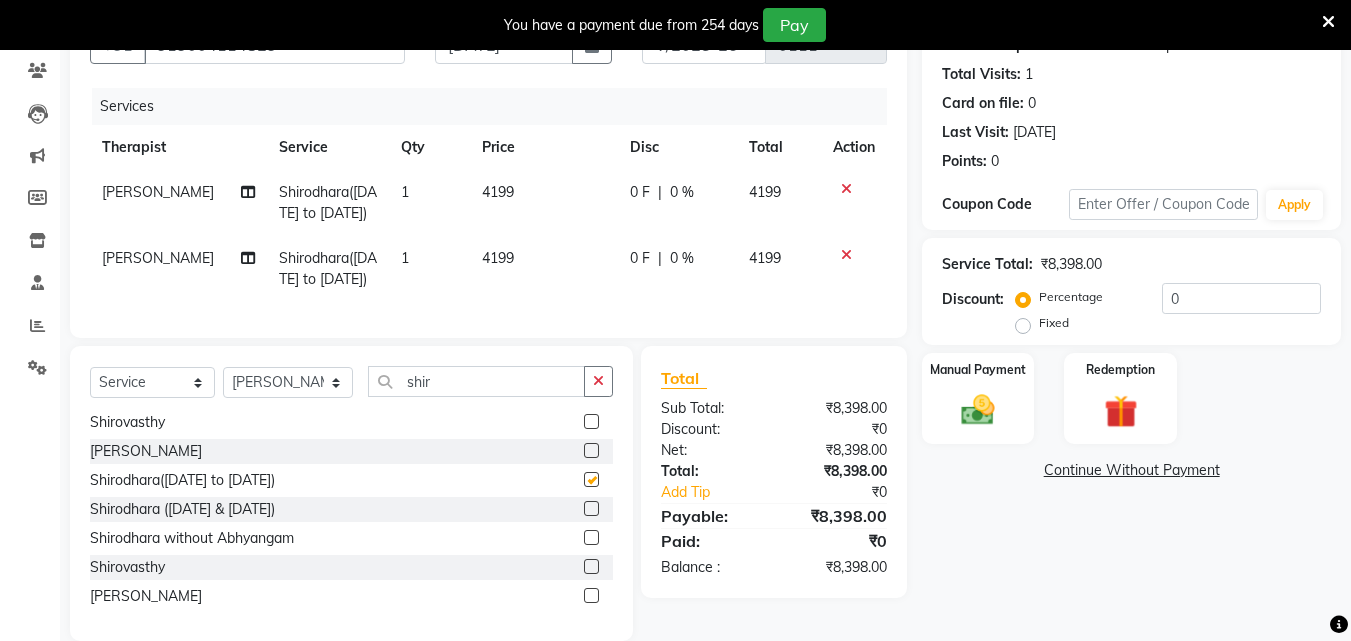checkbox on "false" 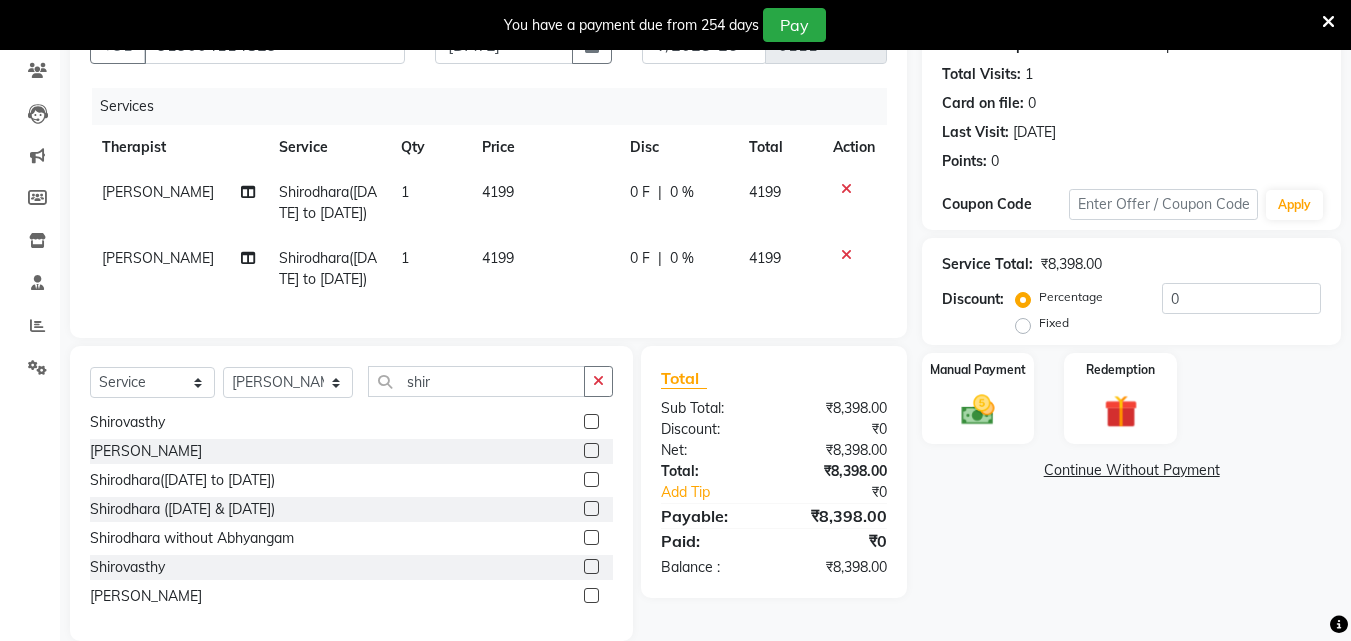 drag, startPoint x: 601, startPoint y: 402, endPoint x: 504, endPoint y: 416, distance: 98.005104 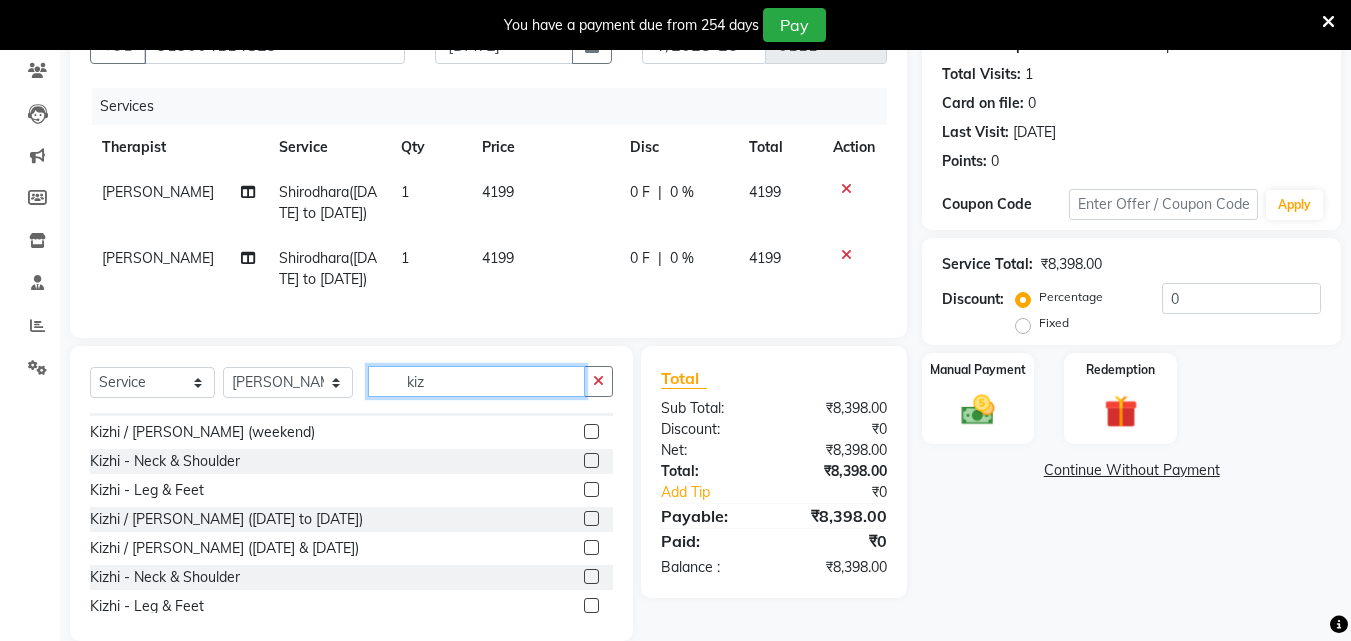 scroll, scrollTop: 32, scrollLeft: 0, axis: vertical 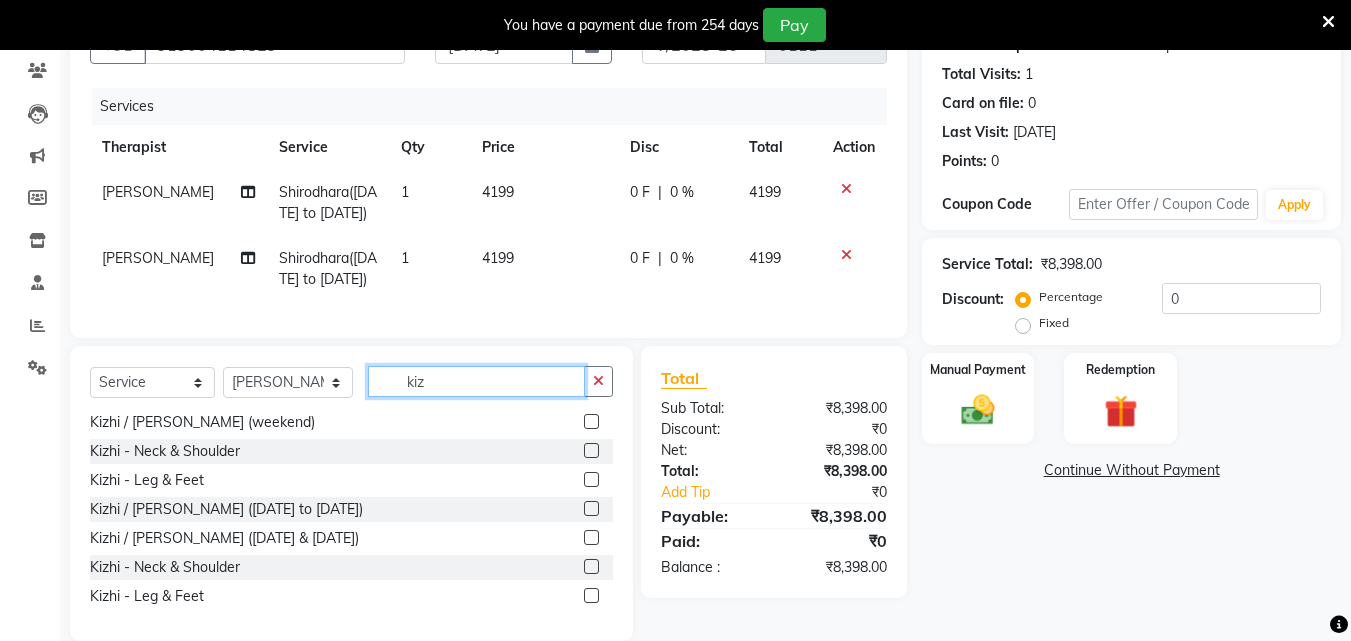 type on "kiz" 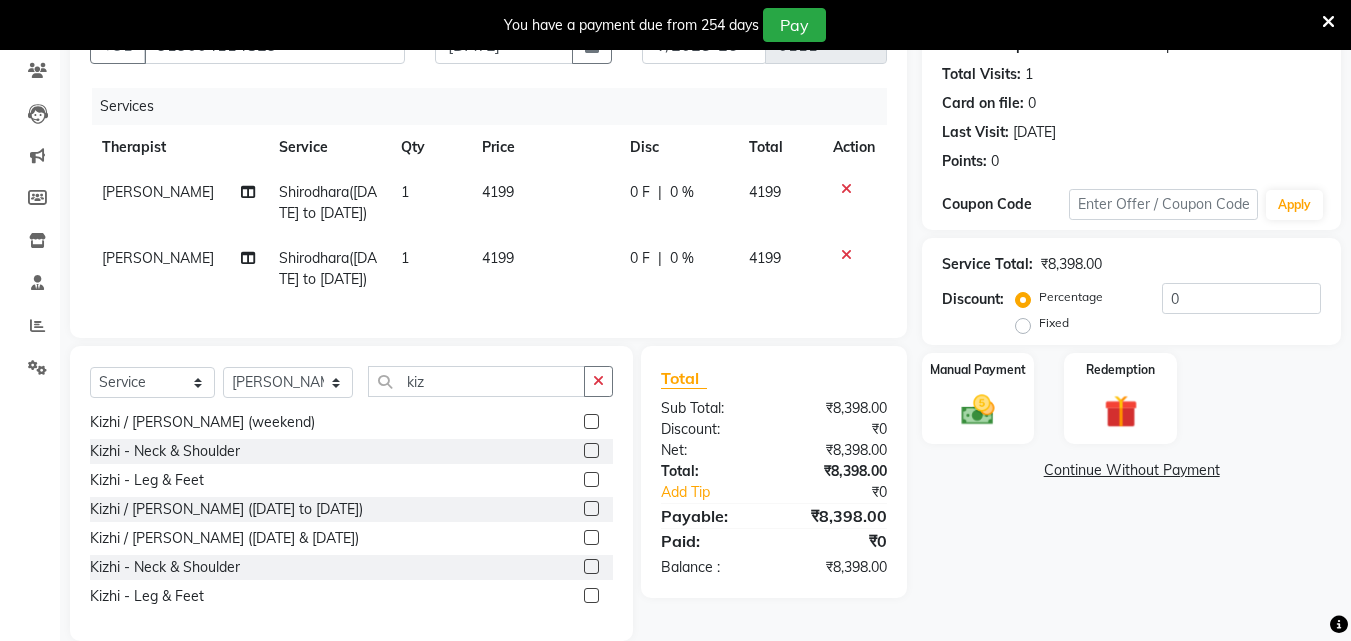 click 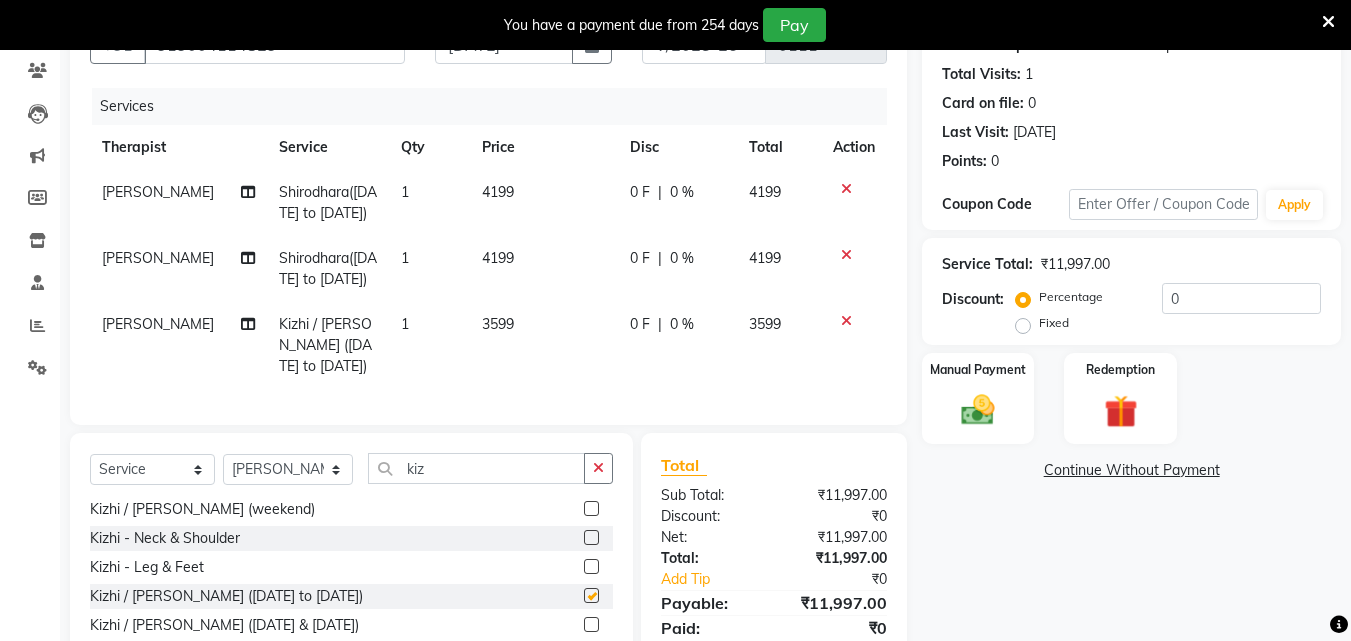 checkbox on "false" 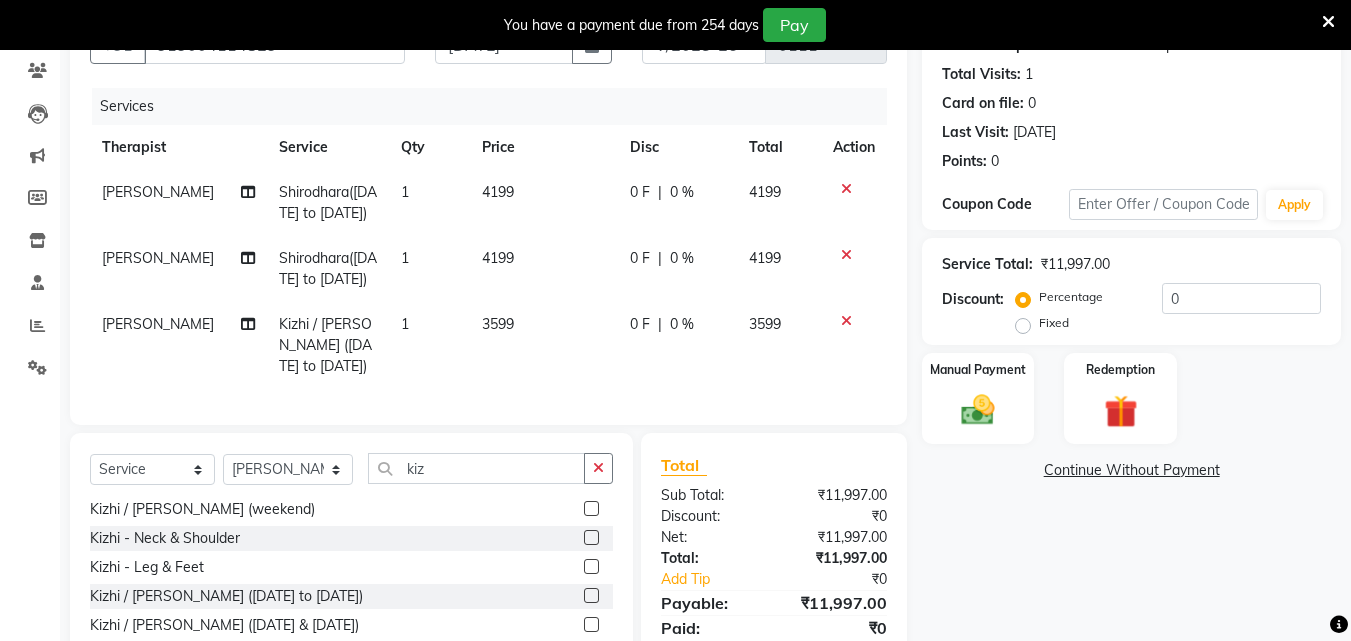 click 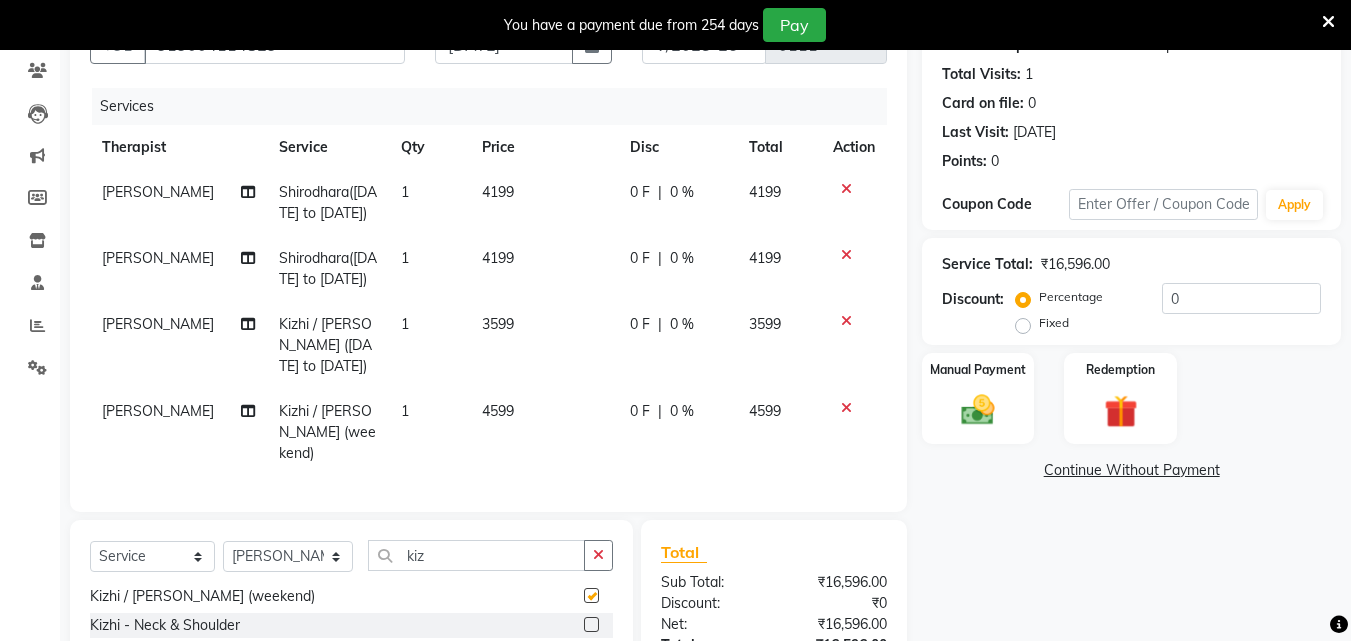 checkbox on "false" 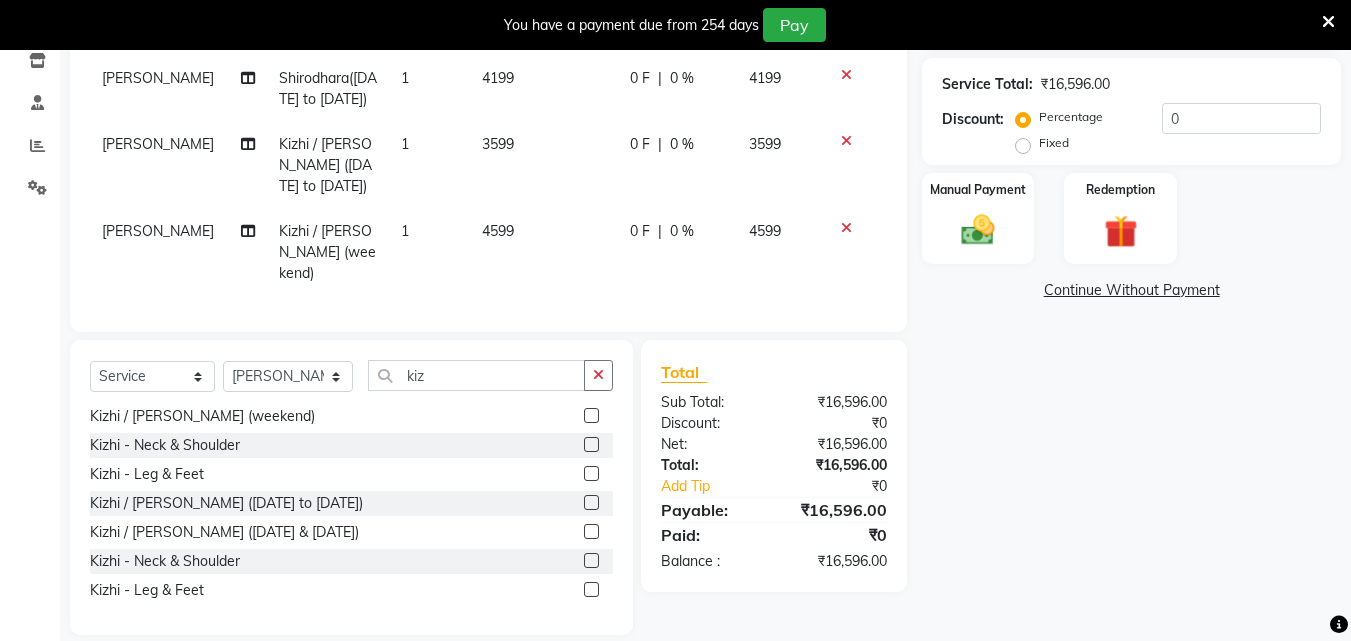 scroll, scrollTop: 429, scrollLeft: 0, axis: vertical 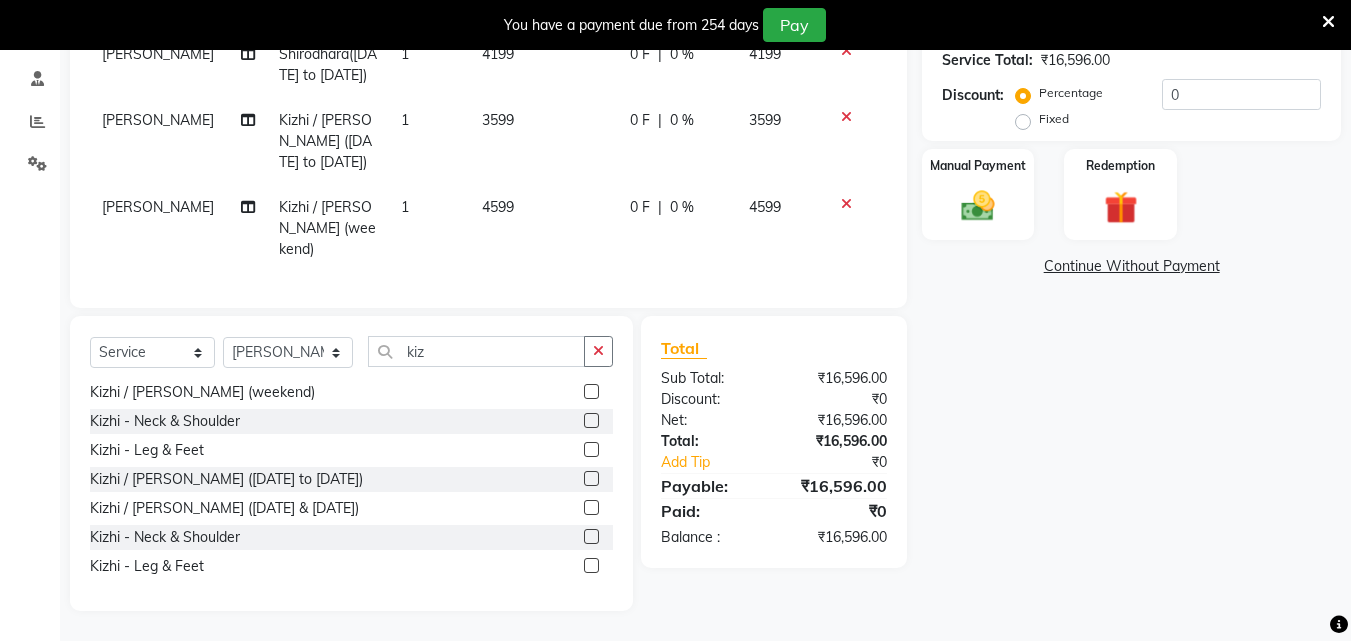 click 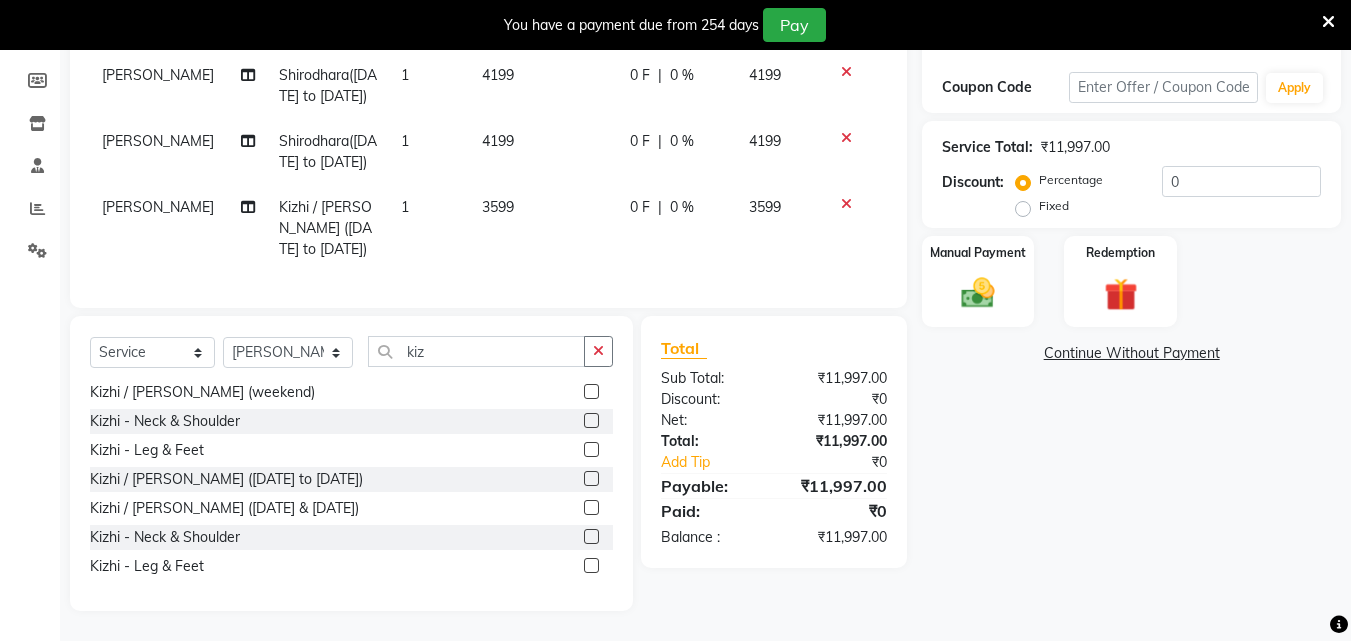 click 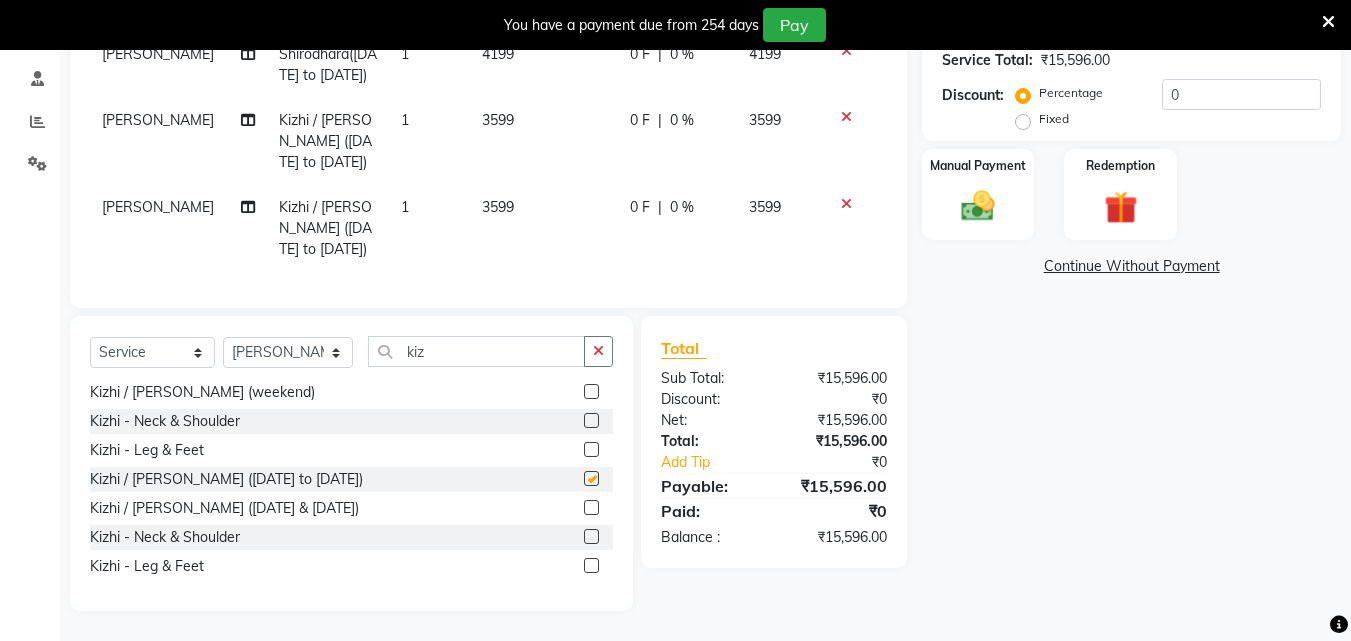 checkbox on "false" 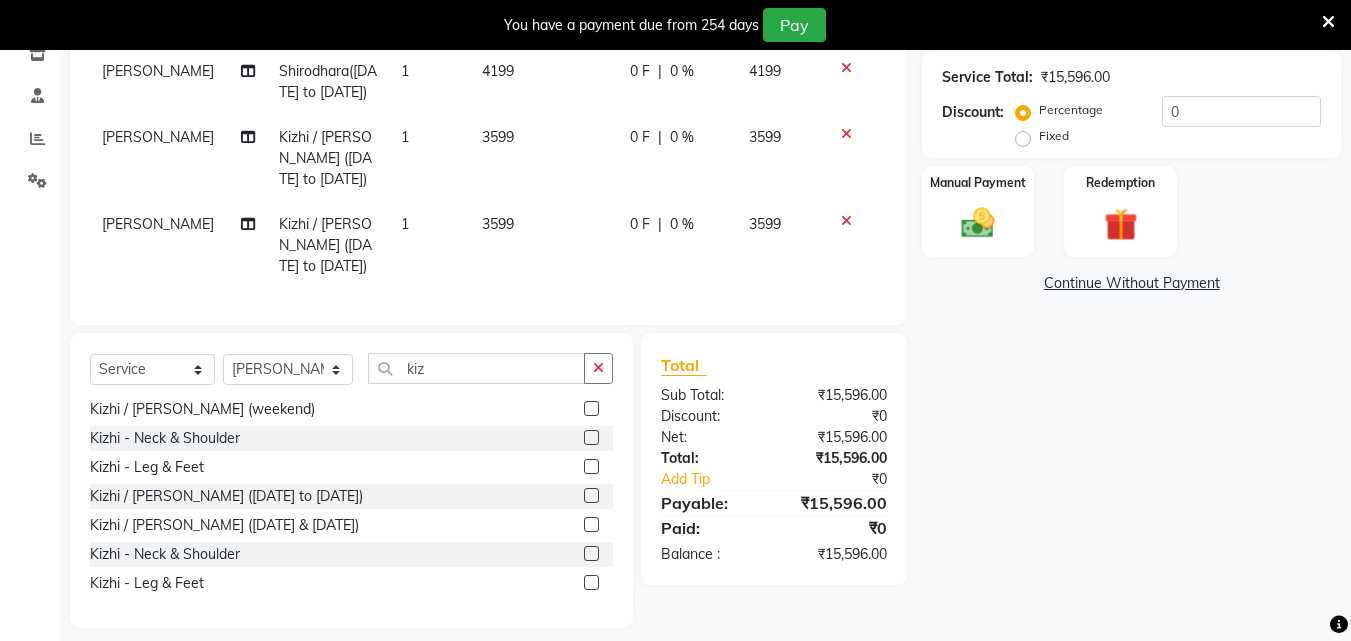scroll, scrollTop: 429, scrollLeft: 0, axis: vertical 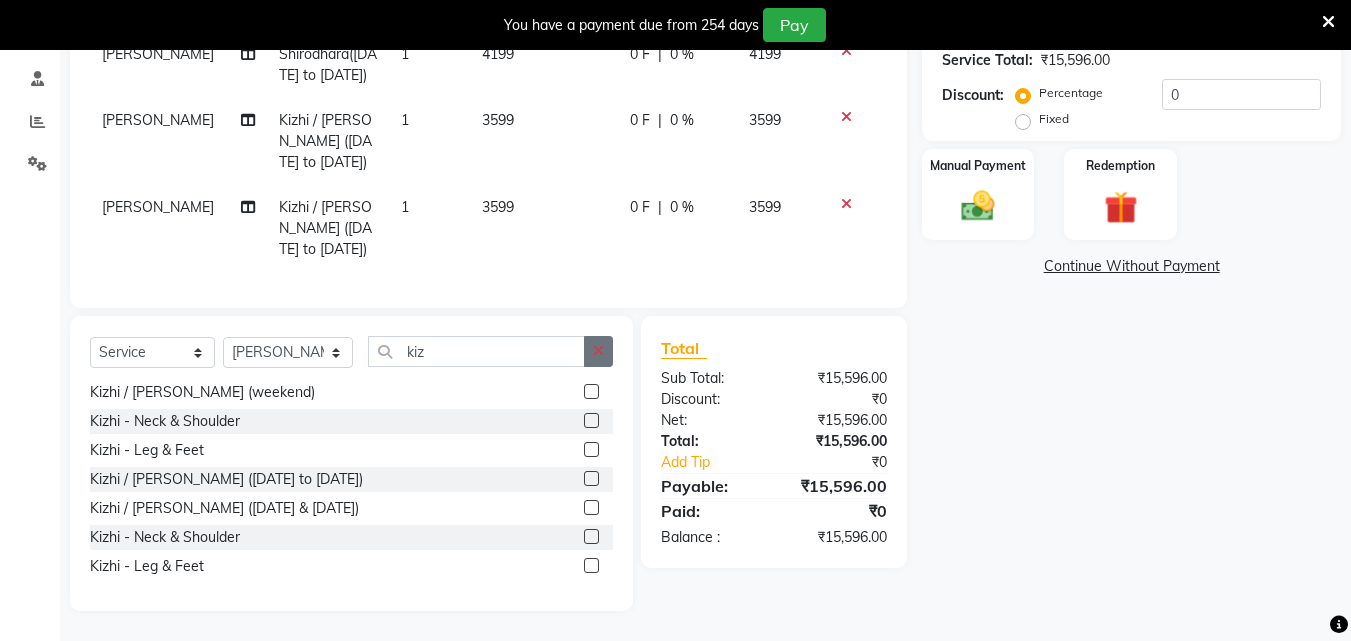 click 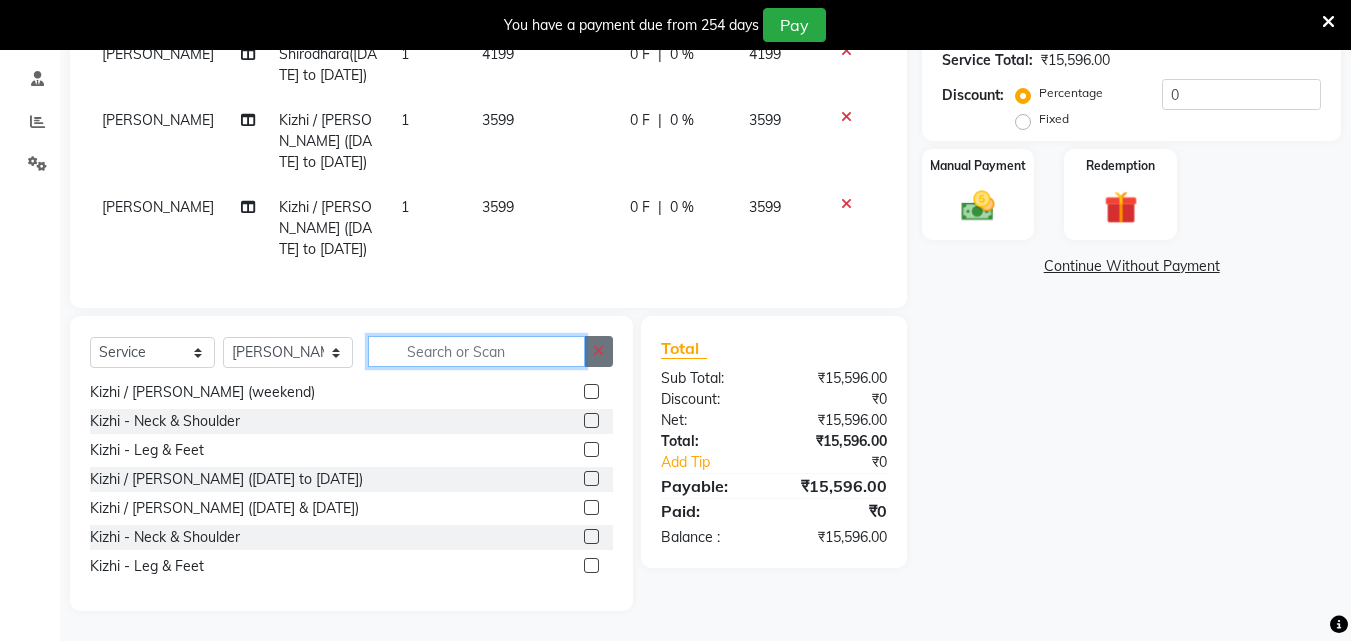 scroll, scrollTop: 90, scrollLeft: 0, axis: vertical 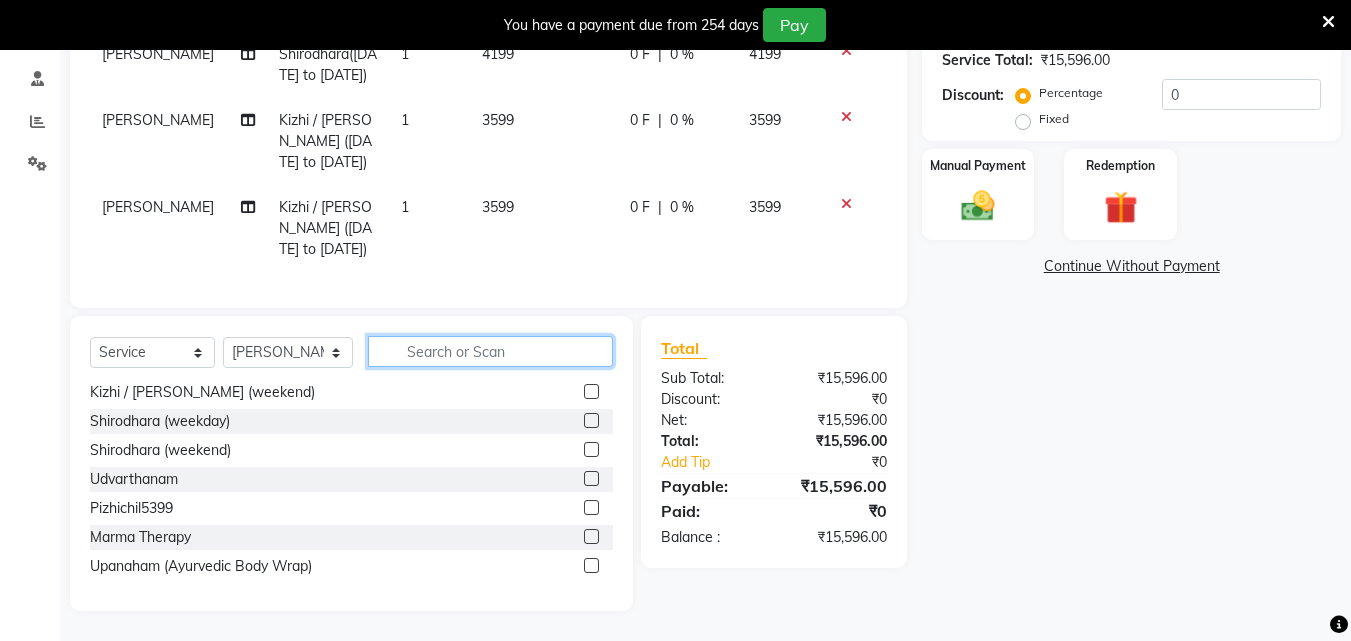 click 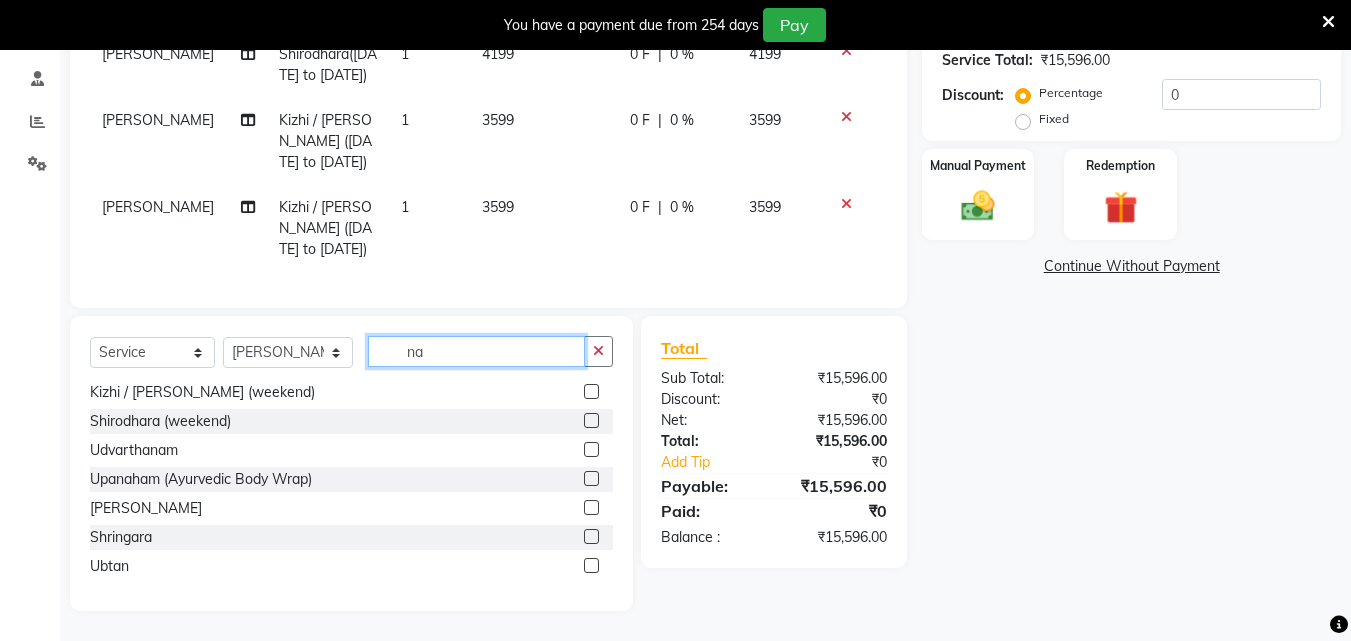 scroll, scrollTop: 32, scrollLeft: 0, axis: vertical 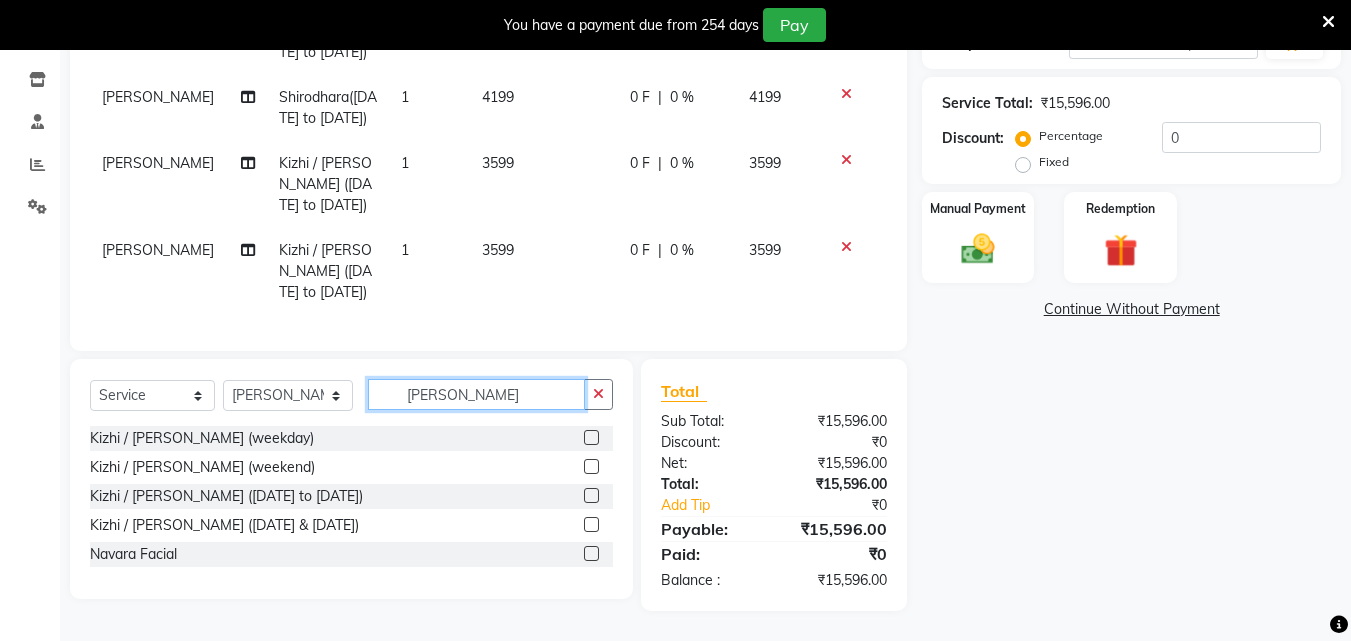 type on "navar" 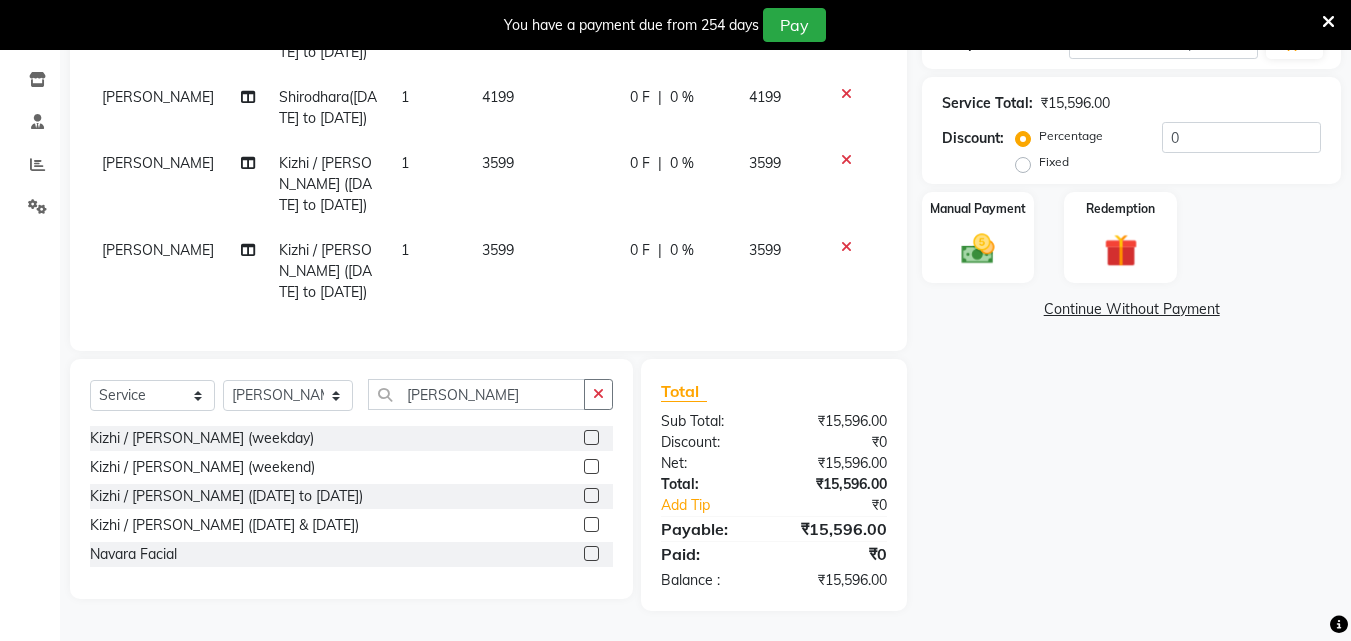 click 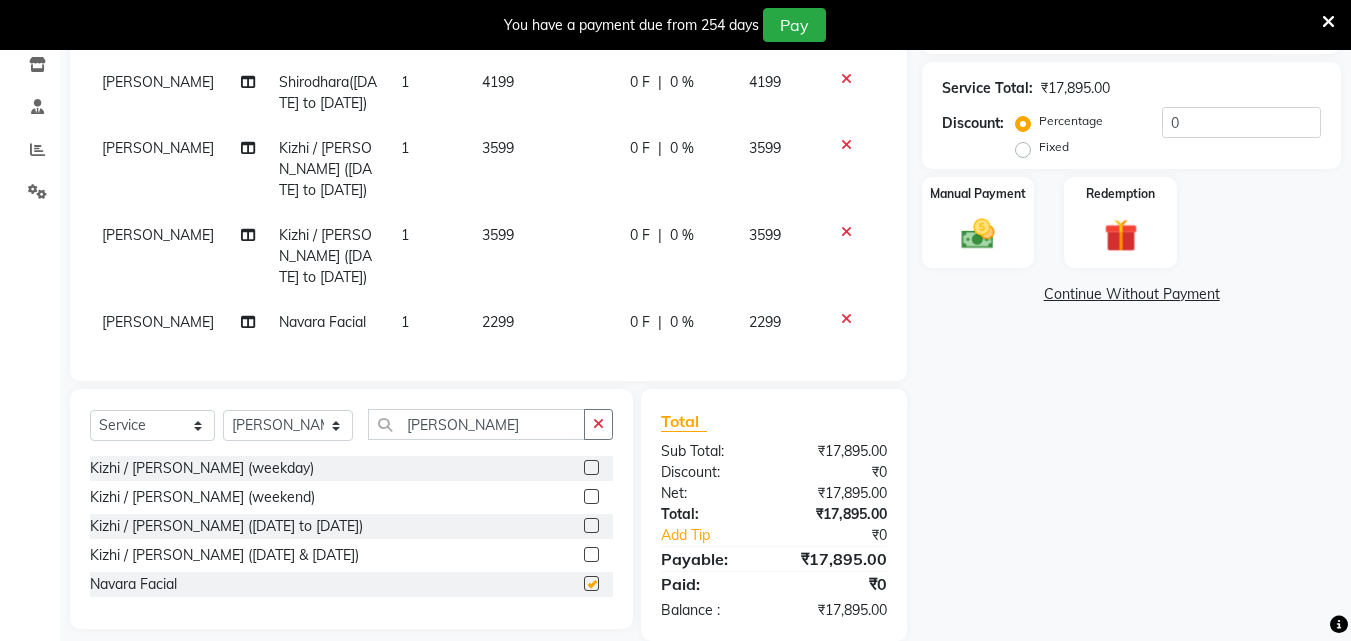 checkbox on "false" 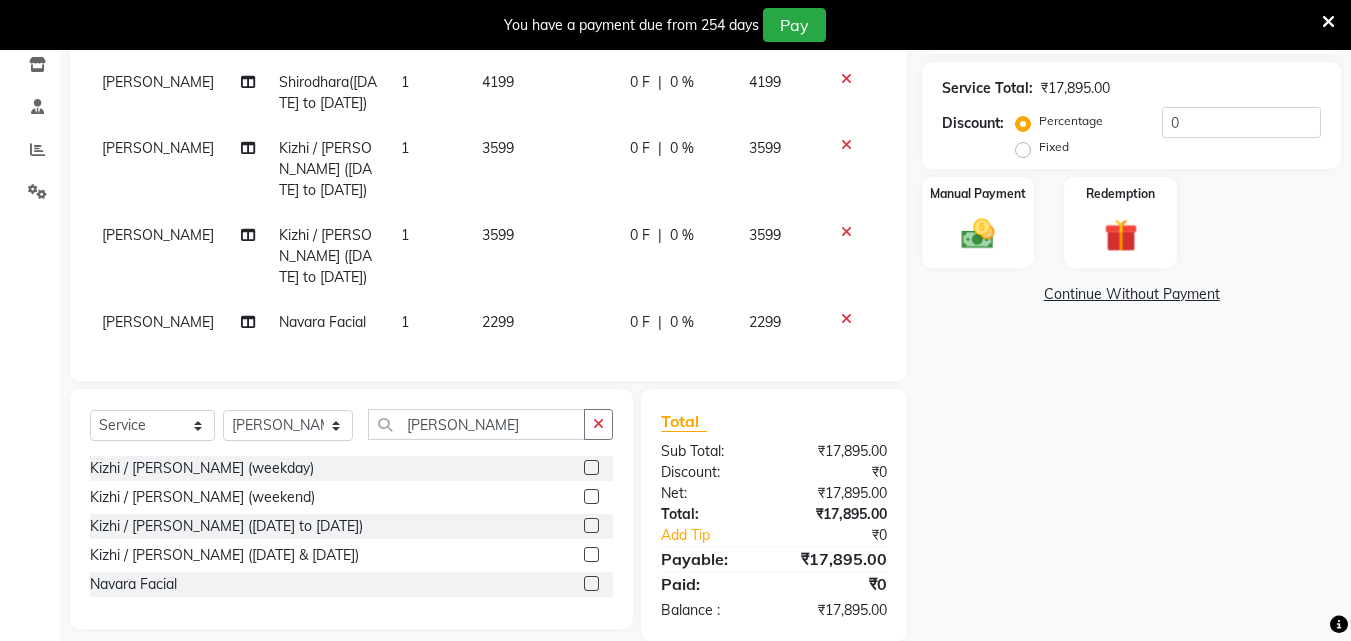 click 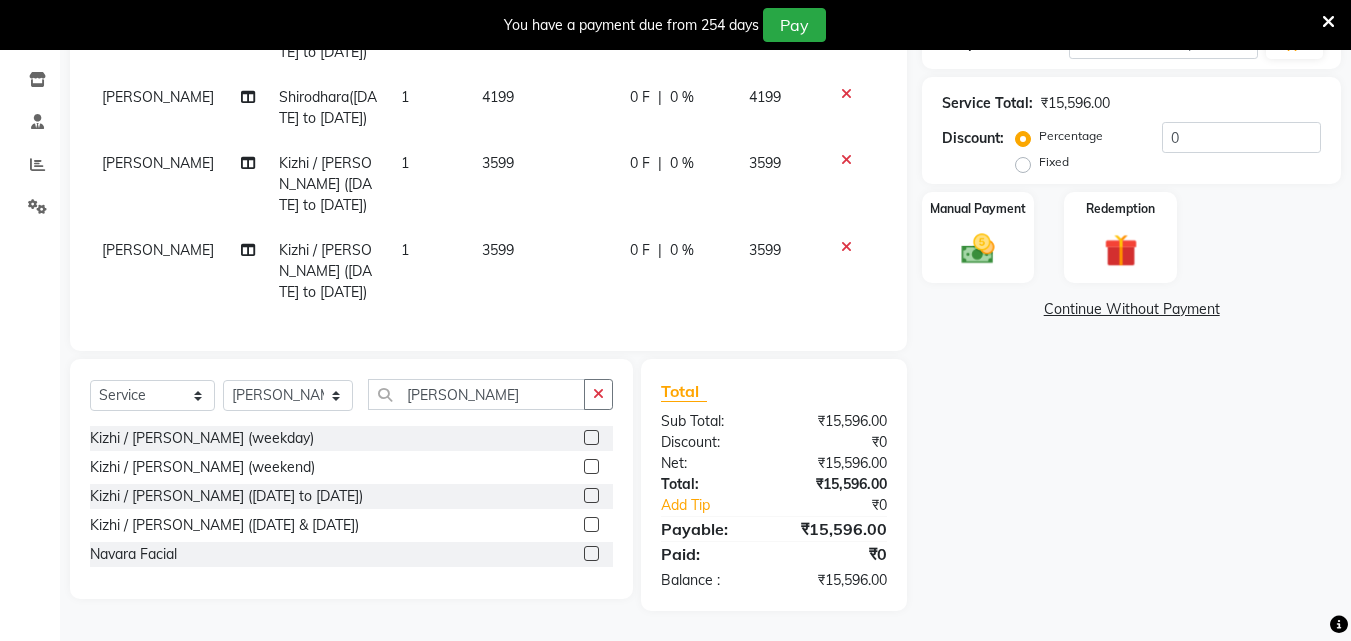 click 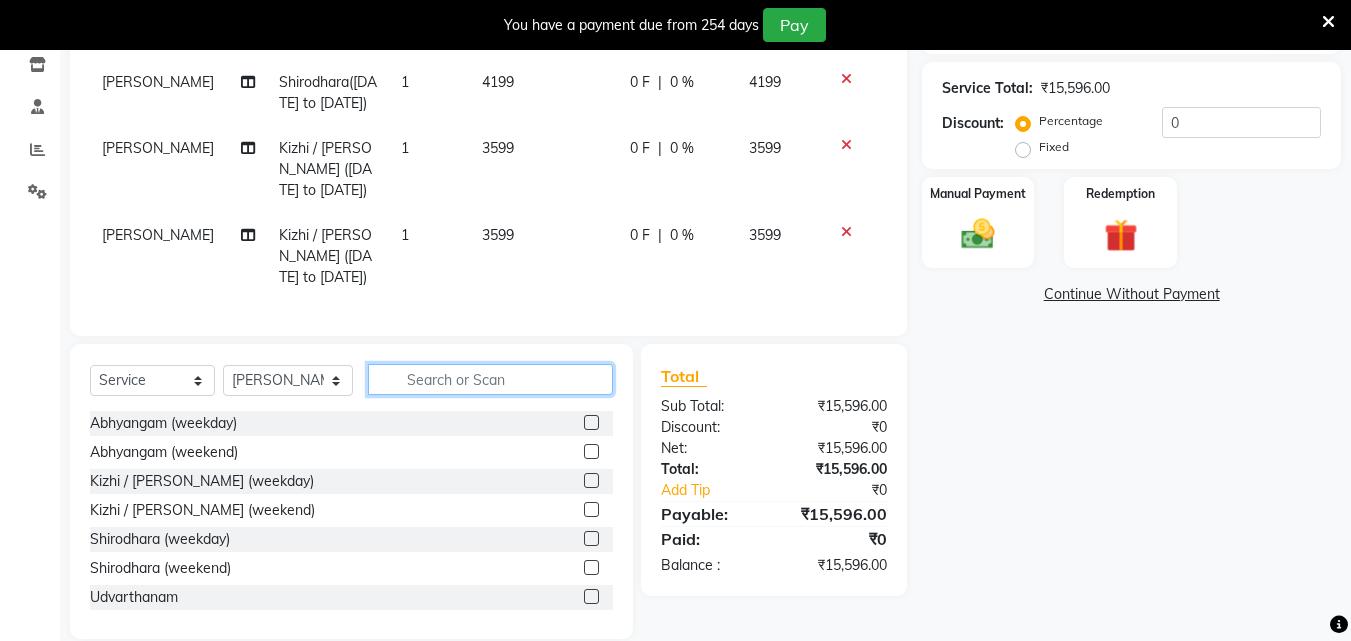 click 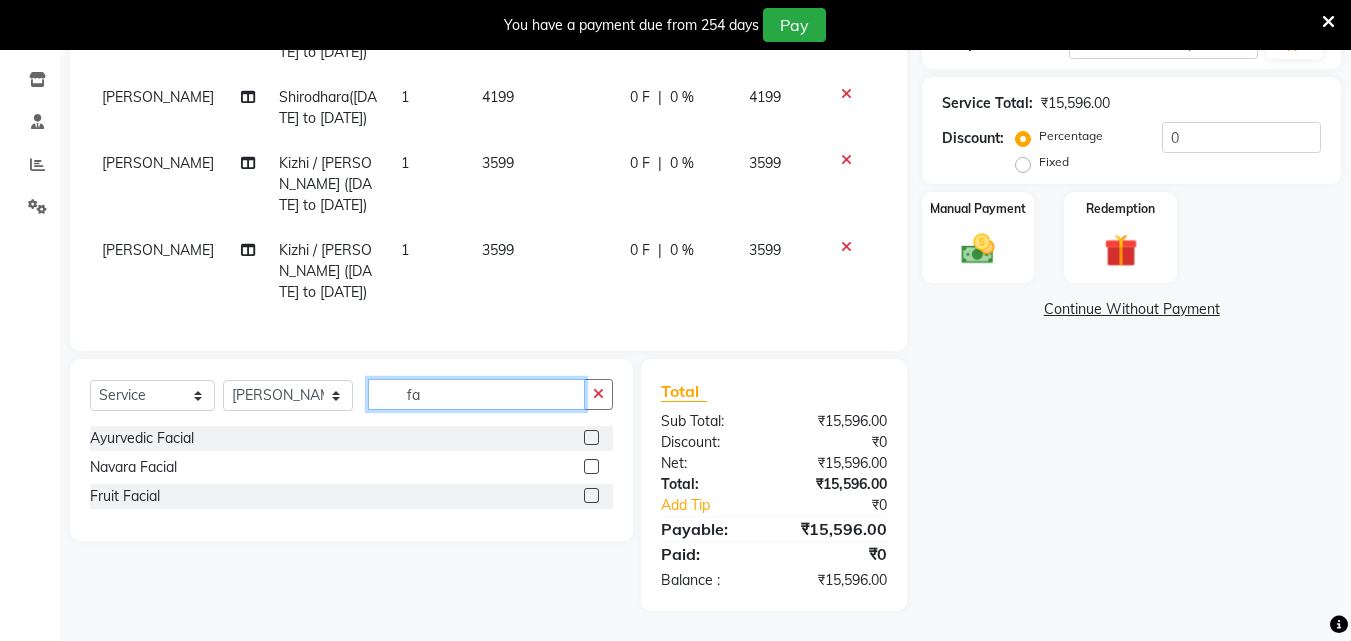 type on "fa" 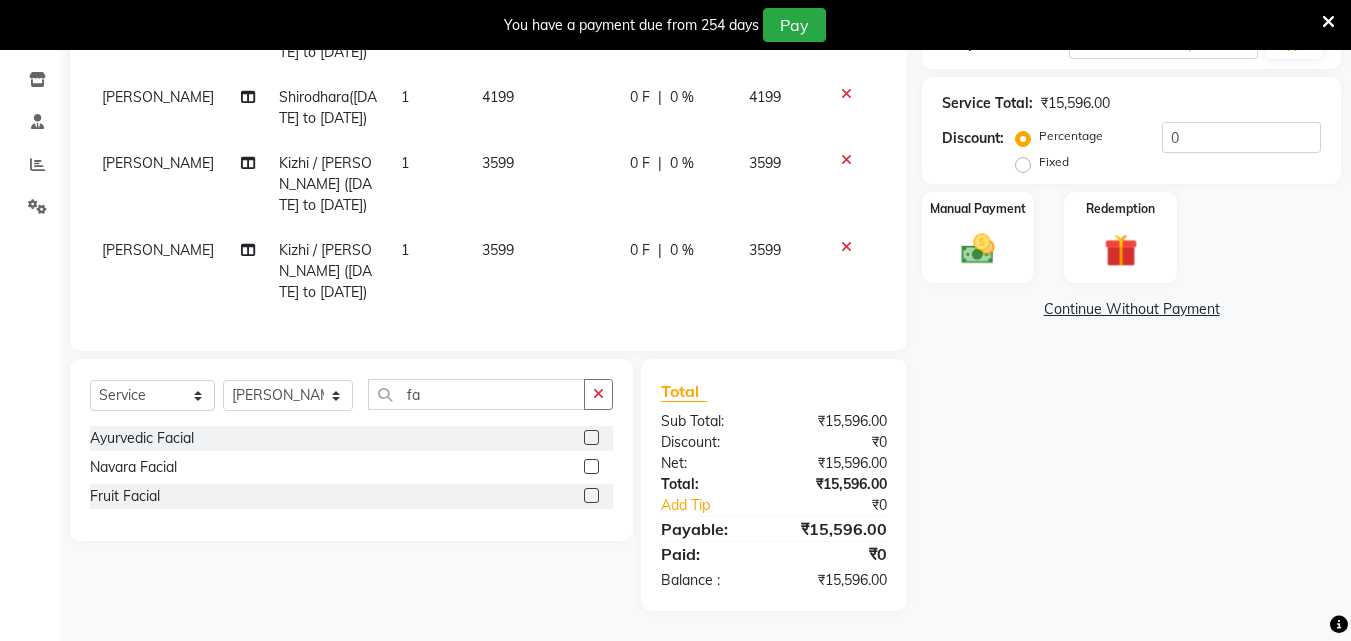 click 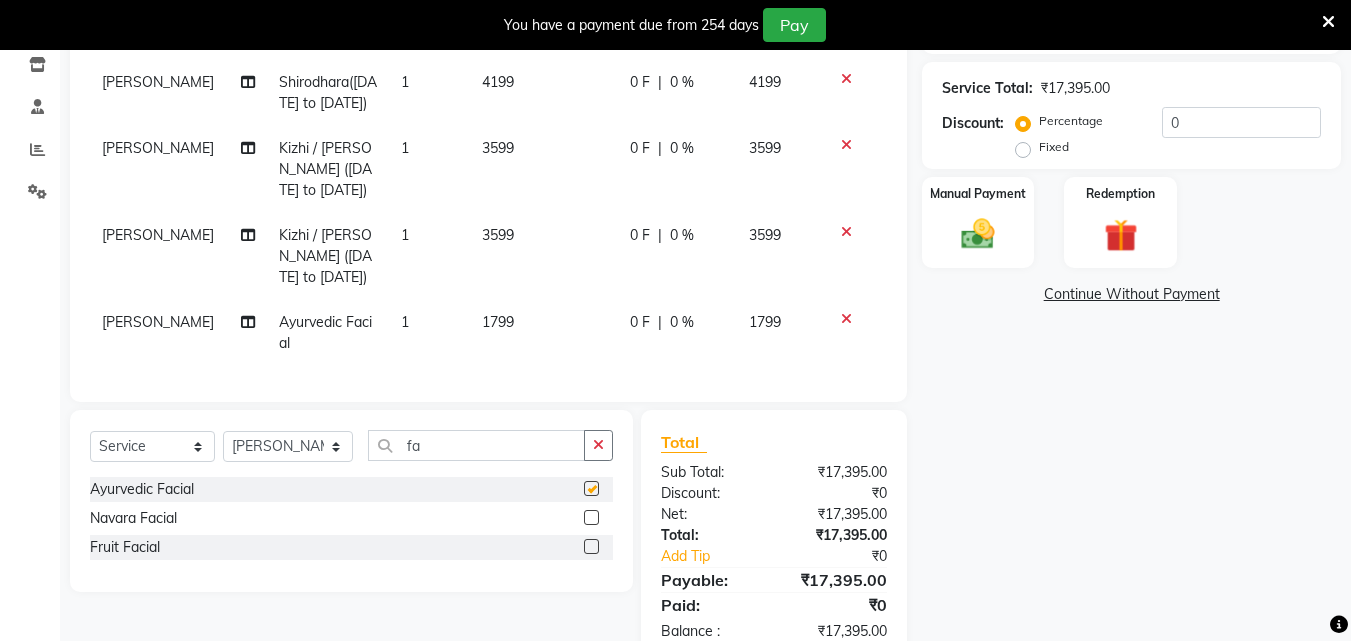 checkbox on "false" 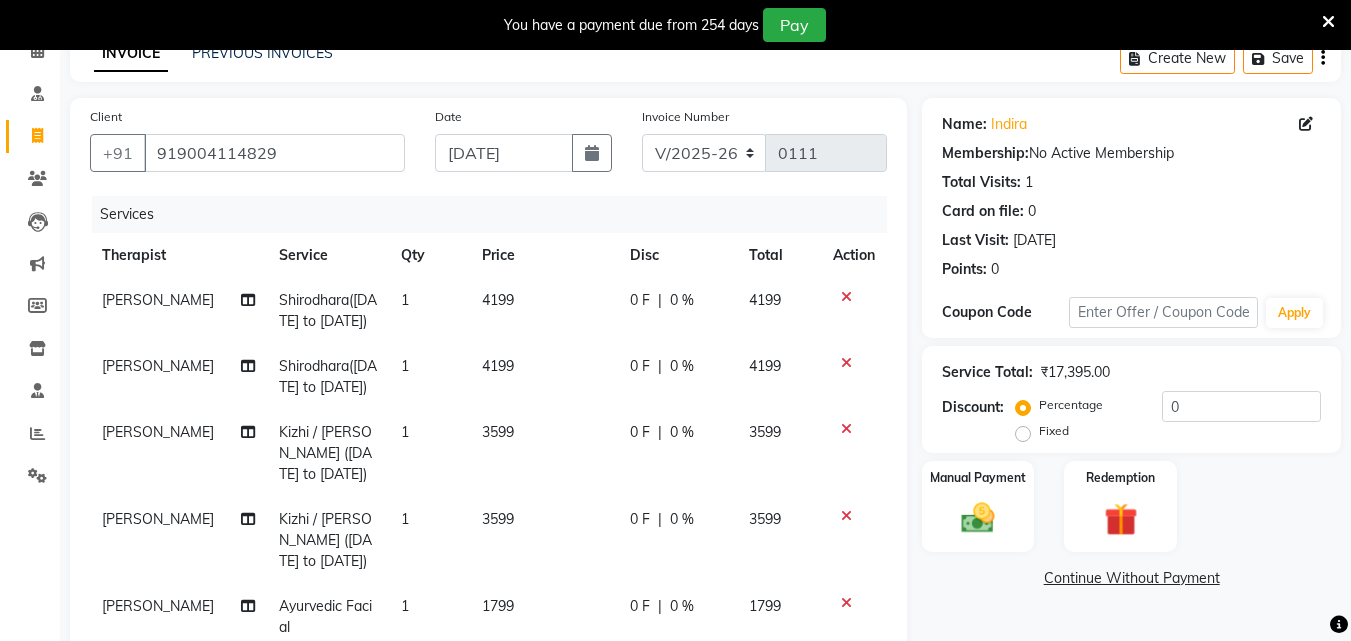 scroll, scrollTop: 86, scrollLeft: 0, axis: vertical 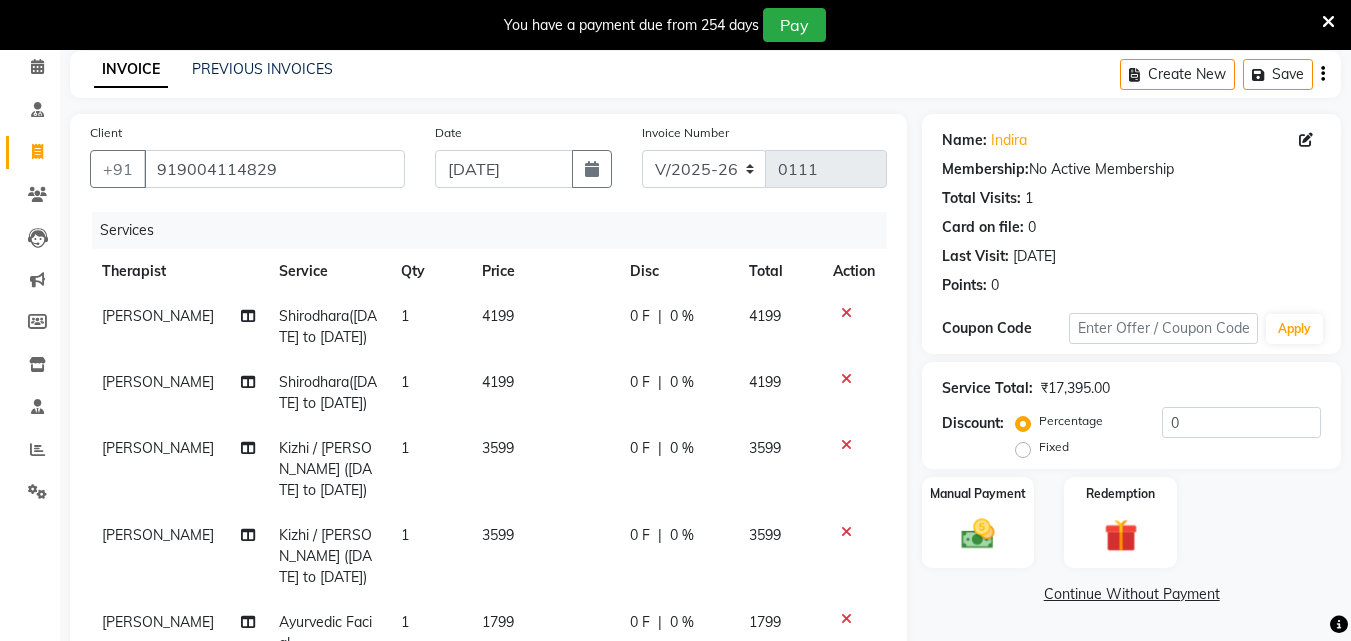 click on "0 %" 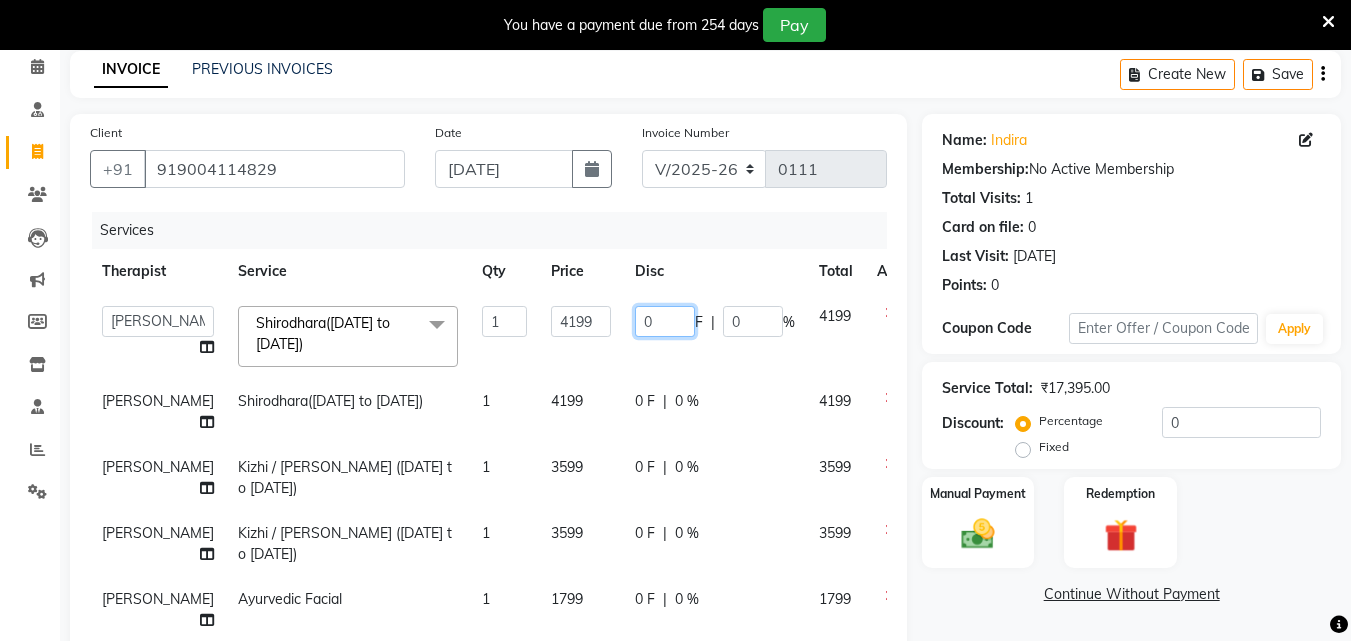 click on "0" 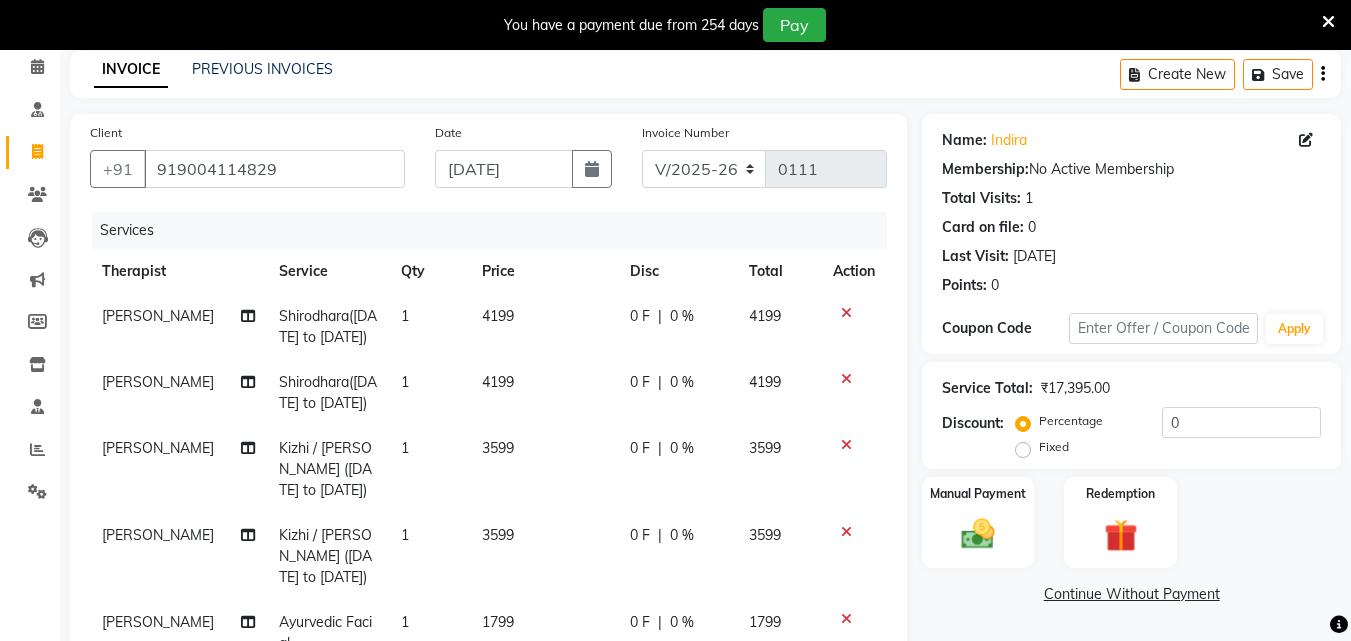 drag, startPoint x: 675, startPoint y: 313, endPoint x: 697, endPoint y: 343, distance: 37.202152 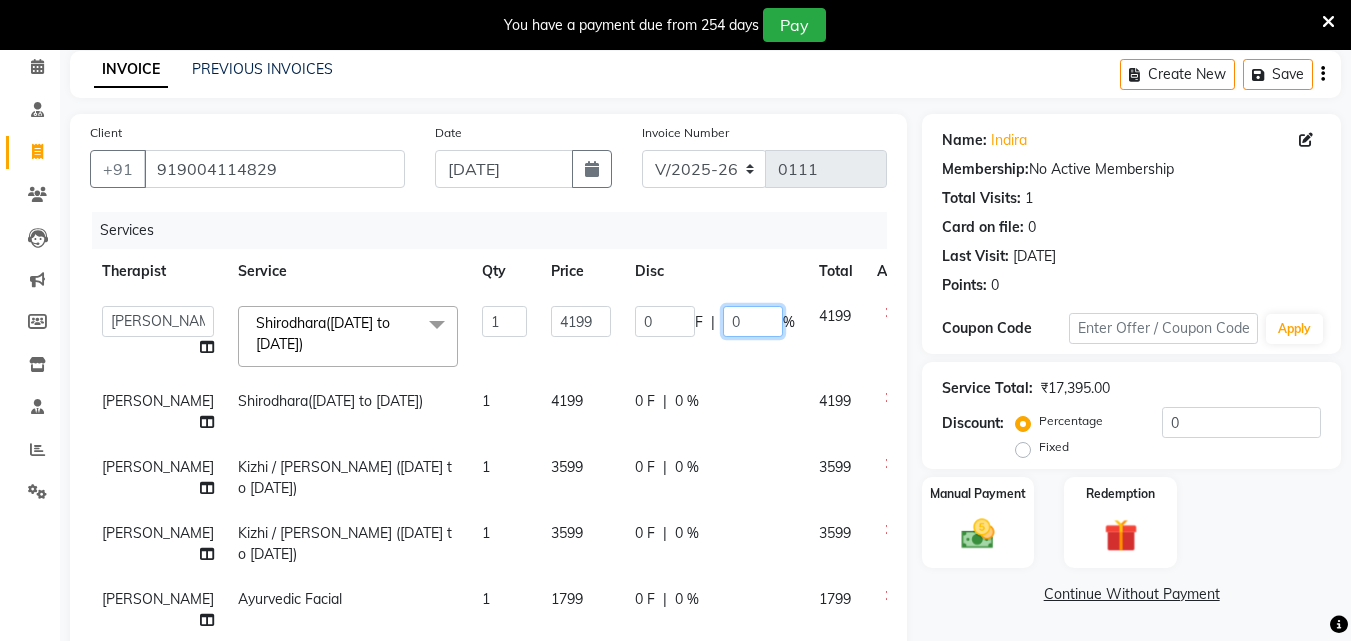 click on "0" 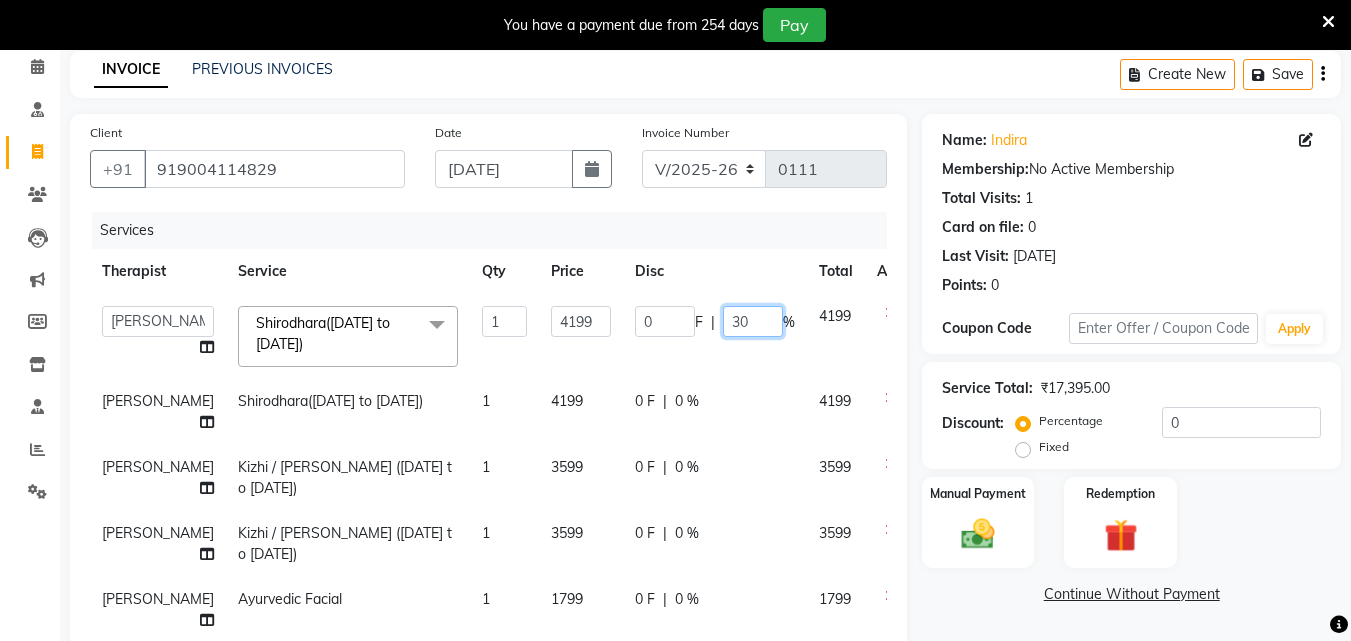 type on "3" 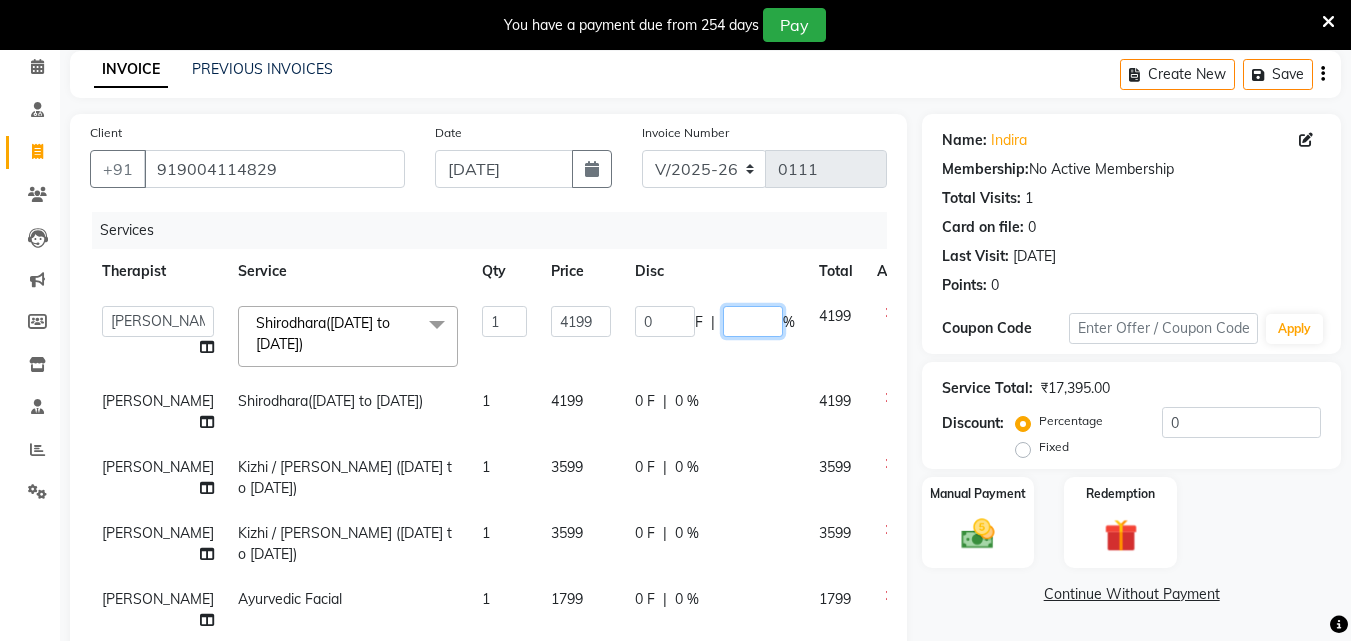 click 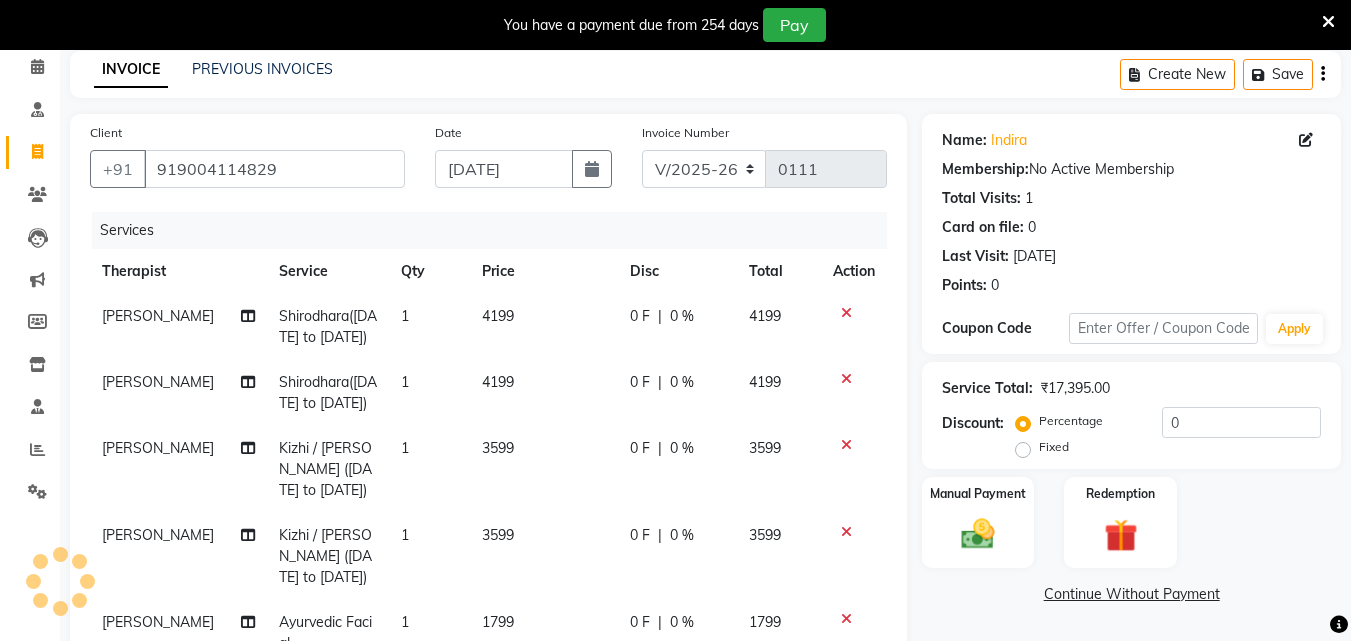 click on "0 F | 0 %" 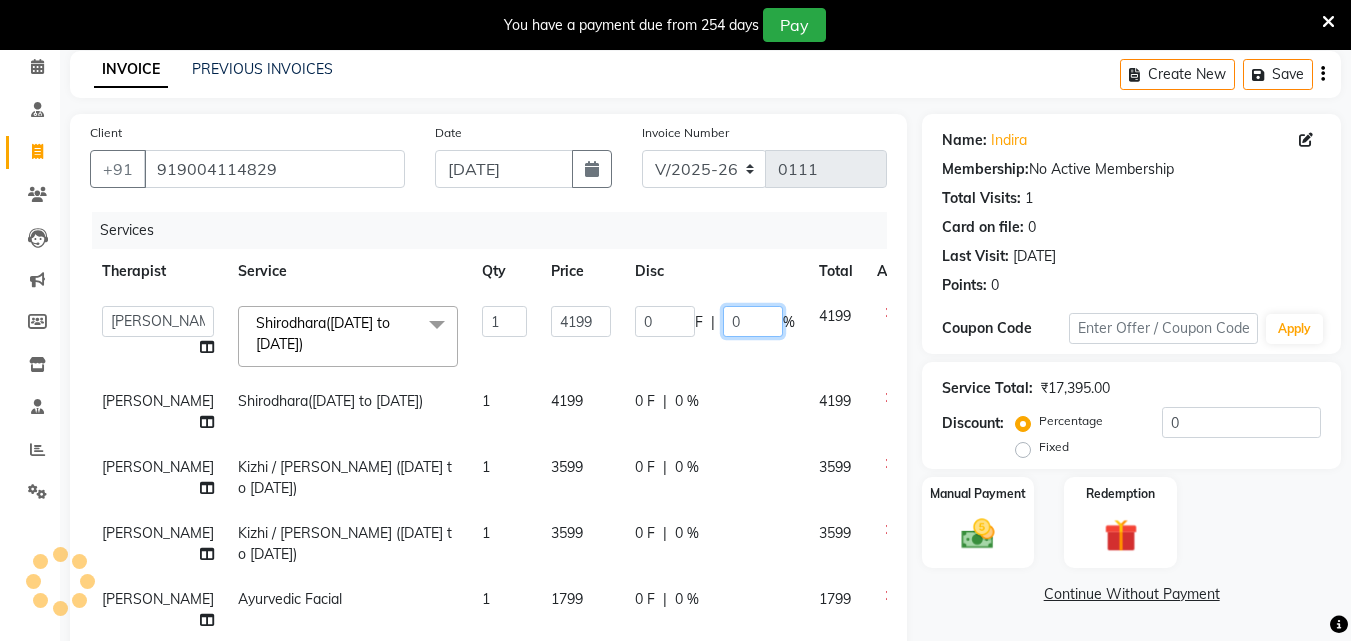 click on "0" 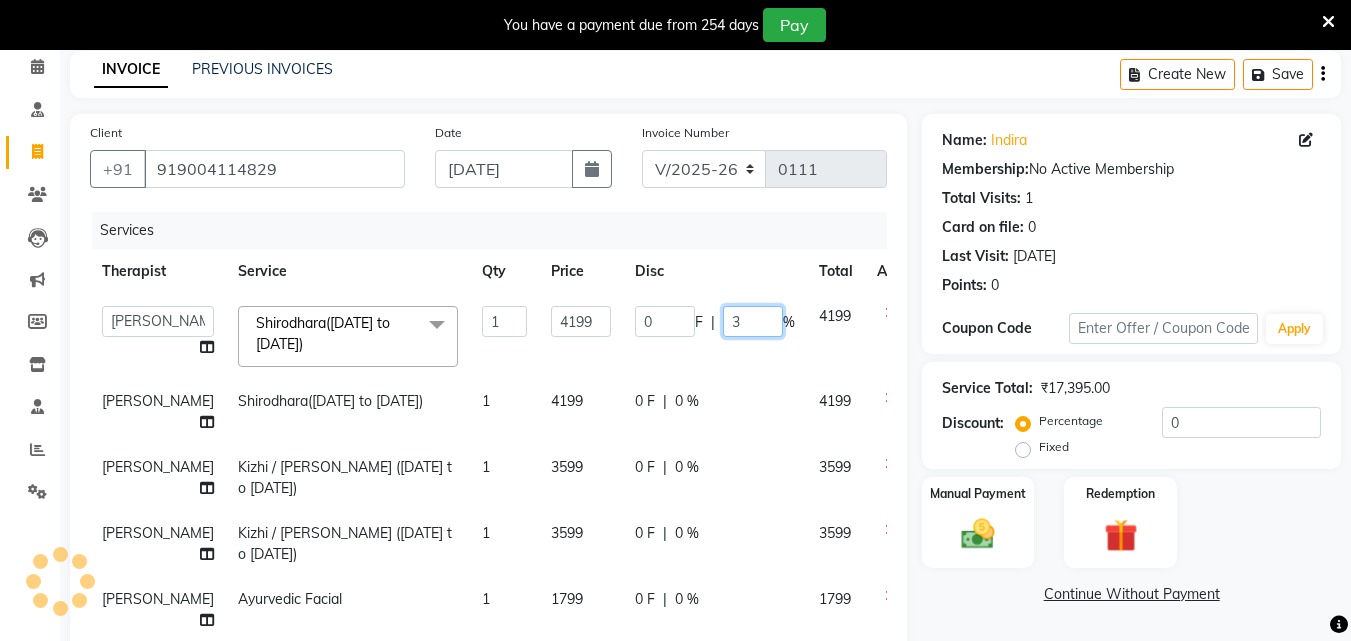 type on "30" 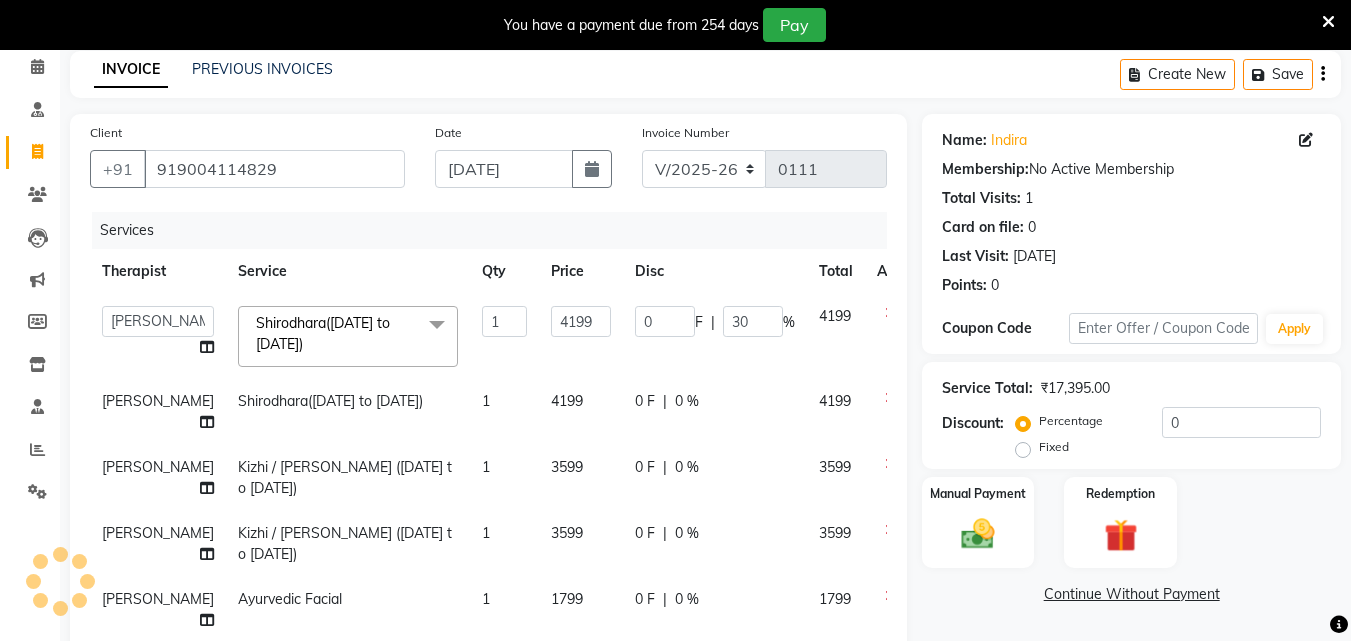 click on "0 %" 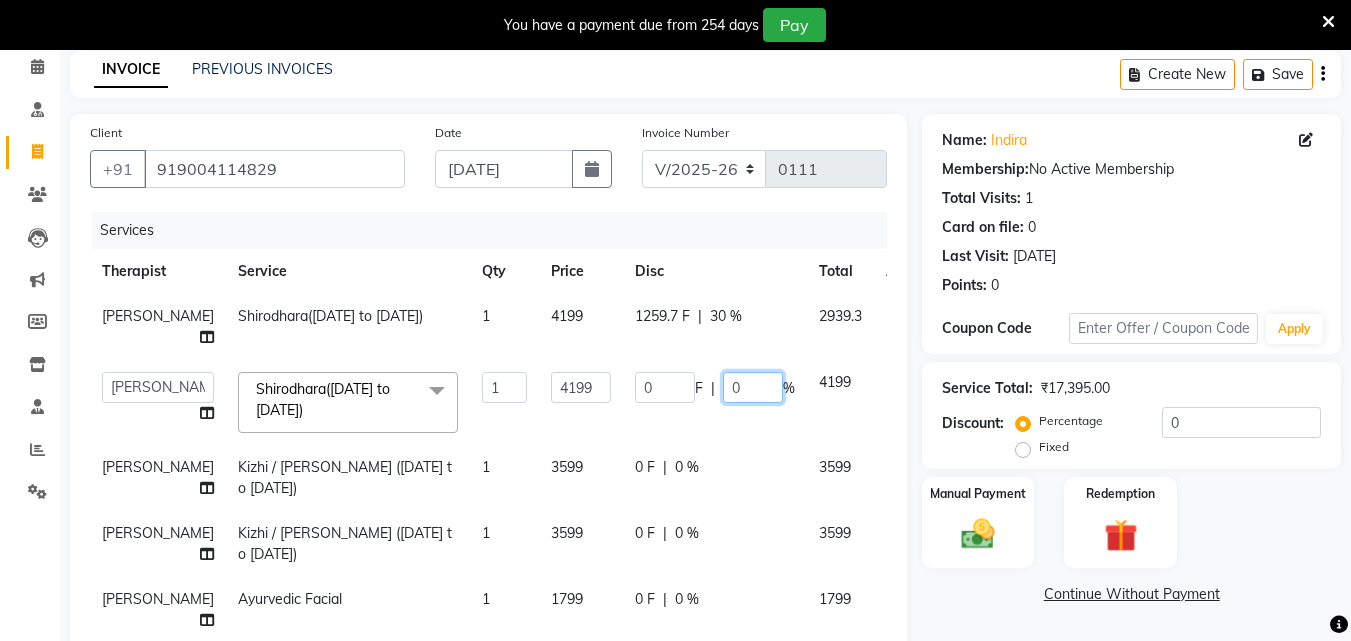 click on "0" 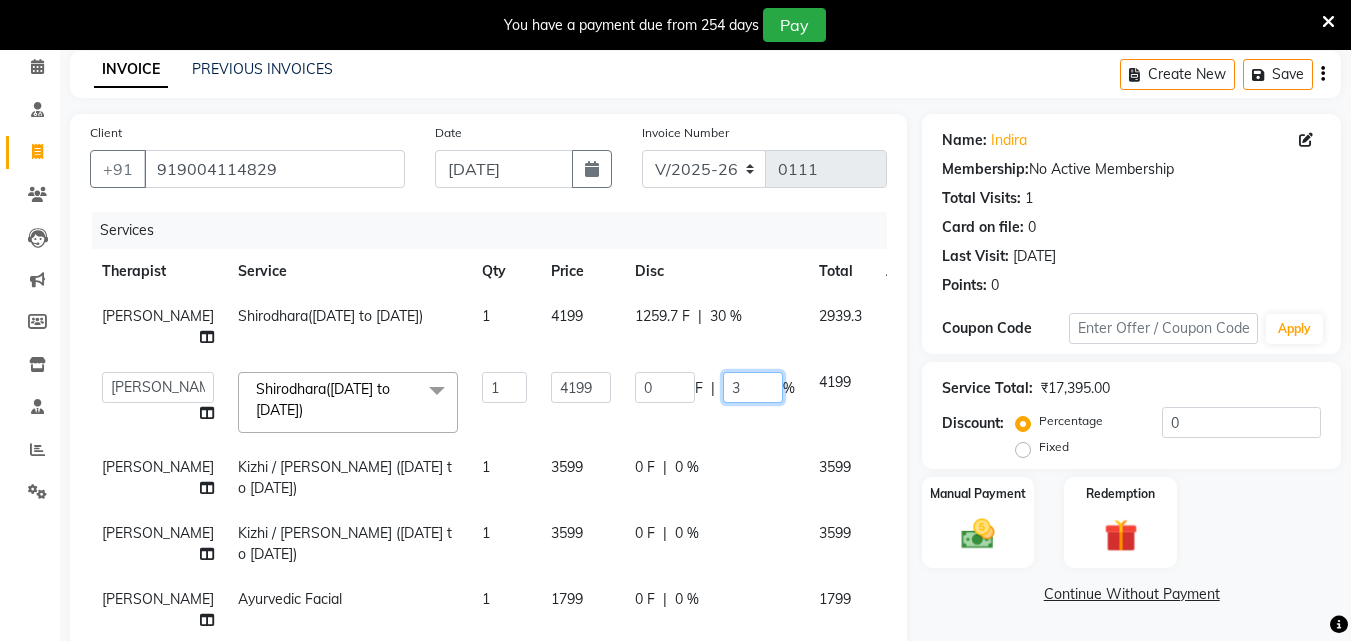 type on "30" 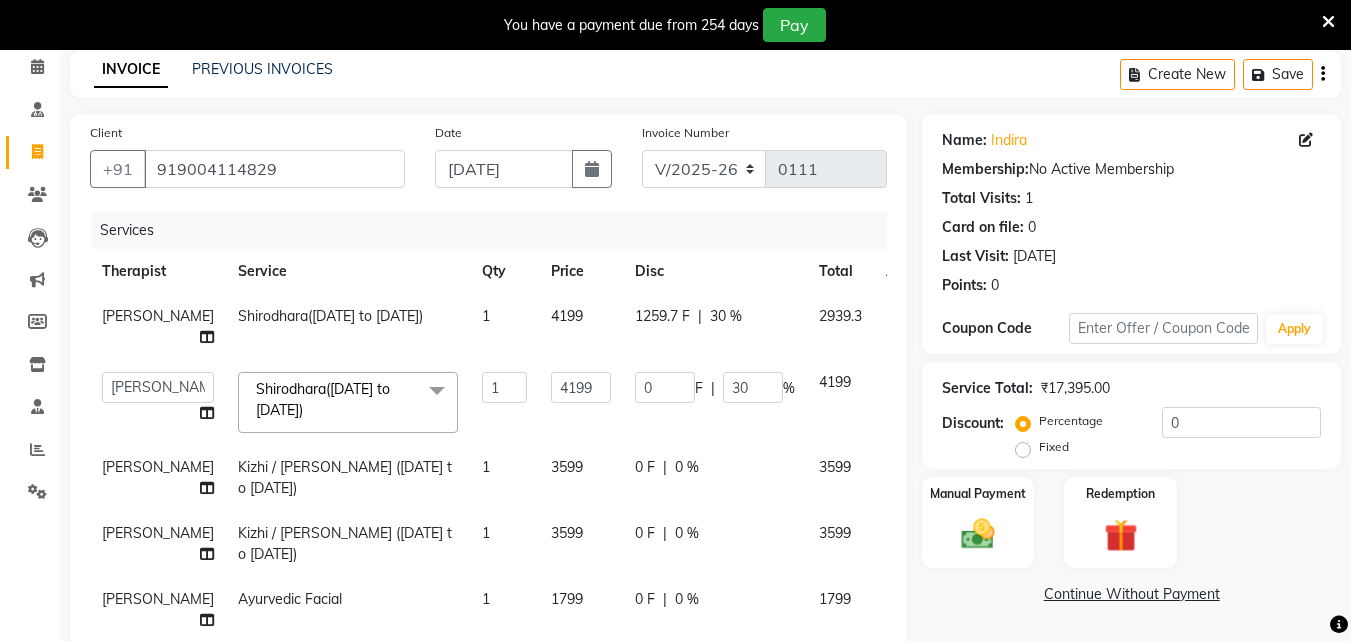 click on "Rajesh verma Shirodhara(Tuesday to Friday) 1 4199 1259.7 F | 30 % 2939.3  Amla   Amrutha   Anita Khatke   Anjana Surendra Kalyani   Athul    Avtar Jaiswal   Bibina   Chandani Yadav   Deepali Gaikwad   Dr. Annu Prasad   Dr. Chaitali Deshmukh   Dr. Jeason John   Dr mamta   Dr. Mrunal Gole   Gloria Y   Hari   Jainy M R   KAMAL NIKAM   Kavita Ambatkar   Latika   Latika Sawant   Leenamol   Pooja Mohite   Priya Mishra   Rajesh verma   Rajimon Gopalan   RATHEESH KUMAR G KURUP   Sachin Subhash   Shali K M   Shani K   Shibin   shivam   Shivprasad   Suddheesh K K   Sunil Wankhade   Sunita Fernandes    Swati   Tejaswini Gaonkar   Vidya Vishwanath   Vinayak   Yogesh Parab  Shirodhara(Tuesday to Friday)  x Abhyangam  (weekday) Abhyangam (weekend) Kizhi / Navara Kizhi (weekday) Kizhi / Navara Kizhi (weekend) Shirodhara (weekday) Shirodhara (weekend) Udvarthanam Pizhichil5399 Marma Therapy Upanaham (Ayurvedic Body Wrap) Kadi Vasthy / Greeva Vasthy/ Kashyaya Vasthy Sneha Vasthy Shringara Takradhara Takradhara - full body 1" 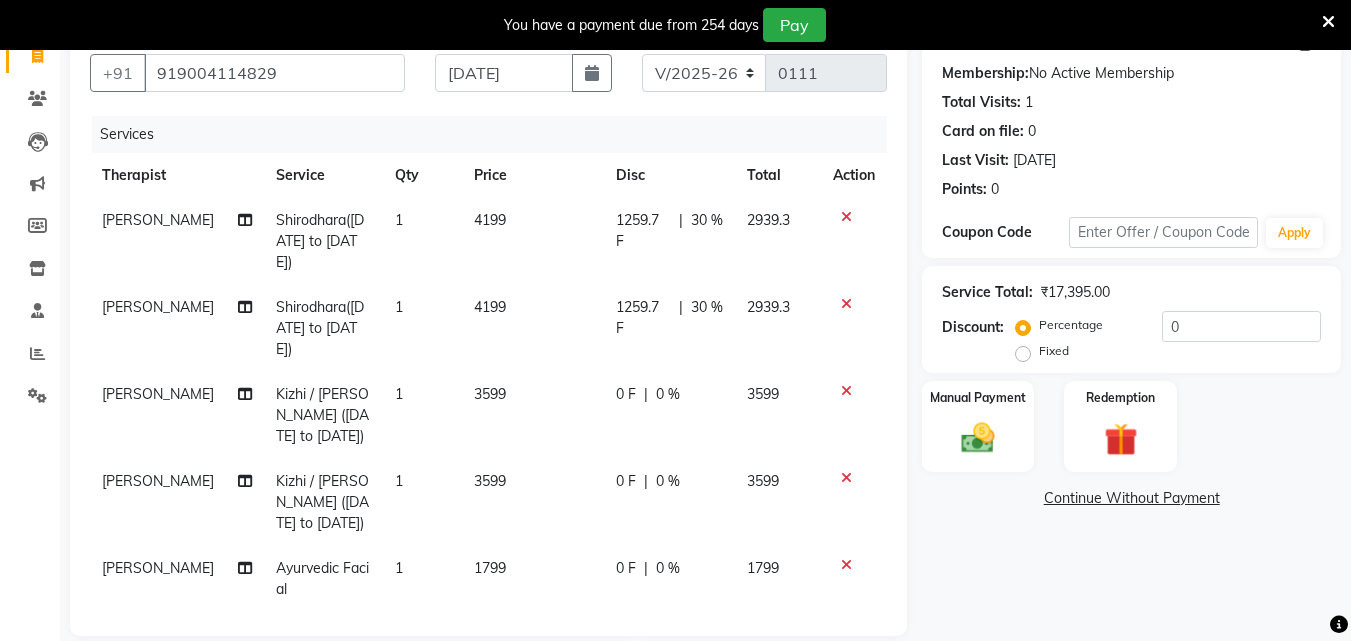 scroll, scrollTop: 200, scrollLeft: 0, axis: vertical 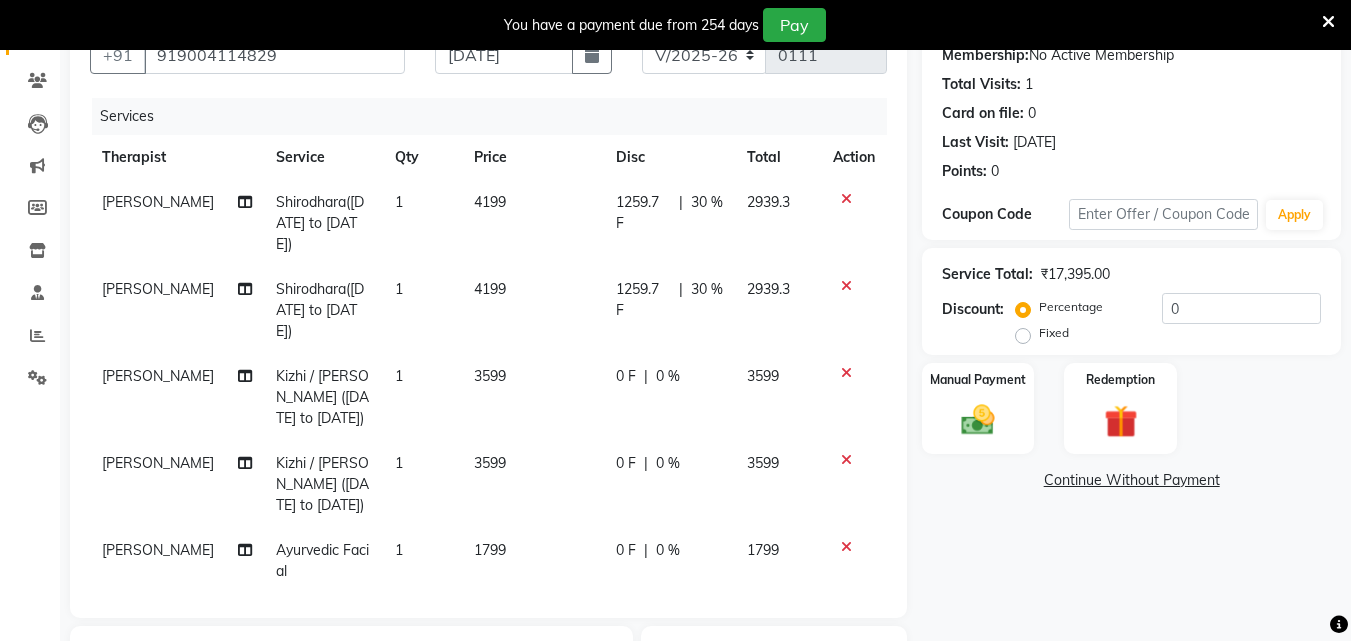click on "0 %" 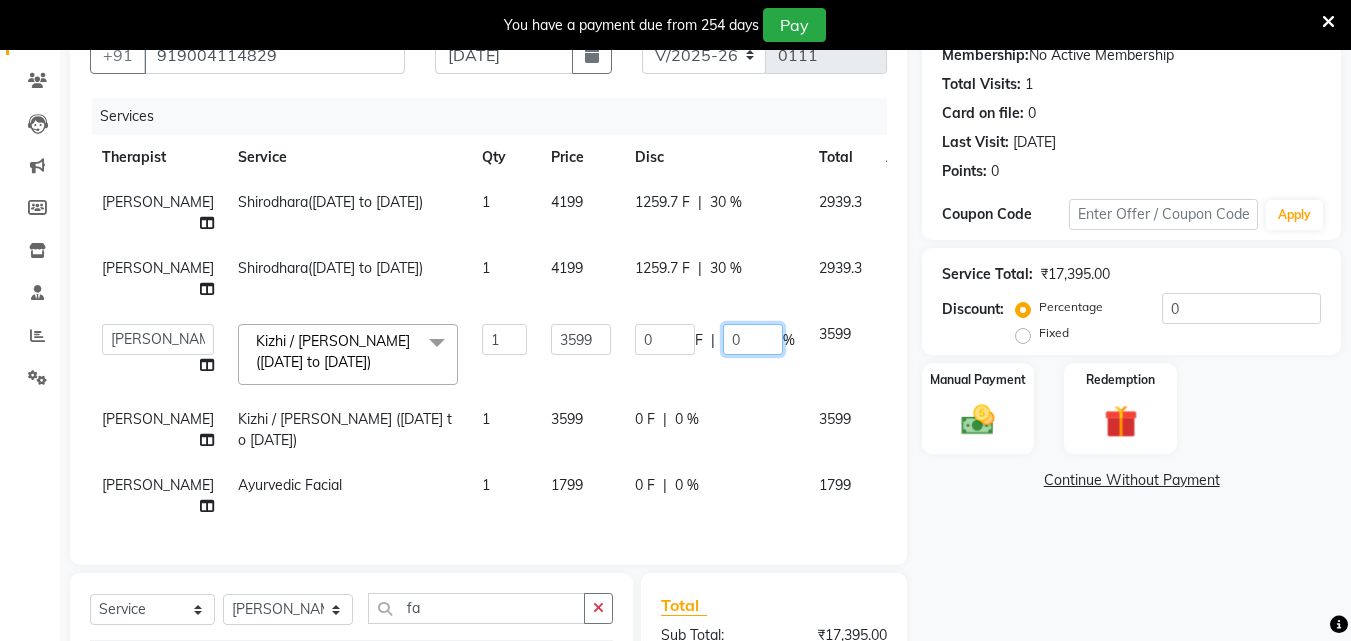 click on "0" 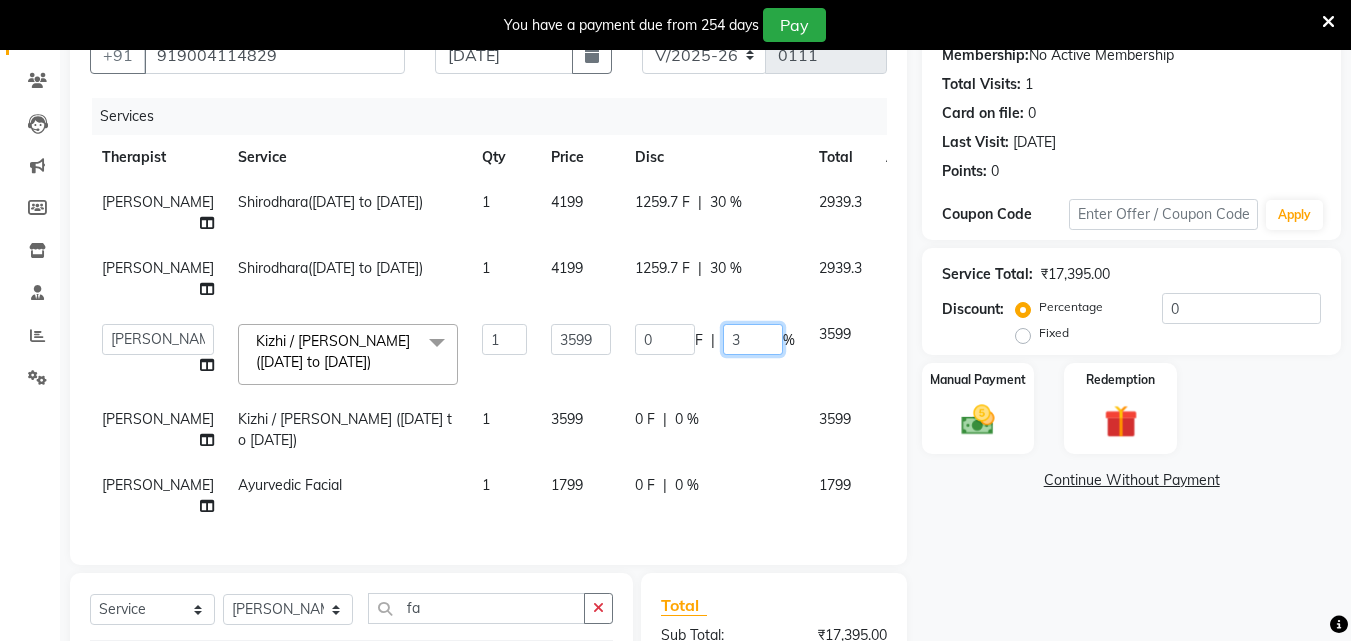 type on "30" 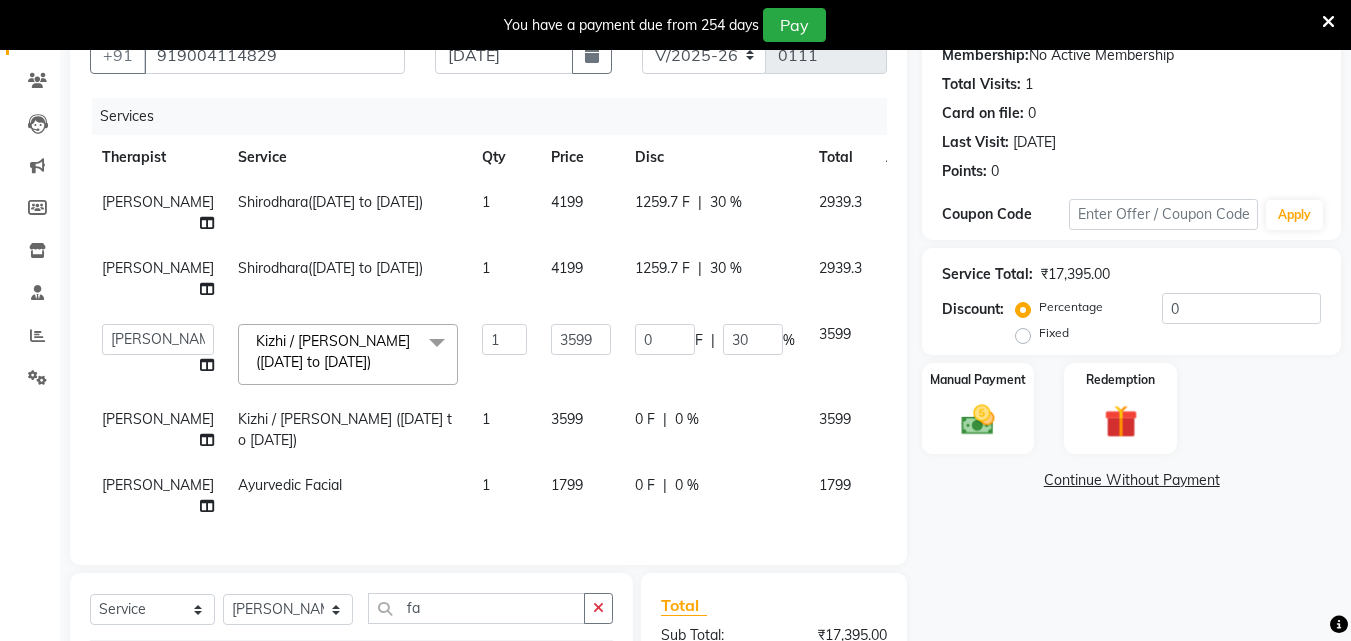 click on "Rajesh verma Shirodhara(Tuesday to Friday) 1 4199 1259.7 F | 30 % 2939.3 Rajesh verma Shirodhara(Tuesday to Friday) 1 4199 1259.7 F | 30 % 2939.3  Amla   Amrutha   Anita Khatke   Anjana Surendra Kalyani   Athul    Avtar Jaiswal   Bibina   Chandani Yadav   Deepali Gaikwad   Dr. Annu Prasad   Dr. Chaitali Deshmukh   Dr. Jeason John   Dr mamta   Dr. Mrunal Gole   Gloria Y   Hari   Jainy M R   KAMAL NIKAM   Kavita Ambatkar   Latika   Latika Sawant   Leenamol   Pooja Mohite   Priya Mishra   Rajesh verma   Rajimon Gopalan   RATHEESH KUMAR G KURUP   Sachin Subhash   Shali K M   Shani K   Shibin   shivam   Shivprasad   Suddheesh K K   Sunil Wankhade   Sunita Fernandes    Swati   Tejaswini Gaonkar   Vidya Vishwanath   Vinayak   Yogesh Parab  Kizhi / Navara Kizhi (Tuesday to Friday)  x Abhyangam  (weekday) Abhyangam (weekend) Kizhi / Navara Kizhi (weekday) Kizhi / Navara Kizhi (weekend) Shirodhara (weekday) Shirodhara (weekend) Udvarthanam Pizhichil5399 Marma Therapy Upanaham (Ayurvedic Body Wrap) Kashyaya Vasthy 1 0" 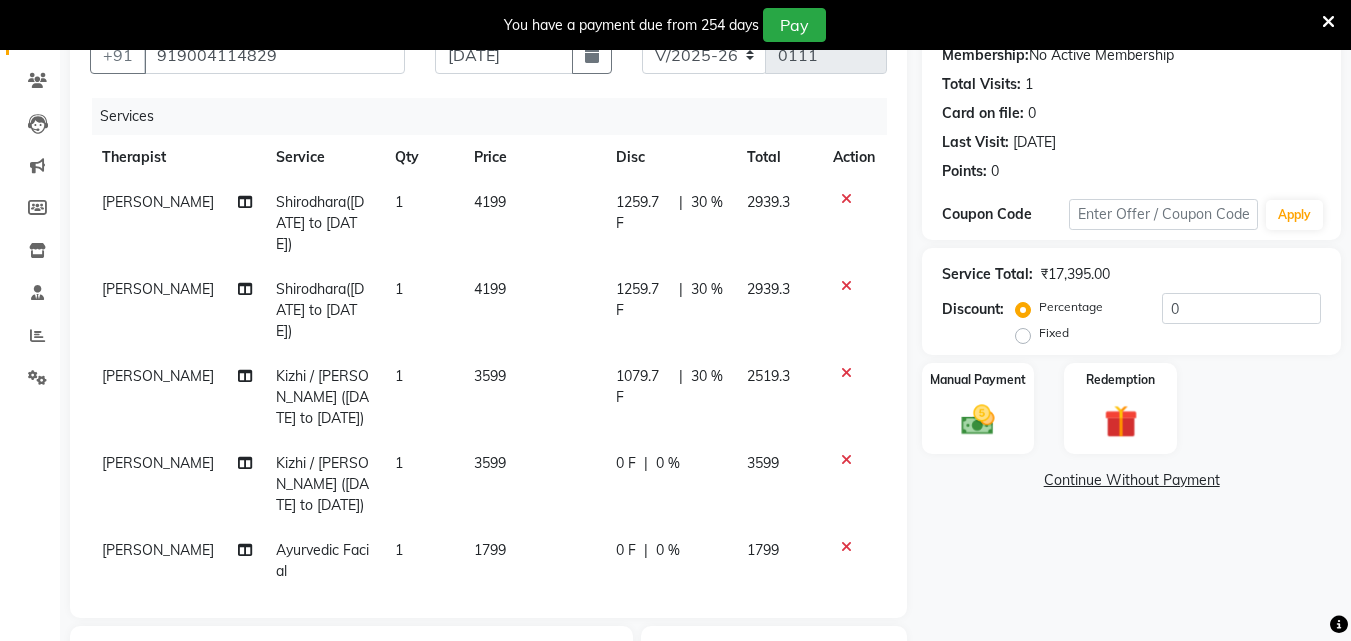 click on "0 %" 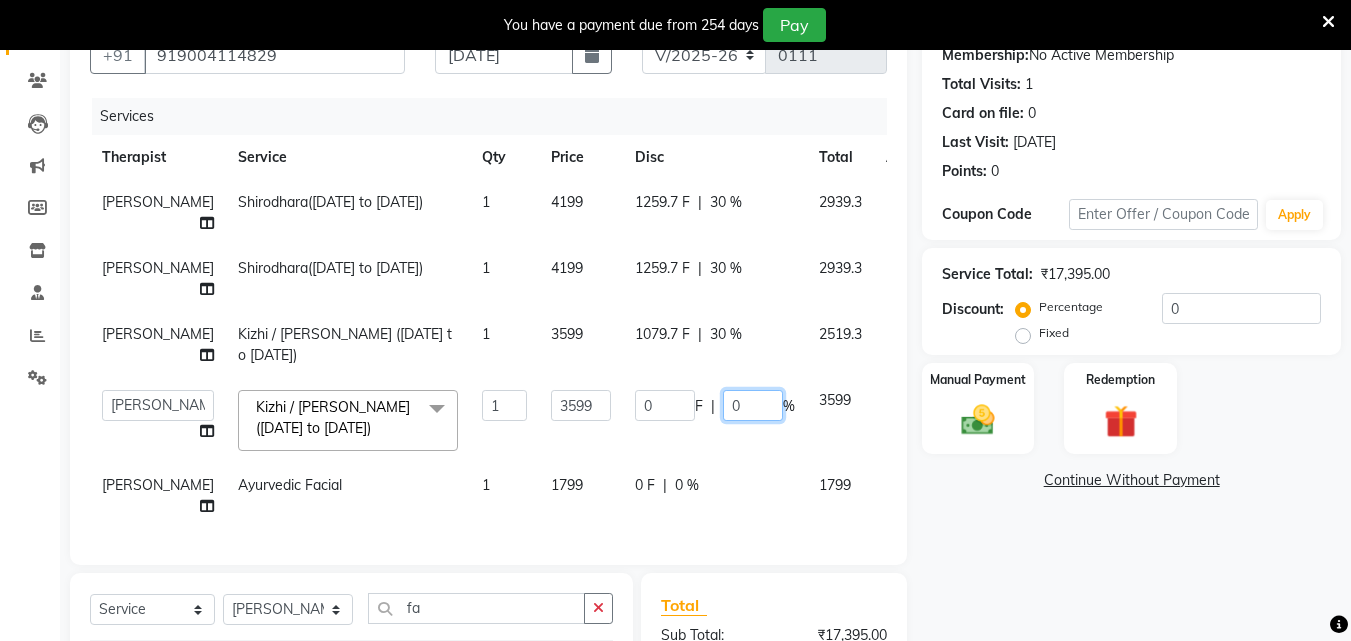 click on "0" 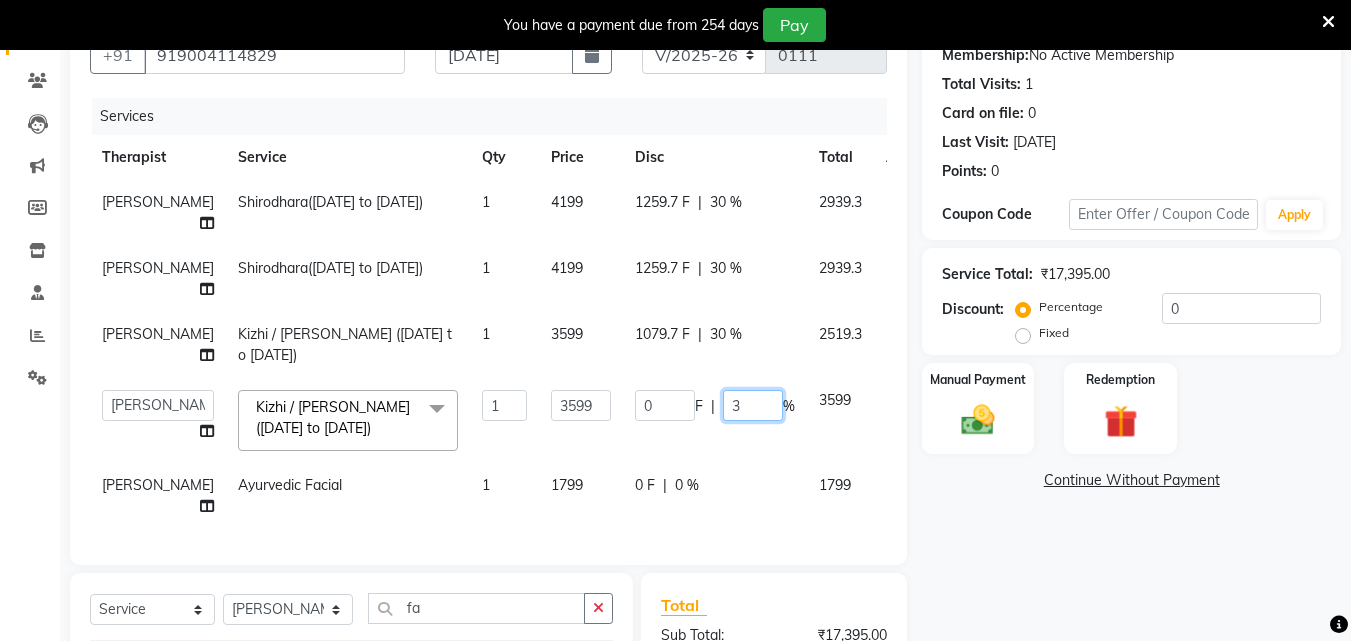 type on "30" 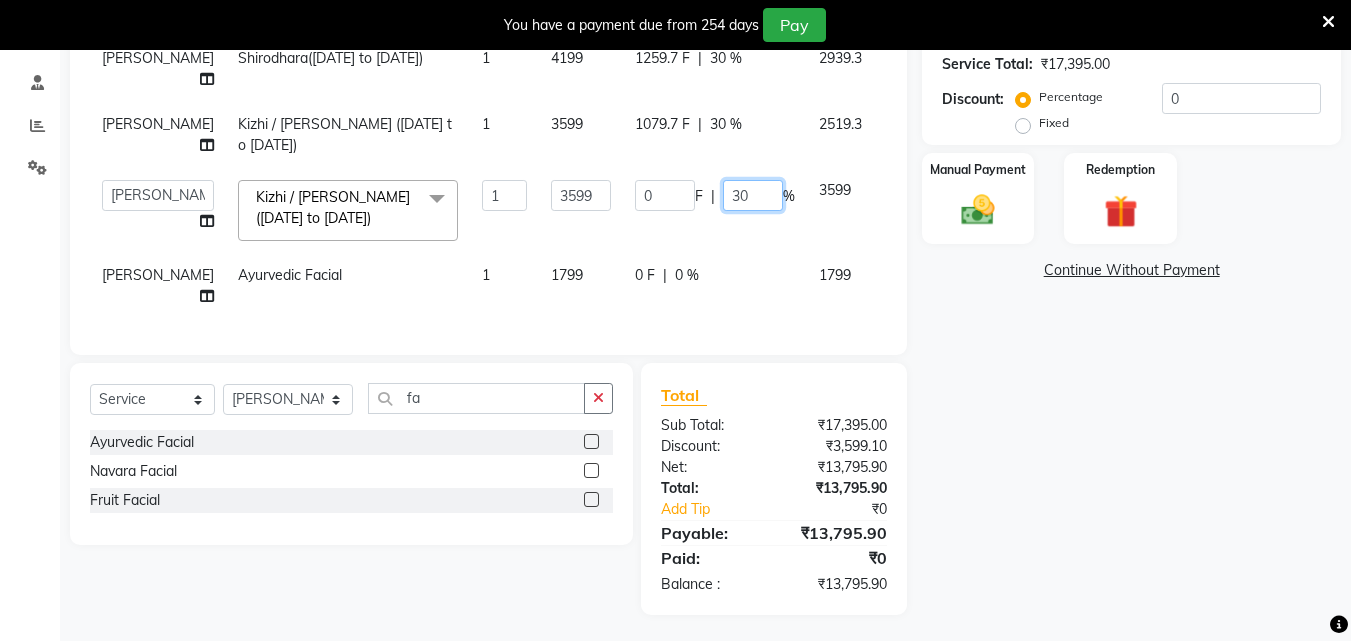 scroll, scrollTop: 429, scrollLeft: 0, axis: vertical 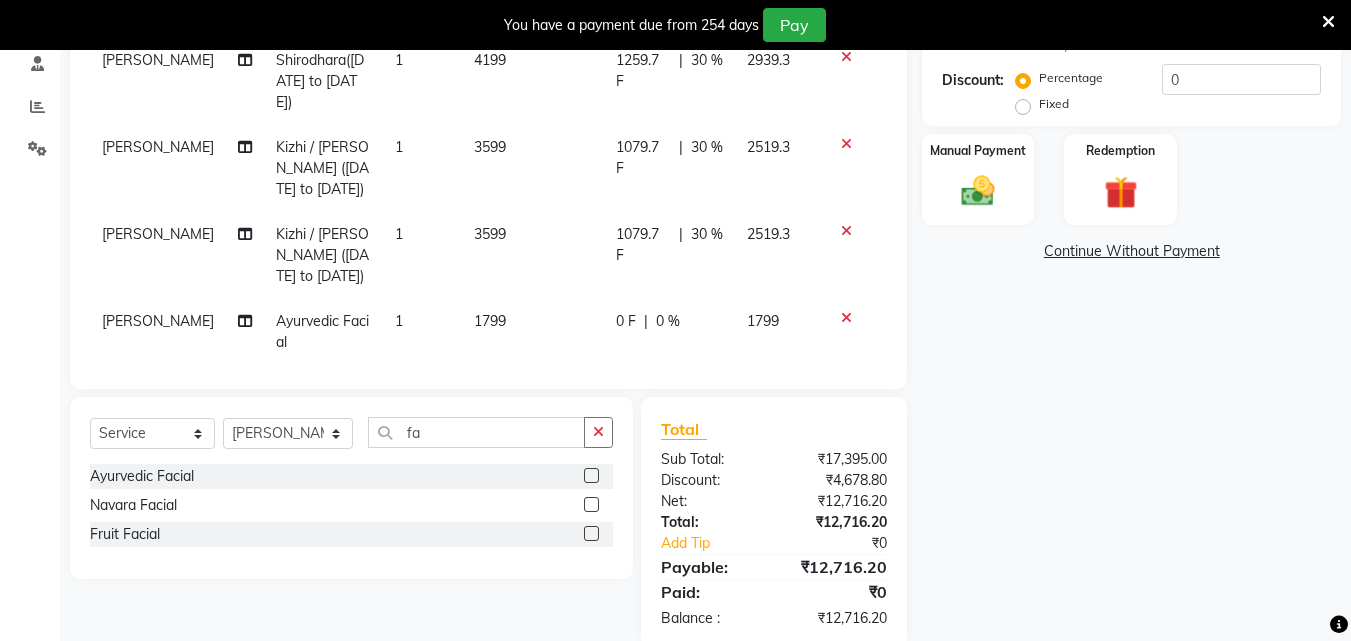 click on "Rajesh verma Shirodhara(Tuesday to Friday) 1 4199 1259.7 F | 30 % 2939.3 Rajesh verma Shirodhara(Tuesday to Friday) 1 4199 1259.7 F | 30 % 2939.3 Rajesh verma Kizhi / Navara Kizhi (Tuesday to Friday) 1 3599 1079.7 F | 30 % 2519.3 Rajesh verma Kizhi / Navara Kizhi (Tuesday to Friday) 1 3599 1079.7 F | 30 % 2519.3 Rajesh verma Ayurvedic Facial 1 1799 0 F | 0 % 1799" 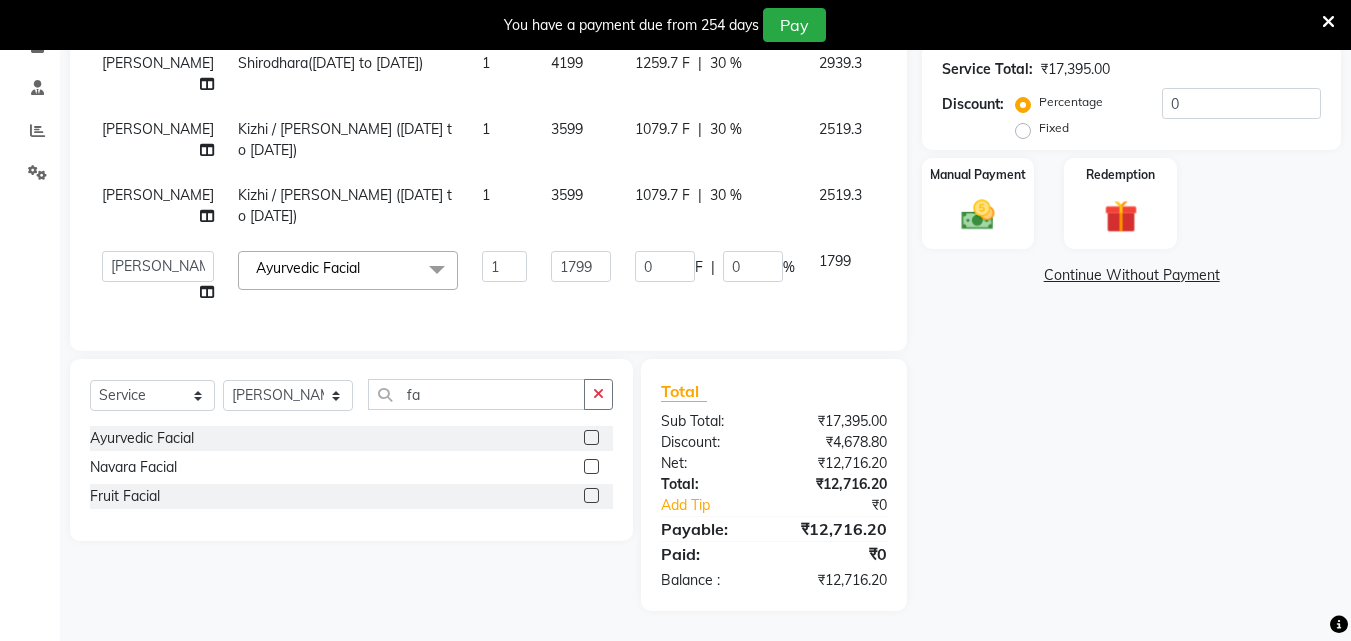 scroll, scrollTop: 420, scrollLeft: 0, axis: vertical 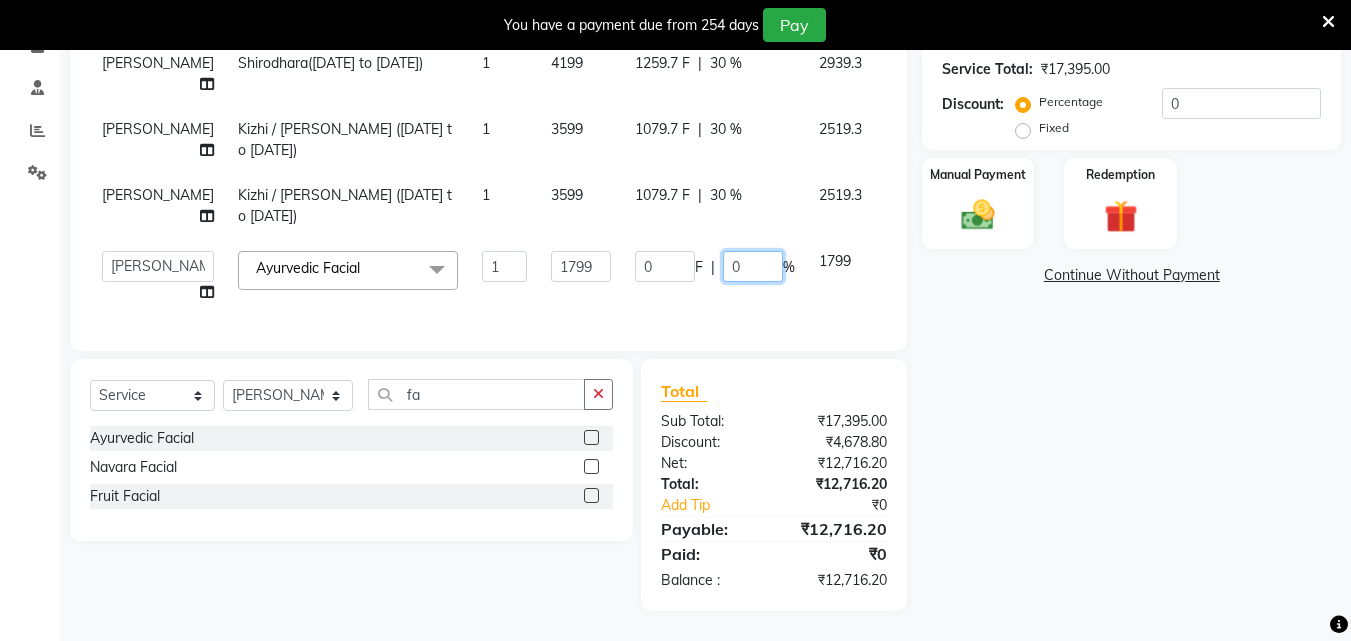 click on "0" 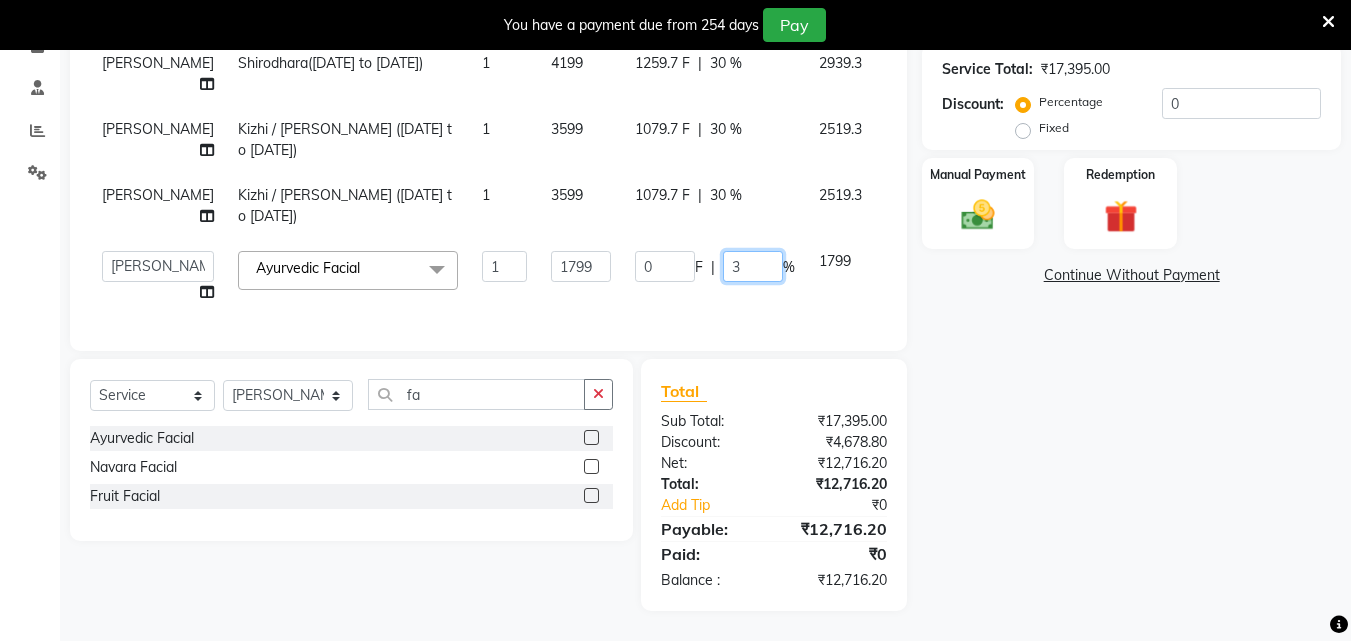 type on "30" 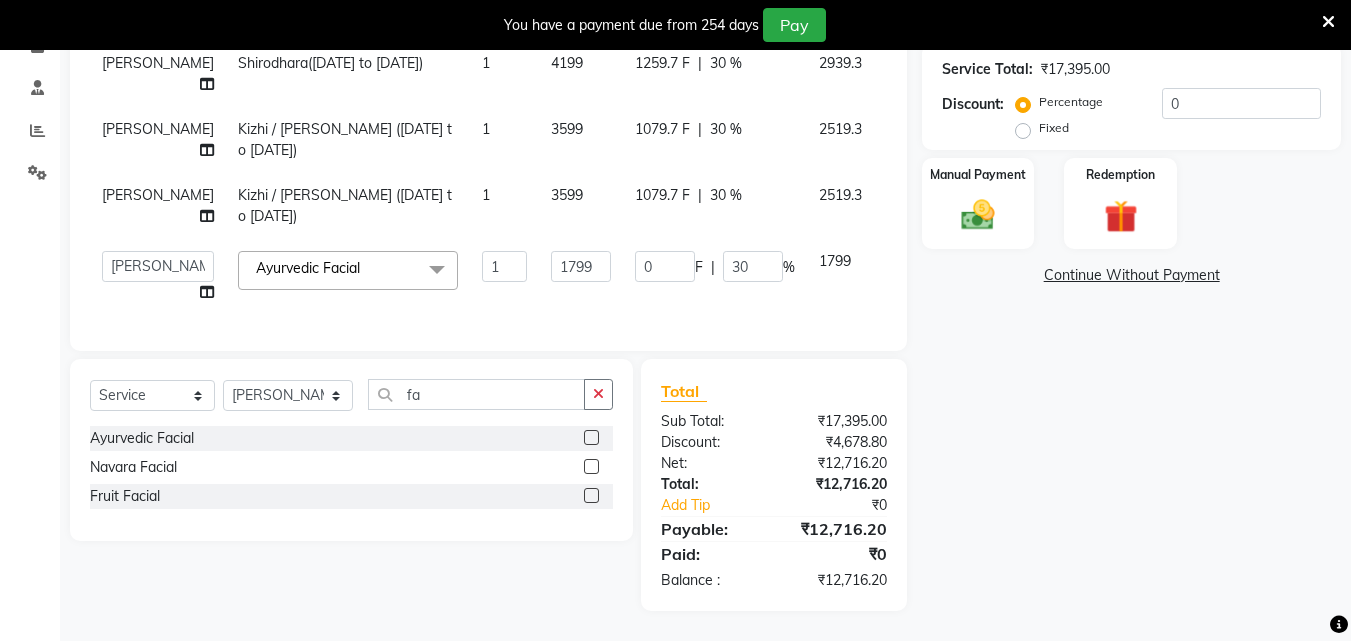 click on "Name: Indira  Membership:  No Active Membership  Total Visits:  1 Card on file:  0 Last Visit:   08-07-2025 Points:   0  Coupon Code Apply Service Total:  ₹17,395.00  Discount:  Percentage   Fixed  0 Manual Payment Redemption  Continue Without Payment" 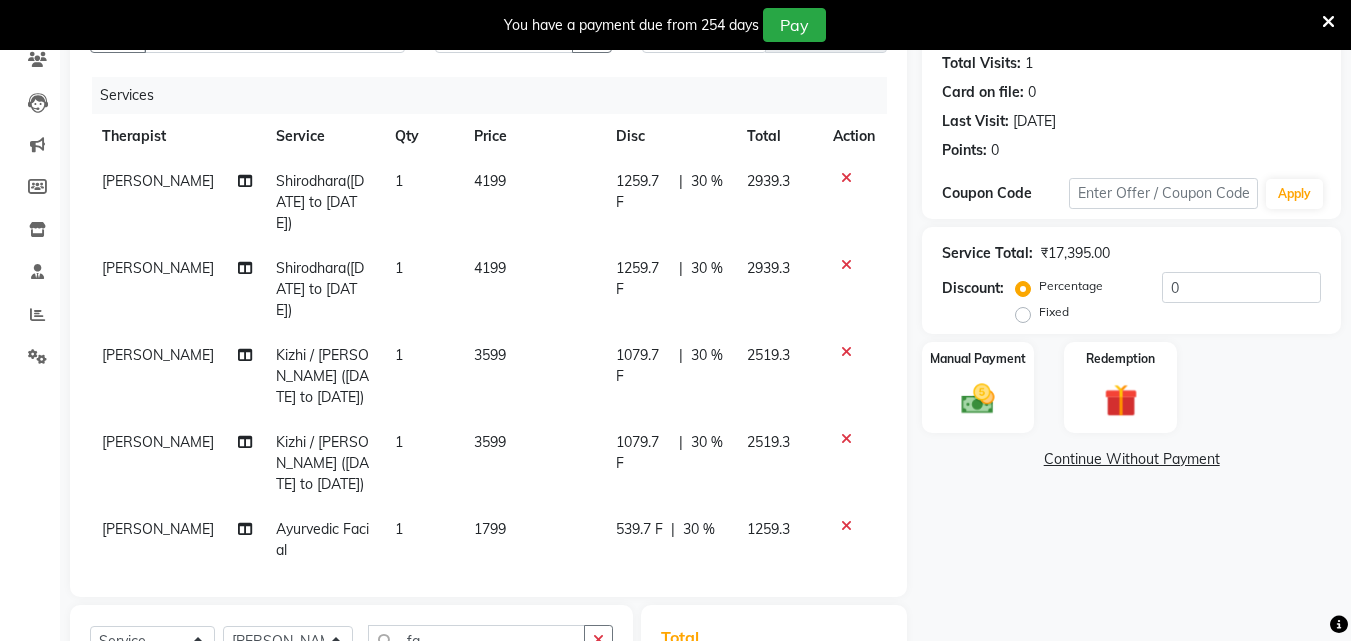 scroll, scrollTop: 167, scrollLeft: 0, axis: vertical 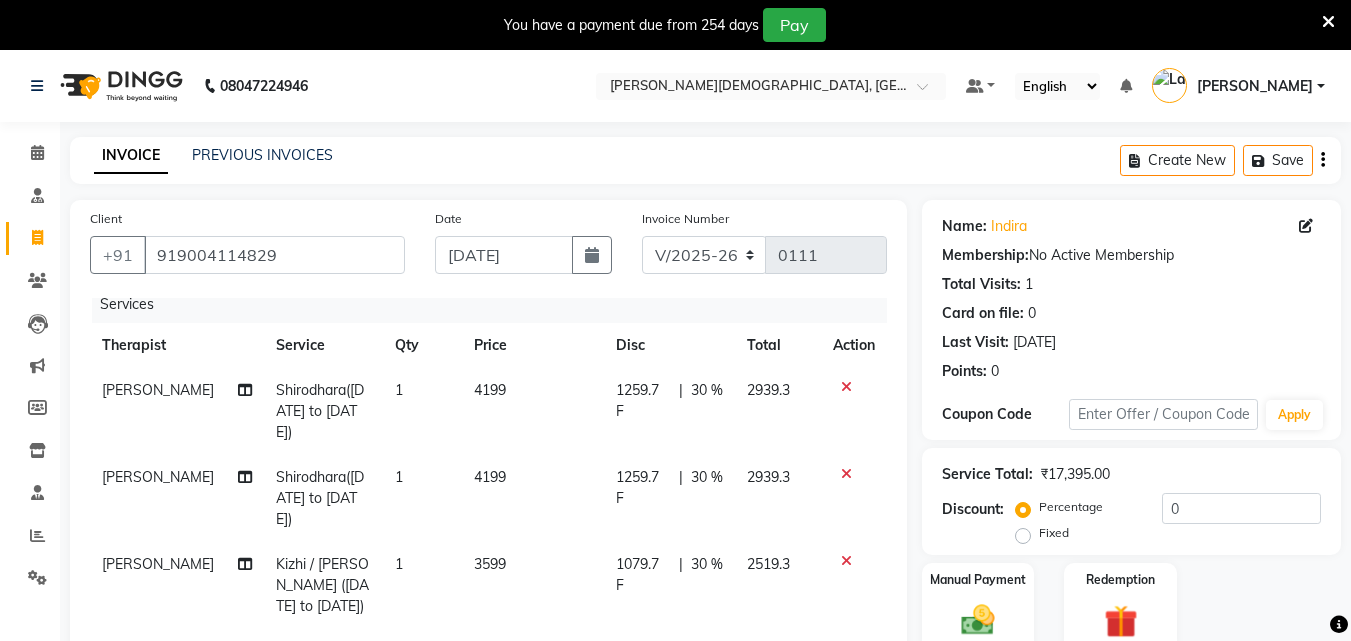click on "30 %" 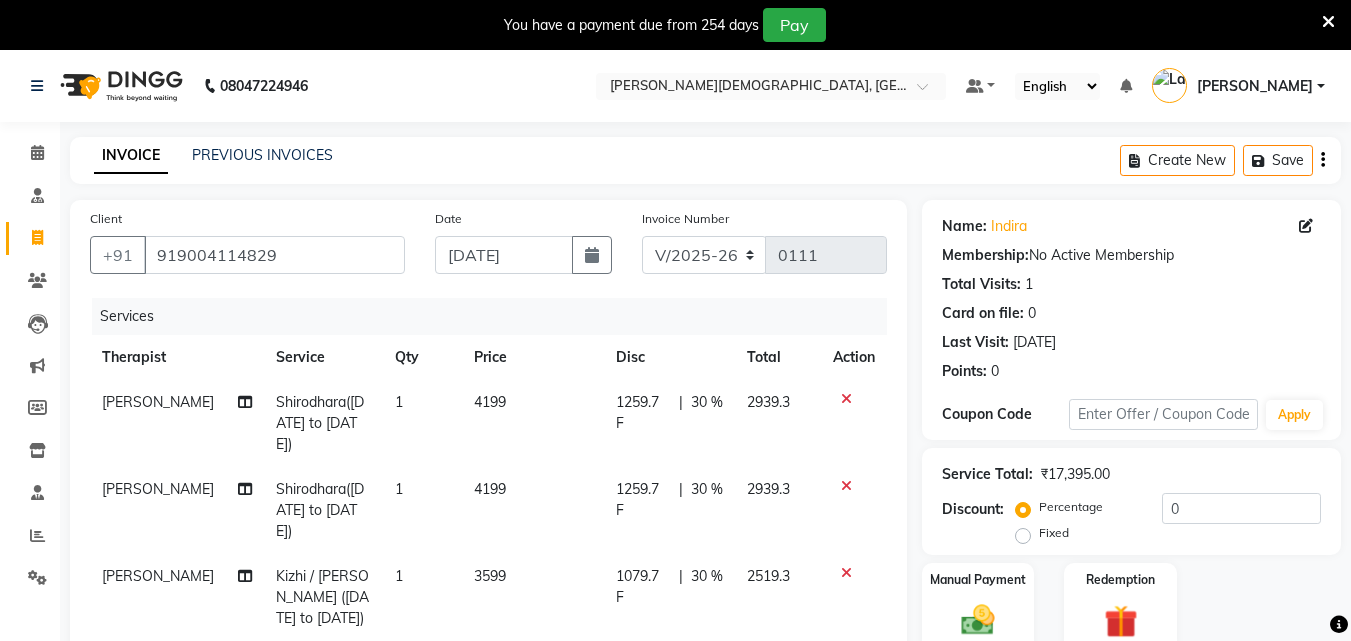 select on "71913" 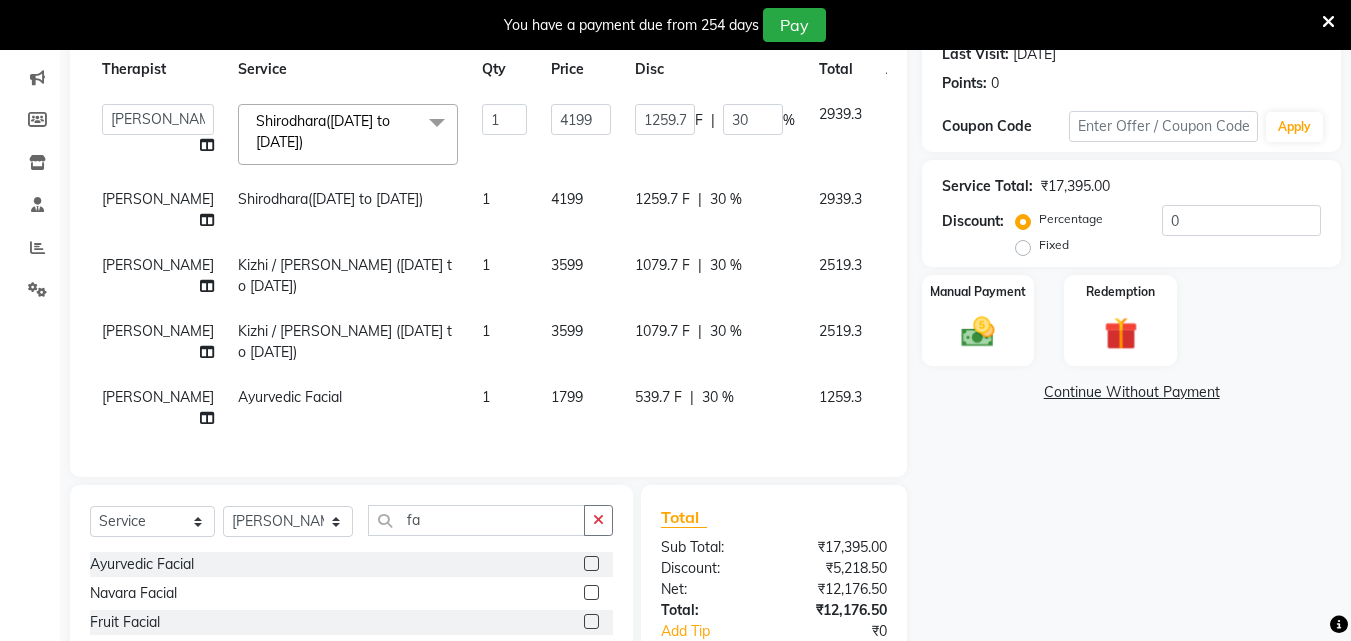 scroll, scrollTop: 300, scrollLeft: 0, axis: vertical 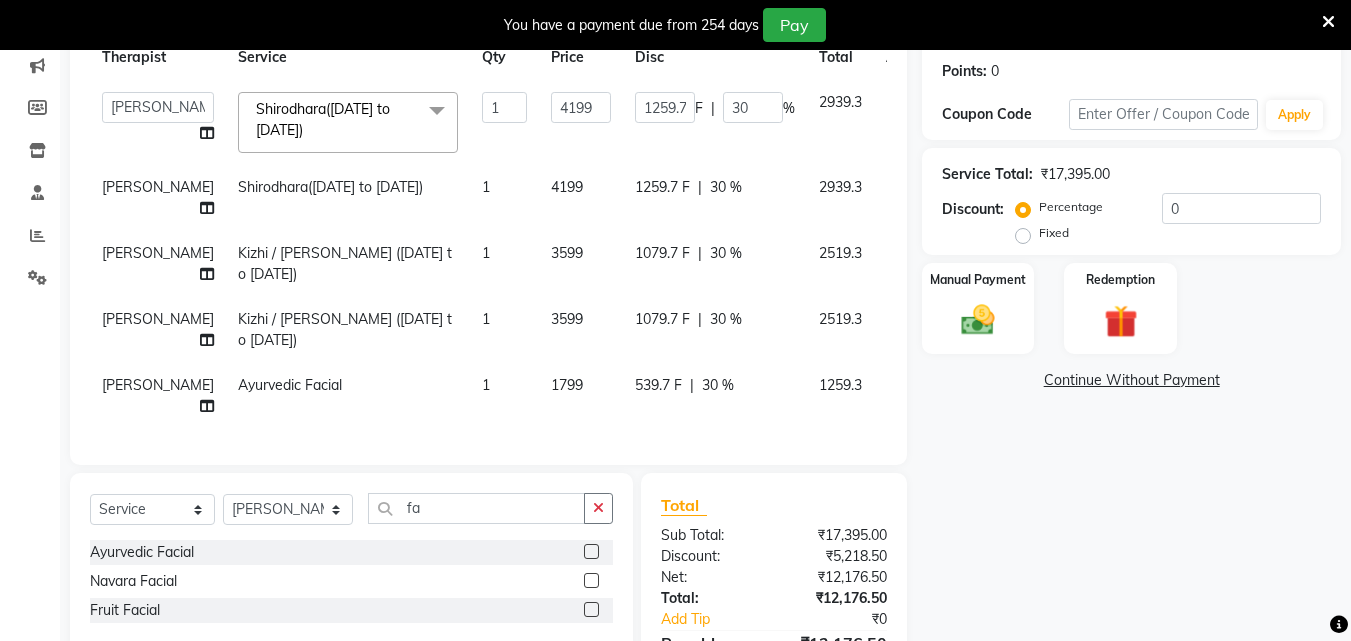 click on "30 %" 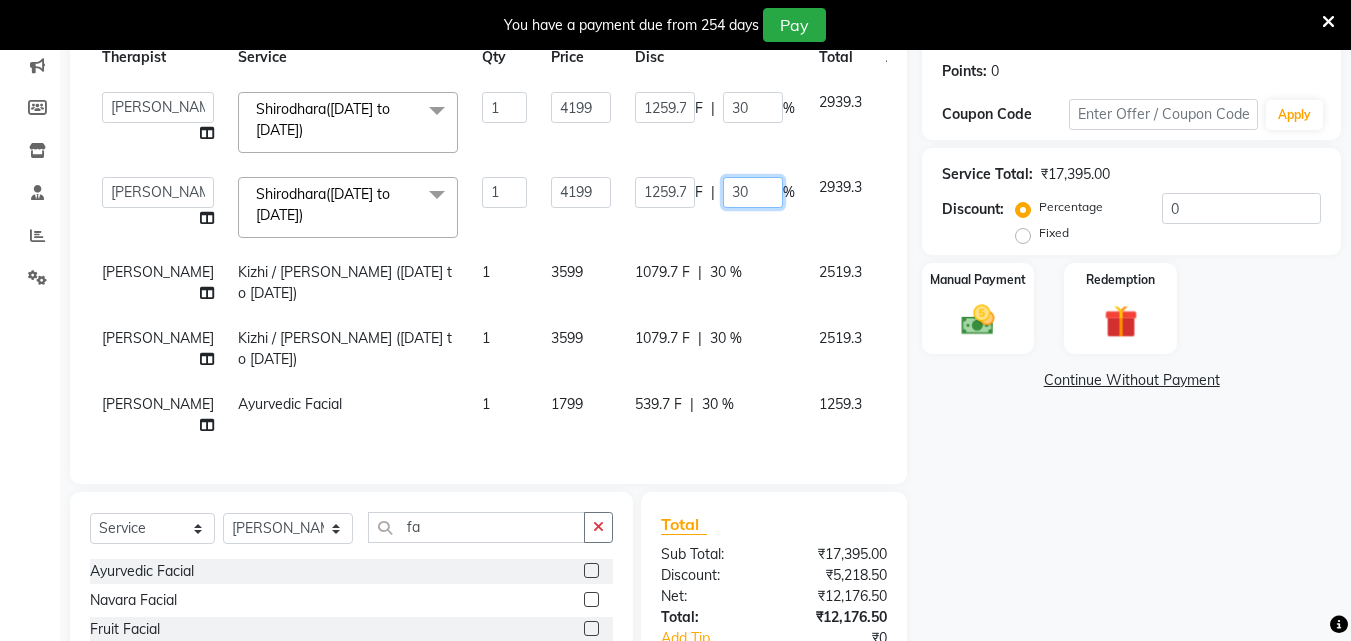 click on "30" 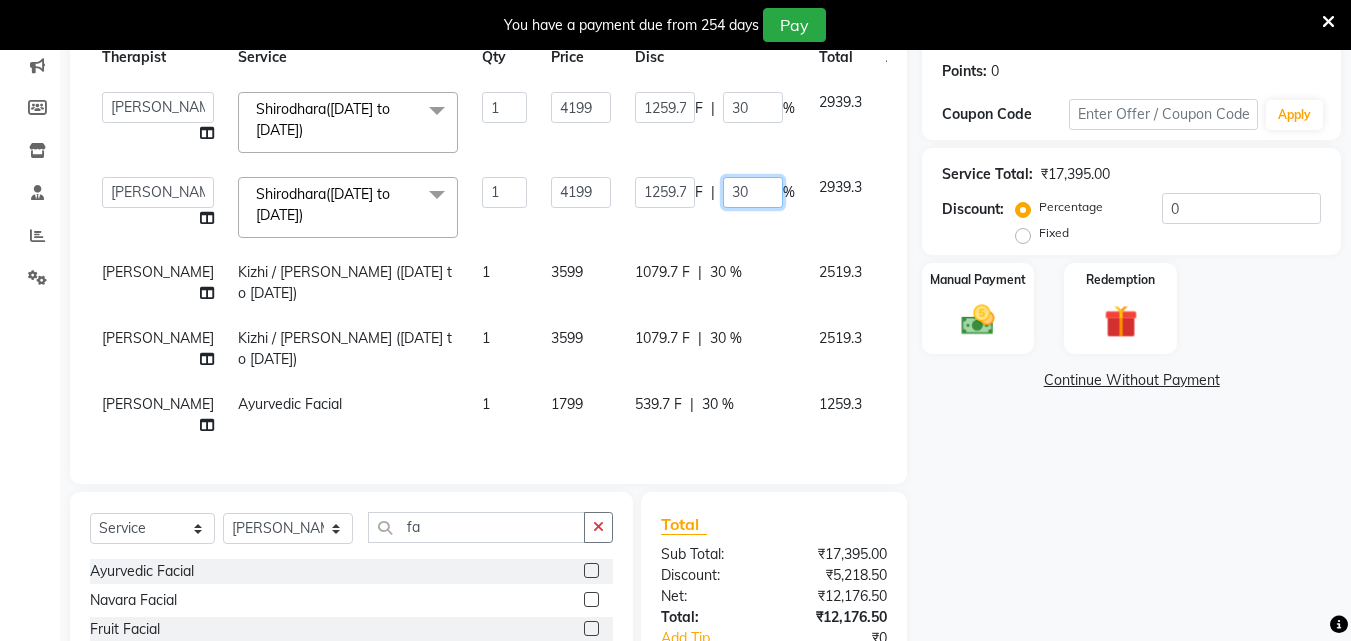 type on "3" 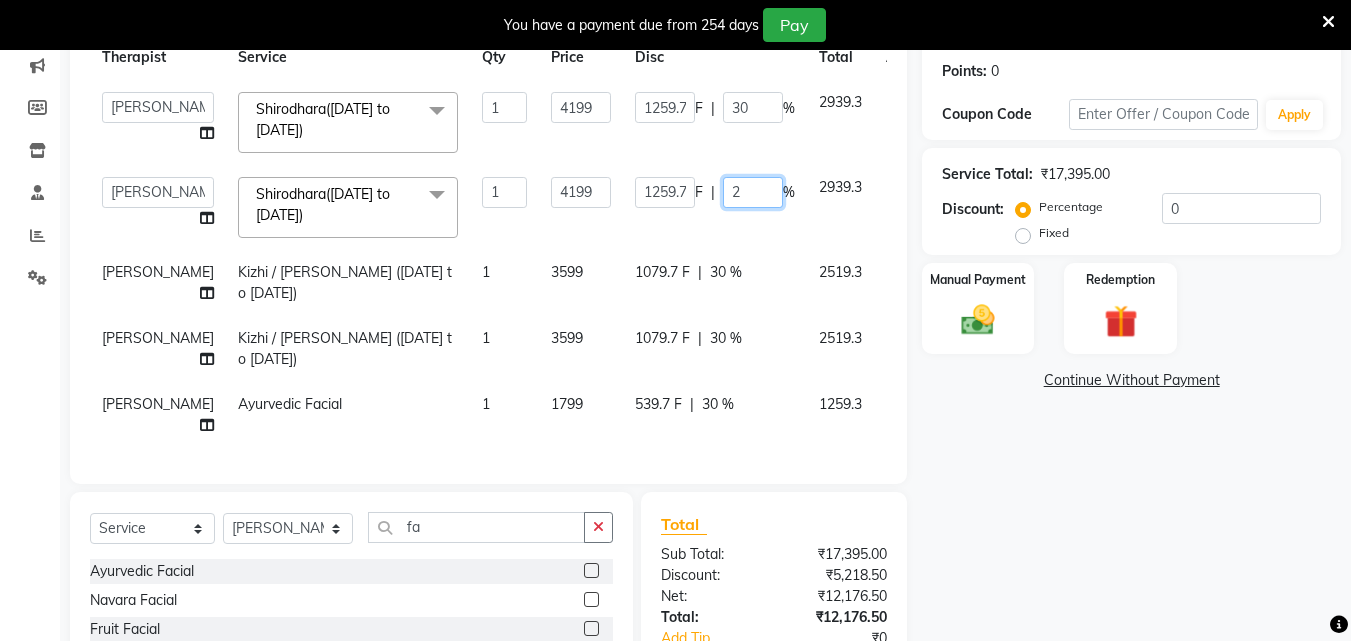 type on "25" 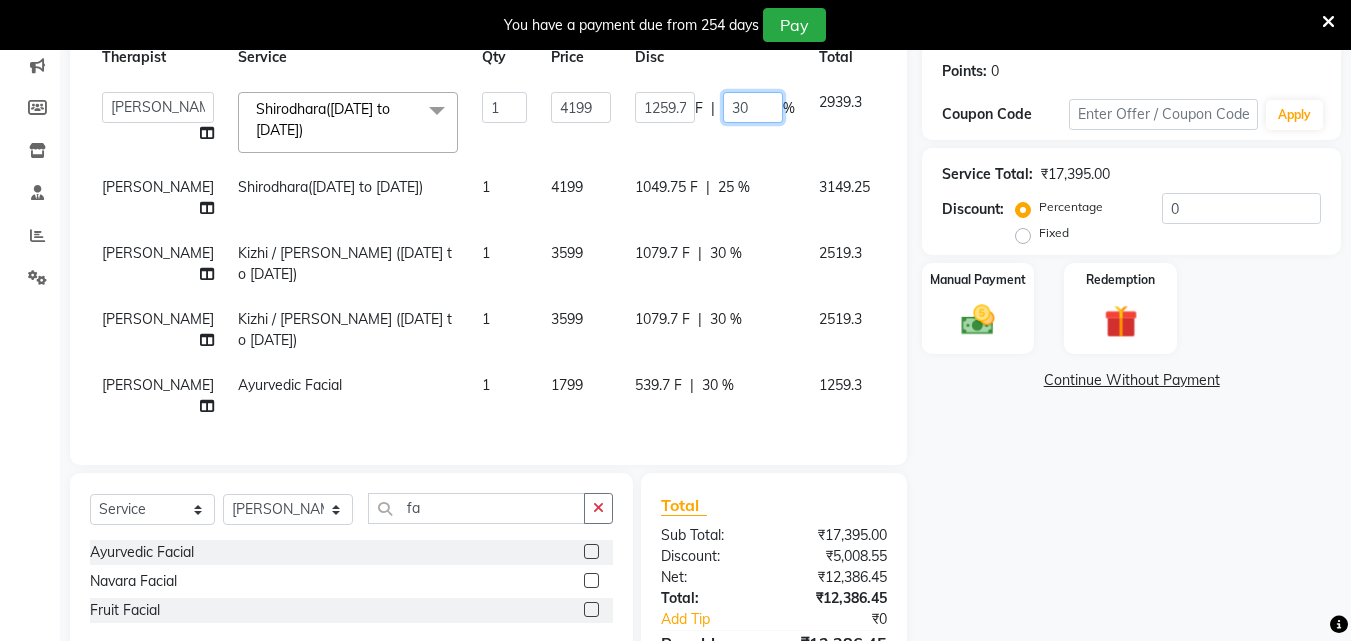 click on "30" 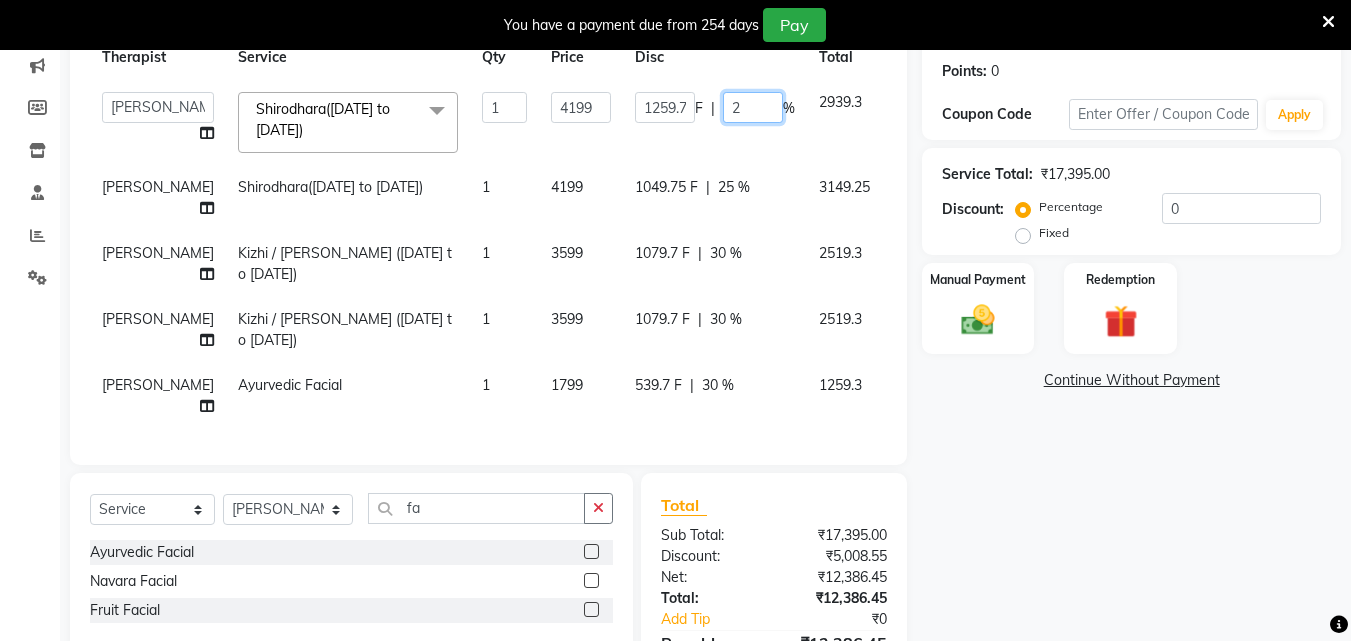 type on "25" 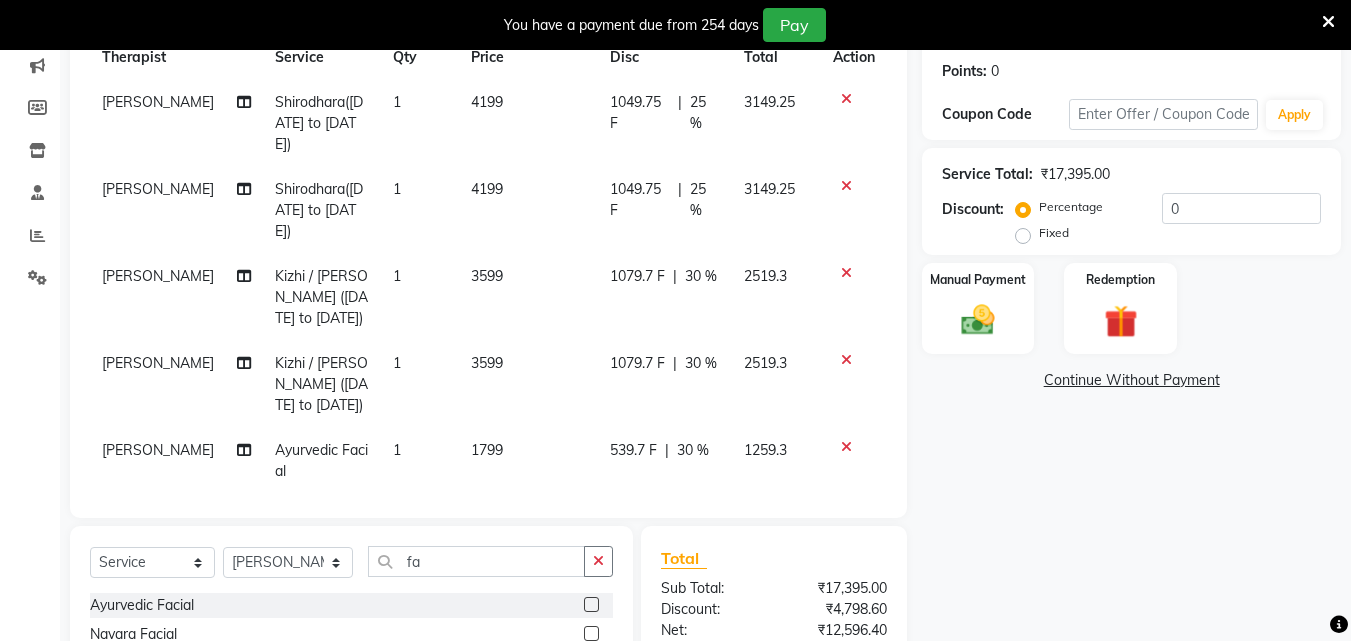 click on "Name: Indira  Membership:  No Active Membership  Total Visits:  1 Card on file:  0 Last Visit:   08-07-2025 Points:   0  Coupon Code Apply Service Total:  ₹17,395.00  Discount:  Percentage   Fixed  0 Manual Payment Redemption  Continue Without Payment" 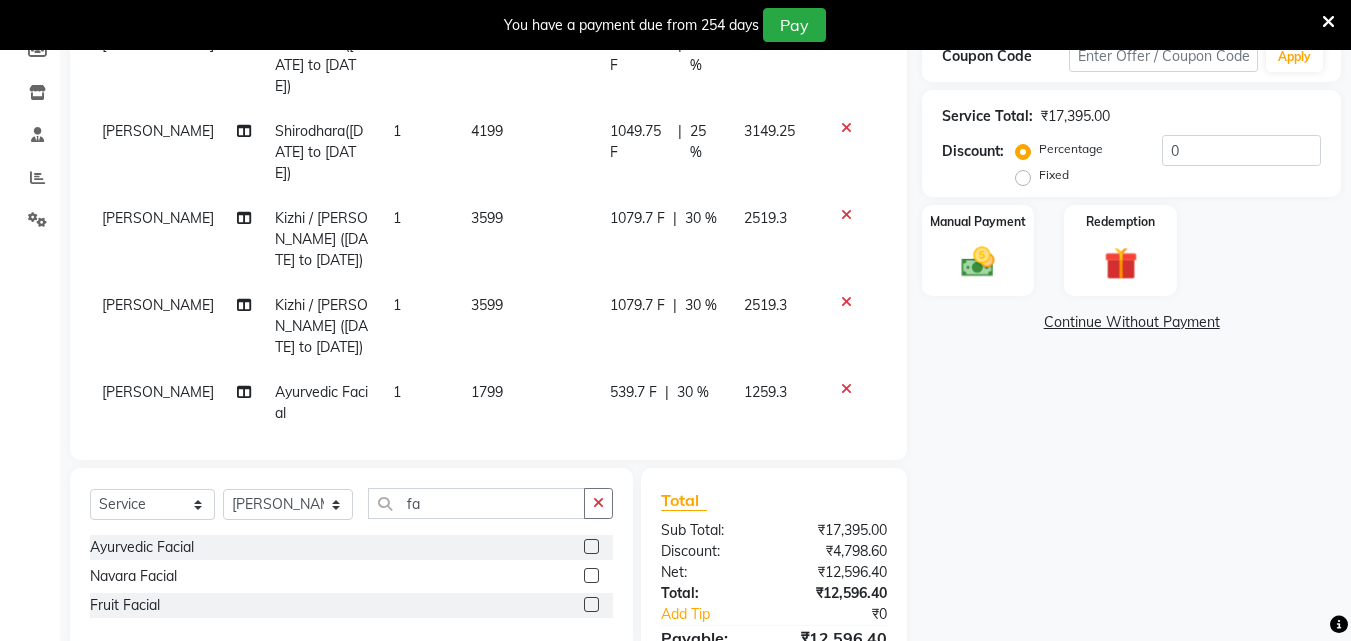 scroll, scrollTop: 167, scrollLeft: 0, axis: vertical 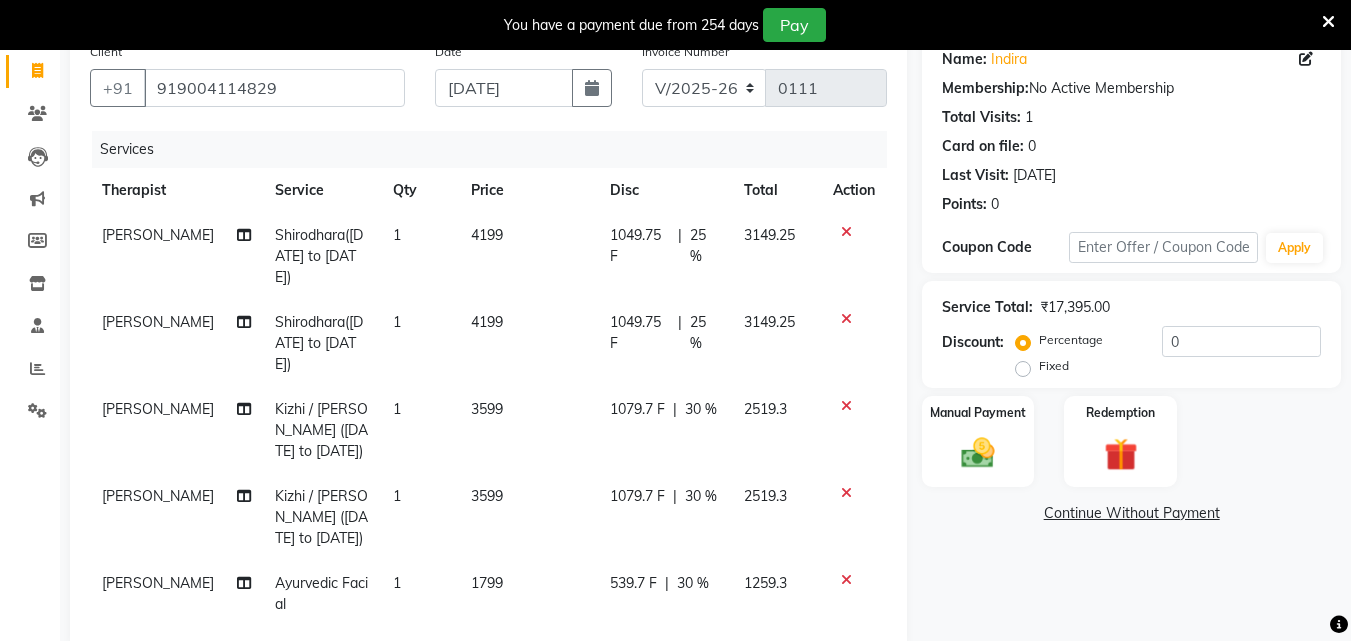click on "30 %" 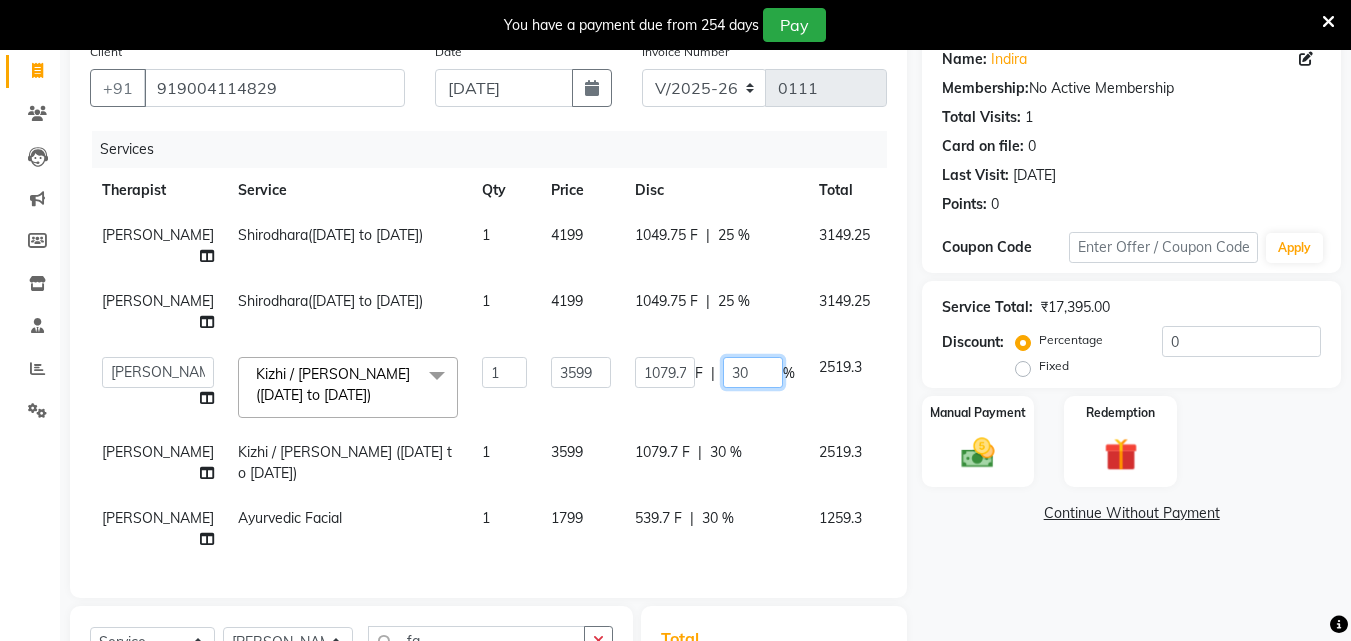 click on "30" 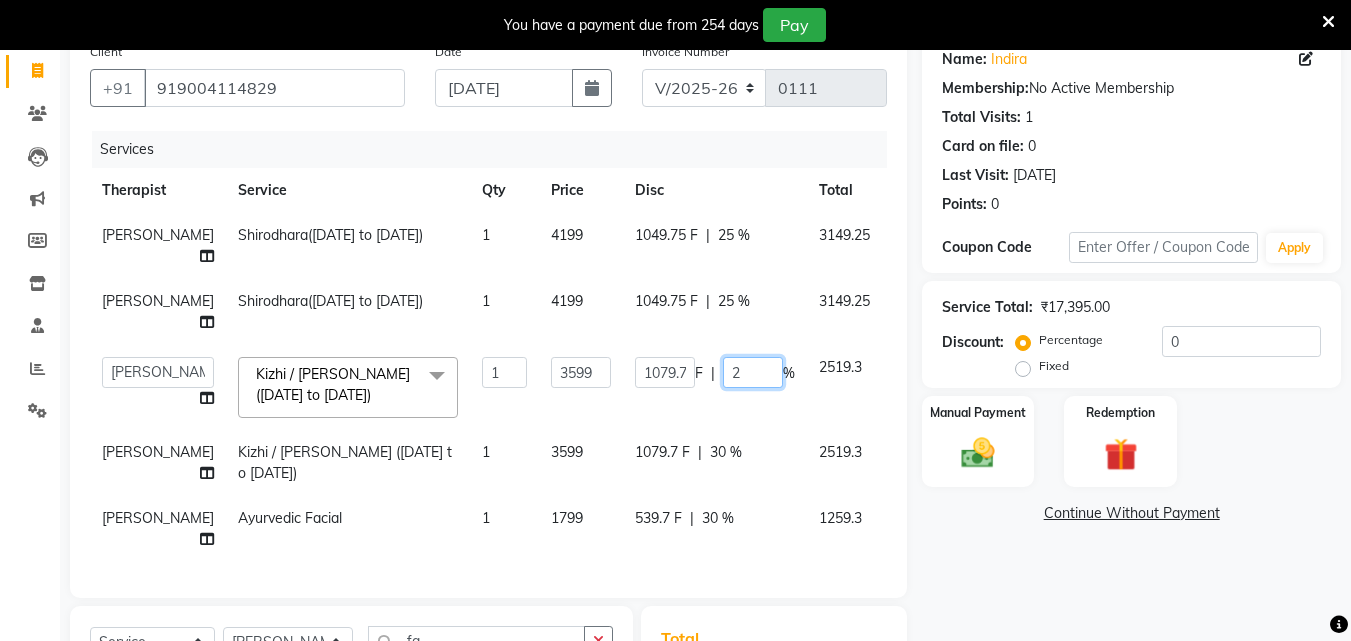 type on "25" 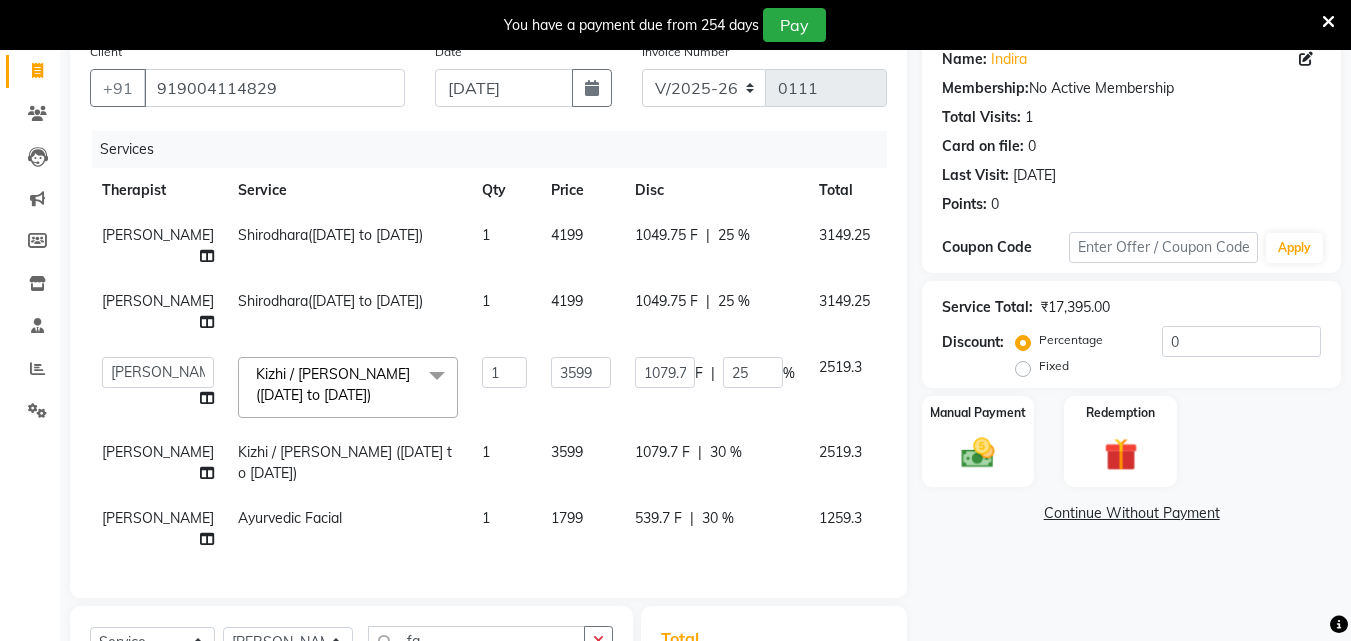 drag, startPoint x: 684, startPoint y: 456, endPoint x: 687, endPoint y: 467, distance: 11.401754 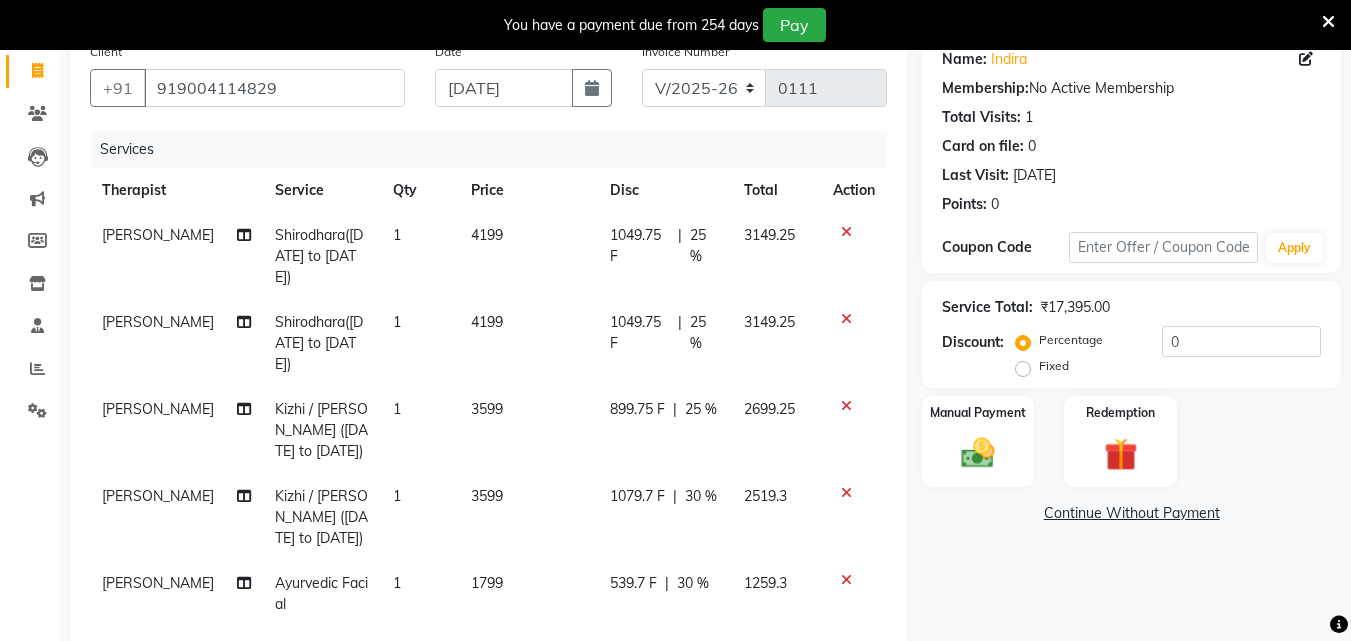 click on "30 %" 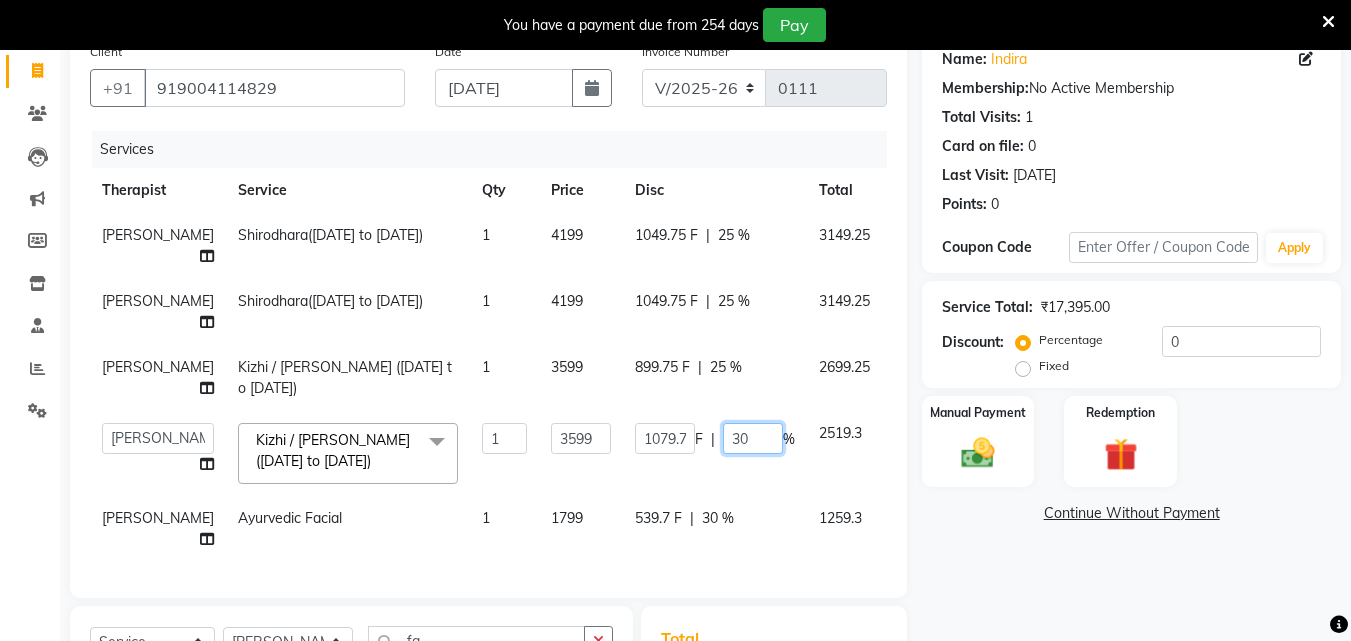 click on "30" 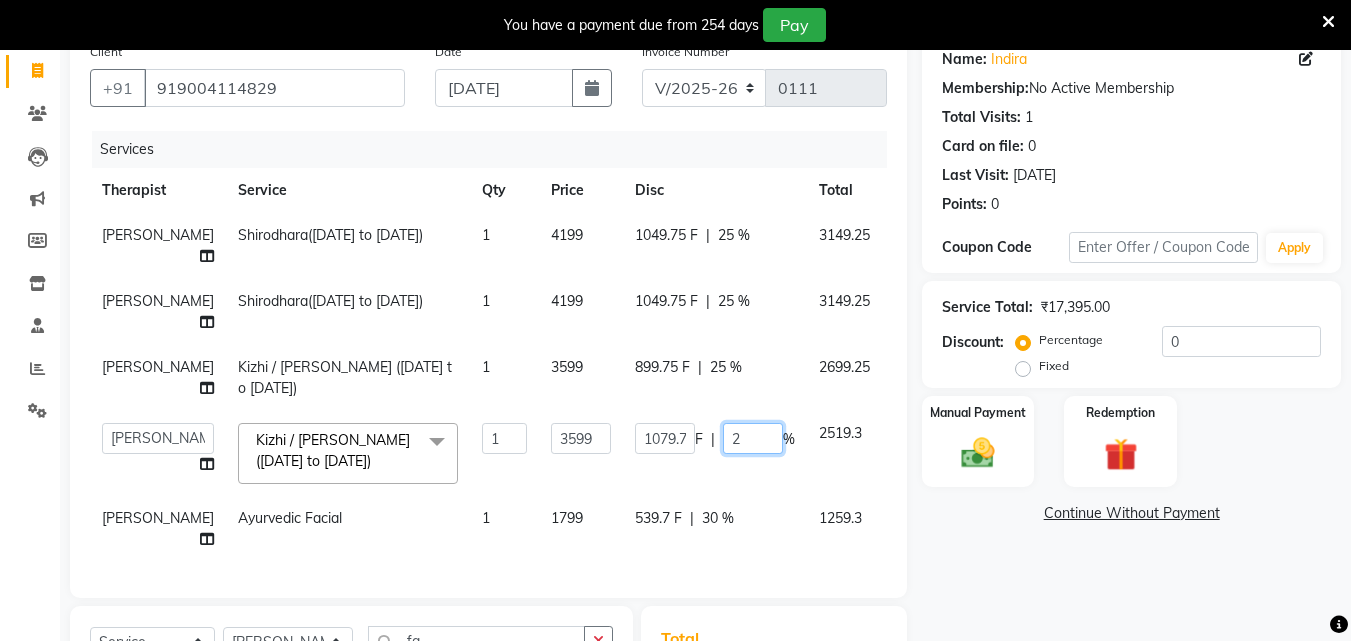 type on "25" 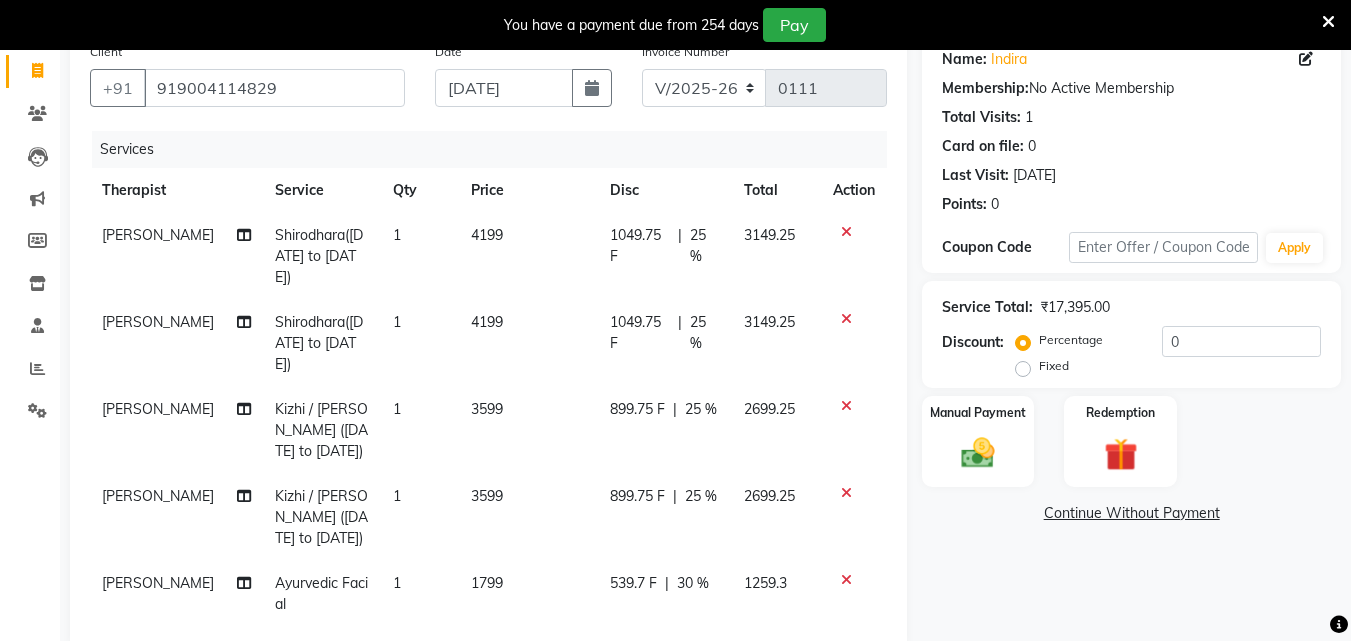 click on "Name: Indira  Membership:  No Active Membership  Total Visits:  1 Card on file:  0 Last Visit:   08-07-2025 Points:   0  Coupon Code Apply Service Total:  ₹17,395.00  Discount:  Percentage   Fixed  0 Manual Payment Redemption  Continue Without Payment" 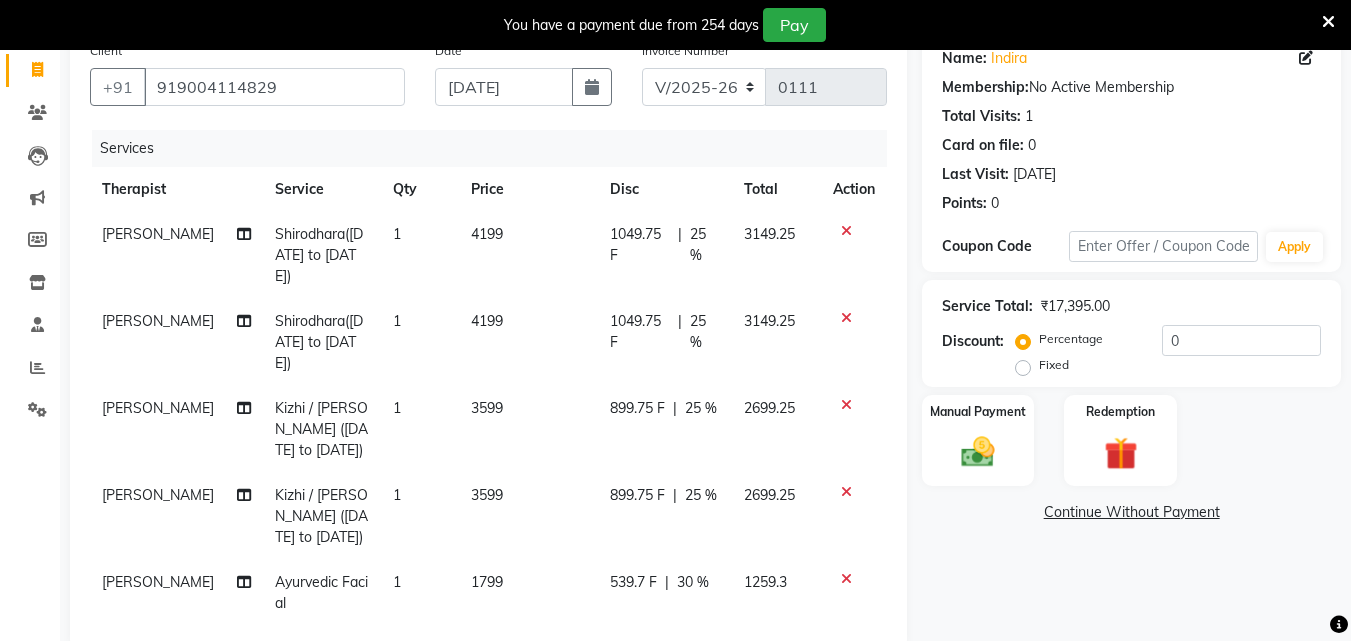 scroll, scrollTop: 467, scrollLeft: 0, axis: vertical 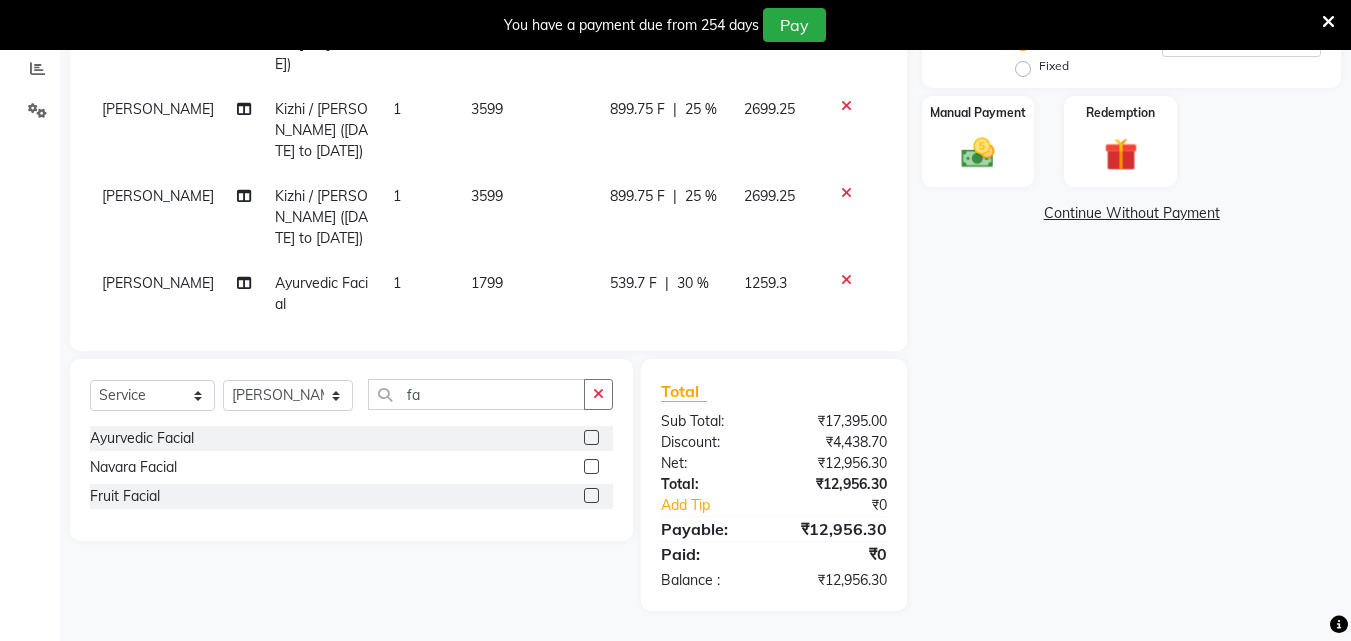 click on "539.7 F" 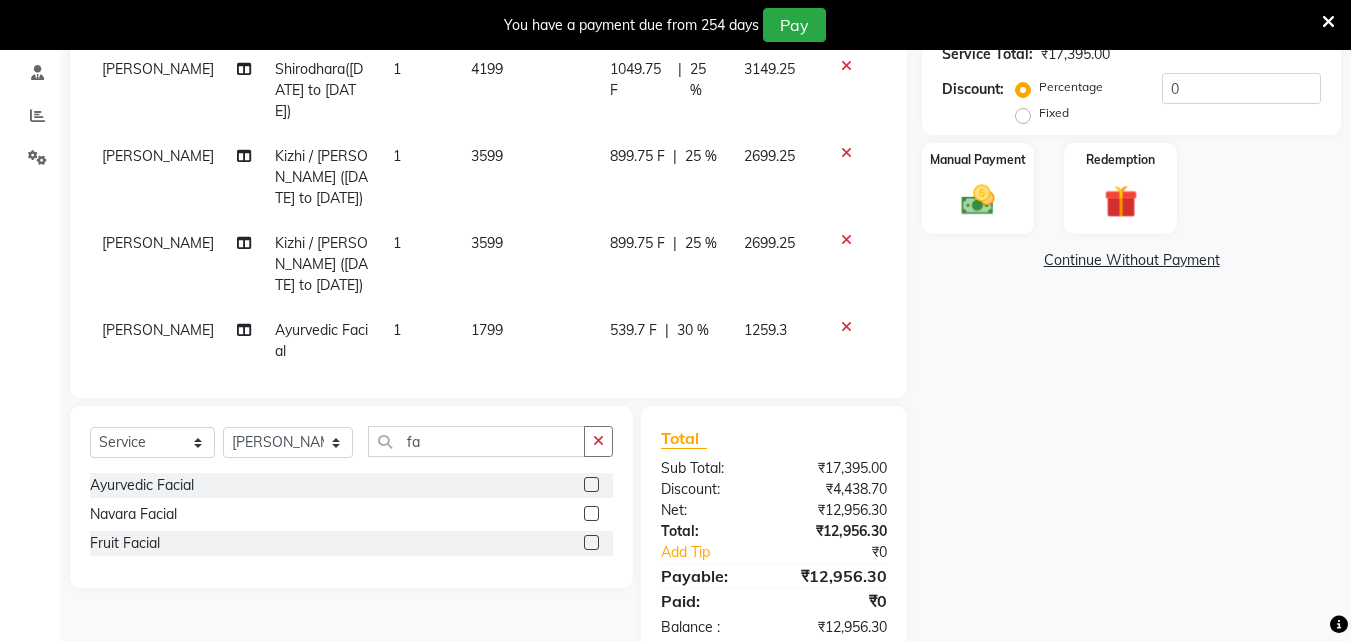 select on "71913" 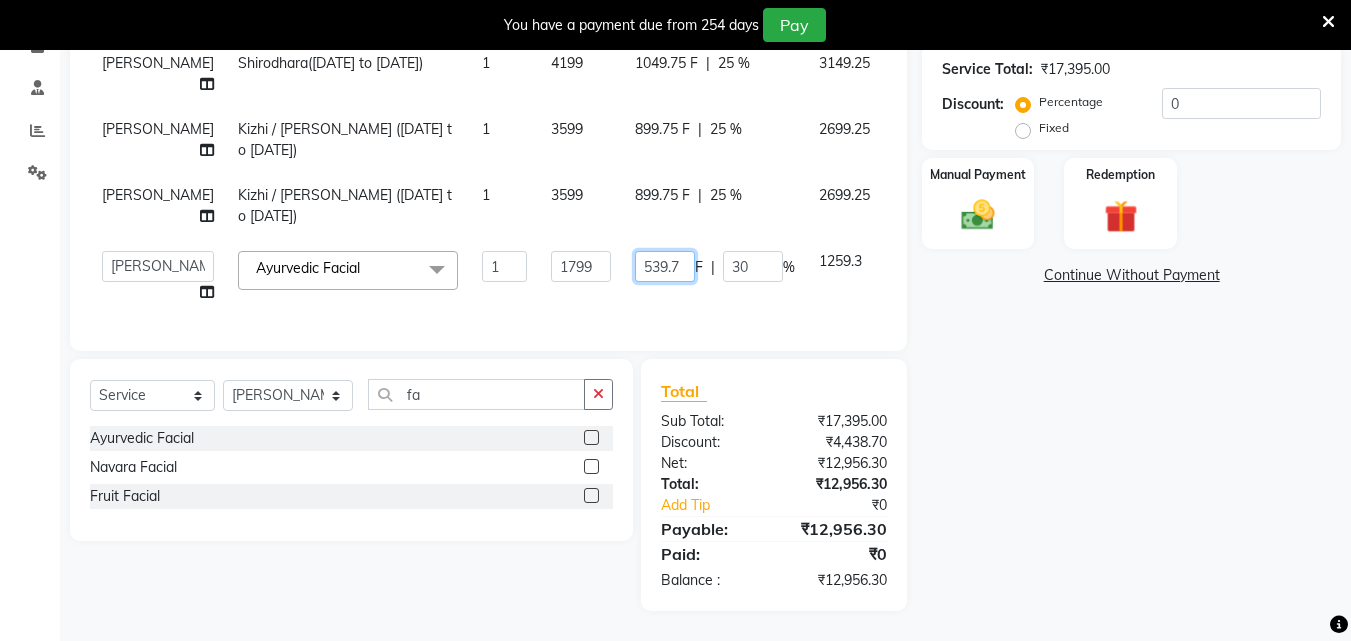 click on "539.7" 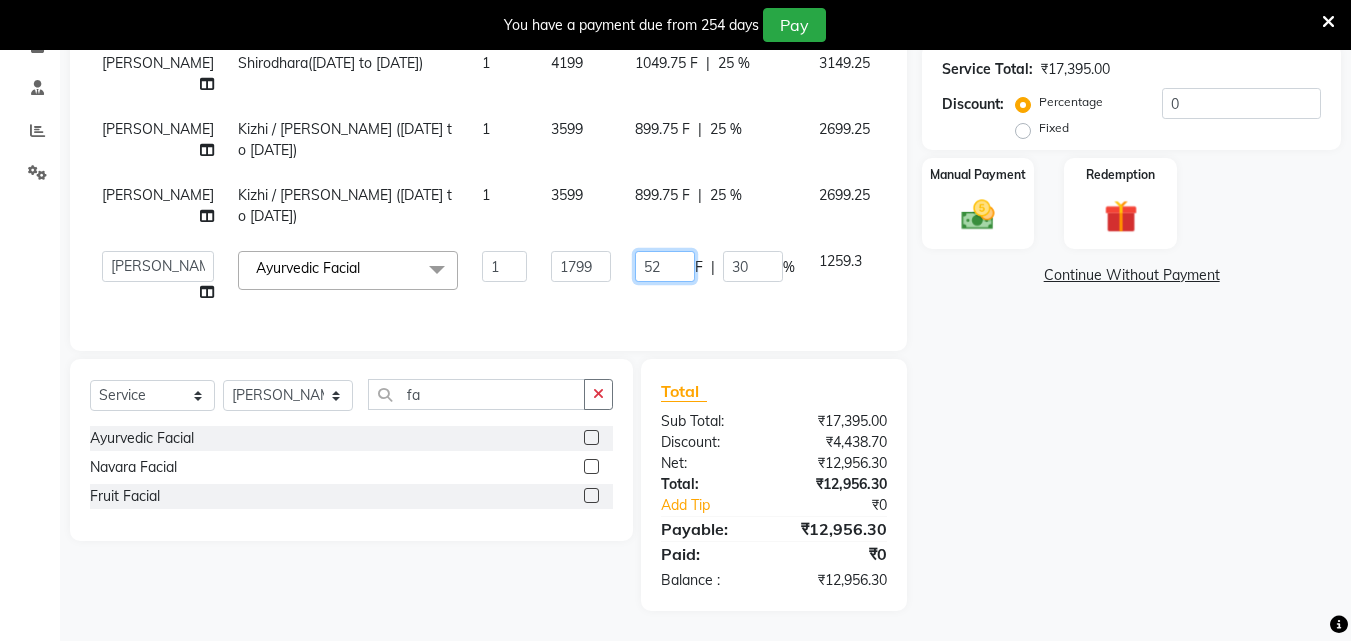 type on "520" 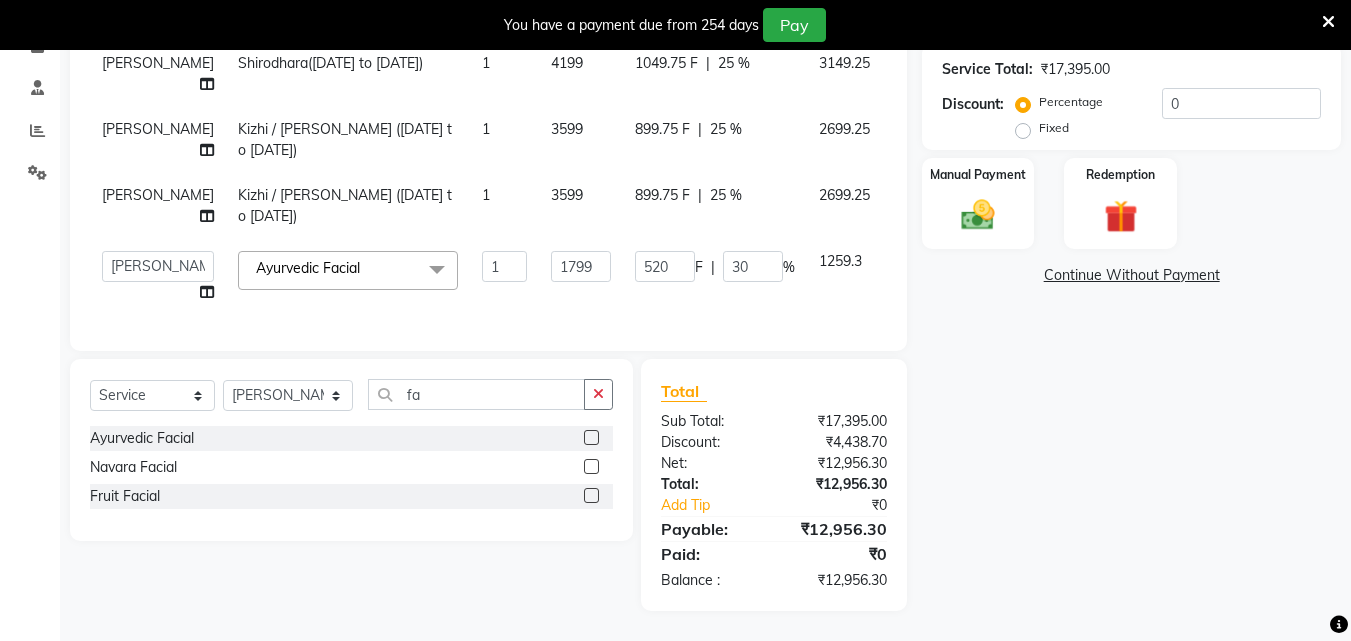 click on "Name: Indira  Membership:  No Active Membership  Total Visits:  1 Card on file:  0 Last Visit:   08-07-2025 Points:   0  Coupon Code Apply Service Total:  ₹17,395.00  Discount:  Percentage   Fixed  0 Manual Payment Redemption  Continue Without Payment" 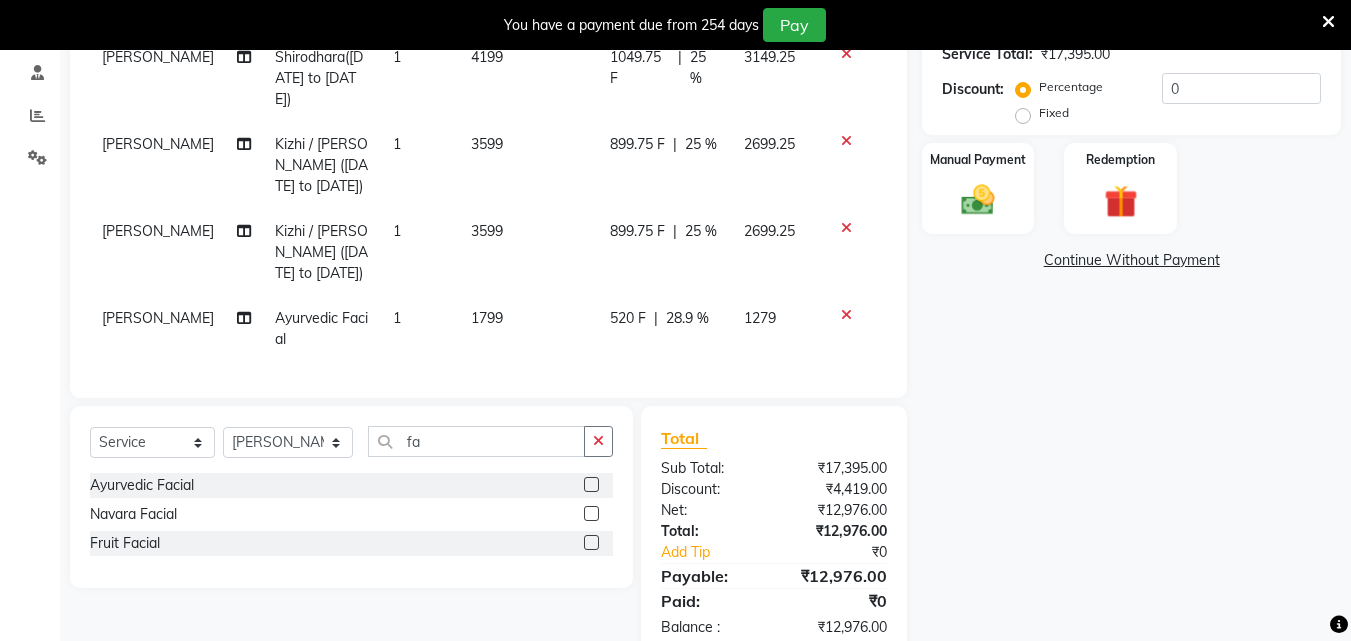 scroll, scrollTop: 27, scrollLeft: 0, axis: vertical 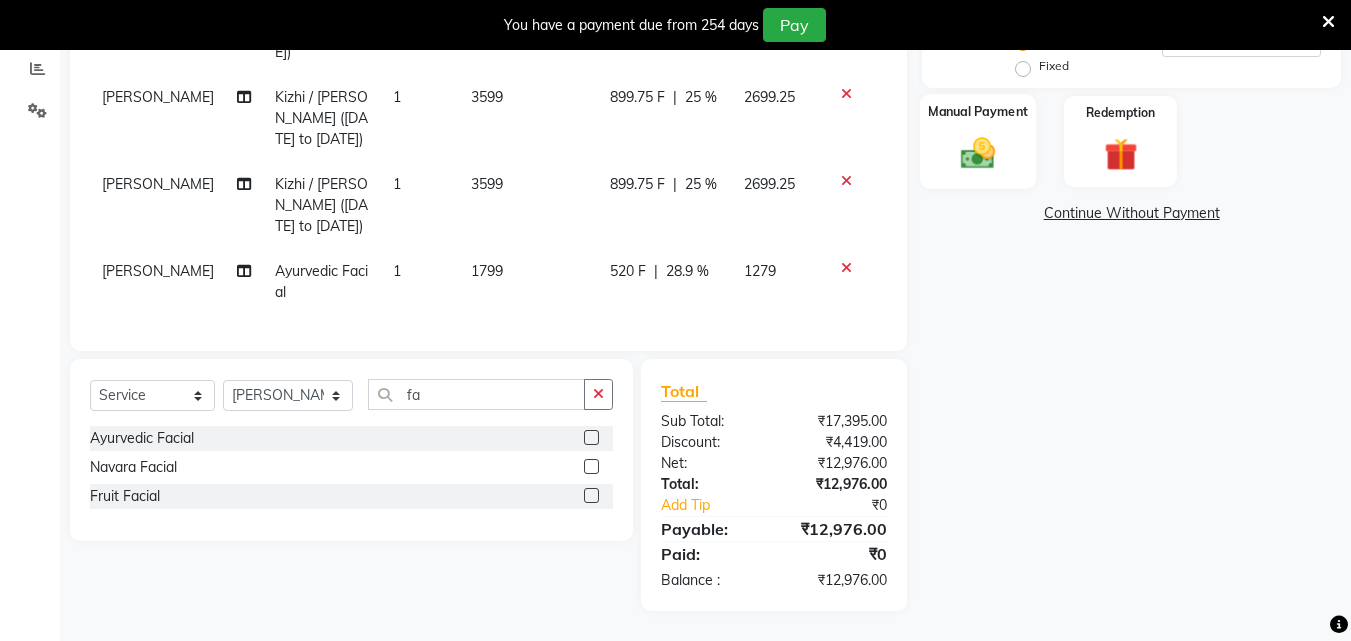 click 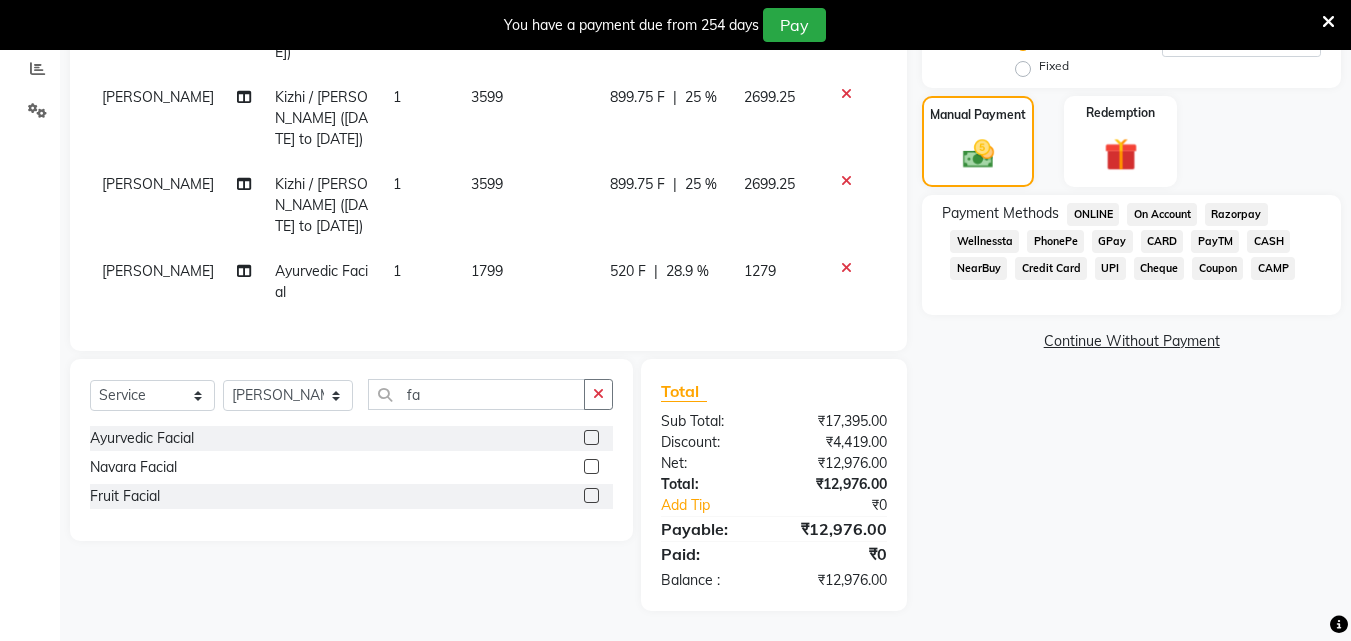 click on "GPay" 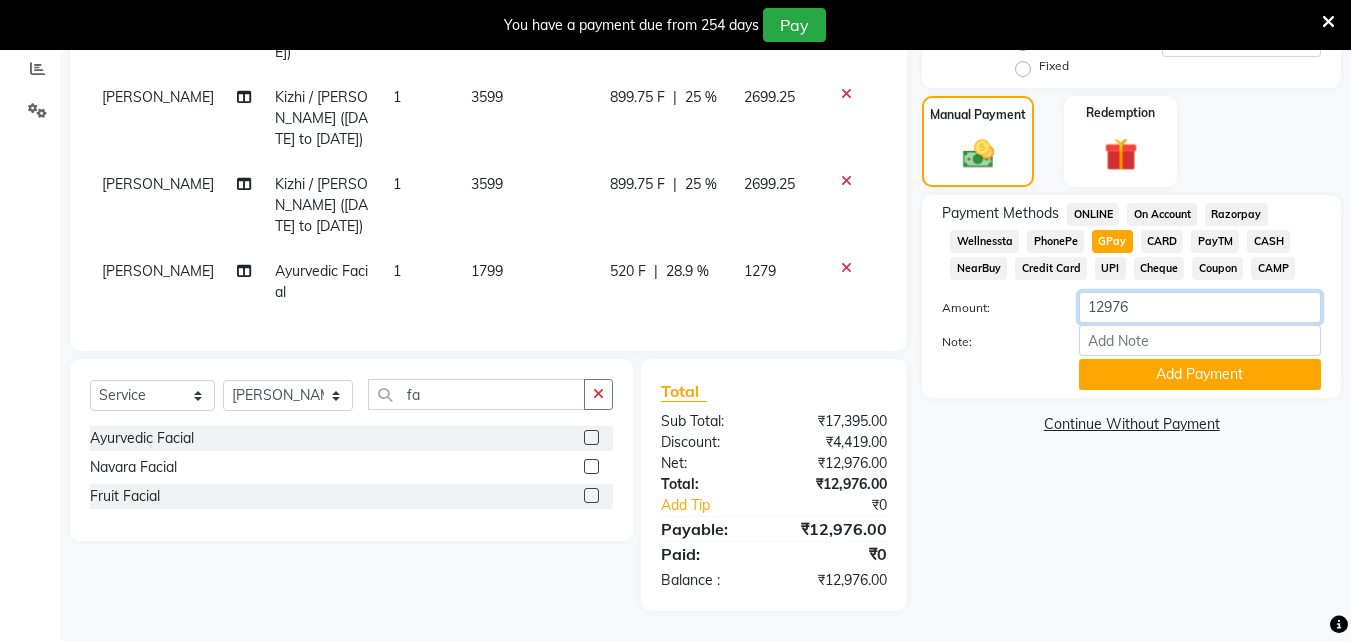 click on "12976" 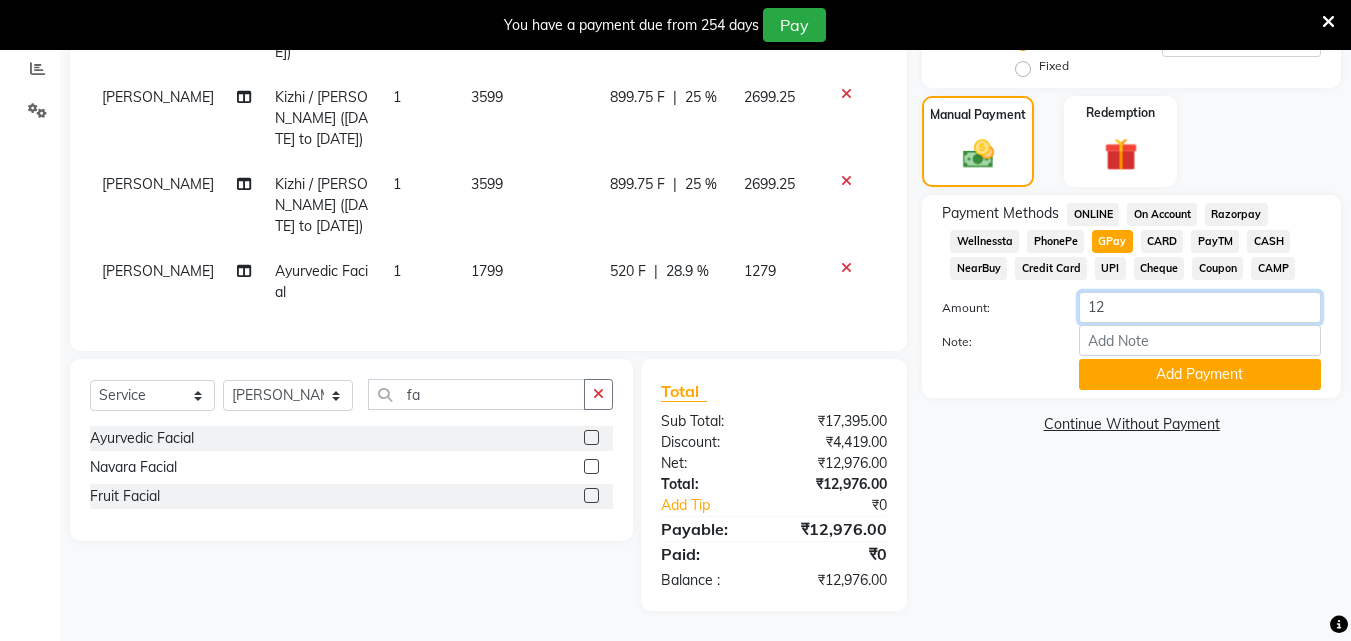 type on "1" 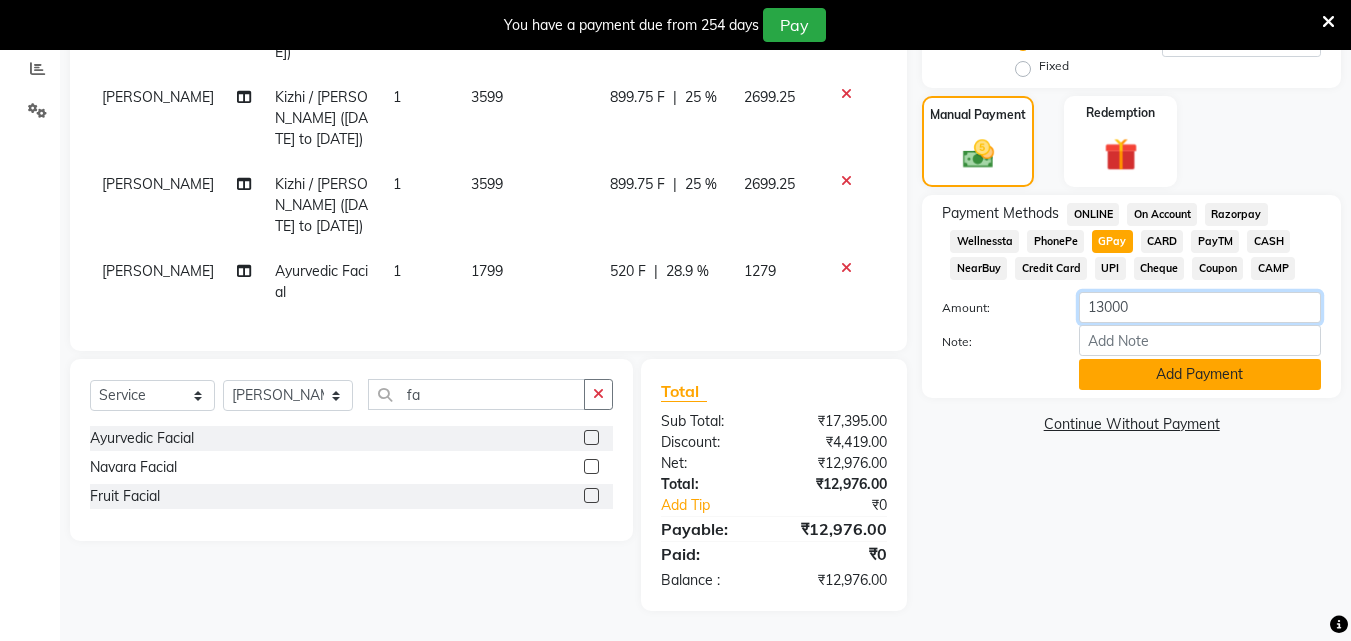 type on "13000" 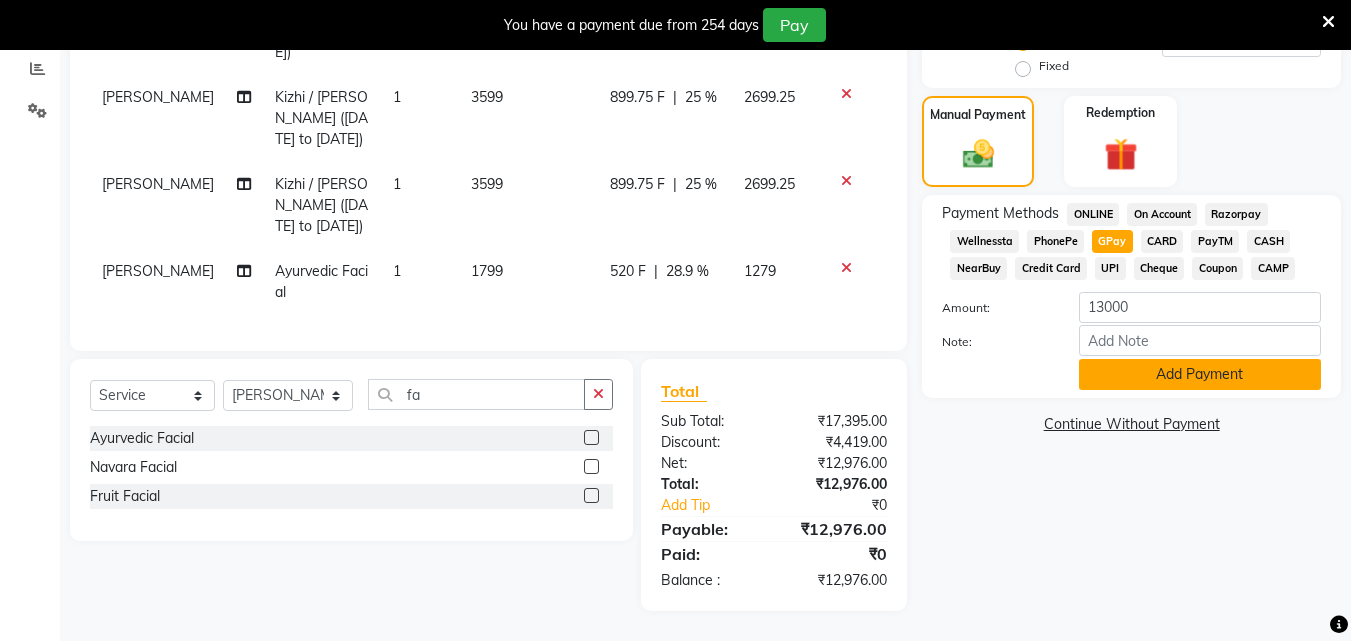 click on "Add Payment" 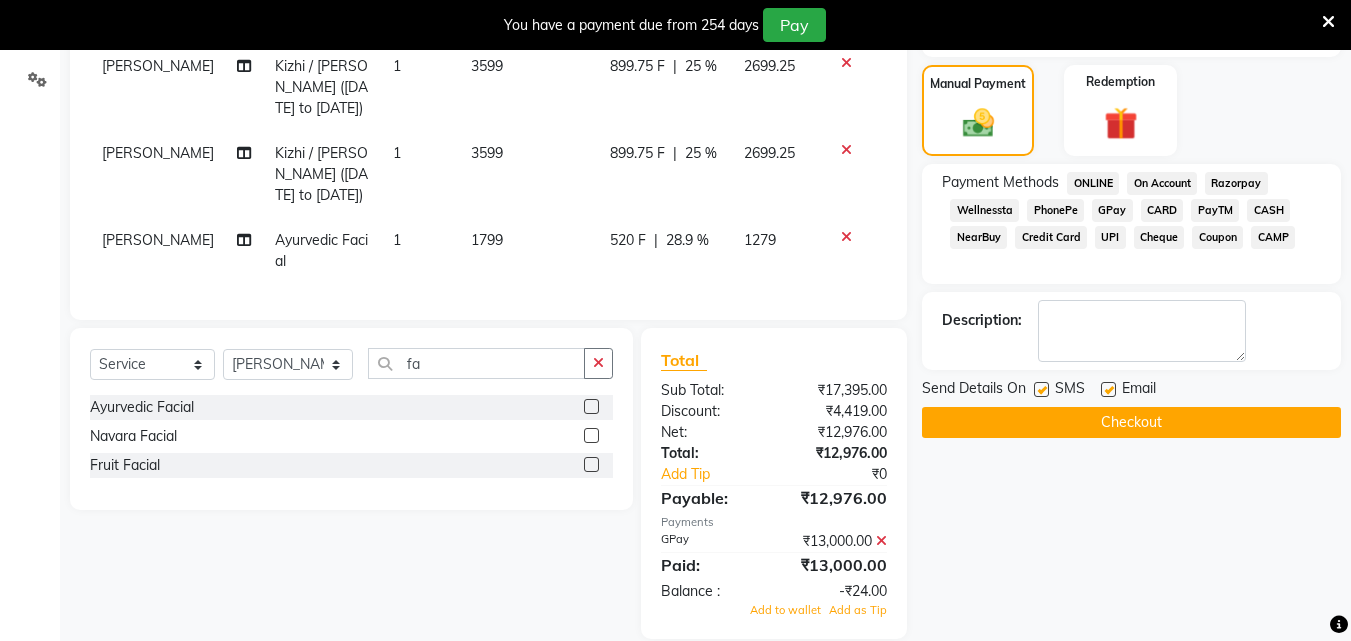 scroll, scrollTop: 526, scrollLeft: 0, axis: vertical 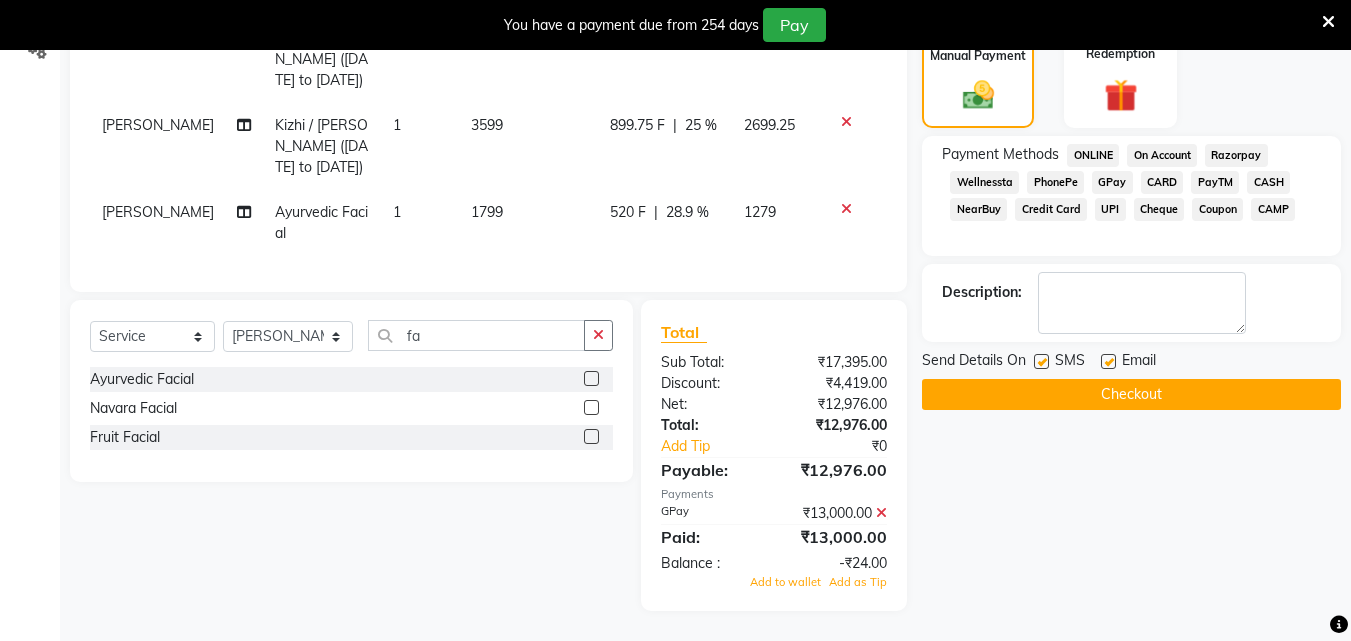 click on "520 F" 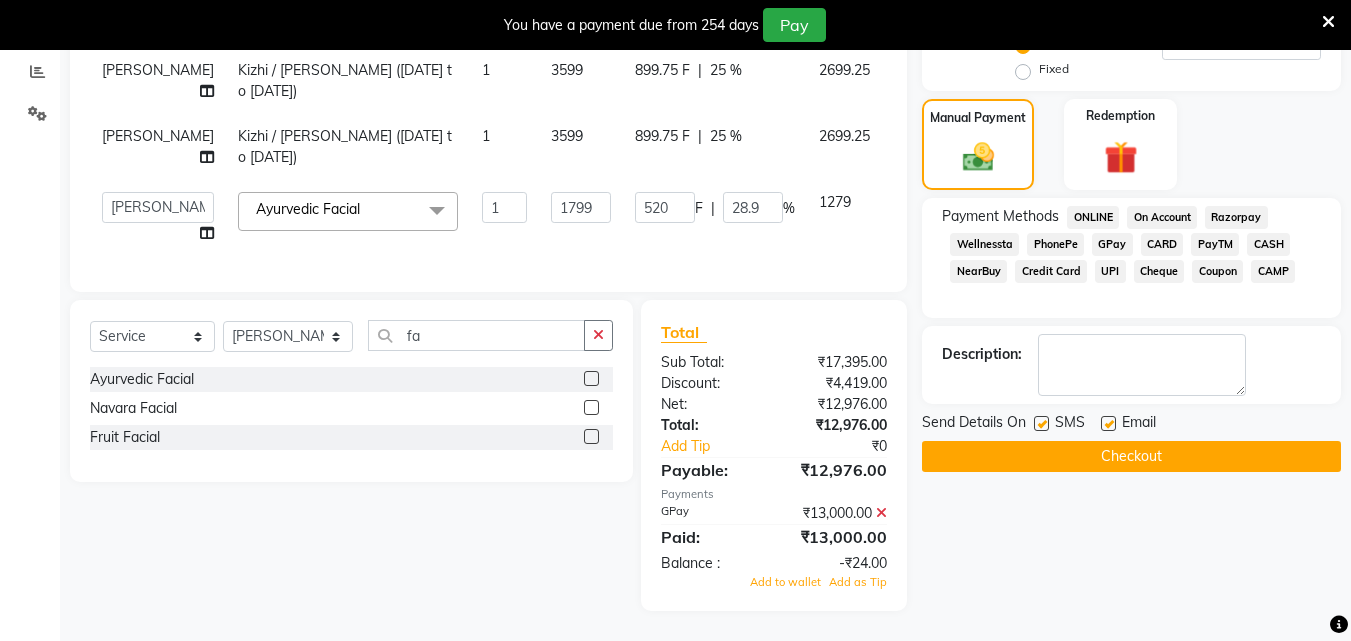 scroll, scrollTop: 0, scrollLeft: 0, axis: both 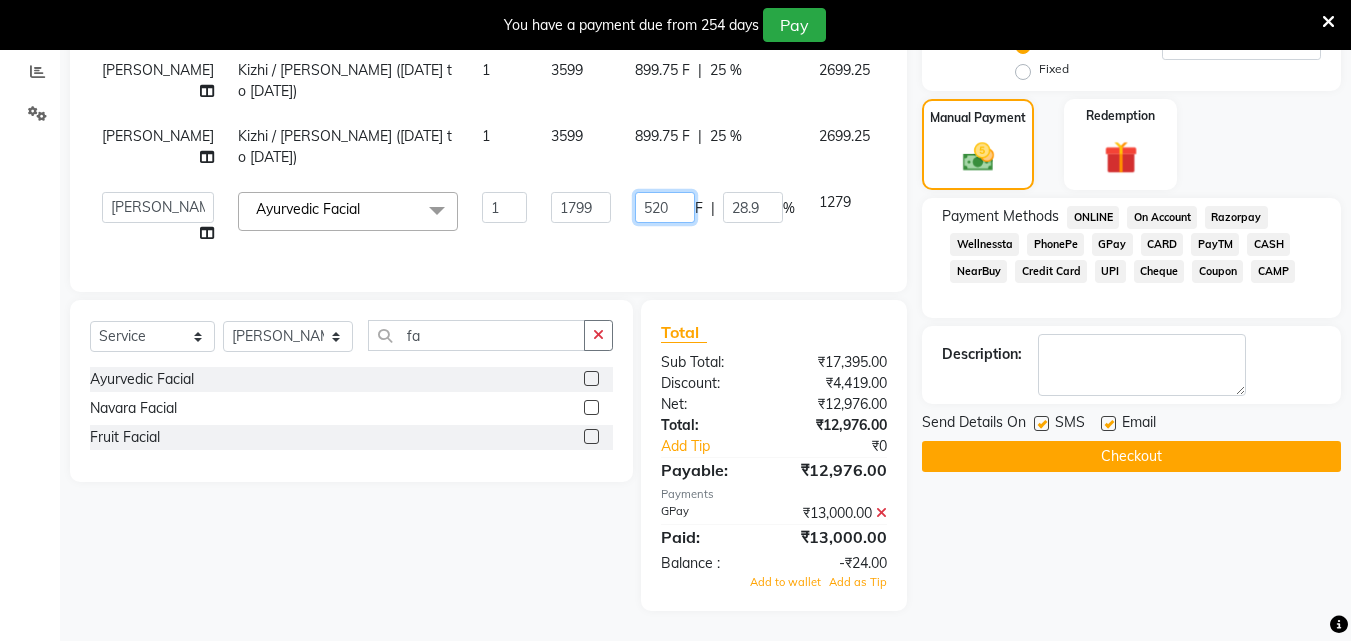 click on "520" 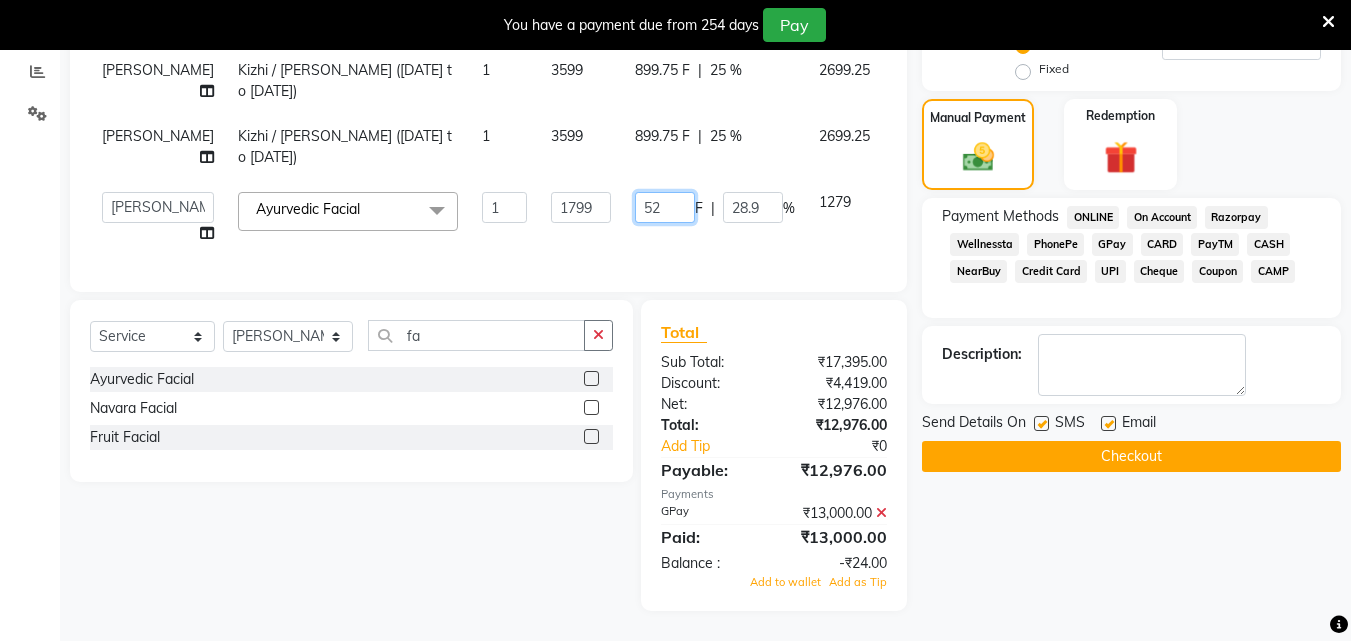 type on "5" 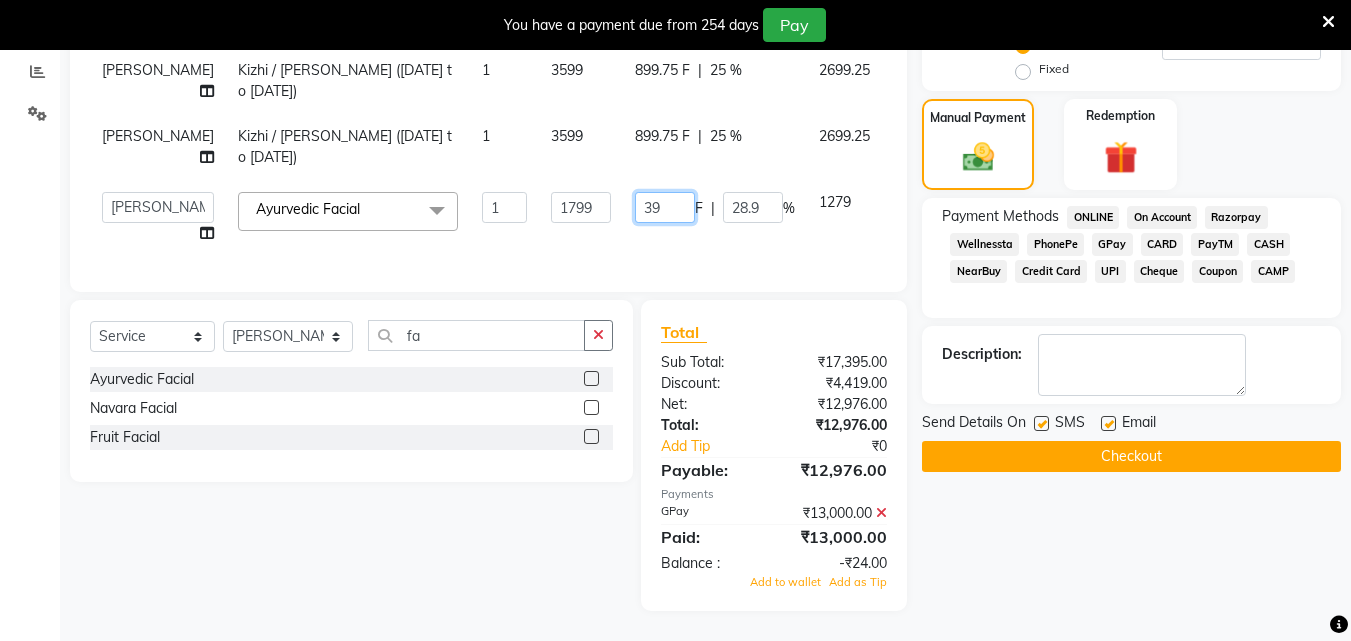 type on "396" 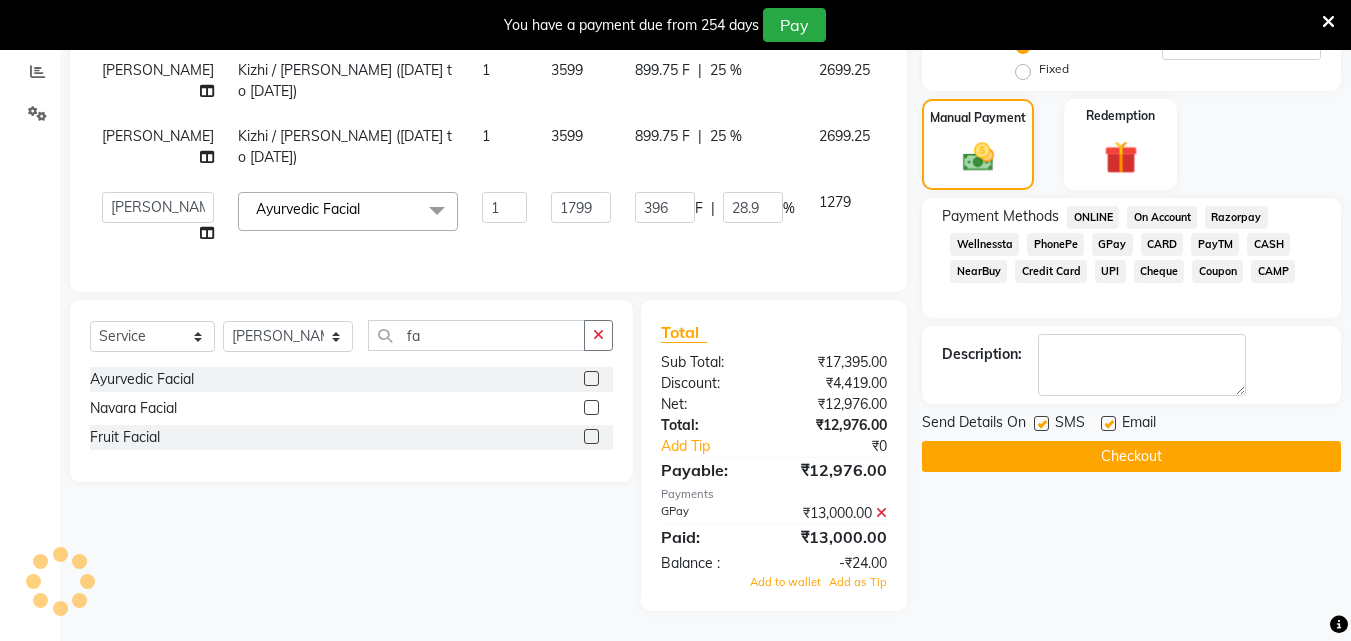 click on "Name: Indira  Membership:  No Active Membership  Total Visits:  1 Card on file:  0 Last Visit:   08-07-2025 Points:   0  Coupon Code Apply Service Total:  ₹17,395.00  Discount:  Percentage   Fixed  0 Manual Payment Redemption Payment Methods  ONLINE   On Account   Razorpay   Wellnessta   PhonePe   GPay   CARD   PayTM   CASH   NearBuy   Credit Card   UPI   Cheque   Coupon   CAMP  Description:                  Send Details On SMS Email  Checkout" 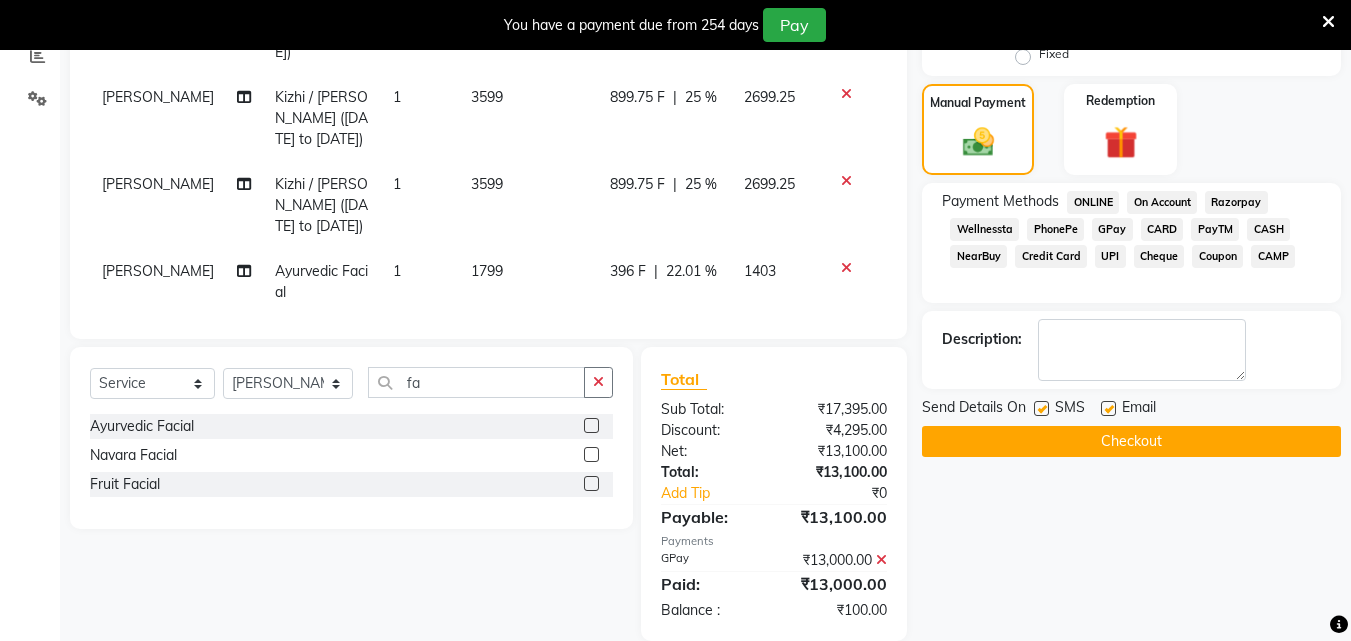 scroll, scrollTop: 509, scrollLeft: 0, axis: vertical 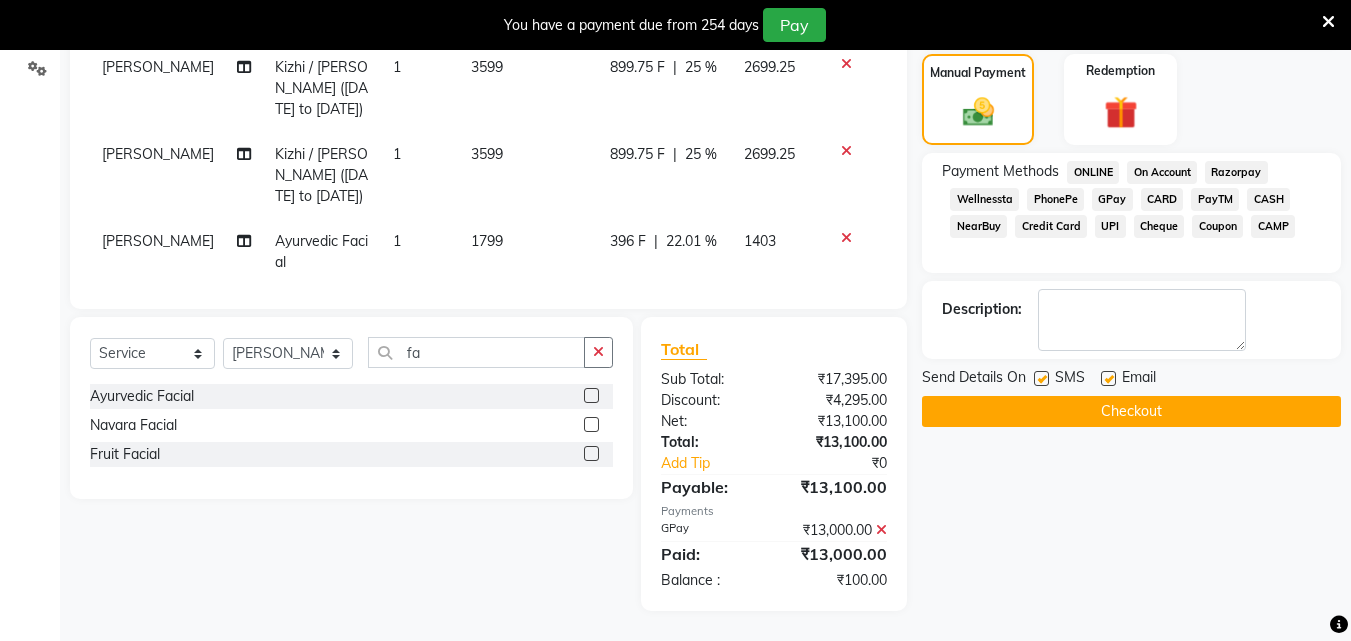 click on "396 F" 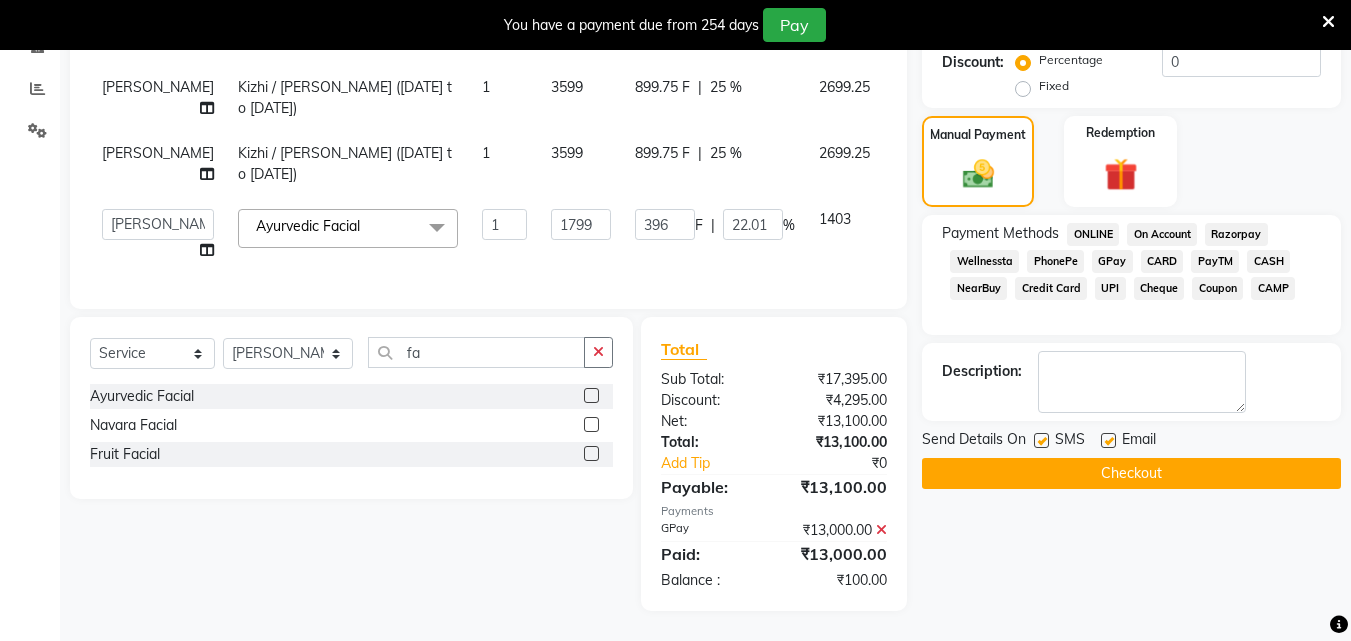 scroll, scrollTop: 462, scrollLeft: 0, axis: vertical 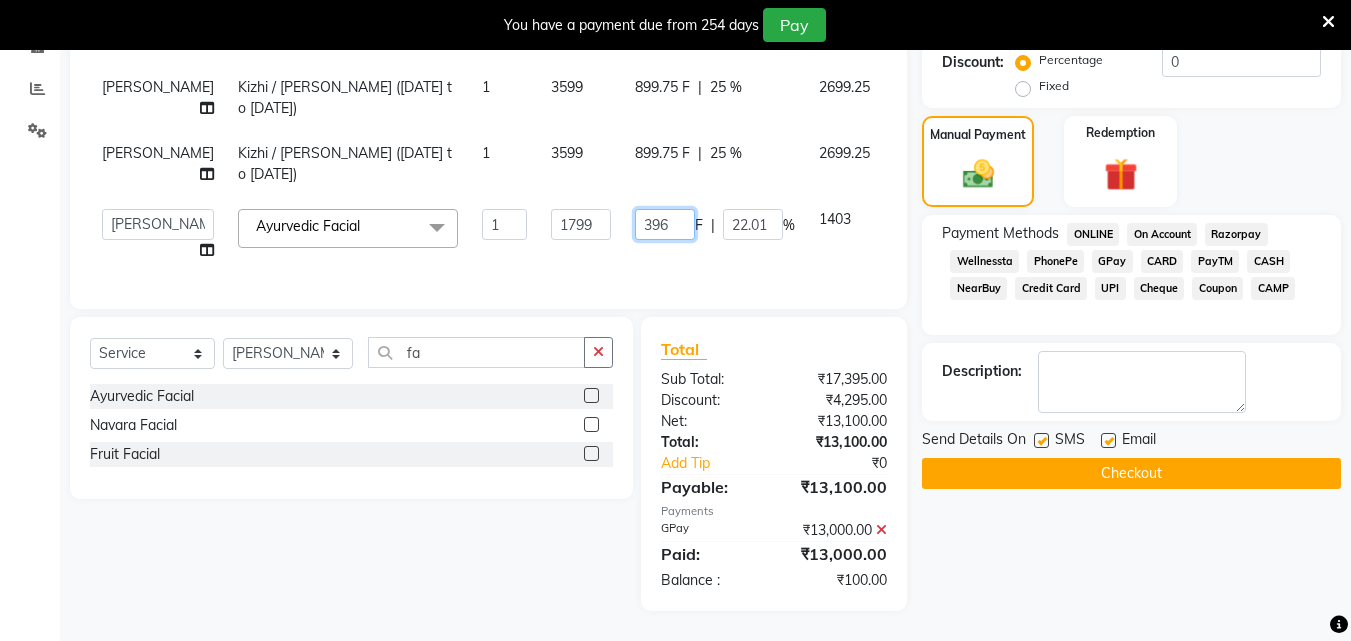 click on "396" 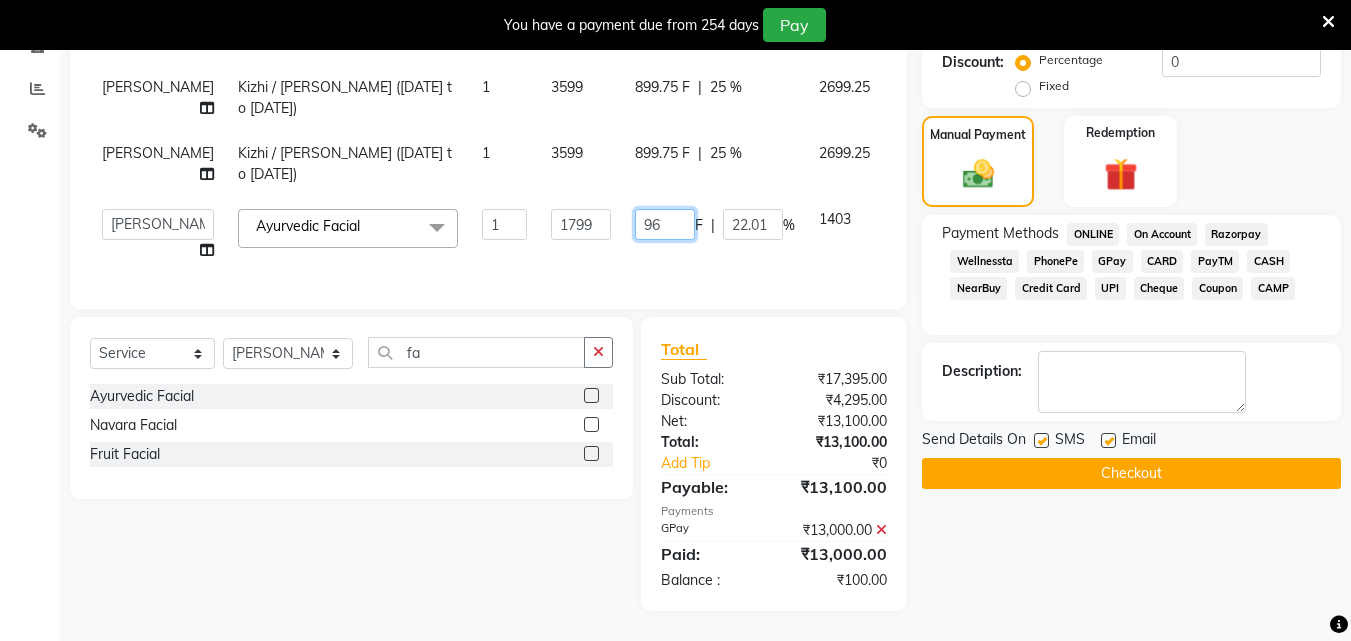 type on "296" 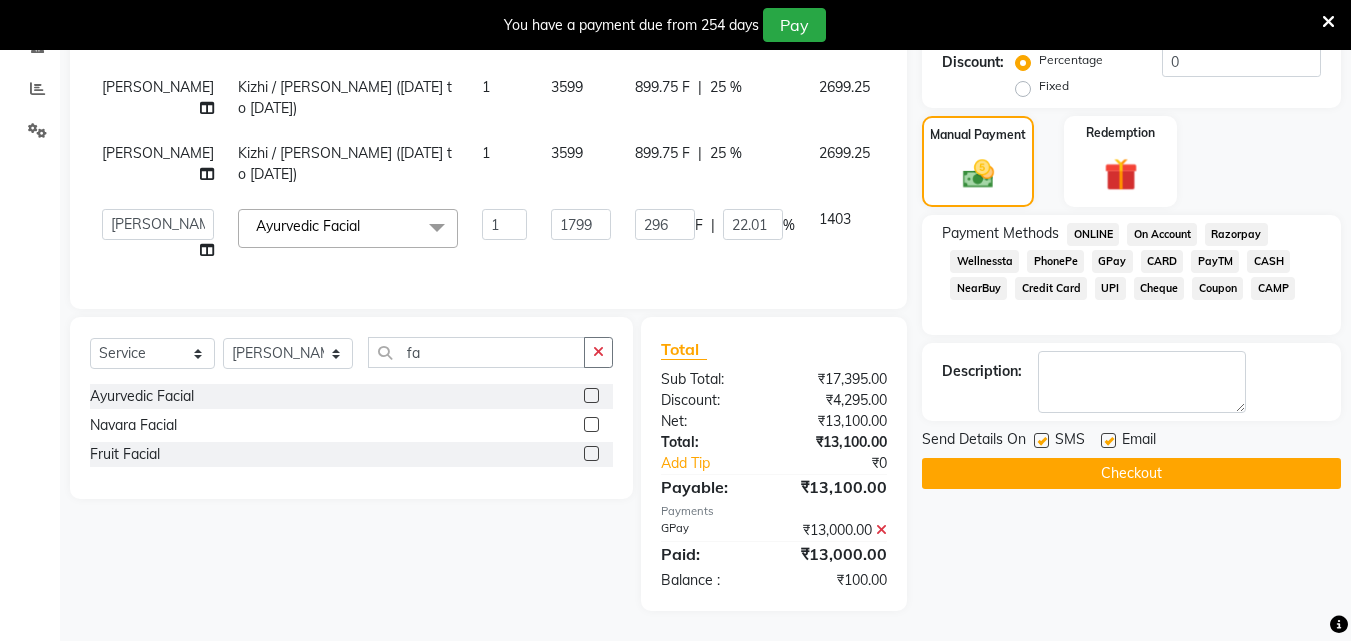 click on "Name: Indira  Membership:  No Active Membership  Total Visits:  1 Card on file:  0 Last Visit:   08-07-2025 Points:   0  Coupon Code Apply Service Total:  ₹17,395.00  Discount:  Percentage   Fixed  0 Manual Payment Redemption Payment Methods  ONLINE   On Account   Razorpay   Wellnessta   PhonePe   GPay   CARD   PayTM   CASH   NearBuy   Credit Card   UPI   Cheque   Coupon   CAMP  Description:                  Send Details On SMS Email  Checkout" 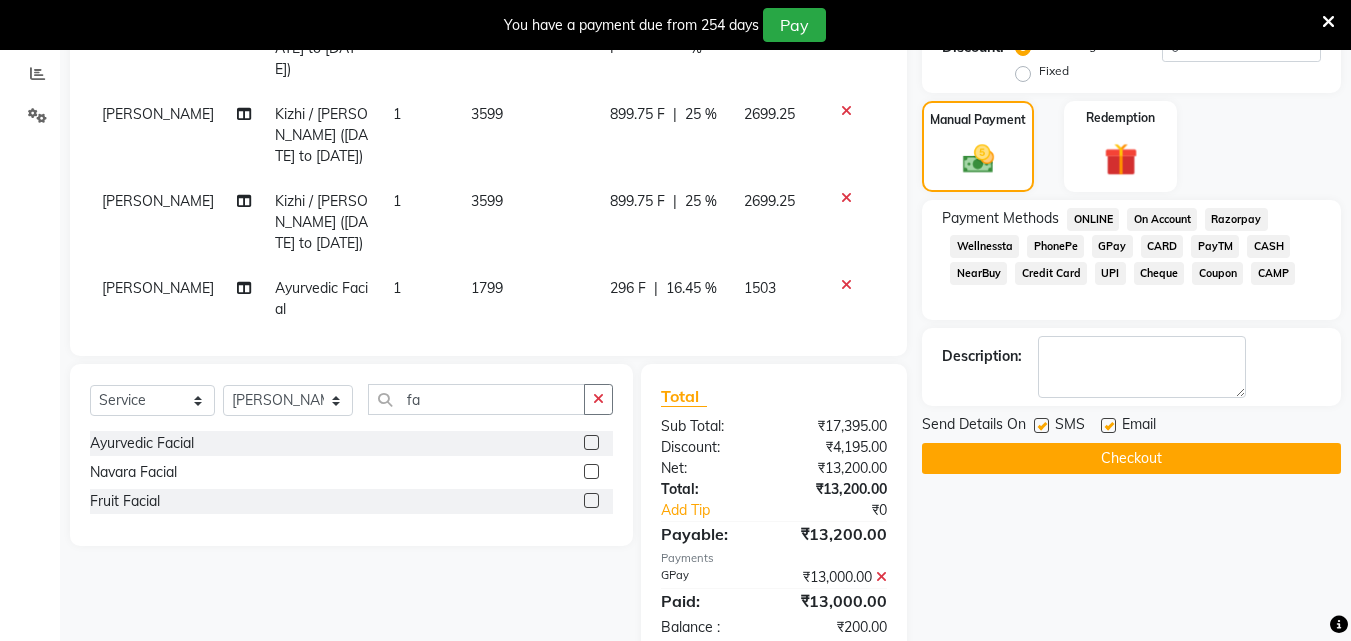 click on "296 F" 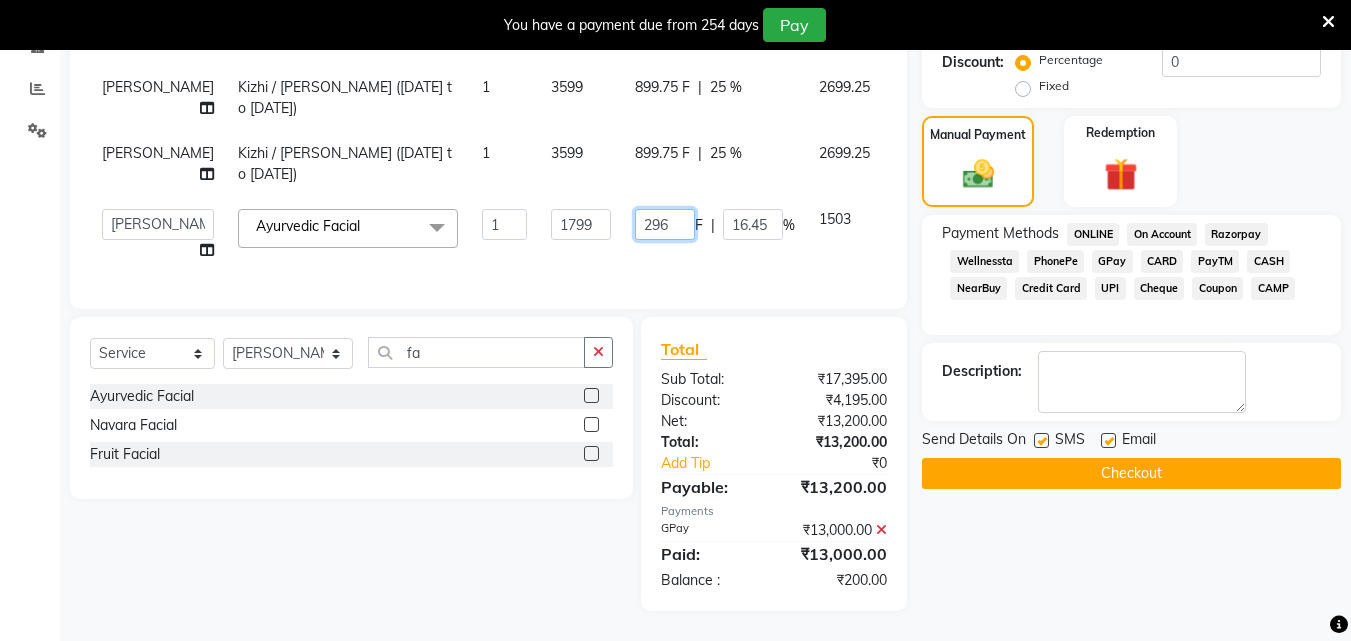 click on "296" 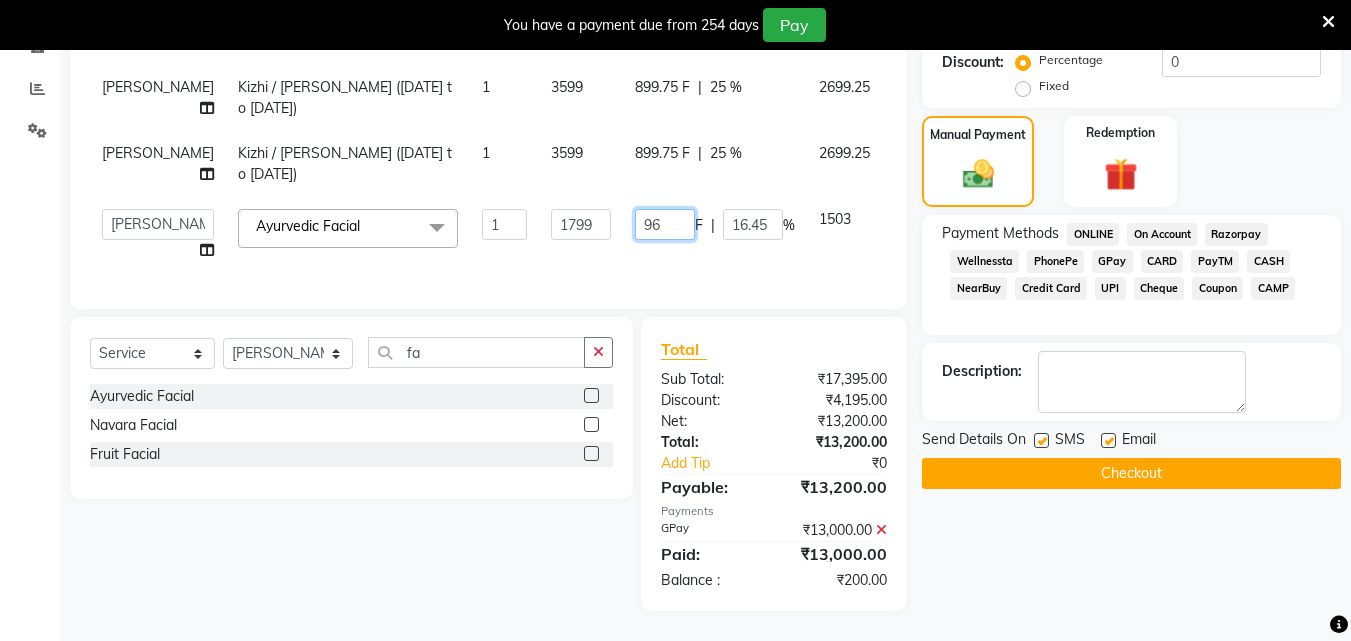 type on "496" 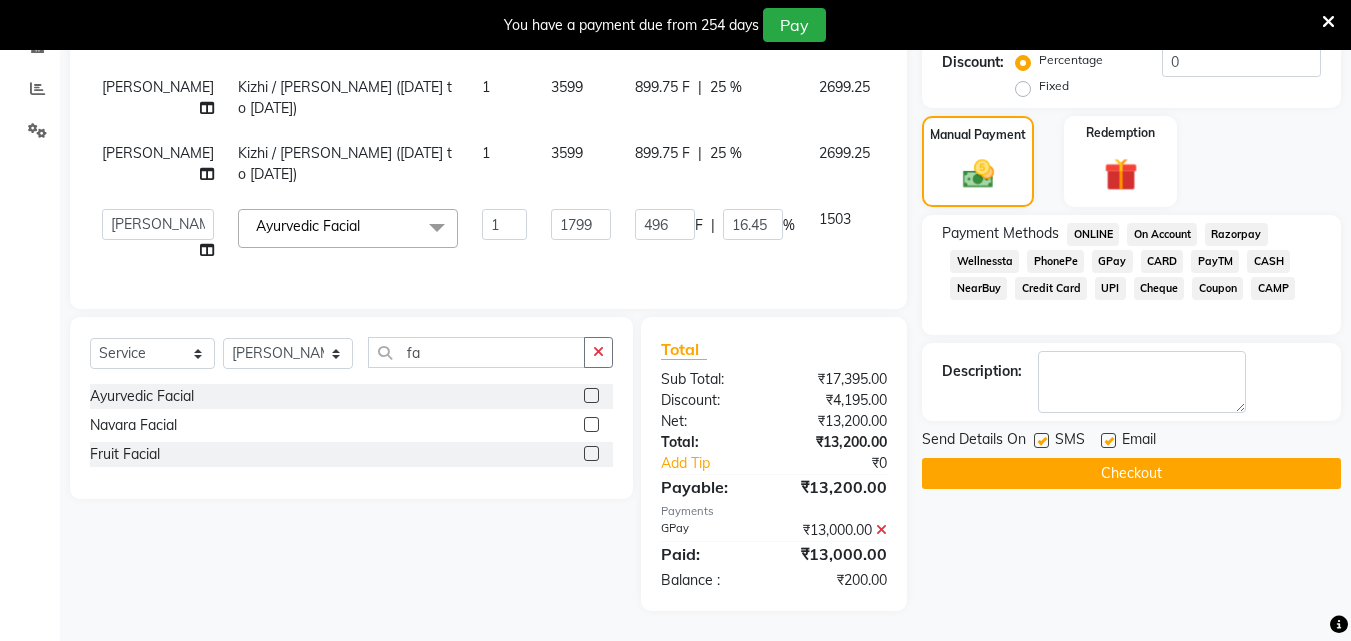 click on "Name: Indira  Membership:  No Active Membership  Total Visits:  1 Card on file:  0 Last Visit:   08-07-2025 Points:   0  Coupon Code Apply Service Total:  ₹17,395.00  Discount:  Percentage   Fixed  0 Manual Payment Redemption Payment Methods  ONLINE   On Account   Razorpay   Wellnessta   PhonePe   GPay   CARD   PayTM   CASH   NearBuy   Credit Card   UPI   Cheque   Coupon   CAMP  Description:                  Send Details On SMS Email  Checkout" 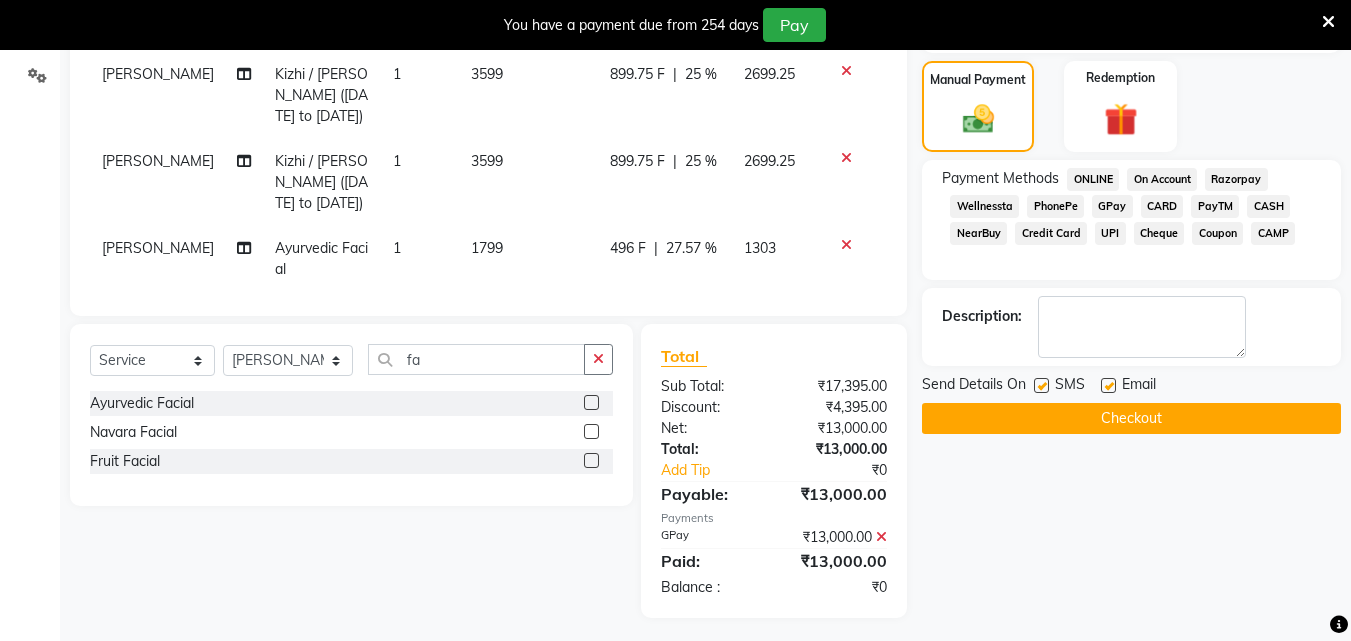 scroll, scrollTop: 509, scrollLeft: 0, axis: vertical 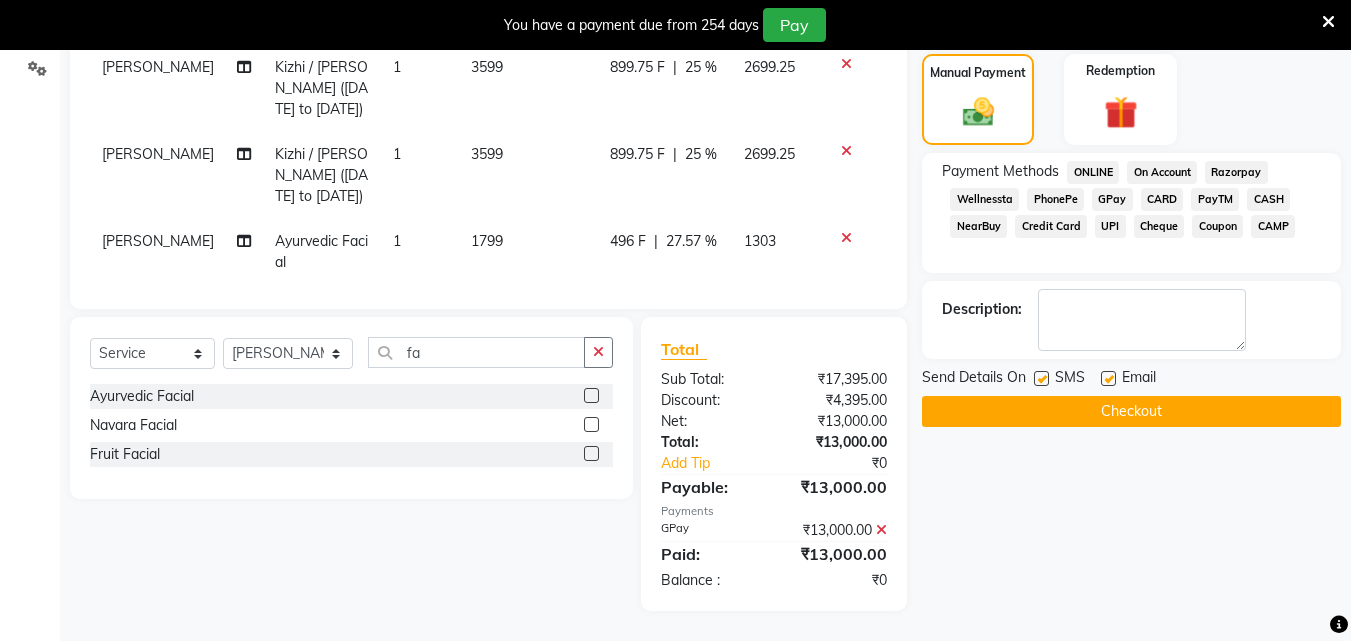 click 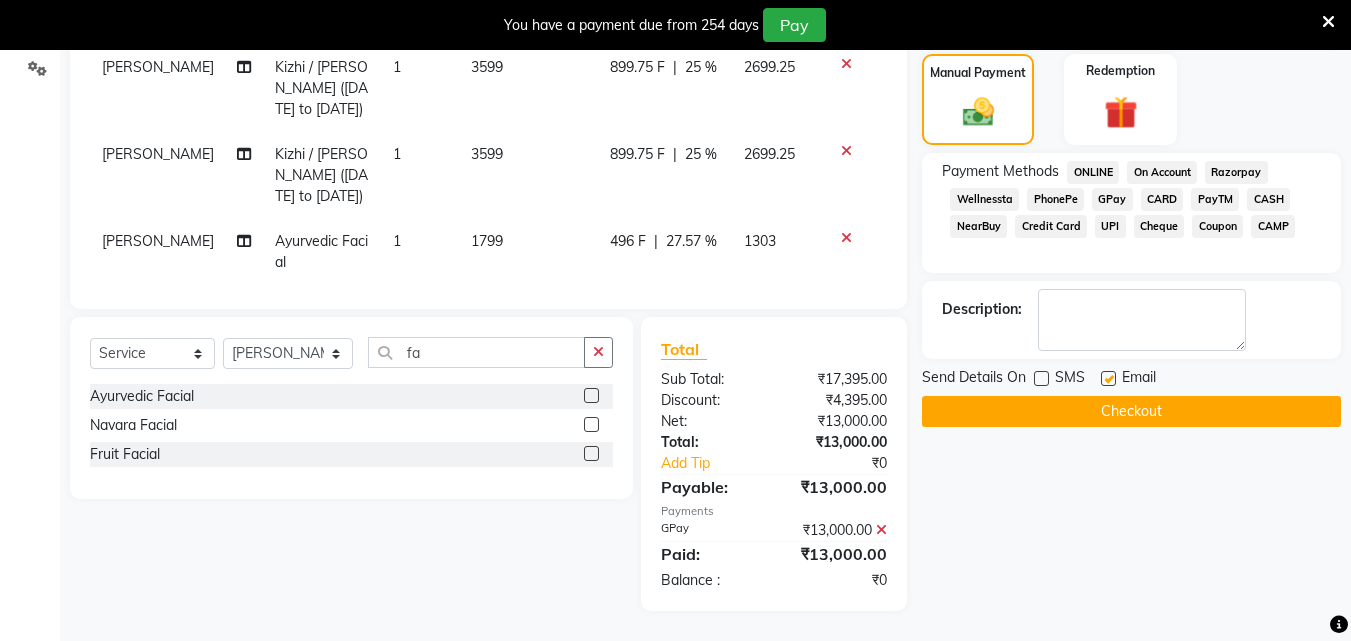 click 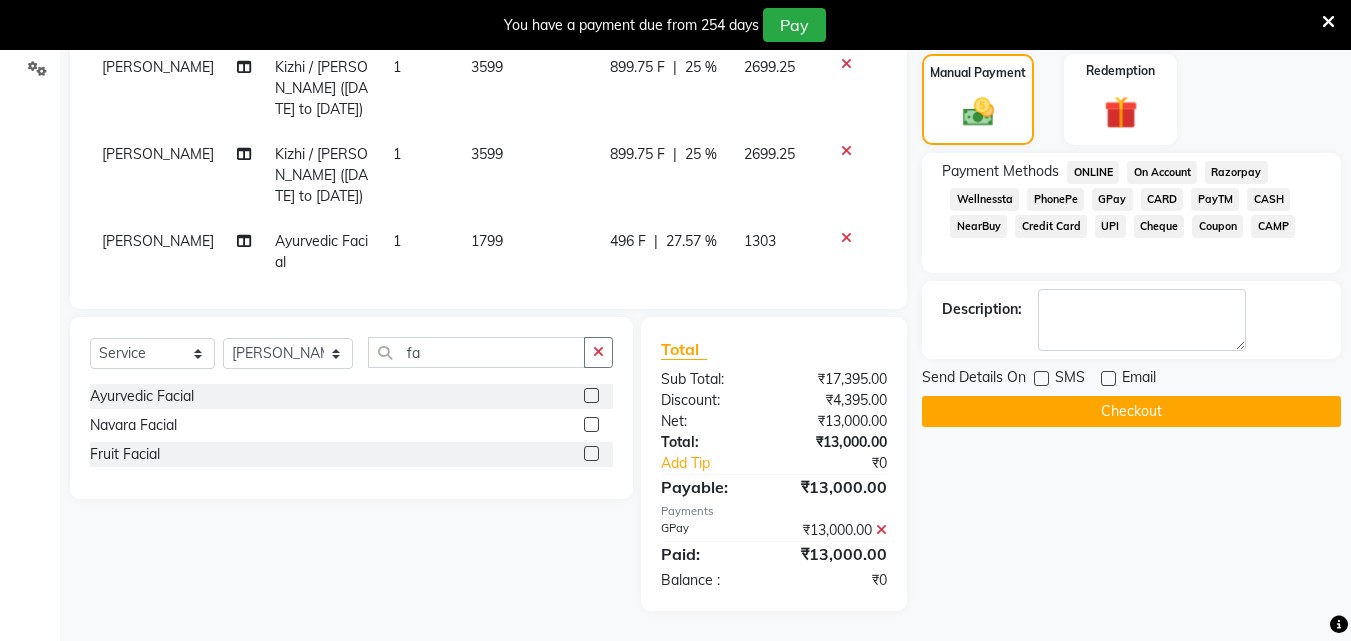 scroll, scrollTop: 0, scrollLeft: 0, axis: both 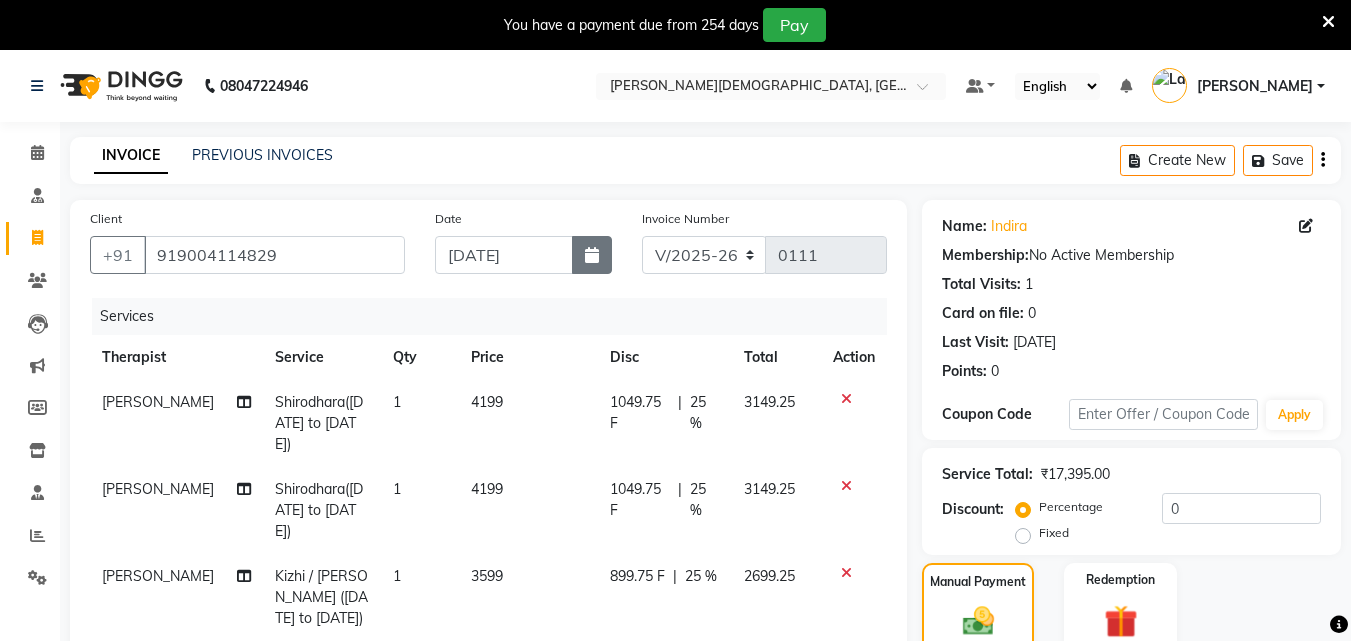 click 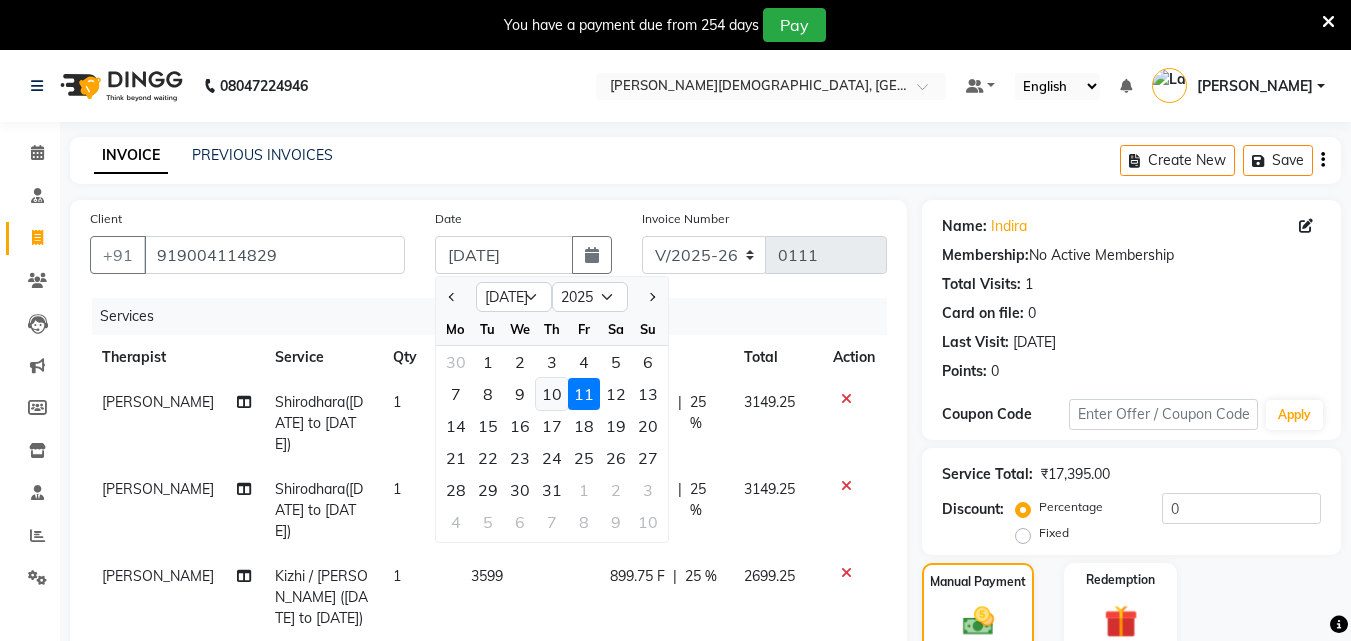 click on "10" 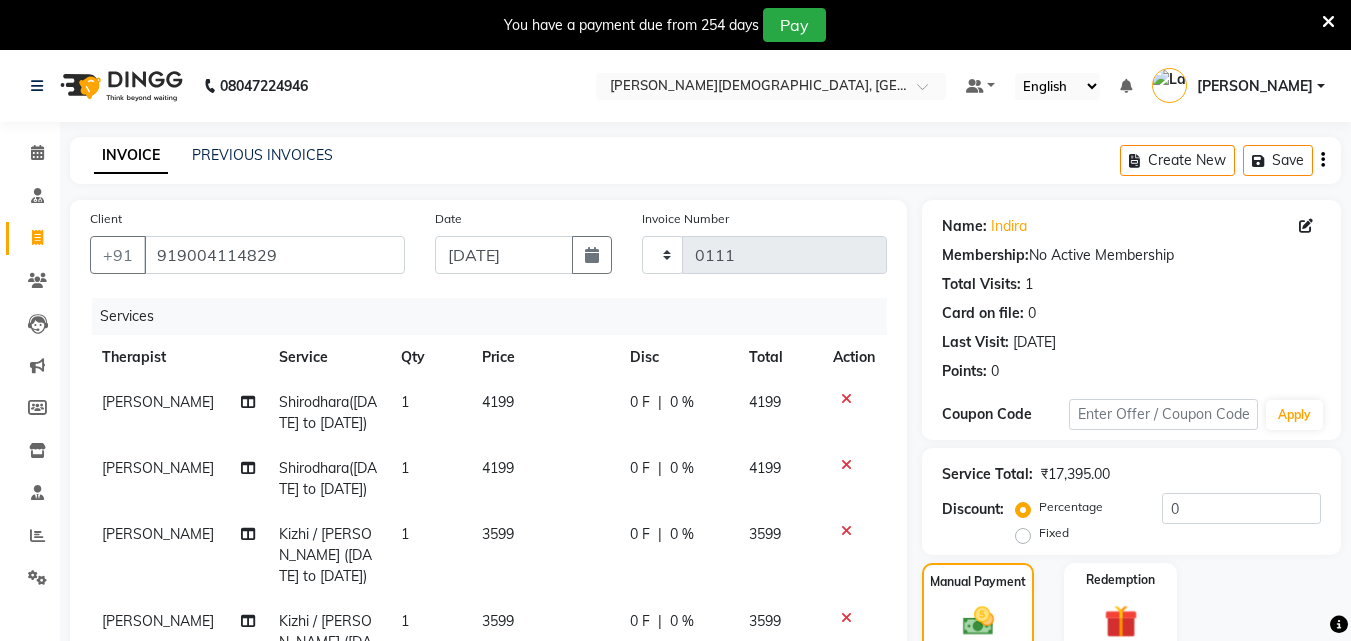 scroll, scrollTop: 27, scrollLeft: 0, axis: vertical 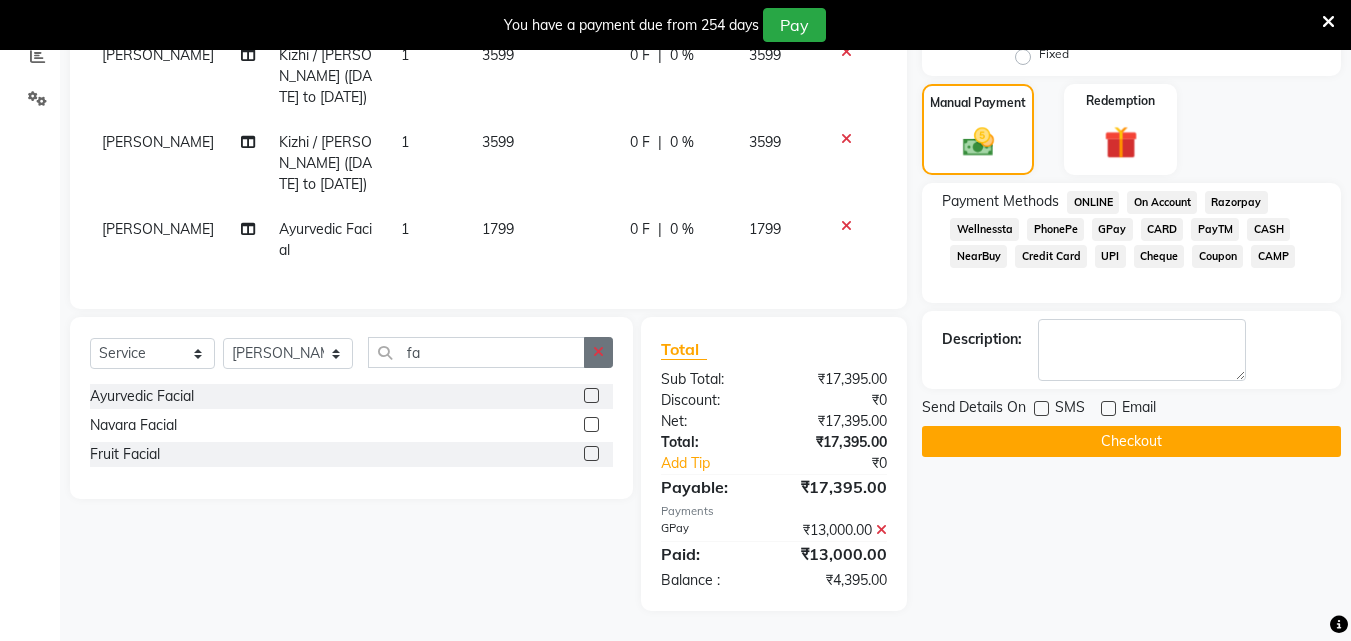 drag, startPoint x: 593, startPoint y: 355, endPoint x: 552, endPoint y: 410, distance: 68.60029 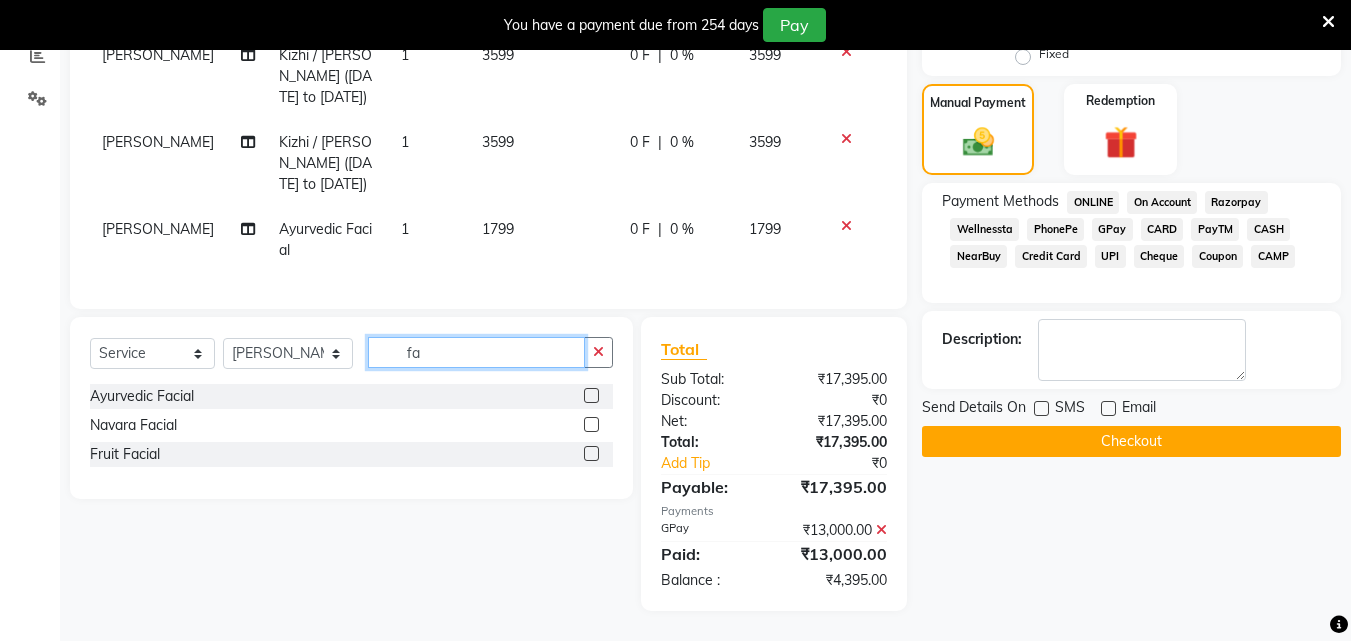 type 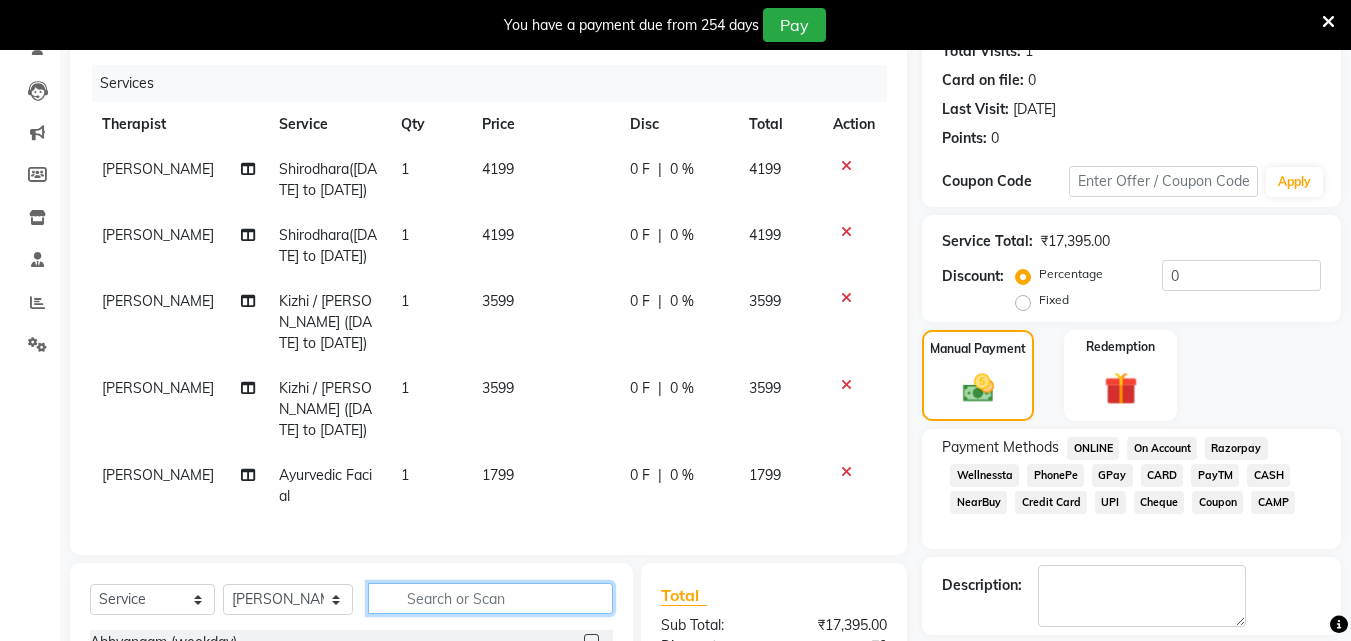 scroll, scrollTop: 210, scrollLeft: 0, axis: vertical 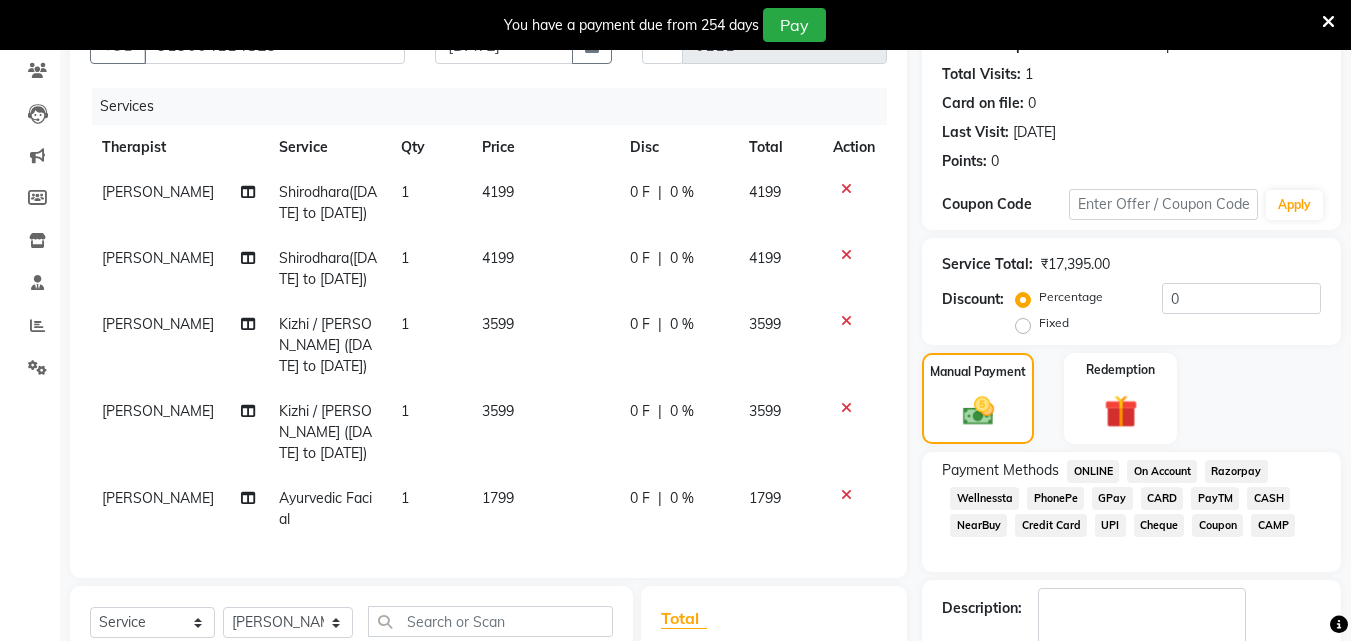 click on "0 %" 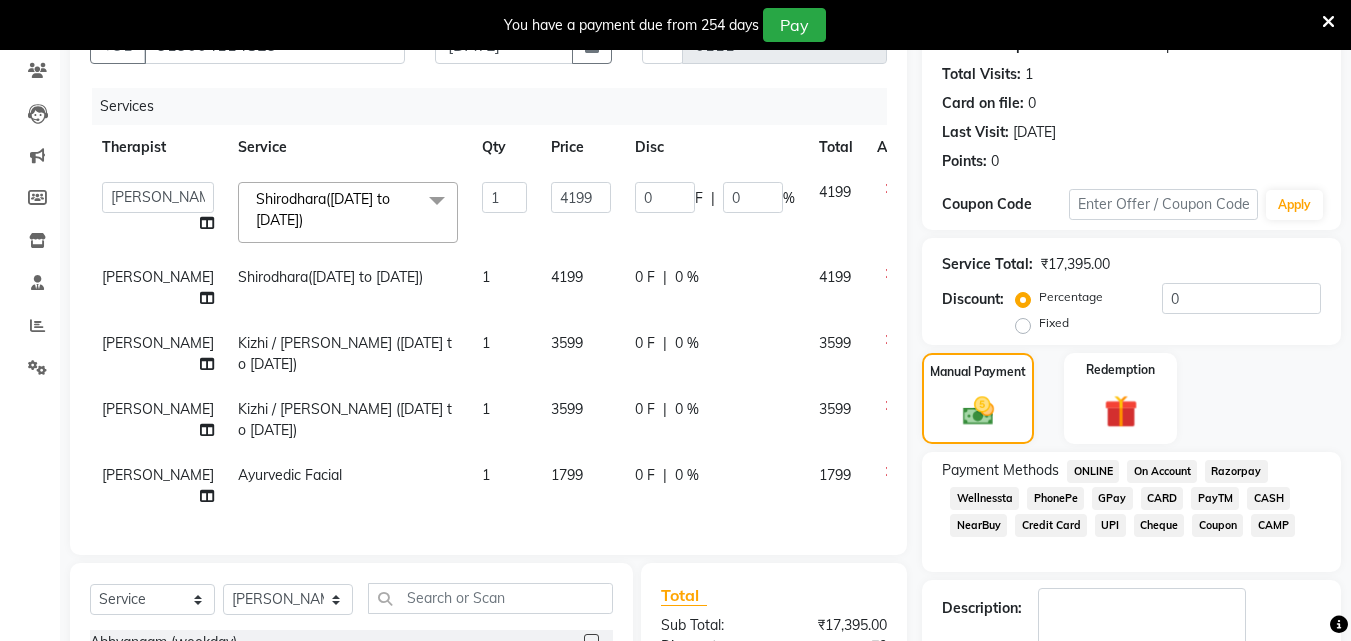 click on "0 %" 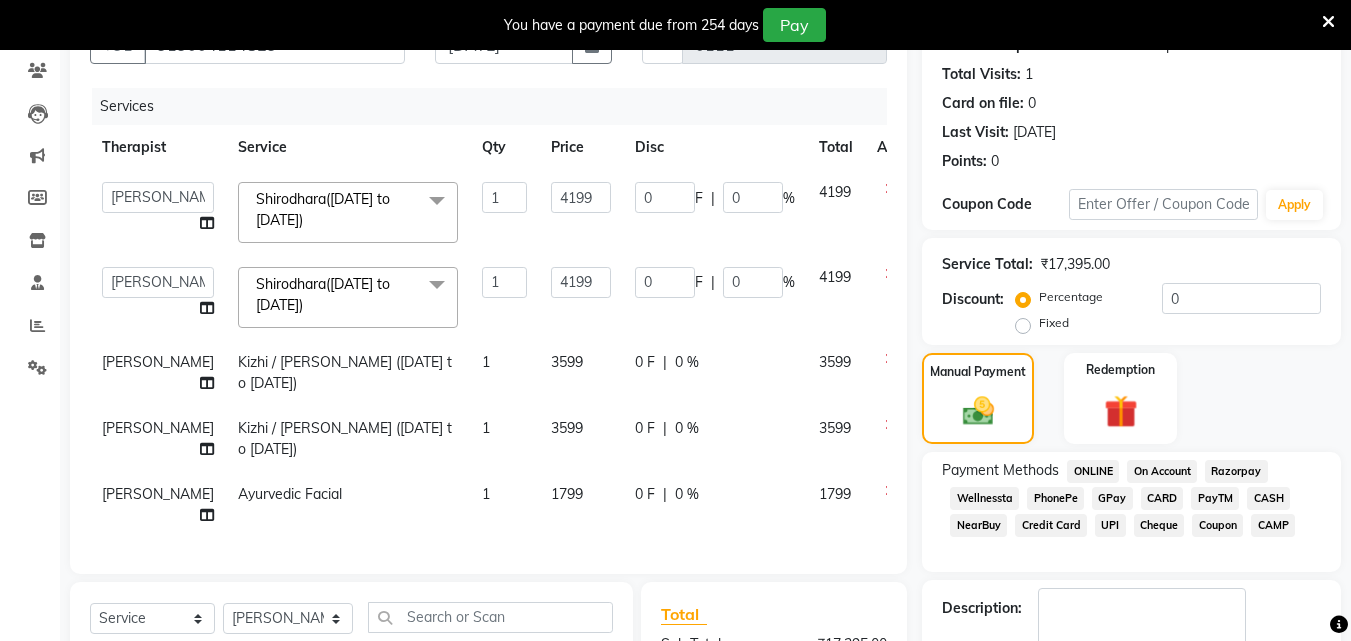 click on "0 %" 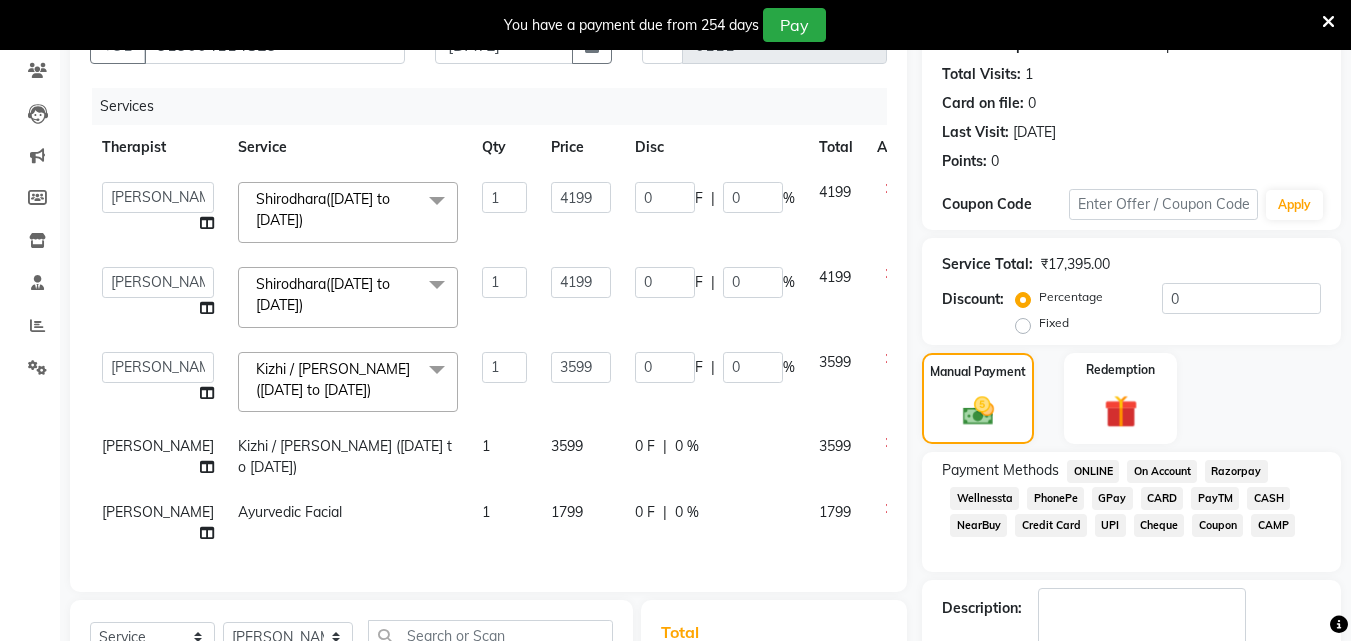 click on "0 F | 0 %" 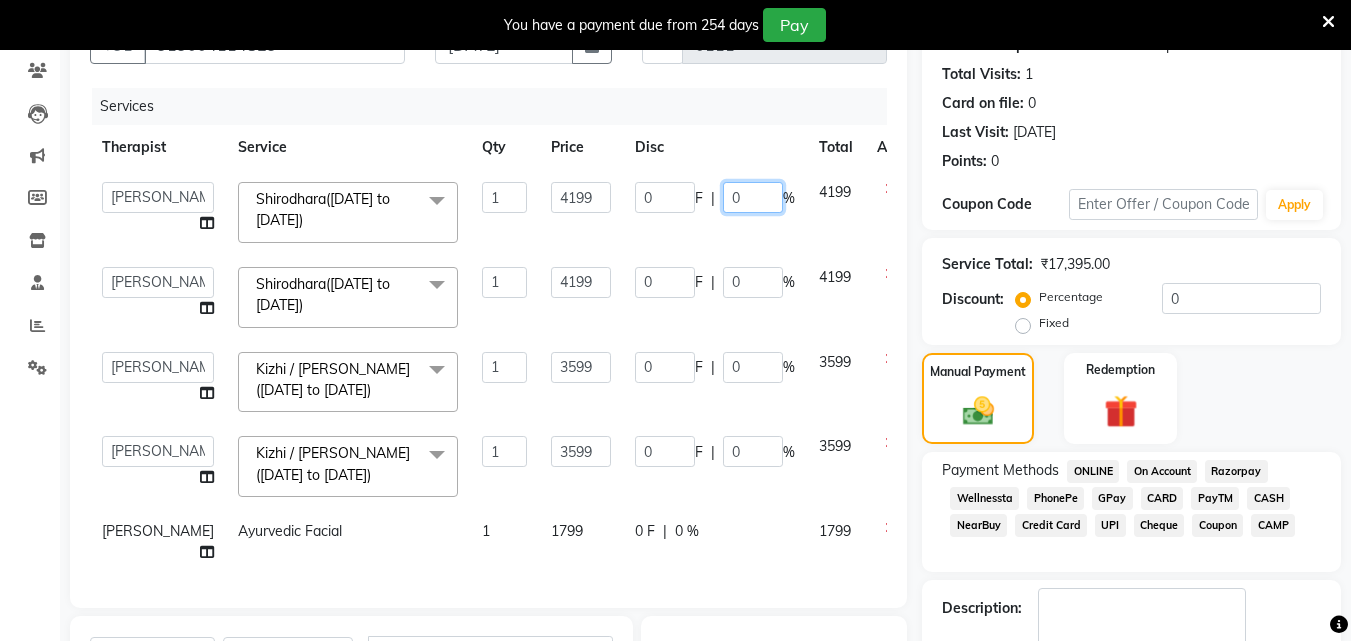 click on "0" 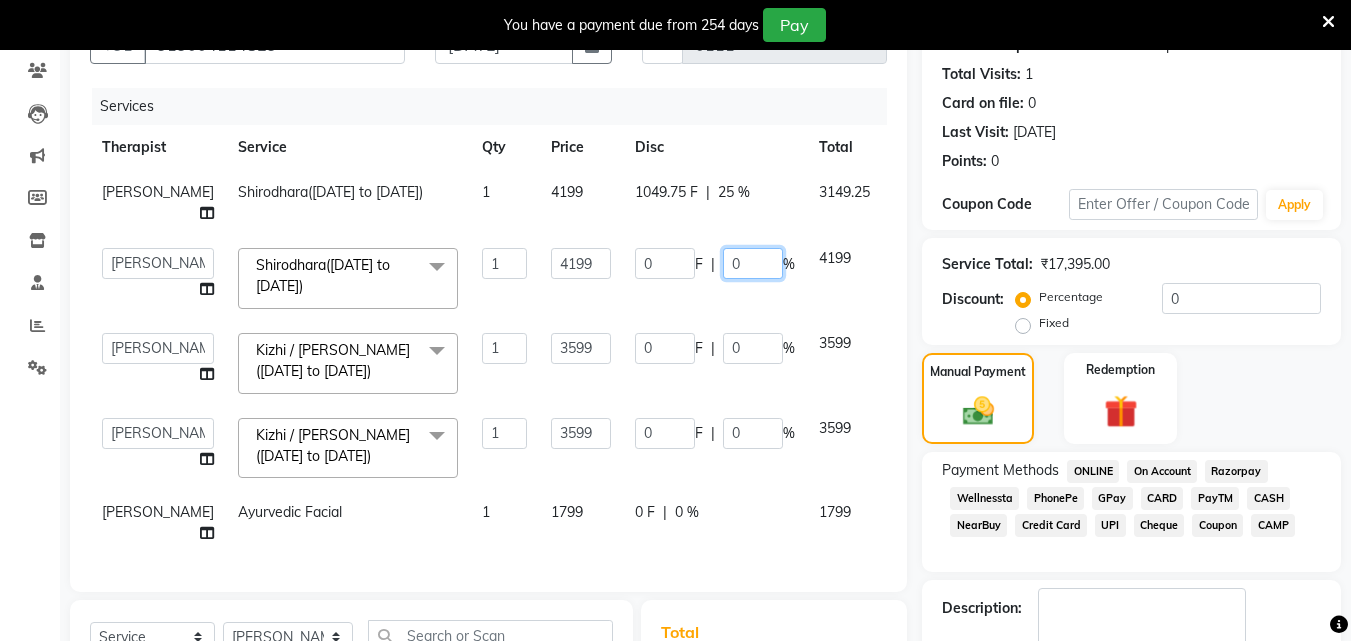 drag, startPoint x: 707, startPoint y: 282, endPoint x: 707, endPoint y: 299, distance: 17 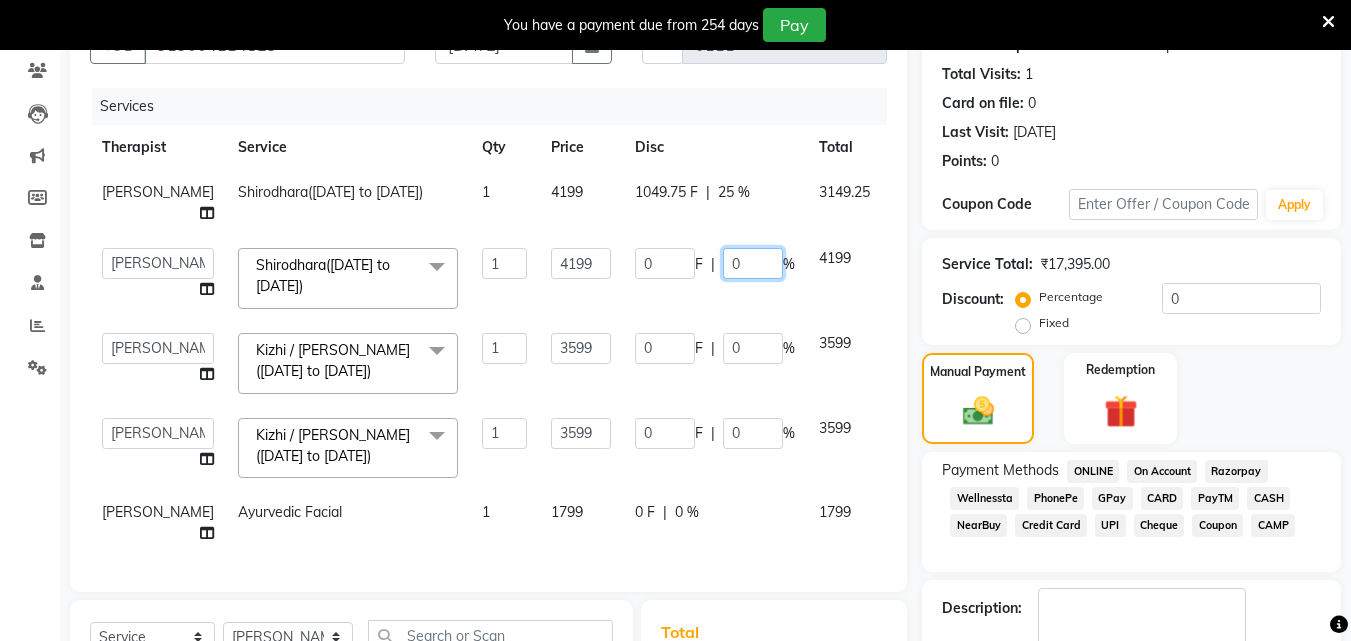 click on "0 F | 0 %" 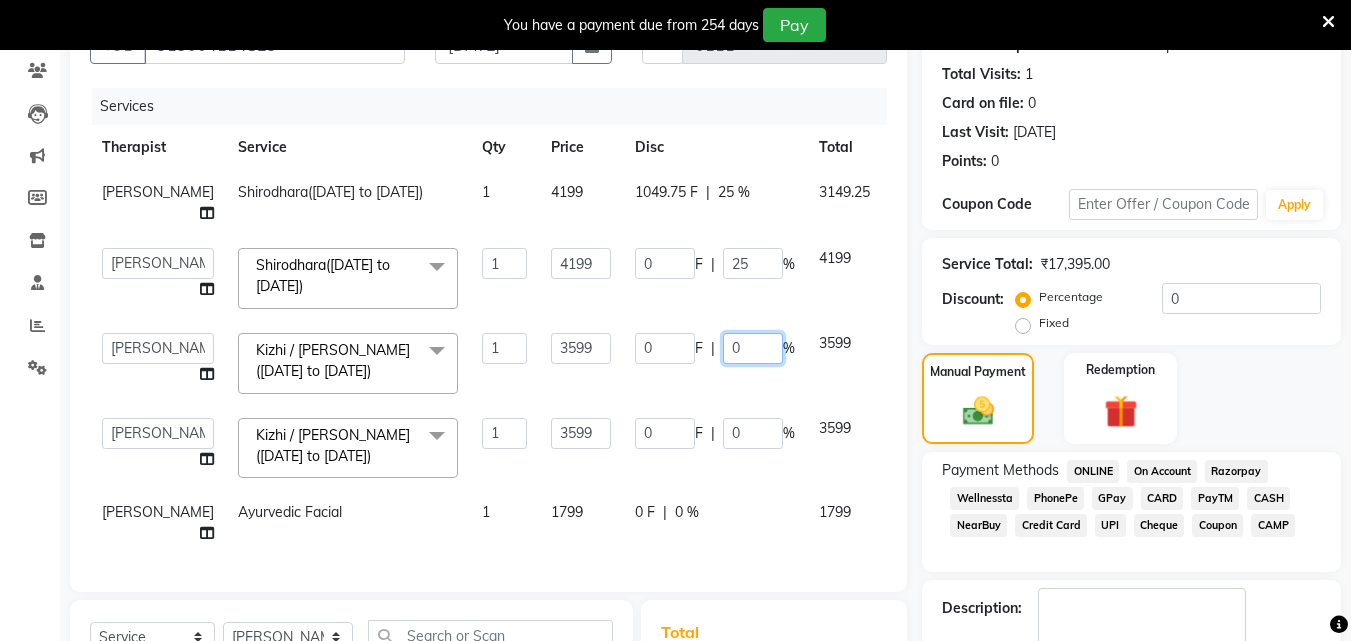 drag, startPoint x: 703, startPoint y: 346, endPoint x: 705, endPoint y: 374, distance: 28.071337 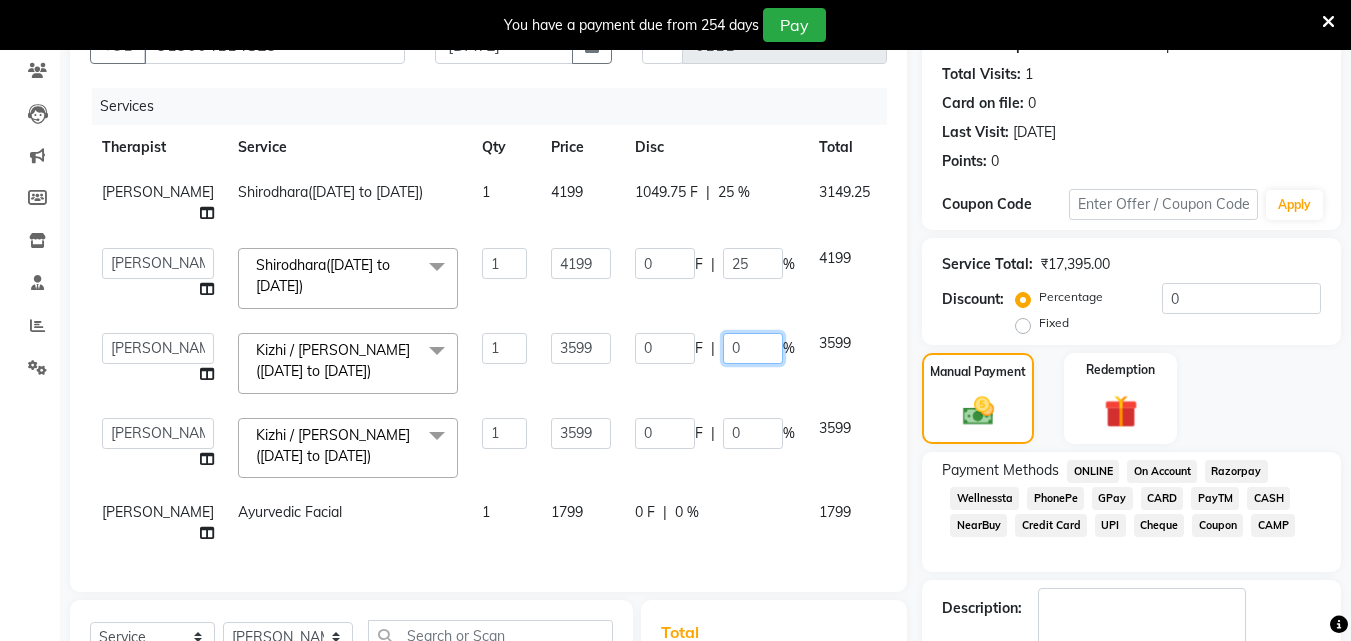 click on "0 F | 0 %" 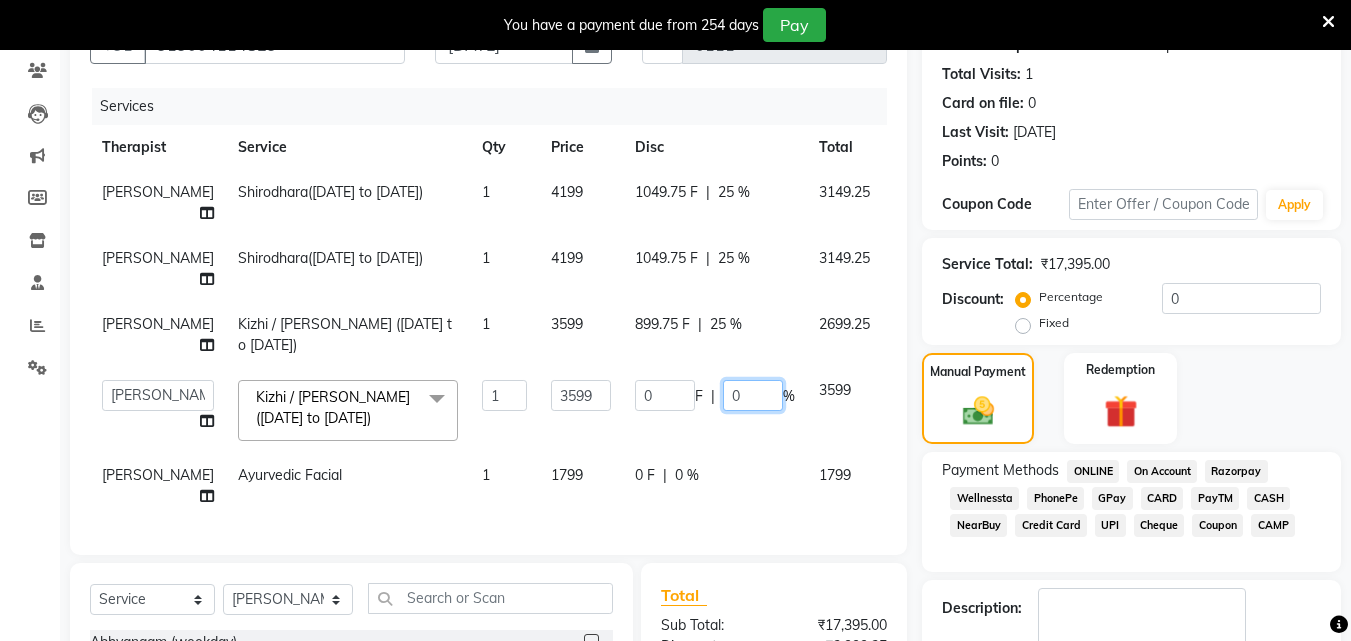 drag, startPoint x: 699, startPoint y: 411, endPoint x: 701, endPoint y: 425, distance: 14.142136 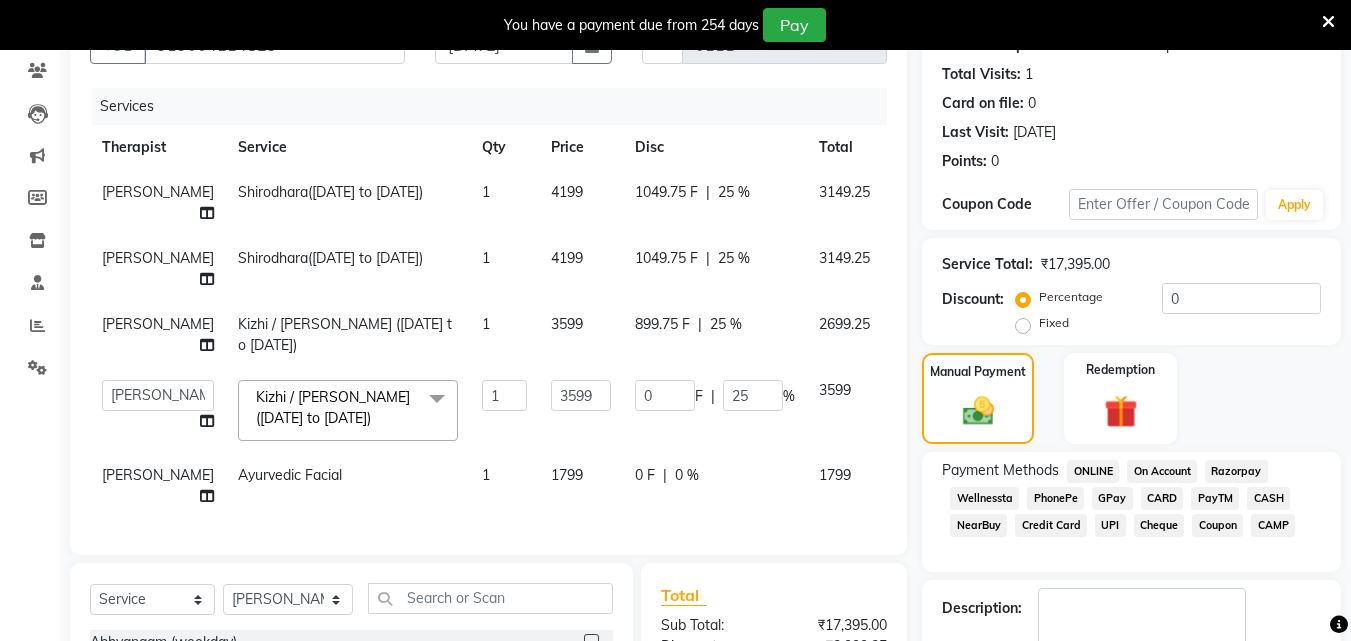 click on "Rajesh verma Shirodhara(Tuesday to Friday) 1 4199 1049.75 F | 25 % 3149.25 Rajesh verma Shirodhara(Tuesday to Friday) 1 4199 1049.75 F | 25 % 3149.25 Rajesh verma Kizhi / Navara Kizhi (Tuesday to Friday) 1 3599 899.75 F | 25 % 2699.25  Amla   Amrutha   Anita Khatke   Anjana Surendra Kalyani   Athul    Avtar Jaiswal   Bibina   Chandani Yadav   Deepali Gaikwad   Dr. Annu Prasad   Dr. Chaitali Deshmukh   Dr. Jeason John   Dr mamta   Dr. Mrunal Gole   Gloria Y   Hari   Jainy M R   KAMAL NIKAM   Kavita Ambatkar   Latika   Latika Sawant   Leenamol   Pooja Mohite   Priya Mishra   Rajesh verma   Rajimon Gopalan   RATHEESH KUMAR G KURUP   Sachin Subhash   Shali K M   Shani K   Shibin   shivam   Shivprasad   Suddheesh K K   Sunil Wankhade   Sunita Fernandes    Swati   Tejaswini Gaonkar   Vidya Vishwanath   Vinayak   Yogesh Parab  Kizhi / Navara Kizhi (Tuesday to Friday)  x Abhyangam  (weekday) Abhyangam (weekend) Kizhi / Navara Kizhi (weekday) Kizhi / Navara Kizhi (weekend) Shirodhara (weekday) Shirodhara (weekend) 1" 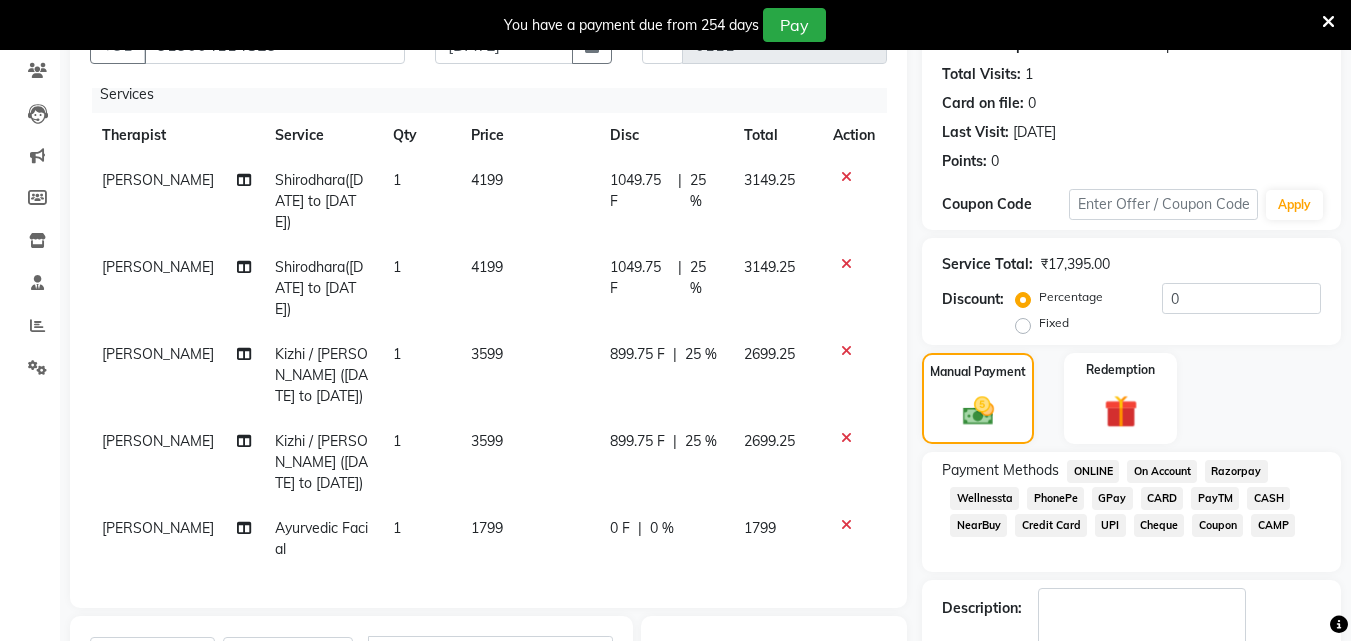 scroll, scrollTop: 27, scrollLeft: 0, axis: vertical 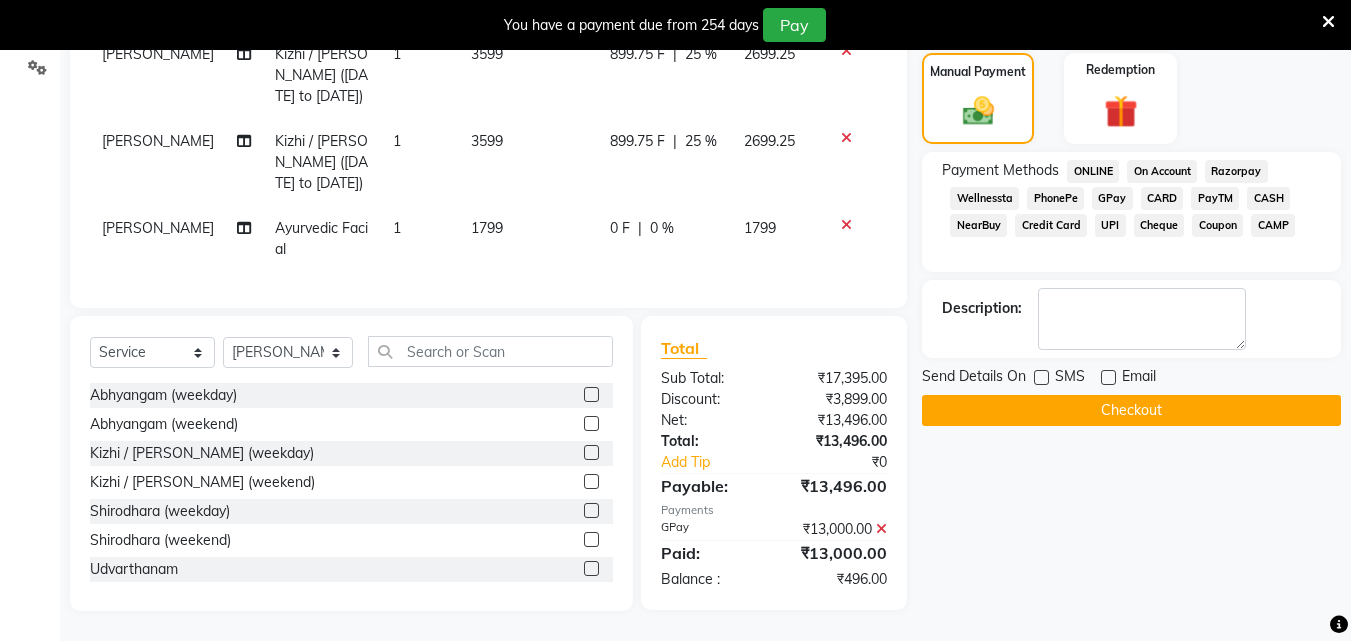 click on "GPay" 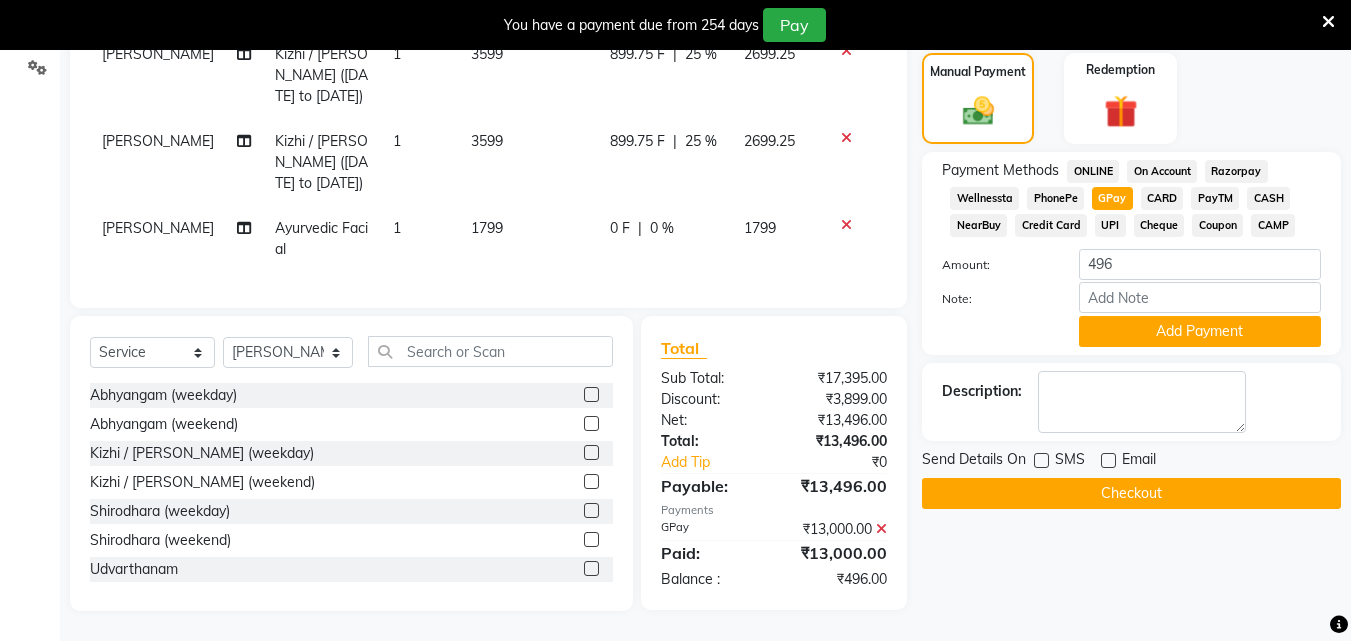click on "0 F" 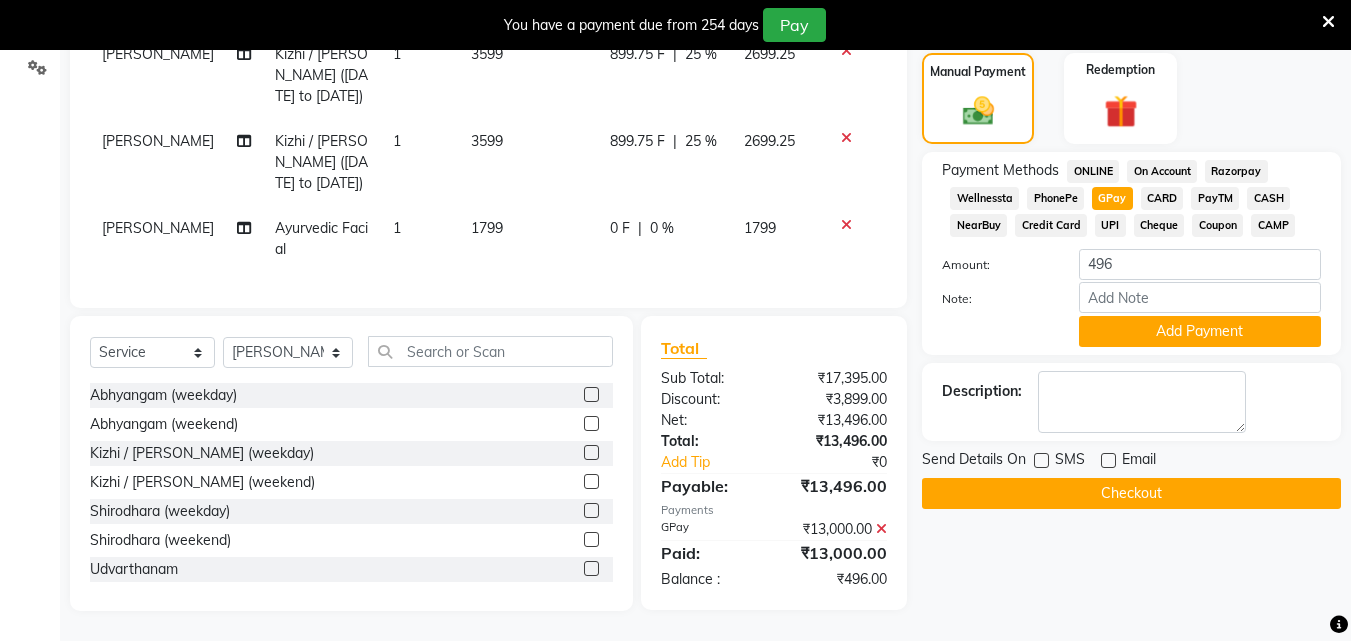 scroll, scrollTop: 463, scrollLeft: 0, axis: vertical 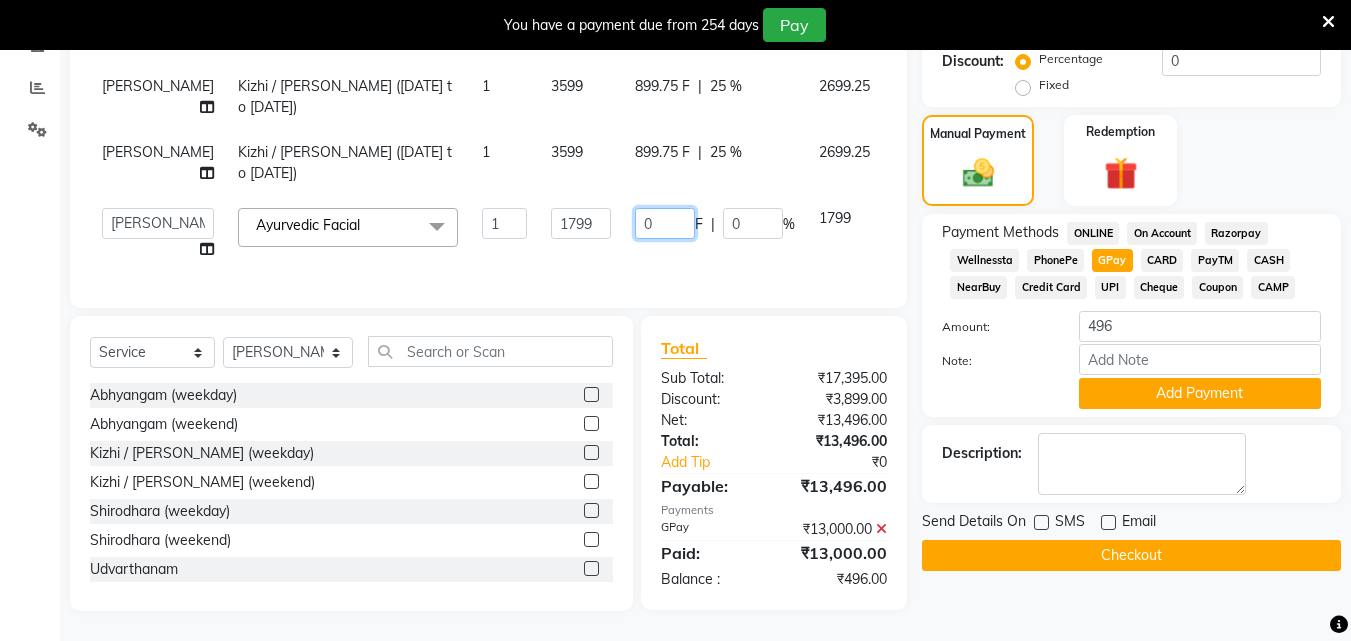 click on "0" 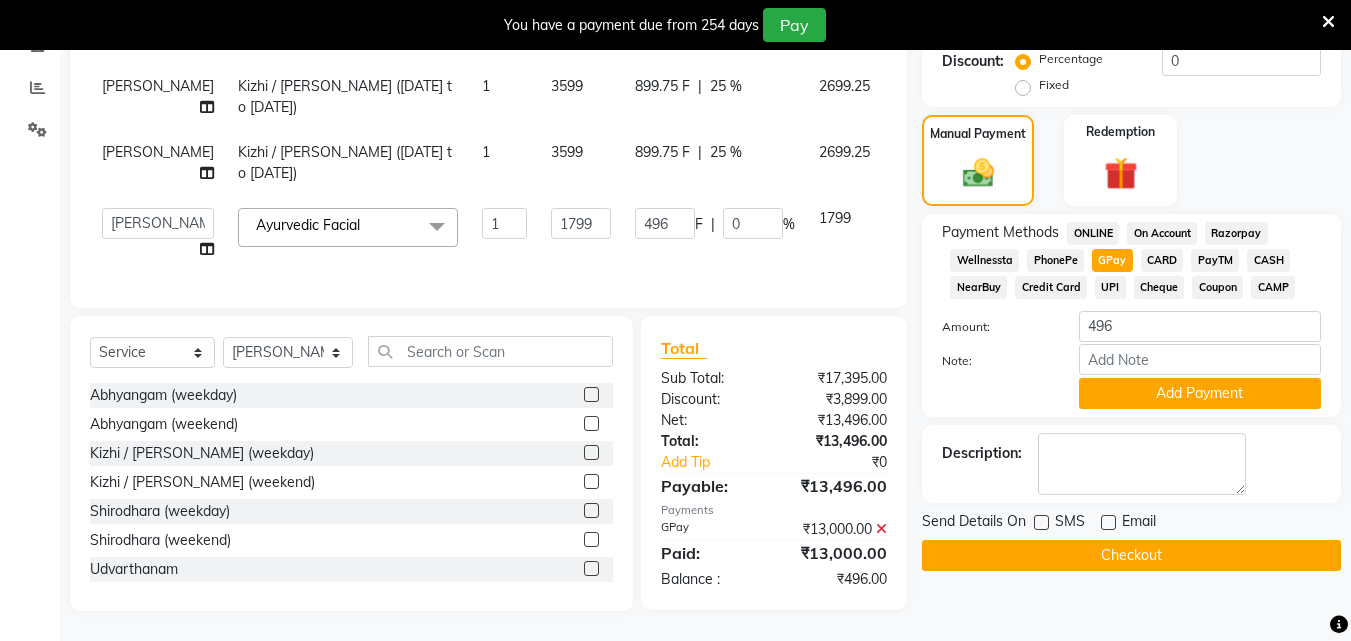 click on "Name: Indira  Membership:  No Active Membership  Total Visits:  1 Card on file:  0 Last Visit:   08-07-2025 Points:   0  Coupon Code Apply Service Total:  ₹17,395.00  Discount:  Percentage   Fixed  0 Manual Payment Redemption Payment Methods  ONLINE   On Account   Razorpay   Wellnessta   PhonePe   GPay   CARD   PayTM   CASH   NearBuy   Credit Card   UPI   Cheque   Coupon   CAMP  Amount: 496 Note: Add Payment Description:                  Send Details On SMS Email  Checkout" 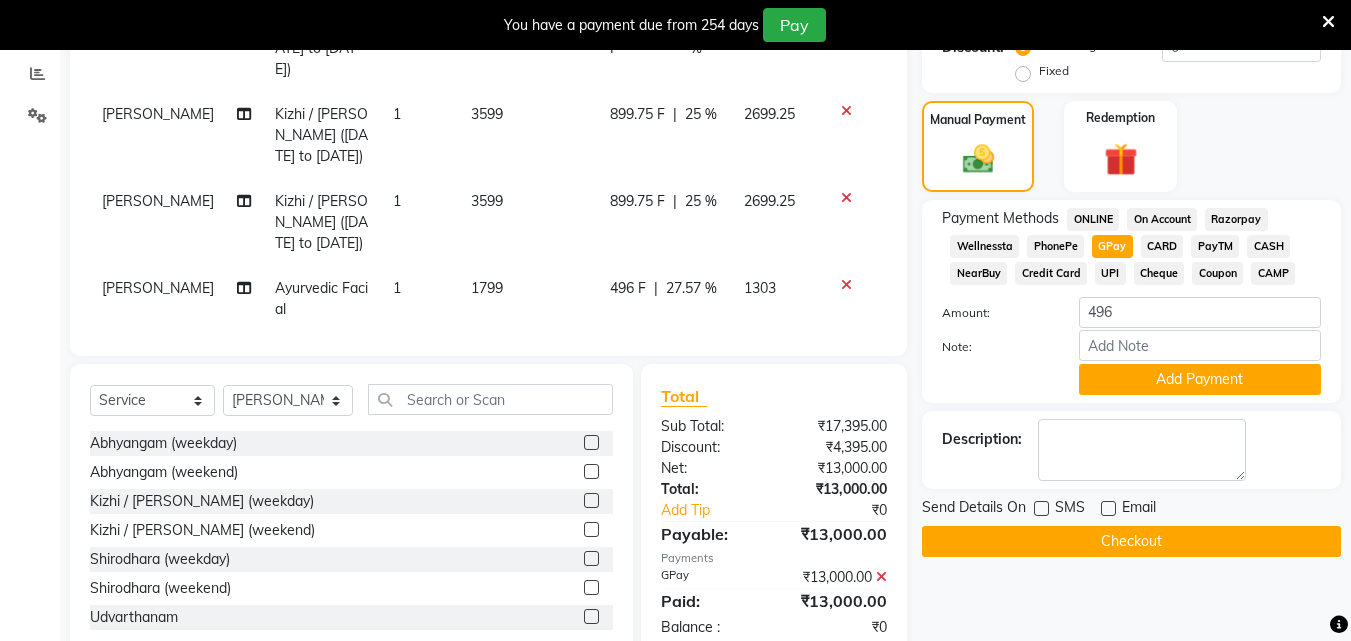 scroll, scrollTop: 510, scrollLeft: 0, axis: vertical 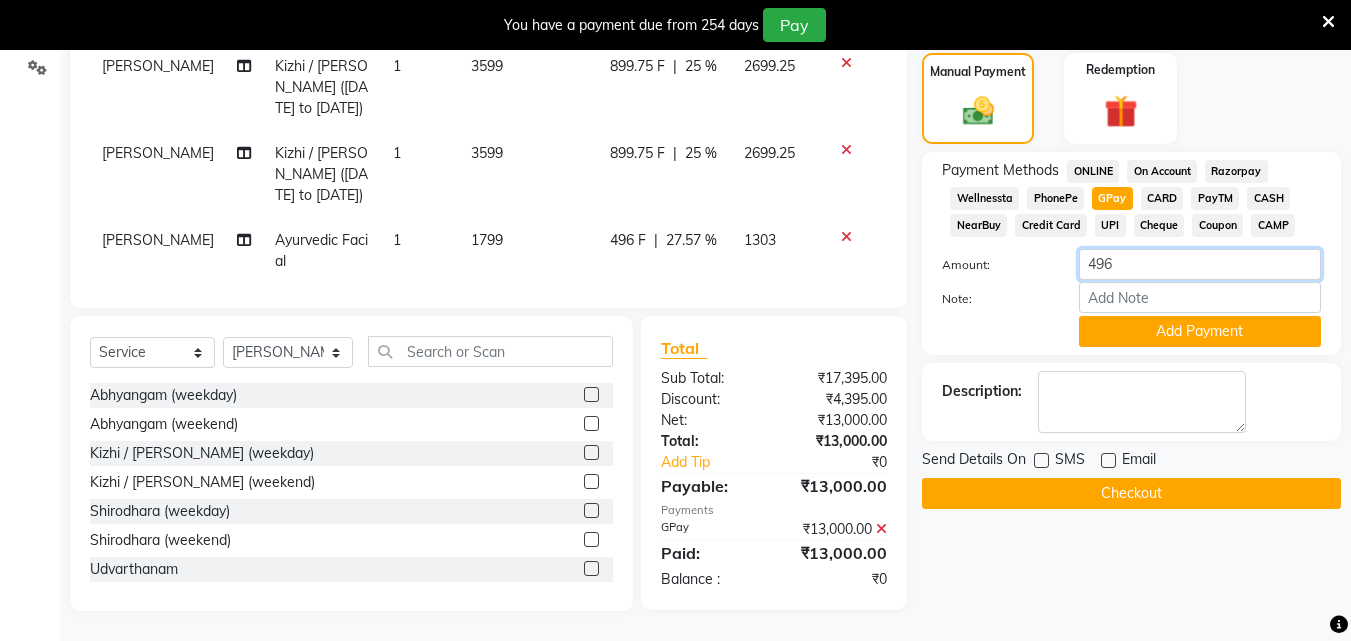 drag, startPoint x: 1117, startPoint y: 260, endPoint x: 1030, endPoint y: 281, distance: 89.498604 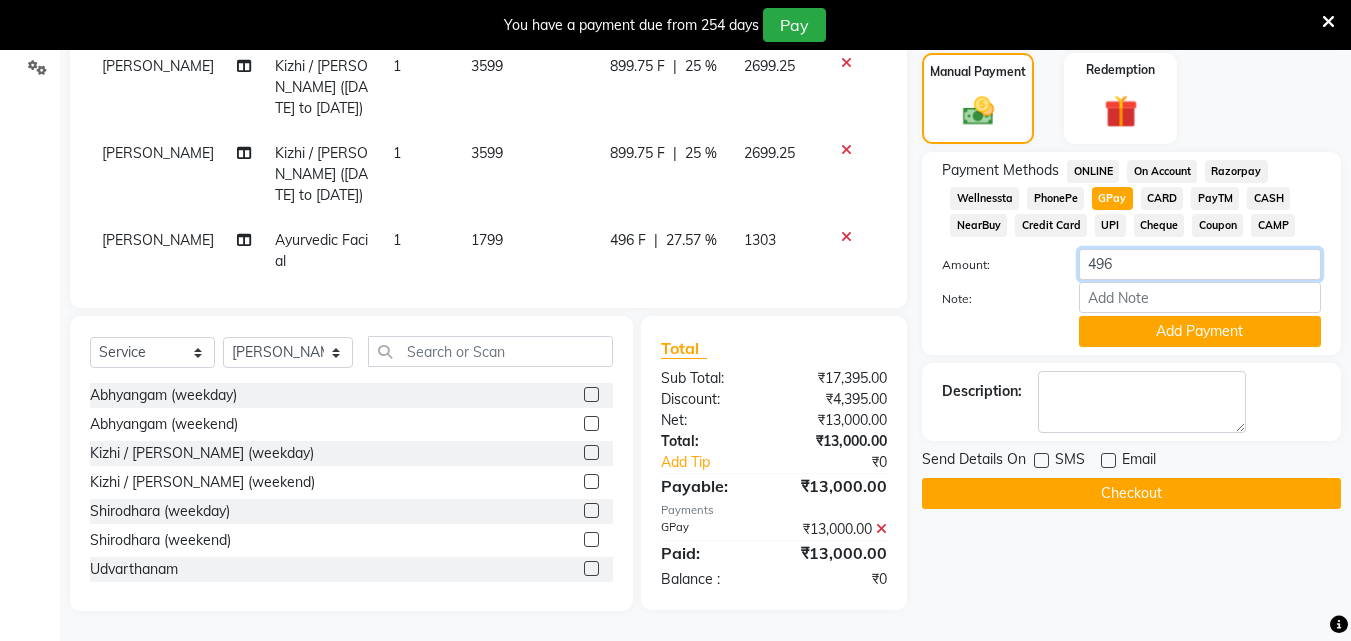 click on "496" 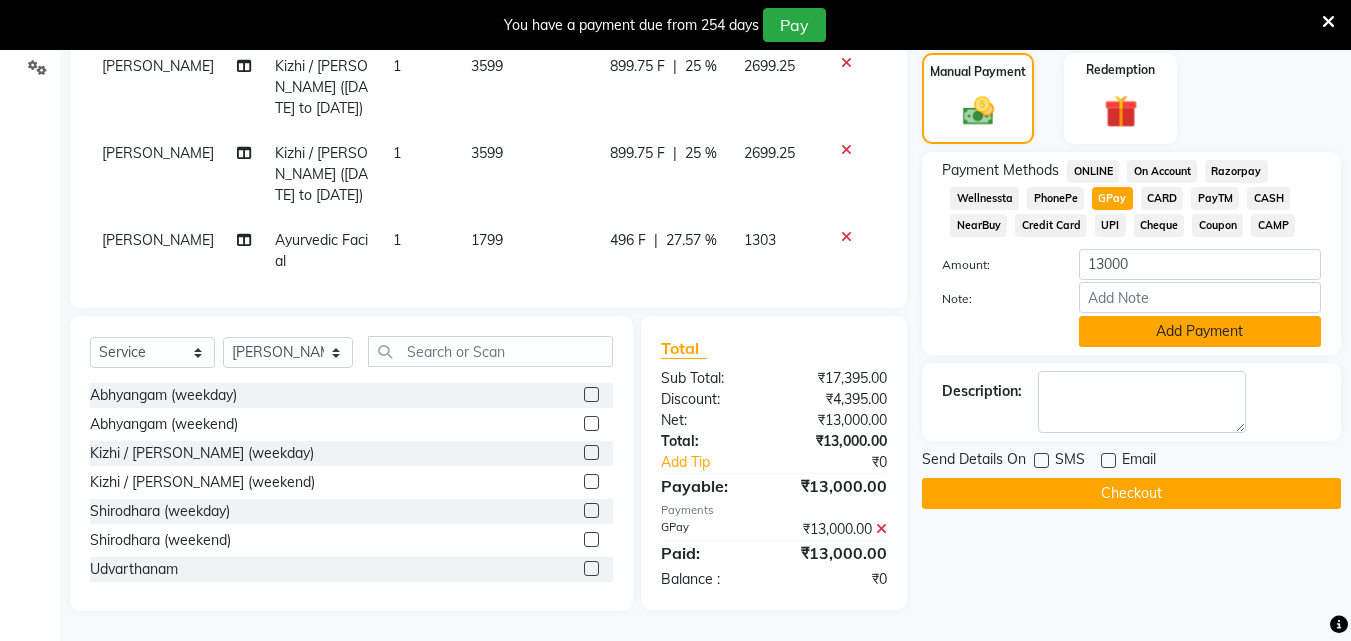 click on "Add Payment" 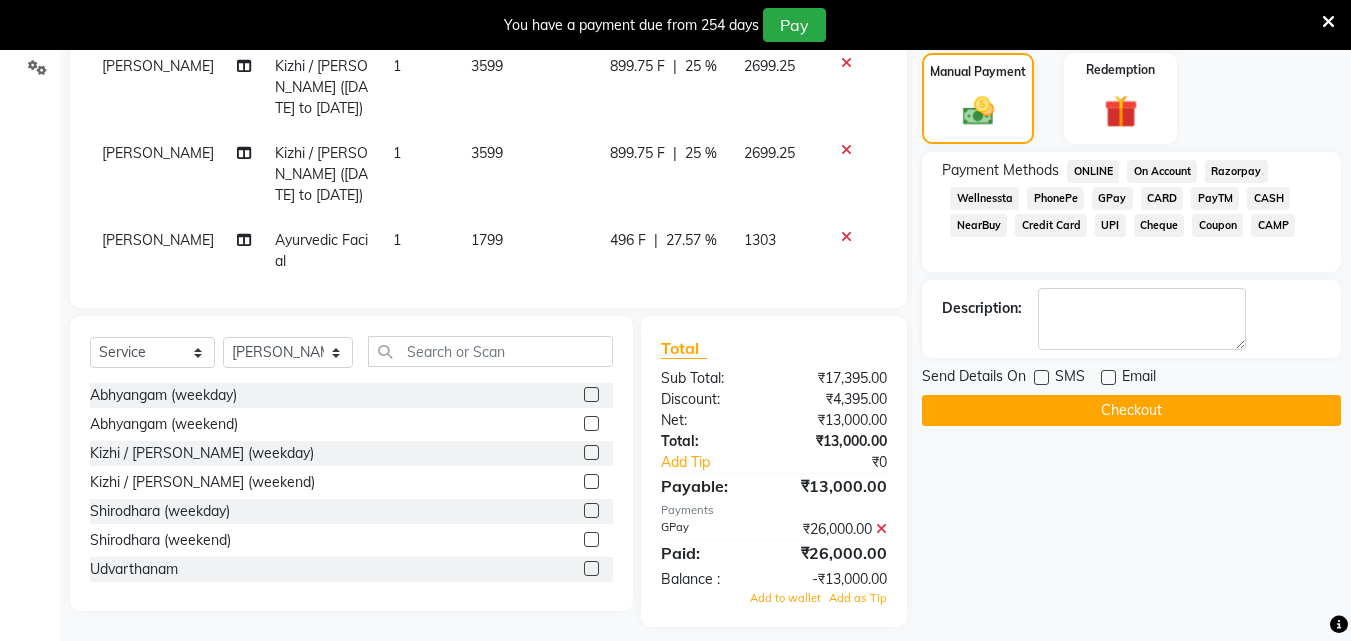 click 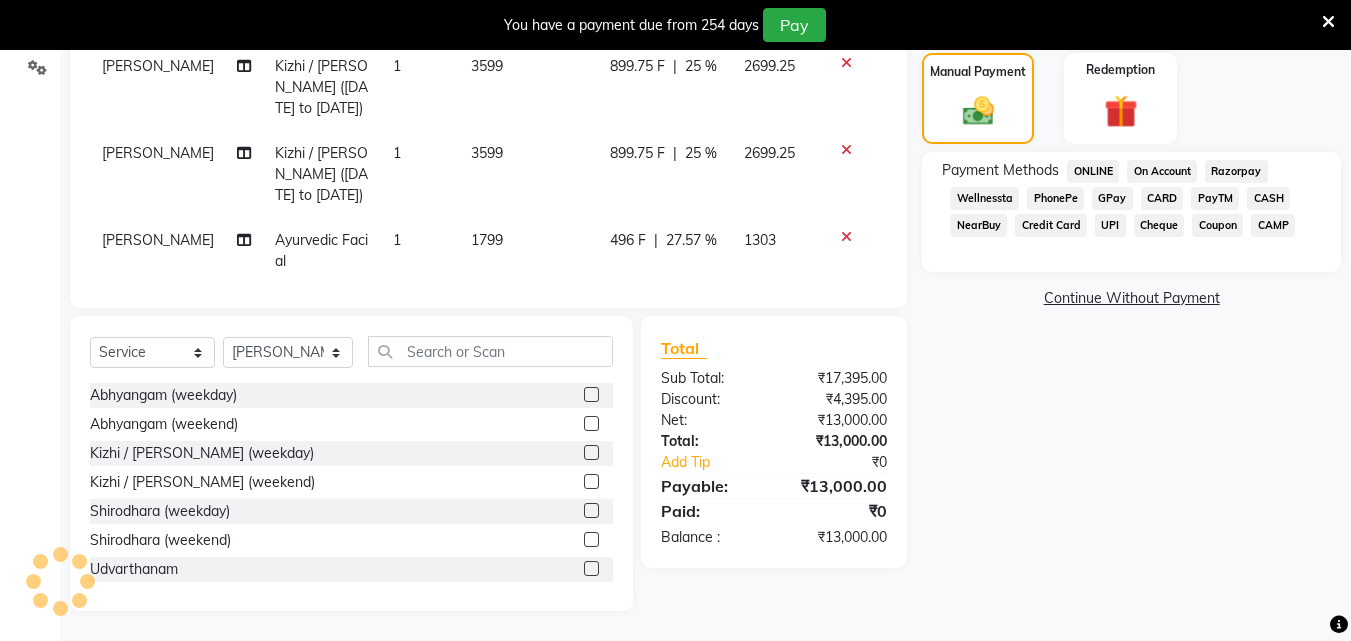 click on "GPay" 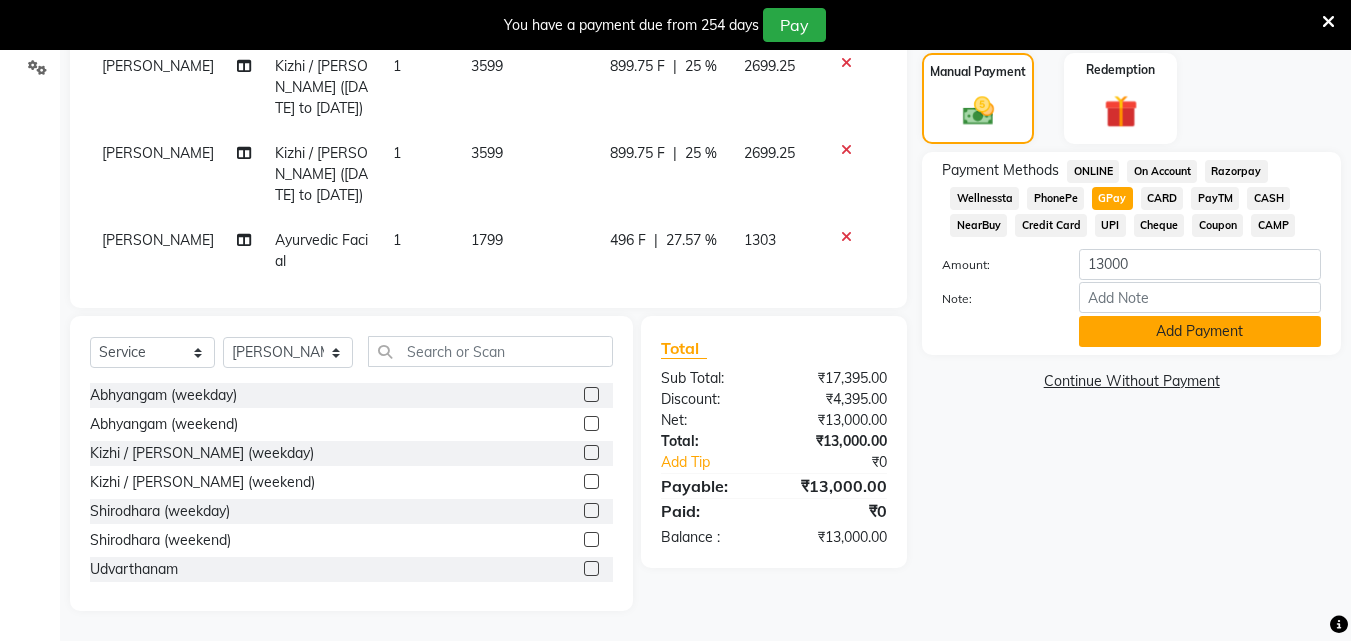 click on "Add Payment" 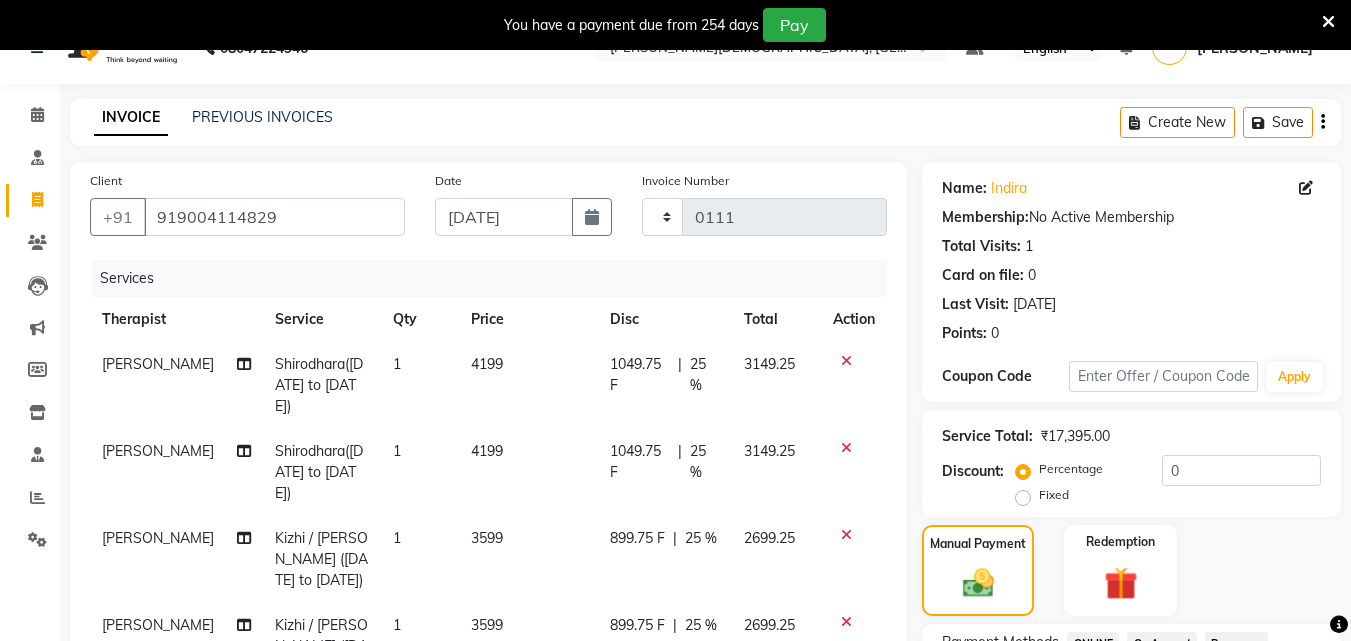 scroll, scrollTop: 0, scrollLeft: 0, axis: both 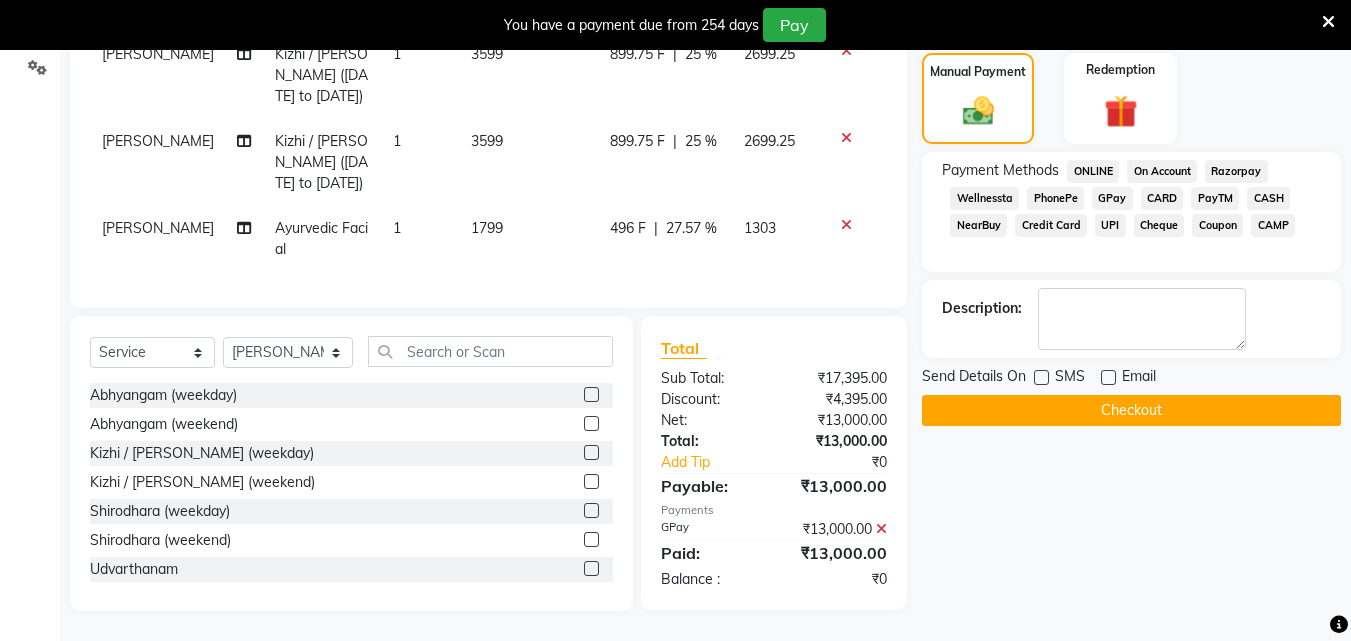 click on "Checkout" 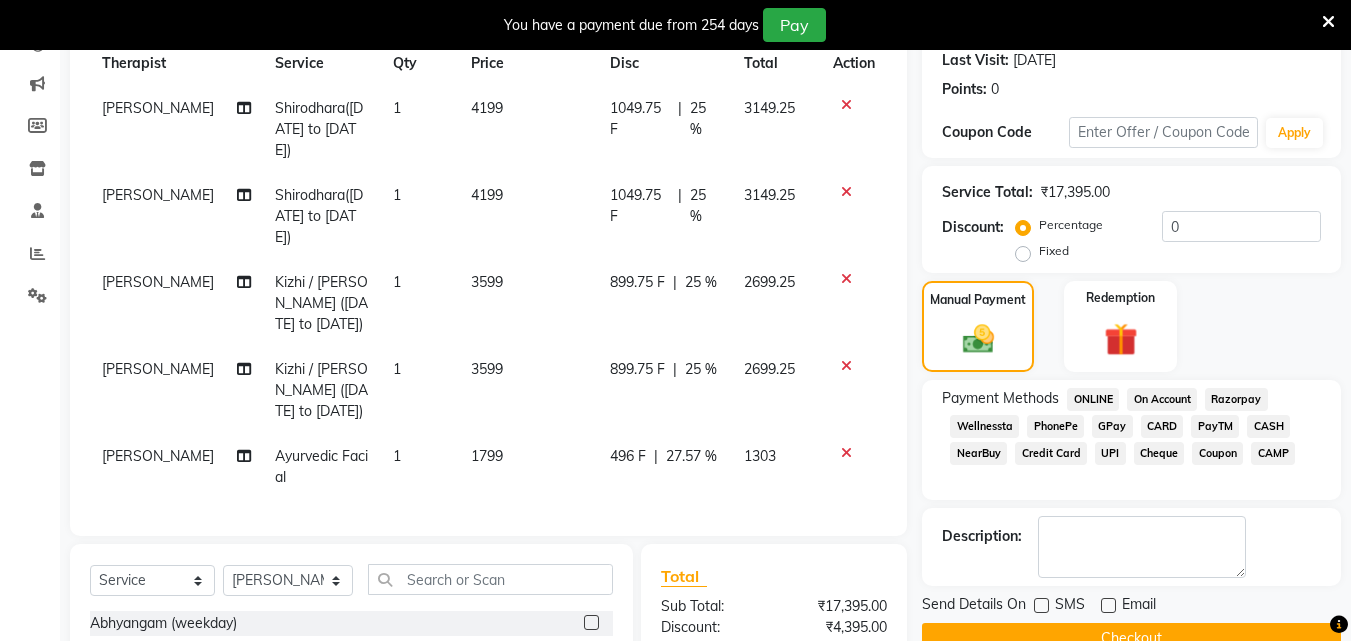 scroll, scrollTop: 0, scrollLeft: 0, axis: both 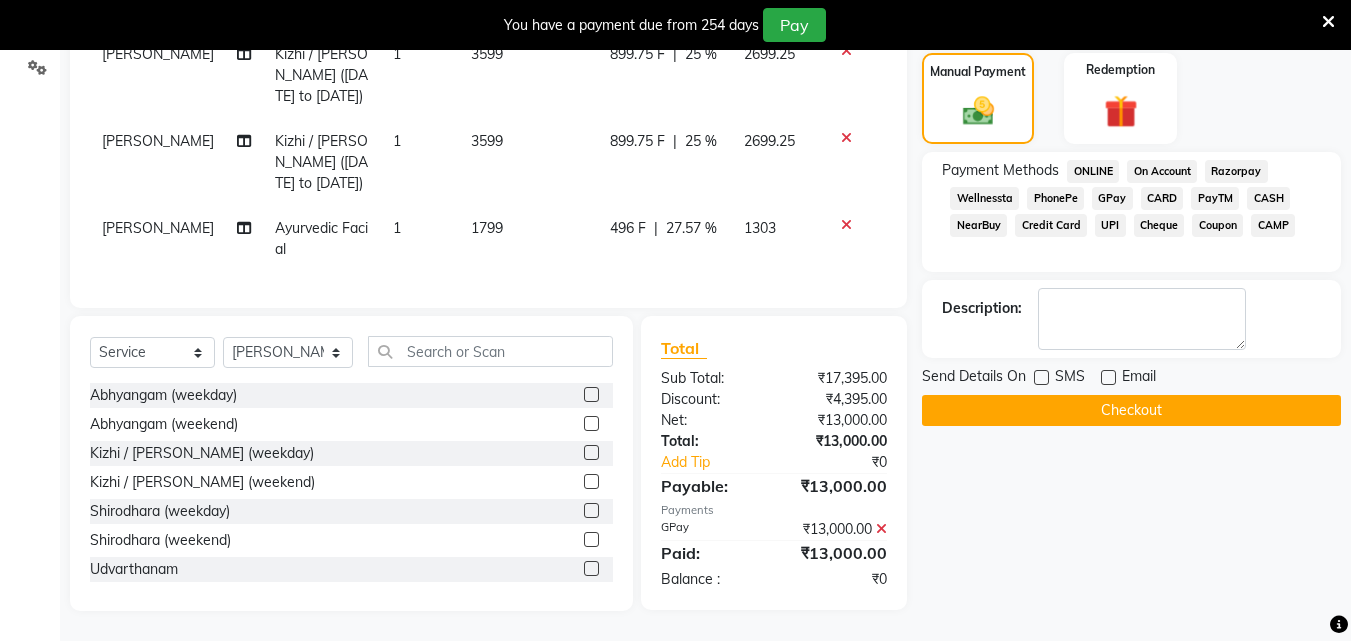 click on "Checkout" 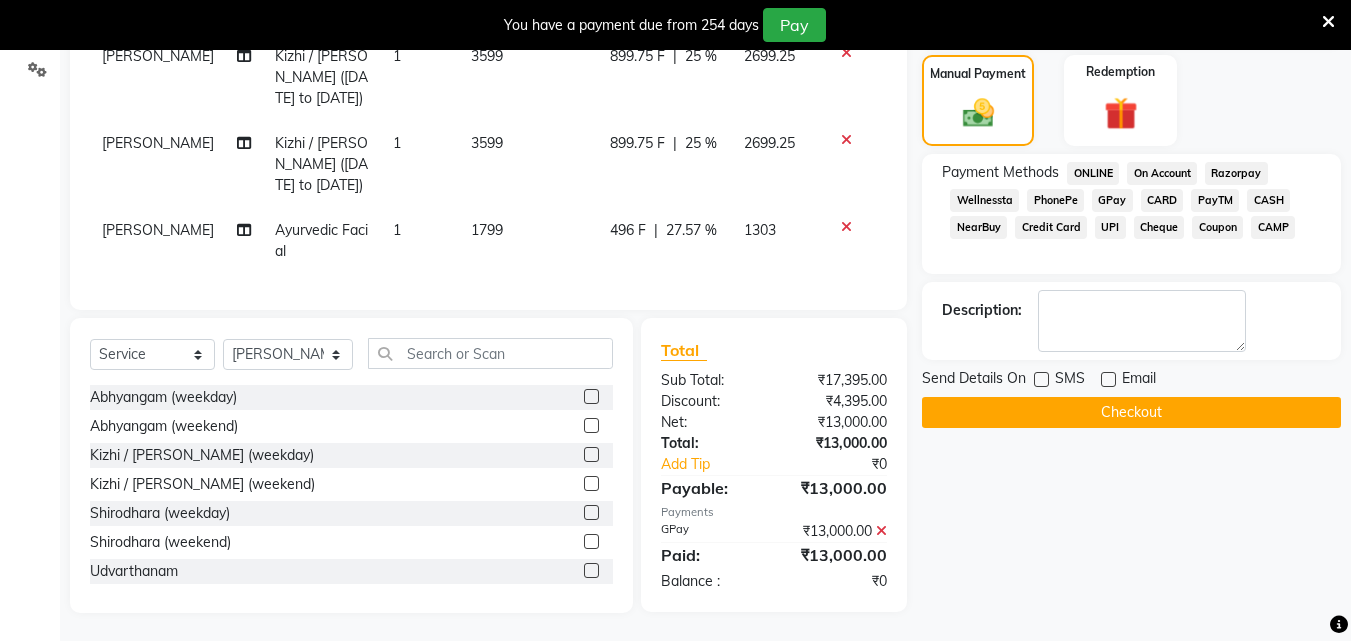 scroll, scrollTop: 510, scrollLeft: 0, axis: vertical 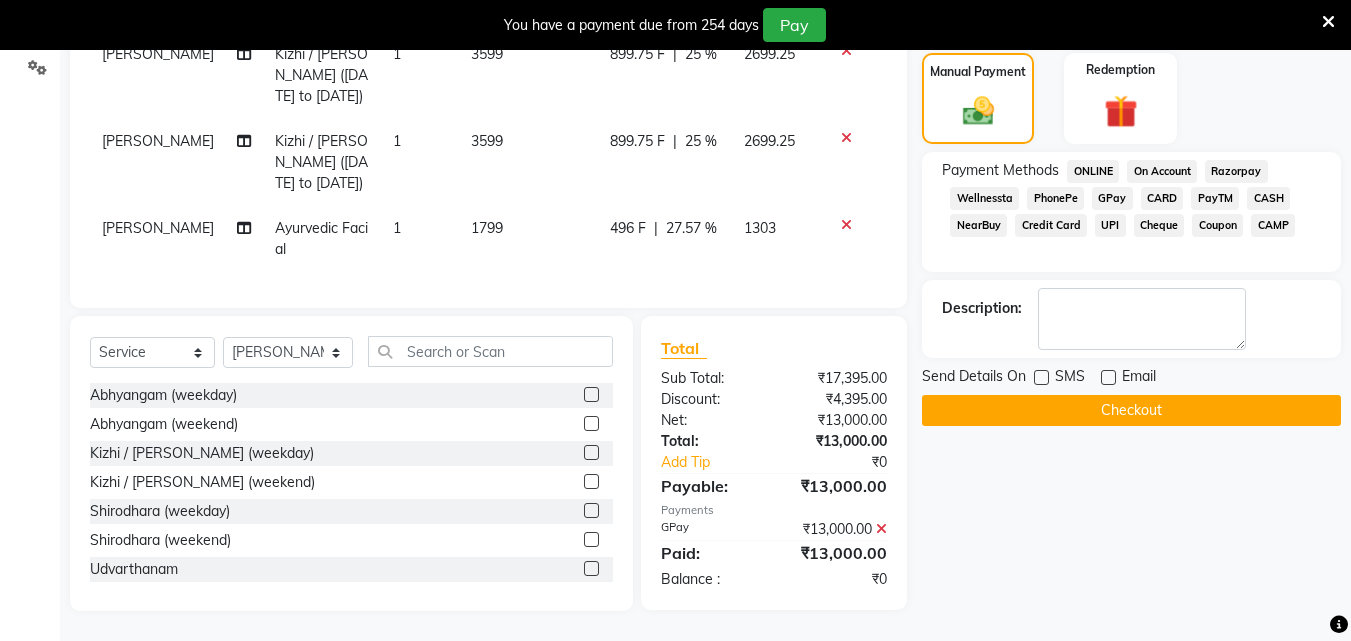 click 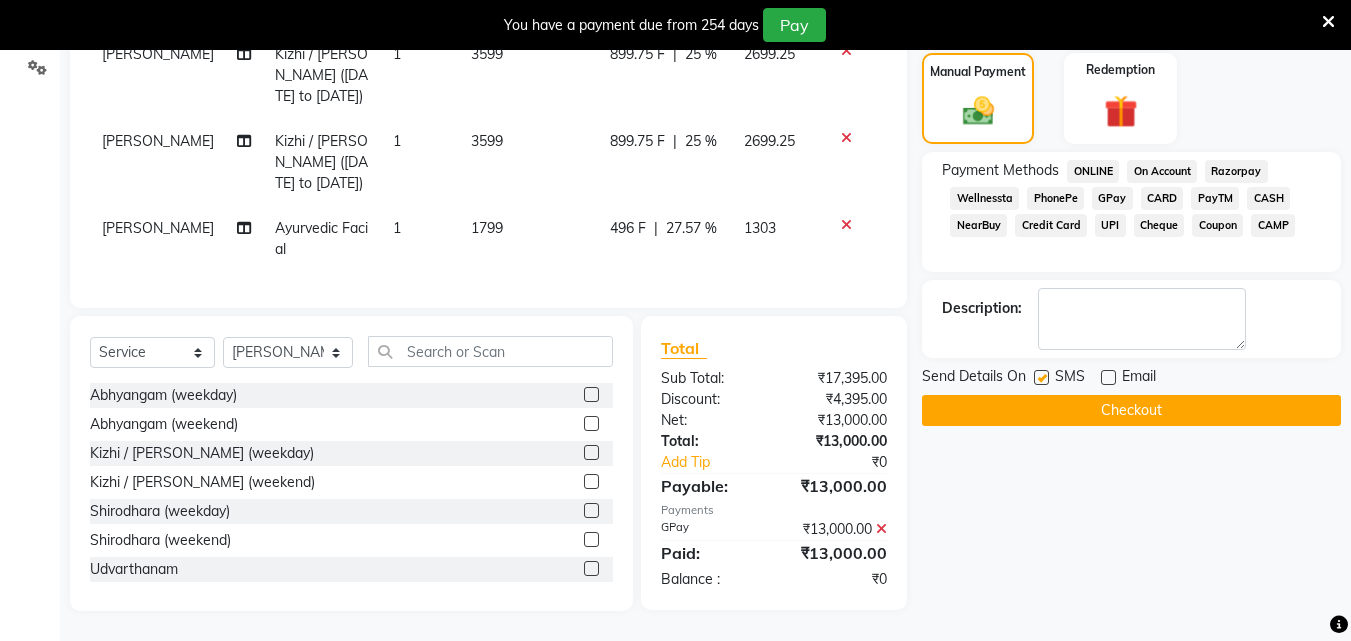scroll, scrollTop: 10, scrollLeft: 0, axis: vertical 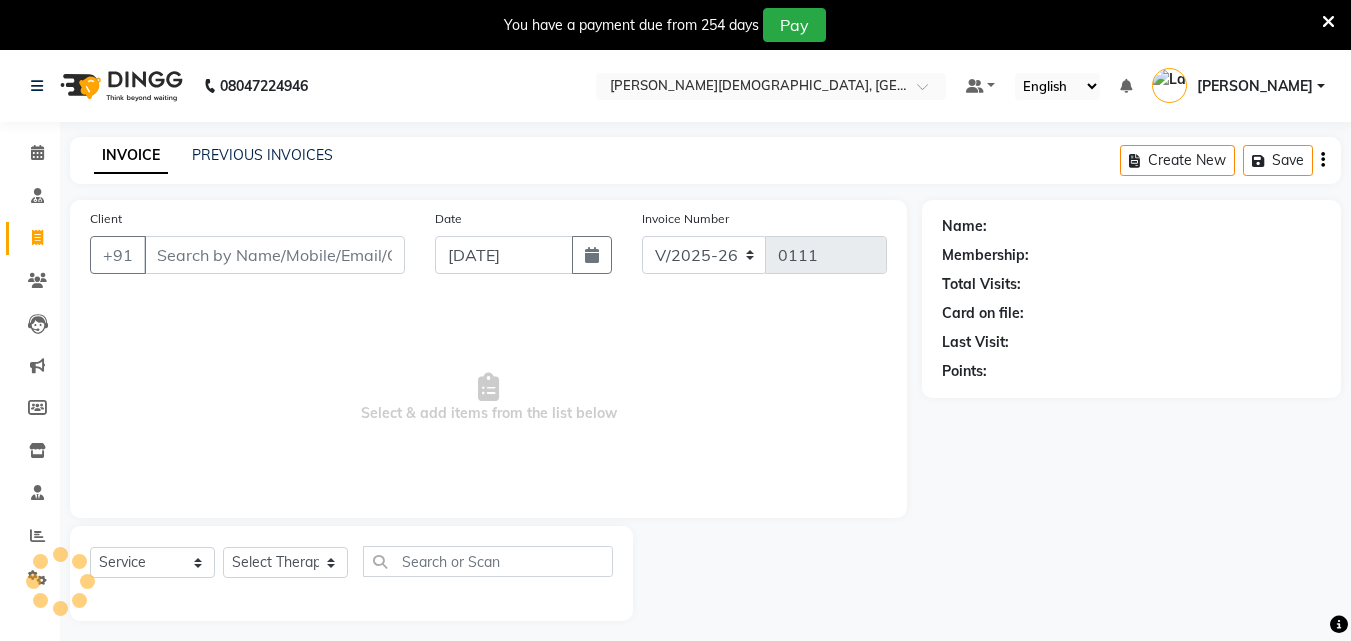 select on "6810" 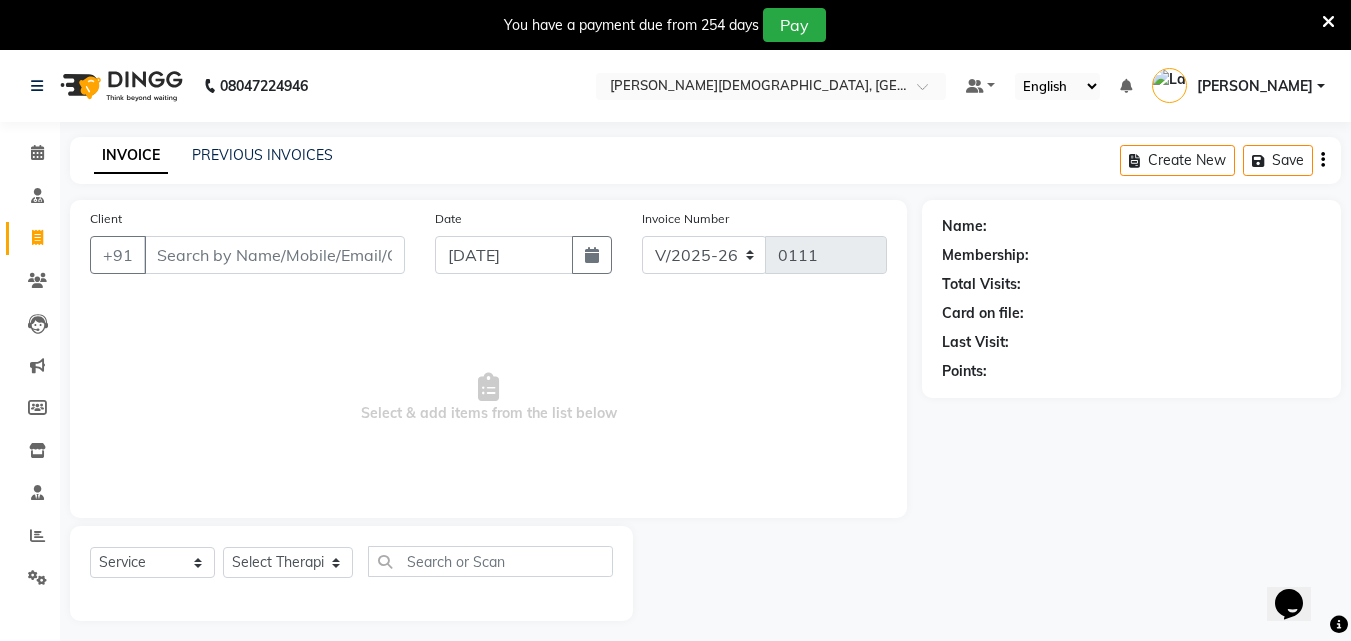 scroll, scrollTop: 0, scrollLeft: 0, axis: both 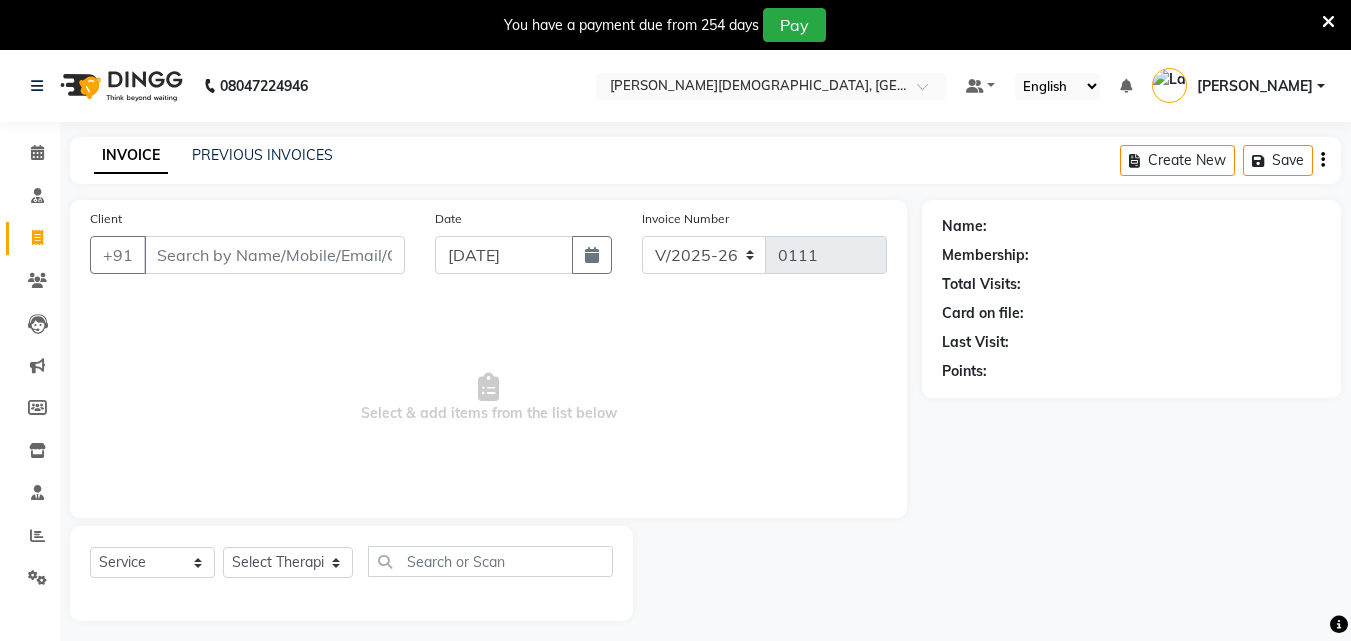 click on "Client" at bounding box center [274, 255] 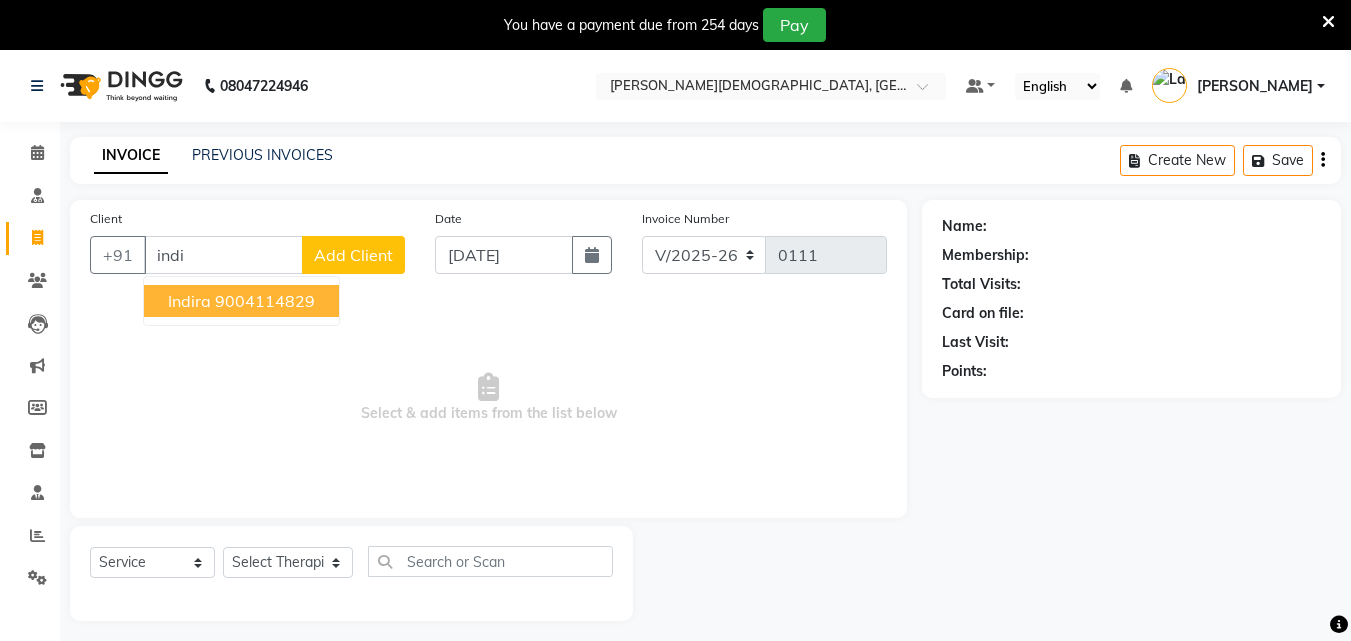 click on "9004114829" at bounding box center (265, 301) 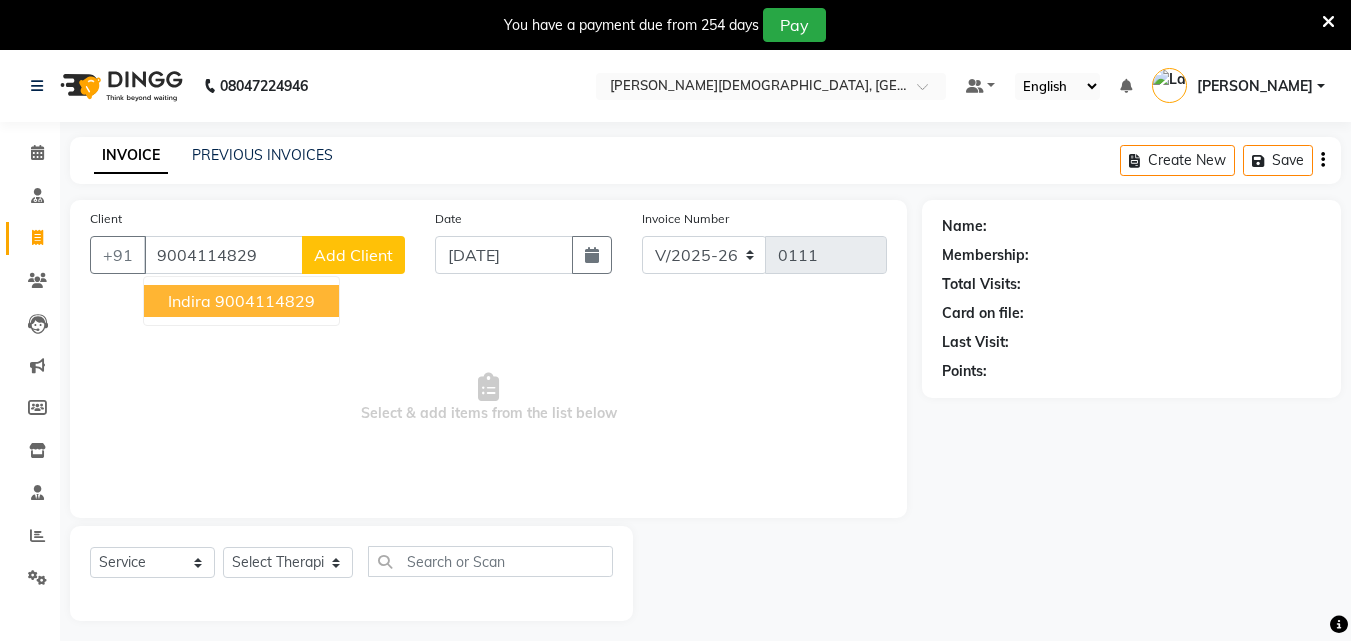 type on "9004114829" 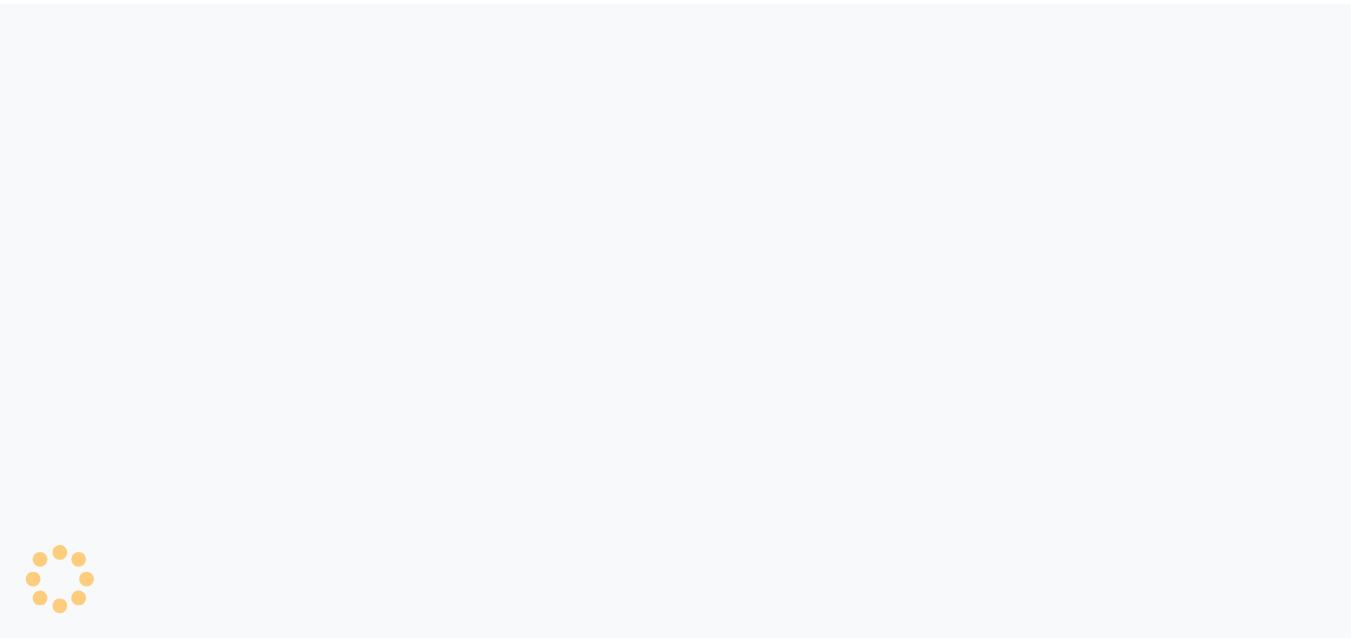 scroll, scrollTop: 0, scrollLeft: 0, axis: both 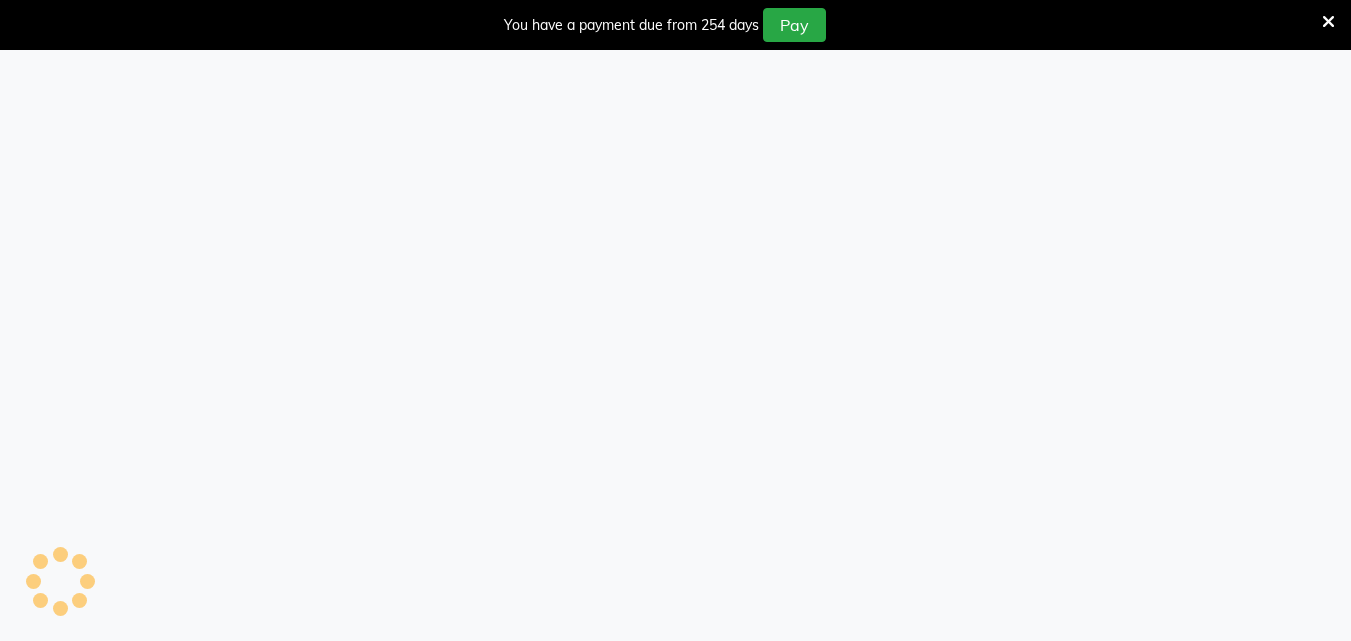 select on "6810" 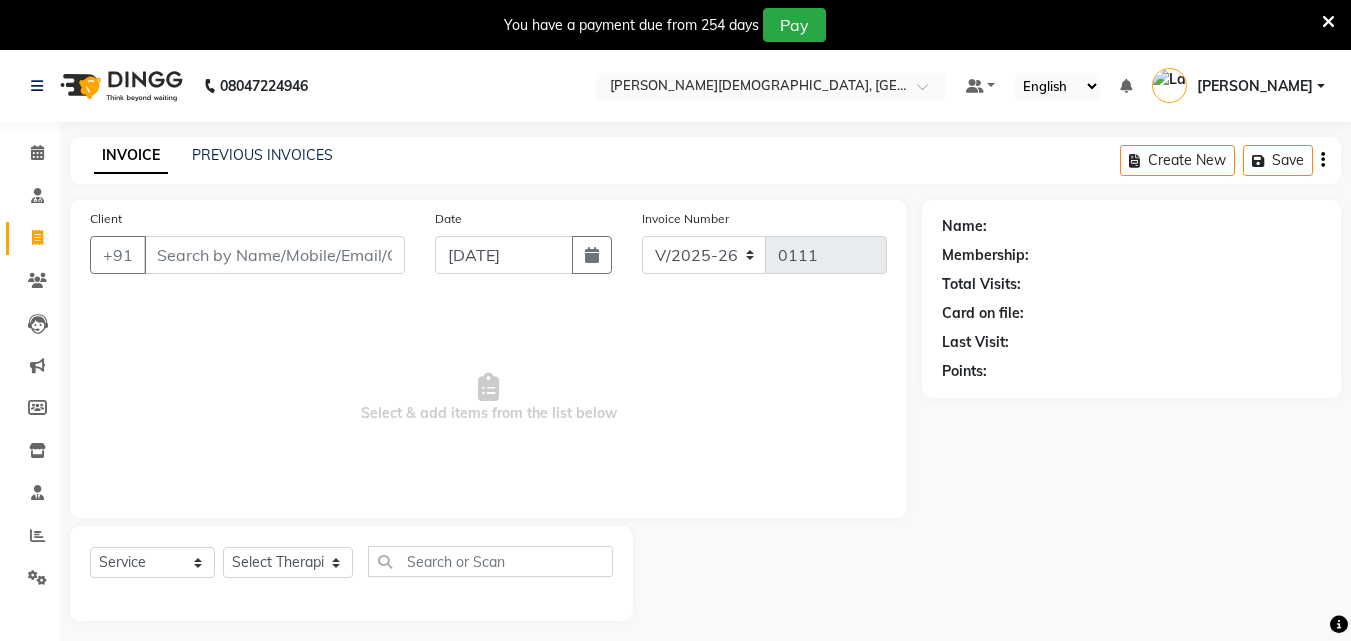 click on "Client" at bounding box center [274, 255] 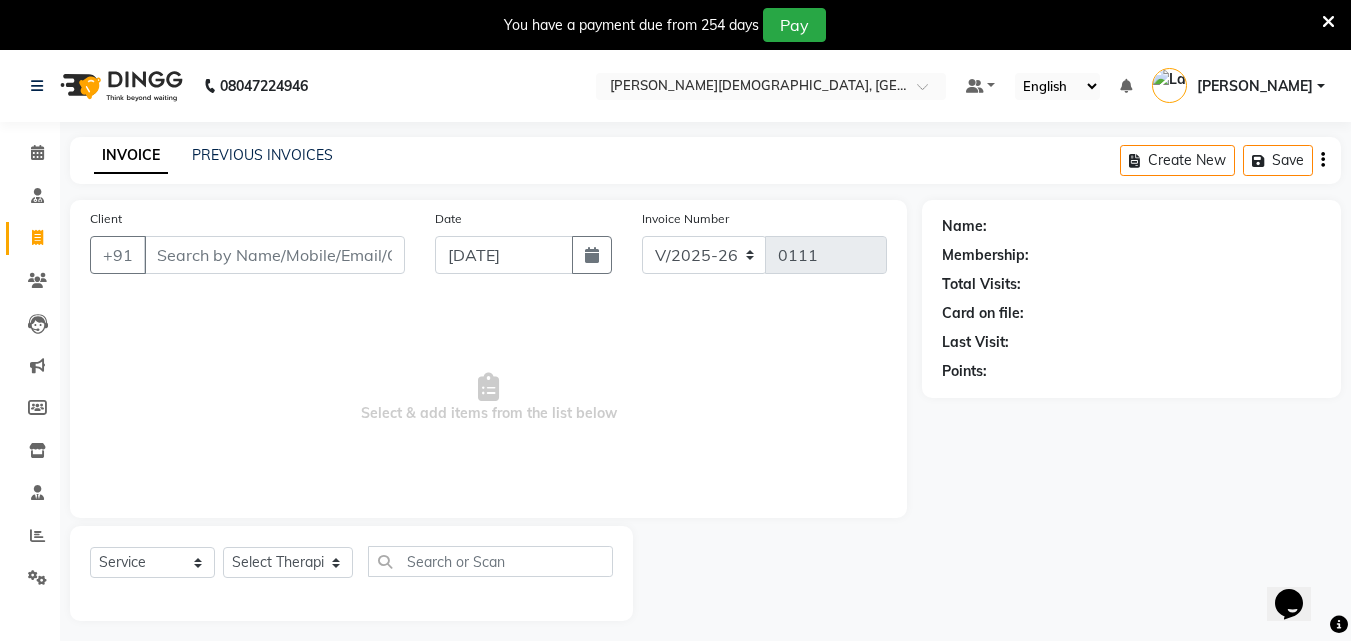 scroll, scrollTop: 0, scrollLeft: 0, axis: both 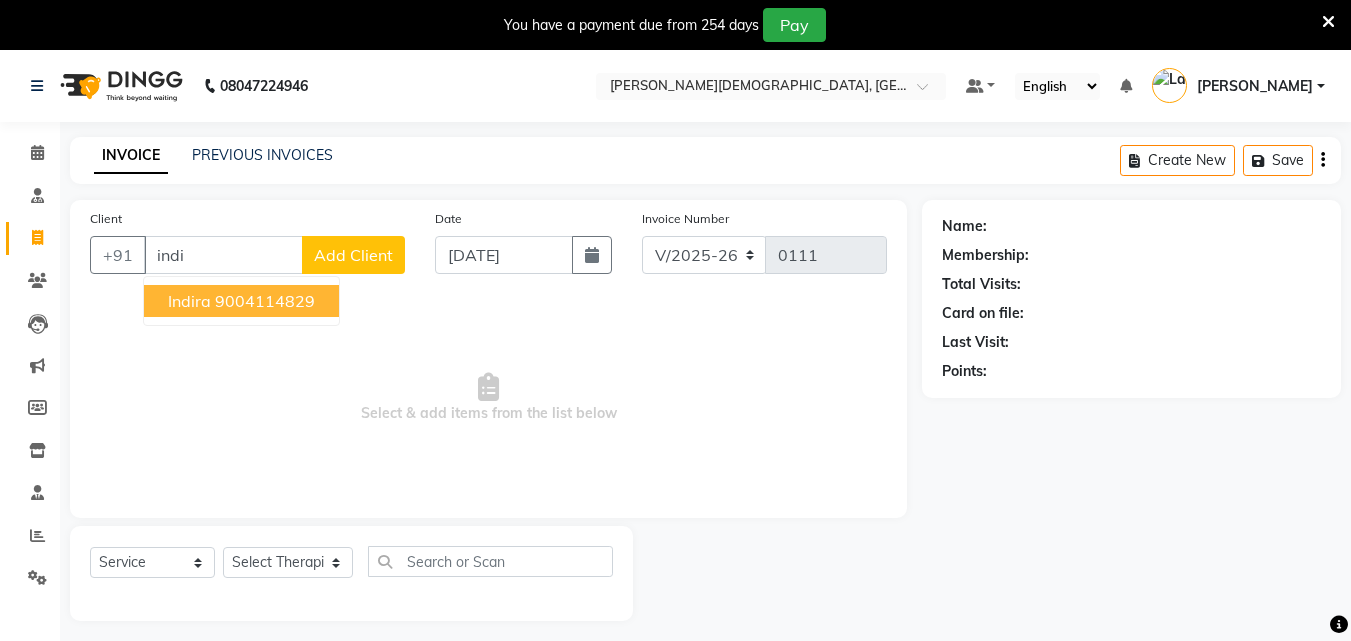 click on "9004114829" at bounding box center (265, 301) 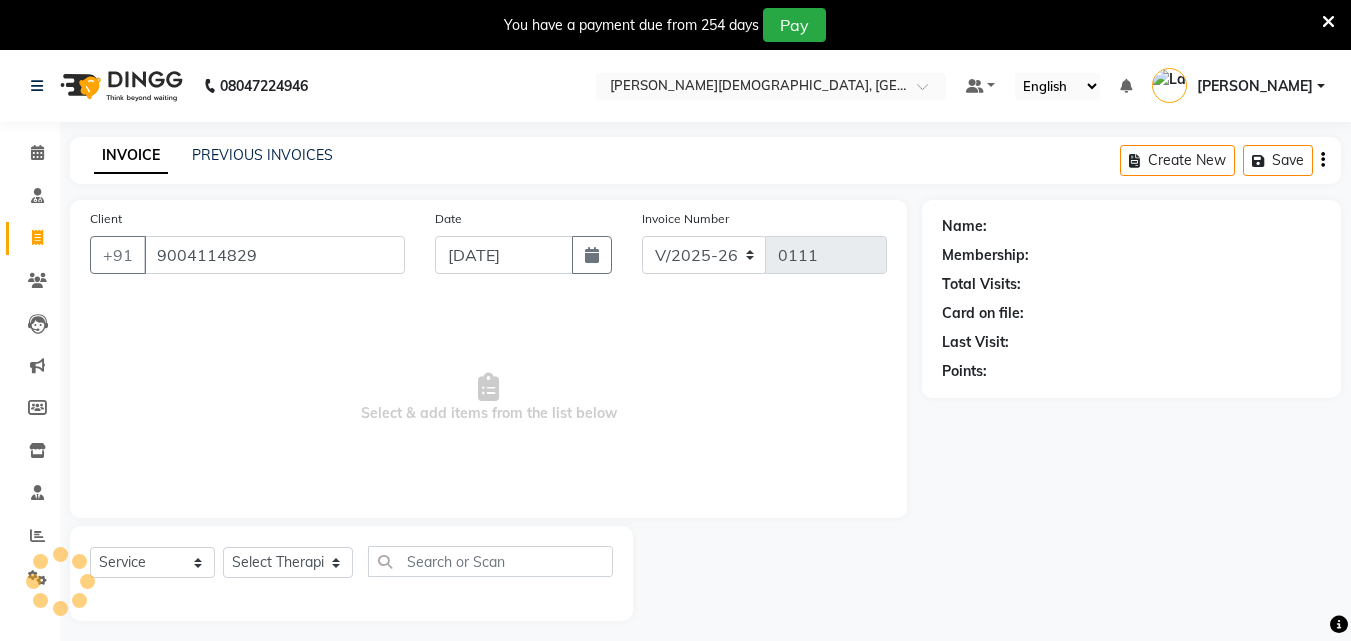type on "9004114829" 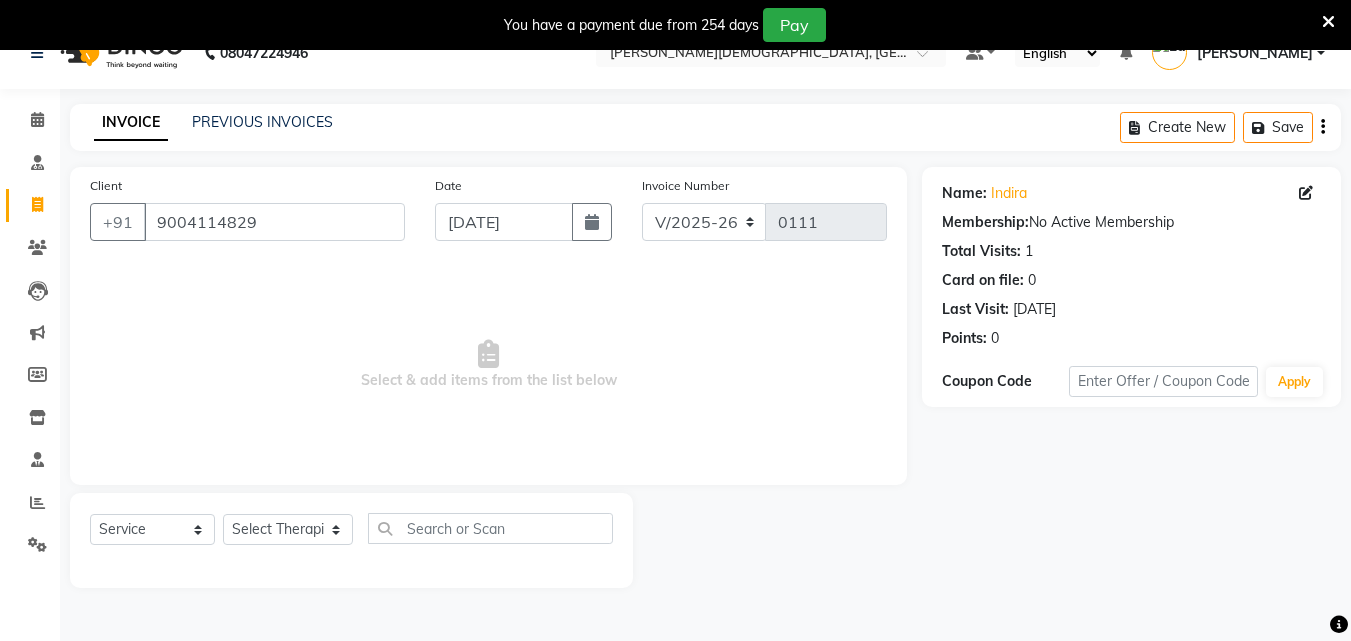 scroll, scrollTop: 50, scrollLeft: 0, axis: vertical 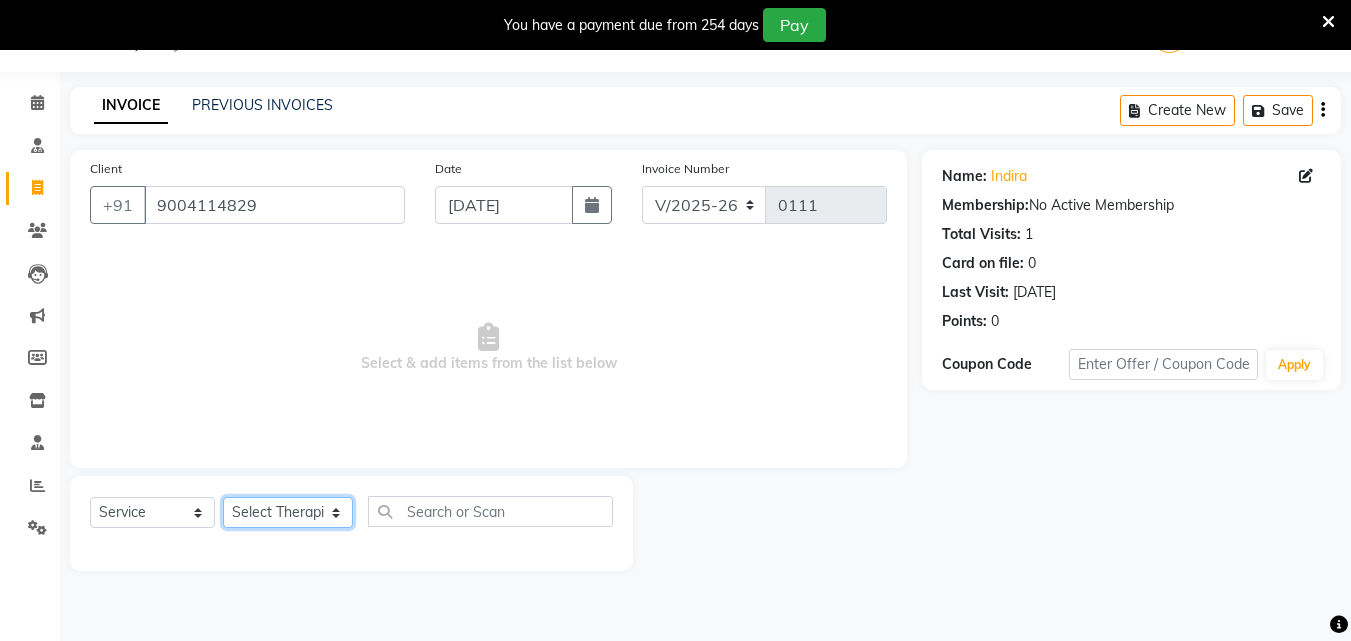 click on "Select Therapist [PERSON_NAME] [PERSON_NAME] [PERSON_NAME] [PERSON_NAME] [PERSON_NAME]  [PERSON_NAME] Bibina [PERSON_NAME] [PERSON_NAME] Dr. [PERSON_NAME] [PERSON_NAME] Dr. [PERSON_NAME] Dr mamta [PERSON_NAME] [PERSON_NAME] [PERSON_NAME] [PERSON_NAME] [PERSON_NAME] [PERSON_NAME] Leenamol Pooja [PERSON_NAME] Mishra [PERSON_NAME] [PERSON_NAME] [PERSON_NAME] G [PERSON_NAME] [PERSON_NAME] K M [PERSON_NAME] K [PERSON_NAME] [PERSON_NAME] Suddheesh K K [PERSON_NAME] [PERSON_NAME]  Swati [PERSON_NAME] [PERSON_NAME] [PERSON_NAME]" 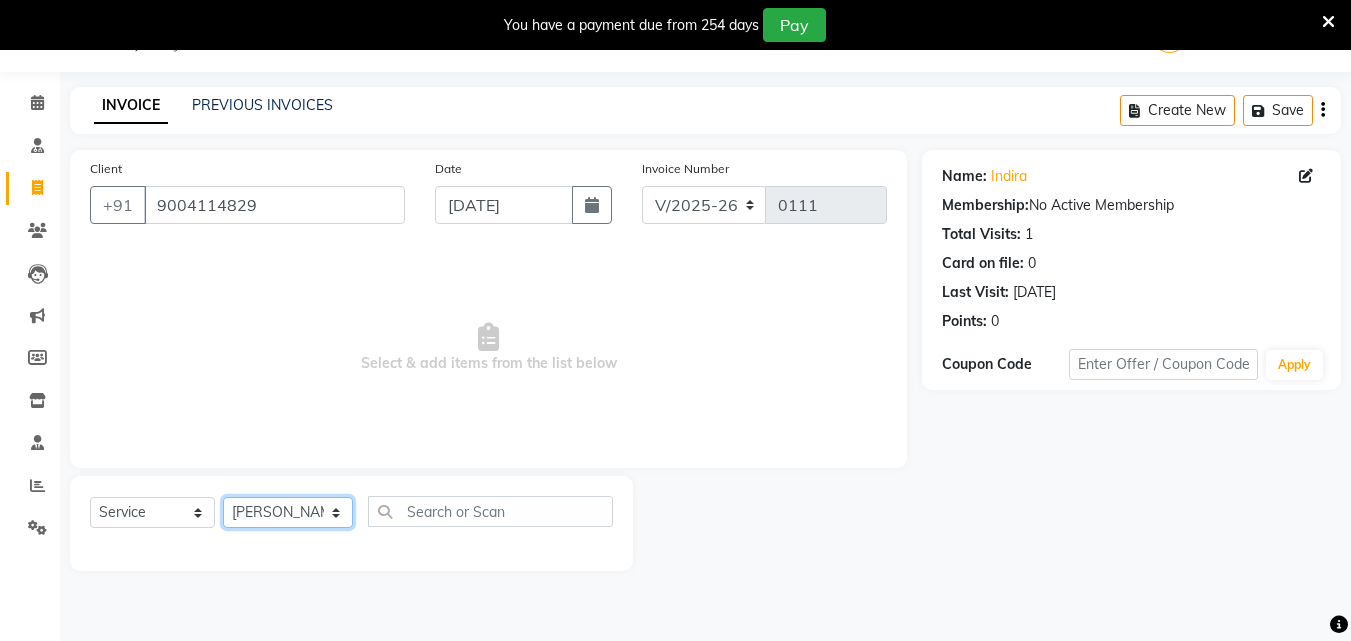 click on "Select Therapist [PERSON_NAME] [PERSON_NAME] [PERSON_NAME] [PERSON_NAME] [PERSON_NAME]  [PERSON_NAME] Bibina [PERSON_NAME] [PERSON_NAME] Dr. [PERSON_NAME] [PERSON_NAME] Dr. [PERSON_NAME] Dr mamta [PERSON_NAME] [PERSON_NAME] [PERSON_NAME] [PERSON_NAME] [PERSON_NAME] [PERSON_NAME] Leenamol Pooja [PERSON_NAME] Mishra [PERSON_NAME] [PERSON_NAME] [PERSON_NAME] G [PERSON_NAME] [PERSON_NAME] K M [PERSON_NAME] K [PERSON_NAME] [PERSON_NAME] Suddheesh K K [PERSON_NAME] [PERSON_NAME]  Swati [PERSON_NAME] [PERSON_NAME] [PERSON_NAME]" 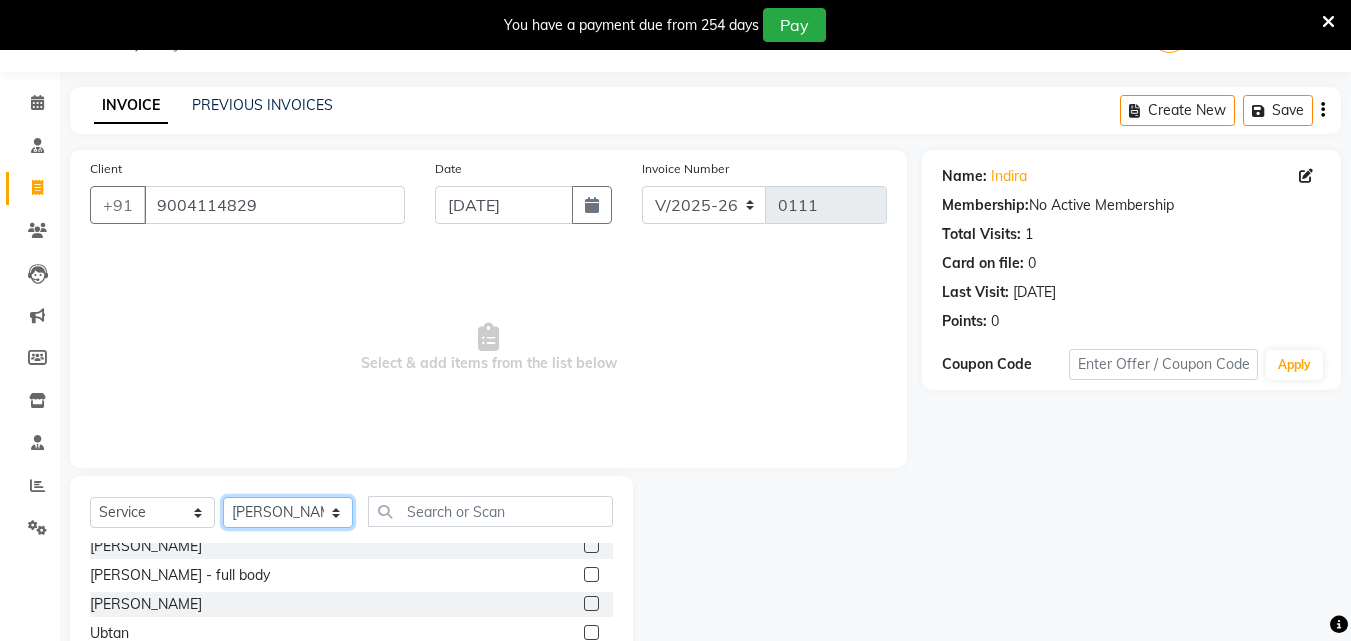 scroll, scrollTop: 500, scrollLeft: 0, axis: vertical 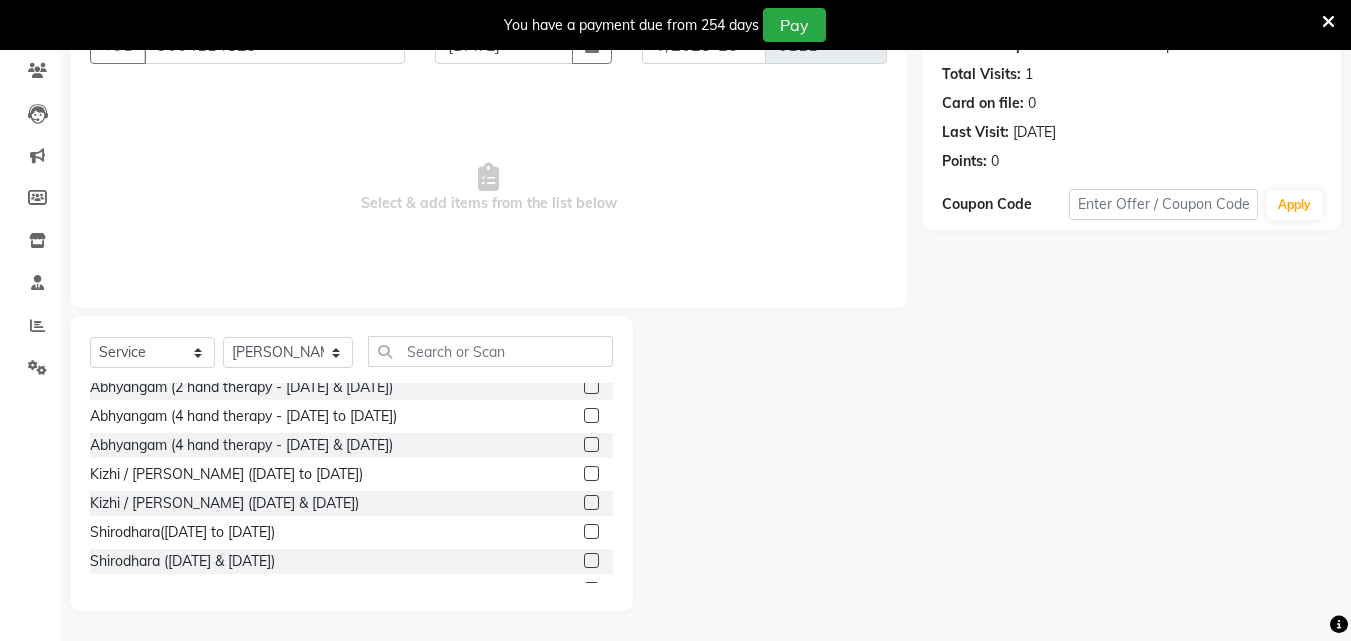 click 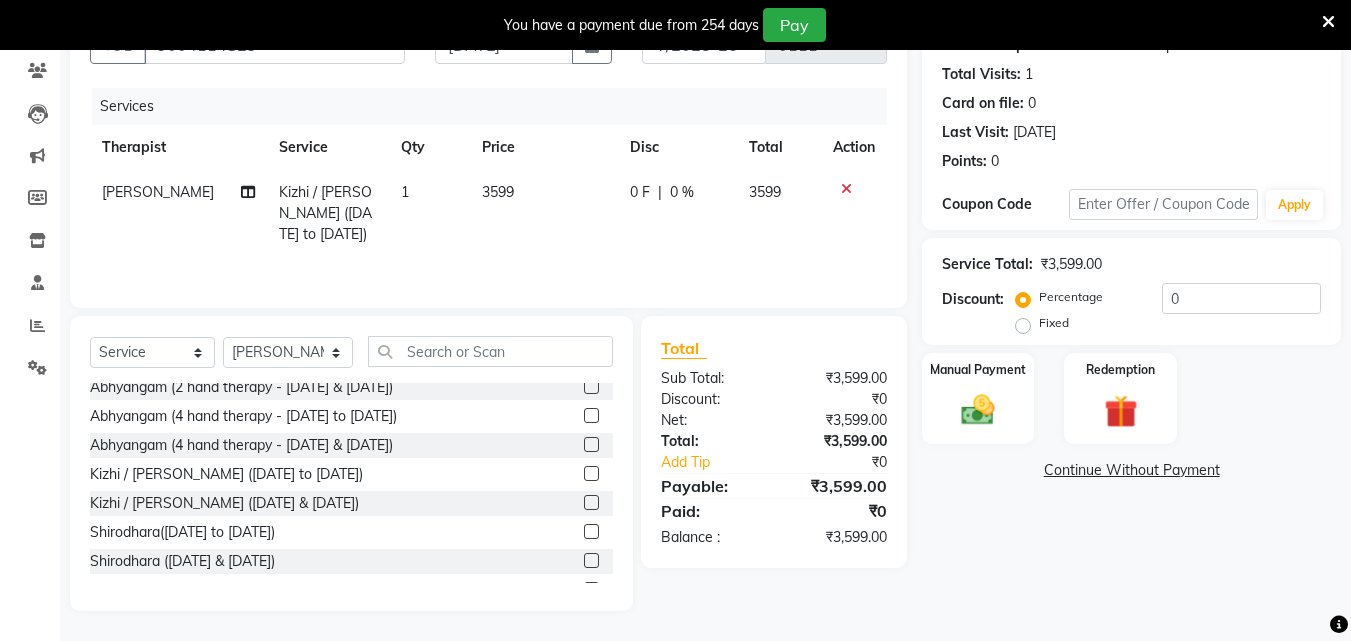 click 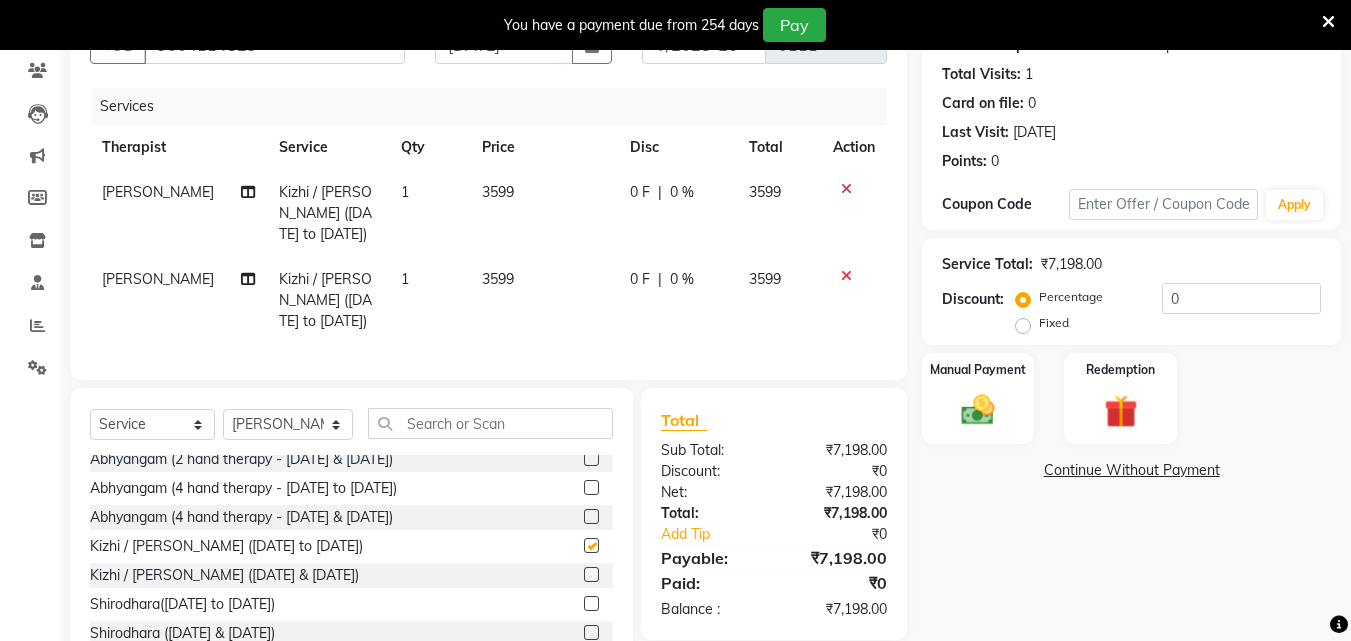 checkbox on "false" 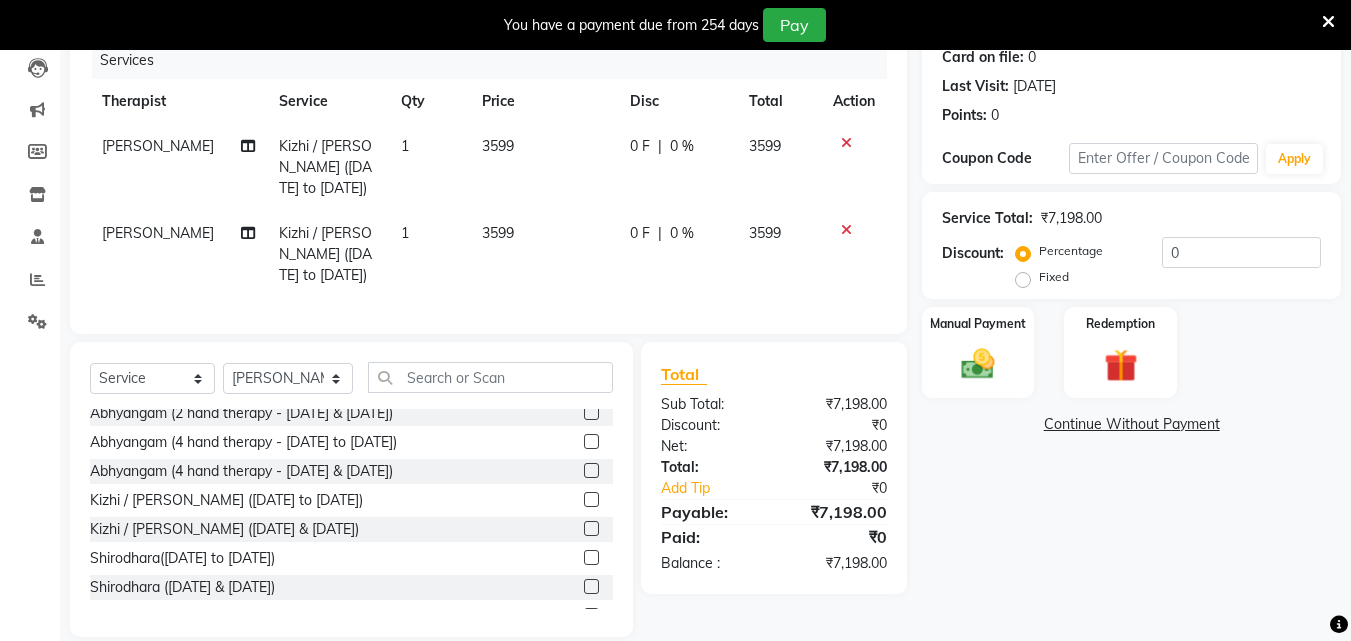 scroll, scrollTop: 297, scrollLeft: 0, axis: vertical 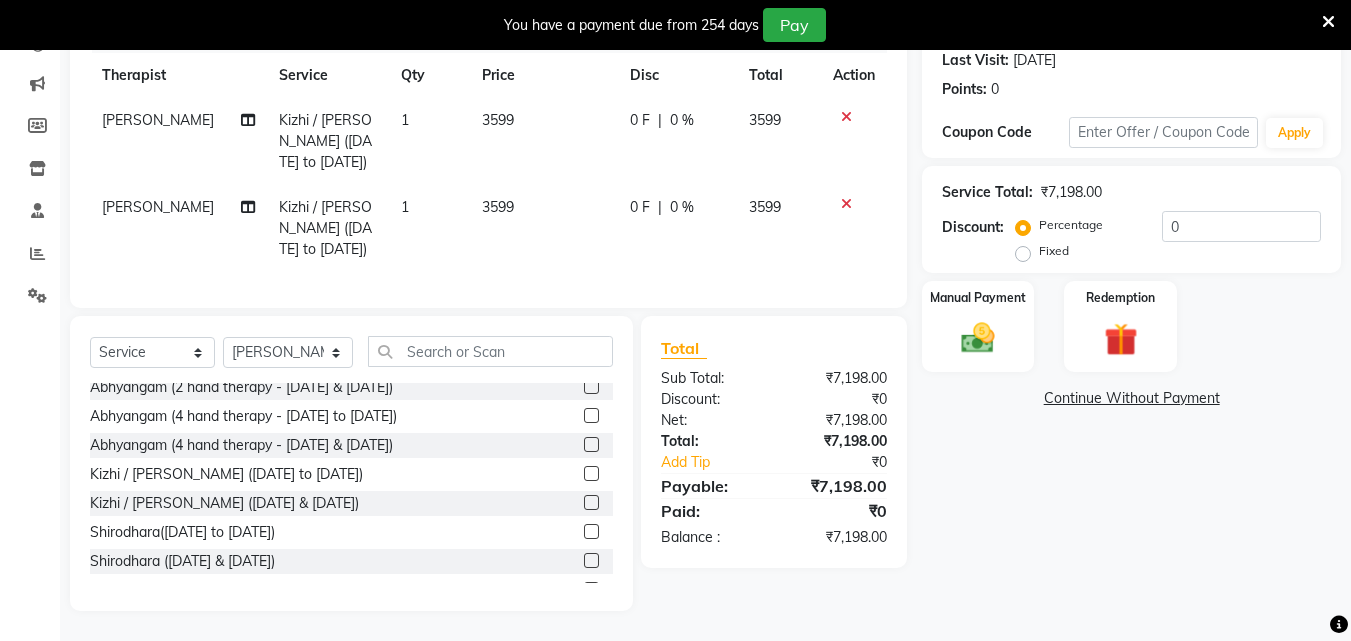 click 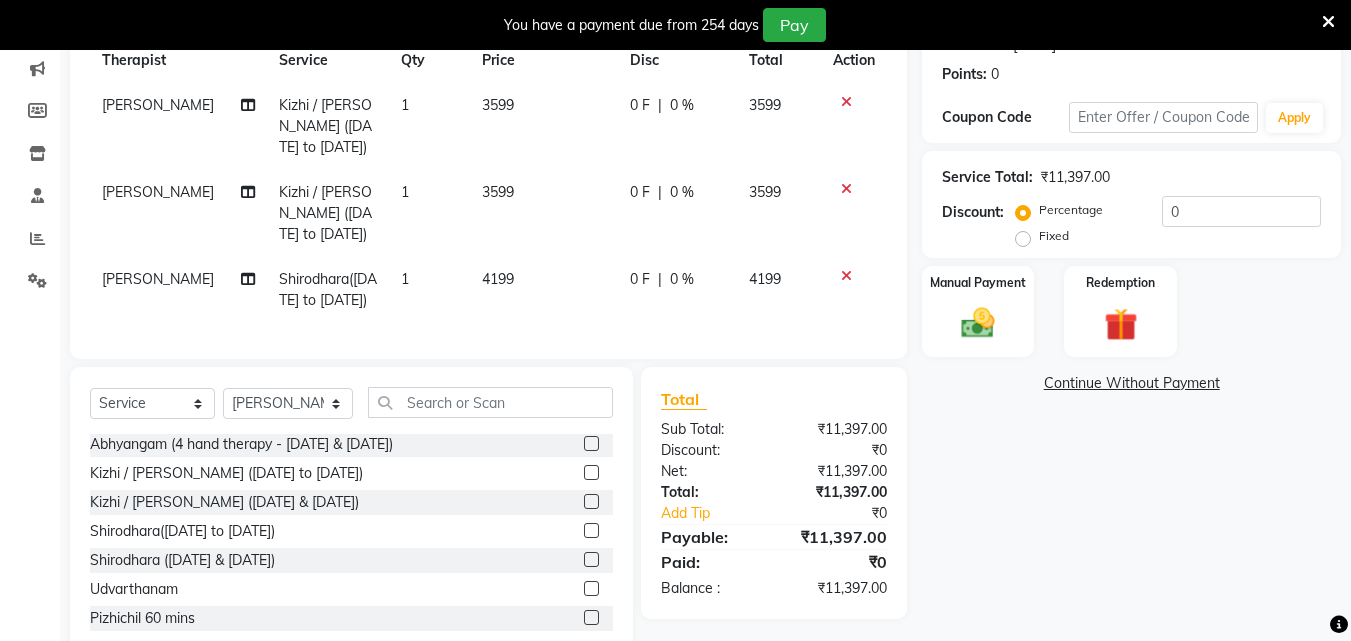 scroll, scrollTop: 1500, scrollLeft: 0, axis: vertical 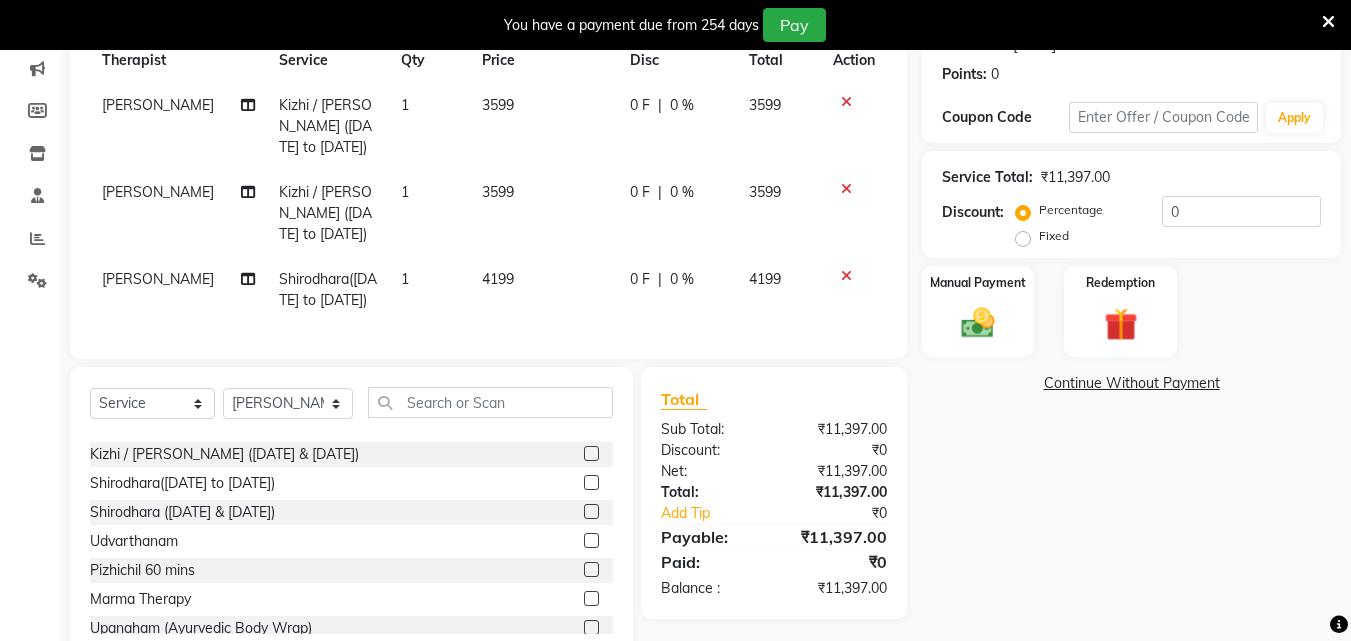 click 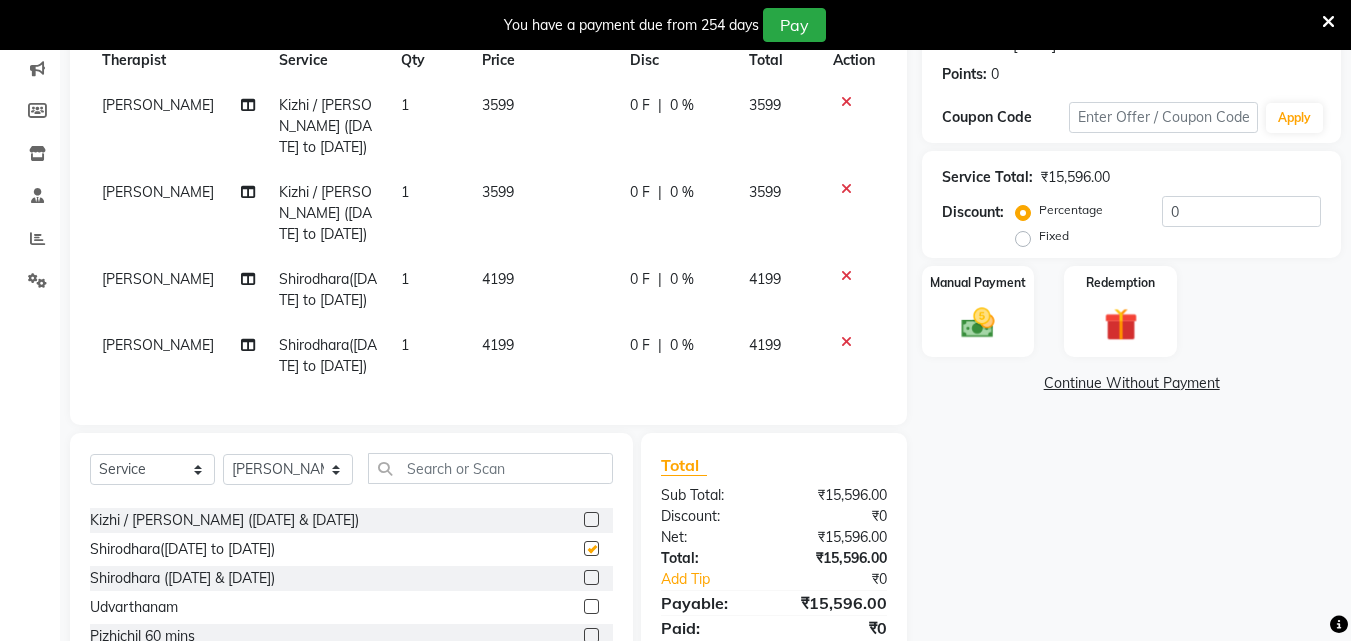 checkbox on "false" 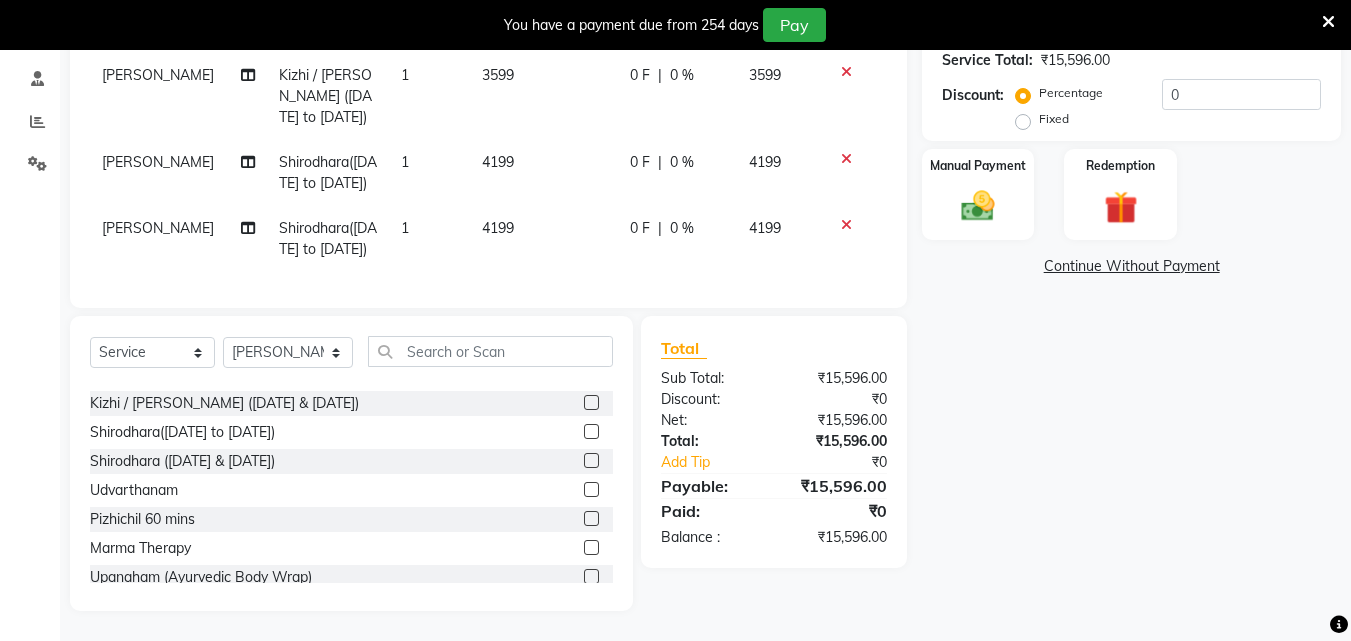 scroll, scrollTop: 429, scrollLeft: 0, axis: vertical 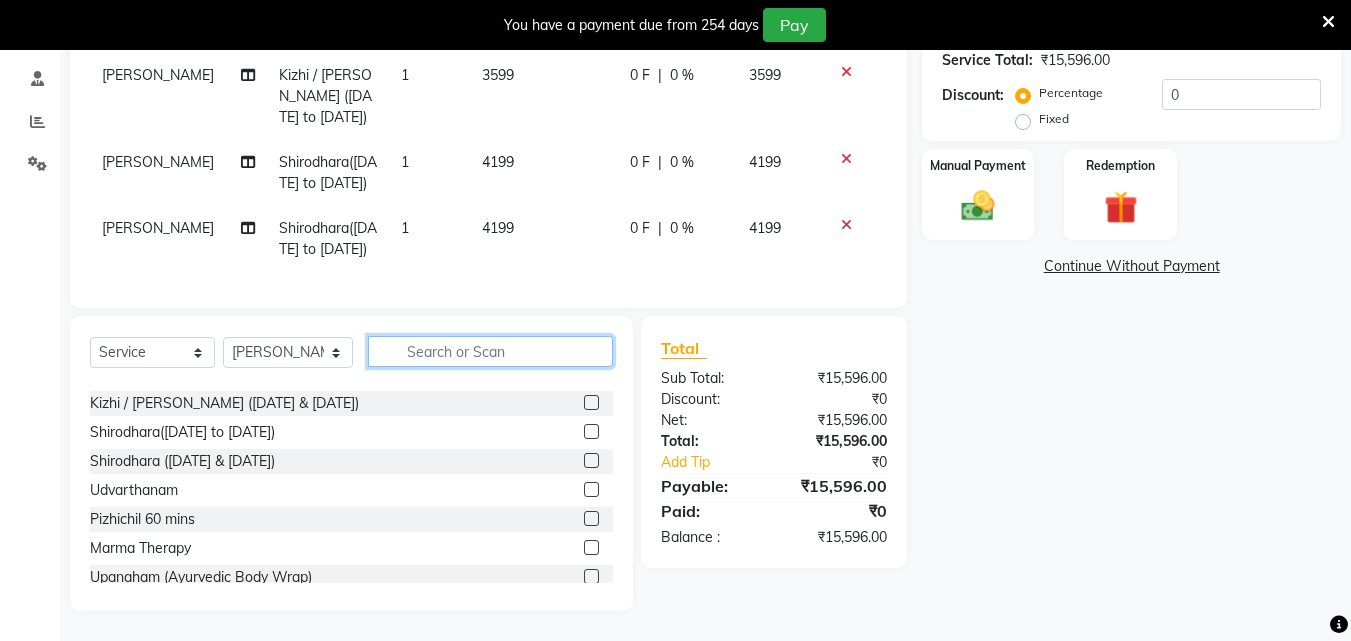 click 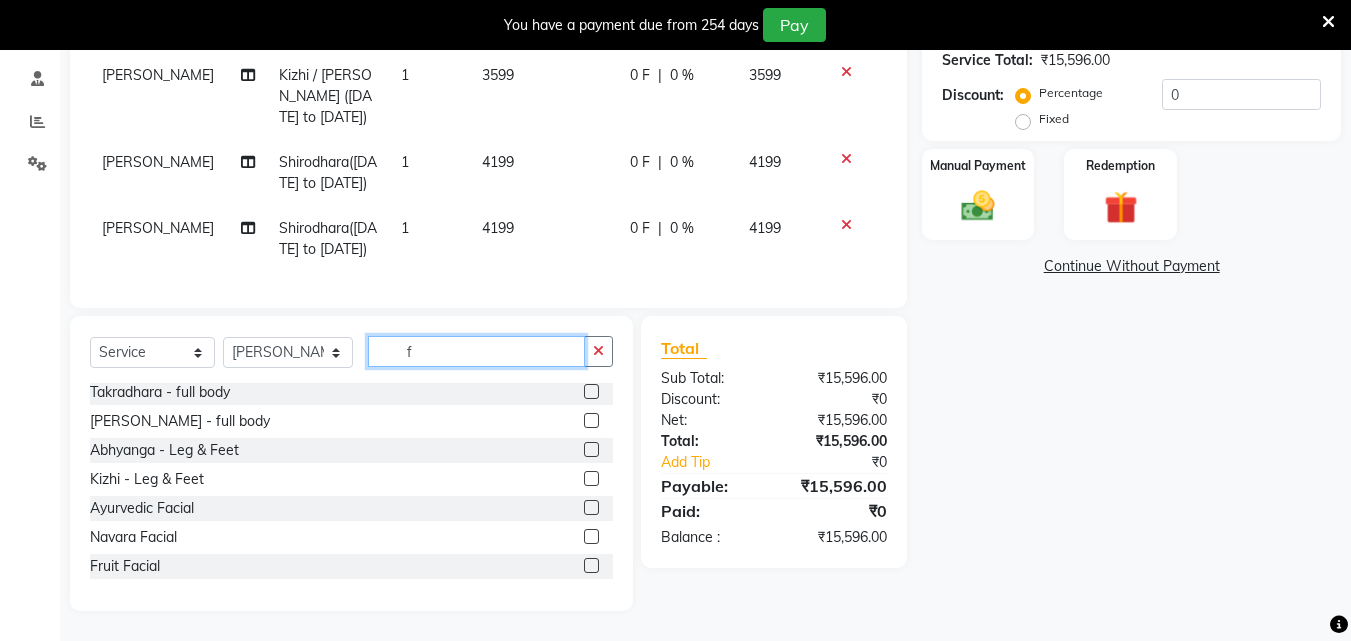 scroll, scrollTop: 195, scrollLeft: 0, axis: vertical 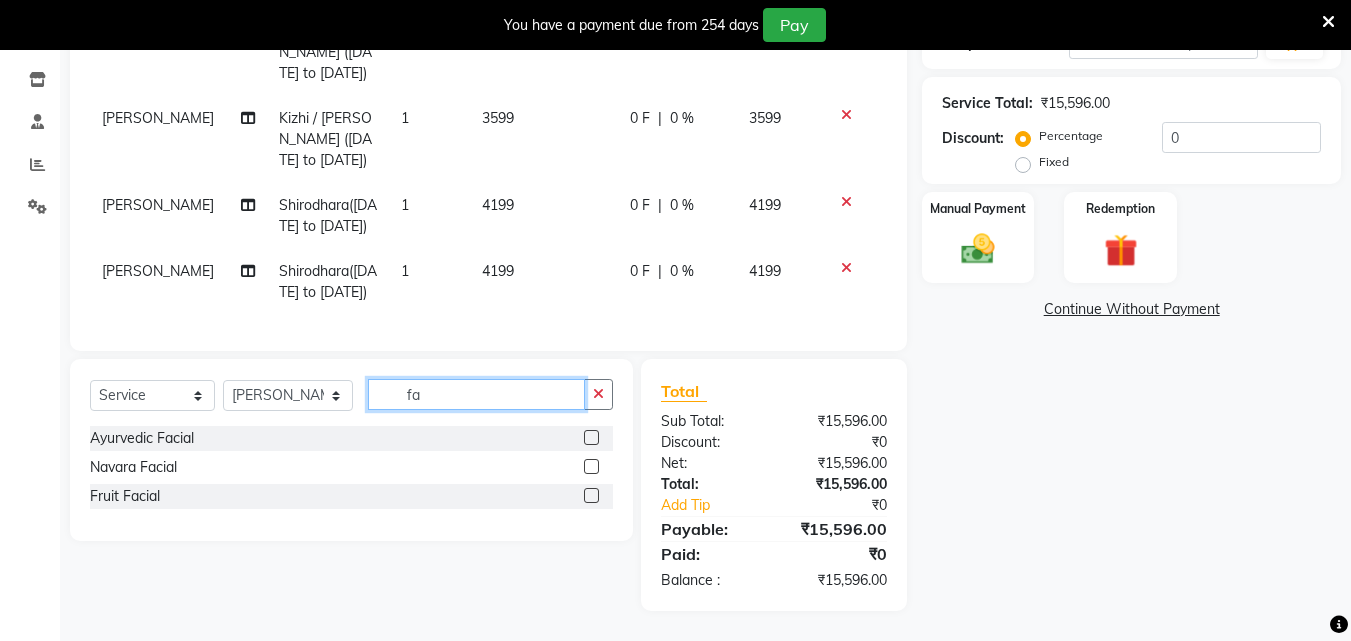 type on "fa" 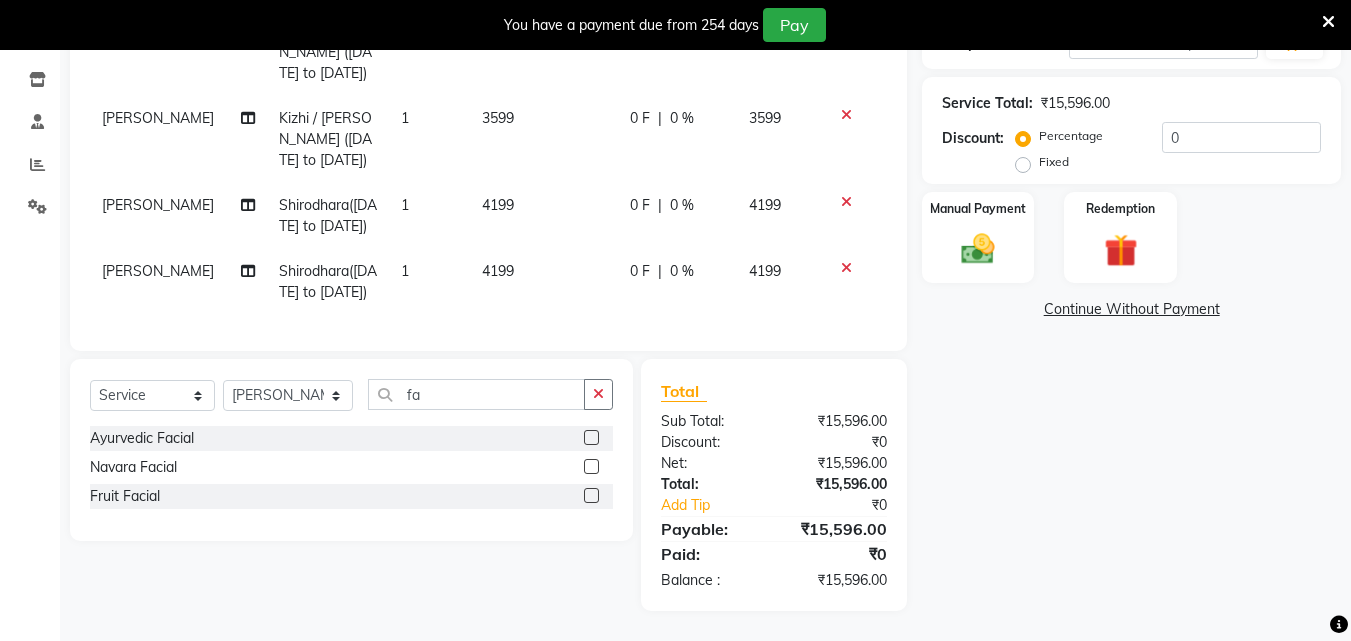 click 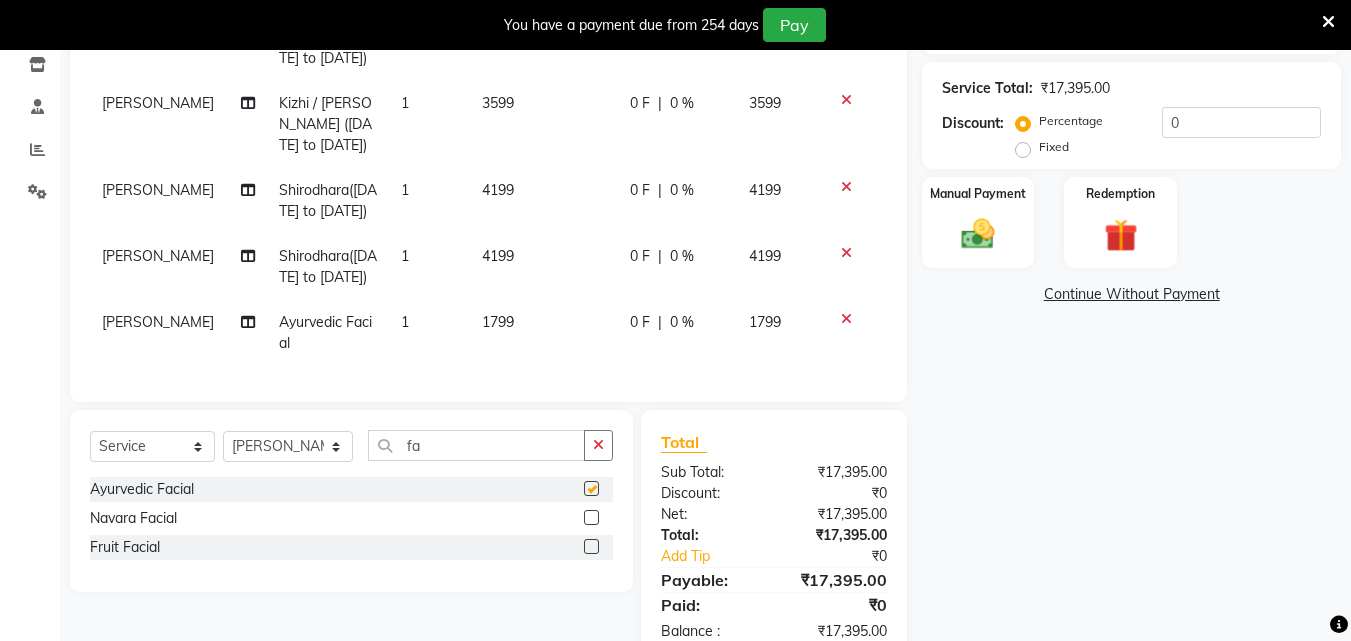 checkbox on "false" 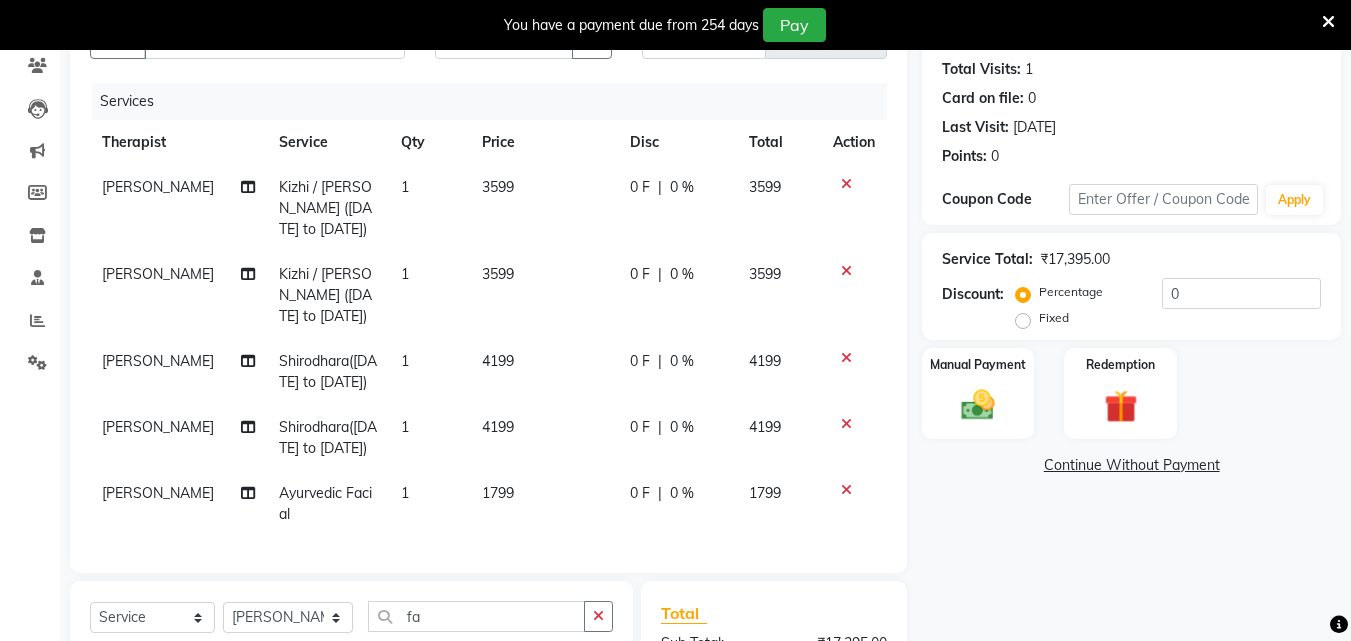 scroll, scrollTop: 186, scrollLeft: 0, axis: vertical 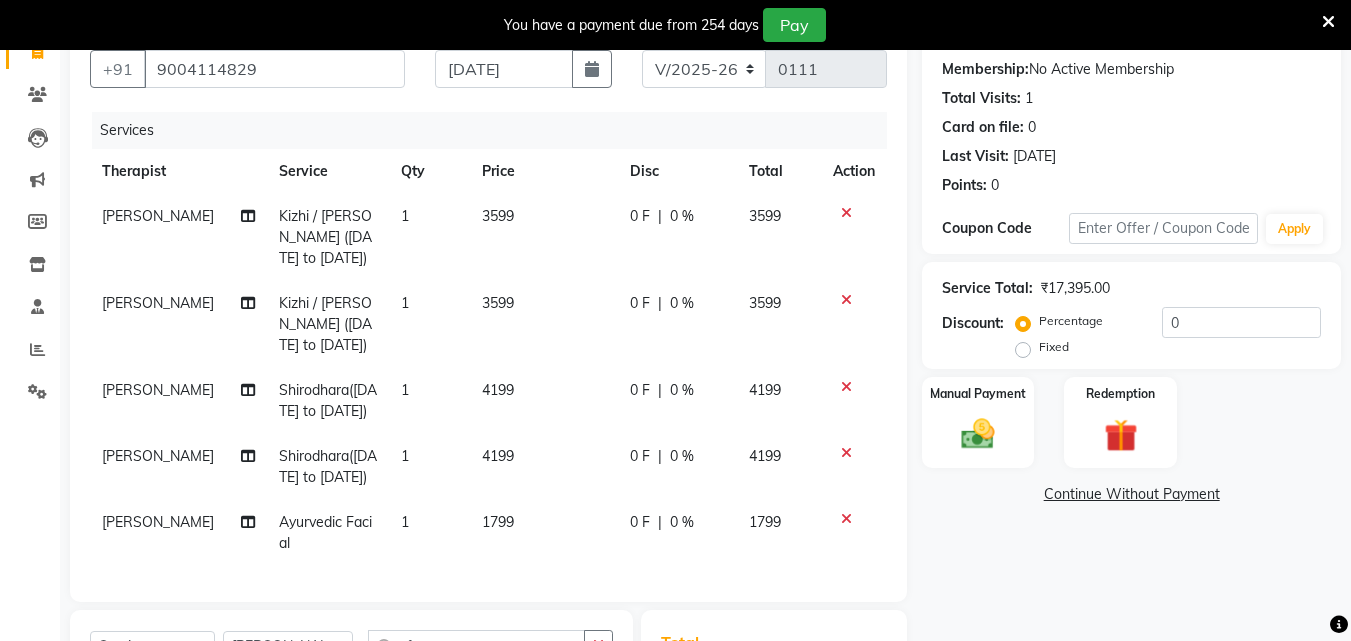 click on "0 %" 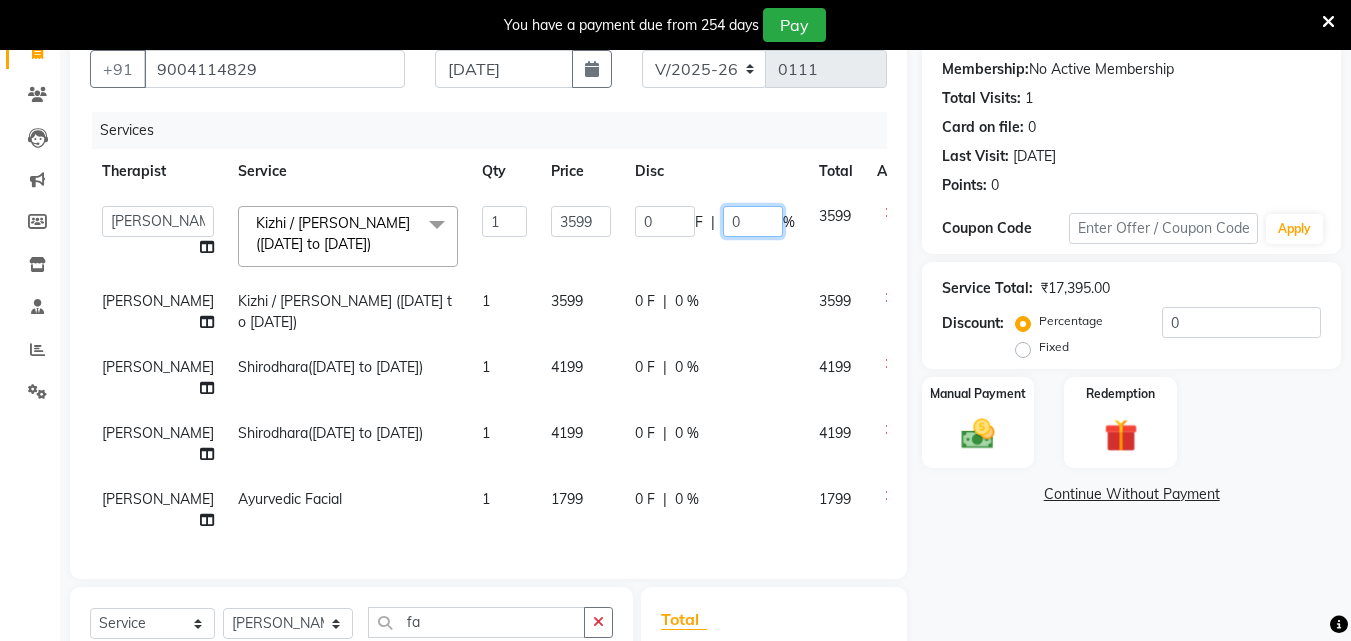 click on "0" 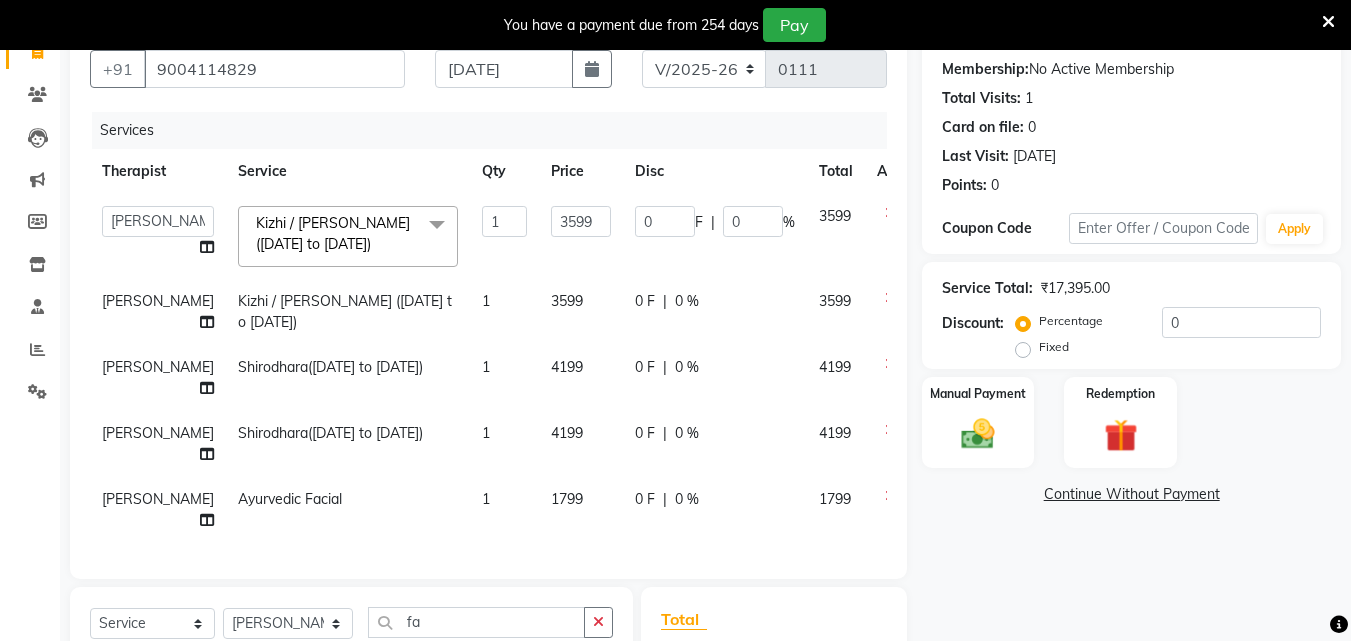 click on "0 F | 0 %" 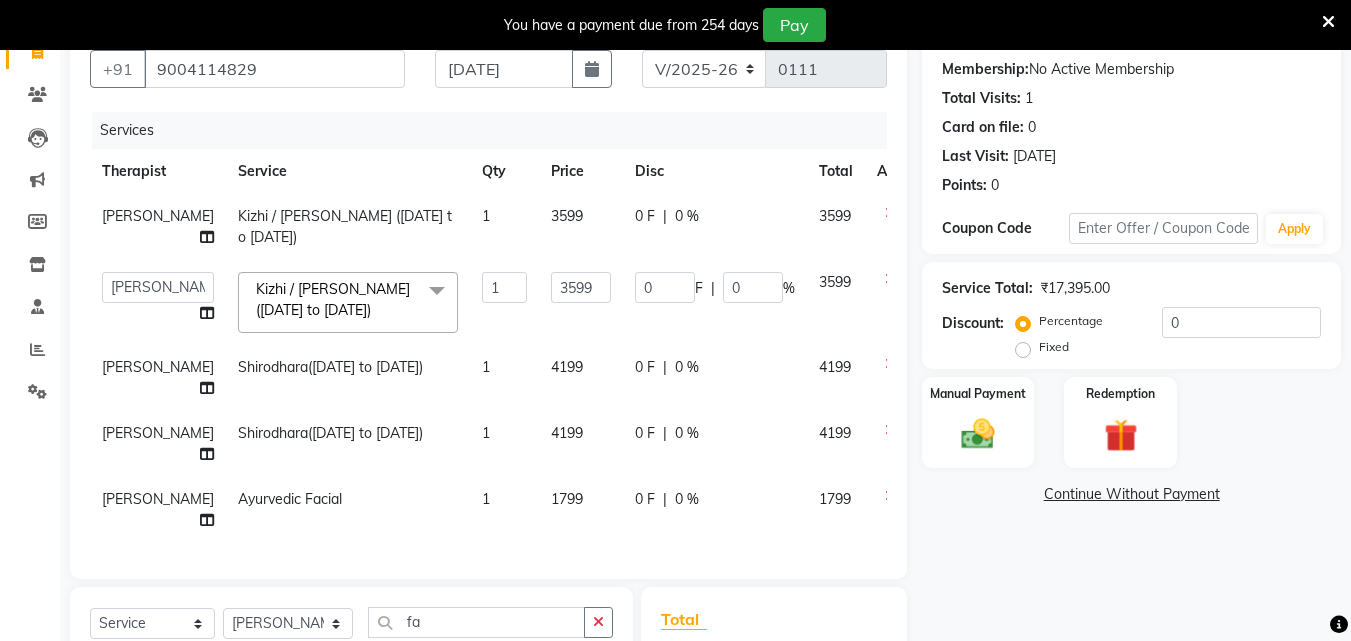 click on "0 %" 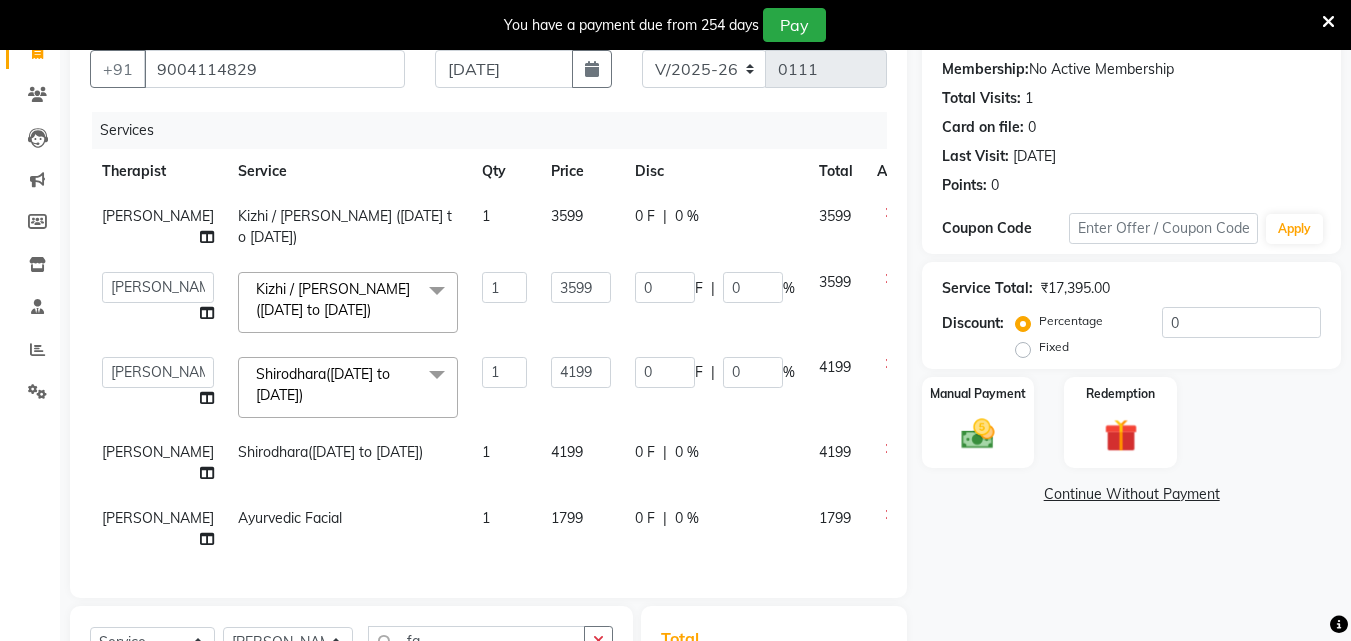 click on "0 %" 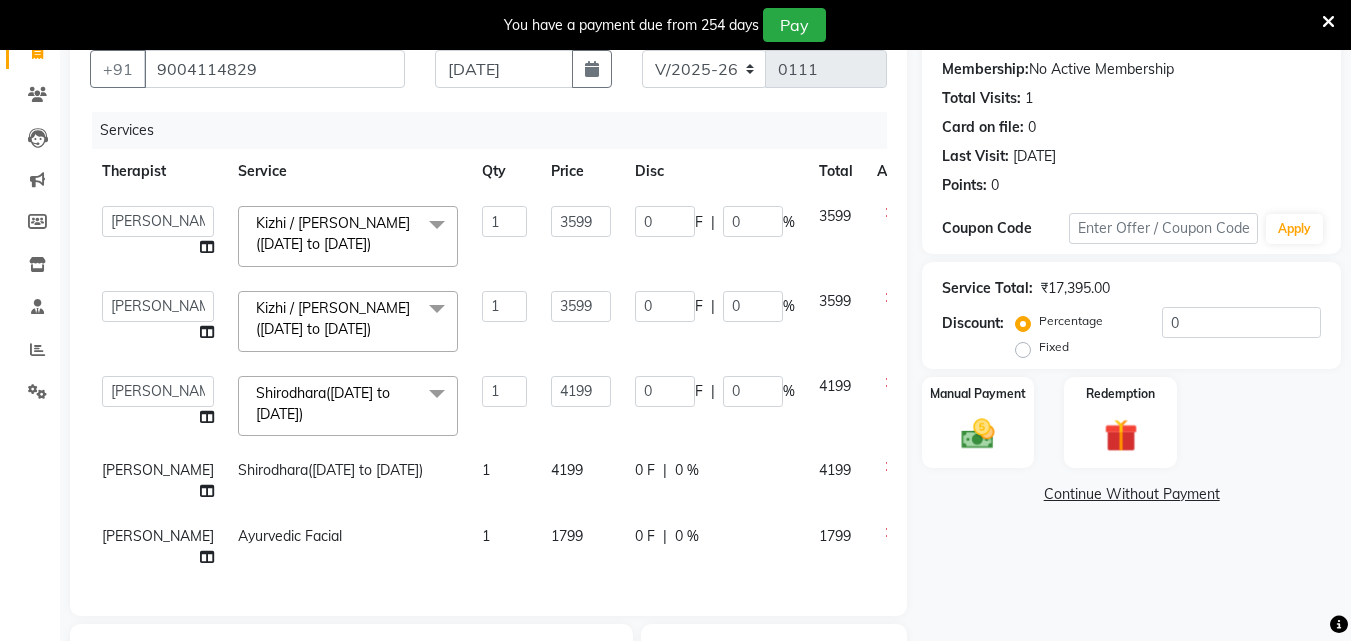 drag, startPoint x: 645, startPoint y: 467, endPoint x: 657, endPoint y: 568, distance: 101.71037 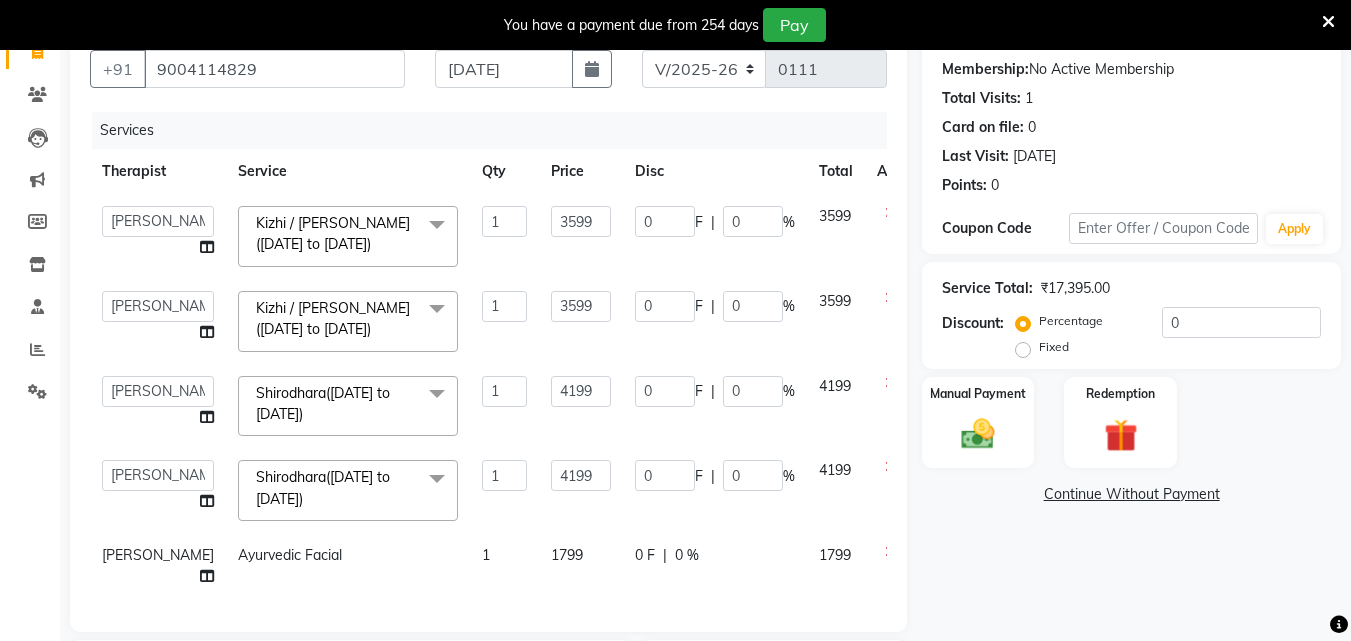 click on "0 %" 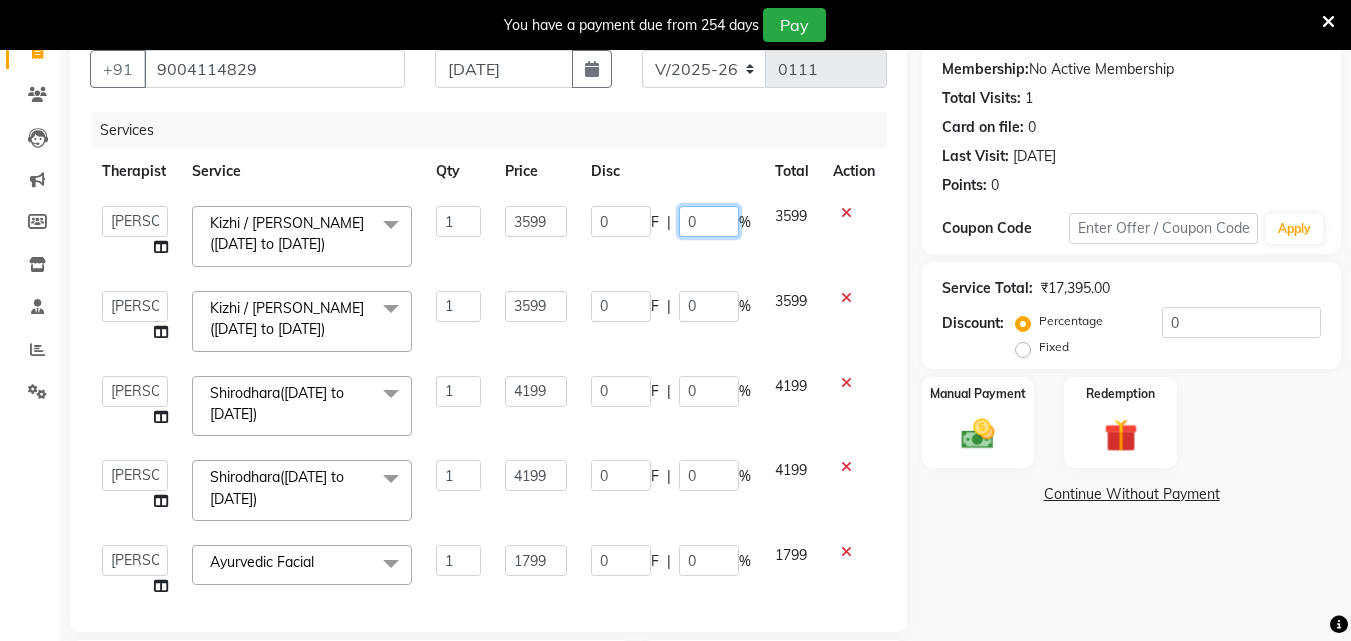 click on "0" 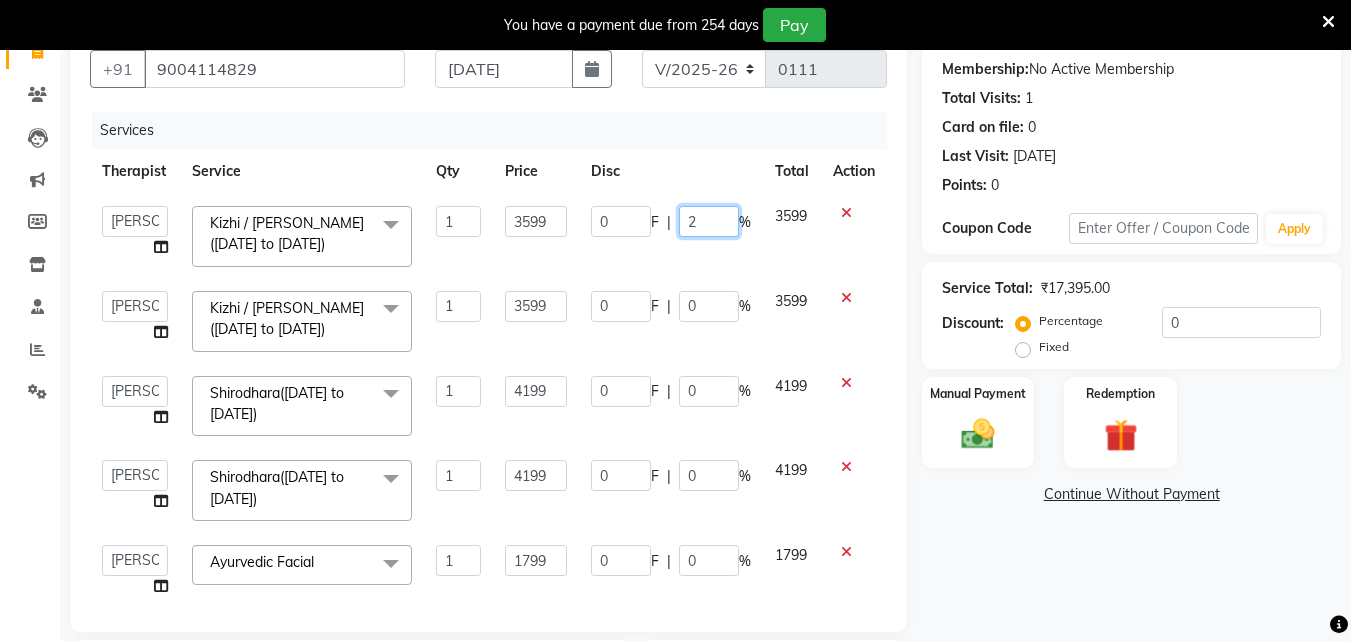 type on "25" 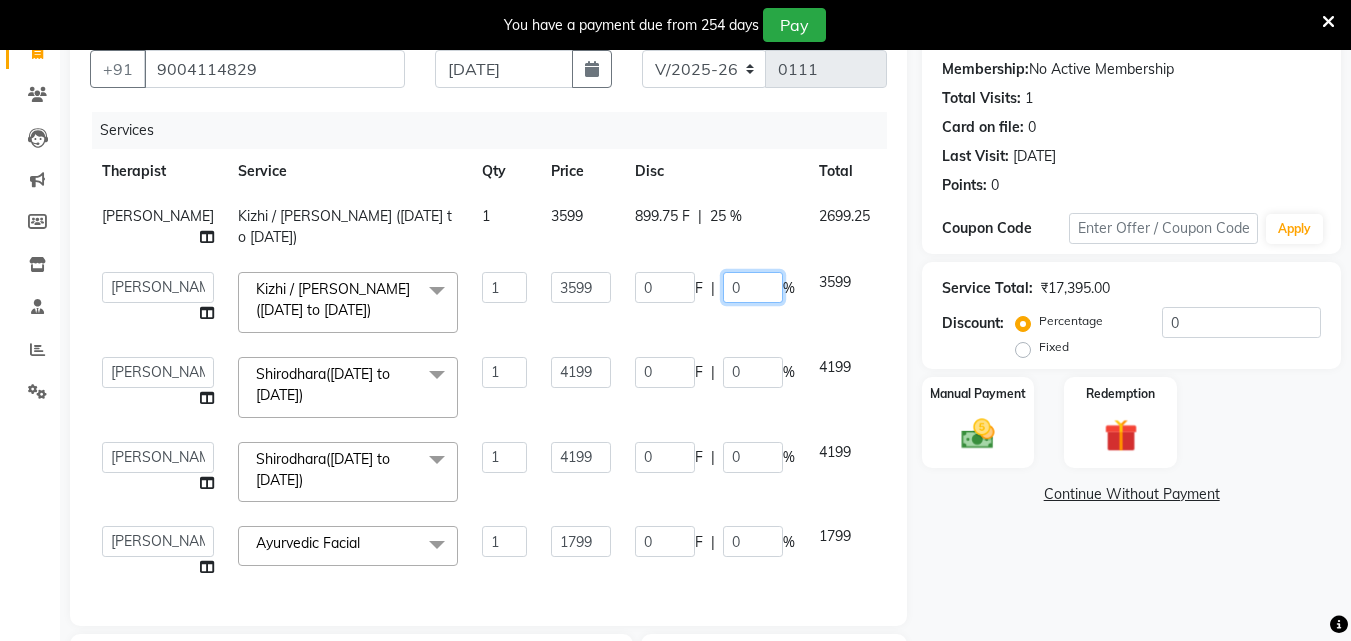 click on "0 F | 0 %" 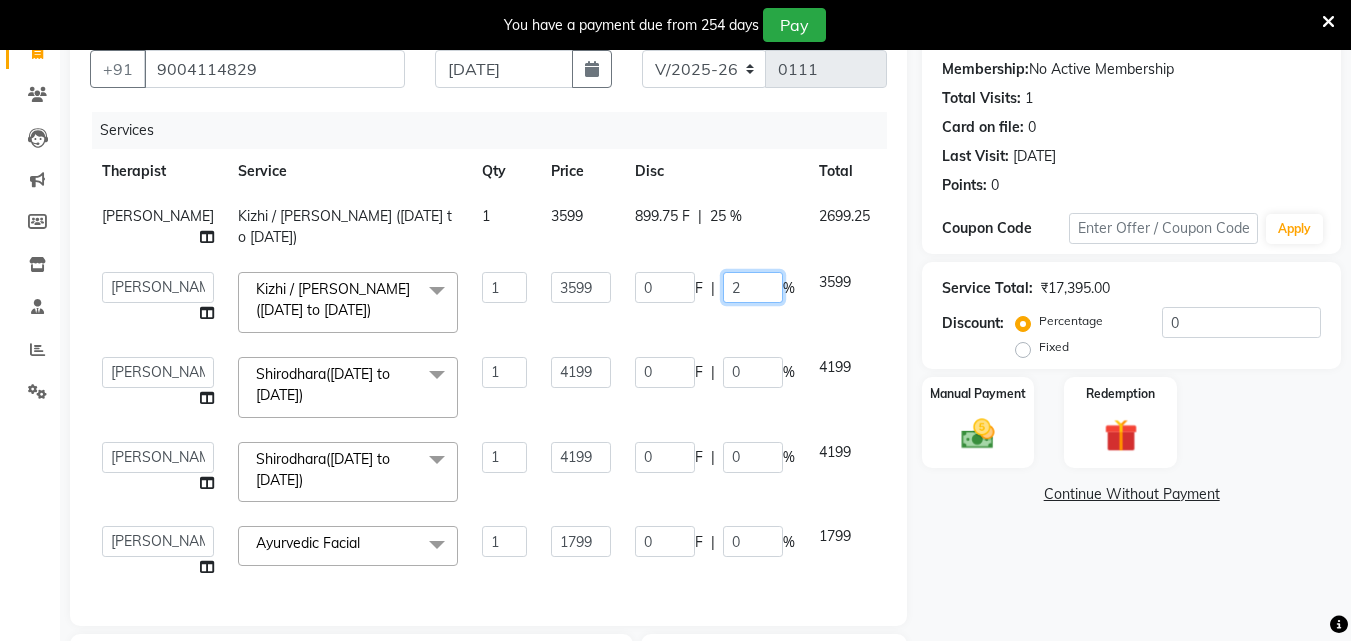 type on "25" 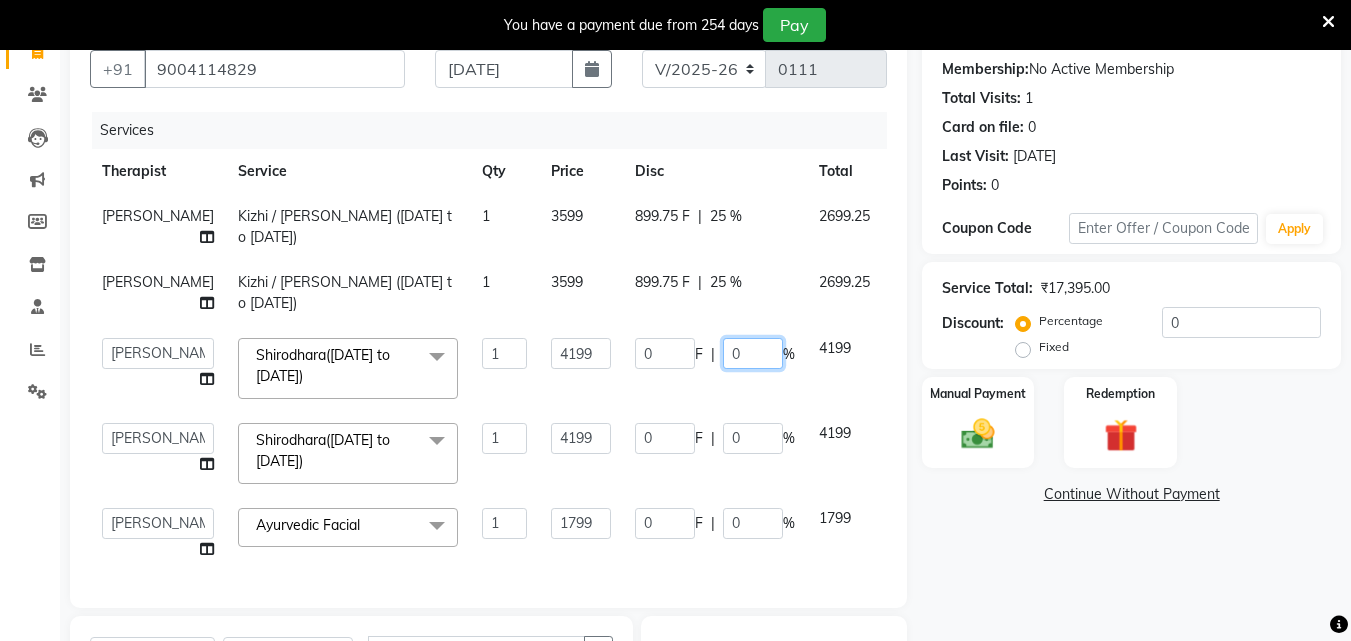 click on "0 F | 0 %" 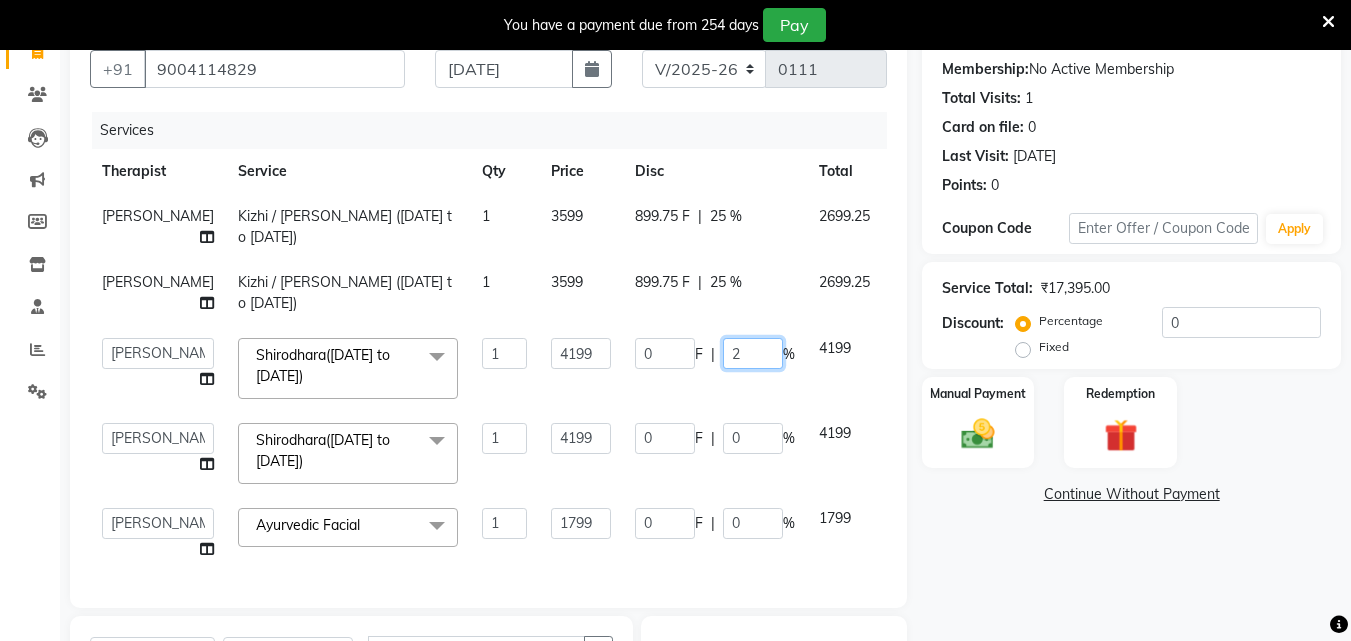 type on "25" 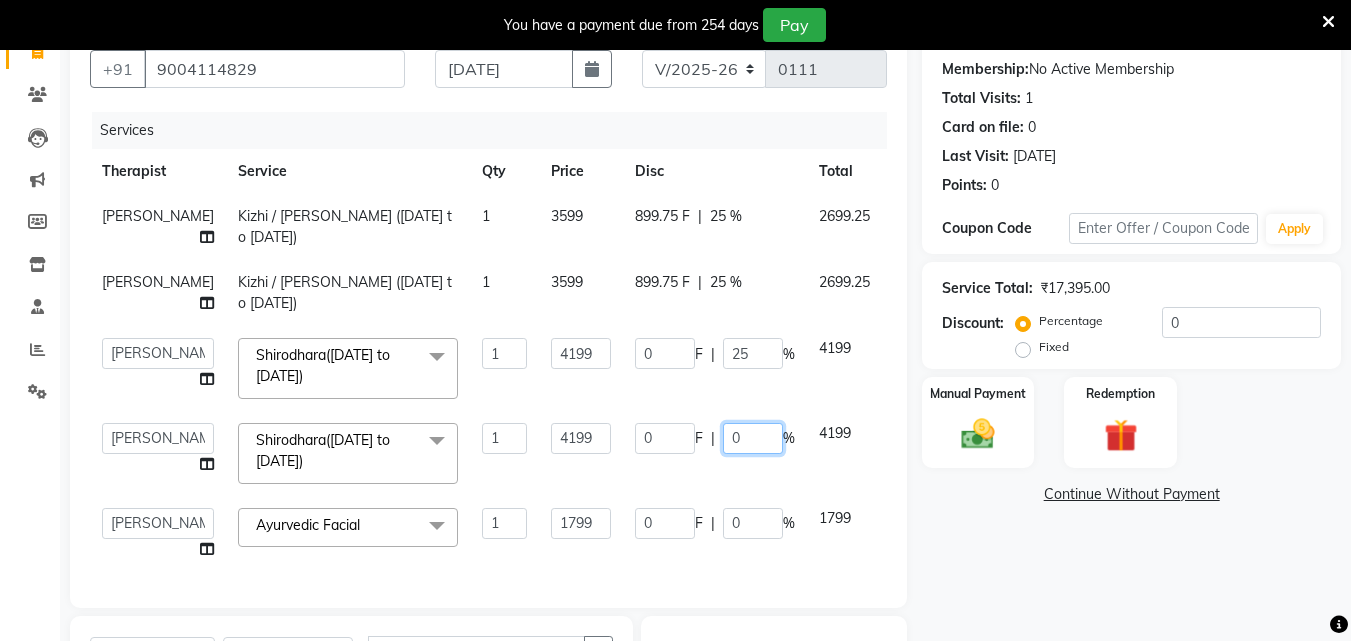 click on "0 F | 0 %" 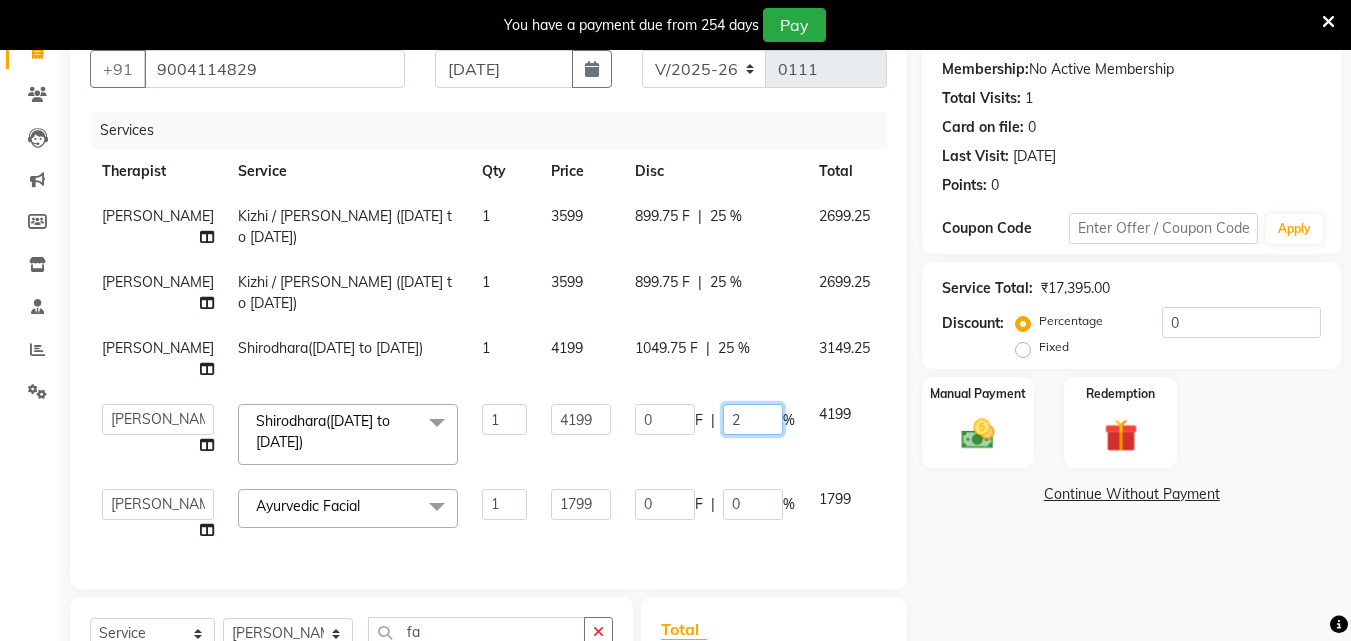type on "25" 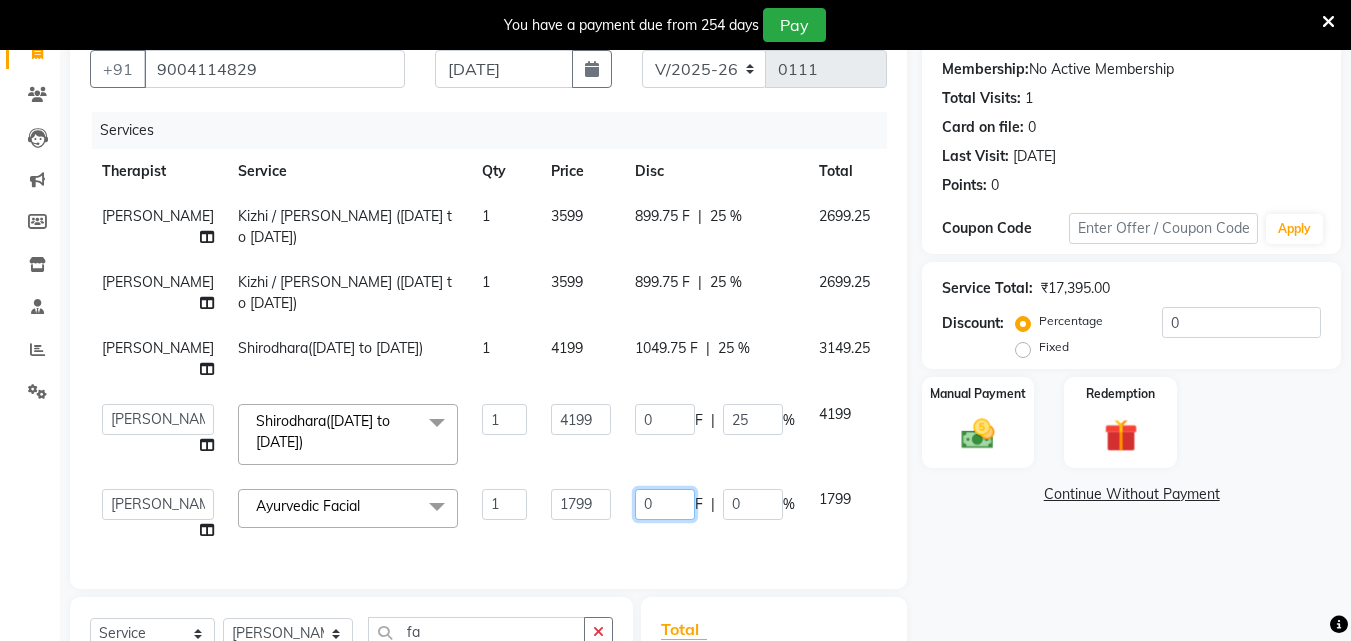 click on "0" 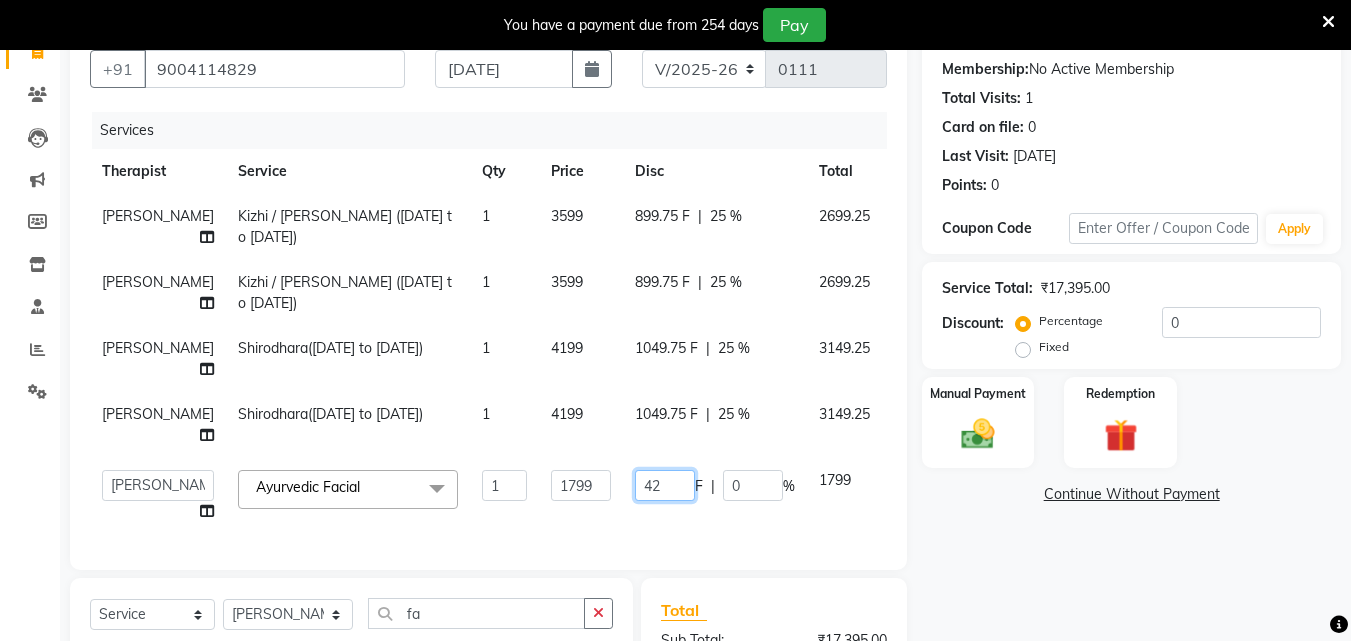 type on "426" 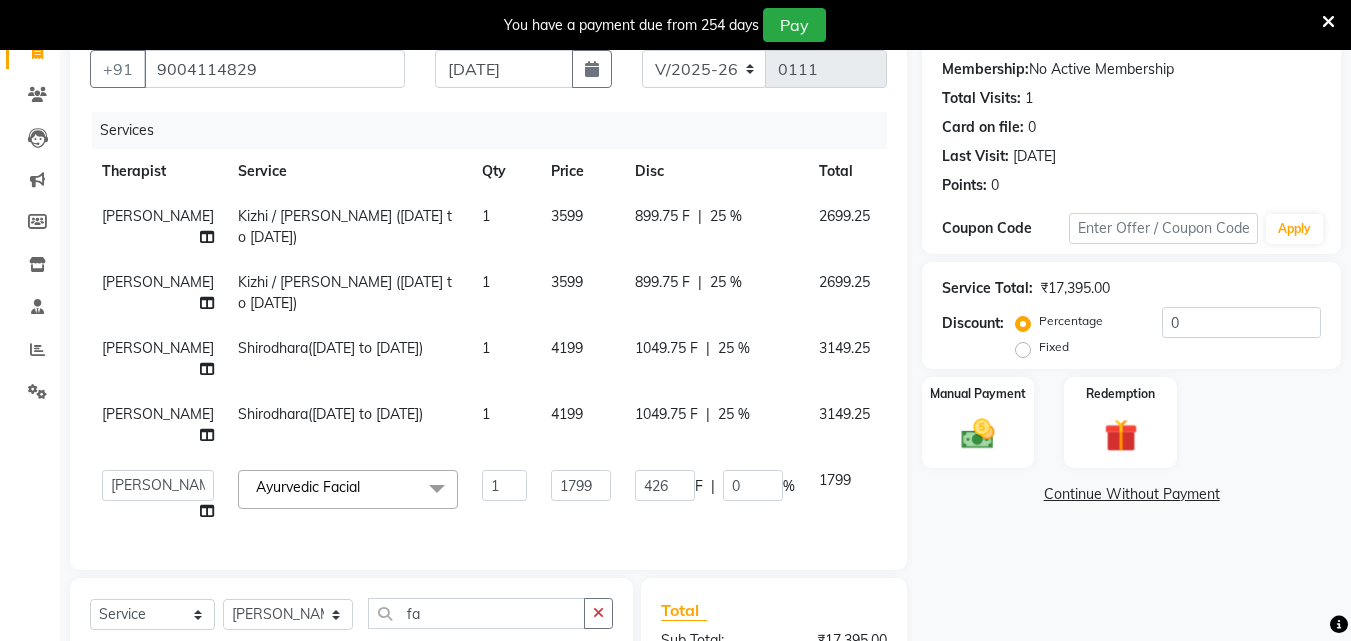 click on "Name: Indira  Membership:  No Active Membership  Total Visits:  1 Card on file:  0 Last Visit:   08-07-2025 Points:   0  Coupon Code Apply Service Total:  ₹17,395.00  Discount:  Percentage   Fixed  0 Manual Payment Redemption  Continue Without Payment" 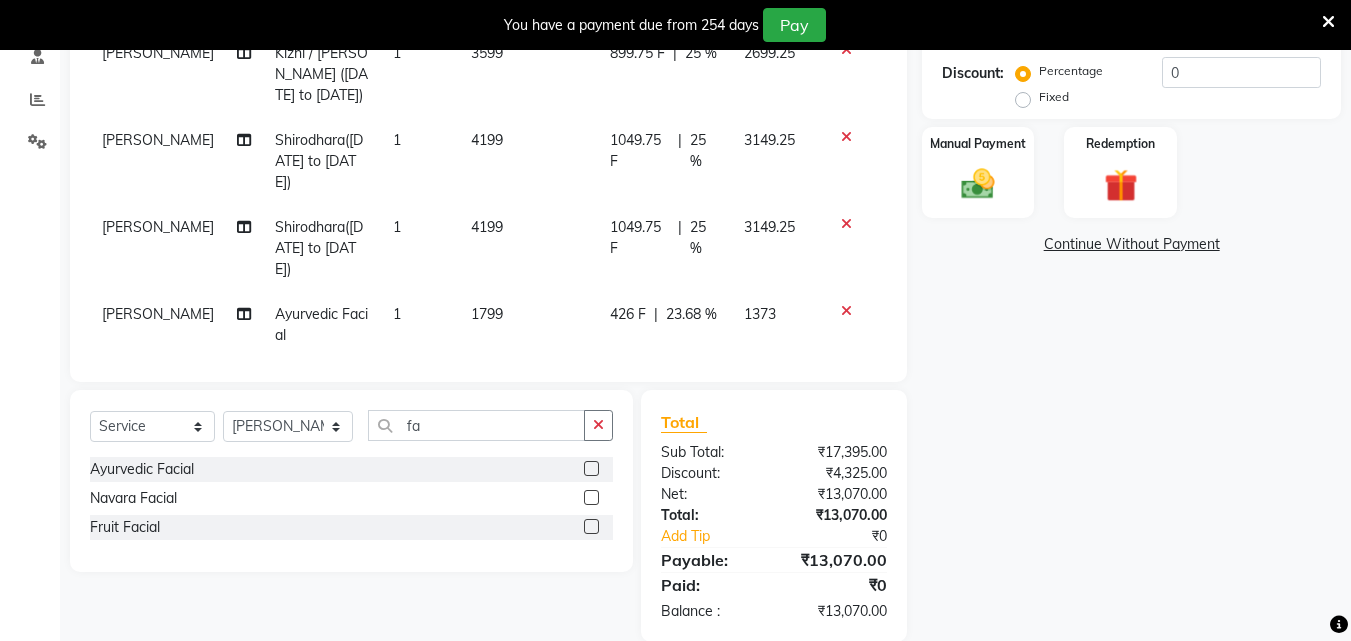 scroll, scrollTop: 467, scrollLeft: 0, axis: vertical 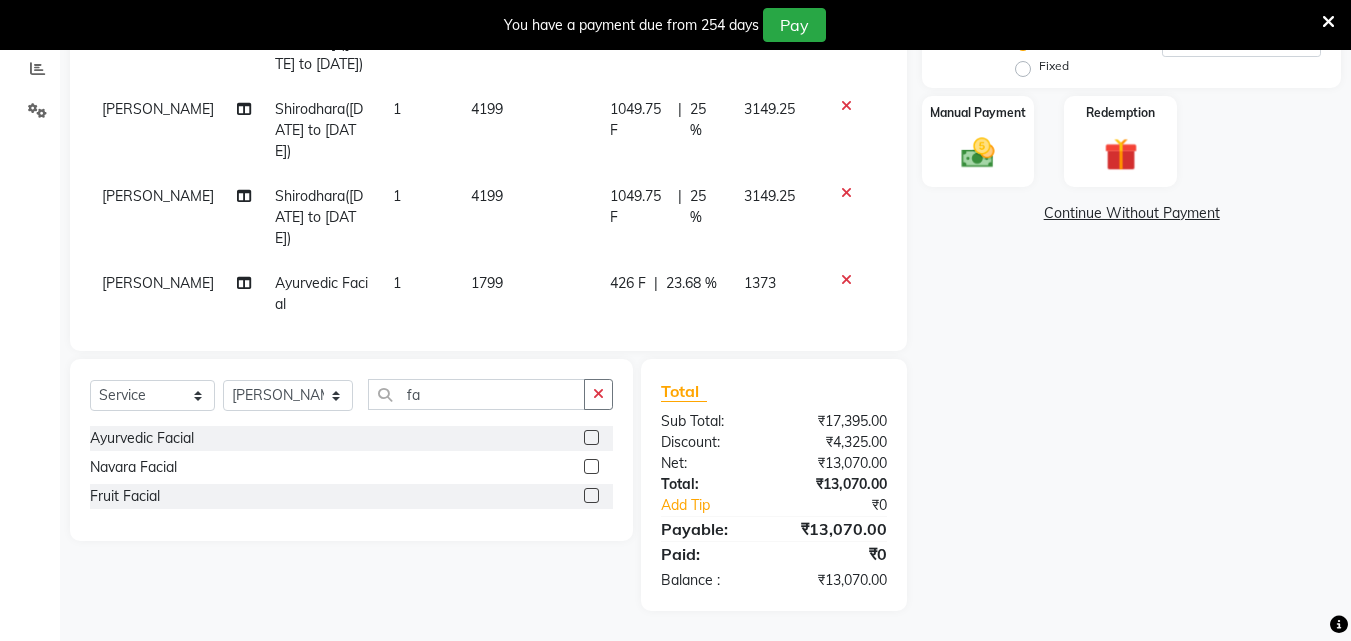 click on "426 F" 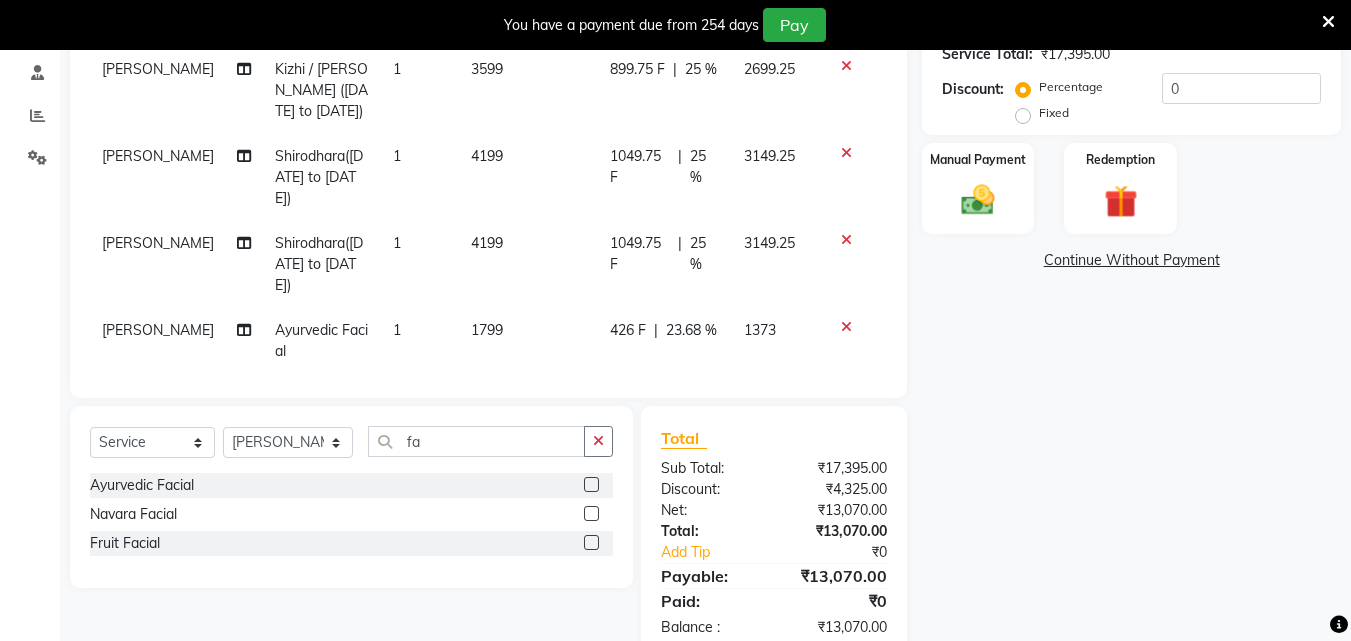 select on "71913" 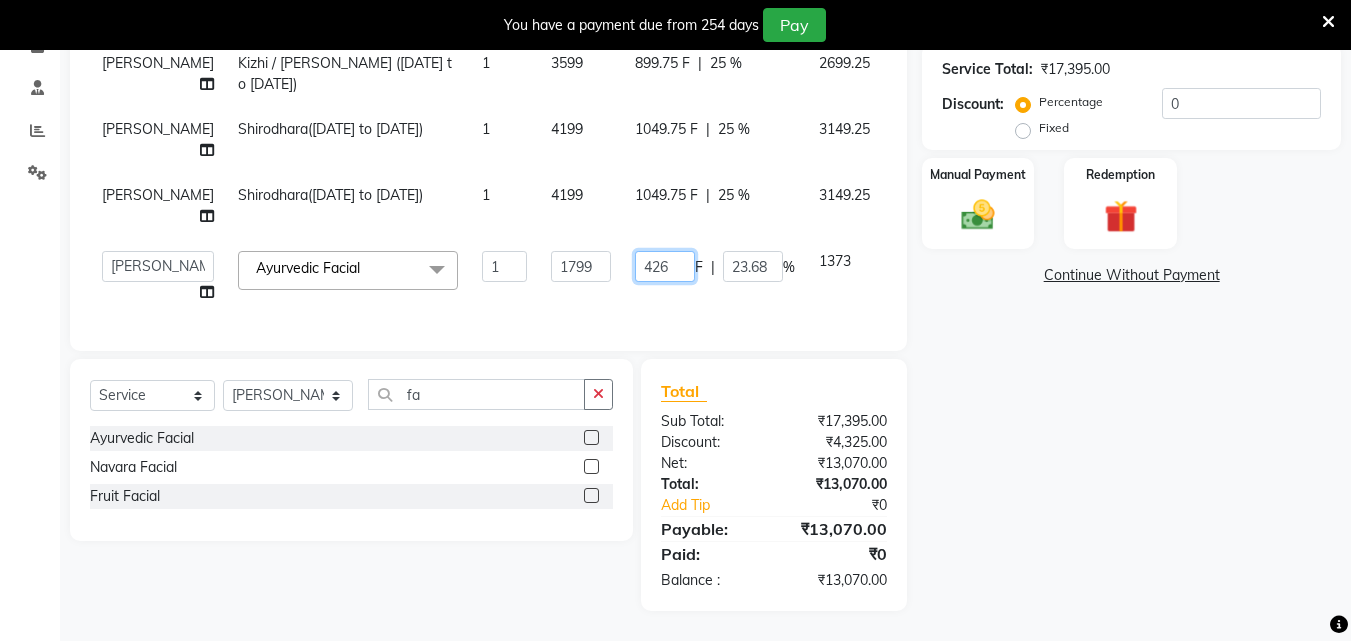 click on "426" 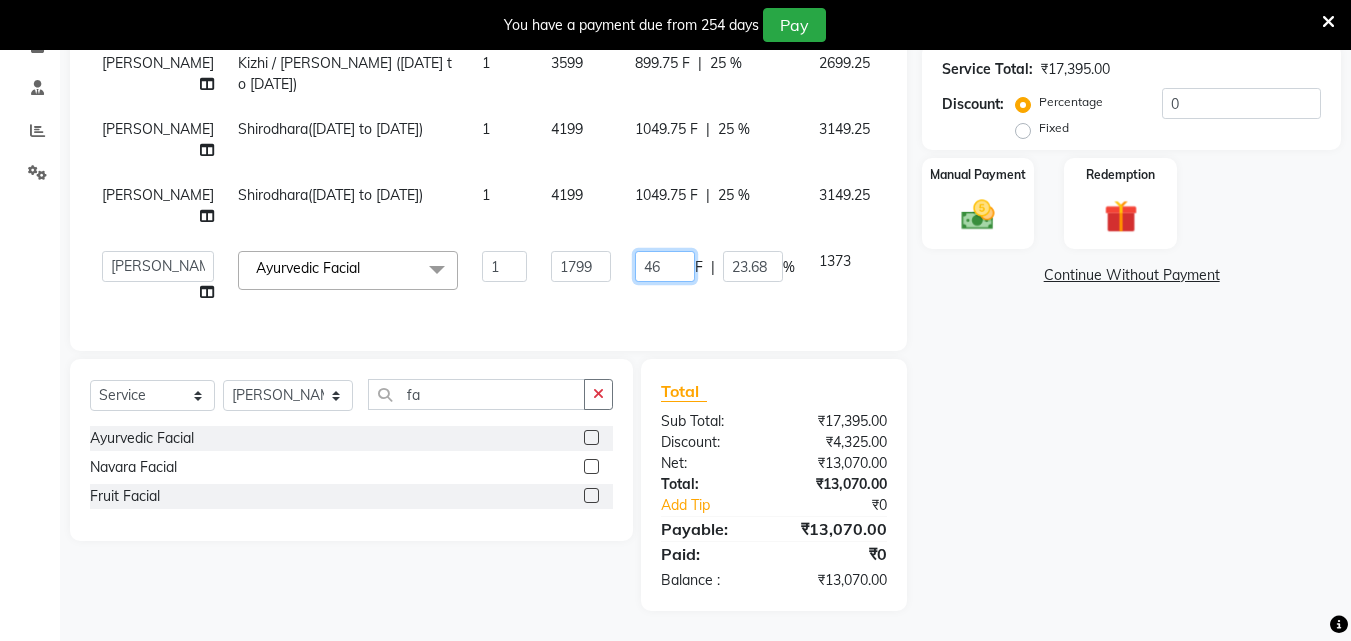 type on "446" 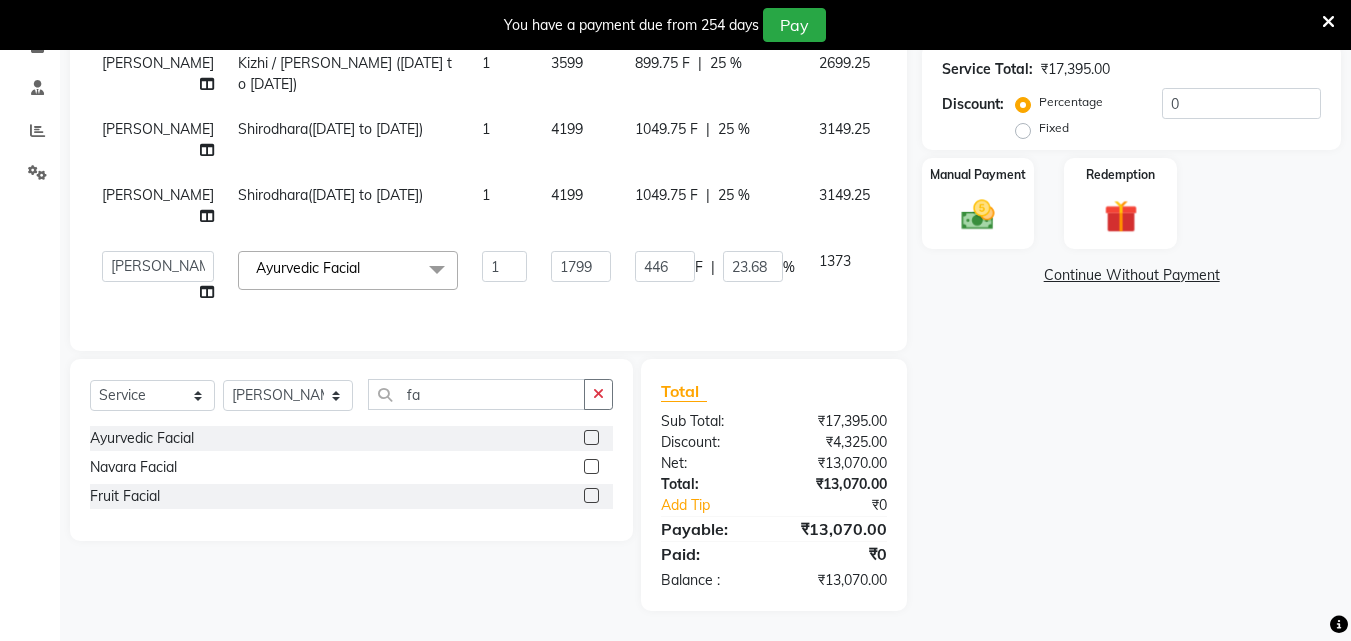 click on "Name: Indira  Membership:  No Active Membership  Total Visits:  1 Card on file:  0 Last Visit:   08-07-2025 Points:   0  Coupon Code Apply Service Total:  ₹17,395.00  Discount:  Percentage   Fixed  0 Manual Payment Redemption  Continue Without Payment" 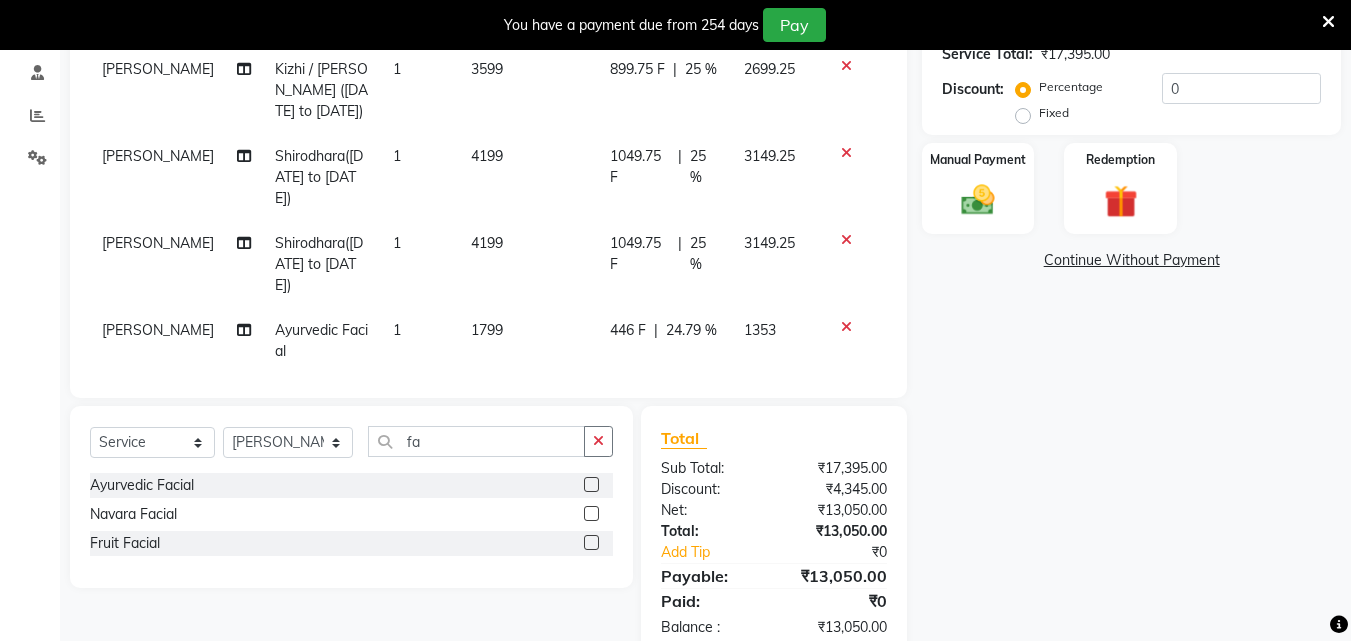 click on "446 F" 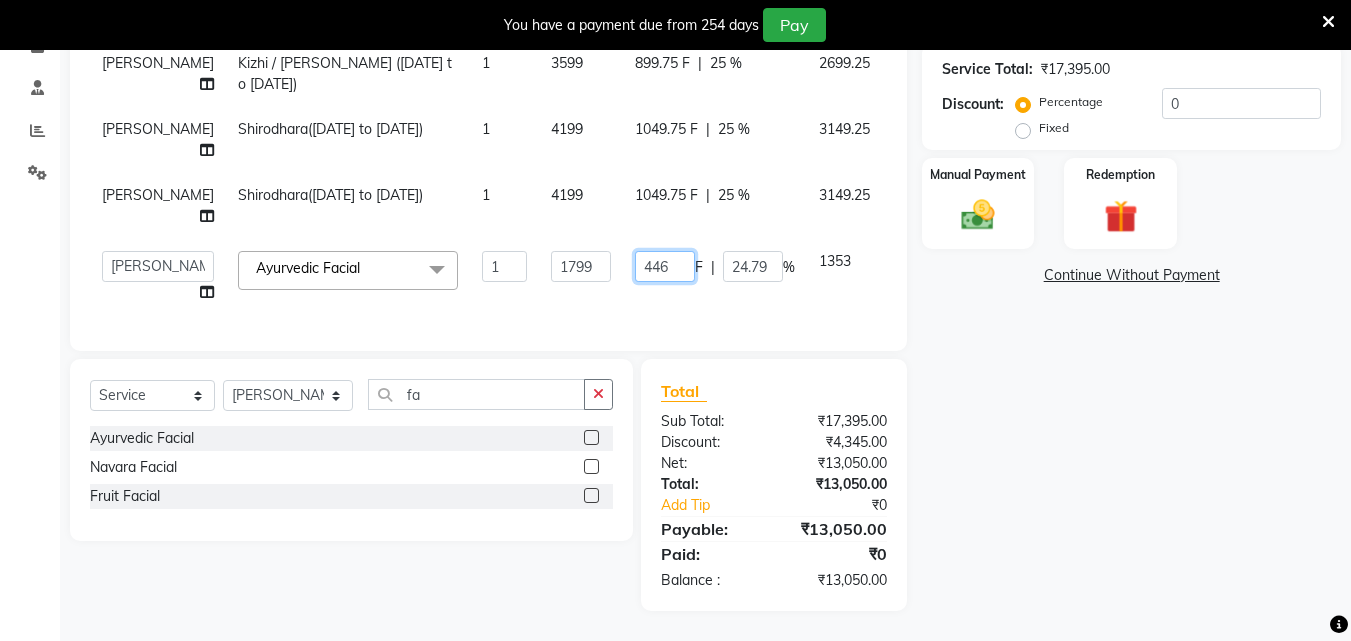 drag, startPoint x: 615, startPoint y: 256, endPoint x: 635, endPoint y: 284, distance: 34.4093 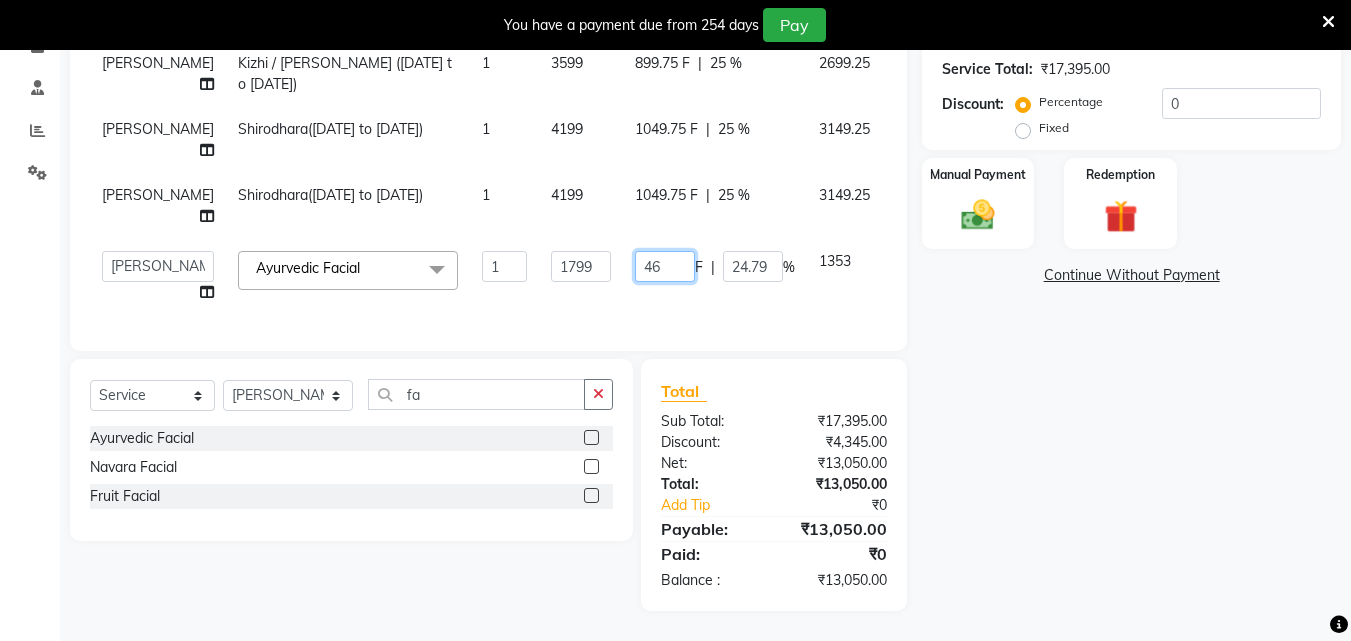 type on "456" 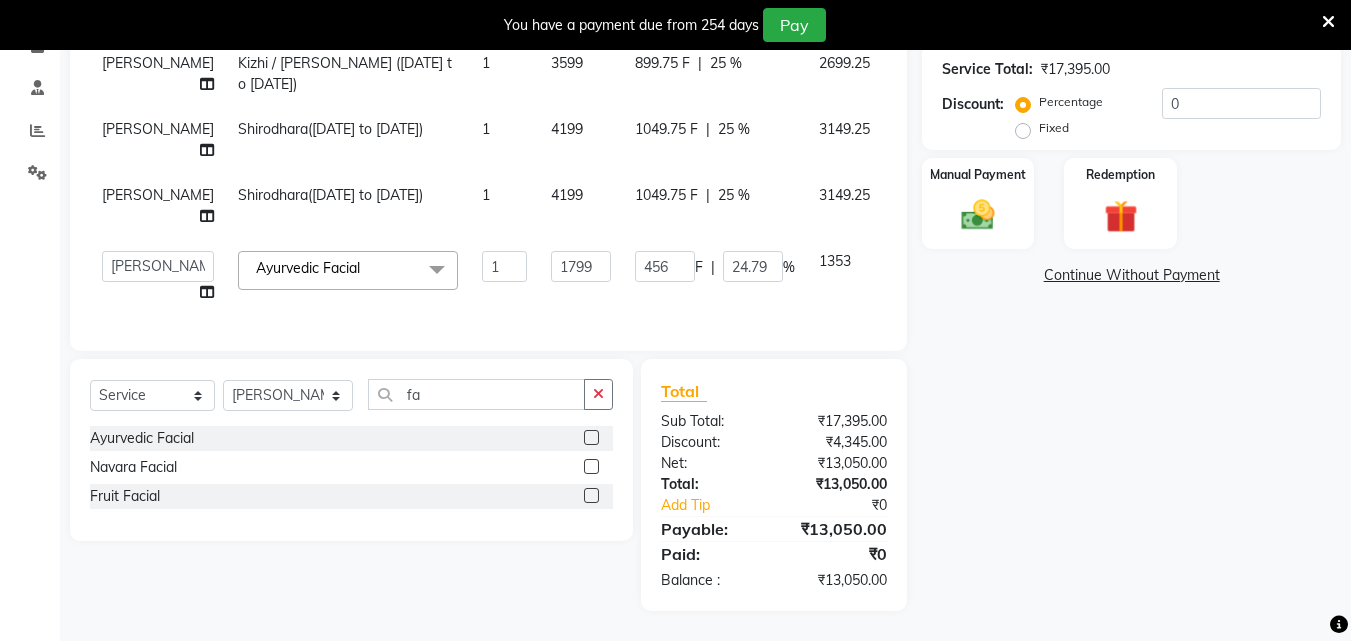 click on "Name: Indira  Membership:  No Active Membership  Total Visits:  1 Card on file:  0 Last Visit:   08-07-2025 Points:   0  Coupon Code Apply Service Total:  ₹17,395.00  Discount:  Percentage   Fixed  0 Manual Payment Redemption  Continue Without Payment" 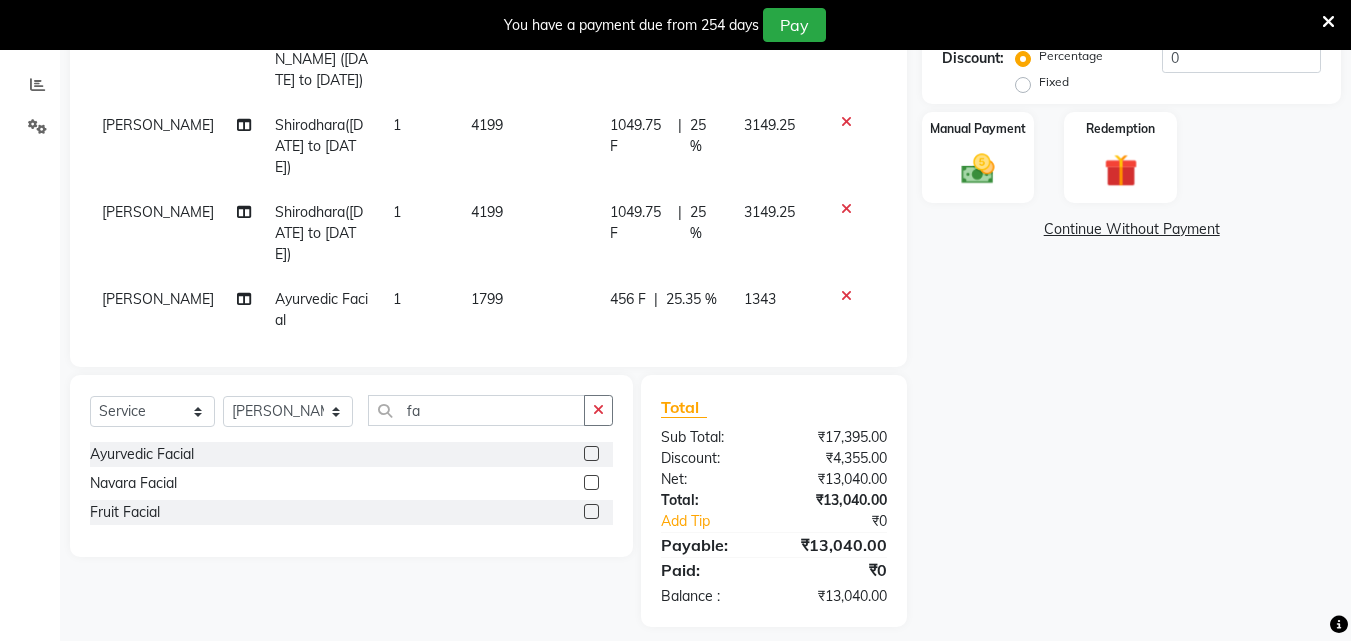 scroll, scrollTop: 467, scrollLeft: 0, axis: vertical 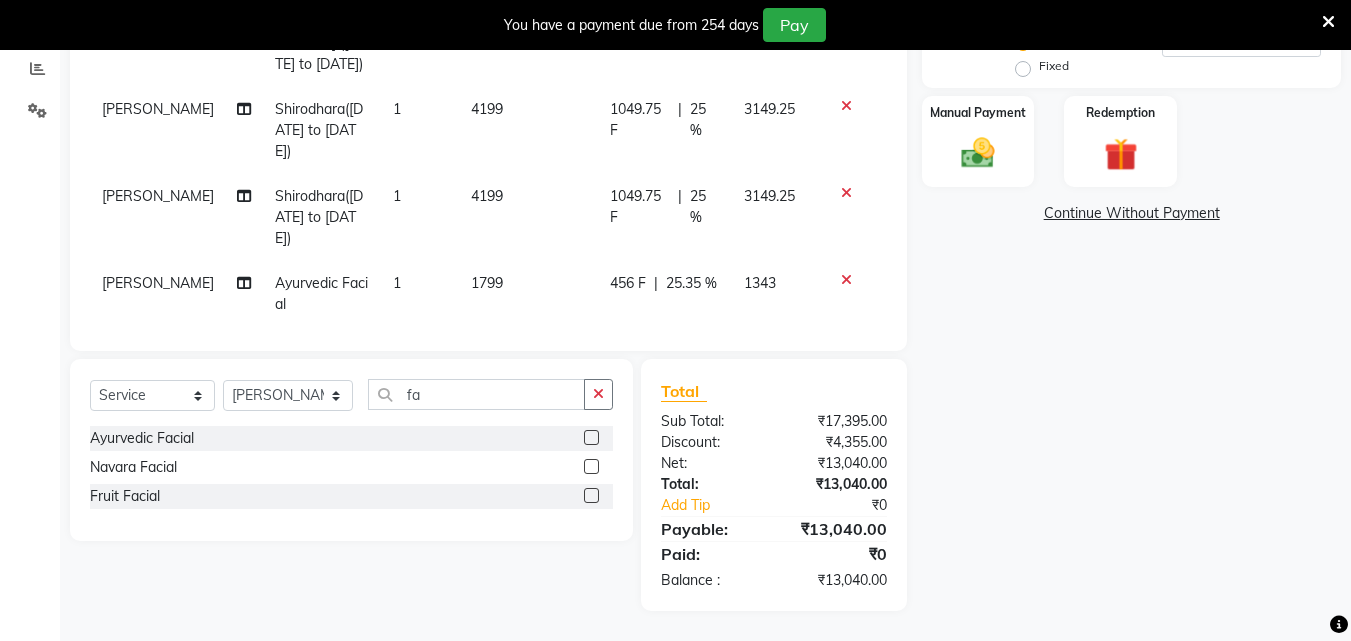 click on "456 F" 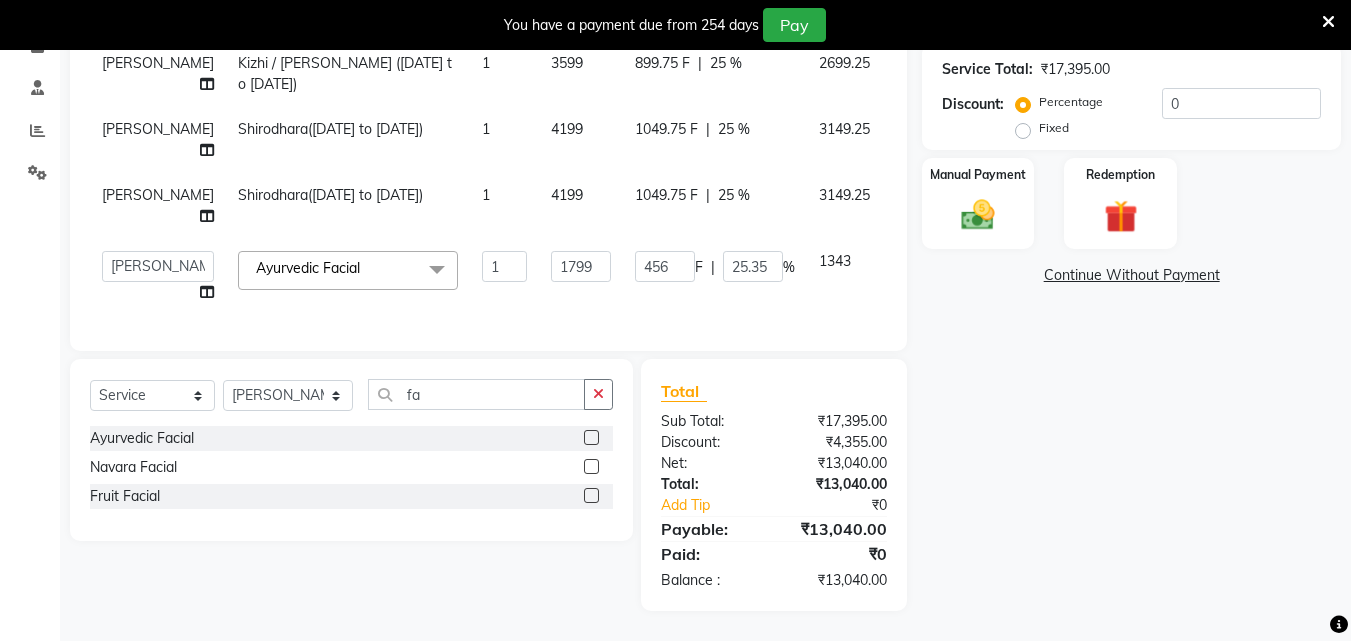 scroll, scrollTop: 420, scrollLeft: 0, axis: vertical 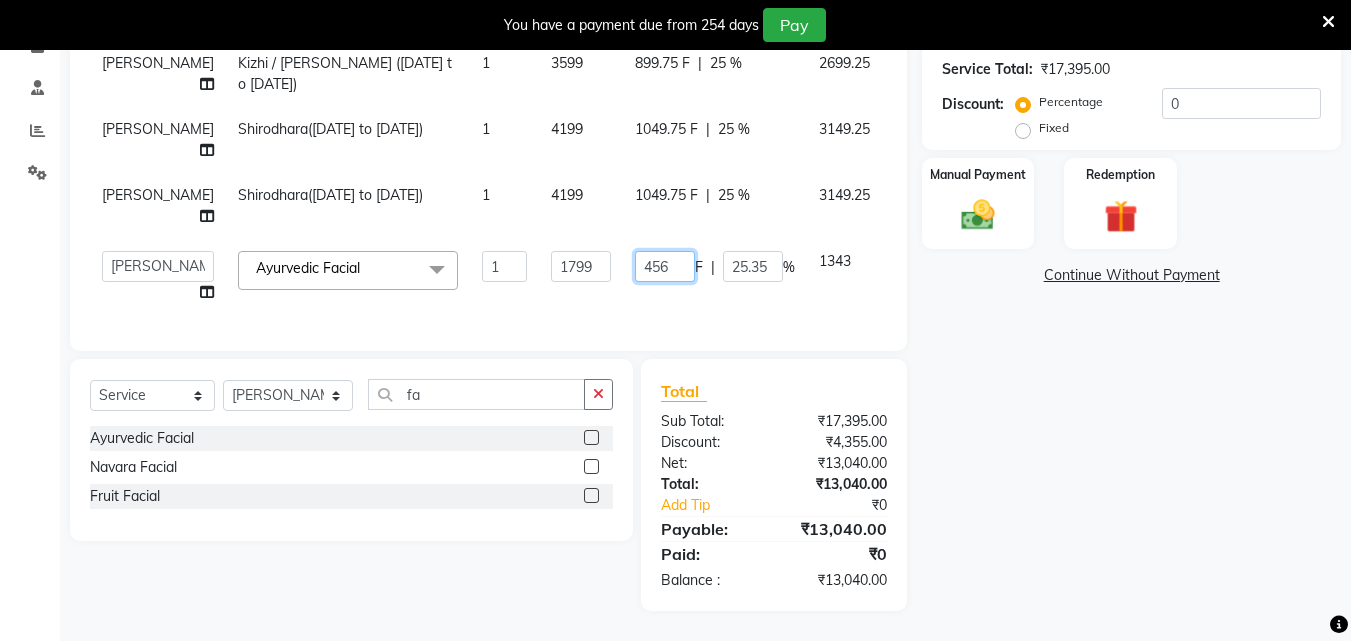 click on "456" 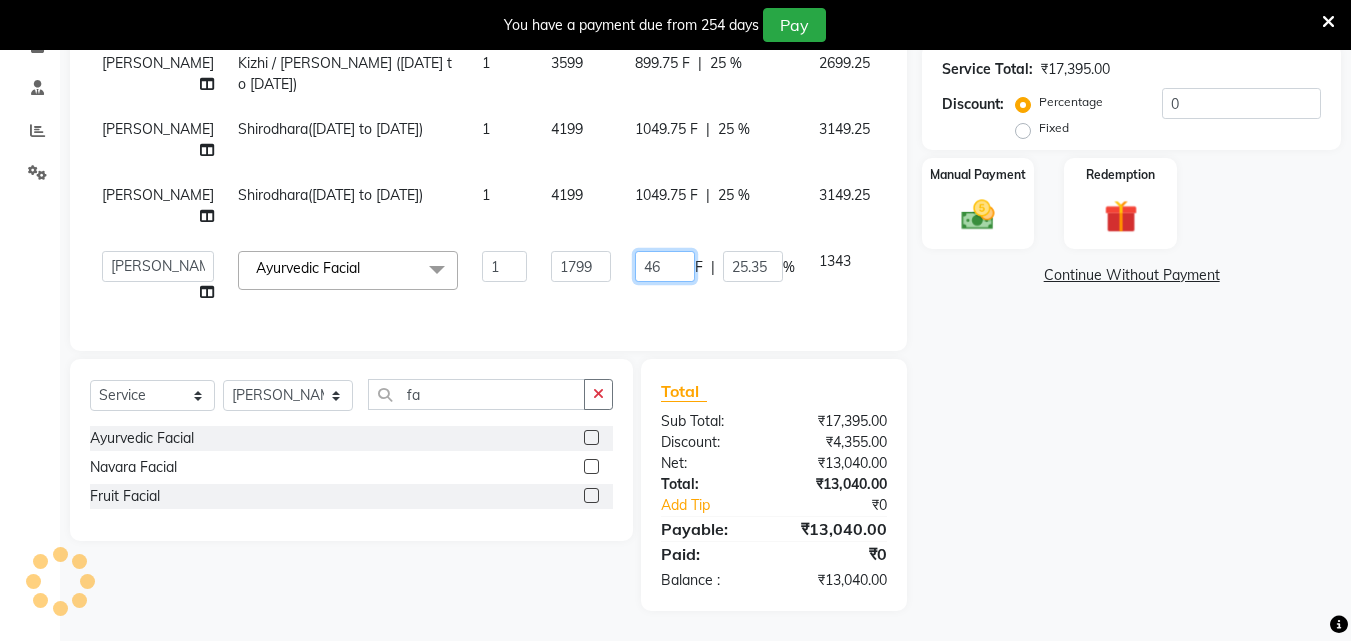 type on "496" 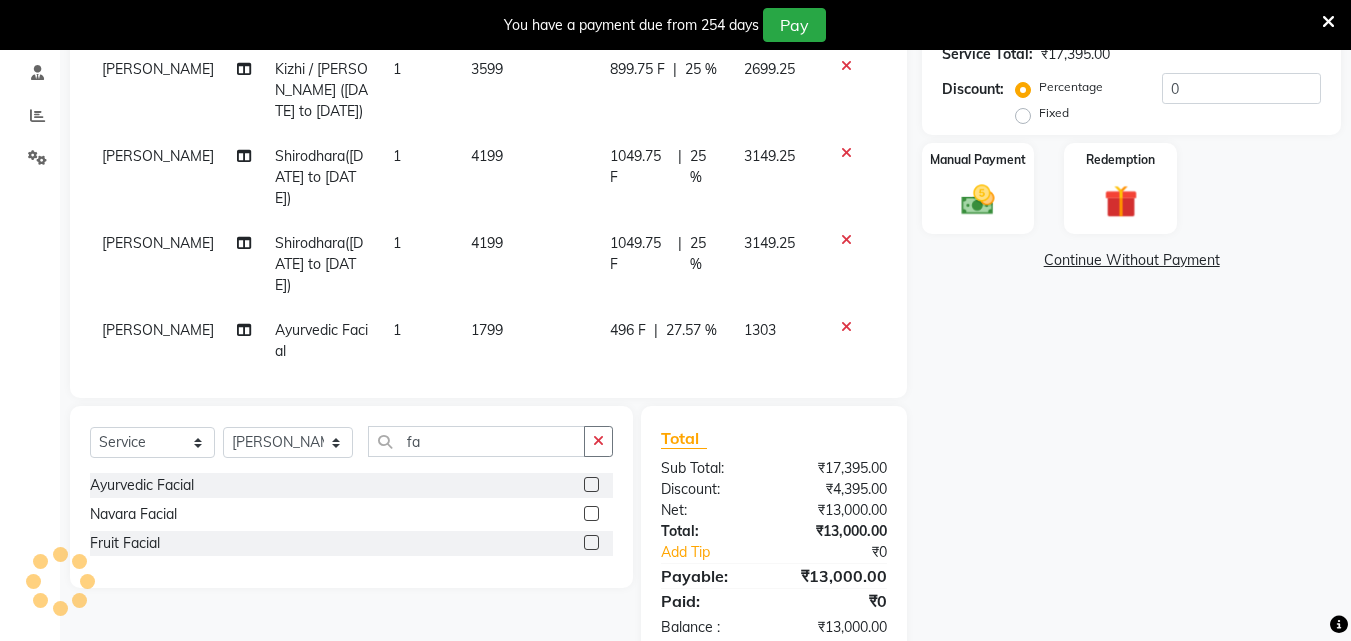 click on "Name: Indira  Membership:  No Active Membership  Total Visits:  1 Card on file:  0 Last Visit:   08-07-2025 Points:   0  Coupon Code Apply Service Total:  ₹17,395.00  Discount:  Percentage   Fixed  0 Manual Payment Redemption  Continue Without Payment" 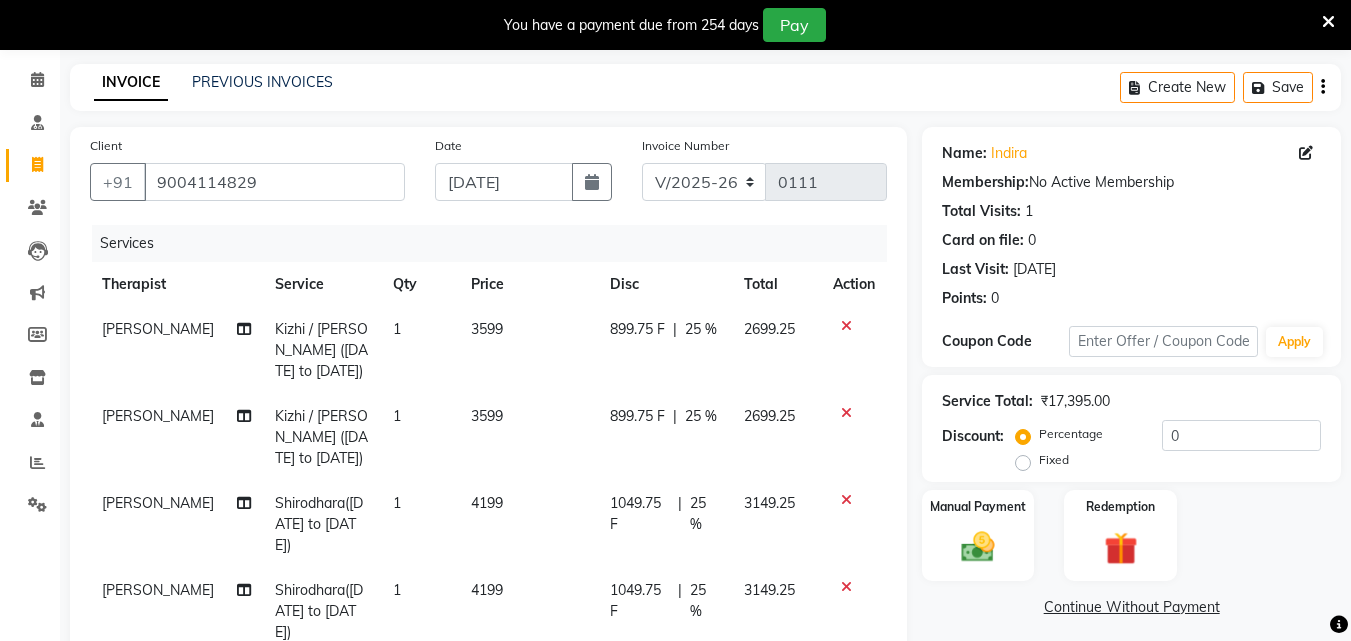 scroll, scrollTop: 67, scrollLeft: 0, axis: vertical 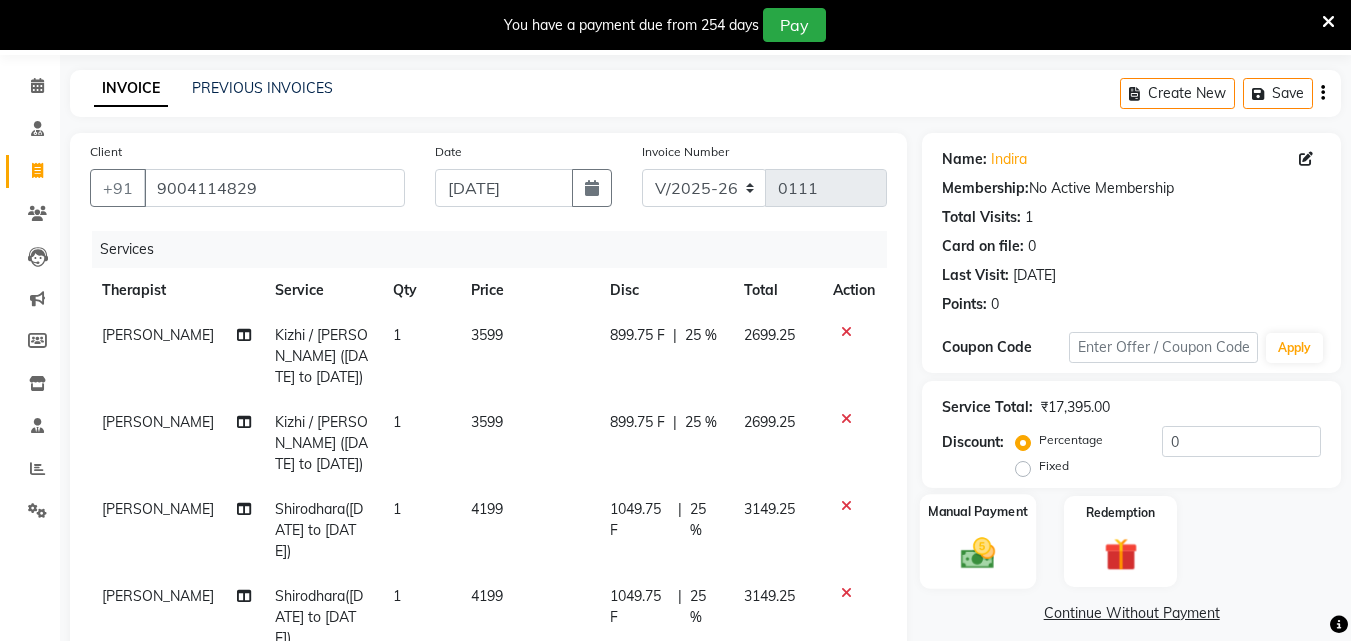 click 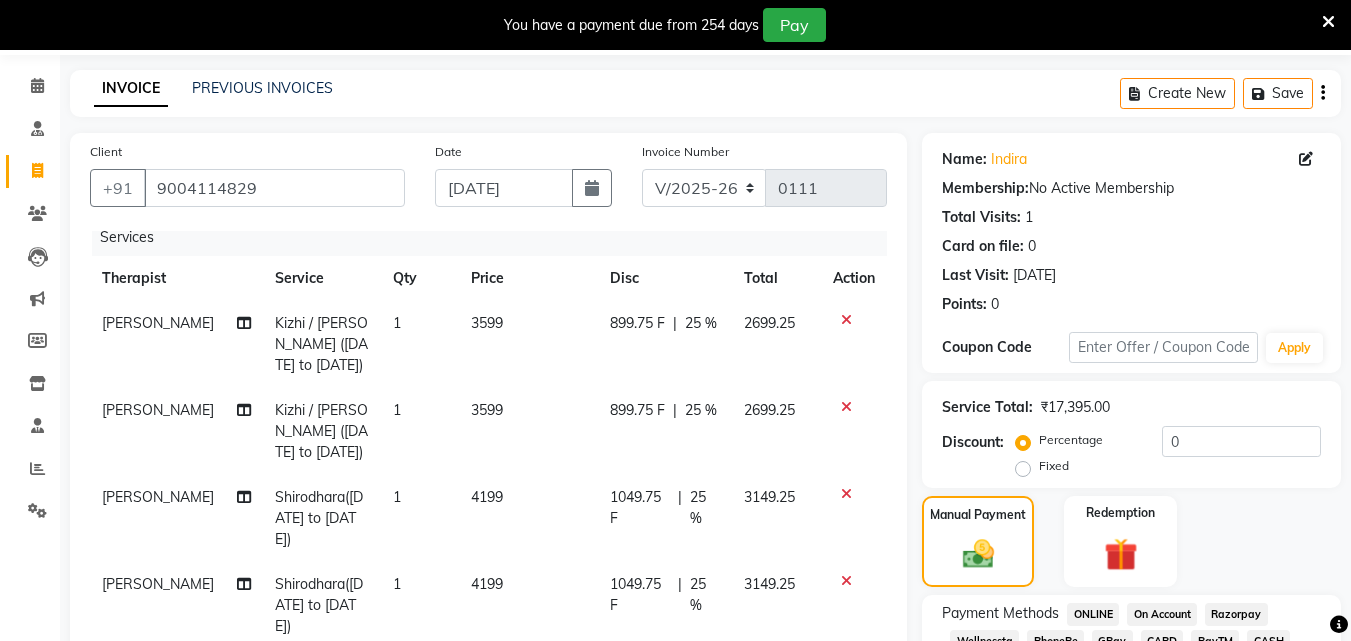 scroll, scrollTop: 27, scrollLeft: 0, axis: vertical 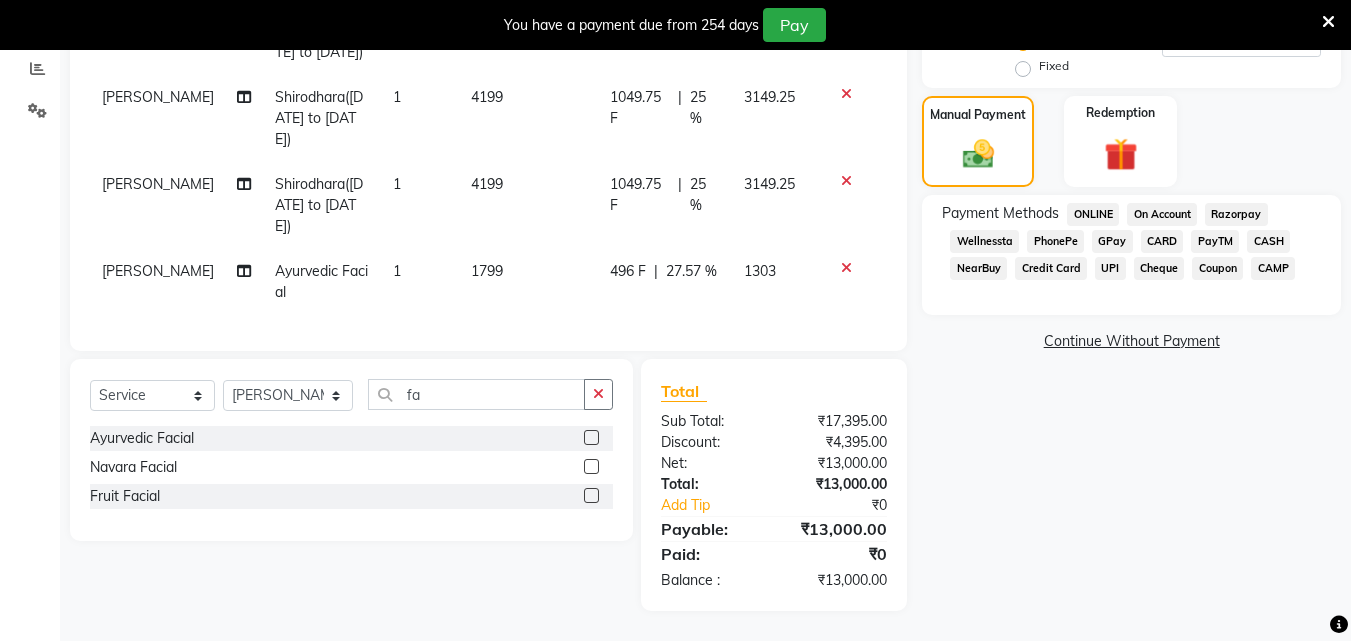 click on "GPay" 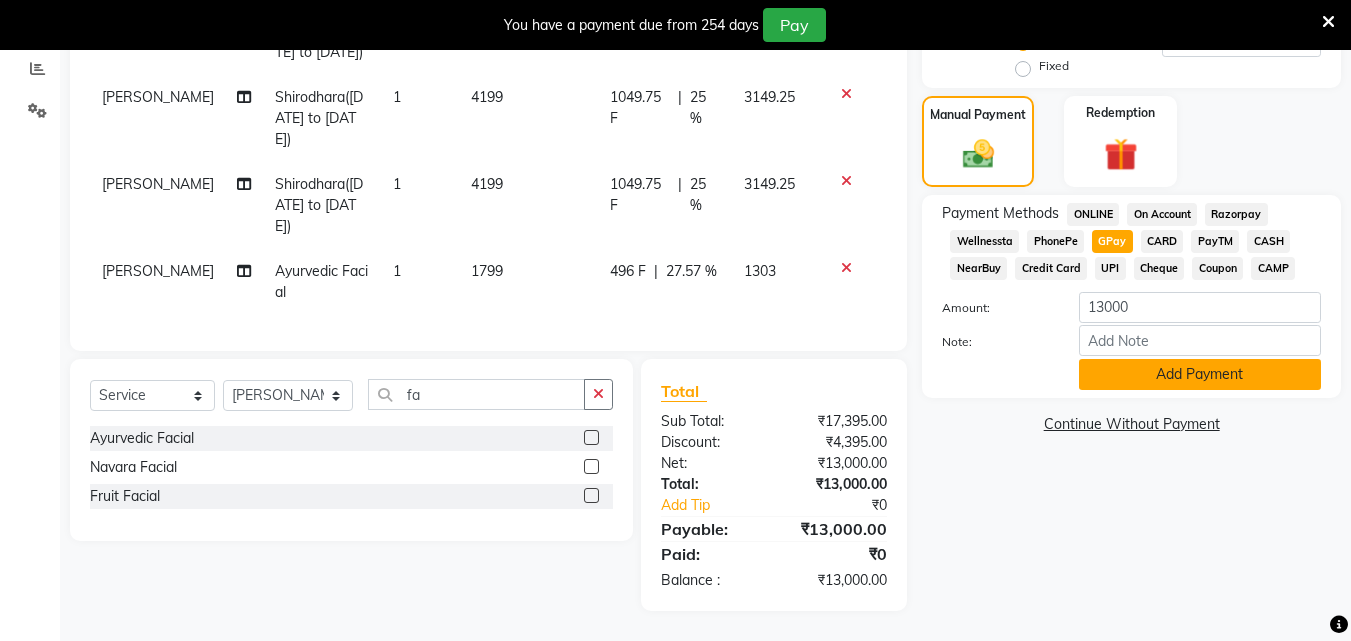 click on "Add Payment" 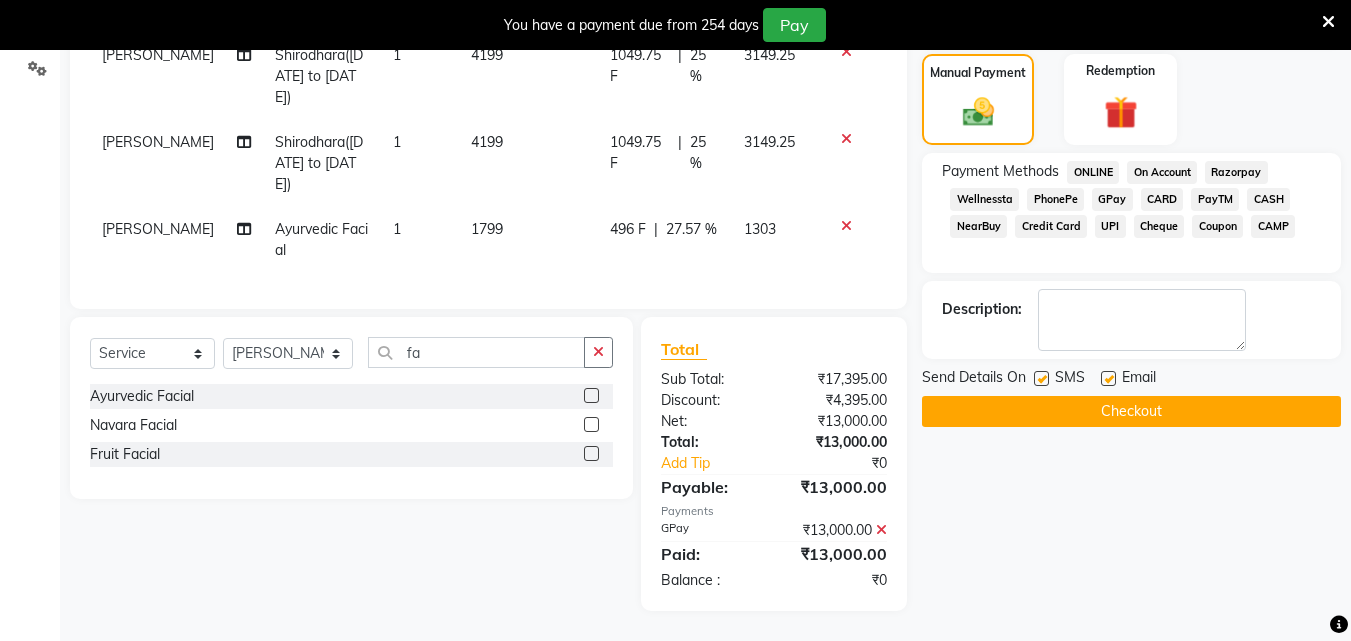 scroll, scrollTop: 0, scrollLeft: 0, axis: both 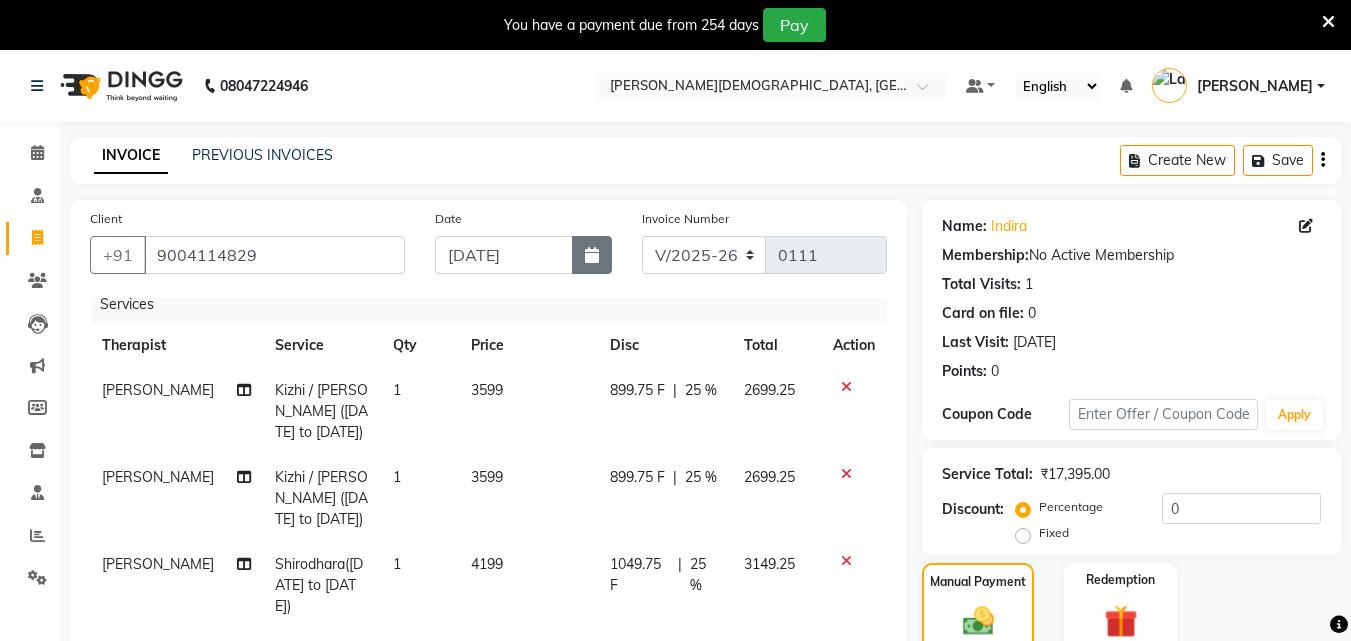 click 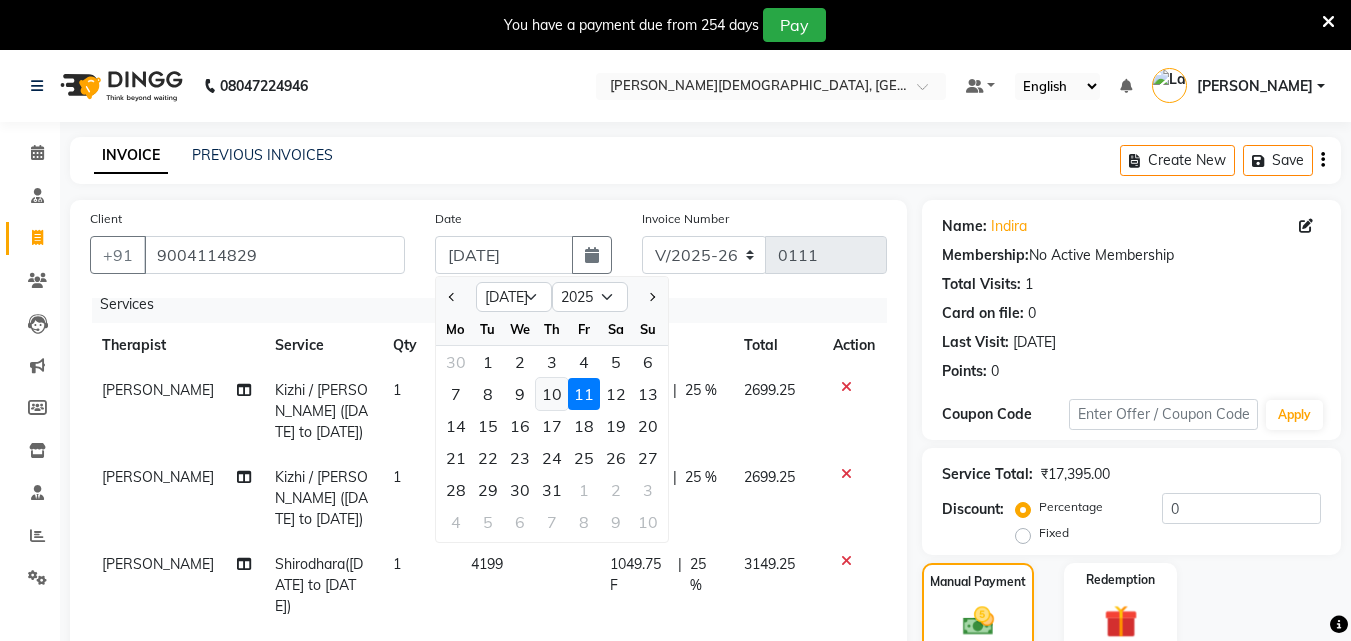 click on "10" 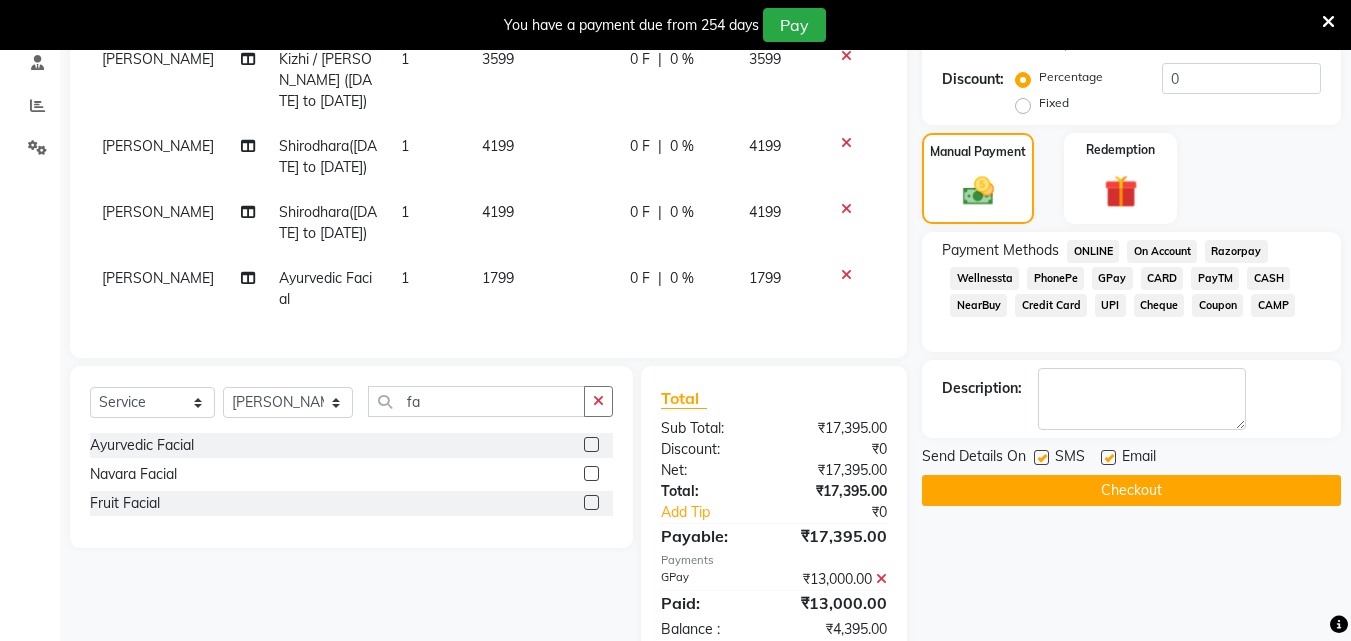 scroll, scrollTop: 300, scrollLeft: 0, axis: vertical 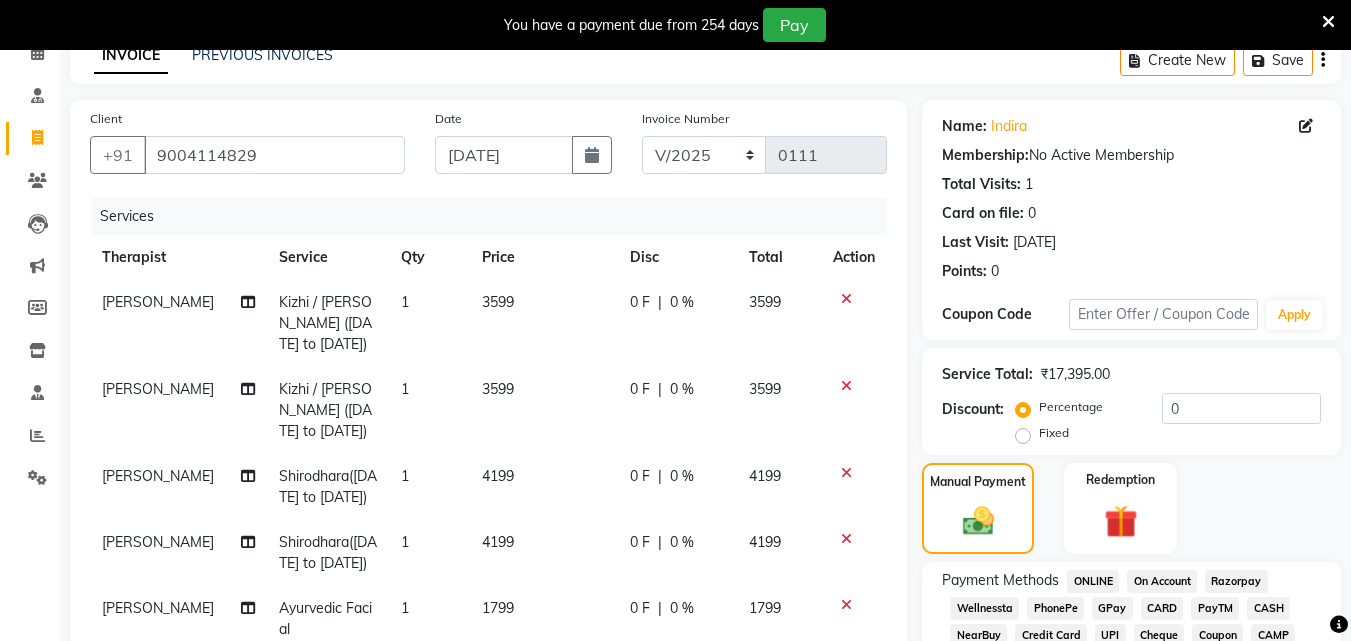 click on "0 %" 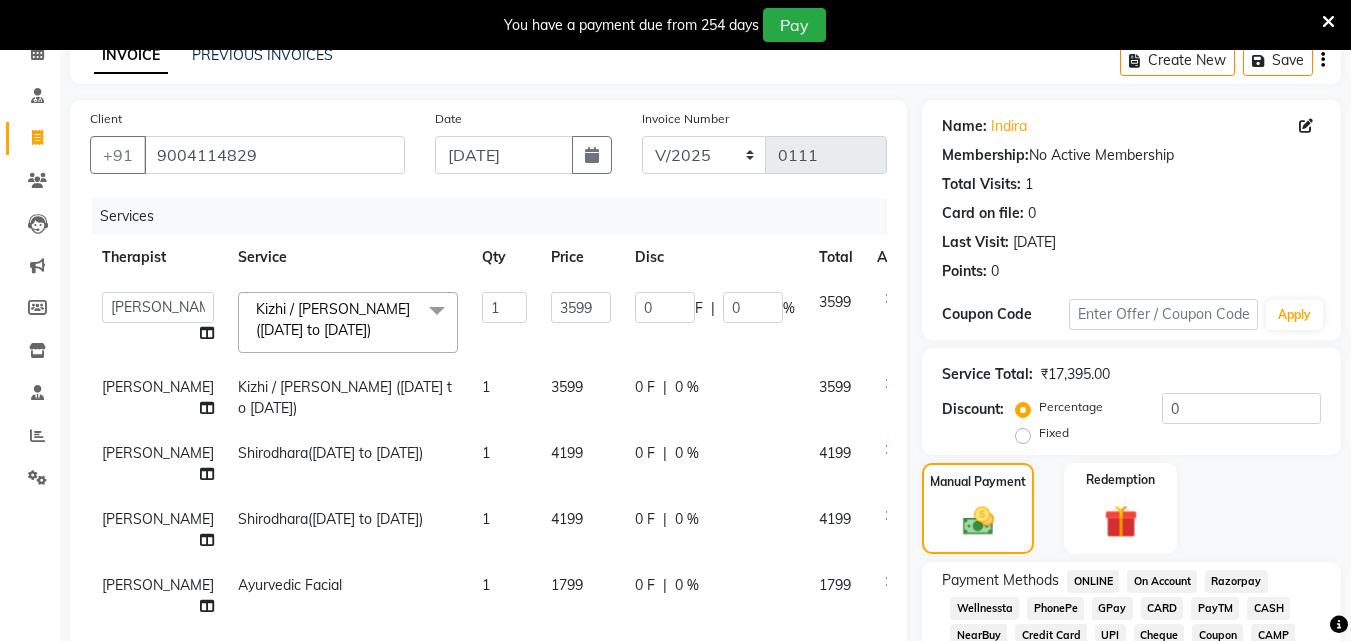 click on "0 %" 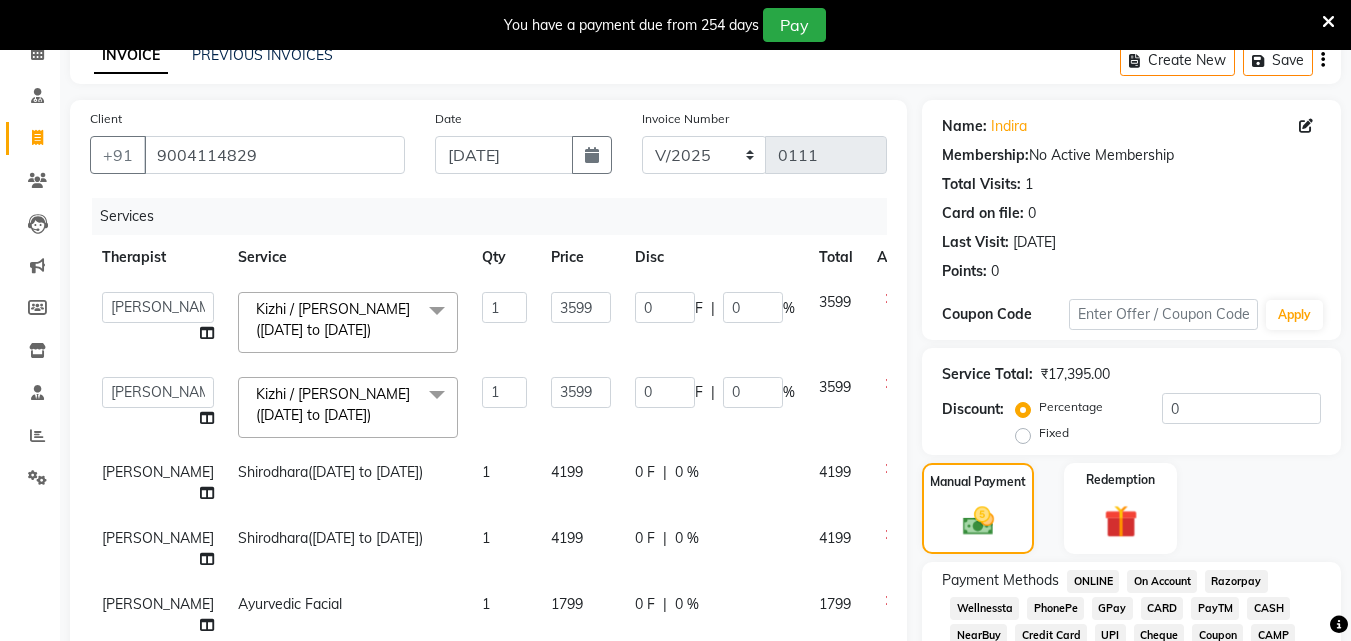 click on "0 %" 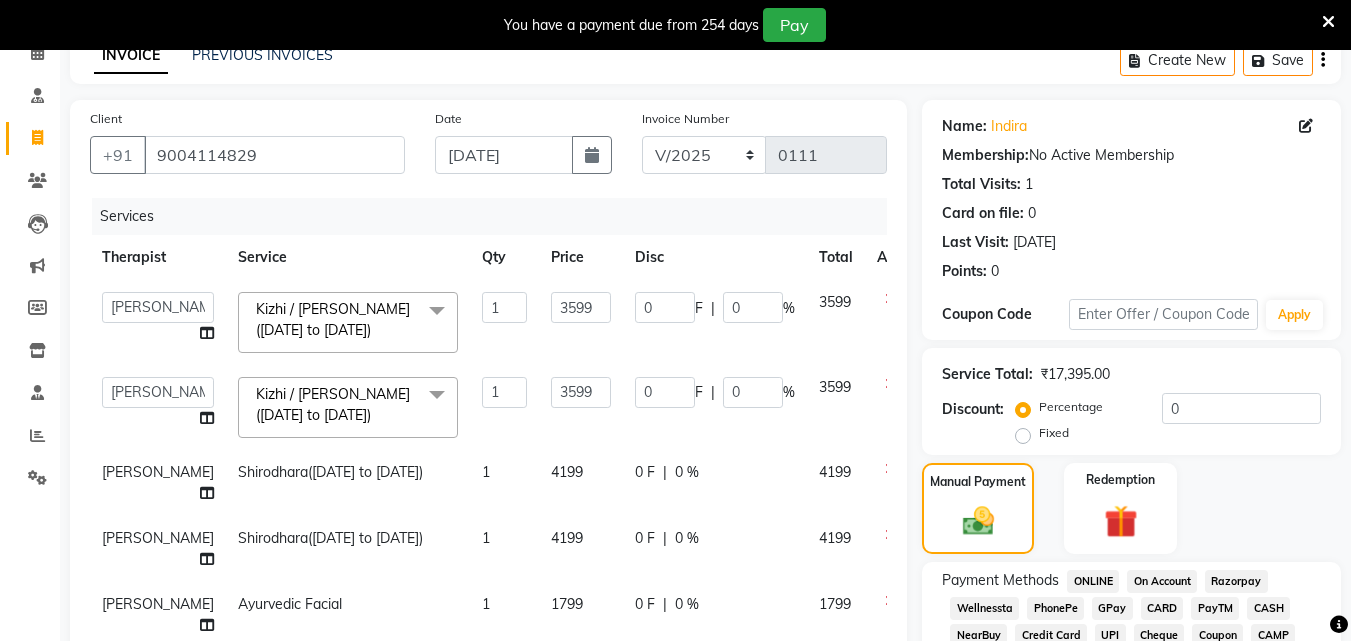 select on "71913" 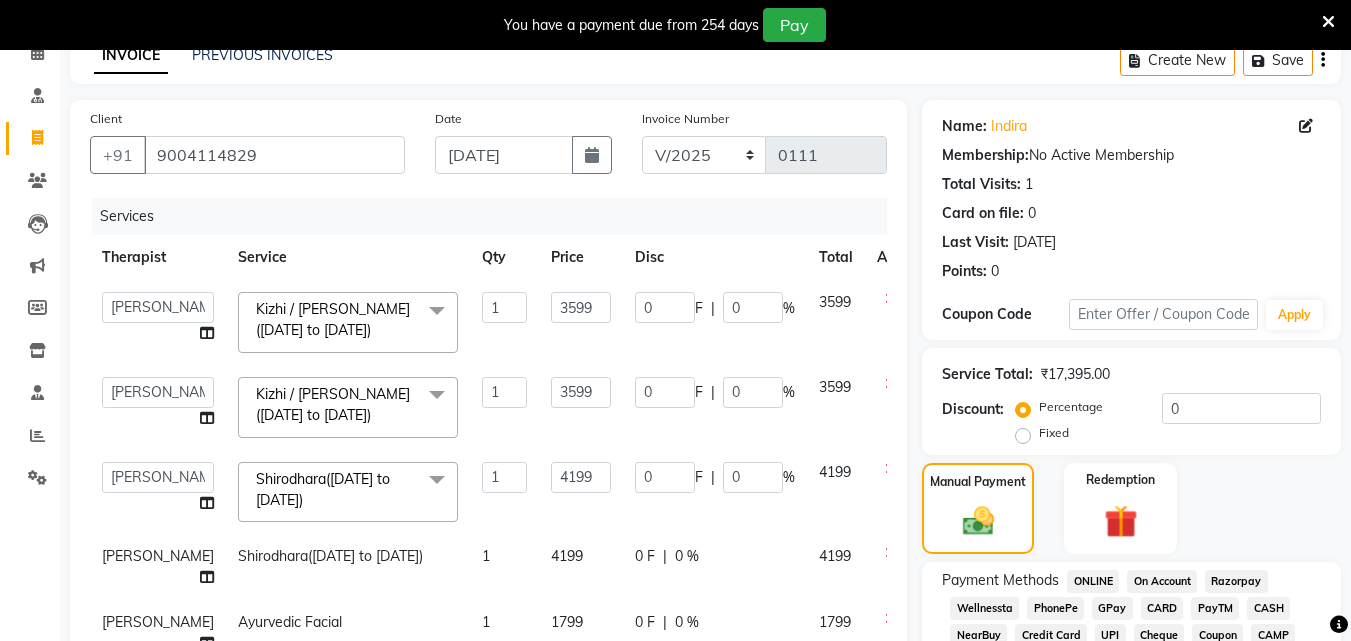 click on "0 %" 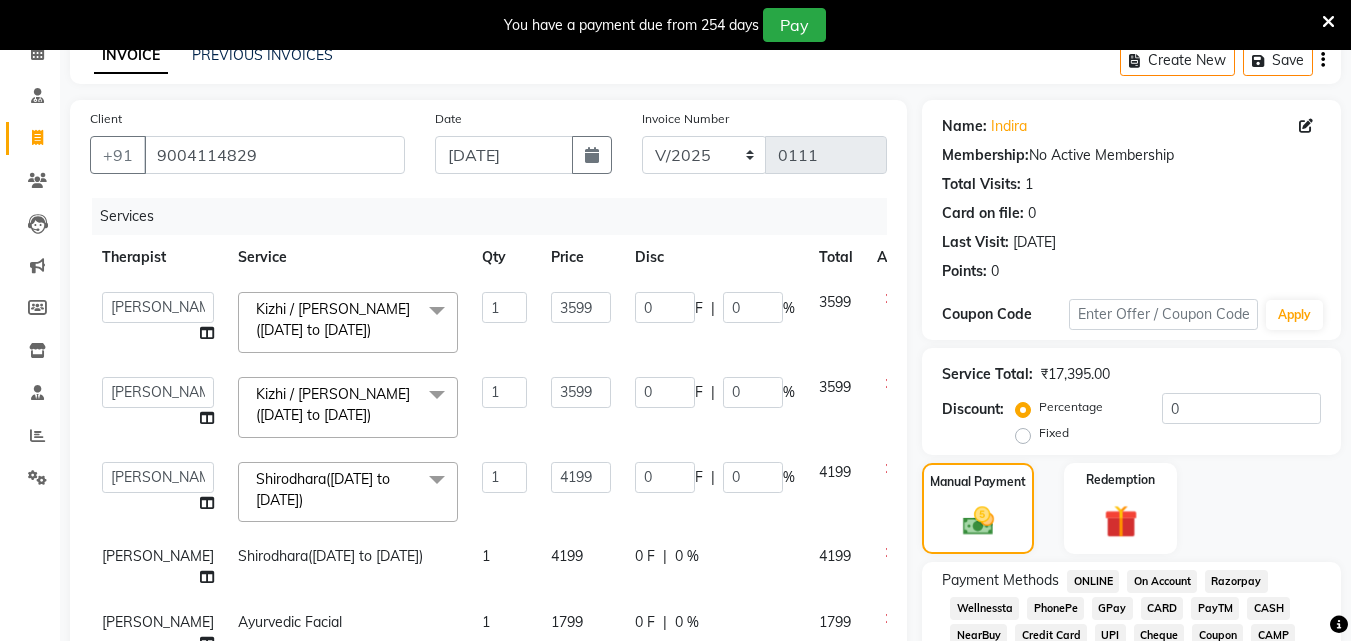 select on "71913" 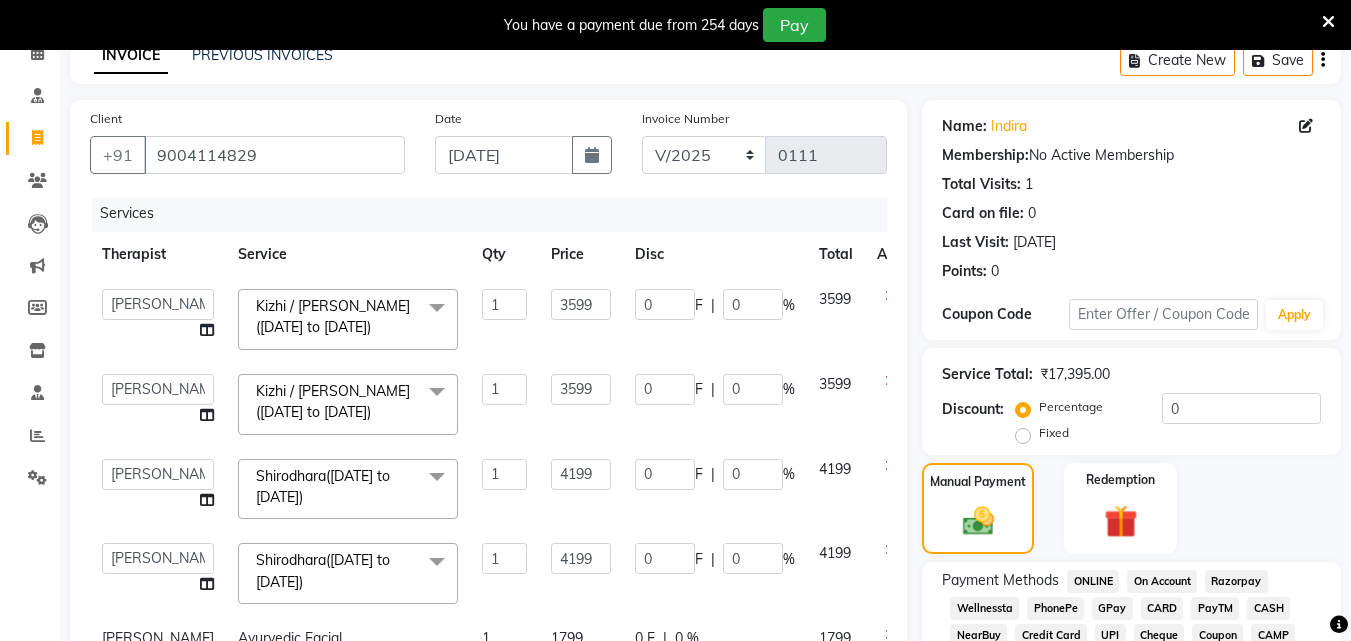 scroll, scrollTop: 18, scrollLeft: 0, axis: vertical 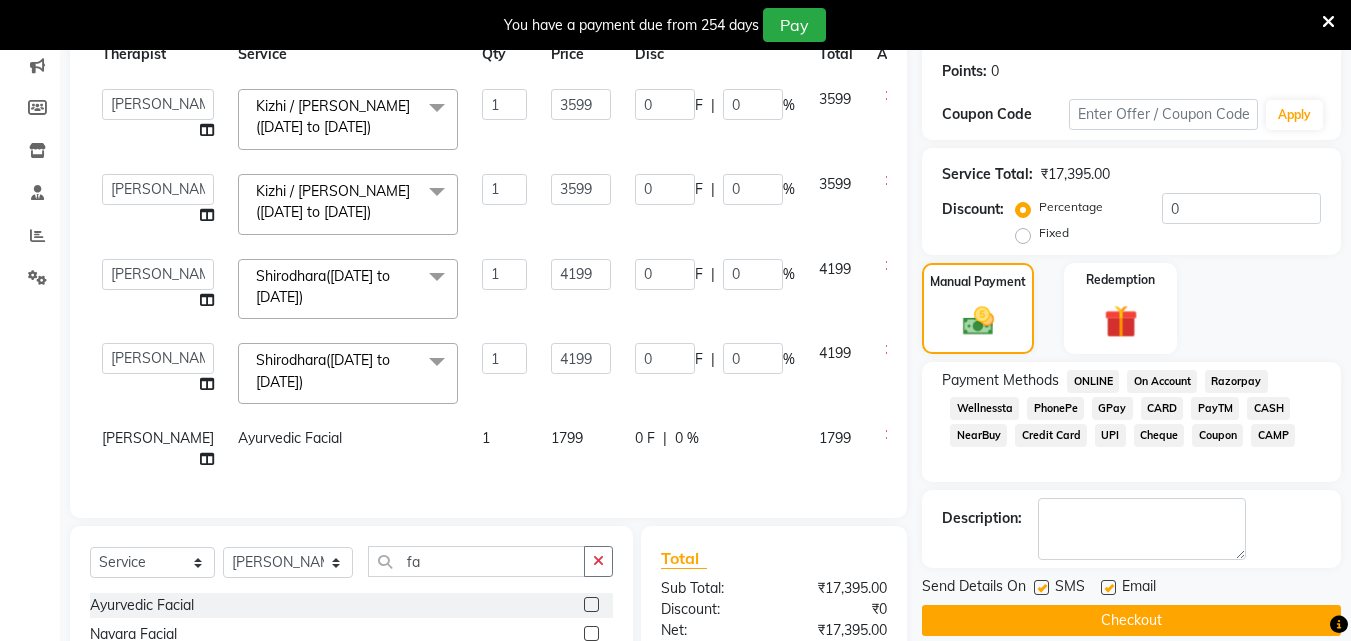 click on "0 %" 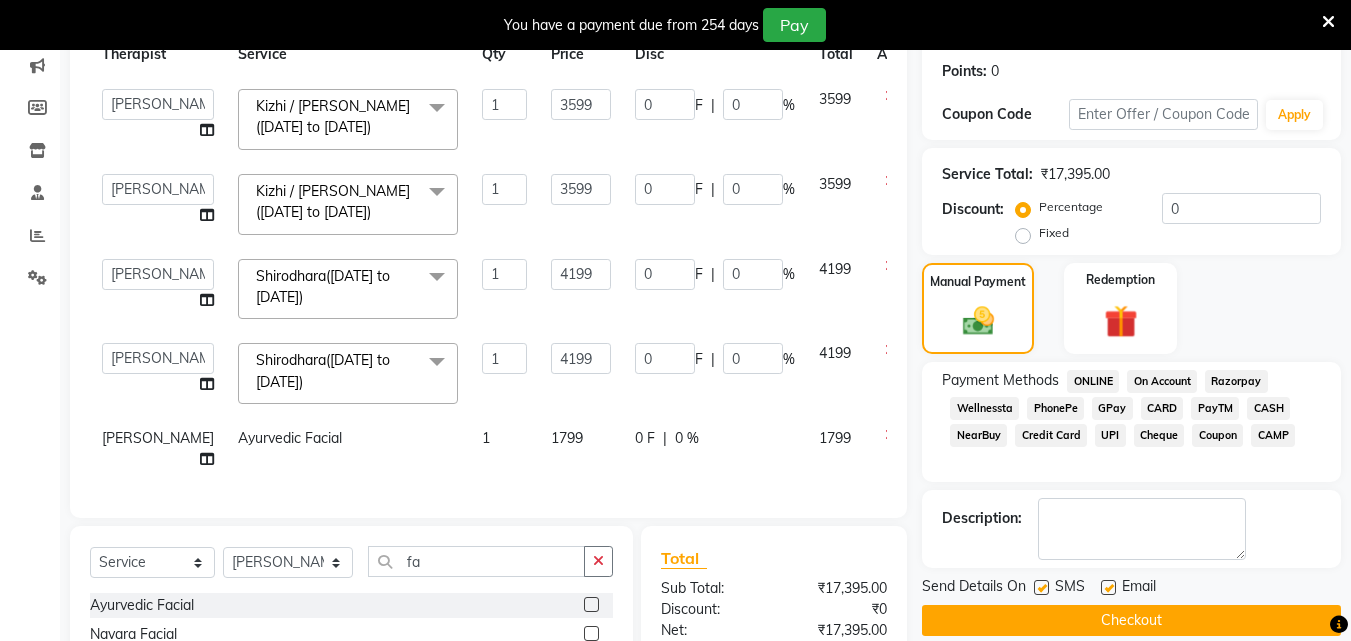 select on "71913" 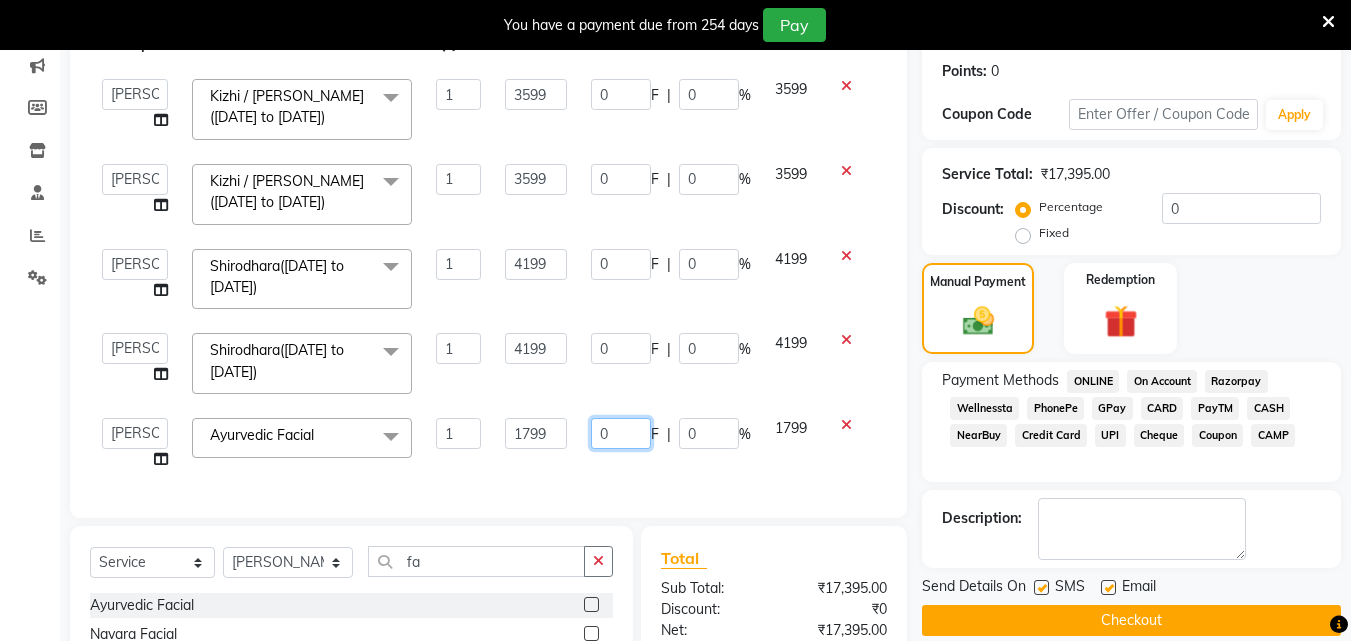 click on "0" 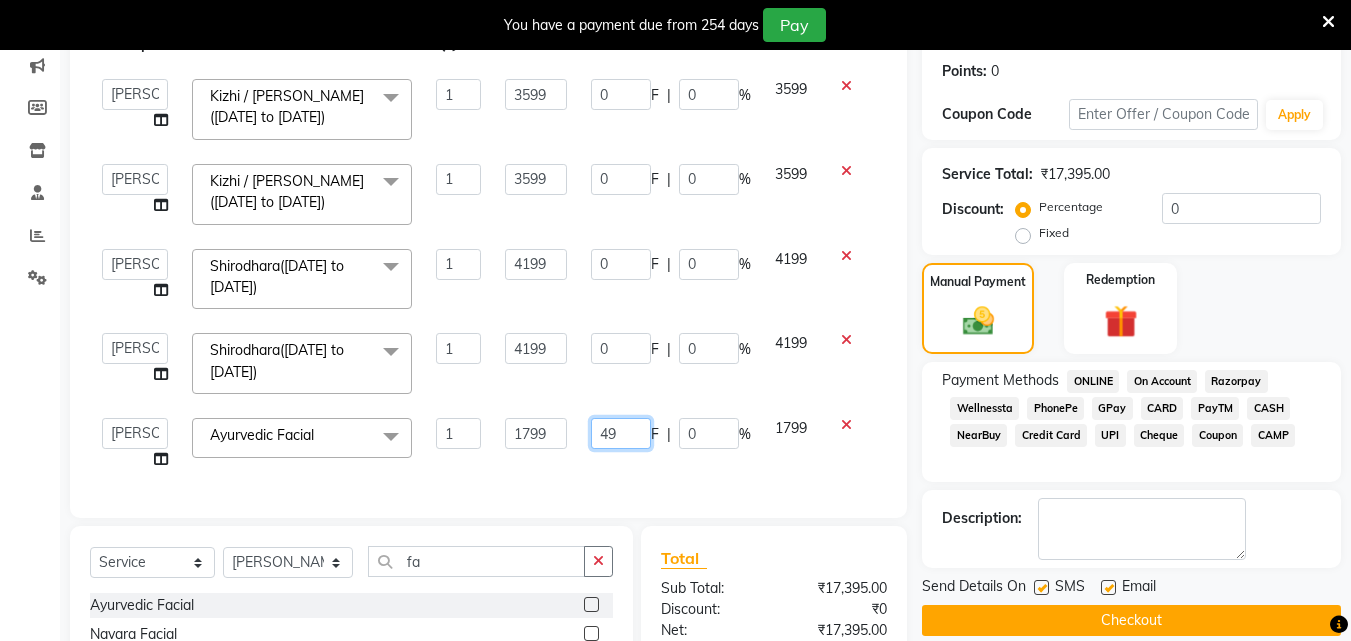 type on "496" 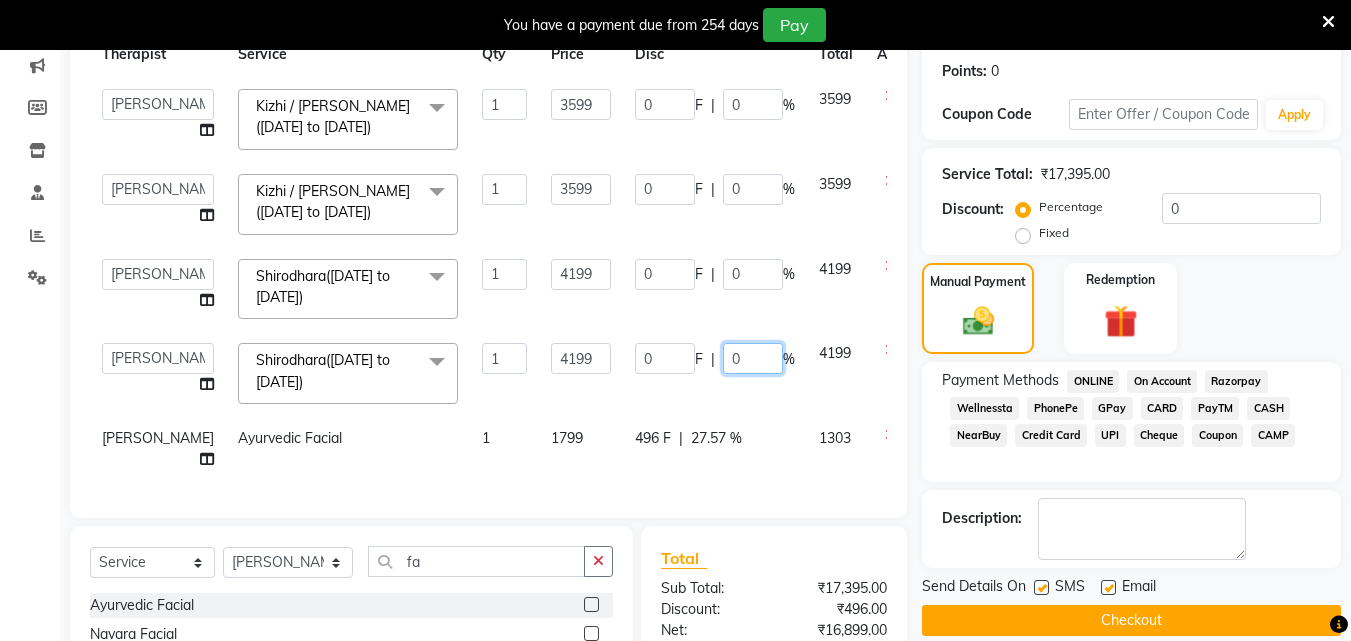 click on "0" 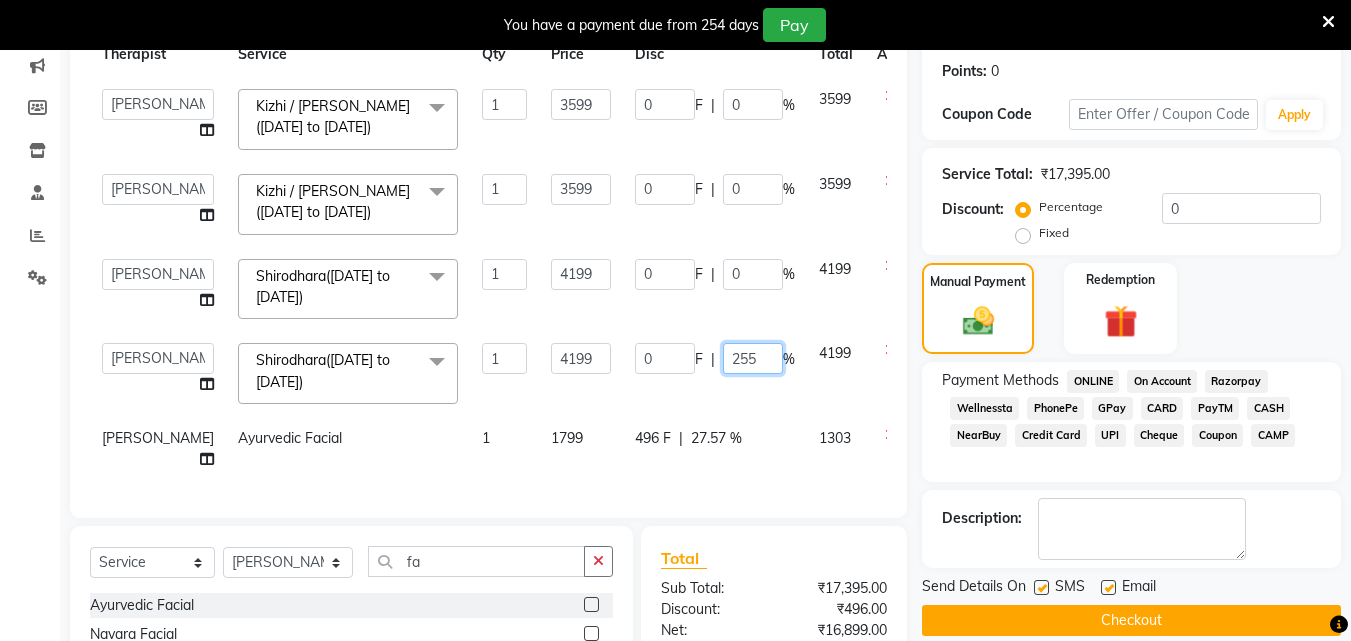 type on "25" 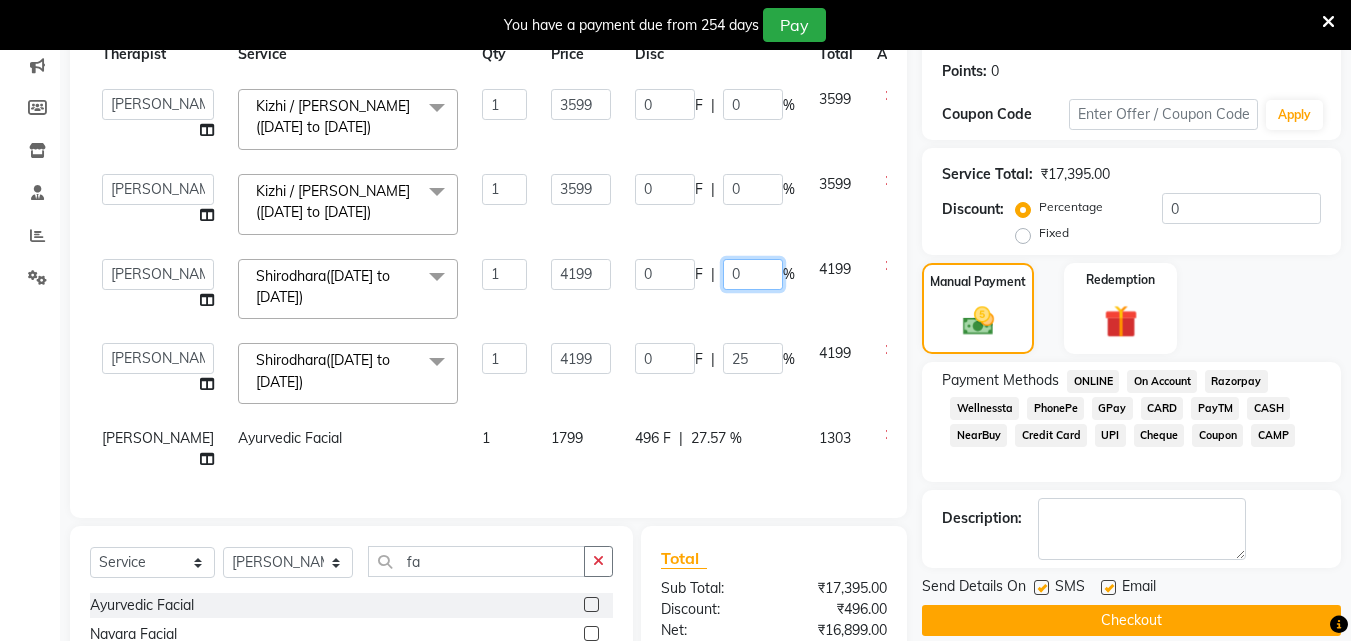 click on "0" 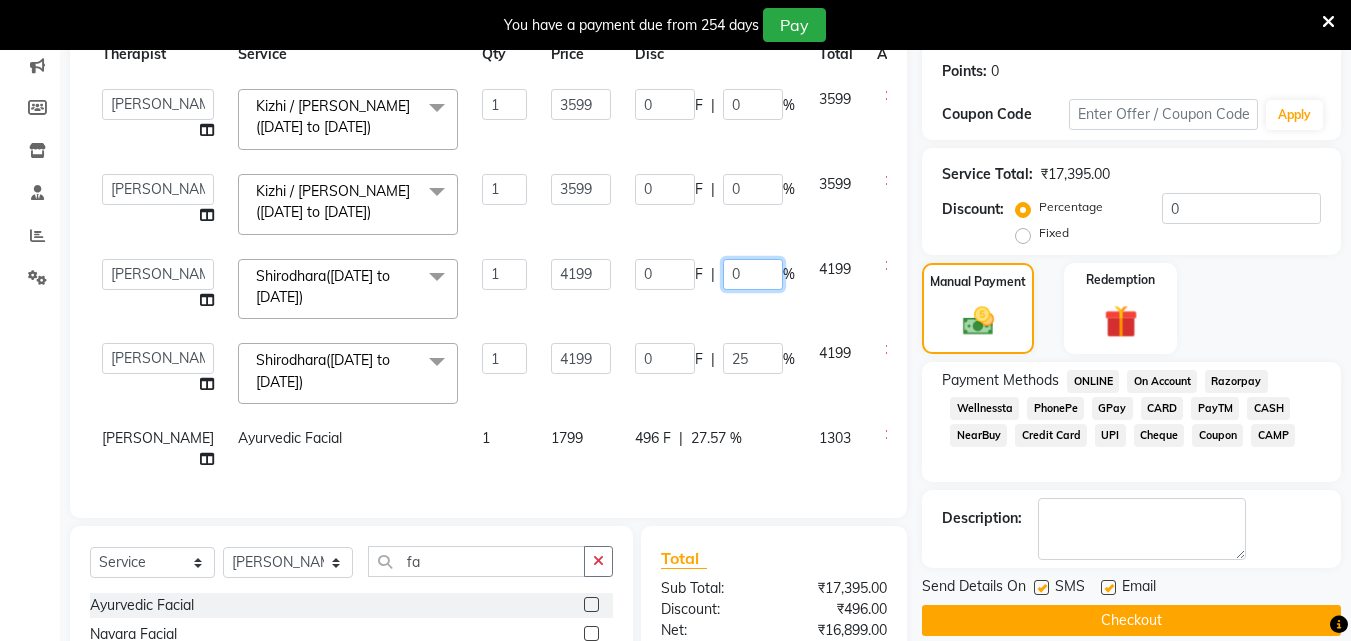 scroll, scrollTop: 0, scrollLeft: 0, axis: both 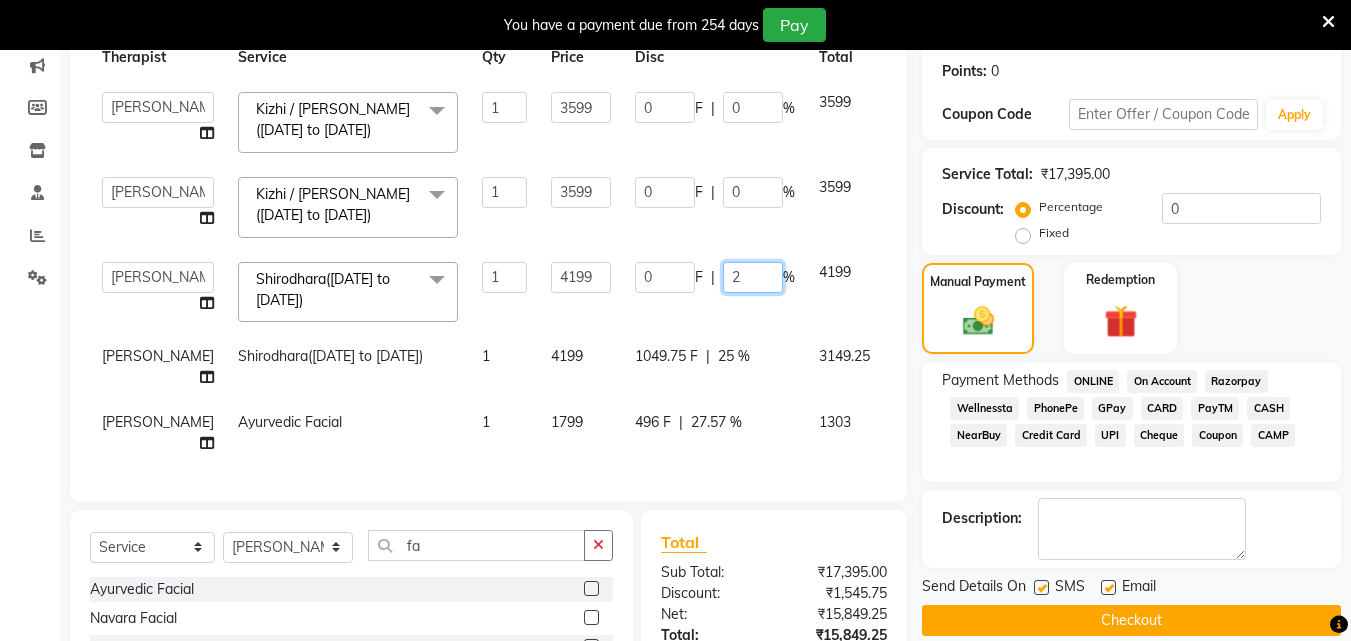 type on "25" 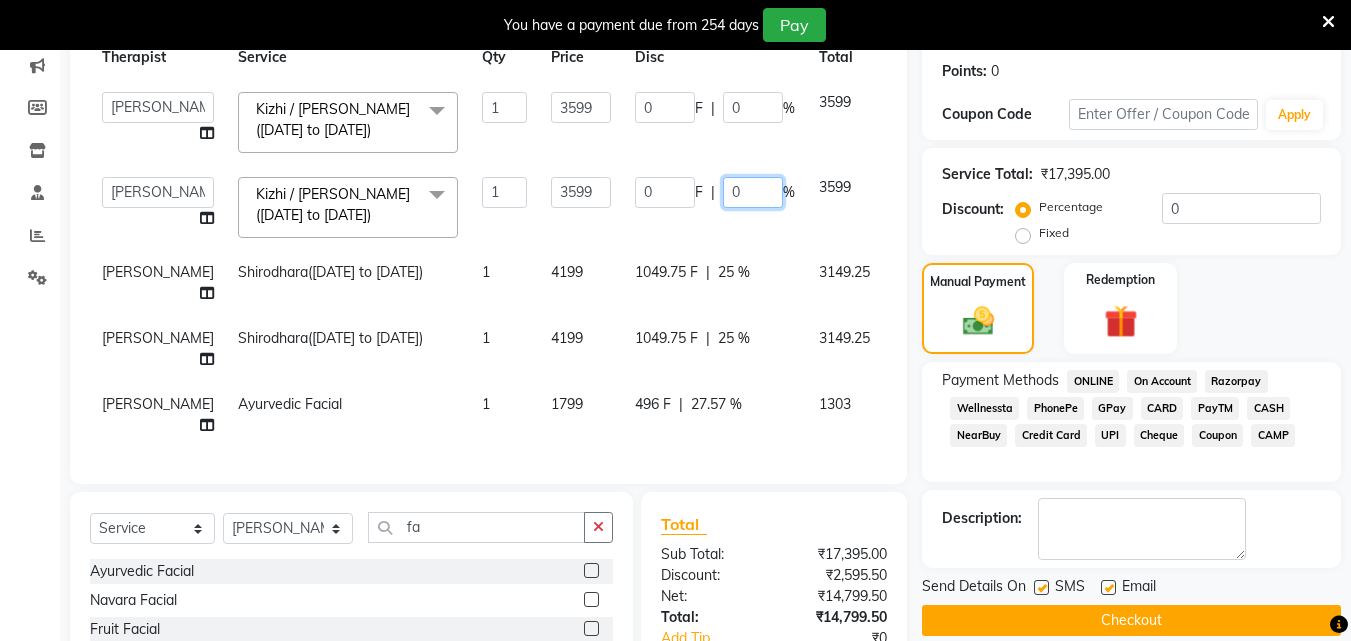 click on "0" 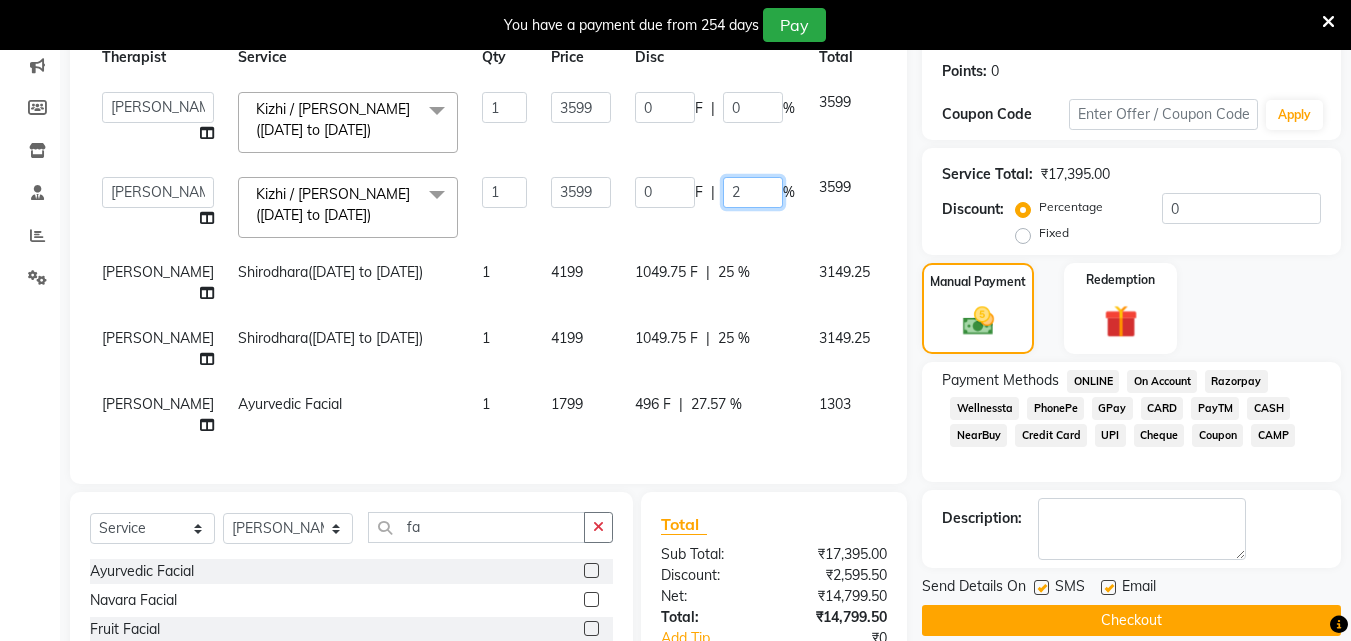 type on "25" 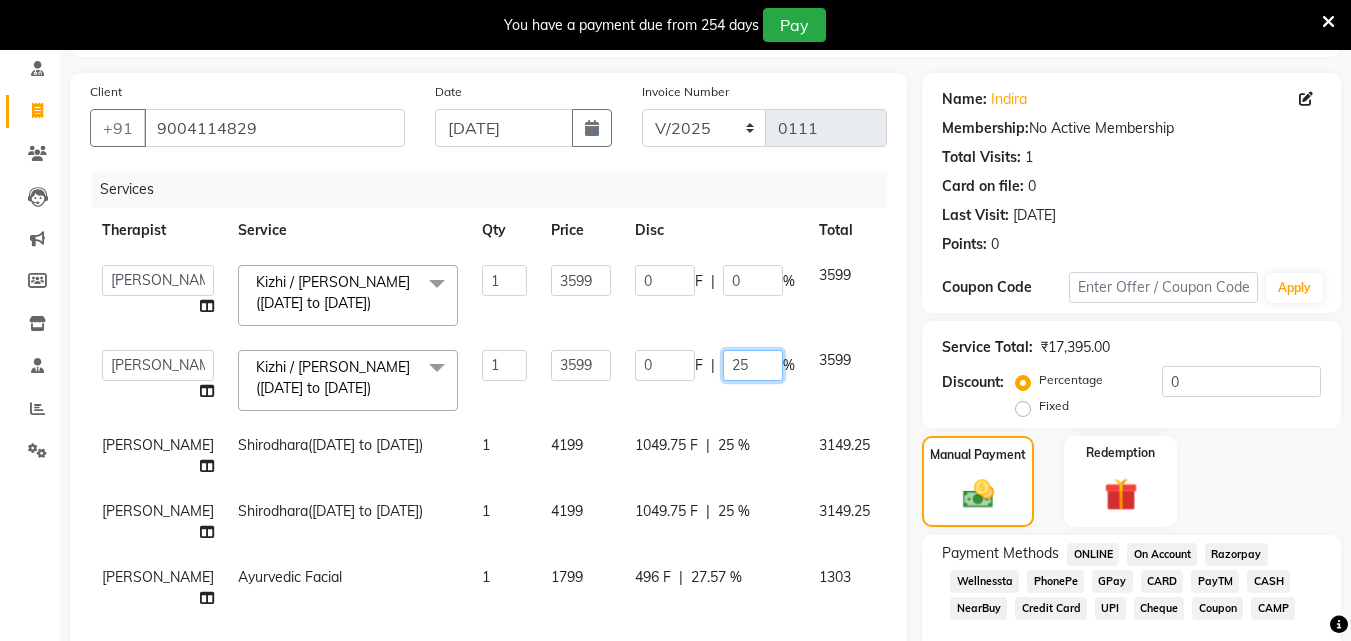 scroll, scrollTop: 100, scrollLeft: 0, axis: vertical 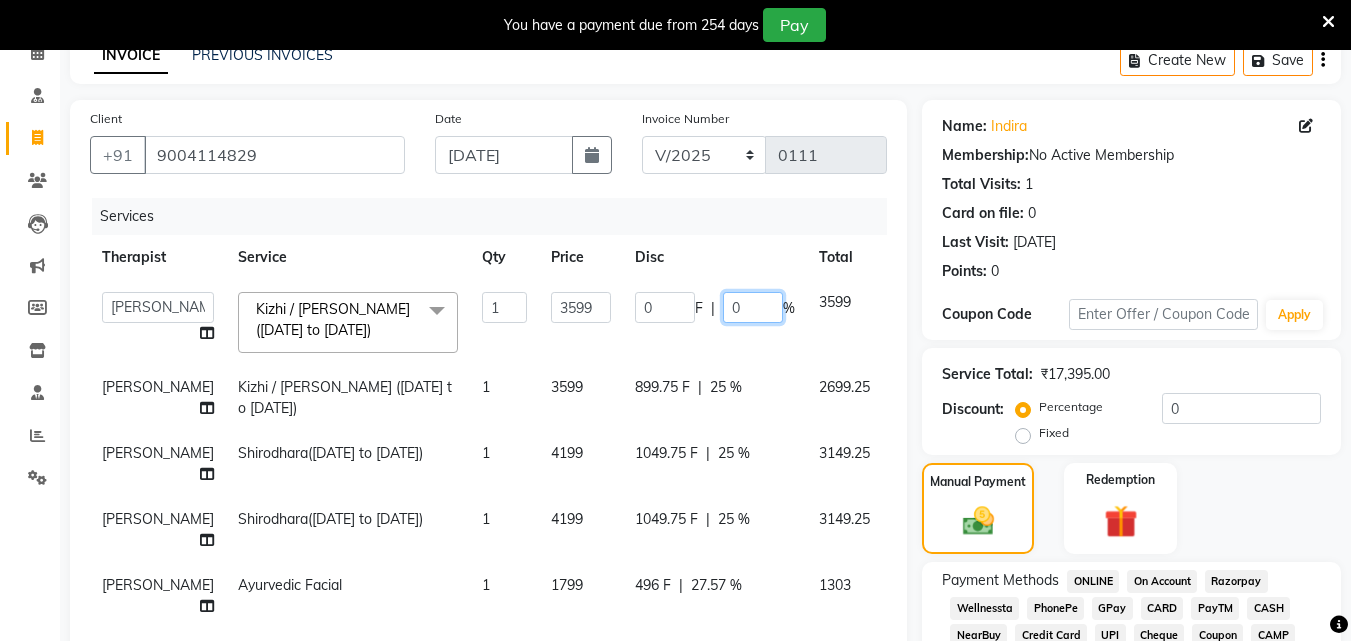 click on "0" 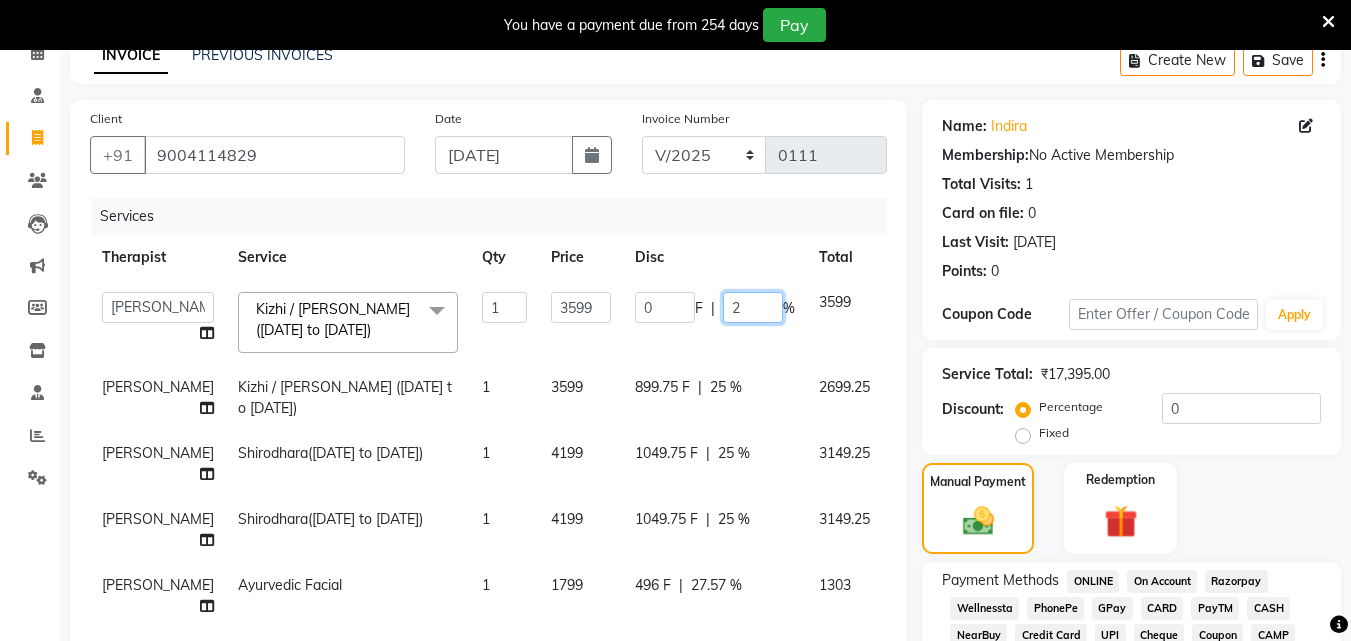 type on "25" 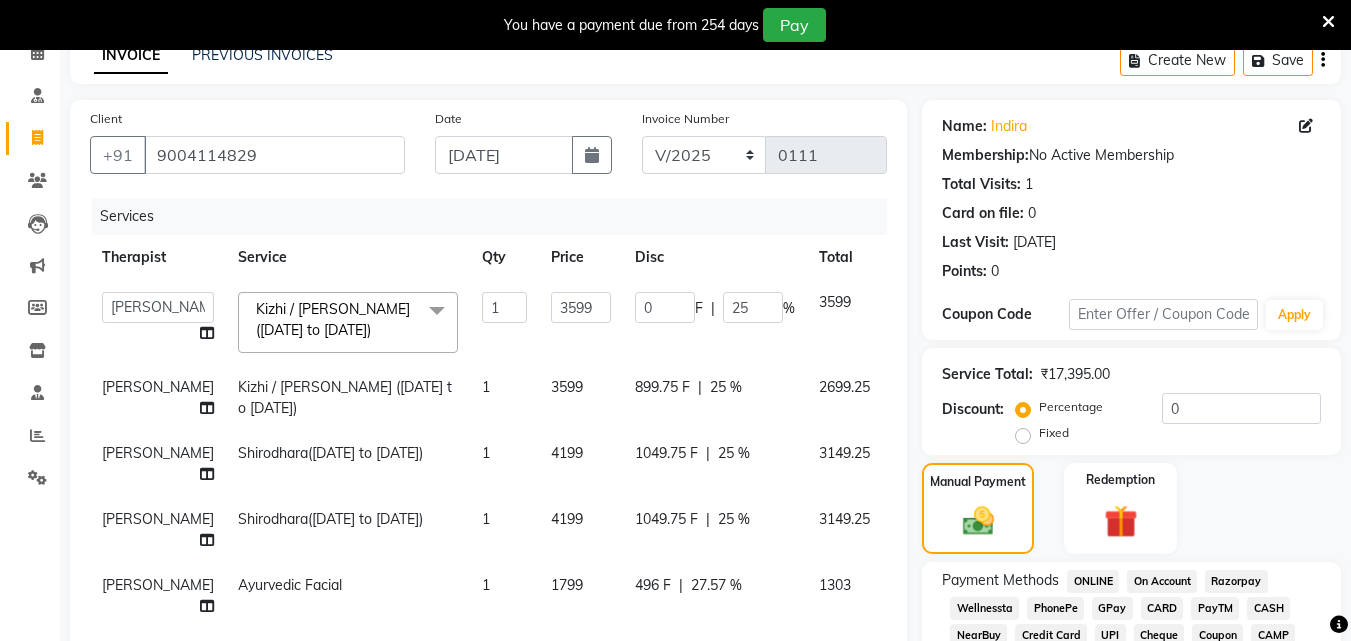 click on "Services" 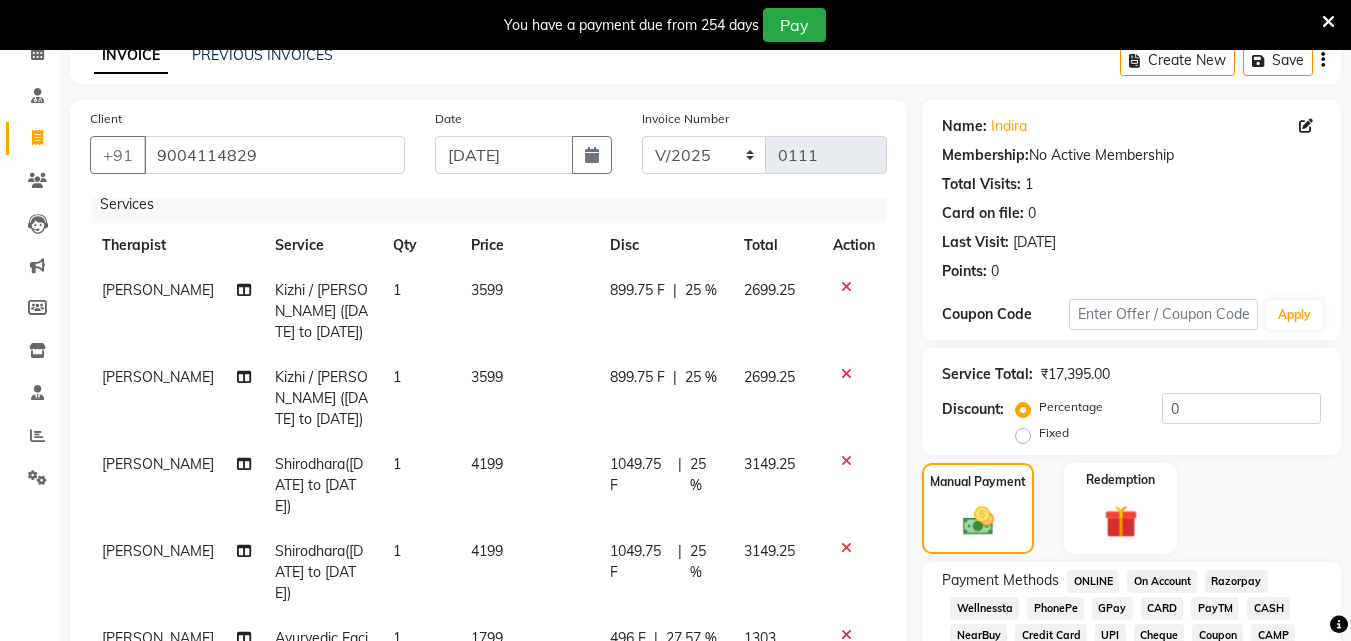 scroll, scrollTop: 27, scrollLeft: 0, axis: vertical 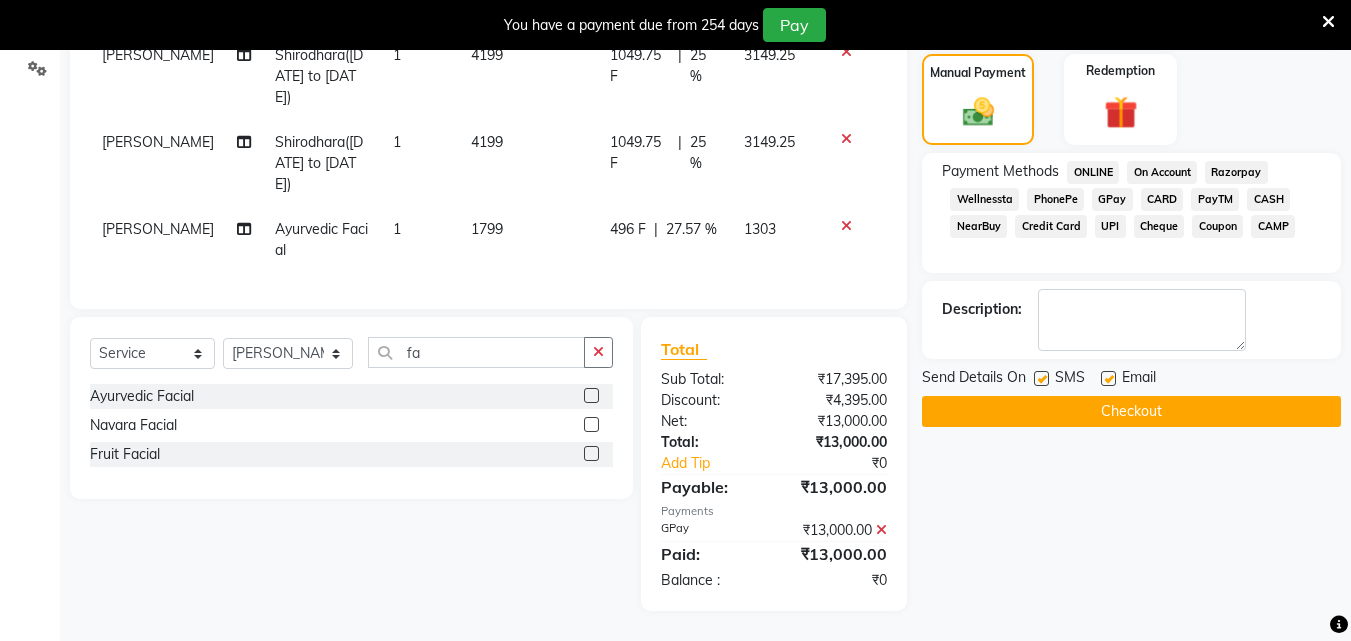click 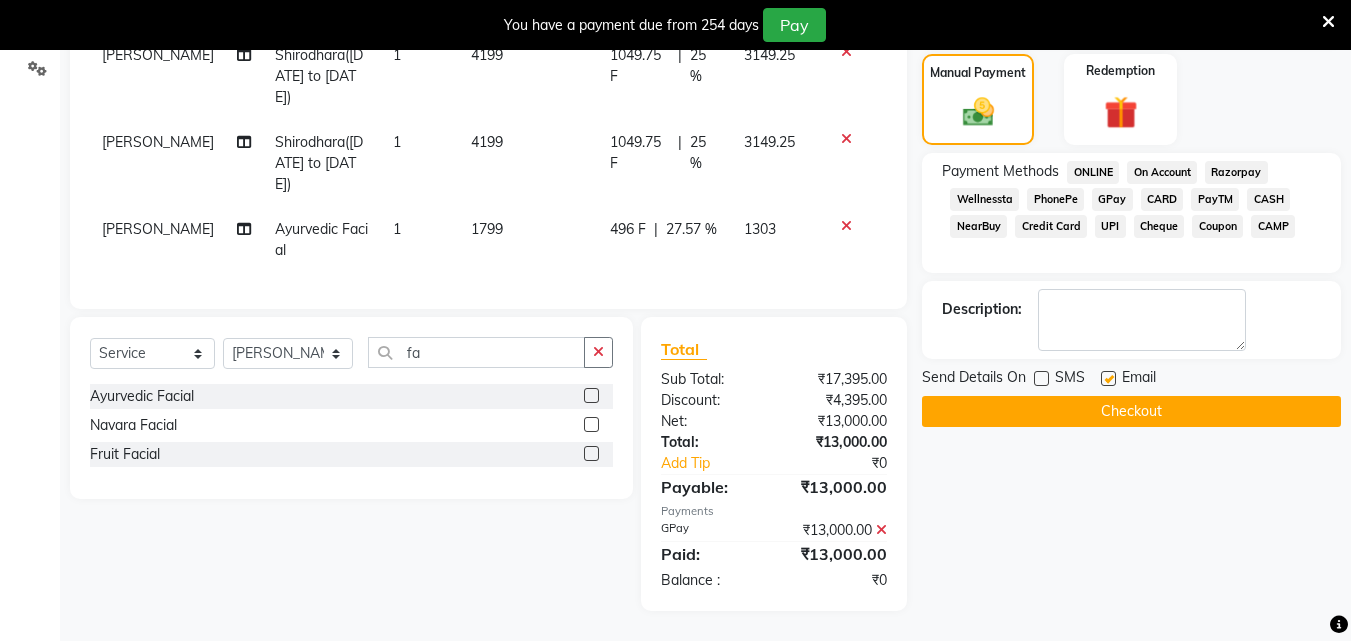 click 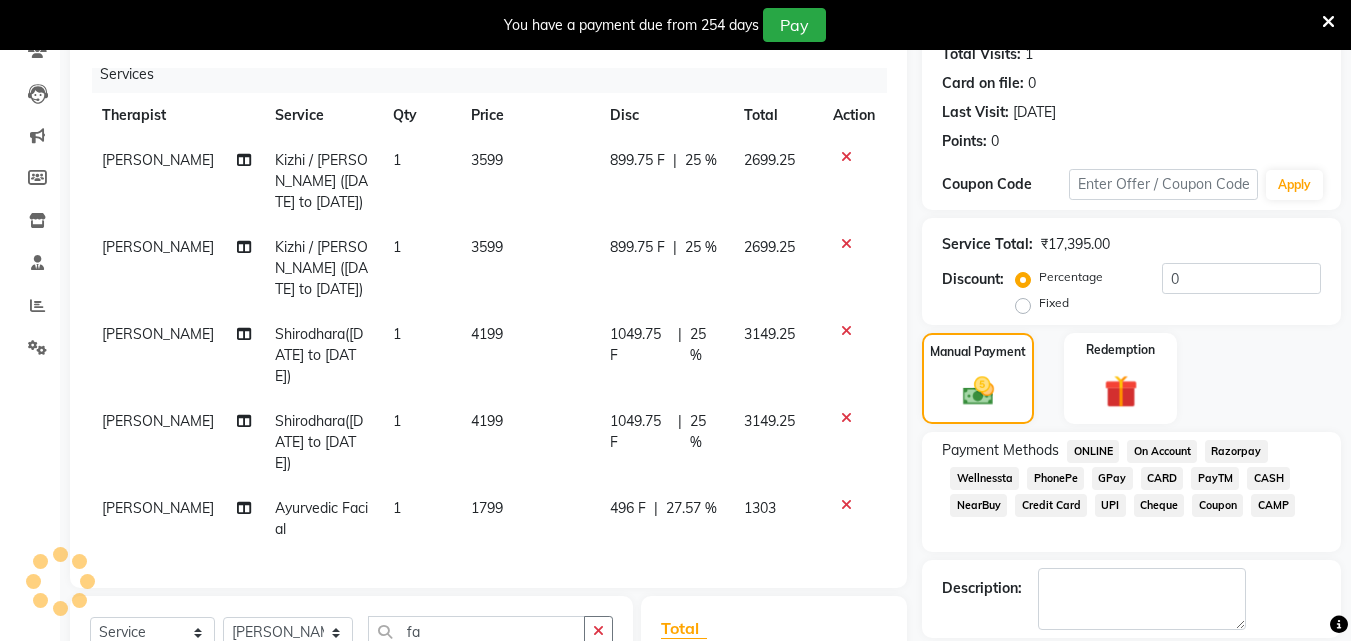 scroll, scrollTop: 509, scrollLeft: 0, axis: vertical 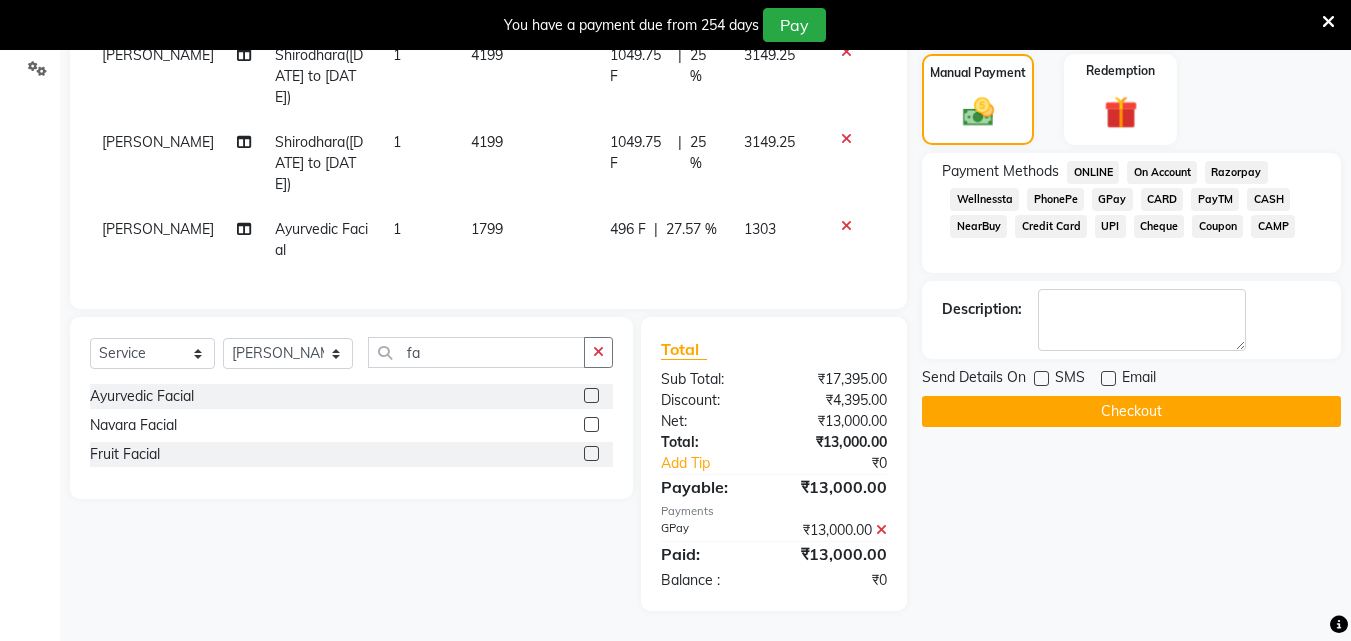 click on "Checkout" 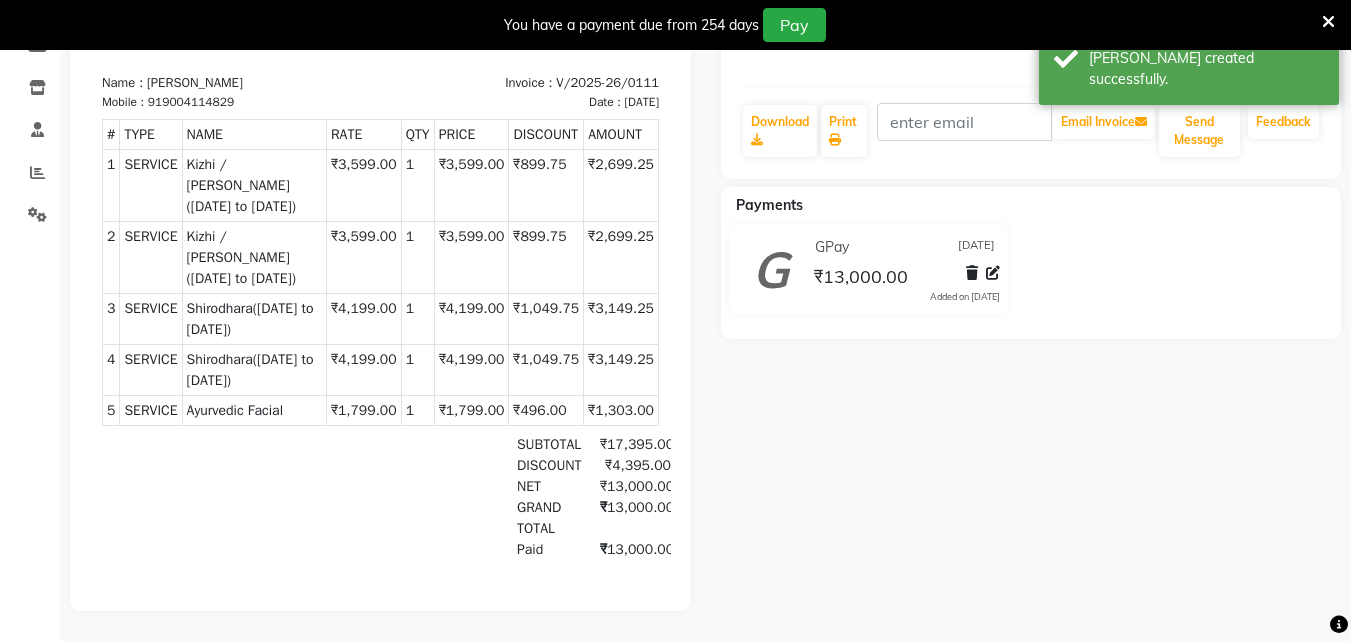 scroll, scrollTop: 0, scrollLeft: 0, axis: both 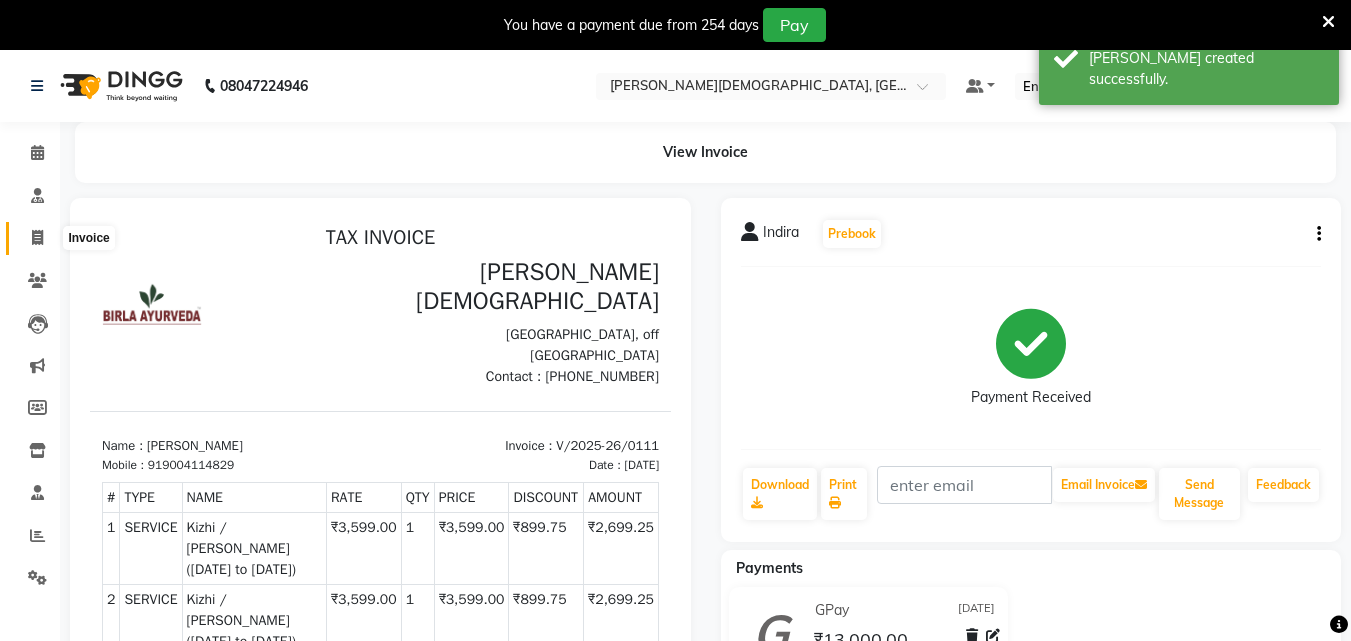 click 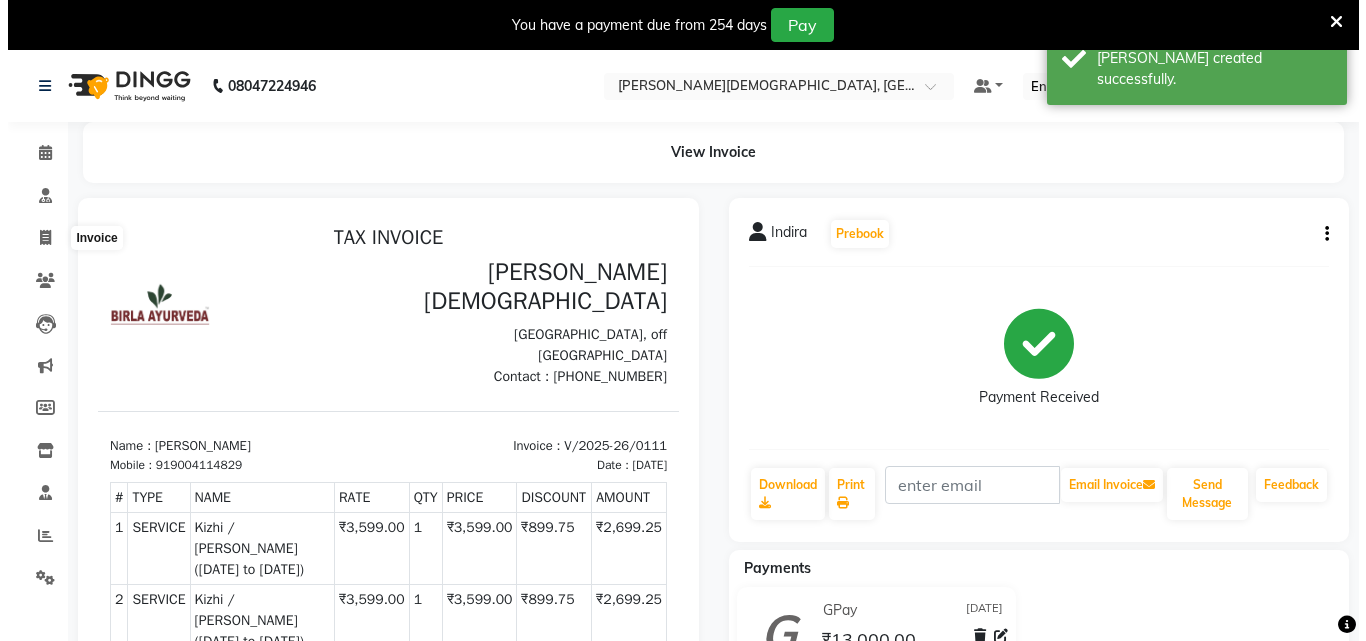 scroll, scrollTop: 50, scrollLeft: 0, axis: vertical 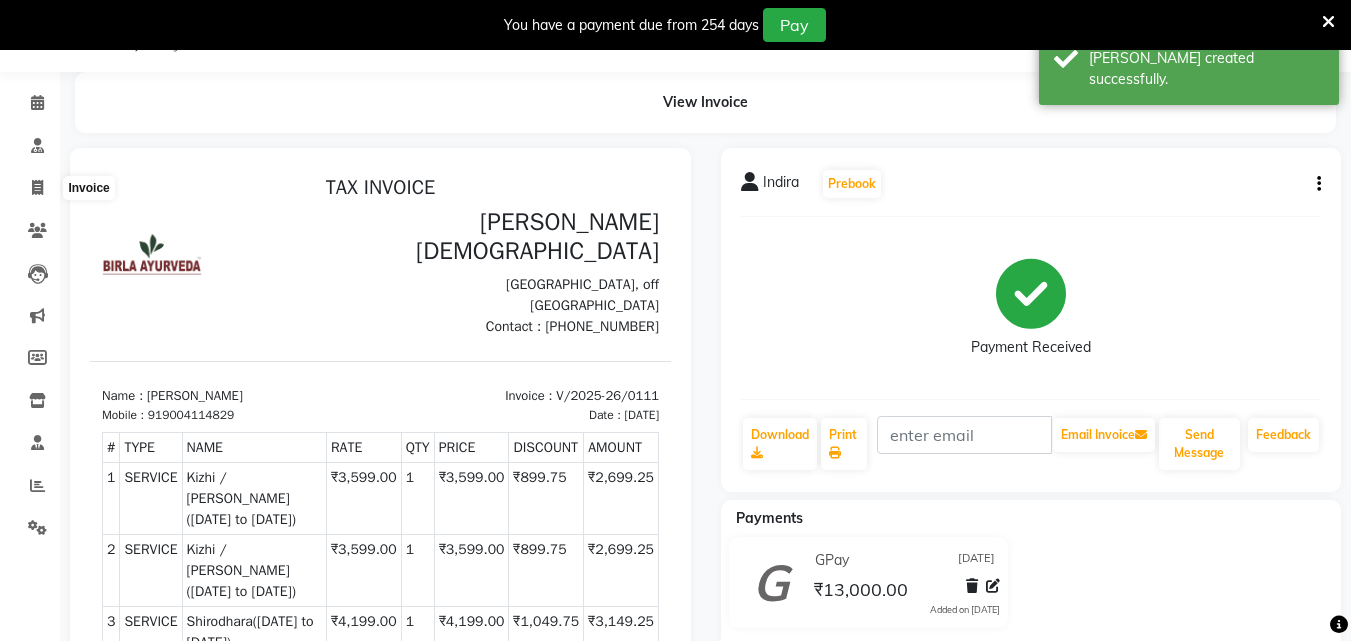 select on "service" 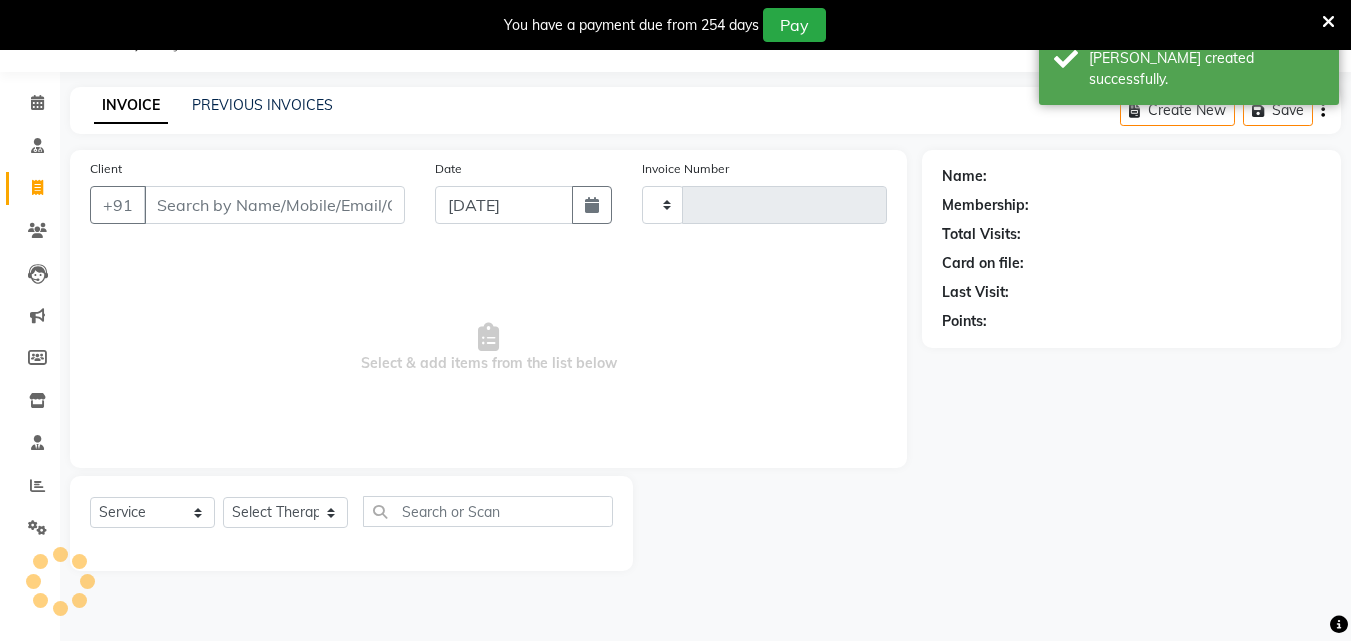 type on "0112" 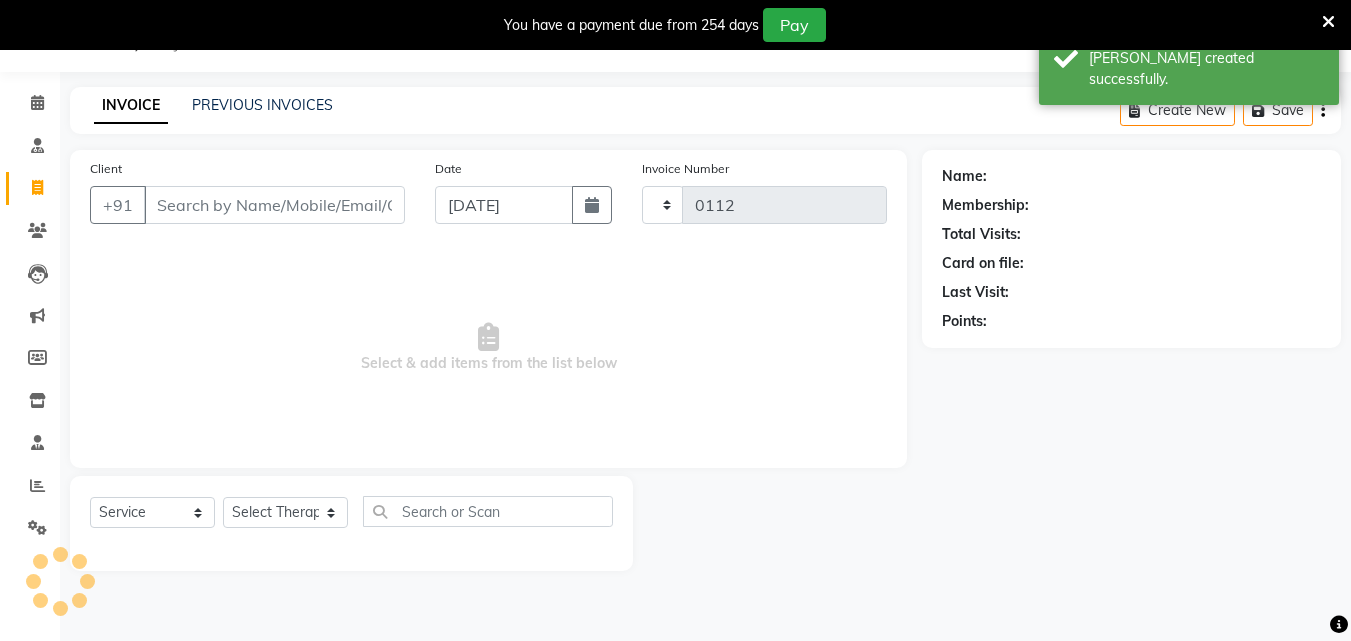 select on "6810" 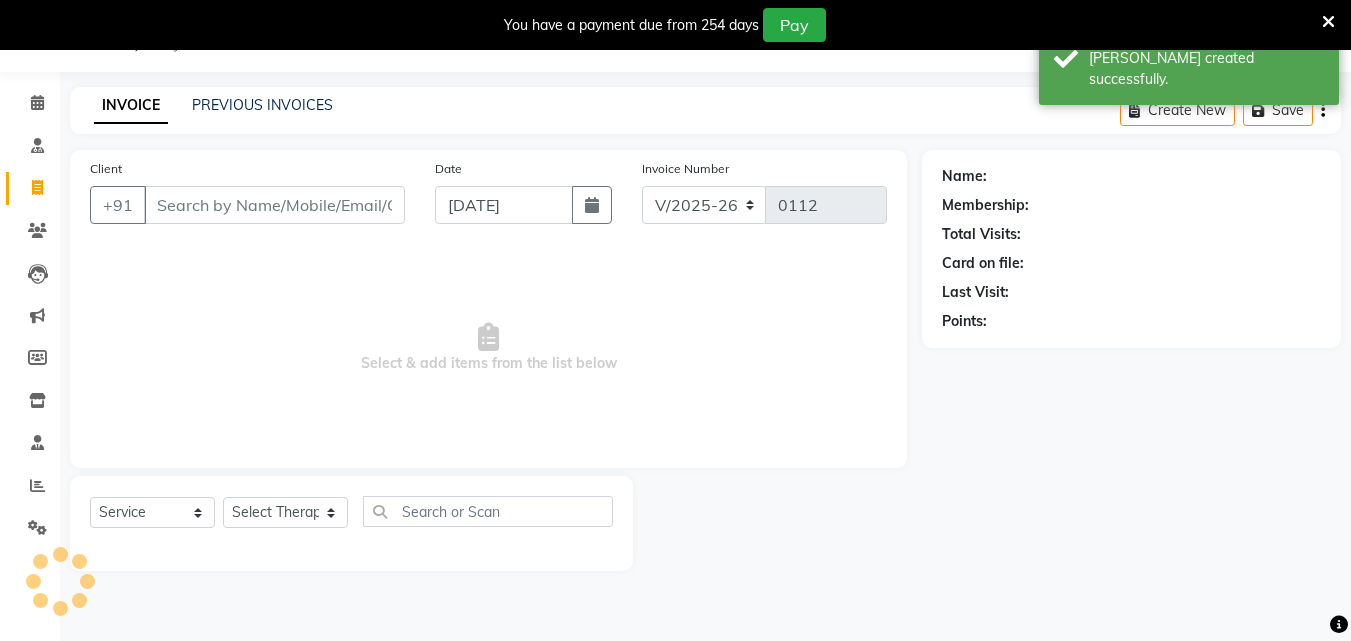 click on "Client" at bounding box center [274, 205] 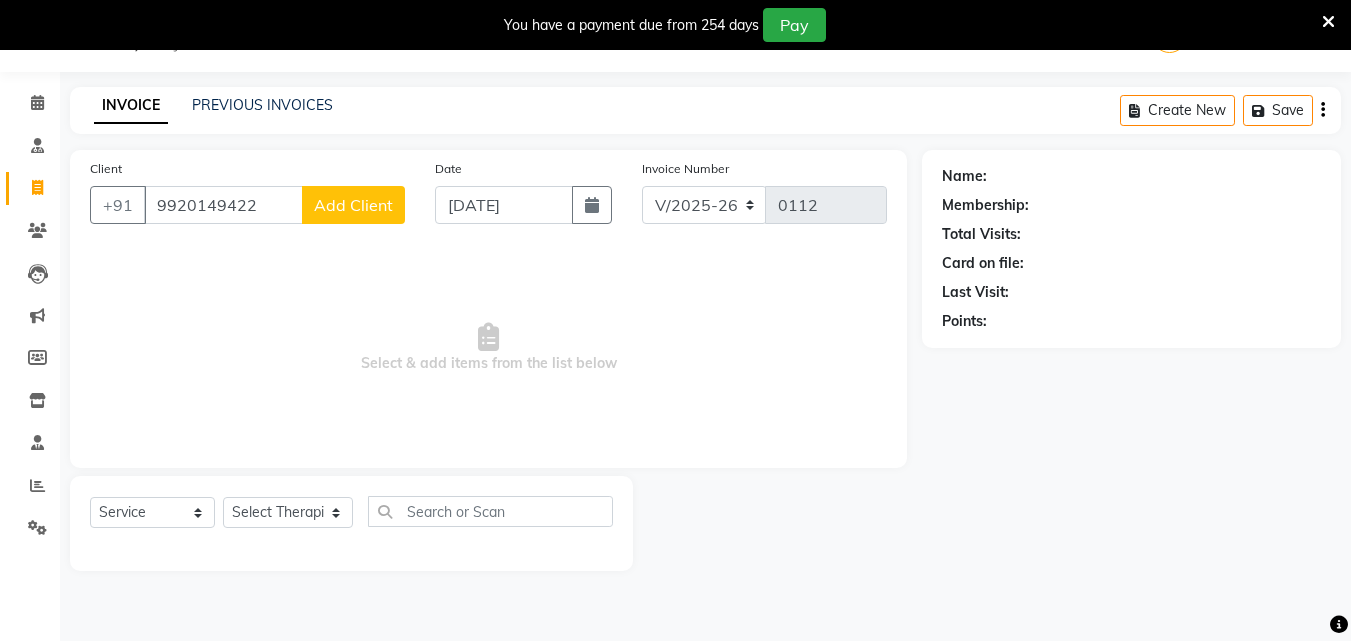 type on "9920149422" 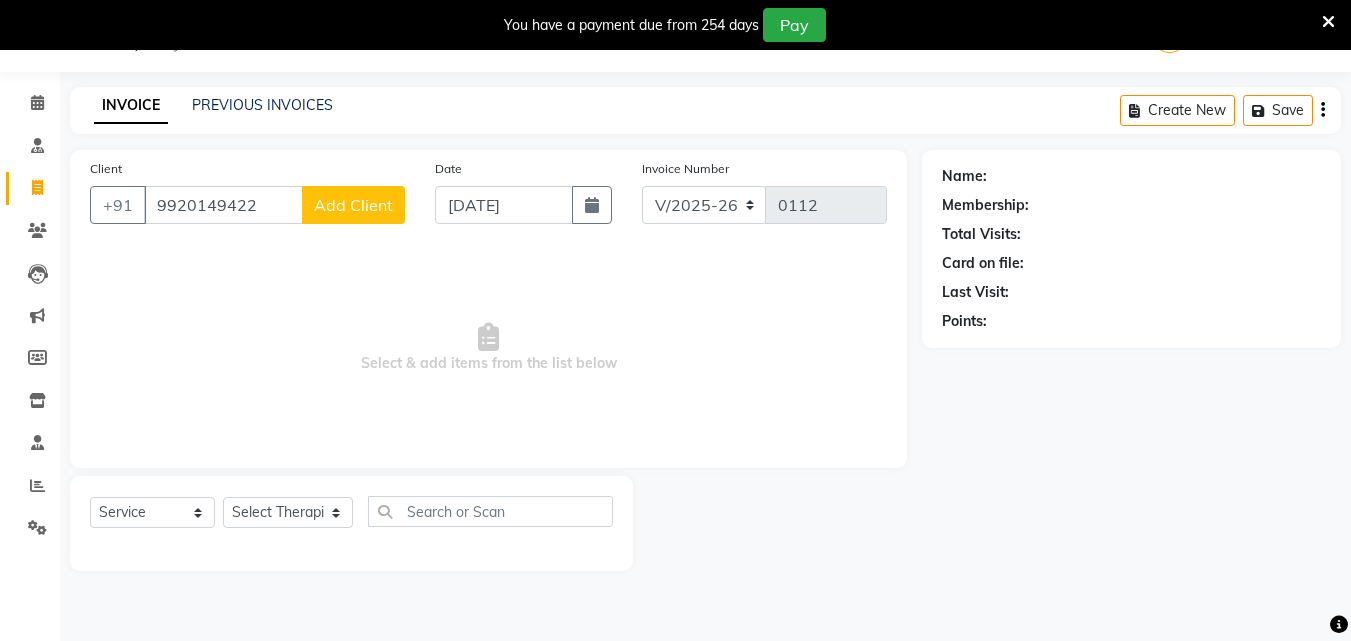 click on "Add Client" 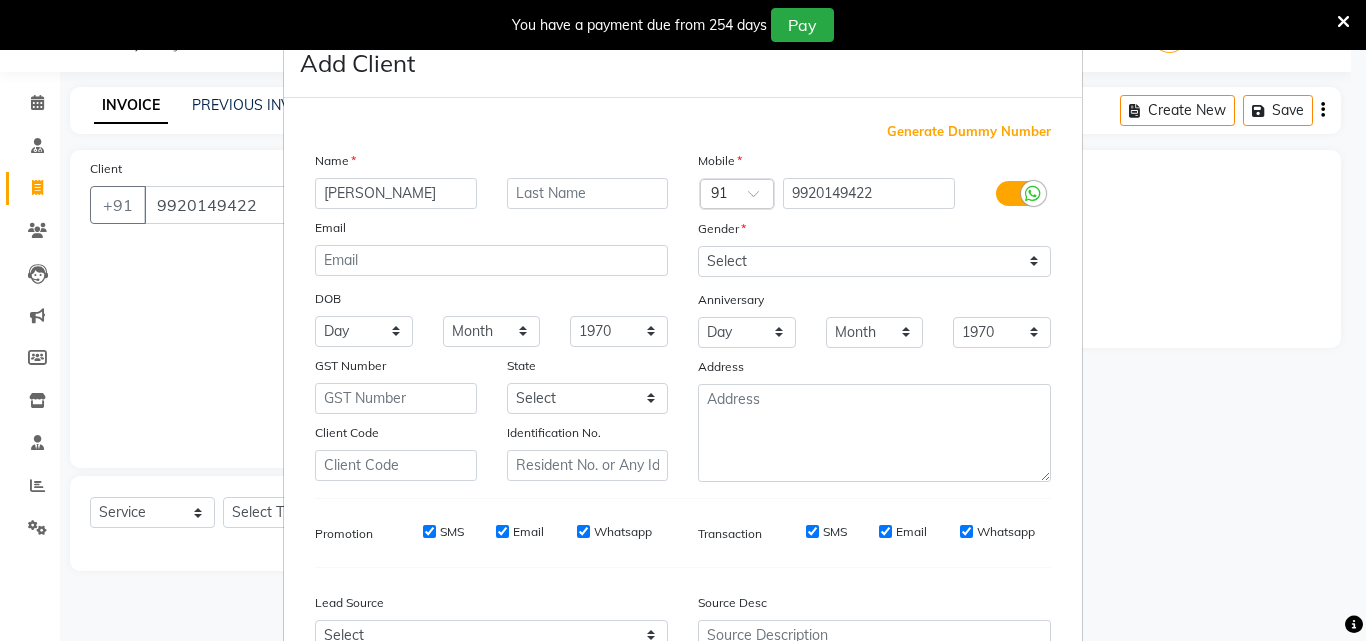 type on "Shubhashish" 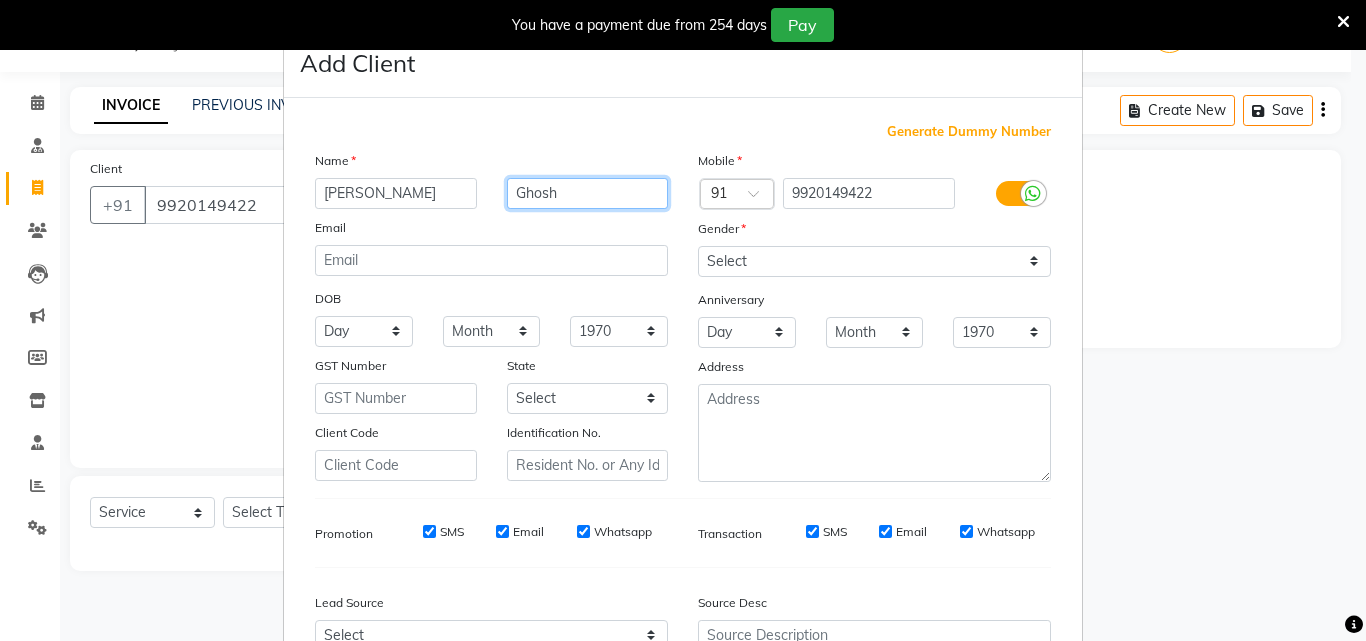 type on "Ghosh" 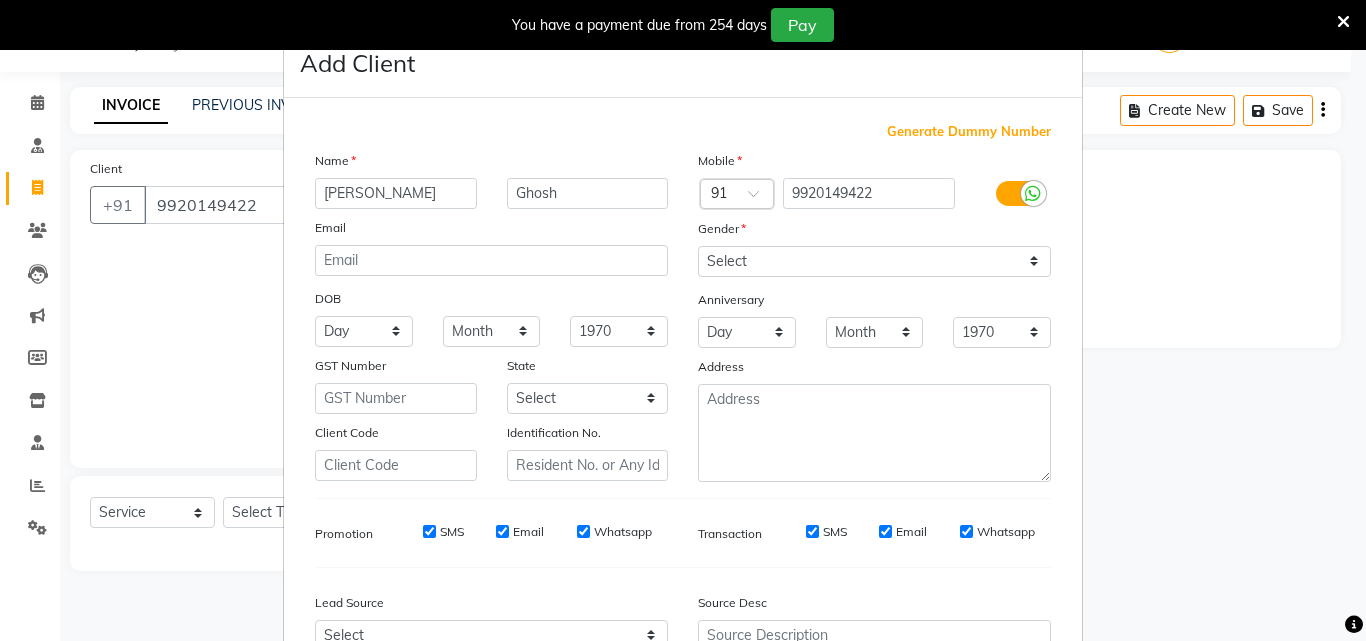 click at bounding box center (1033, 194) 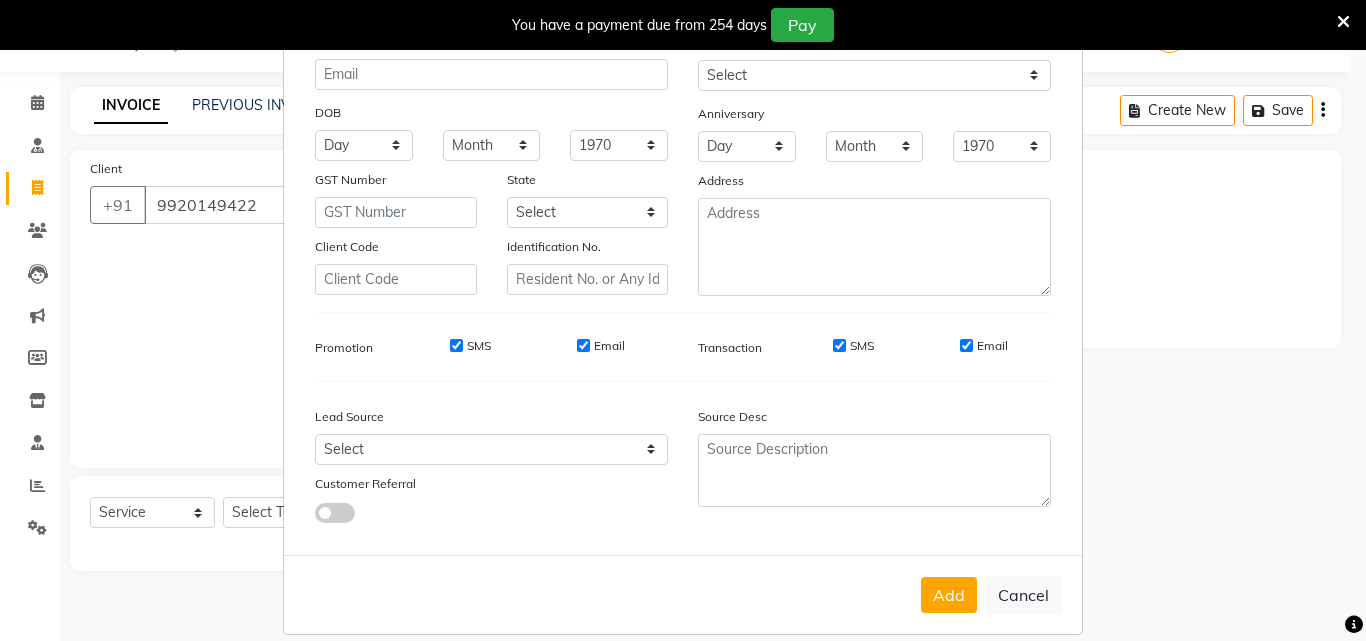 scroll, scrollTop: 208, scrollLeft: 0, axis: vertical 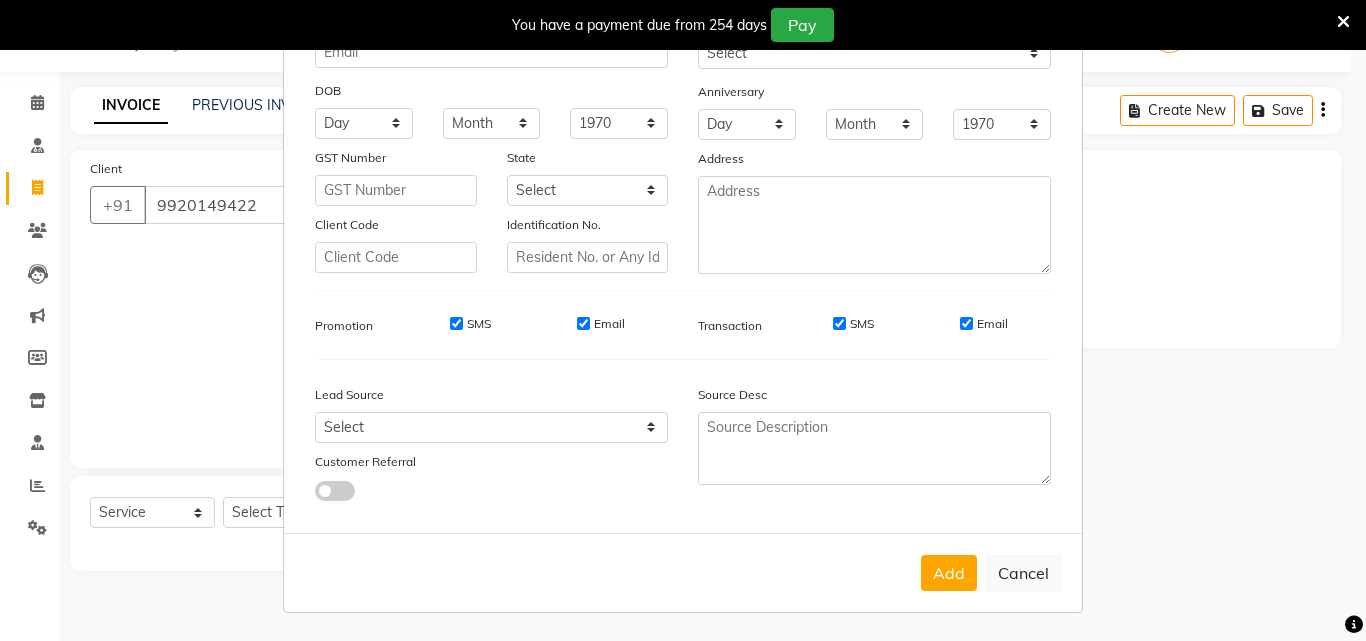 click on "SMS" at bounding box center [456, 323] 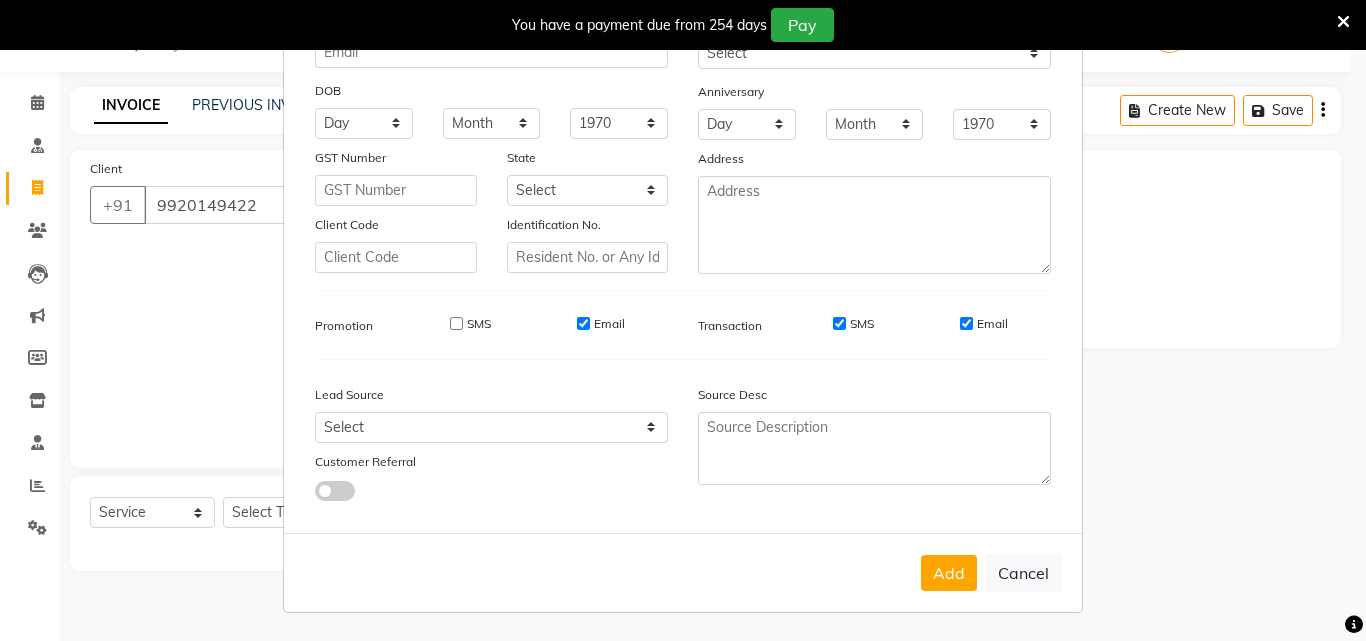 click on "Email" at bounding box center [583, 323] 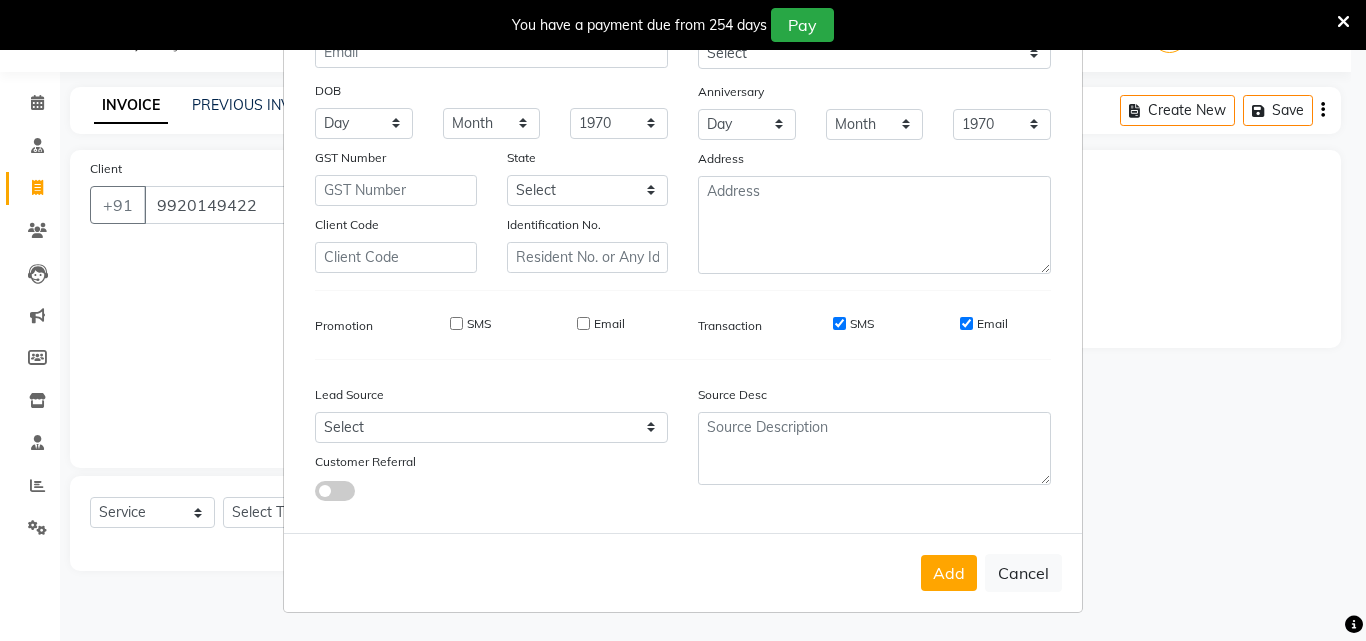click on "SMS" at bounding box center [839, 323] 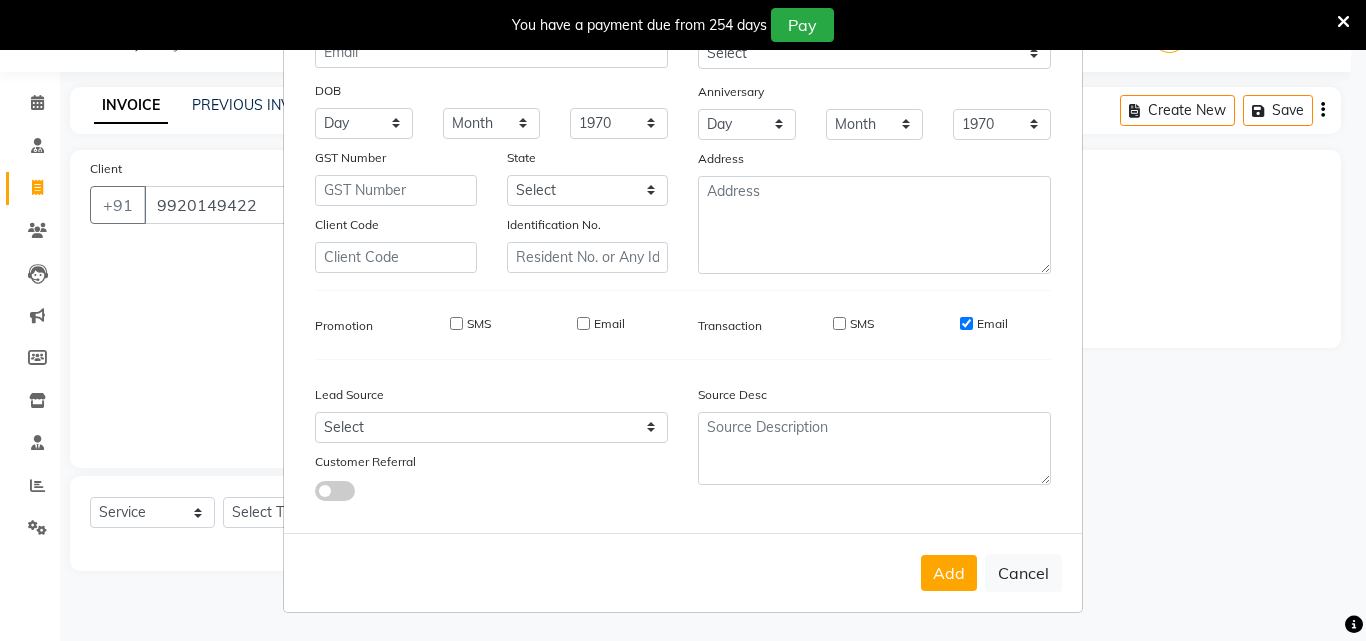 click on "Email" at bounding box center (966, 323) 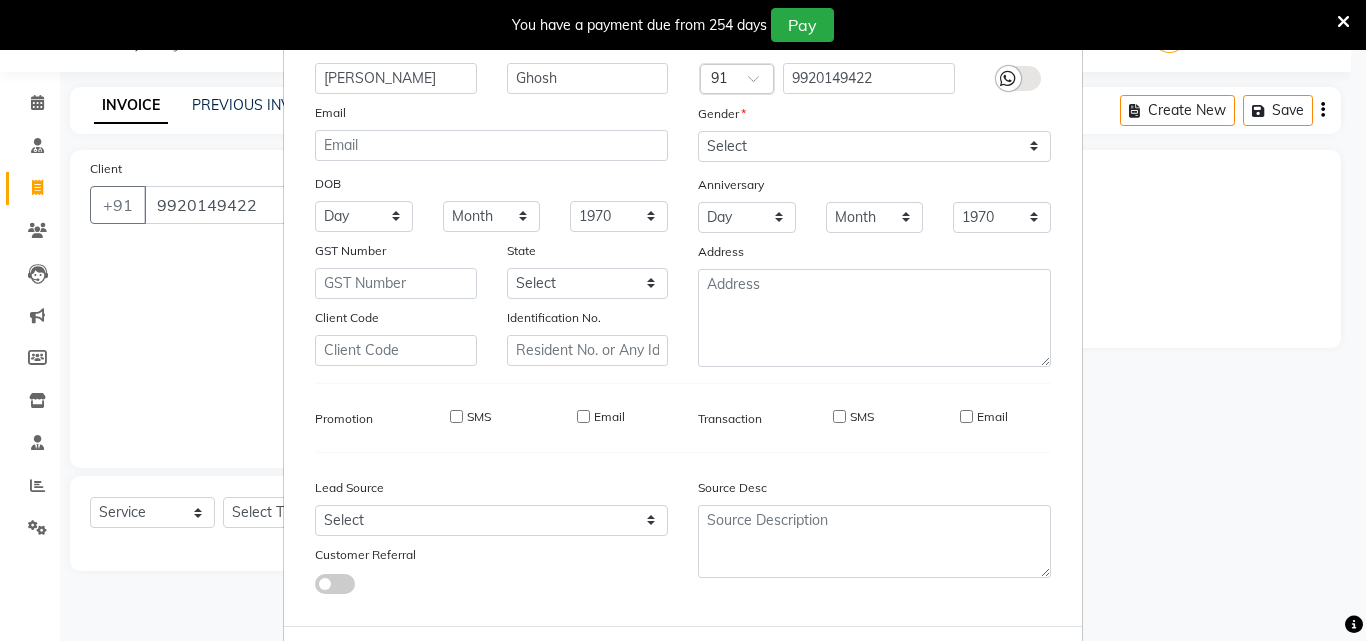 scroll, scrollTop: 208, scrollLeft: 0, axis: vertical 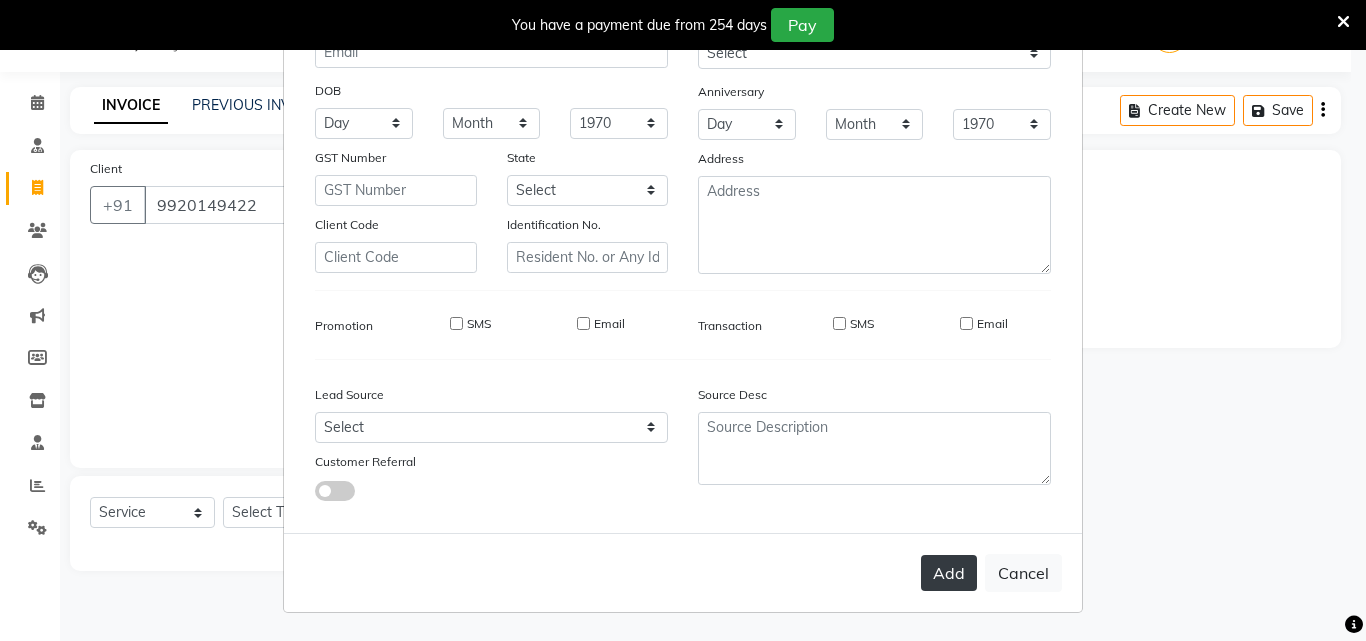 click on "Add" at bounding box center [949, 573] 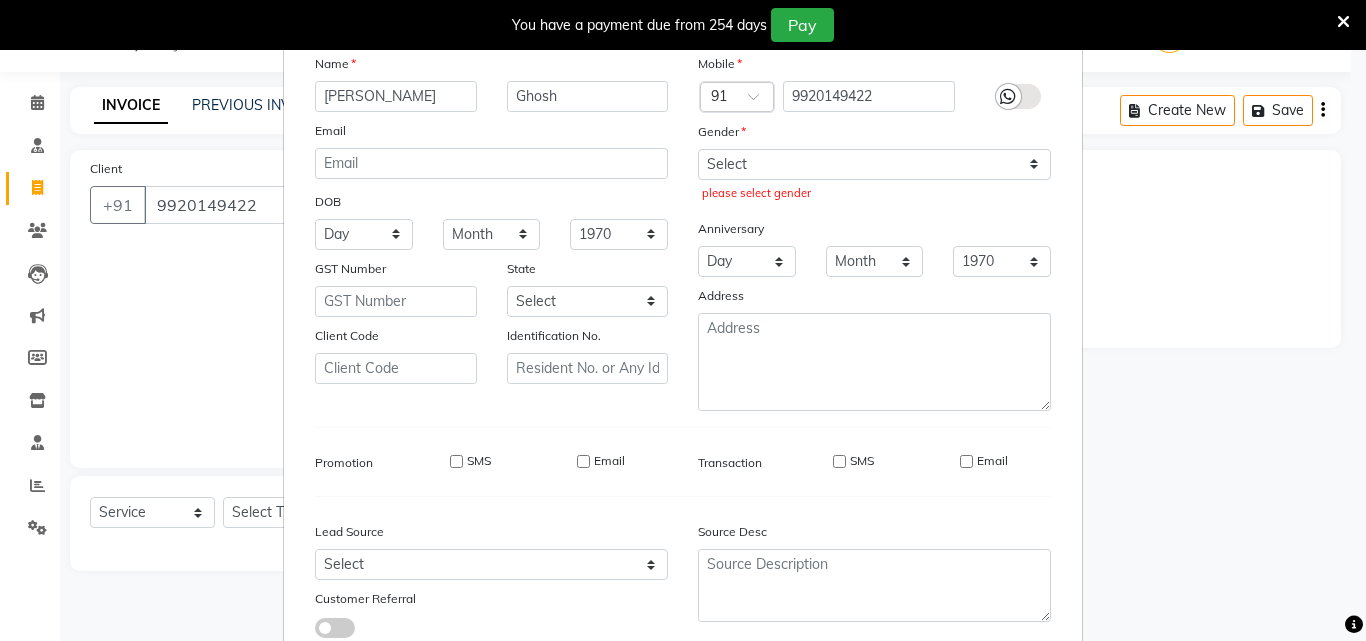 scroll, scrollTop: 8, scrollLeft: 0, axis: vertical 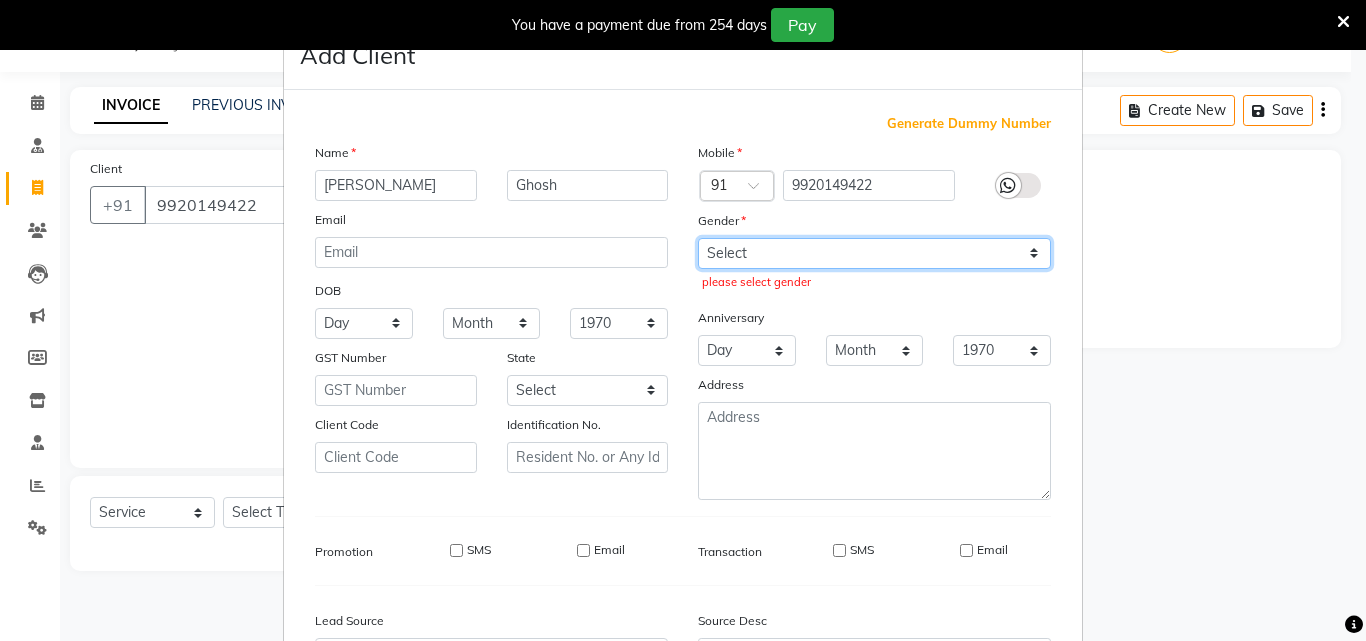 click on "Select [DEMOGRAPHIC_DATA] [DEMOGRAPHIC_DATA] Other Prefer Not To Say" at bounding box center (874, 253) 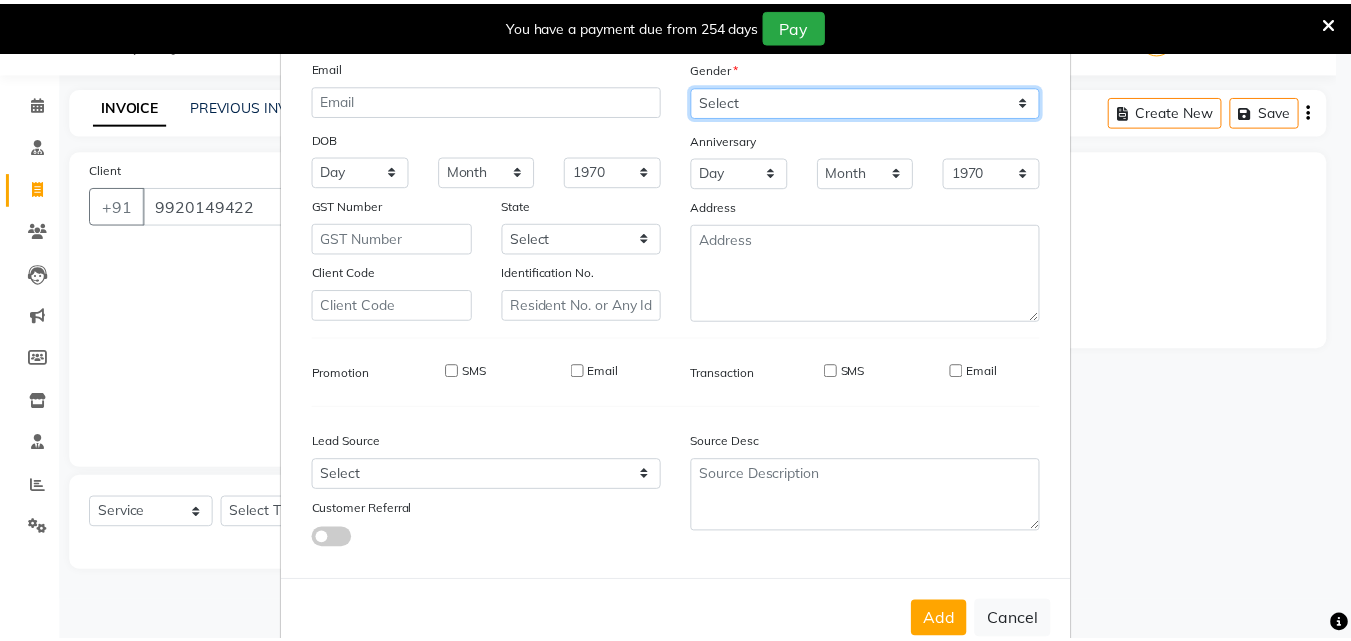scroll, scrollTop: 208, scrollLeft: 0, axis: vertical 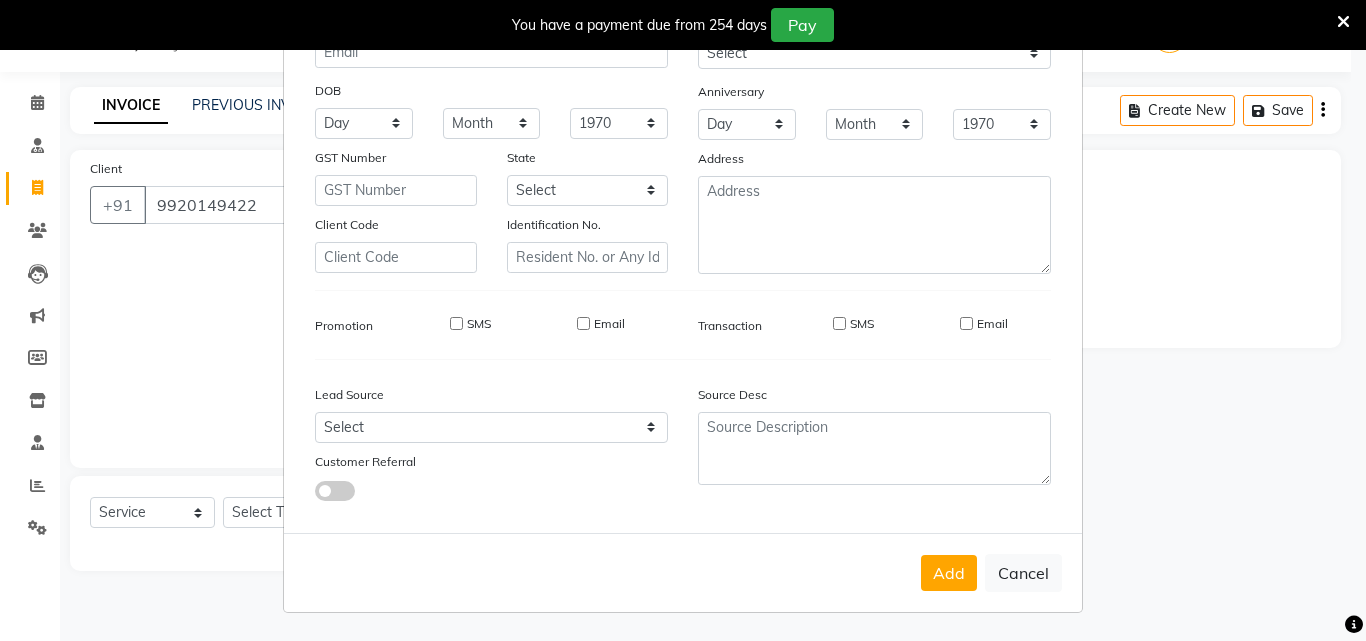 click on "Add" at bounding box center [949, 573] 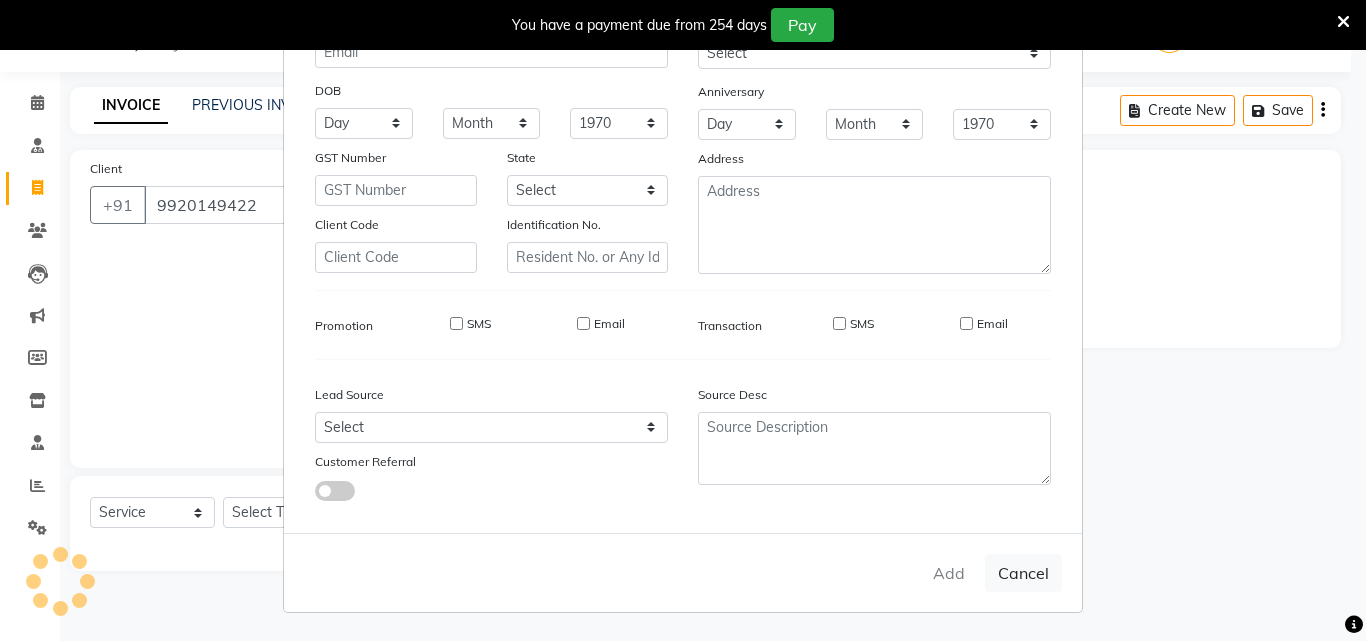 type 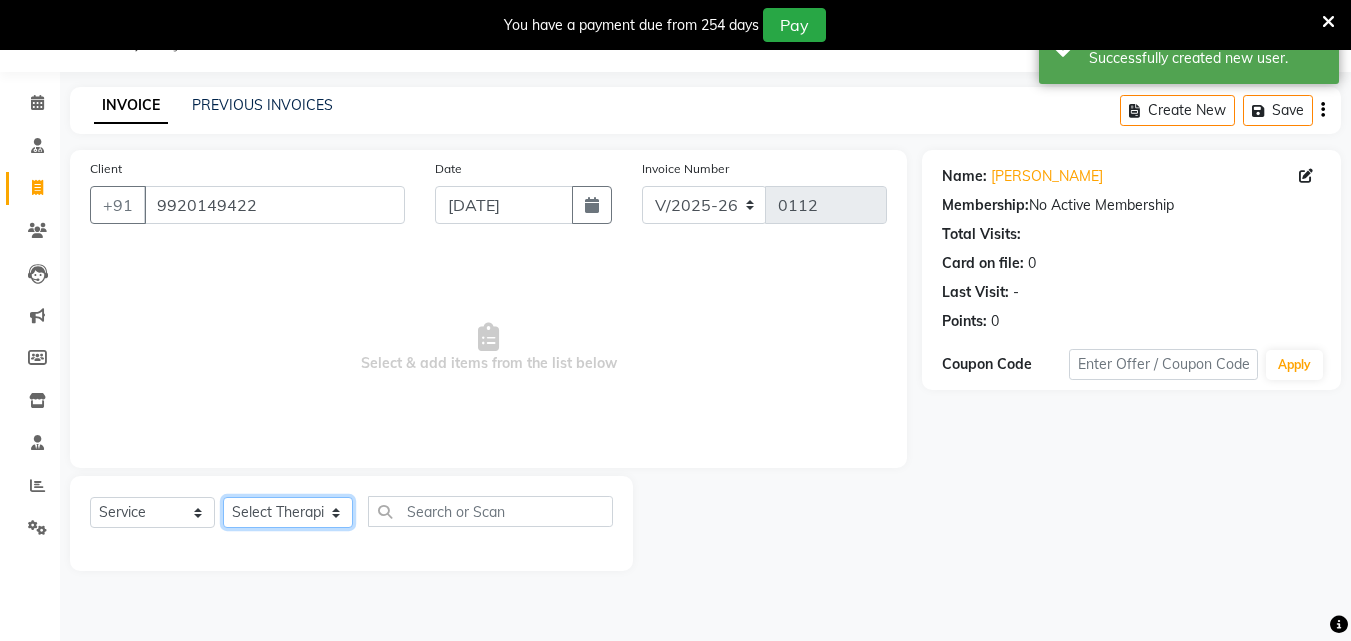 click on "Select Therapist [PERSON_NAME] [PERSON_NAME] [PERSON_NAME] [PERSON_NAME] [PERSON_NAME]  [PERSON_NAME] Bibina [PERSON_NAME] [PERSON_NAME] Dr. [PERSON_NAME] [PERSON_NAME] Dr. [PERSON_NAME] Dr mamta [PERSON_NAME] [PERSON_NAME] [PERSON_NAME] [PERSON_NAME] [PERSON_NAME] [PERSON_NAME] Leenamol Pooja [PERSON_NAME] Mishra [PERSON_NAME] [PERSON_NAME] [PERSON_NAME] G [PERSON_NAME] [PERSON_NAME] K M [PERSON_NAME] K [PERSON_NAME] [PERSON_NAME] Suddheesh K K [PERSON_NAME] [PERSON_NAME]  Swati [PERSON_NAME] [PERSON_NAME] [PERSON_NAME]" 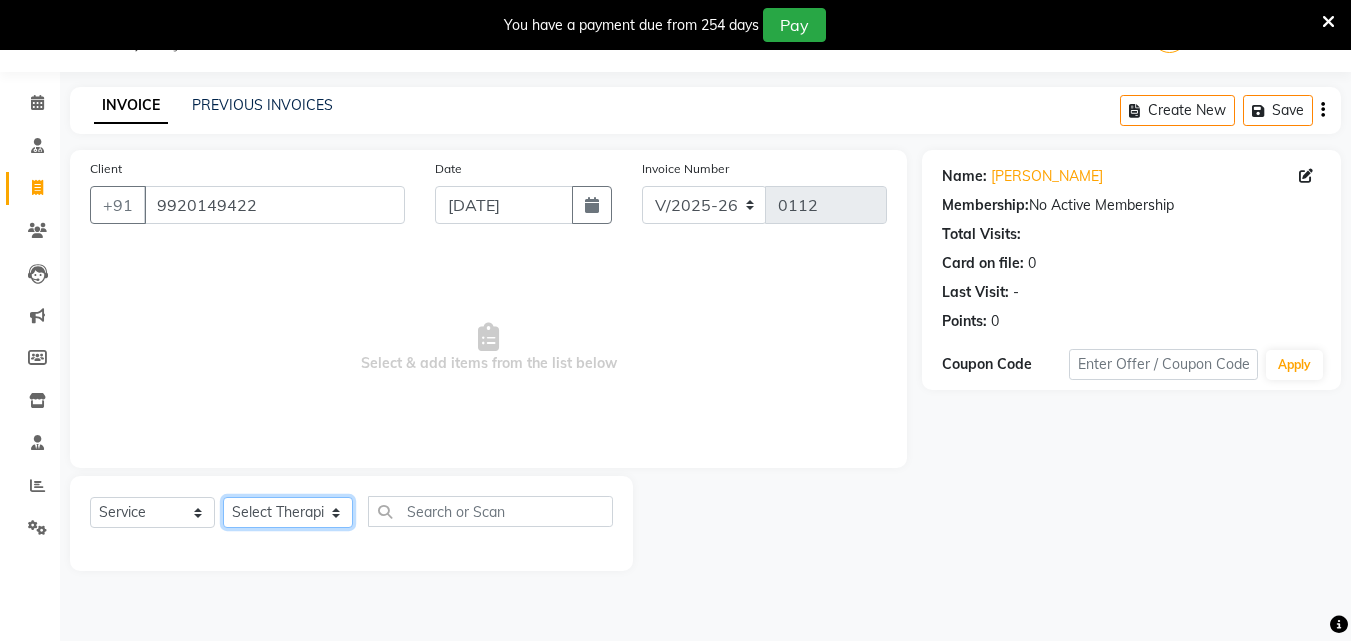select on "56932" 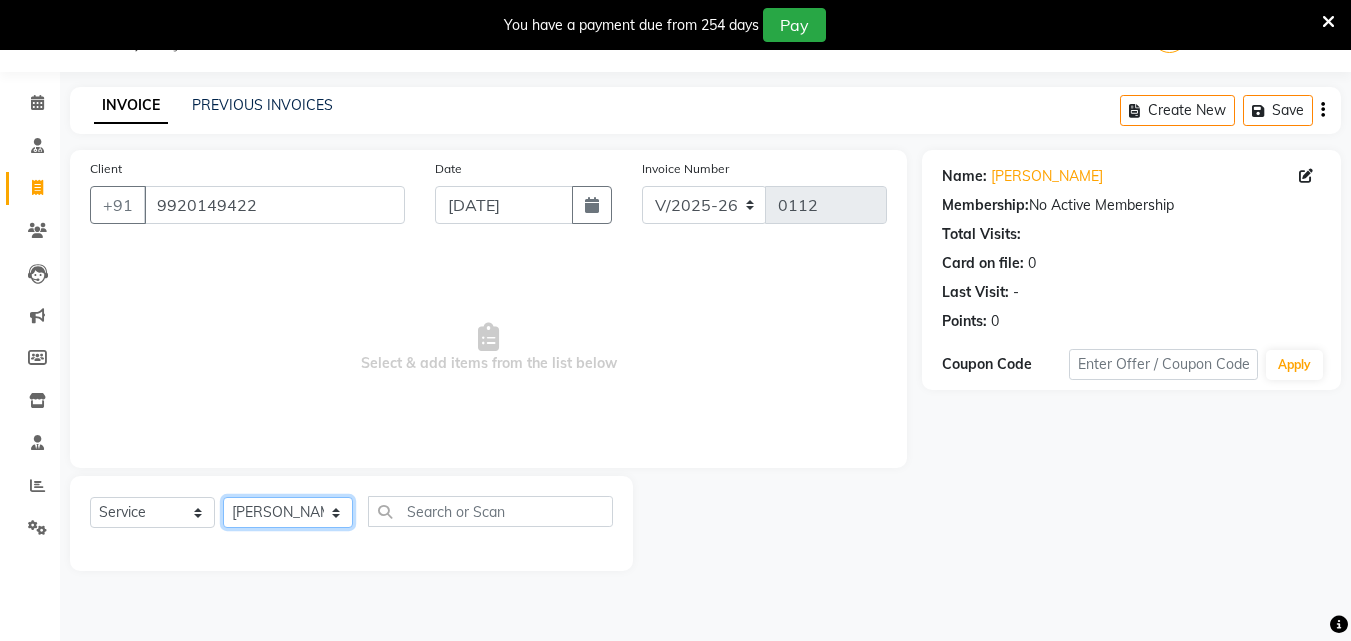 click on "Select Therapist [PERSON_NAME] [PERSON_NAME] [PERSON_NAME] [PERSON_NAME] [PERSON_NAME]  [PERSON_NAME] Bibina [PERSON_NAME] [PERSON_NAME] Dr. [PERSON_NAME] [PERSON_NAME] Dr. [PERSON_NAME] Dr mamta [PERSON_NAME] [PERSON_NAME] [PERSON_NAME] [PERSON_NAME] [PERSON_NAME] [PERSON_NAME] Leenamol Pooja [PERSON_NAME] Mishra [PERSON_NAME] [PERSON_NAME] [PERSON_NAME] G [PERSON_NAME] [PERSON_NAME] K M [PERSON_NAME] K [PERSON_NAME] [PERSON_NAME] Suddheesh K K [PERSON_NAME] [PERSON_NAME]  Swati [PERSON_NAME] [PERSON_NAME] [PERSON_NAME]" 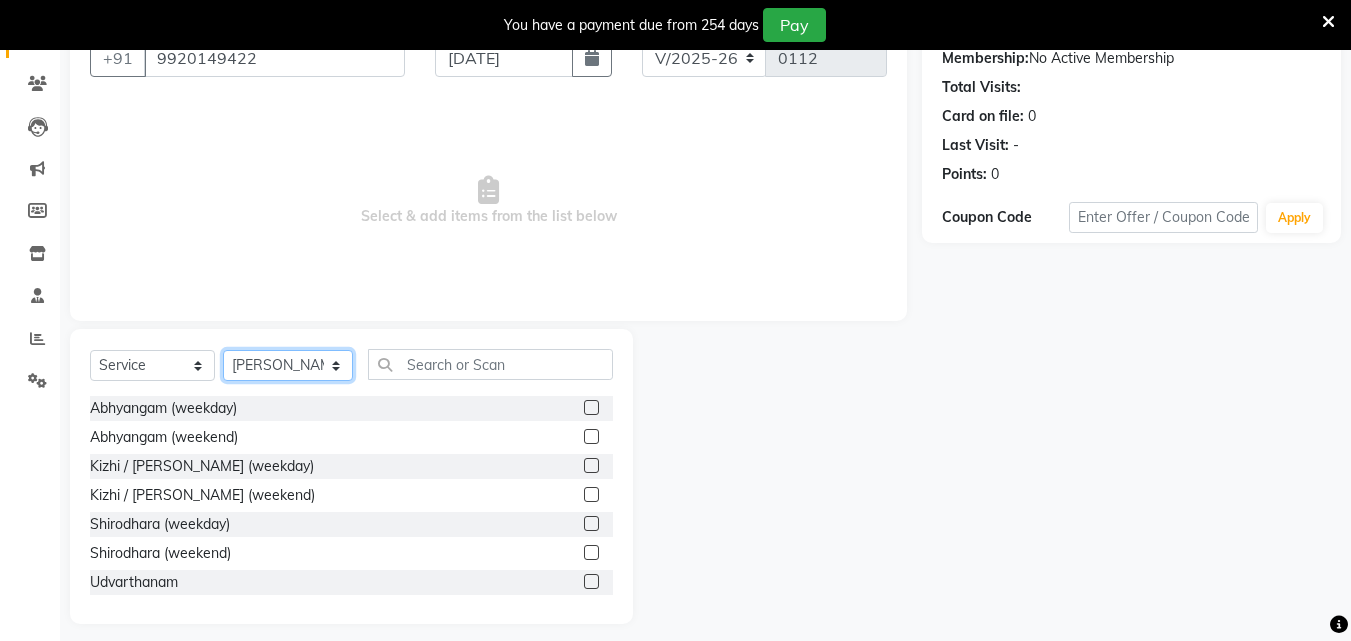 scroll, scrollTop: 210, scrollLeft: 0, axis: vertical 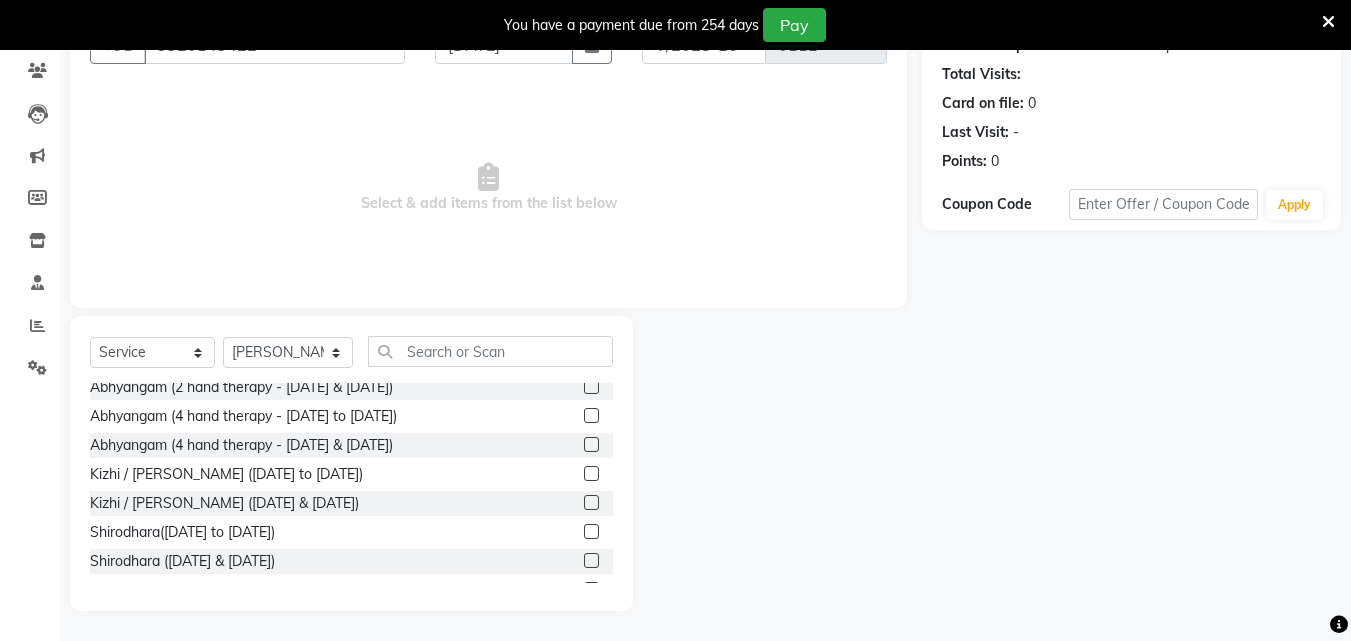 click 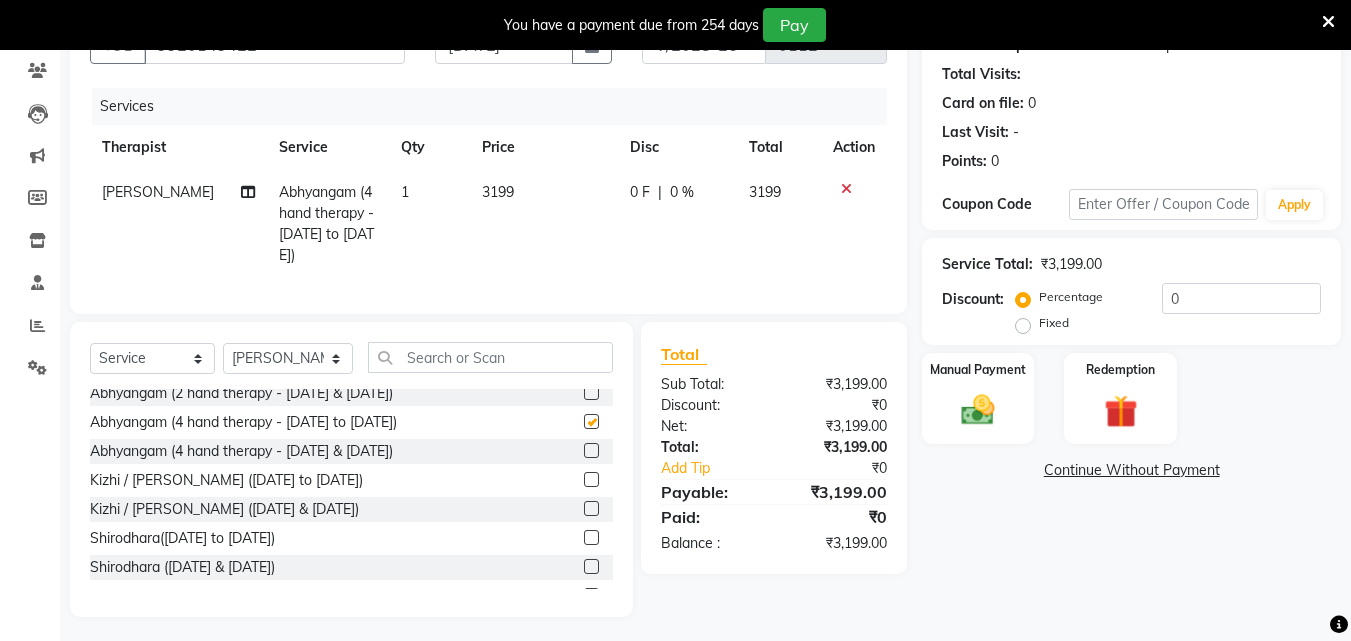 checkbox on "false" 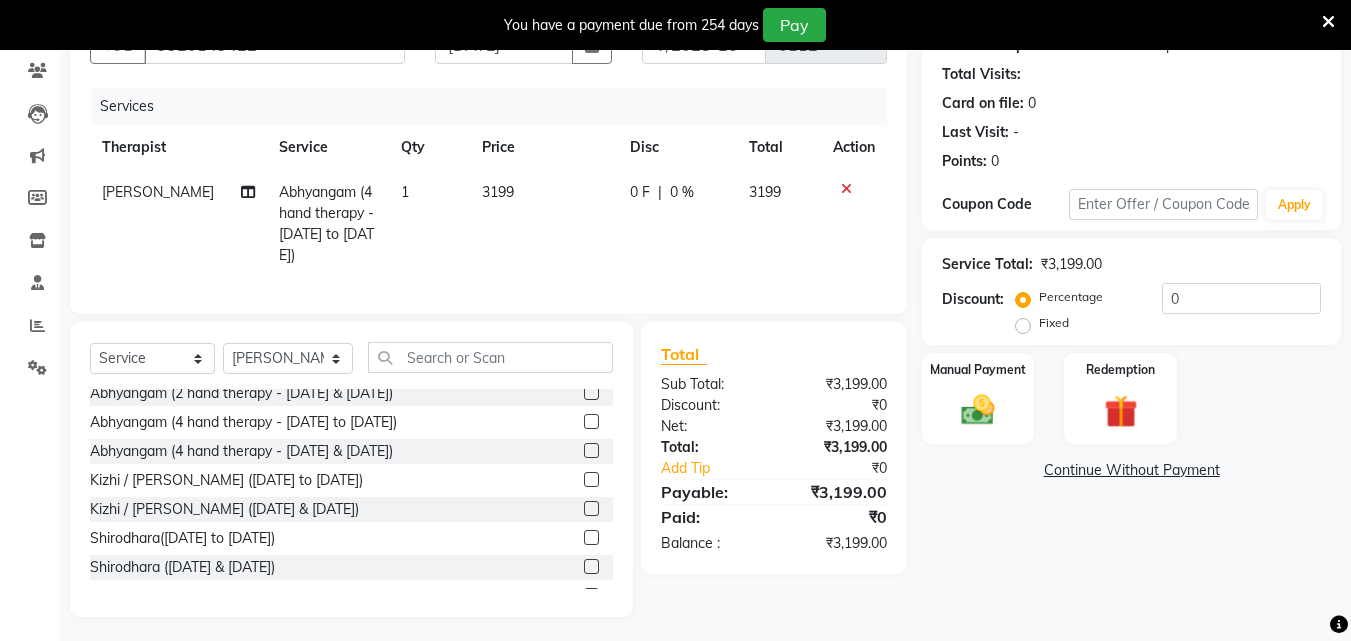 click 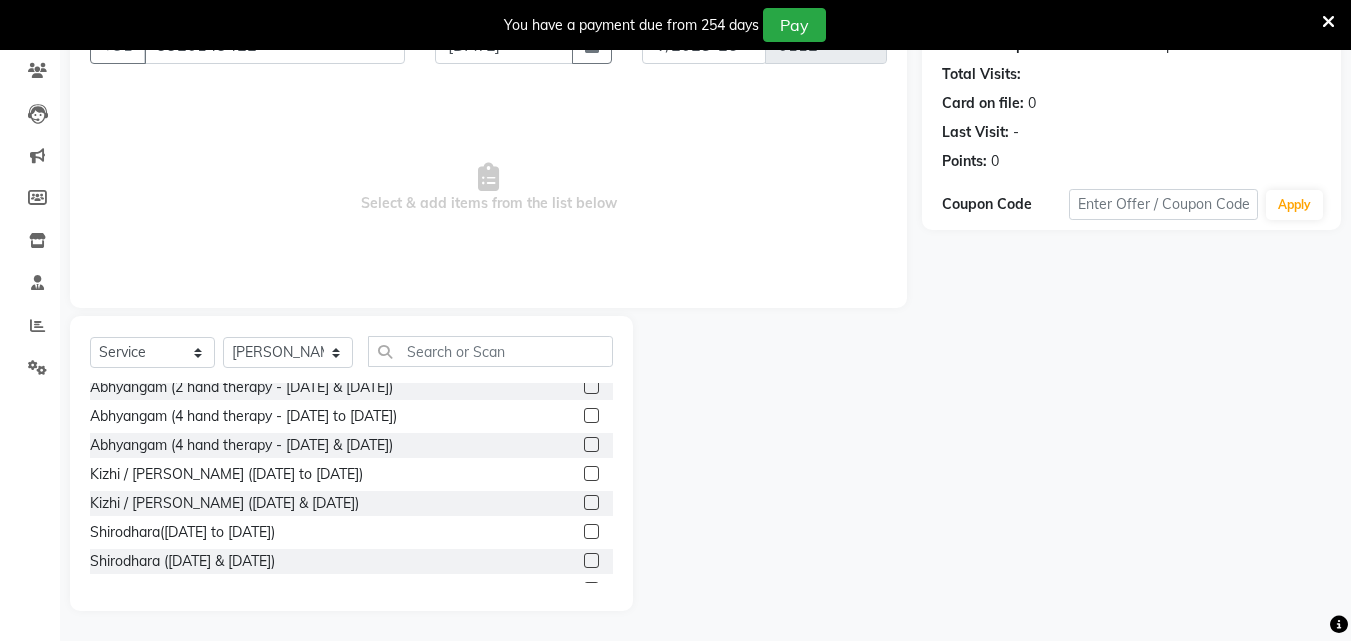 scroll, scrollTop: 1300, scrollLeft: 0, axis: vertical 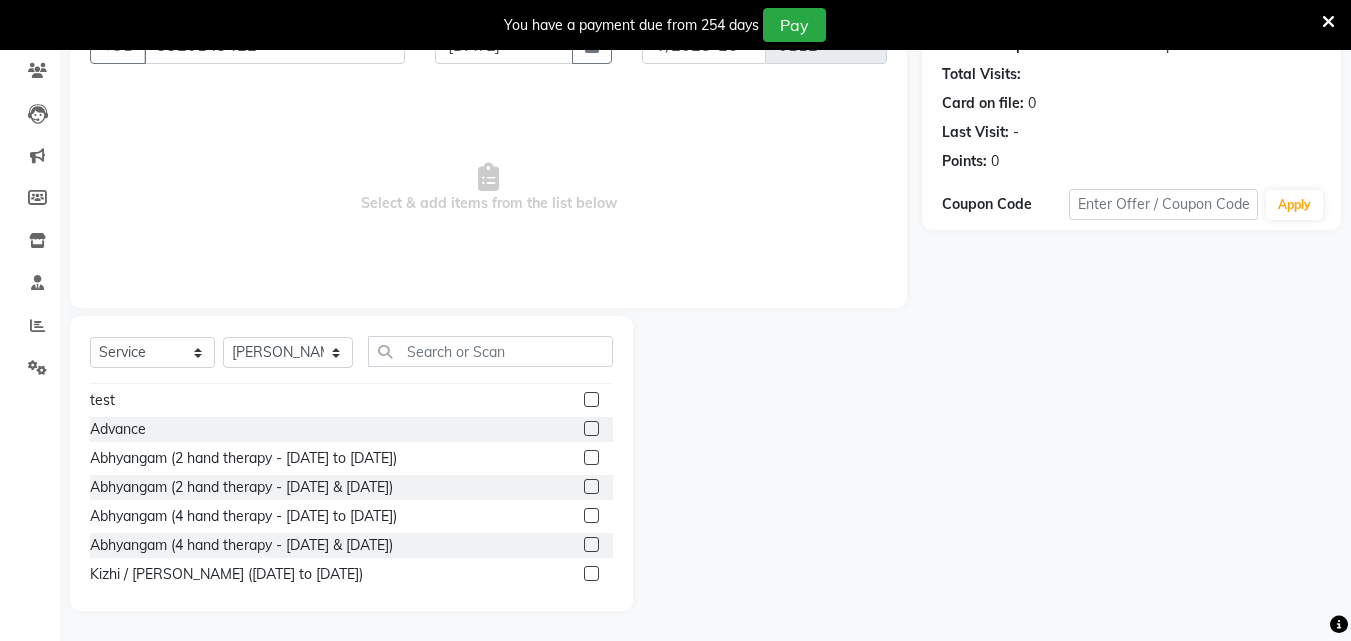 click 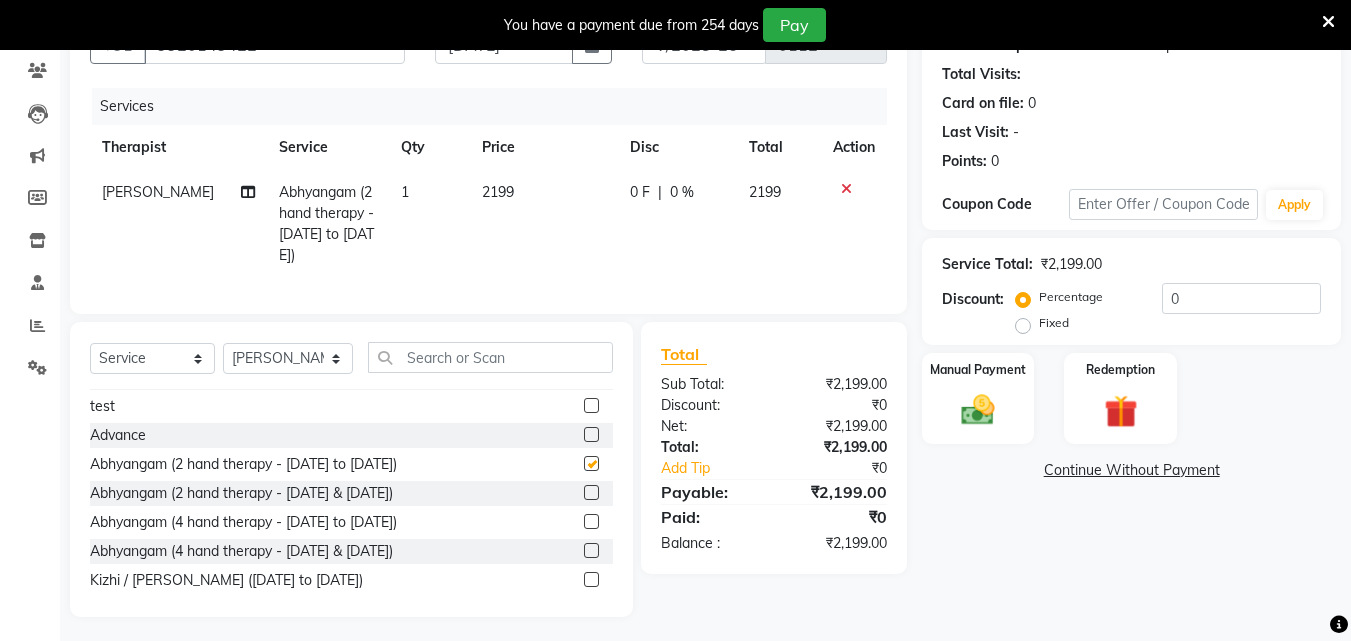 checkbox on "false" 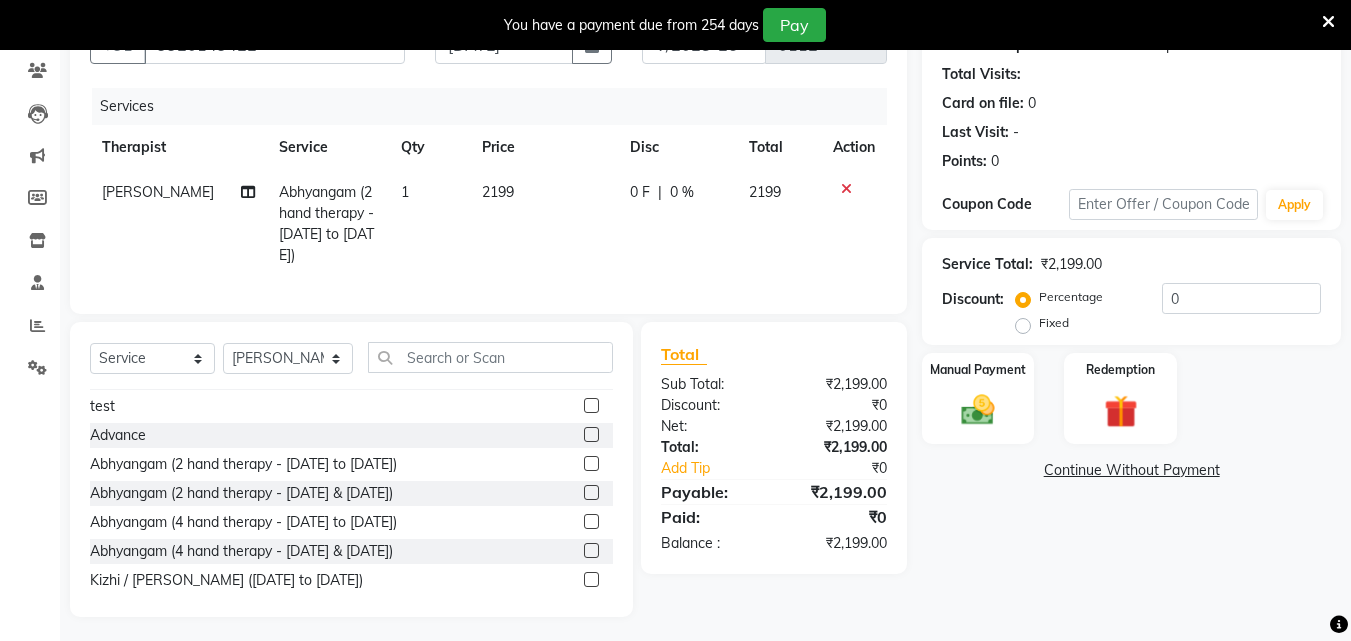 click on "0 %" 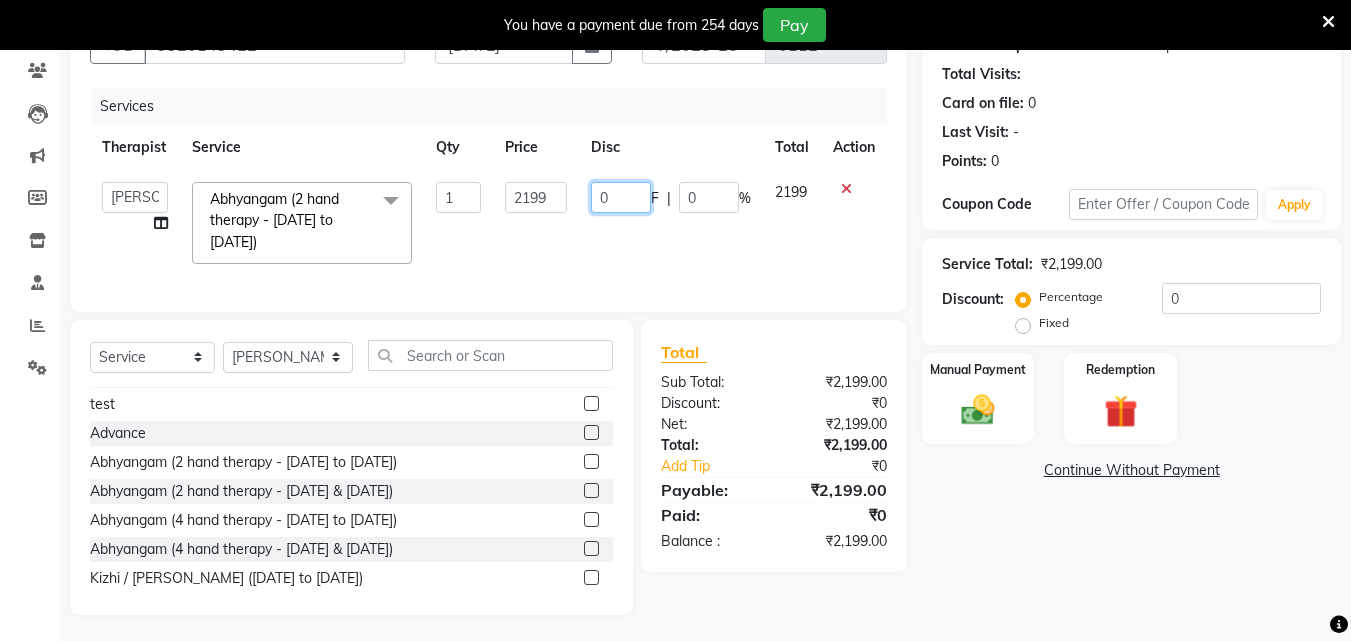 click on "0" 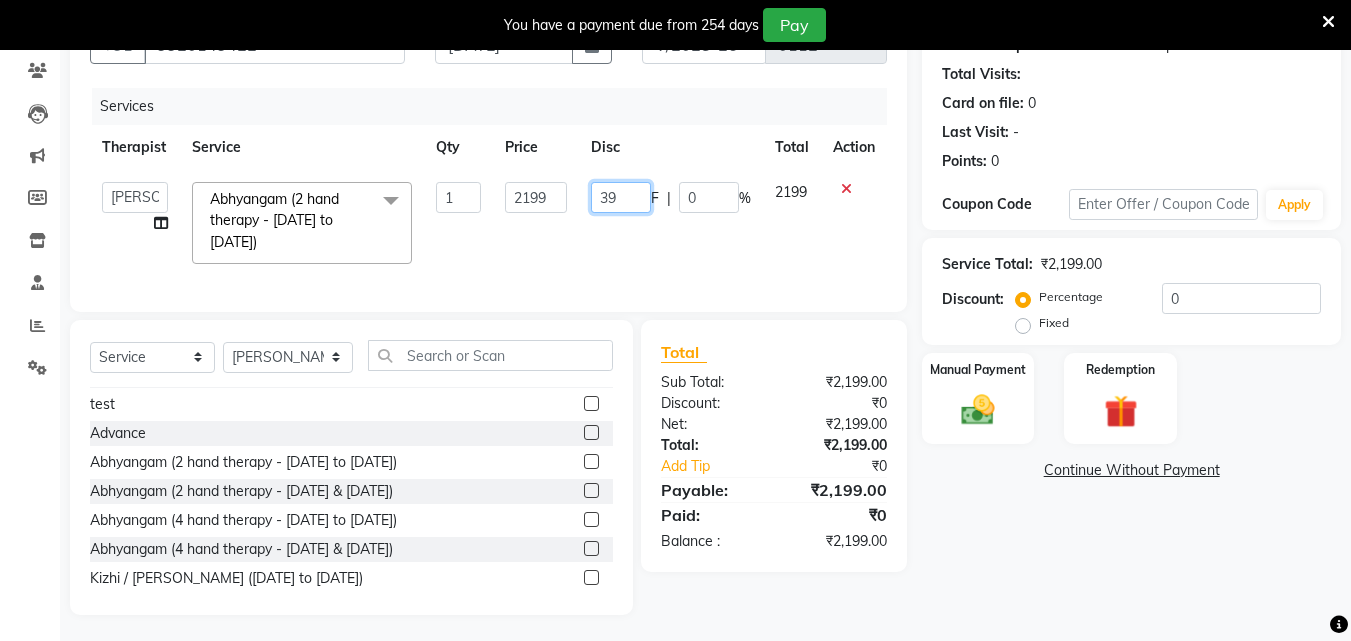 type on "399" 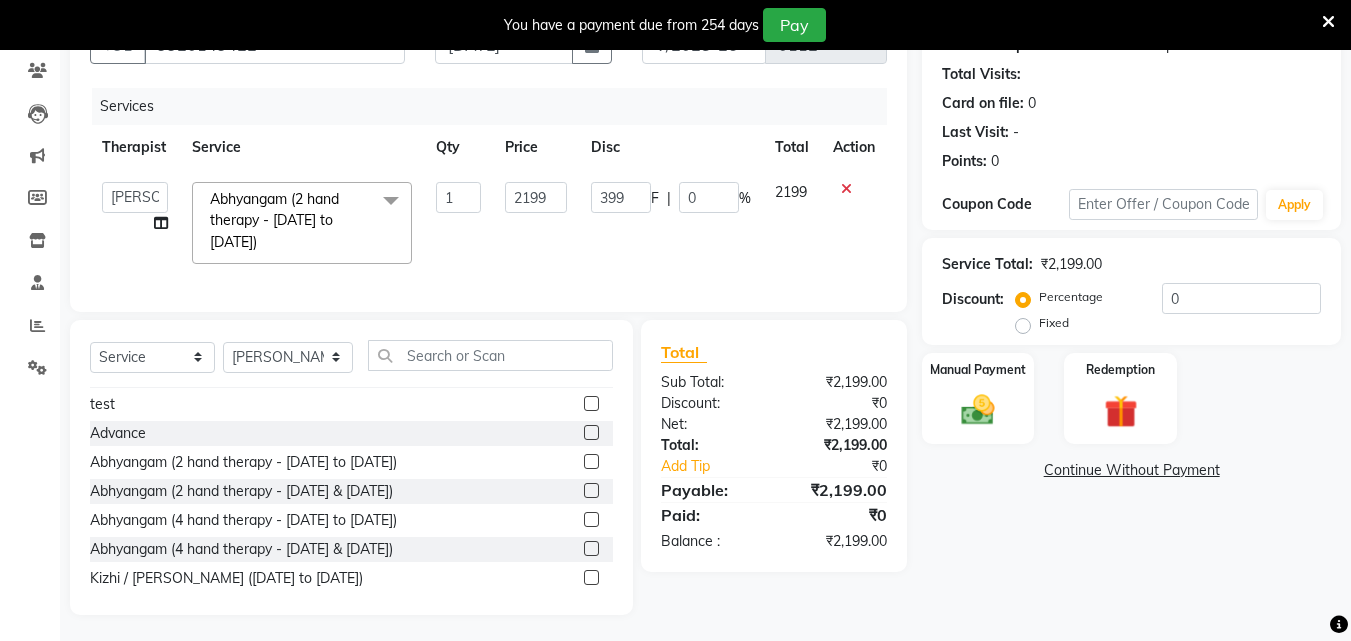 click on "399 F | 0 %" 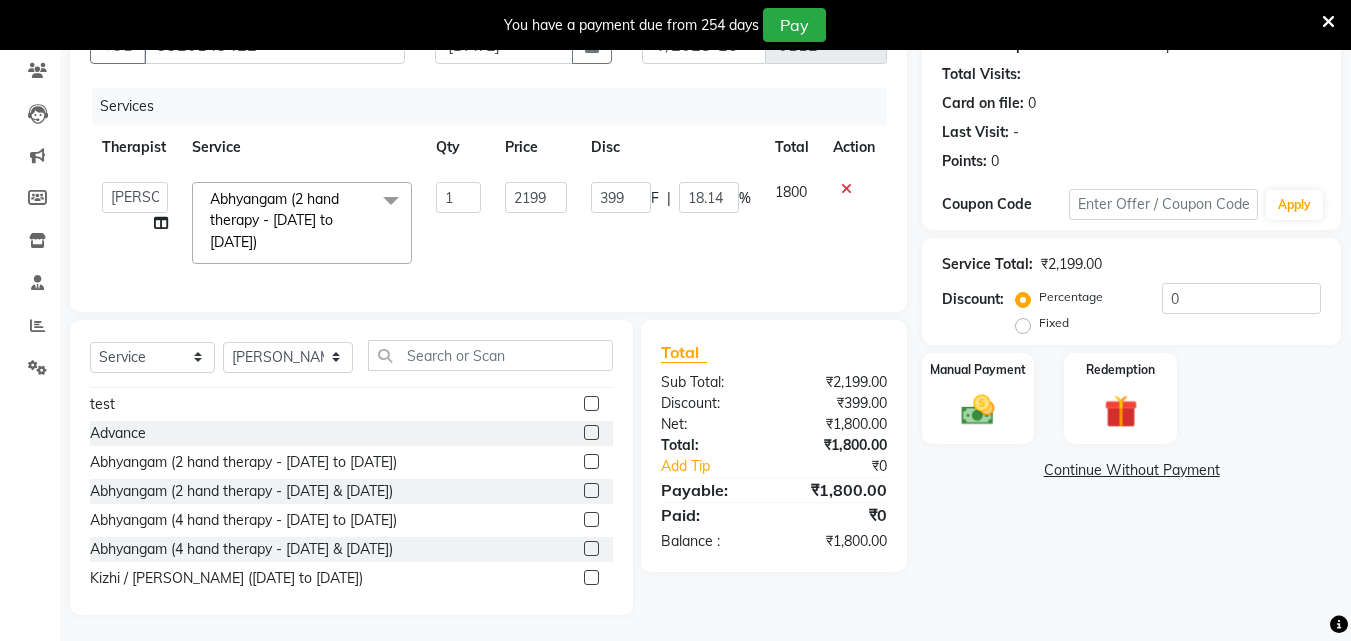 scroll, scrollTop: 229, scrollLeft: 0, axis: vertical 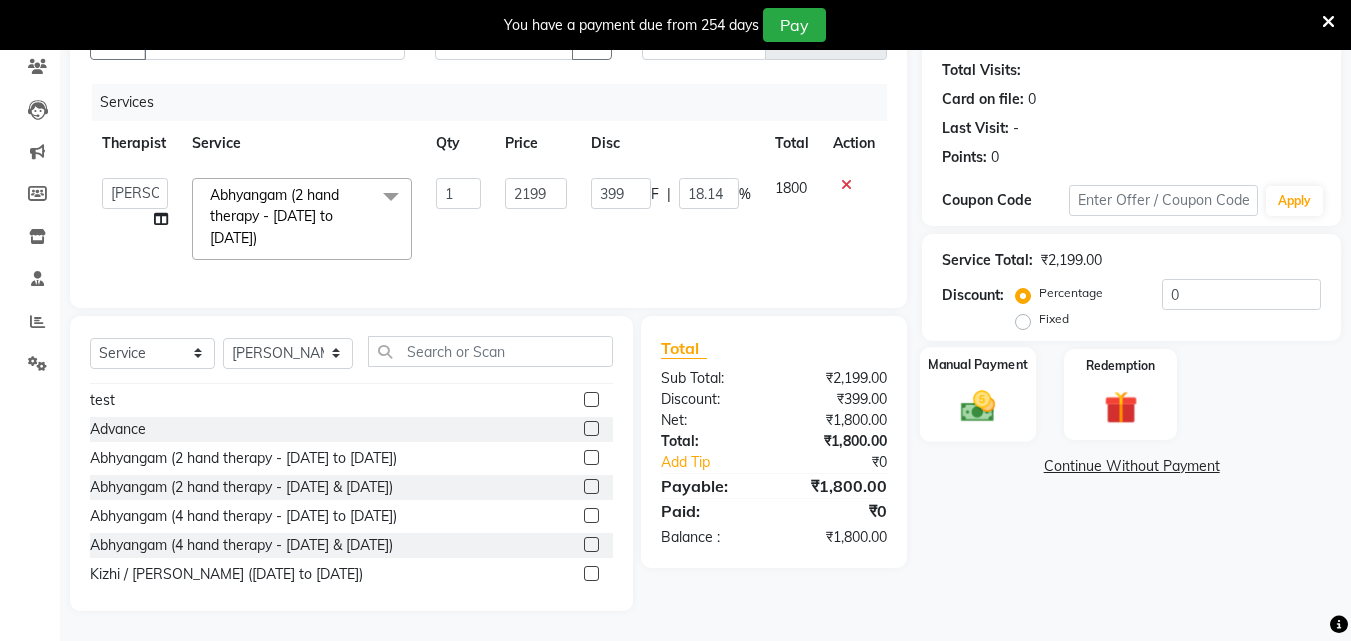 click 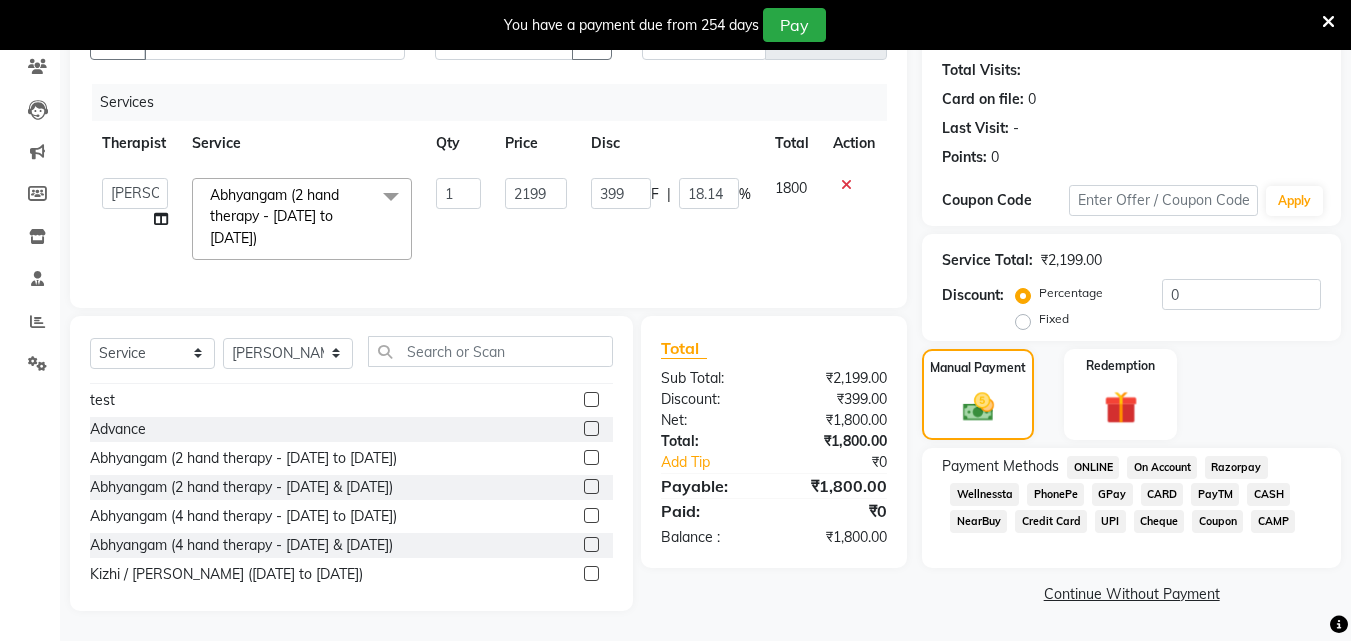 click on "GPay" 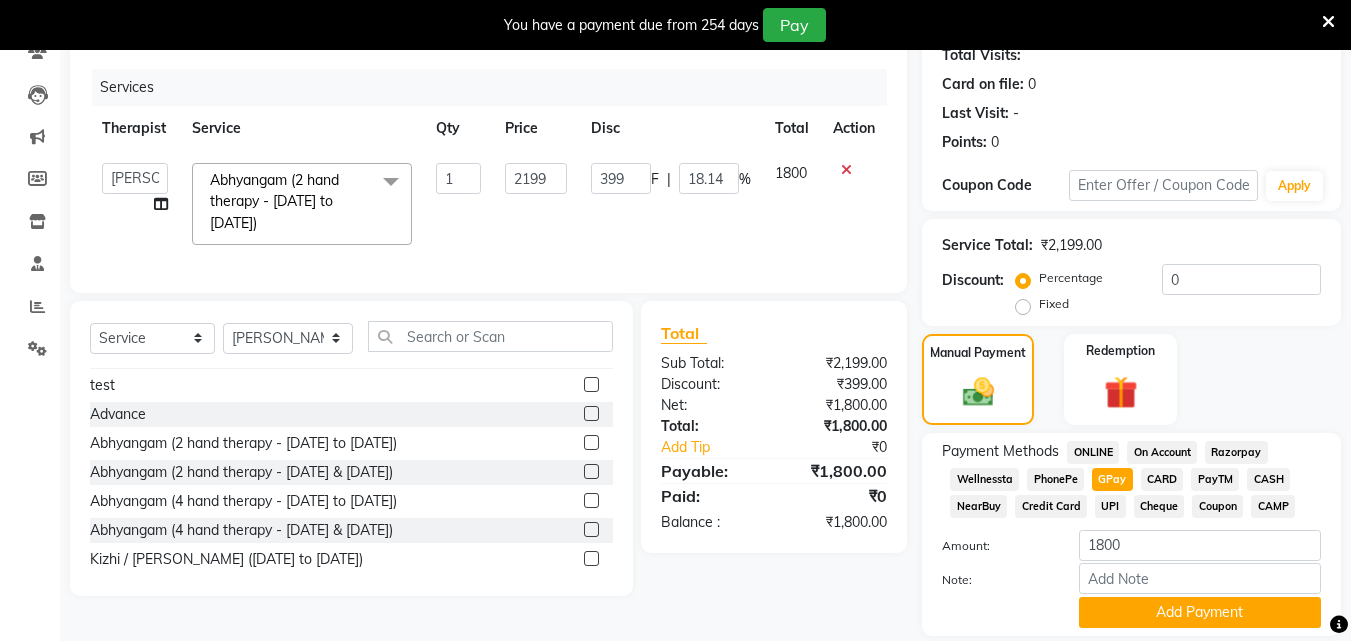 scroll, scrollTop: 295, scrollLeft: 0, axis: vertical 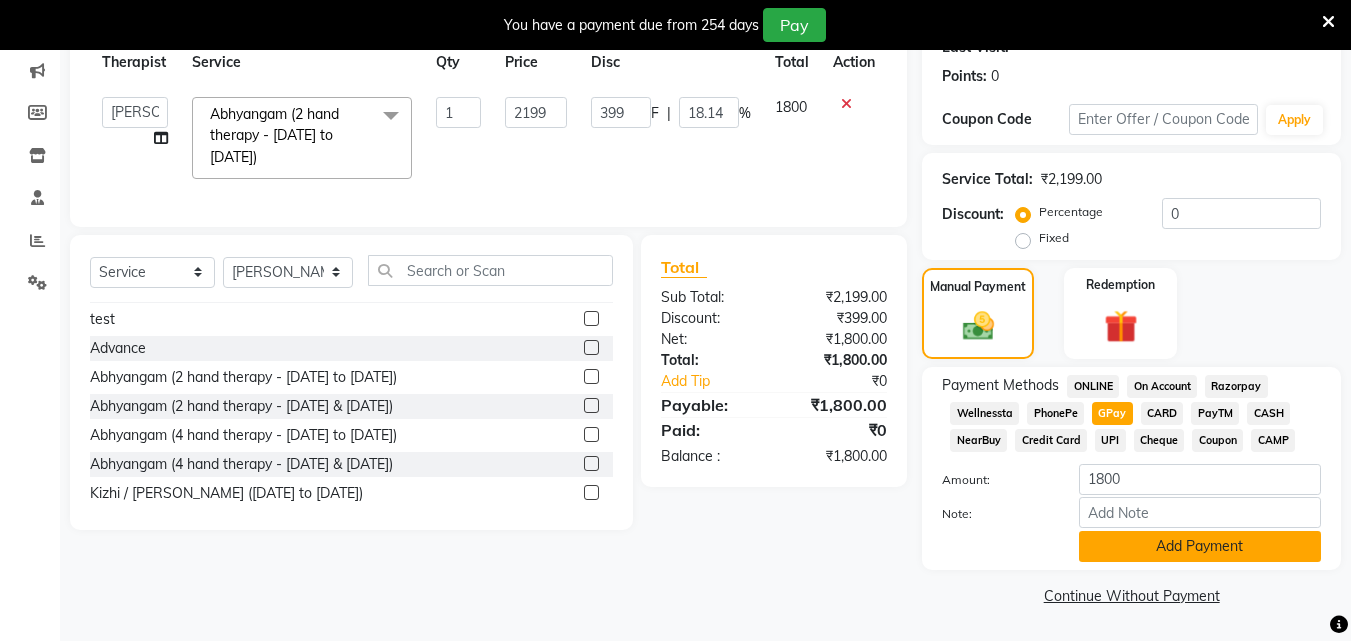 click on "Add Payment" 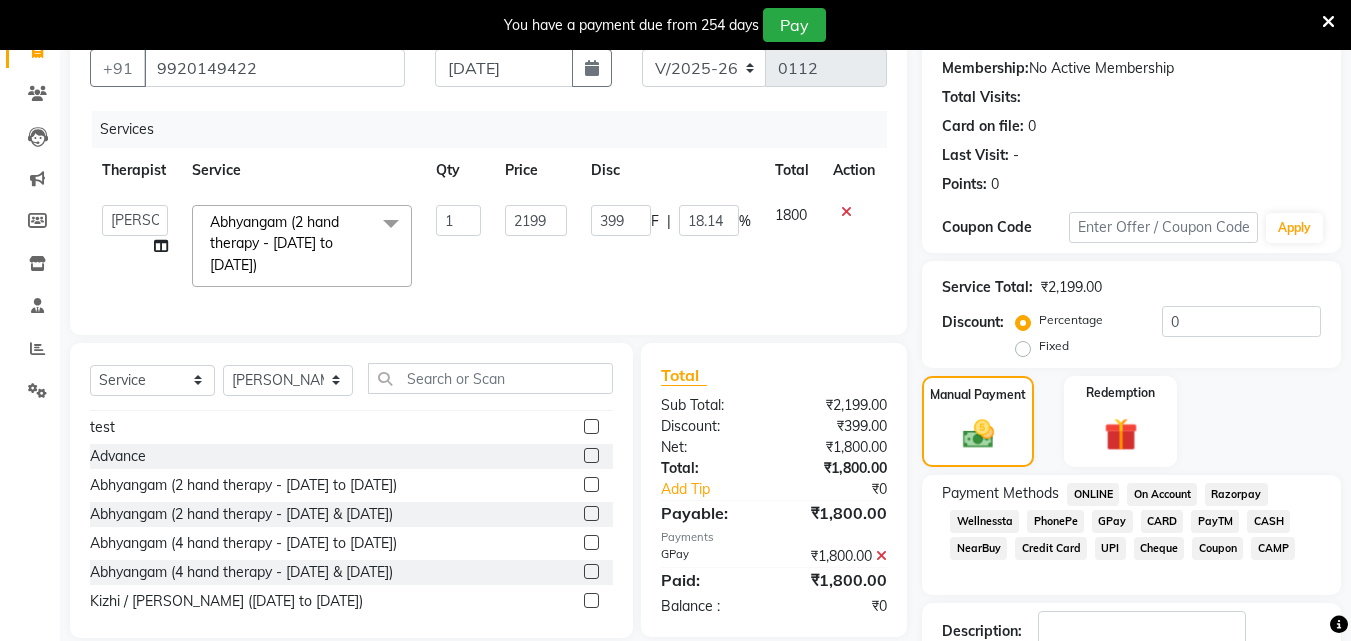 scroll, scrollTop: 325, scrollLeft: 0, axis: vertical 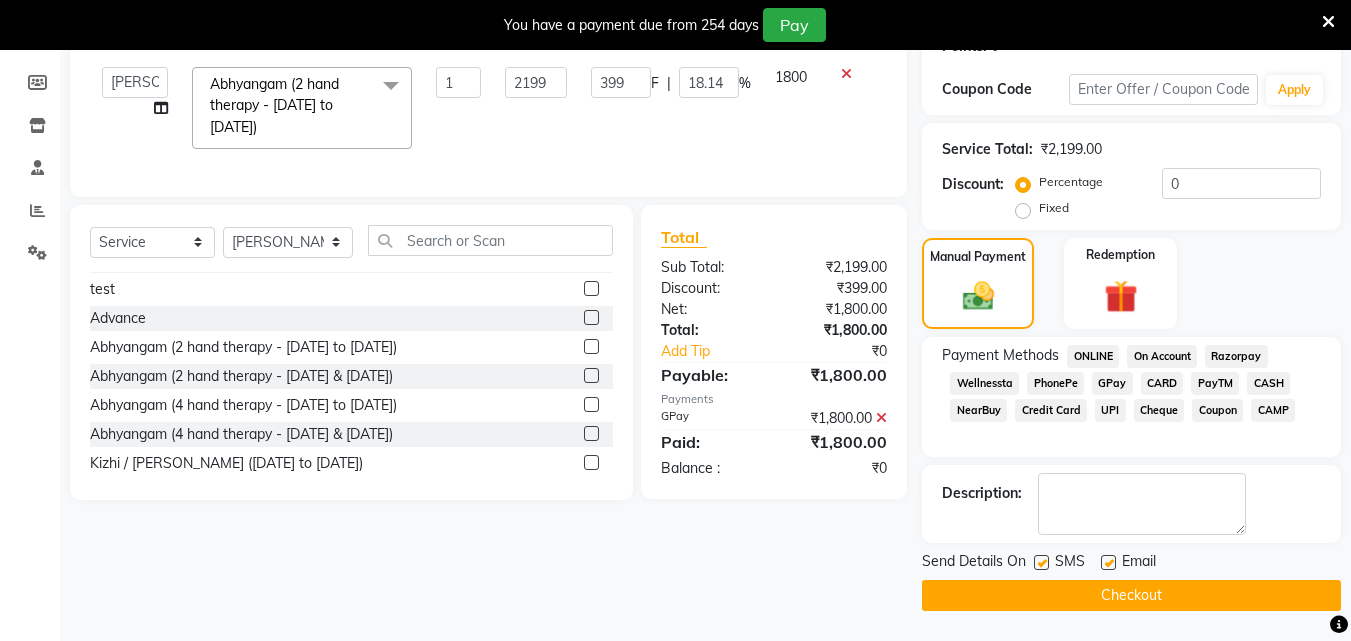 click 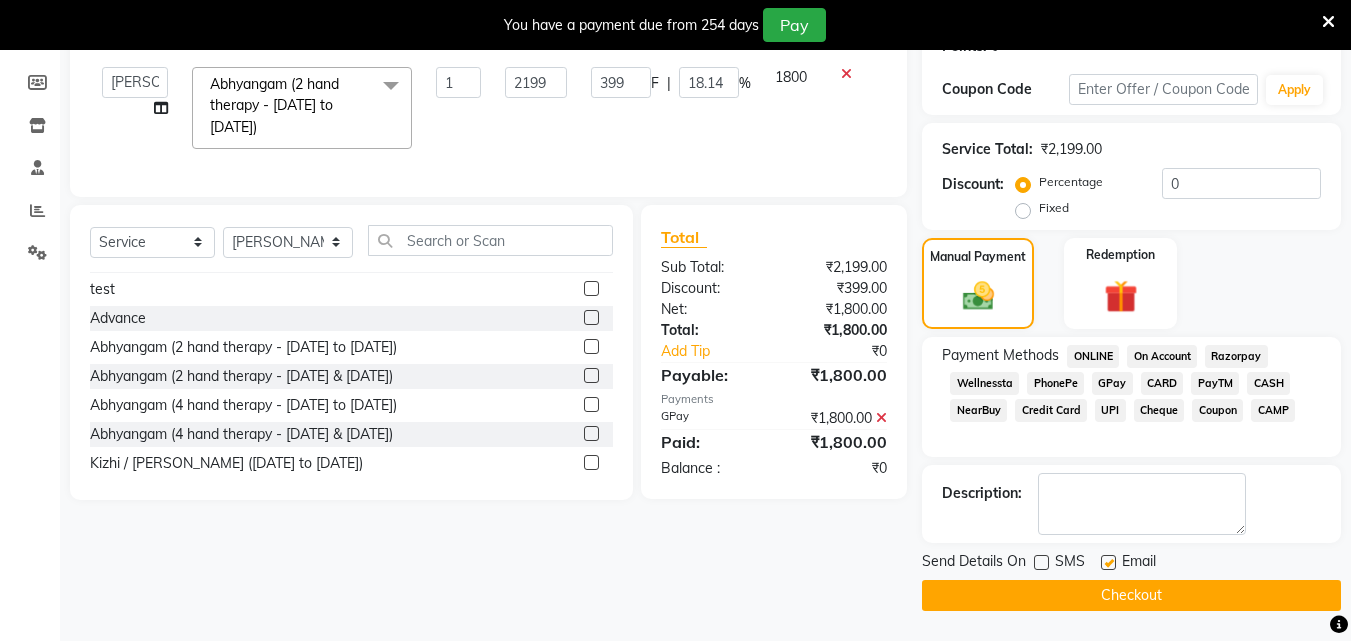 click 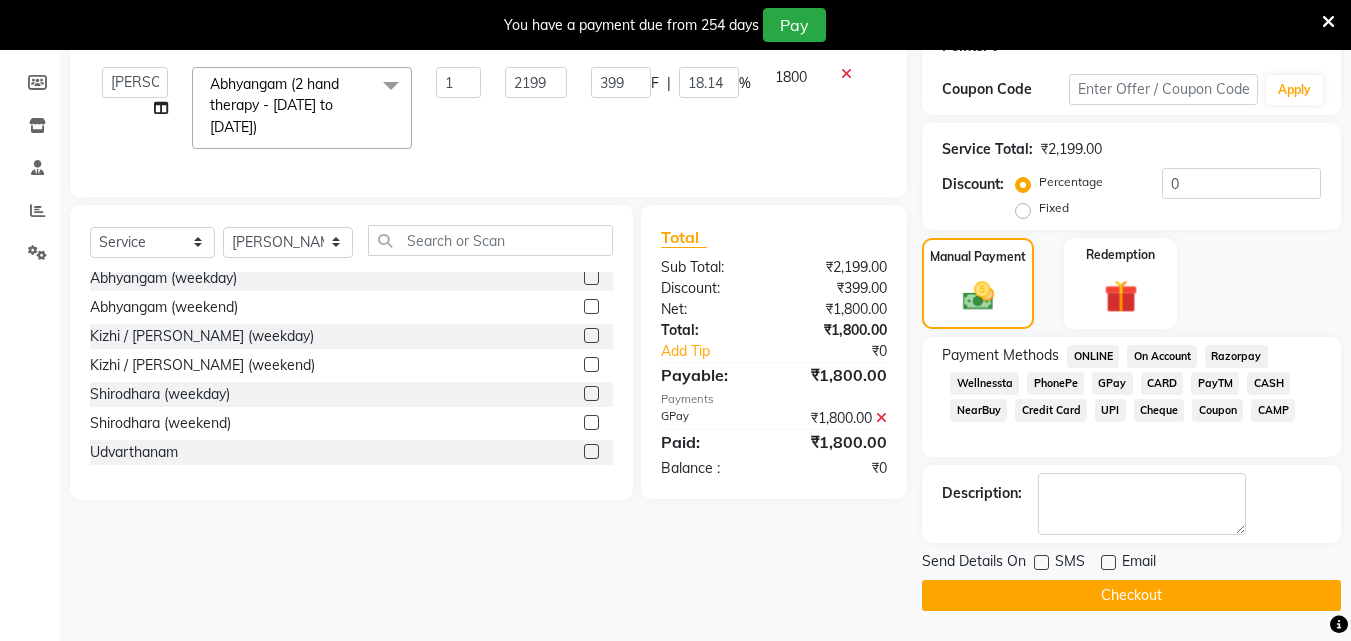 scroll, scrollTop: 0, scrollLeft: 0, axis: both 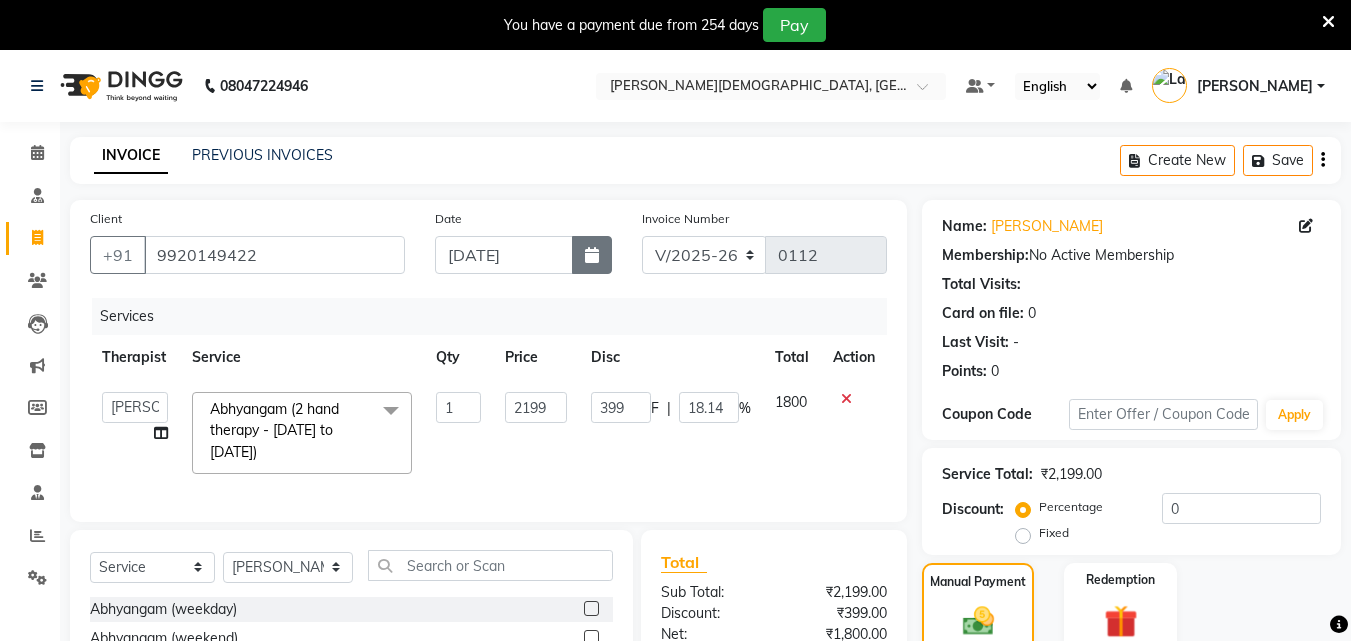 click 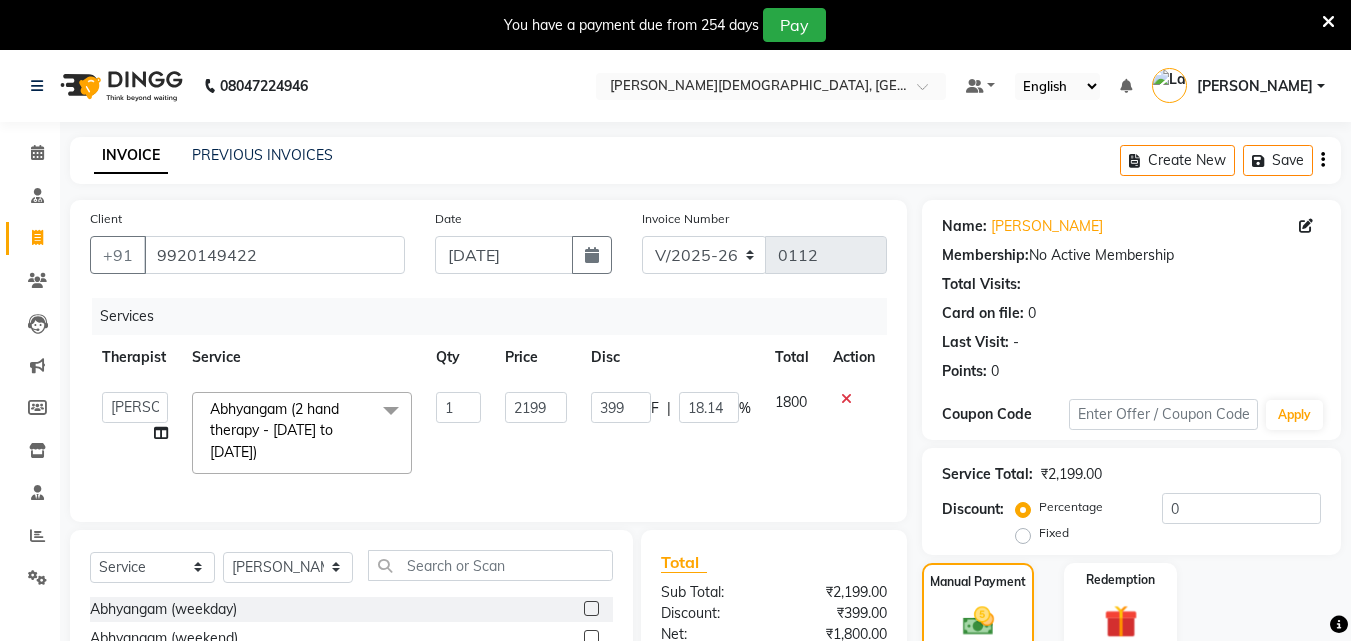 select on "7" 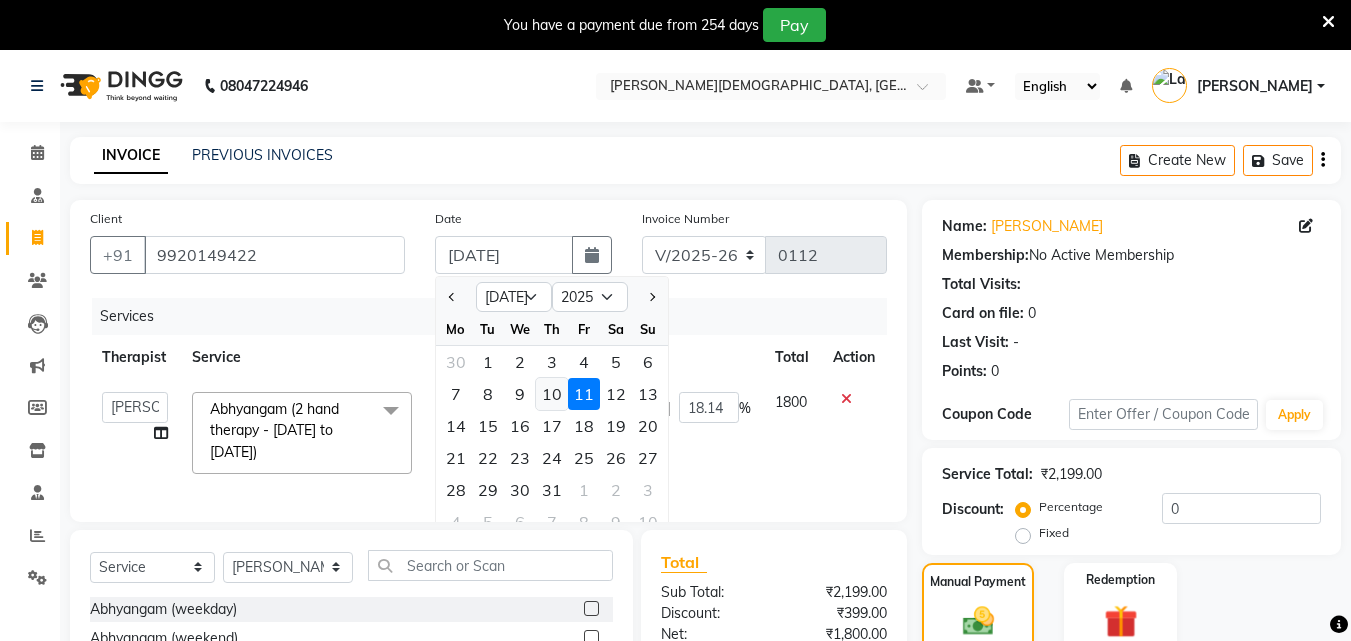 click on "10" 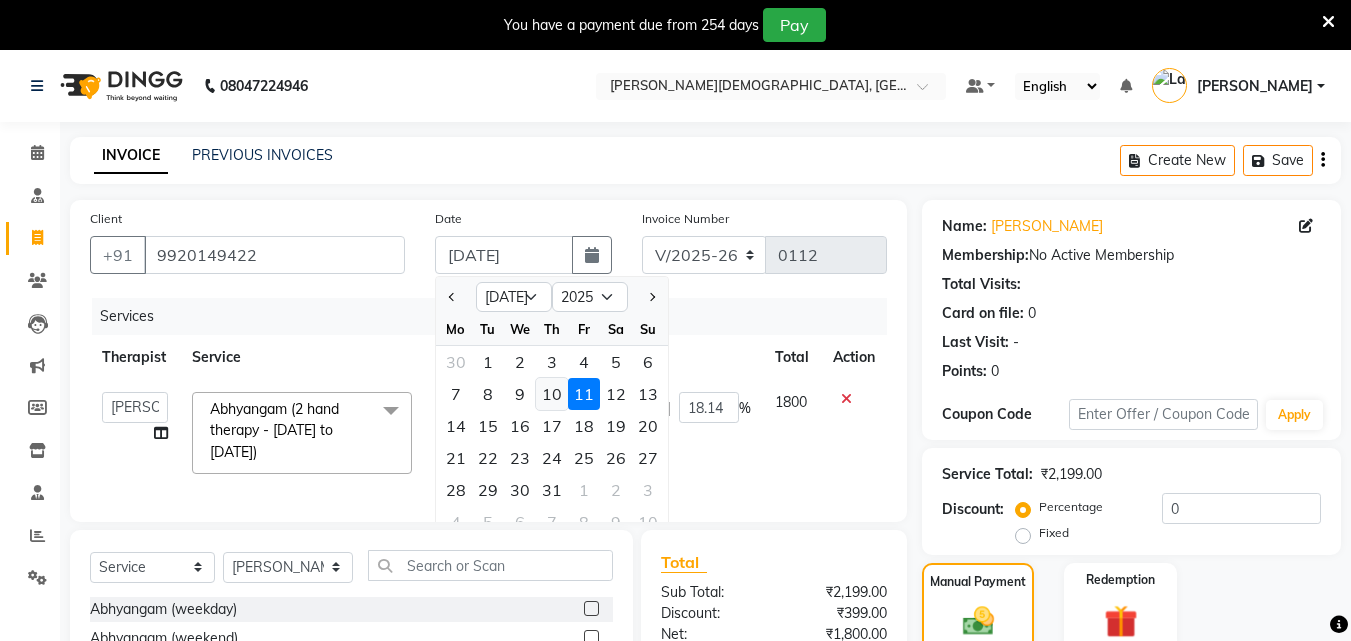 type on "10-07-2025" 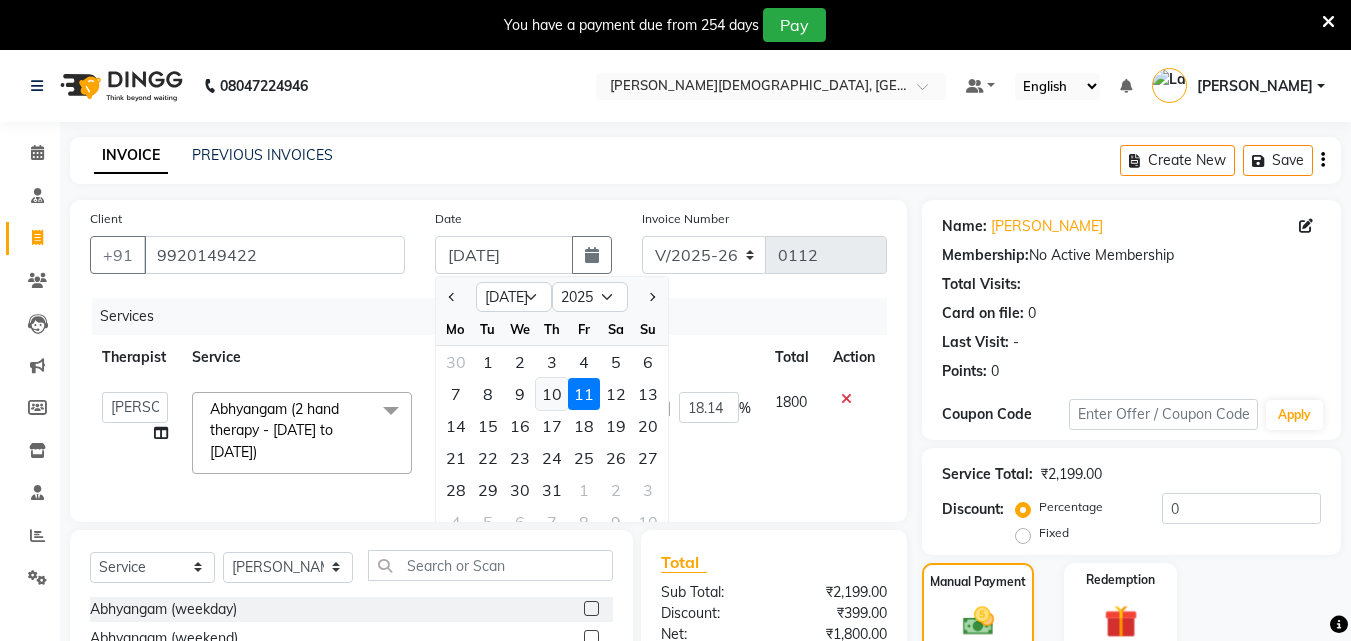 type on "0" 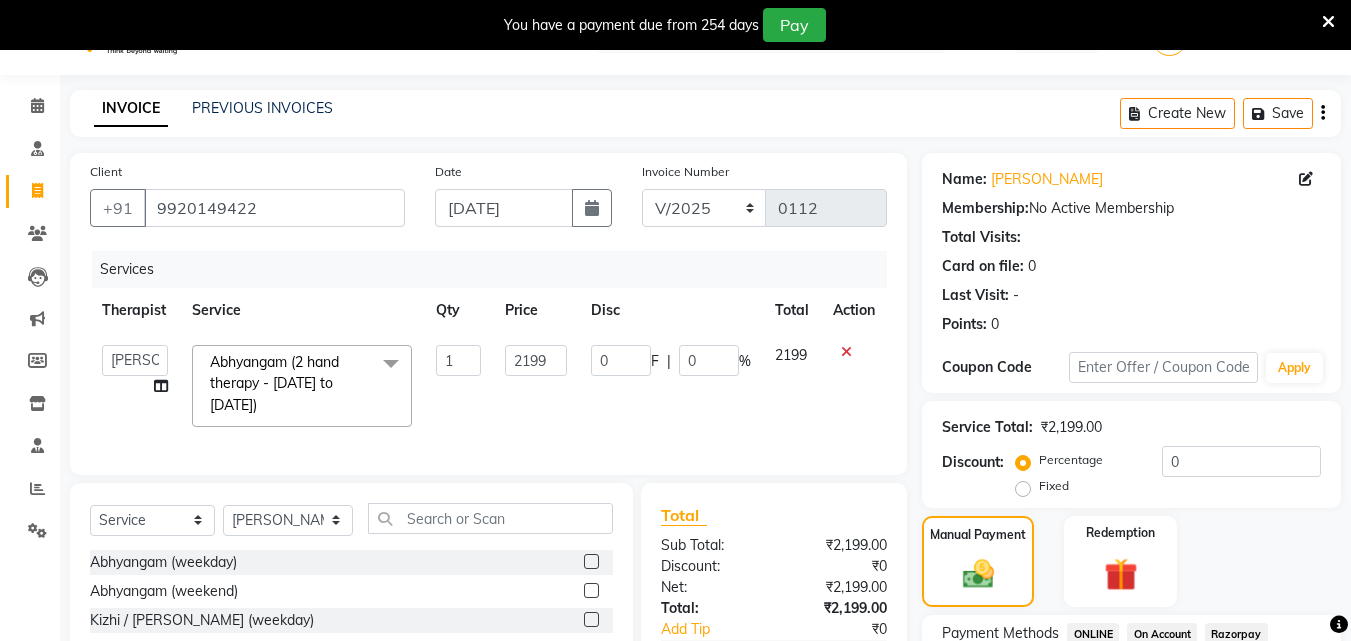 scroll, scrollTop: 25, scrollLeft: 0, axis: vertical 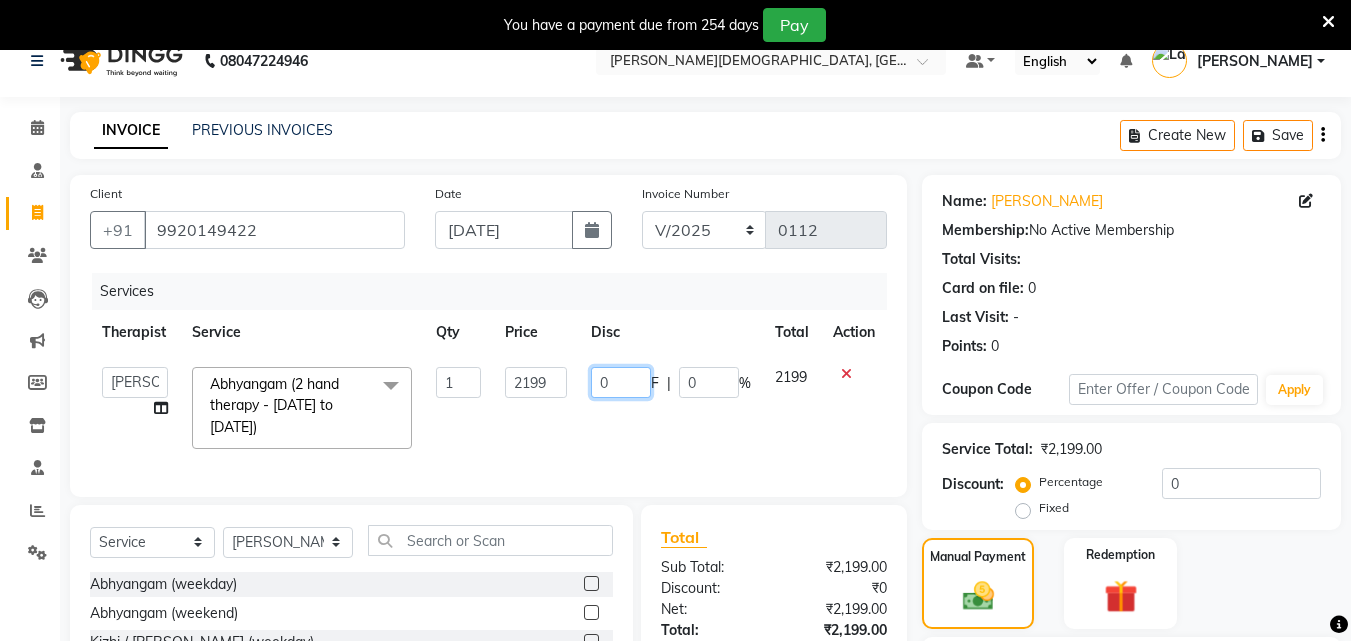 click on "0" 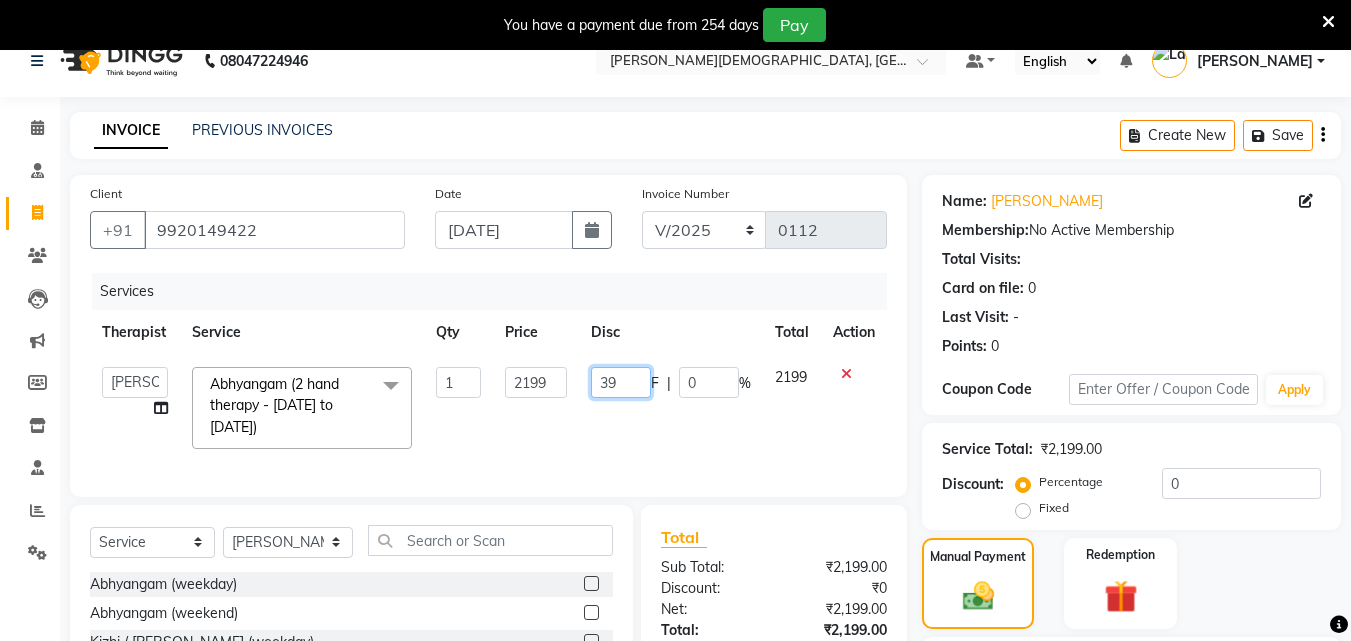 type on "399" 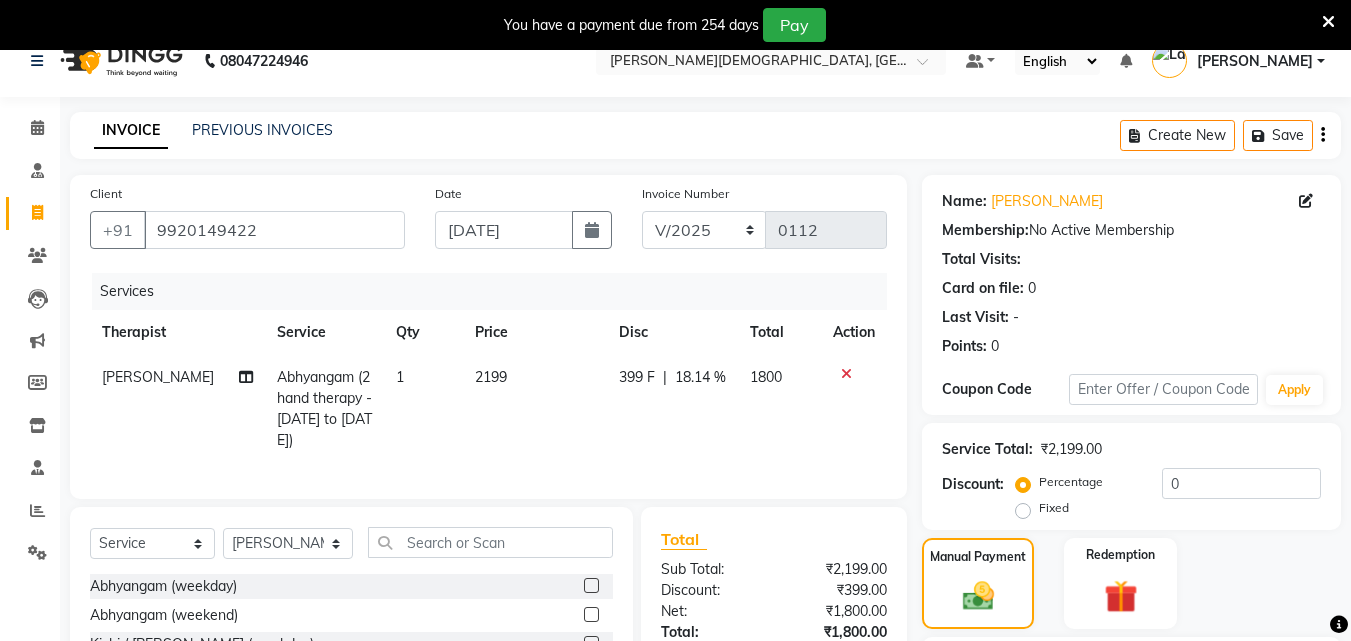 click on "Services Therapist Service Qty Price Disc Total Action Sachin Subhash Abhyangam (2 hand therapy - Tuesday to Friday) 1 2199 399 F | 18.14 % 1800" 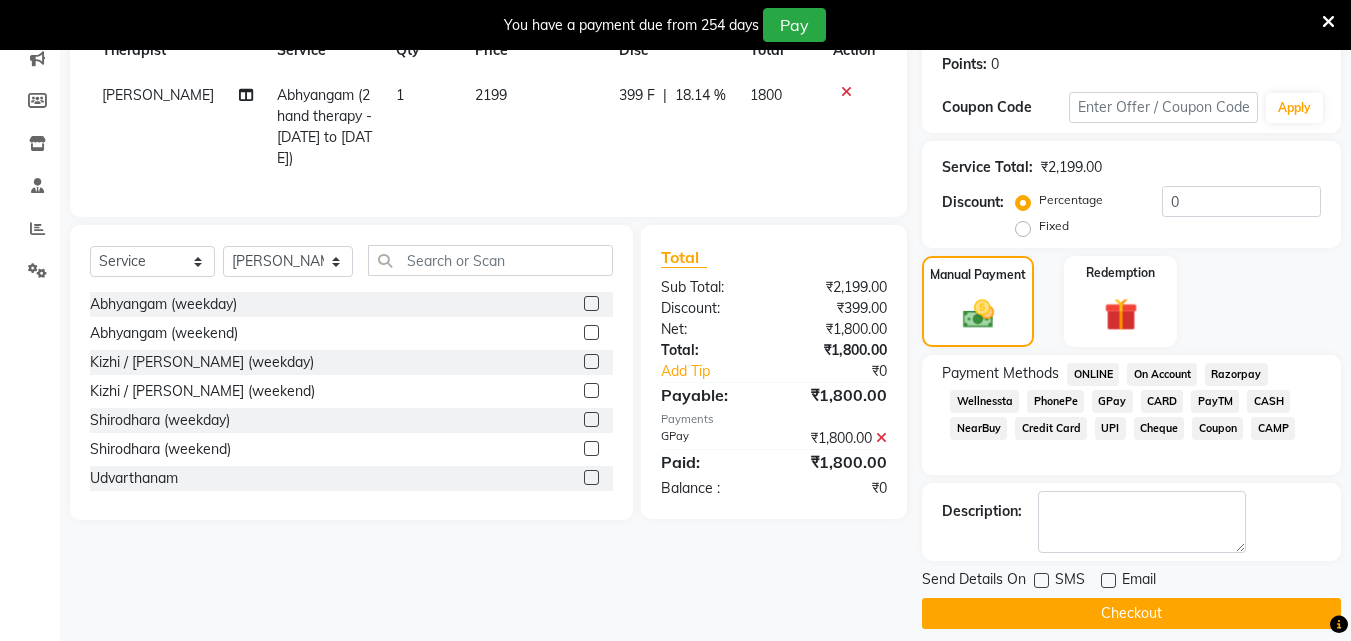 scroll, scrollTop: 325, scrollLeft: 0, axis: vertical 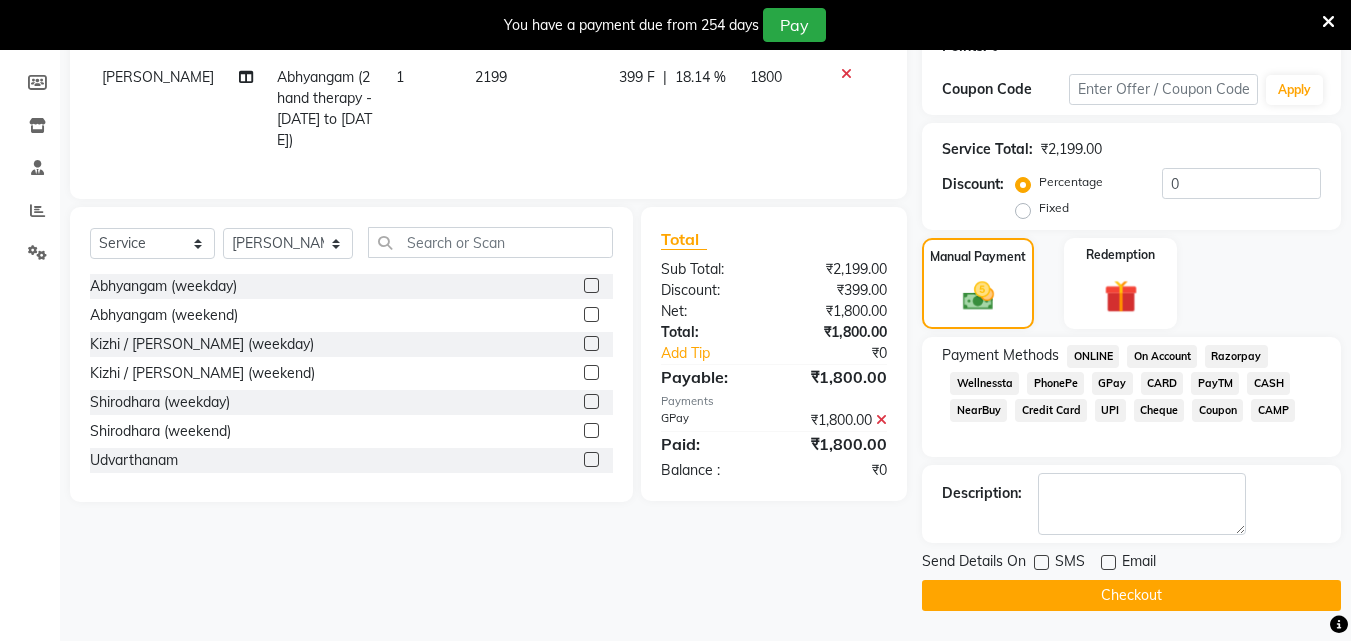 click on "Checkout" 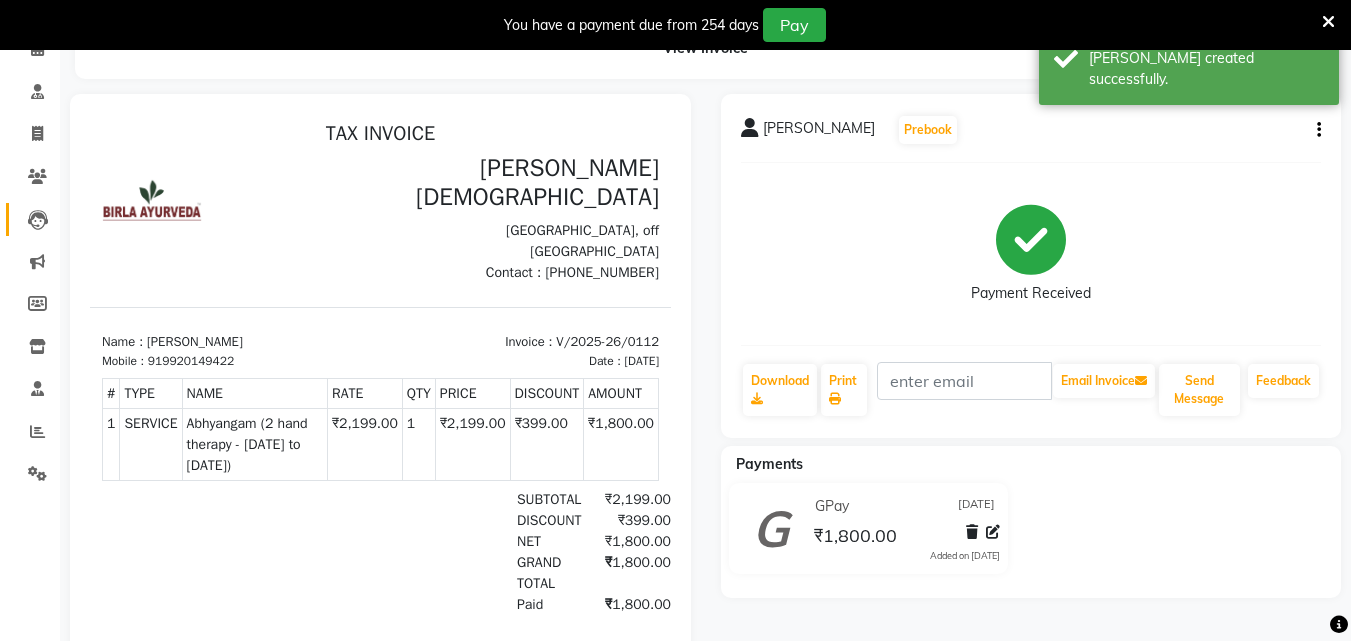 scroll, scrollTop: 0, scrollLeft: 0, axis: both 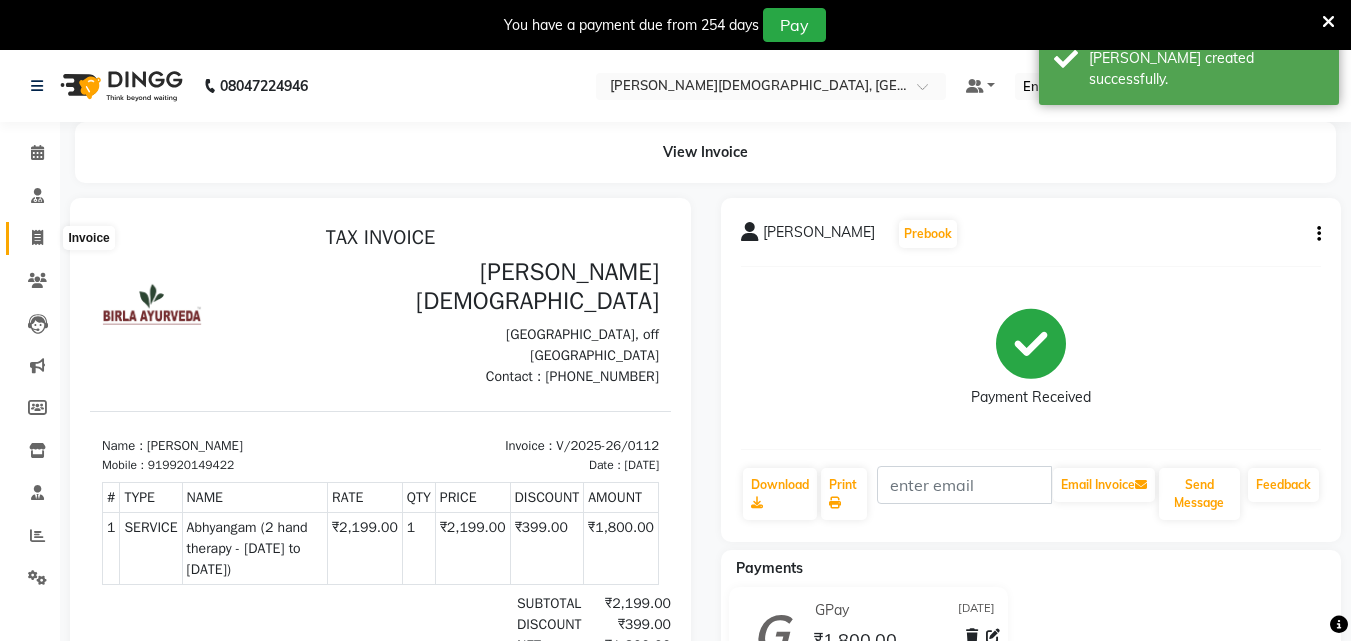 click 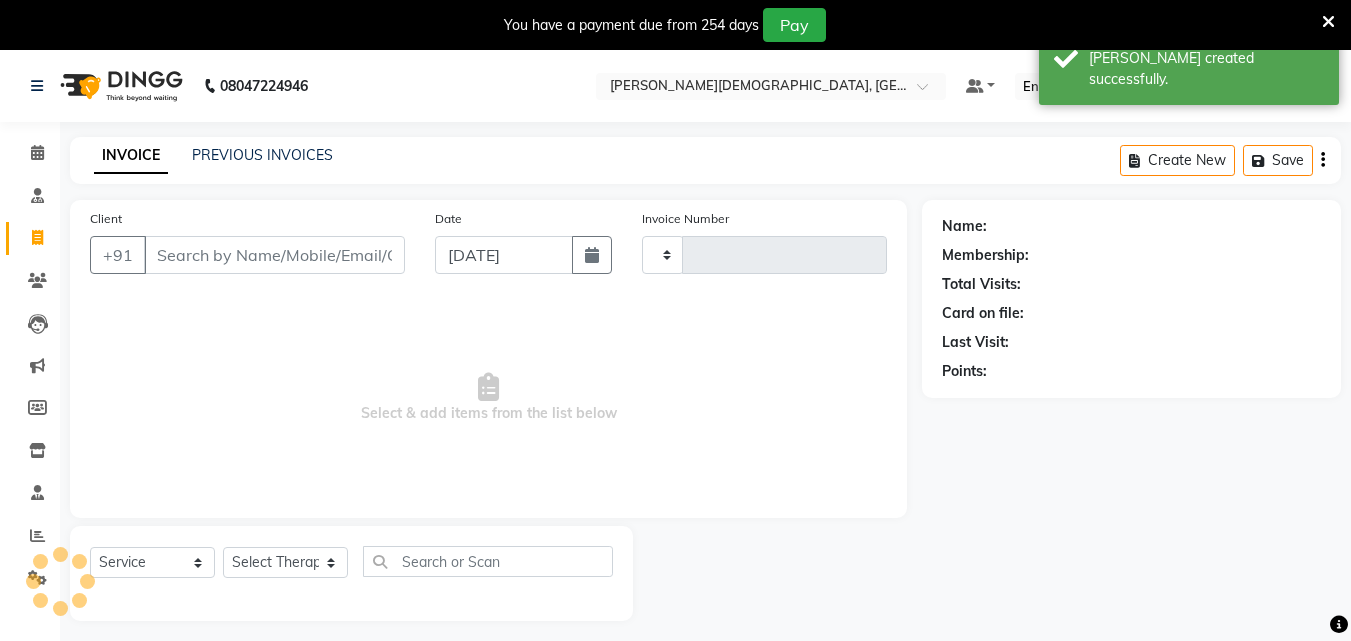 scroll, scrollTop: 50, scrollLeft: 0, axis: vertical 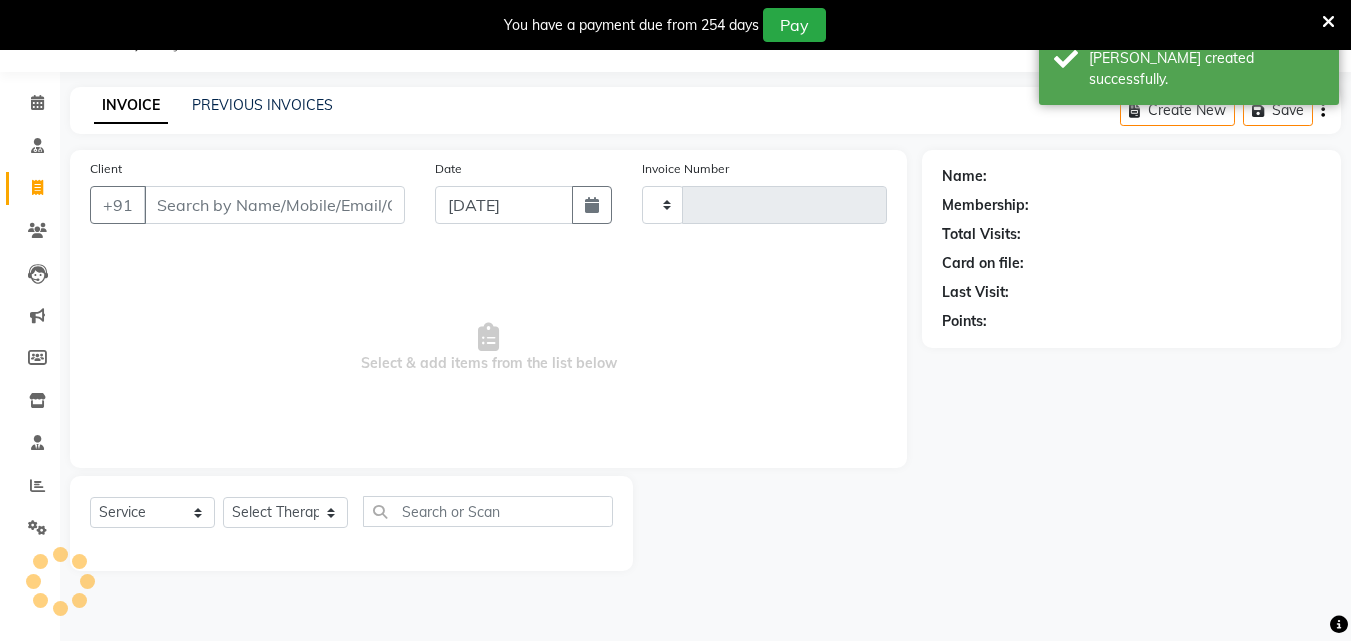 type on "0113" 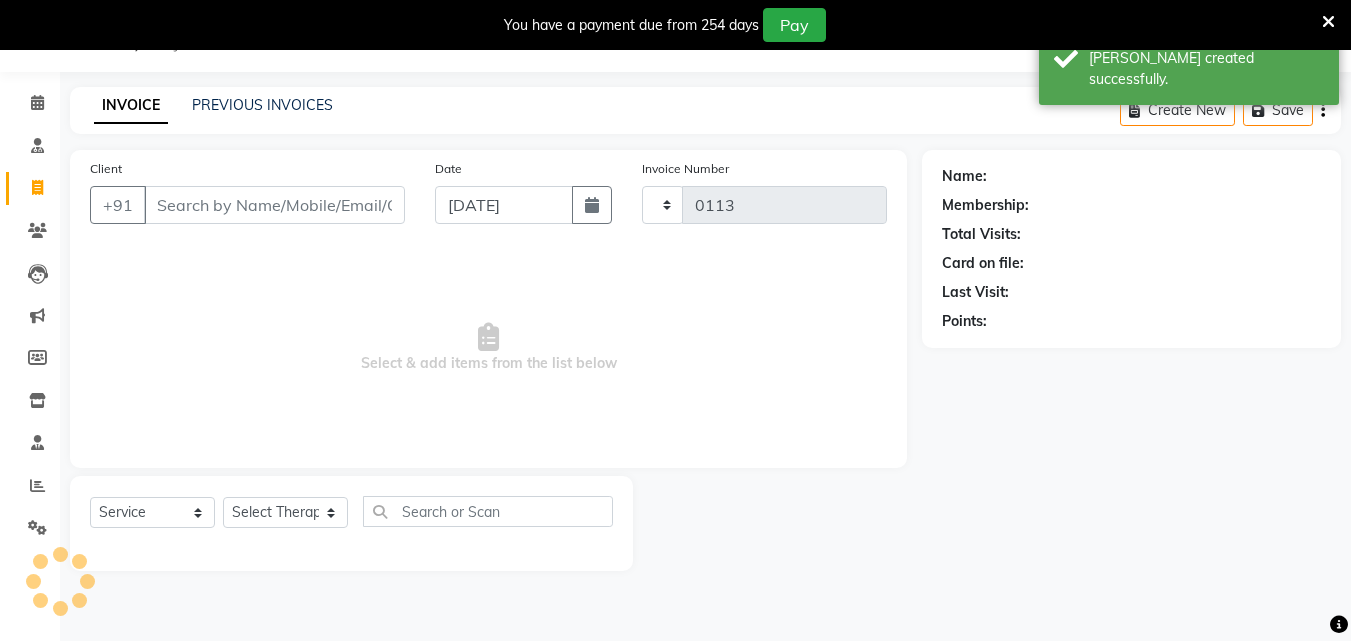 select on "6810" 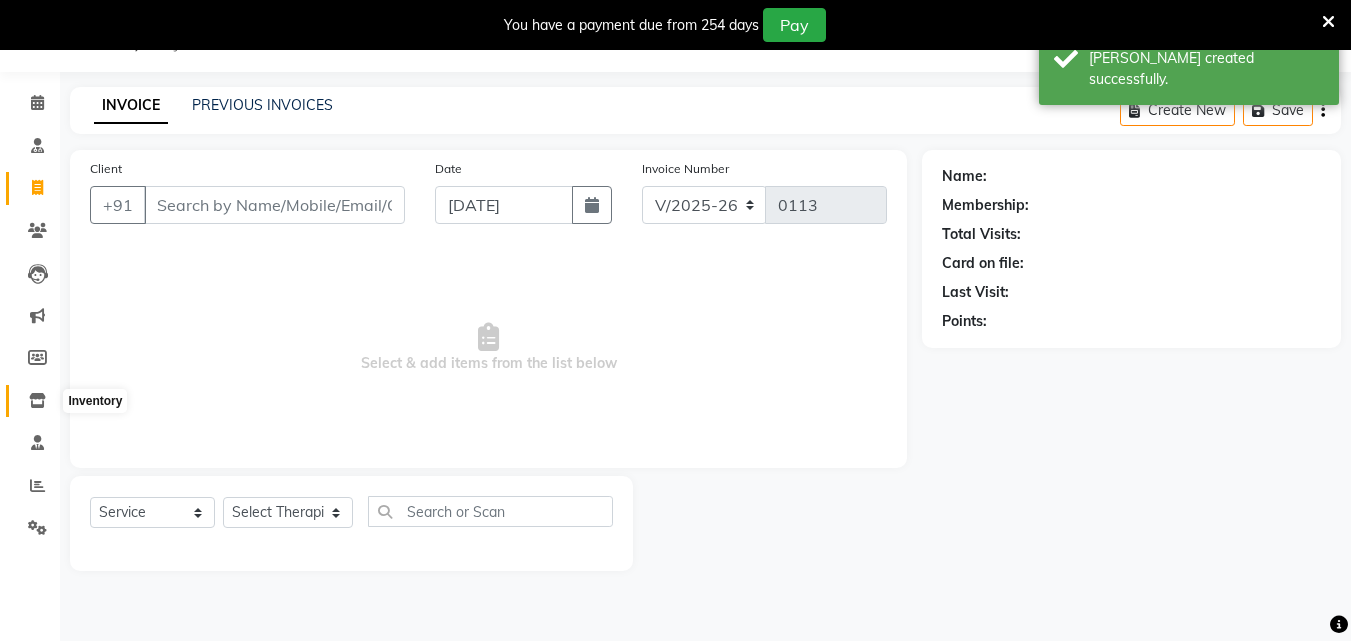 click 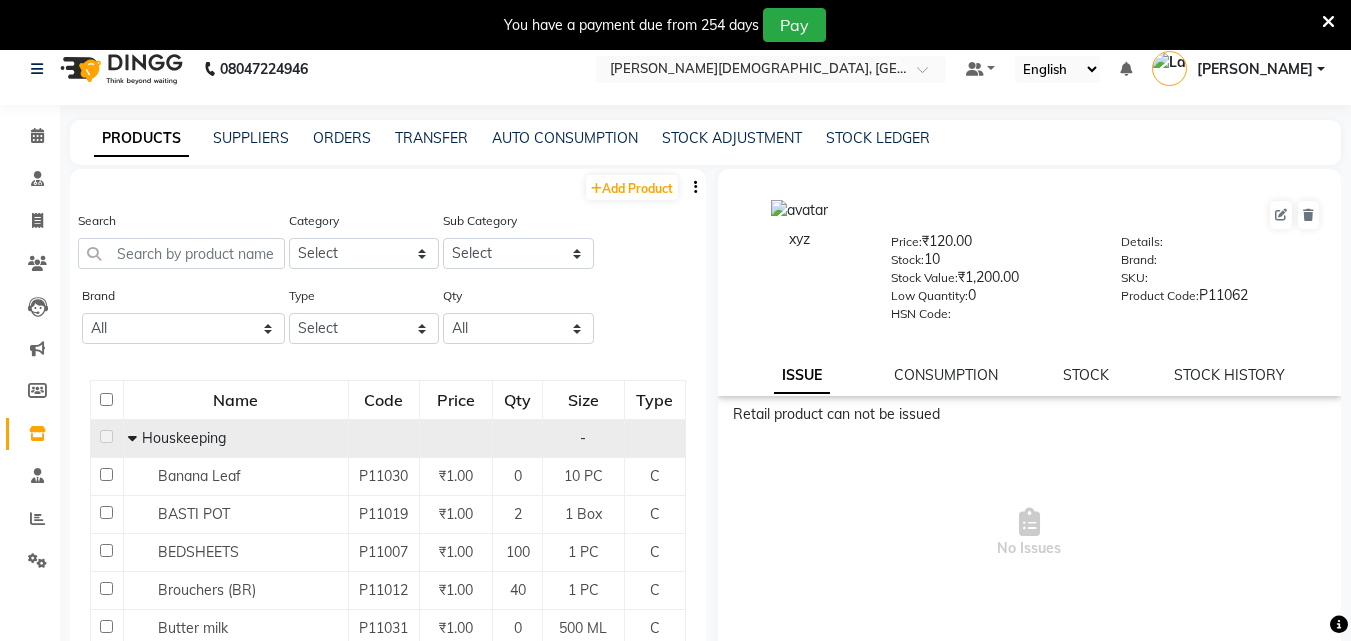 scroll, scrollTop: 0, scrollLeft: 0, axis: both 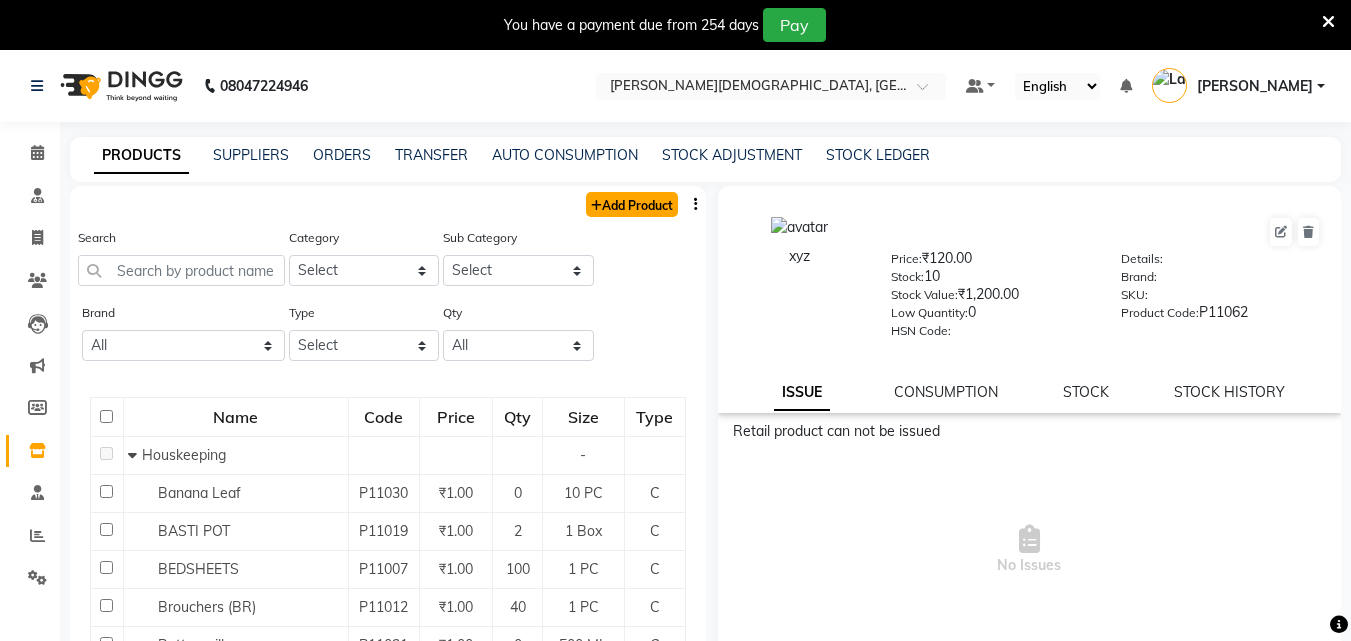click on "Add Product" 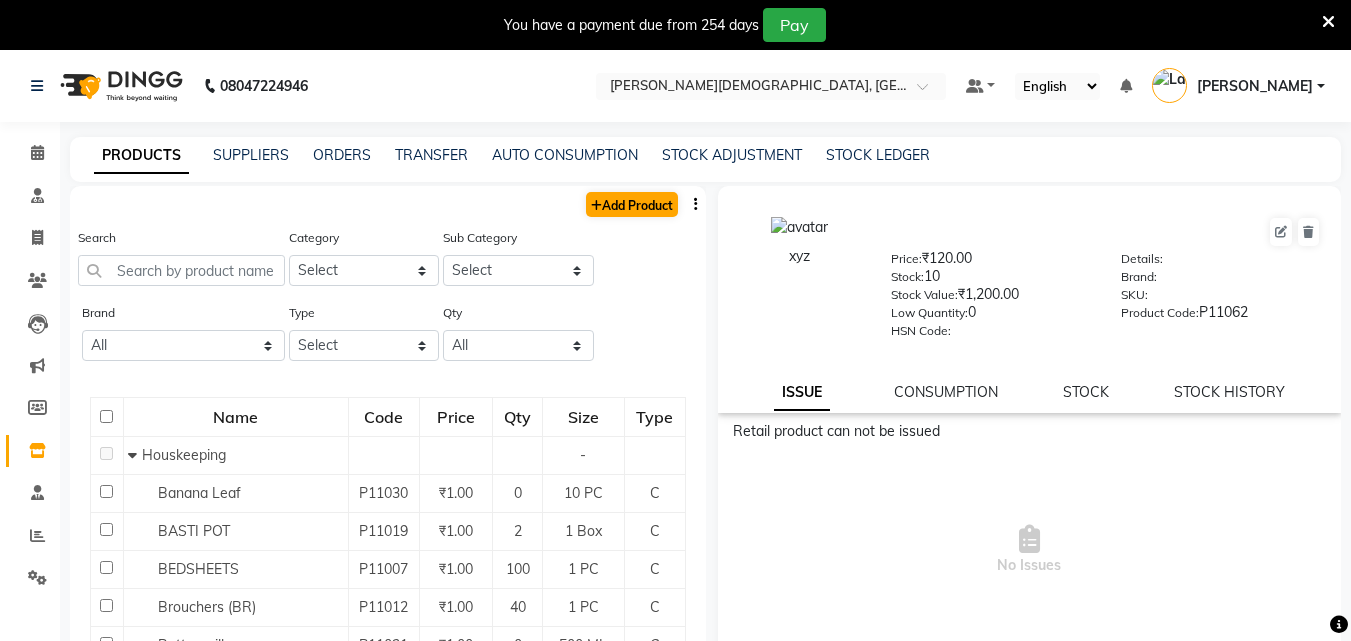 select on "true" 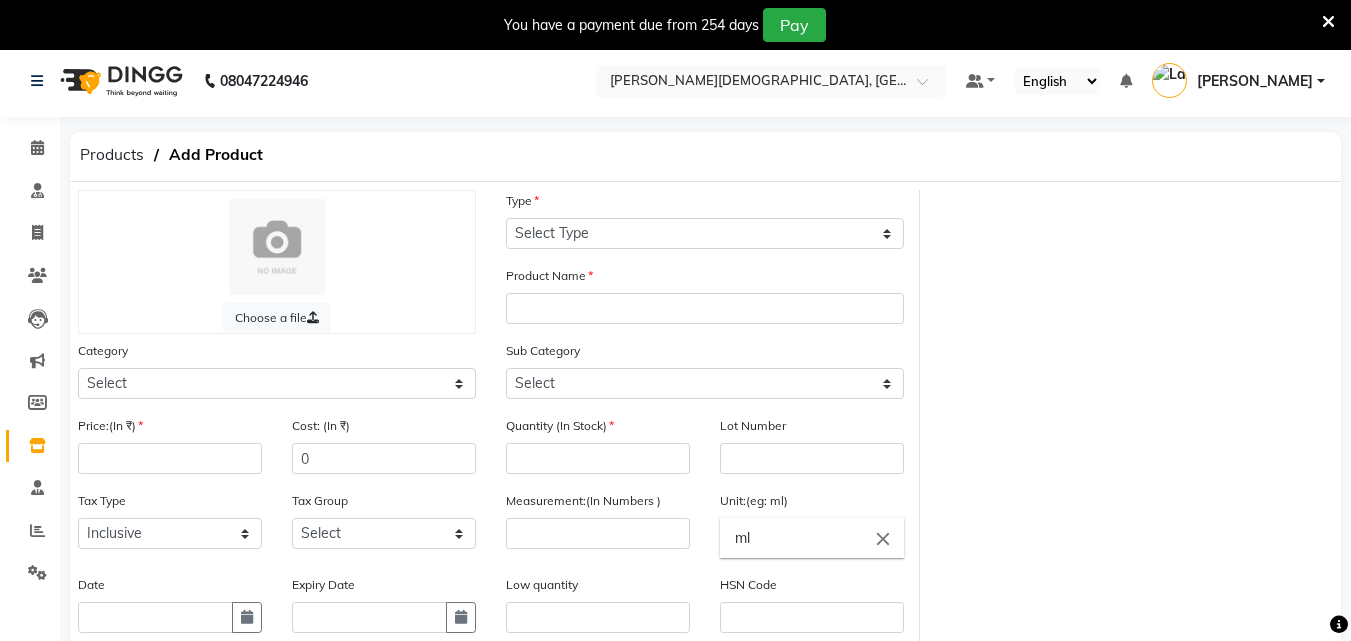 scroll, scrollTop: 0, scrollLeft: 0, axis: both 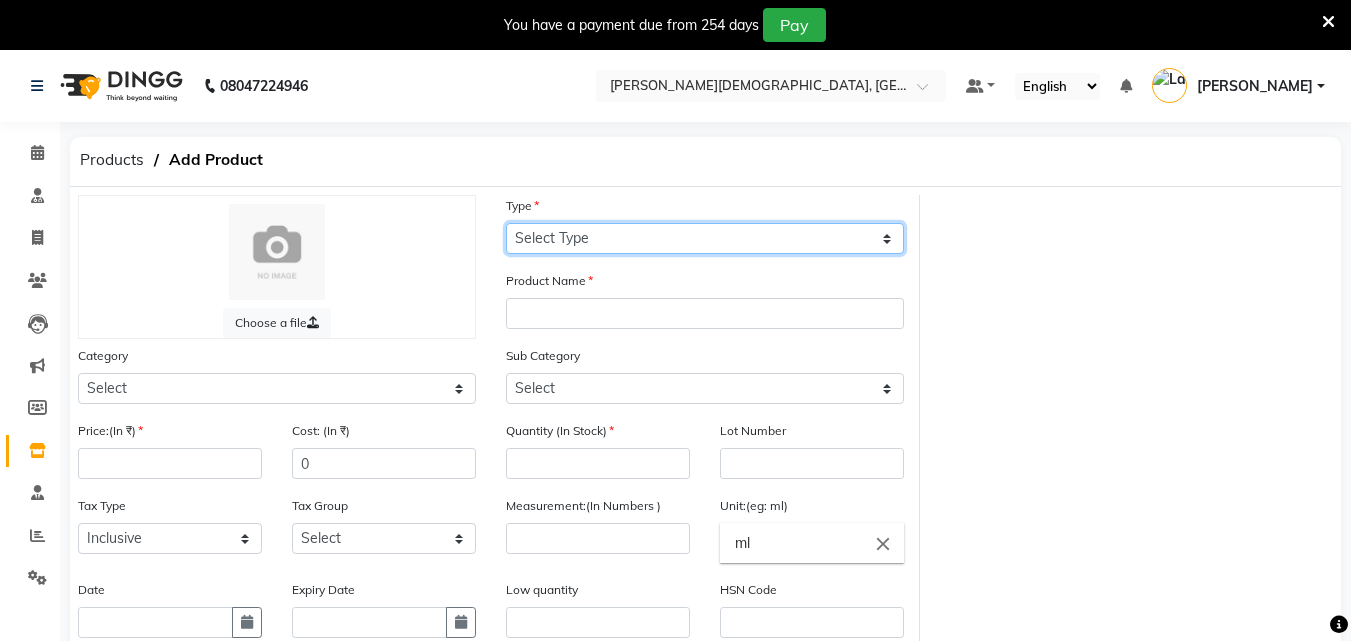 click on "Select Type Both Retail Consumable" 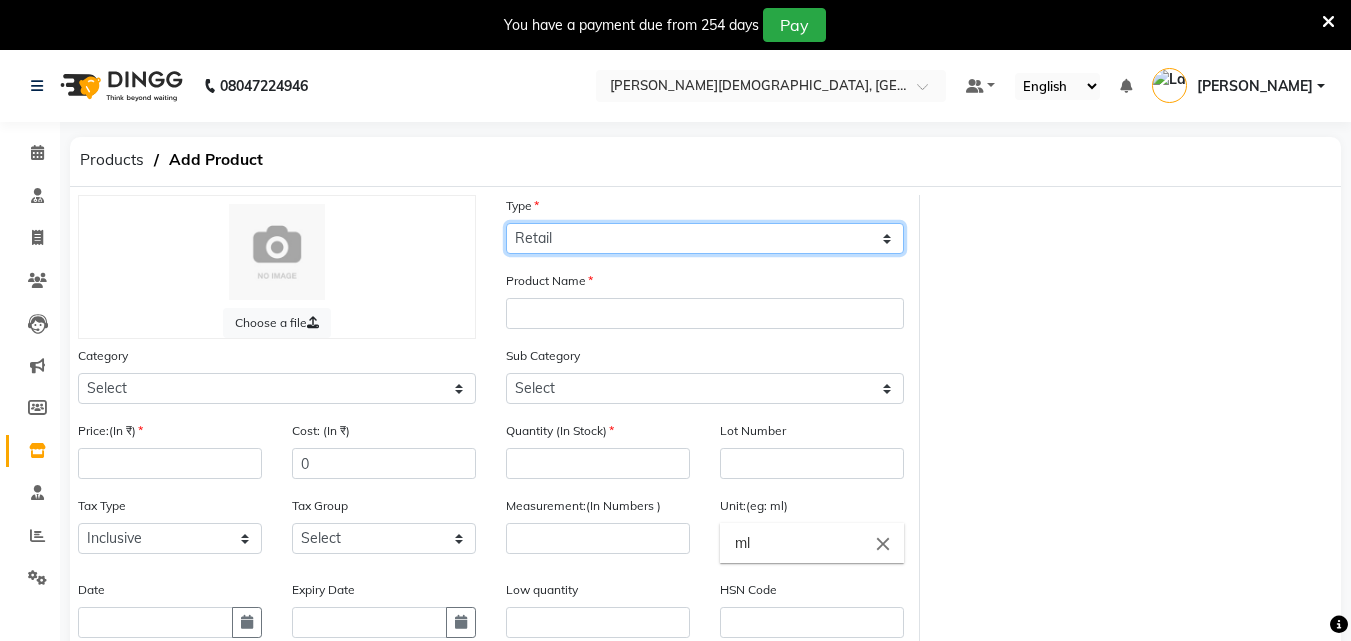 click on "Select Type Both Retail Consumable" 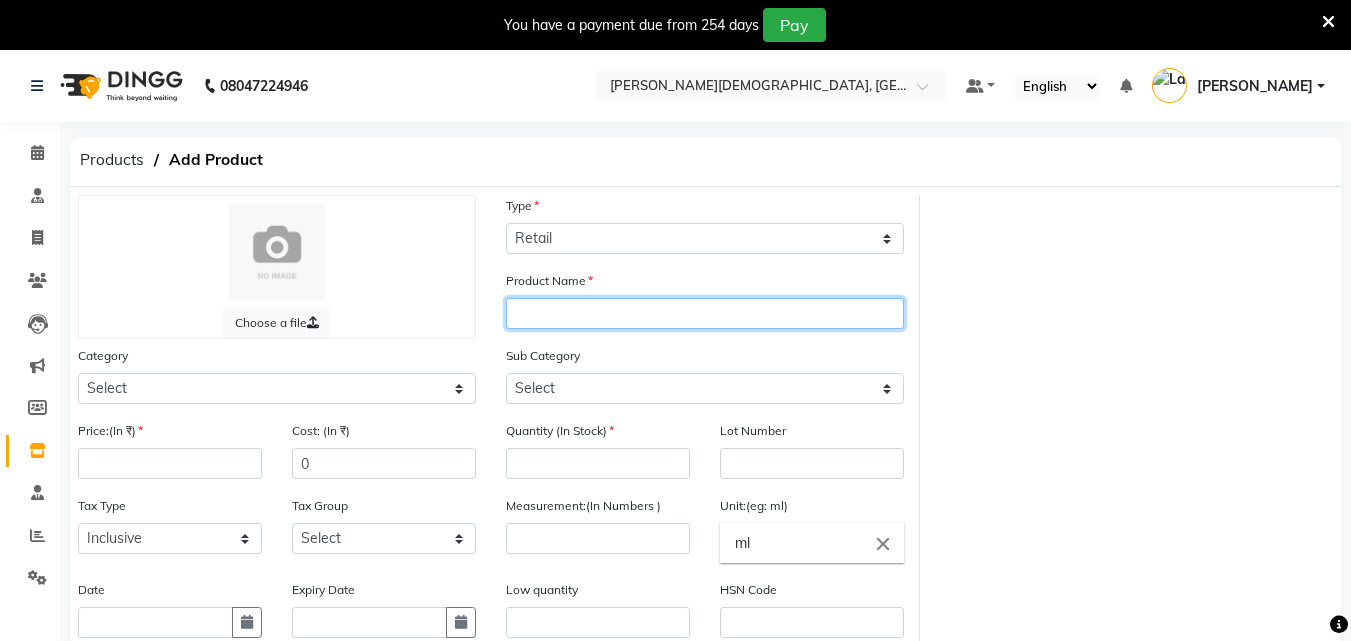 click 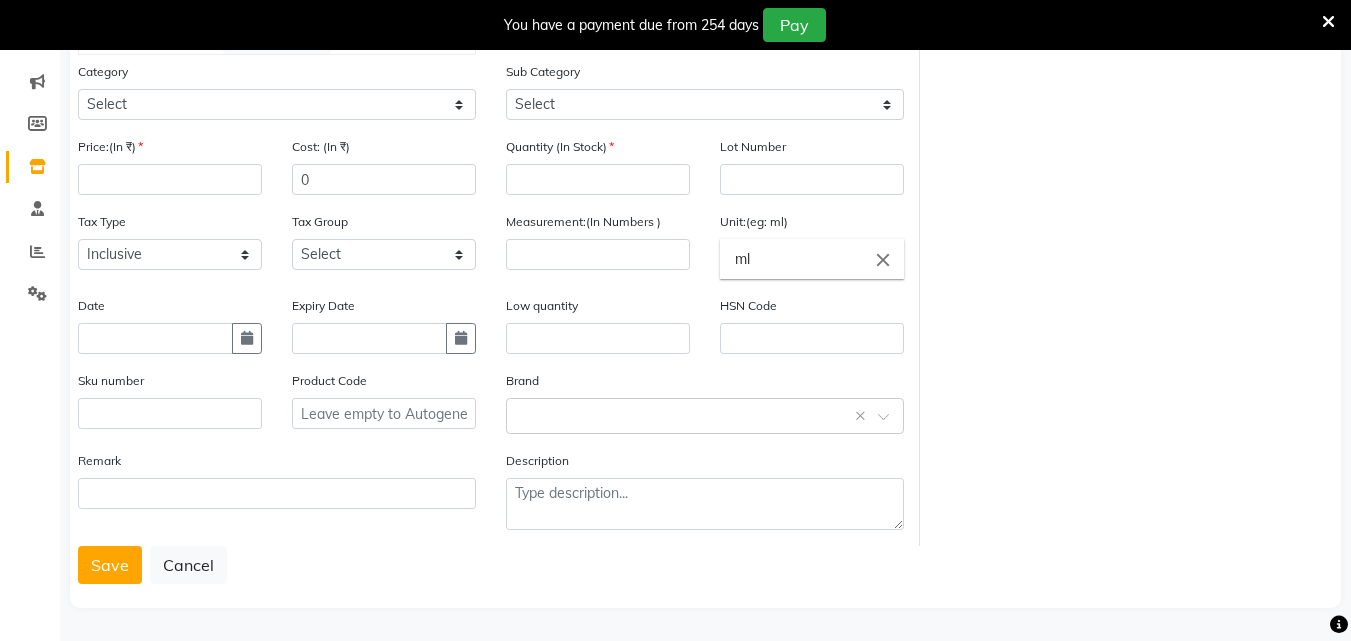 scroll, scrollTop: 285, scrollLeft: 0, axis: vertical 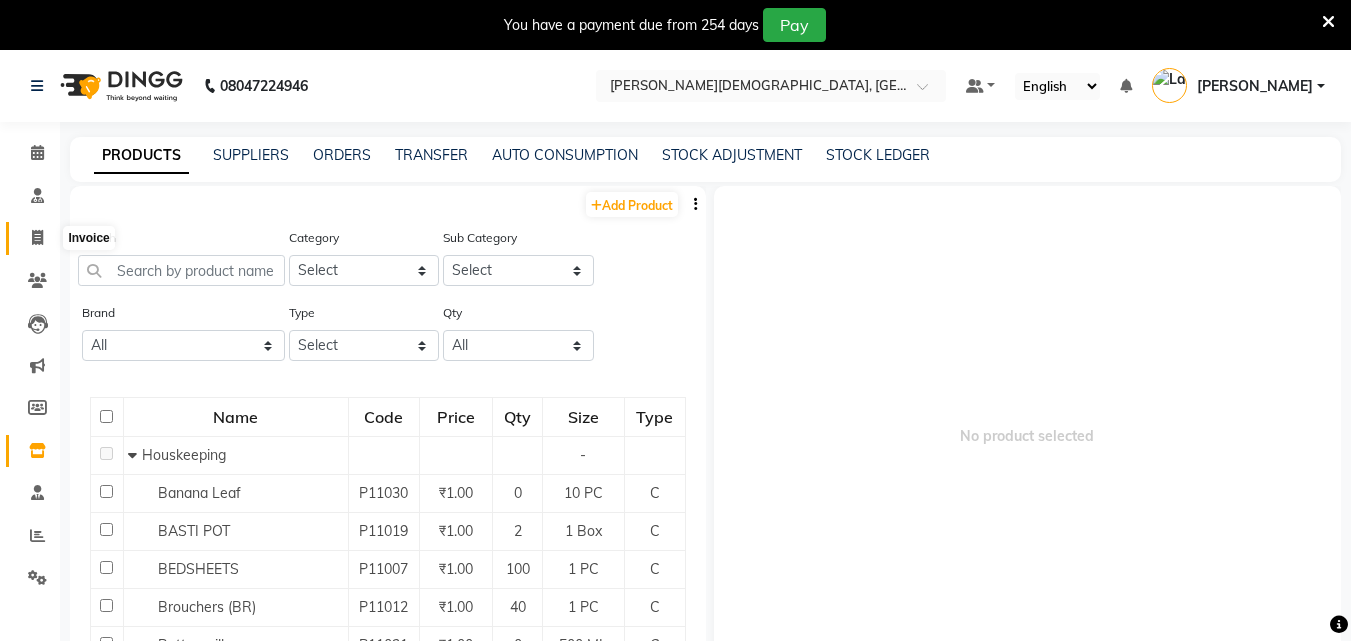 click 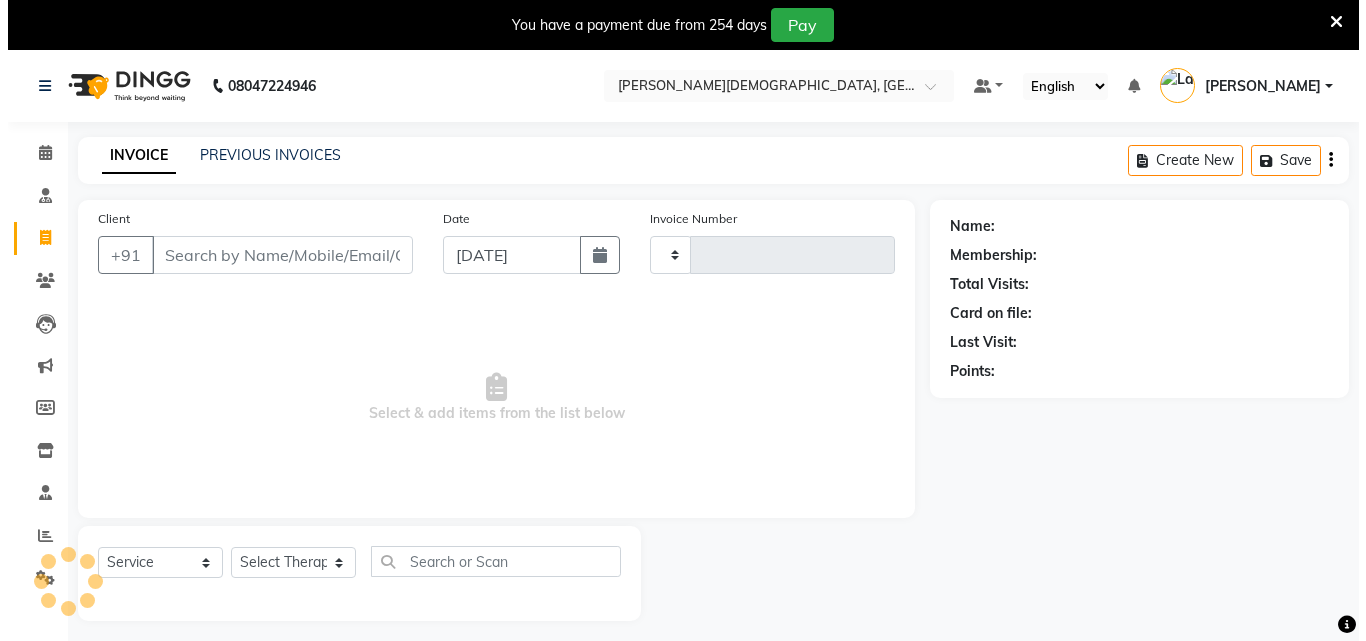 scroll, scrollTop: 50, scrollLeft: 0, axis: vertical 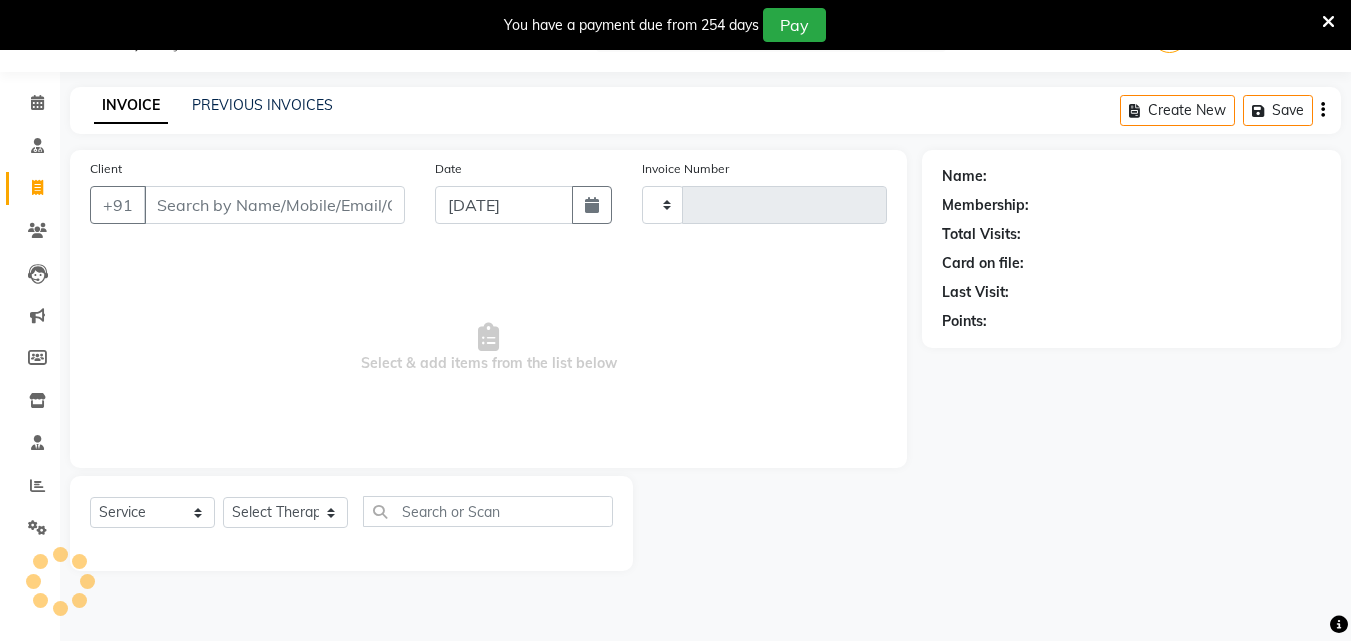 type on "0113" 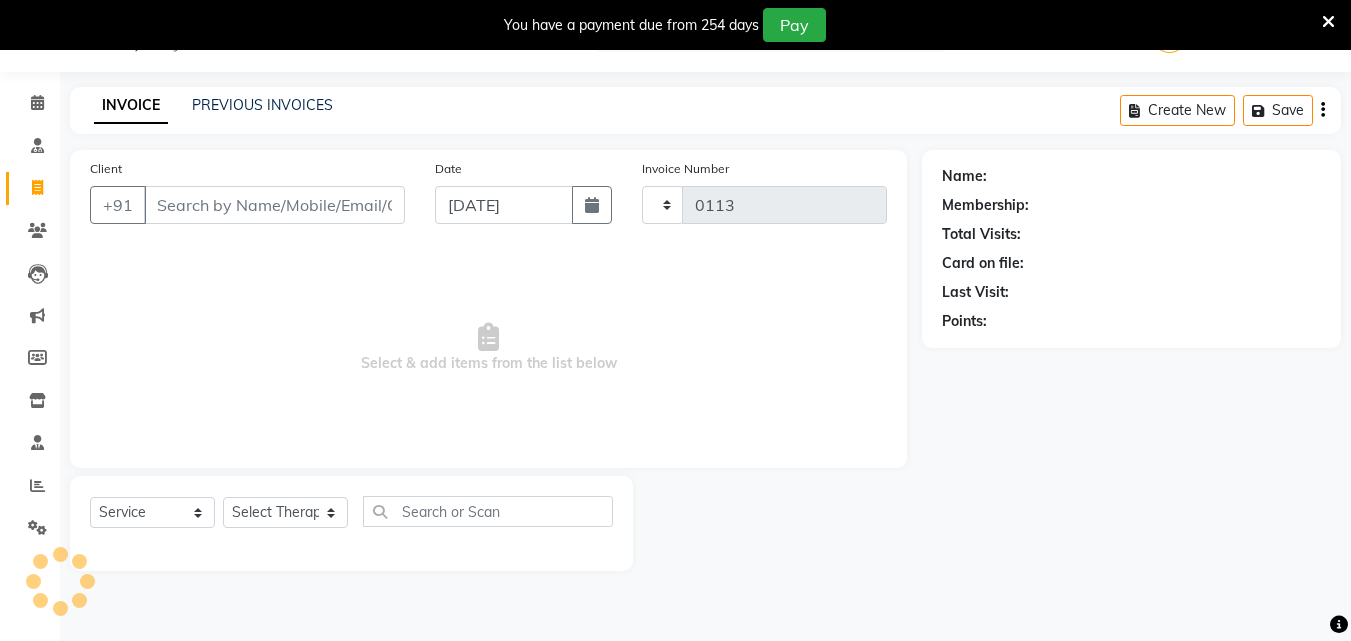 select on "6810" 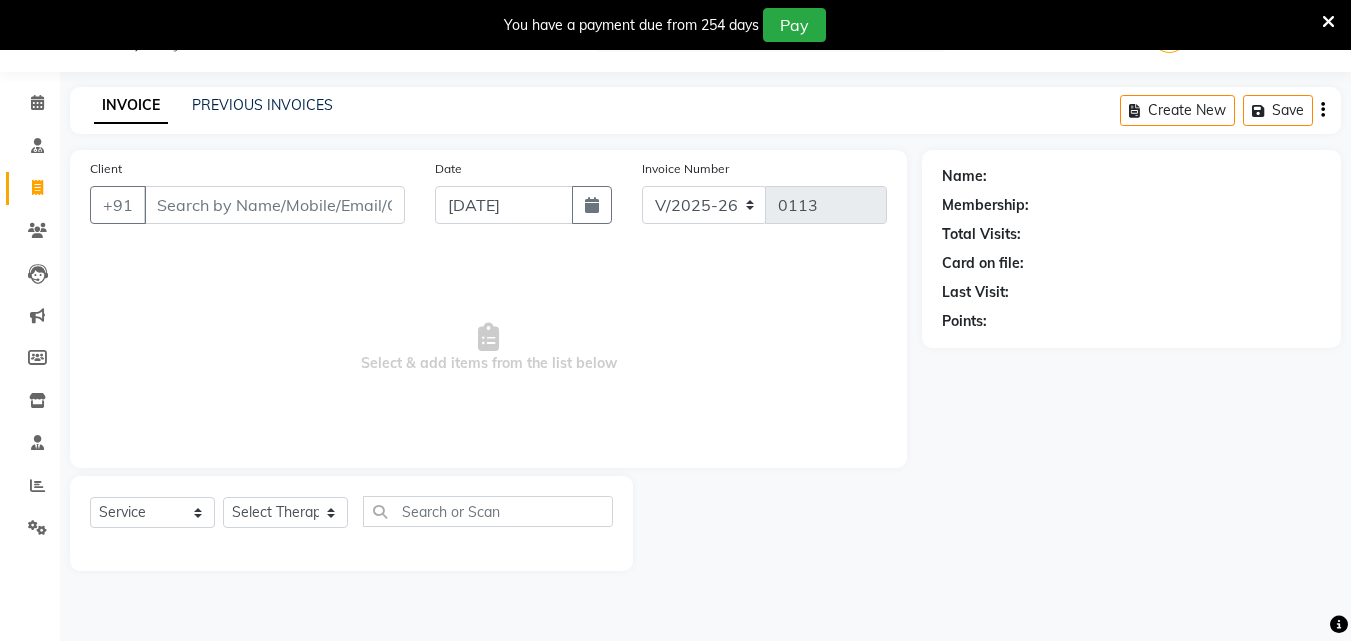 click on "Client" at bounding box center [274, 205] 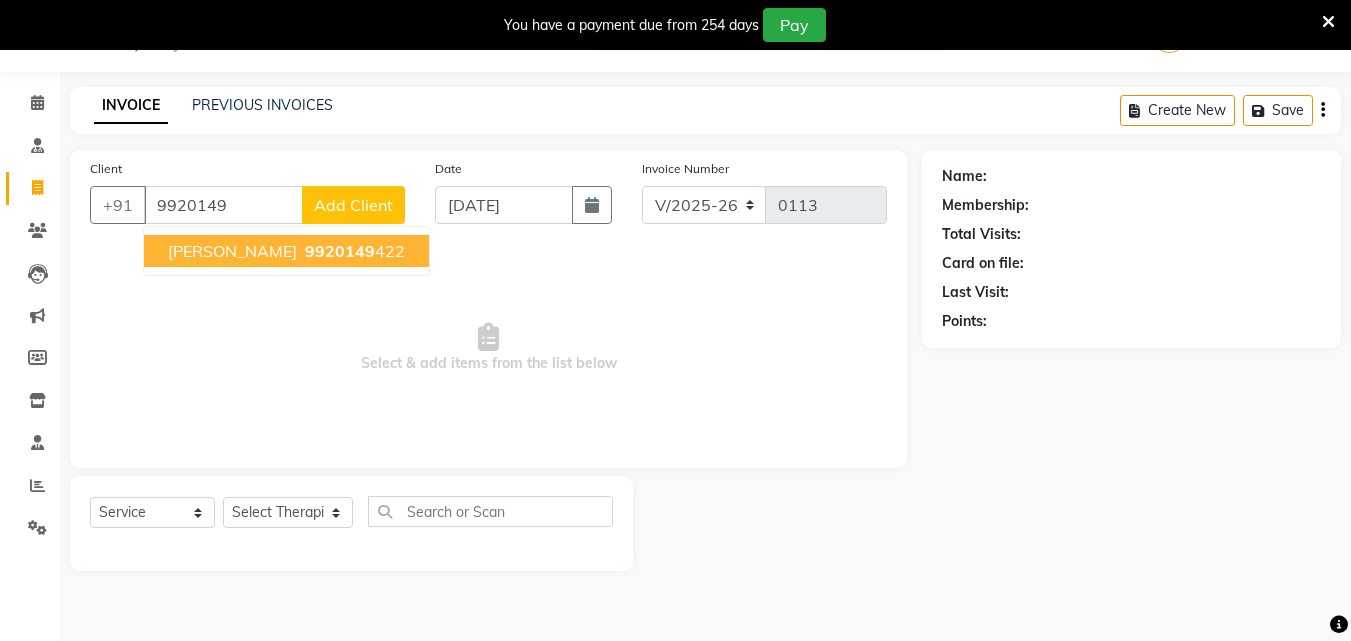 click on "[PERSON_NAME]" at bounding box center [232, 251] 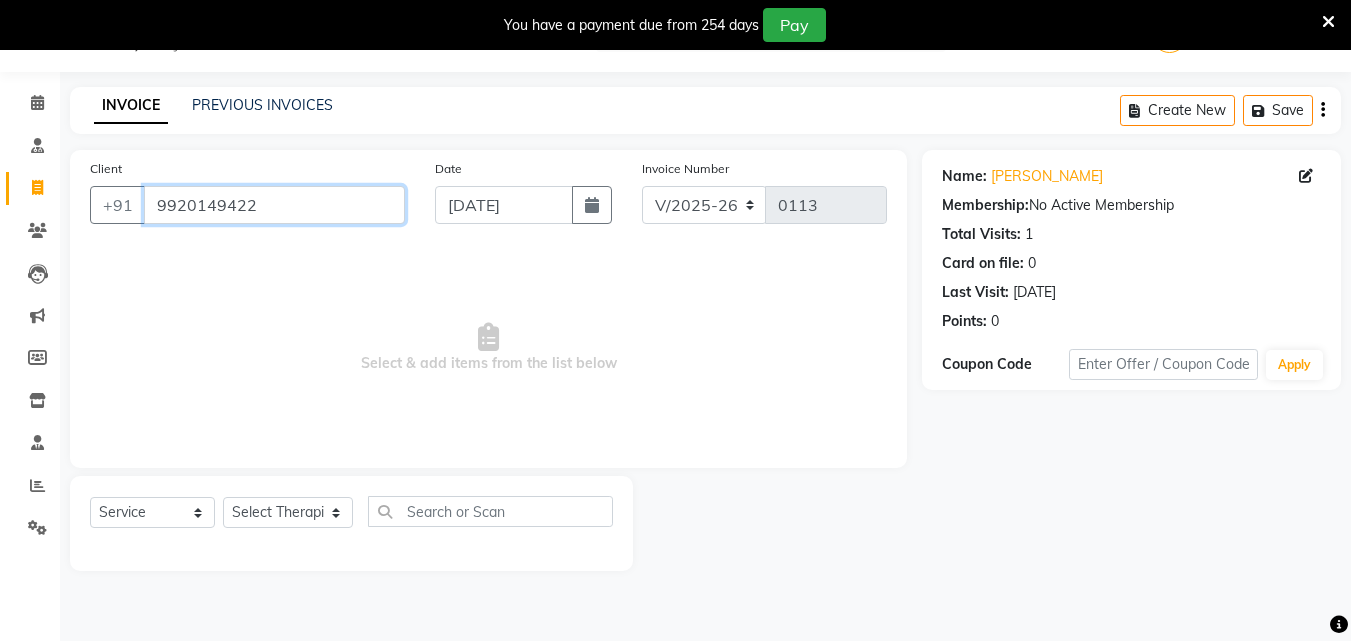 click on "9920149422" at bounding box center [274, 205] 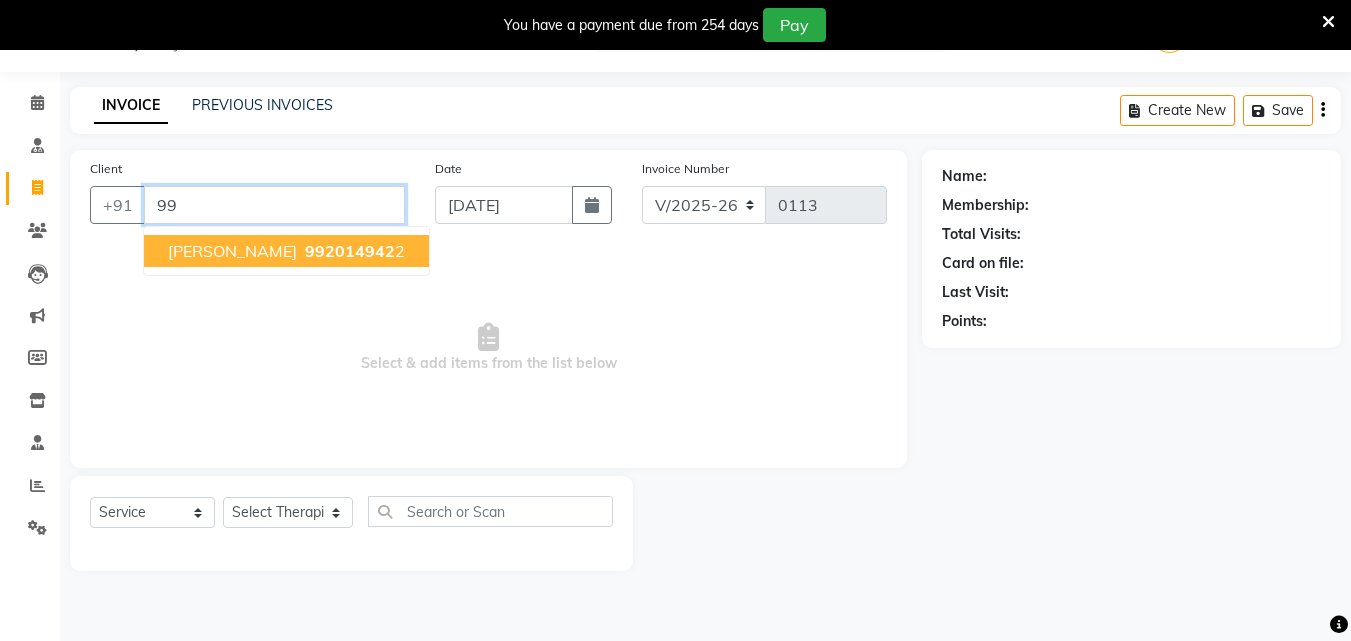 type on "9" 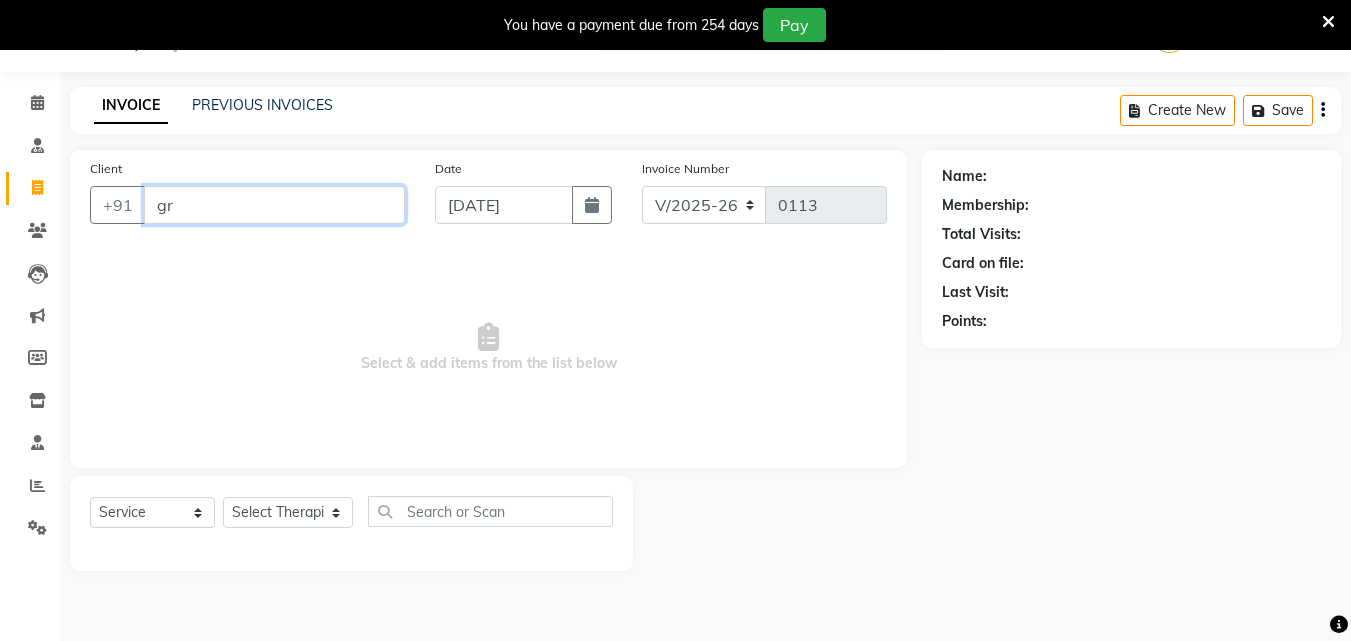 type on "g" 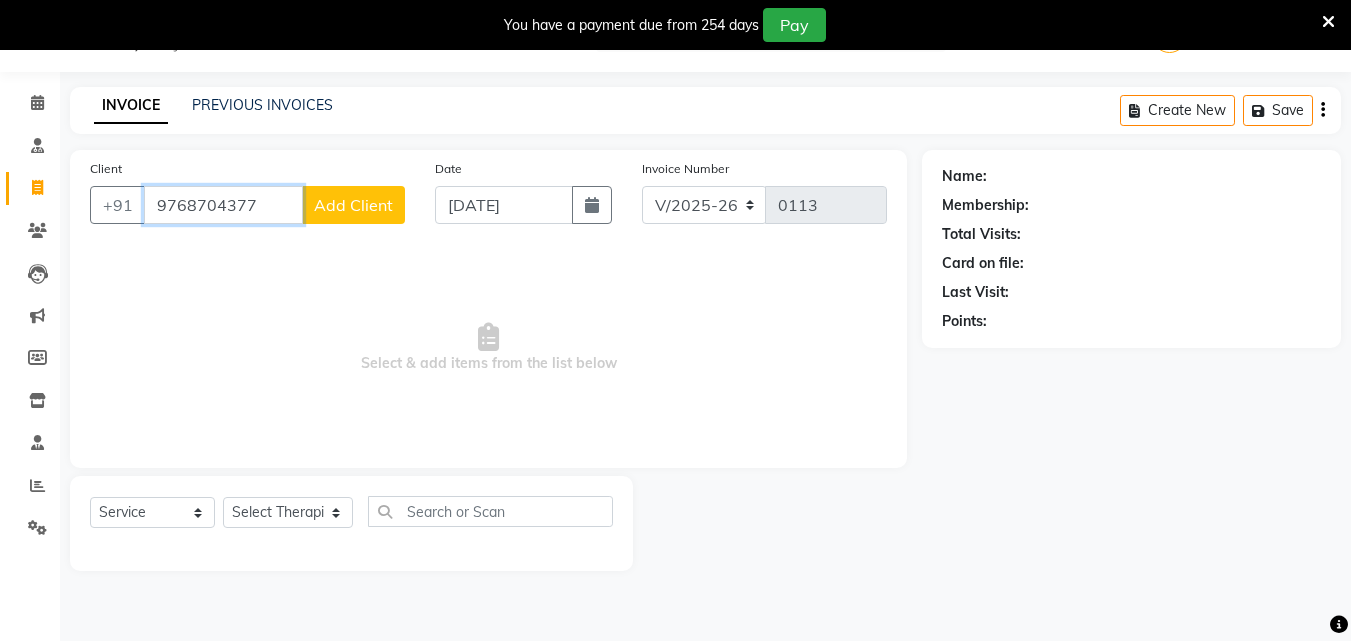 type on "9768704377" 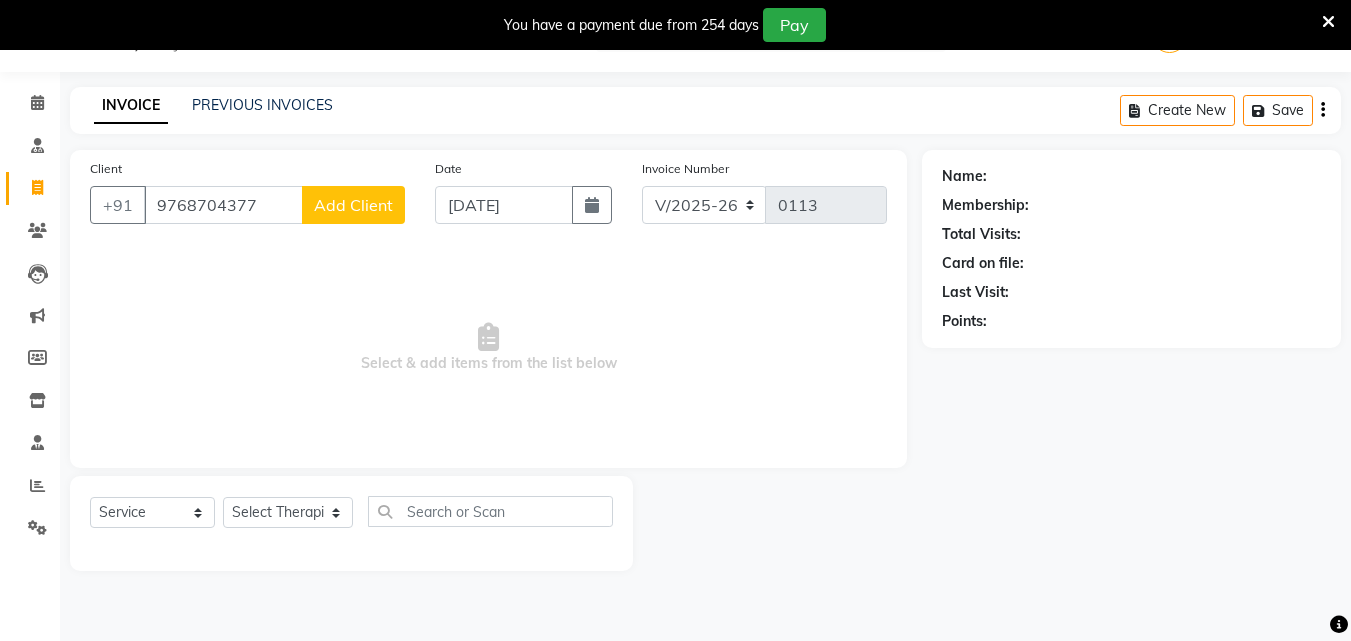 click on "Add Client" 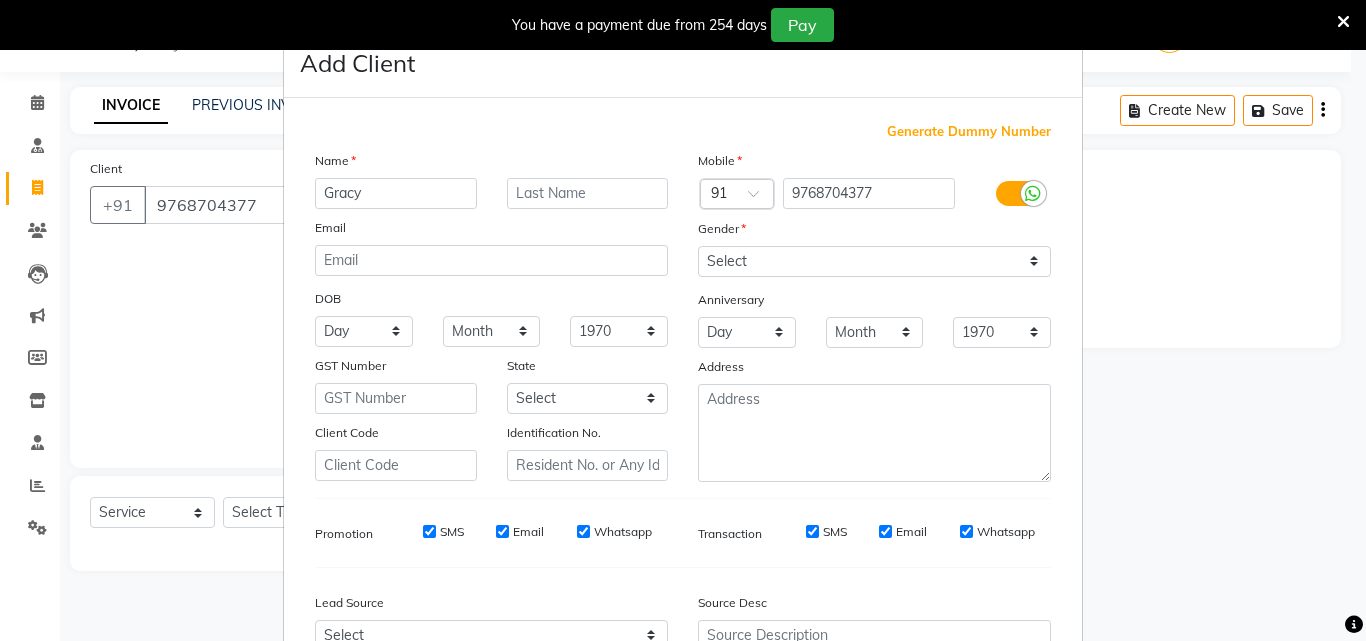 type on "Gracy" 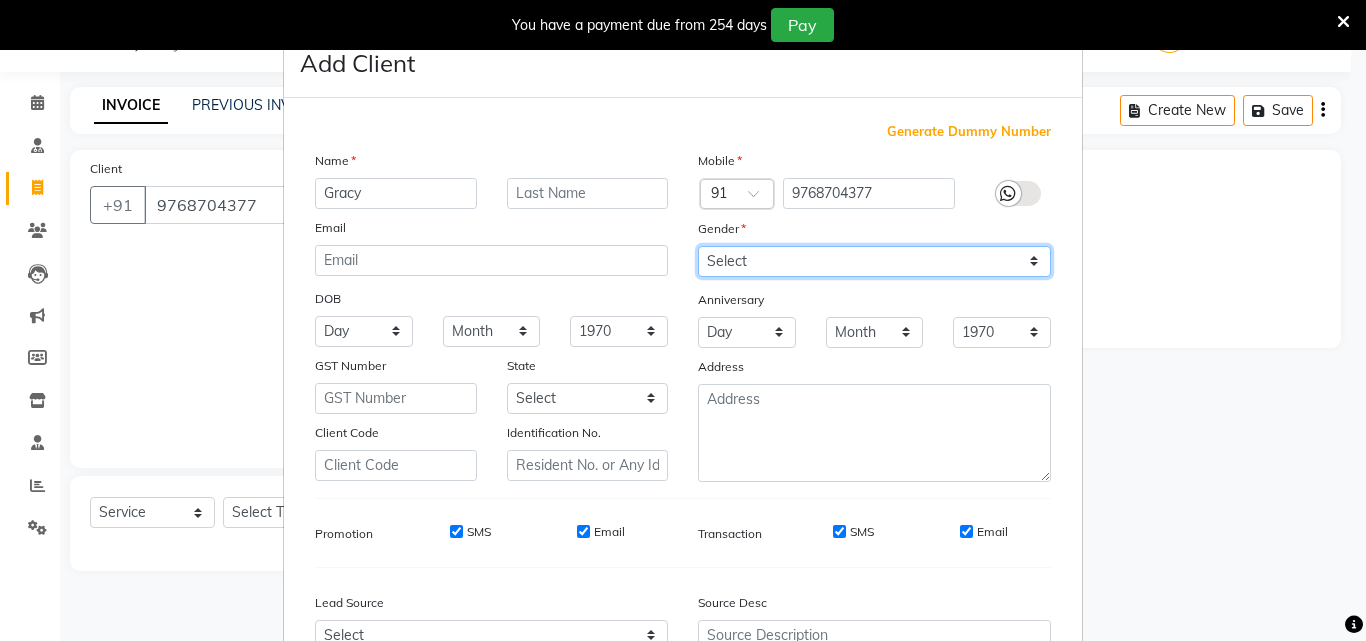 click on "Select [DEMOGRAPHIC_DATA] [DEMOGRAPHIC_DATA] Other Prefer Not To Say" at bounding box center (874, 261) 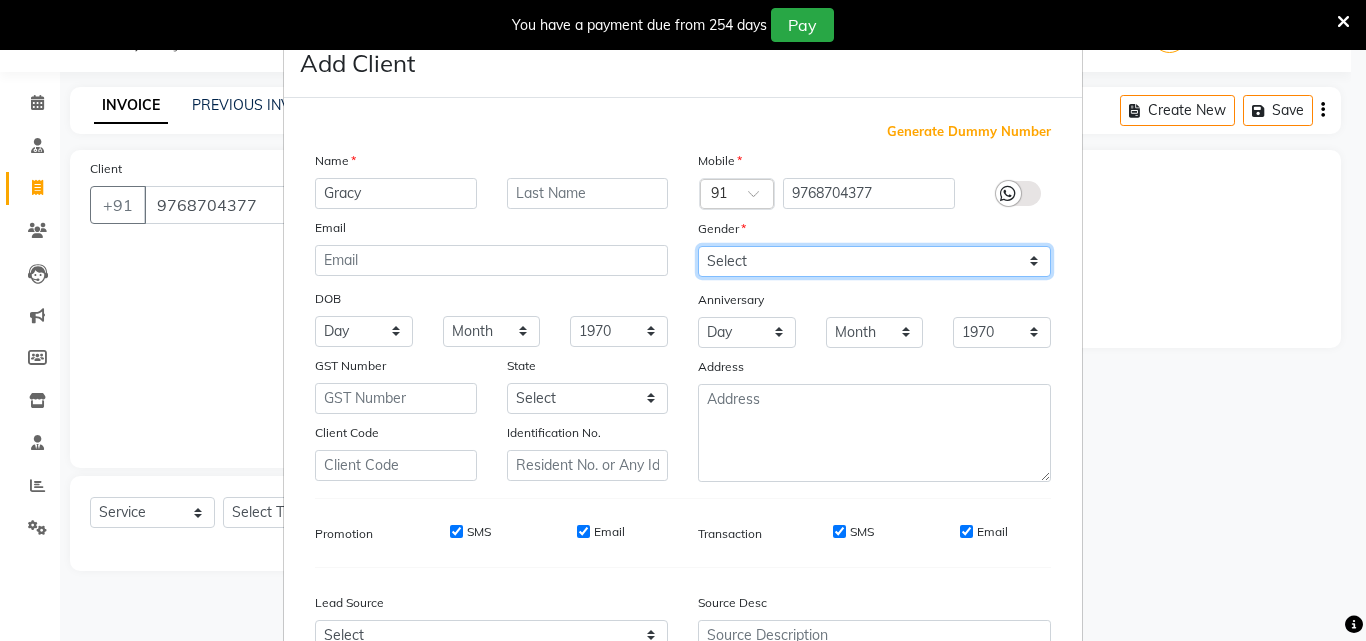 click on "Select [DEMOGRAPHIC_DATA] [DEMOGRAPHIC_DATA] Other Prefer Not To Say" at bounding box center [874, 261] 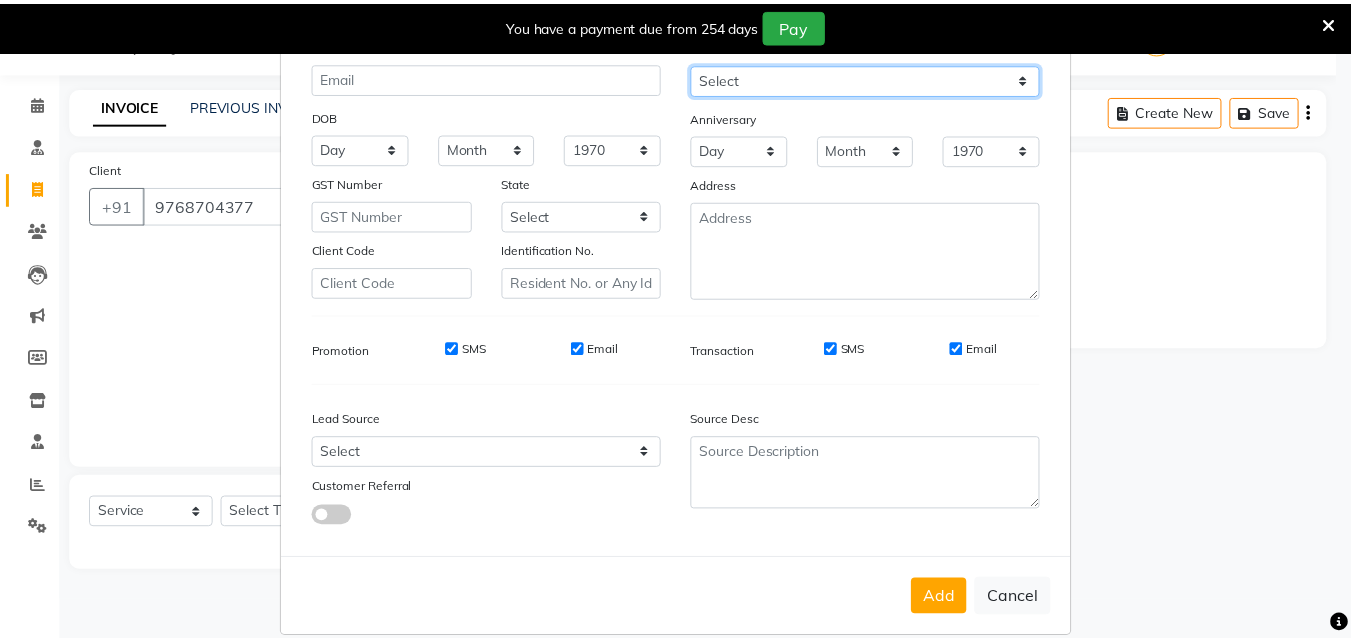 scroll, scrollTop: 208, scrollLeft: 0, axis: vertical 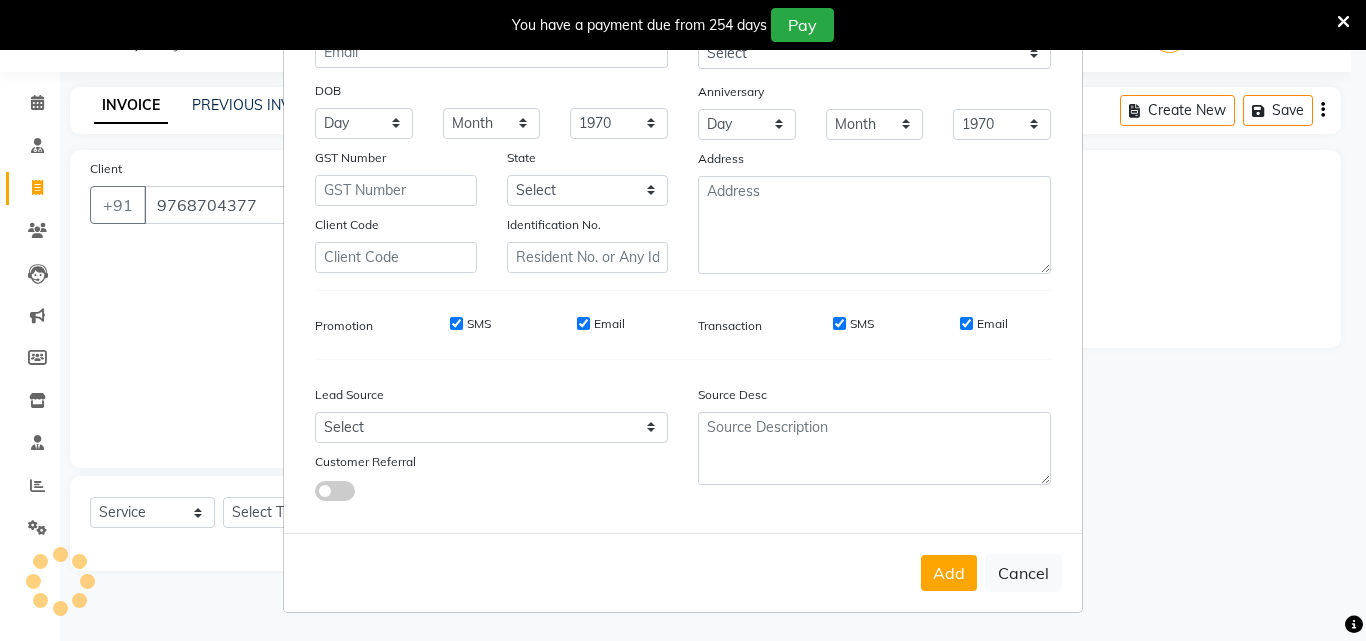 click on "SMS" at bounding box center [456, 323] 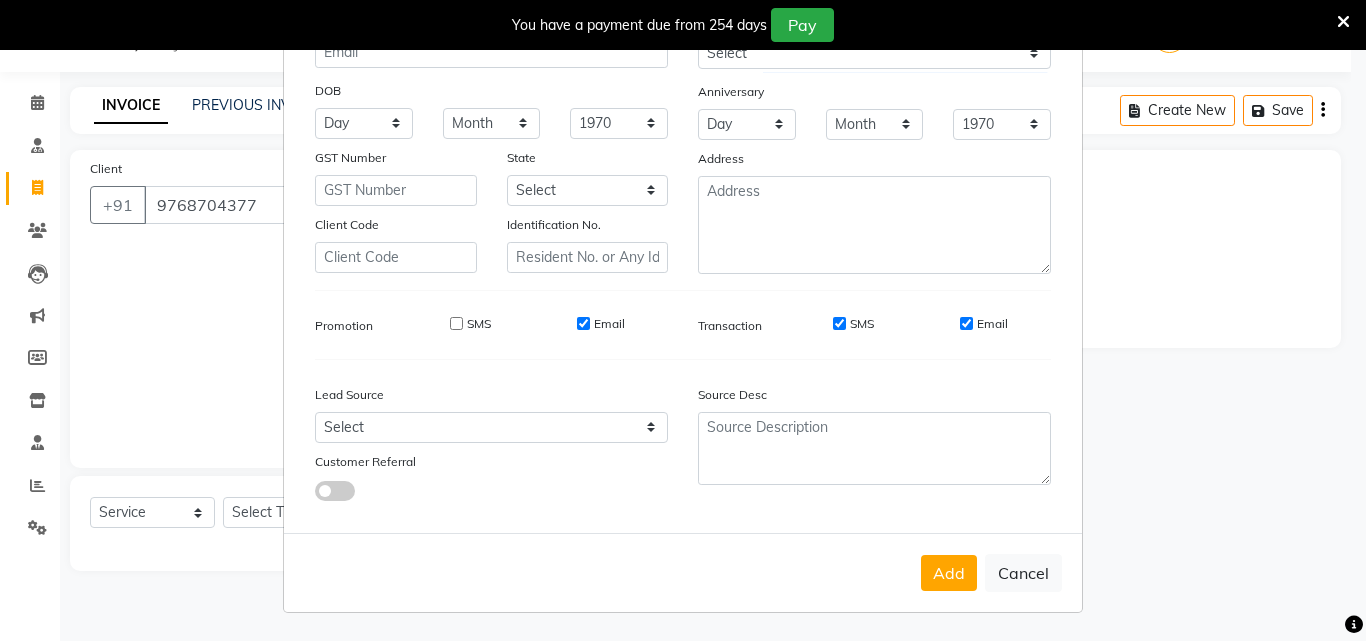 click on "Email" at bounding box center (583, 323) 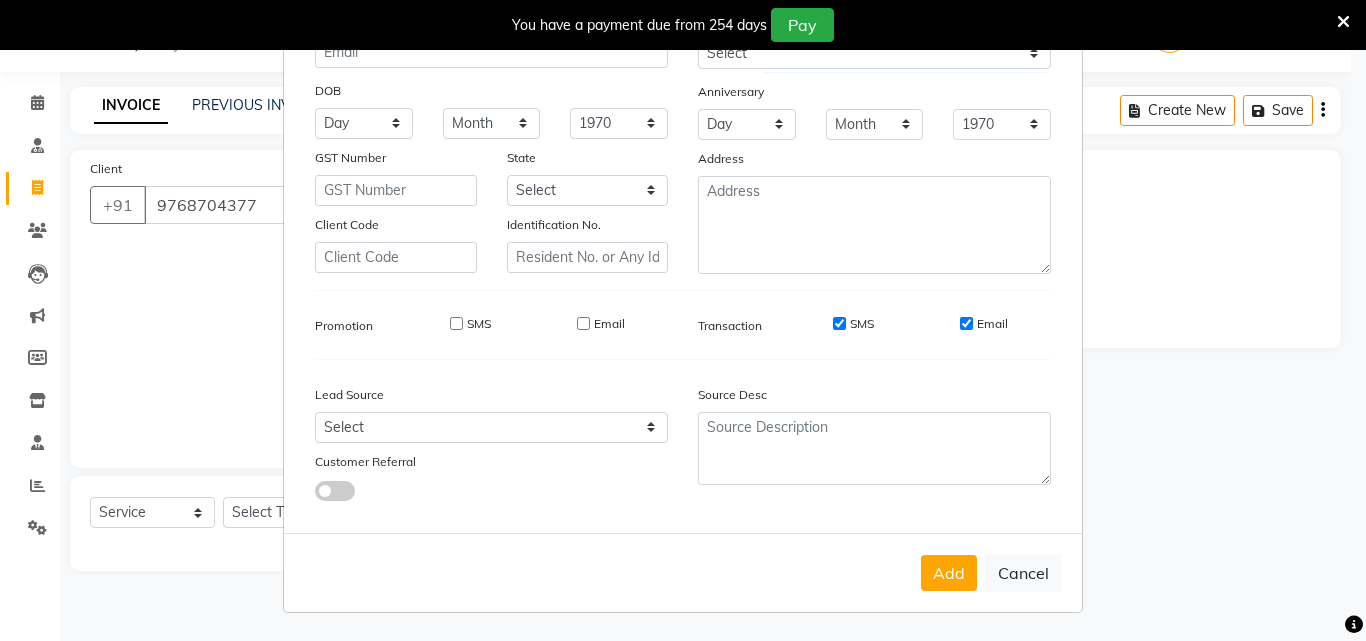 click on "SMS" at bounding box center (839, 323) 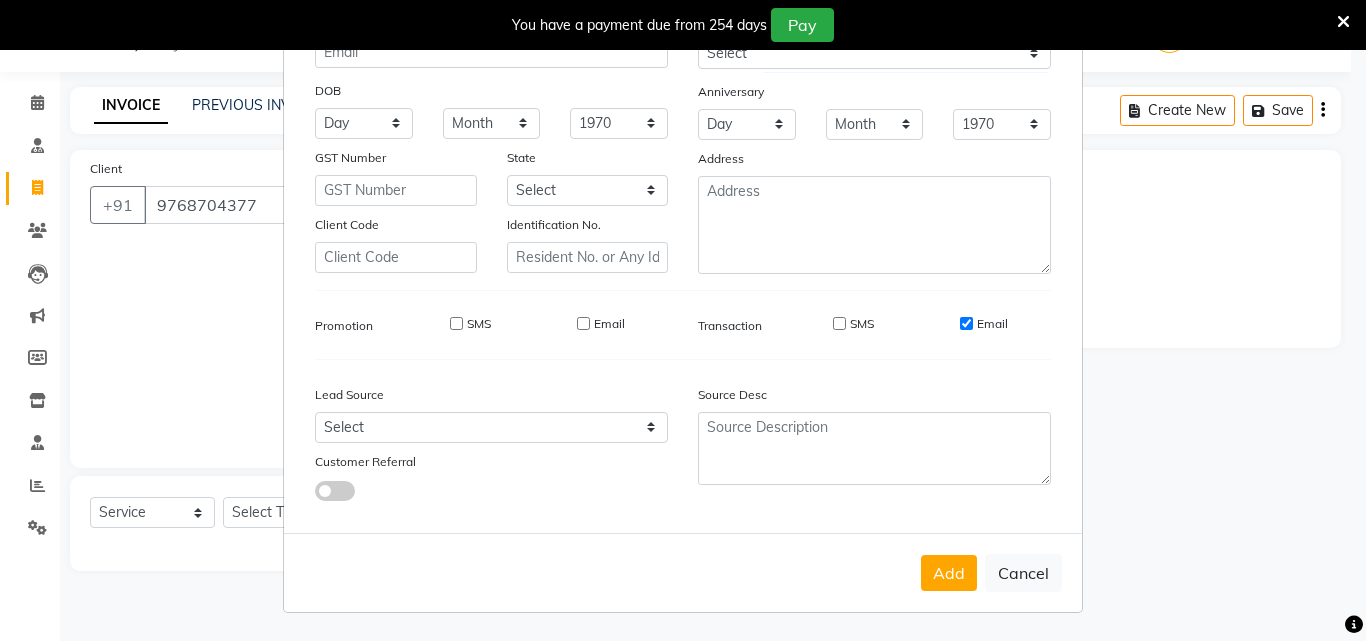 click on "Email" at bounding box center [966, 323] 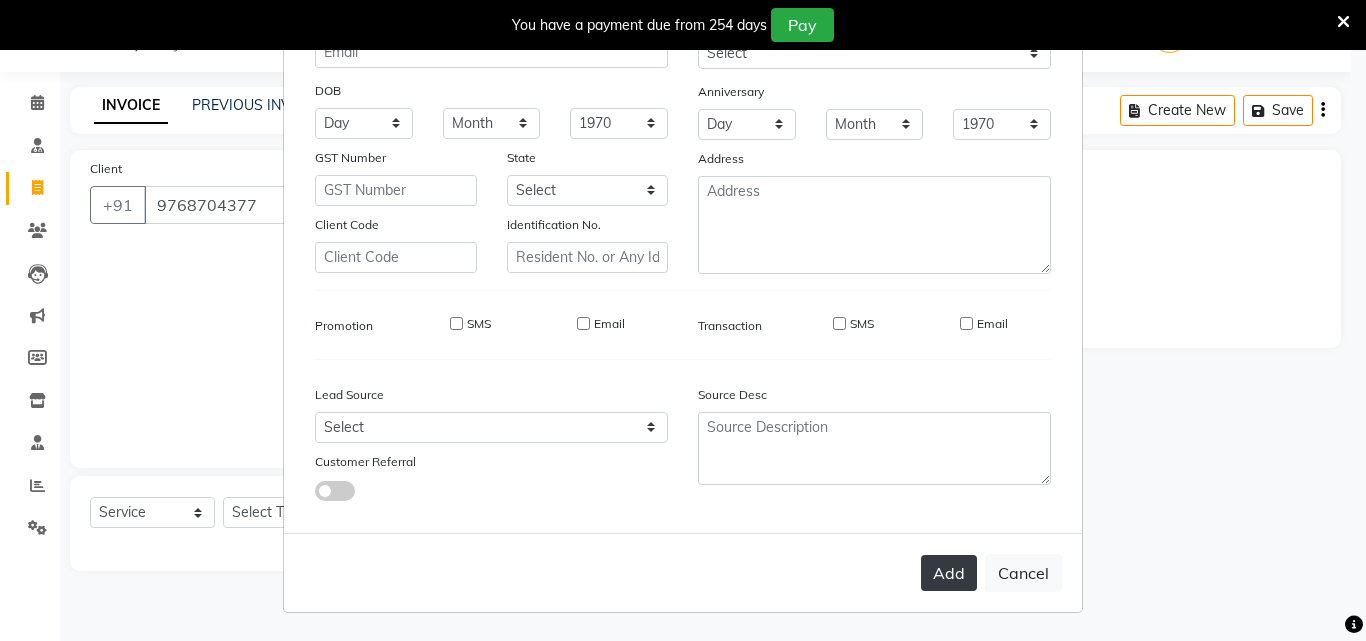 click on "Add" at bounding box center [949, 573] 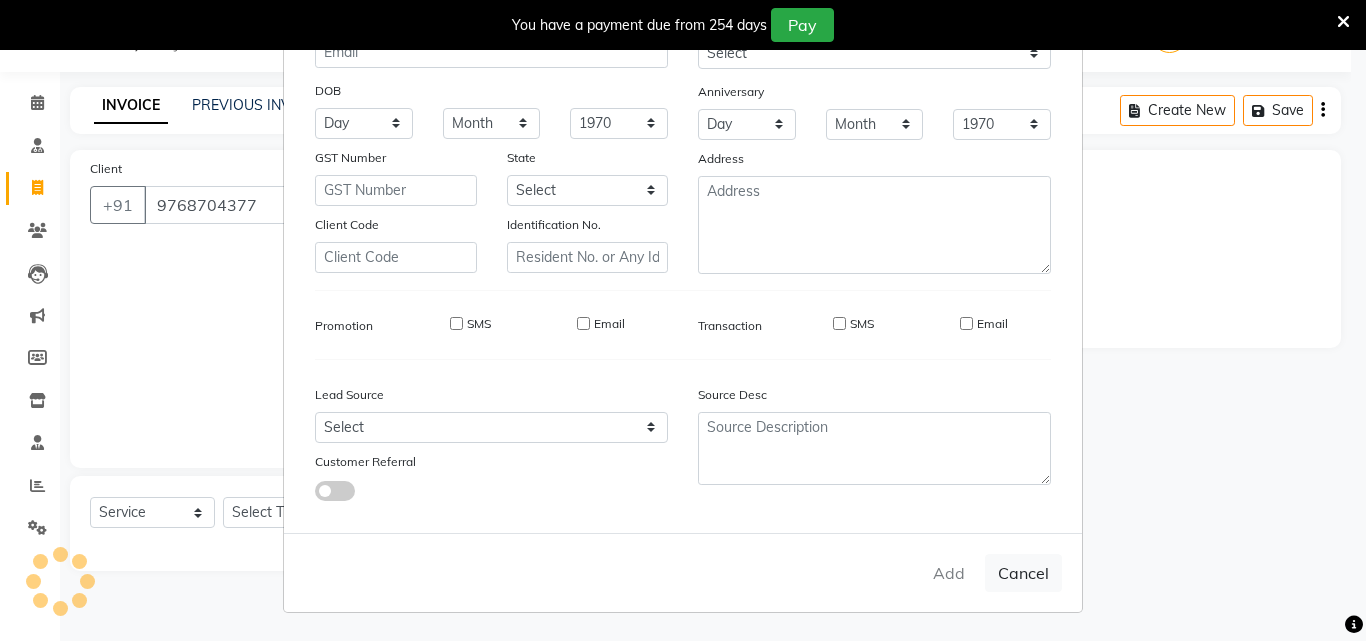 type 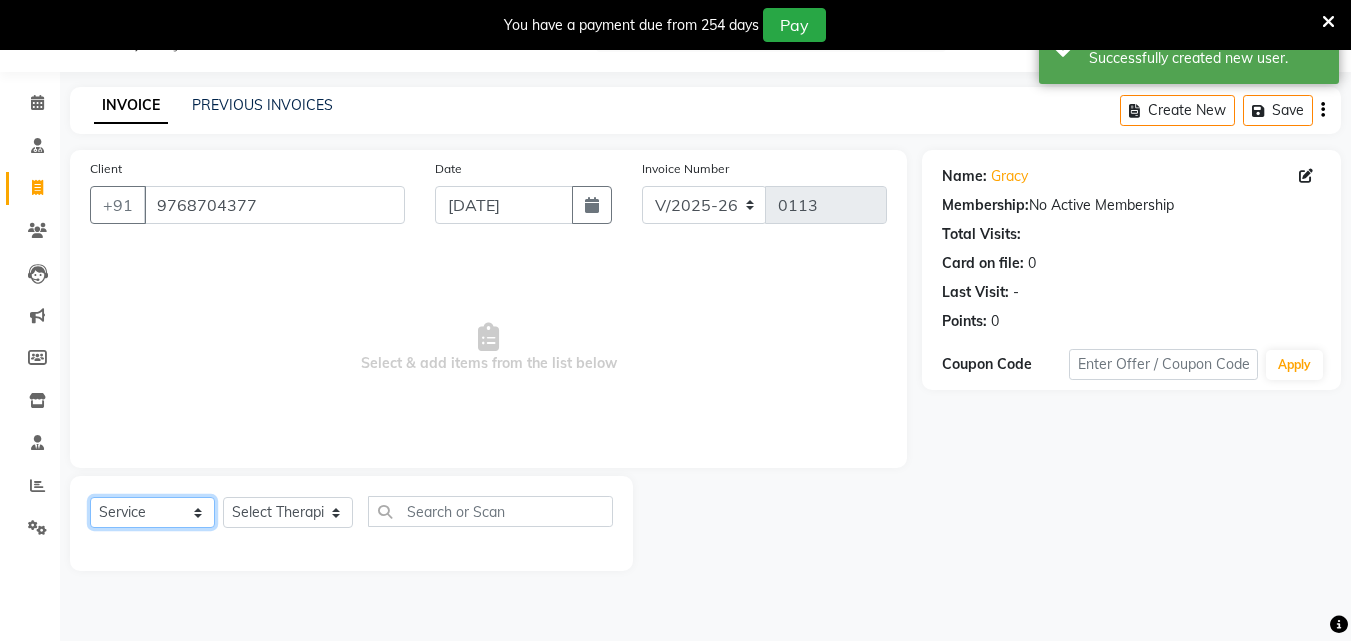 click on "Select  Service  Product  Membership  Package Voucher Prepaid Gift Card" 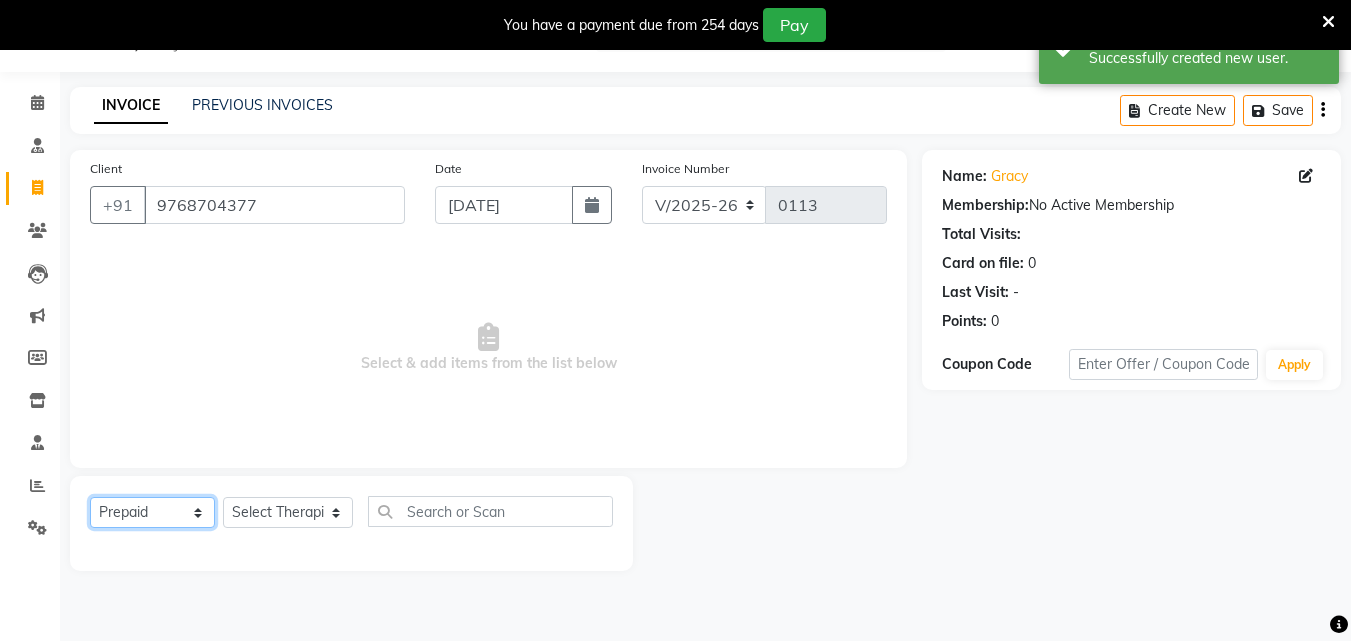 click on "Select  Service  Product  Membership  Package Voucher Prepaid Gift Card" 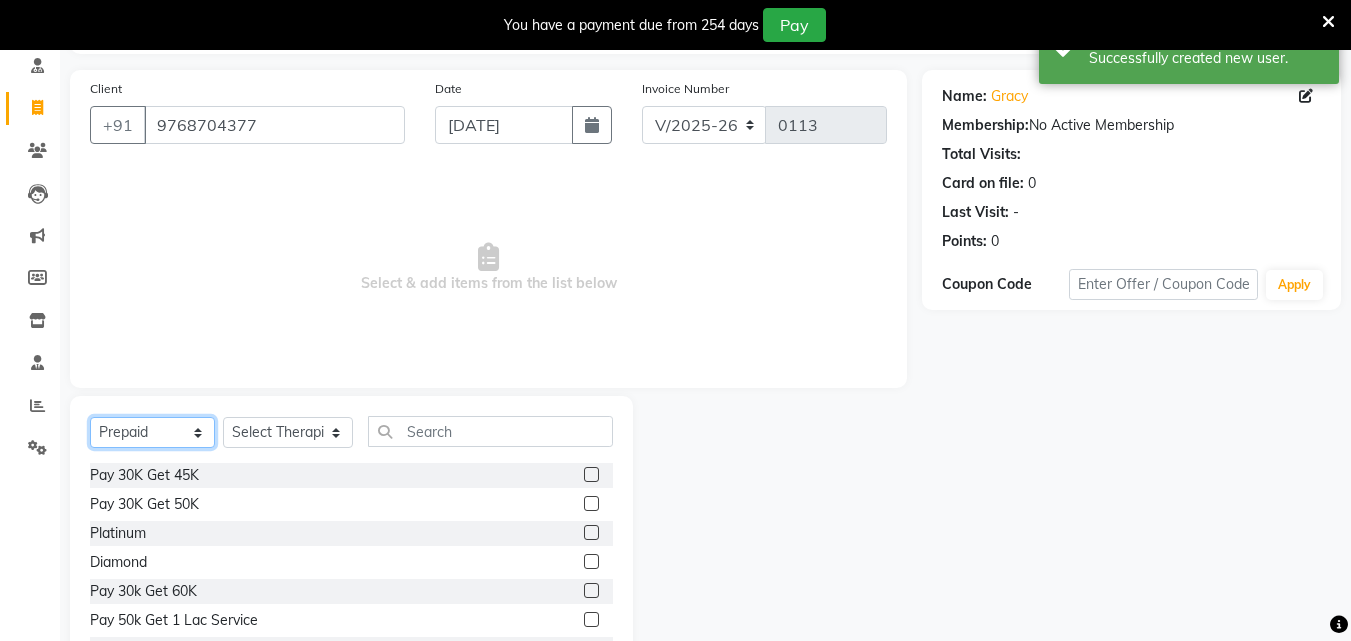 scroll, scrollTop: 210, scrollLeft: 0, axis: vertical 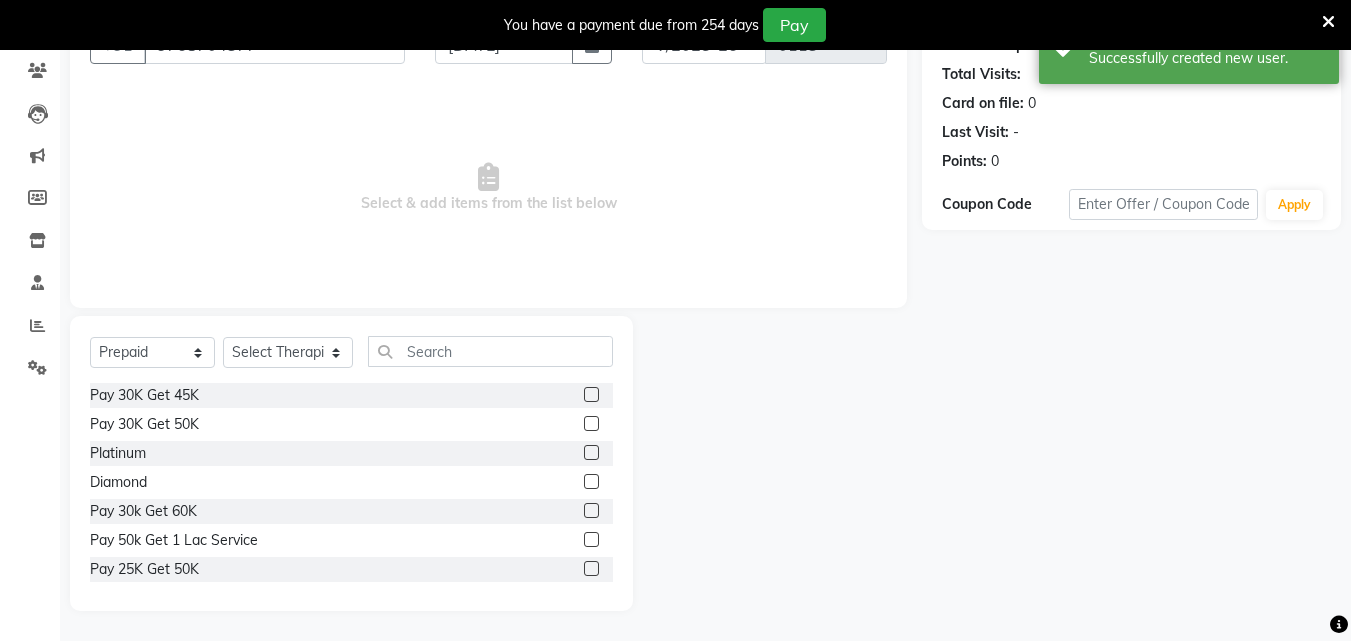 click 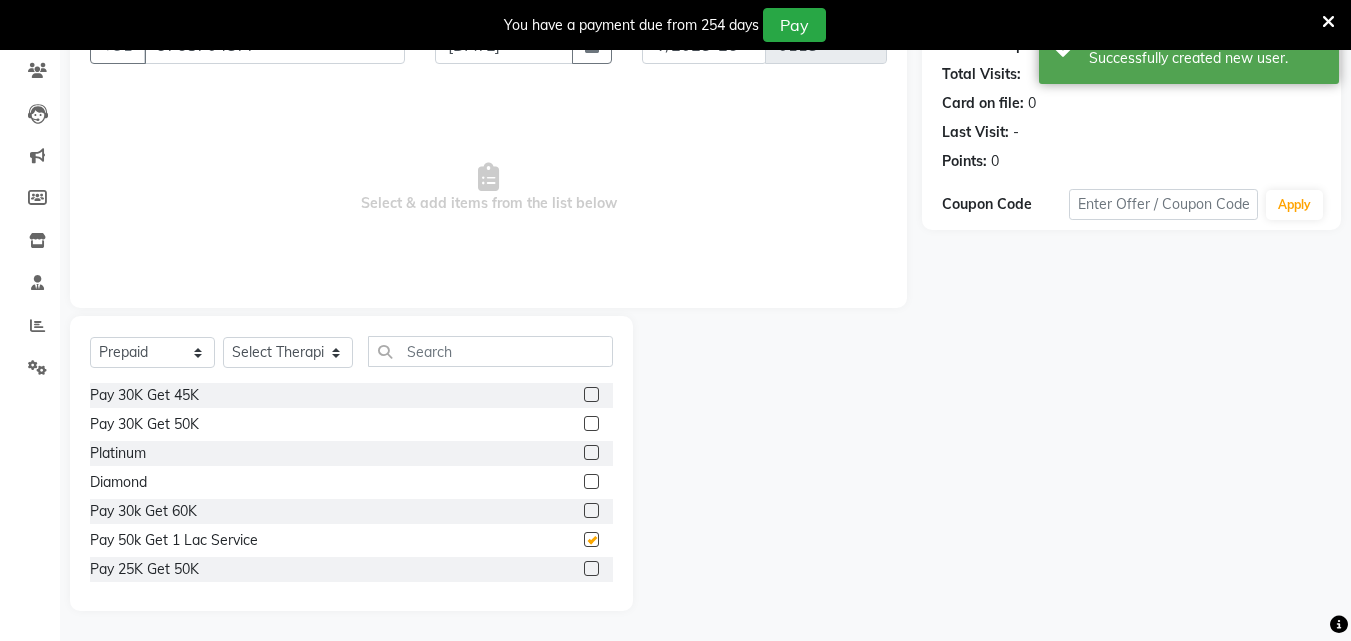 checkbox on "false" 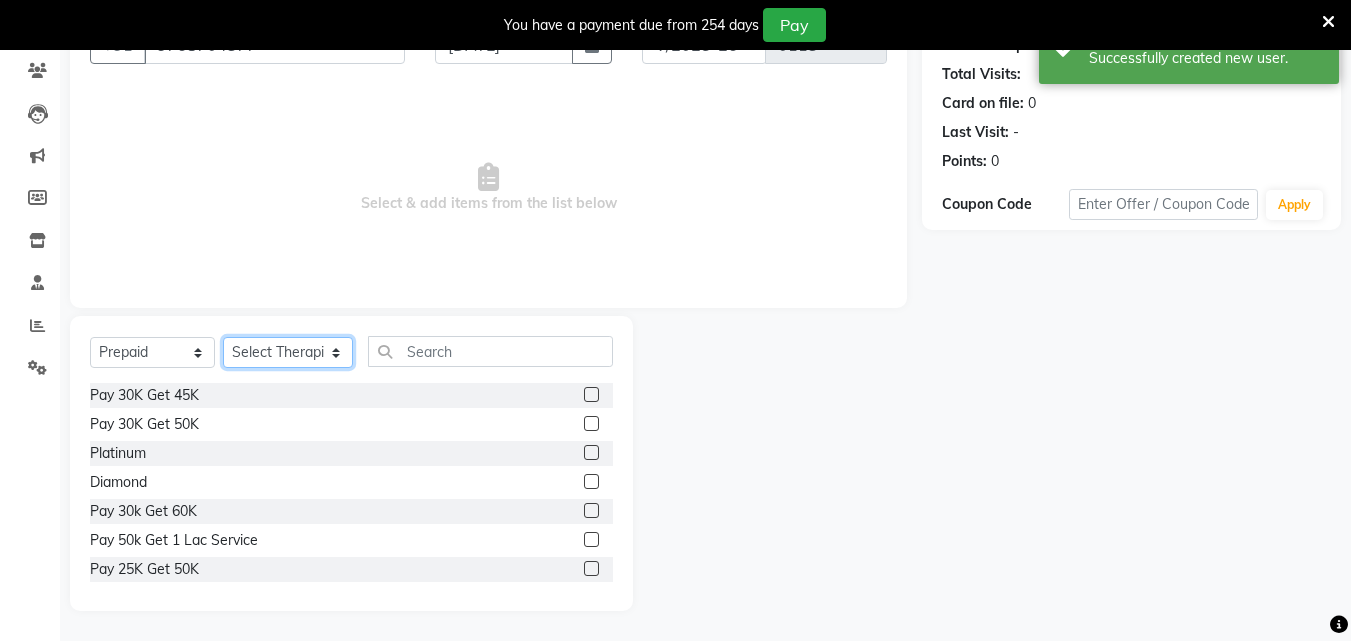 click on "Select Therapist [PERSON_NAME] [PERSON_NAME] [PERSON_NAME] [PERSON_NAME] [PERSON_NAME]  [PERSON_NAME] Bibina [PERSON_NAME] [PERSON_NAME] Dr. [PERSON_NAME] [PERSON_NAME] Dr. [PERSON_NAME] Dr mamta [PERSON_NAME] [PERSON_NAME] [PERSON_NAME] [PERSON_NAME] [PERSON_NAME] [PERSON_NAME] Leenamol Pooja [PERSON_NAME] Mishra [PERSON_NAME] [PERSON_NAME] [PERSON_NAME] G [PERSON_NAME] [PERSON_NAME] K M [PERSON_NAME] K [PERSON_NAME] [PERSON_NAME] Suddheesh K K [PERSON_NAME] [PERSON_NAME]  Swati [PERSON_NAME] [PERSON_NAME] [PERSON_NAME]" 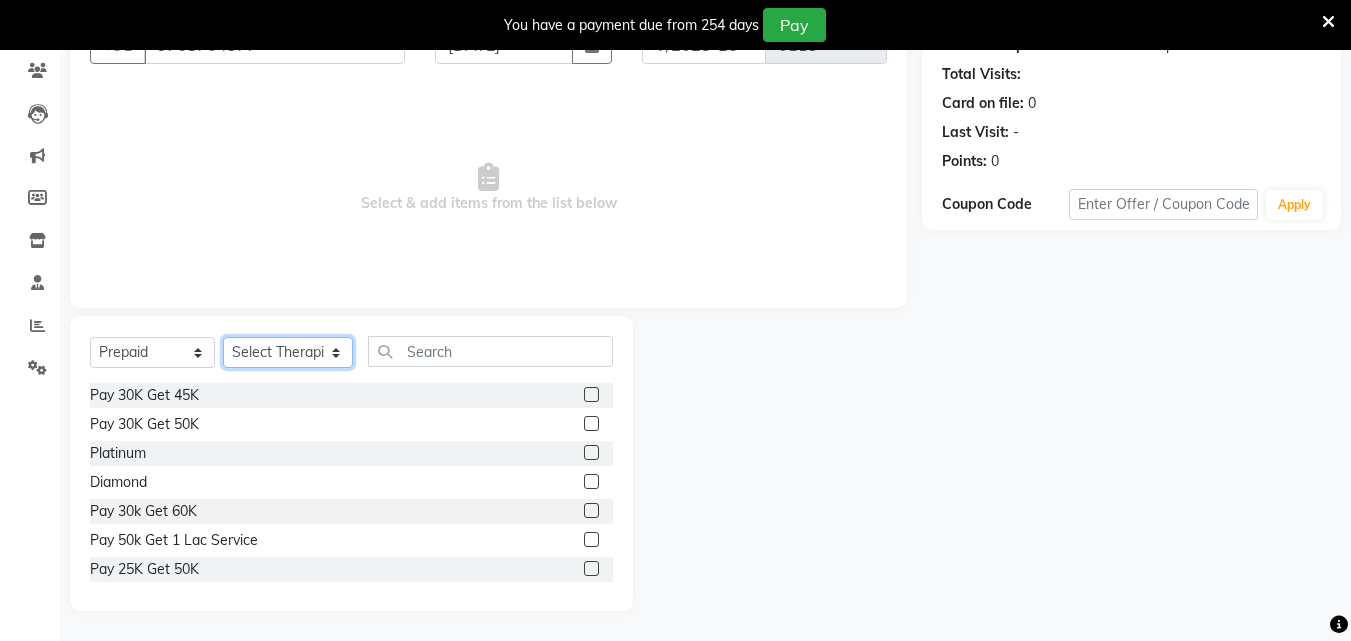 select on "71913" 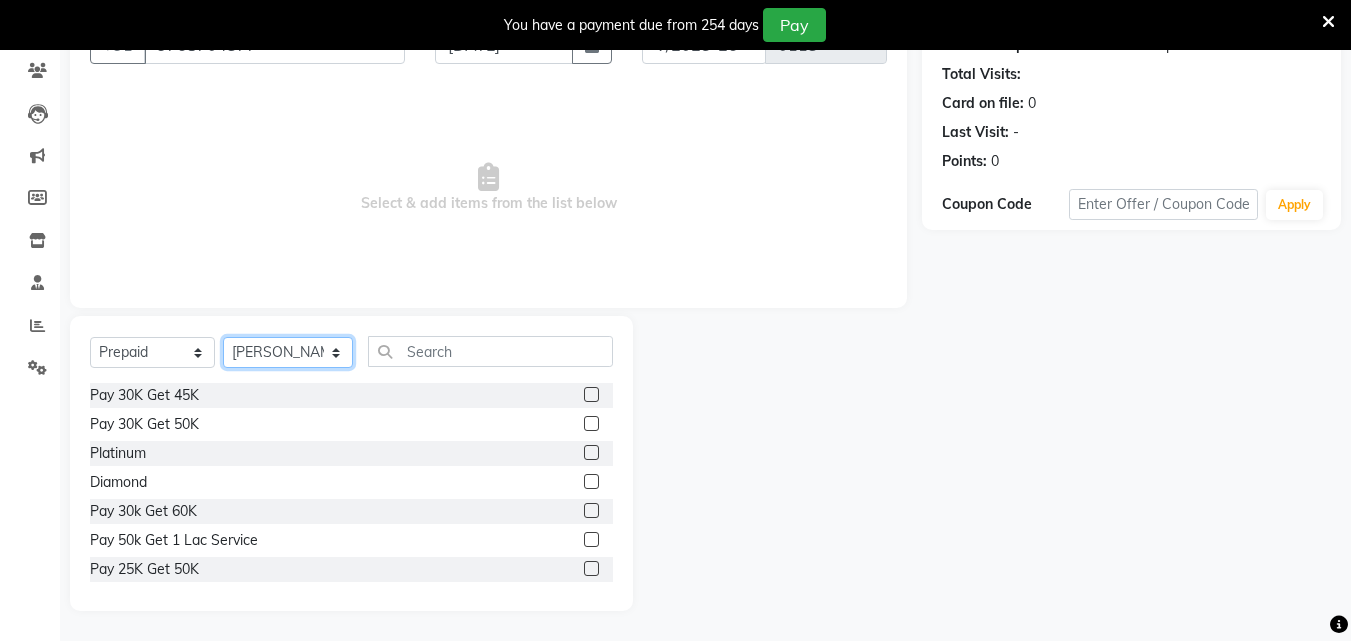 click on "Select Therapist [PERSON_NAME] [PERSON_NAME] [PERSON_NAME] [PERSON_NAME] [PERSON_NAME]  [PERSON_NAME] Bibina [PERSON_NAME] [PERSON_NAME] Dr. [PERSON_NAME] [PERSON_NAME] Dr. [PERSON_NAME] Dr mamta [PERSON_NAME] [PERSON_NAME] [PERSON_NAME] [PERSON_NAME] [PERSON_NAME] [PERSON_NAME] Leenamol Pooja [PERSON_NAME] Mishra [PERSON_NAME] [PERSON_NAME] [PERSON_NAME] G [PERSON_NAME] [PERSON_NAME] K M [PERSON_NAME] K [PERSON_NAME] [PERSON_NAME] Suddheesh K K [PERSON_NAME] [PERSON_NAME]  Swati [PERSON_NAME] [PERSON_NAME] [PERSON_NAME]" 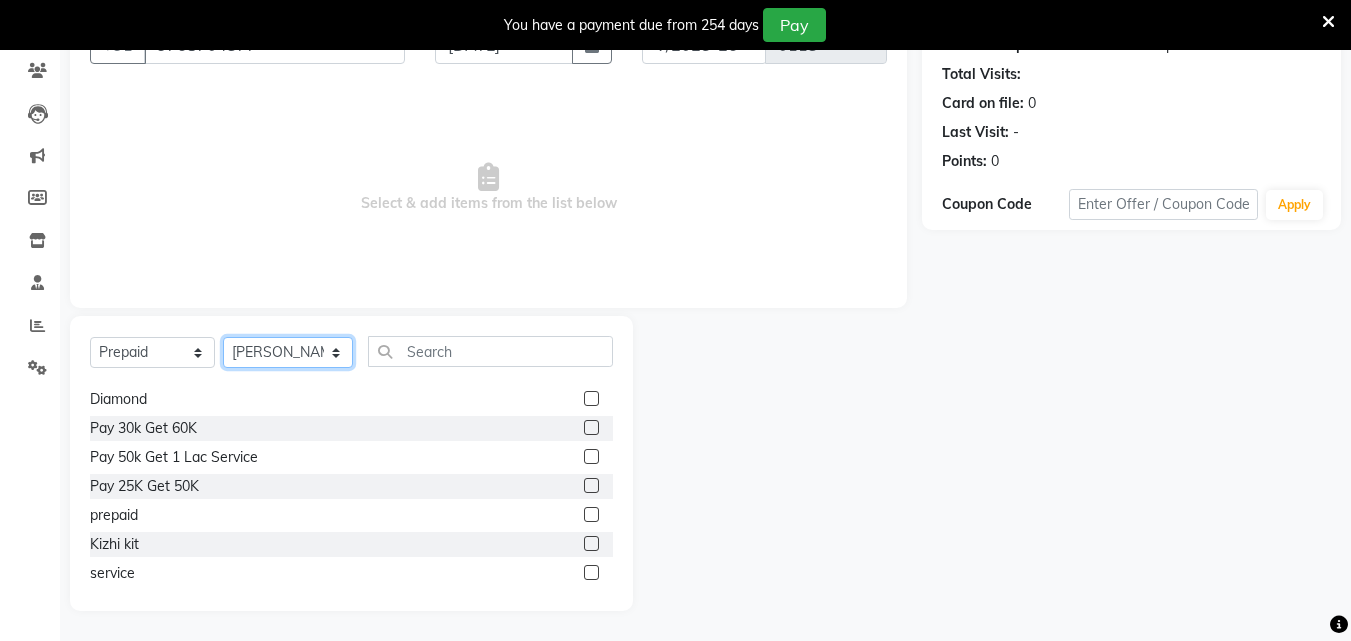 scroll, scrollTop: 48, scrollLeft: 0, axis: vertical 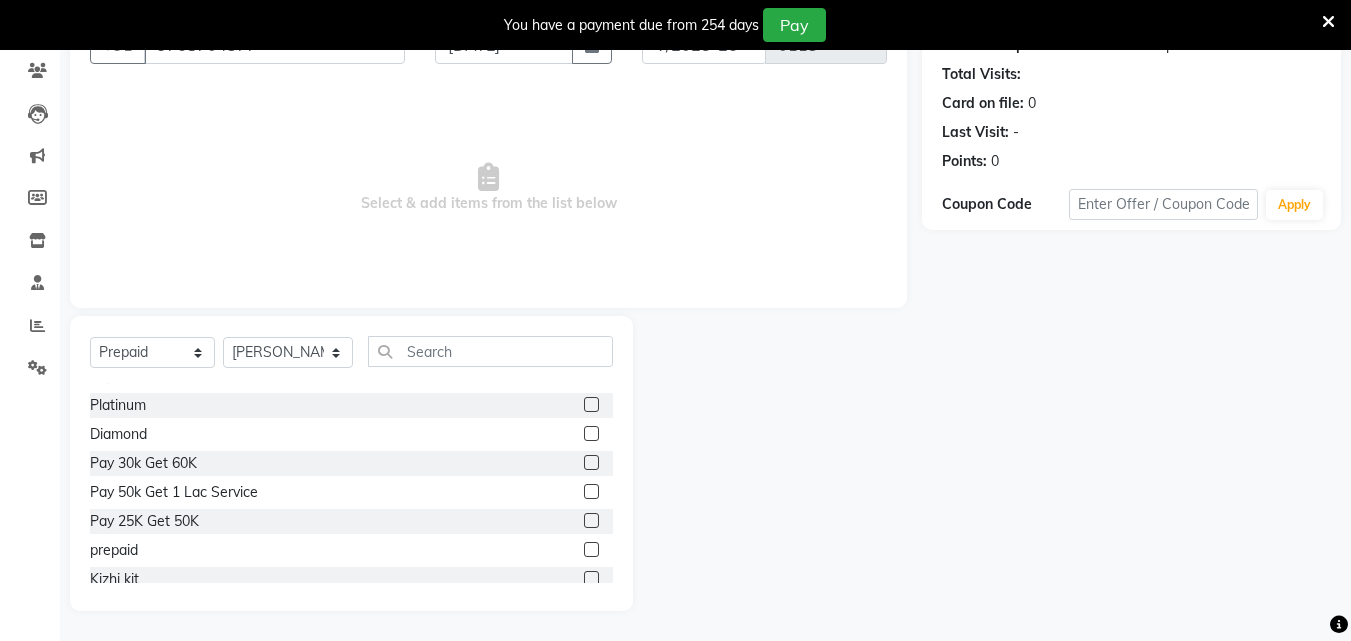 click 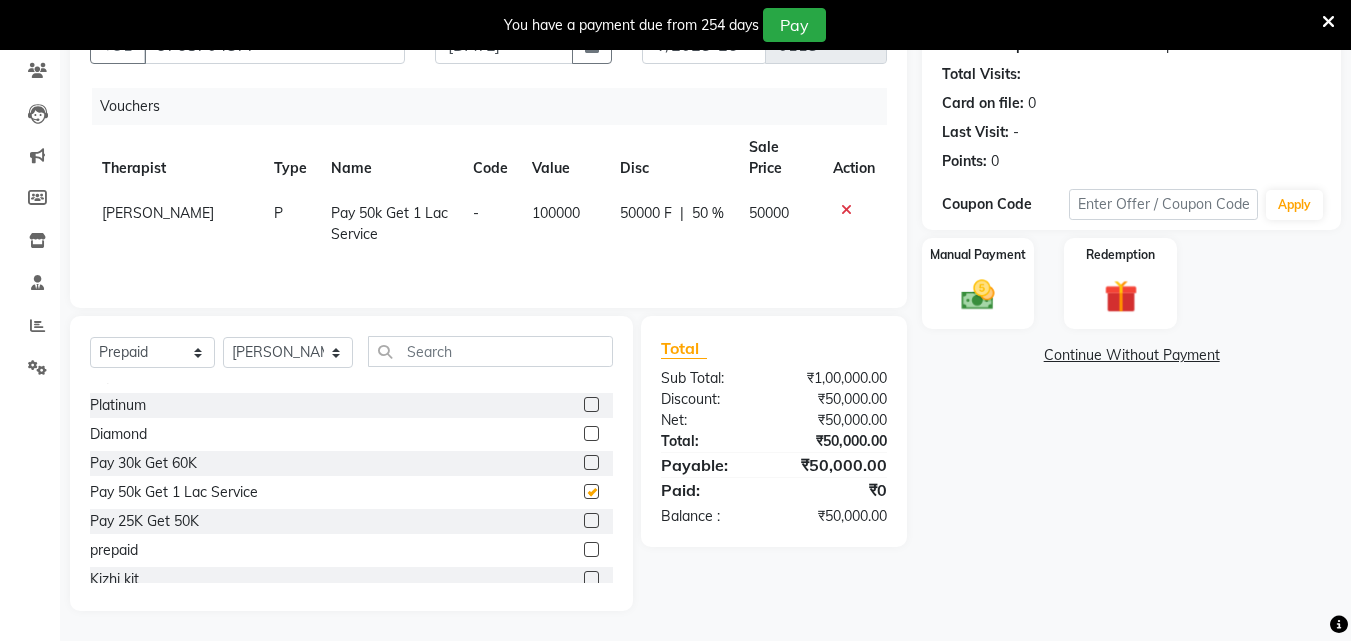 checkbox on "false" 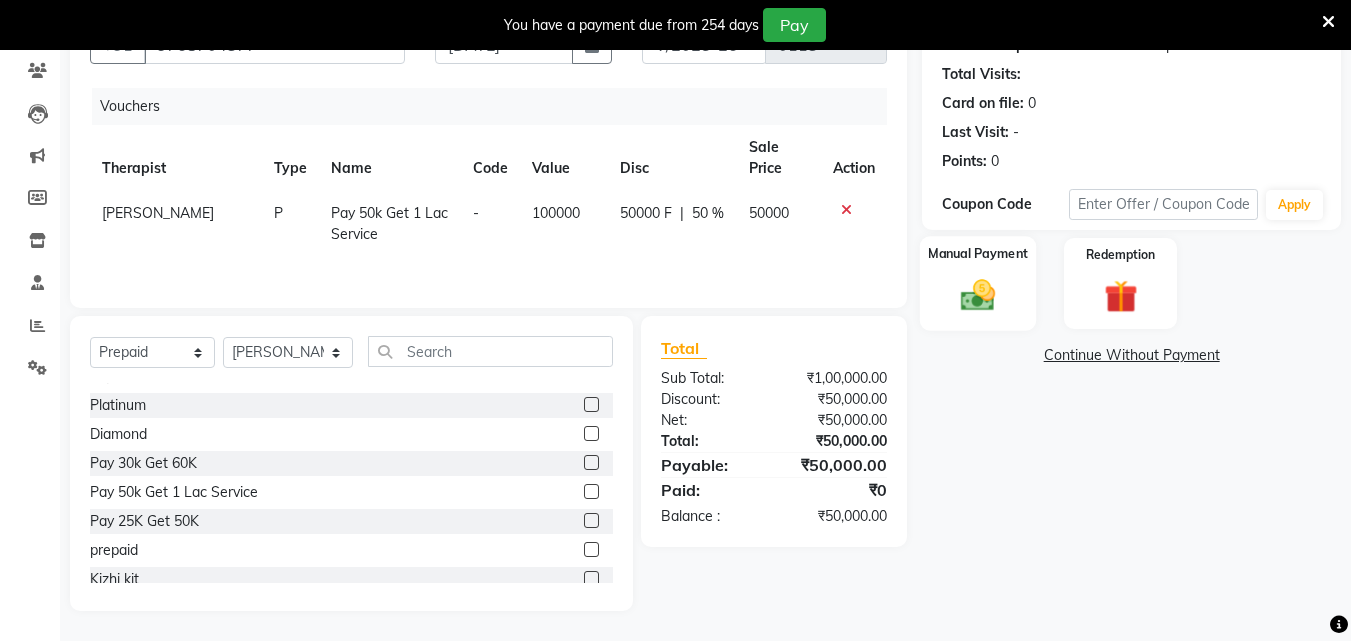 click 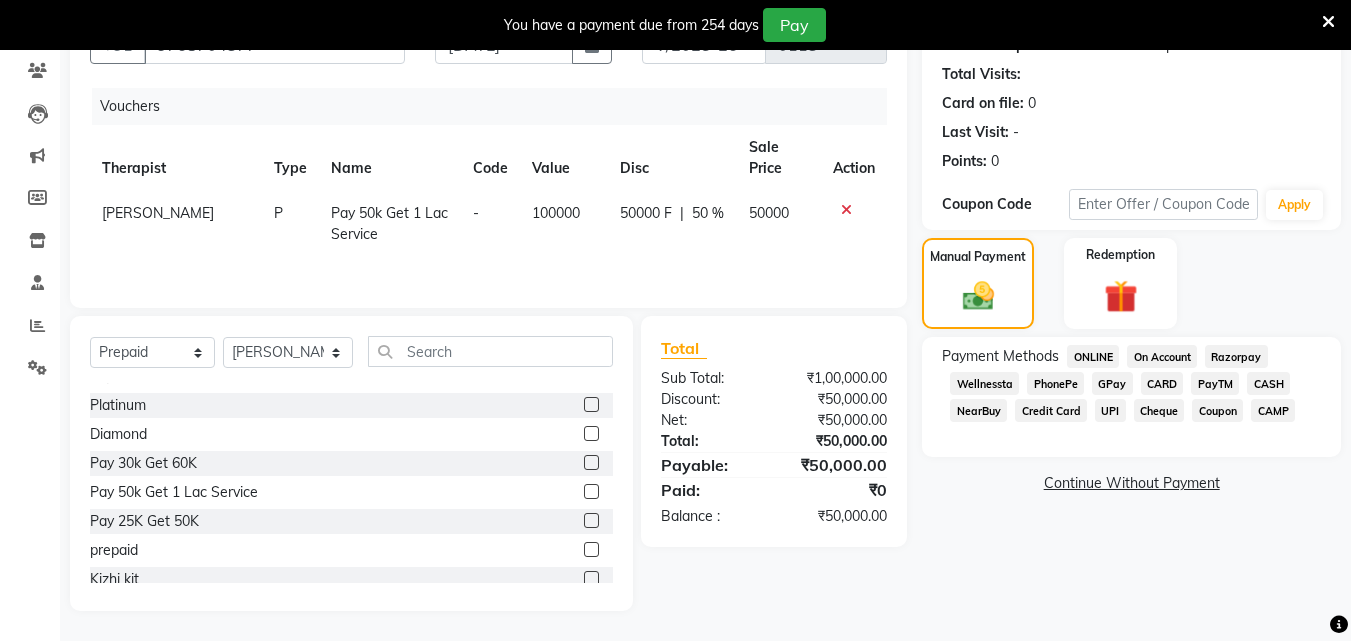 click on "GPay" 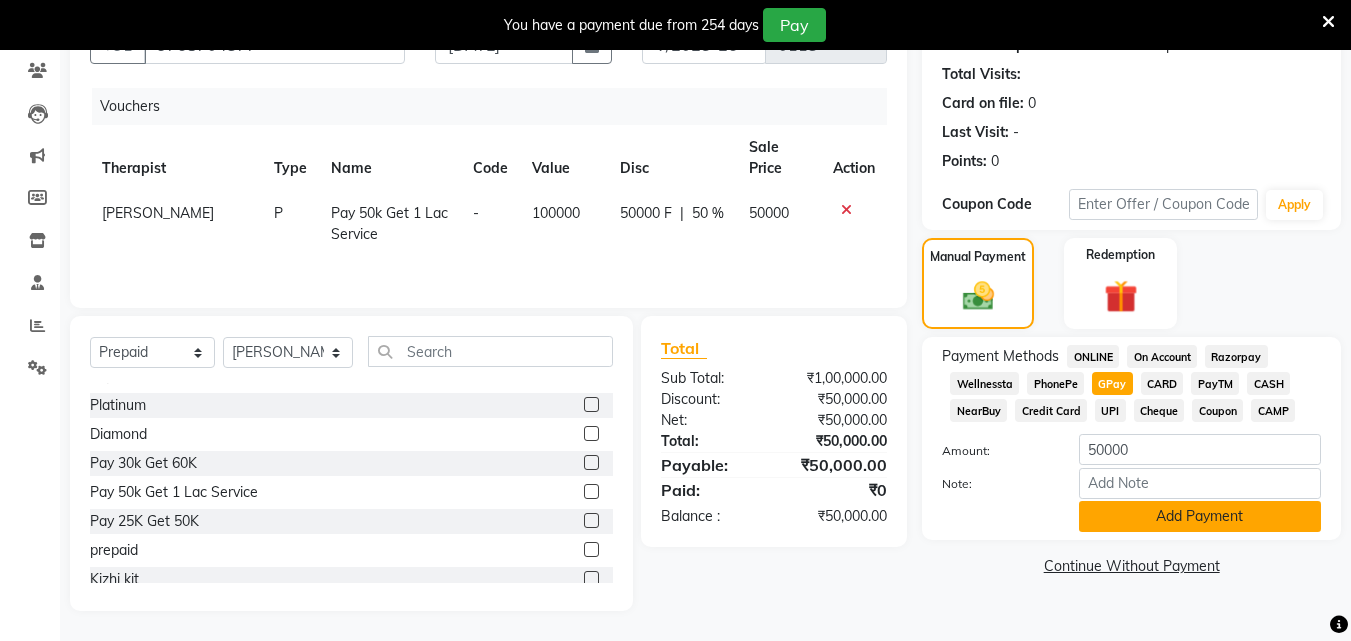 click on "Add Payment" 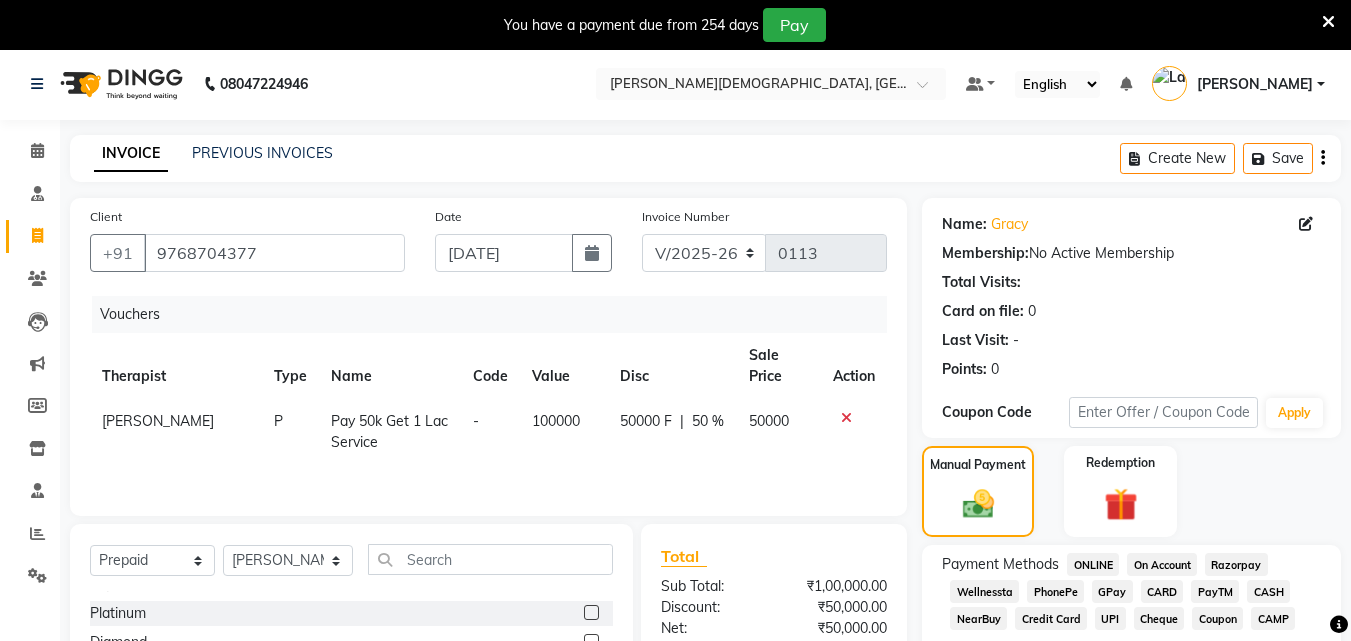 scroll, scrollTop: 0, scrollLeft: 0, axis: both 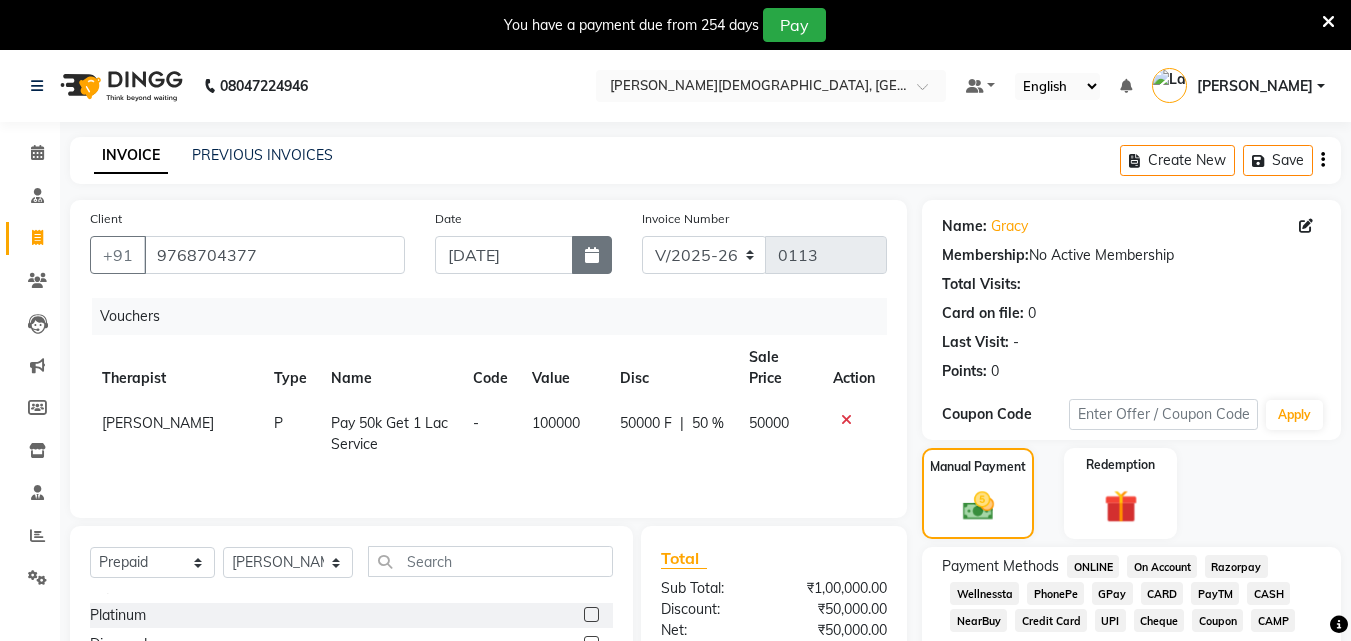 click 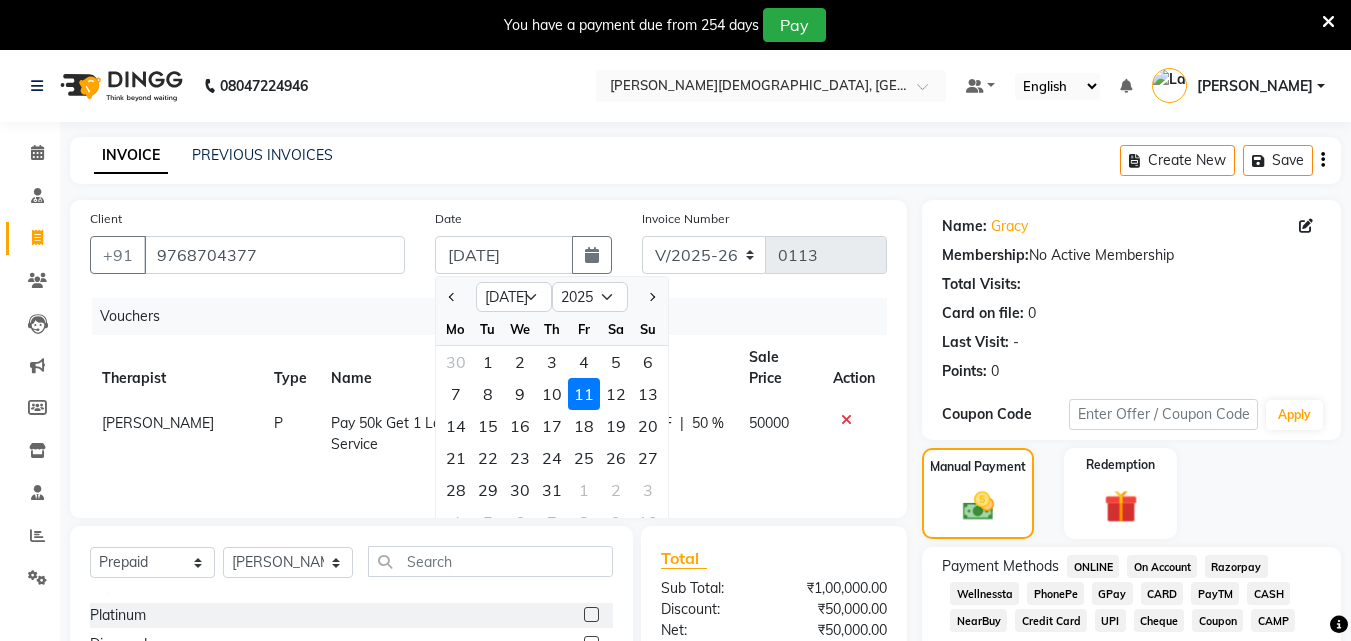 click on "10" 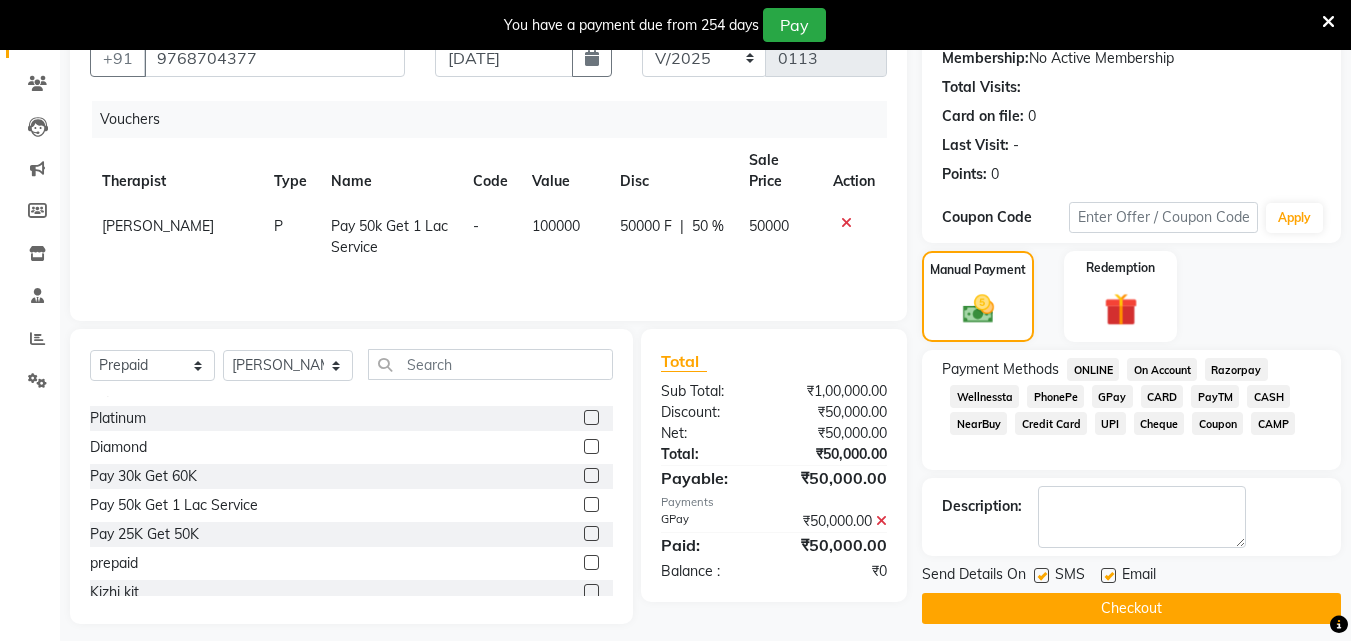 scroll, scrollTop: 210, scrollLeft: 0, axis: vertical 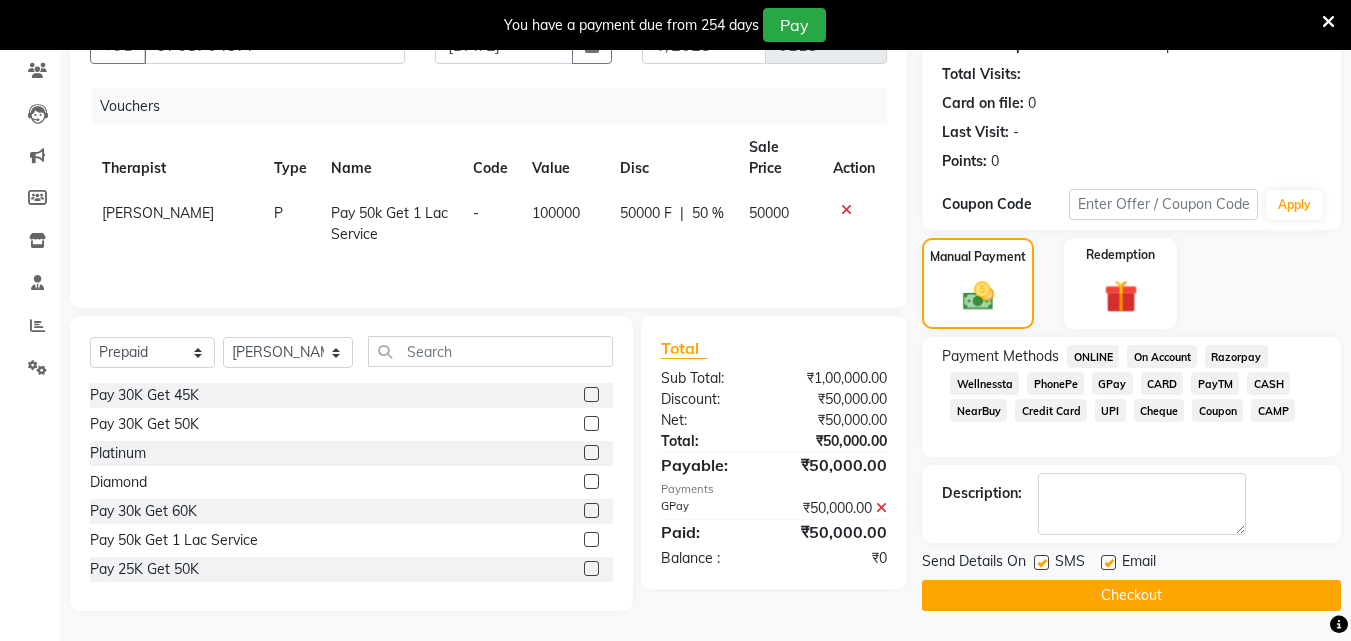 drag, startPoint x: 1042, startPoint y: 563, endPoint x: 1055, endPoint y: 564, distance: 13.038404 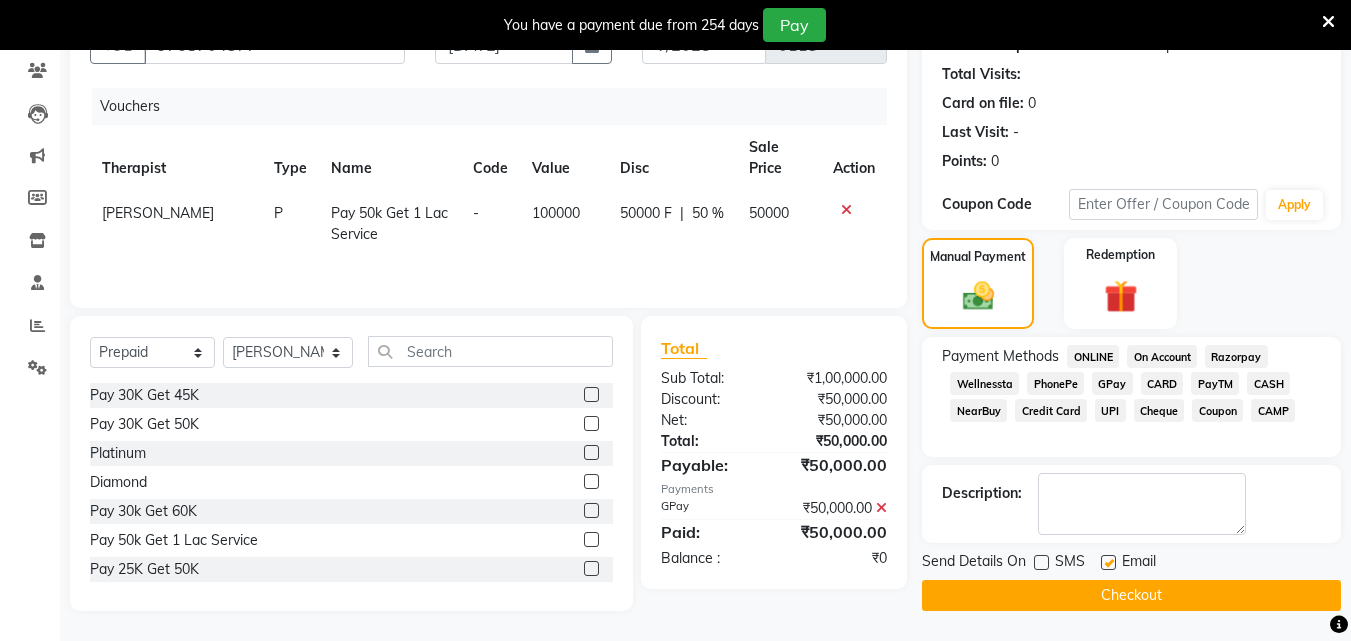 drag, startPoint x: 1110, startPoint y: 566, endPoint x: 1058, endPoint y: 565, distance: 52.009613 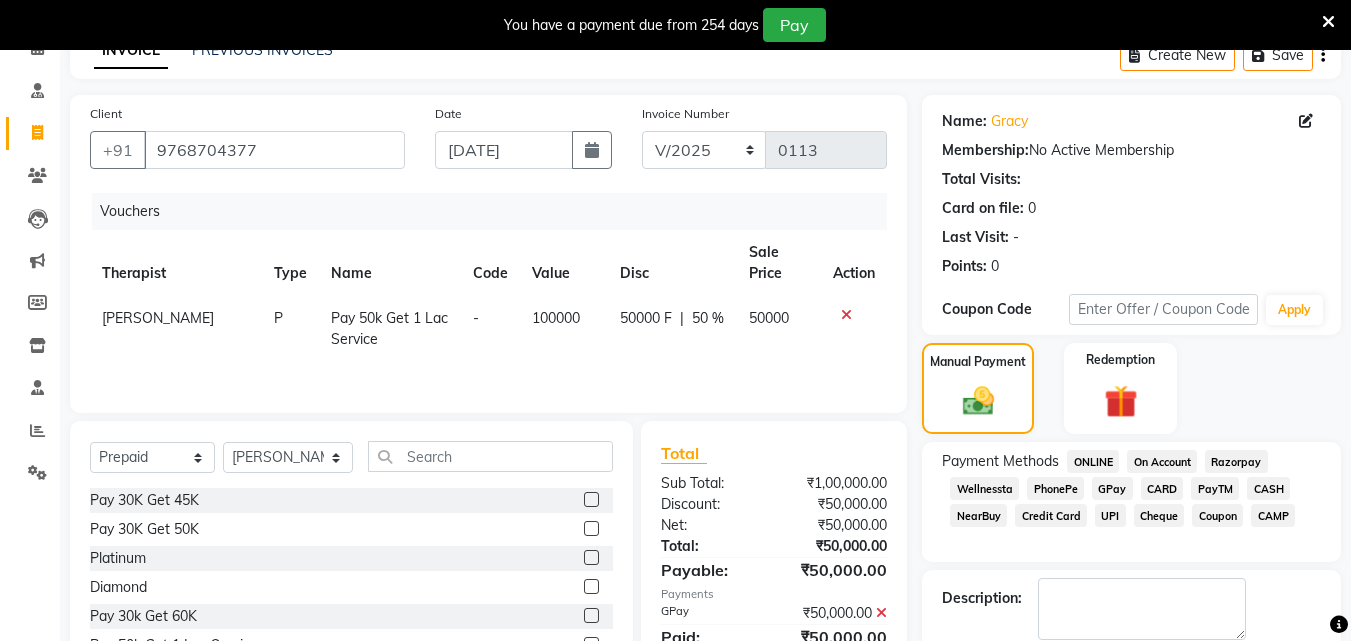scroll, scrollTop: 210, scrollLeft: 0, axis: vertical 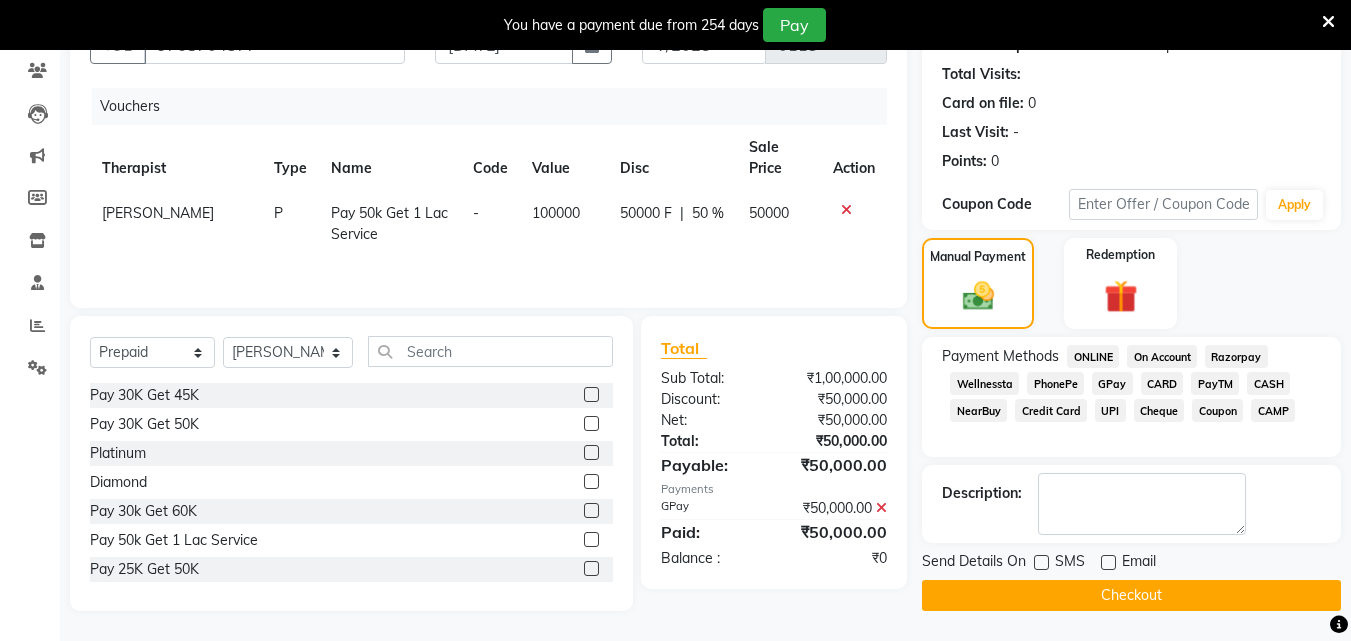 click on "Checkout" 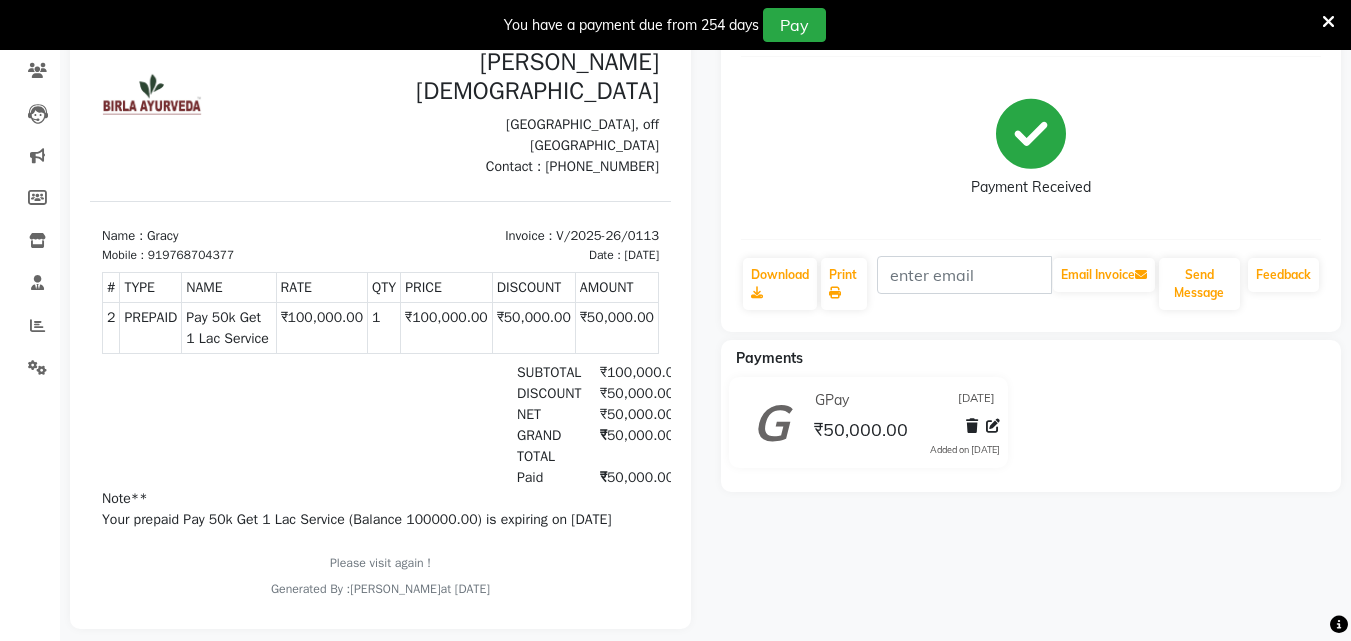 scroll, scrollTop: 0, scrollLeft: 0, axis: both 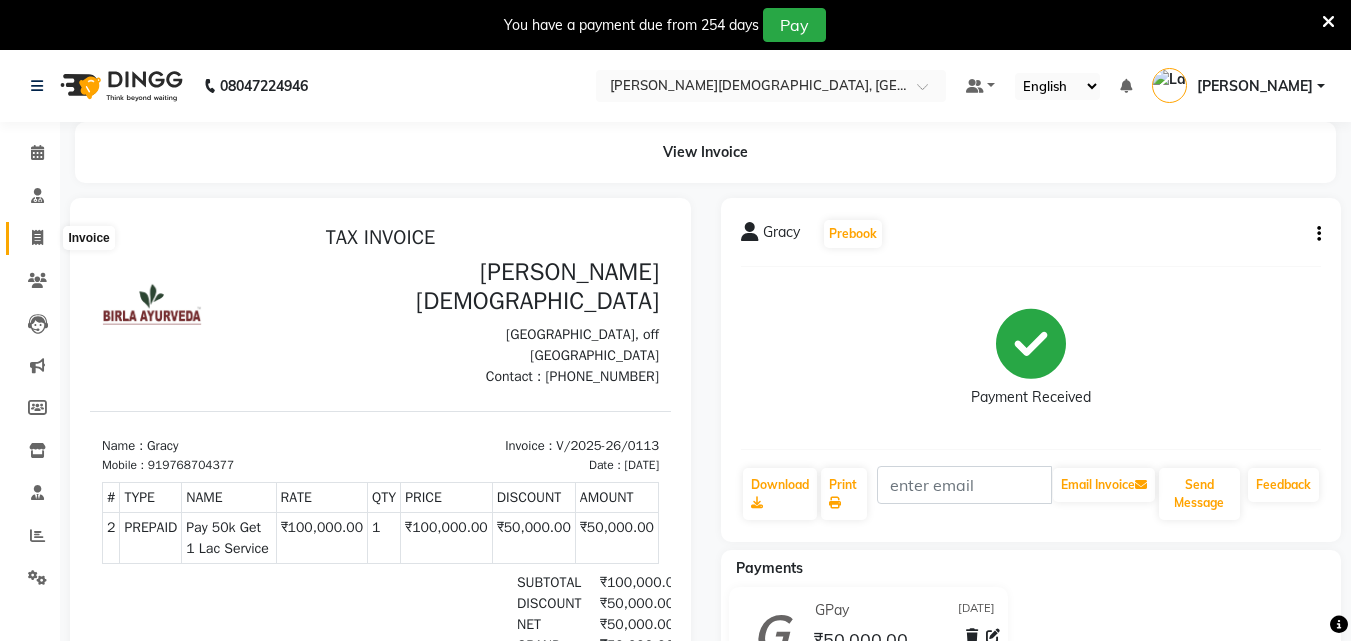click 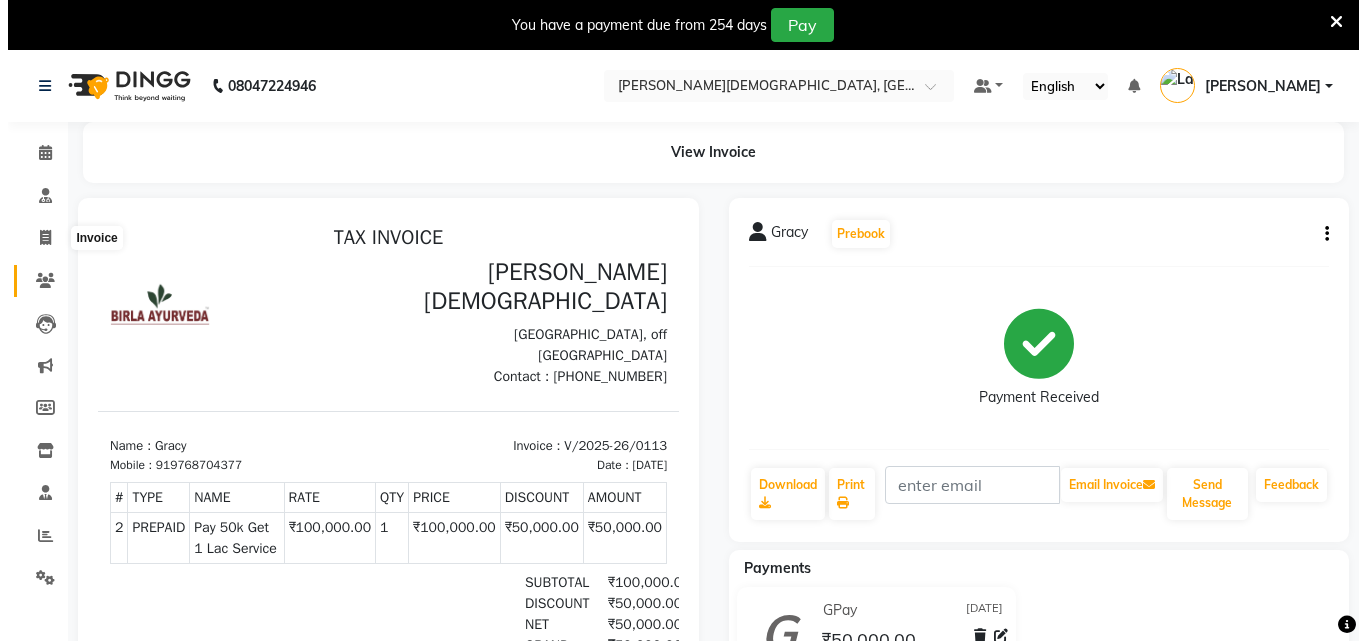 scroll, scrollTop: 50, scrollLeft: 0, axis: vertical 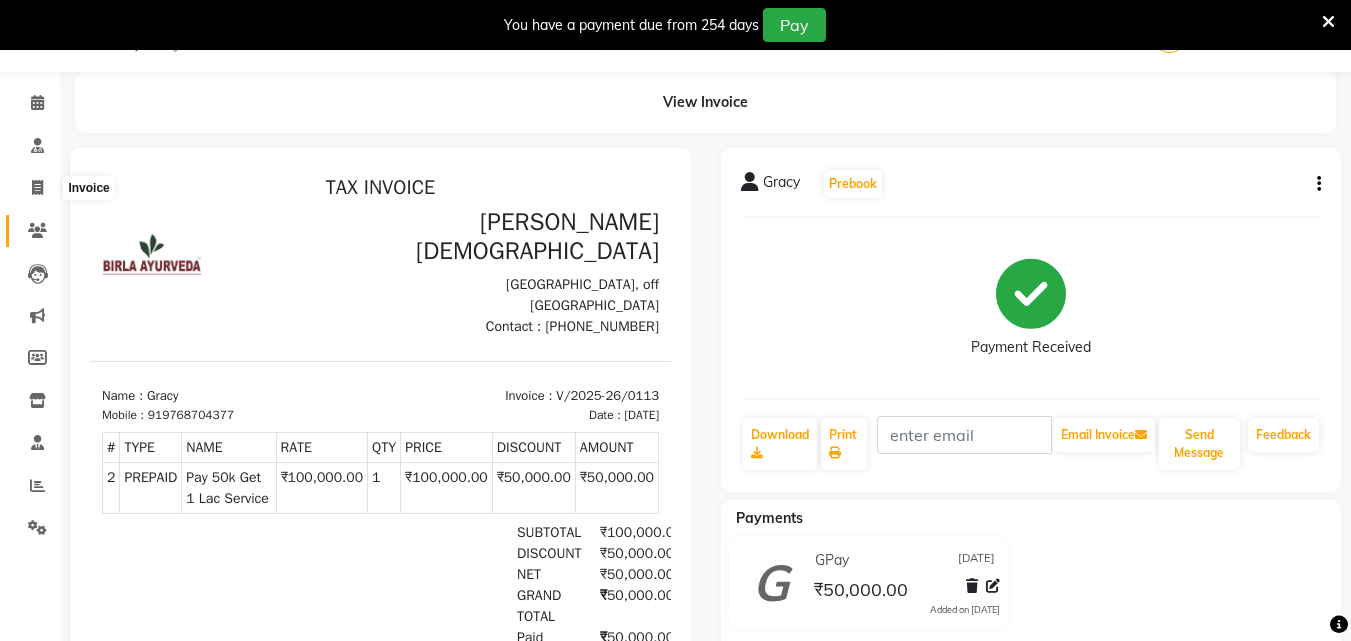 select on "6810" 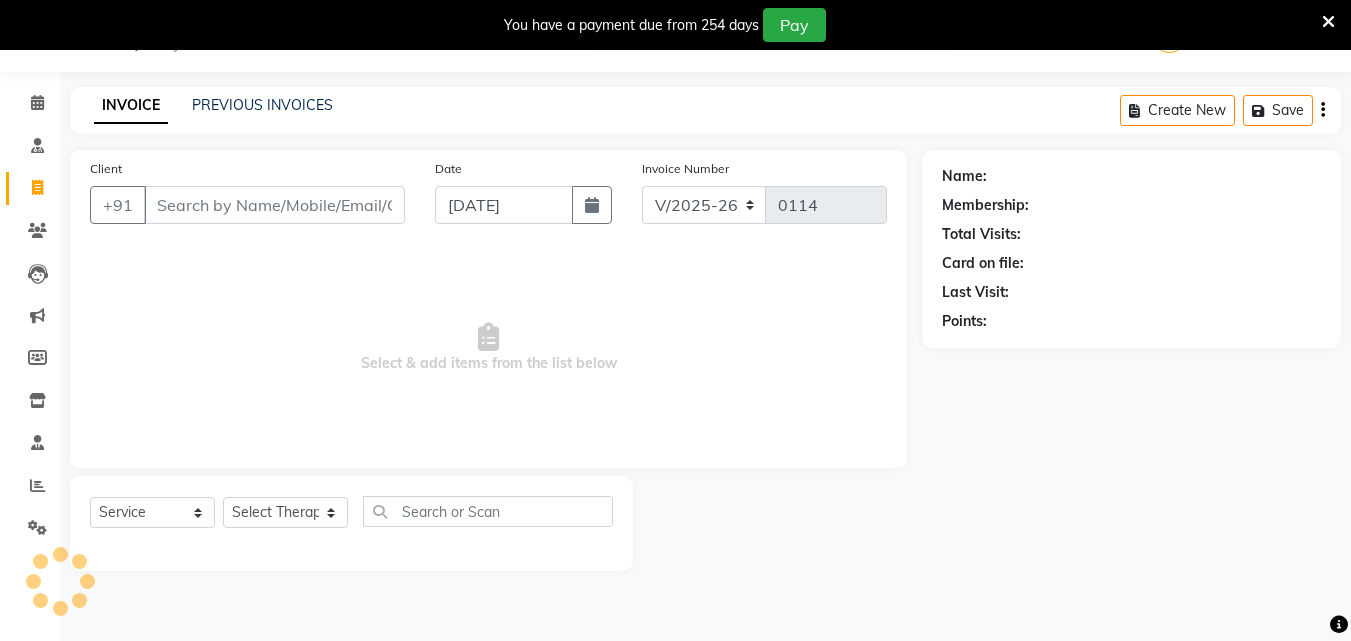 click on "Client" at bounding box center [274, 205] 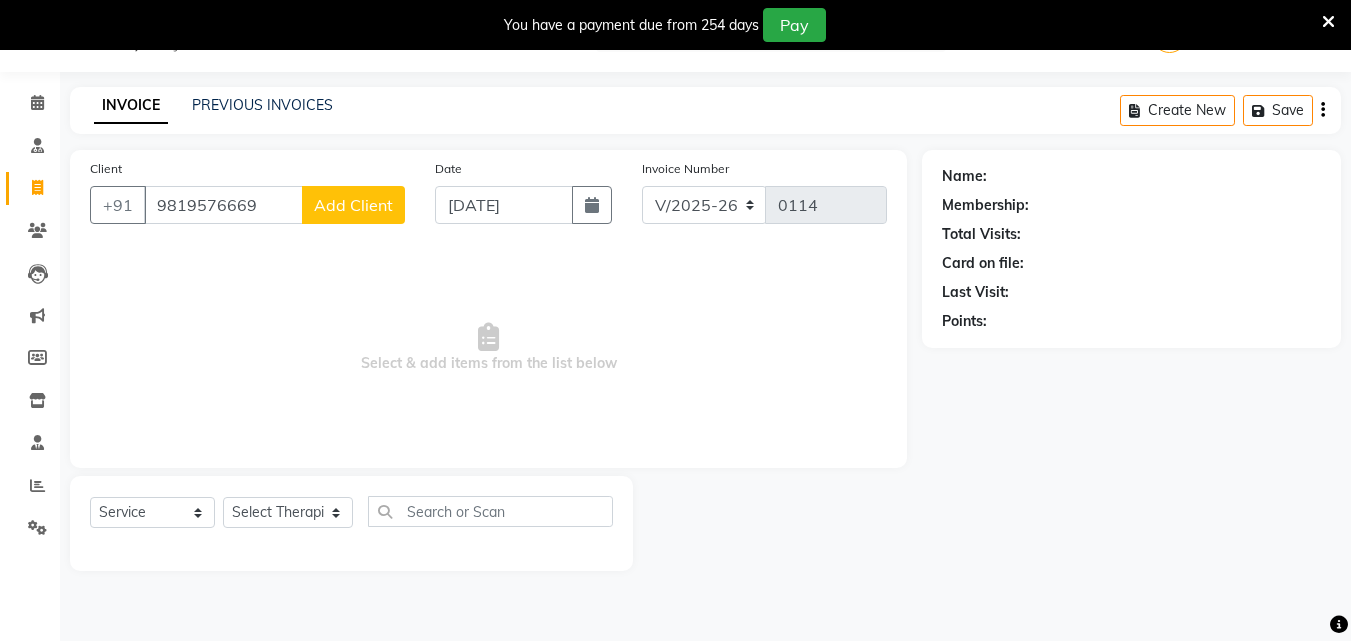 type on "9819576669" 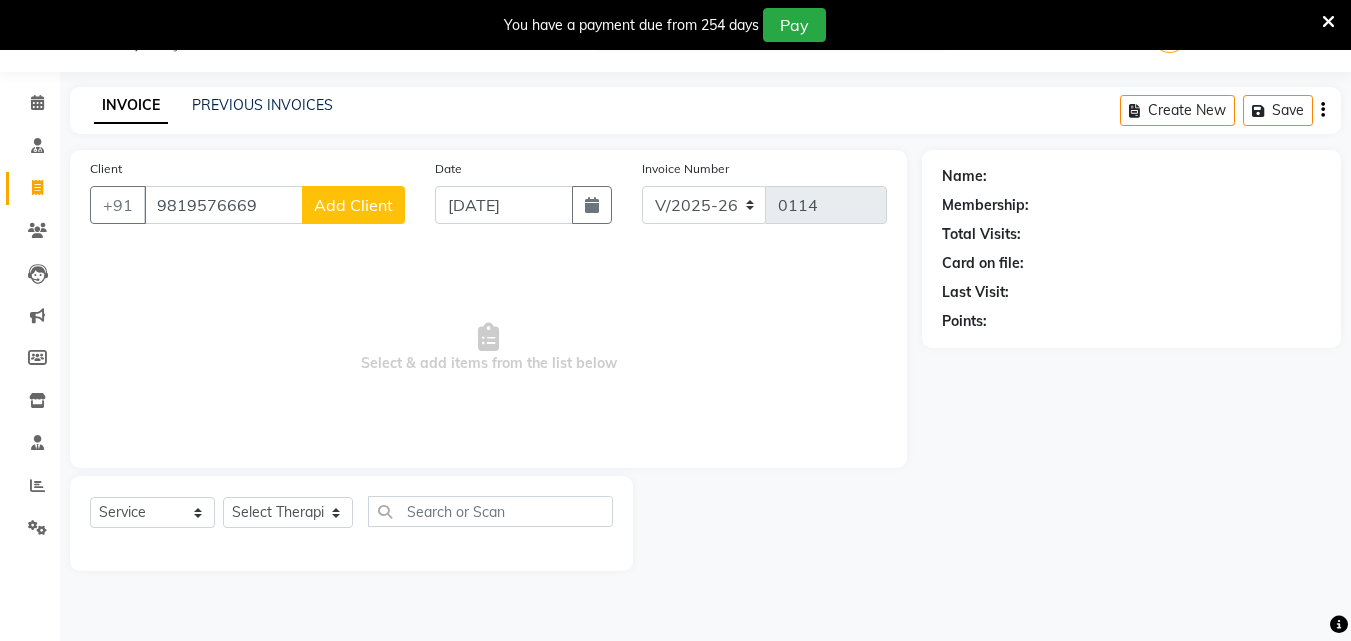 click on "Add Client" 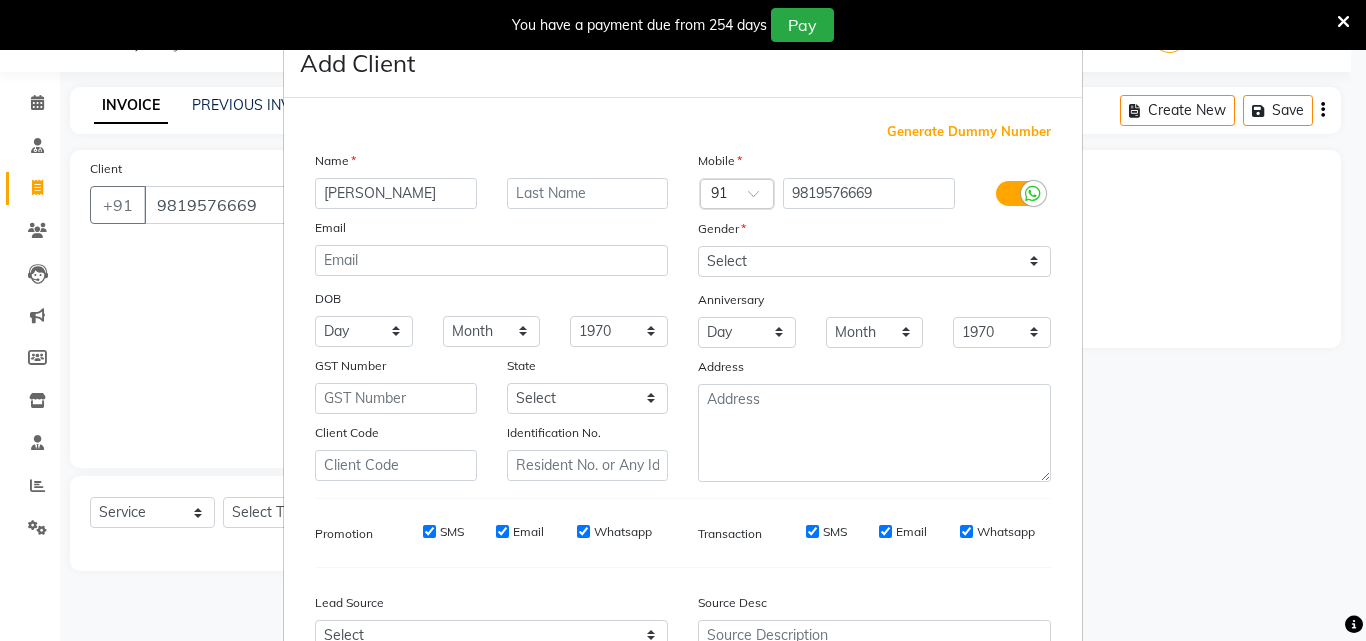 type on "Madhuri" 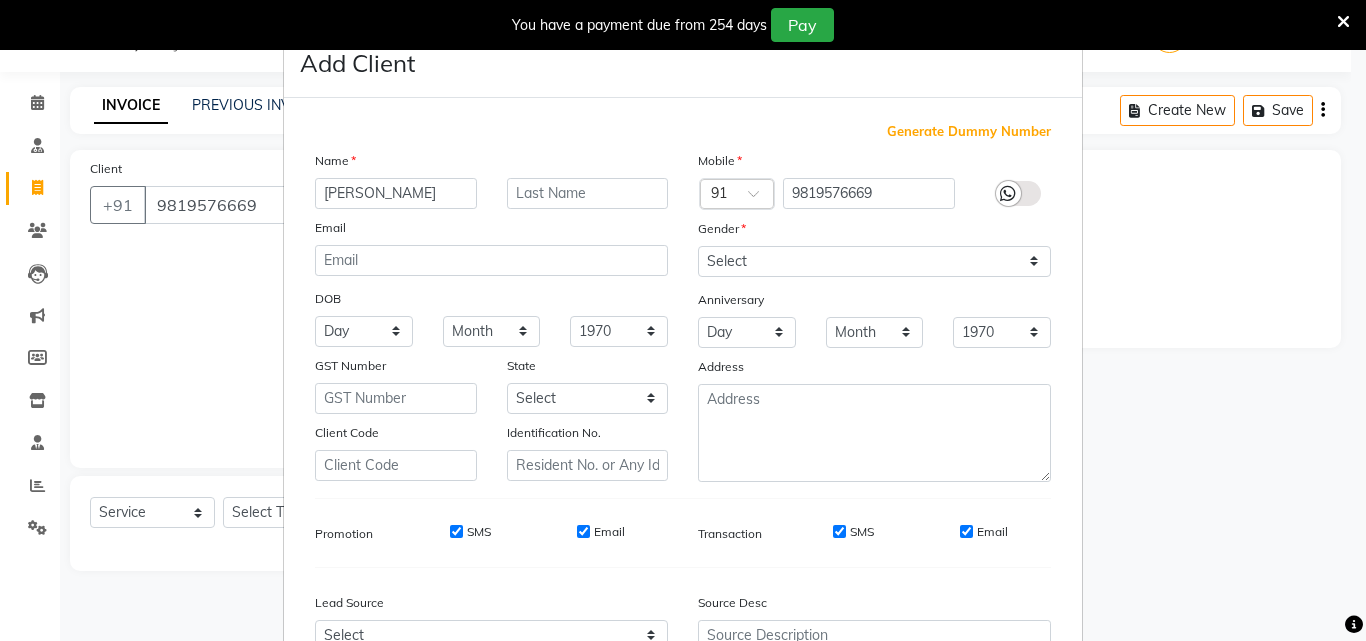 click on "SMS" at bounding box center (456, 531) 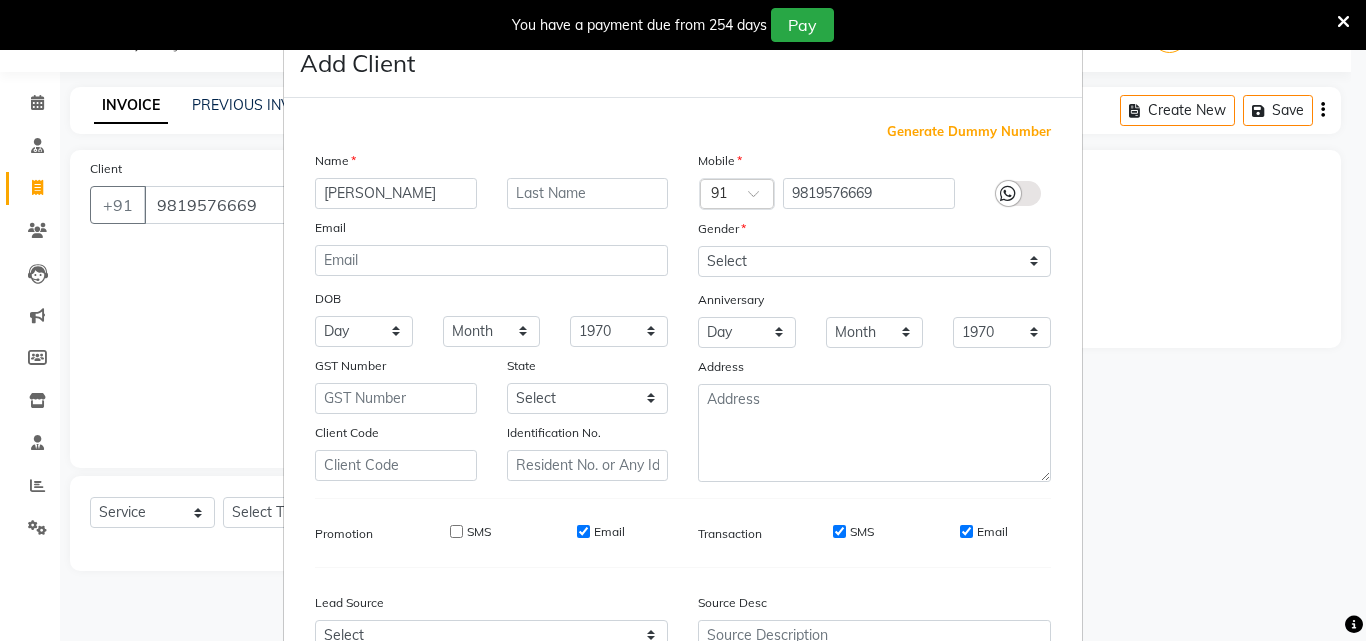 drag, startPoint x: 576, startPoint y: 533, endPoint x: 643, endPoint y: 566, distance: 74.68601 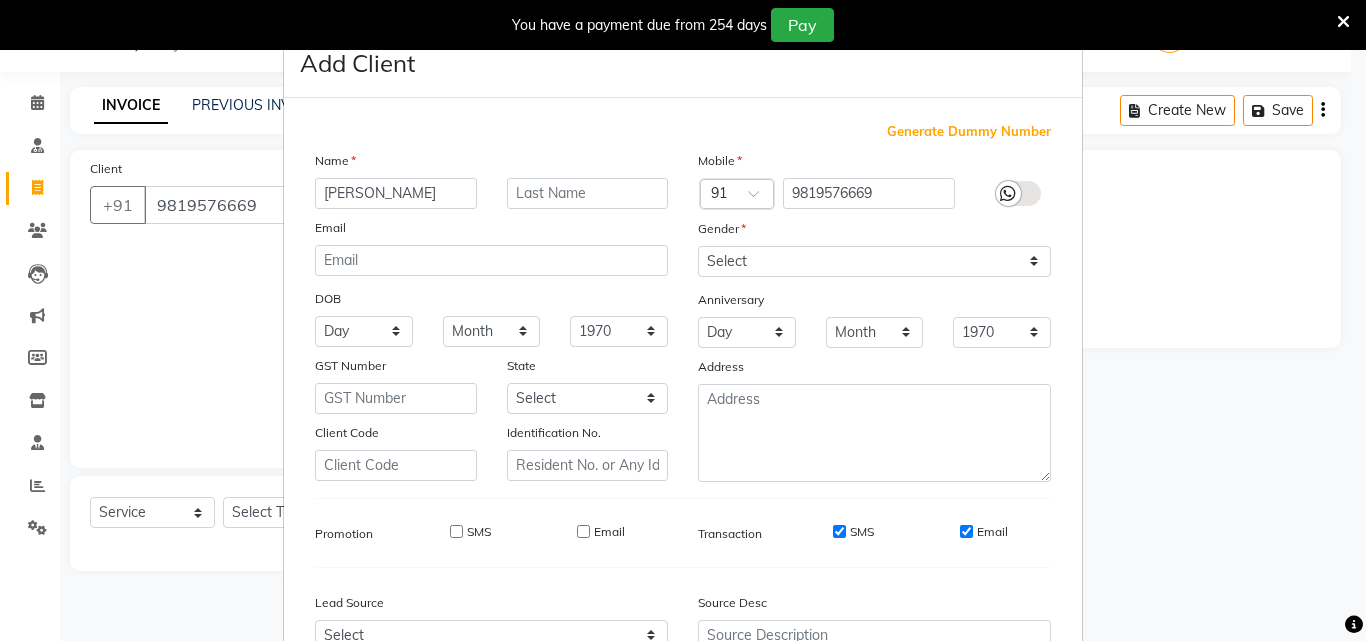 click on "SMS" at bounding box center [839, 531] 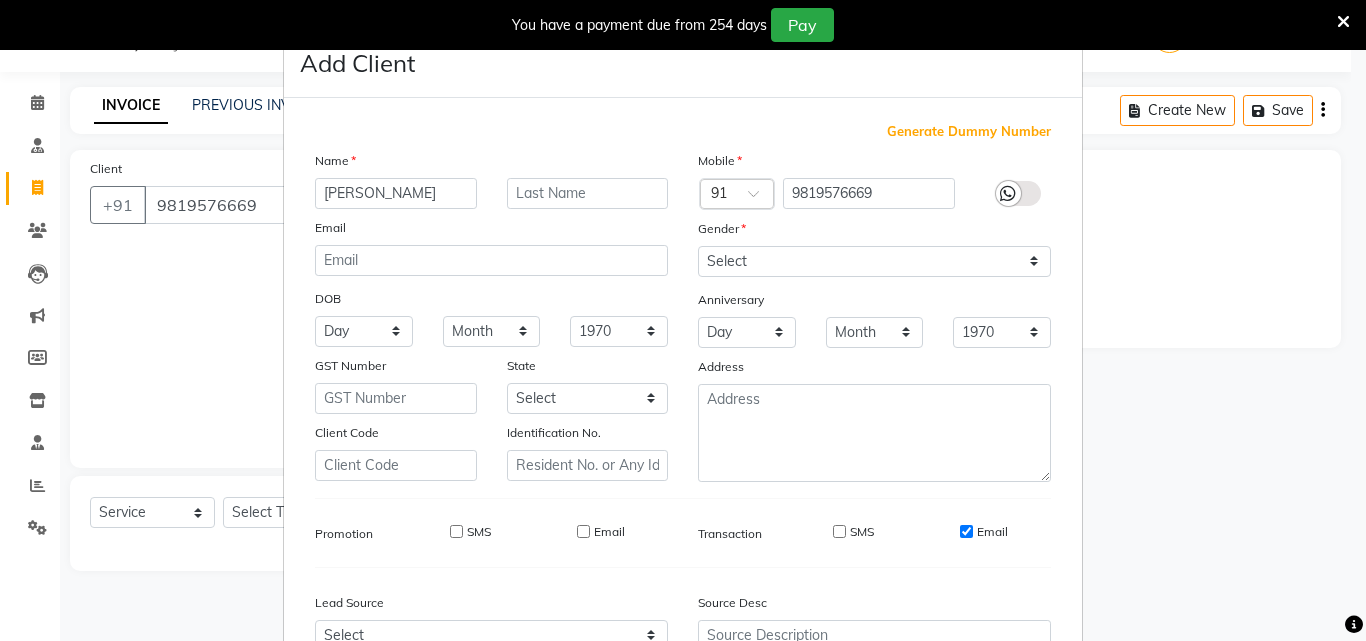 click on "Email" at bounding box center (966, 531) 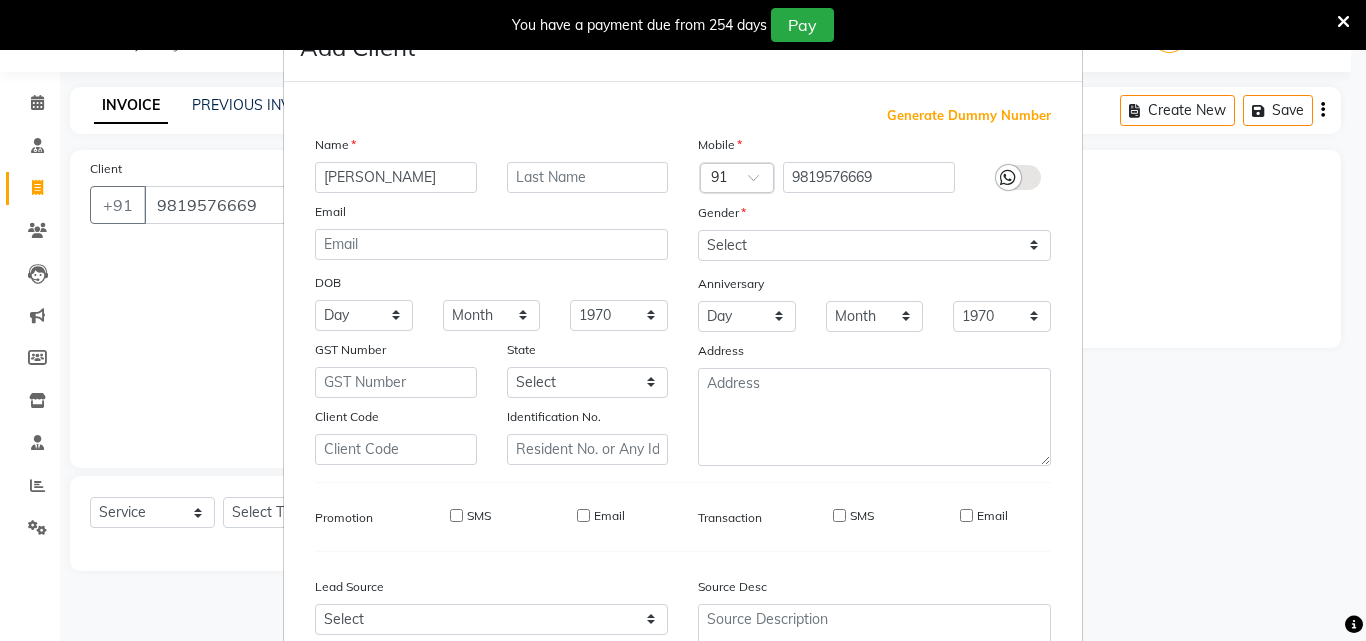 scroll, scrollTop: 8, scrollLeft: 0, axis: vertical 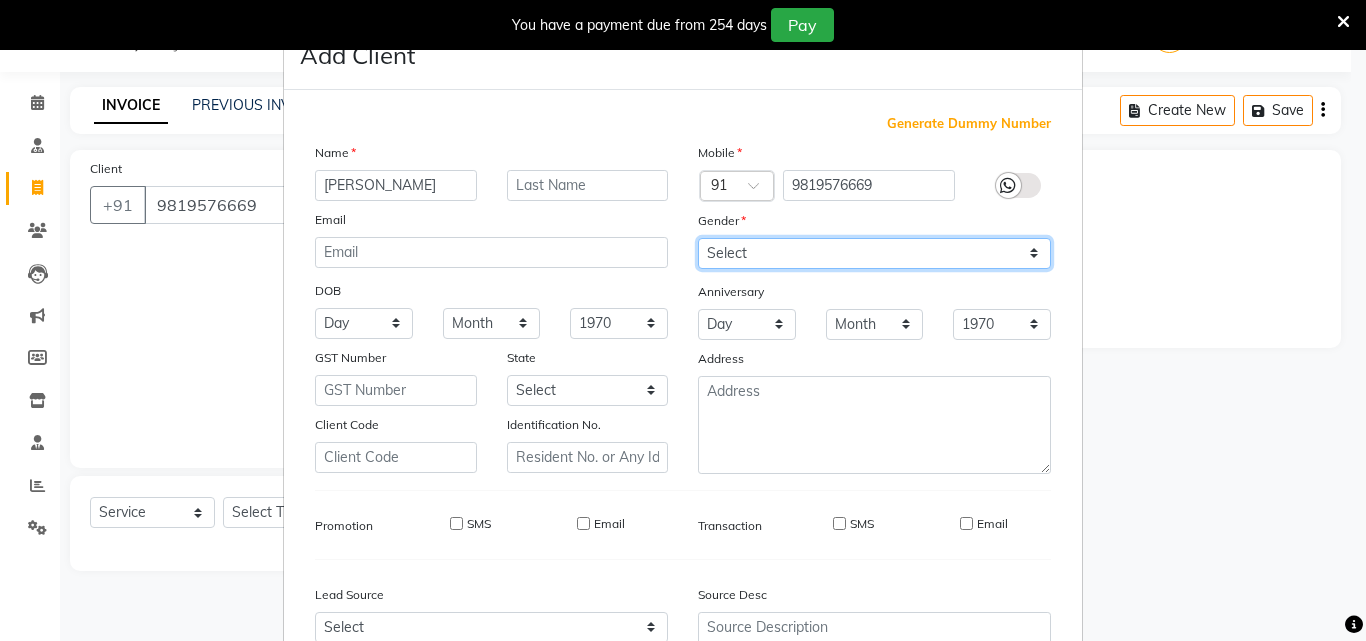 click on "Select [DEMOGRAPHIC_DATA] [DEMOGRAPHIC_DATA] Other Prefer Not To Say" at bounding box center (874, 253) 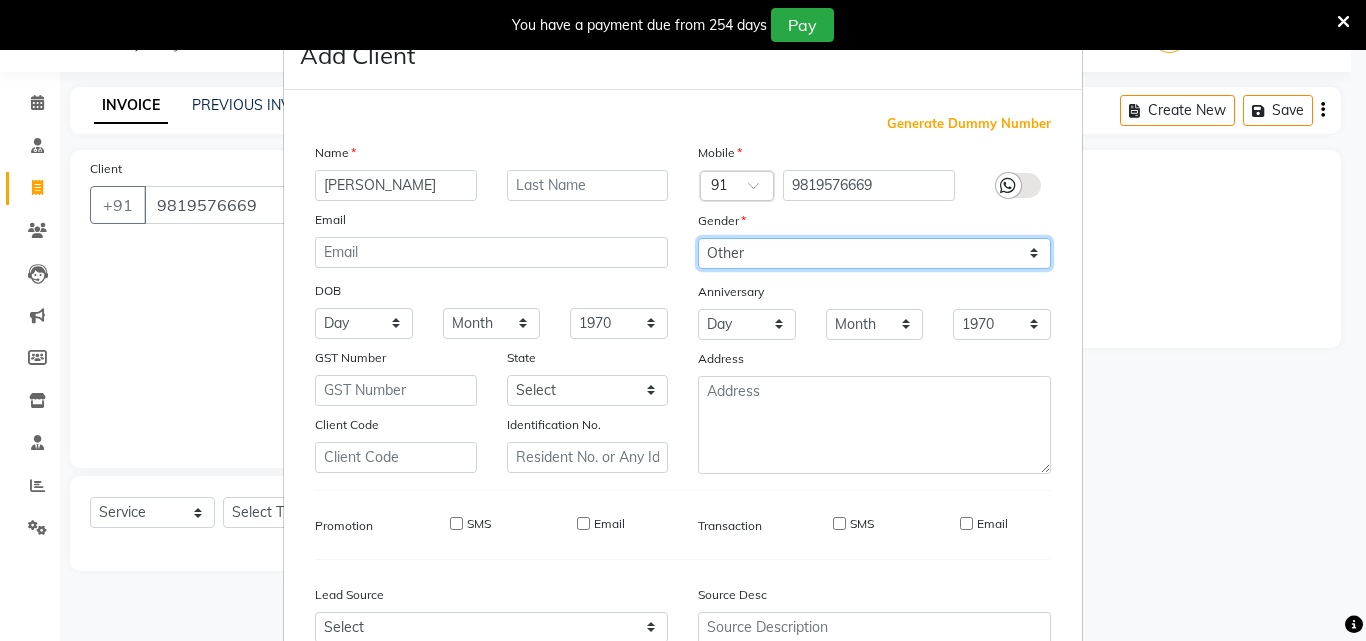 click on "Select [DEMOGRAPHIC_DATA] [DEMOGRAPHIC_DATA] Other Prefer Not To Say" at bounding box center [874, 253] 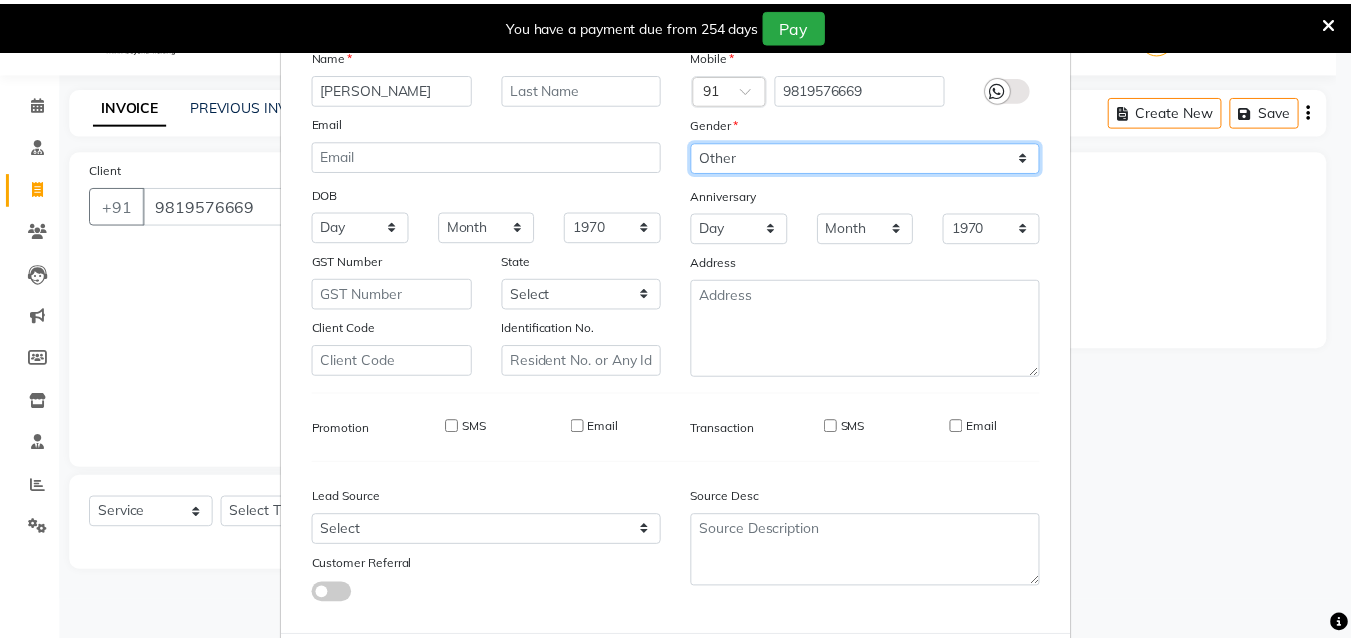 scroll, scrollTop: 208, scrollLeft: 0, axis: vertical 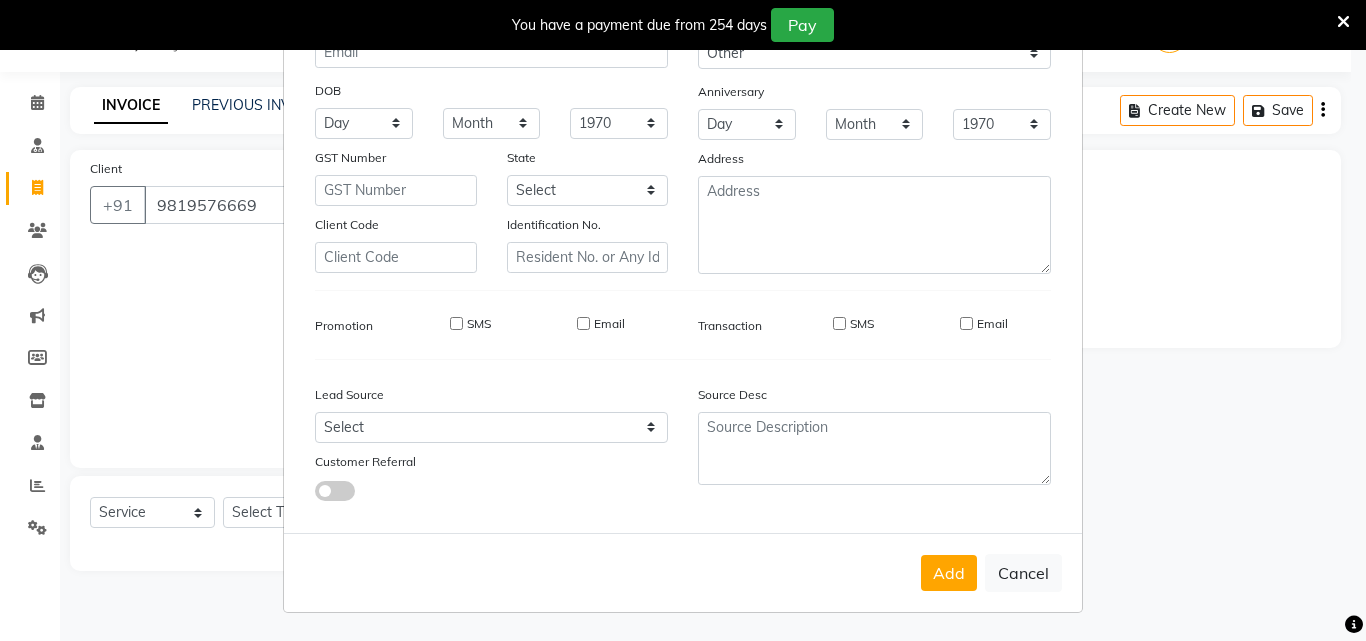 click on "Add   Cancel" at bounding box center (683, 572) 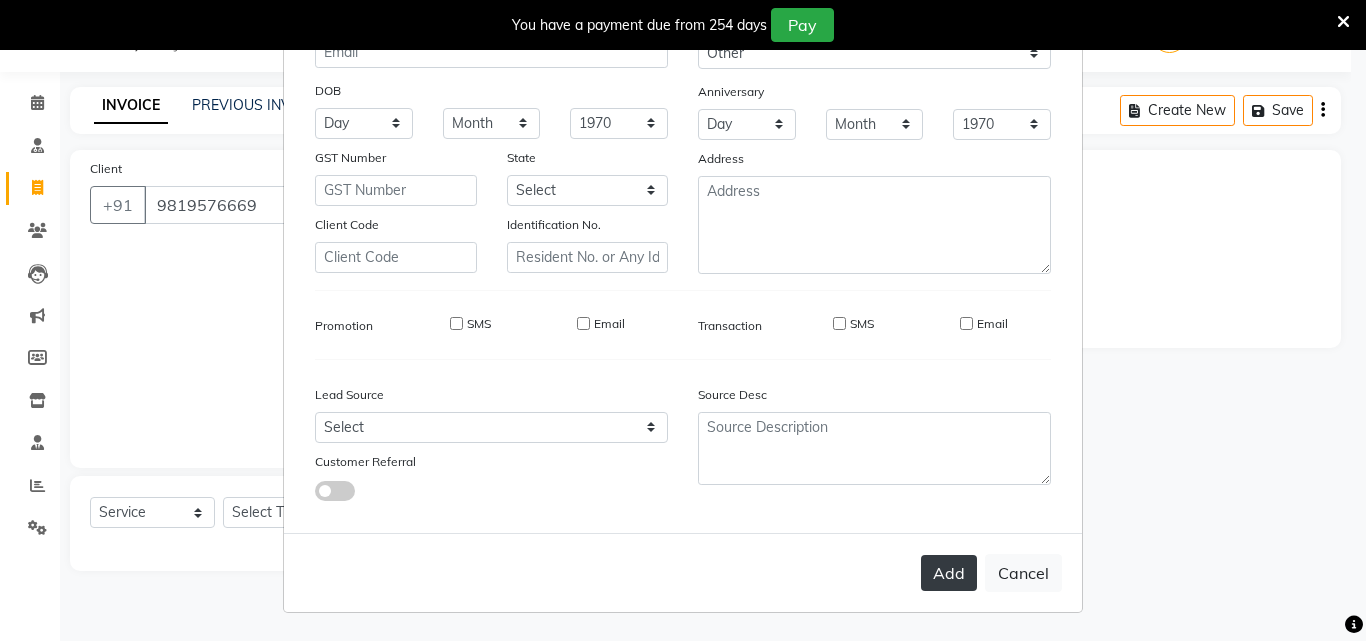 click on "Add" at bounding box center [949, 573] 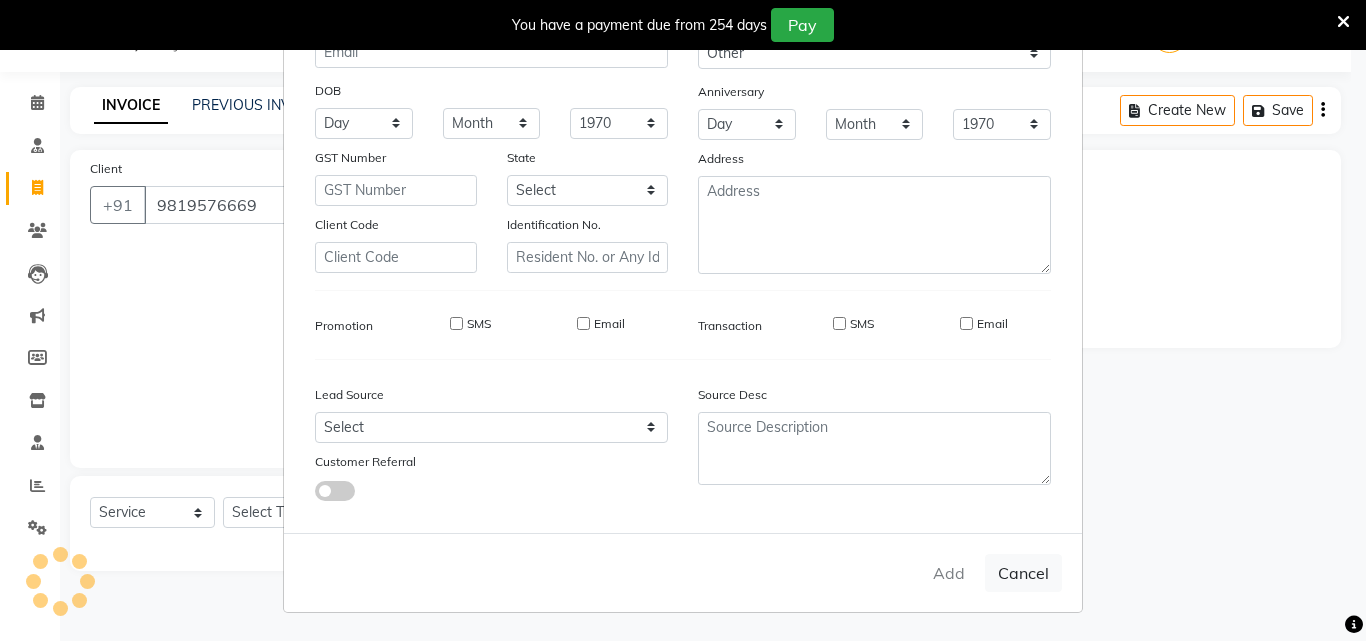 type 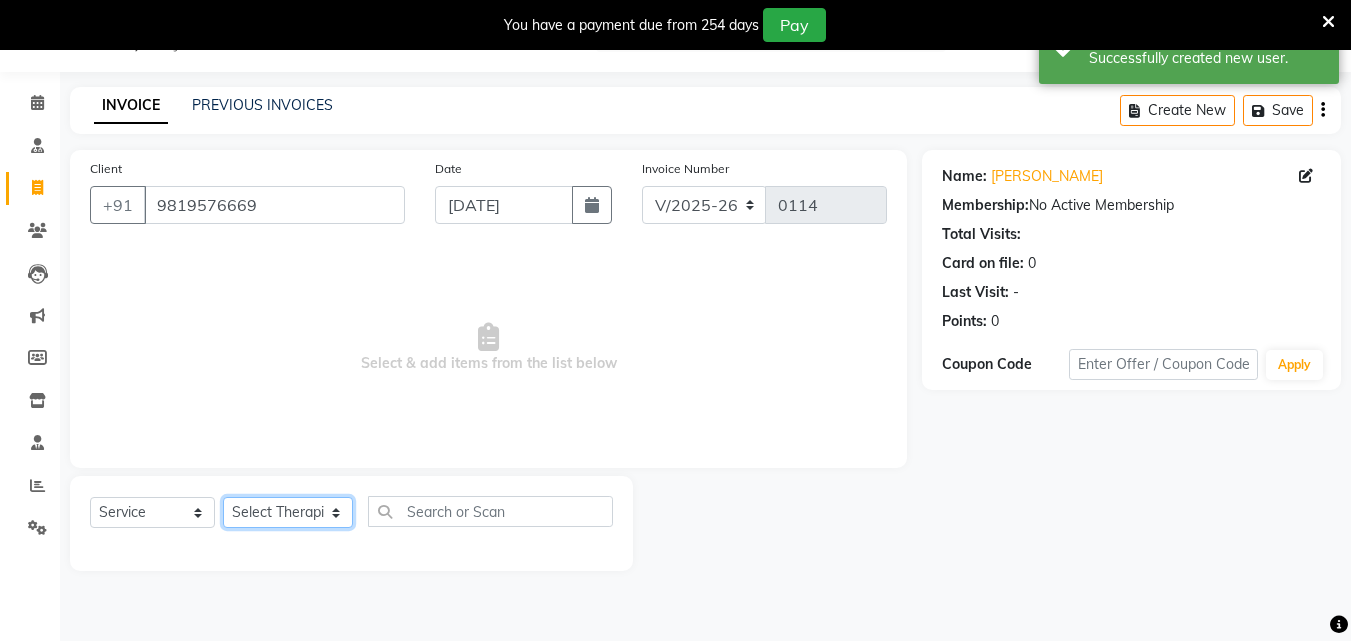 click on "Select Therapist [PERSON_NAME] [PERSON_NAME] [PERSON_NAME] [PERSON_NAME] [PERSON_NAME]  [PERSON_NAME] Bibina [PERSON_NAME] [PERSON_NAME] Dr. [PERSON_NAME] [PERSON_NAME] Dr. [PERSON_NAME] Dr mamta [PERSON_NAME] [PERSON_NAME] [PERSON_NAME] [PERSON_NAME] [PERSON_NAME] [PERSON_NAME] Leenamol Pooja [PERSON_NAME] Mishra [PERSON_NAME] [PERSON_NAME] [PERSON_NAME] G [PERSON_NAME] [PERSON_NAME] K M [PERSON_NAME] K [PERSON_NAME] [PERSON_NAME] Suddheesh K K [PERSON_NAME] [PERSON_NAME]  Swati [PERSON_NAME] [PERSON_NAME] [PERSON_NAME]" 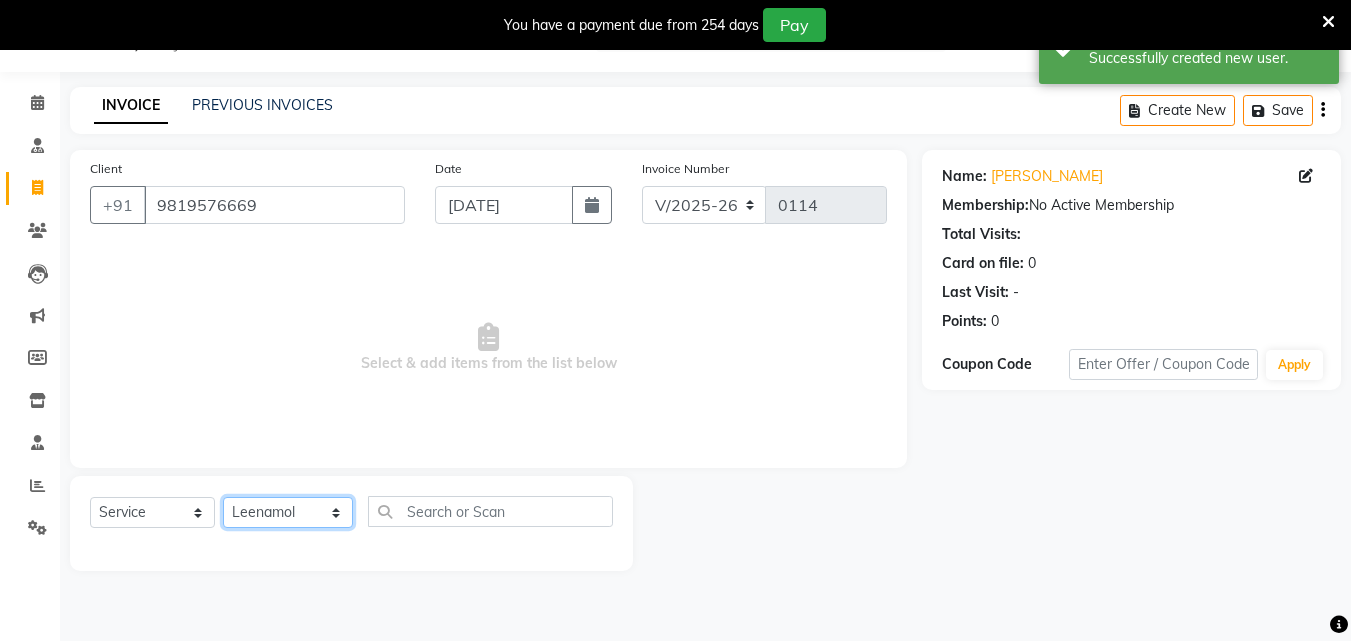 click on "Select Therapist [PERSON_NAME] [PERSON_NAME] [PERSON_NAME] [PERSON_NAME] [PERSON_NAME]  [PERSON_NAME] Bibina [PERSON_NAME] [PERSON_NAME] Dr. [PERSON_NAME] [PERSON_NAME] Dr. [PERSON_NAME] Dr mamta [PERSON_NAME] [PERSON_NAME] [PERSON_NAME] [PERSON_NAME] [PERSON_NAME] [PERSON_NAME] Leenamol Pooja [PERSON_NAME] Mishra [PERSON_NAME] [PERSON_NAME] [PERSON_NAME] G [PERSON_NAME] [PERSON_NAME] K M [PERSON_NAME] K [PERSON_NAME] [PERSON_NAME] Suddheesh K K [PERSON_NAME] [PERSON_NAME]  Swati [PERSON_NAME] [PERSON_NAME] [PERSON_NAME]" 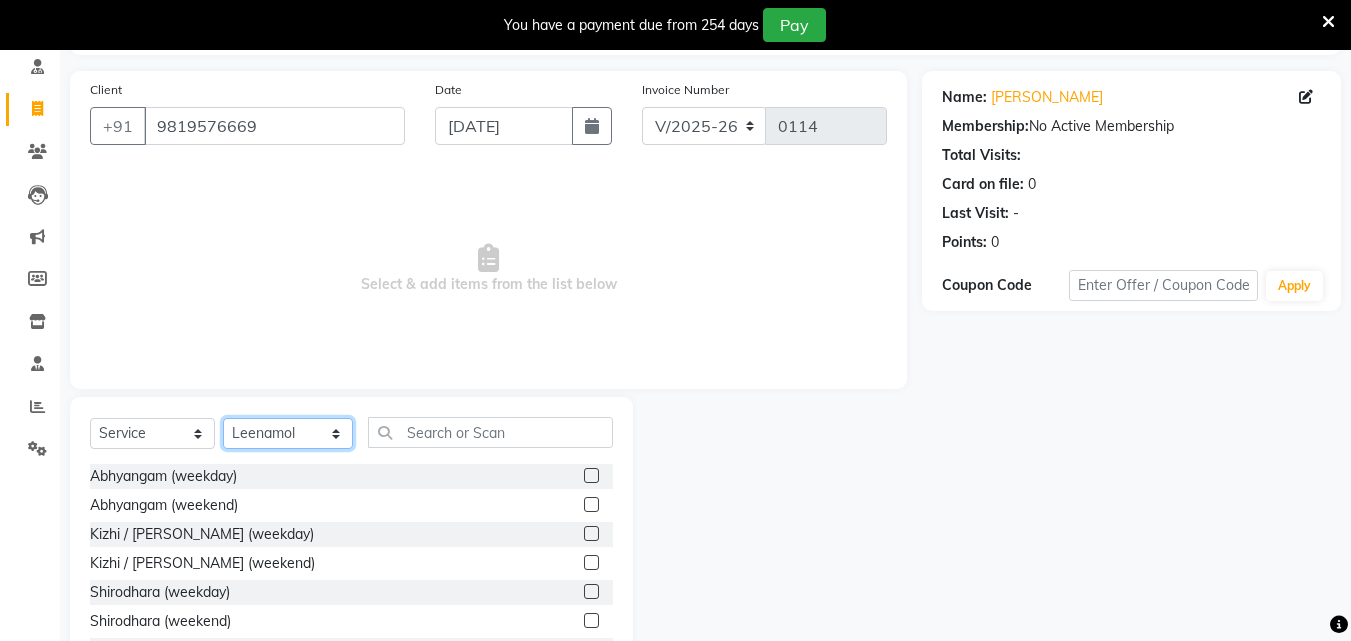 scroll, scrollTop: 210, scrollLeft: 0, axis: vertical 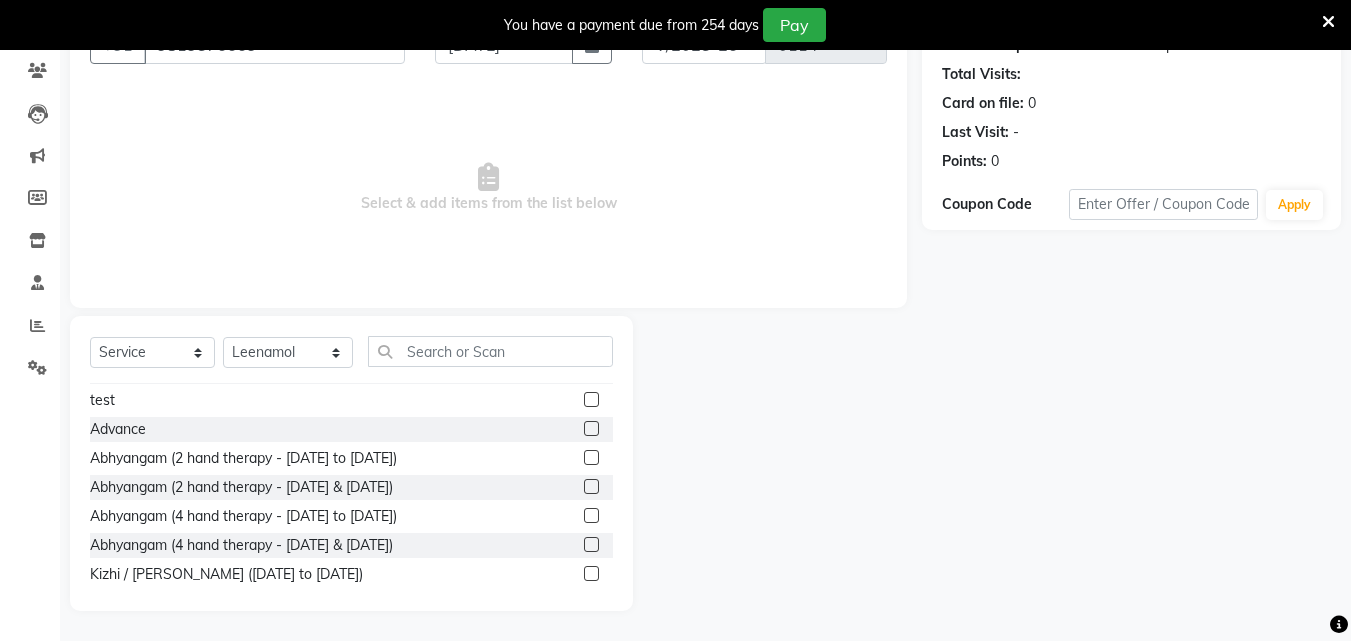 click 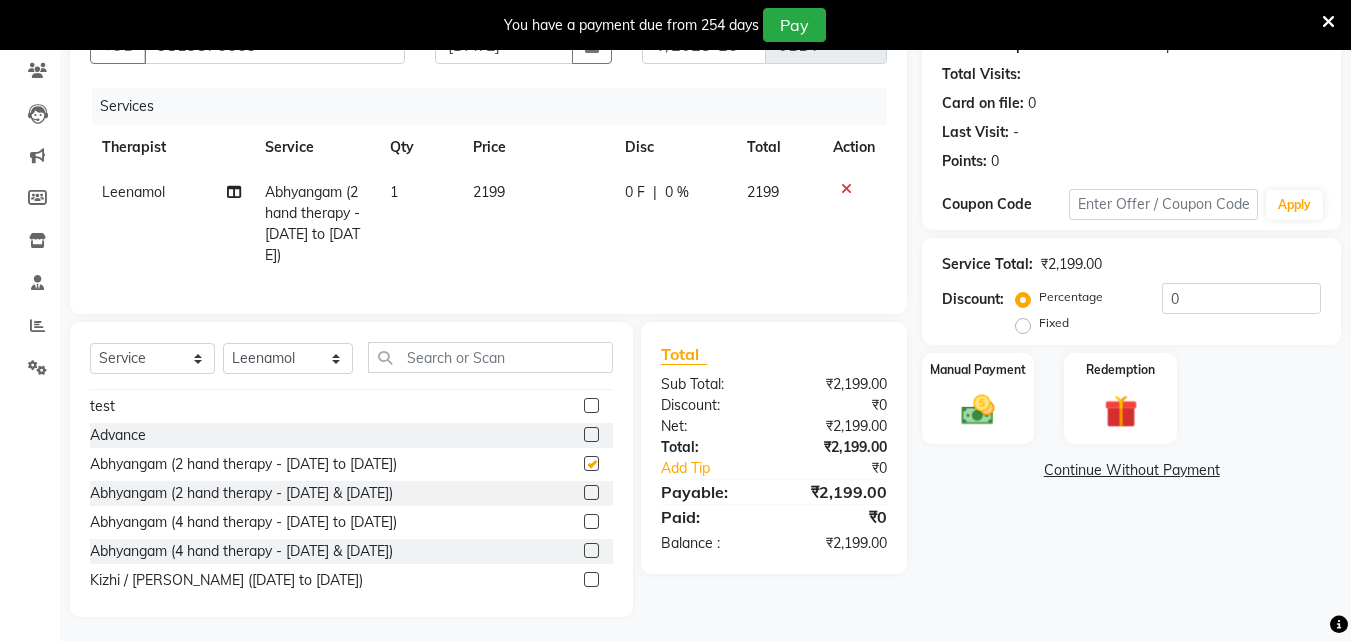 checkbox on "false" 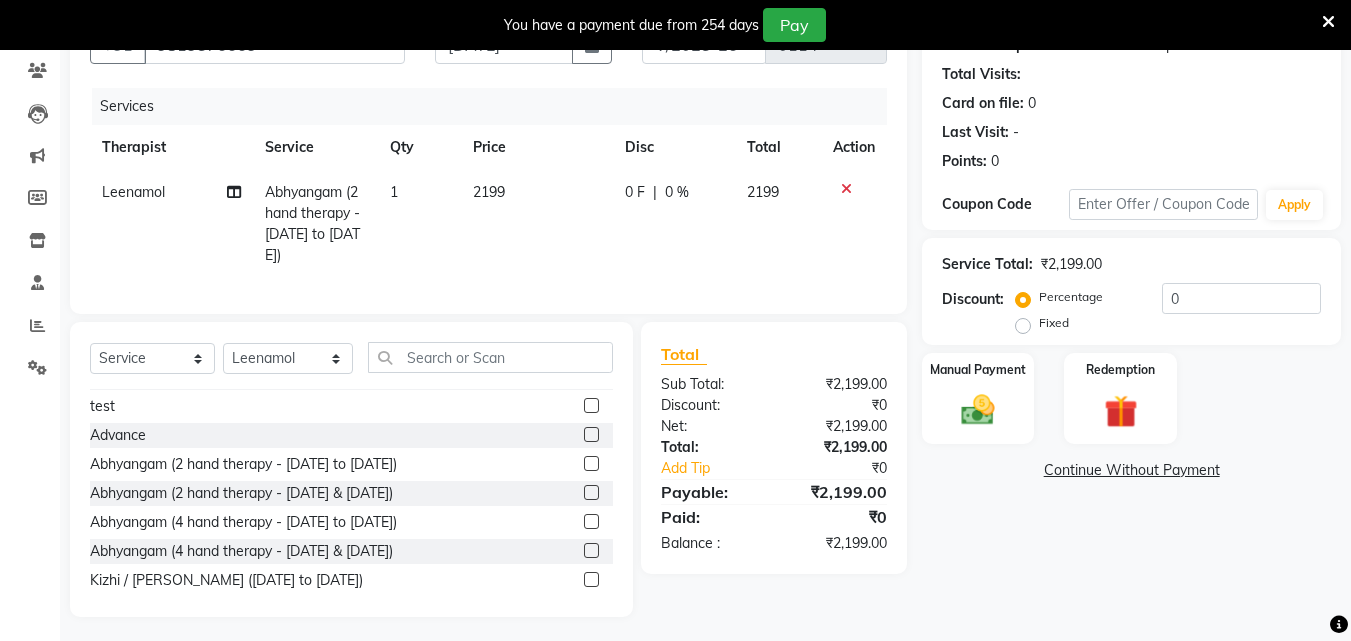 click 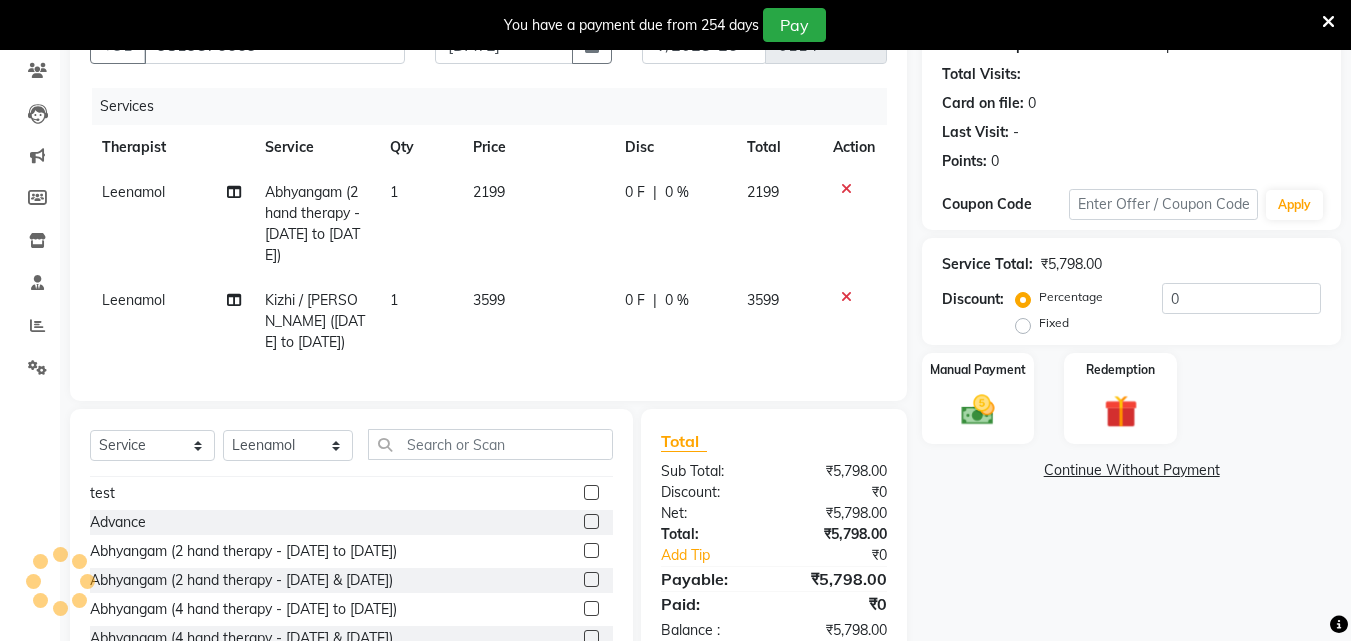 checkbox on "false" 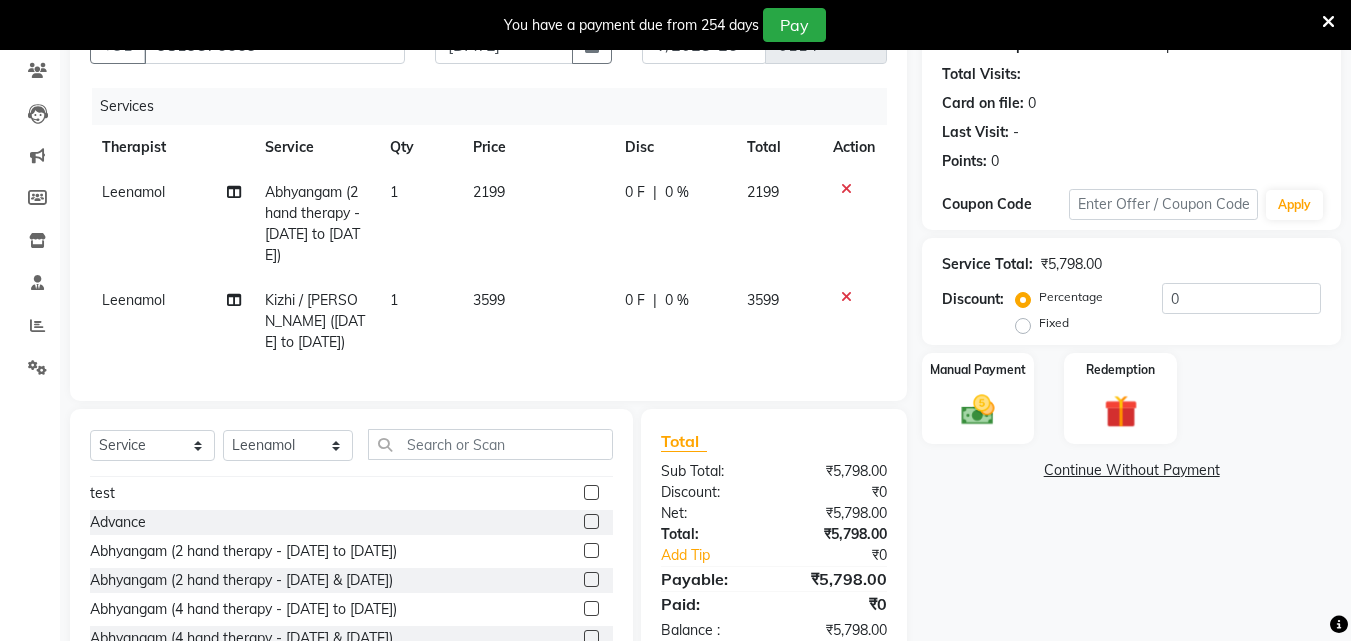 click 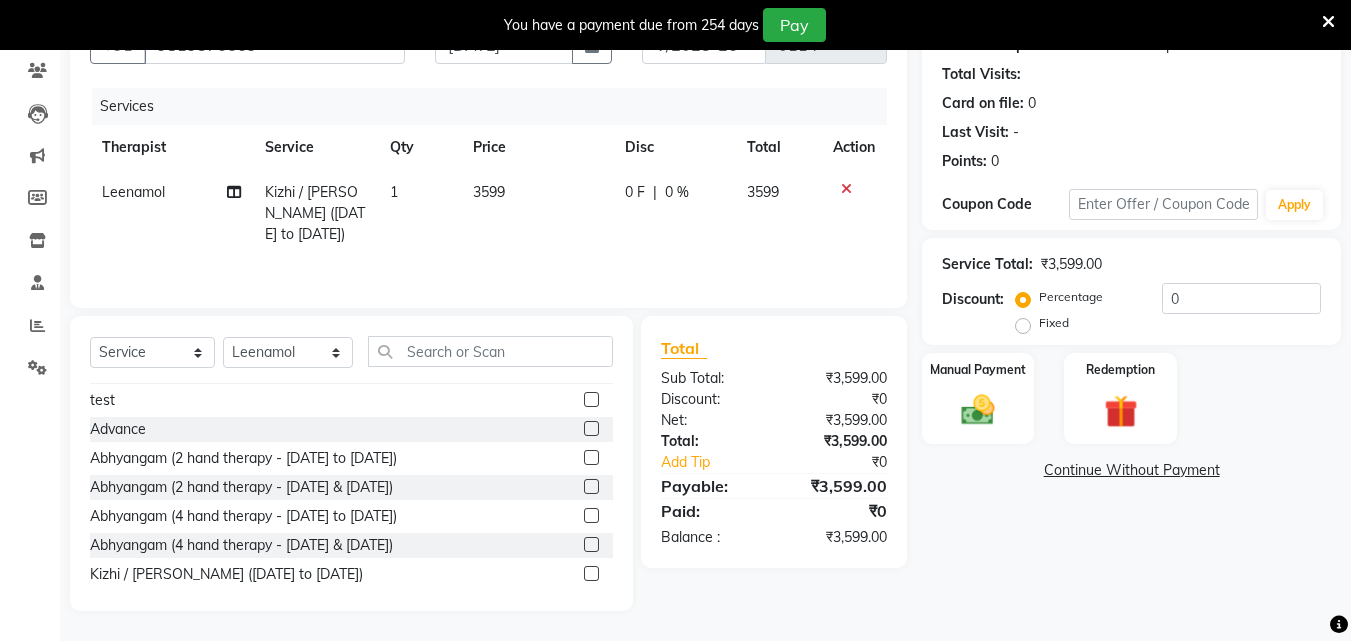 click on "0 %" 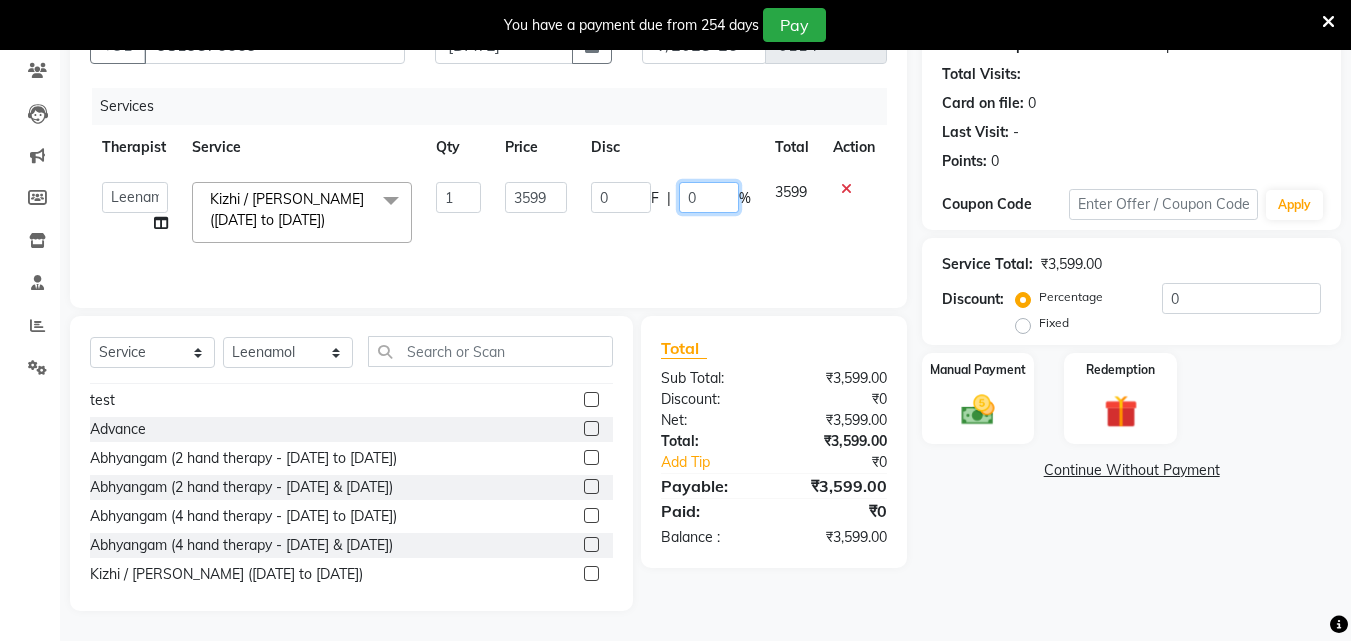 drag, startPoint x: 701, startPoint y: 196, endPoint x: 710, endPoint y: 204, distance: 12.0415945 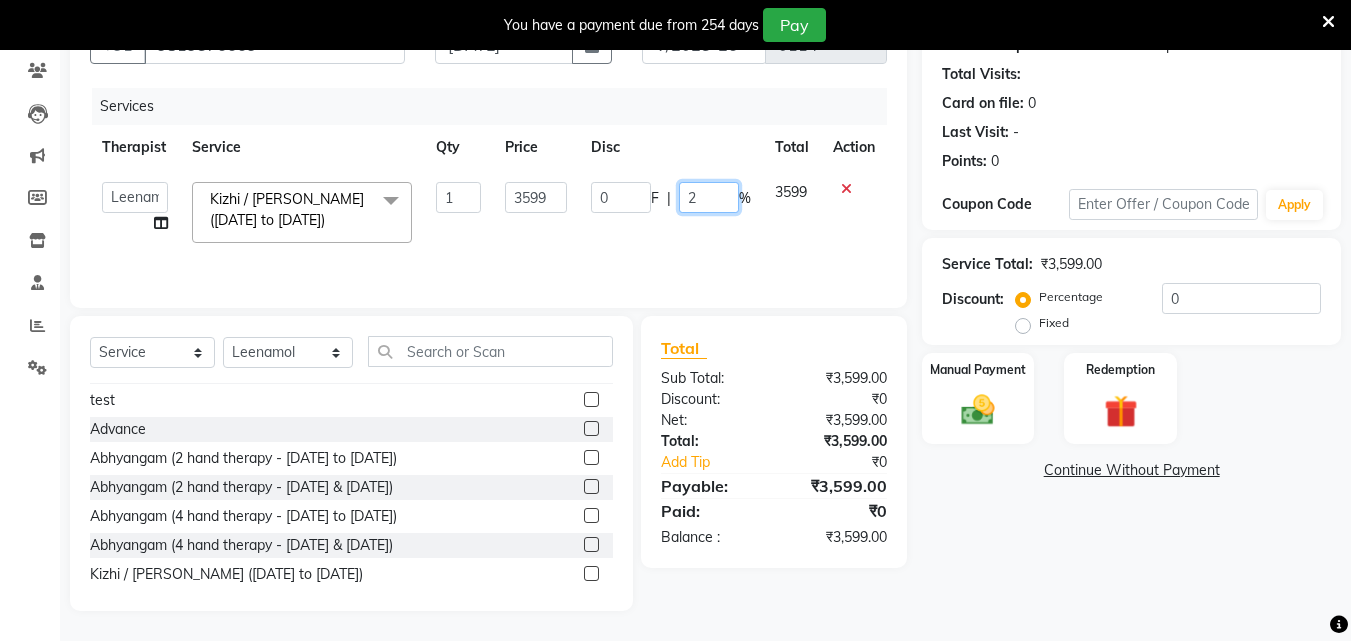 type on "20" 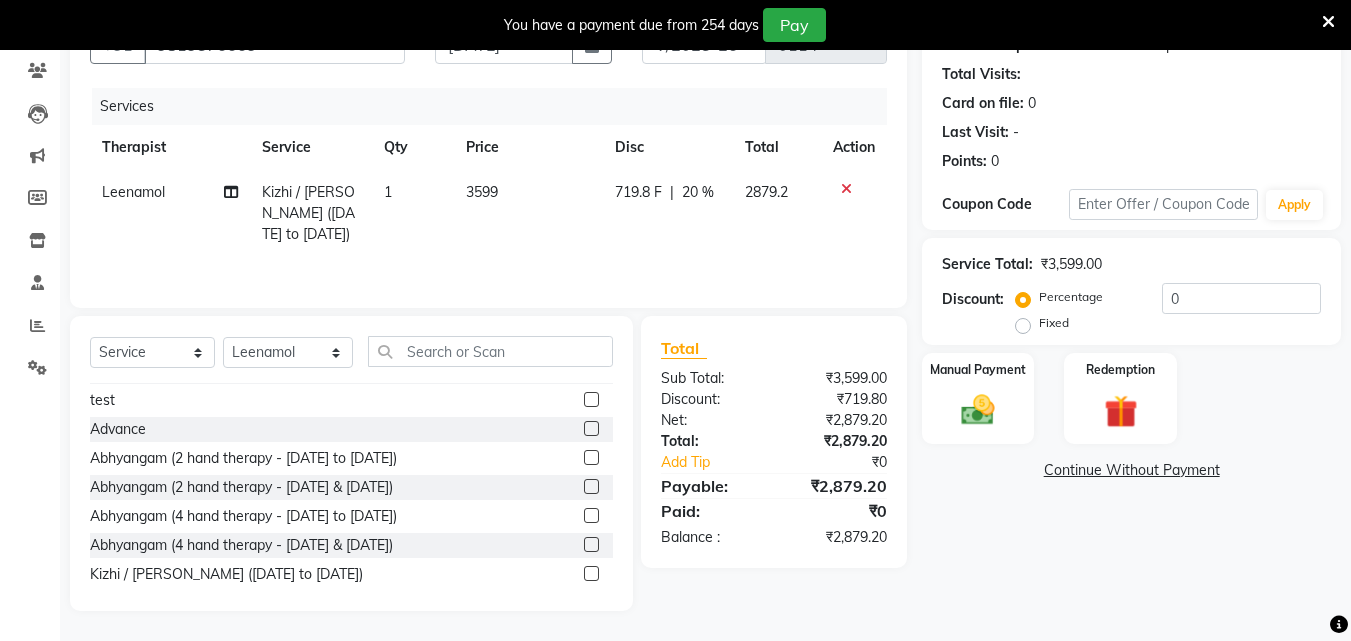 click on "Name: Madhuri  Membership:  No Active Membership  Total Visits:   Card on file:  0 Last Visit:   - Points:   0  Coupon Code Apply Service Total:  ₹3,599.00  Discount:  Percentage   Fixed  0 Manual Payment Redemption  Continue Without Payment" 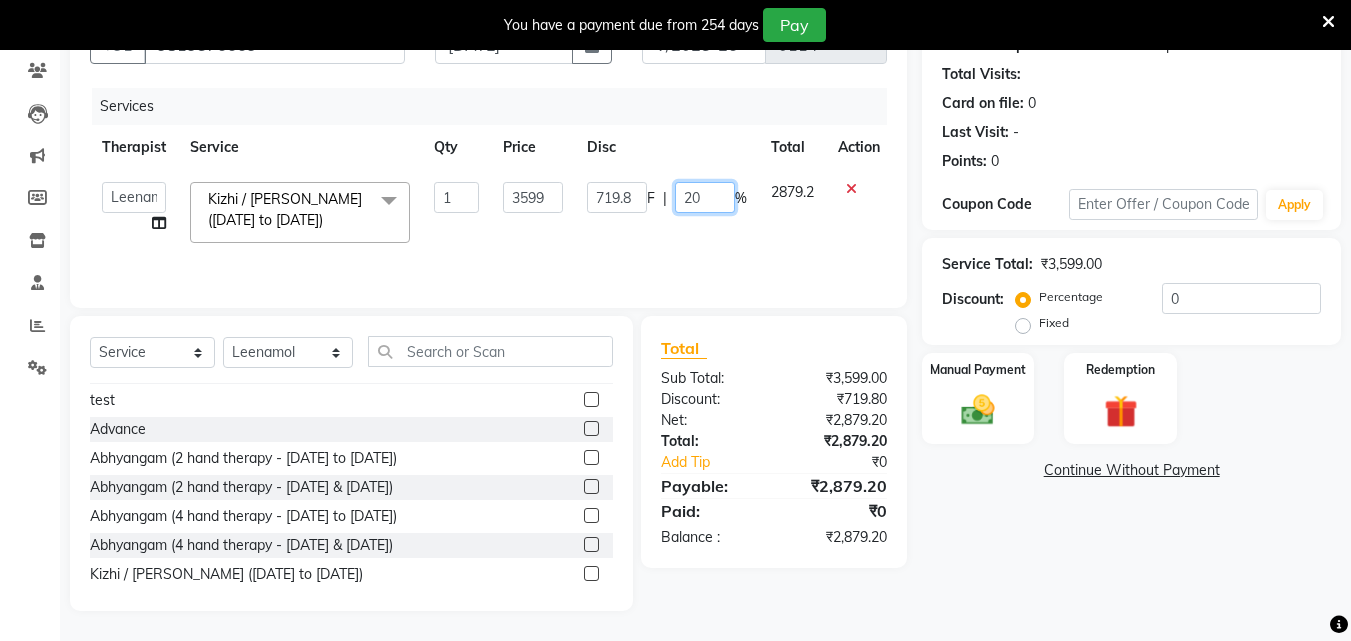 click on "20" 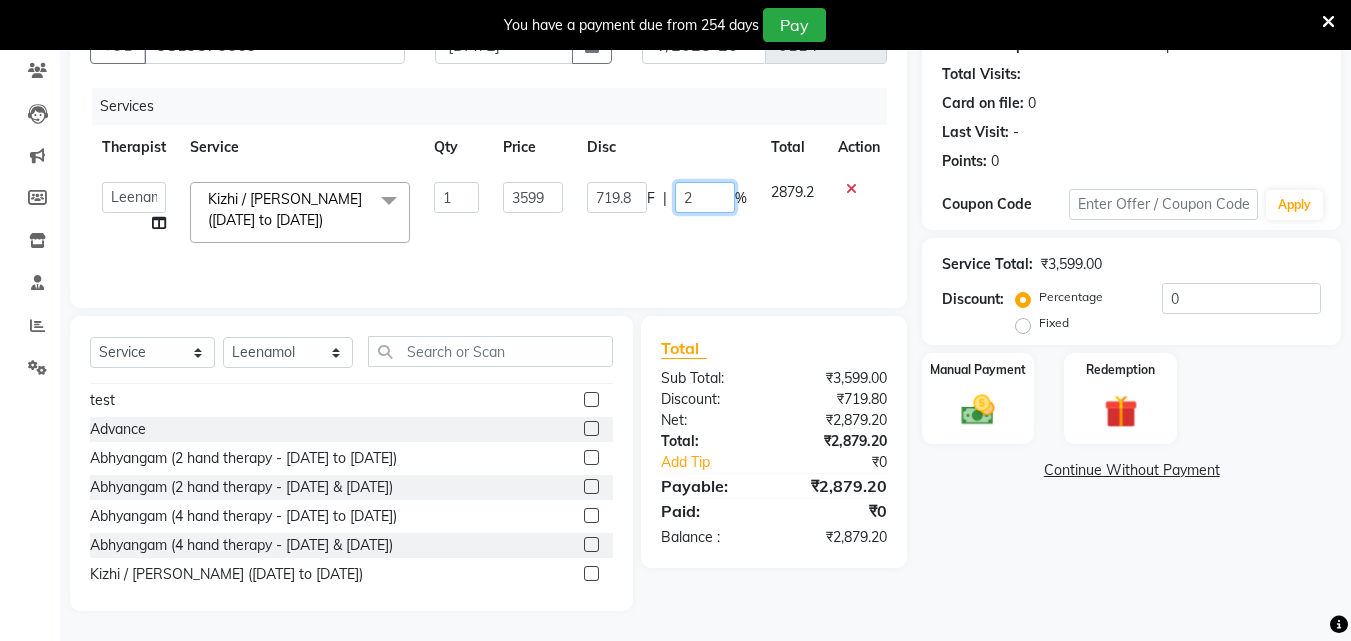type on "25" 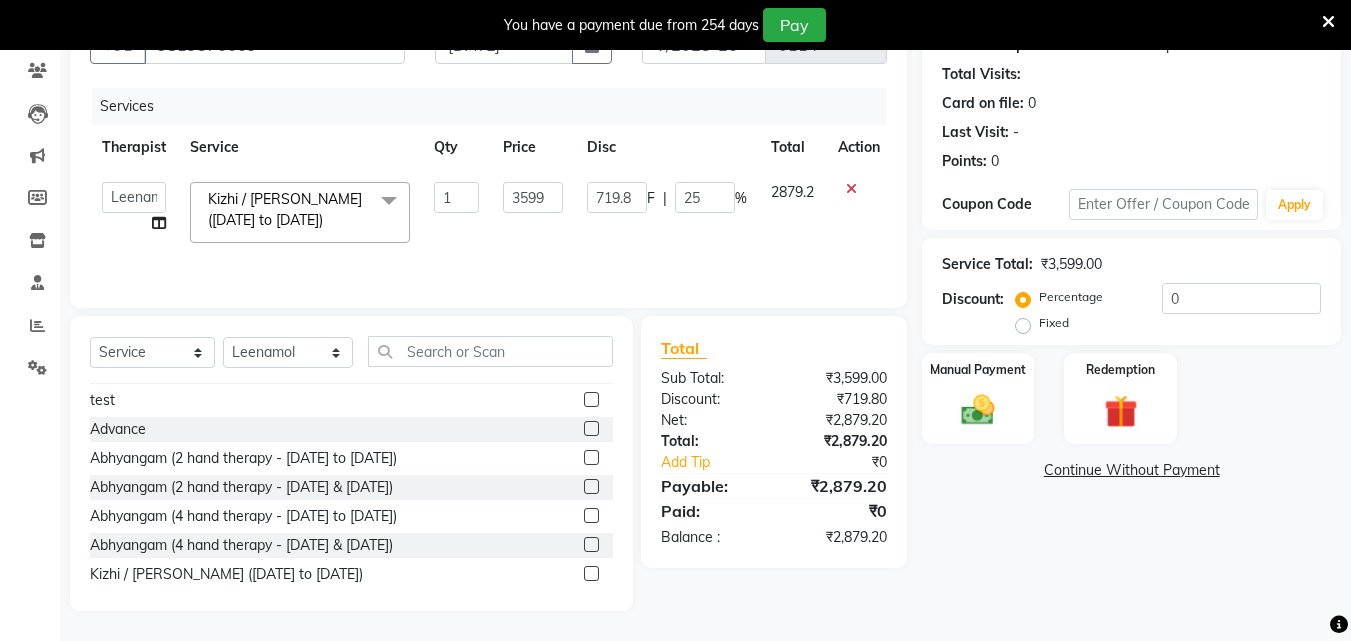 click on "Name: Madhuri  Membership:  No Active Membership  Total Visits:   Card on file:  0 Last Visit:   - Points:   0  Coupon Code Apply Service Total:  ₹3,599.00  Discount:  Percentage   Fixed  0 Manual Payment Redemption  Continue Without Payment" 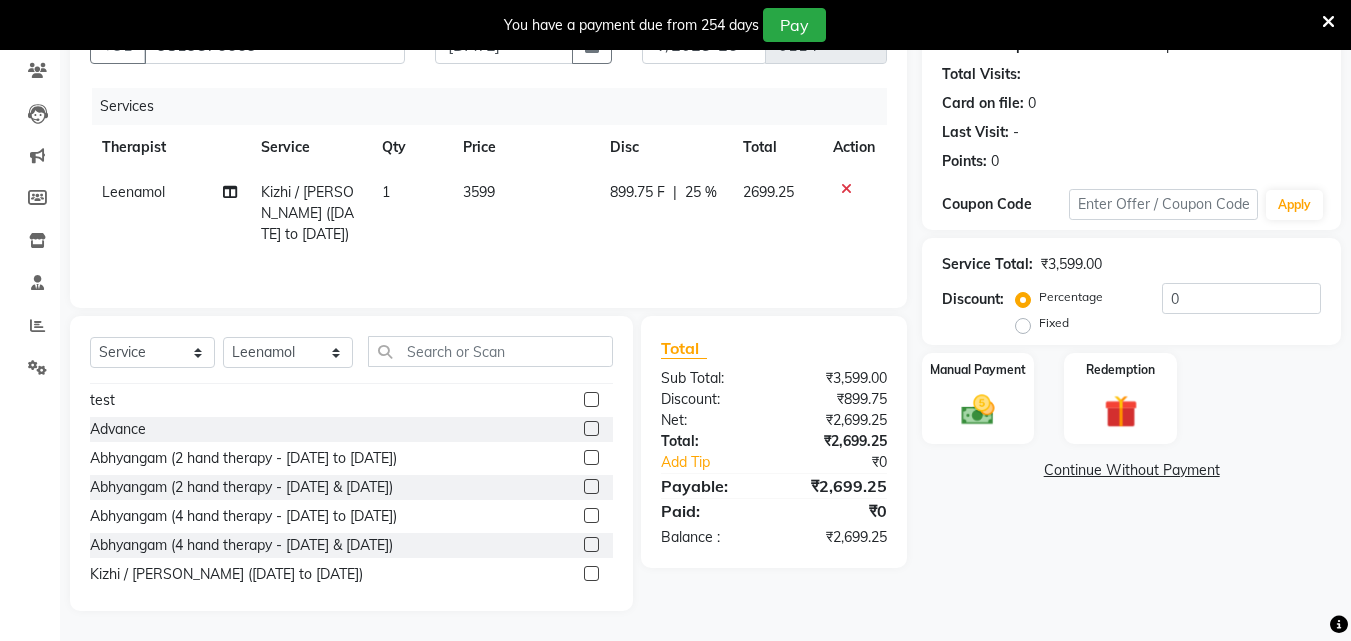 click on "25 %" 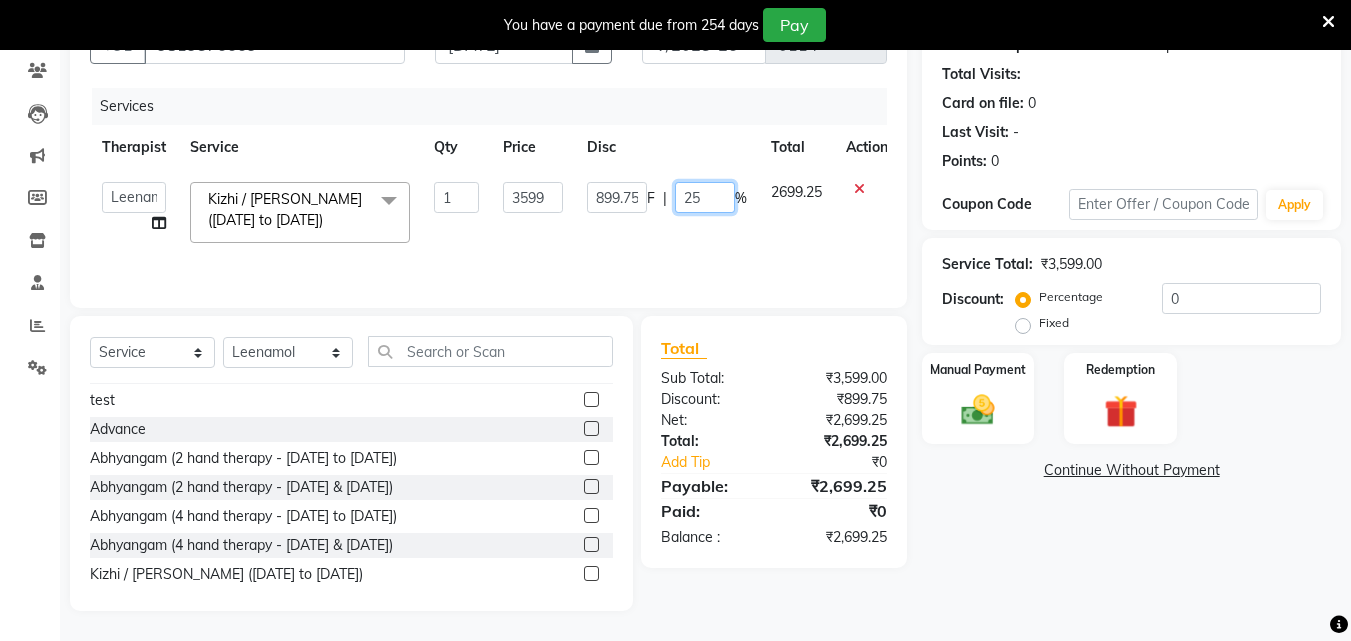 click on "25" 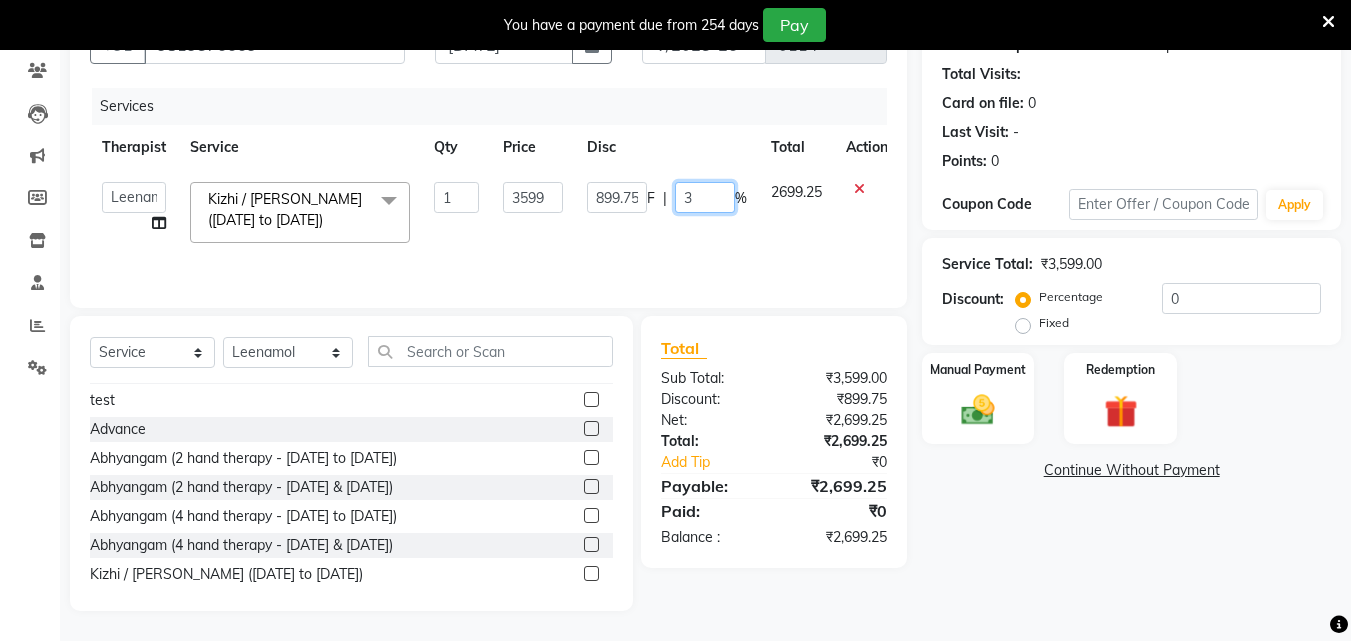 type on "30" 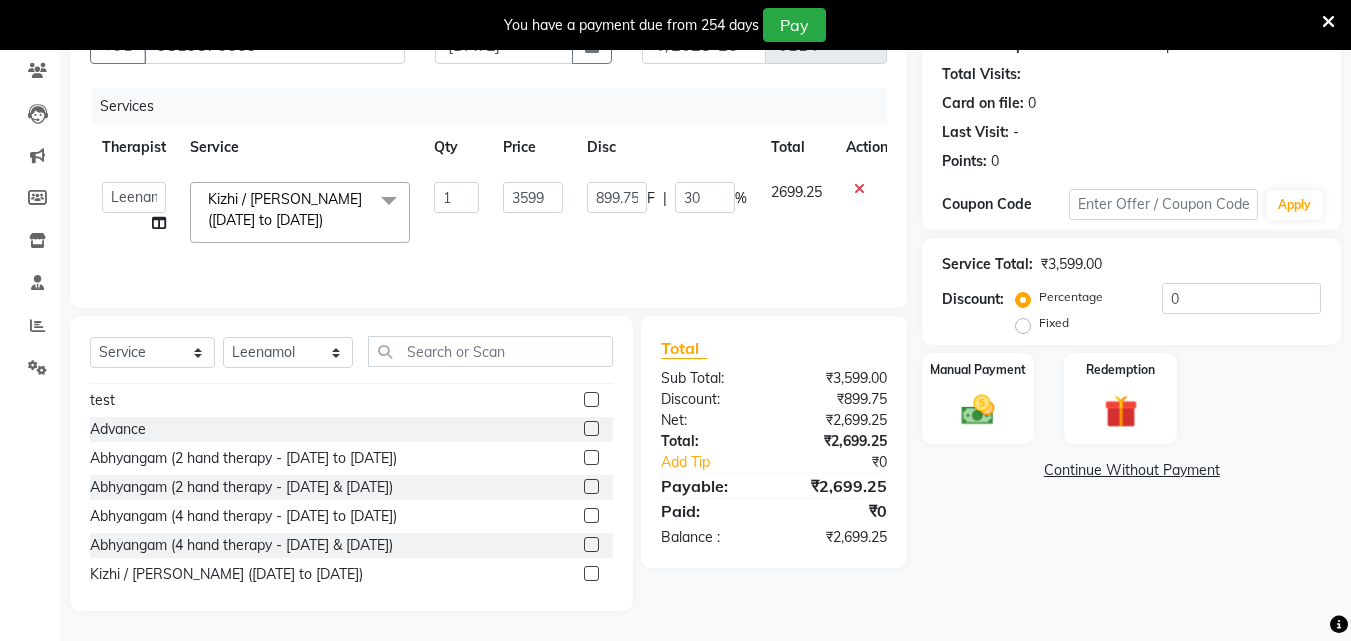 click on "Name: Madhuri  Membership:  No Active Membership  Total Visits:   Card on file:  0 Last Visit:   - Points:   0  Coupon Code Apply Service Total:  ₹3,599.00  Discount:  Percentage   Fixed  0 Manual Payment Redemption  Continue Without Payment" 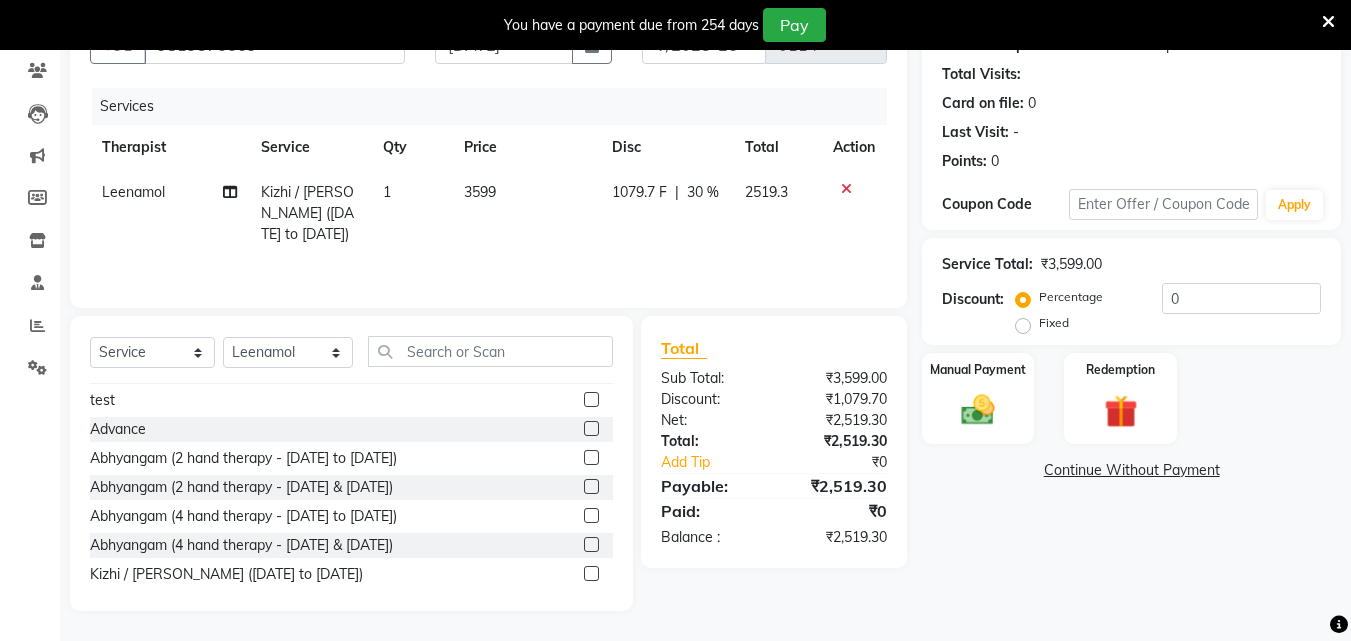 click on "30 %" 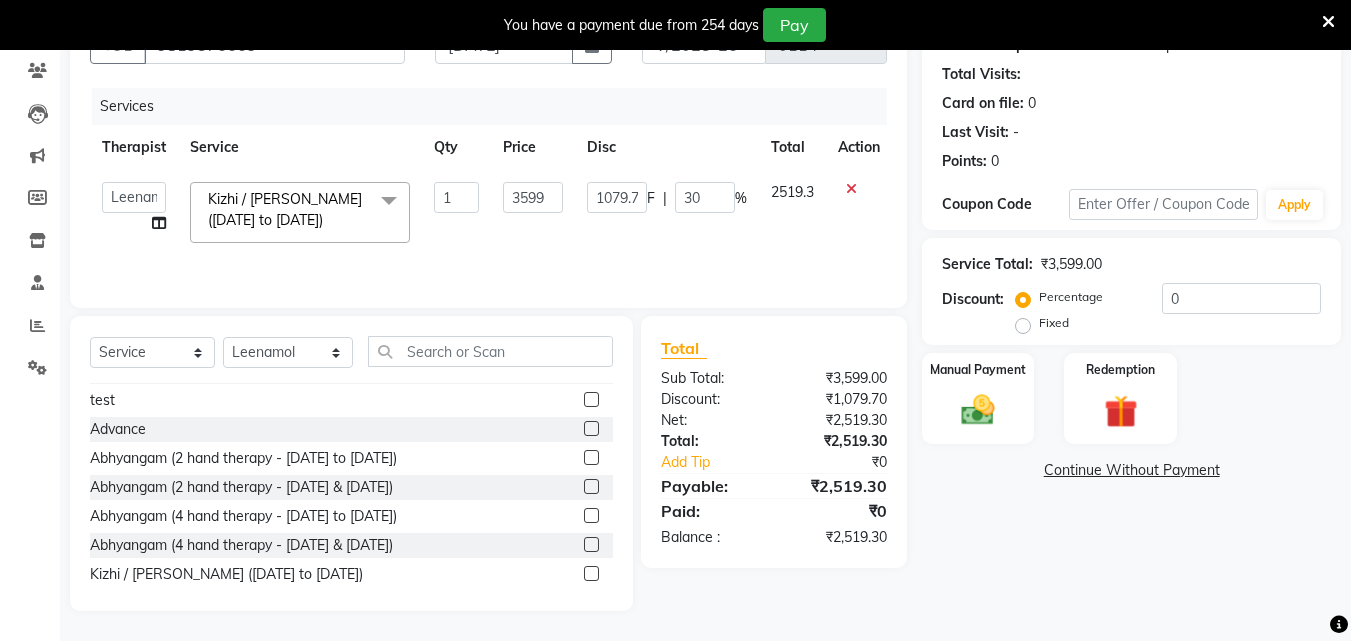 click 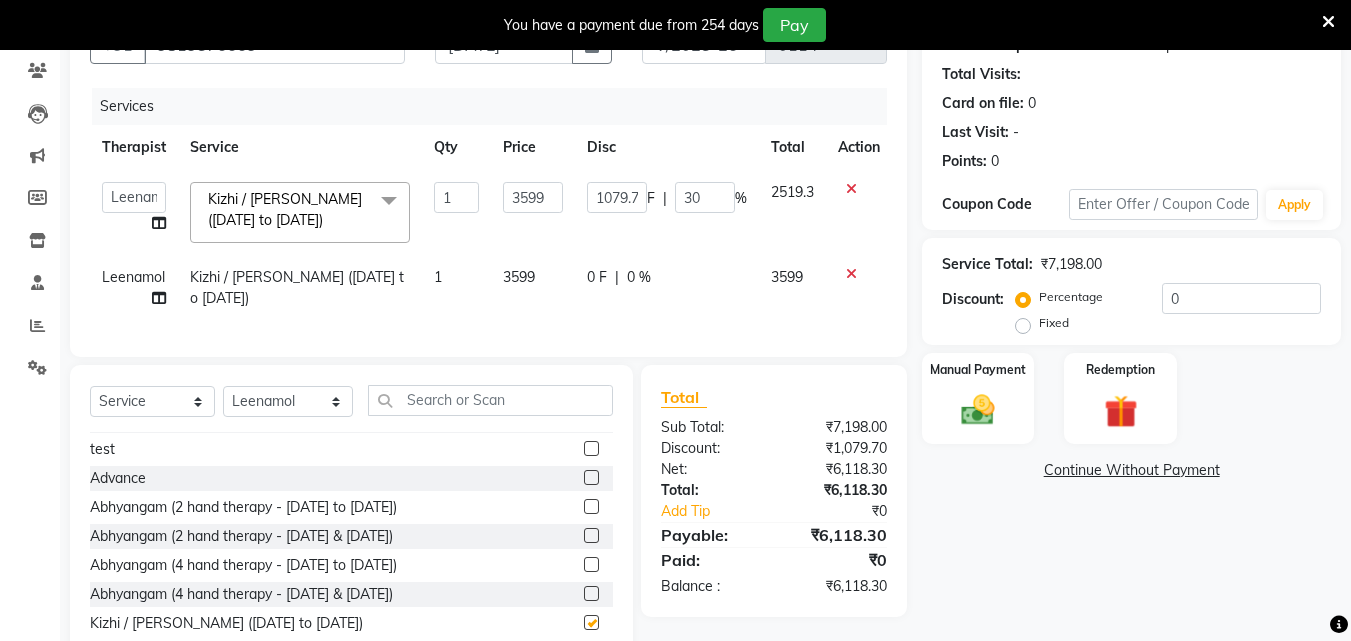 checkbox on "false" 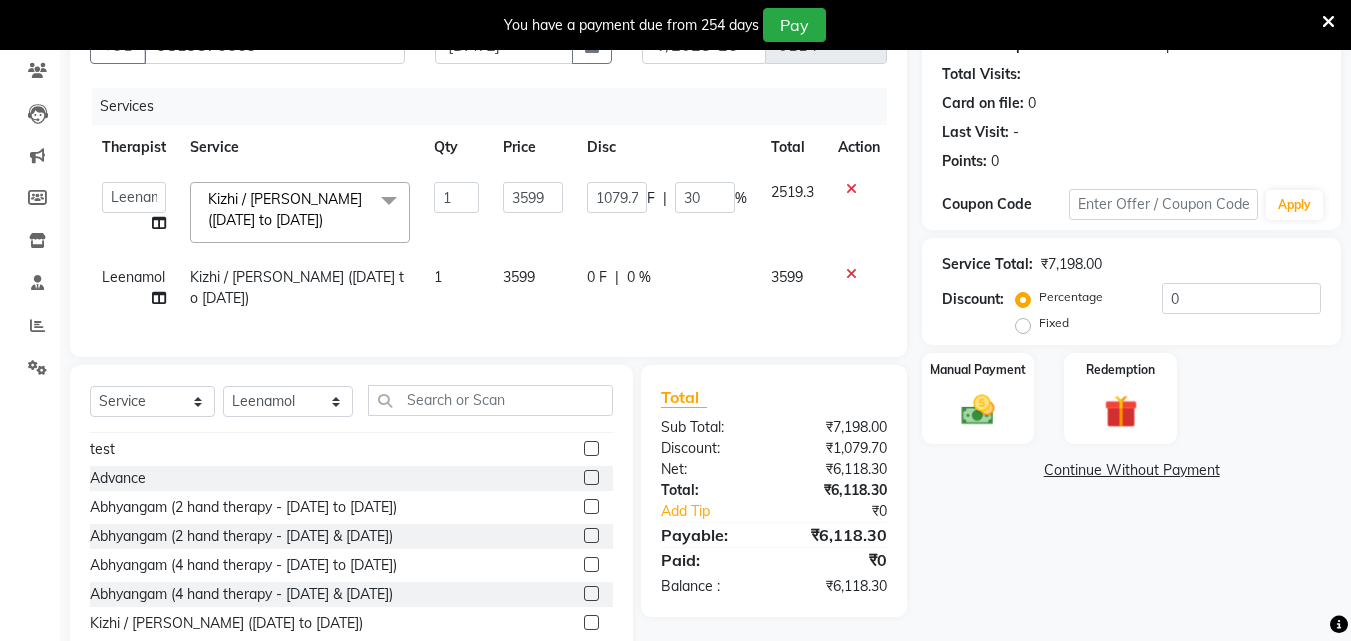 click 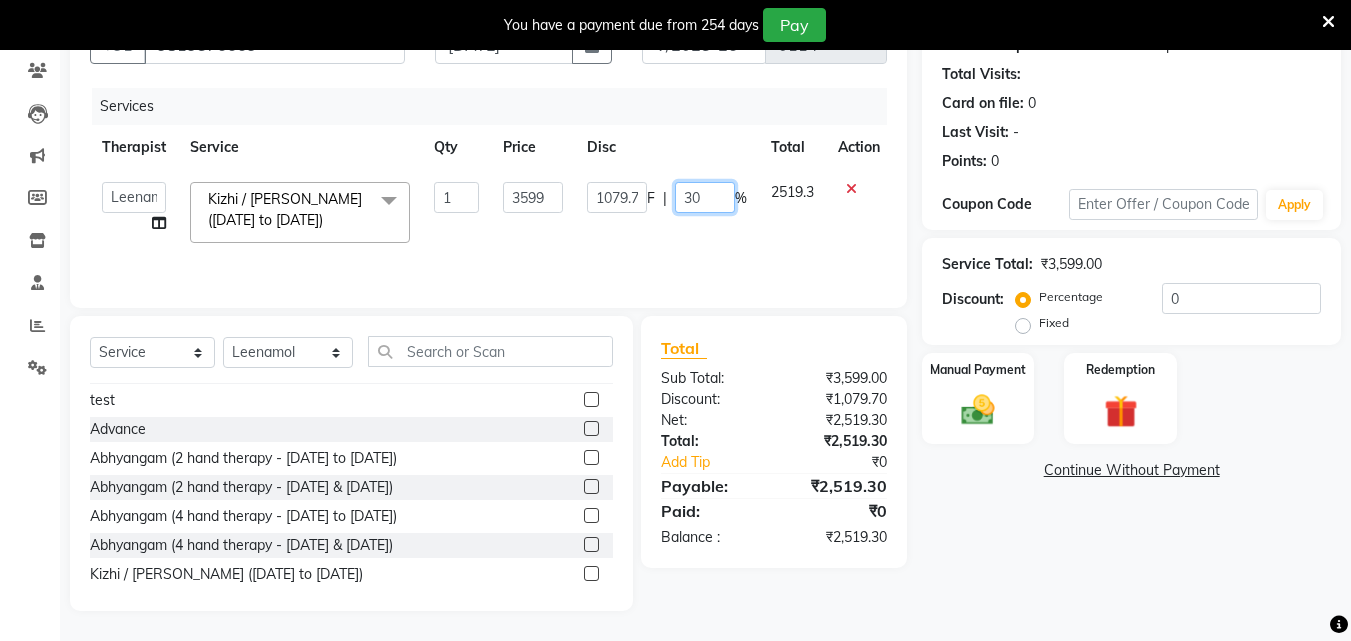 click on "30" 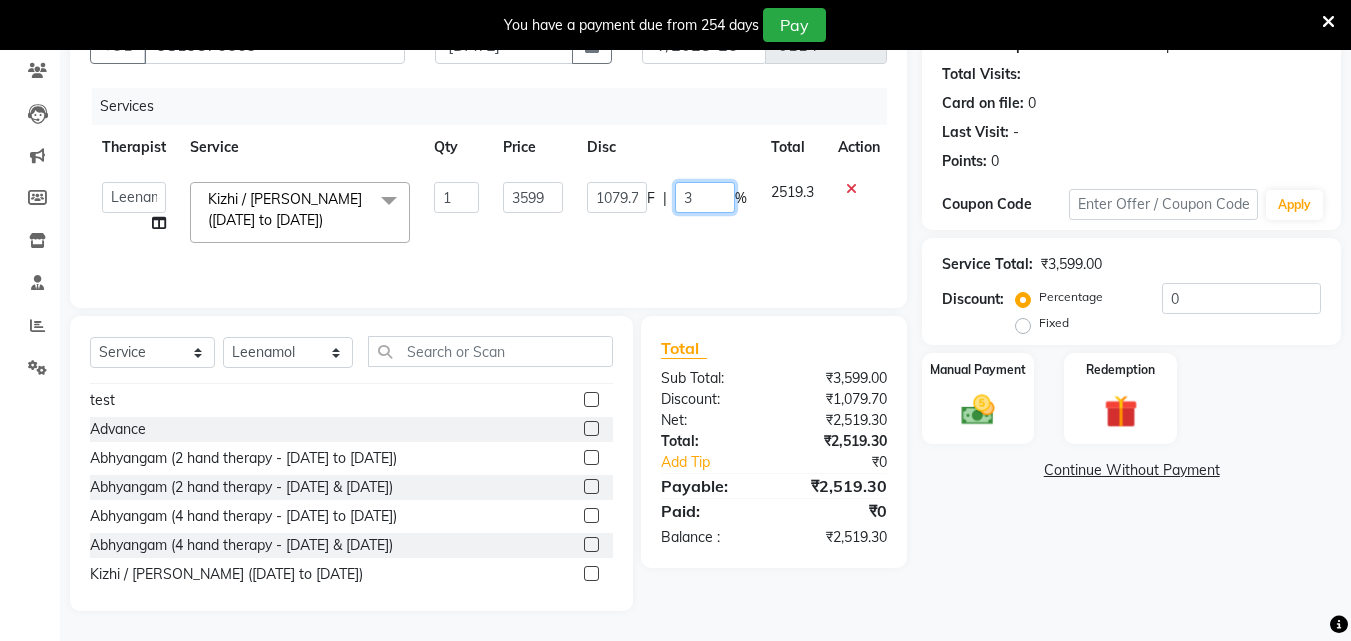 type on "35" 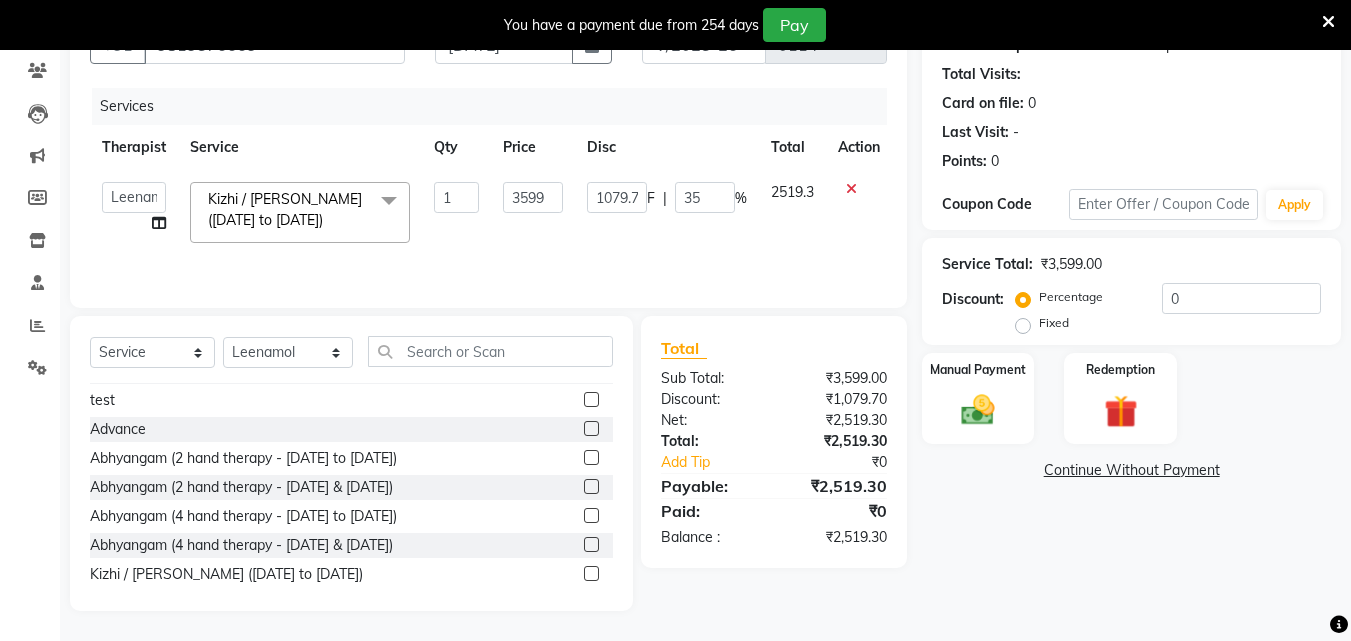 click on "Name: Madhuri  Membership:  No Active Membership  Total Visits:   Card on file:  0 Last Visit:   - Points:   0  Coupon Code Apply Service Total:  ₹3,599.00  Discount:  Percentage   Fixed  0 Manual Payment Redemption  Continue Without Payment" 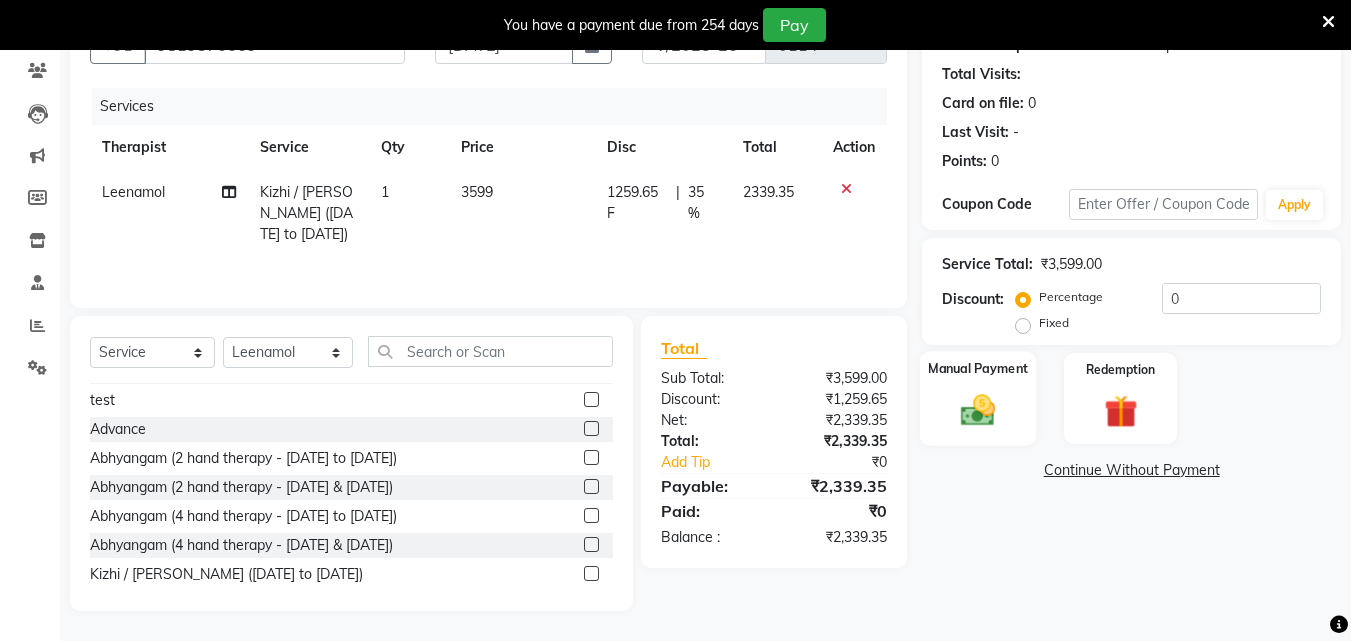 click 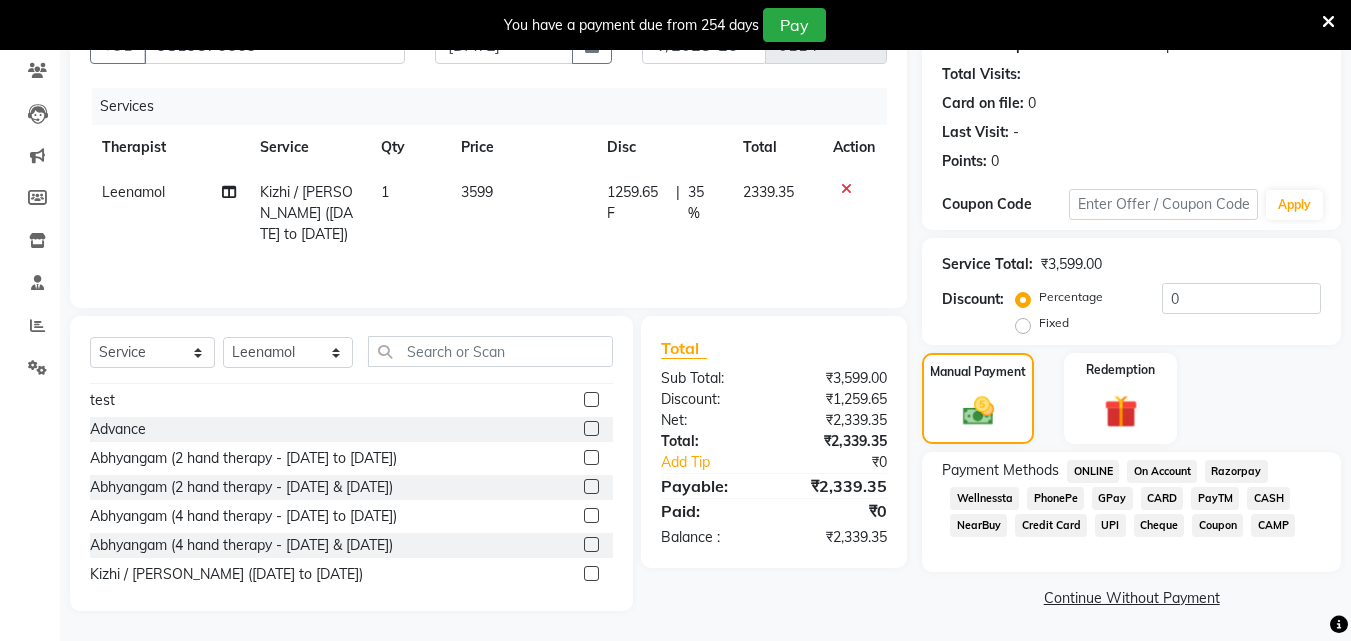 click on "GPay" 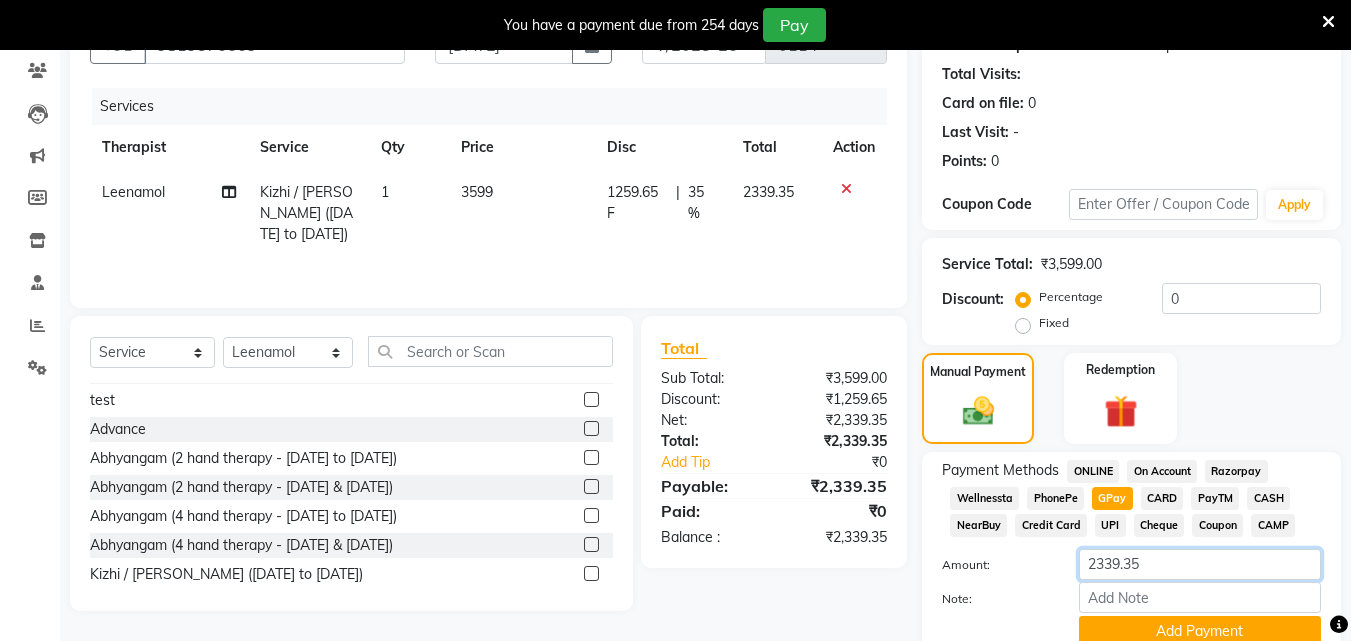 click on "2339.35" 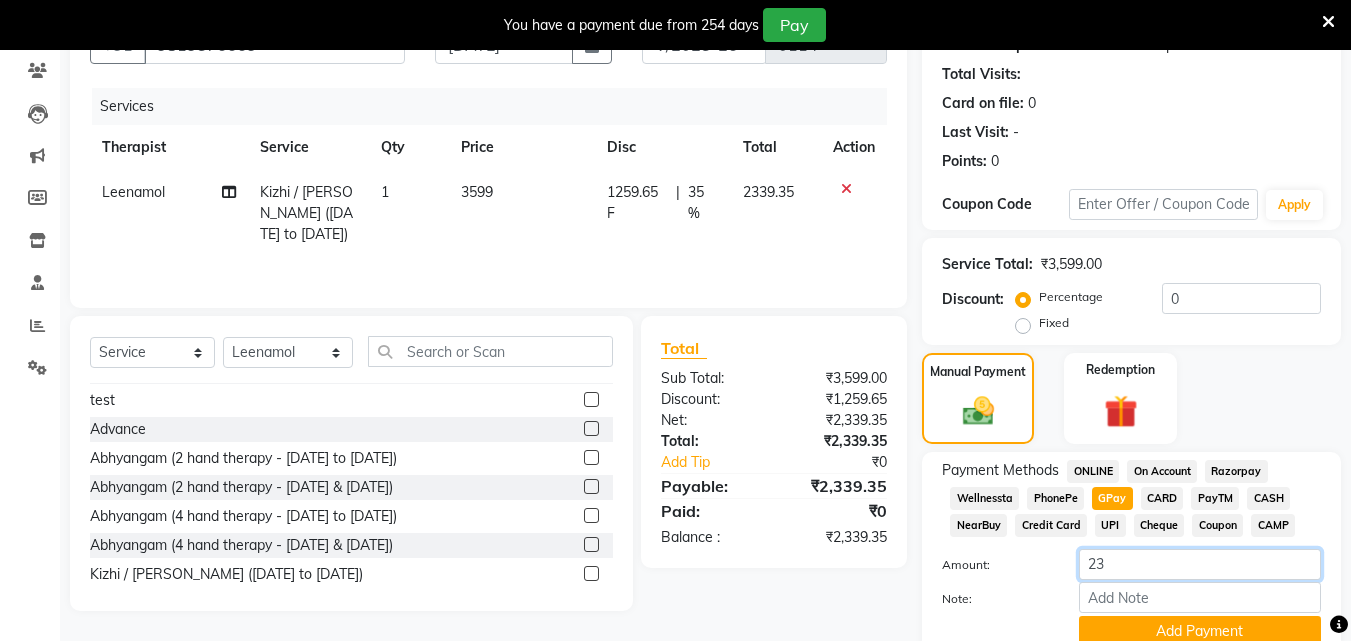 type on "2" 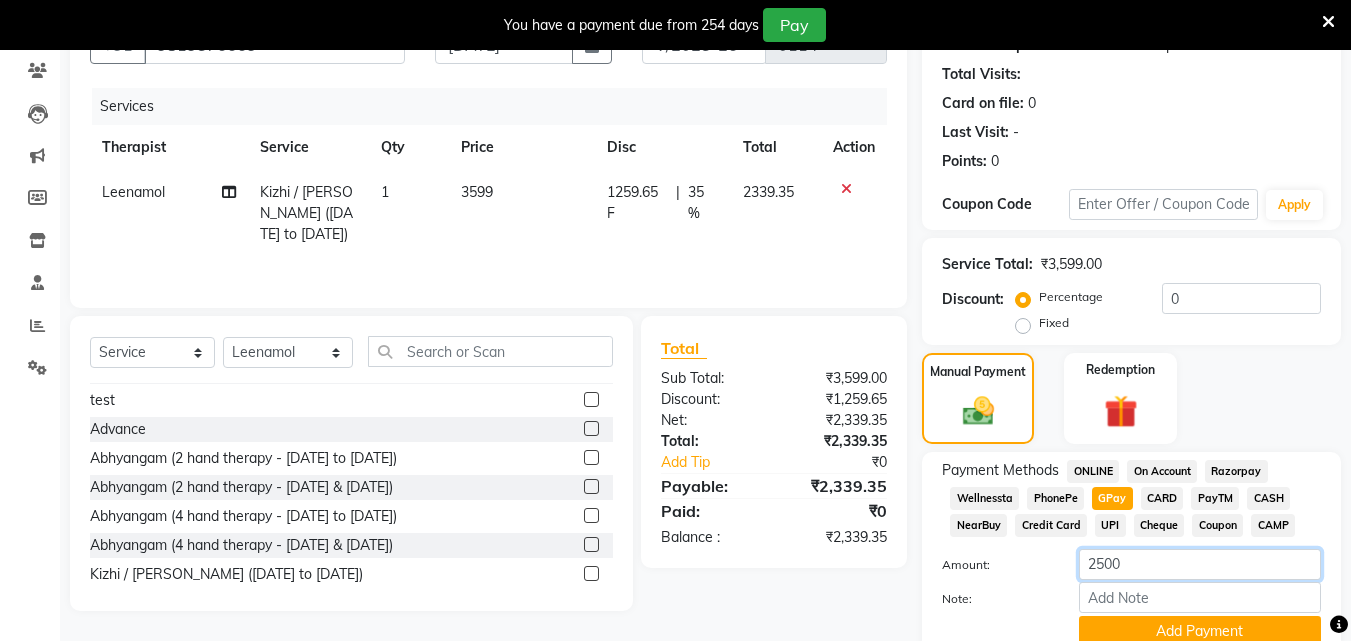 scroll, scrollTop: 295, scrollLeft: 0, axis: vertical 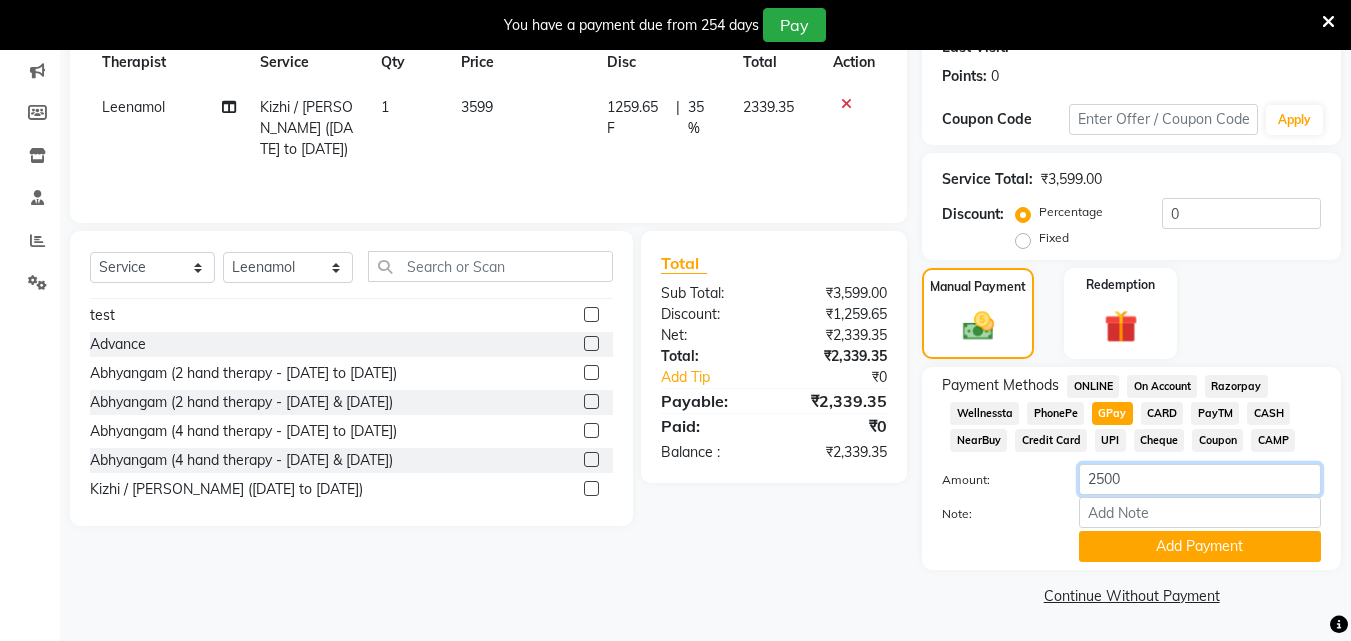 type on "2500" 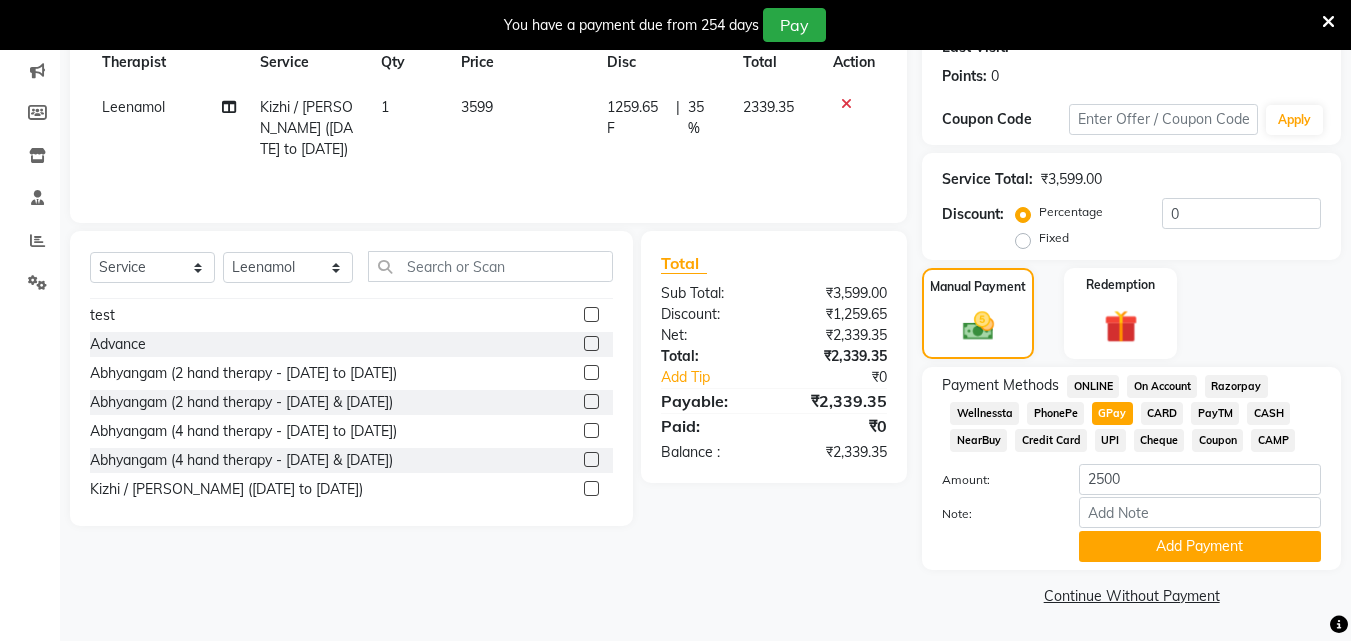 click on "Add Payment" 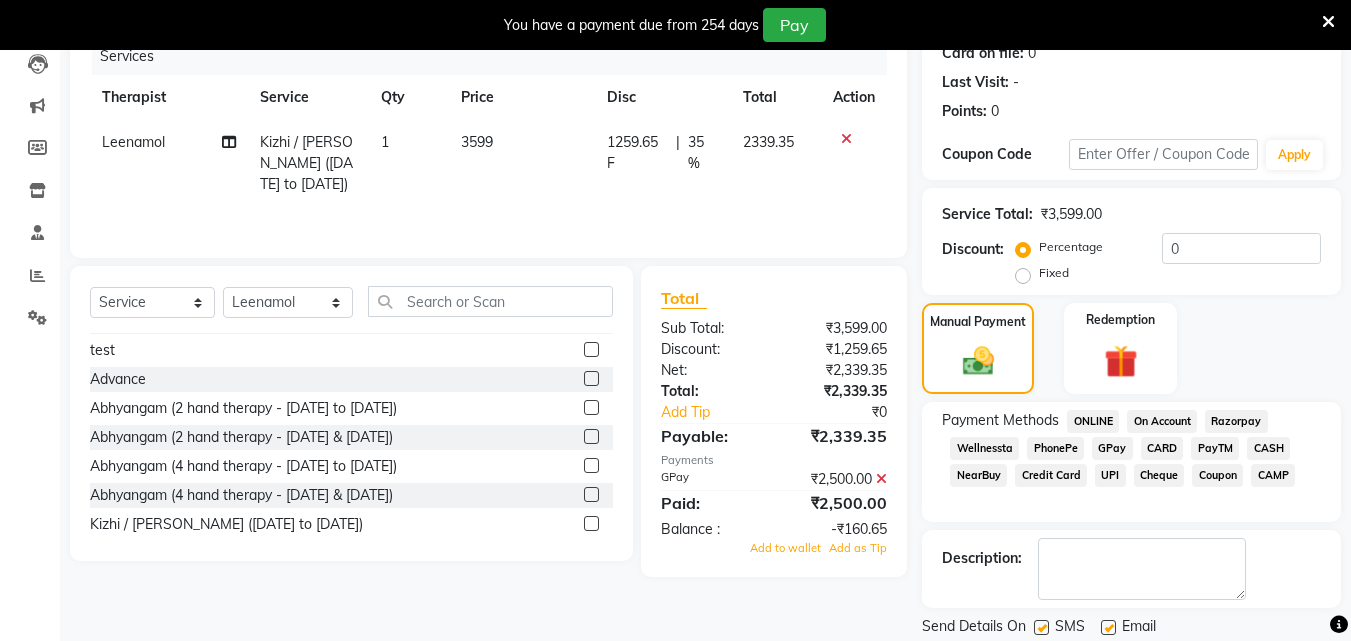 scroll, scrollTop: 225, scrollLeft: 0, axis: vertical 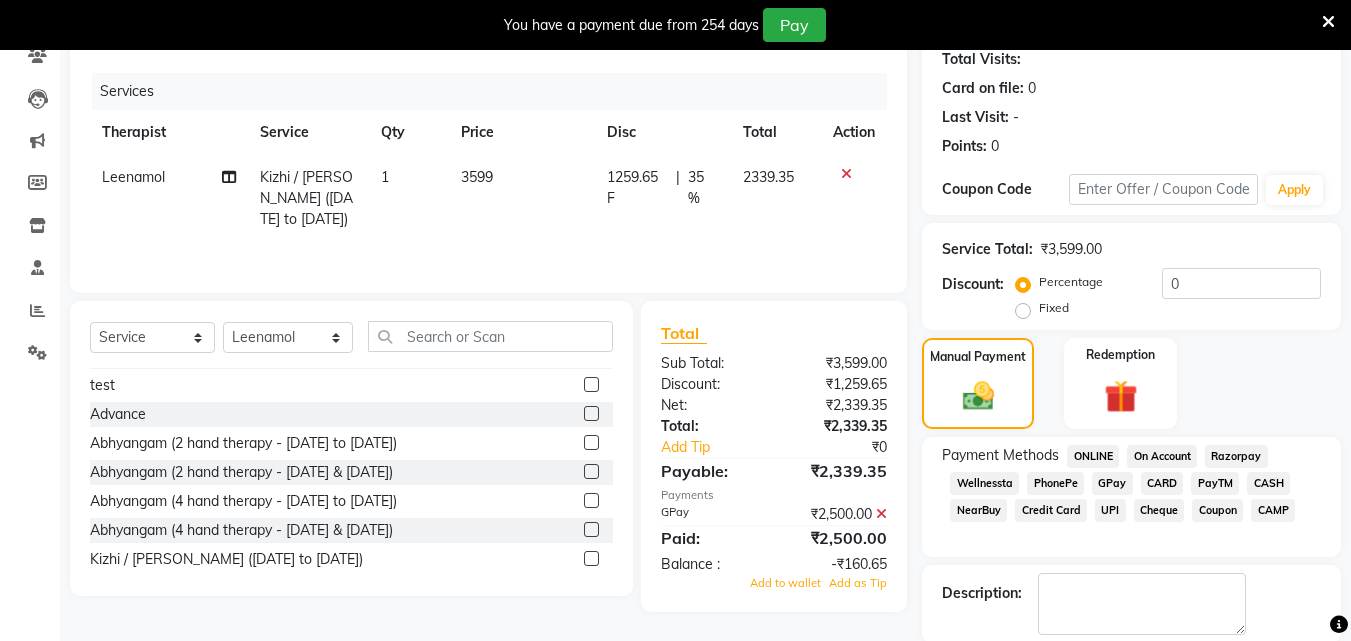 click on "1259.65 F" 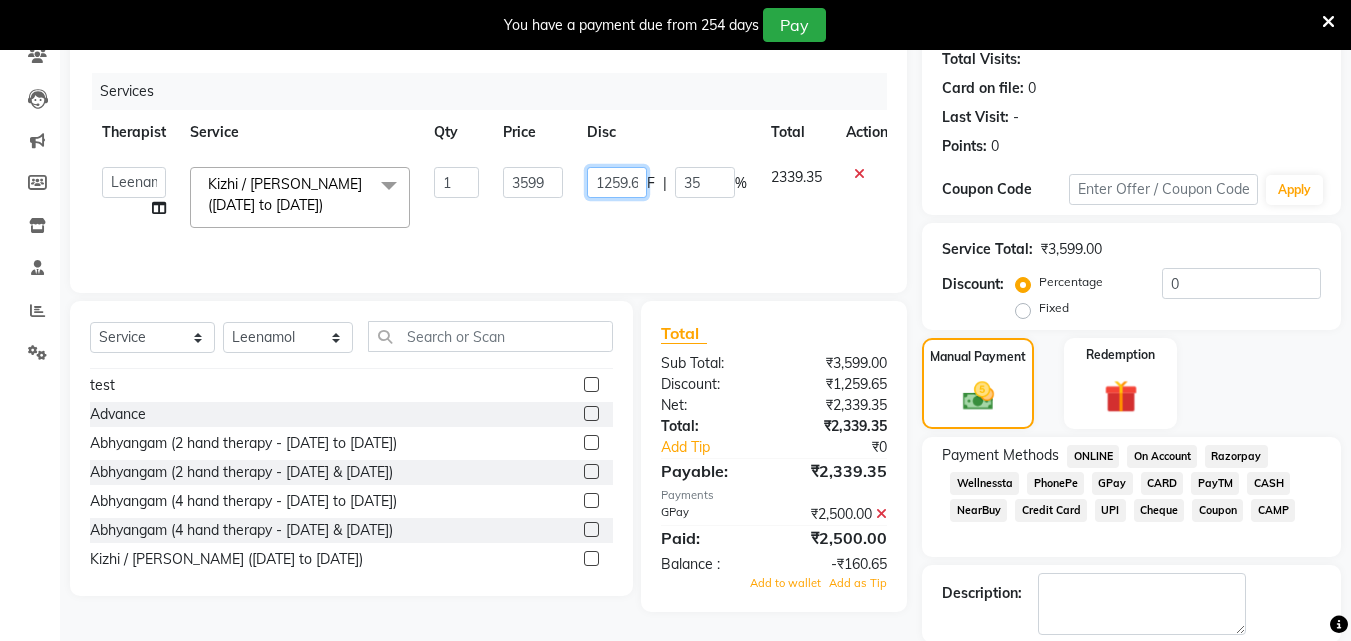 click on "1259.65" 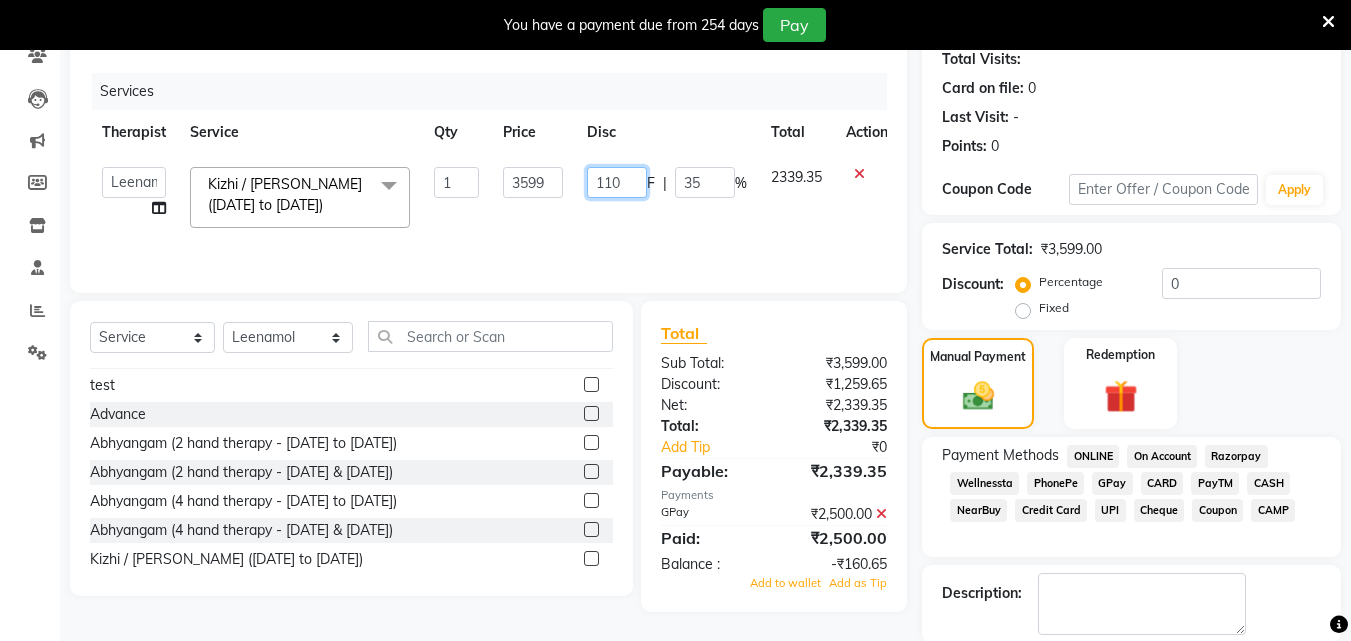 type on "1100" 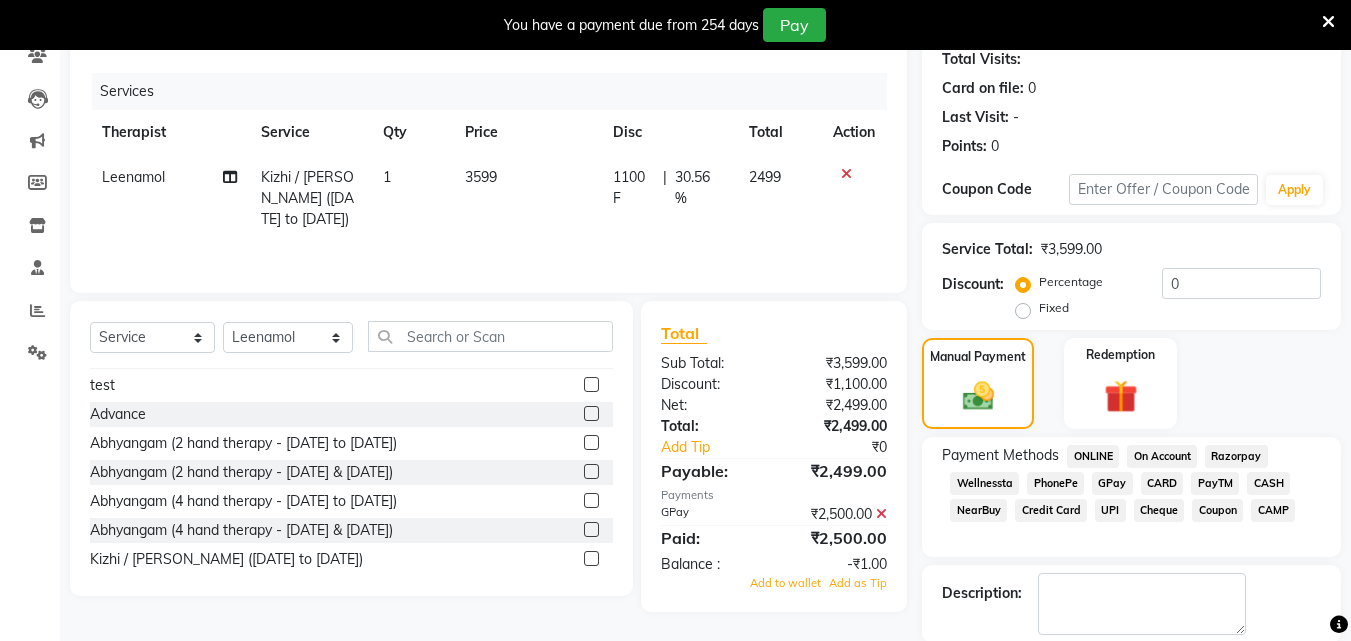 click on "Leenamol Kizhi / Navara Kizhi (Tuesday to Friday) 1 3599 1100 F | 30.56 % 2499" 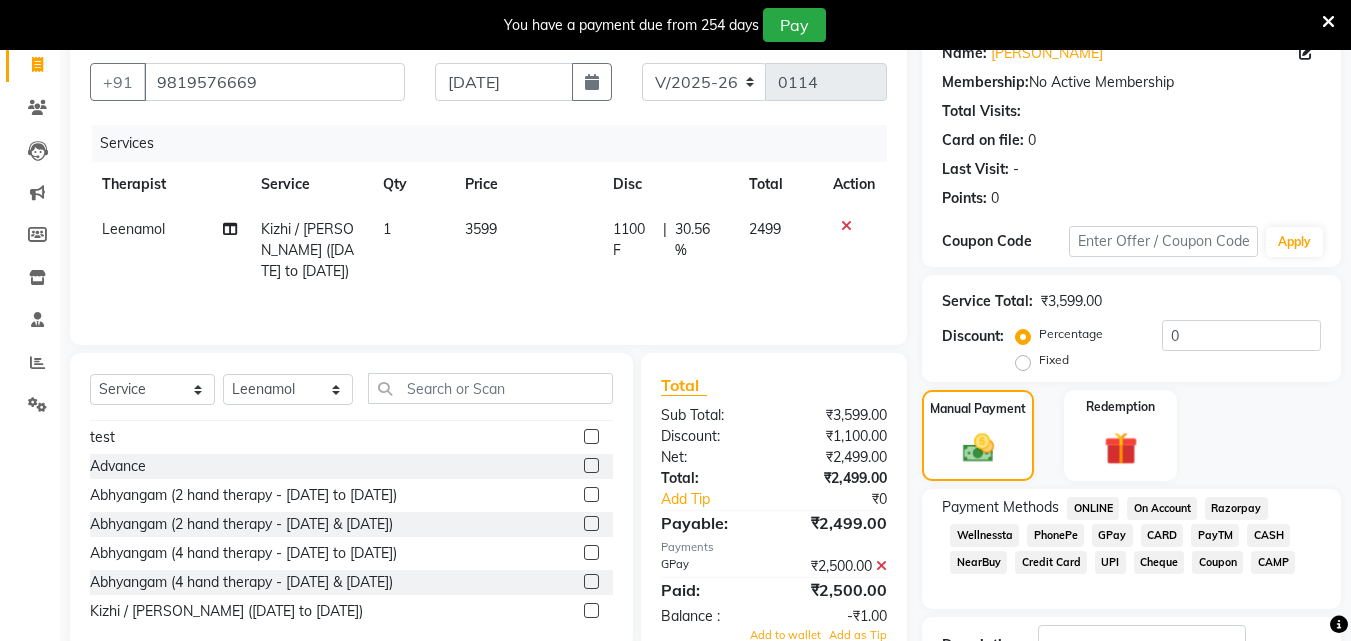 scroll, scrollTop: 125, scrollLeft: 0, axis: vertical 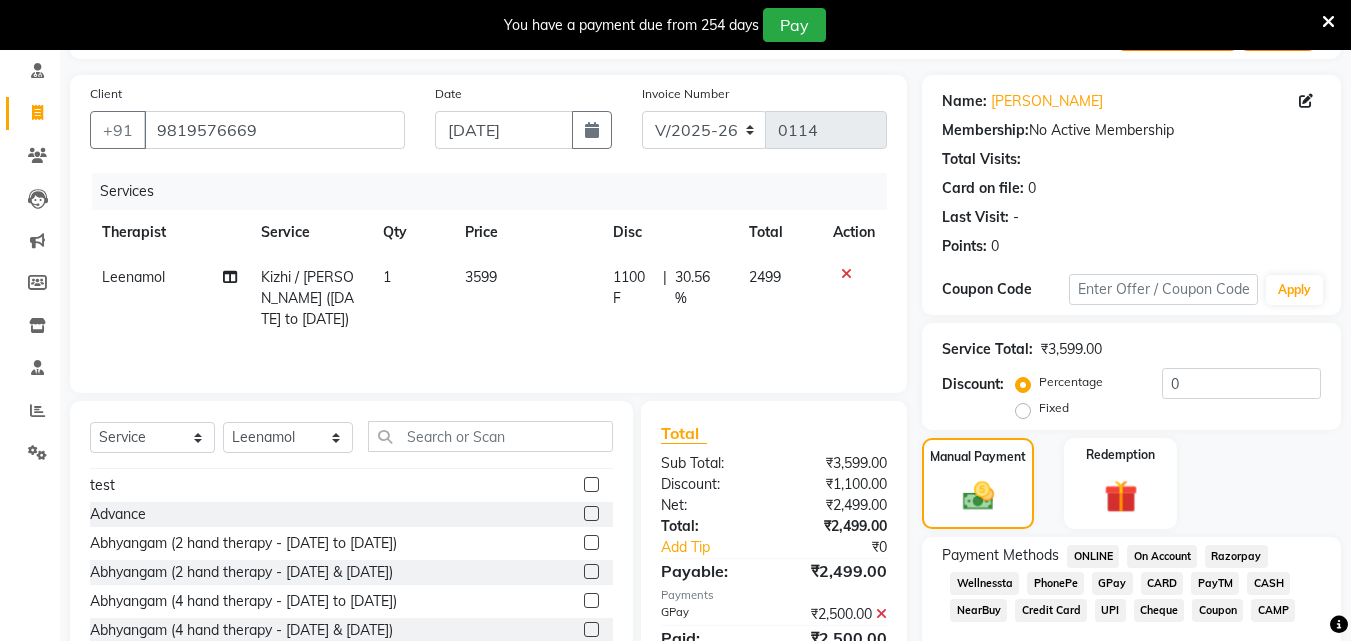 click on "1100 F" 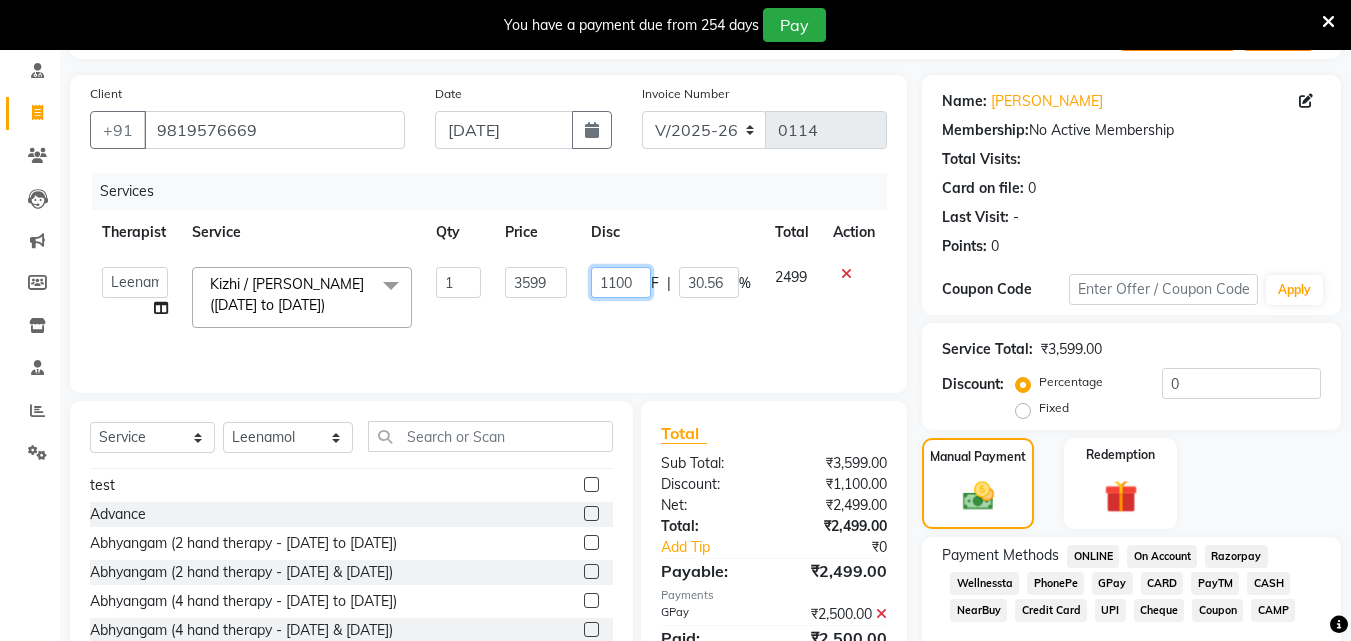 drag, startPoint x: 637, startPoint y: 284, endPoint x: 641, endPoint y: 294, distance: 10.770329 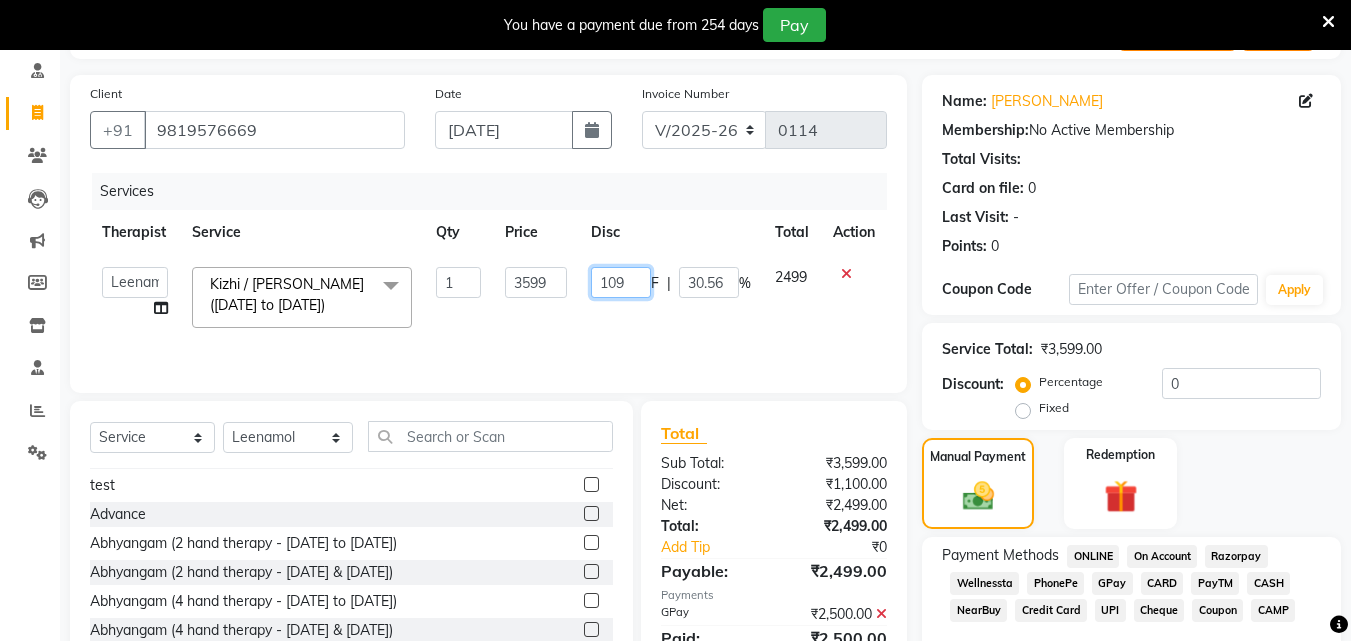 type on "1099" 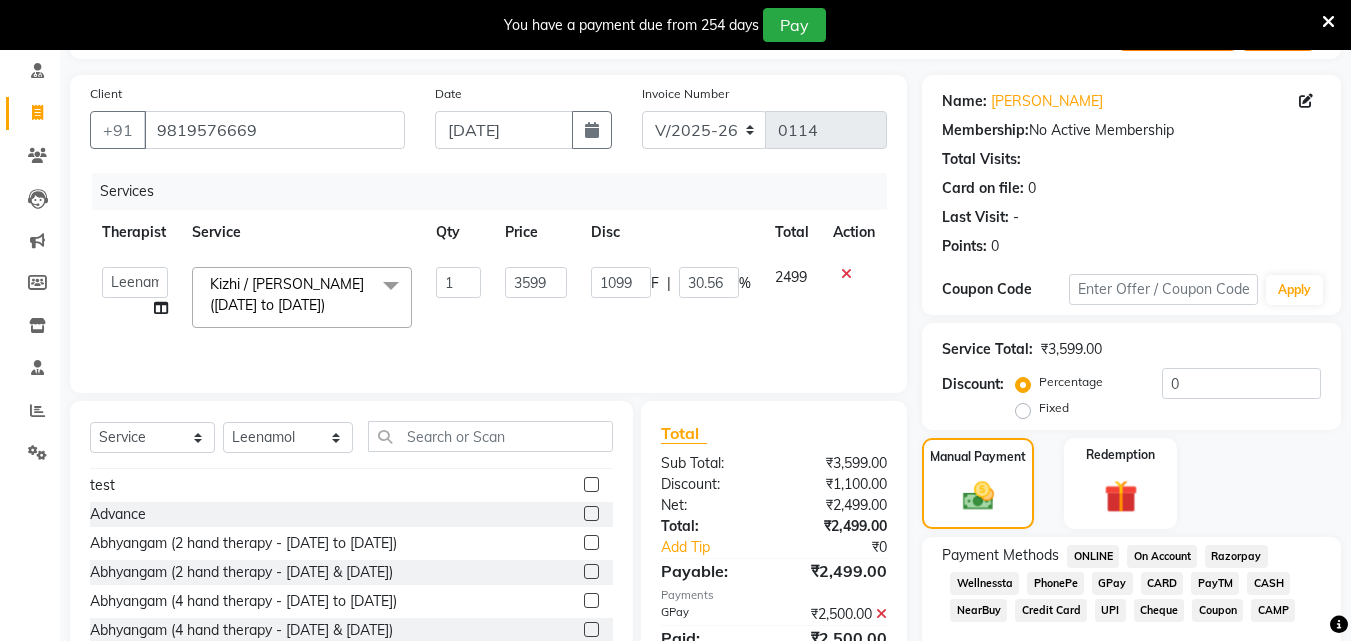 click on "1099 F | 30.56 %" 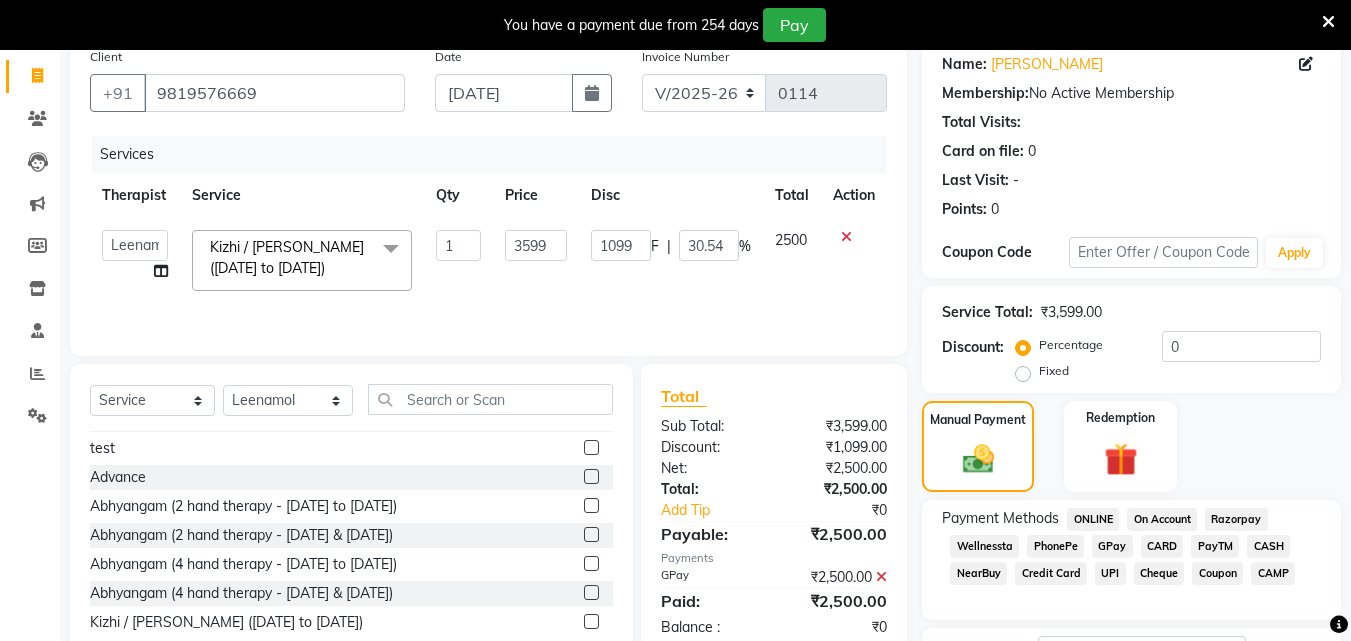 scroll, scrollTop: 325, scrollLeft: 0, axis: vertical 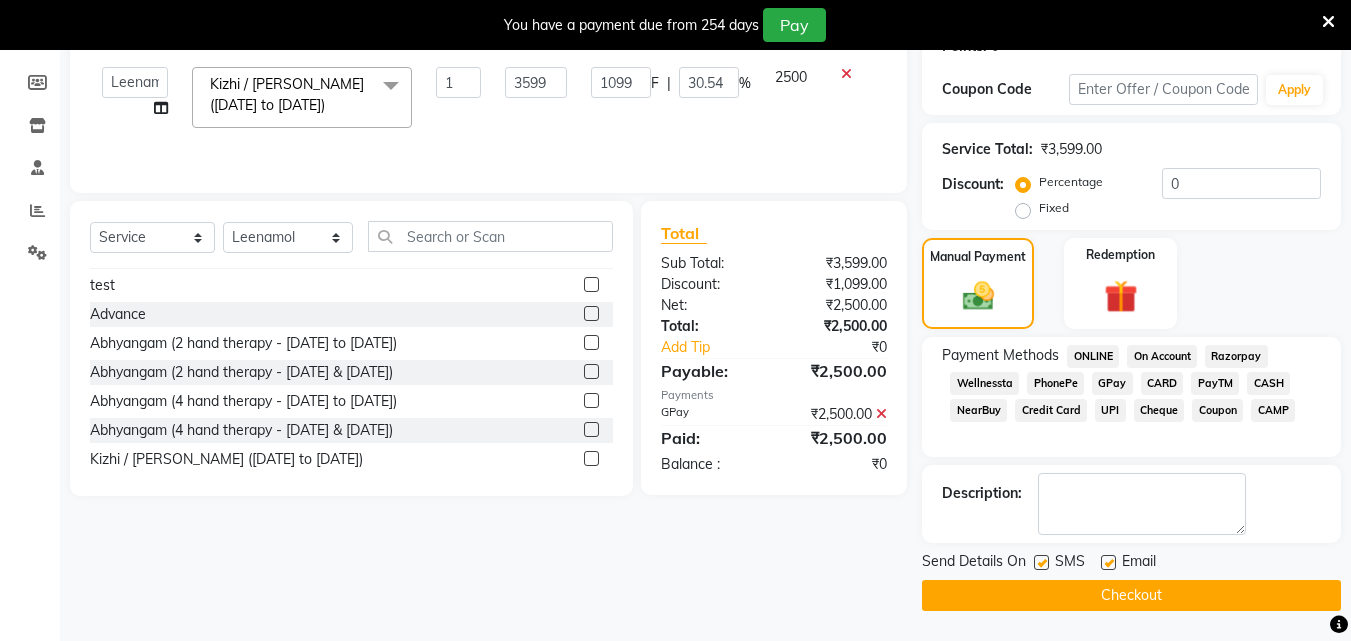 click 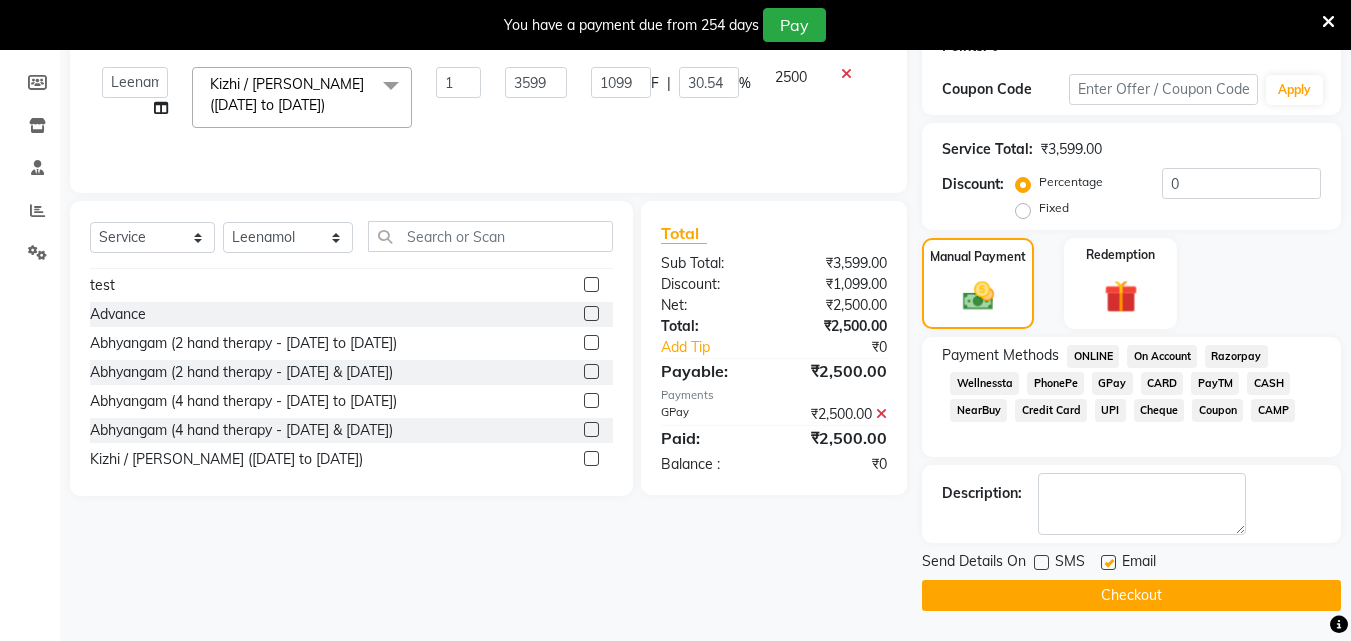 drag, startPoint x: 1108, startPoint y: 560, endPoint x: 1105, endPoint y: 573, distance: 13.341664 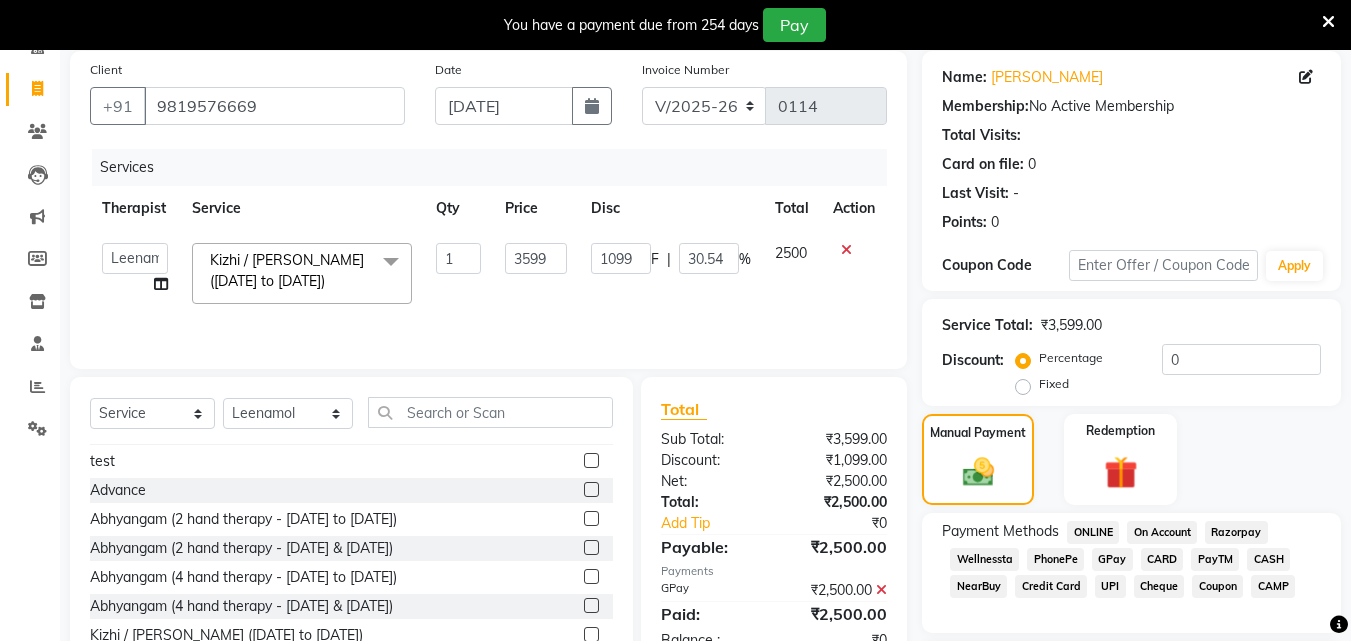 scroll, scrollTop: 0, scrollLeft: 0, axis: both 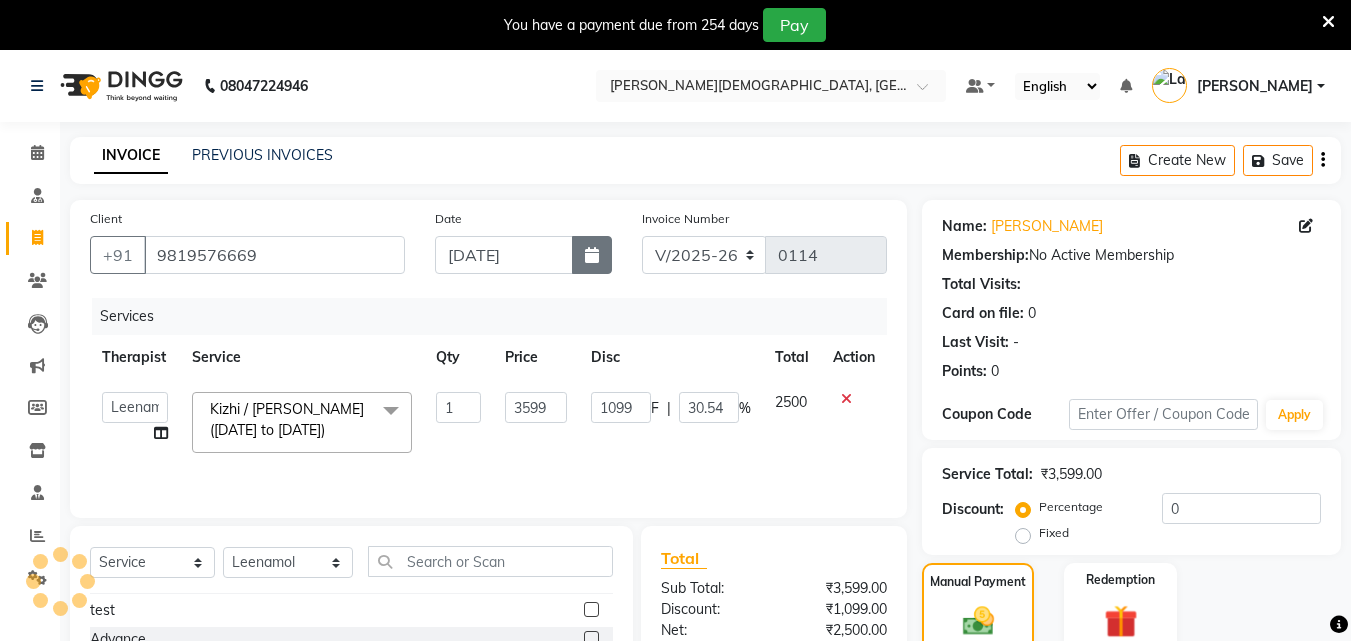 click 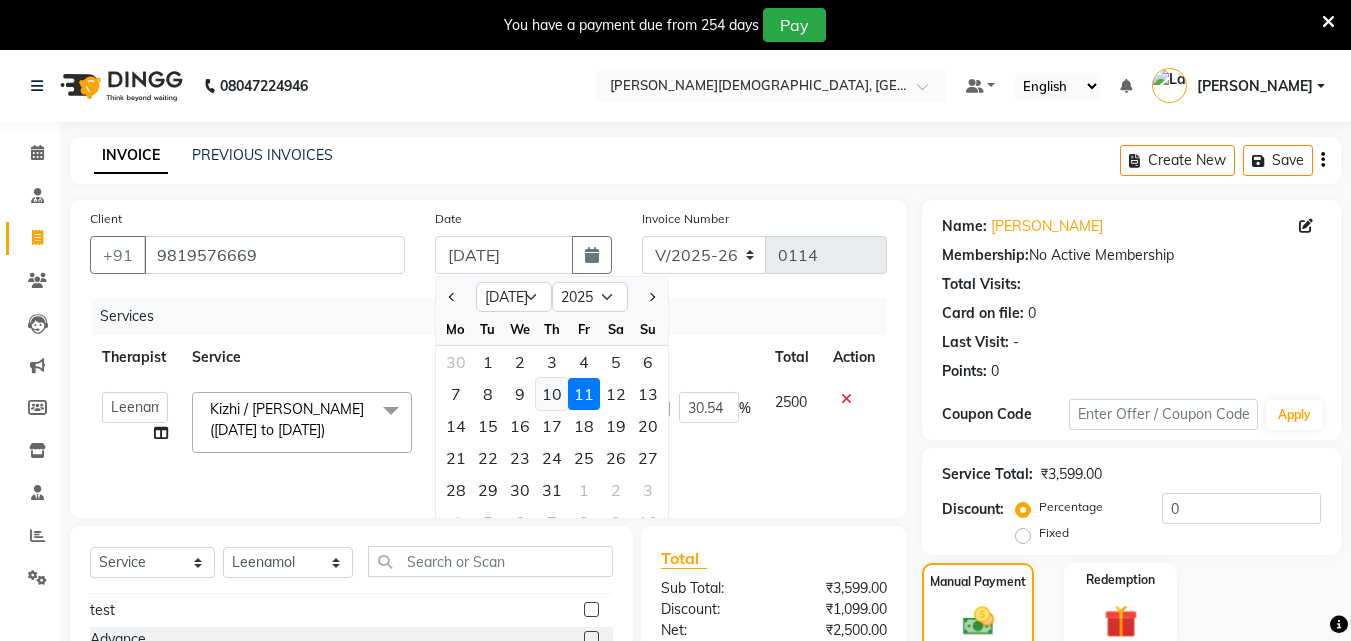 click on "10" 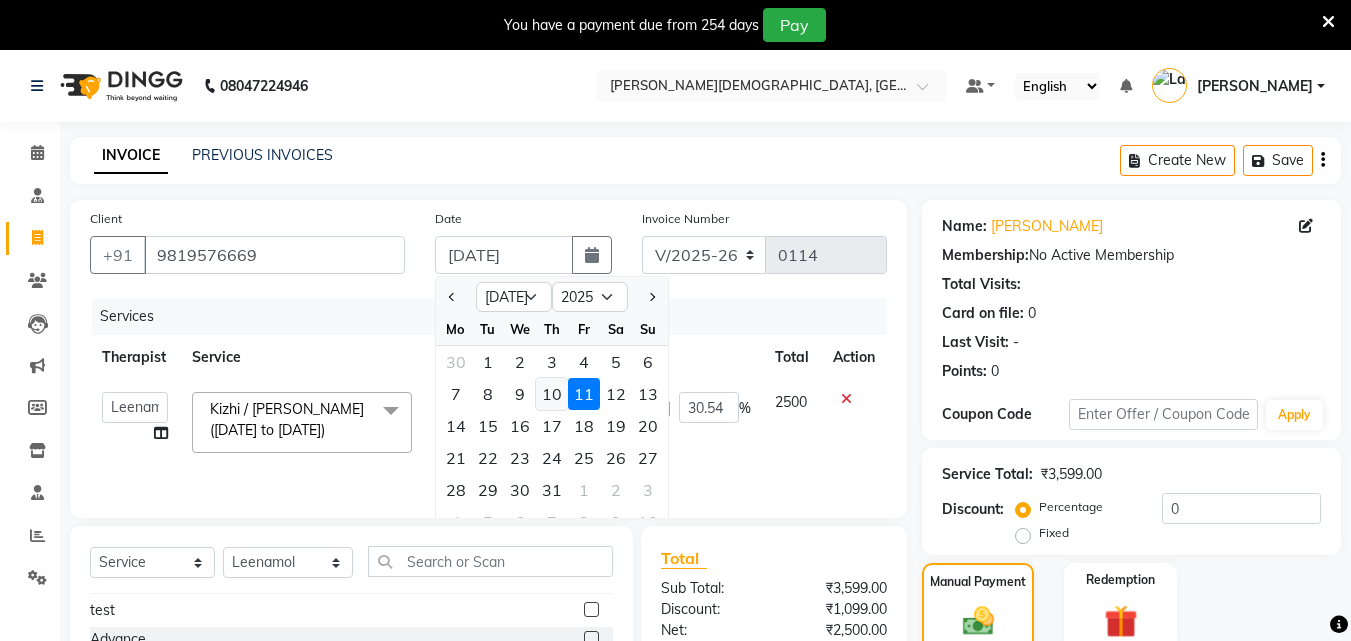 type on "10-07-2025" 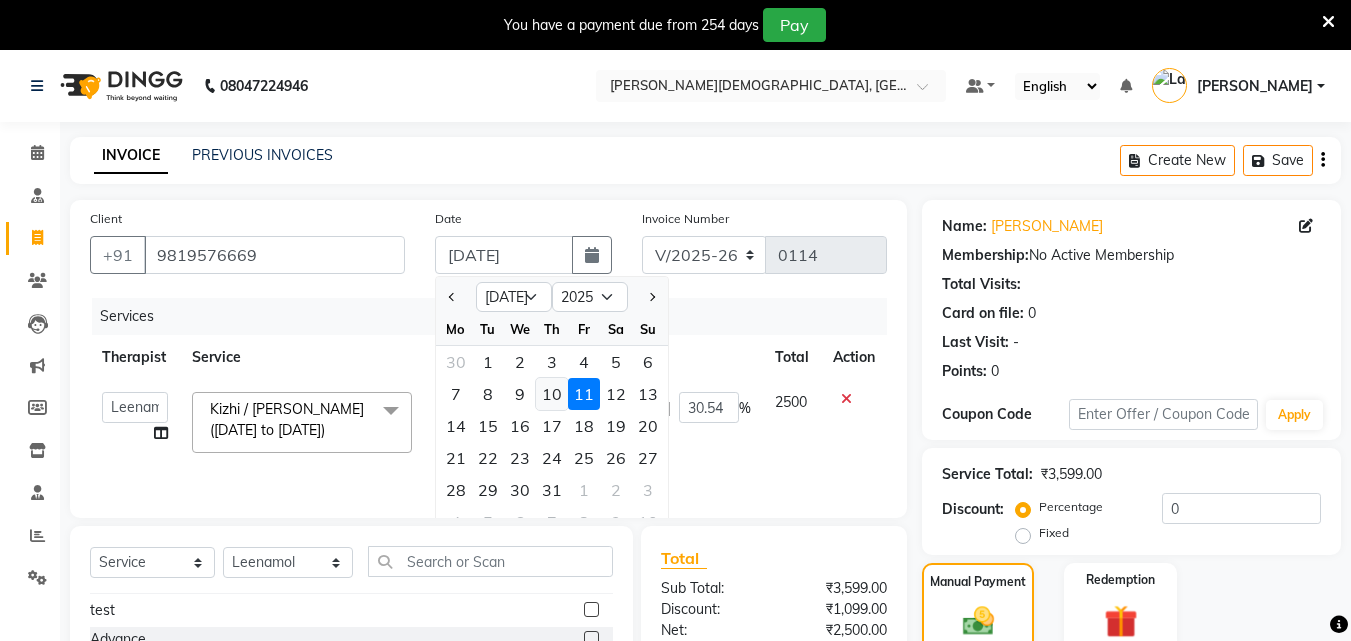 type on "0" 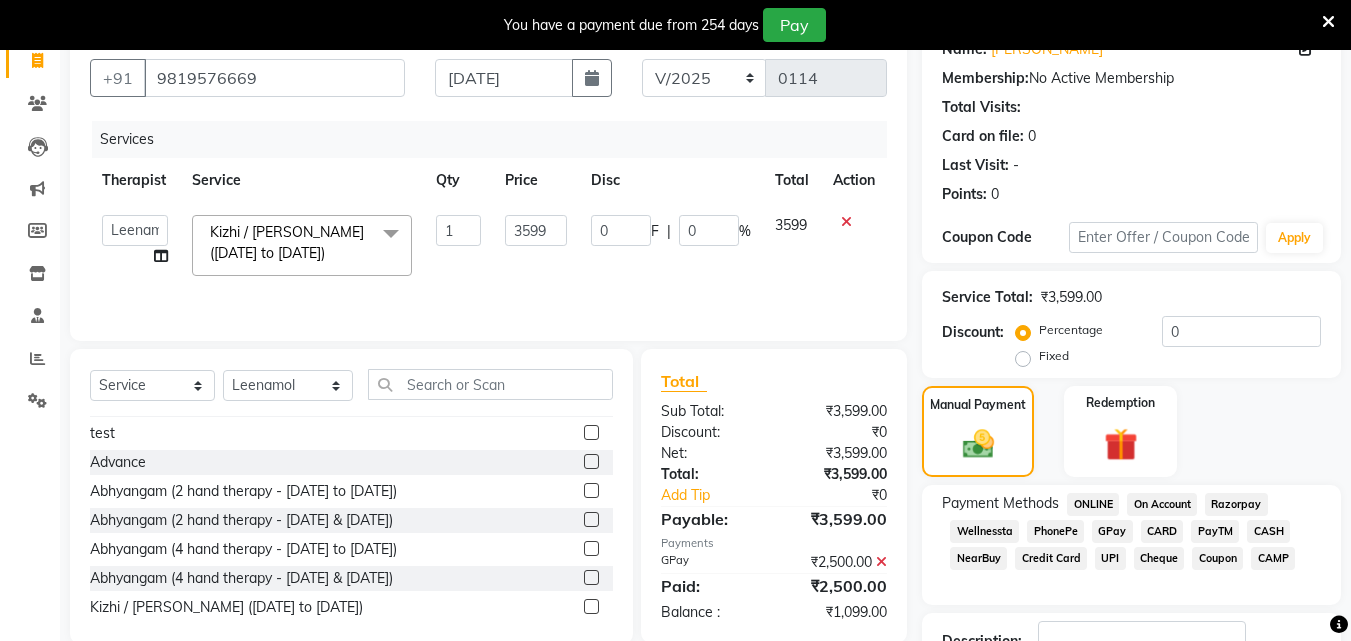 scroll, scrollTop: 325, scrollLeft: 0, axis: vertical 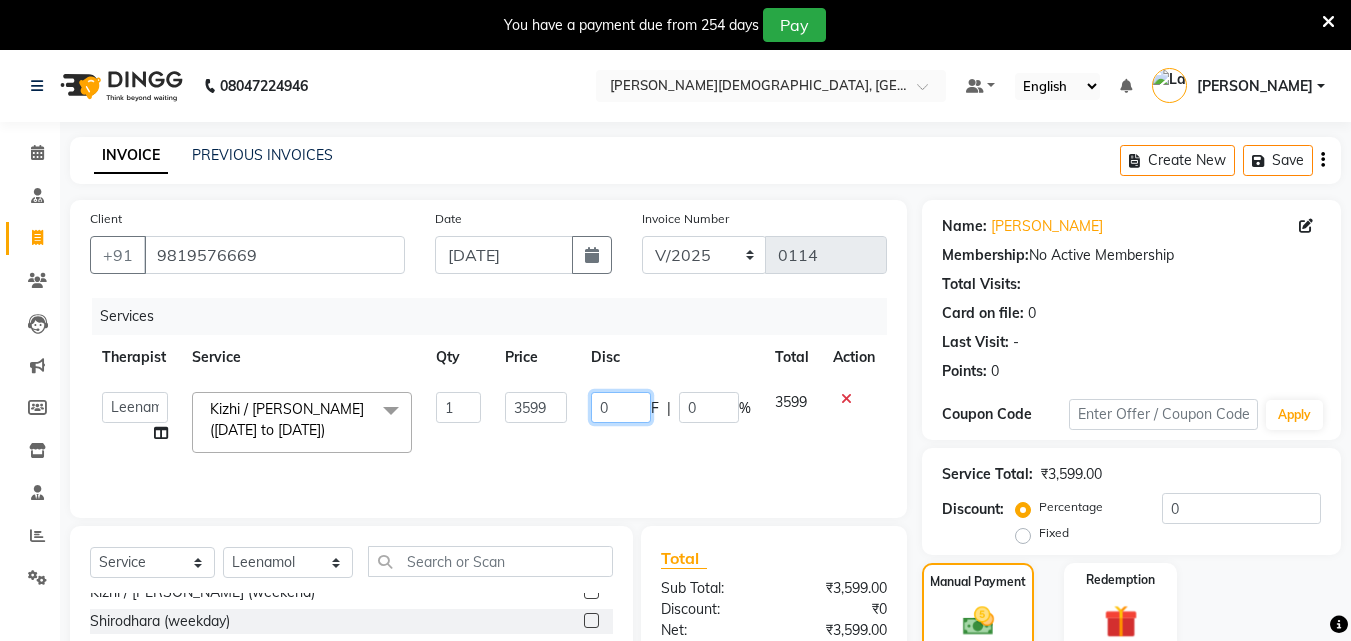 drag, startPoint x: 628, startPoint y: 409, endPoint x: 636, endPoint y: 445, distance: 36.878178 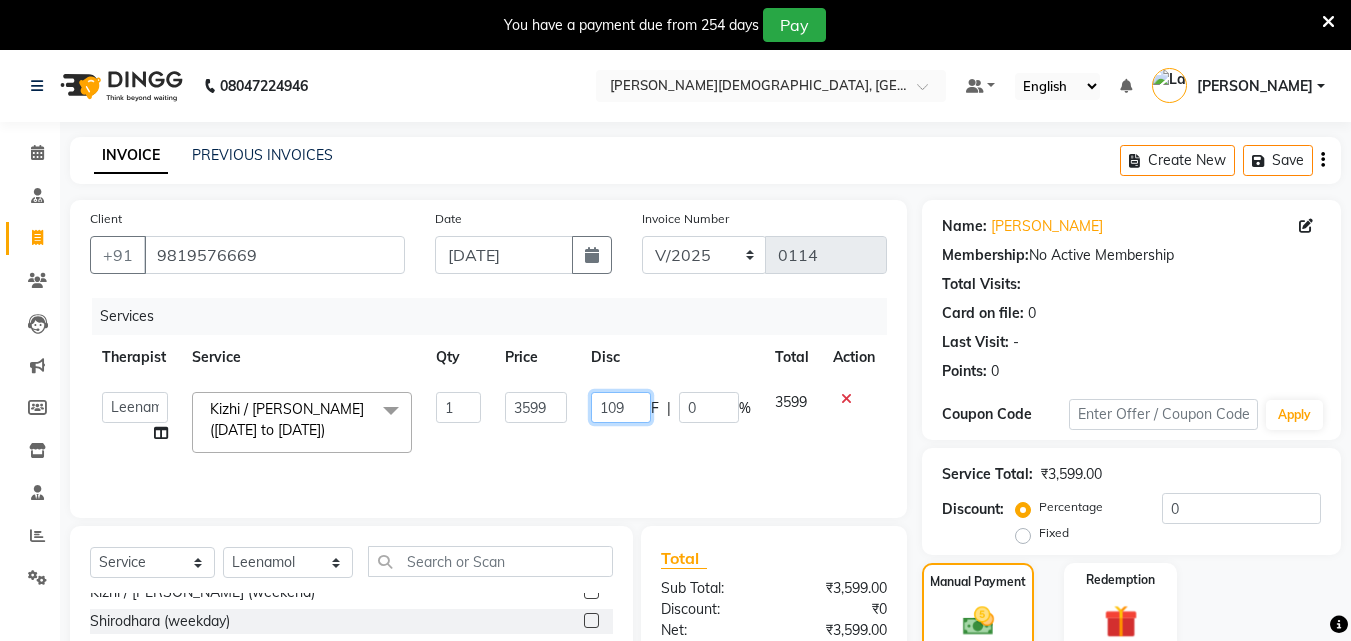 type on "1099" 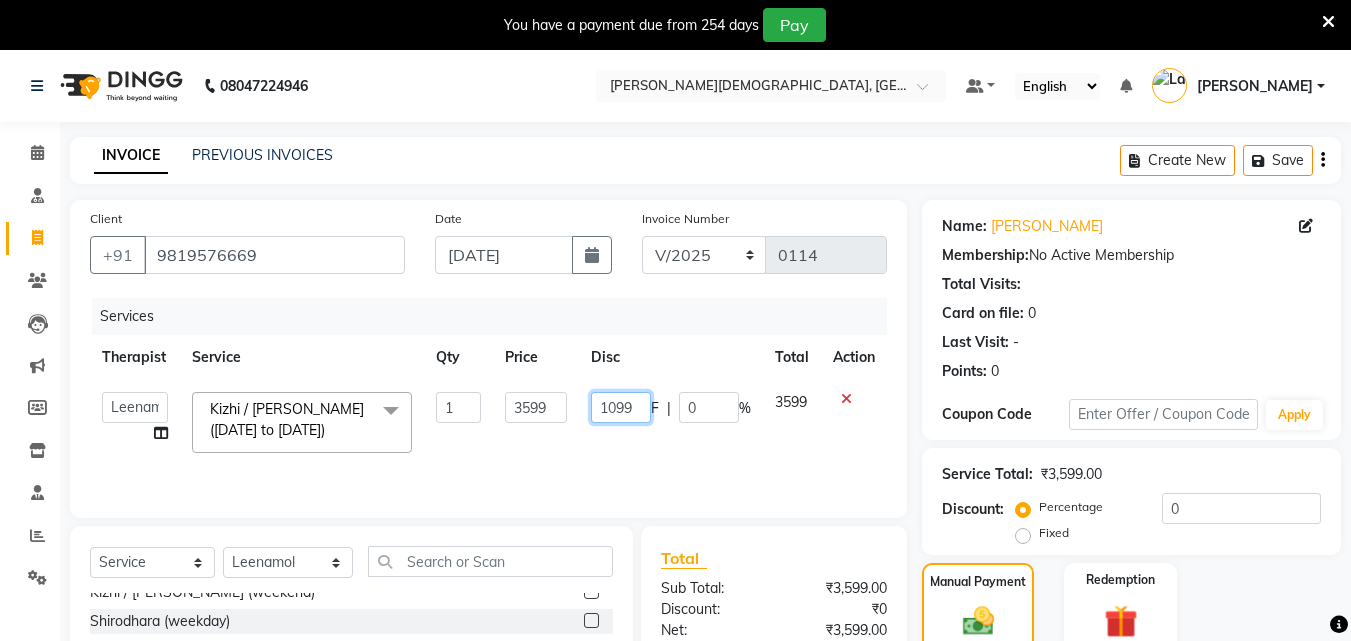 scroll, scrollTop: 325, scrollLeft: 0, axis: vertical 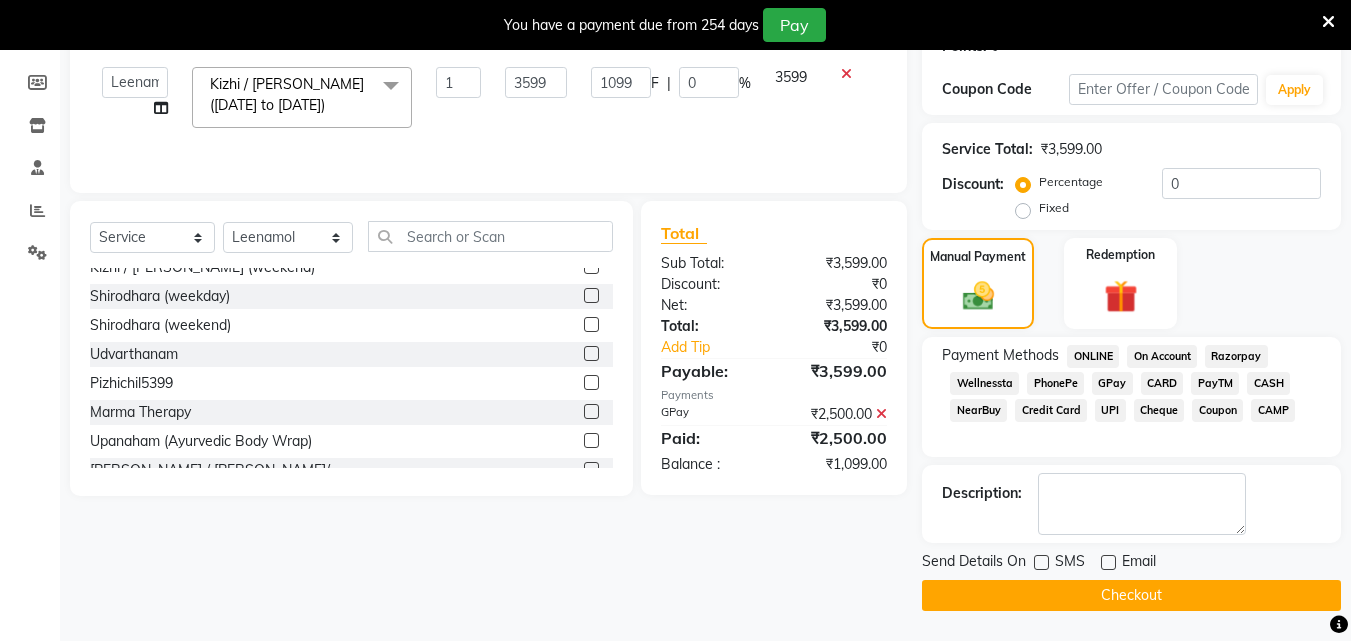 click on "Client +91 9819576669 Date 10-07-2025 Invoice Number V/2025 V/2025-26 0114 Services Therapist Service Qty Price Disc Total Action  Amla   Amrutha   Anita Khatke   Anjana Surendra Kalyani   Athul    Avtar Jaiswal   Bibina   Chandani Yadav   Deepali Gaikwad   Dr. Annu Prasad   Dr. Chaitali Deshmukh   Dr. Jeason John   Dr mamta   Dr. Mrunal Gole   Gloria Y   Hari   Jainy M R   KAMAL NIKAM   Kavita Ambatkar   Latika   Latika Sawant   Leenamol   Pooja Mohite   Priya Mishra   Rajesh verma   Rajimon Gopalan   RATHEESH KUMAR G KURUP   Sachin Subhash   Shali K M   Shani K   Shibin   shivam   Shivprasad   Suddheesh K K   Sunil Wankhade   Sunita Fernandes    Swati   Tejaswini Gaonkar   Vidya Vishwanath   Vinayak   Yogesh Parab  Kizhi / Navara Kizhi (Tuesday to Friday)  x Abhyangam  (weekday) Abhyangam (weekend) Kizhi / Navara Kizhi (weekday) Kizhi / Navara Kizhi (weekend) Shirodhara (weekday) Shirodhara (weekend) Udvarthanam Pizhichil5399 Marma Therapy Upanaham (Ayurvedic Body Wrap) Kadi Vasthy / Greeva Vasthy/ Ubtan 1" 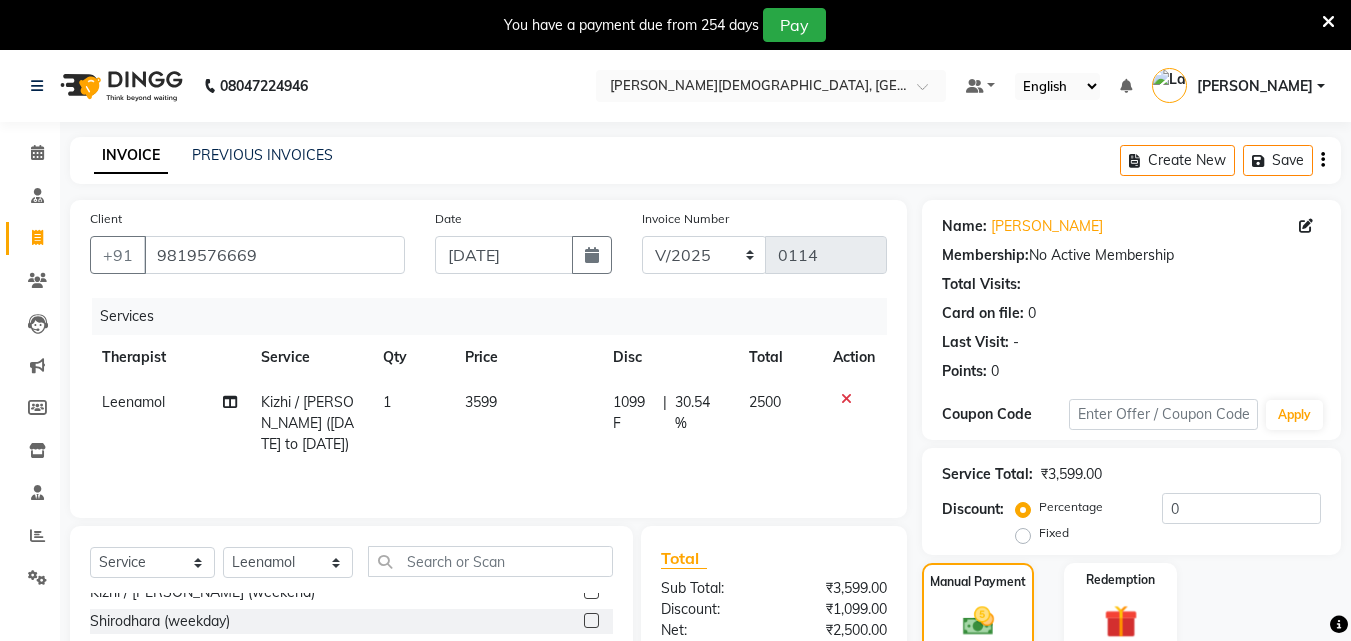 scroll, scrollTop: 325, scrollLeft: 0, axis: vertical 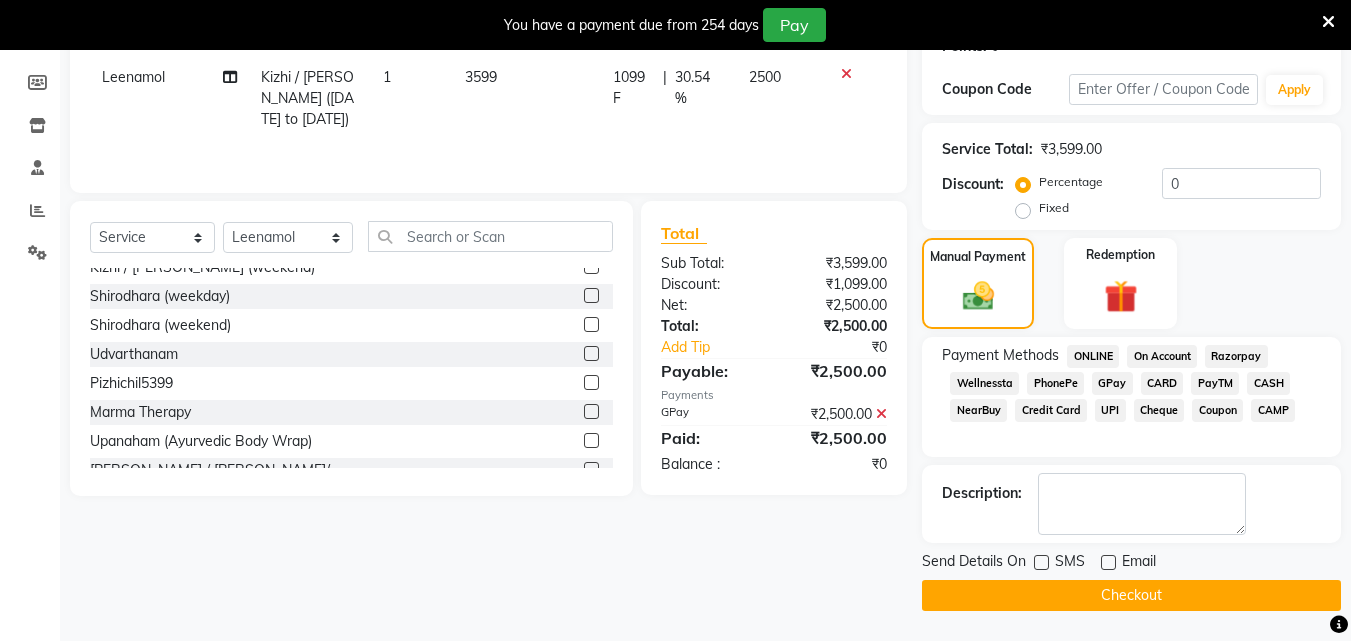 click on "Checkout" 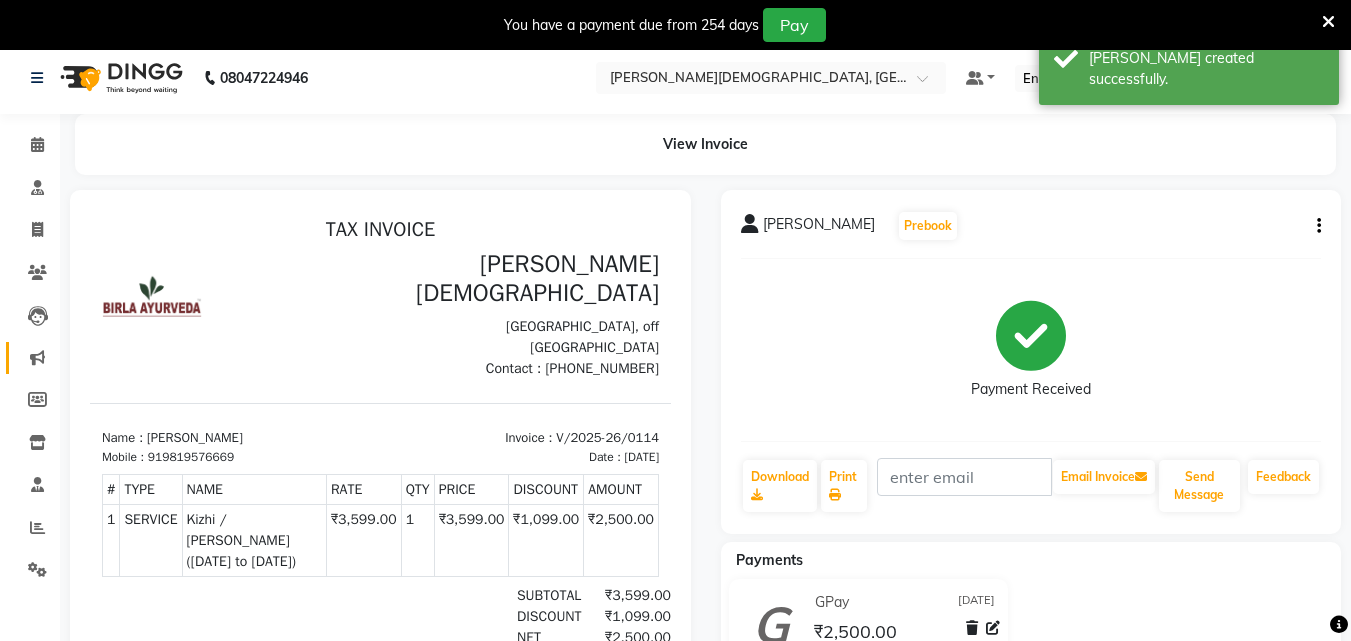 scroll, scrollTop: 0, scrollLeft: 0, axis: both 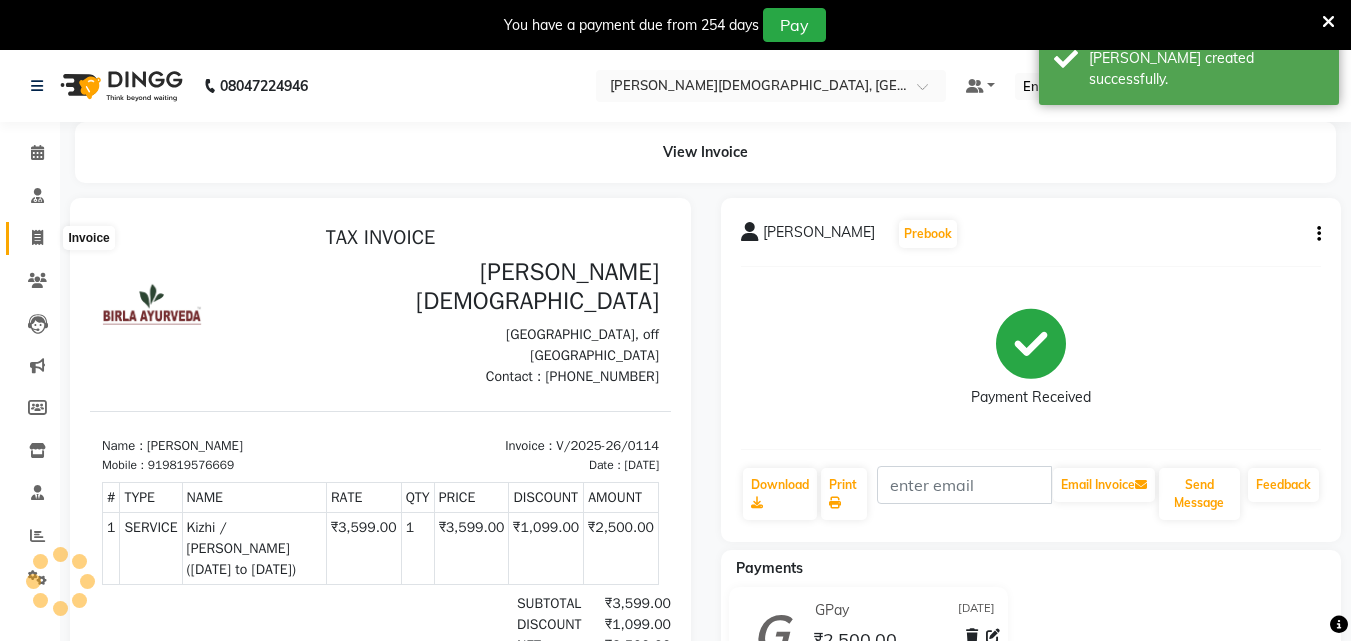 click 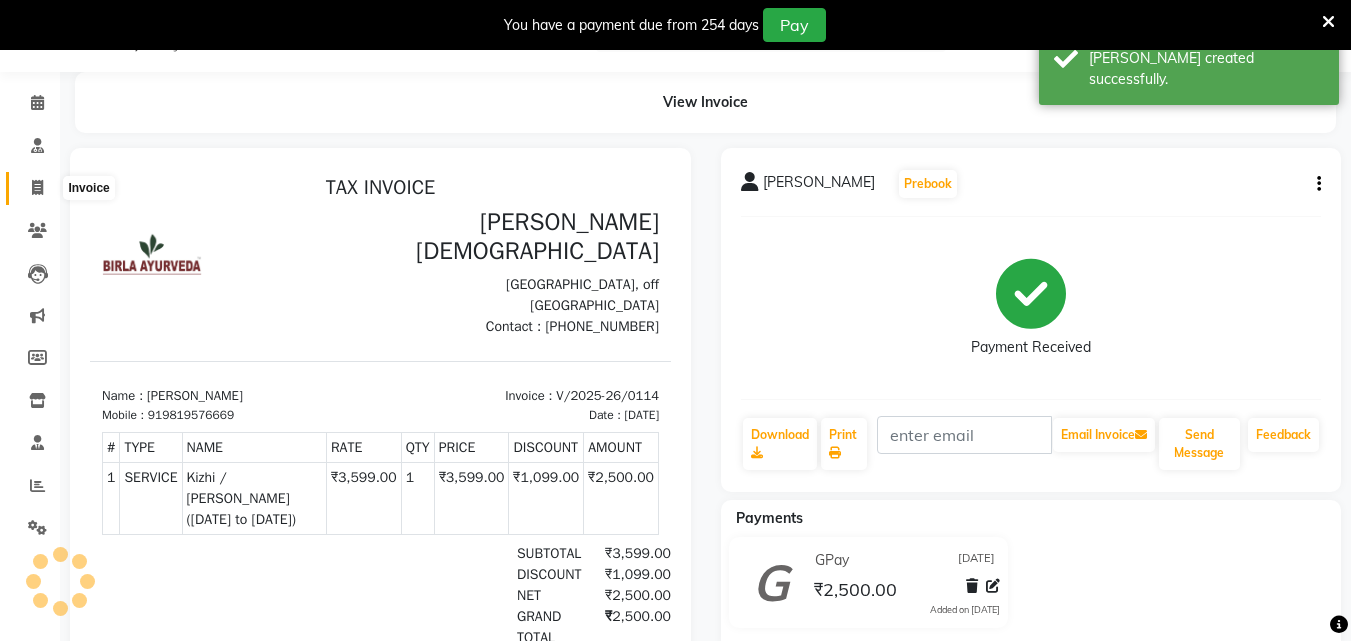 select on "service" 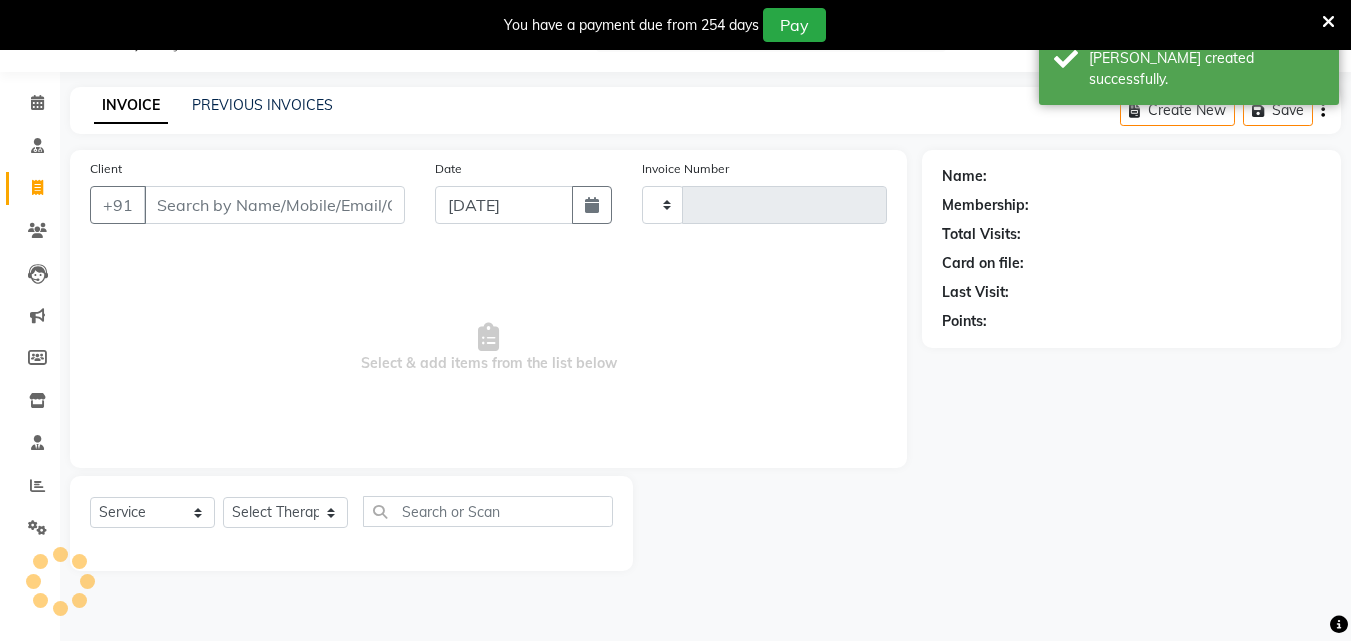 type on "0115" 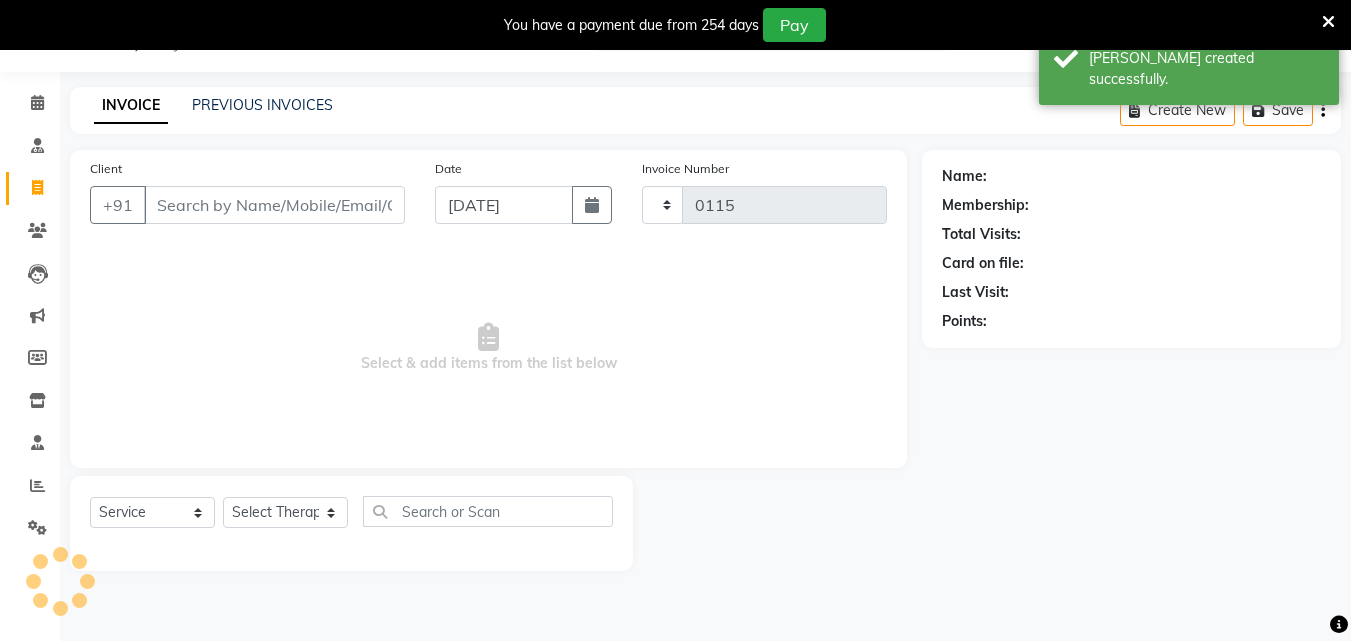 select on "6810" 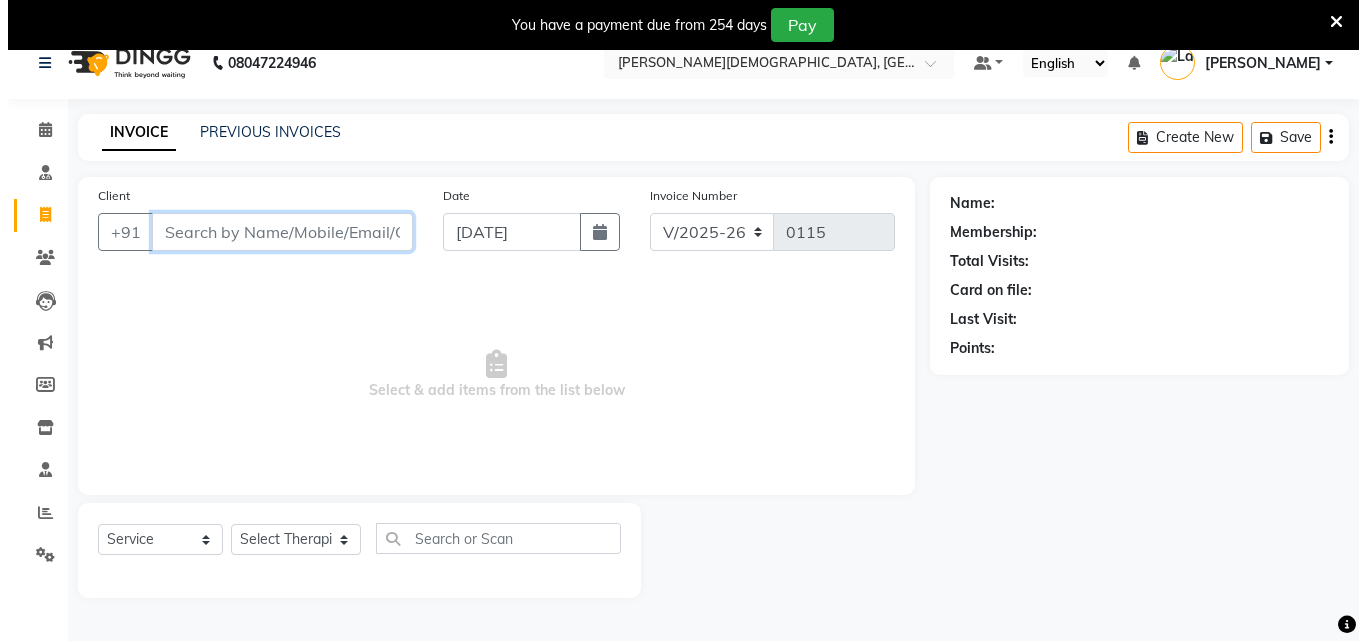 scroll, scrollTop: 0, scrollLeft: 0, axis: both 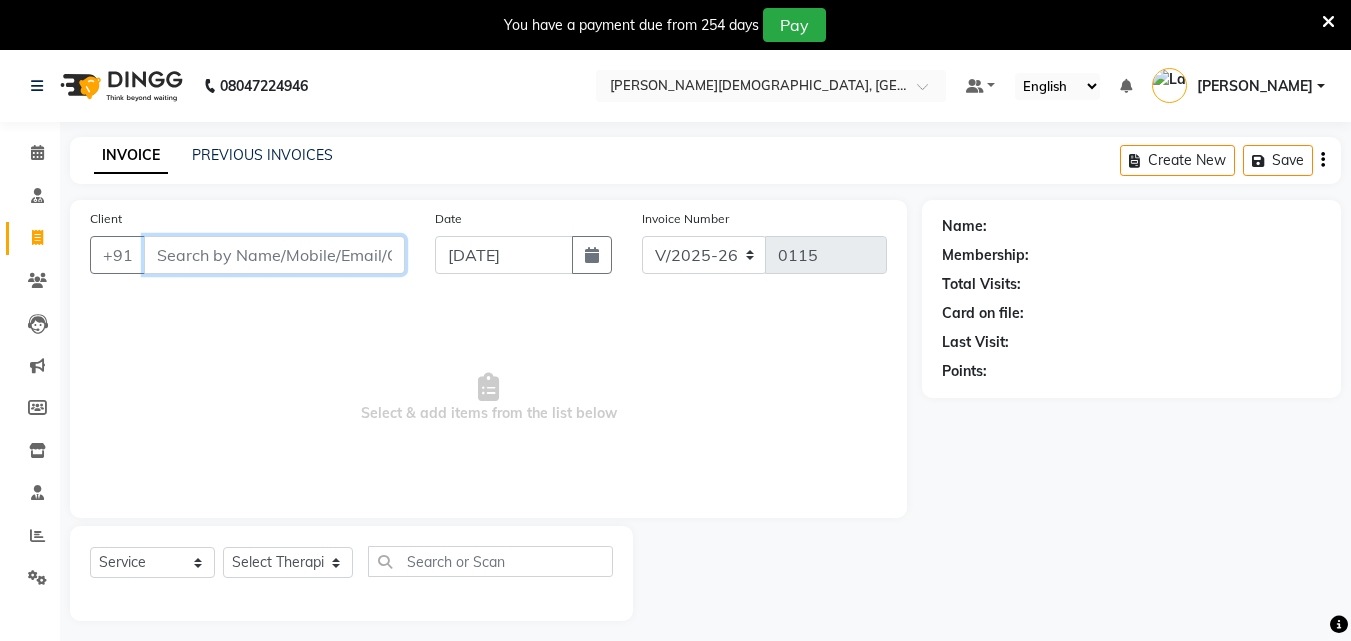 click on "Client" at bounding box center [274, 255] 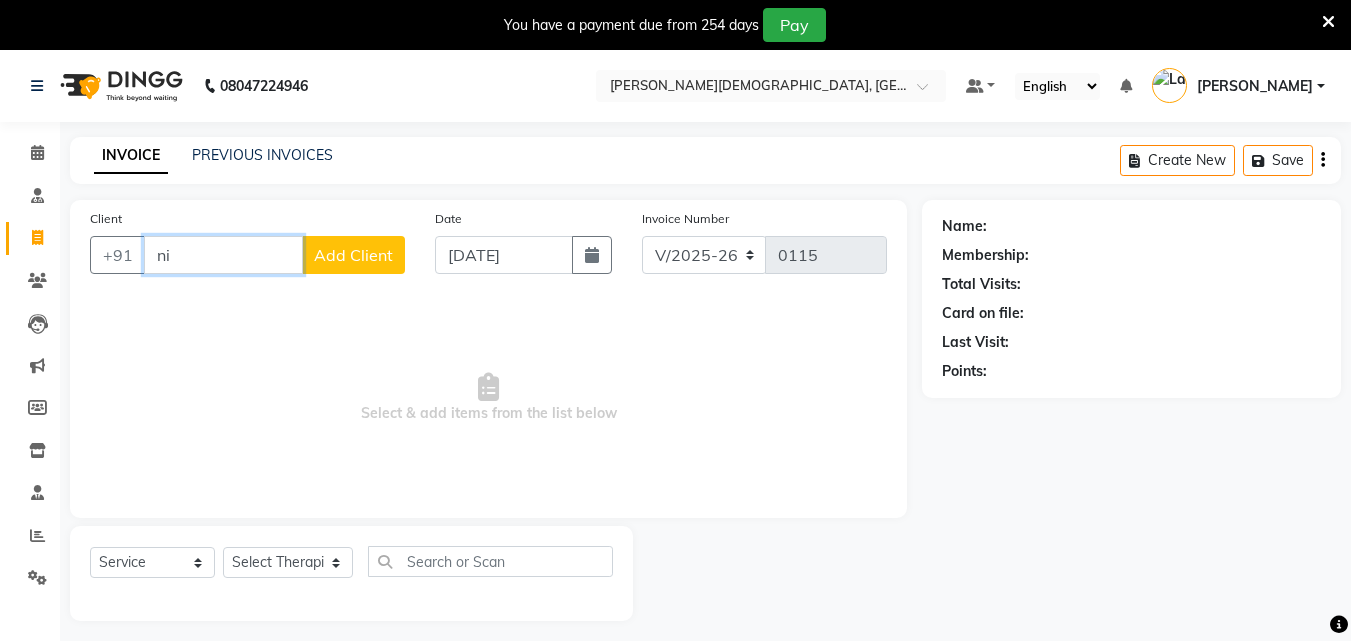 type on "n" 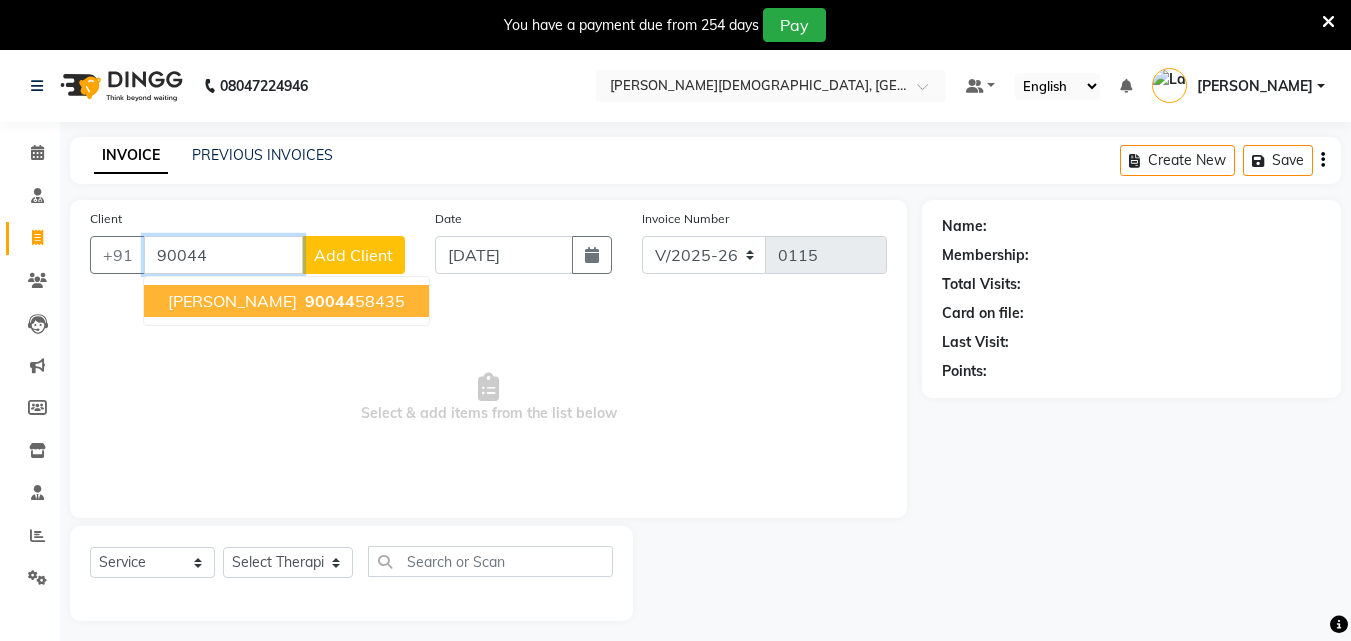 click on "[PERSON_NAME]" at bounding box center (232, 301) 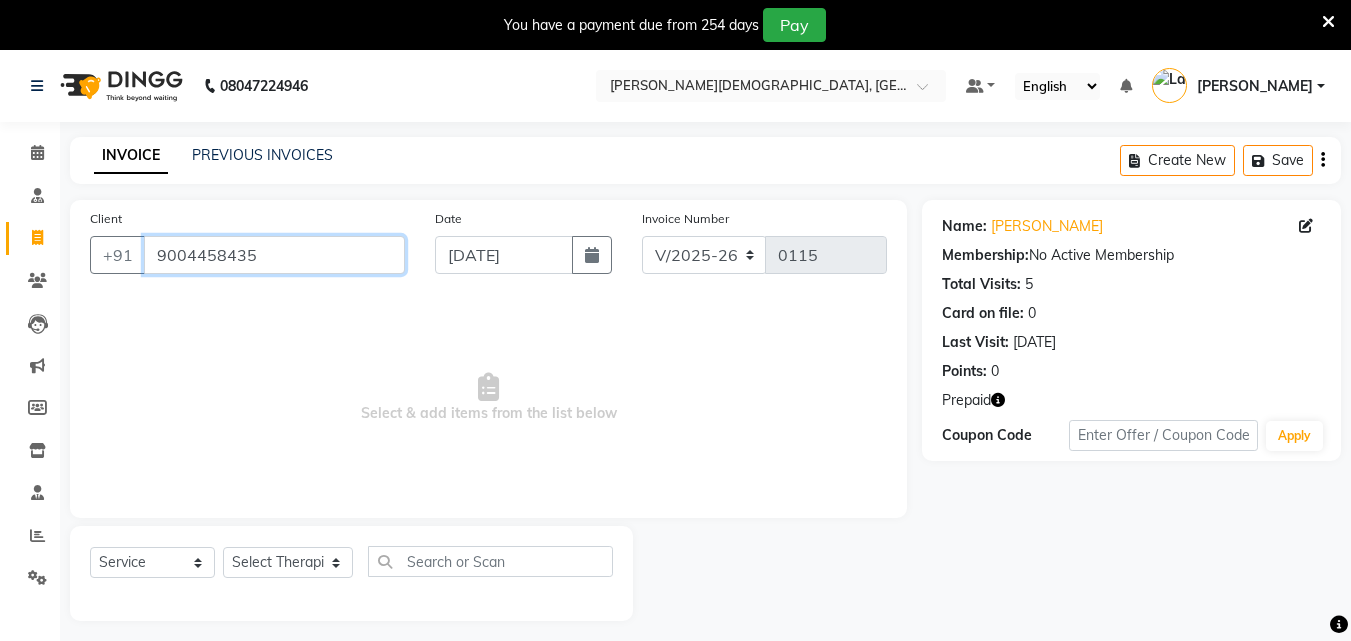 click on "9004458435" at bounding box center [274, 255] 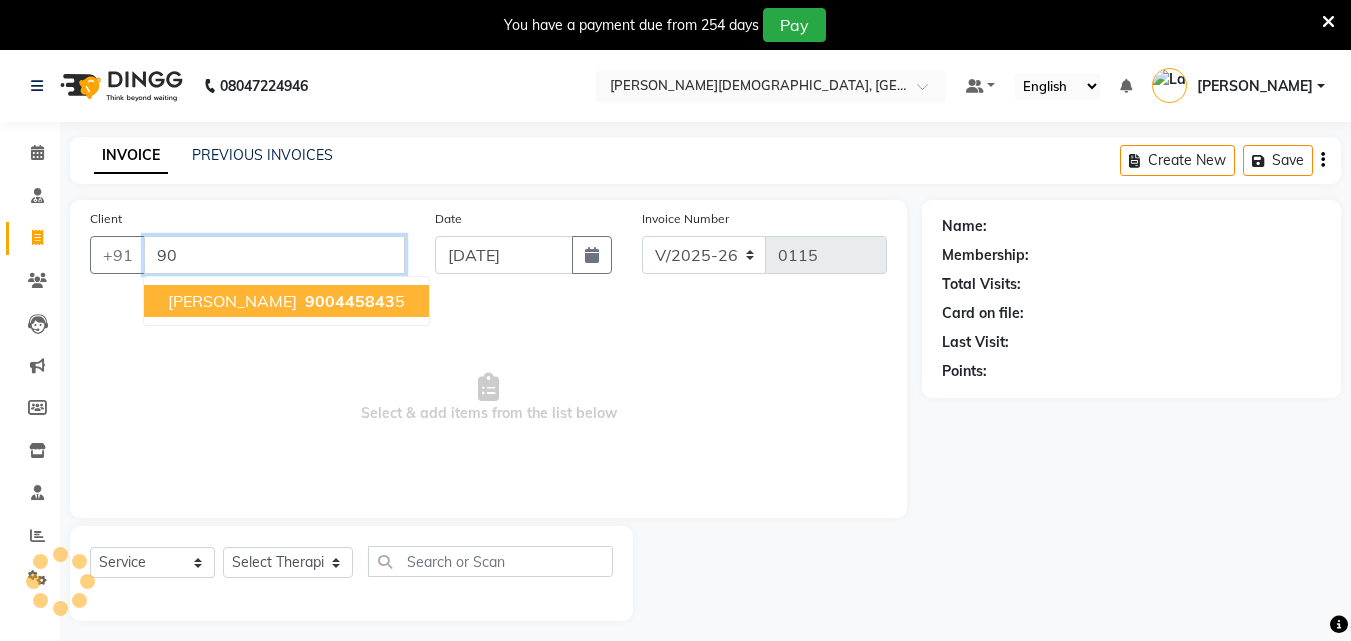 type on "9" 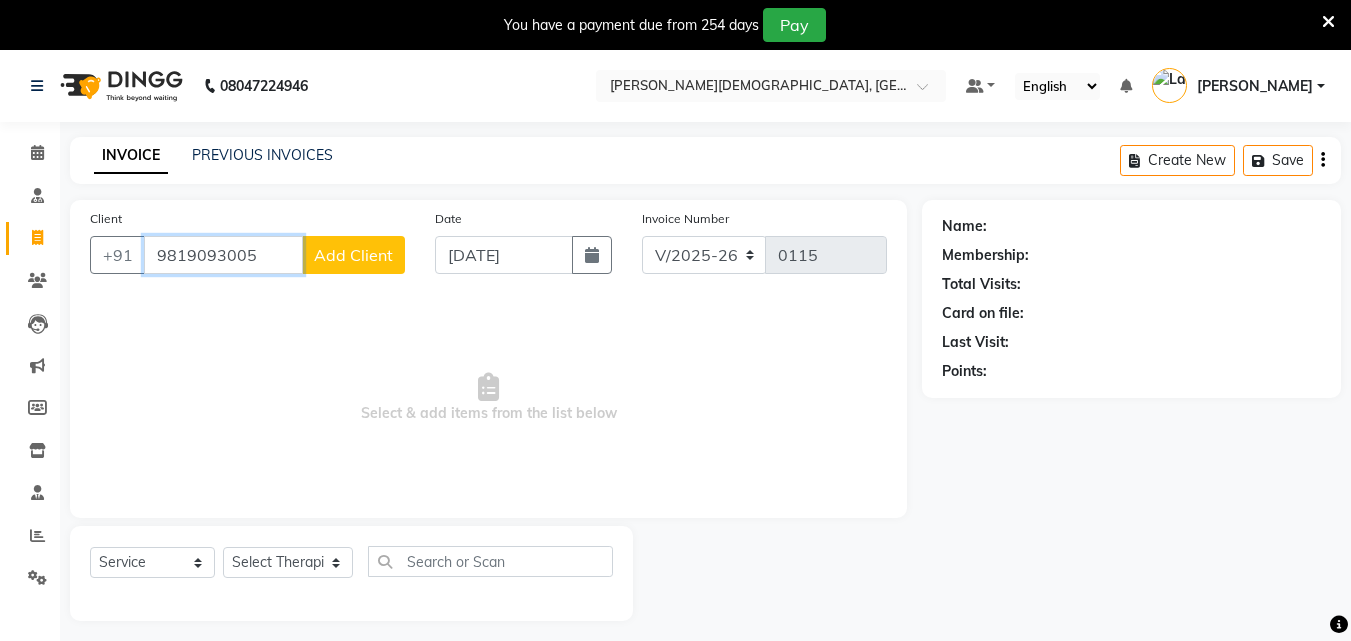type on "9819093005" 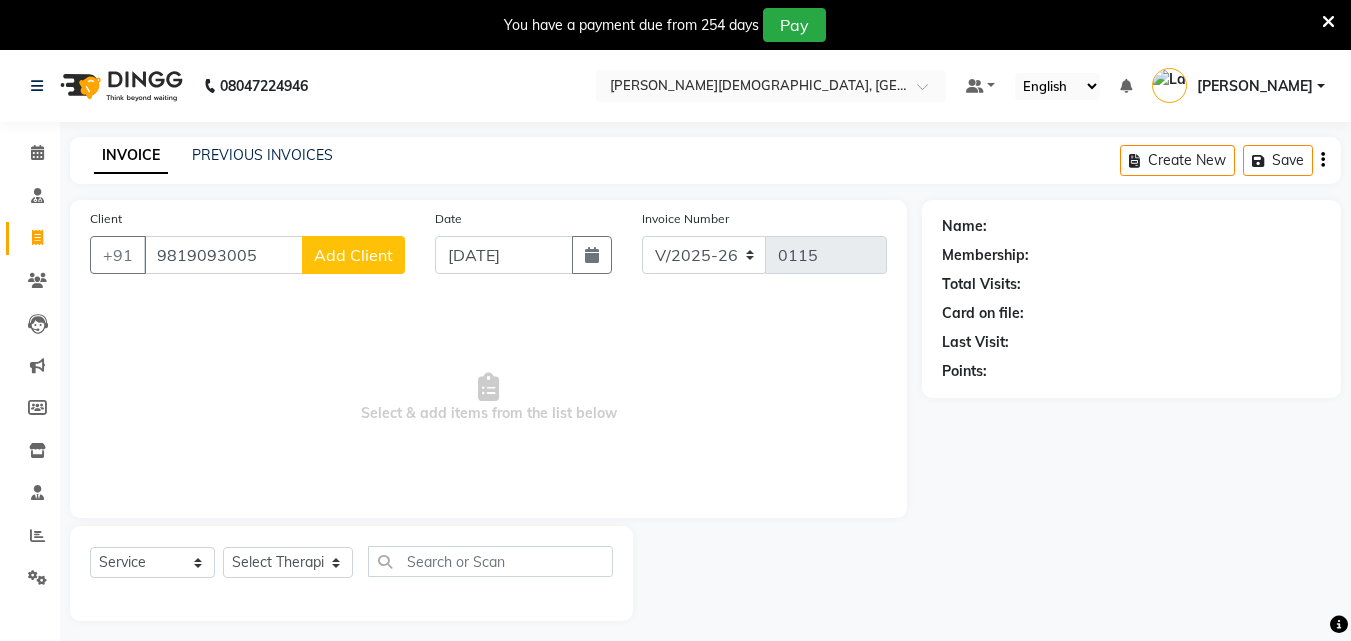 click on "Add Client" 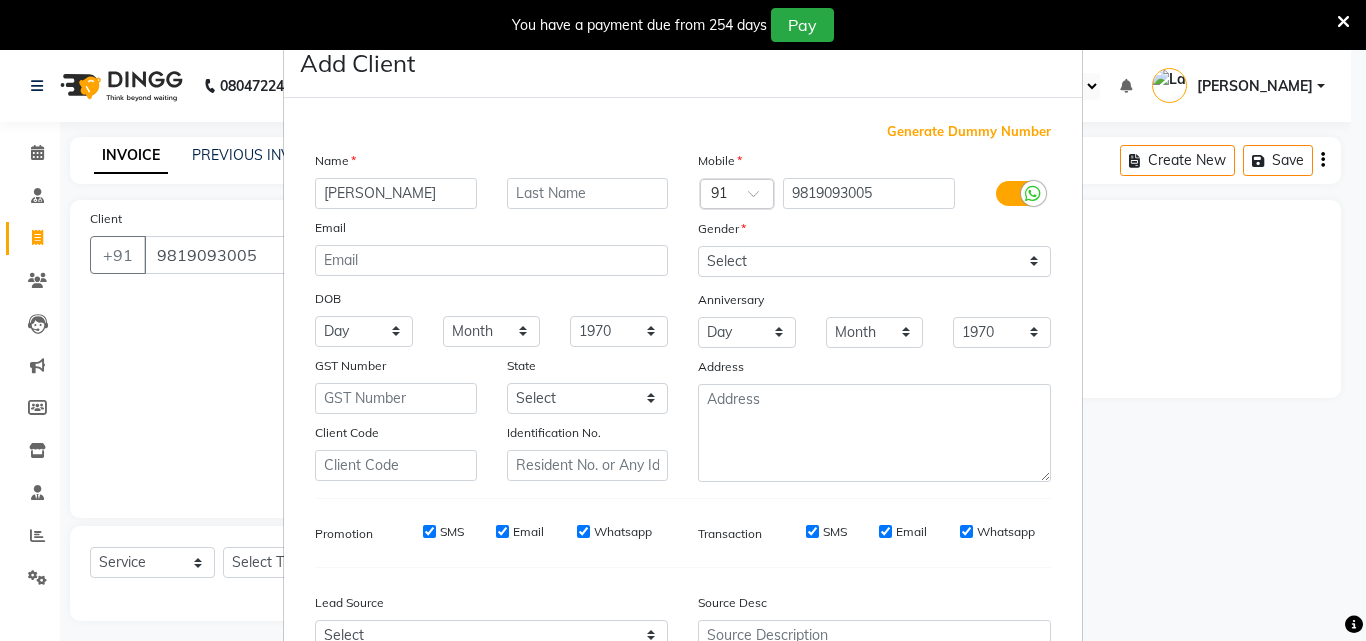 type on "Nitu" 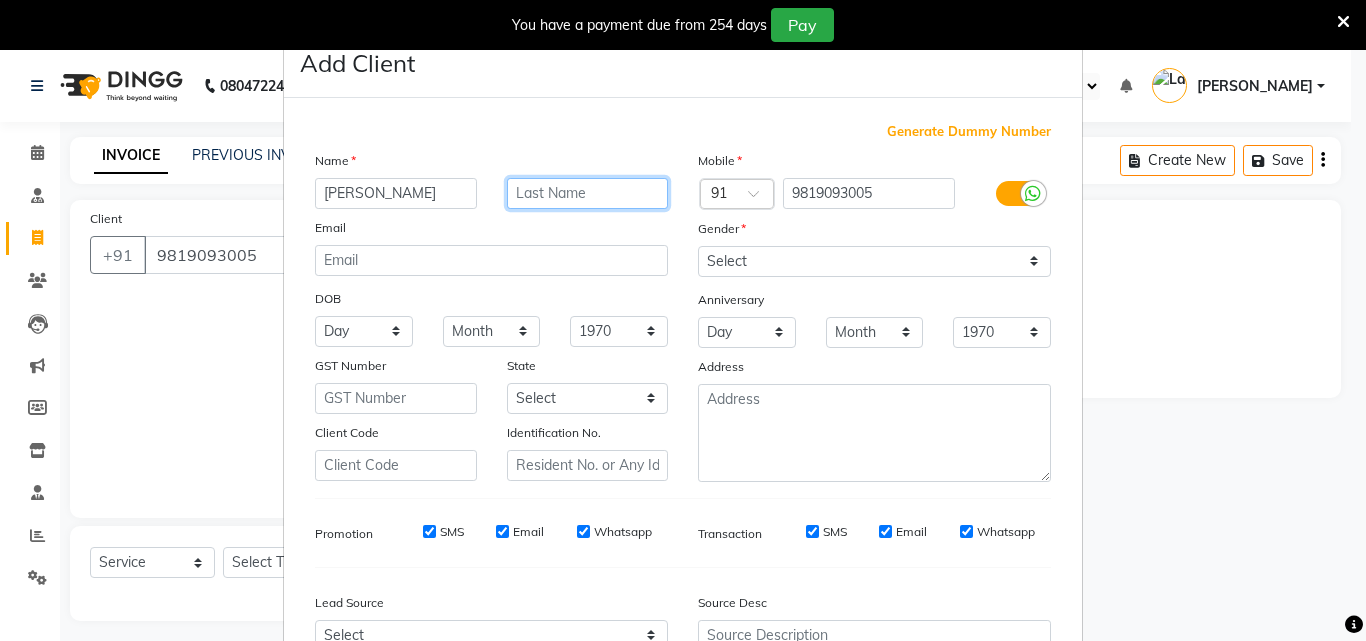 paste on "Kumar" 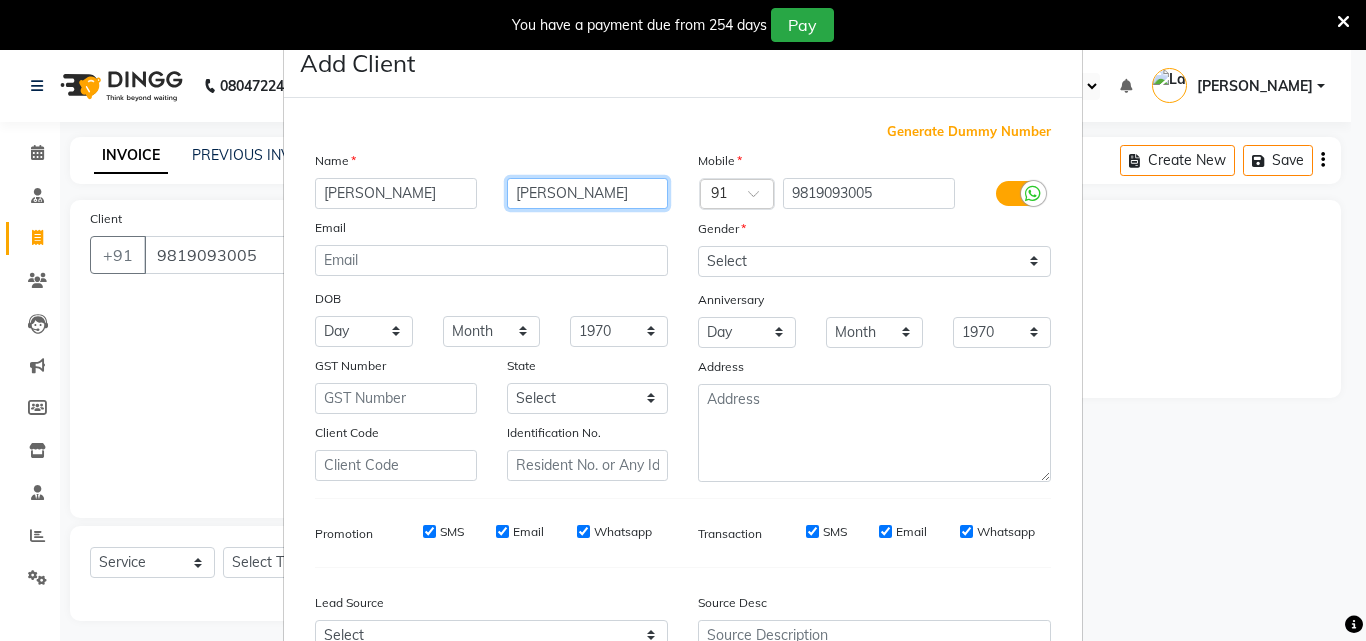type on "Kumar" 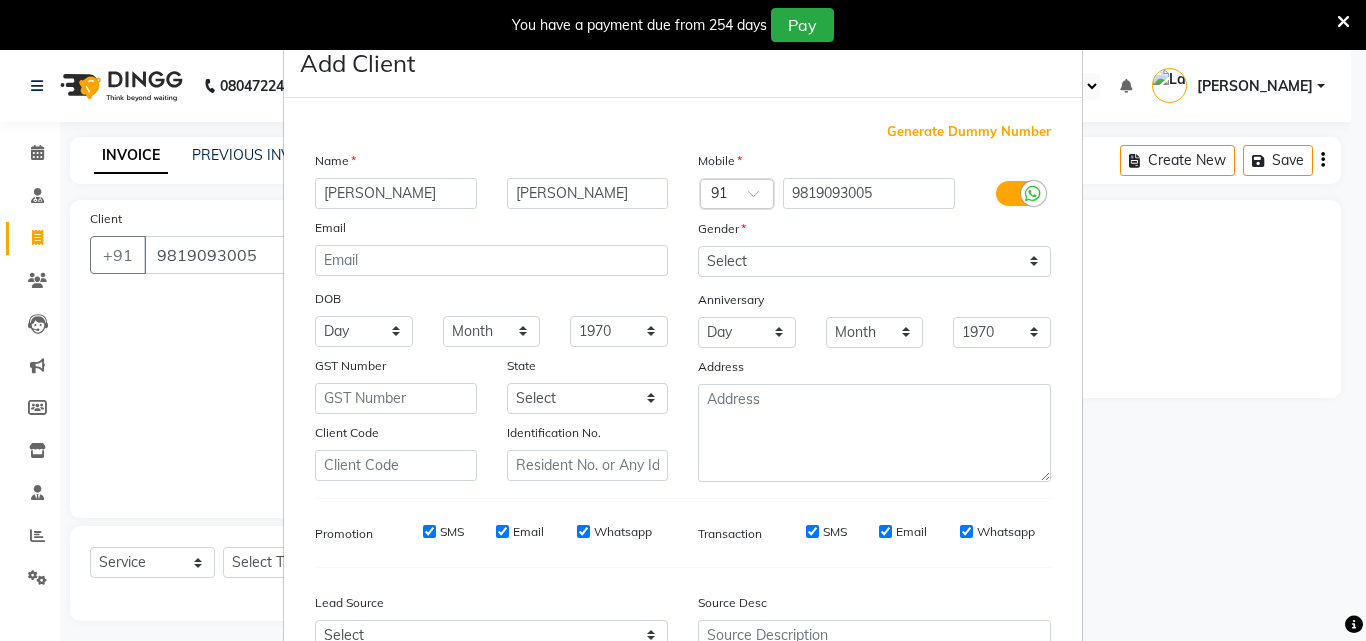 click at bounding box center [1033, 194] 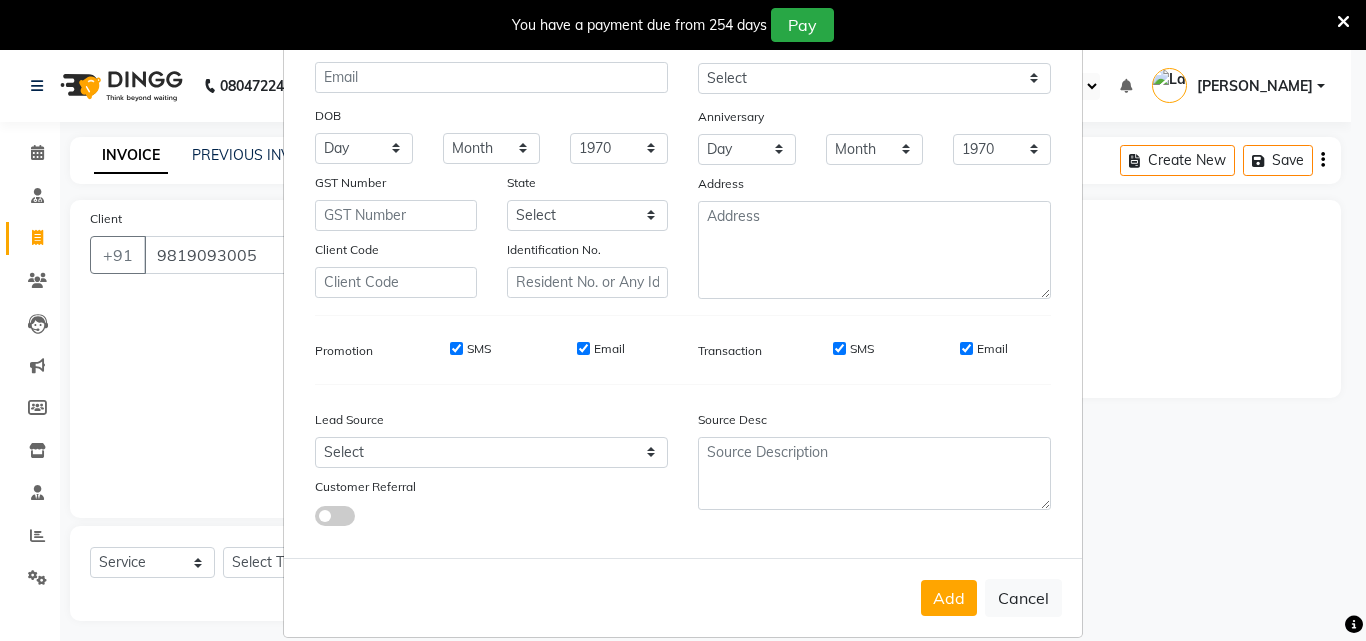 scroll, scrollTop: 200, scrollLeft: 0, axis: vertical 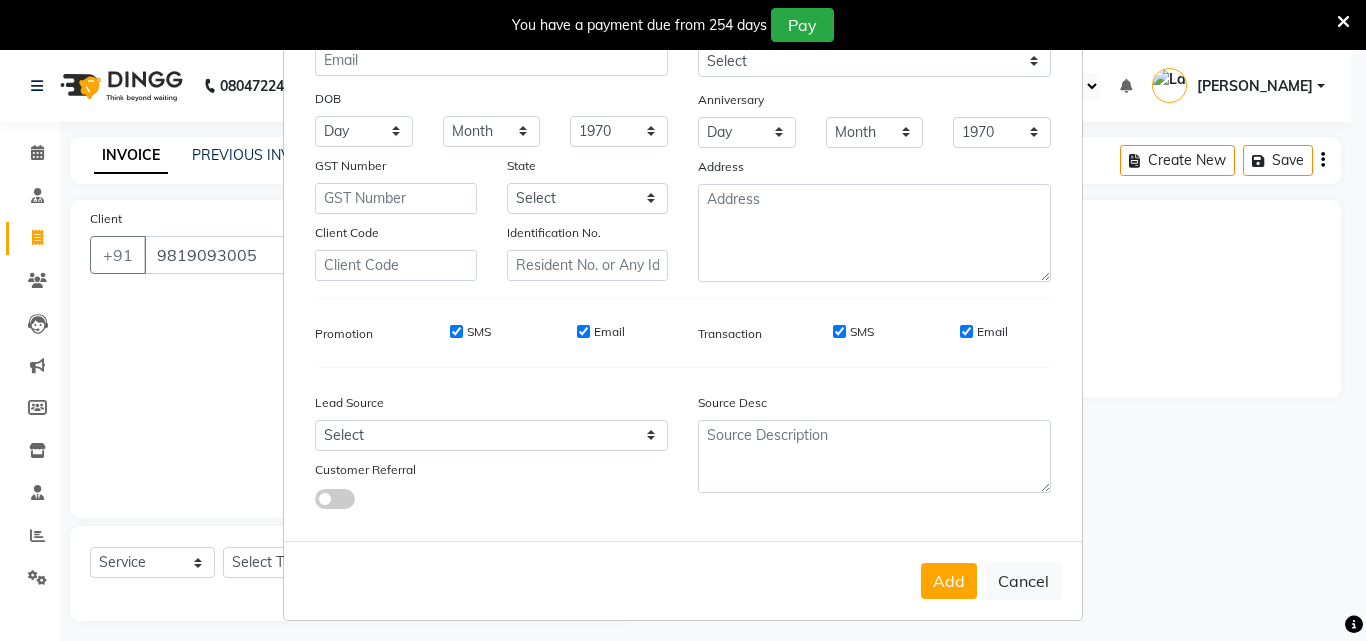 click on "SMS" at bounding box center (456, 331) 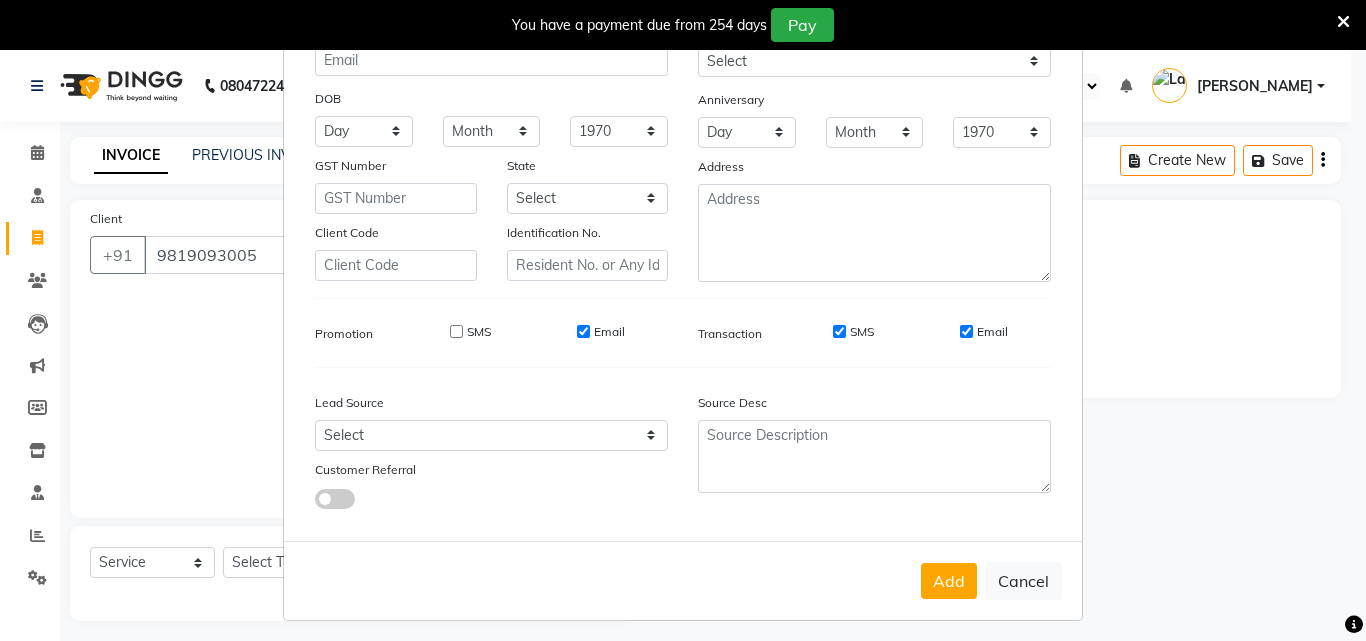 click on "Email" at bounding box center (583, 331) 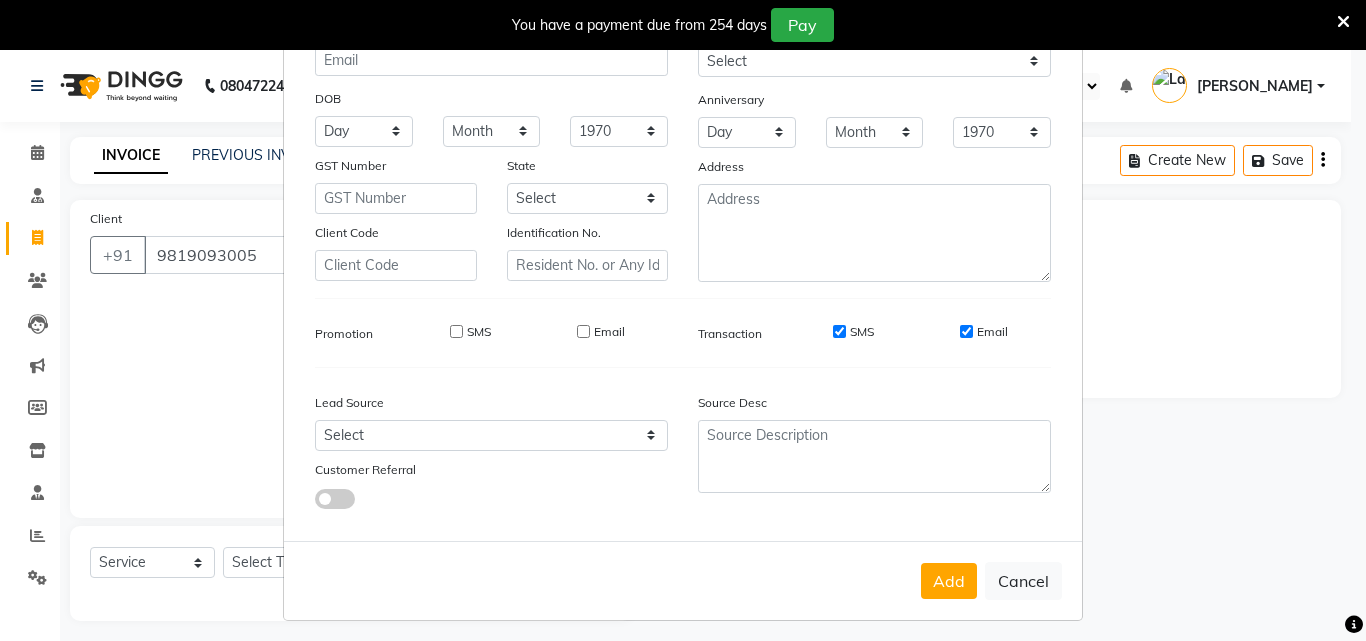 click on "SMS" at bounding box center (839, 331) 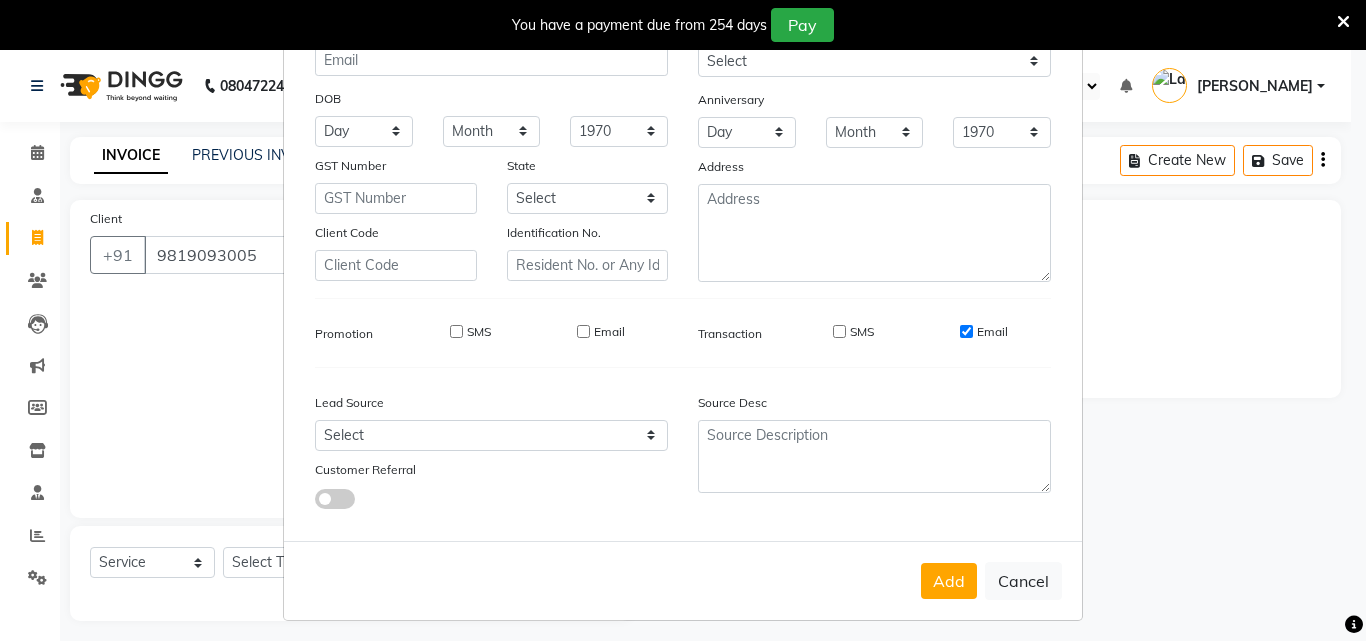 click on "Email" at bounding box center (966, 331) 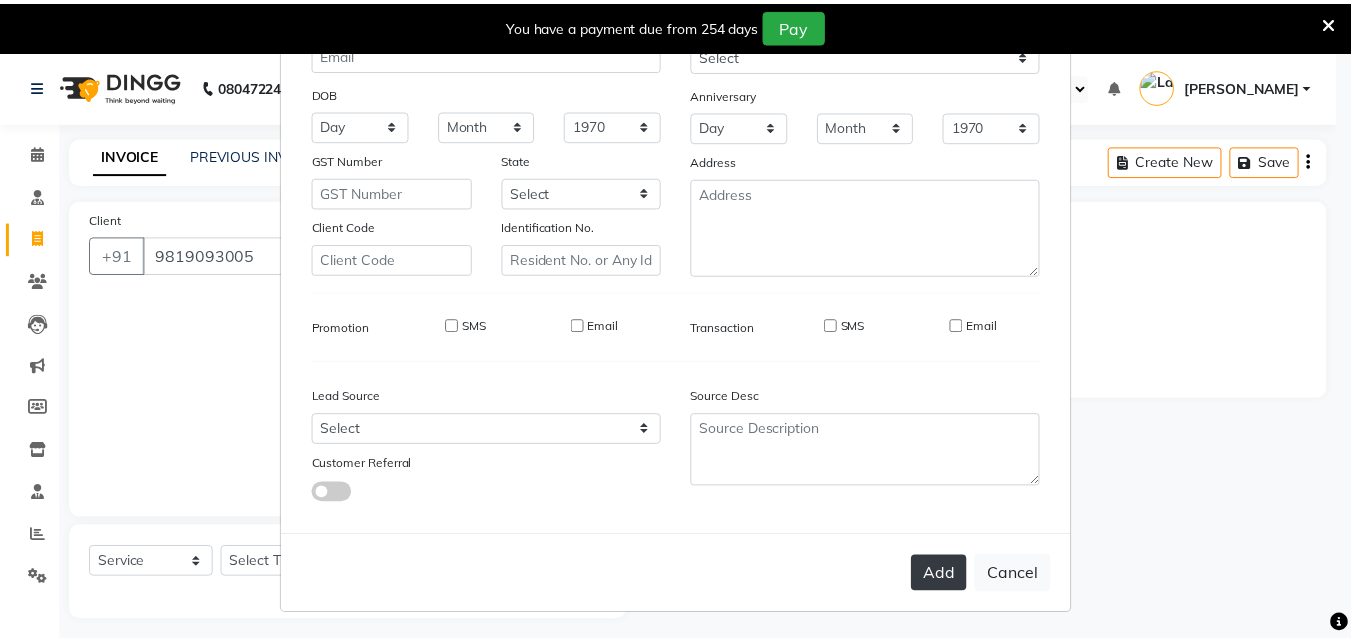 scroll, scrollTop: 208, scrollLeft: 0, axis: vertical 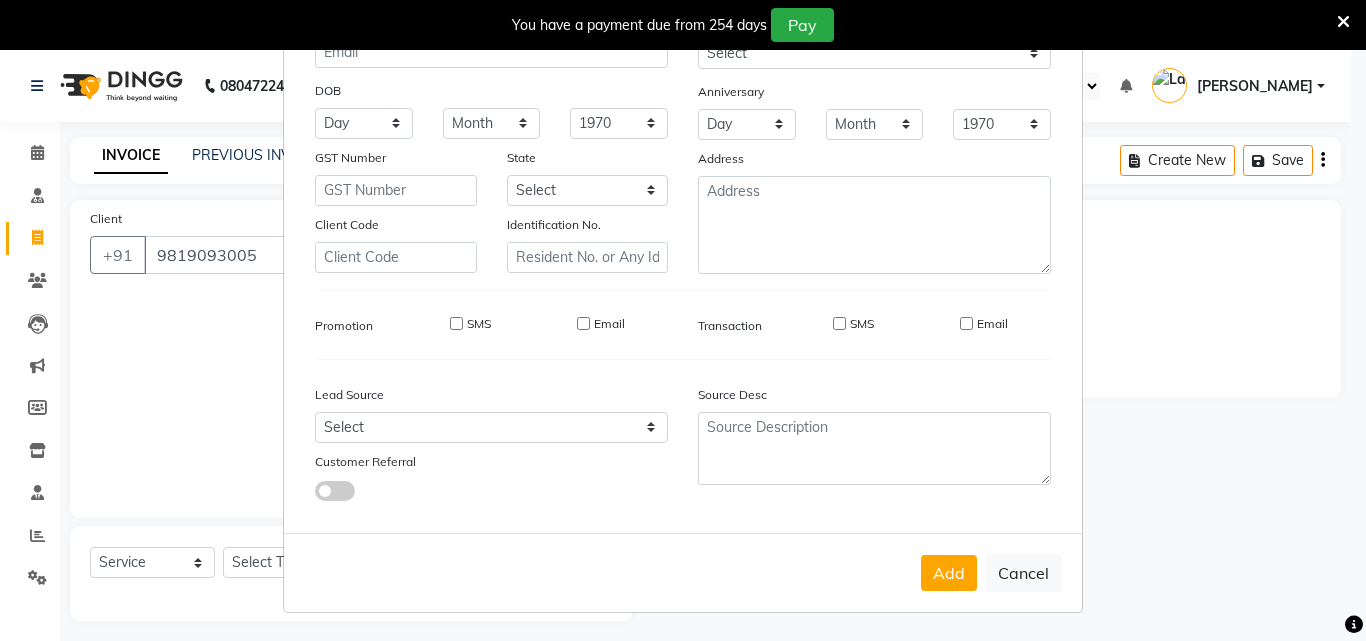 click on "Add" at bounding box center (949, 573) 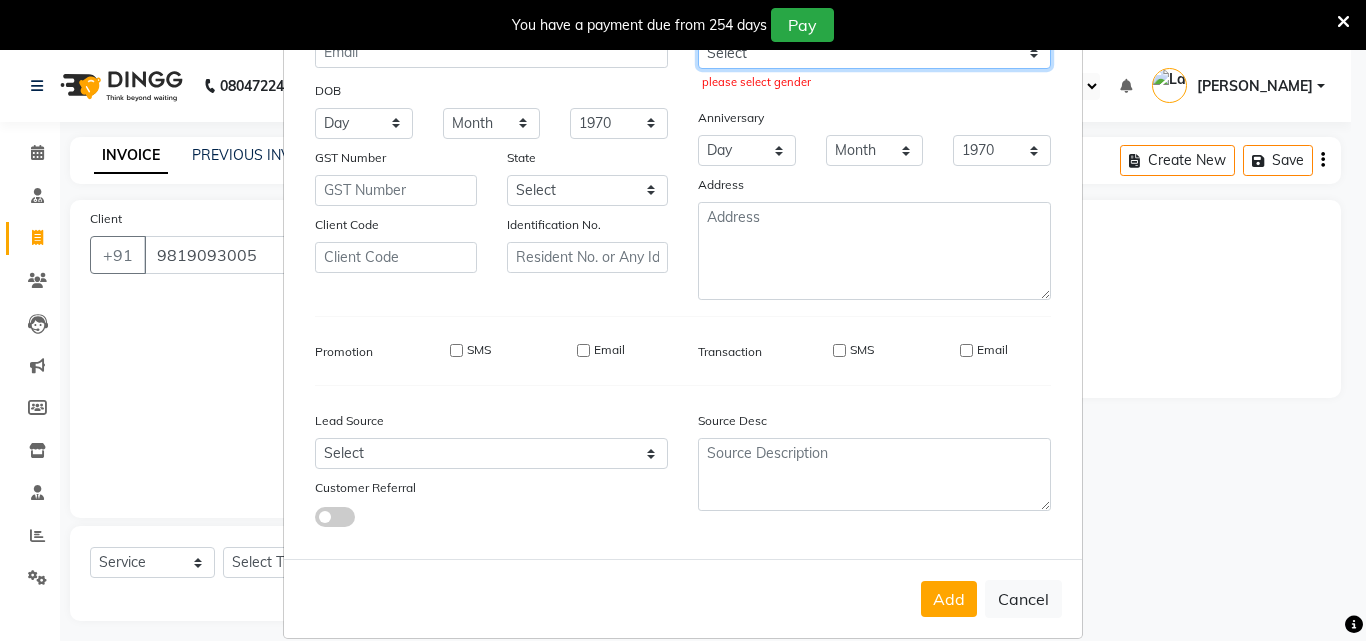 click on "Select [DEMOGRAPHIC_DATA] [DEMOGRAPHIC_DATA] Other Prefer Not To Say" at bounding box center (874, 53) 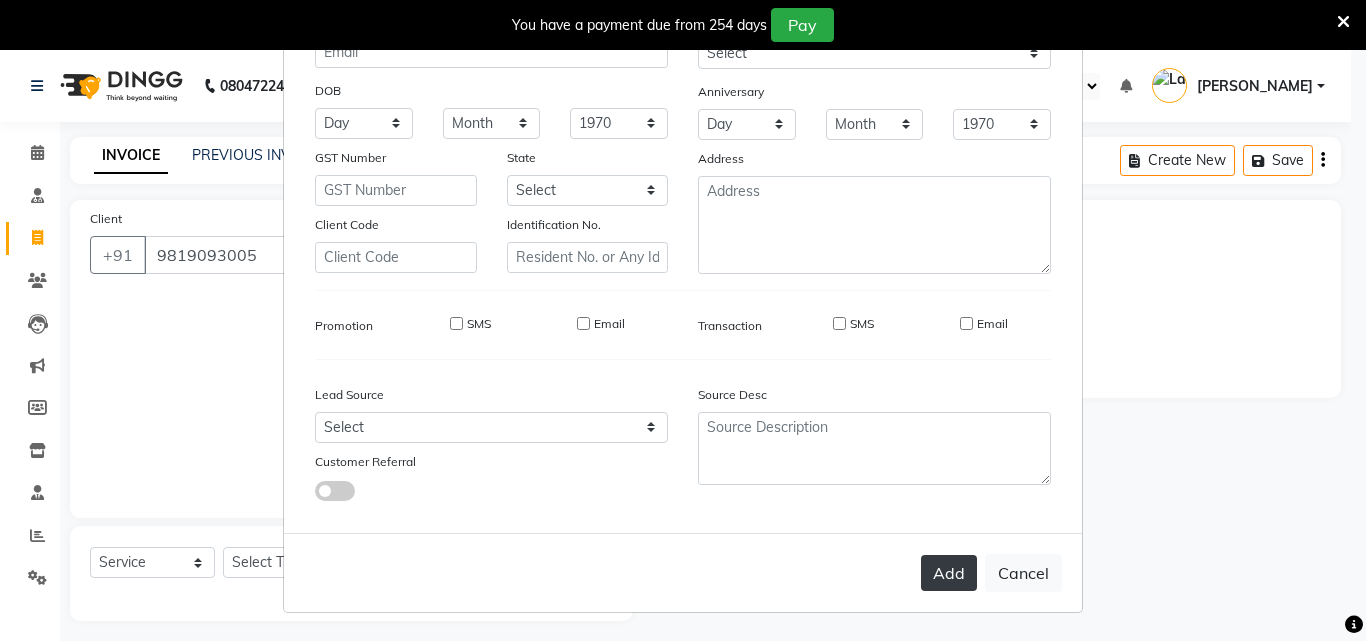 click on "Add" at bounding box center (949, 573) 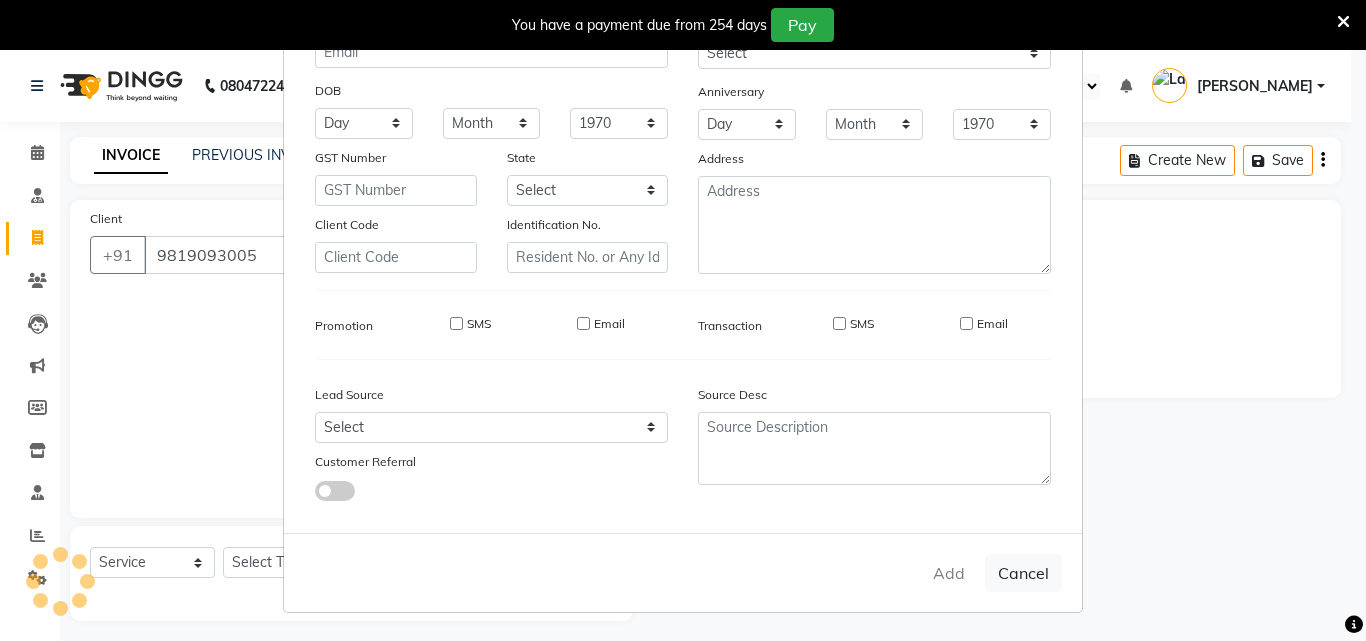 type 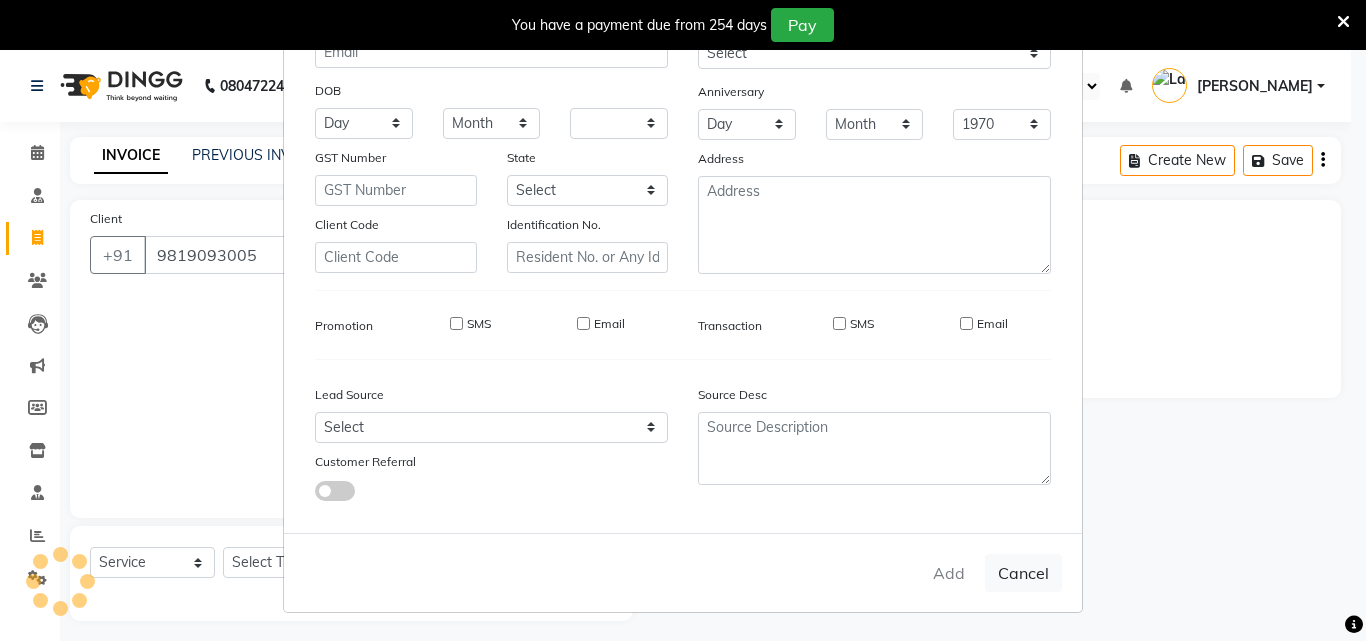 select 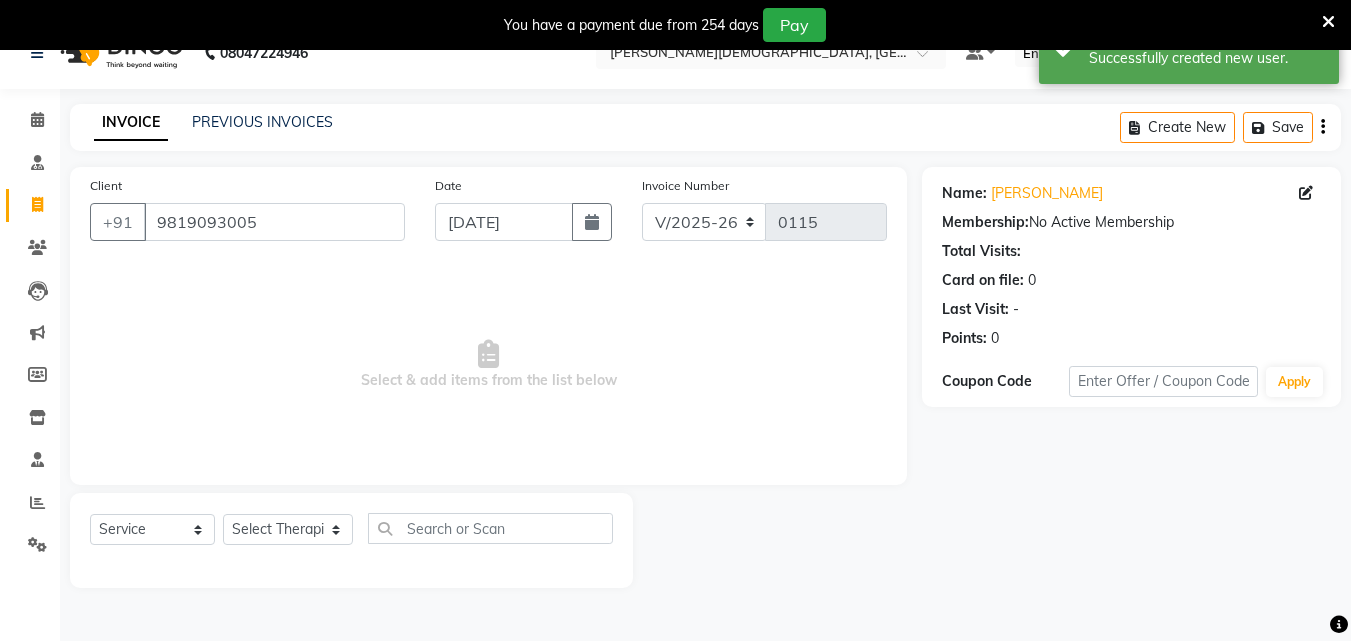 scroll, scrollTop: 50, scrollLeft: 0, axis: vertical 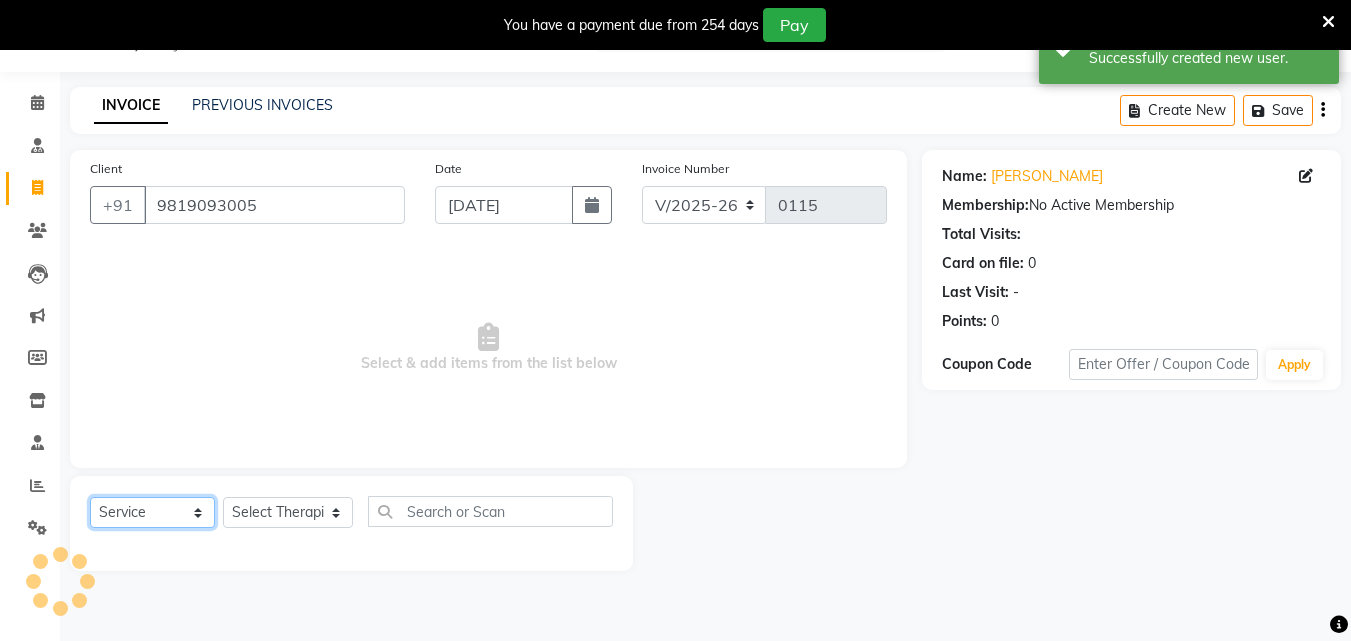 click on "Select  Service  Product  Membership  Package Voucher Prepaid Gift Card" 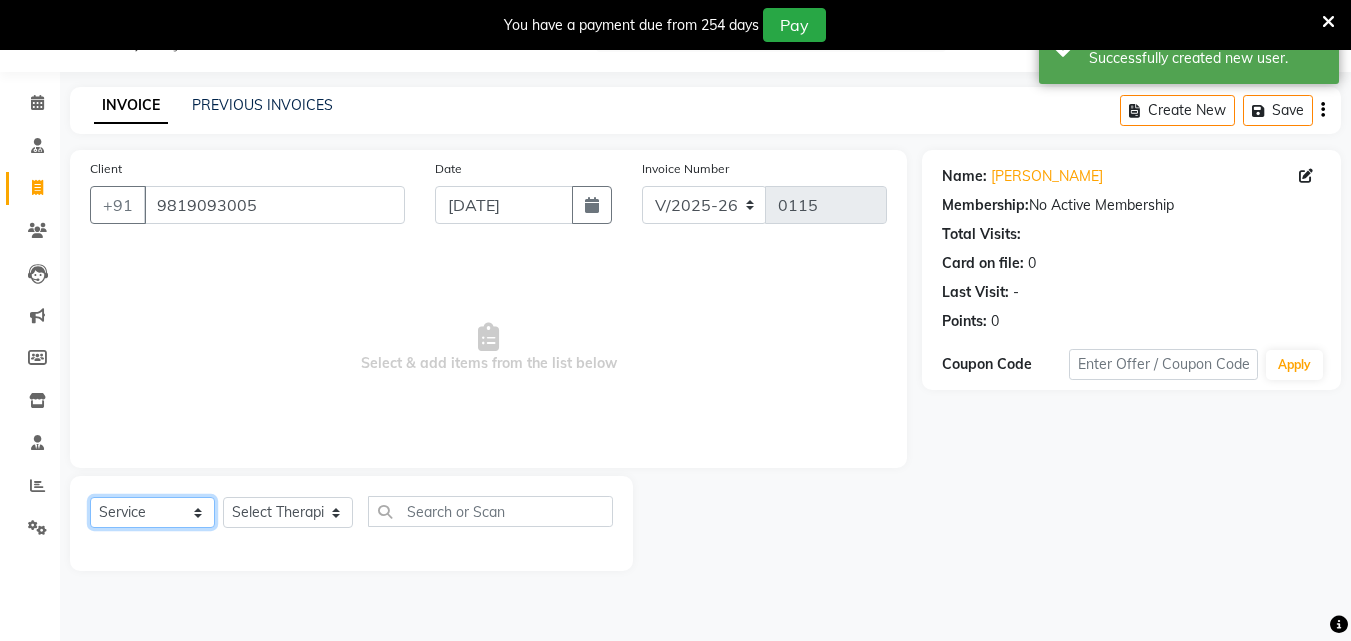 select on "P" 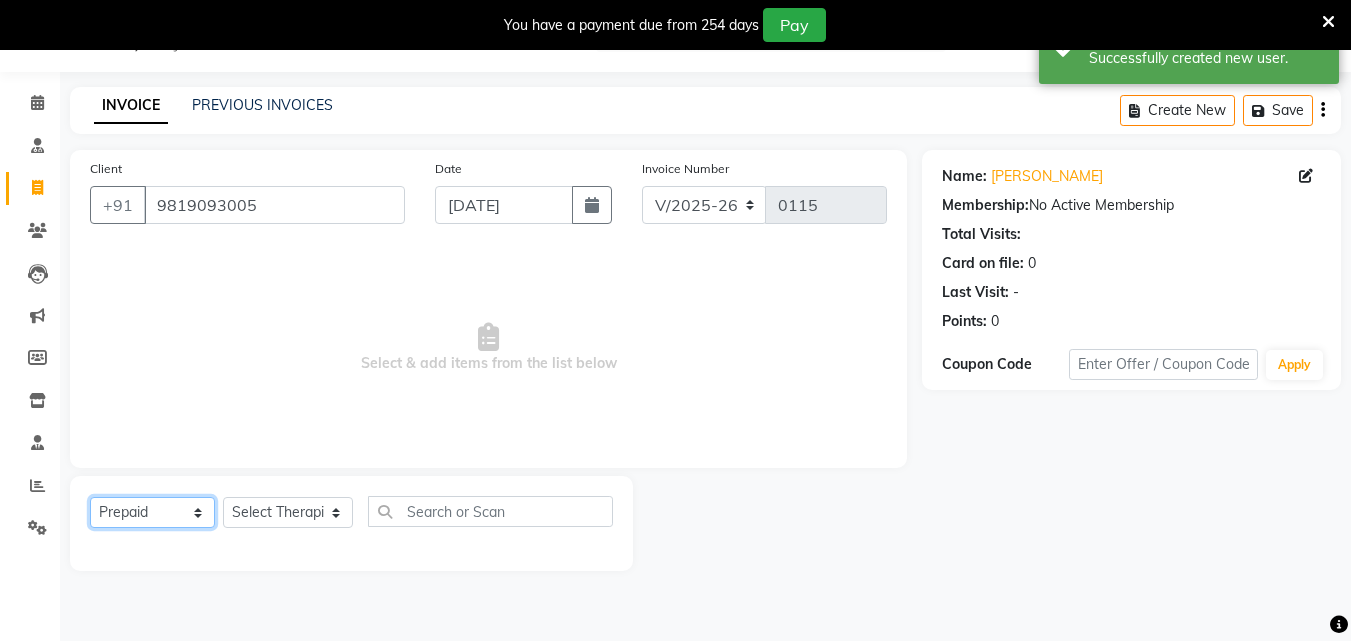 click on "Select  Service  Product  Membership  Package Voucher Prepaid Gift Card" 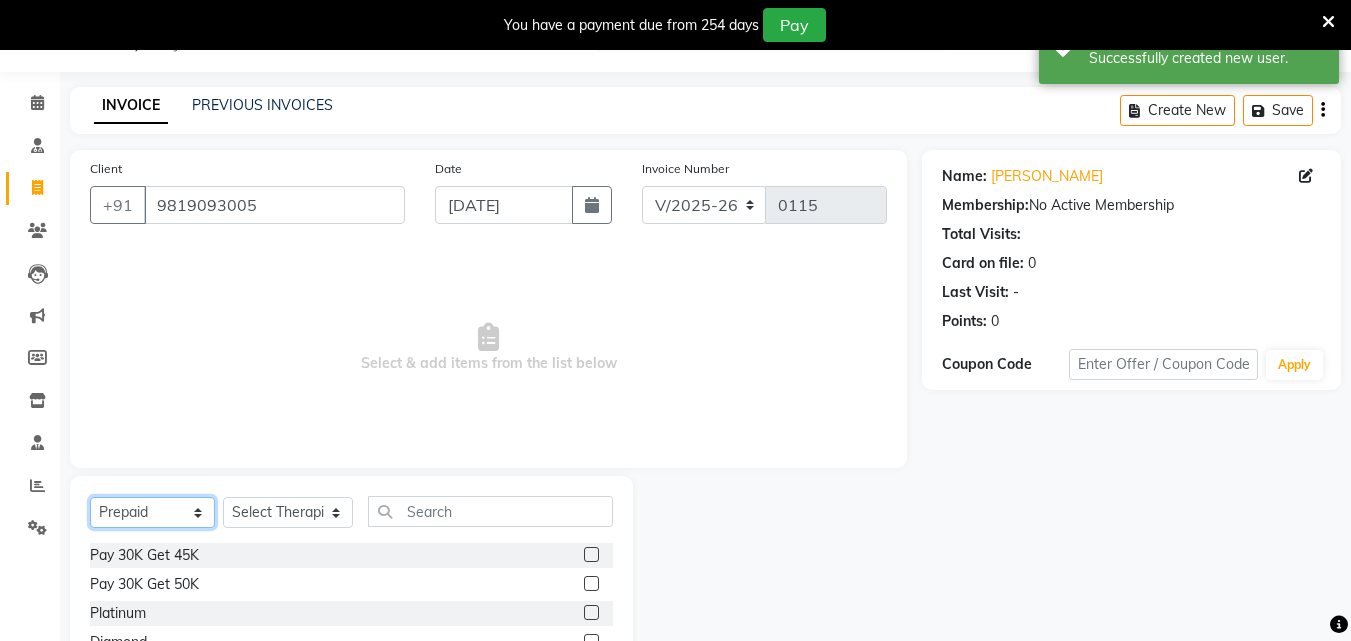 scroll, scrollTop: 210, scrollLeft: 0, axis: vertical 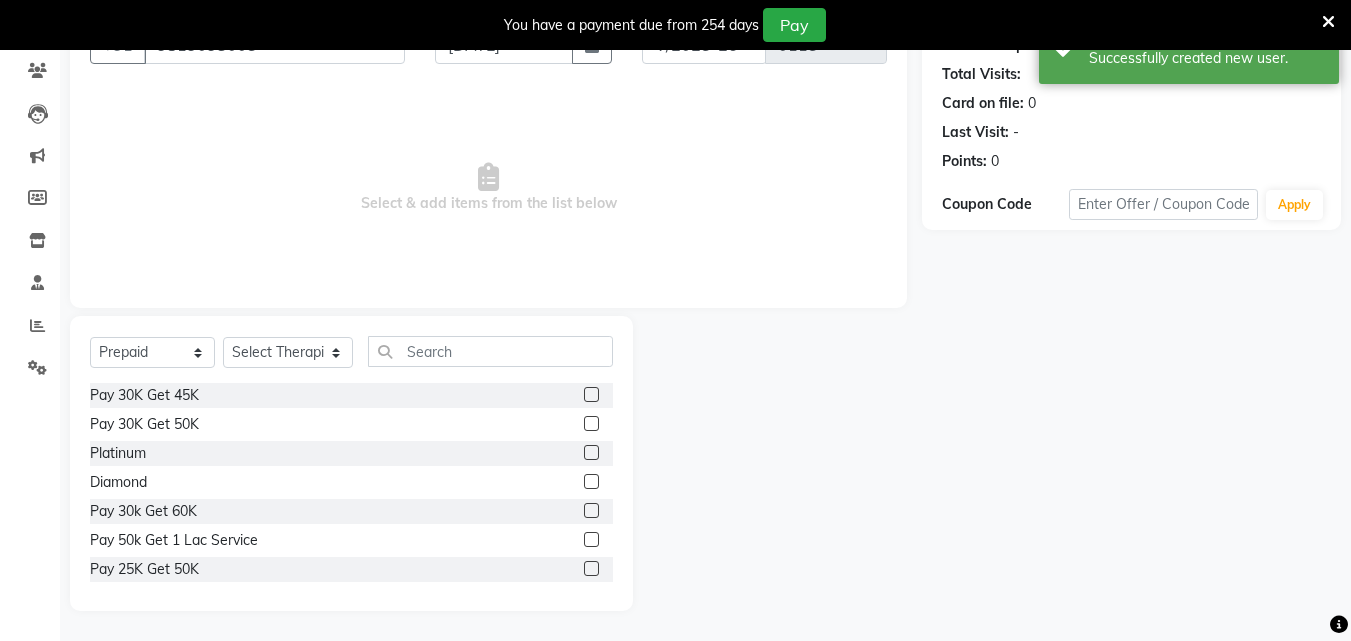 click 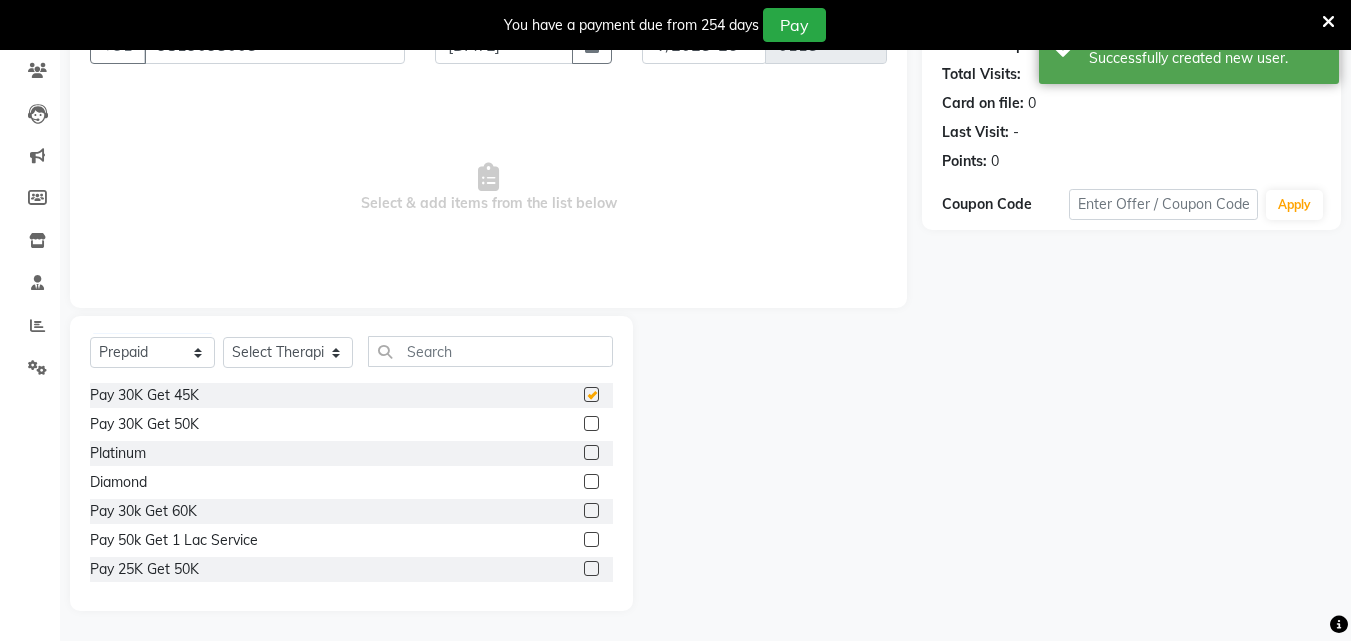 checkbox on "false" 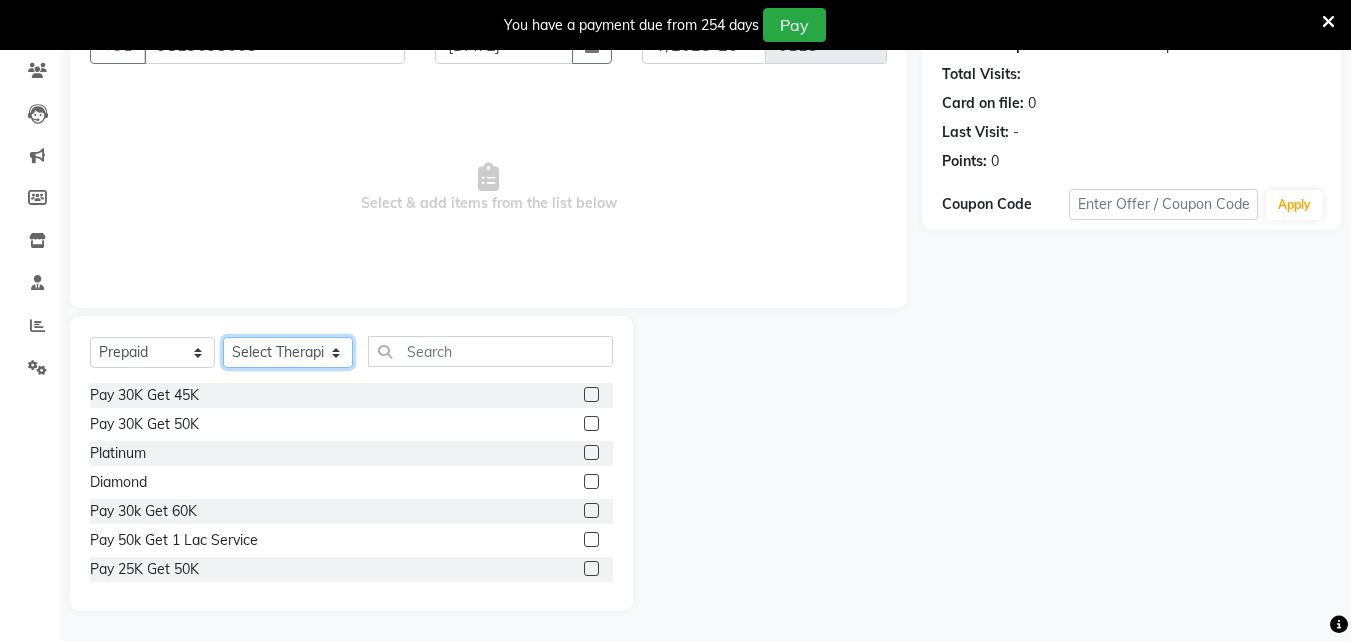 click on "Select Therapist [PERSON_NAME] [PERSON_NAME] [PERSON_NAME] [PERSON_NAME] [PERSON_NAME]  [PERSON_NAME] Bibina [PERSON_NAME] [PERSON_NAME] Dr. [PERSON_NAME] [PERSON_NAME] Dr. [PERSON_NAME] Dr mamta [PERSON_NAME] [PERSON_NAME] [PERSON_NAME] [PERSON_NAME] [PERSON_NAME] [PERSON_NAME] Leenamol Pooja [PERSON_NAME] Mishra [PERSON_NAME] [PERSON_NAME] [PERSON_NAME] G [PERSON_NAME] [PERSON_NAME] K M [PERSON_NAME] K [PERSON_NAME] [PERSON_NAME] Suddheesh K K [PERSON_NAME] [PERSON_NAME]  Swati [PERSON_NAME] [PERSON_NAME] [PERSON_NAME]" 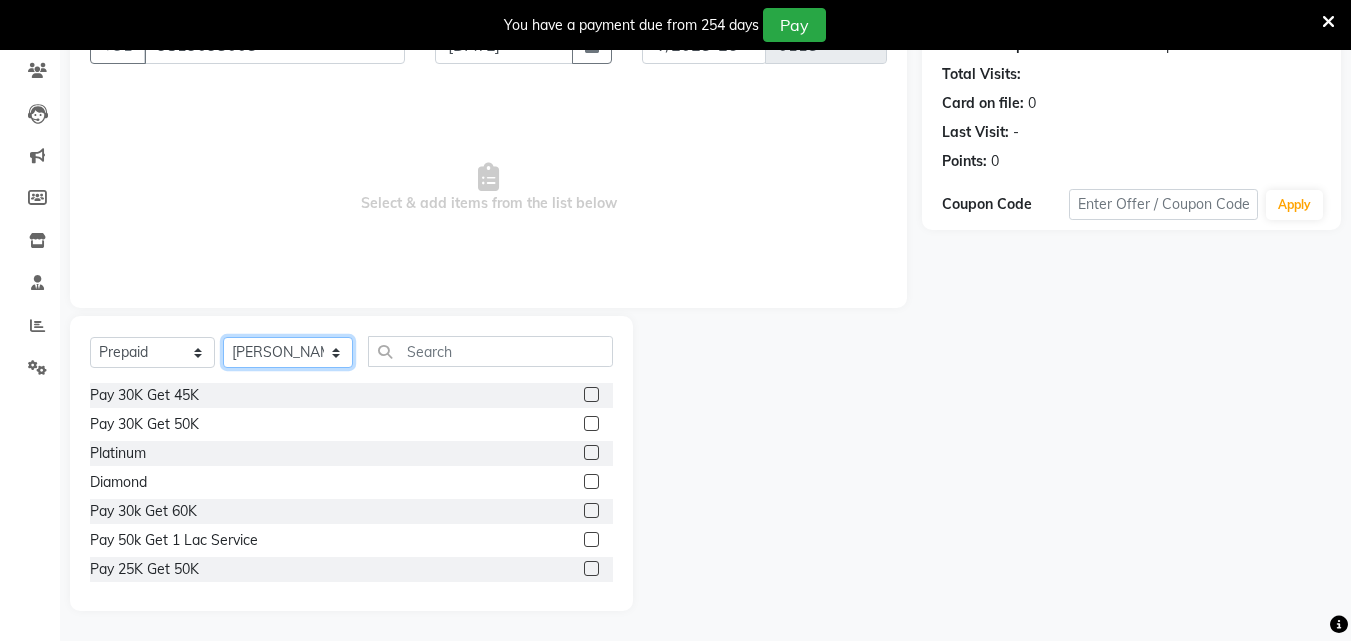 click on "Select Therapist [PERSON_NAME] [PERSON_NAME] [PERSON_NAME] [PERSON_NAME] [PERSON_NAME]  [PERSON_NAME] Bibina [PERSON_NAME] [PERSON_NAME] Dr. [PERSON_NAME] [PERSON_NAME] Dr. [PERSON_NAME] Dr mamta [PERSON_NAME] [PERSON_NAME] [PERSON_NAME] [PERSON_NAME] [PERSON_NAME] [PERSON_NAME] Leenamol Pooja [PERSON_NAME] Mishra [PERSON_NAME] [PERSON_NAME] [PERSON_NAME] G [PERSON_NAME] [PERSON_NAME] K M [PERSON_NAME] K [PERSON_NAME] [PERSON_NAME] Suddheesh K K [PERSON_NAME] [PERSON_NAME]  Swati [PERSON_NAME] [PERSON_NAME] [PERSON_NAME]" 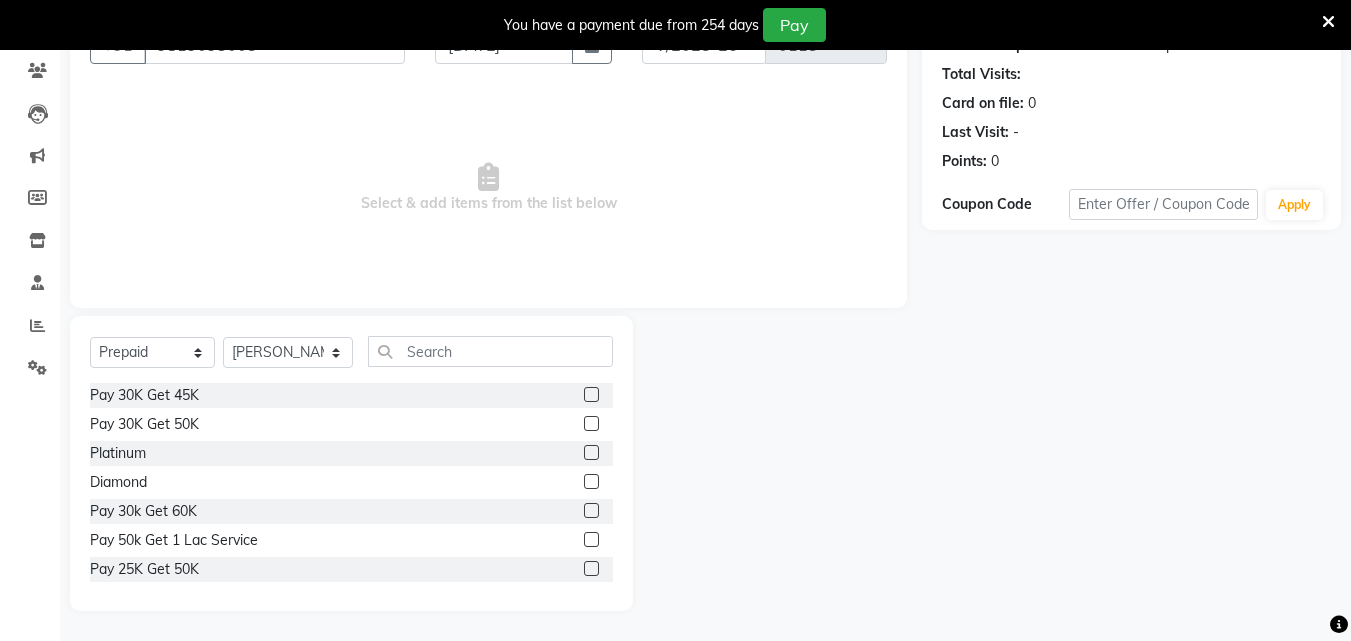 click 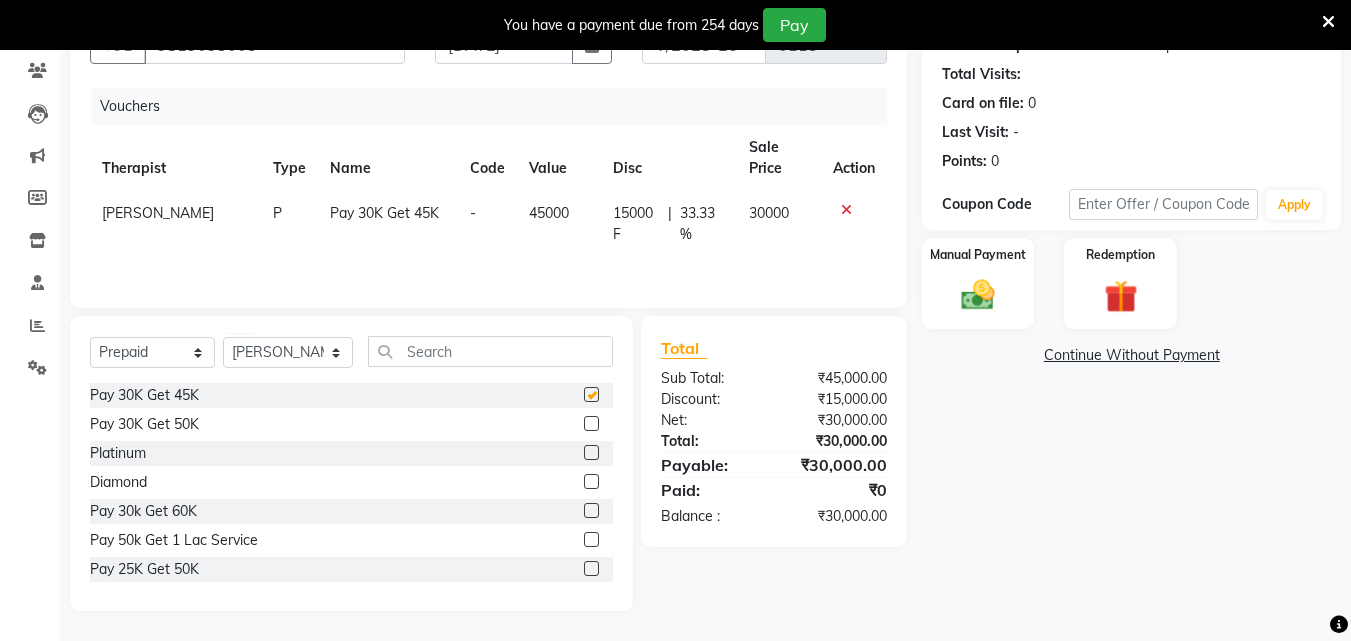 checkbox on "false" 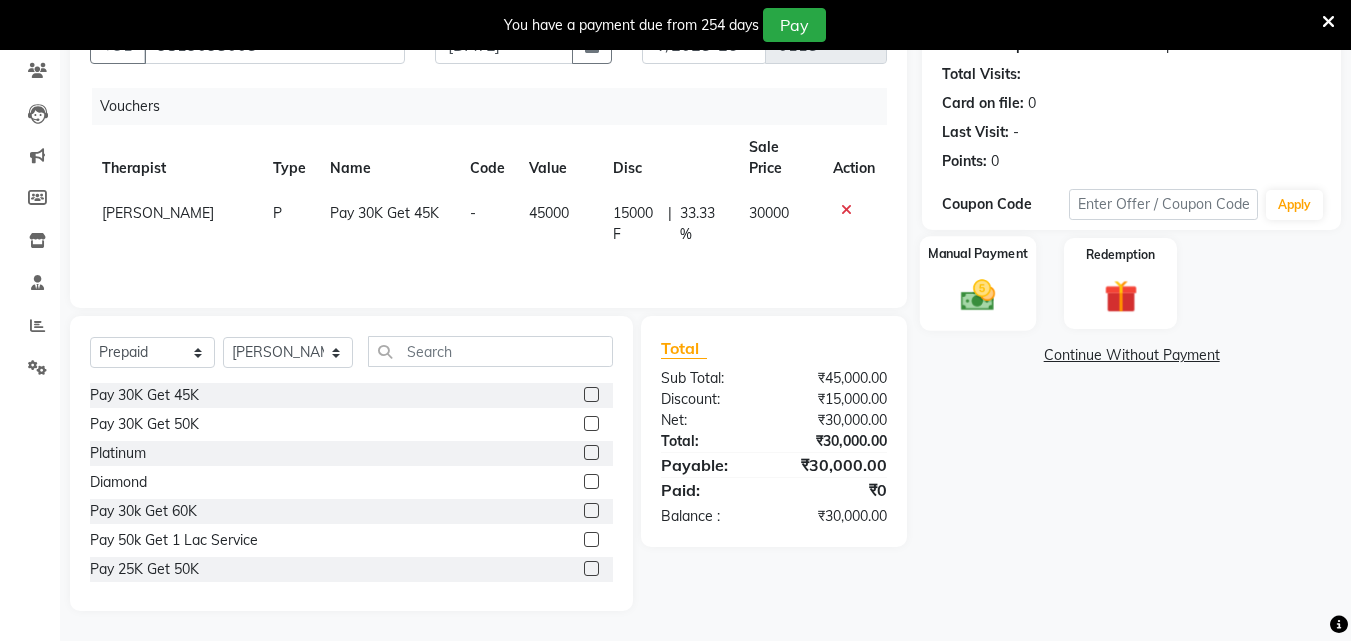click 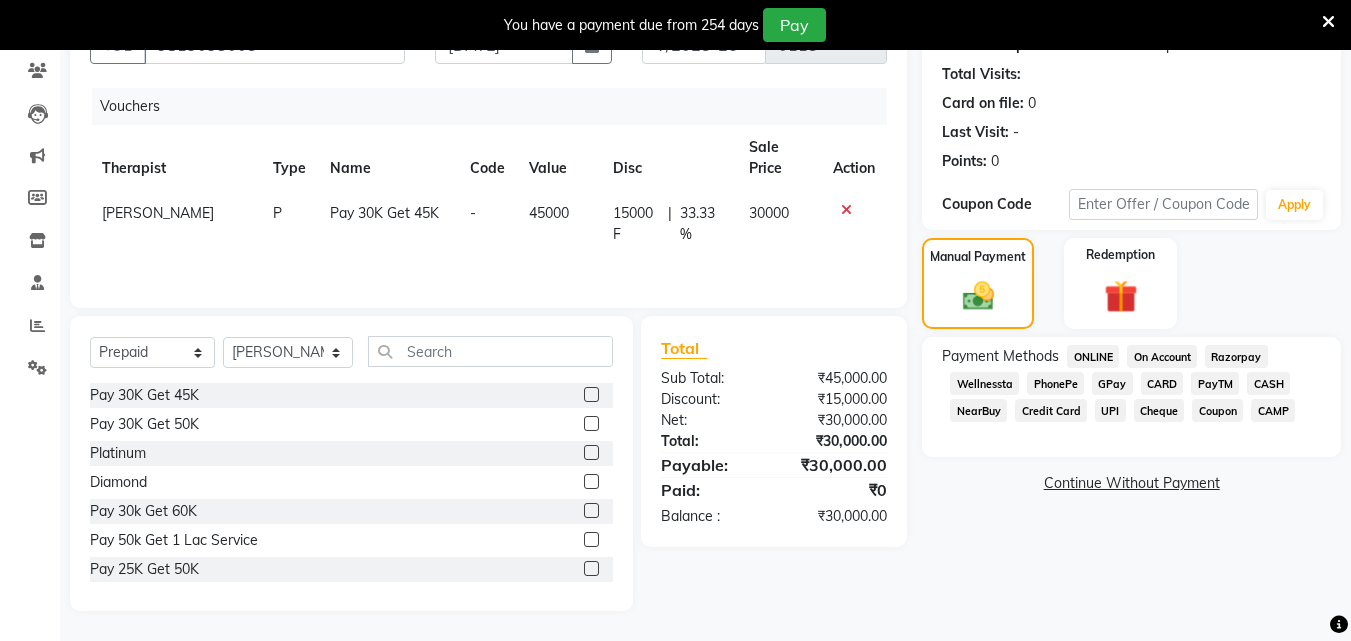 click on "GPay" 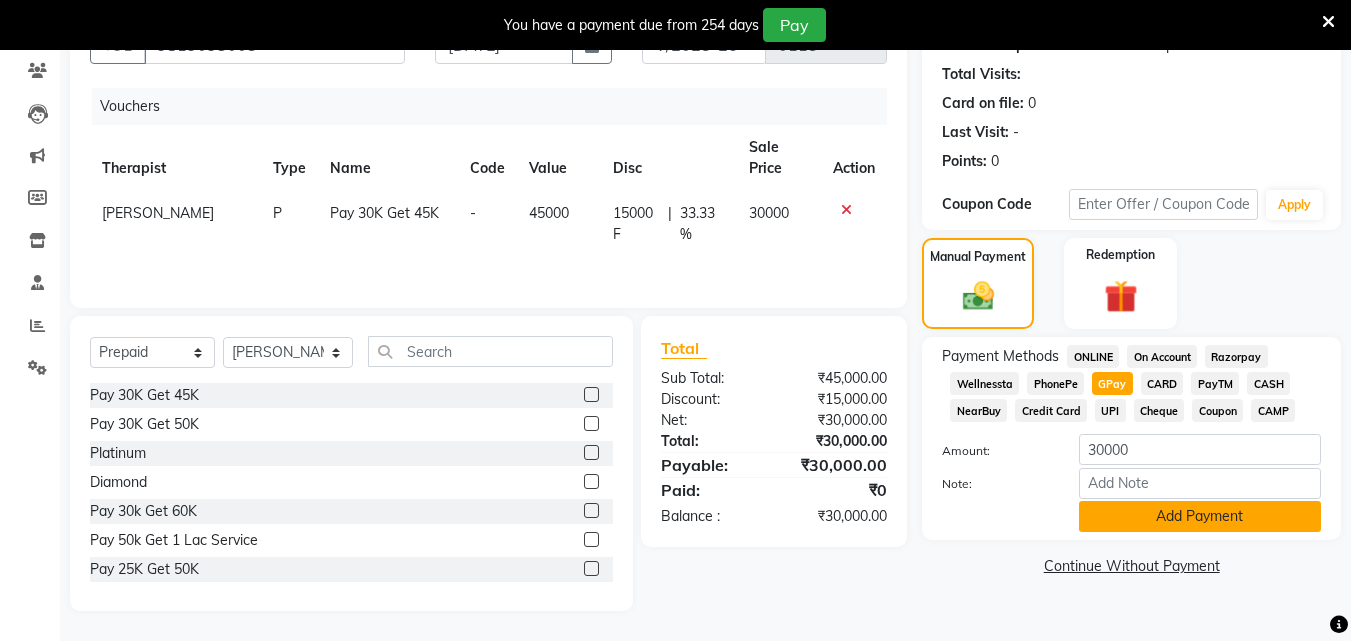 click on "Add Payment" 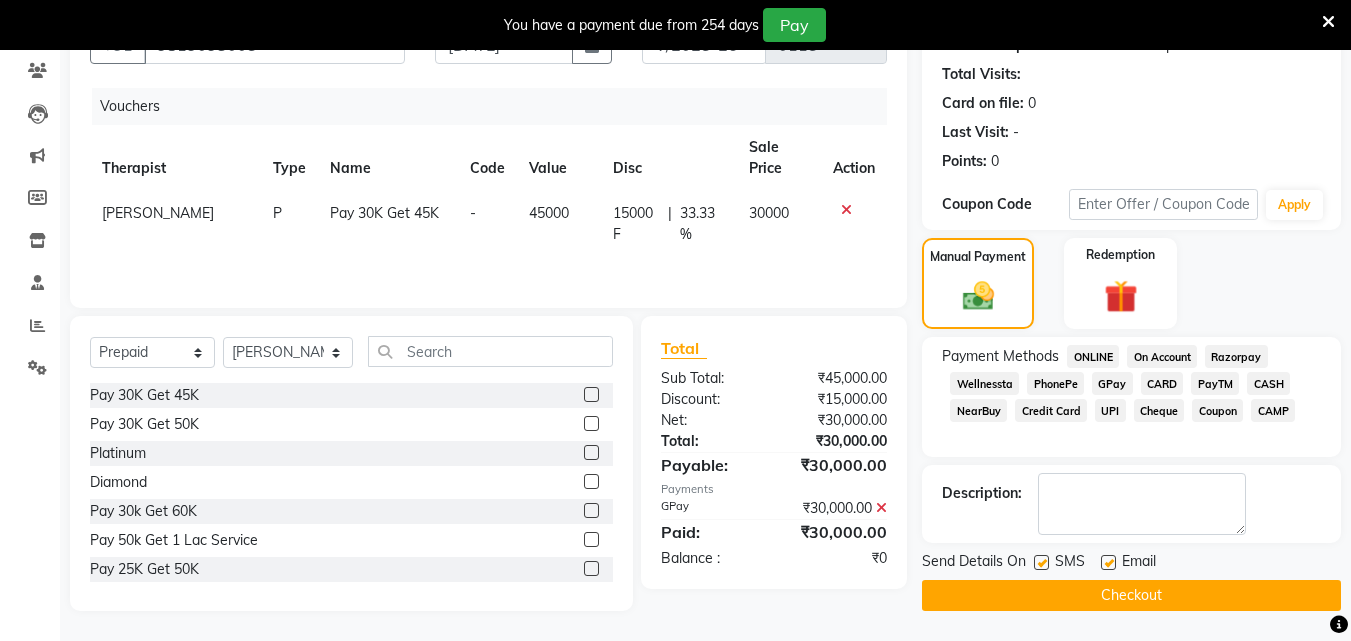 click 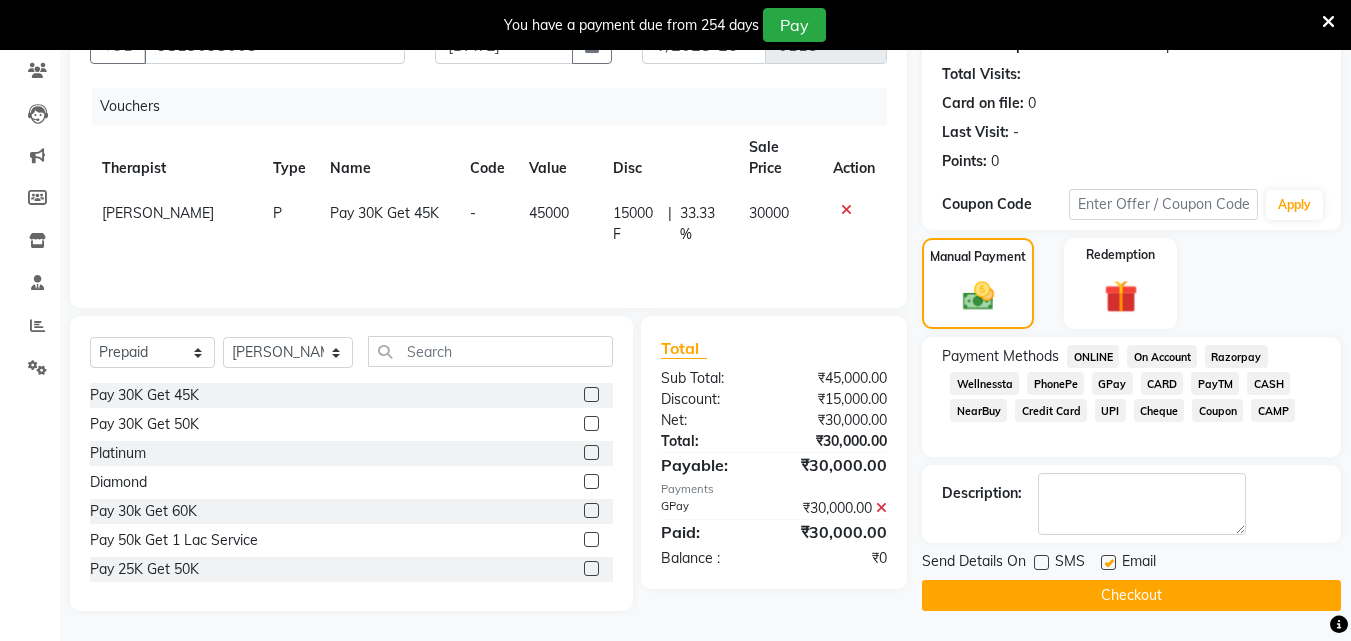 click 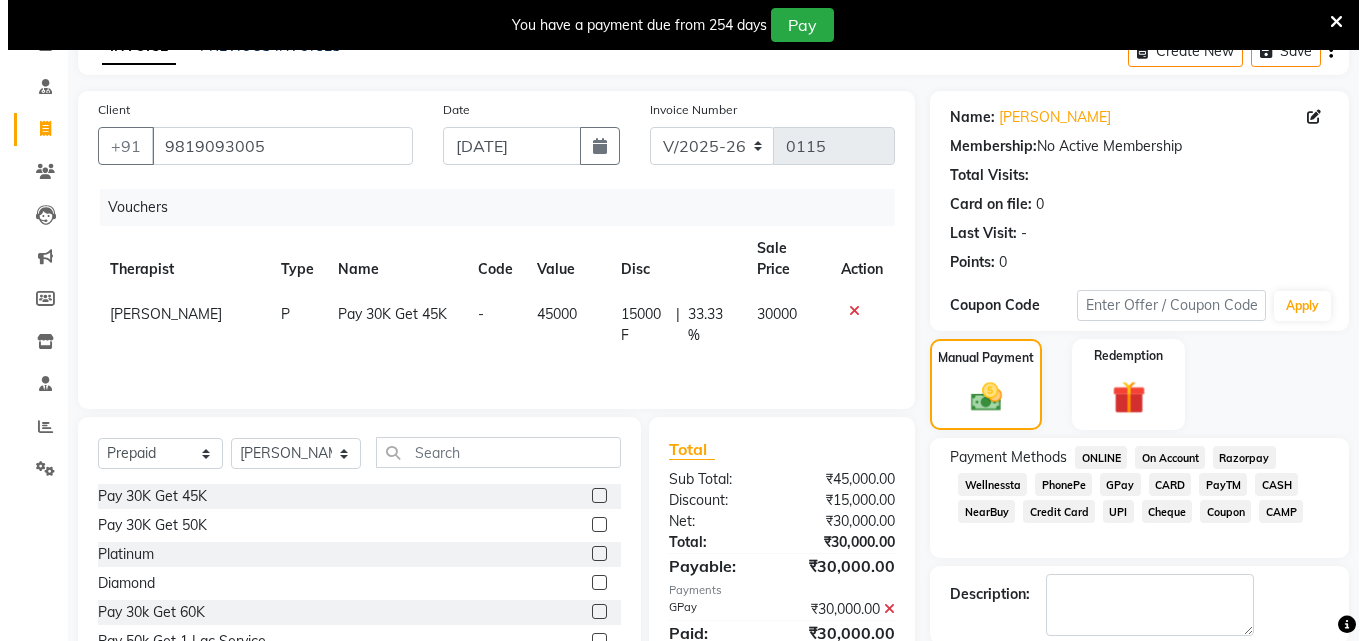 scroll, scrollTop: 0, scrollLeft: 0, axis: both 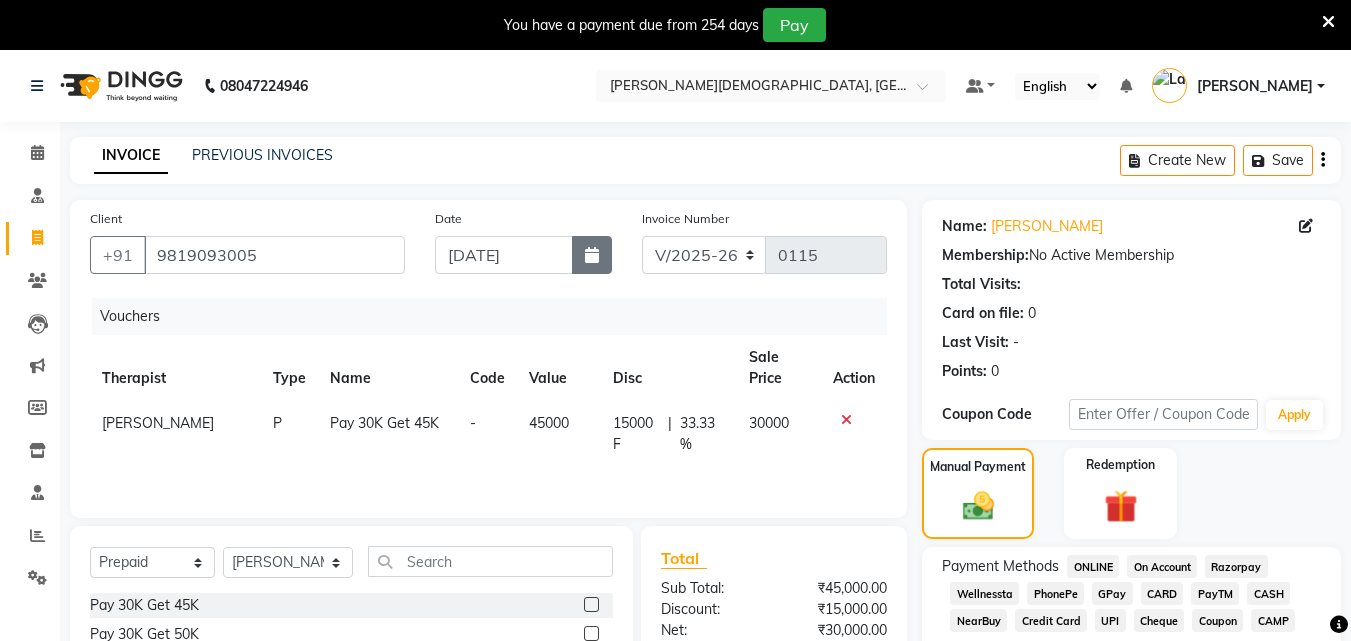 click 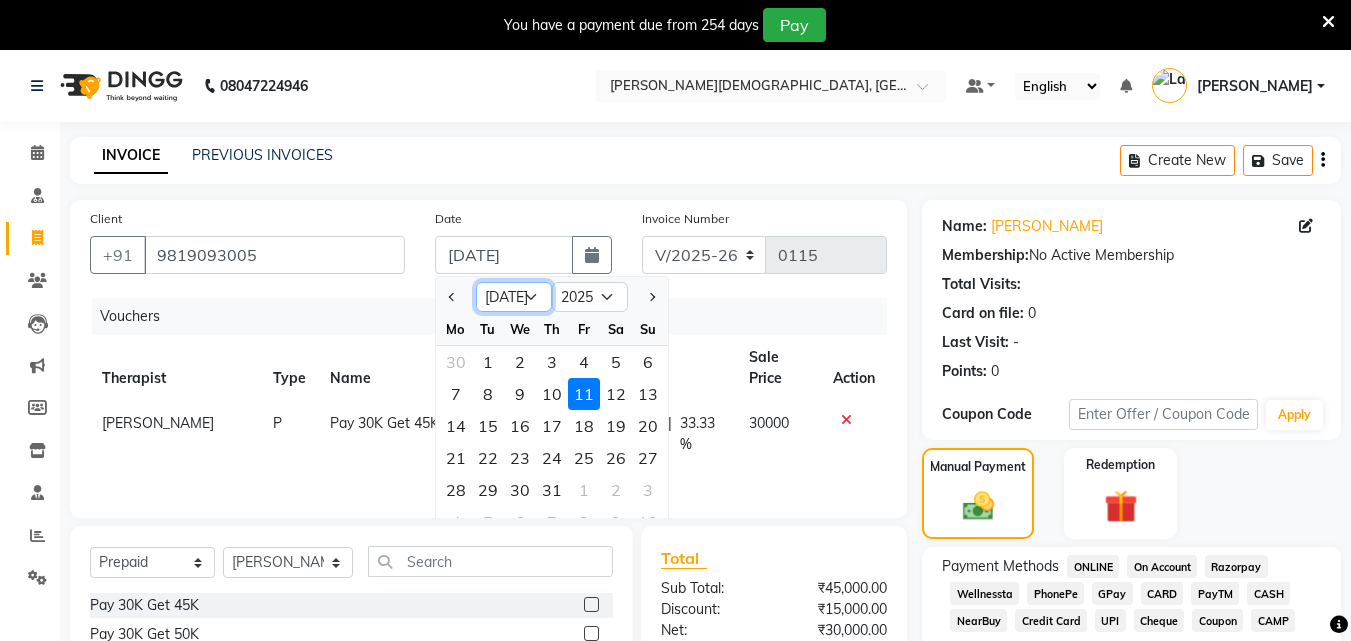 click on "Jan Feb Mar Apr May Jun [DATE] Aug Sep Oct Nov Dec" 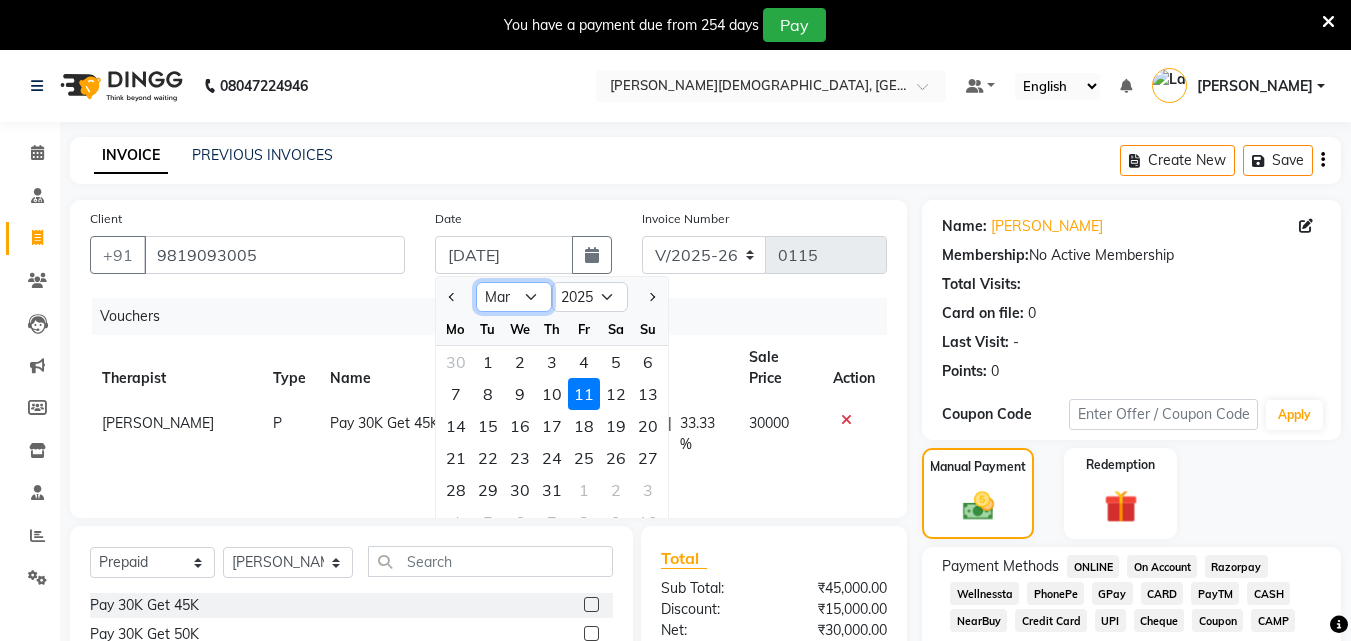 click on "Jan Feb Mar Apr May Jun [DATE] Aug Sep Oct Nov Dec" 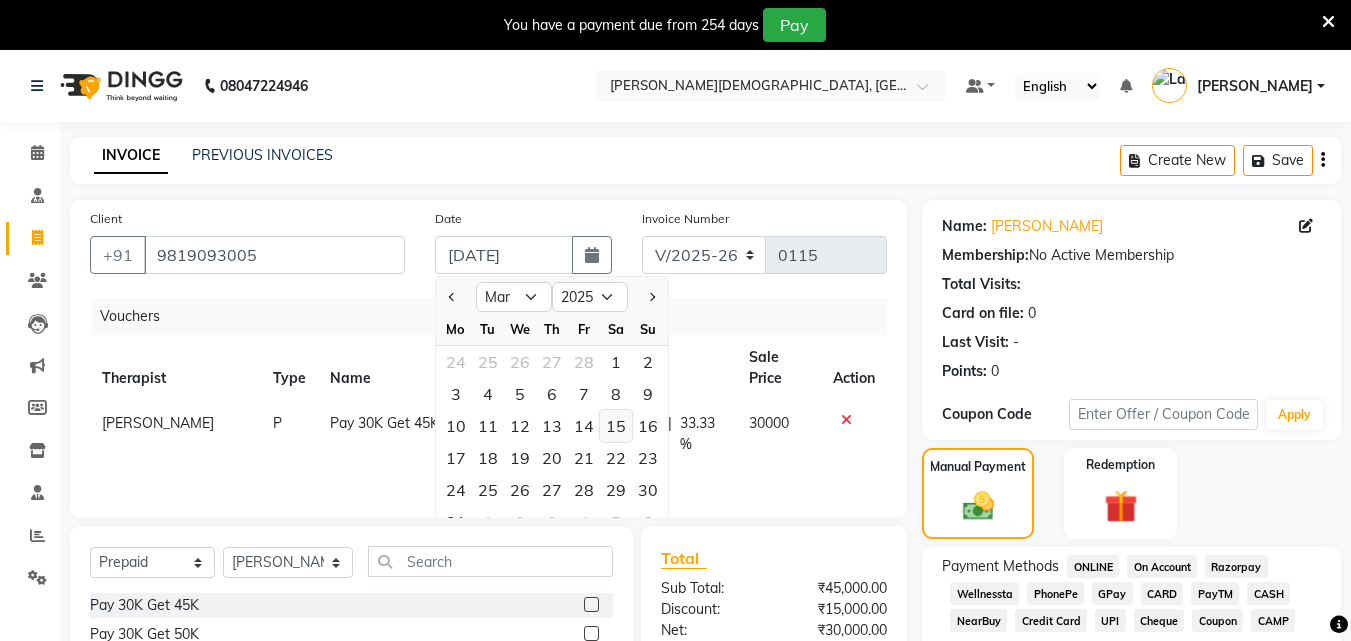 click on "15" 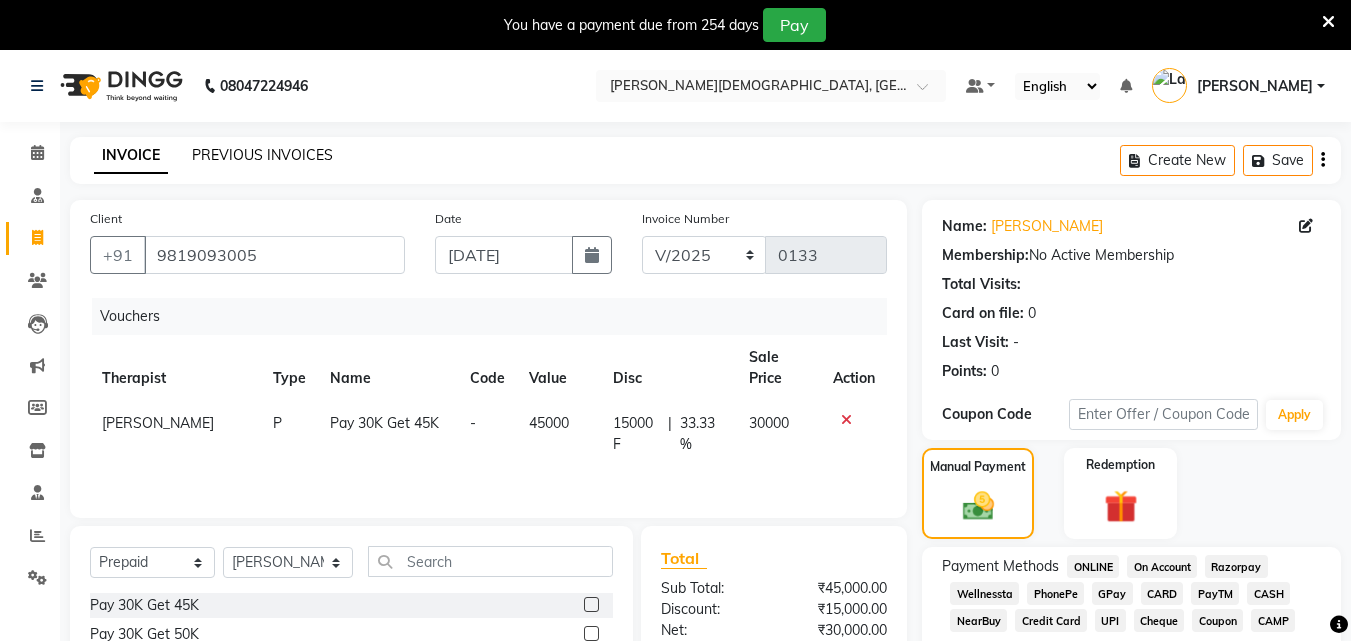 click on "PREVIOUS INVOICES" 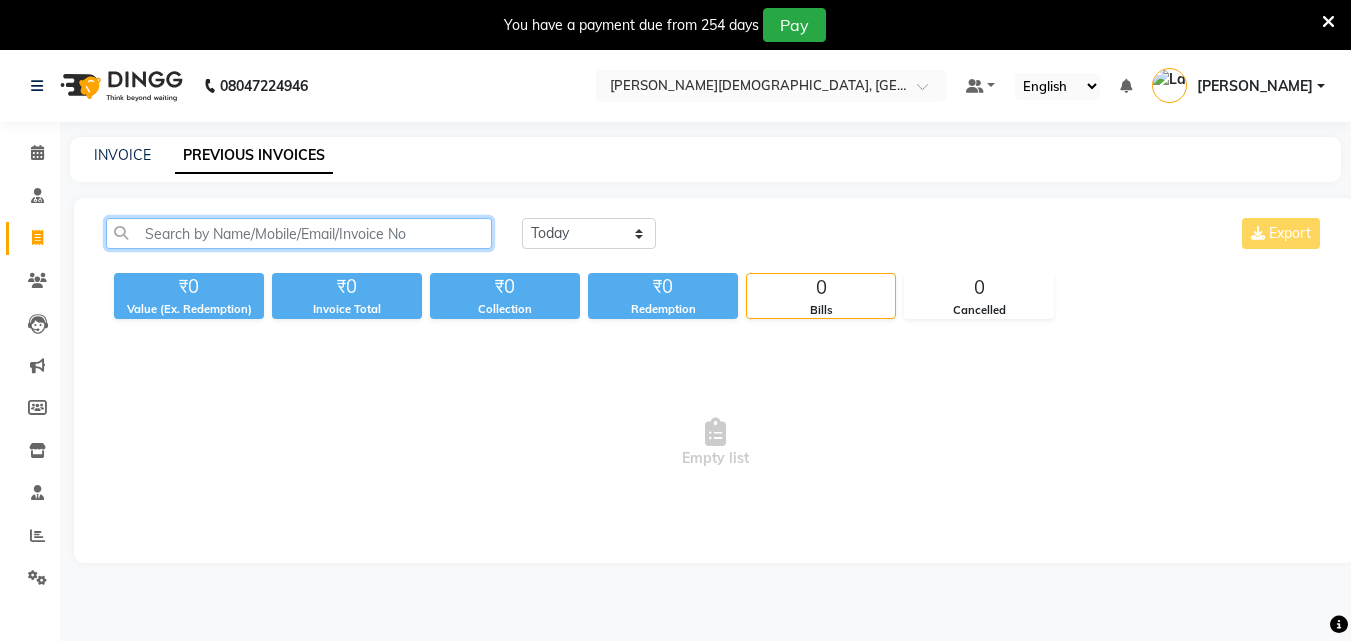 click 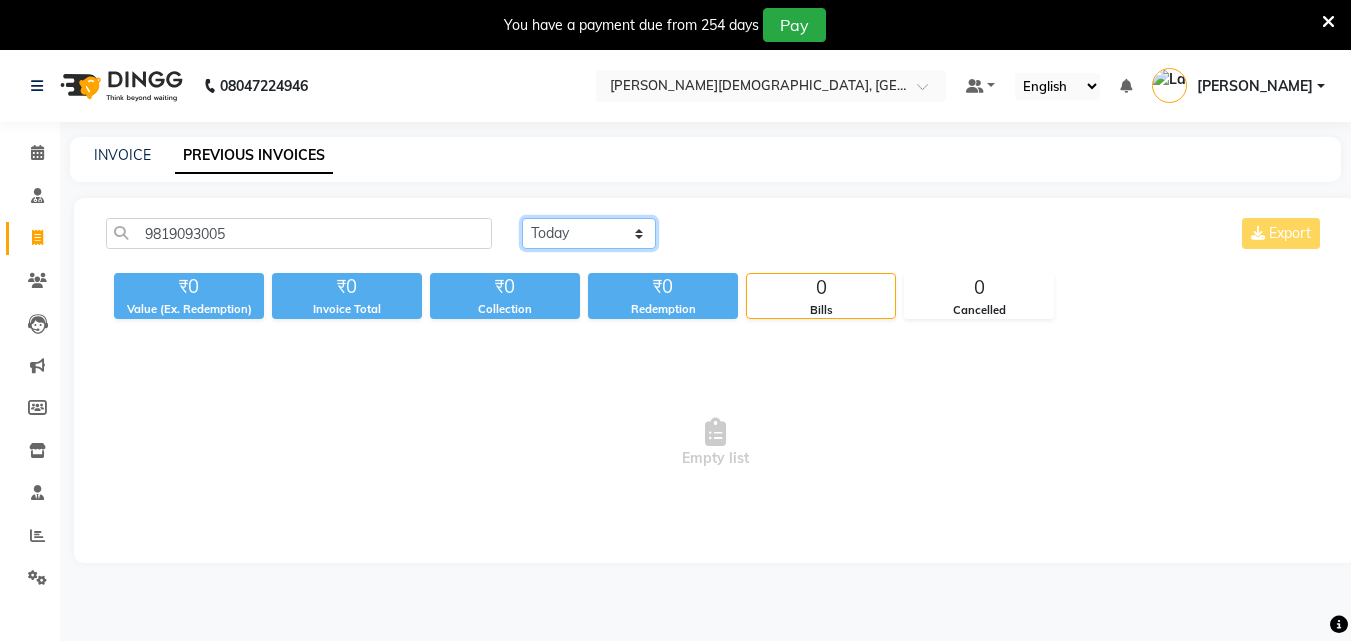 click on "Today Yesterday Custom Range" 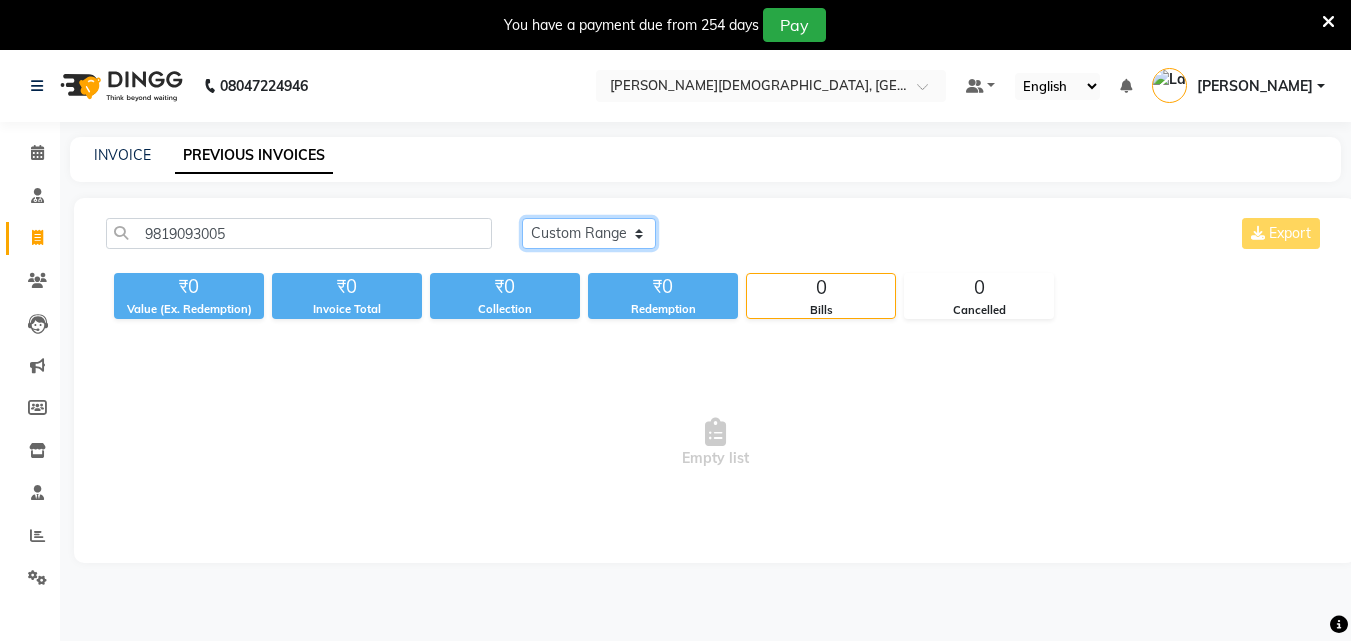 click on "Today Yesterday Custom Range" 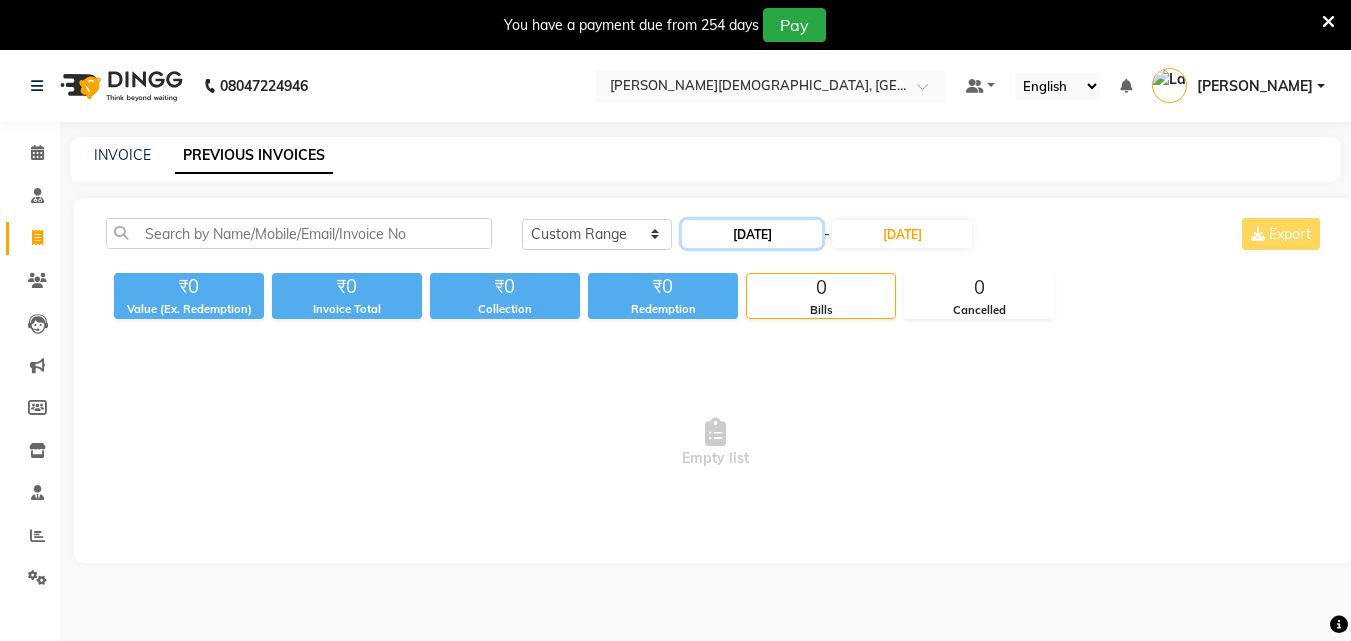 click on "[DATE]" 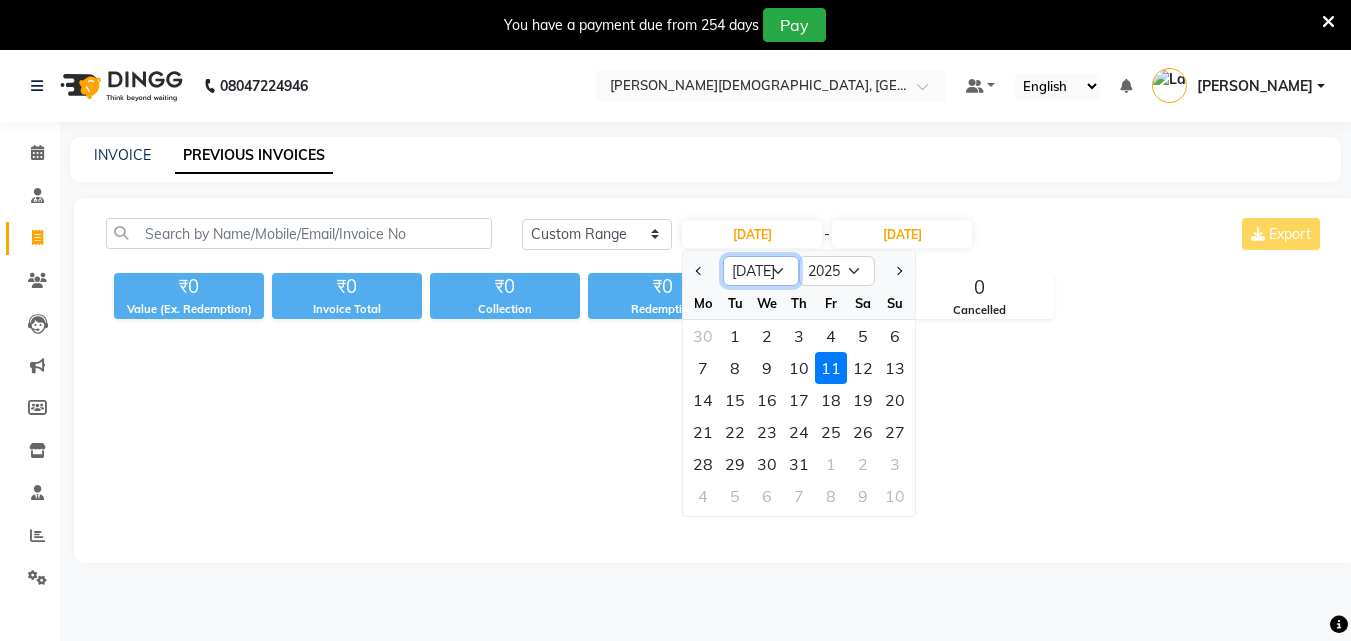 click on "Jan Feb Mar Apr May Jun [DATE] Aug Sep Oct Nov Dec" 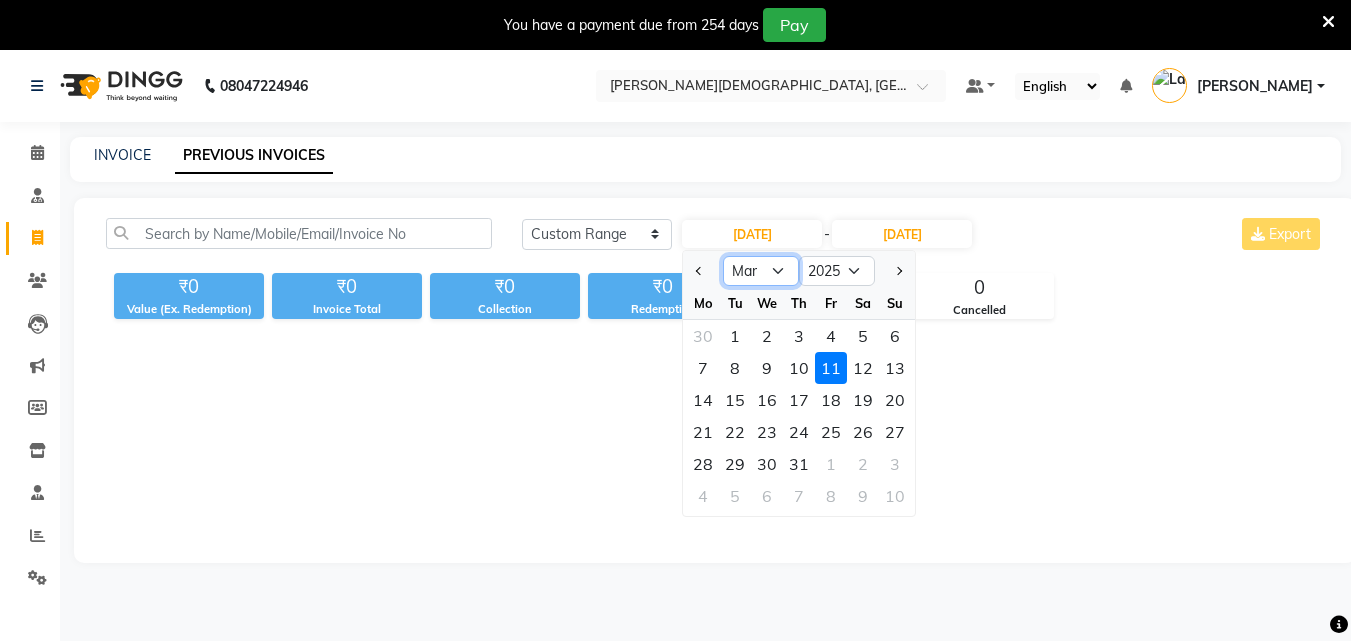 click on "Jan Feb Mar Apr May Jun [DATE] Aug Sep Oct Nov Dec" 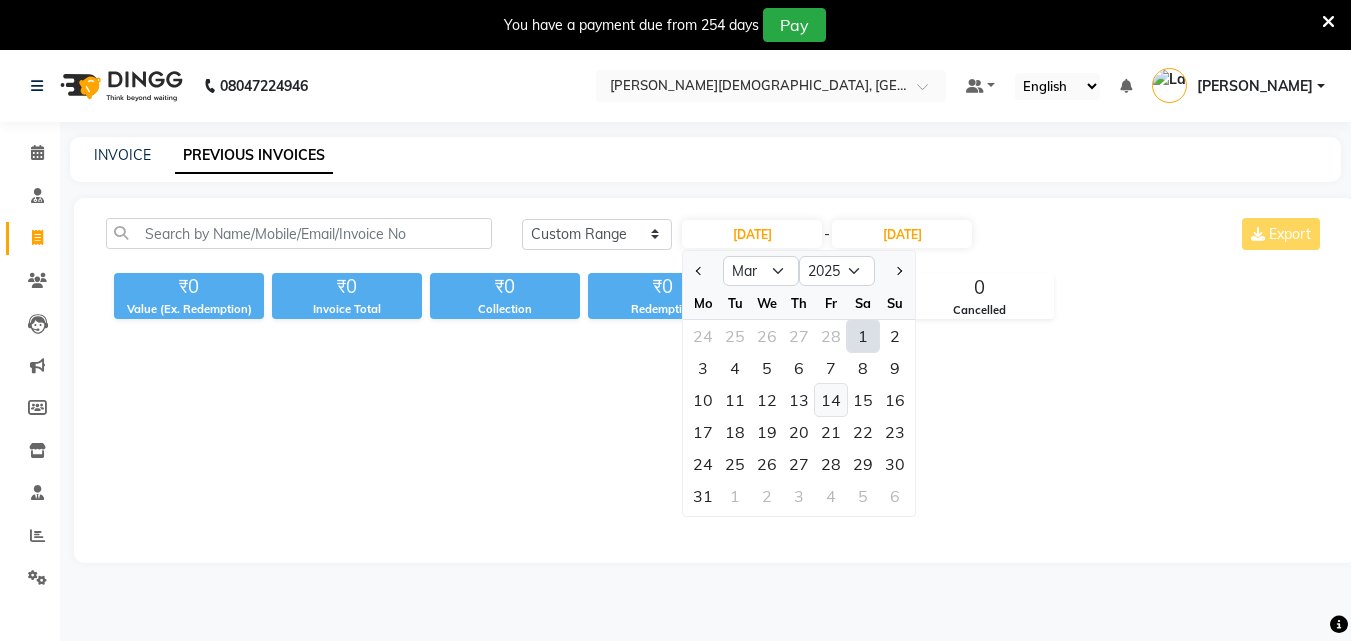 click on "14" 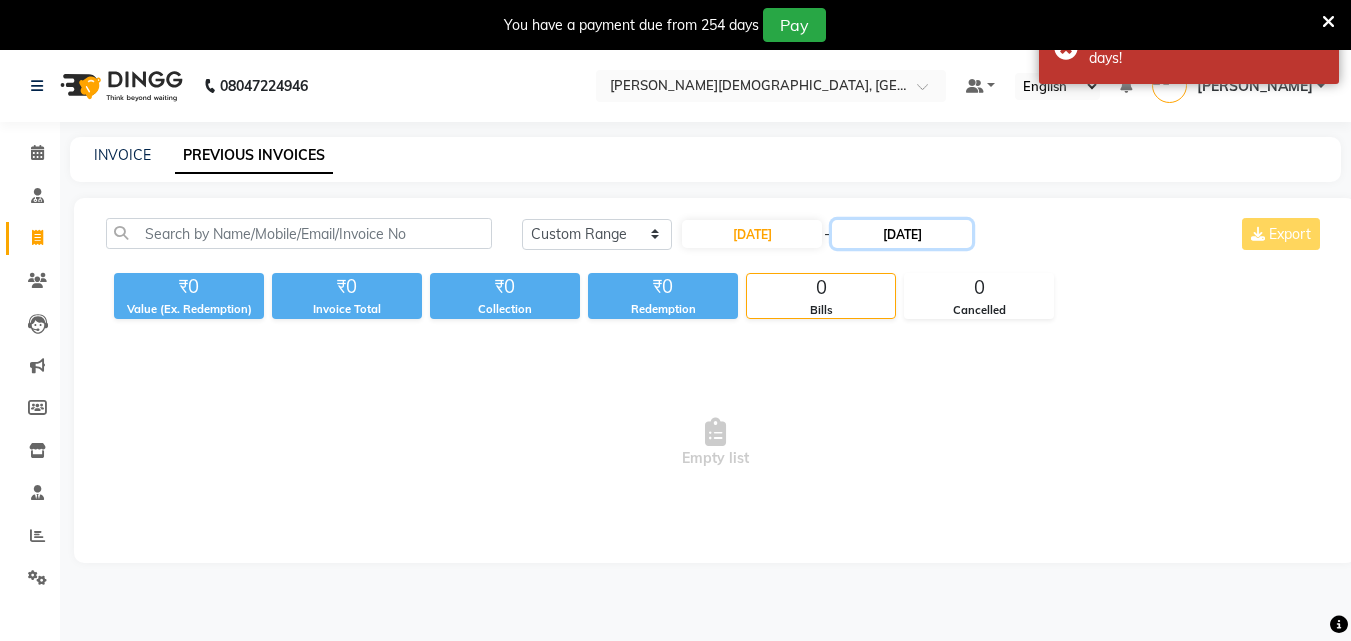 click on "[DATE]" 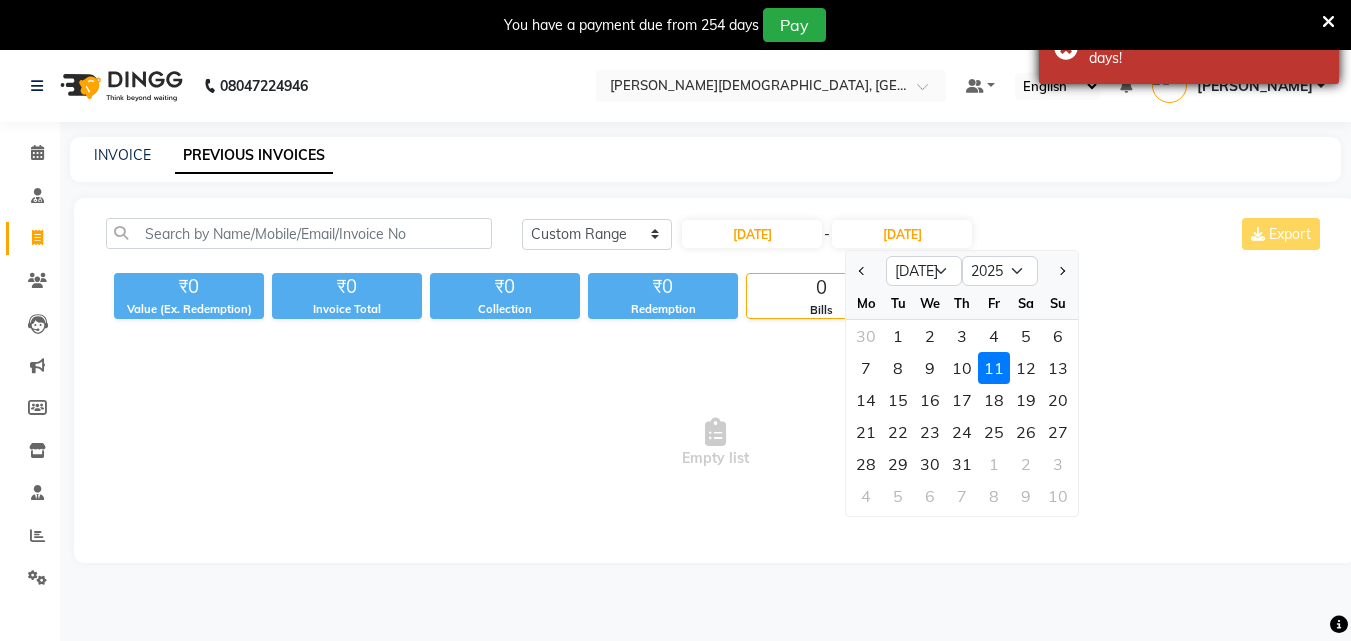 click at bounding box center [1328, 22] 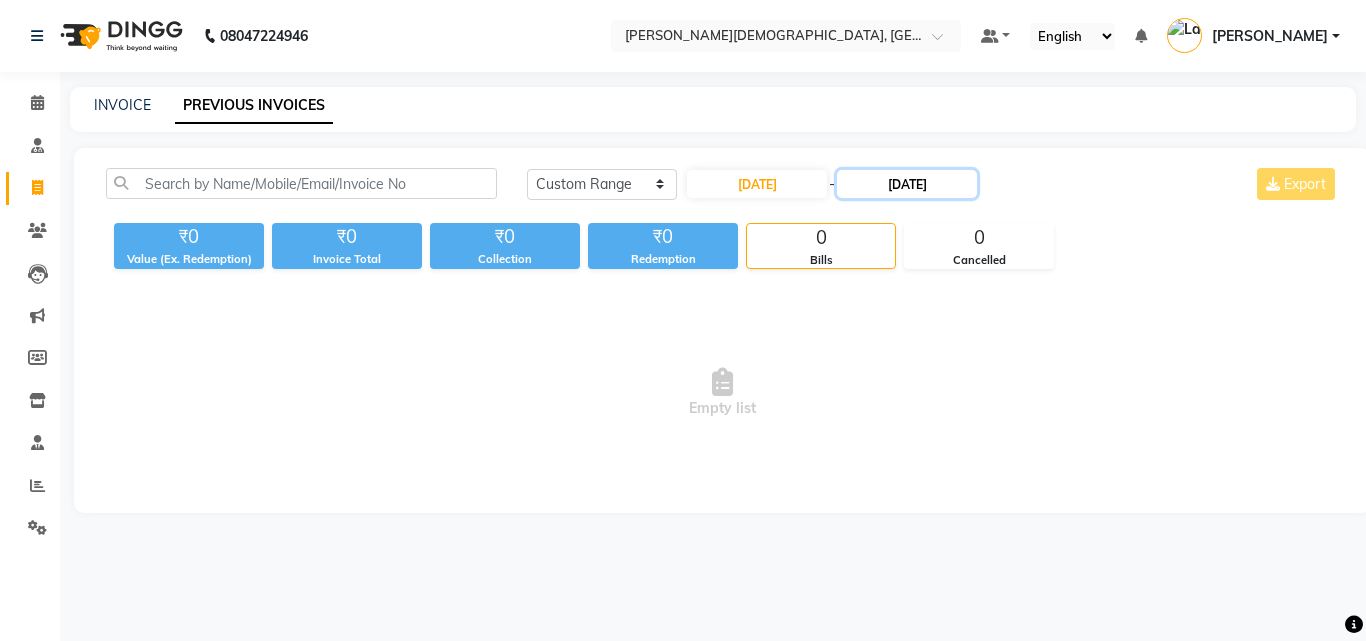 drag, startPoint x: 905, startPoint y: 183, endPoint x: 928, endPoint y: 199, distance: 28.01785 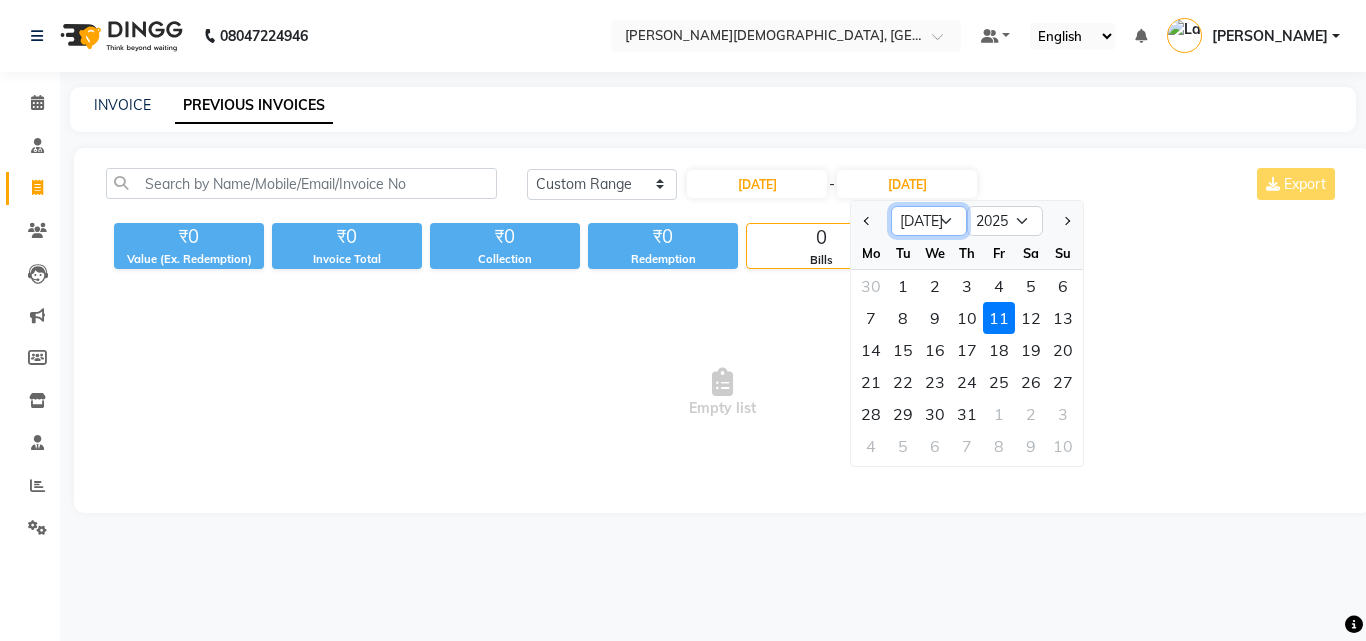 click on "Mar Apr May Jun Jul Aug Sep Oct Nov Dec" 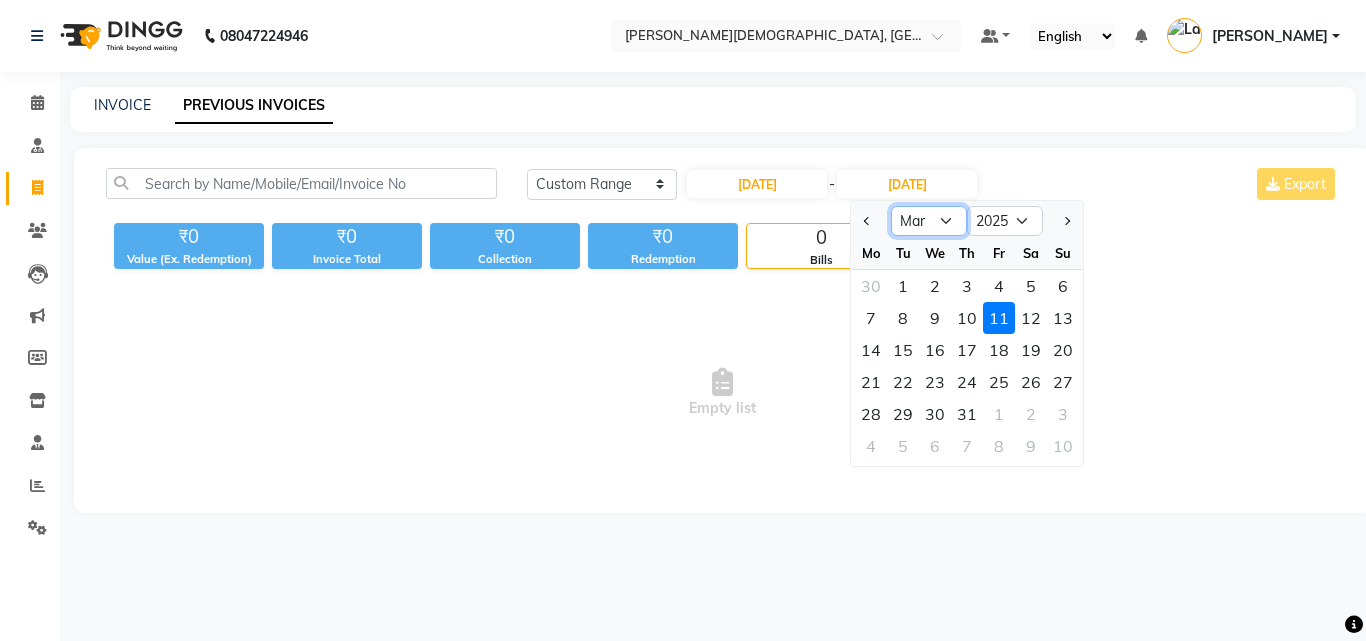 click on "Mar Apr May Jun Jul Aug Sep Oct Nov Dec" 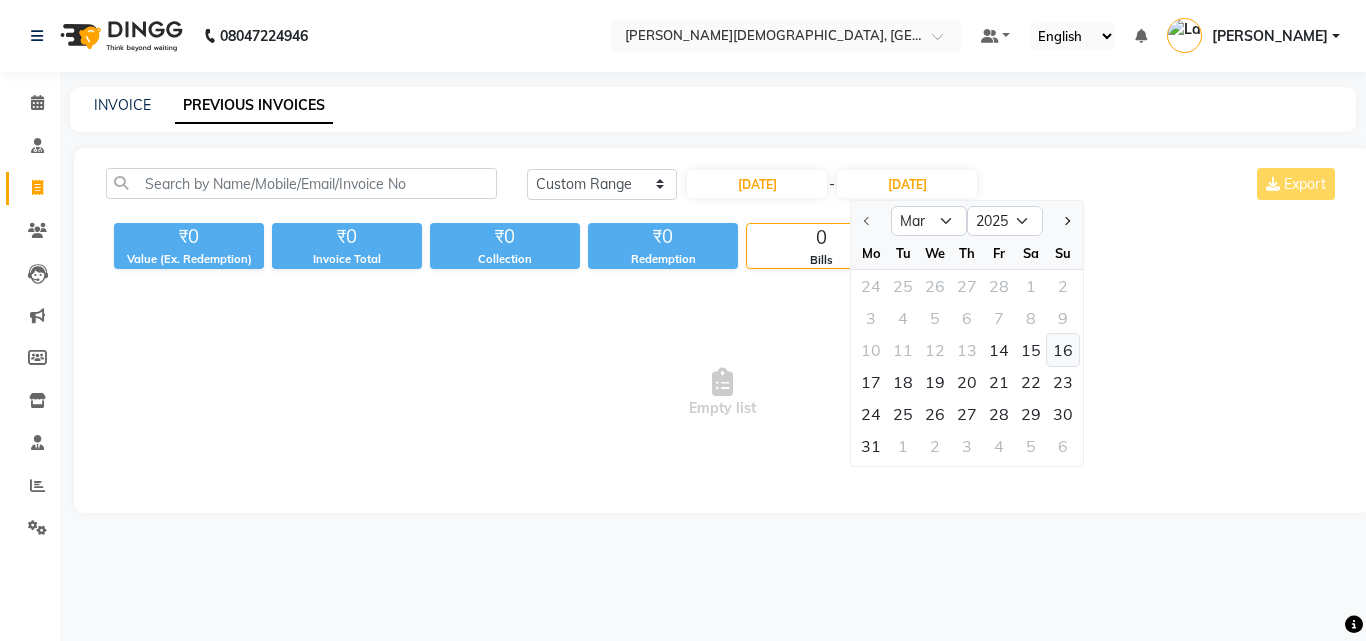 click on "16" 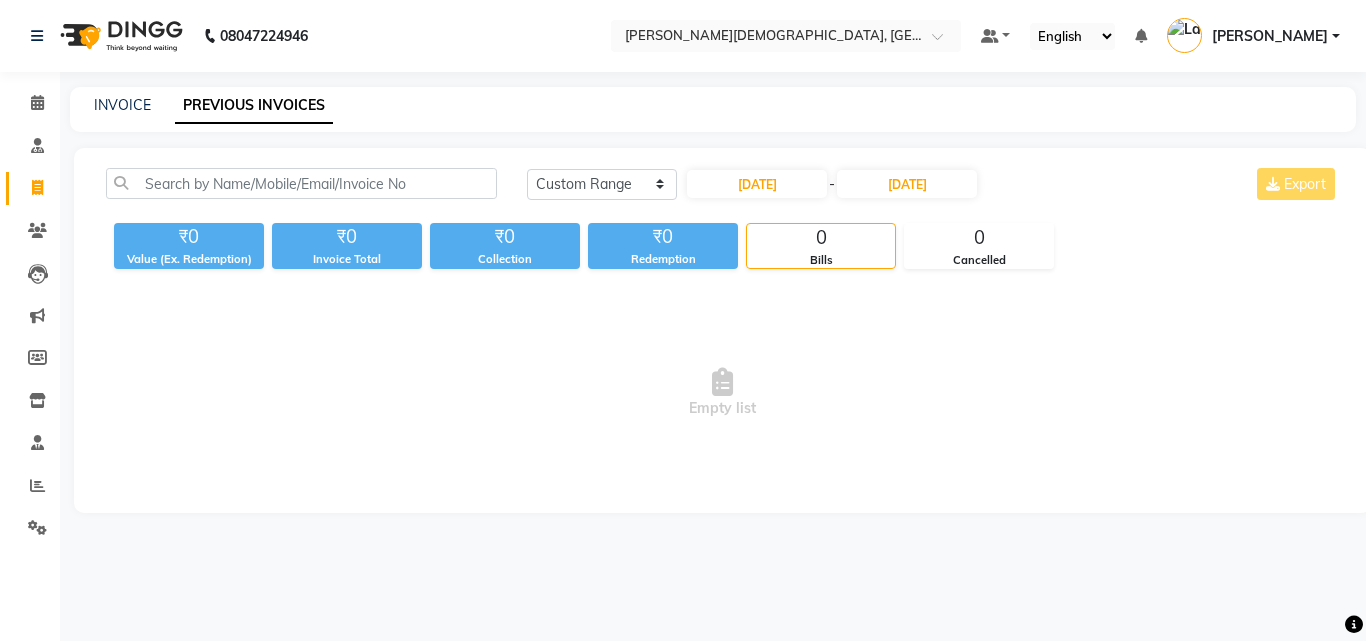 click on "Empty list" at bounding box center [722, 393] 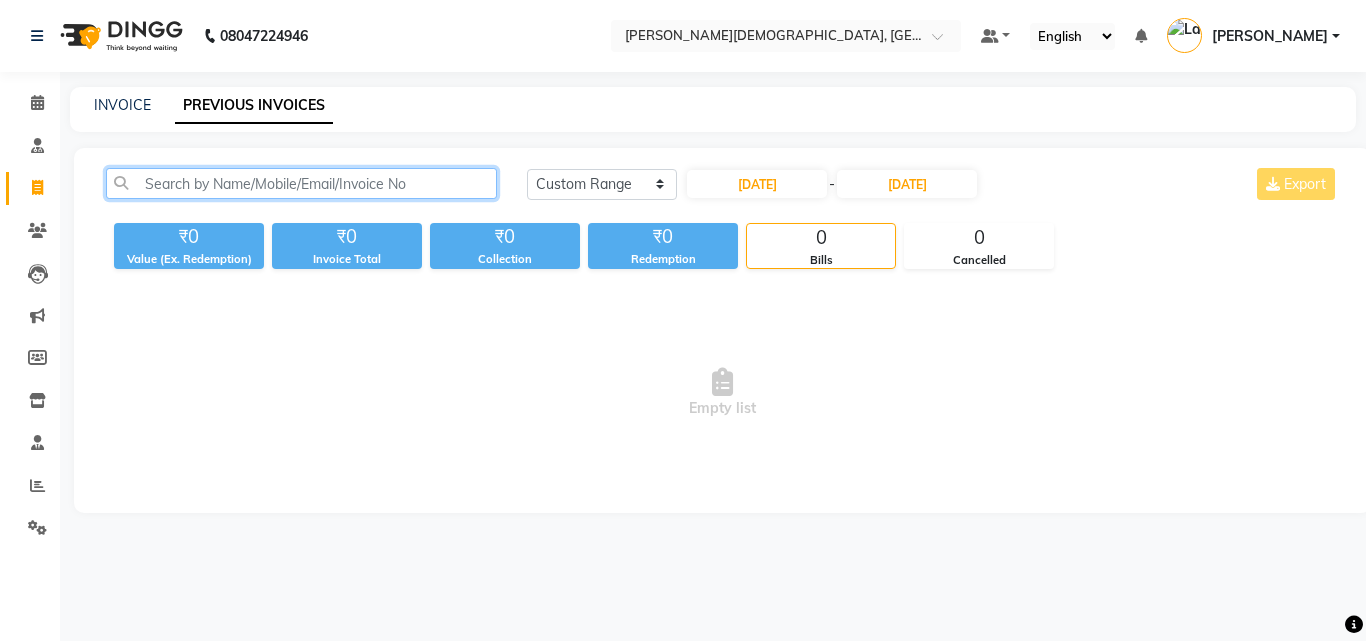 click 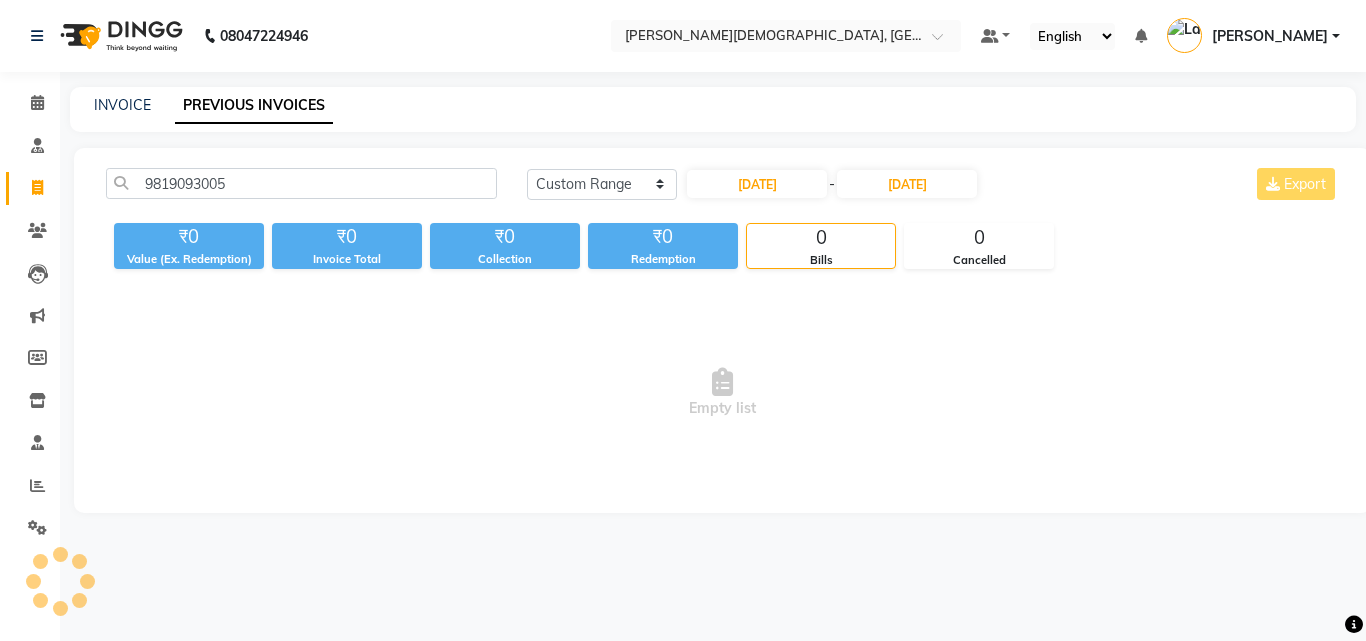 click on "Today Yesterday Custom Range 14-03-2025 - 16-03-2025 Export" 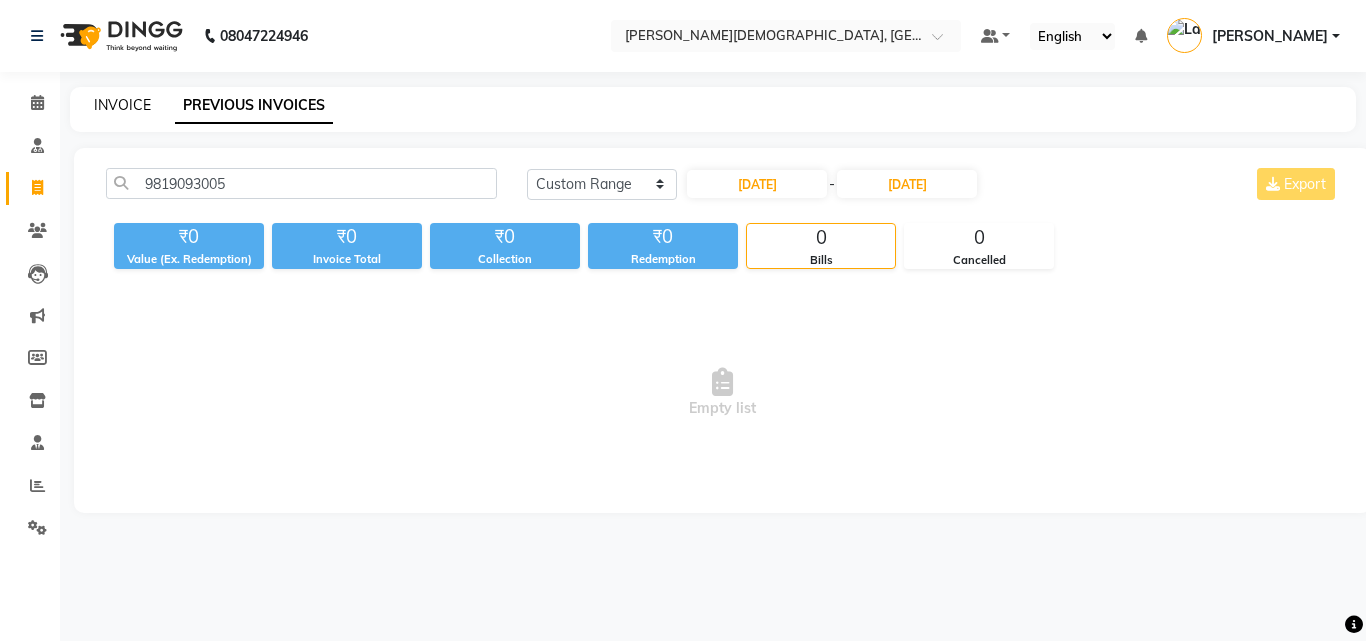 click on "INVOICE" 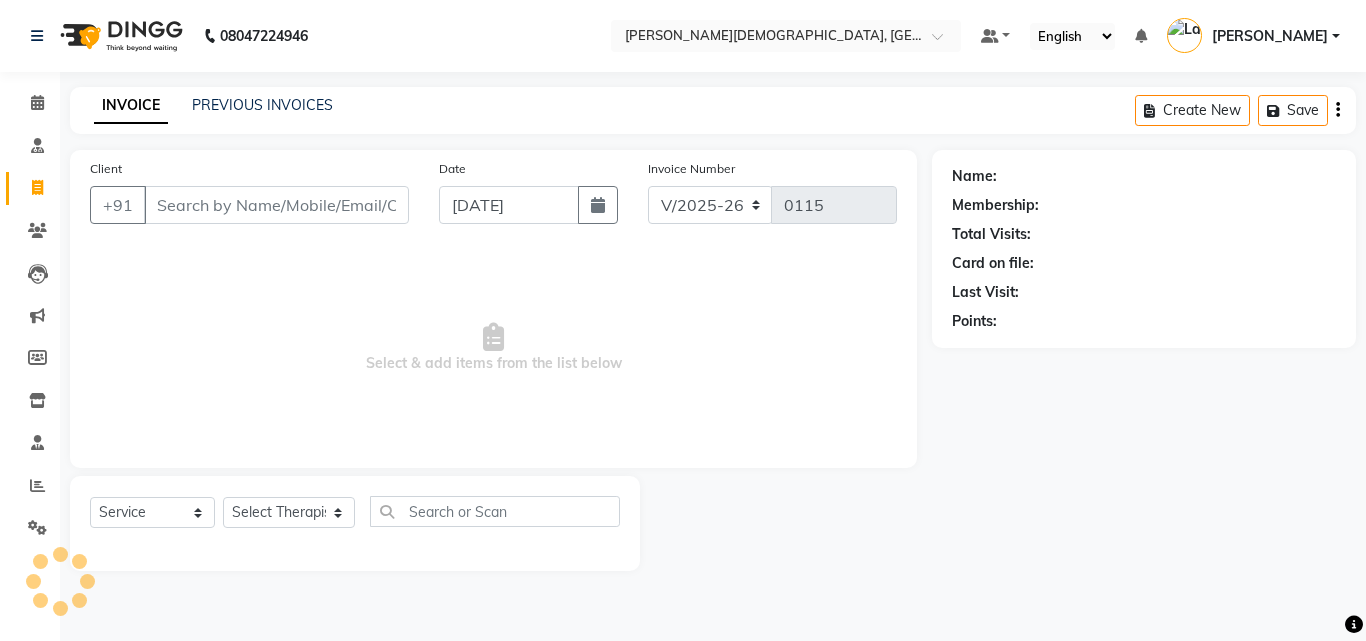 click on "Client" at bounding box center [276, 205] 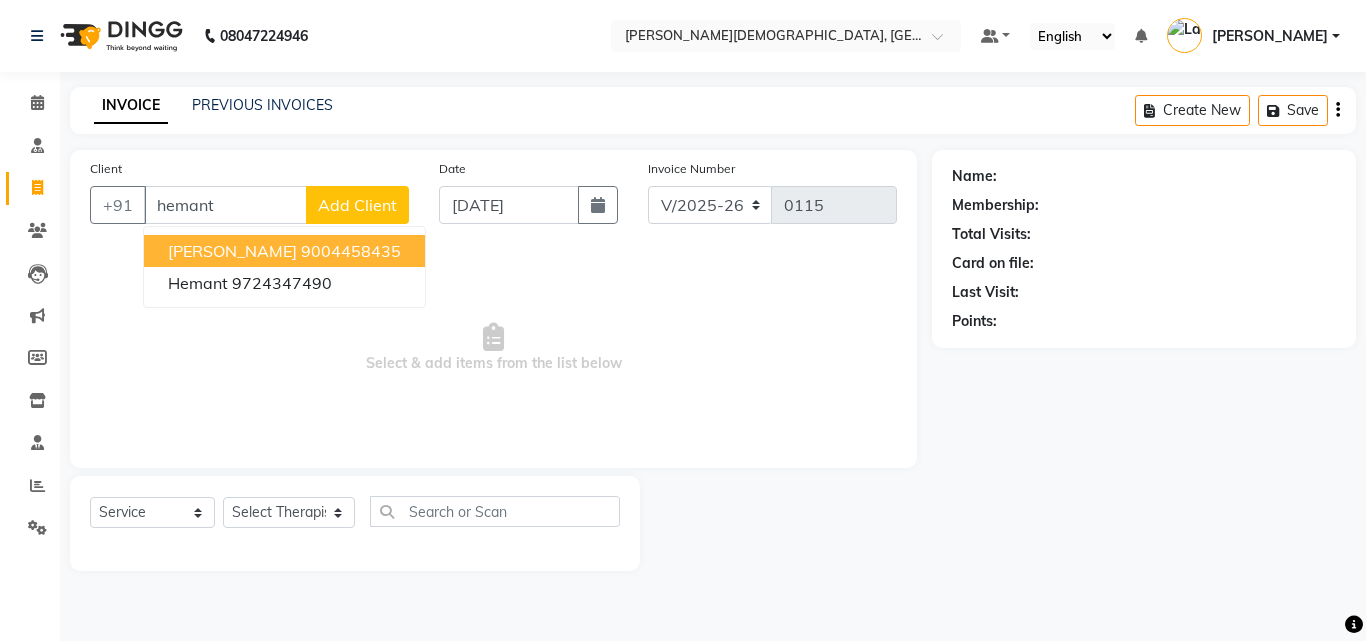 click on "[PERSON_NAME]" at bounding box center [232, 251] 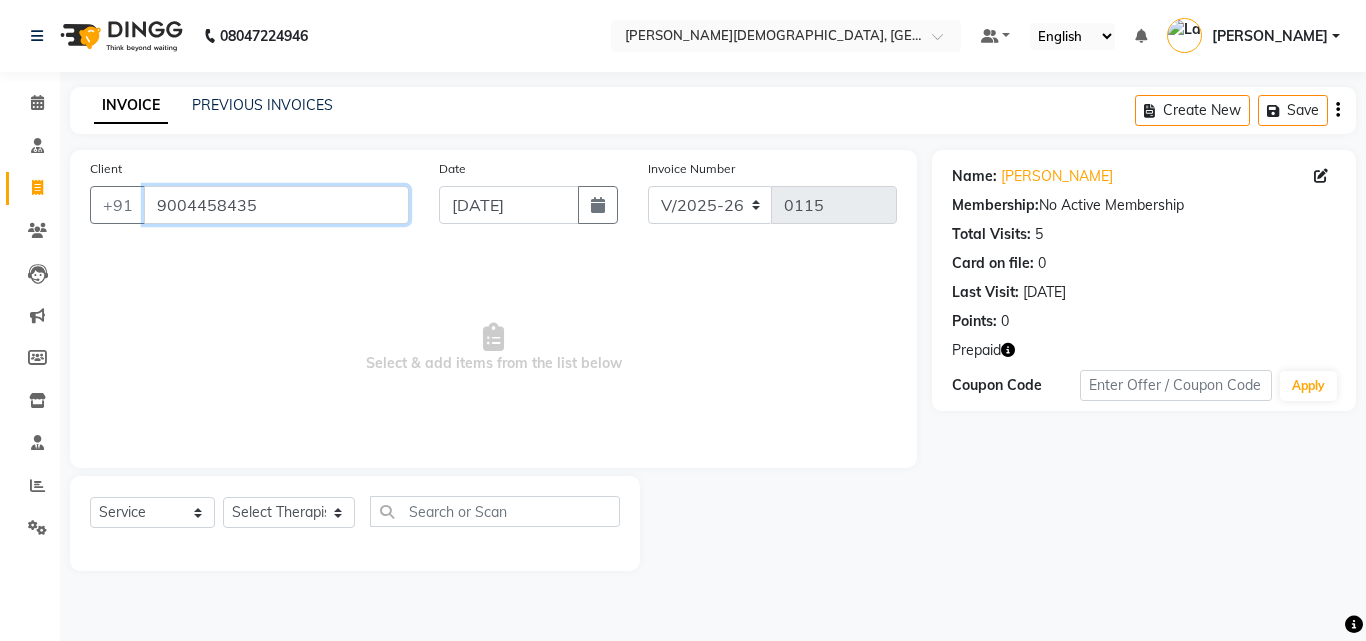 drag, startPoint x: 260, startPoint y: 206, endPoint x: 160, endPoint y: 287, distance: 128.68954 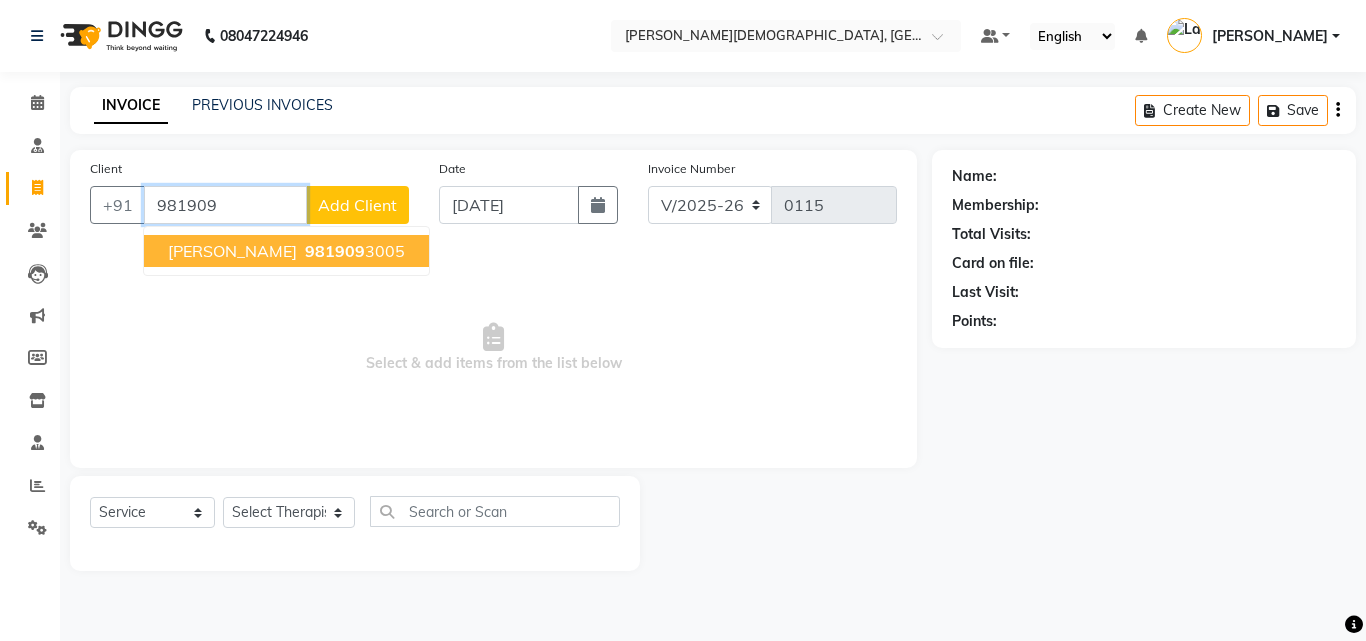 click on "[PERSON_NAME]" at bounding box center [232, 251] 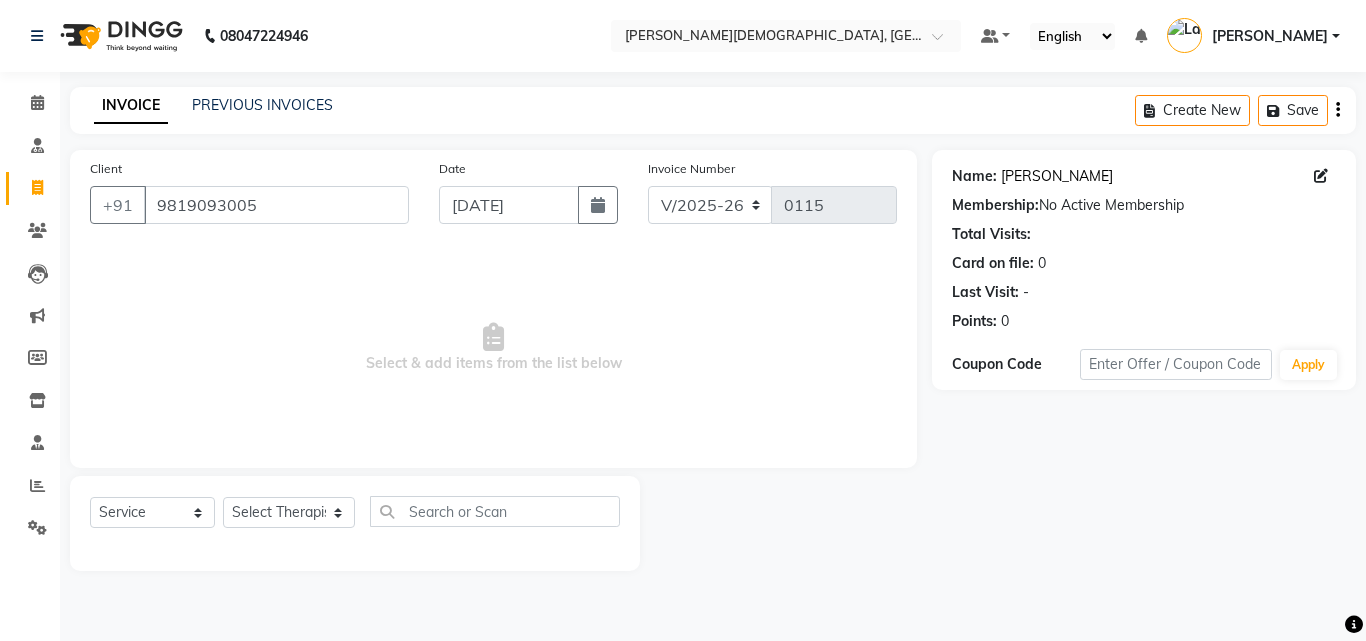click on "[PERSON_NAME]" 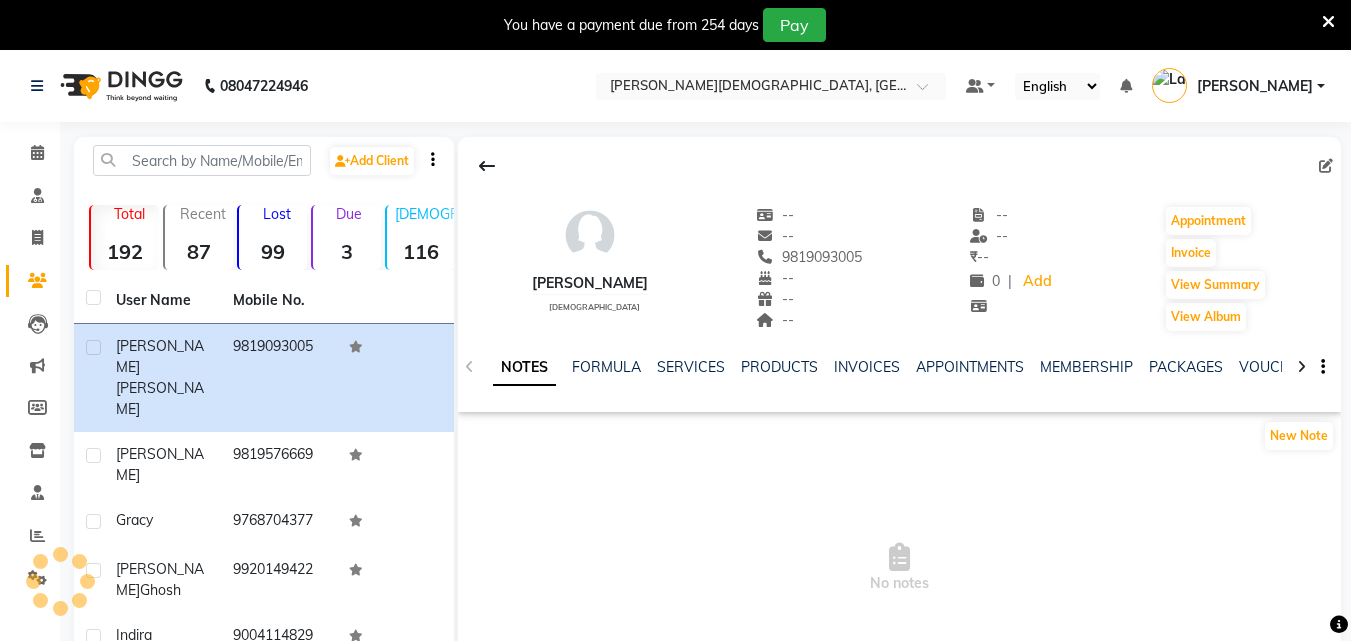 scroll, scrollTop: 0, scrollLeft: 0, axis: both 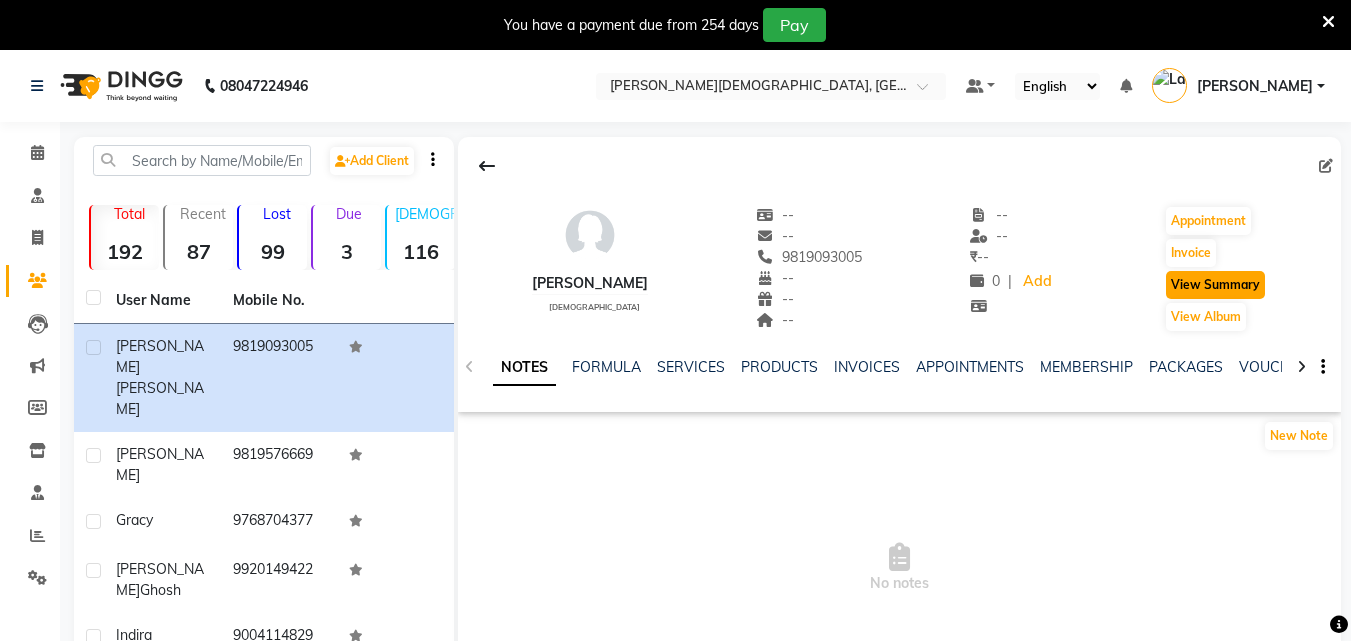 click on "View Summary" 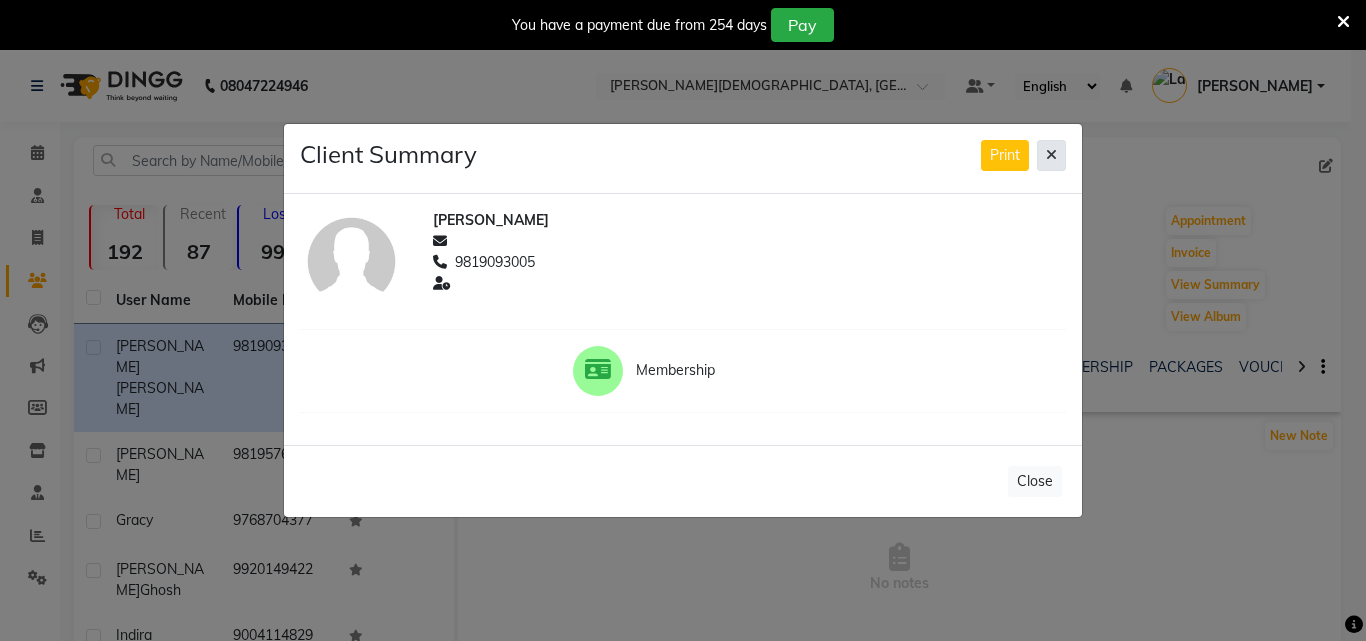 click 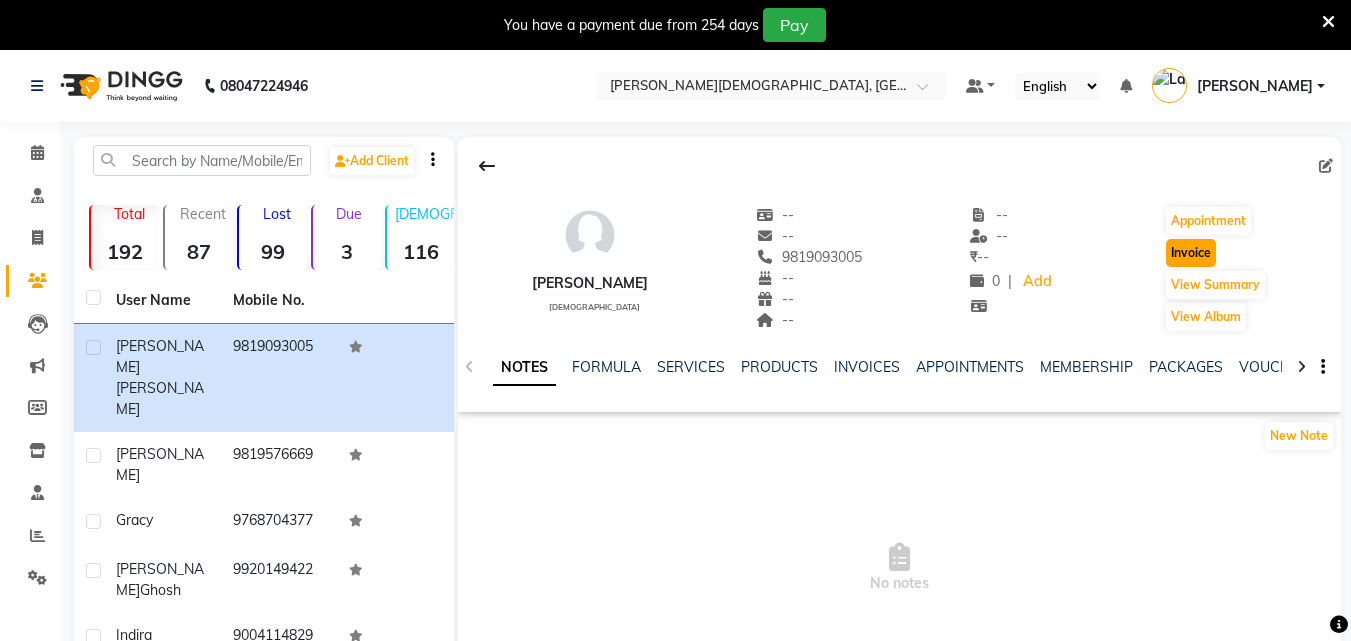click on "Invoice" 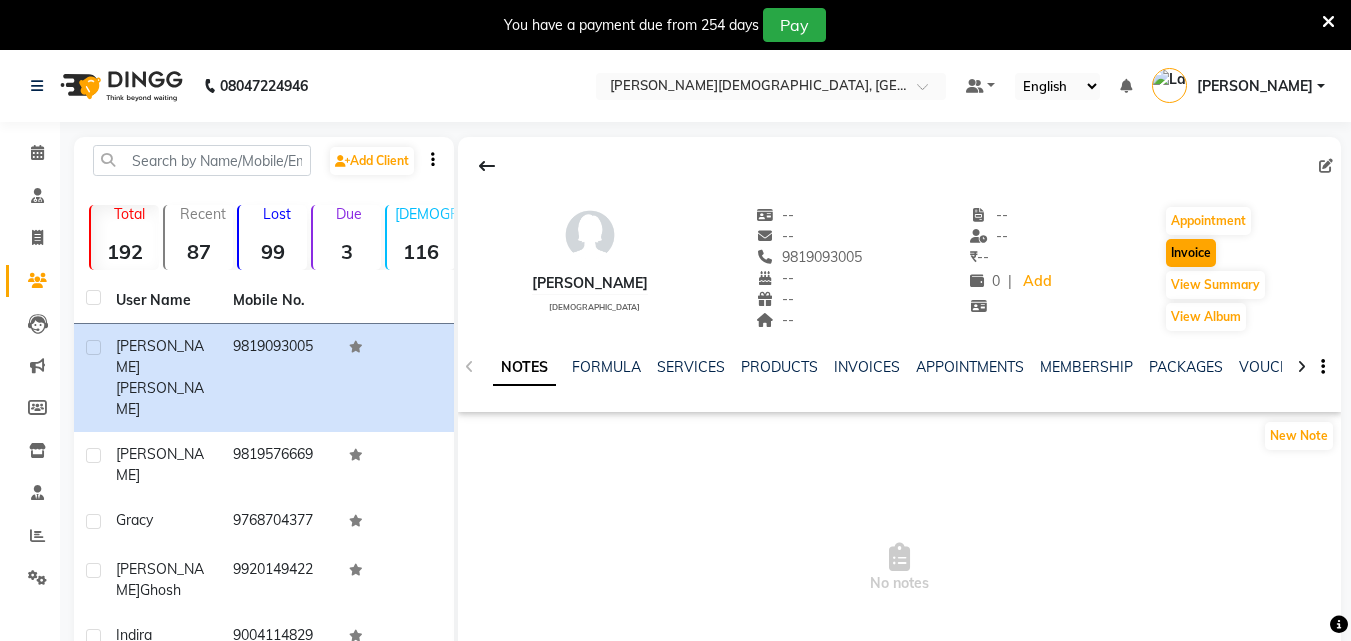 scroll, scrollTop: 50, scrollLeft: 0, axis: vertical 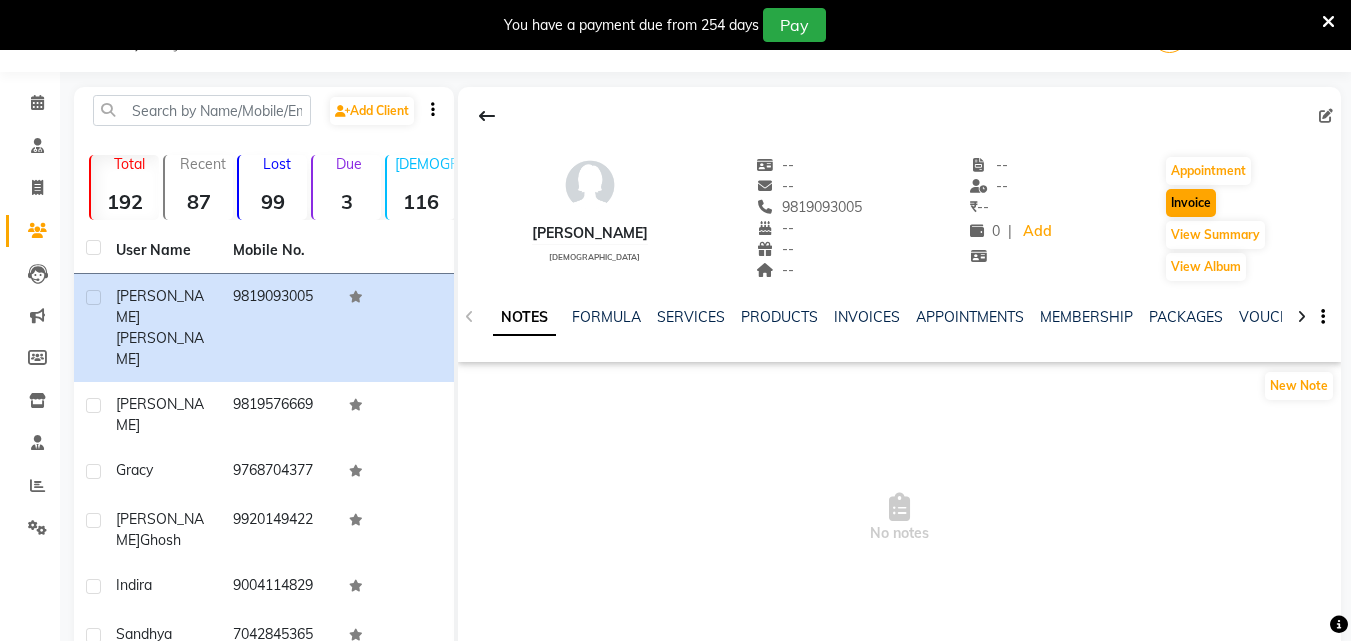 select on "6810" 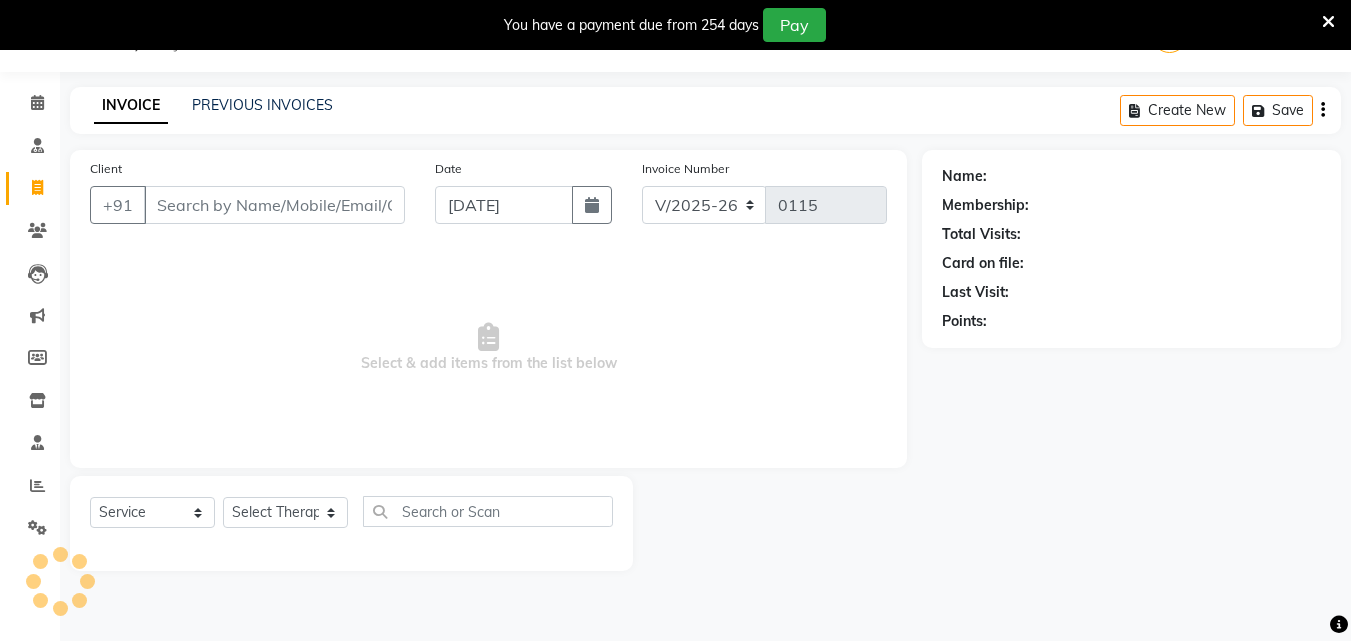 type on "9819093005" 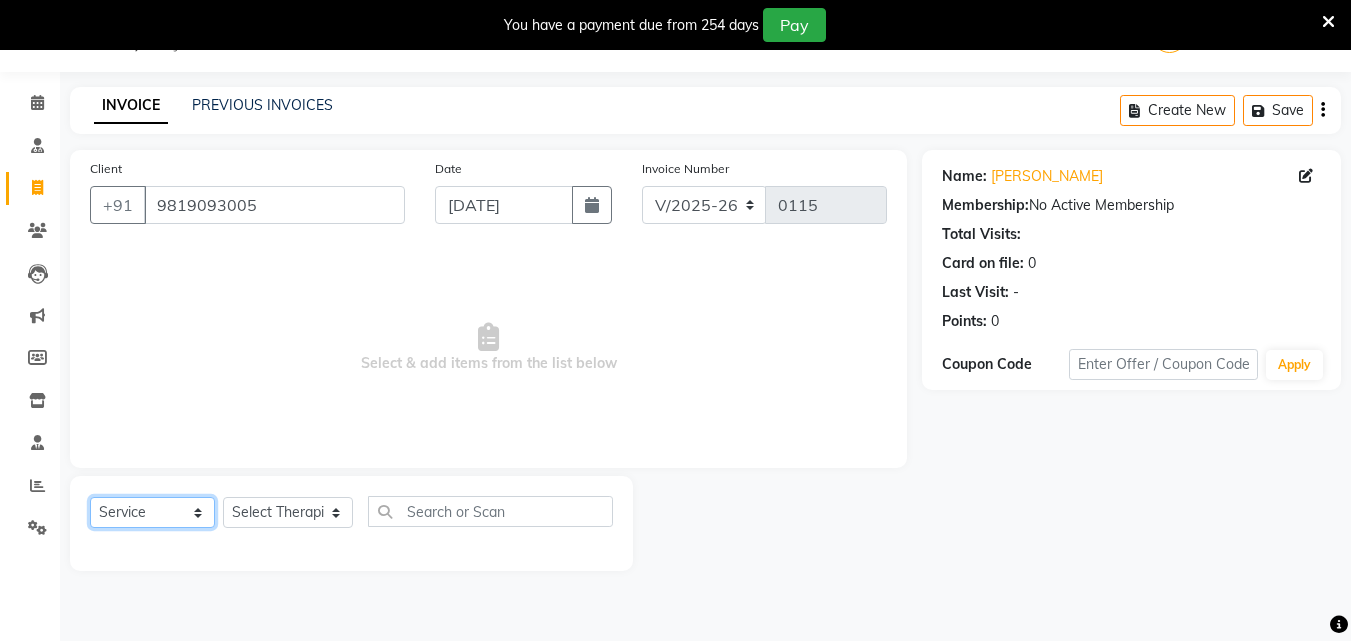 click on "Select  Service  Product  Membership  Package Voucher Prepaid Gift Card" 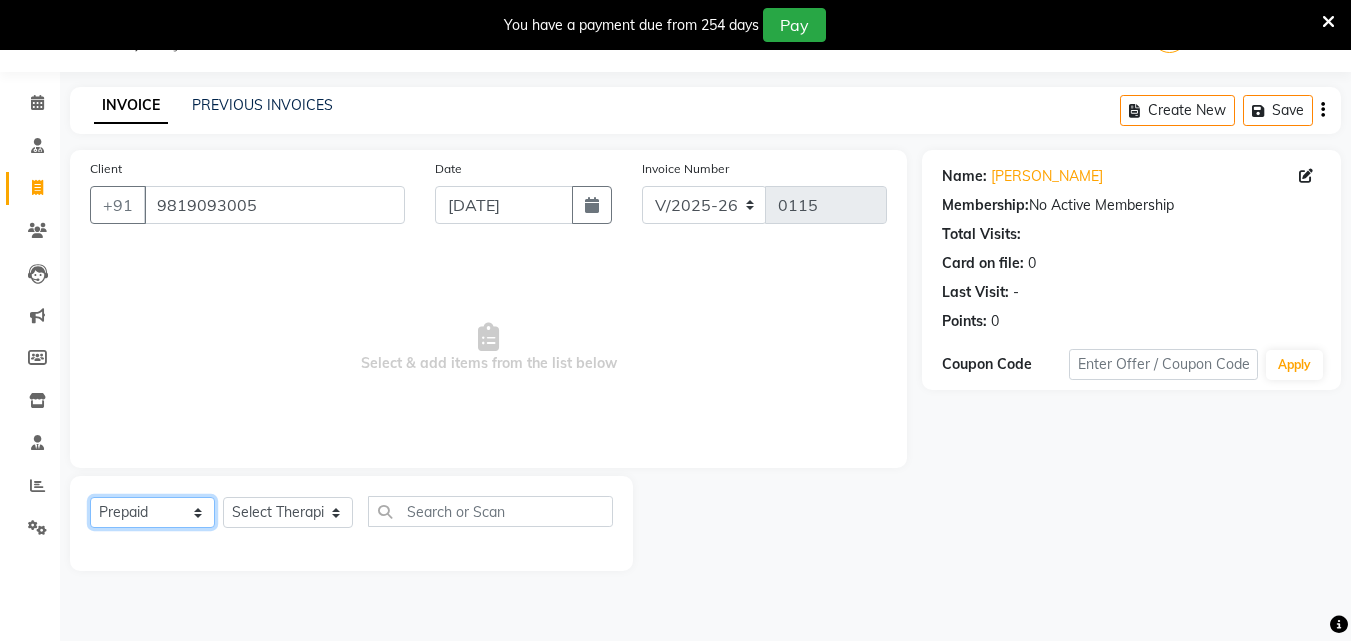 click on "Select  Service  Product  Membership  Package Voucher Prepaid Gift Card" 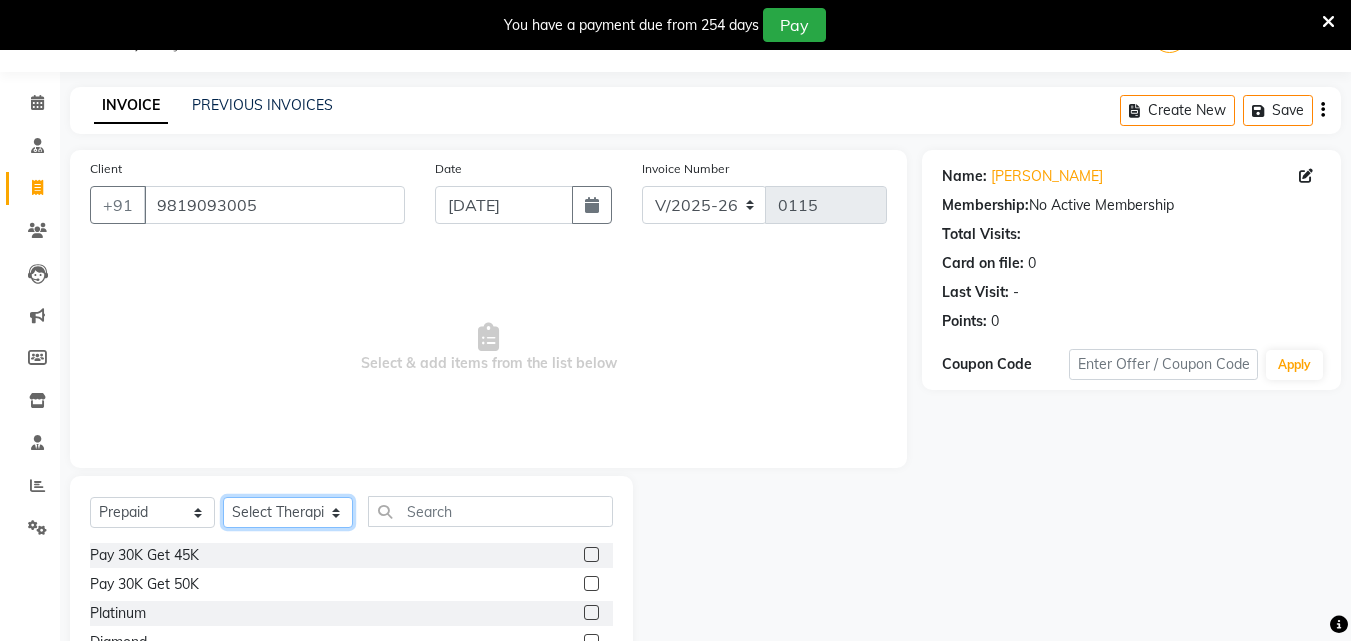 click on "Select Therapist [PERSON_NAME] [PERSON_NAME] [PERSON_NAME] [PERSON_NAME] [PERSON_NAME]  [PERSON_NAME] Bibina [PERSON_NAME] [PERSON_NAME] Dr. [PERSON_NAME] [PERSON_NAME] Dr. [PERSON_NAME] Dr mamta [PERSON_NAME] [PERSON_NAME] [PERSON_NAME] [PERSON_NAME] [PERSON_NAME] [PERSON_NAME] Leenamol Pooja [PERSON_NAME] Mishra [PERSON_NAME] [PERSON_NAME] [PERSON_NAME] G [PERSON_NAME] [PERSON_NAME] K M [PERSON_NAME] K [PERSON_NAME] [PERSON_NAME] Suddheesh K K [PERSON_NAME] [PERSON_NAME]  Swati [PERSON_NAME] [PERSON_NAME] [PERSON_NAME]" 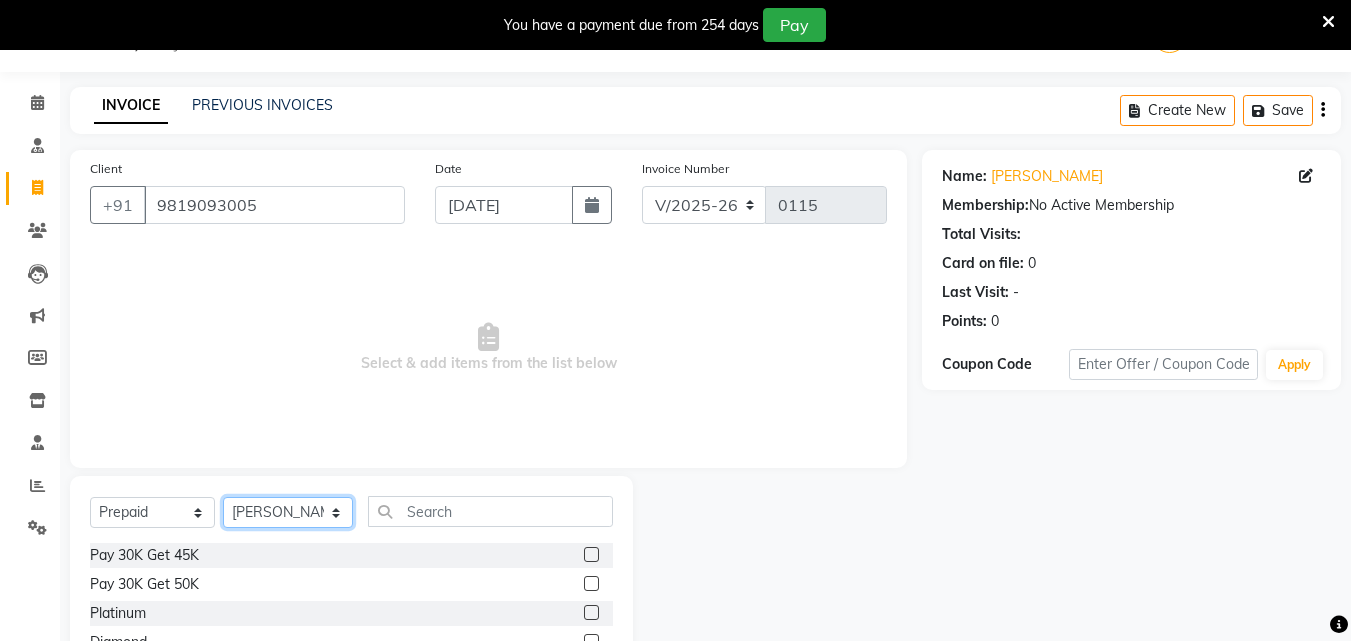 click on "Select Therapist [PERSON_NAME] [PERSON_NAME] [PERSON_NAME] [PERSON_NAME] [PERSON_NAME]  [PERSON_NAME] Bibina [PERSON_NAME] [PERSON_NAME] Dr. [PERSON_NAME] [PERSON_NAME] Dr. [PERSON_NAME] Dr mamta [PERSON_NAME] [PERSON_NAME] [PERSON_NAME] [PERSON_NAME] [PERSON_NAME] [PERSON_NAME] Leenamol Pooja [PERSON_NAME] Mishra [PERSON_NAME] [PERSON_NAME] [PERSON_NAME] G [PERSON_NAME] [PERSON_NAME] K M [PERSON_NAME] K [PERSON_NAME] [PERSON_NAME] Suddheesh K K [PERSON_NAME] [PERSON_NAME]  Swati [PERSON_NAME] [PERSON_NAME] [PERSON_NAME]" 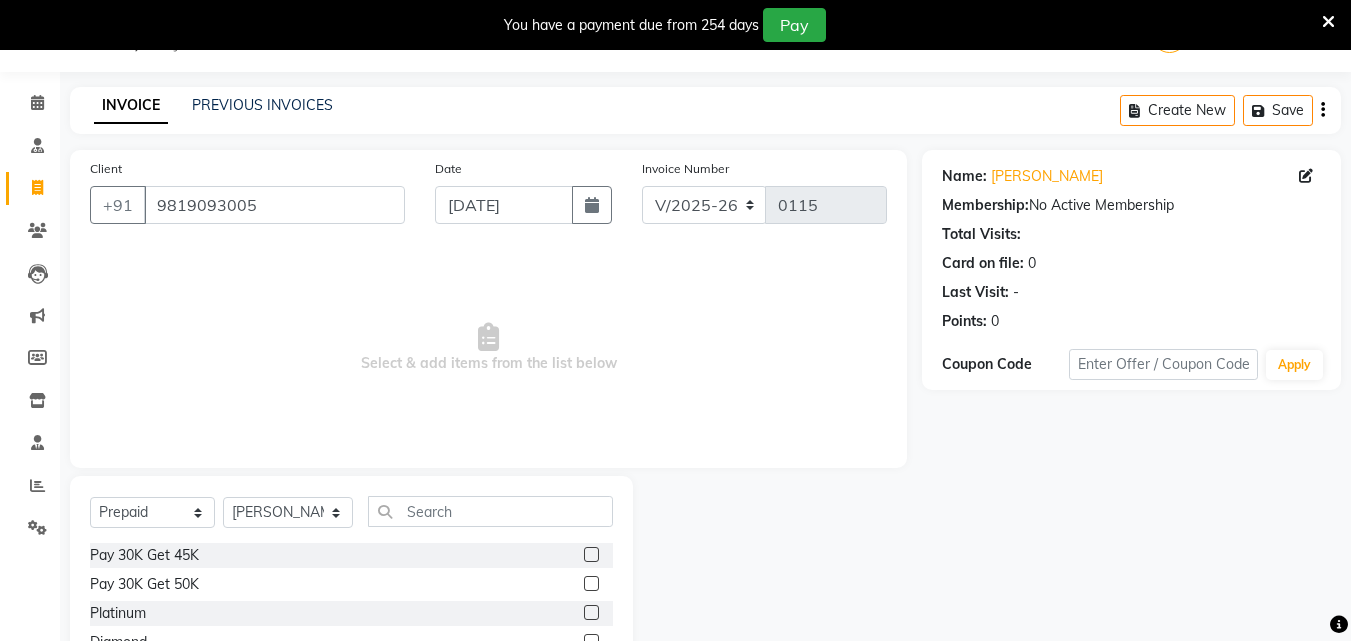 click 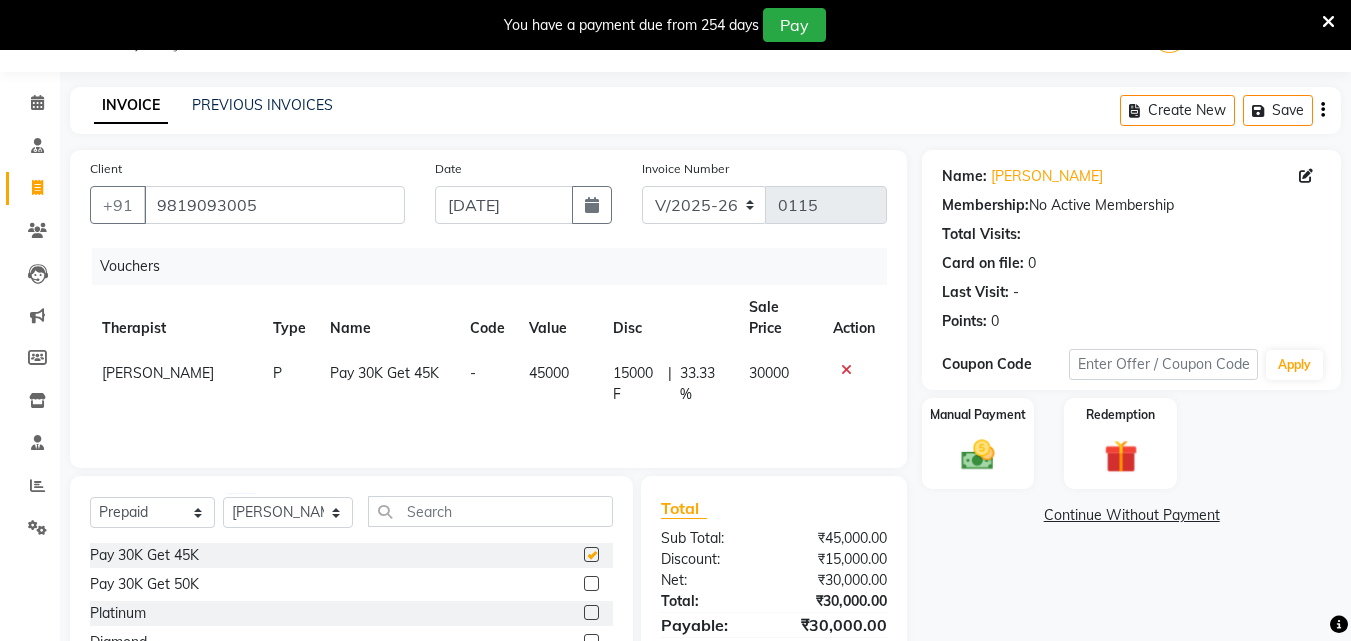 checkbox on "false" 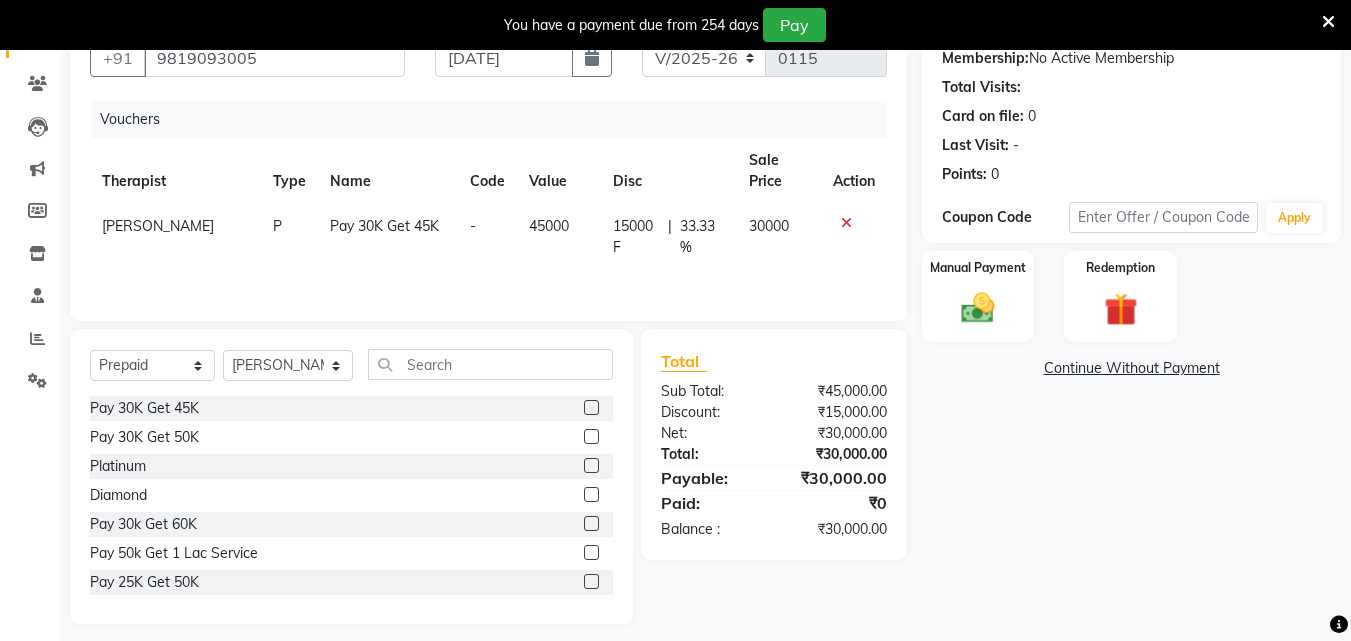 scroll, scrollTop: 210, scrollLeft: 0, axis: vertical 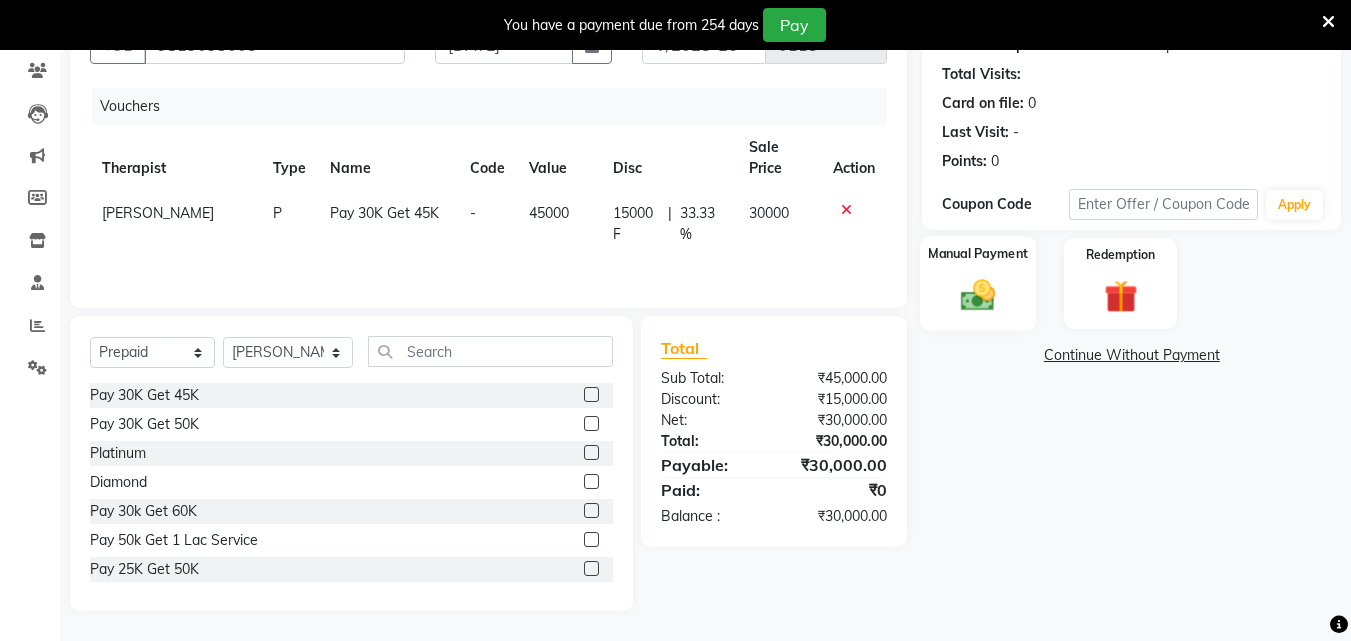 click 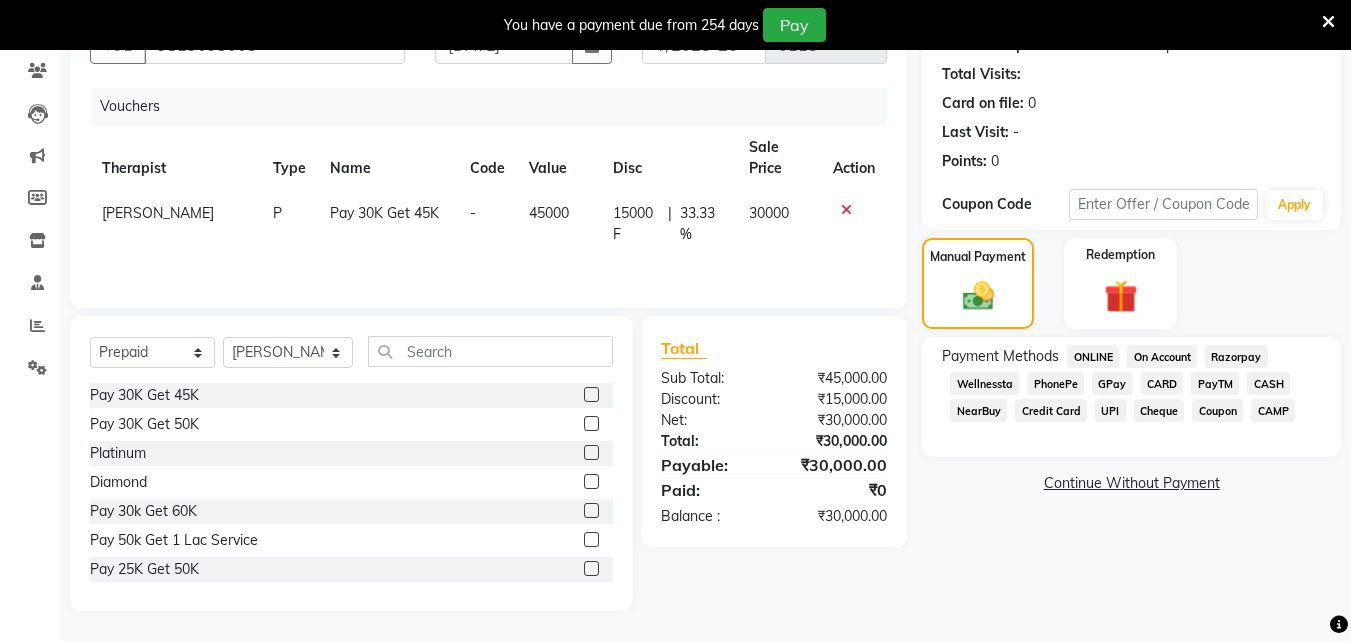 click on "GPay" 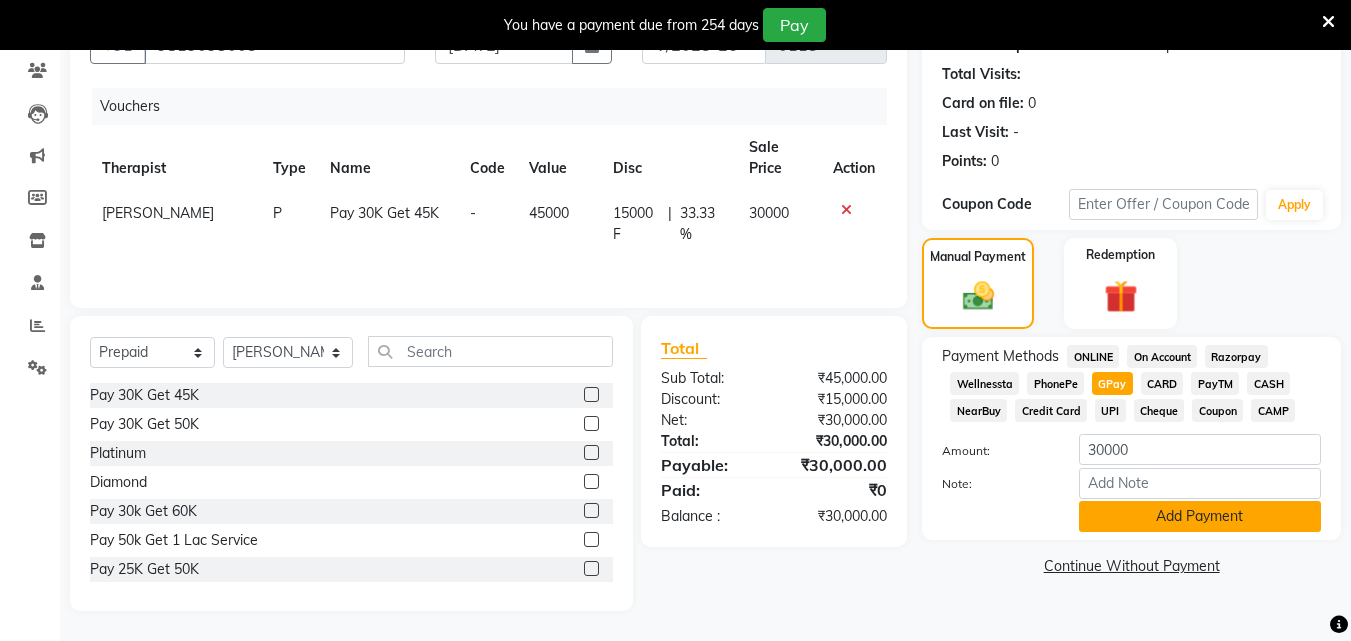 click on "Add Payment" 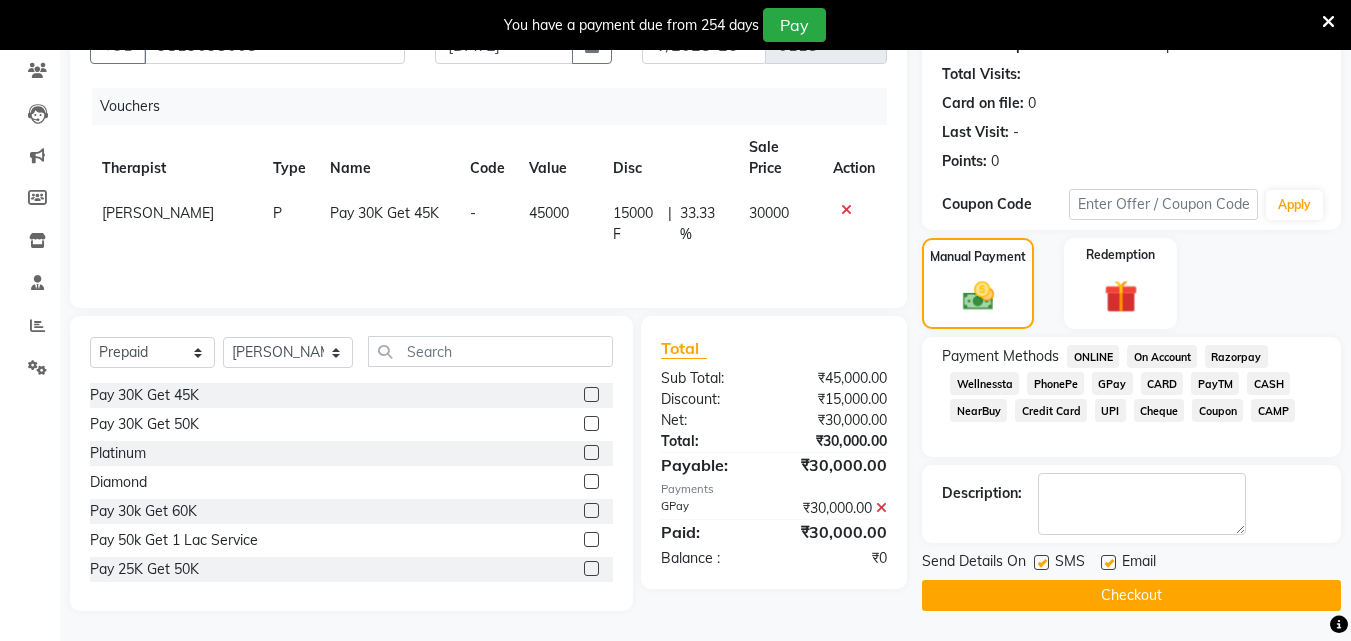 click 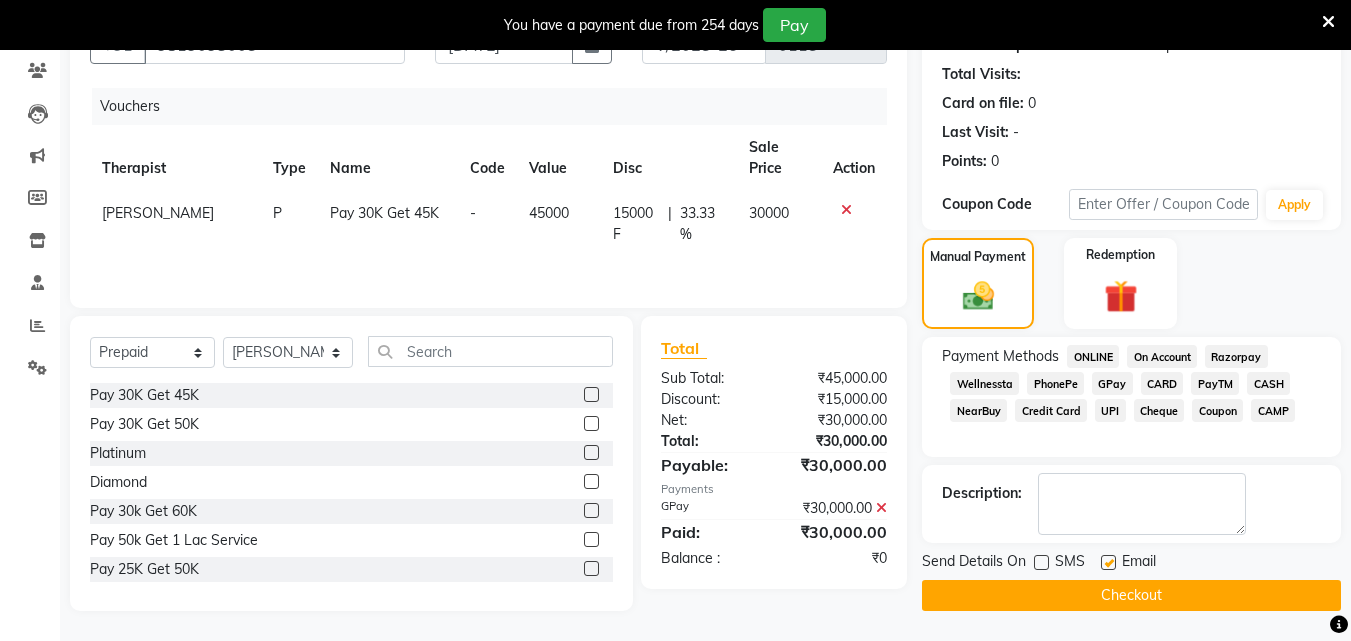 click 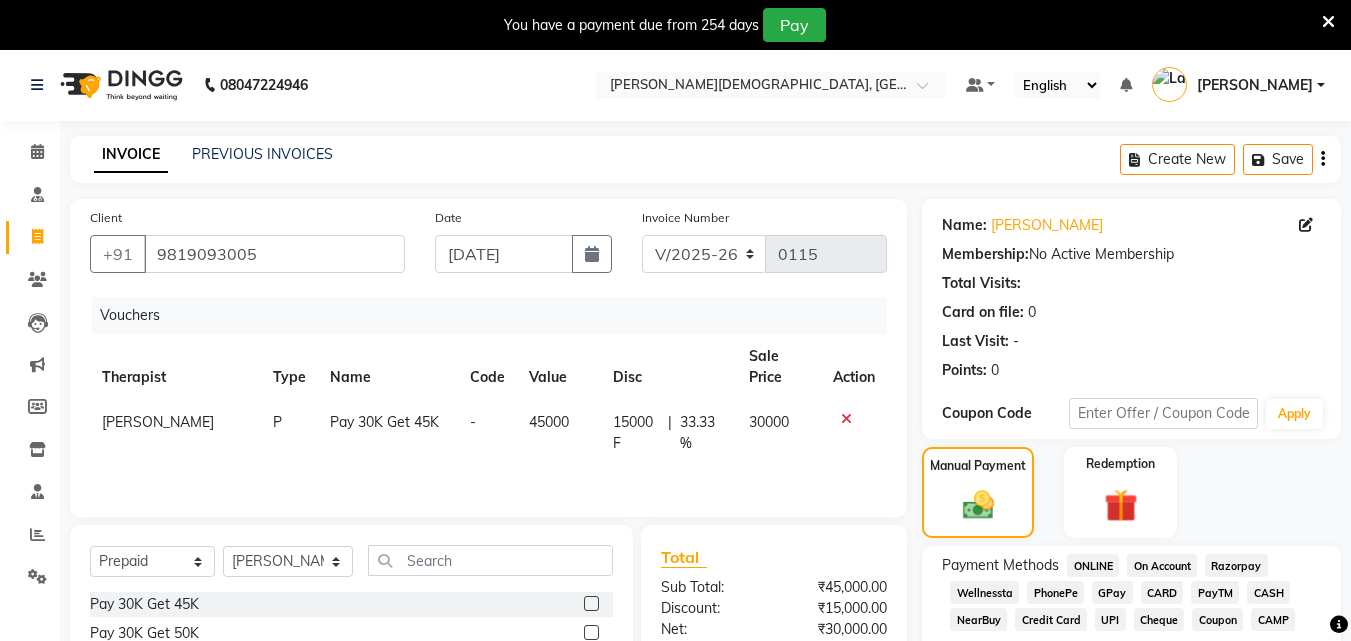 scroll, scrollTop: 0, scrollLeft: 0, axis: both 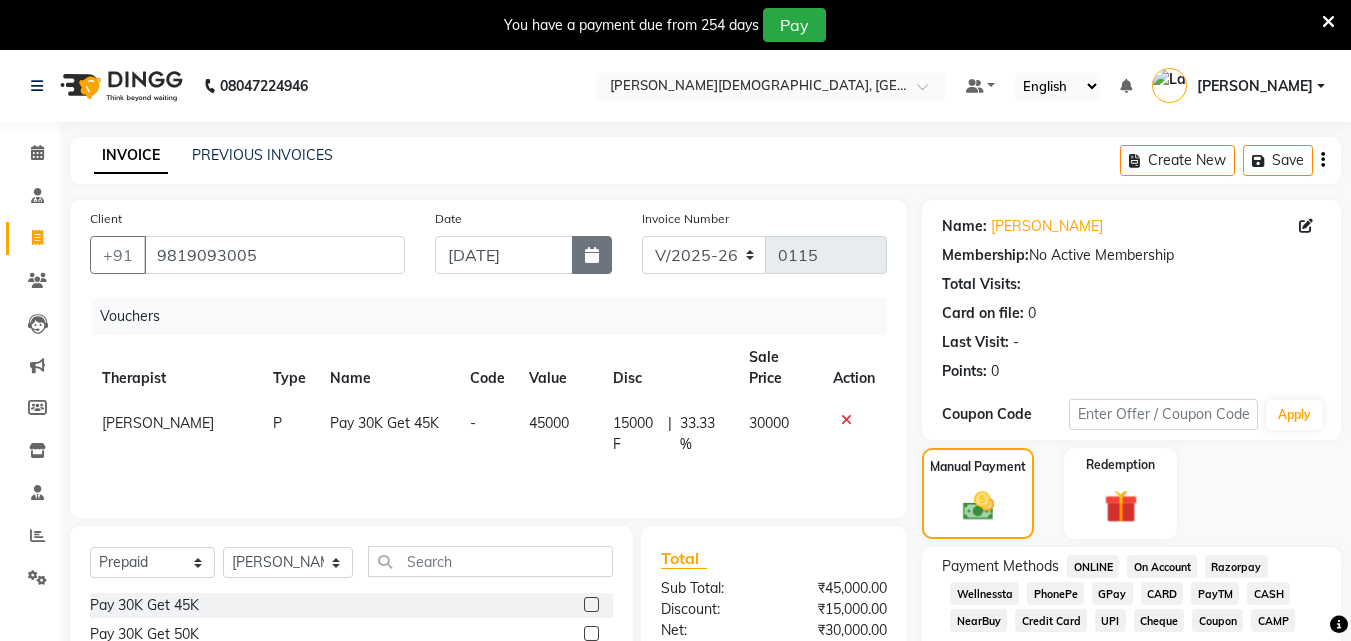 click 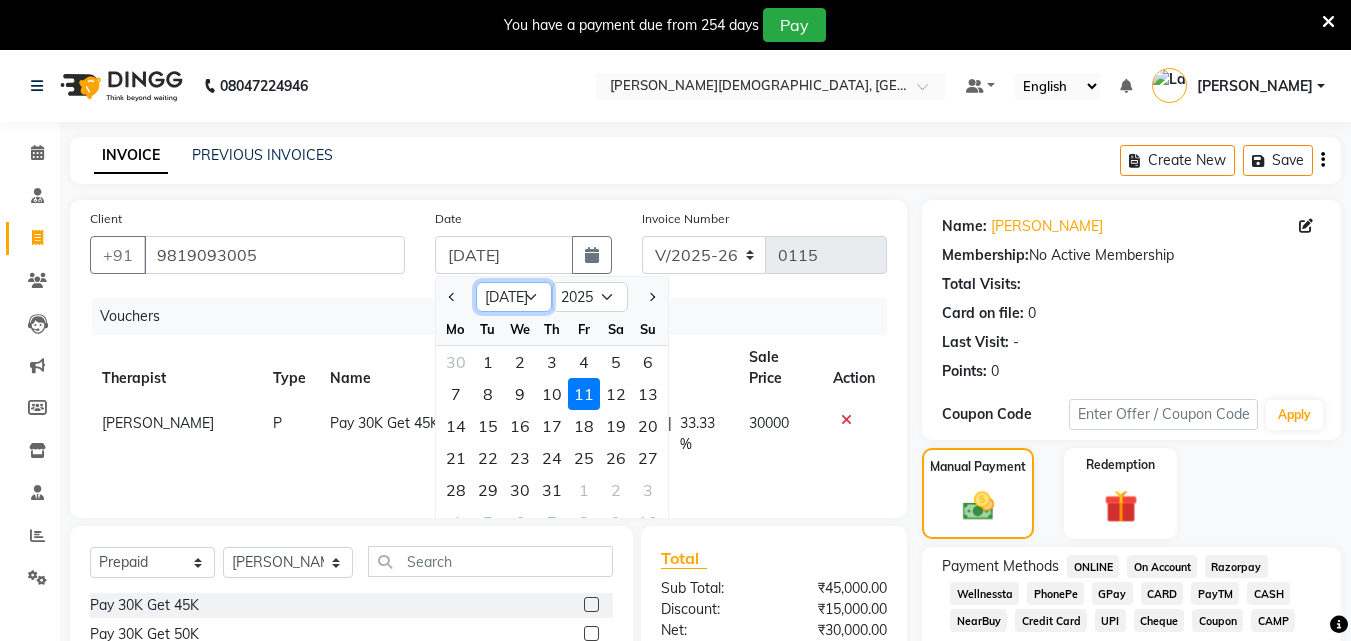 click on "Jan Feb Mar Apr May Jun [DATE] Aug Sep Oct Nov Dec" 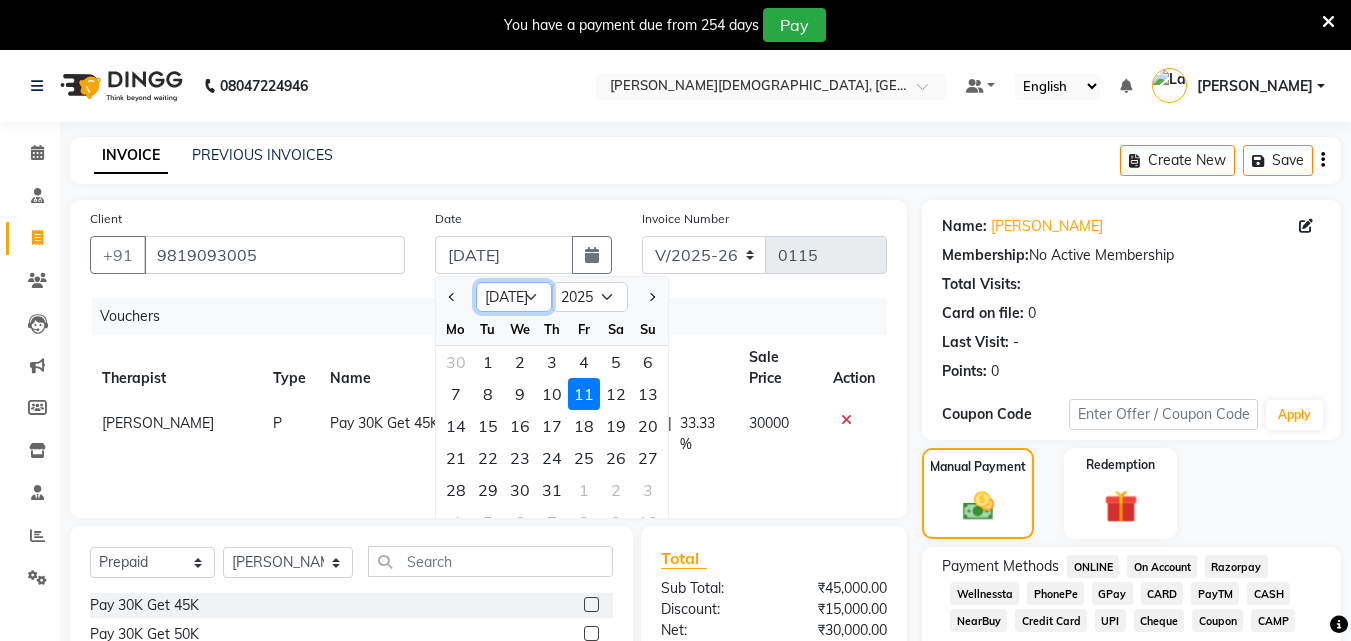 select on "3" 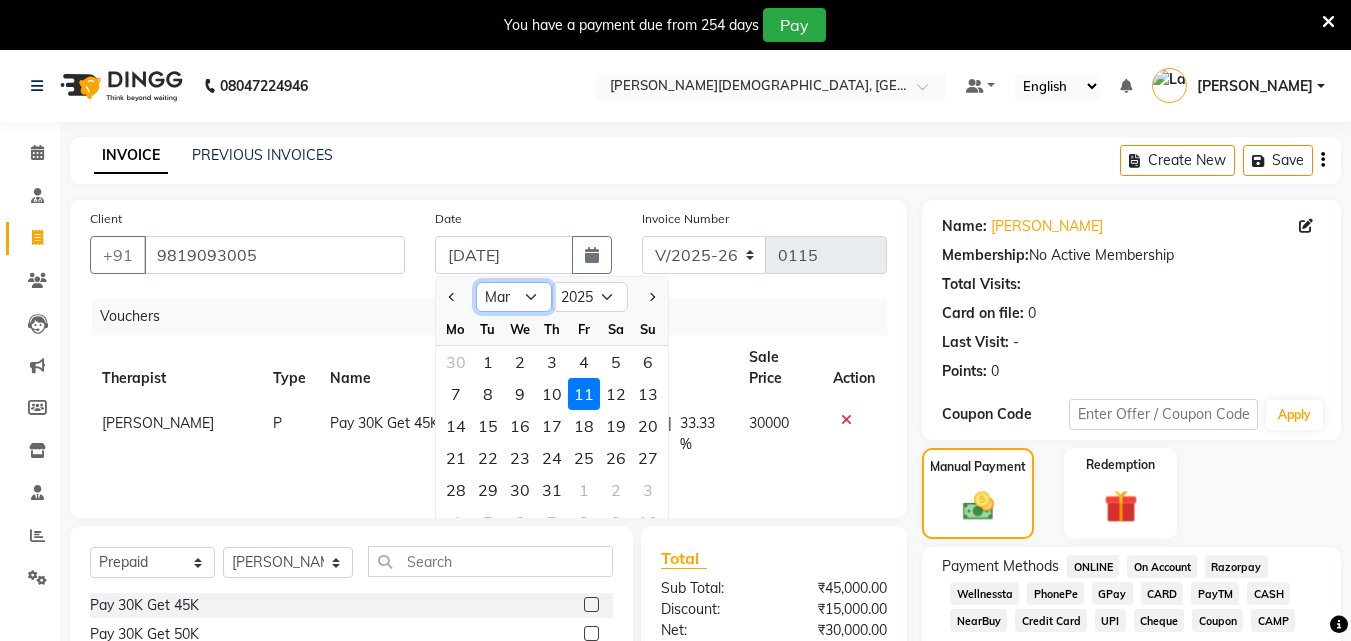 click on "Jan Feb Mar Apr May Jun [DATE] Aug Sep Oct Nov Dec" 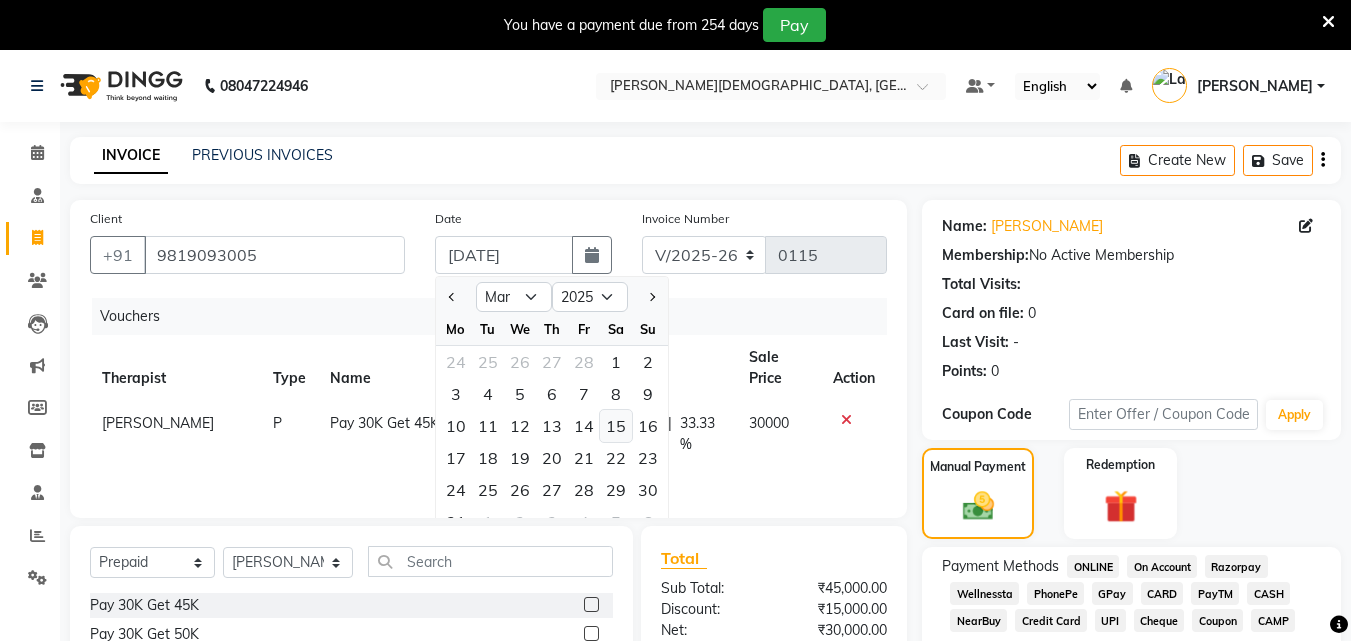 click on "15" 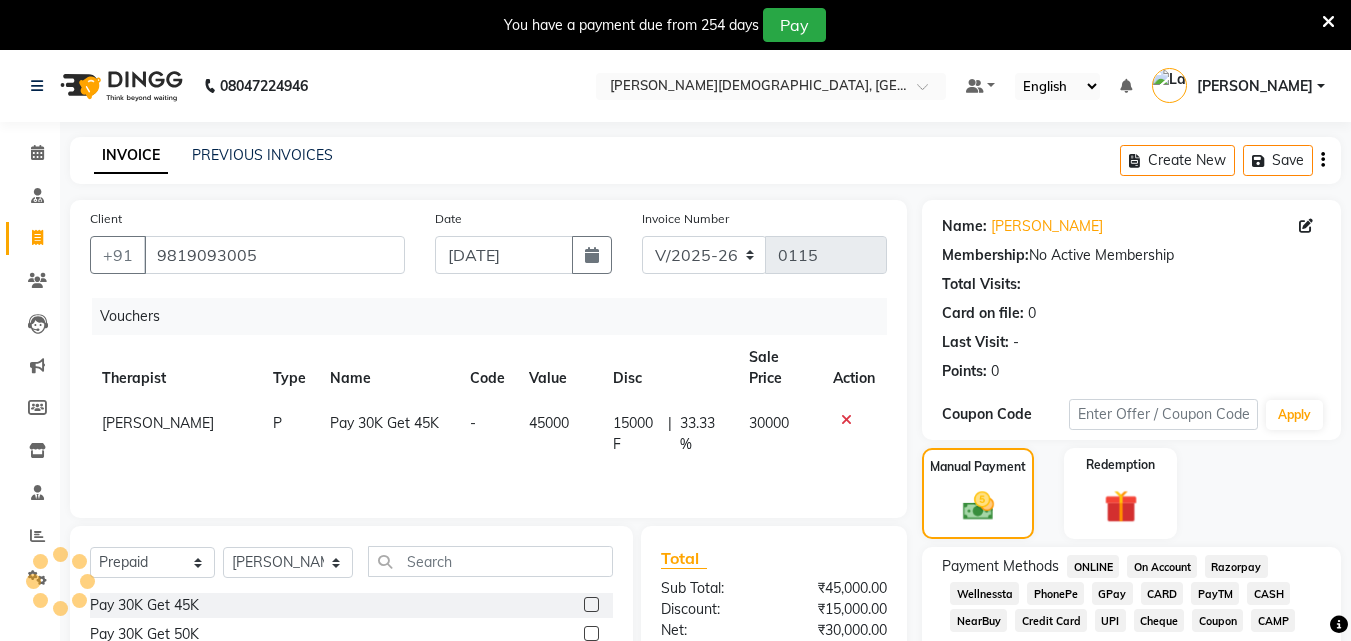 type on "0133" 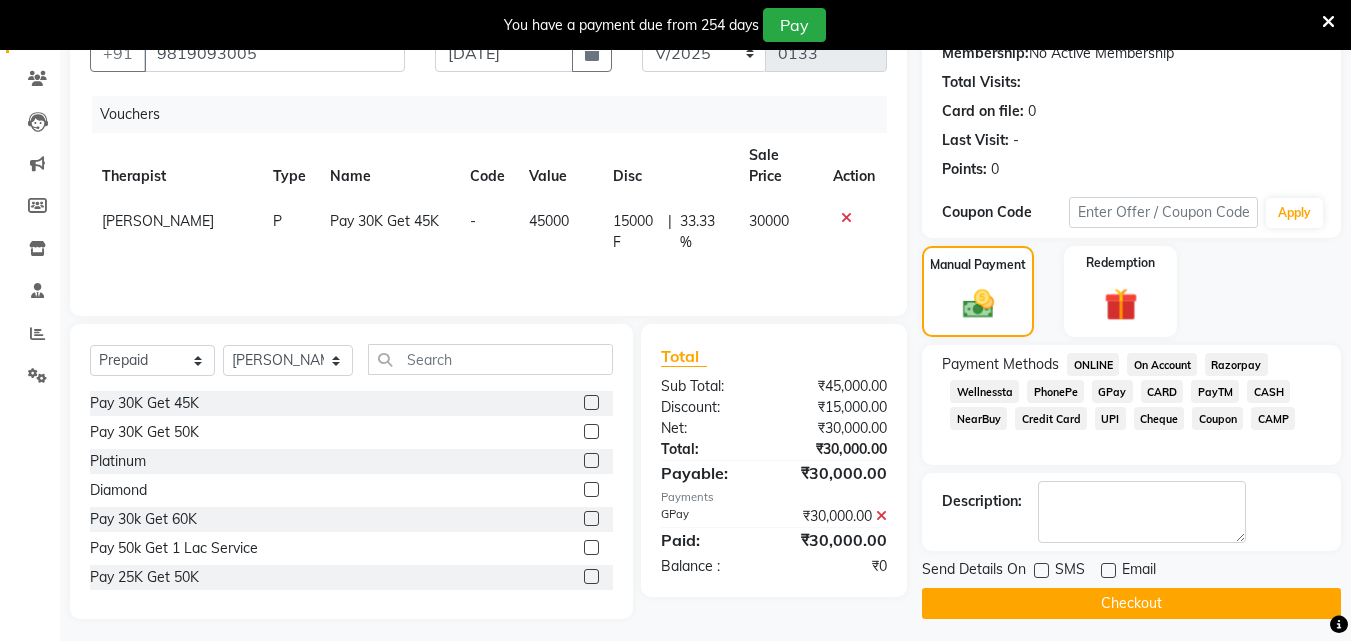 scroll, scrollTop: 210, scrollLeft: 0, axis: vertical 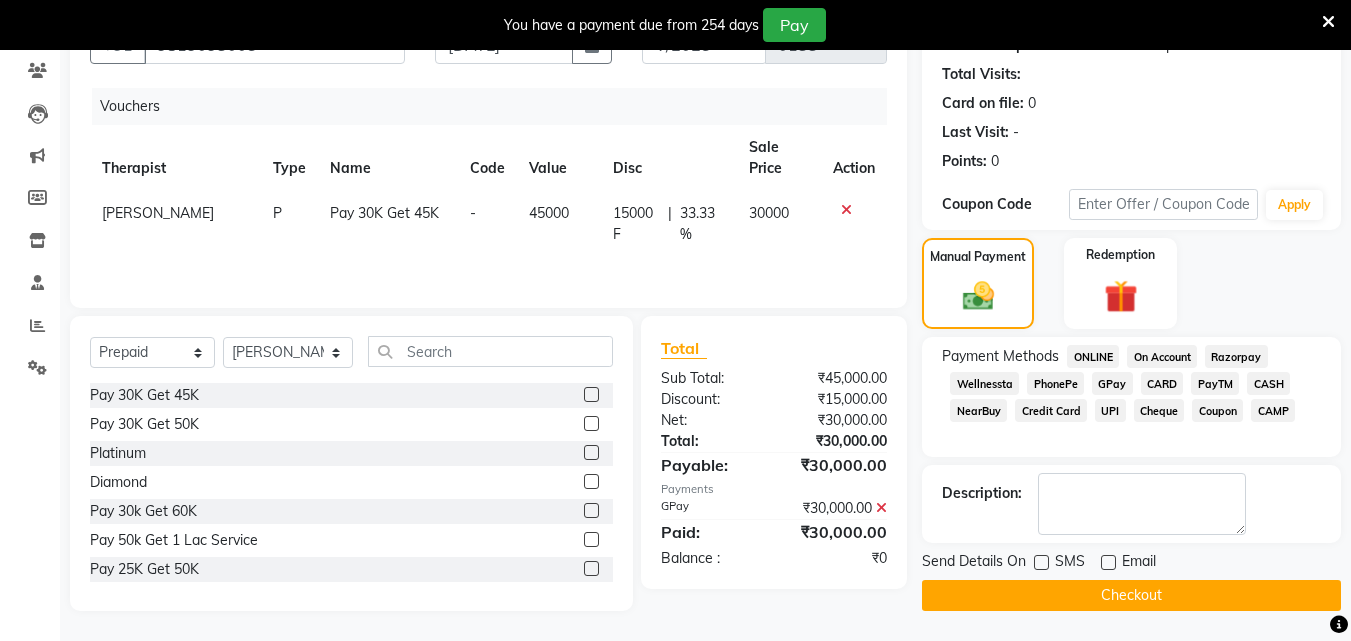 click on "Checkout" 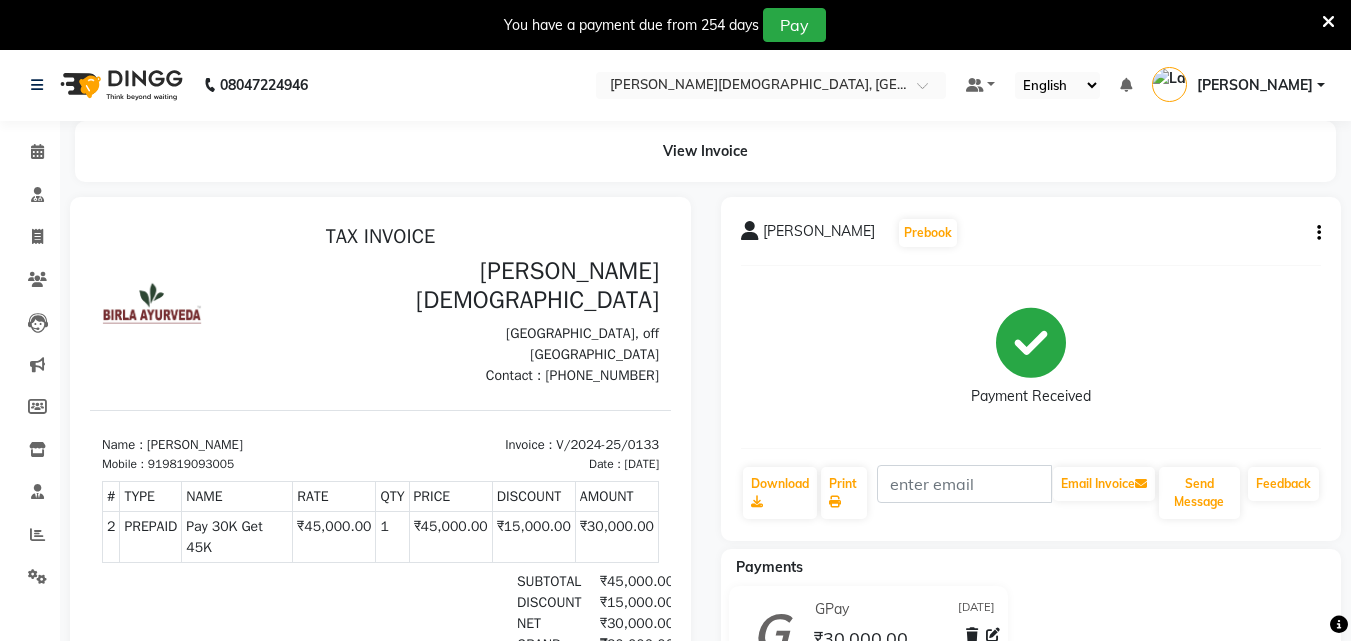 scroll, scrollTop: 0, scrollLeft: 0, axis: both 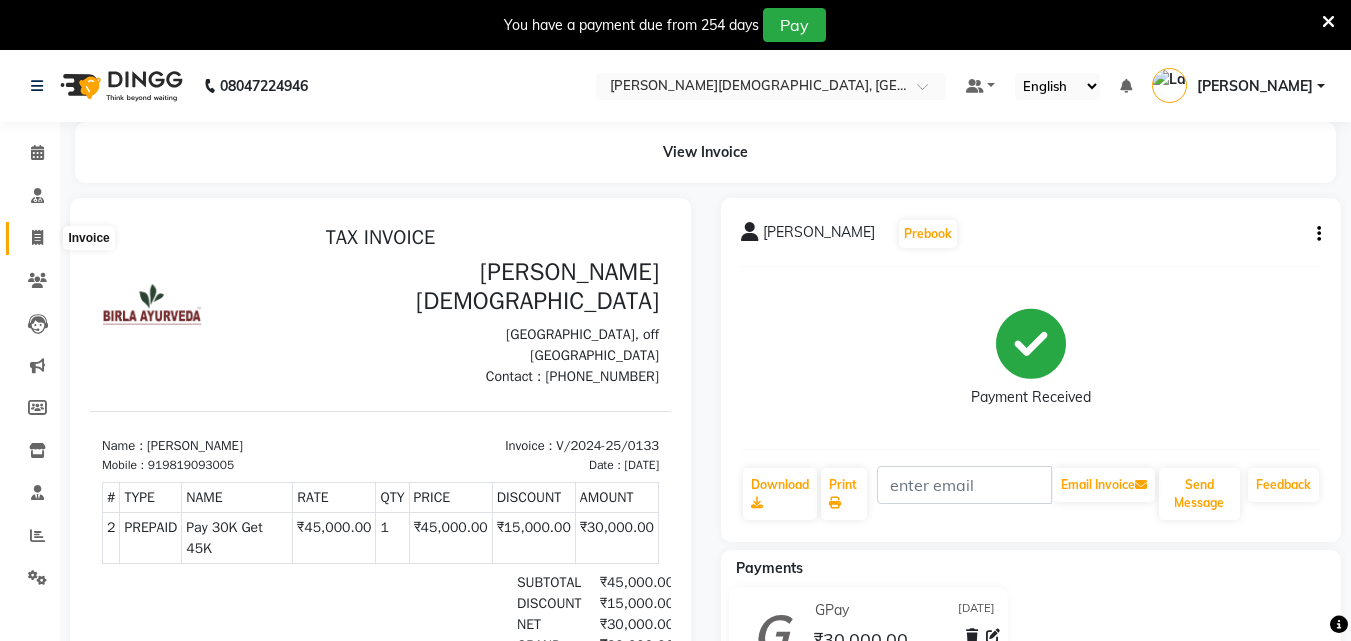 click 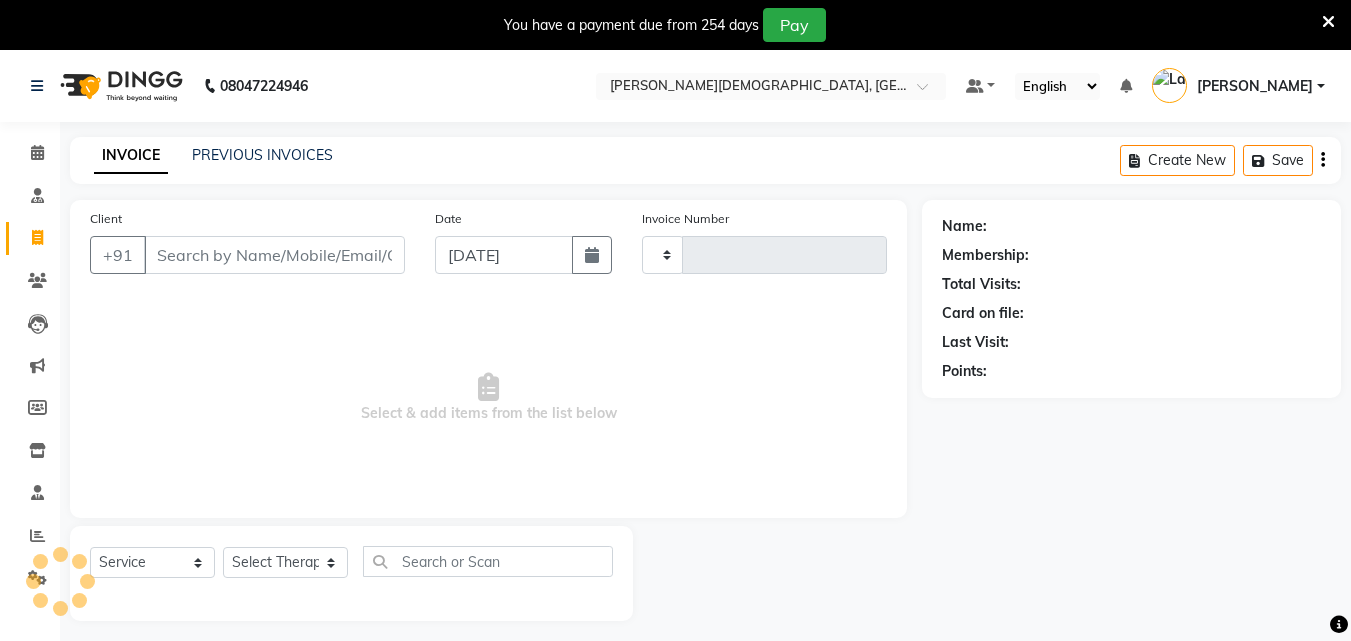 scroll, scrollTop: 50, scrollLeft: 0, axis: vertical 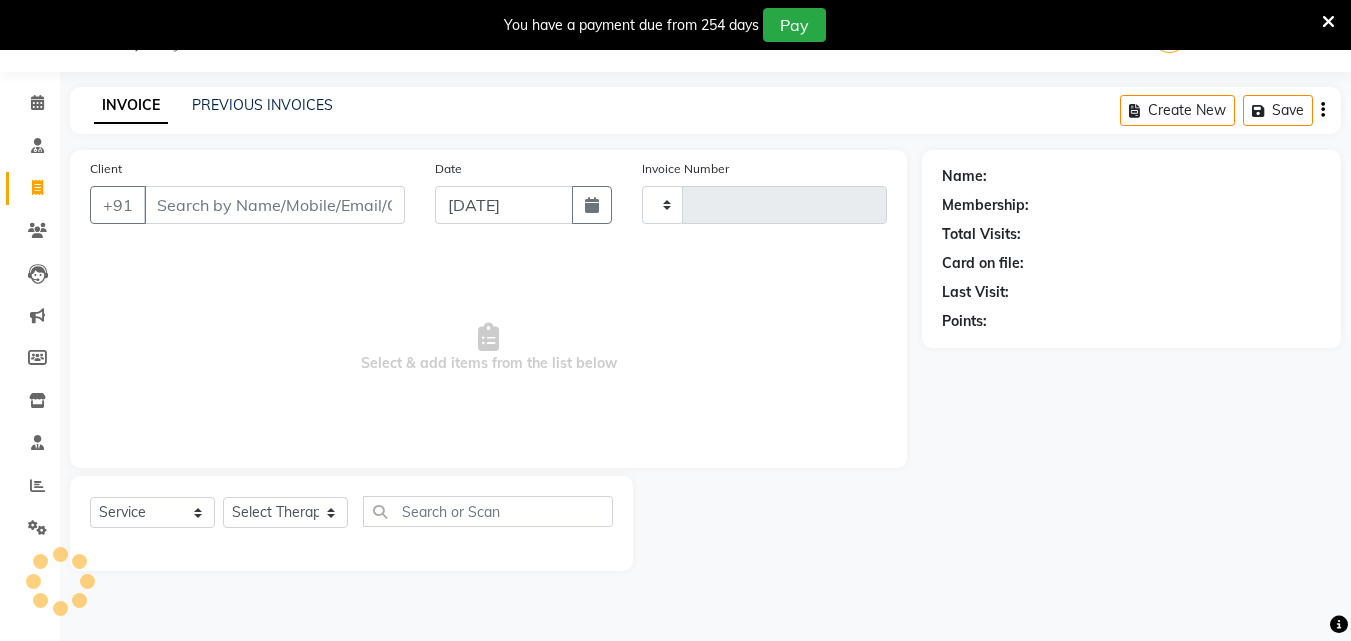 type on "0115" 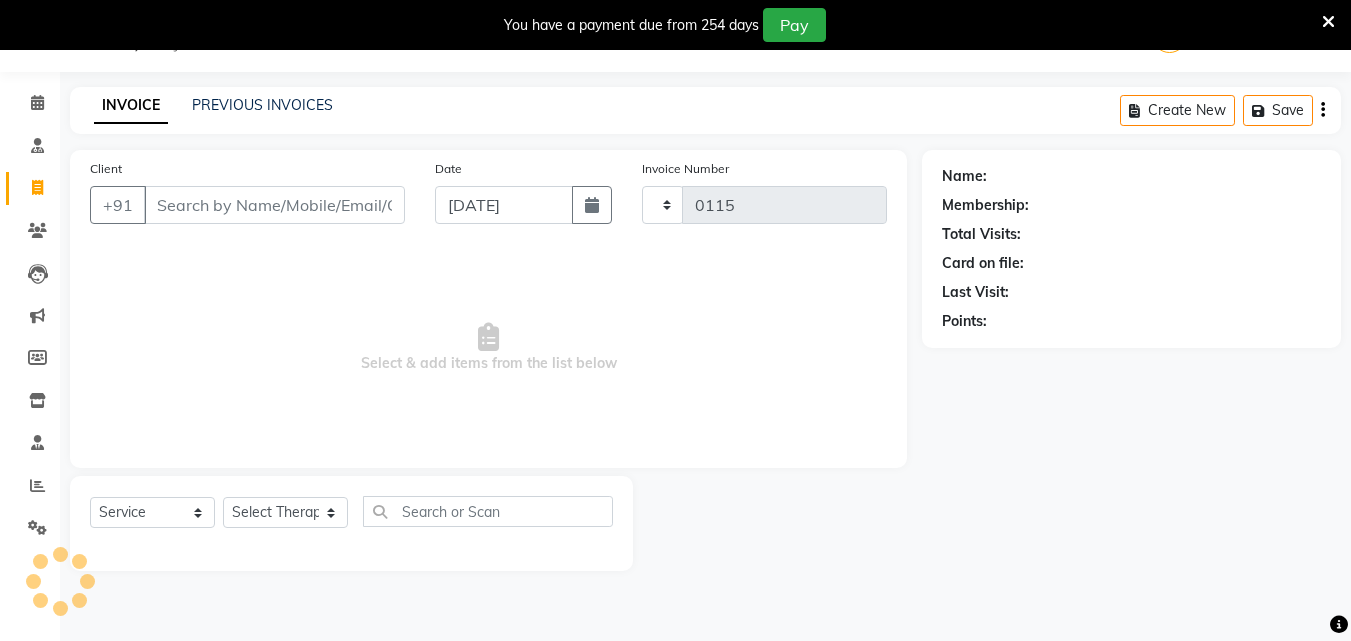 select on "6810" 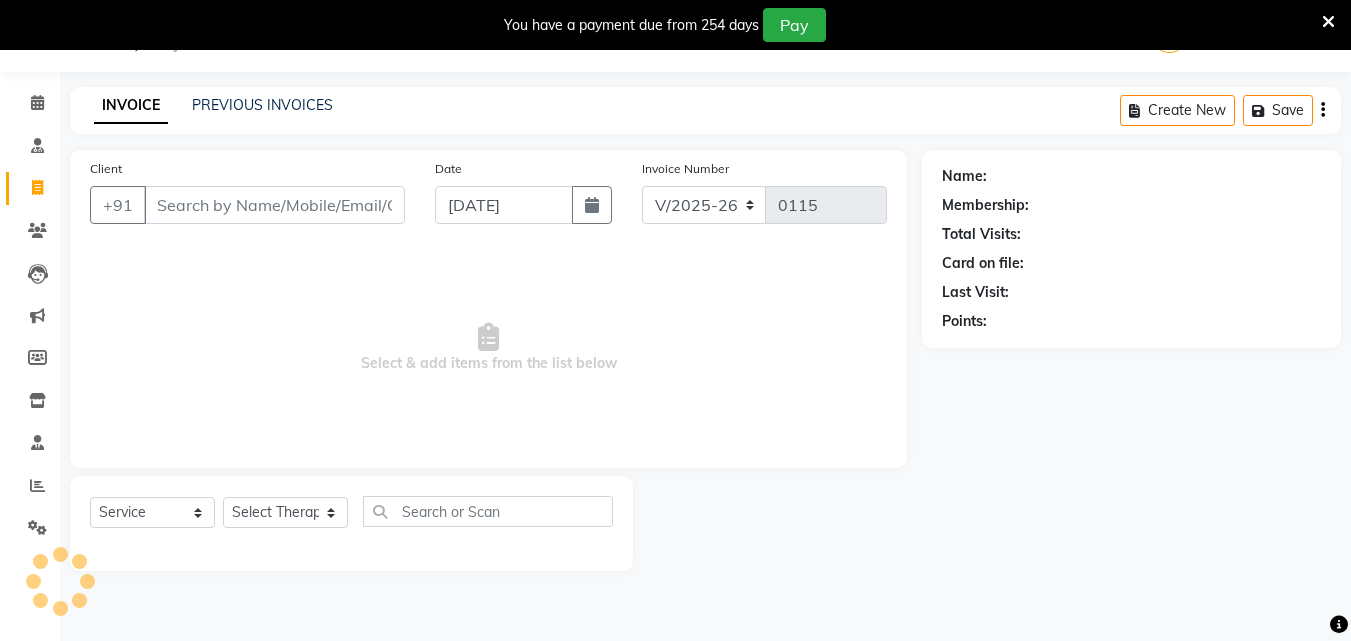 click on "Client" at bounding box center [274, 205] 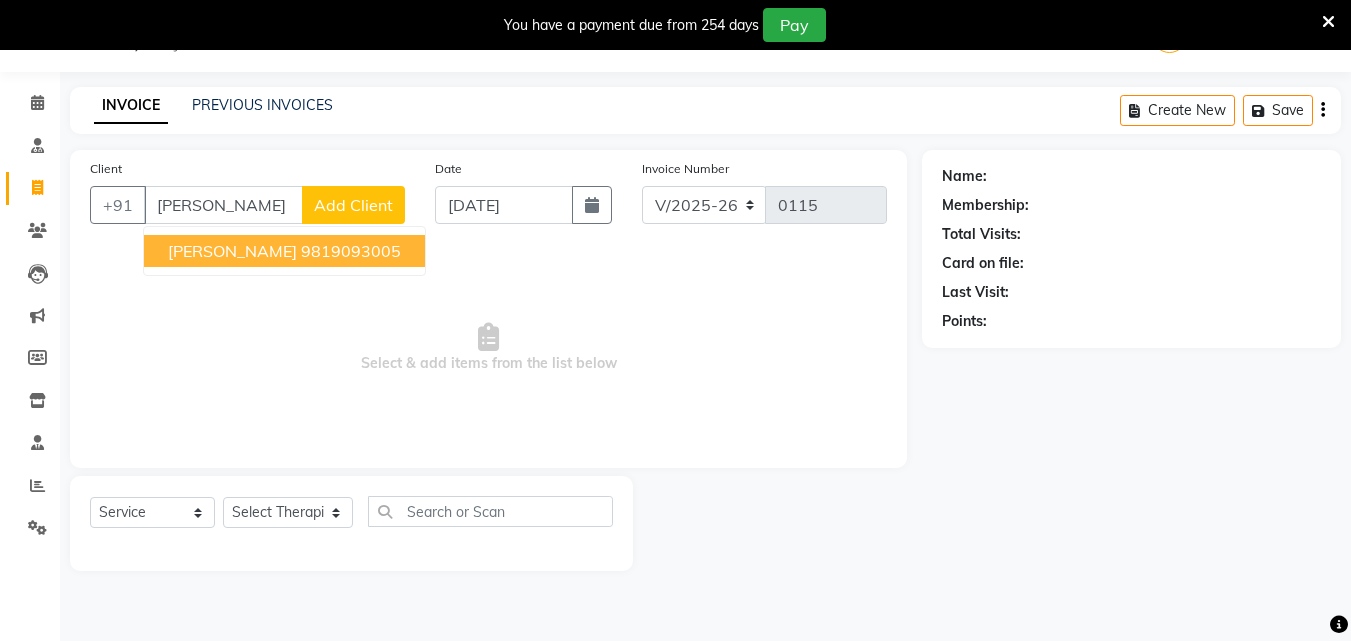 click on "Nitu Kumar" at bounding box center [232, 251] 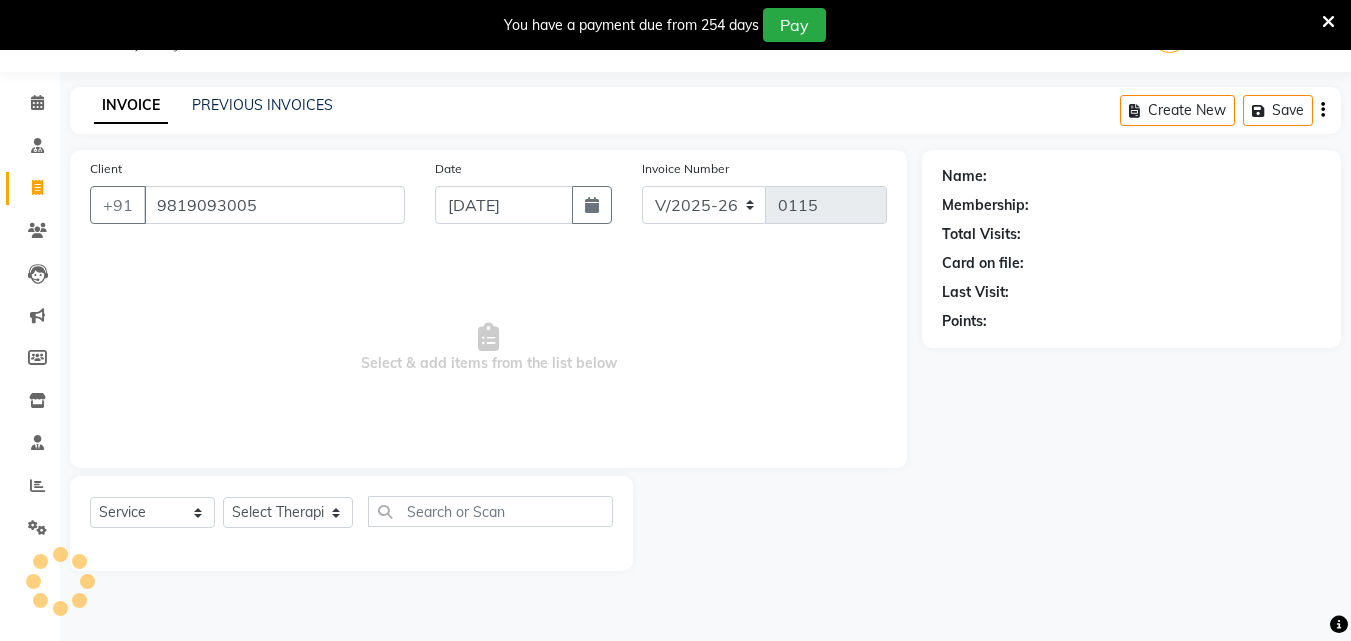 type on "9819093005" 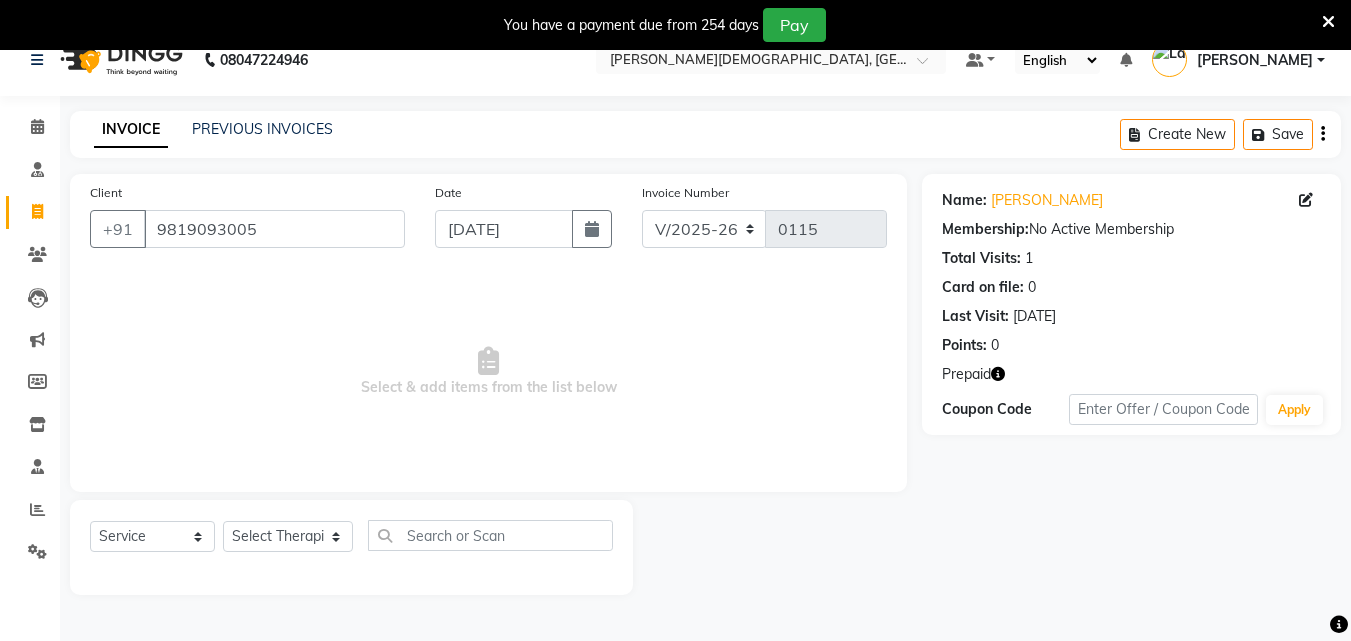 scroll, scrollTop: 50, scrollLeft: 0, axis: vertical 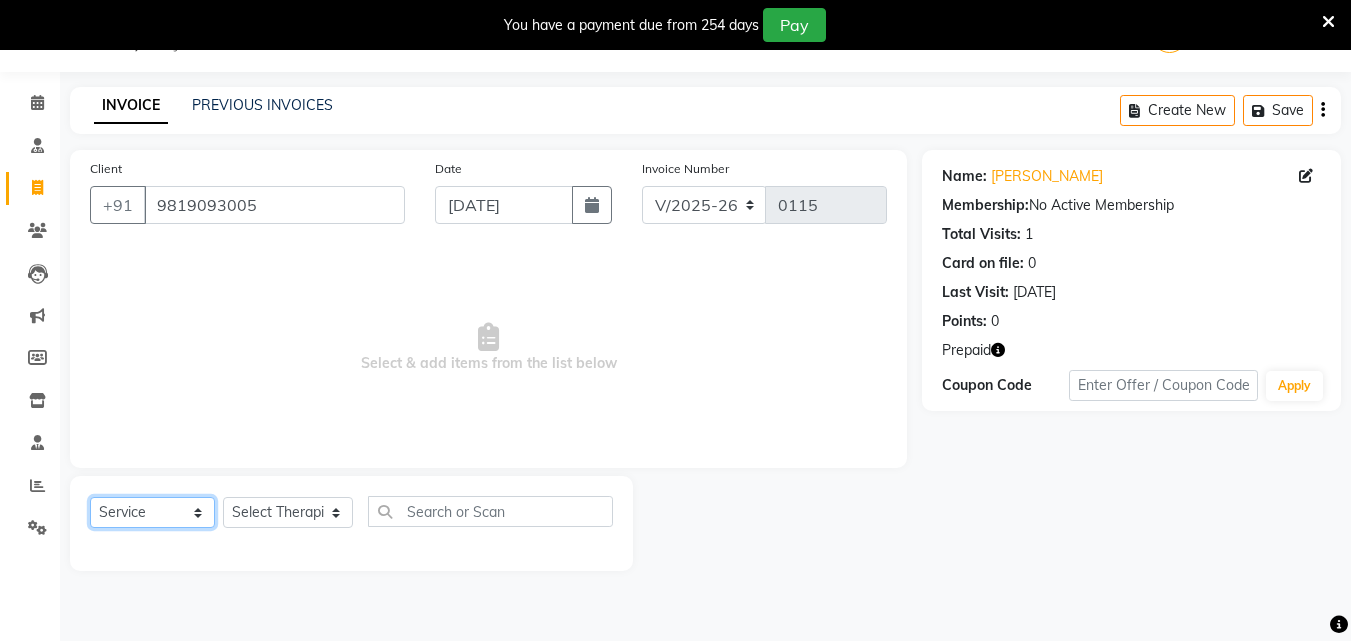 click on "Select  Service  Product  Membership  Package Voucher Prepaid Gift Card" 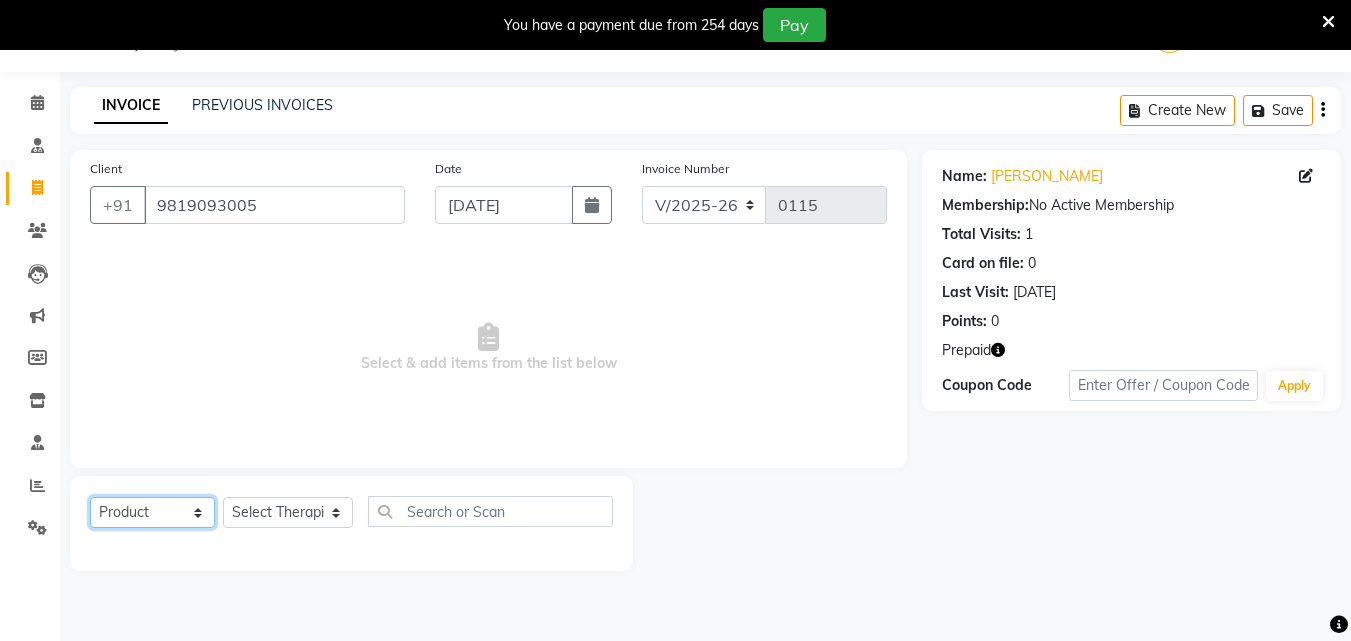 click on "Select  Service  Product  Membership  Package Voucher Prepaid Gift Card" 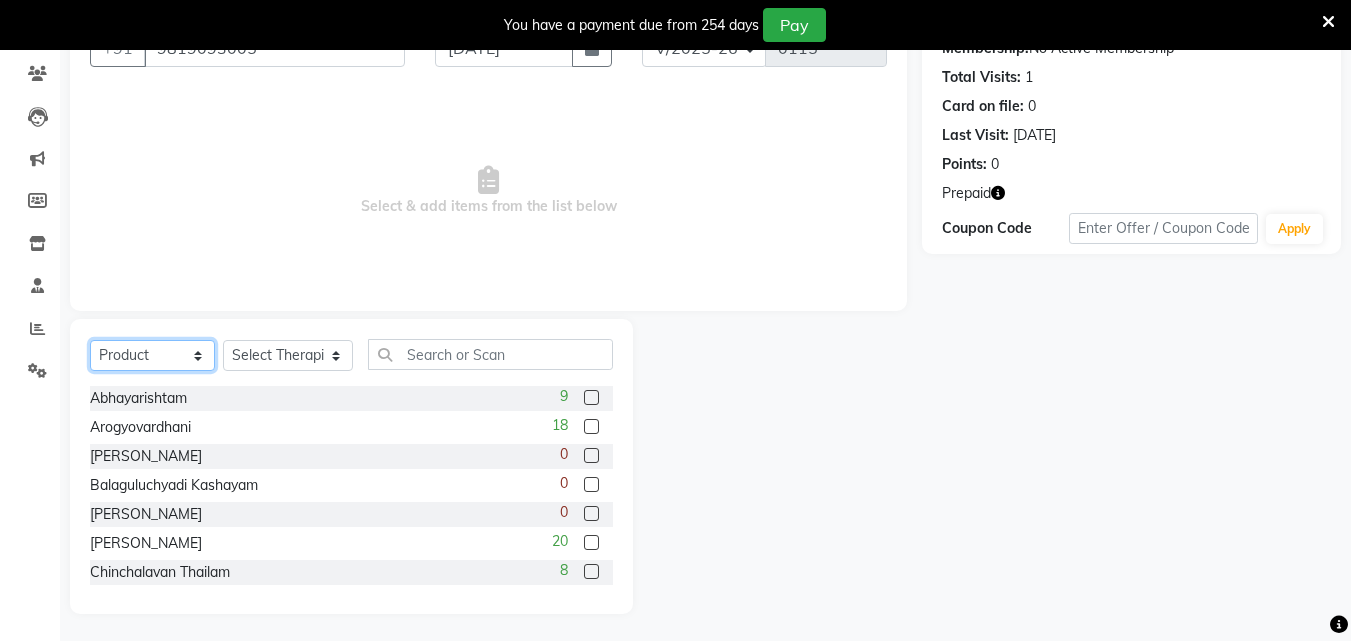 scroll, scrollTop: 210, scrollLeft: 0, axis: vertical 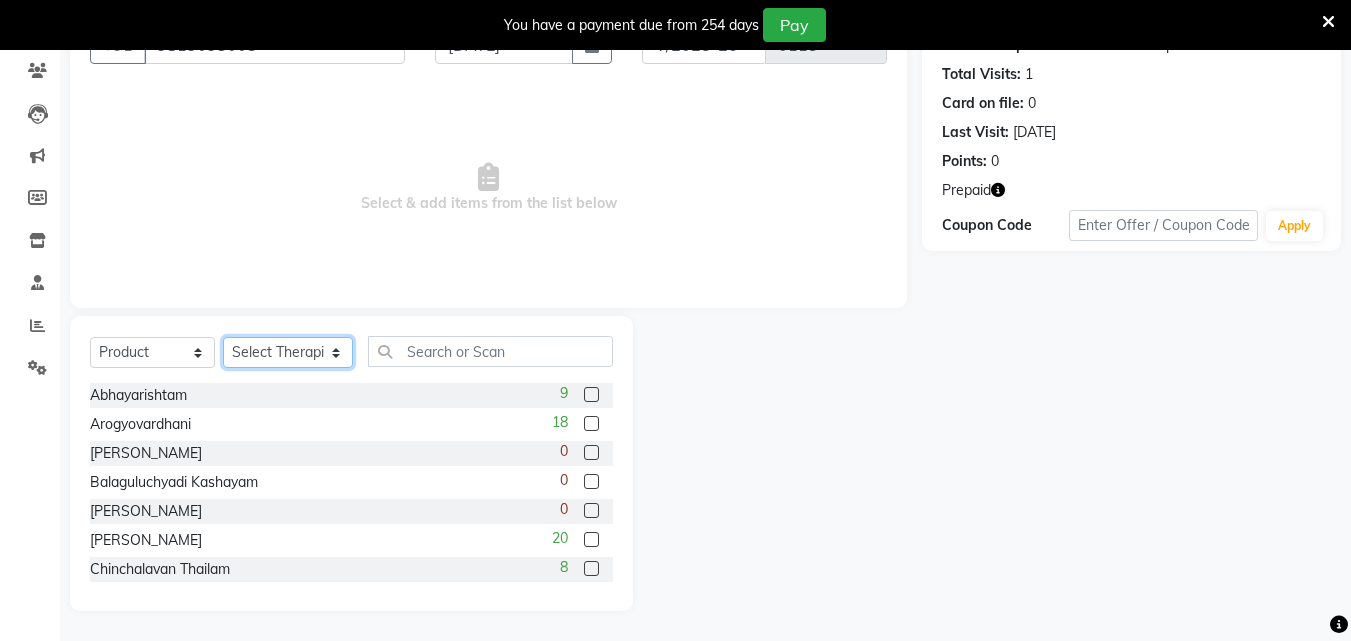 click on "Select Therapist [PERSON_NAME] [PERSON_NAME] [PERSON_NAME] [PERSON_NAME] [PERSON_NAME]  [PERSON_NAME] Bibina [PERSON_NAME] [PERSON_NAME] Dr. [PERSON_NAME] [PERSON_NAME] Dr. [PERSON_NAME] Dr mamta [PERSON_NAME] [PERSON_NAME] [PERSON_NAME] [PERSON_NAME] [PERSON_NAME] [PERSON_NAME] Leenamol Pooja [PERSON_NAME] Mishra [PERSON_NAME] [PERSON_NAME] [PERSON_NAME] G [PERSON_NAME] [PERSON_NAME] K M [PERSON_NAME] K [PERSON_NAME] [PERSON_NAME] Suddheesh K K [PERSON_NAME] [PERSON_NAME]  Swati [PERSON_NAME] [PERSON_NAME] [PERSON_NAME]" 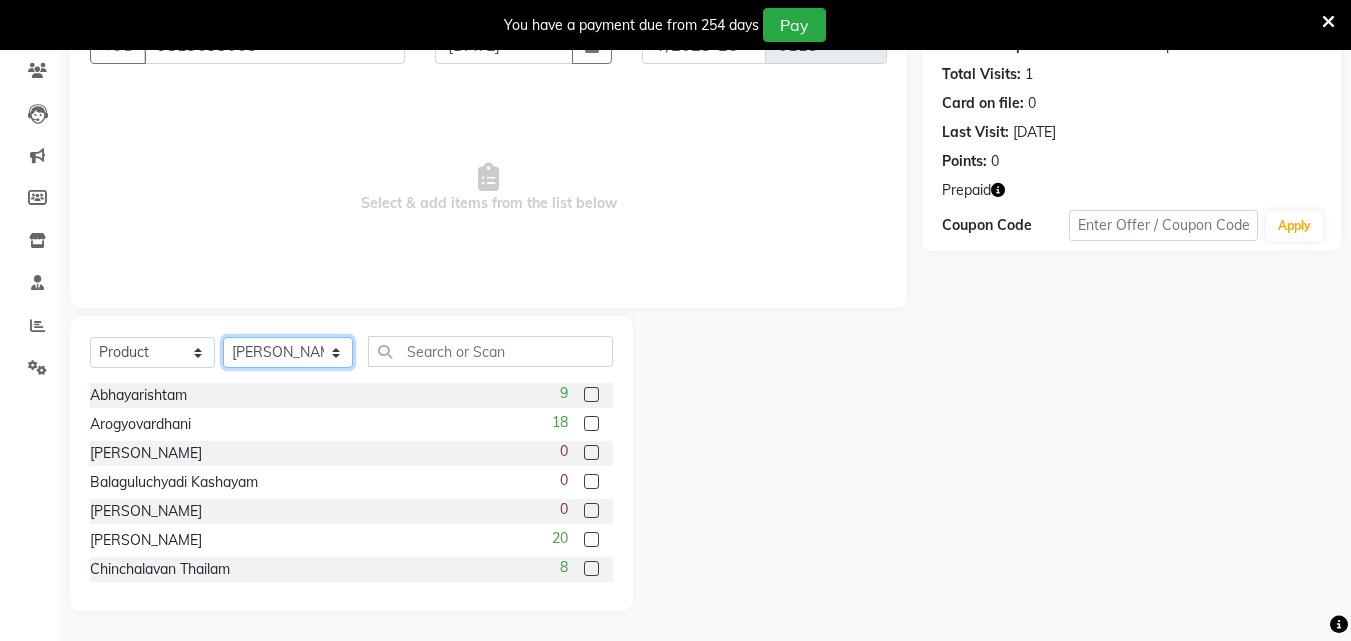 click on "Select Therapist [PERSON_NAME] [PERSON_NAME] [PERSON_NAME] [PERSON_NAME] [PERSON_NAME]  [PERSON_NAME] Bibina [PERSON_NAME] [PERSON_NAME] Dr. [PERSON_NAME] [PERSON_NAME] Dr. [PERSON_NAME] Dr mamta [PERSON_NAME] [PERSON_NAME] [PERSON_NAME] [PERSON_NAME] [PERSON_NAME] [PERSON_NAME] Leenamol Pooja [PERSON_NAME] Mishra [PERSON_NAME] [PERSON_NAME] [PERSON_NAME] G [PERSON_NAME] [PERSON_NAME] K M [PERSON_NAME] K [PERSON_NAME] [PERSON_NAME] Suddheesh K K [PERSON_NAME] [PERSON_NAME]  Swati [PERSON_NAME] [PERSON_NAME] [PERSON_NAME]" 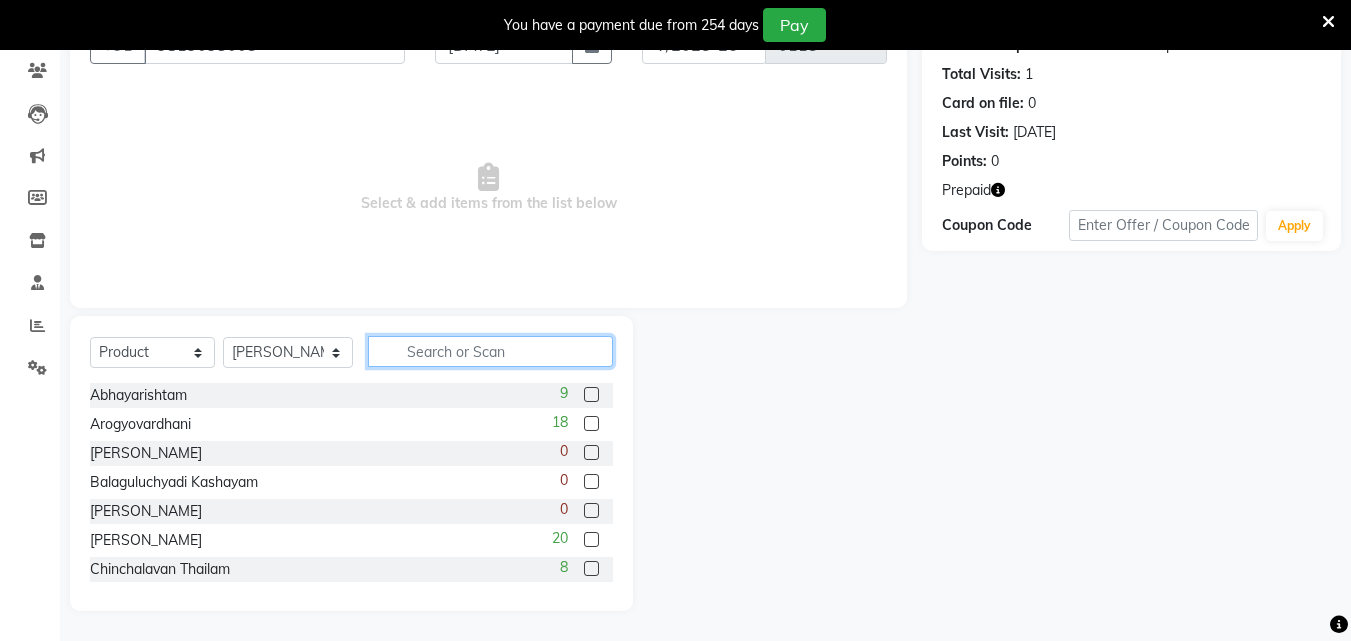 click 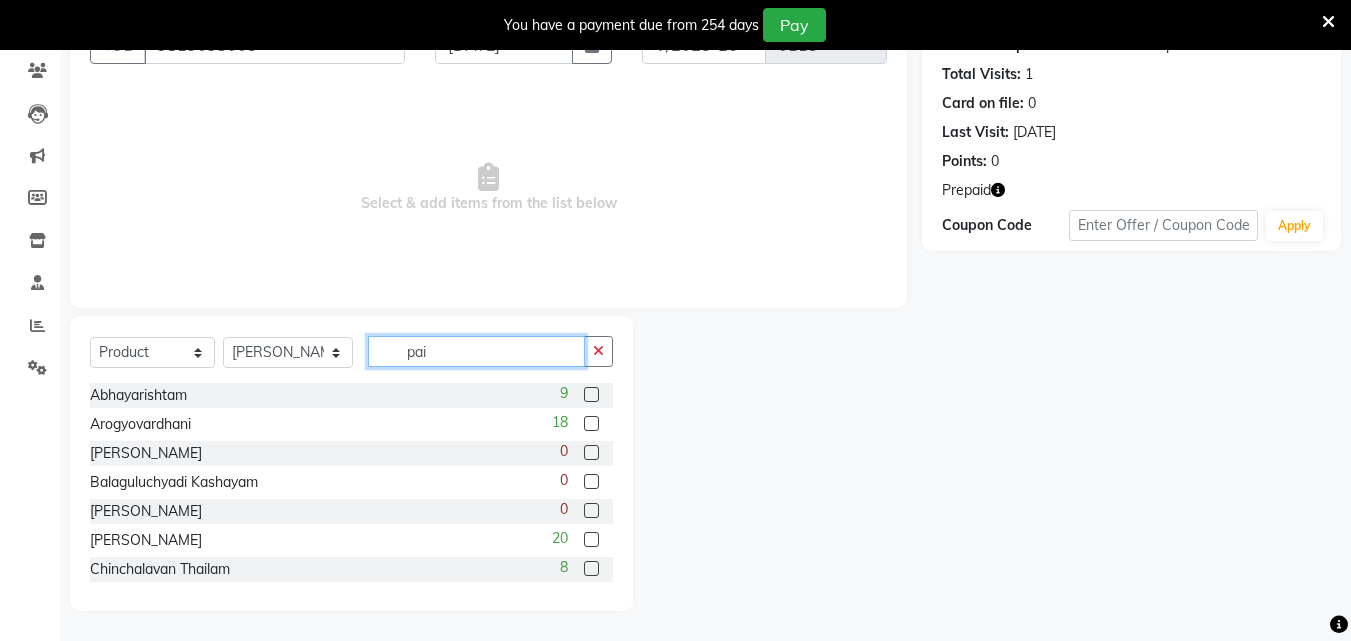 scroll, scrollTop: 50, scrollLeft: 0, axis: vertical 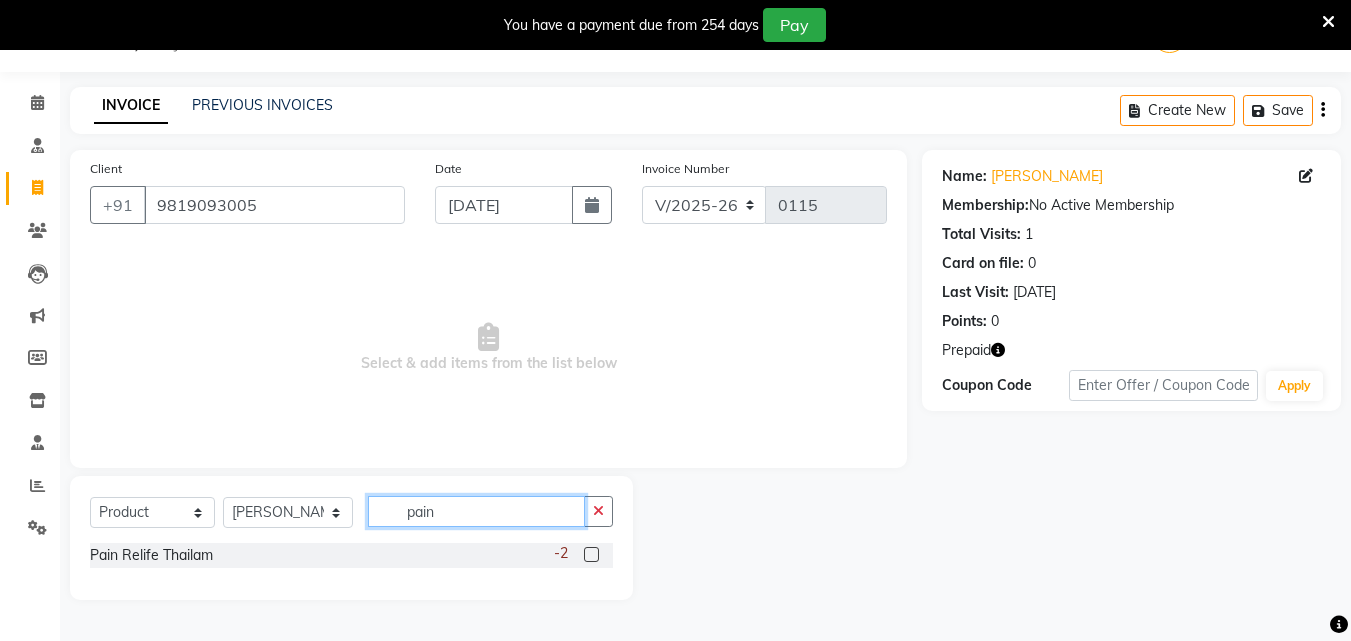type on "pain" 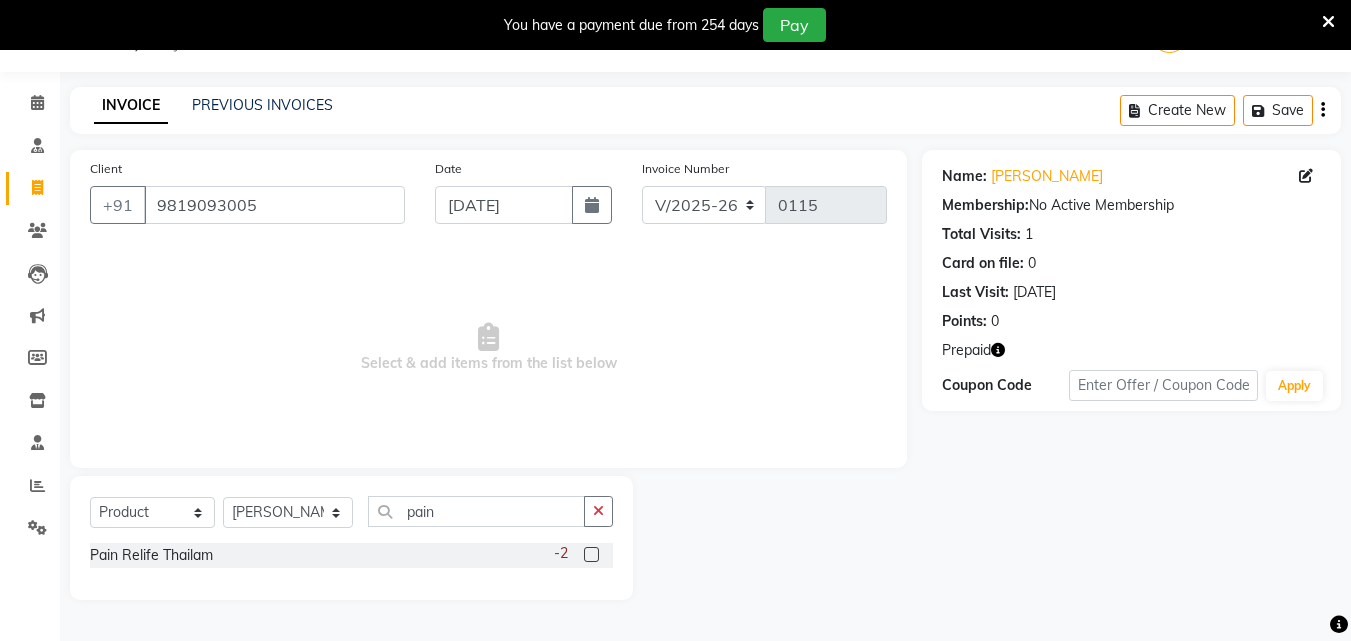 click 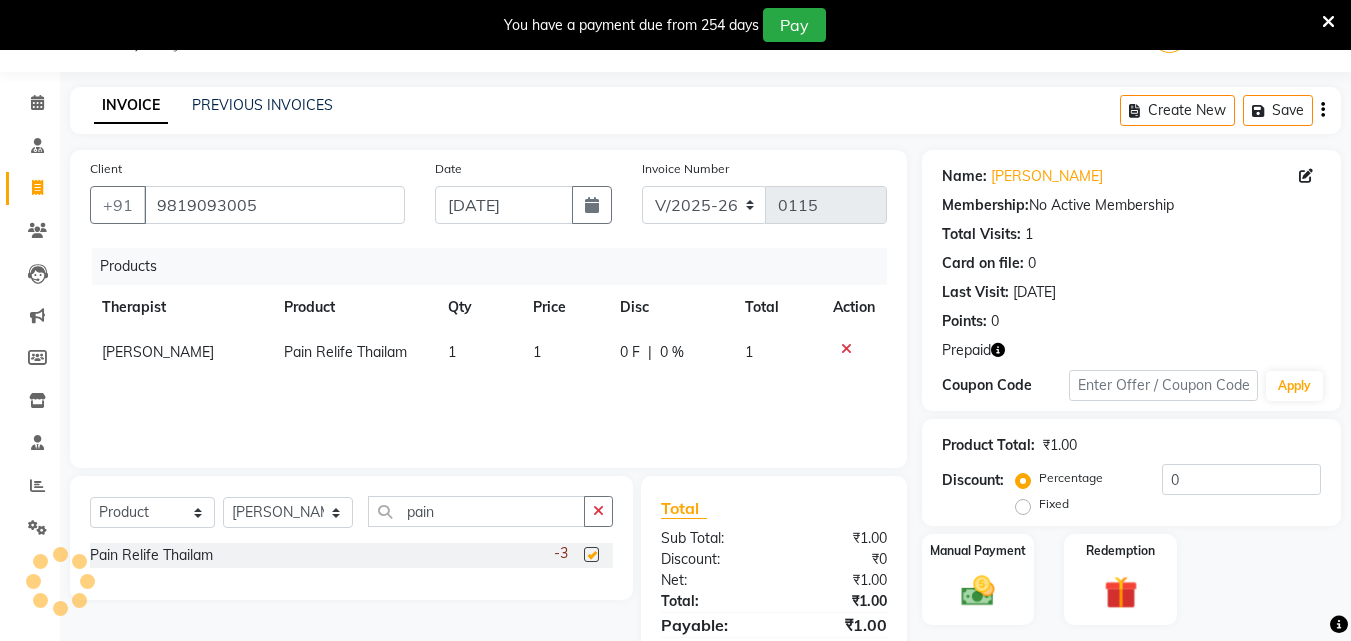 checkbox on "false" 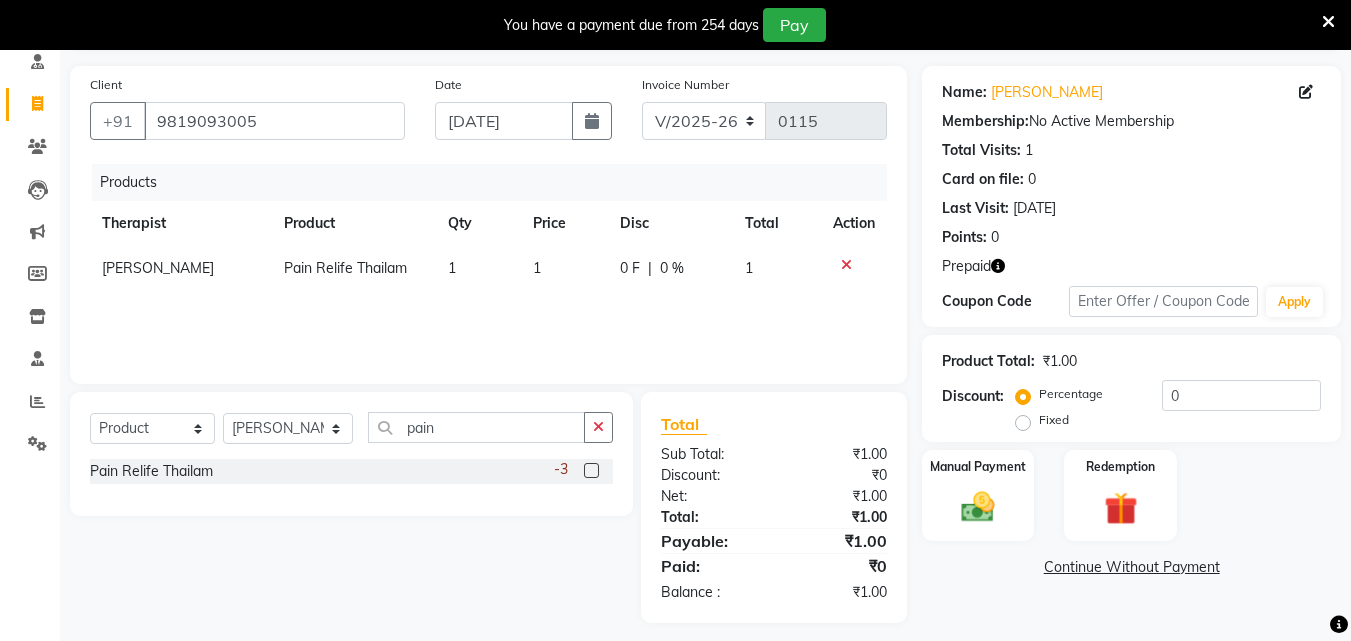 scroll, scrollTop: 146, scrollLeft: 0, axis: vertical 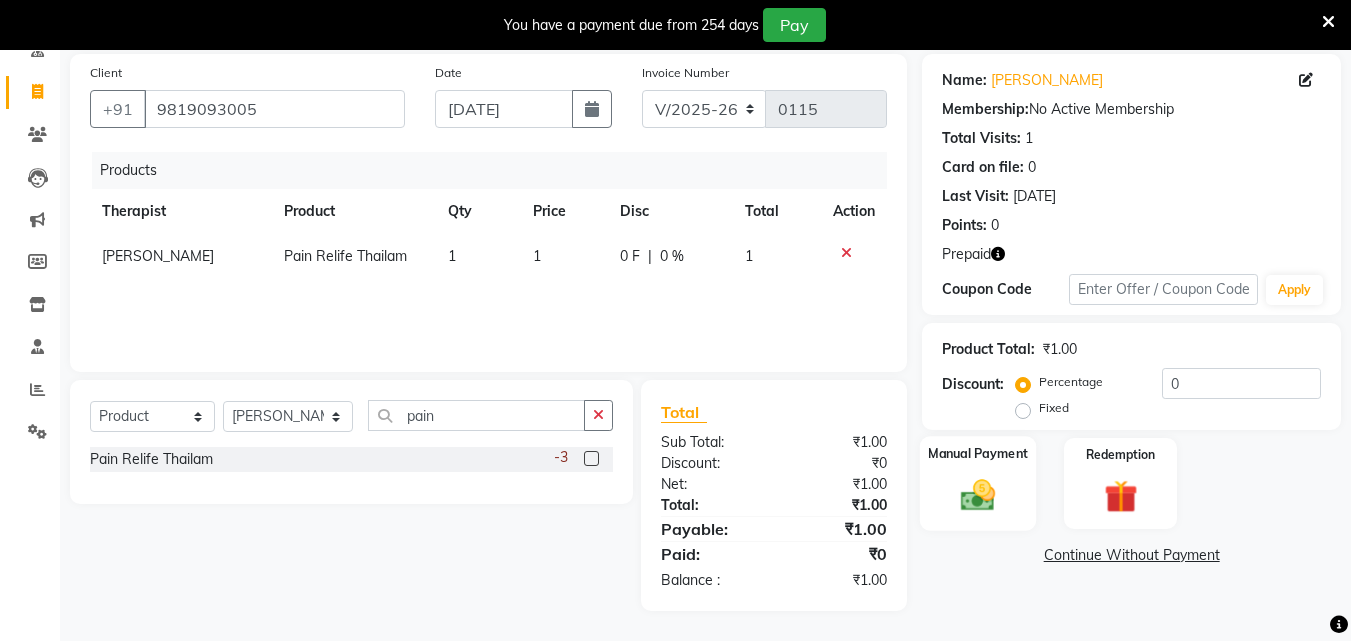 click 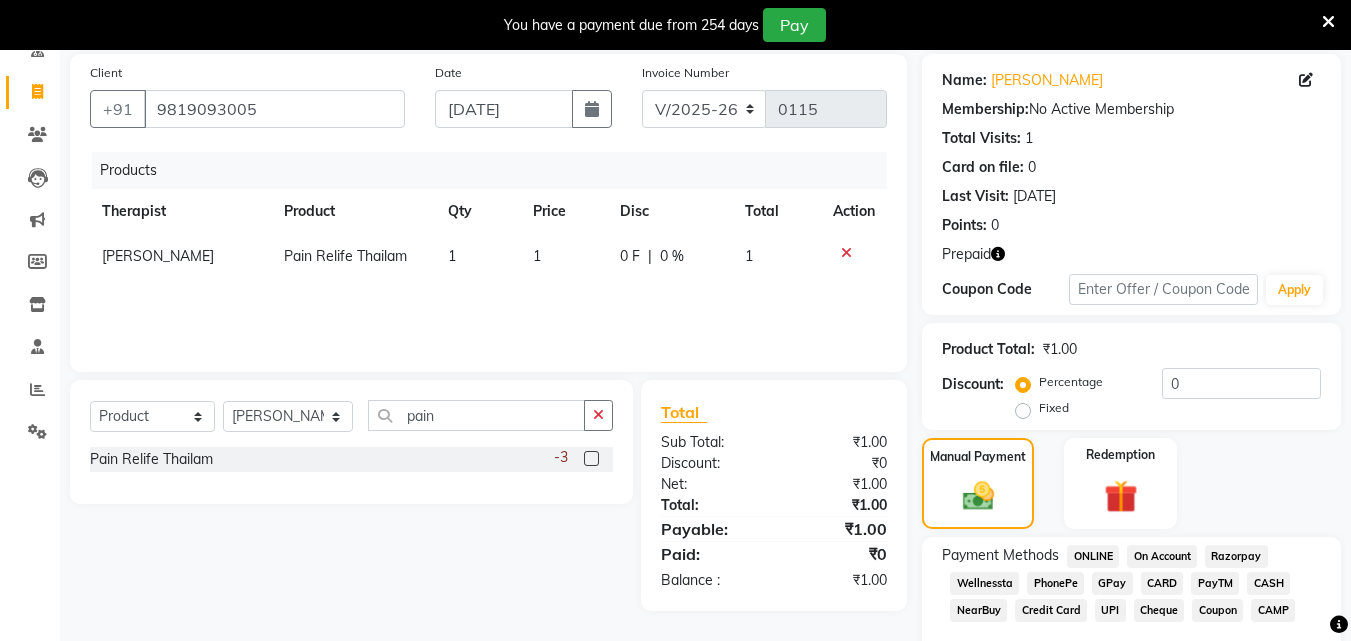 click on "GPay" 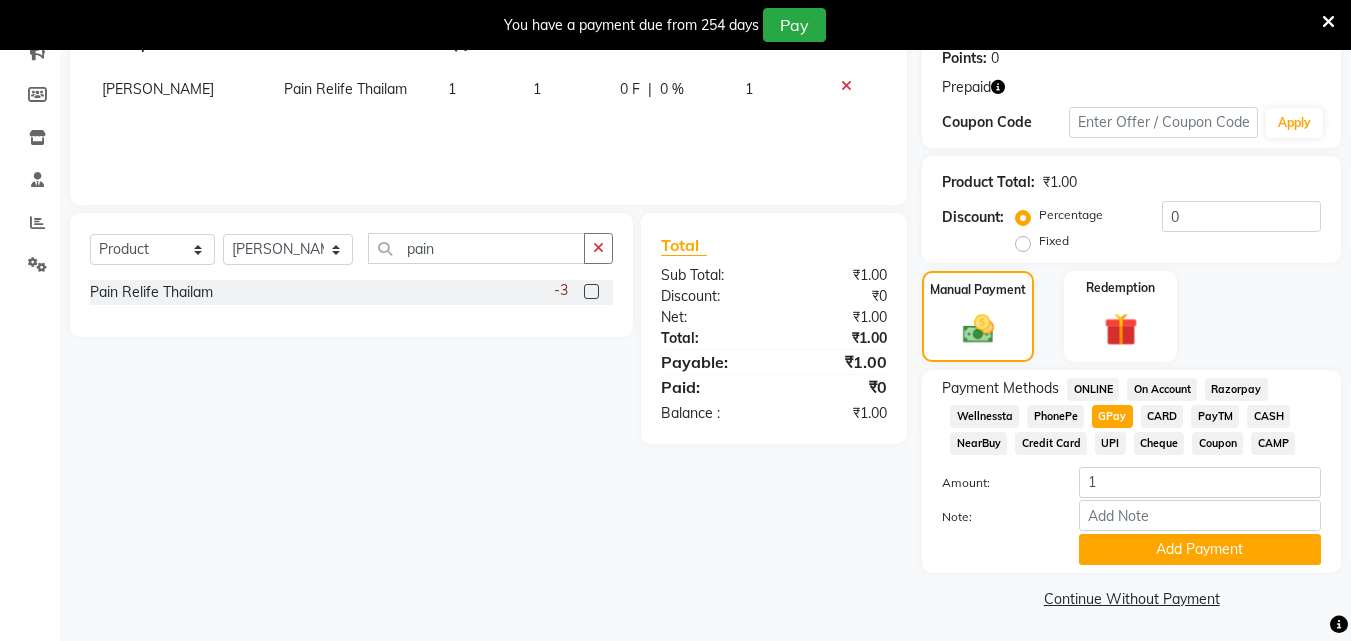 scroll, scrollTop: 316, scrollLeft: 0, axis: vertical 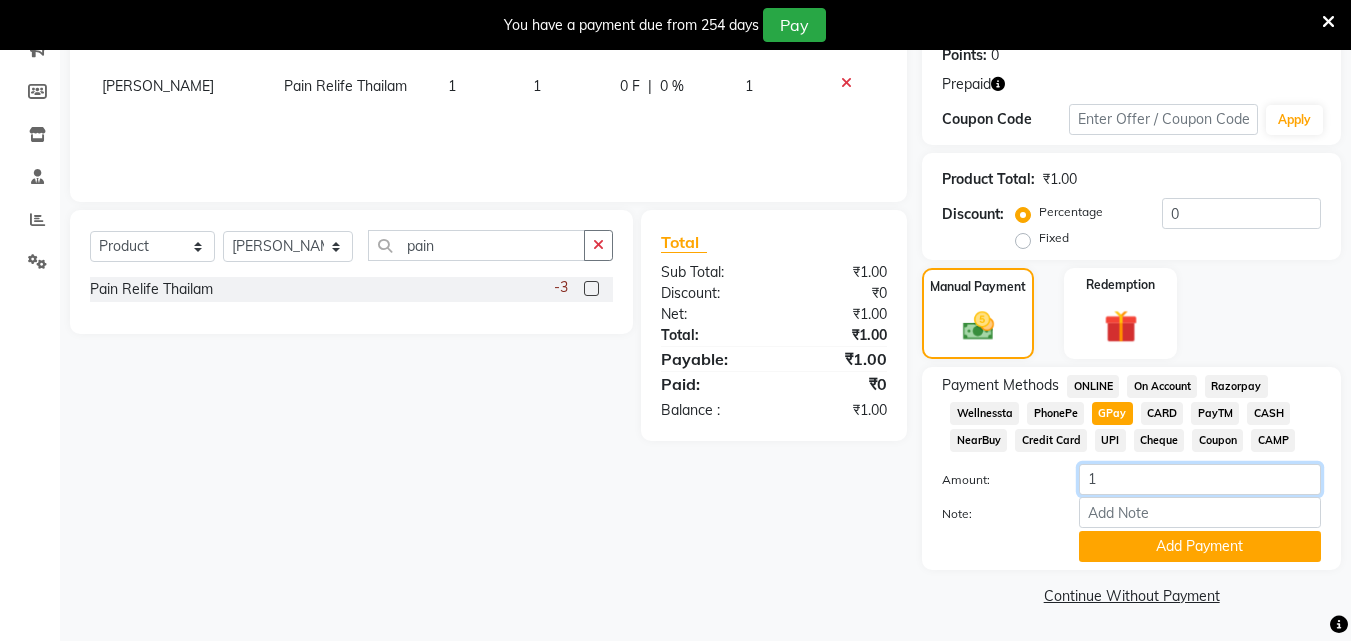 click on "1" 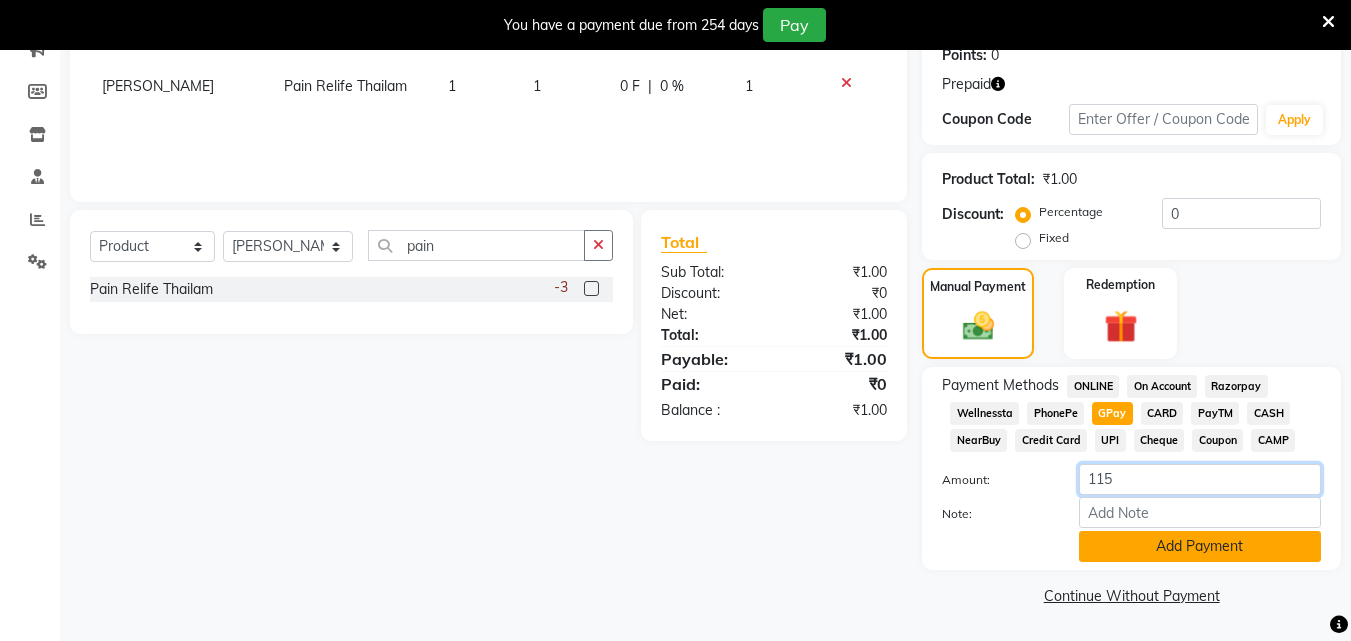 type on "115" 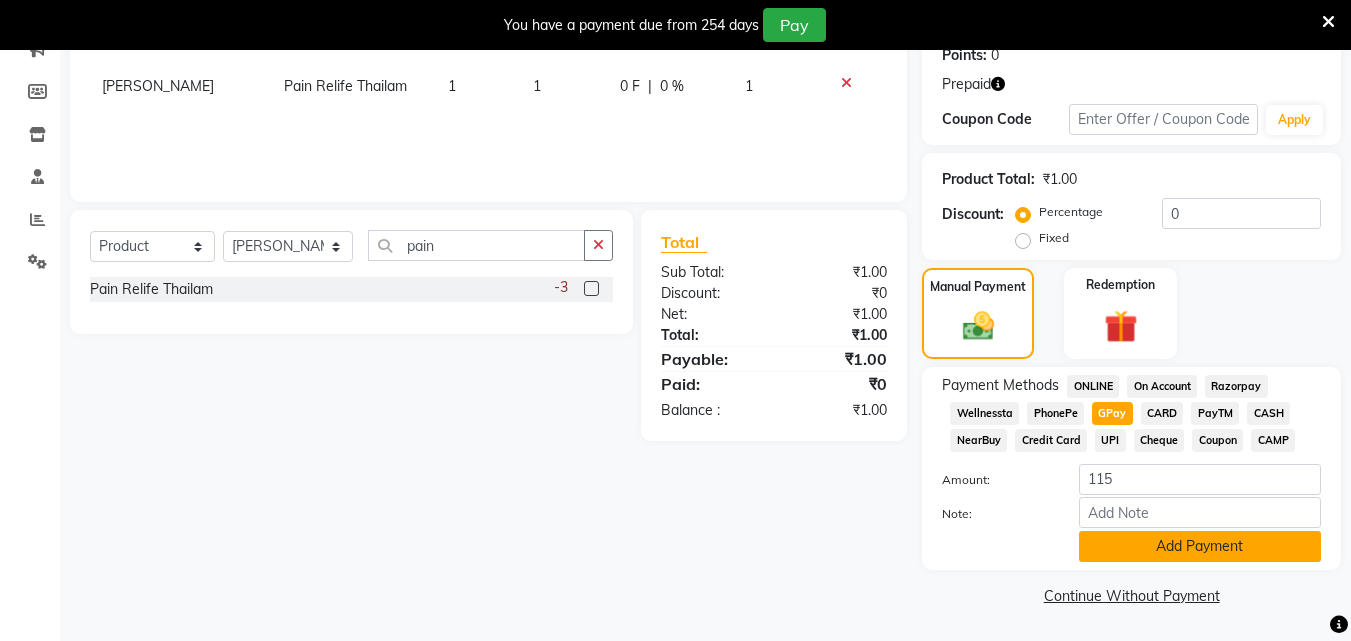 click on "Add Payment" 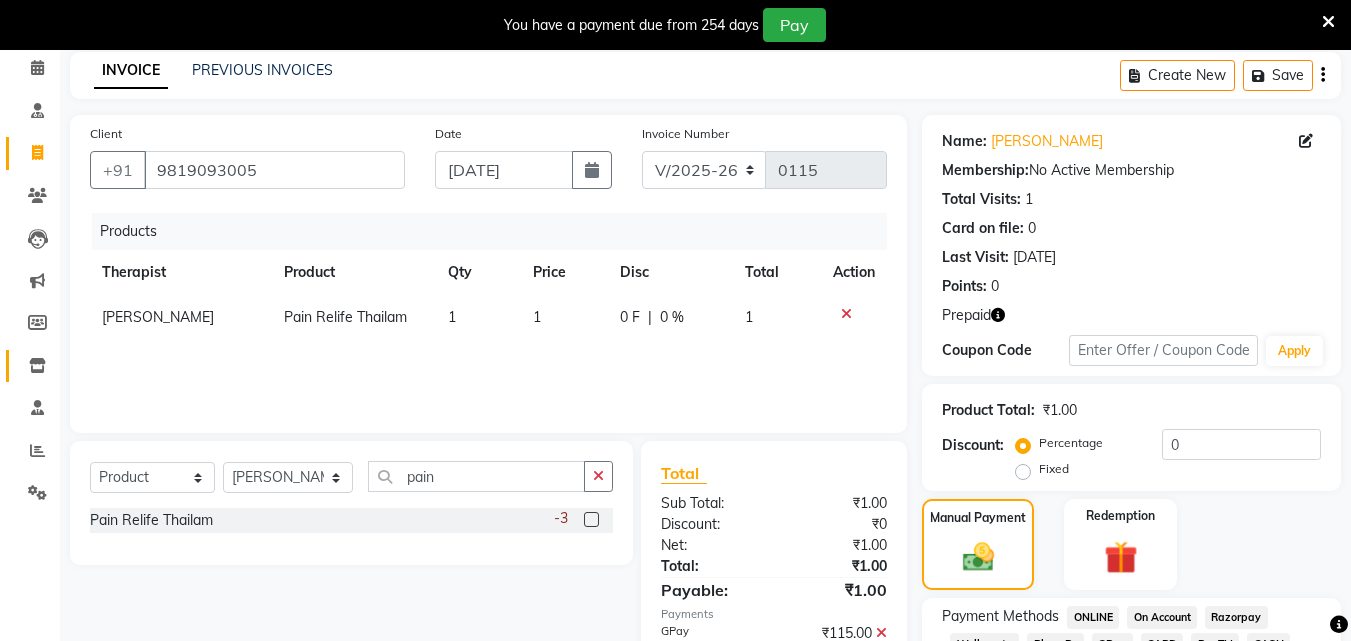 scroll, scrollTop: 300, scrollLeft: 0, axis: vertical 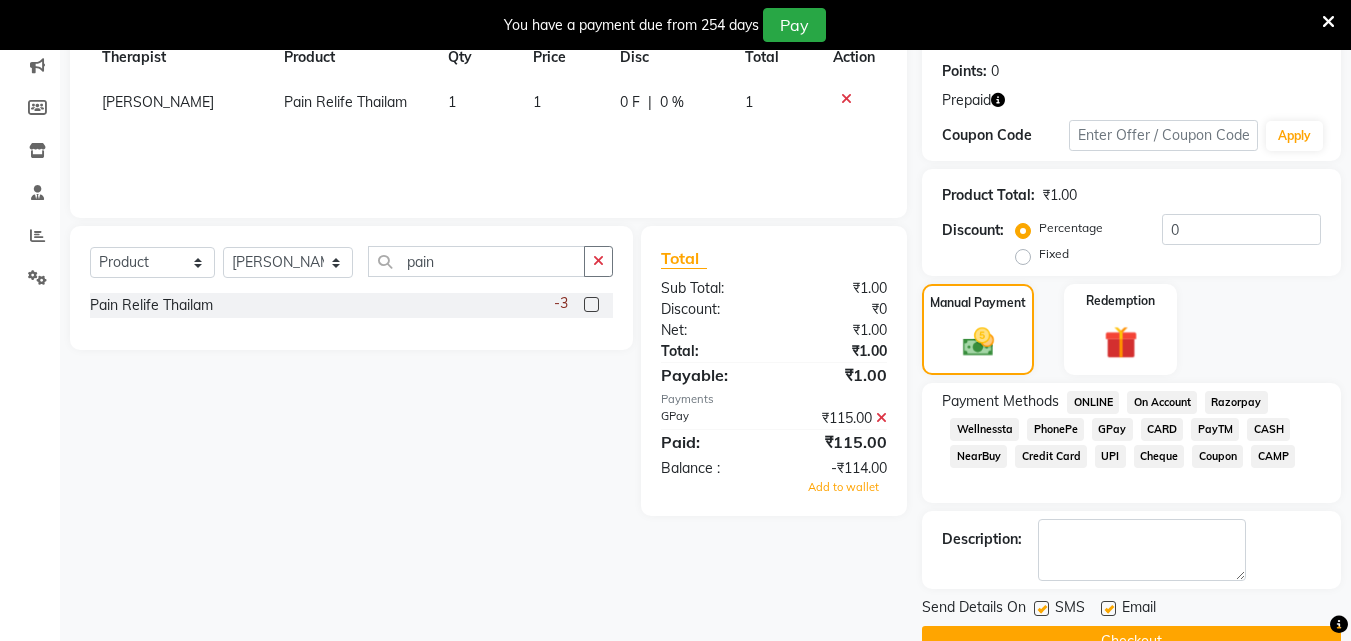 click 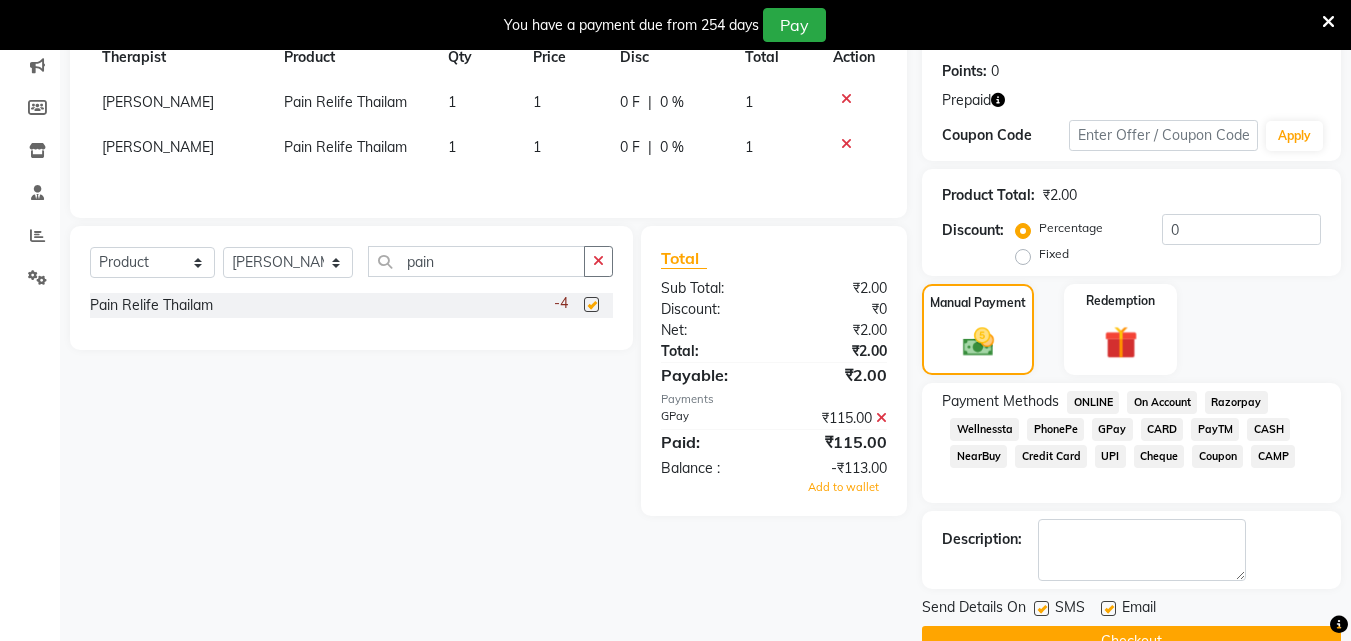checkbox on "false" 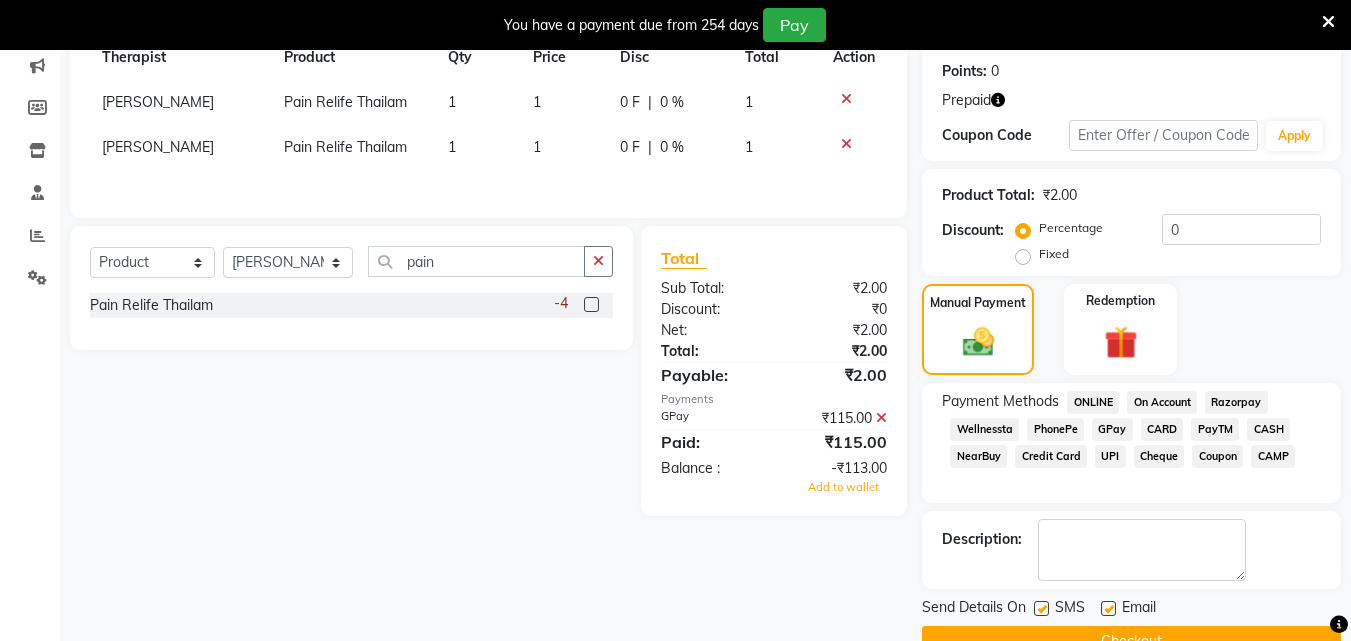 click 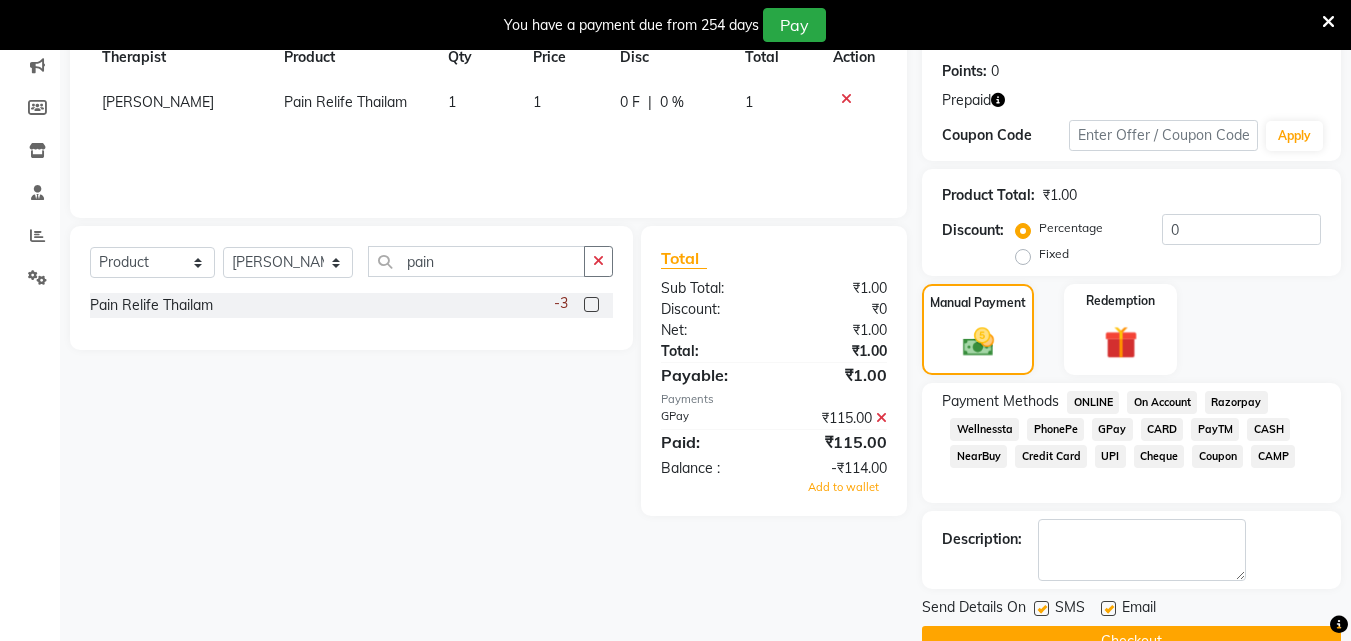 click on "1" 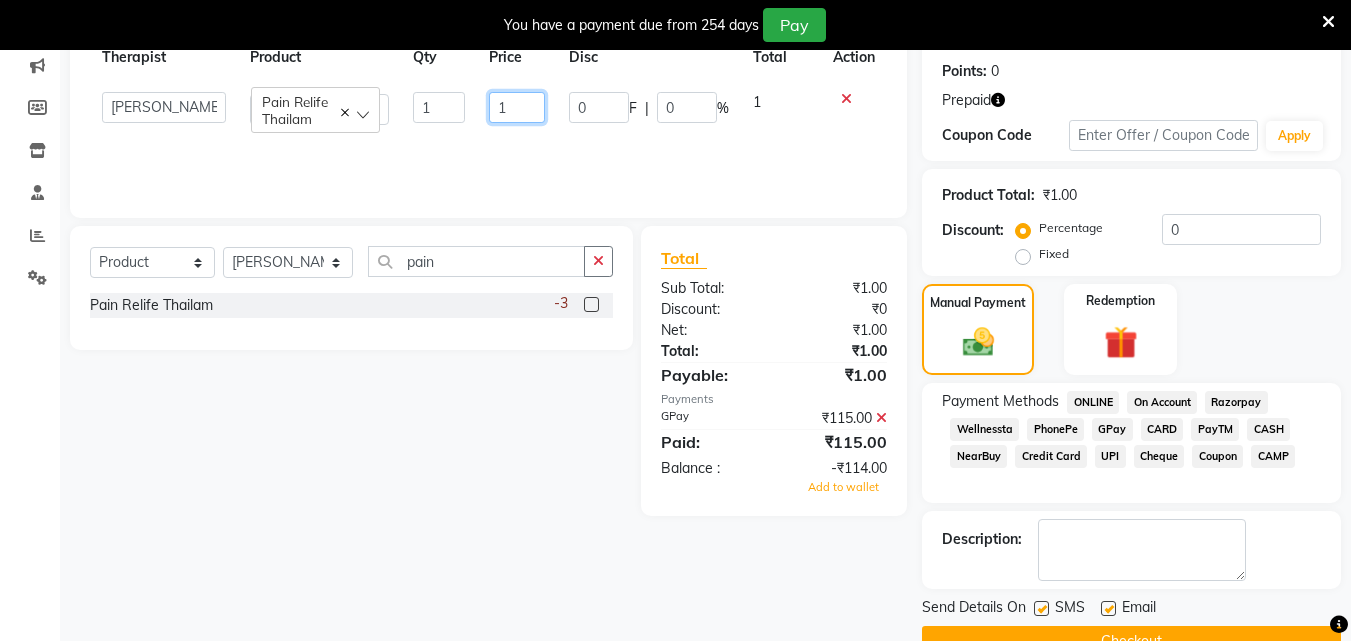click on "1" 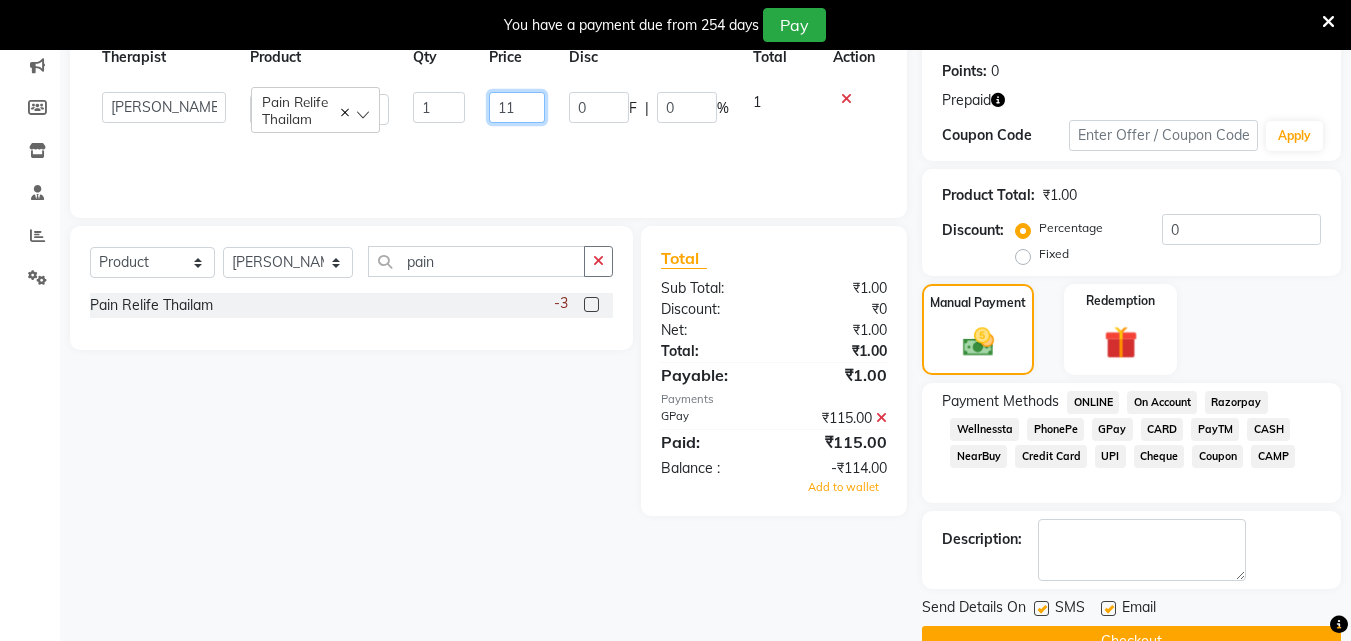 type on "115" 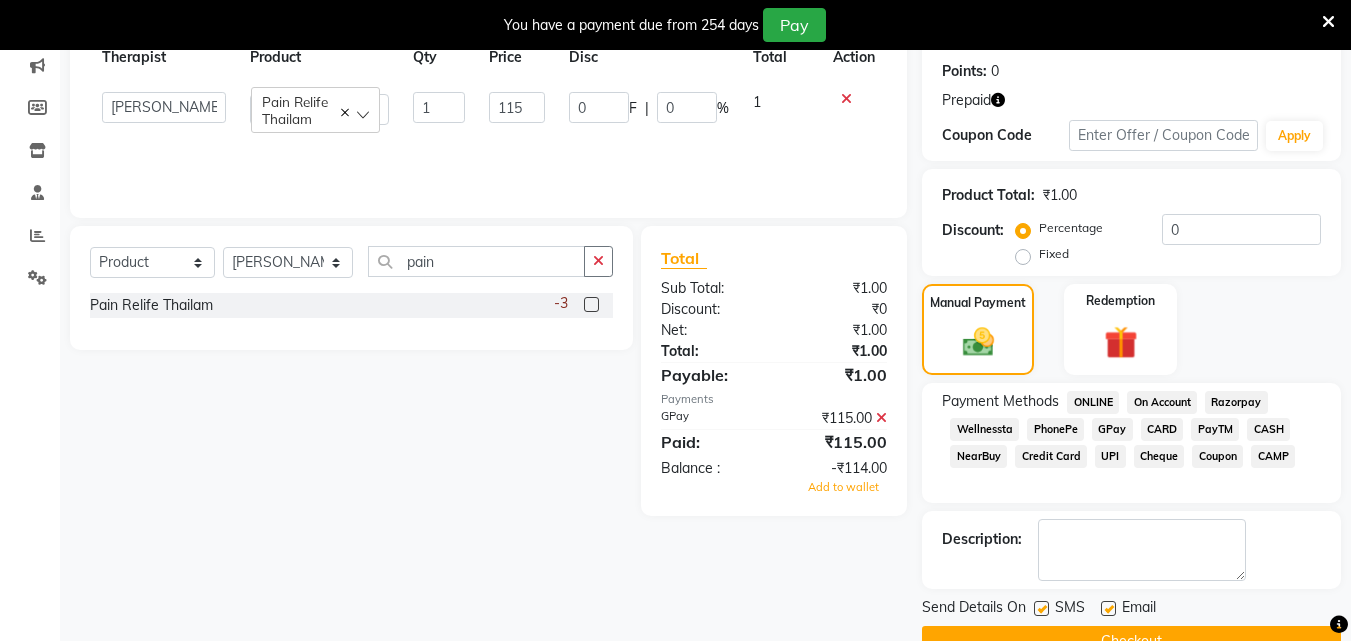 click on "Select  Service  Product  Membership  Package Voucher Prepaid Gift Card  Select Therapist Amla Amrutha Anita Khatke Anjana Surendra Kalyani Athul  Avtar Jaiswal Bibina Chandani Yadav Deepali Gaikwad Dr. Annu Prasad Dr. Chaitali Deshmukh Dr. Jeason John Dr mamta Dr. Mrunal Gole Gloria Y Hari Jainy M R KAMAL NIKAM Kavita Ambatkar Latika Latika Sawant Leenamol Pooja Mohite Priya Mishra Rajesh verma Rajimon Gopalan RATHEESH KUMAR G KURUP Sachin Subhash Shali K M Shani K Shibin shivam Shivprasad Suddheesh K K Sunil Wankhade Sunita Fernandes  Swati Tejaswini Gaonkar Vidya Vishwanath Vinayak Yogesh Parab pain Pain Relife Thailam  -3" 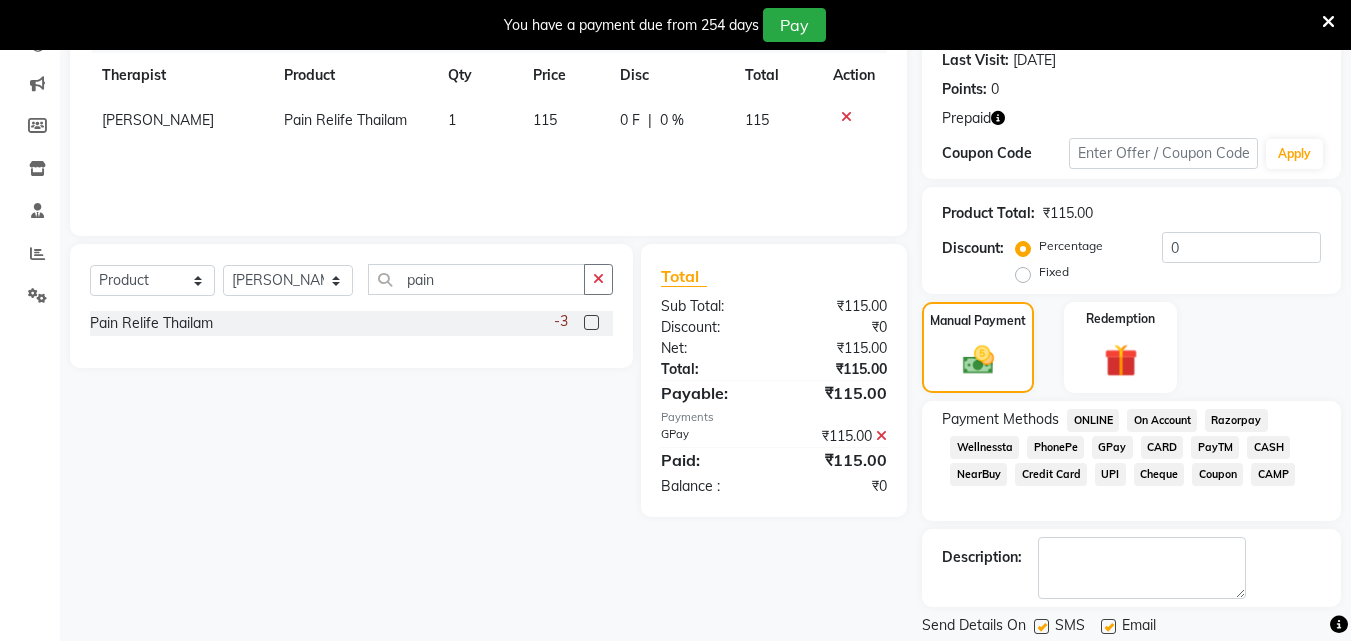 scroll, scrollTop: 346, scrollLeft: 0, axis: vertical 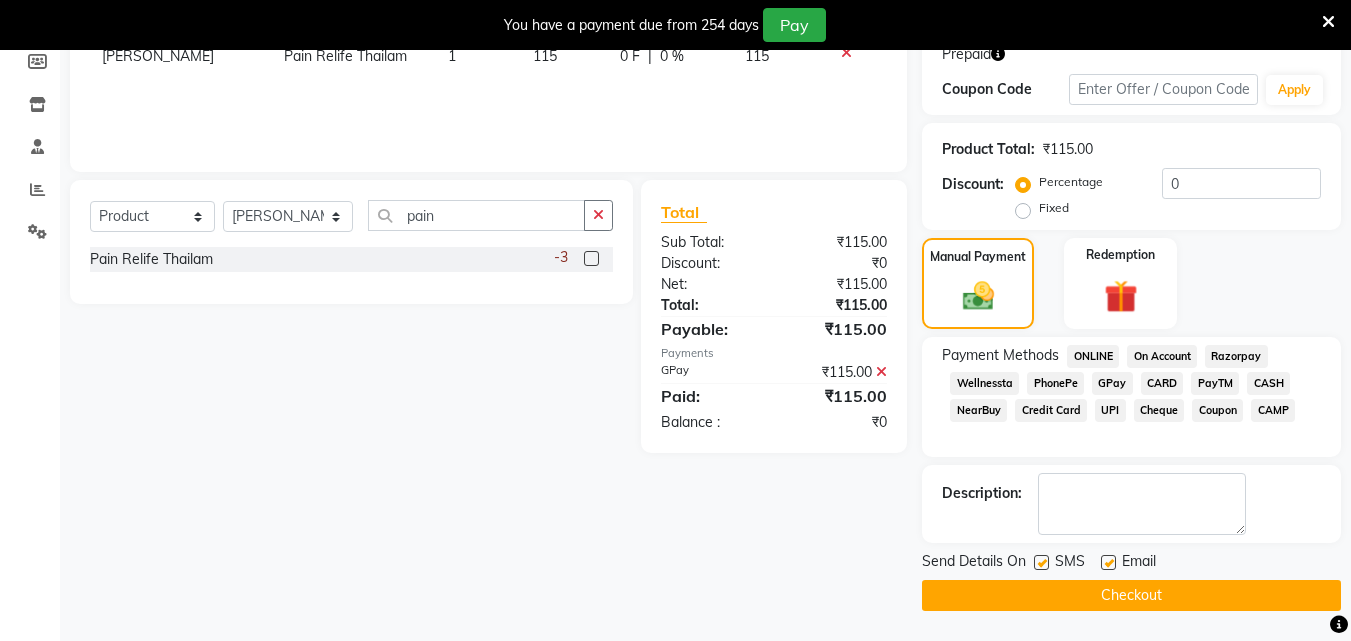 drag, startPoint x: 1043, startPoint y: 564, endPoint x: 1057, endPoint y: 566, distance: 14.142136 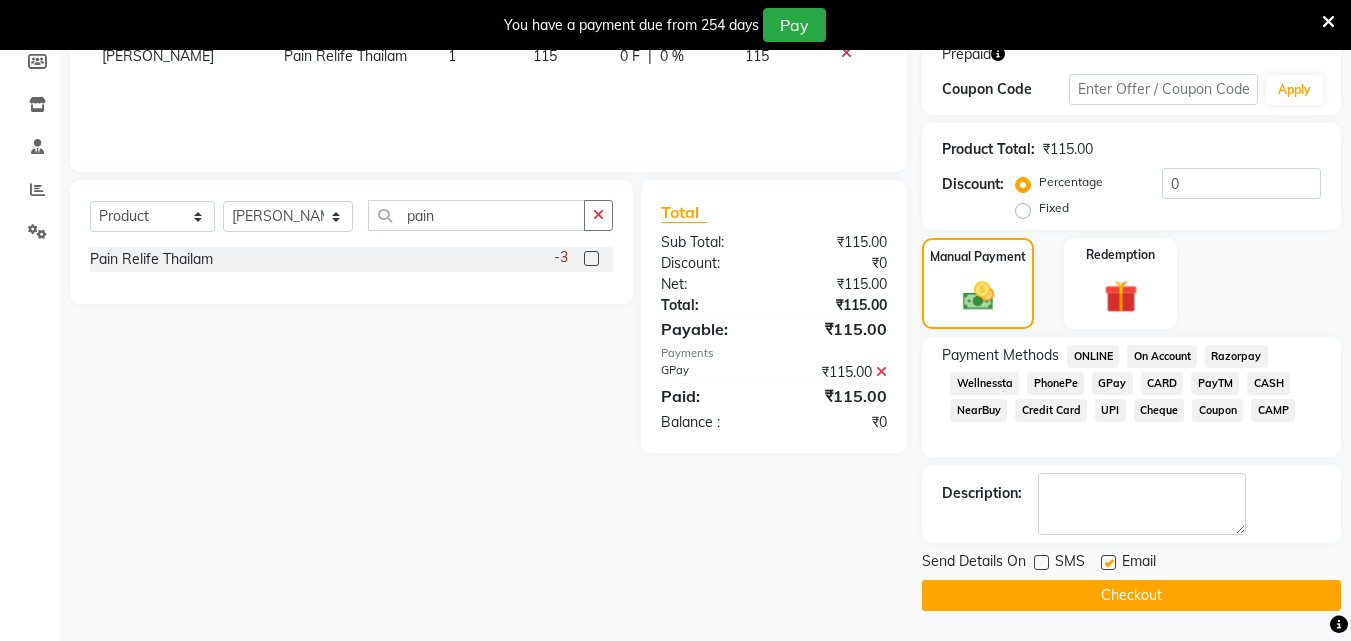 click 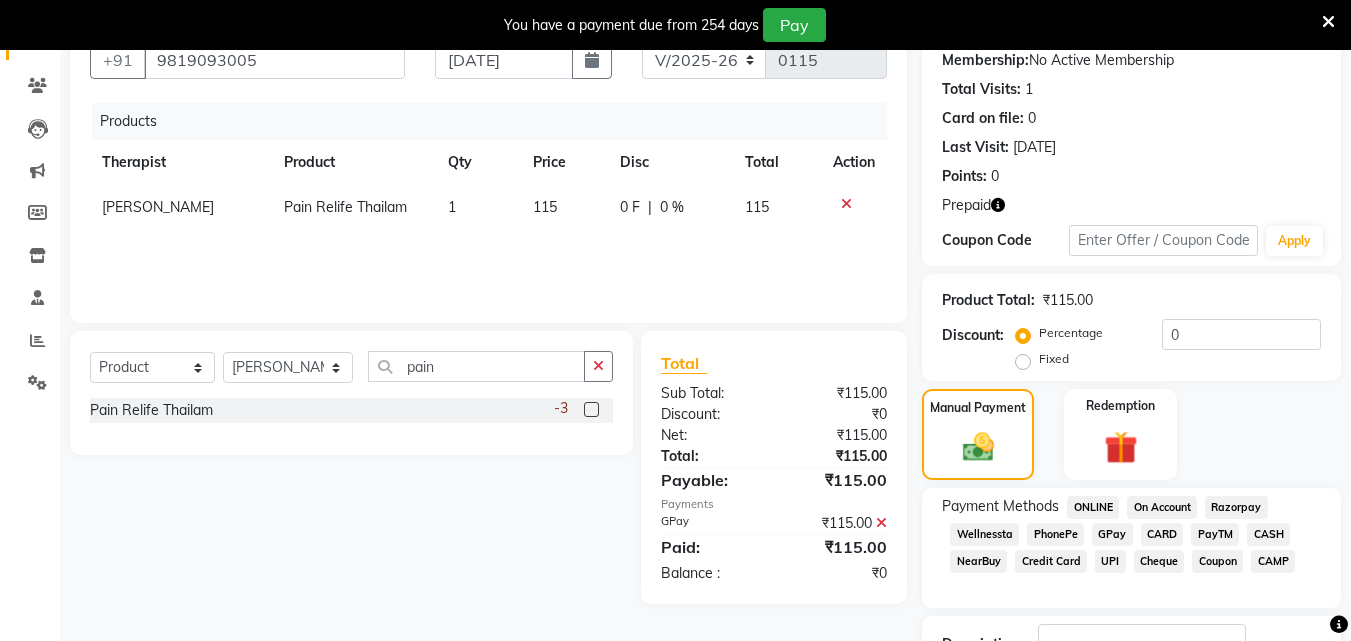 scroll, scrollTop: 0, scrollLeft: 0, axis: both 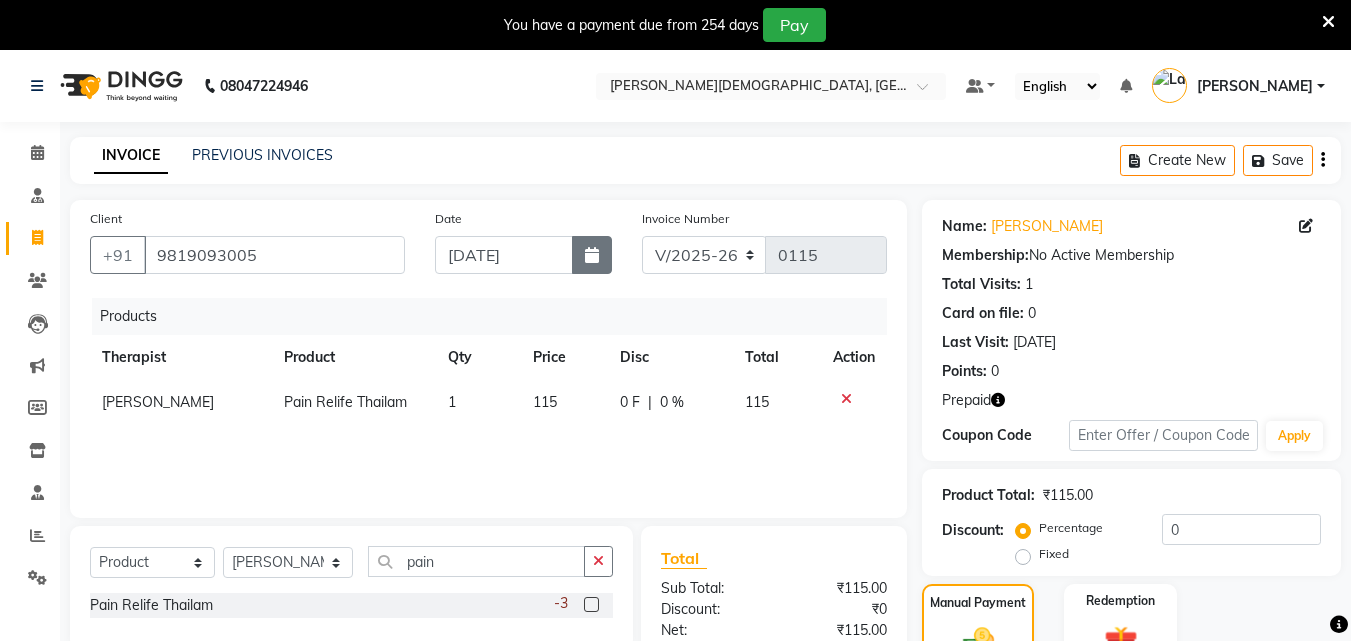click 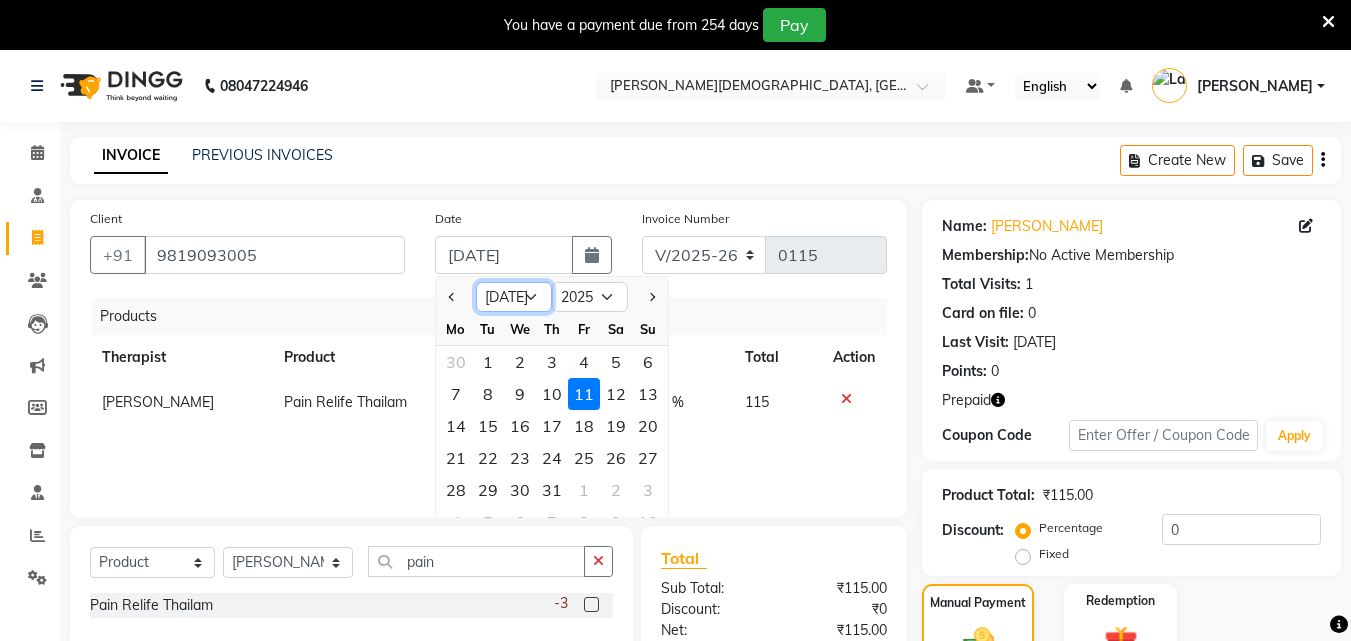 click on "Jan Feb Mar Apr May Jun [DATE] Aug Sep Oct Nov Dec" 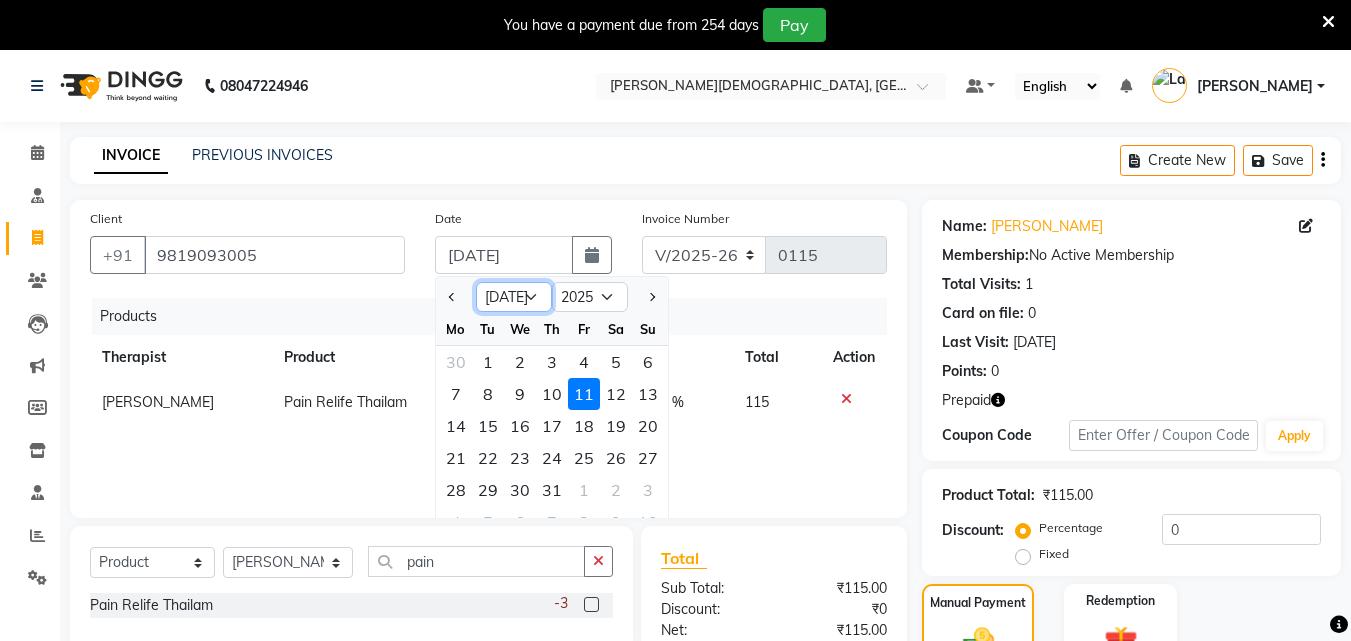 select on "3" 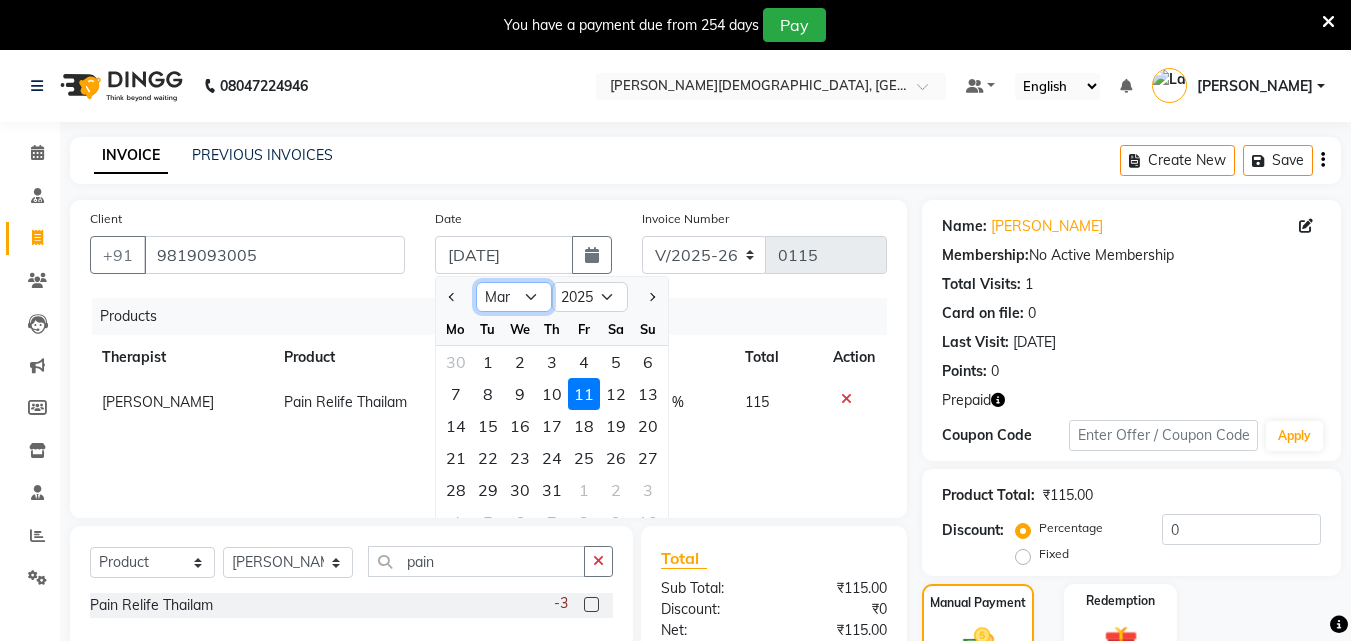 click on "Jan Feb Mar Apr May Jun [DATE] Aug Sep Oct Nov Dec" 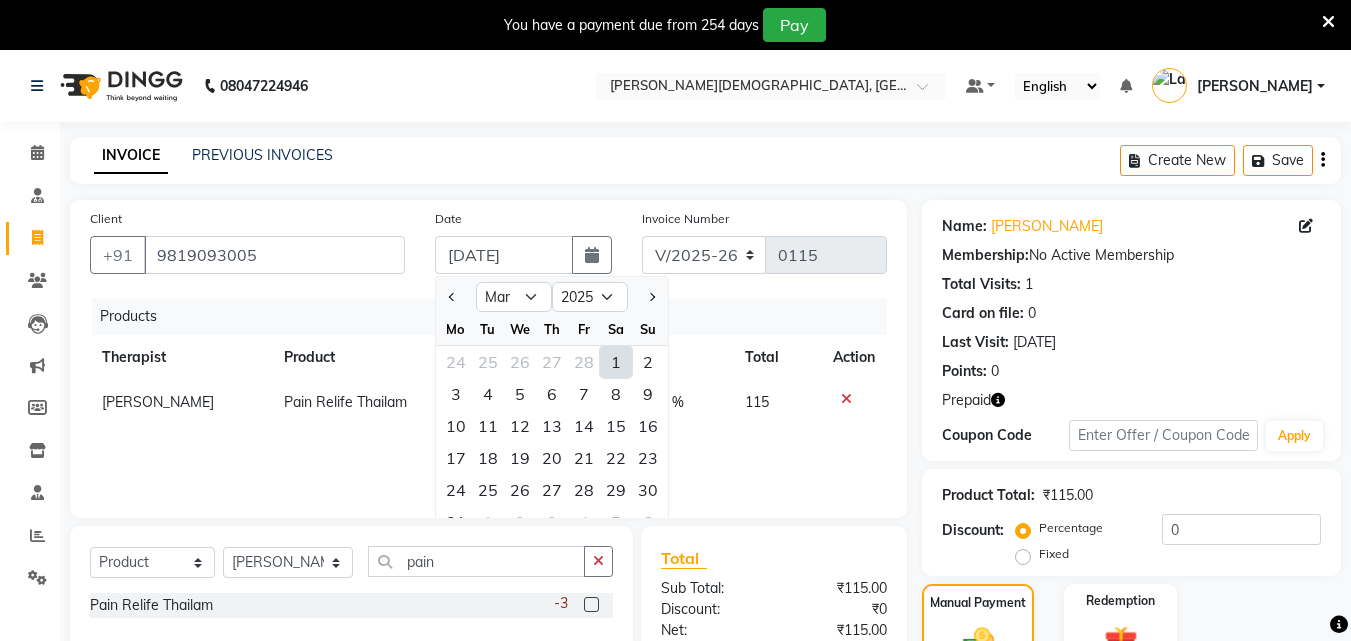 click on "15" 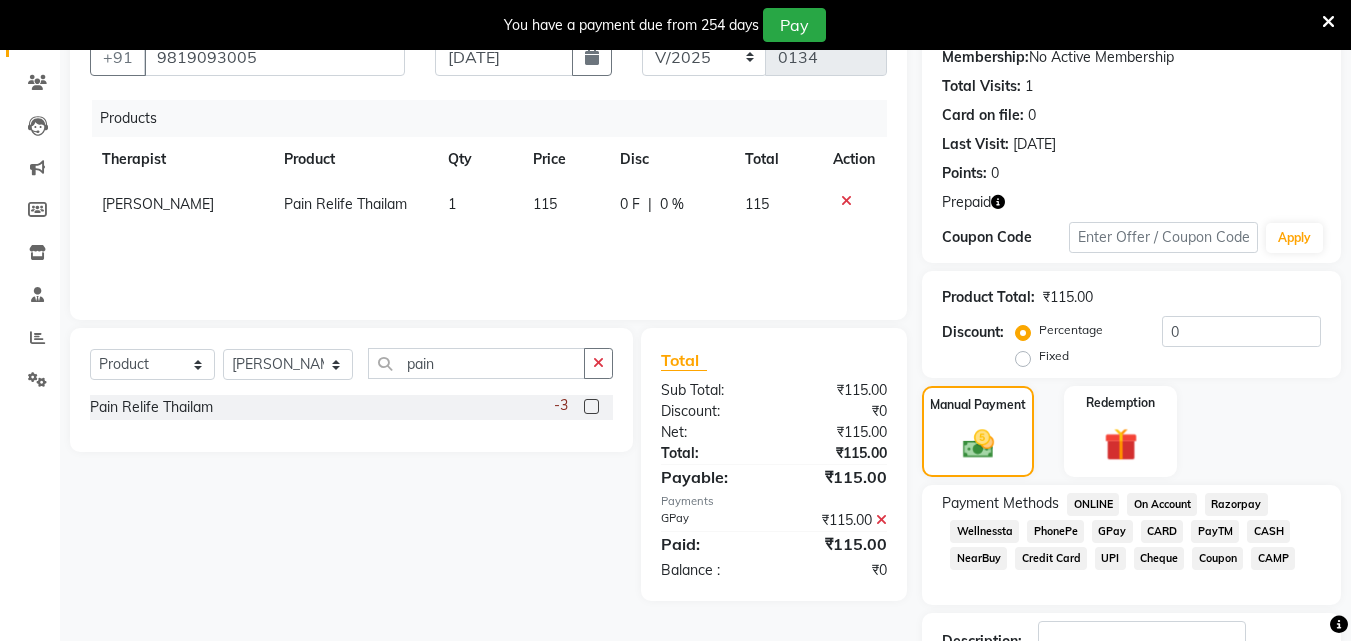 scroll, scrollTop: 346, scrollLeft: 0, axis: vertical 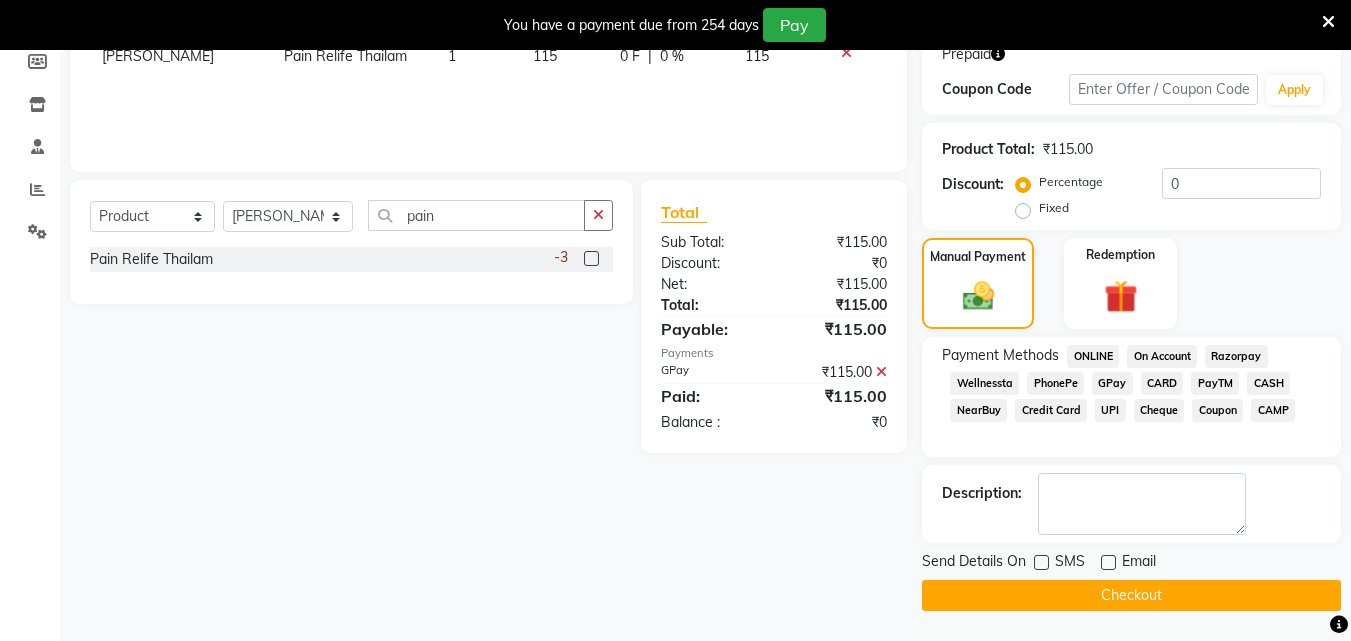 click on "Checkout" 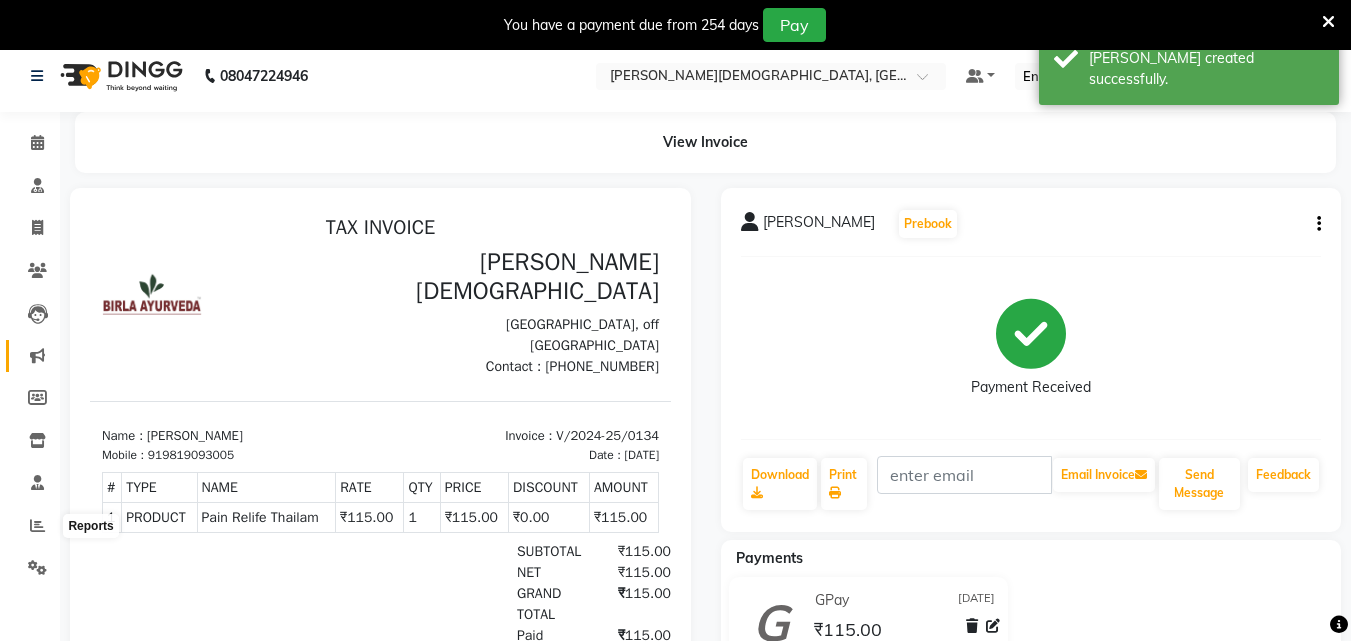 scroll, scrollTop: 0, scrollLeft: 0, axis: both 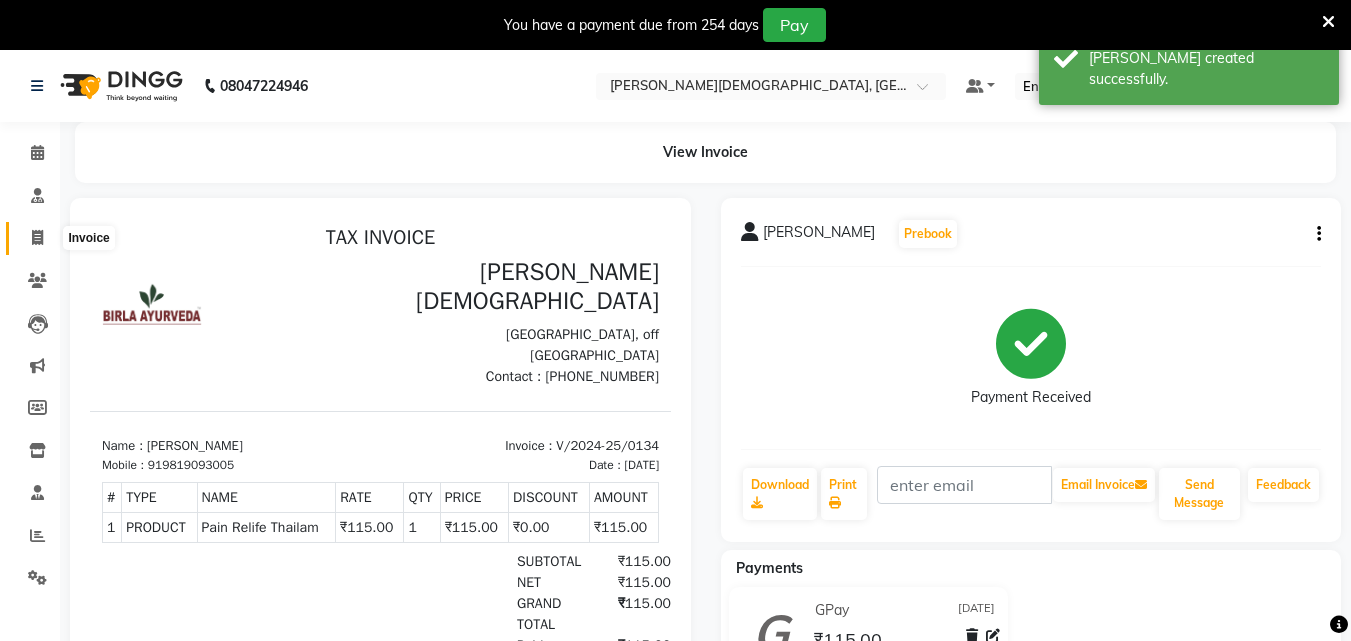 click 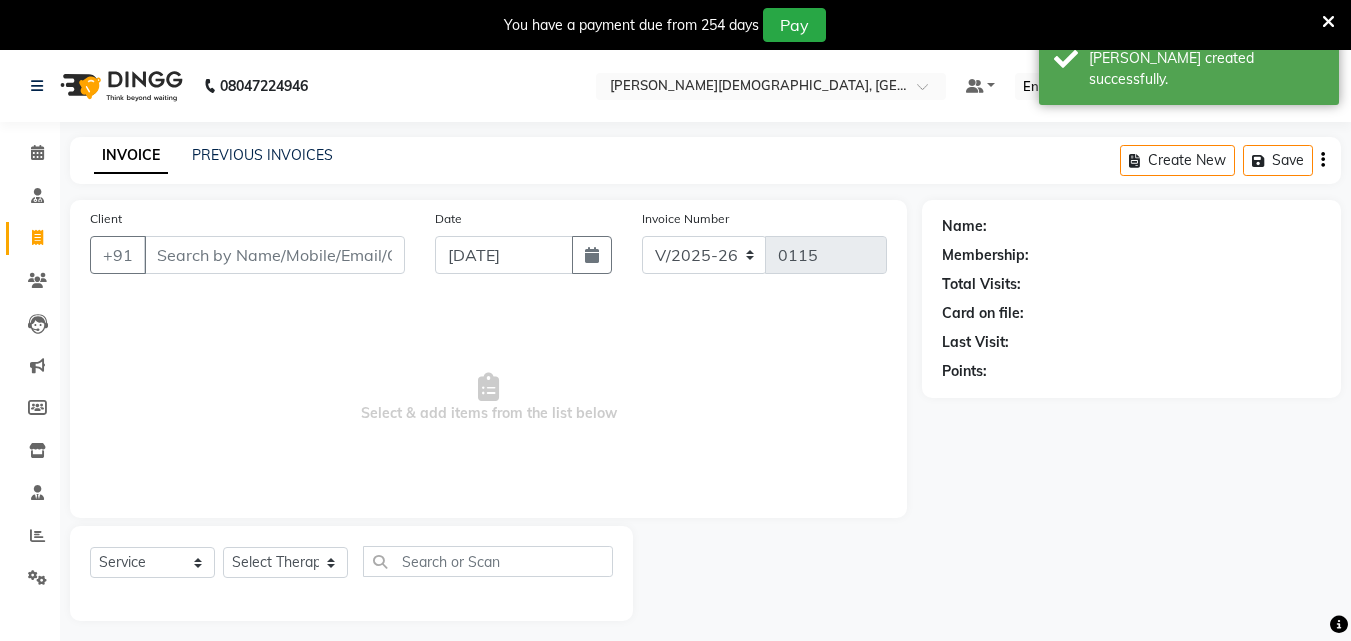 scroll, scrollTop: 50, scrollLeft: 0, axis: vertical 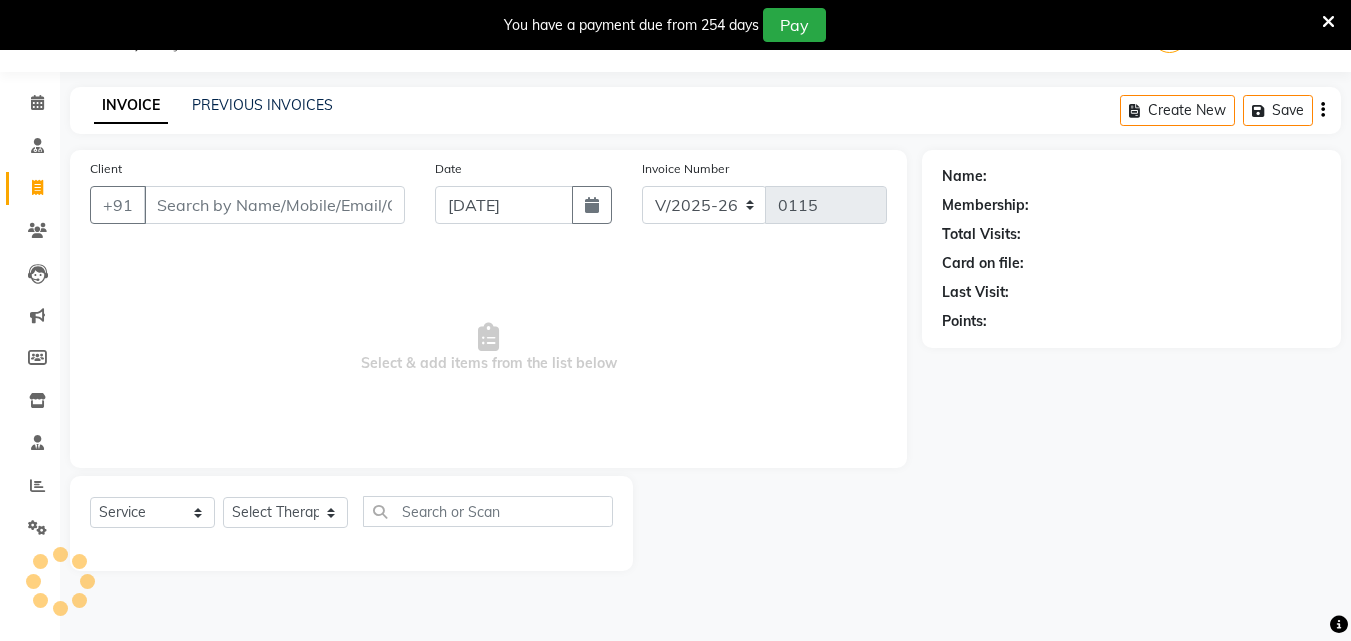 click on "Client" at bounding box center [274, 205] 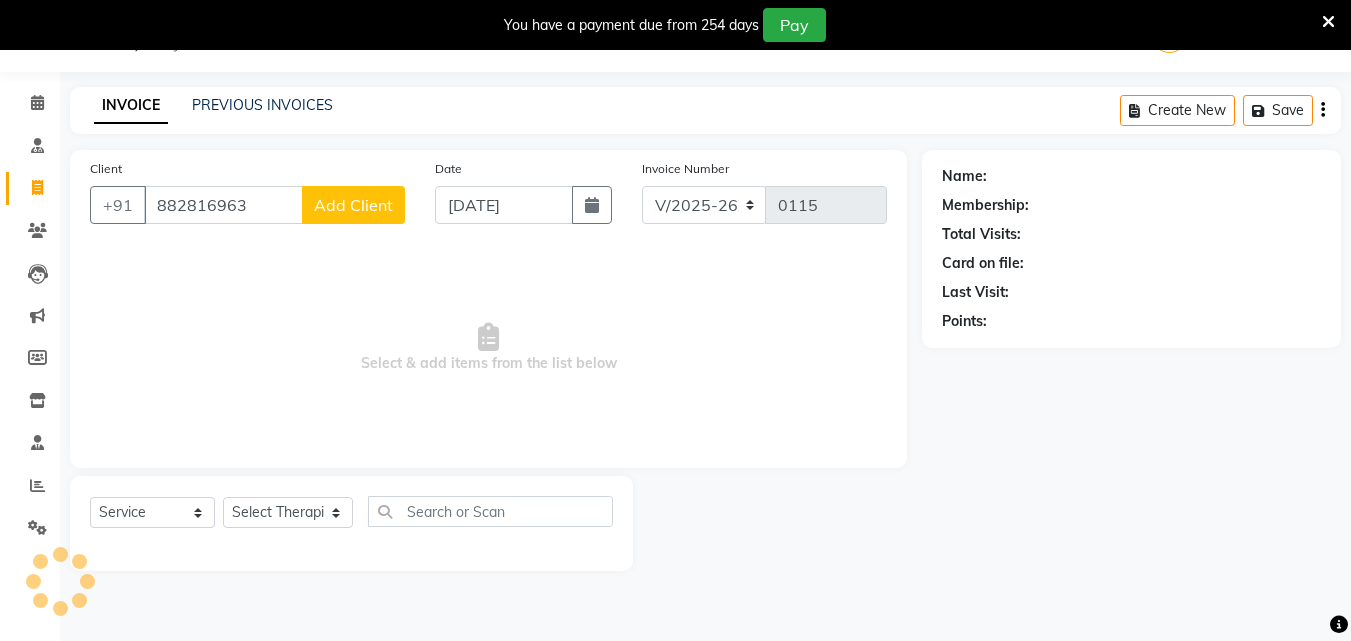 type on "8828169639" 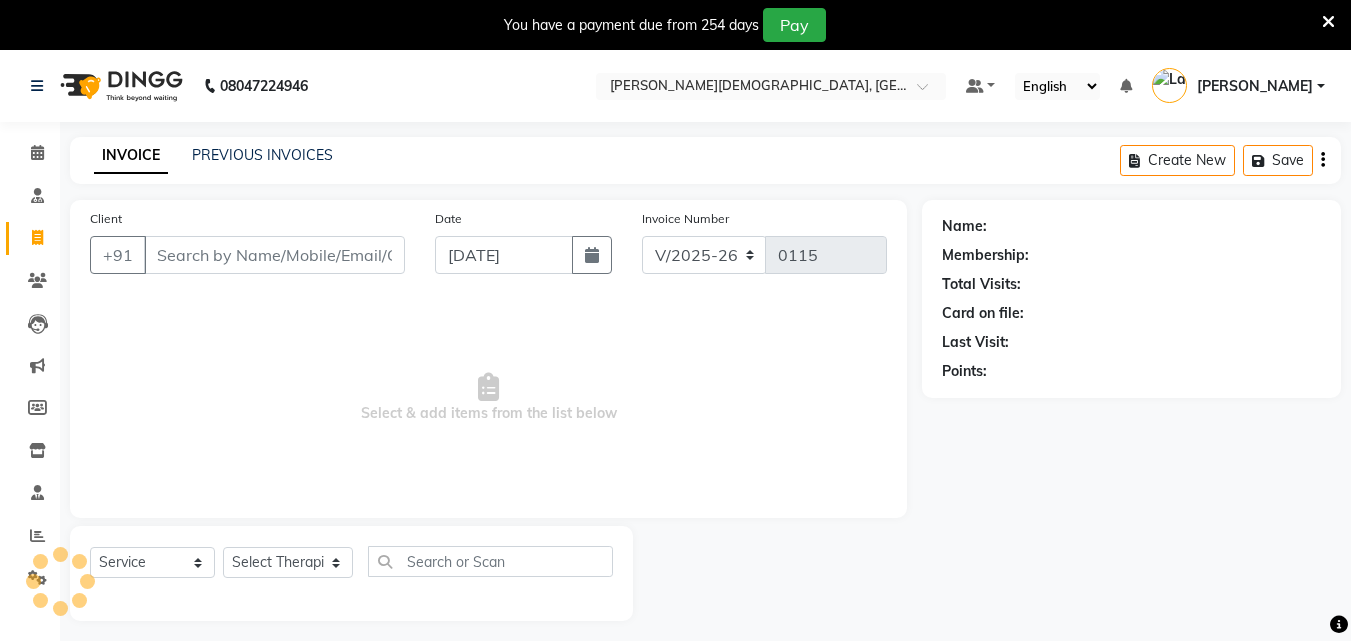 select on "6810" 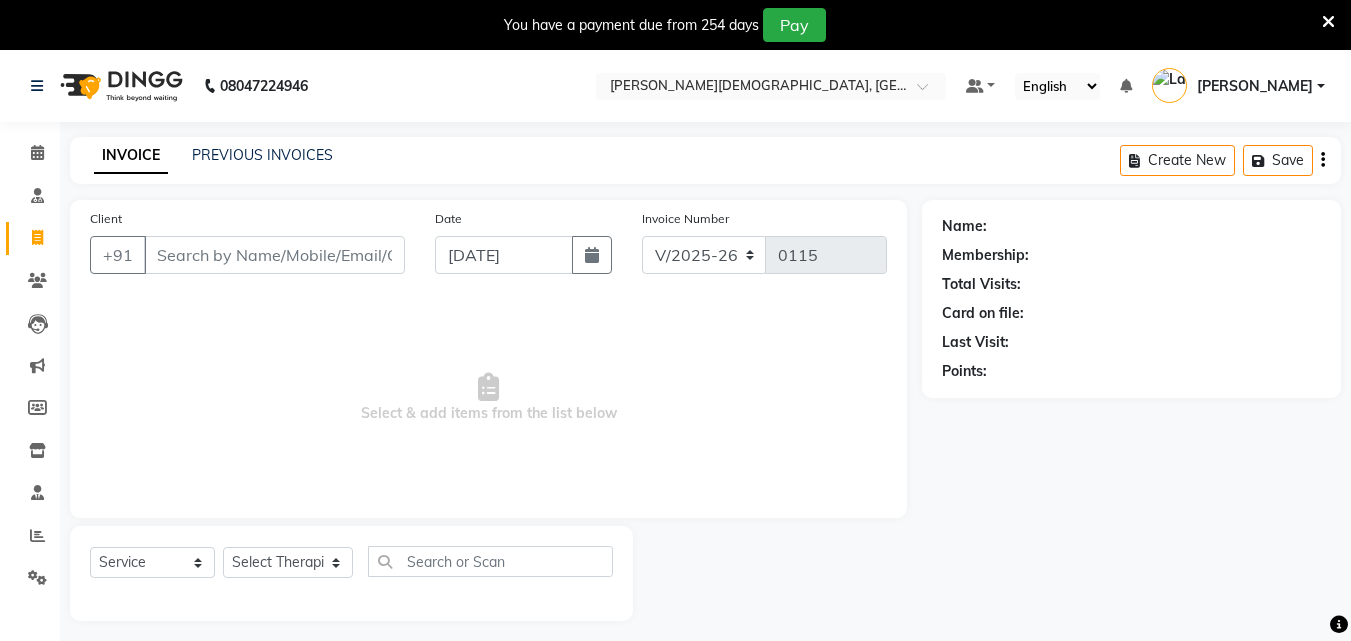 scroll, scrollTop: 0, scrollLeft: 0, axis: both 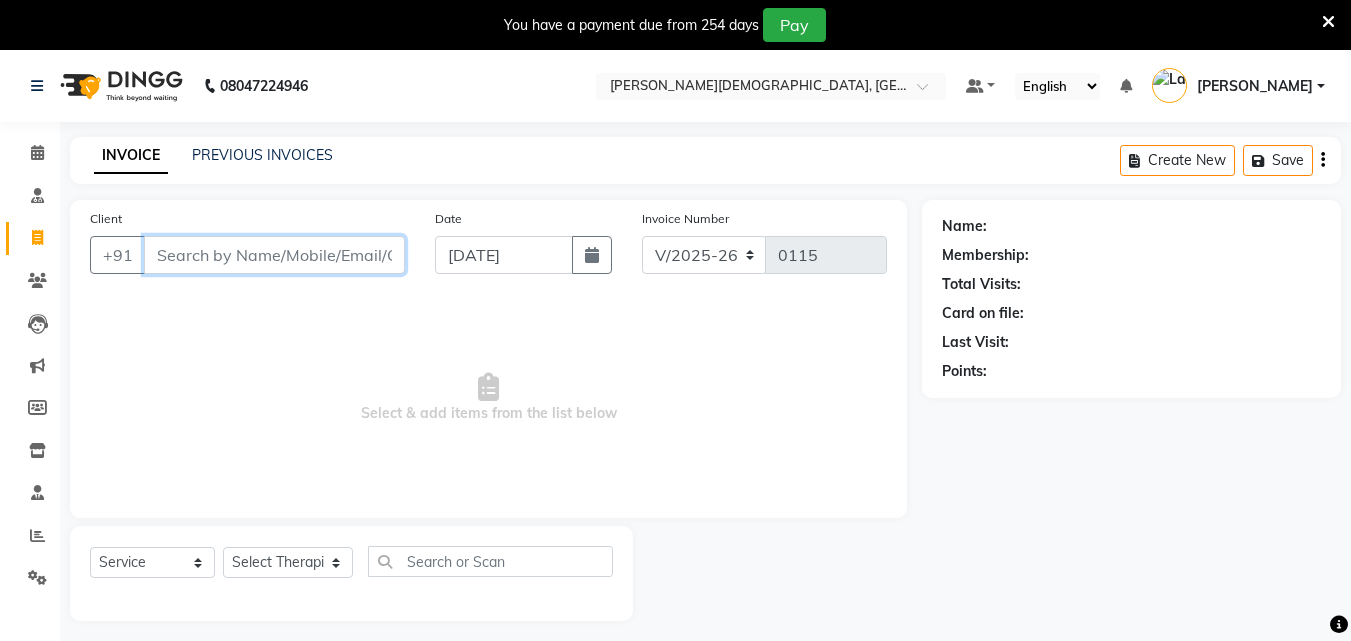 click on "Client" at bounding box center (274, 255) 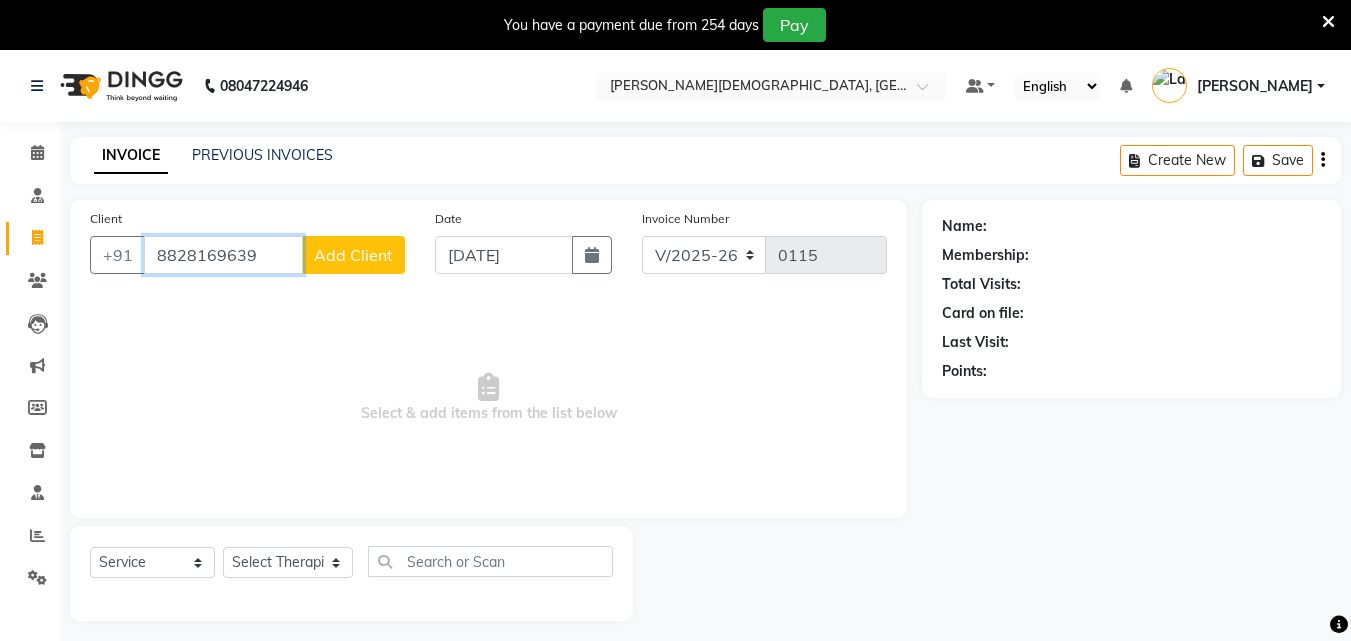type on "8828169639" 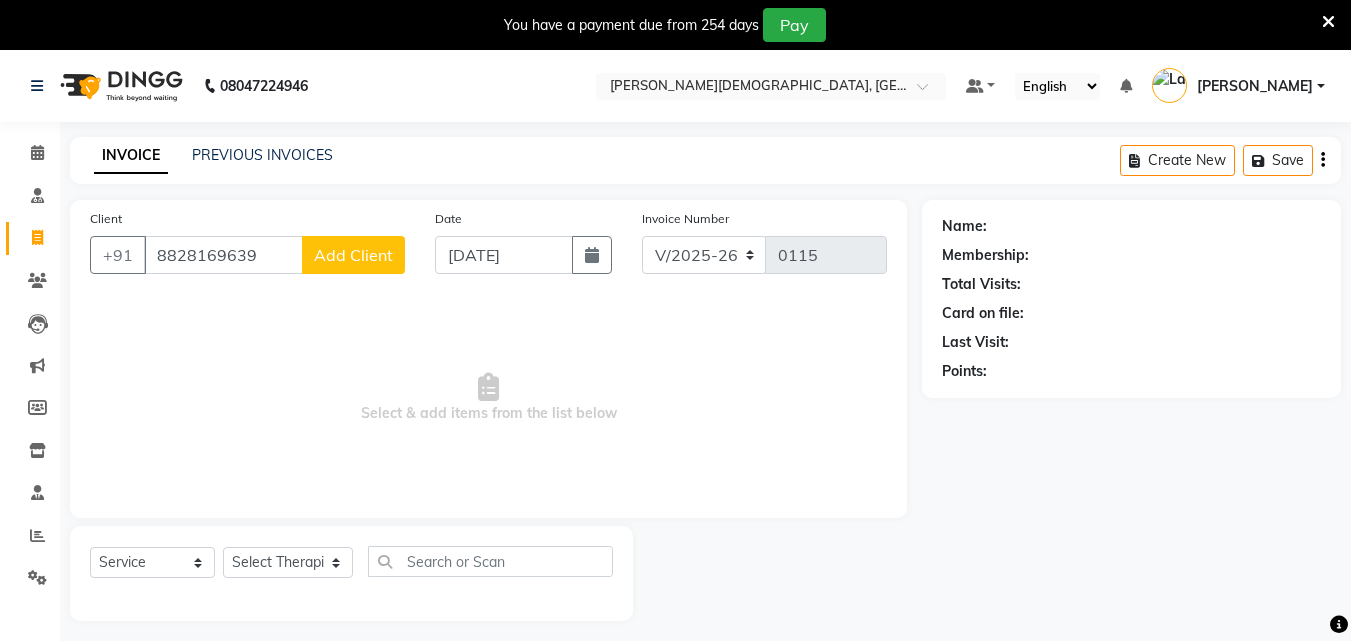 click on "Add Client" 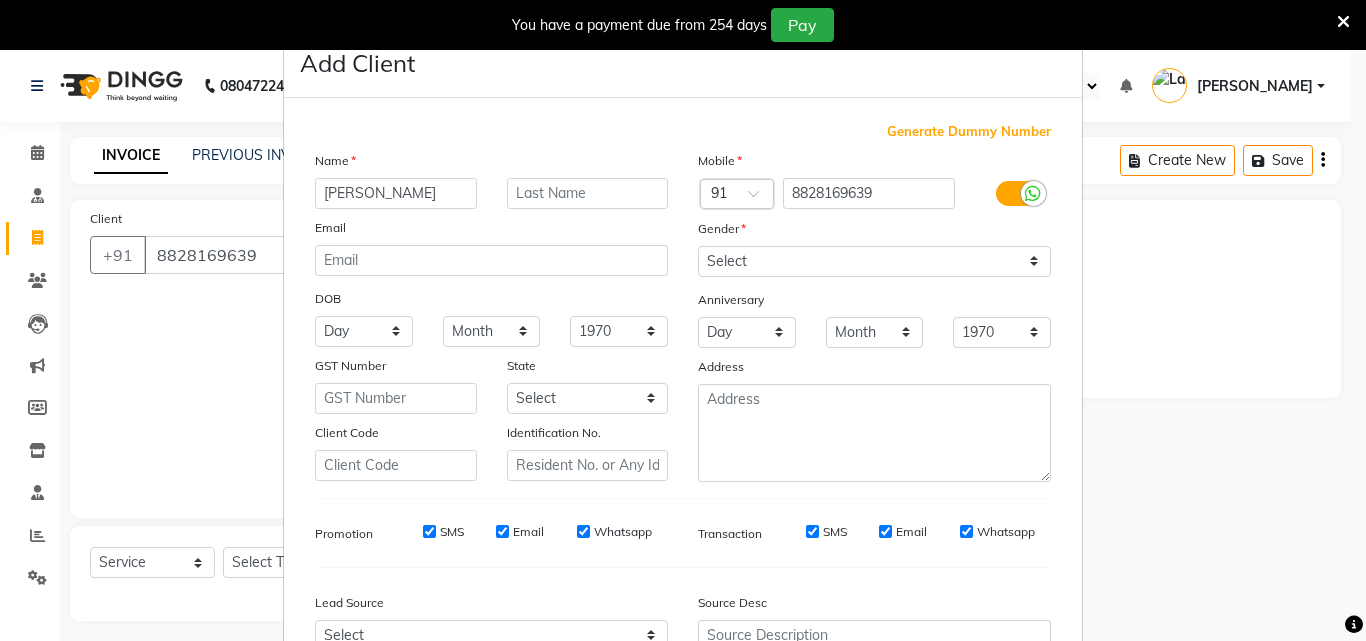 type on "[PERSON_NAME]" 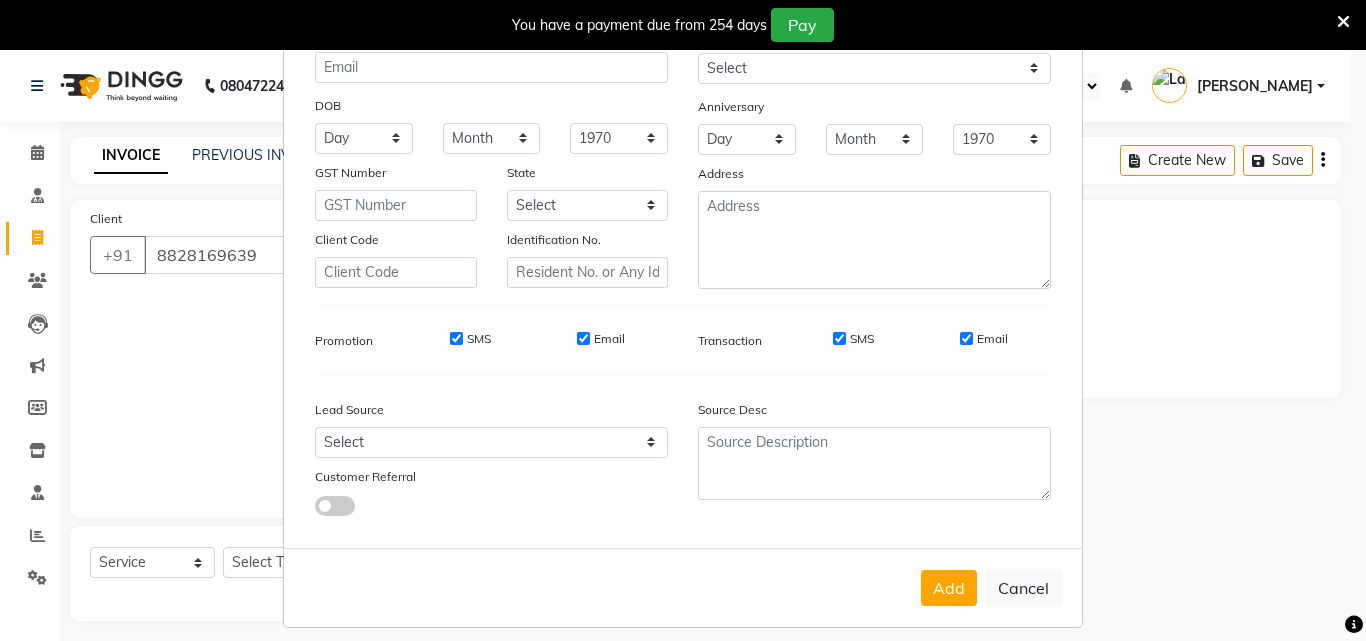 scroll, scrollTop: 208, scrollLeft: 0, axis: vertical 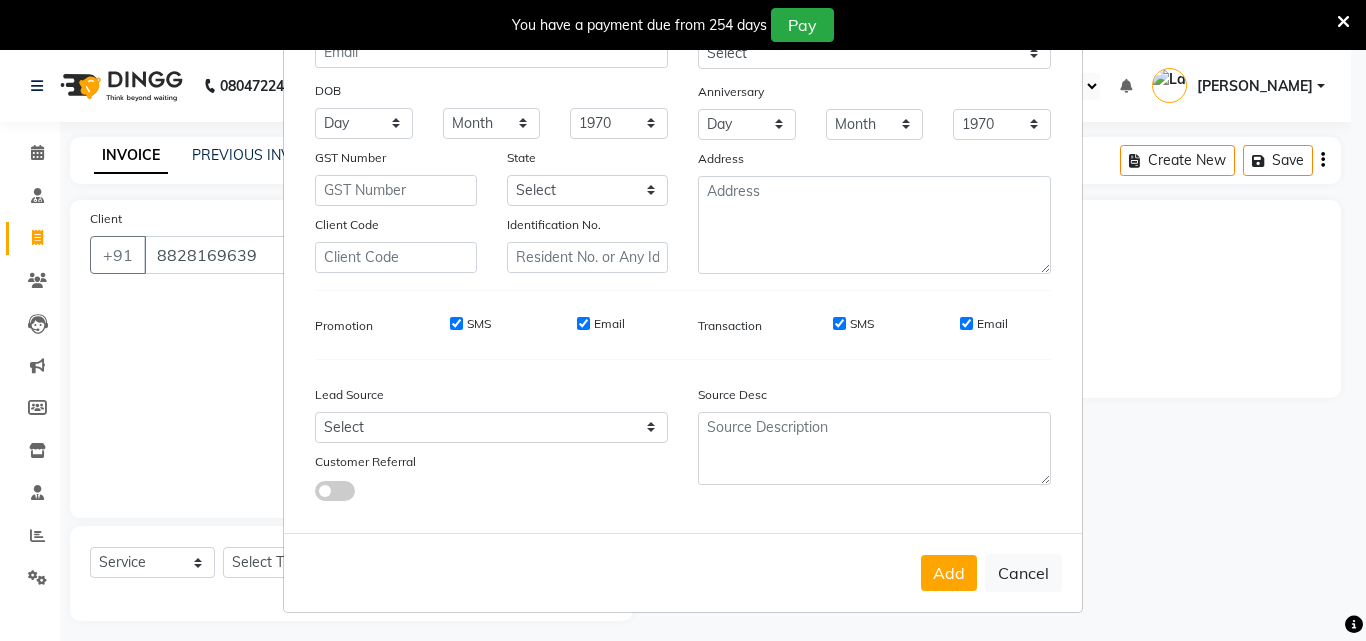click on "SMS" at bounding box center (456, 323) 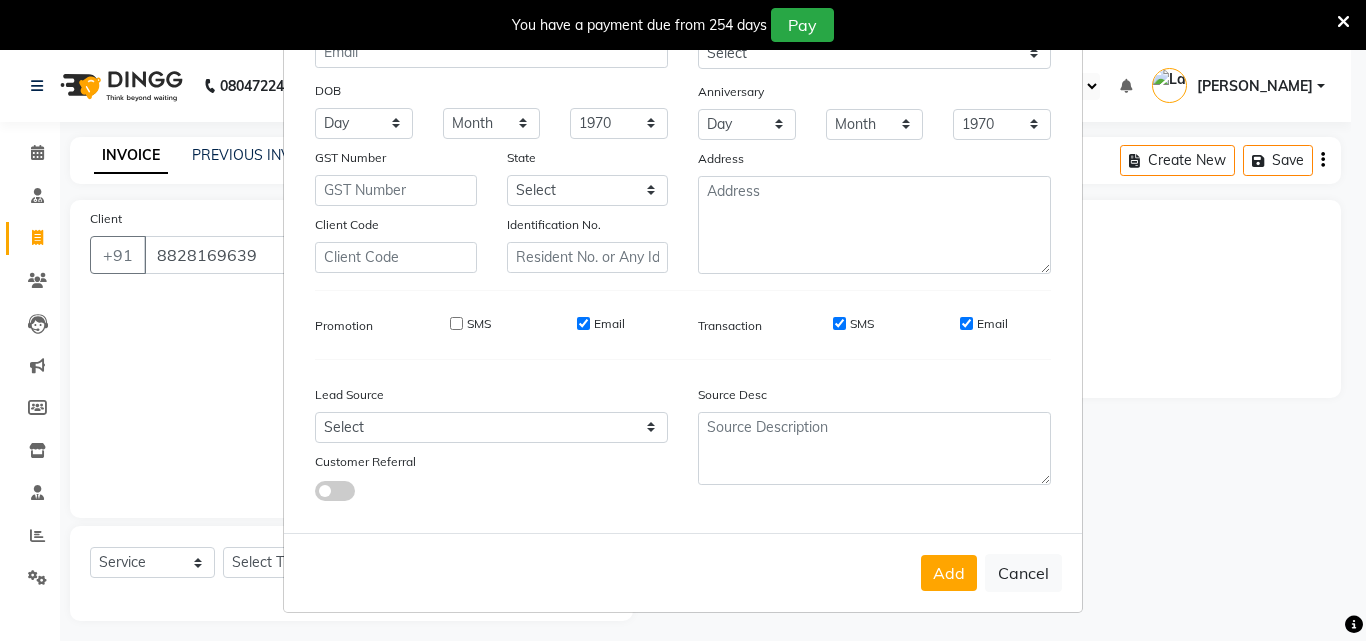 click on "Email" at bounding box center (583, 323) 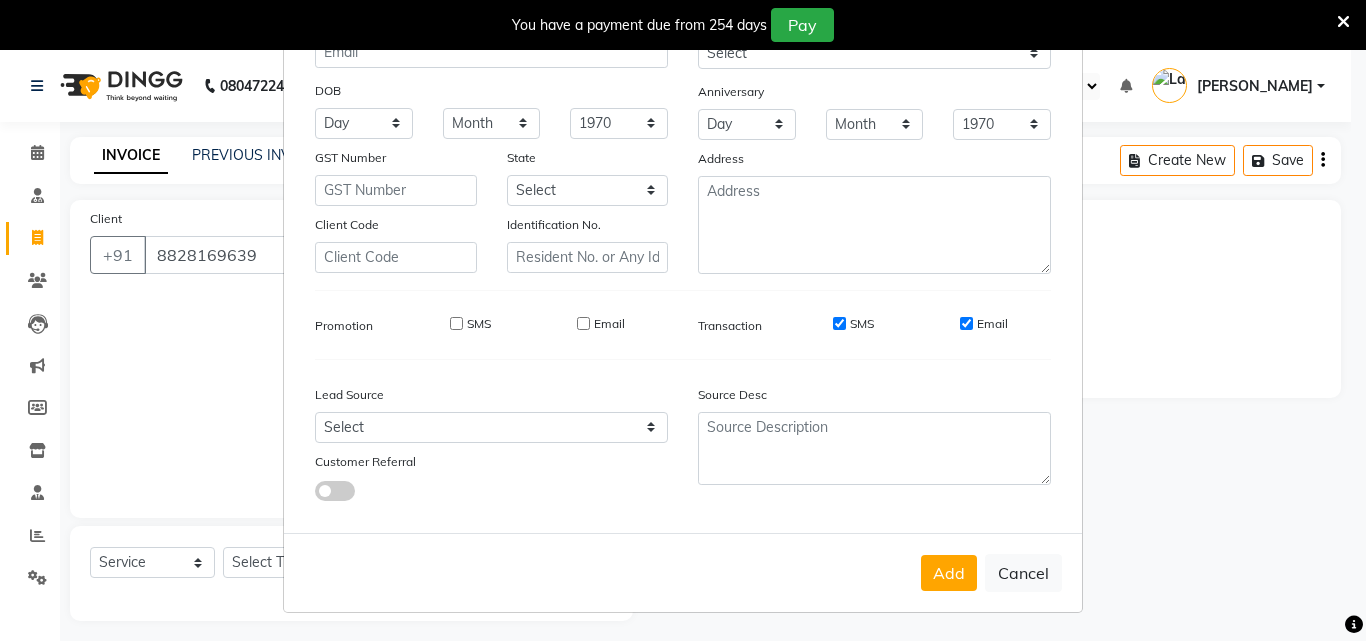 click on "SMS" at bounding box center [839, 323] 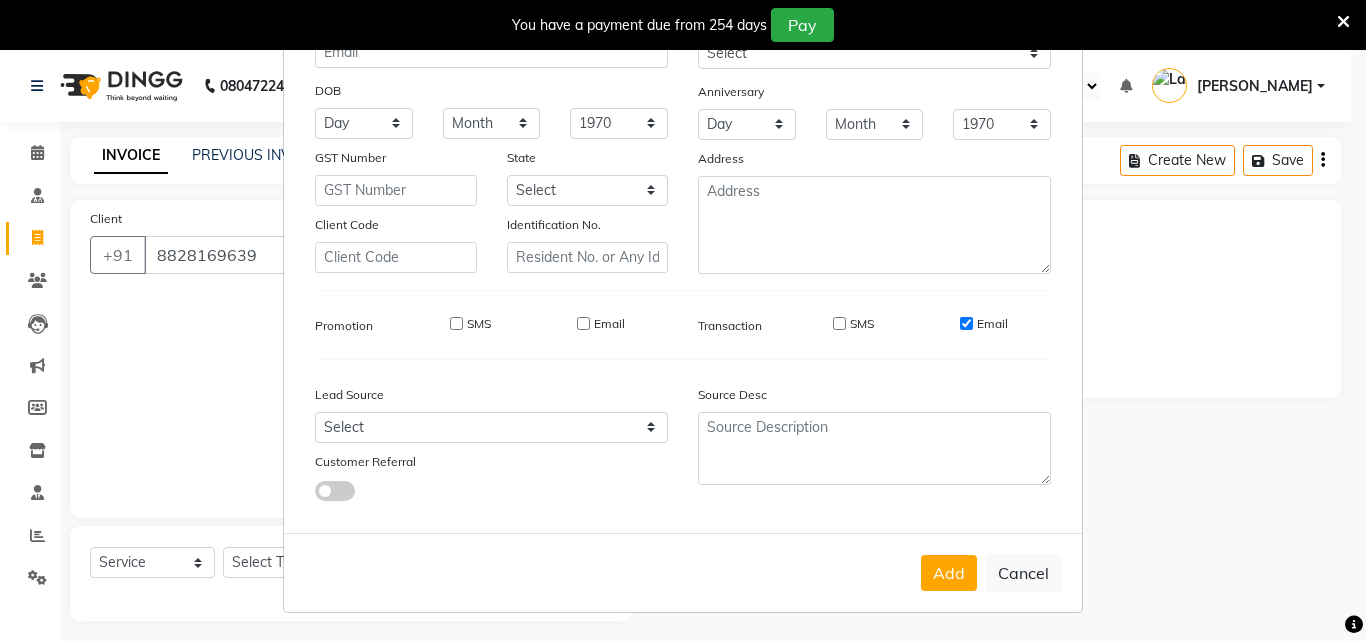 click on "Email" at bounding box center (984, 324) 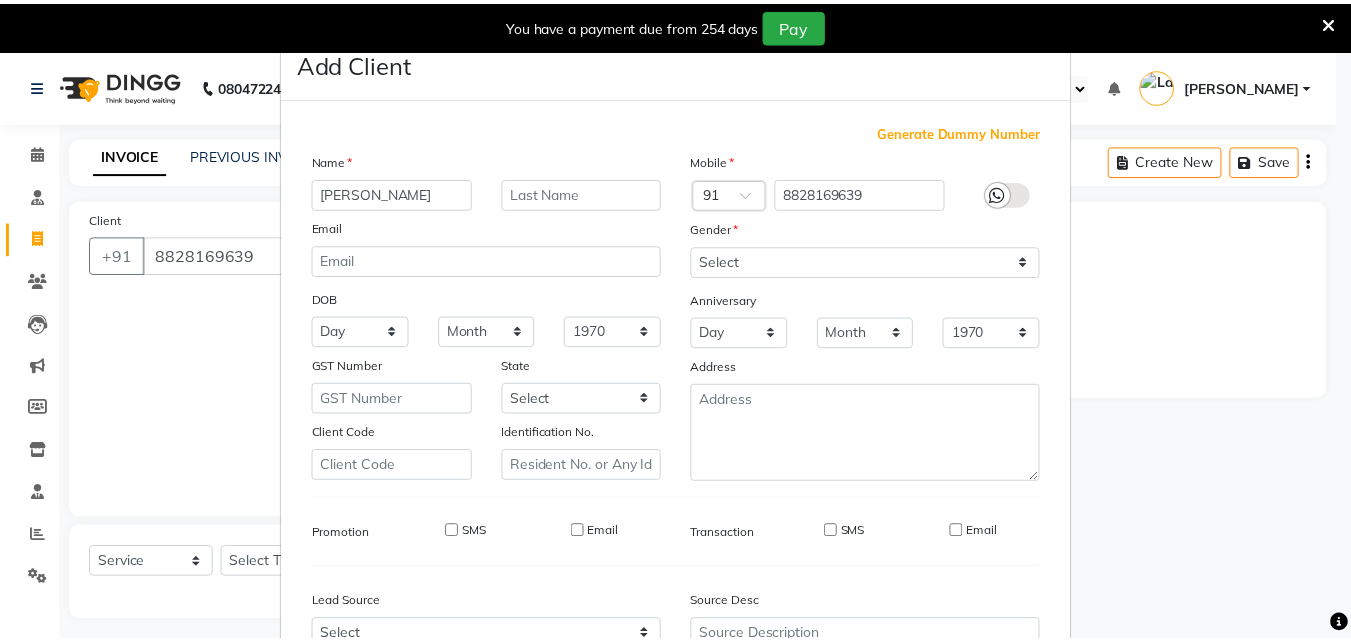 scroll, scrollTop: 208, scrollLeft: 0, axis: vertical 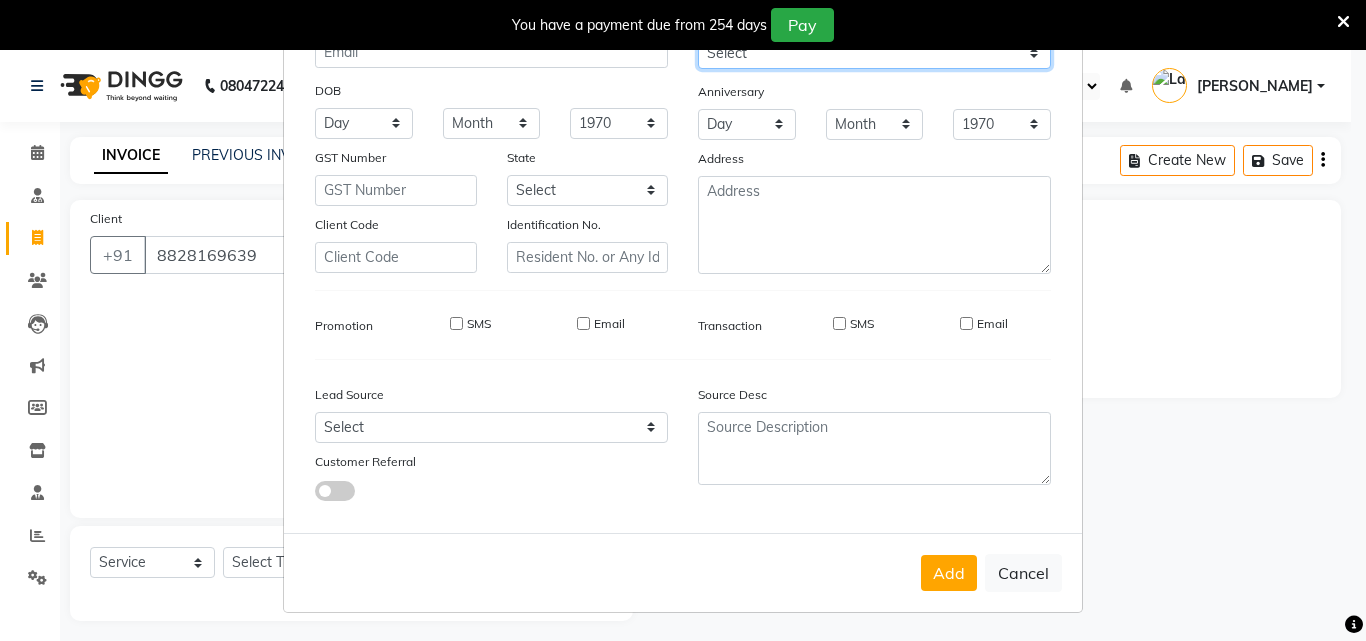 click on "Select [DEMOGRAPHIC_DATA] [DEMOGRAPHIC_DATA] Other Prefer Not To Say" at bounding box center [874, 53] 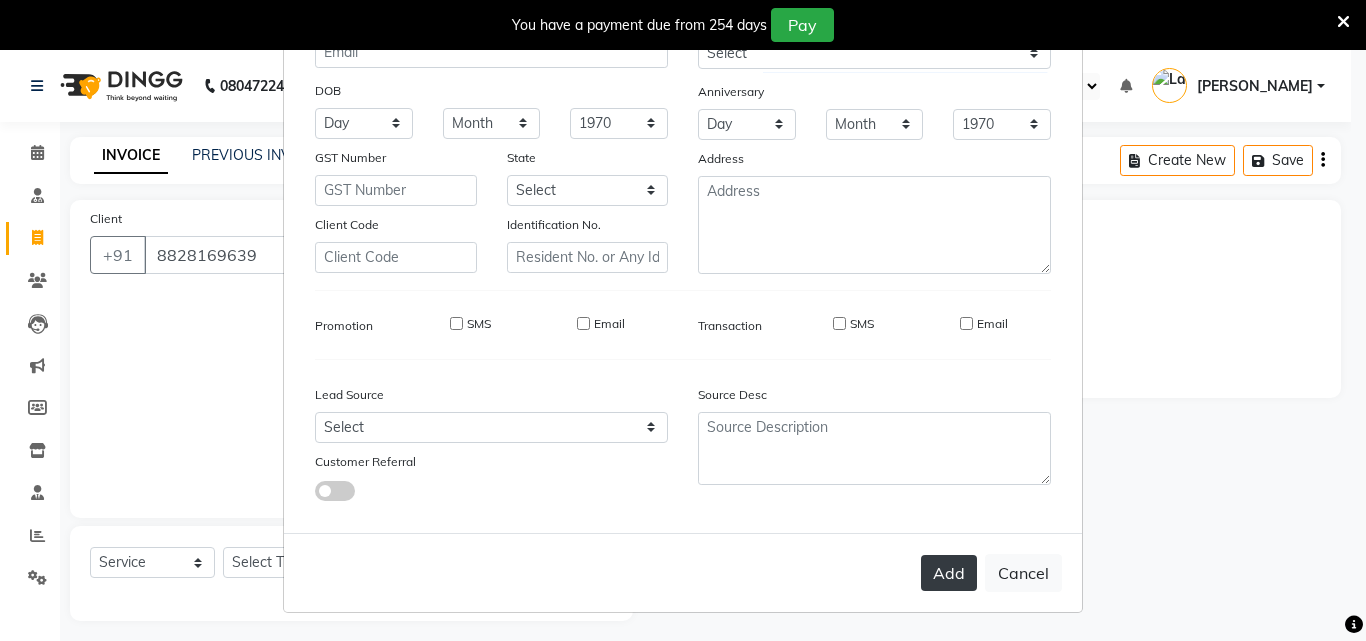 click on "Add" at bounding box center (949, 573) 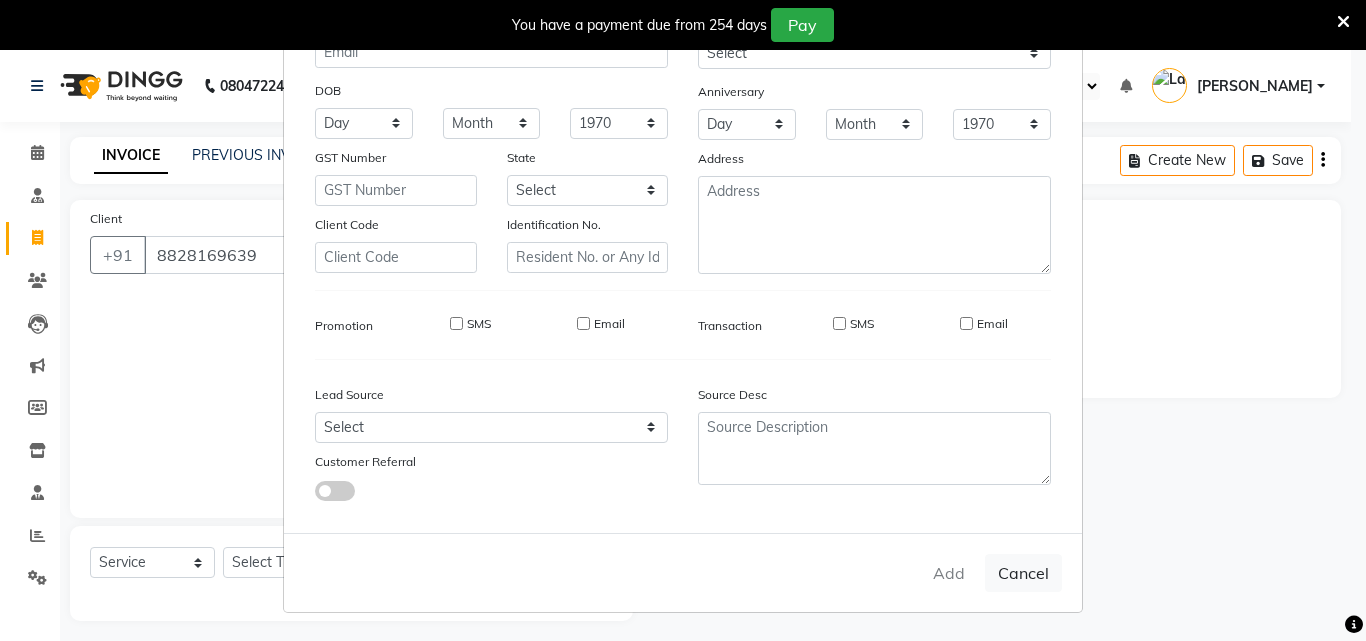 type 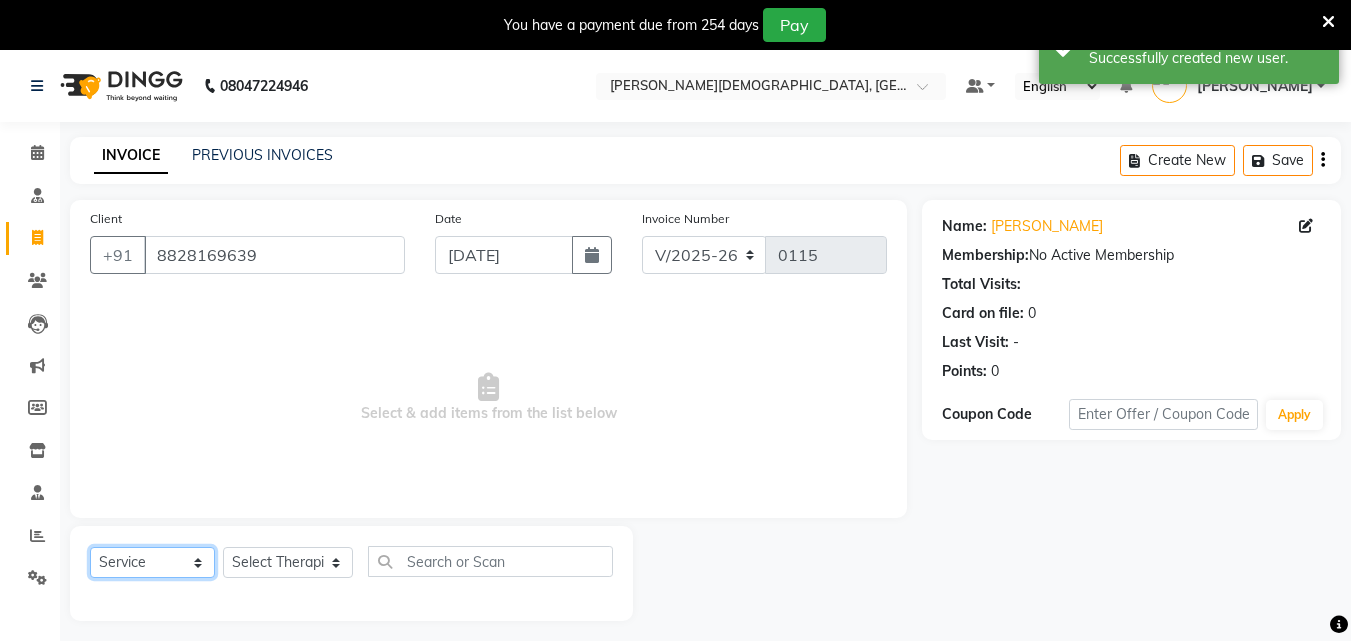 click on "Select  Service  Product  Membership  Package Voucher Prepaid Gift Card" 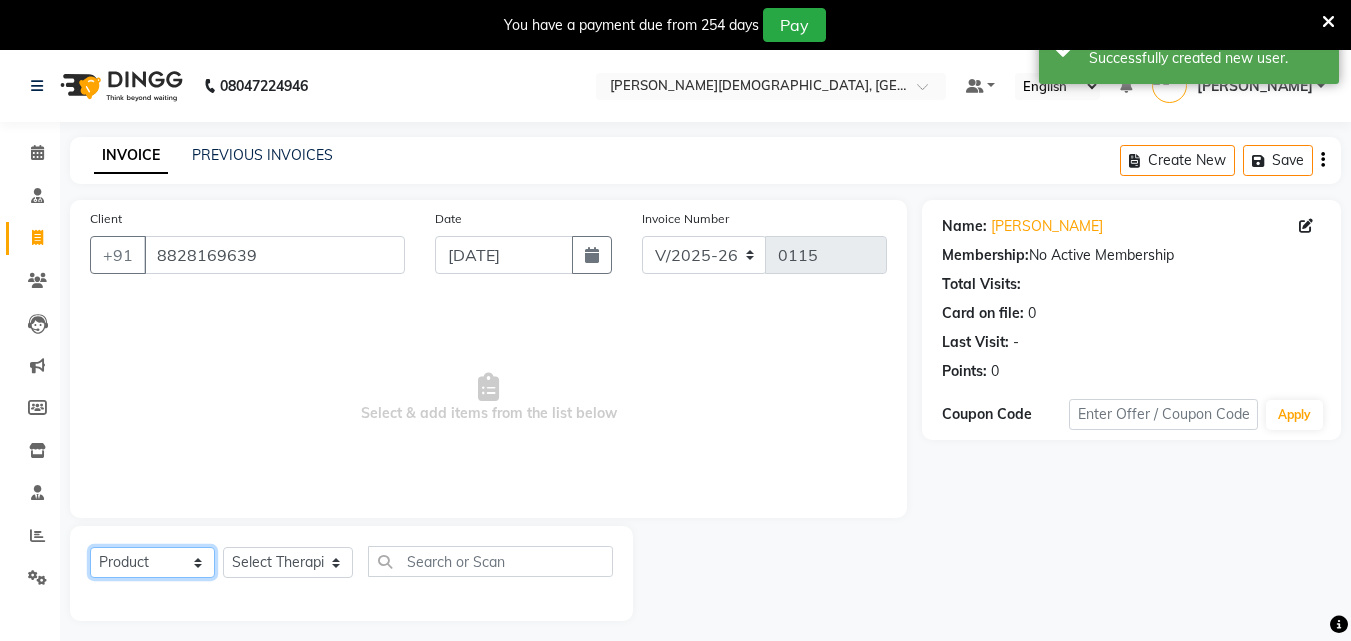 click on "Select  Service  Product  Membership  Package Voucher Prepaid Gift Card" 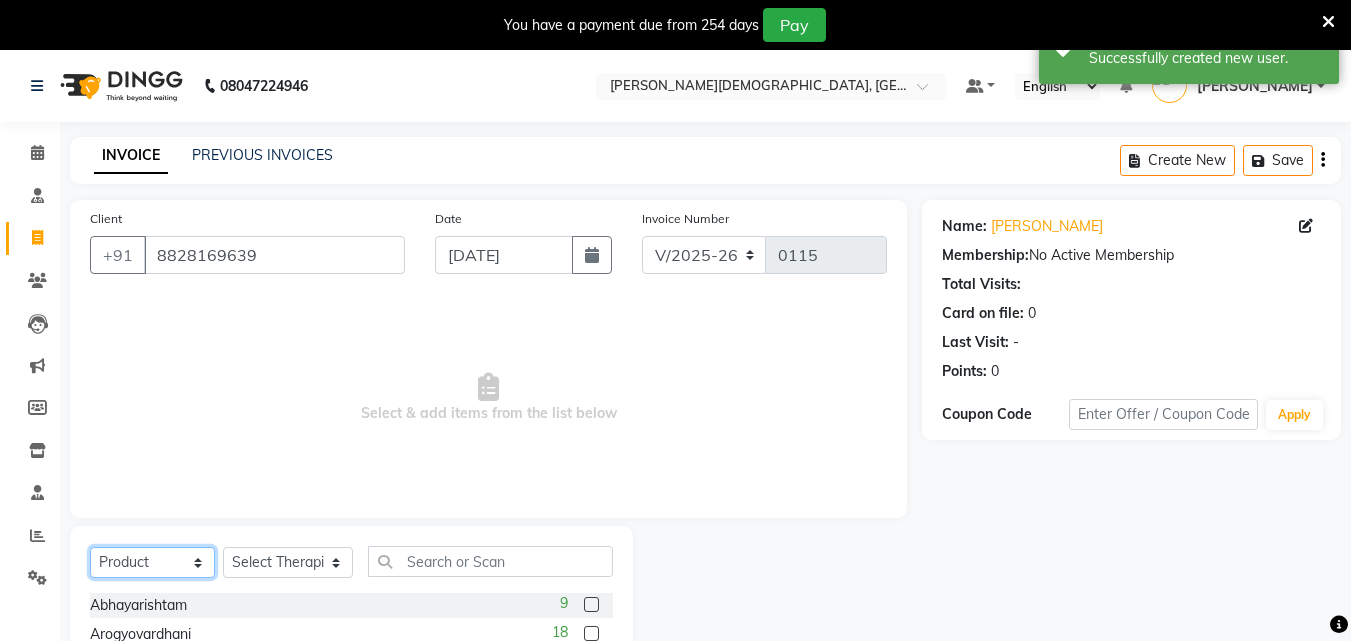 scroll, scrollTop: 210, scrollLeft: 0, axis: vertical 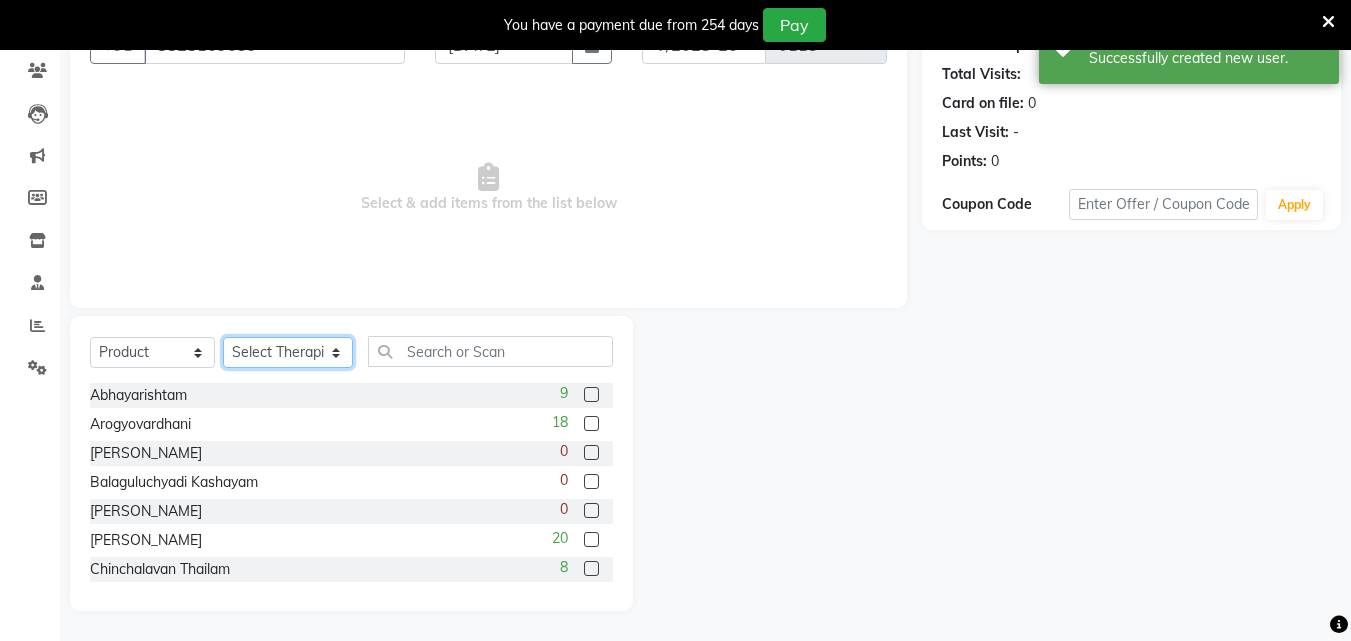click on "Select Therapist [PERSON_NAME] [PERSON_NAME] [PERSON_NAME] [PERSON_NAME] [PERSON_NAME]  [PERSON_NAME] Bibina [PERSON_NAME] [PERSON_NAME] Dr. [PERSON_NAME] [PERSON_NAME] Dr. [PERSON_NAME] Dr mamta [PERSON_NAME] [PERSON_NAME] [PERSON_NAME] [PERSON_NAME] [PERSON_NAME] [PERSON_NAME] Leenamol Pooja [PERSON_NAME] Mishra [PERSON_NAME] [PERSON_NAME] [PERSON_NAME] G [PERSON_NAME] [PERSON_NAME] K M [PERSON_NAME] K [PERSON_NAME] [PERSON_NAME] Suddheesh K K [PERSON_NAME] [PERSON_NAME]  Swati [PERSON_NAME] [PERSON_NAME] [PERSON_NAME]" 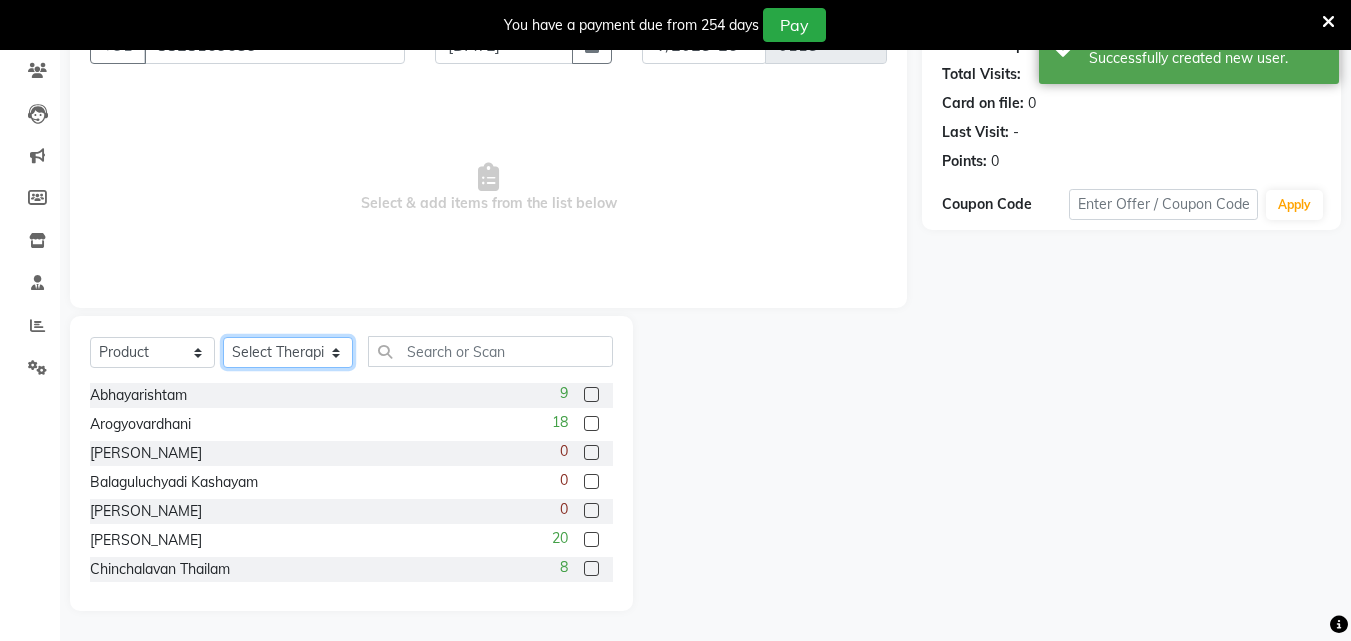 select on "71913" 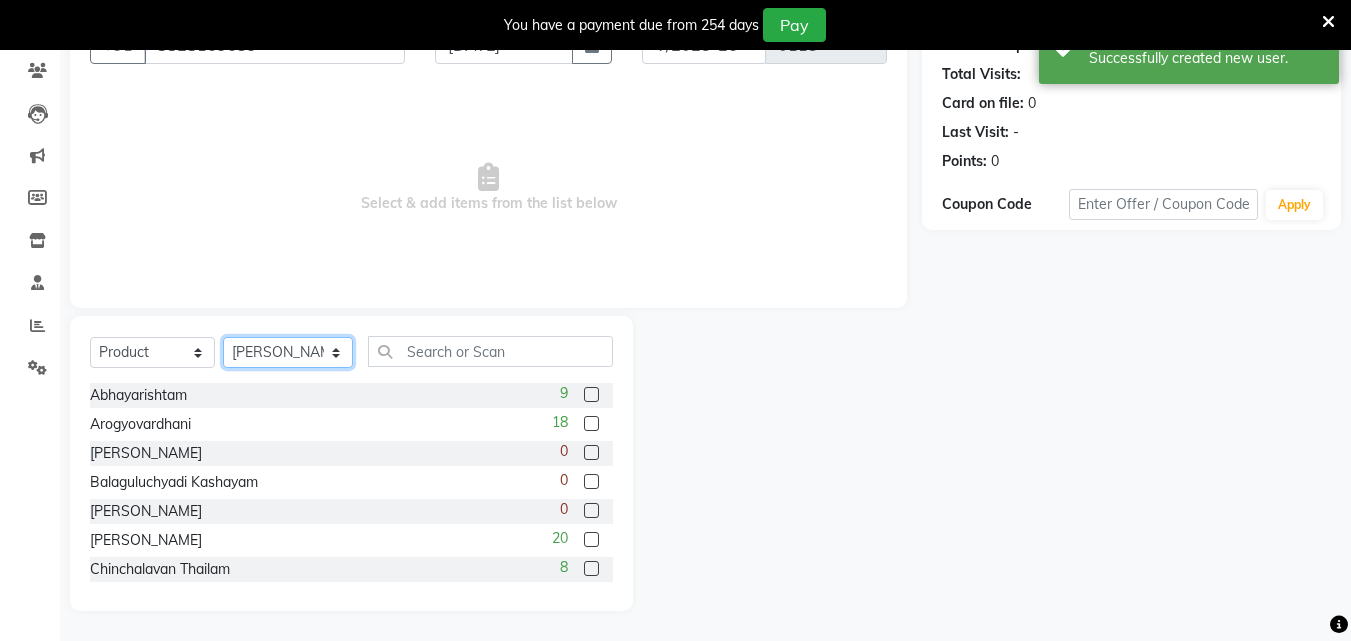 click on "Select Therapist [PERSON_NAME] [PERSON_NAME] [PERSON_NAME] [PERSON_NAME] [PERSON_NAME]  [PERSON_NAME] Bibina [PERSON_NAME] [PERSON_NAME] Dr. [PERSON_NAME] [PERSON_NAME] Dr. [PERSON_NAME] Dr mamta [PERSON_NAME] [PERSON_NAME] [PERSON_NAME] [PERSON_NAME] [PERSON_NAME] [PERSON_NAME] Leenamol Pooja [PERSON_NAME] Mishra [PERSON_NAME] [PERSON_NAME] [PERSON_NAME] G [PERSON_NAME] [PERSON_NAME] K M [PERSON_NAME] K [PERSON_NAME] [PERSON_NAME] Suddheesh K K [PERSON_NAME] [PERSON_NAME]  Swati [PERSON_NAME] [PERSON_NAME] [PERSON_NAME]" 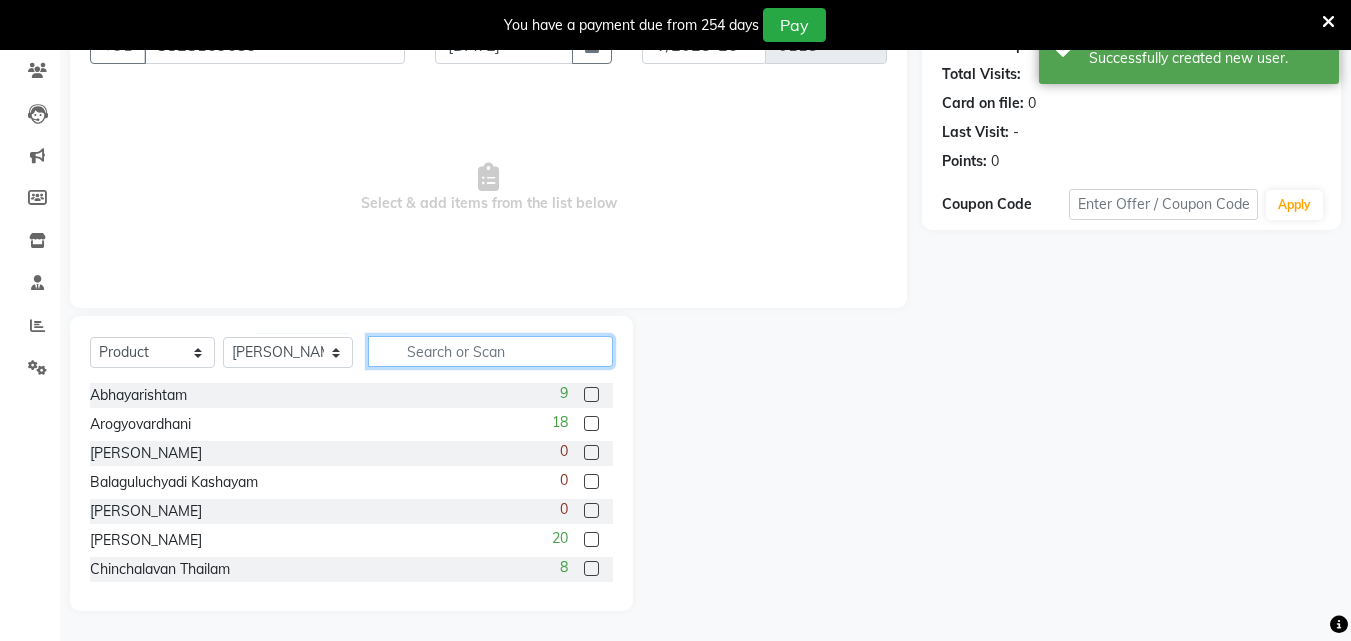 click 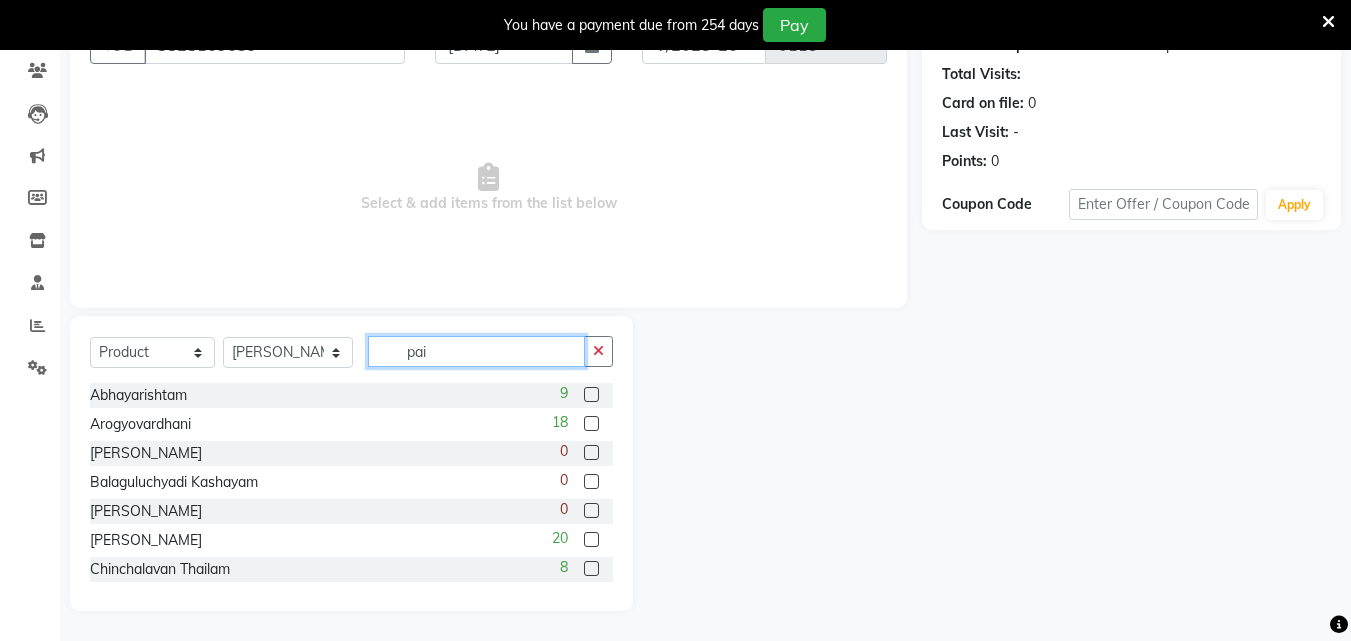 scroll, scrollTop: 50, scrollLeft: 0, axis: vertical 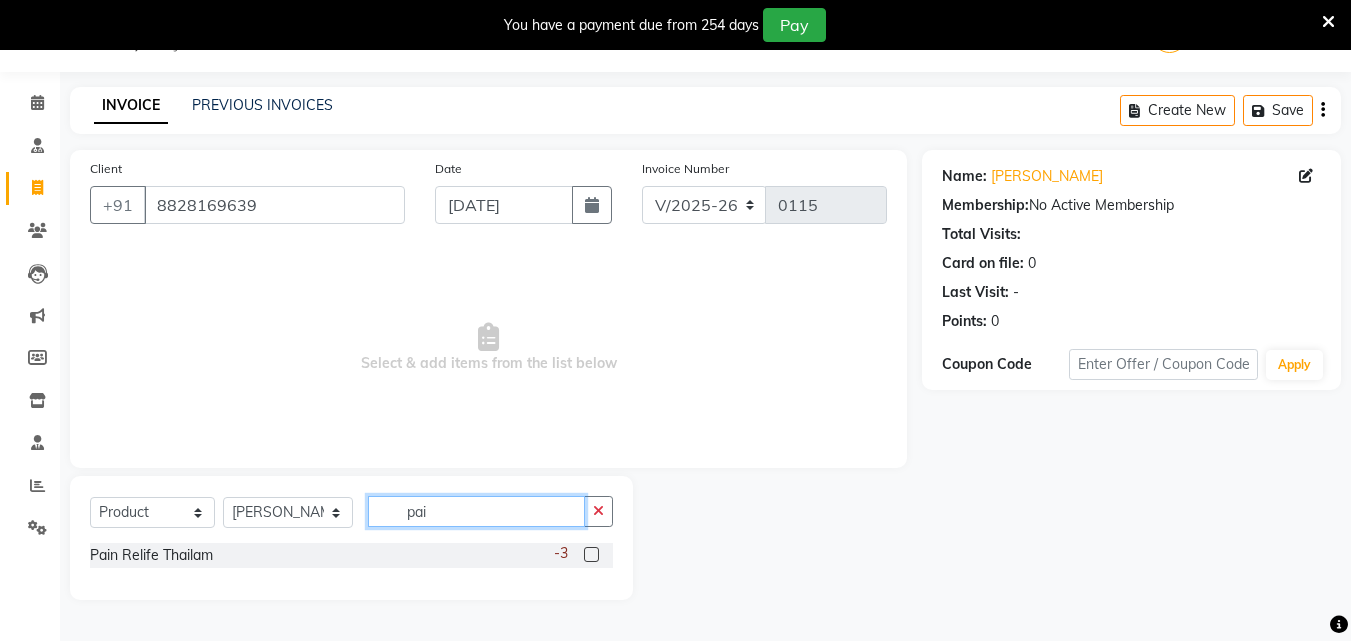 type on "pai" 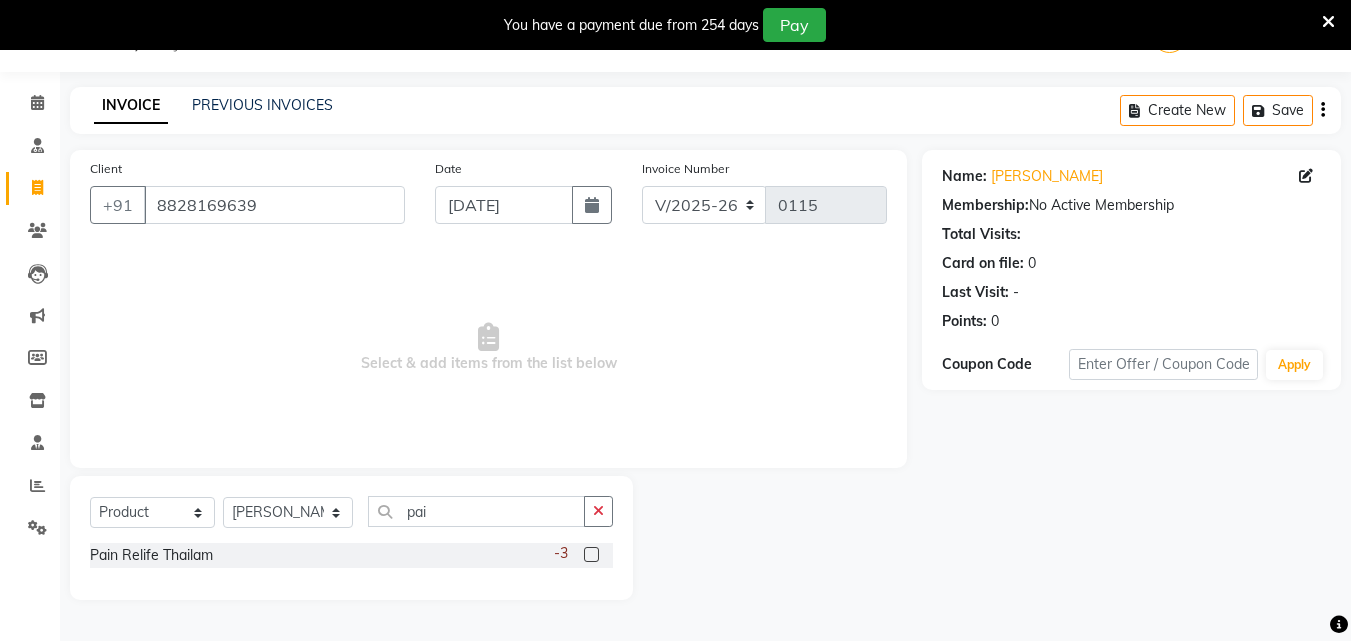 click 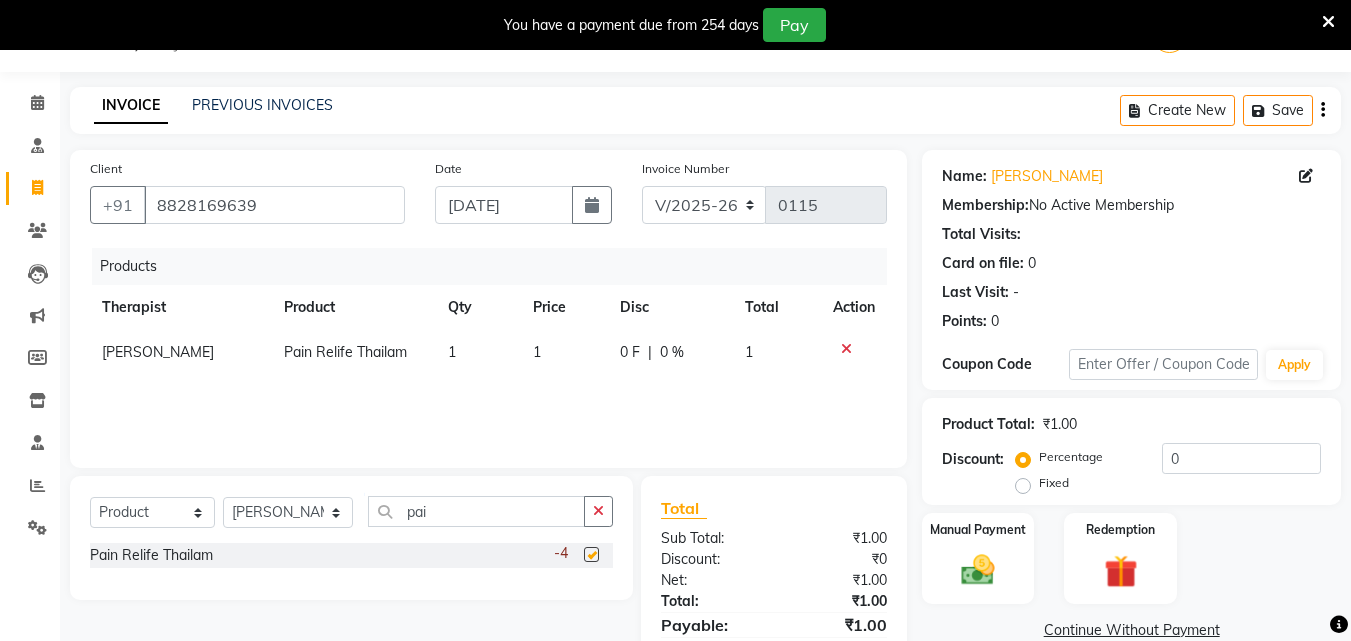 checkbox on "false" 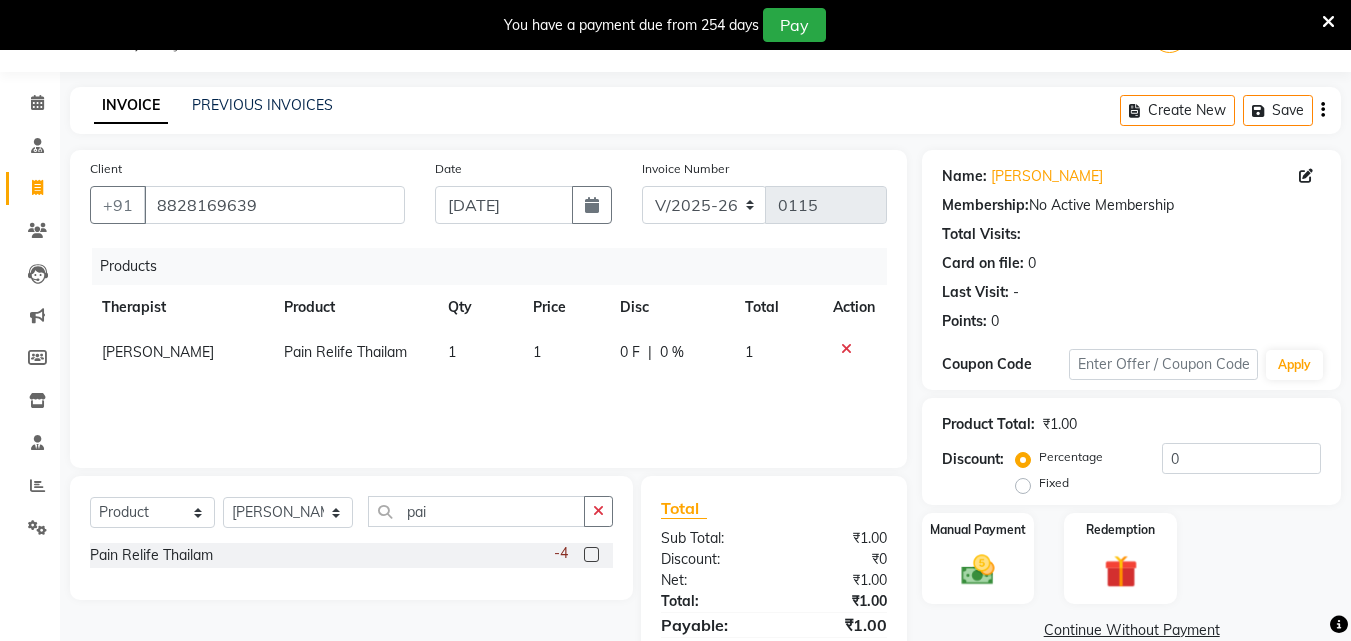 click on "1" 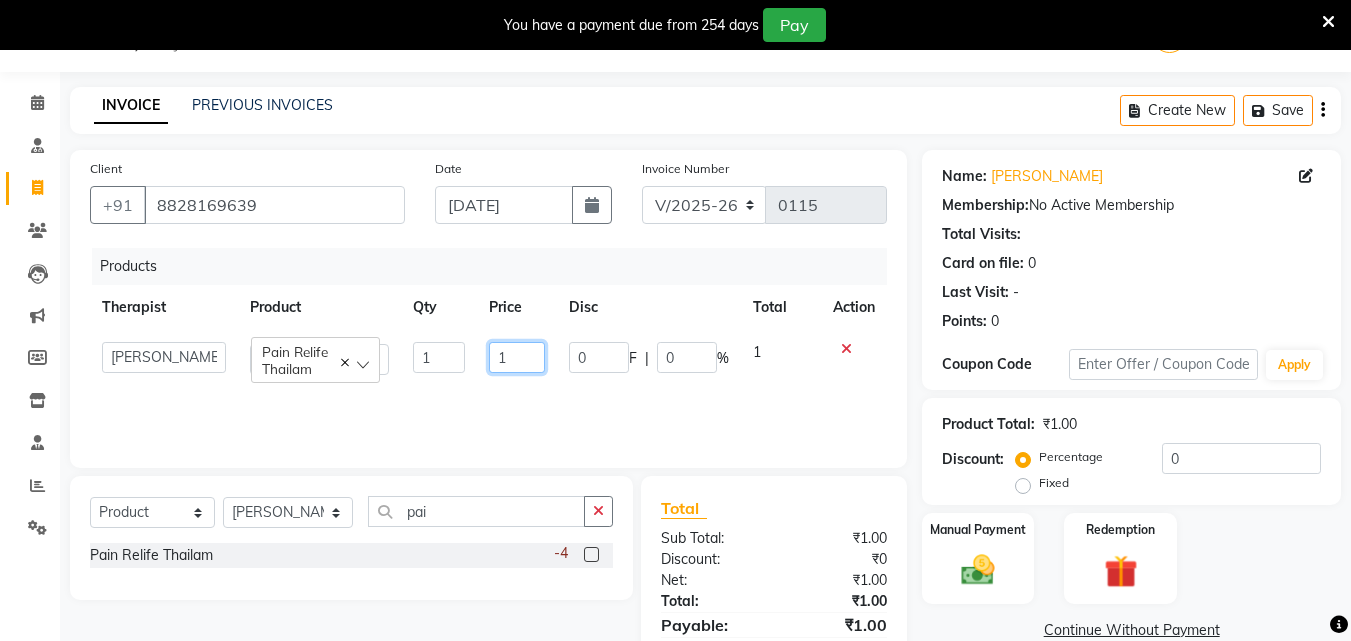 drag, startPoint x: 517, startPoint y: 358, endPoint x: 523, endPoint y: 374, distance: 17.088007 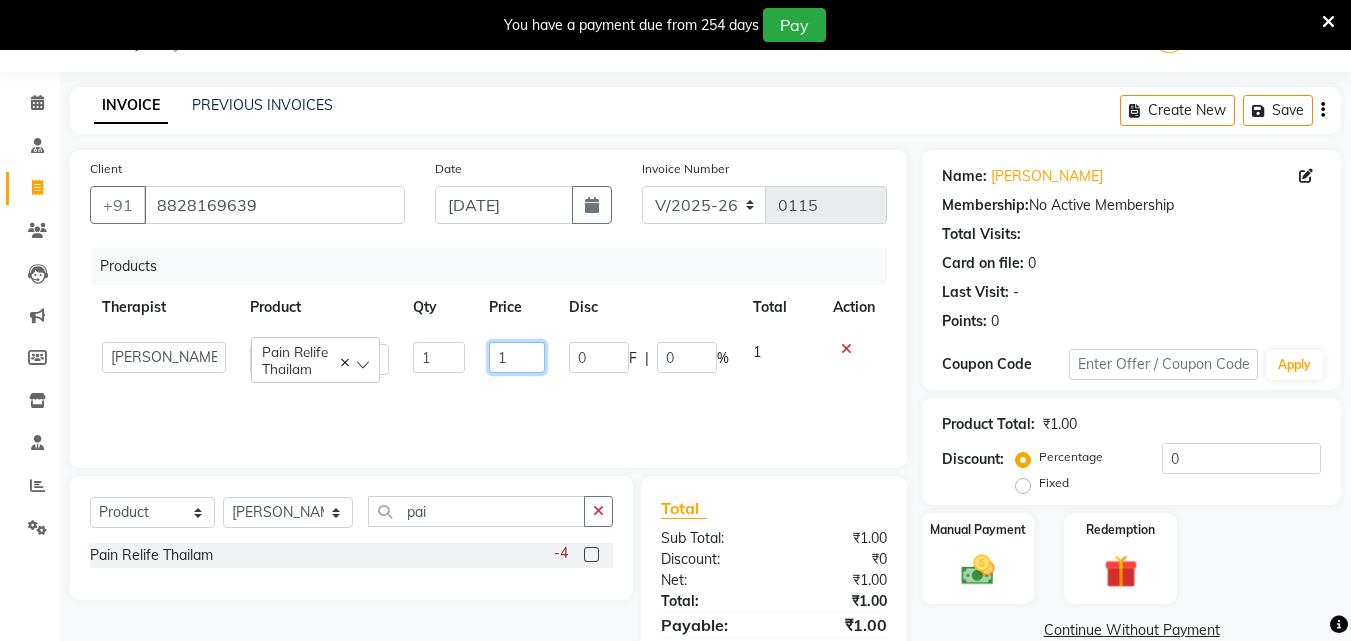 click on "1" 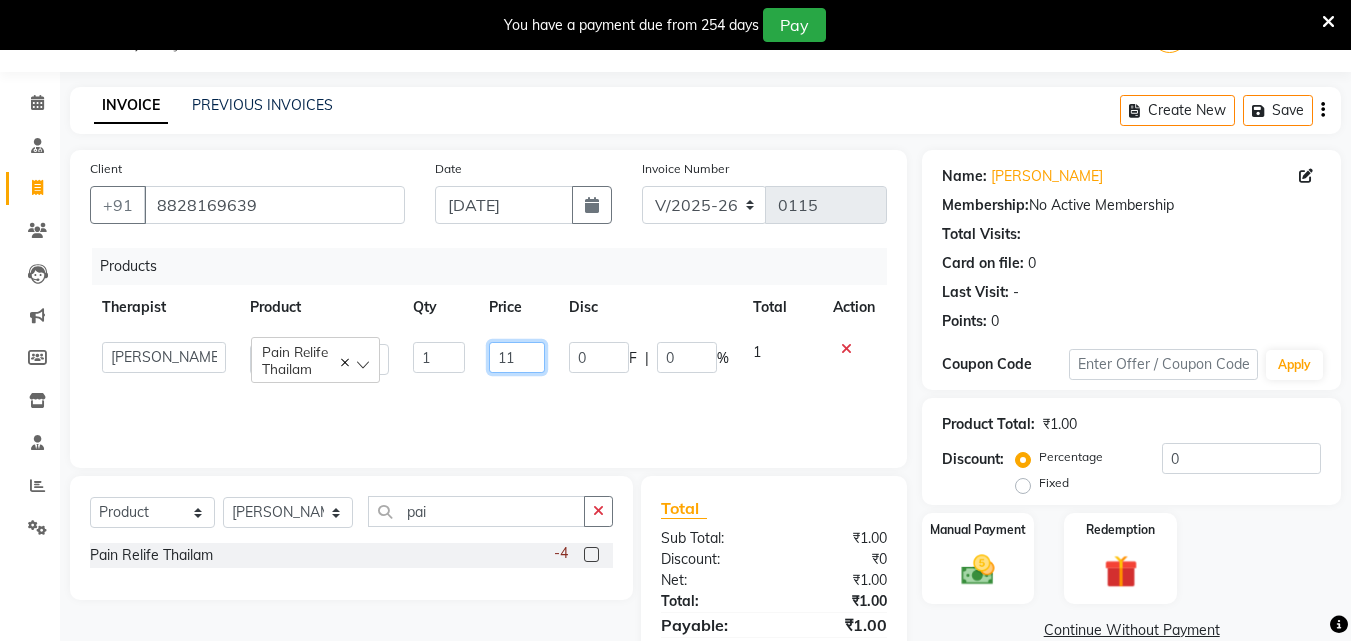 type on "115" 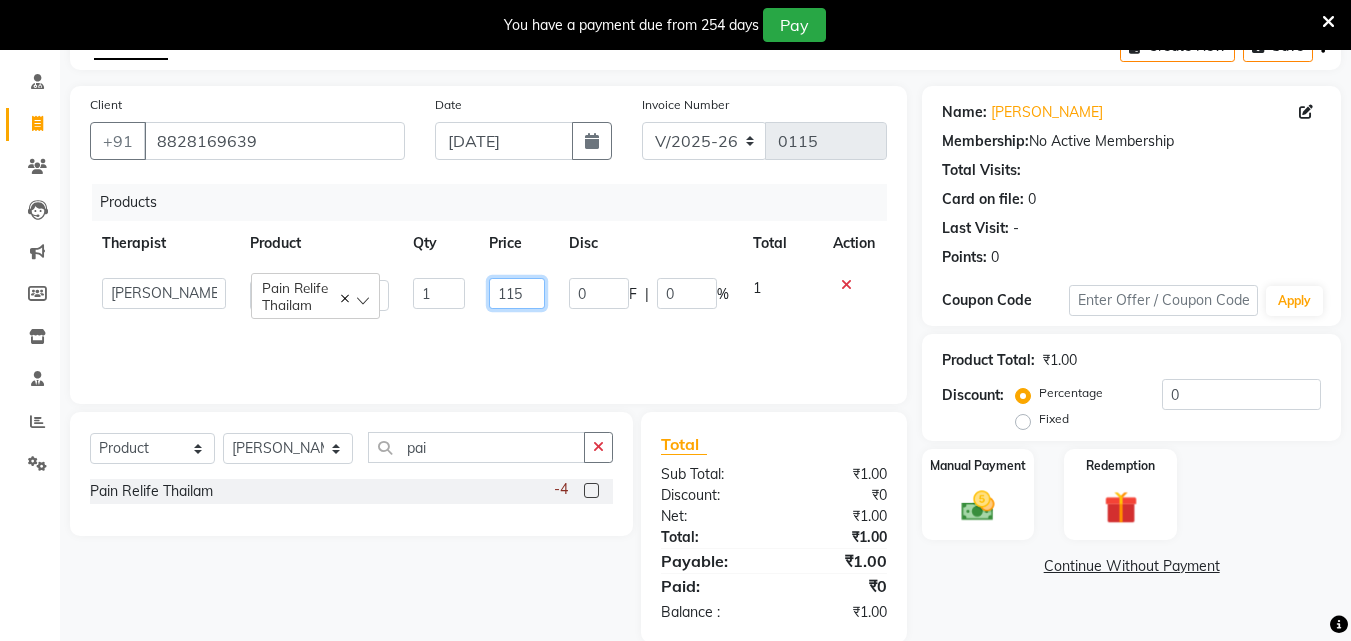 scroll, scrollTop: 146, scrollLeft: 0, axis: vertical 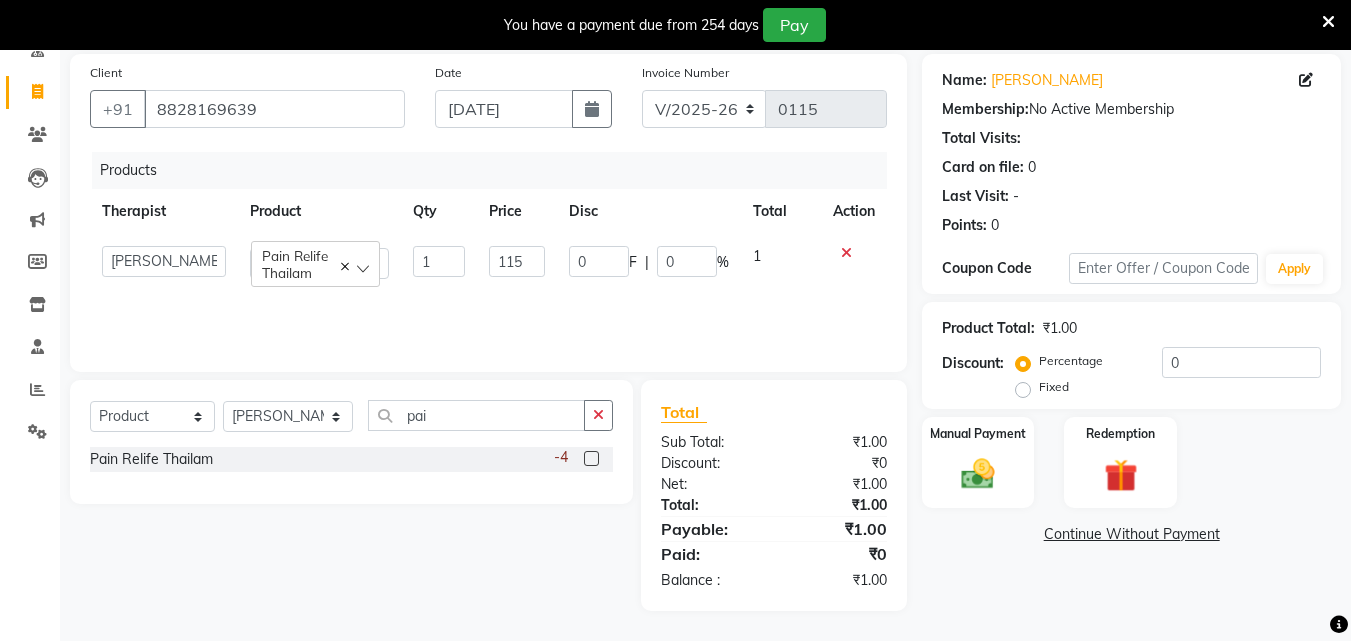 click on "Name: [PERSON_NAME]  Membership:  No Active Membership  Total Visits:   Card on file:  0 Last Visit:   - Points:   0  Coupon Code Apply Product Total:  ₹1.00  Discount:  Percentage   Fixed  0 Manual Payment Redemption  Continue Without Payment" 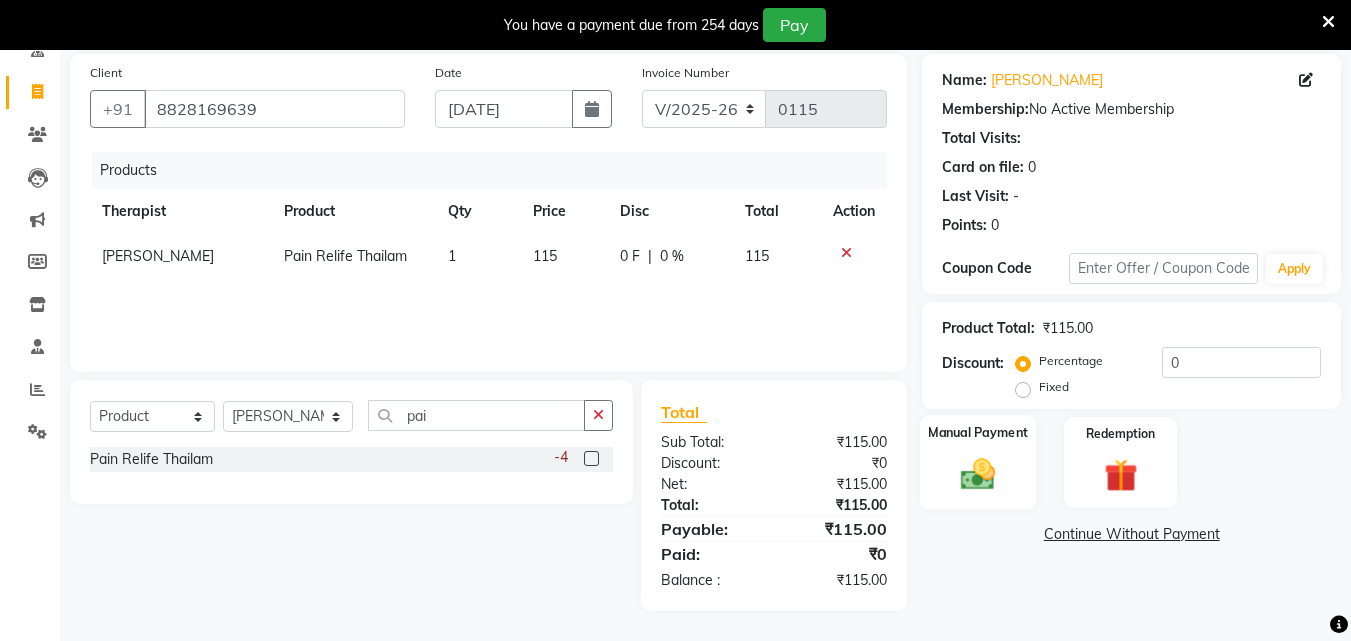 click 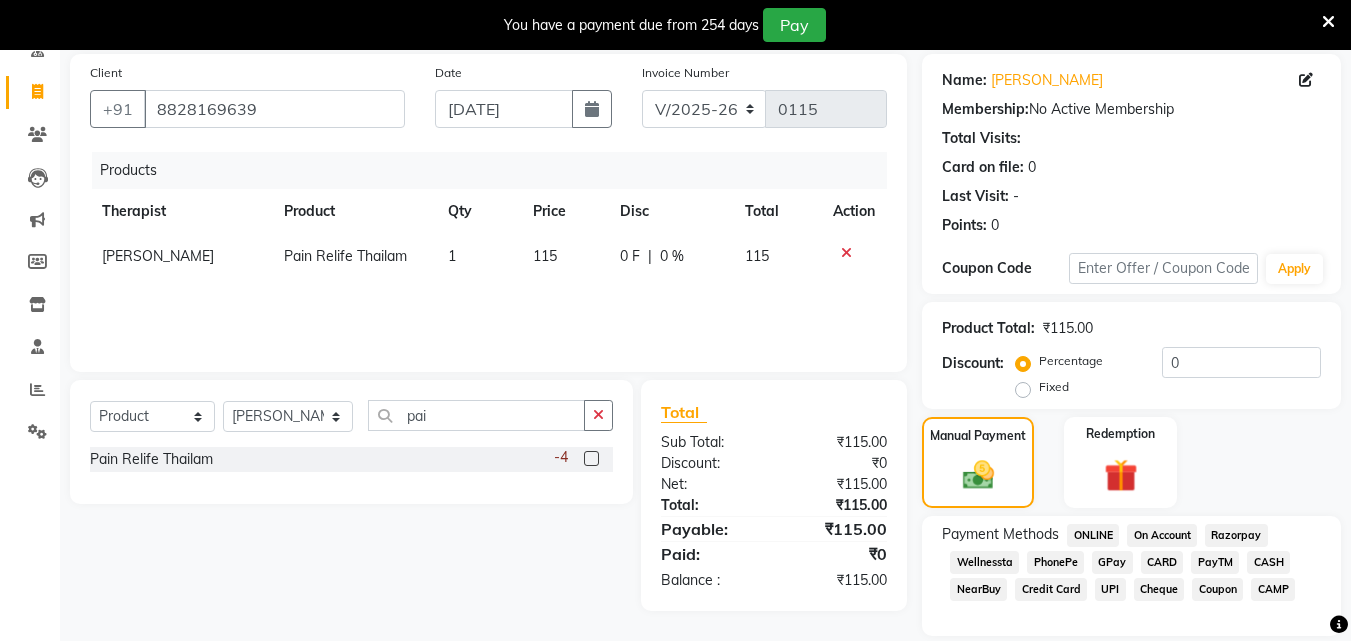 click on "CASH" 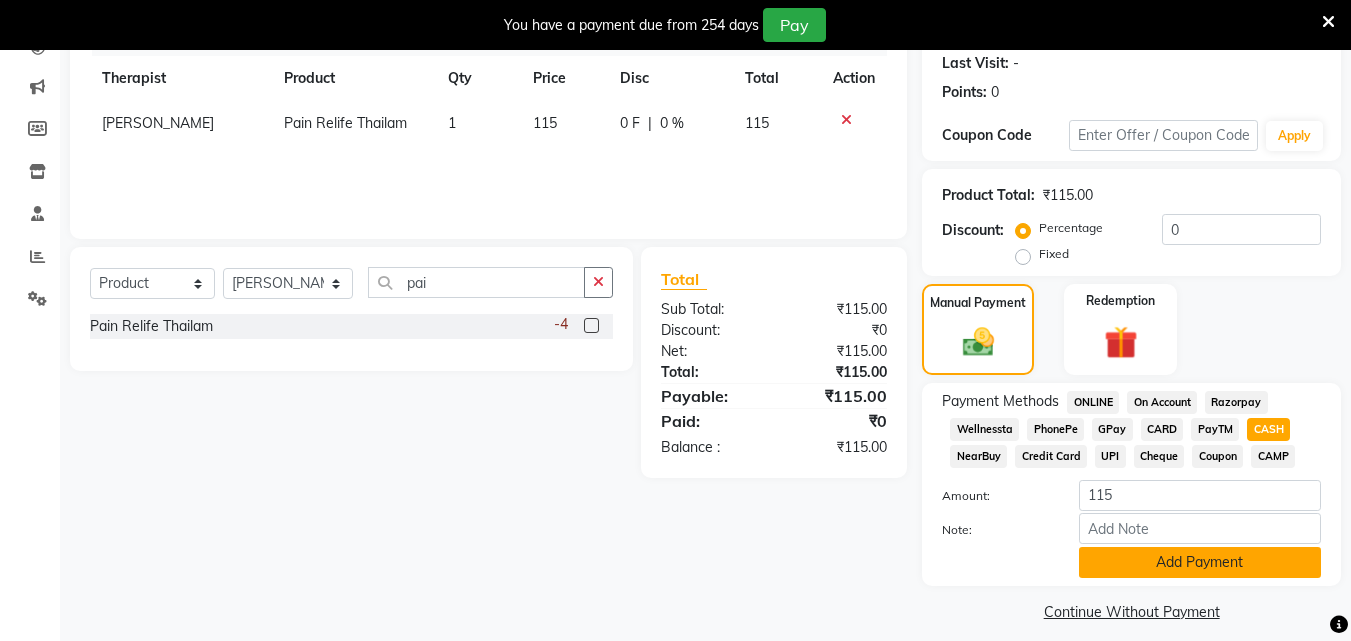 scroll, scrollTop: 295, scrollLeft: 0, axis: vertical 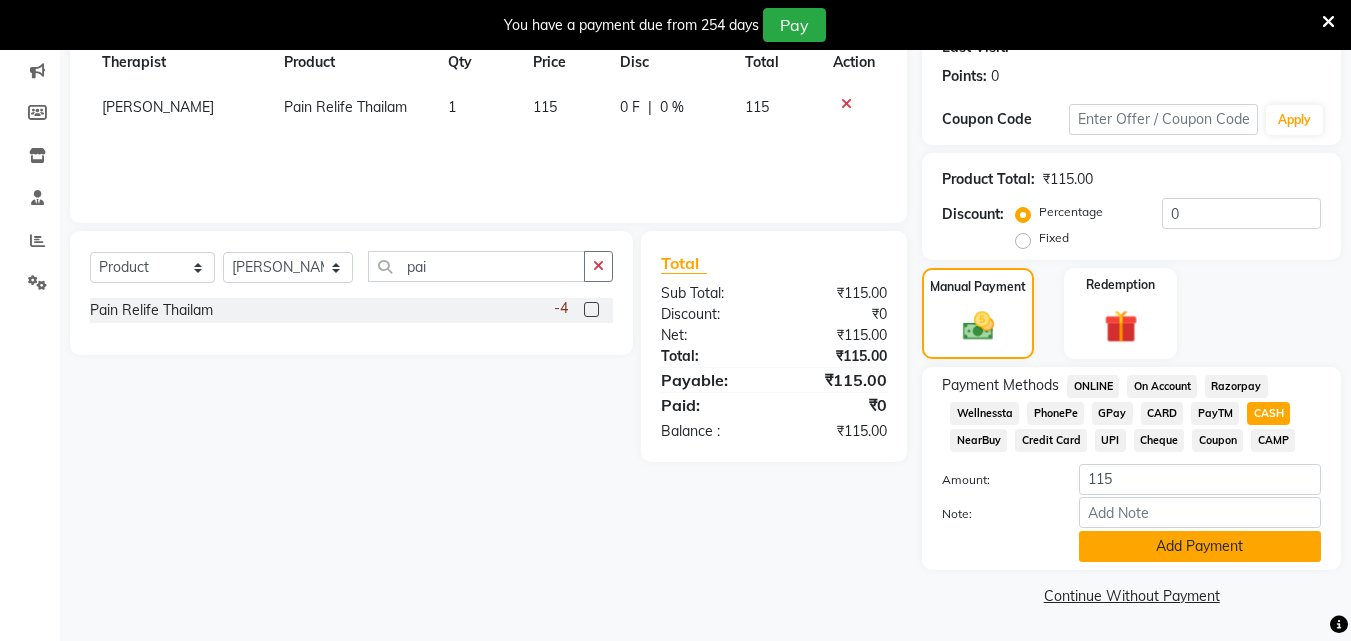click on "Add Payment" 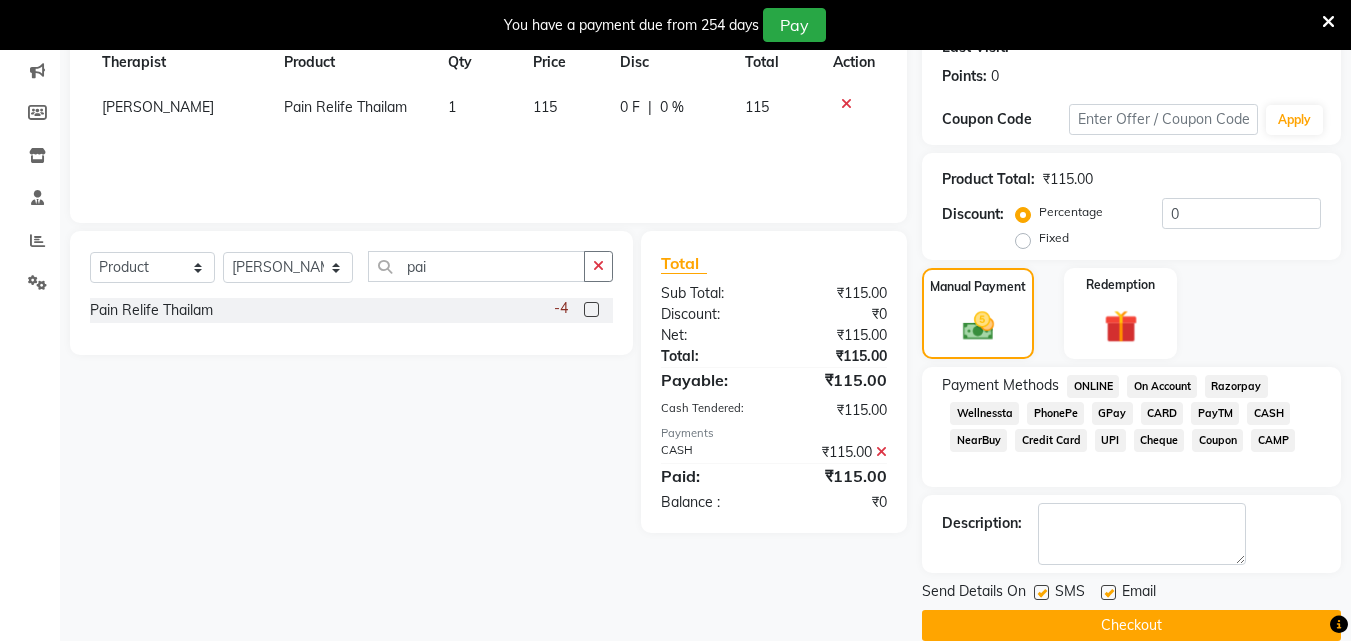 scroll, scrollTop: 325, scrollLeft: 0, axis: vertical 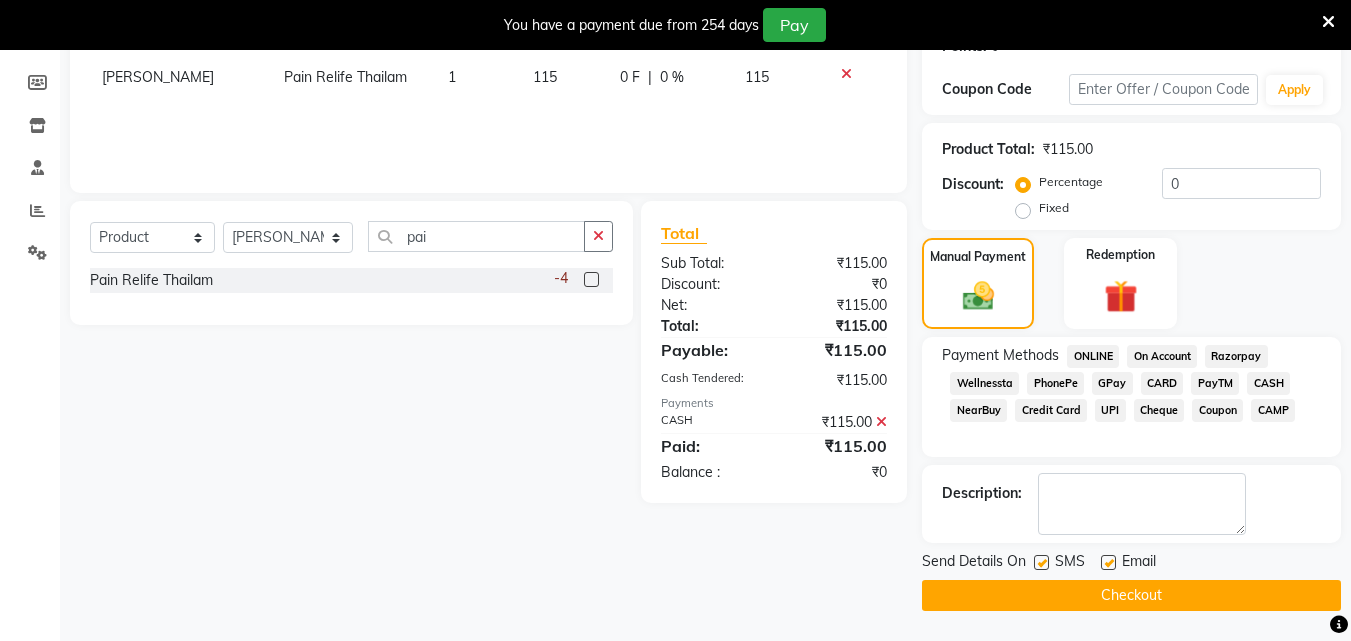 click 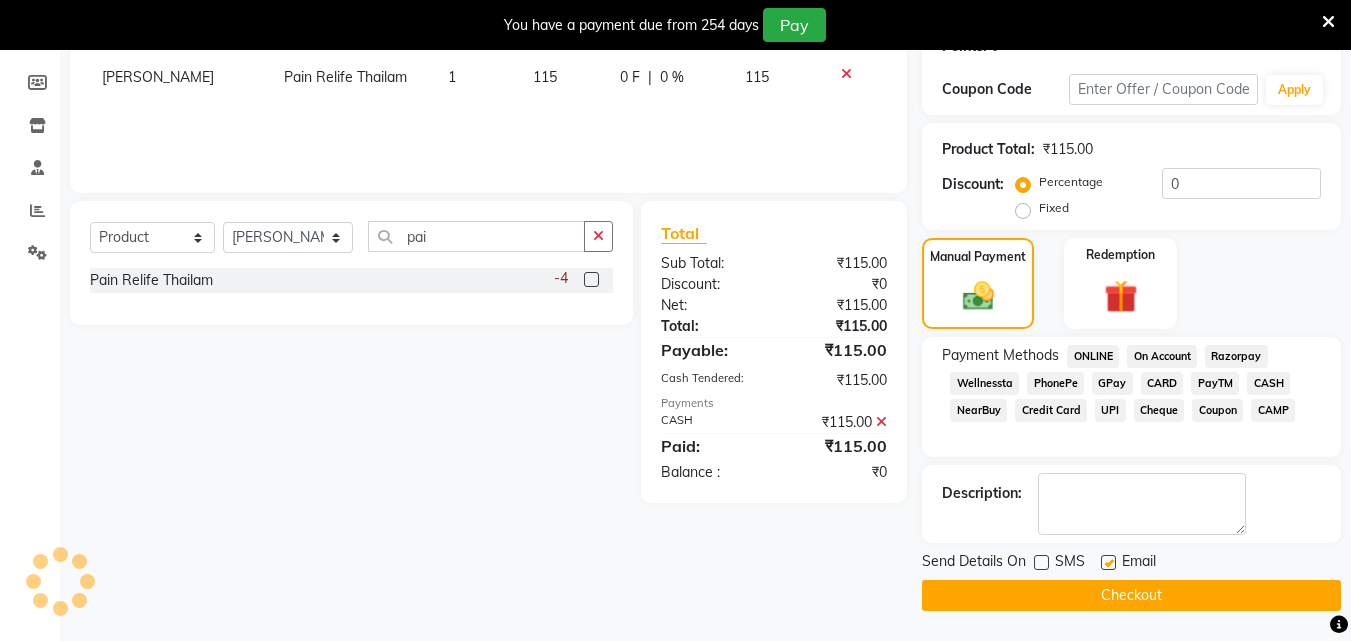click 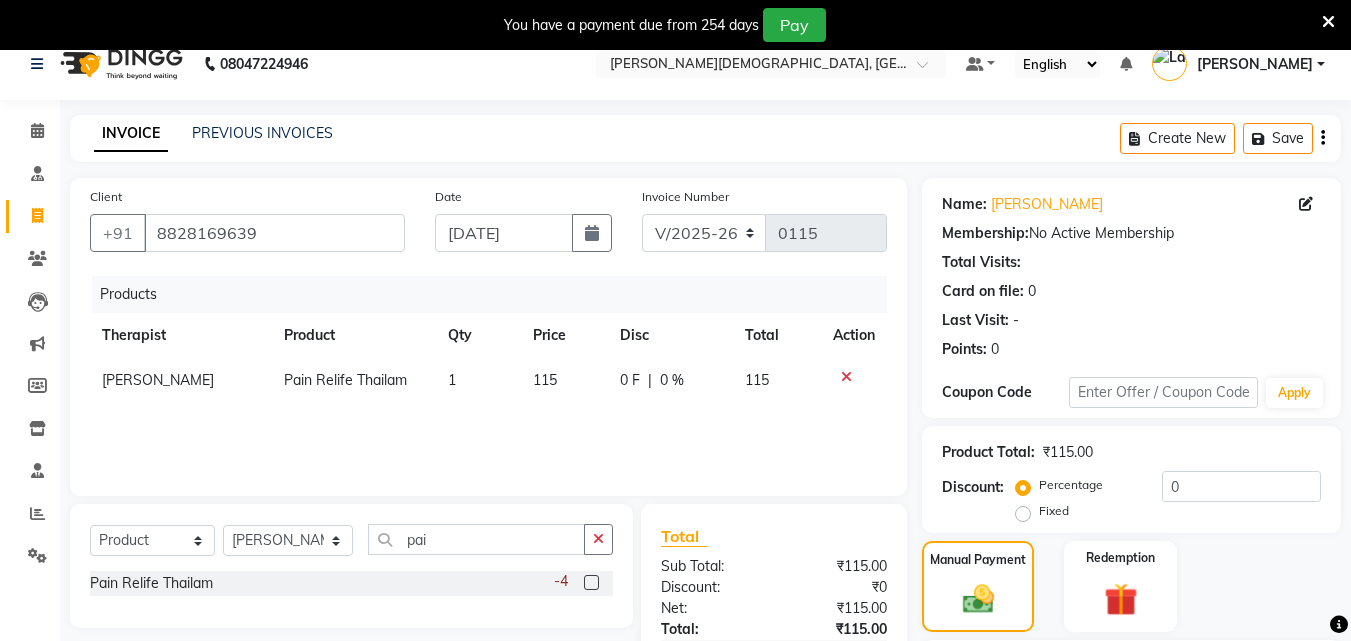 scroll, scrollTop: 0, scrollLeft: 0, axis: both 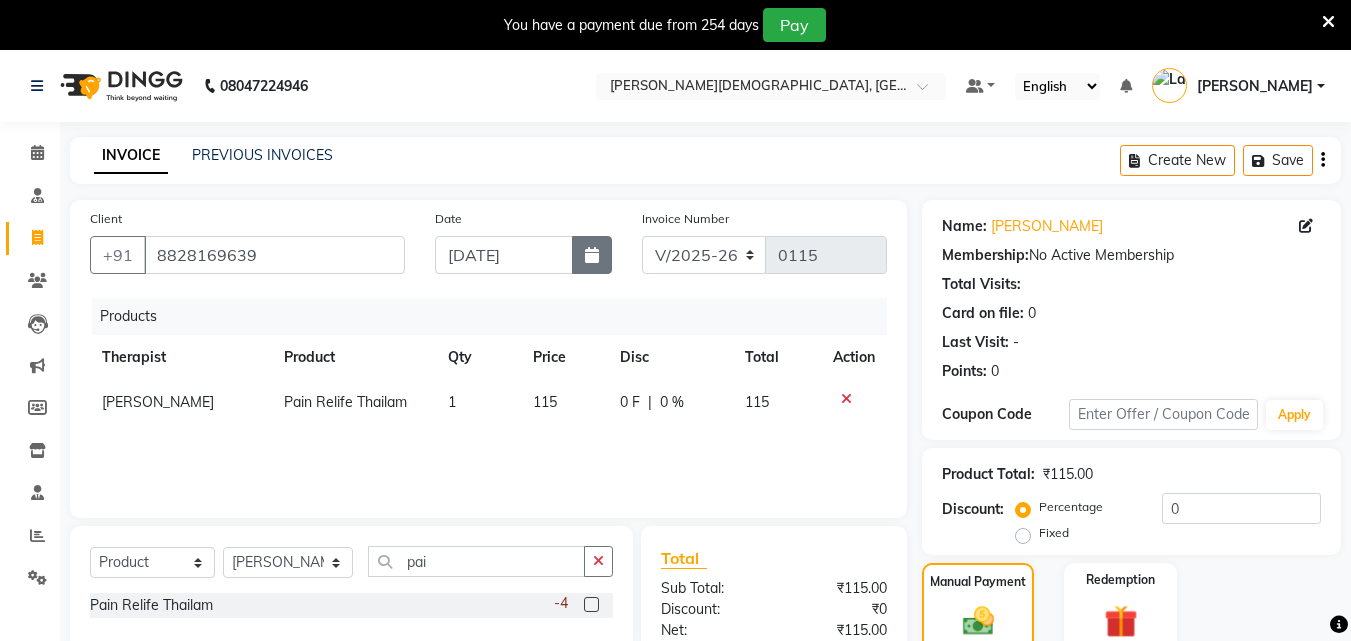 click 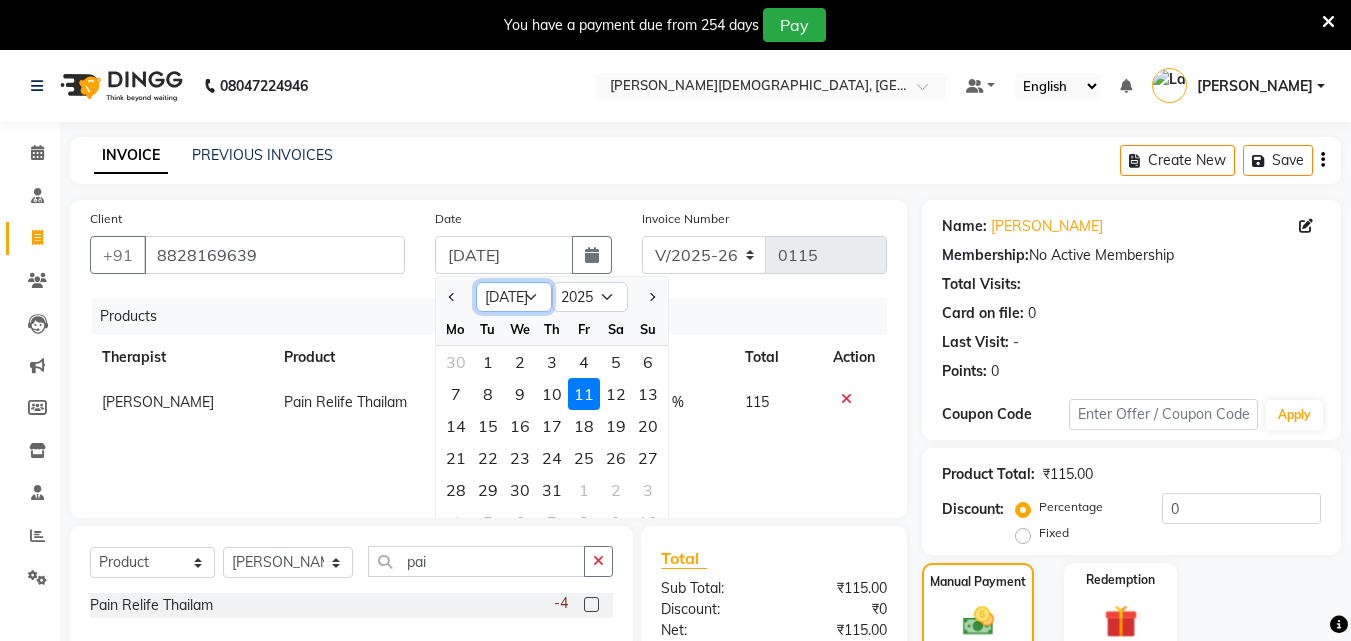 click on "Jan Feb Mar Apr May Jun [DATE] Aug Sep Oct Nov Dec" 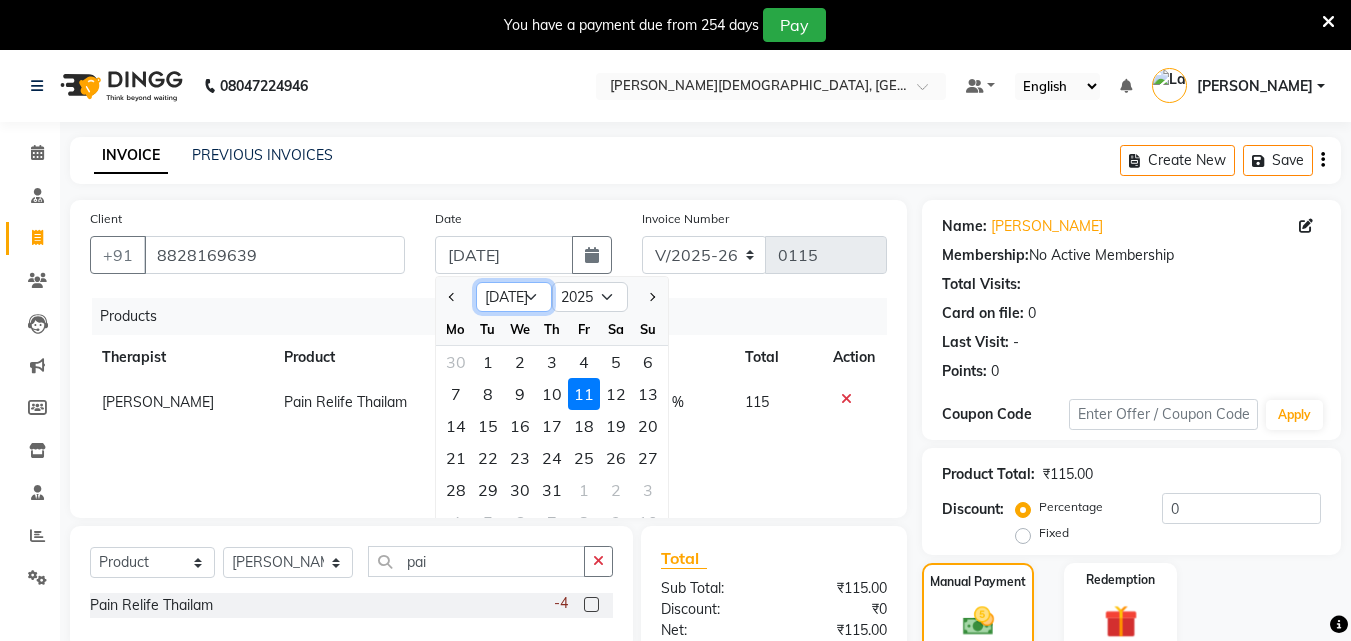 select on "3" 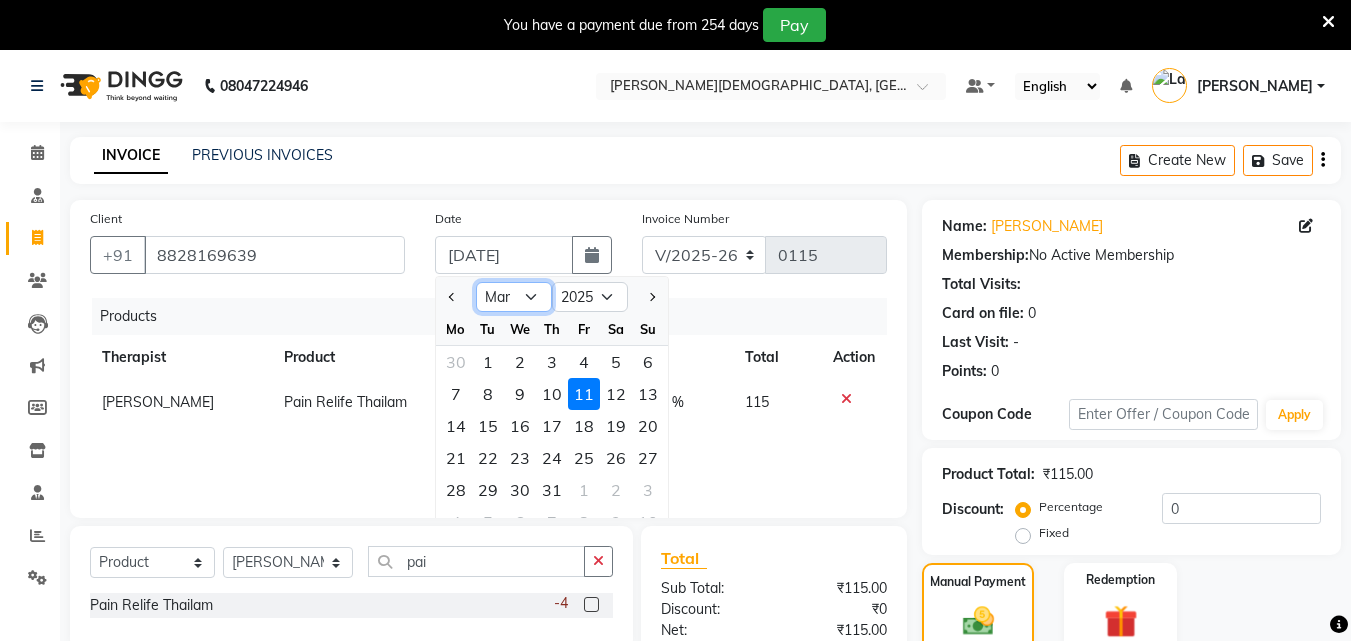 click on "Jan Feb Mar Apr May Jun [DATE] Aug Sep Oct Nov Dec" 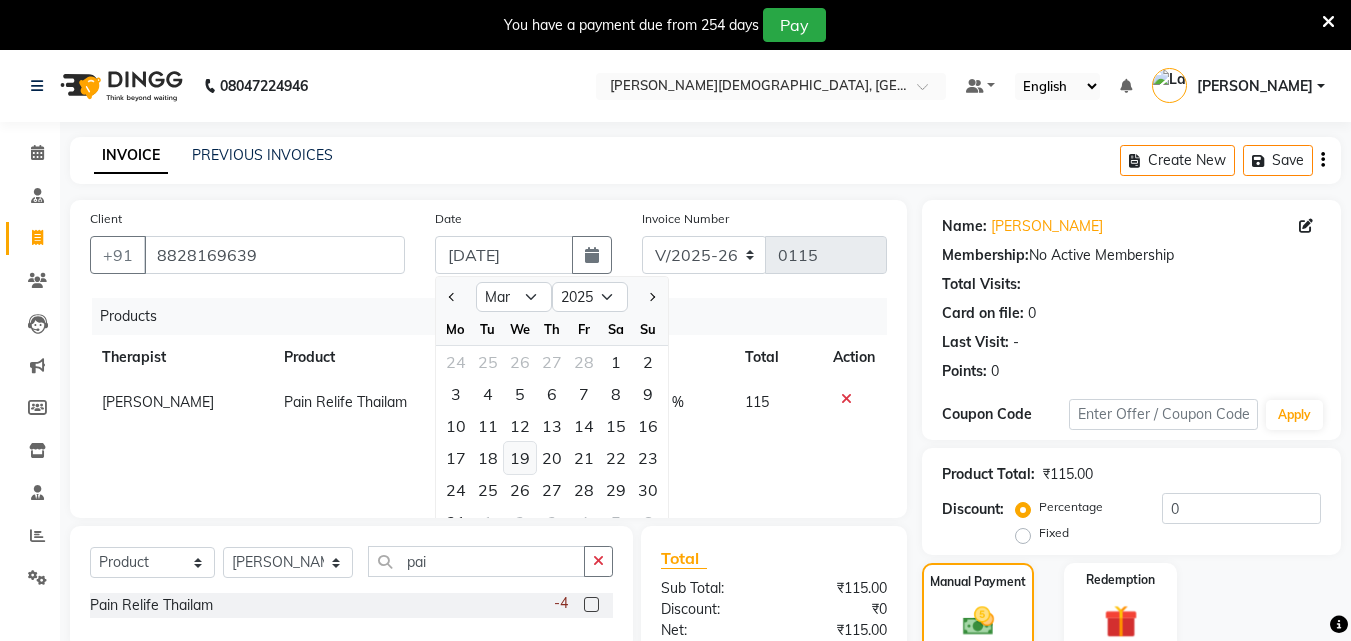 click on "19" 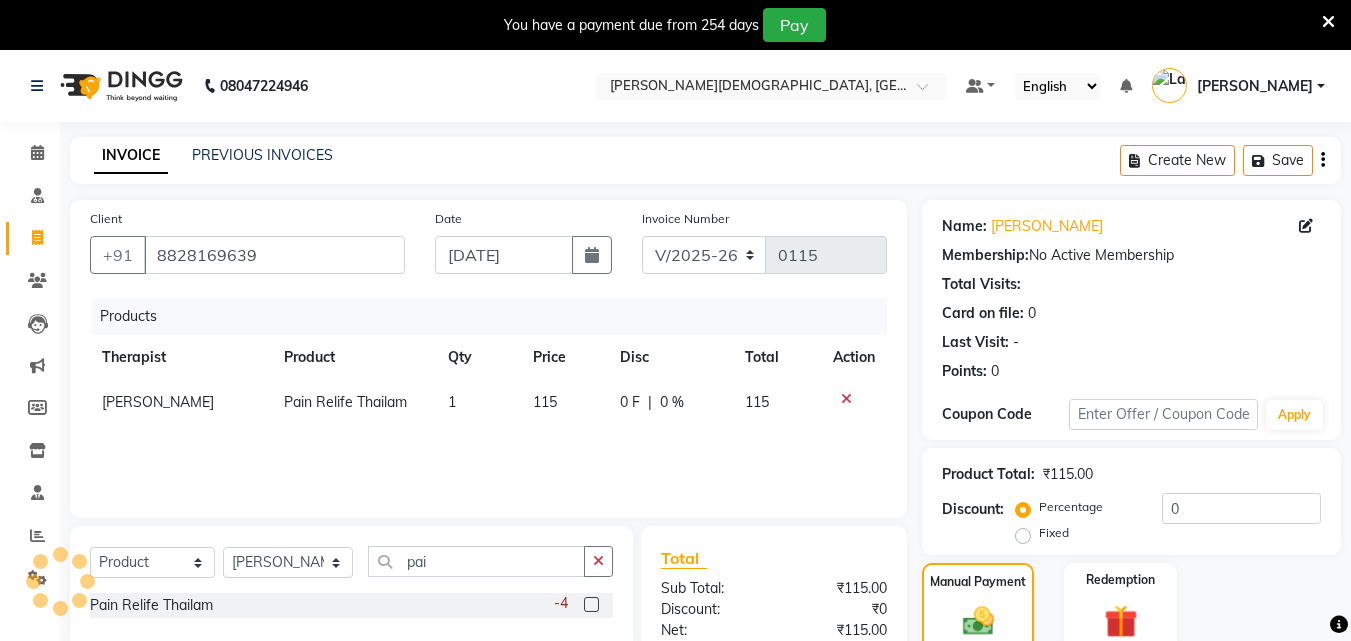 type on "0135" 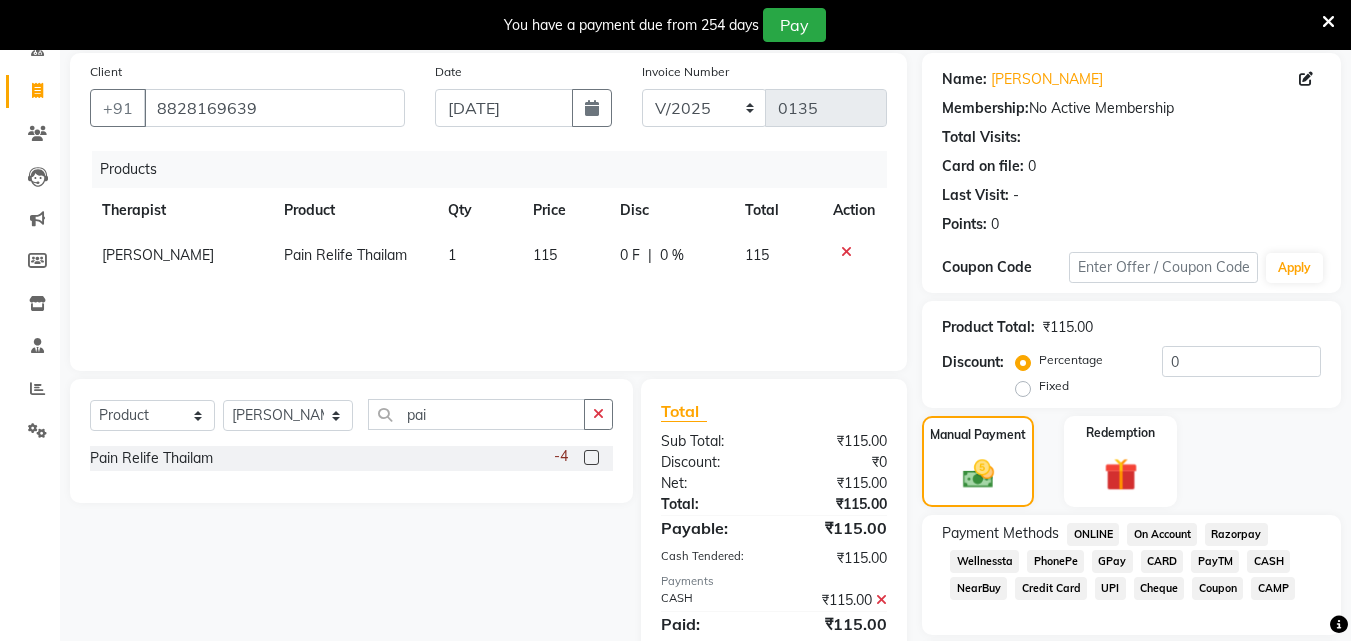 scroll, scrollTop: 325, scrollLeft: 0, axis: vertical 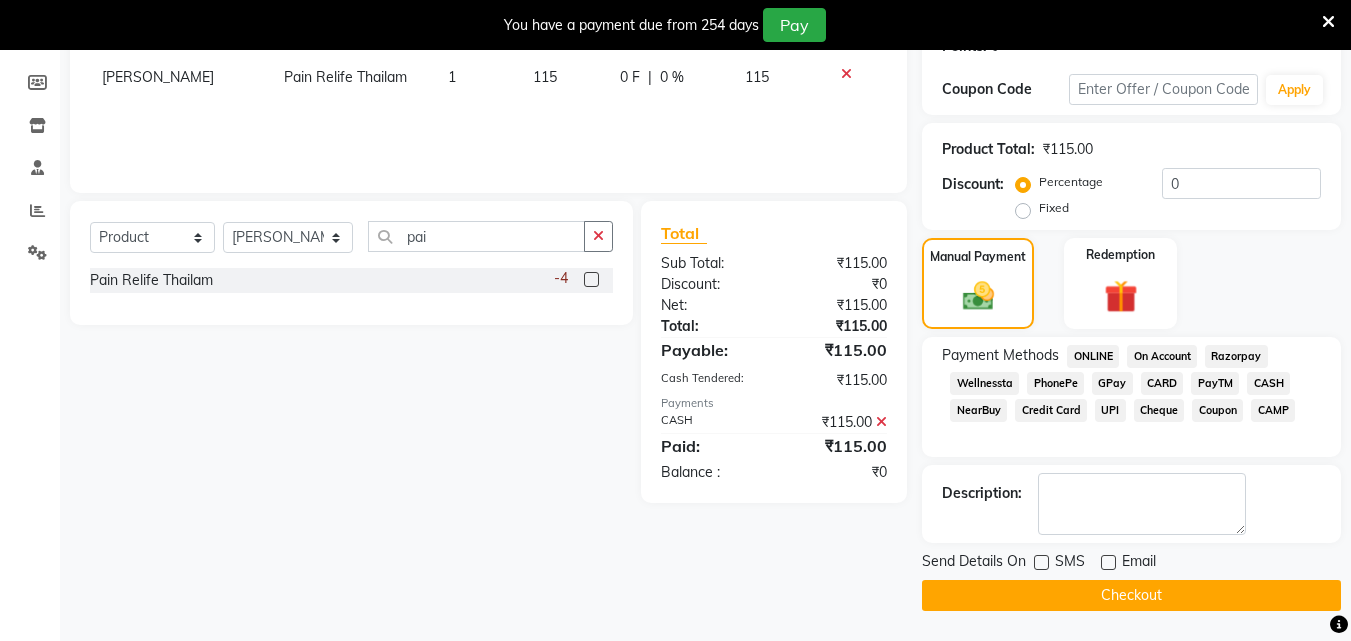 click on "Checkout" 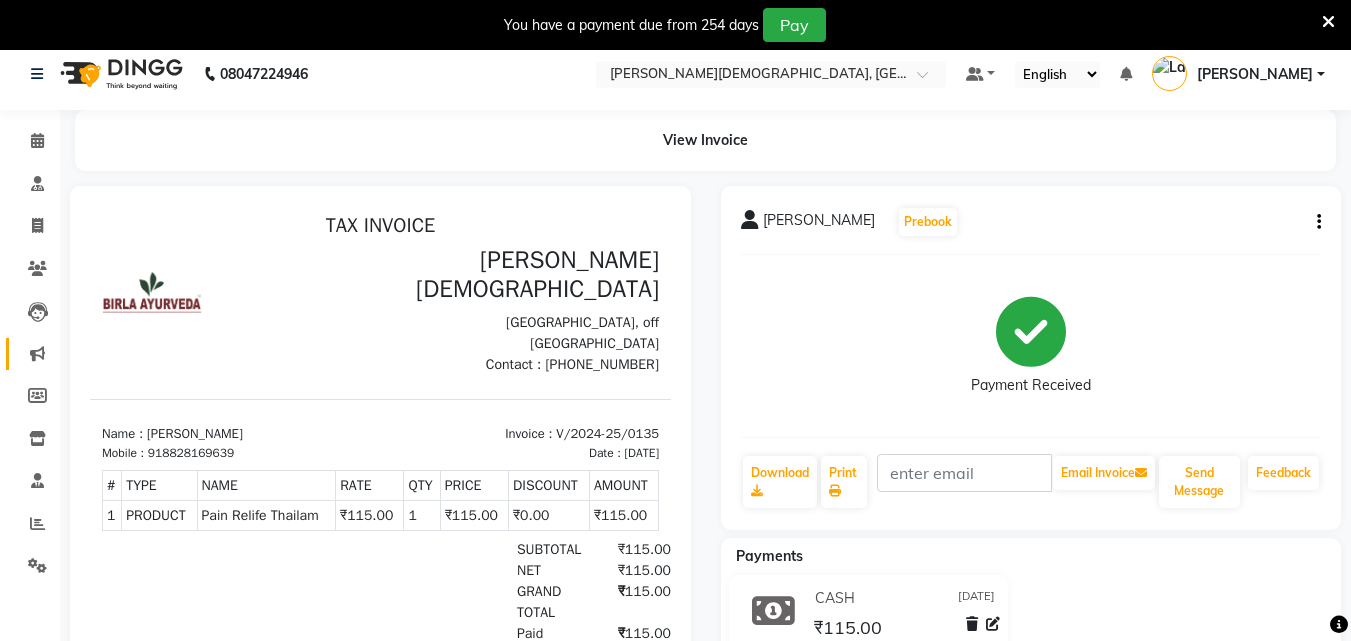 scroll, scrollTop: 0, scrollLeft: 0, axis: both 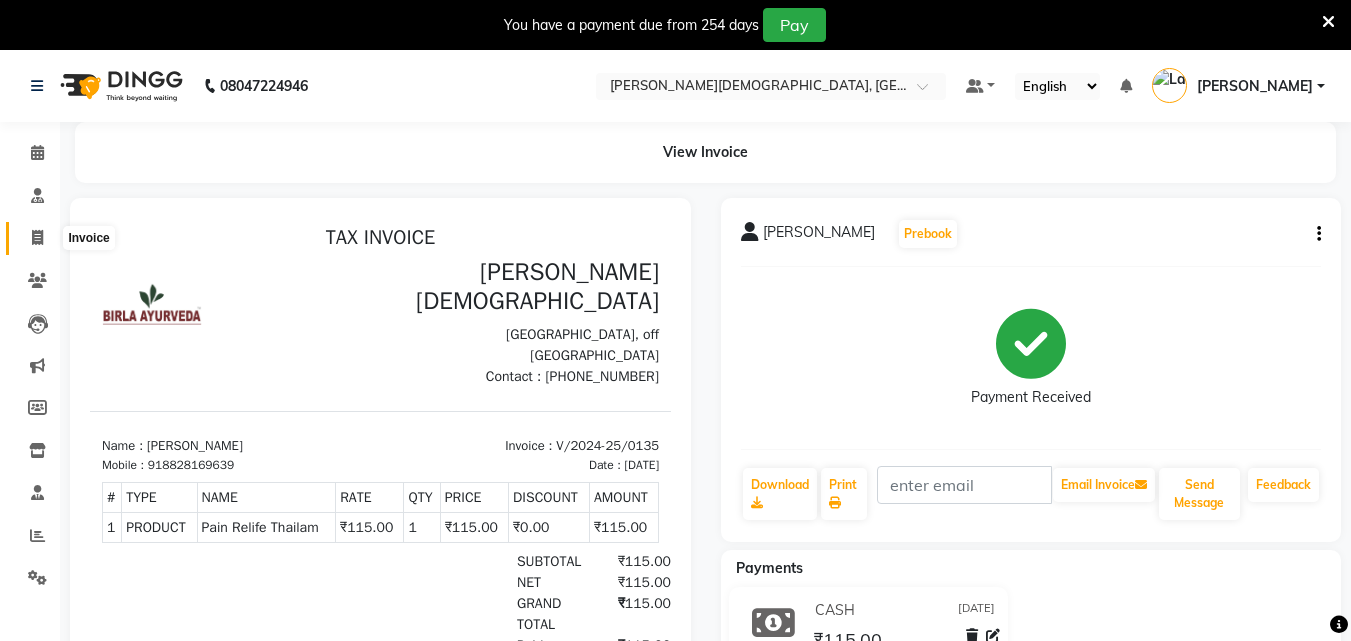 click 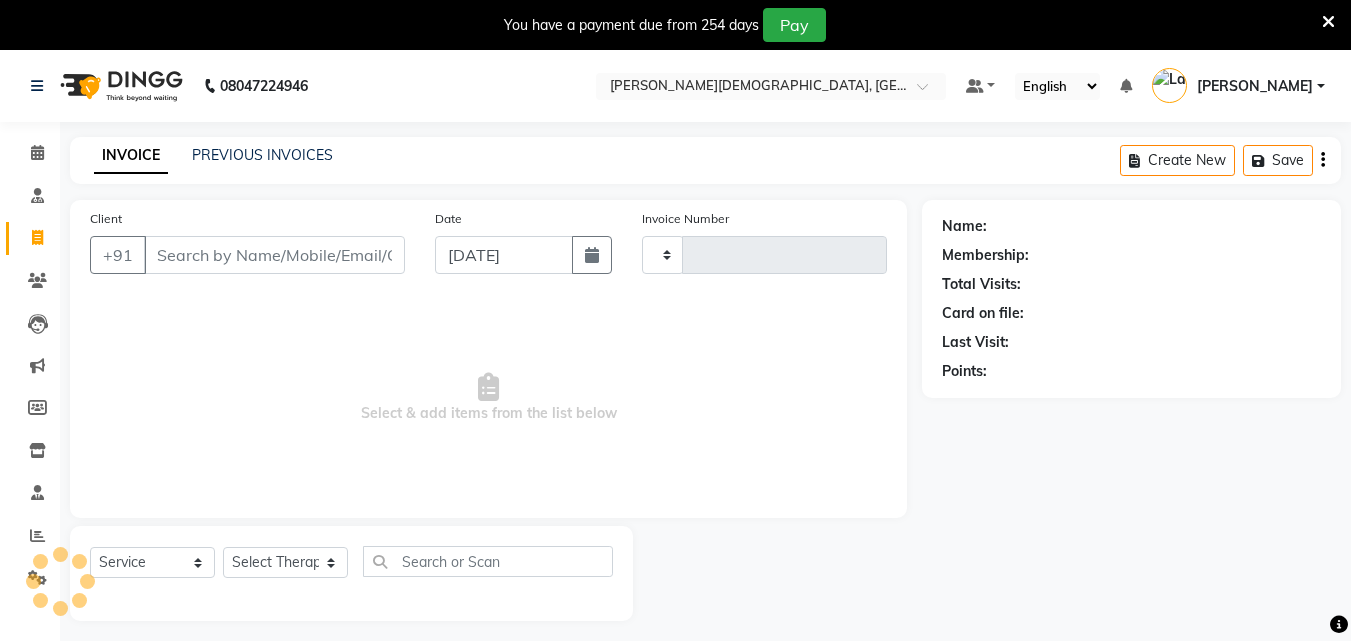 scroll, scrollTop: 50, scrollLeft: 0, axis: vertical 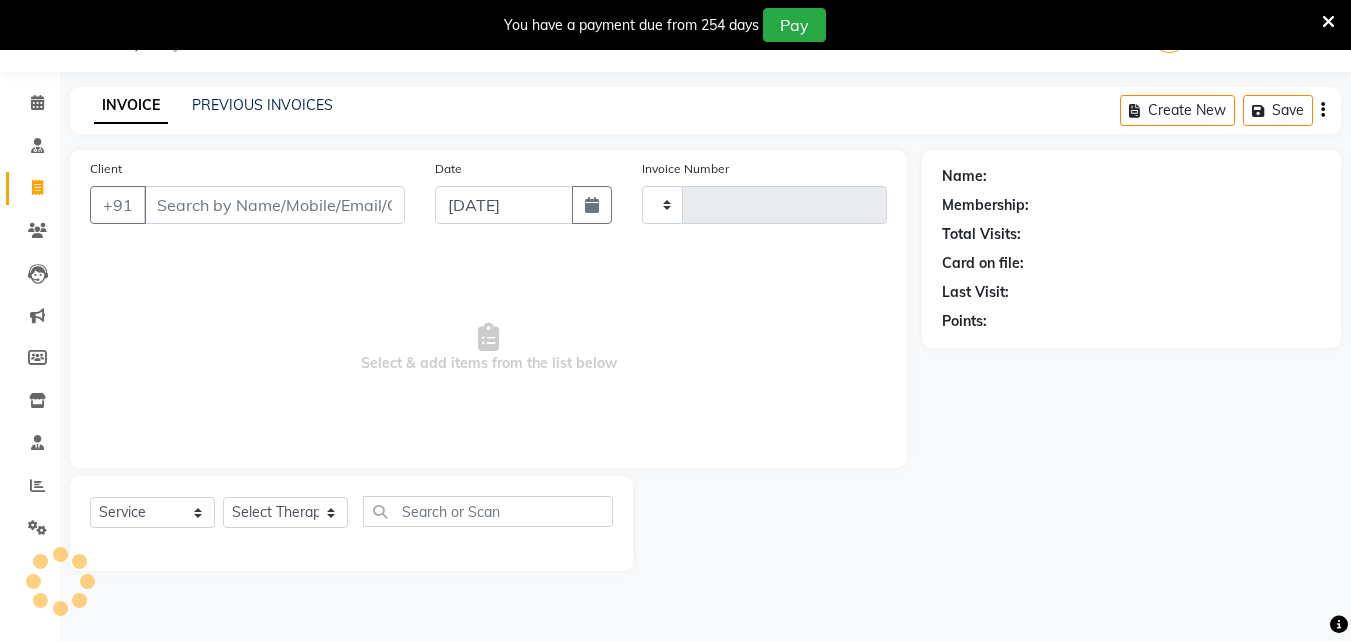 type on "0115" 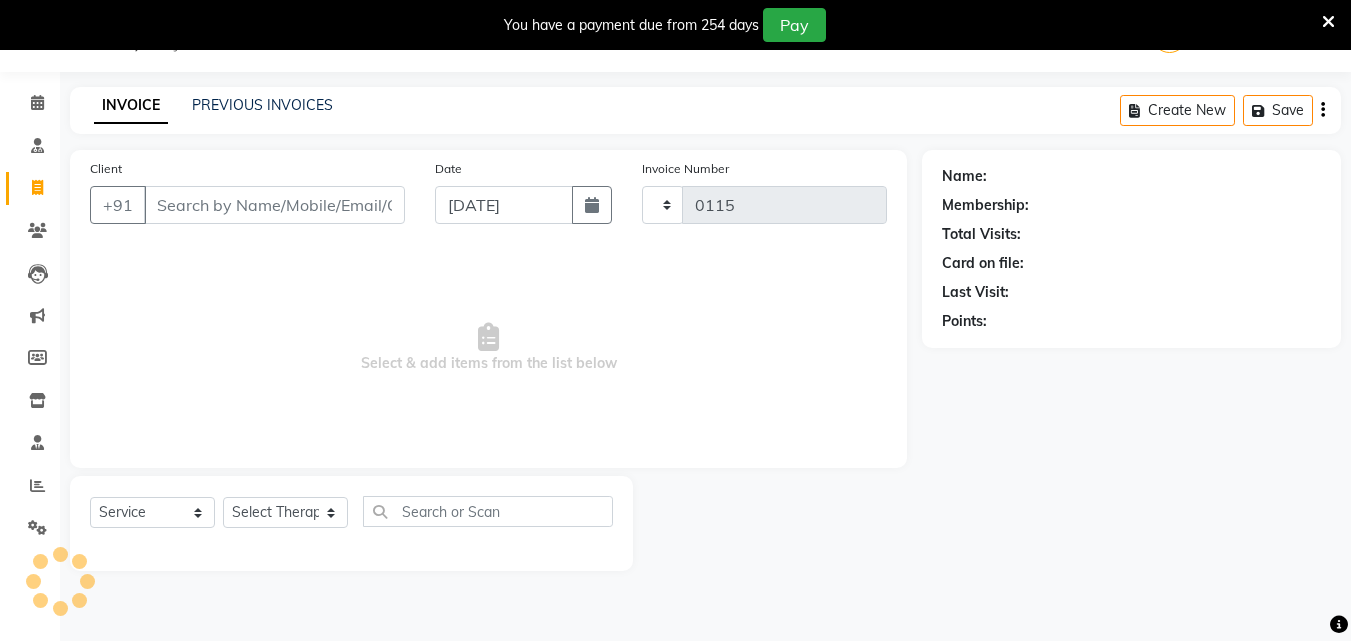 select on "6810" 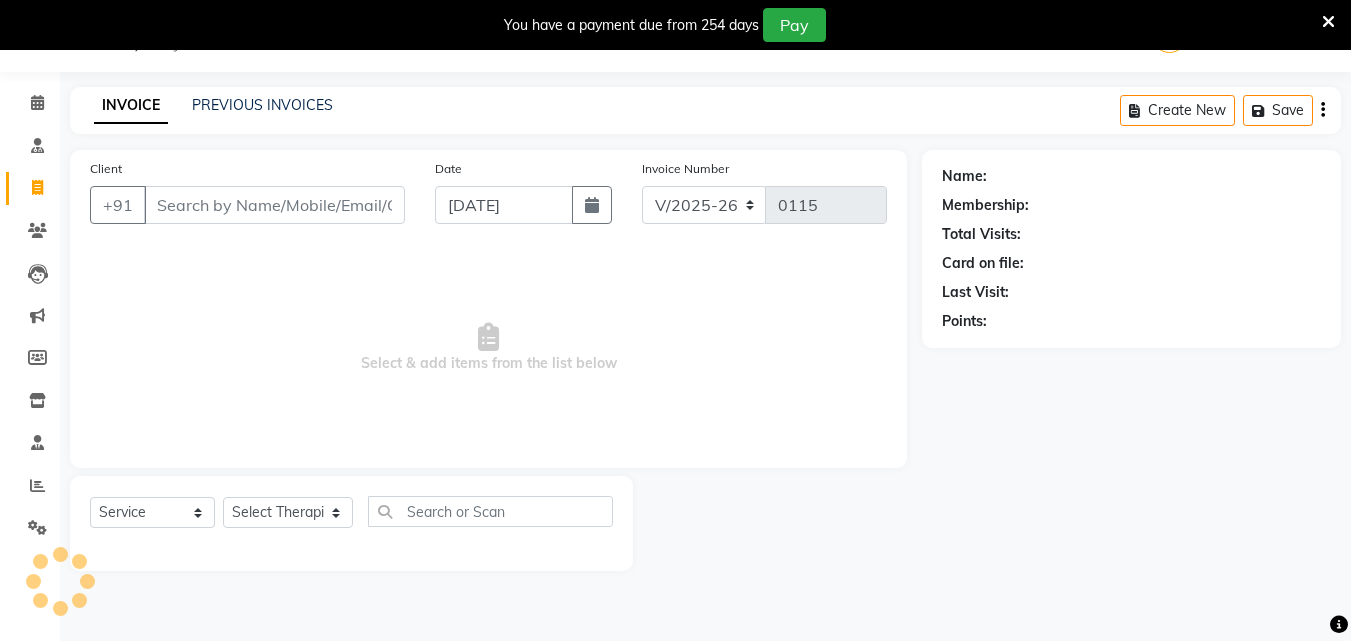 click on "Client" at bounding box center (274, 205) 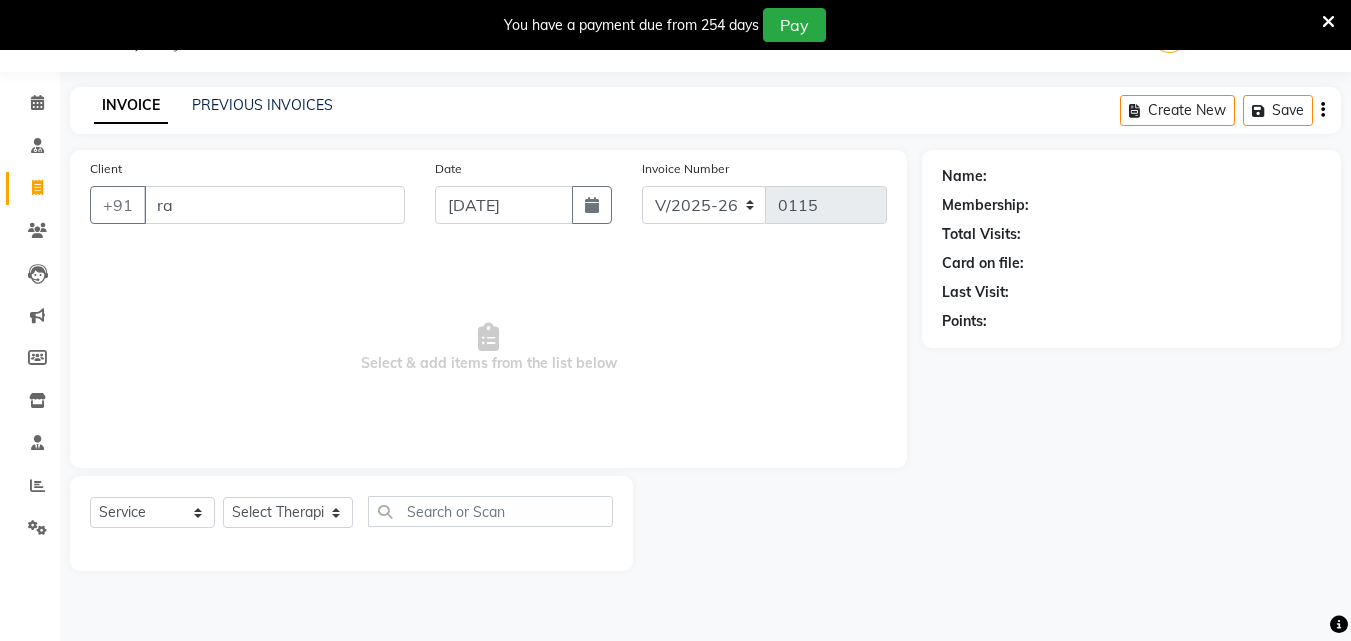 type on "r" 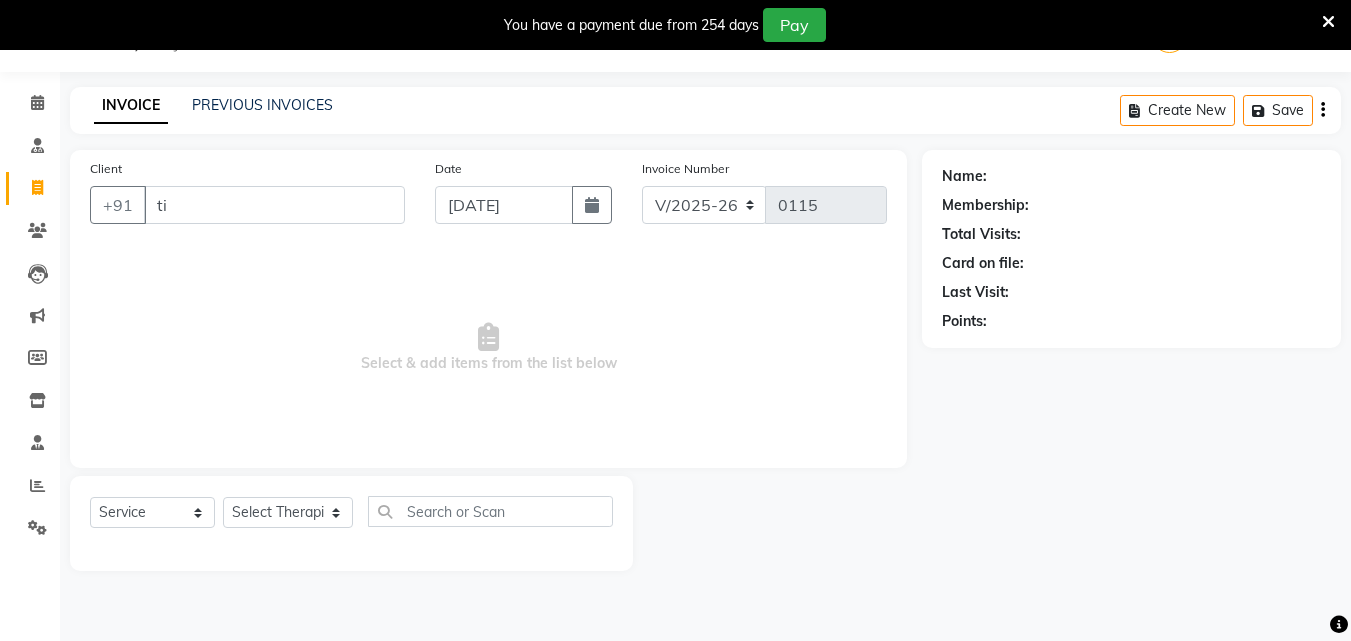 type on "t" 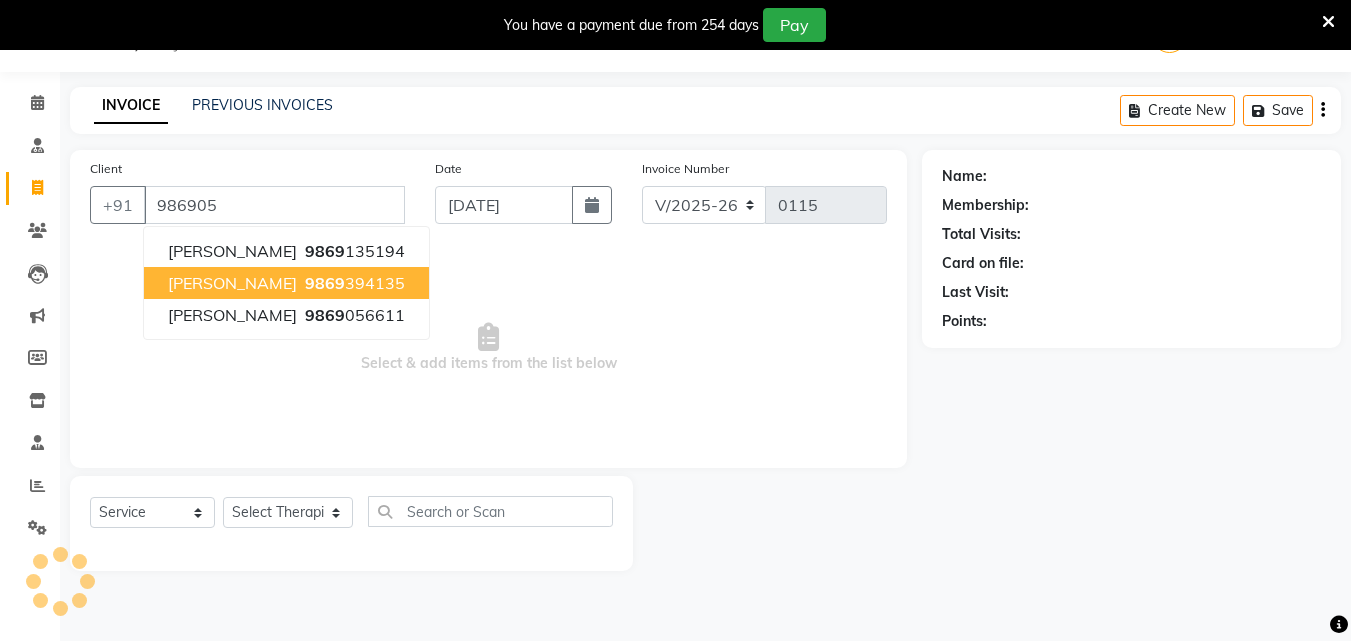 type on "9869056" 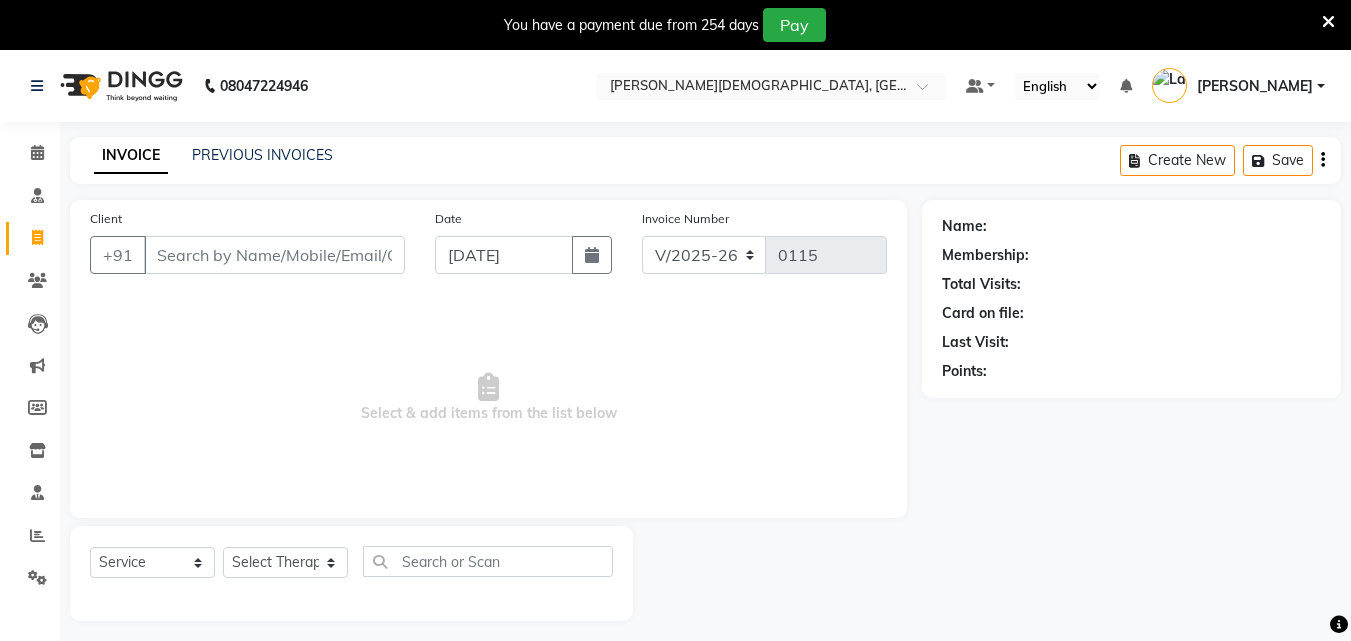 select on "6810" 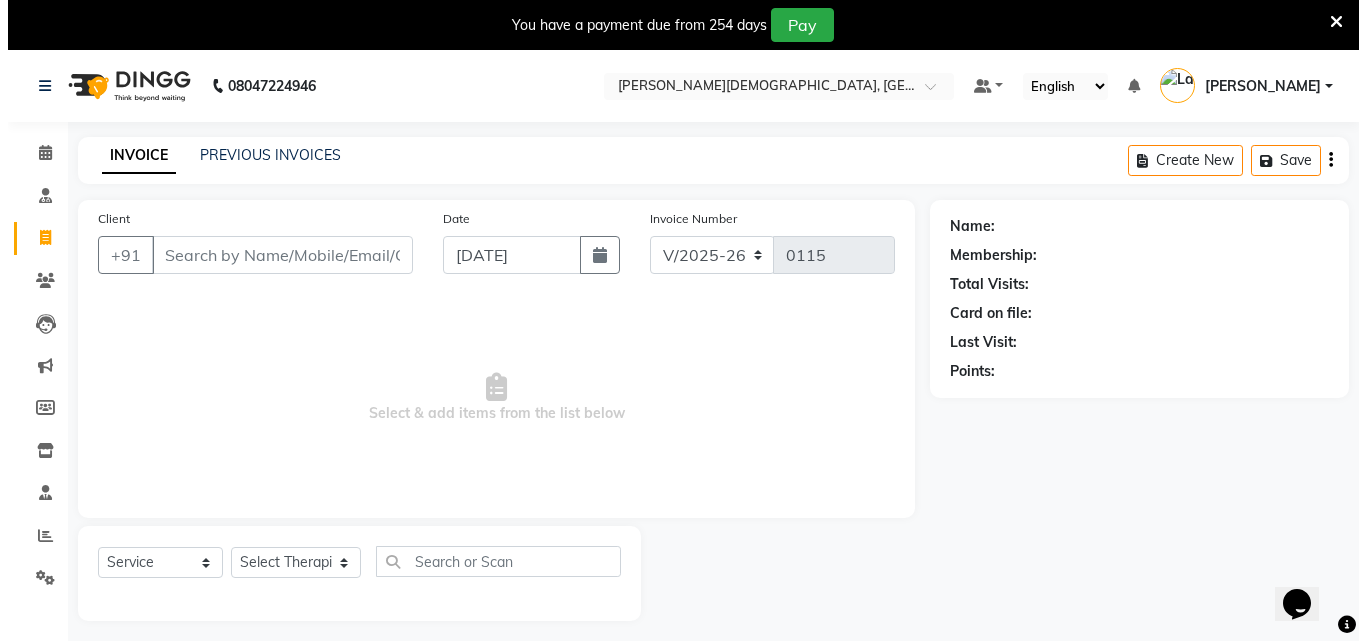 scroll, scrollTop: 0, scrollLeft: 0, axis: both 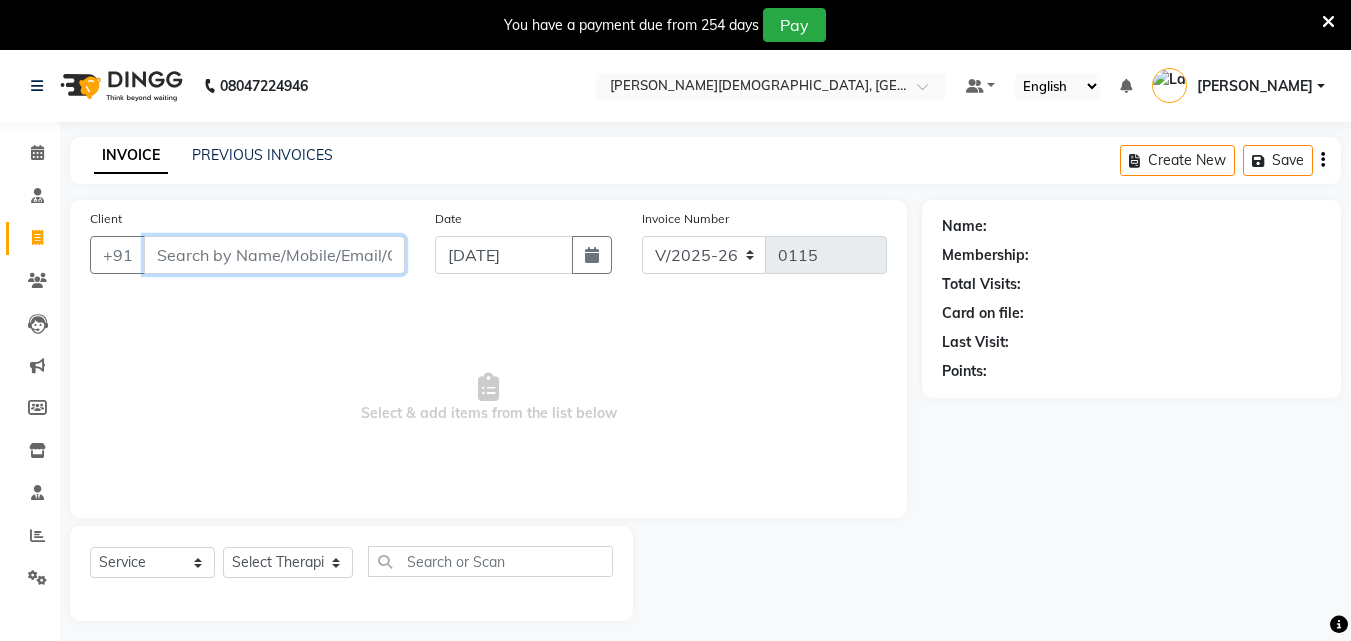 click on "Client" at bounding box center [274, 255] 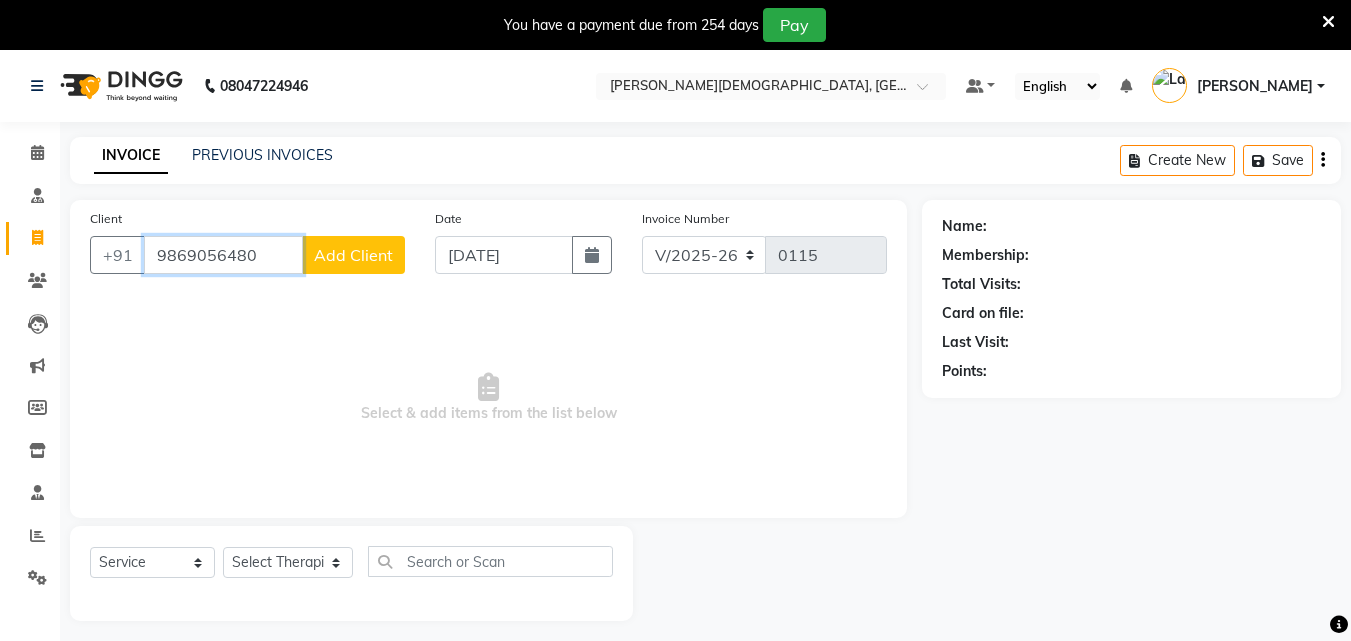 type on "9869056480" 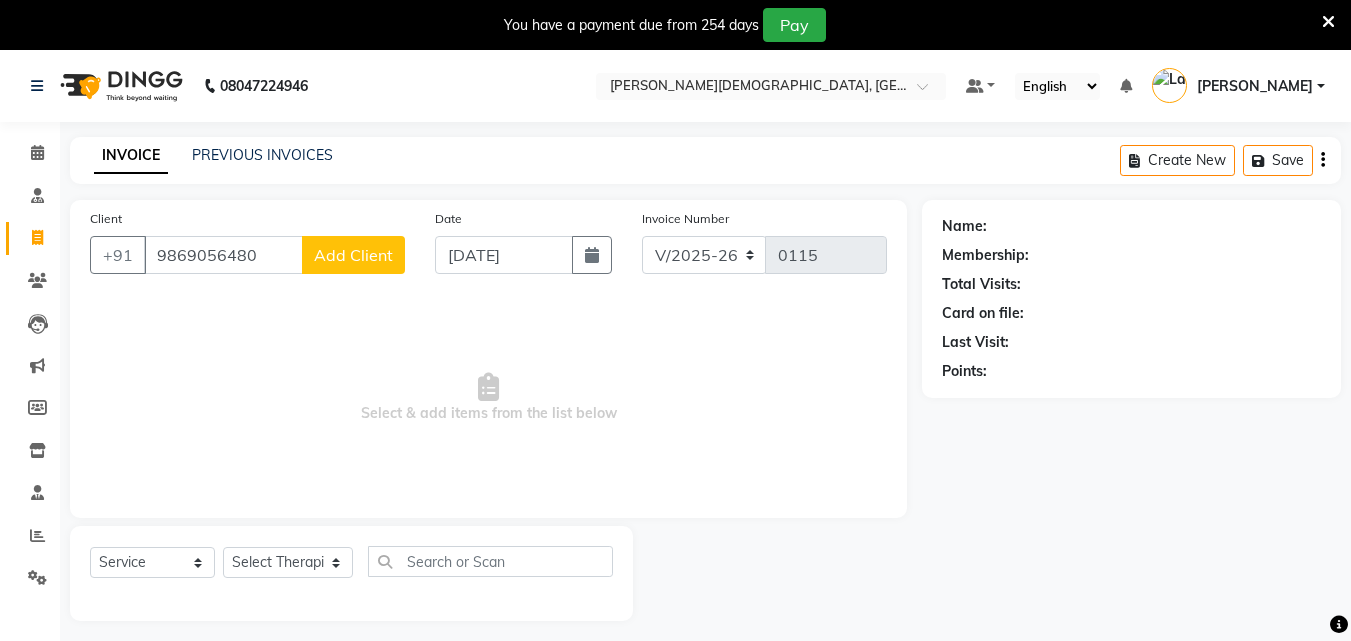 click on "Add Client" 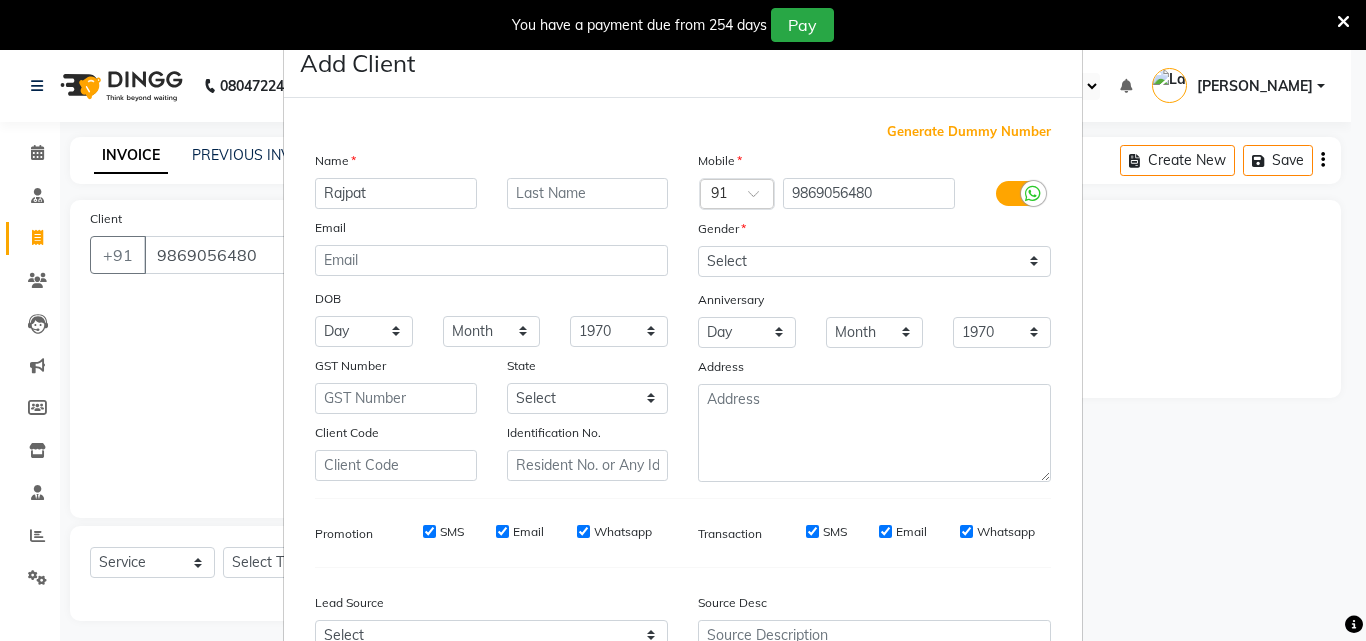 type on "Rajpat" 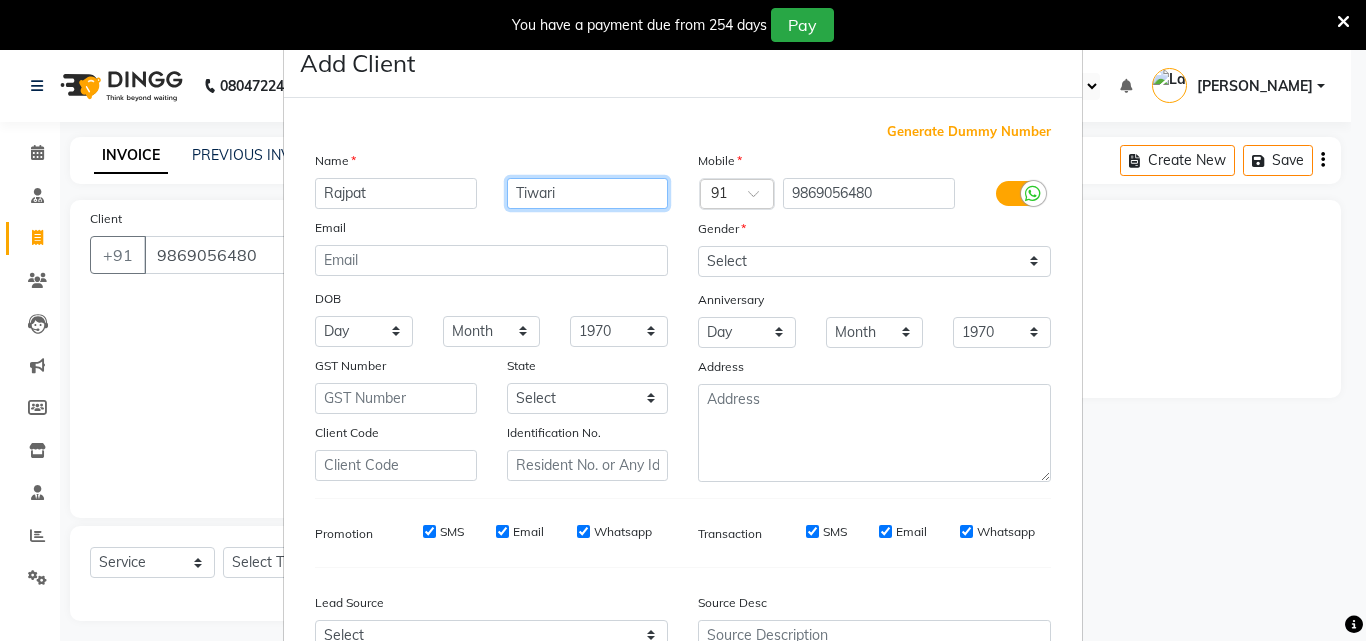 type on "Tiwari" 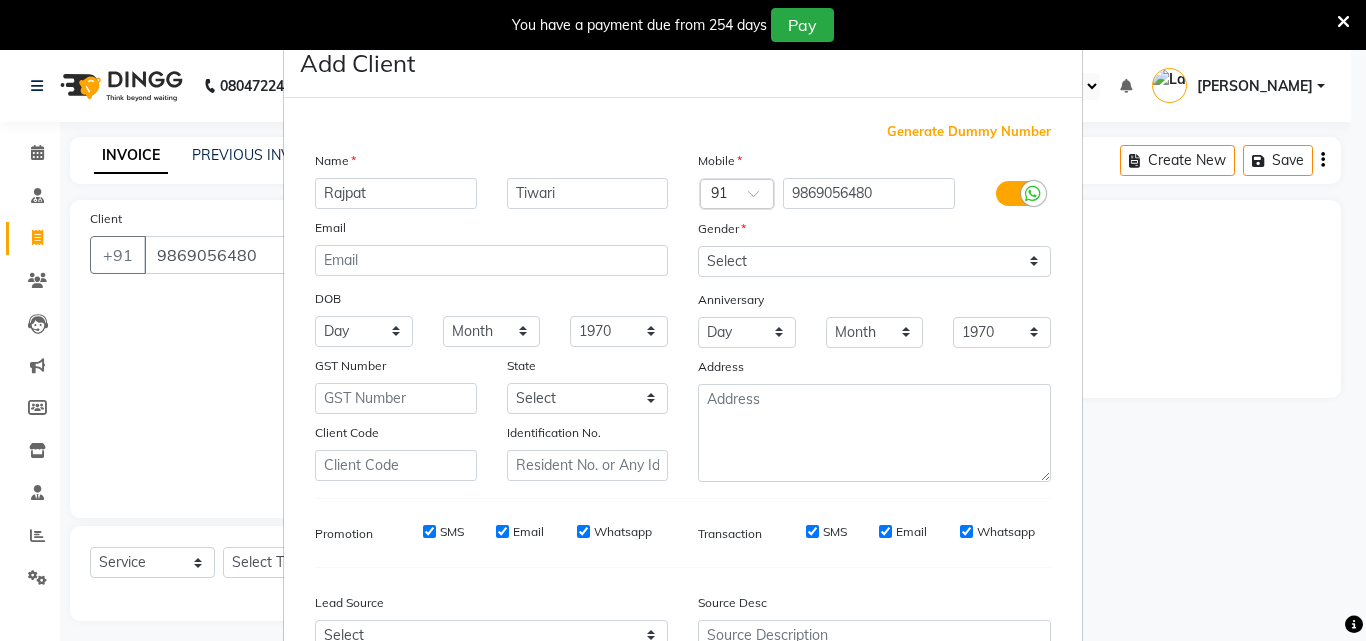 click at bounding box center [1033, 194] 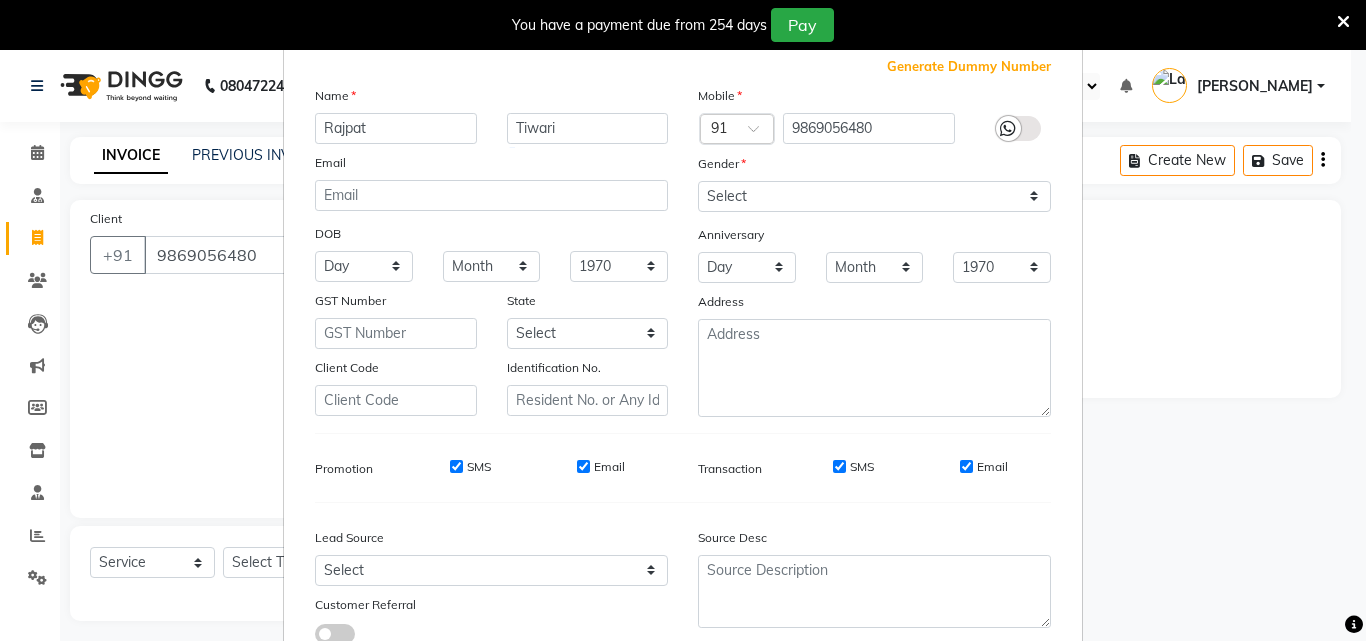 scroll, scrollTop: 100, scrollLeft: 0, axis: vertical 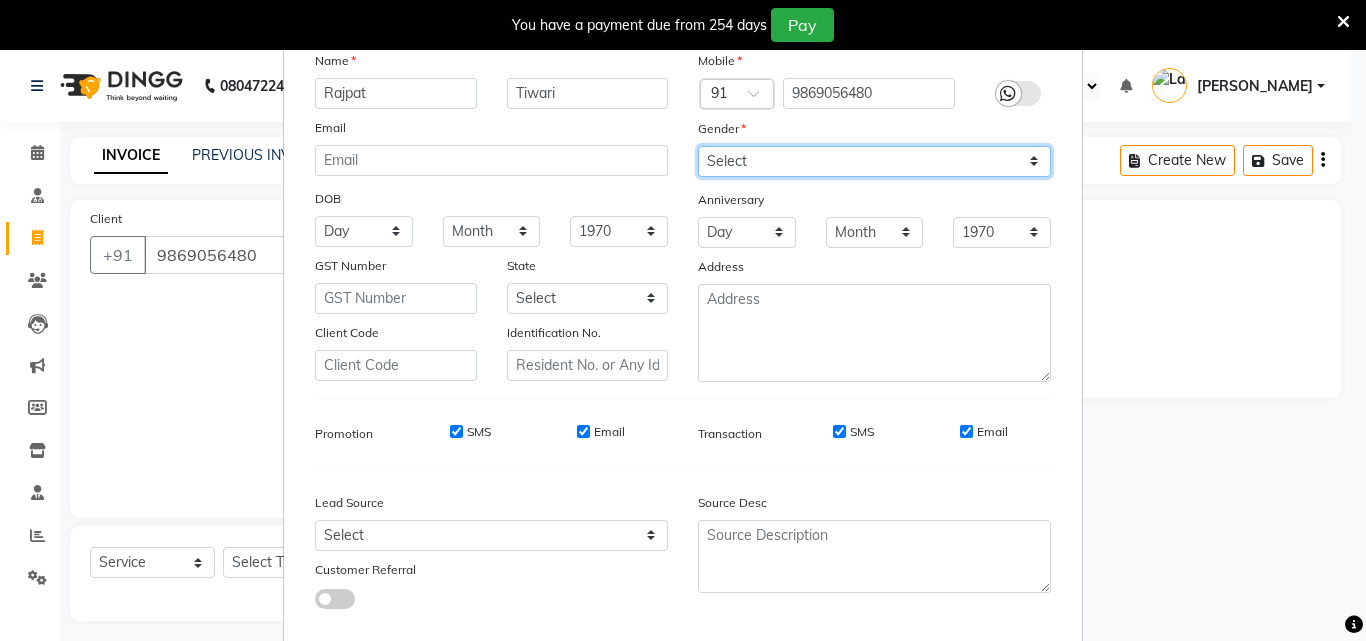 click on "Select [DEMOGRAPHIC_DATA] [DEMOGRAPHIC_DATA] Other Prefer Not To Say" at bounding box center [874, 161] 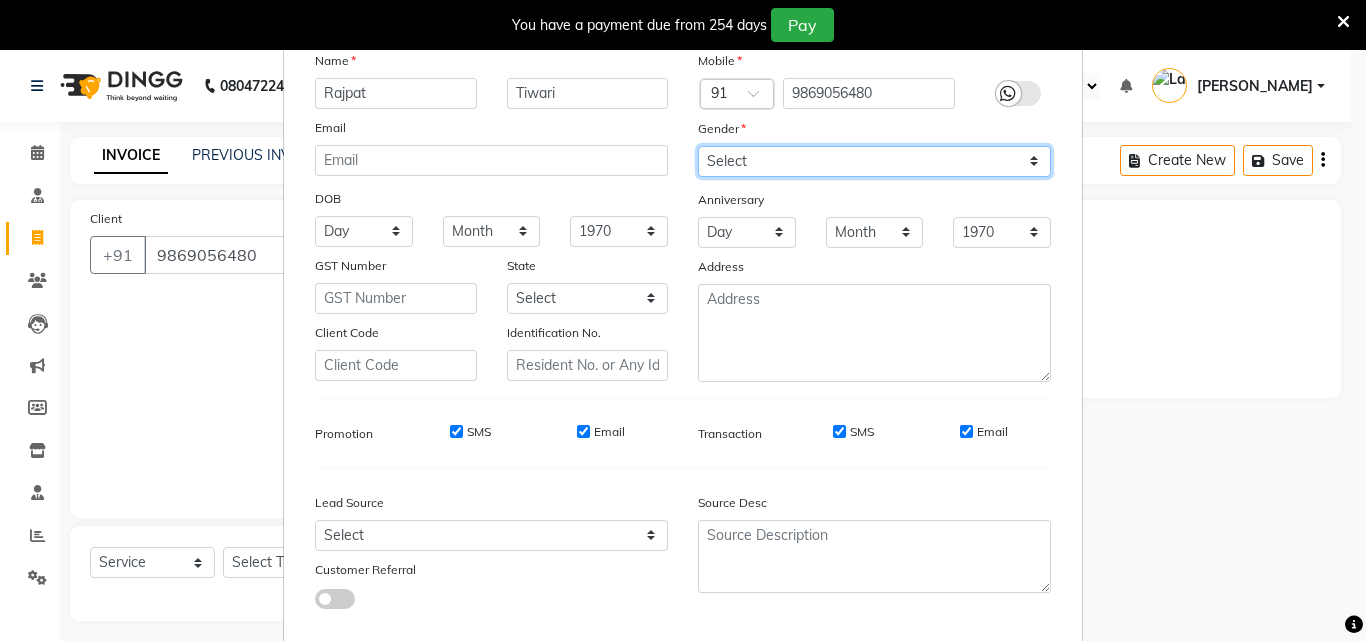 click on "Select [DEMOGRAPHIC_DATA] [DEMOGRAPHIC_DATA] Other Prefer Not To Say" at bounding box center [874, 161] 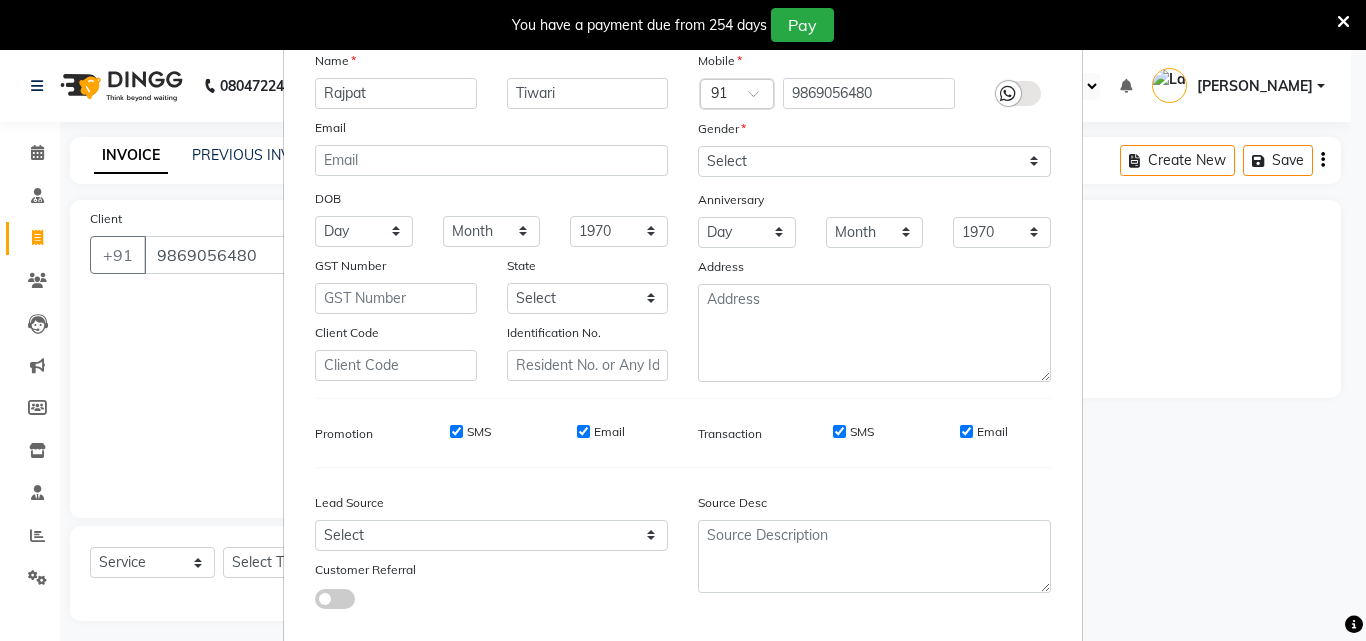 click on "SMS" at bounding box center (839, 431) 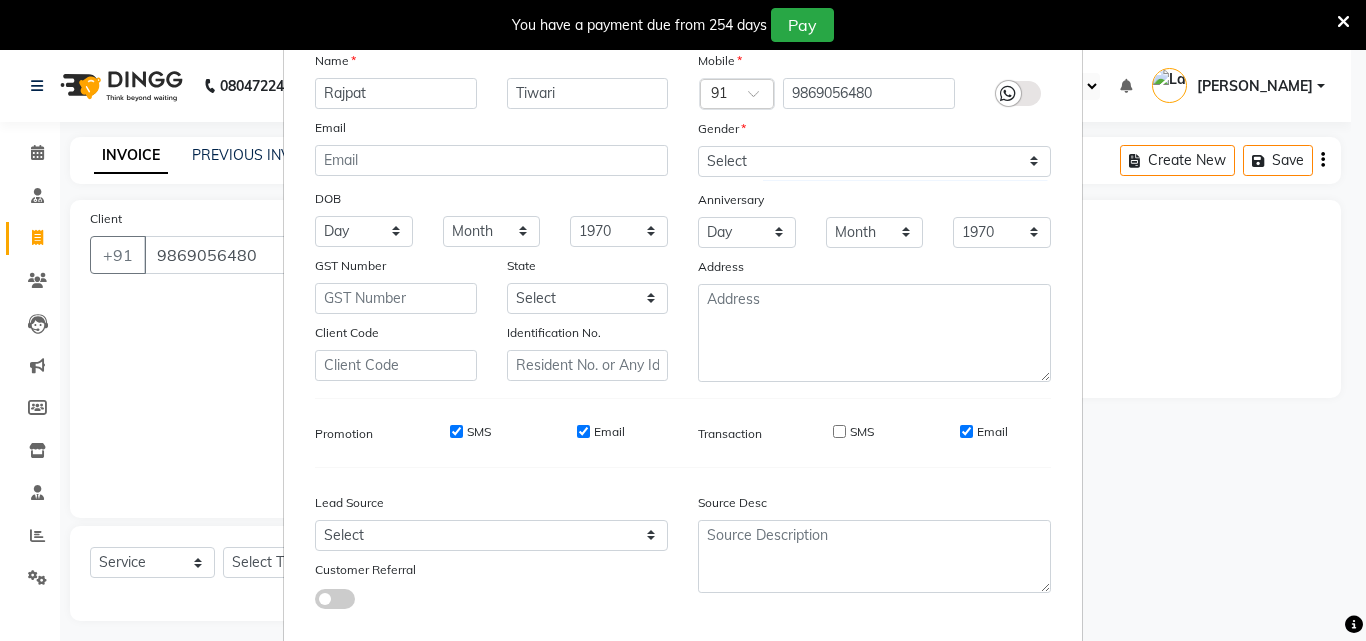 click on "Email" at bounding box center (966, 431) 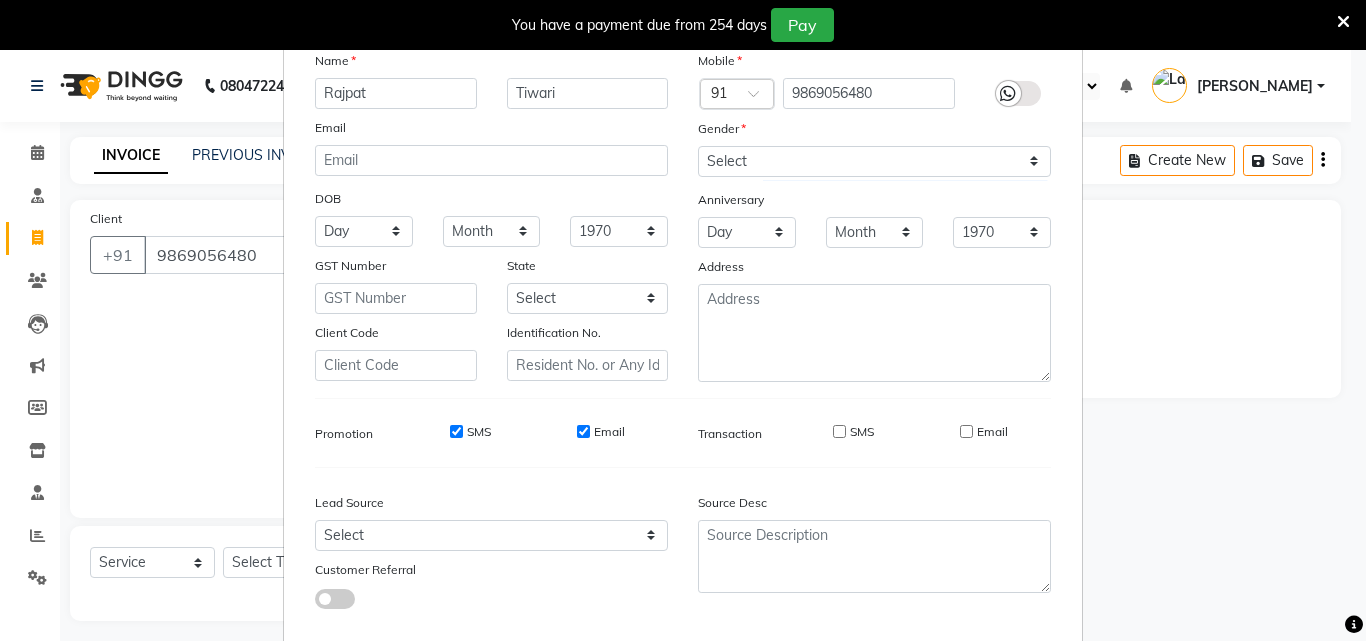 click on "Email" at bounding box center [601, 432] 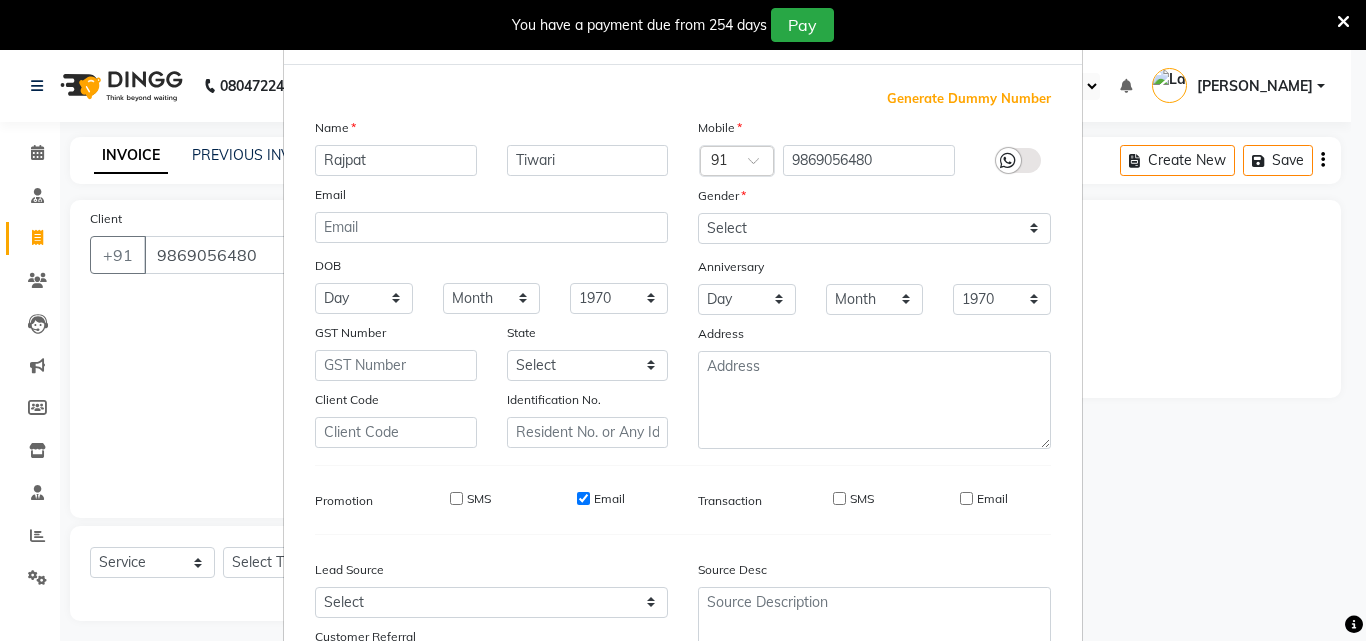 scroll, scrollTop: 0, scrollLeft: 0, axis: both 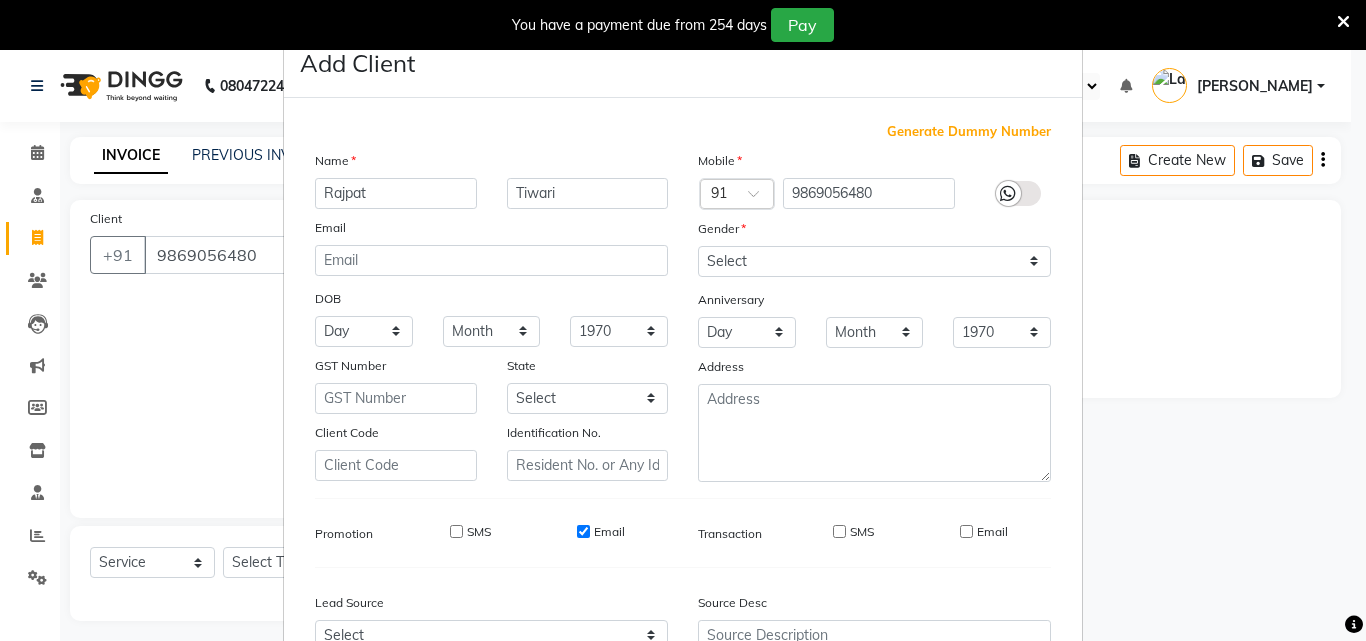 click on "Email" at bounding box center (583, 531) 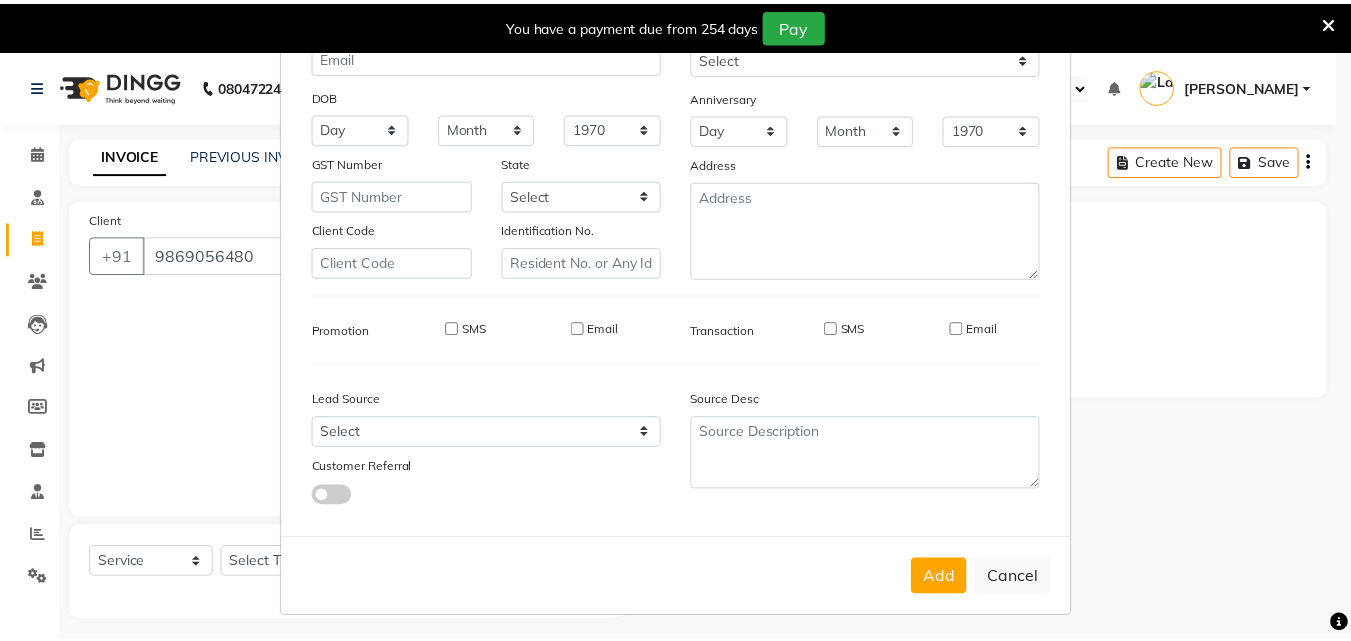 scroll, scrollTop: 208, scrollLeft: 0, axis: vertical 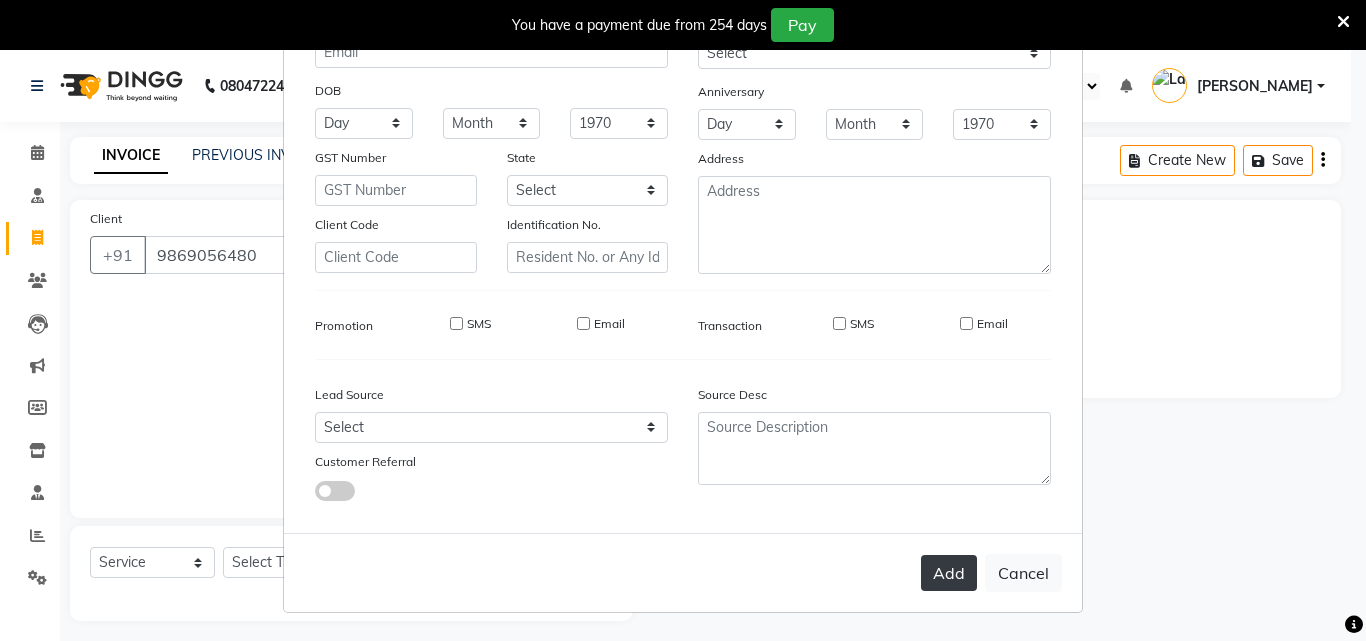 click on "Add" at bounding box center [949, 573] 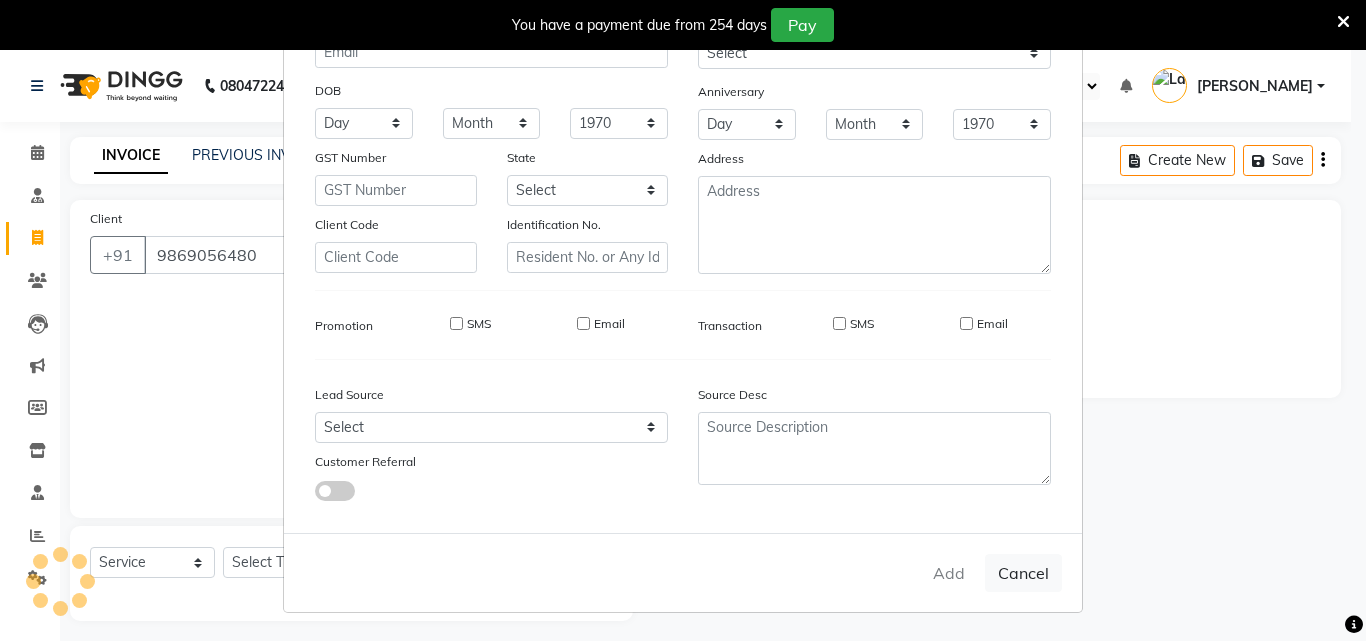 type 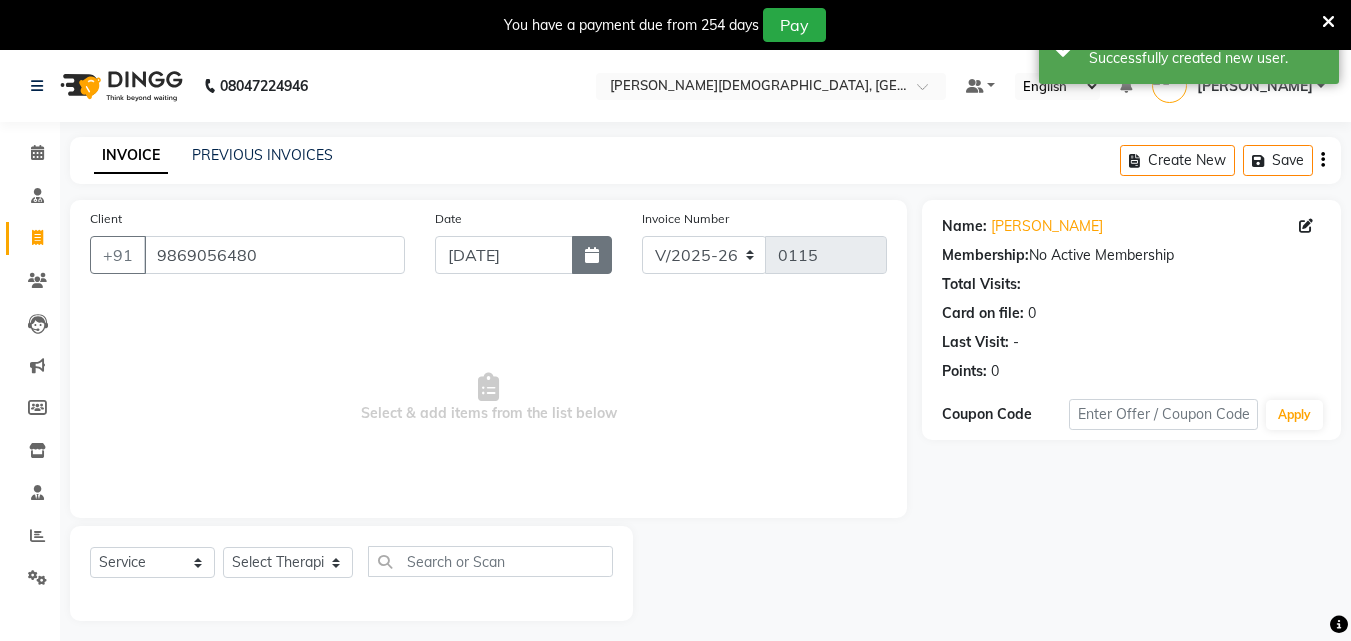 click 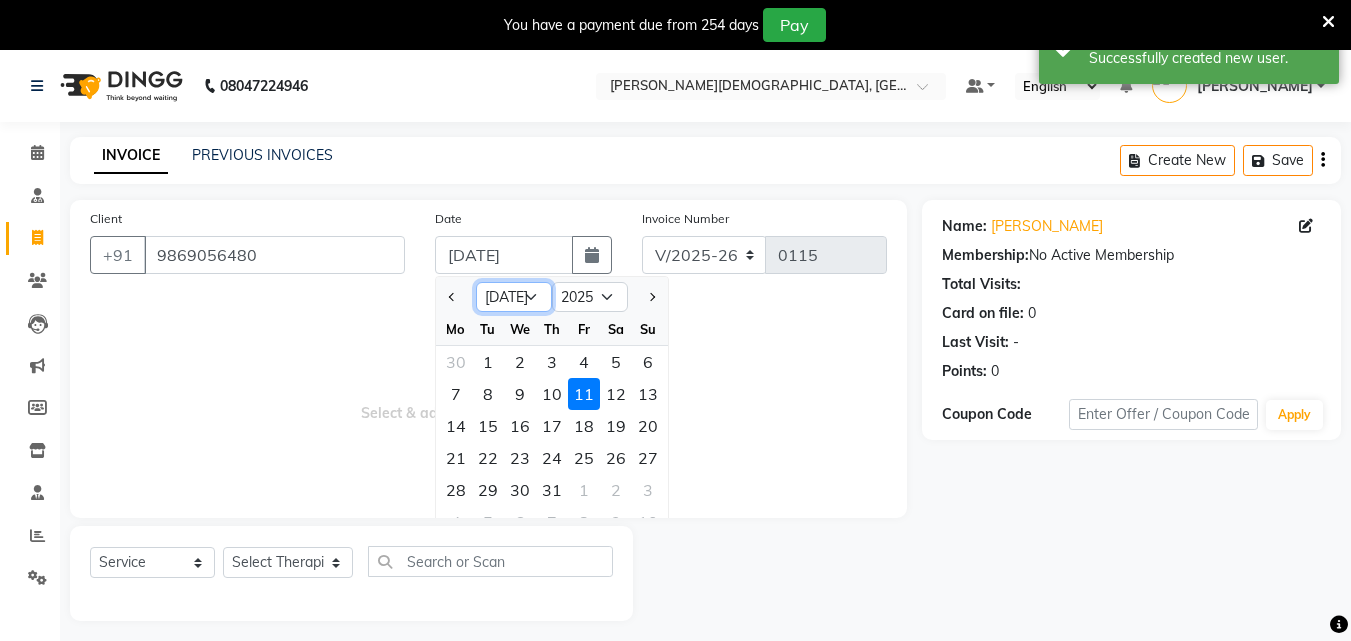 drag, startPoint x: 526, startPoint y: 297, endPoint x: 523, endPoint y: 310, distance: 13.341664 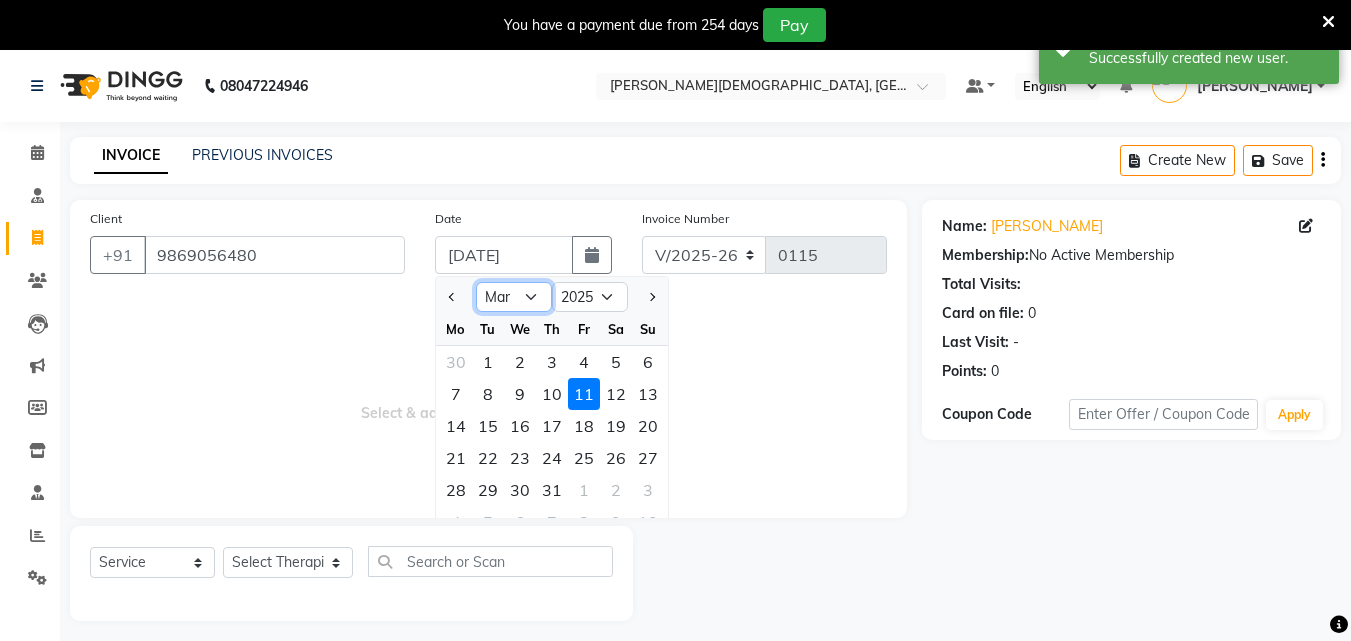 click on "Jan Feb Mar Apr May Jun [DATE] Aug Sep Oct Nov Dec" 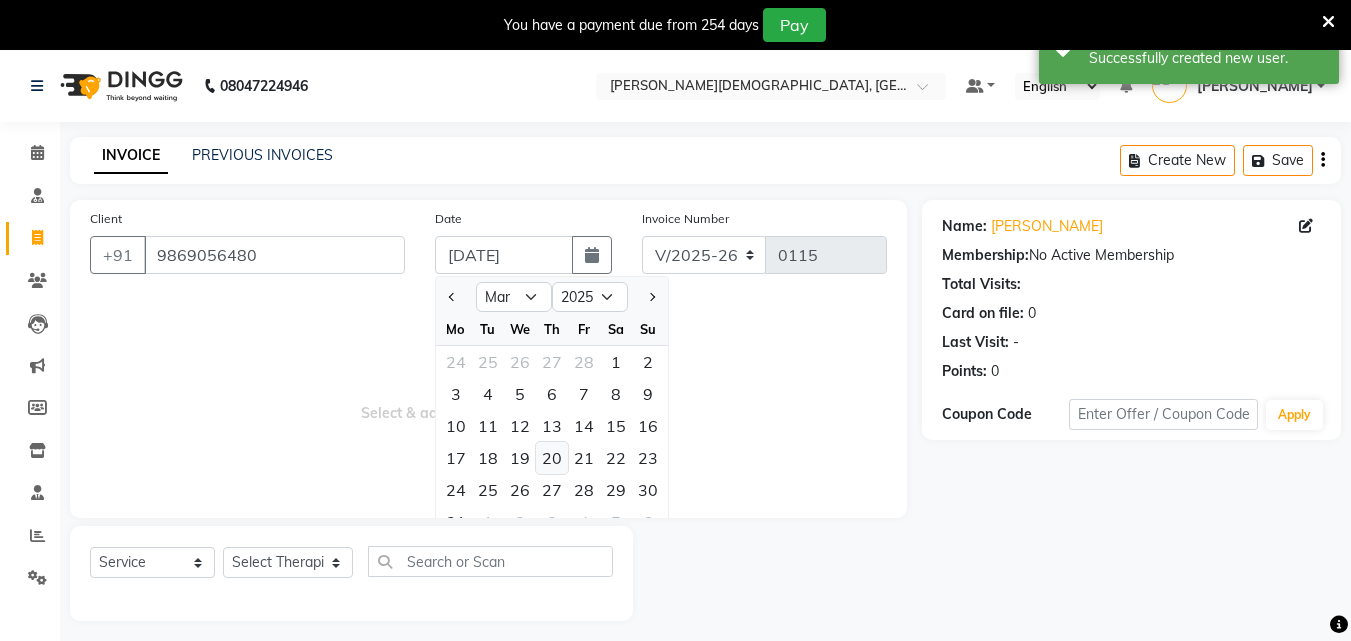 click on "20" 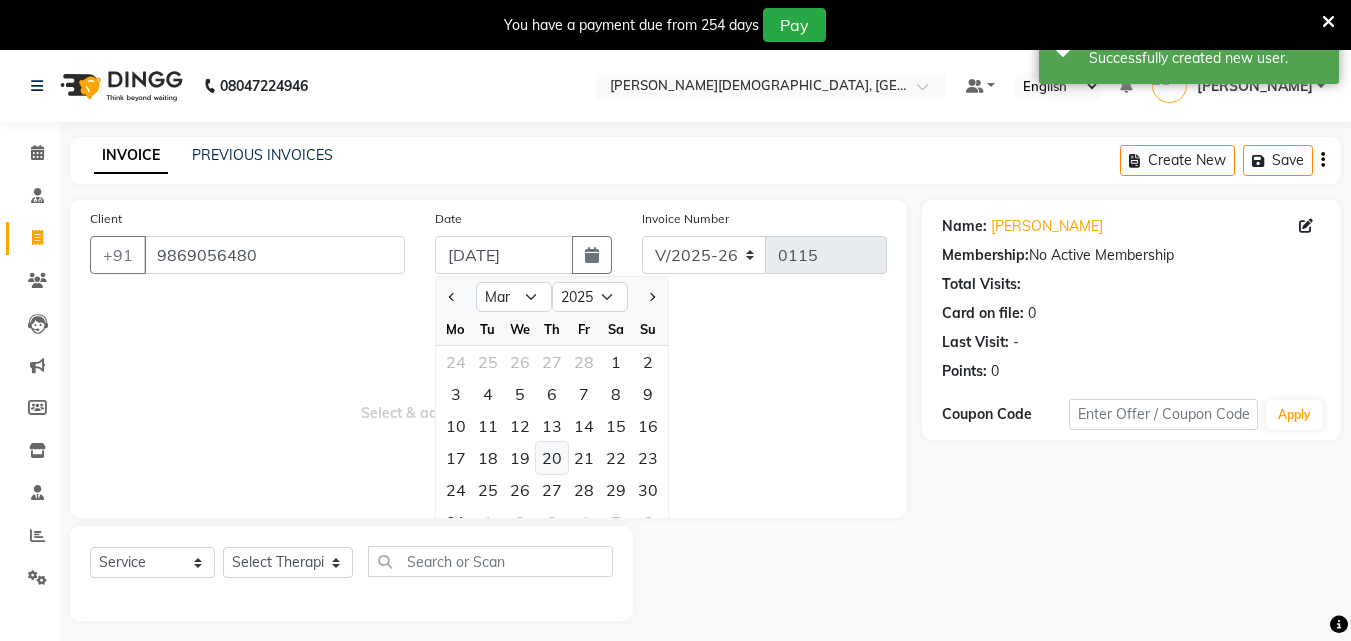 type on "[DATE]" 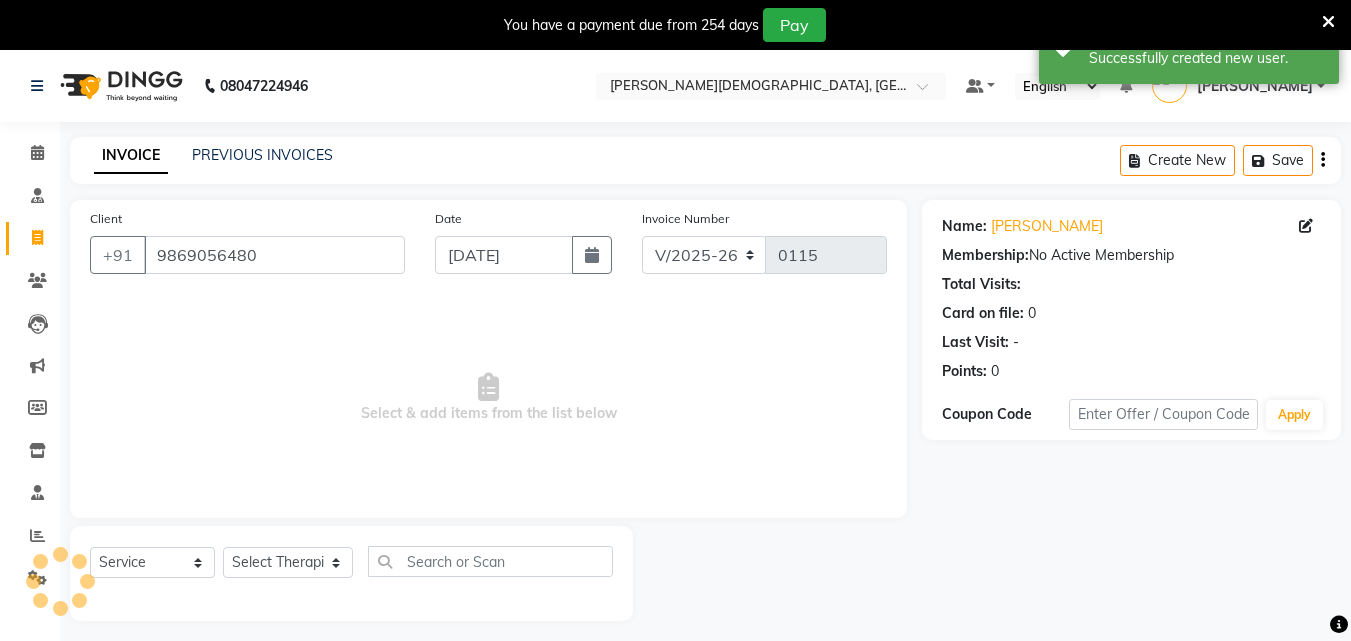 type on "0136" 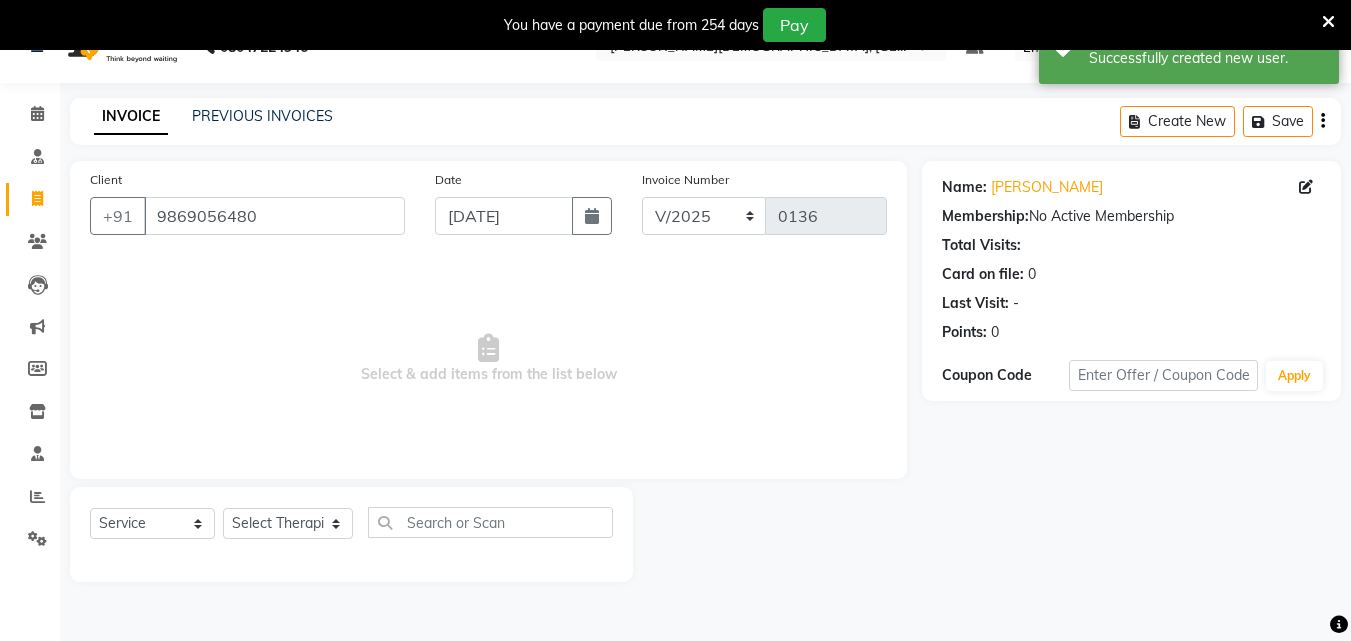 scroll, scrollTop: 50, scrollLeft: 0, axis: vertical 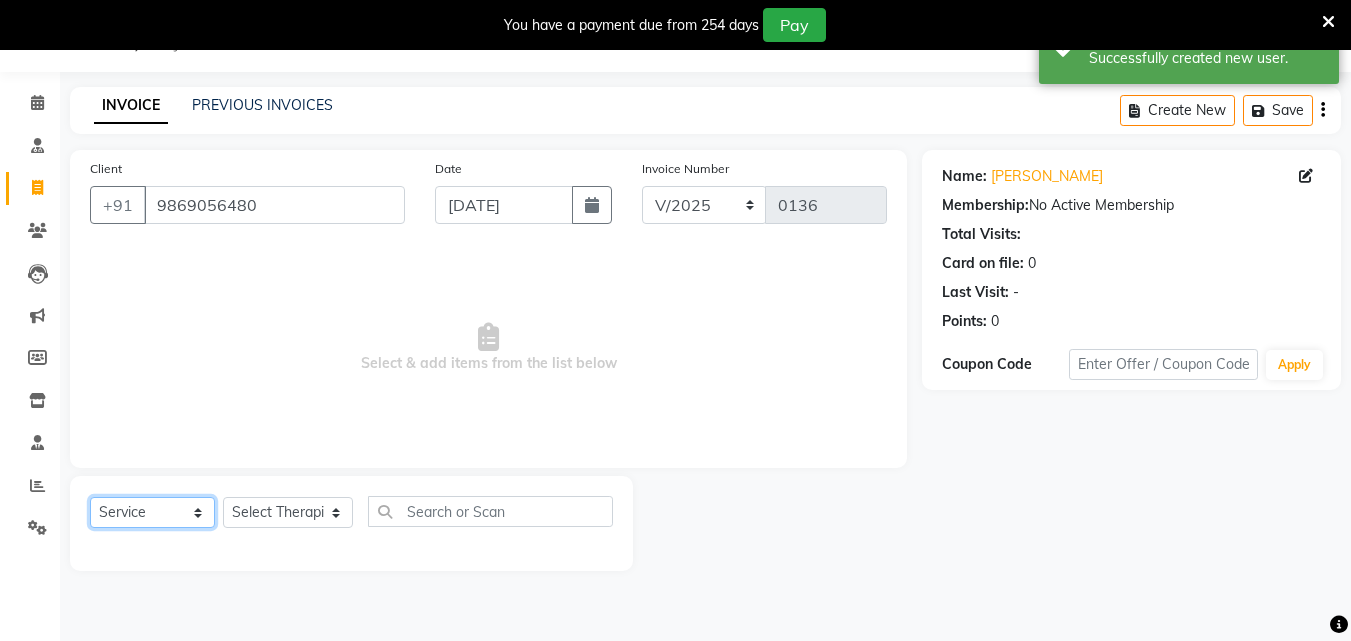 click on "Select  Service  Product  Membership  Package Voucher Prepaid Gift Card" 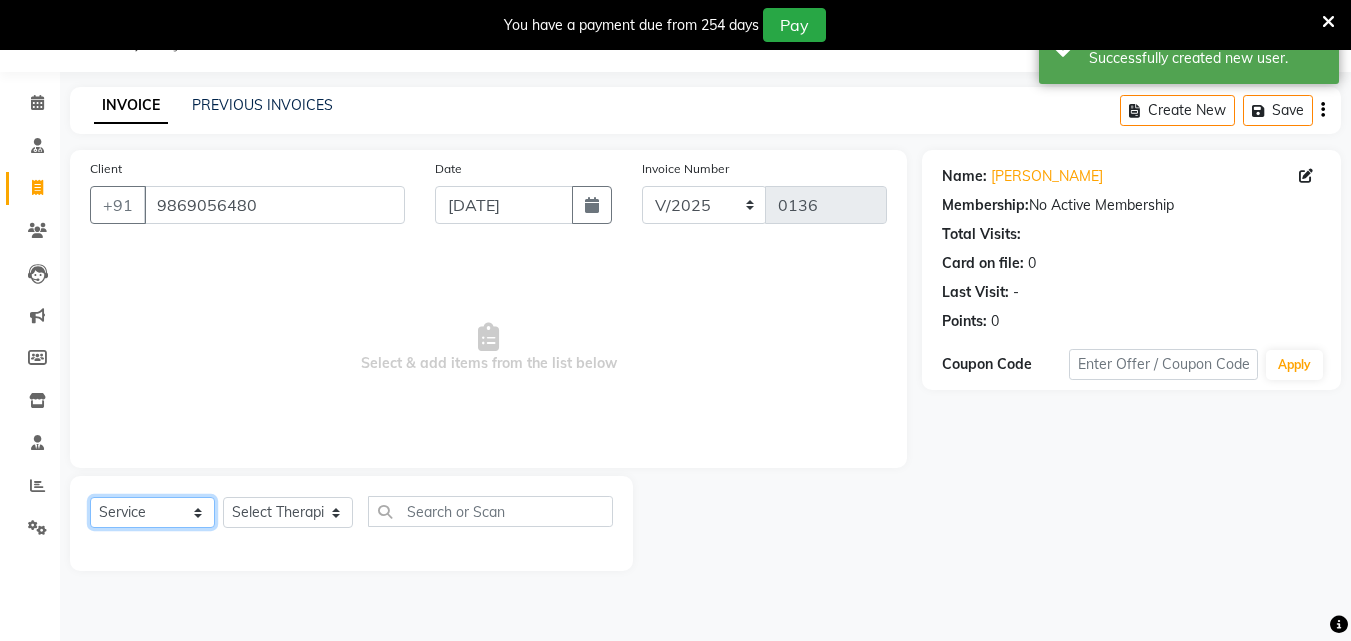 select on "product" 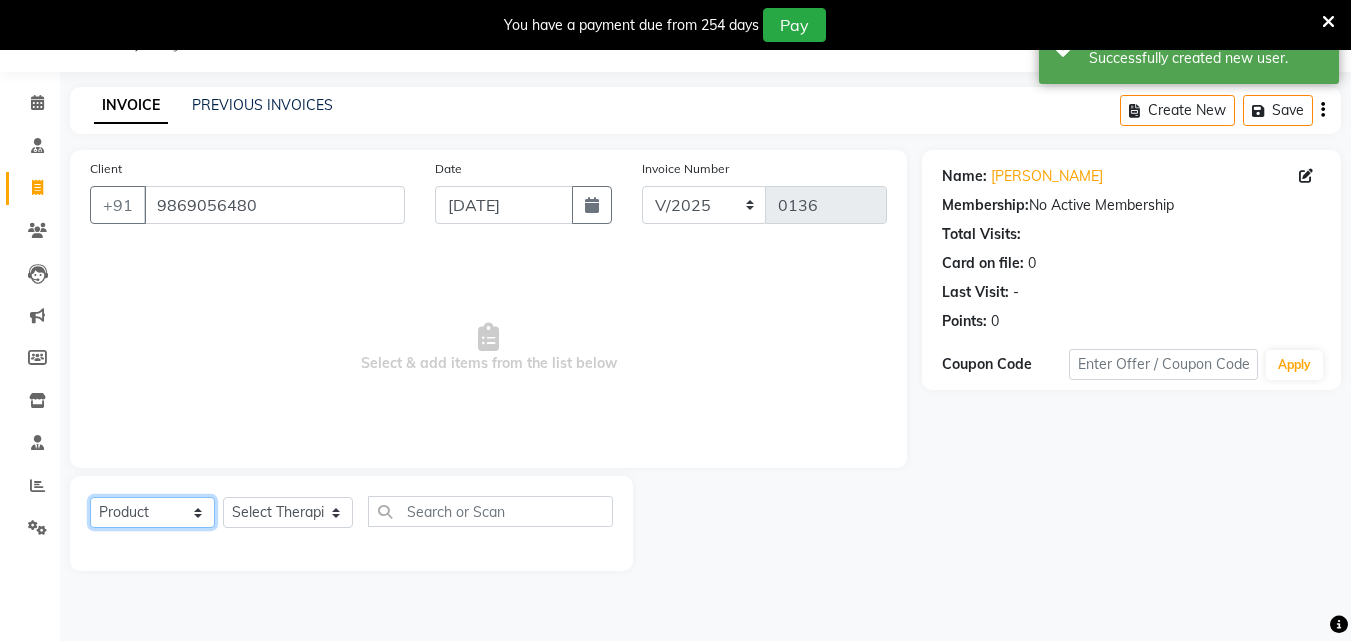 click on "Select  Service  Product  Membership  Package Voucher Prepaid Gift Card" 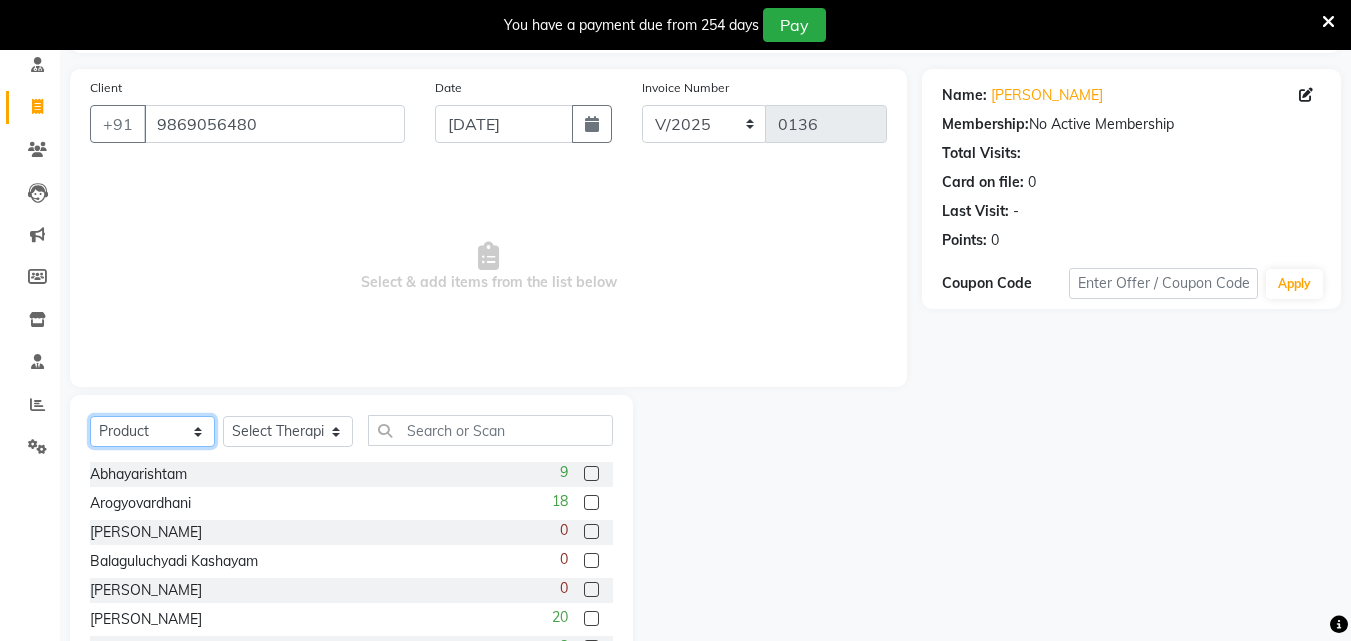 scroll, scrollTop: 210, scrollLeft: 0, axis: vertical 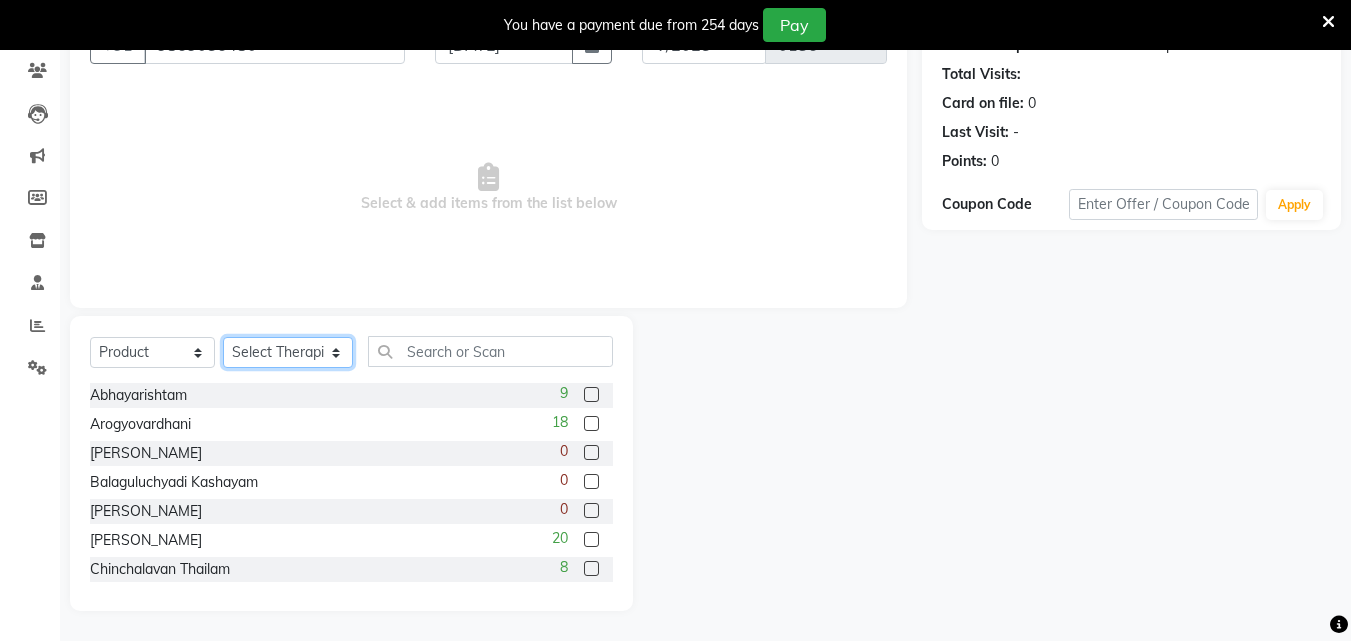 click on "Select Therapist [PERSON_NAME] [PERSON_NAME] [PERSON_NAME] [PERSON_NAME] [PERSON_NAME]  [PERSON_NAME] Bibina [PERSON_NAME] [PERSON_NAME] Dr. [PERSON_NAME] [PERSON_NAME] Dr. [PERSON_NAME] Dr mamta [PERSON_NAME] [PERSON_NAME] [PERSON_NAME] [PERSON_NAME] [PERSON_NAME] [PERSON_NAME] Leenamol Pooja [PERSON_NAME] Mishra [PERSON_NAME] [PERSON_NAME] [PERSON_NAME] G [PERSON_NAME] [PERSON_NAME] K M [PERSON_NAME] K [PERSON_NAME] [PERSON_NAME] Suddheesh K K [PERSON_NAME] [PERSON_NAME]  Swati [PERSON_NAME] [PERSON_NAME] [PERSON_NAME]" 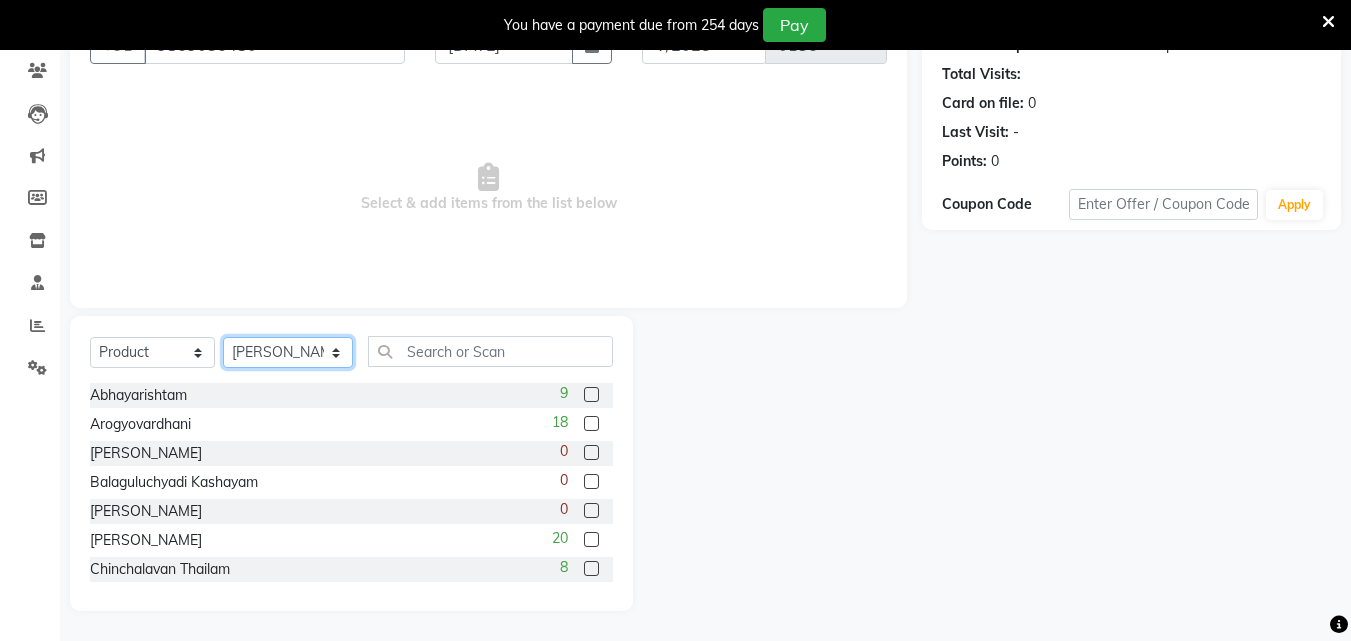 click on "Select Therapist [PERSON_NAME] [PERSON_NAME] [PERSON_NAME] [PERSON_NAME] [PERSON_NAME]  [PERSON_NAME] Bibina [PERSON_NAME] [PERSON_NAME] Dr. [PERSON_NAME] [PERSON_NAME] Dr. [PERSON_NAME] Dr mamta [PERSON_NAME] [PERSON_NAME] [PERSON_NAME] [PERSON_NAME] [PERSON_NAME] [PERSON_NAME] Leenamol Pooja [PERSON_NAME] Mishra [PERSON_NAME] [PERSON_NAME] [PERSON_NAME] G [PERSON_NAME] [PERSON_NAME] K M [PERSON_NAME] K [PERSON_NAME] [PERSON_NAME] Suddheesh K K [PERSON_NAME] [PERSON_NAME]  Swati [PERSON_NAME] [PERSON_NAME] [PERSON_NAME]" 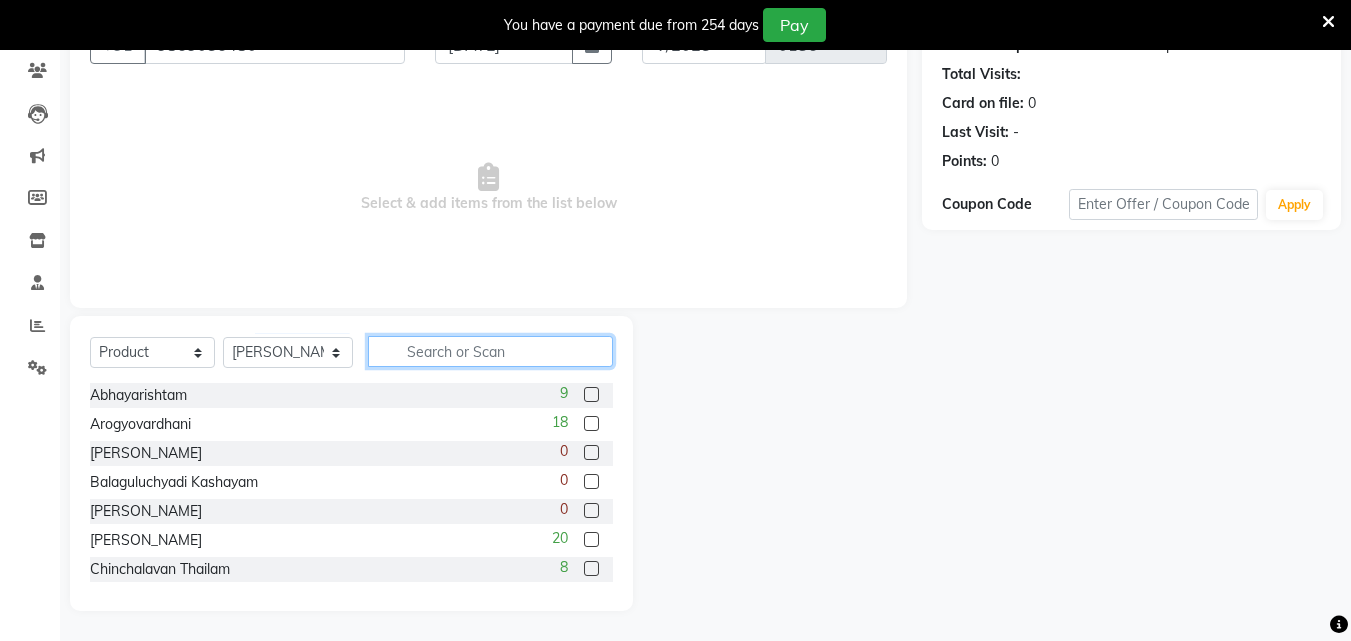 click 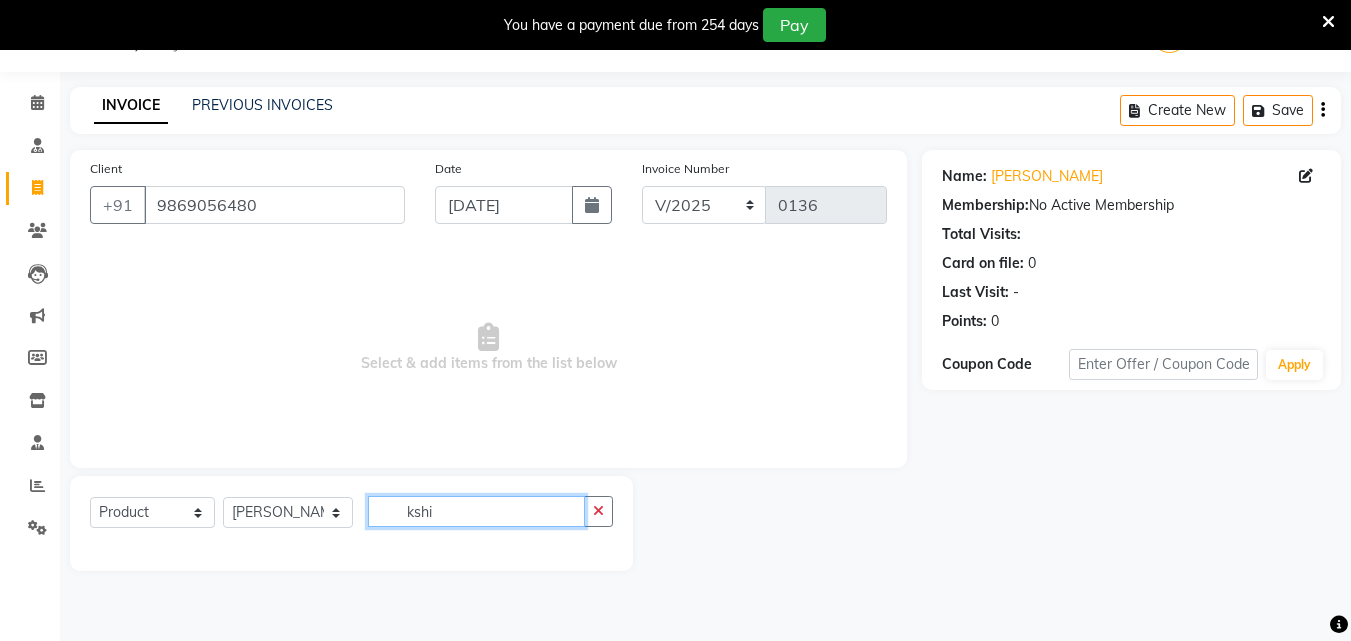 scroll, scrollTop: 50, scrollLeft: 0, axis: vertical 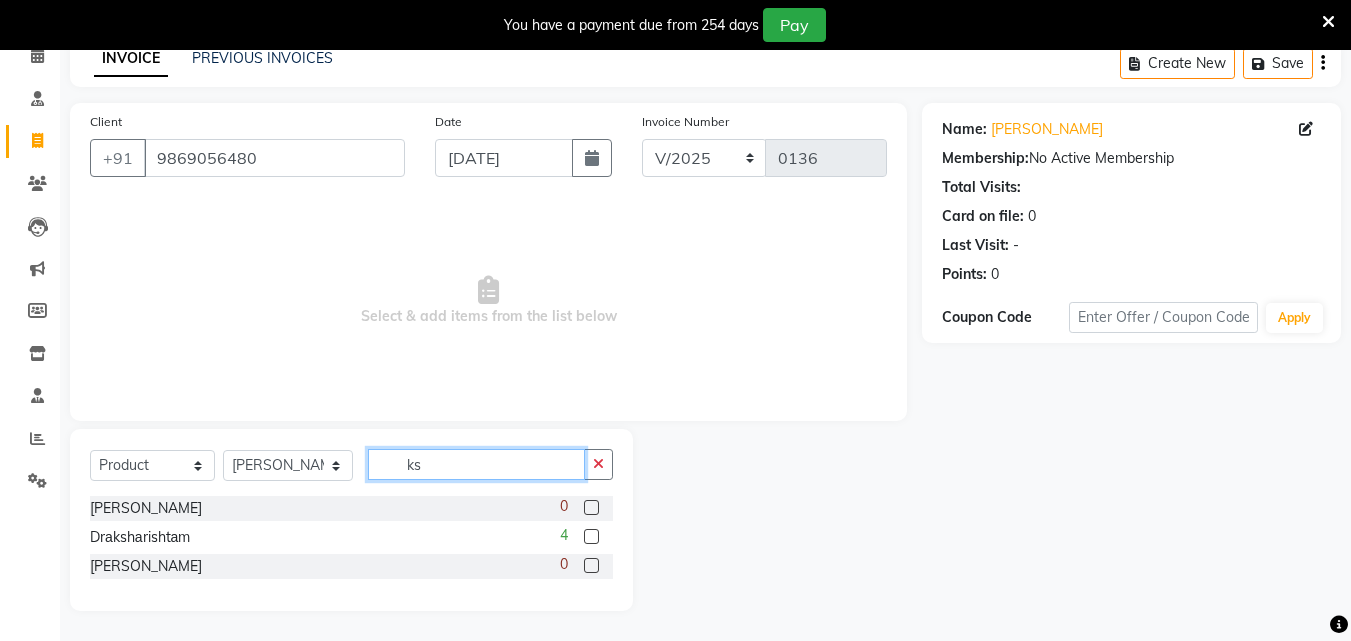 type on "k" 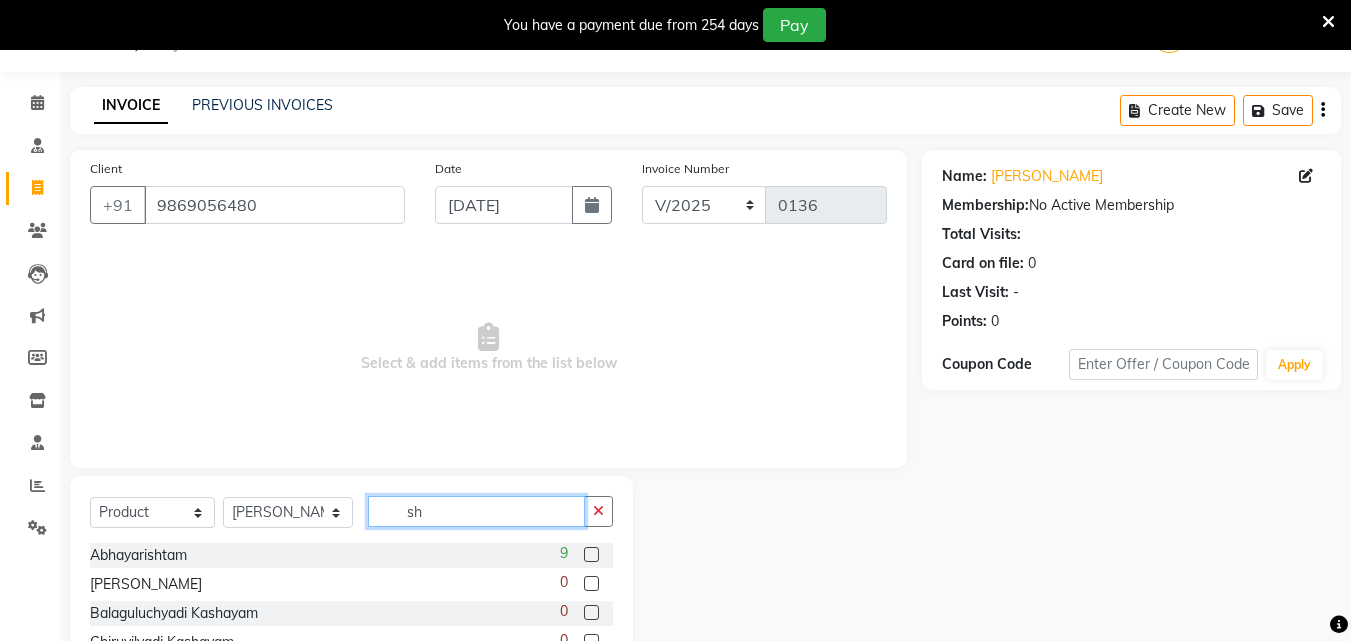 scroll, scrollTop: 210, scrollLeft: 0, axis: vertical 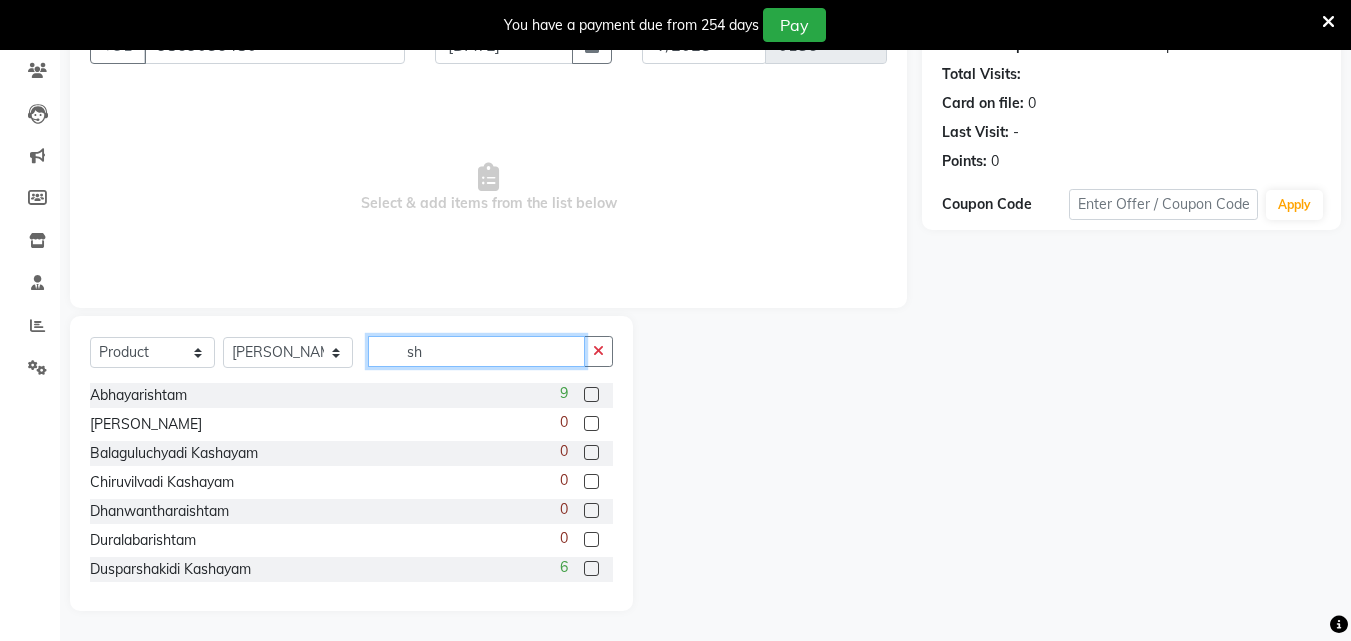 type on "s" 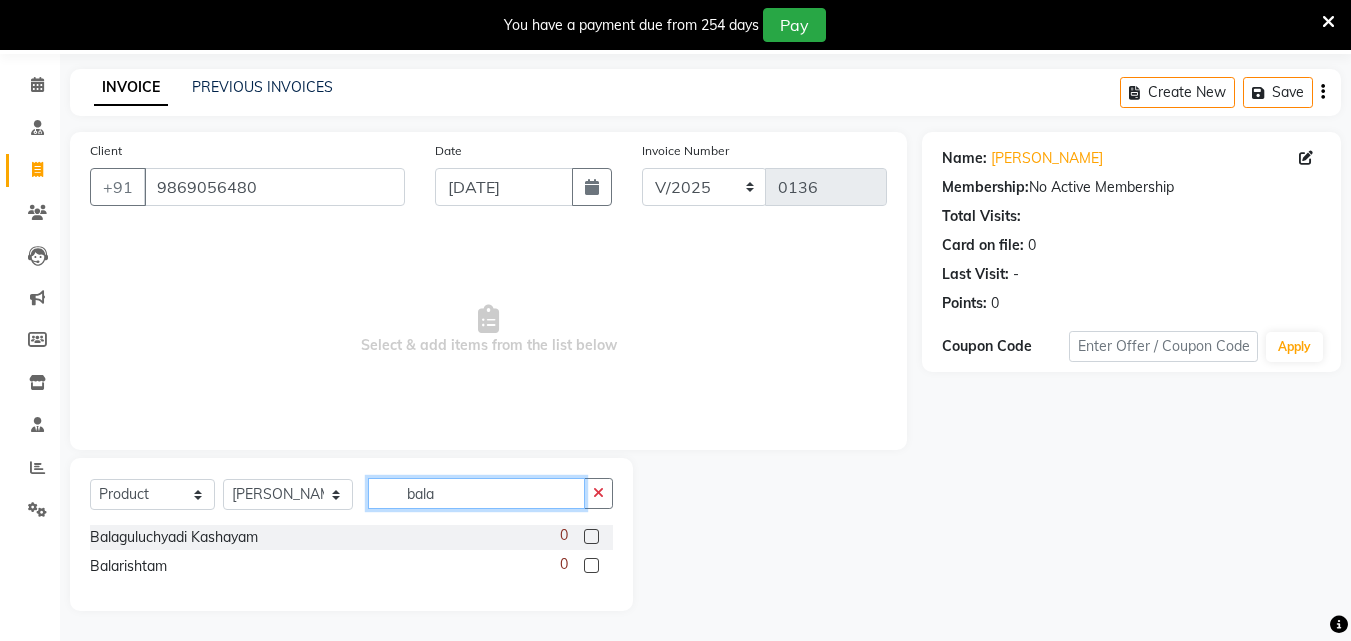 scroll, scrollTop: 68, scrollLeft: 0, axis: vertical 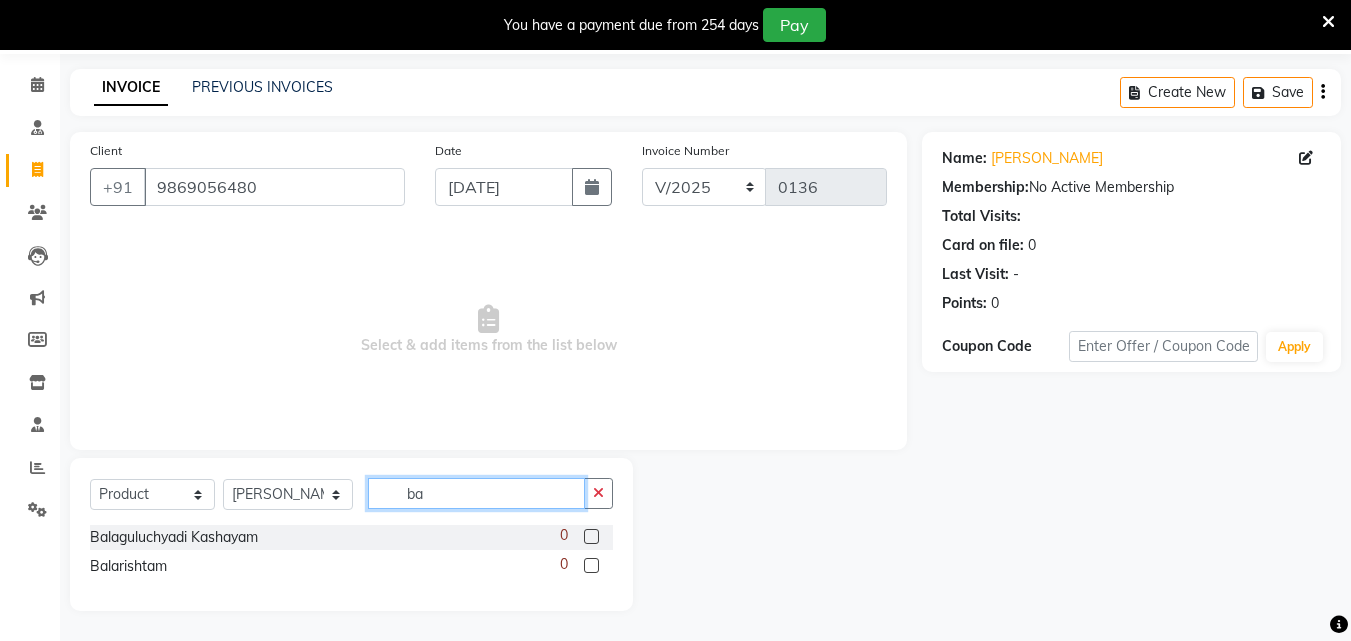 type on "b" 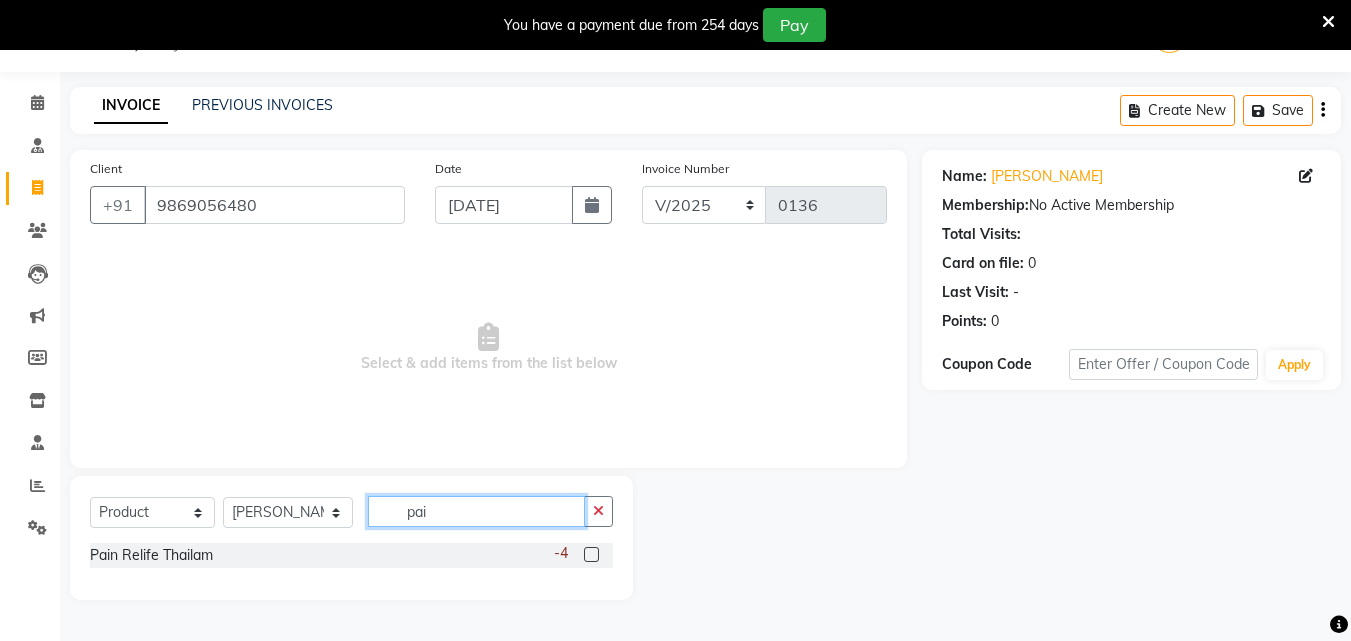 scroll, scrollTop: 50, scrollLeft: 0, axis: vertical 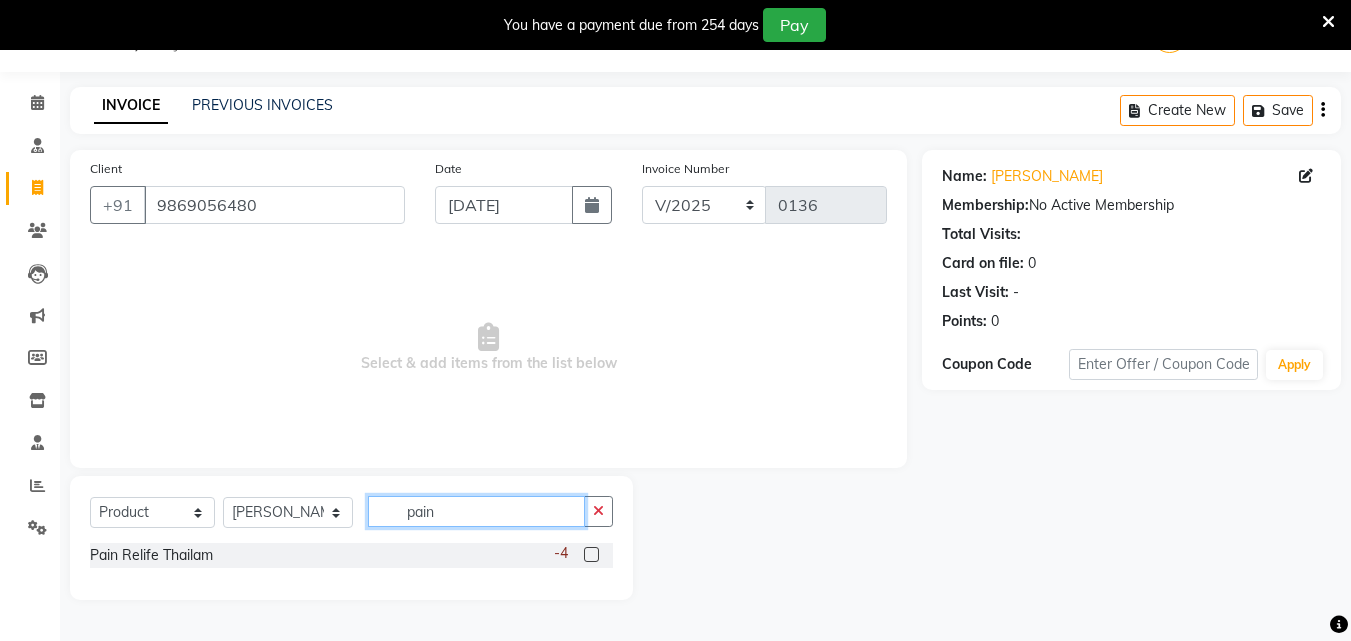 type on "pain" 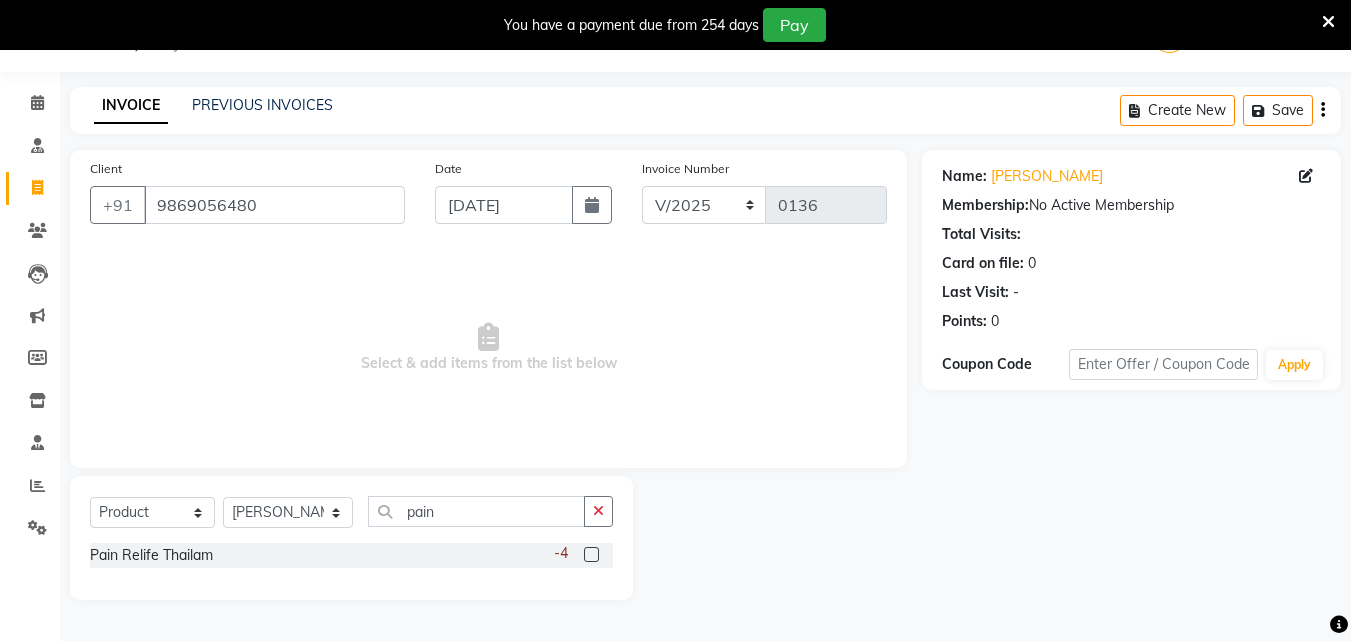 click 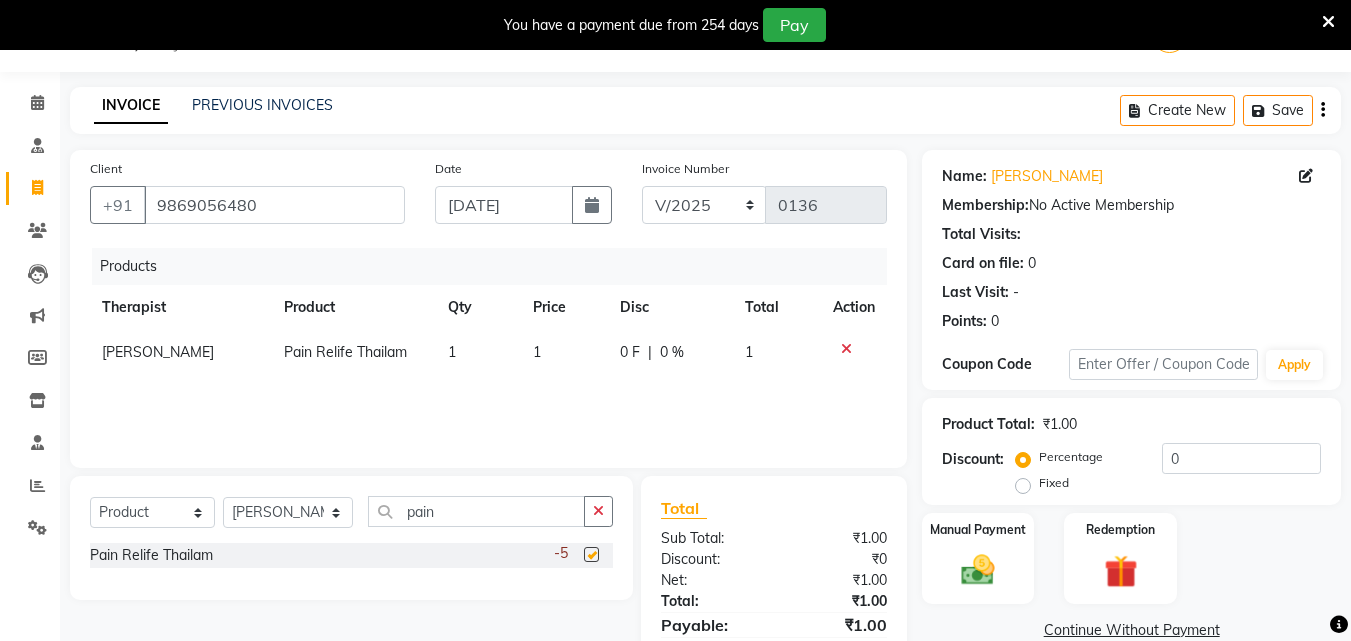checkbox on "false" 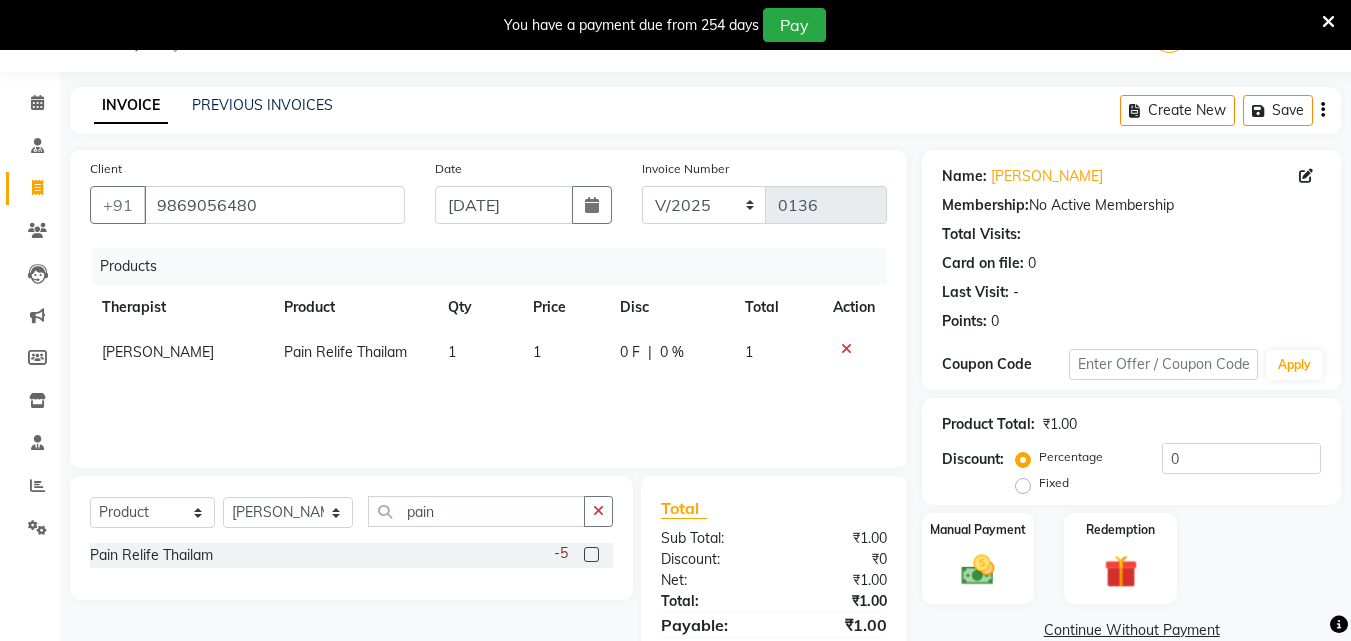 drag, startPoint x: 546, startPoint y: 349, endPoint x: 550, endPoint y: 376, distance: 27.294687 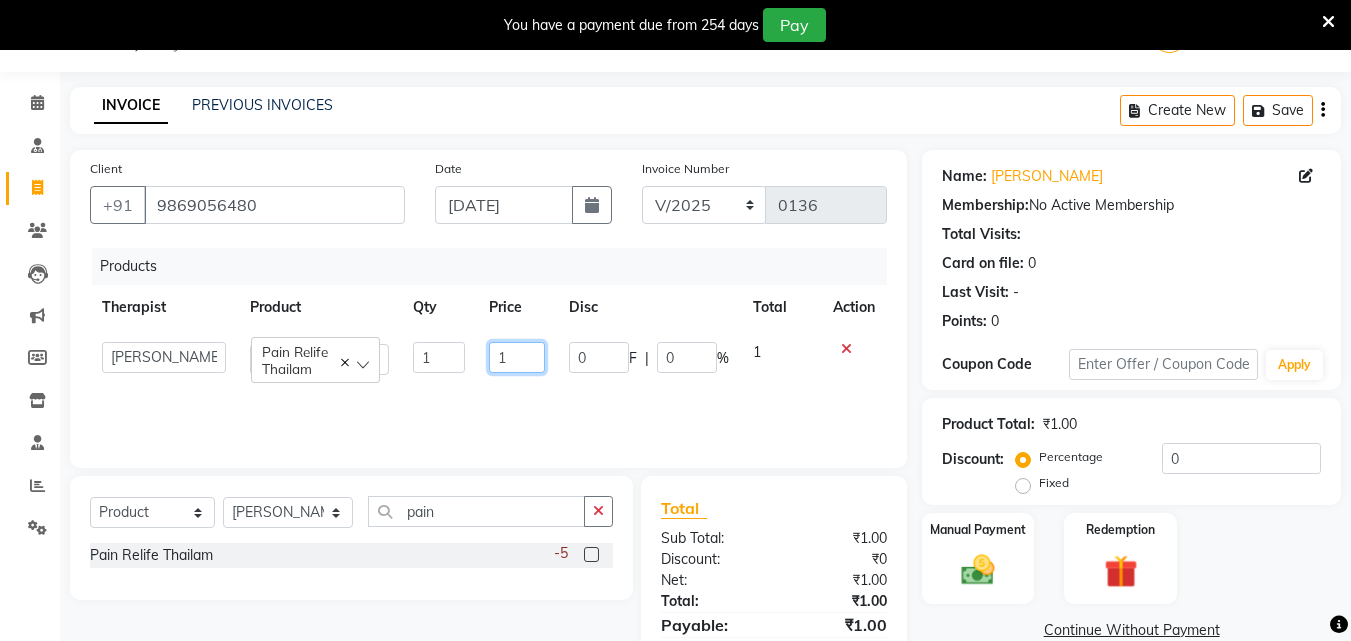 click on "1" 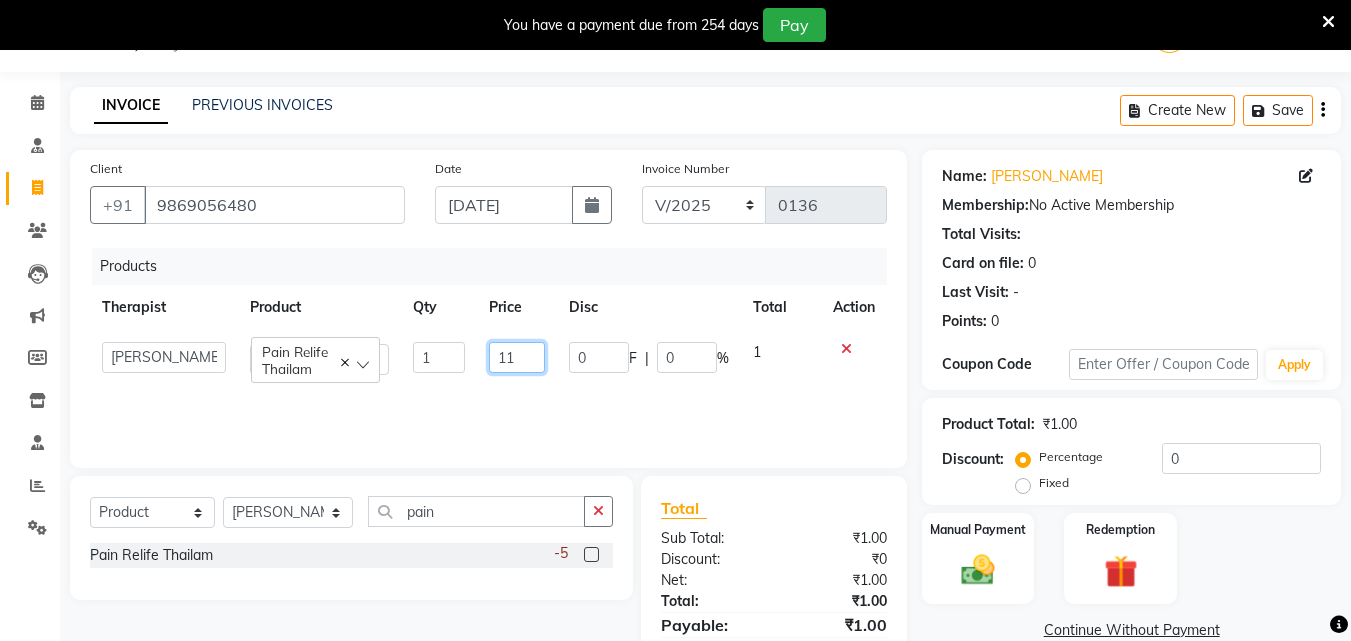 type on "115" 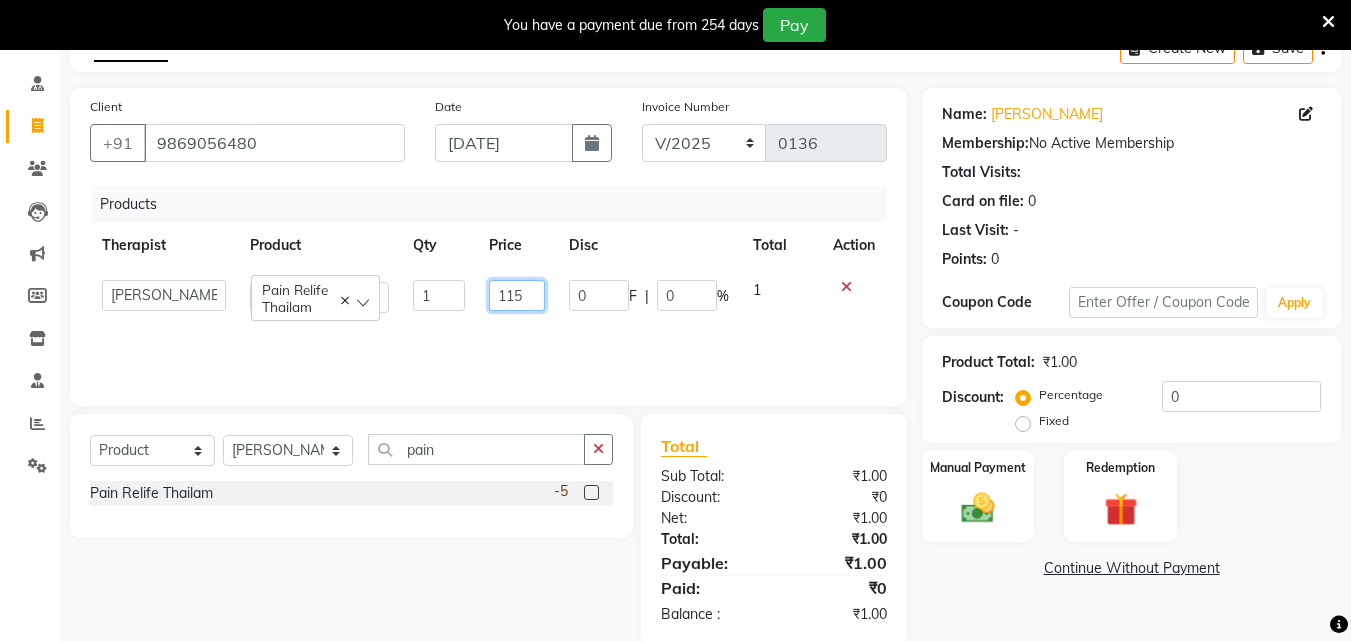 scroll, scrollTop: 146, scrollLeft: 0, axis: vertical 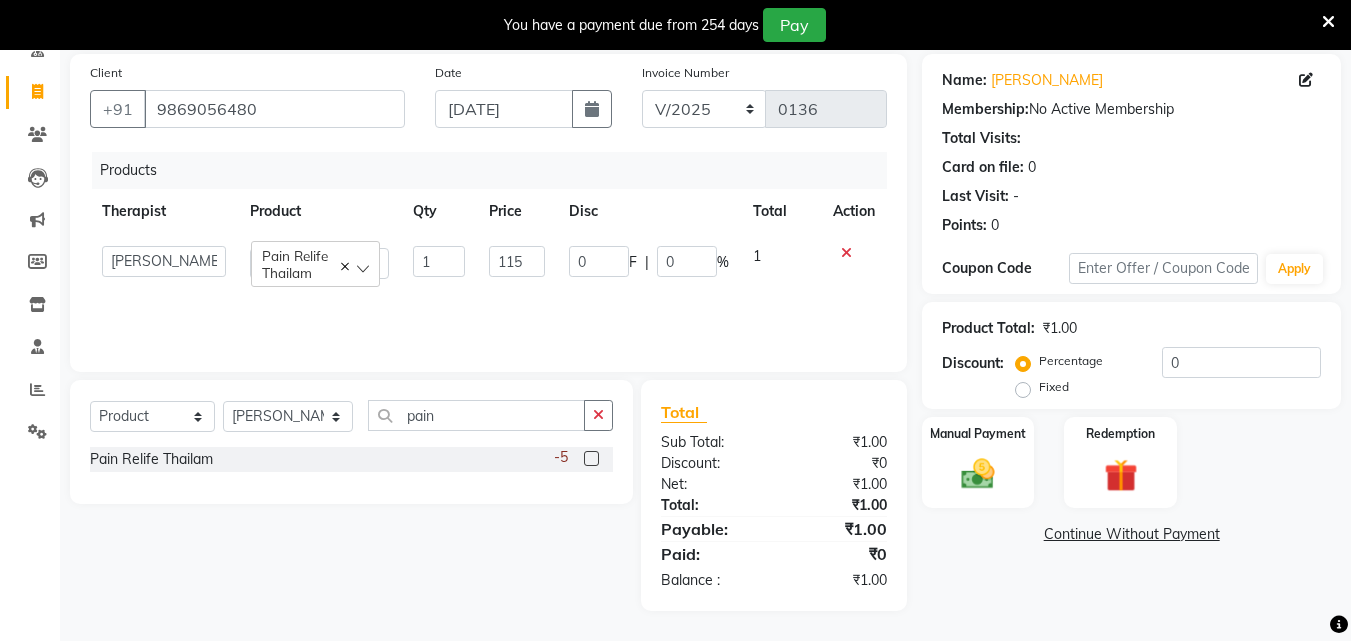 click on "Name: [PERSON_NAME] Membership:  No Active Membership  Total Visits:   Card on file:  0 Last Visit:   - Points:   0  Coupon Code Apply Product Total:  ₹1.00  Discount:  Percentage   Fixed  0 Manual Payment Redemption  Continue Without Payment" 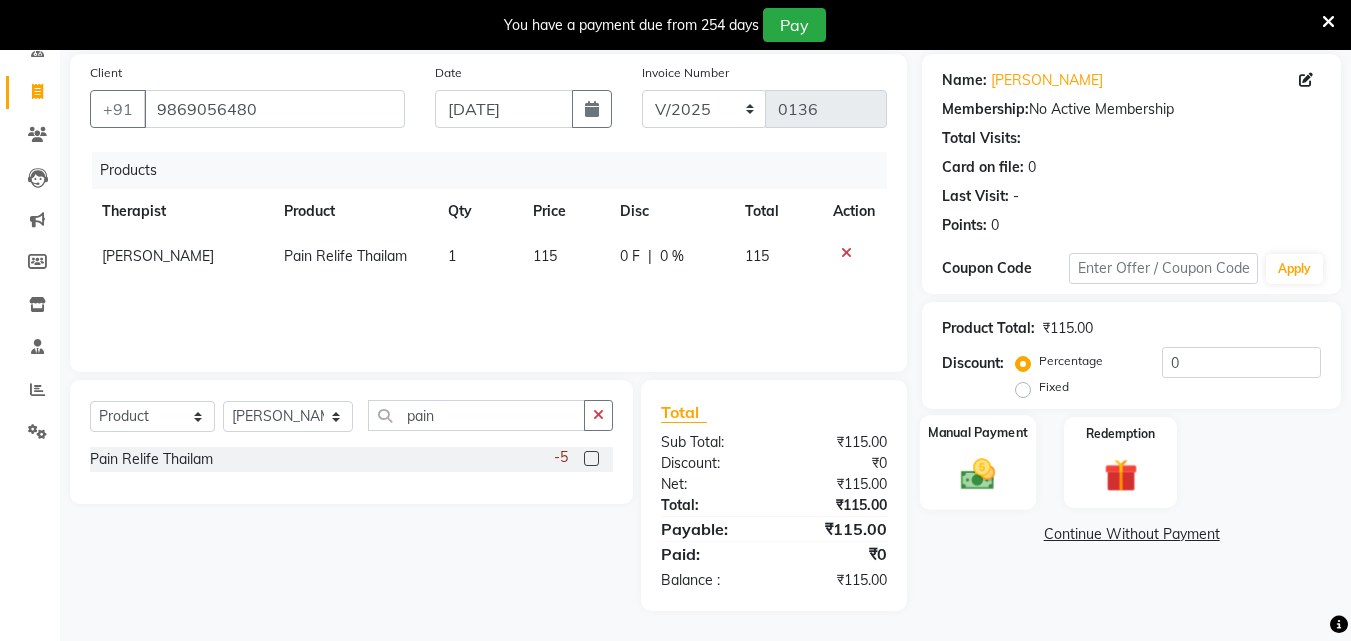 click 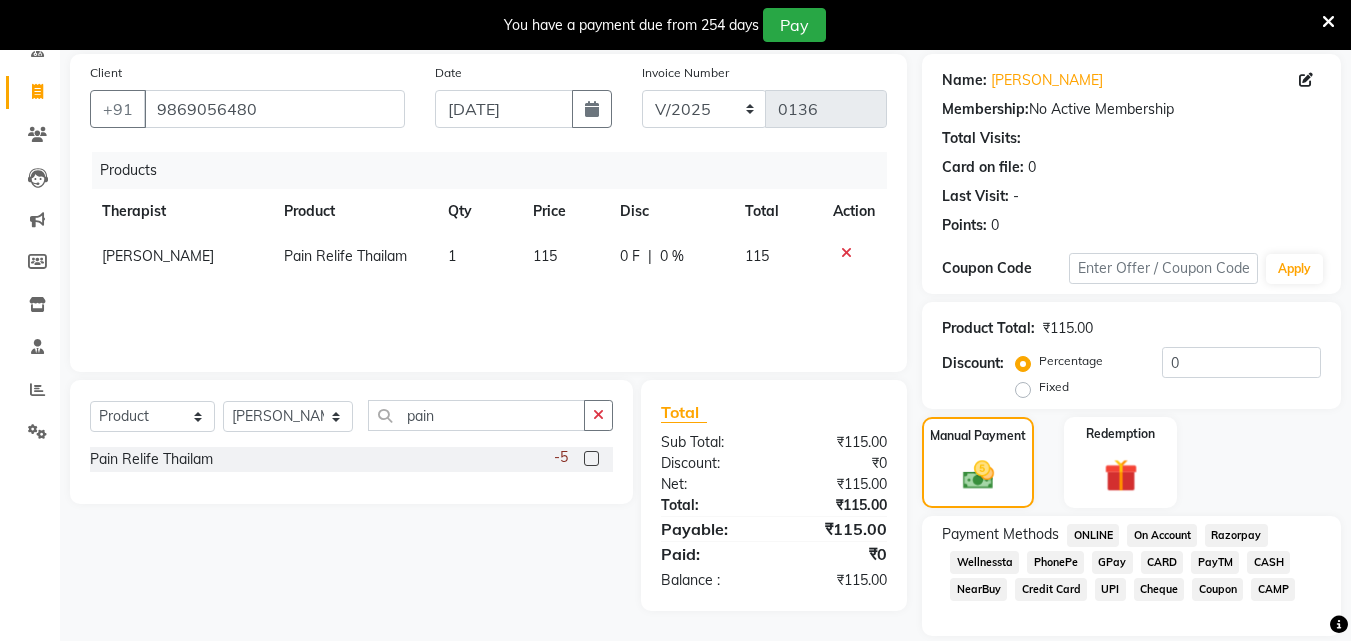 click on "CASH" 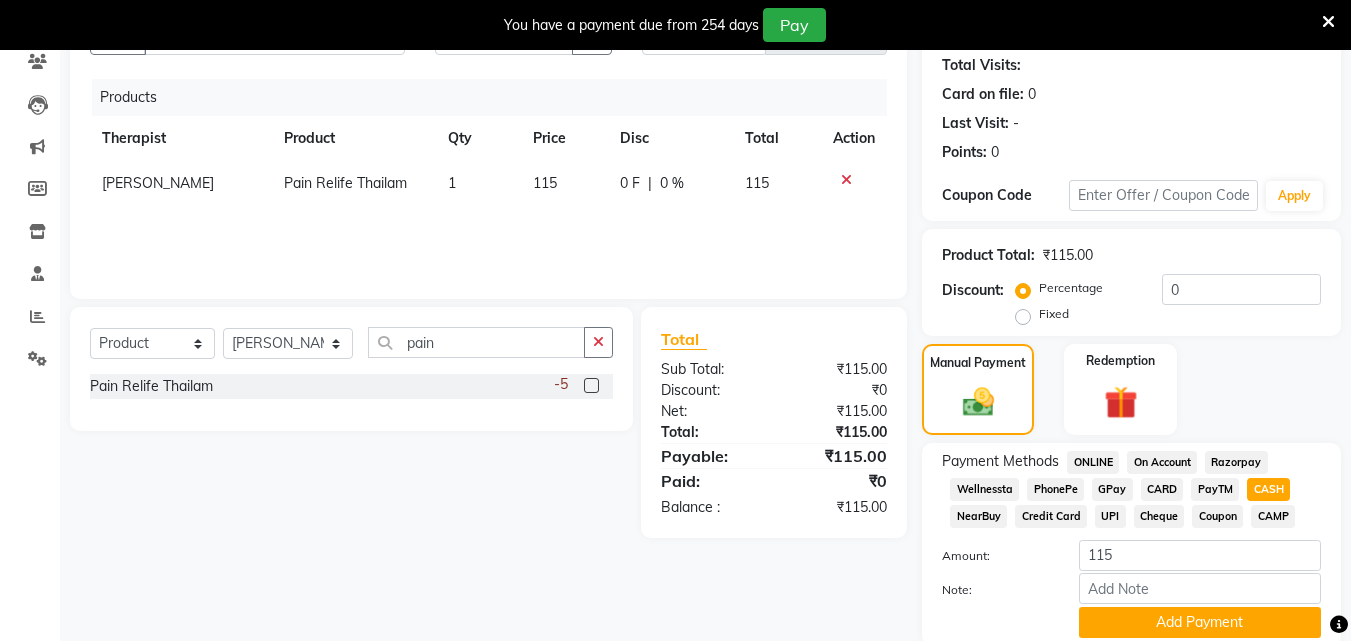 scroll, scrollTop: 295, scrollLeft: 0, axis: vertical 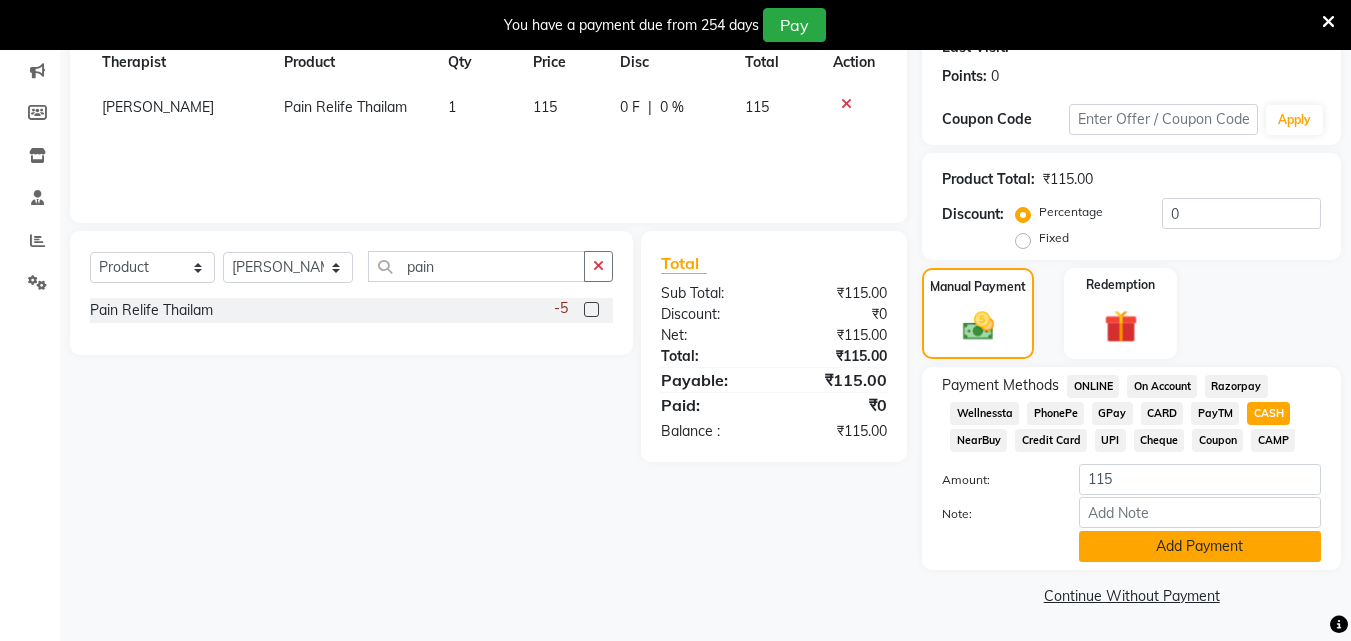 click on "Add Payment" 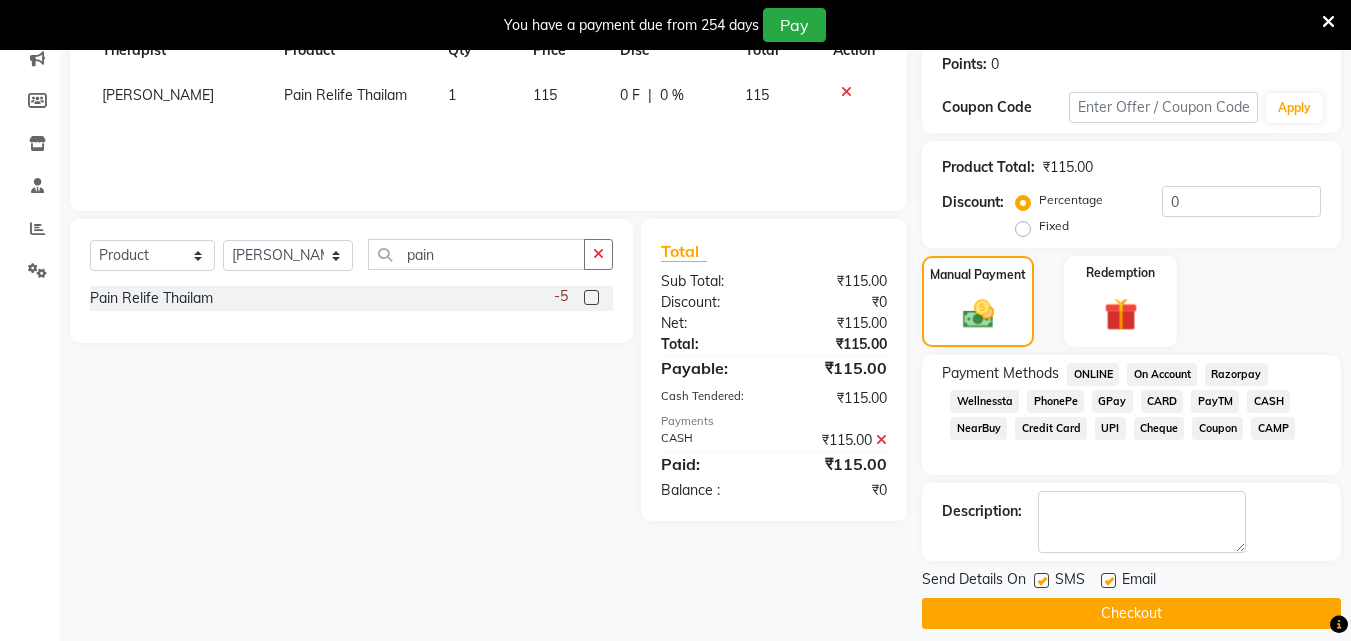 scroll, scrollTop: 325, scrollLeft: 0, axis: vertical 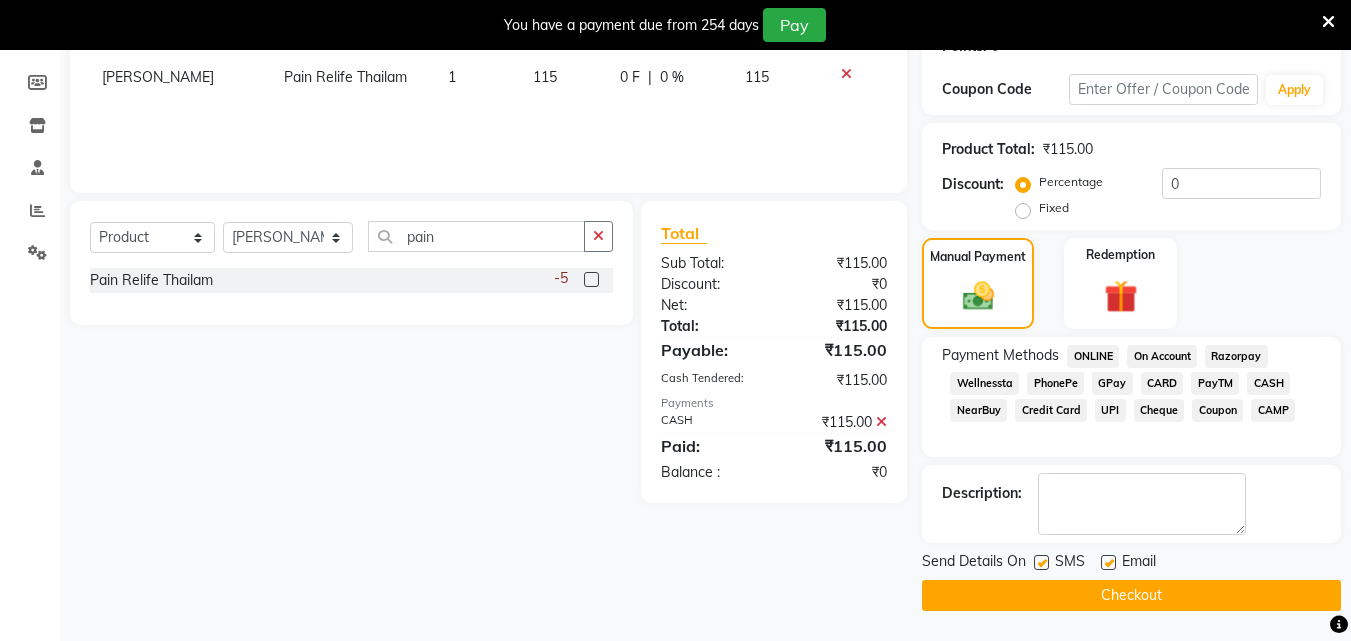 click 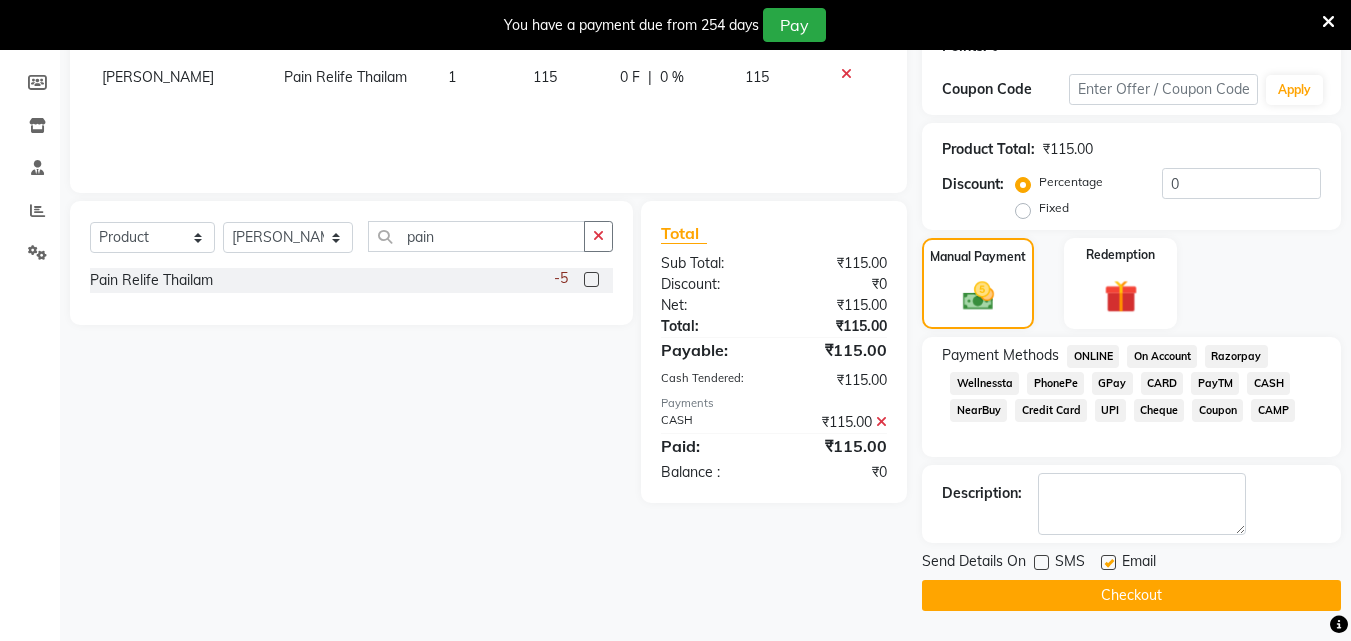 click 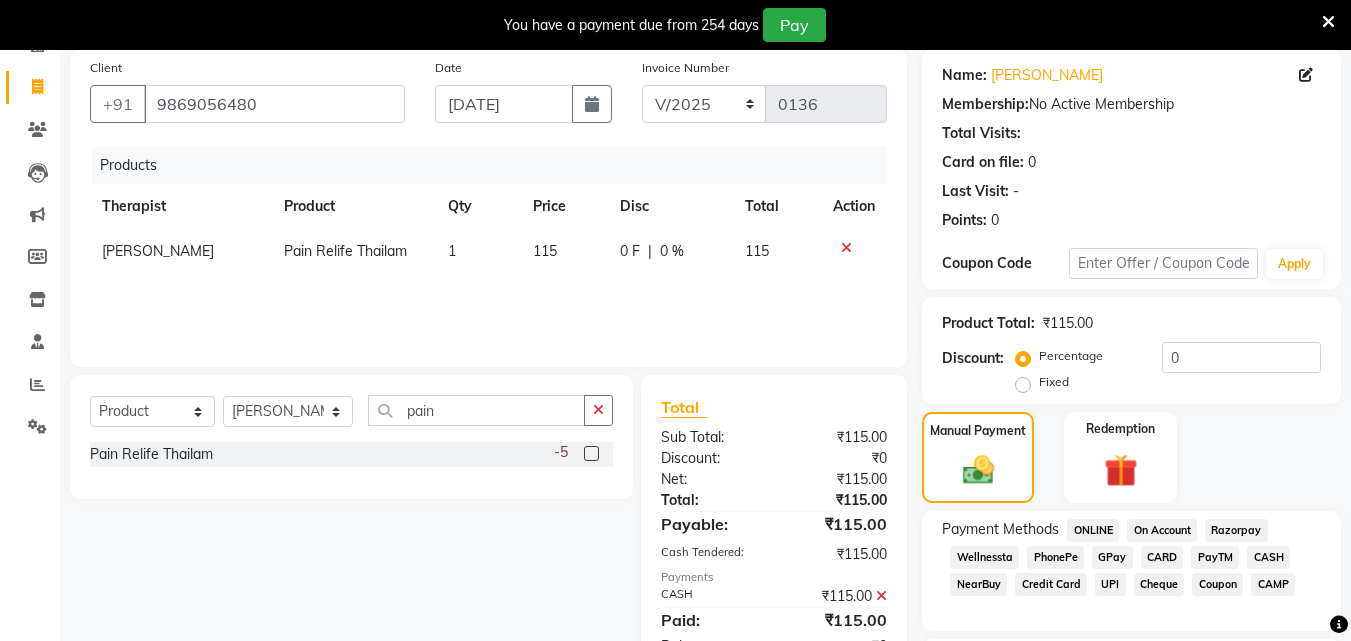 scroll, scrollTop: 325, scrollLeft: 0, axis: vertical 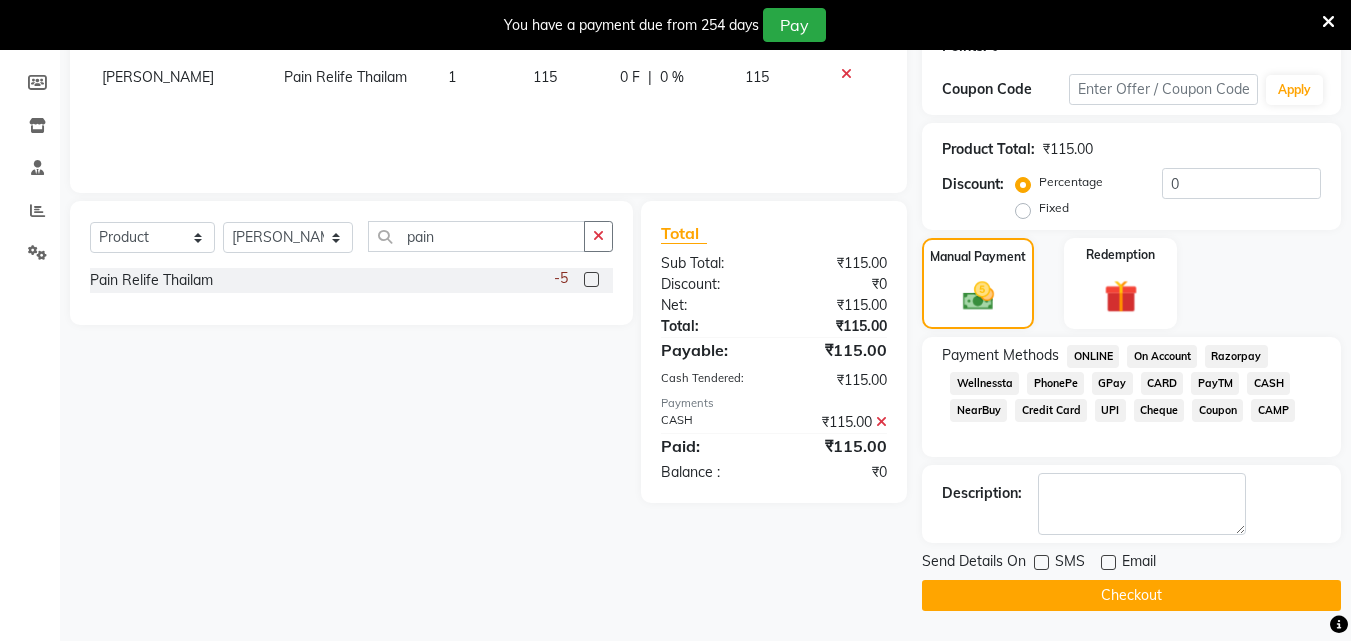 click on "Checkout" 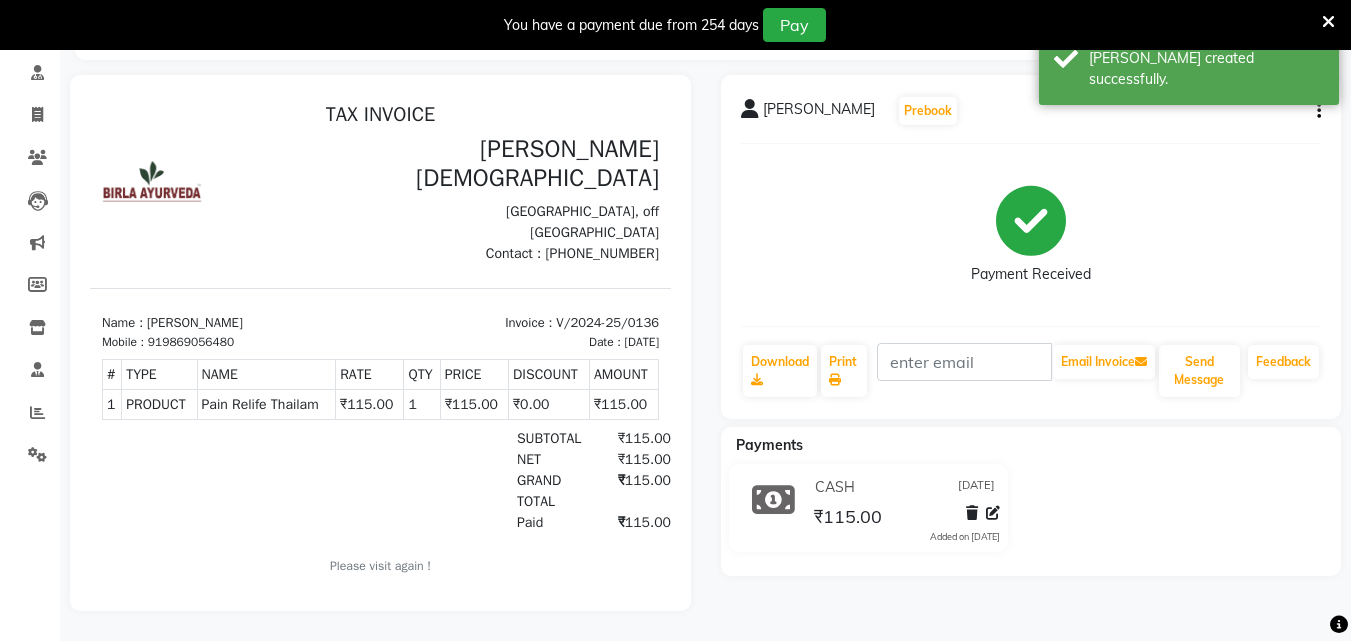 scroll, scrollTop: 0, scrollLeft: 0, axis: both 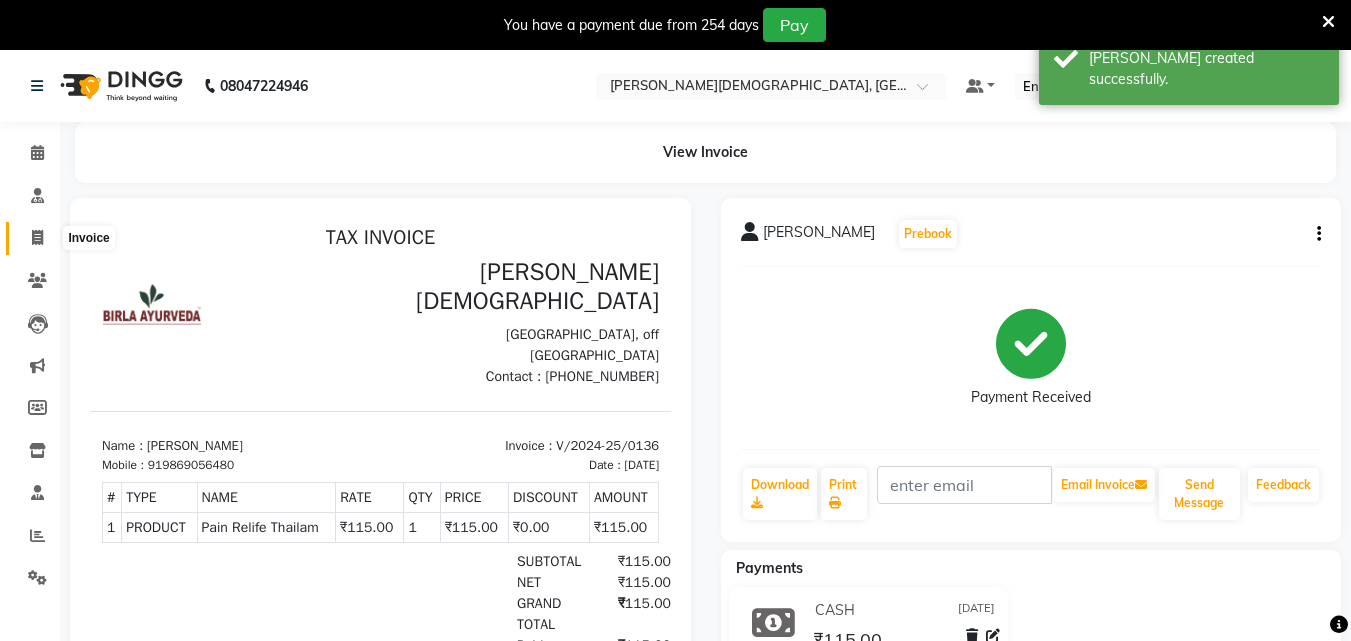 click 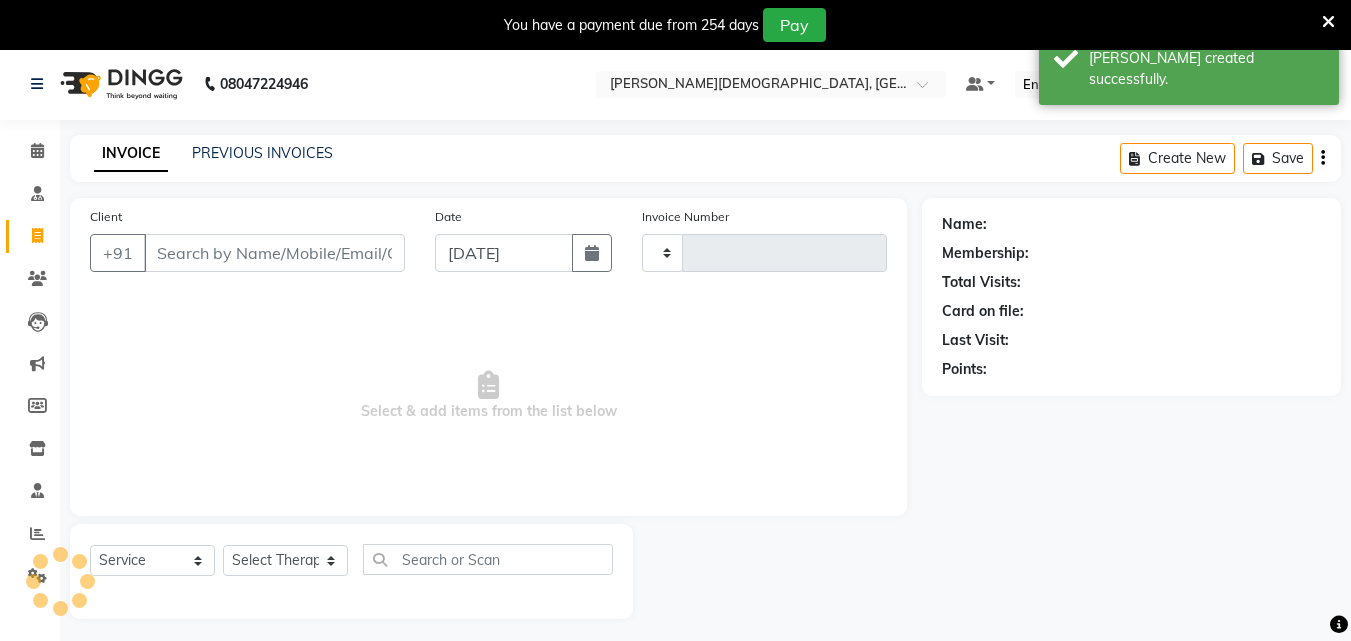 scroll, scrollTop: 50, scrollLeft: 0, axis: vertical 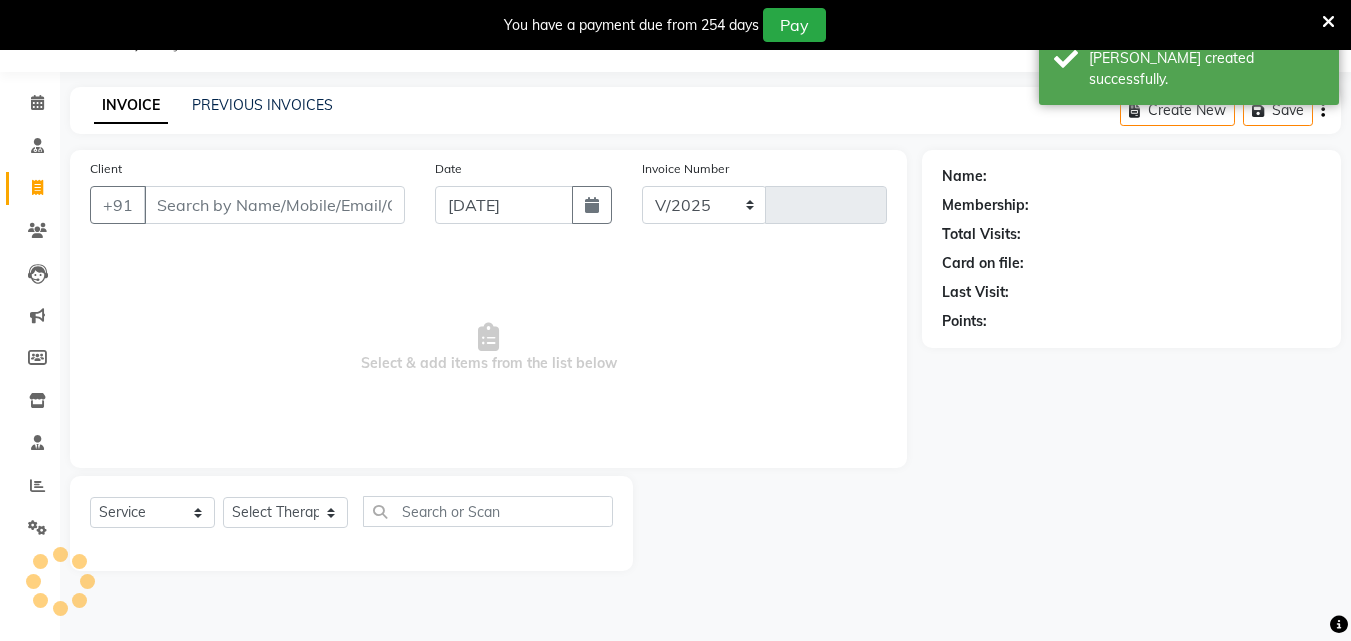 select on "6810" 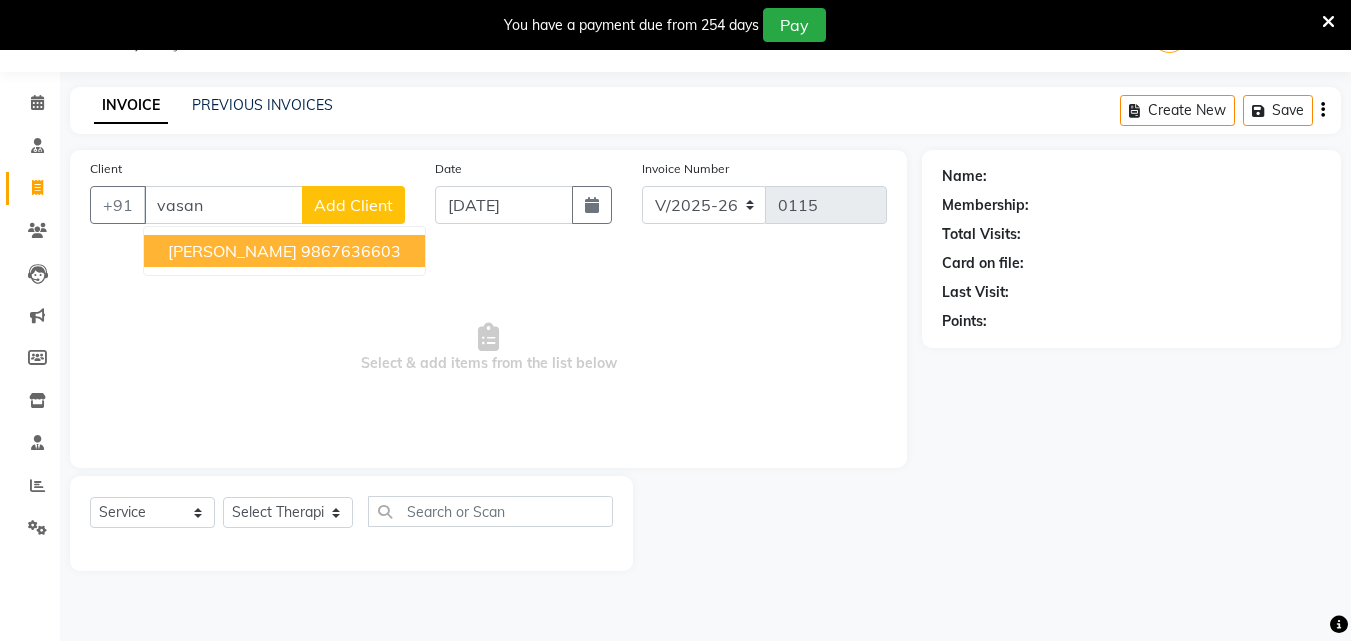 click on "9867636603" at bounding box center [351, 251] 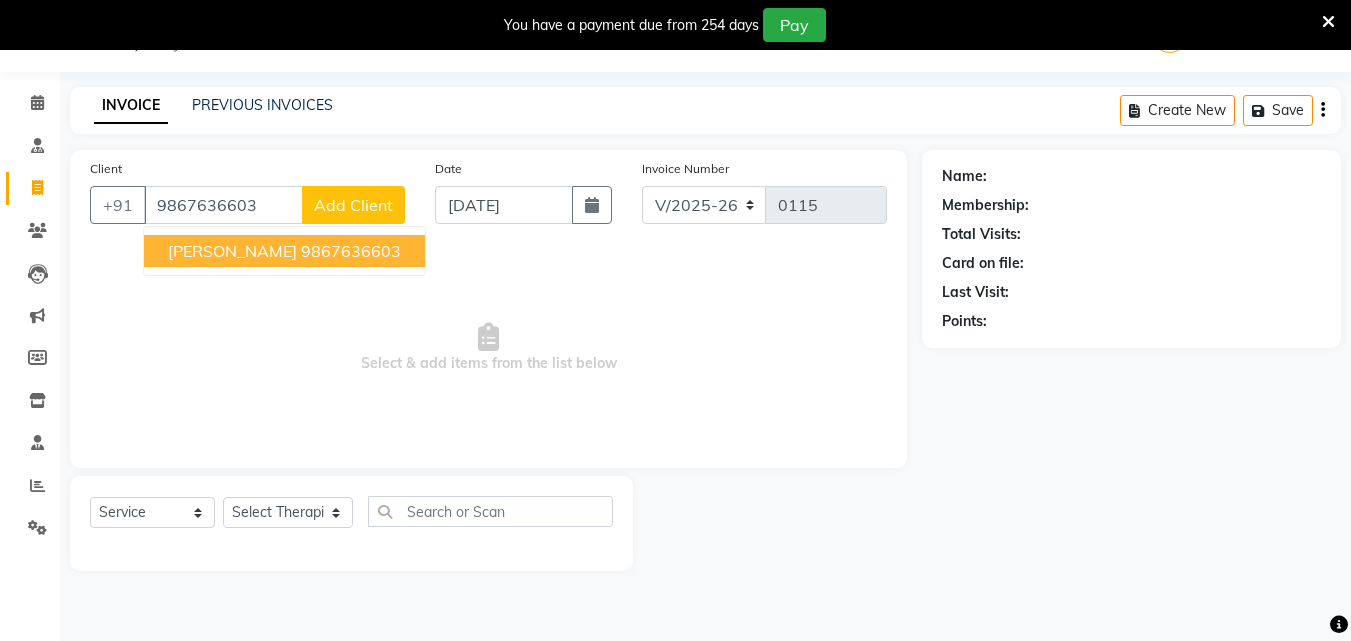 type on "9867636603" 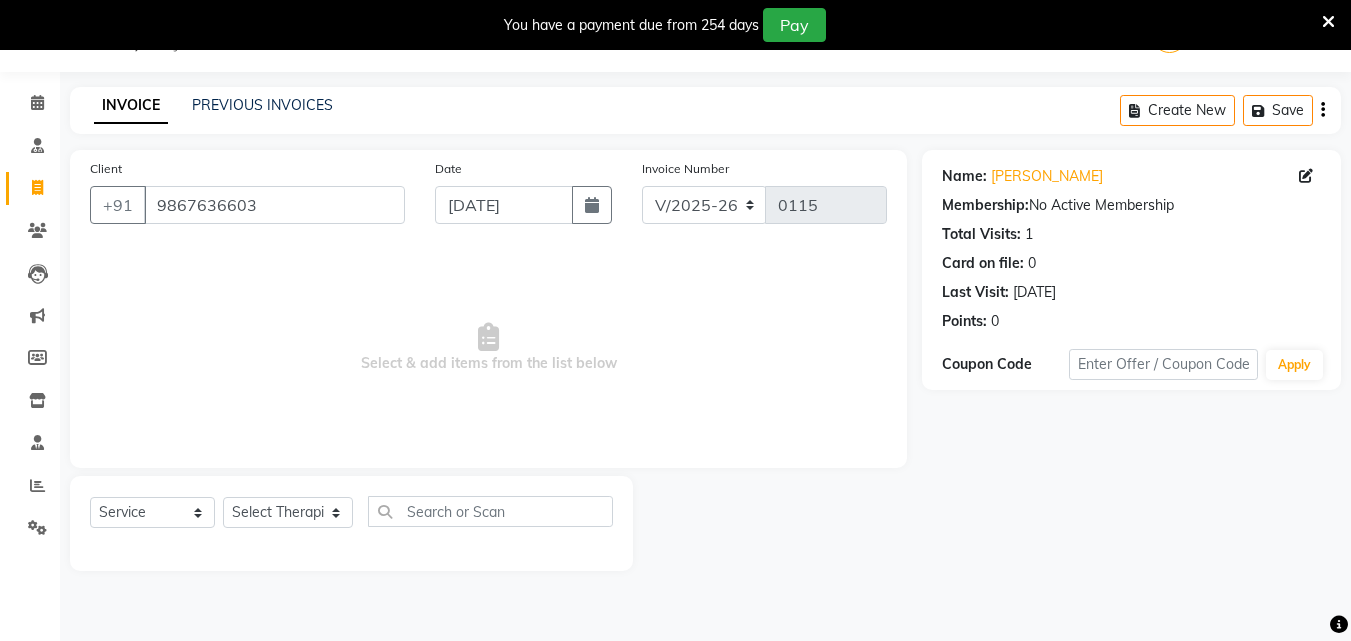 scroll, scrollTop: 0, scrollLeft: 0, axis: both 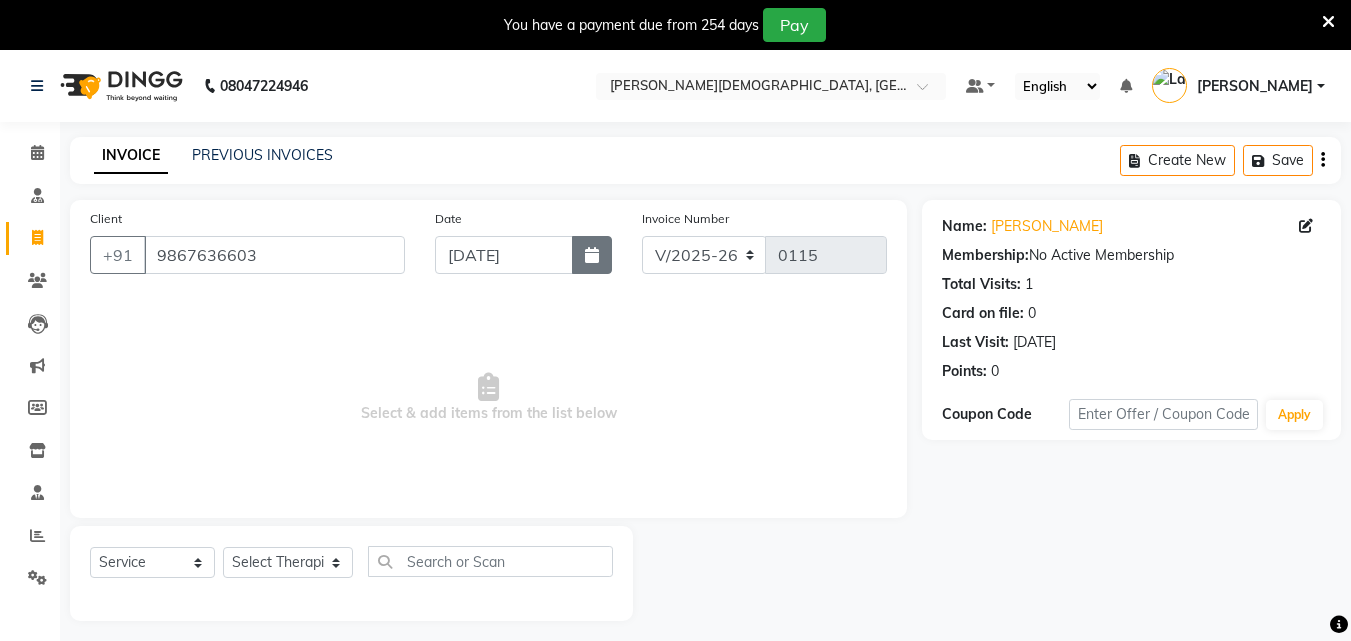 click 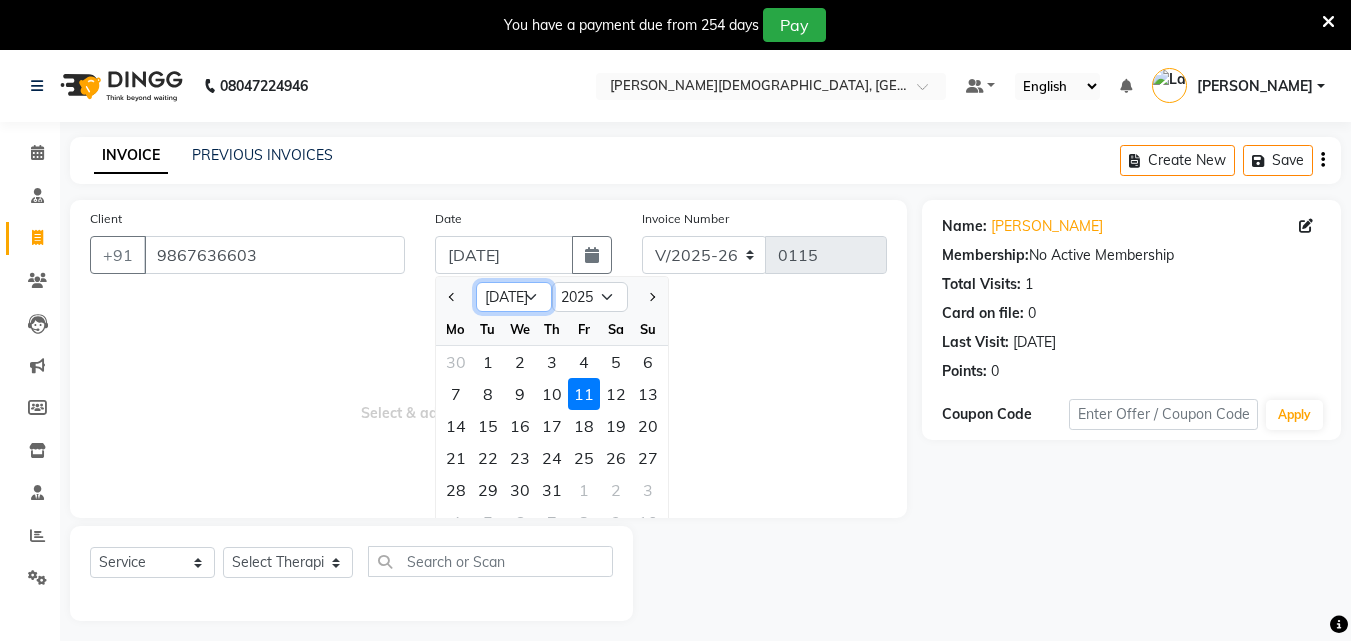 click on "Jan Feb Mar Apr May Jun [DATE] Aug Sep Oct Nov Dec" 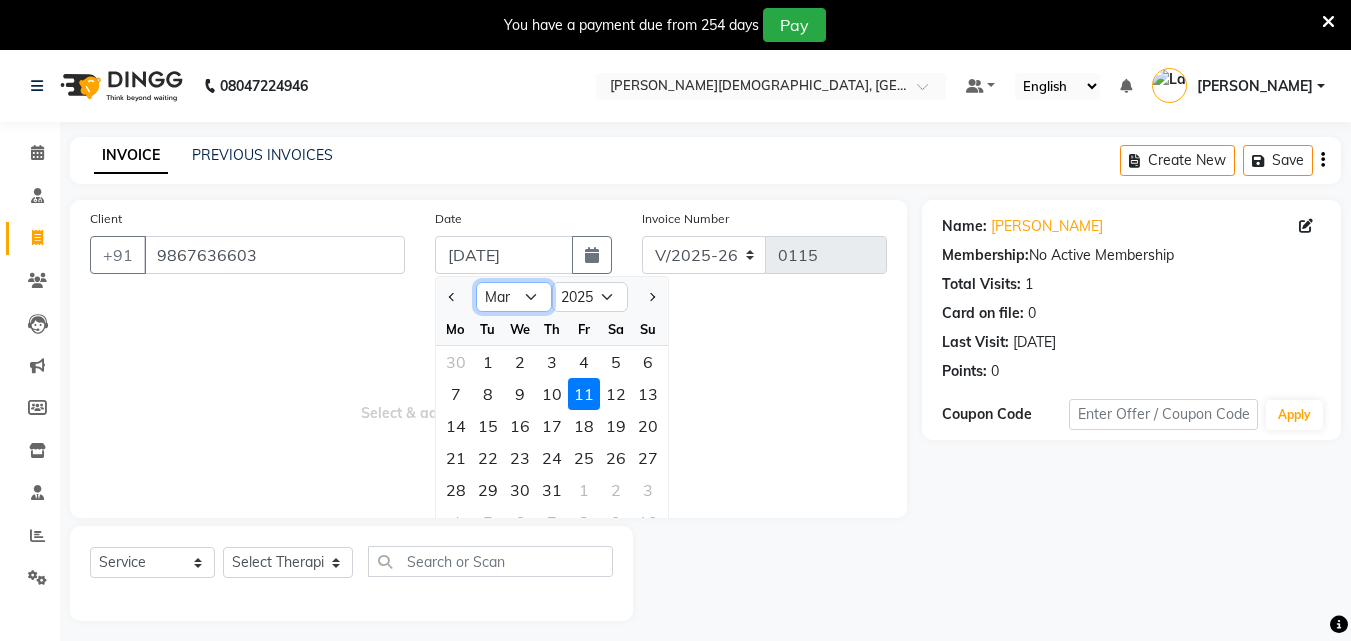 click on "Jan Feb Mar Apr May Jun [DATE] Aug Sep Oct Nov Dec" 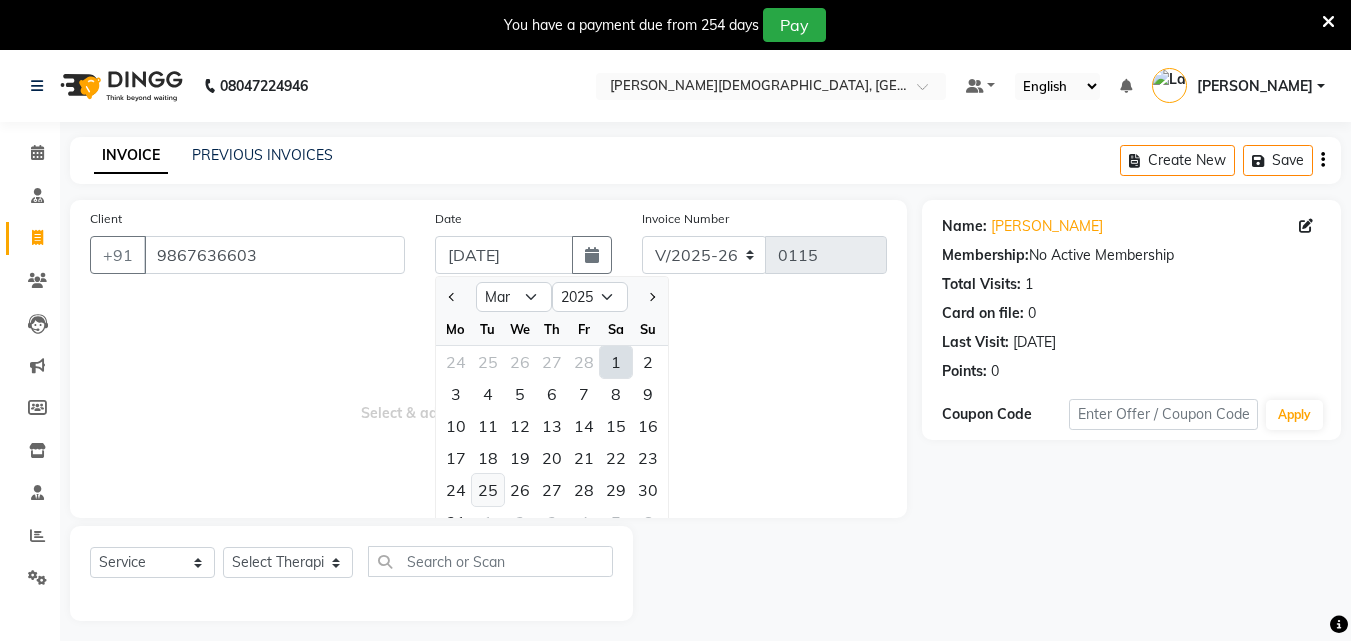 click on "25" 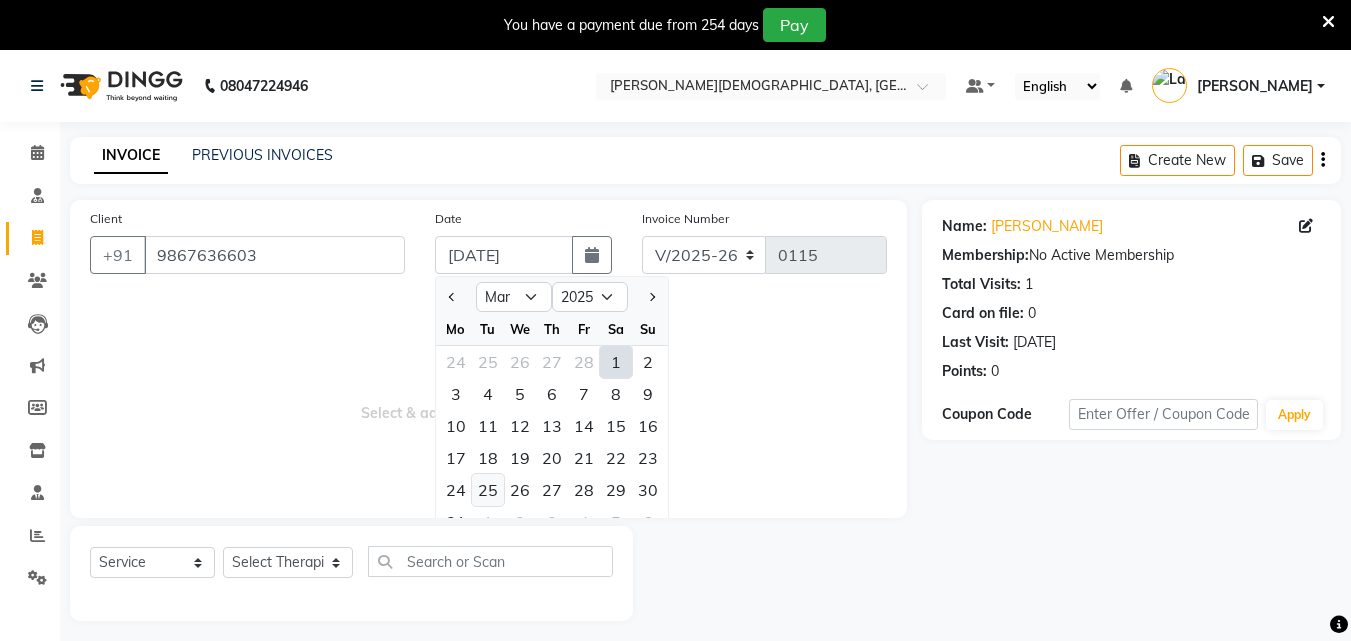 type on "[DATE]" 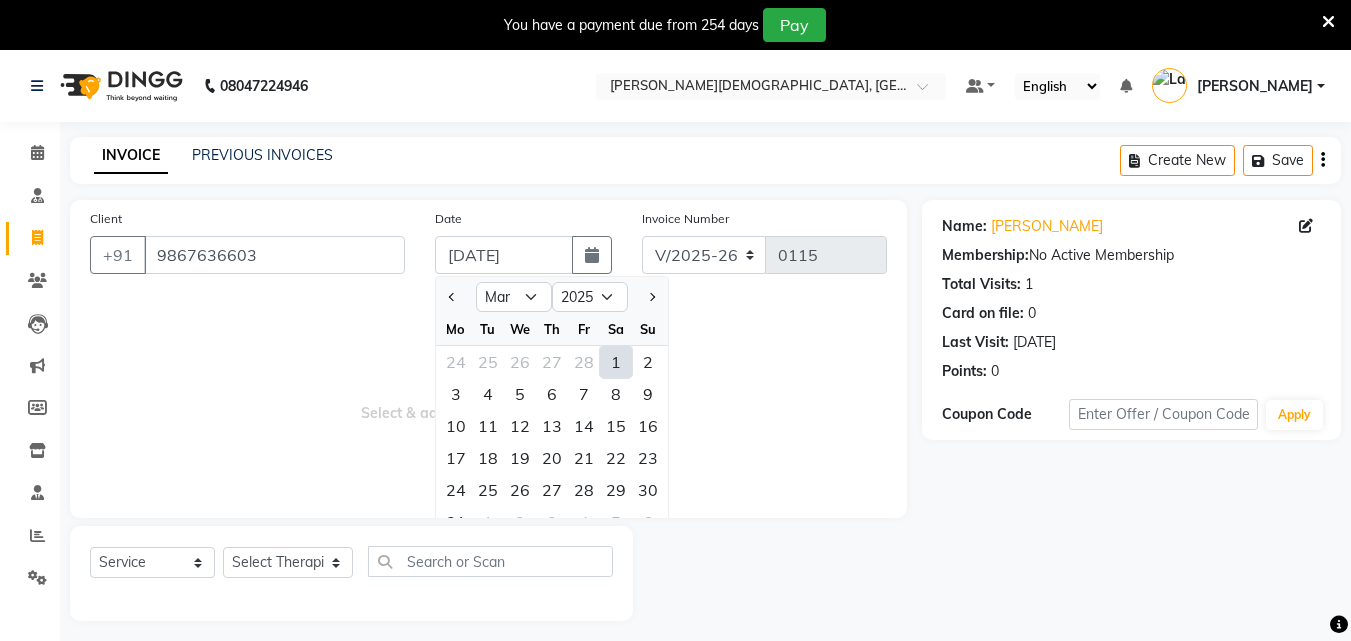 type on "0137" 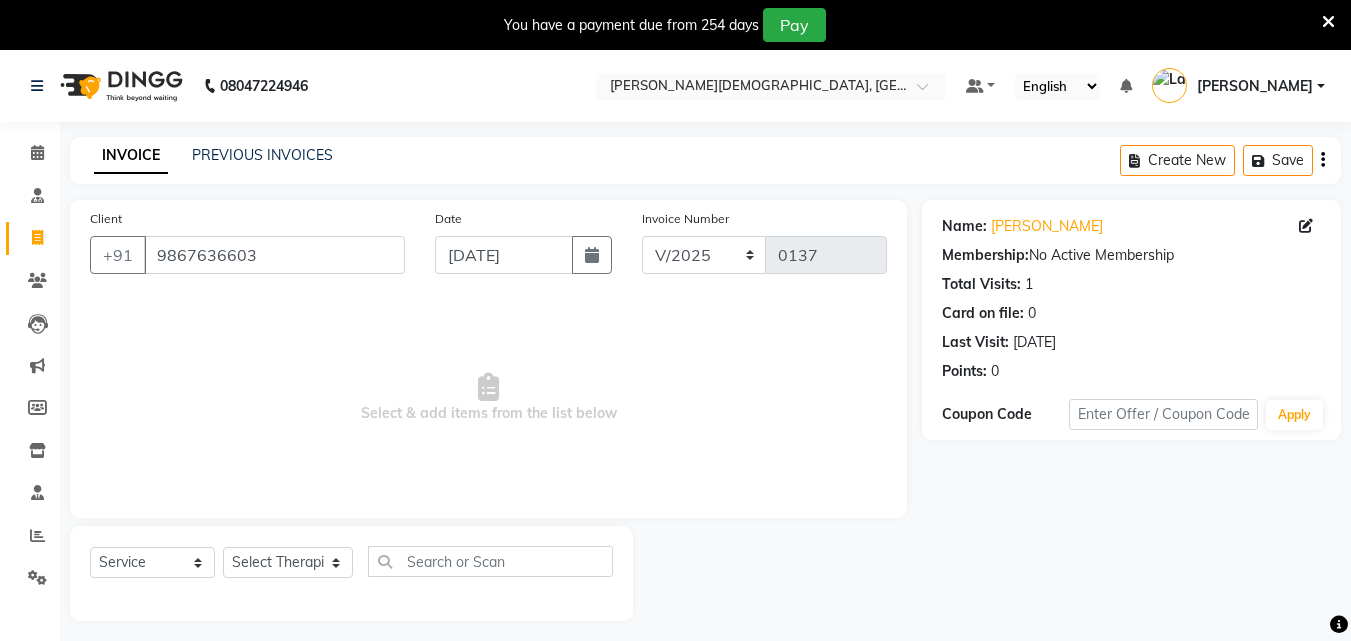 scroll, scrollTop: 50, scrollLeft: 0, axis: vertical 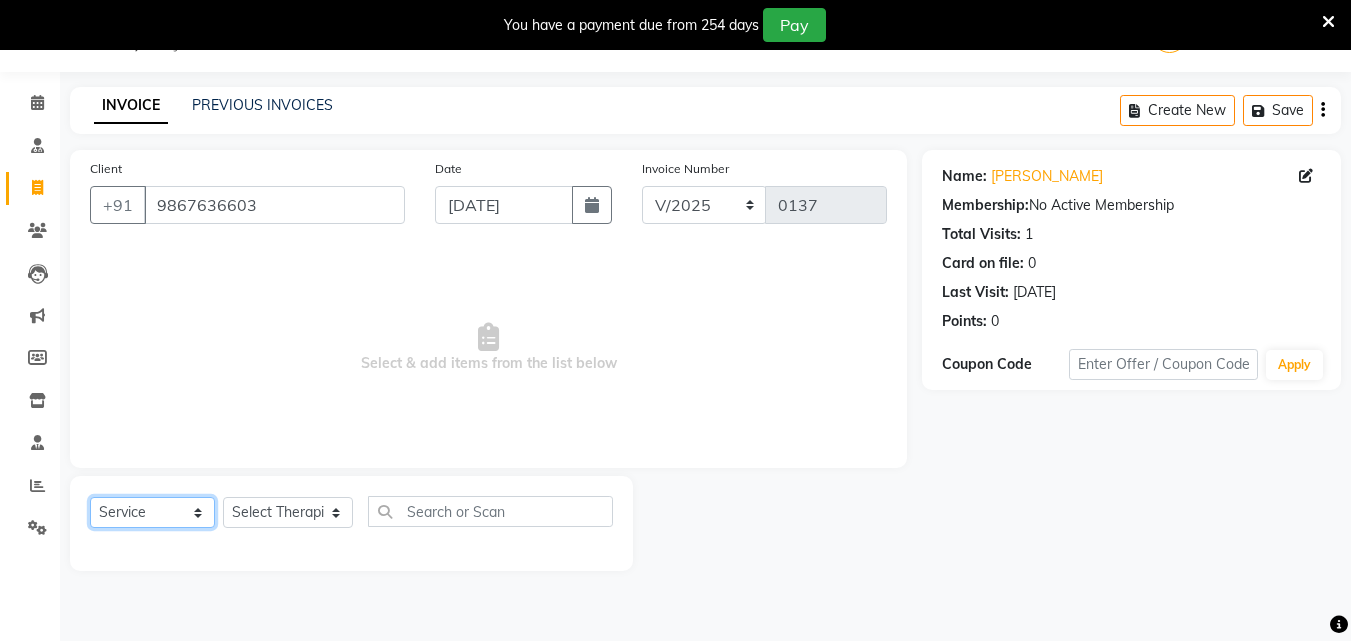 click on "Select  Service  Product  Membership  Package Voucher Prepaid Gift Card" 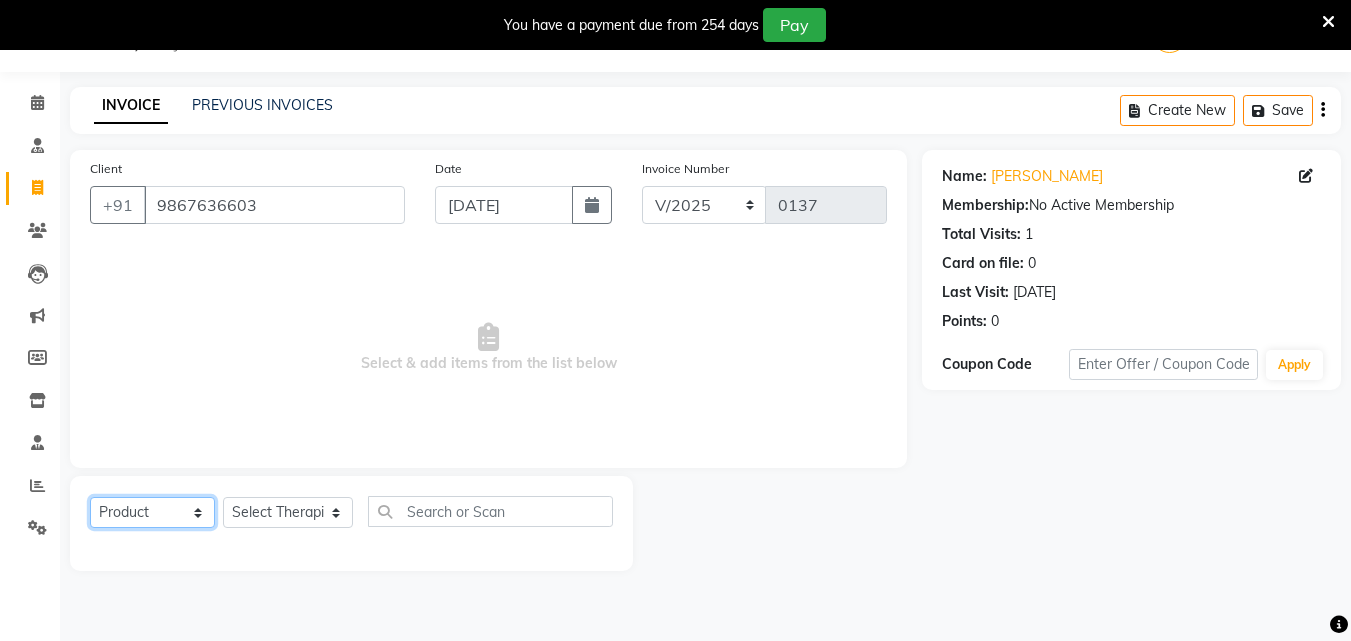 click on "Select  Service  Product  Membership  Package Voucher Prepaid Gift Card" 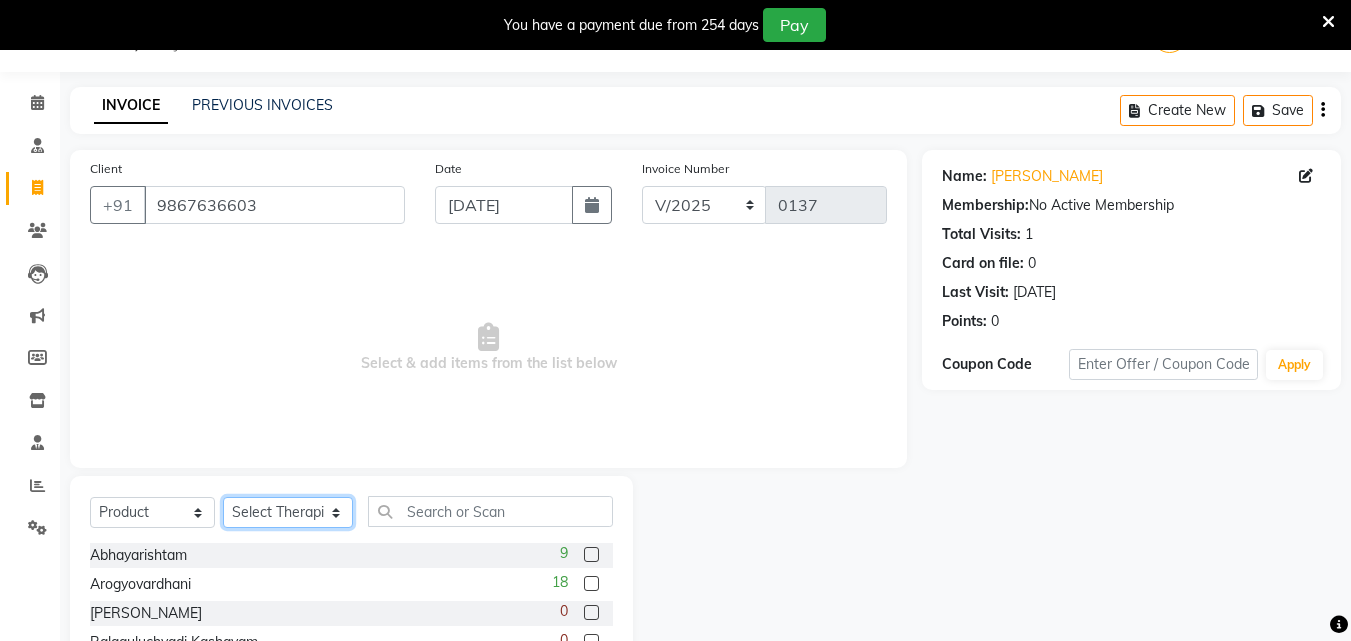 click on "Select Therapist [PERSON_NAME] [PERSON_NAME] [PERSON_NAME] [PERSON_NAME] [PERSON_NAME]  [PERSON_NAME] Bibina [PERSON_NAME] [PERSON_NAME] Dr. [PERSON_NAME] [PERSON_NAME] Dr. [PERSON_NAME] Dr mamta [PERSON_NAME] [PERSON_NAME] [PERSON_NAME] [PERSON_NAME] [PERSON_NAME] [PERSON_NAME] Leenamol Pooja [PERSON_NAME] Mishra [PERSON_NAME] [PERSON_NAME] [PERSON_NAME] G [PERSON_NAME] [PERSON_NAME] K M [PERSON_NAME] K [PERSON_NAME] [PERSON_NAME] Suddheesh K K [PERSON_NAME] [PERSON_NAME]  Swati [PERSON_NAME] [PERSON_NAME] [PERSON_NAME]" 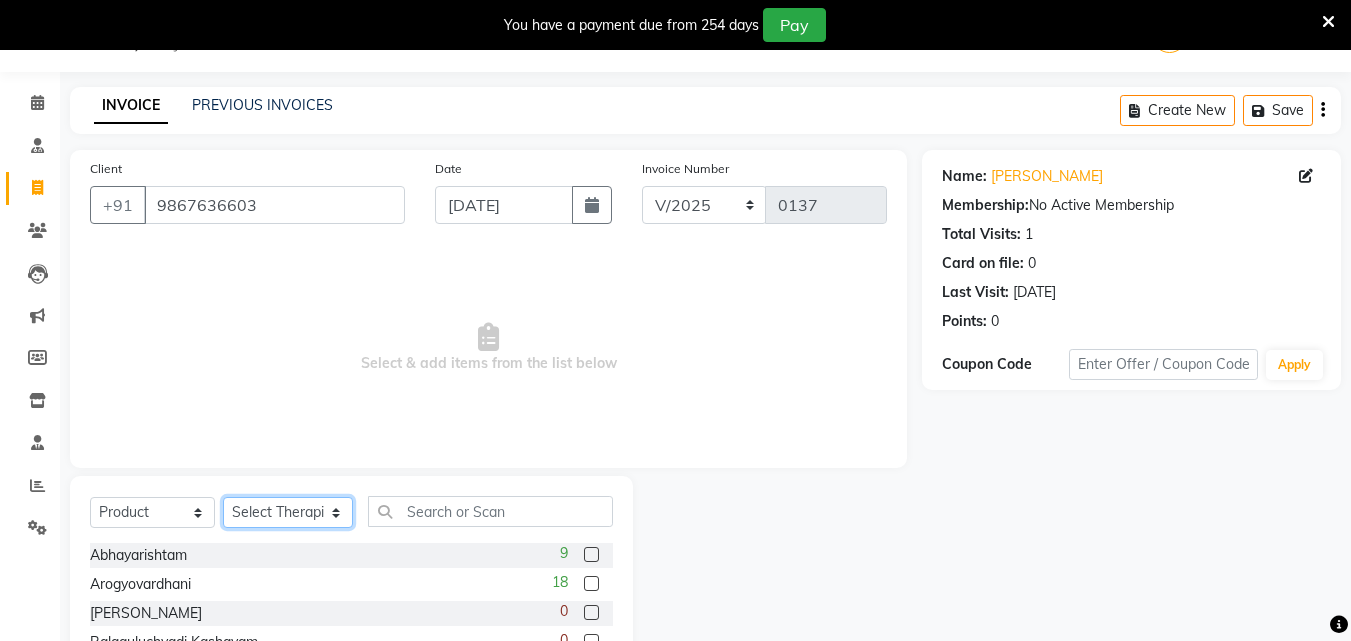 select on "71913" 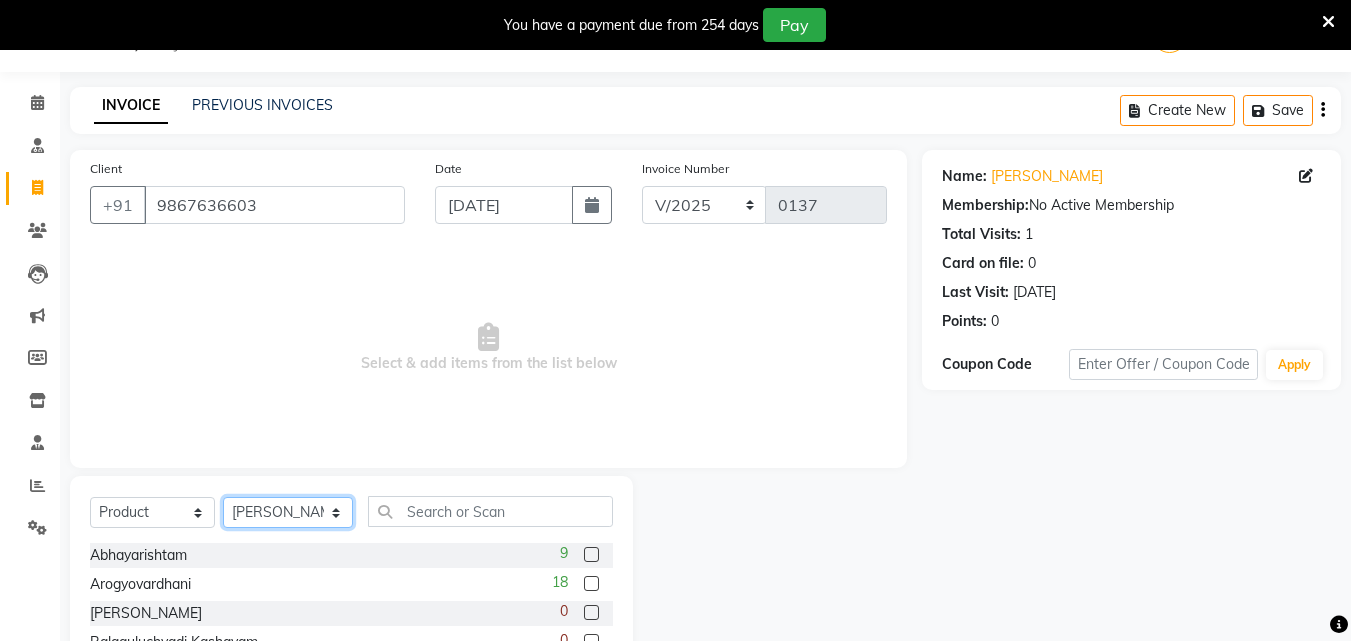 click on "Select Therapist [PERSON_NAME] [PERSON_NAME] [PERSON_NAME] [PERSON_NAME] [PERSON_NAME]  [PERSON_NAME] Bibina [PERSON_NAME] [PERSON_NAME] Dr. [PERSON_NAME] [PERSON_NAME] Dr. [PERSON_NAME] Dr mamta [PERSON_NAME] [PERSON_NAME] [PERSON_NAME] [PERSON_NAME] [PERSON_NAME] [PERSON_NAME] Leenamol Pooja [PERSON_NAME] Mishra [PERSON_NAME] [PERSON_NAME] [PERSON_NAME] G [PERSON_NAME] [PERSON_NAME] K M [PERSON_NAME] K [PERSON_NAME] [PERSON_NAME] Suddheesh K K [PERSON_NAME] [PERSON_NAME]  Swati [PERSON_NAME] [PERSON_NAME] [PERSON_NAME]" 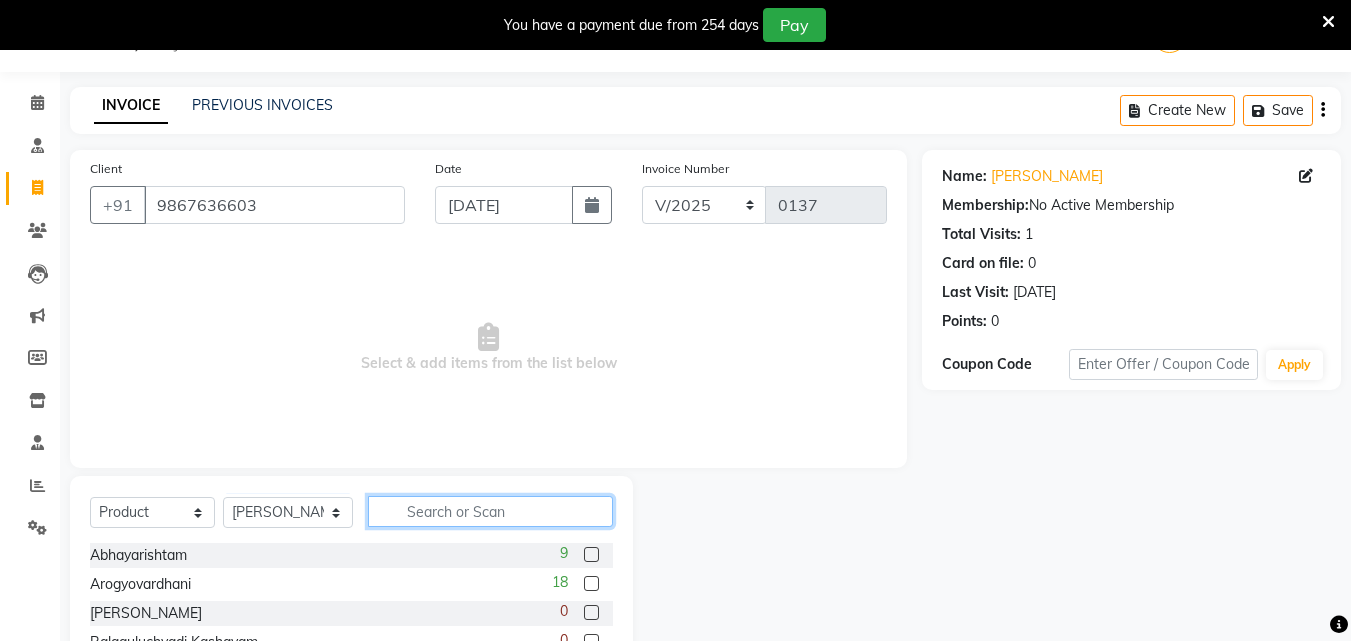 click 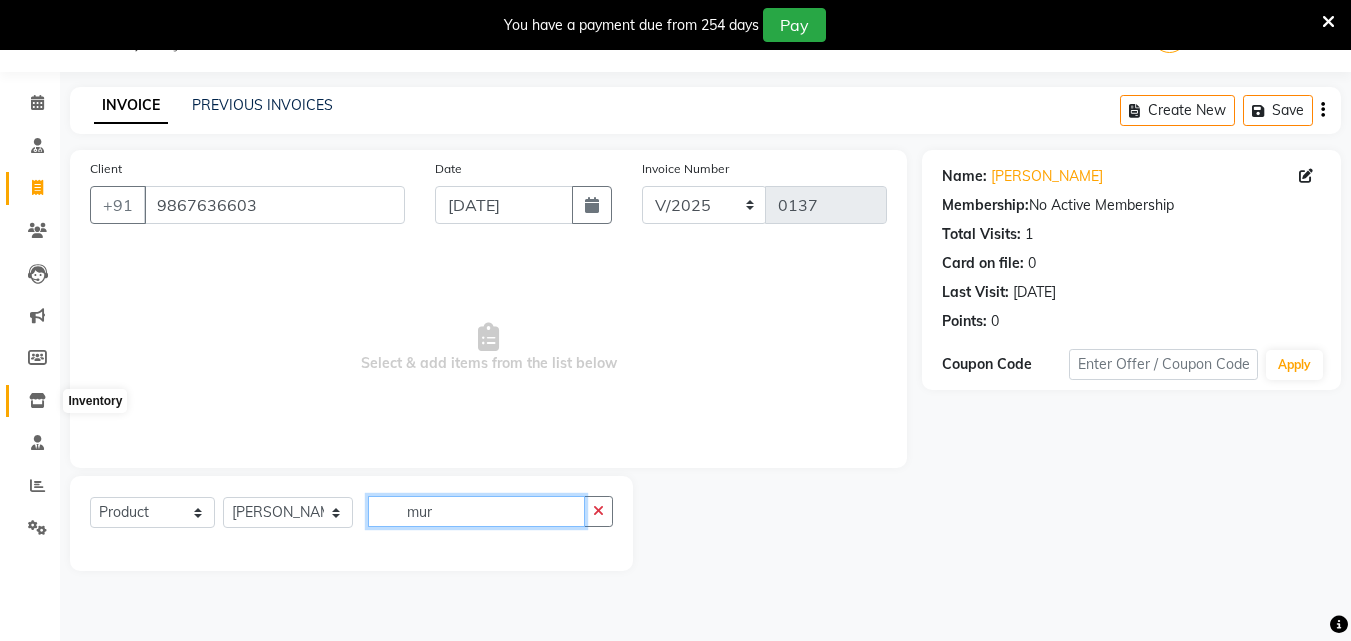 type on "mur" 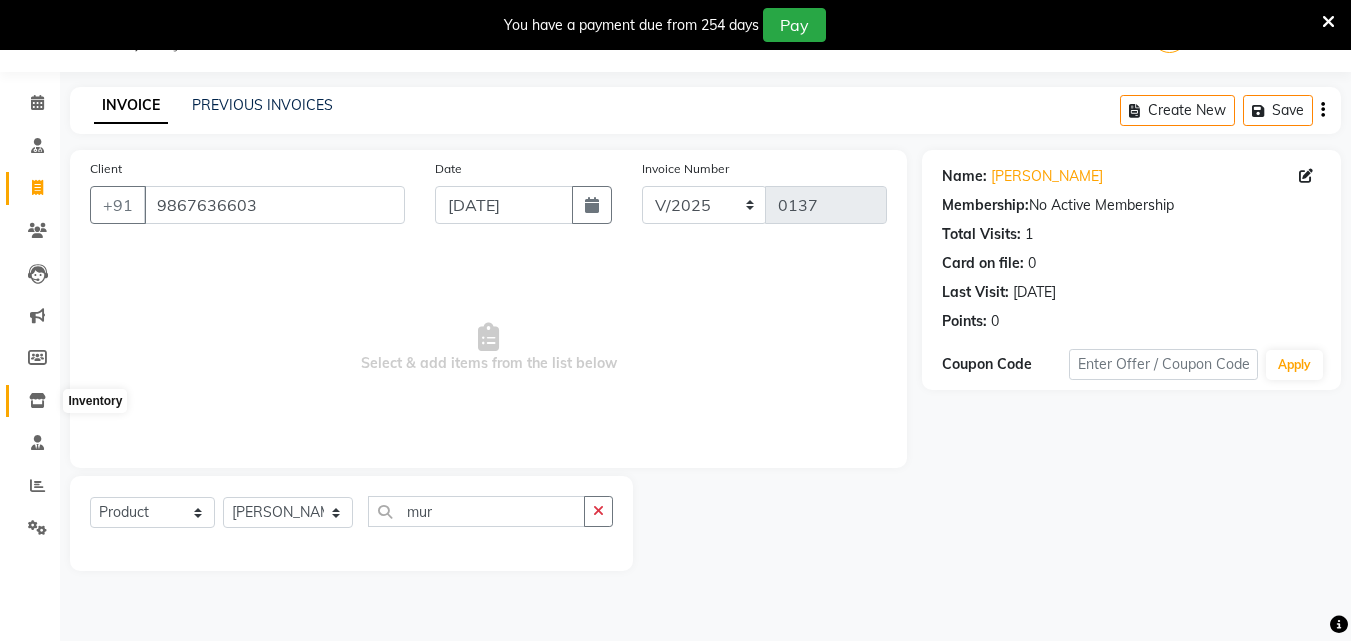 click 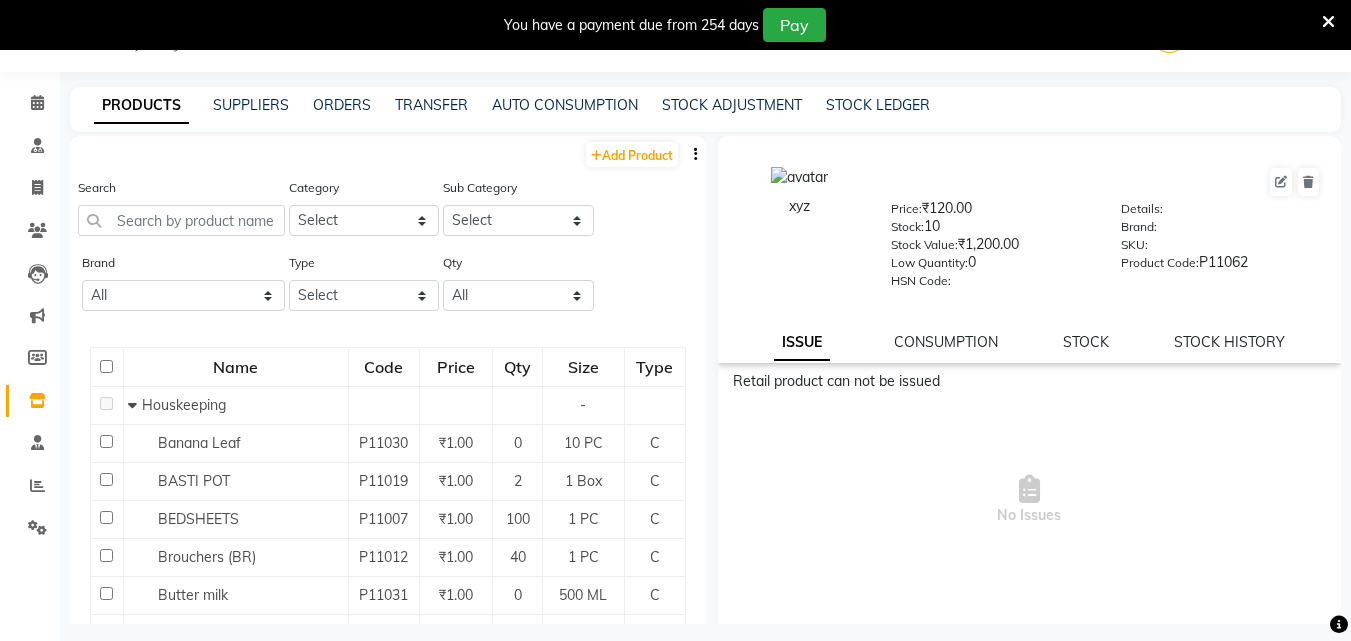 scroll, scrollTop: 0, scrollLeft: 0, axis: both 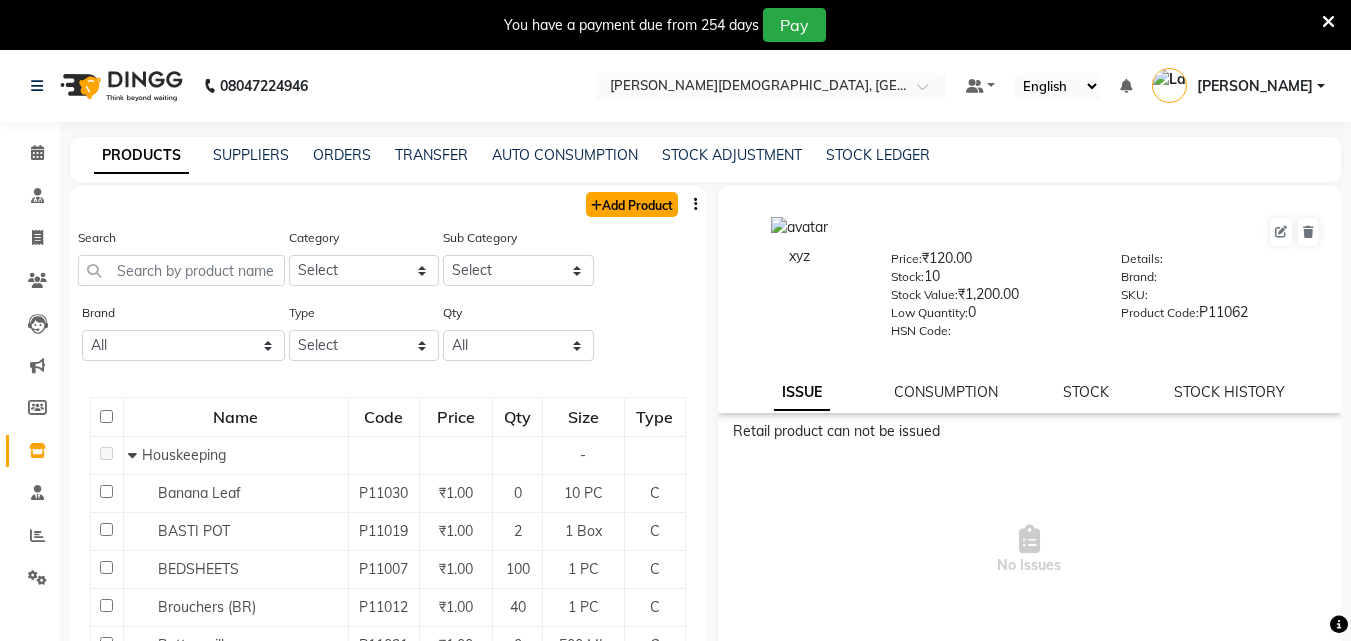 click on "Add Product" 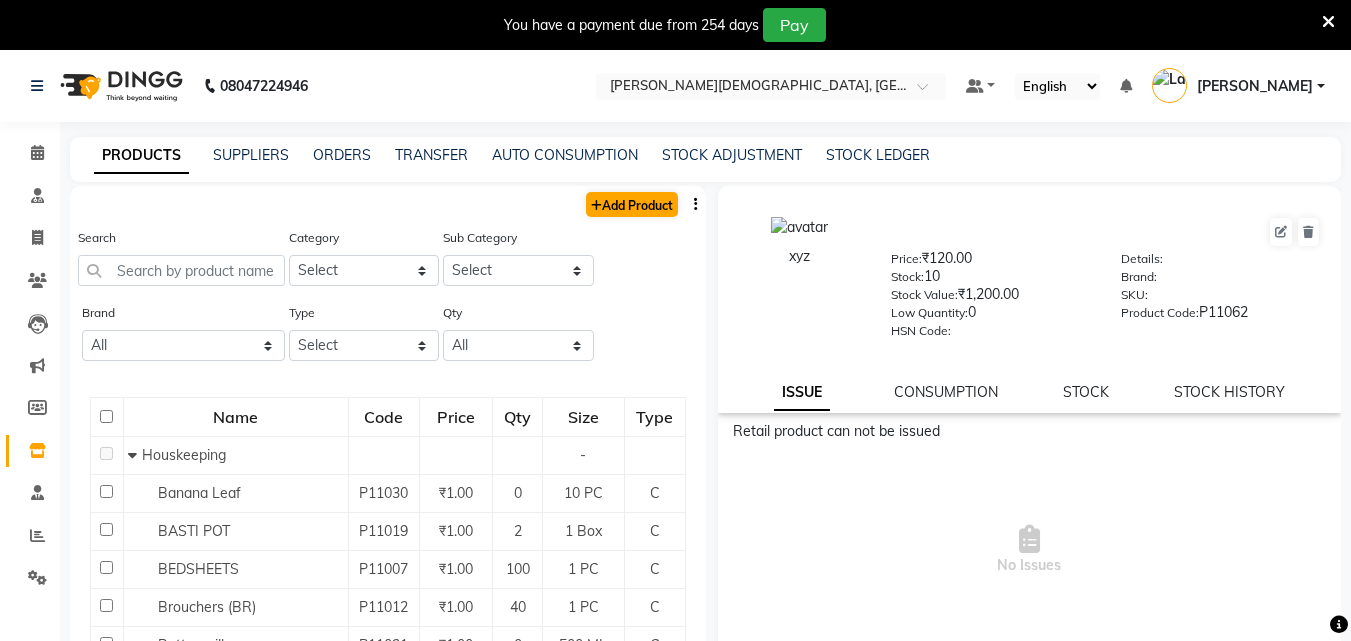 select on "true" 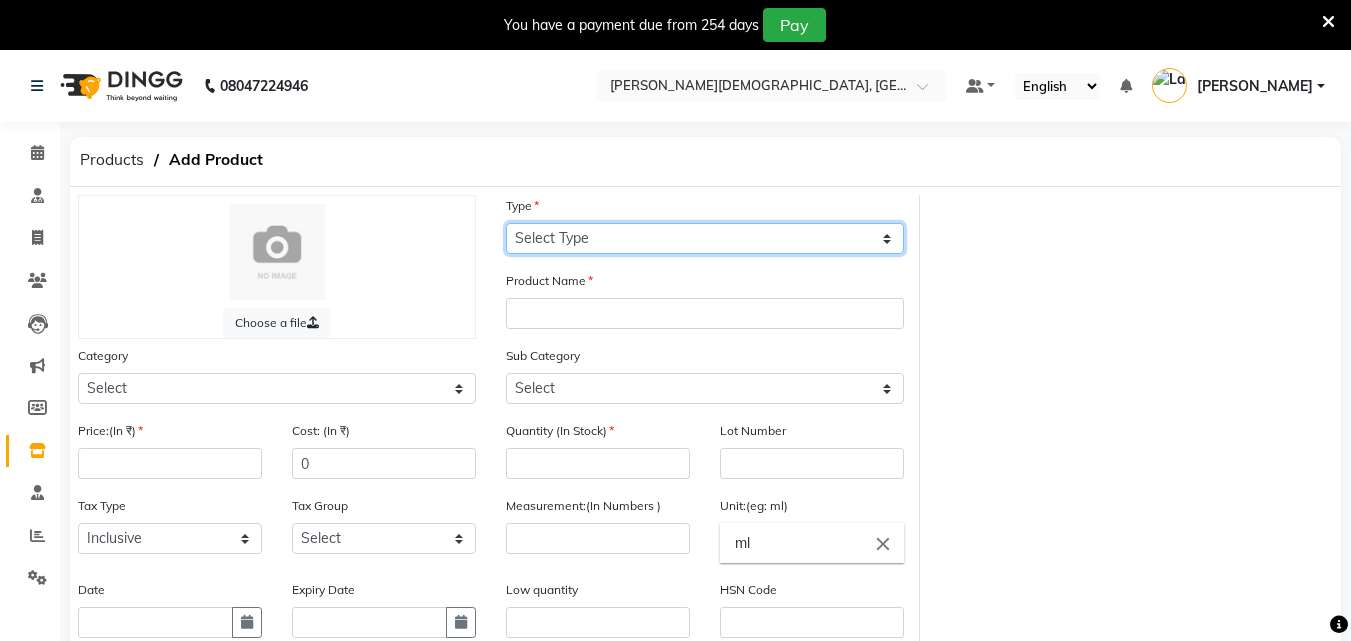 click on "Select Type Both Retail Consumable" 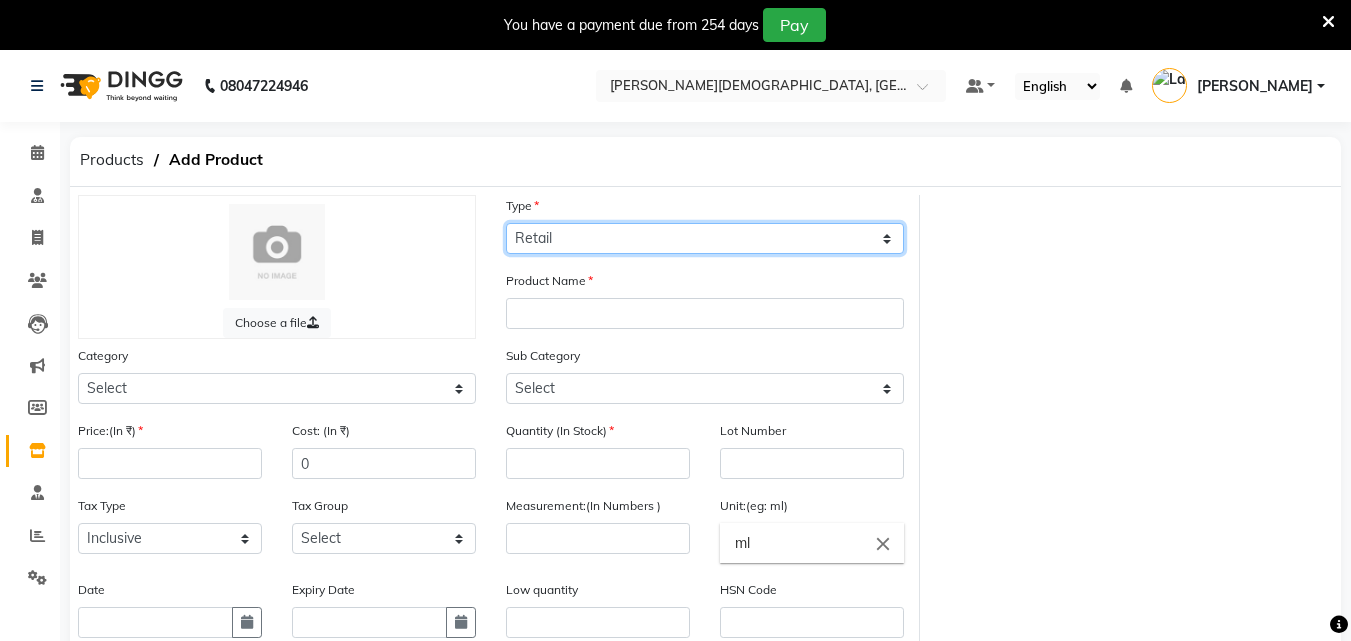 click on "Select Type Both Retail Consumable" 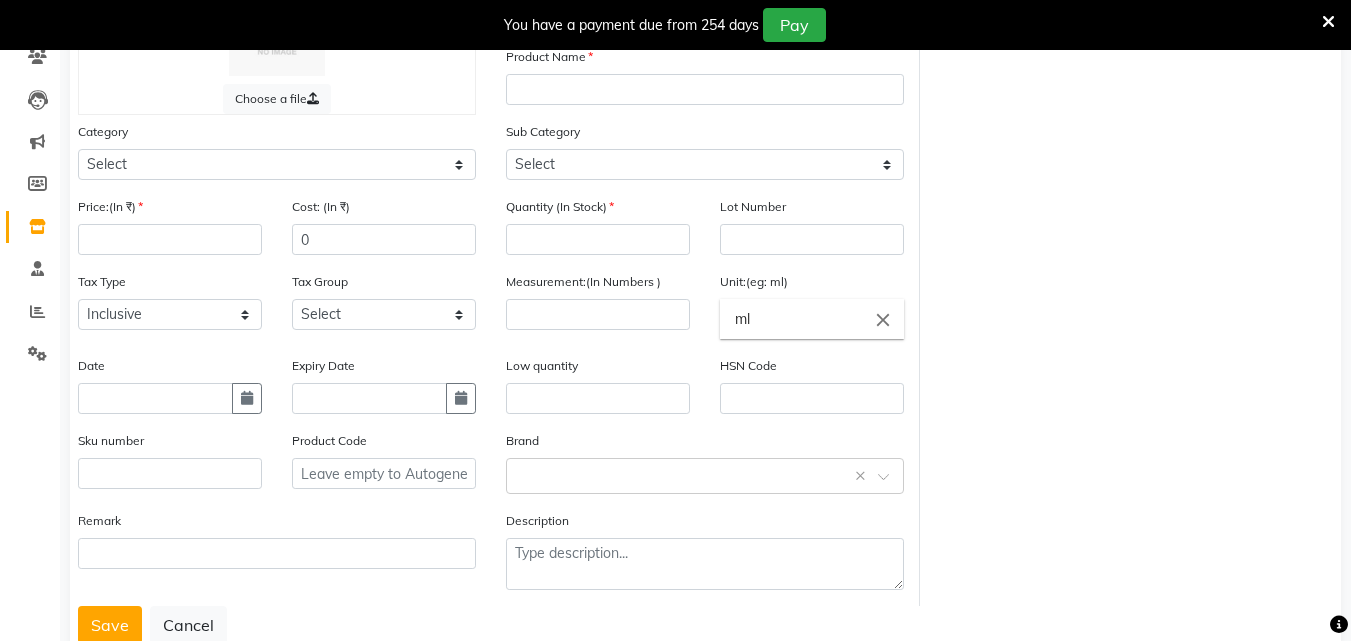 scroll, scrollTop: 85, scrollLeft: 0, axis: vertical 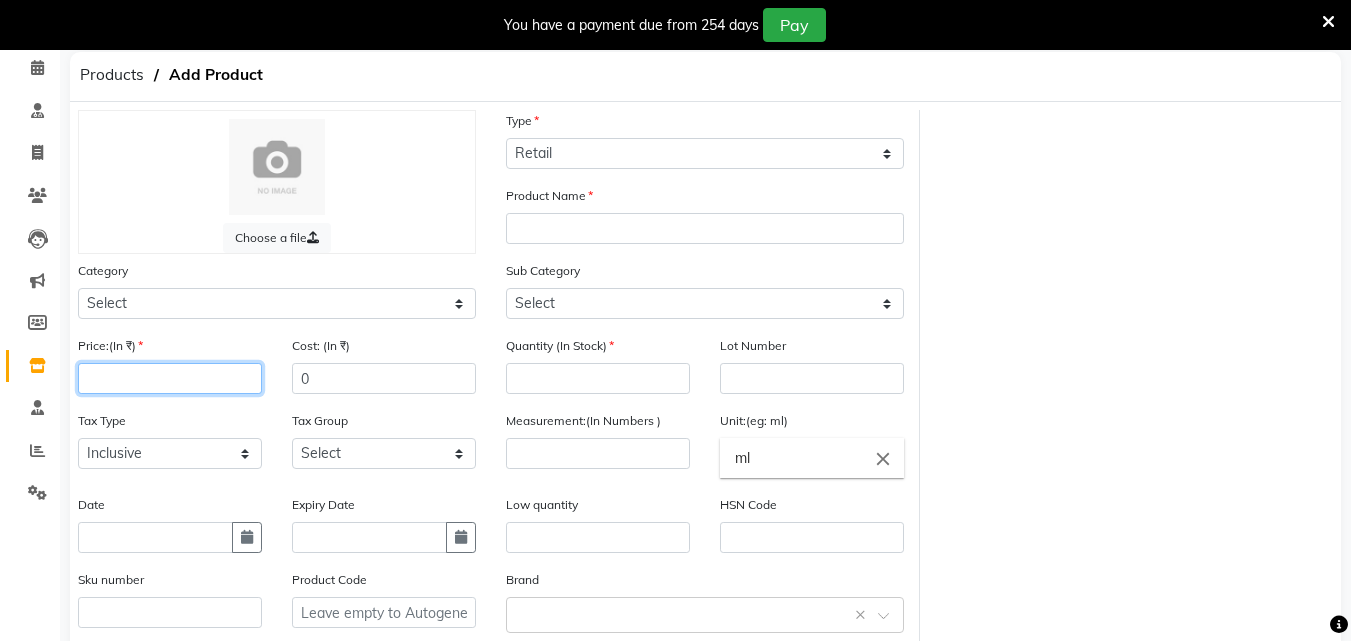 click 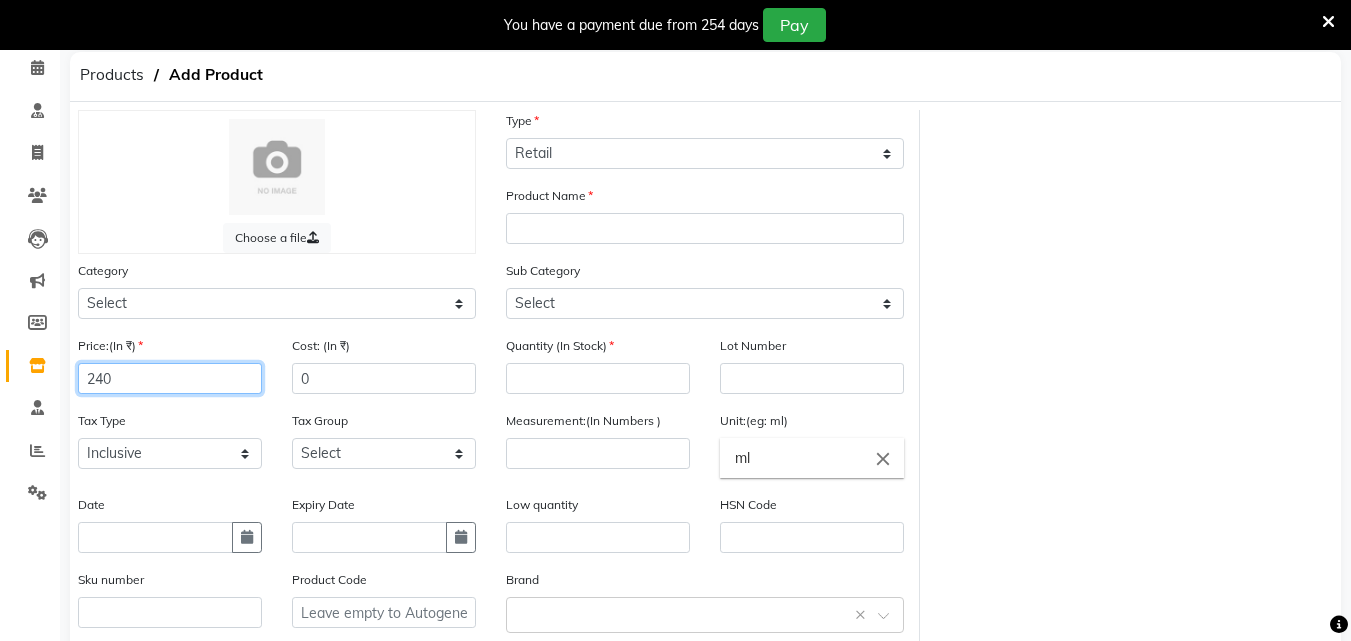 type on "240" 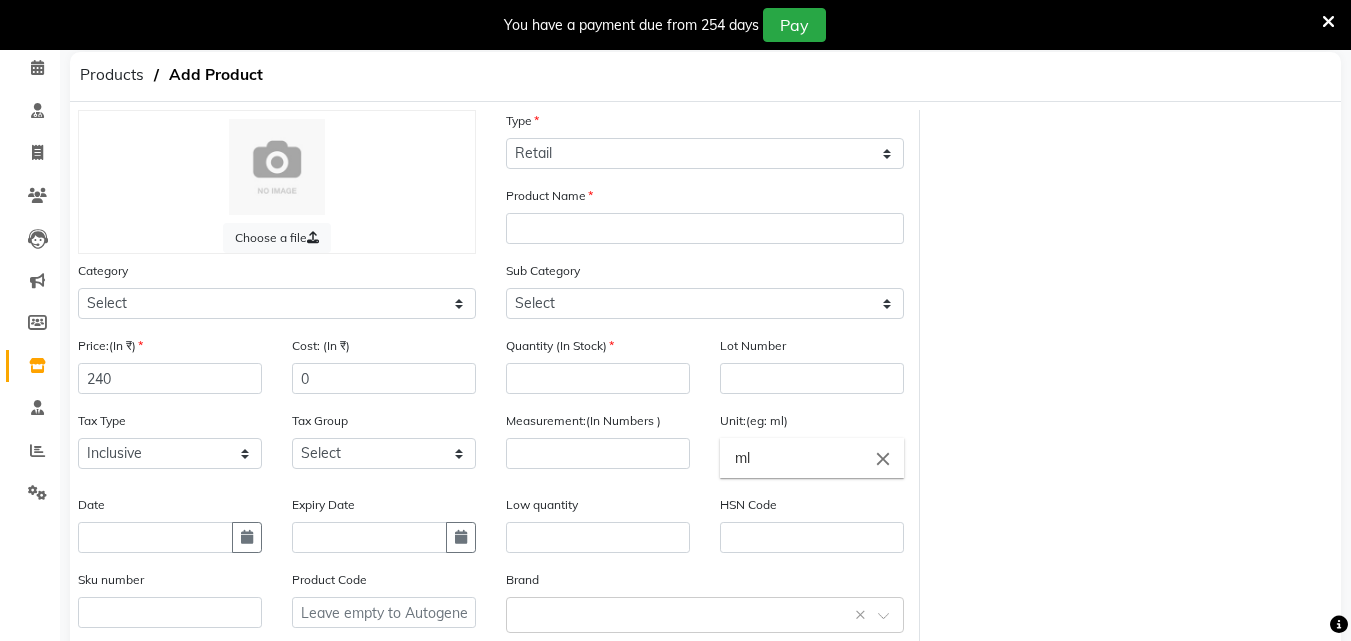 click on "ml" 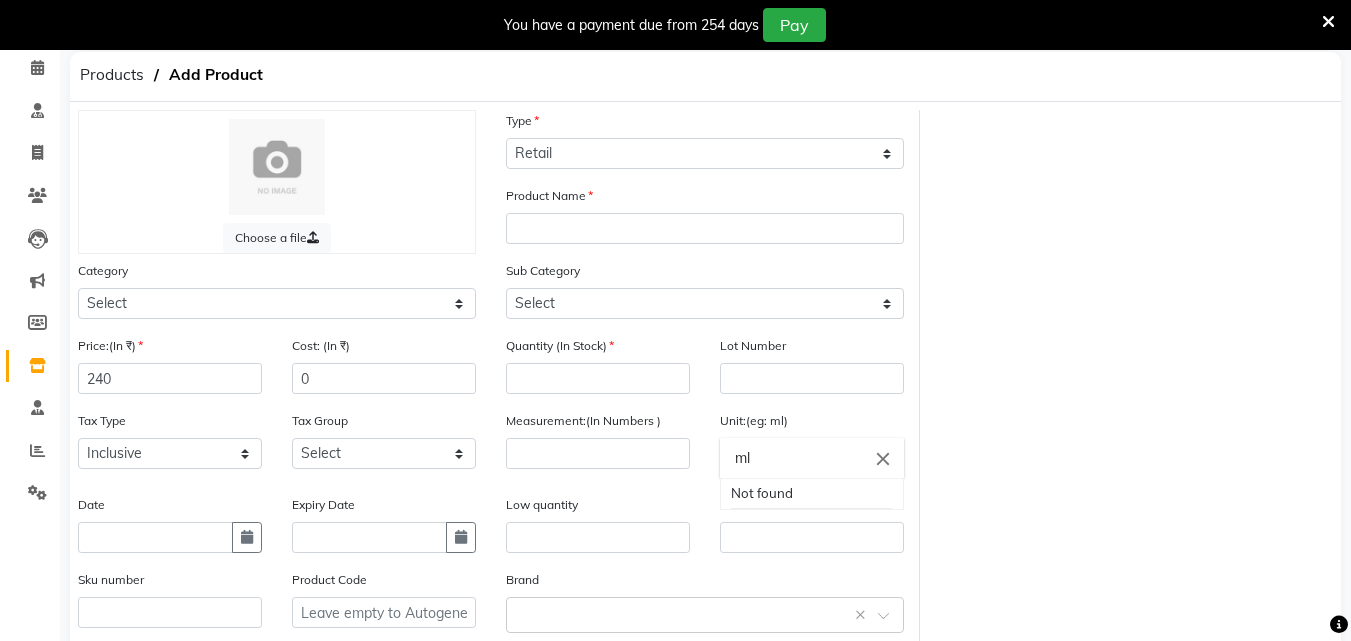 type on "m" 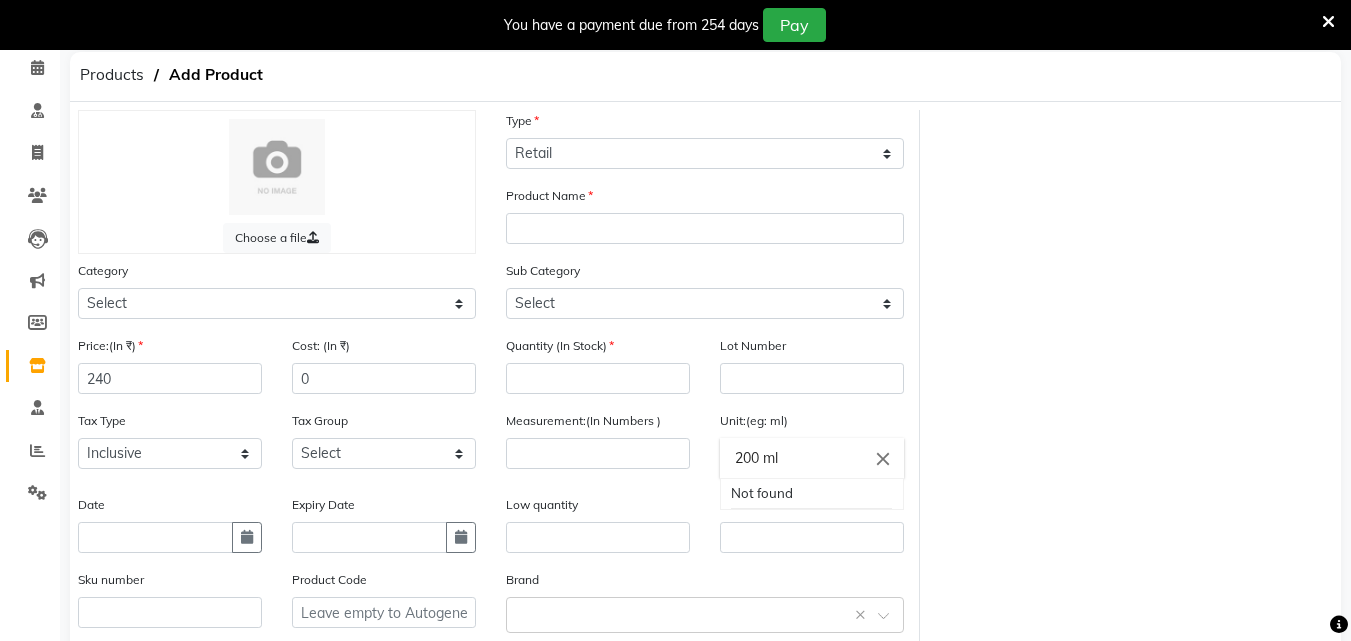 type on "200 ml" 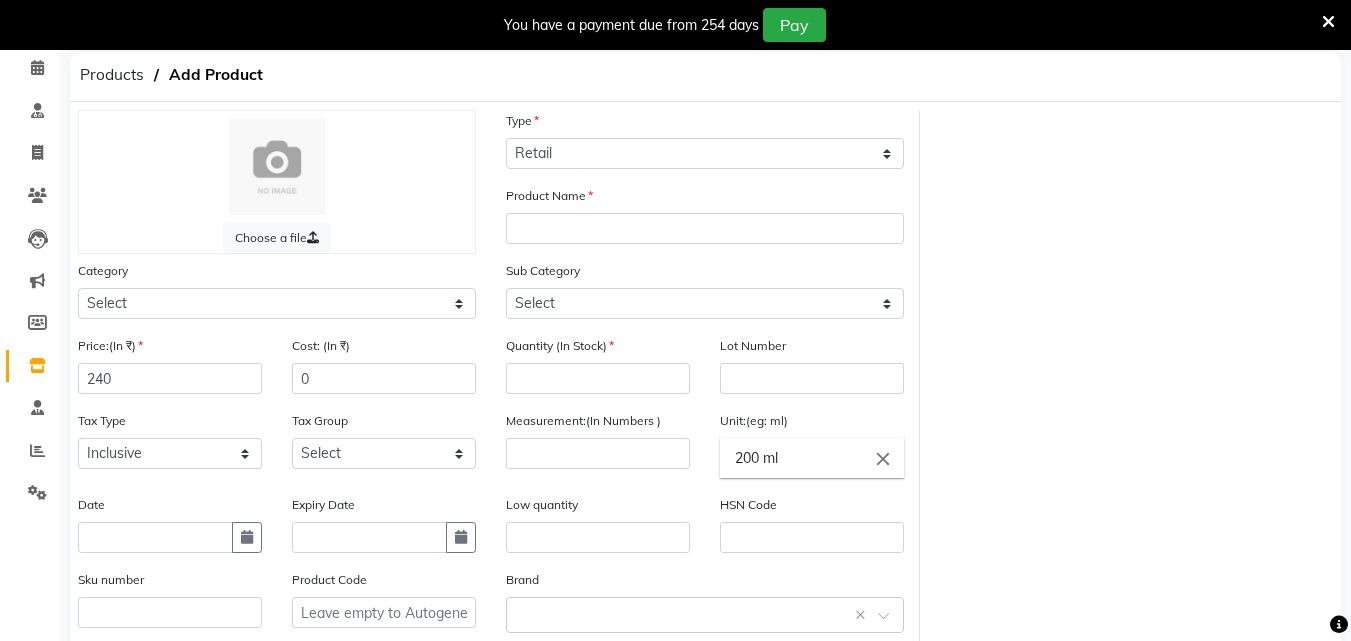 scroll, scrollTop: 0, scrollLeft: 0, axis: both 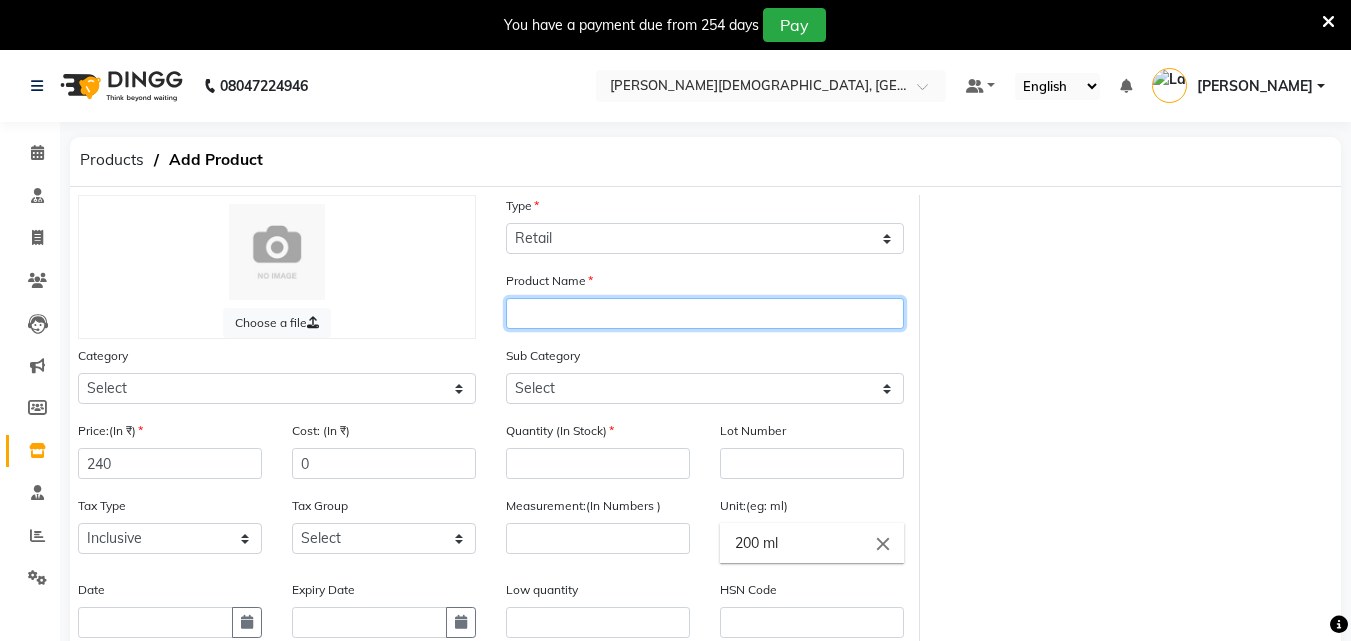 click 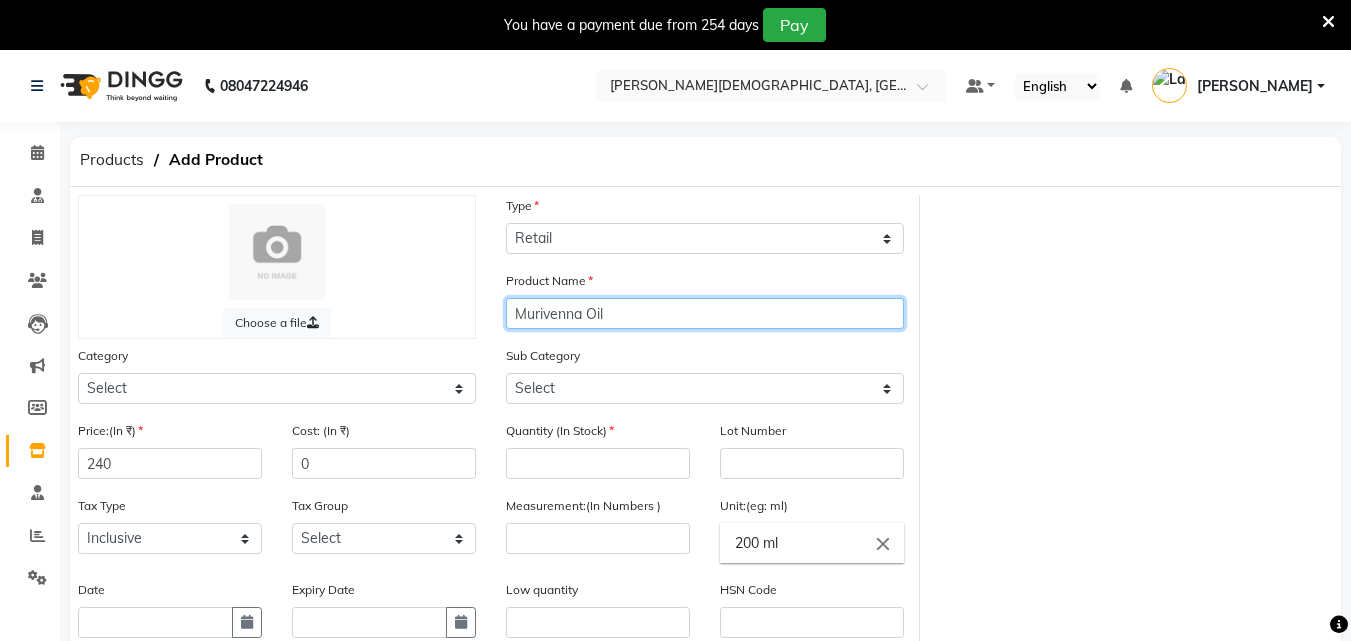 scroll, scrollTop: 285, scrollLeft: 0, axis: vertical 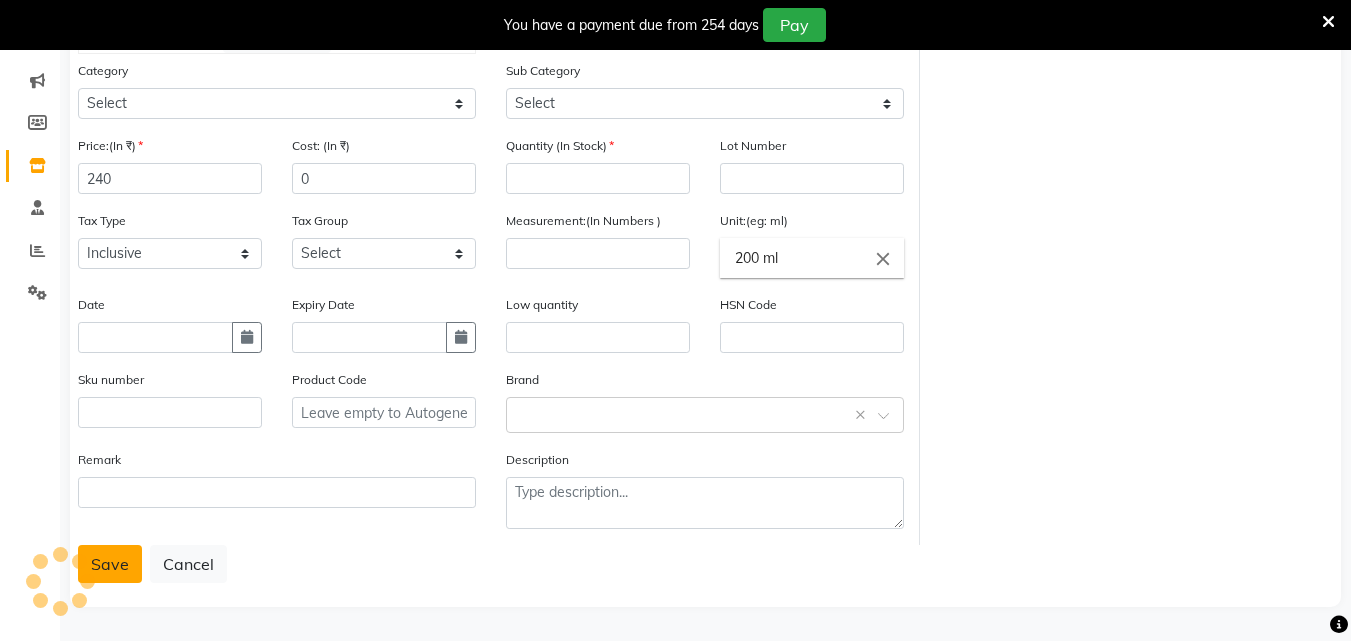 type on "Murivenna Oil" 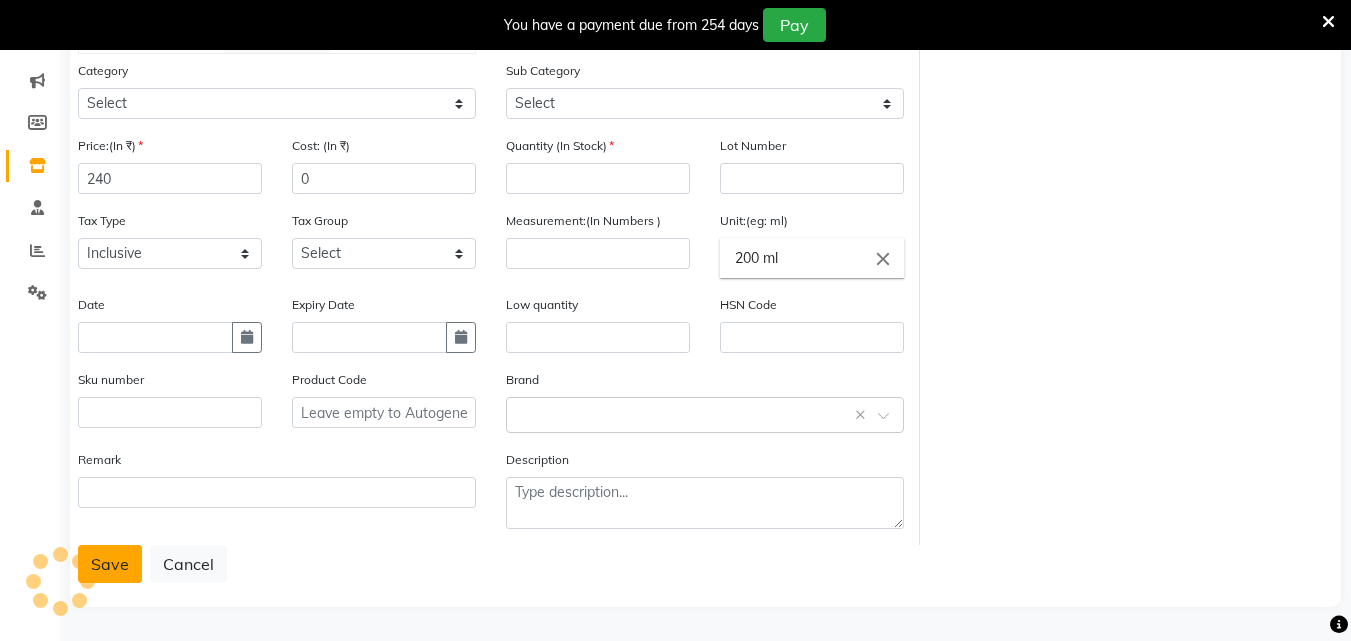 click on "Save" 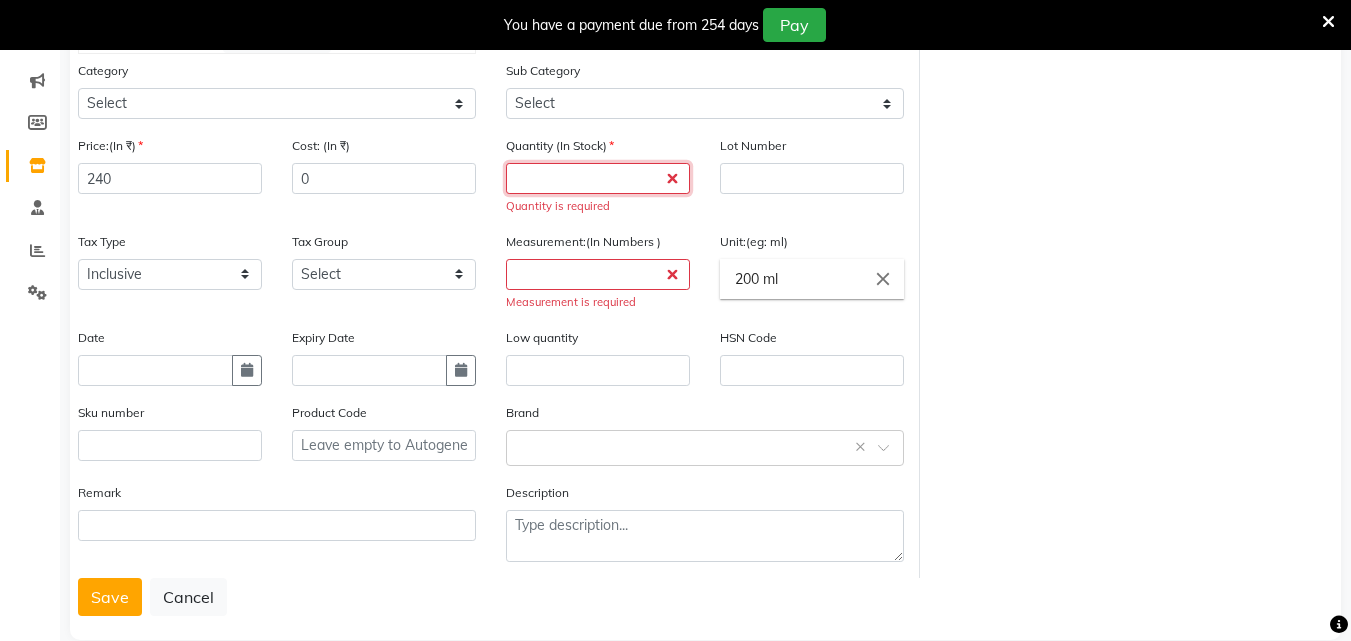 click 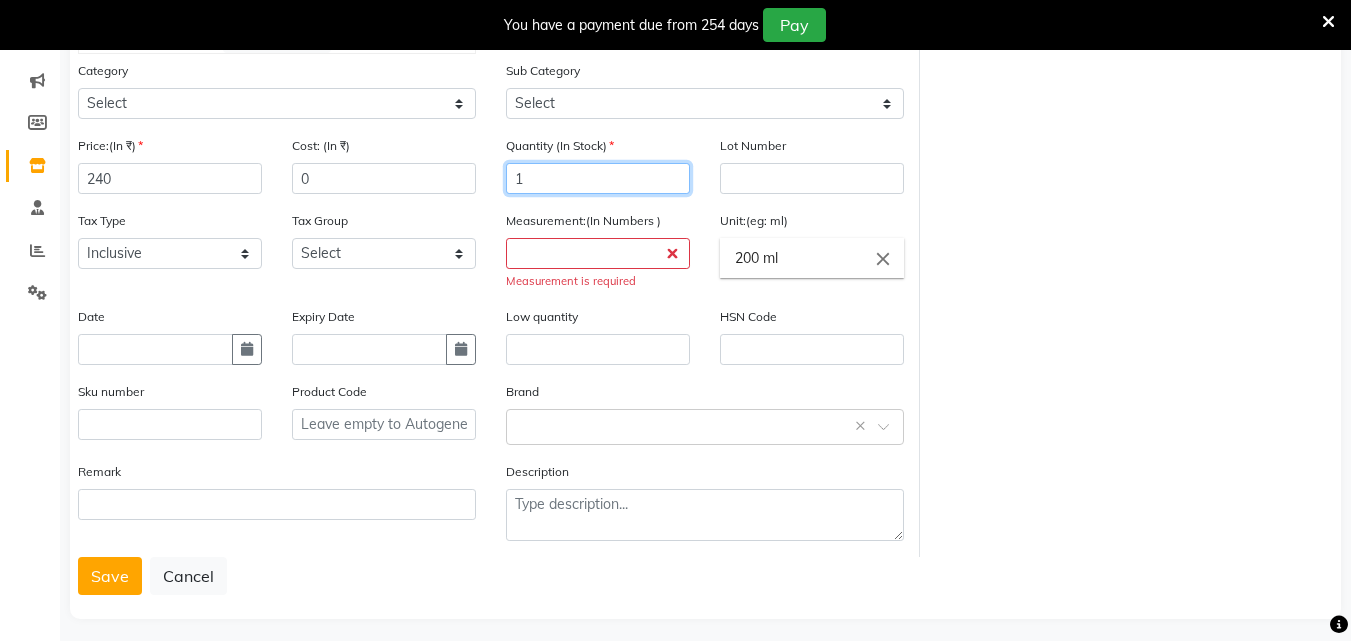 type on "1" 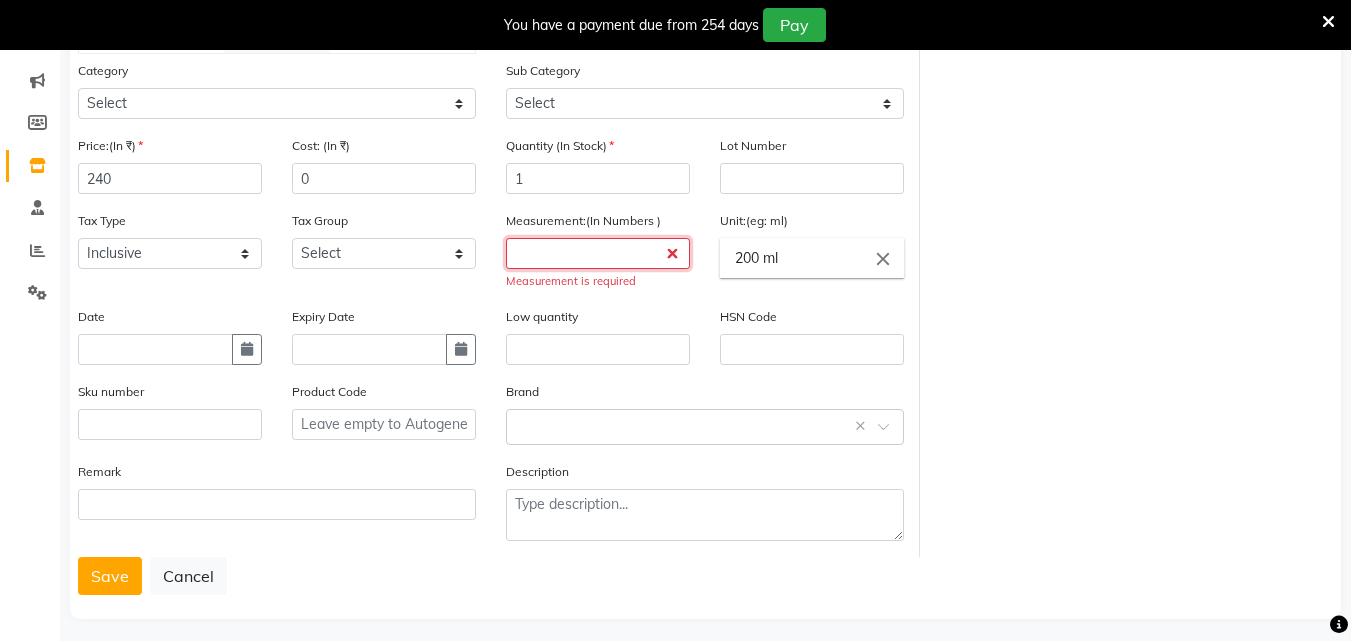 click 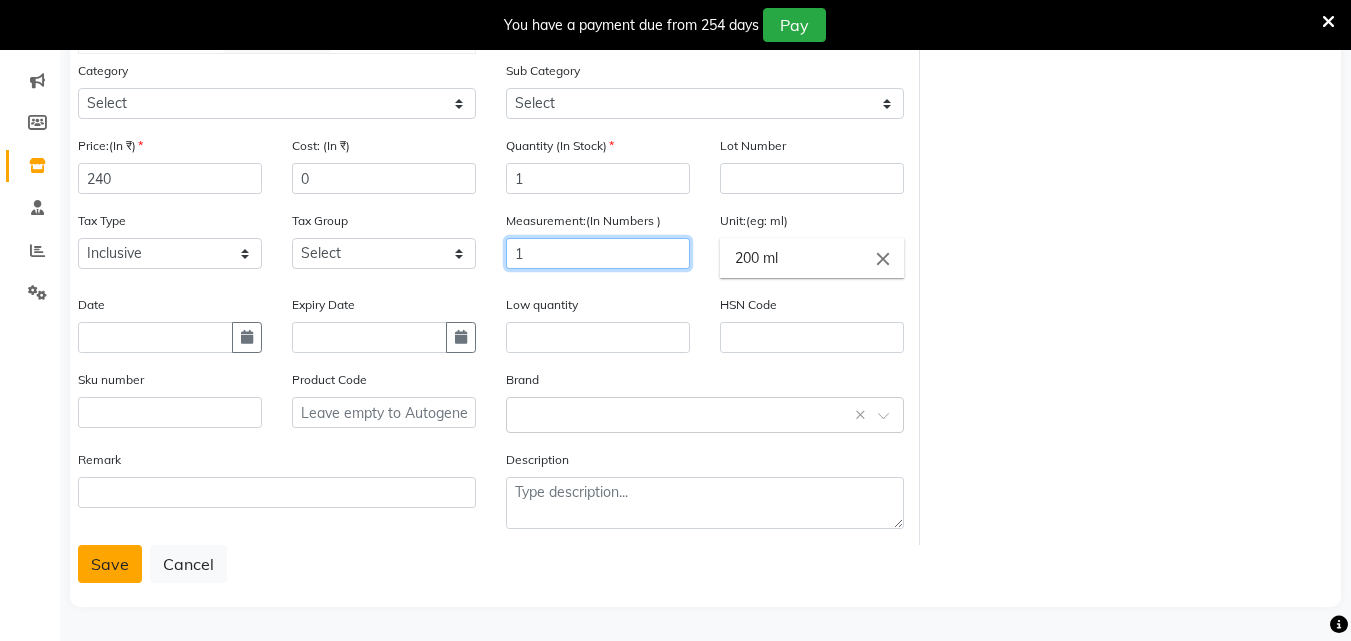 type on "1" 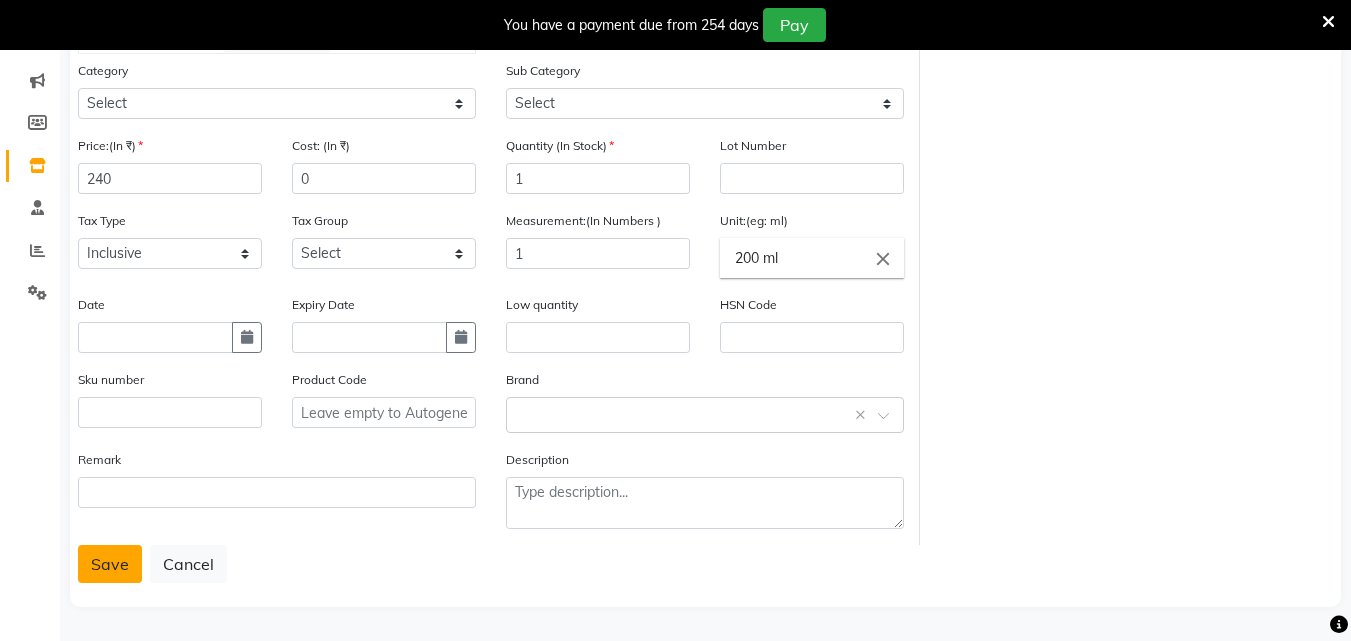 click on "Save" 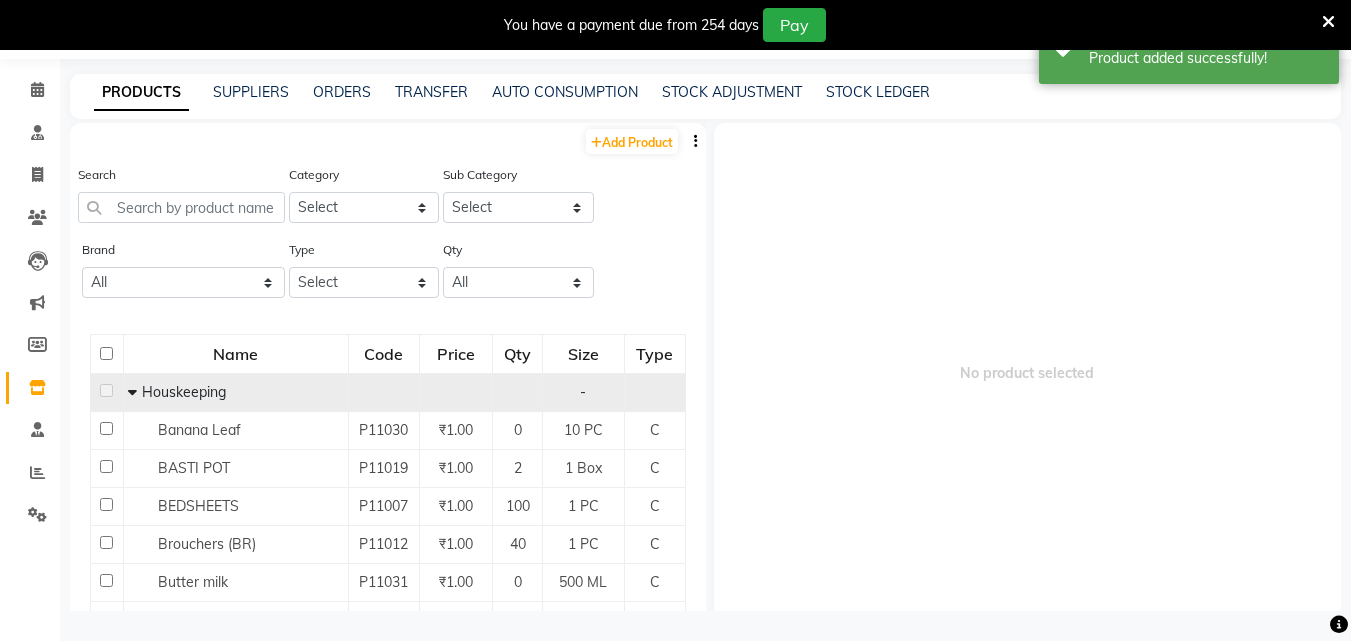 scroll, scrollTop: 0, scrollLeft: 0, axis: both 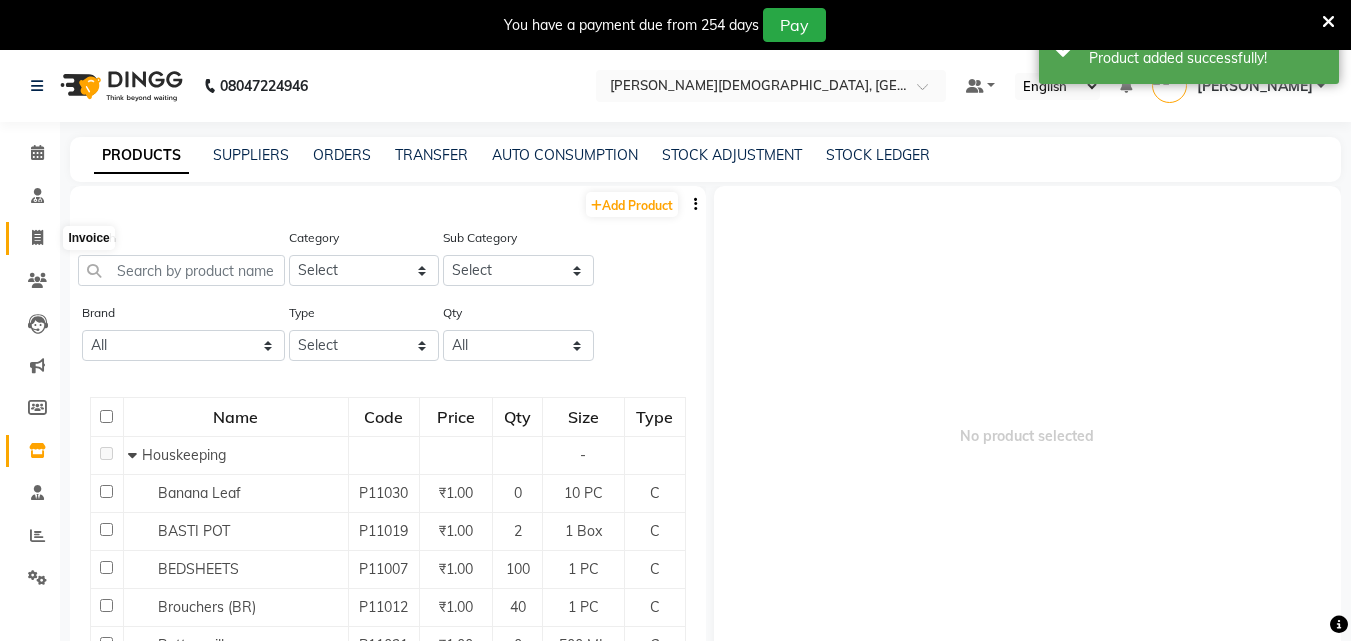 click 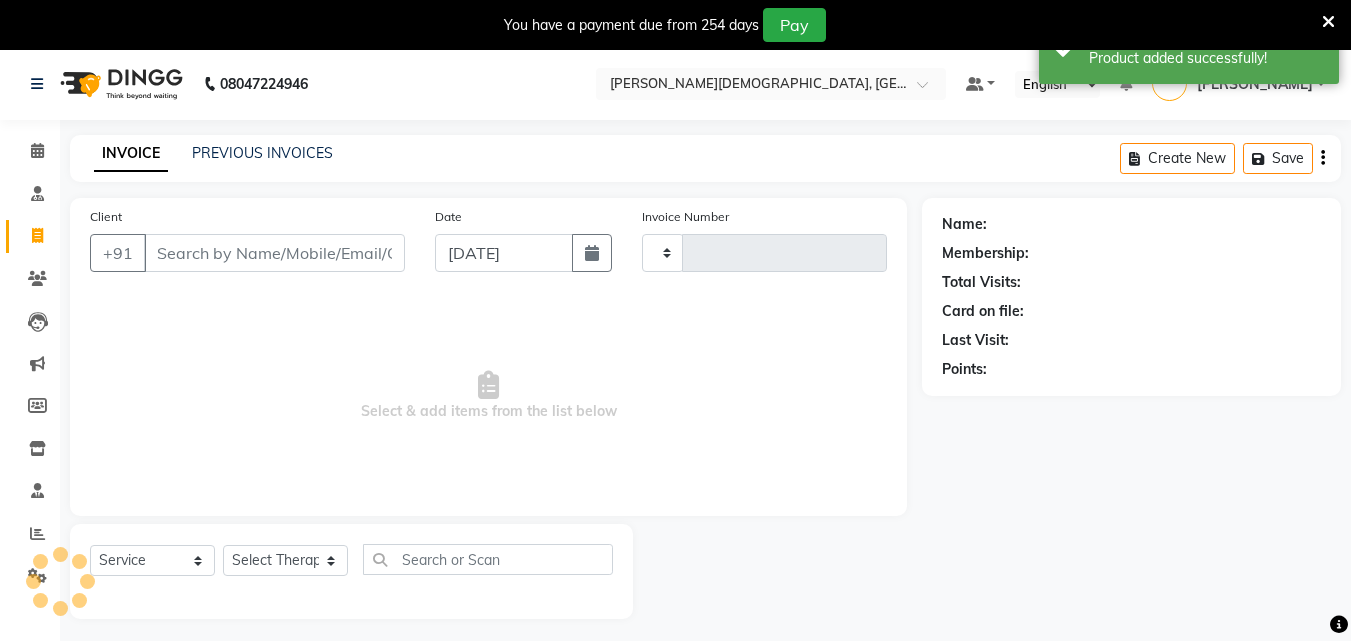 type on "0115" 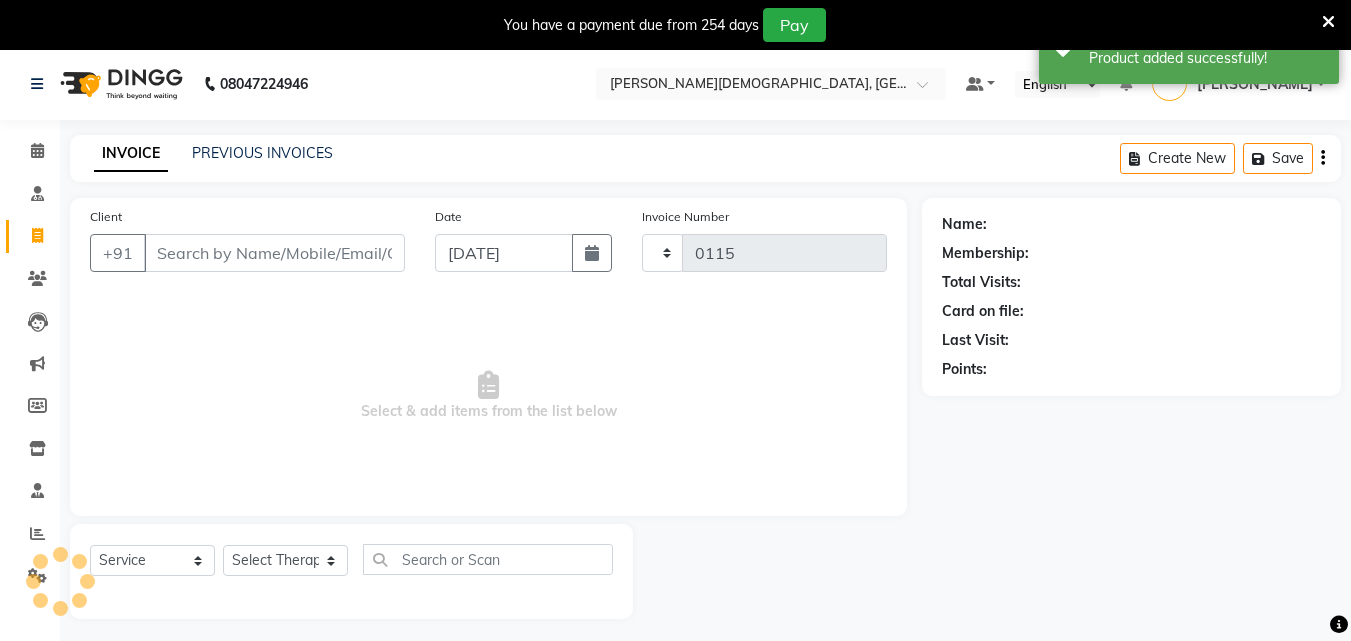 select on "6810" 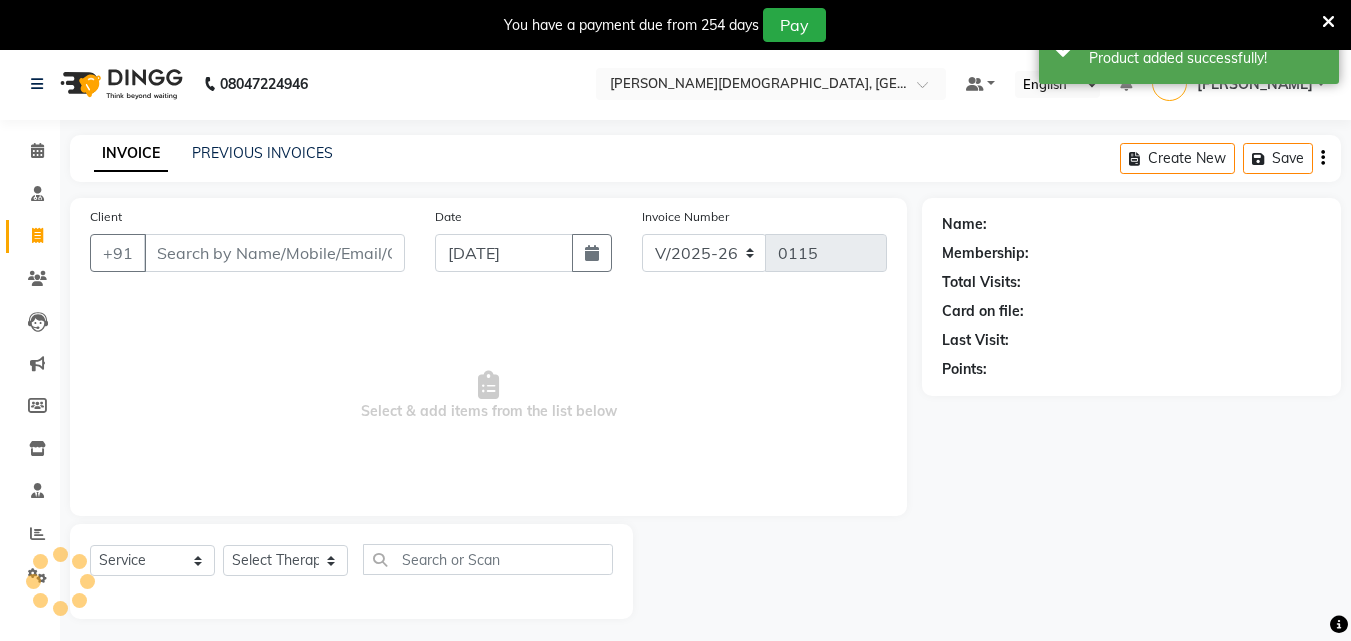 scroll, scrollTop: 50, scrollLeft: 0, axis: vertical 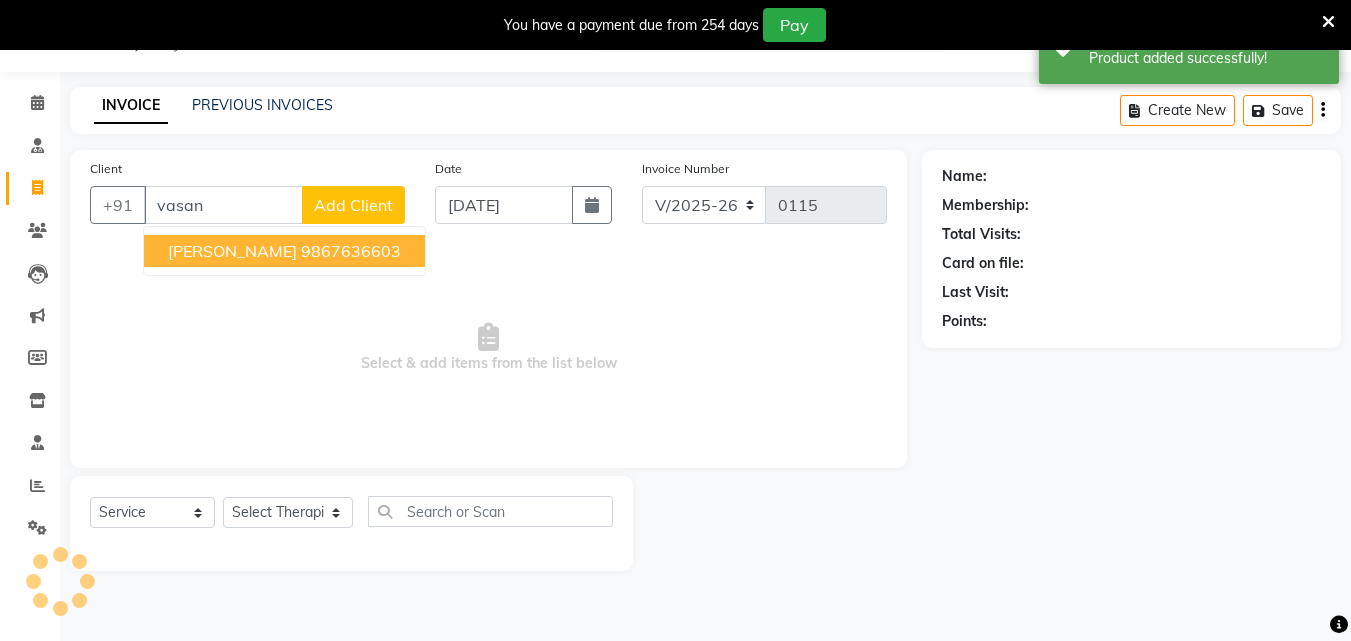 click on "[PERSON_NAME]" at bounding box center [232, 251] 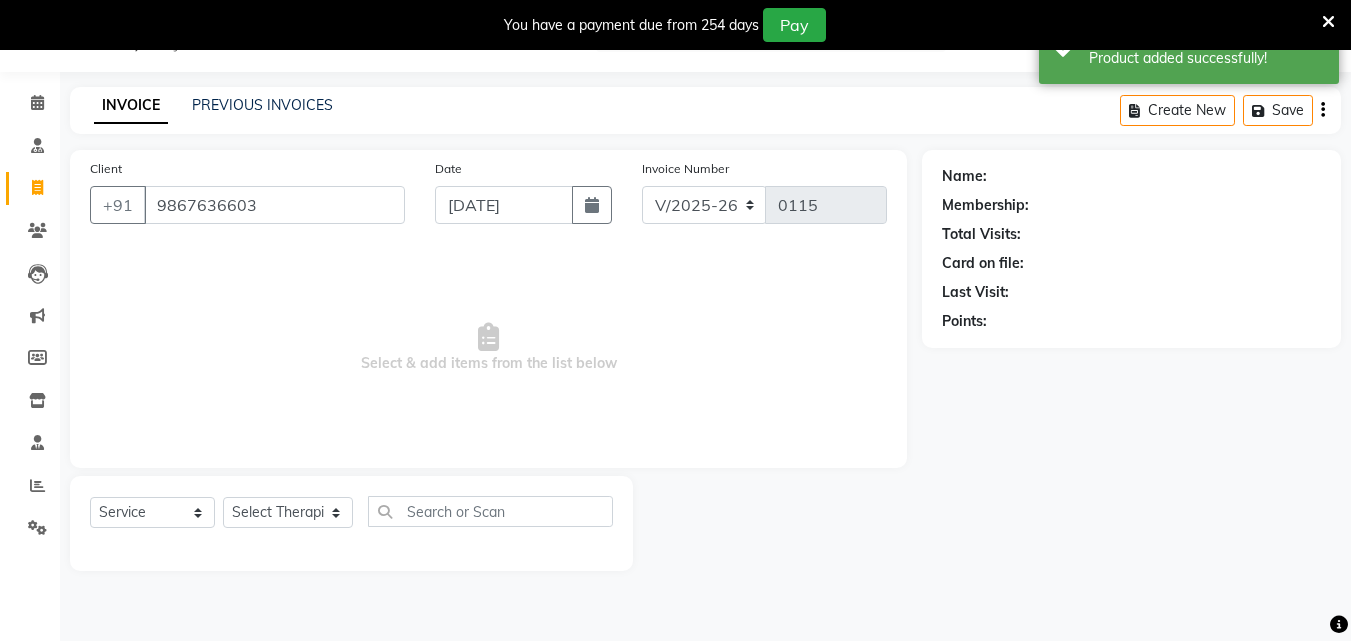 type on "9867636603" 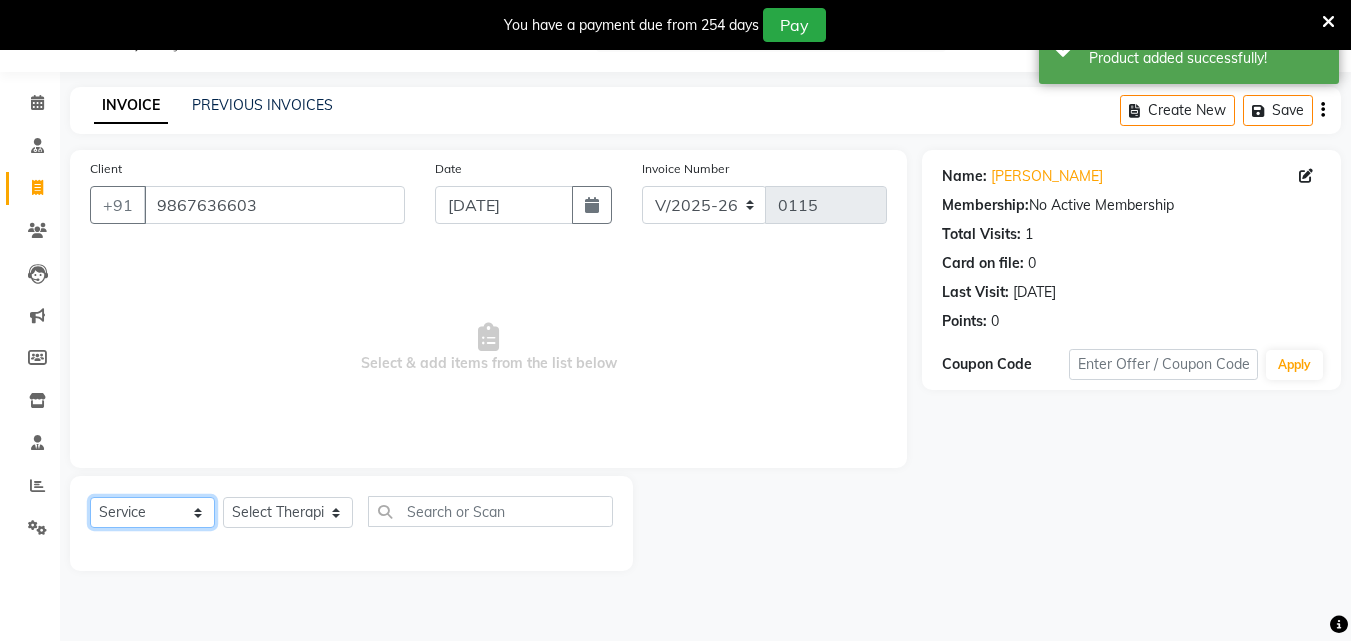 click on "Select  Service  Product  Membership  Package Voucher Prepaid Gift Card" 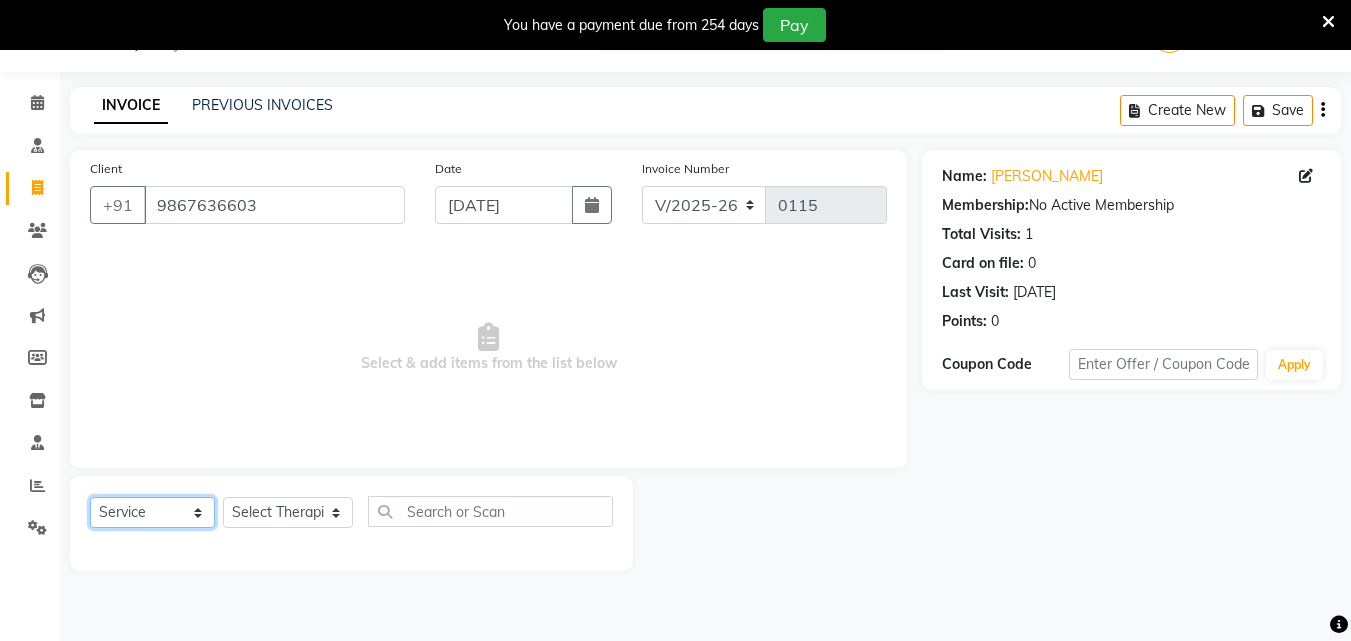 select on "product" 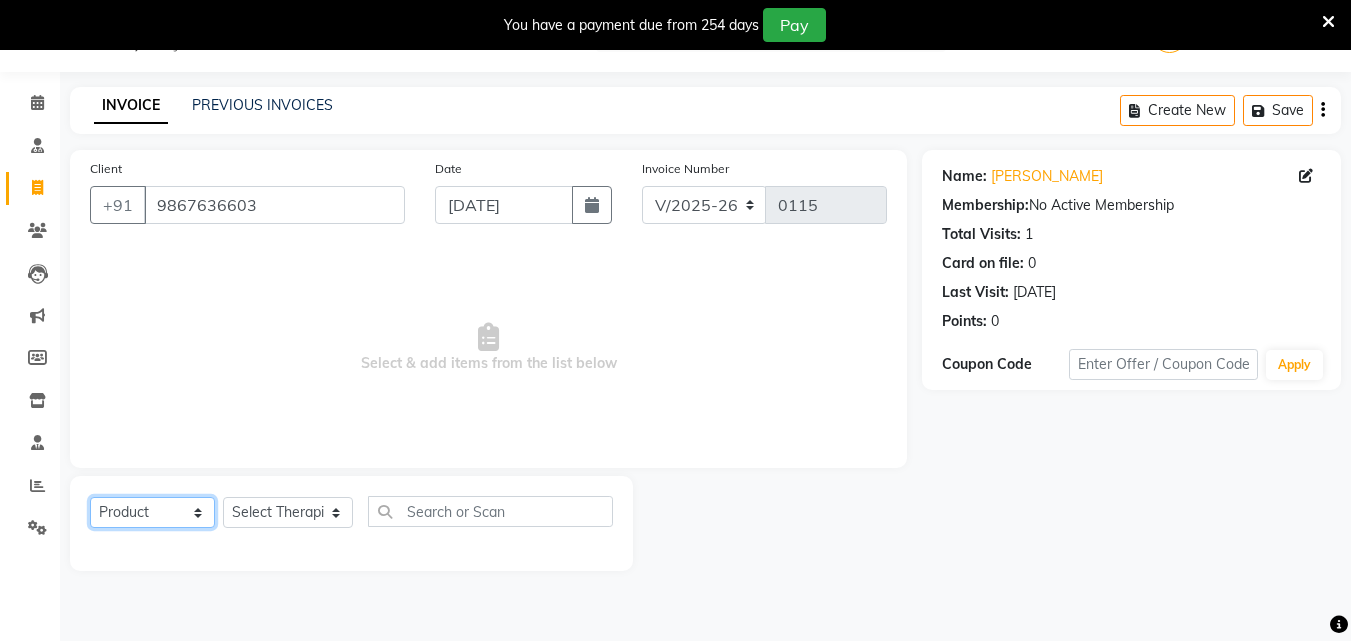 click on "Select  Service  Product  Membership  Package Voucher Prepaid Gift Card" 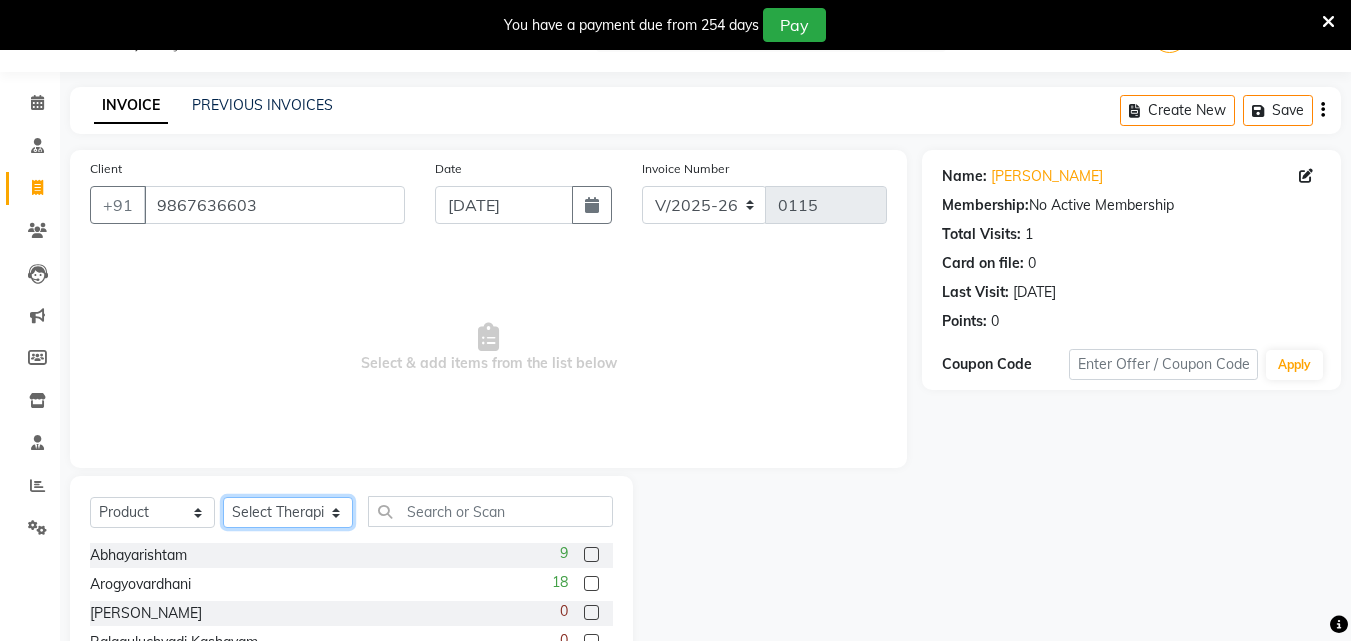 click on "Select Therapist [PERSON_NAME] [PERSON_NAME] [PERSON_NAME] [PERSON_NAME] [PERSON_NAME]  [PERSON_NAME] Bibina [PERSON_NAME] [PERSON_NAME] Dr. [PERSON_NAME] [PERSON_NAME] Dr. [PERSON_NAME] Dr mamta [PERSON_NAME] [PERSON_NAME] [PERSON_NAME] [PERSON_NAME] [PERSON_NAME] [PERSON_NAME] Leenamol Pooja [PERSON_NAME] Mishra [PERSON_NAME] [PERSON_NAME] [PERSON_NAME] G [PERSON_NAME] [PERSON_NAME] K M [PERSON_NAME] K [PERSON_NAME] [PERSON_NAME] Suddheesh K K [PERSON_NAME] [PERSON_NAME]  Swati [PERSON_NAME] [PERSON_NAME] [PERSON_NAME]" 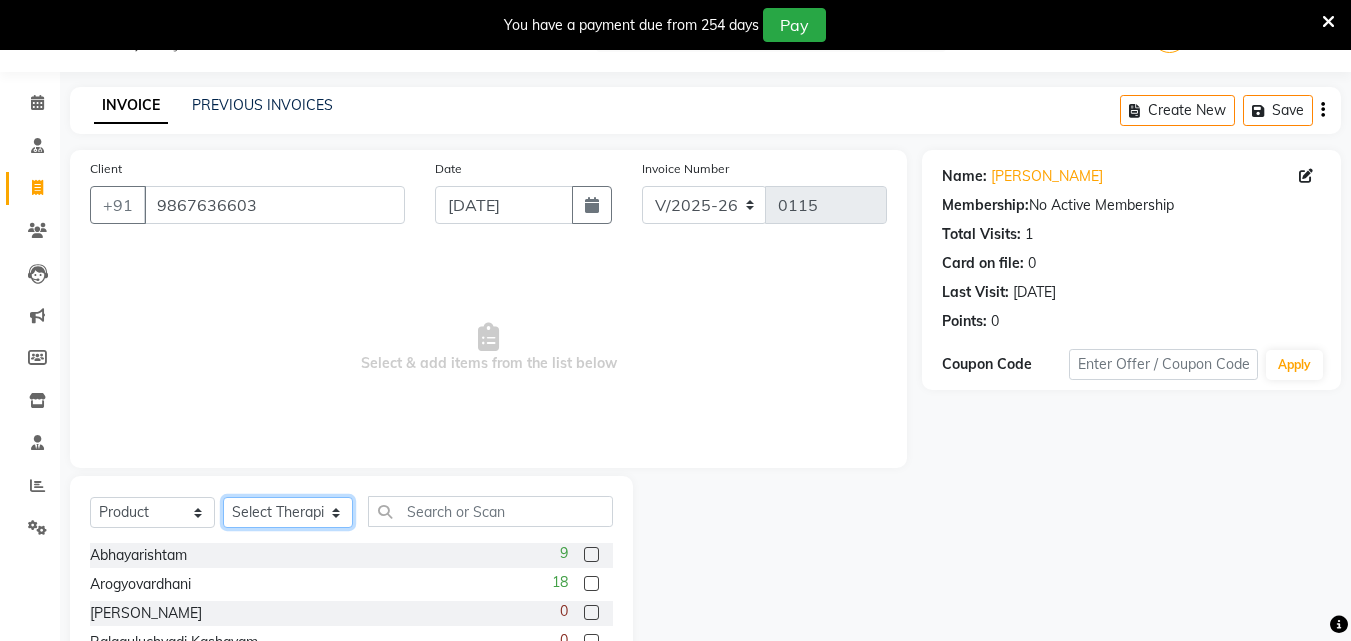 select on "71913" 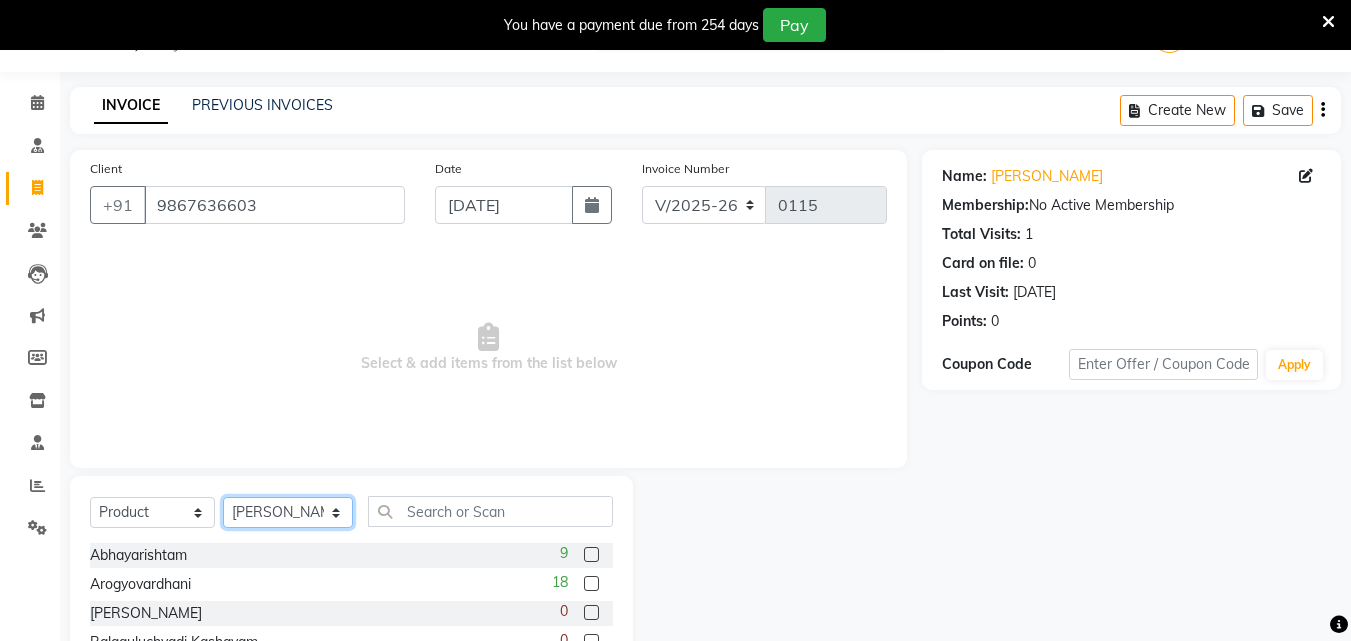 click on "Select Therapist [PERSON_NAME] [PERSON_NAME] [PERSON_NAME] [PERSON_NAME] [PERSON_NAME]  [PERSON_NAME] Bibina [PERSON_NAME] [PERSON_NAME] Dr. [PERSON_NAME] [PERSON_NAME] Dr. [PERSON_NAME] Dr mamta [PERSON_NAME] [PERSON_NAME] [PERSON_NAME] [PERSON_NAME] [PERSON_NAME] [PERSON_NAME] Leenamol Pooja [PERSON_NAME] Mishra [PERSON_NAME] [PERSON_NAME] [PERSON_NAME] G [PERSON_NAME] [PERSON_NAME] K M [PERSON_NAME] K [PERSON_NAME] [PERSON_NAME] Suddheesh K K [PERSON_NAME] [PERSON_NAME]  Swati [PERSON_NAME] [PERSON_NAME] [PERSON_NAME]" 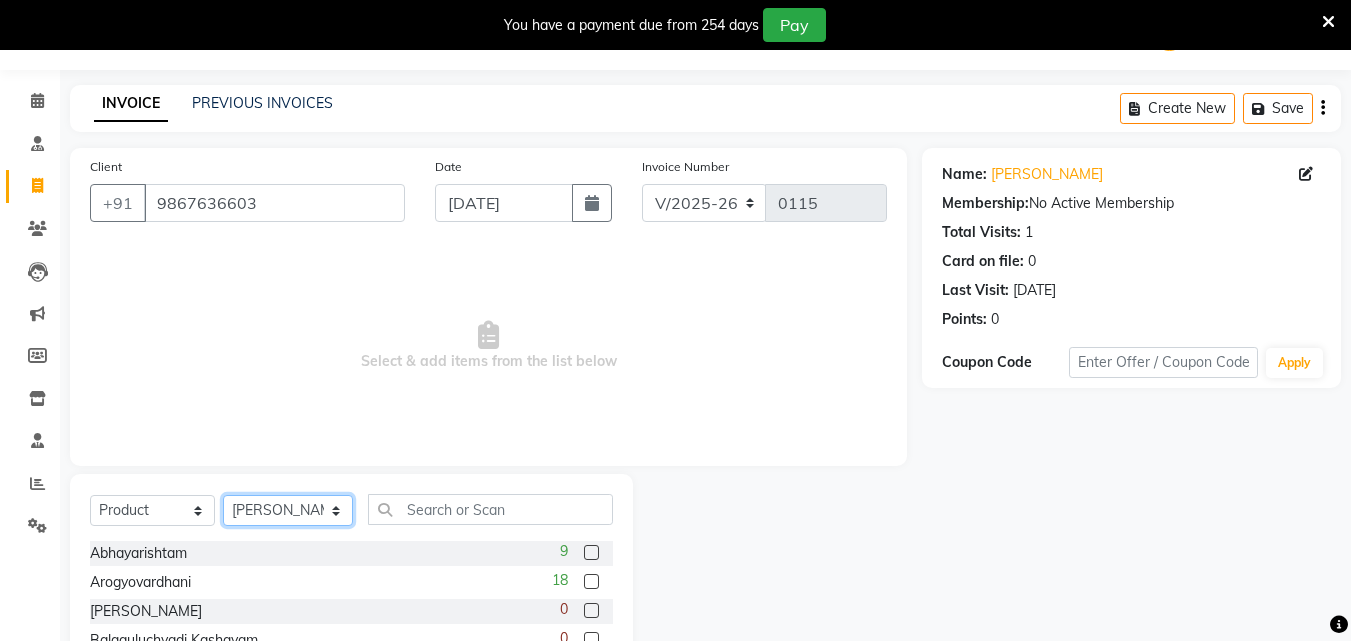 scroll, scrollTop: 210, scrollLeft: 0, axis: vertical 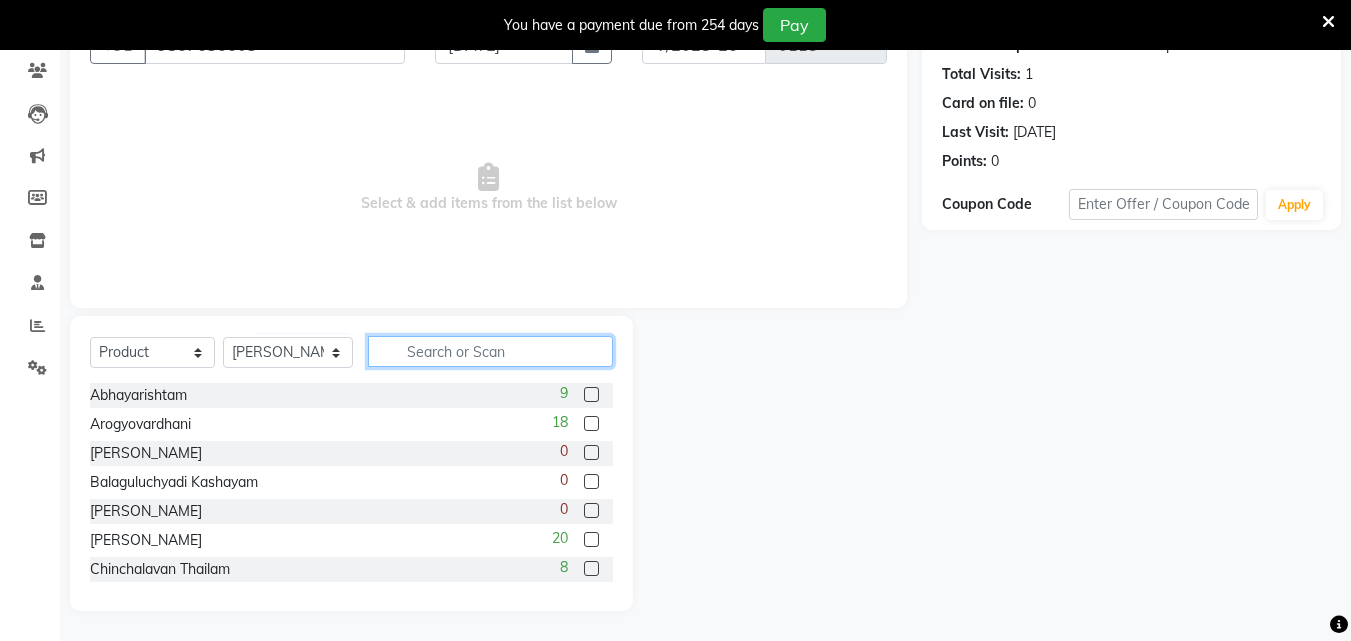 click 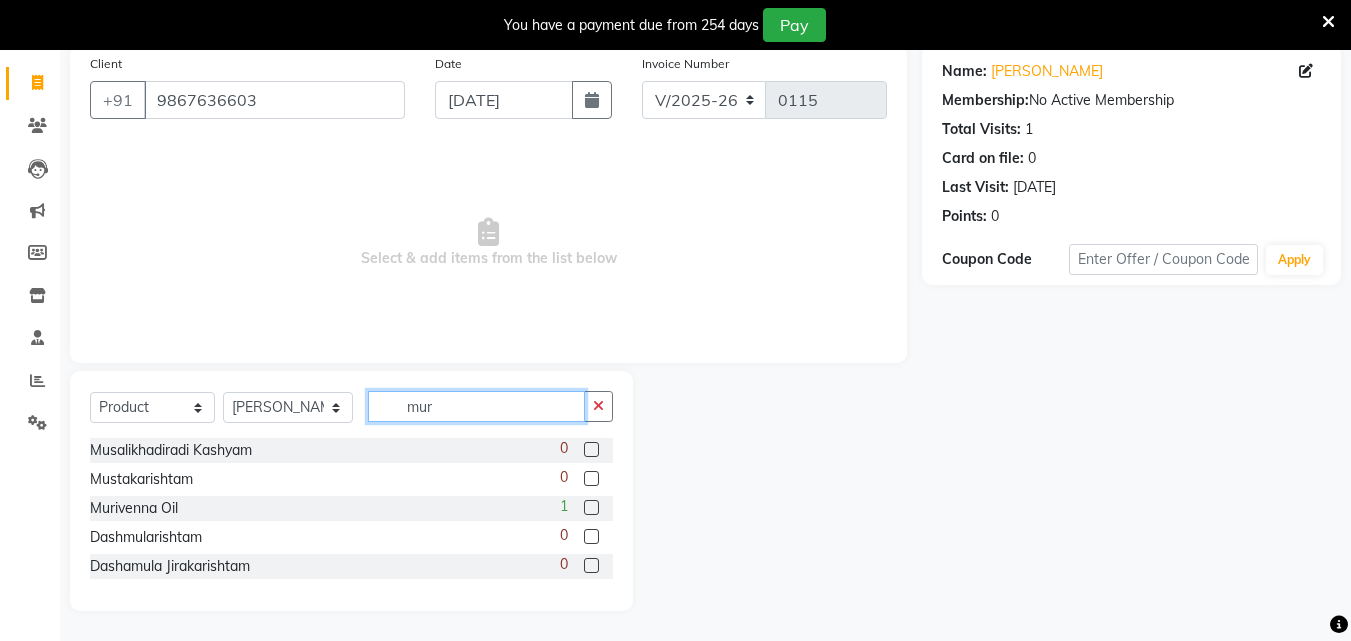 scroll, scrollTop: 50, scrollLeft: 0, axis: vertical 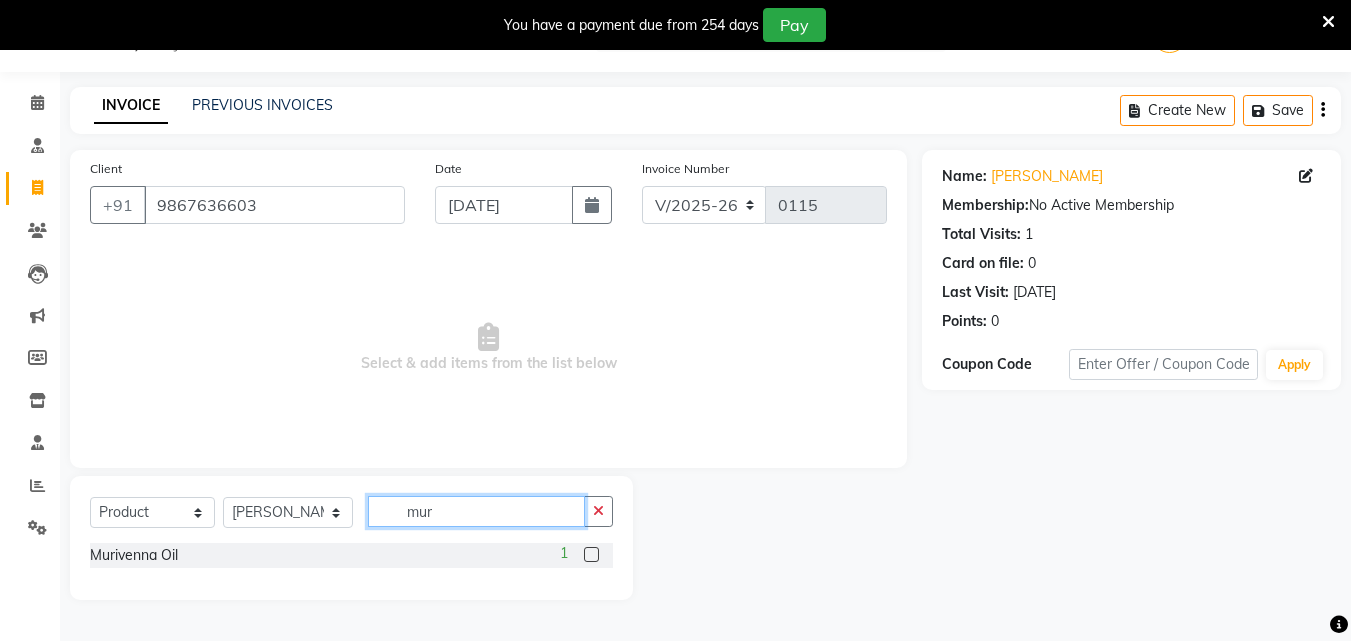 type on "mur" 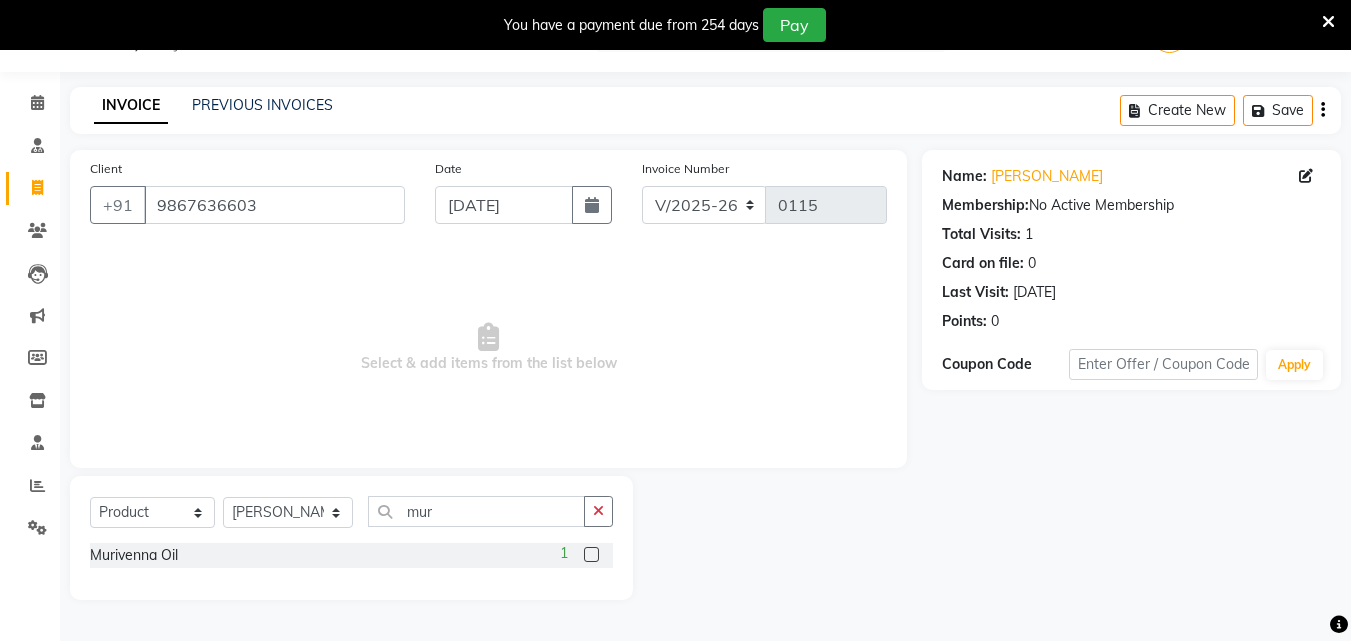 click 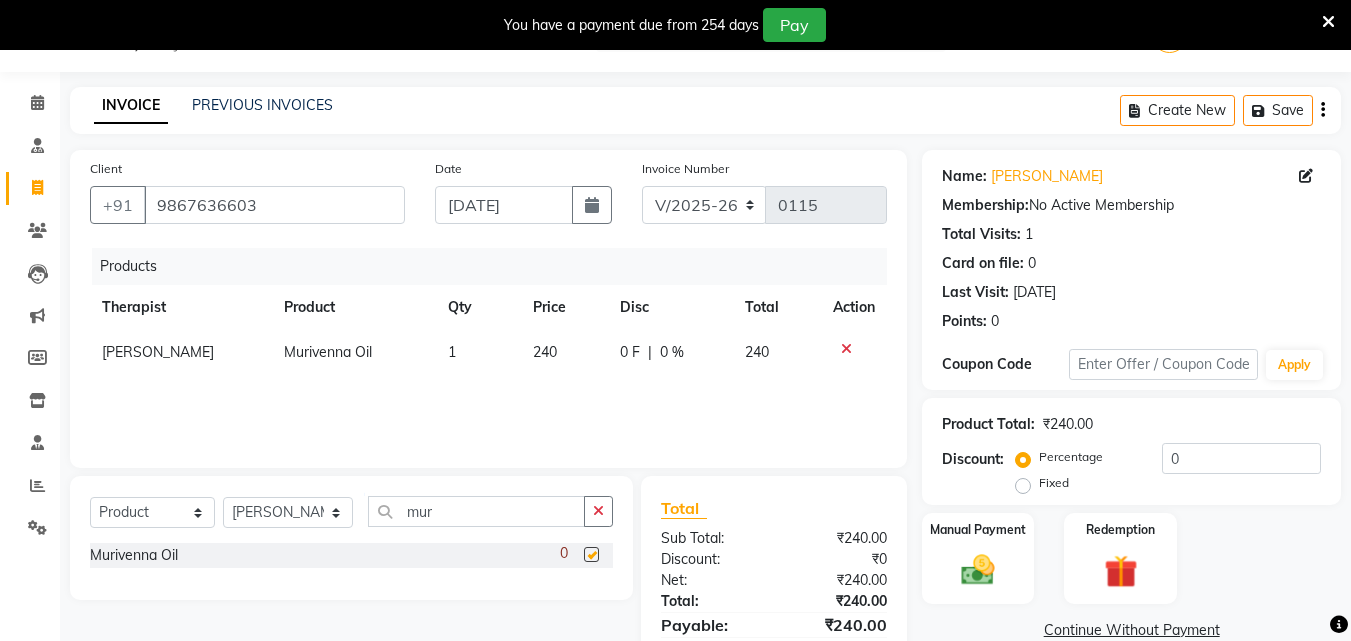 checkbox on "false" 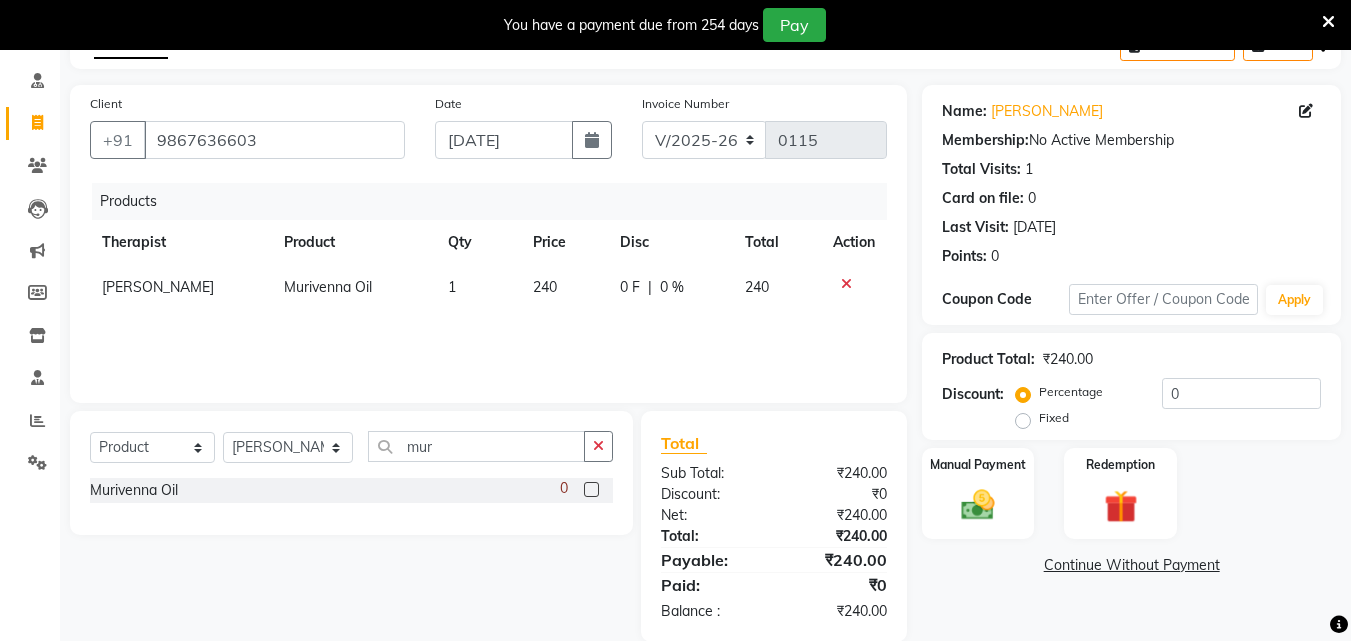 scroll, scrollTop: 146, scrollLeft: 0, axis: vertical 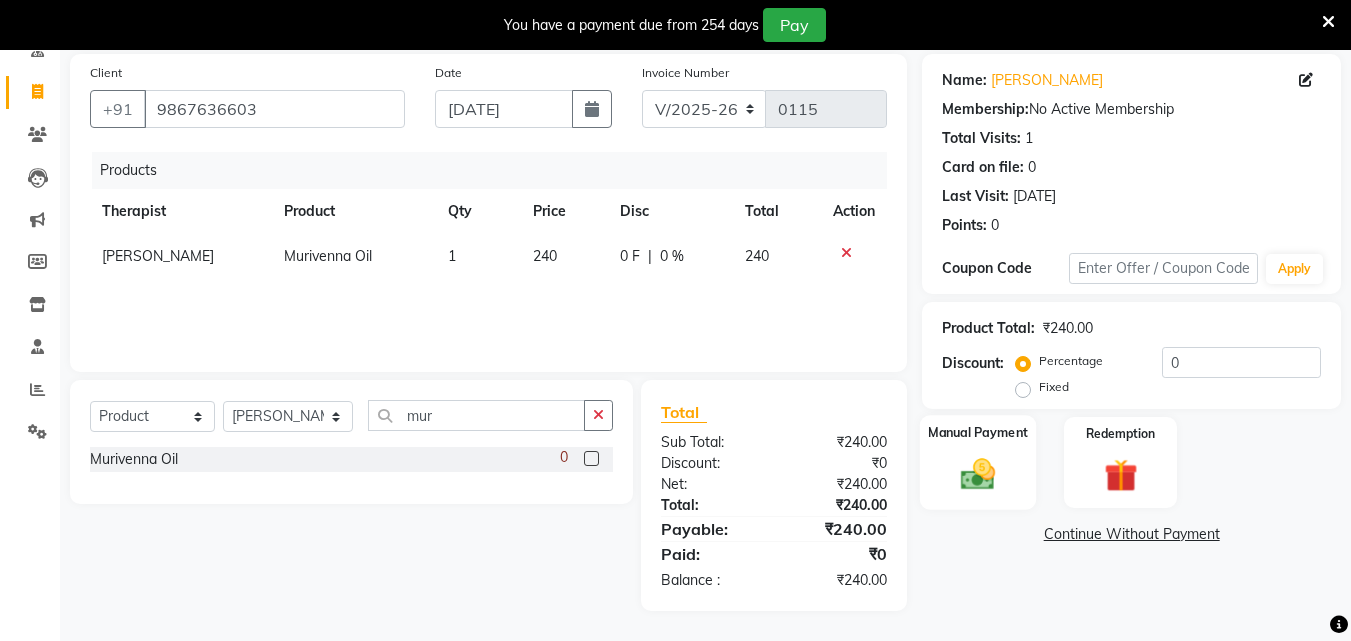 click 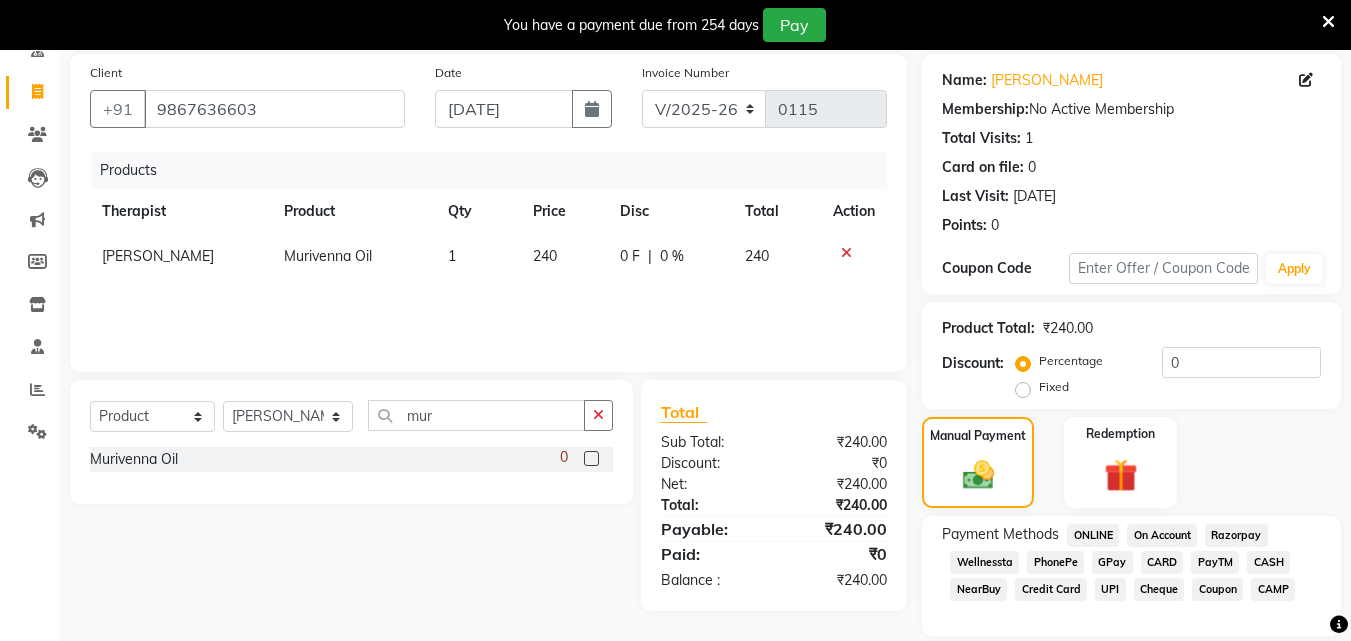 drag, startPoint x: 1257, startPoint y: 563, endPoint x: 1185, endPoint y: 508, distance: 90.60353 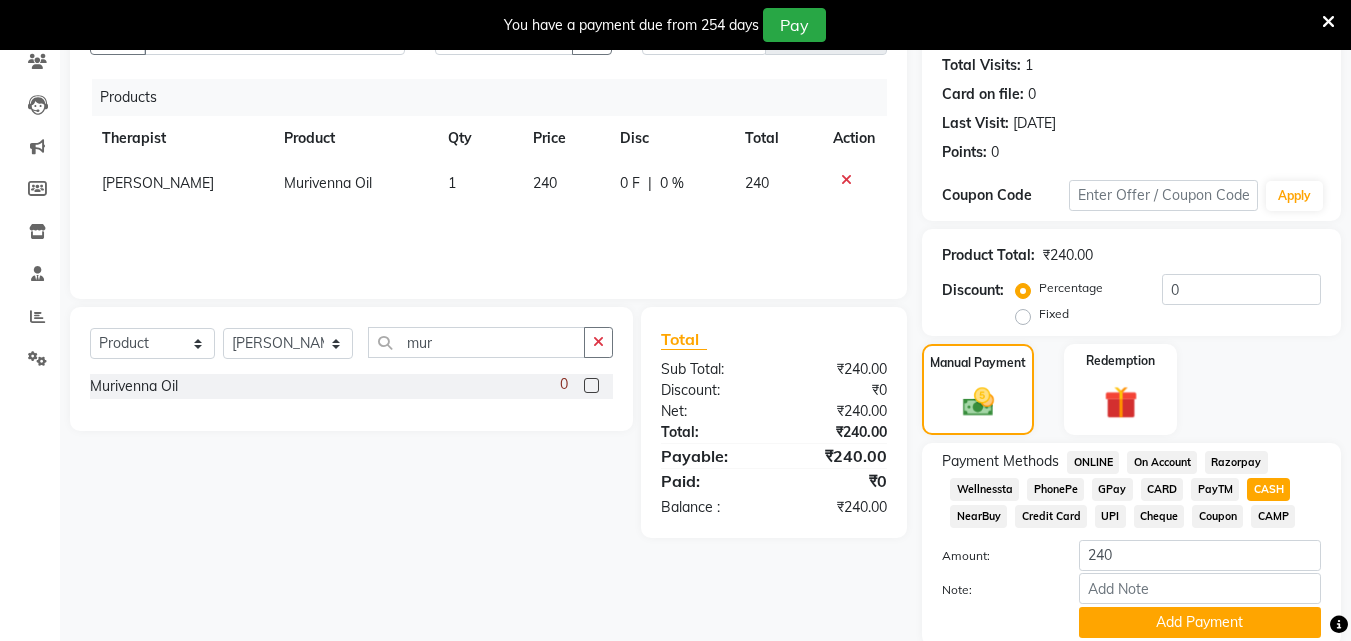 scroll, scrollTop: 295, scrollLeft: 0, axis: vertical 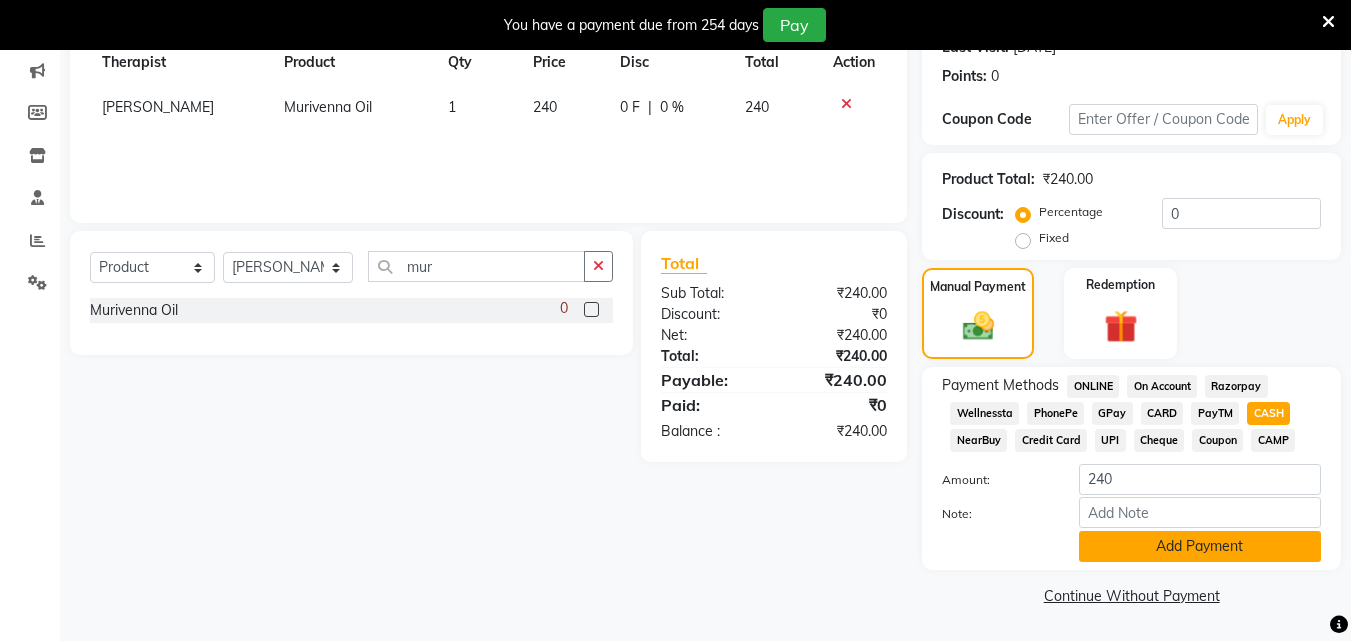 click on "Add Payment" 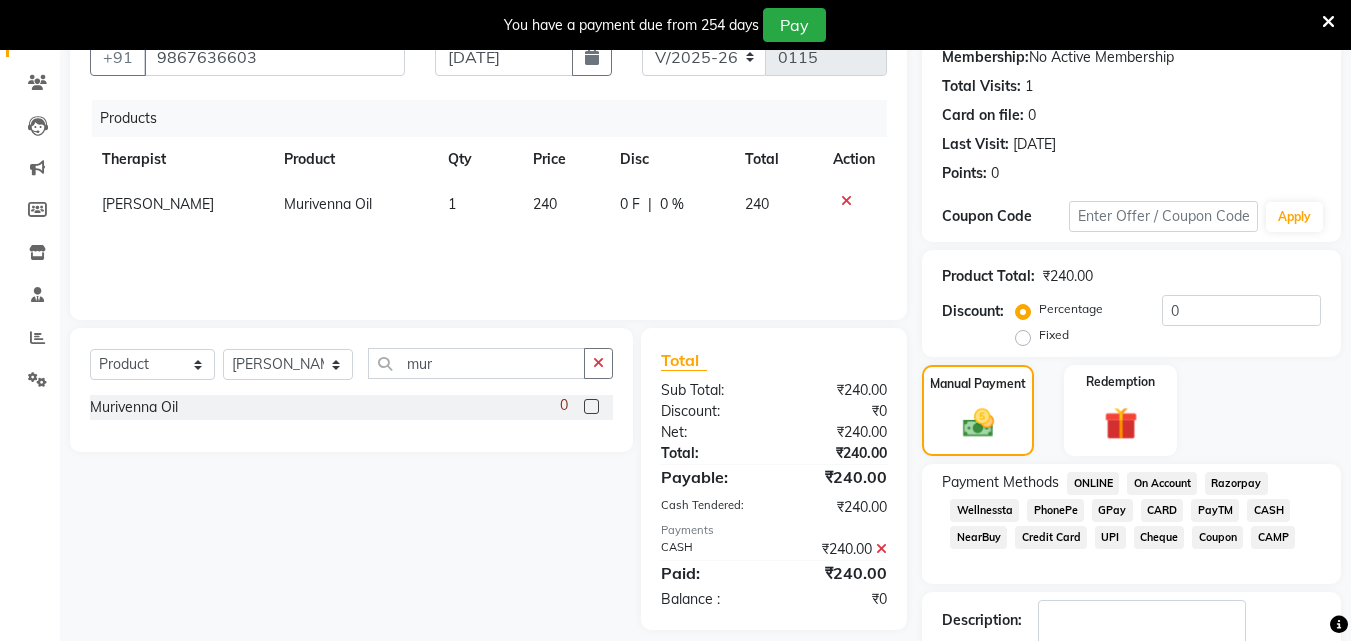 scroll, scrollTop: 0, scrollLeft: 0, axis: both 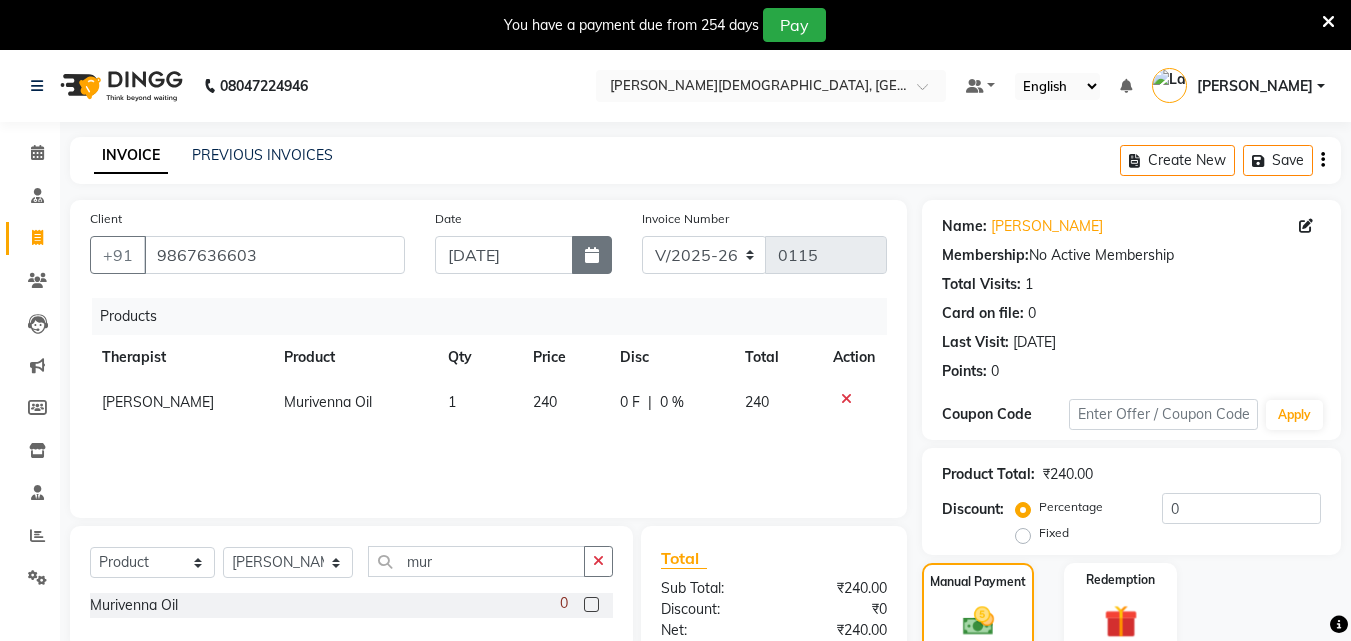 click 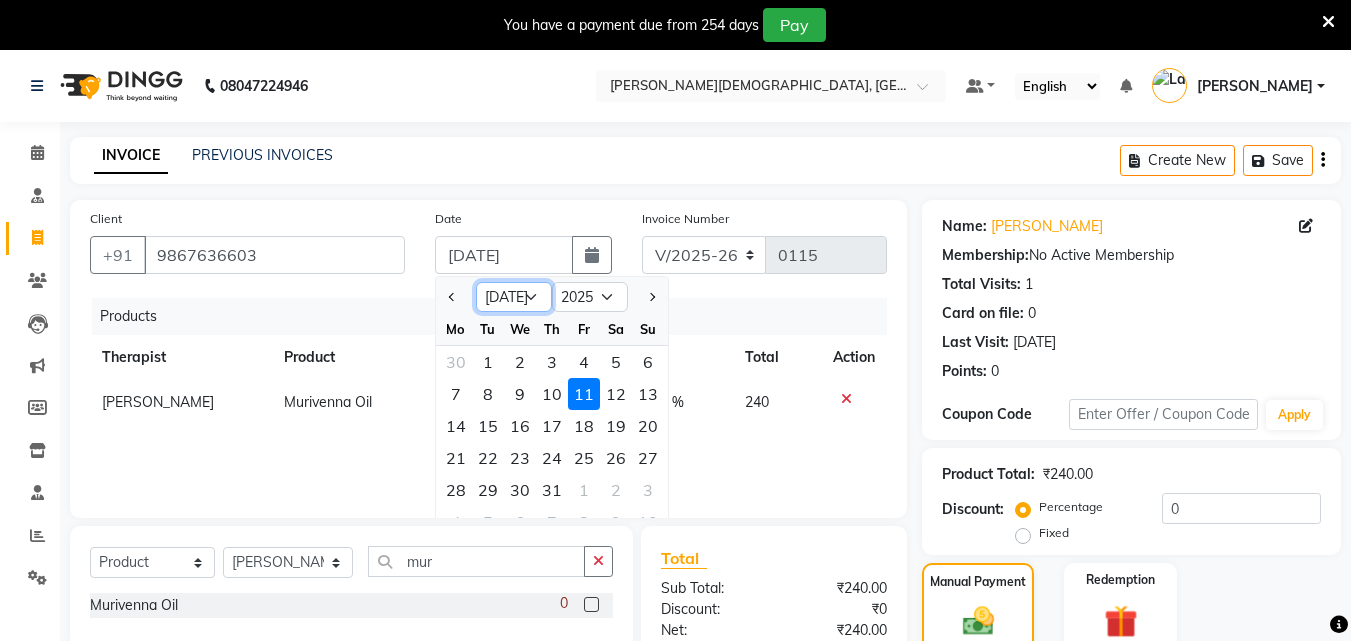 click on "Jan Feb Mar Apr May Jun [DATE] Aug Sep Oct Nov Dec" 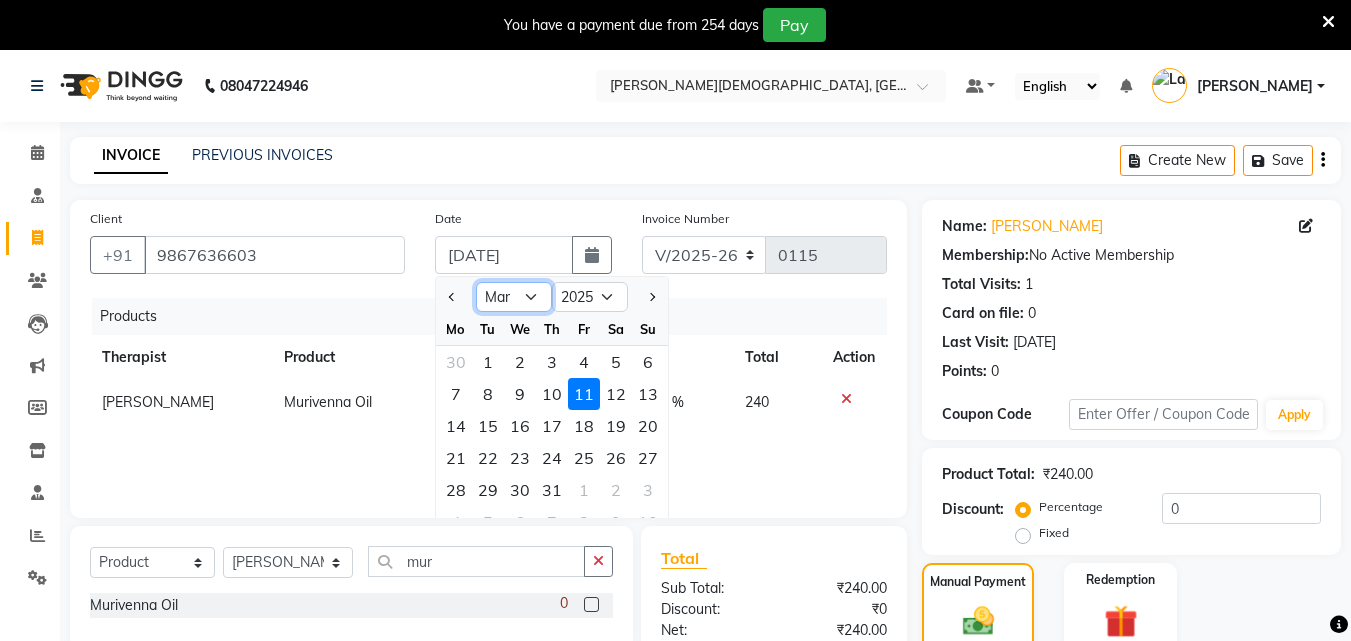 click on "Jan Feb Mar Apr May Jun [DATE] Aug Sep Oct Nov Dec" 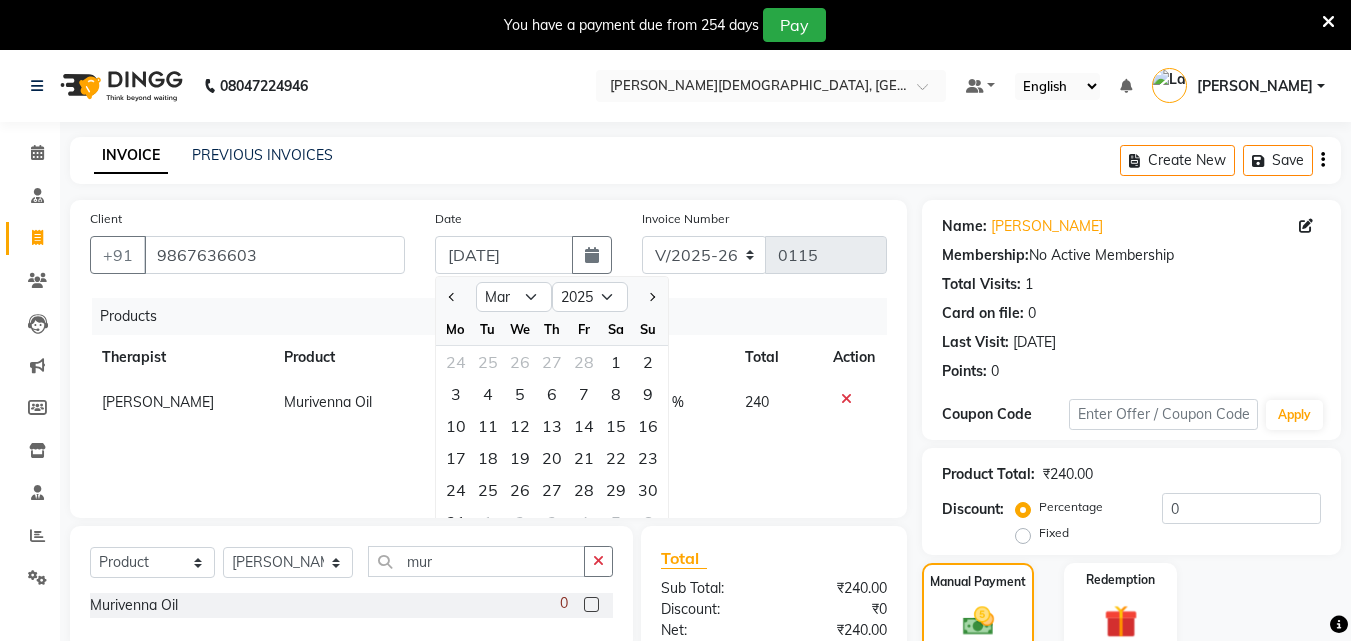 click on "25" 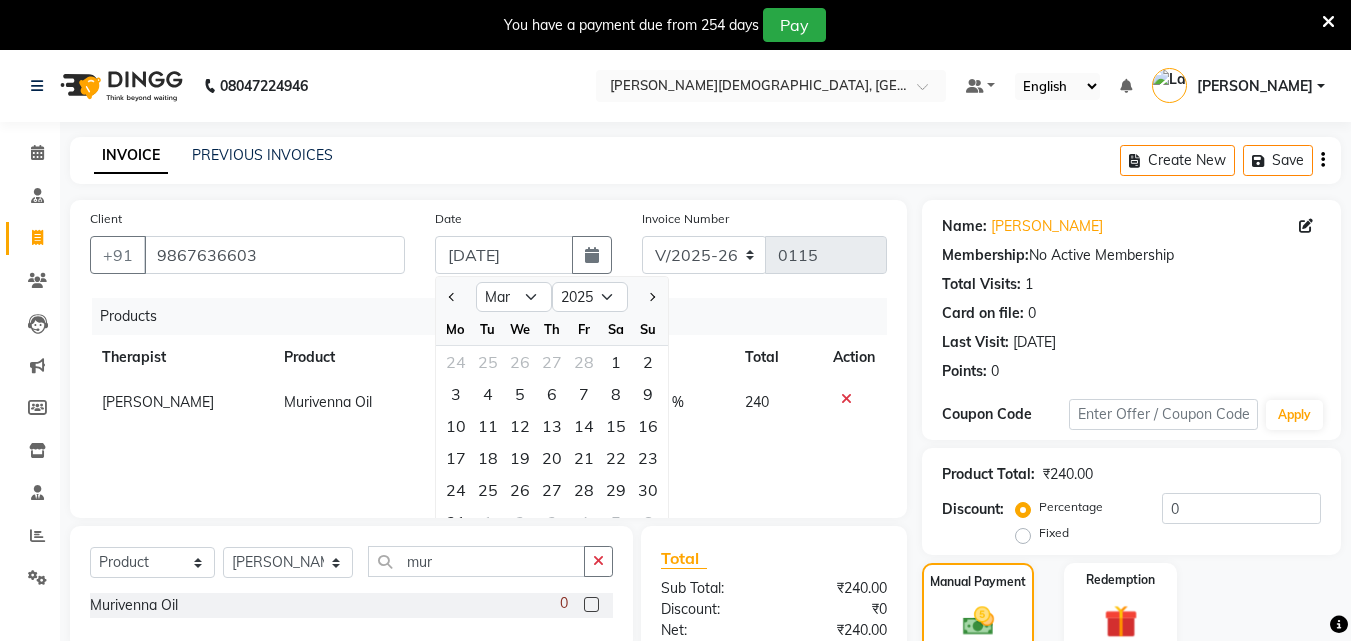 type on "[DATE]" 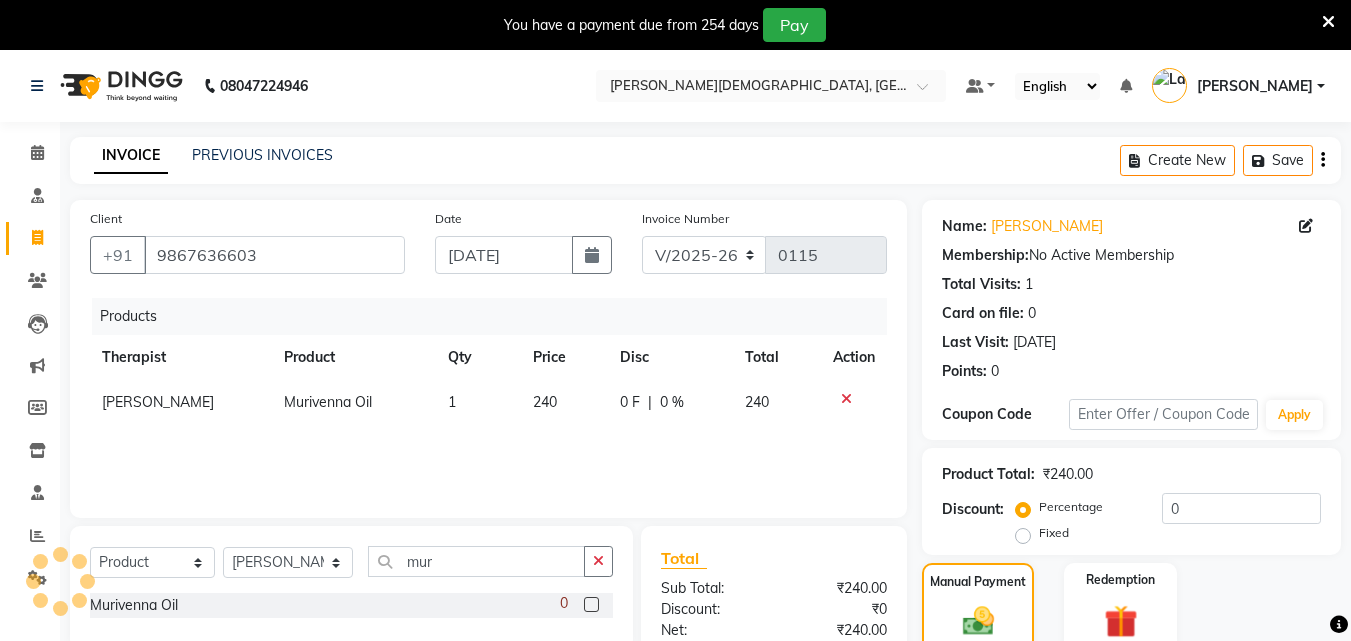 type on "0137" 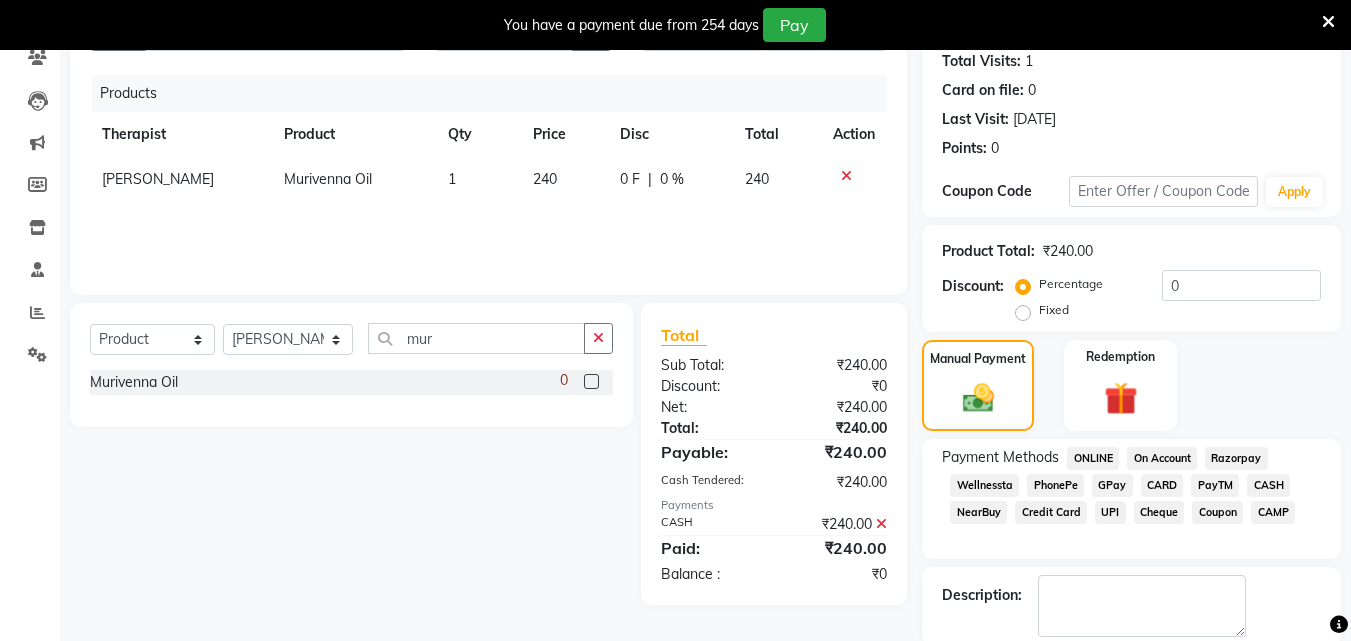 scroll, scrollTop: 325, scrollLeft: 0, axis: vertical 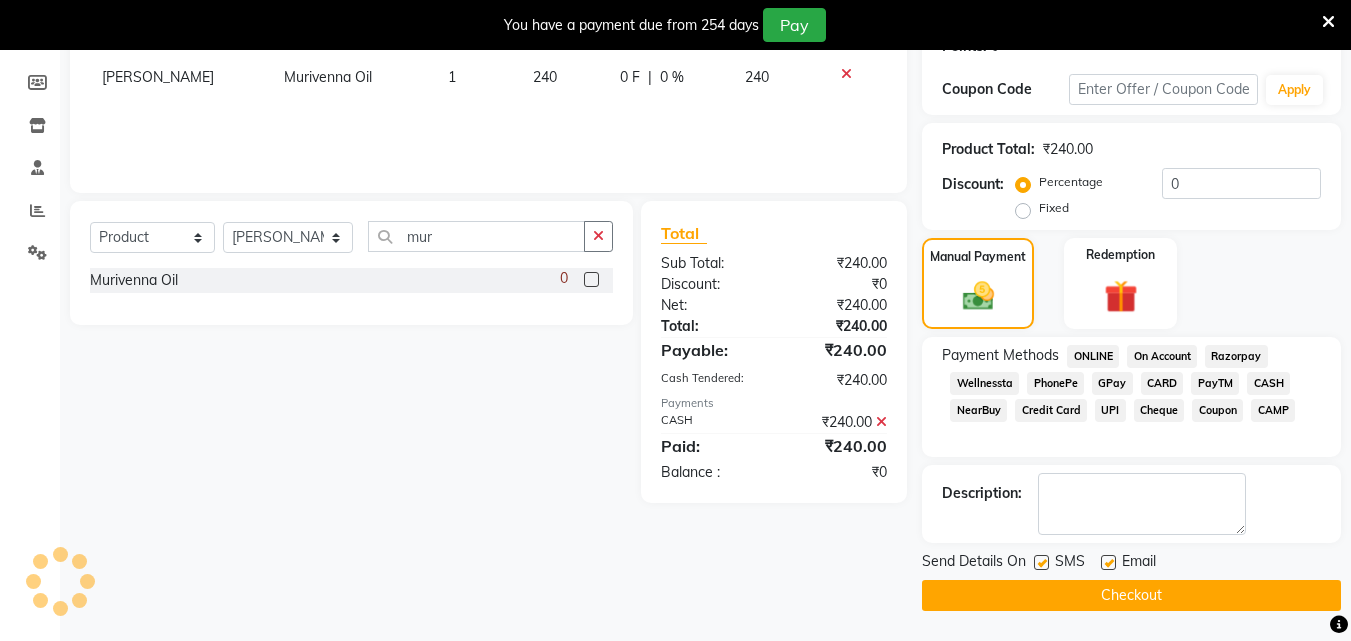 drag, startPoint x: 1046, startPoint y: 565, endPoint x: 1069, endPoint y: 567, distance: 23.086792 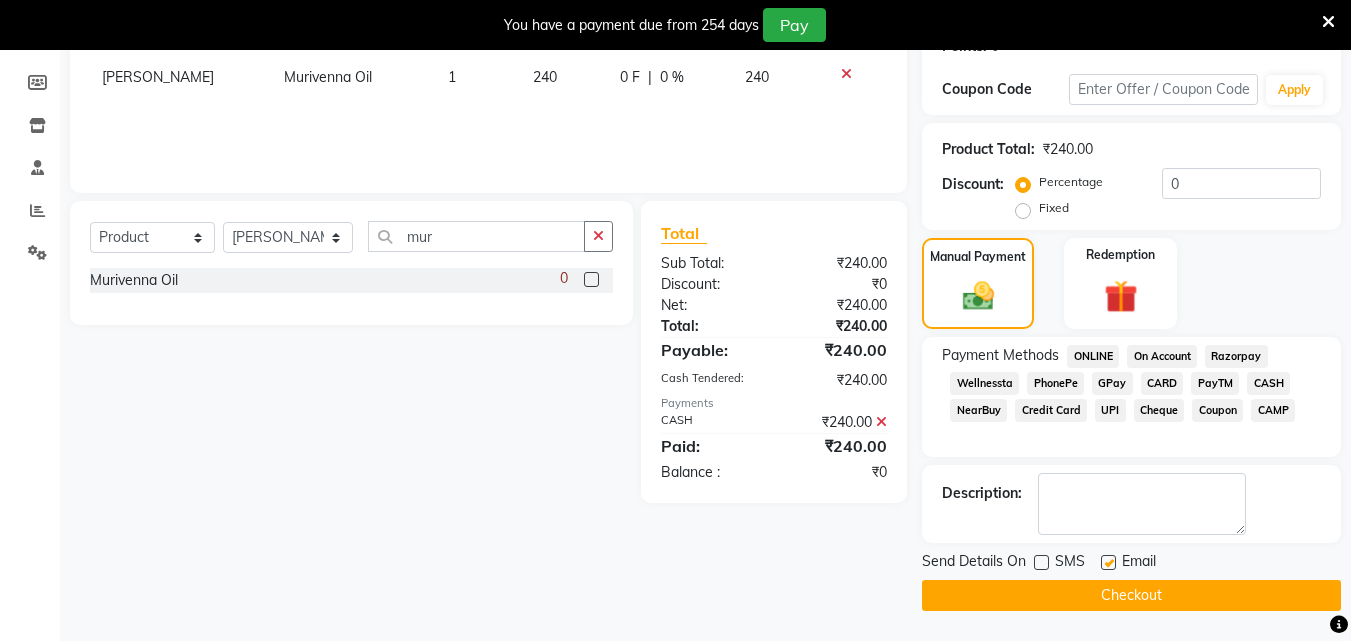 click 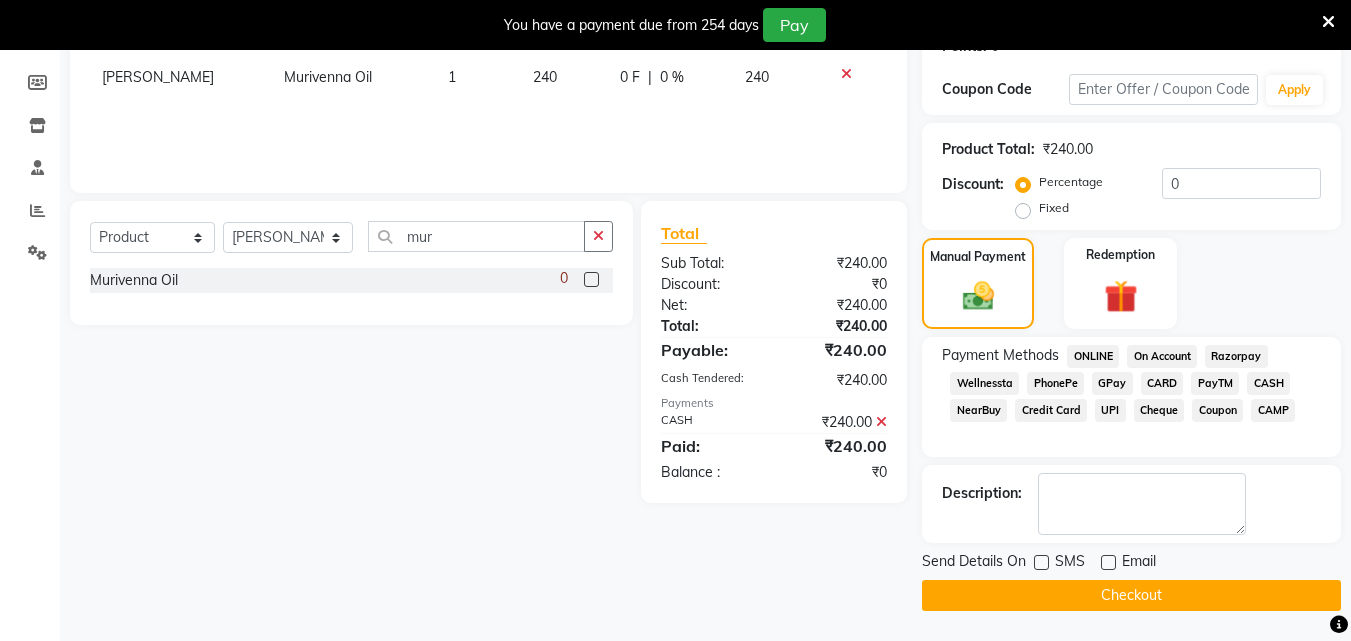 click 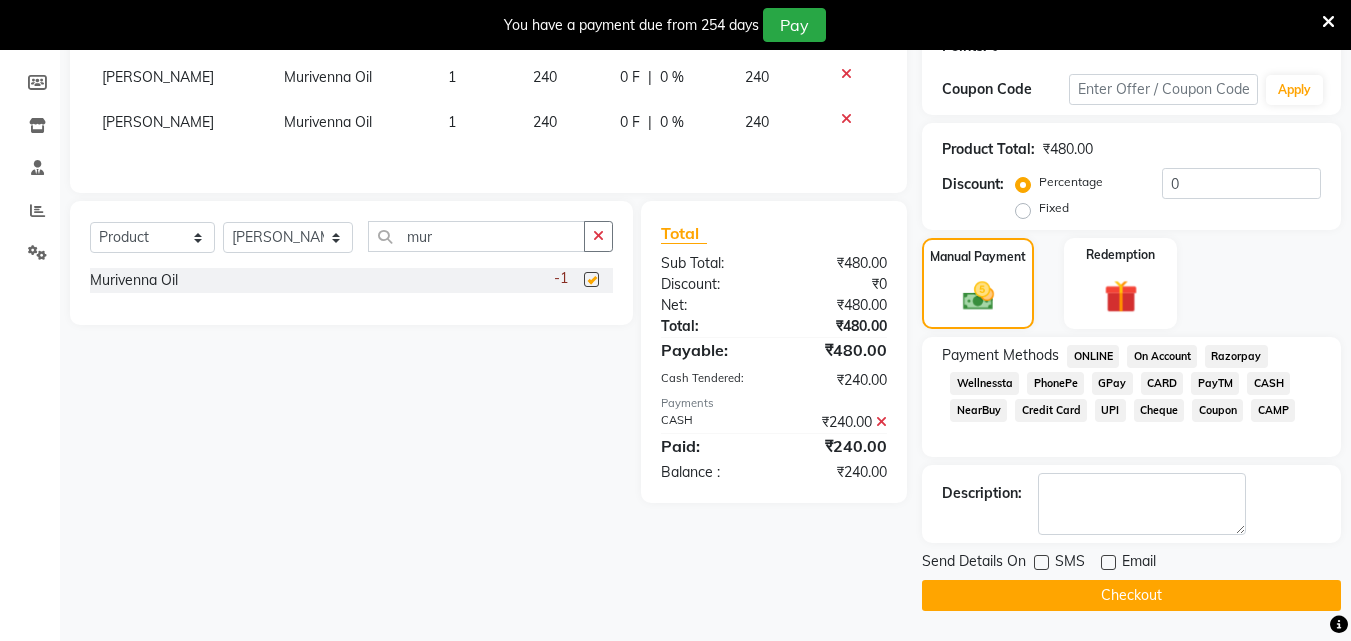 checkbox on "false" 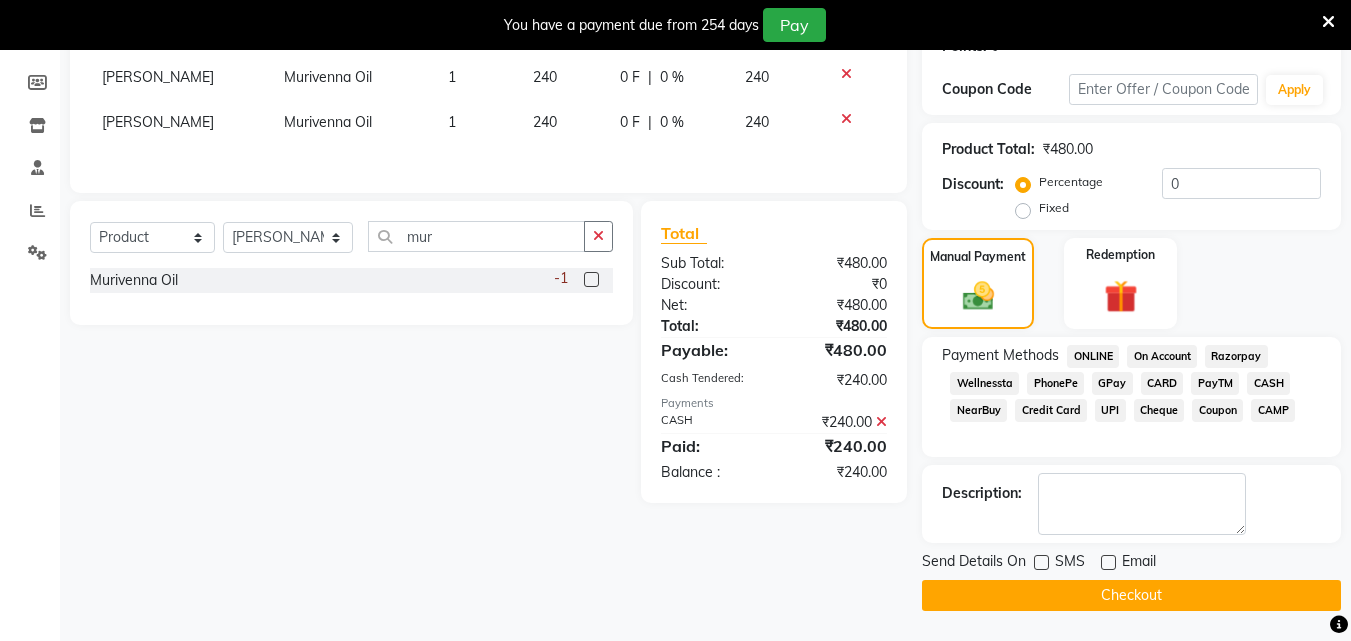 scroll, scrollTop: 225, scrollLeft: 0, axis: vertical 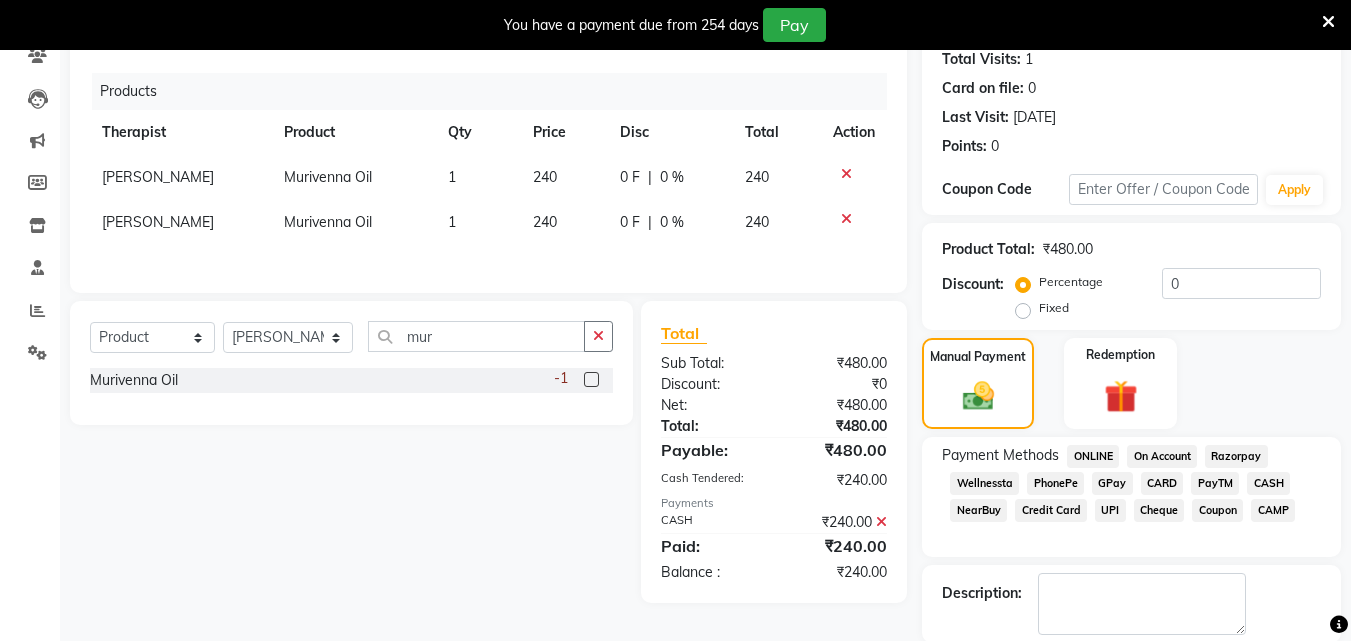 drag, startPoint x: 843, startPoint y: 217, endPoint x: 855, endPoint y: 219, distance: 12.165525 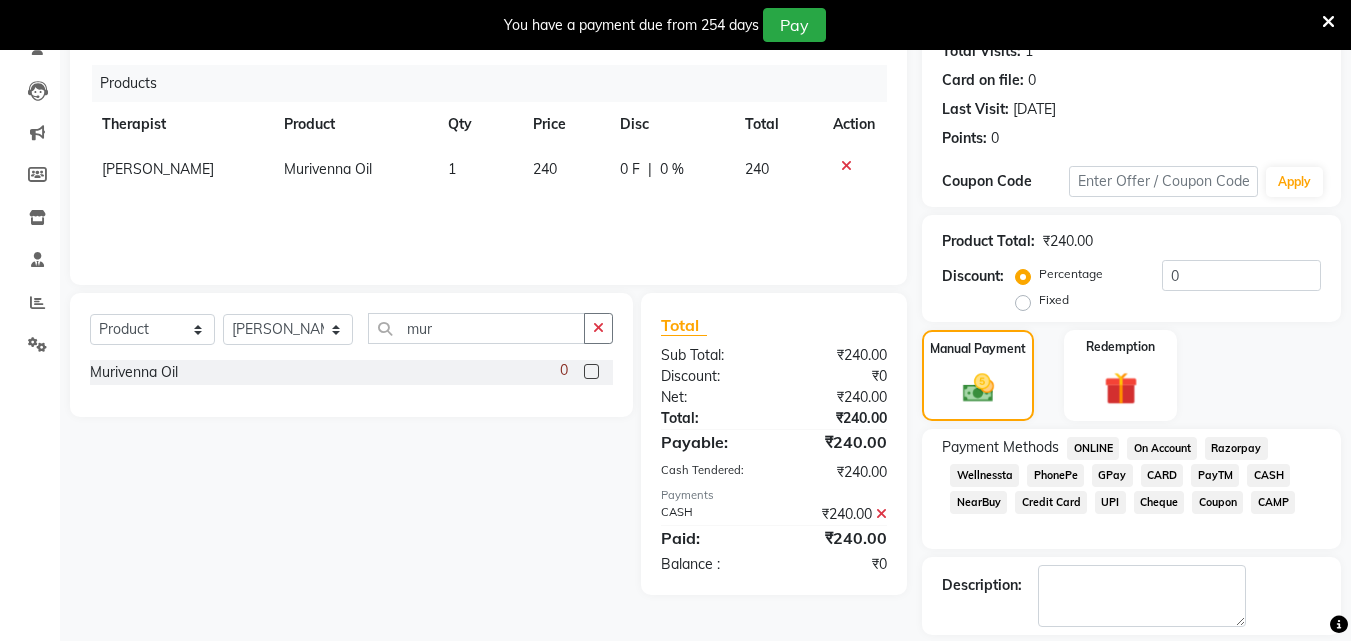 scroll, scrollTop: 325, scrollLeft: 0, axis: vertical 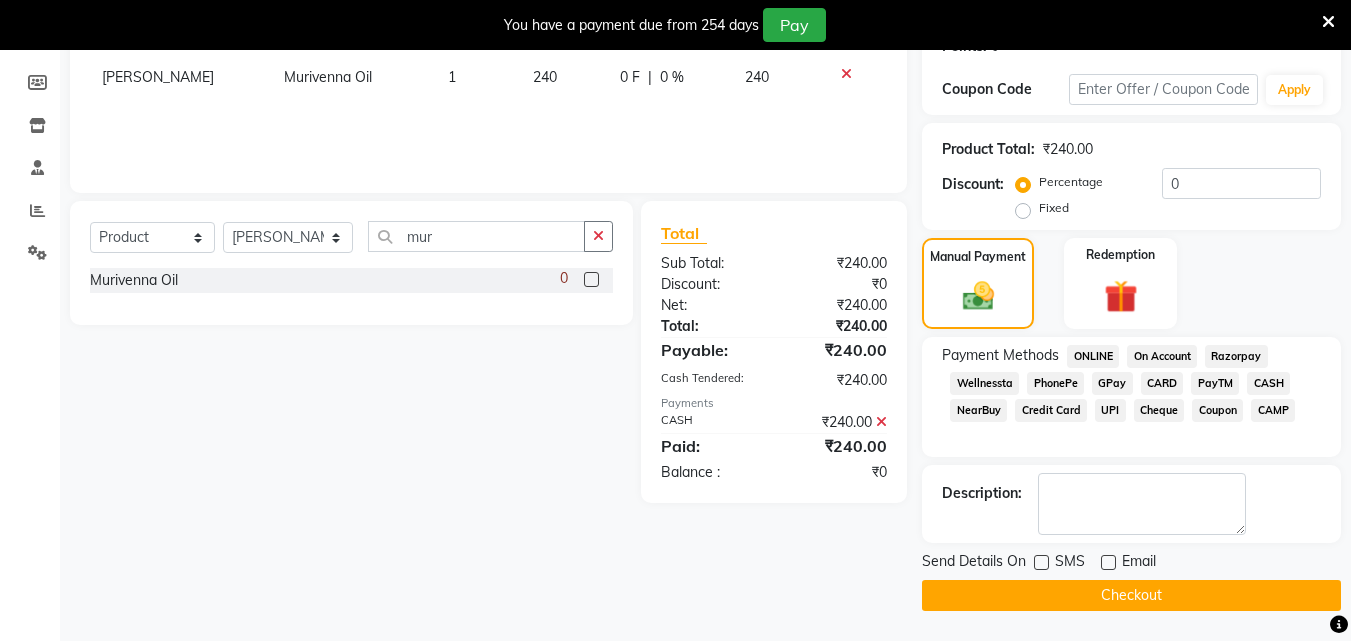 click on "Checkout" 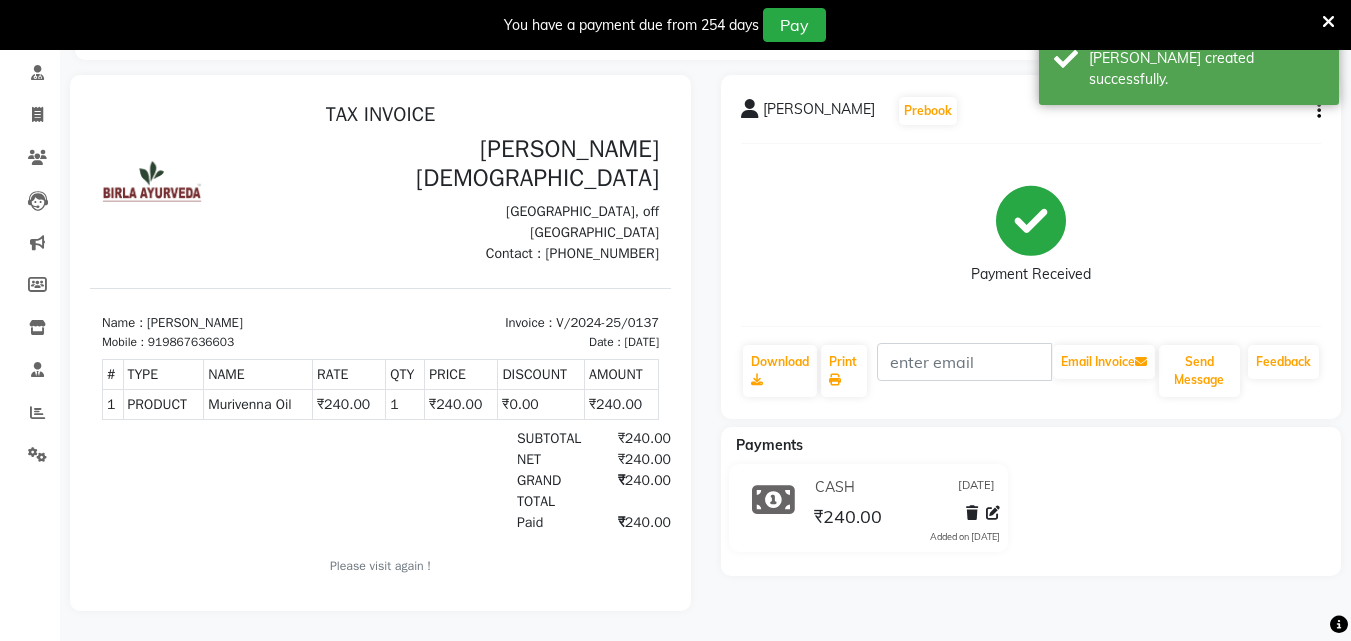 scroll, scrollTop: 0, scrollLeft: 0, axis: both 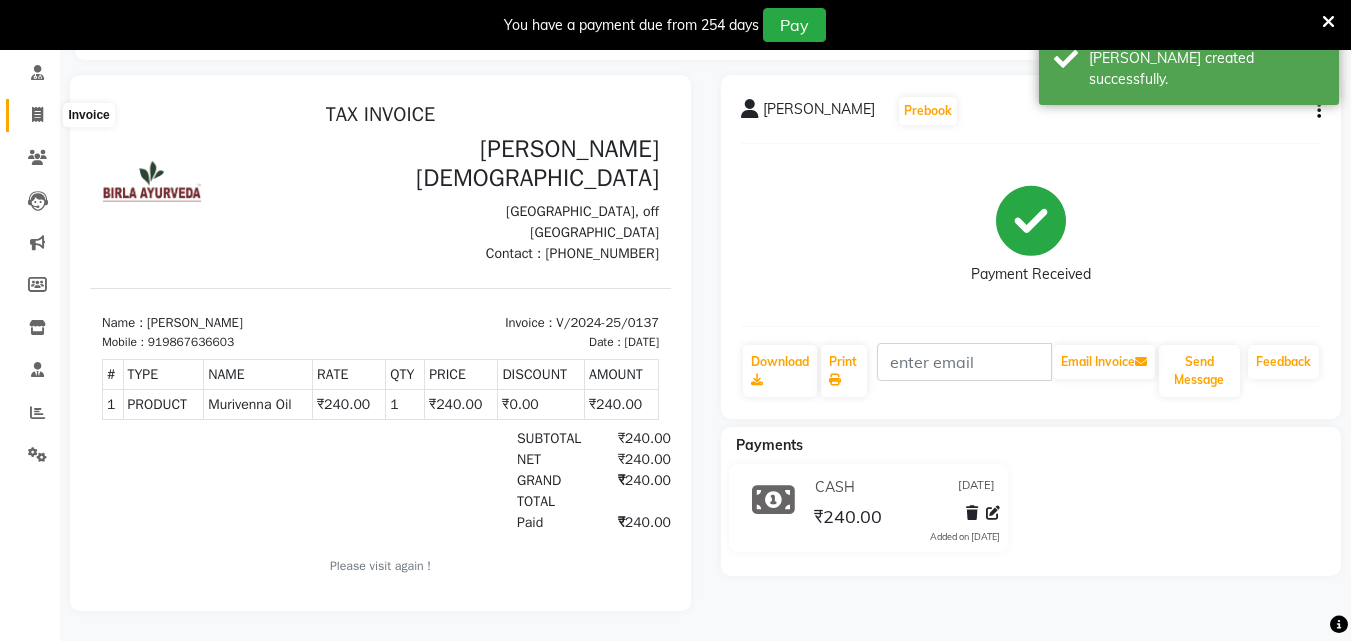 click 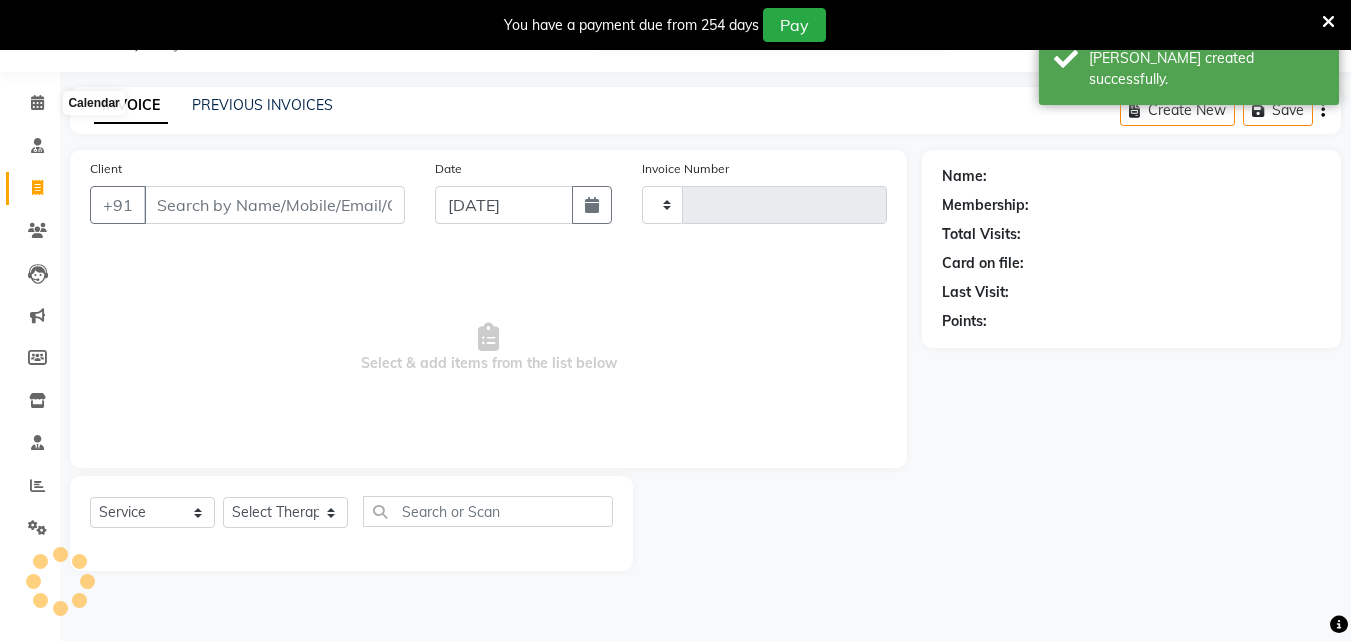 scroll, scrollTop: 50, scrollLeft: 0, axis: vertical 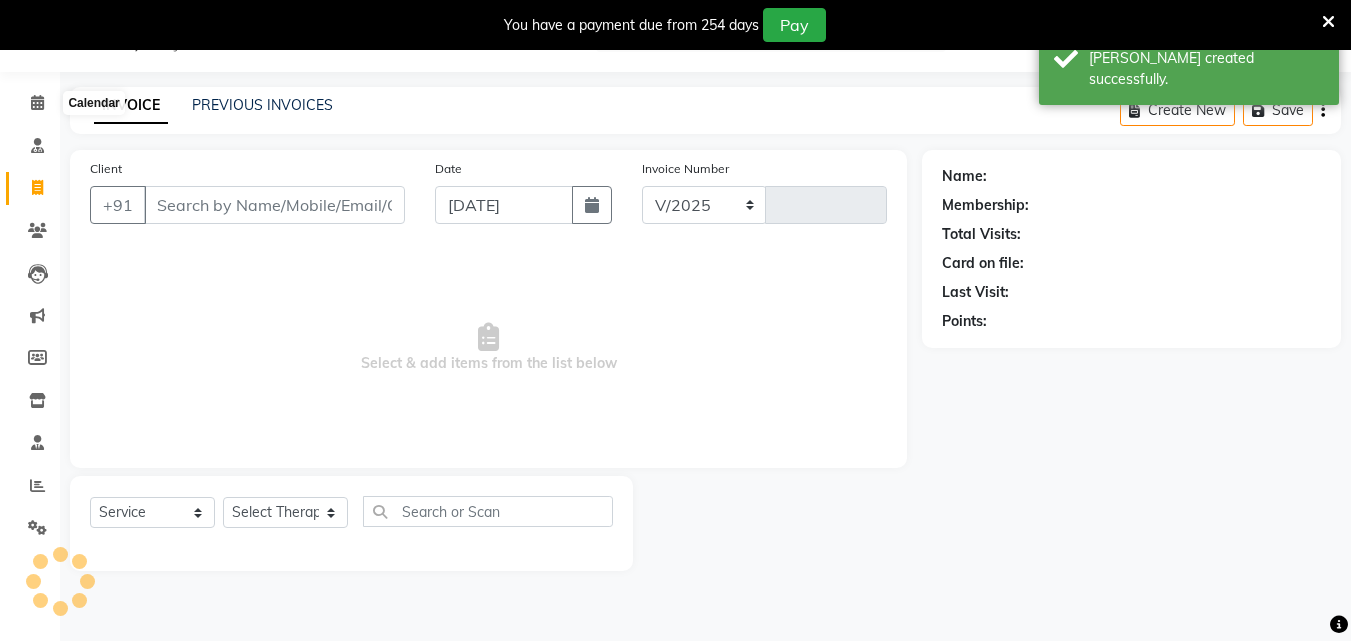 select on "6810" 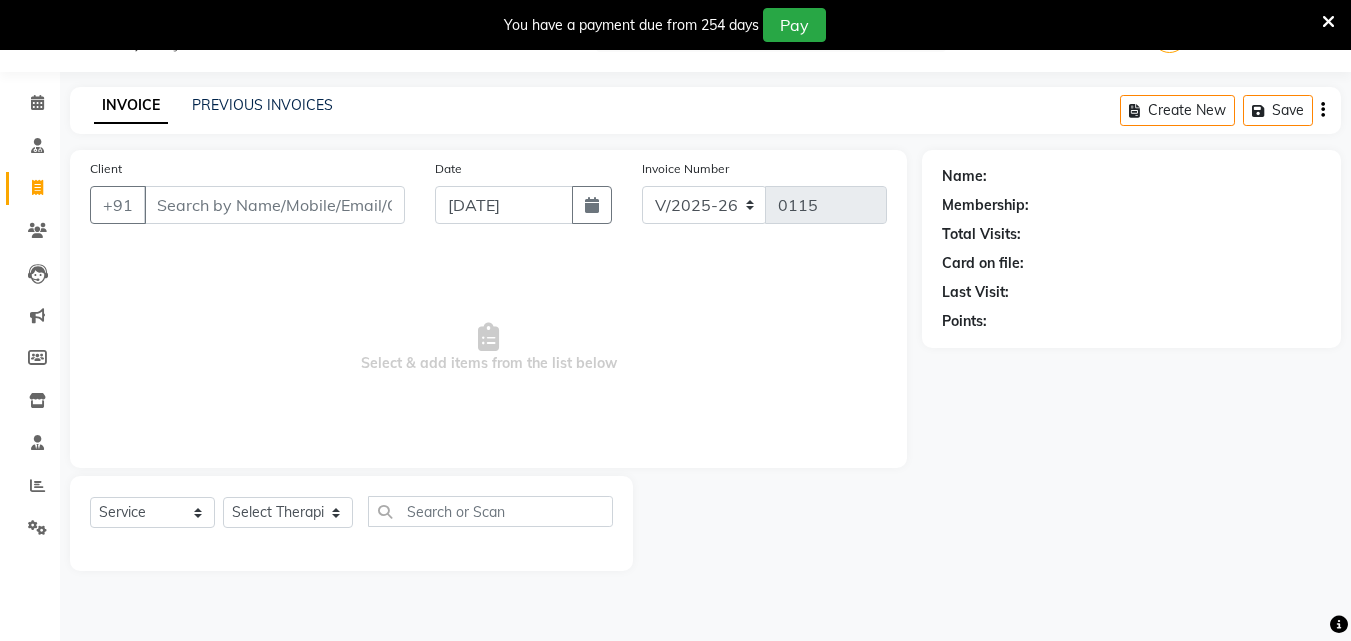 click on "Client" at bounding box center [274, 205] 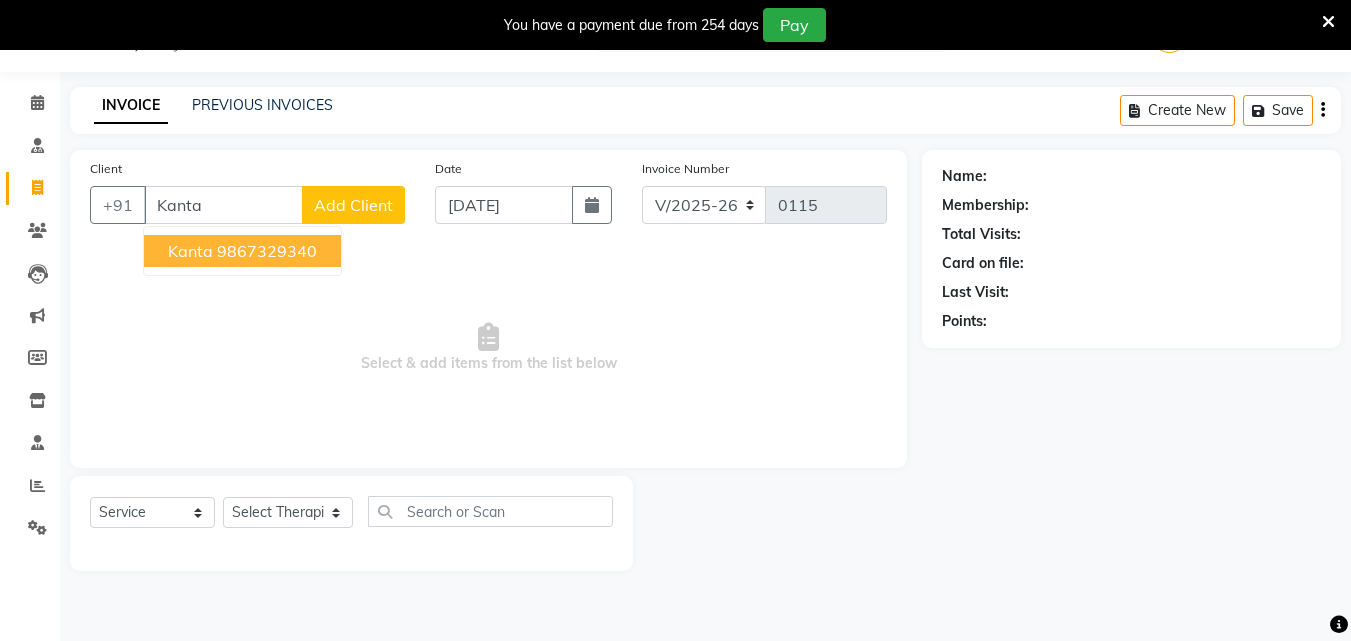 click on "9867329340" at bounding box center [267, 251] 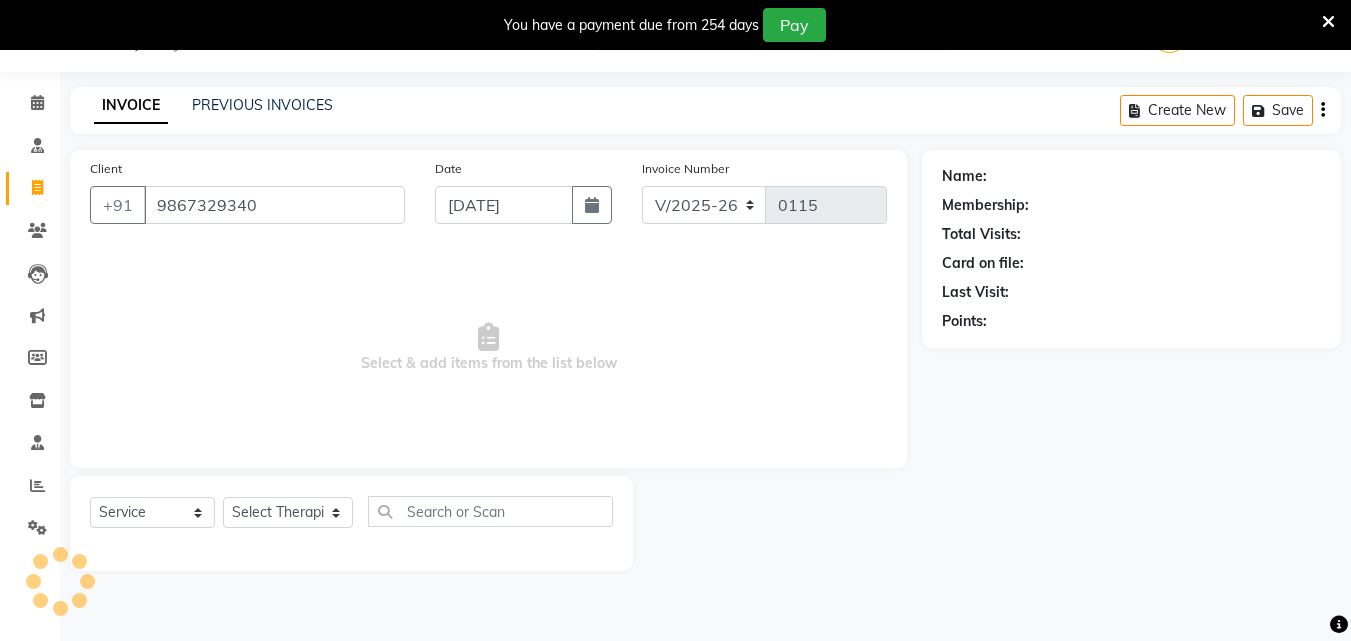 type on "9867329340" 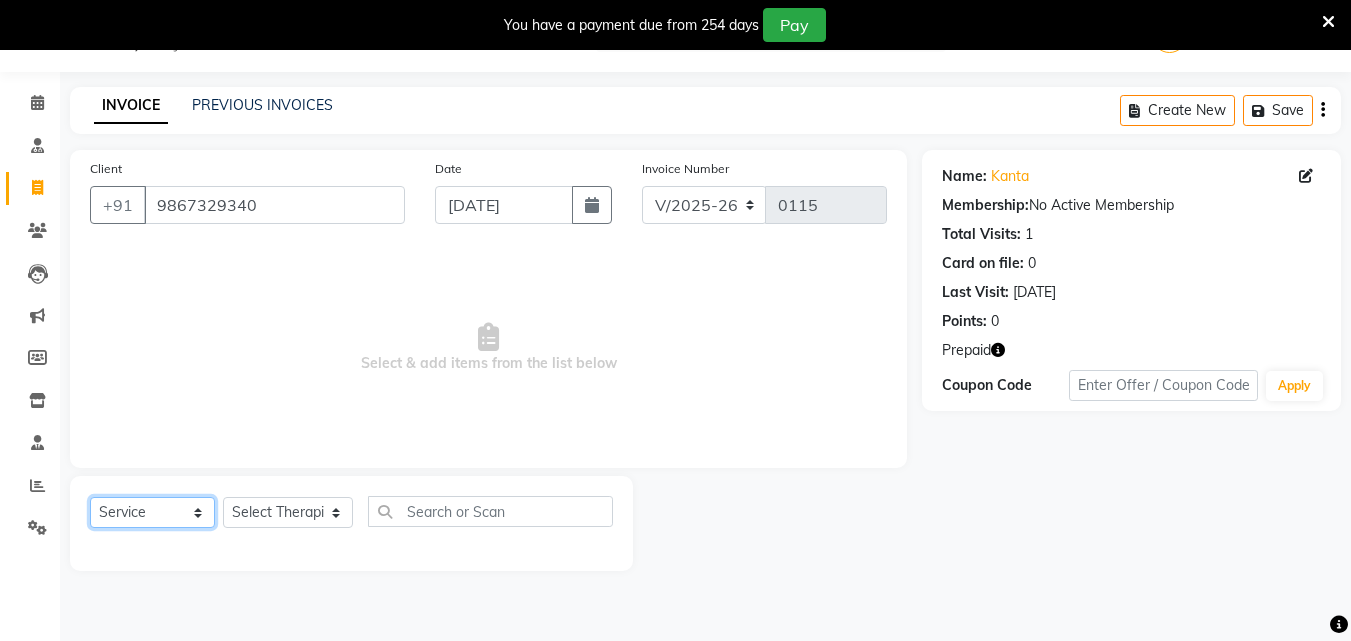 click on "Select  Service  Product  Membership  Package Voucher Prepaid Gift Card" 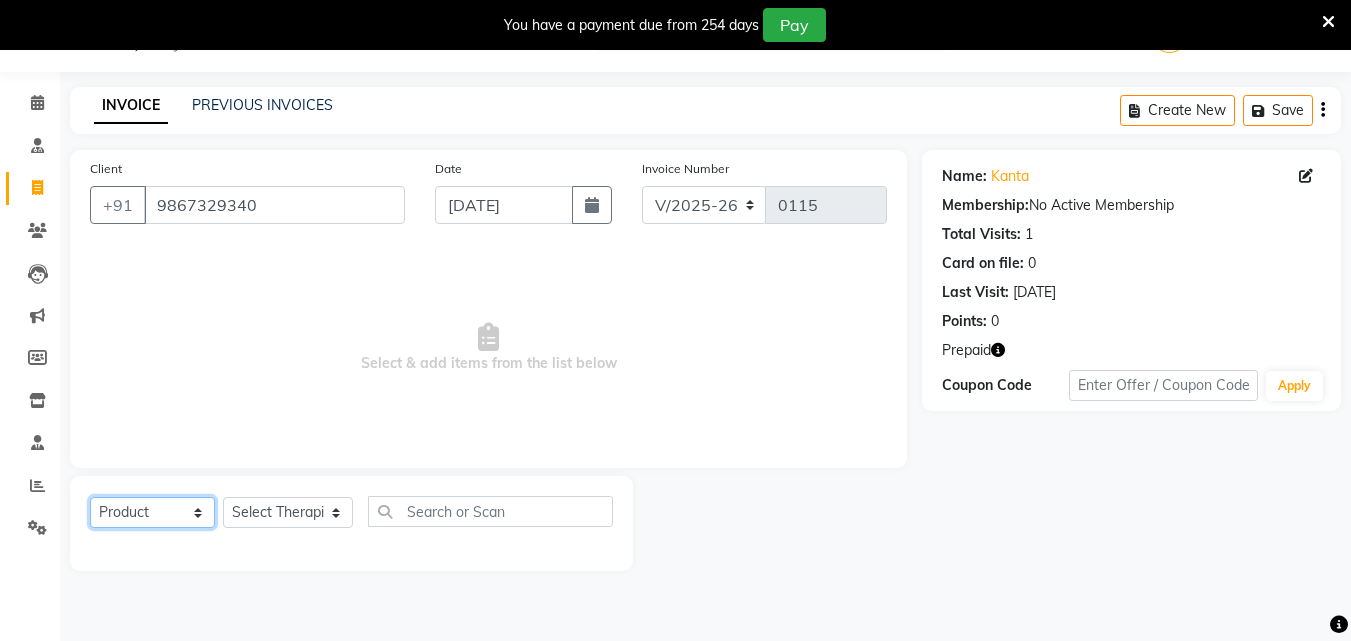 click on "Select  Service  Product  Membership  Package Voucher Prepaid Gift Card" 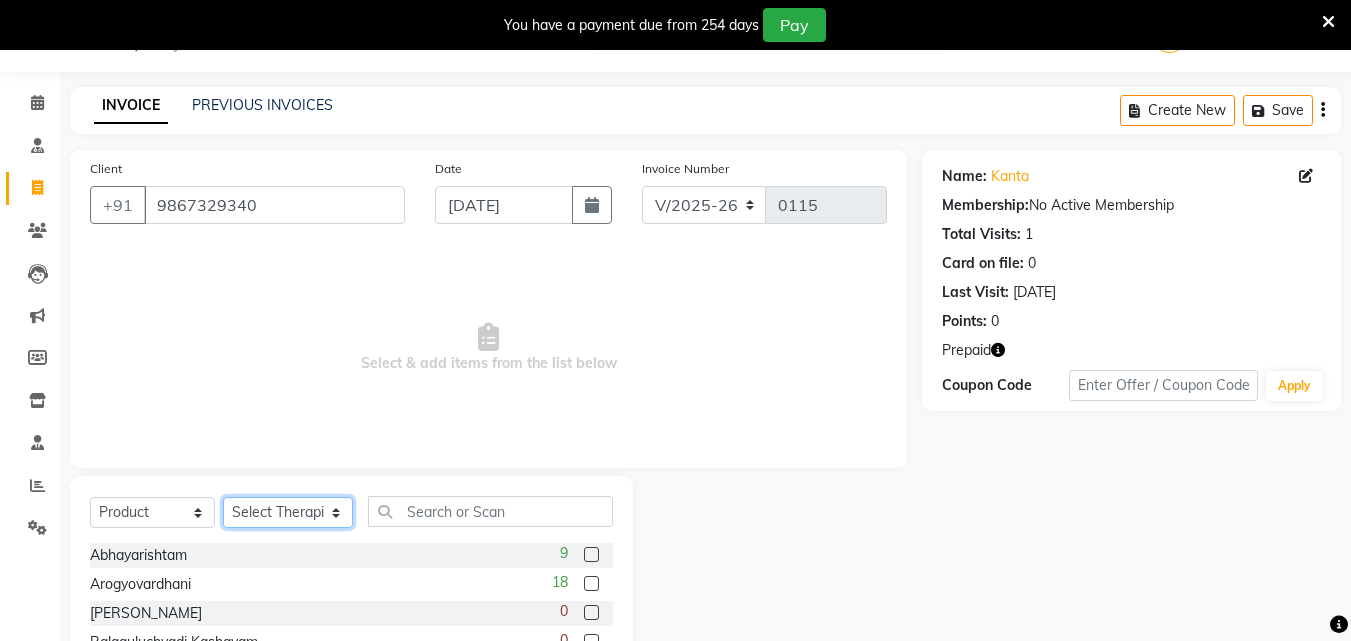 click on "Select Therapist [PERSON_NAME] [PERSON_NAME] [PERSON_NAME] [PERSON_NAME] [PERSON_NAME]  [PERSON_NAME] Bibina [PERSON_NAME] [PERSON_NAME] Dr. [PERSON_NAME] [PERSON_NAME] Dr. [PERSON_NAME] Dr mamta [PERSON_NAME] [PERSON_NAME] [PERSON_NAME] [PERSON_NAME] [PERSON_NAME] [PERSON_NAME] Leenamol Pooja [PERSON_NAME] Mishra [PERSON_NAME] [PERSON_NAME] [PERSON_NAME] G [PERSON_NAME] [PERSON_NAME] K M [PERSON_NAME] K [PERSON_NAME] [PERSON_NAME] Suddheesh K K [PERSON_NAME] [PERSON_NAME]  Swati [PERSON_NAME] [PERSON_NAME] [PERSON_NAME]" 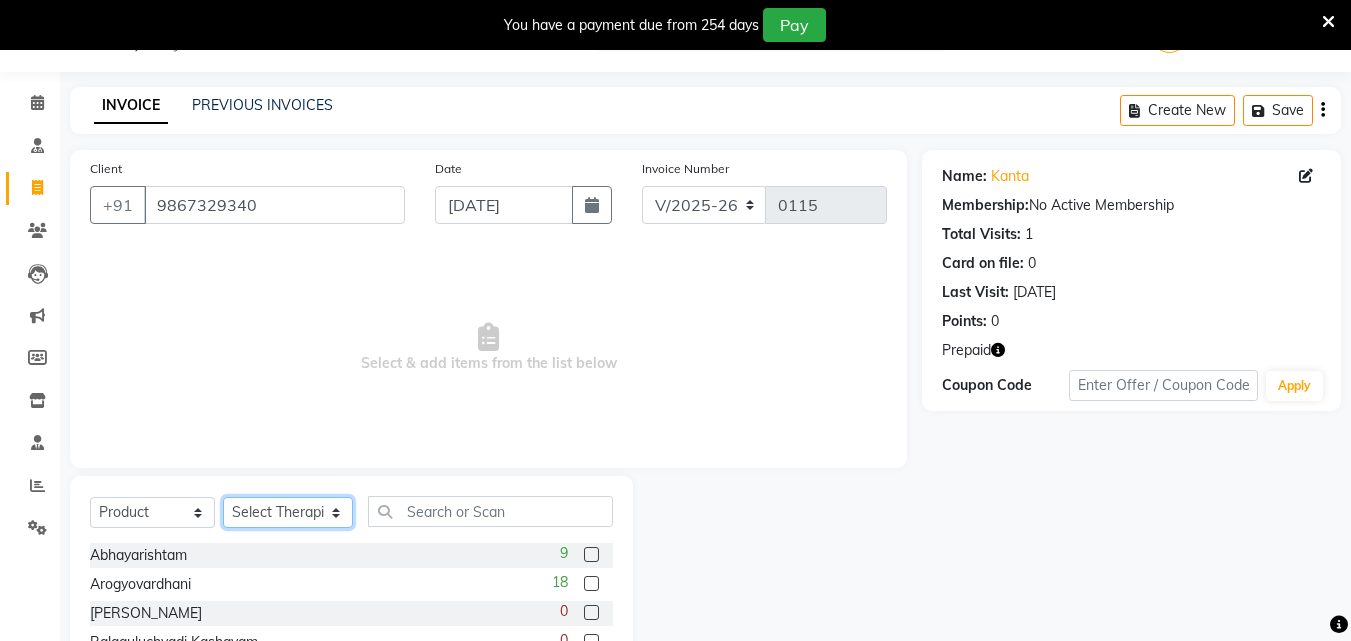 select on "71913" 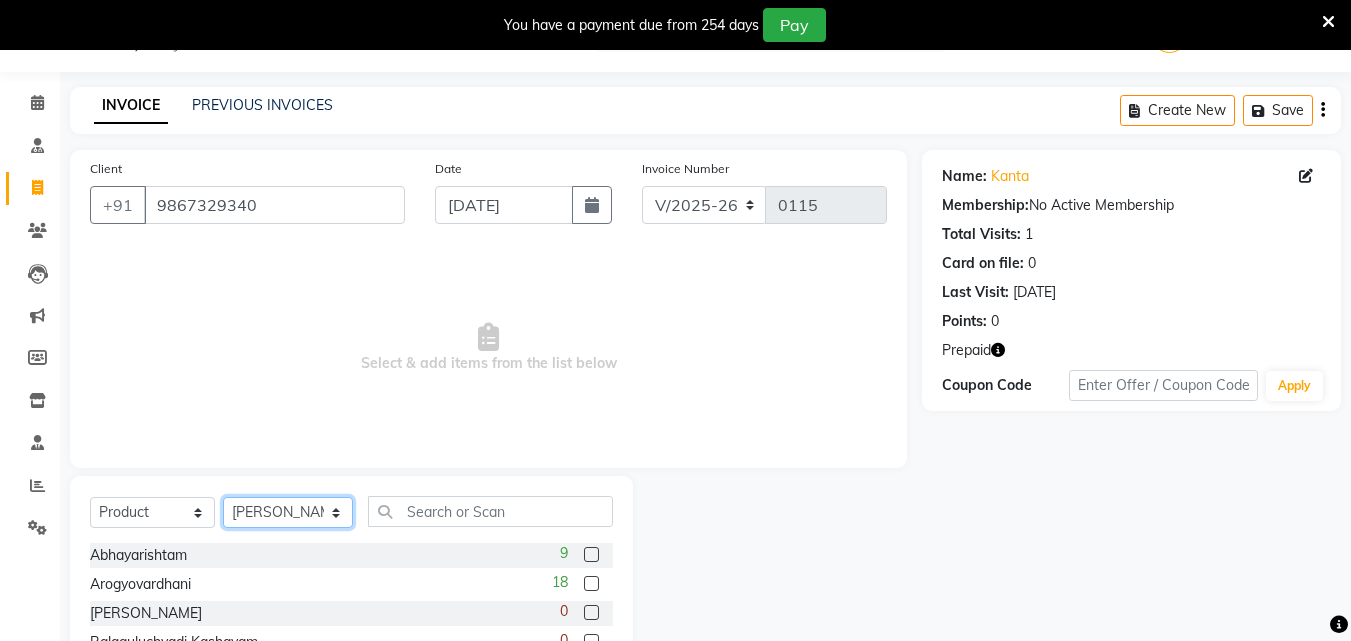 click on "Select Therapist [PERSON_NAME] [PERSON_NAME] [PERSON_NAME] [PERSON_NAME] [PERSON_NAME]  [PERSON_NAME] Bibina [PERSON_NAME] [PERSON_NAME] Dr. [PERSON_NAME] [PERSON_NAME] Dr. [PERSON_NAME] Dr mamta [PERSON_NAME] [PERSON_NAME] [PERSON_NAME] [PERSON_NAME] [PERSON_NAME] [PERSON_NAME] Leenamol Pooja [PERSON_NAME] Mishra [PERSON_NAME] [PERSON_NAME] [PERSON_NAME] G [PERSON_NAME] [PERSON_NAME] K M [PERSON_NAME] K [PERSON_NAME] [PERSON_NAME] Suddheesh K K [PERSON_NAME] [PERSON_NAME]  Swati [PERSON_NAME] [PERSON_NAME] [PERSON_NAME]" 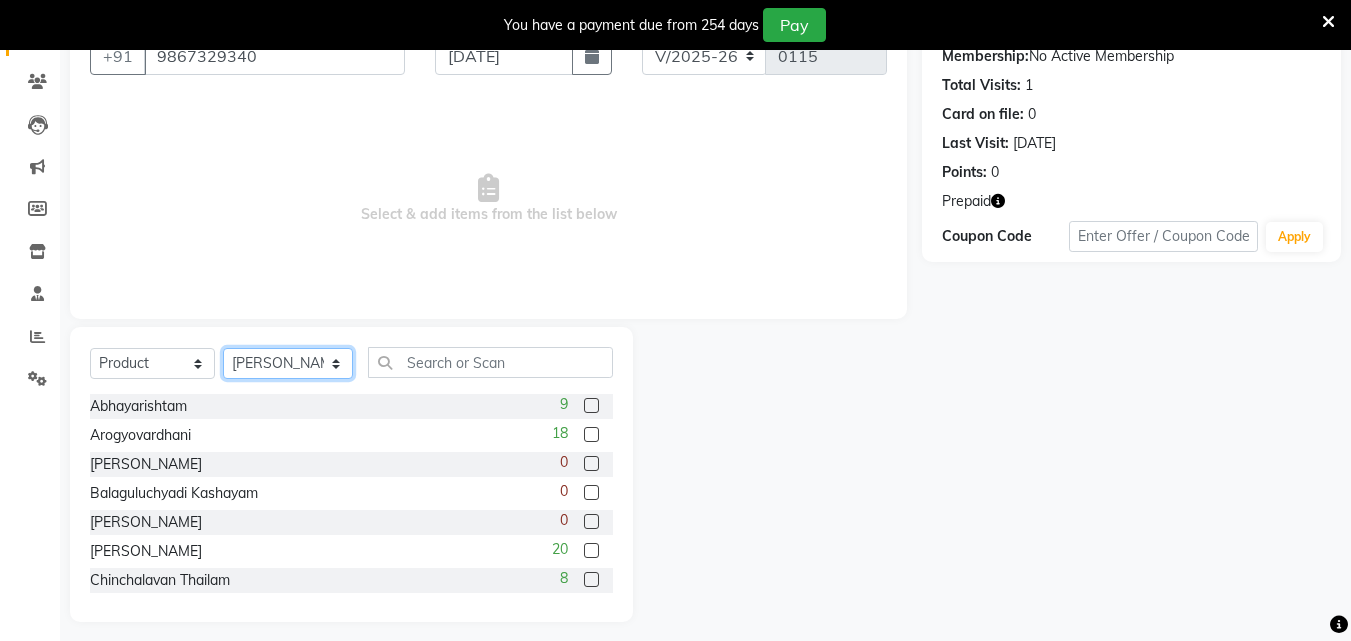 scroll, scrollTop: 210, scrollLeft: 0, axis: vertical 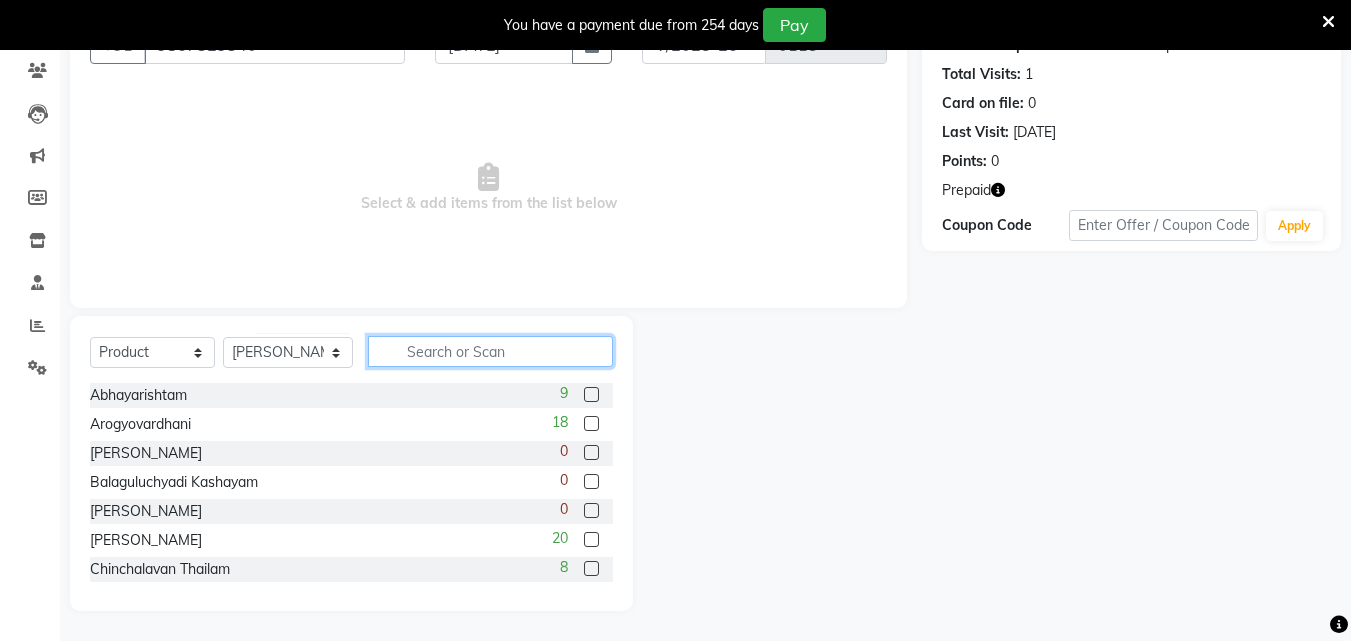 click 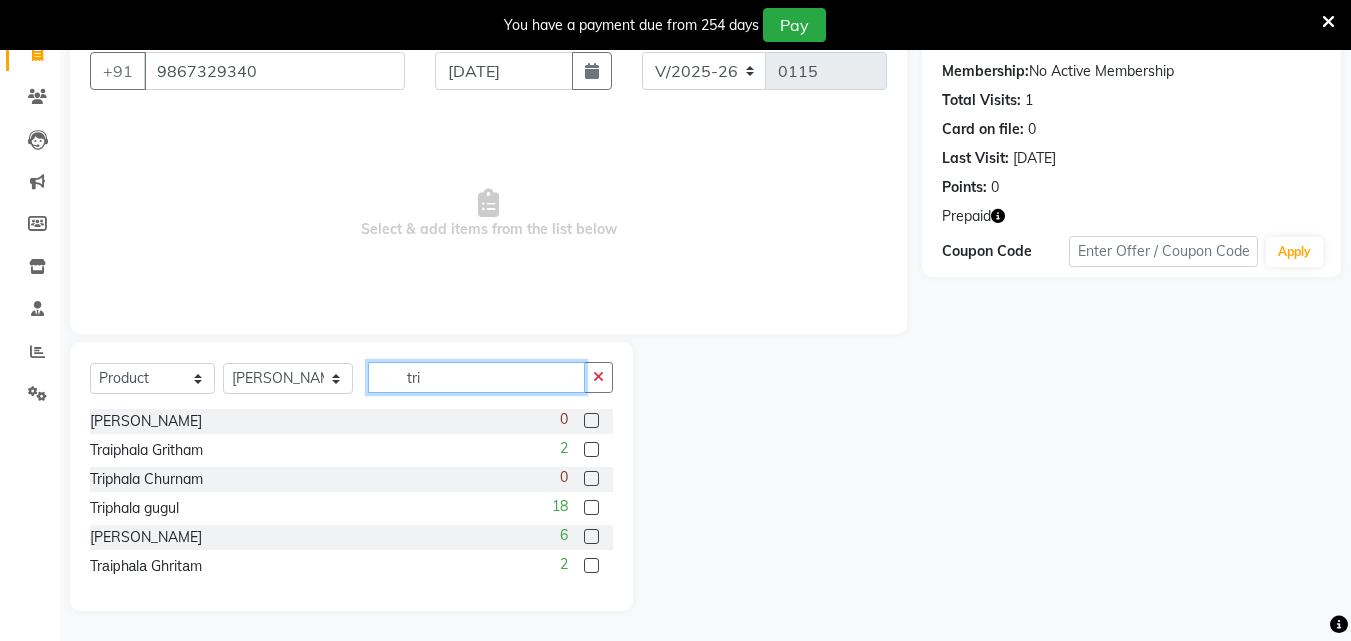 scroll, scrollTop: 97, scrollLeft: 0, axis: vertical 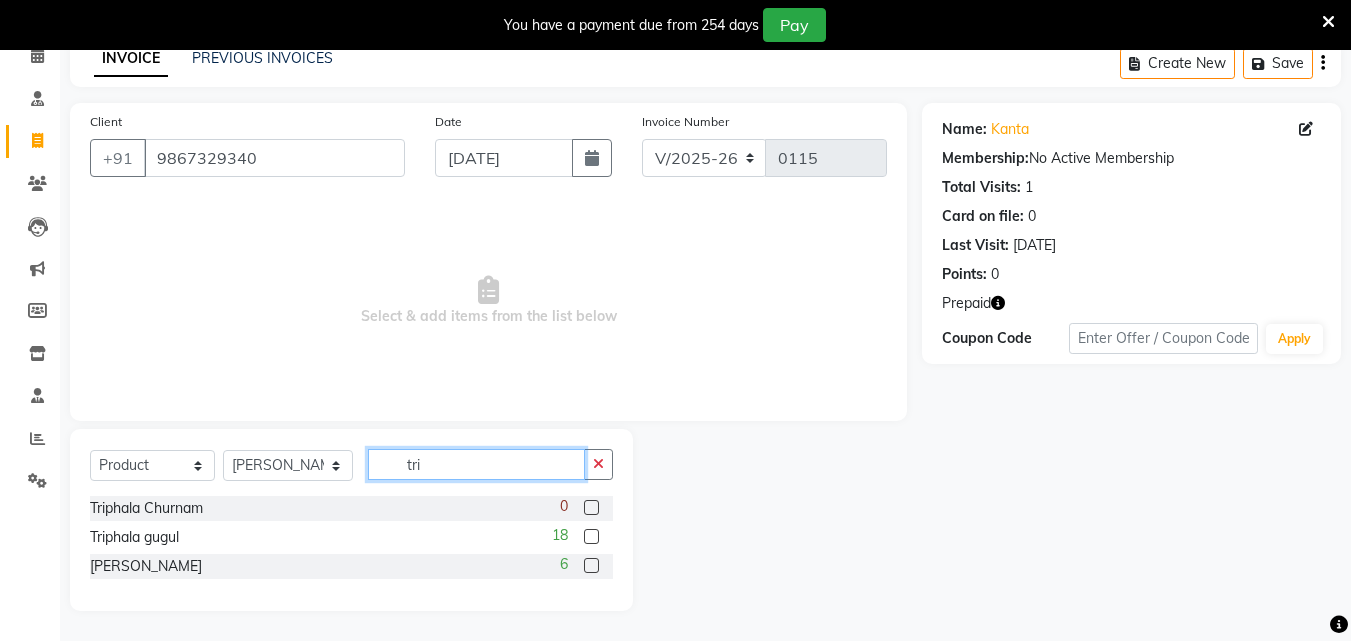 type on "tri" 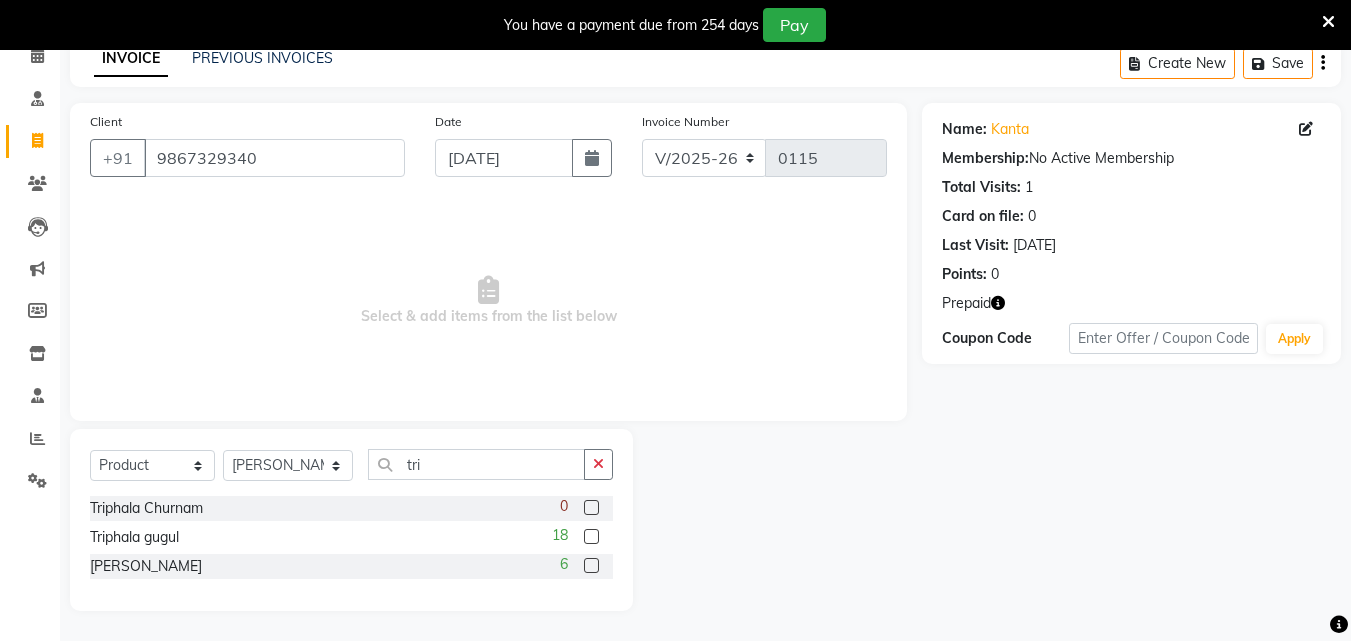 click 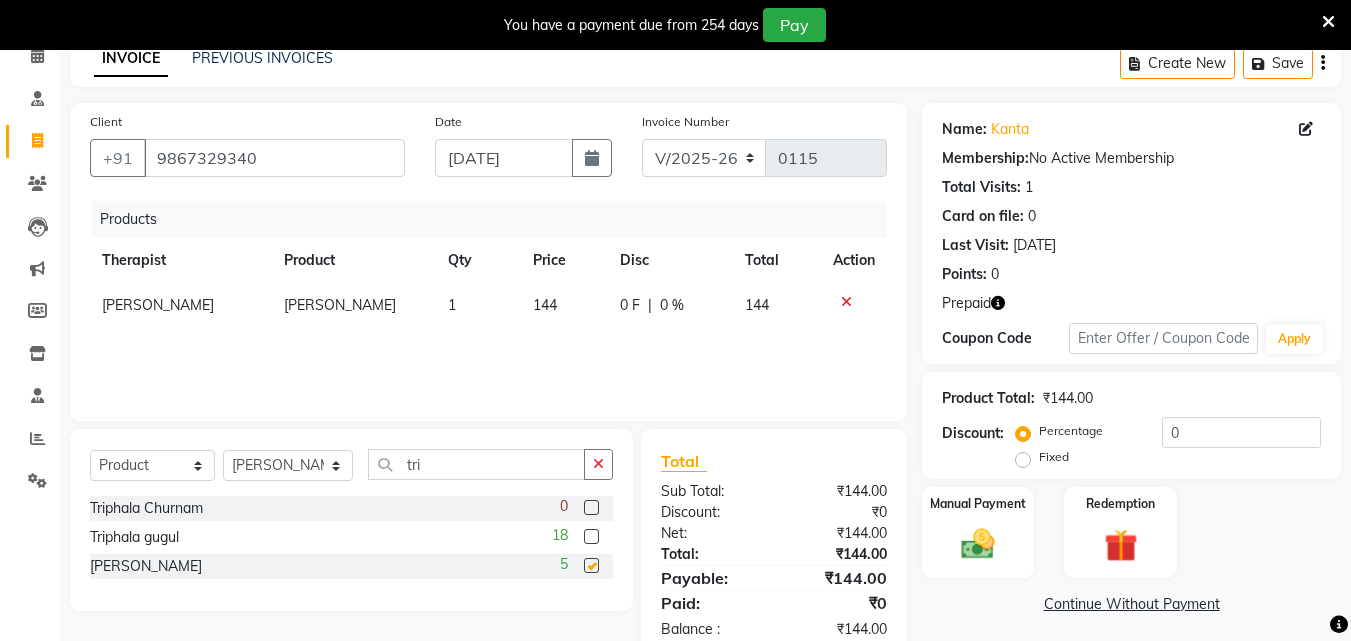 checkbox on "false" 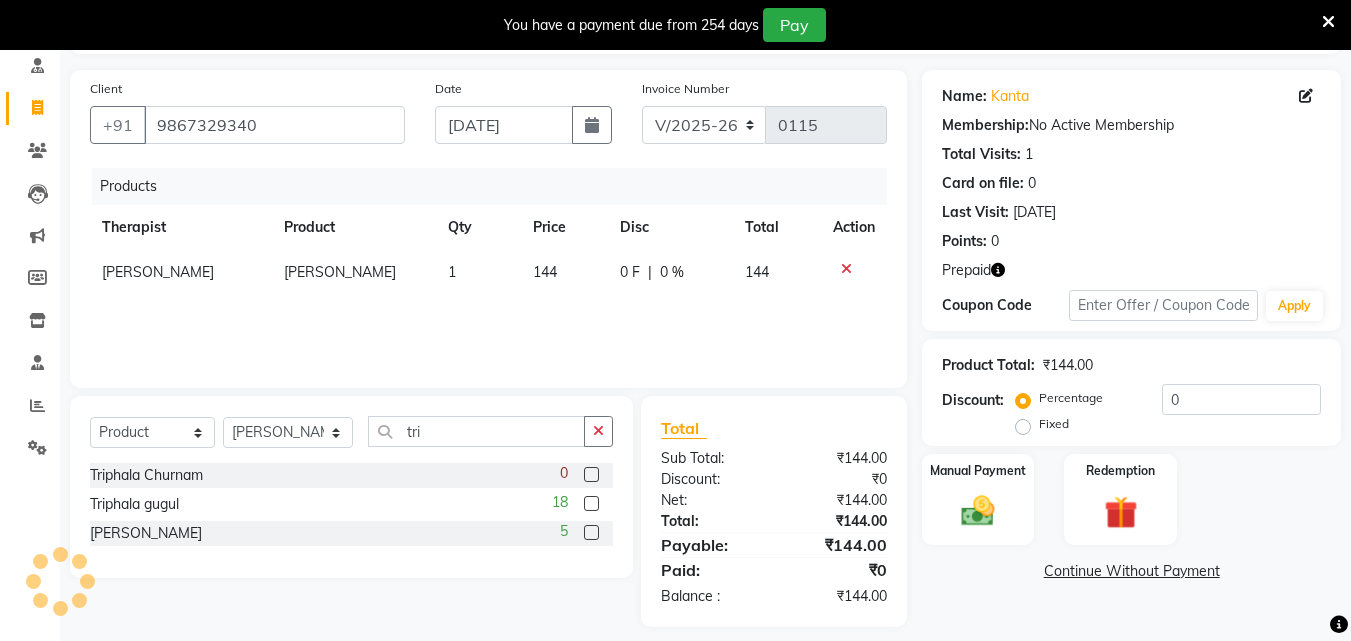 scroll, scrollTop: 146, scrollLeft: 0, axis: vertical 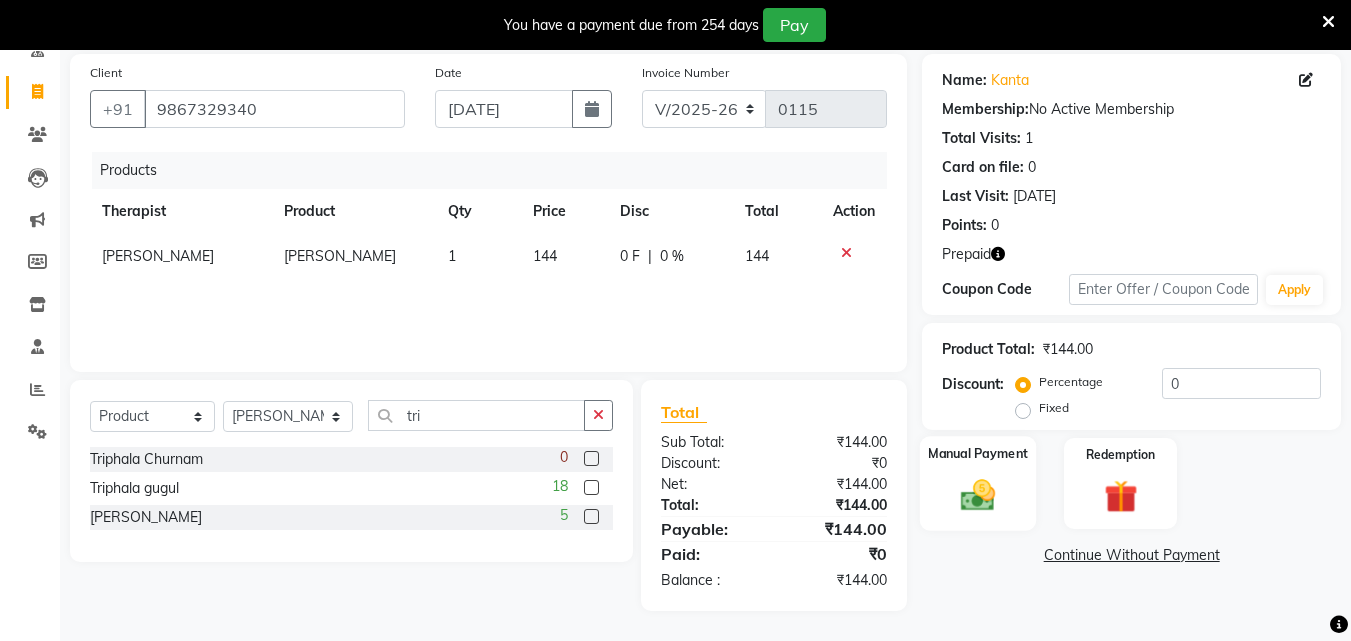 click 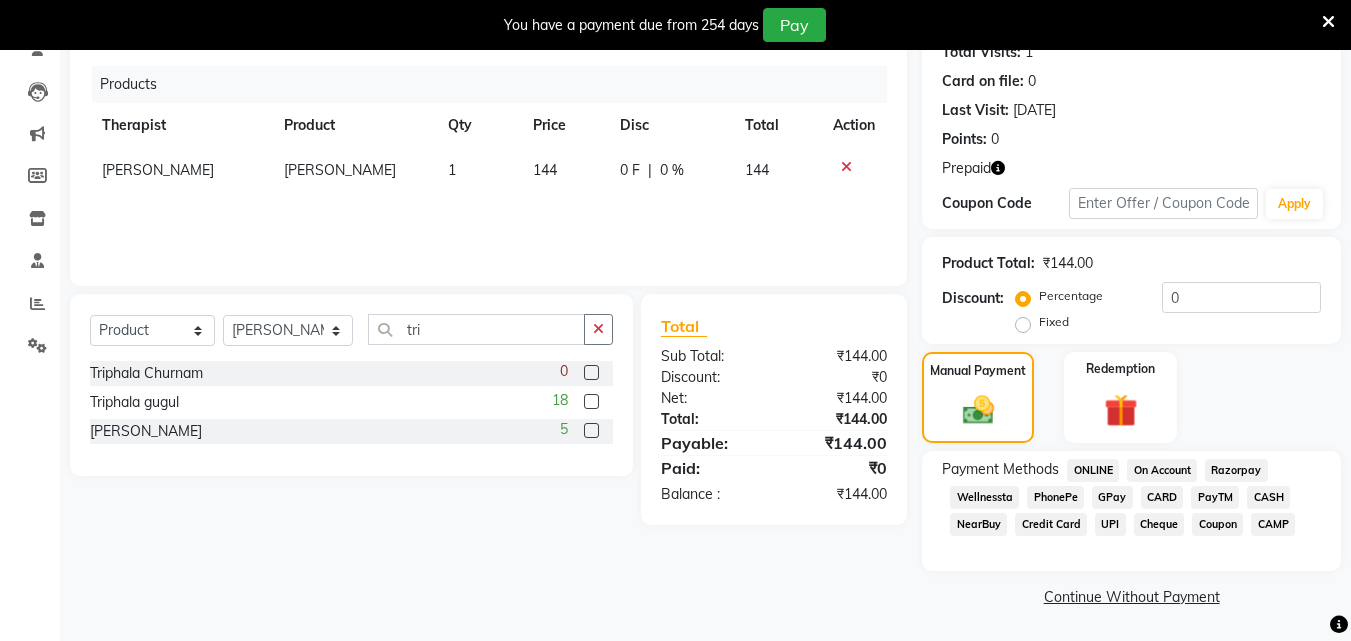 scroll, scrollTop: 233, scrollLeft: 0, axis: vertical 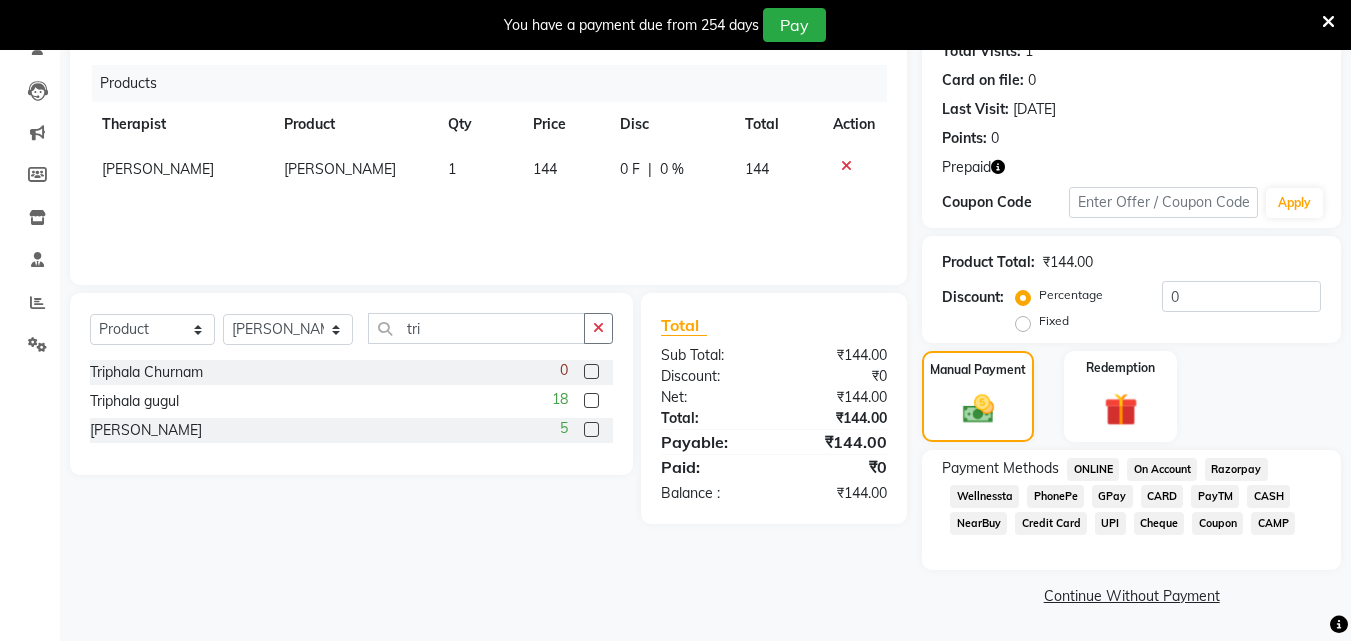 click on "GPay" 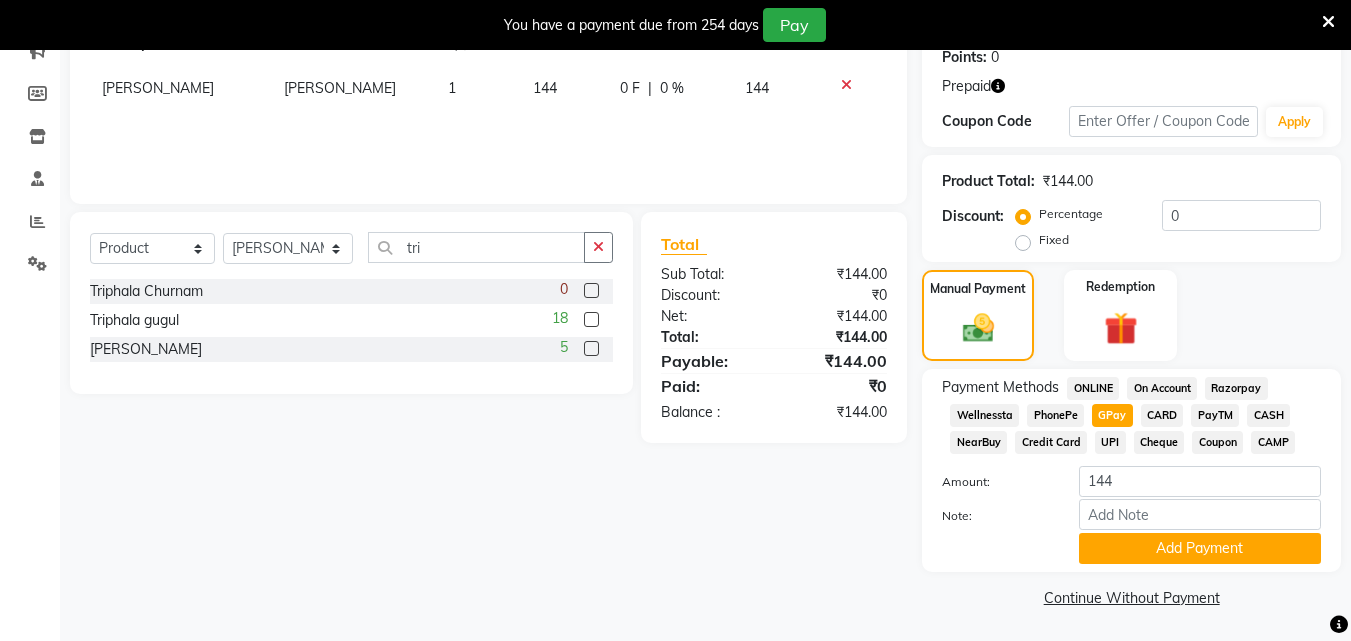 scroll, scrollTop: 316, scrollLeft: 0, axis: vertical 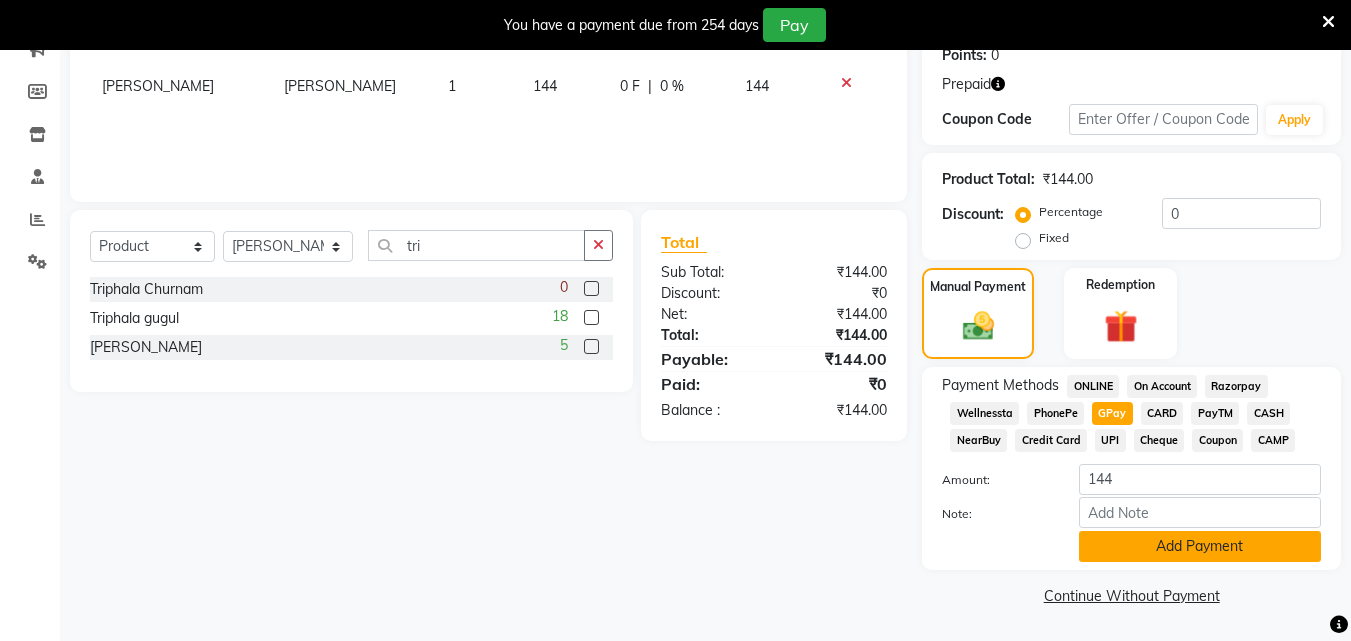 click on "Add Payment" 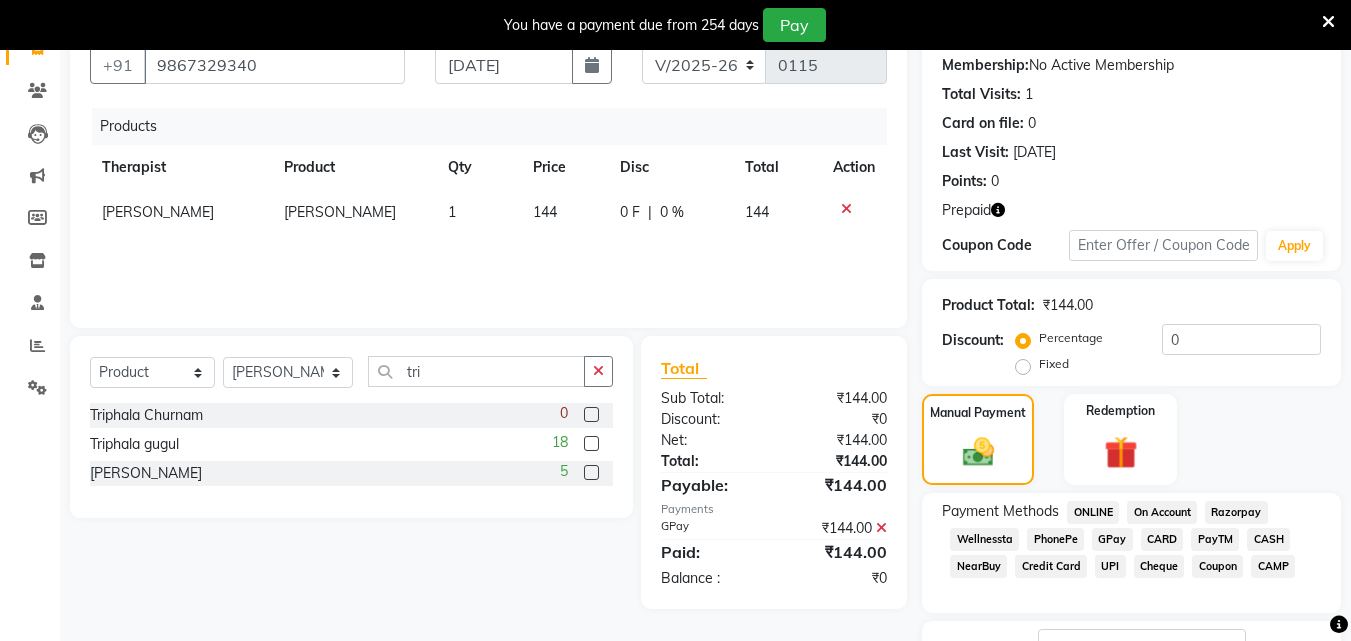scroll, scrollTop: 0, scrollLeft: 0, axis: both 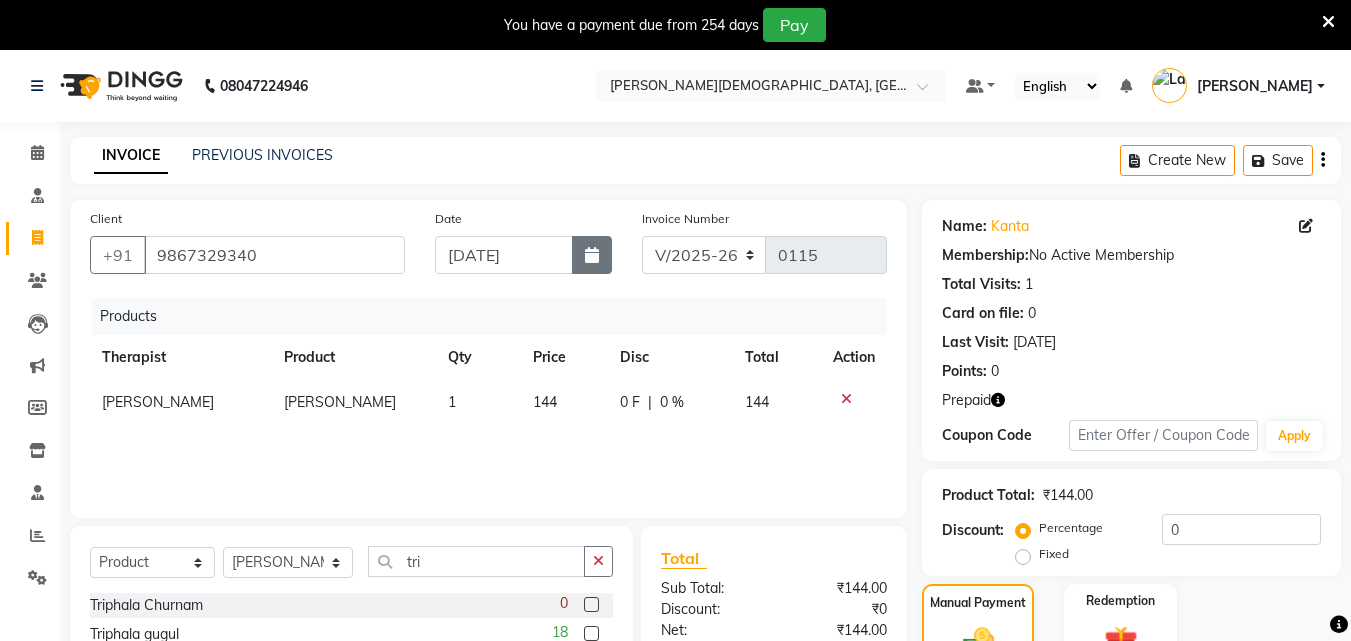click 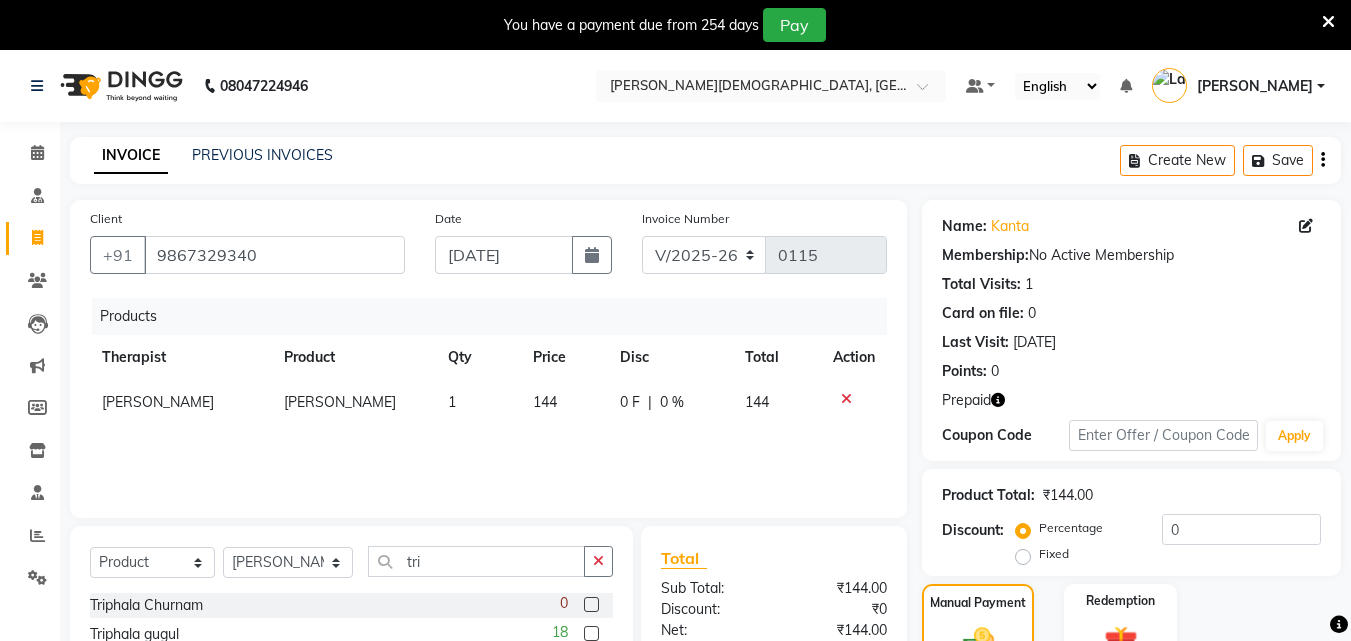 select on "7" 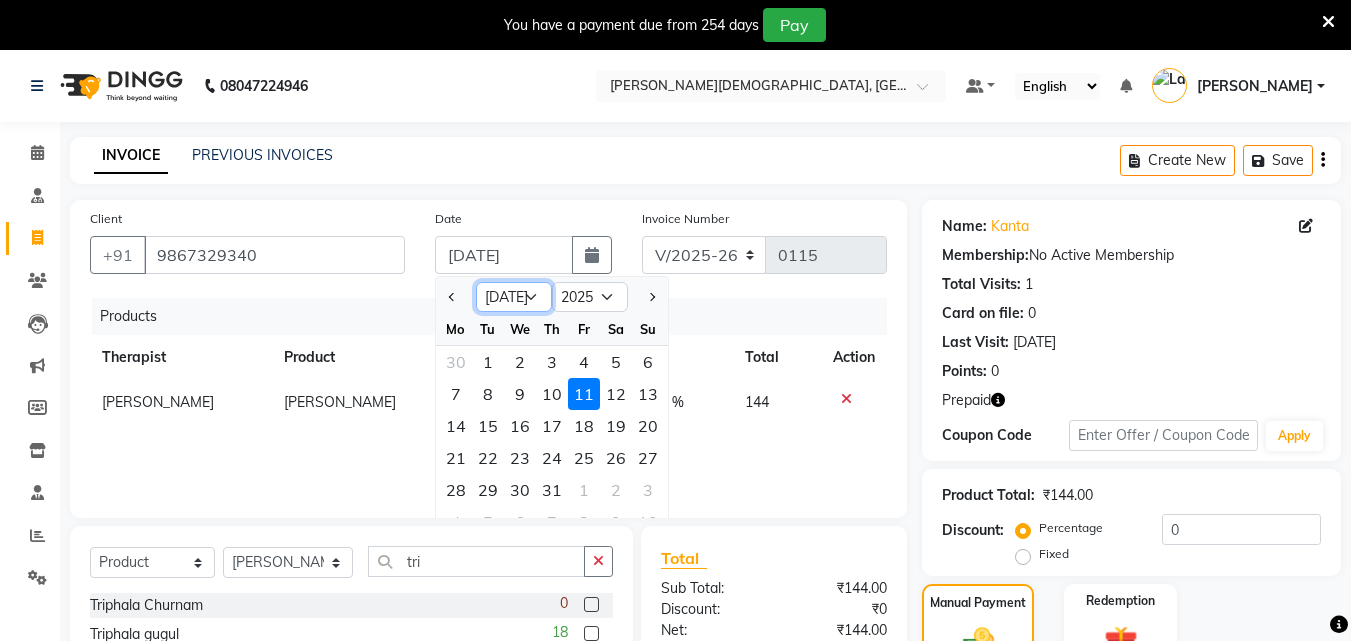 click on "Jan Feb Mar Apr May Jun [DATE] Aug Sep Oct Nov Dec" 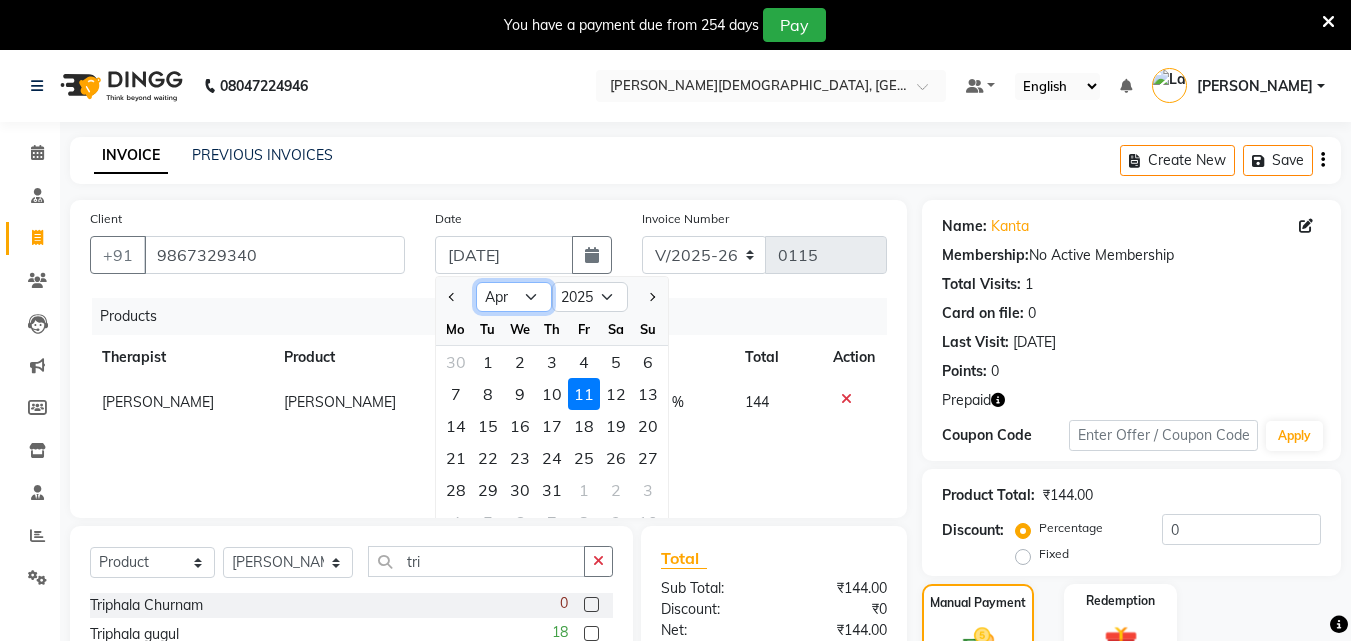 click on "Jan Feb Mar Apr May Jun [DATE] Aug Sep Oct Nov Dec" 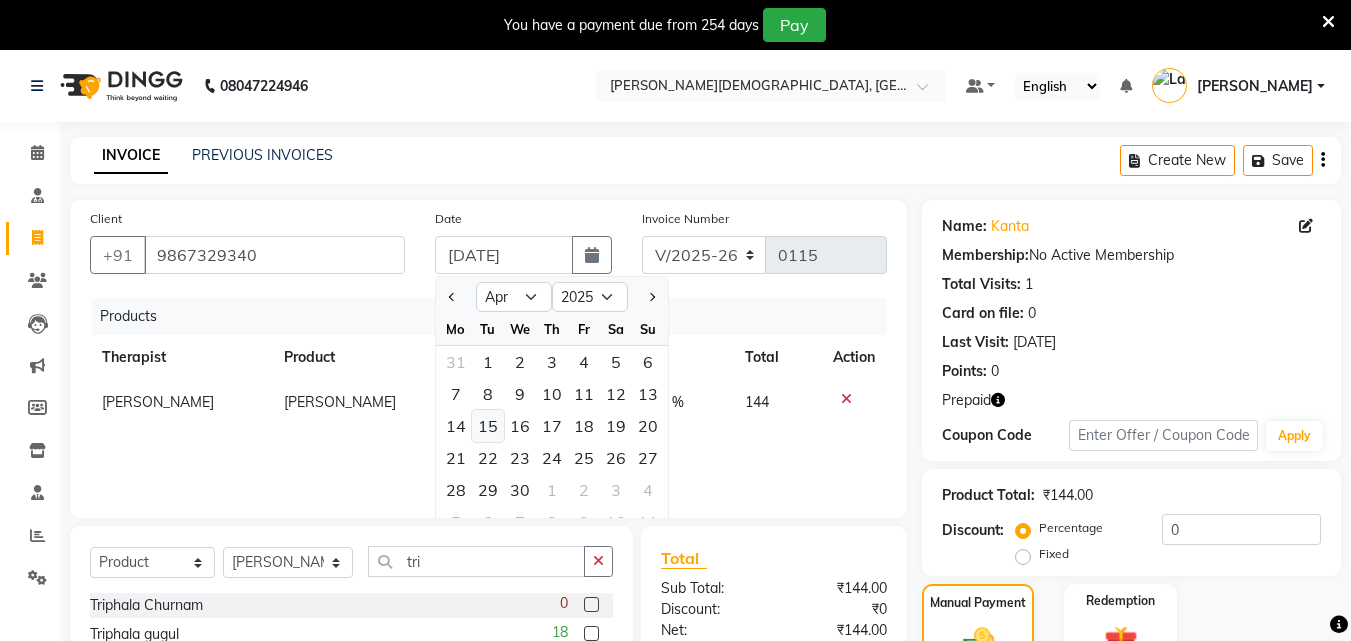 click on "15" 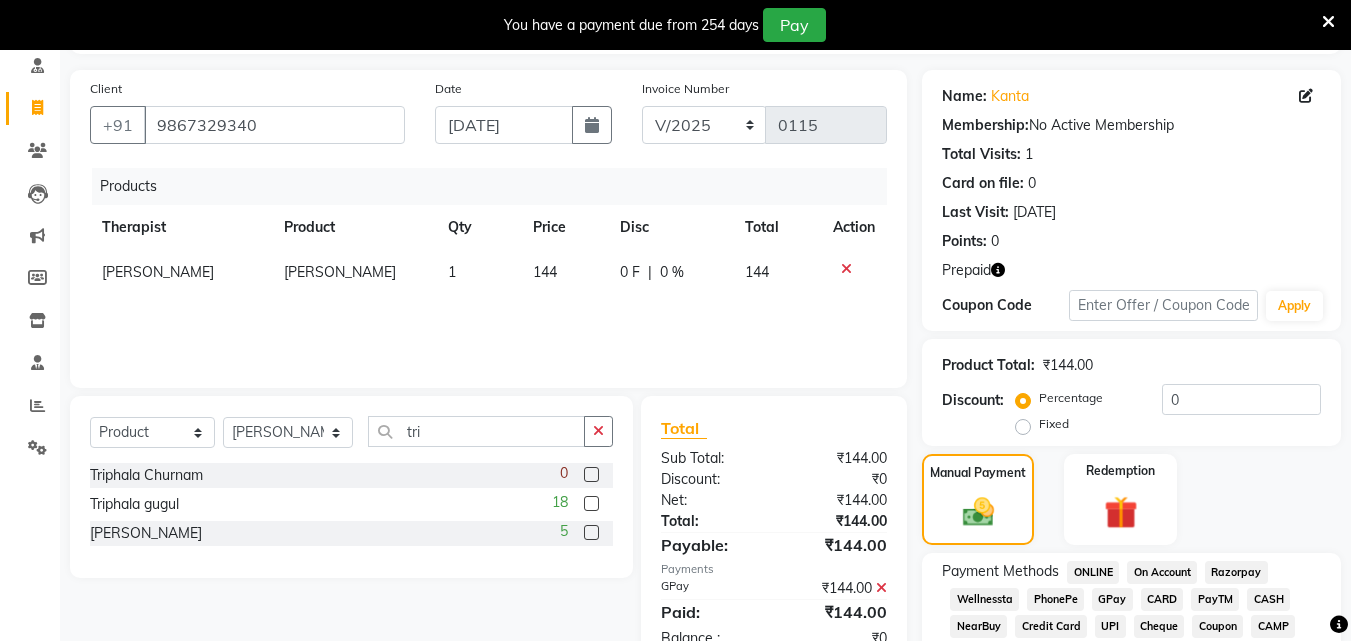 scroll, scrollTop: 346, scrollLeft: 0, axis: vertical 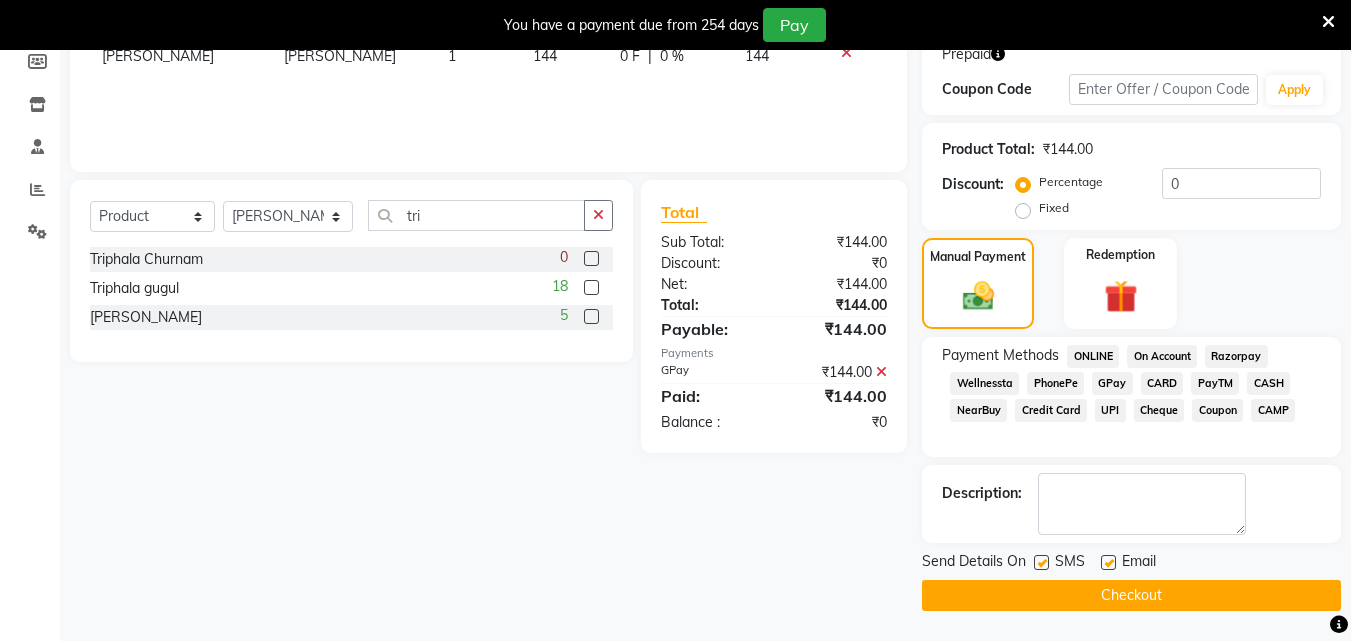 click 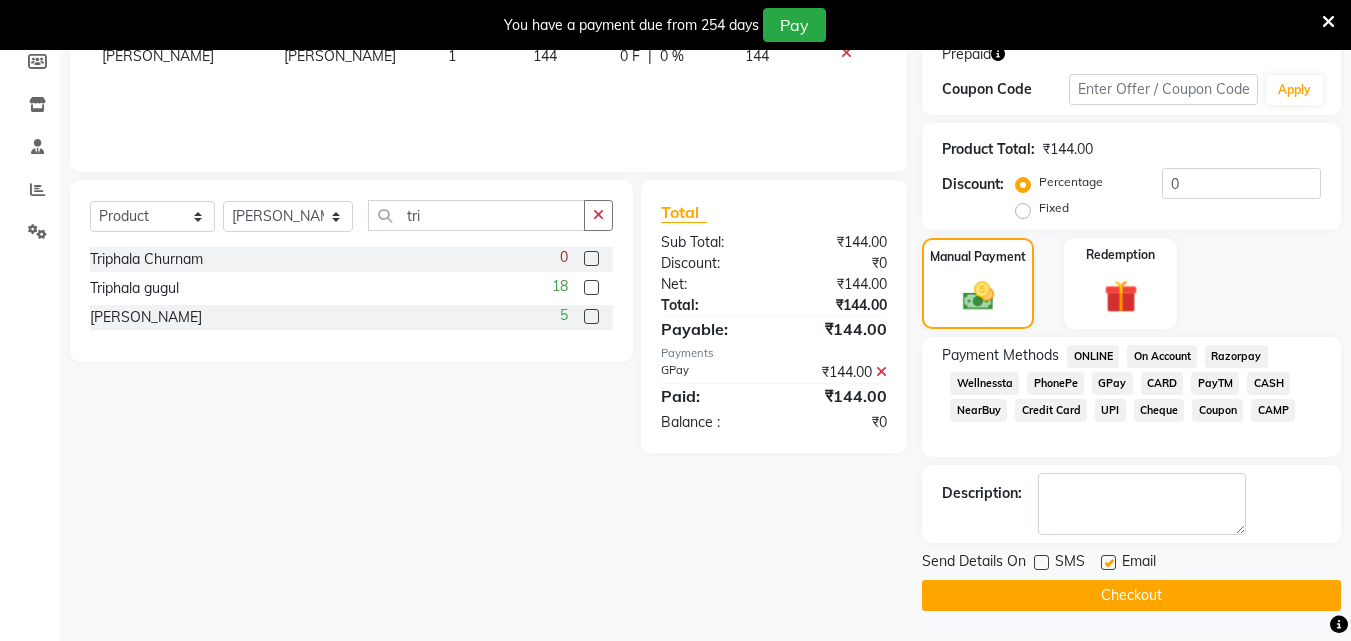click 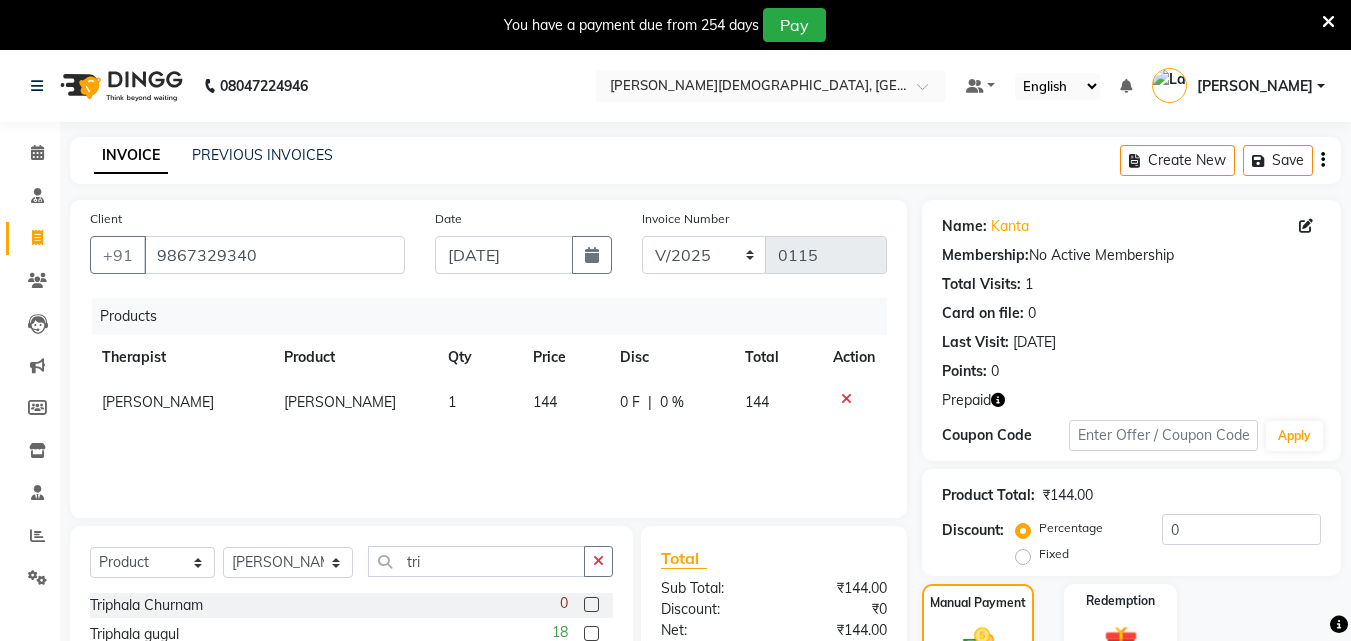 scroll, scrollTop: 346, scrollLeft: 0, axis: vertical 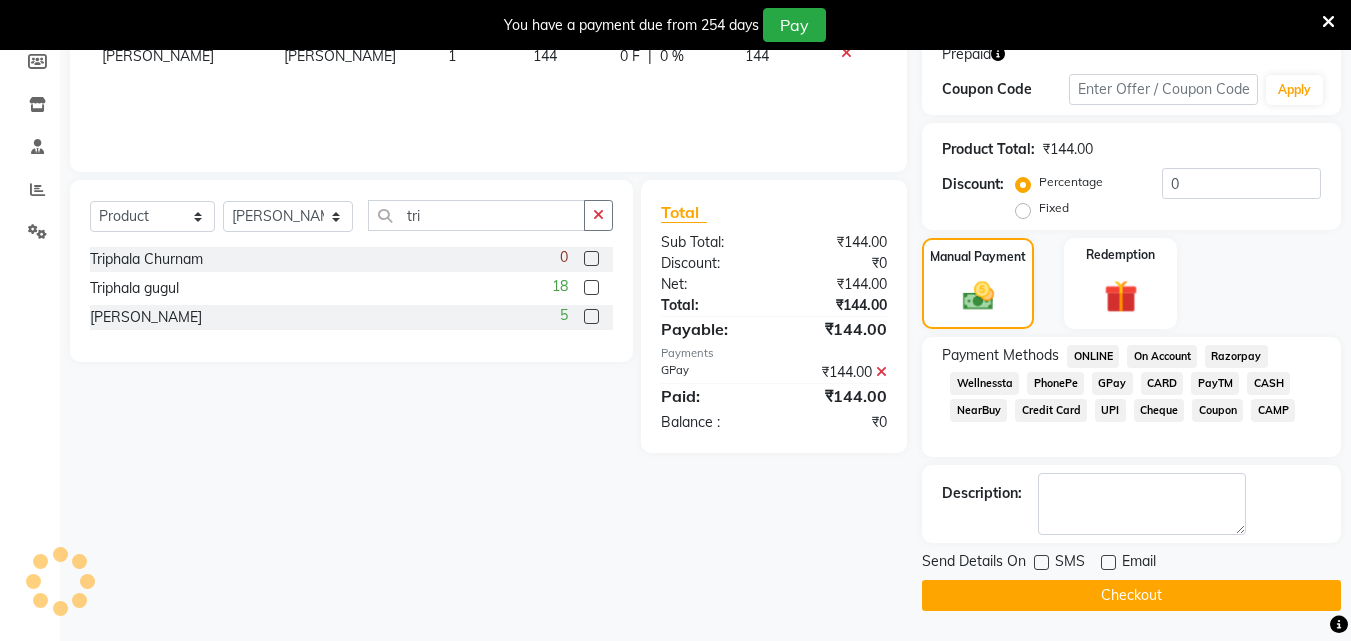 click on "Checkout" 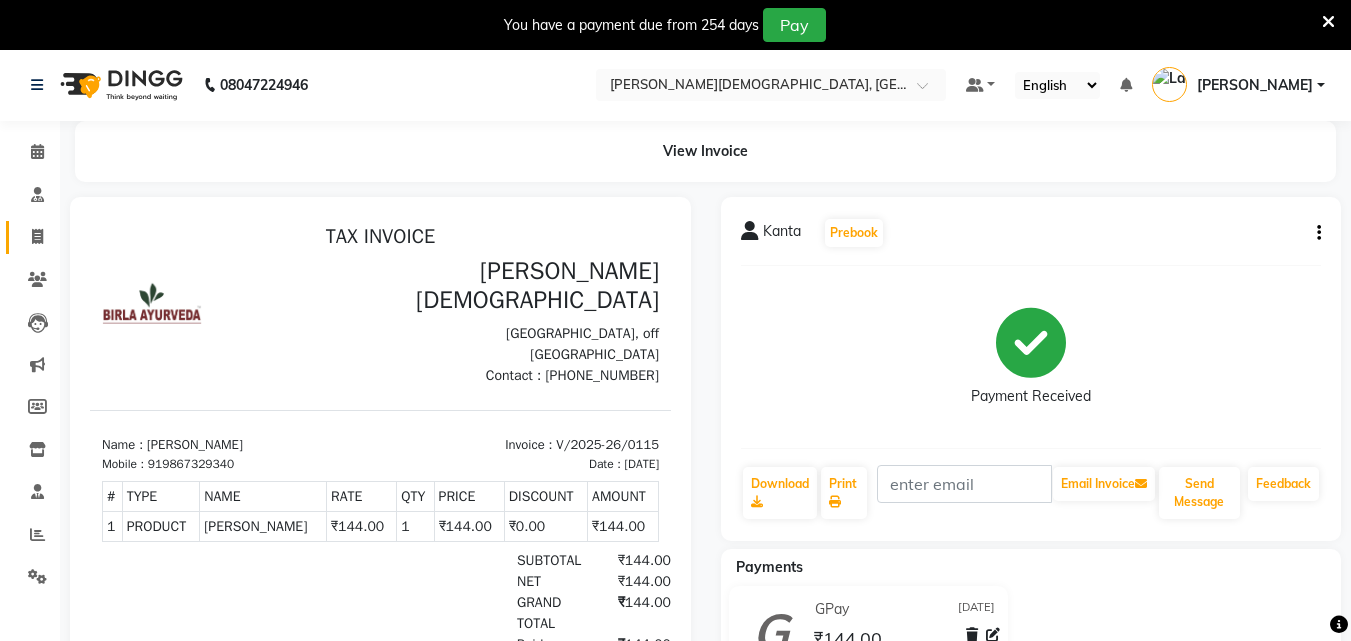 scroll, scrollTop: 0, scrollLeft: 0, axis: both 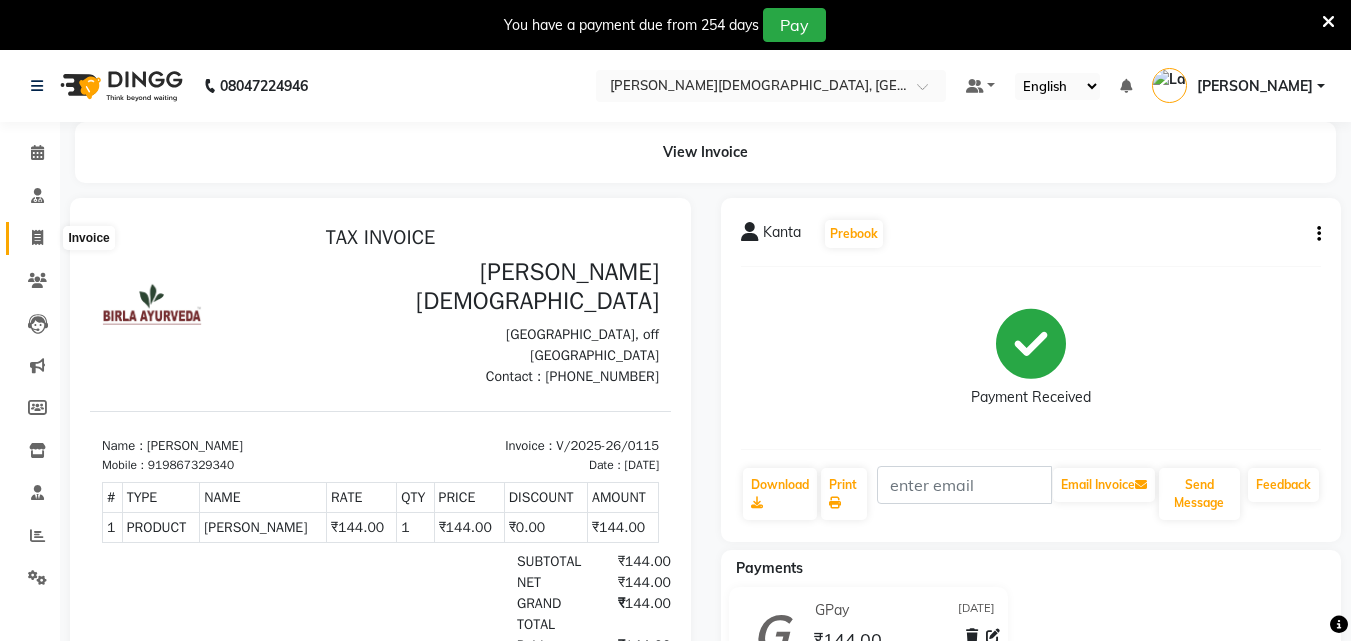 click 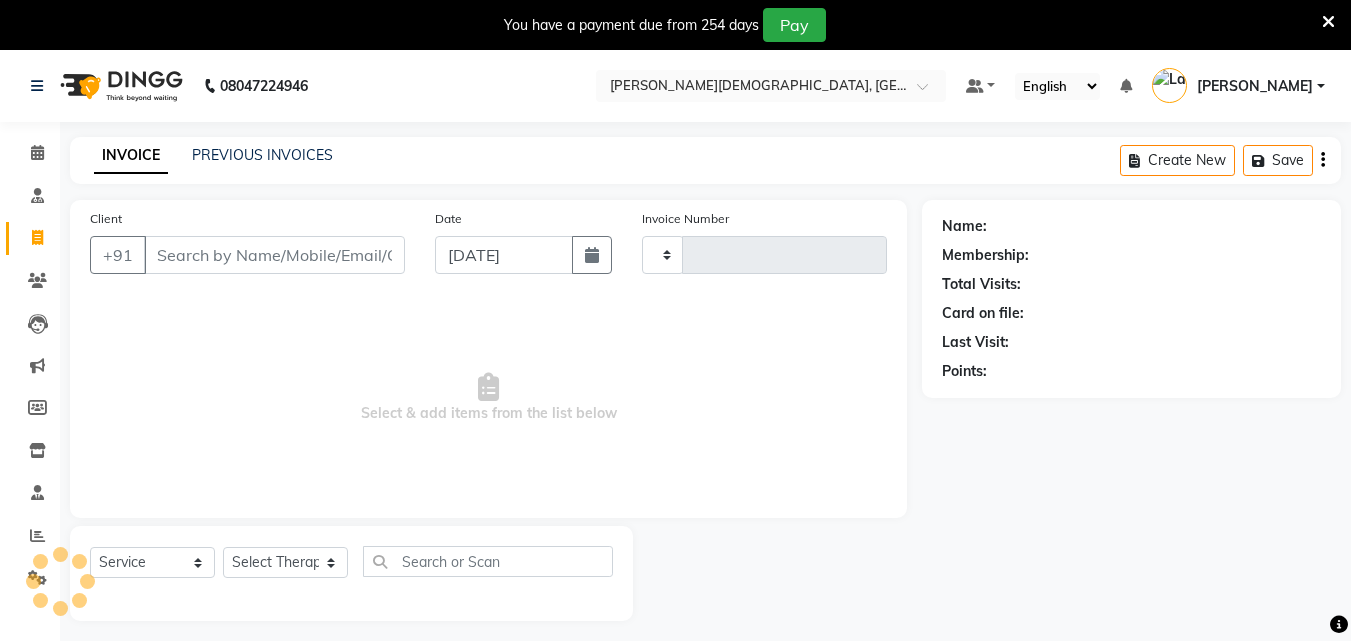 scroll, scrollTop: 50, scrollLeft: 0, axis: vertical 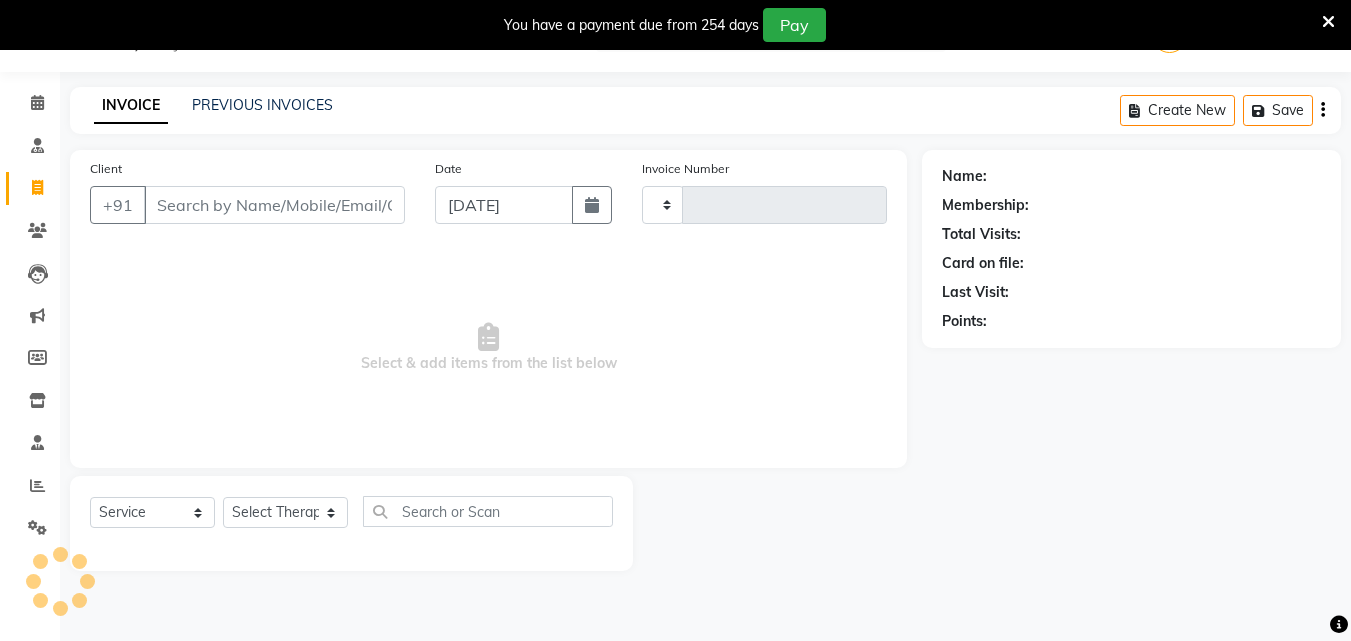 type on "0116" 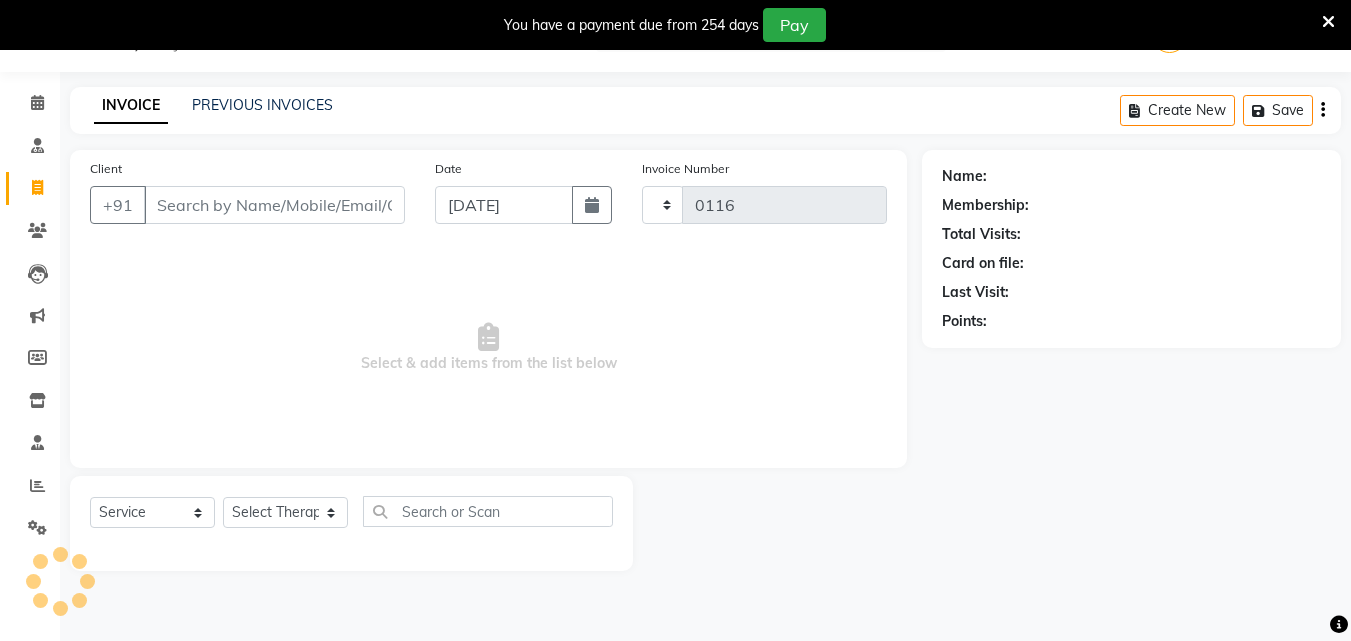 select on "6810" 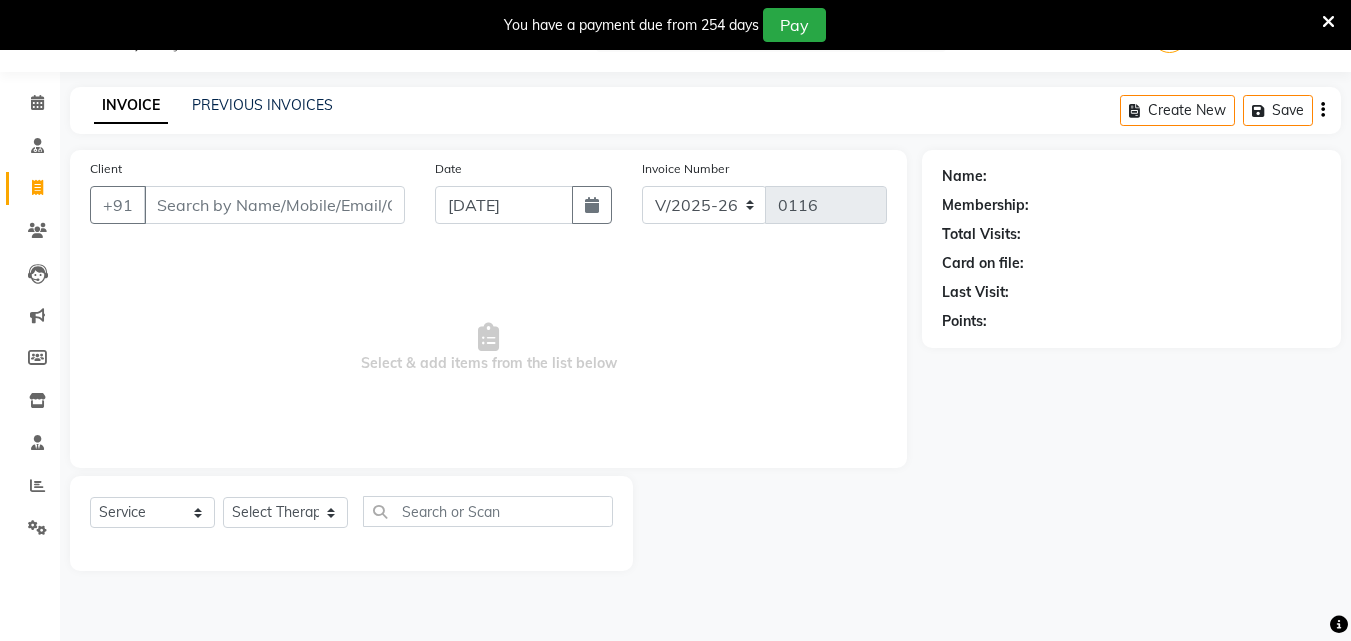 click on "Client" at bounding box center [274, 205] 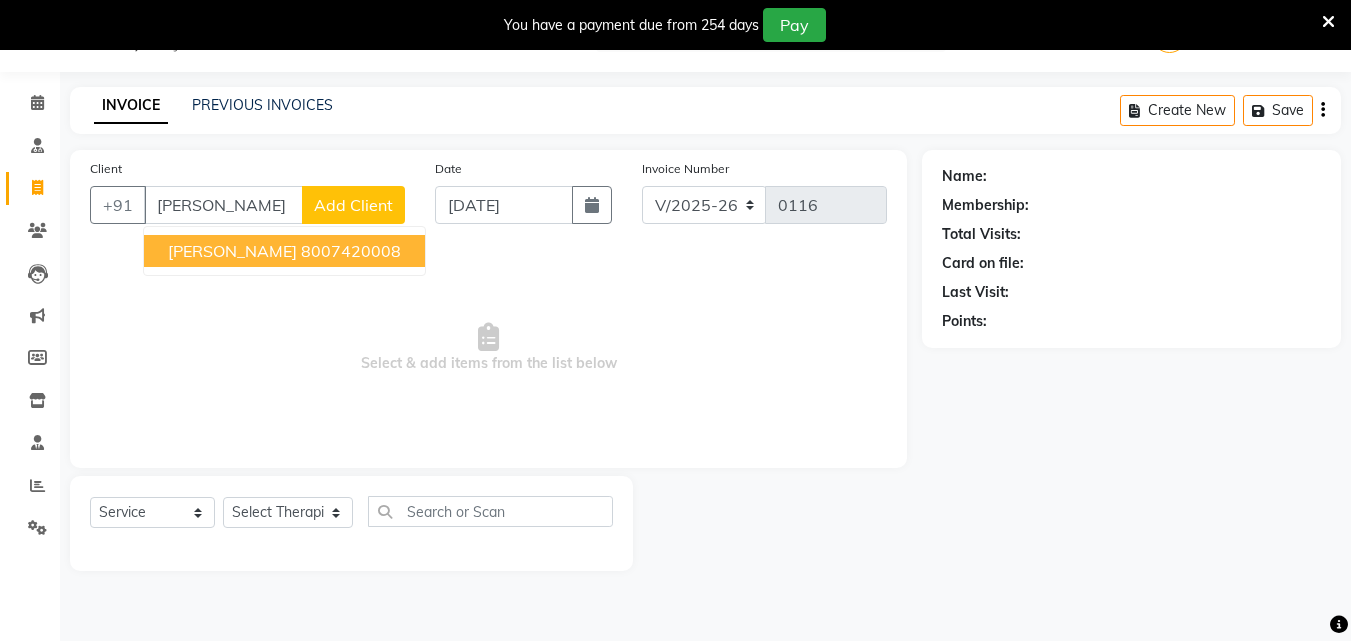 click on "8007420008" at bounding box center [351, 251] 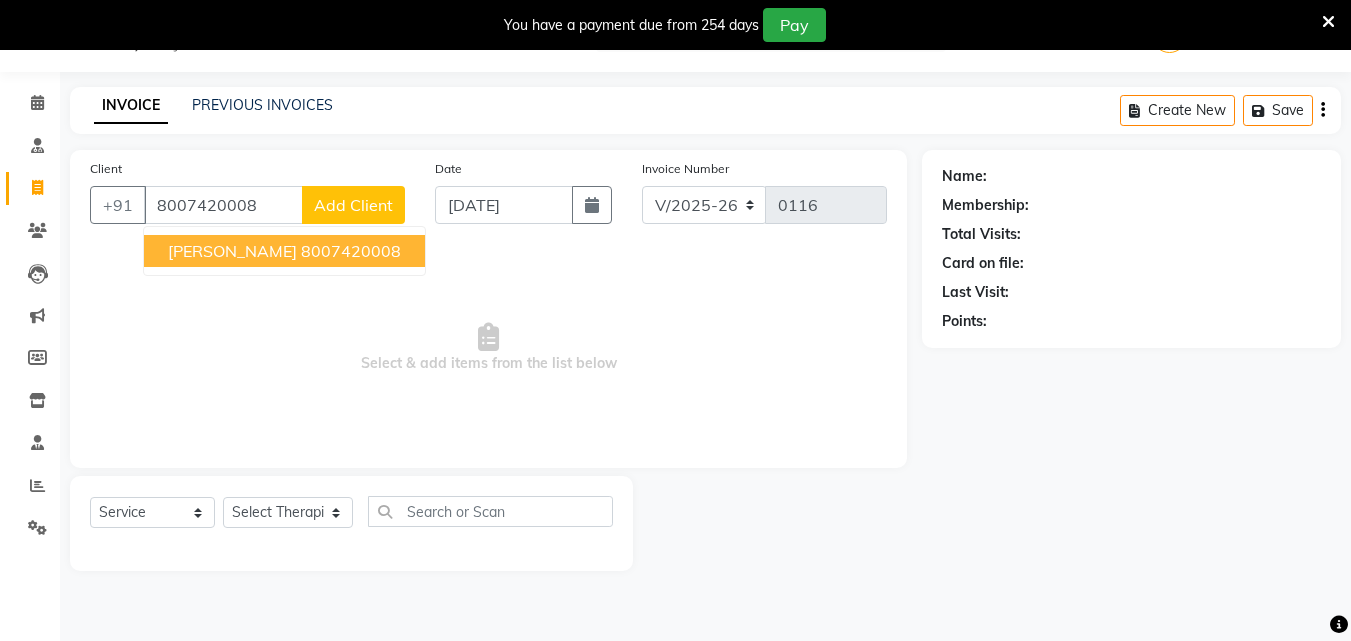type on "8007420008" 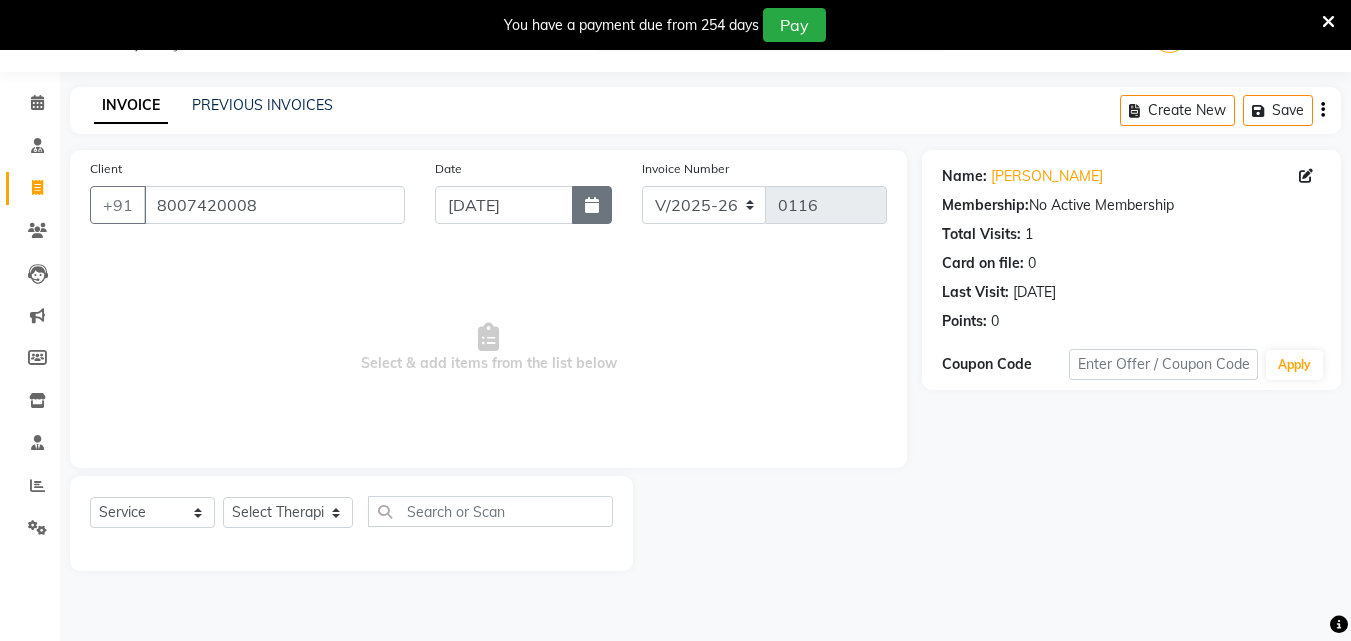 click 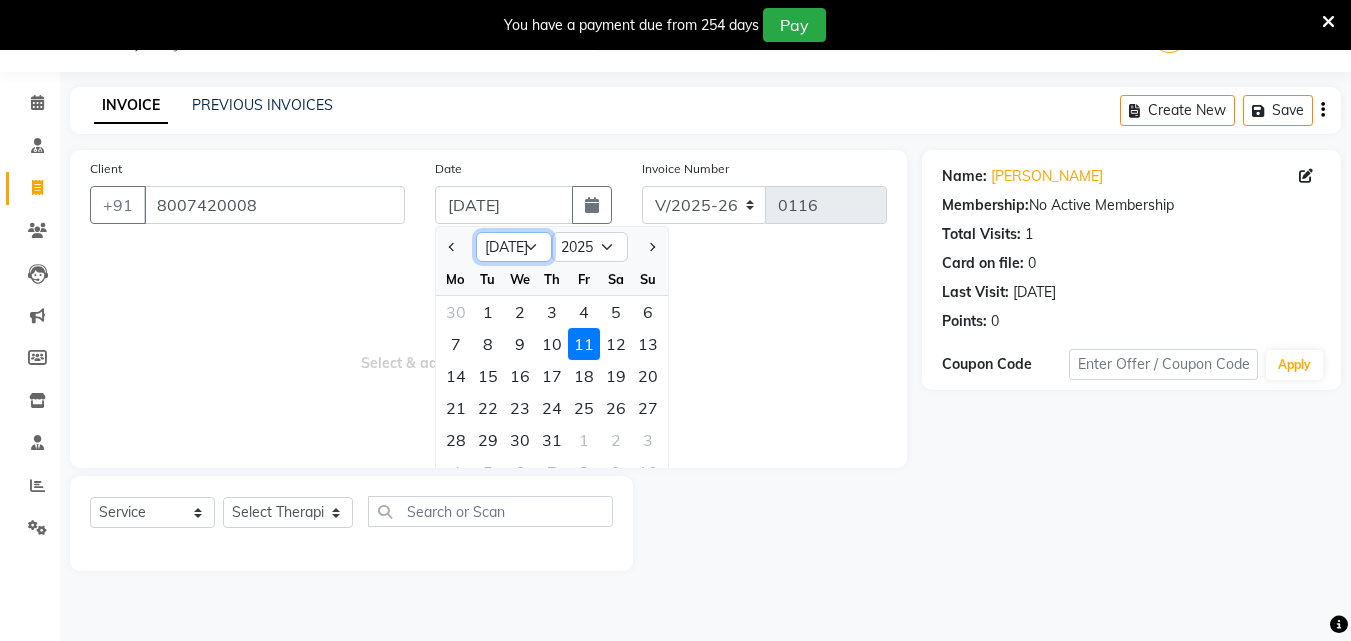 click on "Jan Feb Mar Apr May Jun [DATE] Aug Sep Oct Nov Dec" 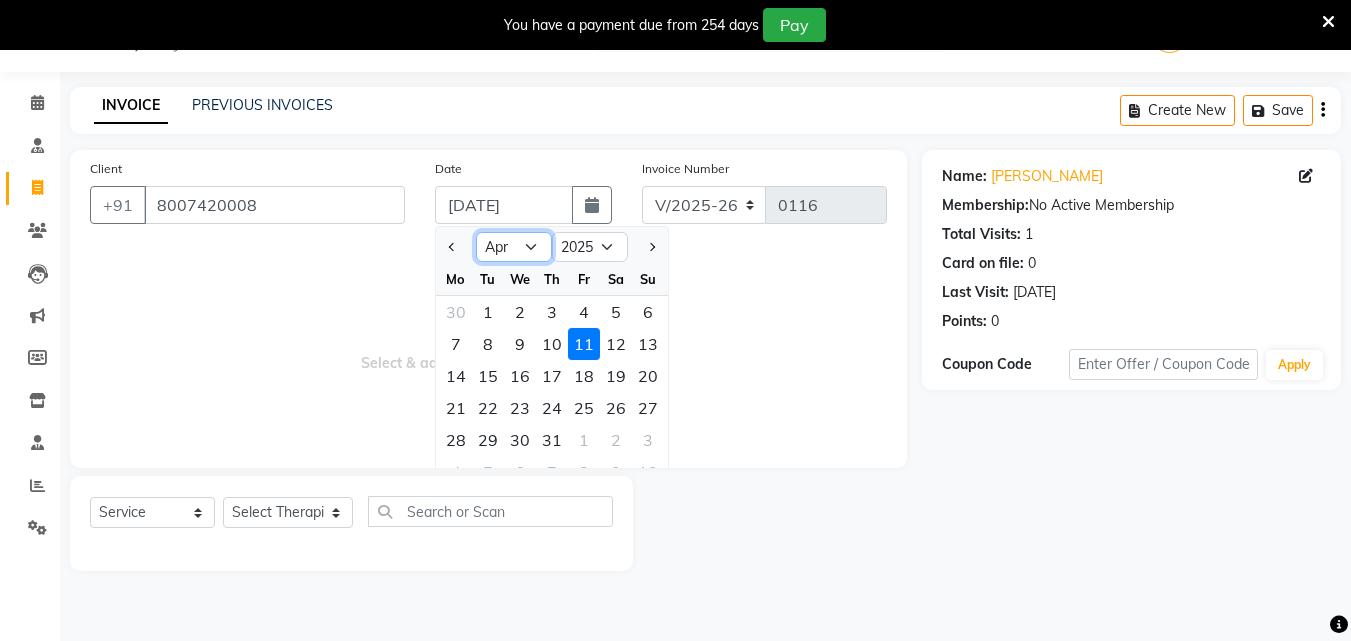 click on "Jan Feb Mar Apr May Jun [DATE] Aug Sep Oct Nov Dec" 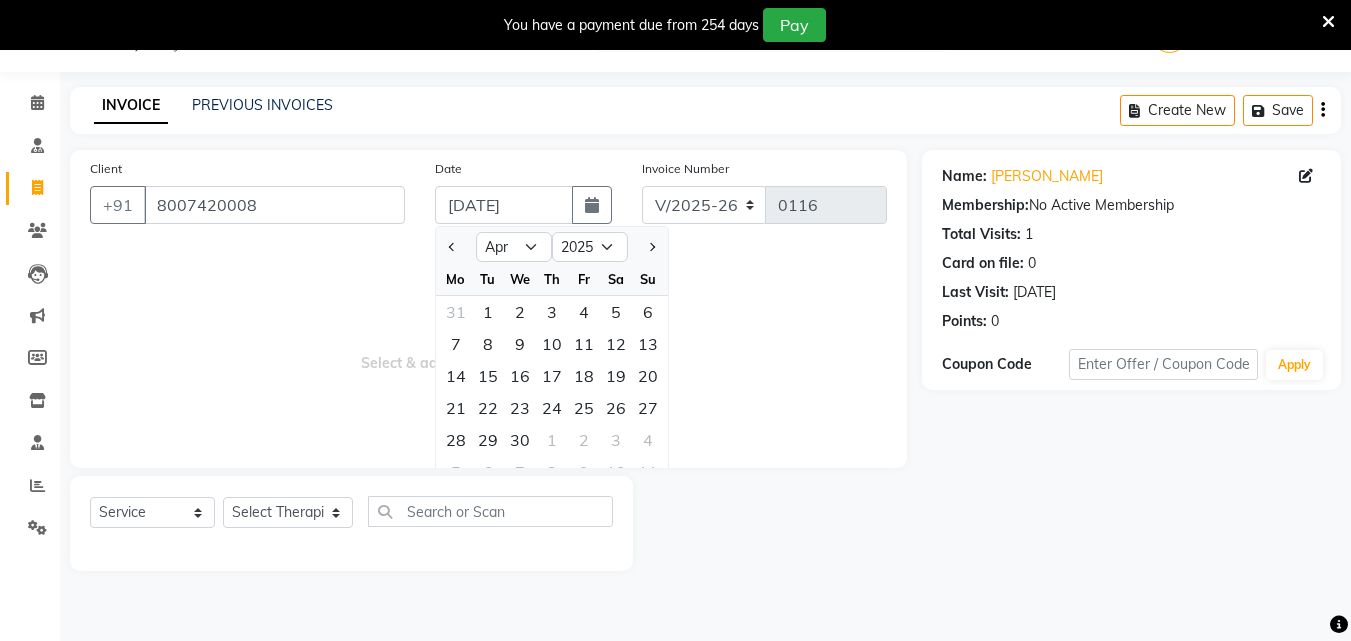 click on "17" 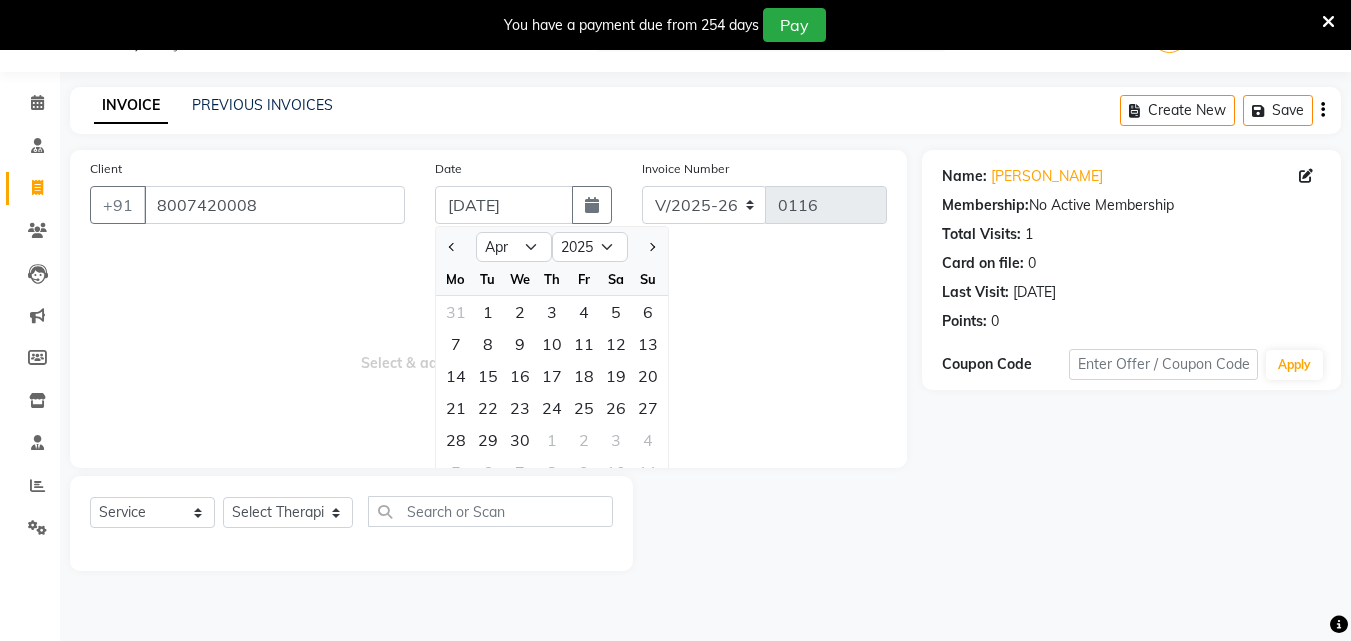 type on "[DATE]" 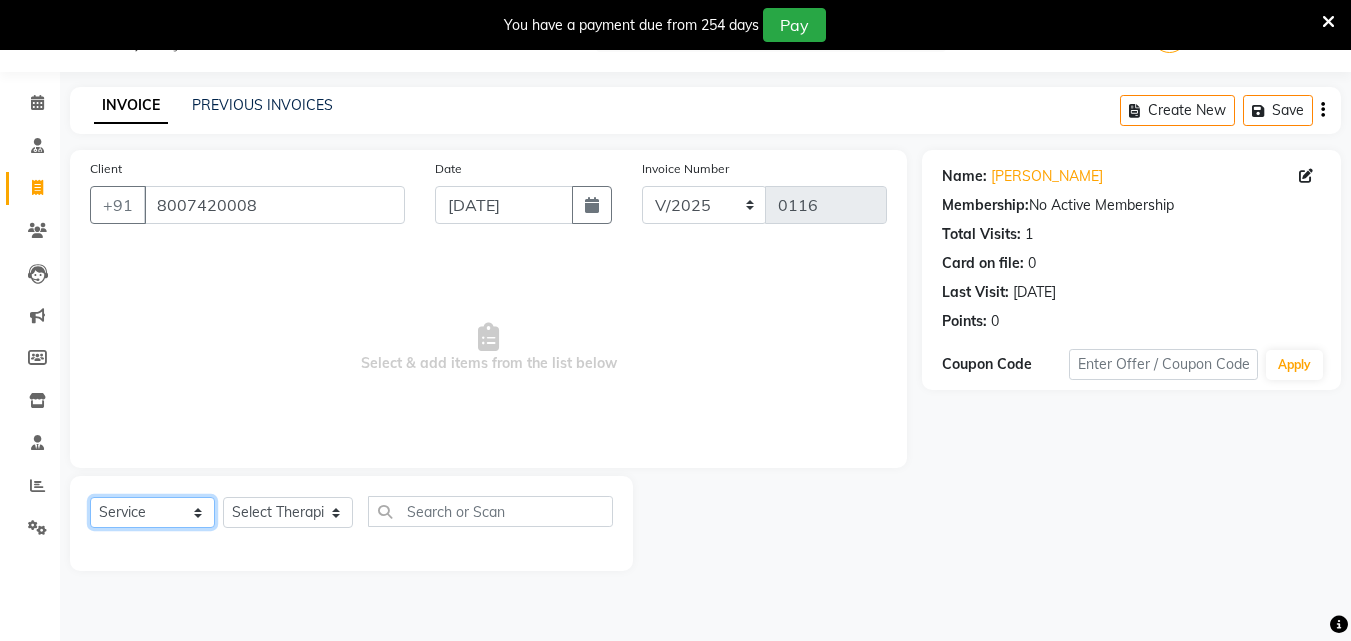 click on "Select  Service  Product  Membership  Package Voucher Prepaid Gift Card" 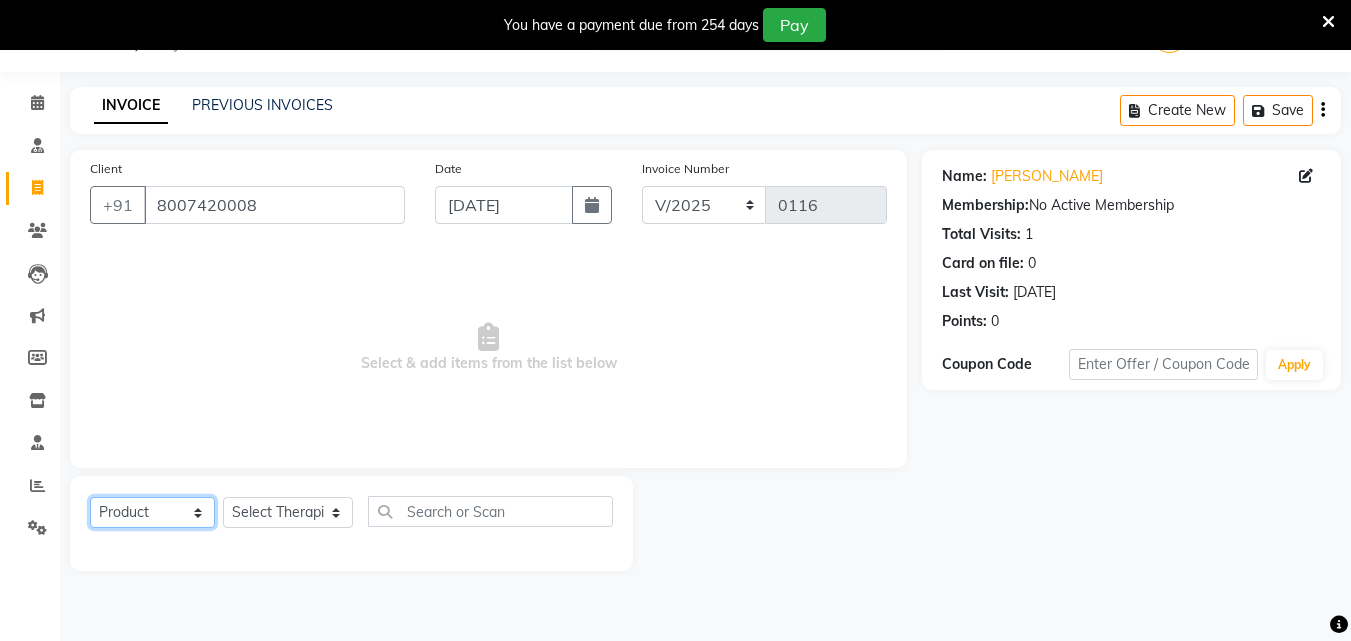 click on "Select  Service  Product  Membership  Package Voucher Prepaid Gift Card" 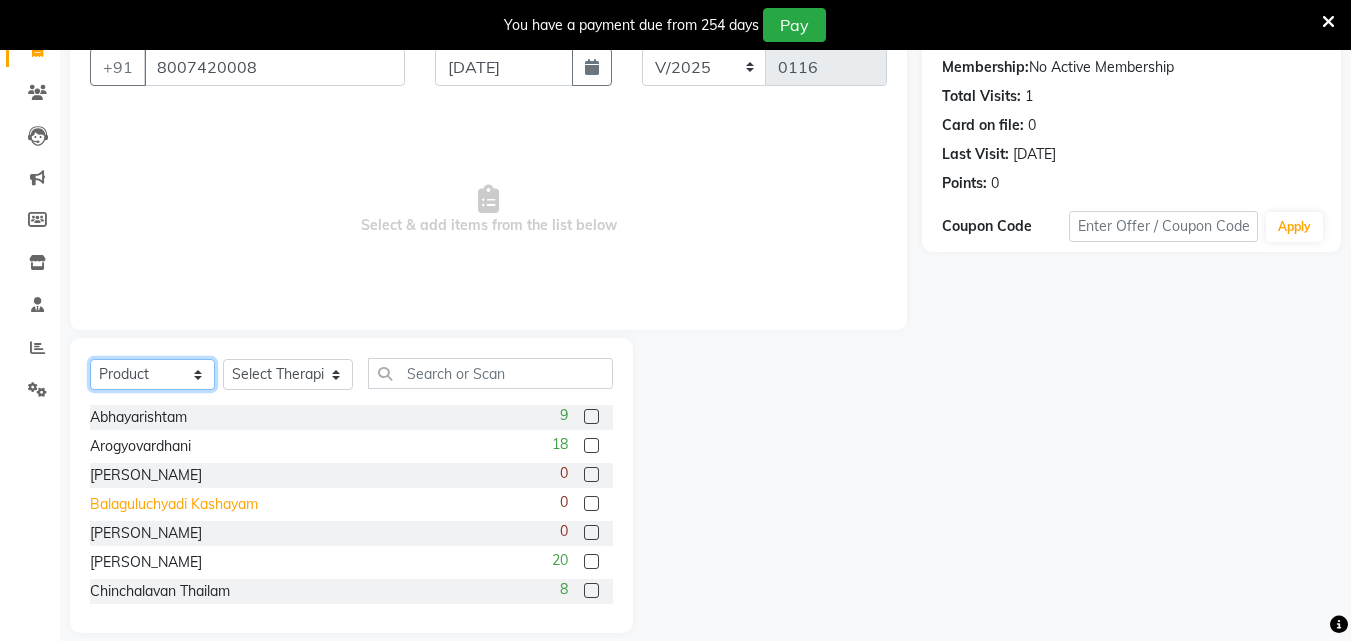 scroll, scrollTop: 210, scrollLeft: 0, axis: vertical 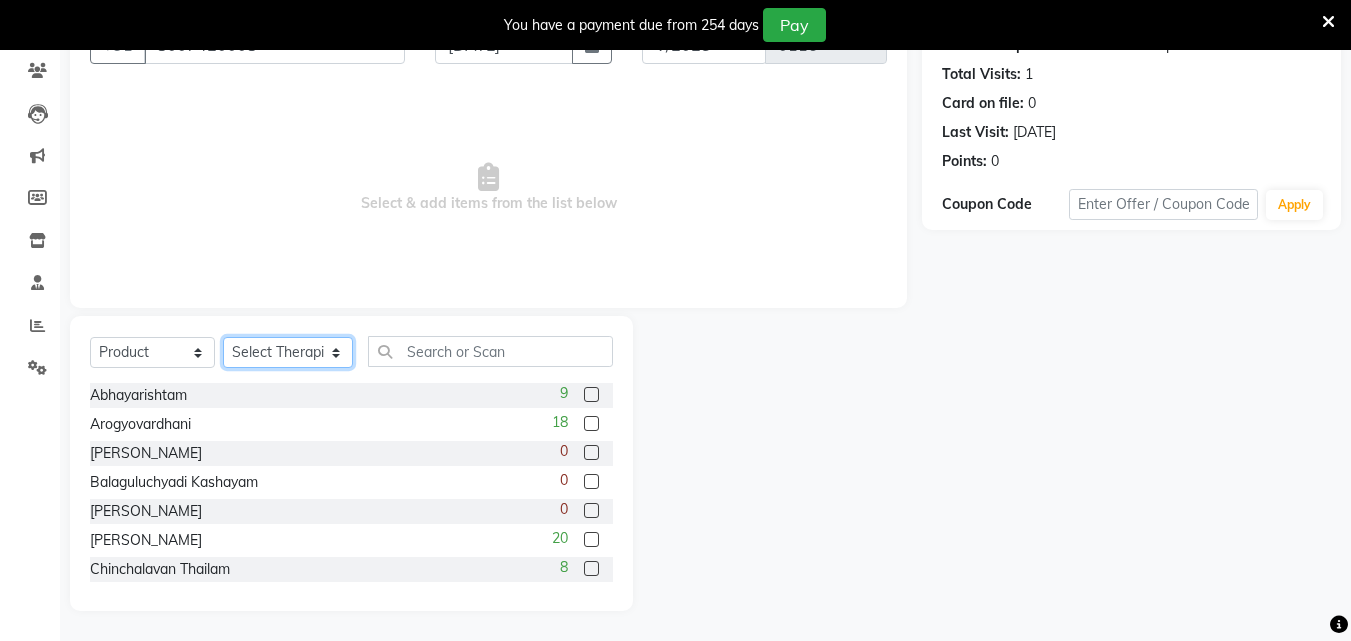 click on "Select Therapist [PERSON_NAME] [PERSON_NAME] [PERSON_NAME] [PERSON_NAME] [PERSON_NAME]  [PERSON_NAME] Bibina [PERSON_NAME] [PERSON_NAME] Dr. [PERSON_NAME] [PERSON_NAME] Dr. [PERSON_NAME] Dr mamta [PERSON_NAME] [PERSON_NAME] [PERSON_NAME] [PERSON_NAME] [PERSON_NAME] [PERSON_NAME] Leenamol Pooja [PERSON_NAME] Mishra [PERSON_NAME] [PERSON_NAME] [PERSON_NAME] G [PERSON_NAME] [PERSON_NAME] K M [PERSON_NAME] K [PERSON_NAME] [PERSON_NAME] Suddheesh K K [PERSON_NAME] [PERSON_NAME]  Swati [PERSON_NAME] [PERSON_NAME] [PERSON_NAME]" 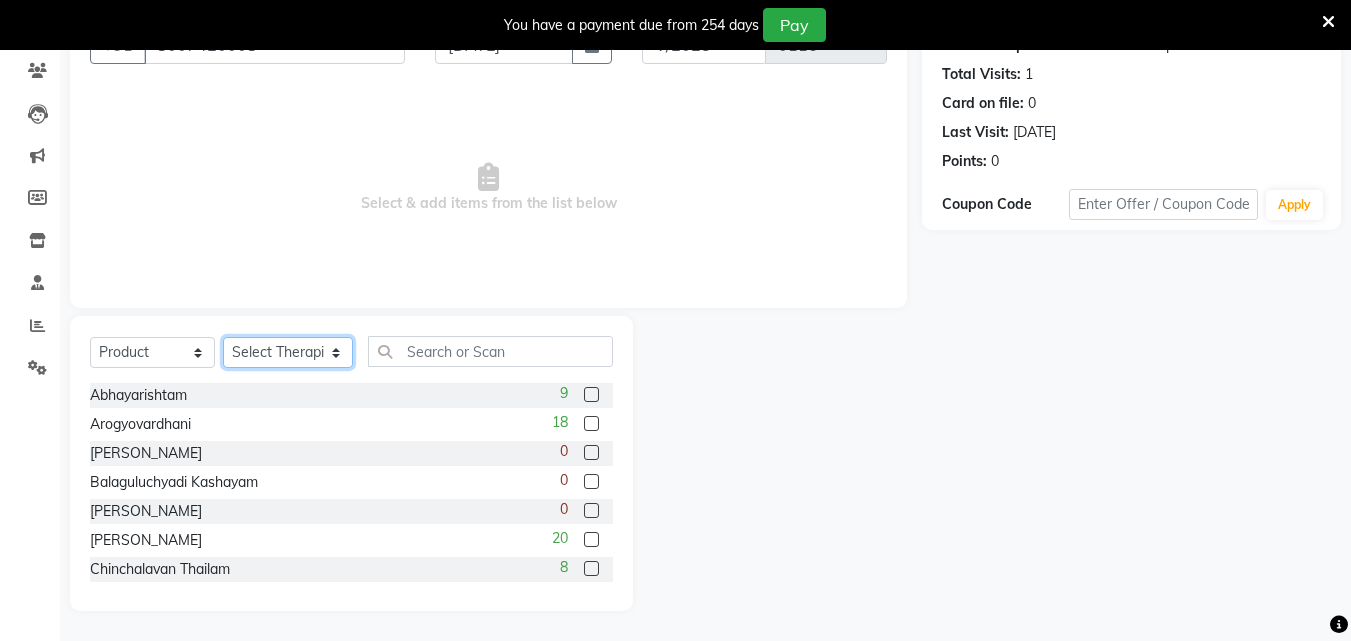 select on "71913" 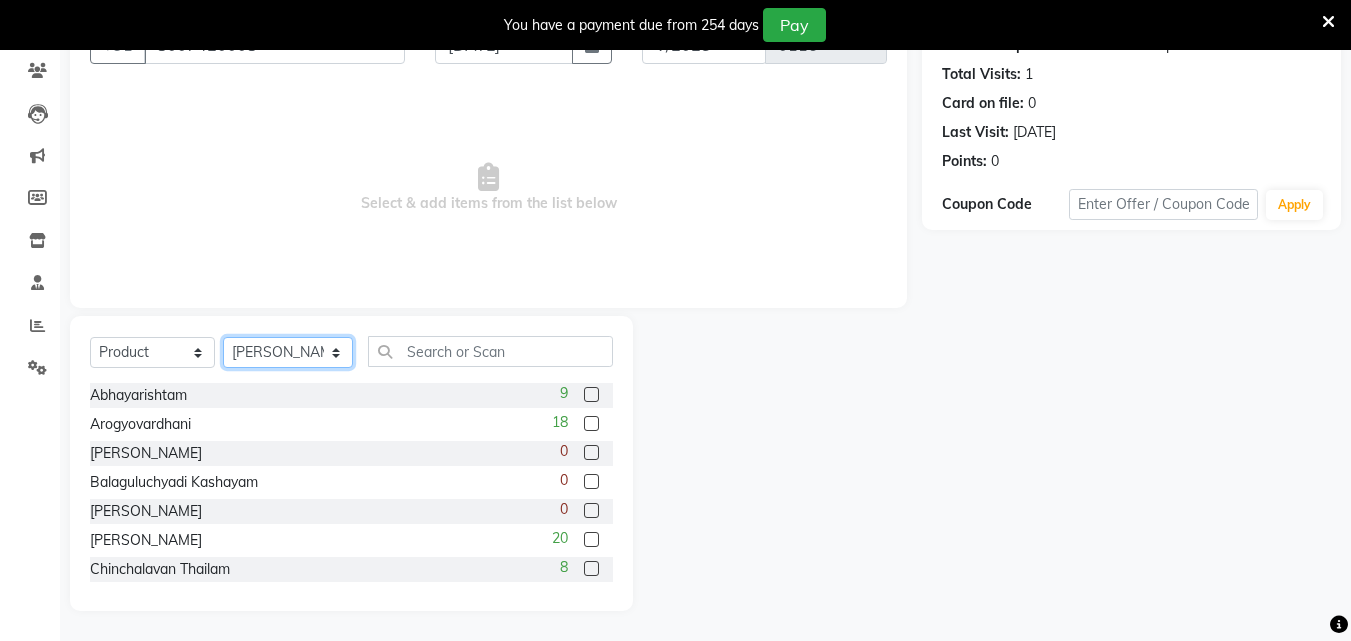 click on "Select Therapist [PERSON_NAME] [PERSON_NAME] [PERSON_NAME] [PERSON_NAME] [PERSON_NAME]  [PERSON_NAME] Bibina [PERSON_NAME] [PERSON_NAME] Dr. [PERSON_NAME] [PERSON_NAME] Dr. [PERSON_NAME] Dr mamta [PERSON_NAME] [PERSON_NAME] [PERSON_NAME] [PERSON_NAME] [PERSON_NAME] [PERSON_NAME] Leenamol Pooja [PERSON_NAME] Mishra [PERSON_NAME] [PERSON_NAME] [PERSON_NAME] G [PERSON_NAME] [PERSON_NAME] K M [PERSON_NAME] K [PERSON_NAME] [PERSON_NAME] Suddheesh K K [PERSON_NAME] [PERSON_NAME]  Swati [PERSON_NAME] [PERSON_NAME] [PERSON_NAME]" 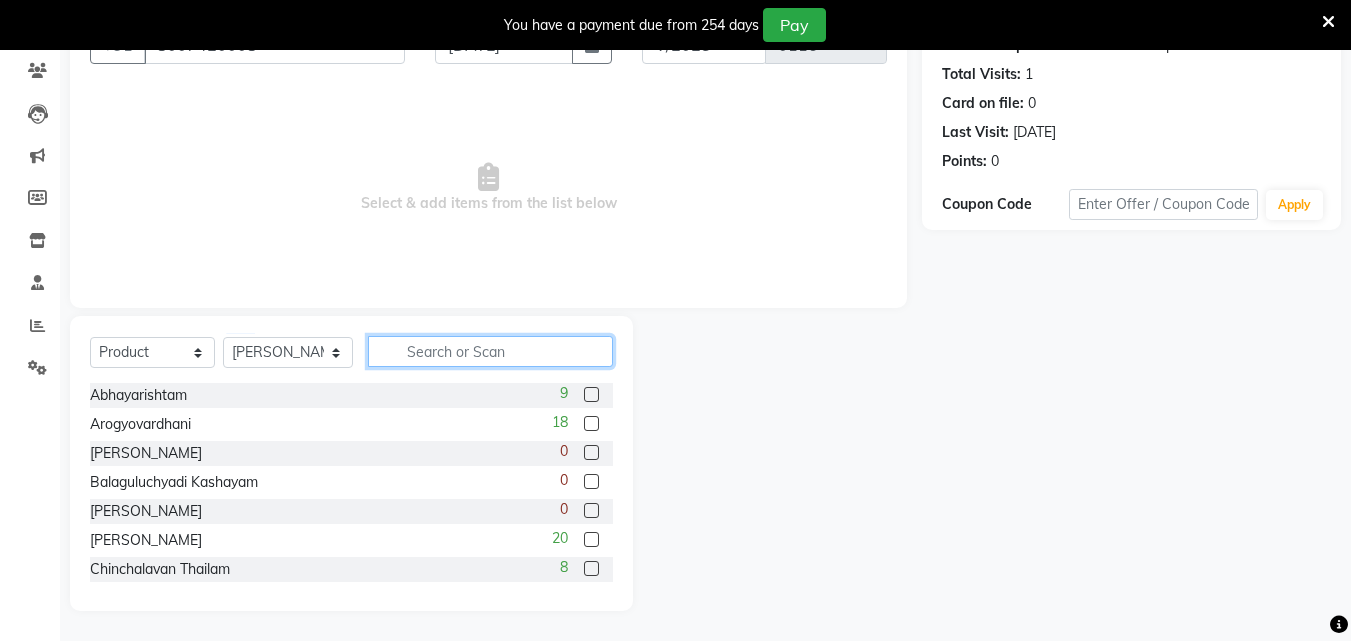 click 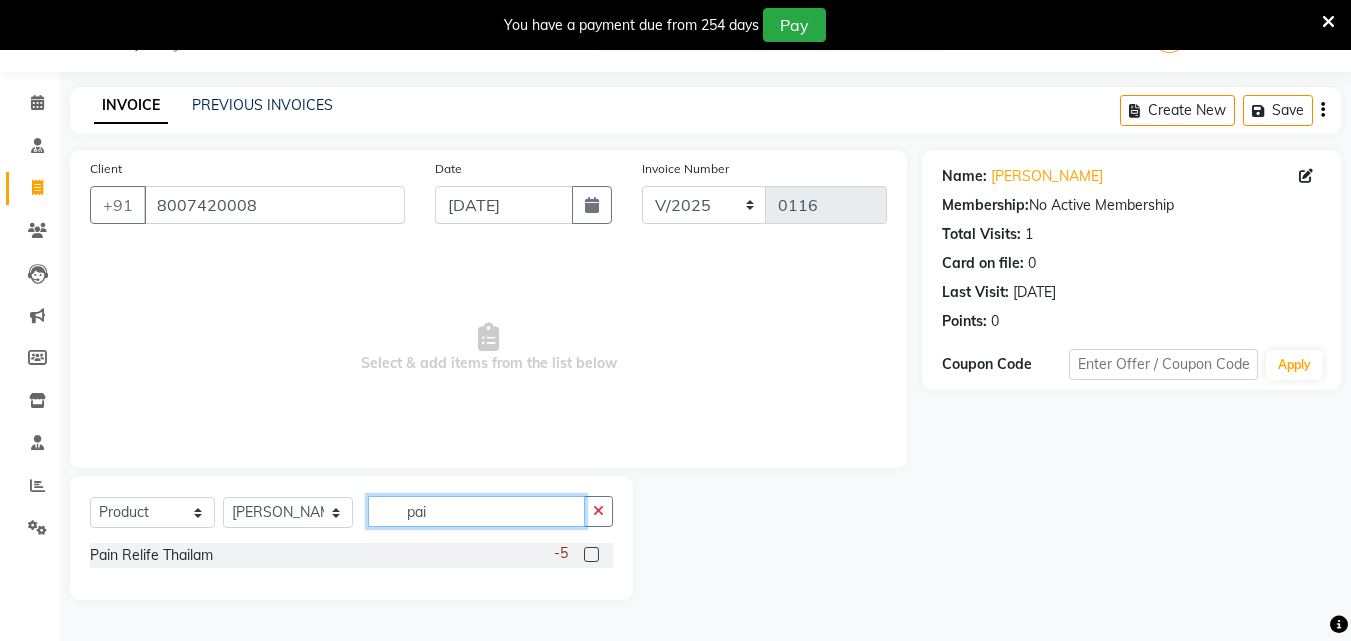 scroll, scrollTop: 50, scrollLeft: 0, axis: vertical 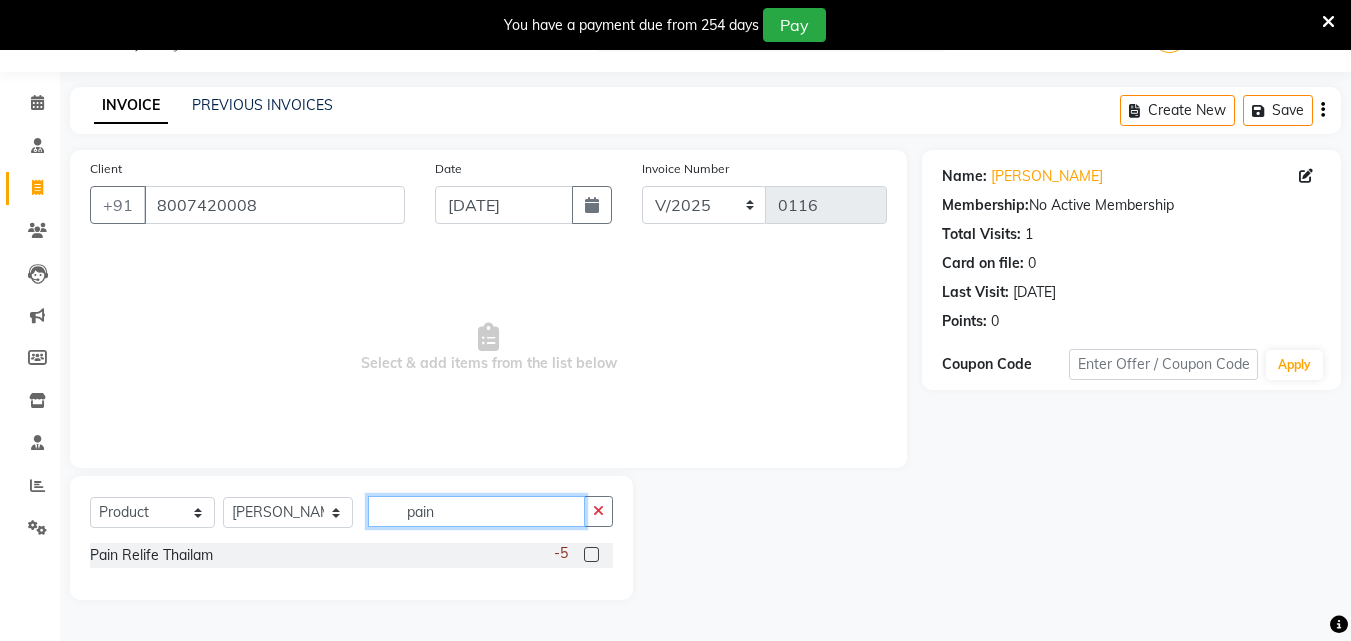 type on "pain" 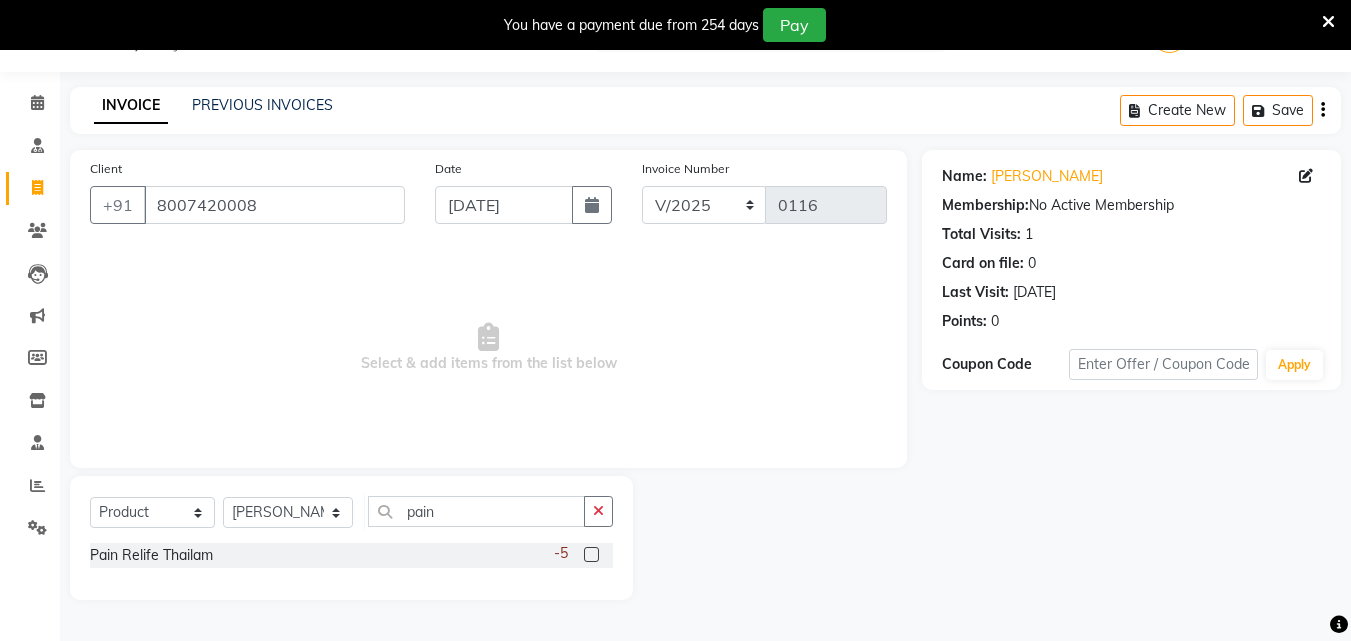 click 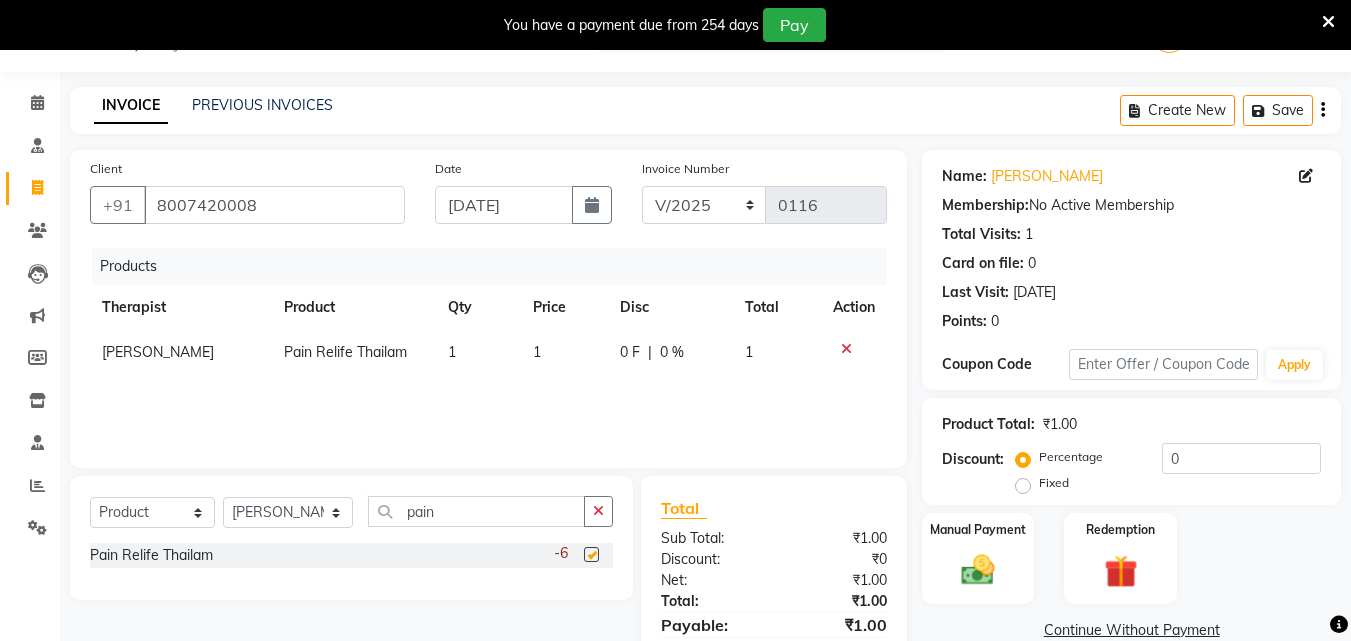 checkbox on "false" 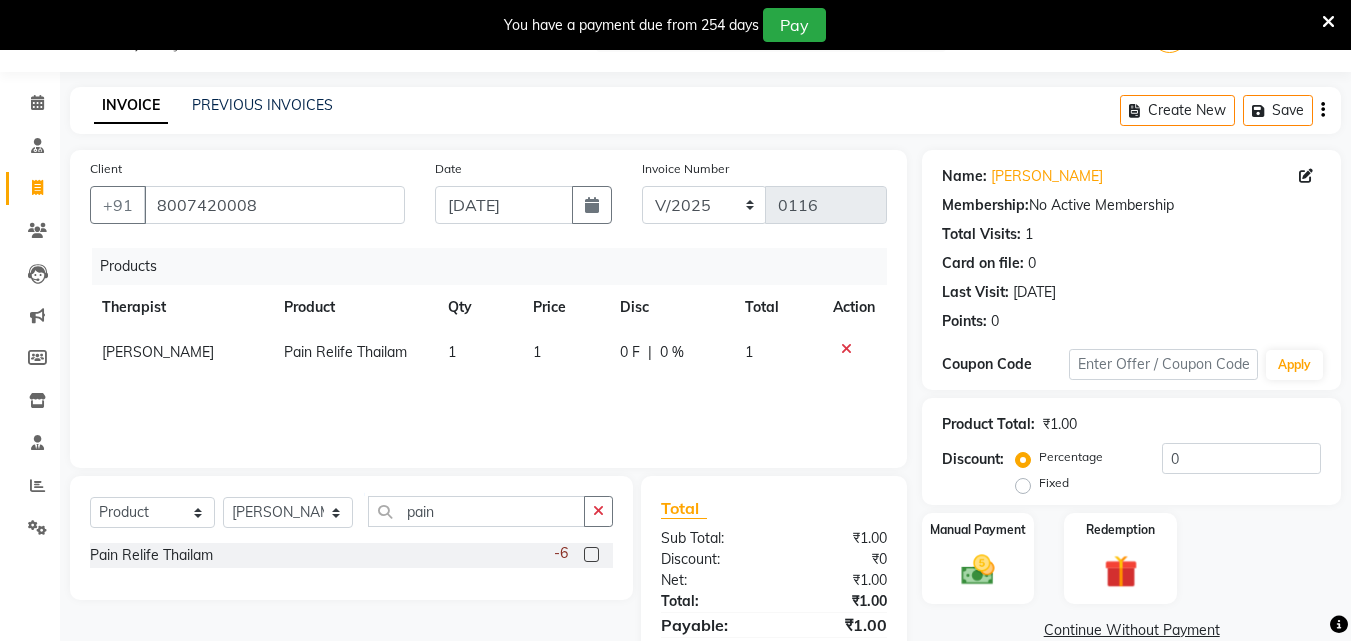 click on "1" 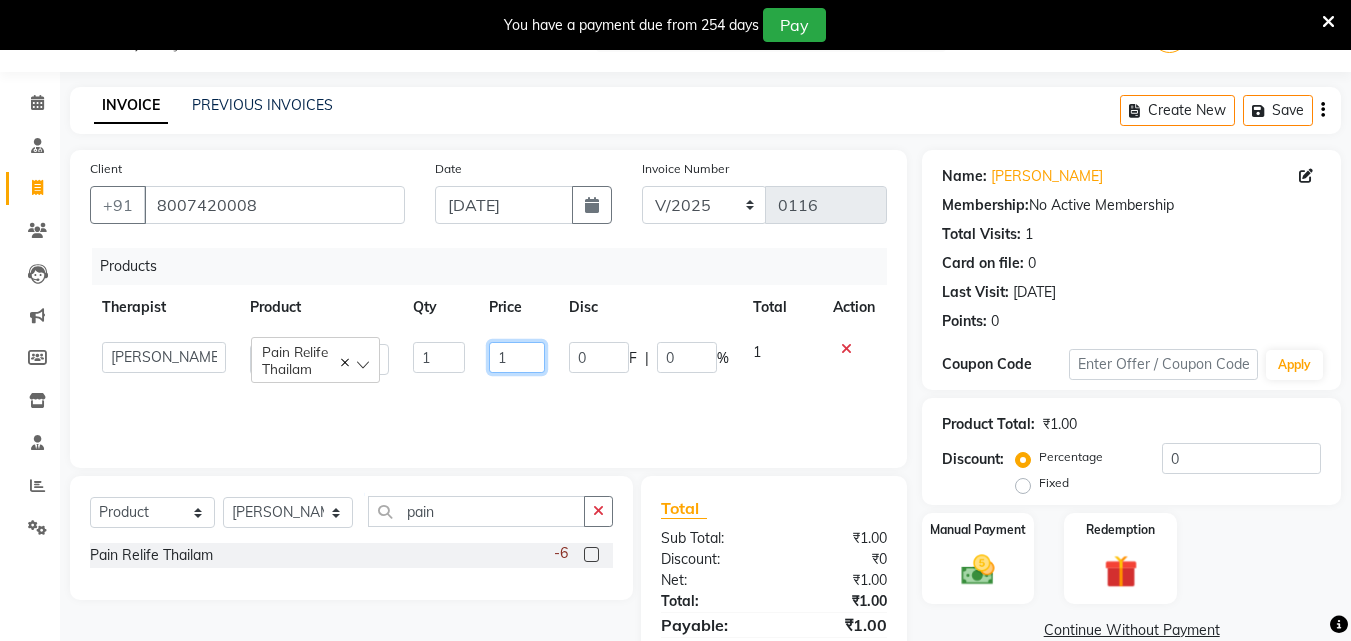 click on "1" 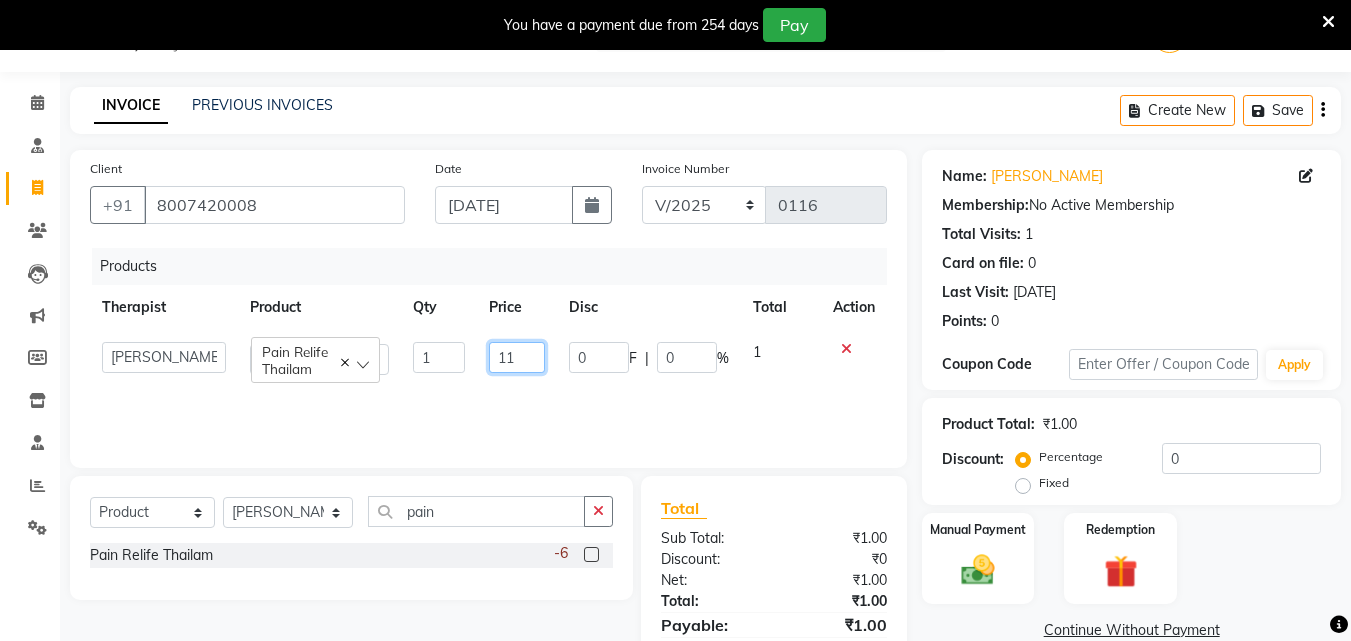 type on "115" 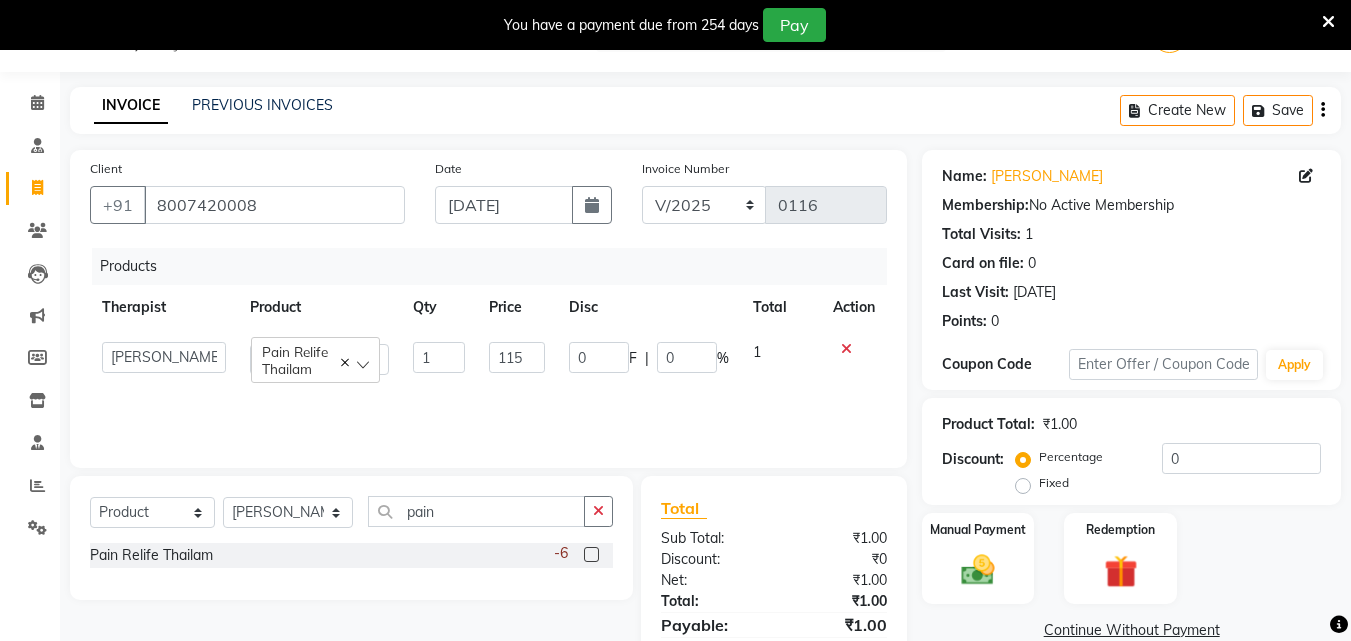 click on "Products Therapist Product Qty Price Disc Total Action  [PERSON_NAME]   [PERSON_NAME]   [PERSON_NAME] [PERSON_NAME] [PERSON_NAME]    [PERSON_NAME]   [PERSON_NAME]   [PERSON_NAME]   Dr. [PERSON_NAME]   [PERSON_NAME]   Dr. [PERSON_NAME]   Dr mamta   [PERSON_NAME]   [PERSON_NAME]   [PERSON_NAME] [PERSON_NAME]   Kavita [PERSON_NAME]   [PERSON_NAME]   Leenamol   Pooja [PERSON_NAME] Mishra   [PERSON_NAME]   [PERSON_NAME]   [PERSON_NAME] G [PERSON_NAME] [PERSON_NAME] K M   [PERSON_NAME] K   [PERSON_NAME]   [PERSON_NAME]   Suddheesh K K   [PERSON_NAME]   [DEMOGRAPHIC_DATA][PERSON_NAME]    Swati   [PERSON_NAME]   [PERSON_NAME]   [PERSON_NAME]   Pain Relife Thailam  1 115 0 F | 0 % 1" 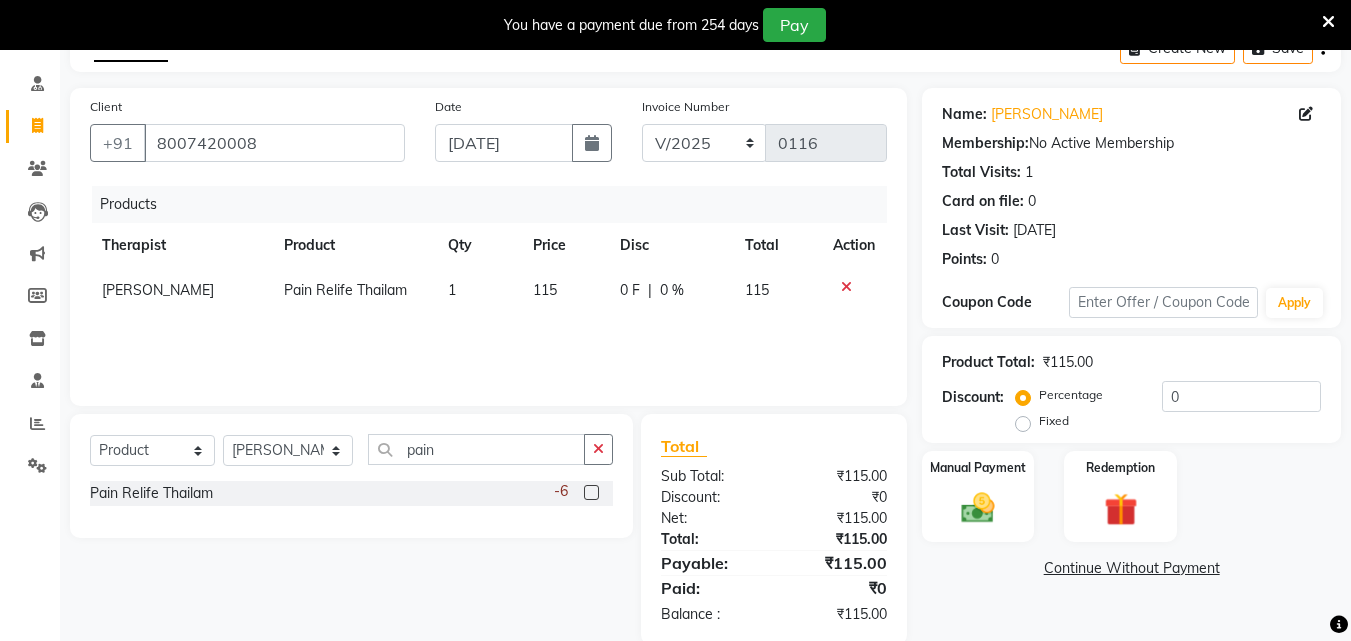 scroll, scrollTop: 146, scrollLeft: 0, axis: vertical 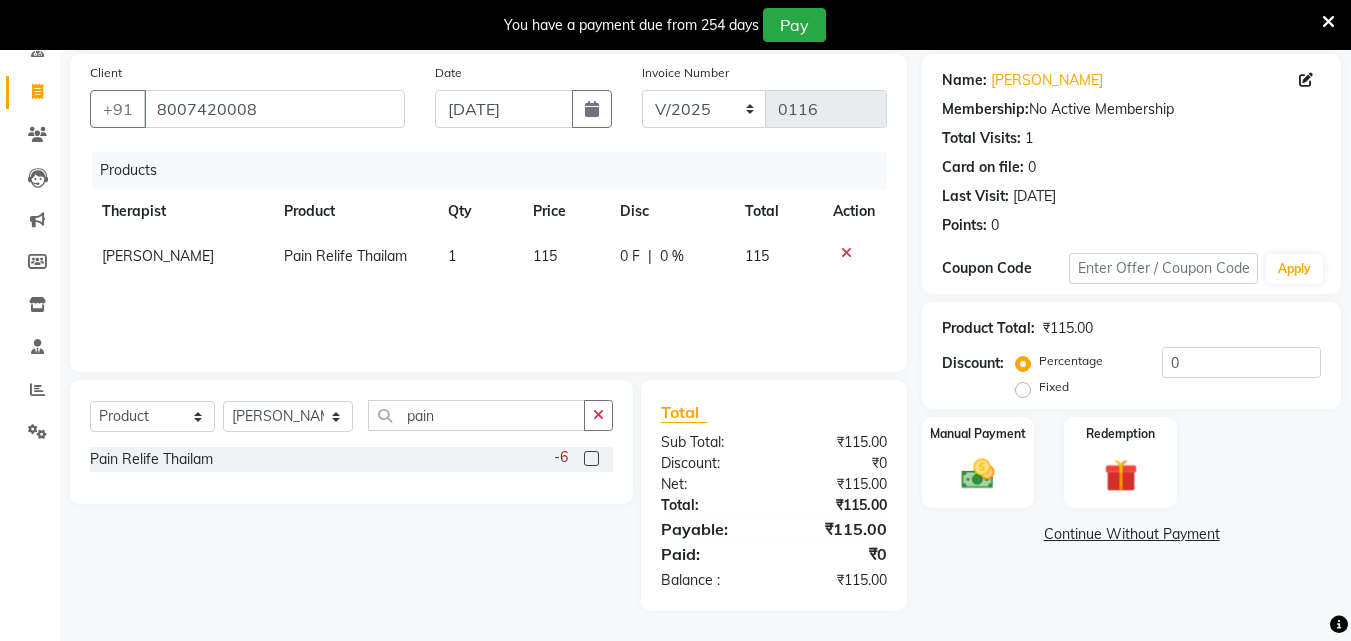 drag, startPoint x: 591, startPoint y: 414, endPoint x: 498, endPoint y: 424, distance: 93.53609 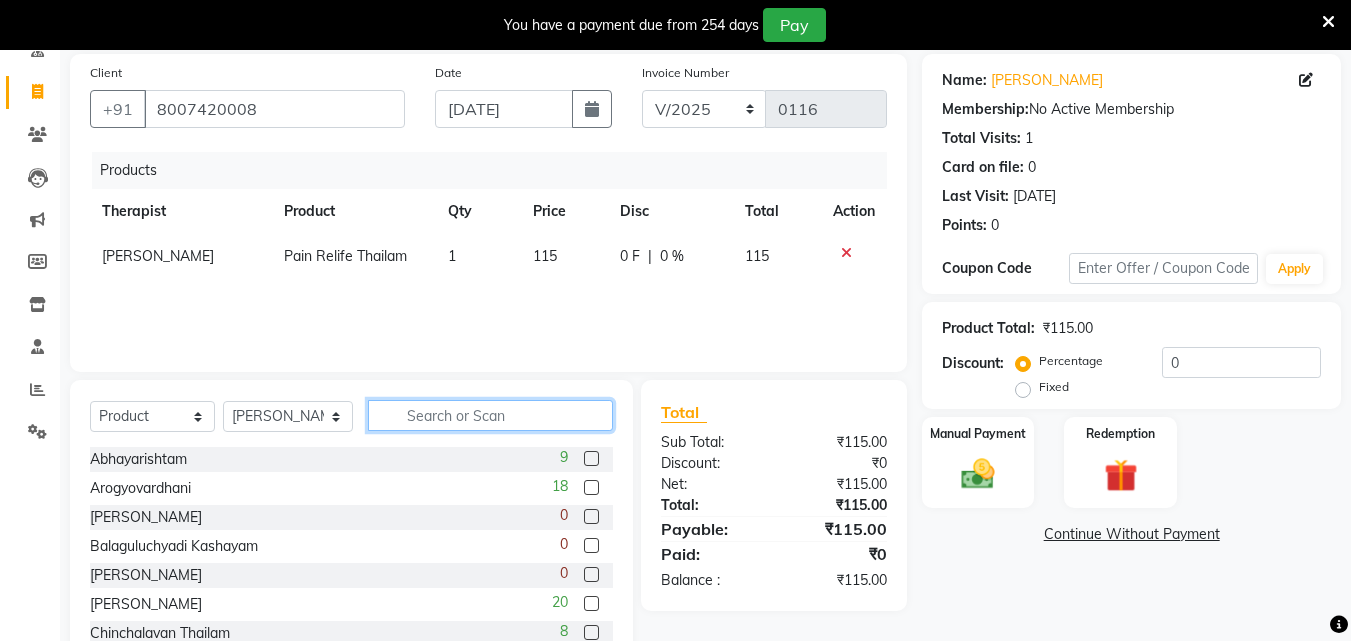click 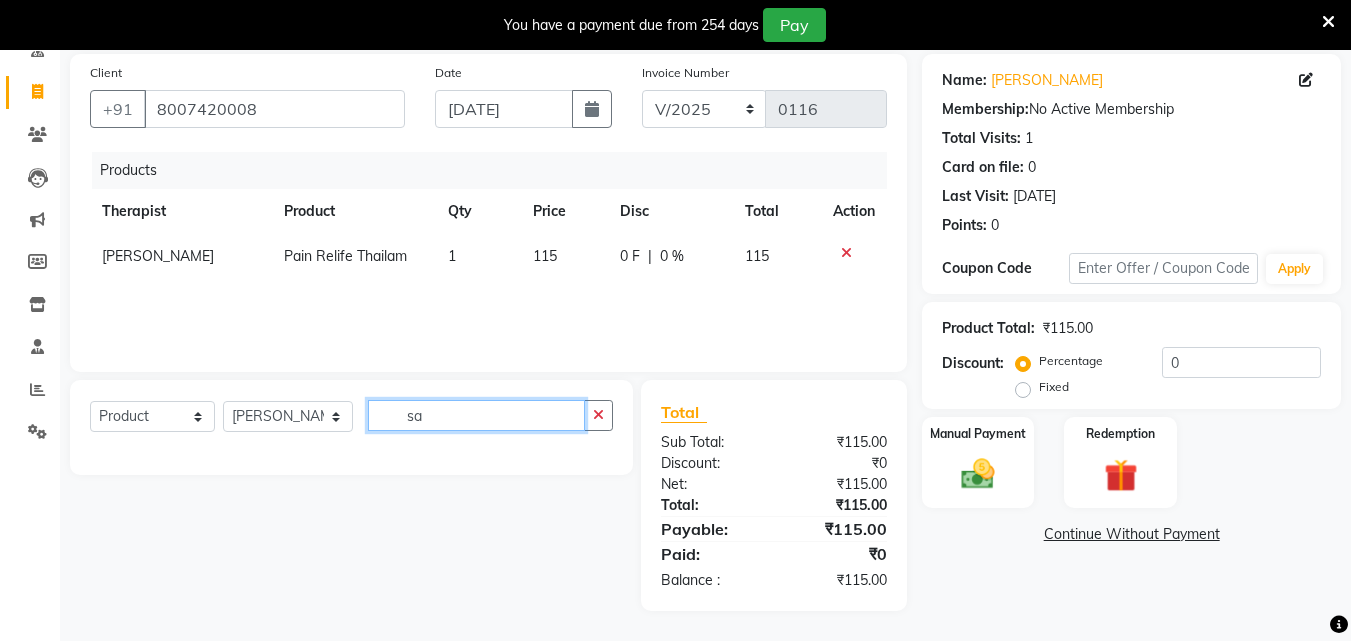 type on "s" 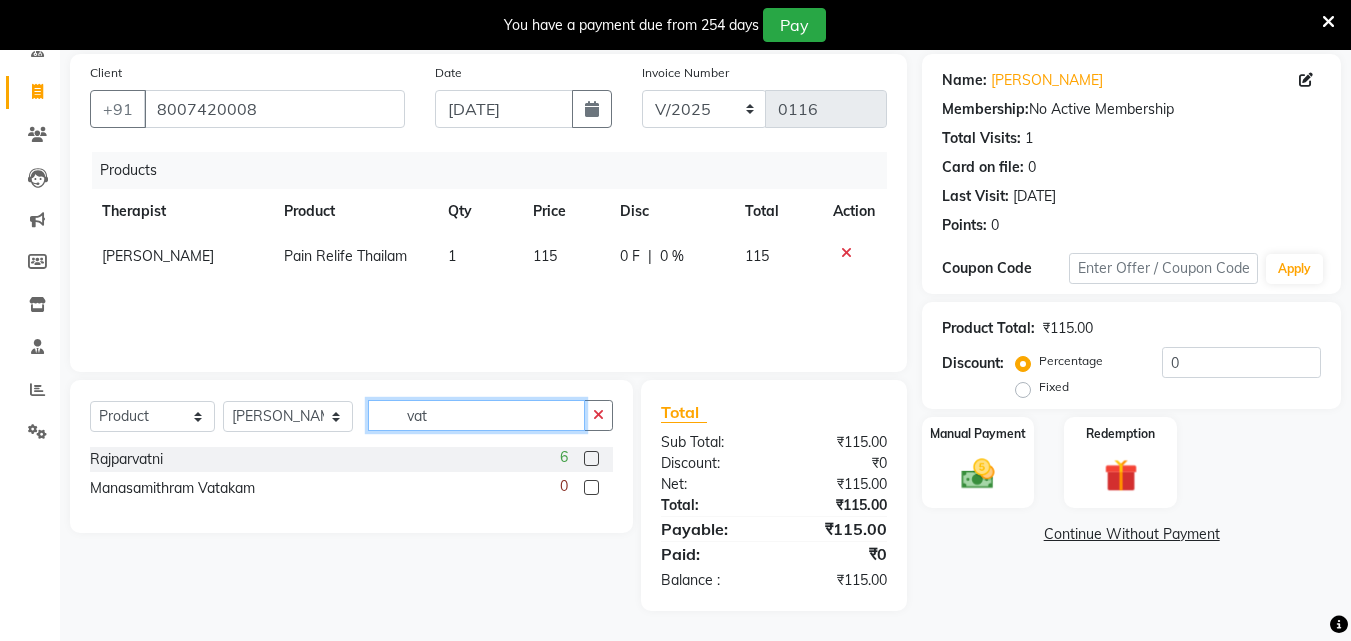 type on "vat" 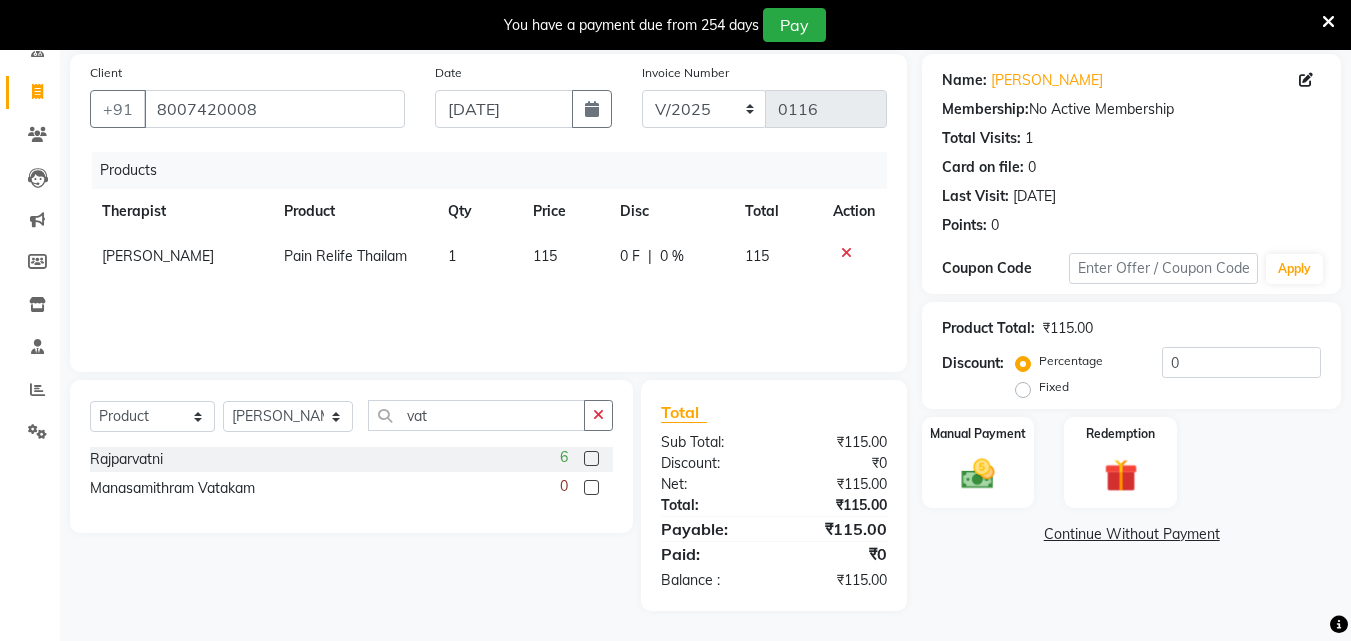 click 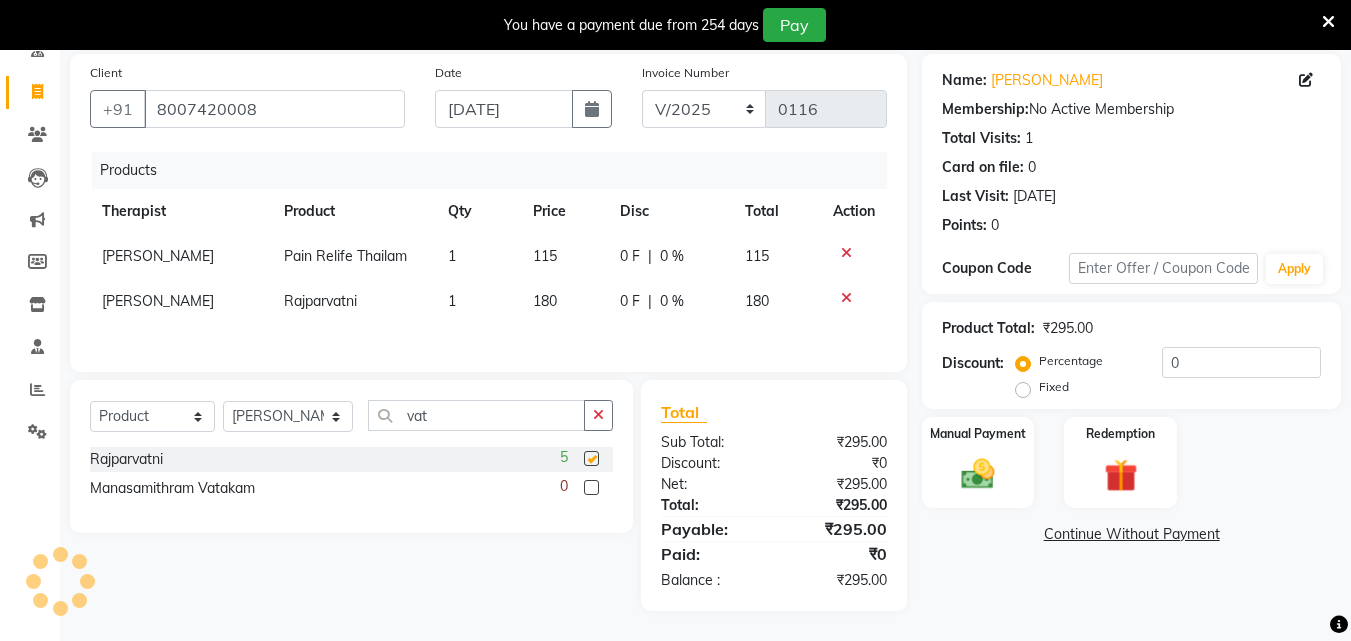 checkbox on "false" 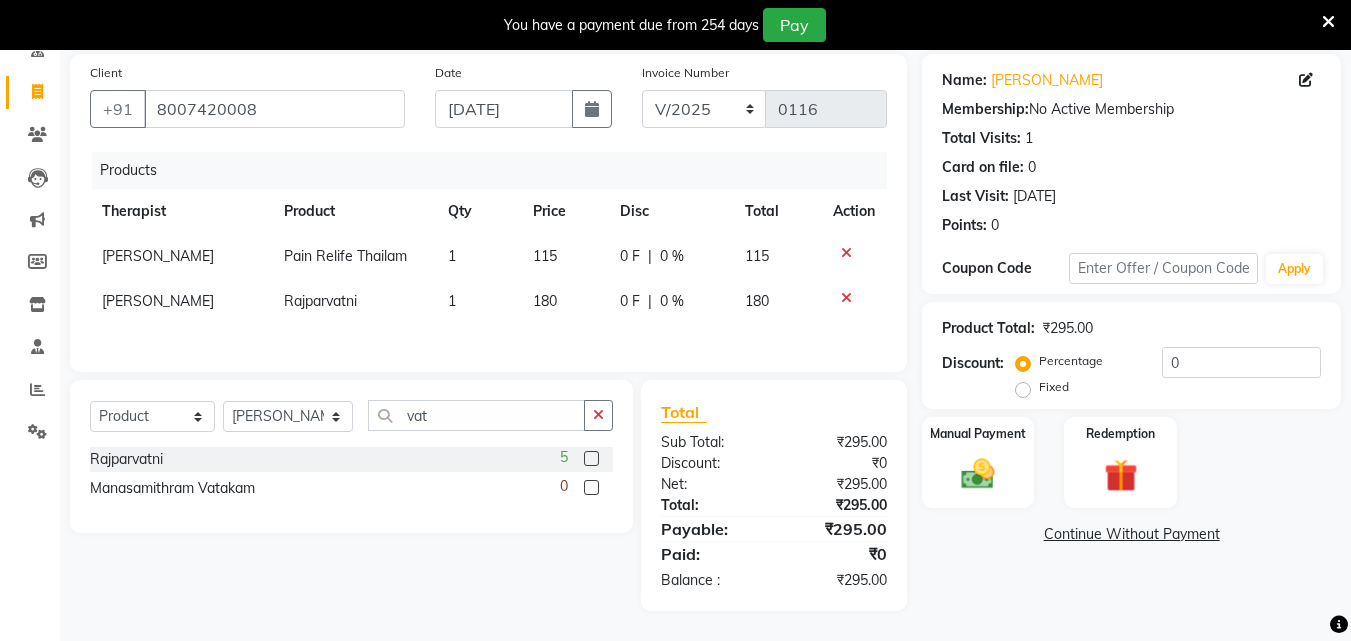 click 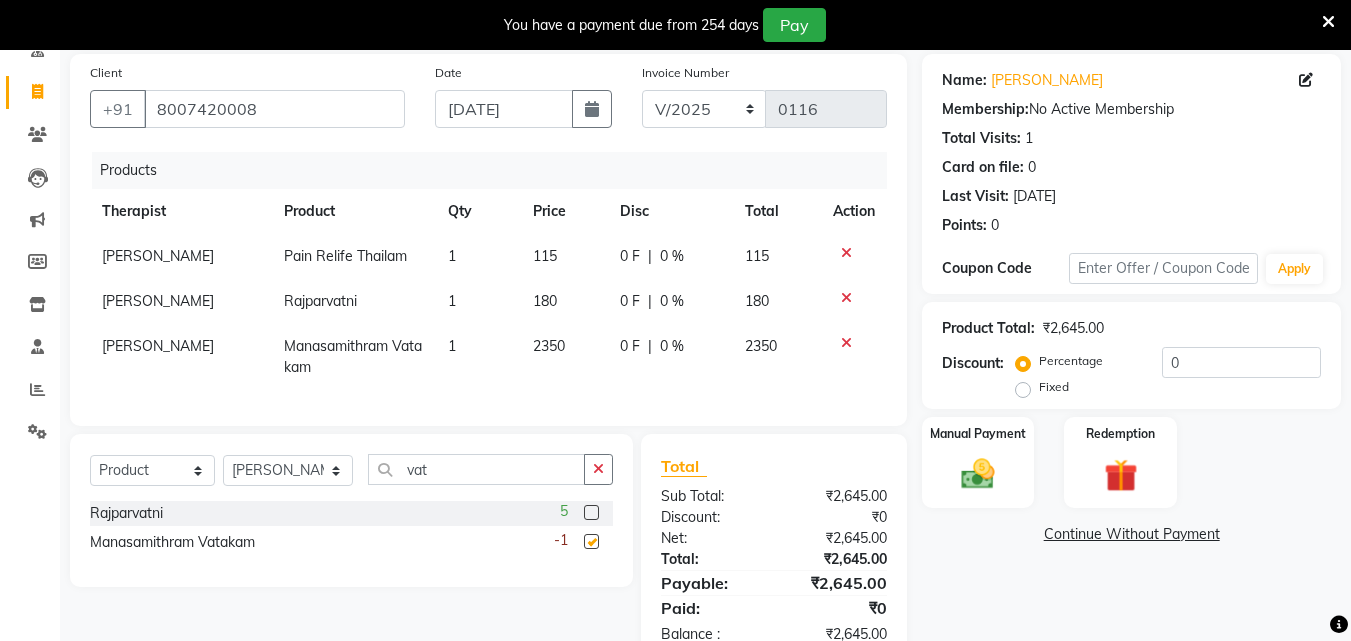 checkbox on "false" 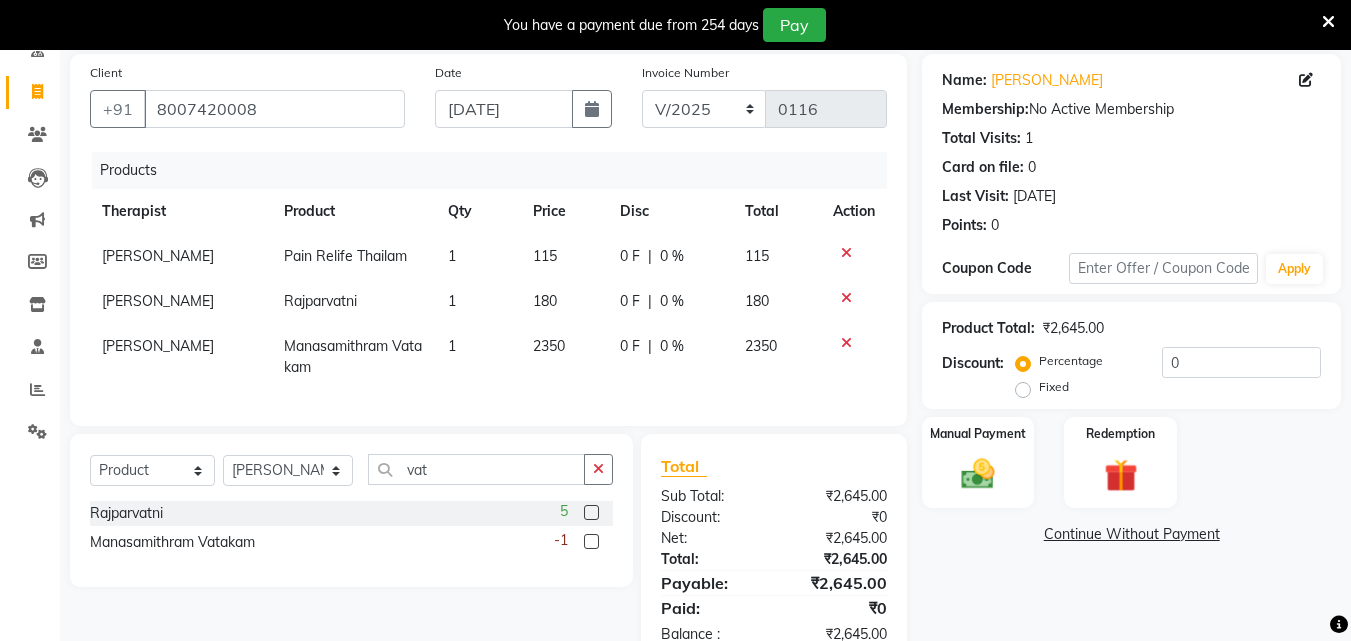 click 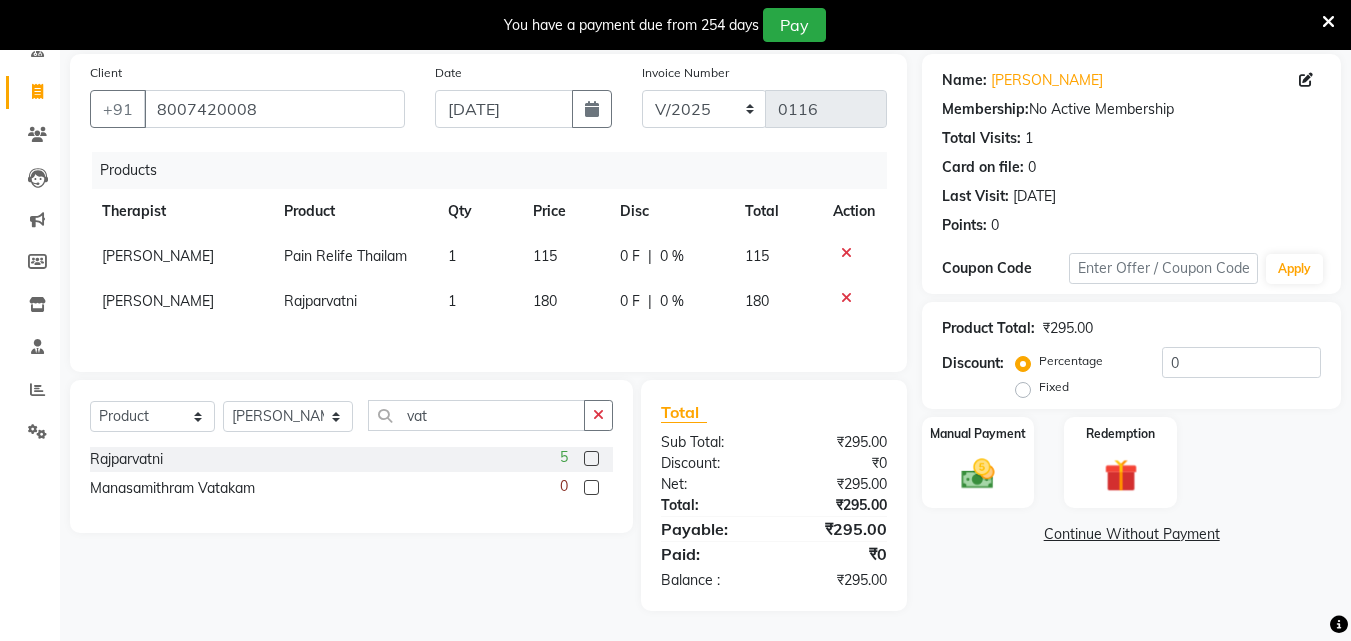 click 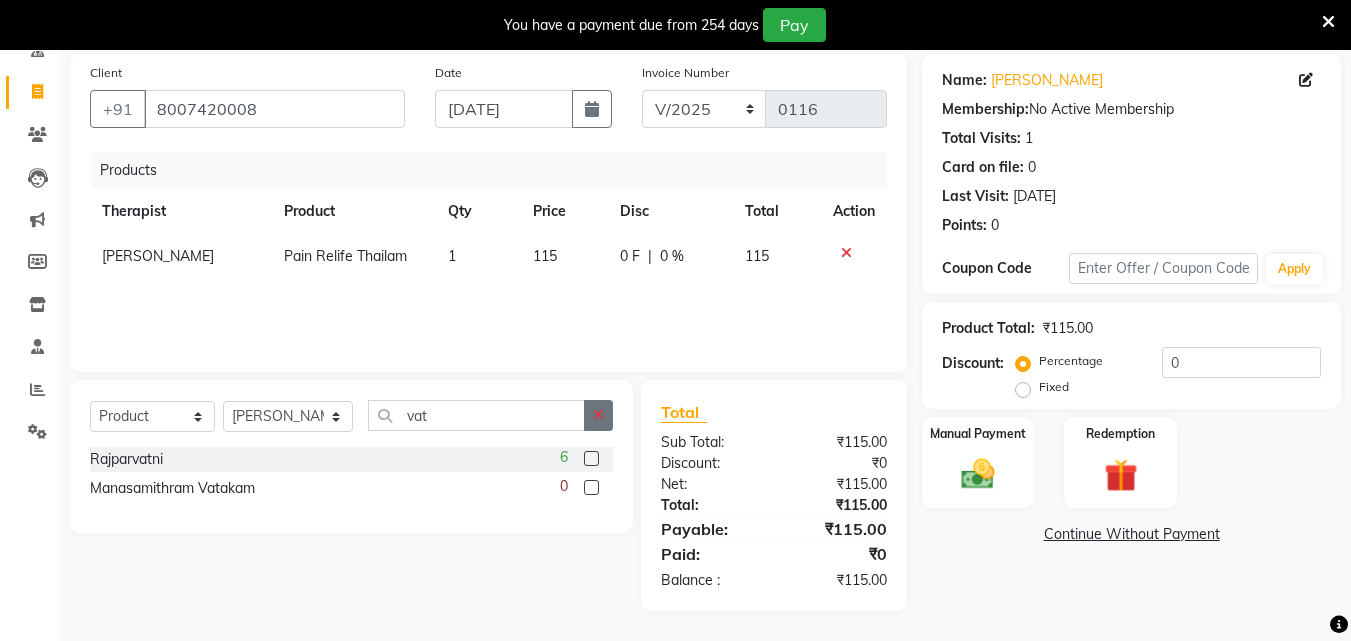 drag, startPoint x: 602, startPoint y: 418, endPoint x: 559, endPoint y: 396, distance: 48.30114 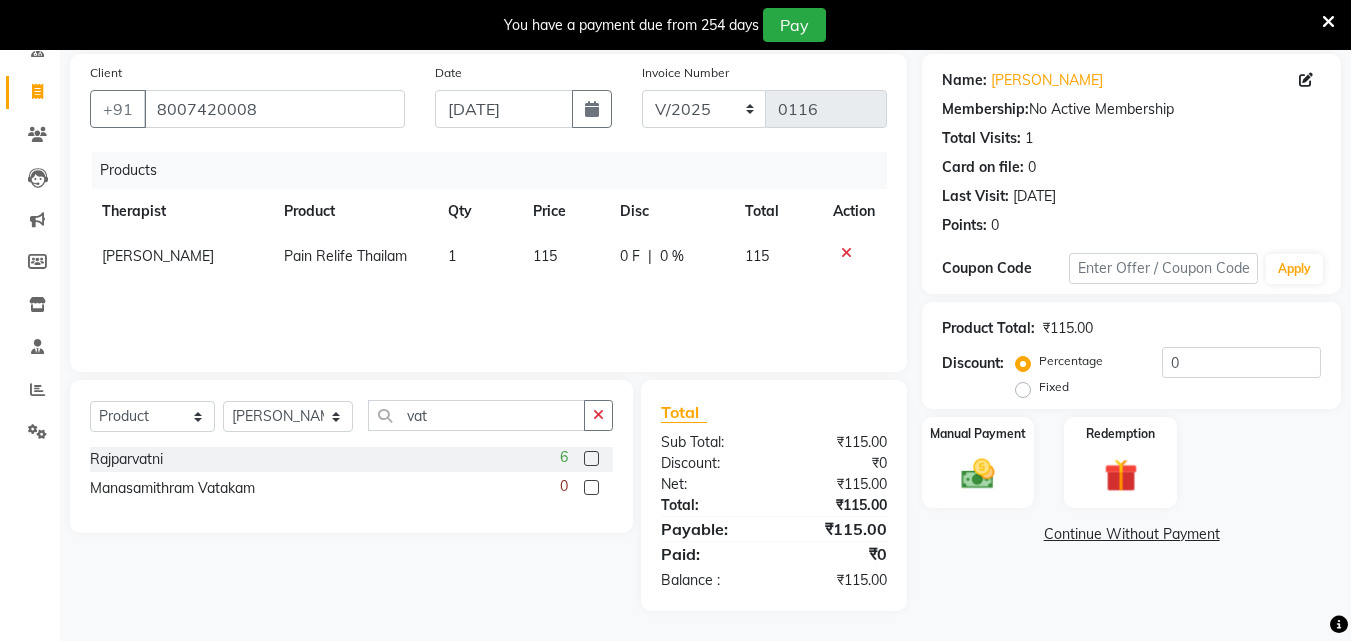 click 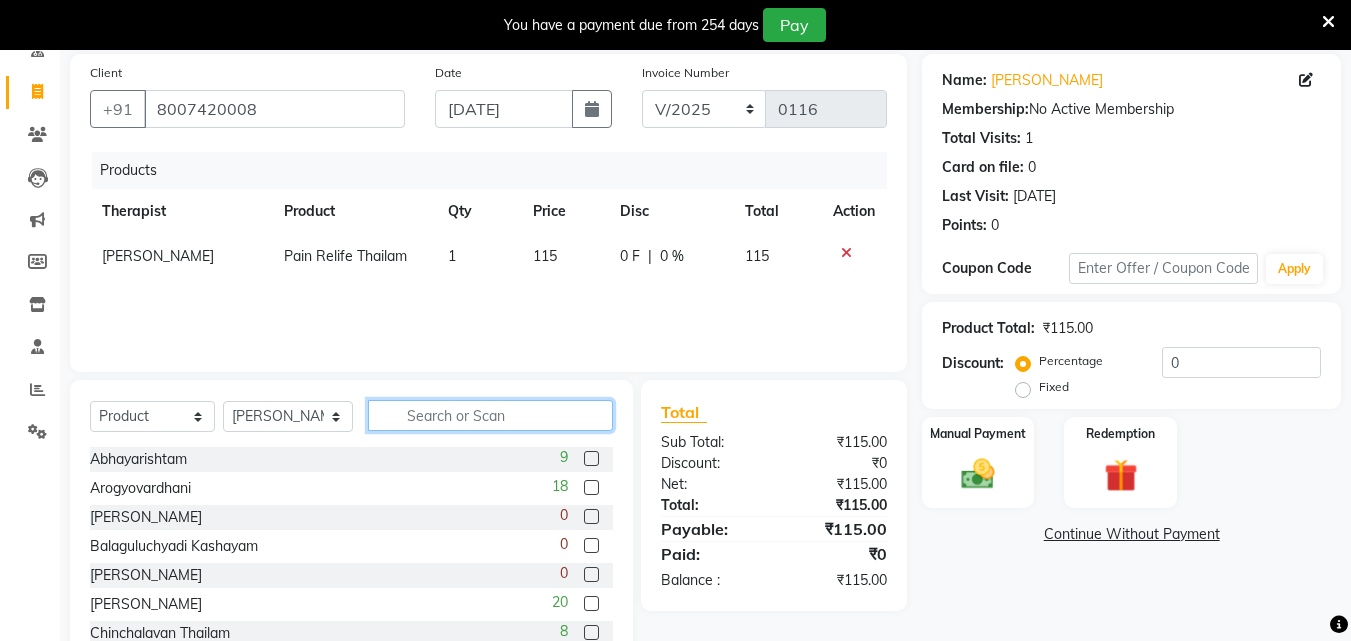 click 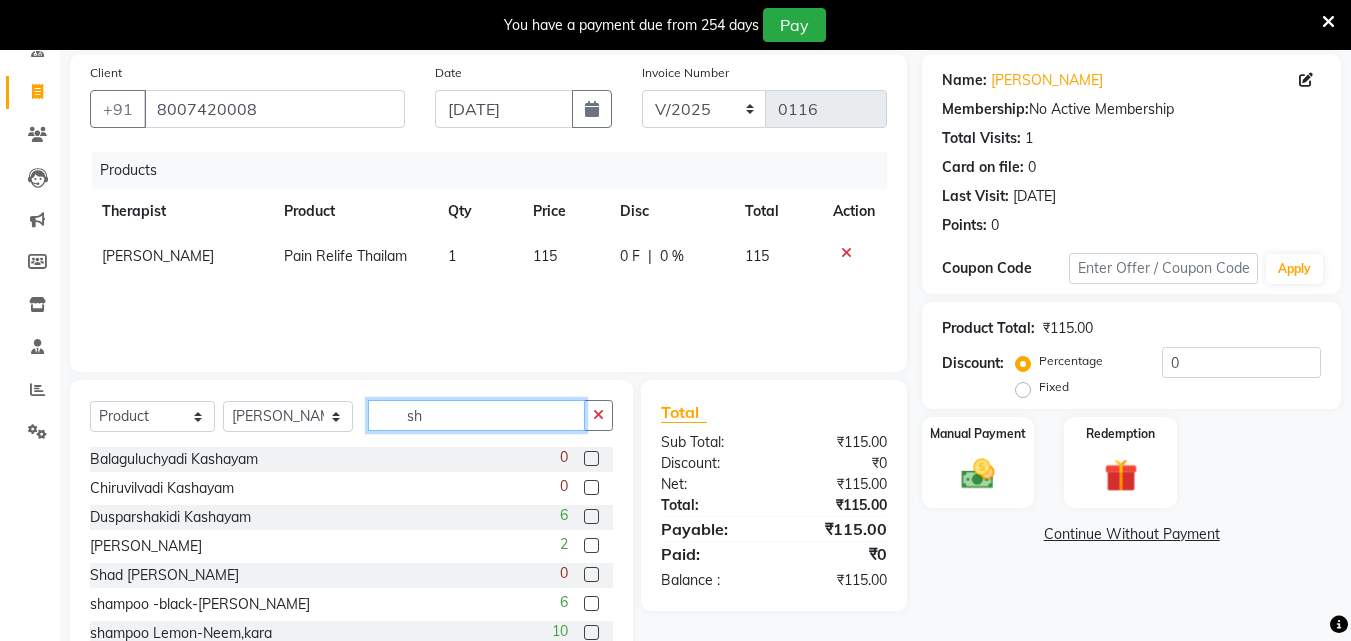 type on "s" 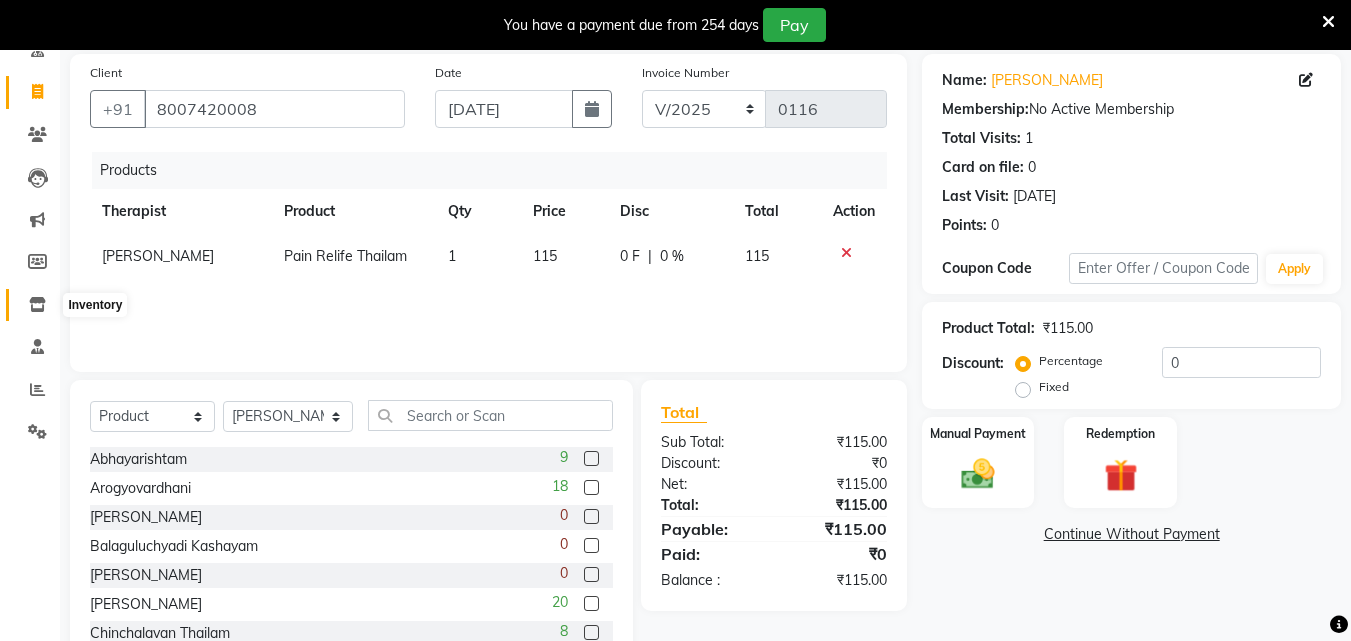 click 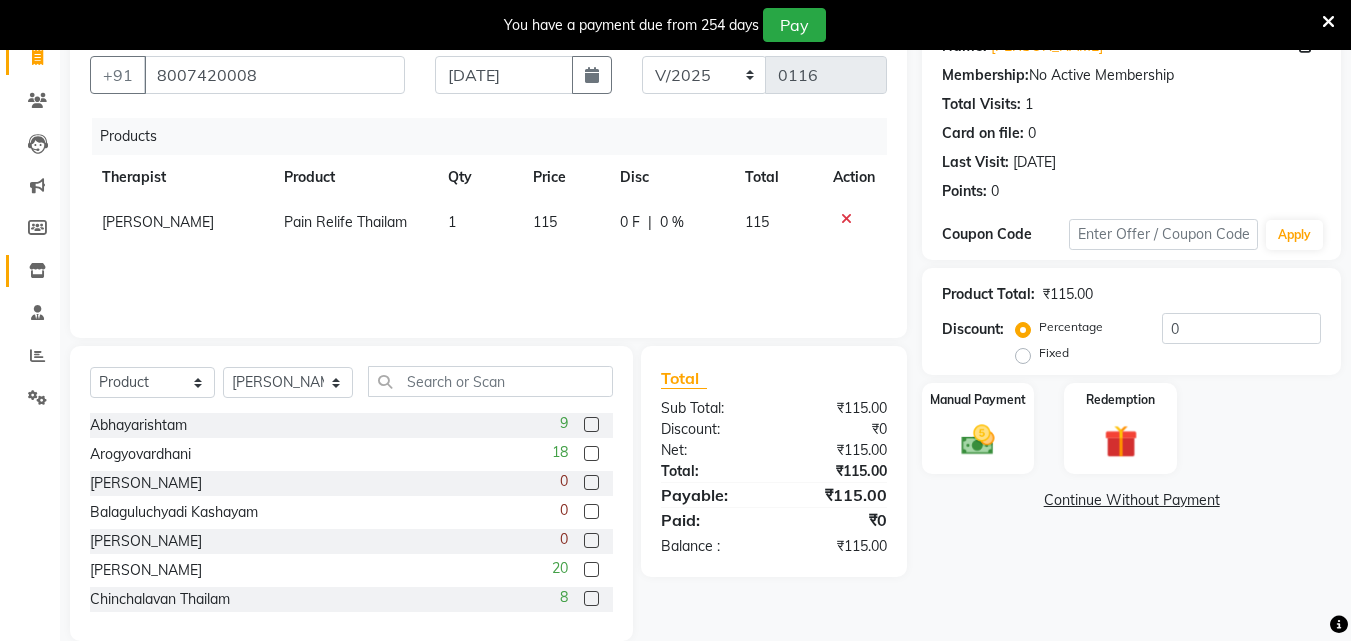 scroll, scrollTop: 210, scrollLeft: 0, axis: vertical 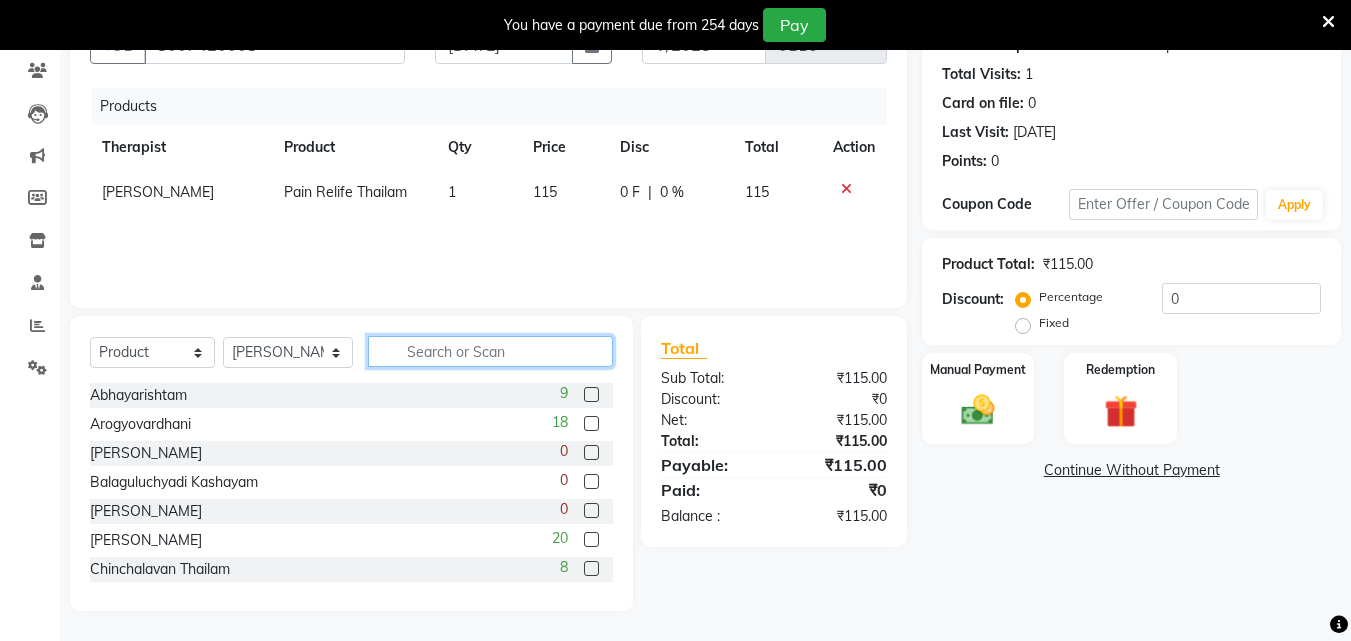 click 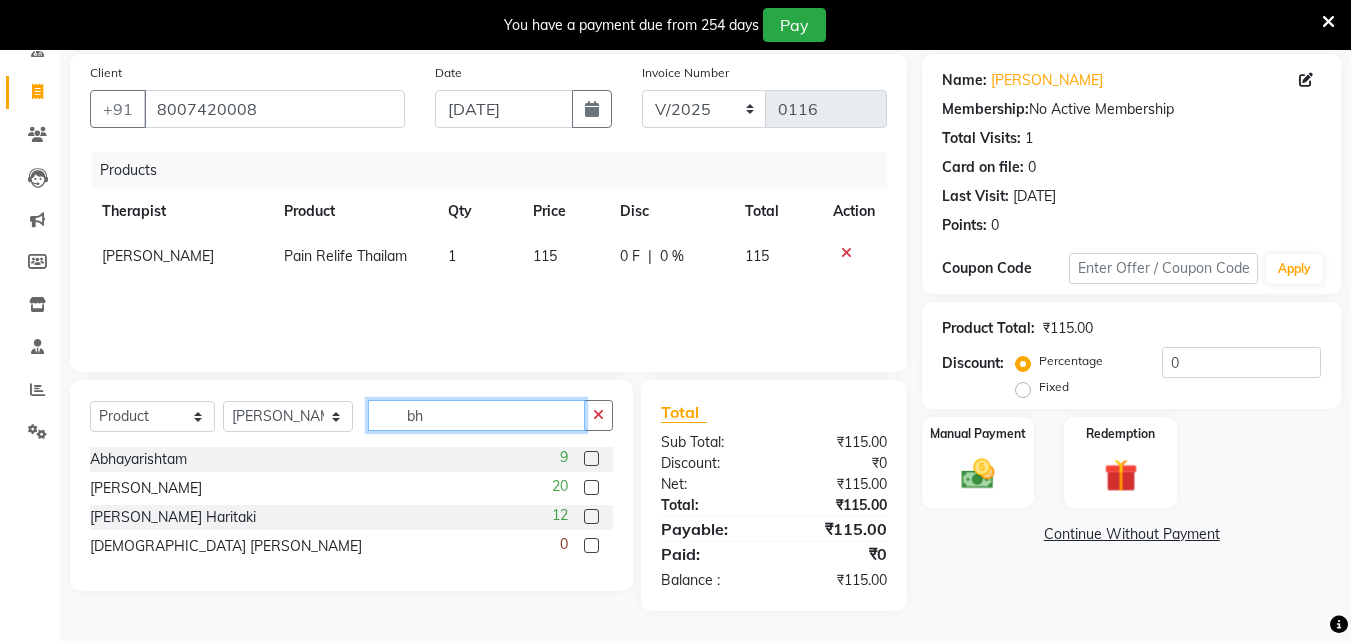 scroll, scrollTop: 146, scrollLeft: 0, axis: vertical 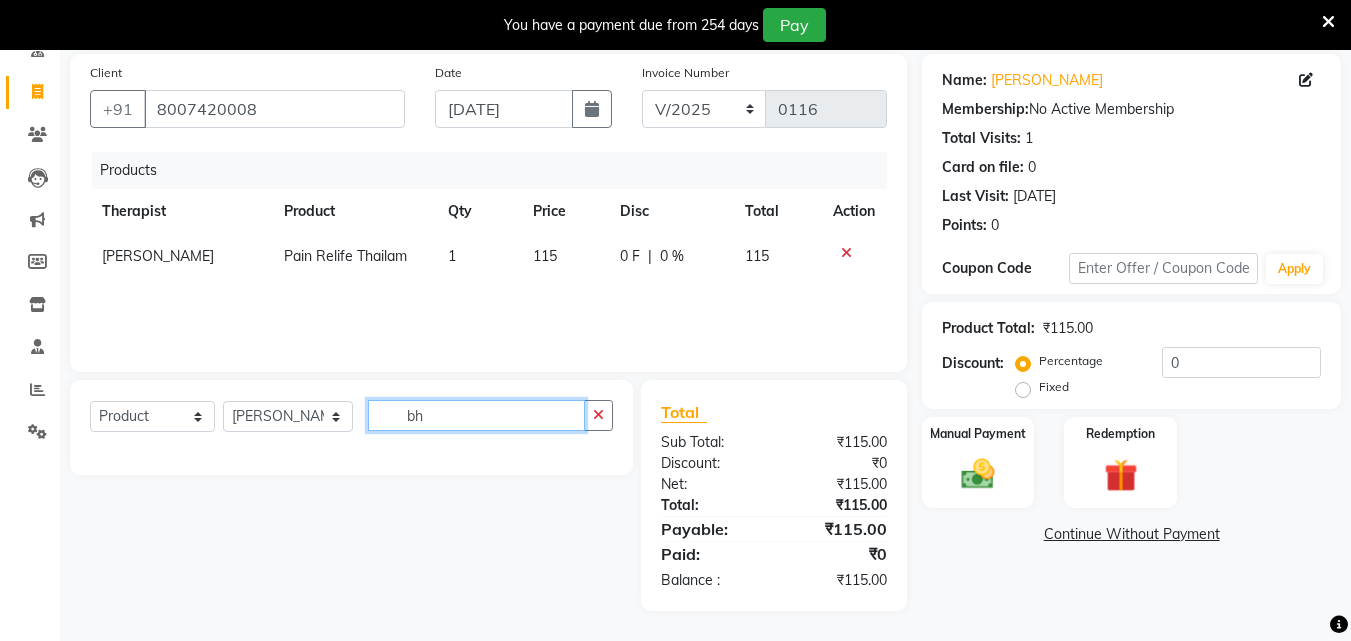 type on "b" 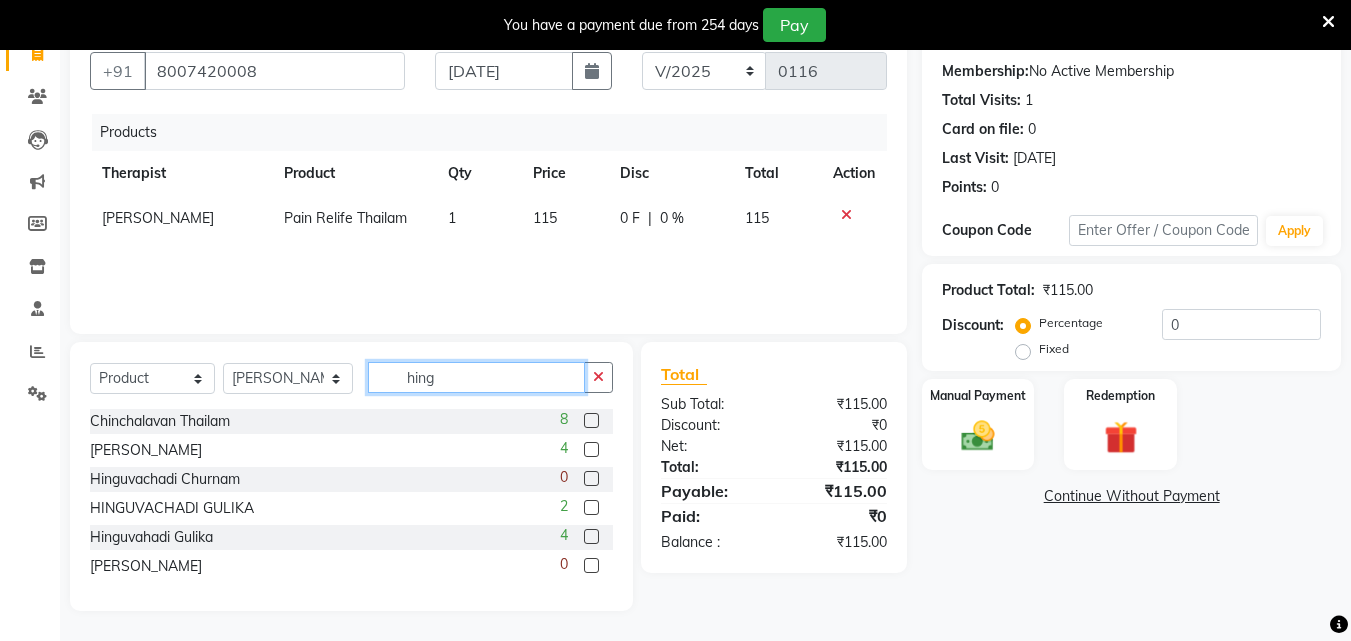 scroll, scrollTop: 146, scrollLeft: 0, axis: vertical 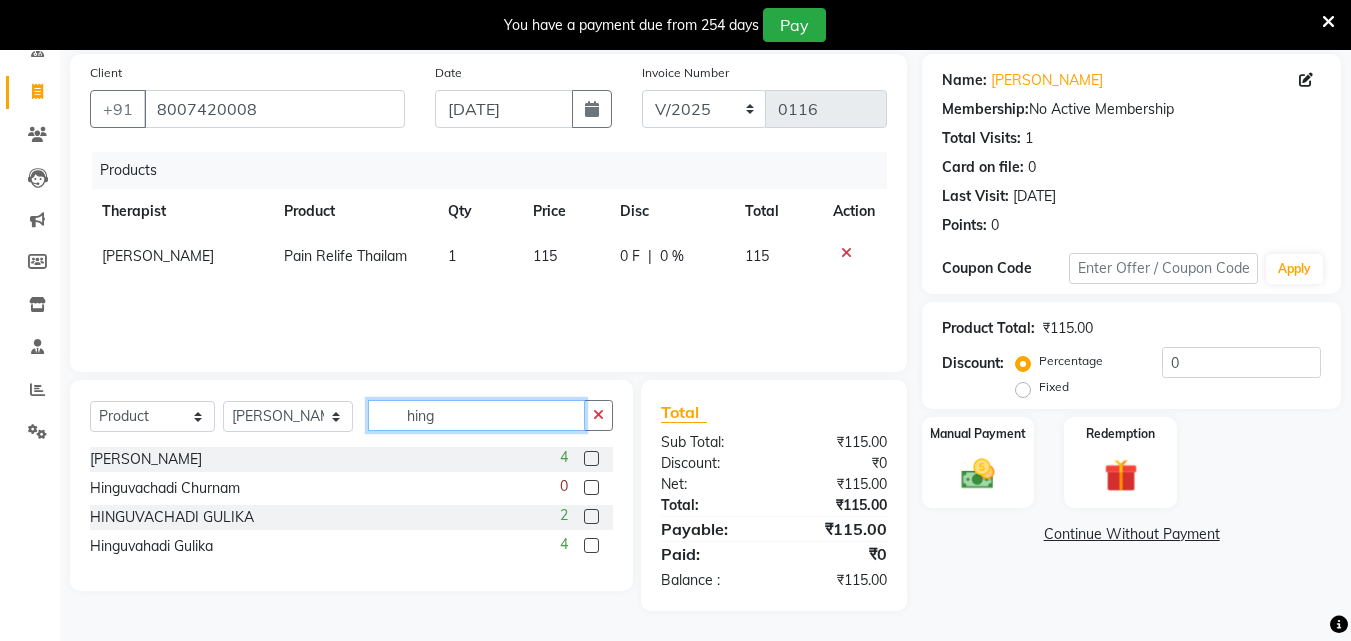 type on "hing" 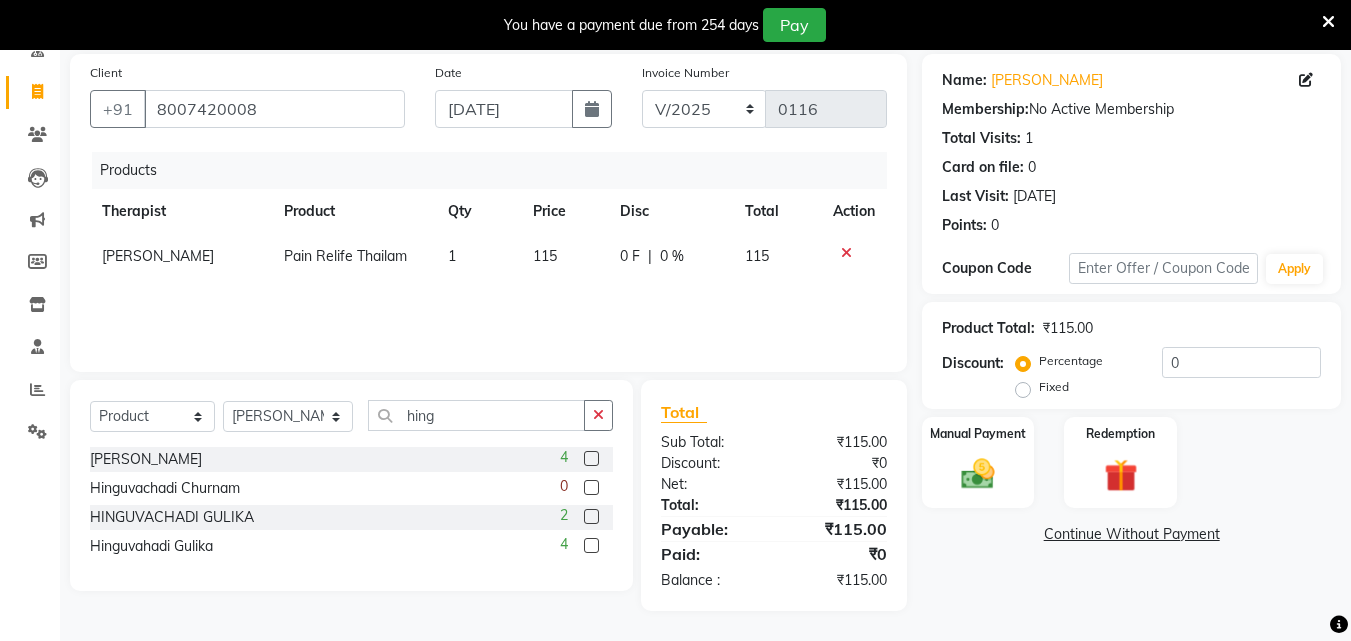 click 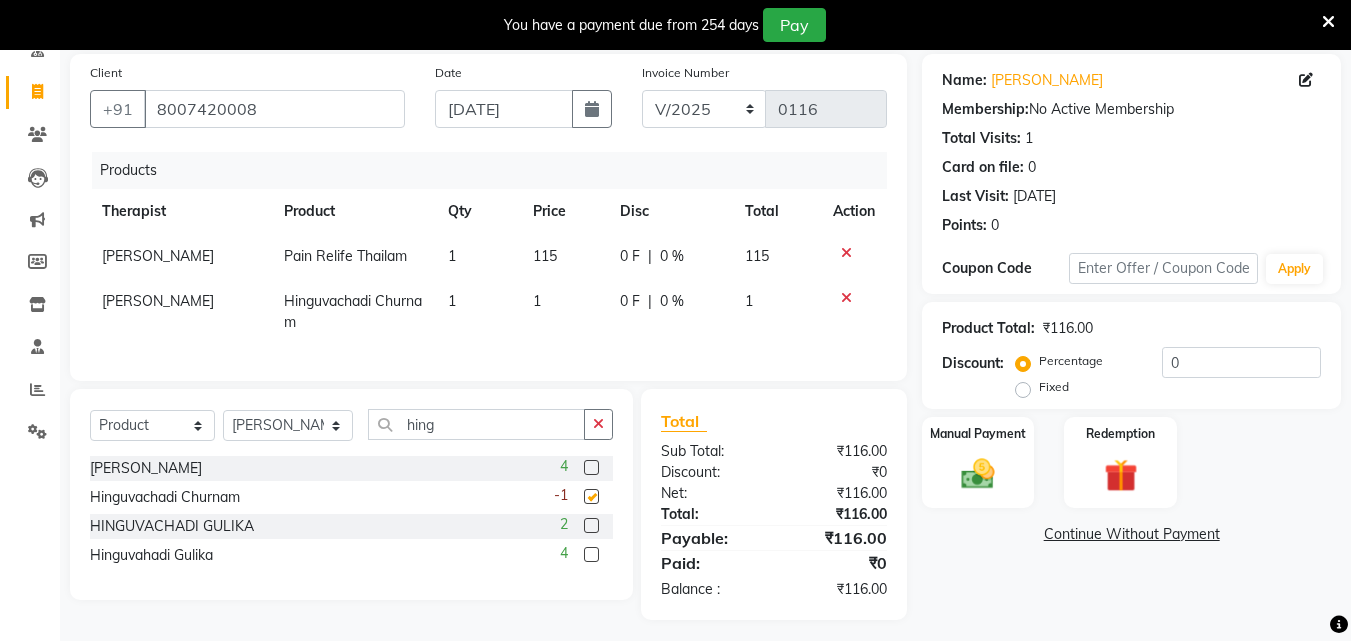 checkbox on "false" 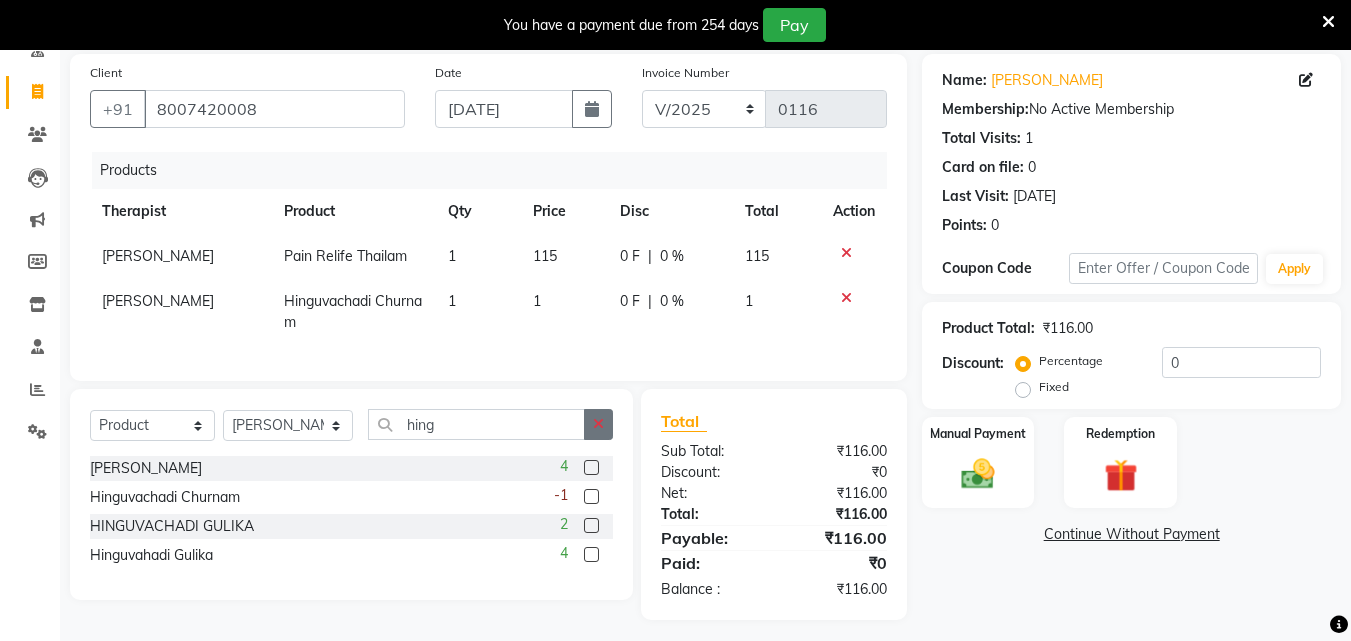 drag, startPoint x: 601, startPoint y: 441, endPoint x: 455, endPoint y: 459, distance: 147.10541 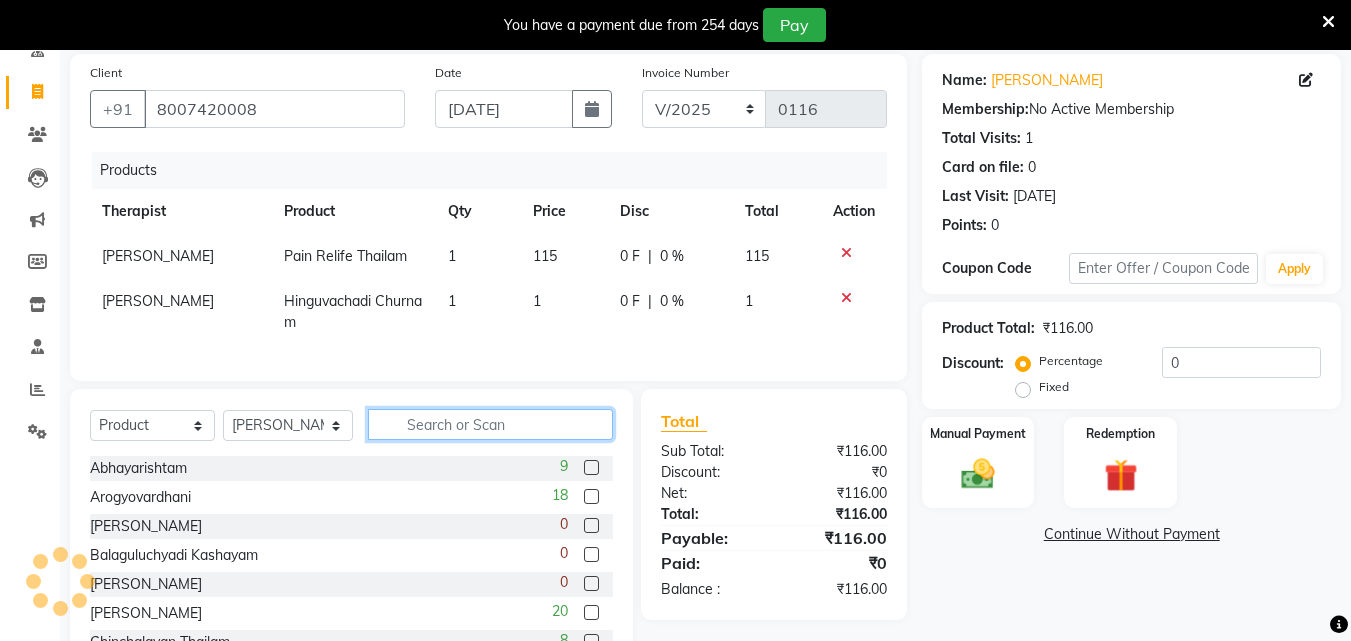 click 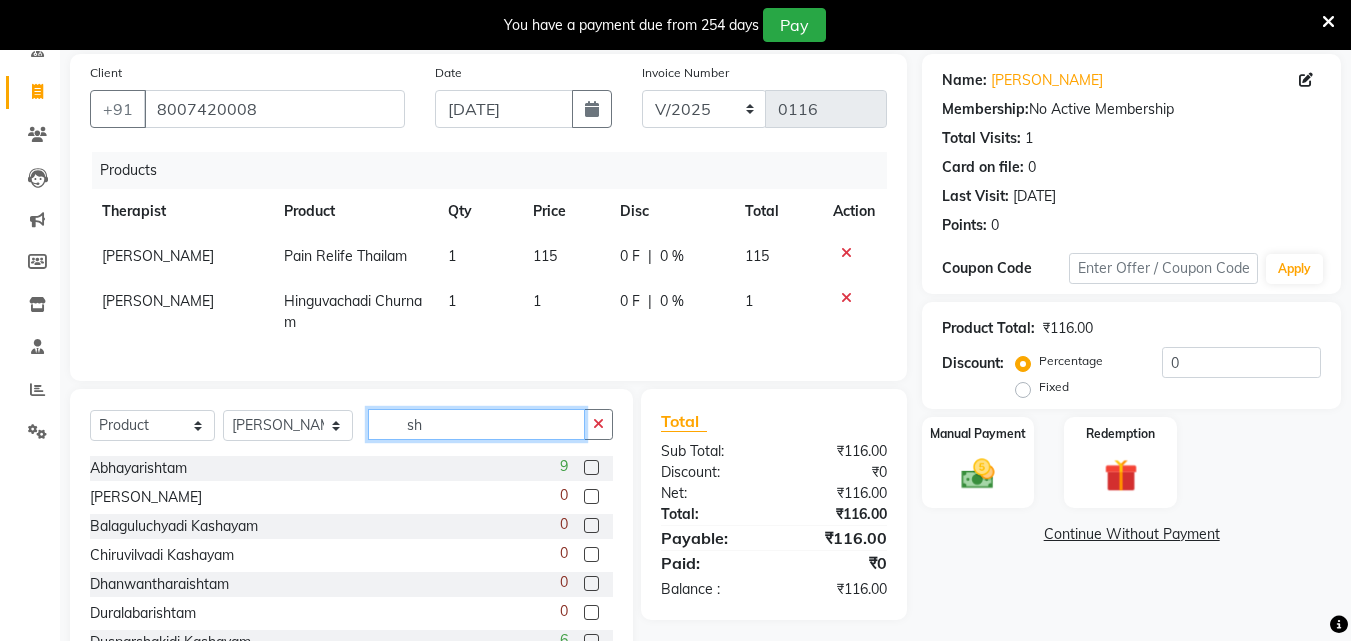 type on "s" 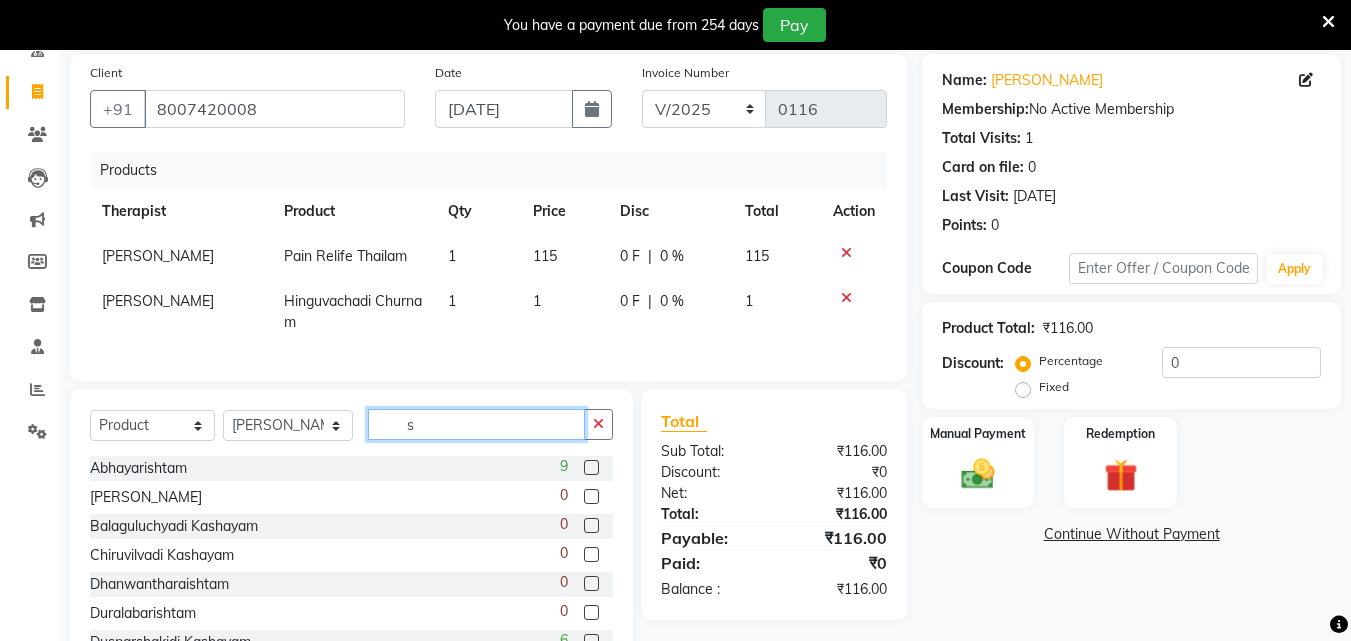 type 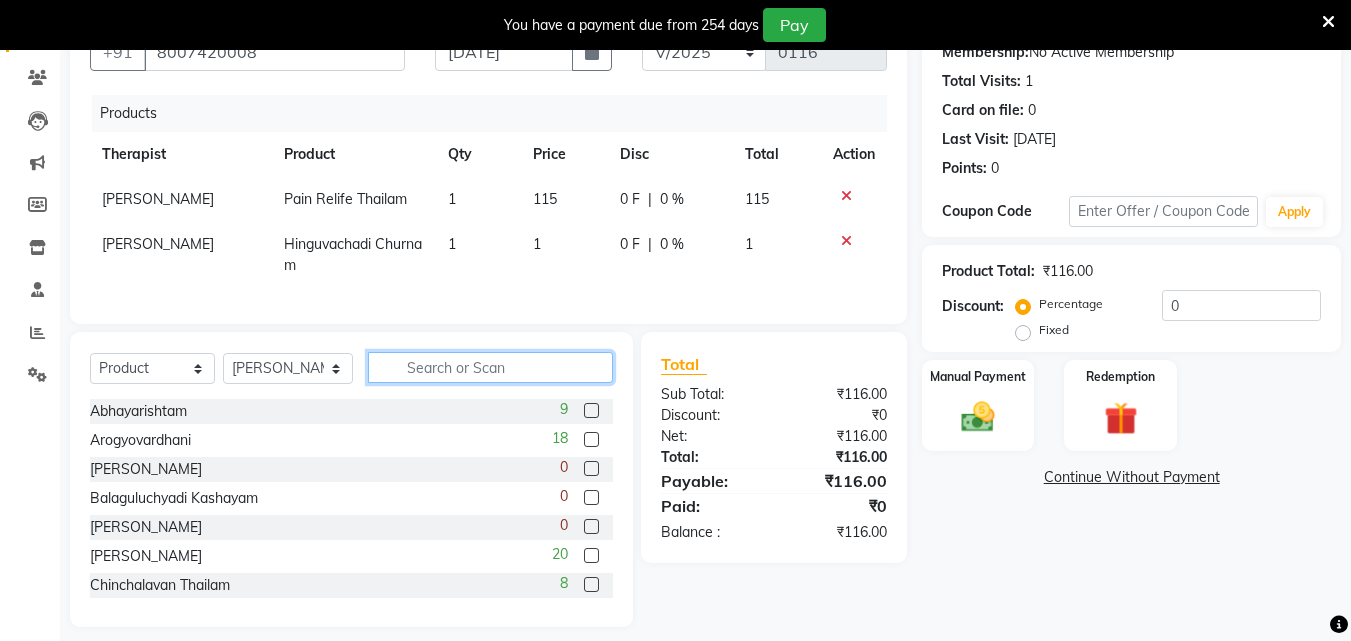 scroll, scrollTop: 234, scrollLeft: 0, axis: vertical 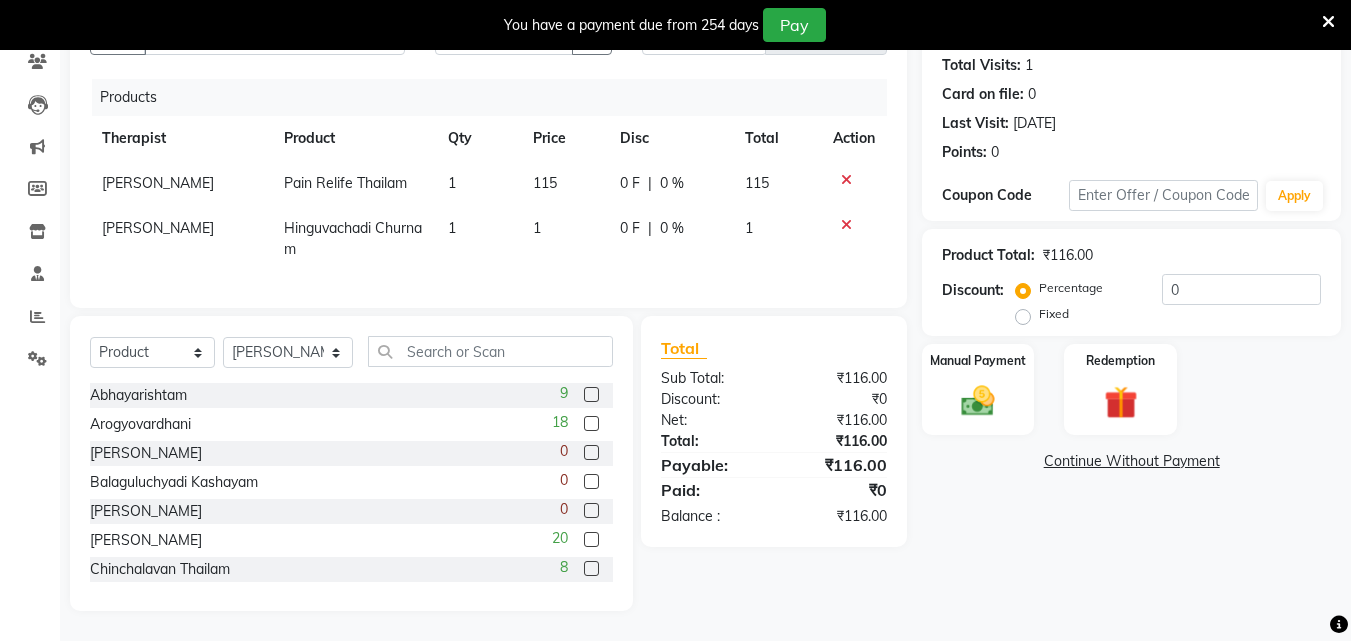click on "1" 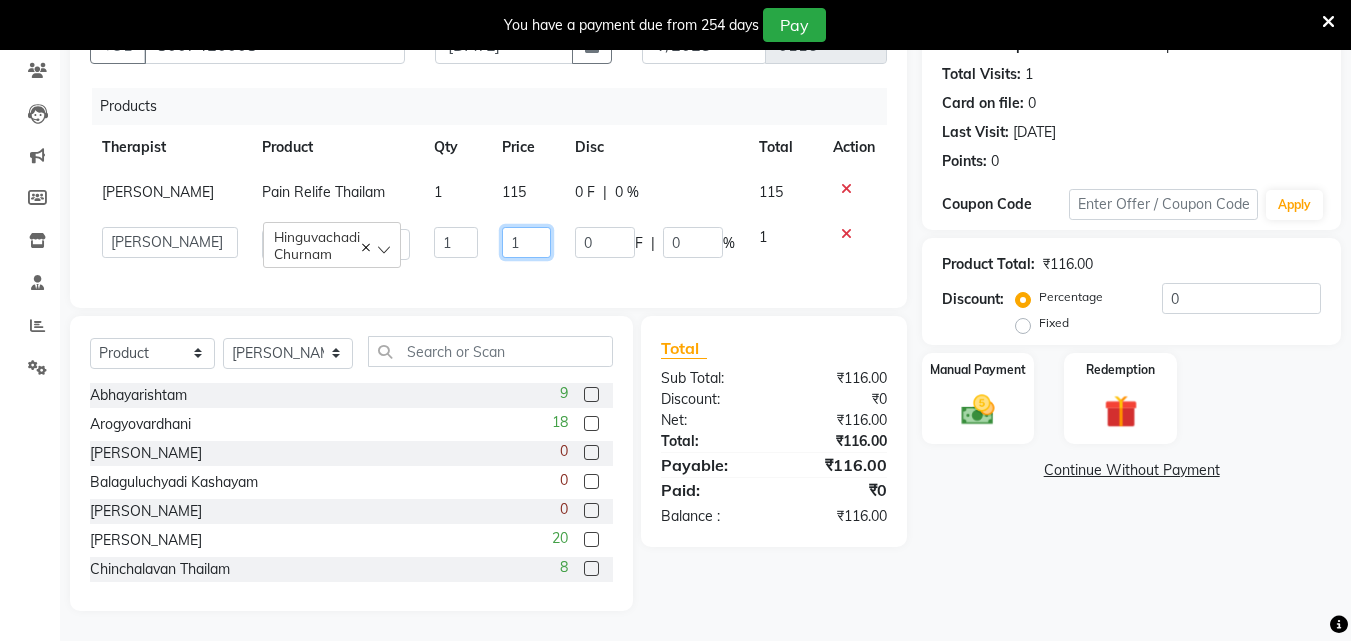 click on "1" 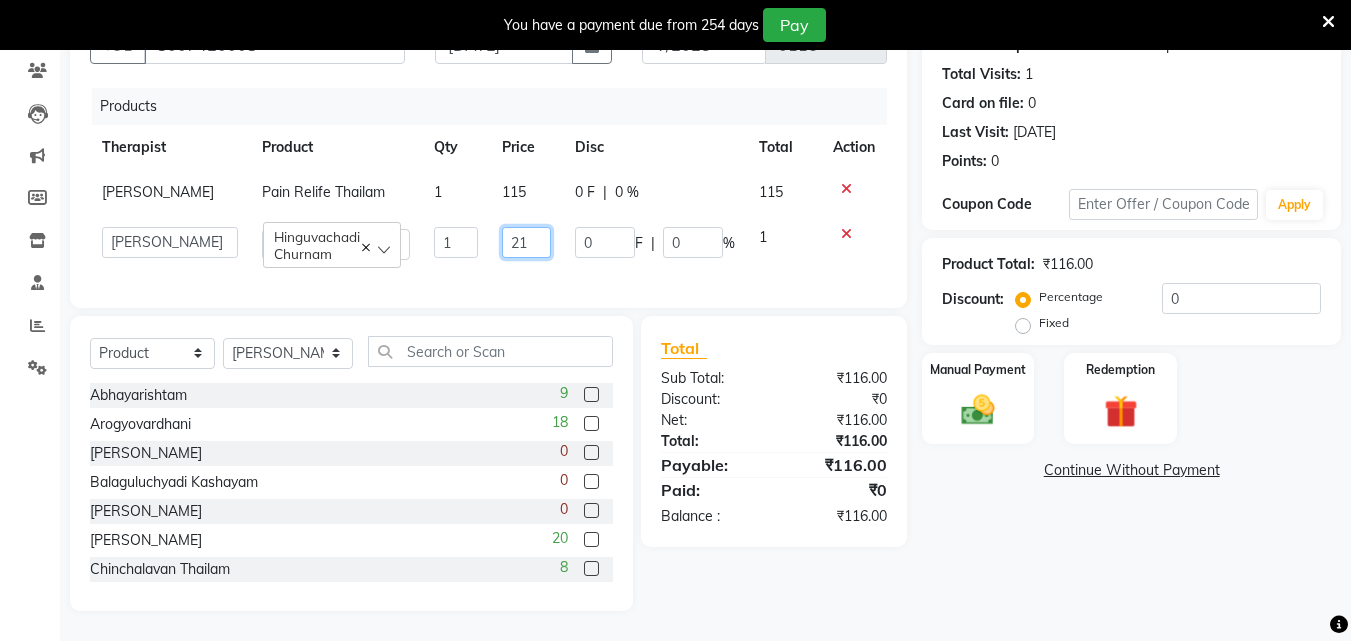 type on "210" 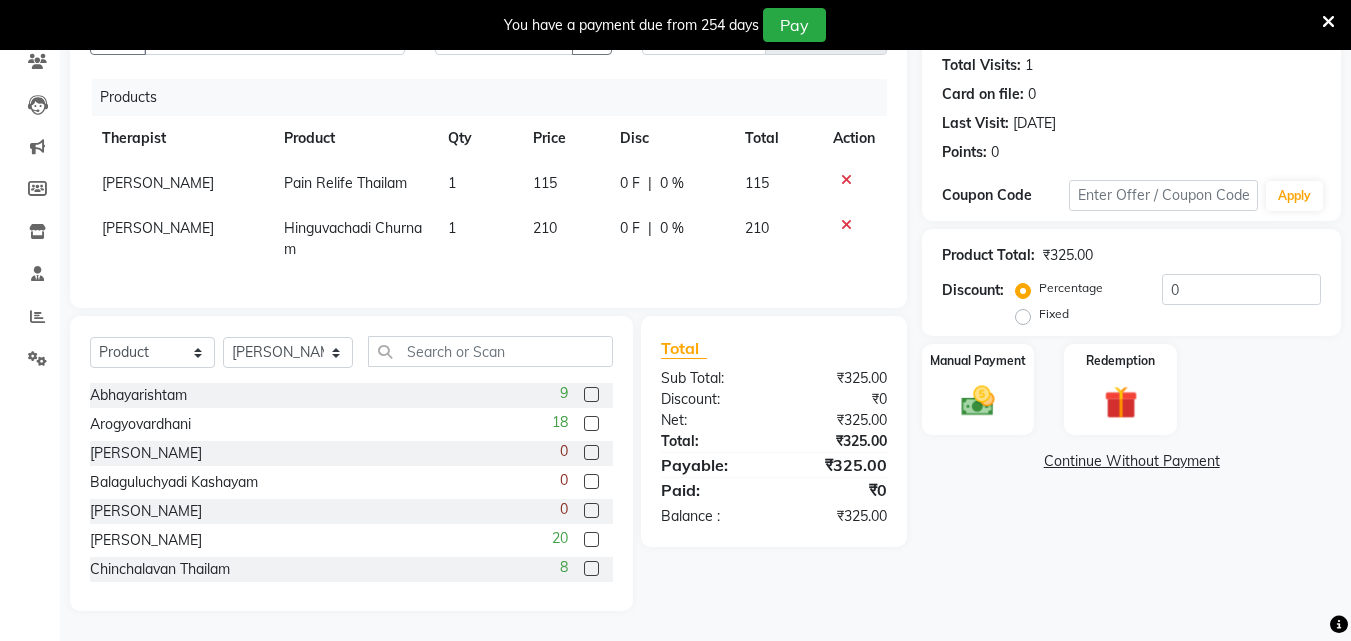 click on "Name: [PERSON_NAME] Membership:  No Active Membership  Total Visits:  1 Card on file:  0 Last Visit:   [DATE] Points:   0  Coupon Code Apply Product Total:  ₹325.00  Discount:  Percentage   Fixed  0 Manual Payment Redemption  Continue Without Payment" 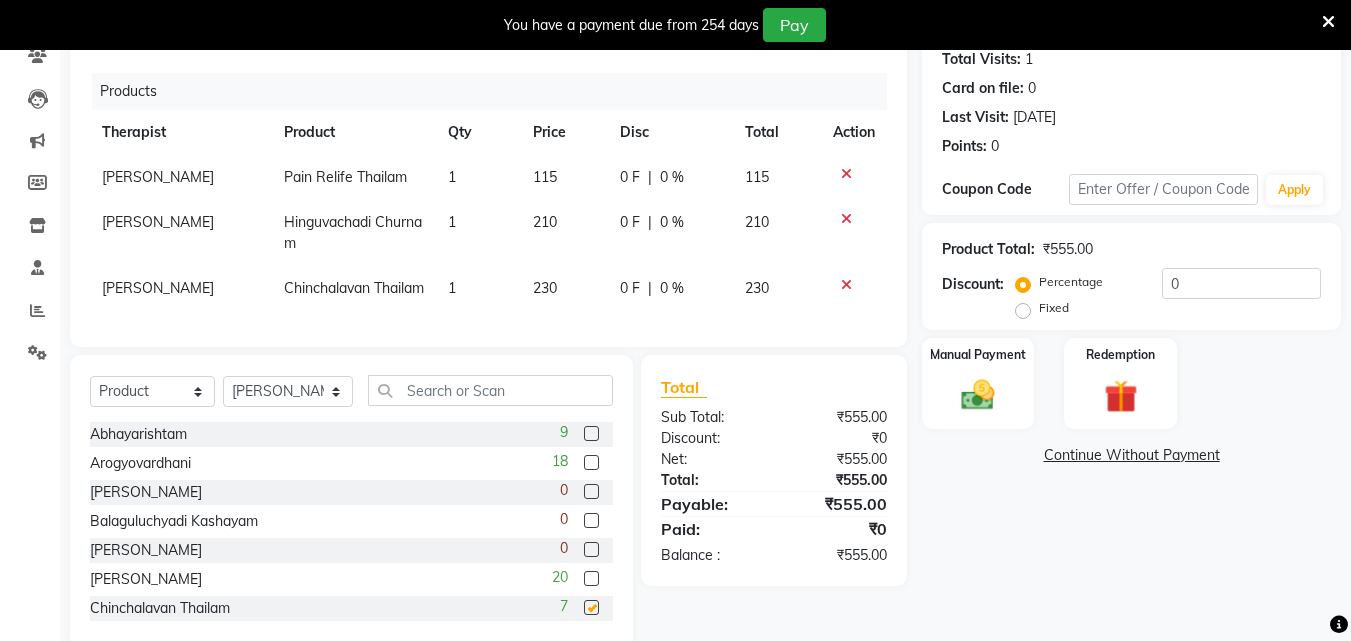 checkbox on "false" 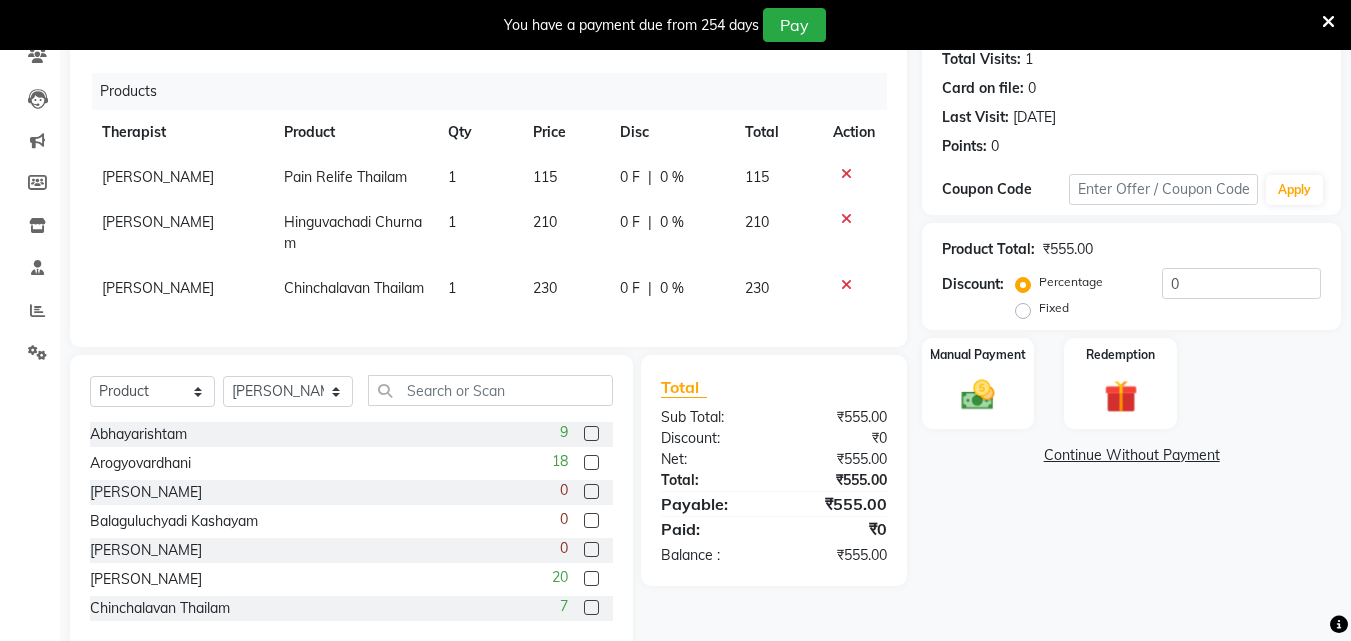 click on "230" 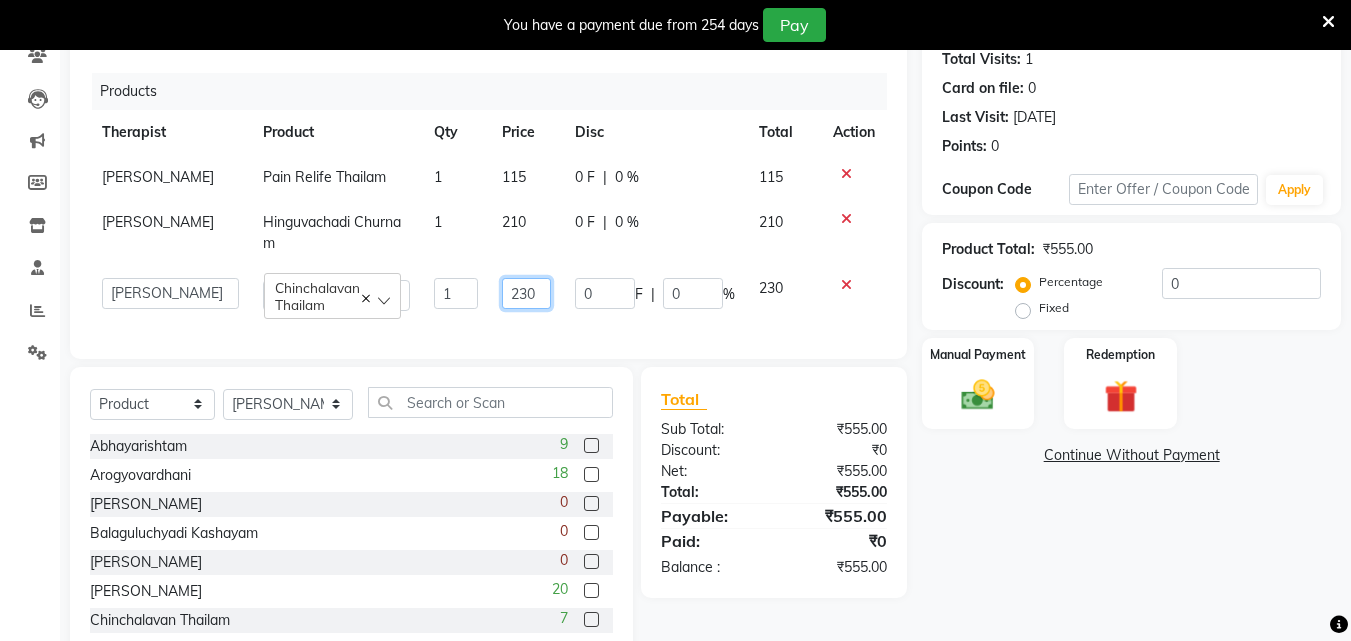 click on "230" 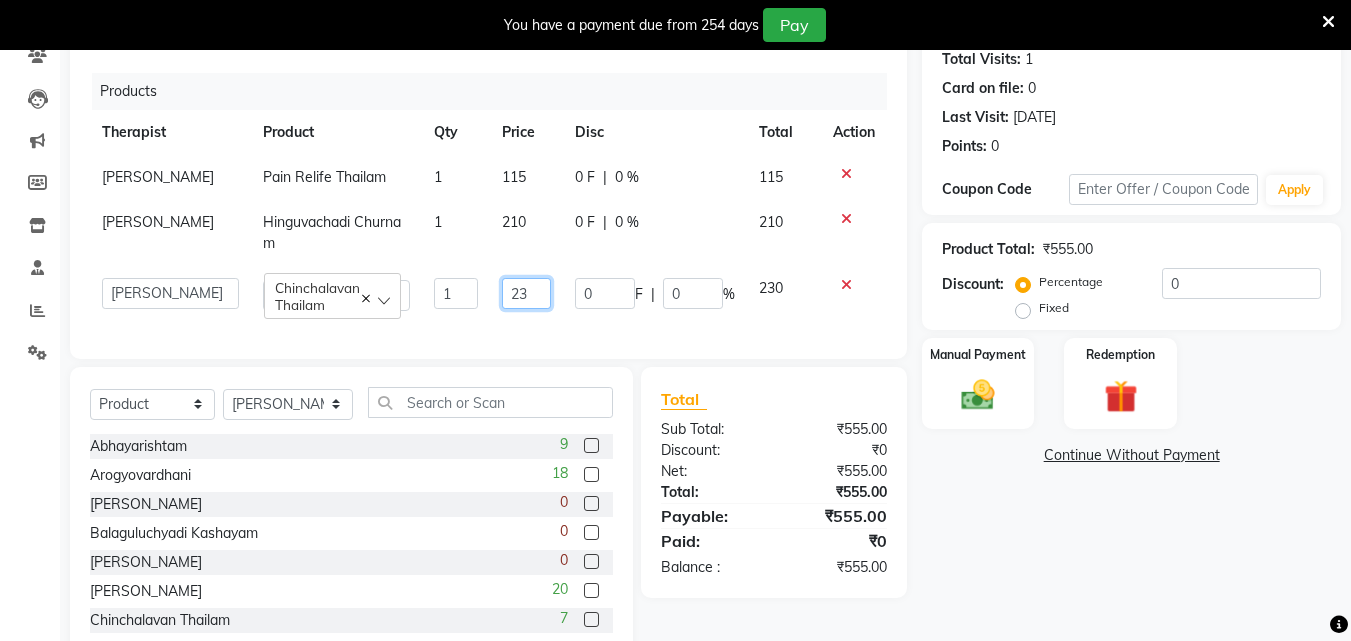 type on "2" 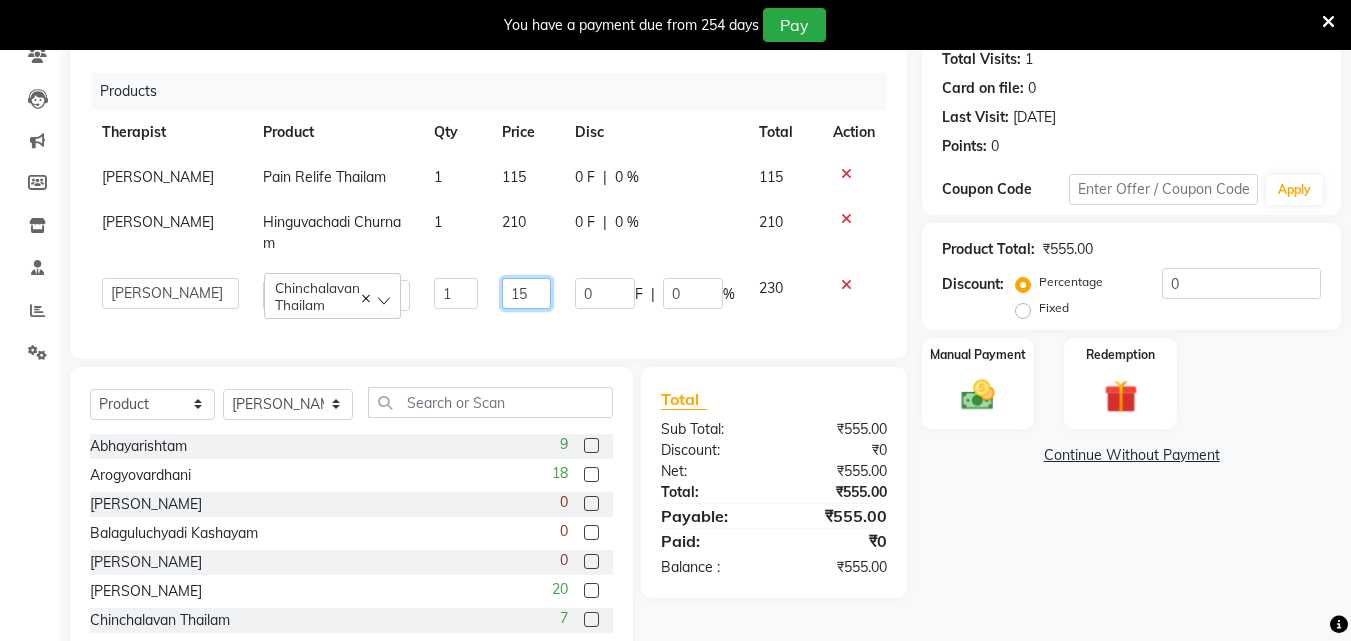 type on "155" 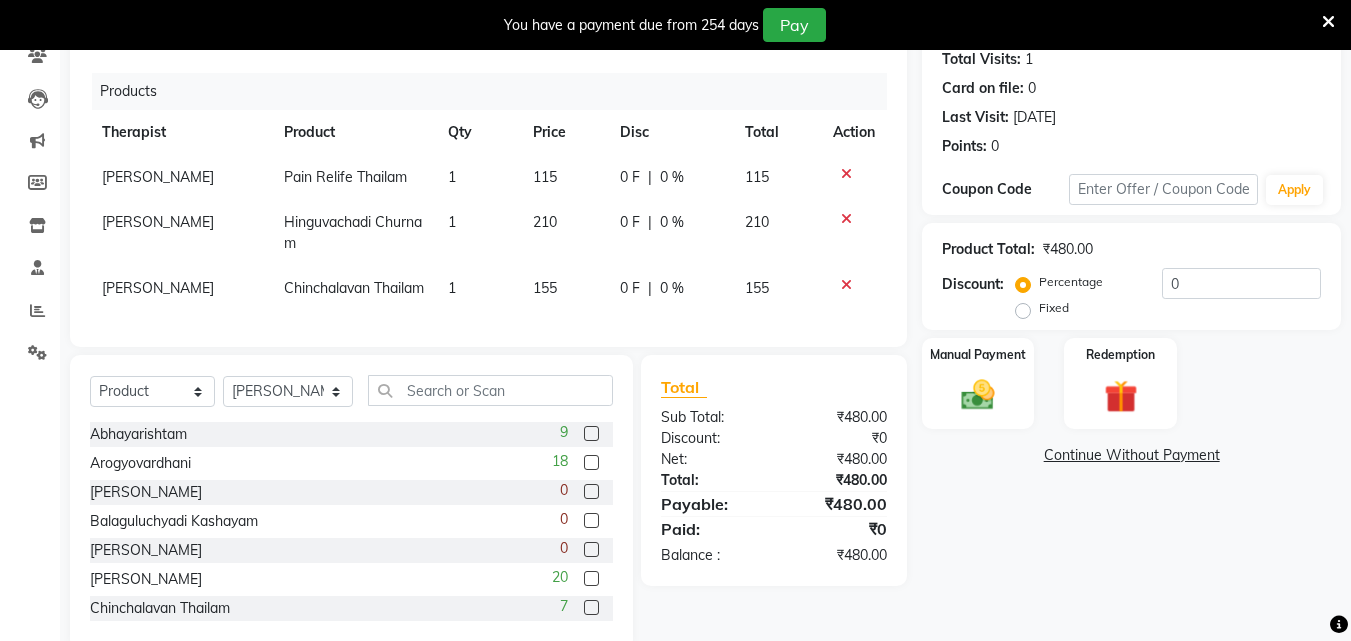 click on "Name: [PERSON_NAME] Membership:  No Active Membership  Total Visits:  1 Card on file:  0 Last Visit:   [DATE] Points:   0  Coupon Code Apply Product Total:  ₹480.00  Discount:  Percentage   Fixed  0 Manual Payment Redemption  Continue Without Payment" 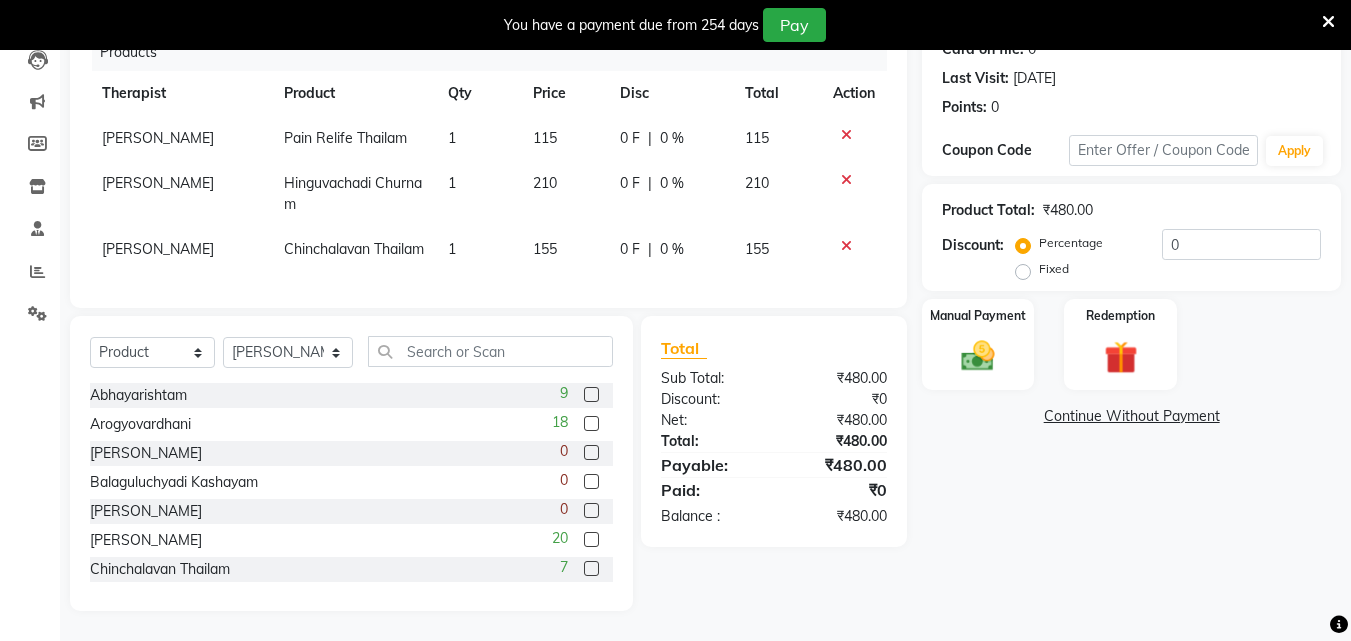 scroll, scrollTop: 300, scrollLeft: 0, axis: vertical 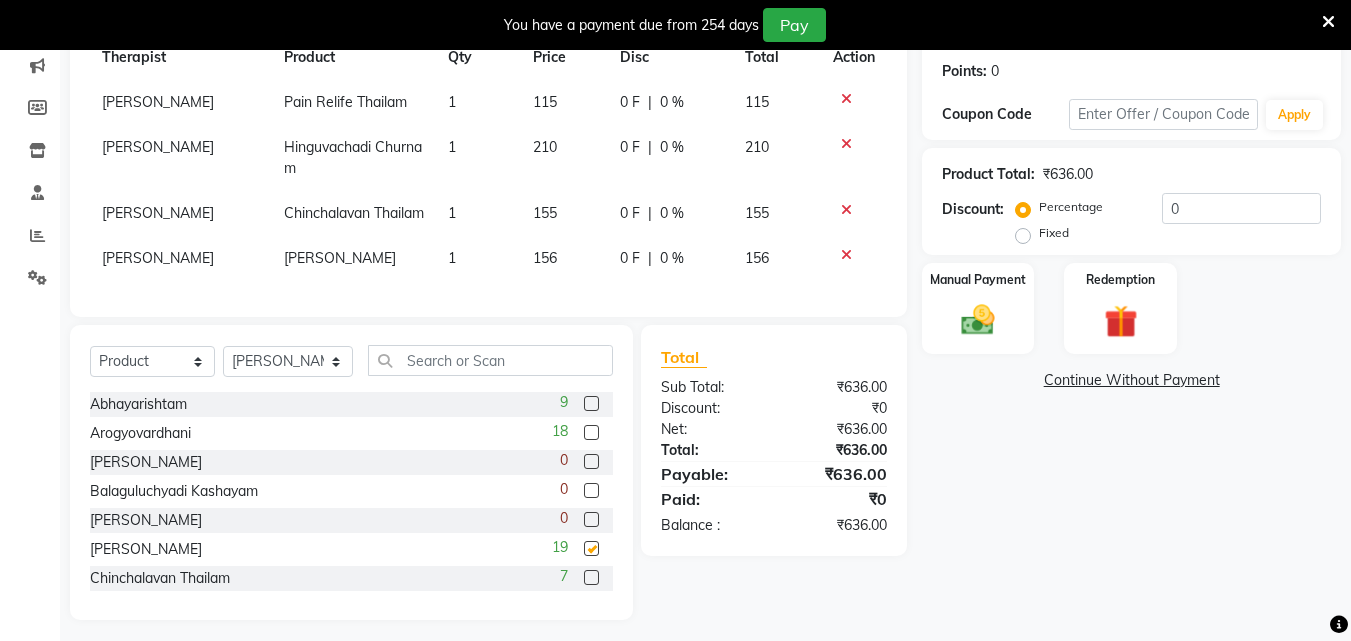 checkbox on "false" 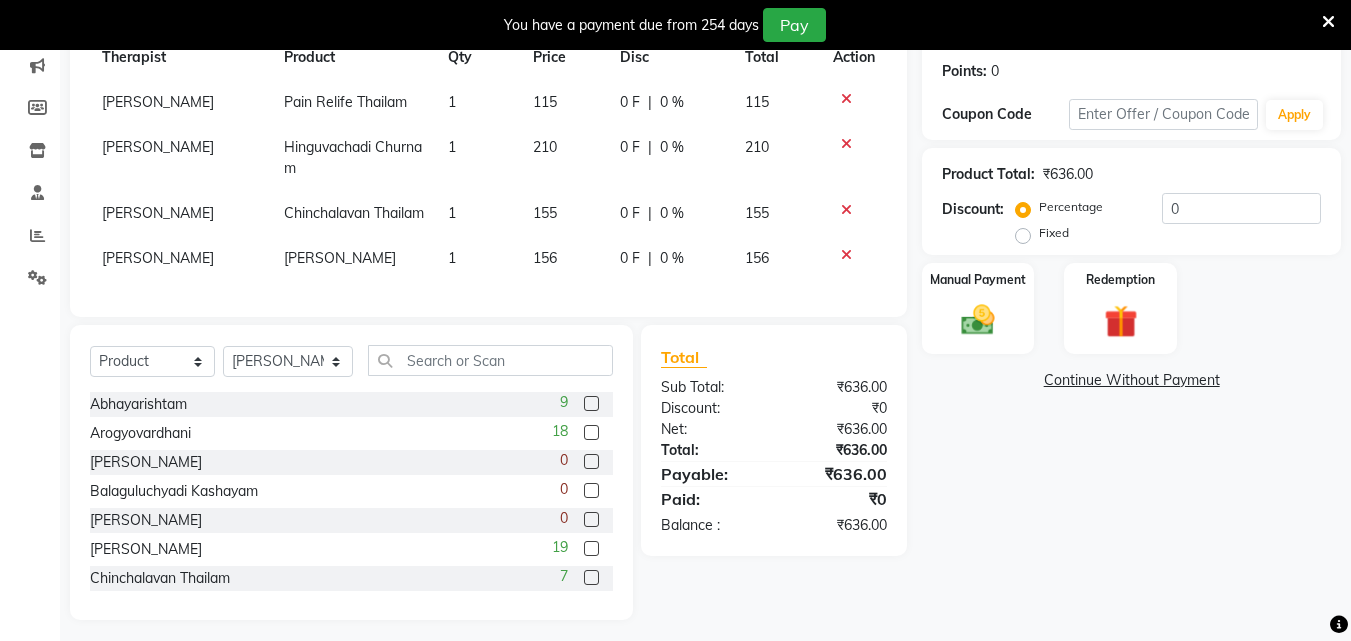 click on "156" 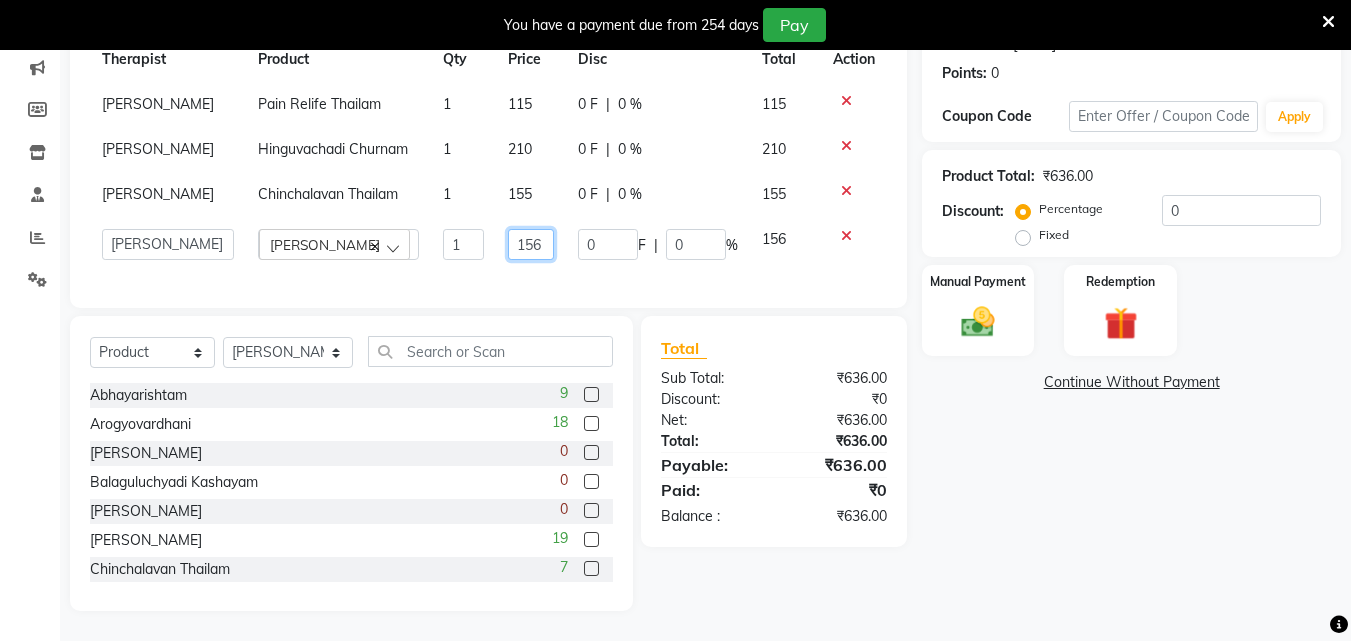 click on "156" 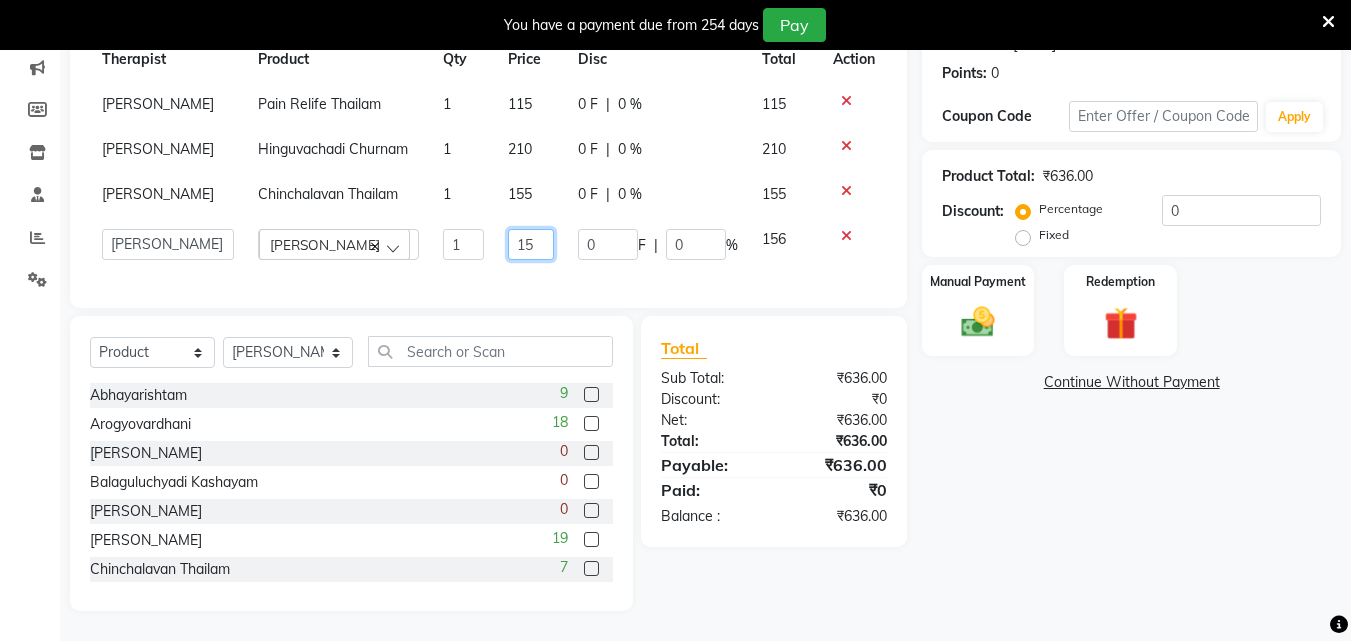 type on "150" 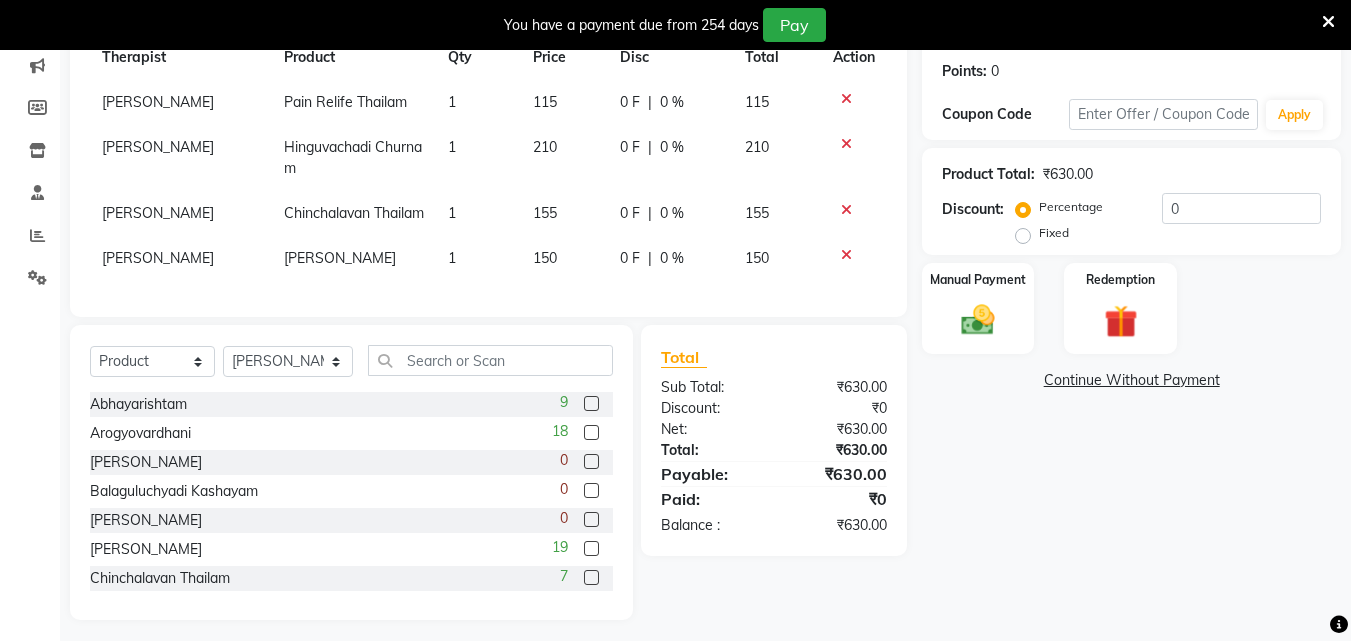 click on "Name: [PERSON_NAME] Membership:  No Active Membership  Total Visits:  1 Card on file:  0 Last Visit:   [DATE] Points:   0  Coupon Code Apply Product Total:  ₹630.00  Discount:  Percentage   Fixed  0 Manual Payment Redemption  Continue Without Payment" 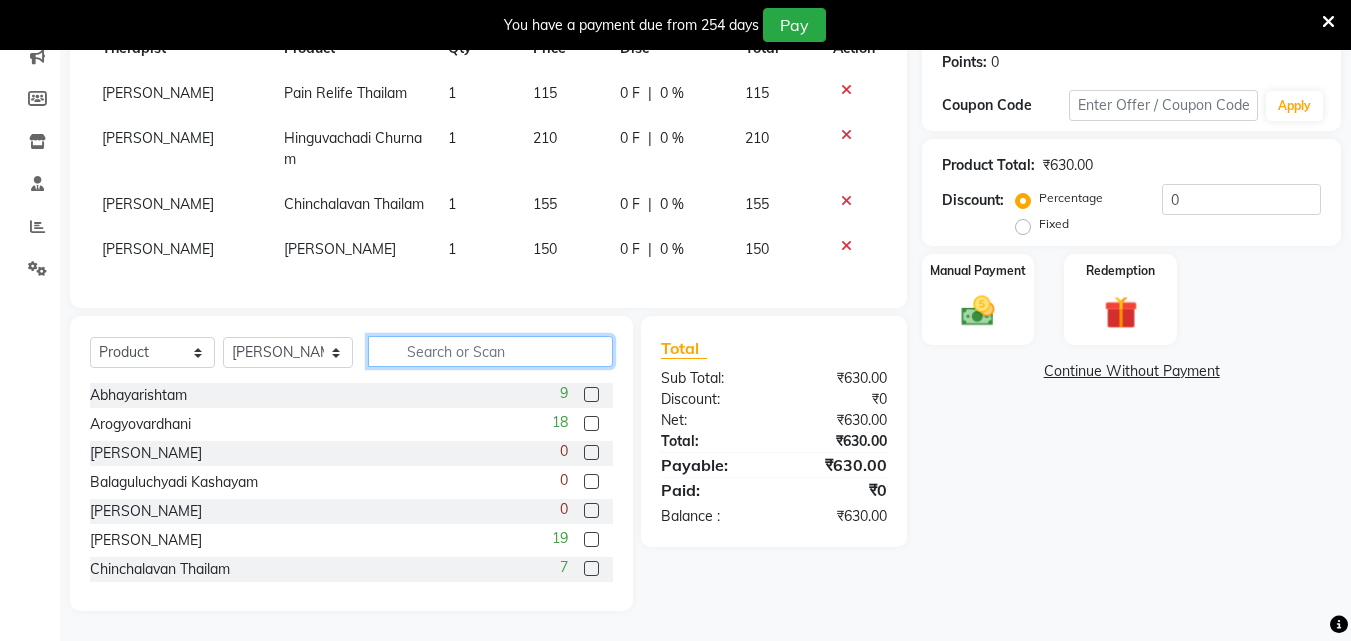 click 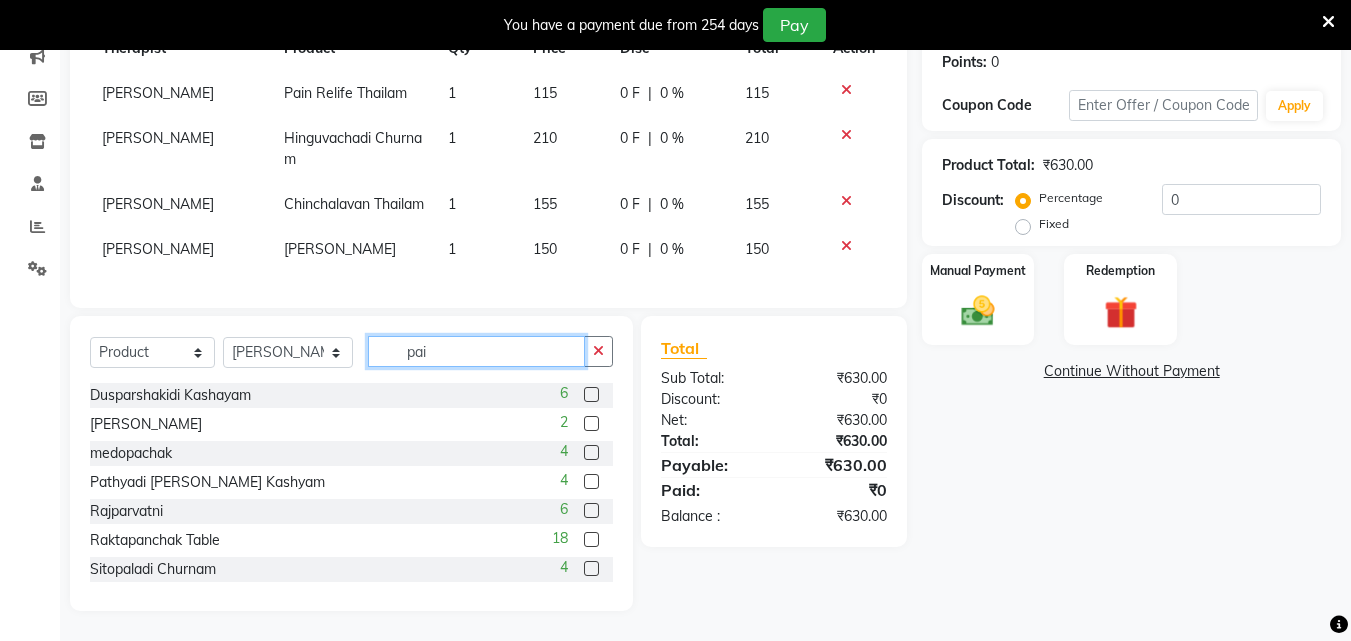 scroll, scrollTop: 302, scrollLeft: 0, axis: vertical 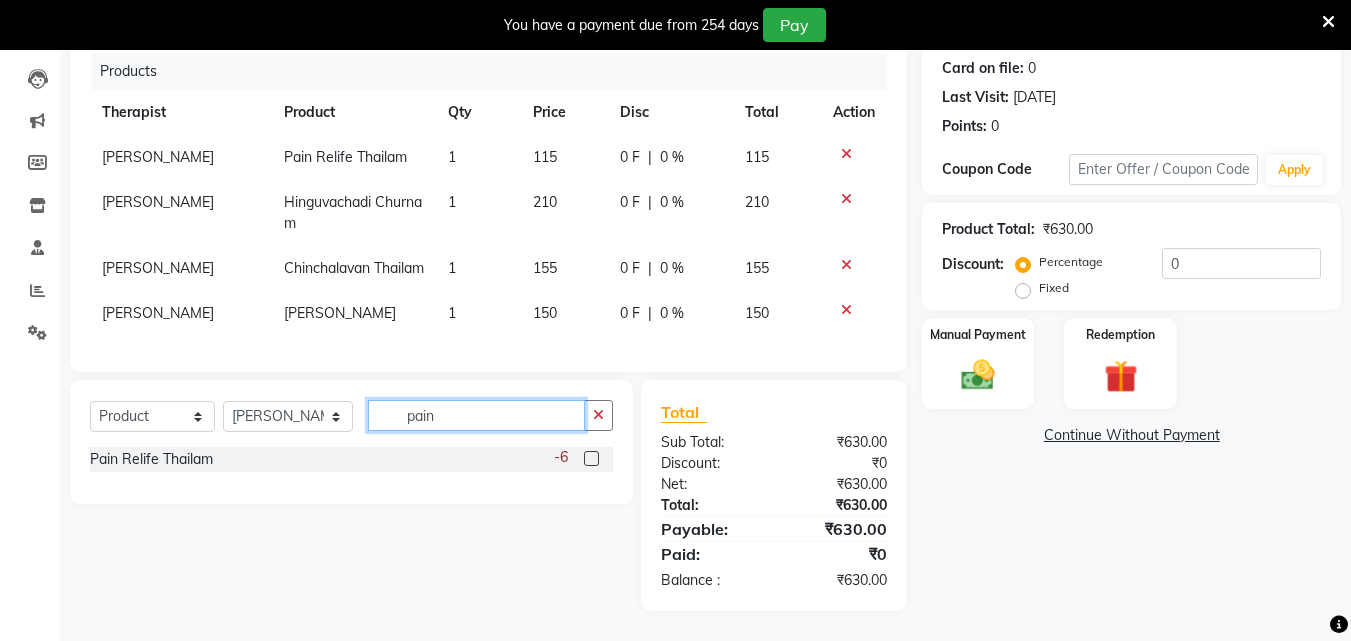 type on "pain" 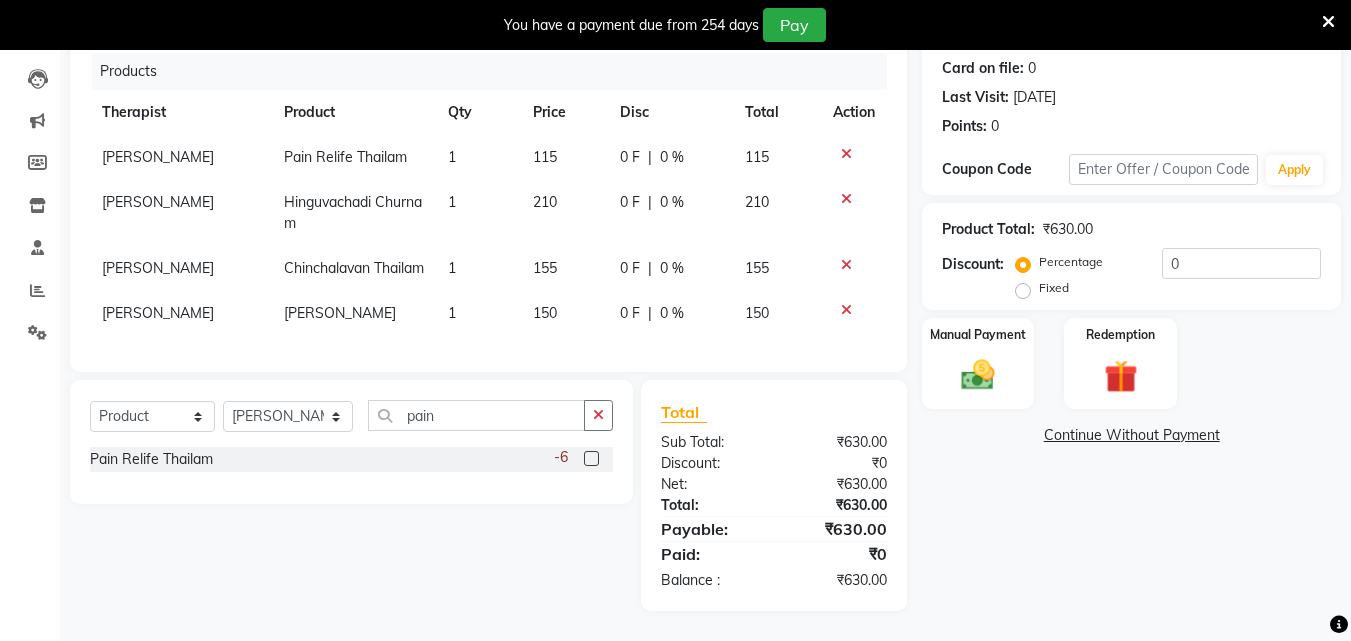 click 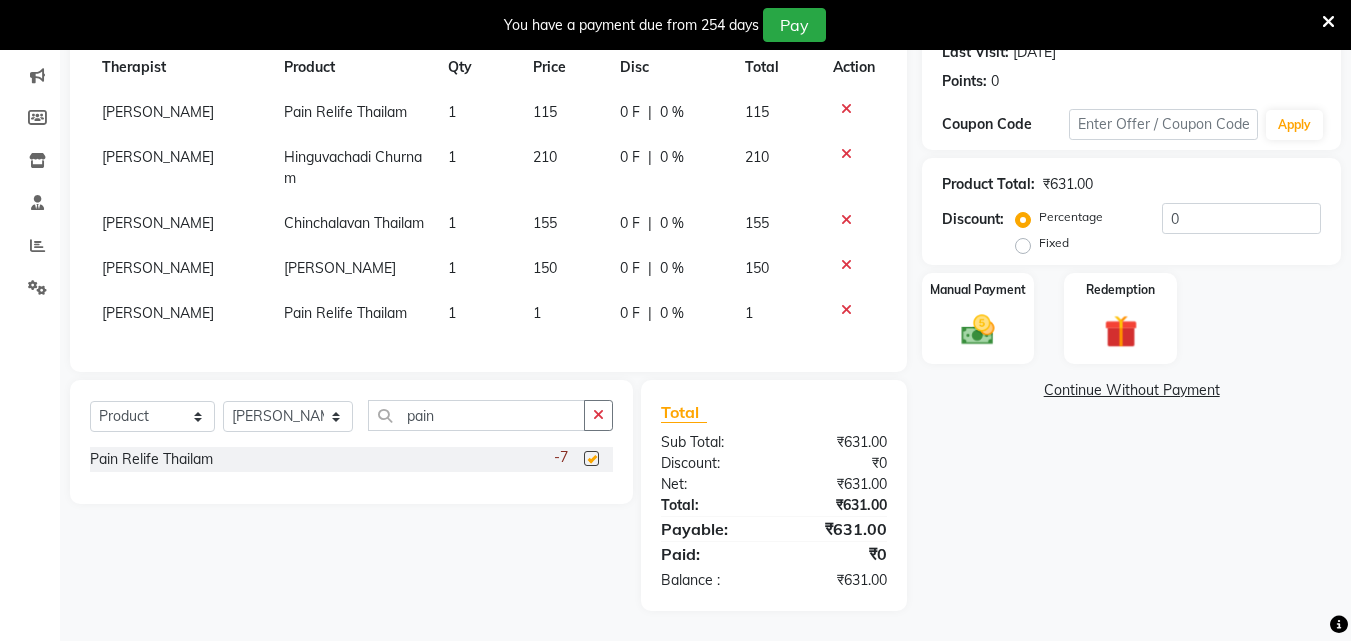 checkbox on "false" 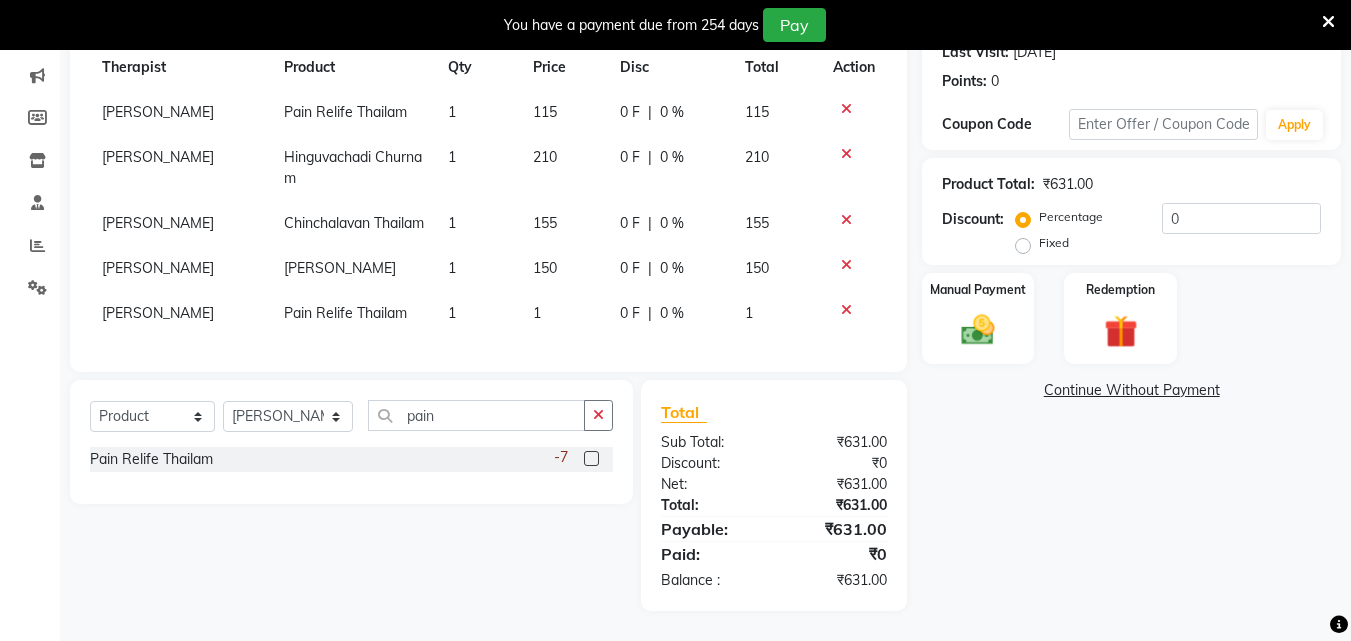 click on "1" 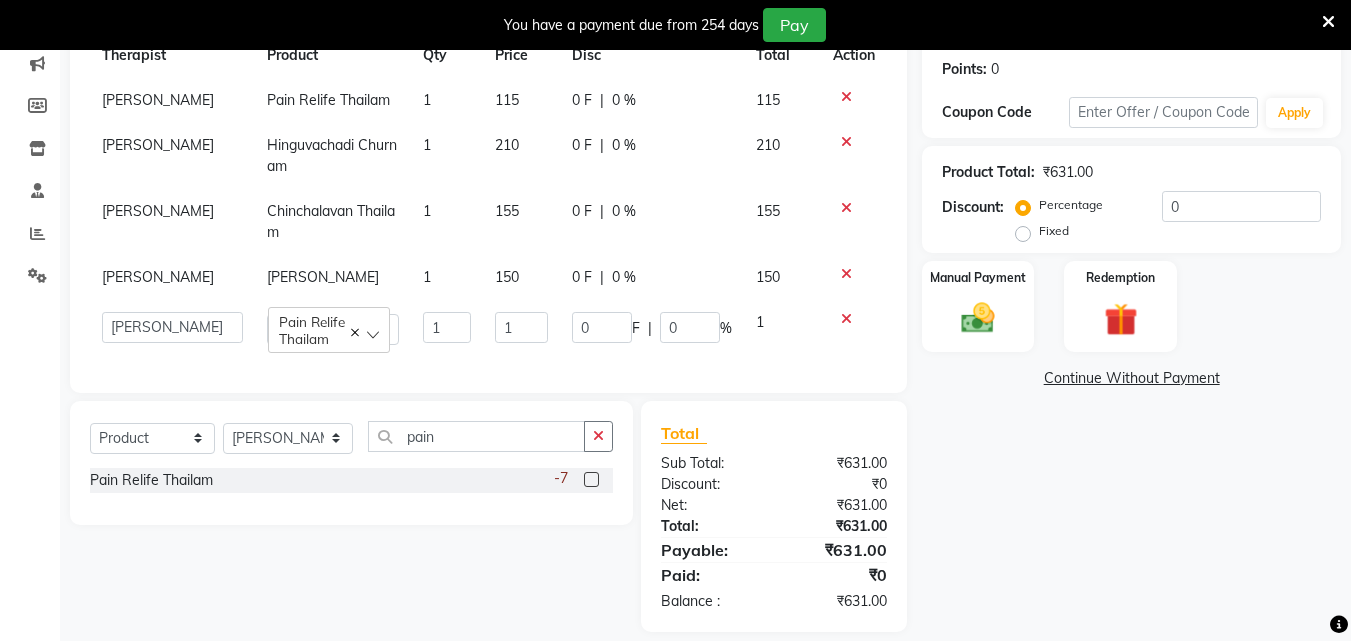 drag, startPoint x: 841, startPoint y: 338, endPoint x: 593, endPoint y: 311, distance: 249.46542 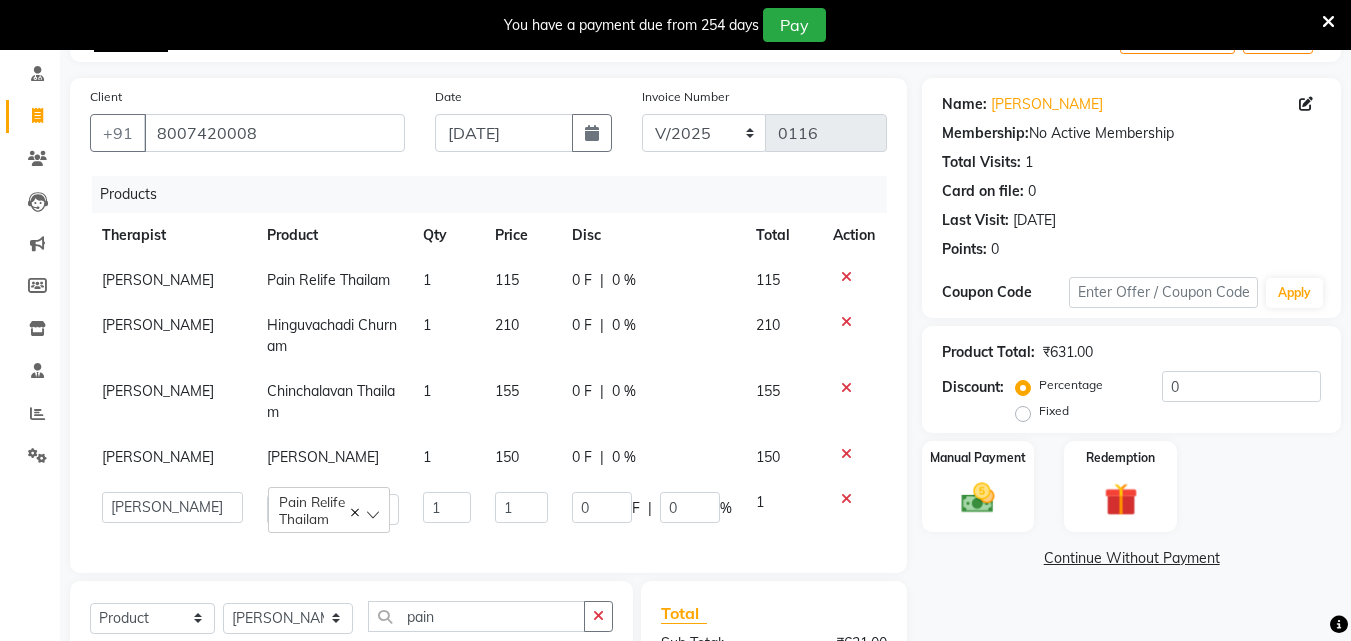 scroll, scrollTop: 102, scrollLeft: 0, axis: vertical 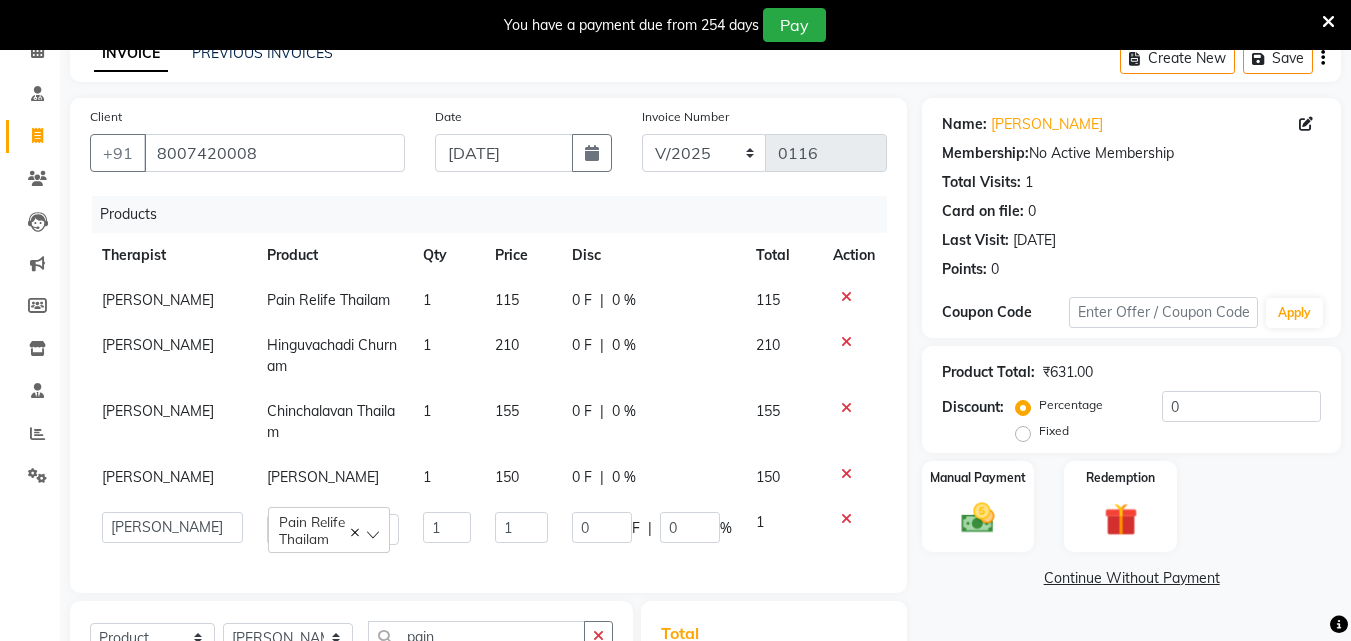 click on "1" 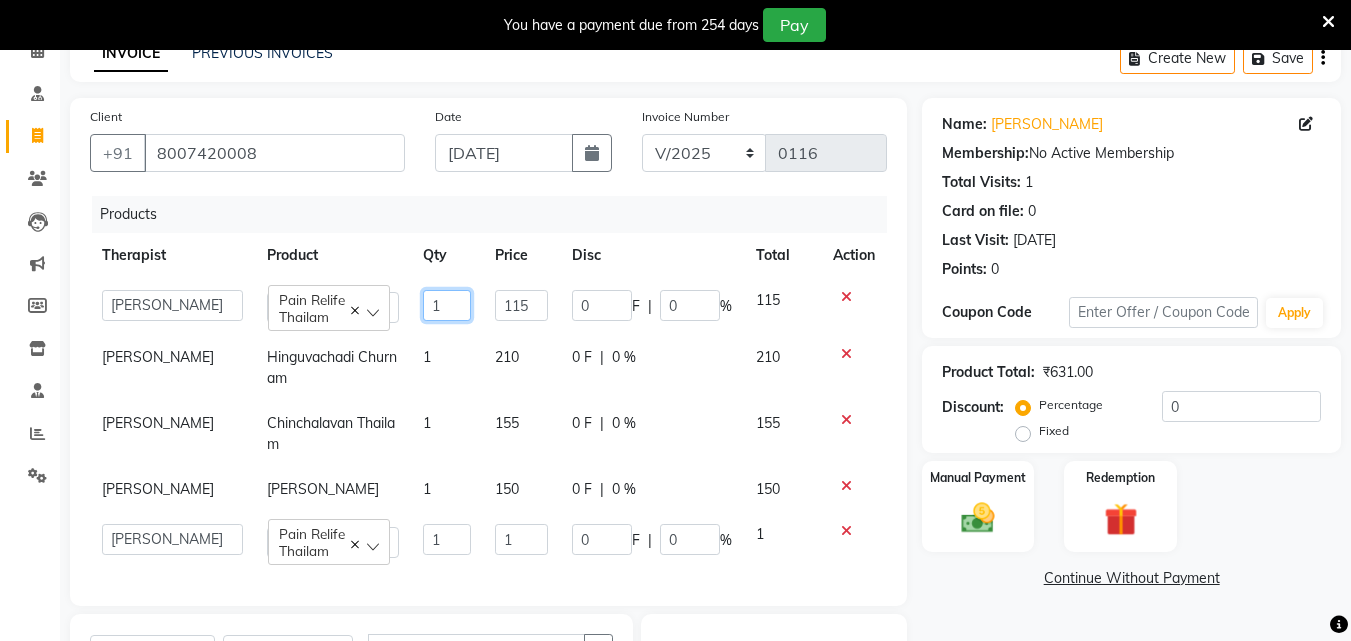 click on "1" 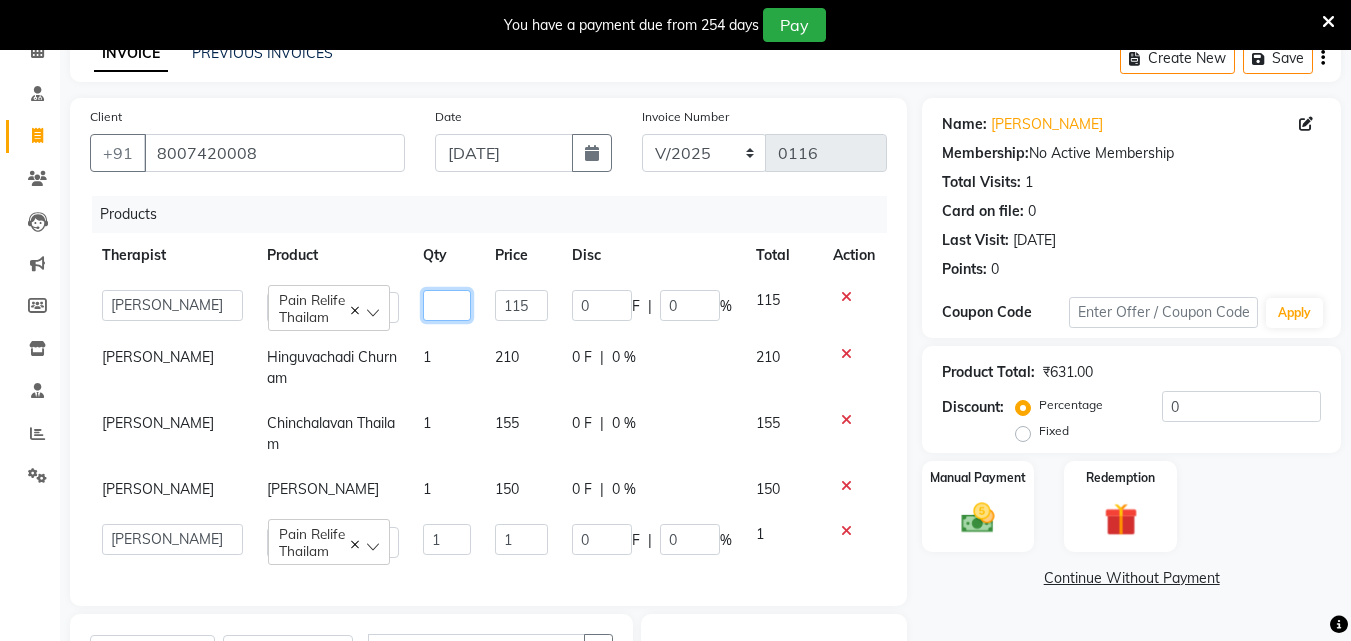 type on "2" 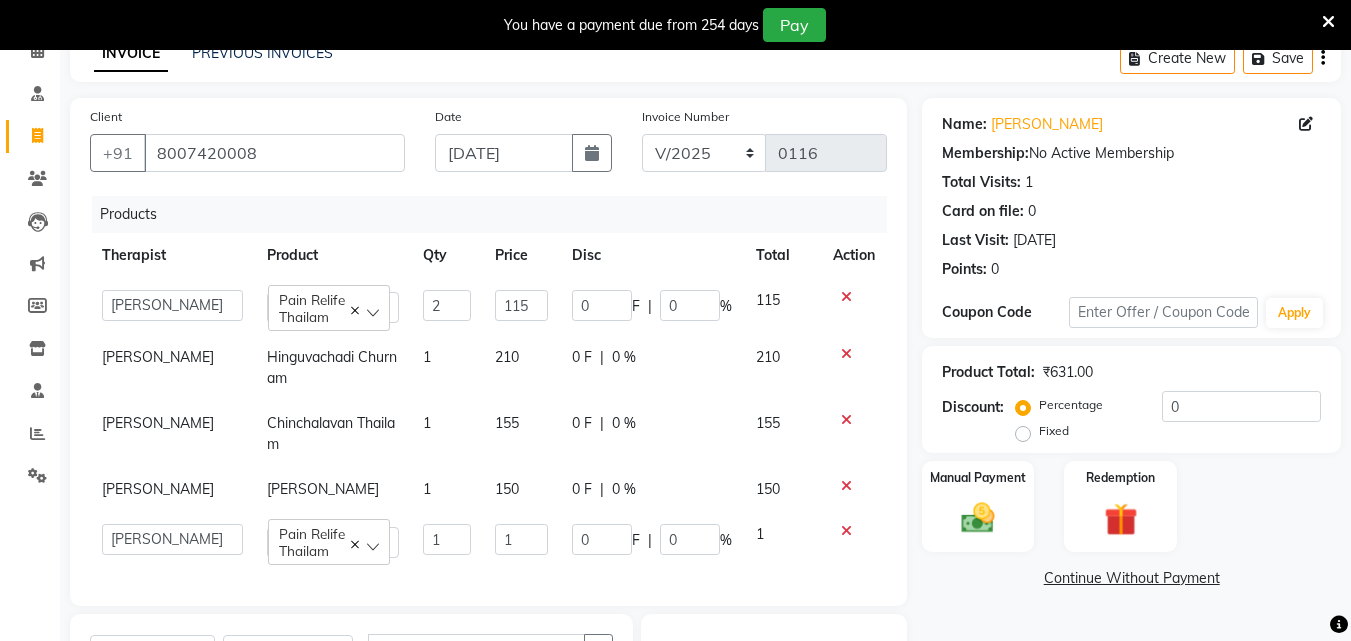 click on "Client [PHONE_NUMBER] Date [DATE] Invoice Number V/2025 V/[PHONE_NUMBER] Products Therapist Product Qty Price Disc Total Action  Amla   Amrutha   [PERSON_NAME]   [PERSON_NAME] [PERSON_NAME] [PERSON_NAME]    [PERSON_NAME]   [PERSON_NAME]   [PERSON_NAME]   Dr. [PERSON_NAME]   [PERSON_NAME]   Dr. [PERSON_NAME]   Dr mamta   [PERSON_NAME]   [PERSON_NAME]   [PERSON_NAME] [PERSON_NAME]   Kavita [PERSON_NAME]   [PERSON_NAME]   Leenamol   Pooja [PERSON_NAME] Mishra   [PERSON_NAME]   [PERSON_NAME]   [PERSON_NAME] G [PERSON_NAME] [PERSON_NAME] K M   [PERSON_NAME] K   [PERSON_NAME]   [PERSON_NAME]   Suddheesh K K   [PERSON_NAME]   [PERSON_NAME]    Swati   [PERSON_NAME]   [PERSON_NAME]   [PERSON_NAME]   Pain Relife Thailam  2 115 0 F | 0 % 115 [PERSON_NAME] Churnam 1 210 0 F | 0 % 210 [PERSON_NAME] 1 155 0 F | 0 % 155 [PERSON_NAME] 1 150 0 F | 0 % 150  [PERSON_NAME]   [PERSON_NAME]   [PERSON_NAME] [PERSON_NAME] [PERSON_NAME]    [PERSON_NAME]   Bibina  1" 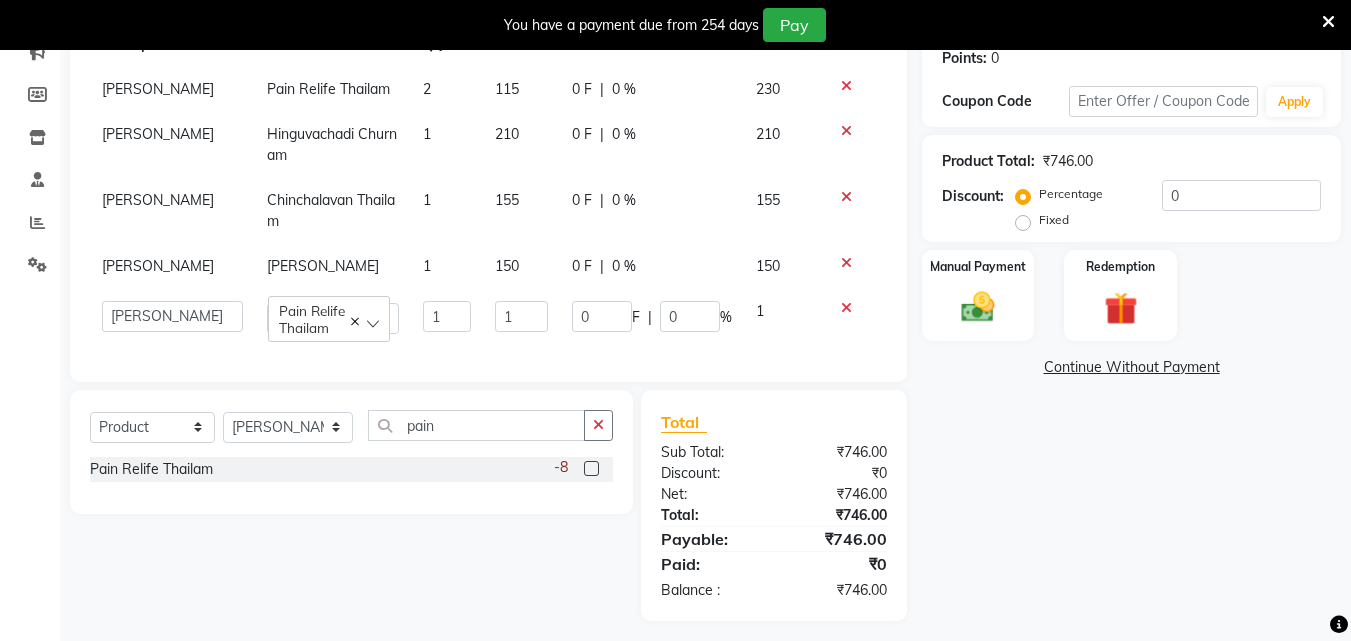 scroll, scrollTop: 359, scrollLeft: 0, axis: vertical 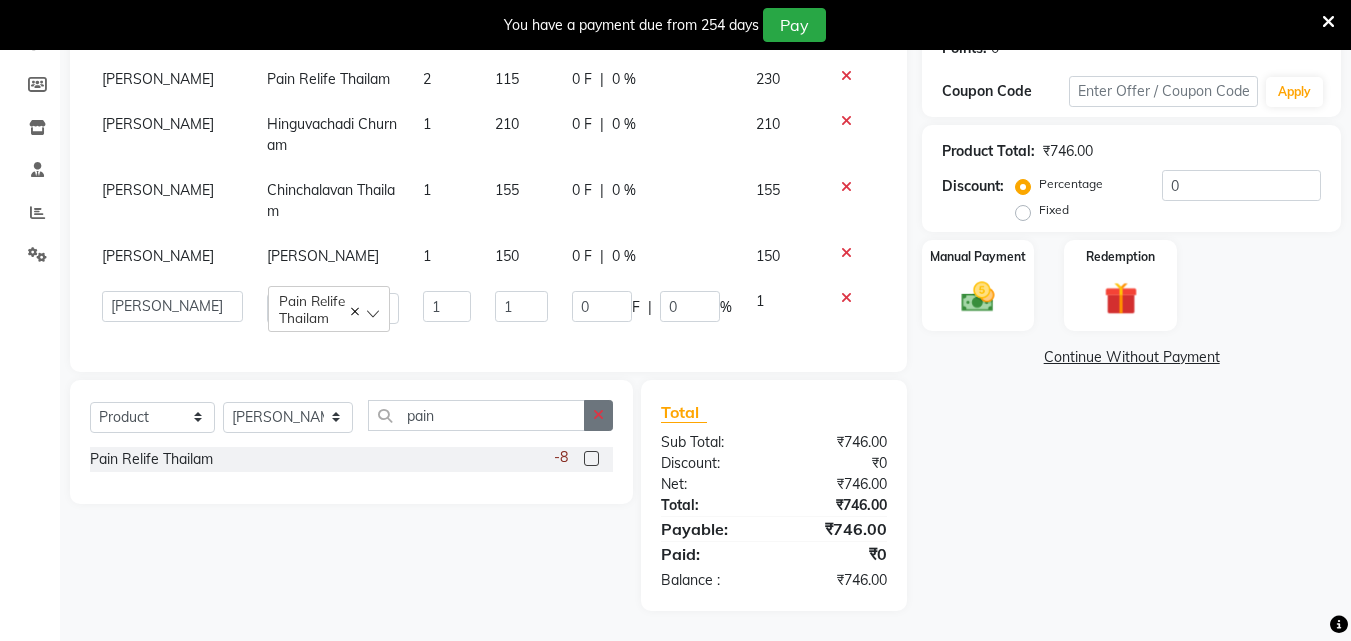 click 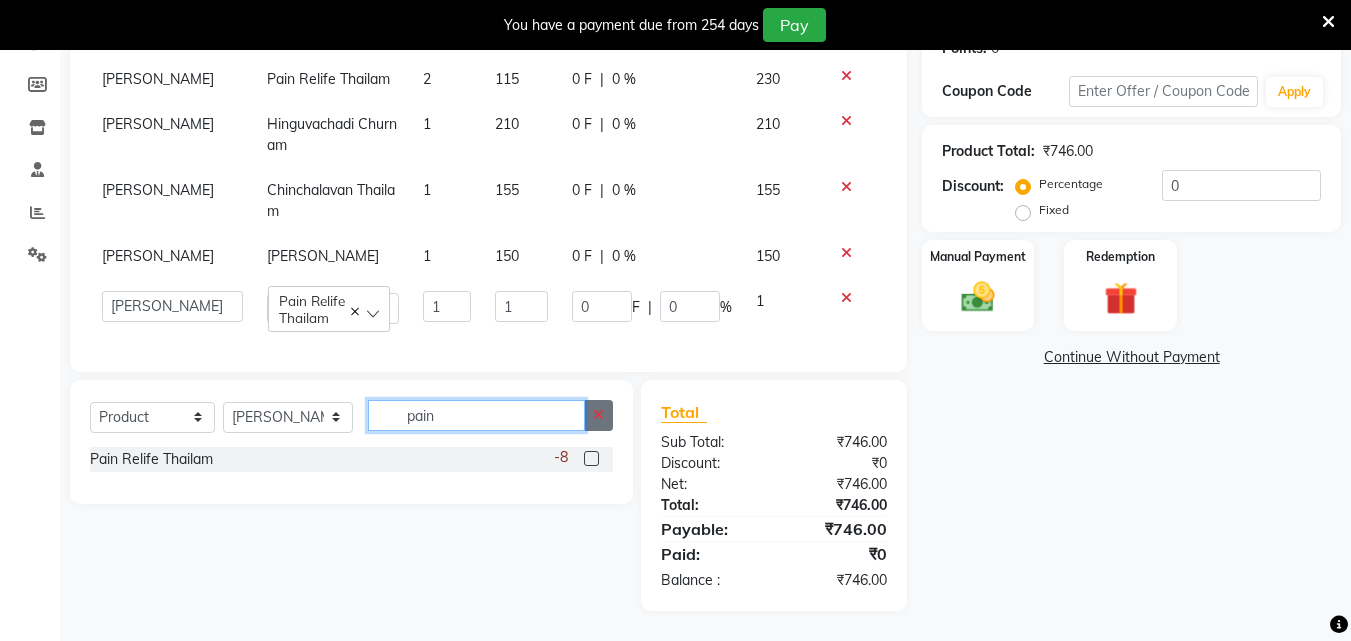type 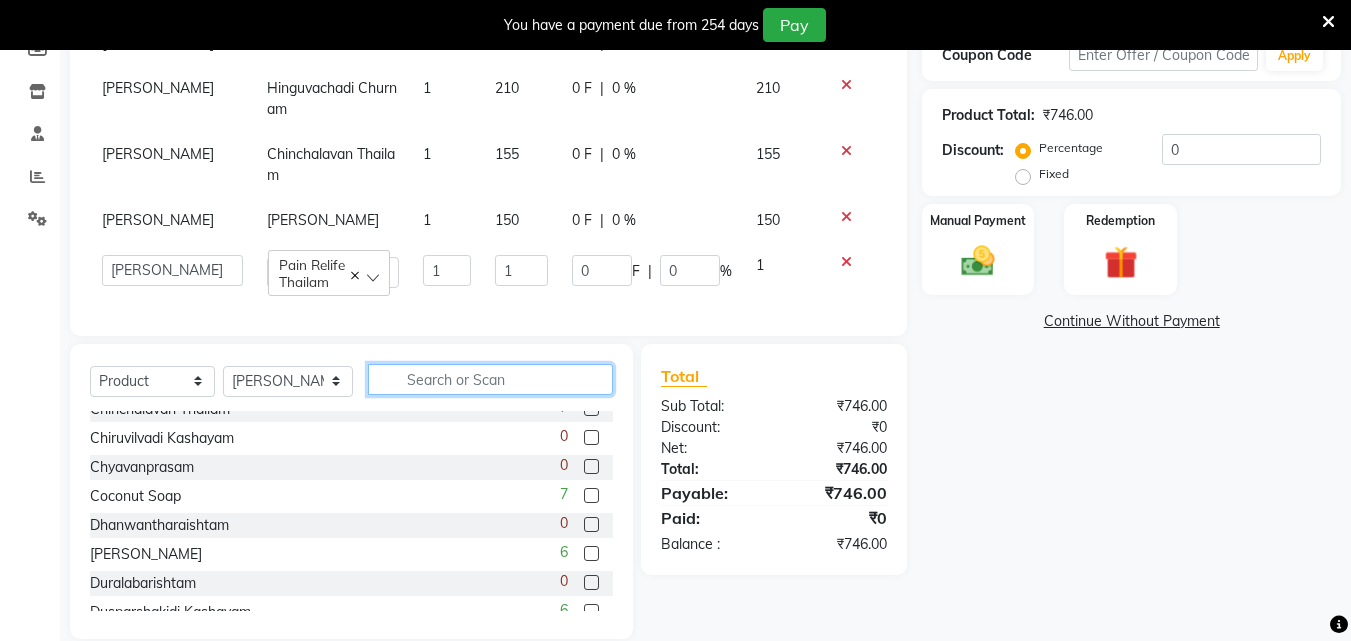 scroll, scrollTop: 300, scrollLeft: 0, axis: vertical 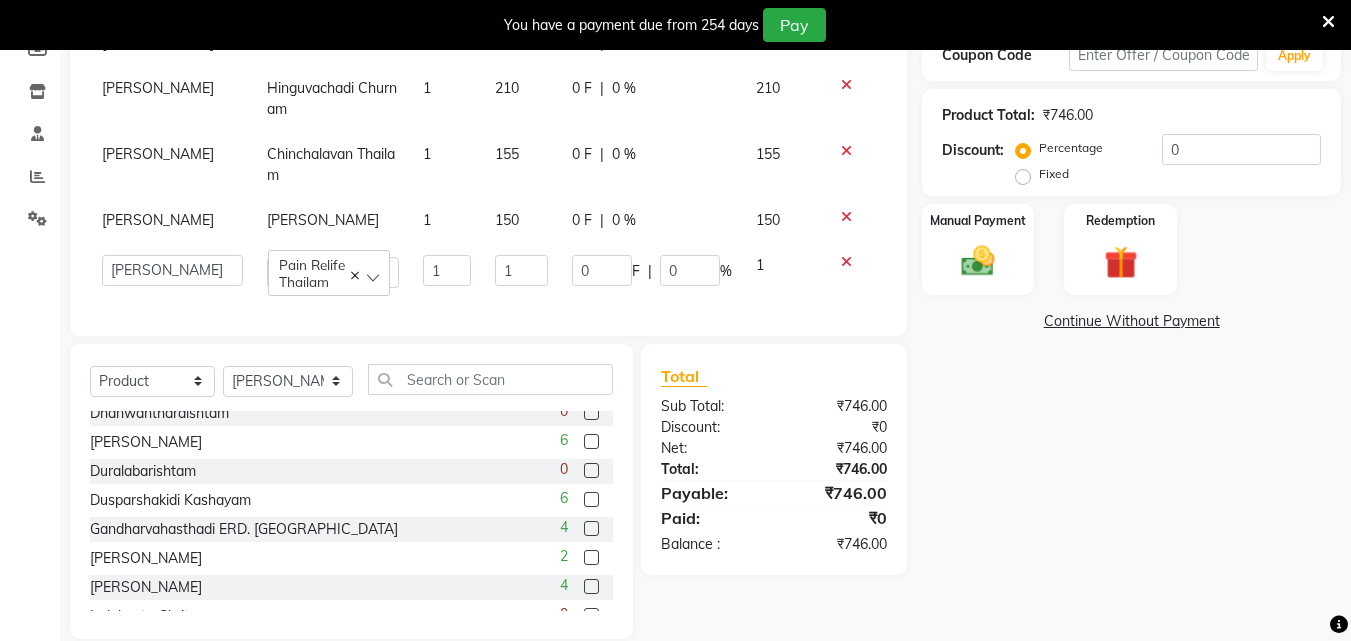 click 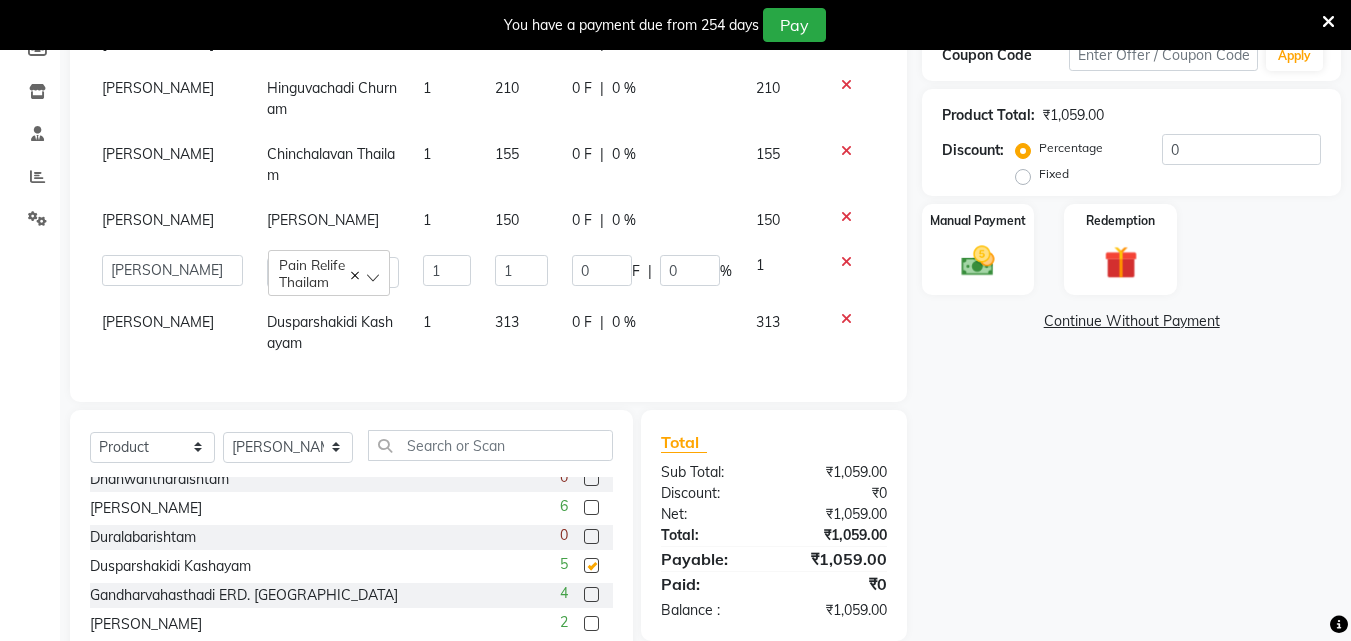 checkbox on "false" 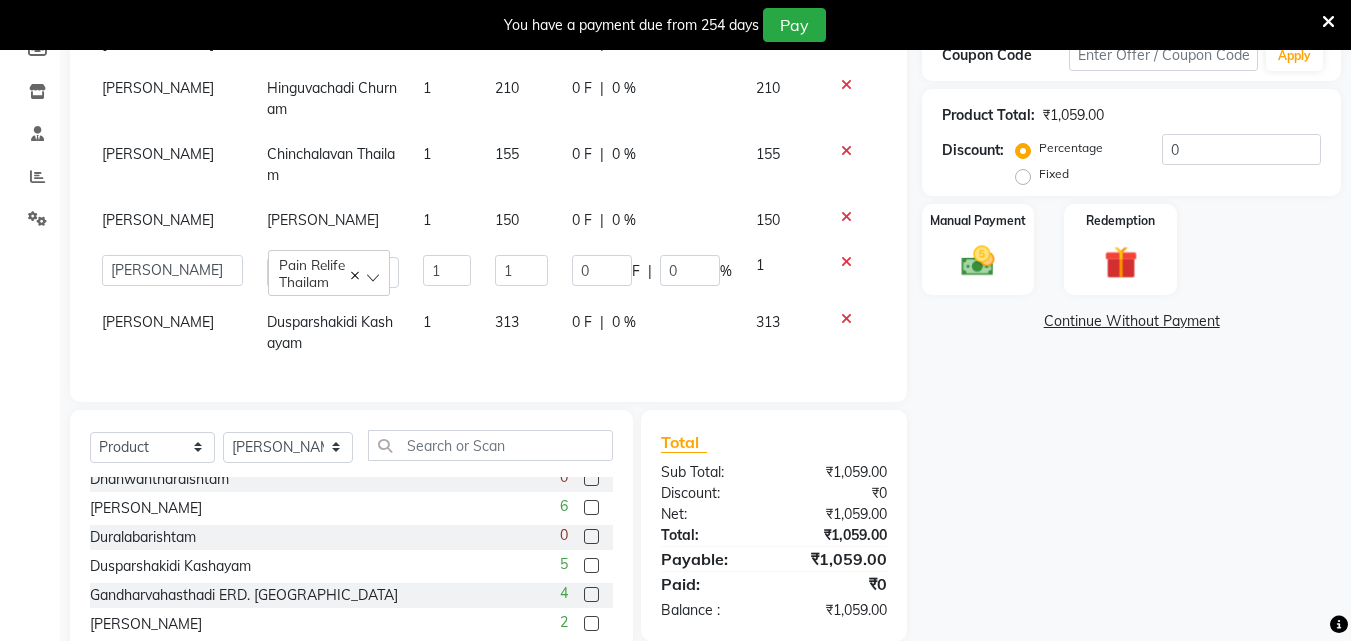 click 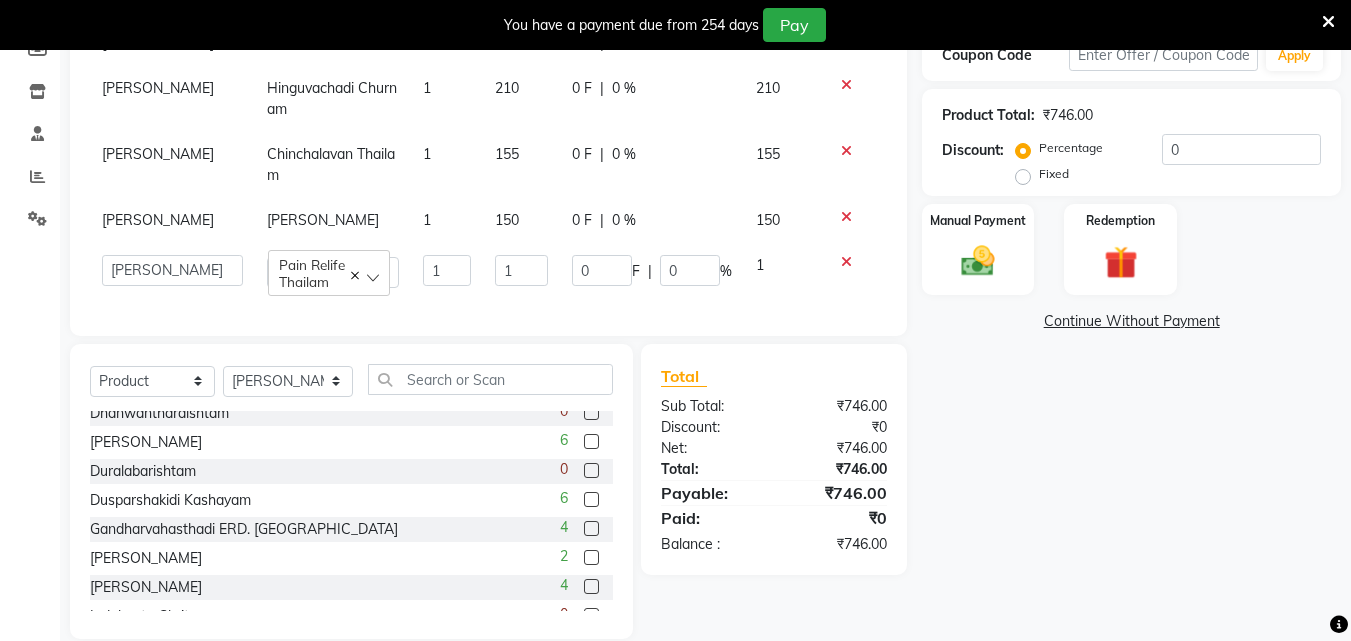 click 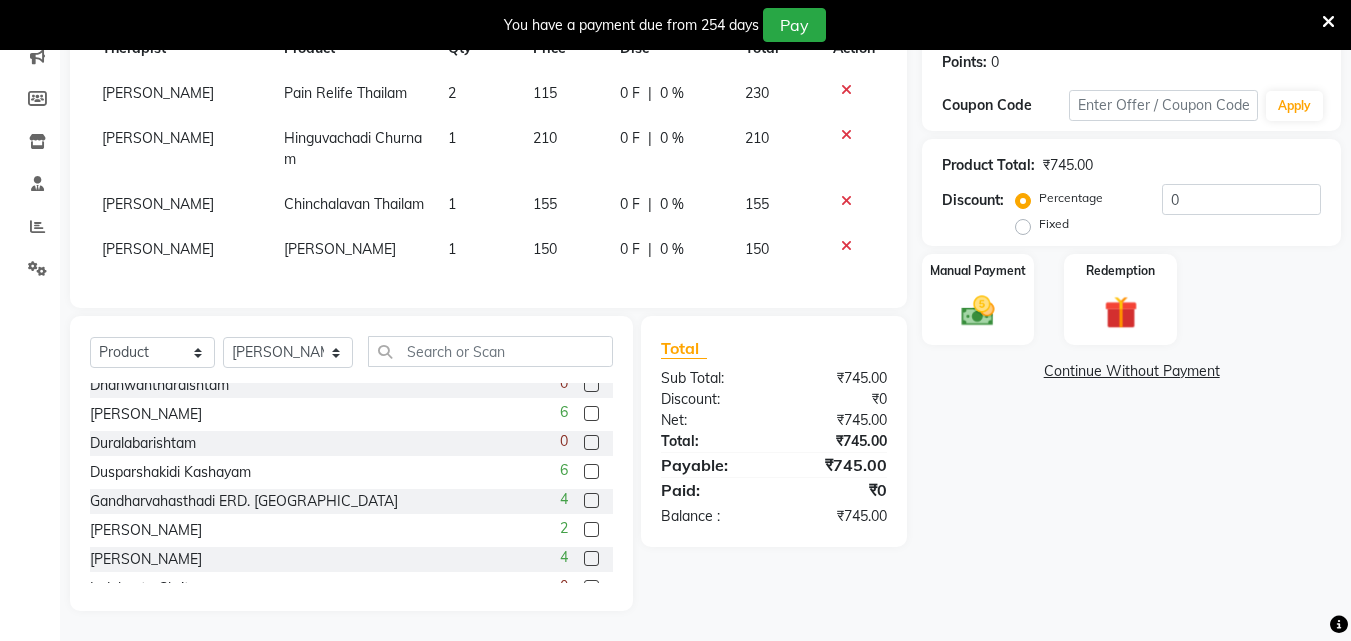 scroll, scrollTop: 0, scrollLeft: 0, axis: both 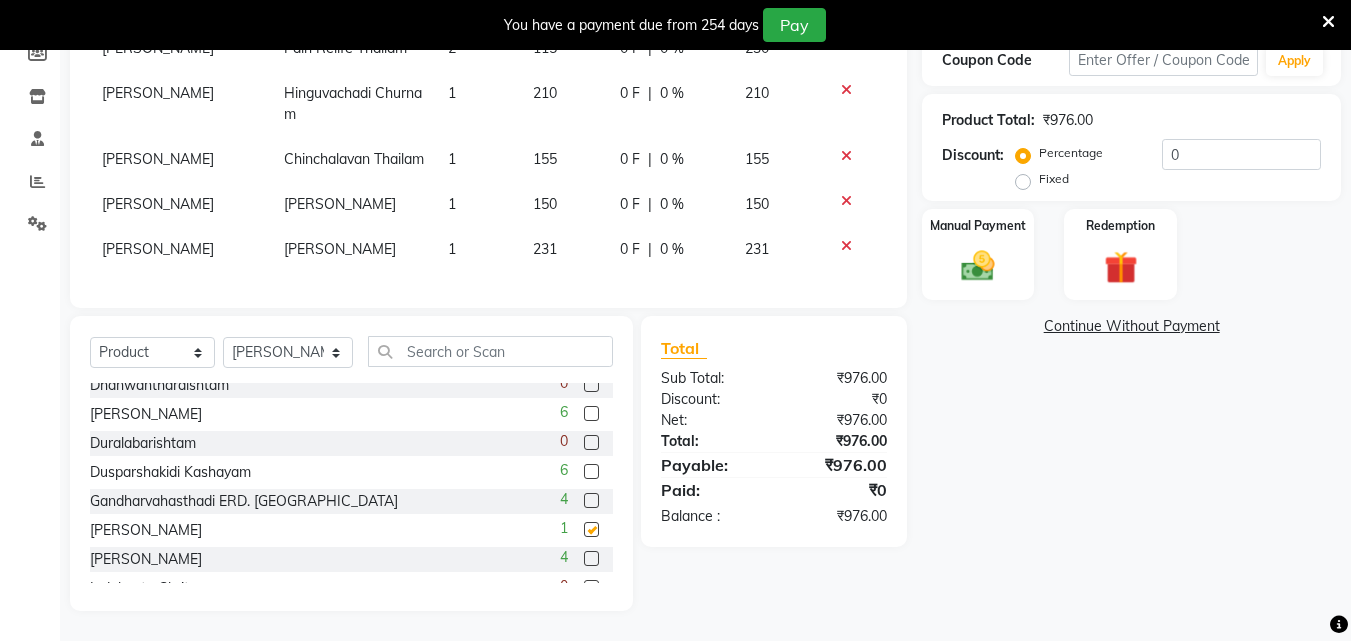 checkbox on "false" 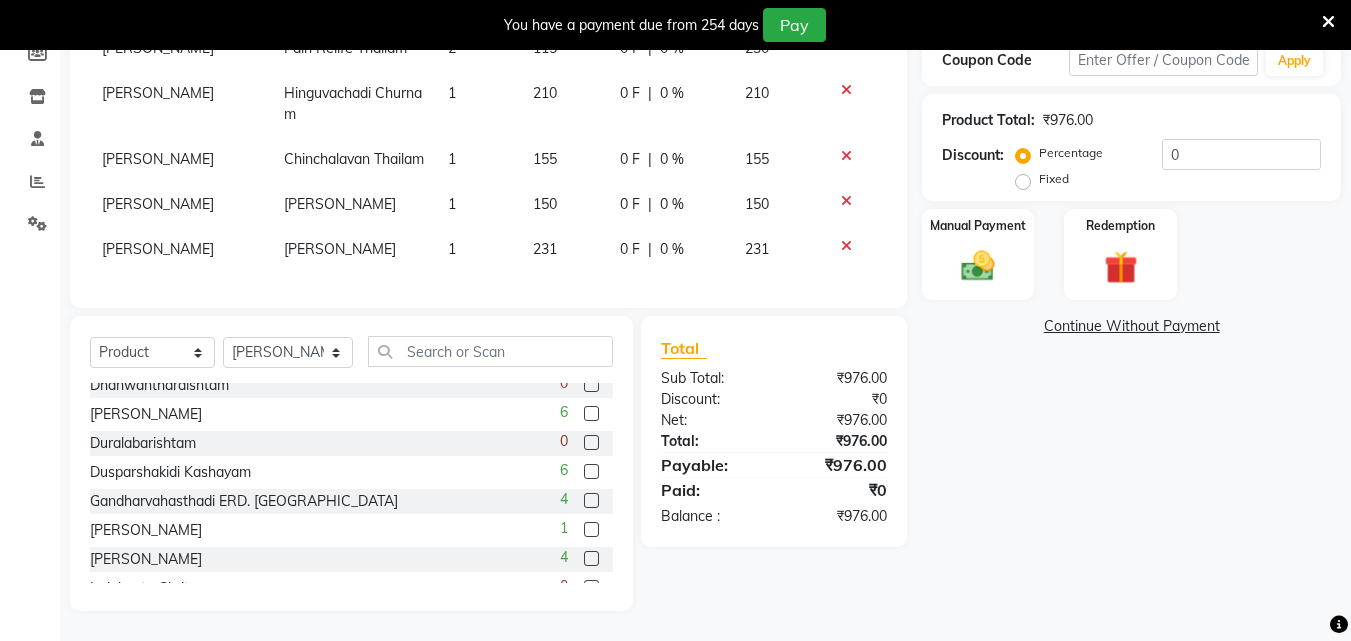 click 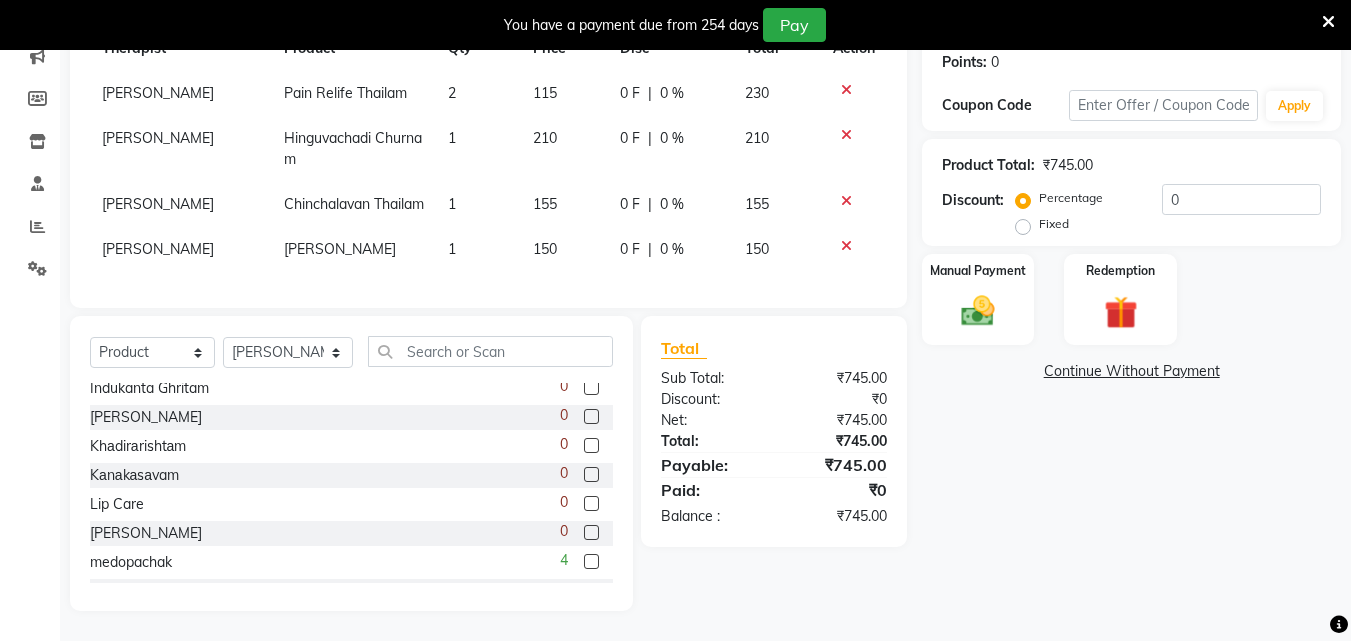 scroll, scrollTop: 600, scrollLeft: 0, axis: vertical 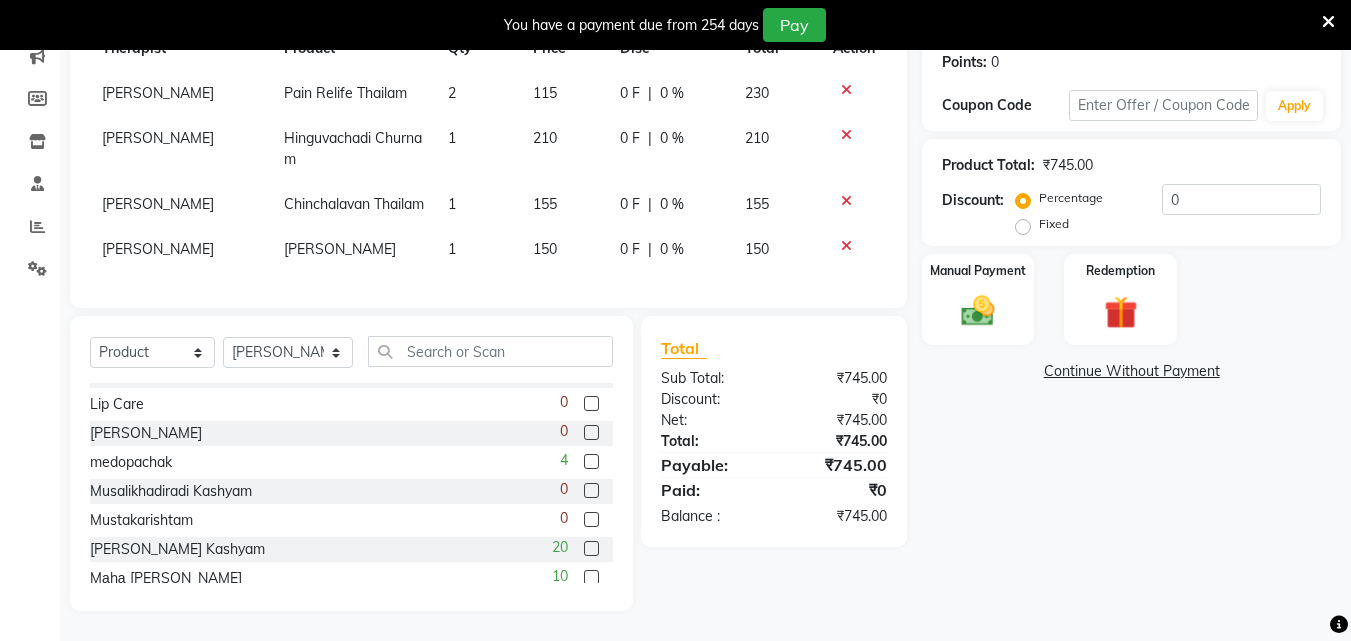 click 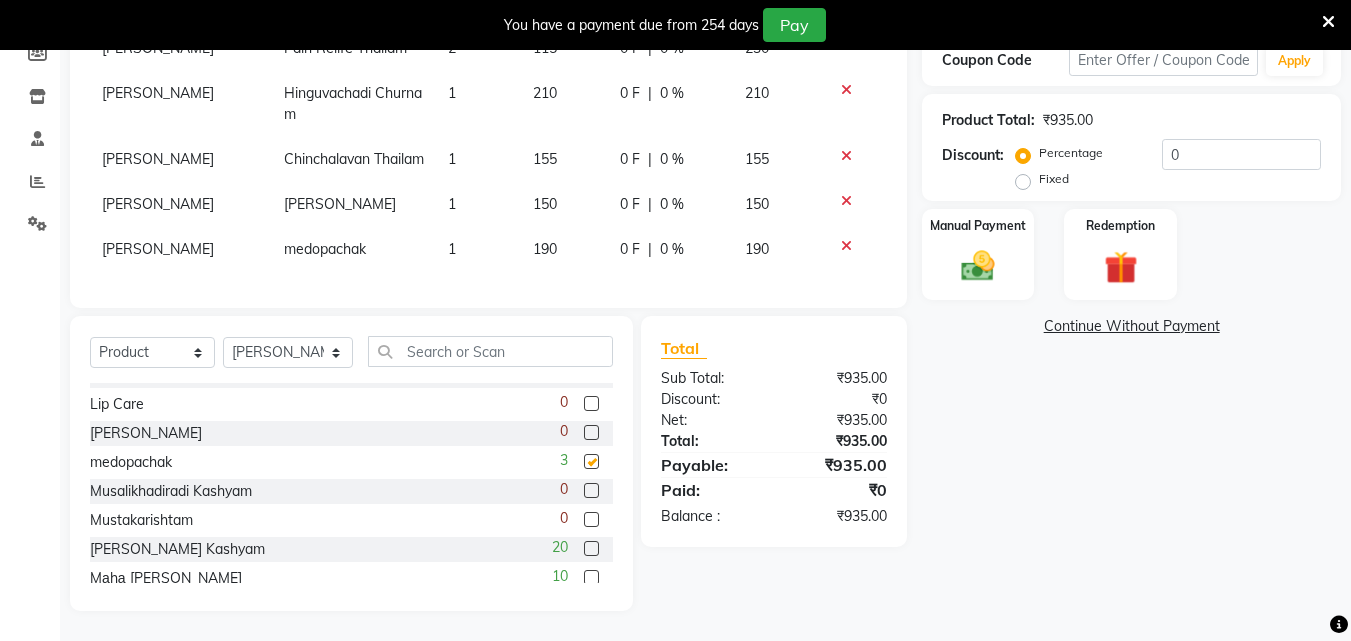 checkbox on "false" 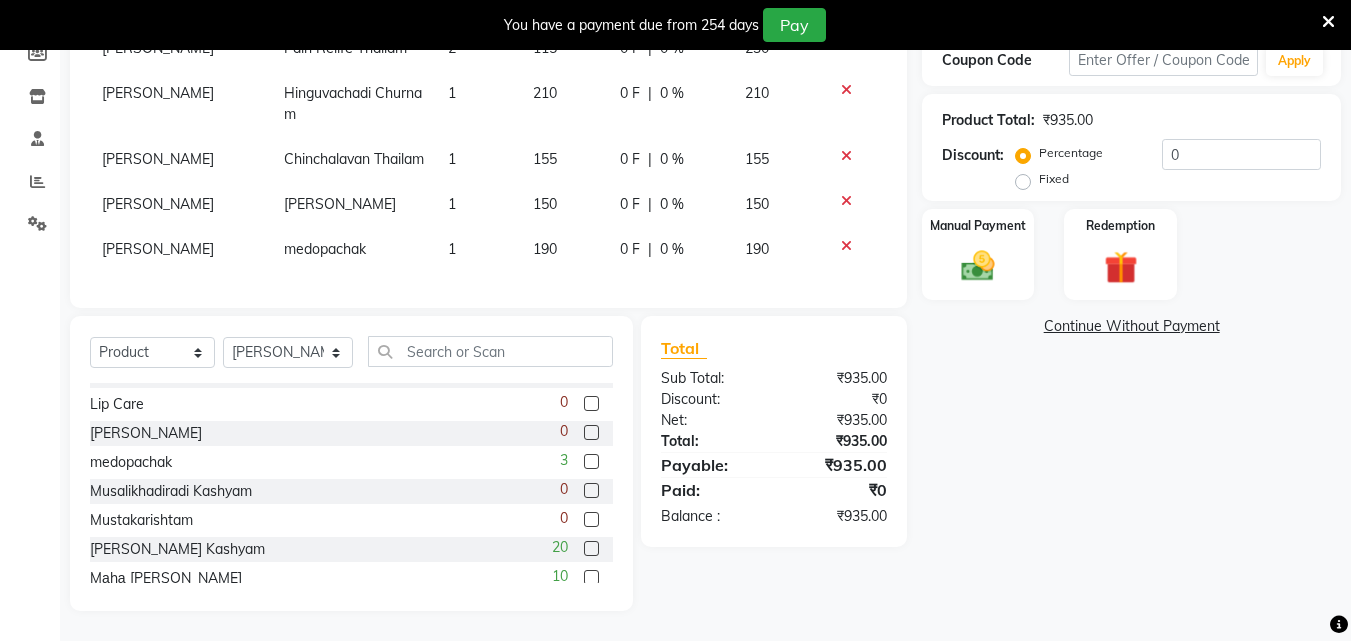 click on "190" 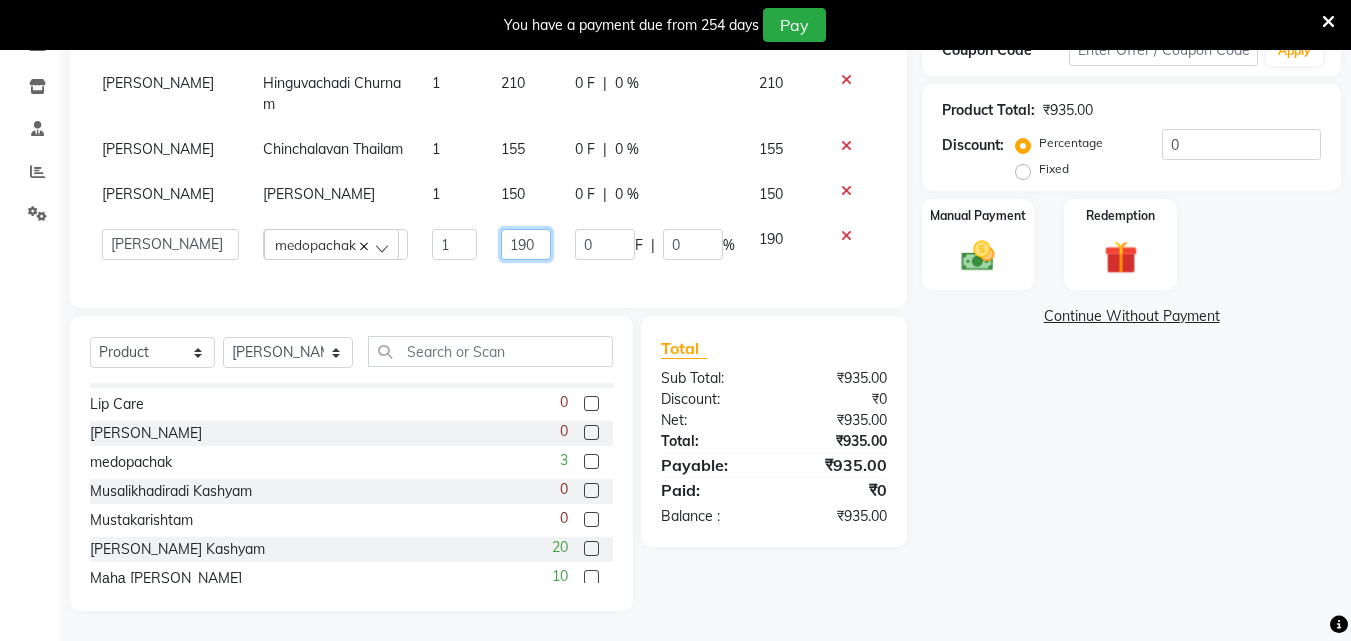 click on "190" 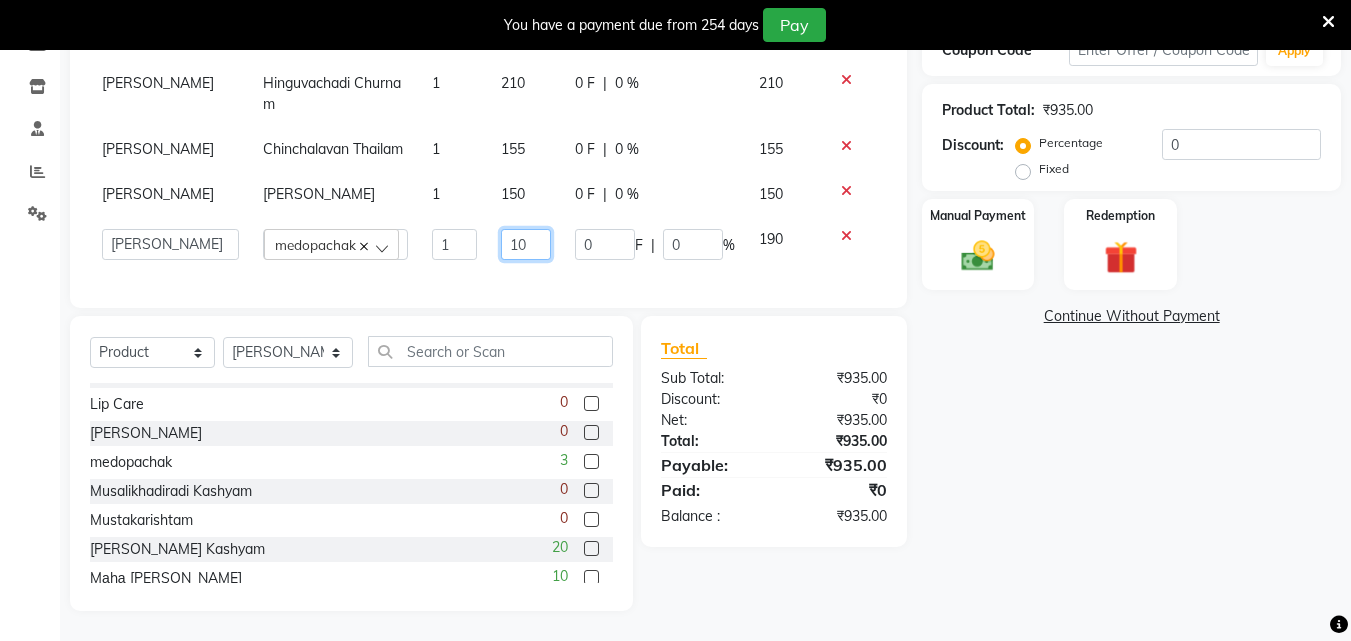 type on "160" 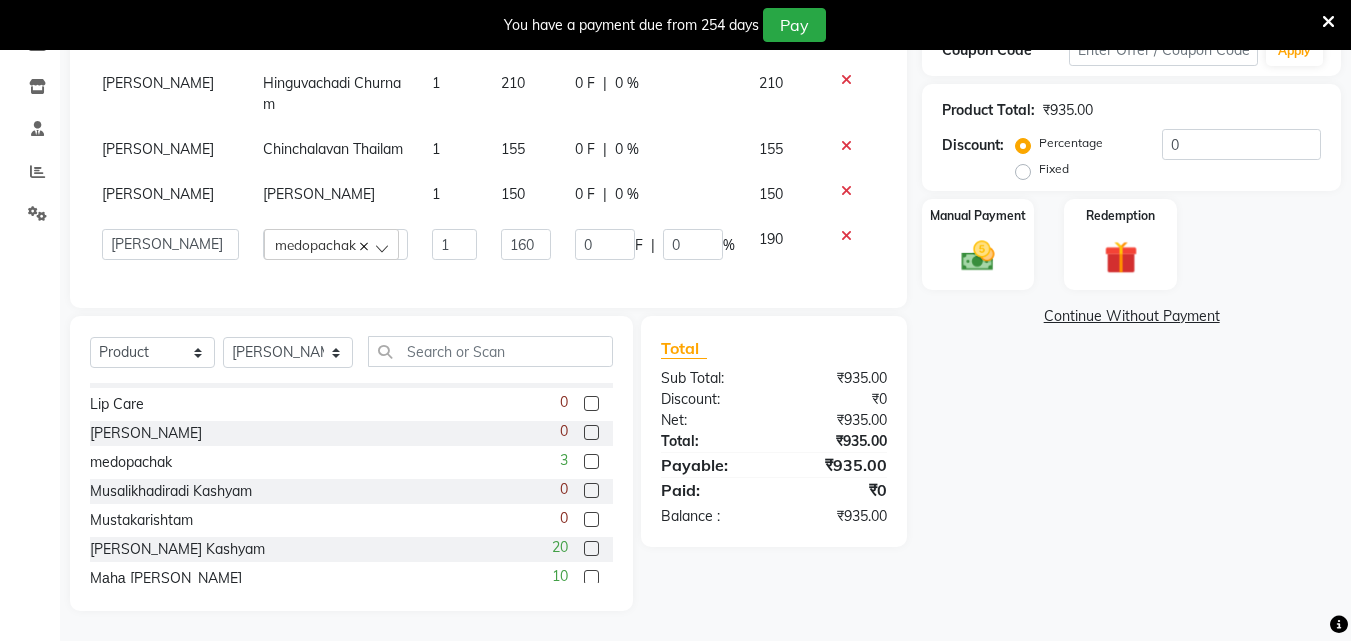 click on "Name: [PERSON_NAME] Membership:  No Active Membership  Total Visits:  1 Card on file:  0 Last Visit:   [DATE] Points:   0  Coupon Code Apply Product Total:  ₹935.00  Discount:  Percentage   Fixed  0 Manual Payment Redemption  Continue Without Payment" 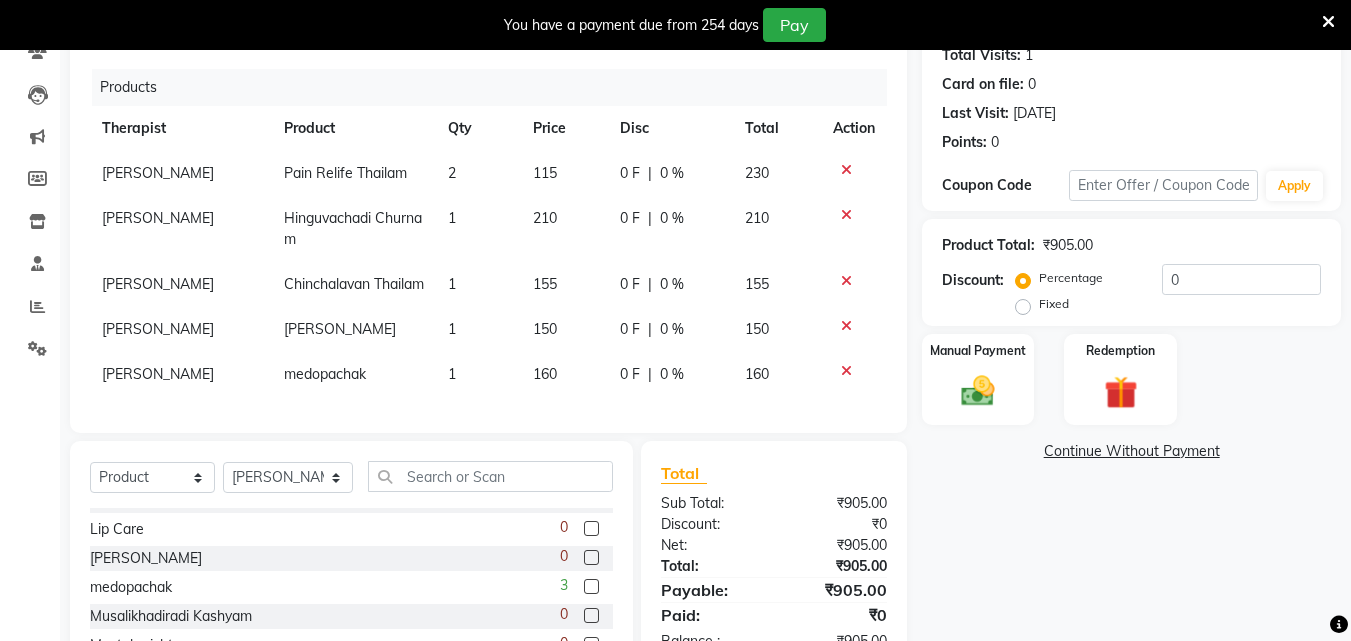 scroll, scrollTop: 411, scrollLeft: 0, axis: vertical 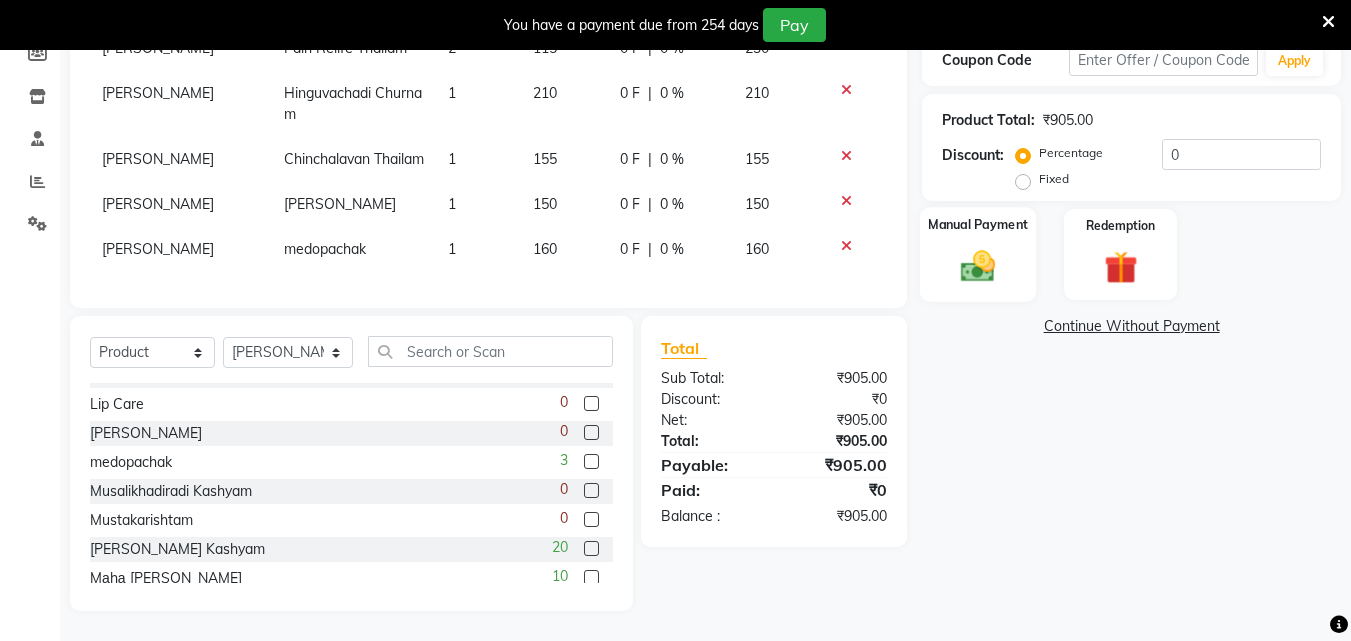 click 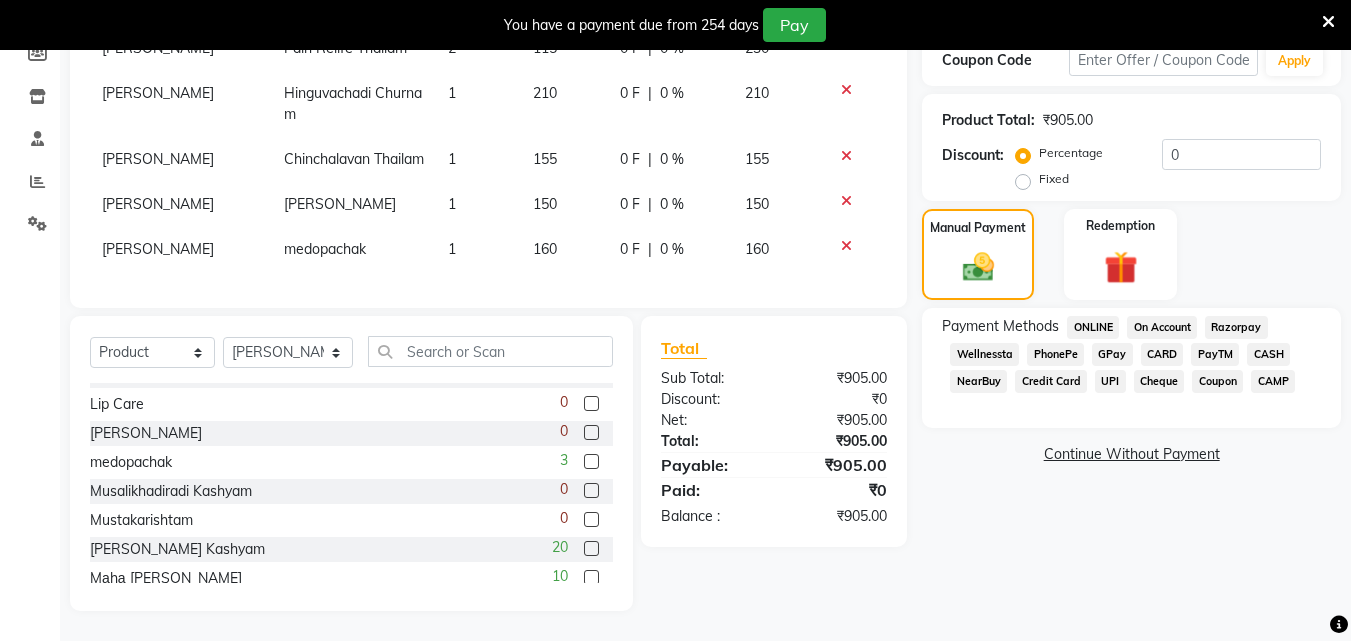 click on "CASH" 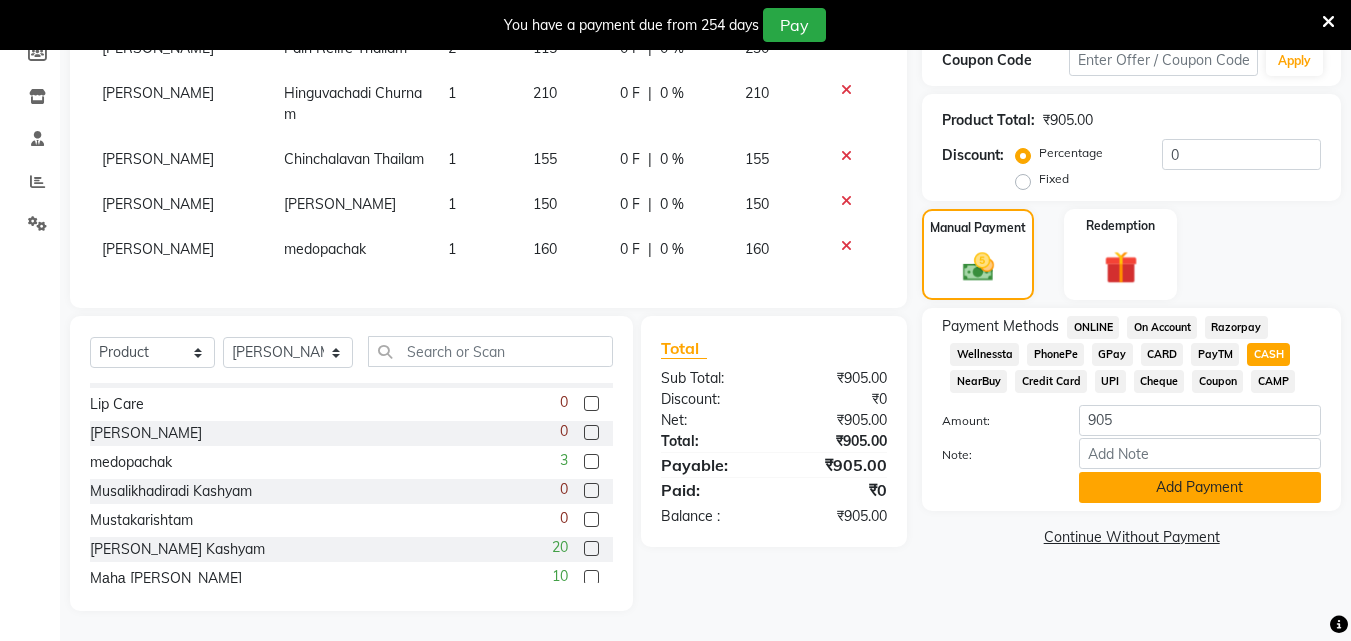 click on "Add Payment" 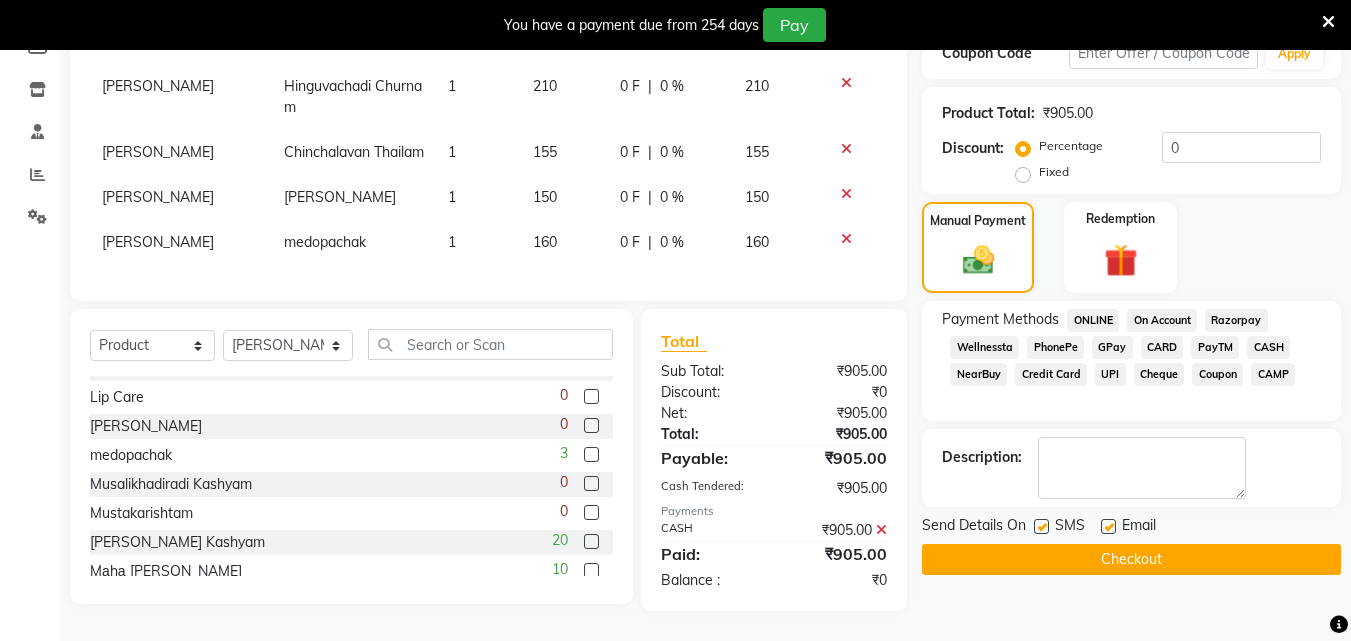 scroll, scrollTop: 418, scrollLeft: 0, axis: vertical 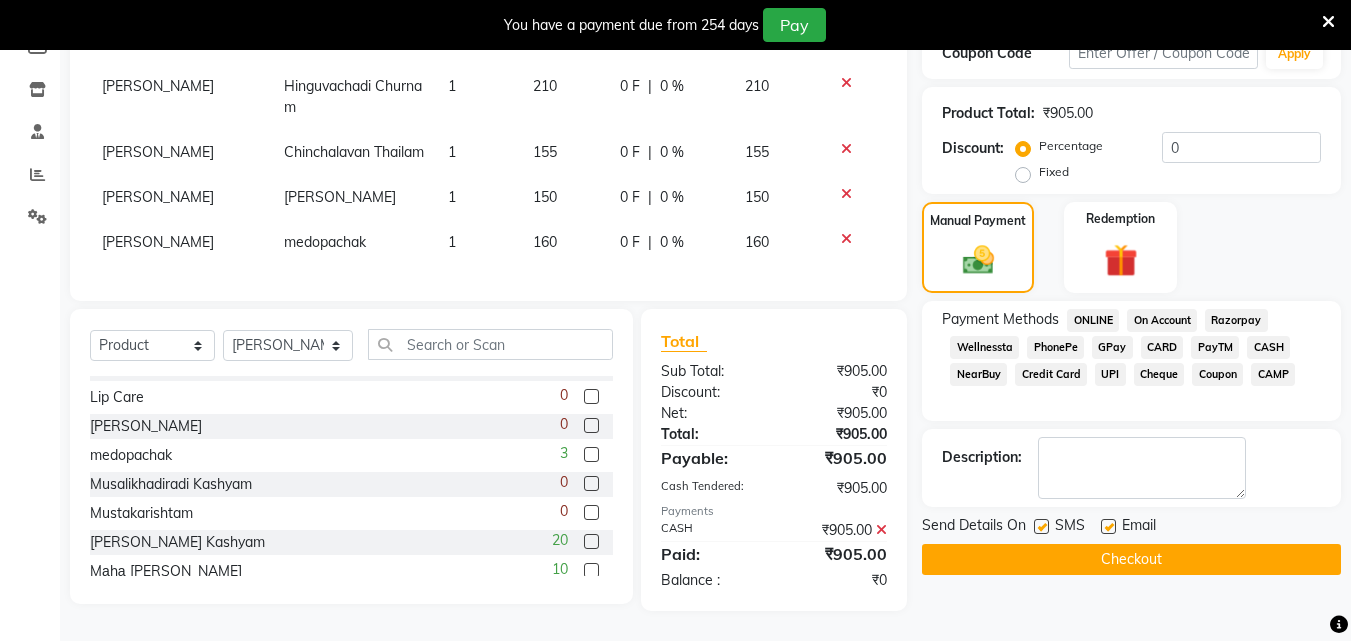 click 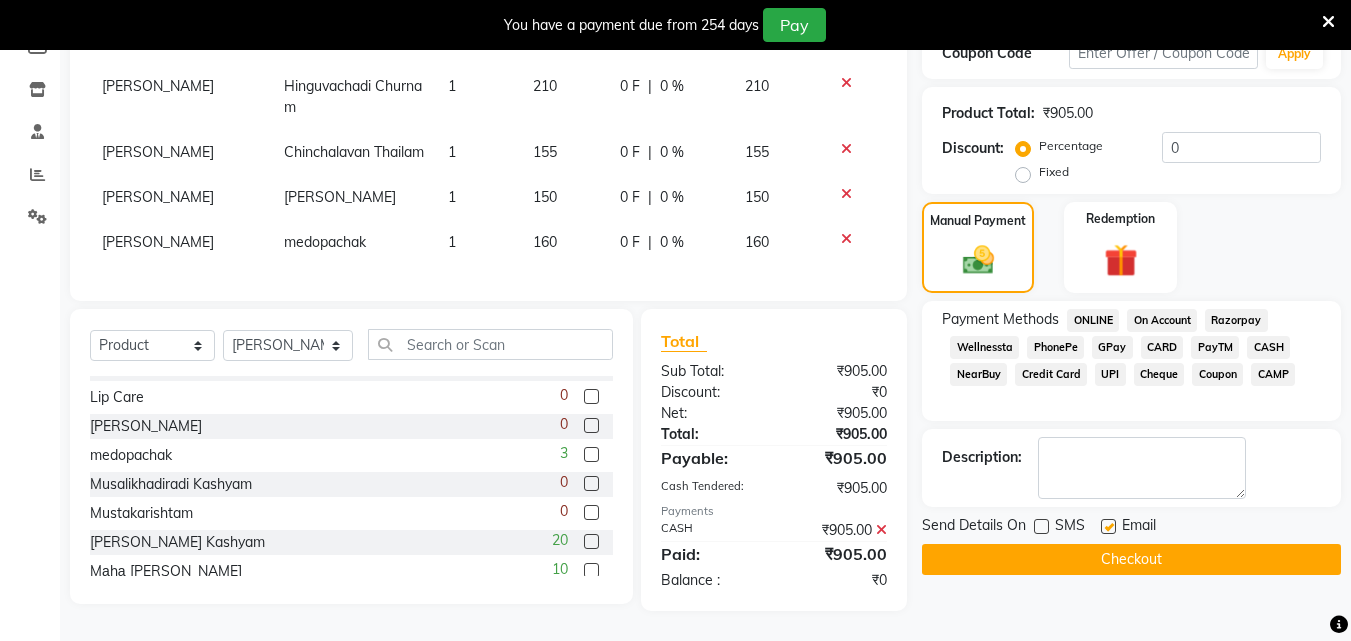 click 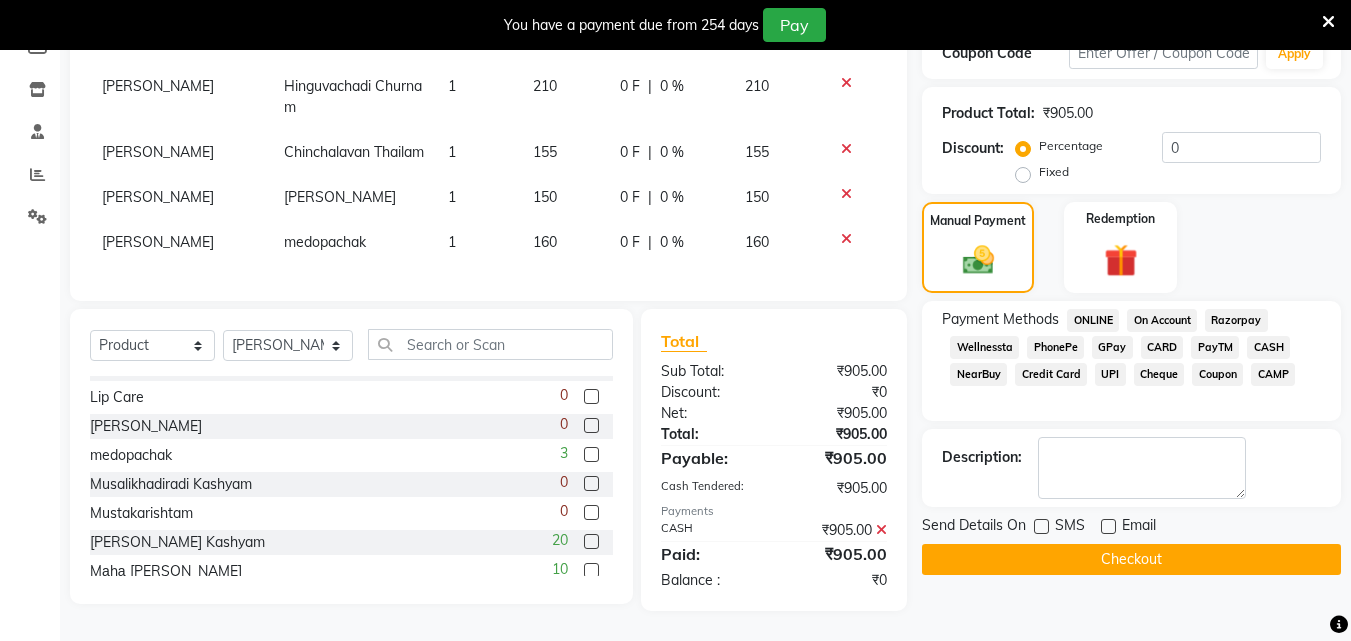 scroll, scrollTop: 418, scrollLeft: 0, axis: vertical 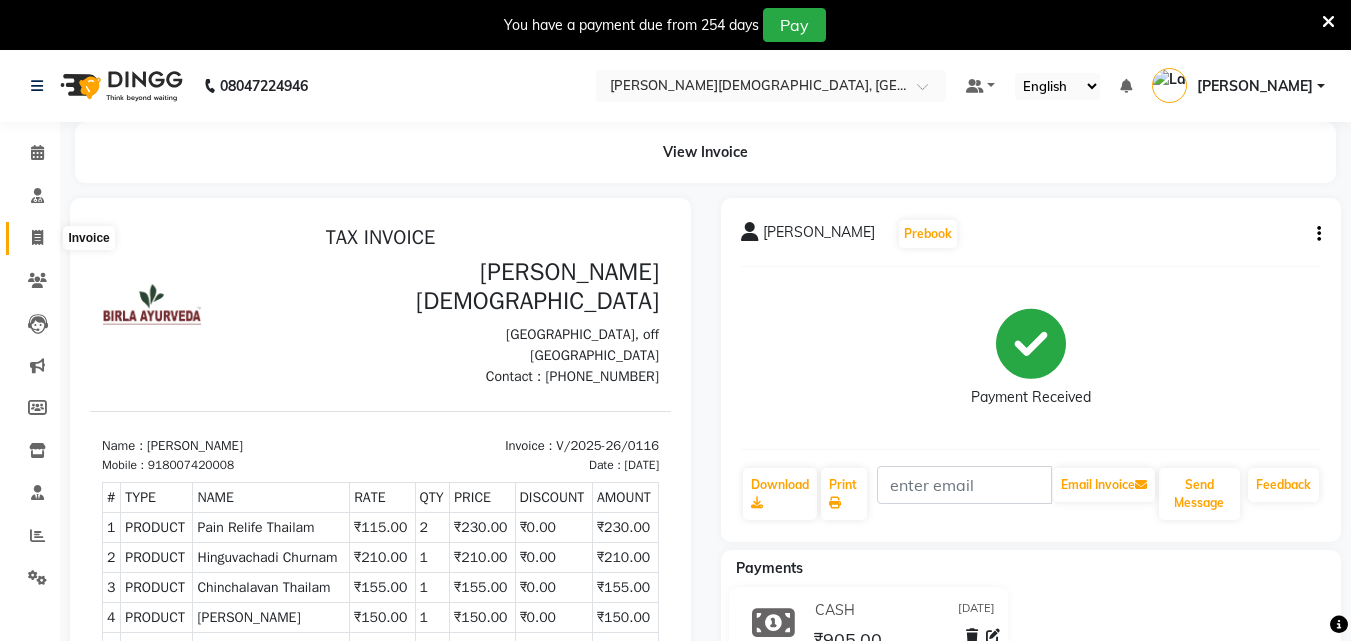 click 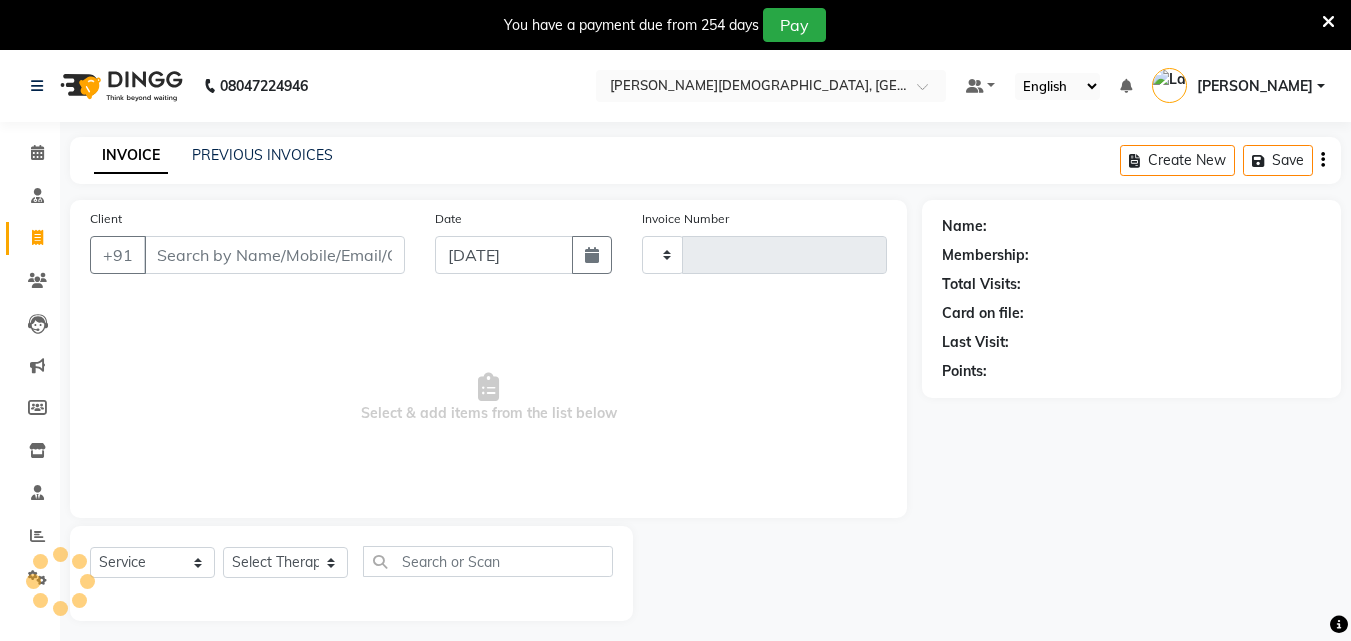 scroll, scrollTop: 50, scrollLeft: 0, axis: vertical 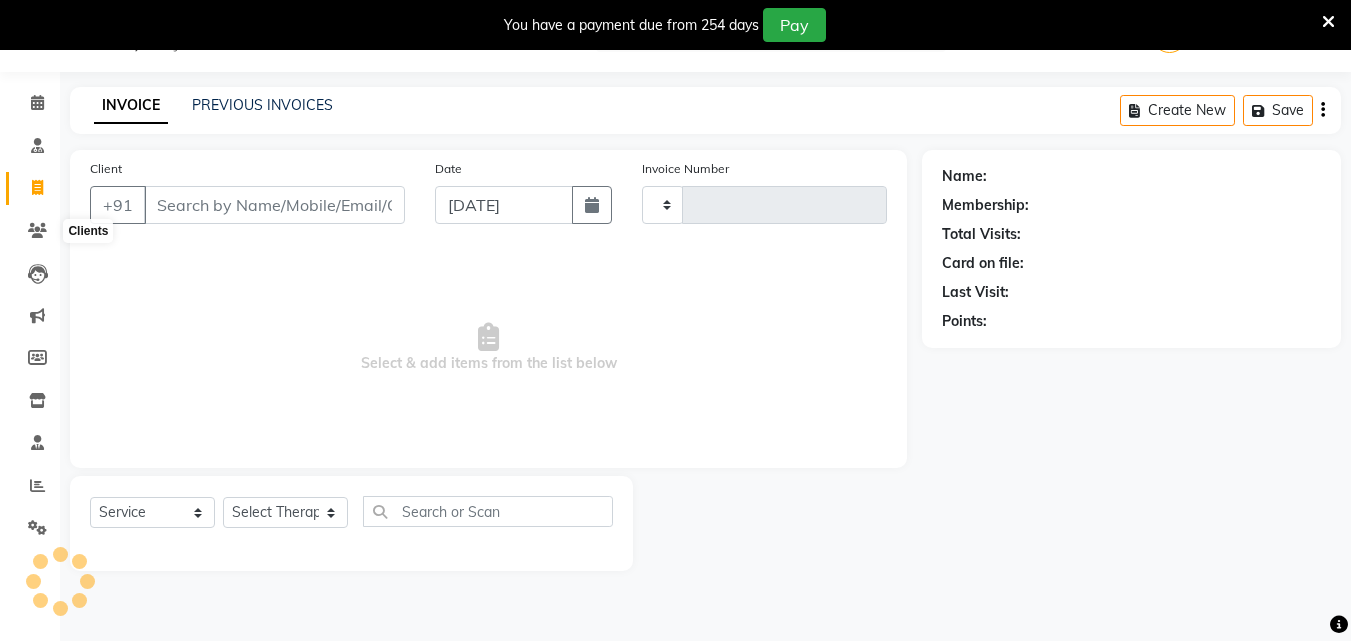 type on "0117" 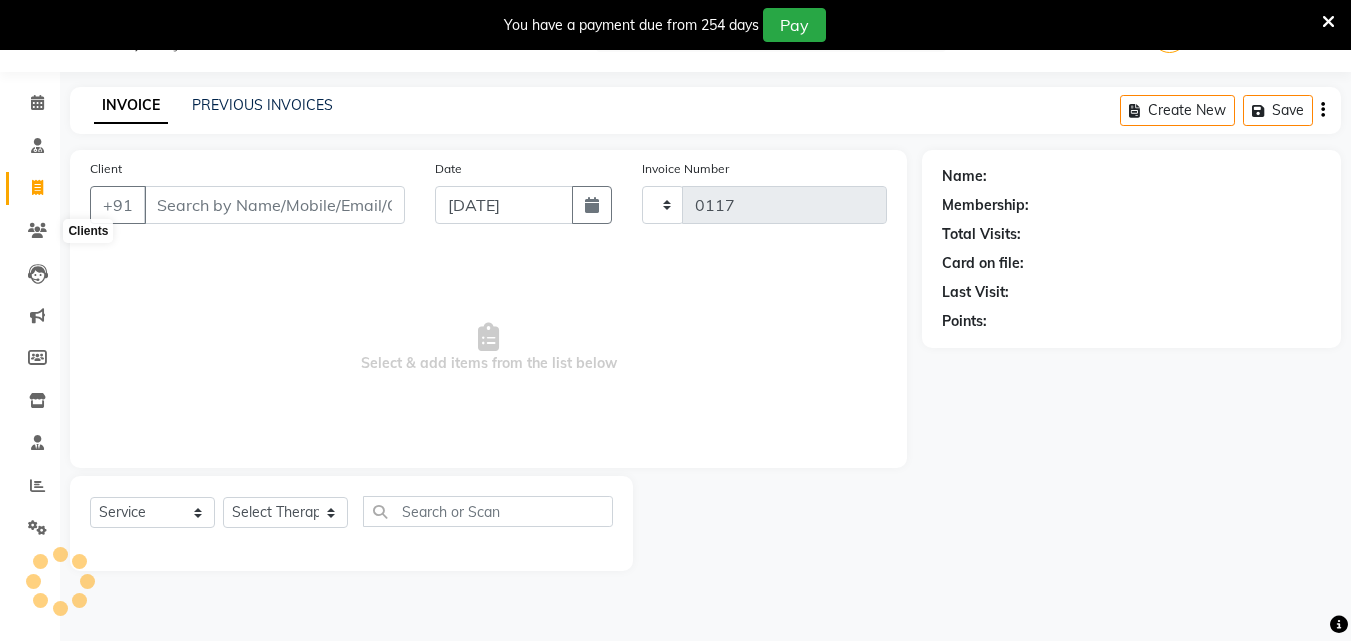 select on "6810" 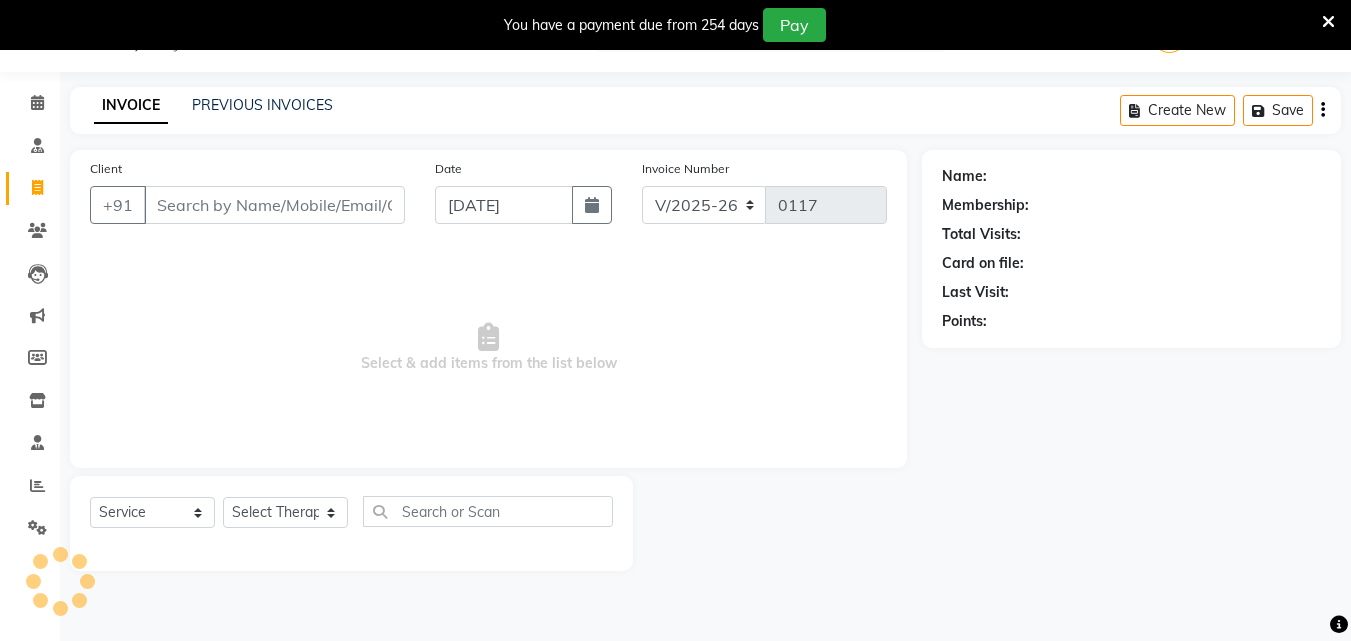 click on "Client" at bounding box center (274, 205) 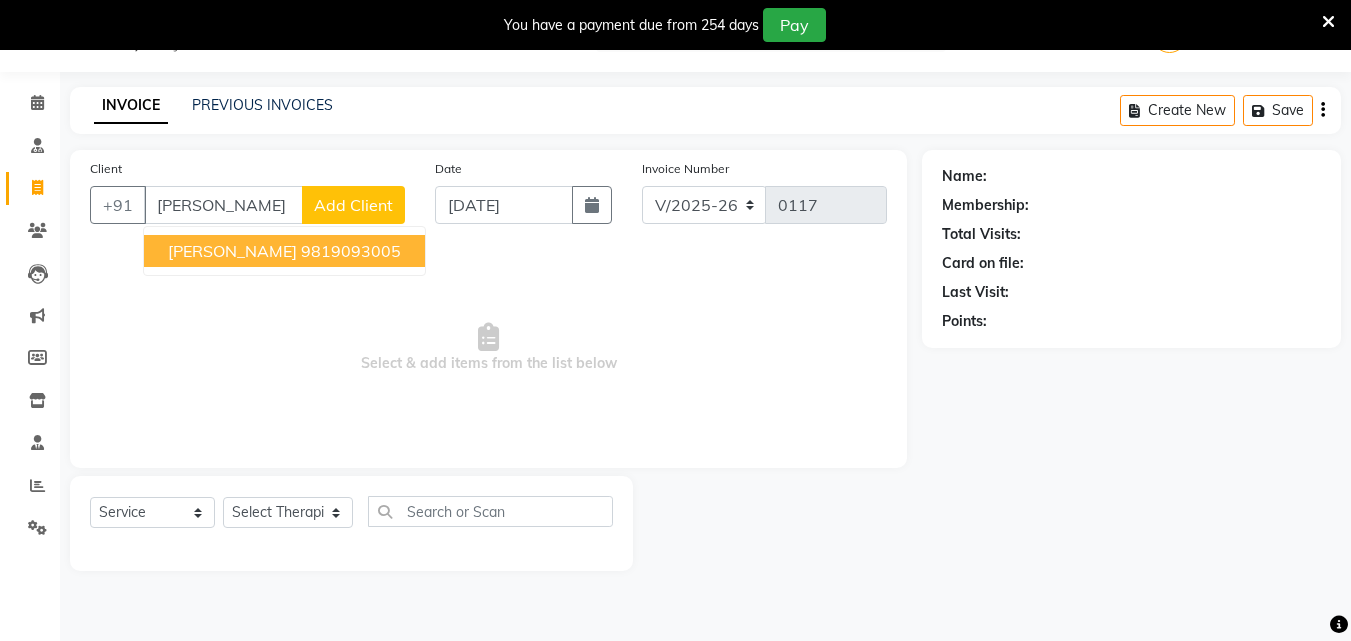 click on "[PERSON_NAME]" at bounding box center [232, 251] 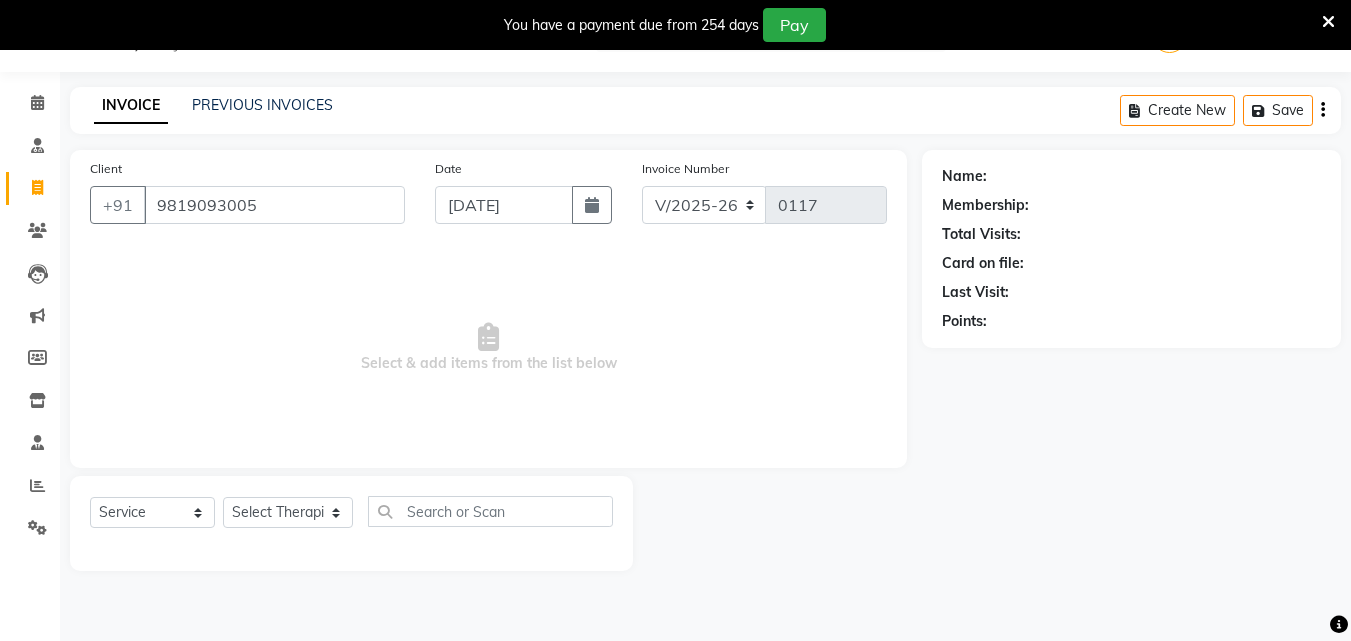 type on "9819093005" 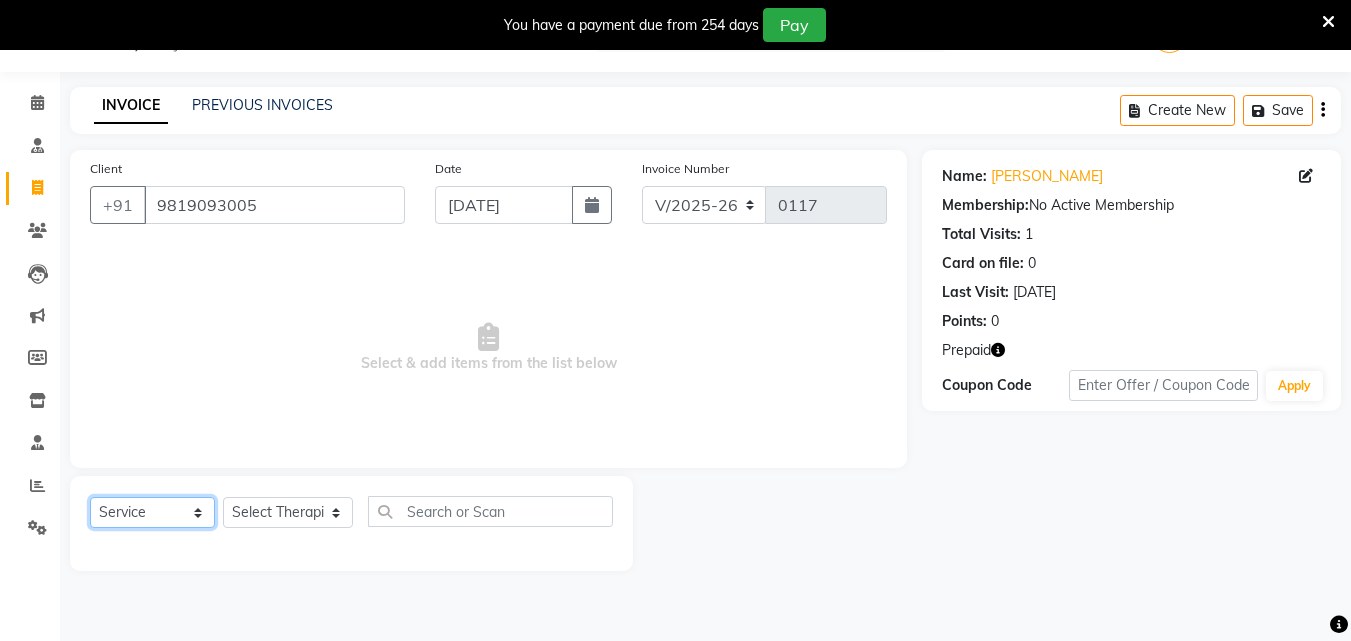 click on "Select  Service  Product  Membership  Package Voucher Prepaid Gift Card" 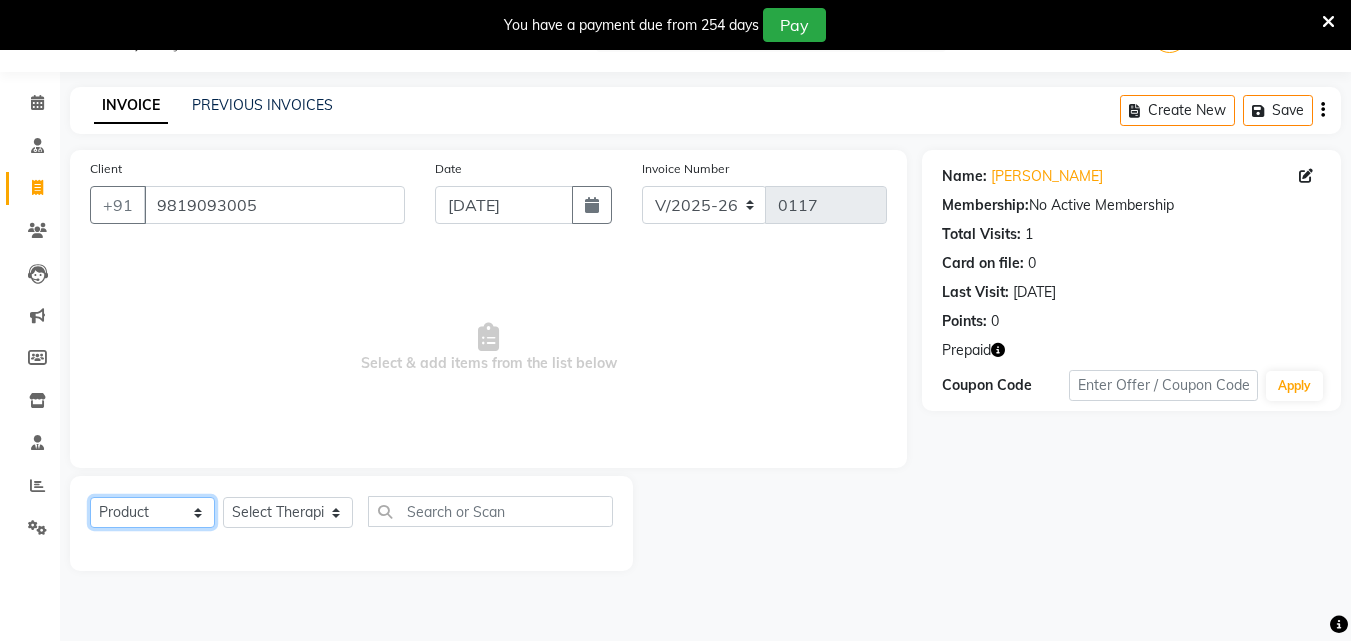 click on "Select  Service  Product  Membership  Package Voucher Prepaid Gift Card" 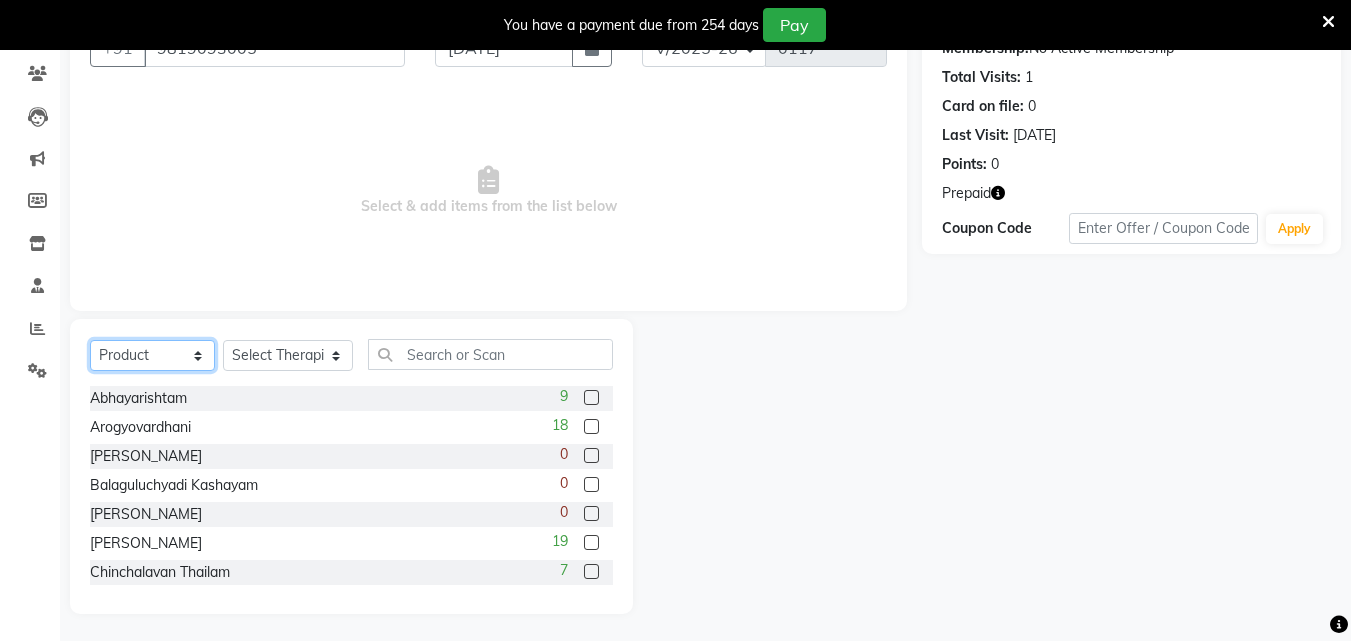 scroll, scrollTop: 210, scrollLeft: 0, axis: vertical 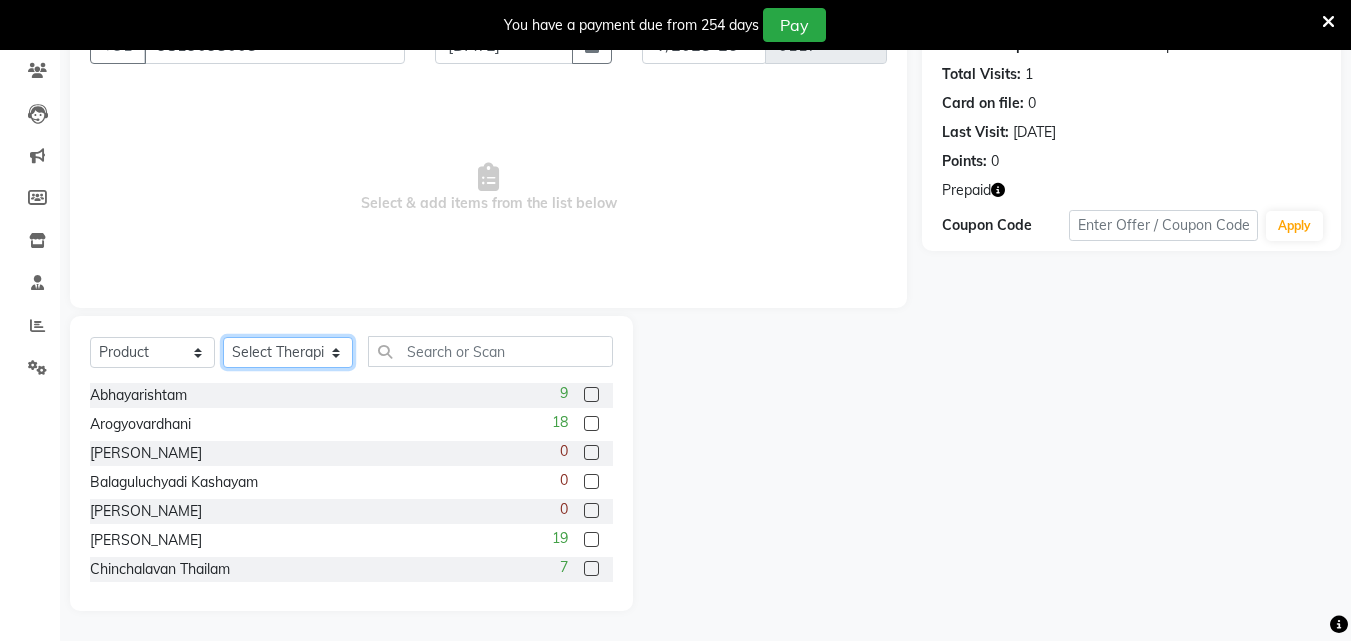 click on "Select Therapist [PERSON_NAME] [PERSON_NAME] [PERSON_NAME] [PERSON_NAME] [PERSON_NAME]  [PERSON_NAME] Bibina [PERSON_NAME] [PERSON_NAME] Dr. [PERSON_NAME] [PERSON_NAME] Dr. [PERSON_NAME] Dr mamta [PERSON_NAME] [PERSON_NAME] [PERSON_NAME] [PERSON_NAME] [PERSON_NAME] [PERSON_NAME] Leenamol Pooja [PERSON_NAME] Mishra [PERSON_NAME] [PERSON_NAME] [PERSON_NAME] G [PERSON_NAME] [PERSON_NAME] K M [PERSON_NAME] K [PERSON_NAME] [PERSON_NAME] Suddheesh K K [PERSON_NAME] [PERSON_NAME]  Swati [PERSON_NAME] [PERSON_NAME] [PERSON_NAME]" 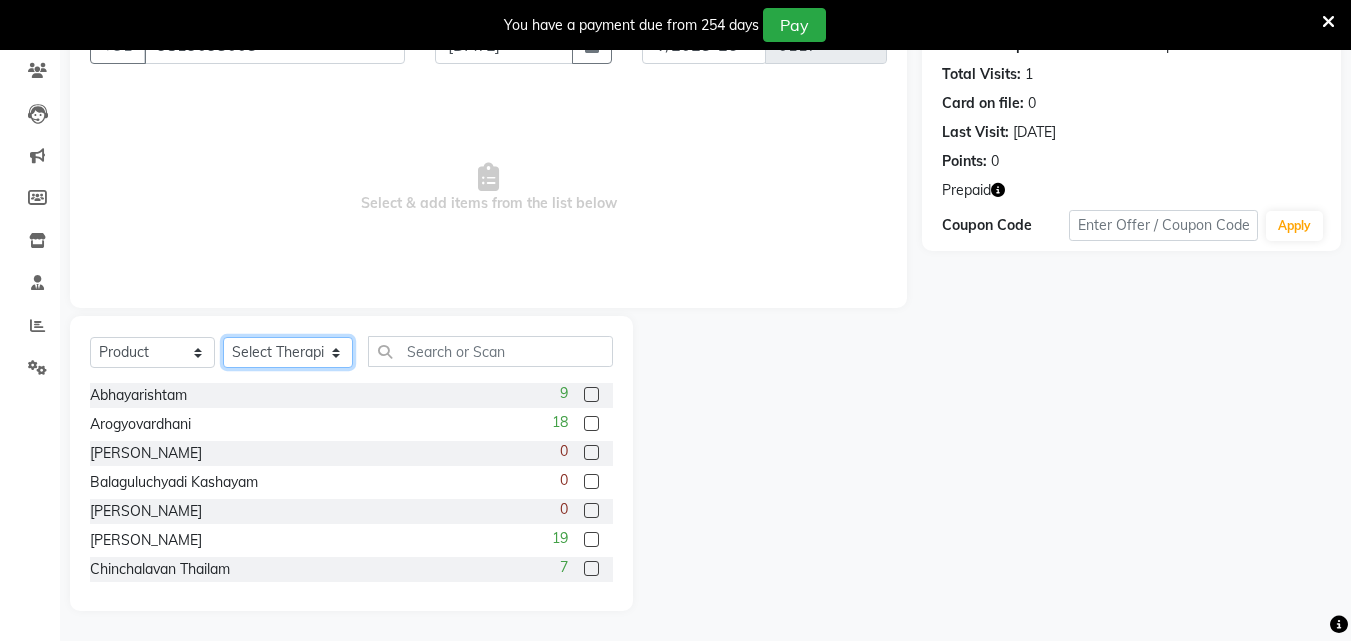 select on "71913" 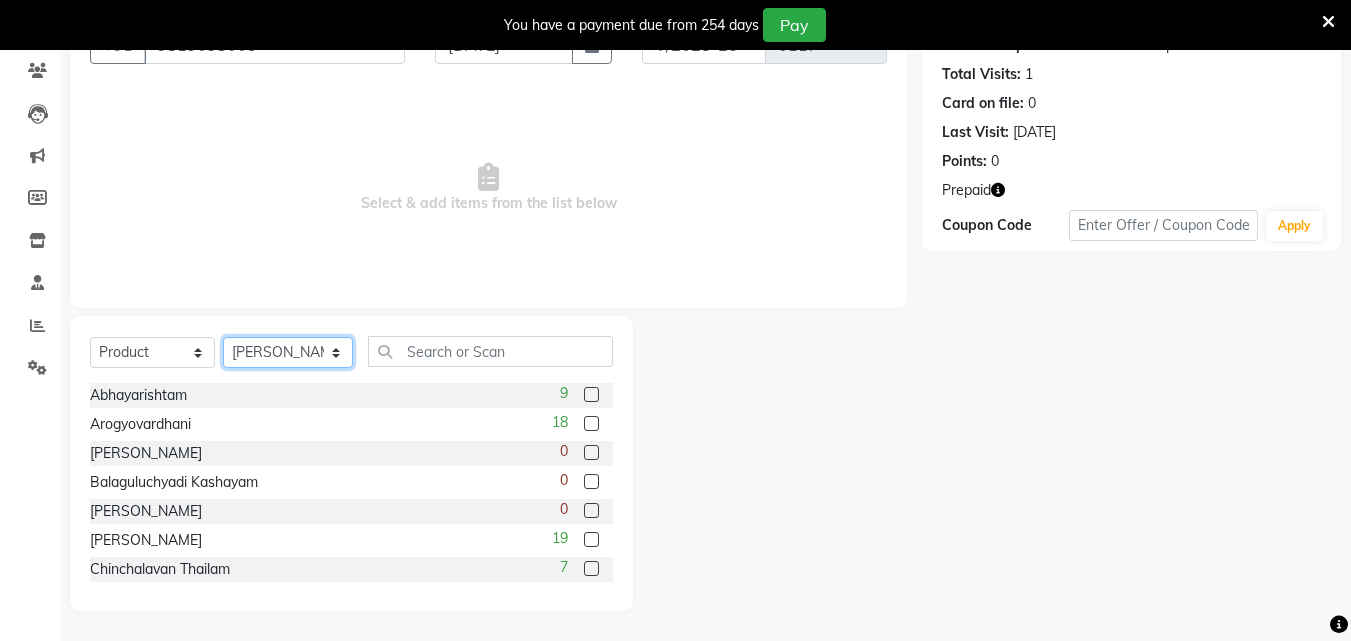 click on "Select Therapist [PERSON_NAME] [PERSON_NAME] [PERSON_NAME] [PERSON_NAME] [PERSON_NAME]  [PERSON_NAME] Bibina [PERSON_NAME] [PERSON_NAME] Dr. [PERSON_NAME] [PERSON_NAME] Dr. [PERSON_NAME] Dr mamta [PERSON_NAME] [PERSON_NAME] [PERSON_NAME] [PERSON_NAME] [PERSON_NAME] [PERSON_NAME] Leenamol Pooja [PERSON_NAME] Mishra [PERSON_NAME] [PERSON_NAME] [PERSON_NAME] G [PERSON_NAME] [PERSON_NAME] K M [PERSON_NAME] K [PERSON_NAME] [PERSON_NAME] Suddheesh K K [PERSON_NAME] [PERSON_NAME]  Swati [PERSON_NAME] [PERSON_NAME] [PERSON_NAME]" 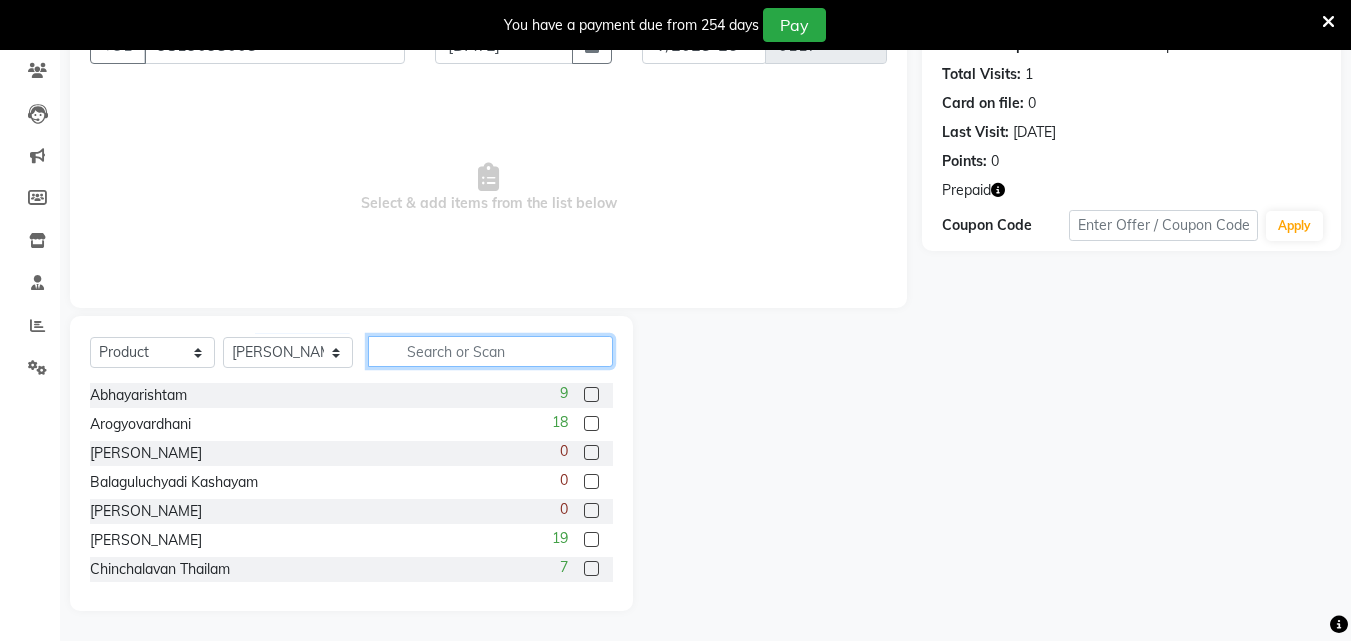 click 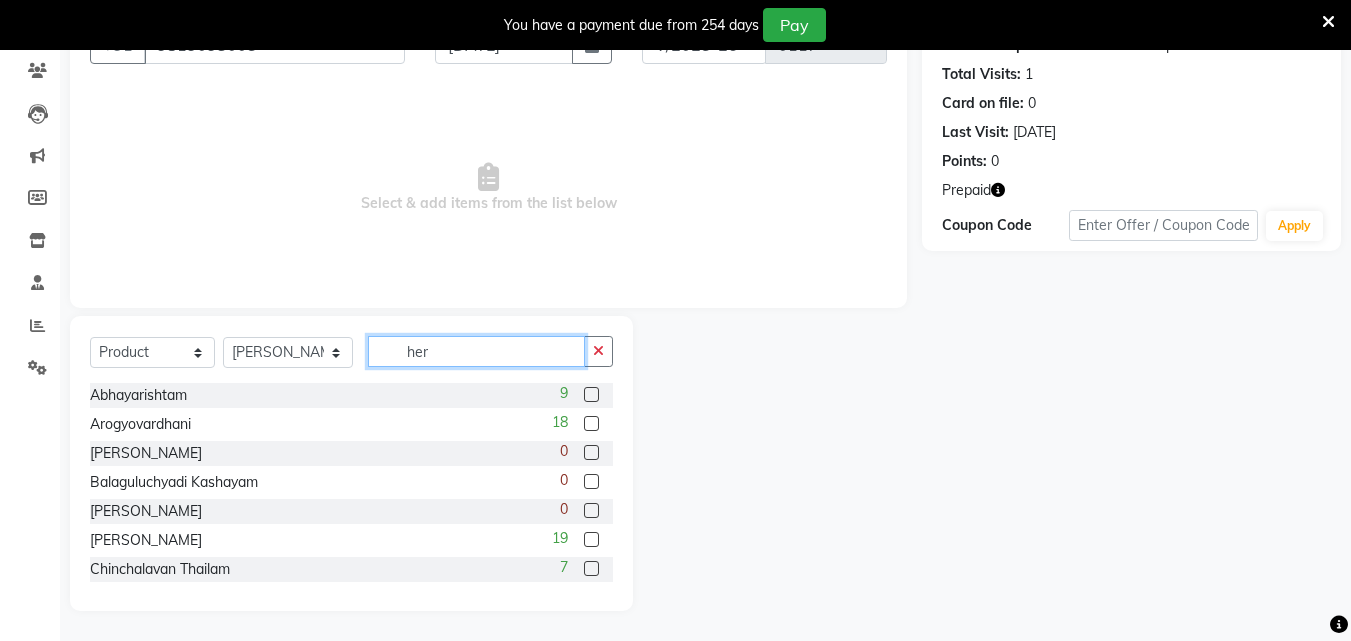 scroll, scrollTop: 50, scrollLeft: 0, axis: vertical 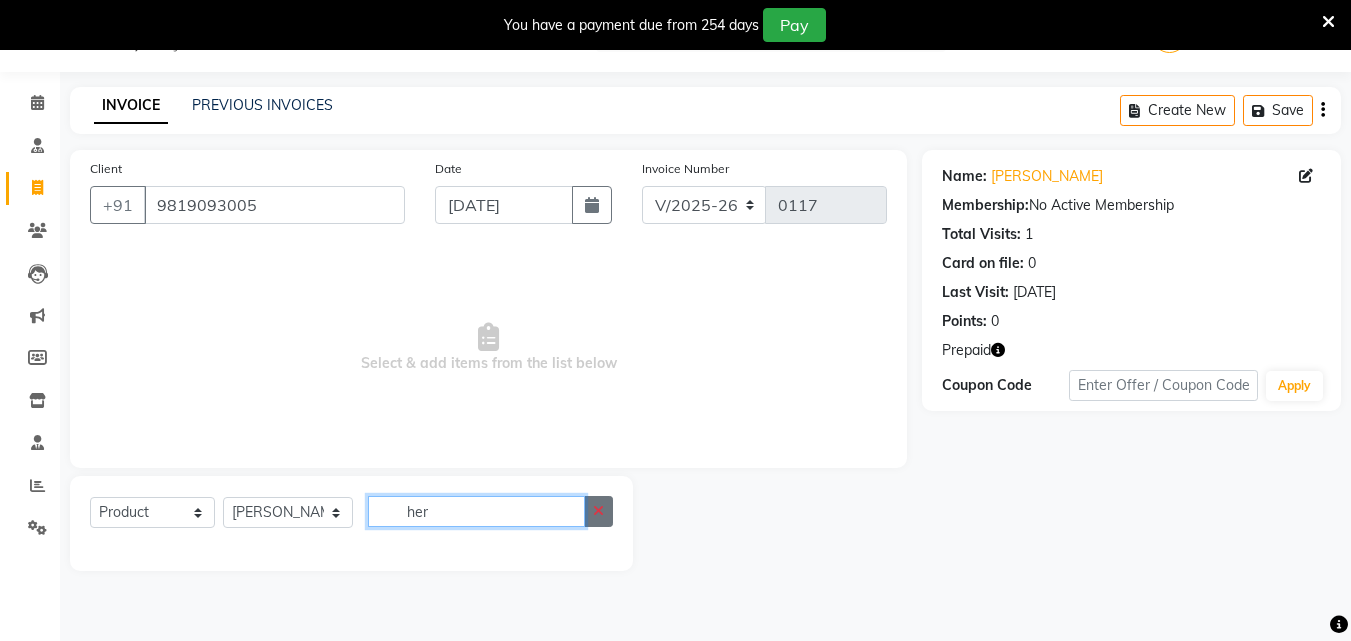 type on "her" 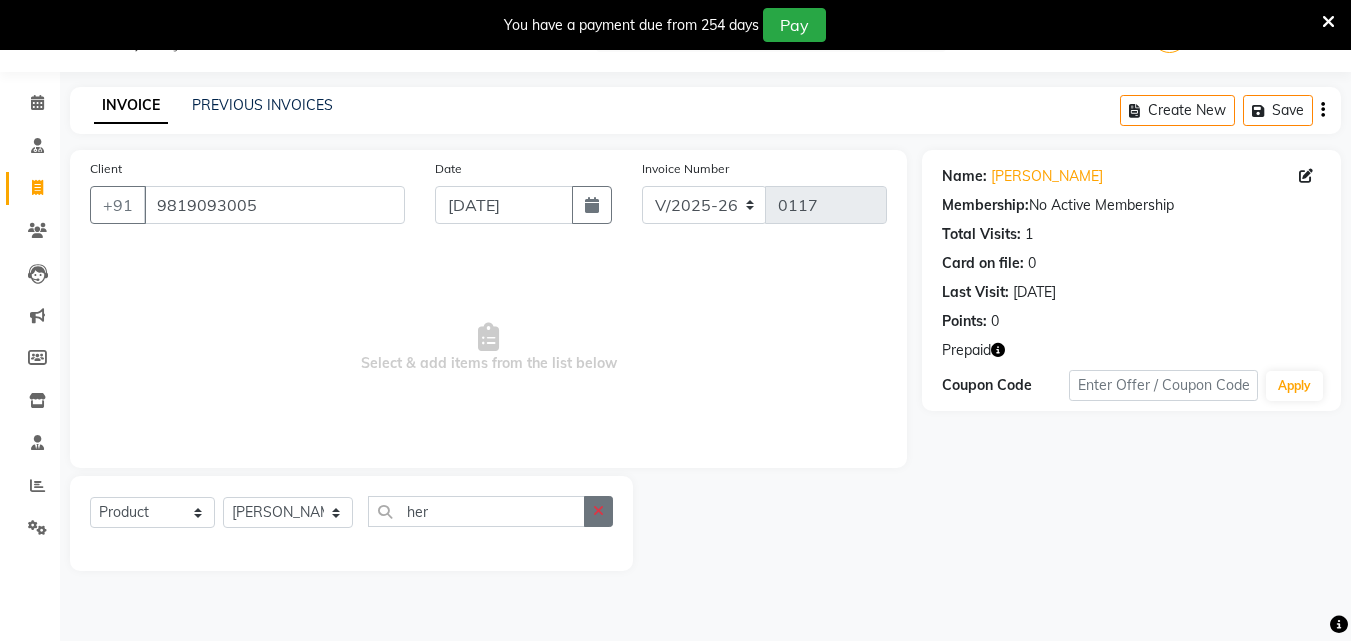 click 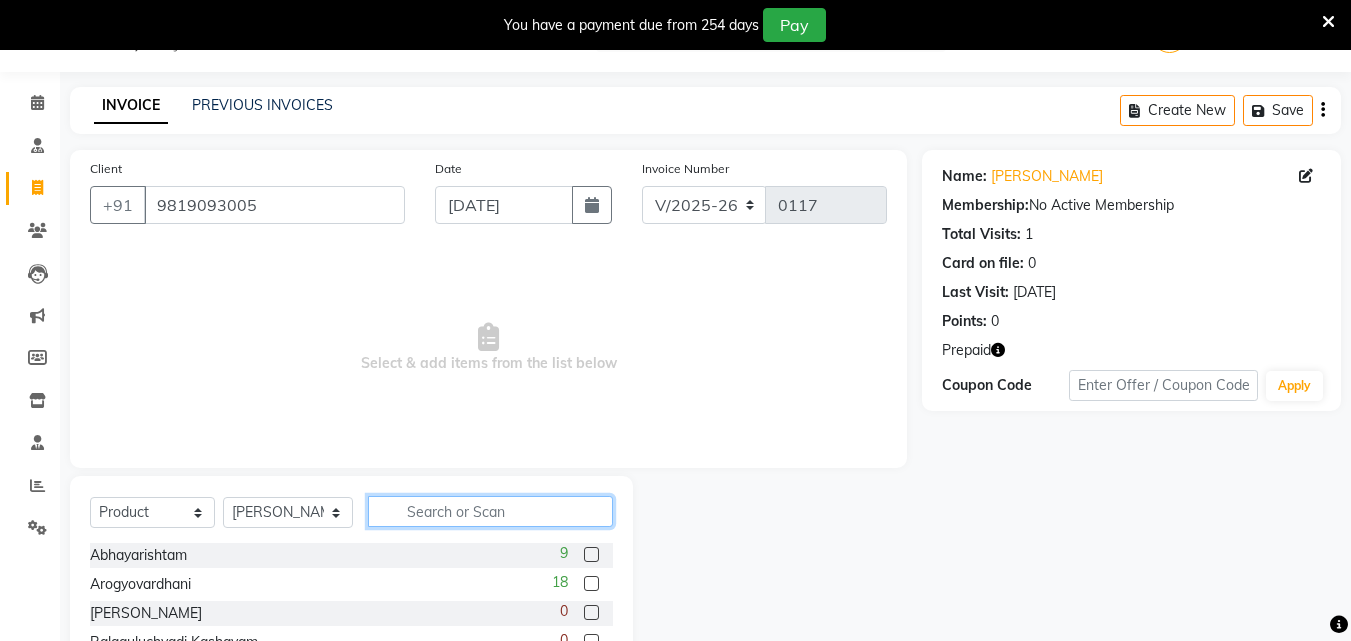 click 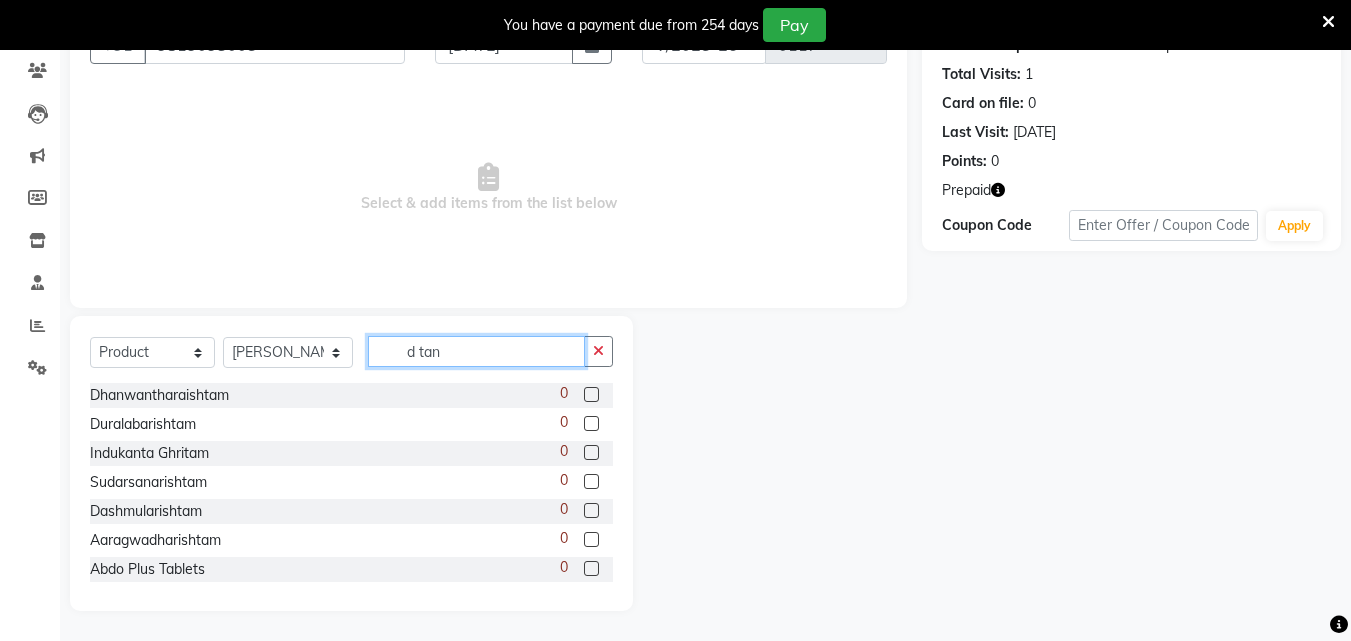 scroll, scrollTop: 50, scrollLeft: 0, axis: vertical 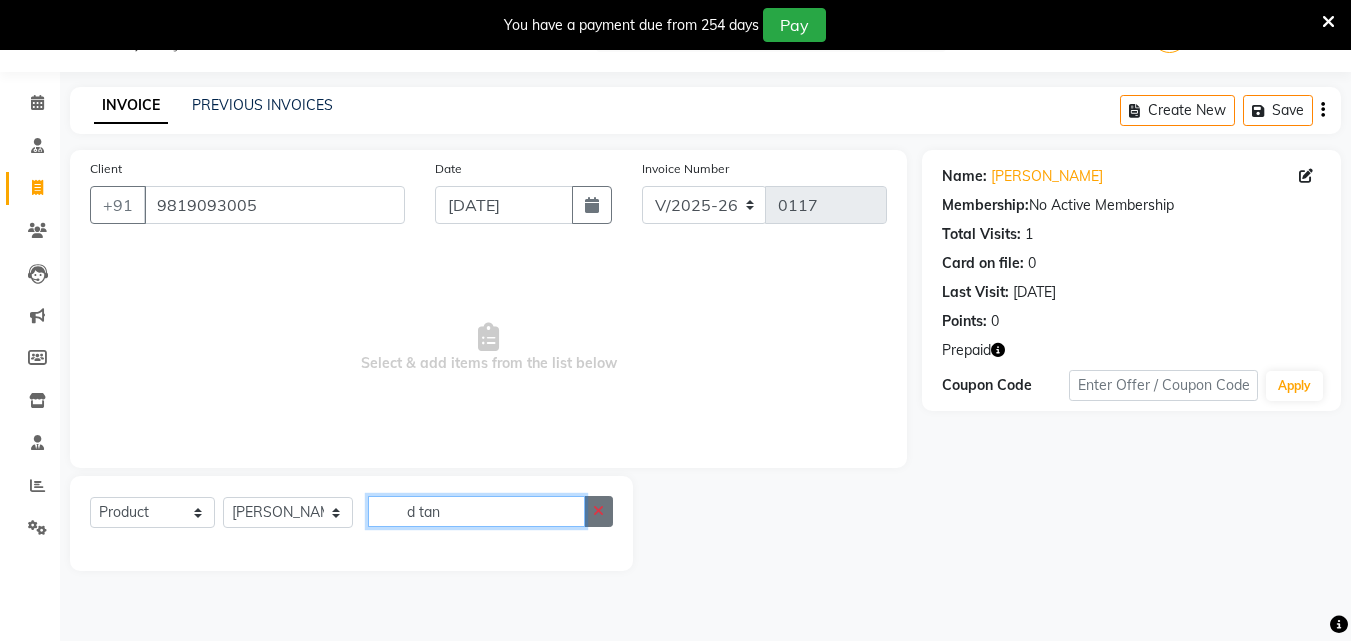type on "d tan" 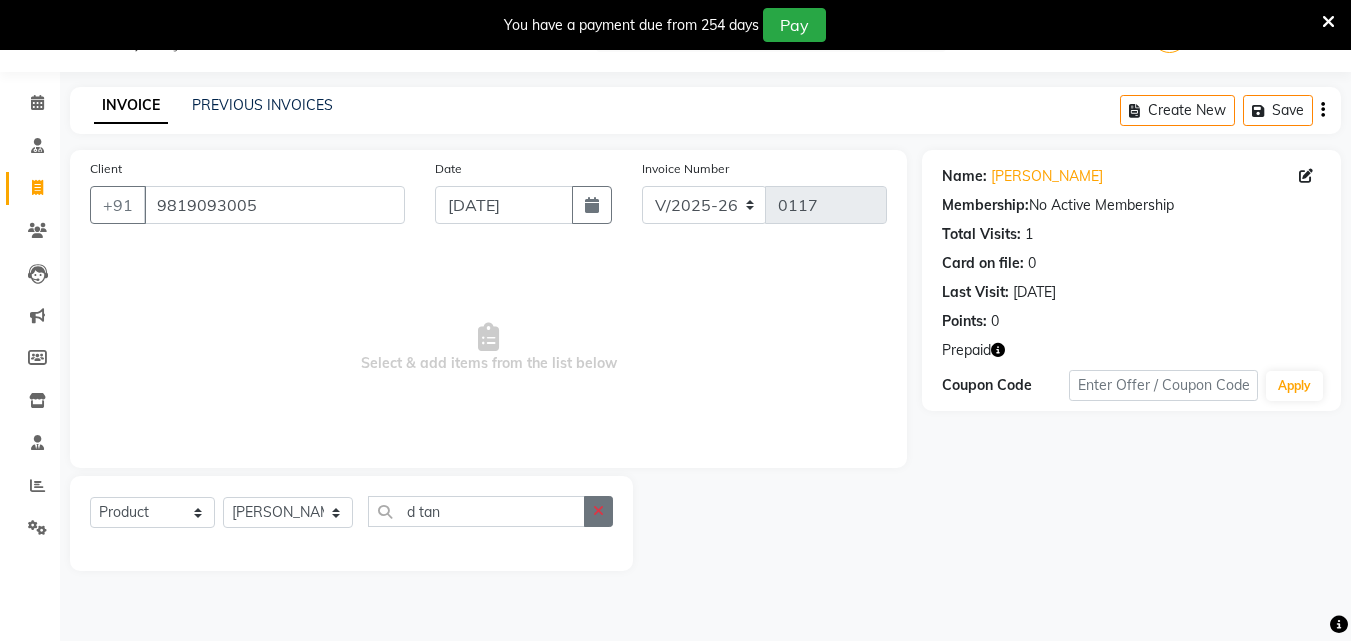 click 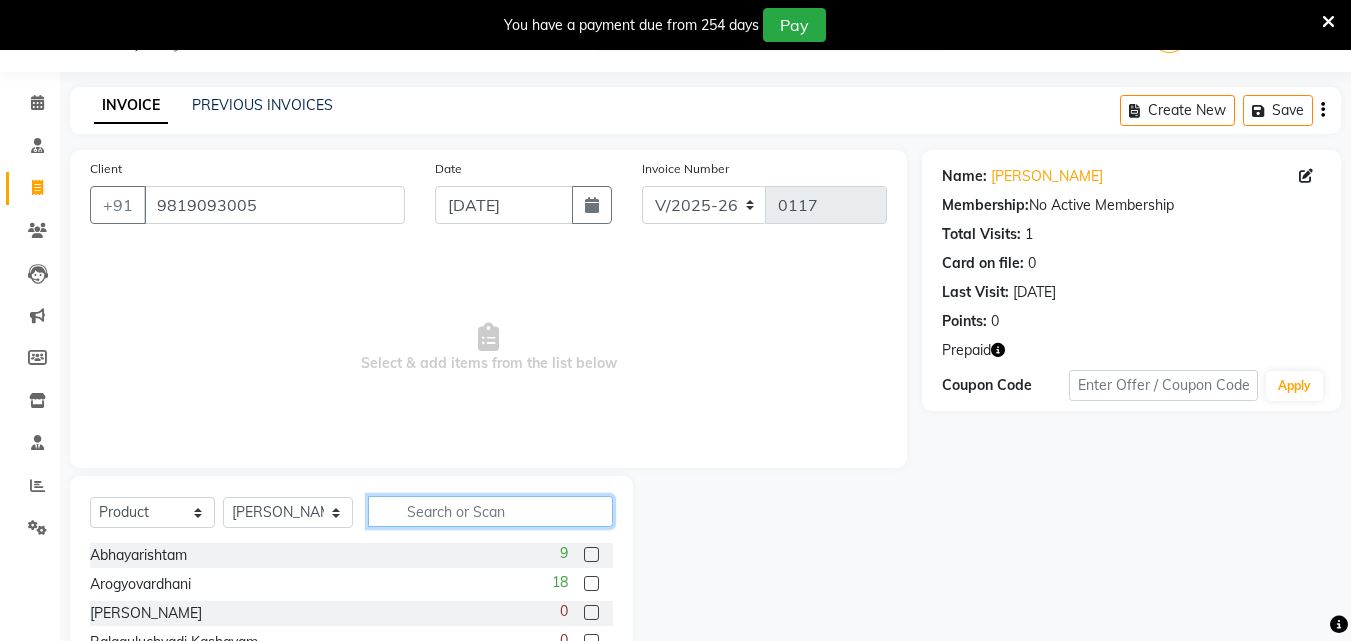 click 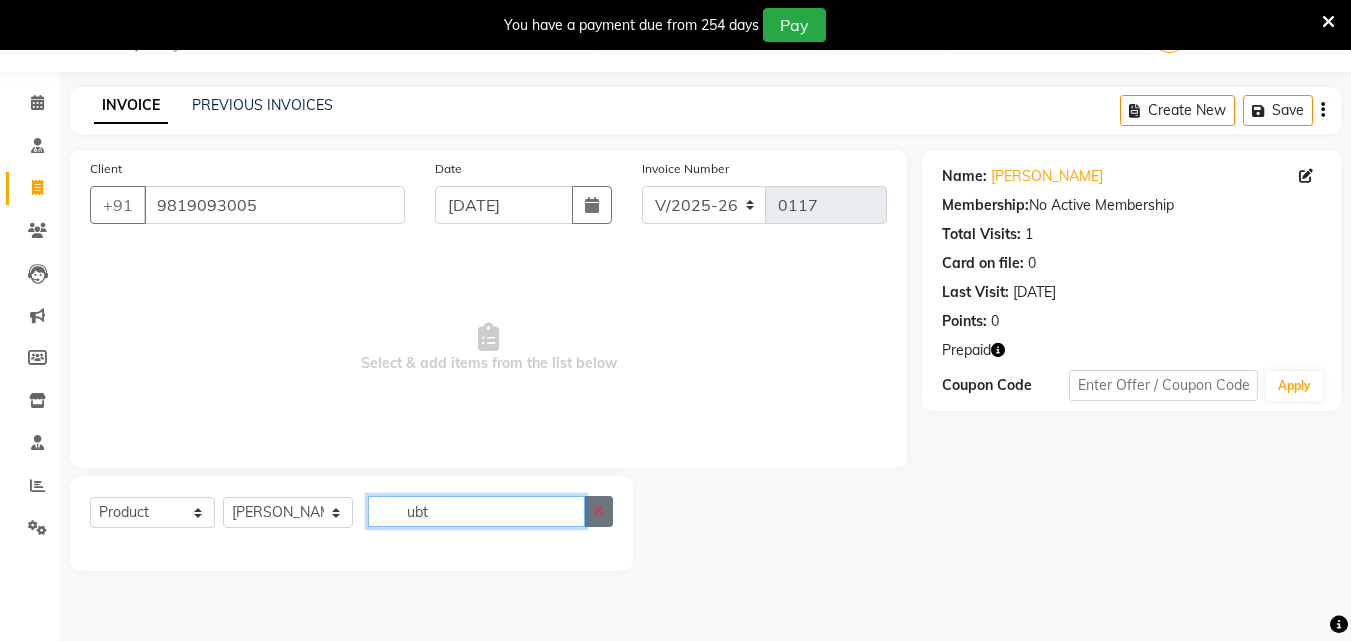 type on "ubt" 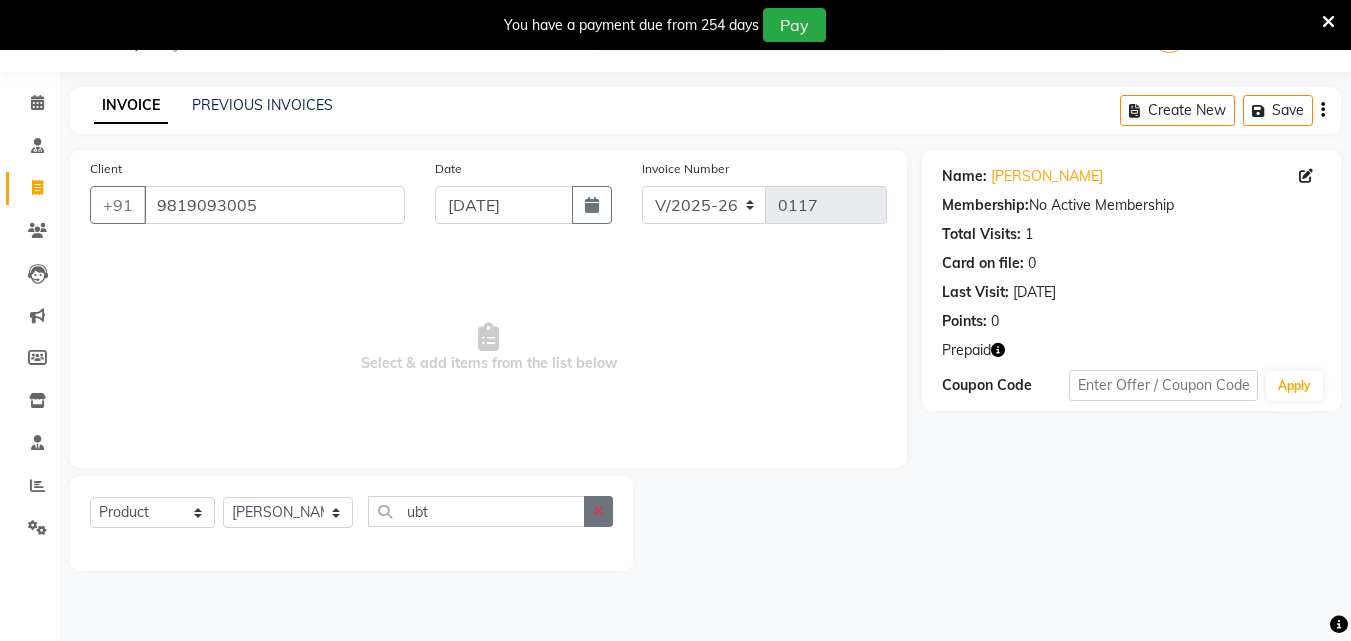 click 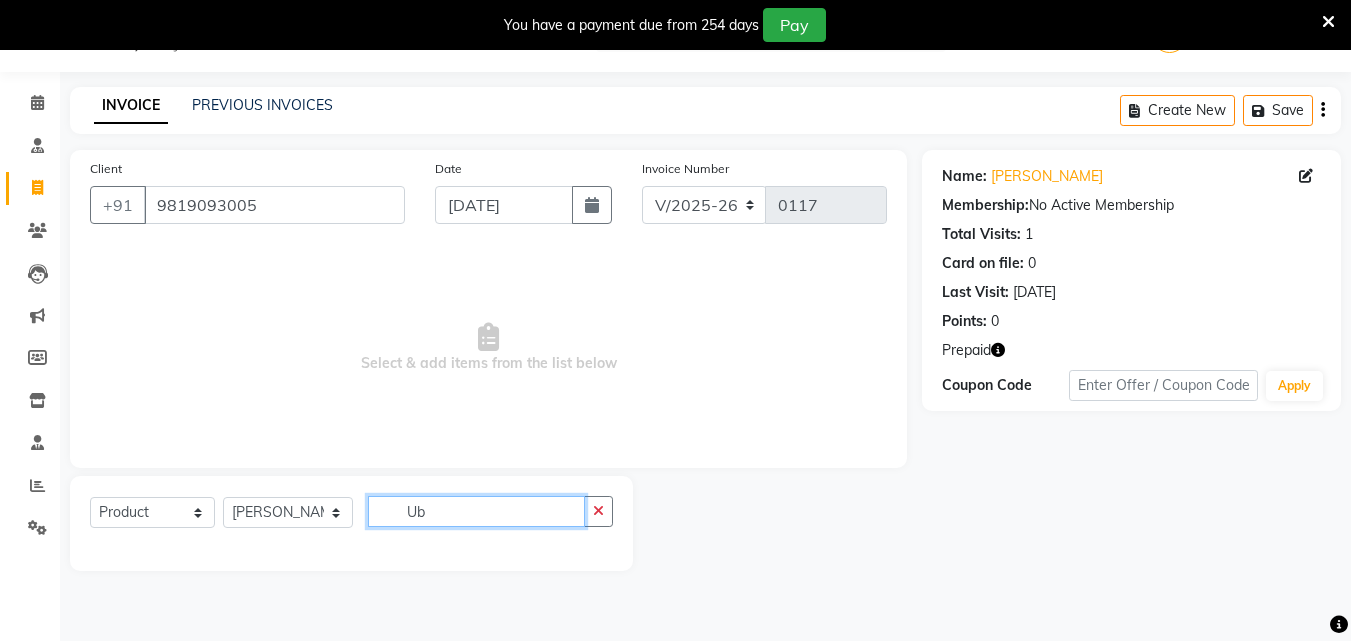 scroll, scrollTop: 50, scrollLeft: 0, axis: vertical 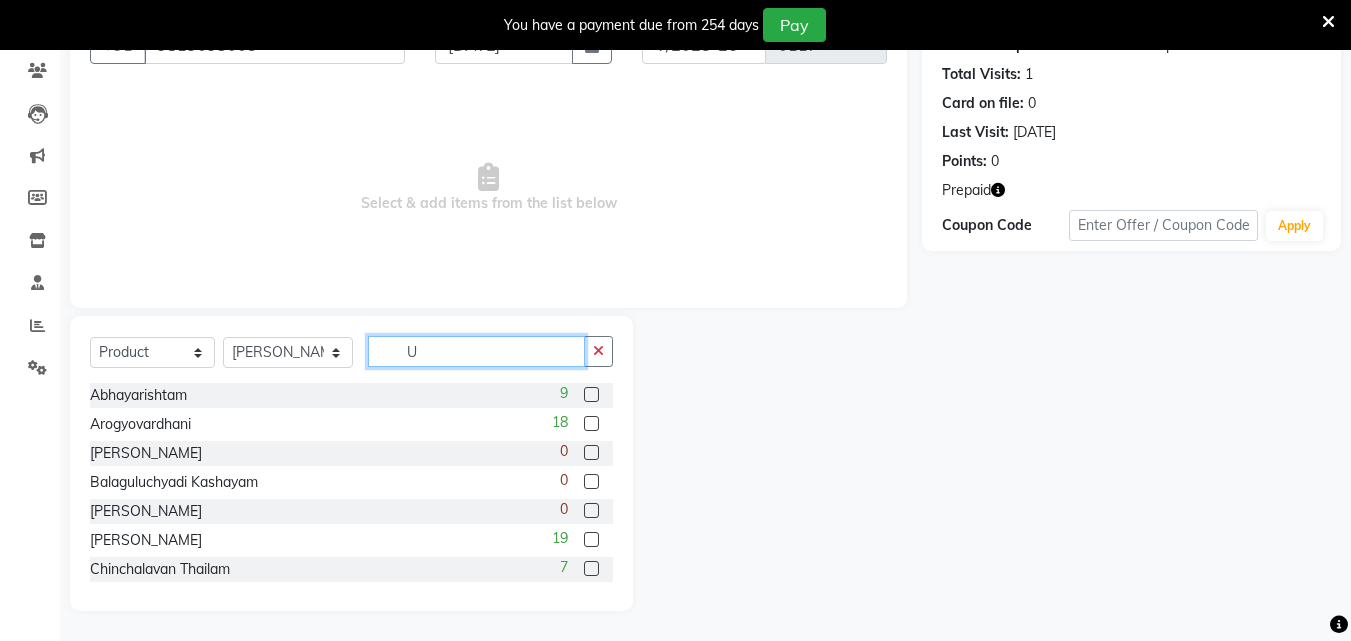 type 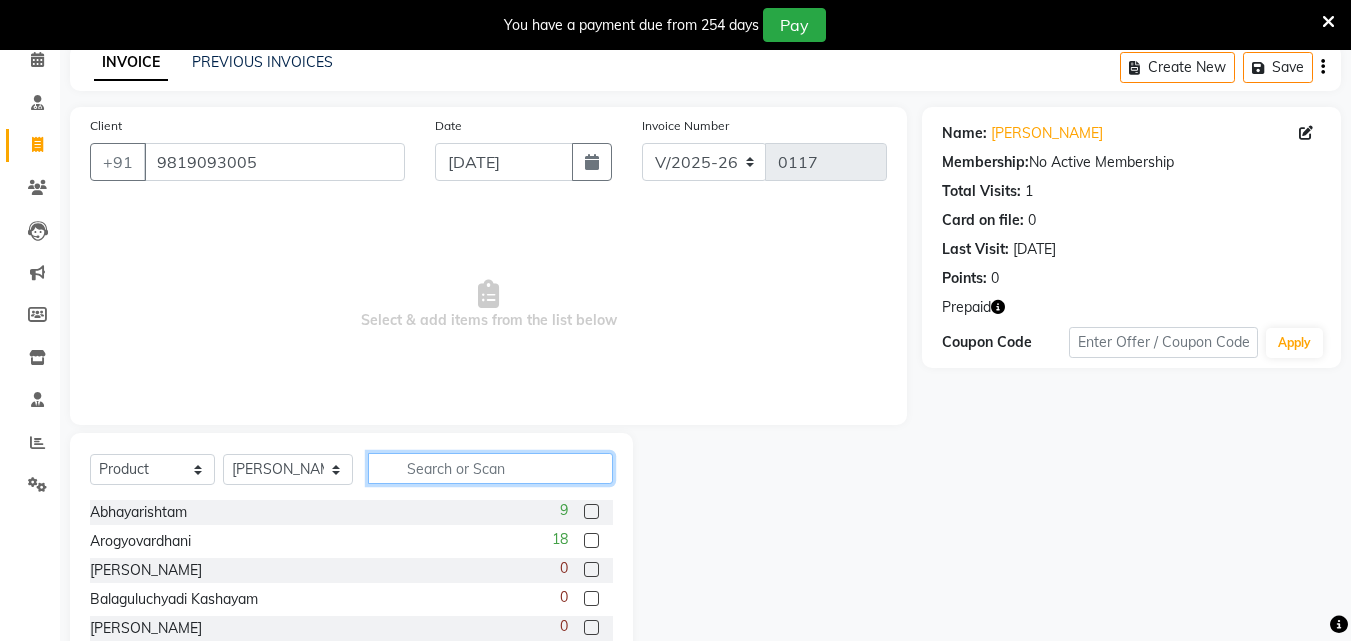 scroll, scrollTop: 0, scrollLeft: 0, axis: both 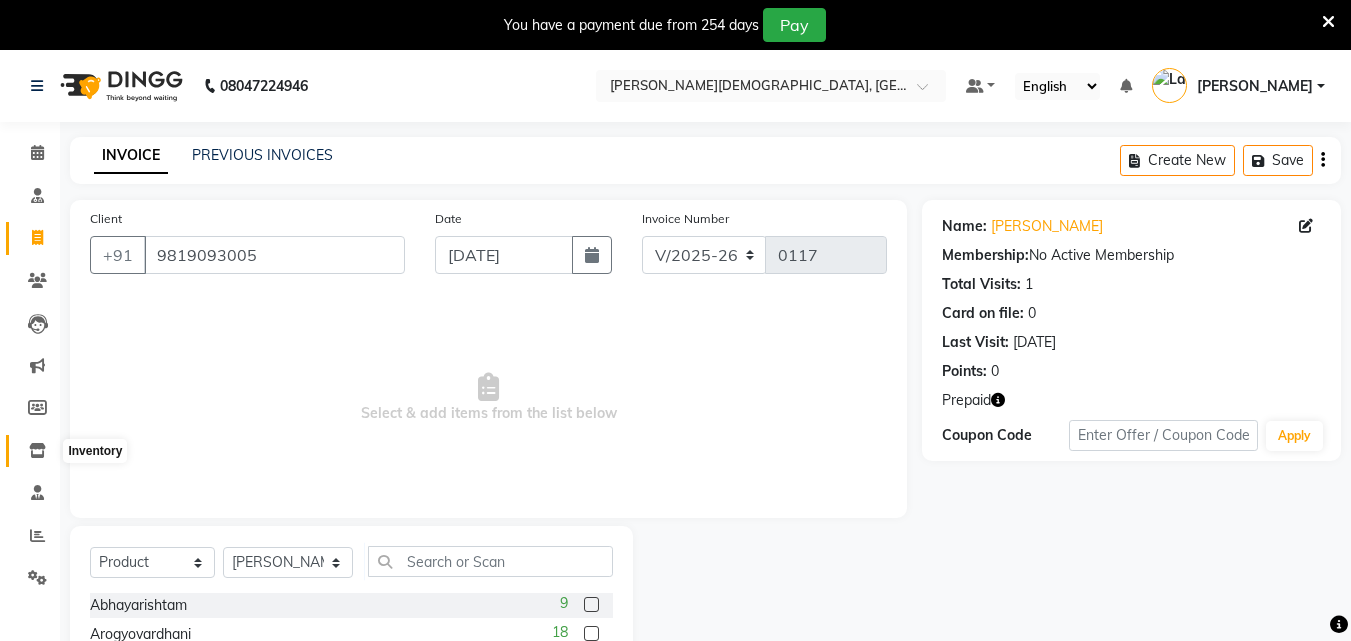 click 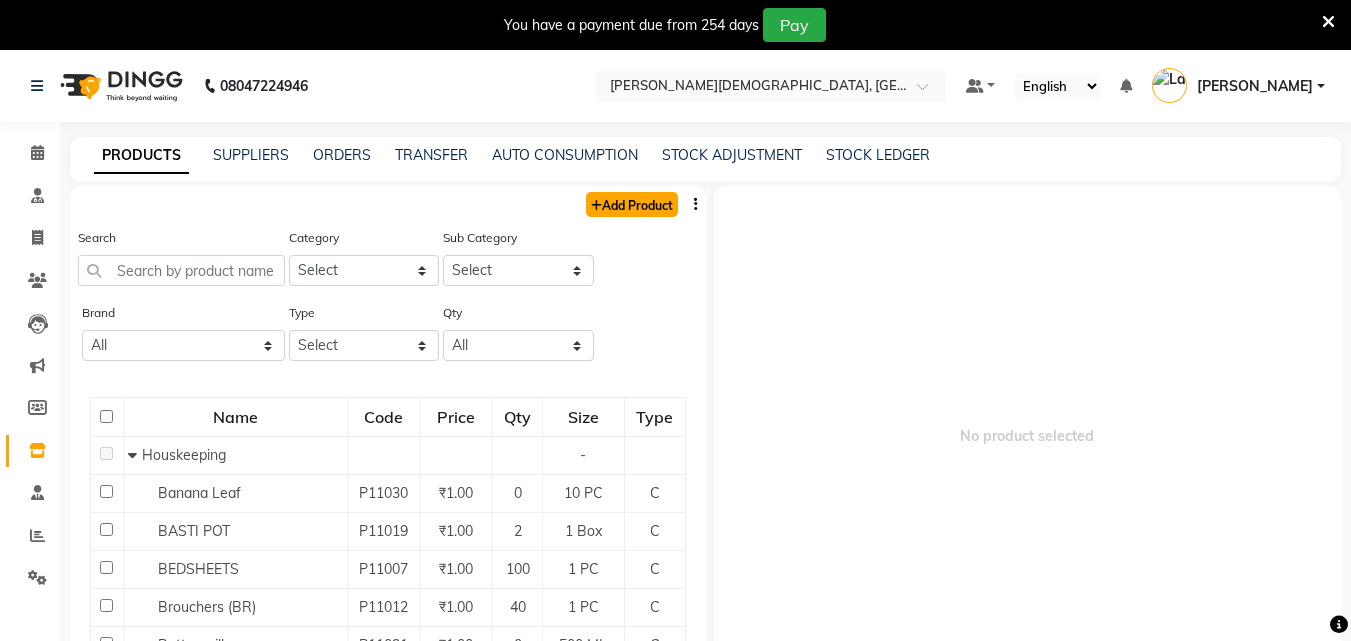 click on "Add Product" 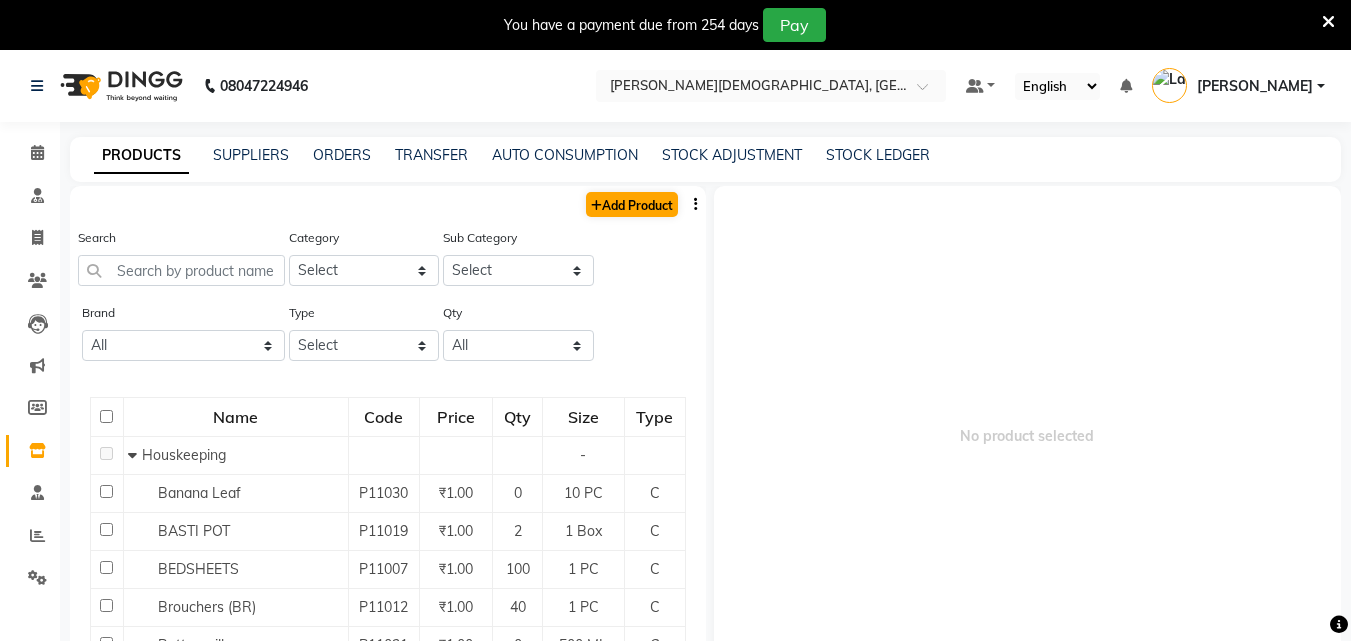 select on "true" 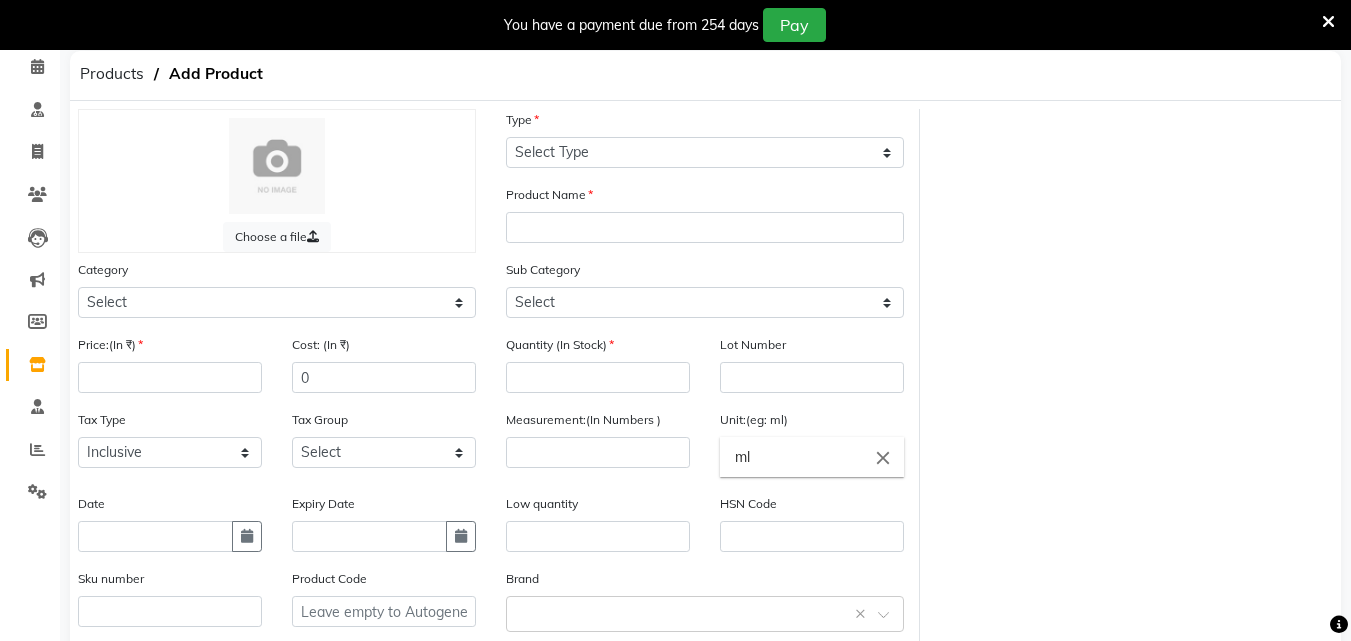 scroll, scrollTop: 85, scrollLeft: 0, axis: vertical 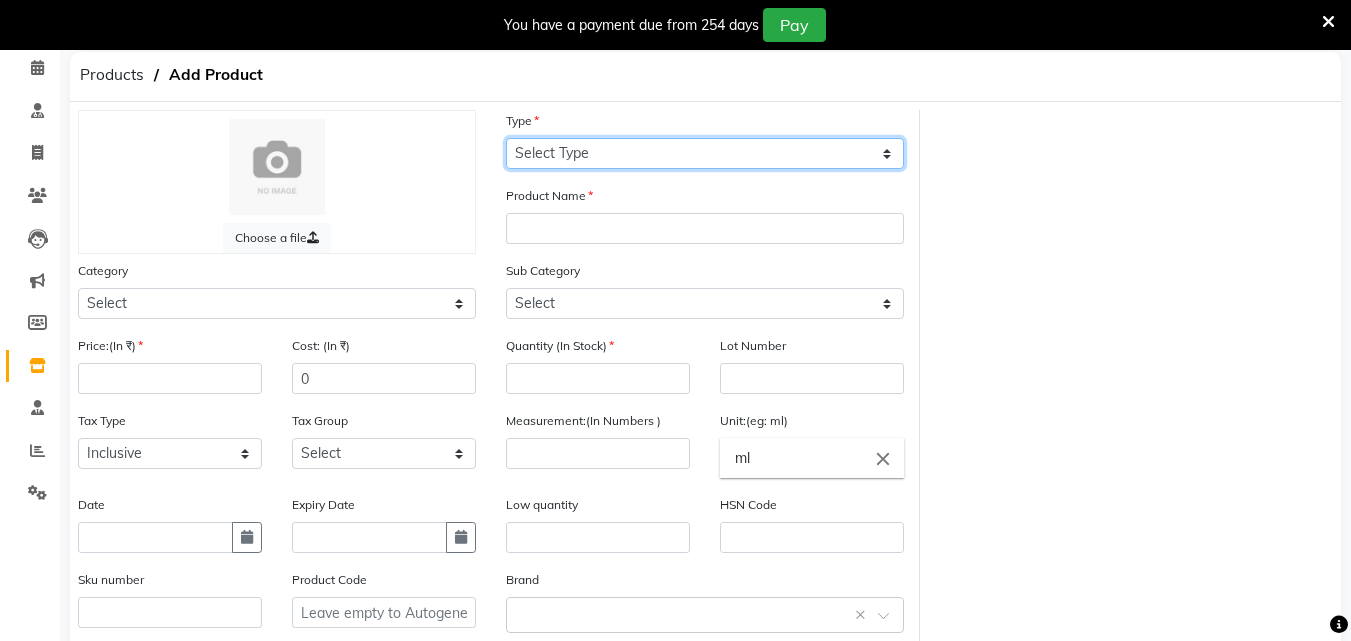 click on "Select Type Both Retail Consumable" 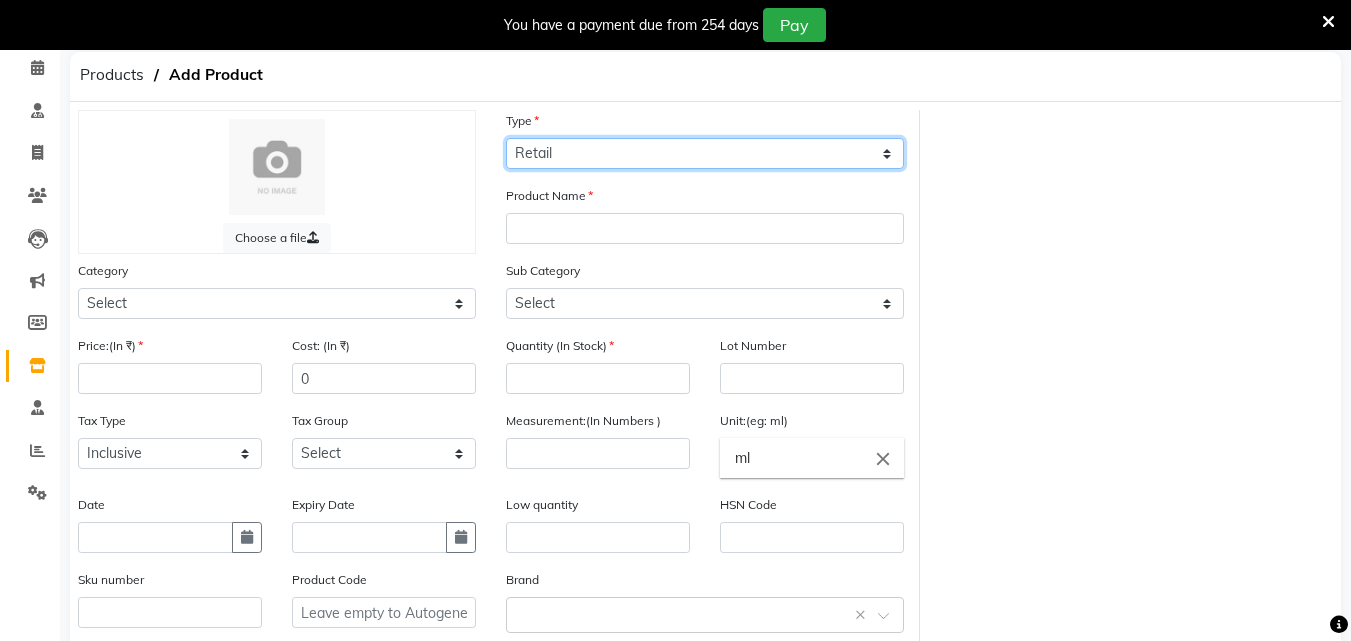 click on "Select Type Both Retail Consumable" 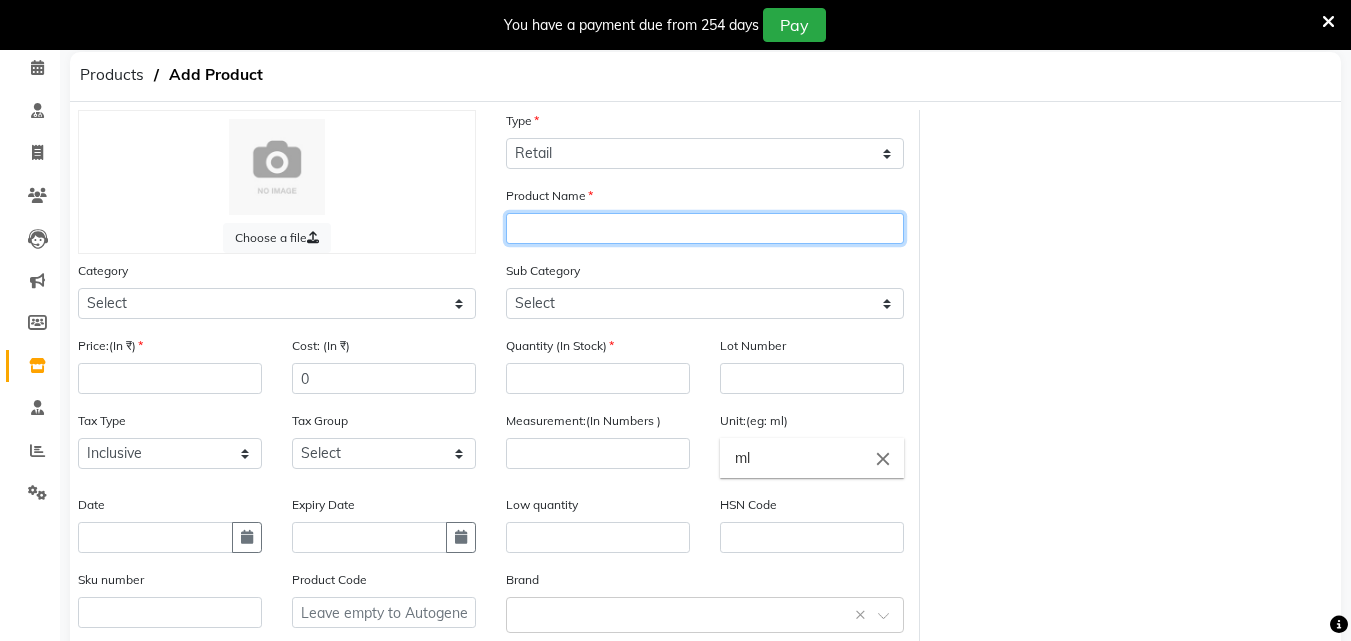 click 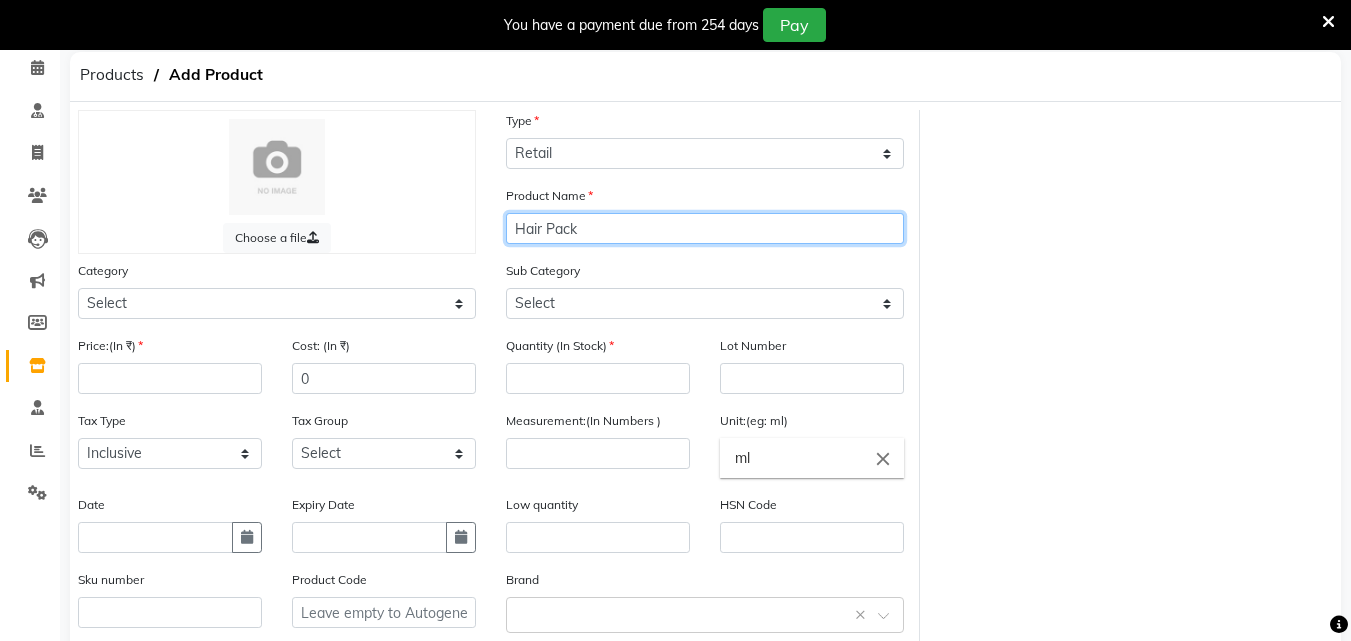 type on "Hair Pack" 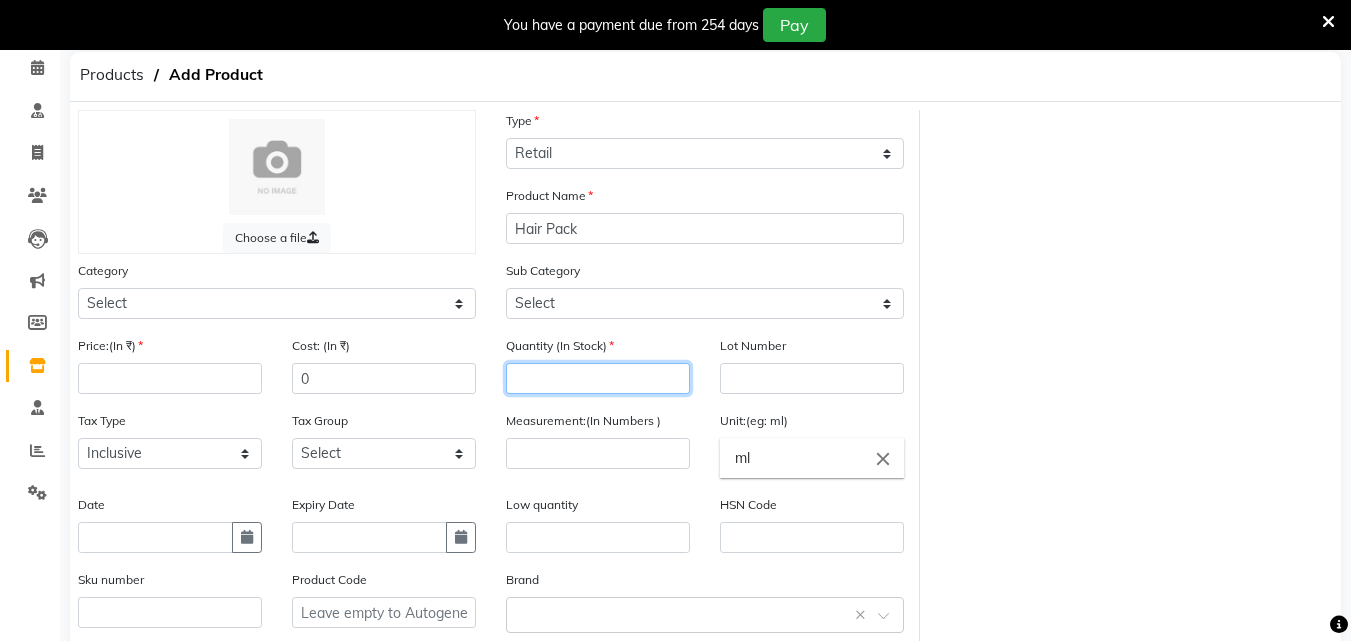 click 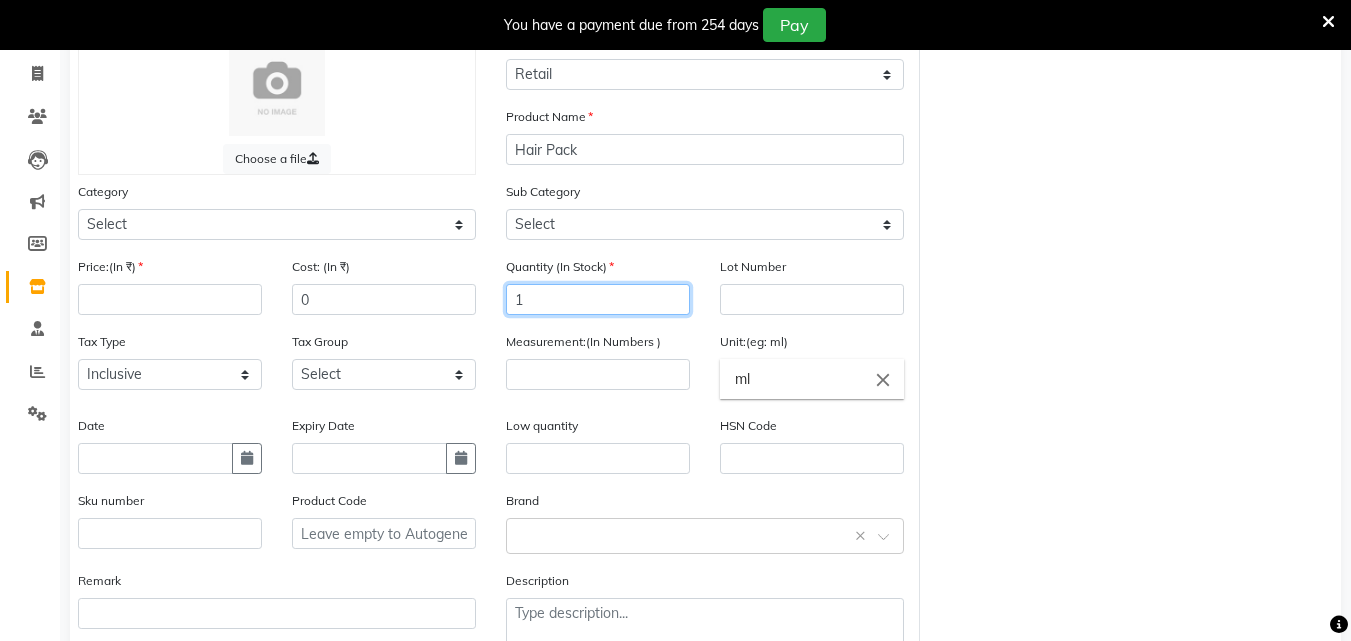 scroll, scrollTop: 285, scrollLeft: 0, axis: vertical 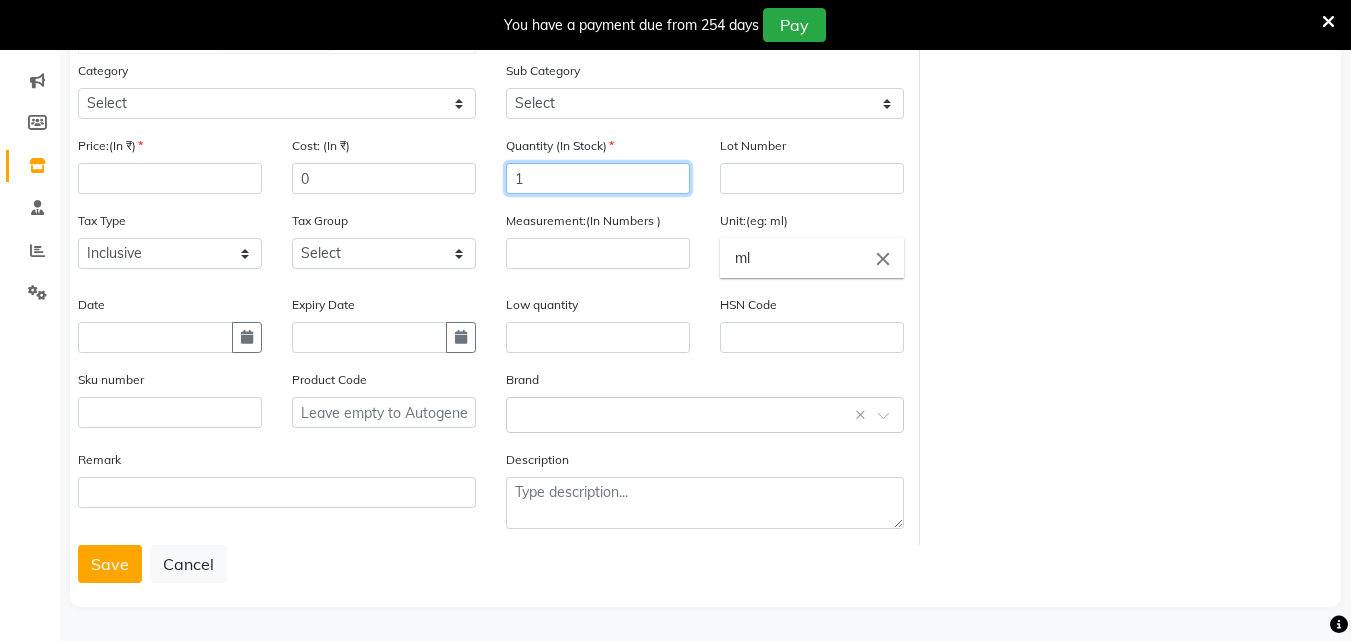 type on "1" 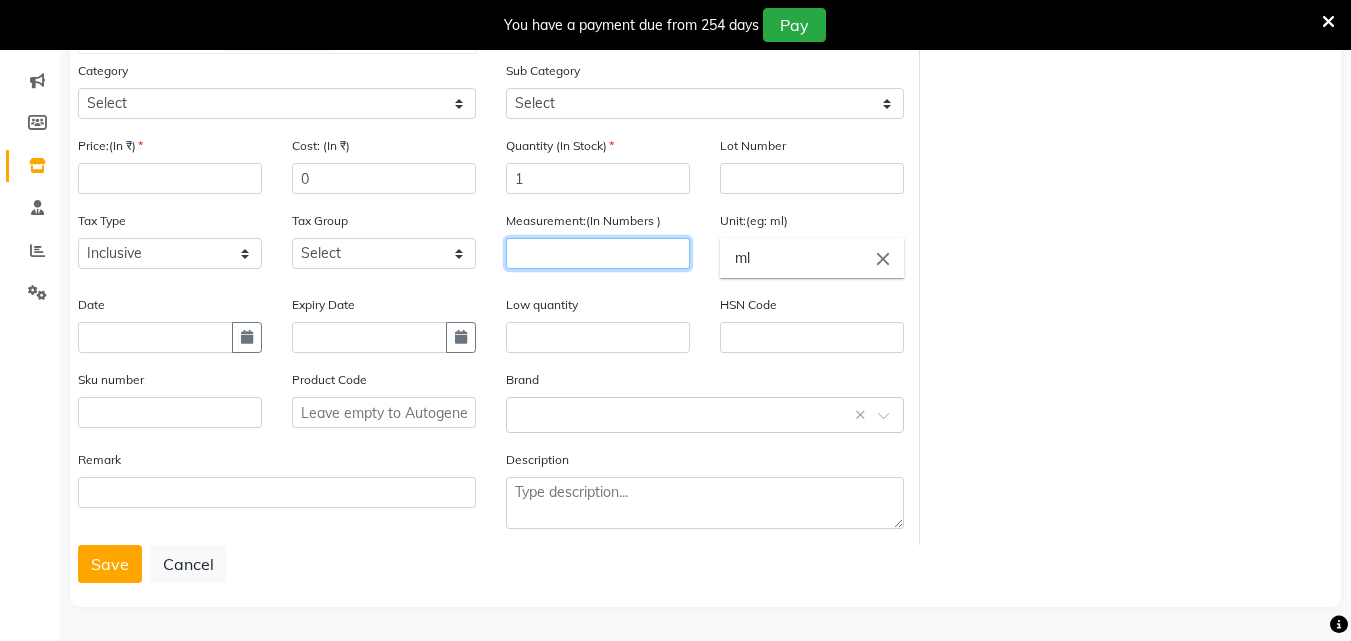 click 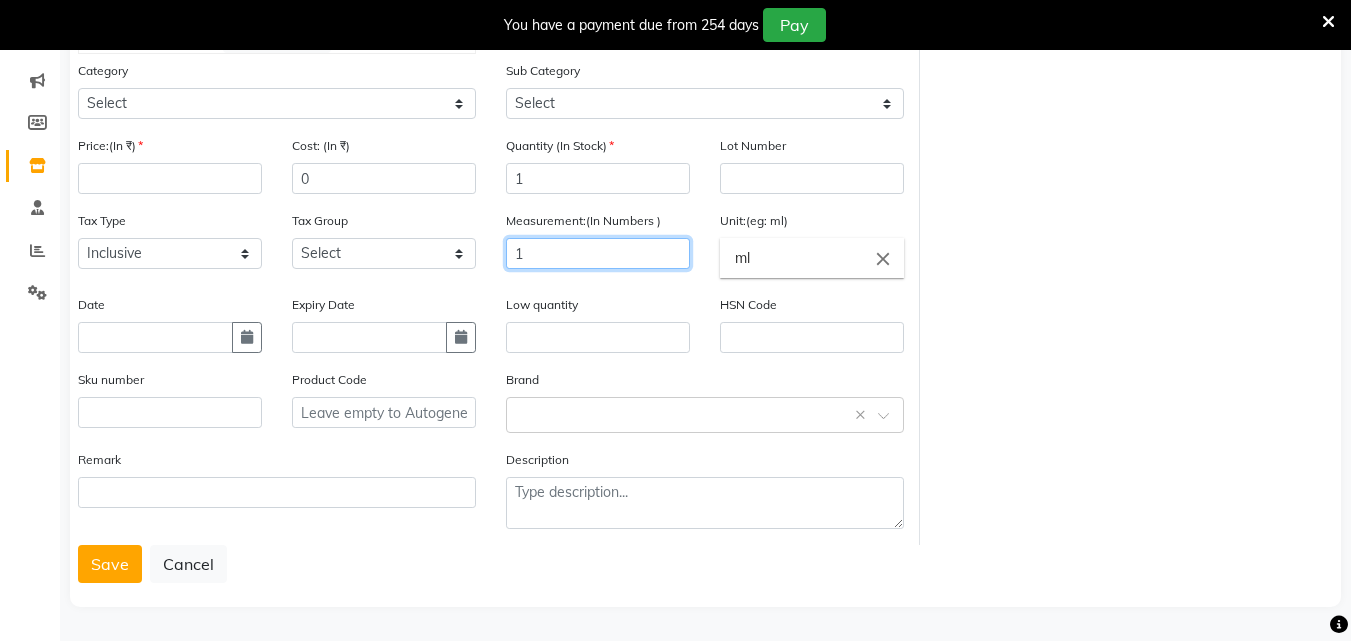 type on "1" 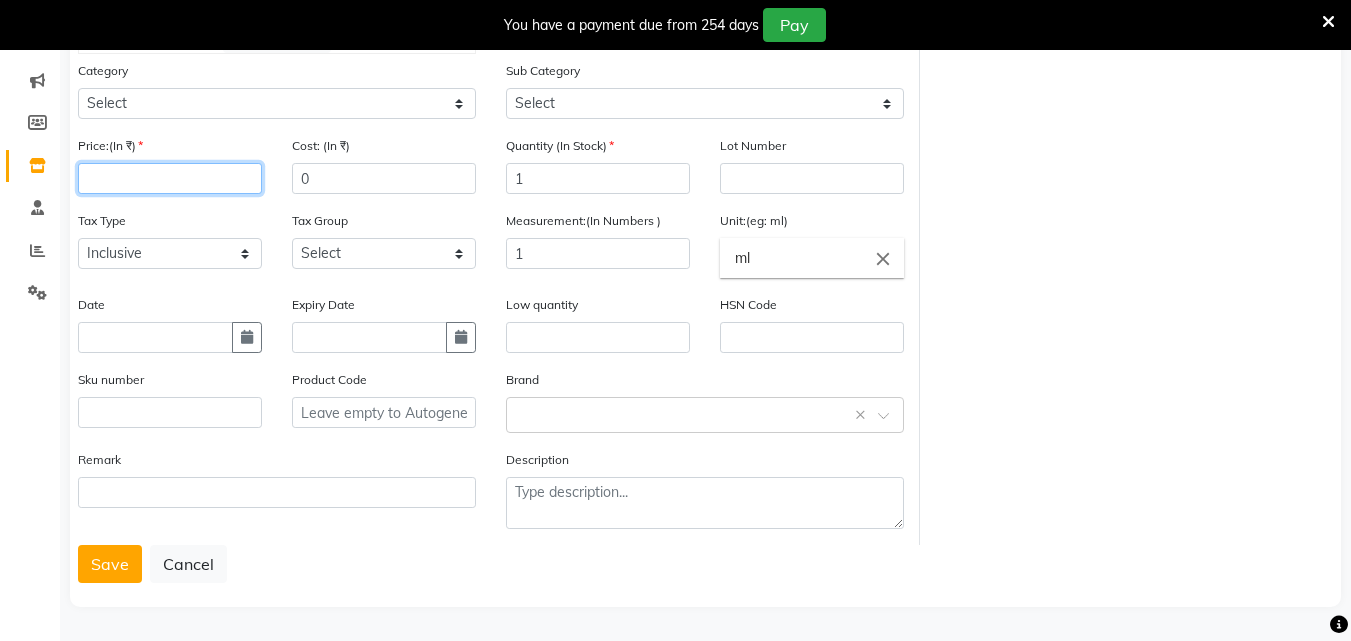 click 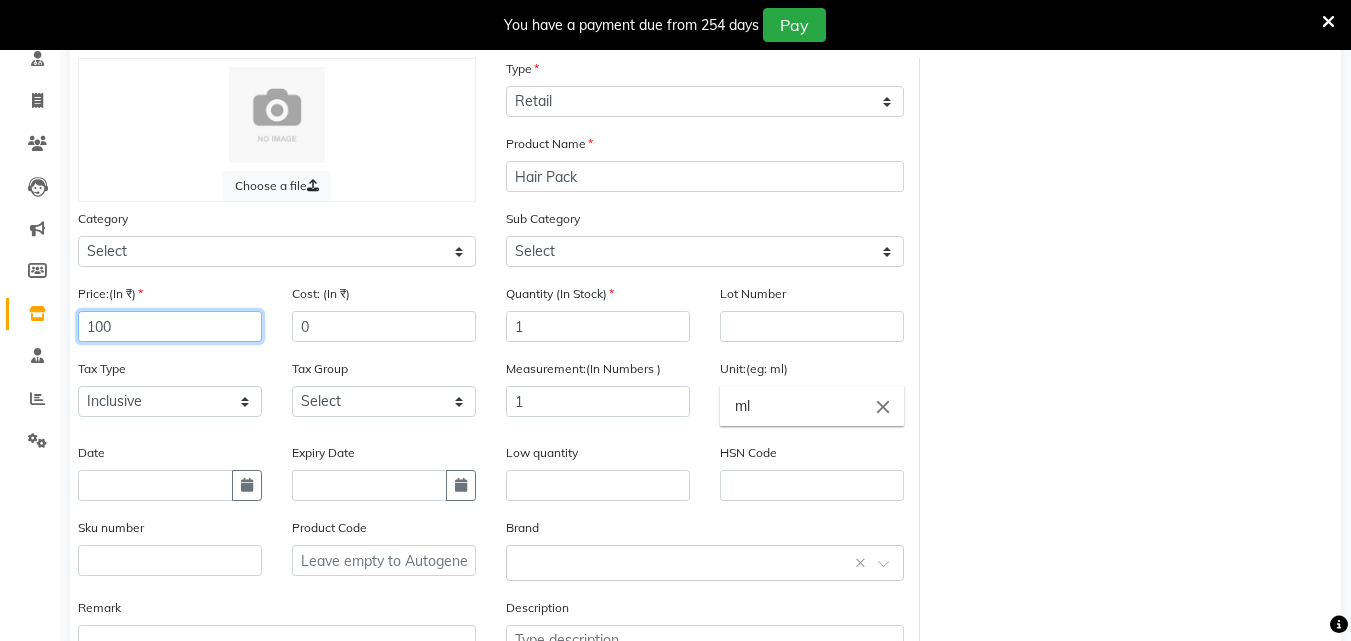 scroll, scrollTop: 285, scrollLeft: 0, axis: vertical 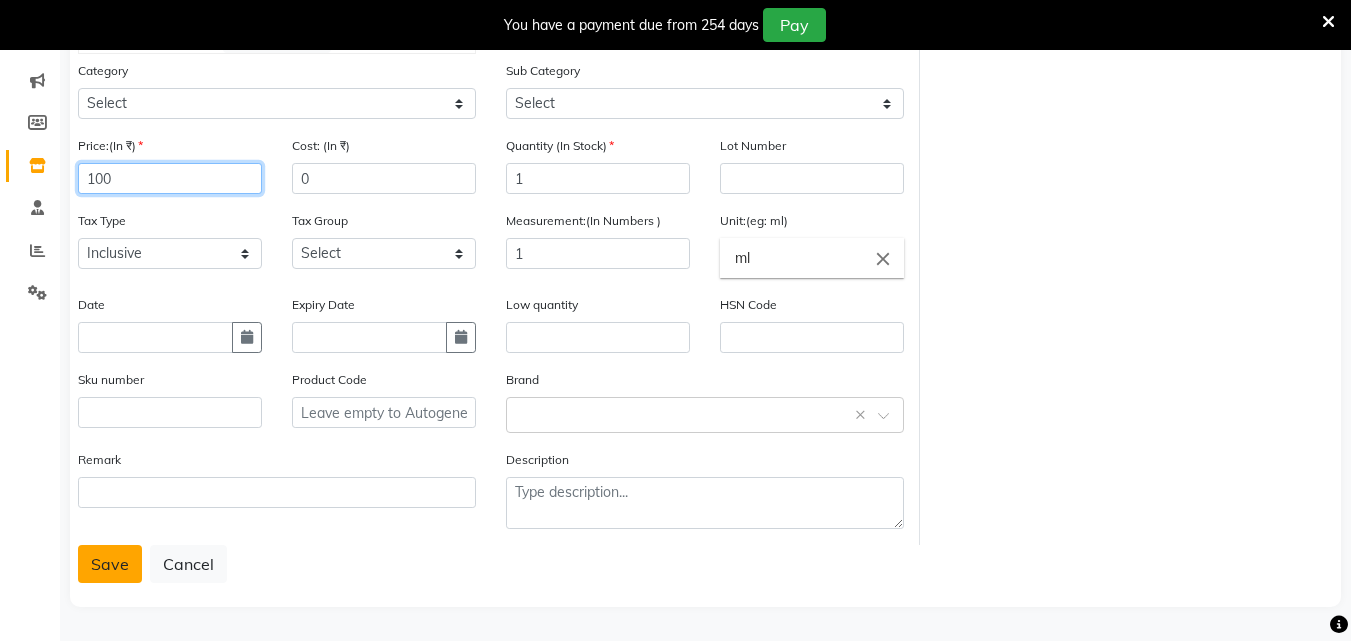 type on "100" 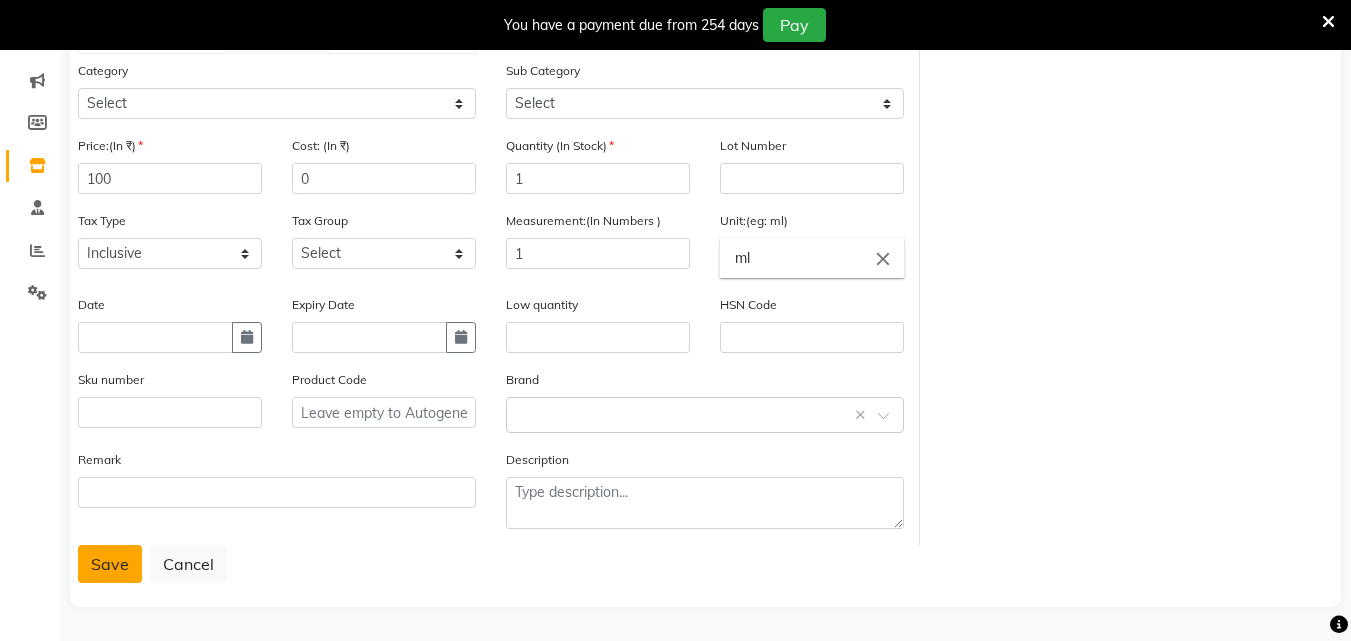 click on "Save" 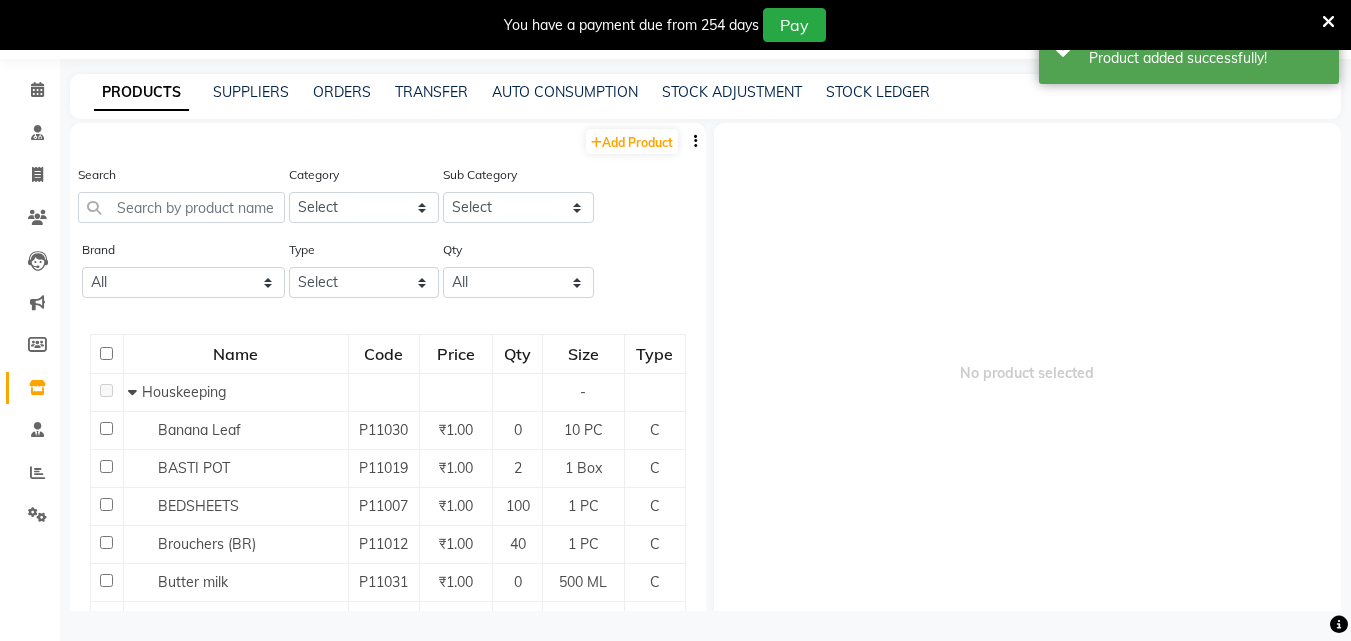 scroll, scrollTop: 63, scrollLeft: 0, axis: vertical 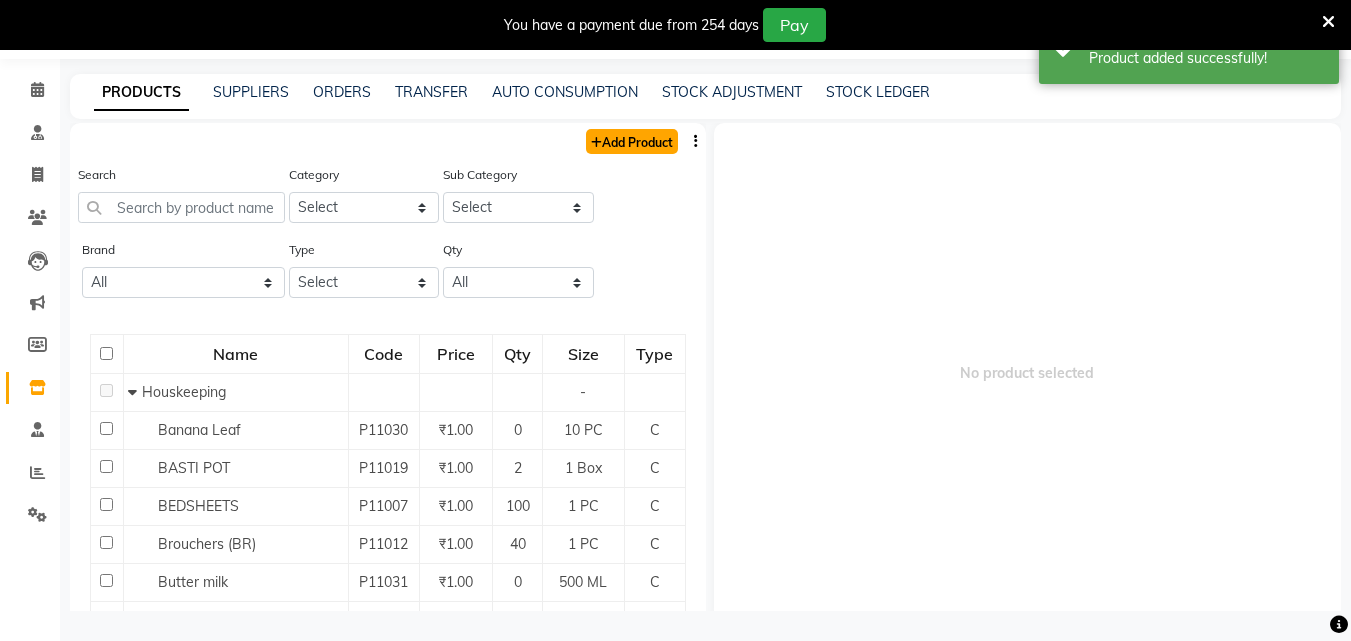 click on "Add Product" 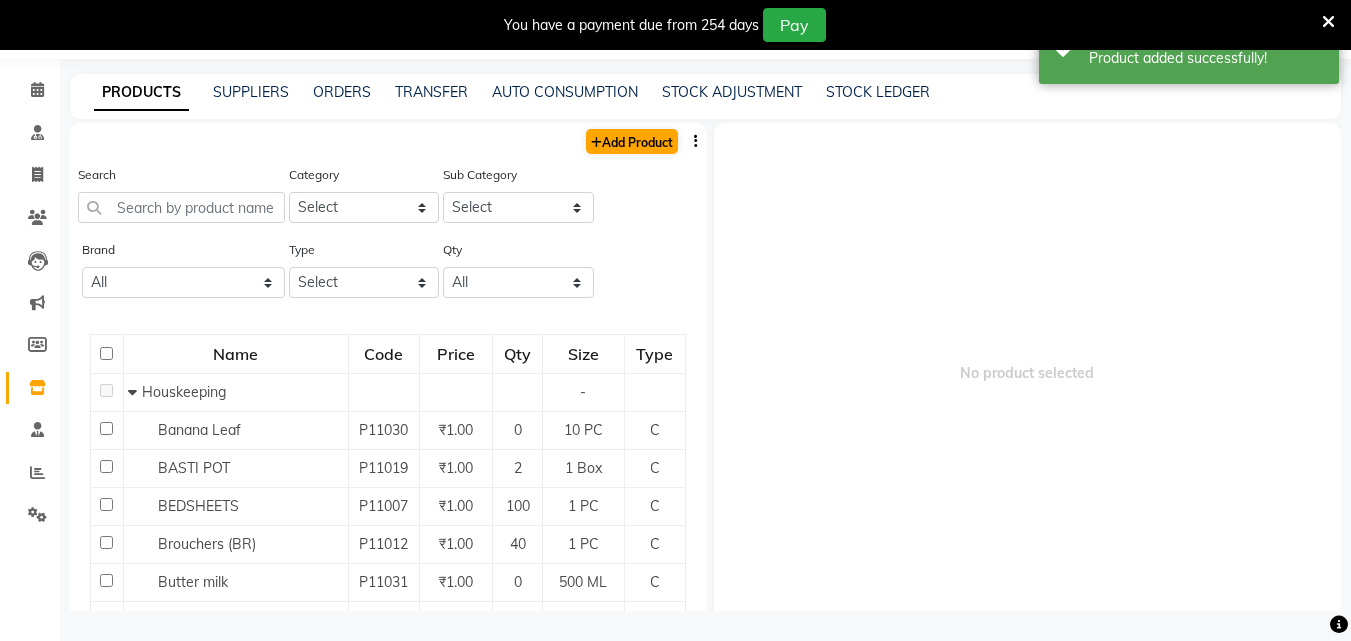 select on "true" 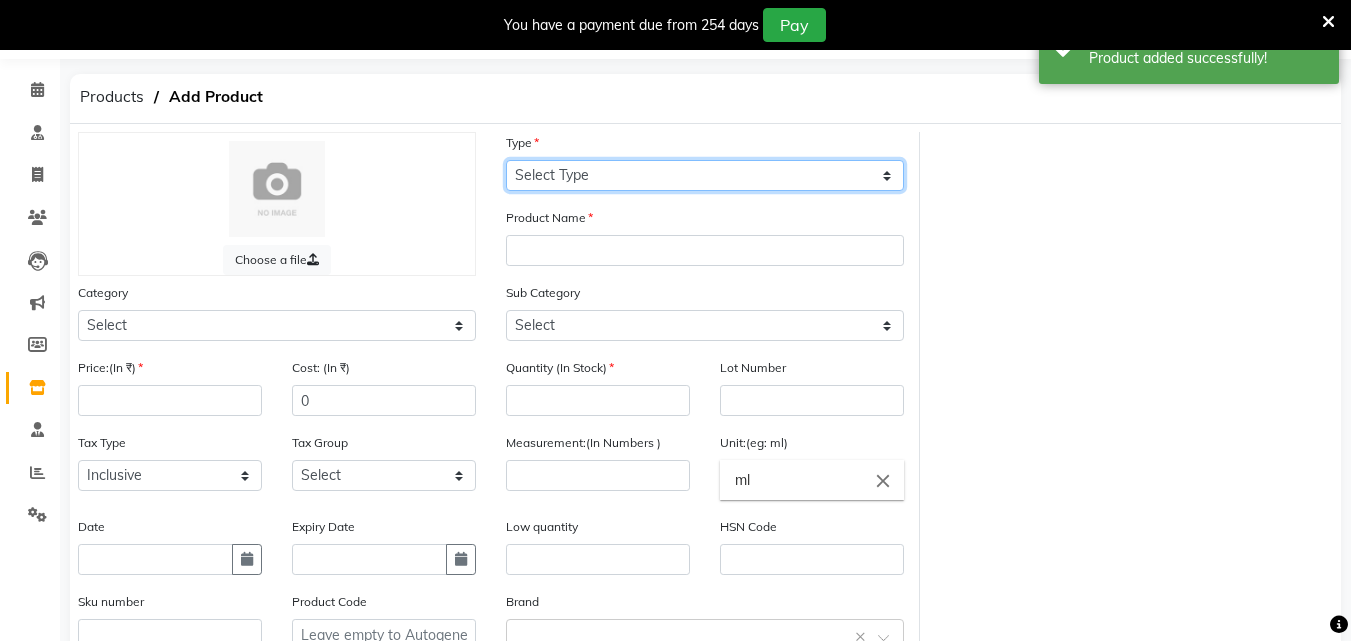 click on "Select Type Both Retail Consumable" 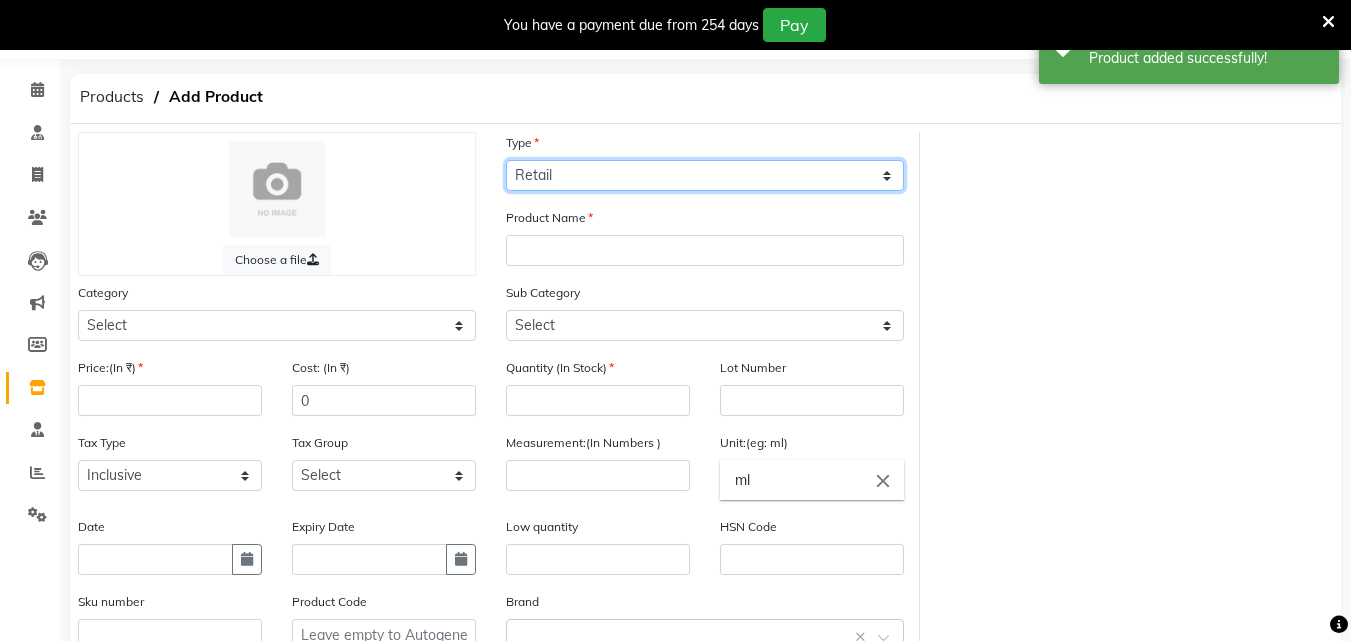 click on "Select Type Both Retail Consumable" 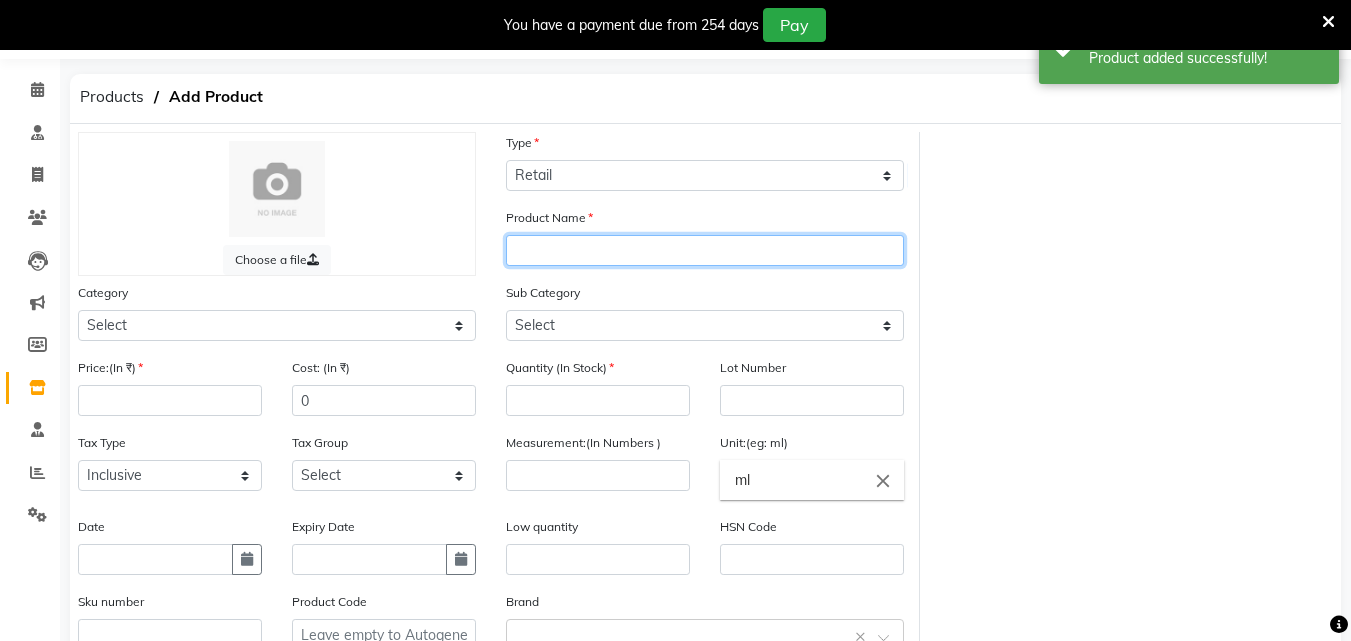 click 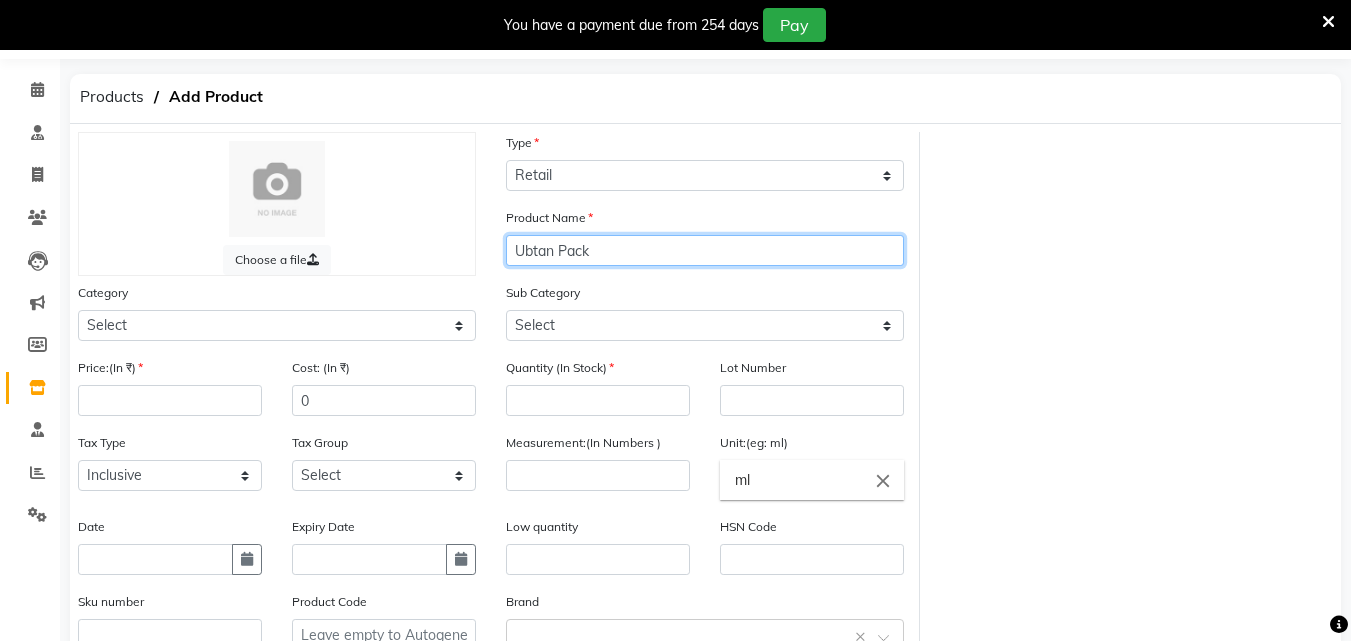 type on "Ubtan Pack" 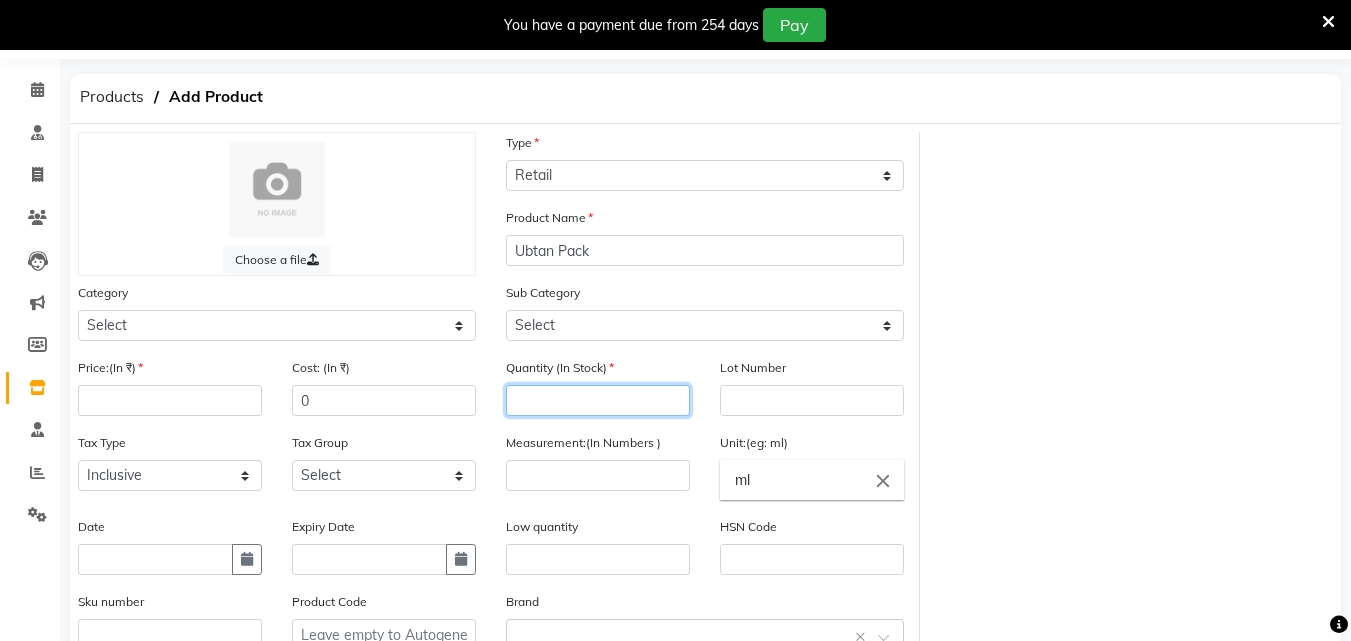 click 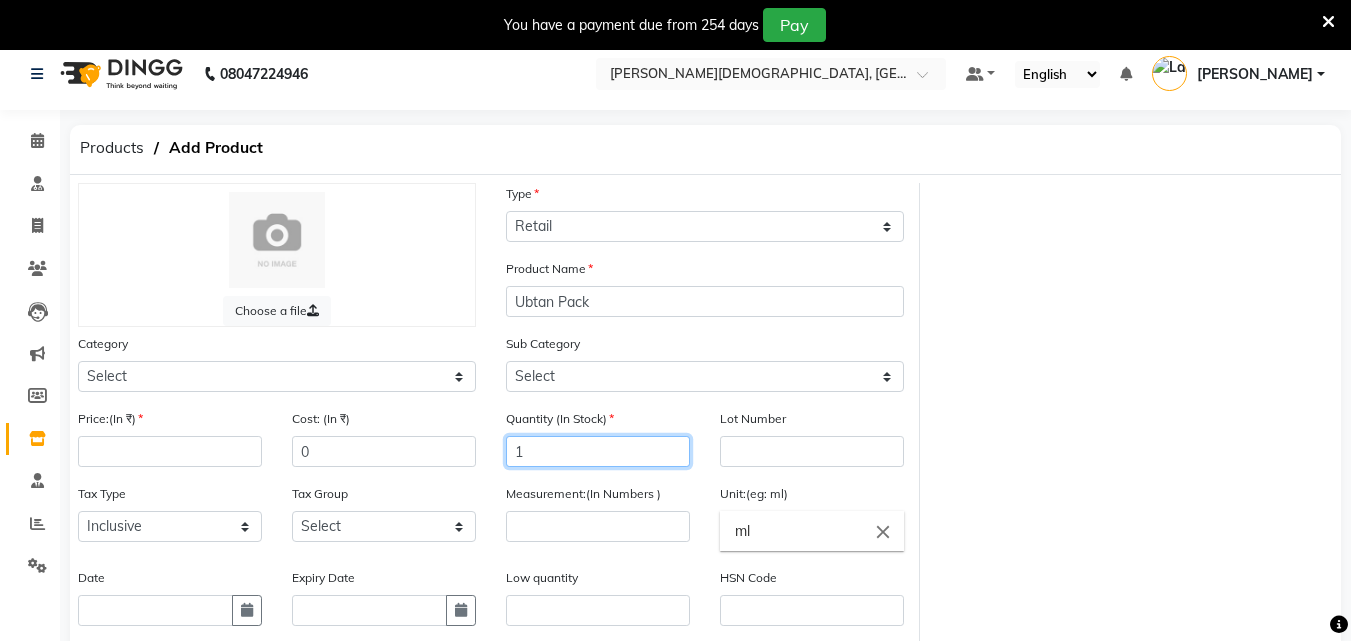 scroll, scrollTop: 0, scrollLeft: 0, axis: both 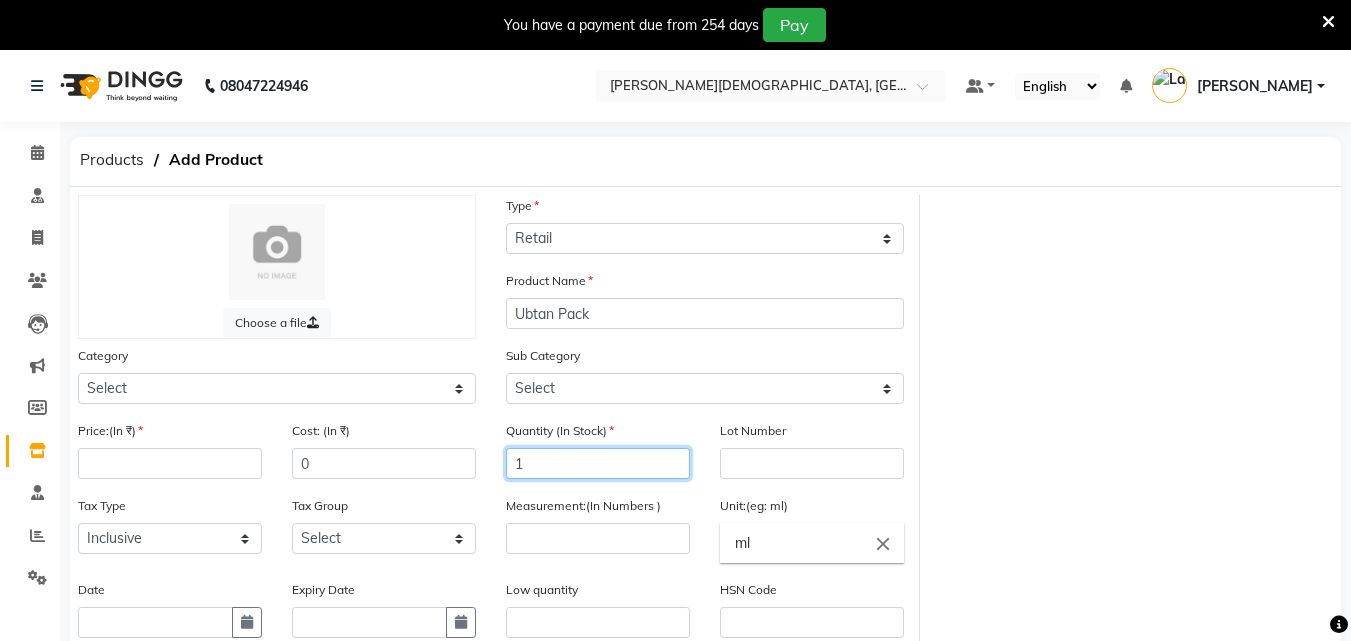 type on "1" 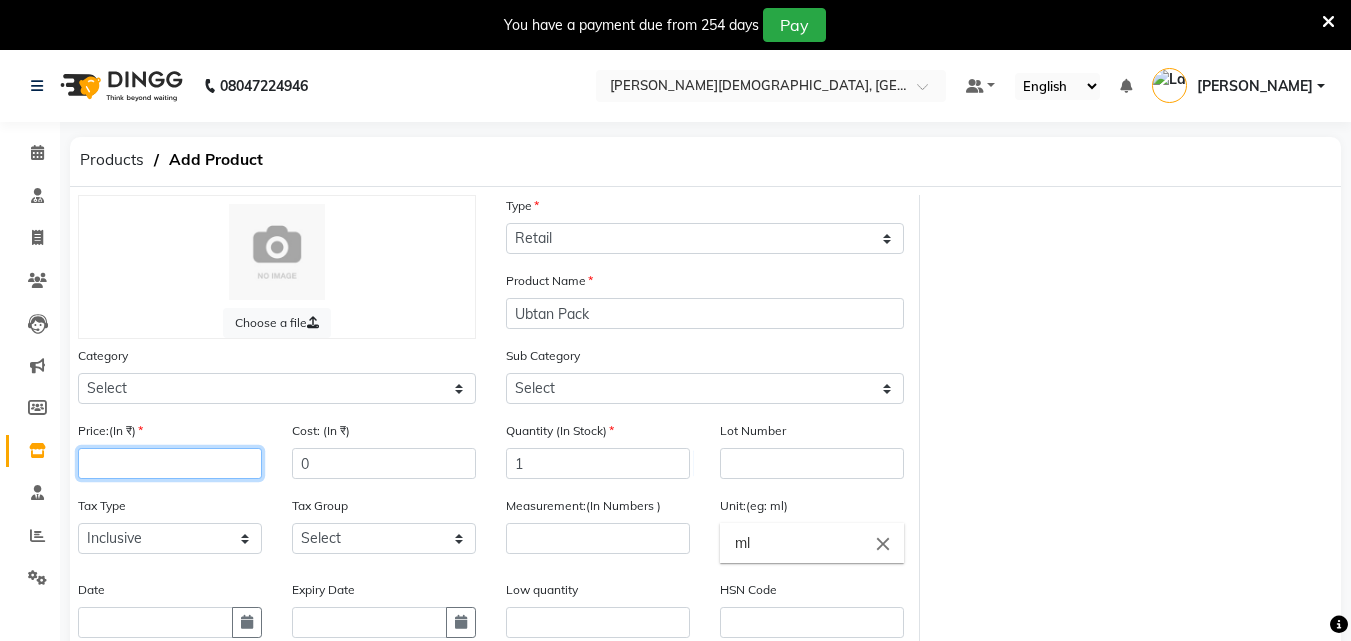 click 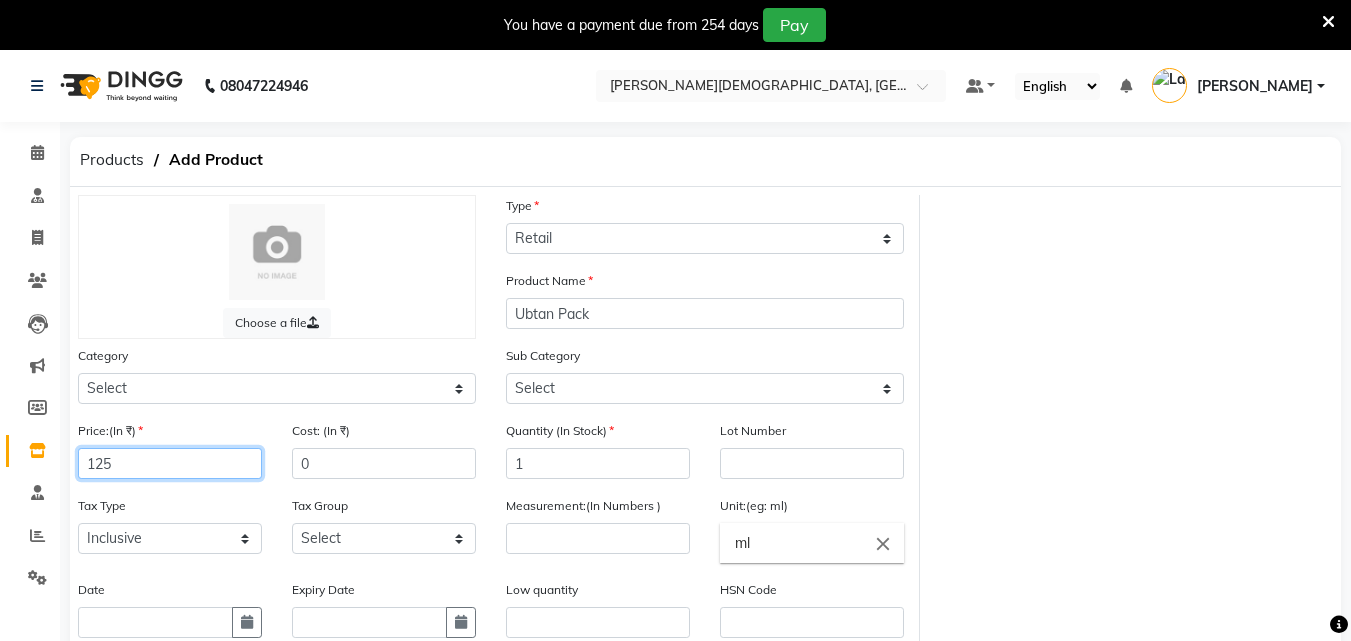 scroll, scrollTop: 285, scrollLeft: 0, axis: vertical 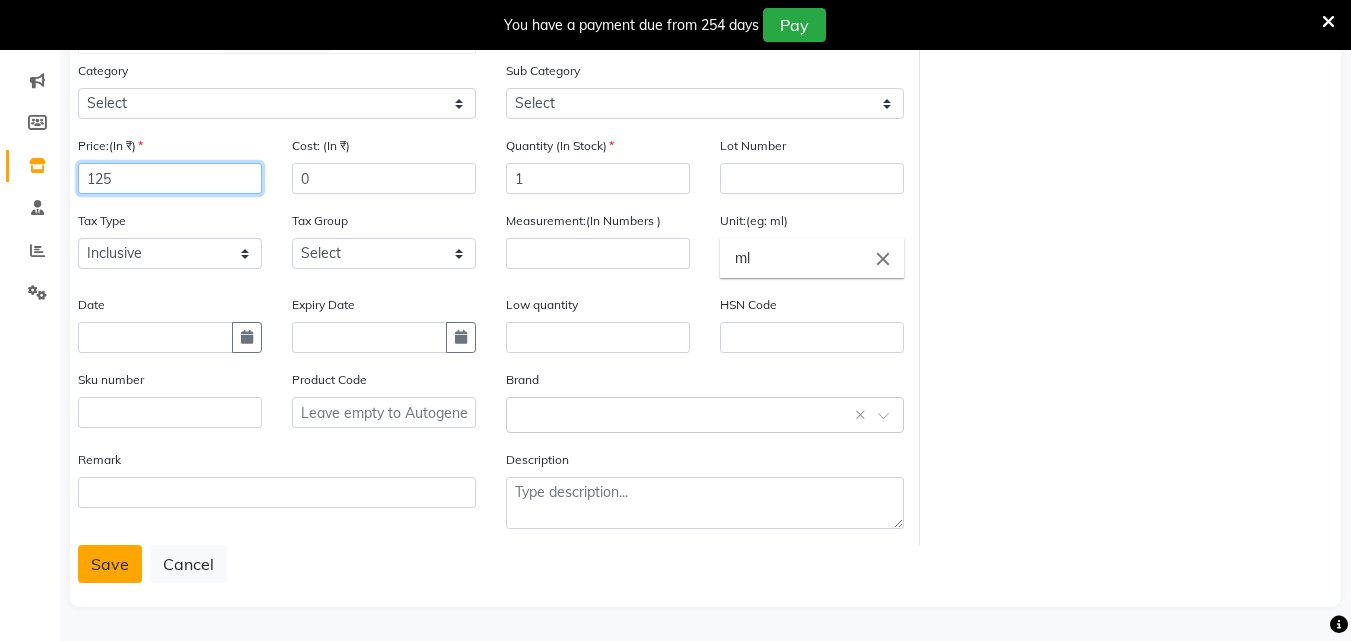 type on "125" 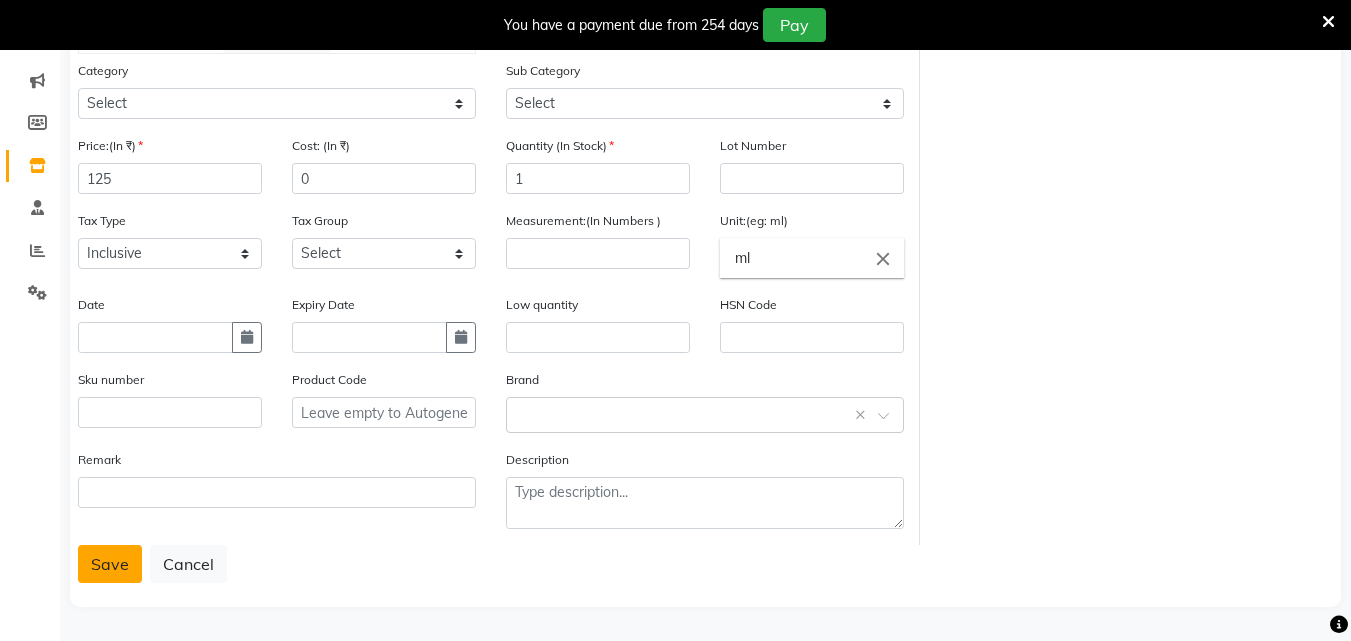 click on "Save" 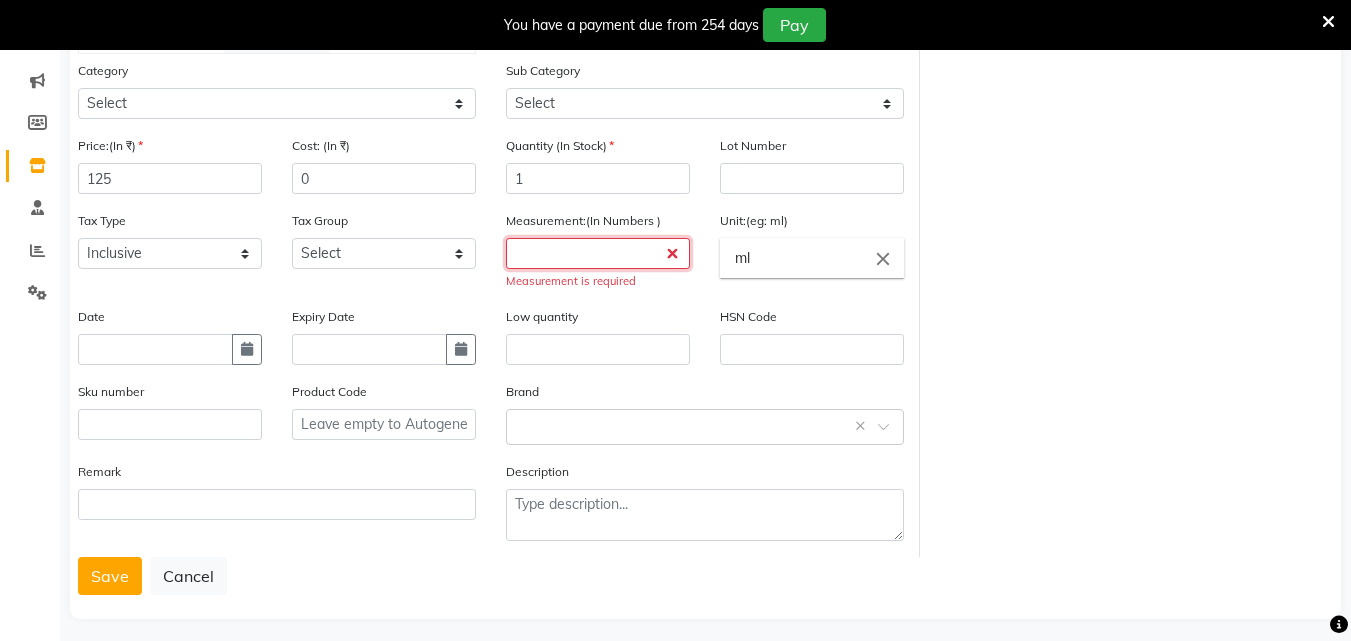 click 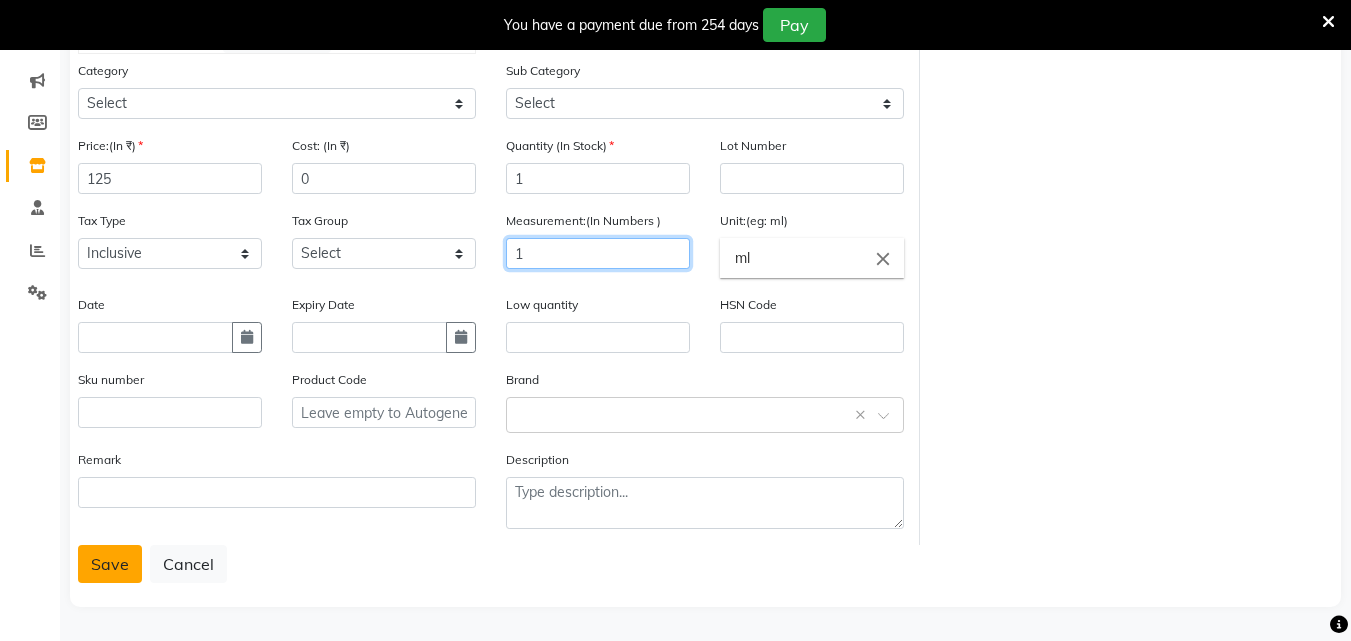 type on "1" 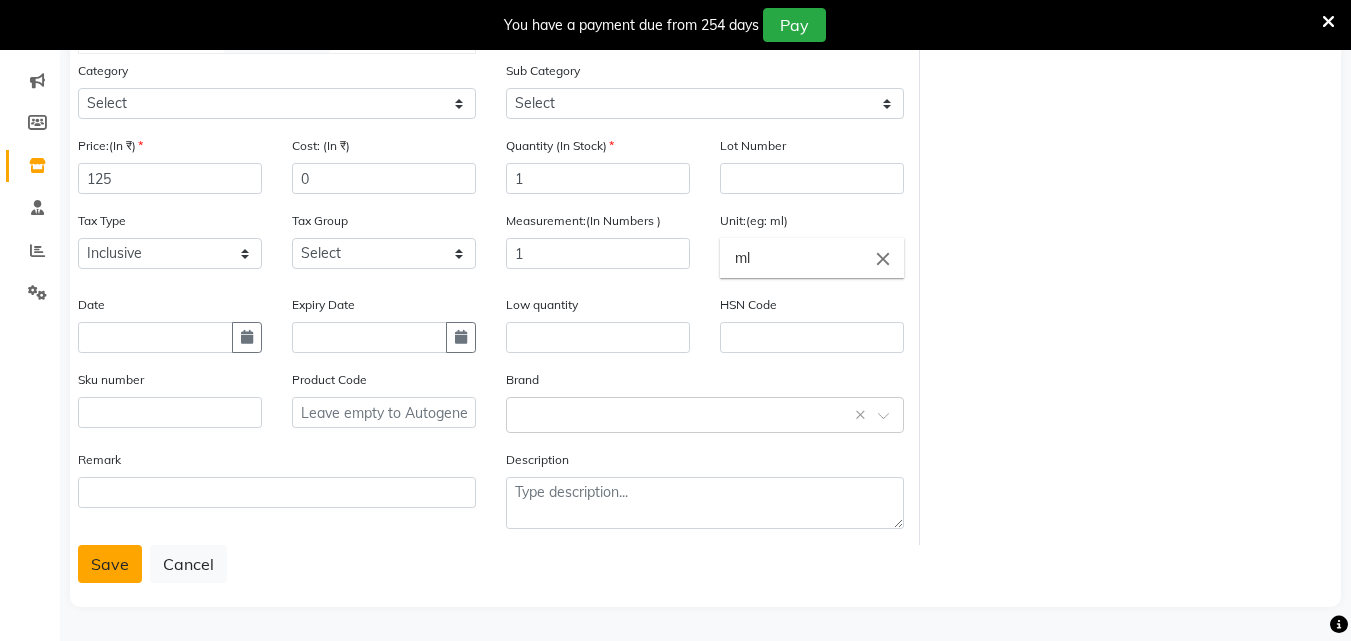 click on "Save" 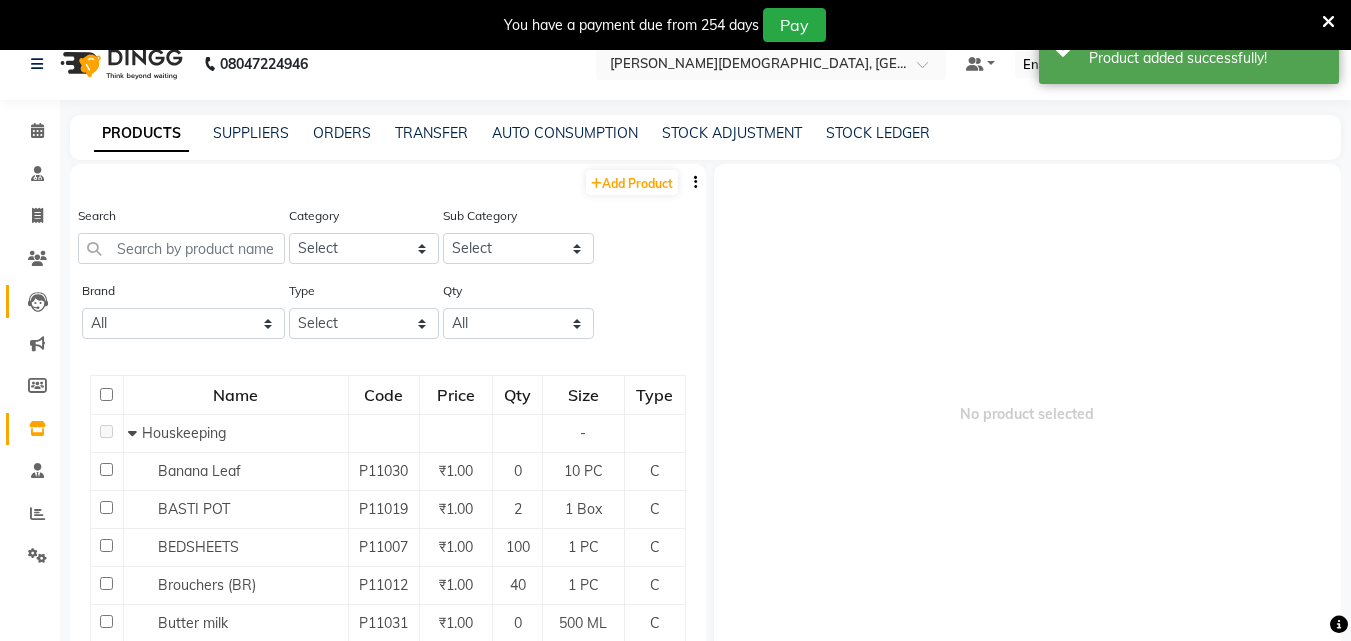 scroll, scrollTop: 0, scrollLeft: 0, axis: both 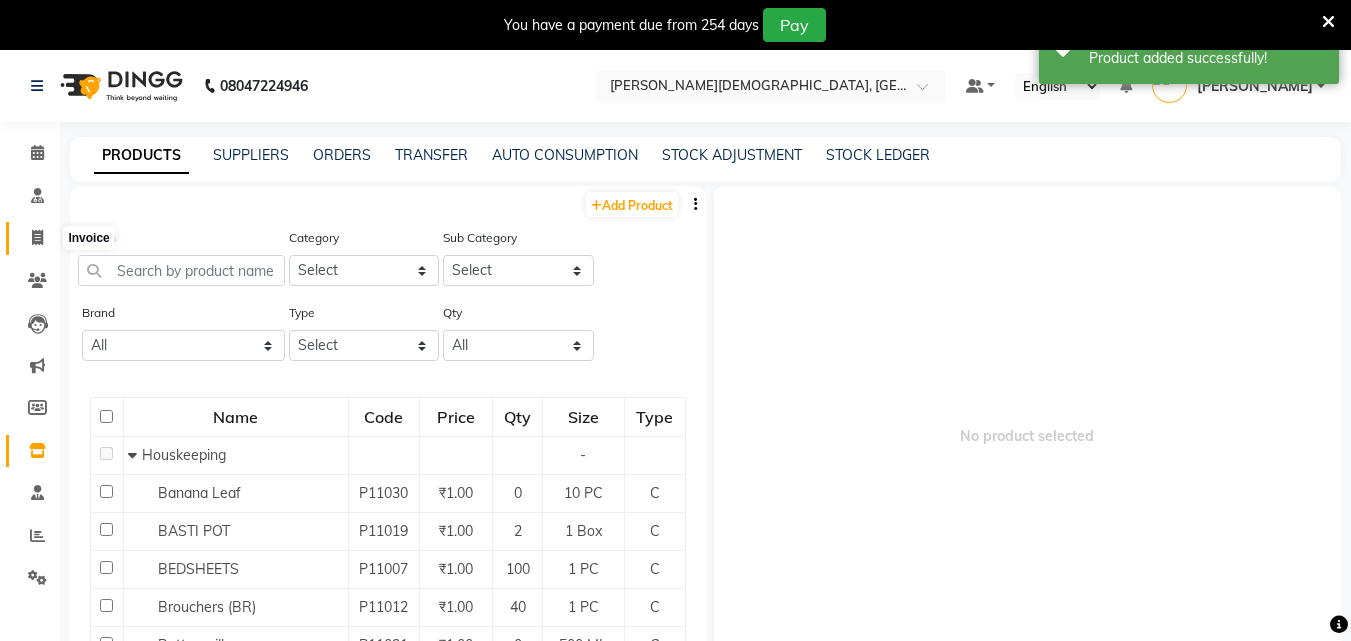 click 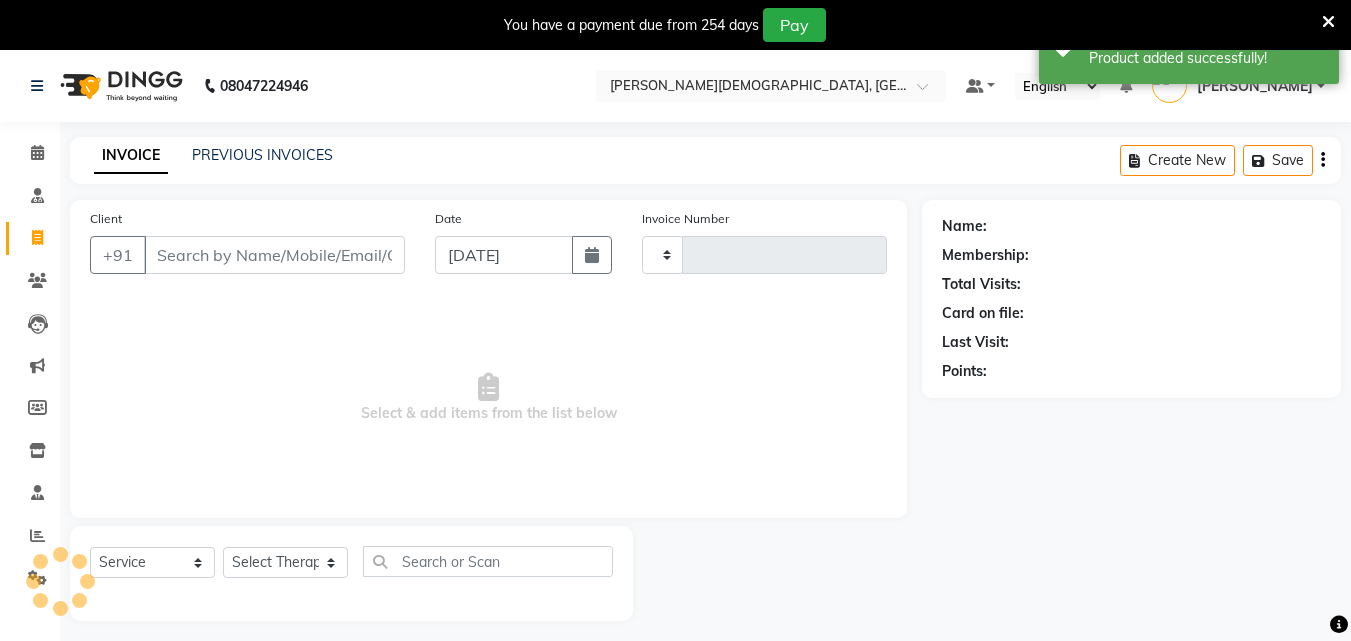 scroll, scrollTop: 50, scrollLeft: 0, axis: vertical 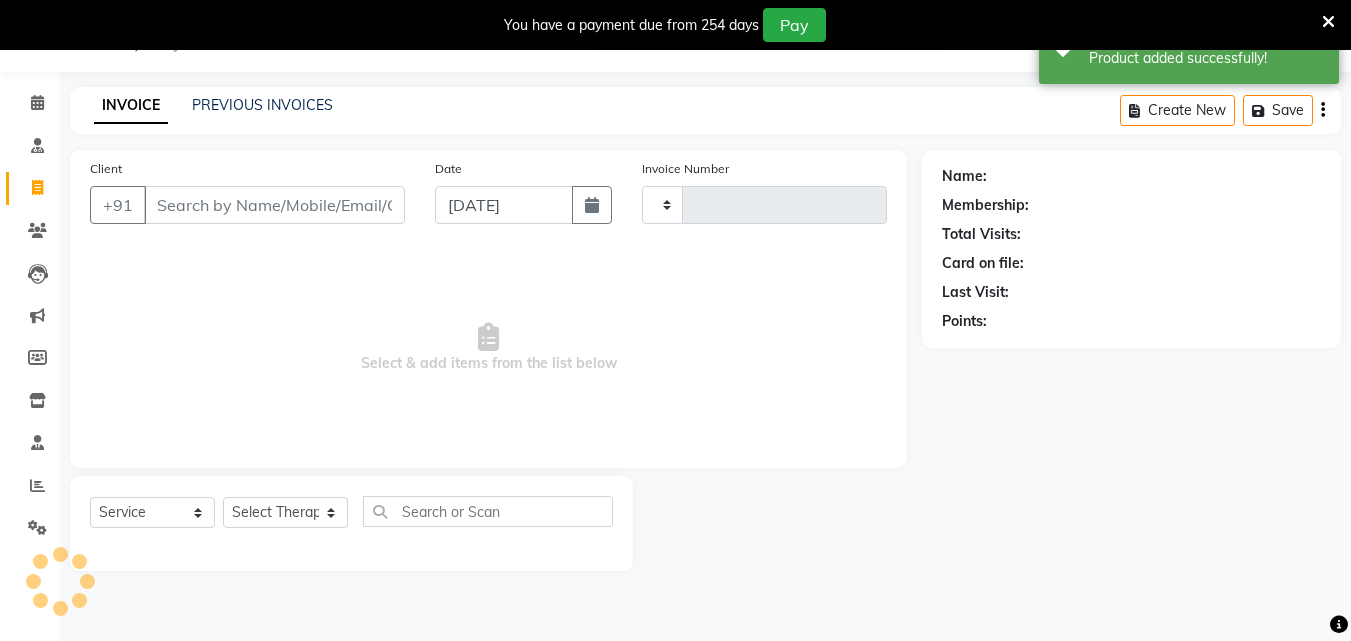 type on "0117" 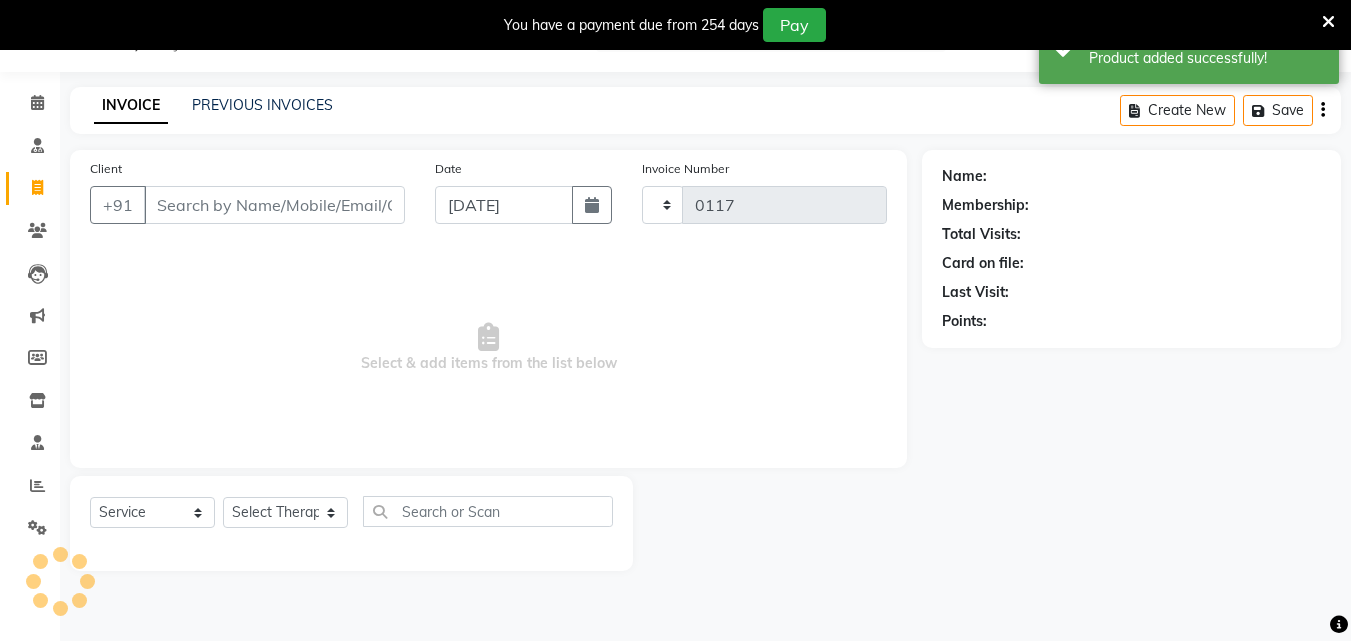 select on "6810" 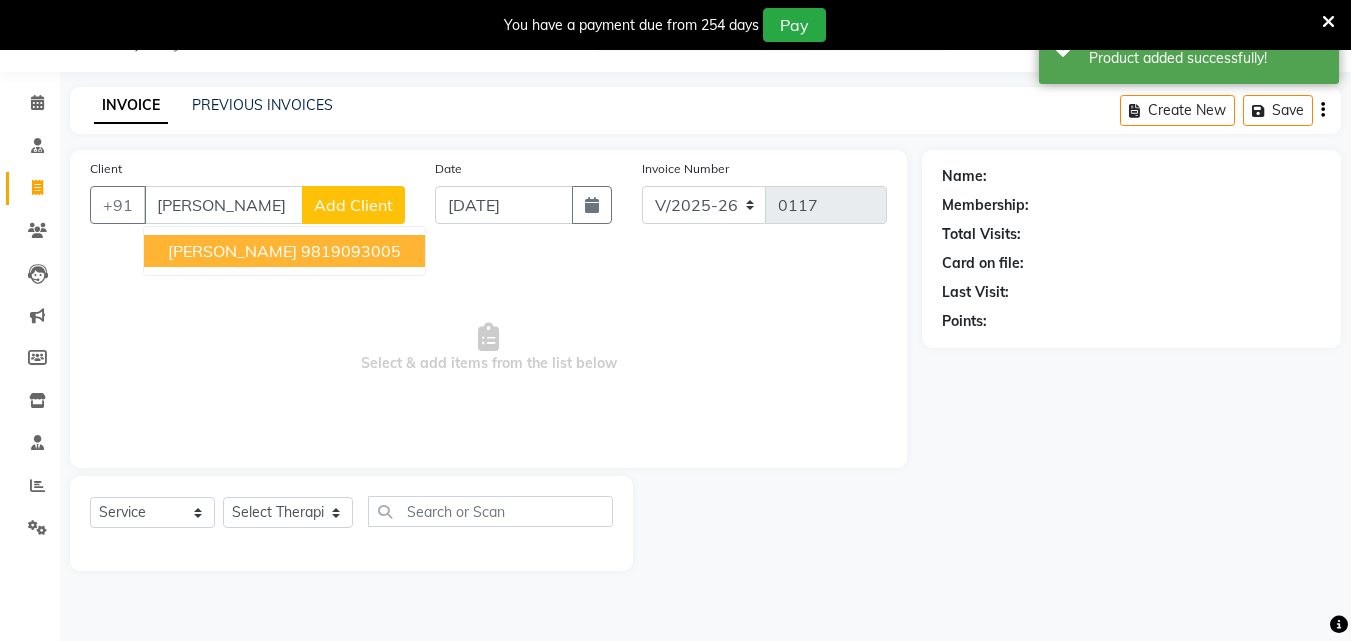 click on "9819093005" at bounding box center [351, 251] 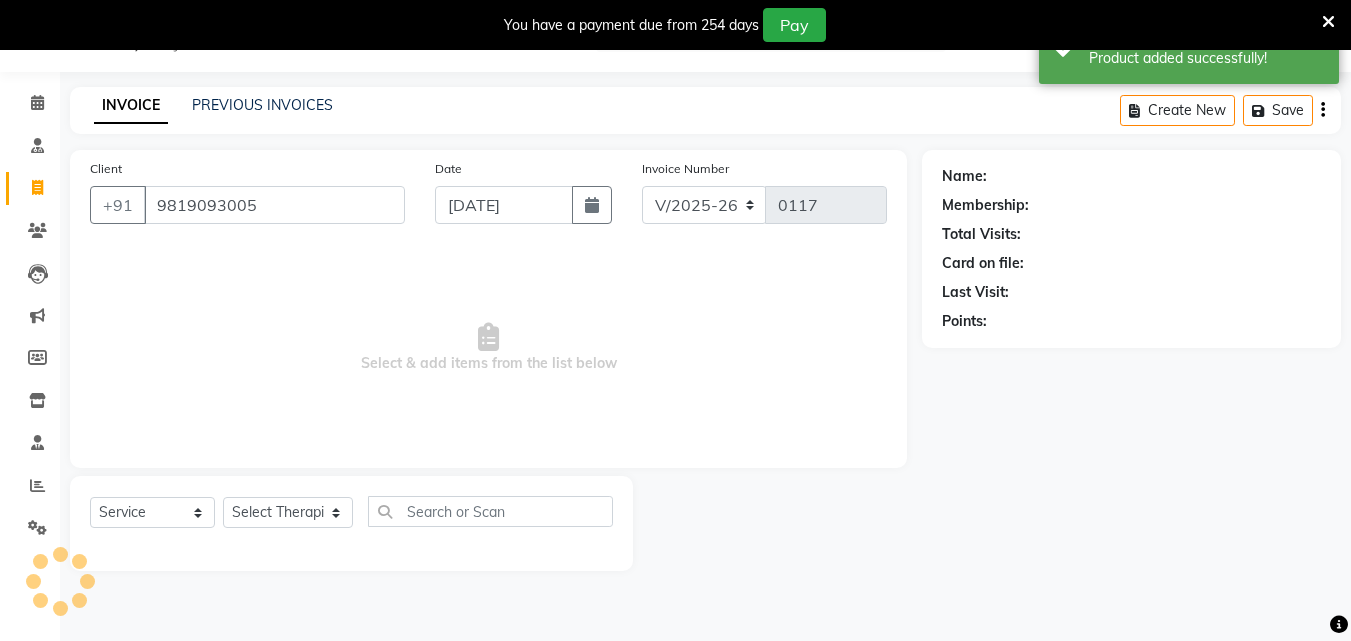 type on "9819093005" 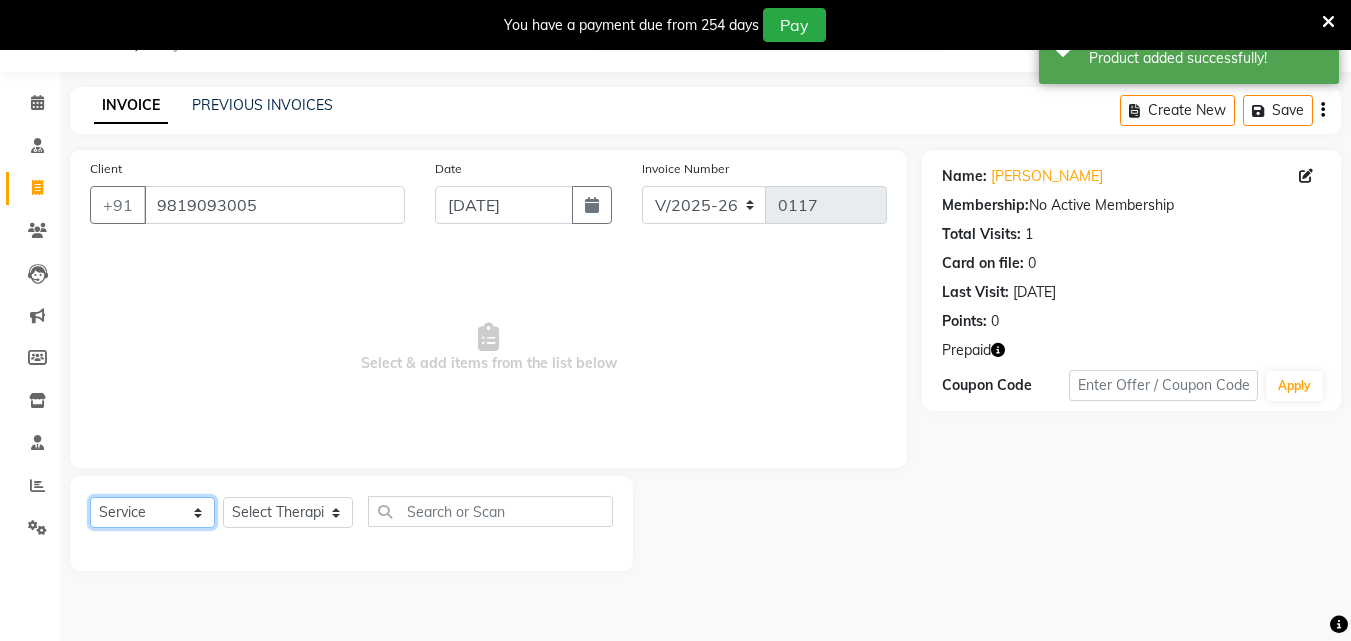 click on "Select  Service  Product  Membership  Package Voucher Prepaid Gift Card" 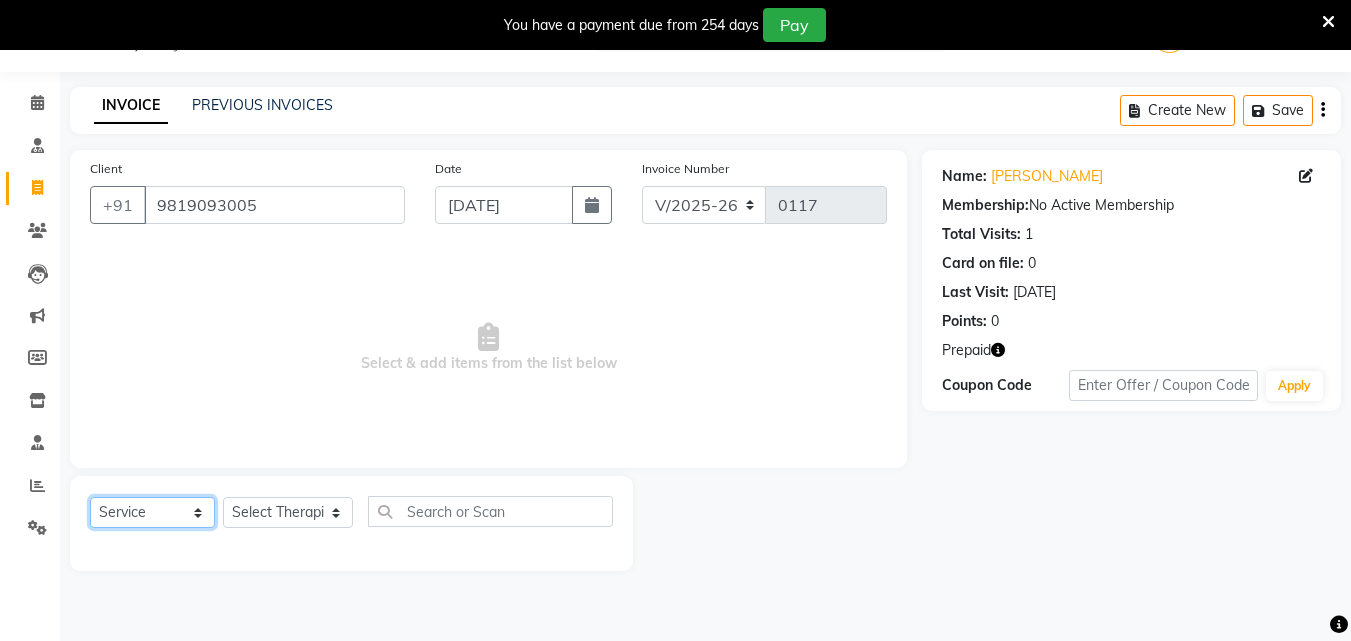 select on "product" 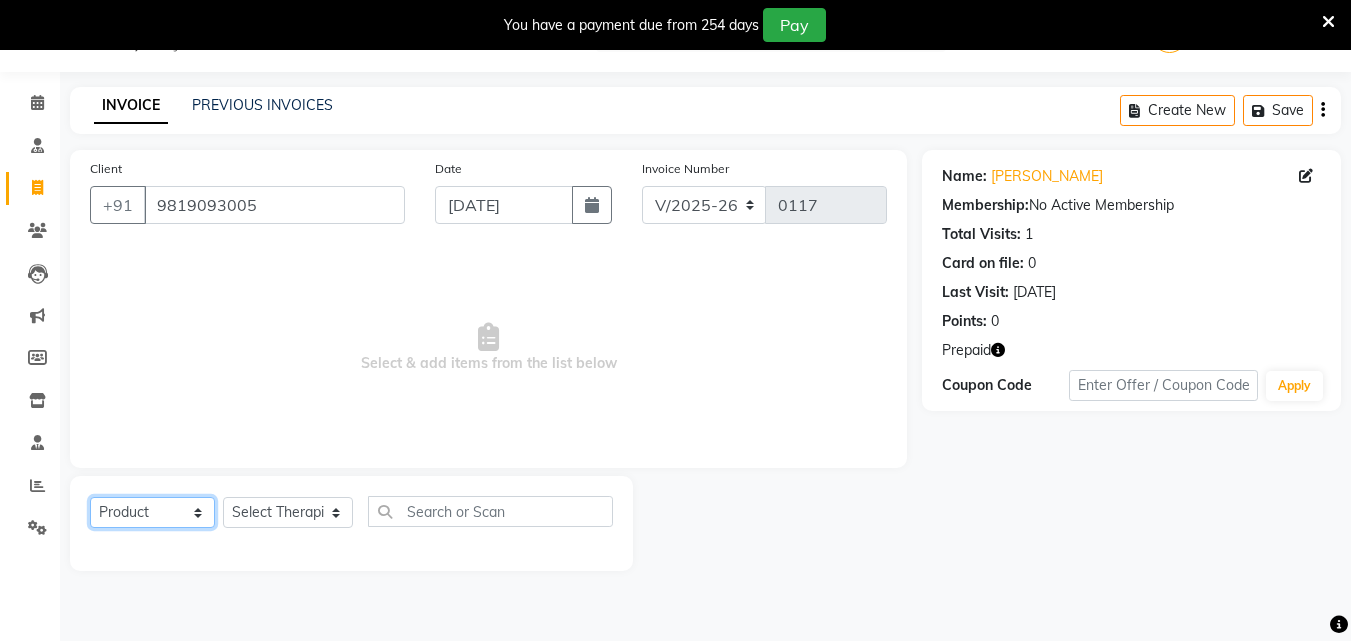 click on "Select  Service  Product  Membership  Package Voucher Prepaid Gift Card" 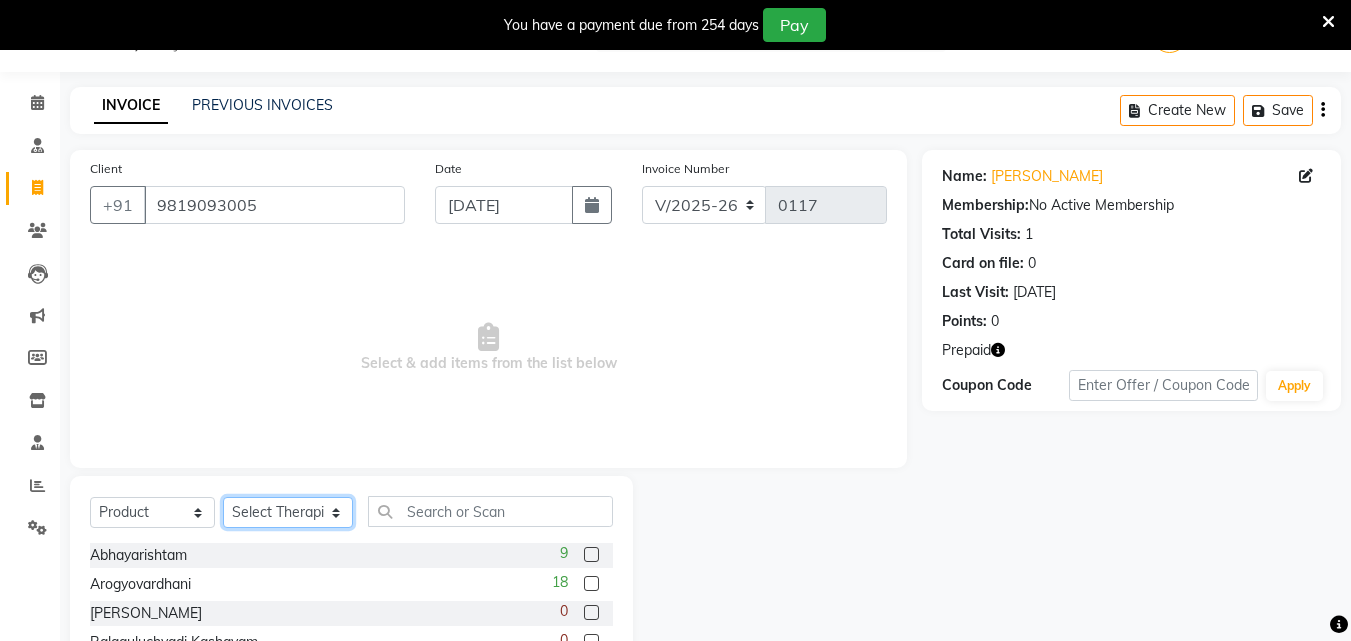 click on "Select Therapist [PERSON_NAME] [PERSON_NAME] [PERSON_NAME] [PERSON_NAME] [PERSON_NAME]  [PERSON_NAME] Bibina [PERSON_NAME] [PERSON_NAME] Dr. [PERSON_NAME] [PERSON_NAME] Dr. [PERSON_NAME] Dr mamta [PERSON_NAME] [PERSON_NAME] [PERSON_NAME] [PERSON_NAME] [PERSON_NAME] [PERSON_NAME] Leenamol Pooja [PERSON_NAME] Mishra [PERSON_NAME] [PERSON_NAME] [PERSON_NAME] G [PERSON_NAME] [PERSON_NAME] K M [PERSON_NAME] K [PERSON_NAME] [PERSON_NAME] Suddheesh K K [PERSON_NAME] [PERSON_NAME]  Swati [PERSON_NAME] [PERSON_NAME] [PERSON_NAME]" 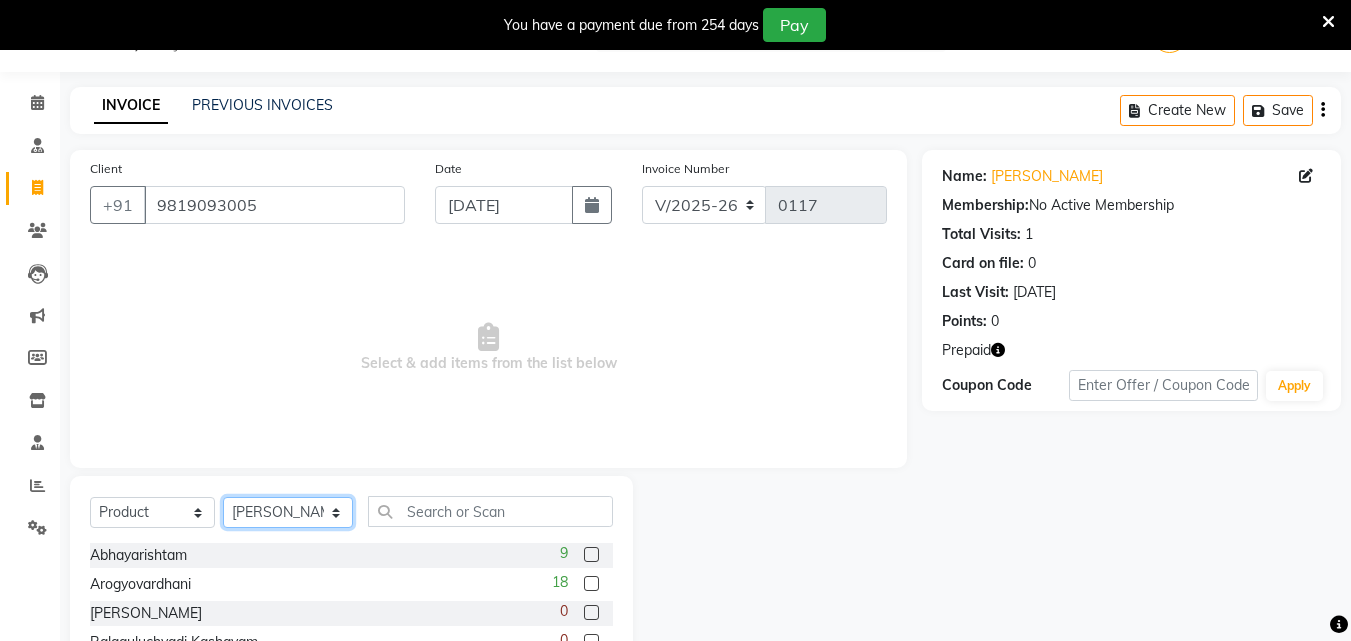 click on "Select Therapist [PERSON_NAME] [PERSON_NAME] [PERSON_NAME] [PERSON_NAME] [PERSON_NAME]  [PERSON_NAME] Bibina [PERSON_NAME] [PERSON_NAME] Dr. [PERSON_NAME] [PERSON_NAME] Dr. [PERSON_NAME] Dr mamta [PERSON_NAME] [PERSON_NAME] [PERSON_NAME] [PERSON_NAME] [PERSON_NAME] [PERSON_NAME] Leenamol Pooja [PERSON_NAME] Mishra [PERSON_NAME] [PERSON_NAME] [PERSON_NAME] G [PERSON_NAME] [PERSON_NAME] K M [PERSON_NAME] K [PERSON_NAME] [PERSON_NAME] Suddheesh K K [PERSON_NAME] [PERSON_NAME]  Swati [PERSON_NAME] [PERSON_NAME] [PERSON_NAME]" 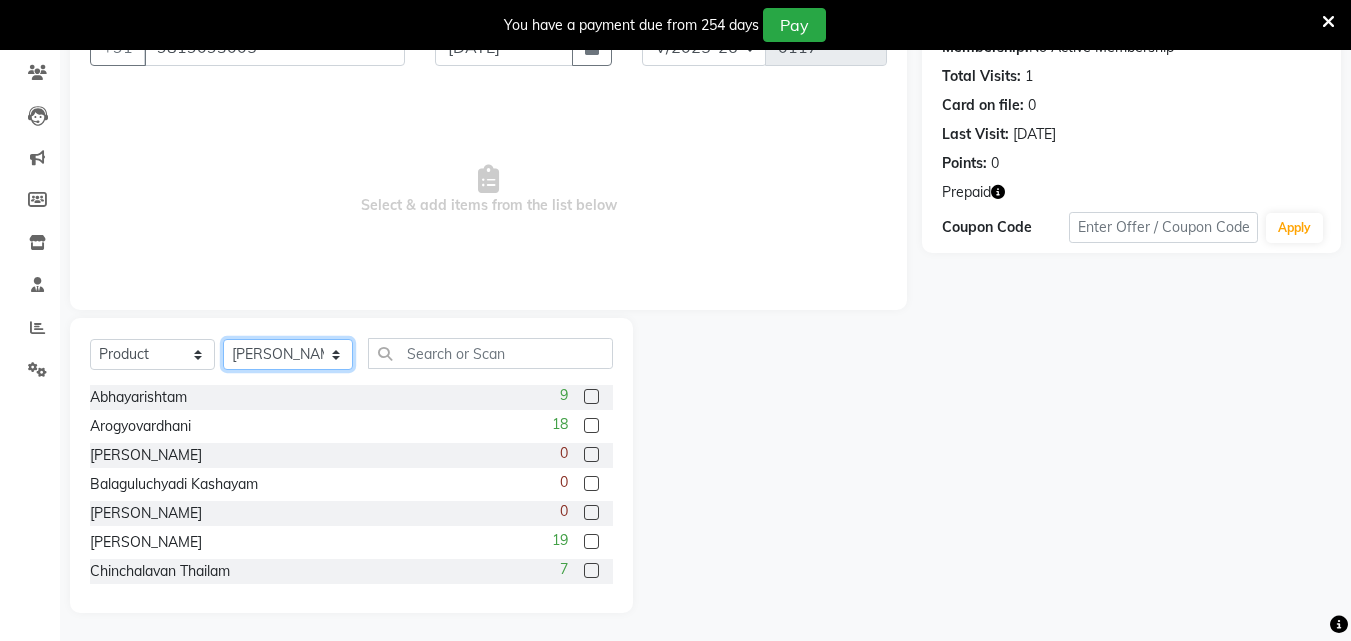 scroll, scrollTop: 210, scrollLeft: 0, axis: vertical 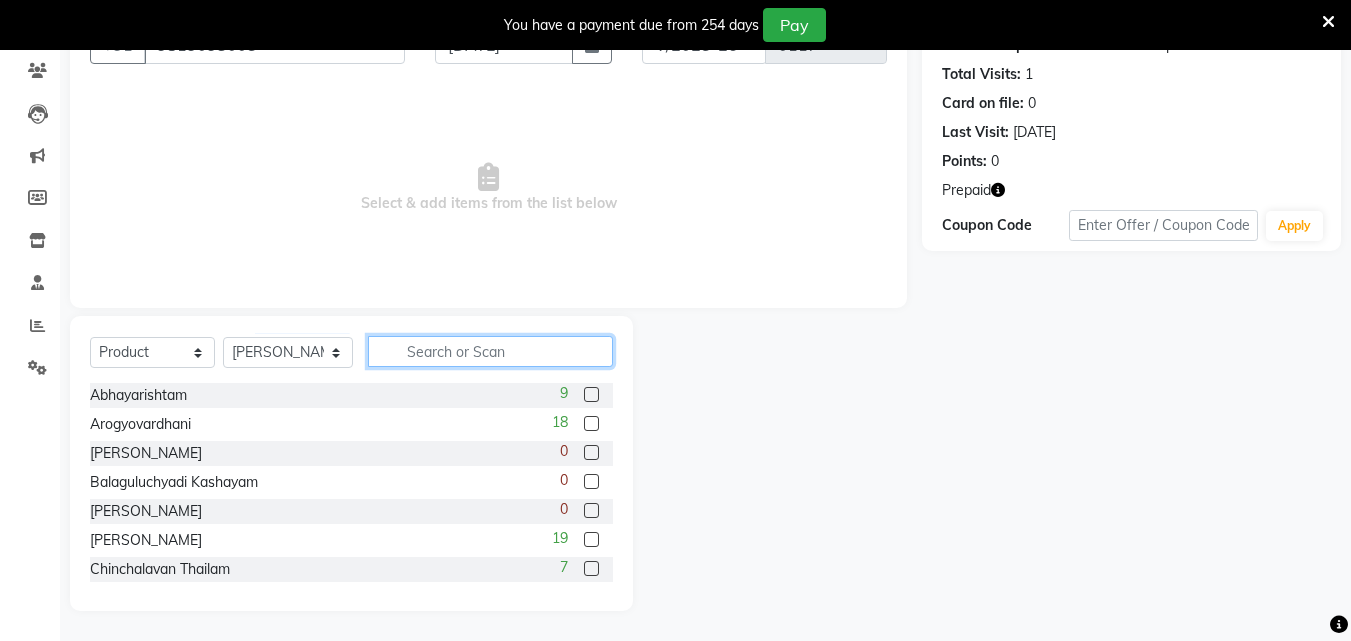 click 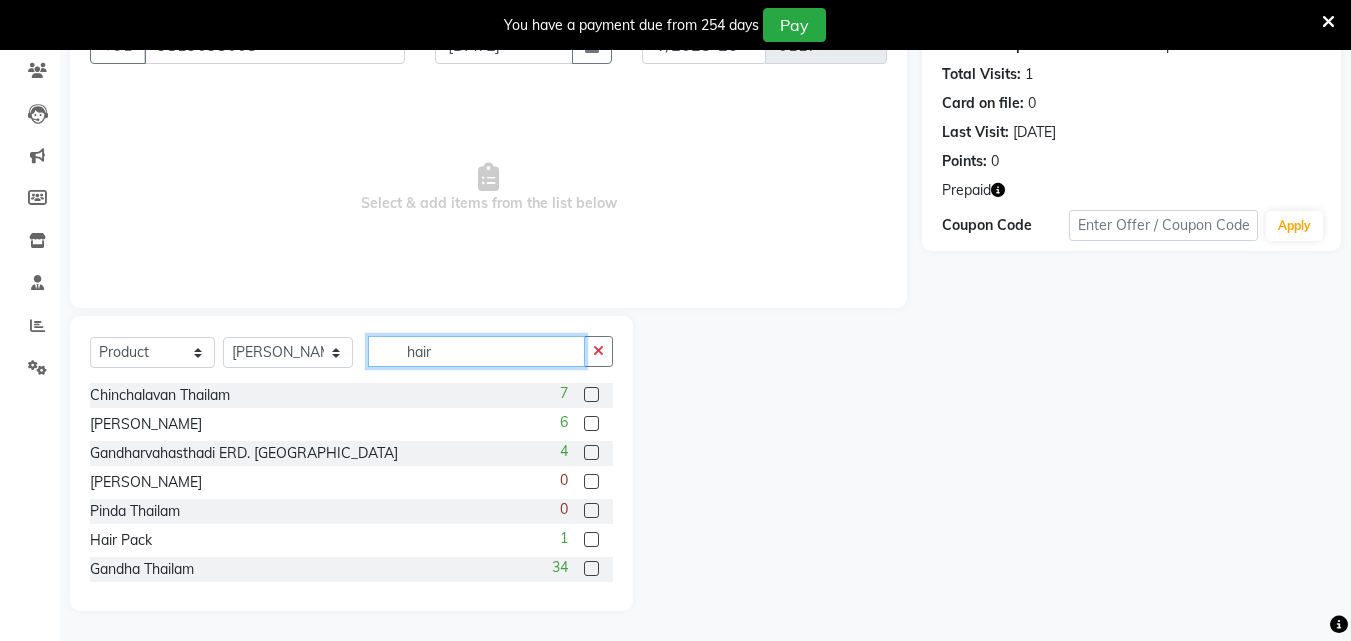 scroll, scrollTop: 50, scrollLeft: 0, axis: vertical 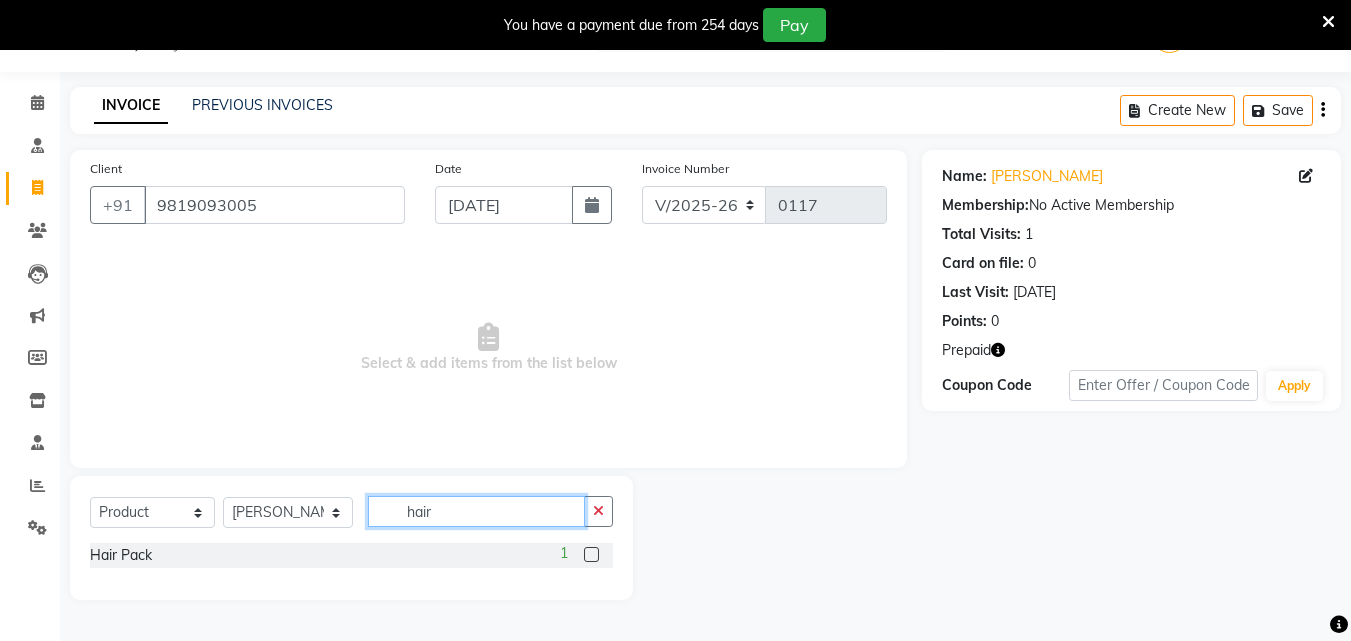 type on "hair" 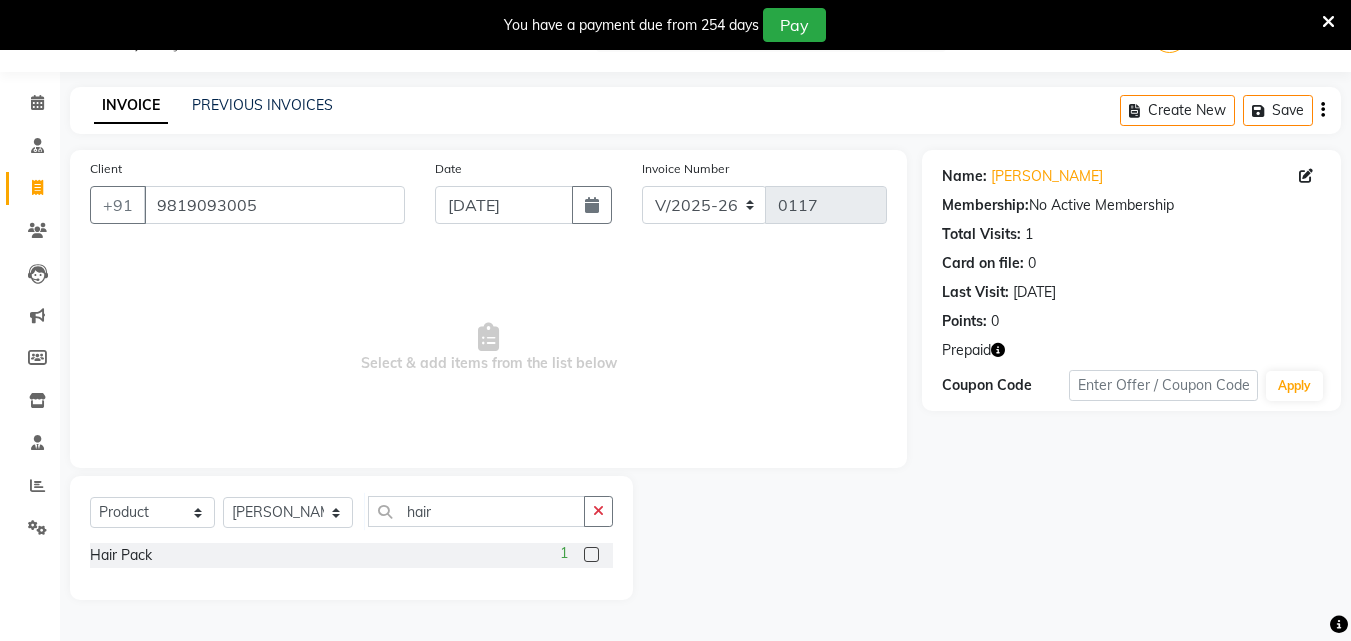click 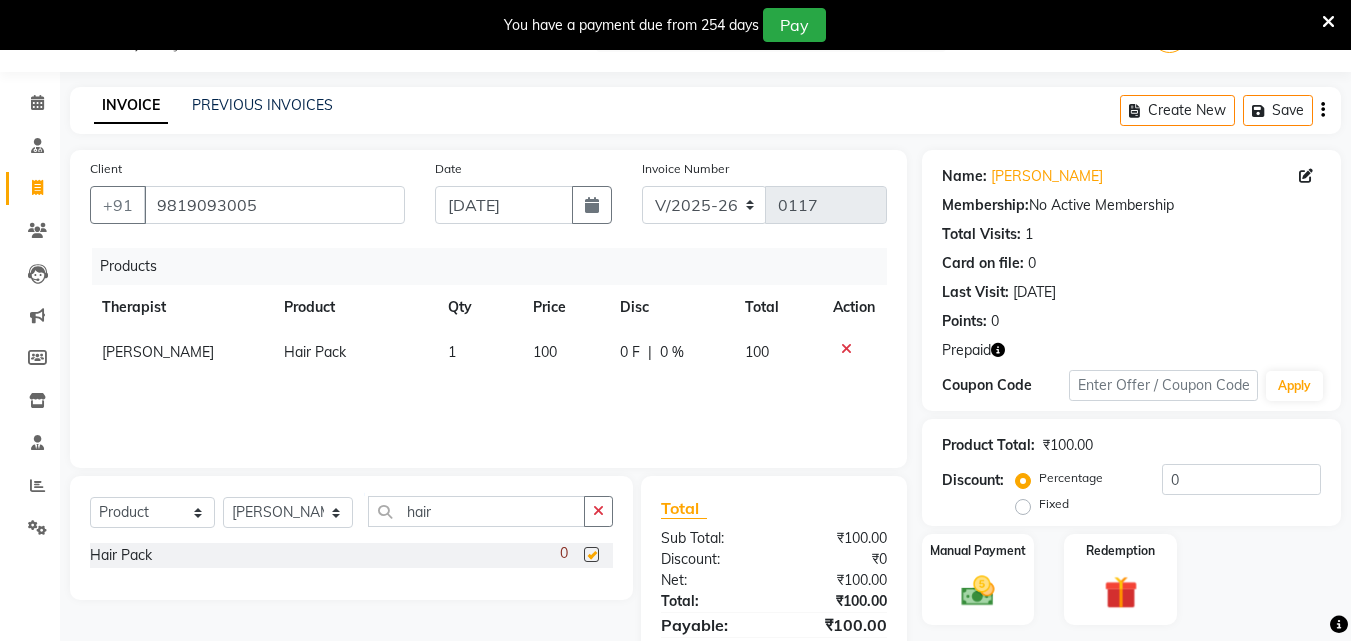 checkbox on "false" 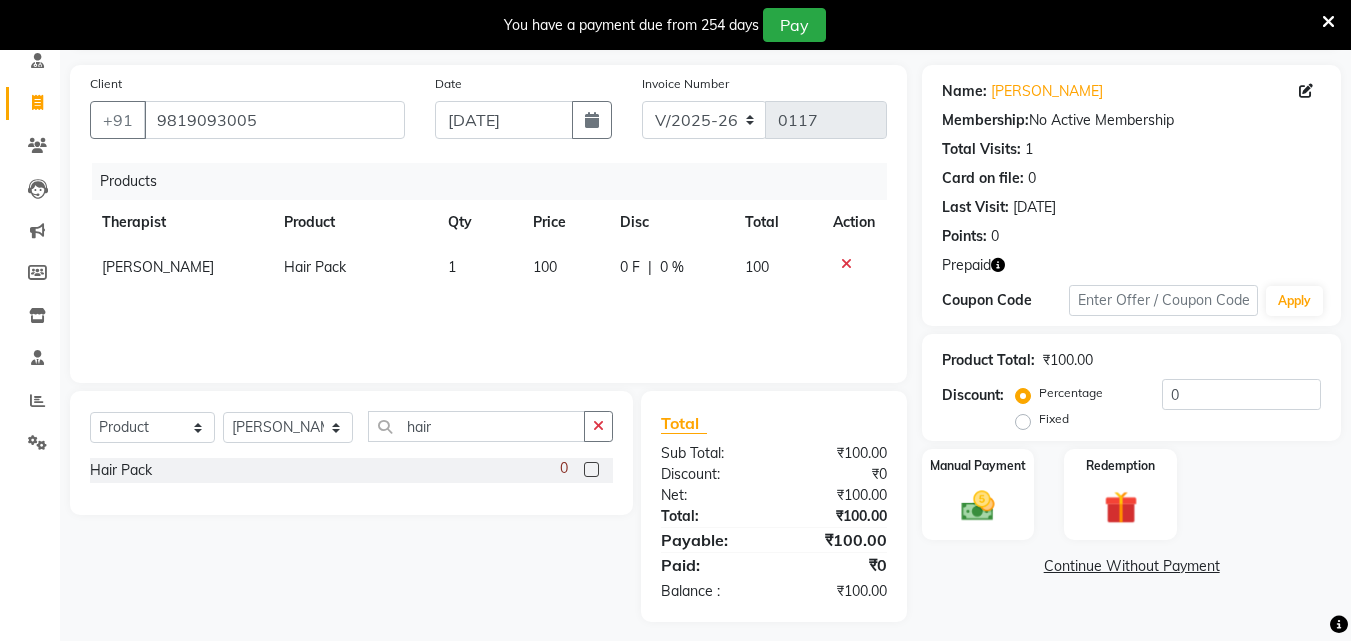 scroll, scrollTop: 146, scrollLeft: 0, axis: vertical 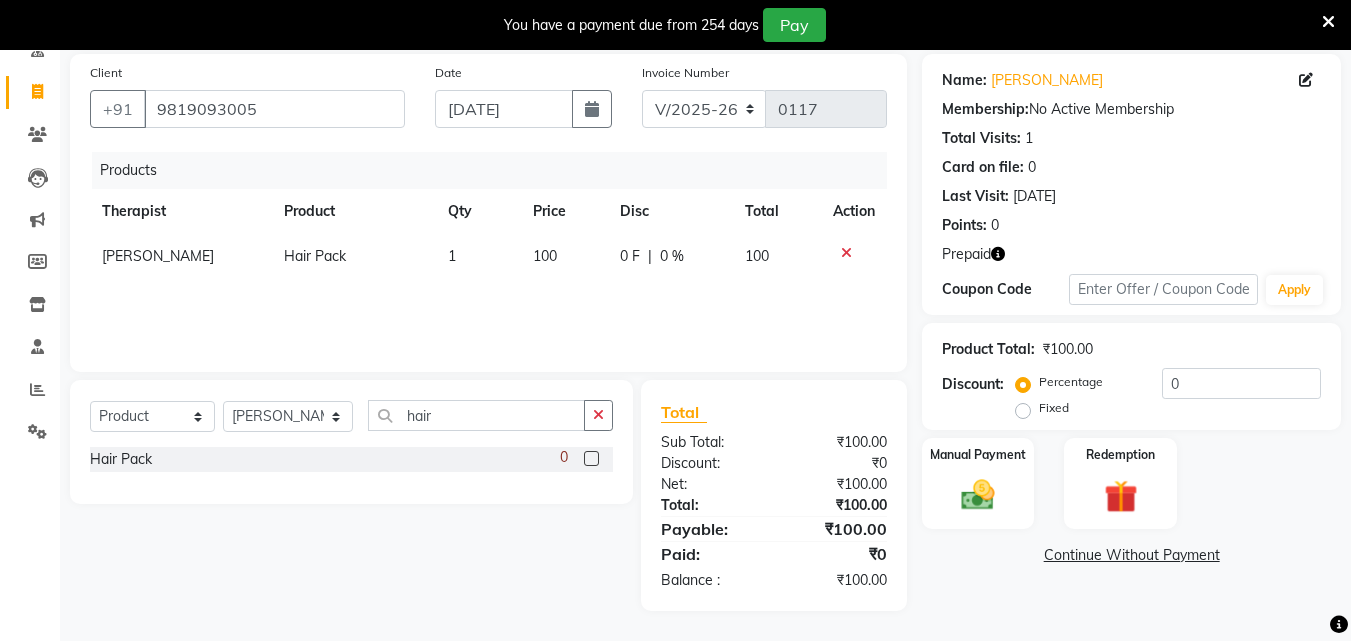 drag, startPoint x: 603, startPoint y: 415, endPoint x: 569, endPoint y: 404, distance: 35.735138 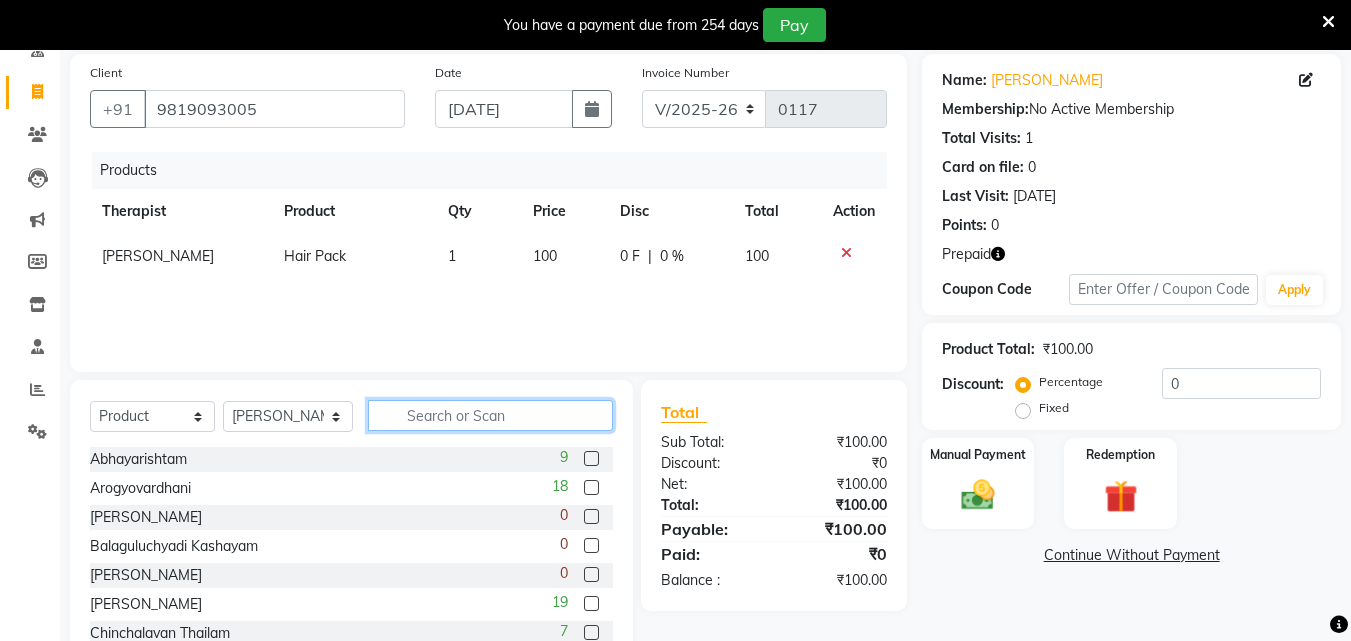 click 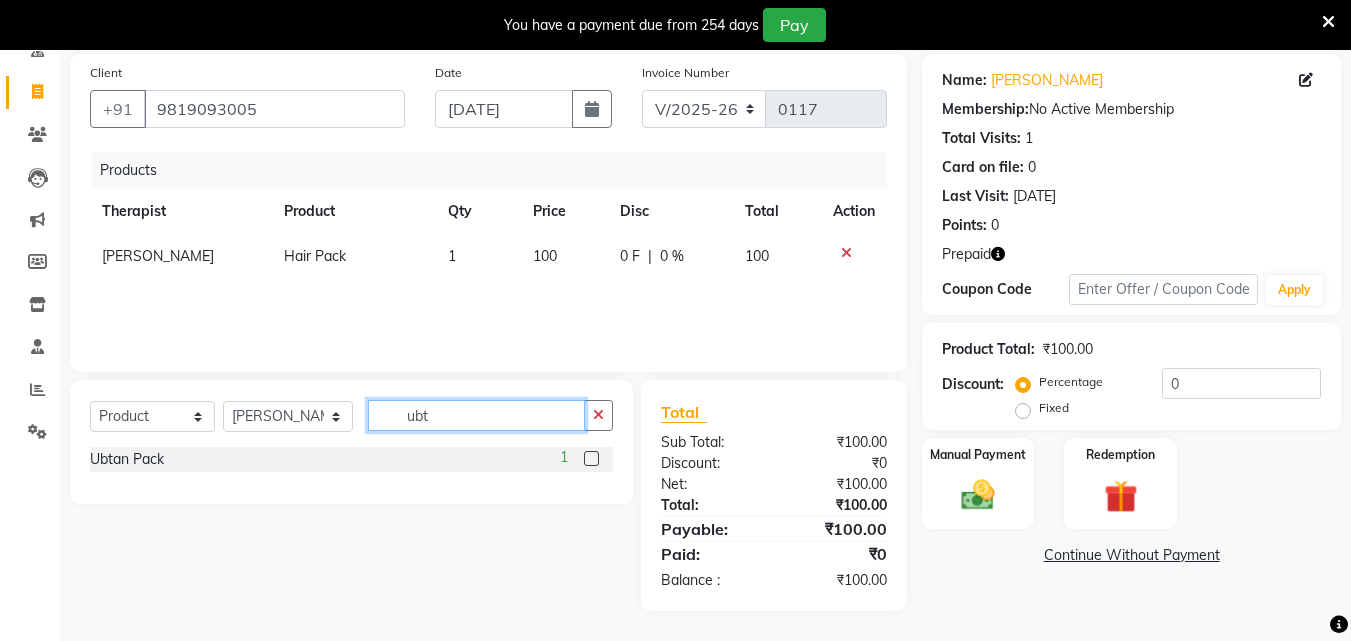 type on "ubt" 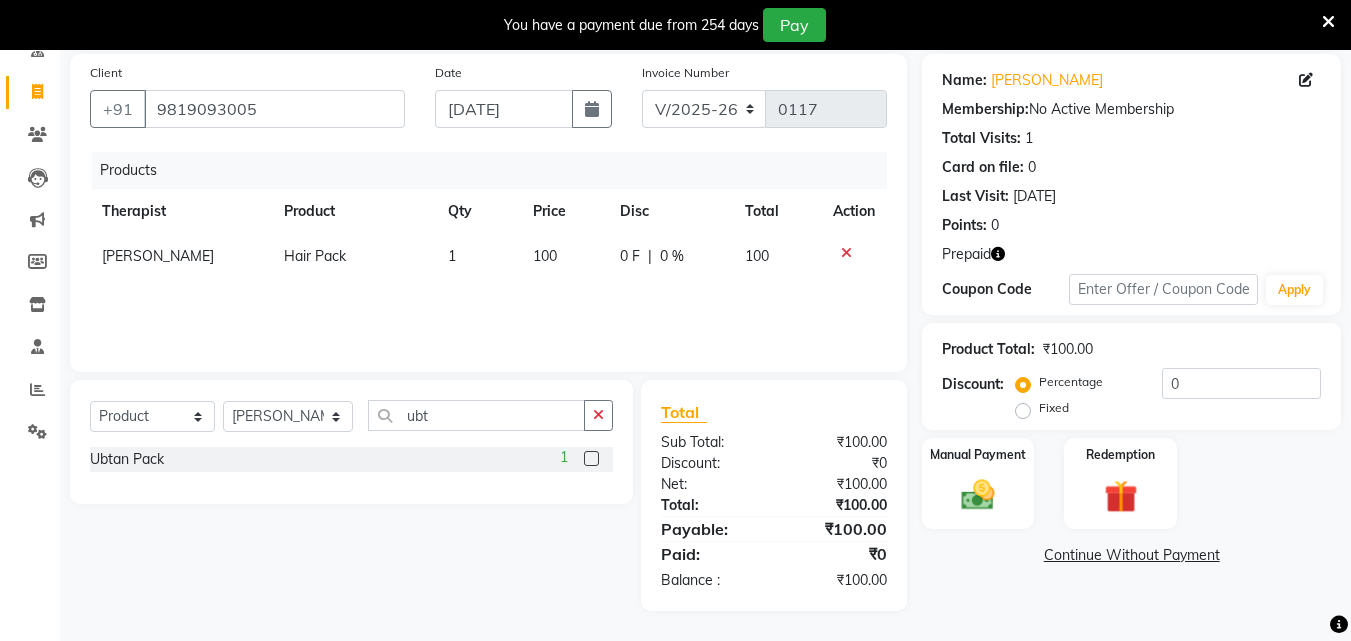 click 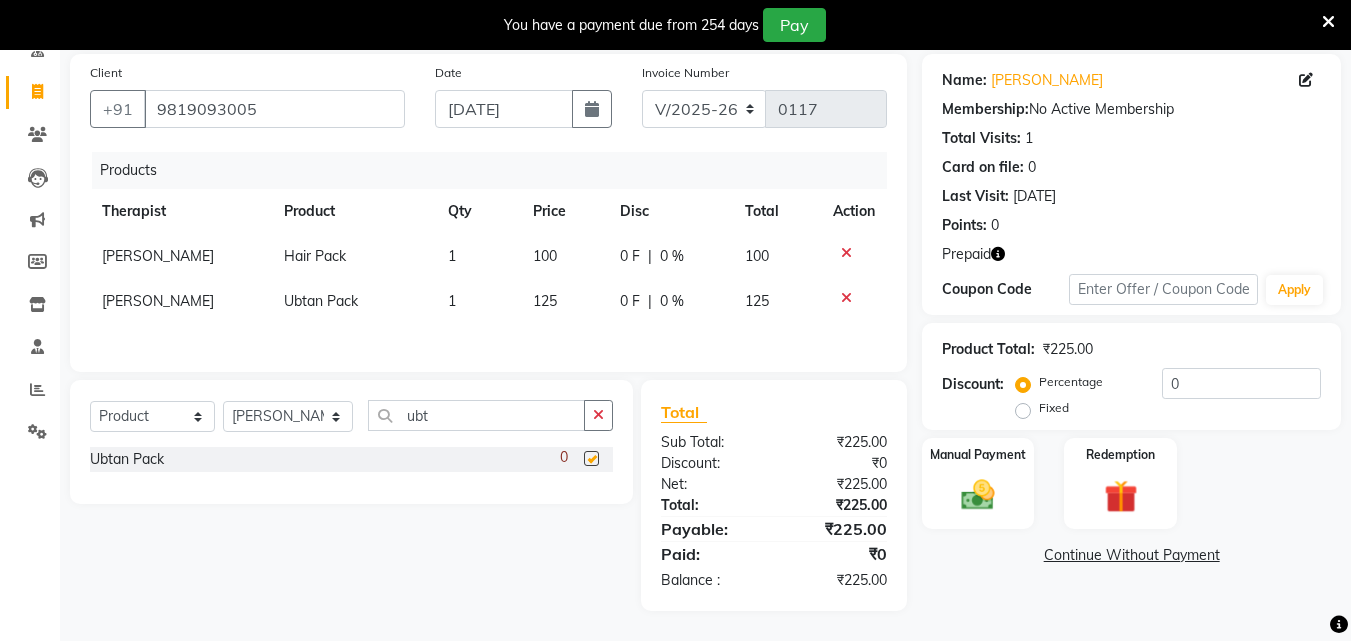 checkbox on "false" 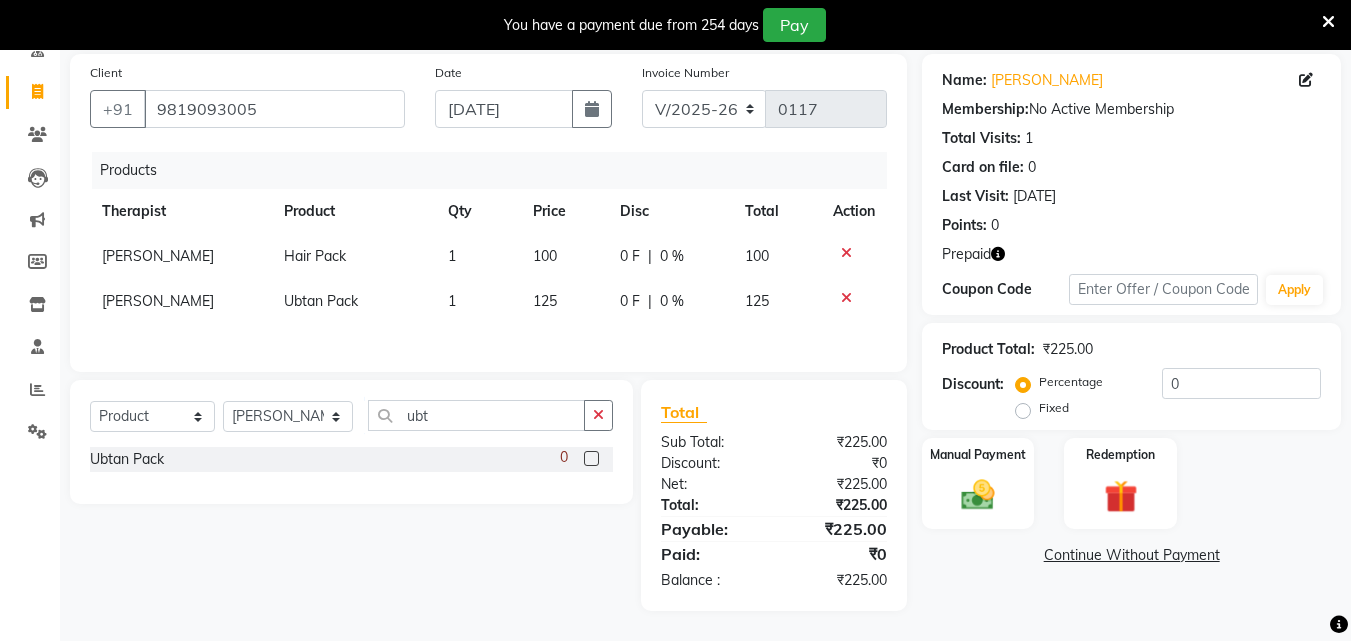 scroll, scrollTop: 149, scrollLeft: 0, axis: vertical 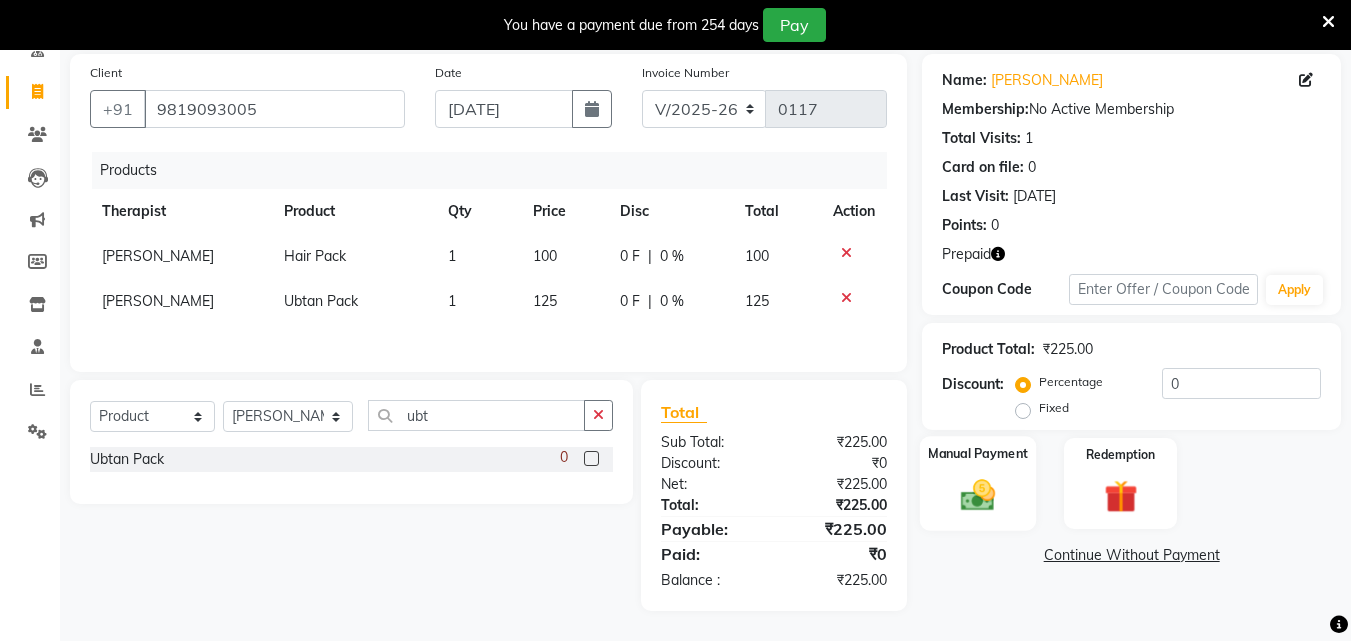 click 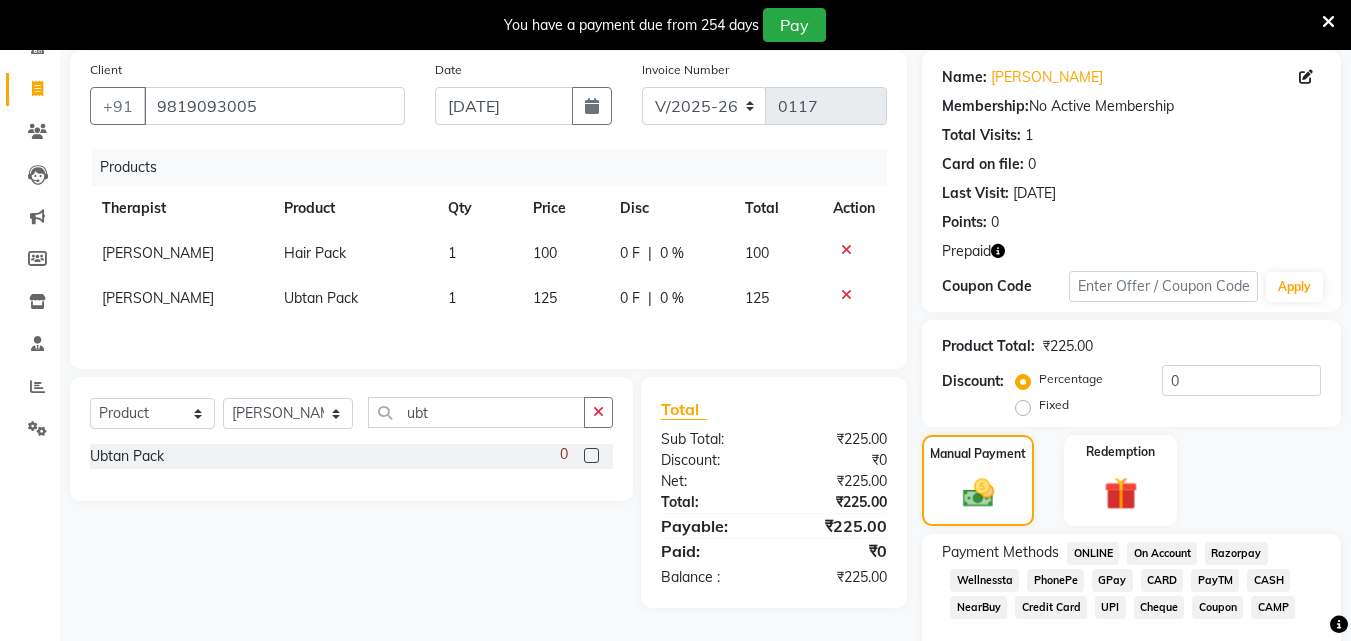 click on "GPay" 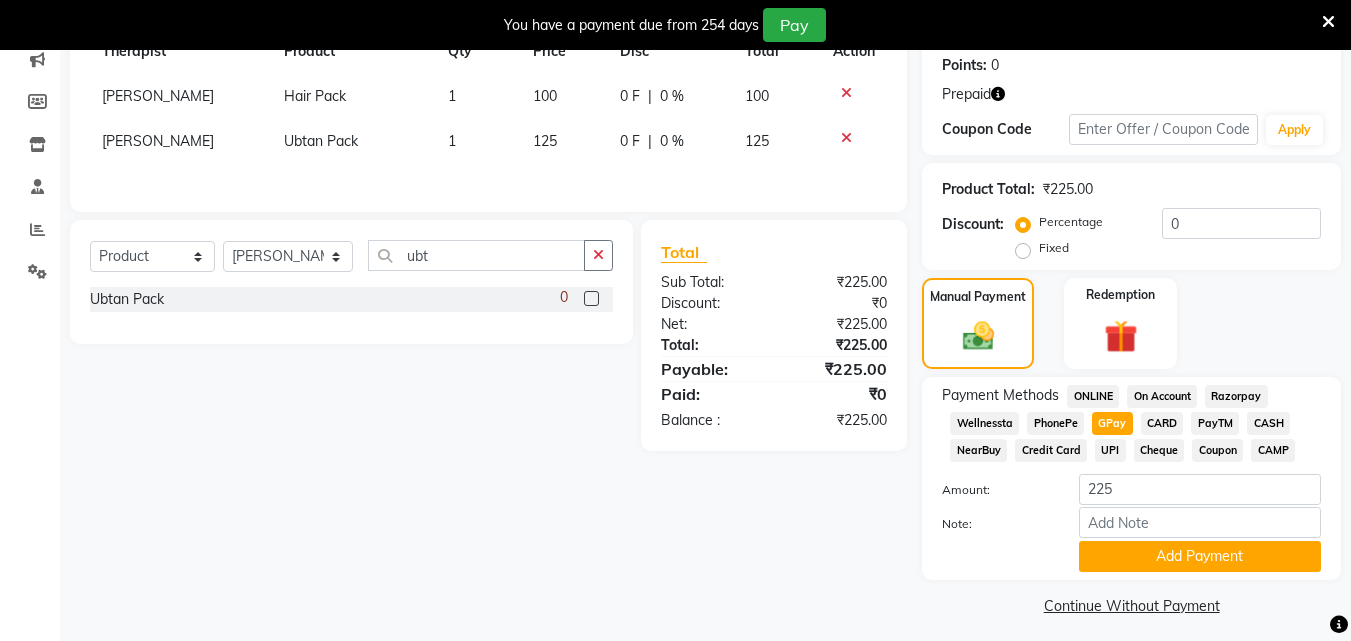 scroll, scrollTop: 316, scrollLeft: 0, axis: vertical 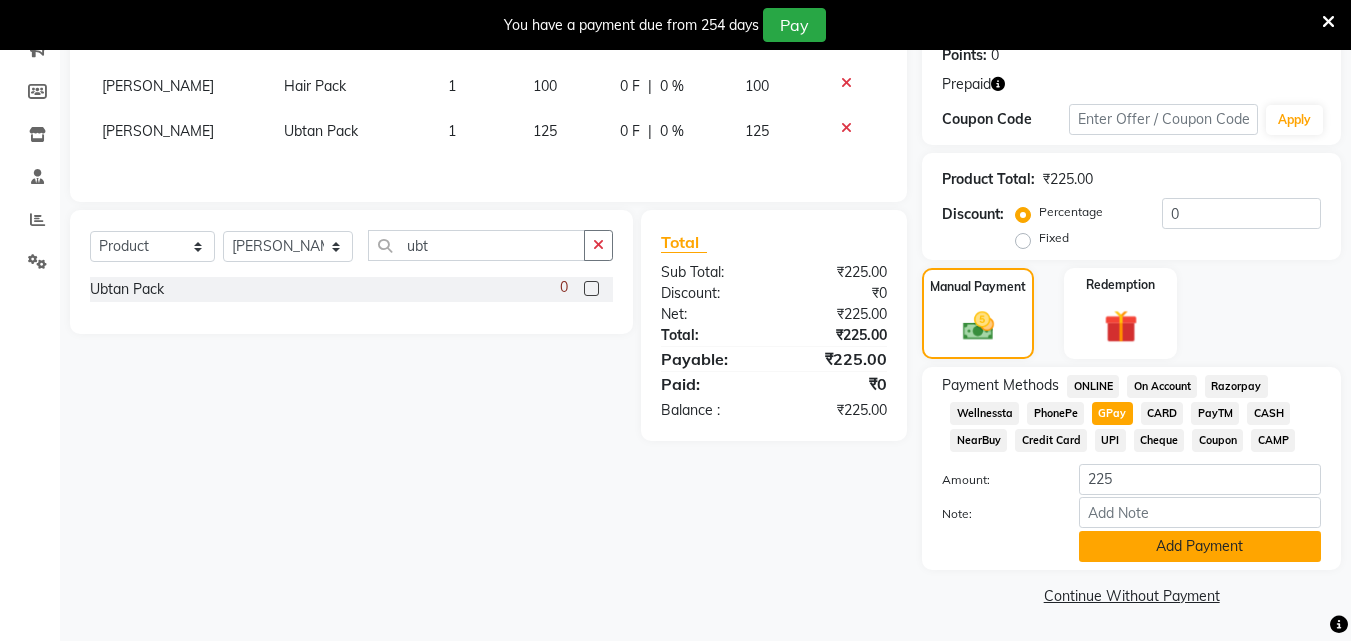 click on "Add Payment" 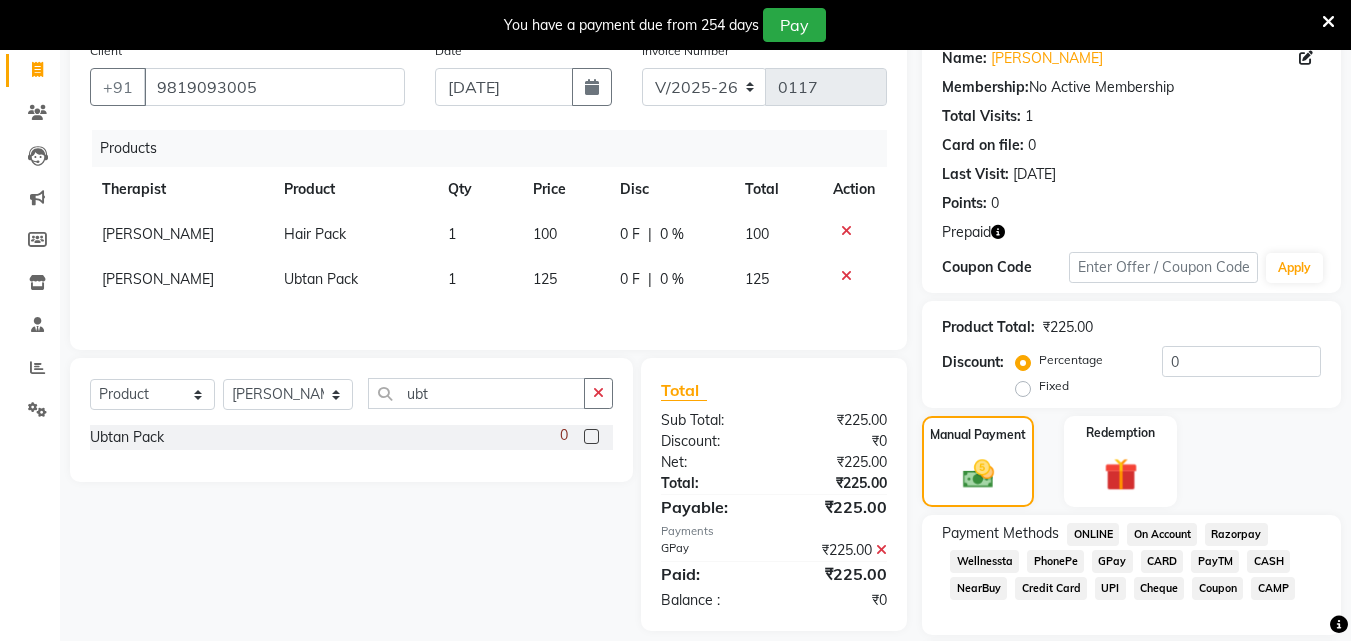 scroll, scrollTop: 346, scrollLeft: 0, axis: vertical 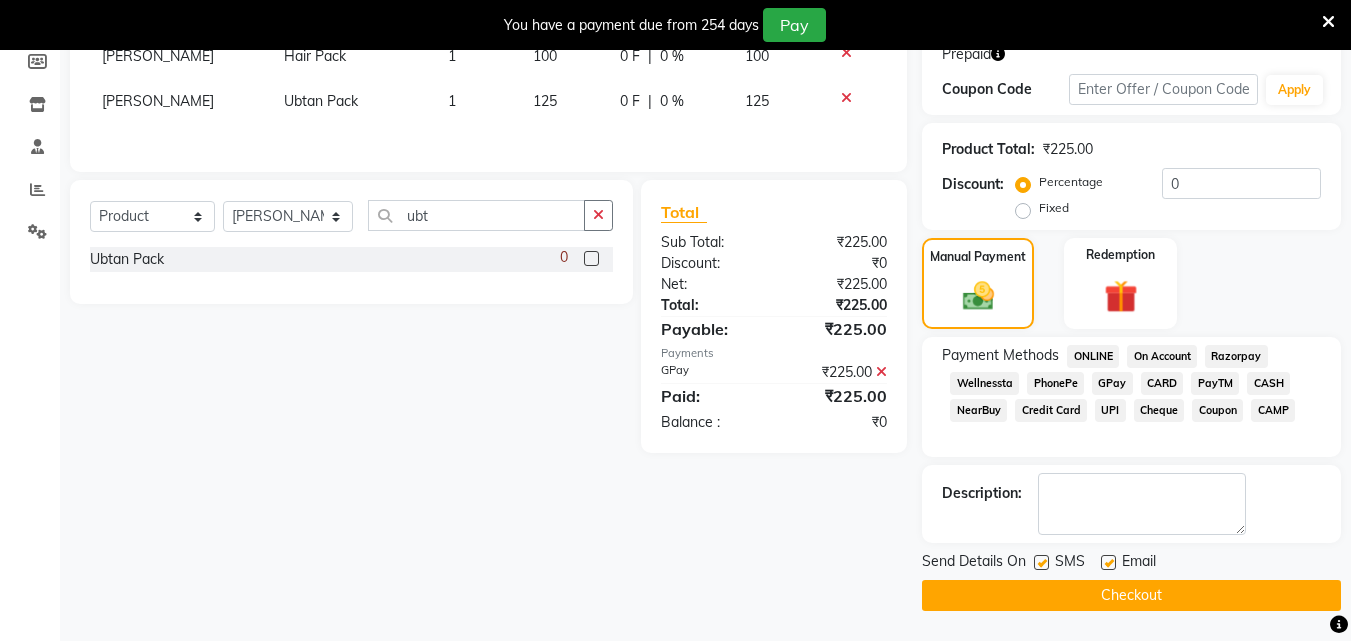 click 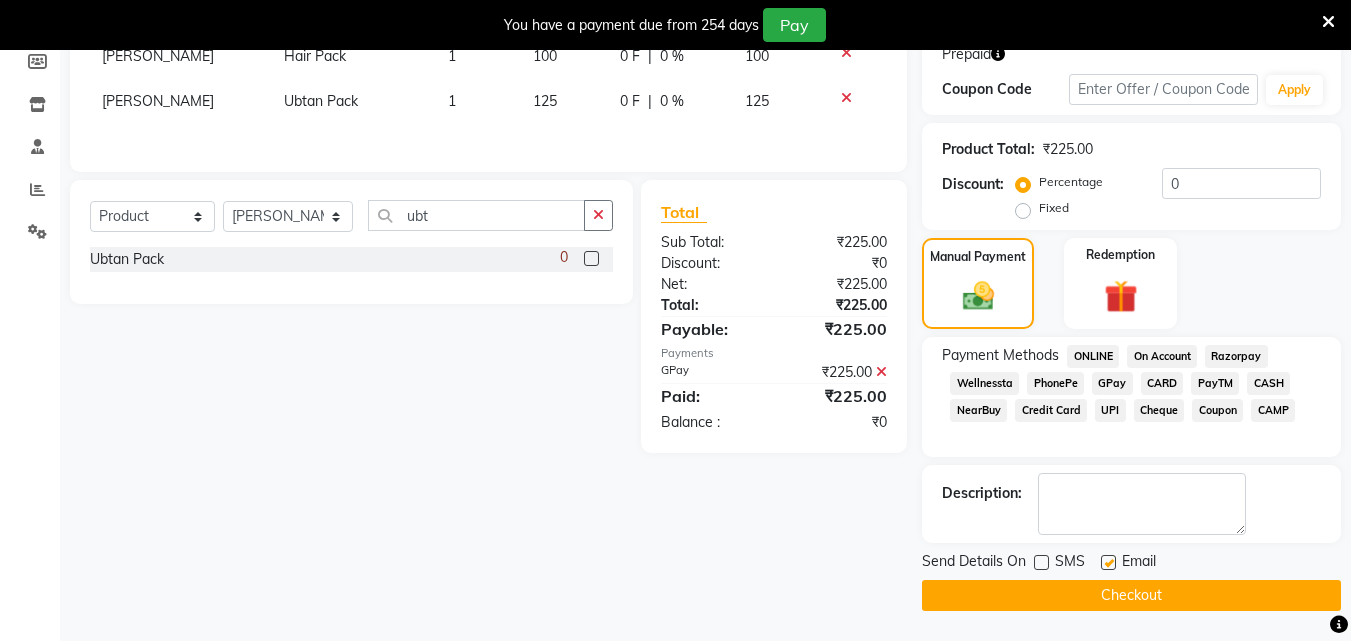 drag, startPoint x: 1111, startPoint y: 563, endPoint x: 1015, endPoint y: 537, distance: 99.458534 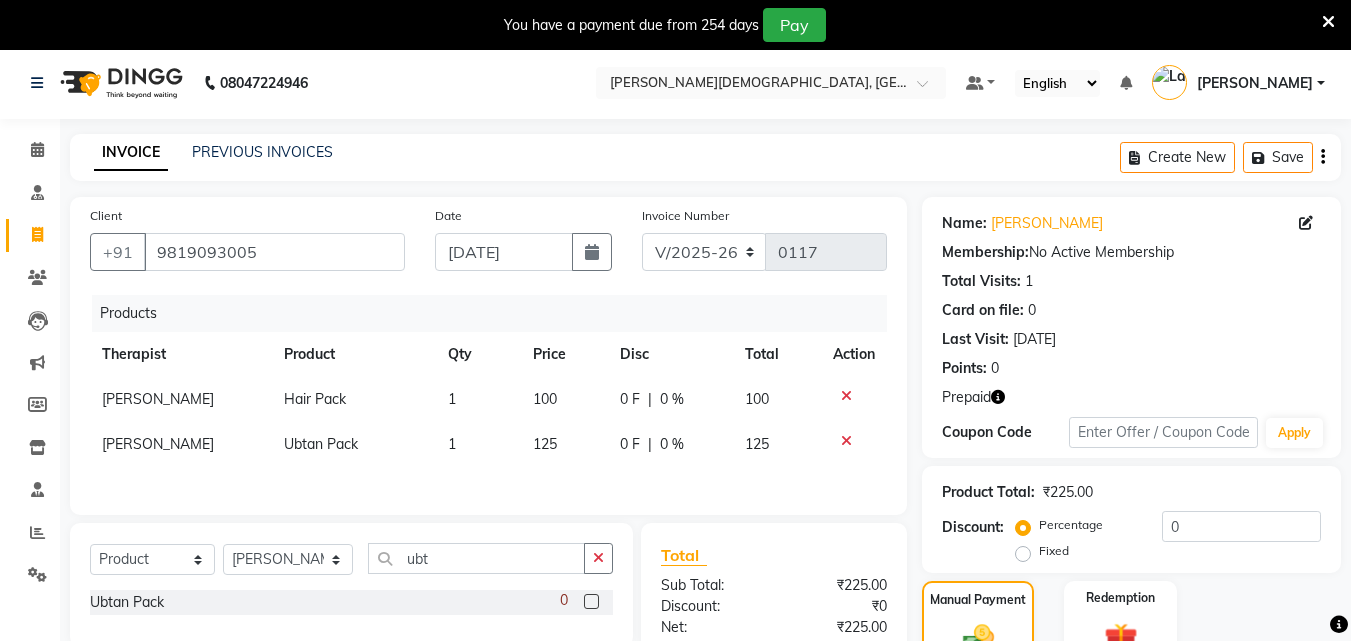 scroll, scrollTop: 0, scrollLeft: 0, axis: both 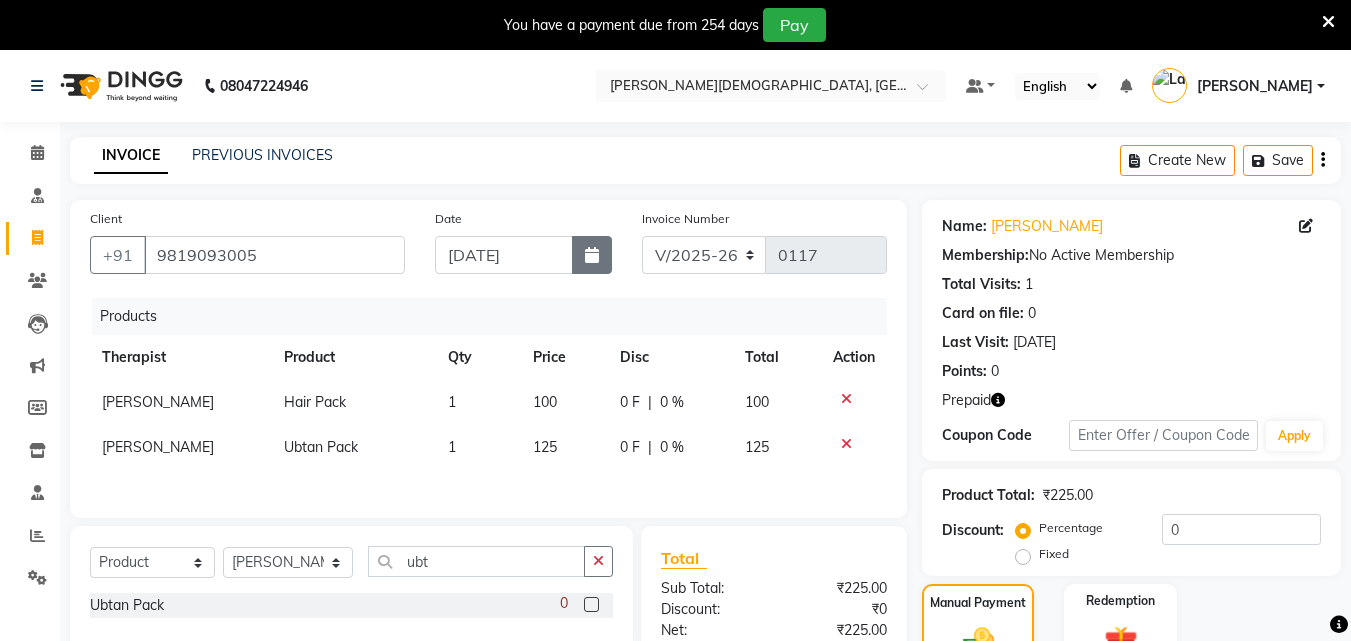 click 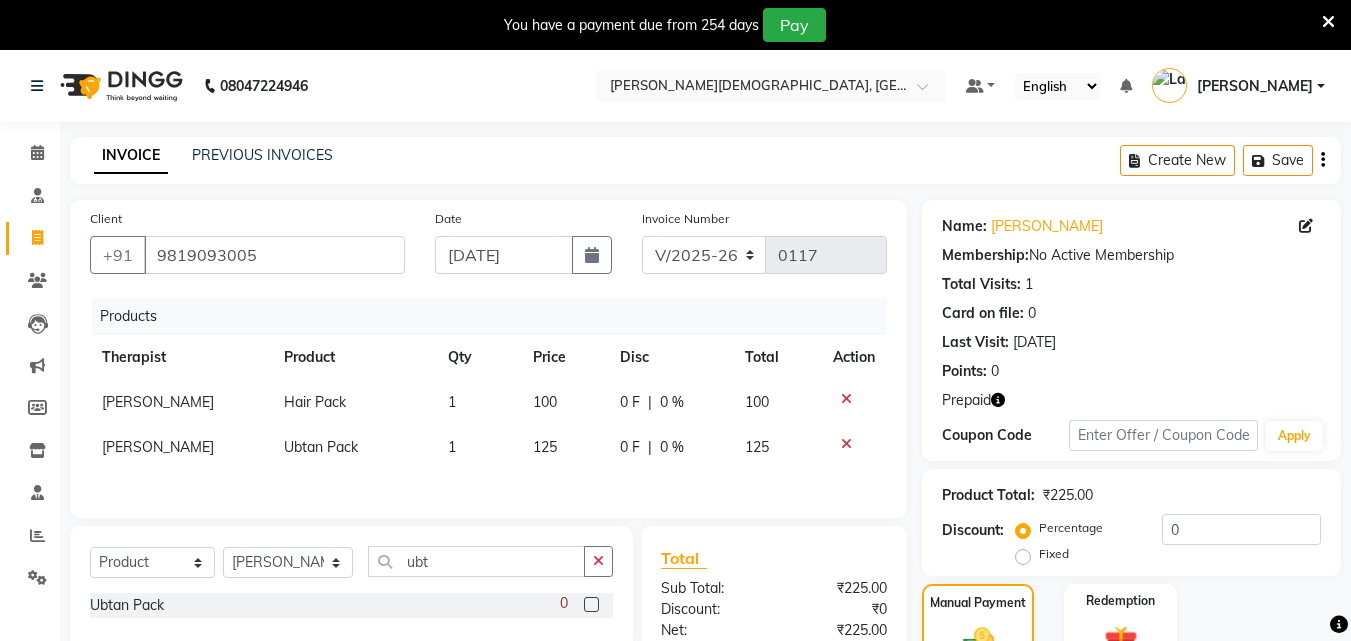 select on "7" 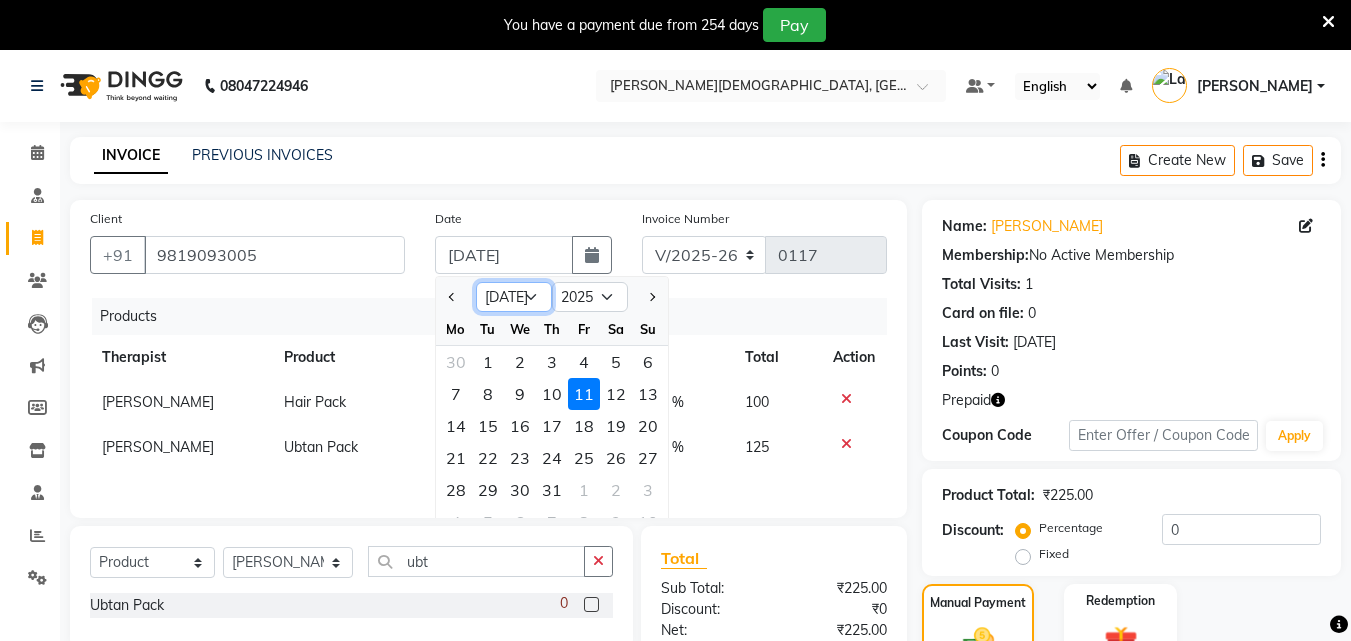 click on "Jan Feb Mar Apr May Jun [DATE] Aug Sep Oct Nov Dec" 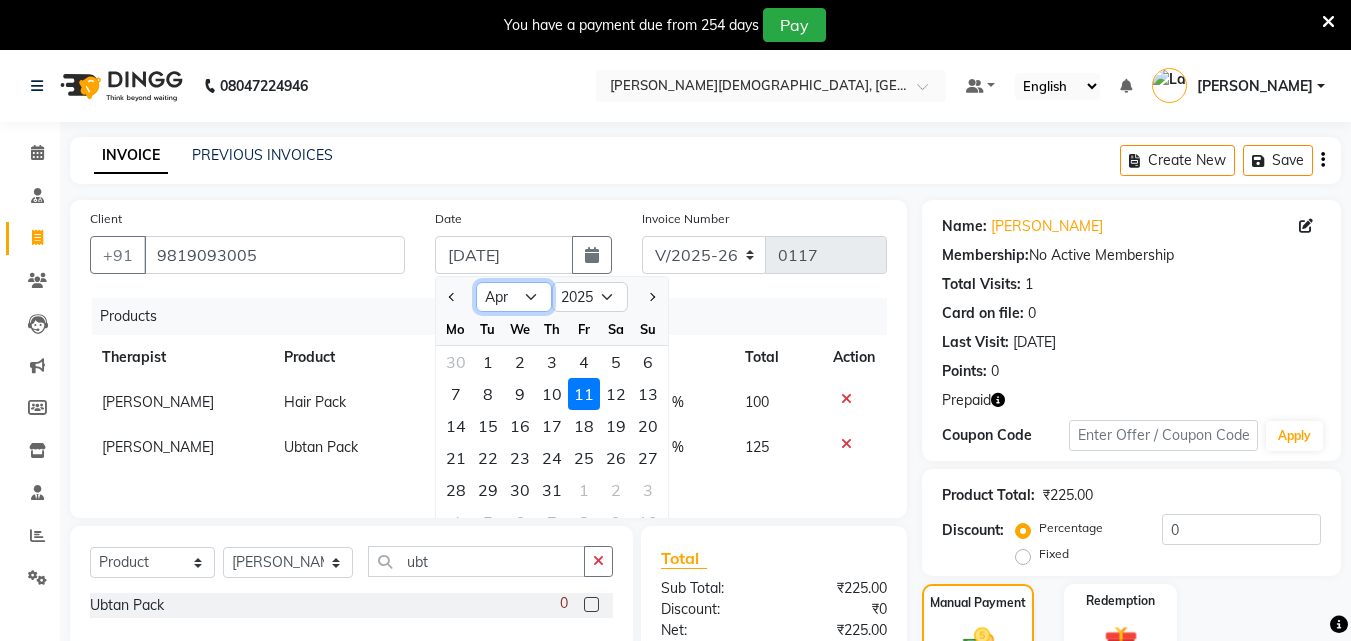click on "Jan Feb Mar Apr May Jun [DATE] Aug Sep Oct Nov Dec" 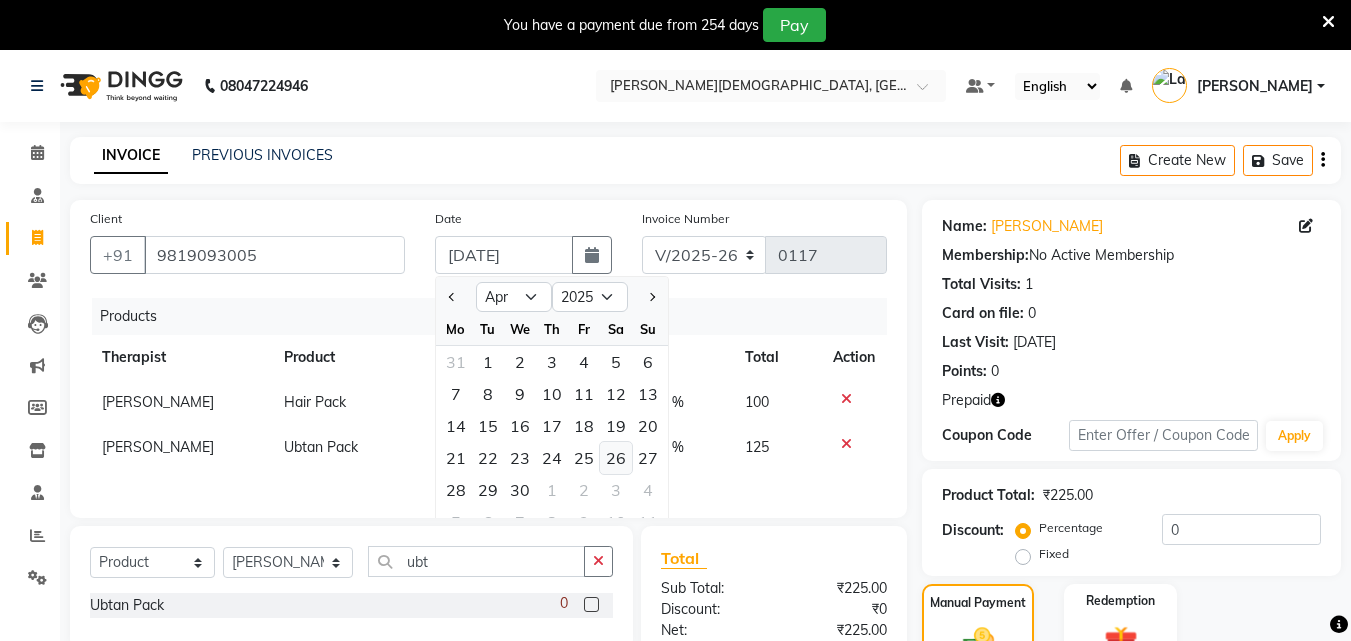 click on "26" 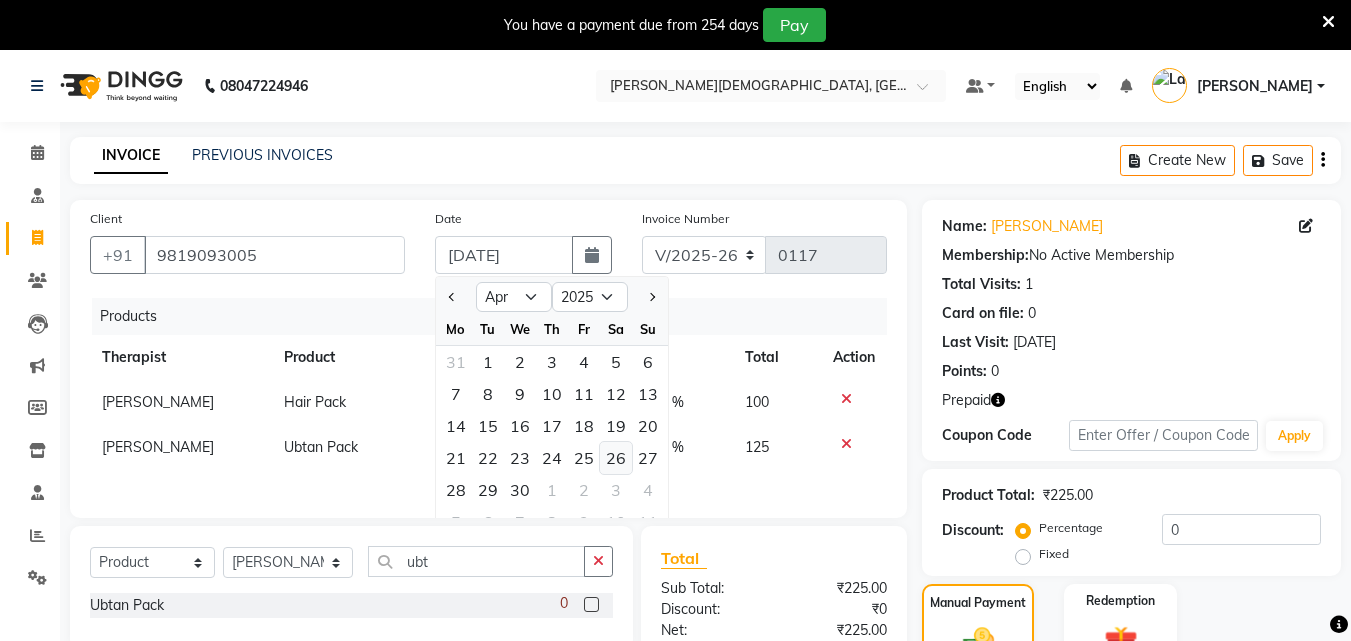 type on "[DATE]" 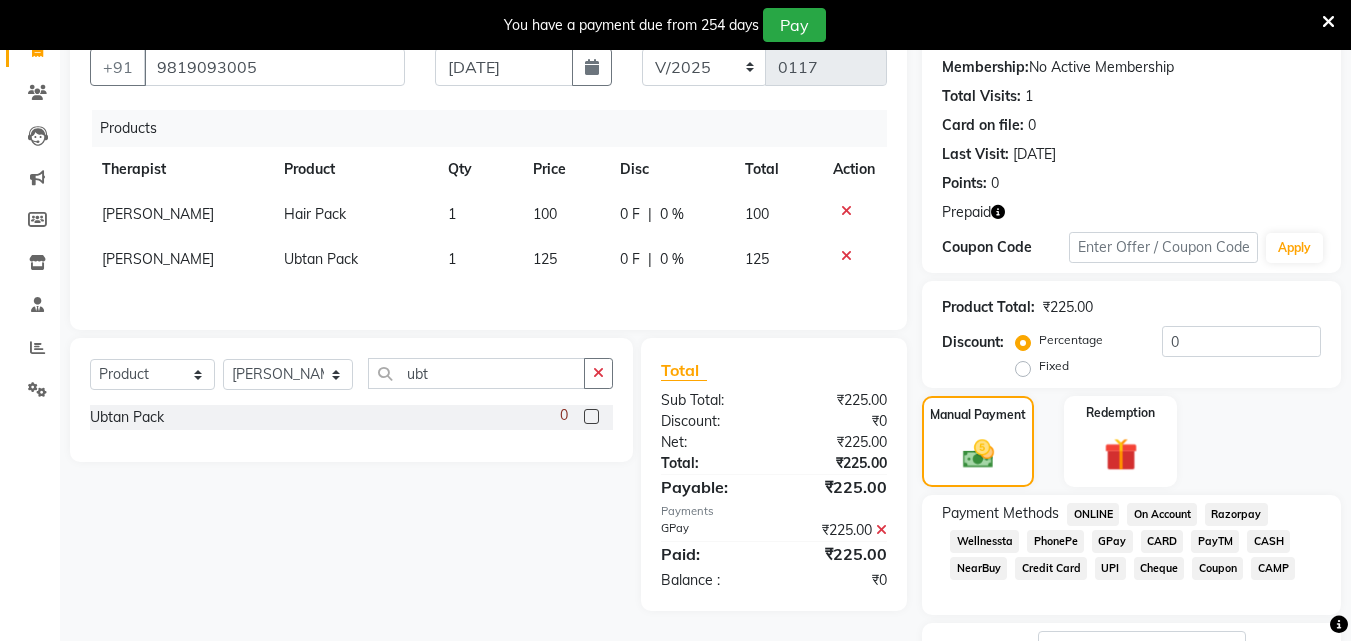 scroll, scrollTop: 346, scrollLeft: 0, axis: vertical 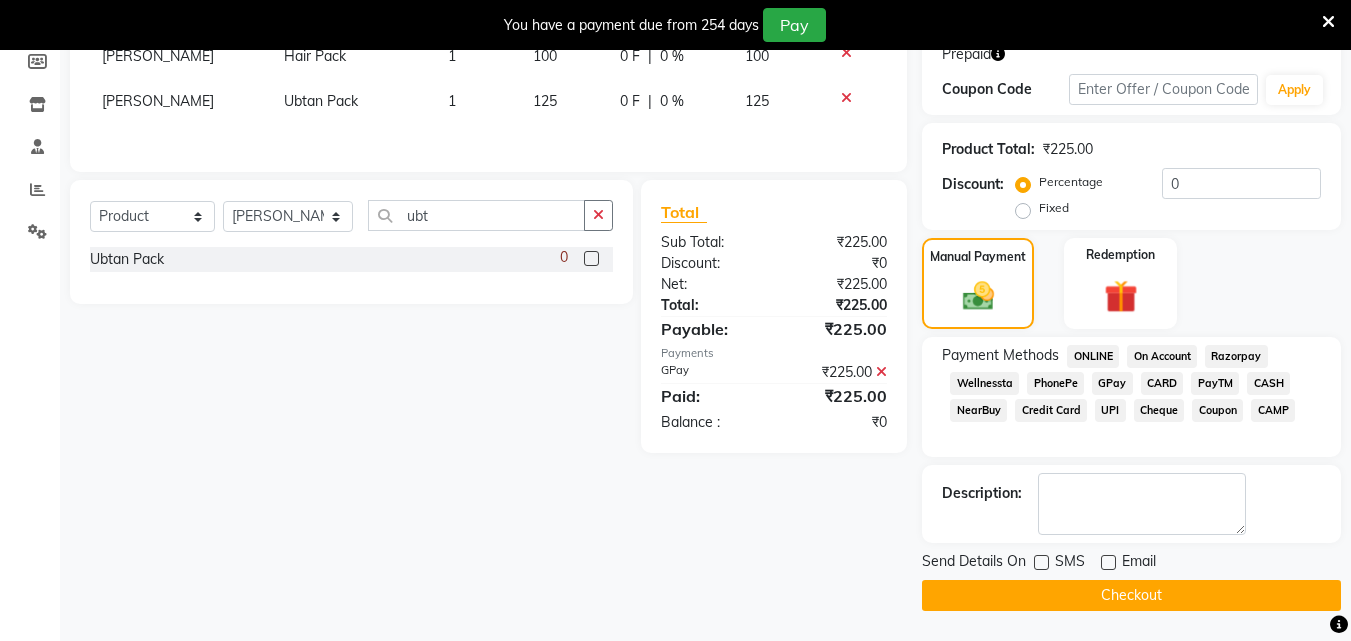 click on "Checkout" 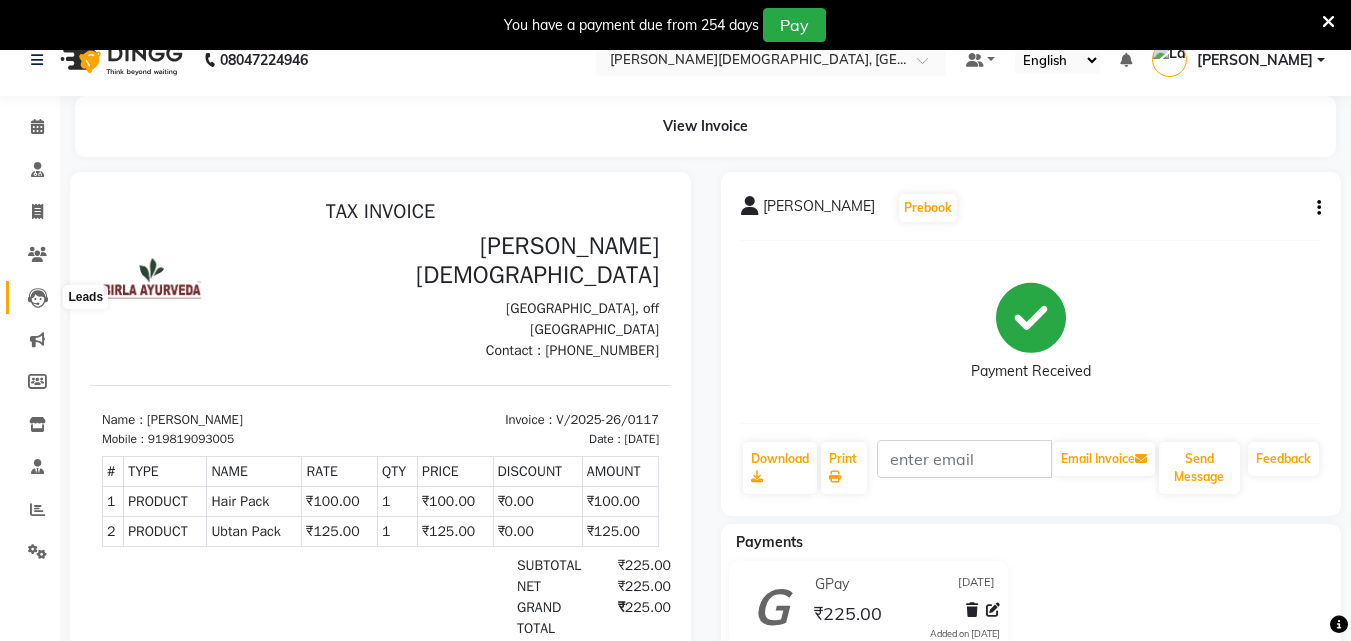 scroll, scrollTop: 0, scrollLeft: 0, axis: both 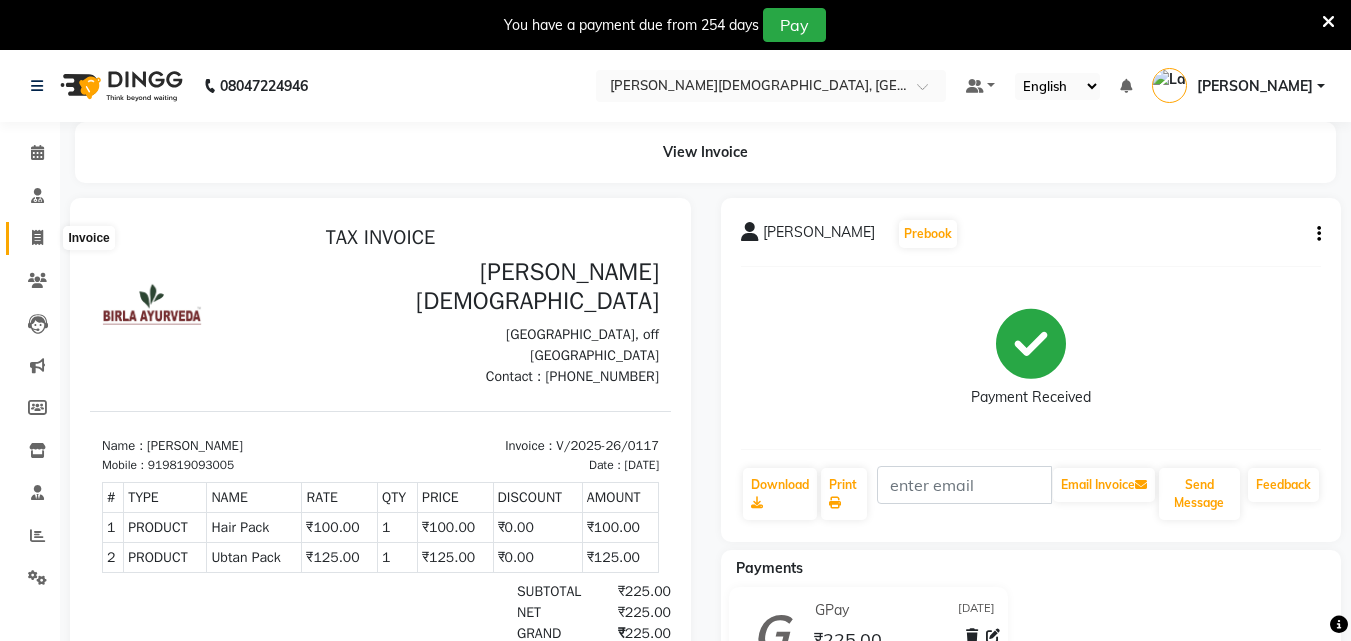 click 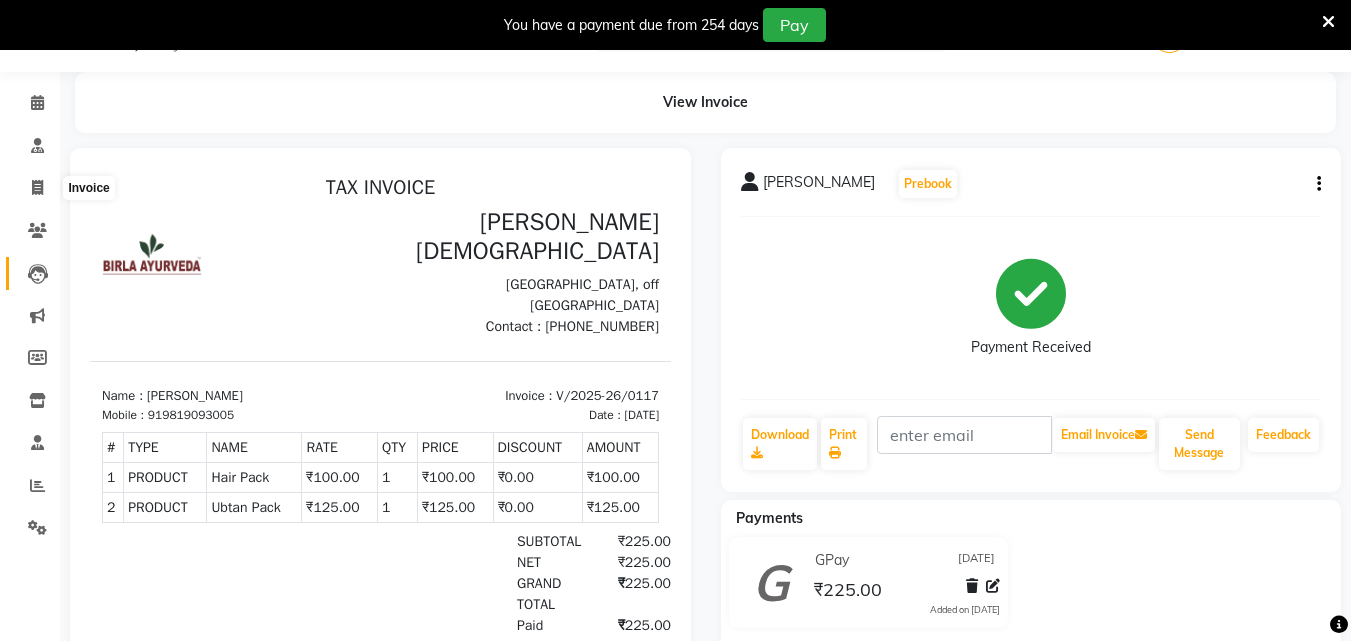select on "service" 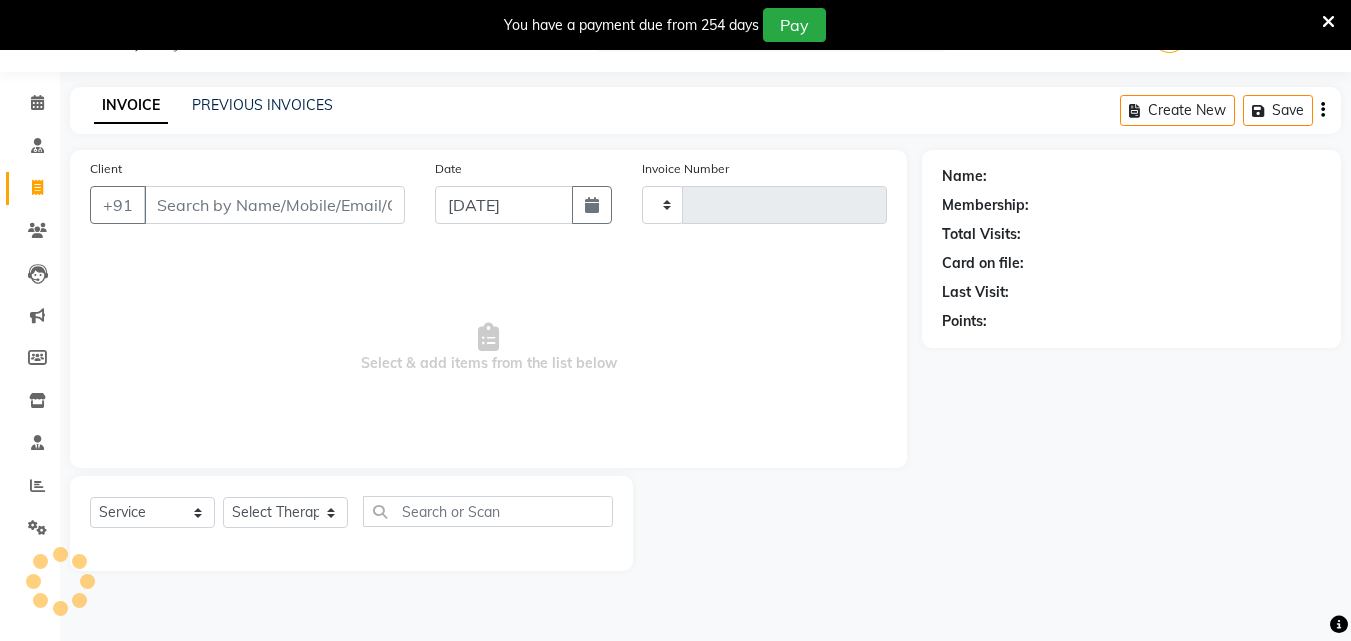 type on "0118" 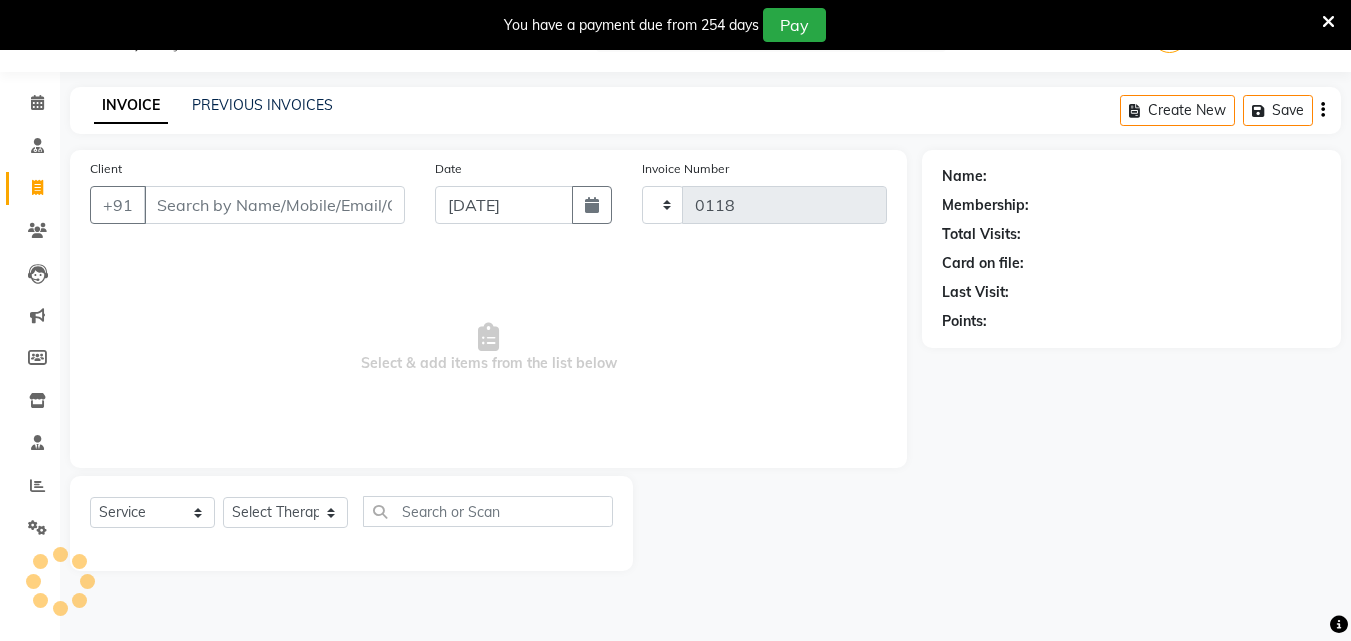 select on "6810" 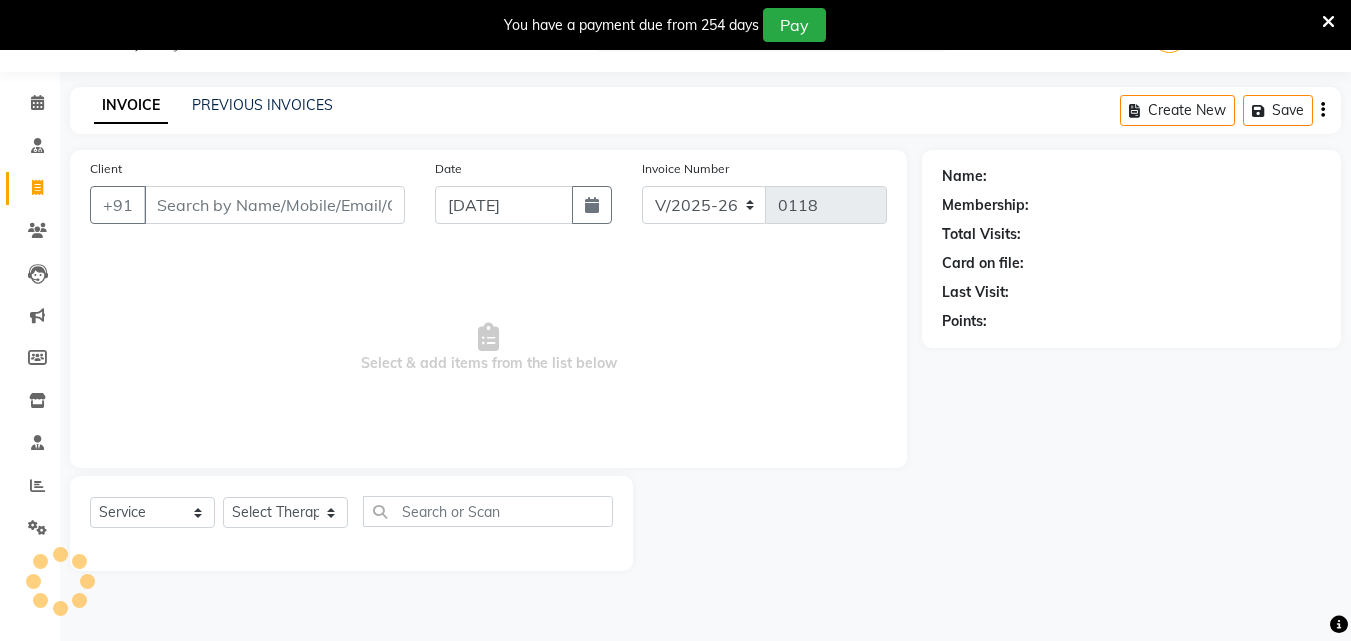 click on "Client" at bounding box center (274, 205) 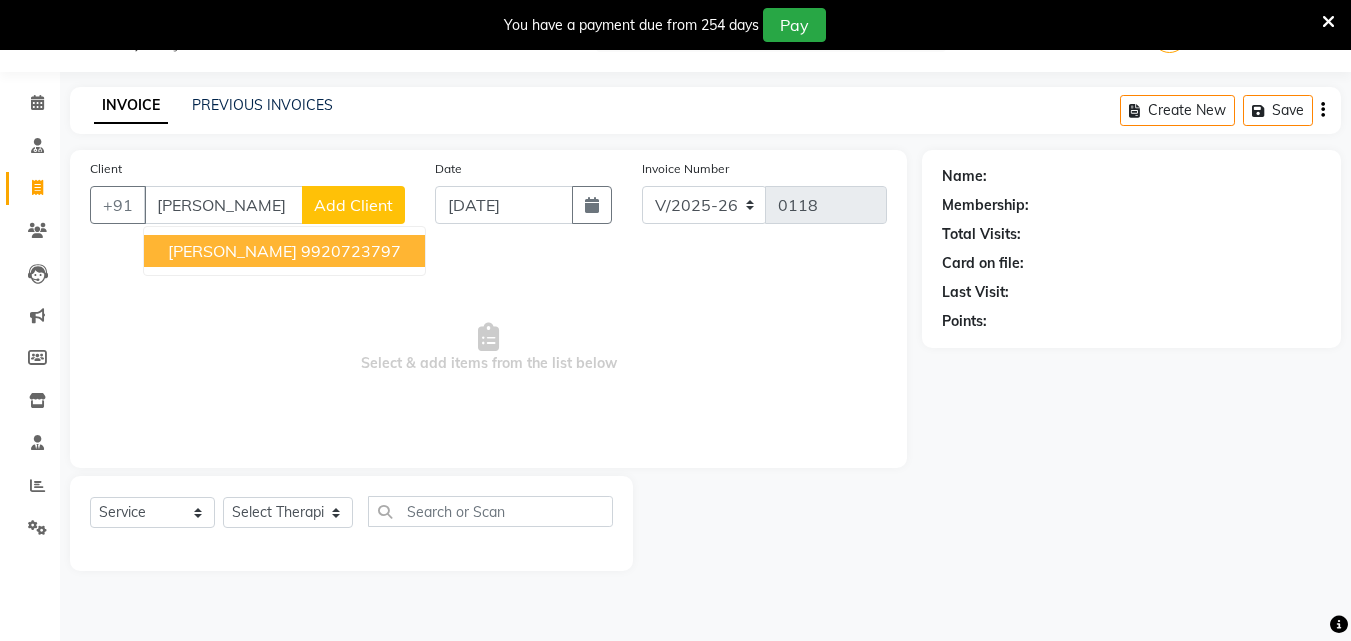 click on "[PERSON_NAME]" at bounding box center (232, 251) 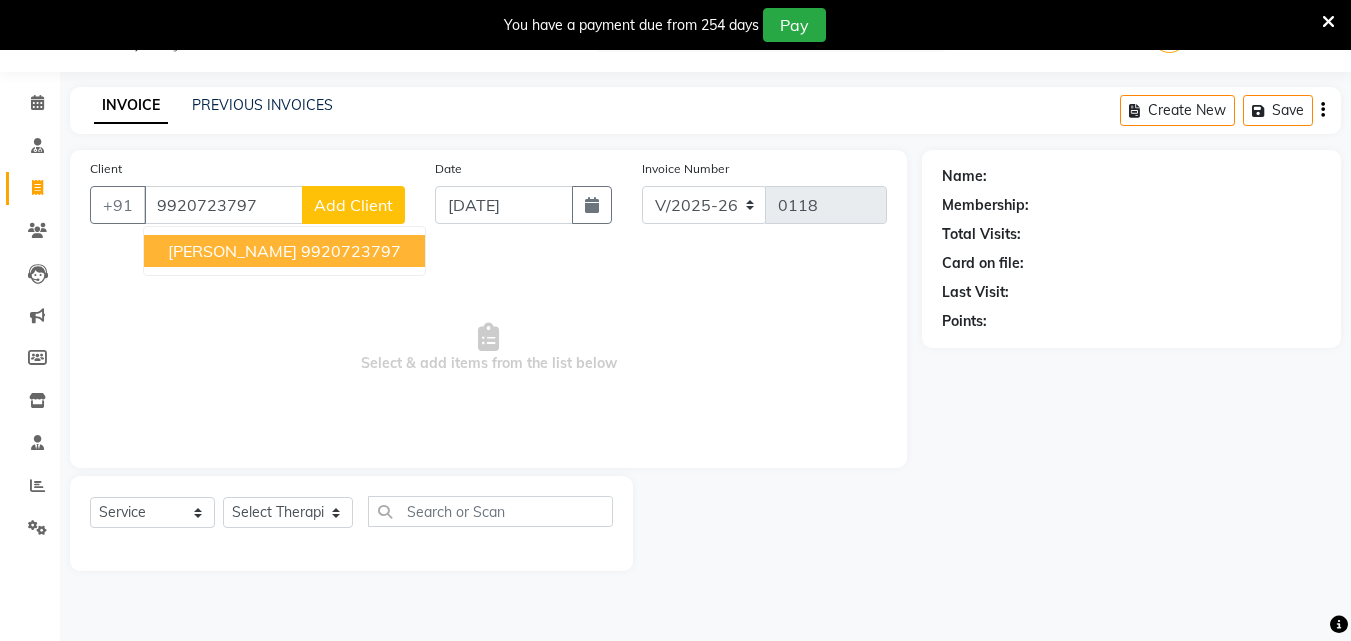 type on "9920723797" 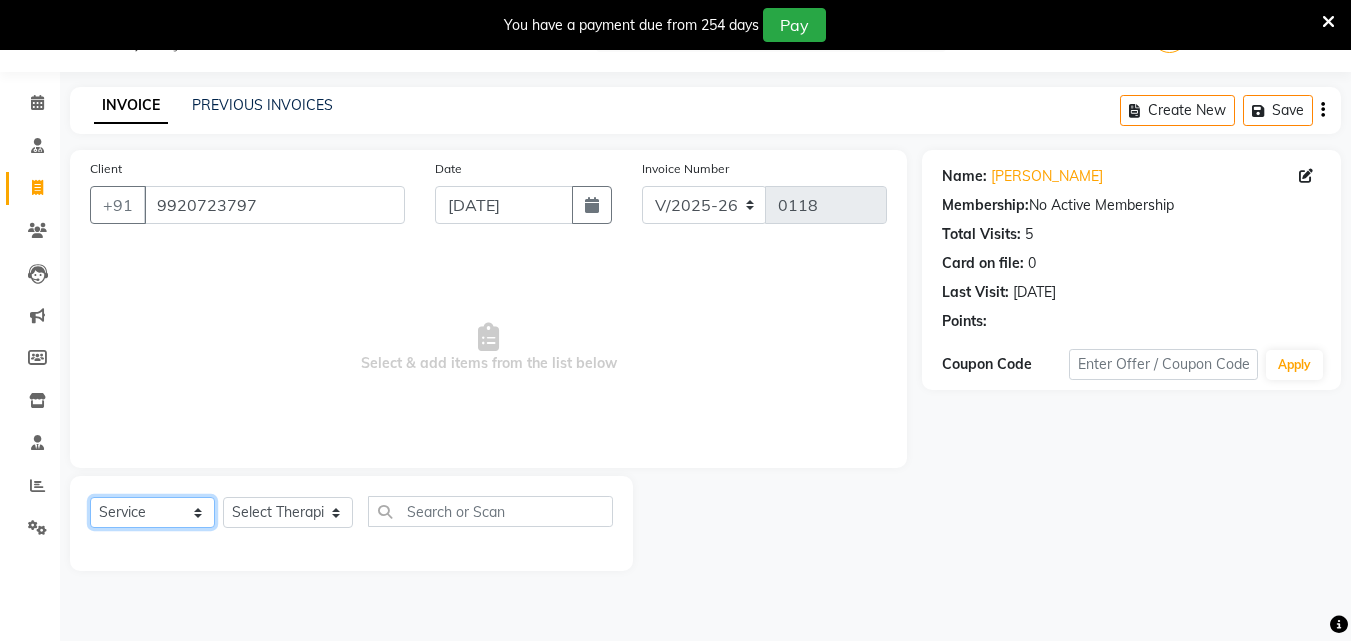 click on "Select  Service  Product  Membership  Package Voucher Prepaid Gift Card" 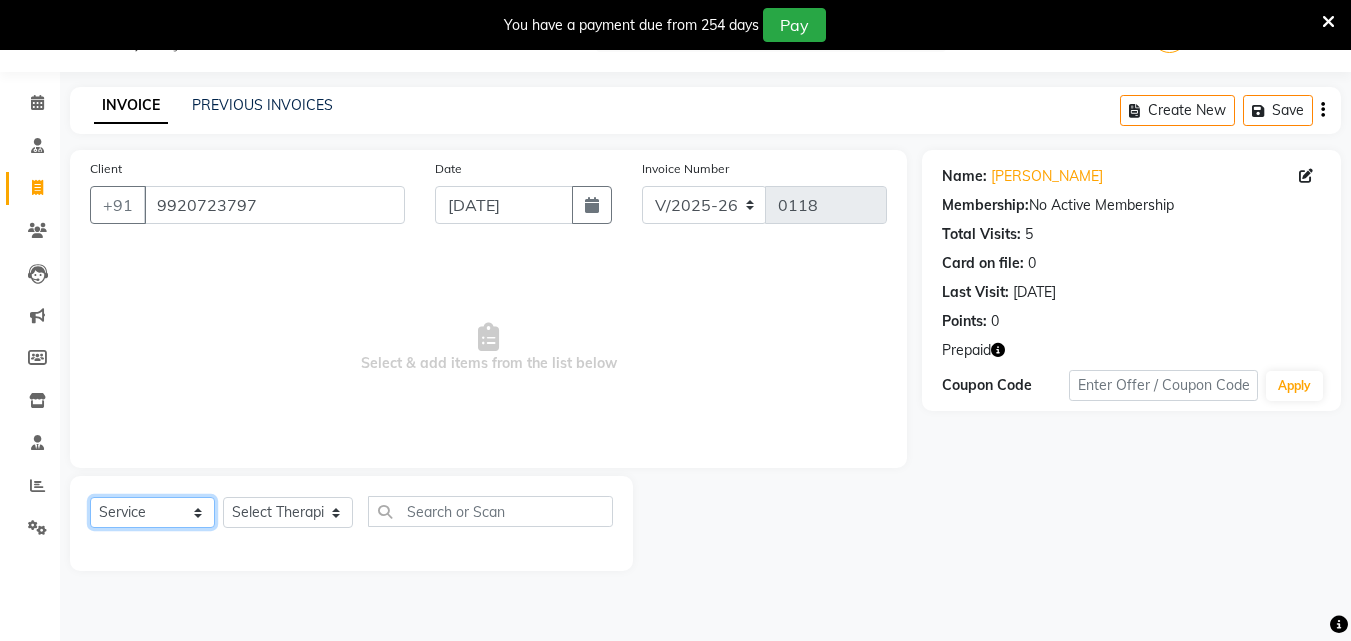click on "Select  Service  Product  Membership  Package Voucher Prepaid Gift Card" 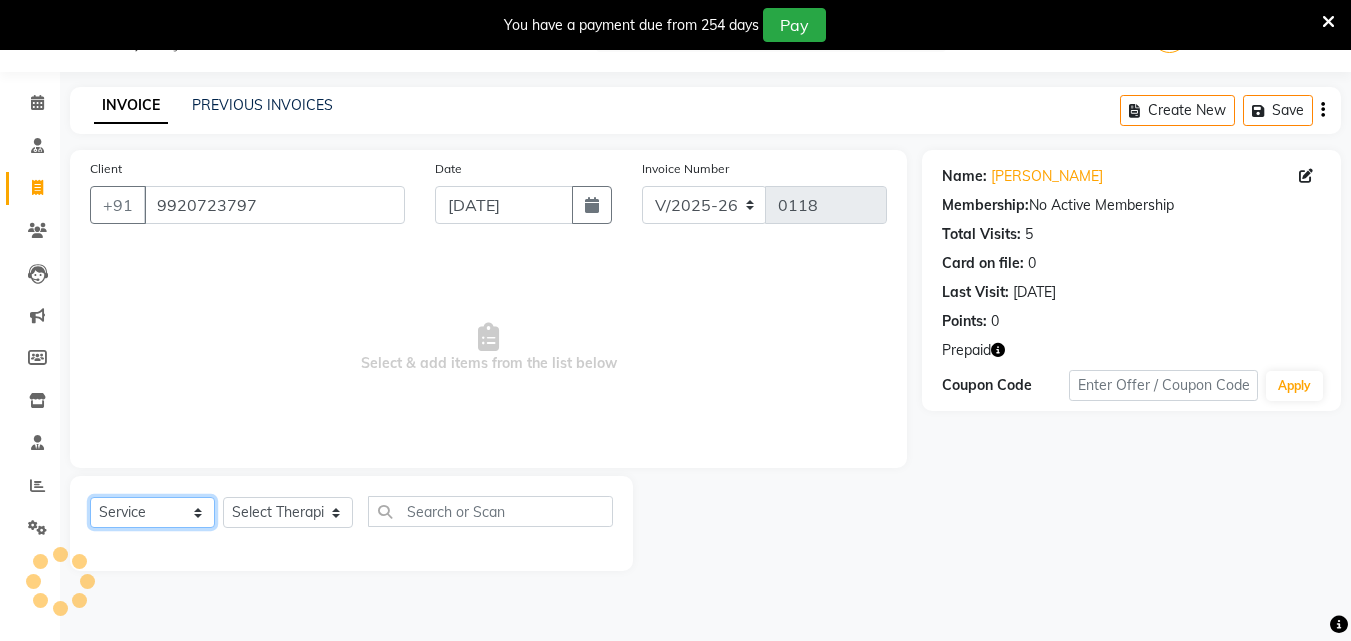 select on "product" 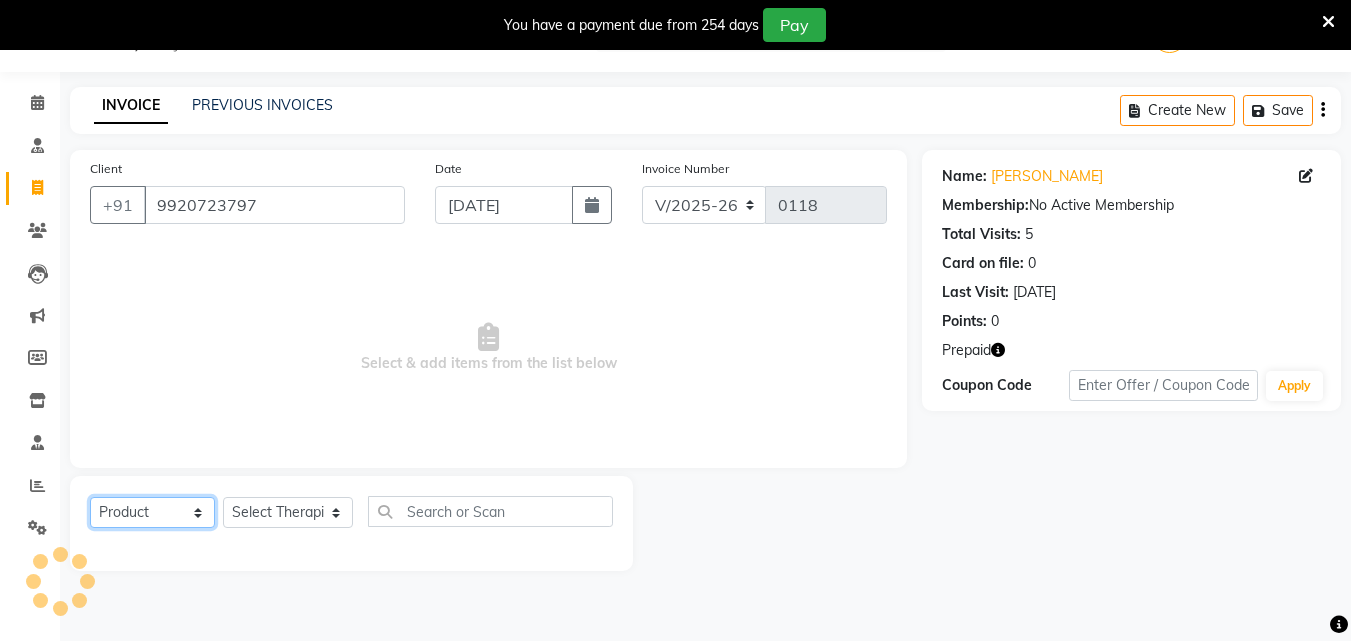 click on "Select  Service  Product  Membership  Package Voucher Prepaid Gift Card" 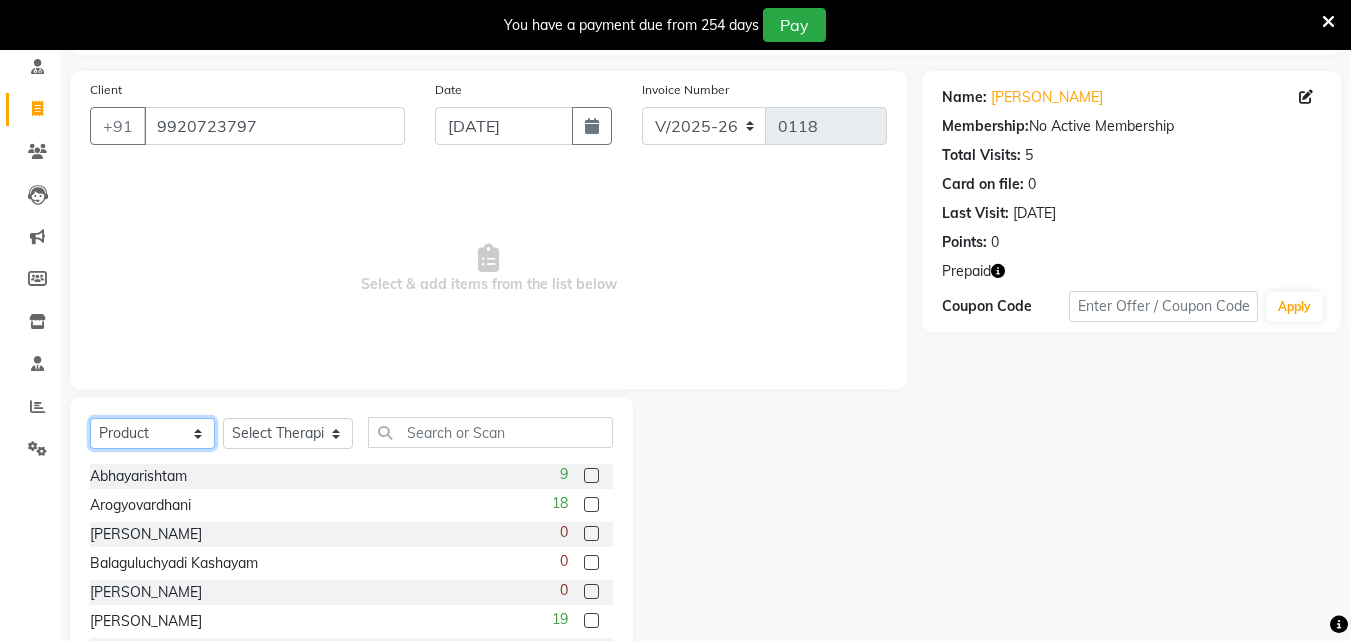 scroll, scrollTop: 210, scrollLeft: 0, axis: vertical 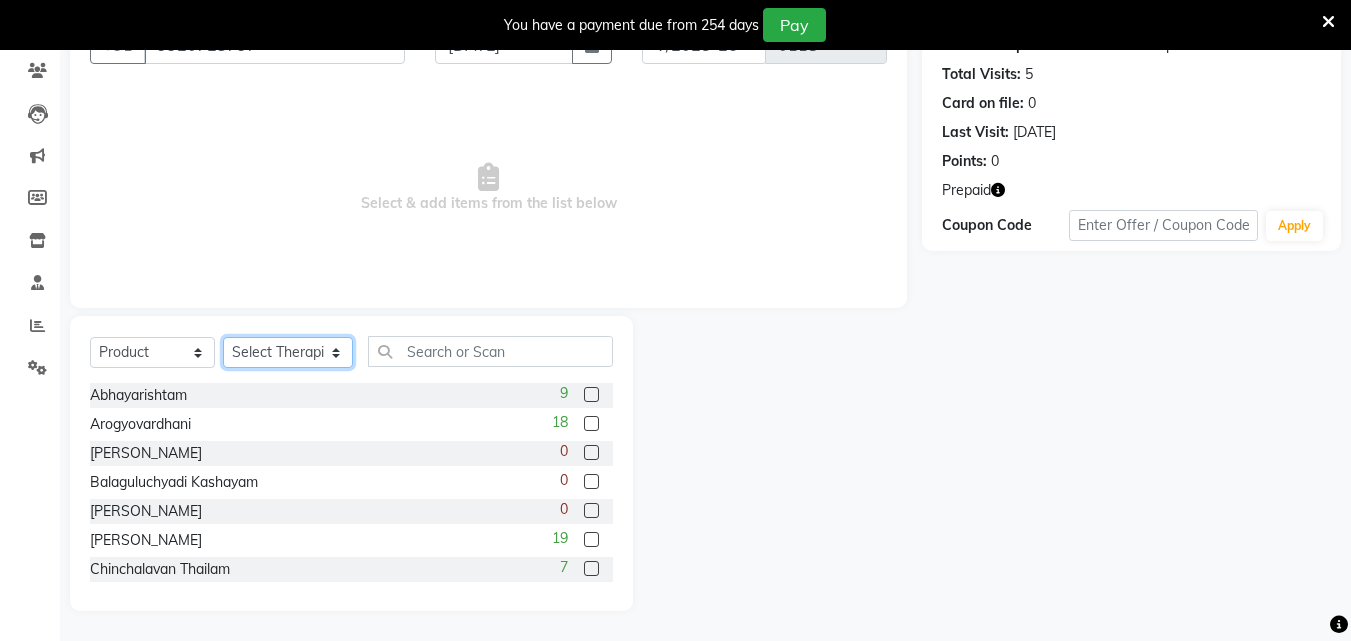 click on "Select Therapist [PERSON_NAME] [PERSON_NAME] [PERSON_NAME] [PERSON_NAME] [PERSON_NAME]  [PERSON_NAME] Bibina [PERSON_NAME] [PERSON_NAME] Dr. [PERSON_NAME] [PERSON_NAME] Dr. [PERSON_NAME] Dr mamta [PERSON_NAME] [PERSON_NAME] [PERSON_NAME] [PERSON_NAME] [PERSON_NAME] [PERSON_NAME] Leenamol Pooja [PERSON_NAME] Mishra [PERSON_NAME] [PERSON_NAME] [PERSON_NAME] G [PERSON_NAME] [PERSON_NAME] K M [PERSON_NAME] K [PERSON_NAME] [PERSON_NAME] Suddheesh K K [PERSON_NAME] [PERSON_NAME]  Swati [PERSON_NAME] [PERSON_NAME] [PERSON_NAME]" 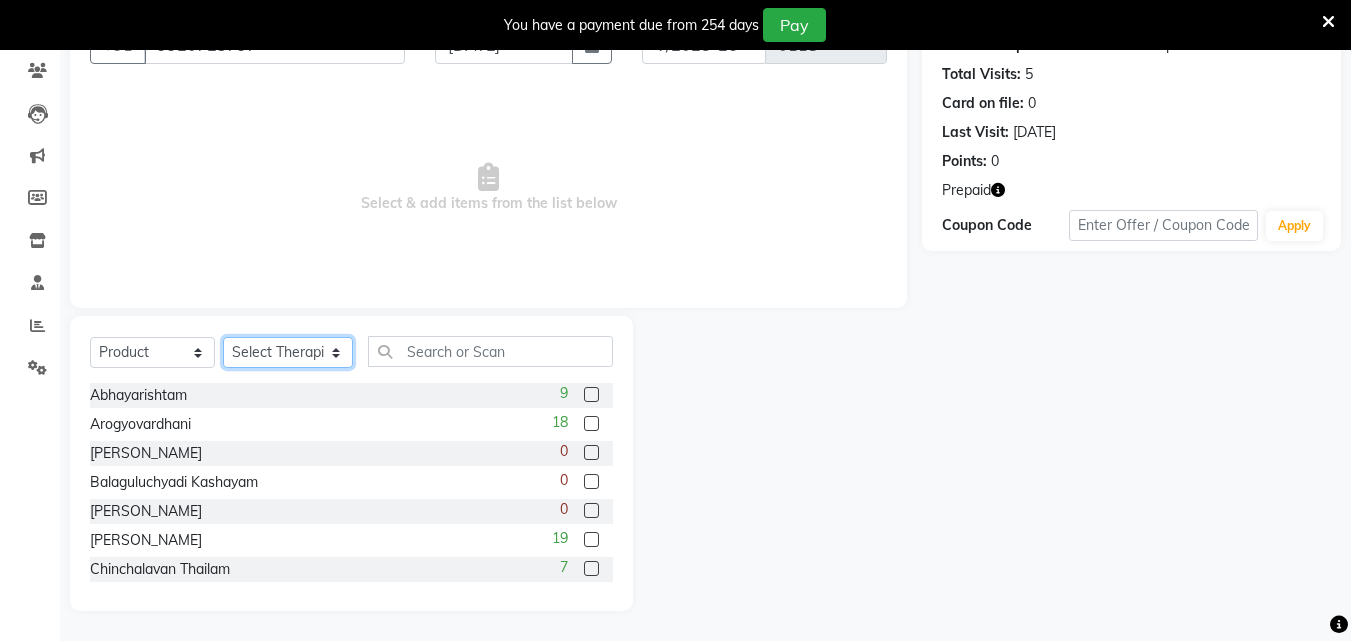 select on "71913" 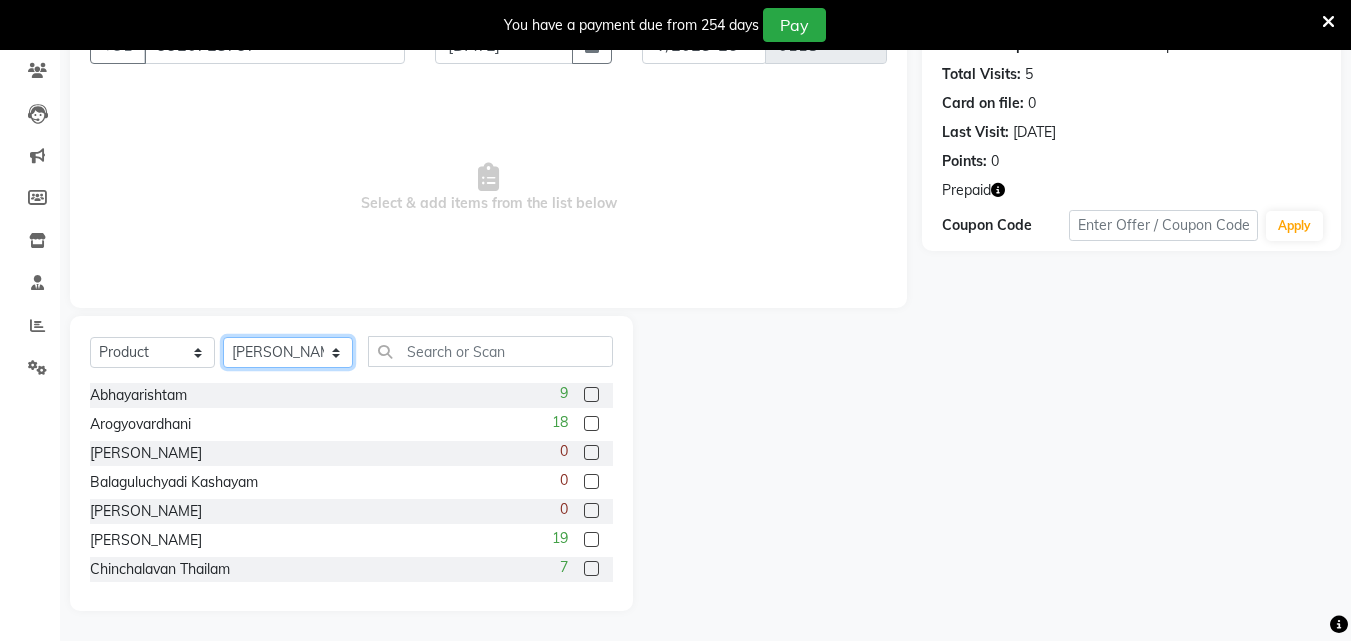 click on "Select Therapist [PERSON_NAME] [PERSON_NAME] [PERSON_NAME] [PERSON_NAME] [PERSON_NAME]  [PERSON_NAME] Bibina [PERSON_NAME] [PERSON_NAME] Dr. [PERSON_NAME] [PERSON_NAME] Dr. [PERSON_NAME] Dr mamta [PERSON_NAME] [PERSON_NAME] [PERSON_NAME] [PERSON_NAME] [PERSON_NAME] [PERSON_NAME] Leenamol Pooja [PERSON_NAME] Mishra [PERSON_NAME] [PERSON_NAME] [PERSON_NAME] G [PERSON_NAME] [PERSON_NAME] K M [PERSON_NAME] K [PERSON_NAME] [PERSON_NAME] Suddheesh K K [PERSON_NAME] [PERSON_NAME]  Swati [PERSON_NAME] [PERSON_NAME] [PERSON_NAME]" 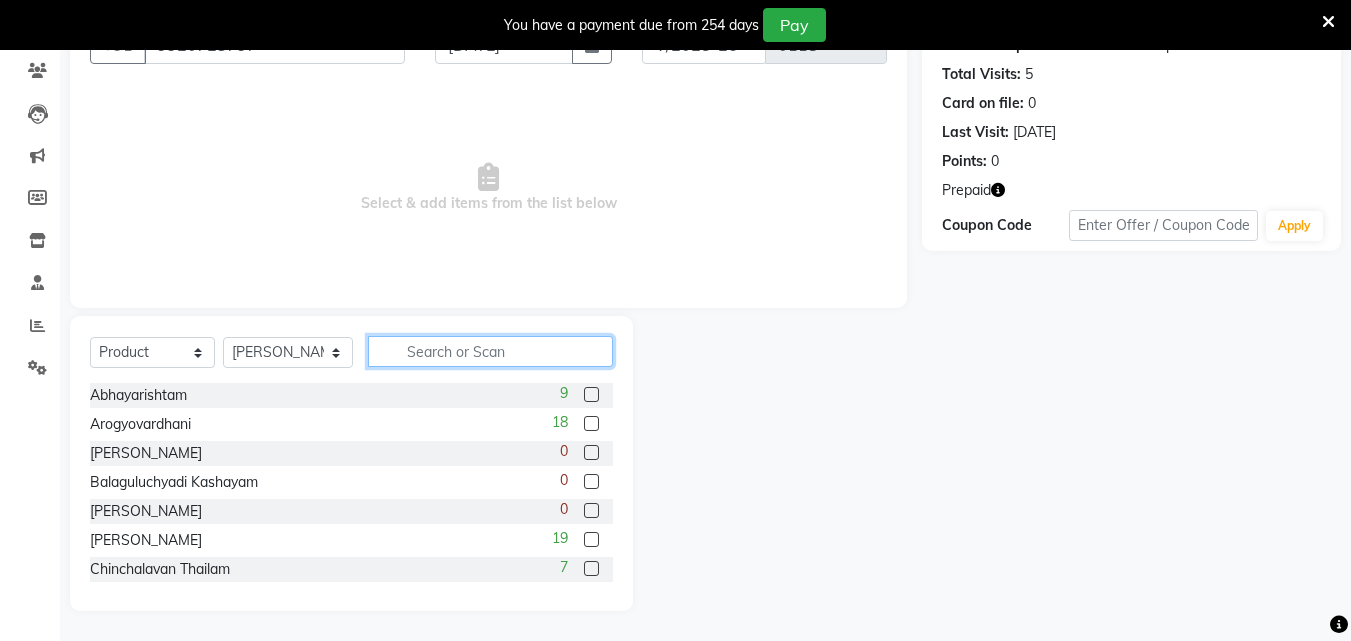 click 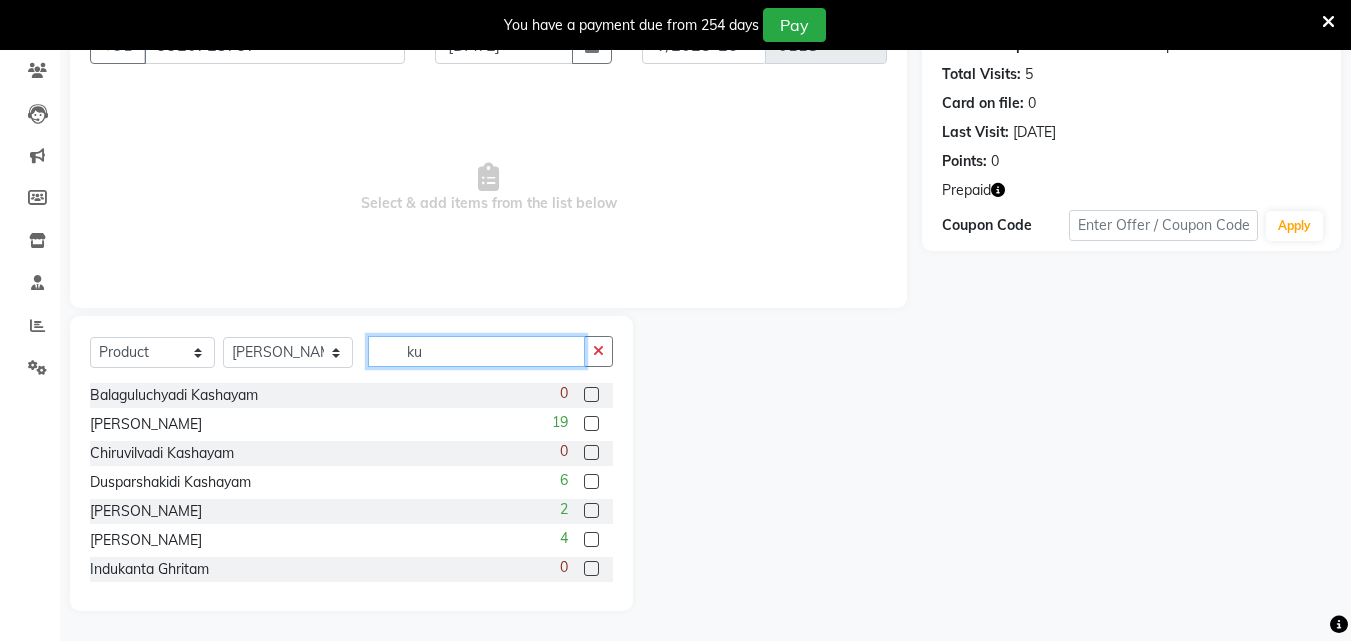 scroll, scrollTop: 97, scrollLeft: 0, axis: vertical 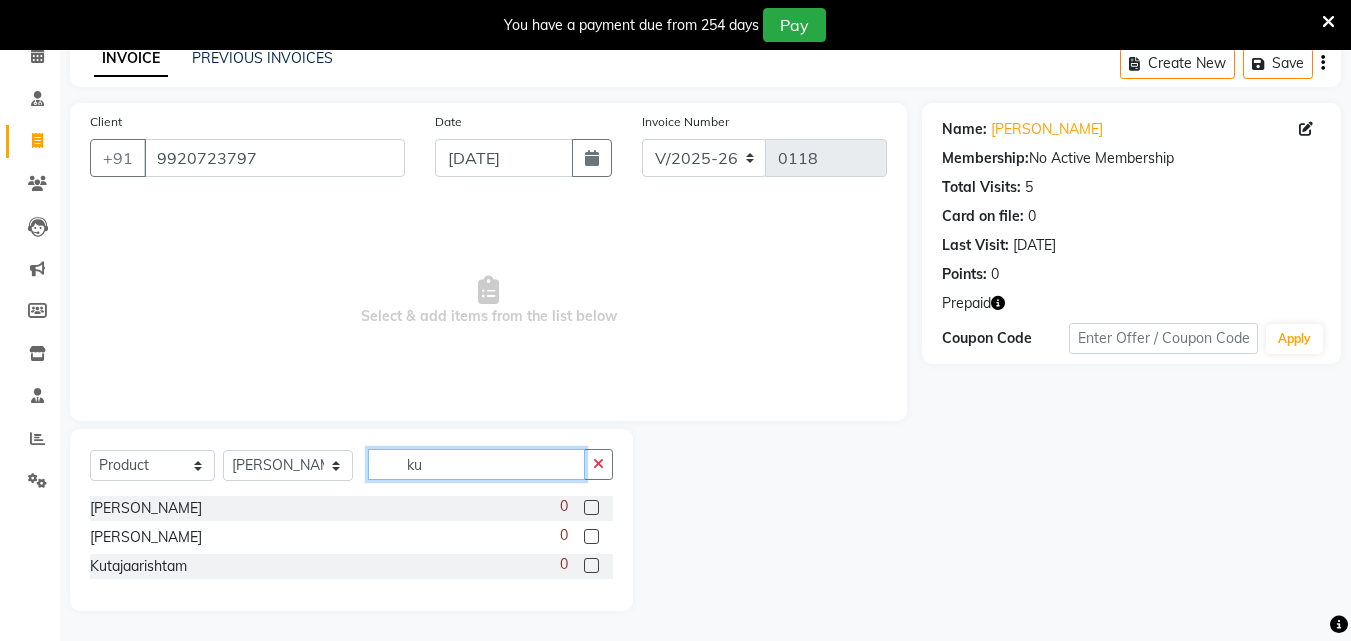 type on "ku" 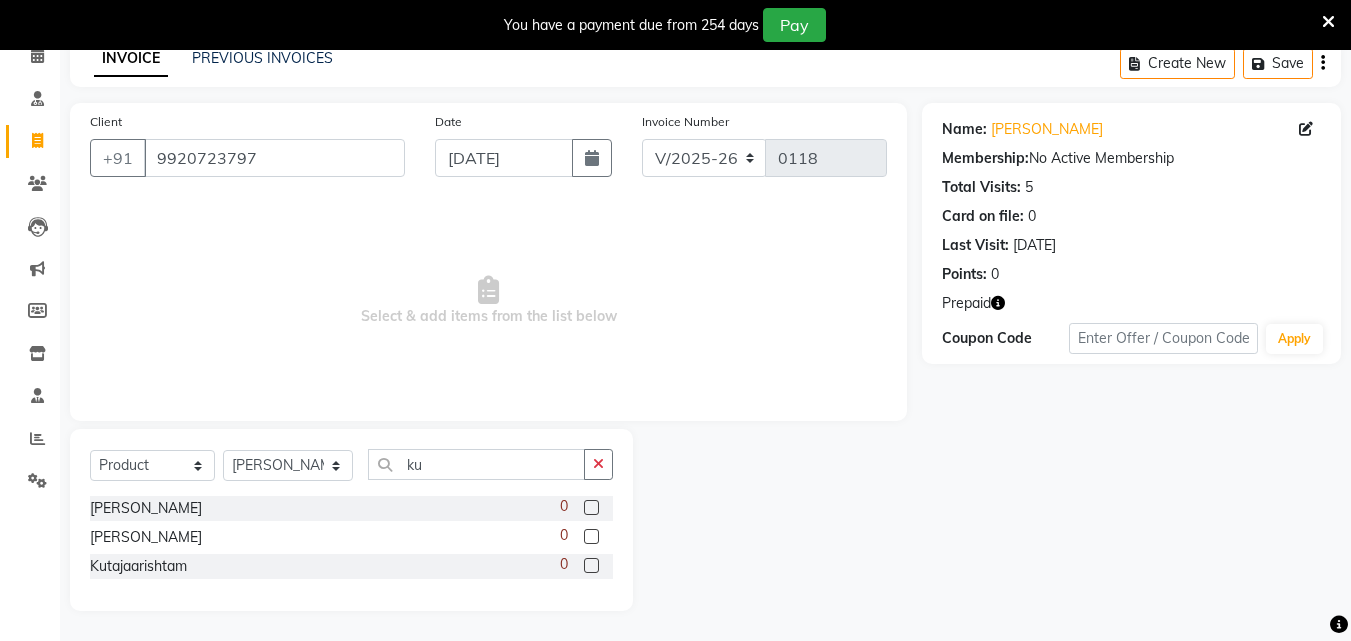 click 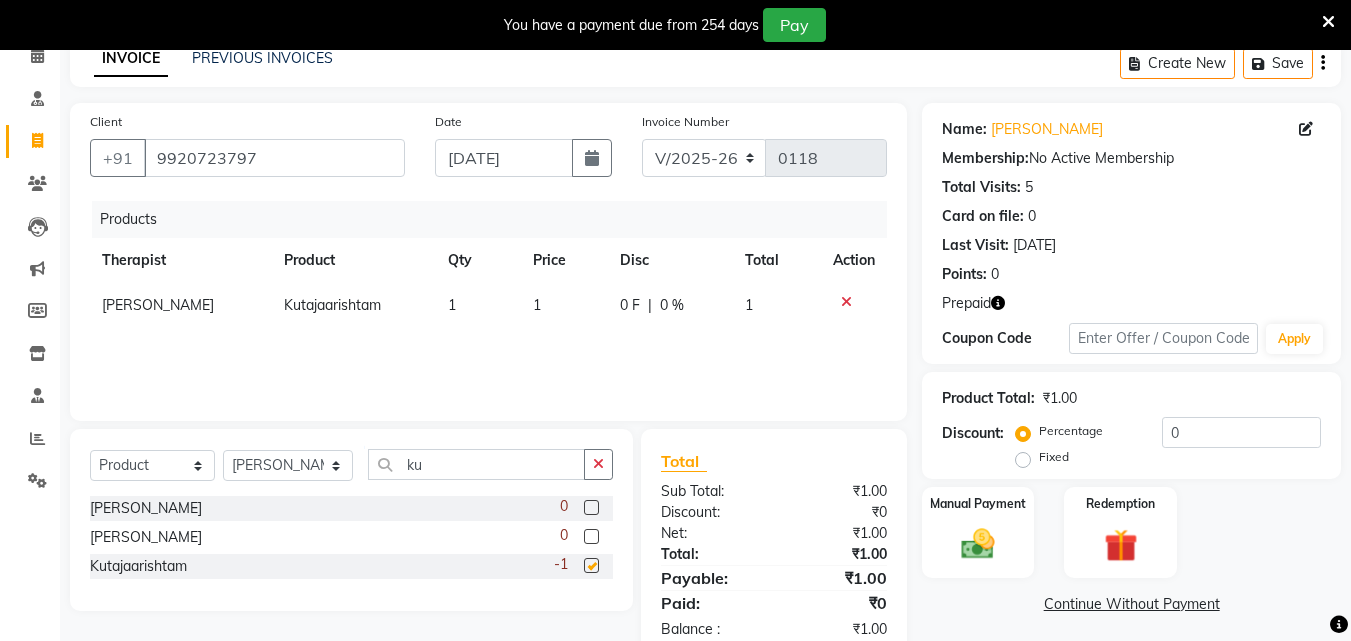 checkbox on "false" 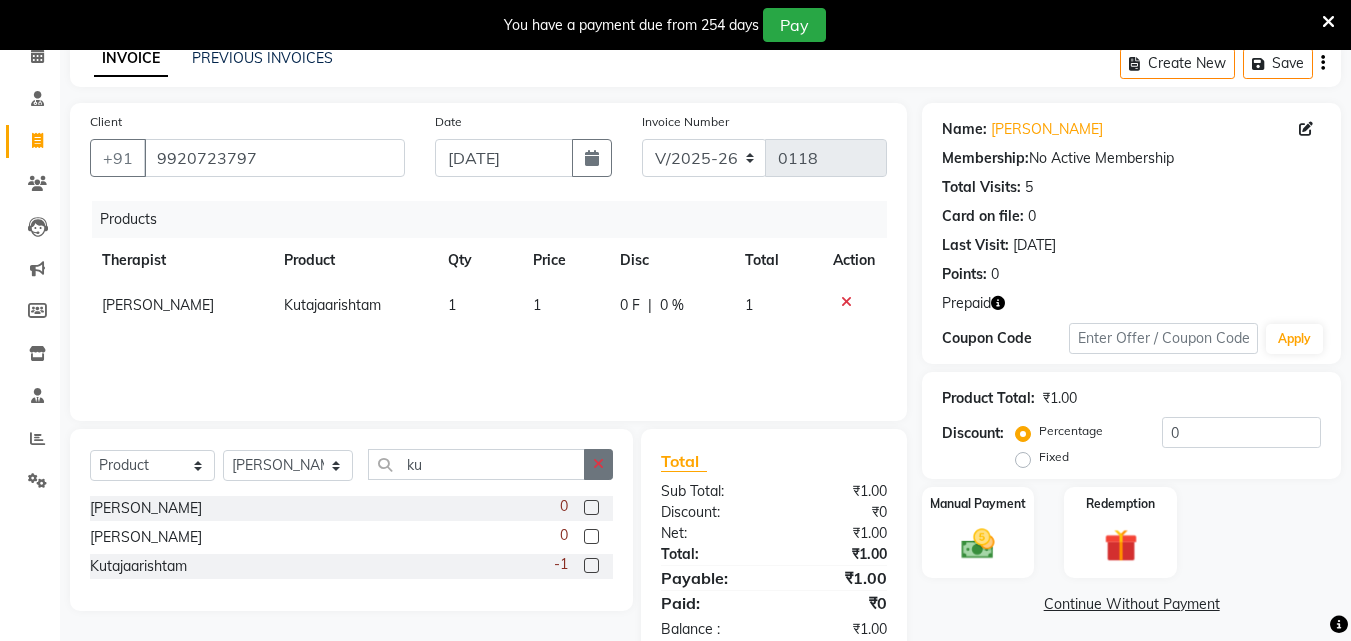 drag, startPoint x: 599, startPoint y: 465, endPoint x: 572, endPoint y: 458, distance: 27.89265 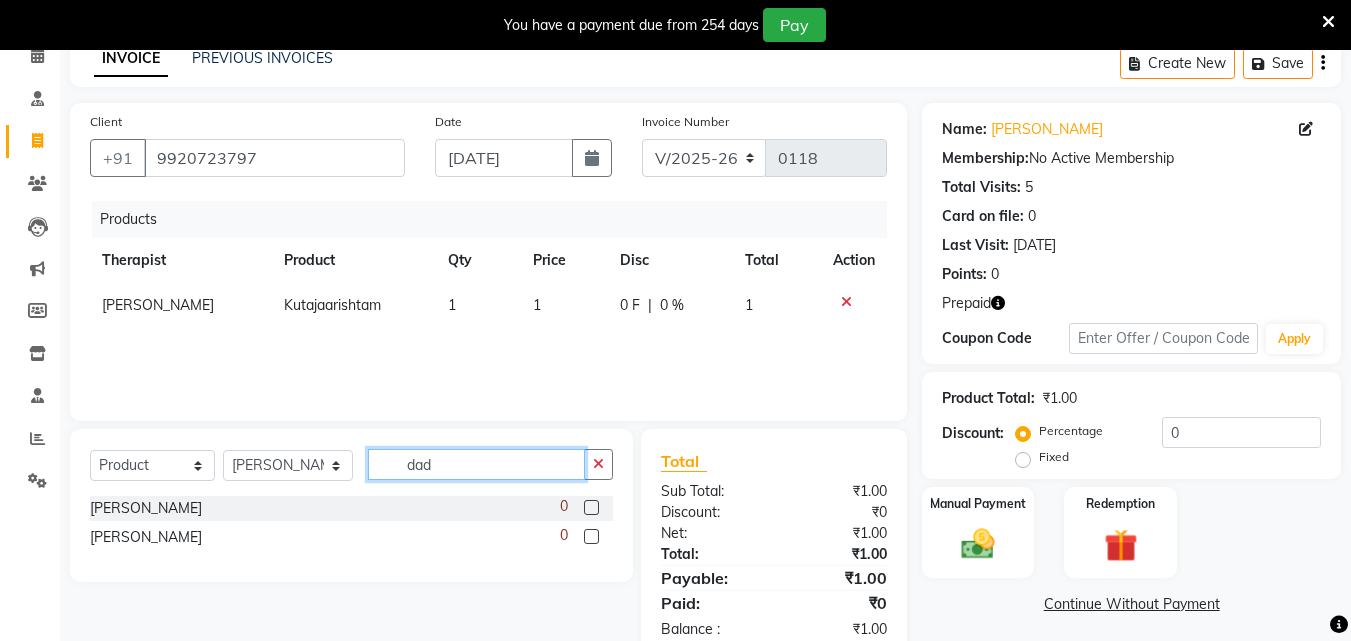 type on "dad" 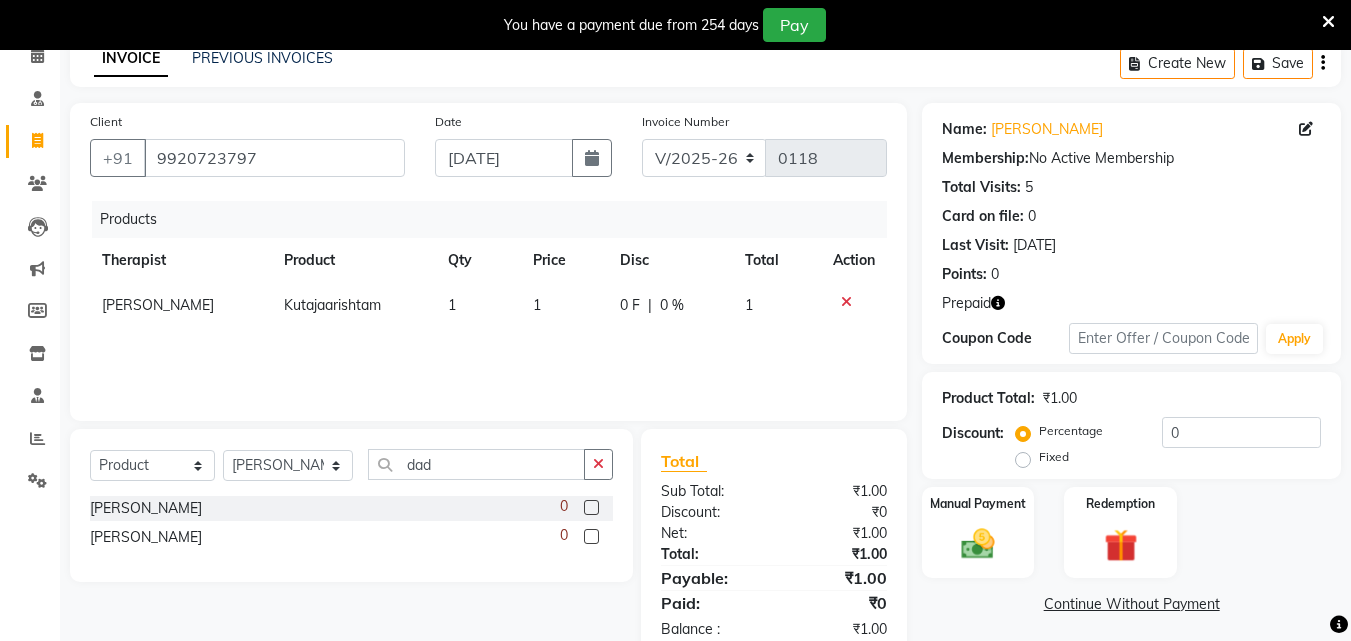 click 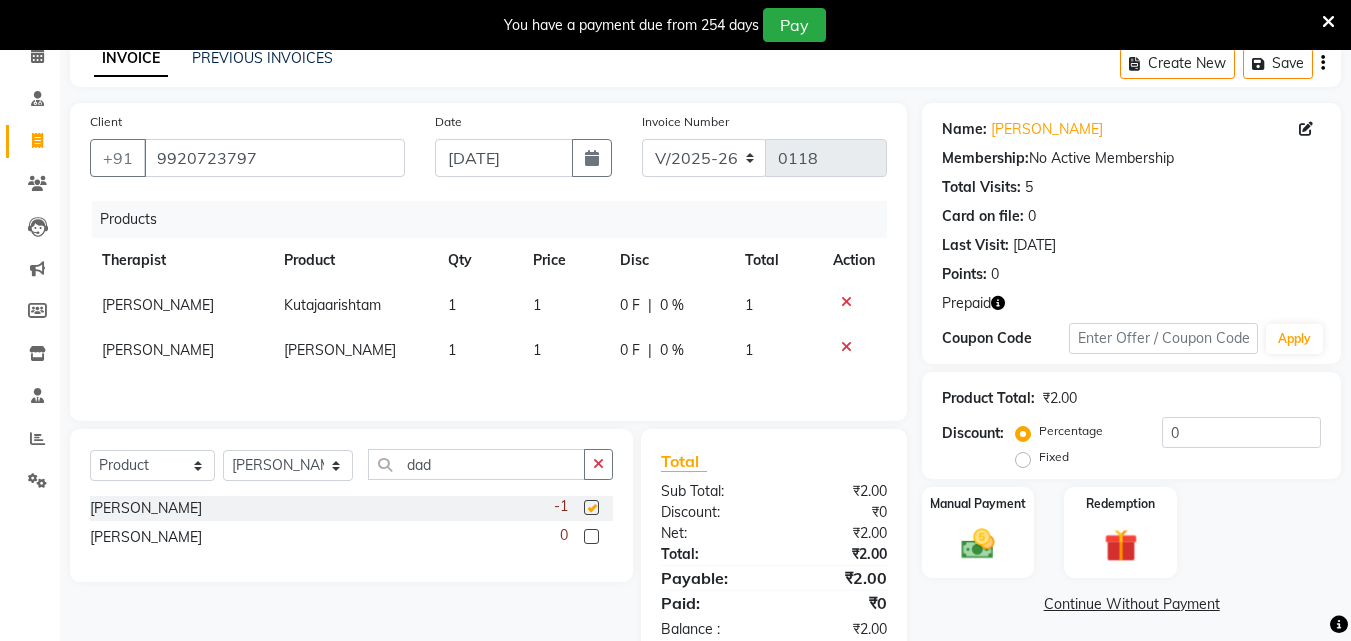 checkbox on "false" 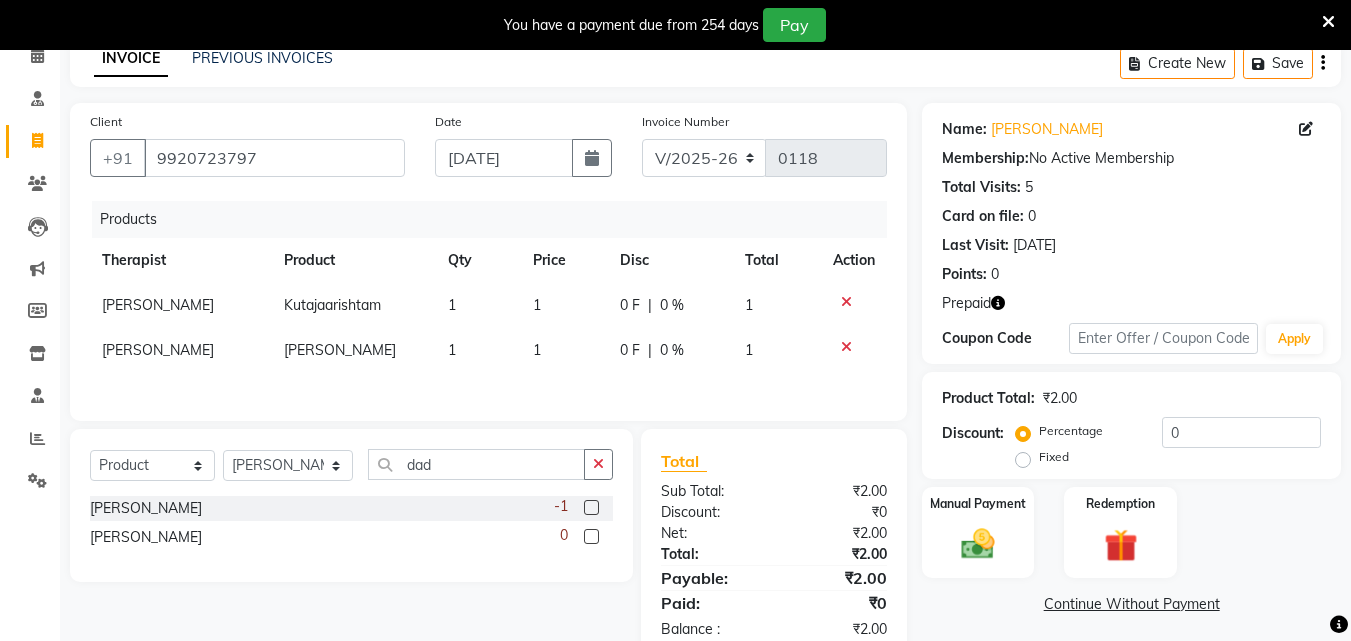 scroll, scrollTop: 170, scrollLeft: 0, axis: vertical 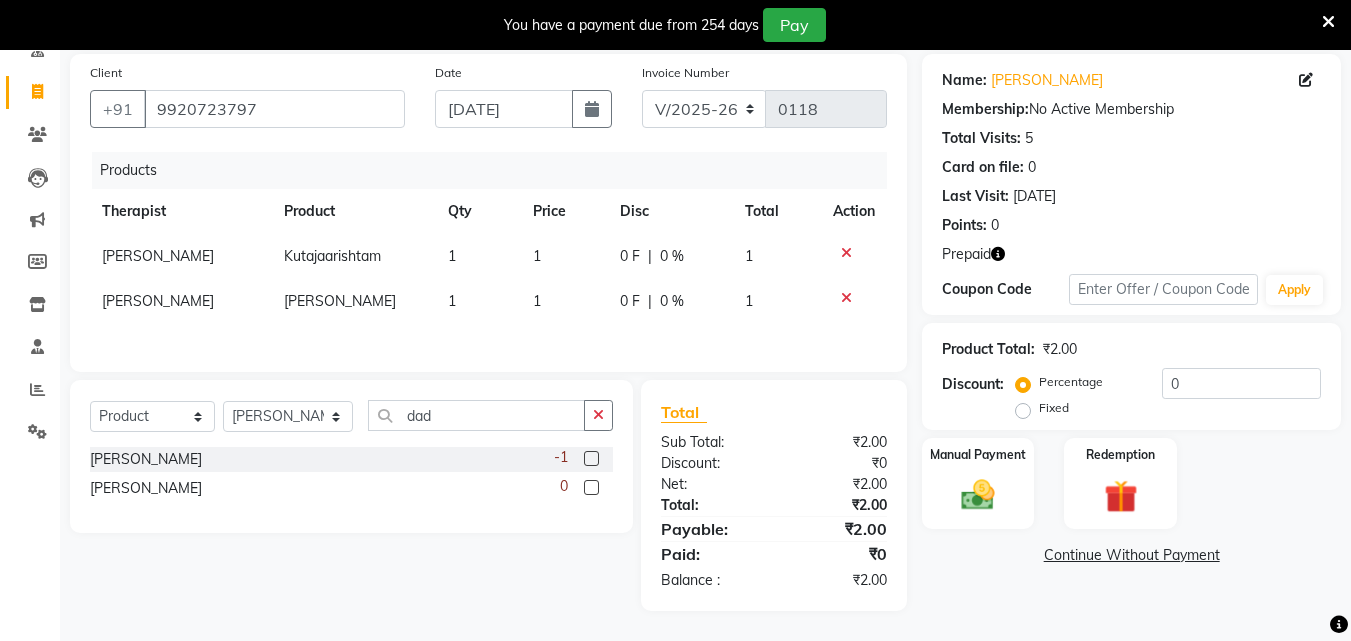 drag, startPoint x: 605, startPoint y: 415, endPoint x: 478, endPoint y: 418, distance: 127.03543 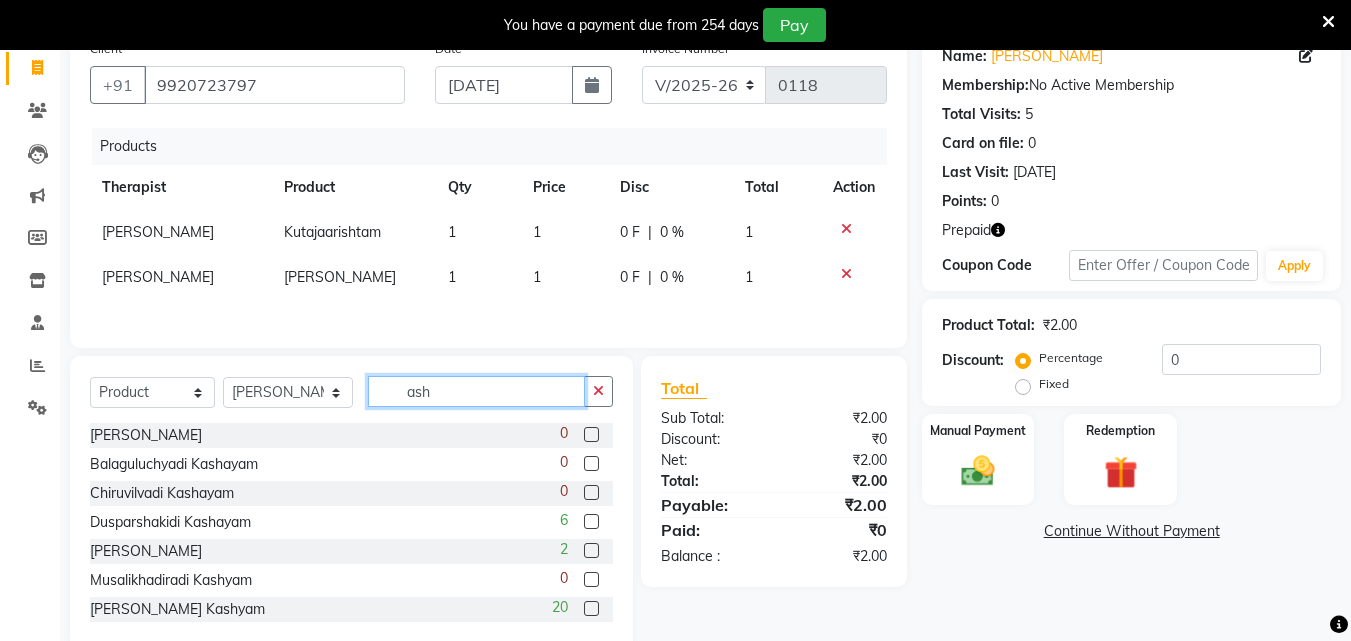 type on "ash" 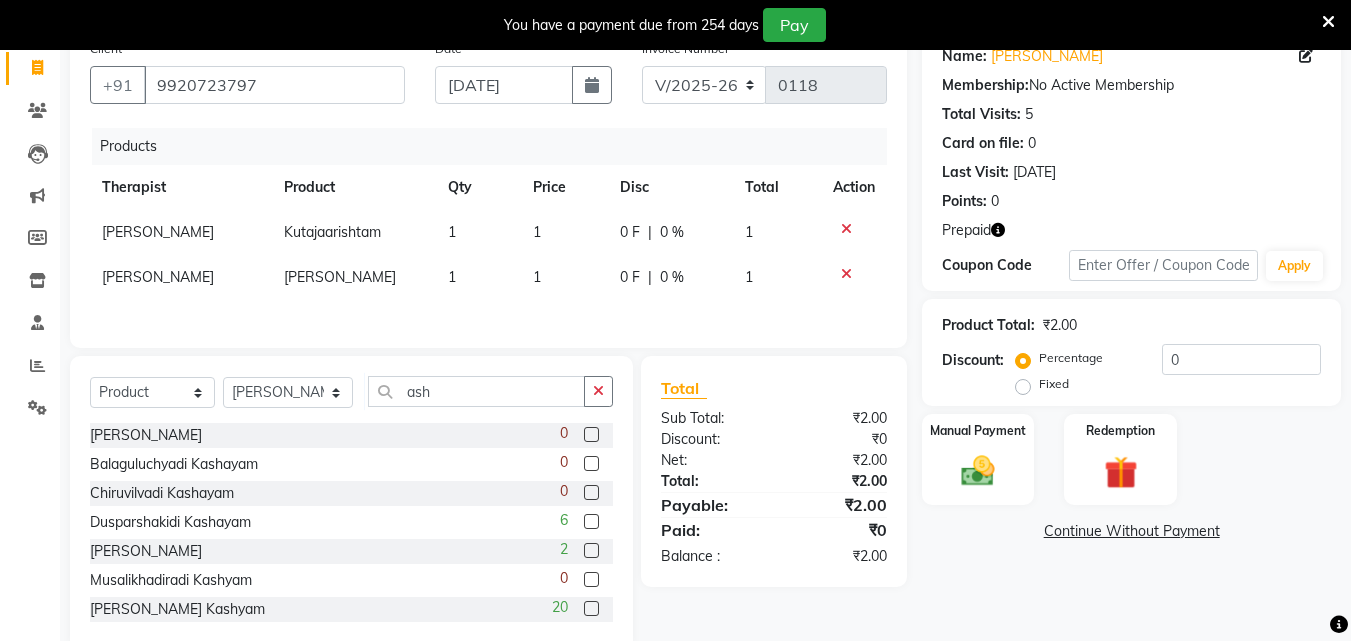 click 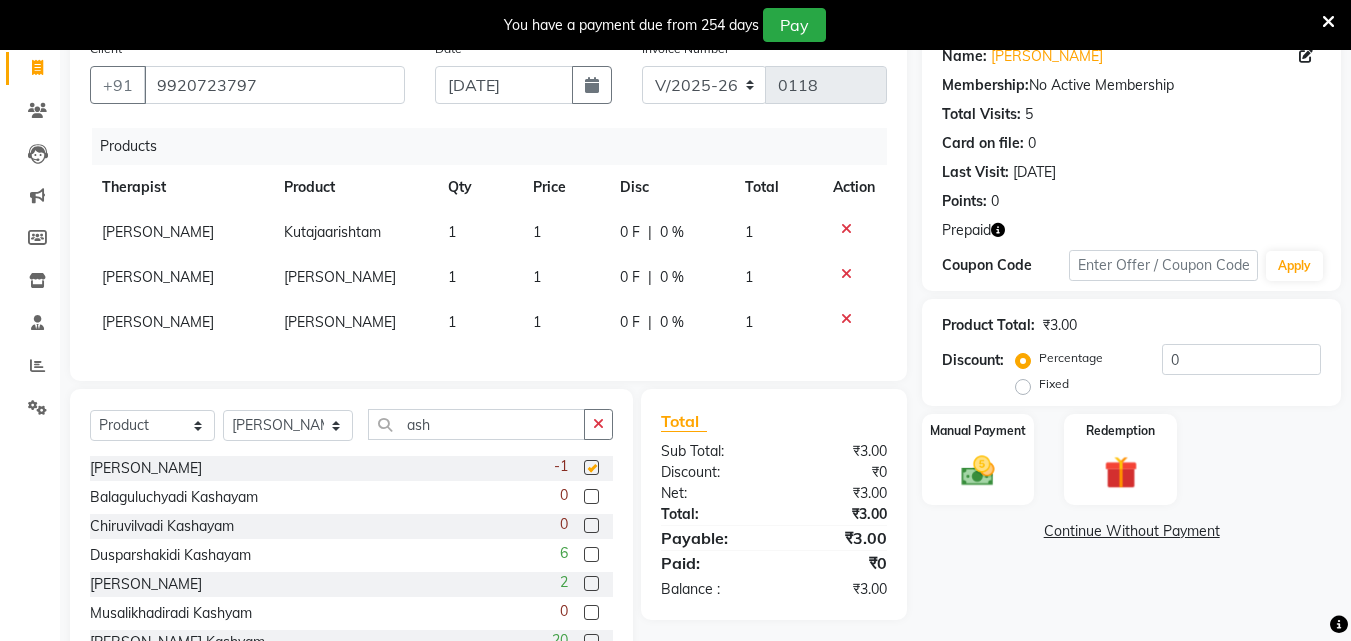 checkbox on "false" 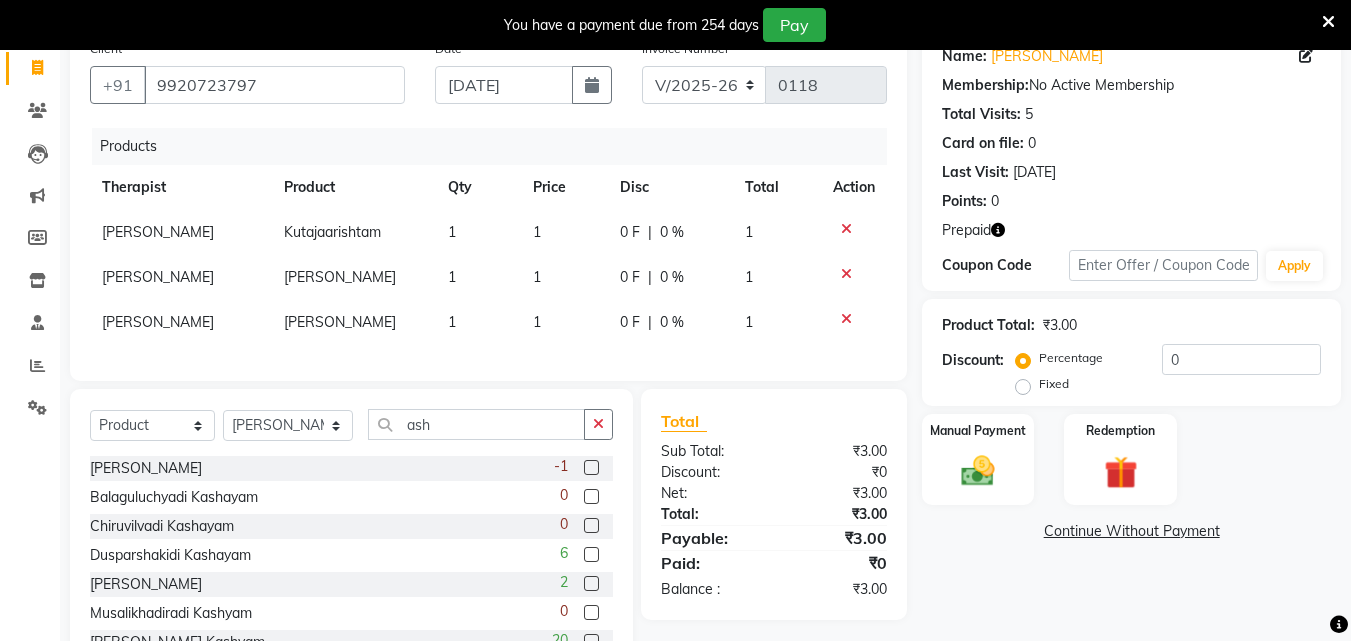 click on "1" 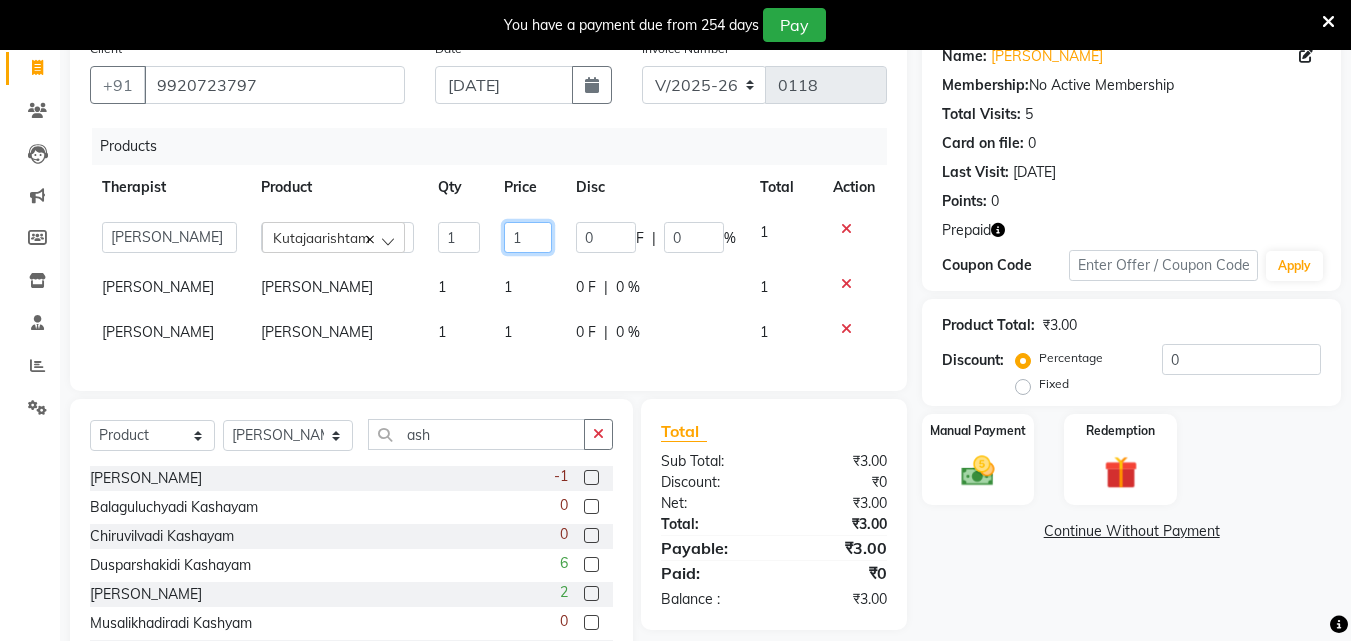 click on "1" 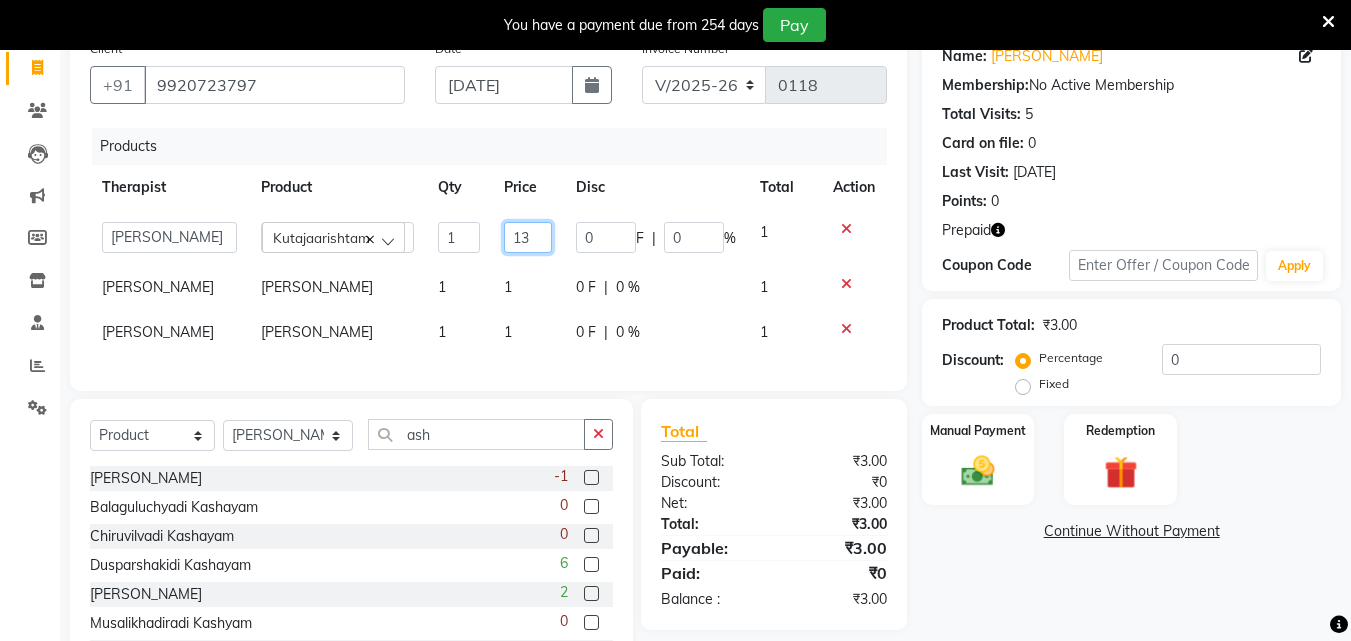 type on "135" 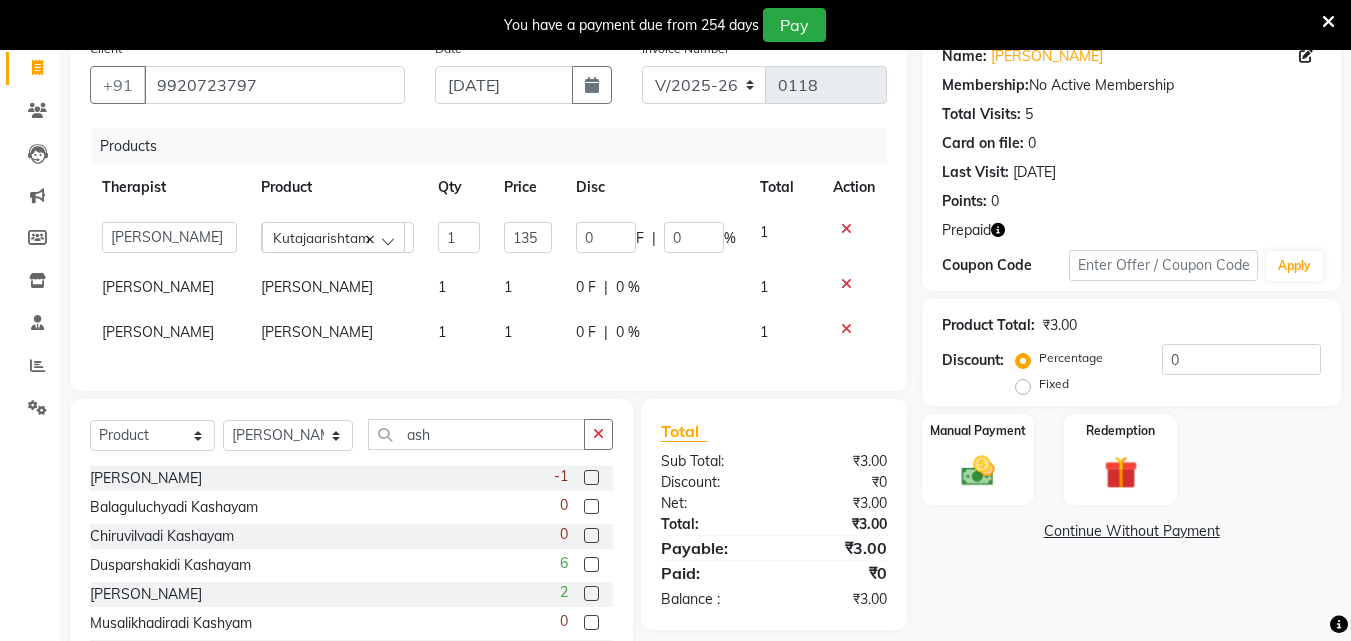 click on "1" 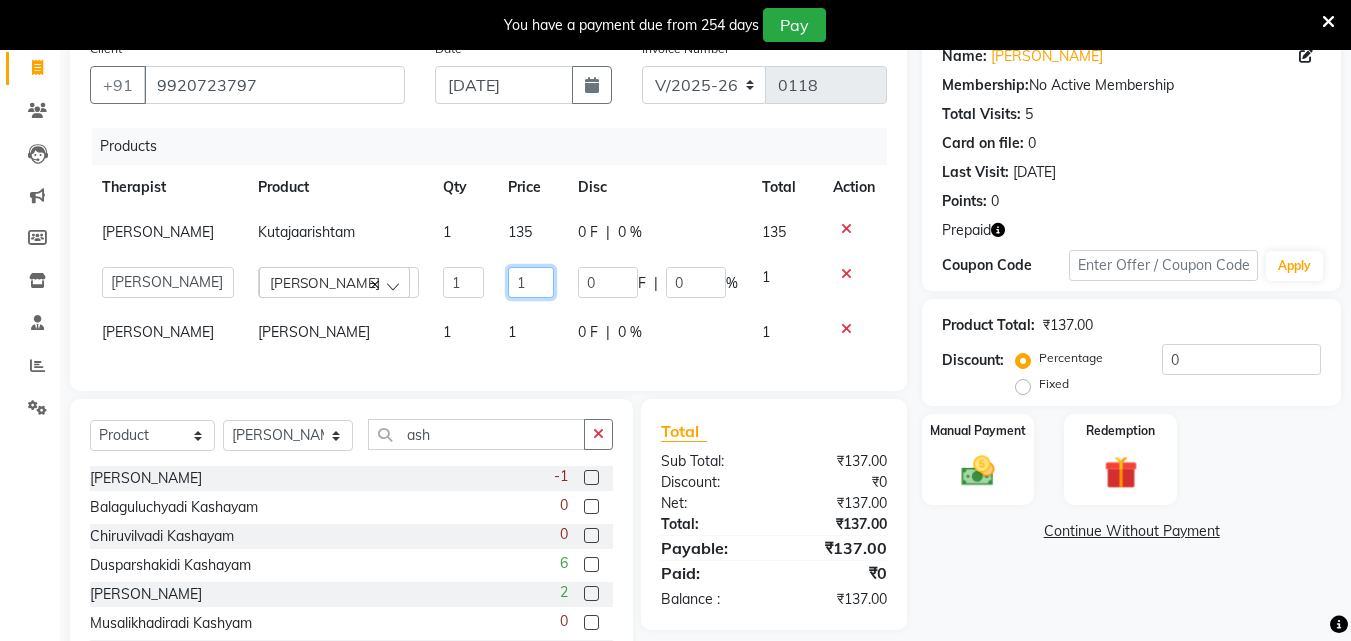 click on "1" 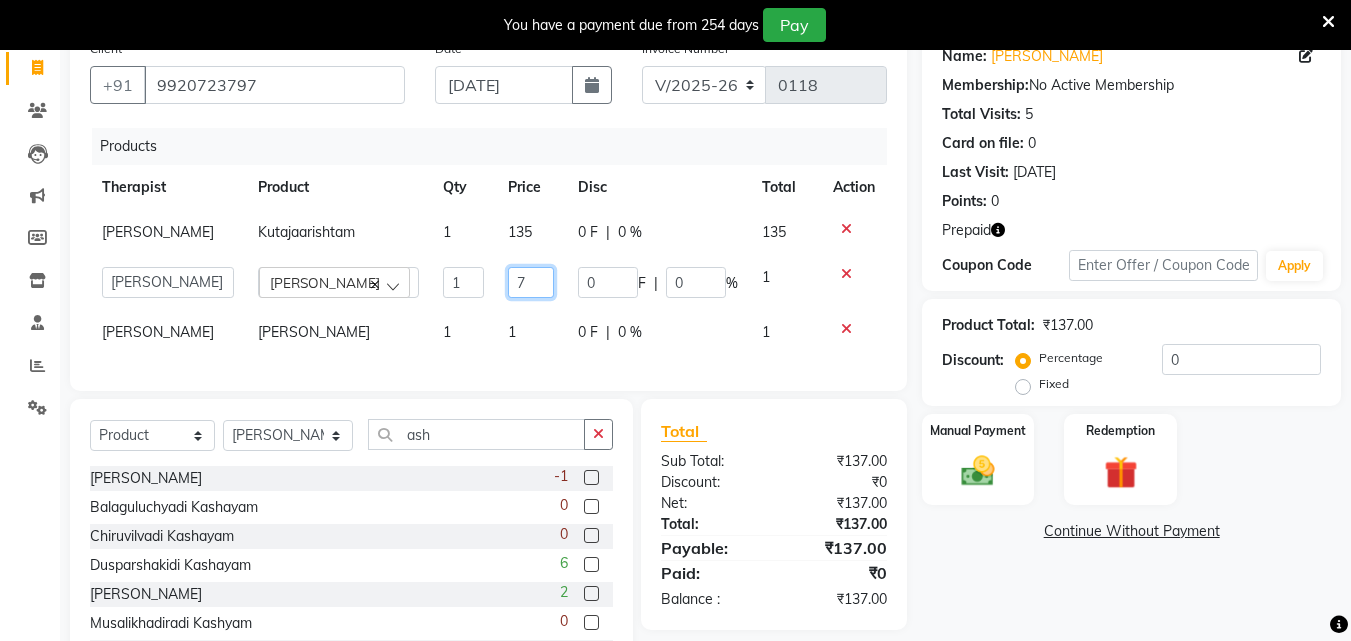 type on "75" 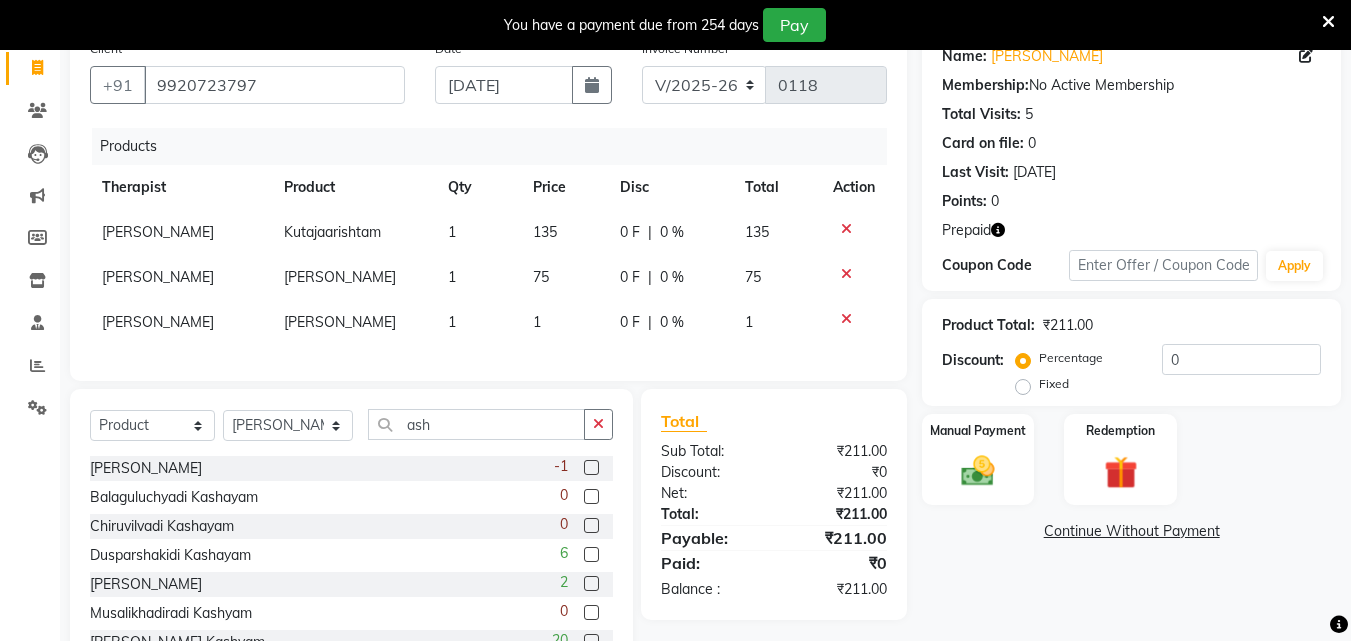 click on "1" 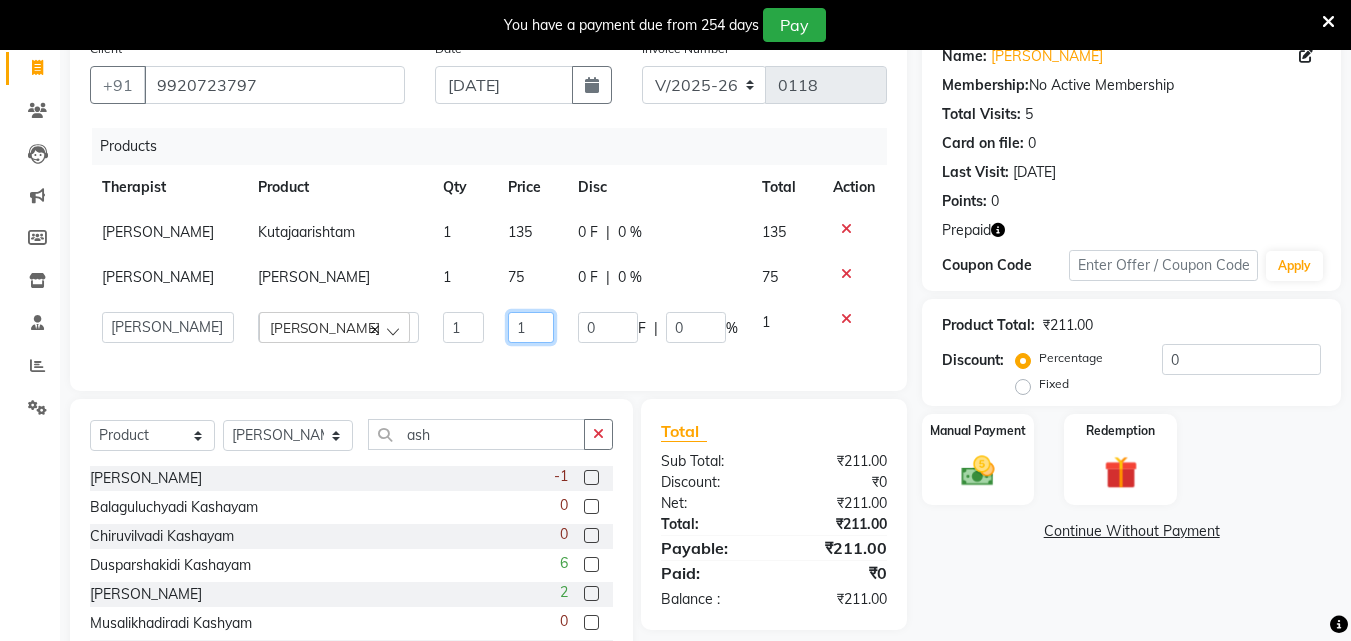 click on "1" 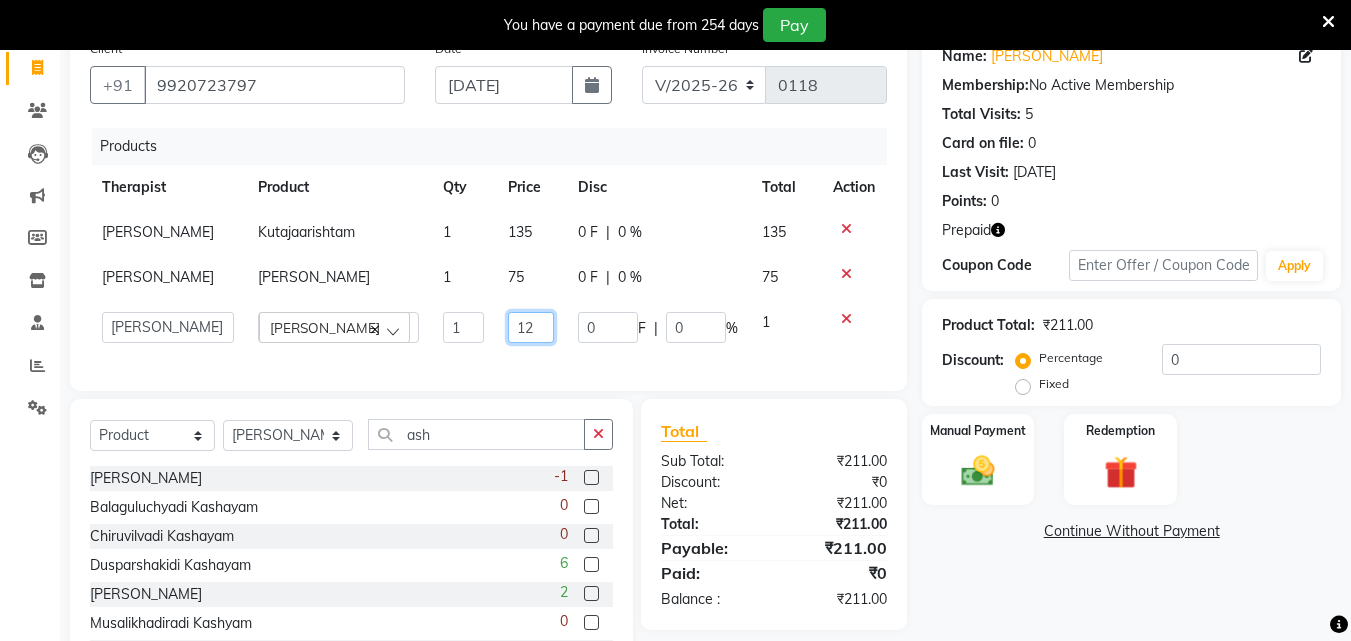 type on "120" 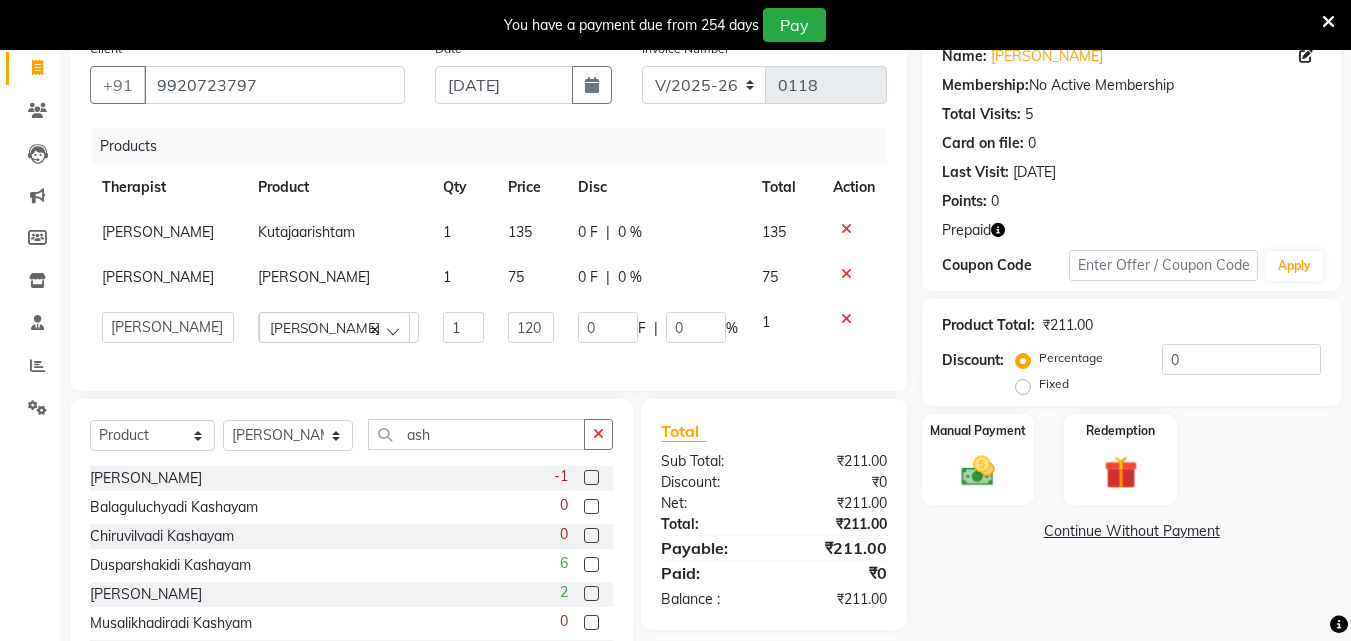 click on "Name: [PERSON_NAME] Membership:  No Active Membership  Total Visits:  5 Card on file:  0 Last Visit:   [DATE] Points:   0  Prepaid Coupon Code Apply Product Total:  ₹211.00  Discount:  Percentage   Fixed  0 Manual Payment Redemption  Continue Without Payment" 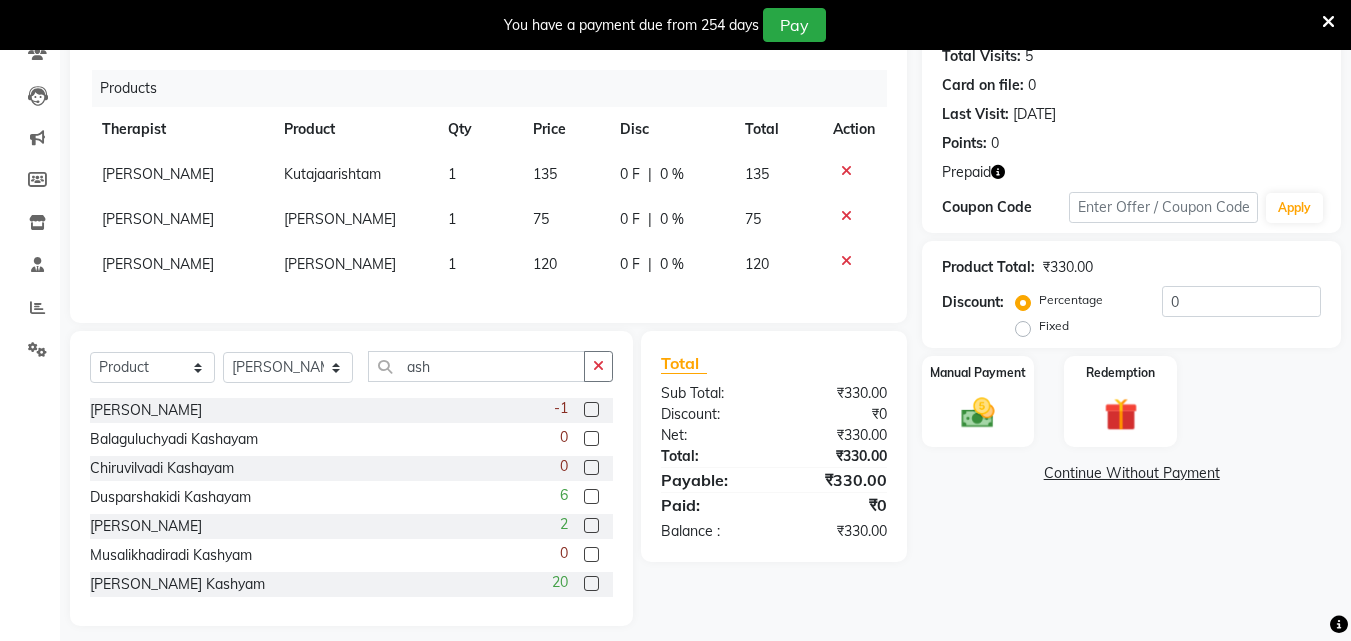 scroll, scrollTop: 279, scrollLeft: 0, axis: vertical 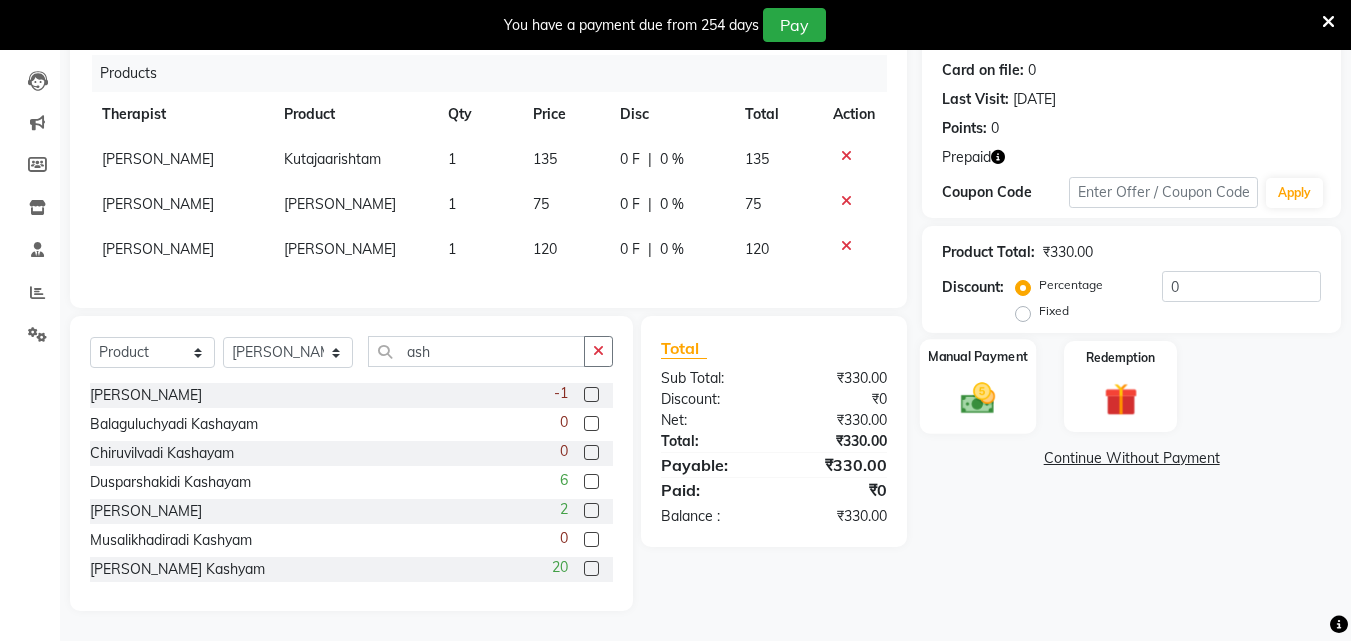 click 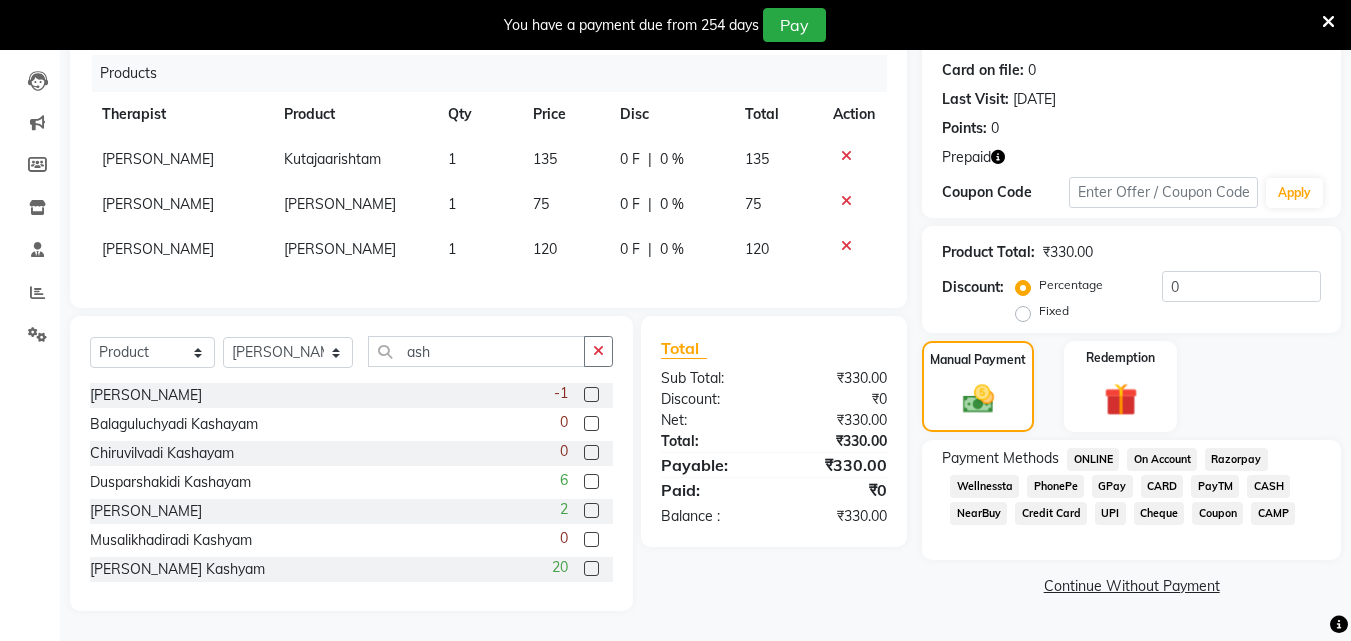 click on "CARD" 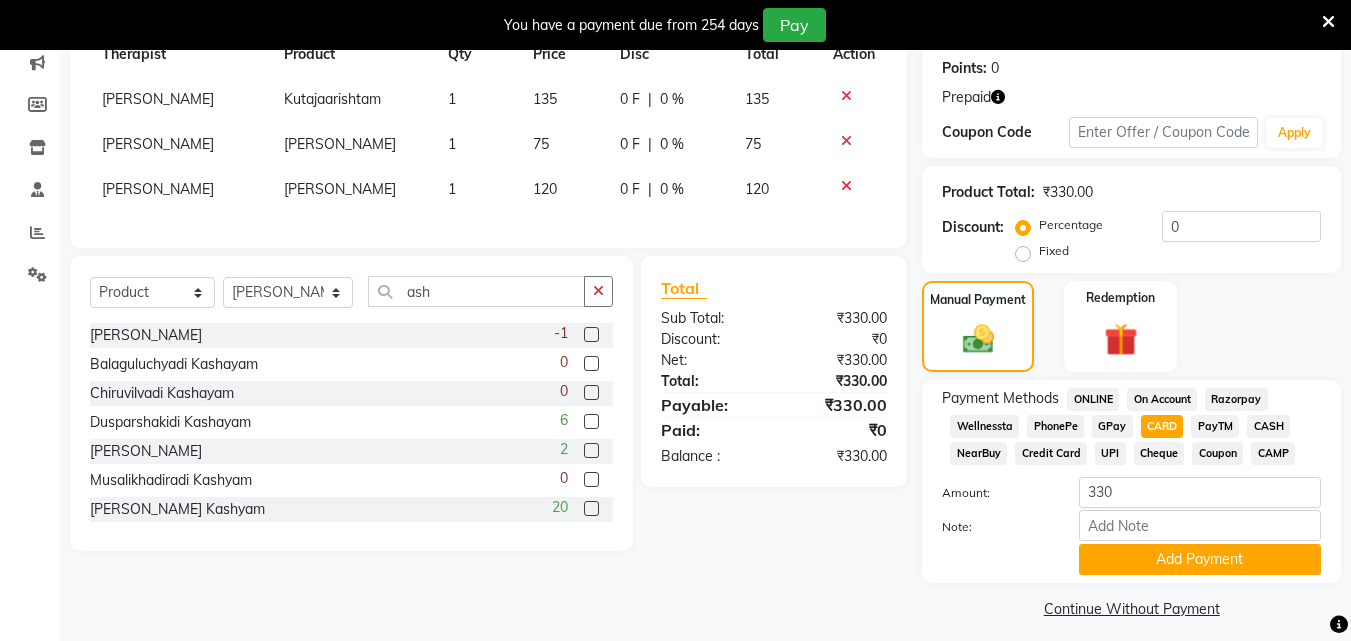 scroll, scrollTop: 316, scrollLeft: 0, axis: vertical 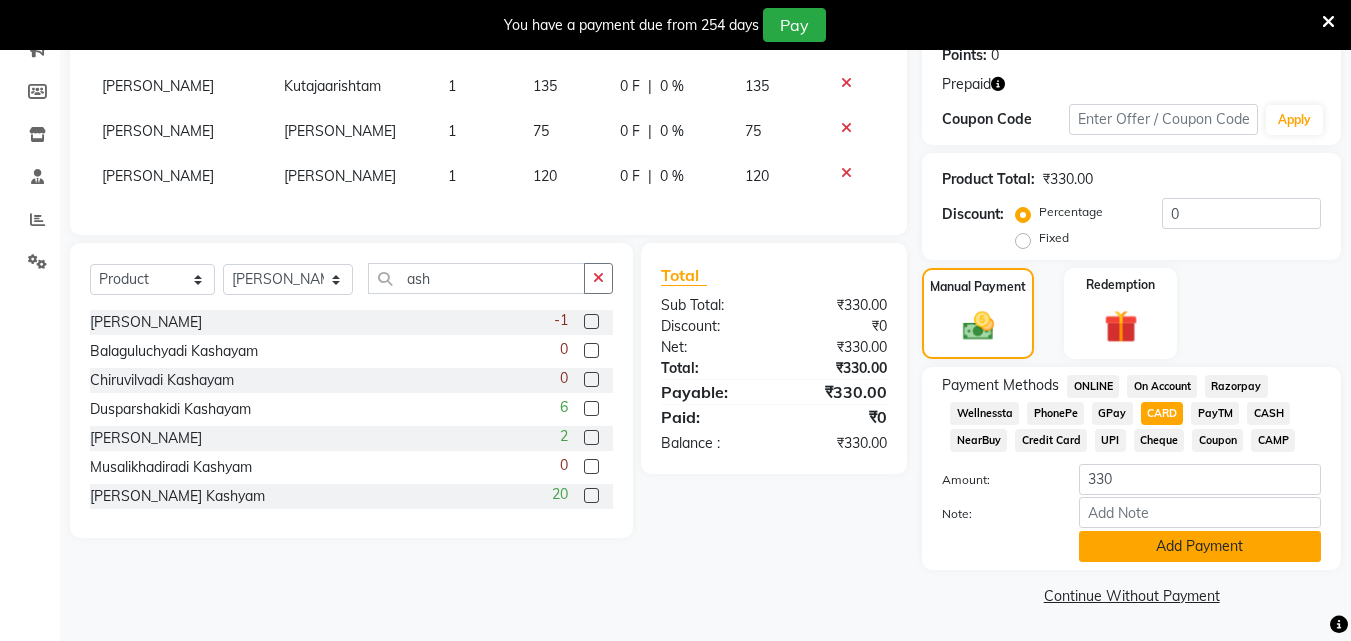 click on "Add Payment" 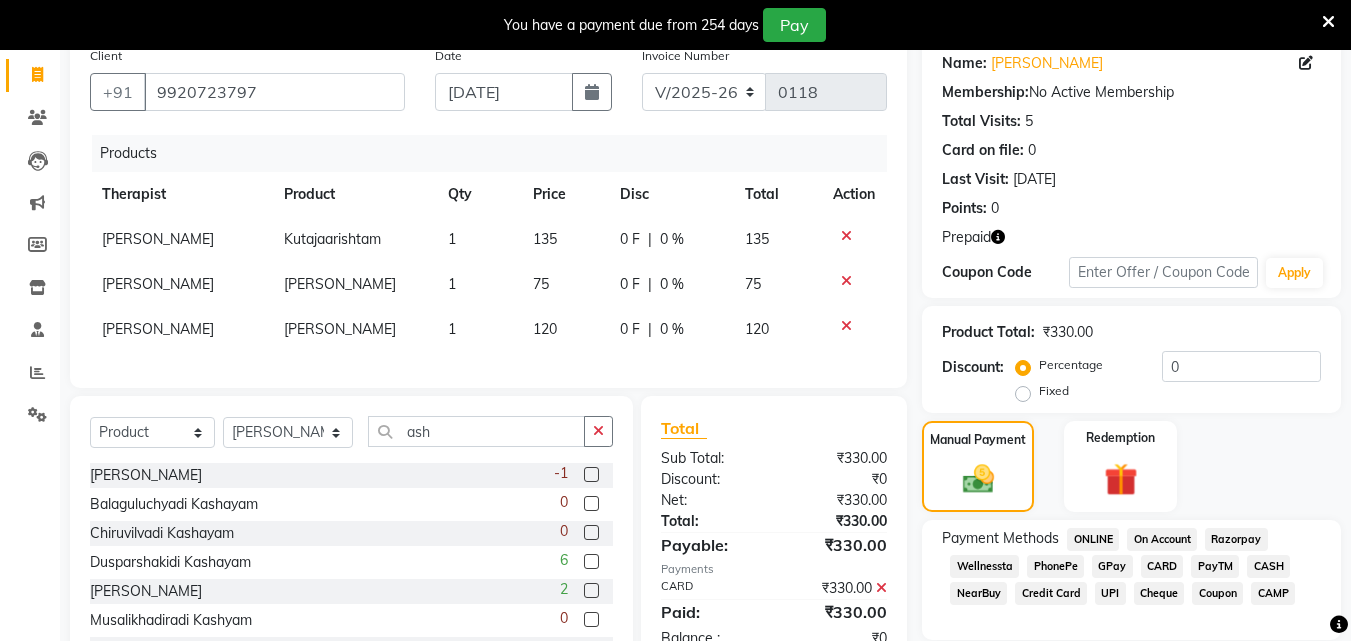 scroll, scrollTop: 0, scrollLeft: 0, axis: both 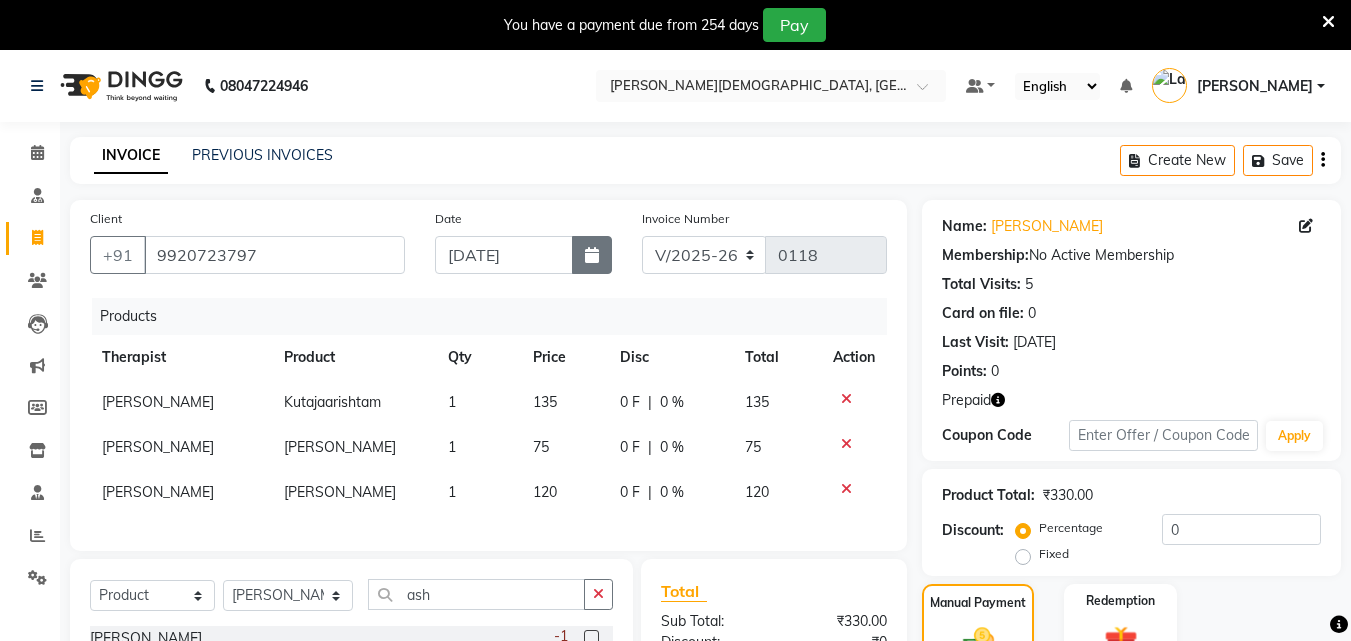 click 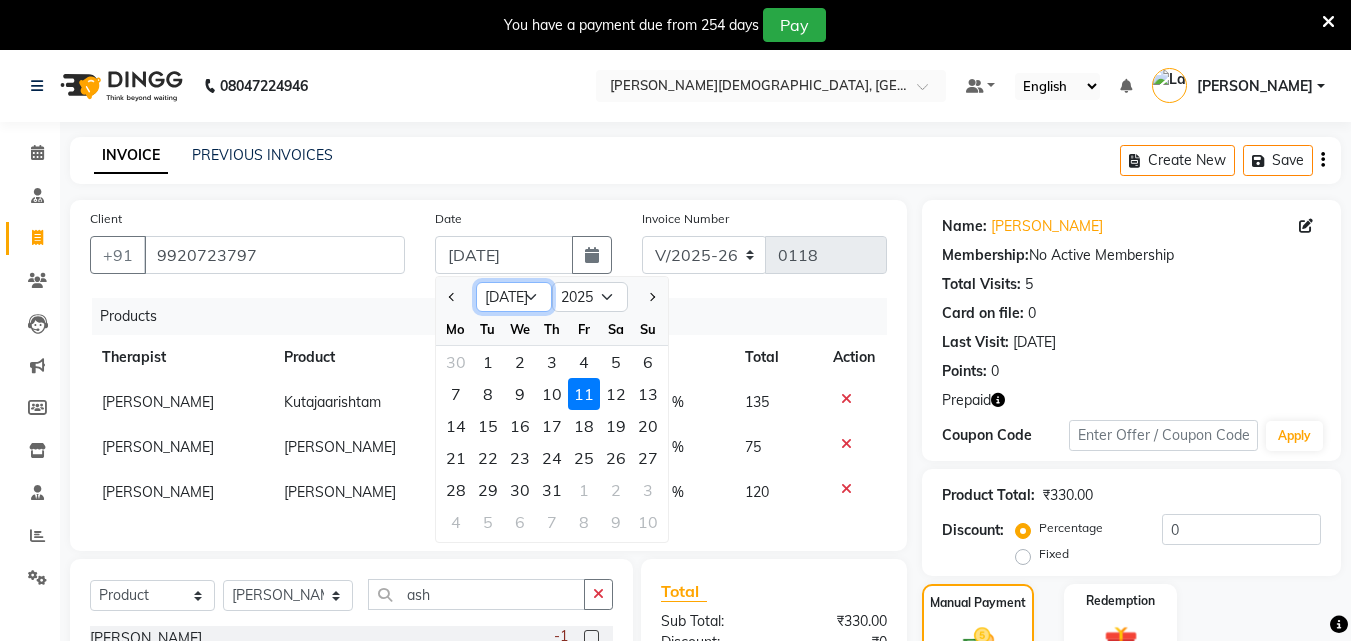 click on "Jan Feb Mar Apr May Jun [DATE] Aug Sep Oct Nov Dec" 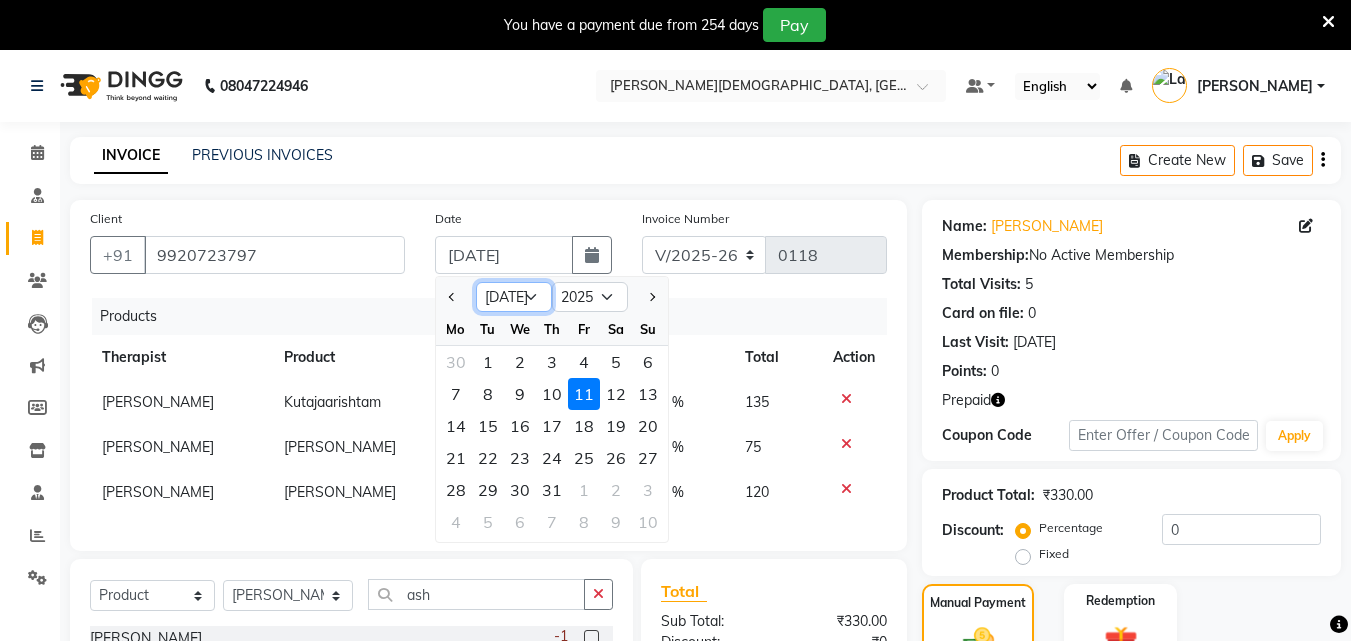 select on "5" 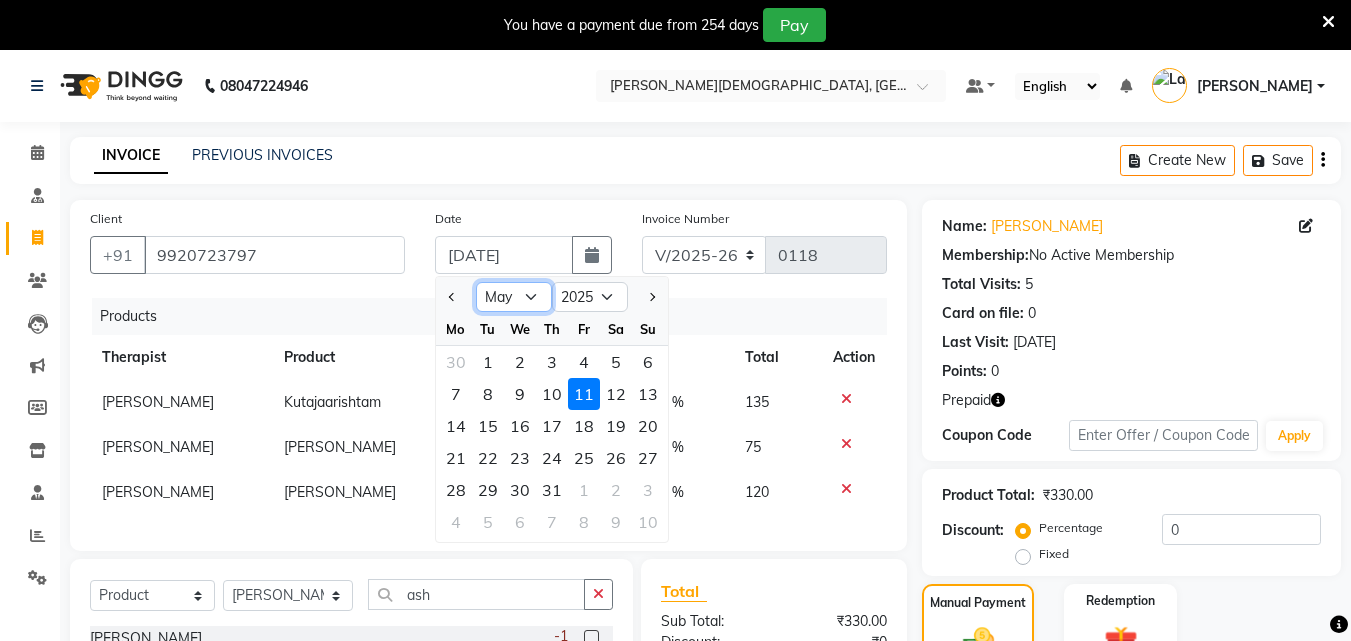 click on "Jan Feb Mar Apr May Jun [DATE] Aug Sep Oct Nov Dec" 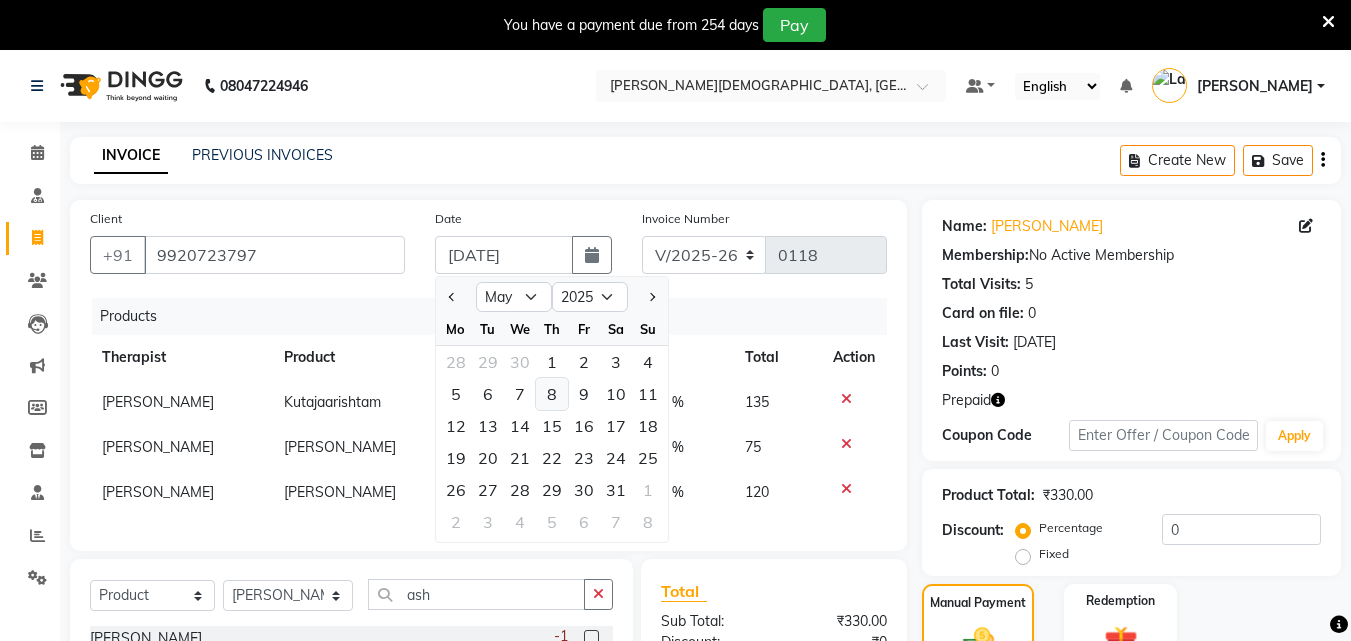 click on "8" 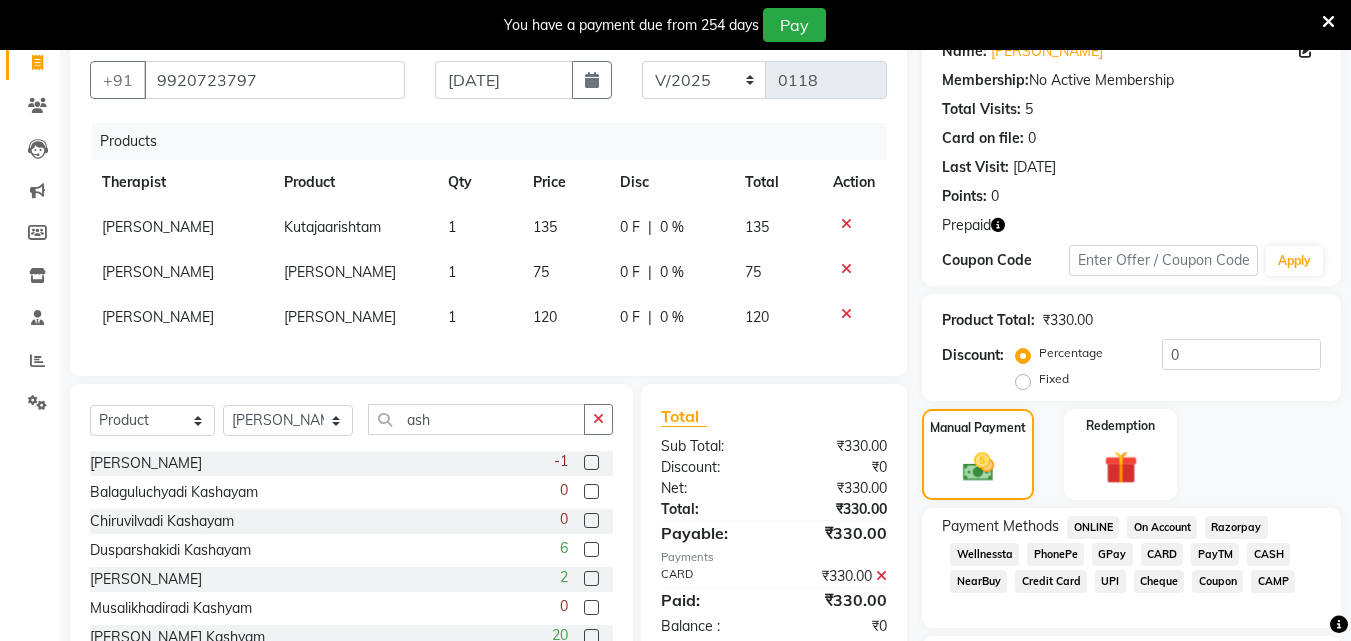 scroll, scrollTop: 346, scrollLeft: 0, axis: vertical 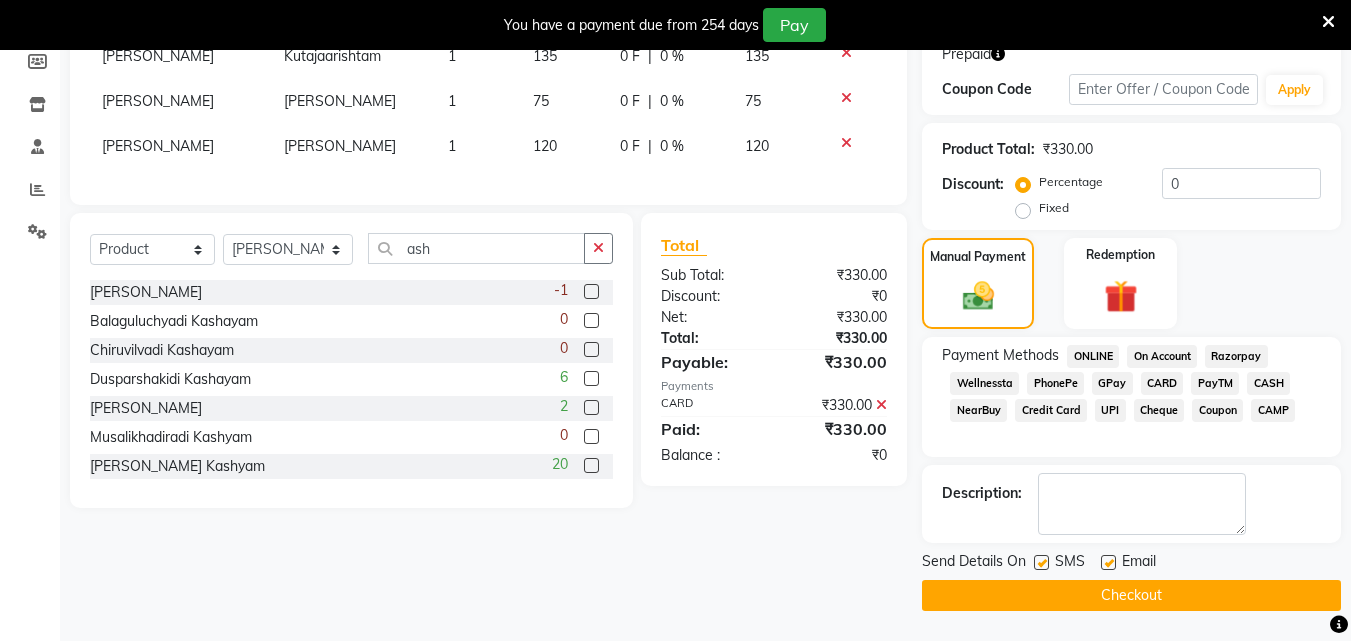 click 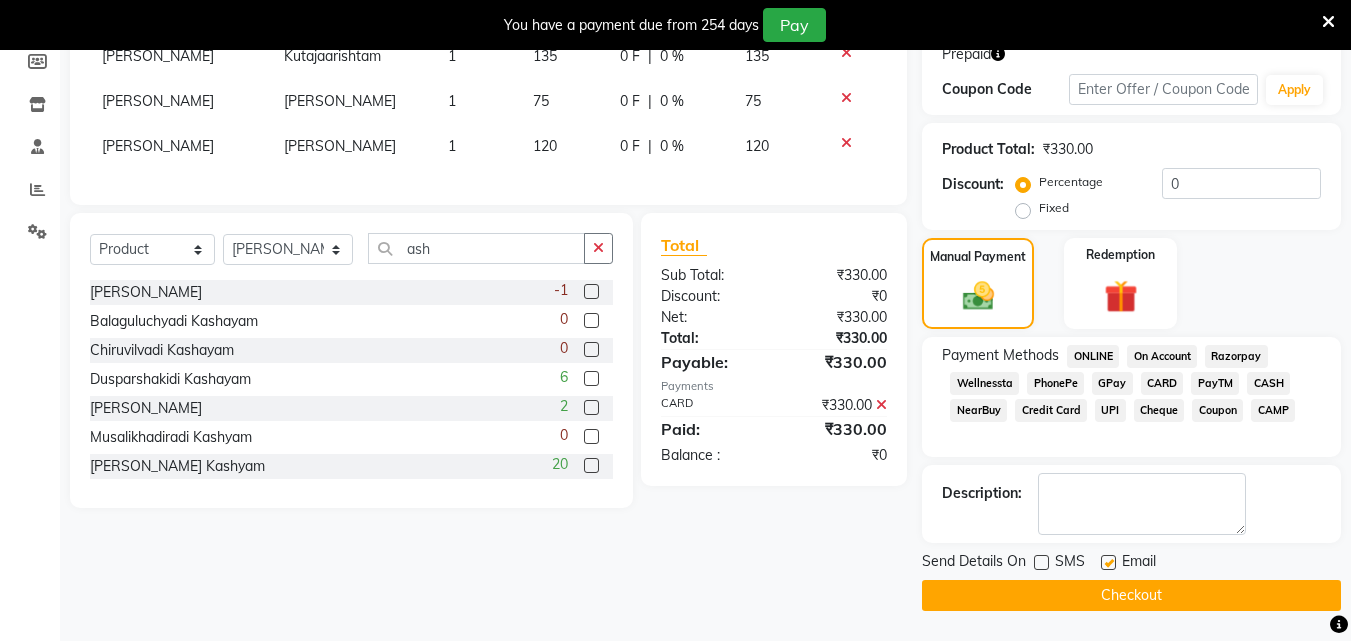 click 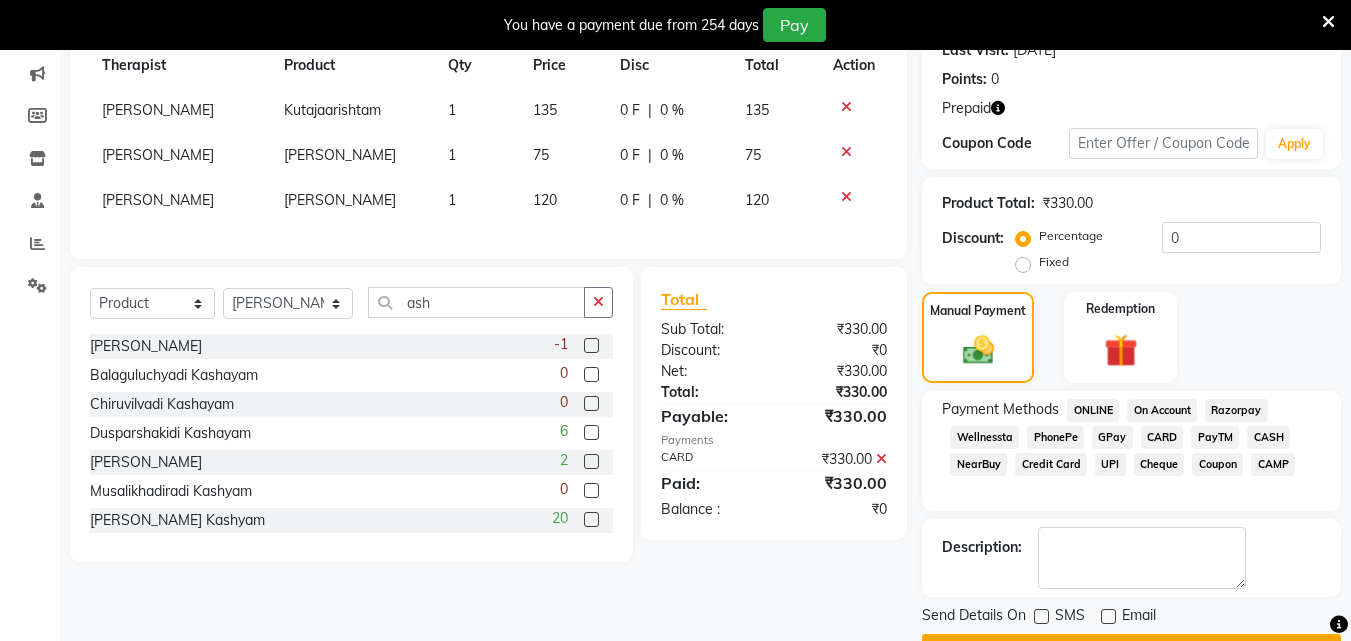 scroll, scrollTop: 346, scrollLeft: 0, axis: vertical 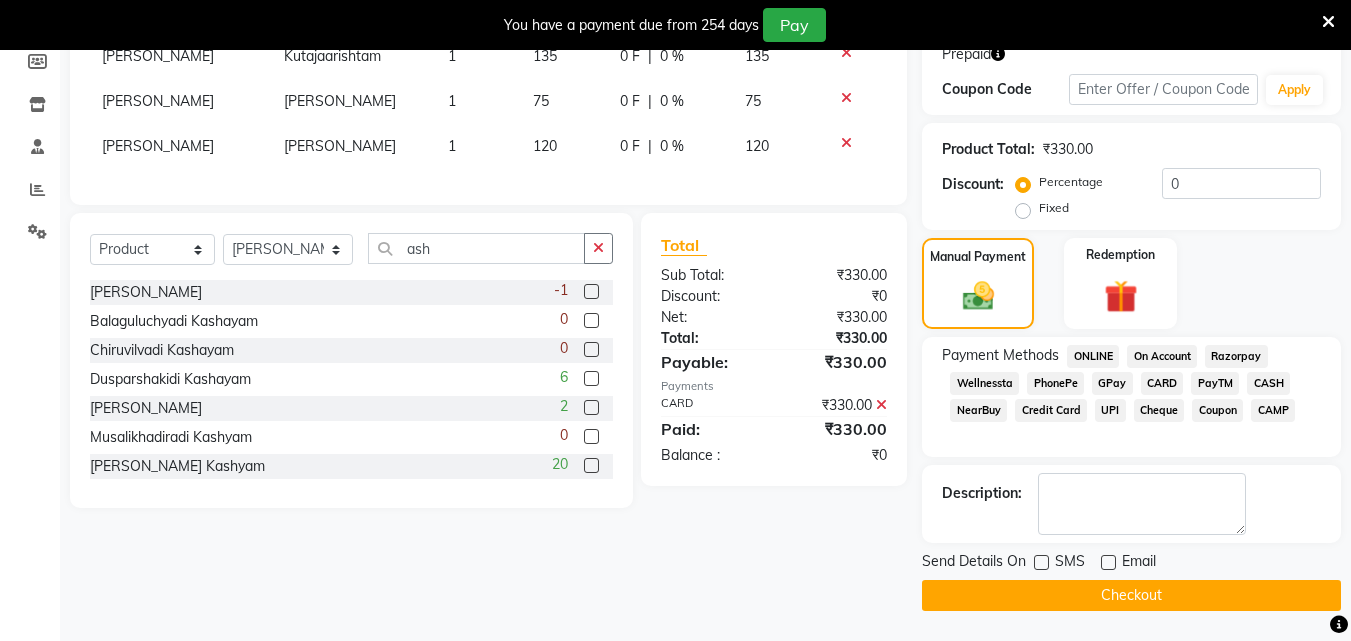 click on "Checkout" 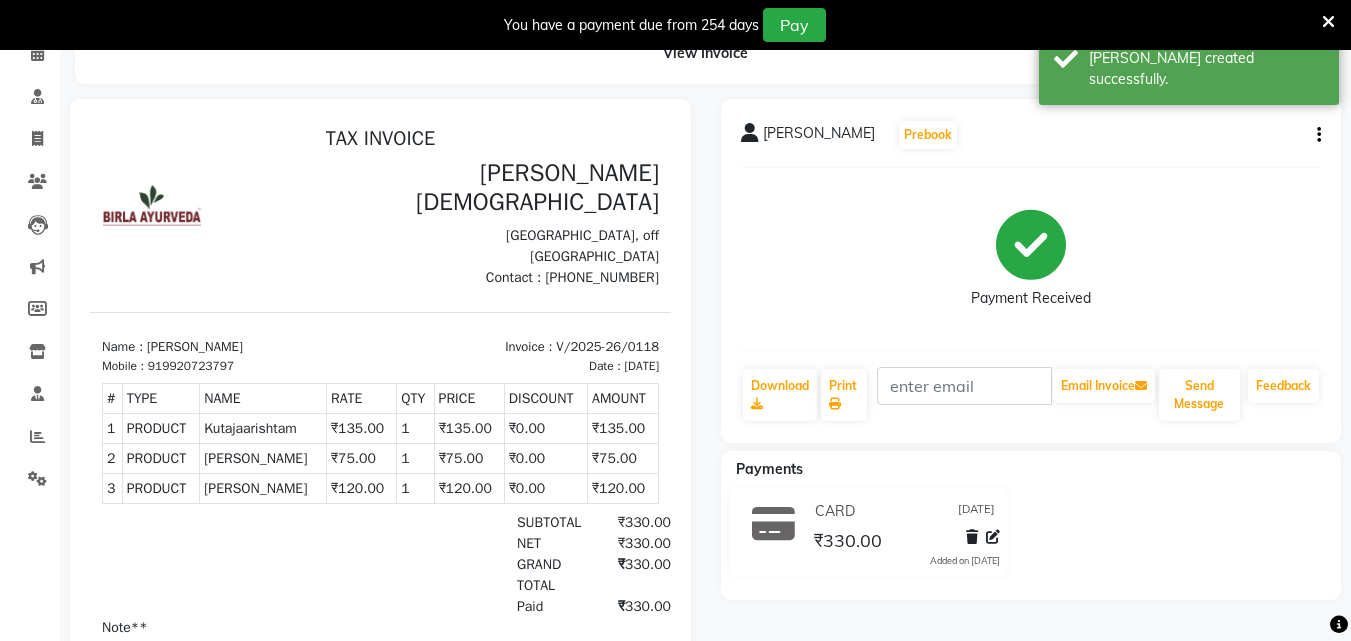 scroll, scrollTop: 0, scrollLeft: 0, axis: both 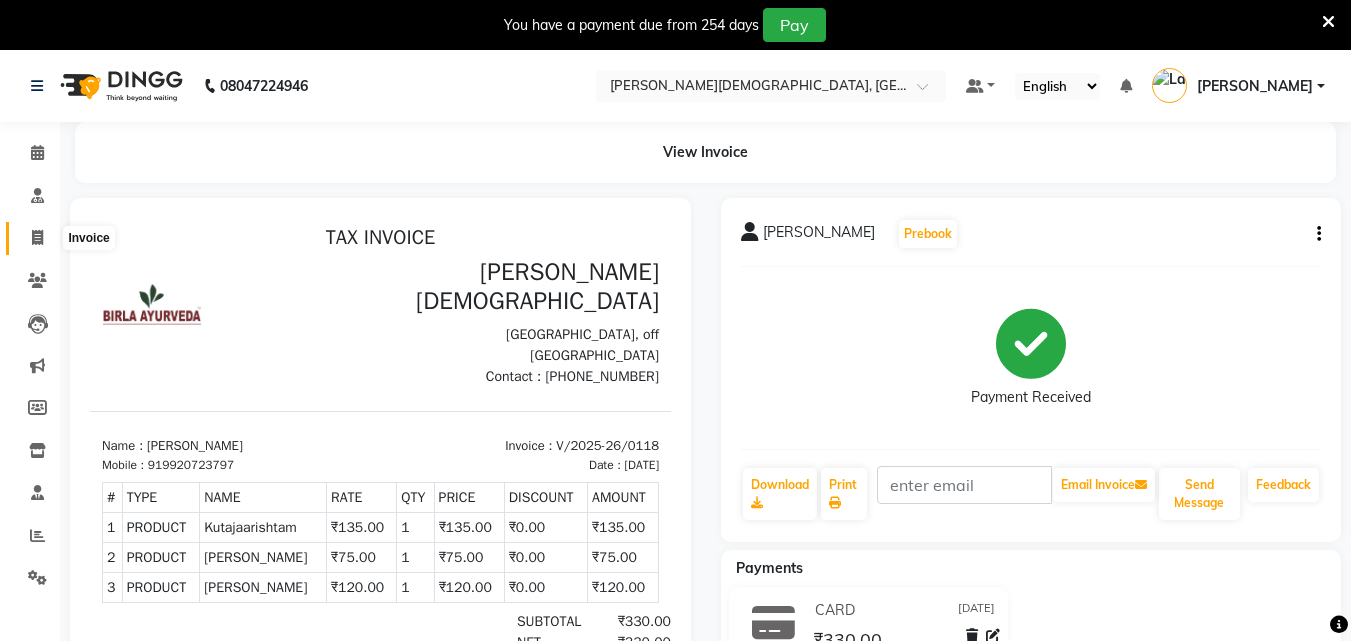 click 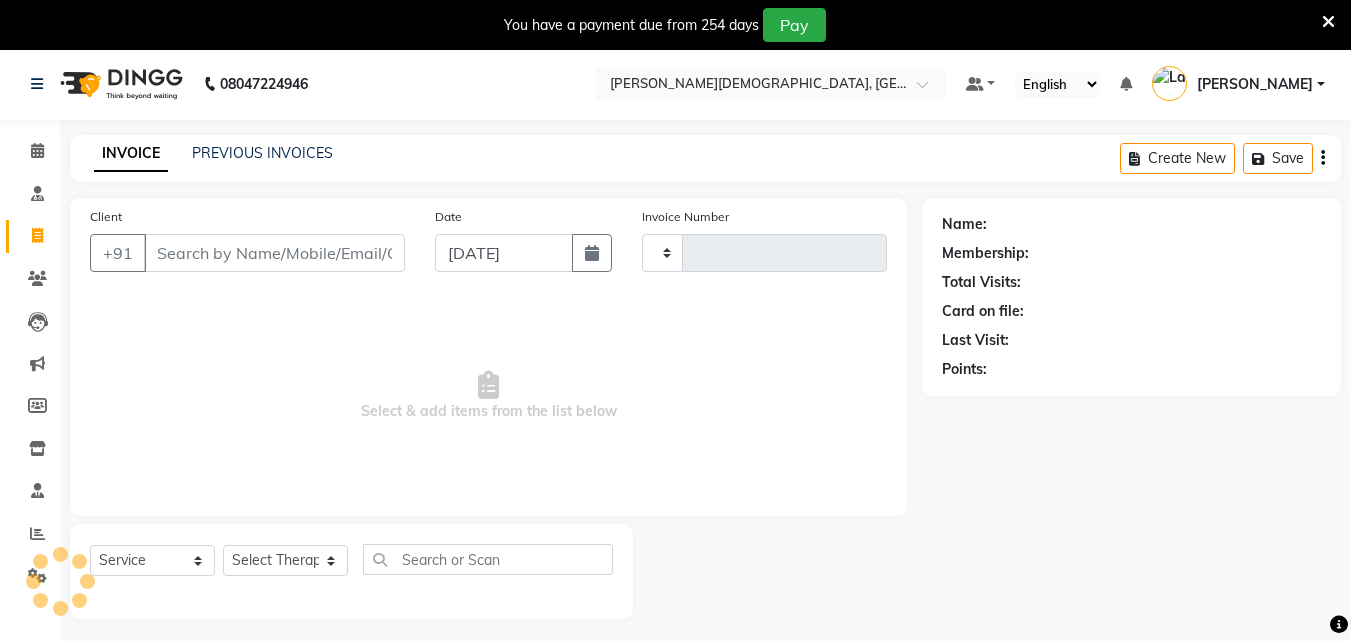 scroll, scrollTop: 50, scrollLeft: 0, axis: vertical 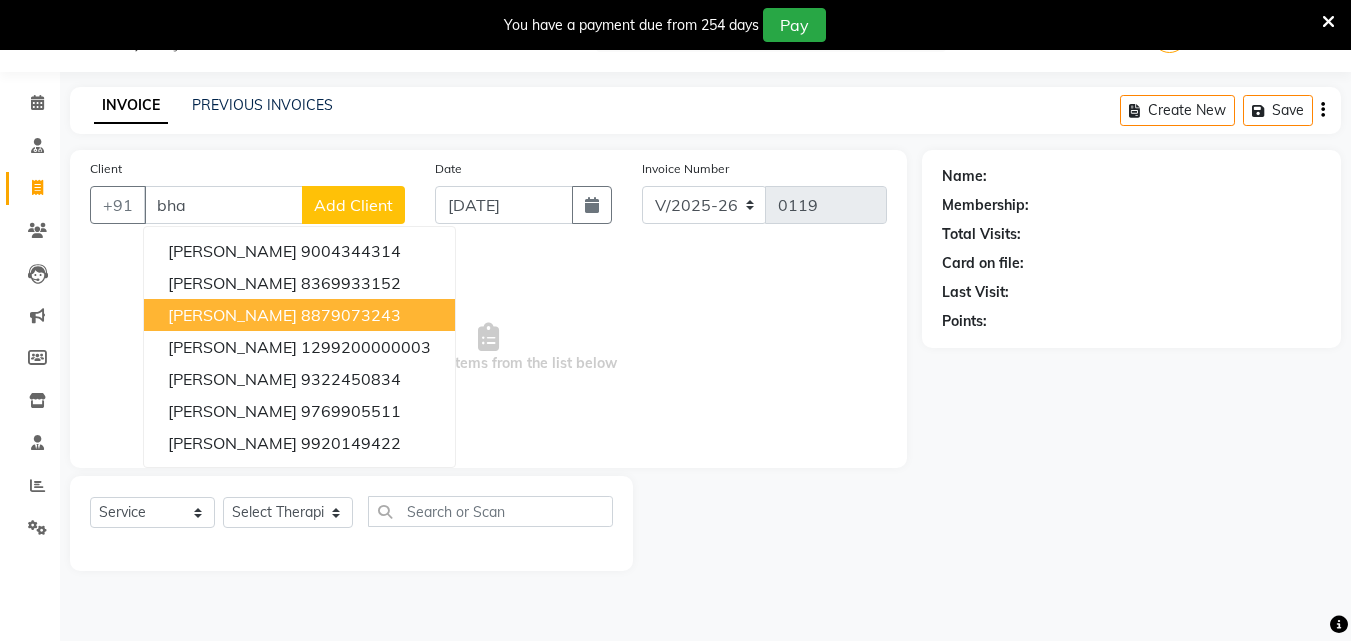 click on "[PERSON_NAME]" at bounding box center (232, 315) 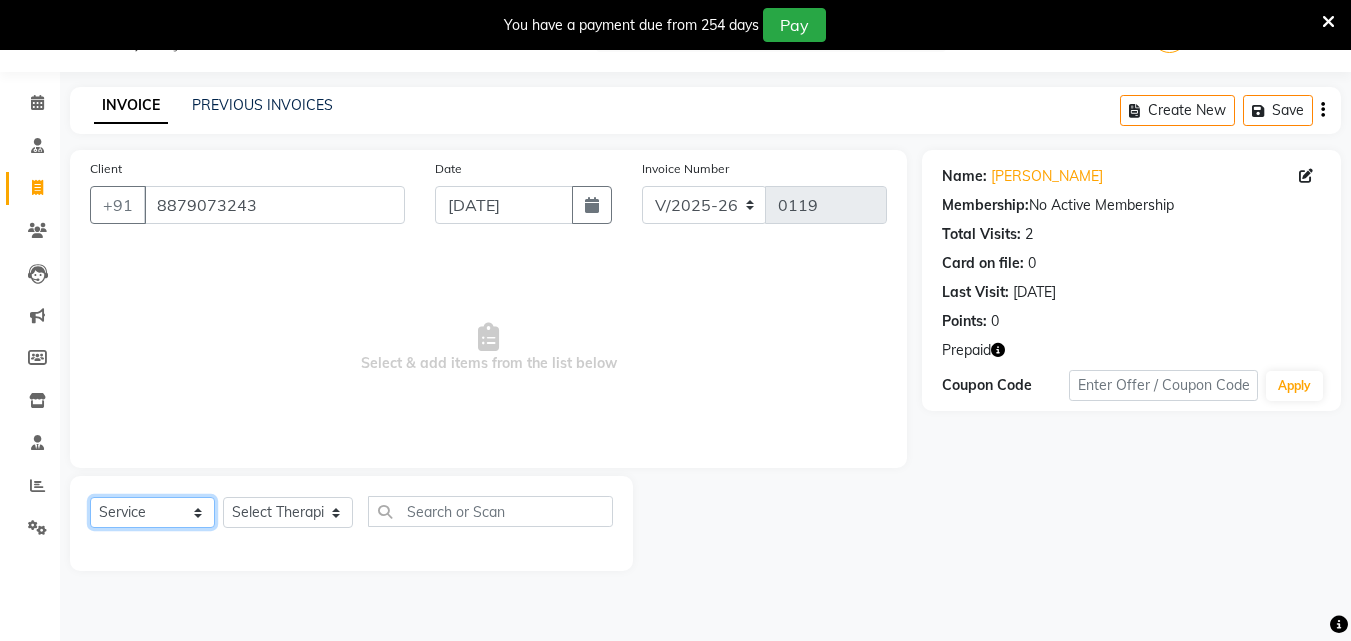 click on "Select  Service  Product  Membership  Package Voucher Prepaid Gift Card" 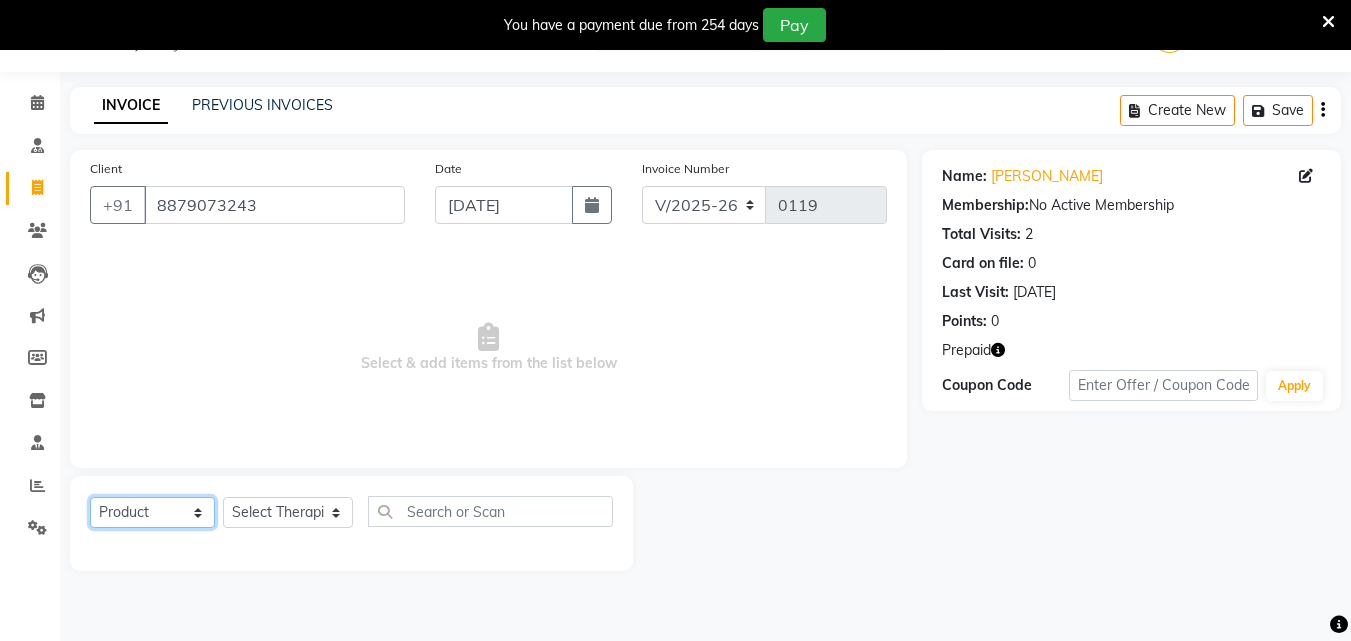 click on "Select  Service  Product  Membership  Package Voucher Prepaid Gift Card" 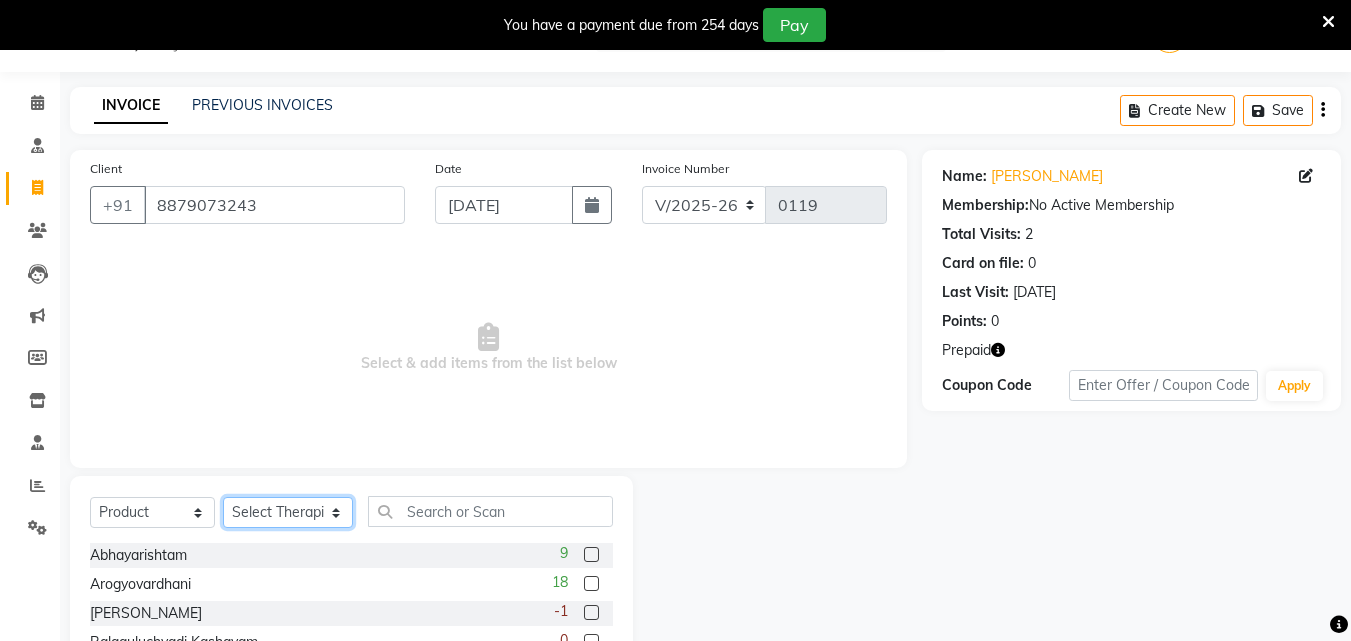 click on "Select Therapist [PERSON_NAME] [PERSON_NAME] [PERSON_NAME] [PERSON_NAME] [PERSON_NAME]  [PERSON_NAME] Bibina [PERSON_NAME] [PERSON_NAME] Dr. [PERSON_NAME] [PERSON_NAME] Dr. [PERSON_NAME] Dr mamta [PERSON_NAME] [PERSON_NAME] [PERSON_NAME] [PERSON_NAME] [PERSON_NAME] [PERSON_NAME] Leenamol Pooja [PERSON_NAME] Mishra [PERSON_NAME] [PERSON_NAME] [PERSON_NAME] G [PERSON_NAME] [PERSON_NAME] K M [PERSON_NAME] K [PERSON_NAME] [PERSON_NAME] Suddheesh K K [PERSON_NAME] [PERSON_NAME]  Swati [PERSON_NAME] [PERSON_NAME] [PERSON_NAME]" 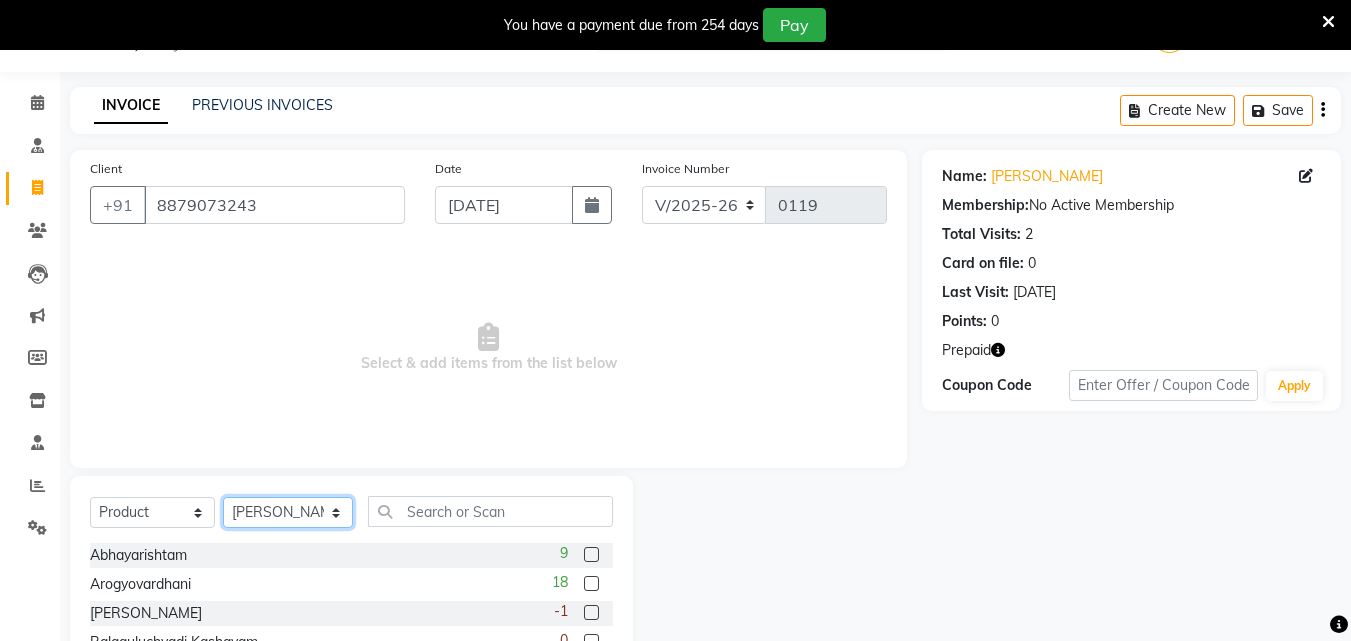 click on "Select Therapist [PERSON_NAME] [PERSON_NAME] [PERSON_NAME] [PERSON_NAME] [PERSON_NAME]  [PERSON_NAME] Bibina [PERSON_NAME] [PERSON_NAME] Dr. [PERSON_NAME] [PERSON_NAME] Dr. [PERSON_NAME] Dr mamta [PERSON_NAME] [PERSON_NAME] [PERSON_NAME] [PERSON_NAME] [PERSON_NAME] [PERSON_NAME] Leenamol Pooja [PERSON_NAME] Mishra [PERSON_NAME] [PERSON_NAME] [PERSON_NAME] G [PERSON_NAME] [PERSON_NAME] K M [PERSON_NAME] K [PERSON_NAME] [PERSON_NAME] Suddheesh K K [PERSON_NAME] [PERSON_NAME]  Swati [PERSON_NAME] [PERSON_NAME] [PERSON_NAME]" 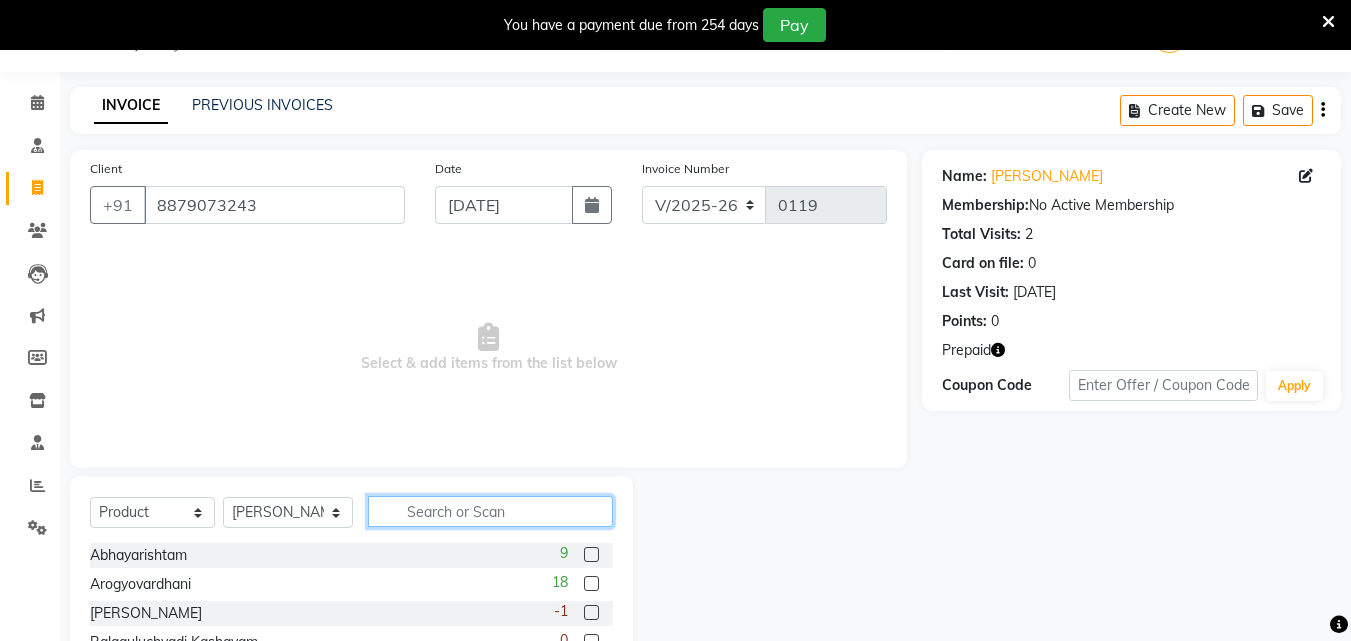 click 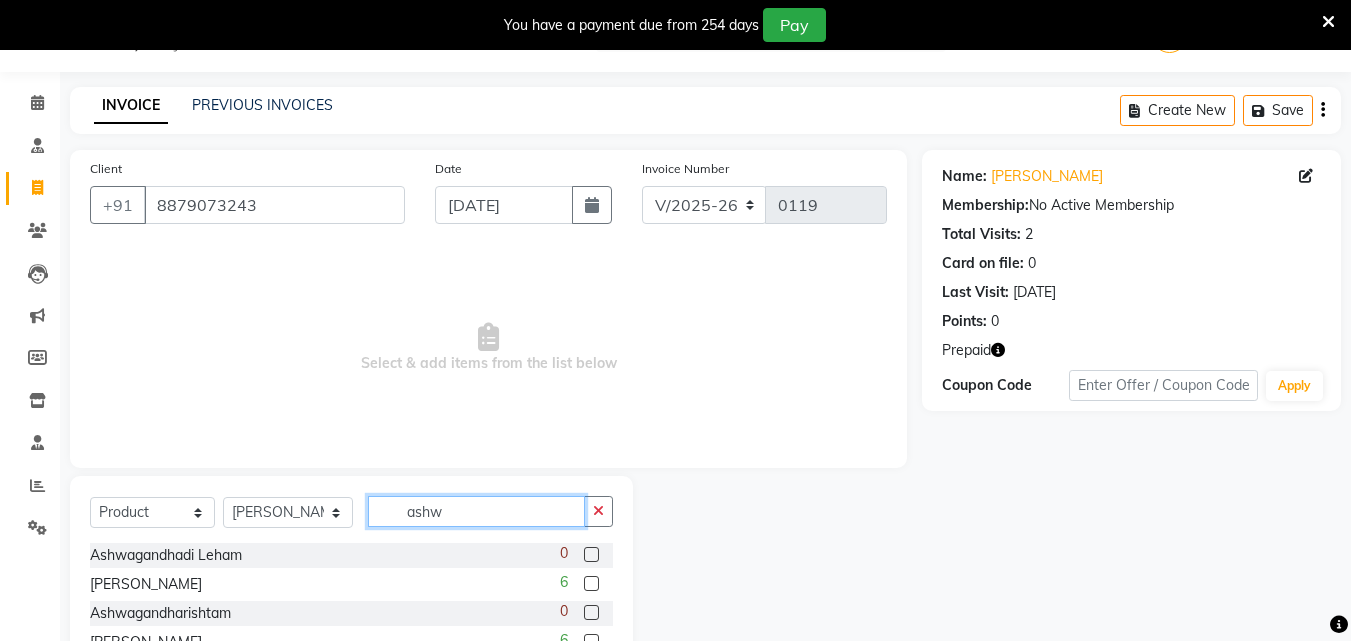 scroll, scrollTop: 126, scrollLeft: 0, axis: vertical 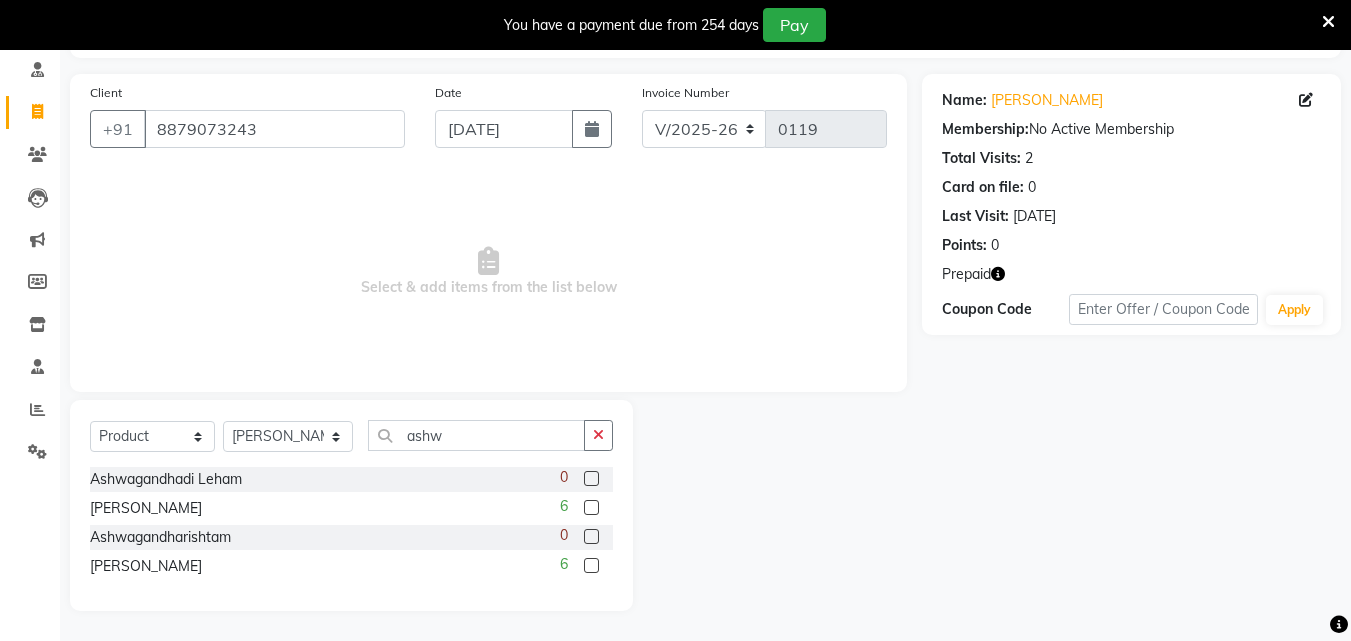 click 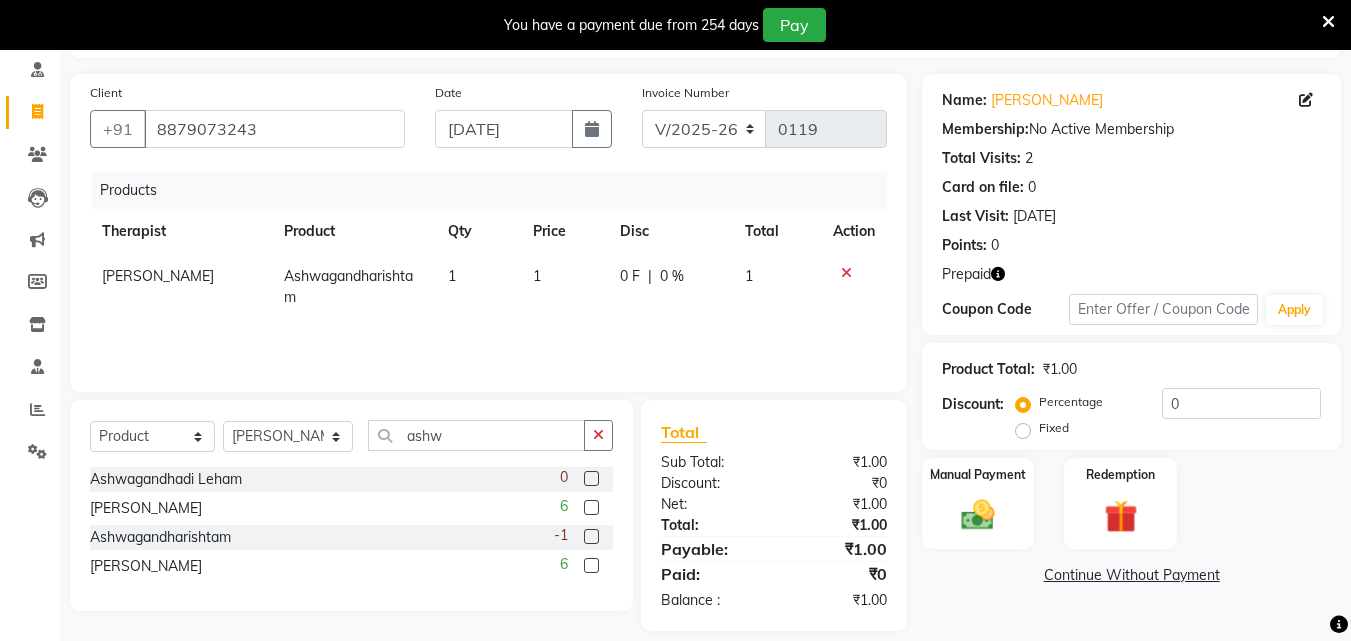 drag, startPoint x: 590, startPoint y: 433, endPoint x: 528, endPoint y: 436, distance: 62.072536 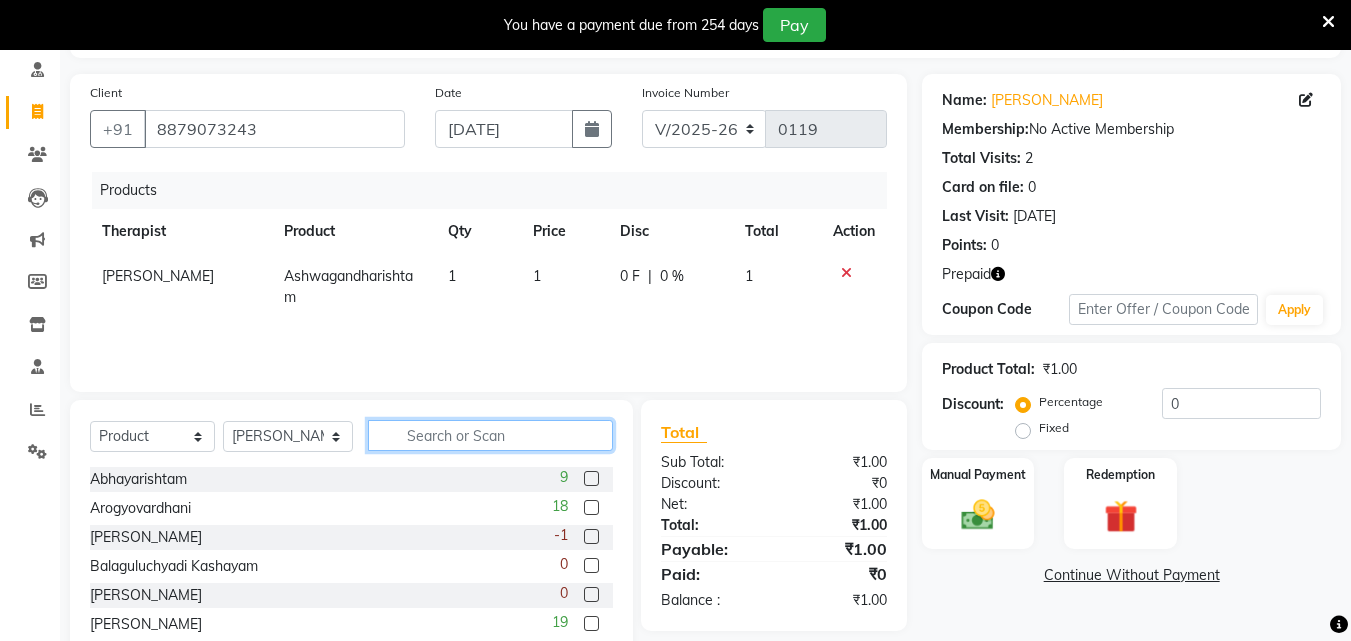 click 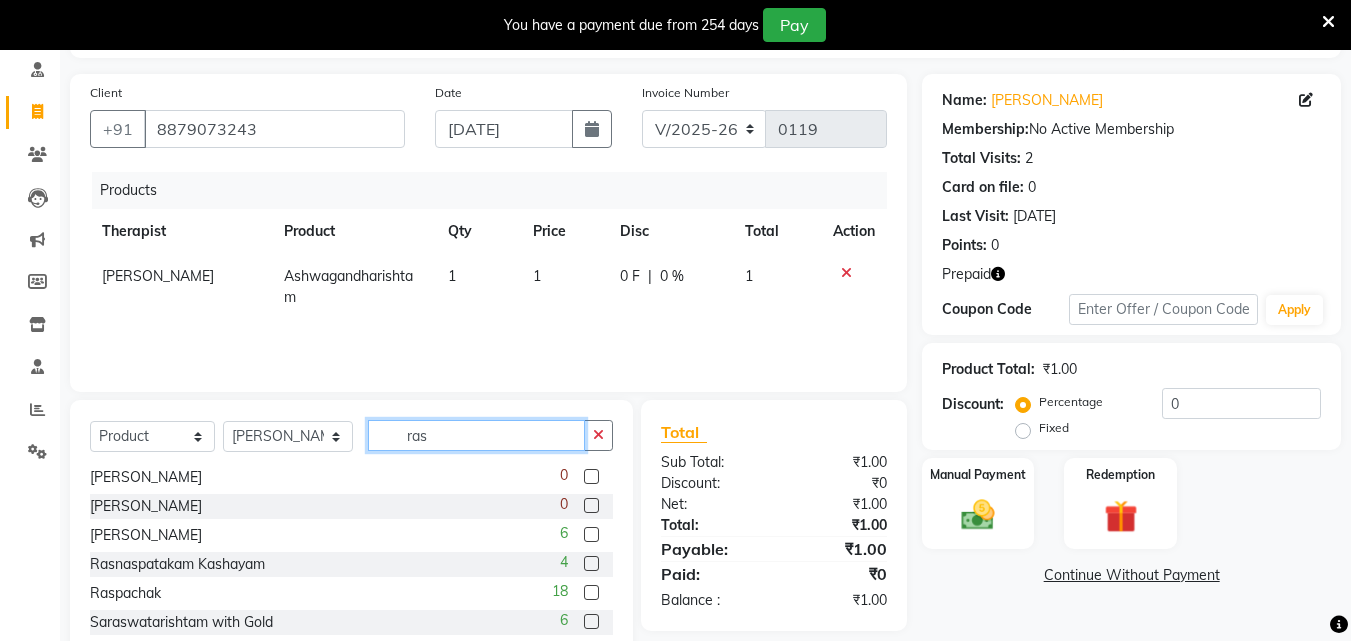 scroll, scrollTop: 90, scrollLeft: 0, axis: vertical 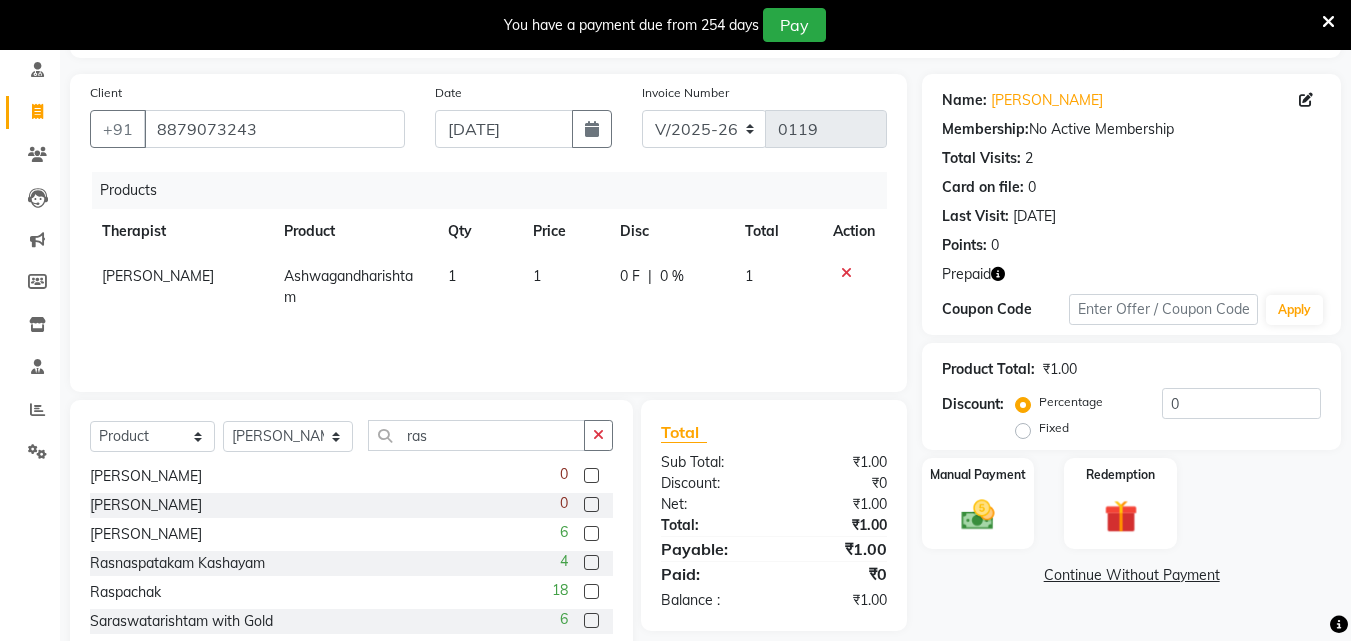 click 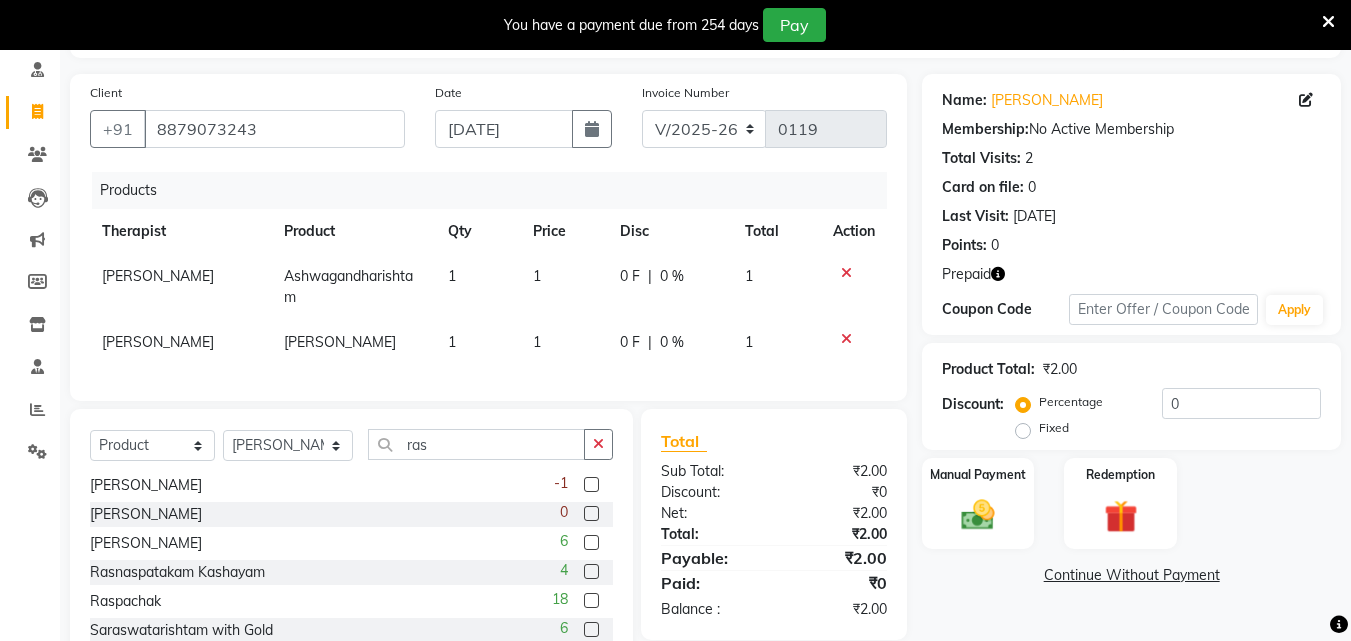 click on "1" 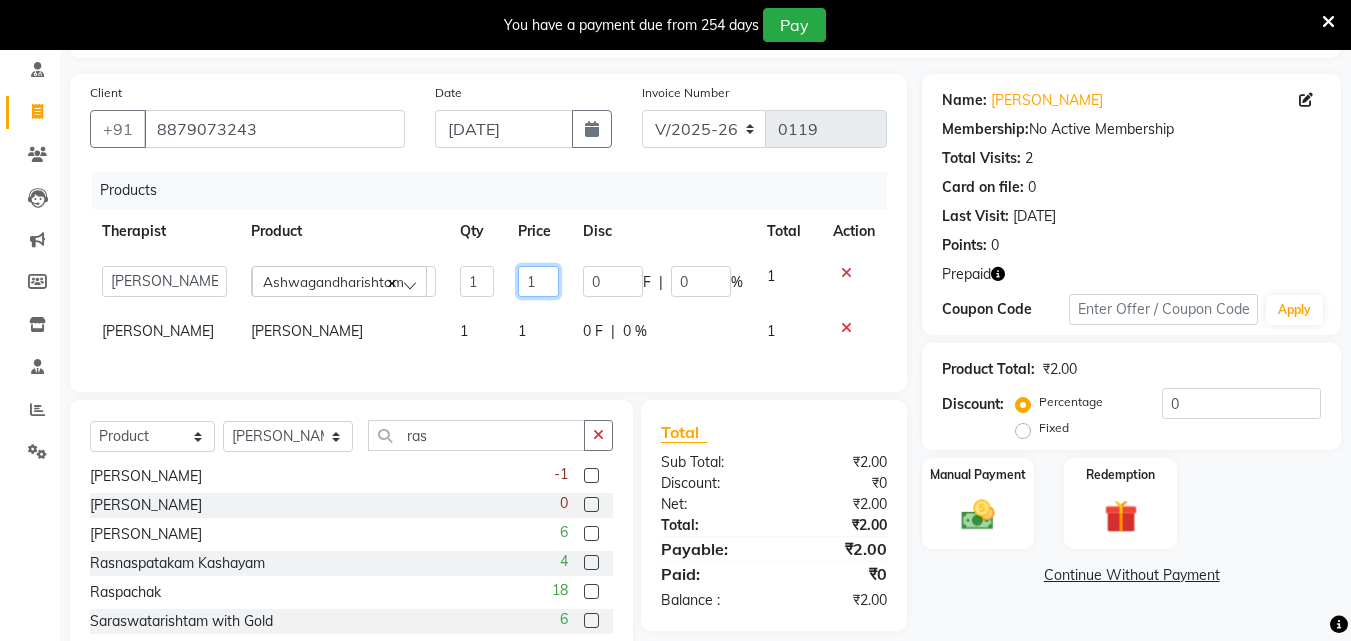 click on "1" 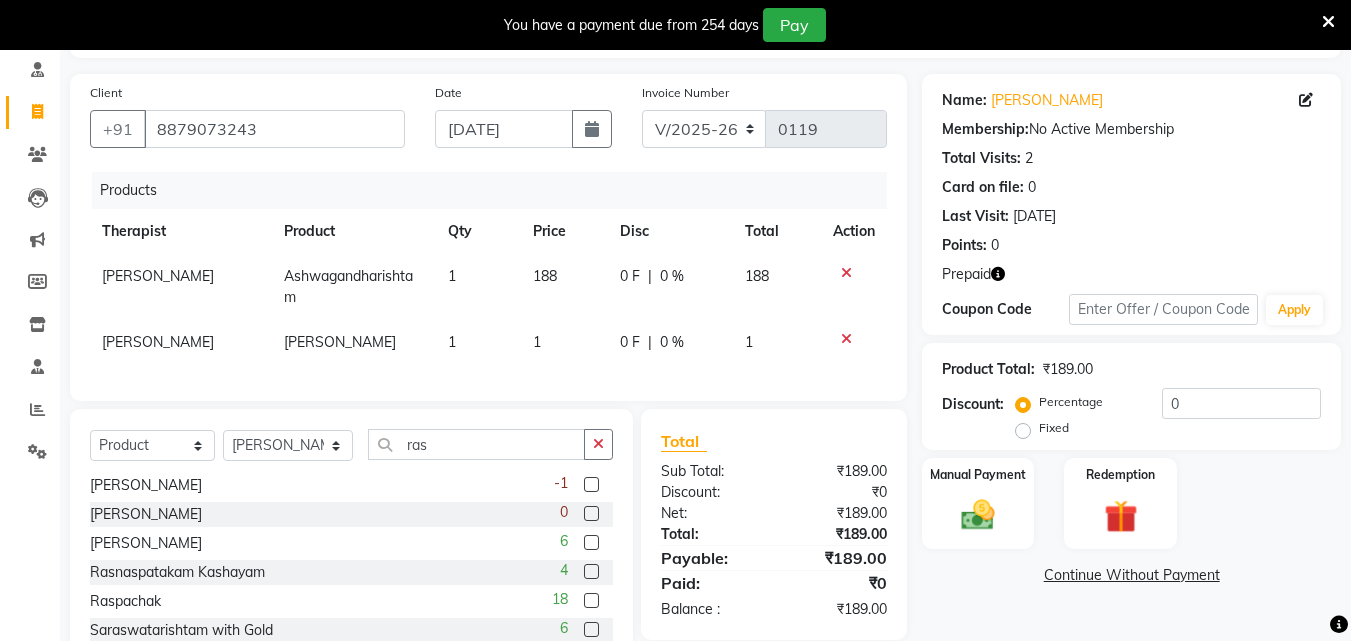 click on "1" 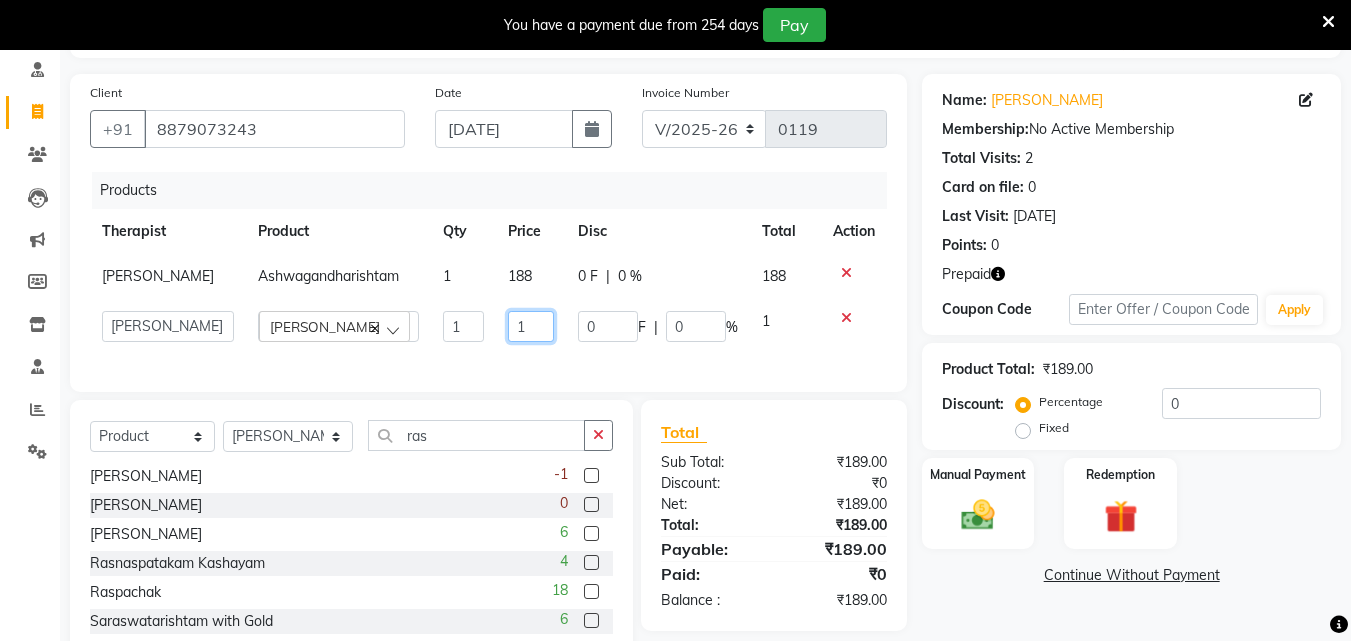 click on "1" 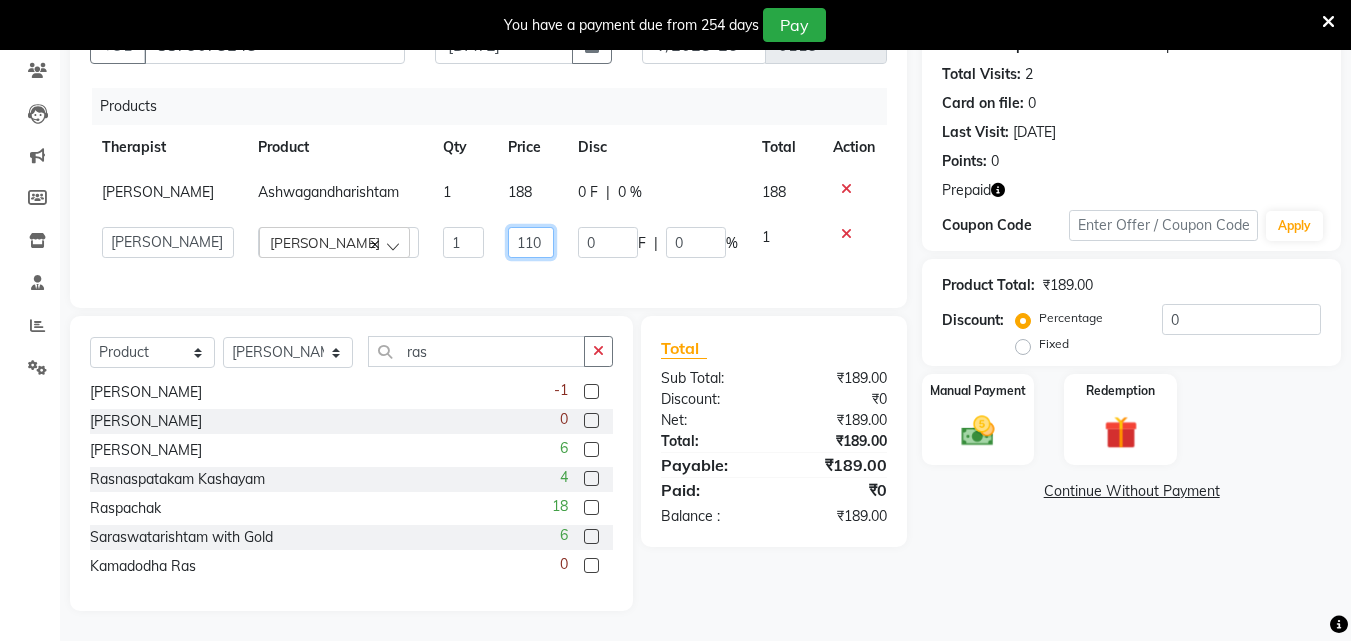 scroll, scrollTop: 246, scrollLeft: 0, axis: vertical 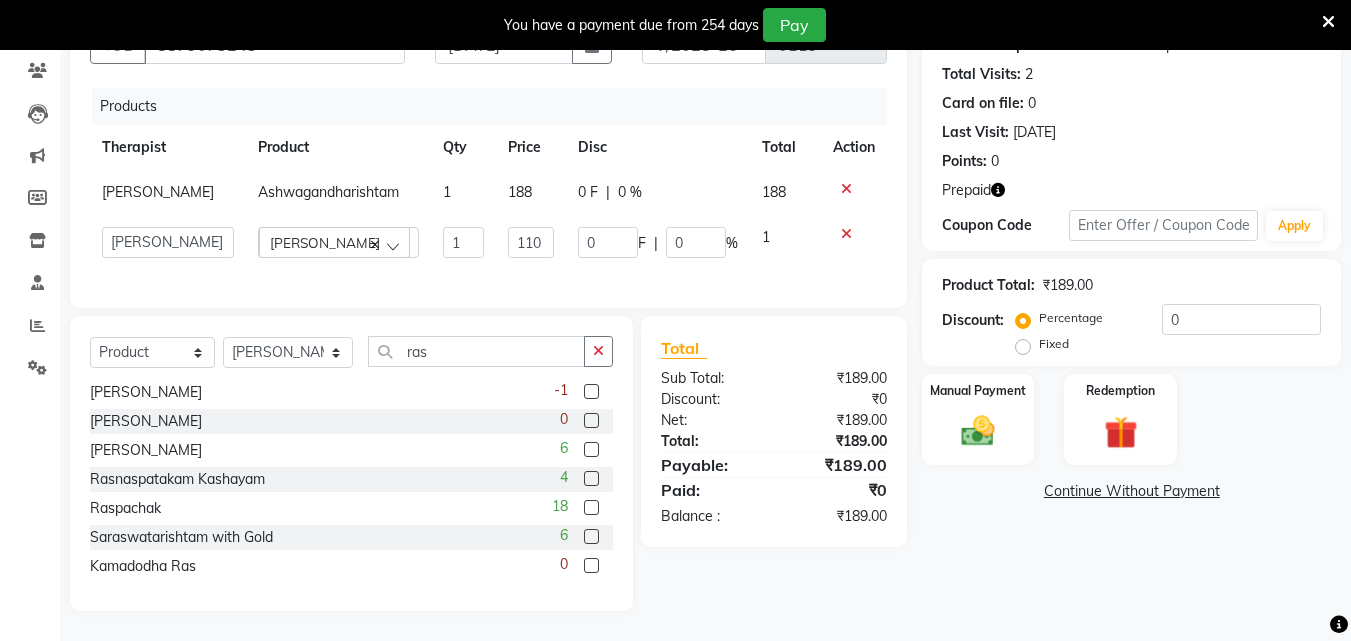 click on "Name: [PERSON_NAME]  Membership:  No Active Membership  Total Visits:  2 Card on file:  0 Last Visit:   [DATE] Points:   0  Prepaid Coupon Code Apply Product Total:  ₹189.00  Discount:  Percentage   Fixed  0 Manual Payment Redemption  Continue Without Payment" 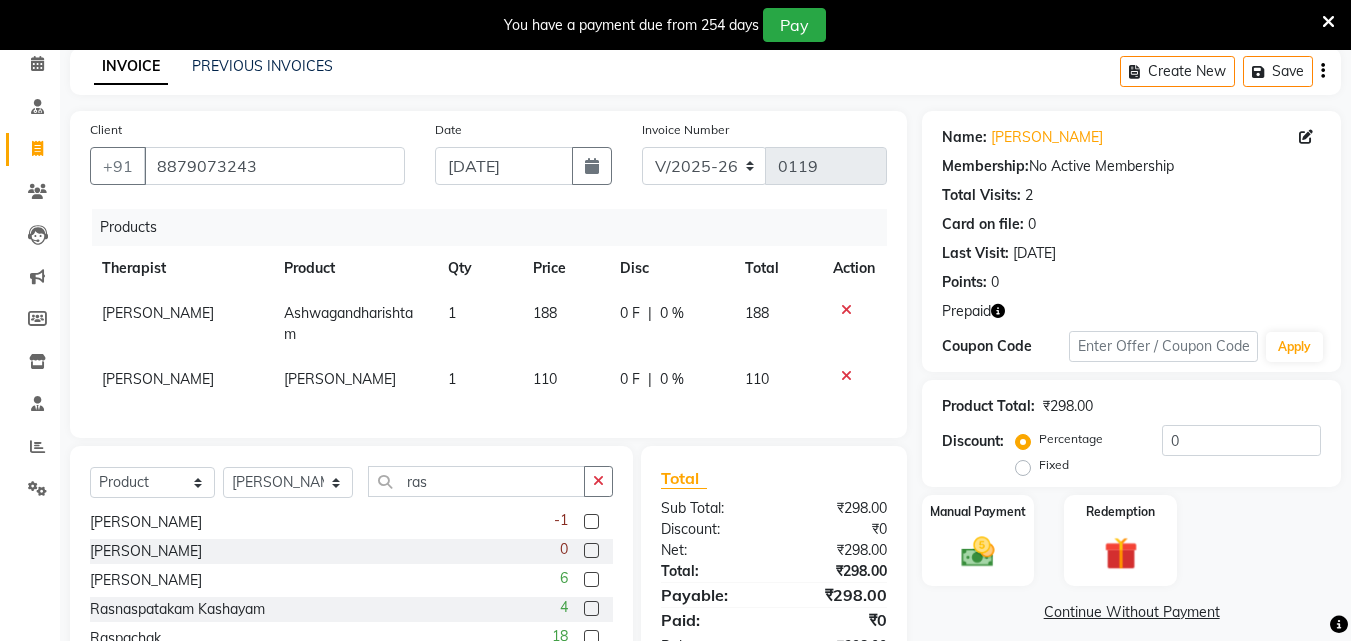 scroll, scrollTop: 234, scrollLeft: 0, axis: vertical 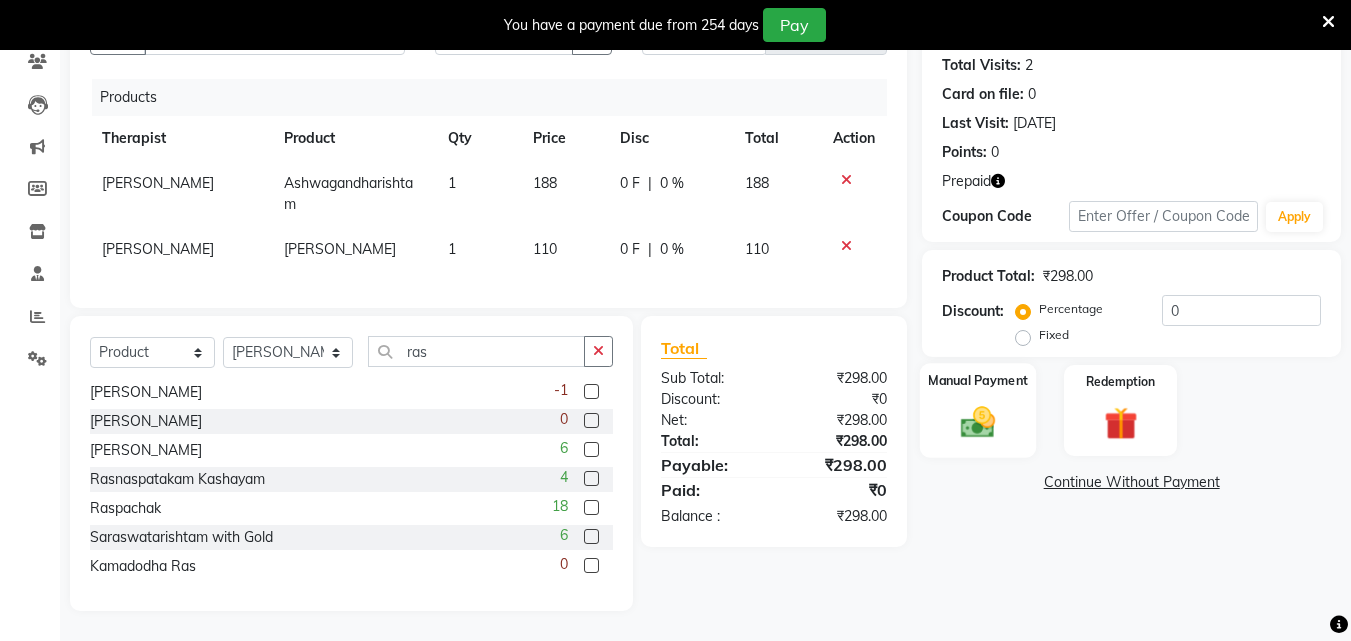 click 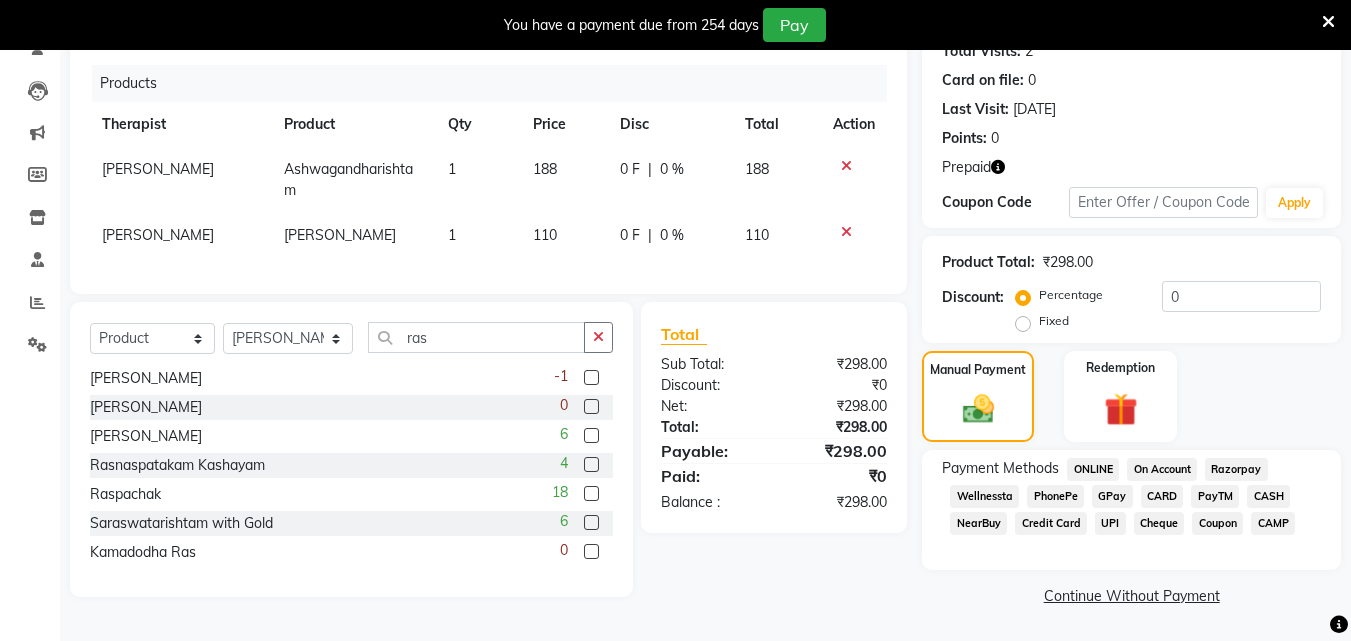 click on "GPay" 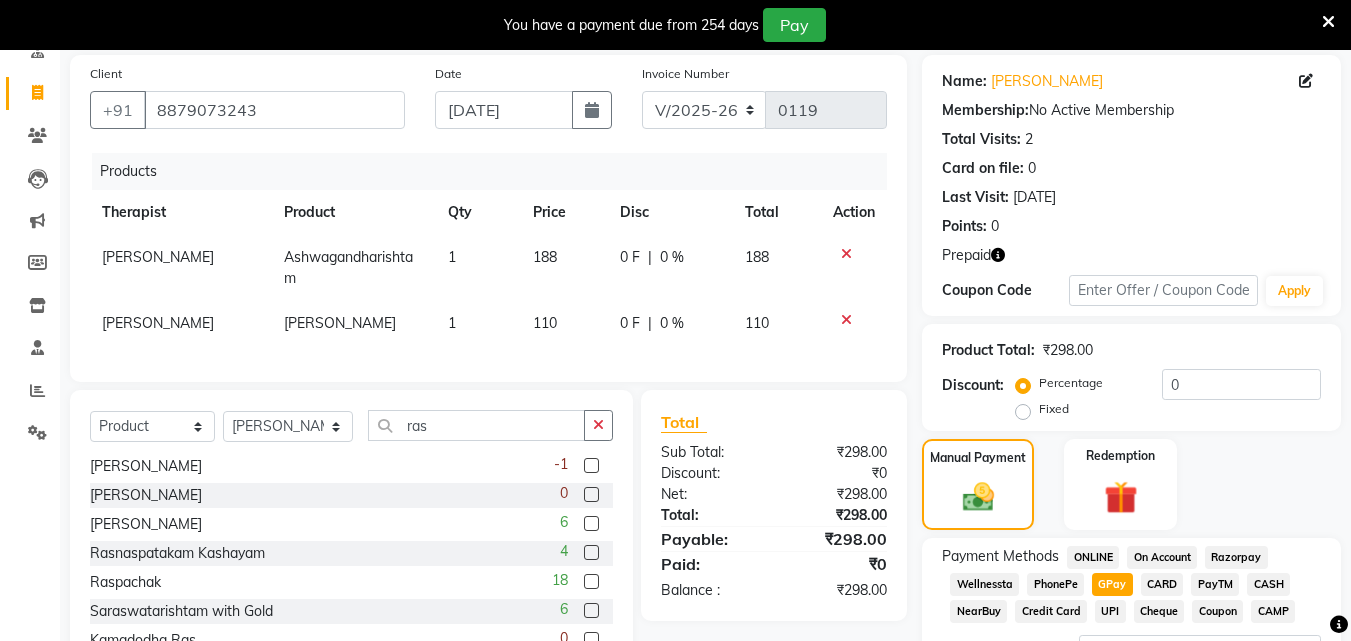 scroll, scrollTop: 0, scrollLeft: 0, axis: both 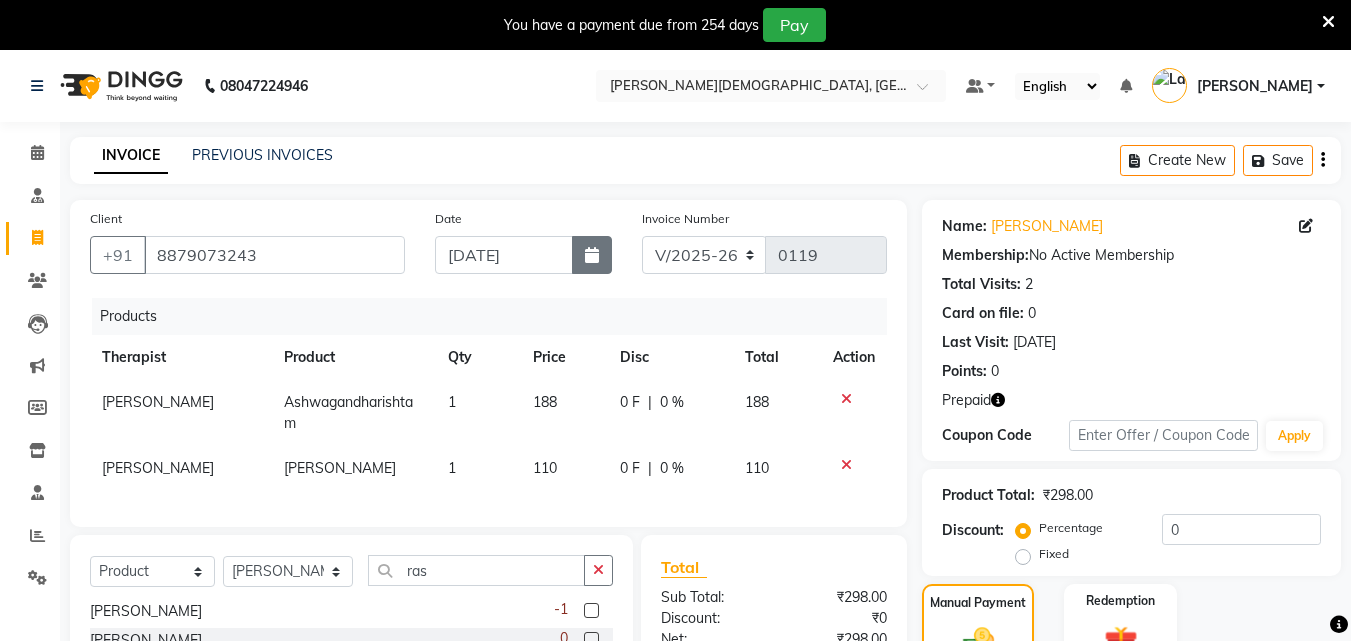 click 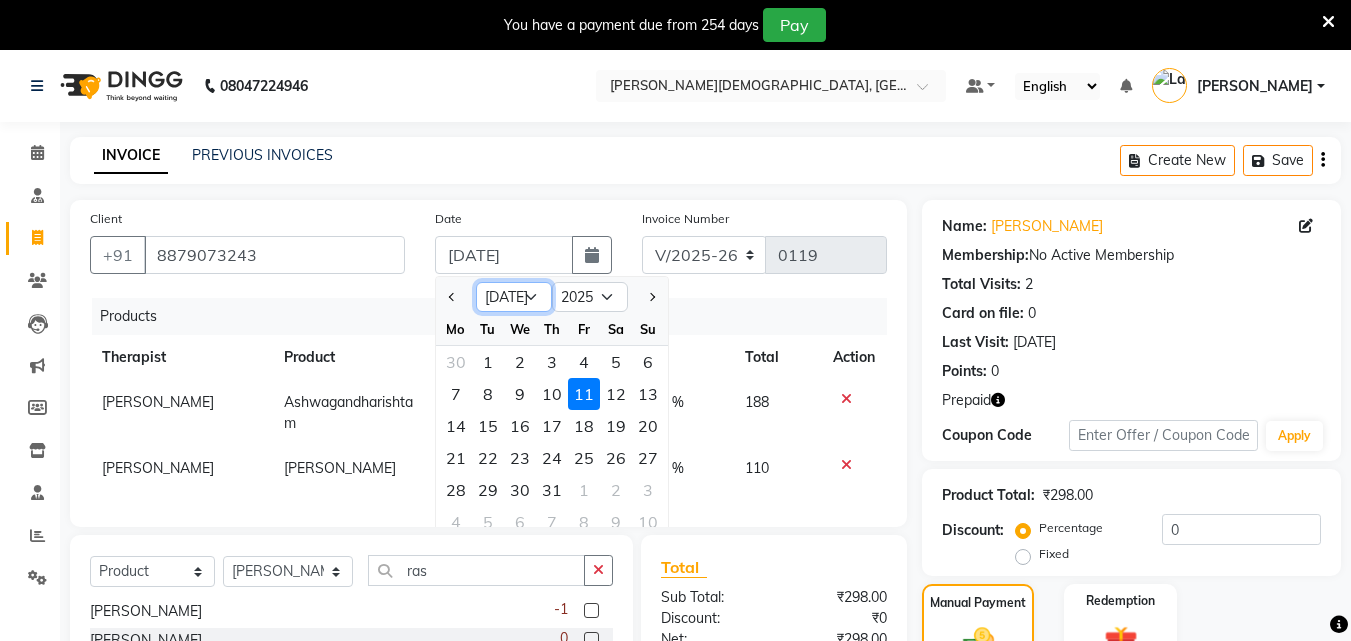 click on "Jan Feb Mar Apr May Jun [DATE] Aug Sep Oct Nov Dec" 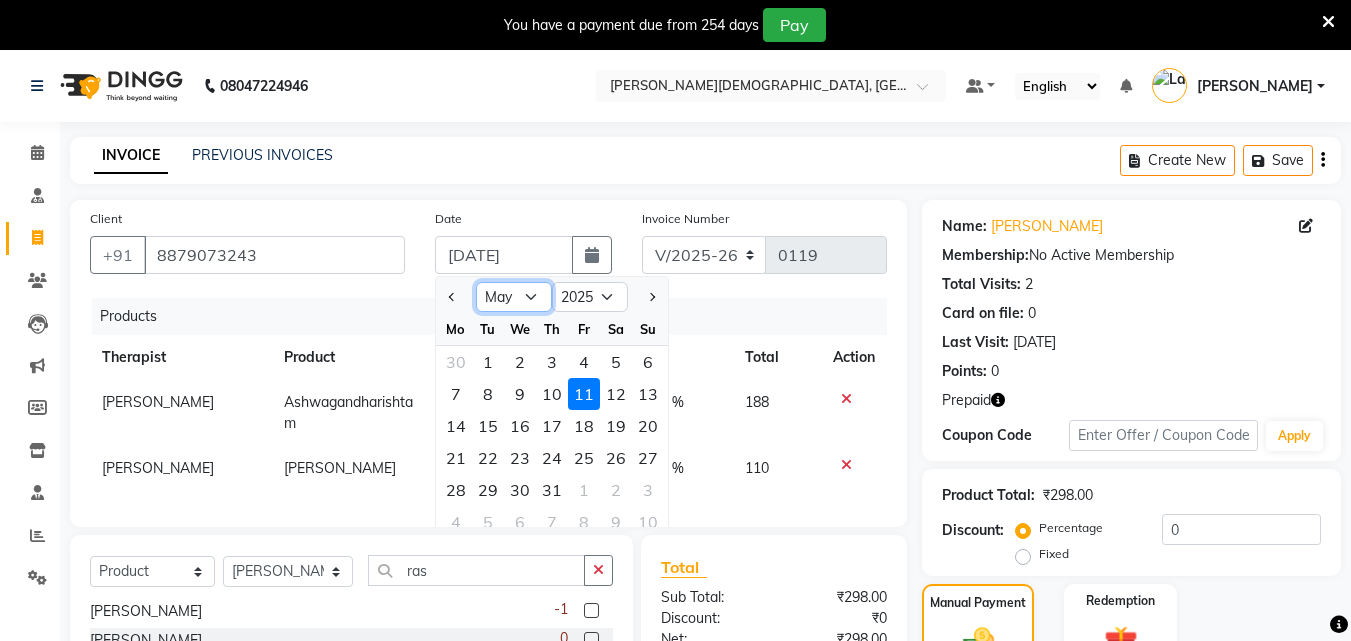 click on "Jan Feb Mar Apr May Jun [DATE] Aug Sep Oct Nov Dec" 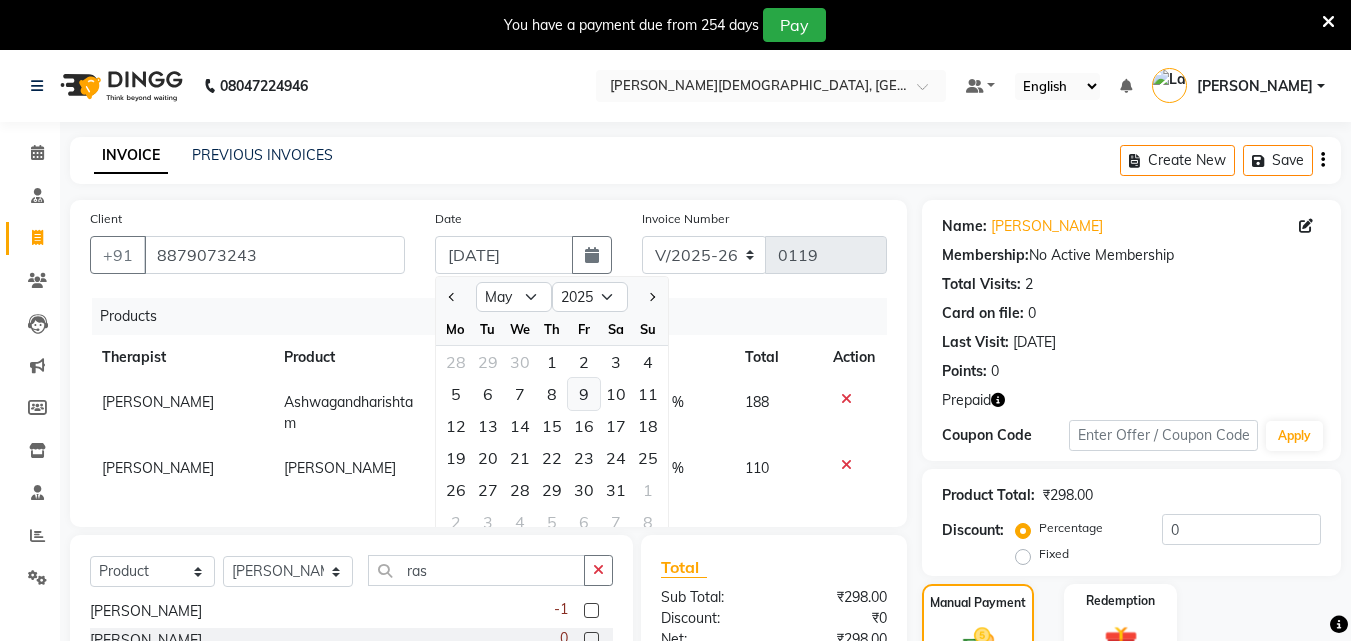 click on "9" 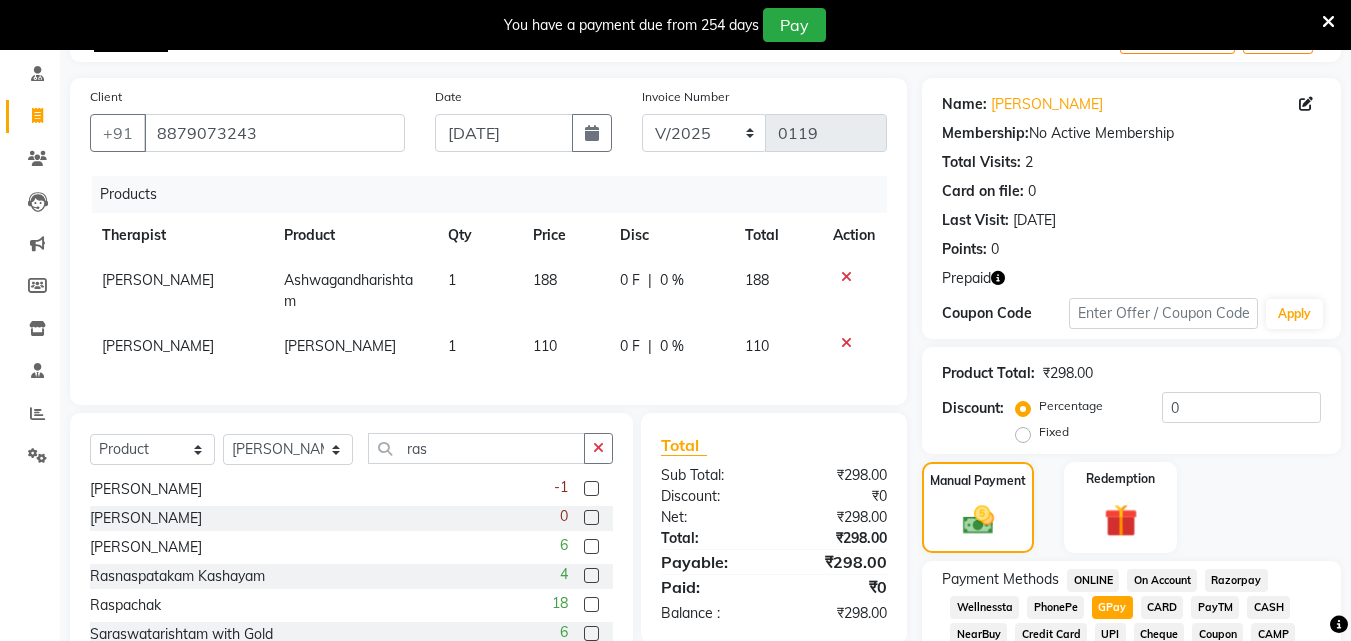 scroll, scrollTop: 316, scrollLeft: 0, axis: vertical 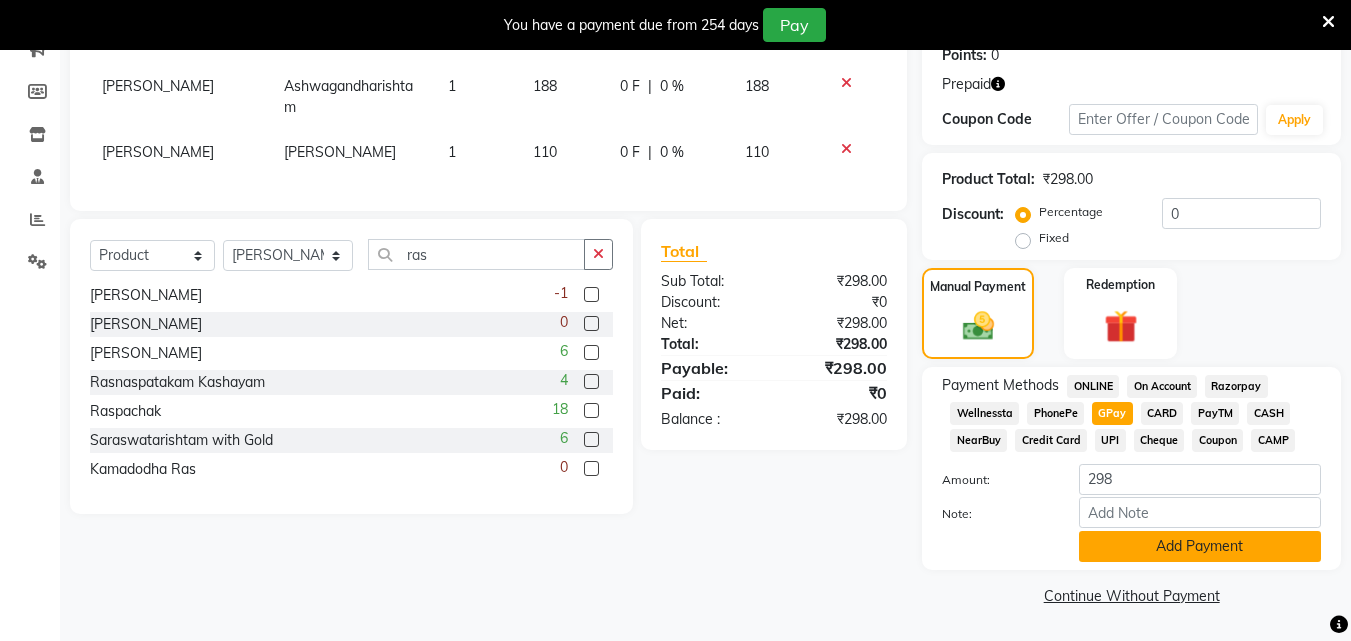 click on "Add Payment" 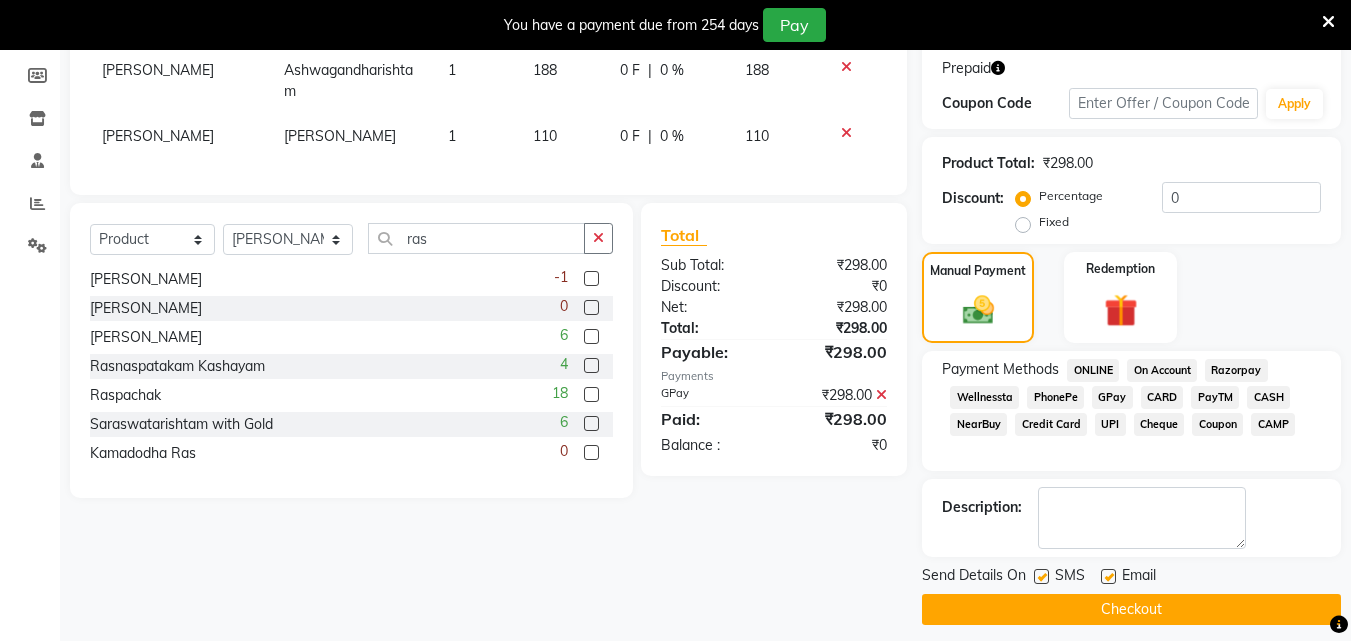 scroll, scrollTop: 346, scrollLeft: 0, axis: vertical 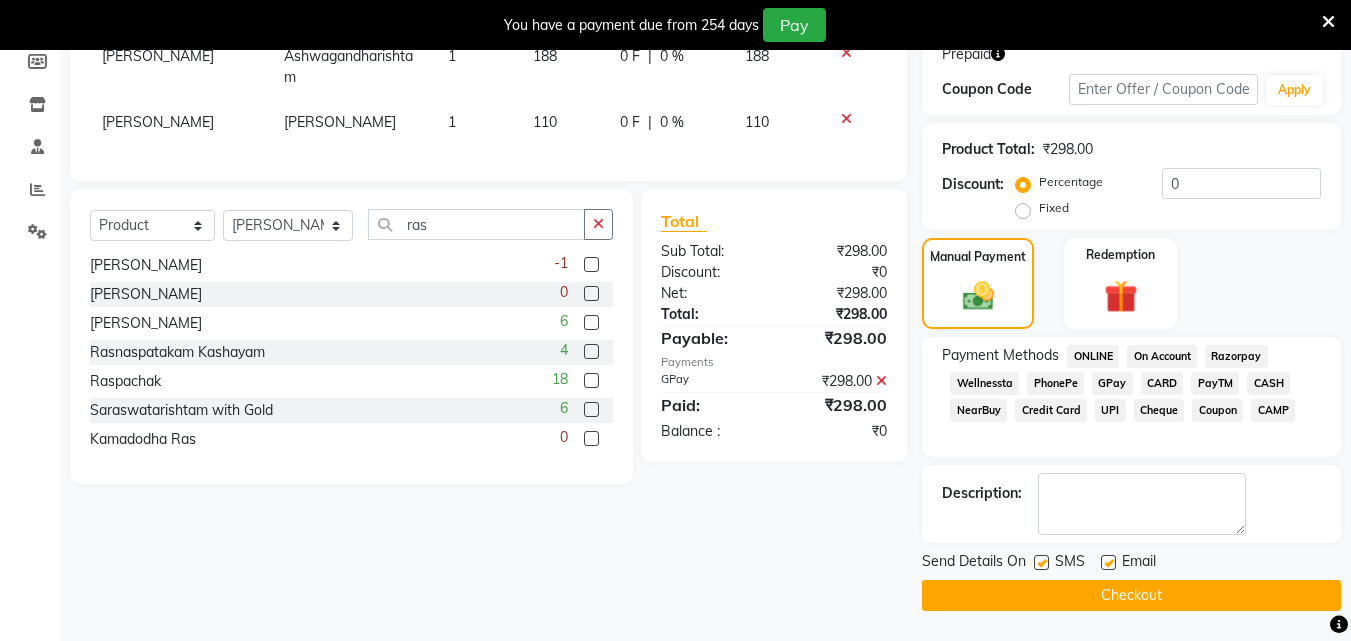 click 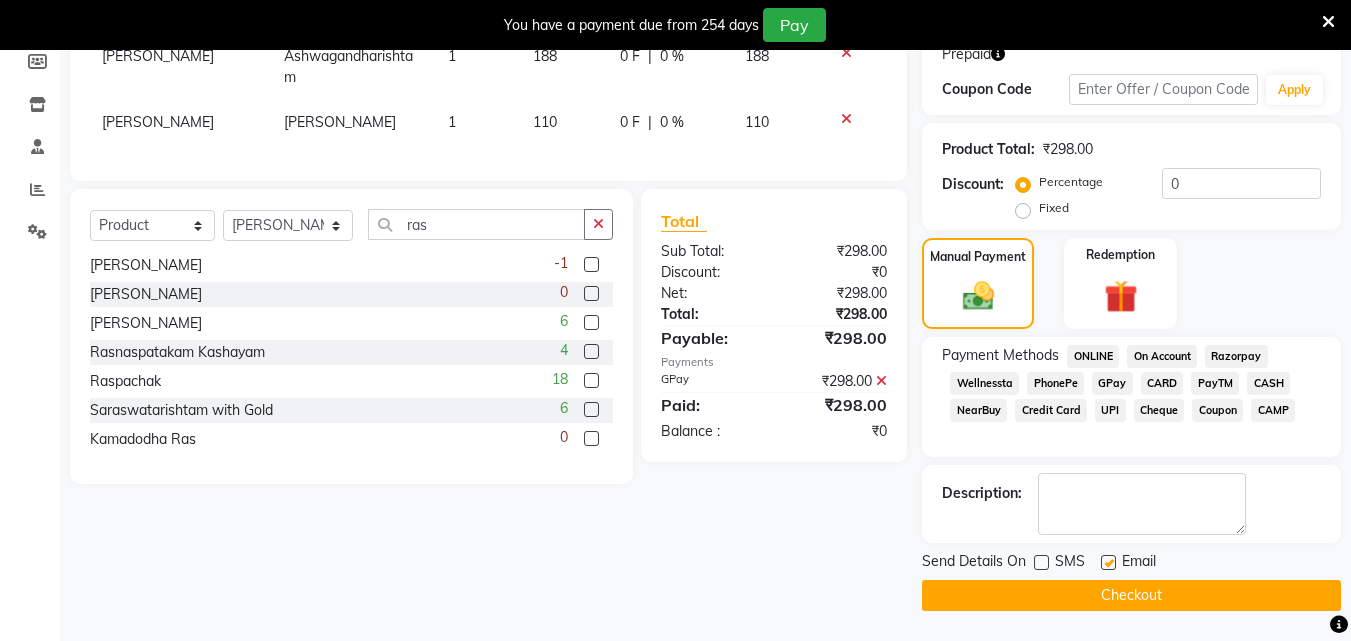 click 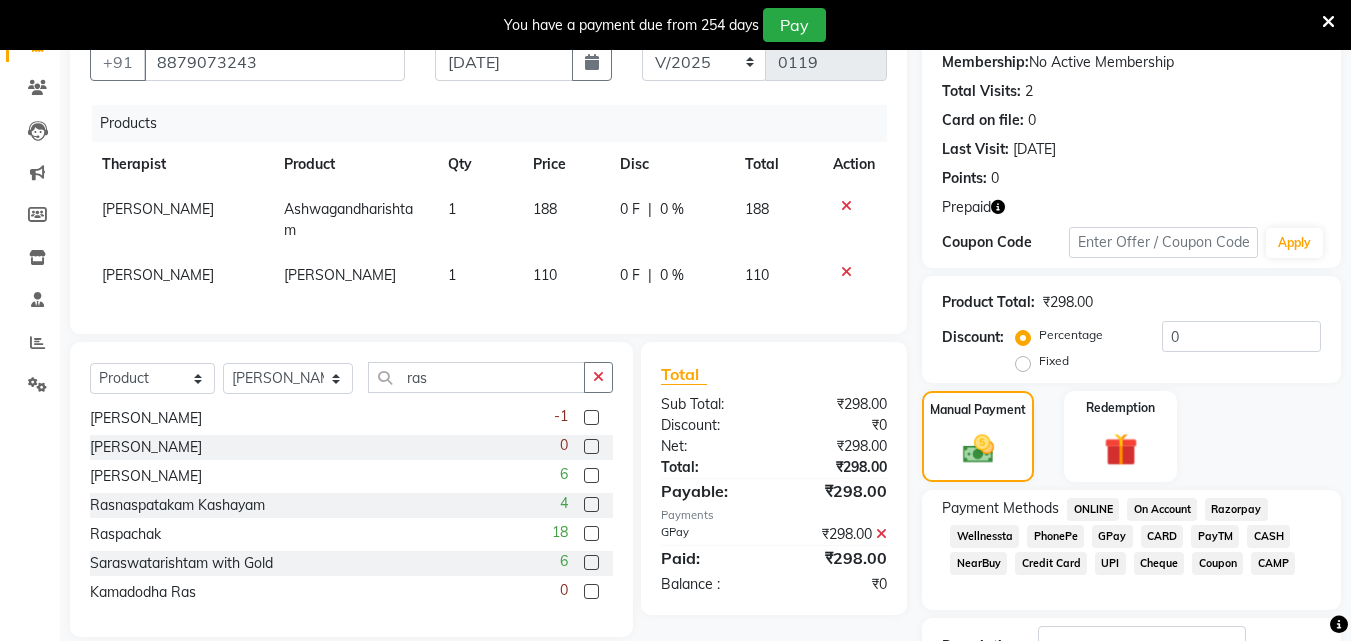 scroll, scrollTop: 346, scrollLeft: 0, axis: vertical 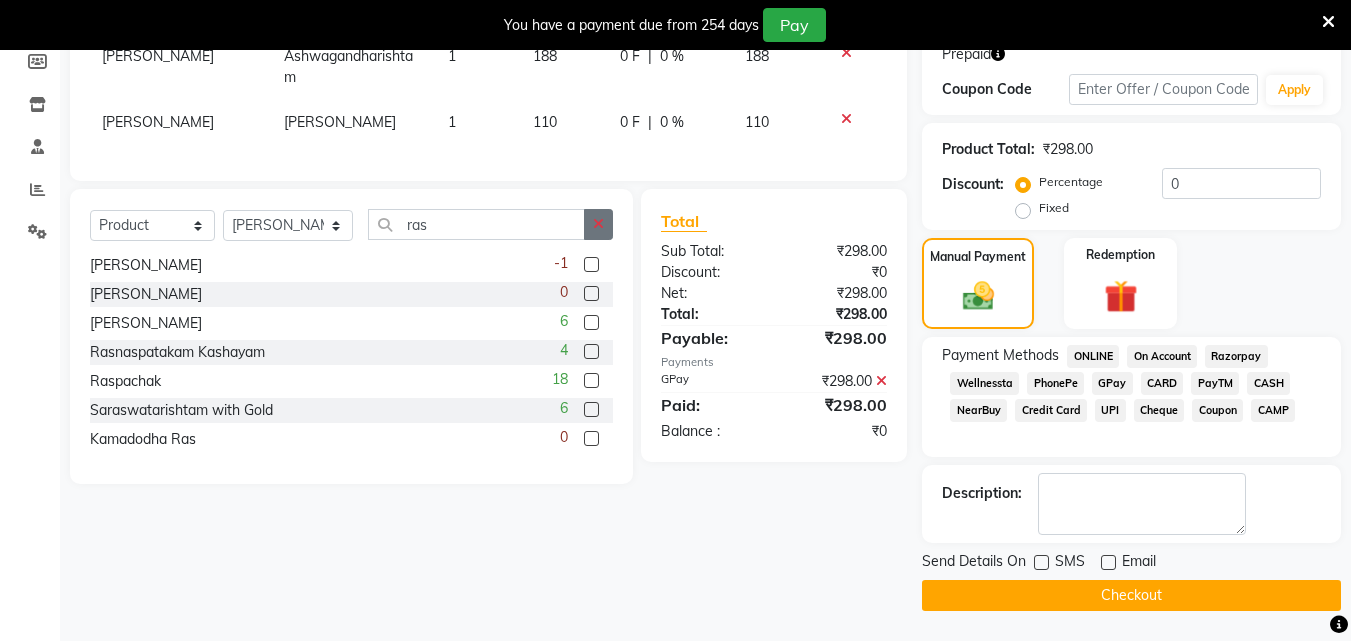 click 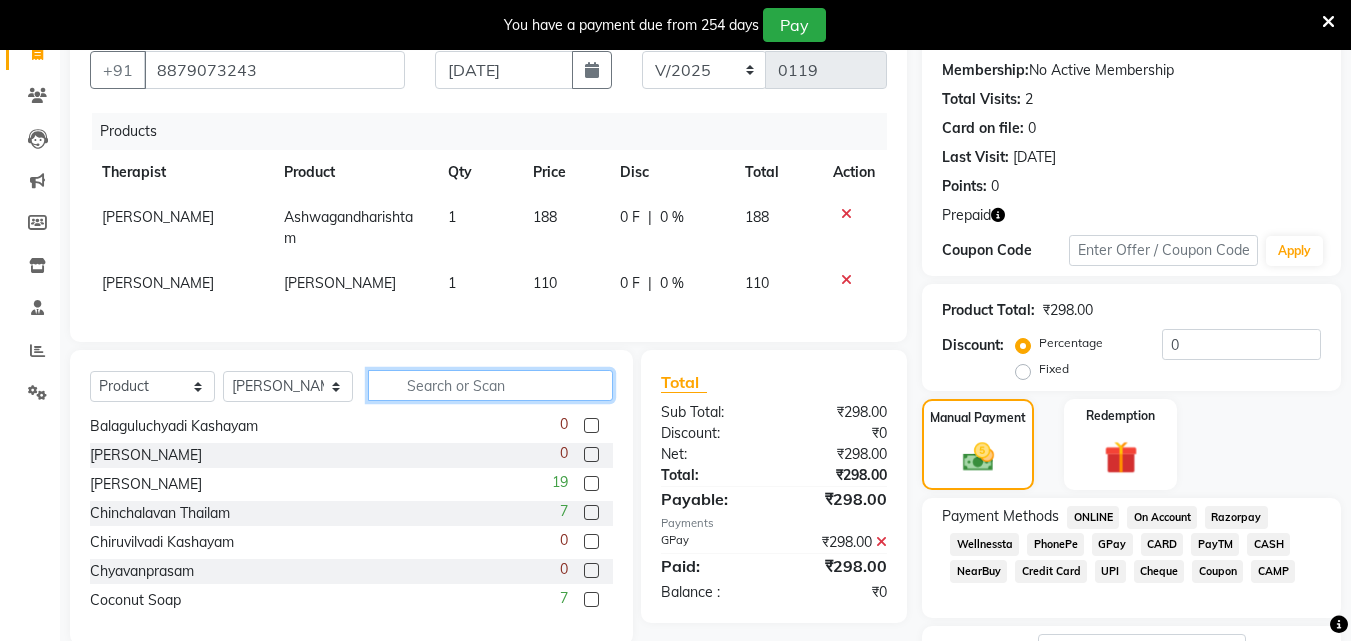 scroll, scrollTop: 346, scrollLeft: 0, axis: vertical 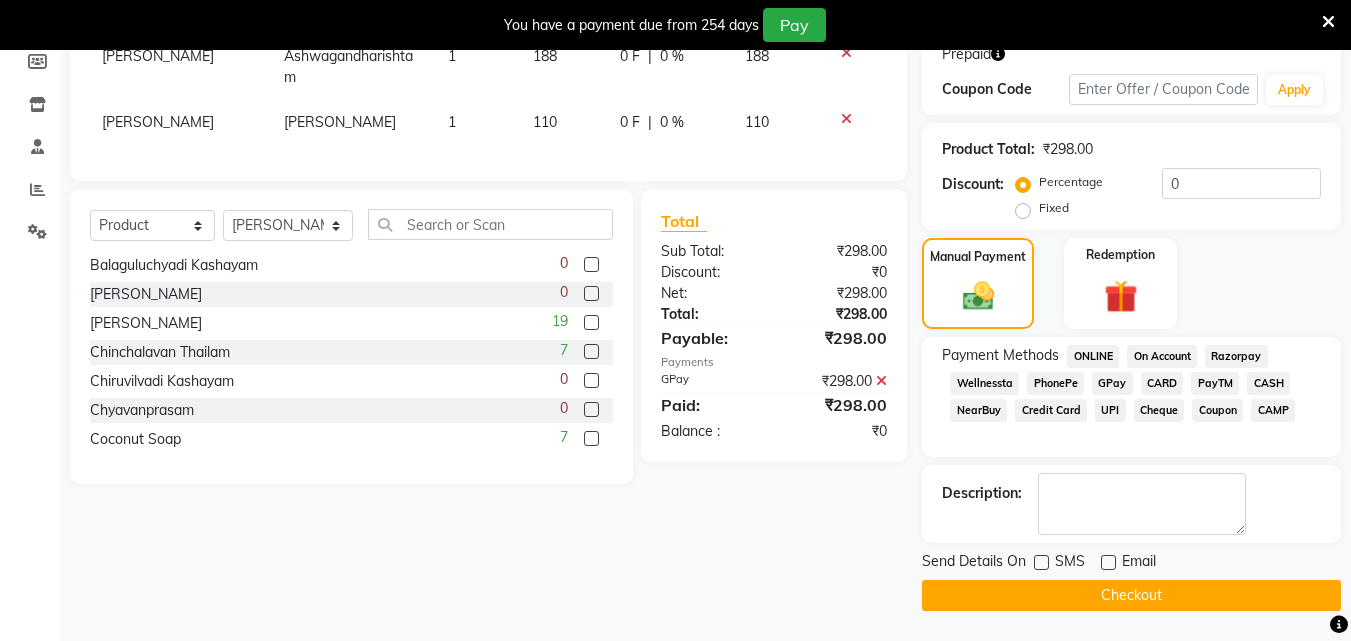 click on "Checkout" 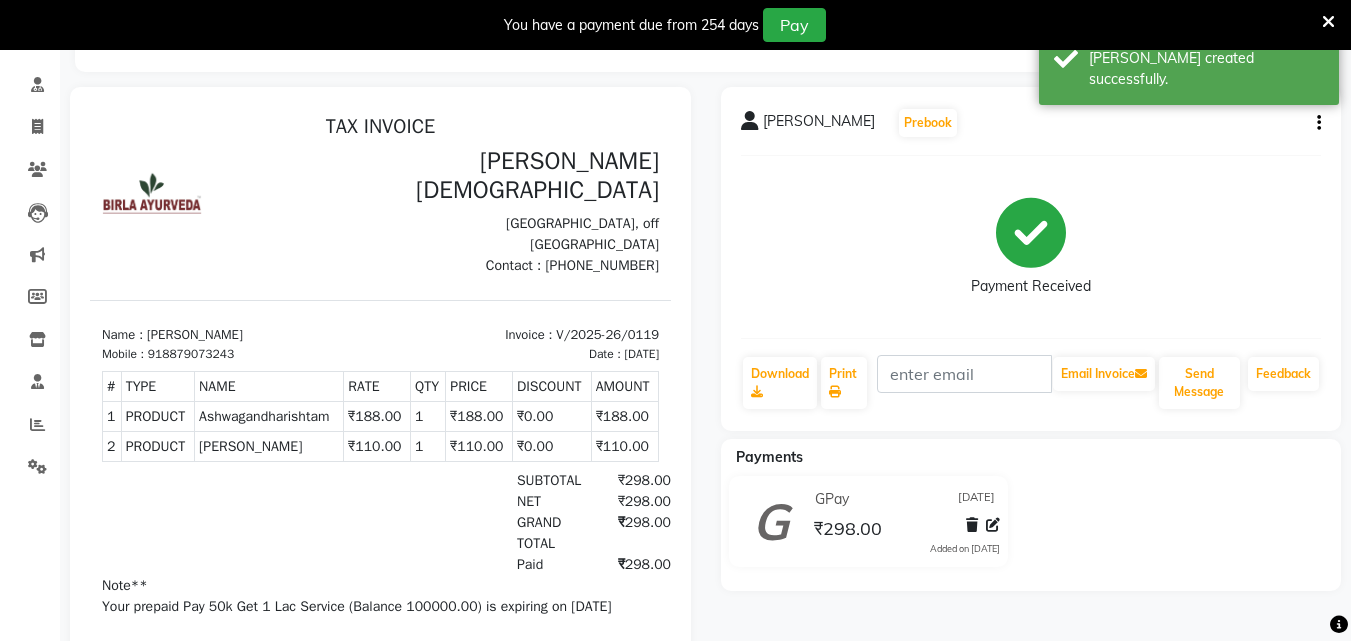 scroll, scrollTop: 0, scrollLeft: 0, axis: both 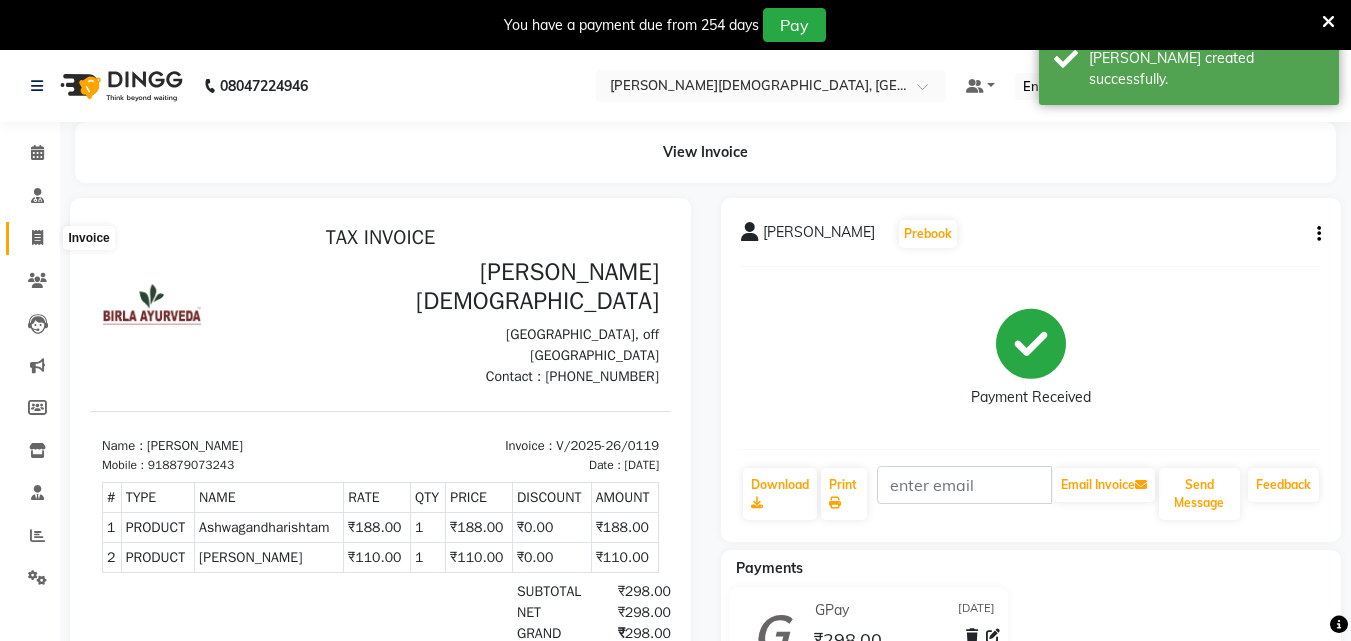 click 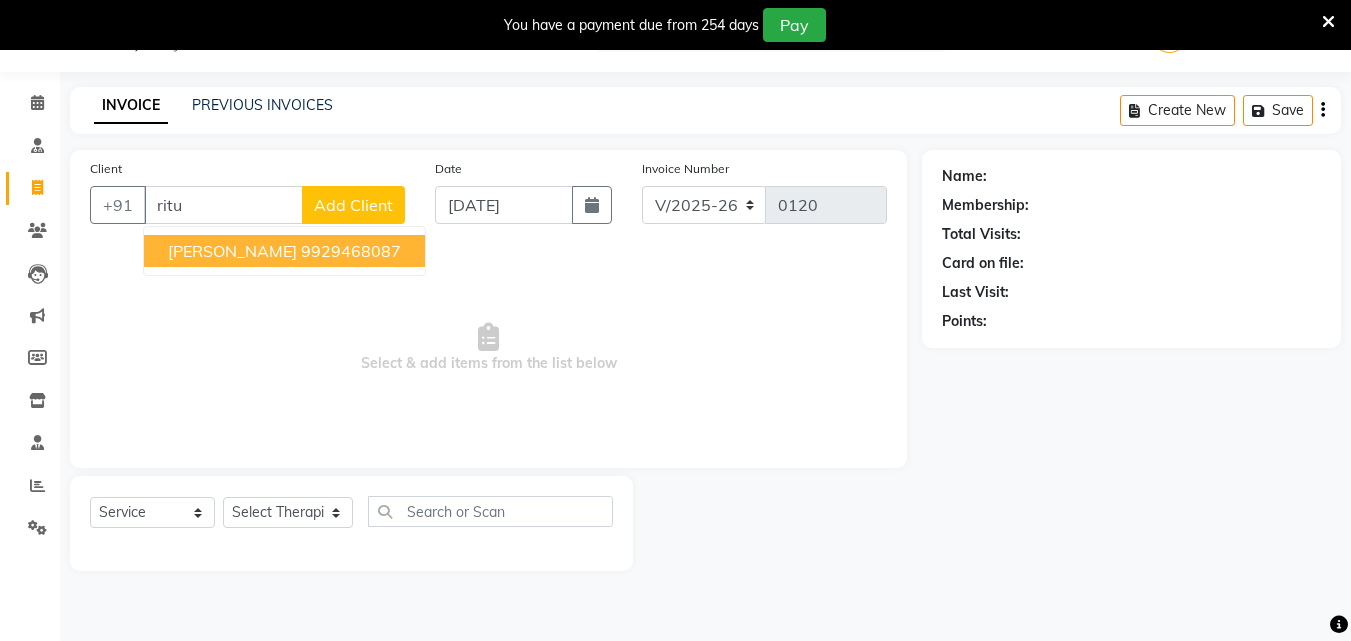 click on "[PERSON_NAME]" at bounding box center (232, 251) 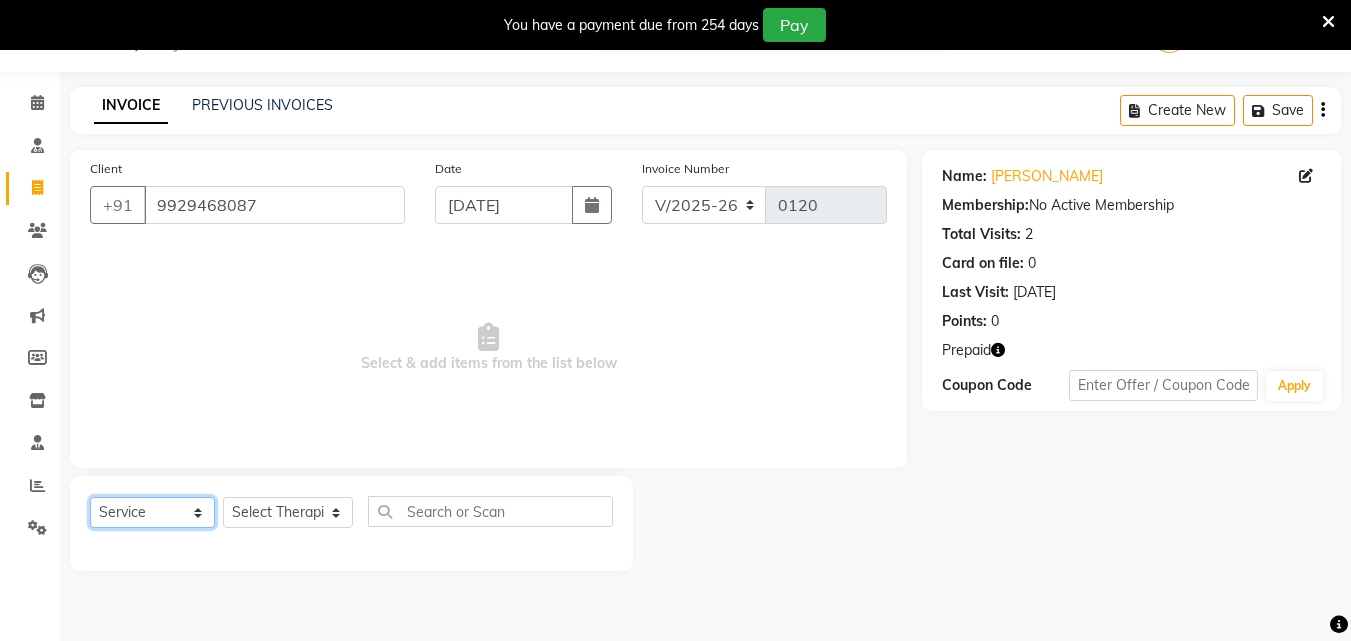 click on "Select  Service  Product  Membership  Package Voucher Prepaid Gift Card" 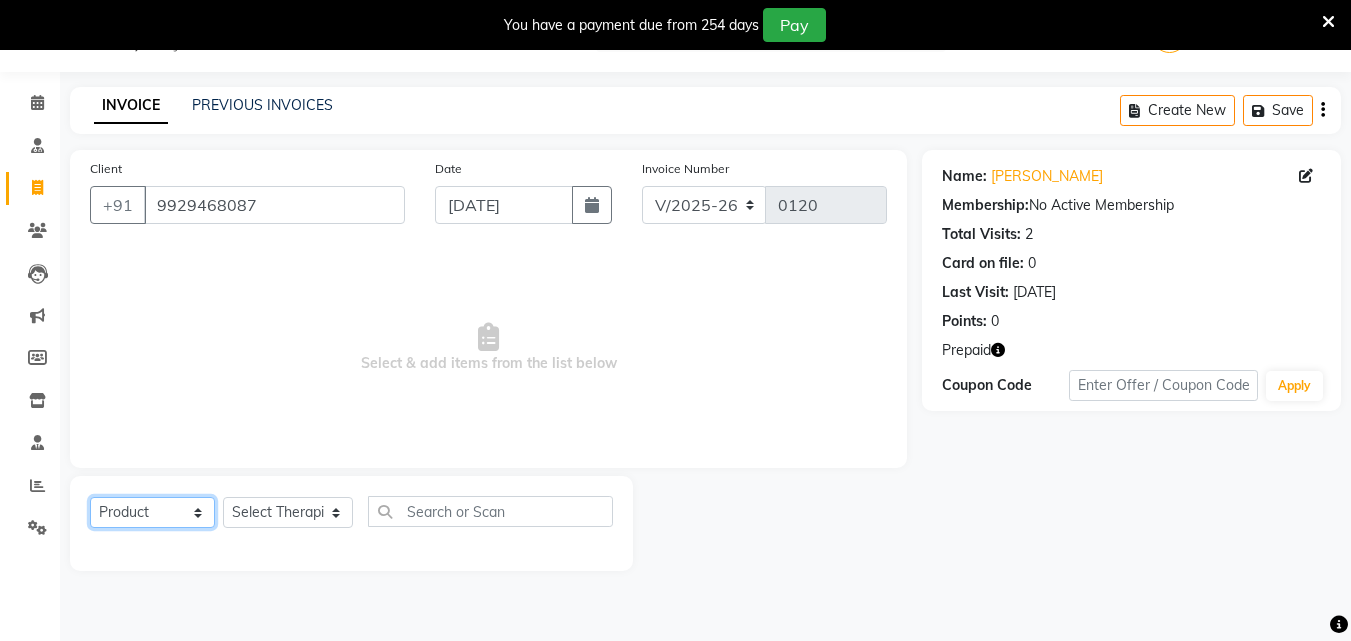 click on "Select  Service  Product  Membership  Package Voucher Prepaid Gift Card" 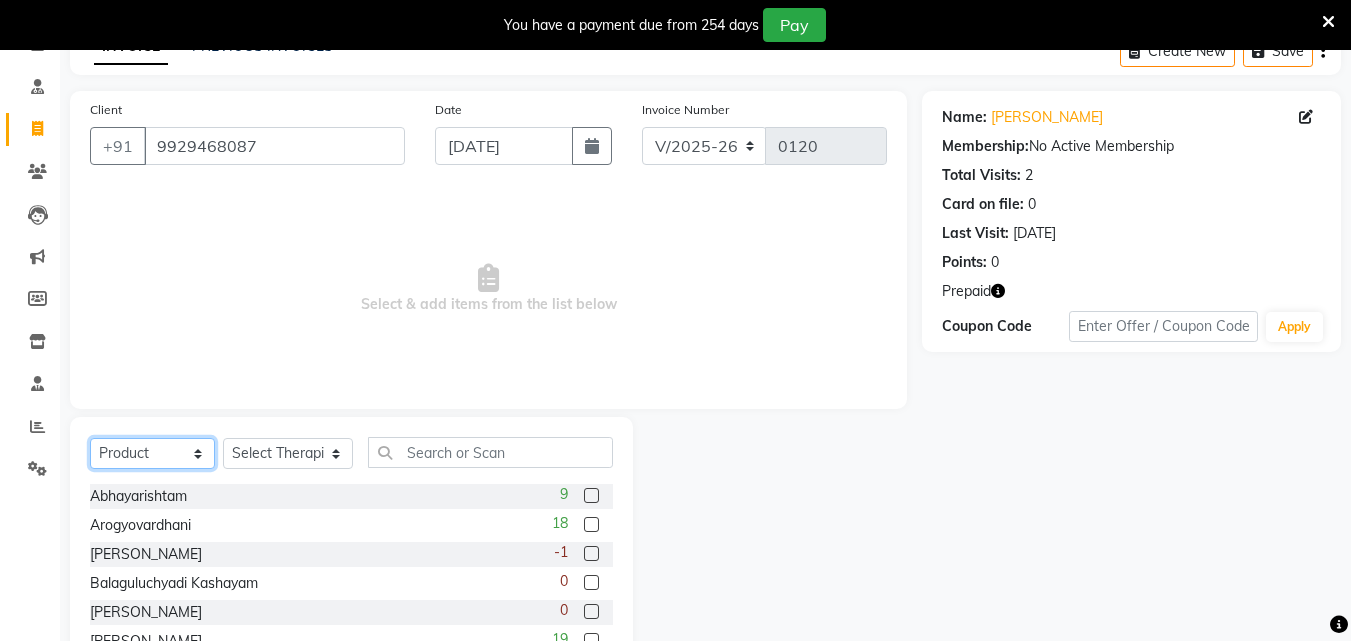 scroll, scrollTop: 210, scrollLeft: 0, axis: vertical 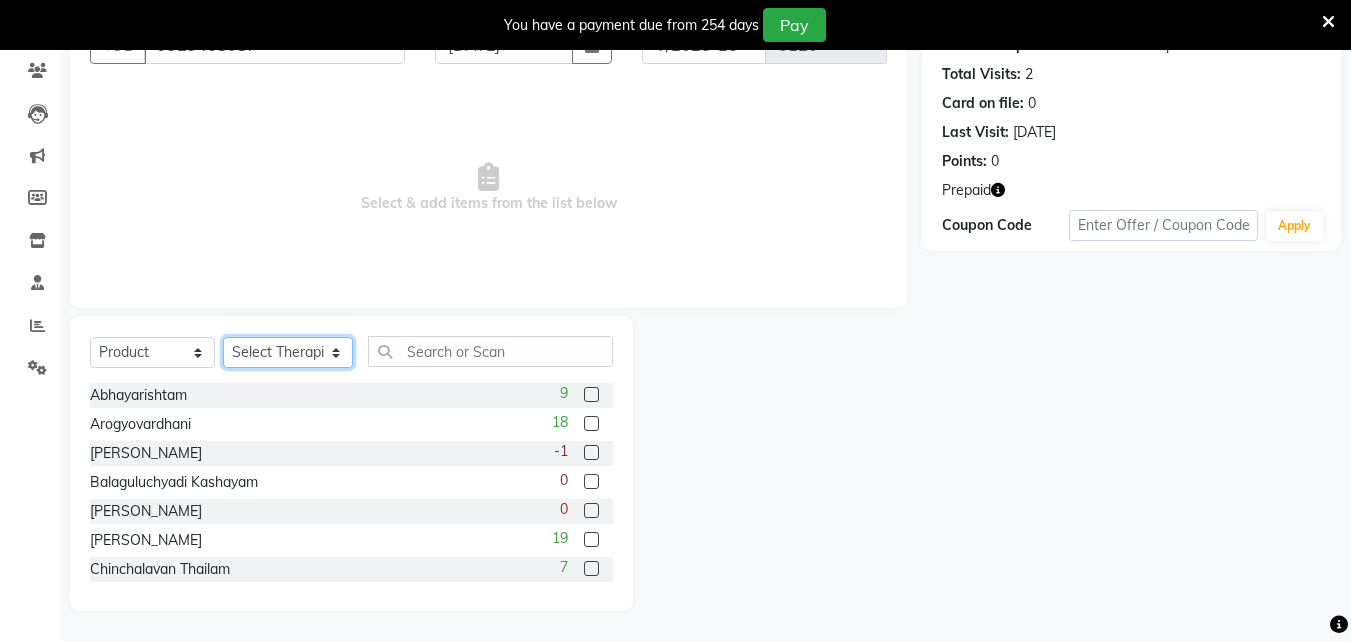 click on "Select Therapist [PERSON_NAME] [PERSON_NAME] [PERSON_NAME] [PERSON_NAME] [PERSON_NAME]  [PERSON_NAME] Bibina [PERSON_NAME] [PERSON_NAME] Dr. [PERSON_NAME] [PERSON_NAME] Dr. [PERSON_NAME] Dr mamta [PERSON_NAME] [PERSON_NAME] [PERSON_NAME] [PERSON_NAME] [PERSON_NAME] [PERSON_NAME] Leenamol Pooja [PERSON_NAME] Mishra [PERSON_NAME] [PERSON_NAME] [PERSON_NAME] G [PERSON_NAME] [PERSON_NAME] K M [PERSON_NAME] K [PERSON_NAME] [PERSON_NAME] Suddheesh K K [PERSON_NAME] [PERSON_NAME]  Swati [PERSON_NAME] [PERSON_NAME] [PERSON_NAME]" 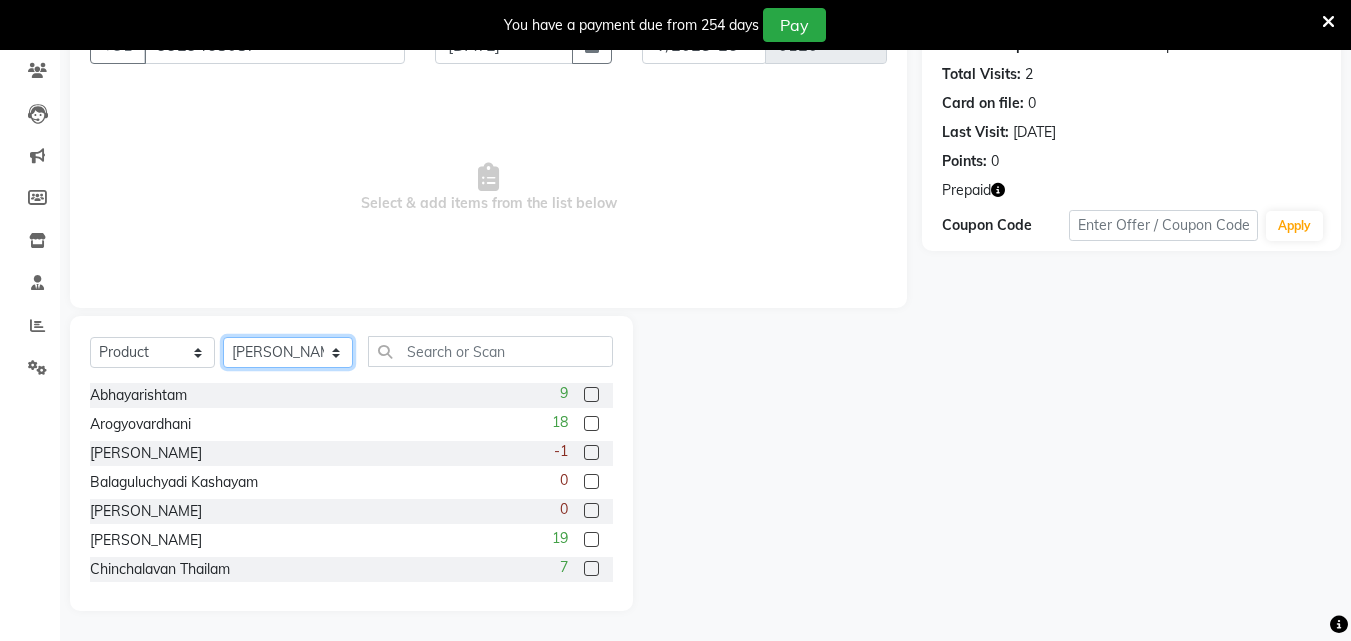 click on "Select Therapist [PERSON_NAME] [PERSON_NAME] [PERSON_NAME] [PERSON_NAME] [PERSON_NAME]  [PERSON_NAME] Bibina [PERSON_NAME] [PERSON_NAME] Dr. [PERSON_NAME] [PERSON_NAME] Dr. [PERSON_NAME] Dr mamta [PERSON_NAME] [PERSON_NAME] [PERSON_NAME] [PERSON_NAME] [PERSON_NAME] [PERSON_NAME] Leenamol Pooja [PERSON_NAME] Mishra [PERSON_NAME] [PERSON_NAME] [PERSON_NAME] G [PERSON_NAME] [PERSON_NAME] K M [PERSON_NAME] K [PERSON_NAME] [PERSON_NAME] Suddheesh K K [PERSON_NAME] [PERSON_NAME]  Swati [PERSON_NAME] [PERSON_NAME] [PERSON_NAME]" 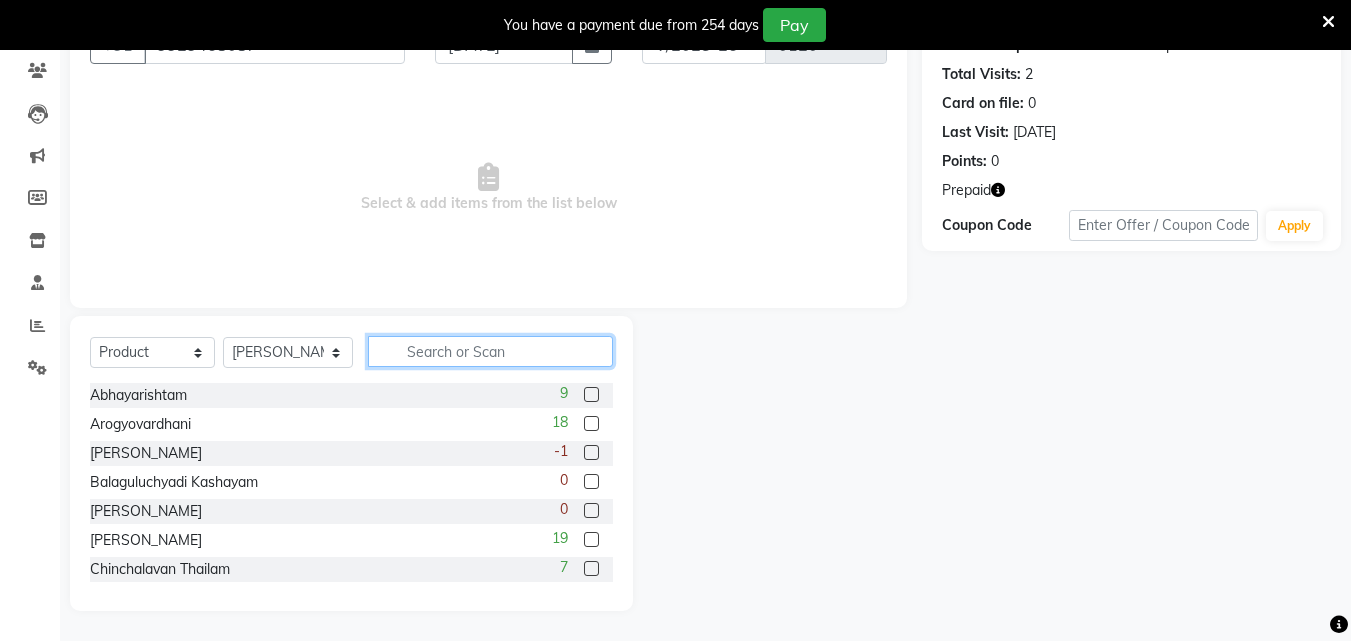 click 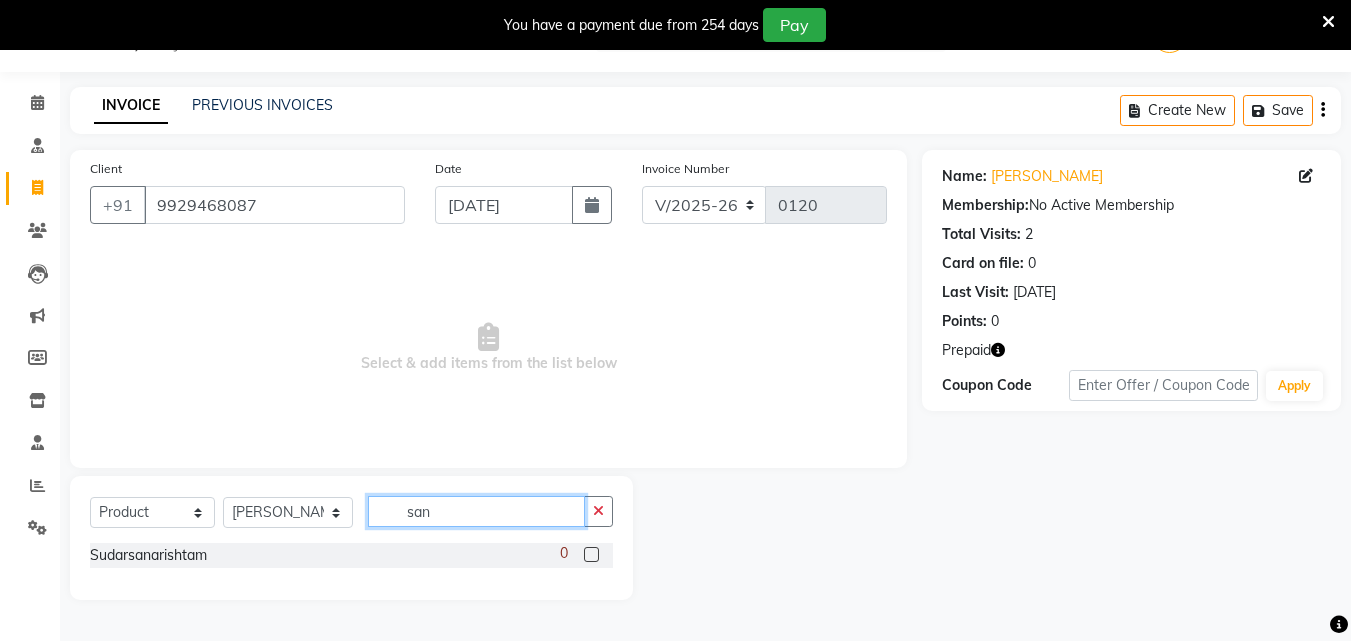 scroll, scrollTop: 50, scrollLeft: 0, axis: vertical 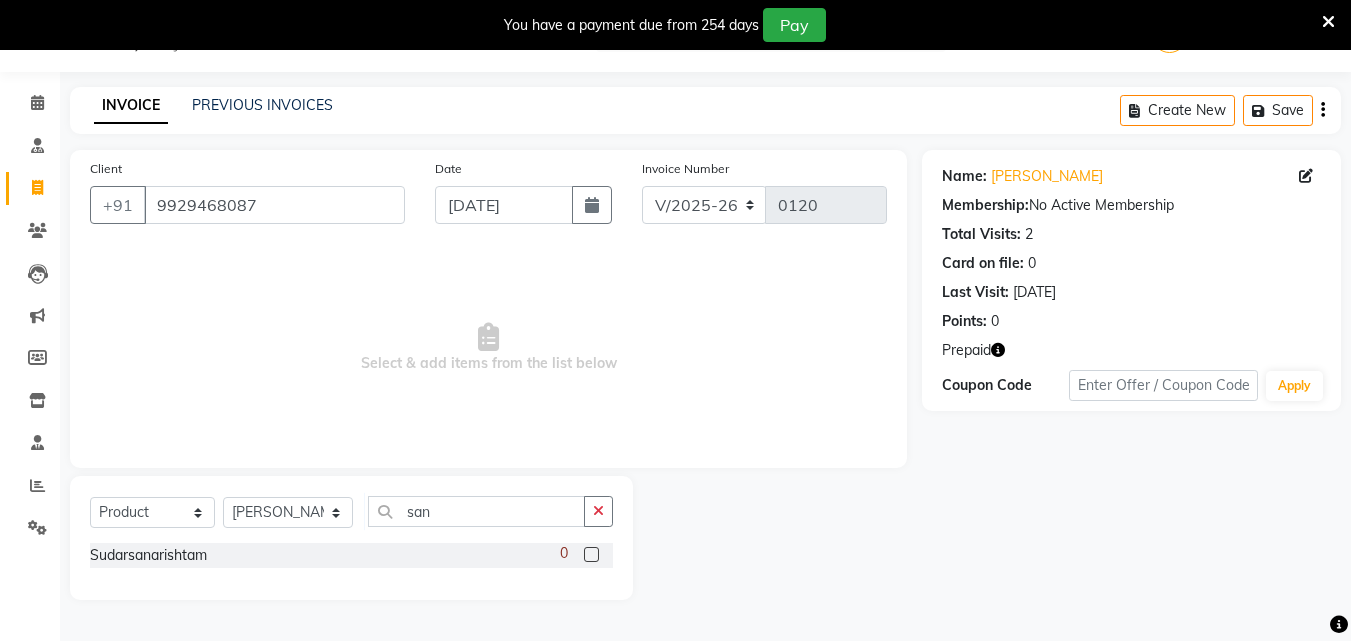 click 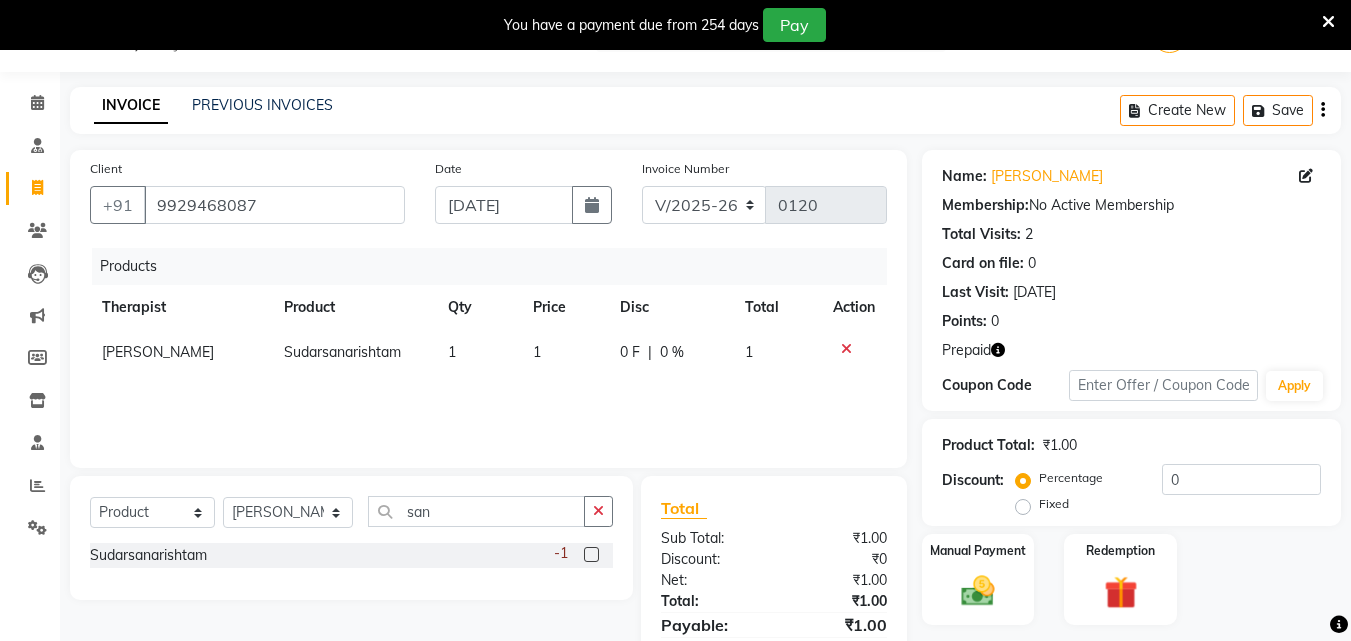 drag, startPoint x: 595, startPoint y: 515, endPoint x: 468, endPoint y: 514, distance: 127.00394 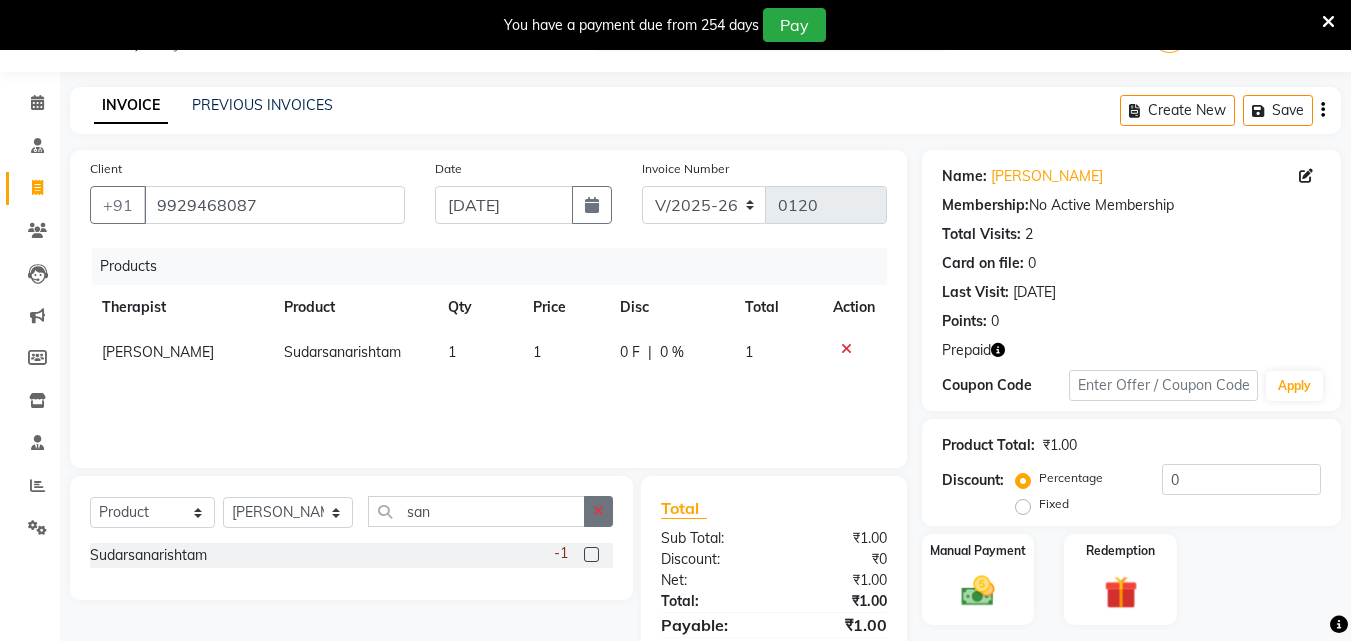drag, startPoint x: 599, startPoint y: 516, endPoint x: 552, endPoint y: 514, distance: 47.042534 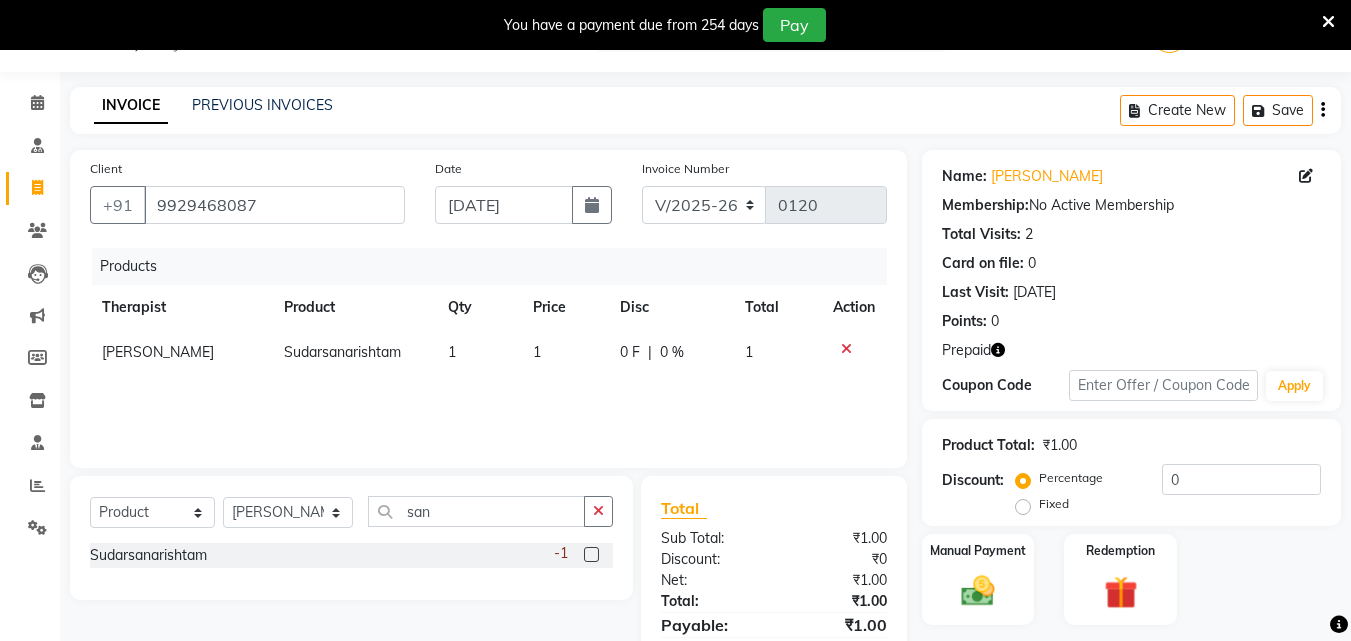 click 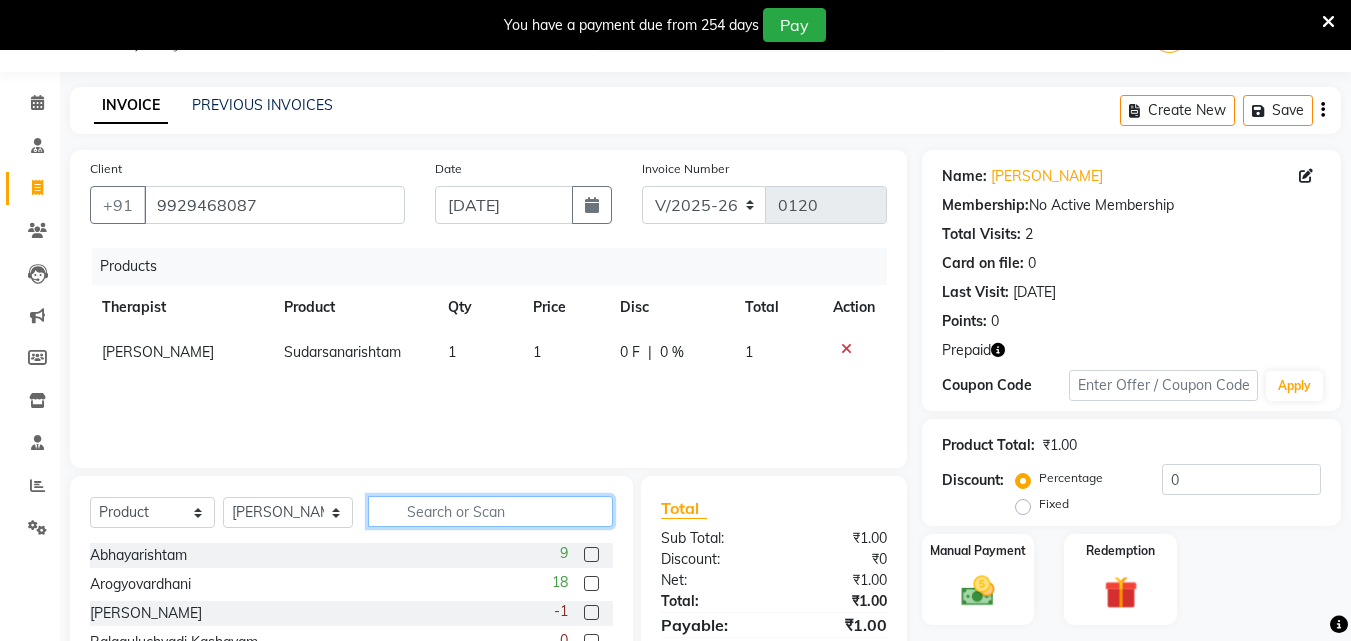 click 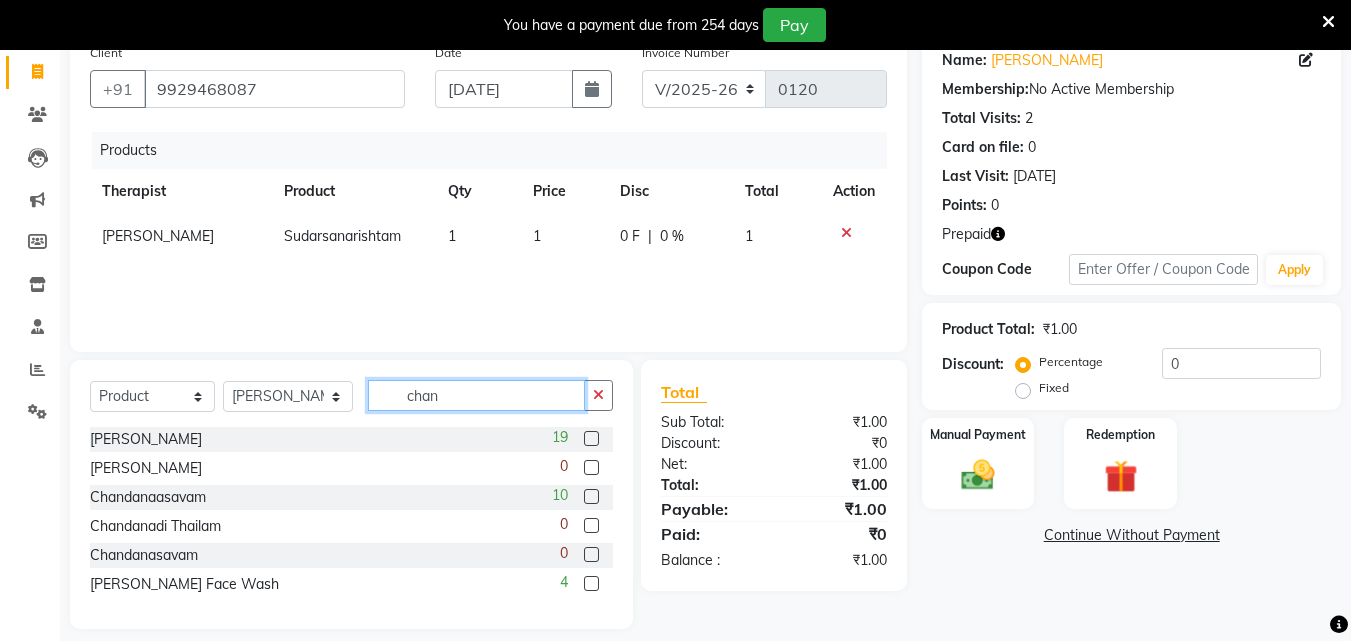 scroll, scrollTop: 184, scrollLeft: 0, axis: vertical 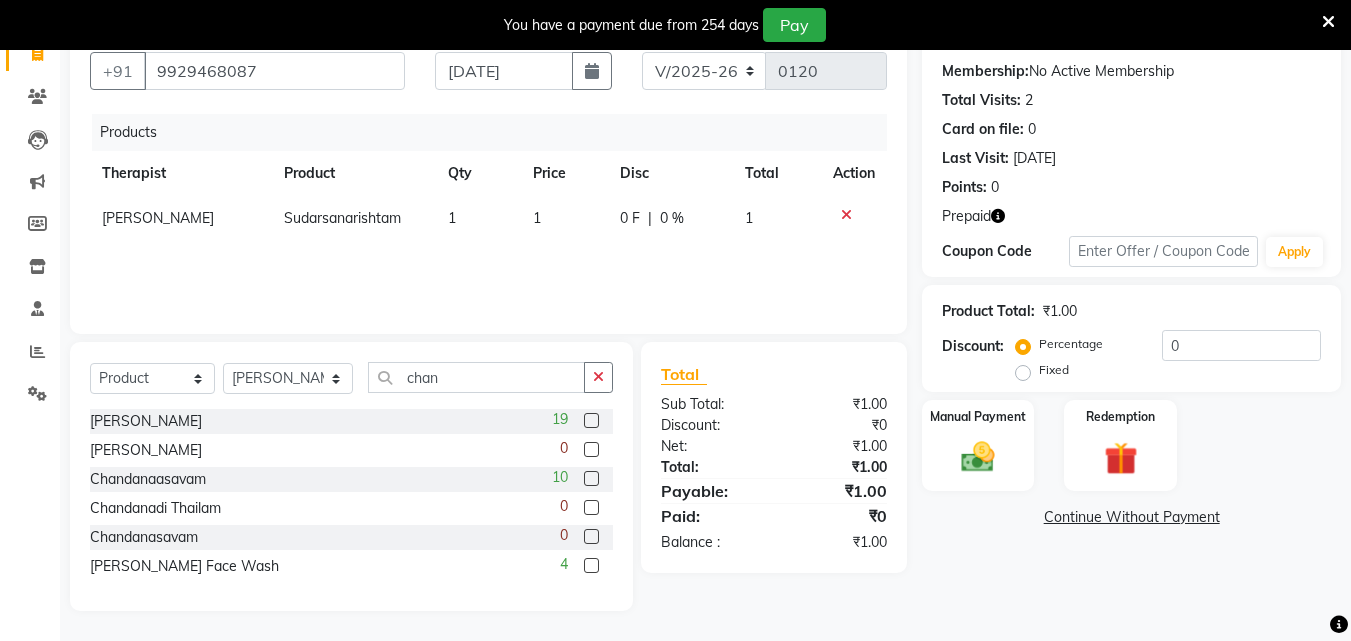 click 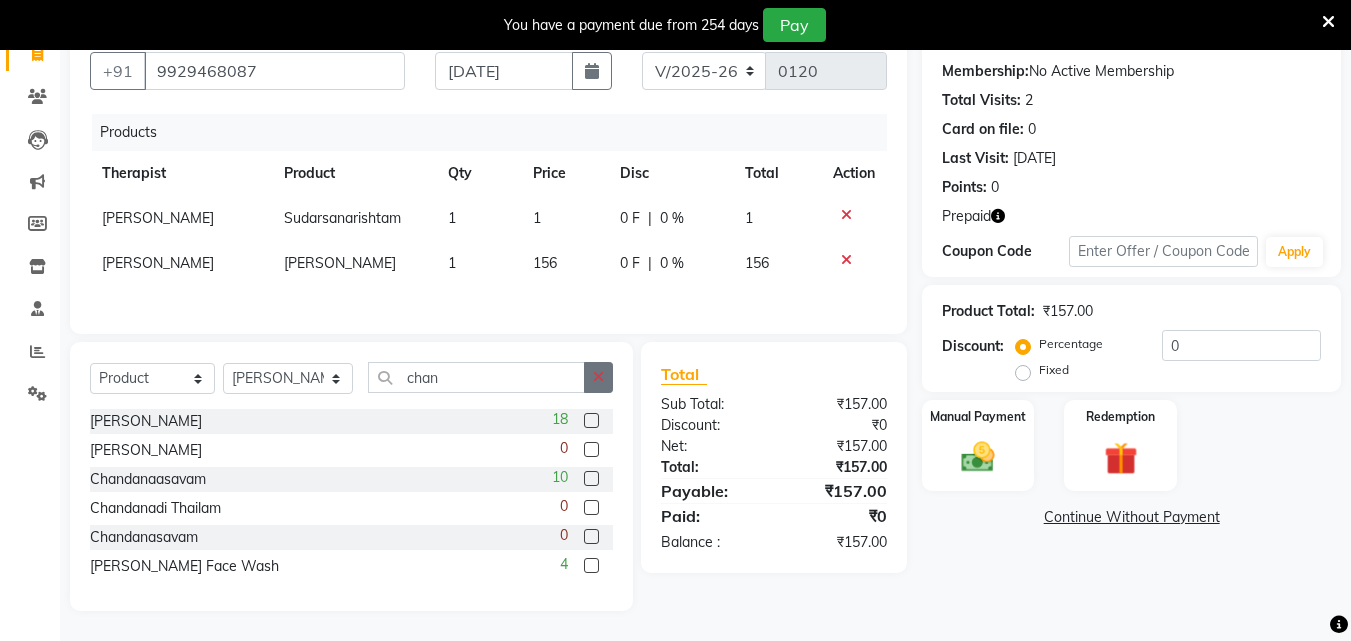 click 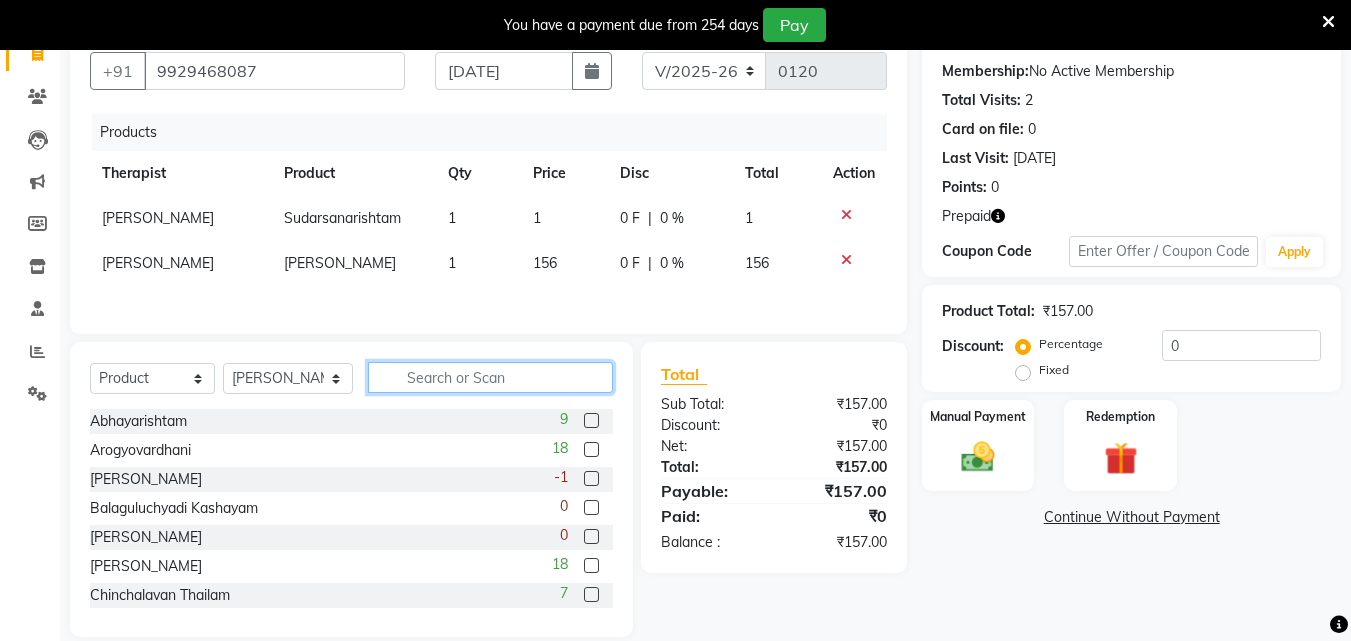 click 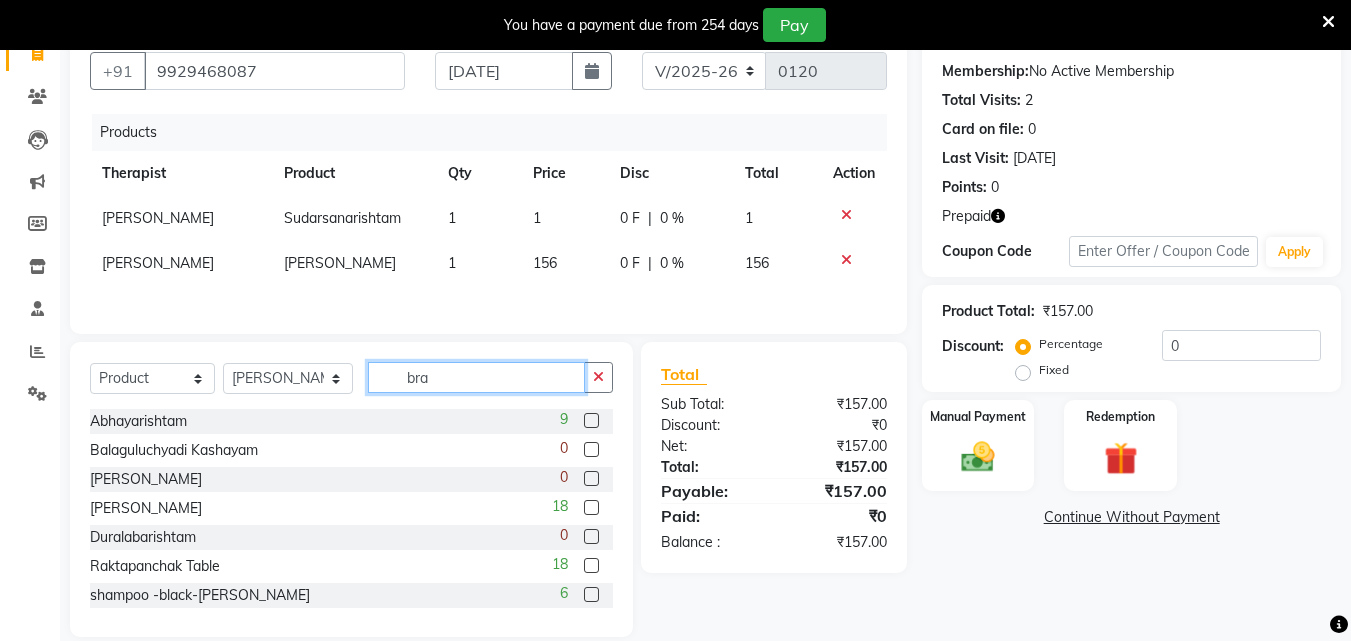 scroll, scrollTop: 170, scrollLeft: 0, axis: vertical 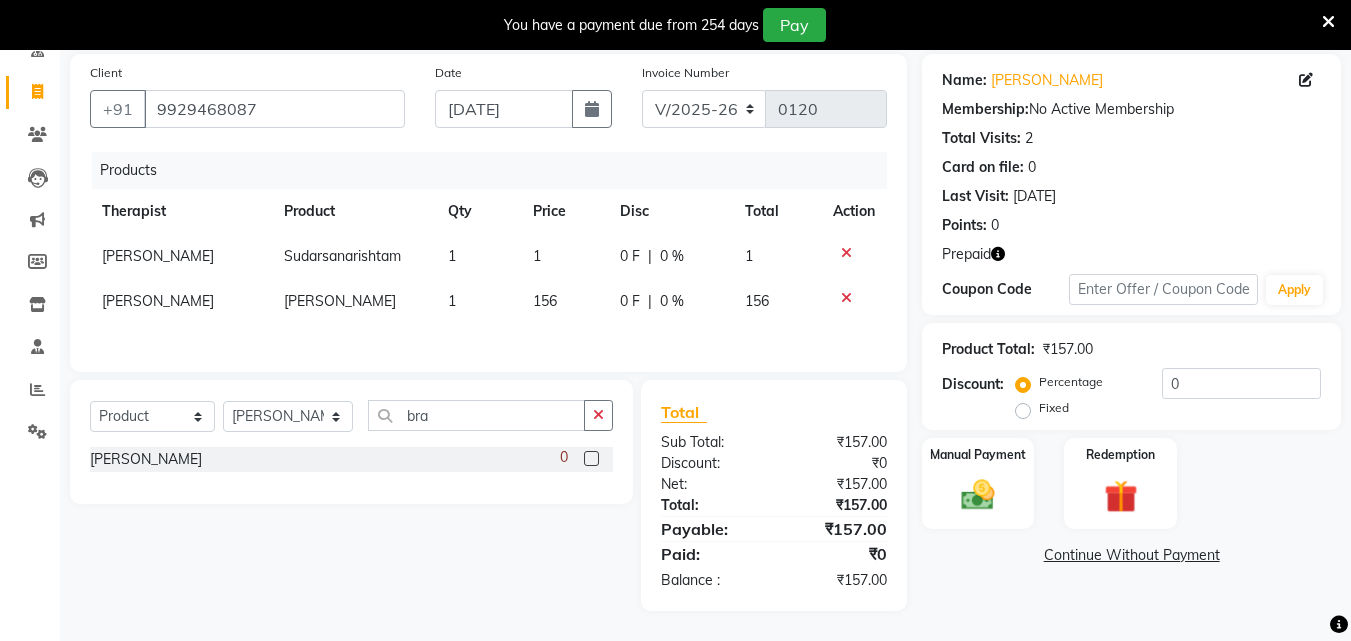click 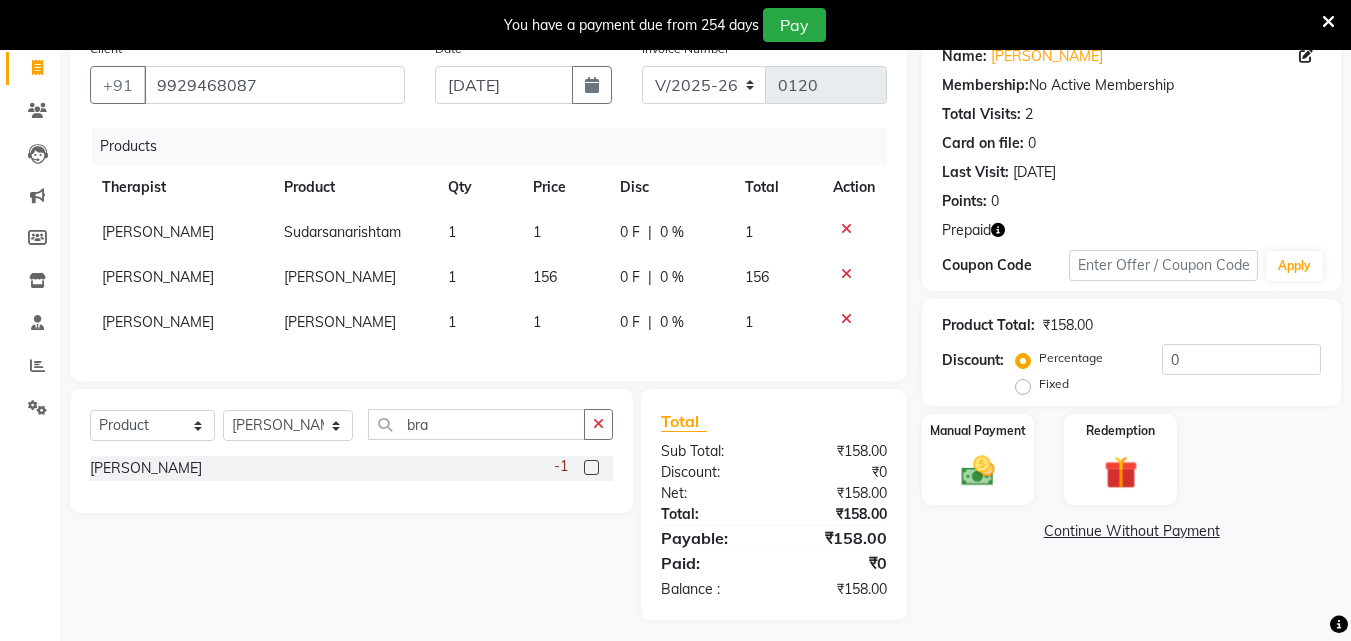 drag, startPoint x: 603, startPoint y: 466, endPoint x: 578, endPoint y: 453, distance: 28.178005 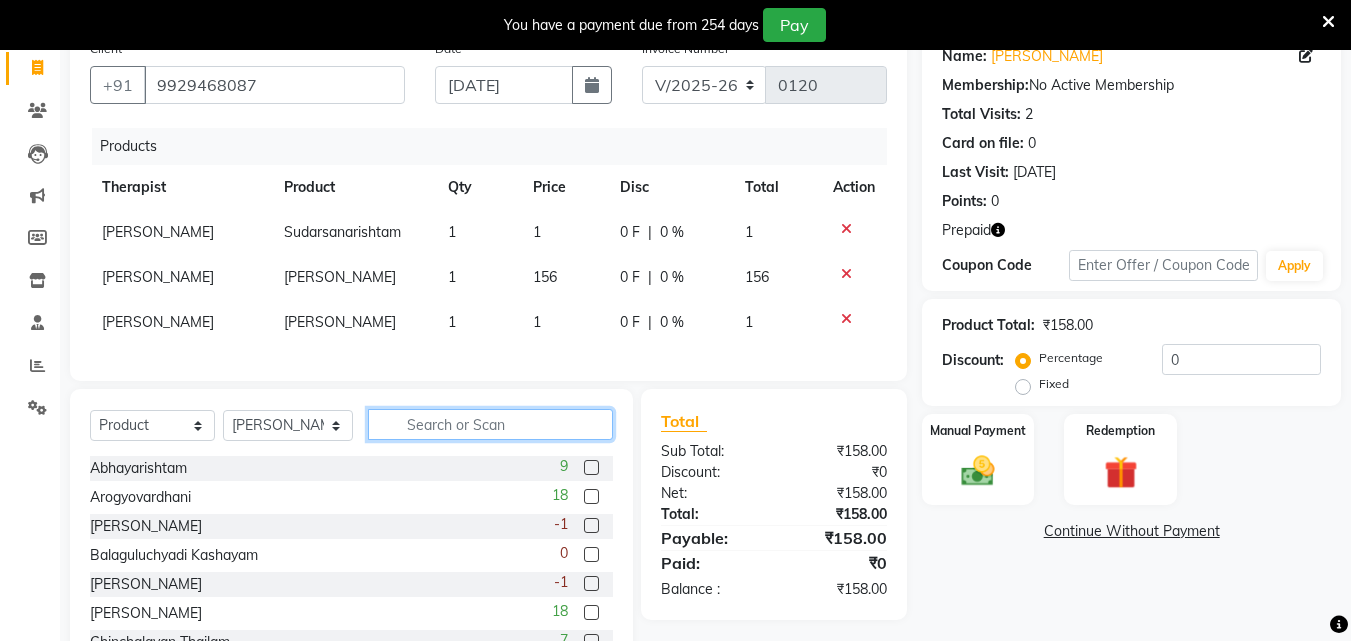 click 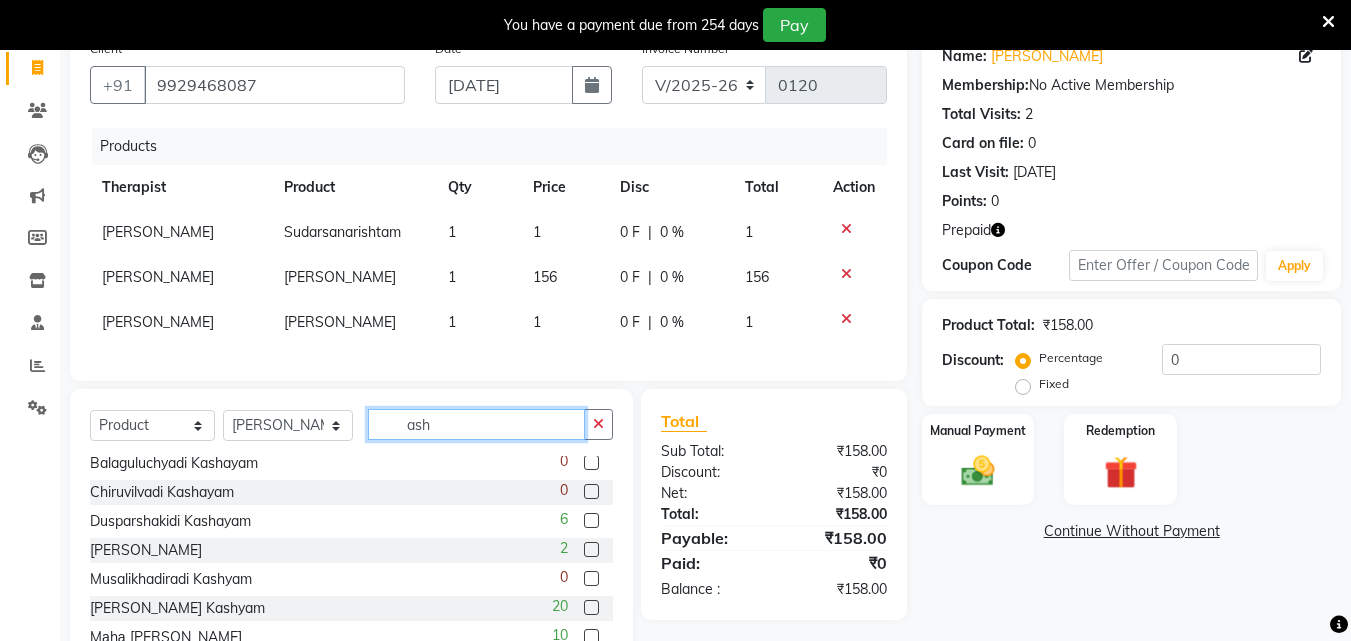 scroll, scrollTop: 0, scrollLeft: 0, axis: both 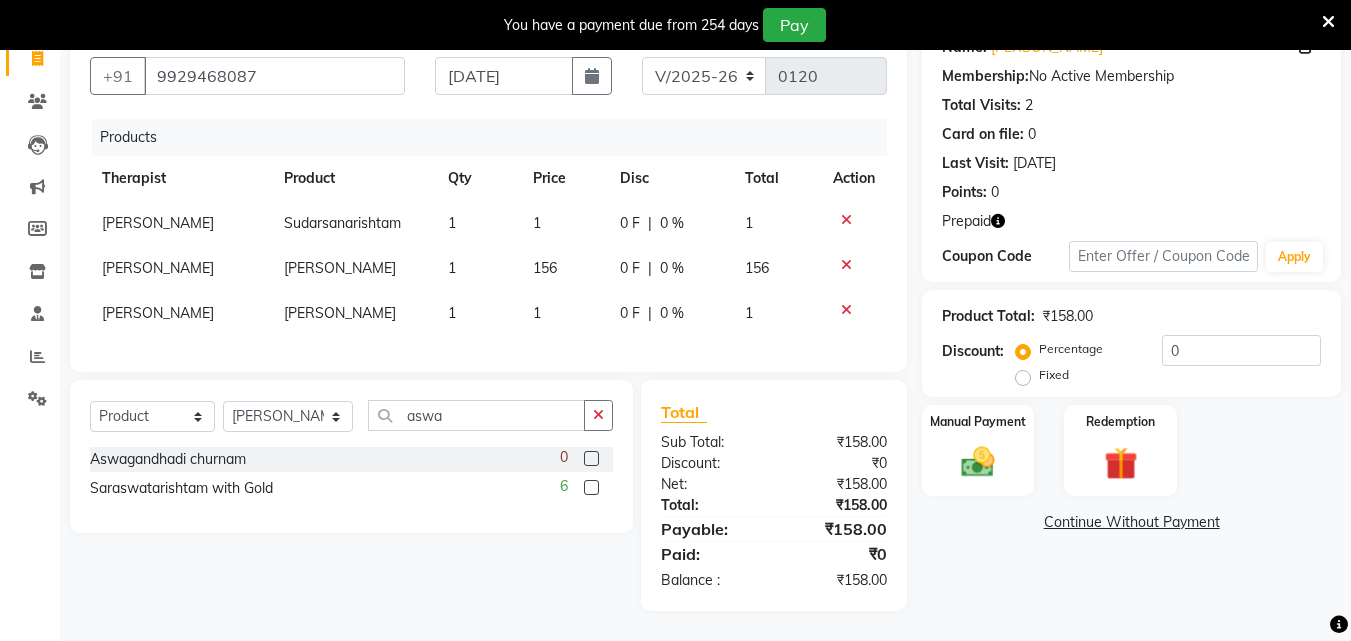 click 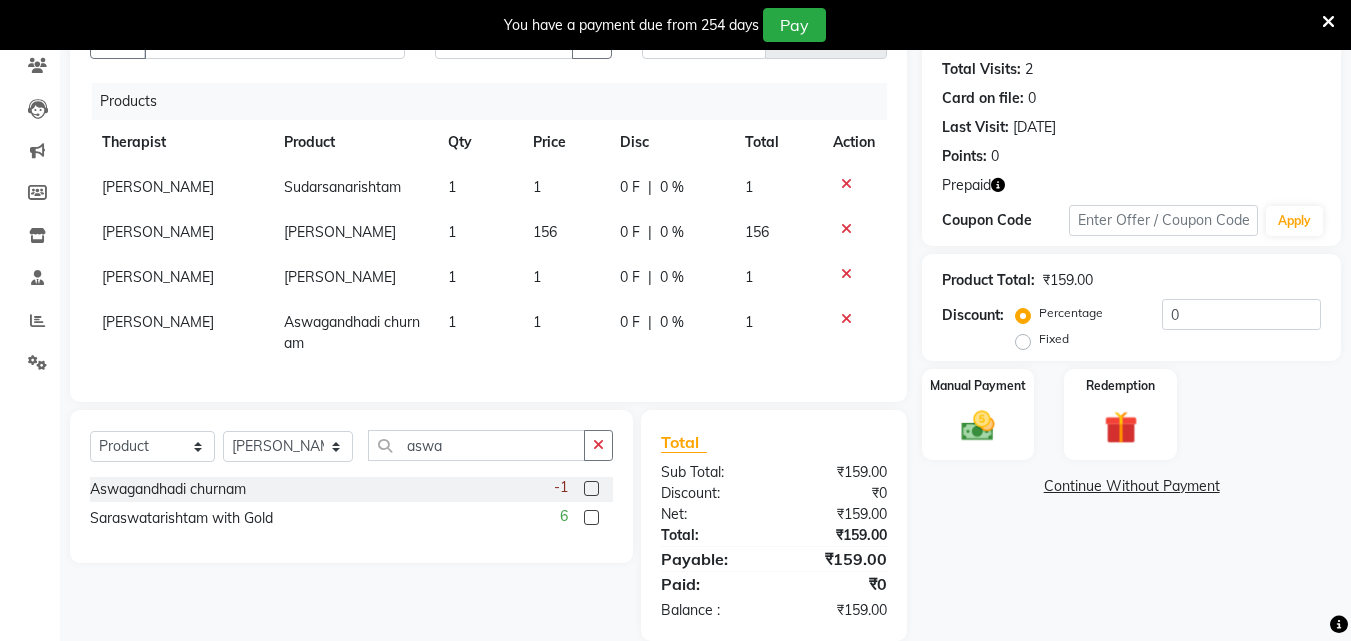 drag, startPoint x: 601, startPoint y: 480, endPoint x: 529, endPoint y: 485, distance: 72.1734 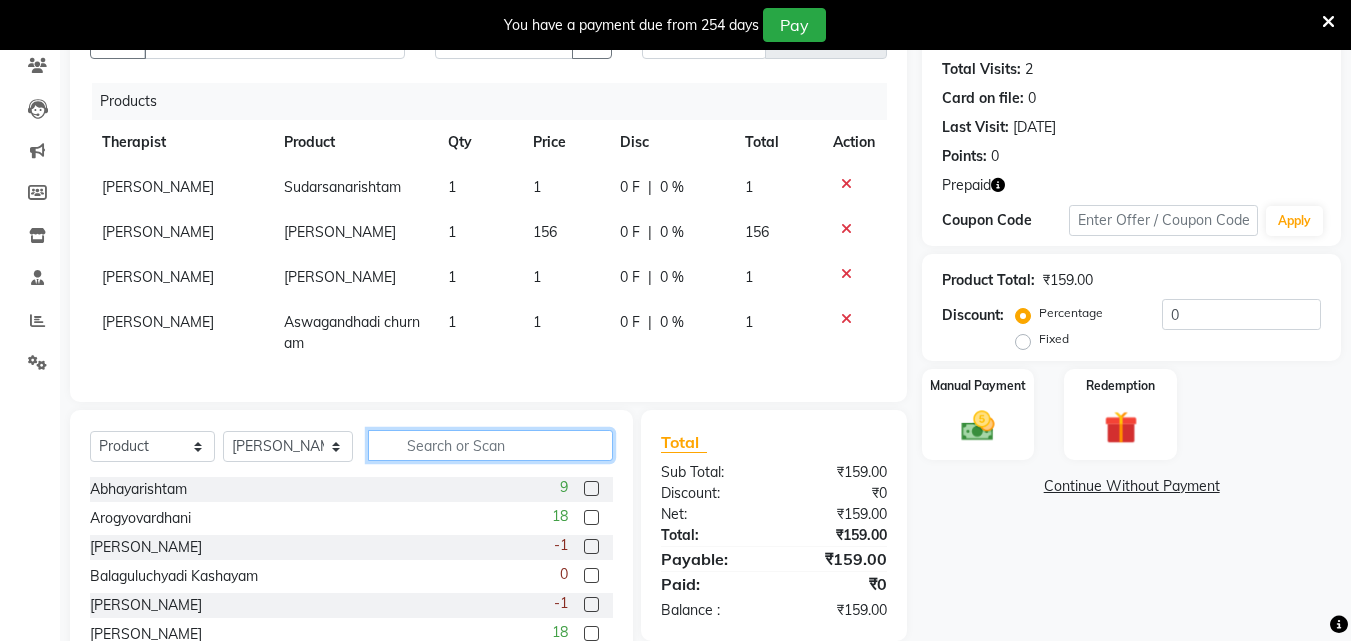 click 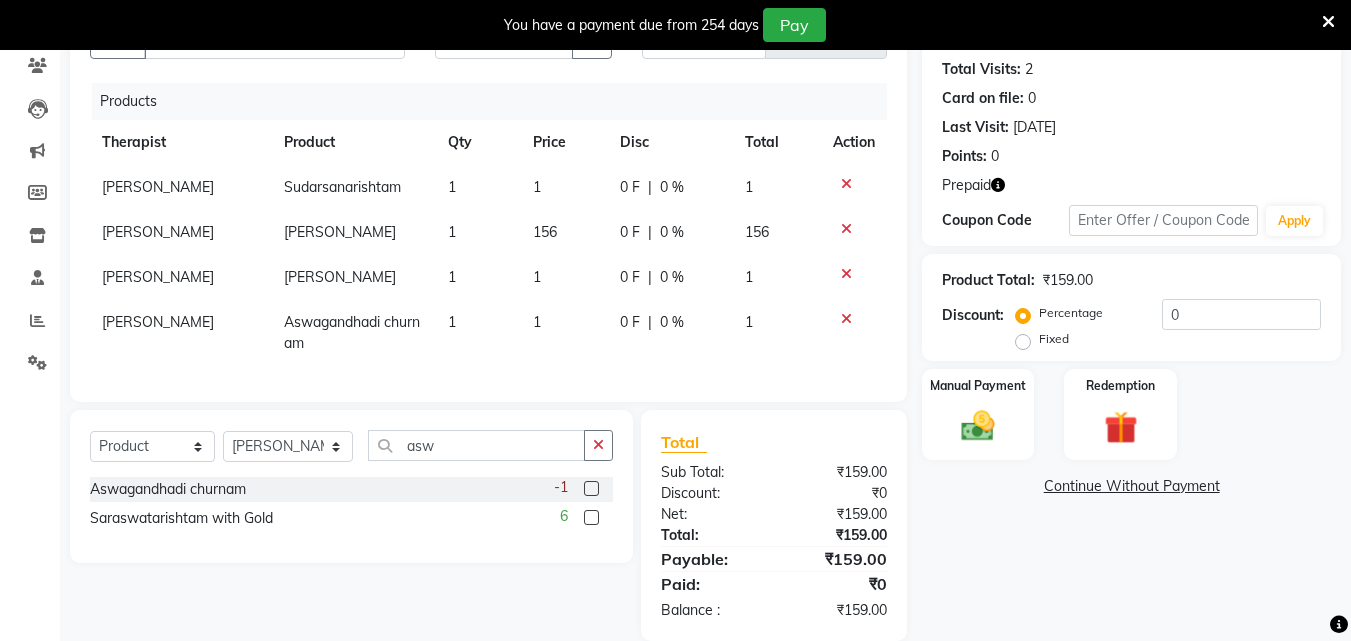 click 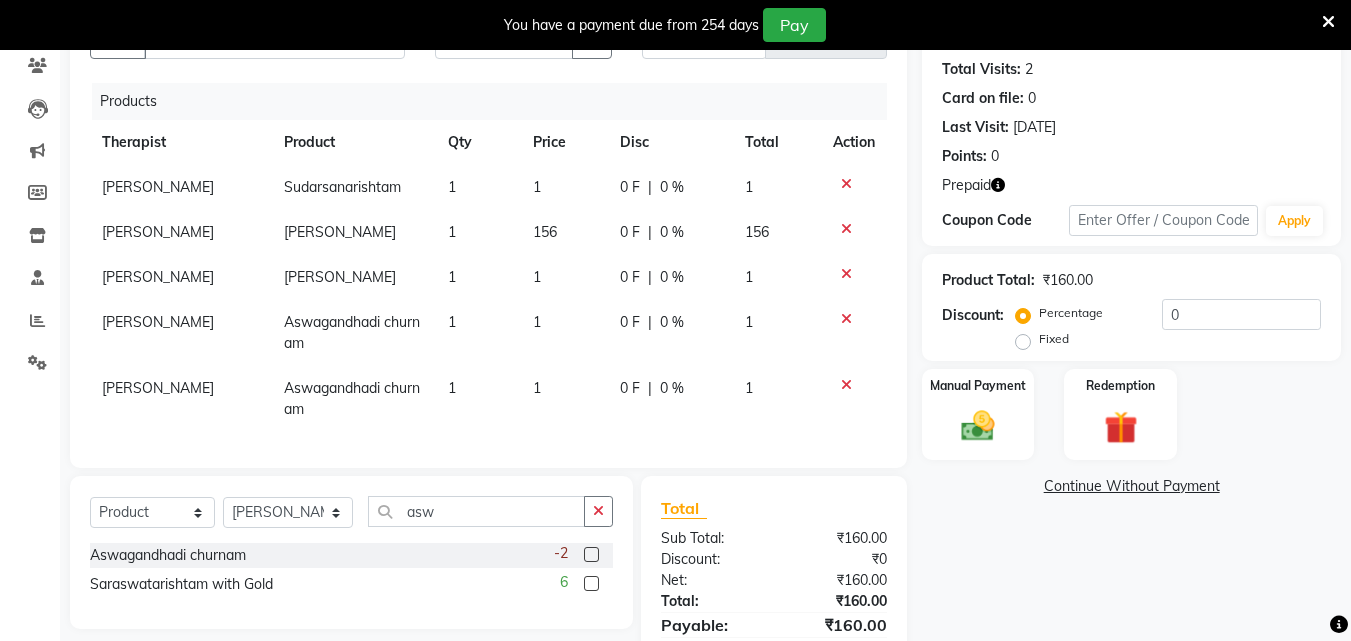 click 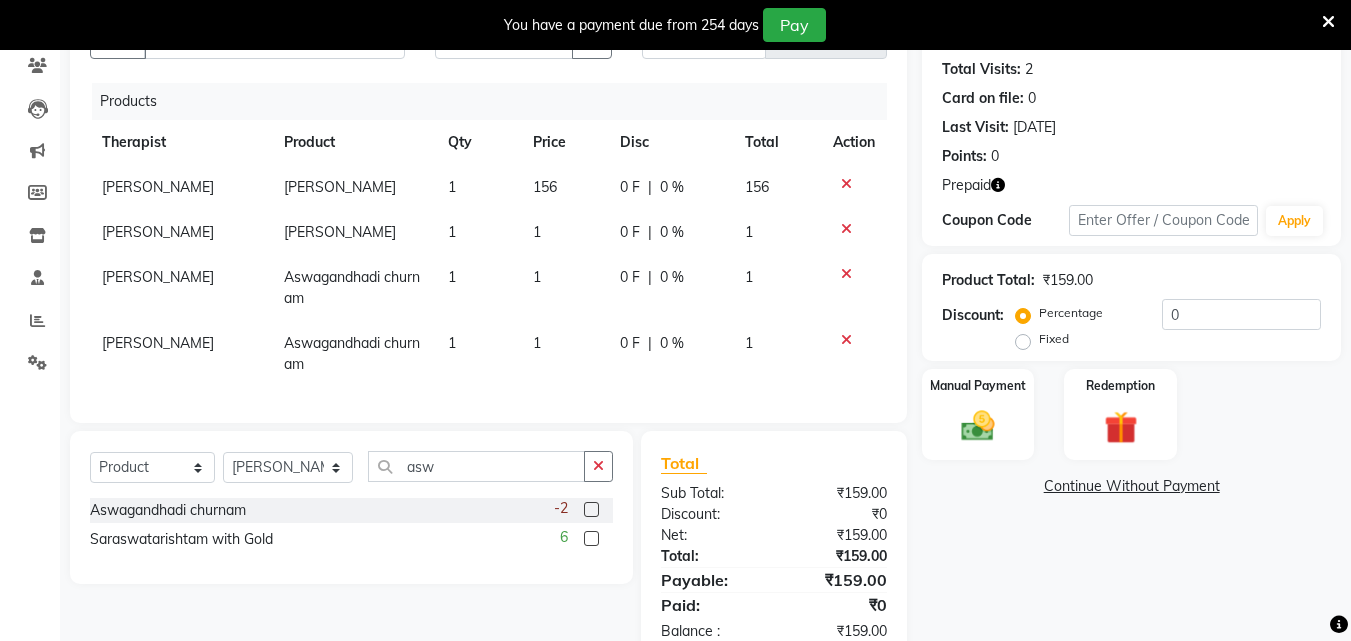click 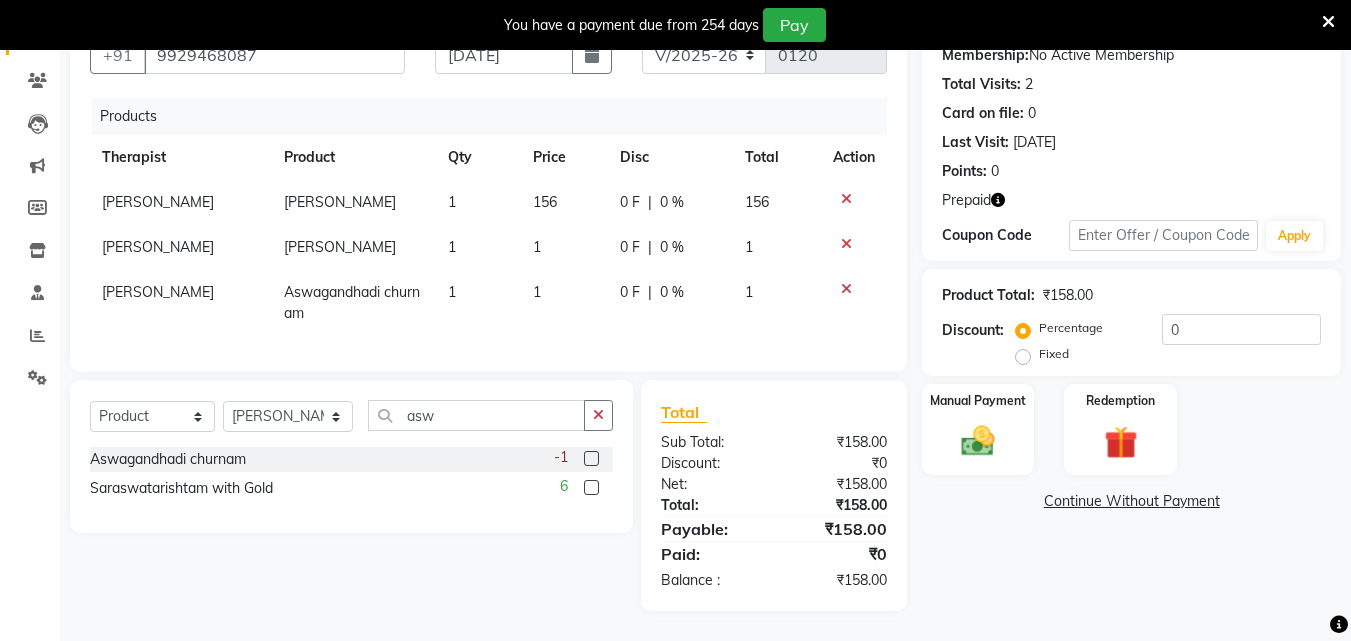 click on "1" 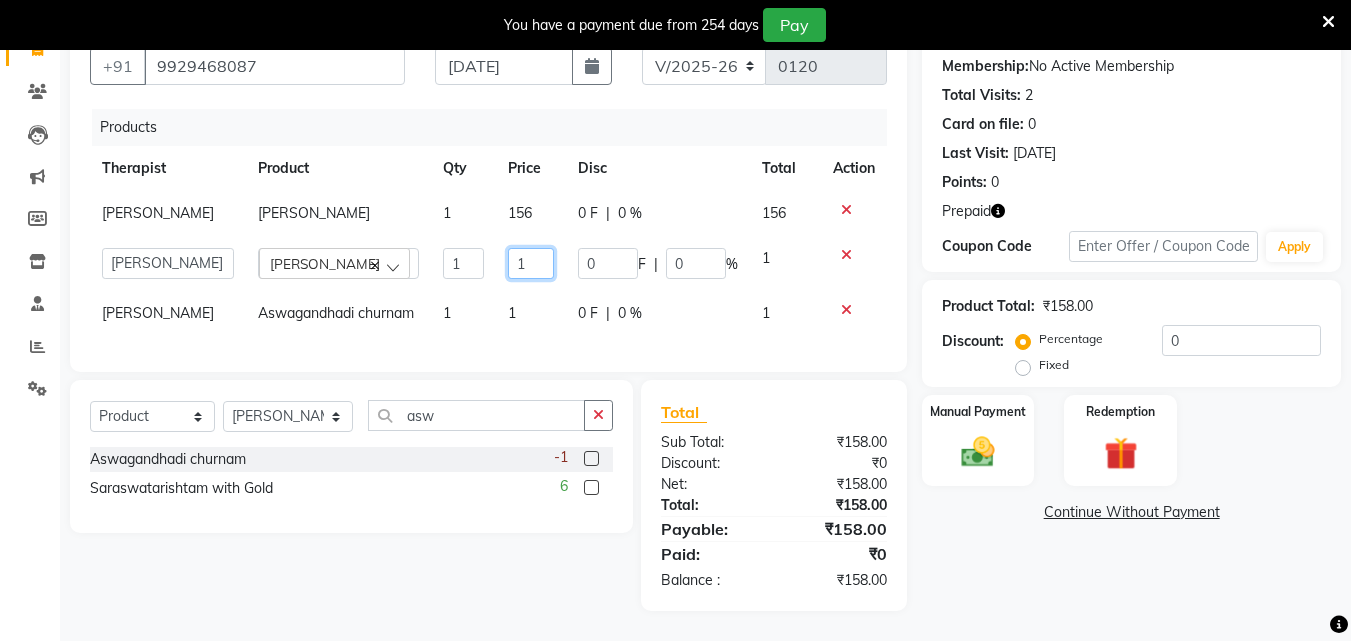 click on "1" 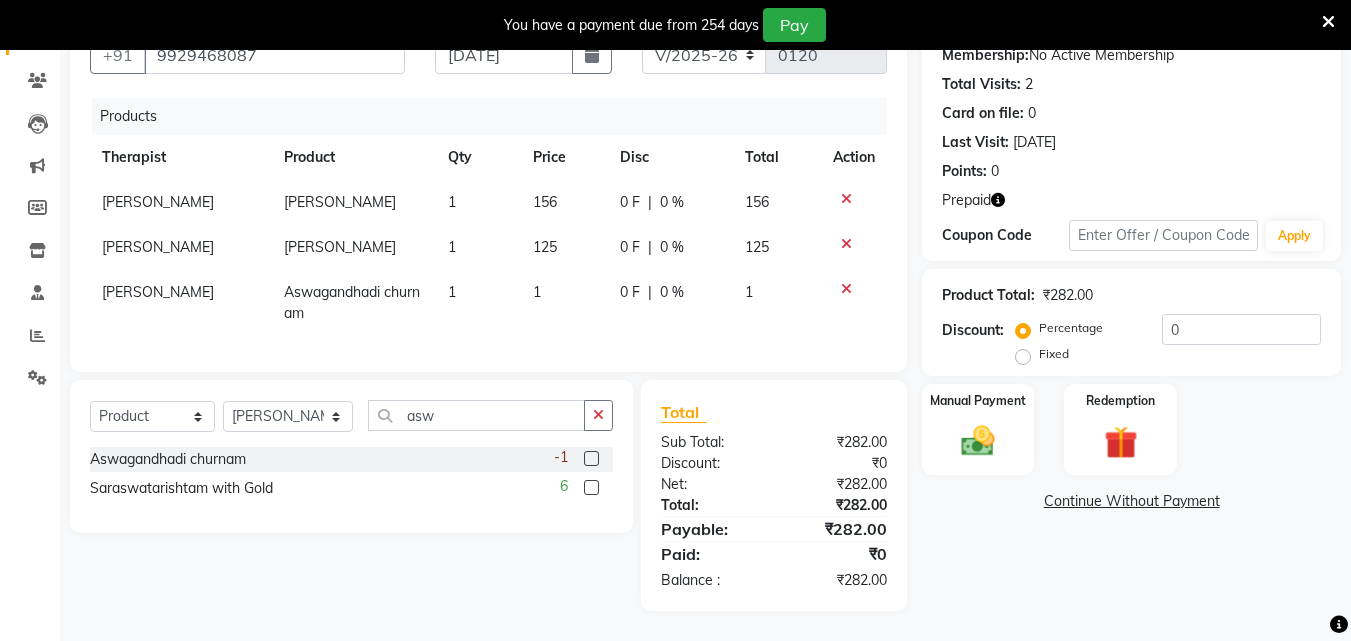 click on "[PERSON_NAME] churnam 1 1 0 F | 0 % 1" 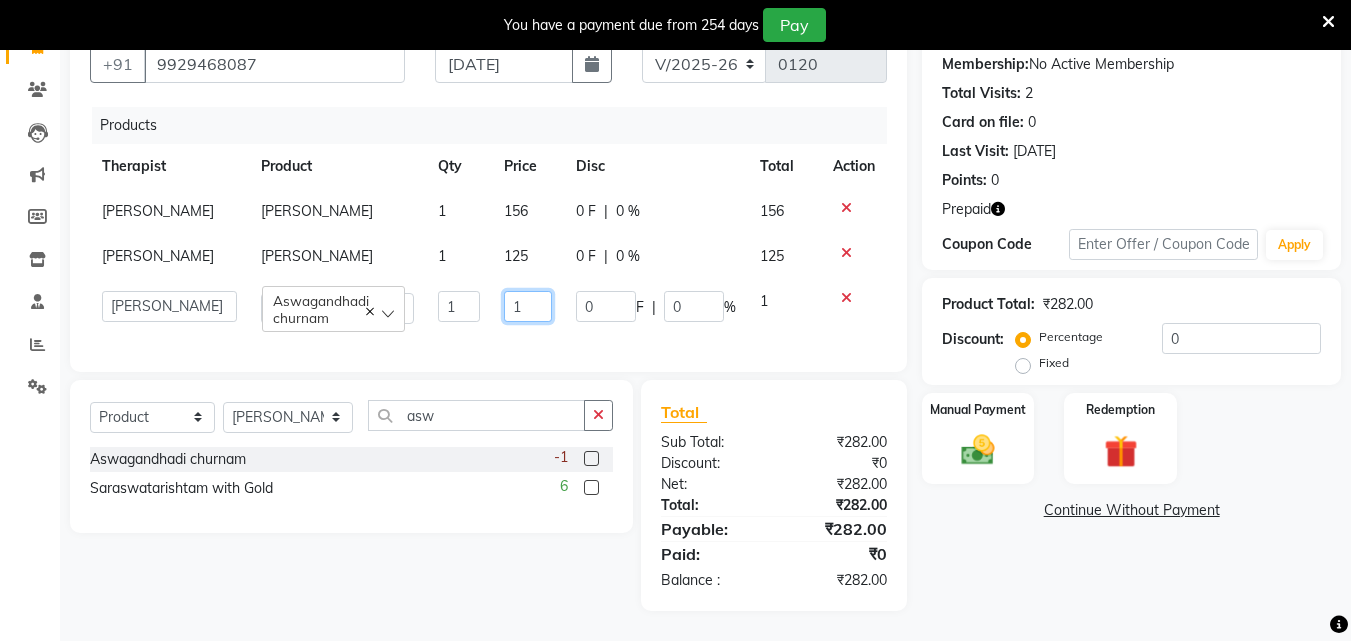 click on "1" 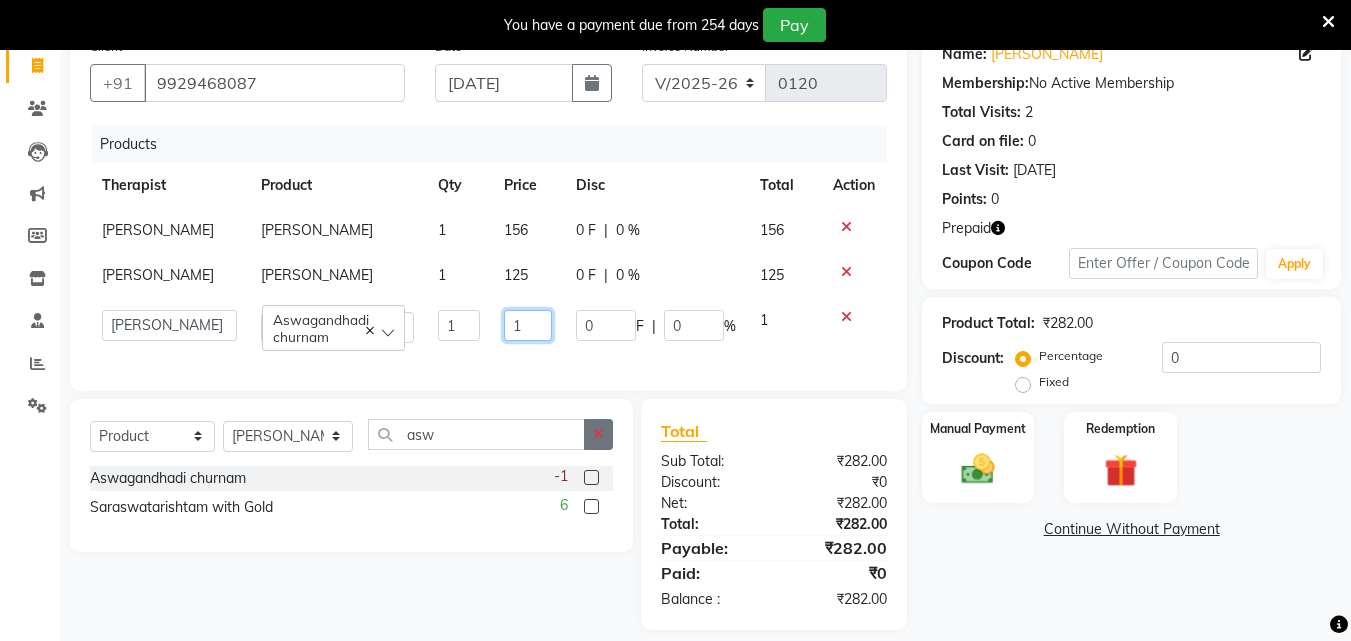 scroll, scrollTop: 206, scrollLeft: 0, axis: vertical 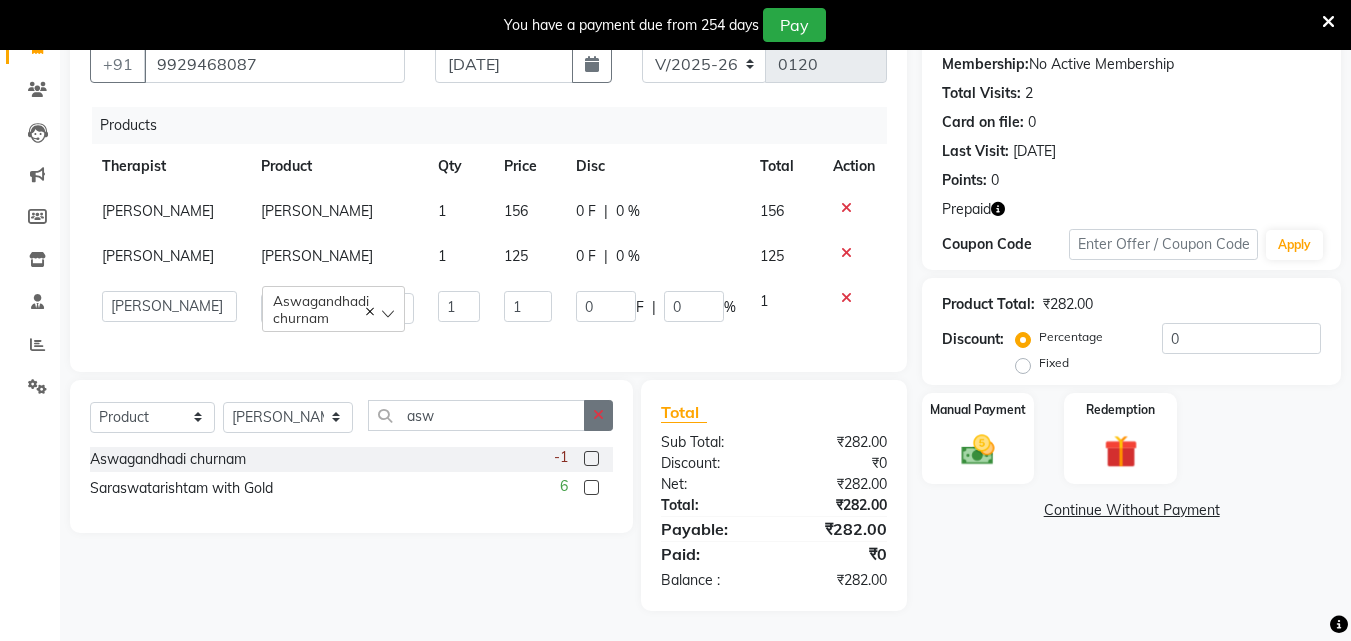 drag, startPoint x: 598, startPoint y: 418, endPoint x: 483, endPoint y: 430, distance: 115.62439 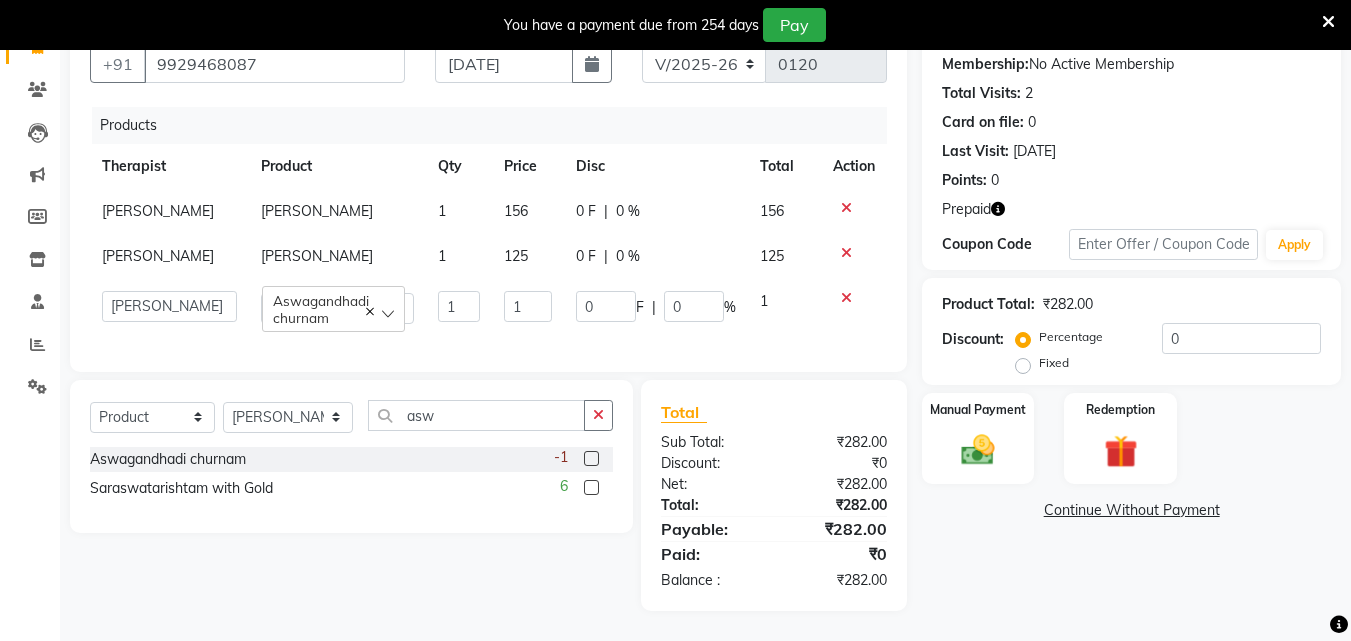 click on "Select  Service  Product  Membership  Package Voucher Prepaid Gift Card  Select Therapist [PERSON_NAME] [PERSON_NAME] [PERSON_NAME] [PERSON_NAME] [PERSON_NAME]  [PERSON_NAME] [PERSON_NAME] [PERSON_NAME] Dr. [PERSON_NAME] [PERSON_NAME] Dr. [PERSON_NAME] Dr mamta [PERSON_NAME] [PERSON_NAME] [PERSON_NAME] [PERSON_NAME] Kavita [PERSON_NAME] [PERSON_NAME] Leenamol Pooja [PERSON_NAME] Mishra [PERSON_NAME] [PERSON_NAME] [PERSON_NAME] G [PERSON_NAME] [PERSON_NAME] K M [PERSON_NAME] K [PERSON_NAME] [PERSON_NAME] Suddheesh K K [PERSON_NAME] [PERSON_NAME]  Swati [PERSON_NAME] Vidya [PERSON_NAME] [PERSON_NAME] asw Aswagandhadi churnam  -1 Saraswatarishtam with Gold  6" 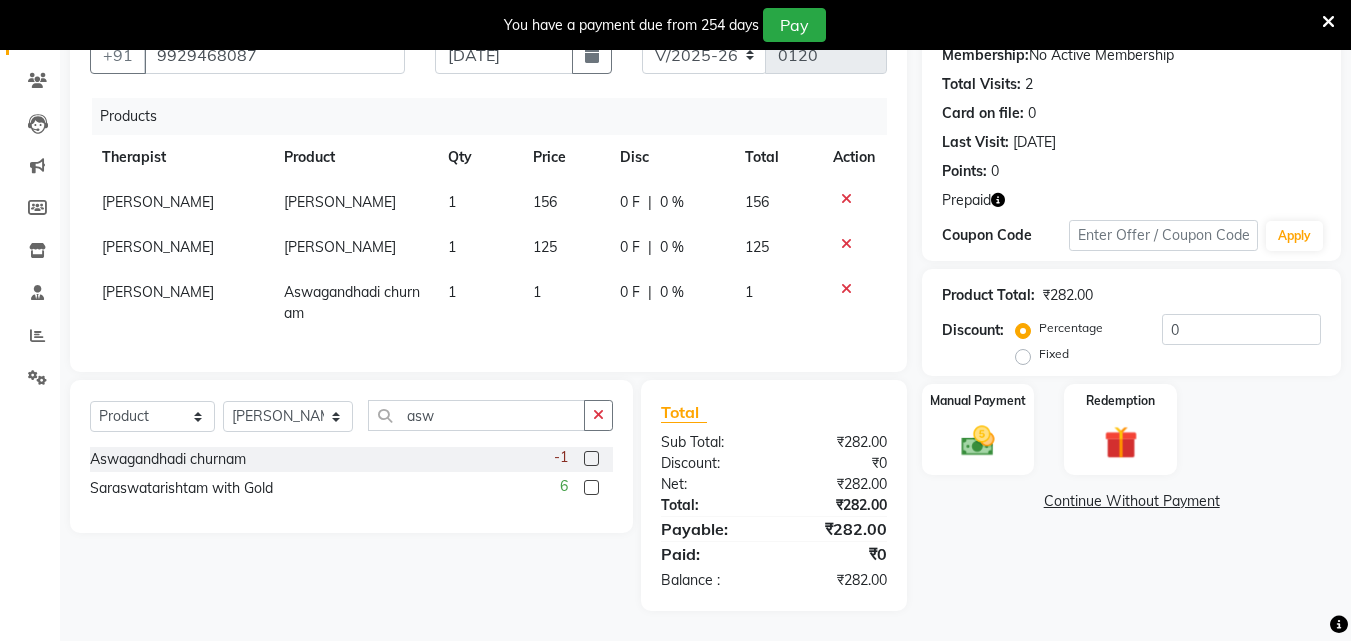 click 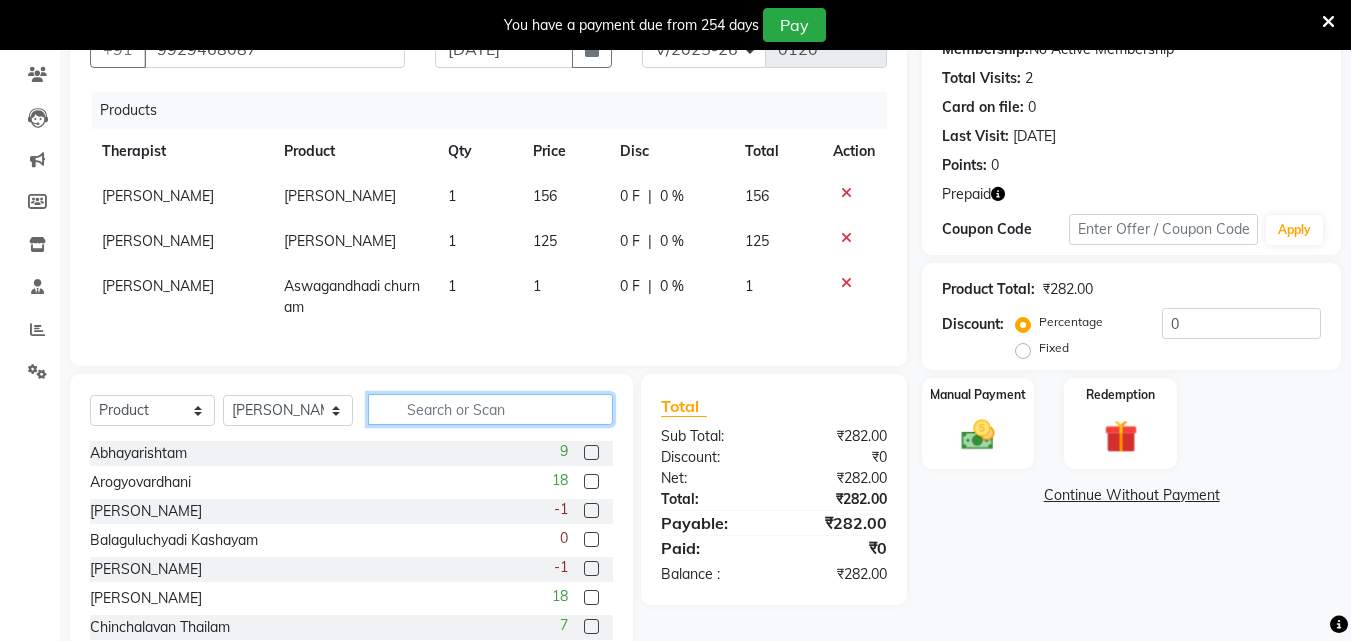 click 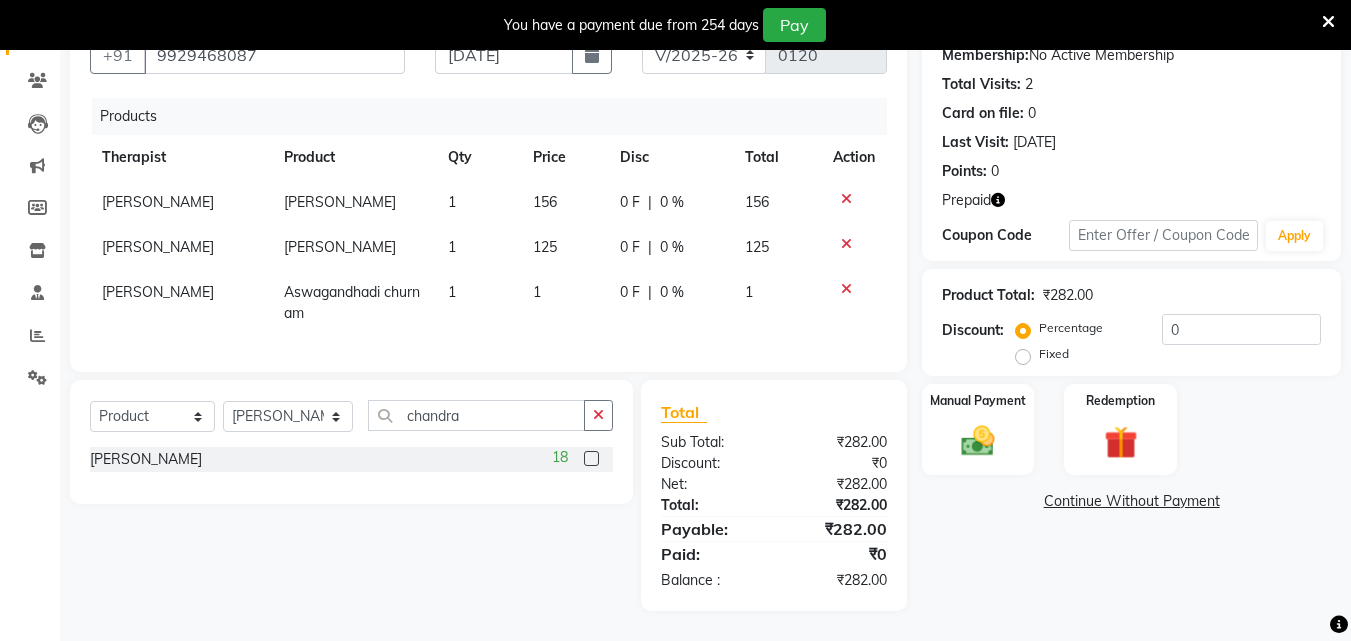 click 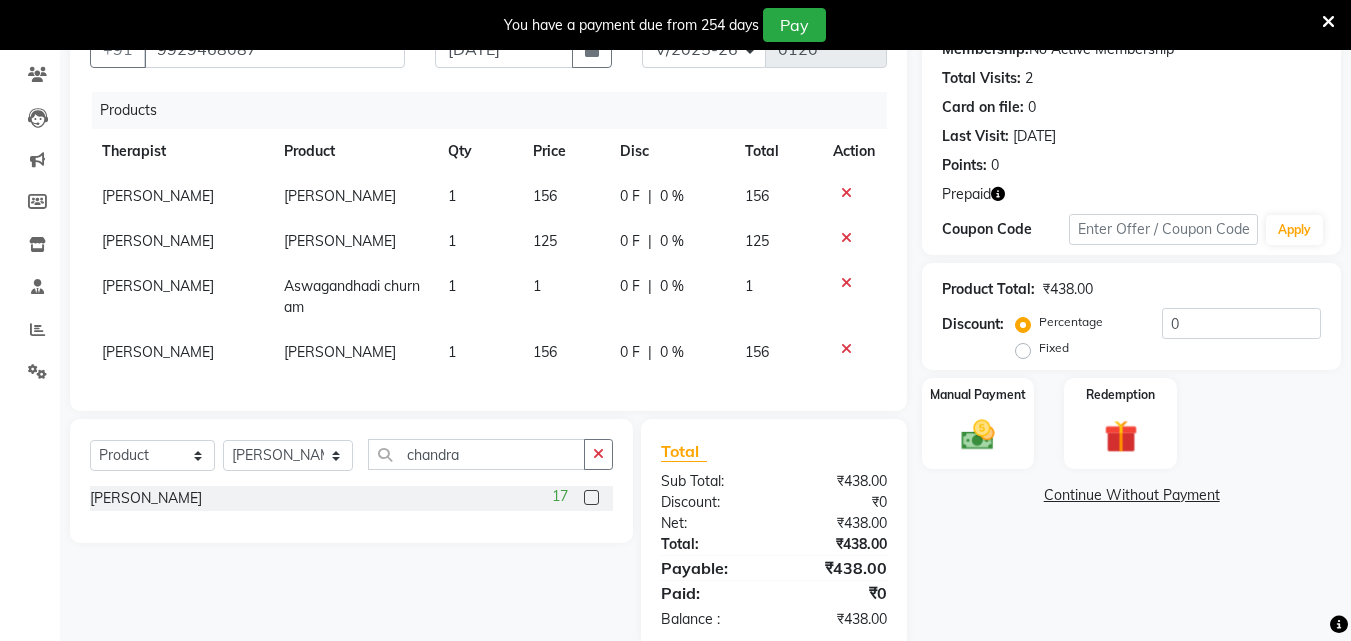 click 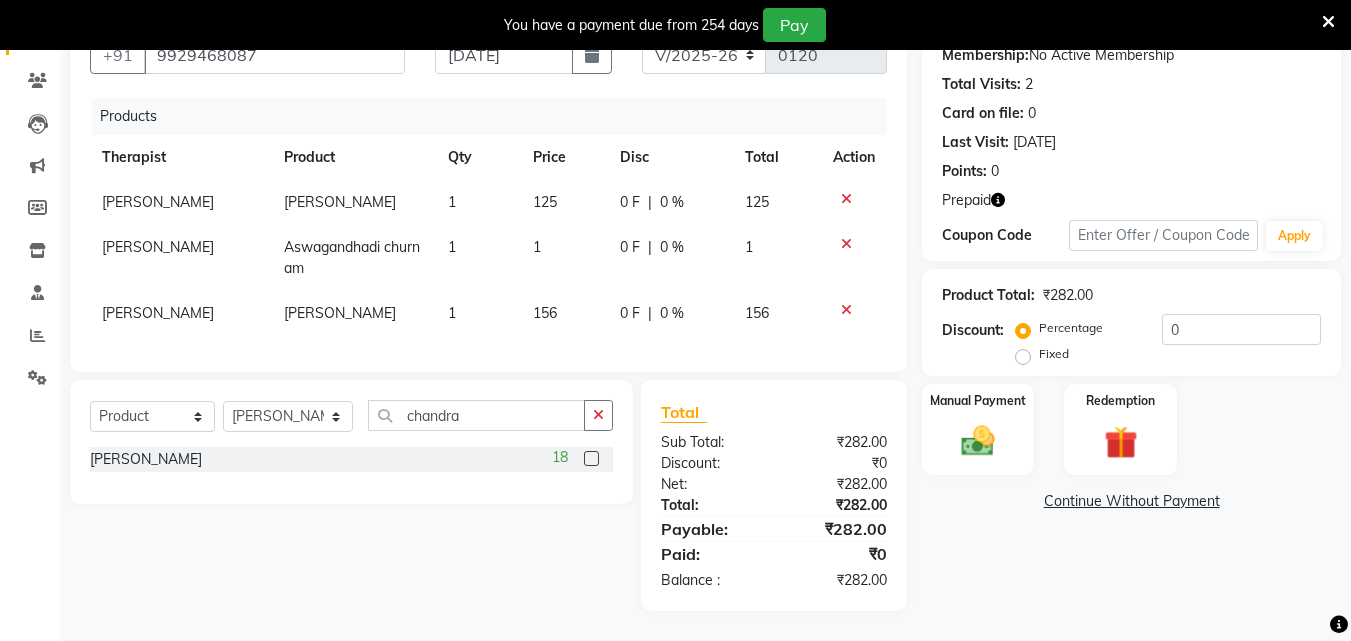 drag, startPoint x: 604, startPoint y: 446, endPoint x: 504, endPoint y: 441, distance: 100.12492 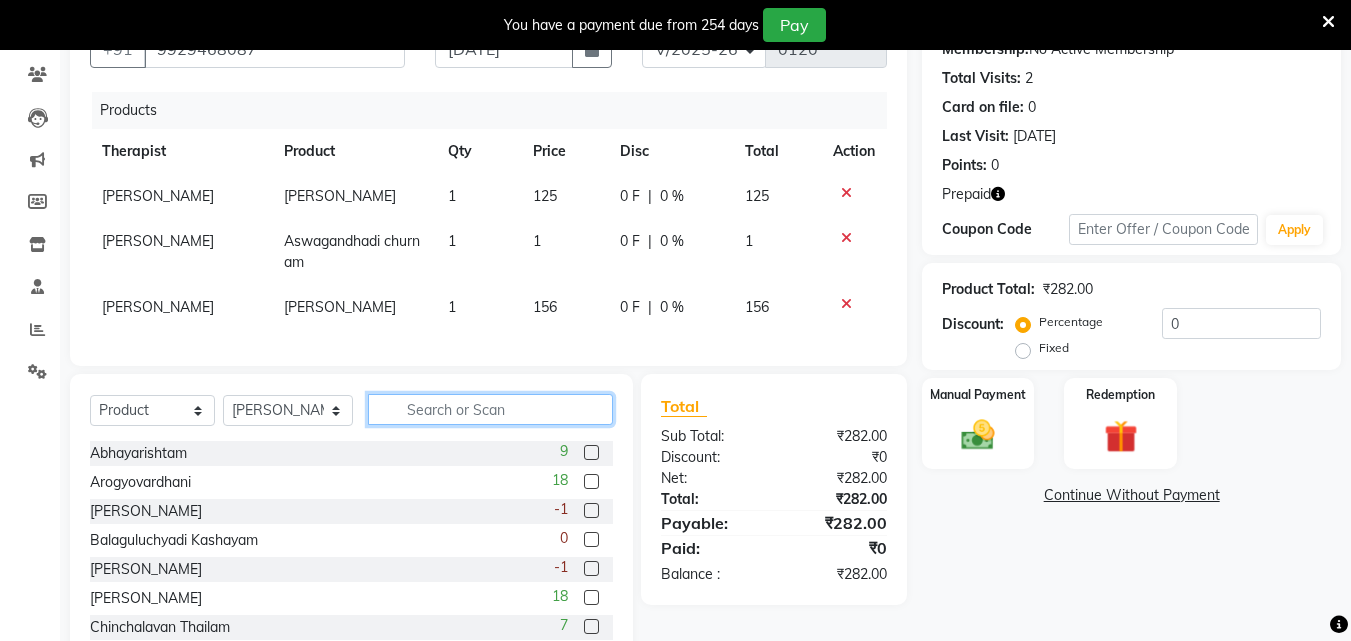 click 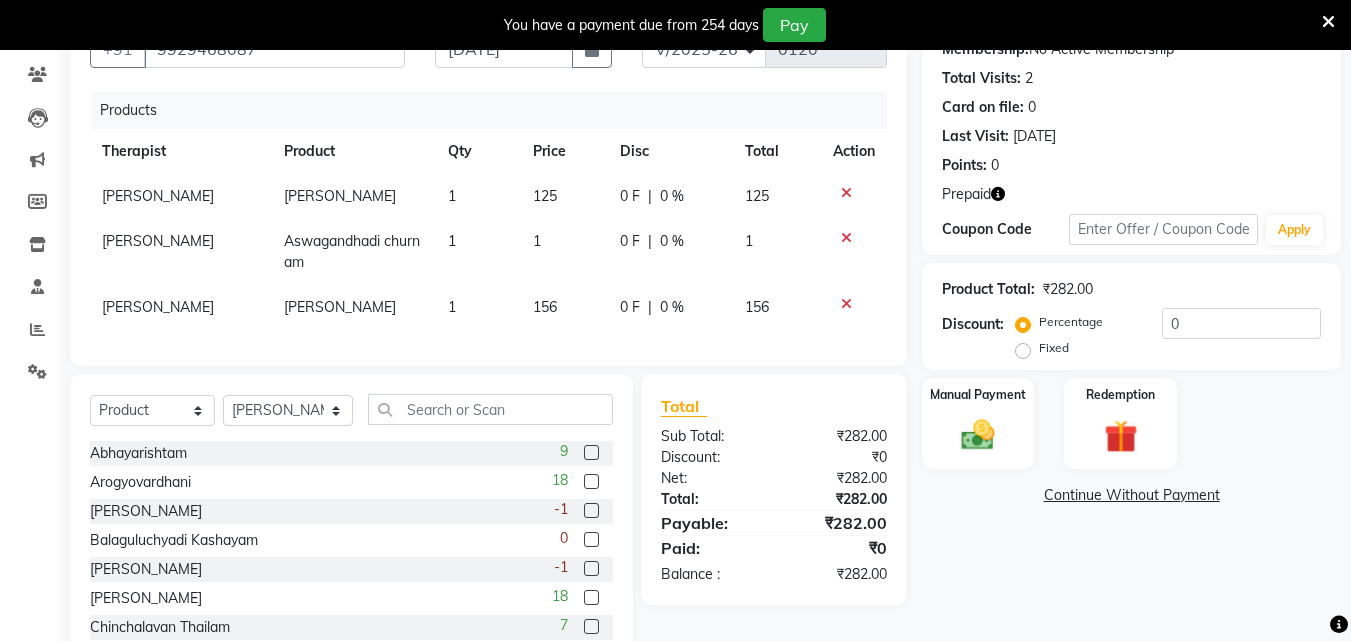 click on "1" 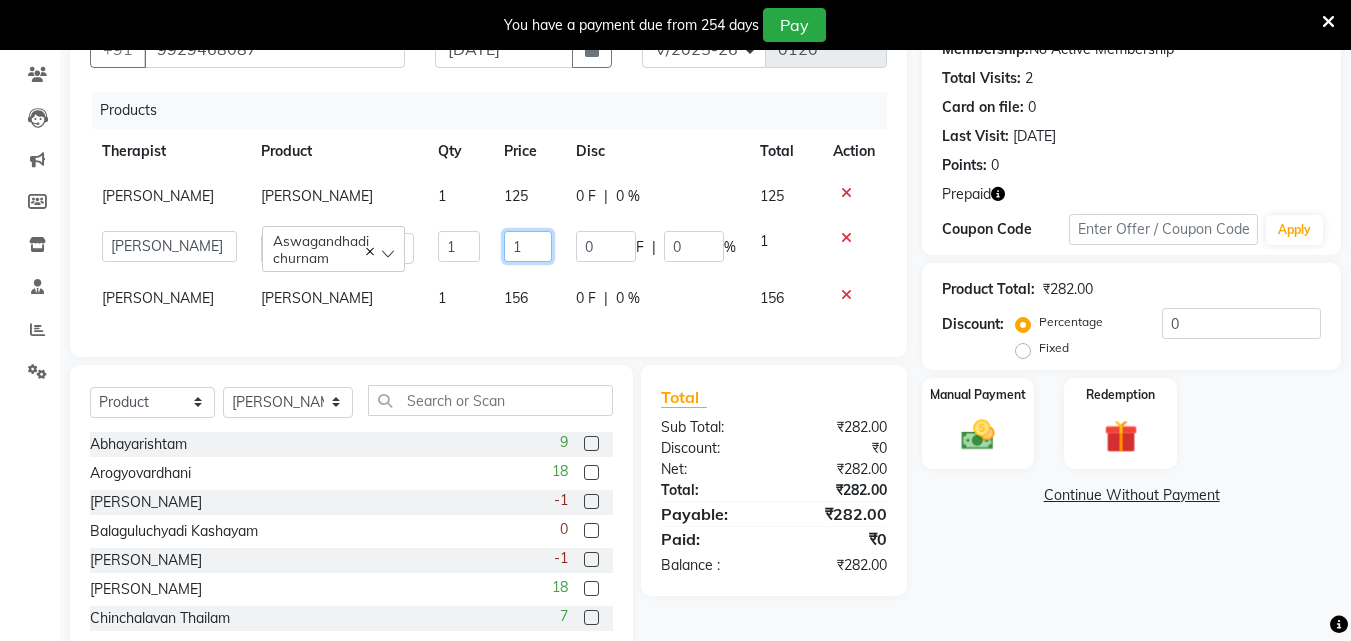 click on "1" 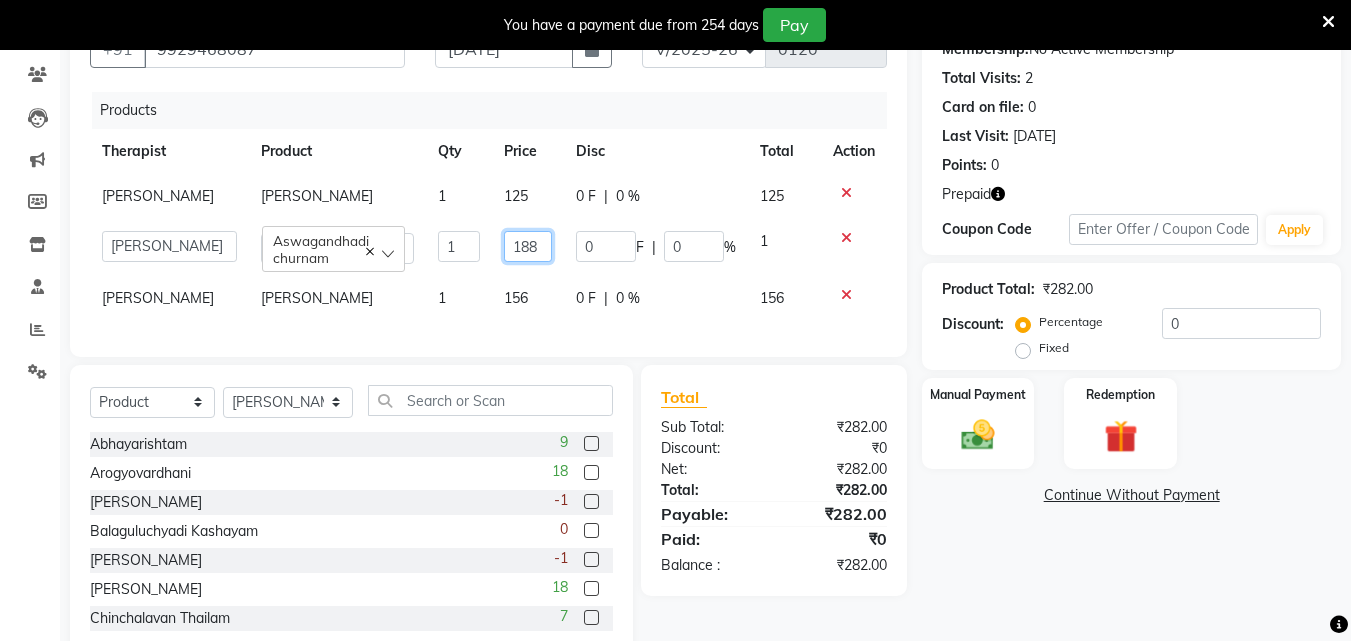 scroll, scrollTop: 270, scrollLeft: 0, axis: vertical 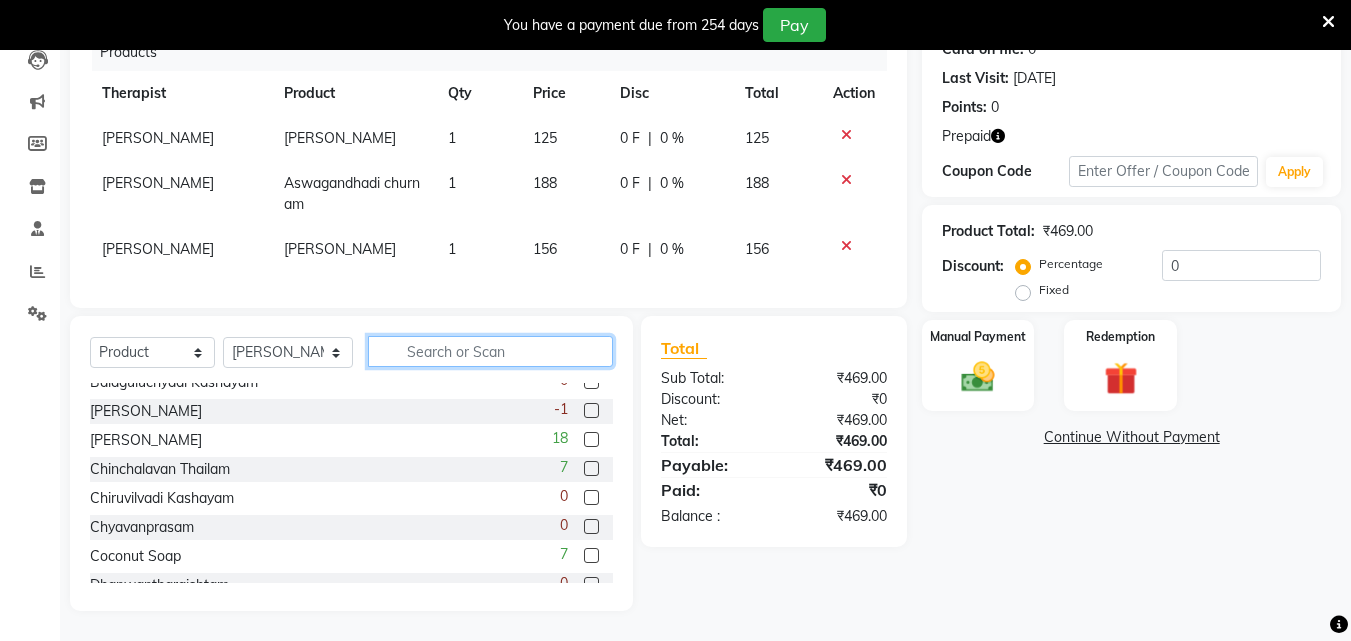 click on "Select  Service  Product  Membership  Package Voucher Prepaid Gift Card  Select Therapist [PERSON_NAME] [PERSON_NAME] [PERSON_NAME] [PERSON_NAME] [PERSON_NAME]  [PERSON_NAME] [PERSON_NAME] [PERSON_NAME] Dr. [PERSON_NAME] [PERSON_NAME] Dr. [PERSON_NAME] Dr mamta [PERSON_NAME] [PERSON_NAME] [PERSON_NAME] [PERSON_NAME] [PERSON_NAME] [PERSON_NAME] Leenamol Pooja [PERSON_NAME] Mishra [PERSON_NAME] [PERSON_NAME] [PERSON_NAME] G [PERSON_NAME] [PERSON_NAME] K M [PERSON_NAME] K [PERSON_NAME] [PERSON_NAME] Suddheesh K K [PERSON_NAME] [PERSON_NAME]  Swati [PERSON_NAME] [PERSON_NAME] [PERSON_NAME] Abhayarishtam  9 Arogyovardhani  18 Ashta Churnam  -1 Balaguluchyadi Kashayam  0 Brahmi Churnam  -1 Chandraprabha Gulika  18 Chinchalavan Thailam  7 Chiruvilvadi Kashayam  0 Chyavanprasam  0 Coconut Soap  7 Dhanwantharaishtam  0 Dhanwantharam Thailam  6 Duralabarishtam  0 Dusparshakidi Kashayam  6 Gandharvahasthadi ERD. Thailam  4 [PERSON_NAME]  2 Hingwadi Gulika  4 Indukanta Ghritam  0 Kanchanara Gulgulu" 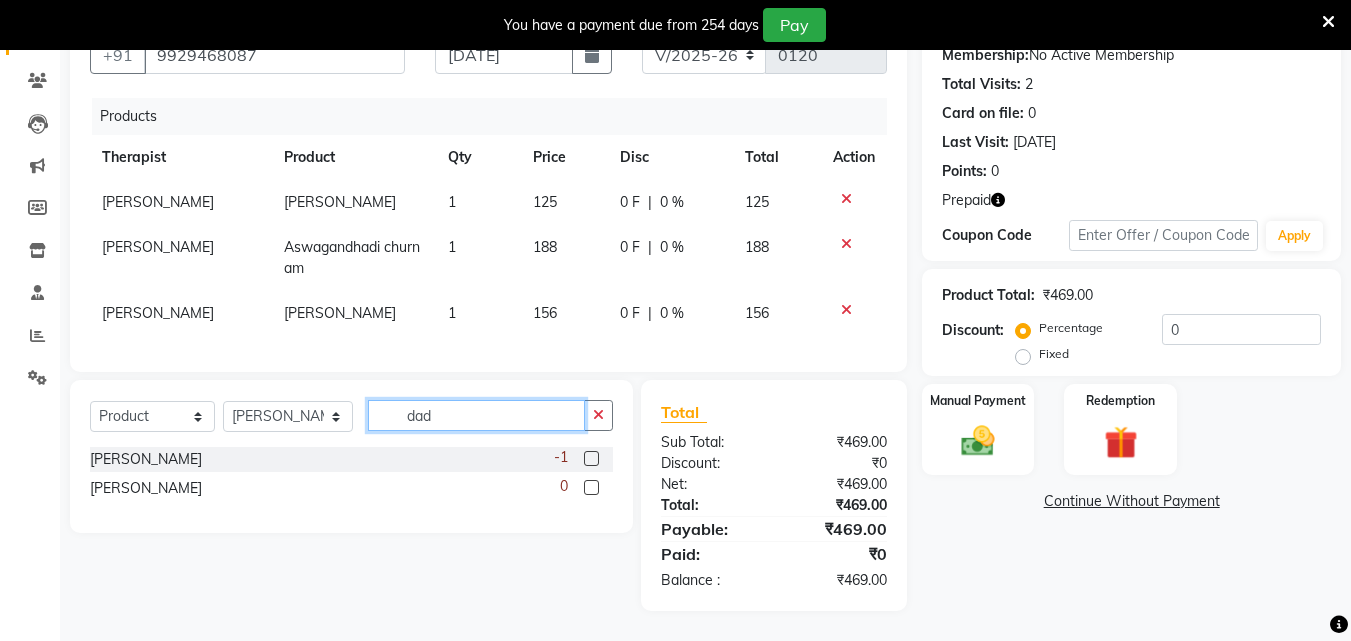 scroll, scrollTop: 236, scrollLeft: 0, axis: vertical 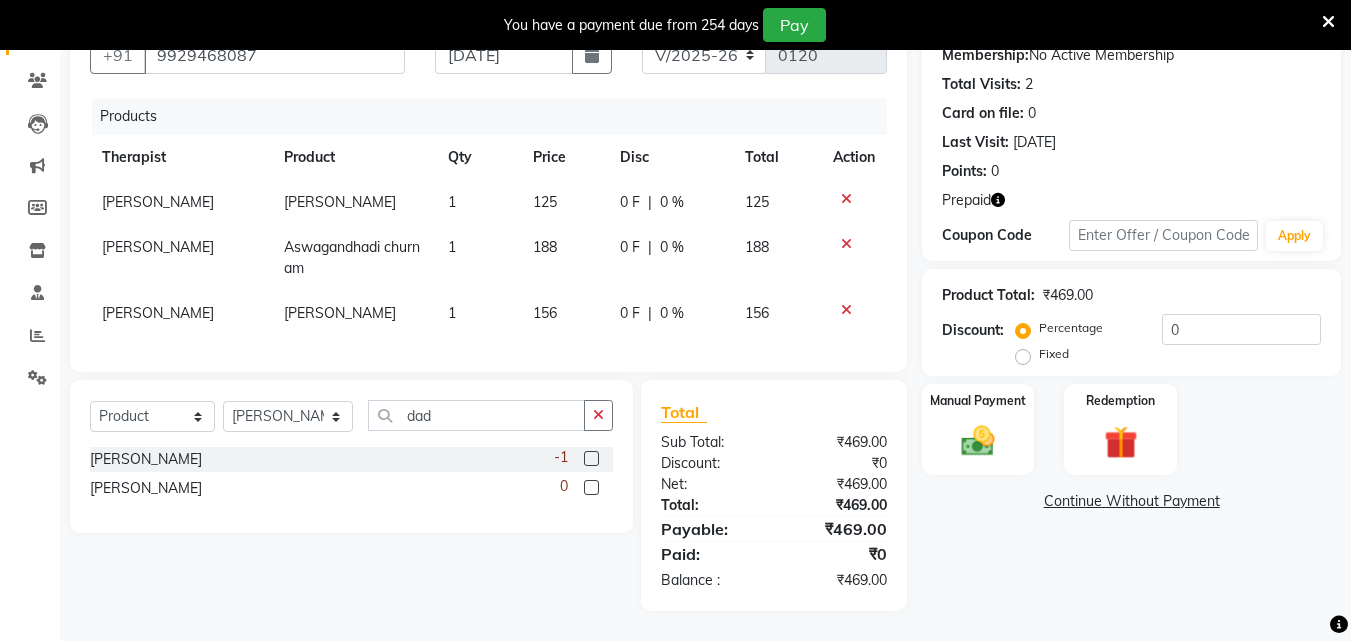 click 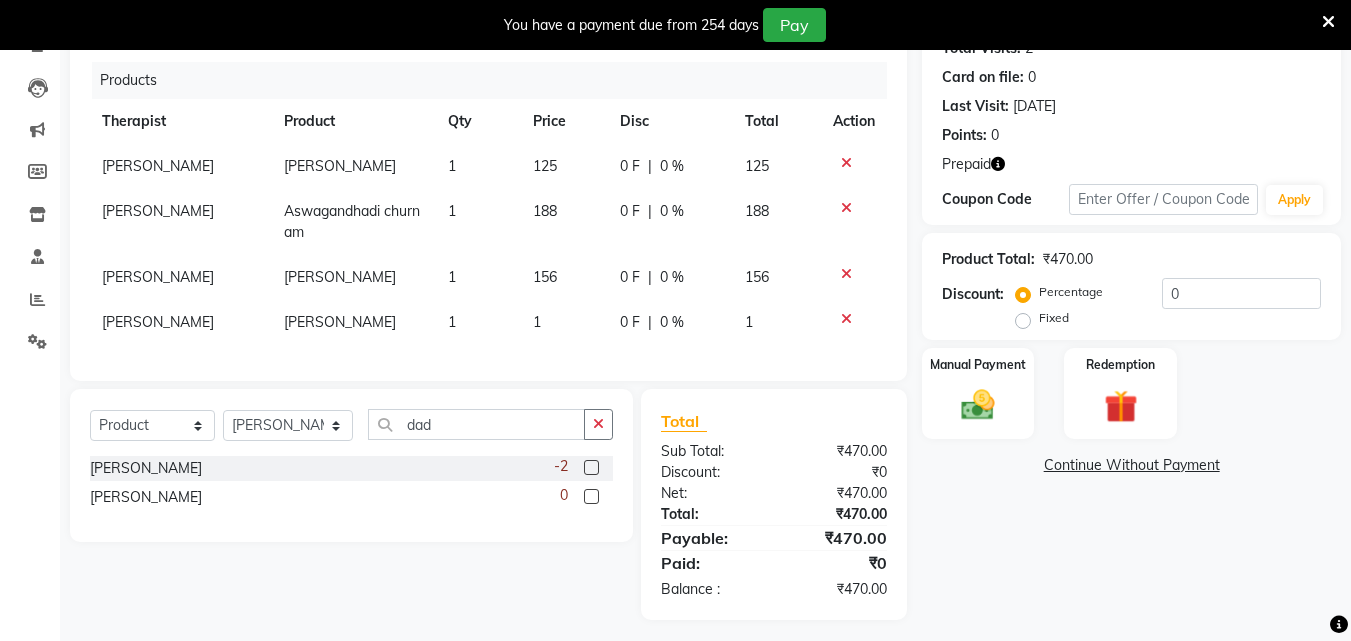 click on "1" 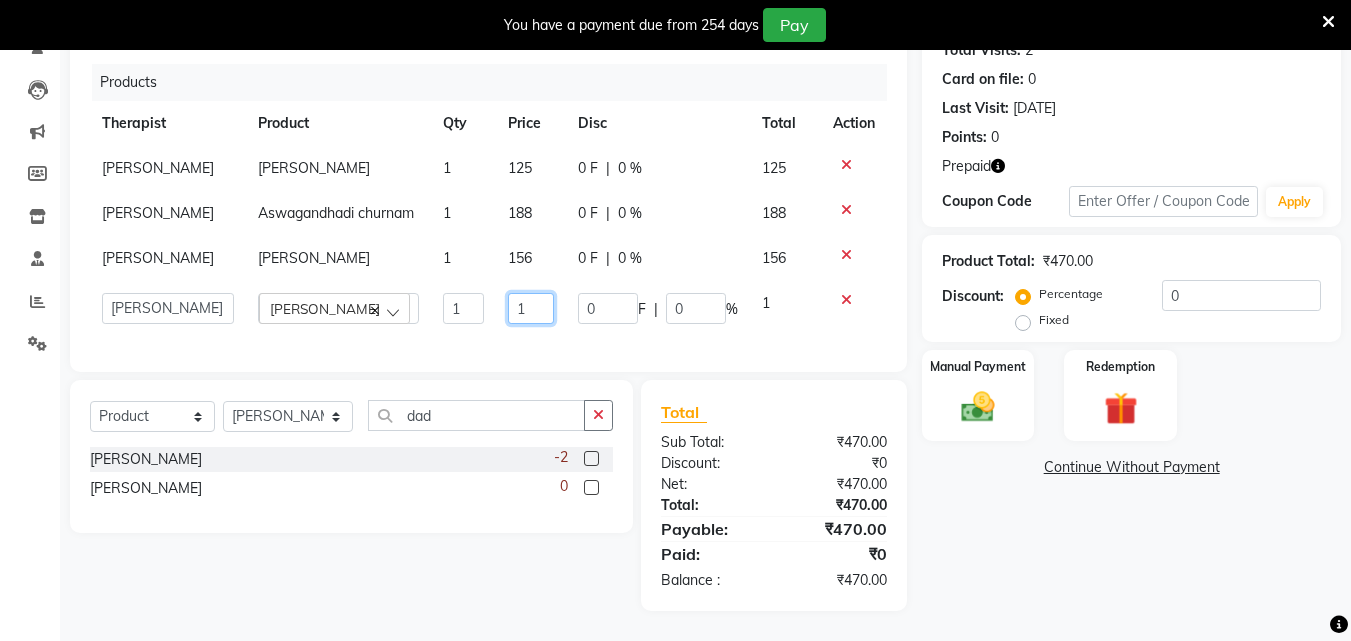 click on "1" 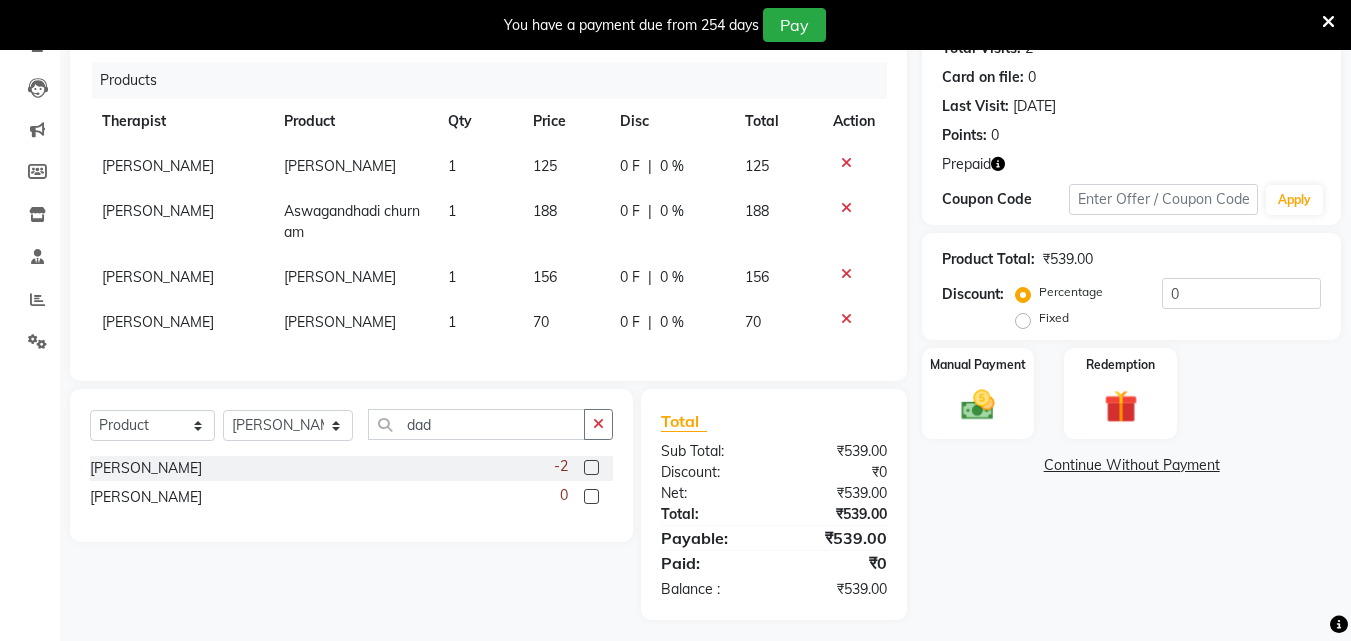 click on "Name: [PERSON_NAME]  Membership:  No Active Membership  Total Visits:  2 Card on file:  0 Last Visit:   [DATE] Points:   0  Prepaid Coupon Code Apply Product Total:  ₹539.00  Discount:  Percentage   Fixed  0 Manual Payment Redemption  Continue Without Payment" 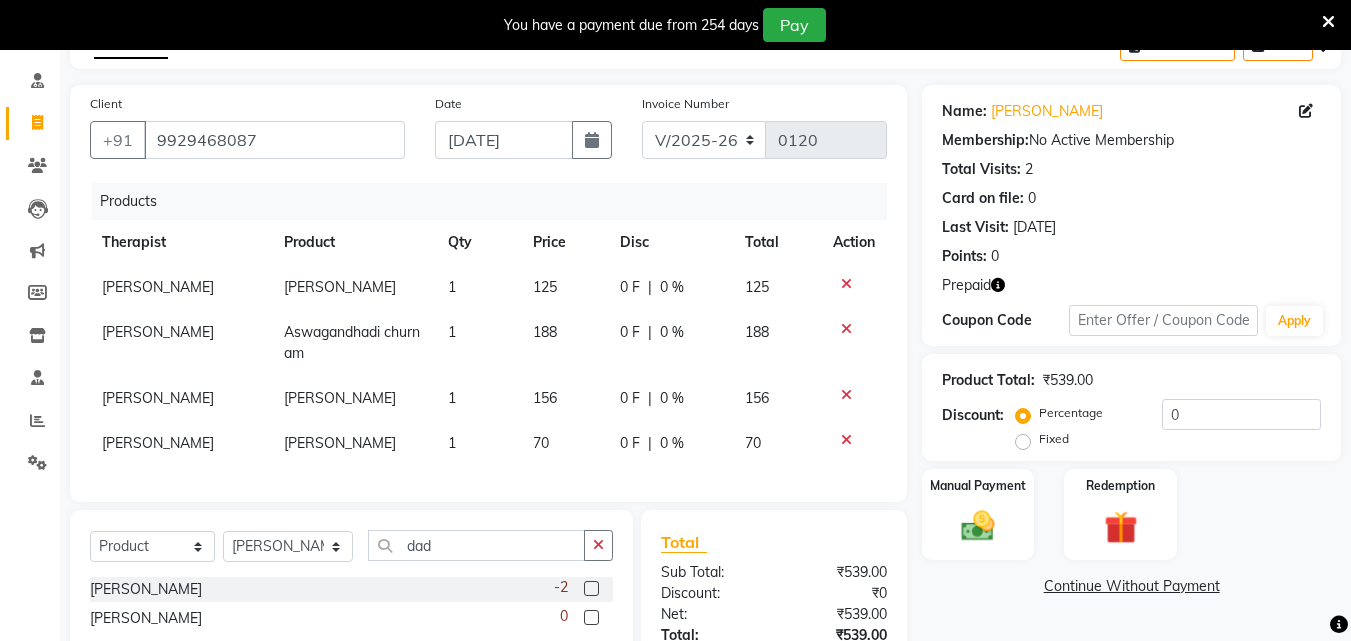 scroll, scrollTop: 102, scrollLeft: 0, axis: vertical 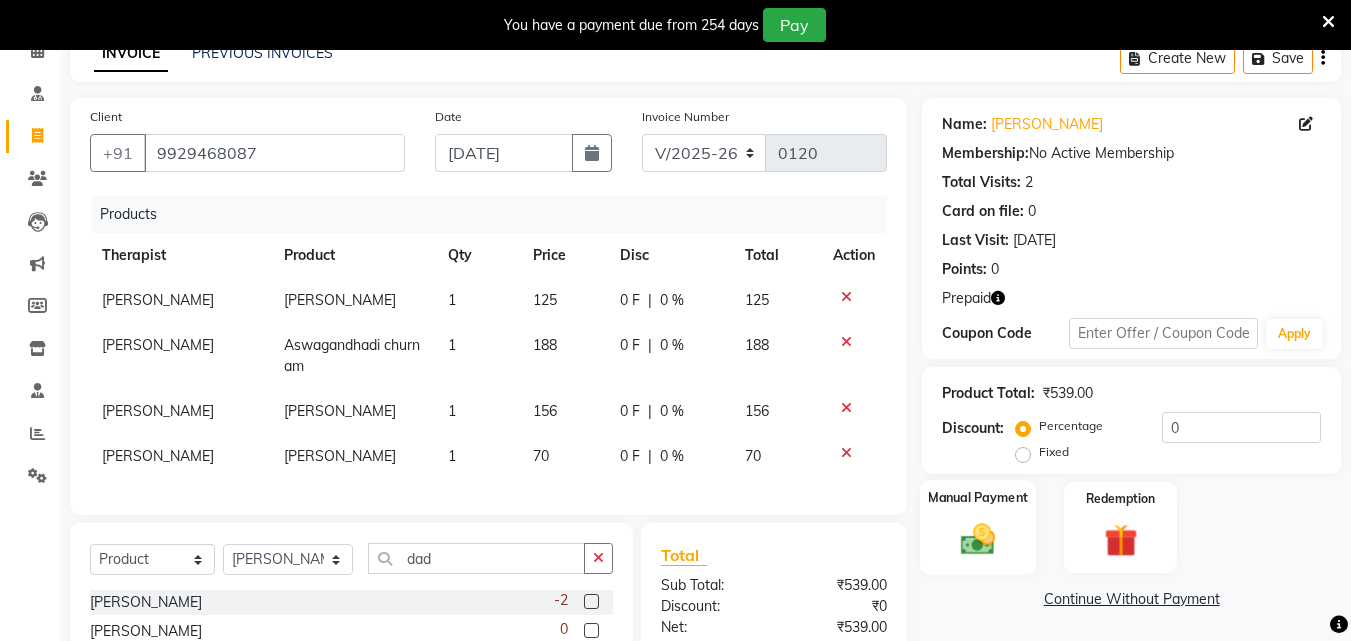 click 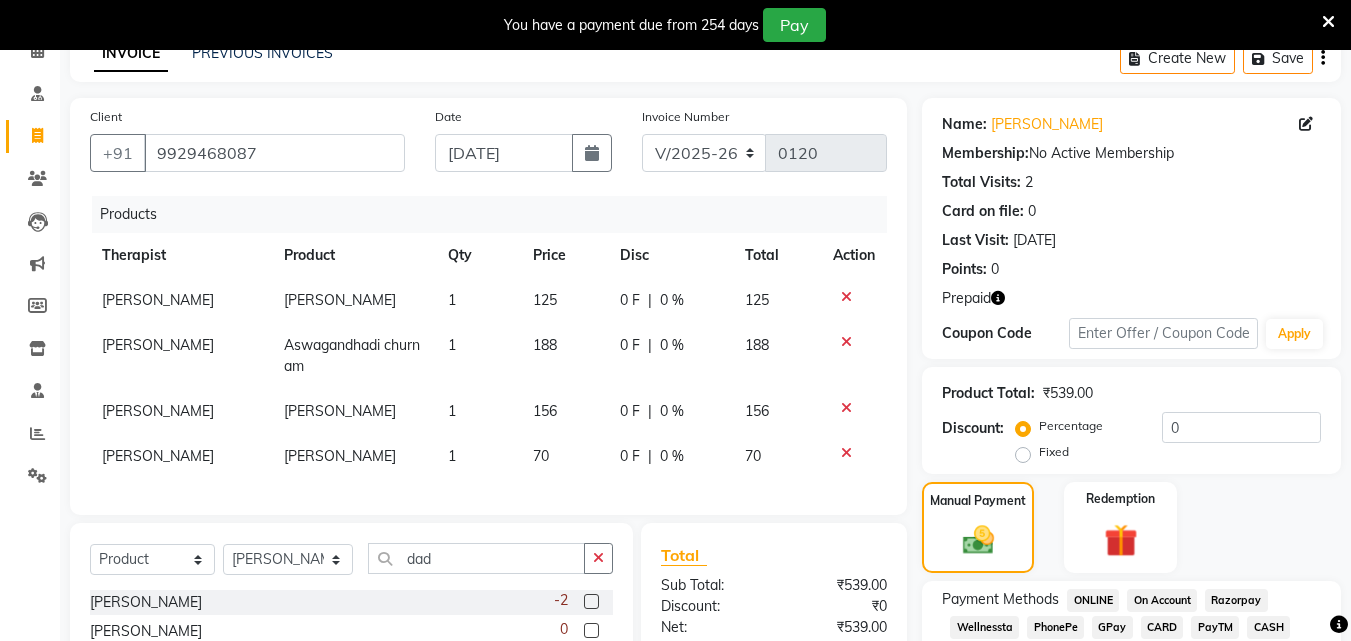 click on "GPay" 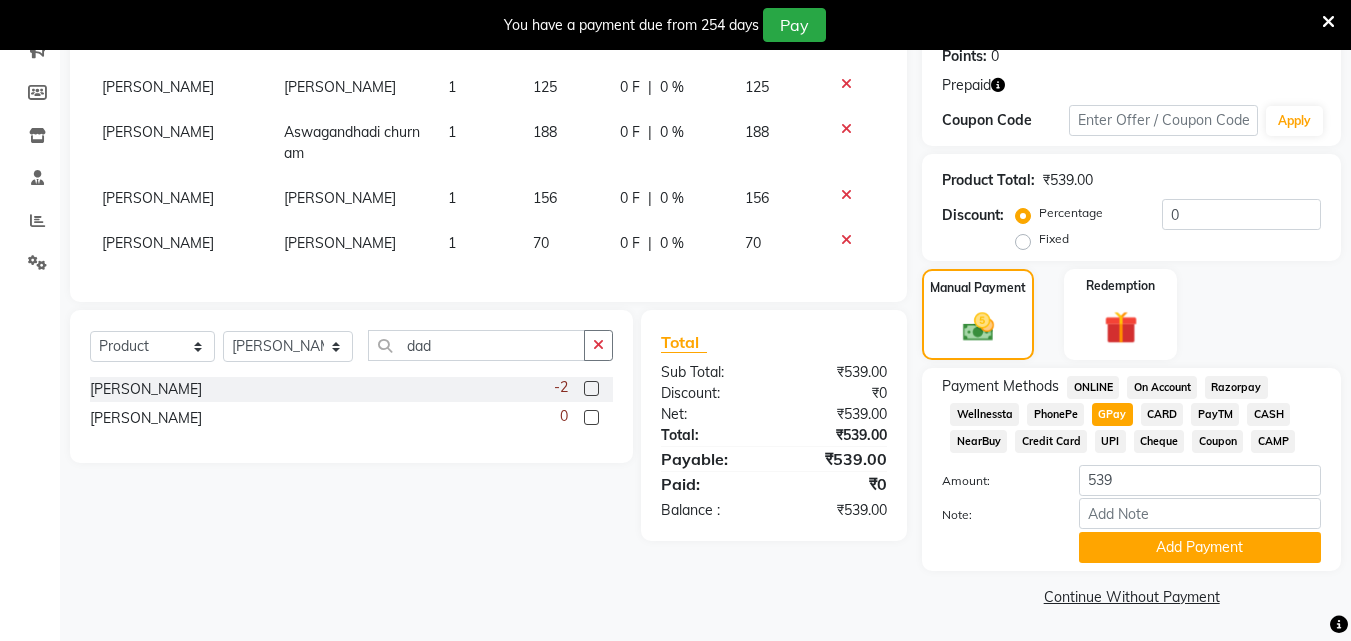 scroll, scrollTop: 316, scrollLeft: 0, axis: vertical 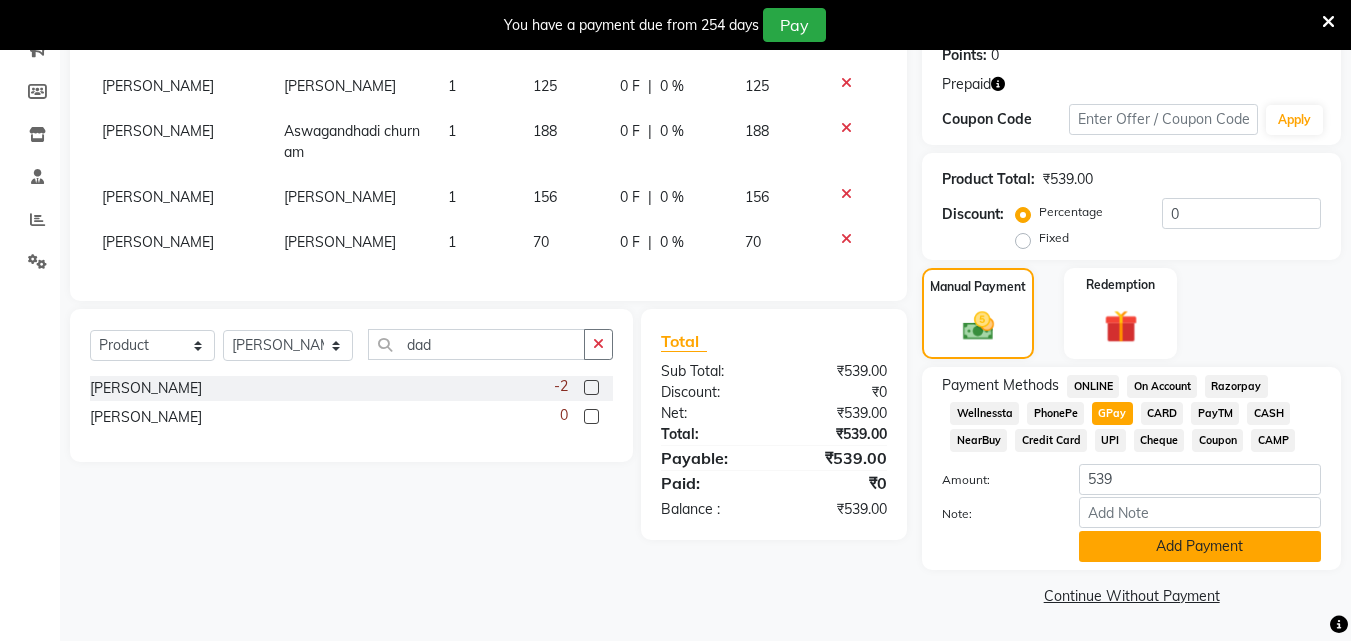 click on "Add Payment" 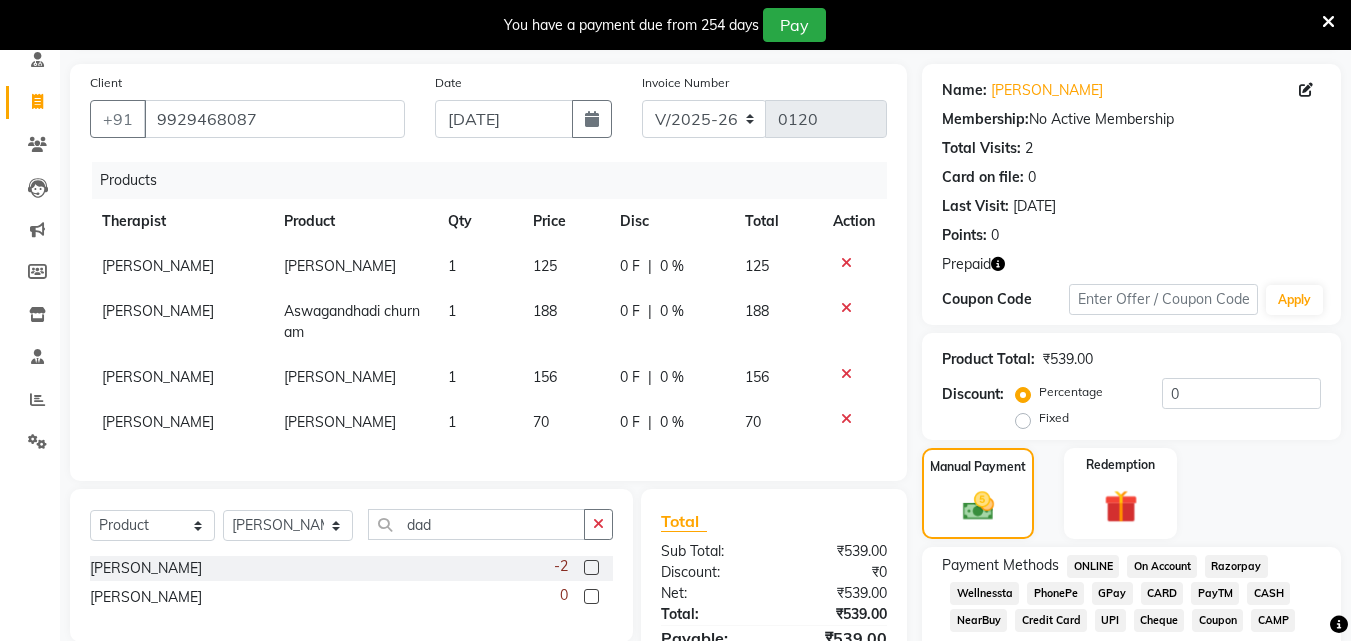 scroll, scrollTop: 0, scrollLeft: 0, axis: both 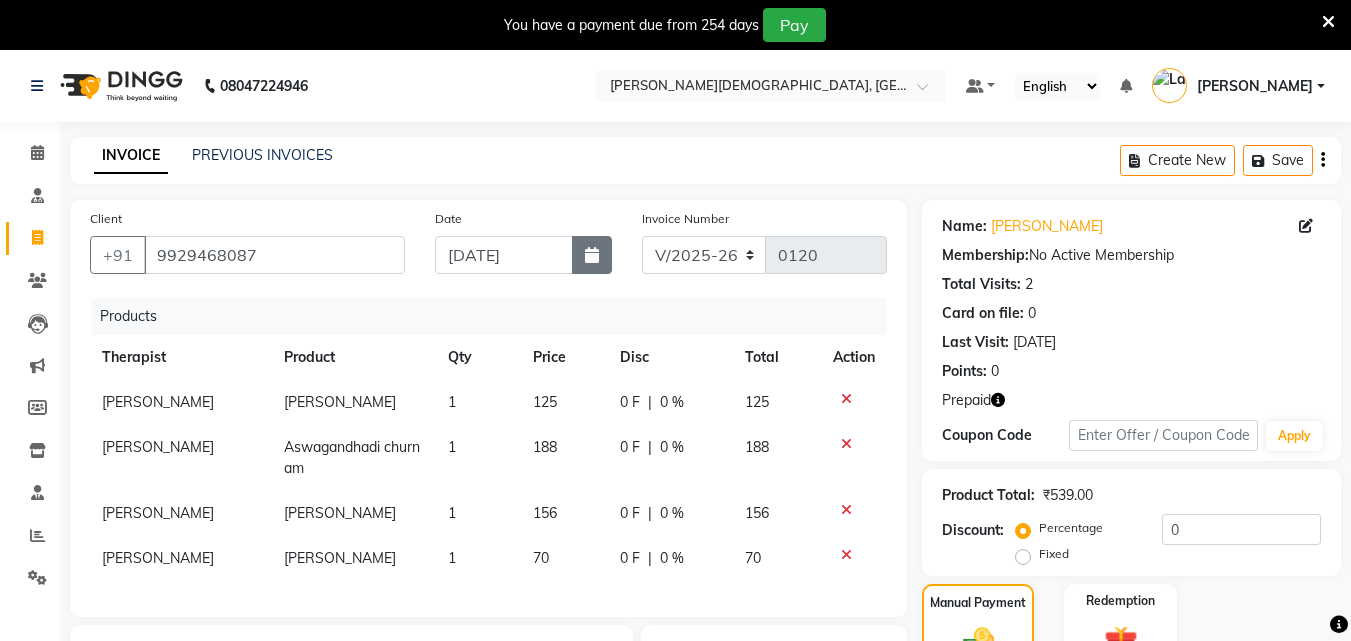 click 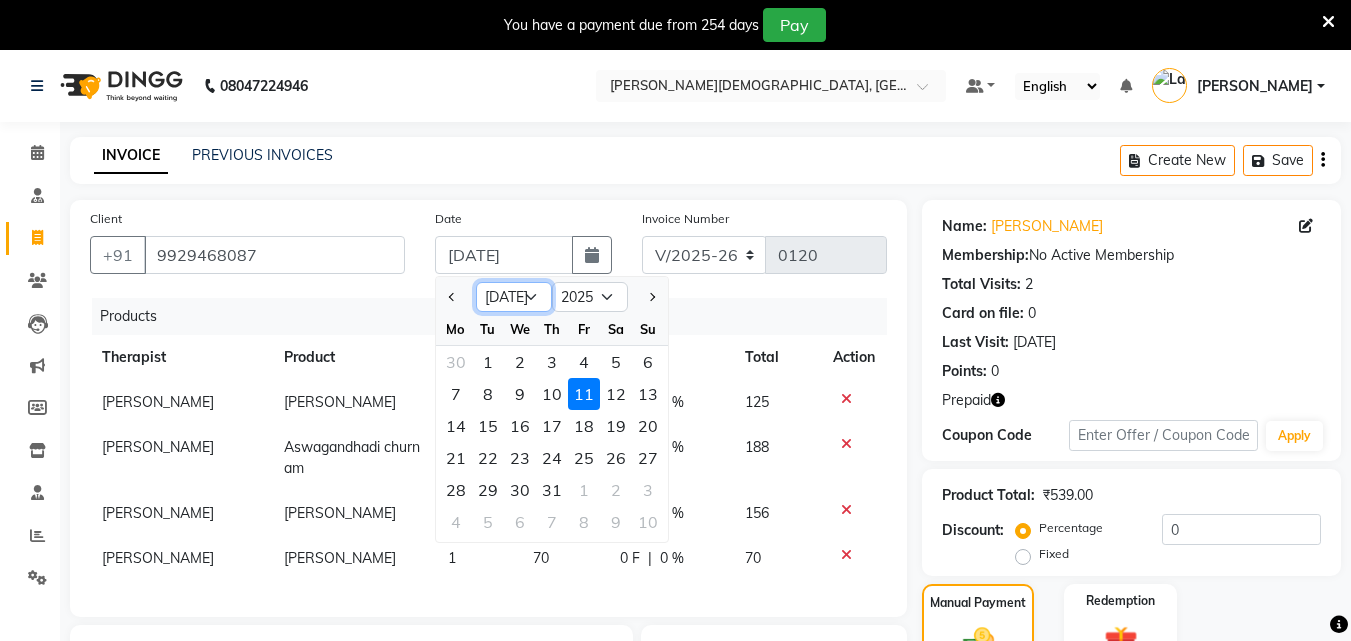 click on "Jan Feb Mar Apr May Jun [DATE] Aug Sep Oct Nov Dec" 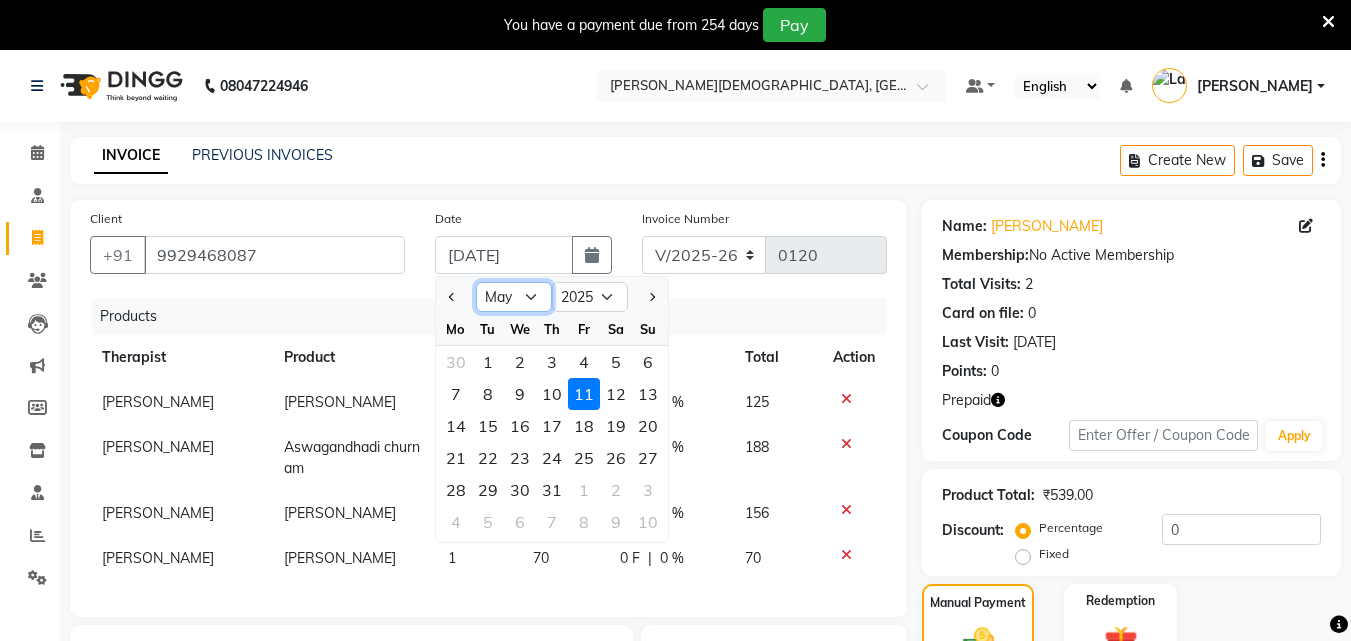 click on "Jan Feb Mar Apr May Jun [DATE] Aug Sep Oct Nov Dec" 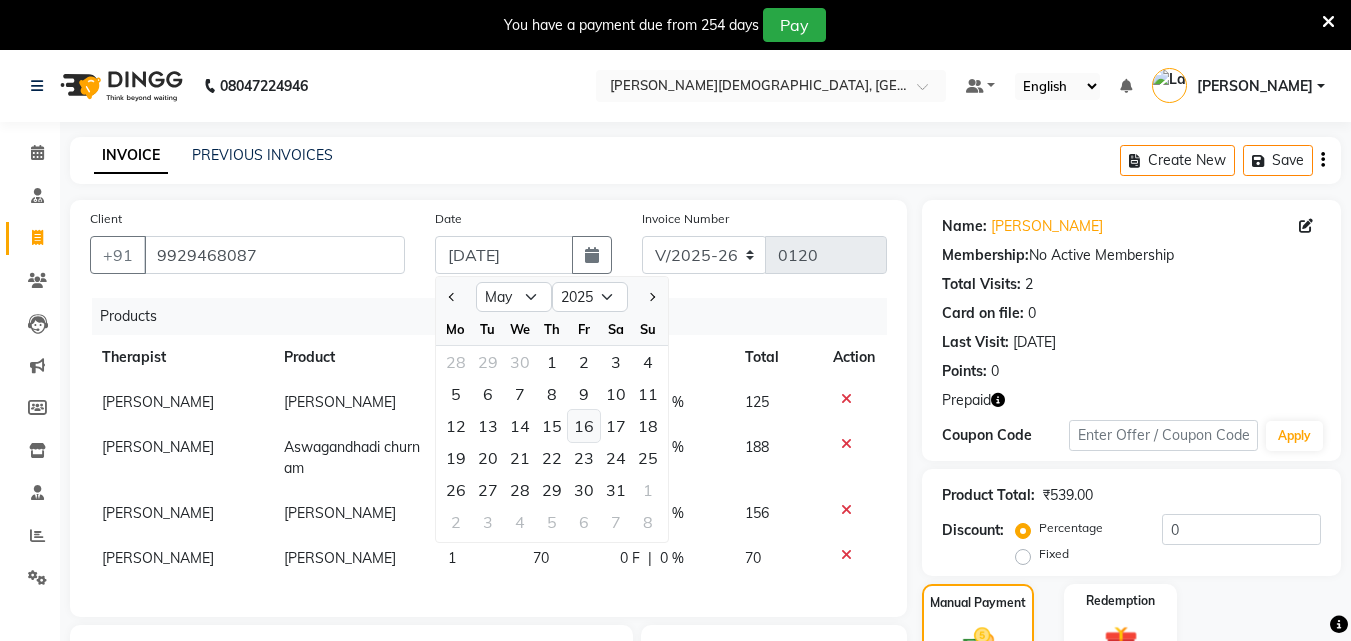 click on "16" 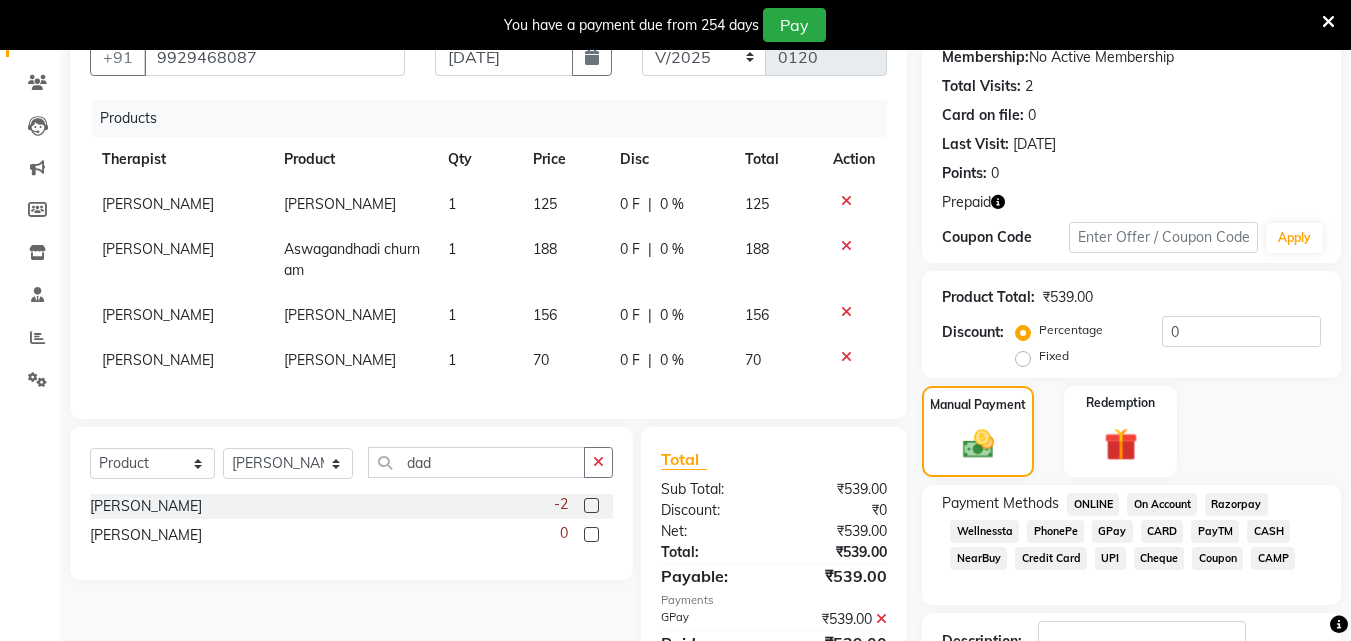 scroll, scrollTop: 346, scrollLeft: 0, axis: vertical 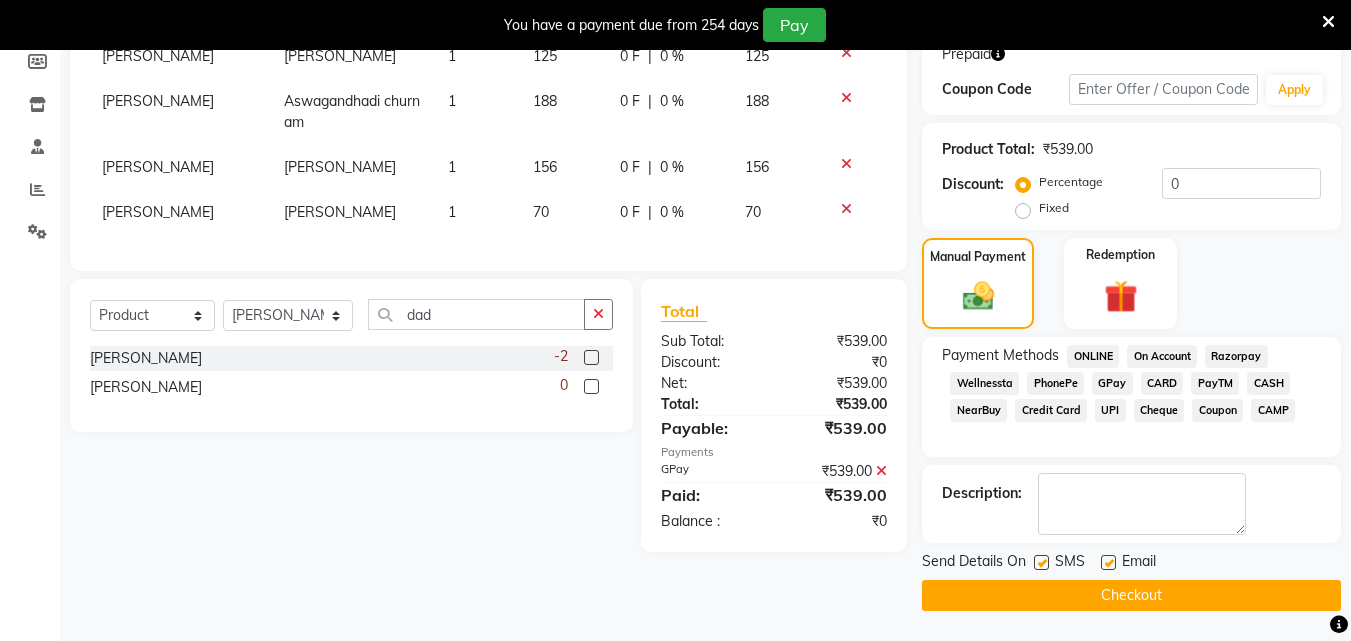 click 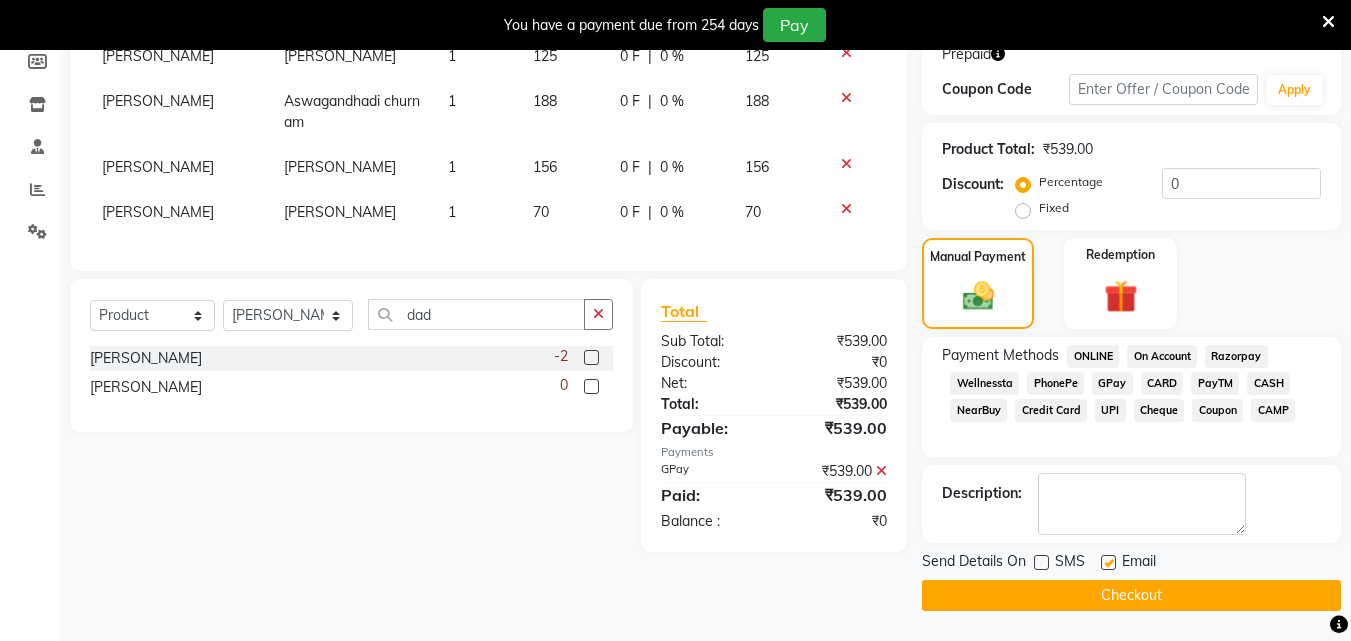 click 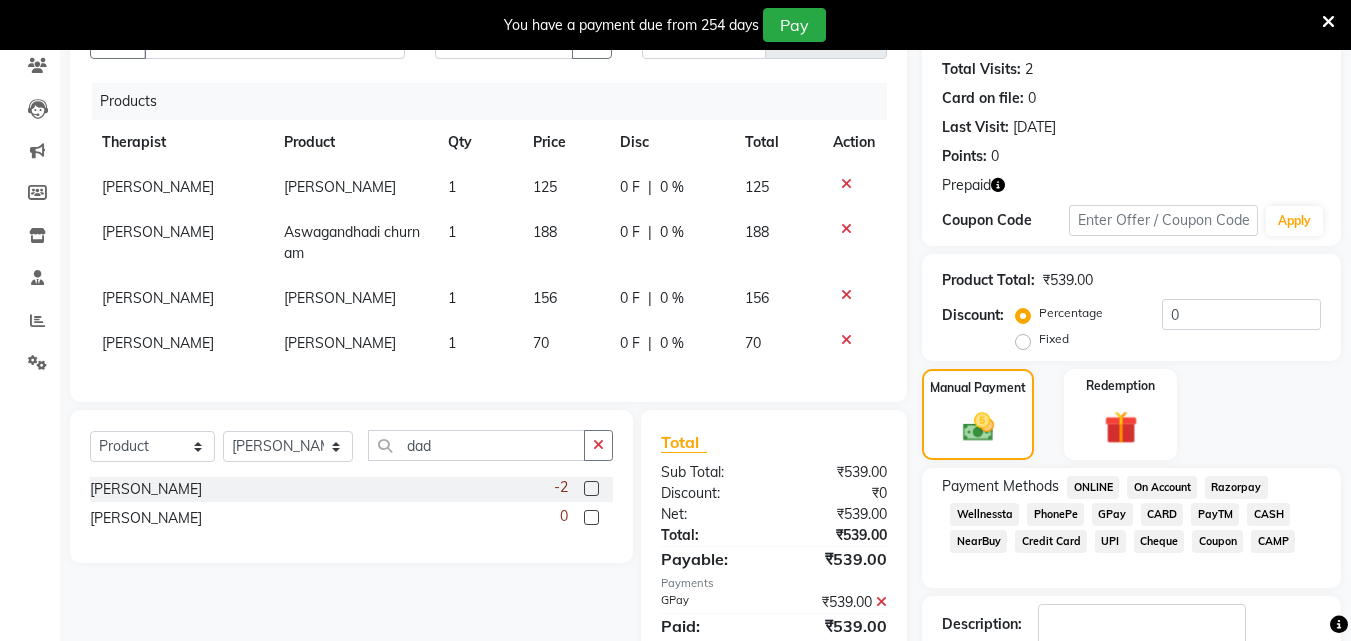scroll, scrollTop: 346, scrollLeft: 0, axis: vertical 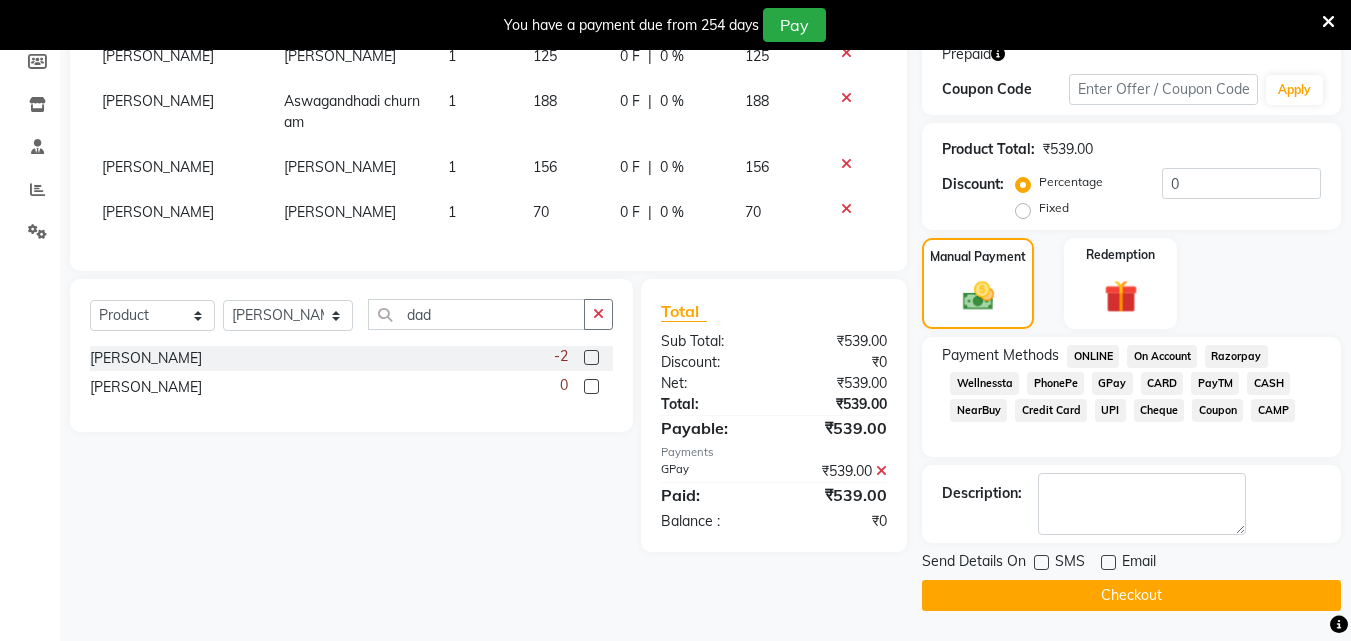 click on "Checkout" 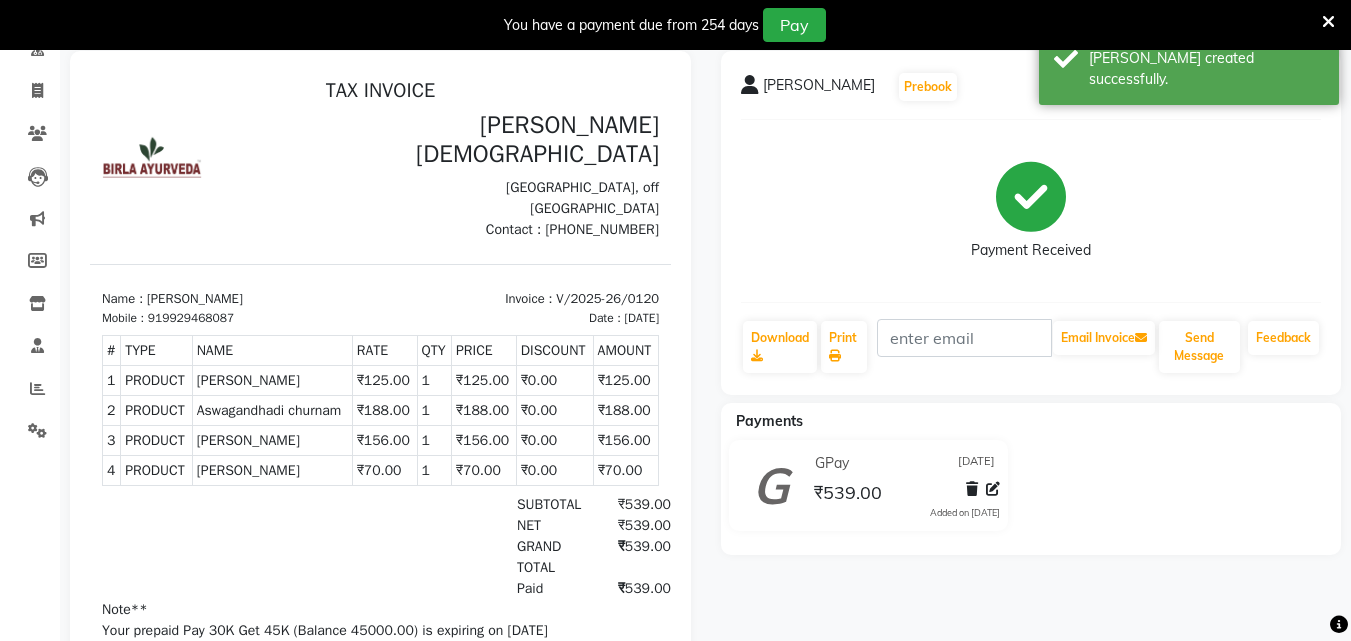 scroll, scrollTop: 0, scrollLeft: 0, axis: both 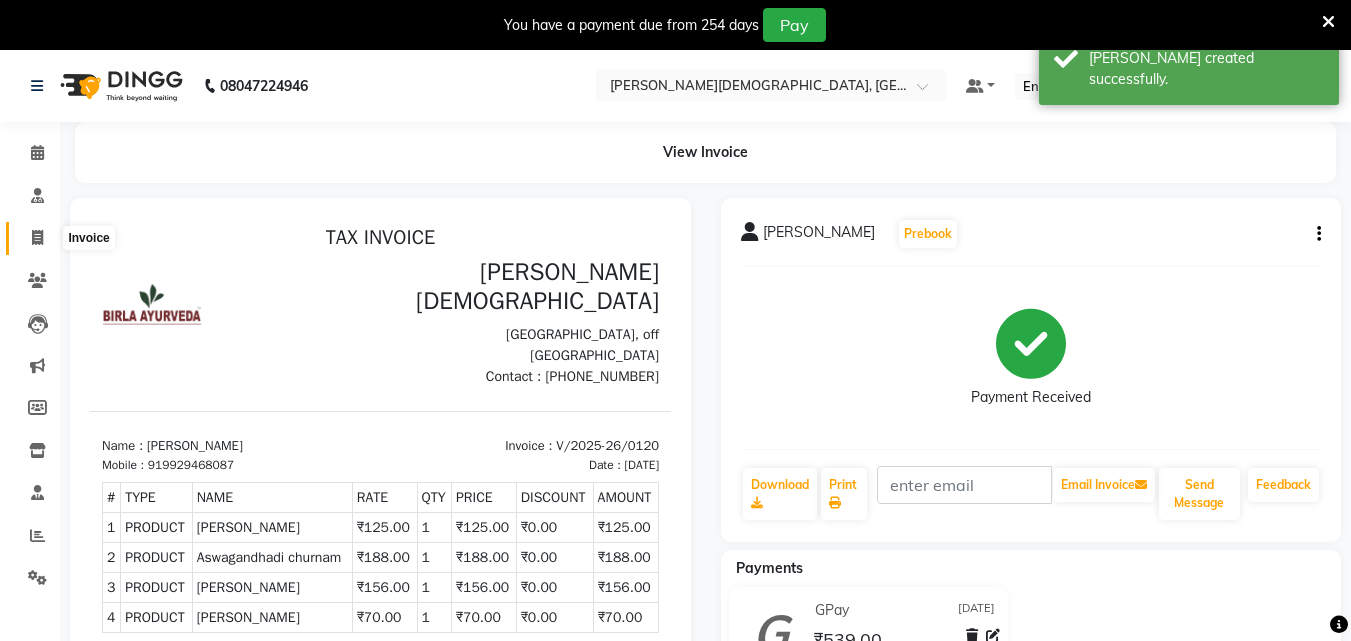 click 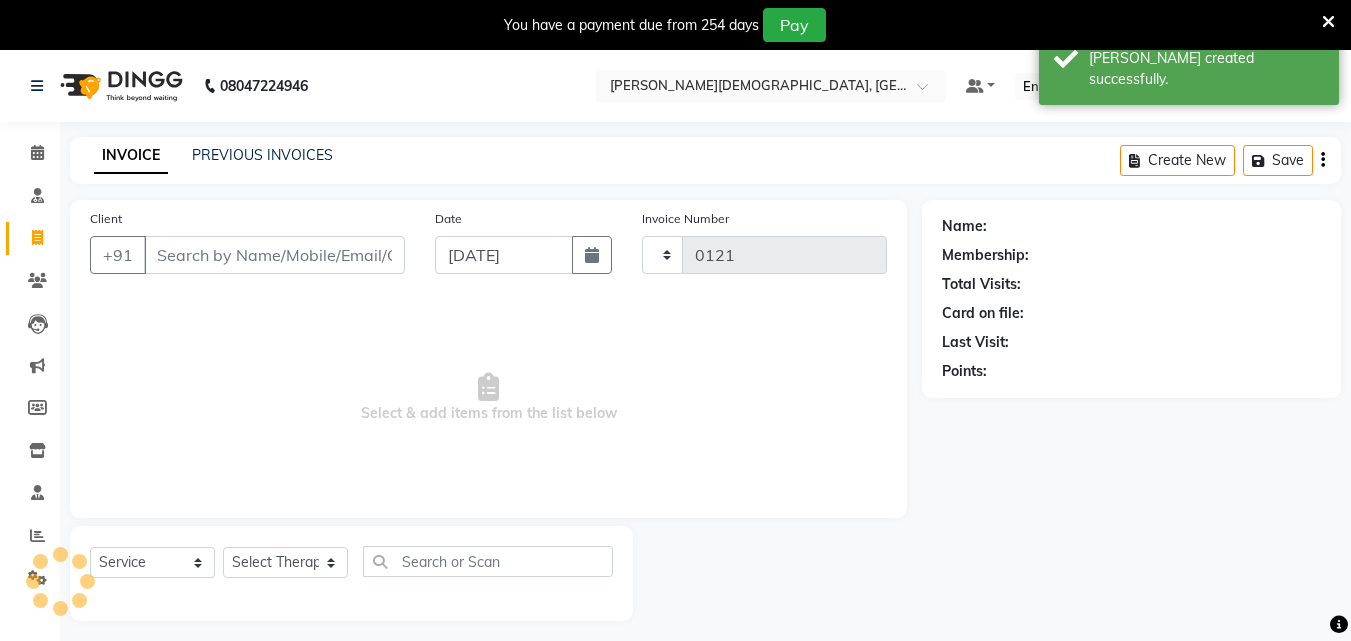 scroll, scrollTop: 50, scrollLeft: 0, axis: vertical 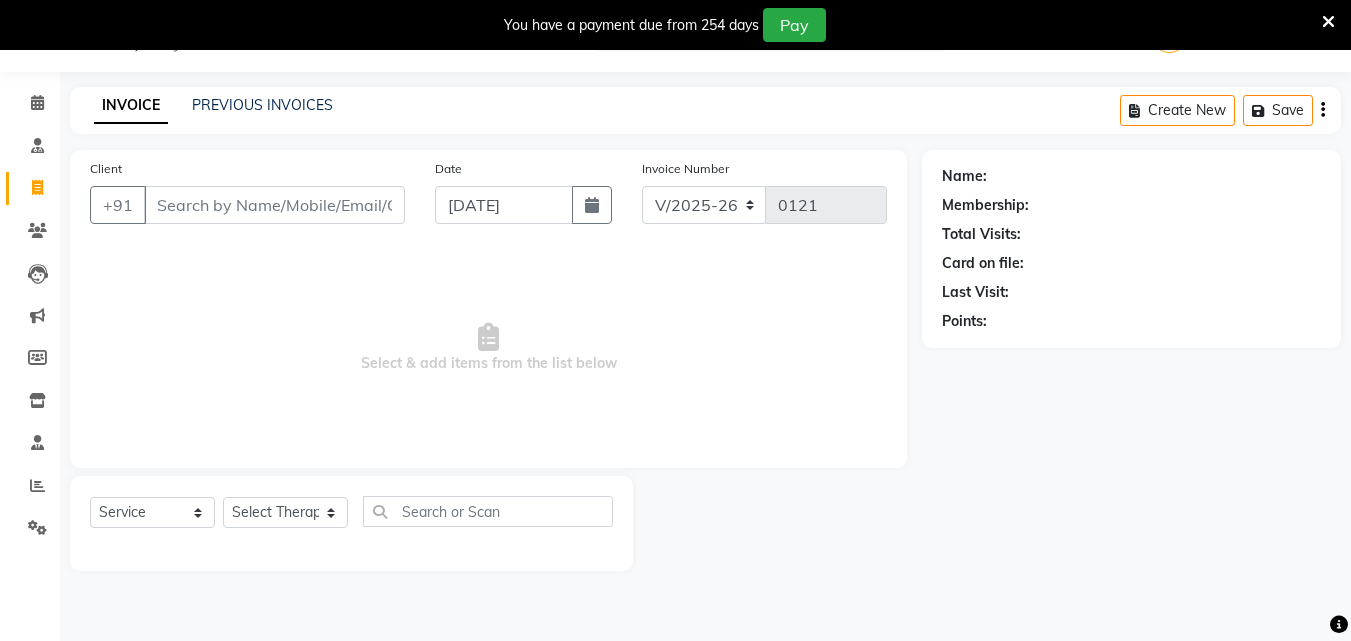 click on "Client" at bounding box center [274, 205] 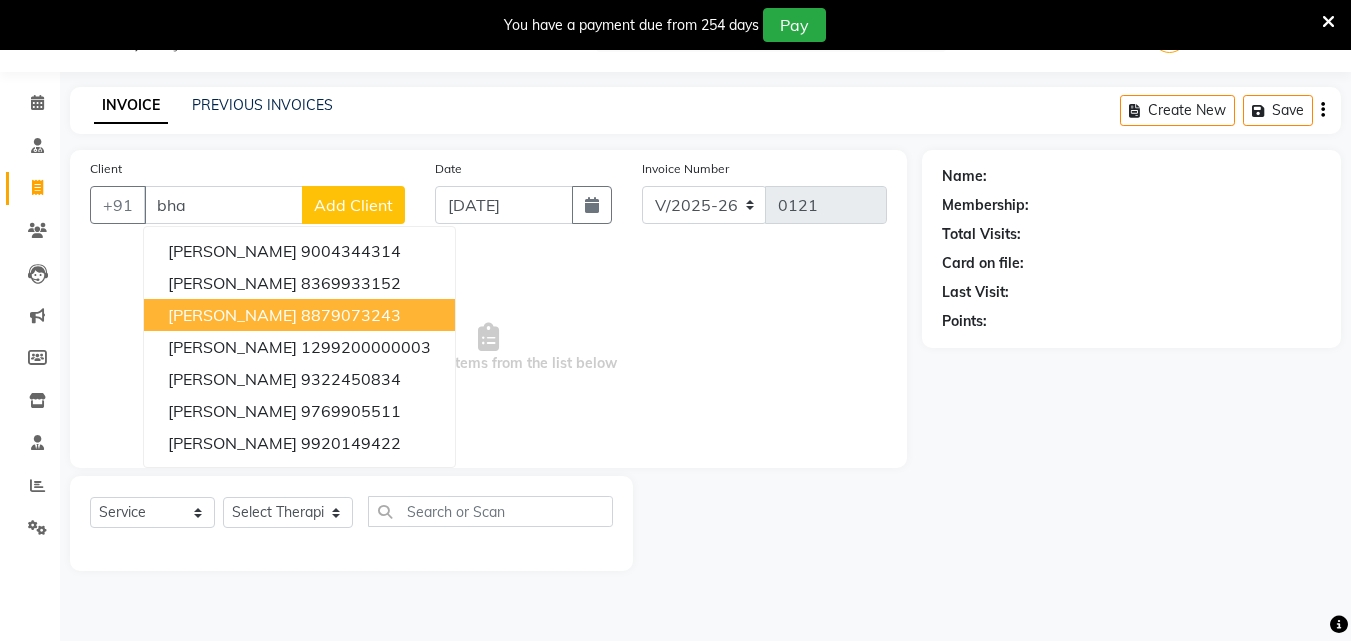 click on "[PERSON_NAME]" at bounding box center (232, 315) 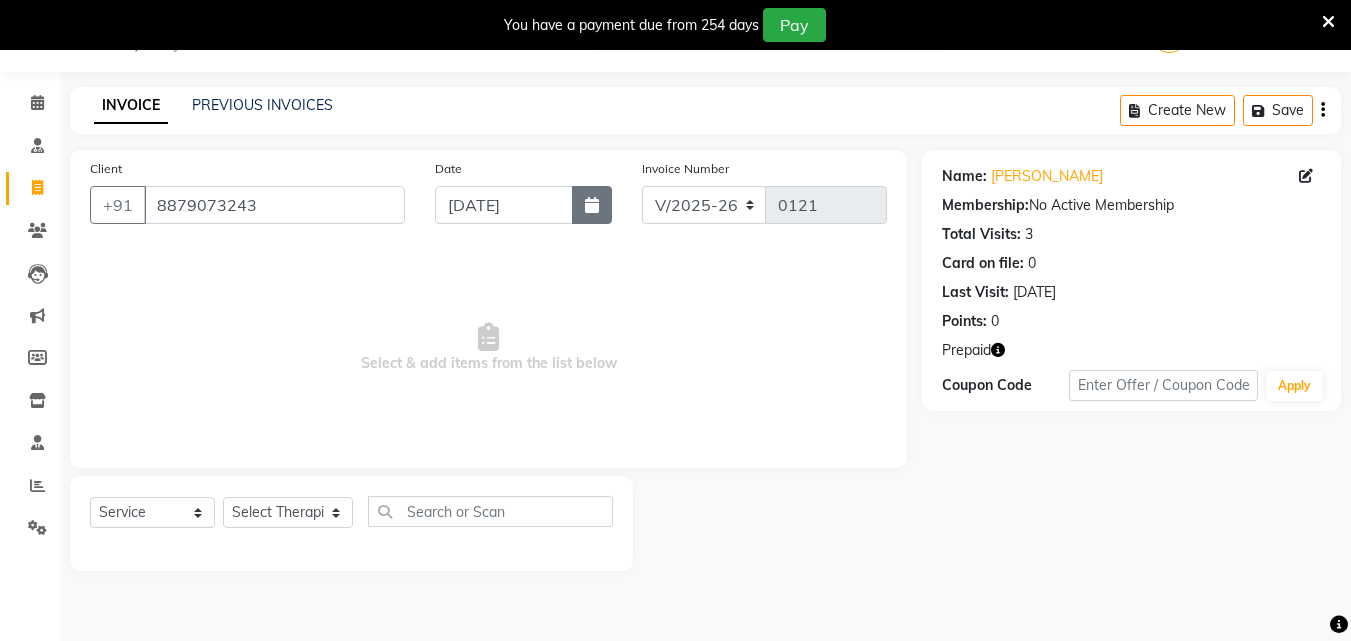 click 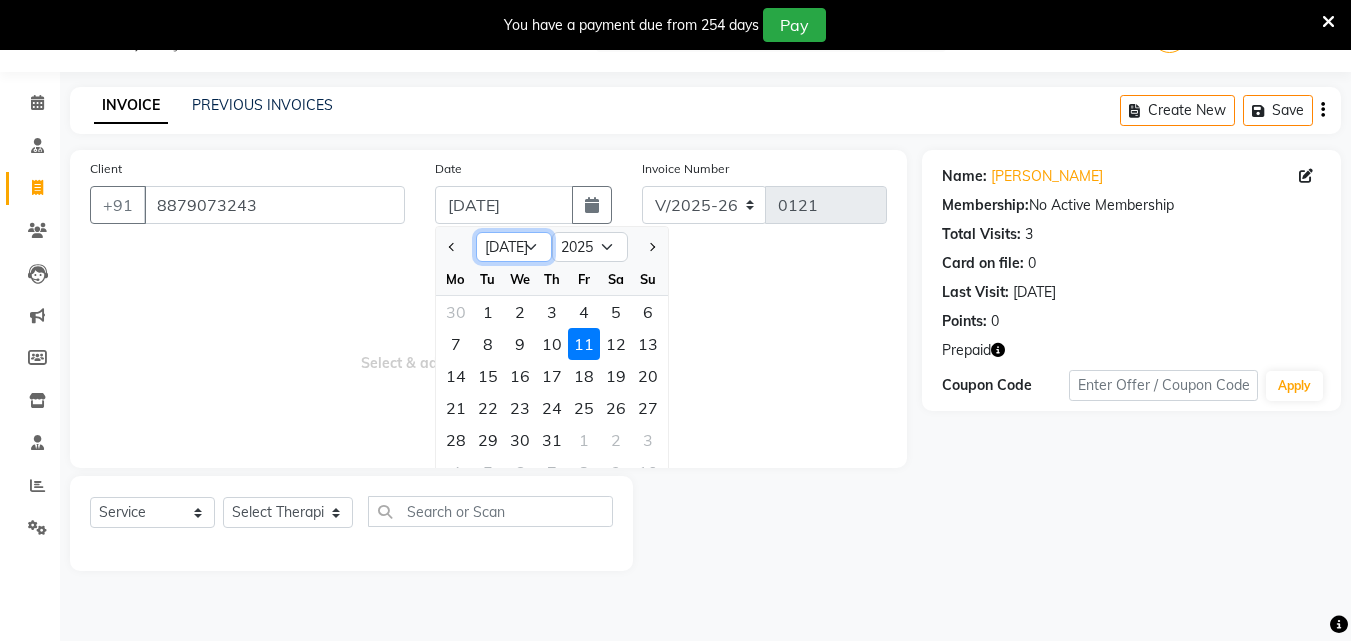 drag, startPoint x: 530, startPoint y: 246, endPoint x: 529, endPoint y: 260, distance: 14.035668 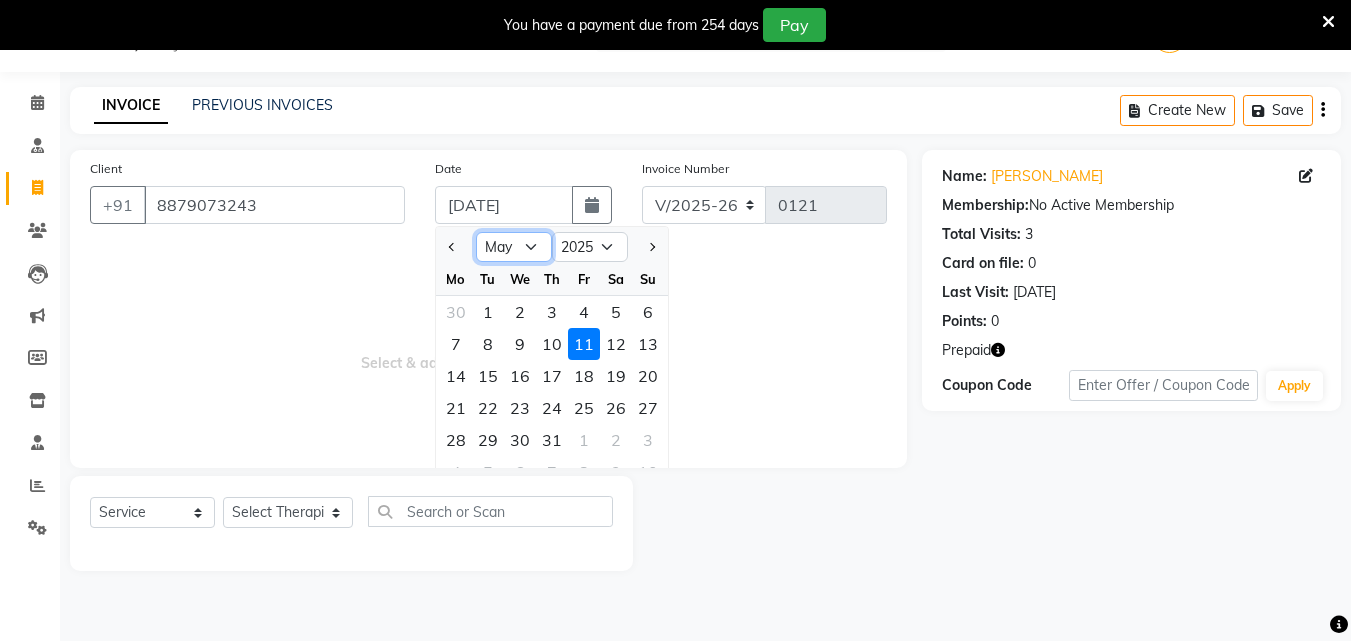 click on "Jan Feb Mar Apr May Jun [DATE] Aug Sep Oct Nov Dec" 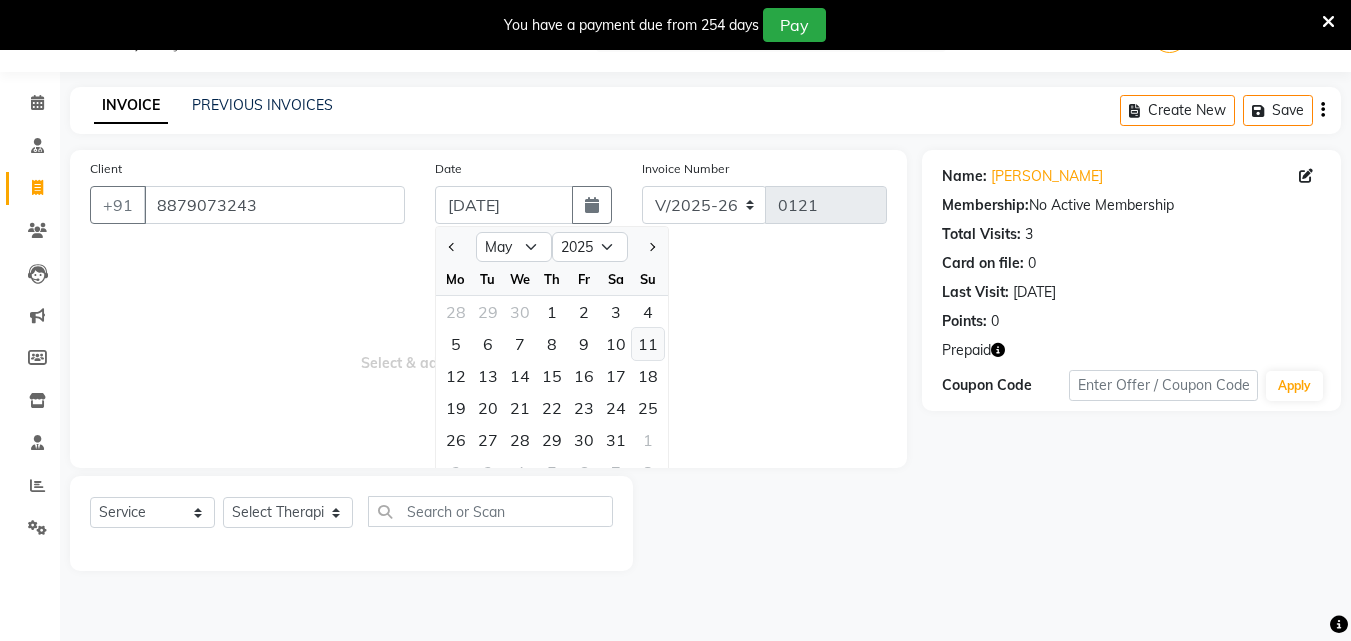 click on "11" 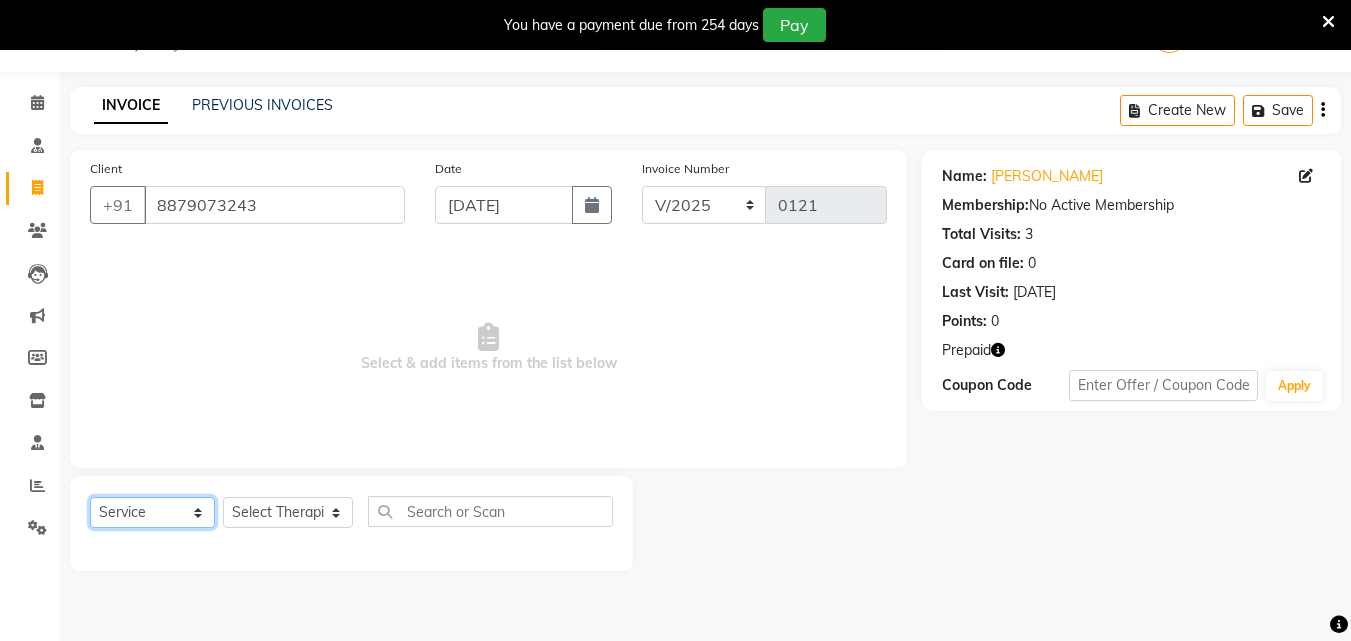 click on "Select  Service  Product  Membership  Package Voucher Prepaid Gift Card" 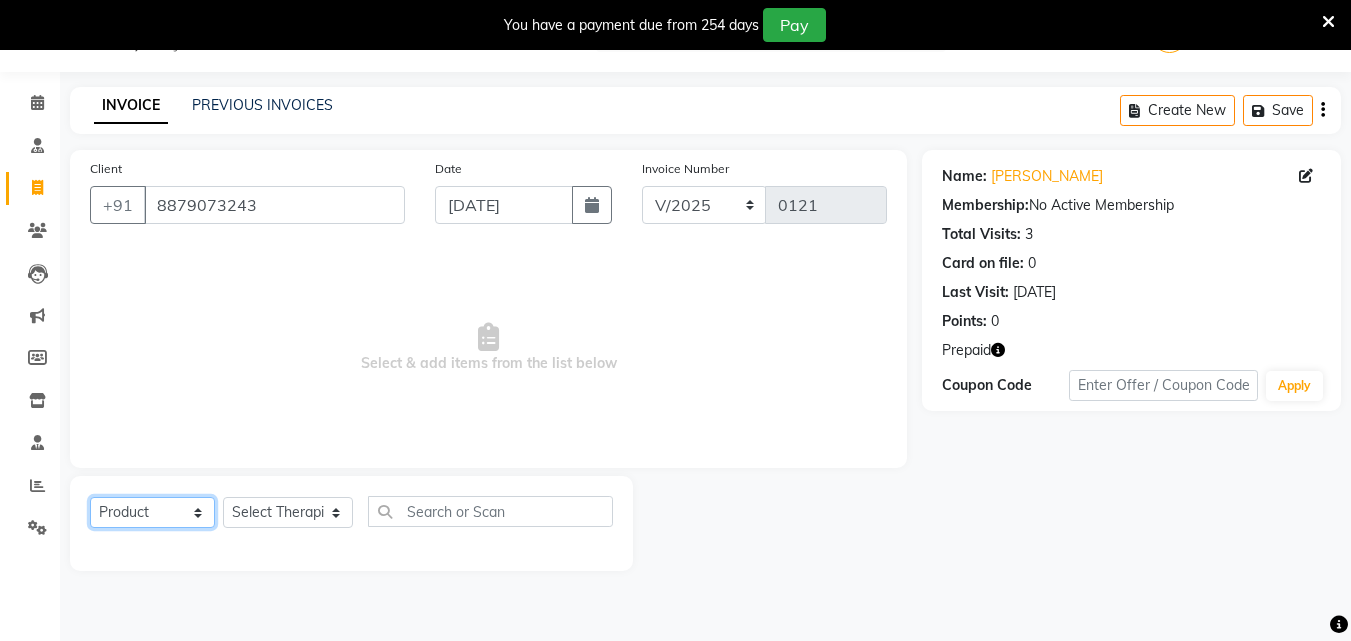 click on "Select  Service  Product  Membership  Package Voucher Prepaid Gift Card" 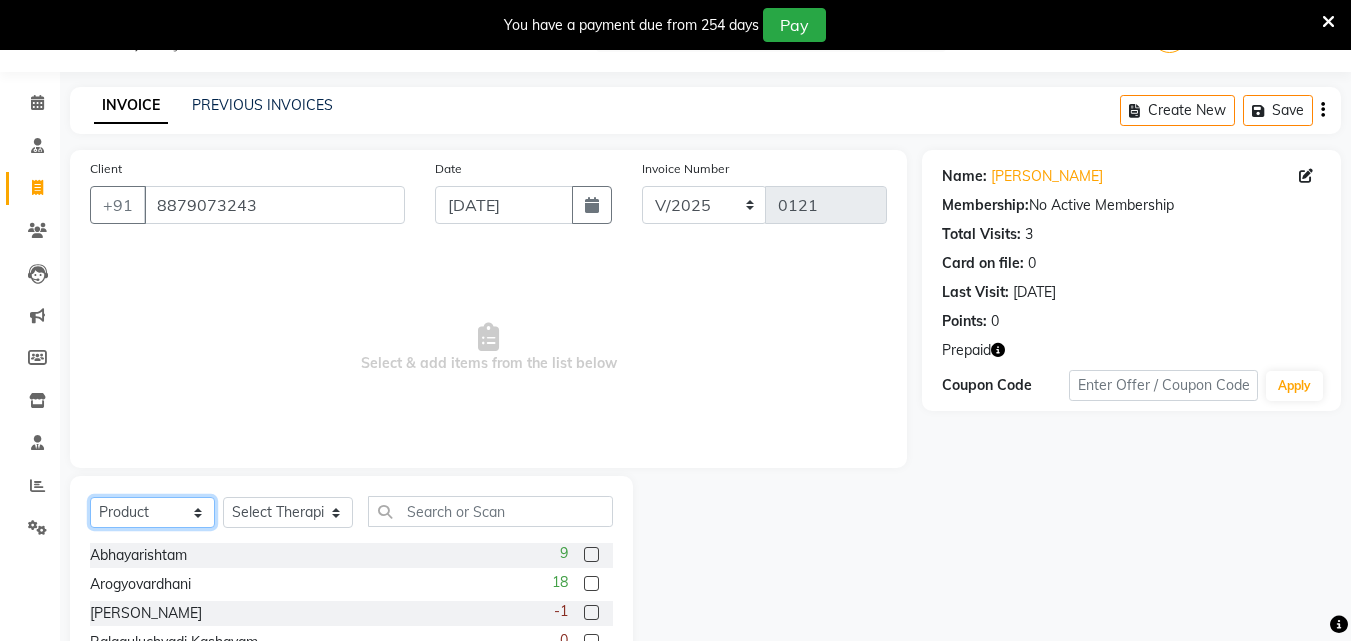 scroll, scrollTop: 210, scrollLeft: 0, axis: vertical 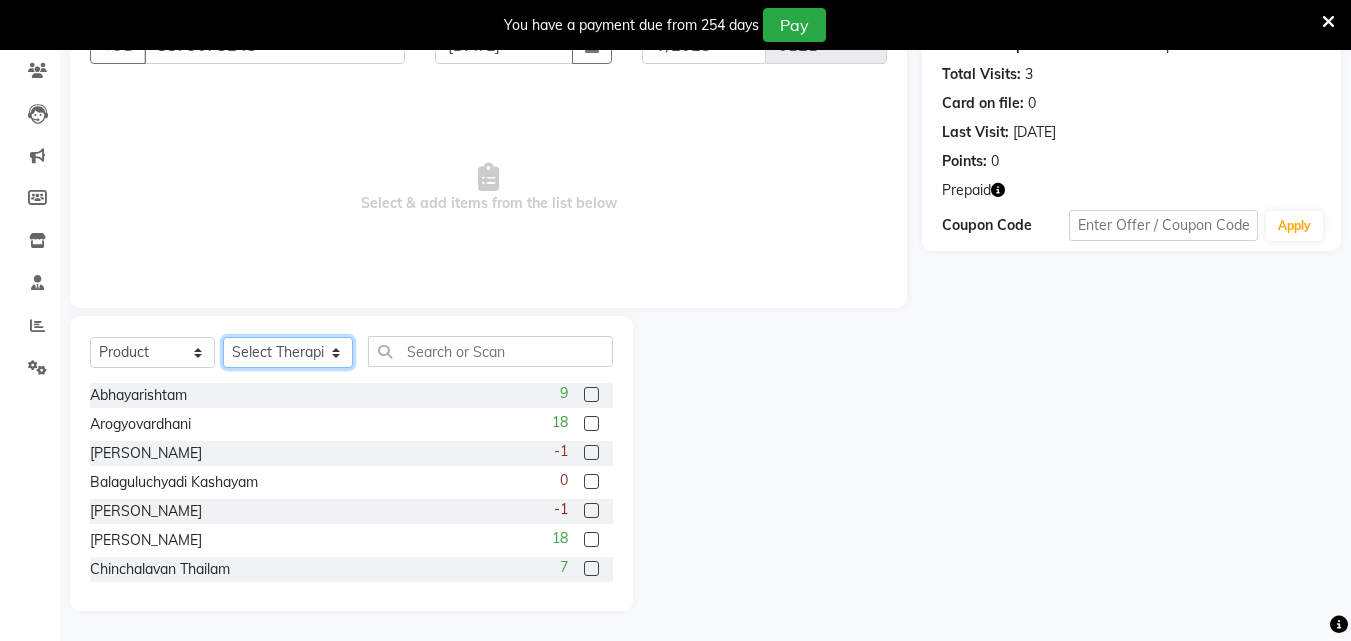 click on "Select Therapist [PERSON_NAME] [PERSON_NAME] [PERSON_NAME] [PERSON_NAME] [PERSON_NAME]  [PERSON_NAME] Bibina [PERSON_NAME] [PERSON_NAME] Dr. [PERSON_NAME] [PERSON_NAME] Dr. [PERSON_NAME] Dr mamta [PERSON_NAME] [PERSON_NAME] [PERSON_NAME] [PERSON_NAME] [PERSON_NAME] [PERSON_NAME] Leenamol Pooja [PERSON_NAME] Mishra [PERSON_NAME] [PERSON_NAME] [PERSON_NAME] G [PERSON_NAME] [PERSON_NAME] K M [PERSON_NAME] K [PERSON_NAME] [PERSON_NAME] Suddheesh K K [PERSON_NAME] [PERSON_NAME]  Swati [PERSON_NAME] [PERSON_NAME] [PERSON_NAME]" 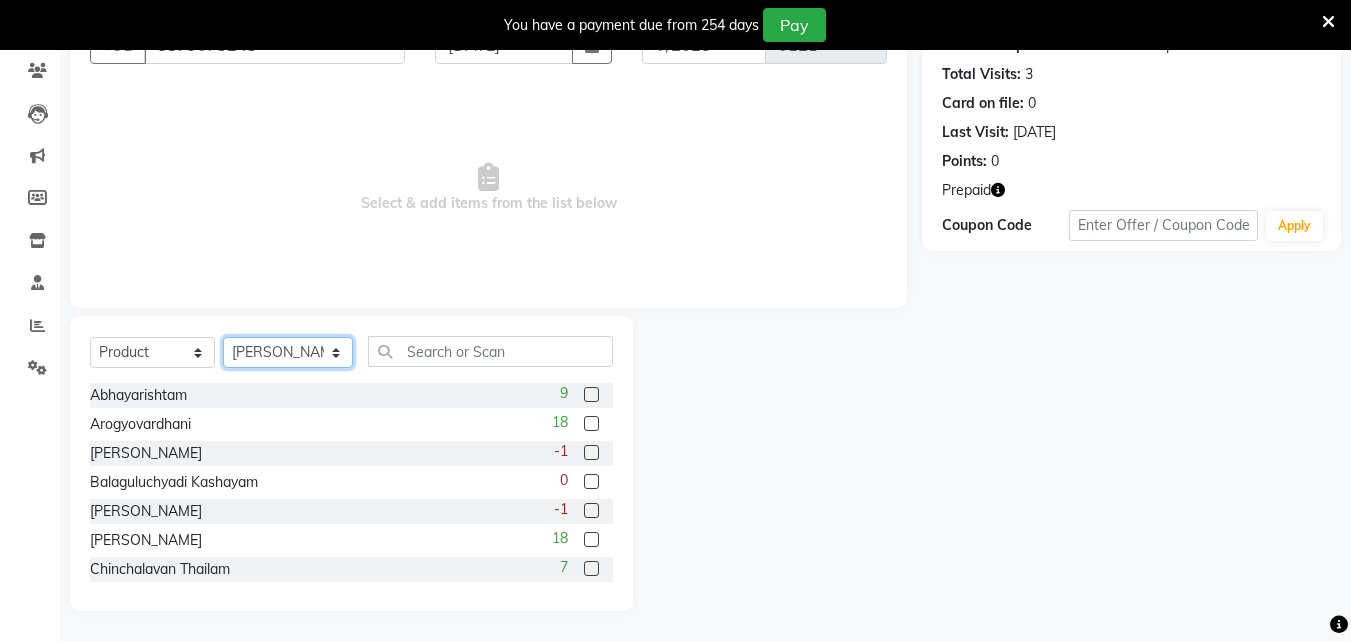 click on "Select Therapist [PERSON_NAME] [PERSON_NAME] [PERSON_NAME] [PERSON_NAME] [PERSON_NAME]  [PERSON_NAME] Bibina [PERSON_NAME] [PERSON_NAME] Dr. [PERSON_NAME] [PERSON_NAME] Dr. [PERSON_NAME] Dr mamta [PERSON_NAME] [PERSON_NAME] [PERSON_NAME] [PERSON_NAME] [PERSON_NAME] [PERSON_NAME] Leenamol Pooja [PERSON_NAME] Mishra [PERSON_NAME] [PERSON_NAME] [PERSON_NAME] G [PERSON_NAME] [PERSON_NAME] K M [PERSON_NAME] K [PERSON_NAME] [PERSON_NAME] Suddheesh K K [PERSON_NAME] [PERSON_NAME]  Swati [PERSON_NAME] [PERSON_NAME] [PERSON_NAME]" 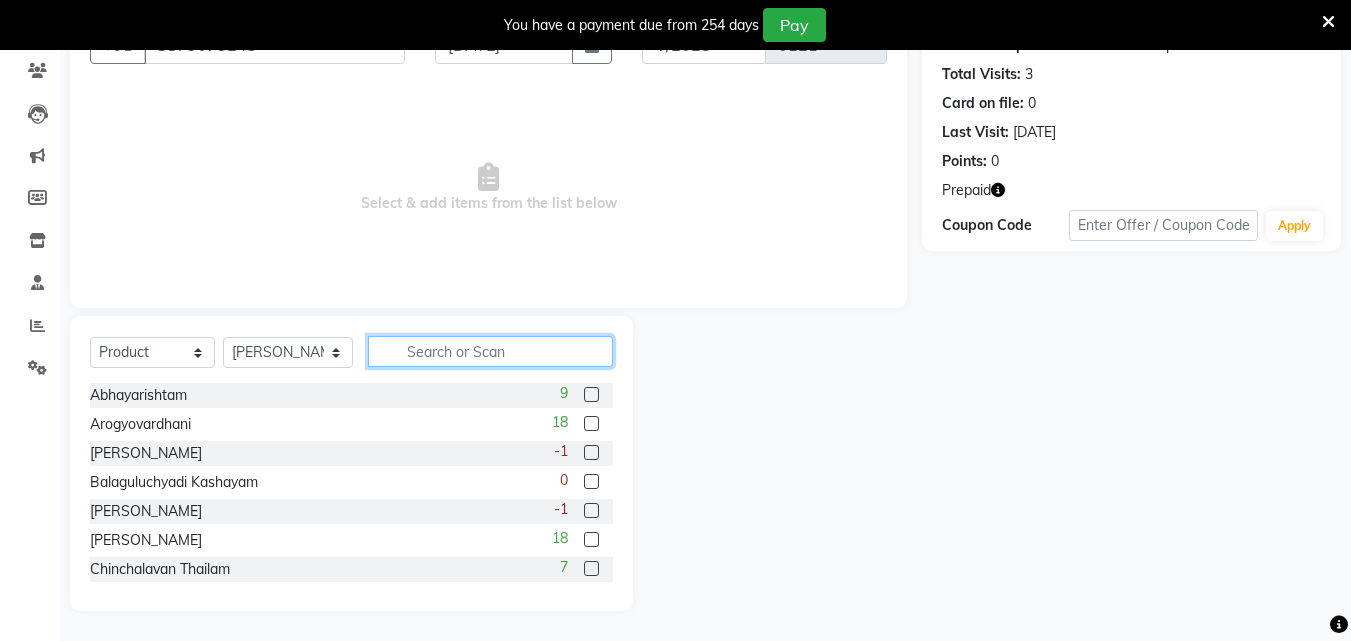 click 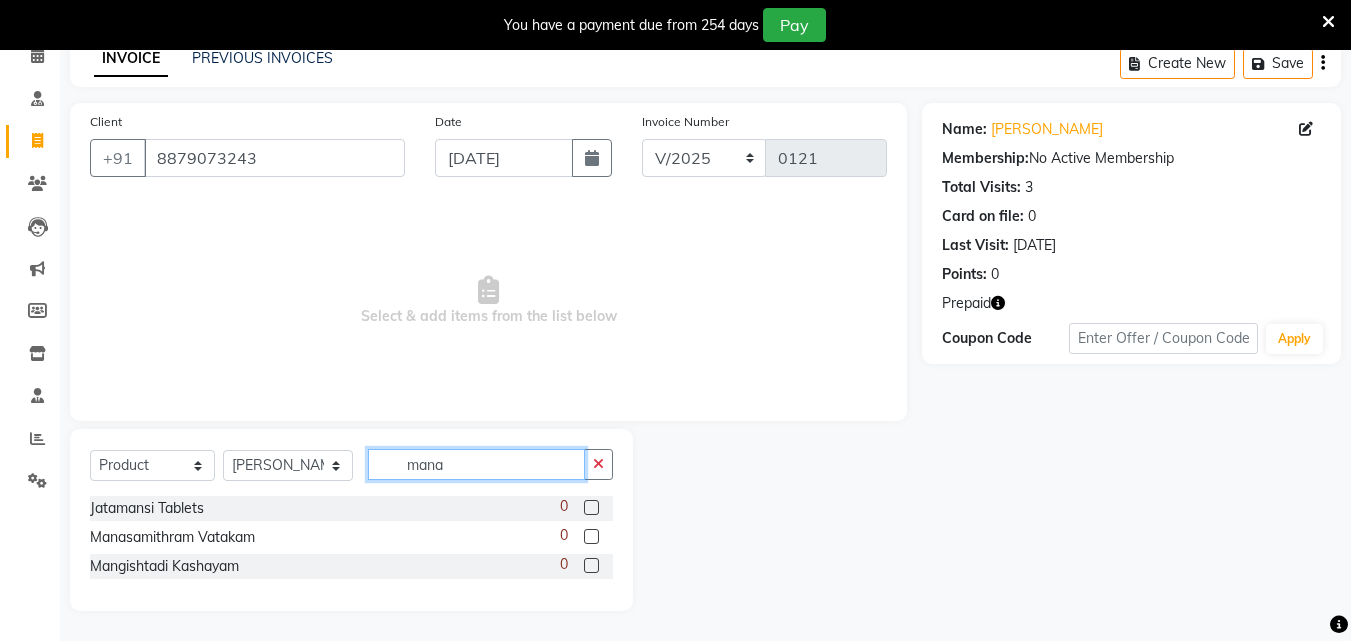 scroll, scrollTop: 50, scrollLeft: 0, axis: vertical 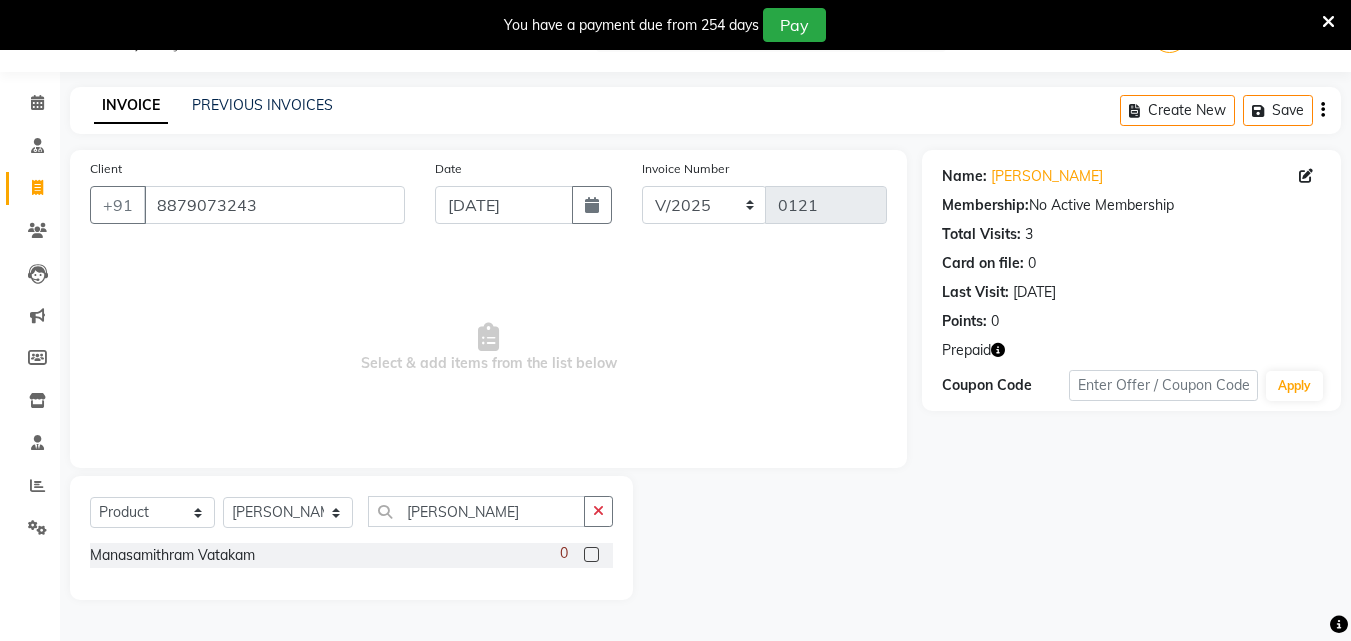 click 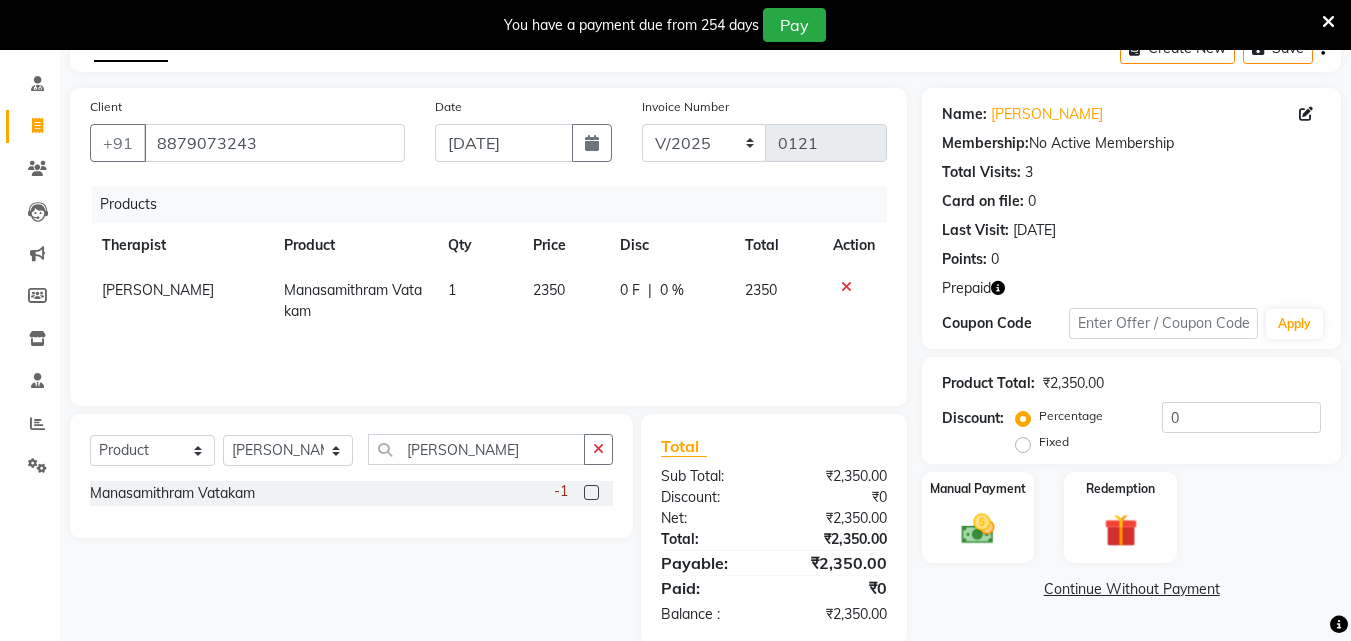 scroll, scrollTop: 146, scrollLeft: 0, axis: vertical 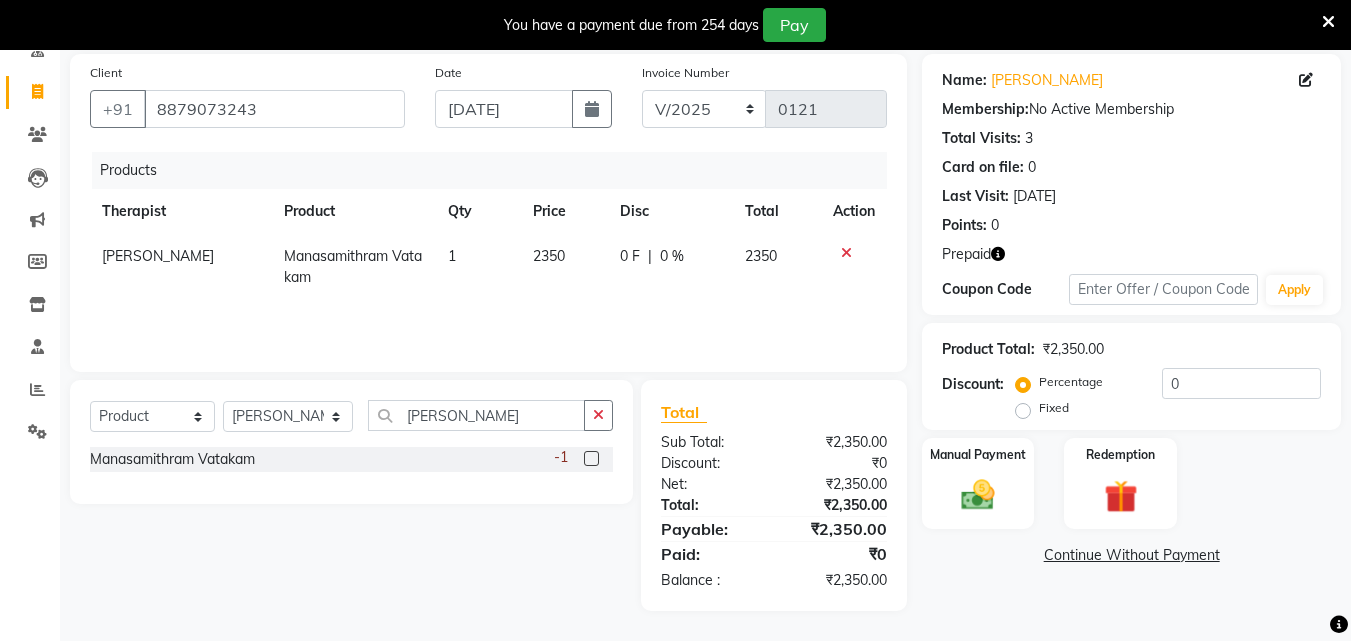 drag, startPoint x: 563, startPoint y: 250, endPoint x: 562, endPoint y: 262, distance: 12.0415945 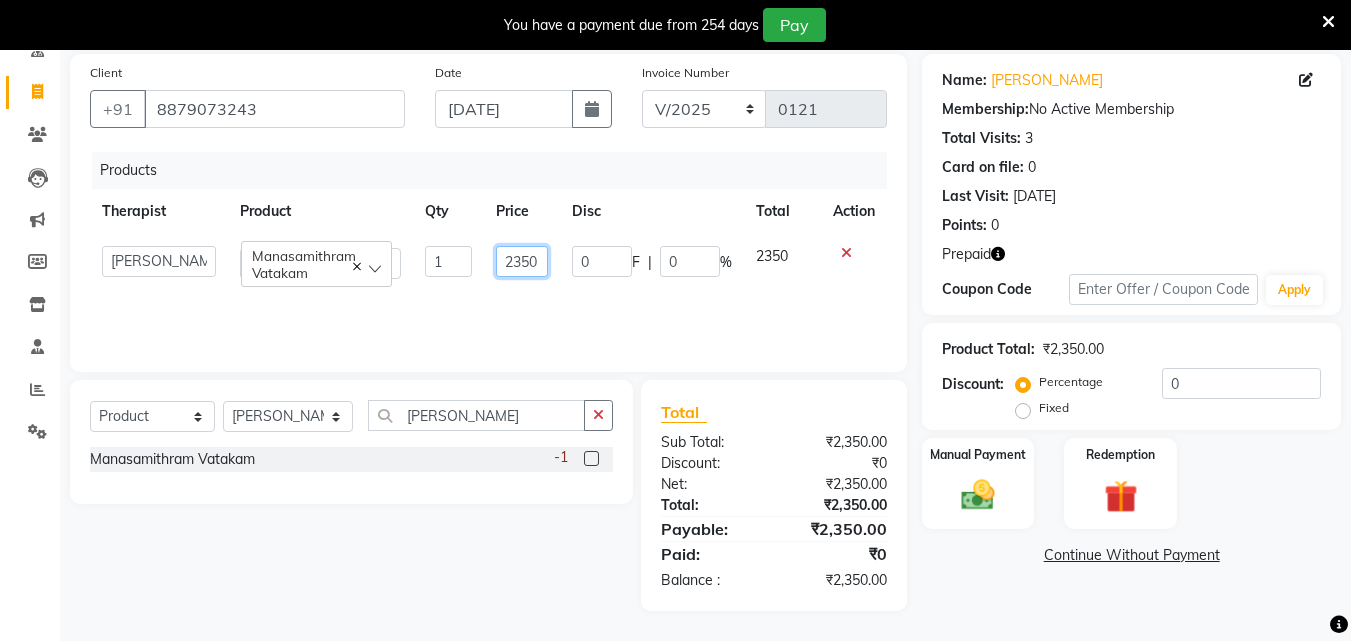 click on "2350" 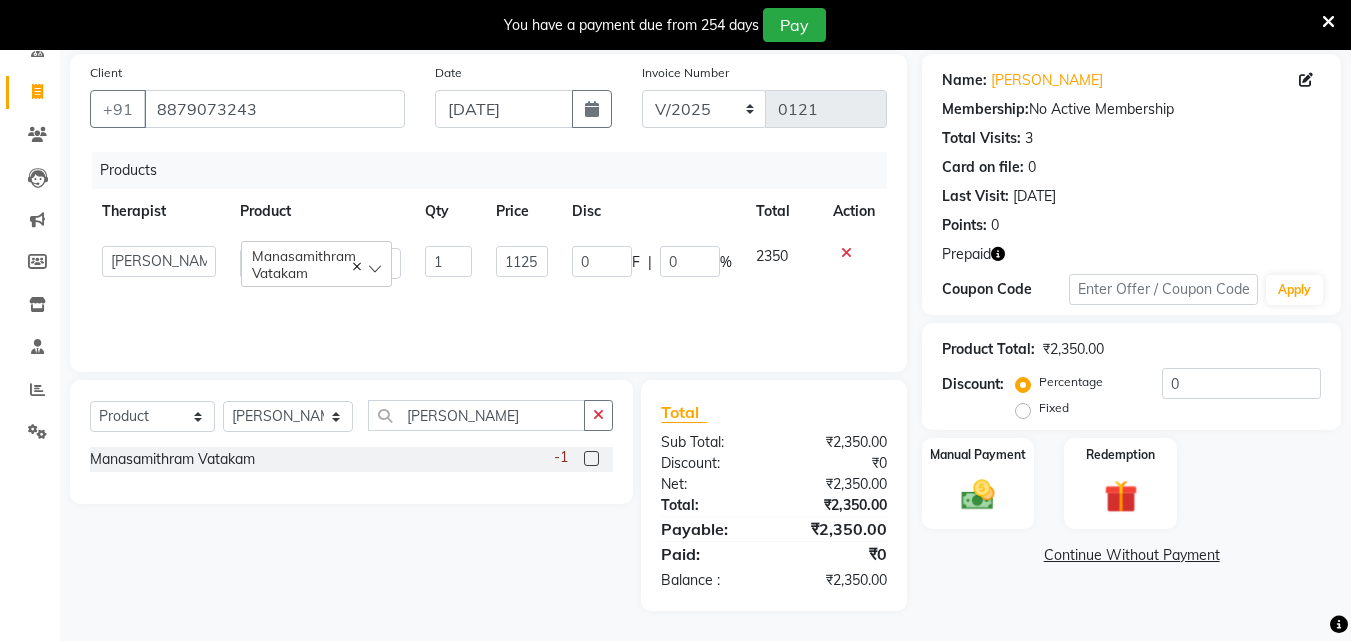 click on "Products Therapist Product Qty Price Disc Total Action  [PERSON_NAME]   [PERSON_NAME]   [PERSON_NAME] [PERSON_NAME] [PERSON_NAME]    [PERSON_NAME]   [PERSON_NAME]   [PERSON_NAME]   Dr. [PERSON_NAME]   [PERSON_NAME]   Dr. [PERSON_NAME]   Dr mamta   [PERSON_NAME]   [PERSON_NAME]   [PERSON_NAME] [PERSON_NAME]   Kavita [PERSON_NAME]   [PERSON_NAME]   Leenamol   Pooja [PERSON_NAME] Mishra   [PERSON_NAME]   [PERSON_NAME]   [PERSON_NAME] G [PERSON_NAME] [PERSON_NAME] K M   [PERSON_NAME] K   [PERSON_NAME]   [PERSON_NAME]   Suddheesh K K   [PERSON_NAME]   [PERSON_NAME]    Swati   [PERSON_NAME]   [PERSON_NAME]   [PERSON_NAME]   Manasamithram Vatakam  1 1125 0 F | 0 % 2350" 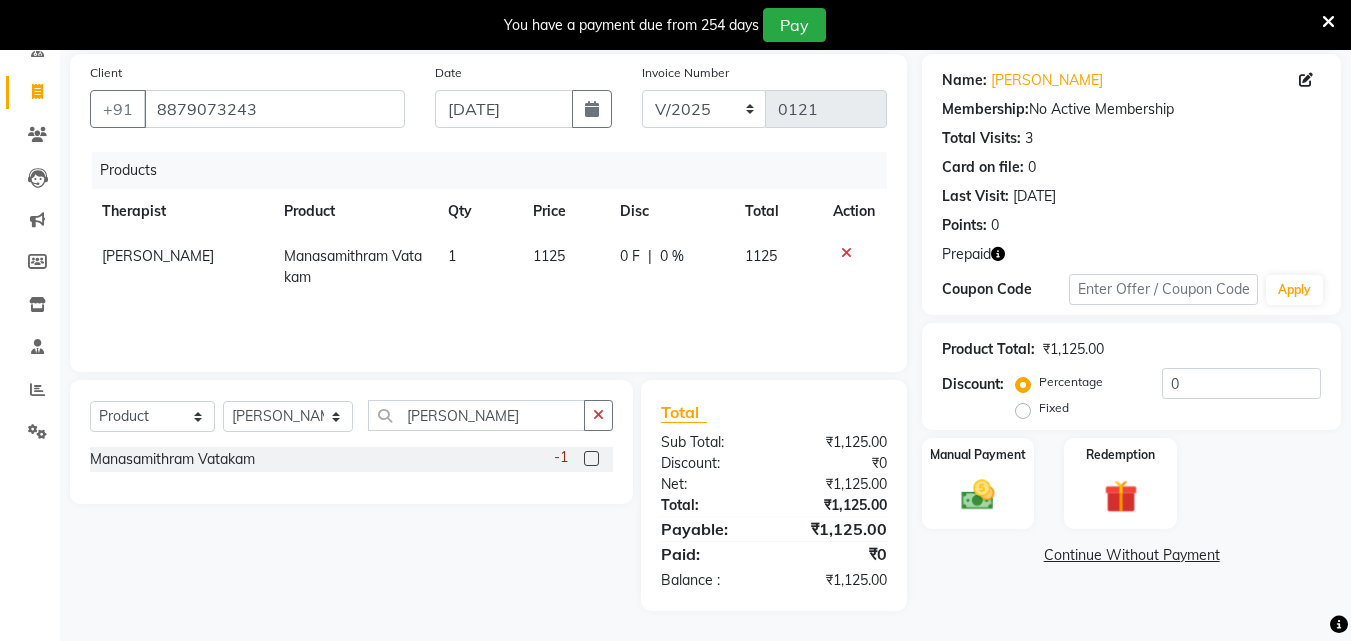 drag, startPoint x: 599, startPoint y: 407, endPoint x: 523, endPoint y: 413, distance: 76.23647 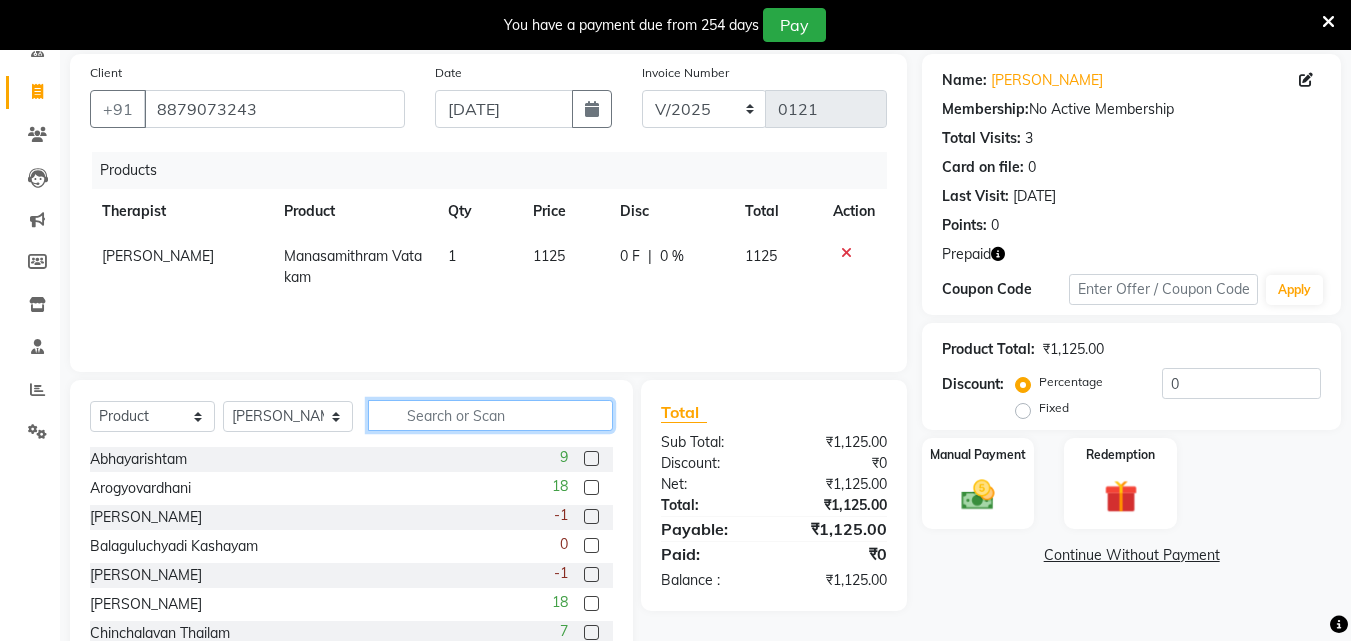 click 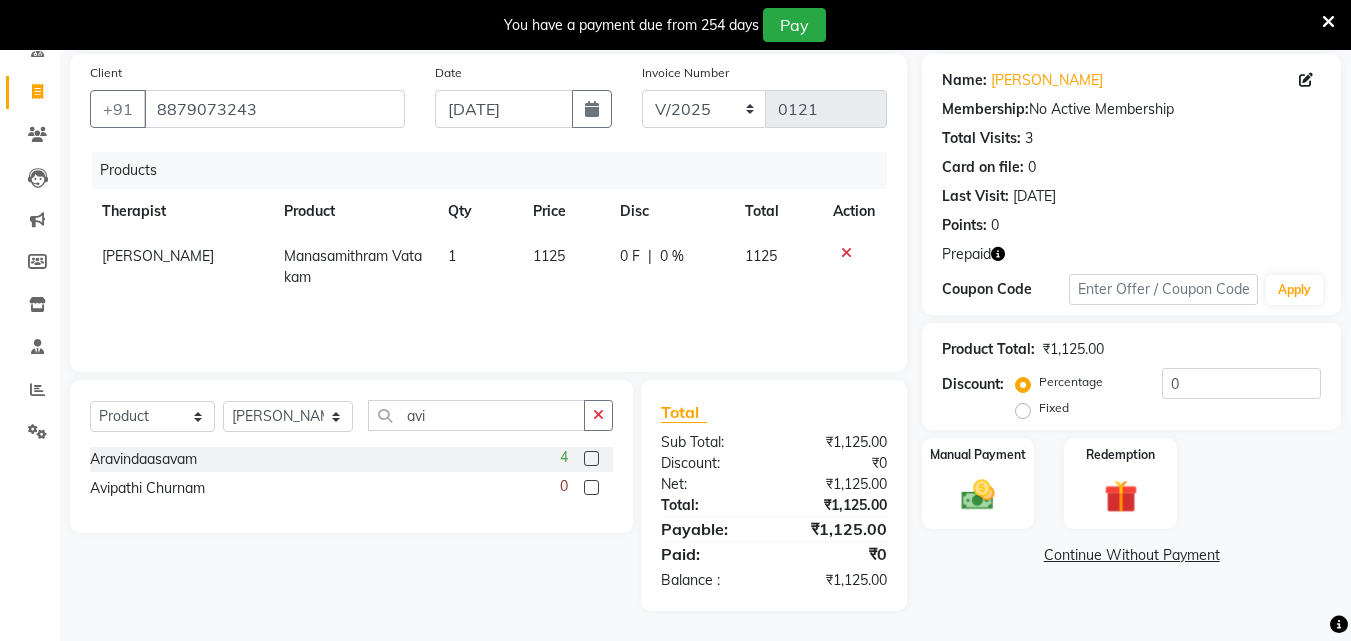 click 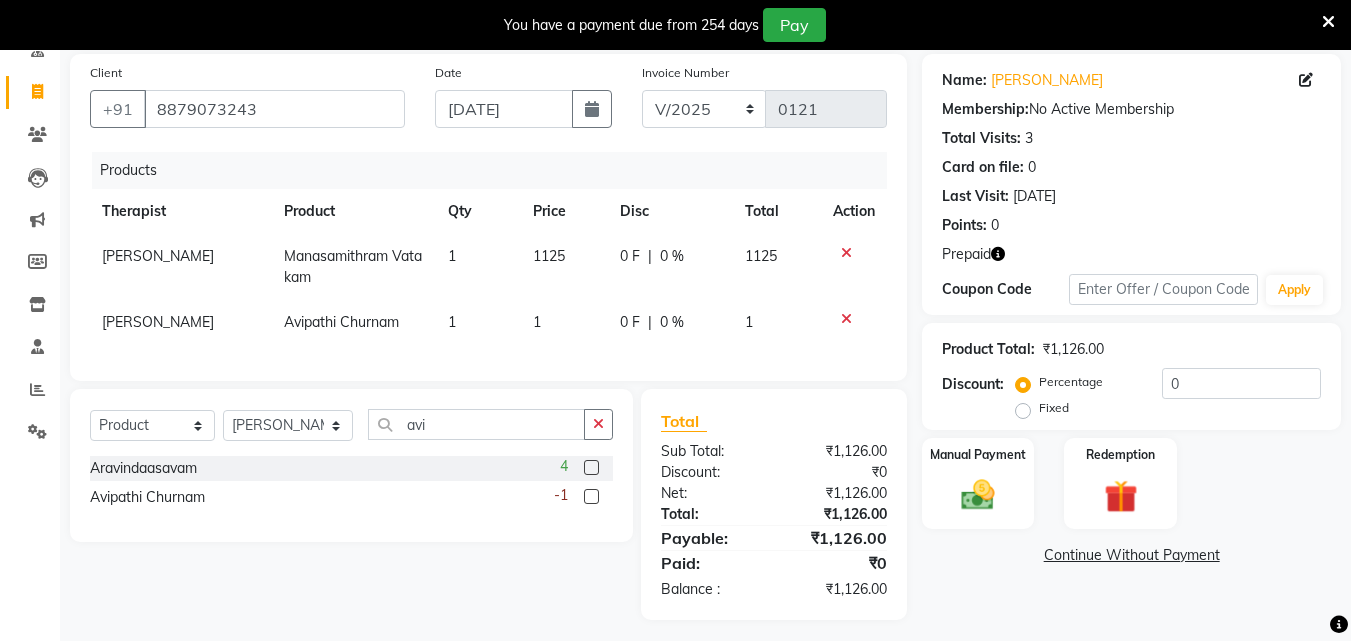 drag, startPoint x: 552, startPoint y: 307, endPoint x: 549, endPoint y: 322, distance: 15.297058 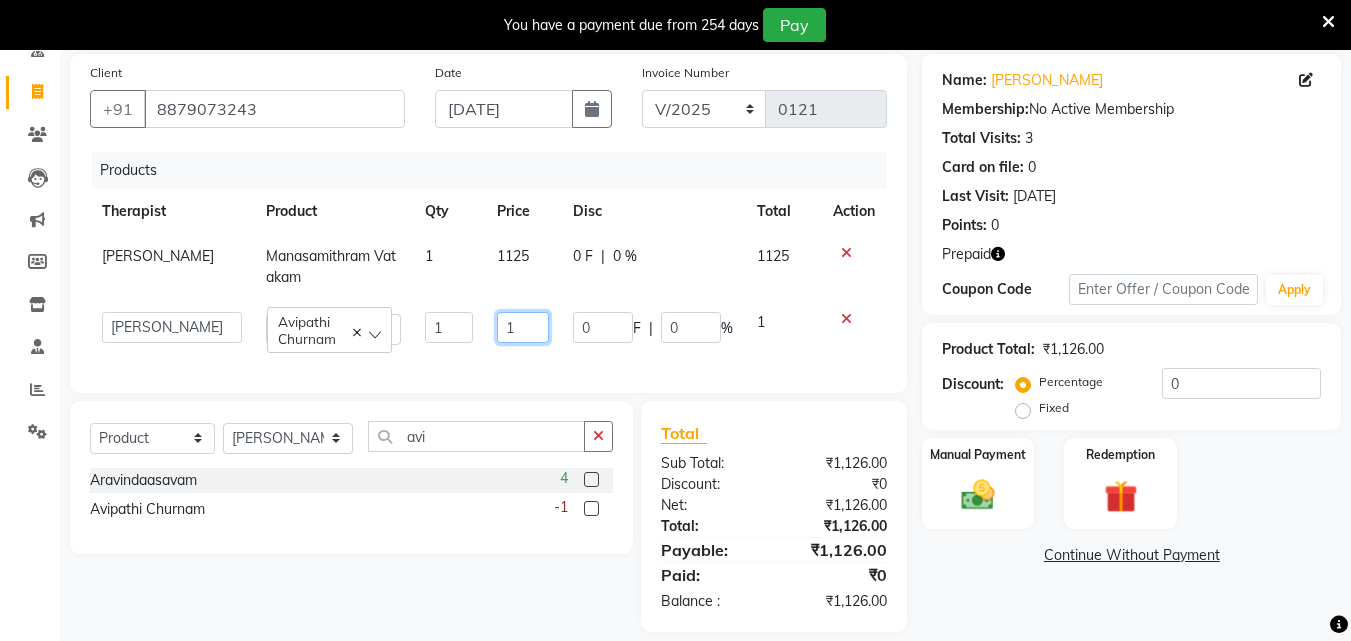click on "1" 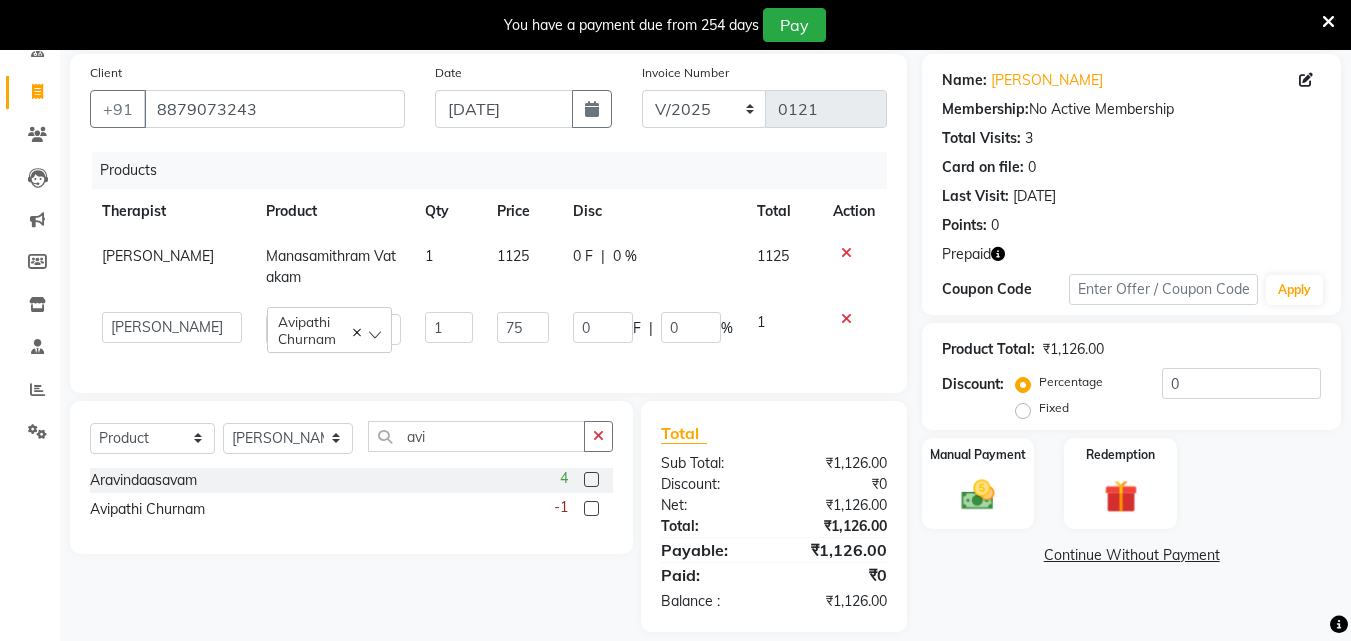 click on "Name: [PERSON_NAME]  Membership:  No Active Membership  Total Visits:  3 Card on file:  0 Last Visit:   [DATE] Points:   0  Prepaid Coupon Code Apply Product Total:  ₹1,126.00  Discount:  Percentage   Fixed  0 Manual Payment Redemption  Continue Without Payment" 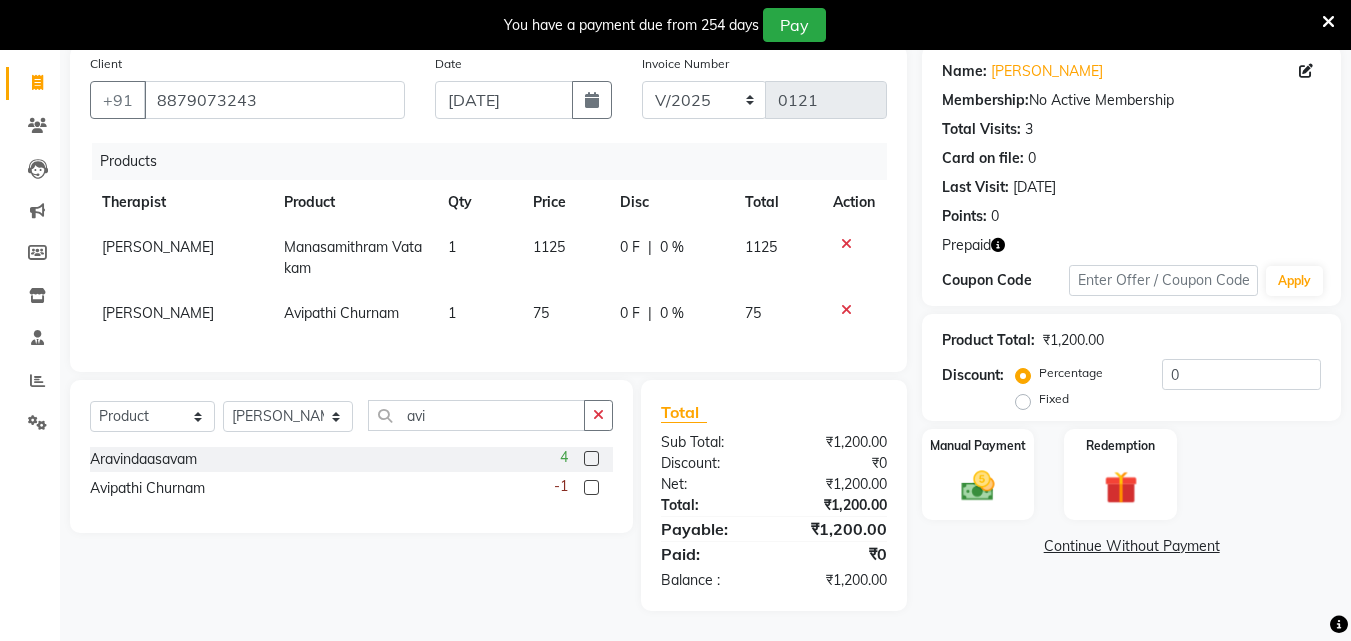 scroll, scrollTop: 170, scrollLeft: 0, axis: vertical 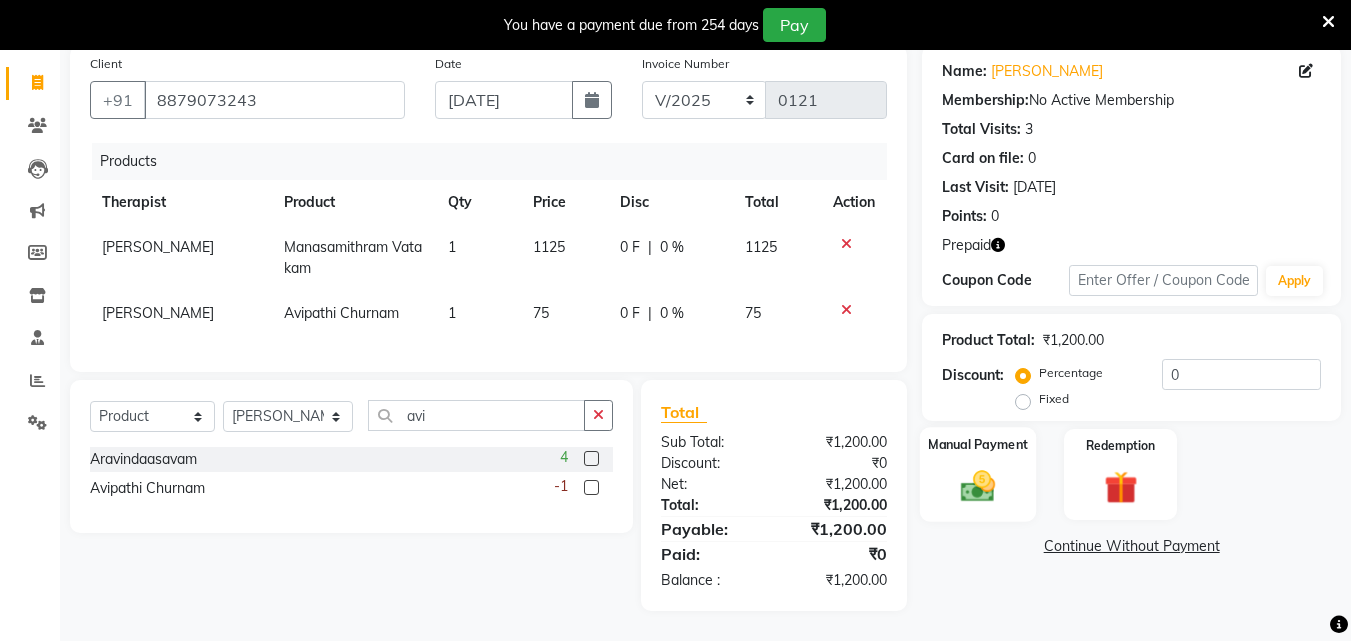 click 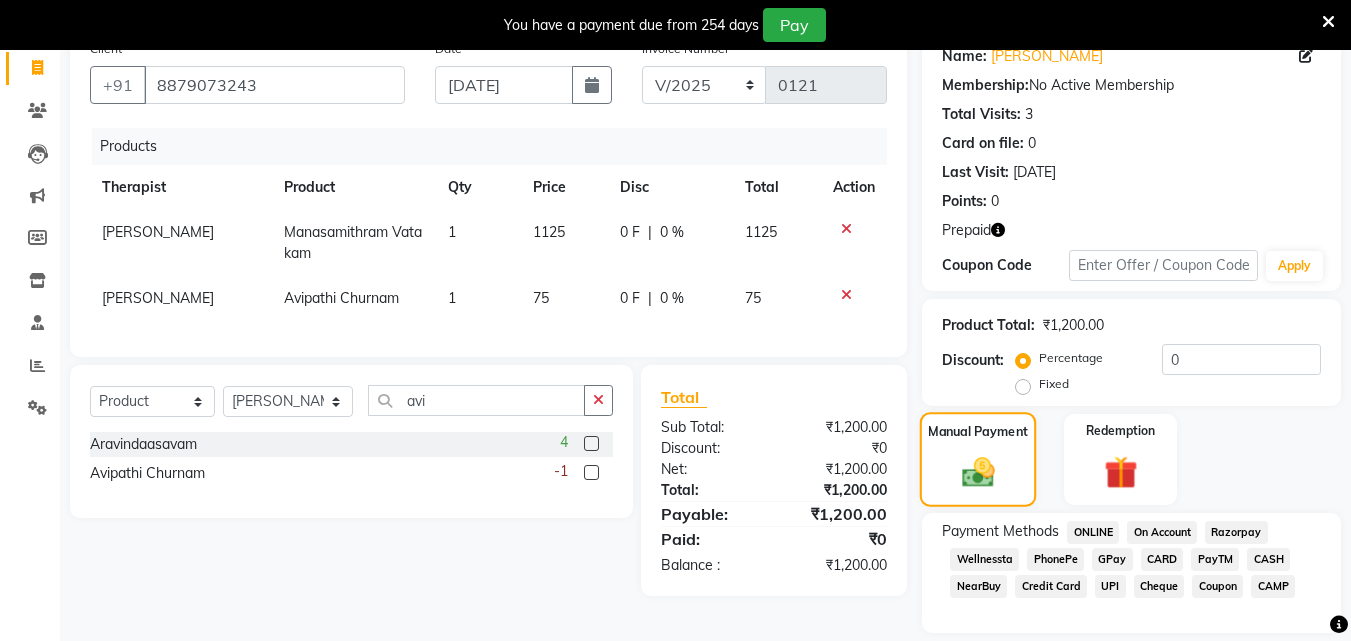 scroll, scrollTop: 233, scrollLeft: 0, axis: vertical 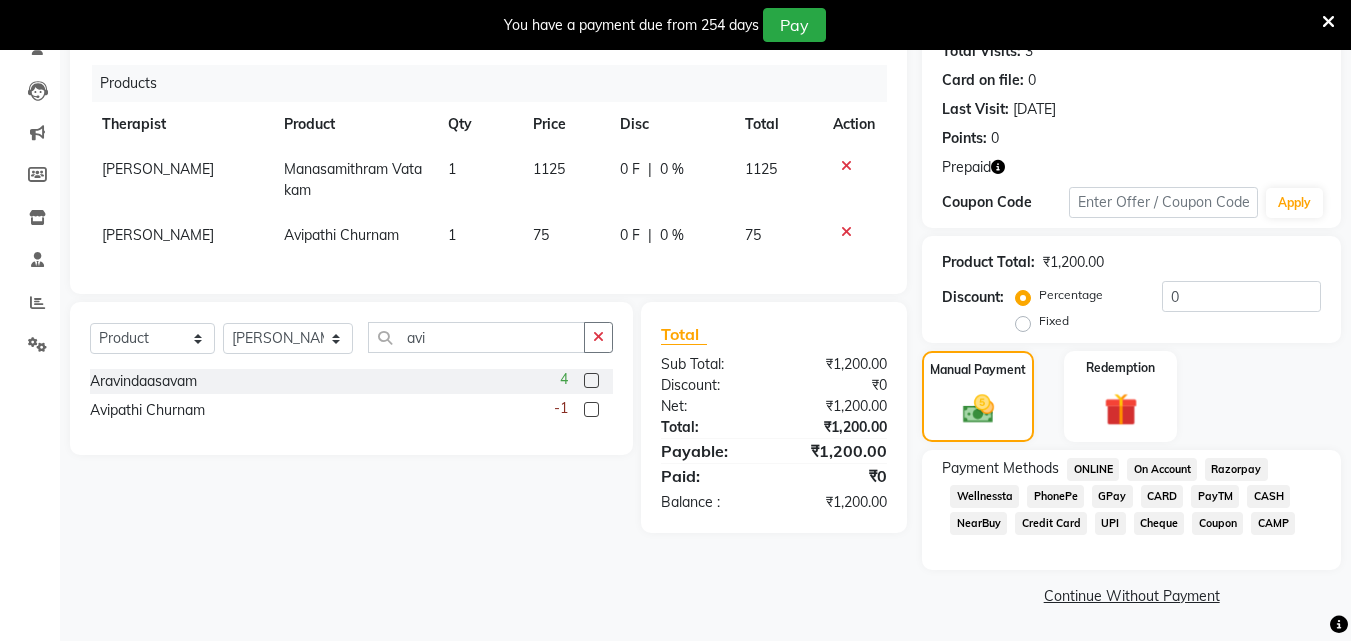 click on "CARD" 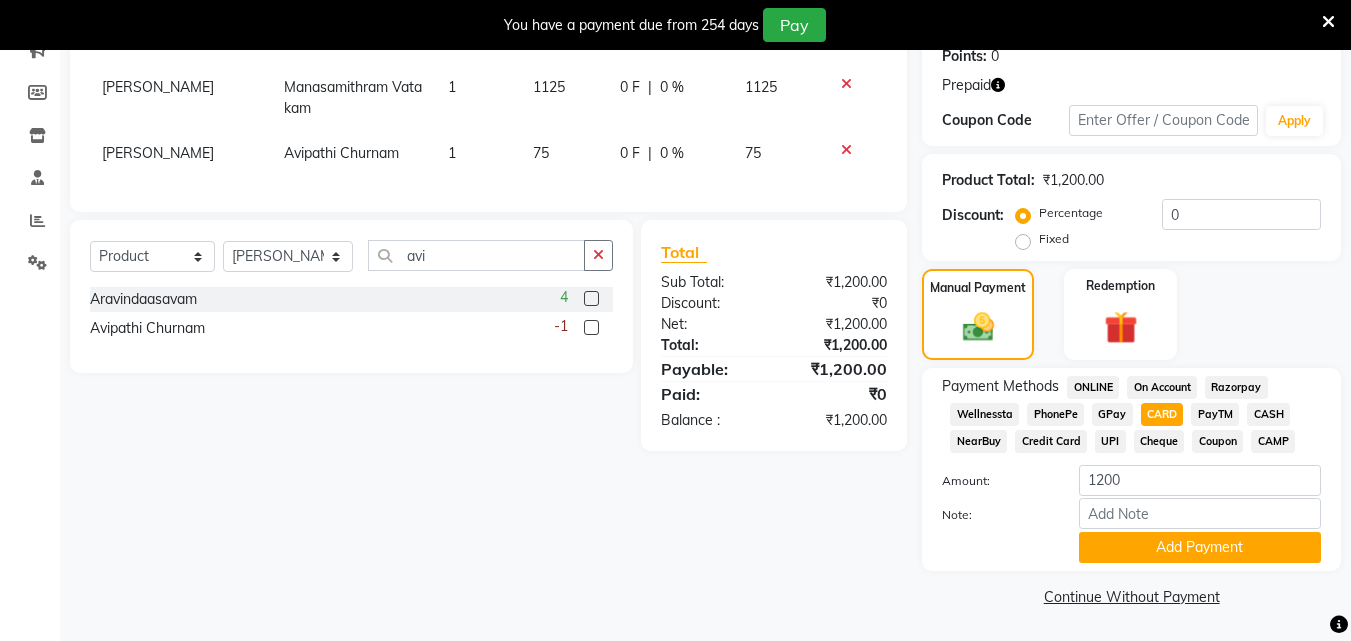scroll, scrollTop: 316, scrollLeft: 0, axis: vertical 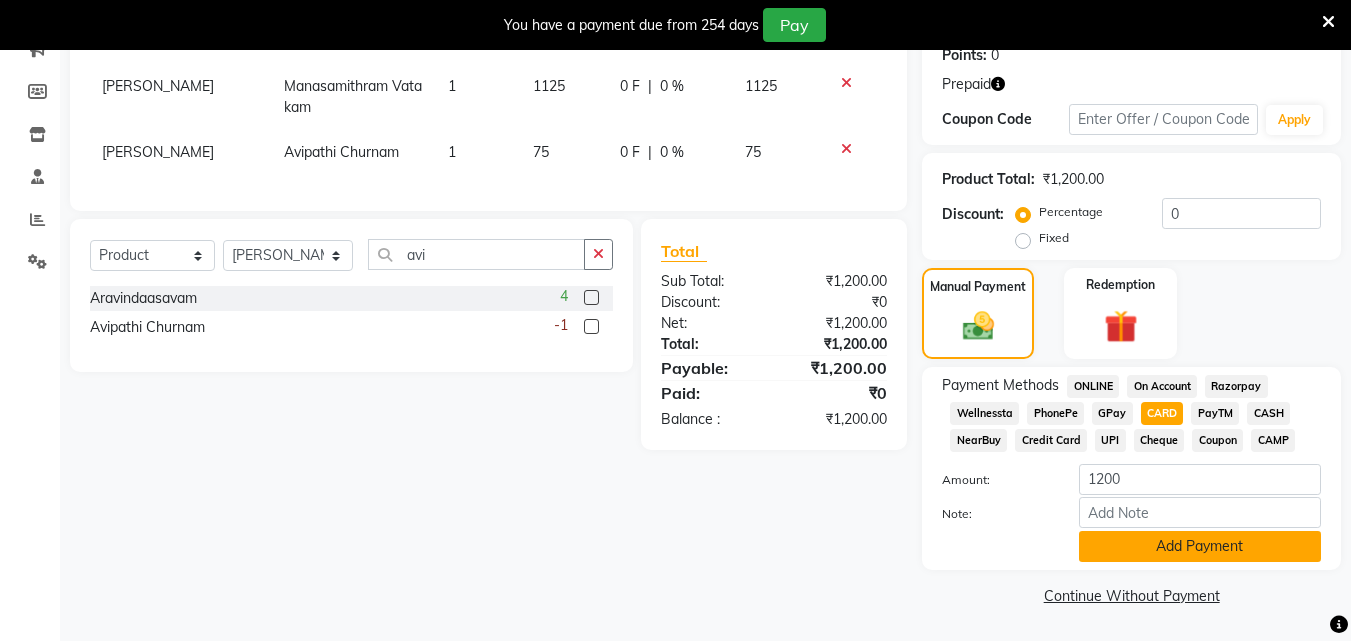 click on "Add Payment" 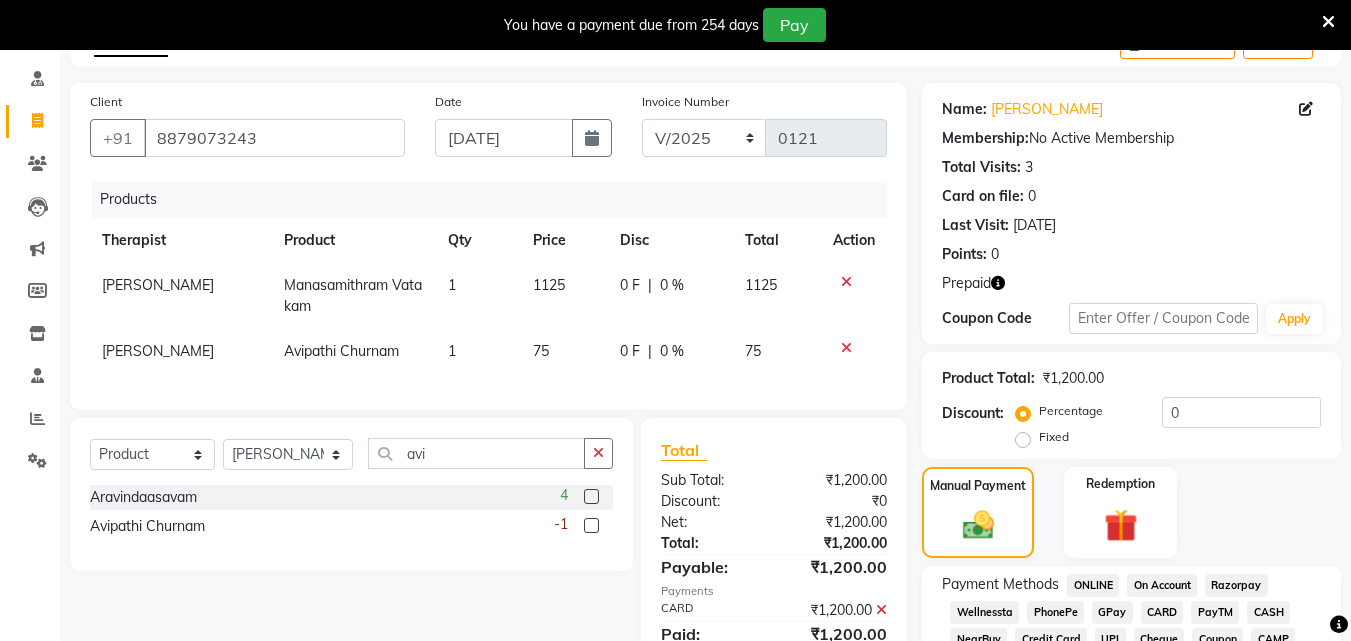 scroll, scrollTop: 346, scrollLeft: 0, axis: vertical 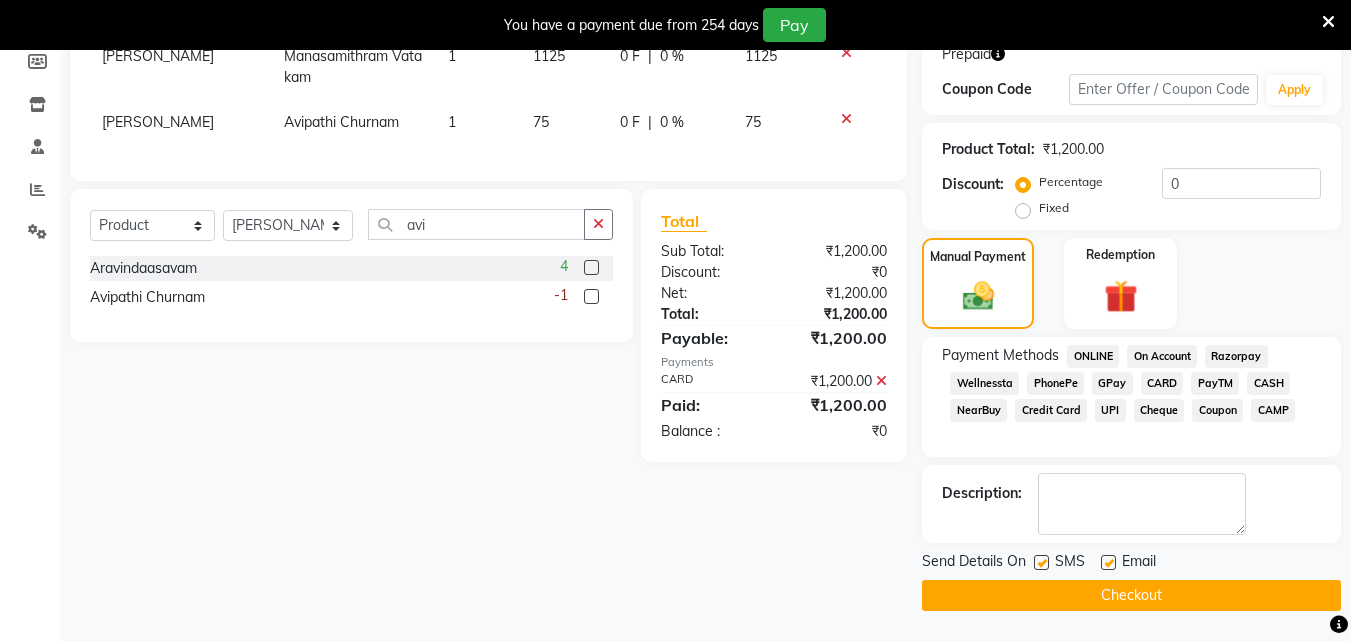 click 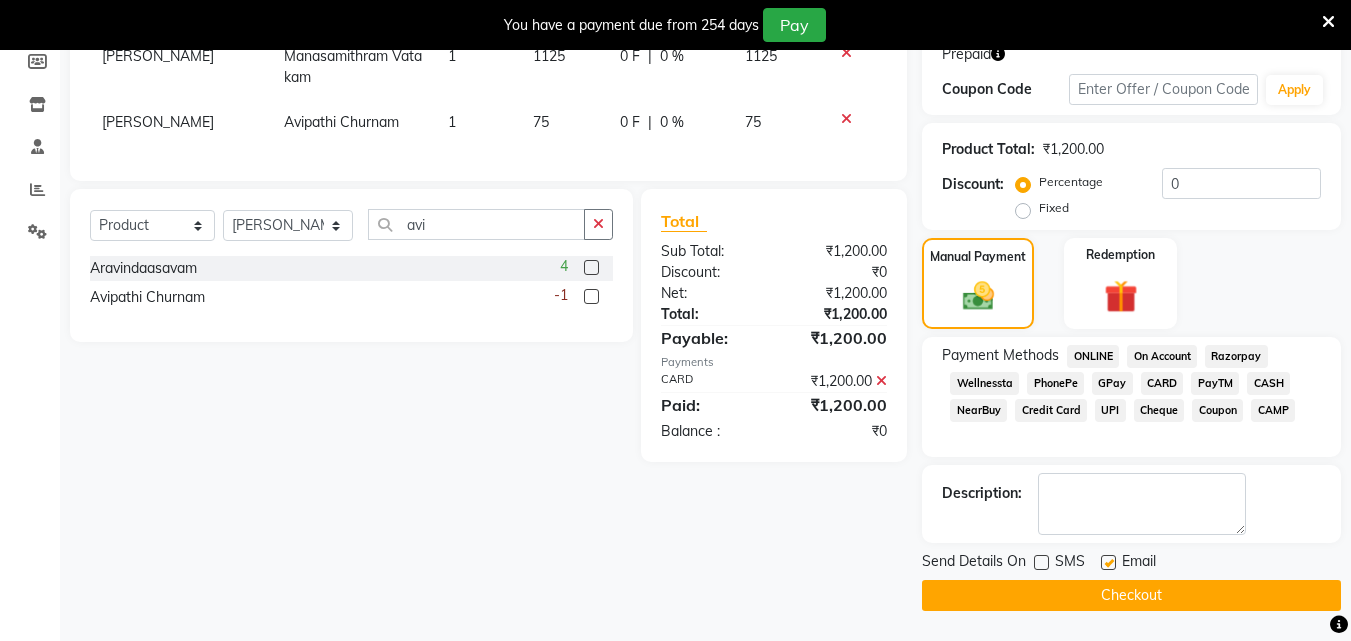 click 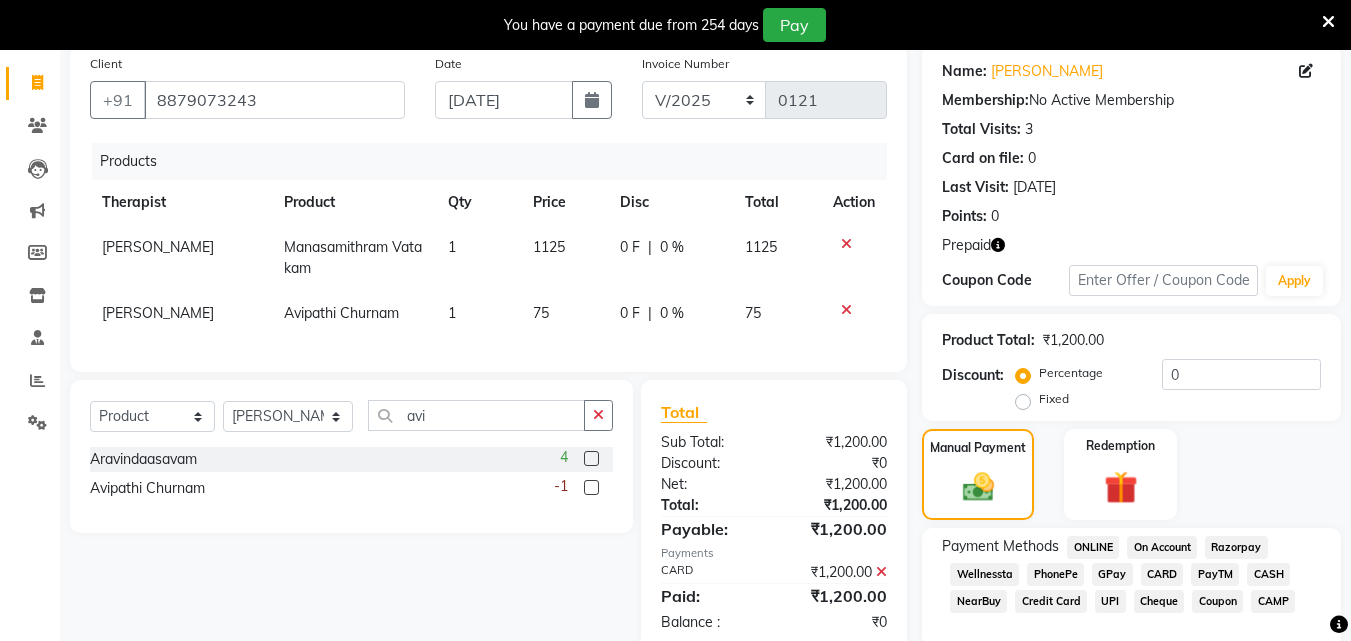 scroll, scrollTop: 346, scrollLeft: 0, axis: vertical 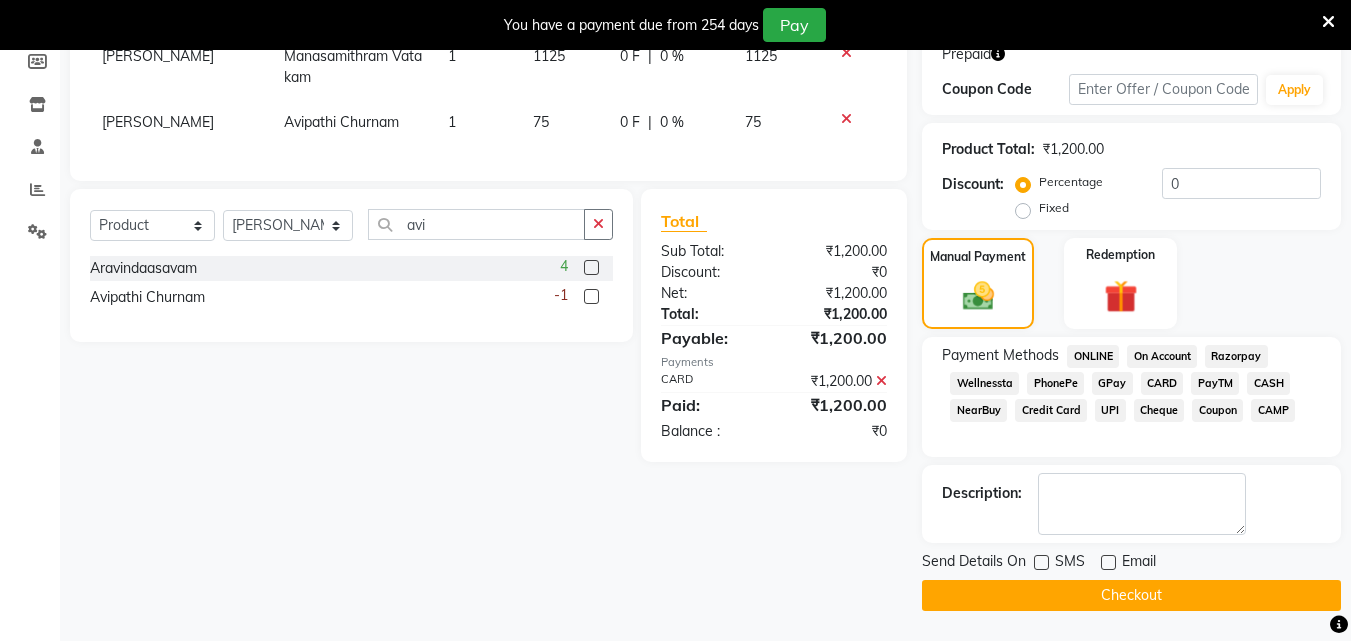 click on "Checkout" 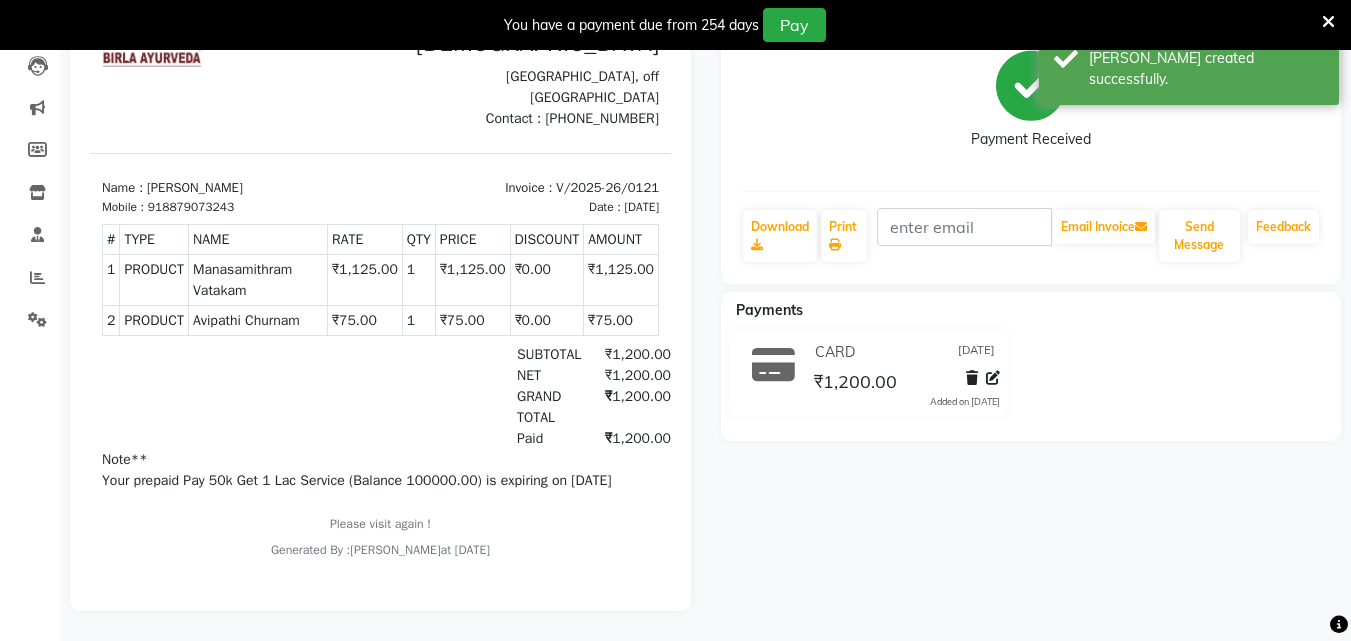 scroll, scrollTop: 0, scrollLeft: 0, axis: both 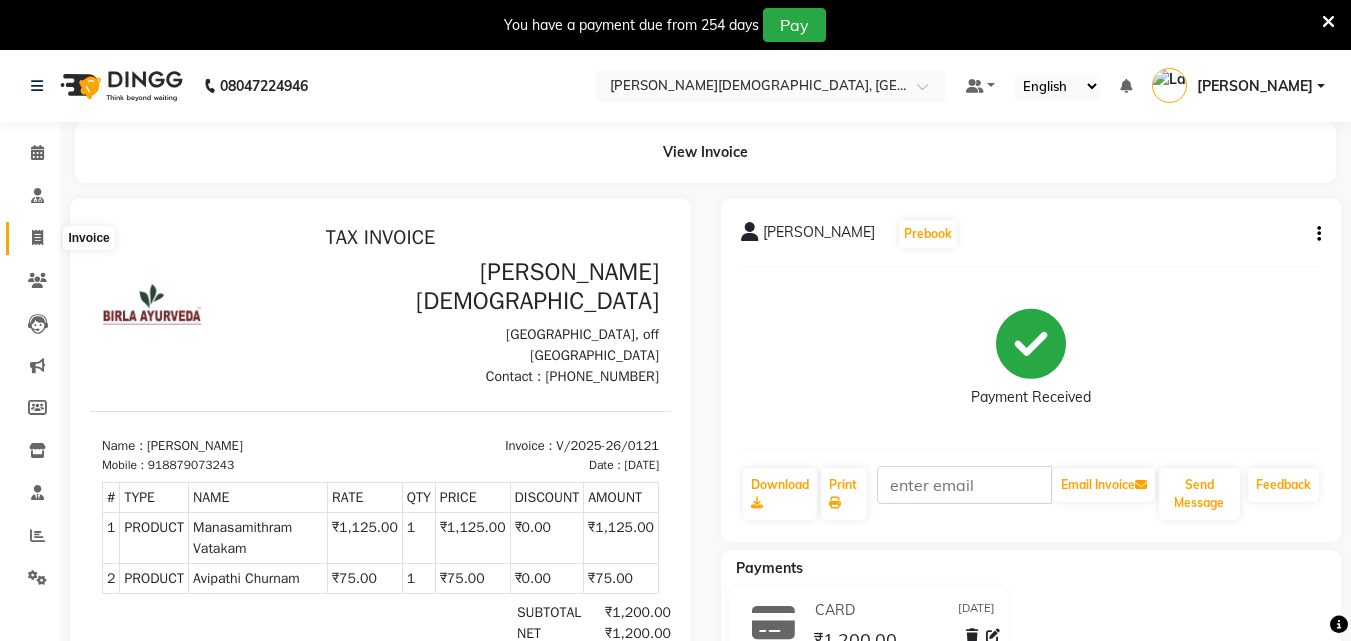 click 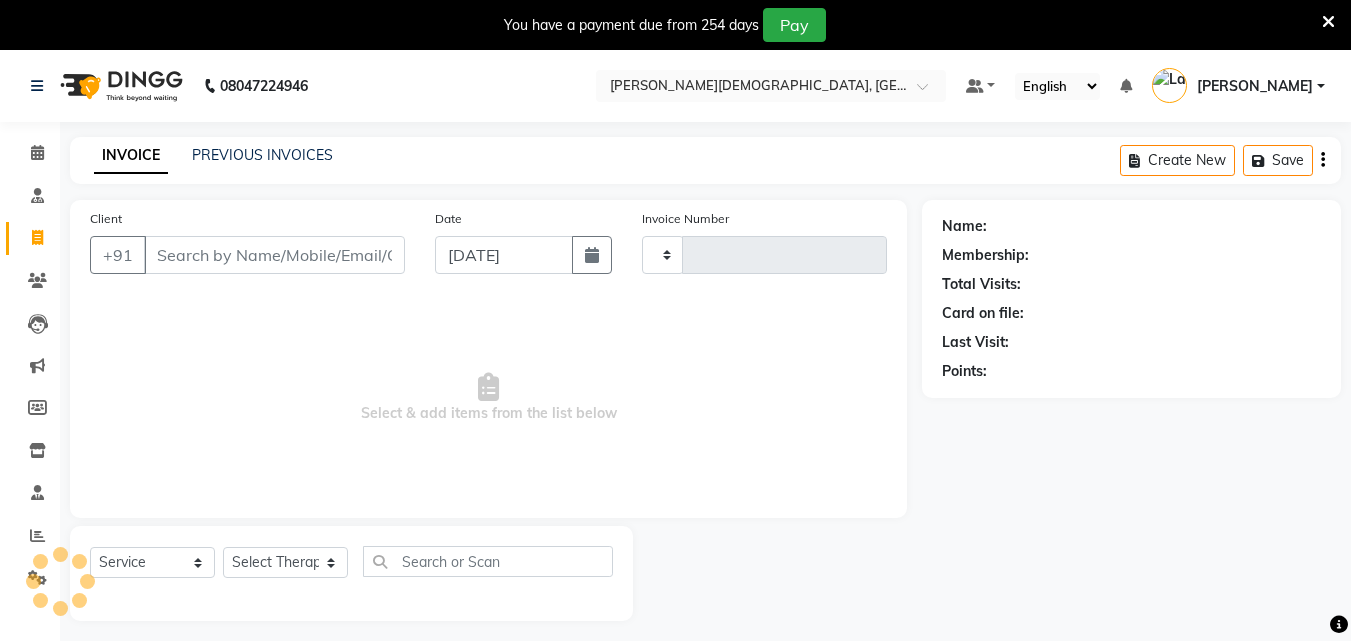 scroll, scrollTop: 50, scrollLeft: 0, axis: vertical 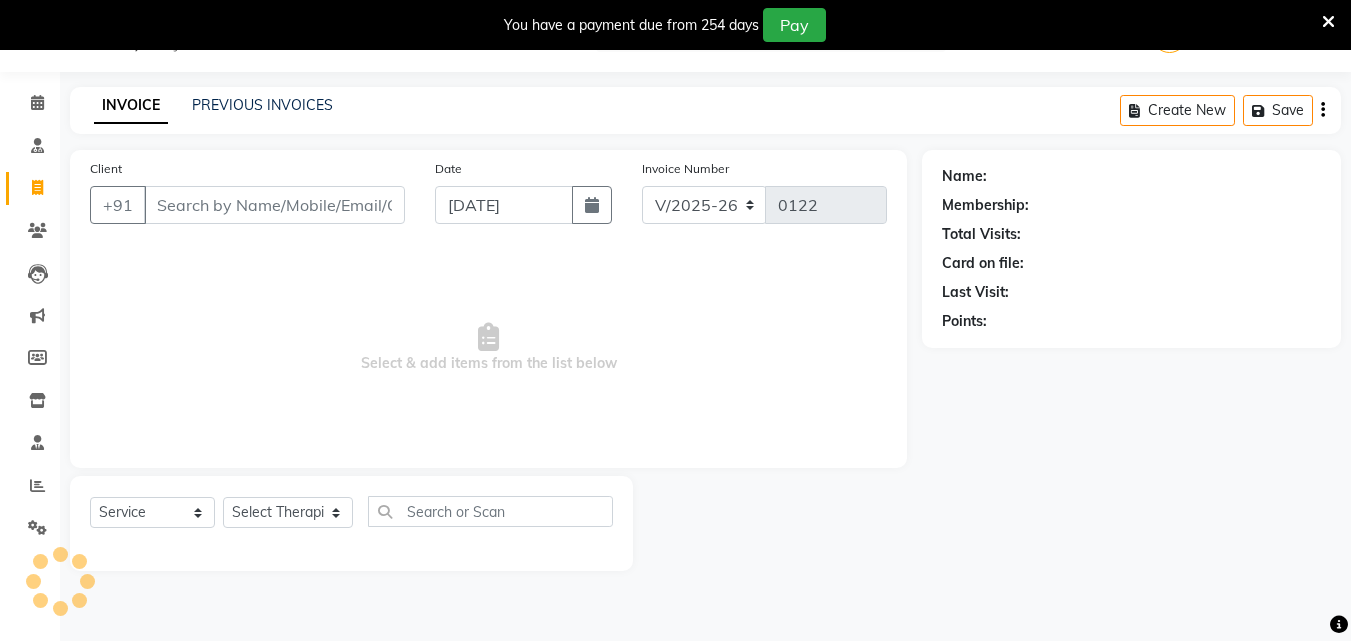 click on "Client" at bounding box center (274, 205) 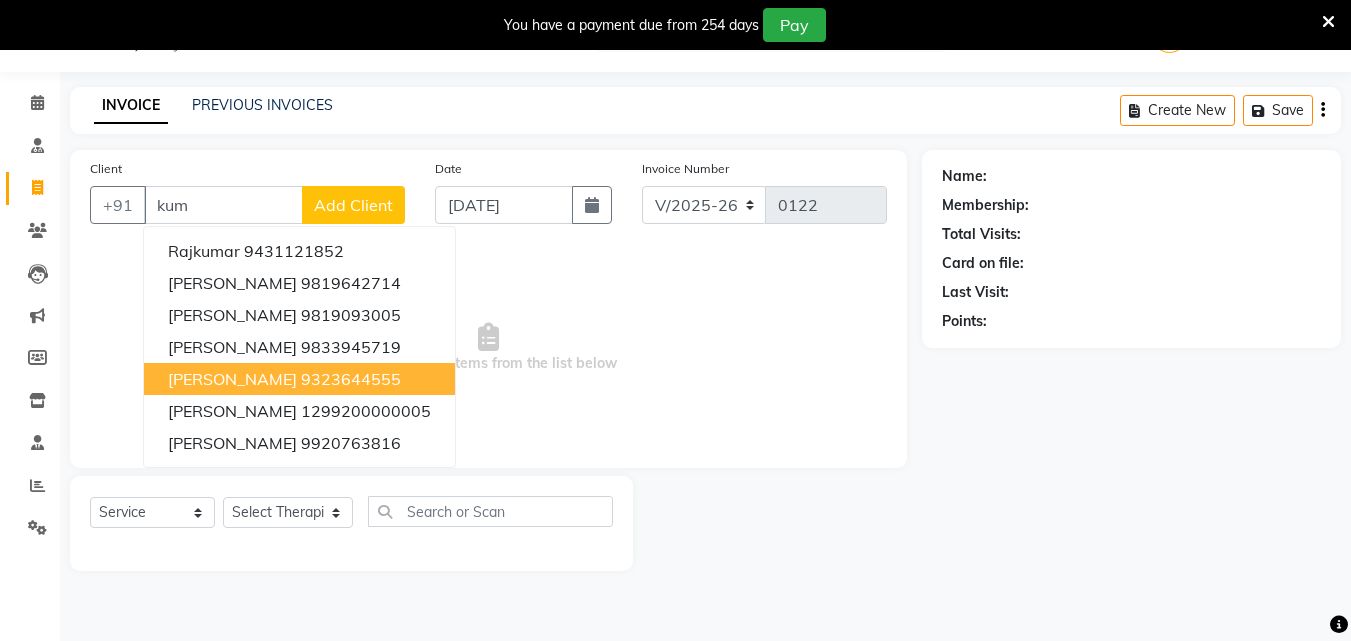 click on "[PERSON_NAME]" at bounding box center [232, 379] 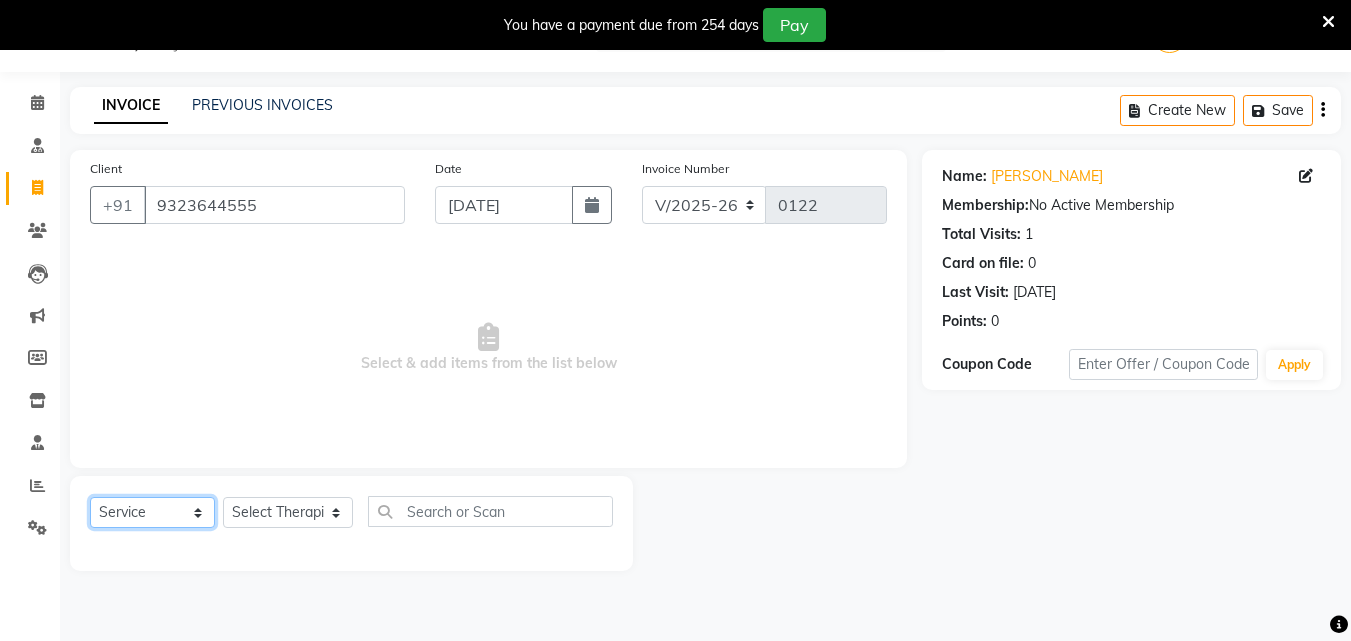click on "Select  Service  Product  Membership  Package Voucher Prepaid Gift Card" 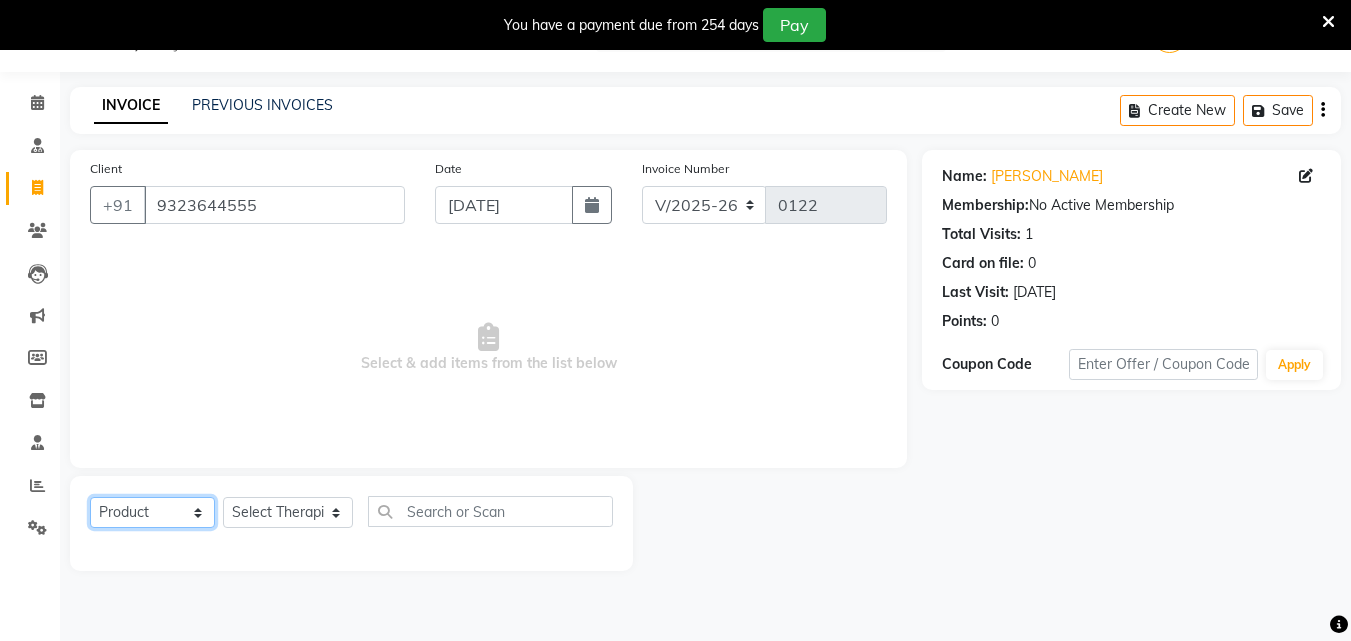 click on "Select  Service  Product  Membership  Package Voucher Prepaid Gift Card" 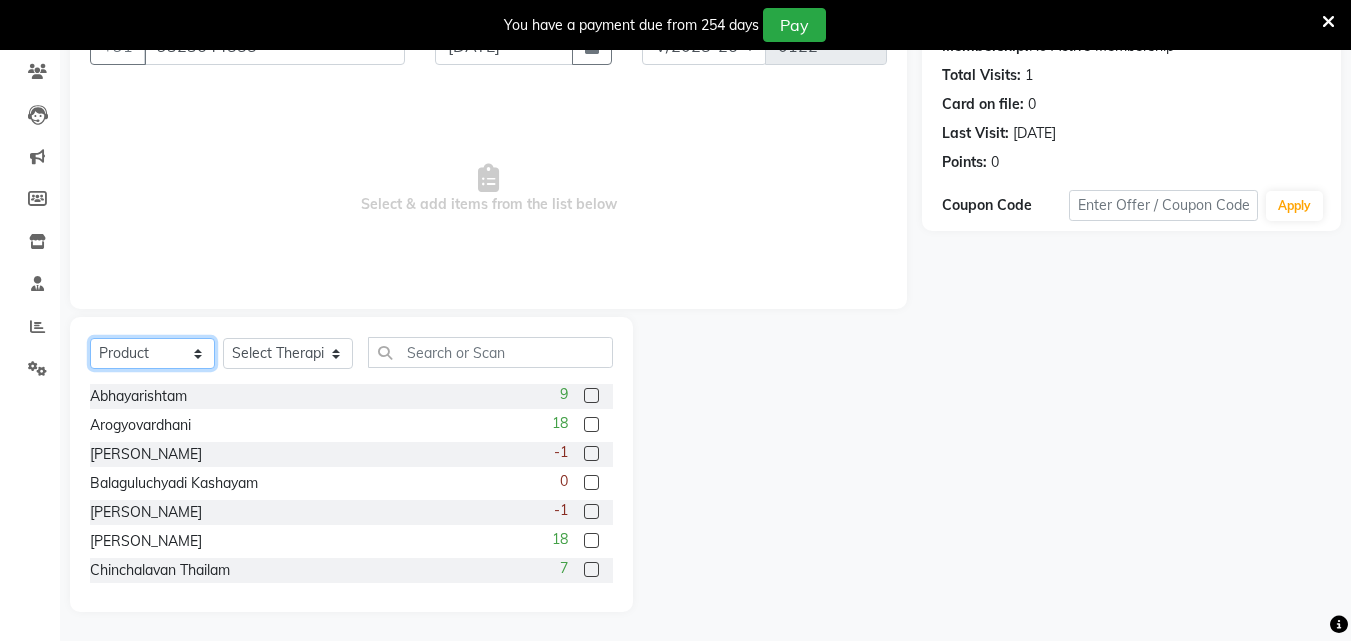 scroll, scrollTop: 210, scrollLeft: 0, axis: vertical 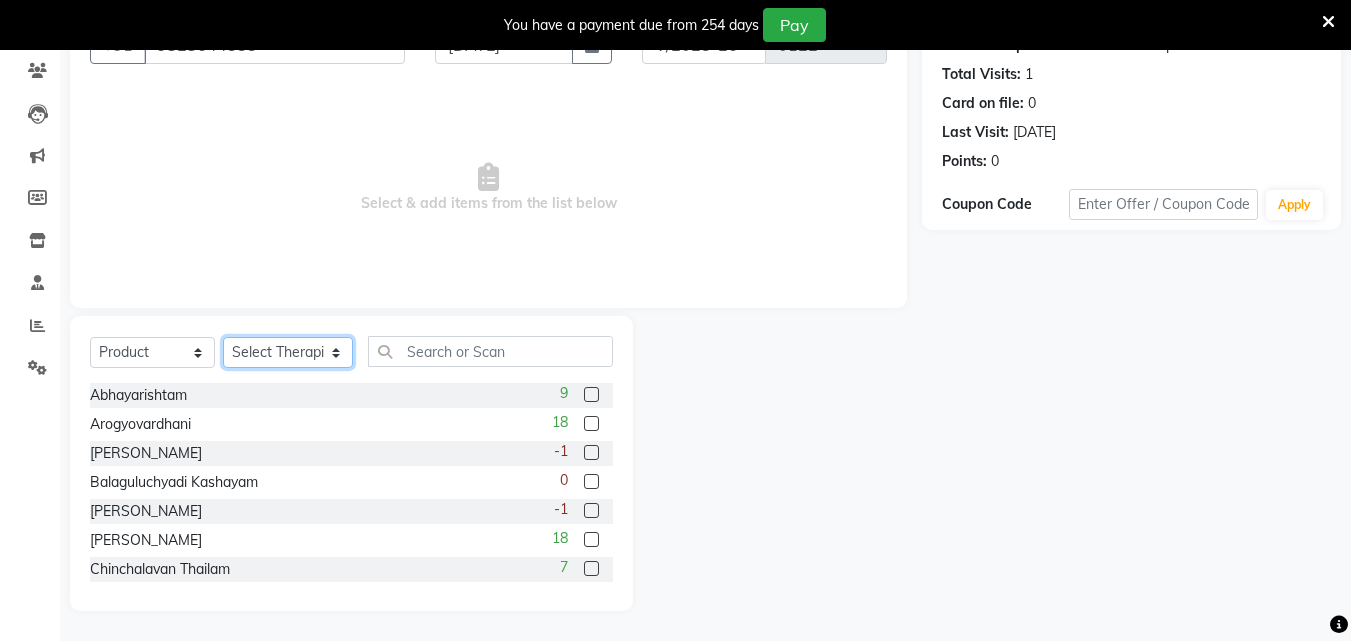 click on "Select Therapist [PERSON_NAME] [PERSON_NAME] [PERSON_NAME] [PERSON_NAME] [PERSON_NAME]  [PERSON_NAME] Bibina [PERSON_NAME] [PERSON_NAME] Dr. [PERSON_NAME] [PERSON_NAME] Dr. [PERSON_NAME] Dr mamta [PERSON_NAME] [PERSON_NAME] [PERSON_NAME] [PERSON_NAME] [PERSON_NAME] [PERSON_NAME] Leenamol Pooja [PERSON_NAME] Mishra [PERSON_NAME] [PERSON_NAME] [PERSON_NAME] G [PERSON_NAME] [PERSON_NAME] K M [PERSON_NAME] K [PERSON_NAME] [PERSON_NAME] Suddheesh K K [PERSON_NAME] [PERSON_NAME]  Swati [PERSON_NAME] [PERSON_NAME] [PERSON_NAME]" 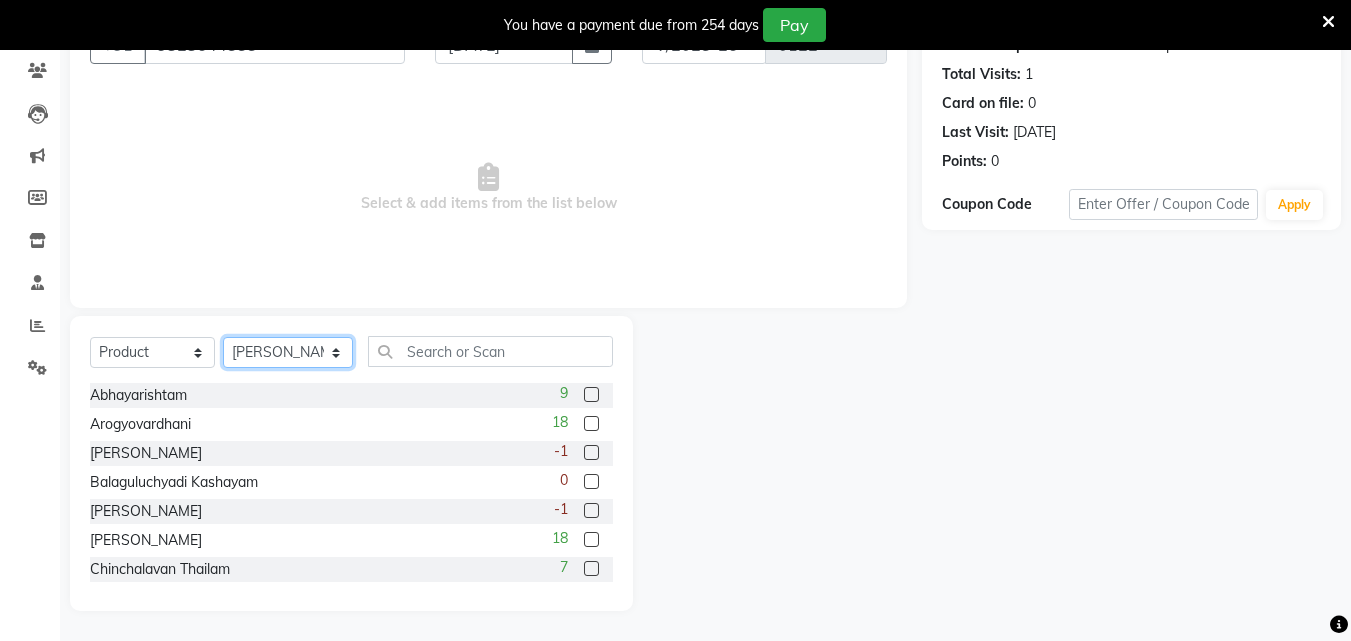 click on "Select Therapist [PERSON_NAME] [PERSON_NAME] [PERSON_NAME] [PERSON_NAME] [PERSON_NAME]  [PERSON_NAME] Bibina [PERSON_NAME] [PERSON_NAME] Dr. [PERSON_NAME] [PERSON_NAME] Dr. [PERSON_NAME] Dr mamta [PERSON_NAME] [PERSON_NAME] [PERSON_NAME] [PERSON_NAME] [PERSON_NAME] [PERSON_NAME] Leenamol Pooja [PERSON_NAME] Mishra [PERSON_NAME] [PERSON_NAME] [PERSON_NAME] G [PERSON_NAME] [PERSON_NAME] K M [PERSON_NAME] K [PERSON_NAME] [PERSON_NAME] Suddheesh K K [PERSON_NAME] [PERSON_NAME]  Swati [PERSON_NAME] [PERSON_NAME] [PERSON_NAME]" 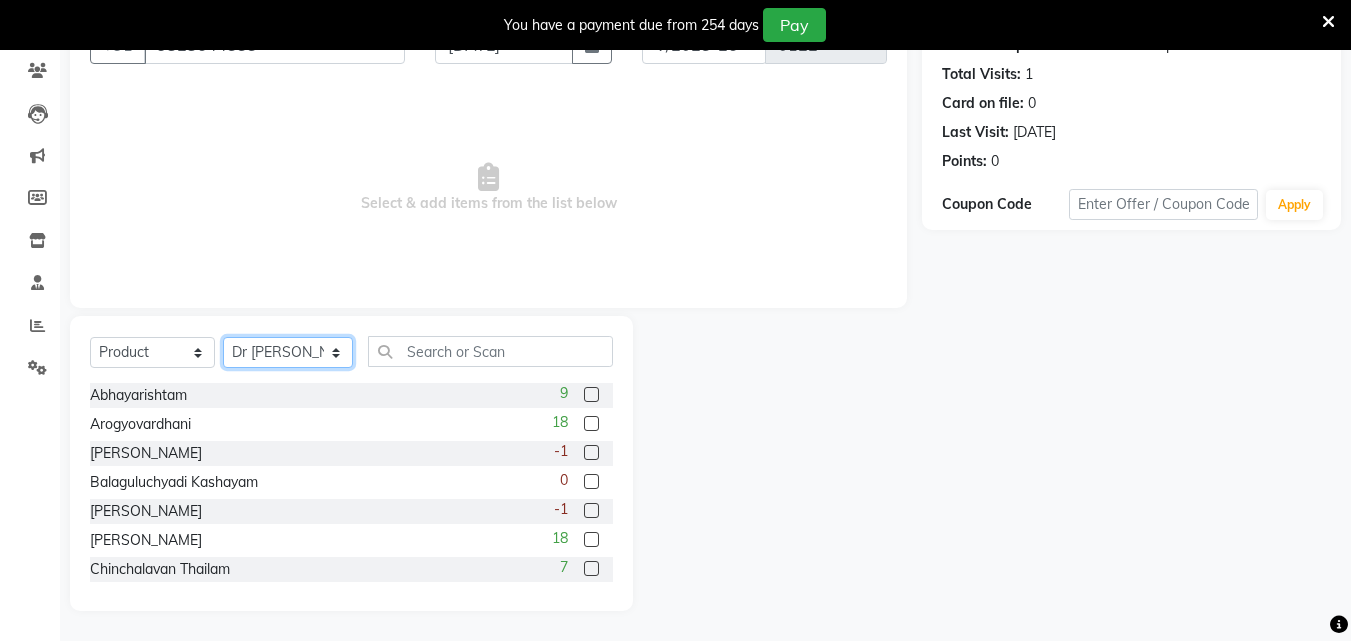 click on "Select Therapist [PERSON_NAME] [PERSON_NAME] [PERSON_NAME] [PERSON_NAME] [PERSON_NAME]  [PERSON_NAME] Bibina [PERSON_NAME] [PERSON_NAME] Dr. [PERSON_NAME] [PERSON_NAME] Dr. [PERSON_NAME] Dr mamta [PERSON_NAME] [PERSON_NAME] [PERSON_NAME] [PERSON_NAME] [PERSON_NAME] [PERSON_NAME] Leenamol Pooja [PERSON_NAME] Mishra [PERSON_NAME] [PERSON_NAME] [PERSON_NAME] G [PERSON_NAME] [PERSON_NAME] K M [PERSON_NAME] K [PERSON_NAME] [PERSON_NAME] Suddheesh K K [PERSON_NAME] [PERSON_NAME]  Swati [PERSON_NAME] [PERSON_NAME] [PERSON_NAME]" 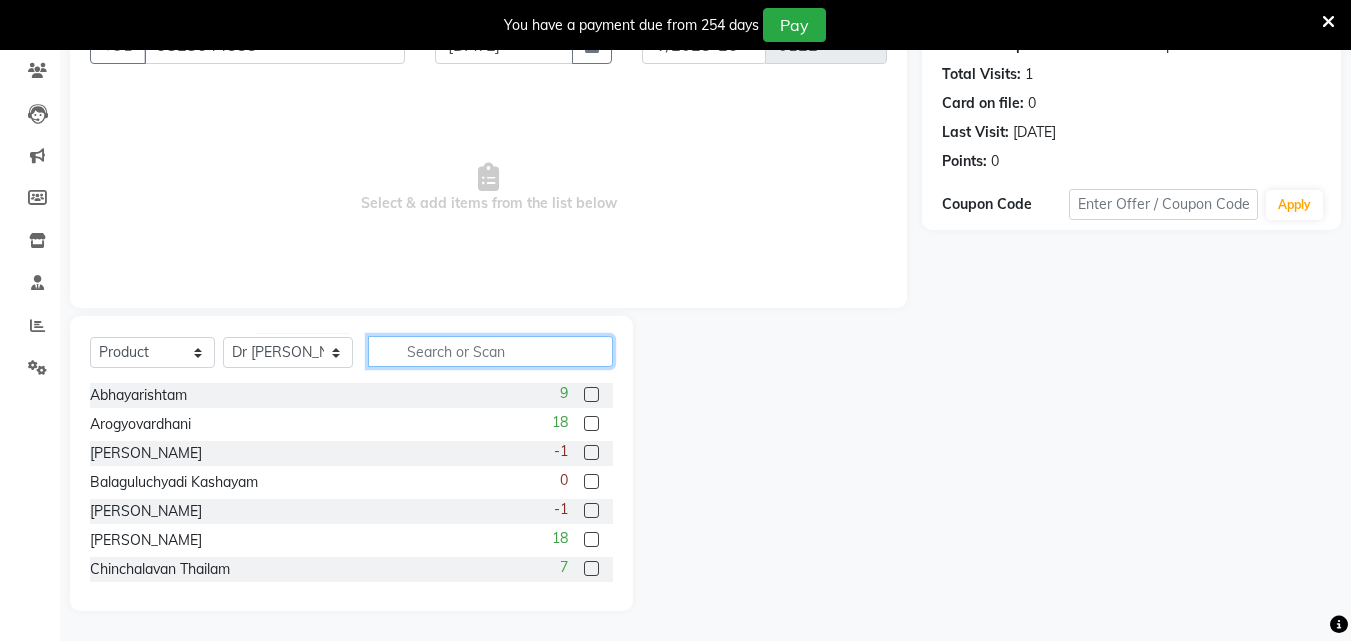 click 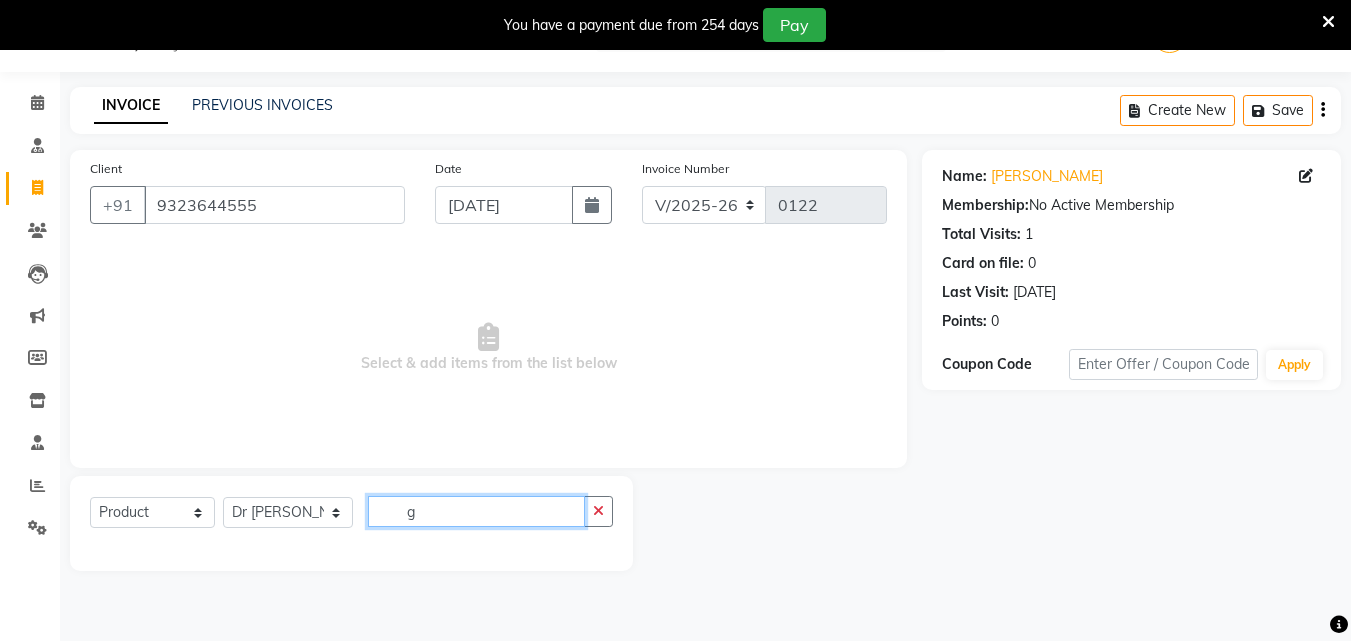 scroll, scrollTop: 210, scrollLeft: 0, axis: vertical 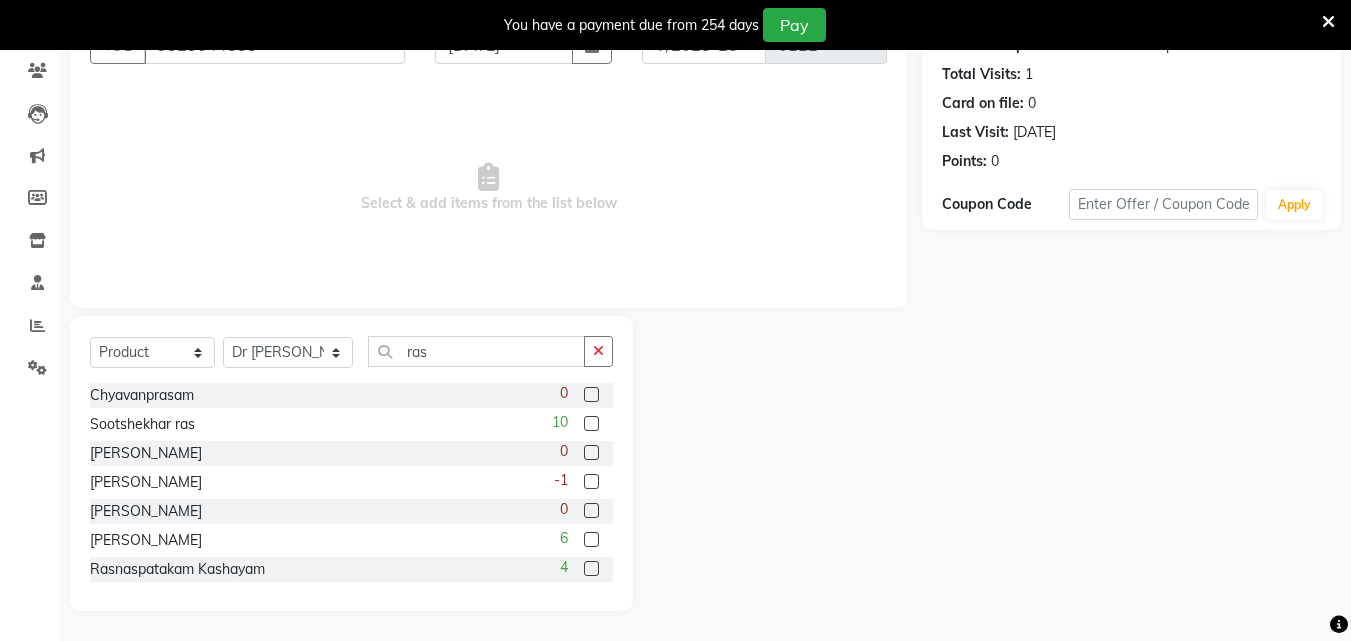 click 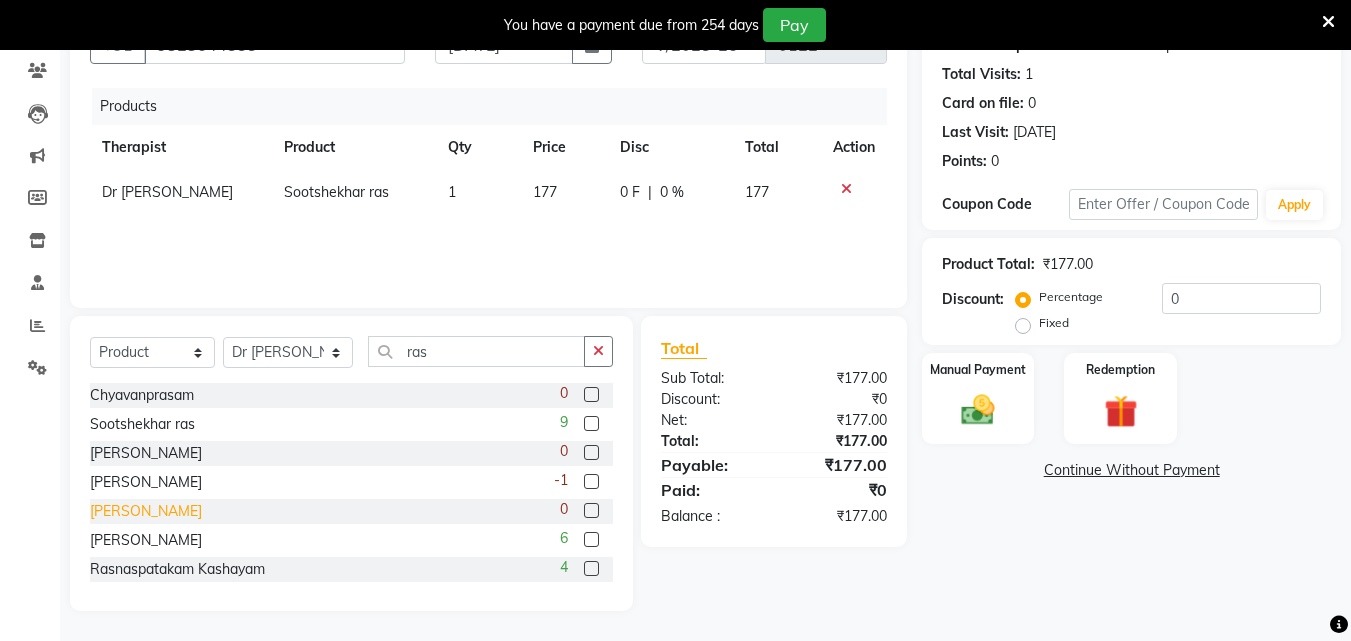 scroll, scrollTop: 90, scrollLeft: 0, axis: vertical 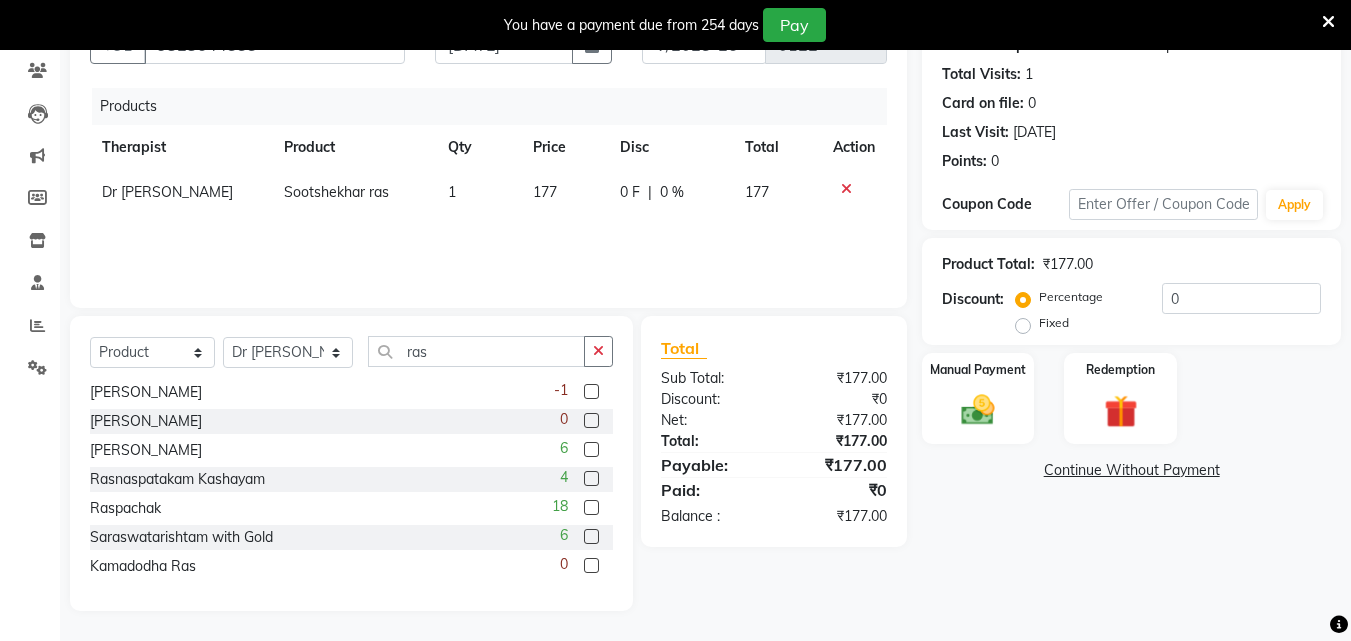 click 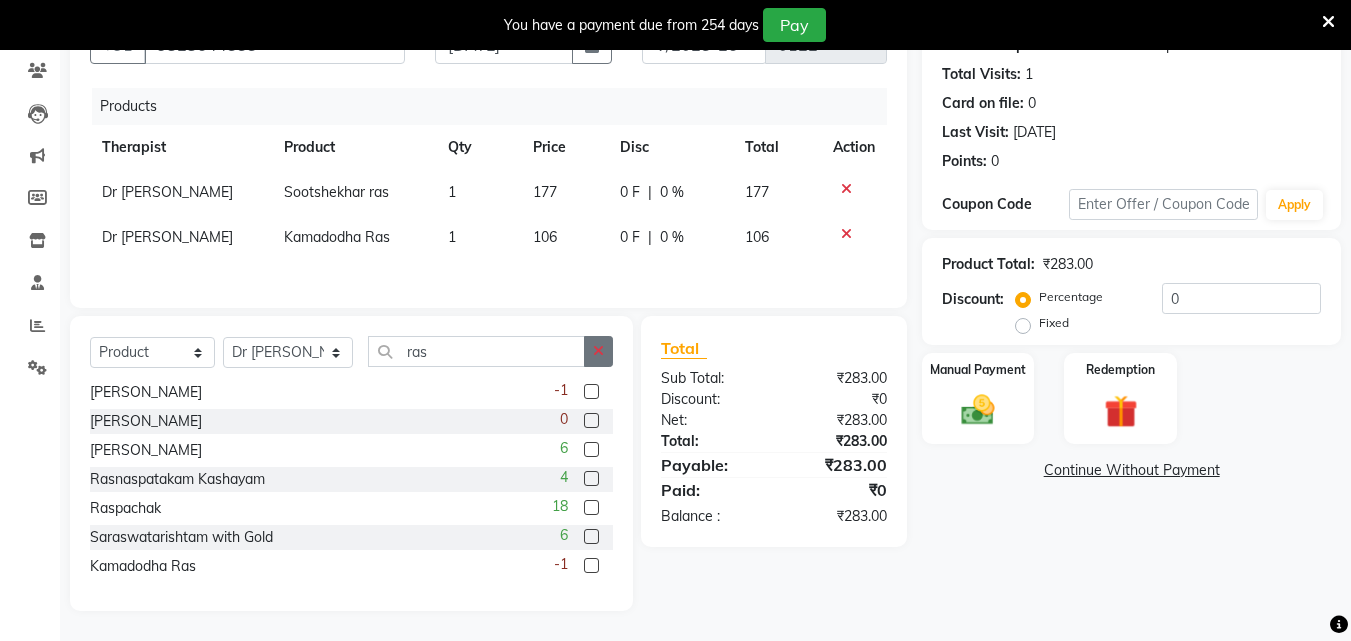click 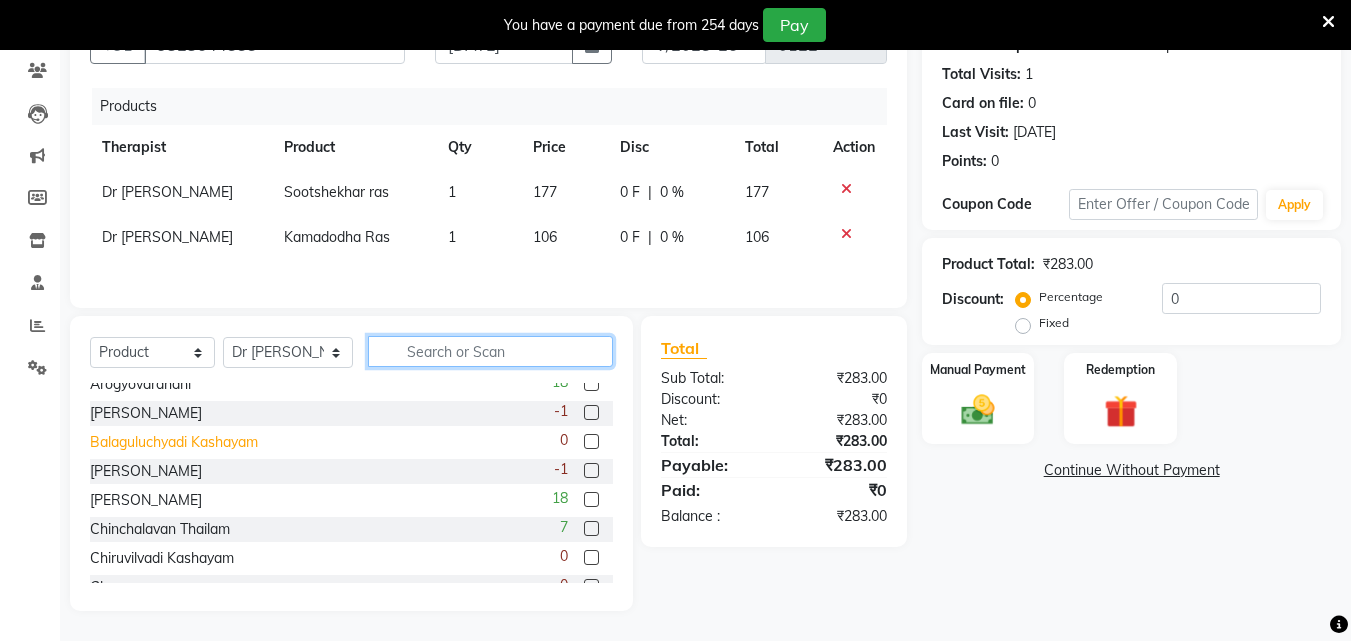 scroll, scrollTop: 0, scrollLeft: 0, axis: both 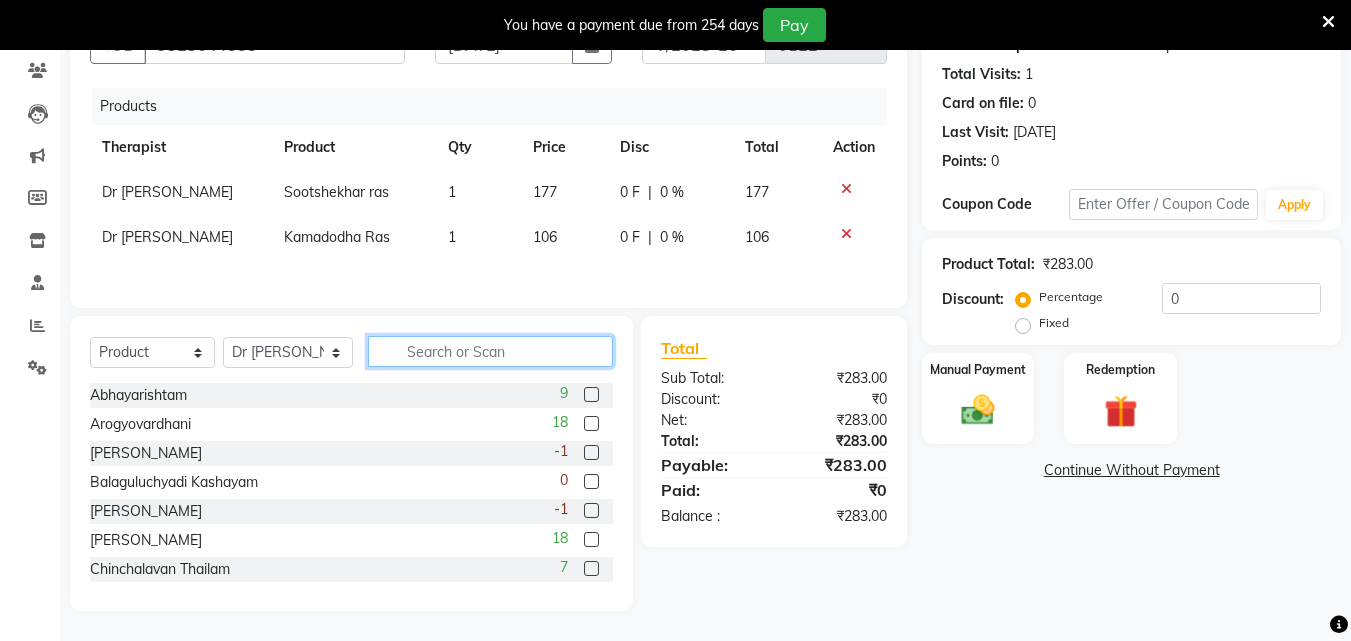 click 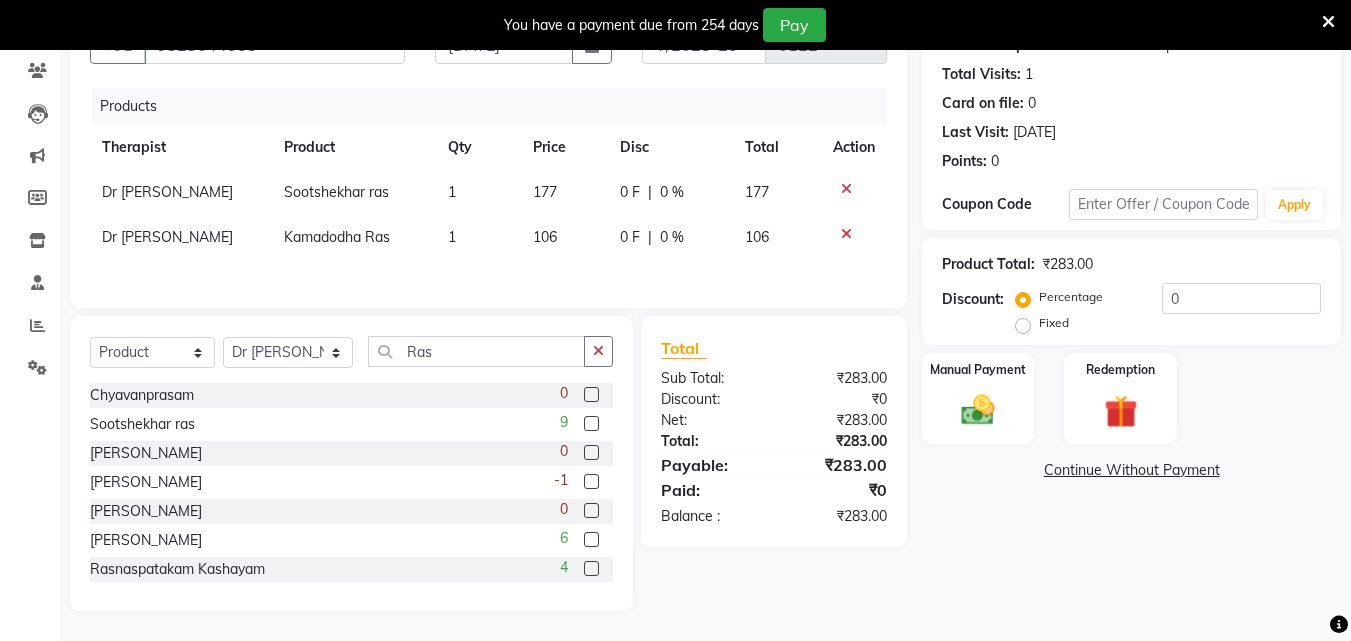 click on "177" 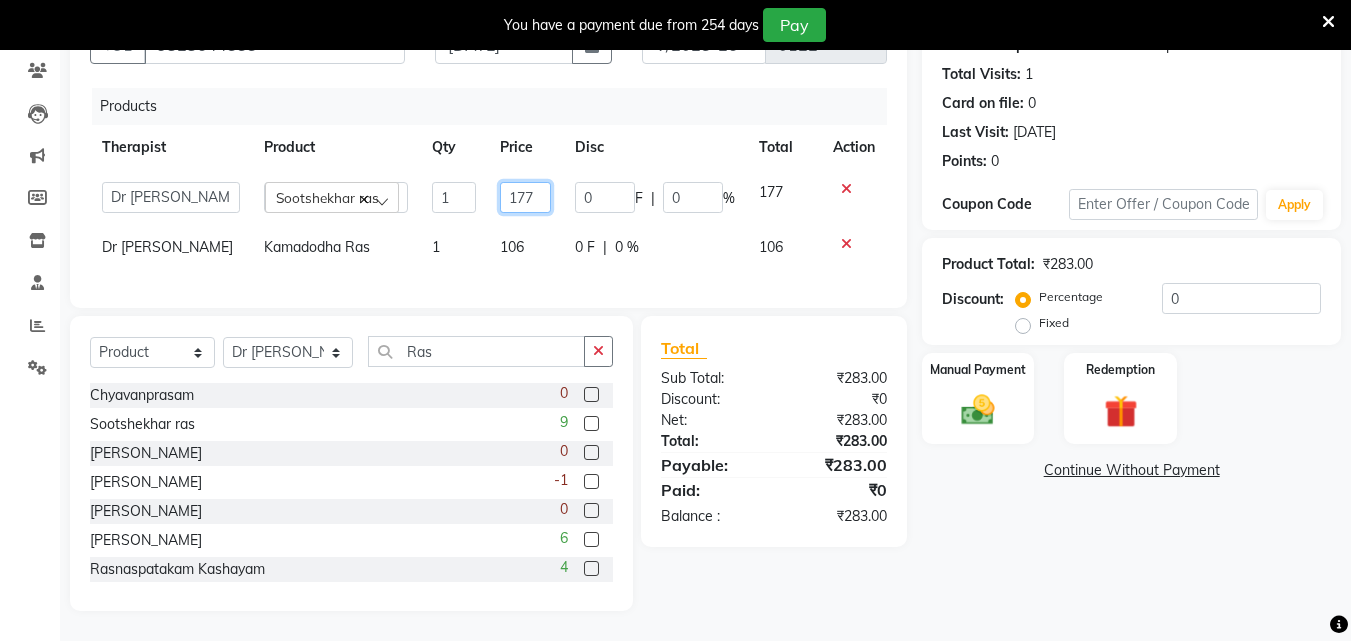 click on "177" 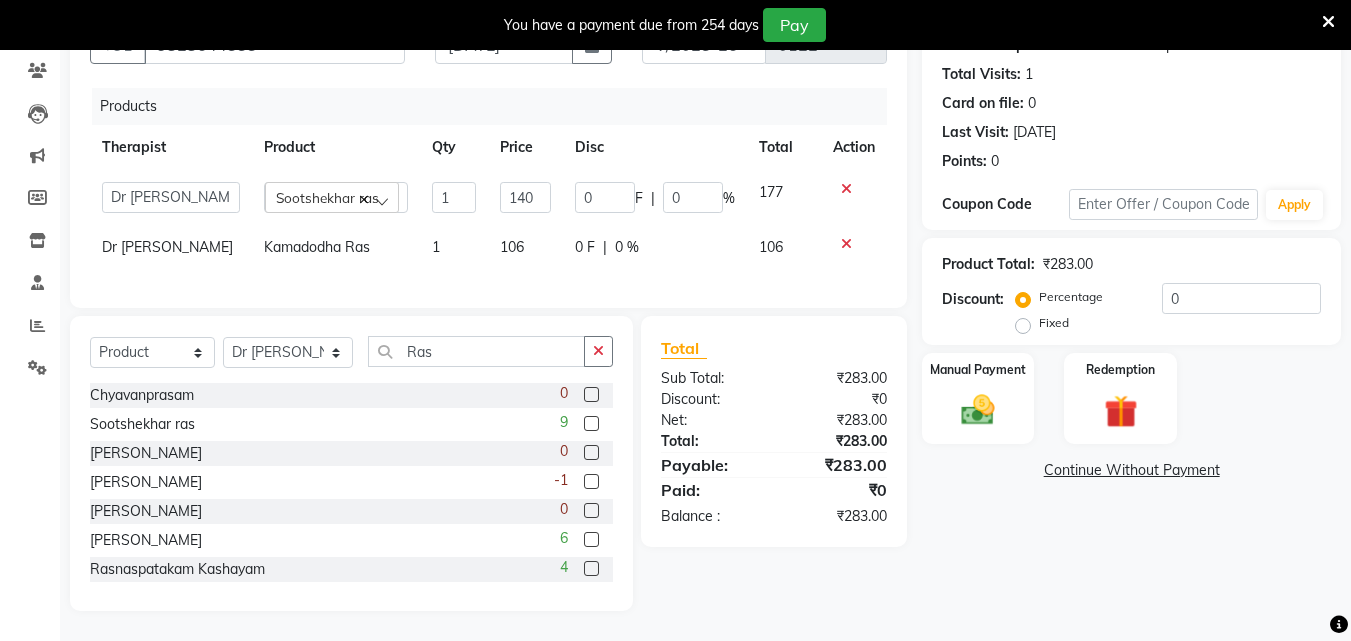 click 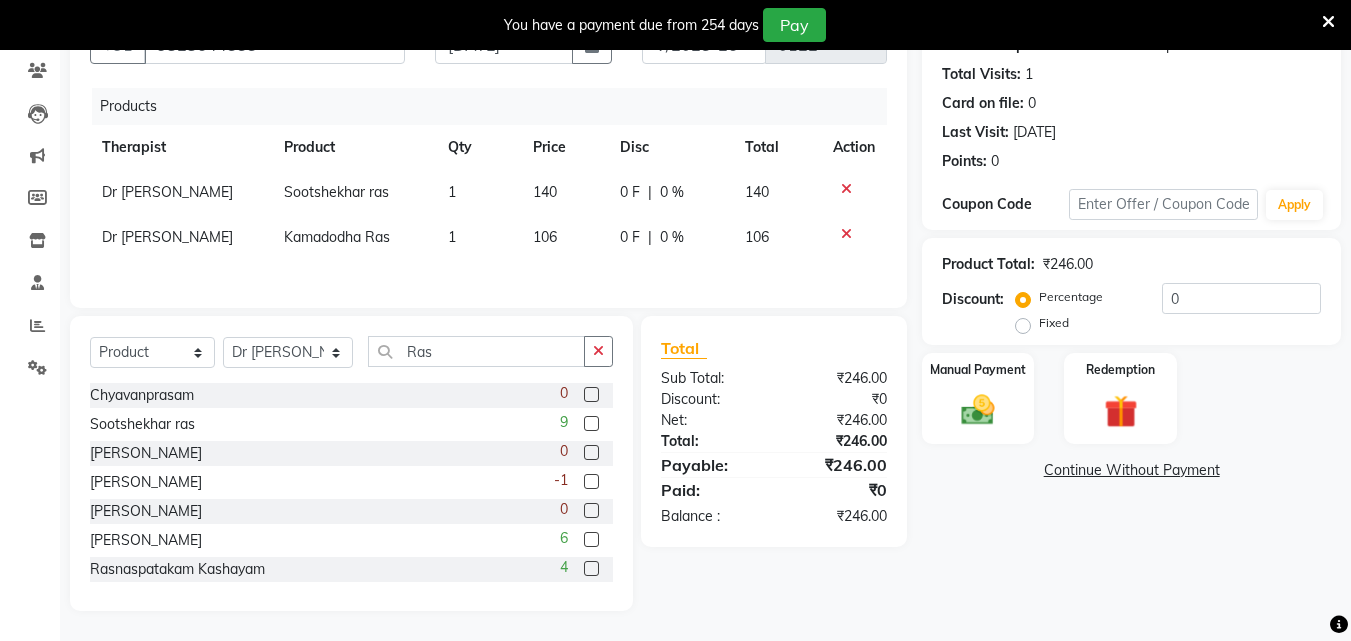 click 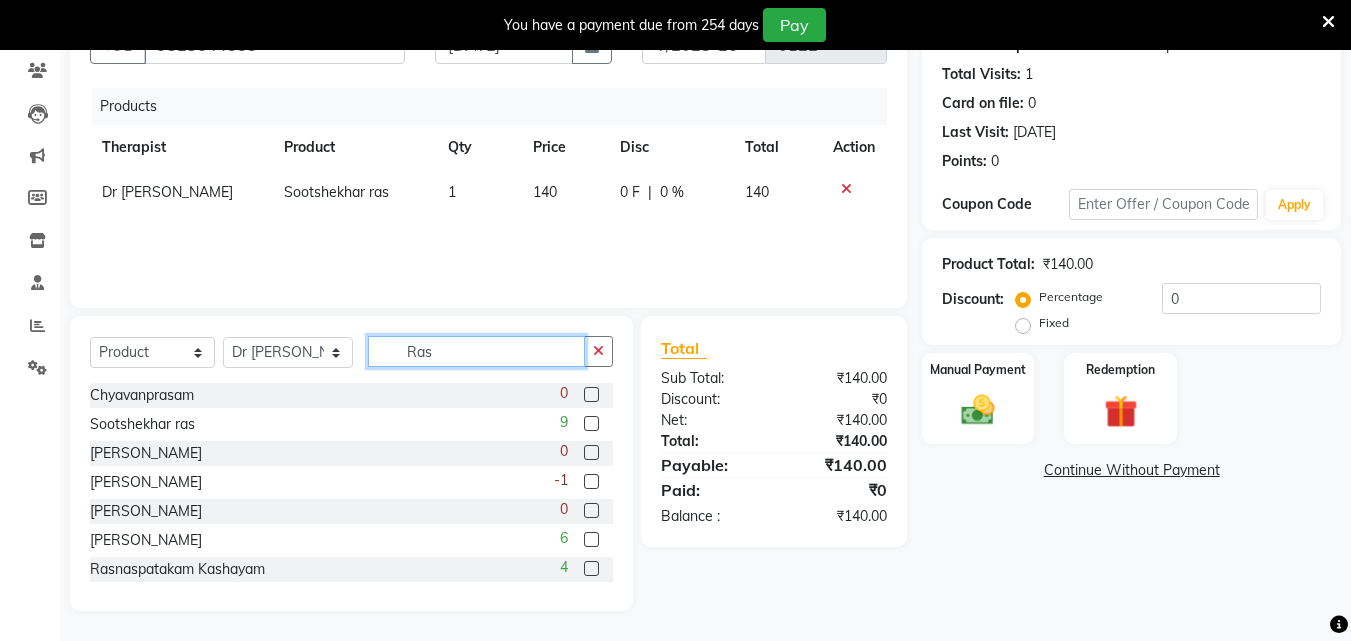 click on "Ras" 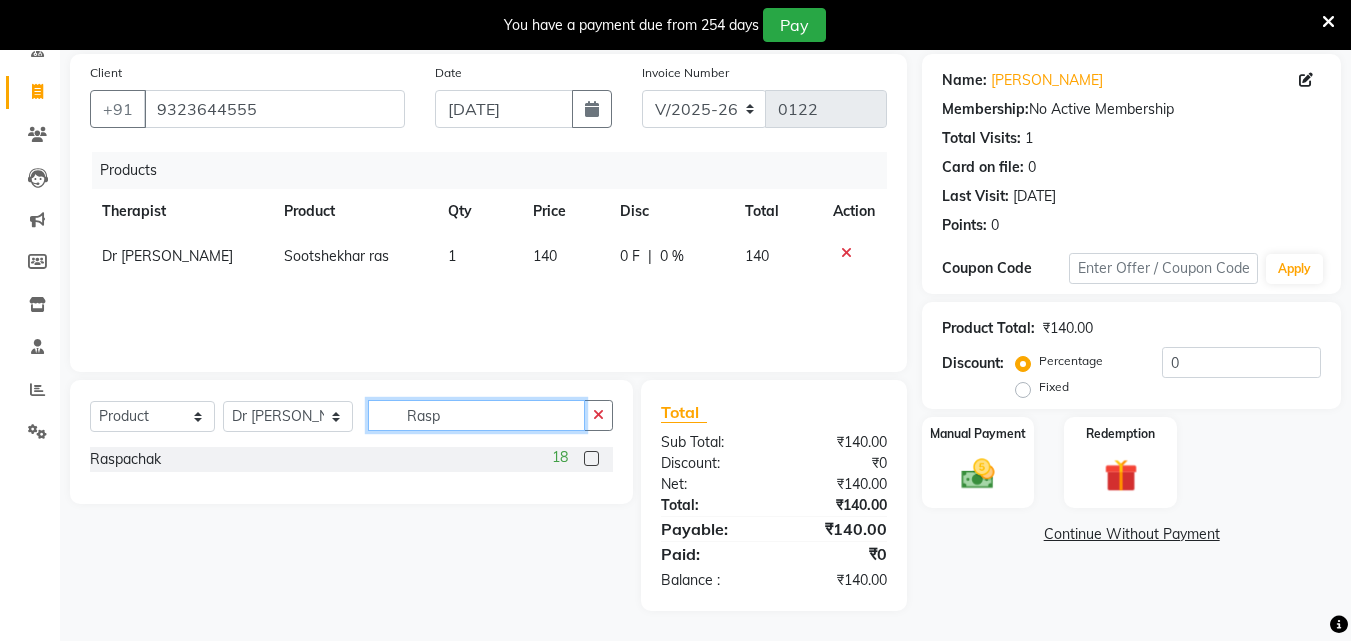 scroll, scrollTop: 146, scrollLeft: 0, axis: vertical 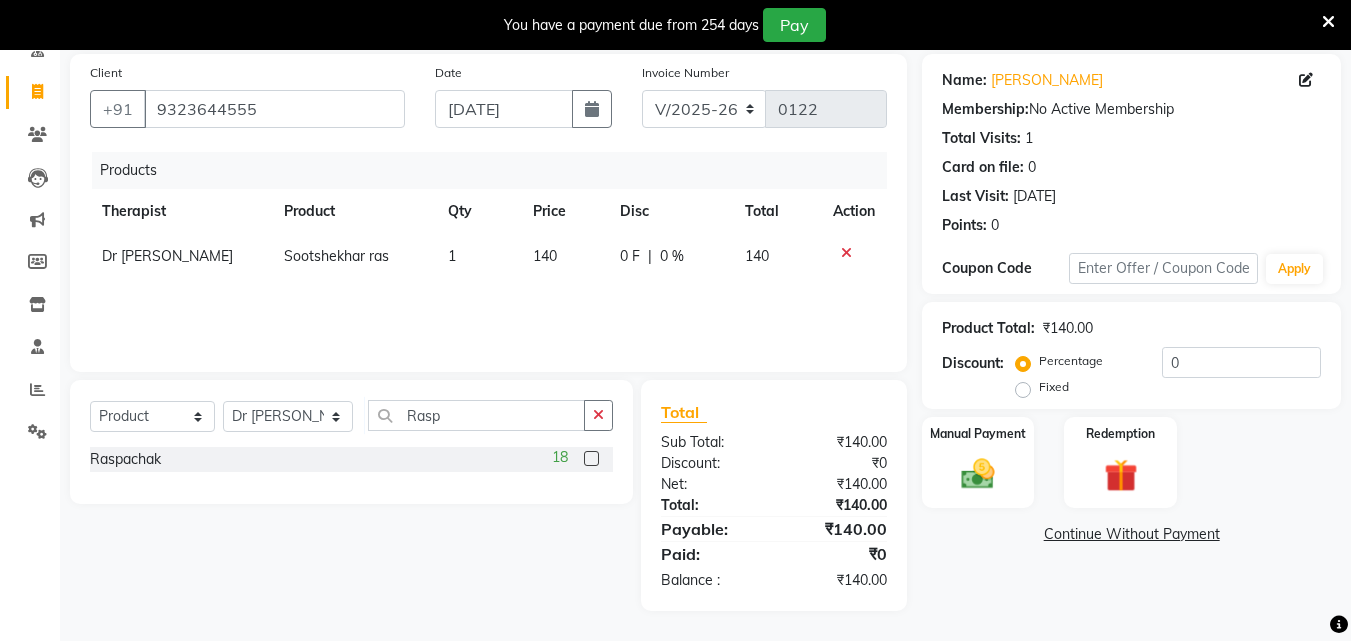 click 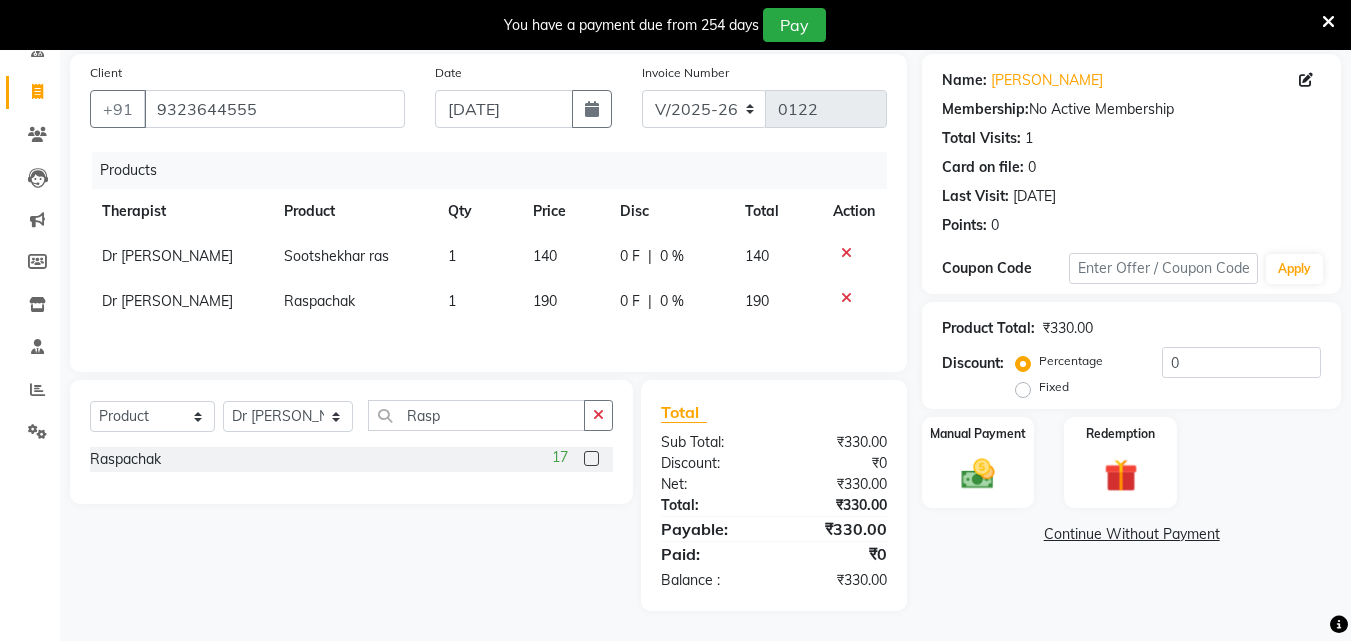 drag, startPoint x: 596, startPoint y: 419, endPoint x: 455, endPoint y: 447, distance: 143.75327 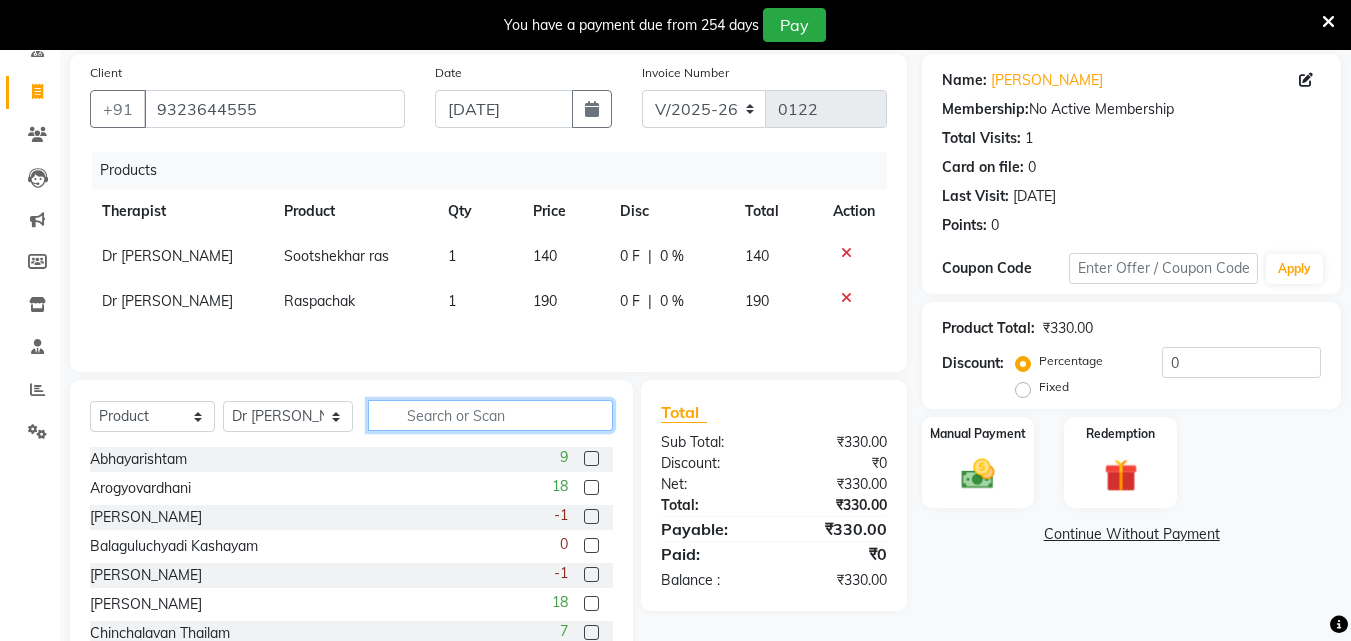 click 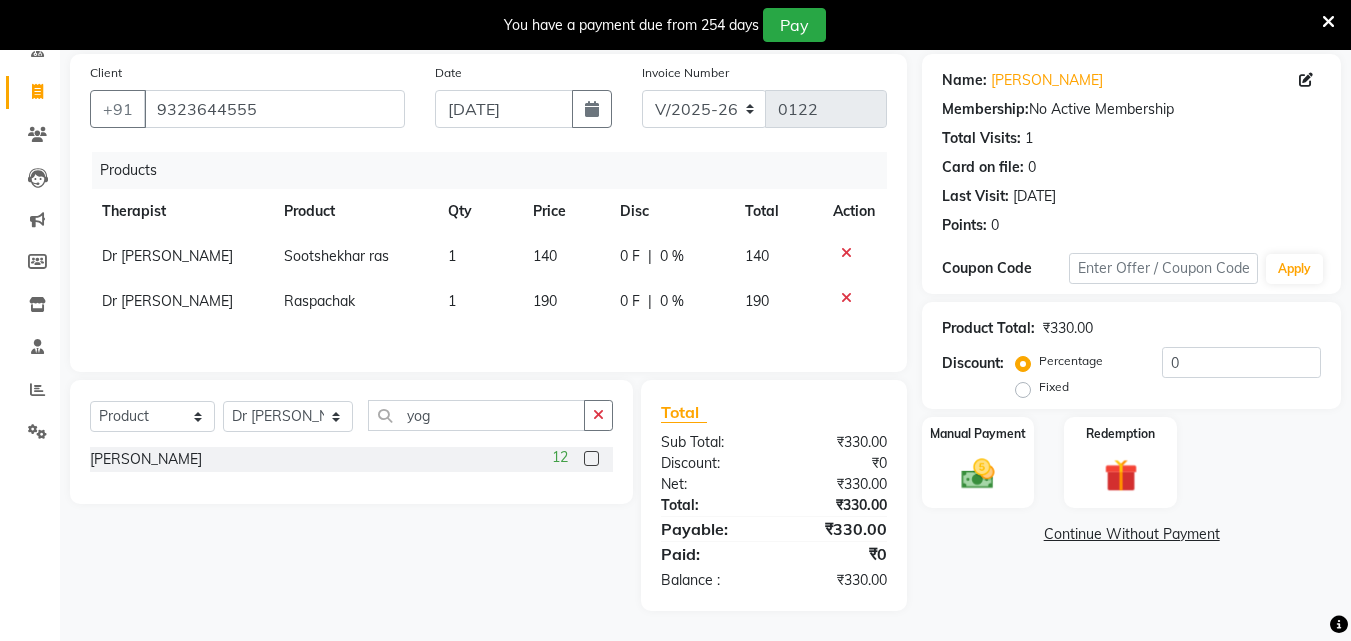 click 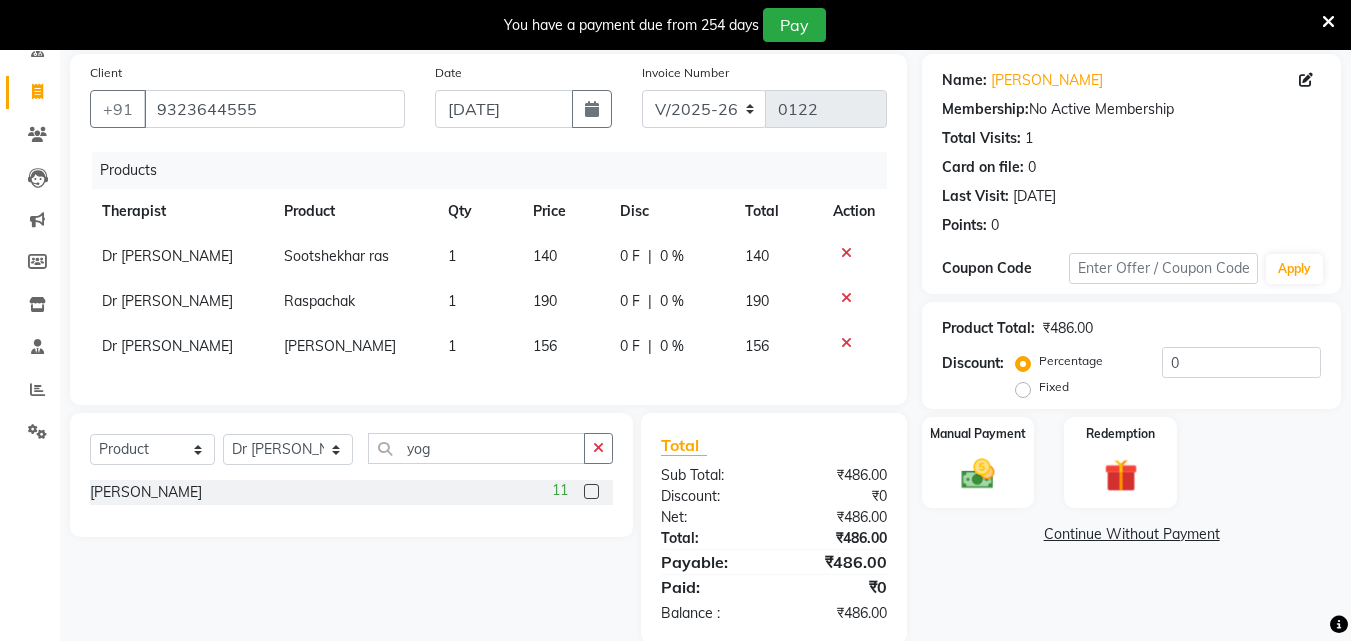 drag, startPoint x: 554, startPoint y: 346, endPoint x: 552, endPoint y: 359, distance: 13.152946 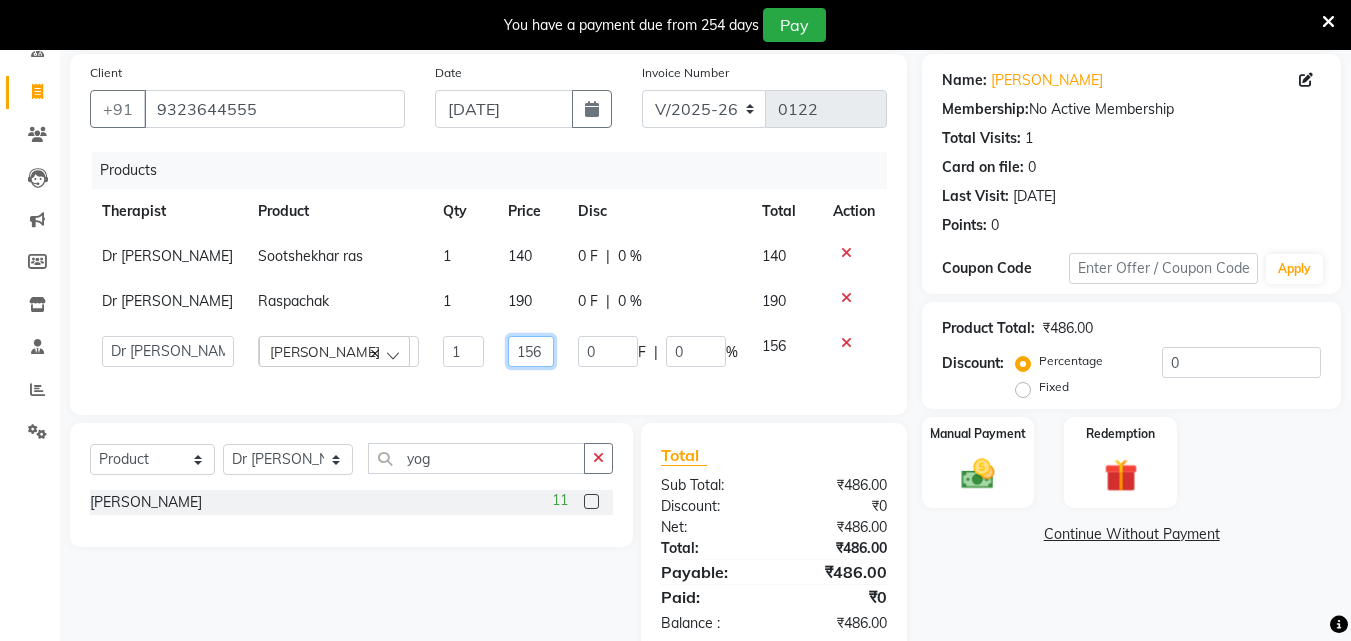 click on "156" 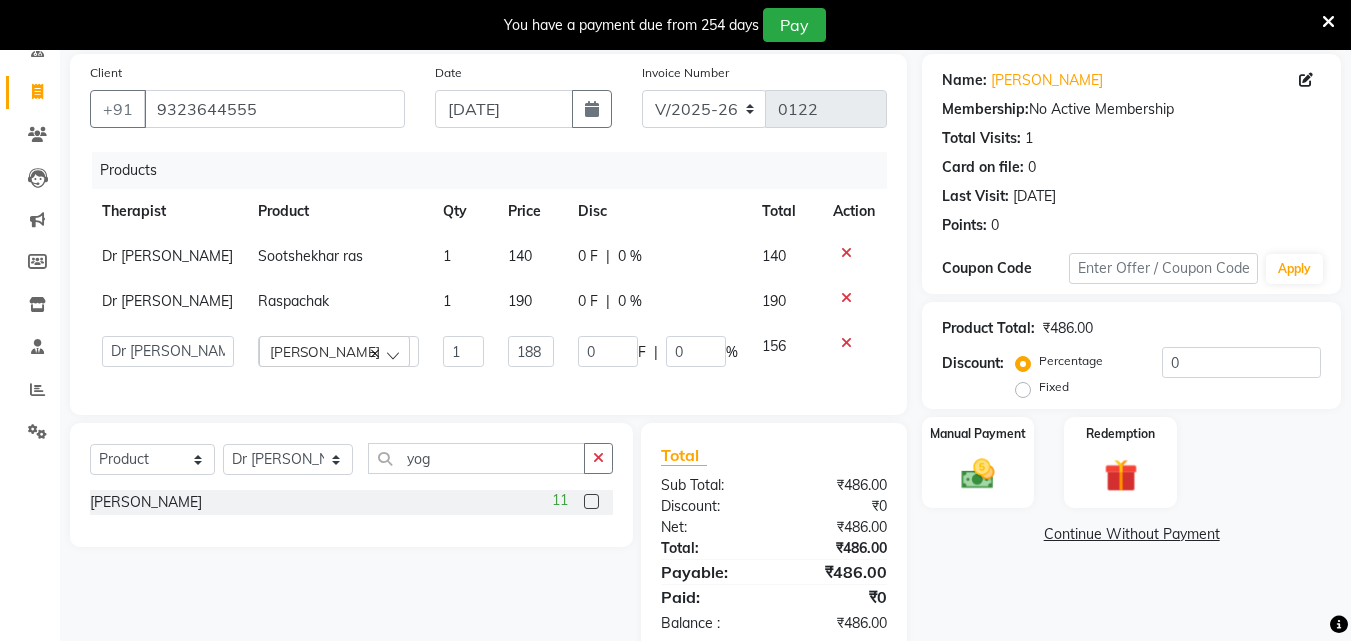 click on "Name: [PERSON_NAME] Membership:  No Active Membership  Total Visits:  1 Card on file:  0 Last Visit:   [DATE] Points:   0  Coupon Code Apply Product Total:  ₹486.00  Discount:  Percentage   Fixed  0 Manual Payment Redemption  Continue Without Payment" 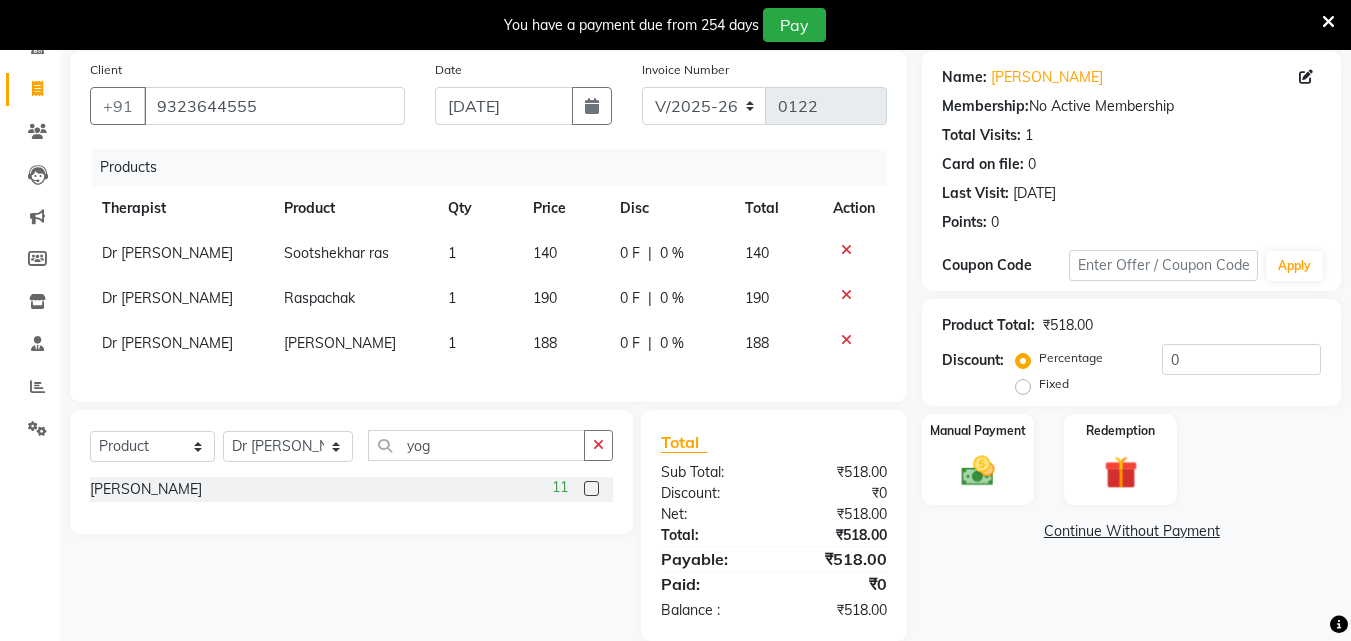 scroll, scrollTop: 194, scrollLeft: 0, axis: vertical 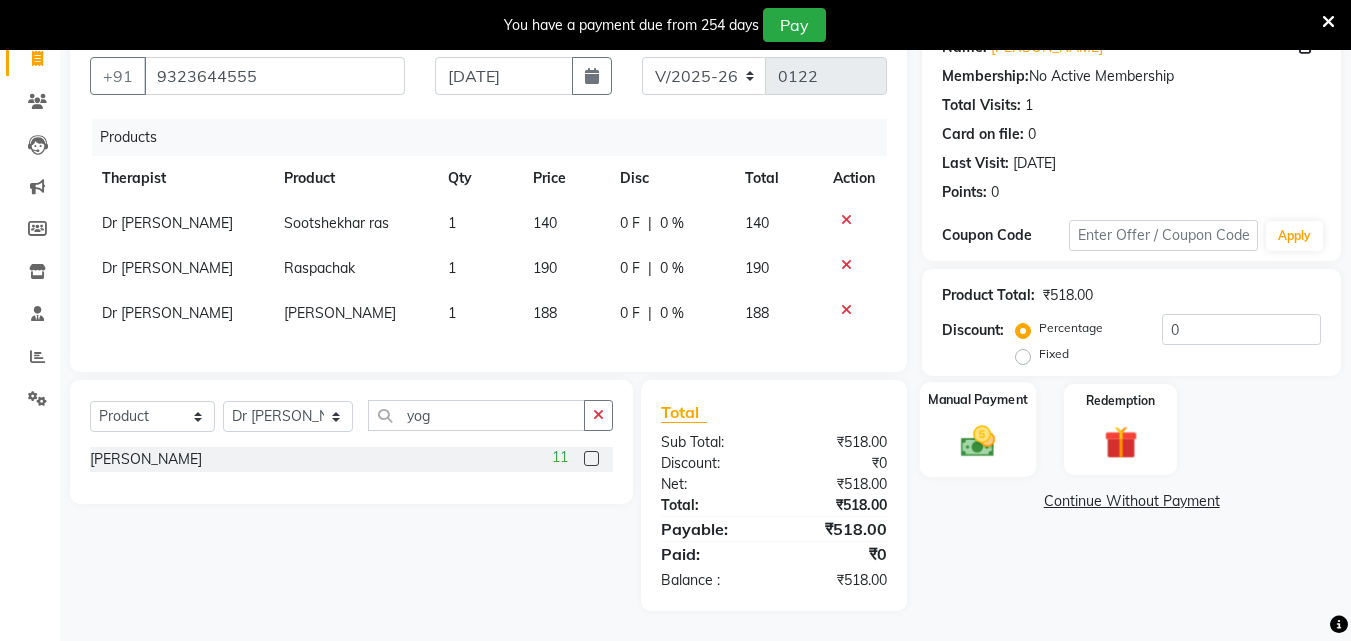 click 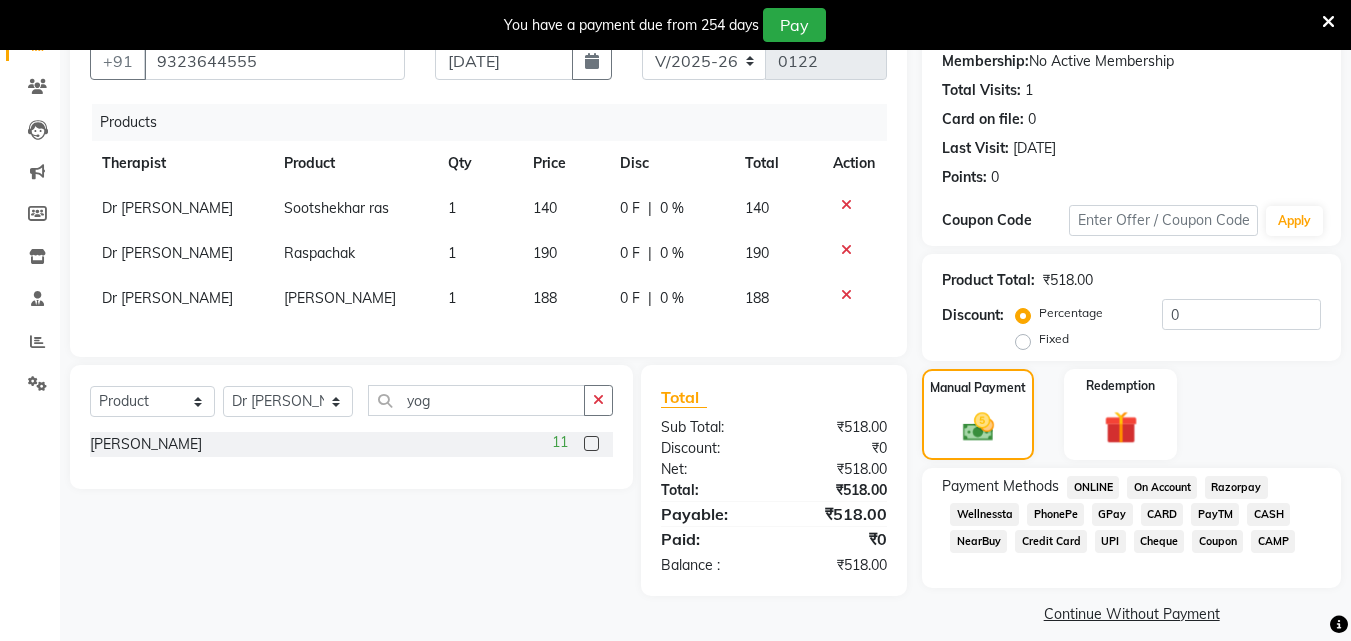 click on "GPay" 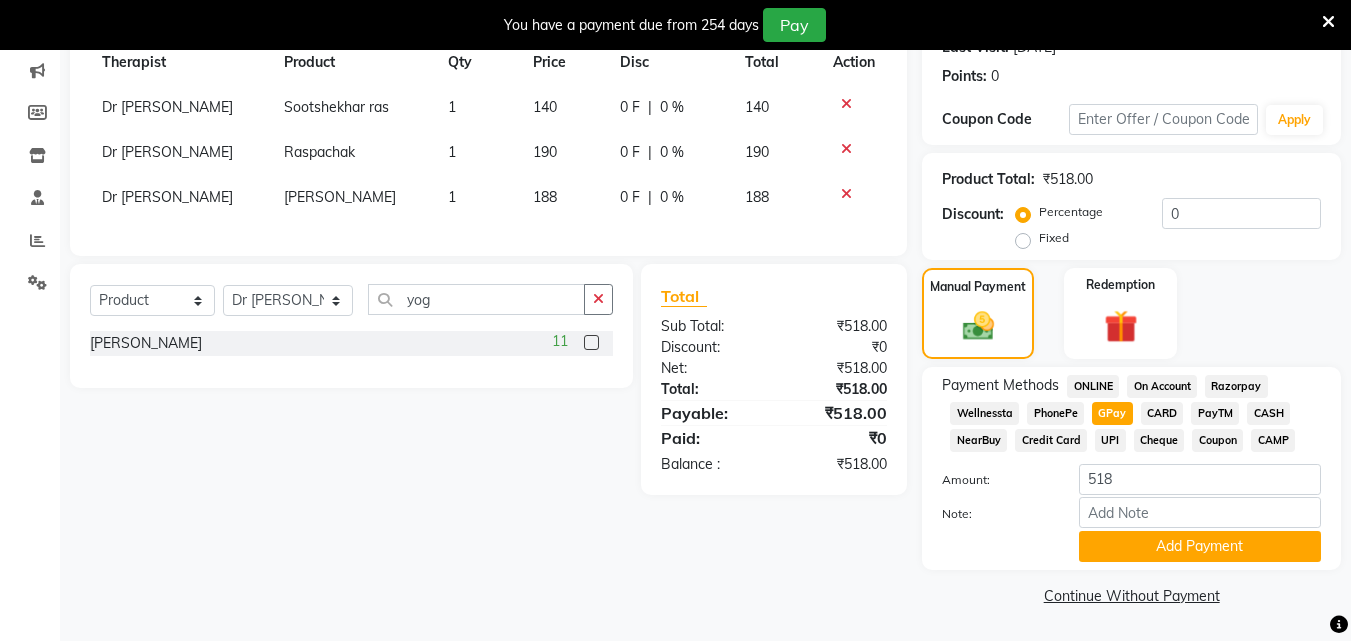 scroll, scrollTop: 0, scrollLeft: 0, axis: both 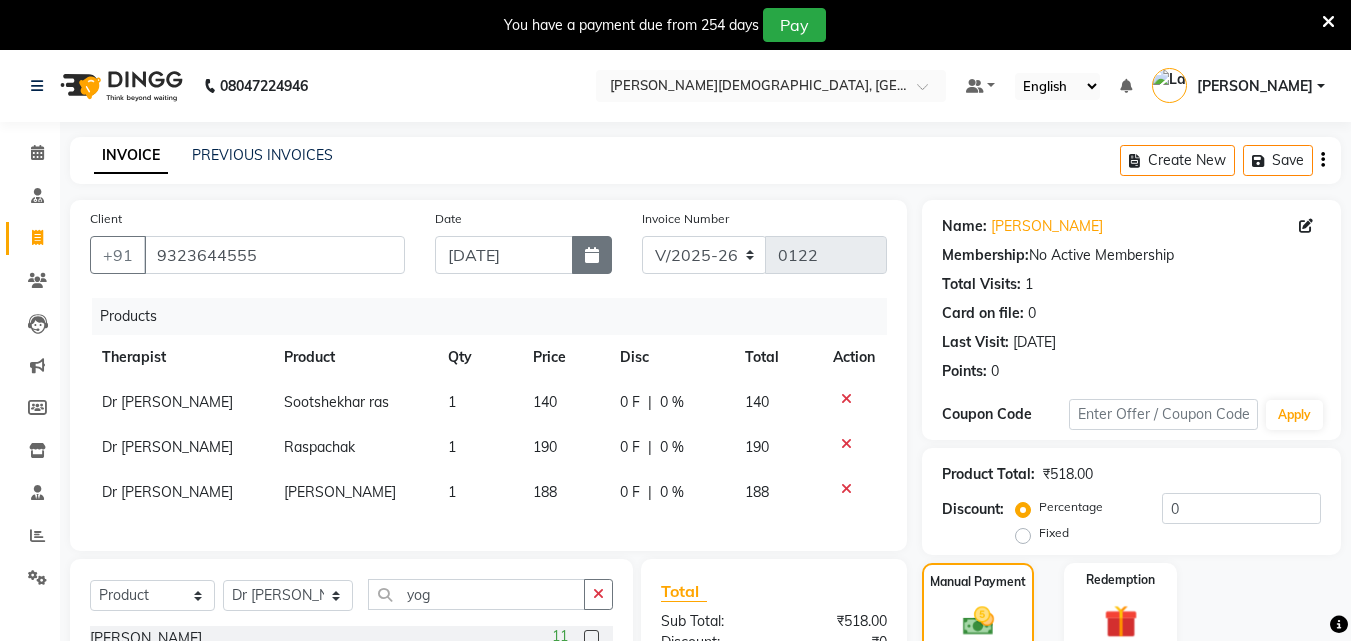 click 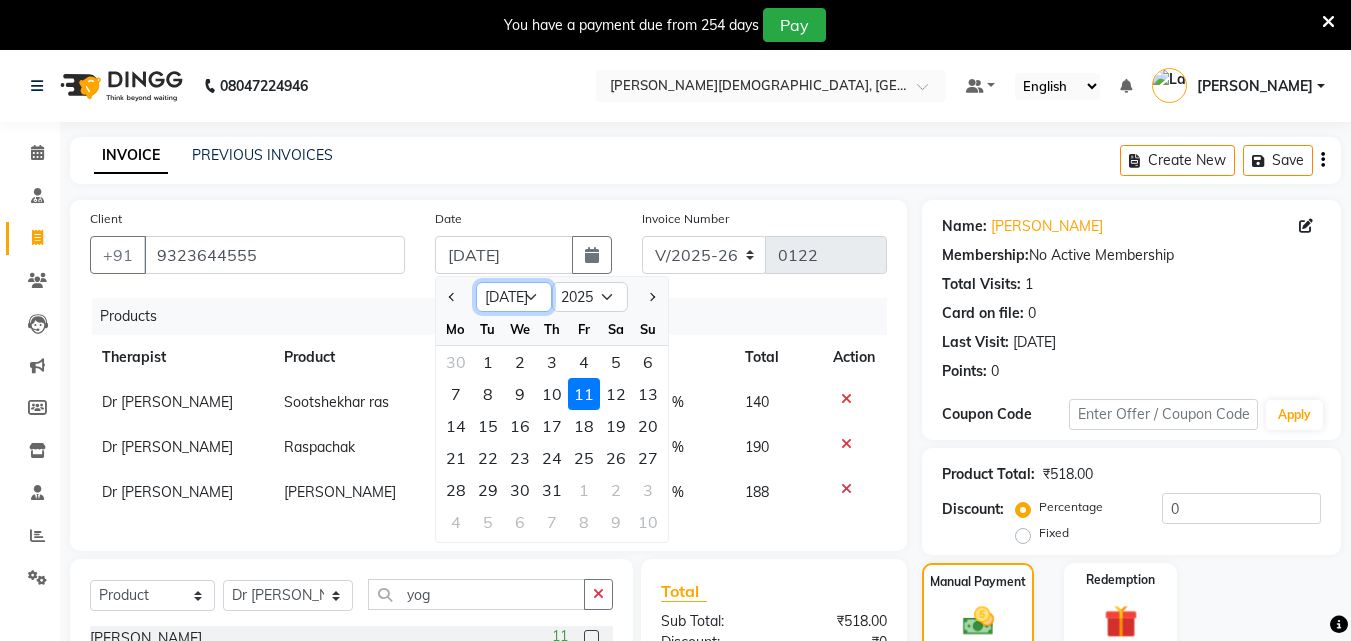 click on "Jan Feb Mar Apr May Jun [DATE] Aug Sep Oct Nov Dec" 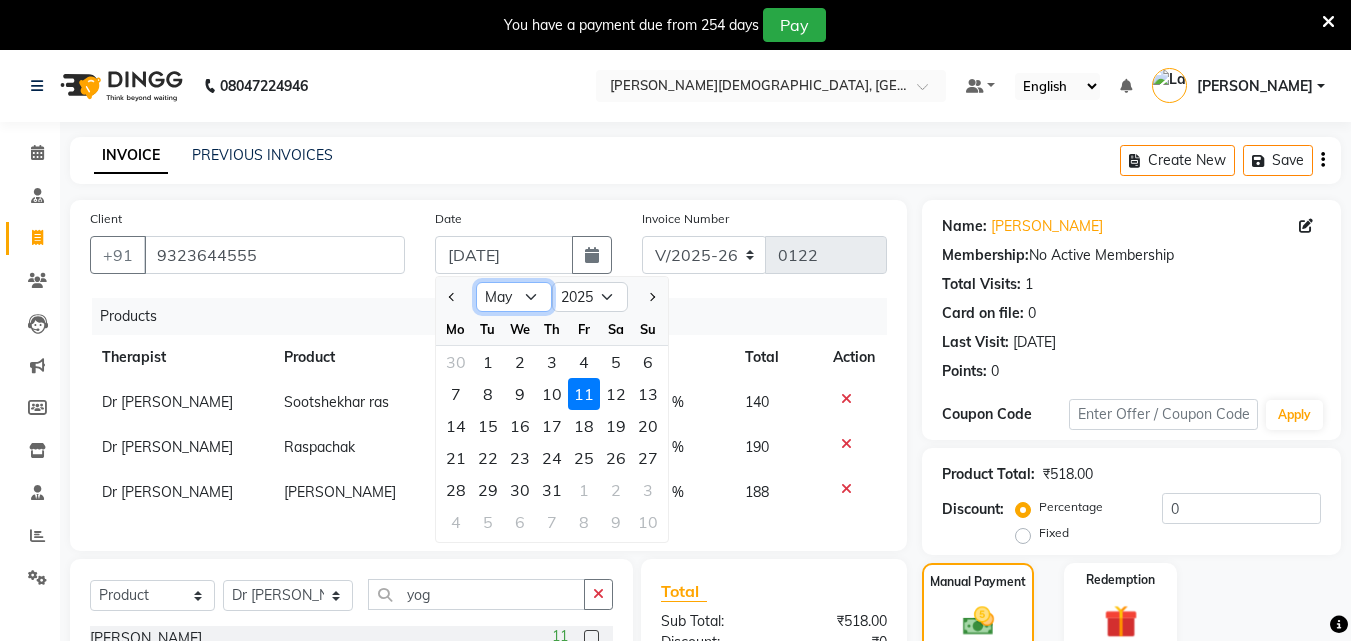 click on "Jan Feb Mar Apr May Jun [DATE] Aug Sep Oct Nov Dec" 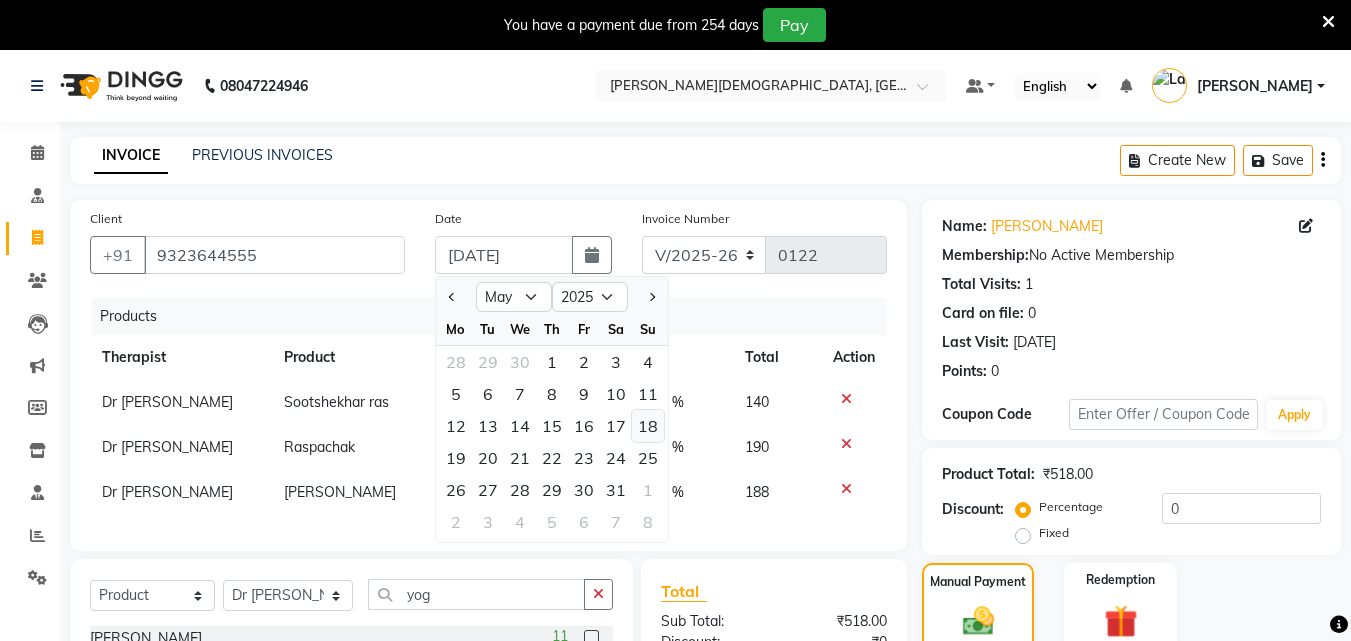 click on "18" 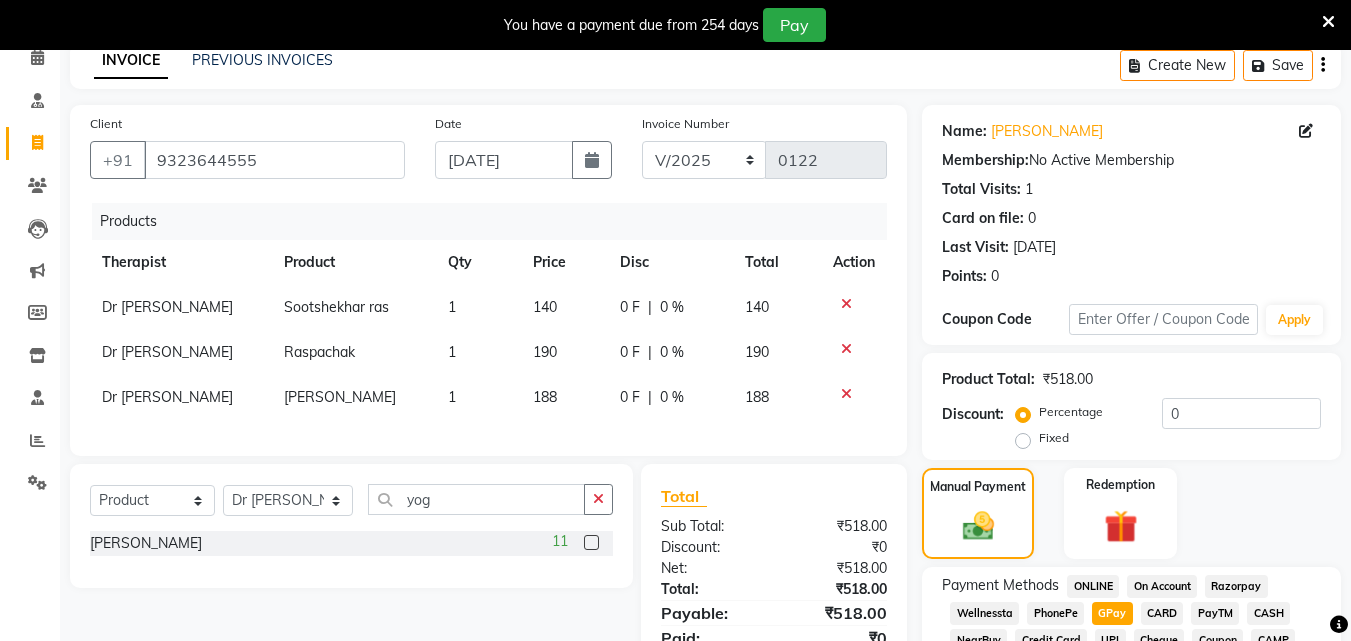 scroll, scrollTop: 295, scrollLeft: 0, axis: vertical 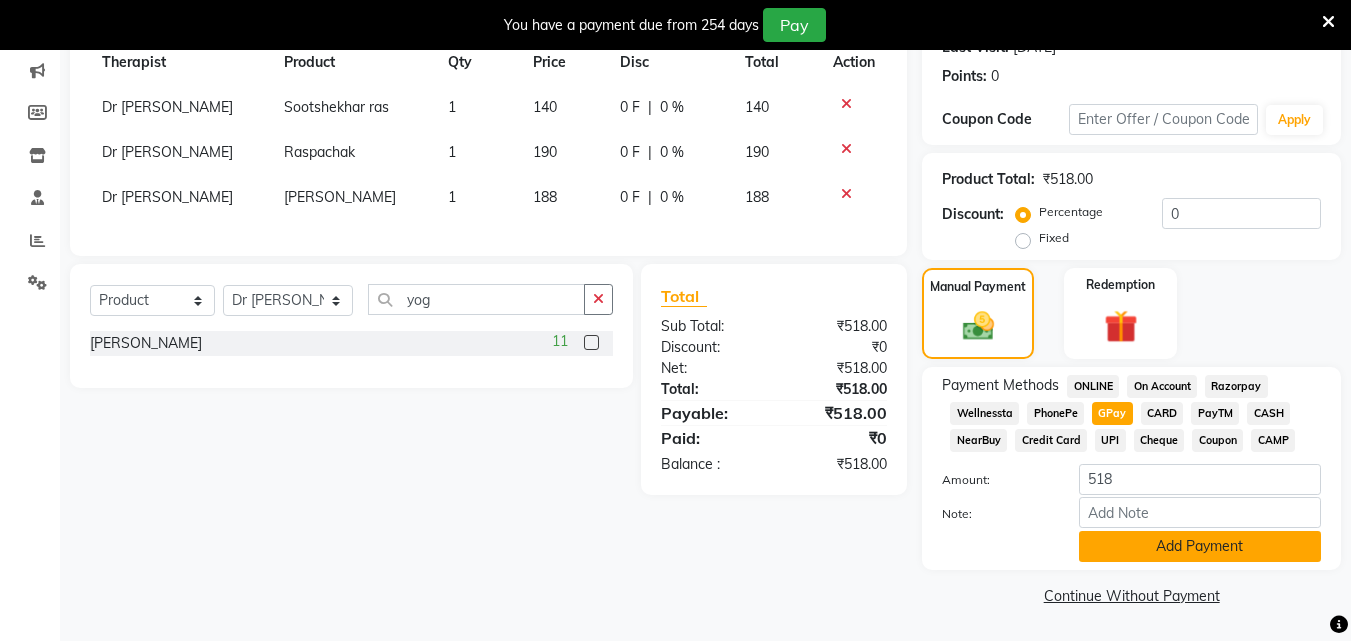 click on "Add Payment" 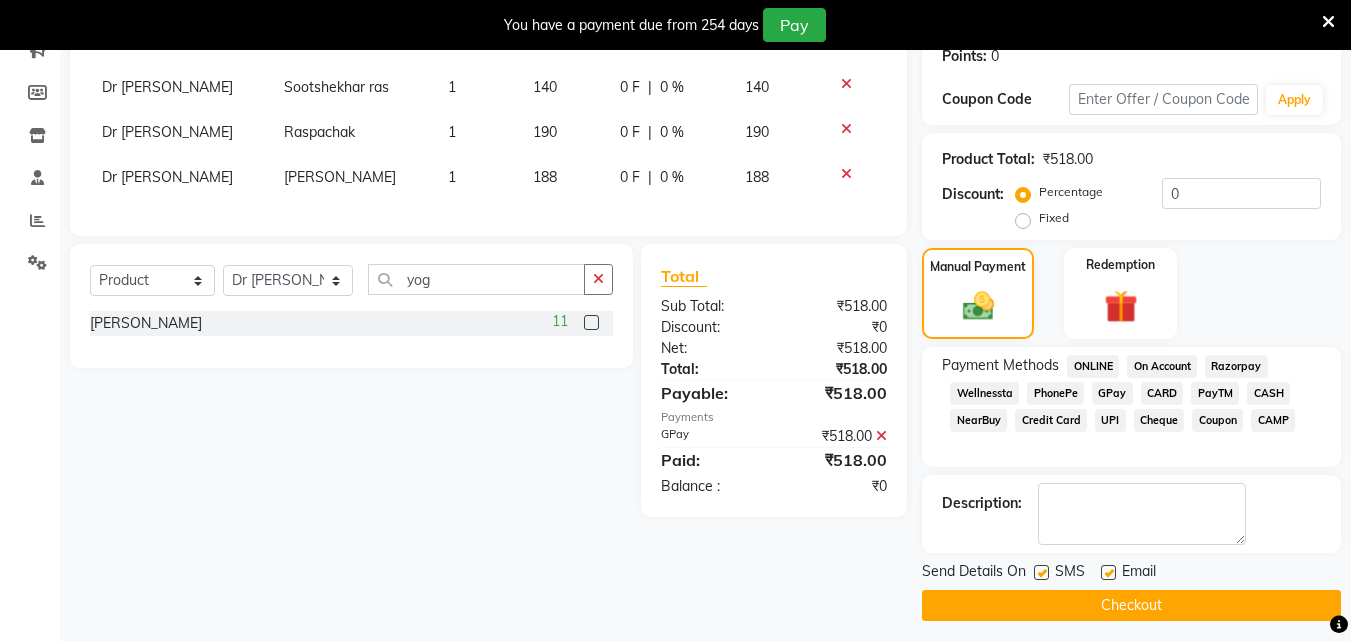scroll, scrollTop: 325, scrollLeft: 0, axis: vertical 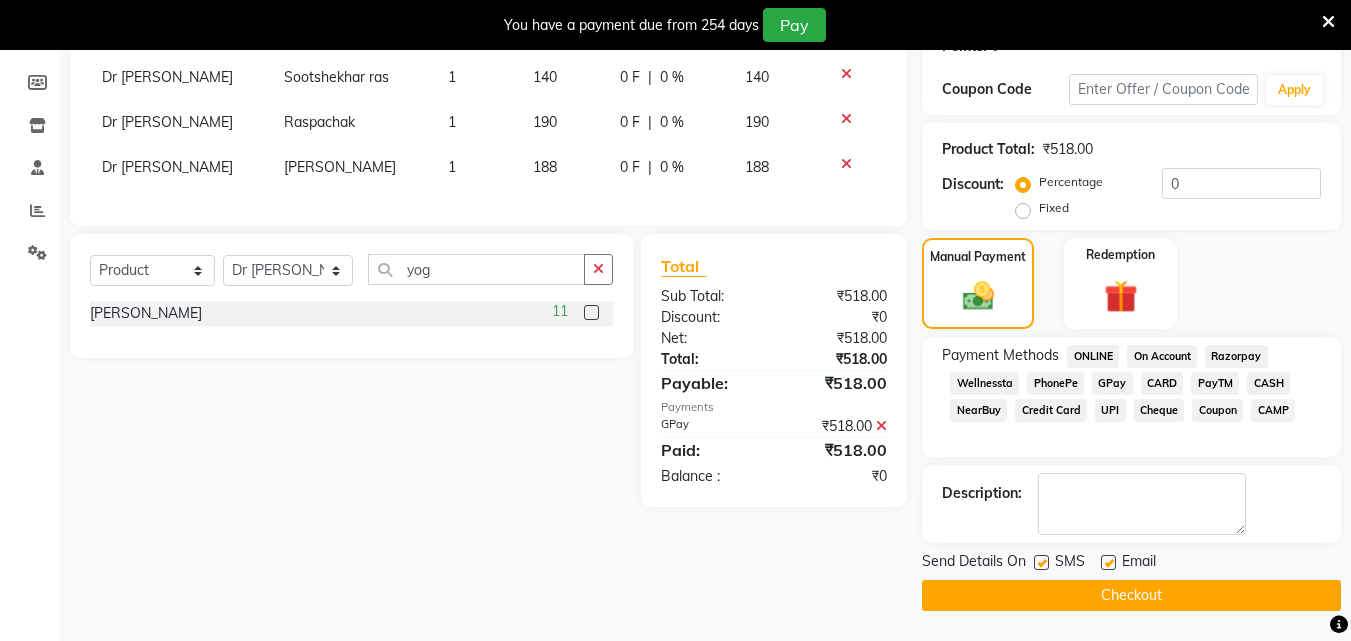 drag, startPoint x: 1039, startPoint y: 562, endPoint x: 1094, endPoint y: 574, distance: 56.293873 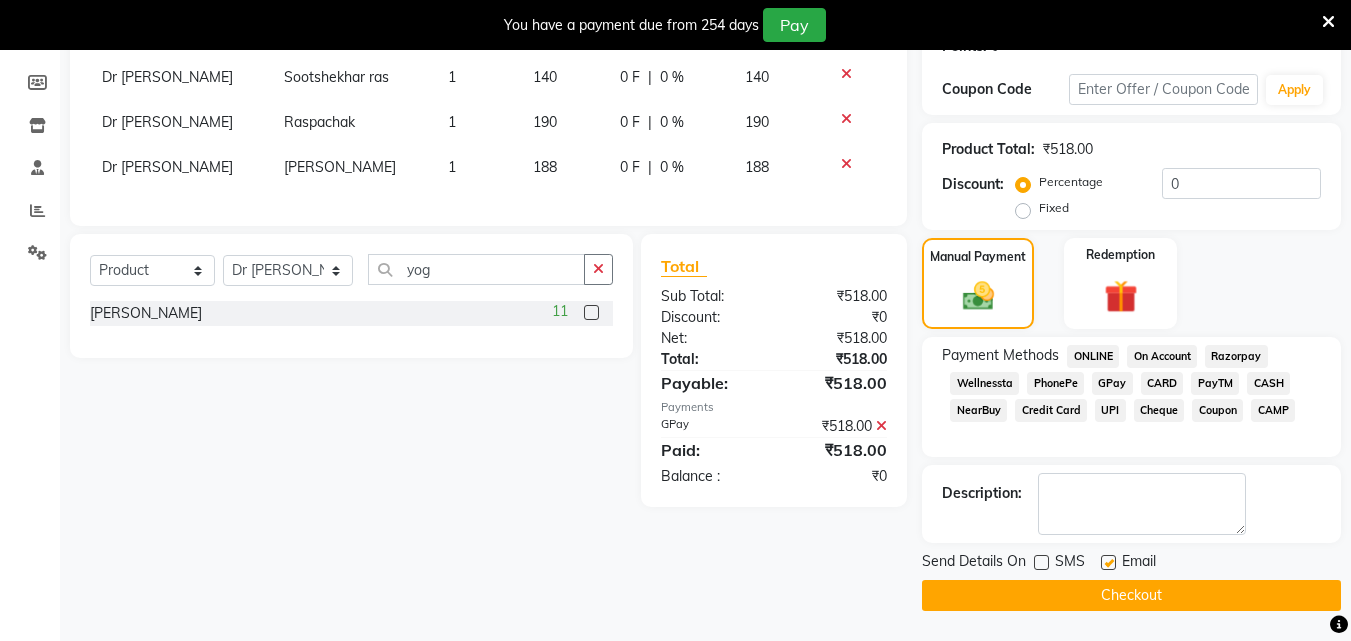 click 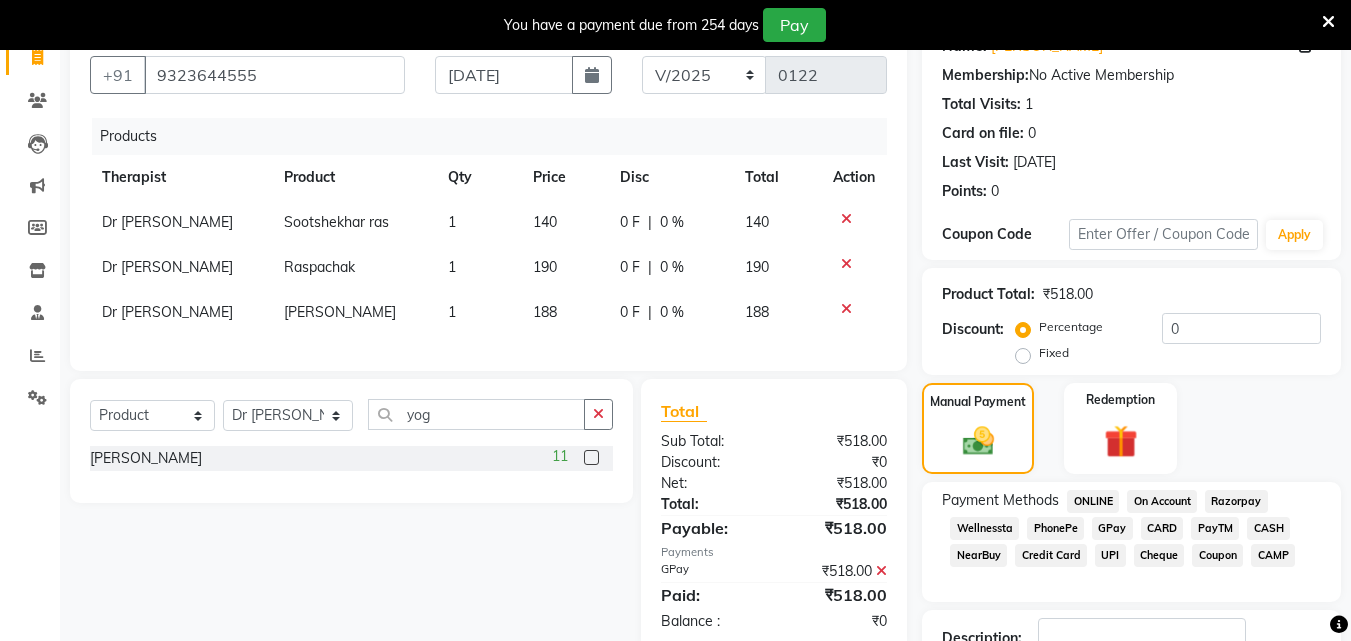 scroll, scrollTop: 325, scrollLeft: 0, axis: vertical 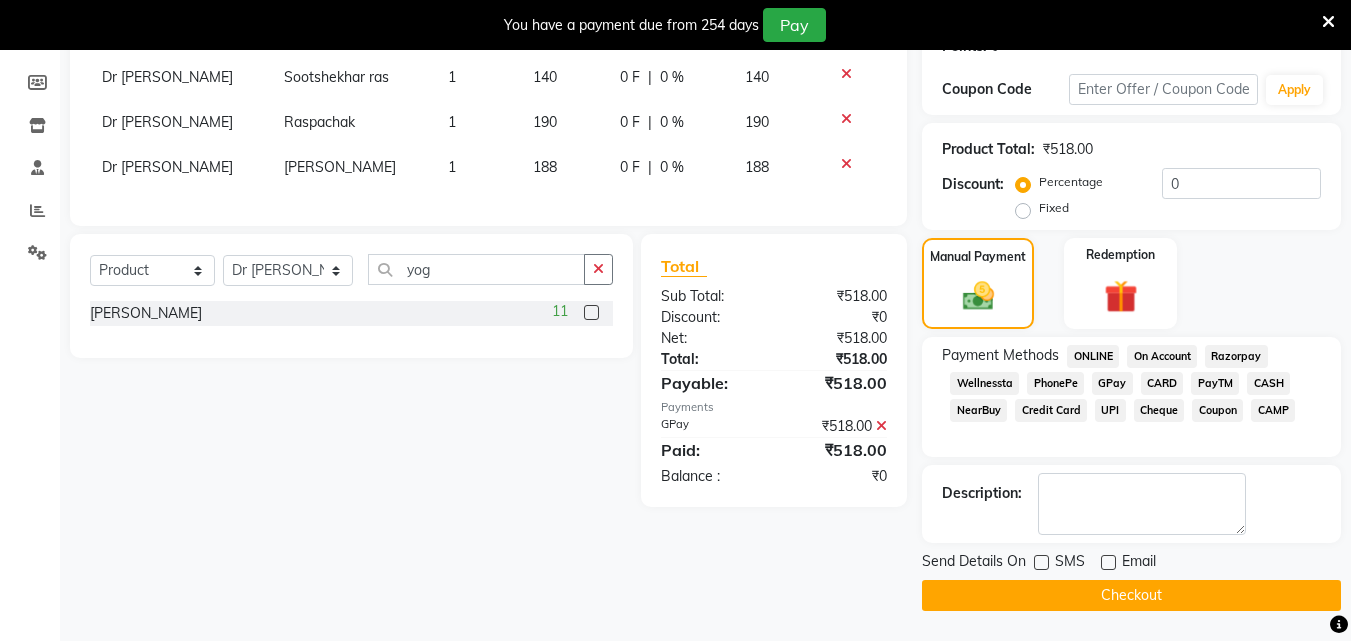 click on "Checkout" 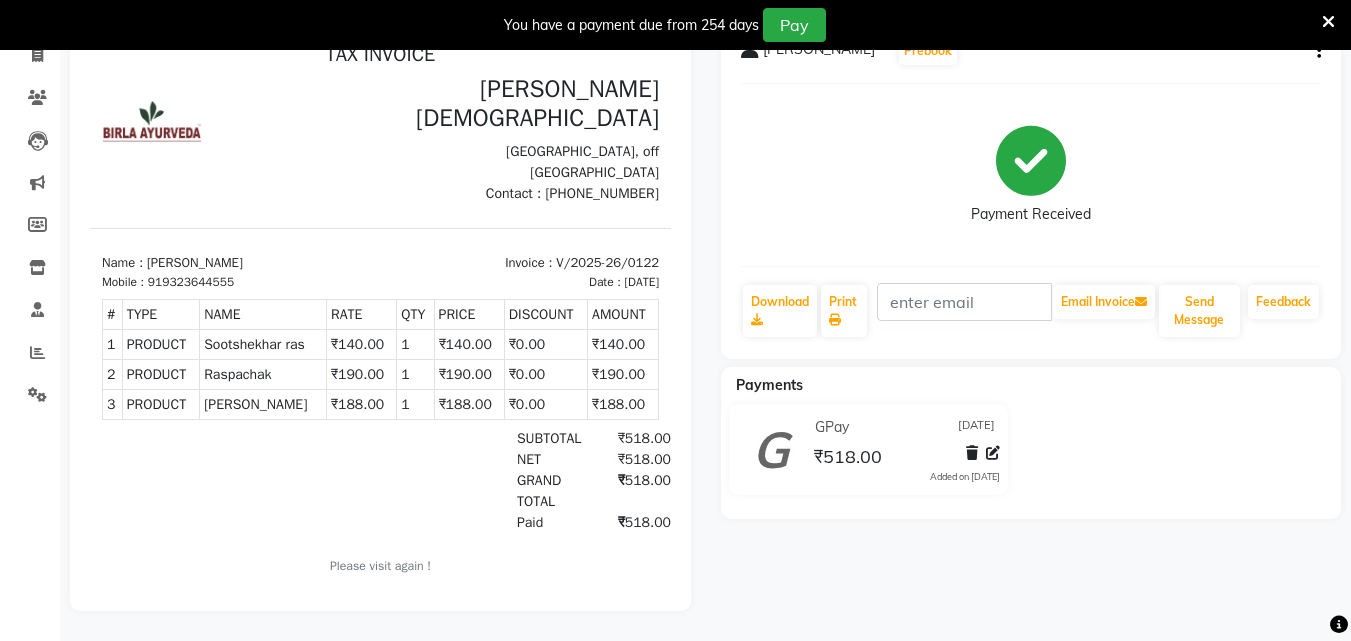 scroll, scrollTop: 0, scrollLeft: 0, axis: both 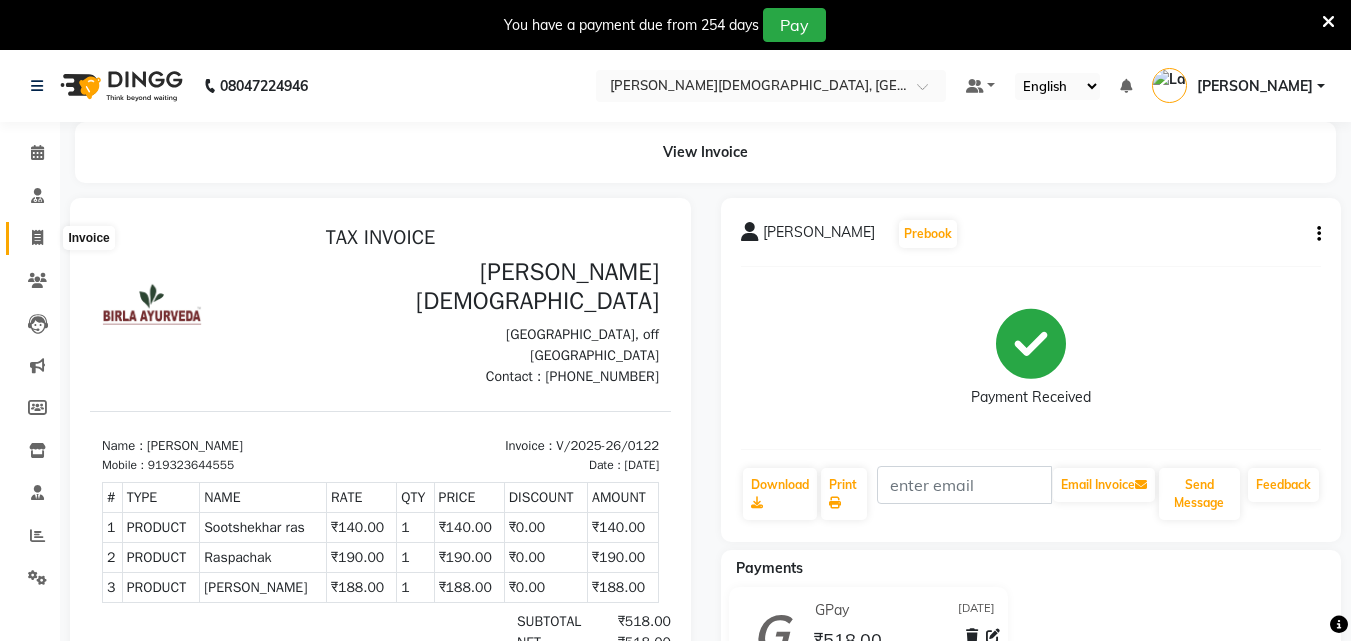 click 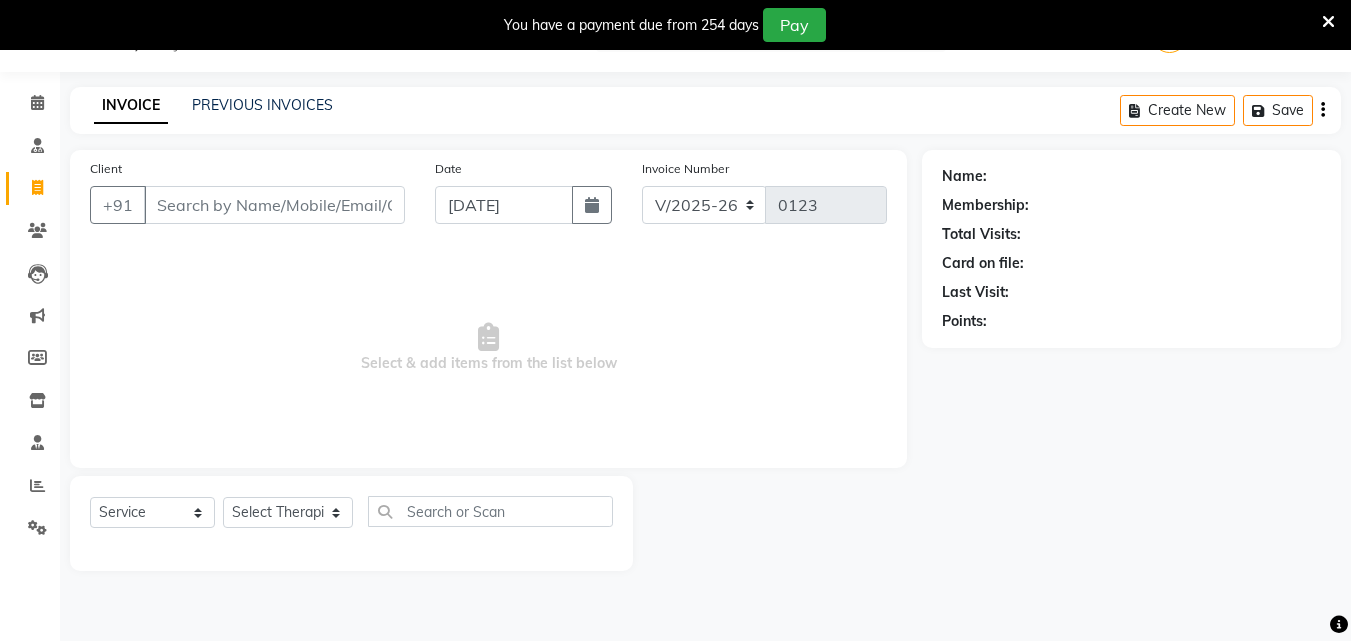 click on "Client" at bounding box center (274, 205) 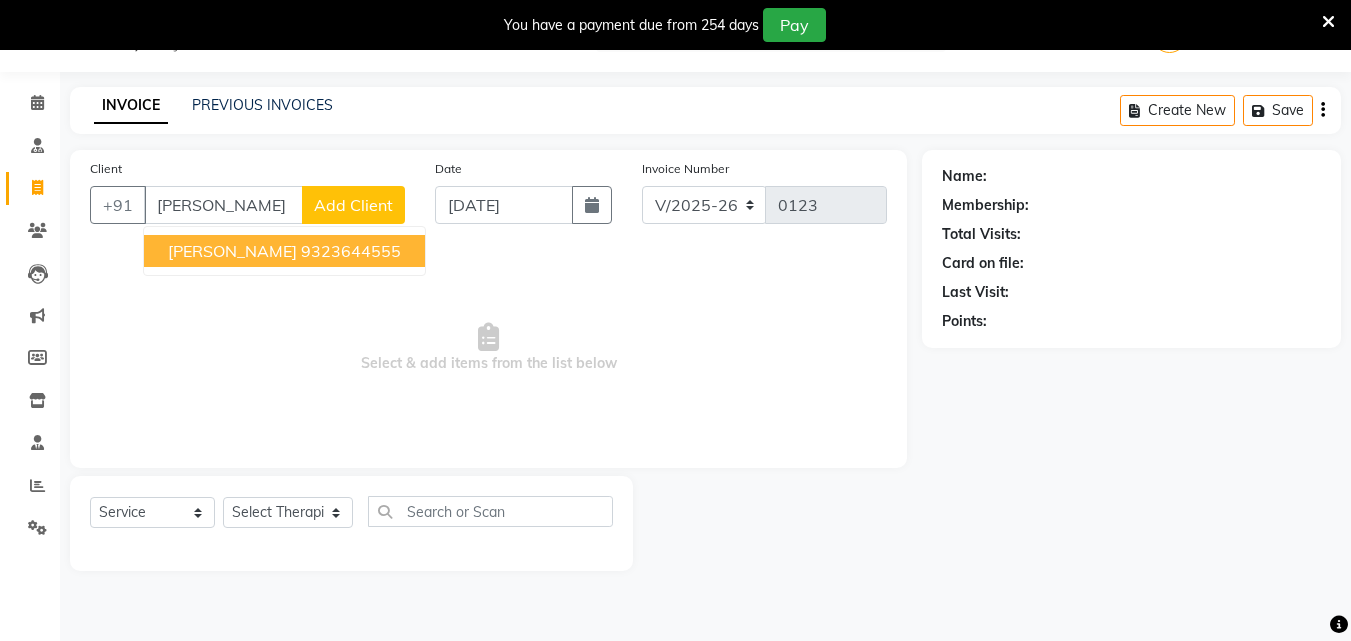 click on "[PERSON_NAME]" at bounding box center [232, 251] 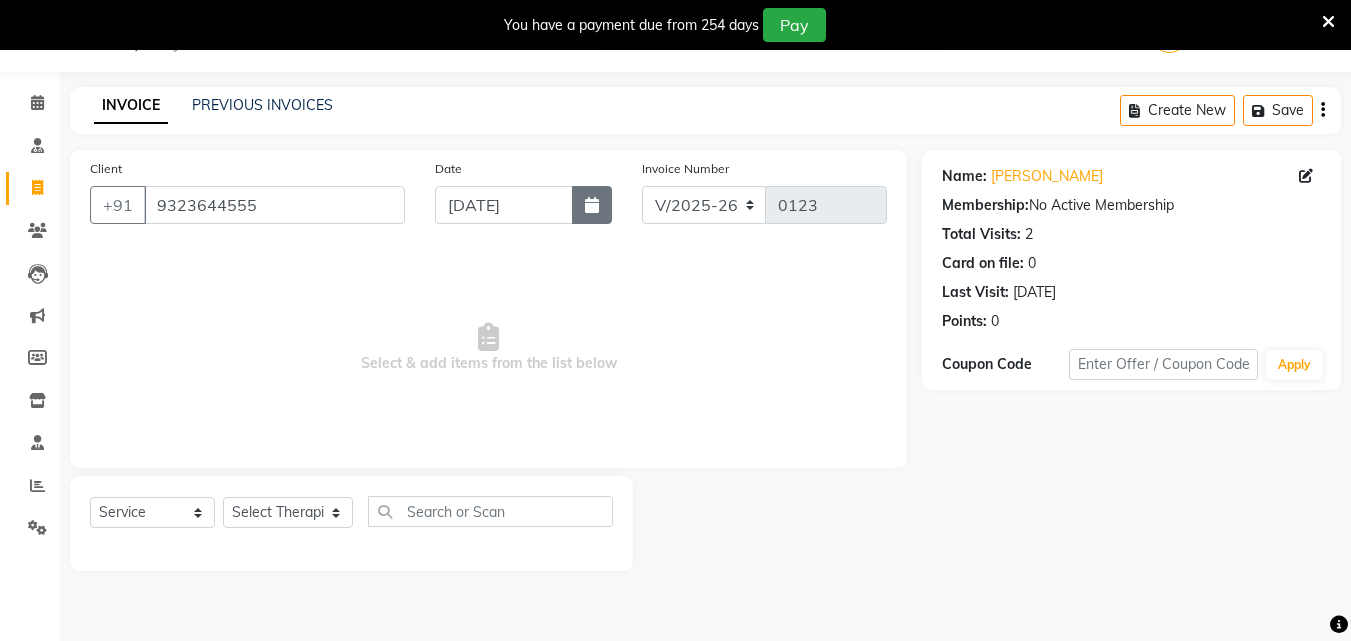 click 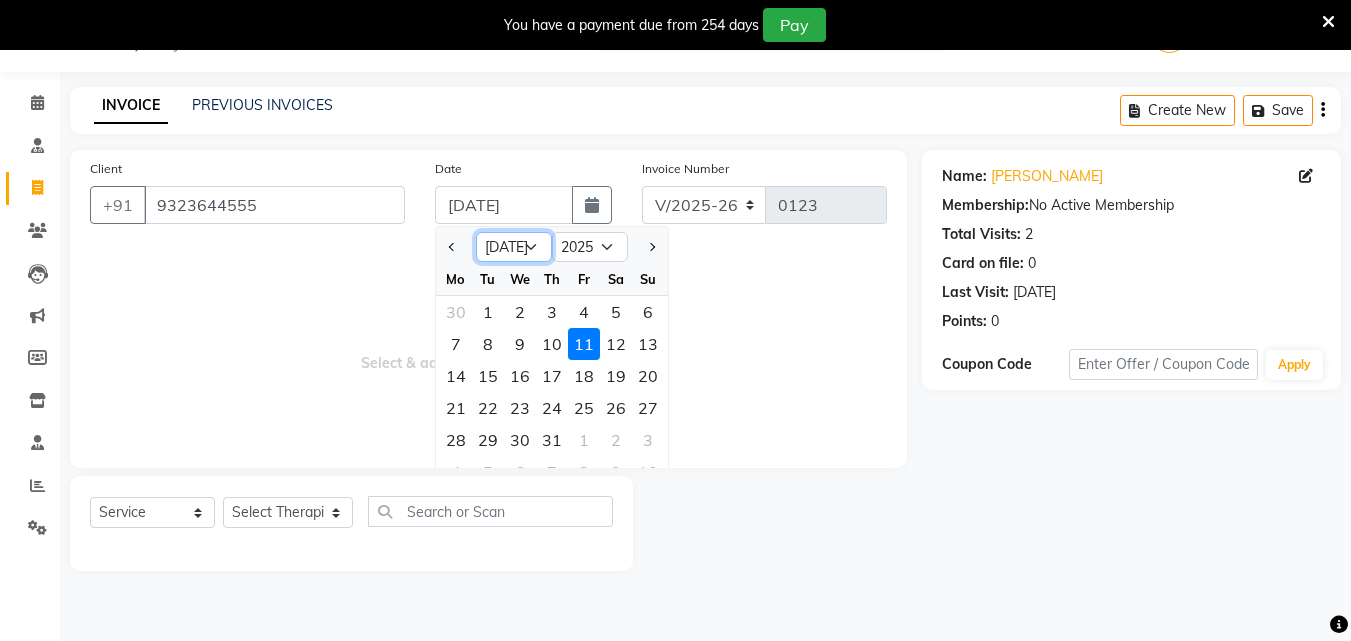 click on "Jan Feb Mar Apr May Jun [DATE] Aug Sep Oct Nov Dec" 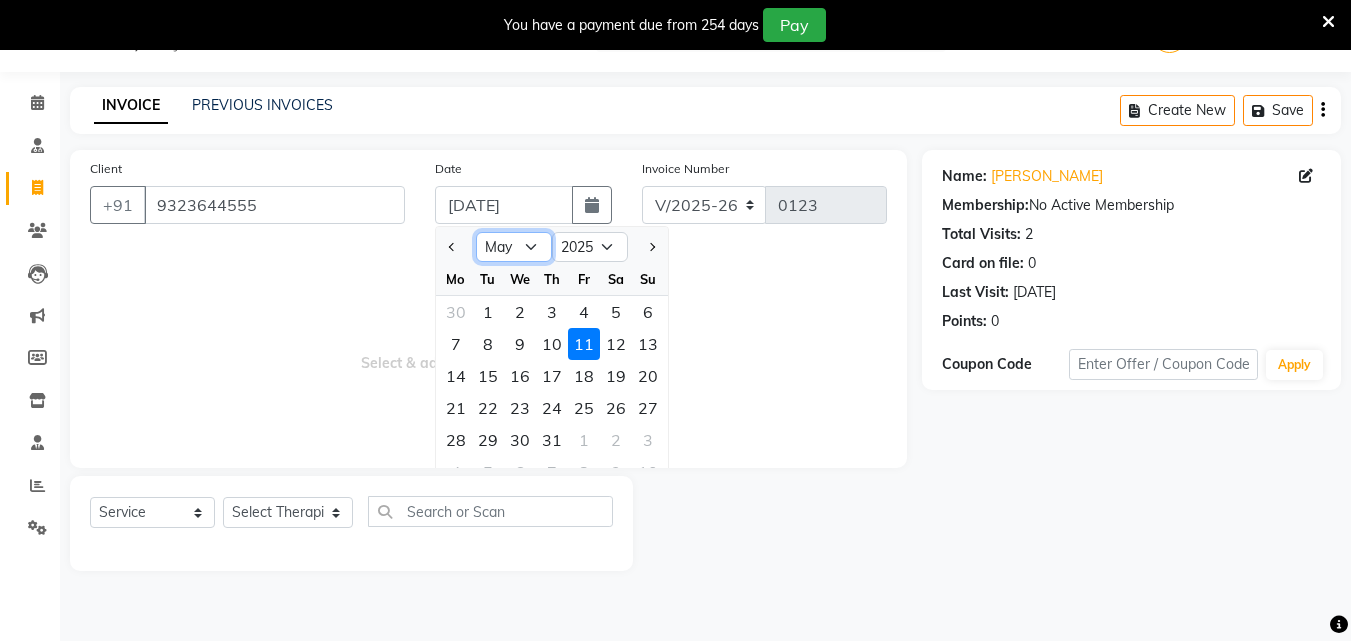 click on "Jan Feb Mar Apr May Jun [DATE] Aug Sep Oct Nov Dec" 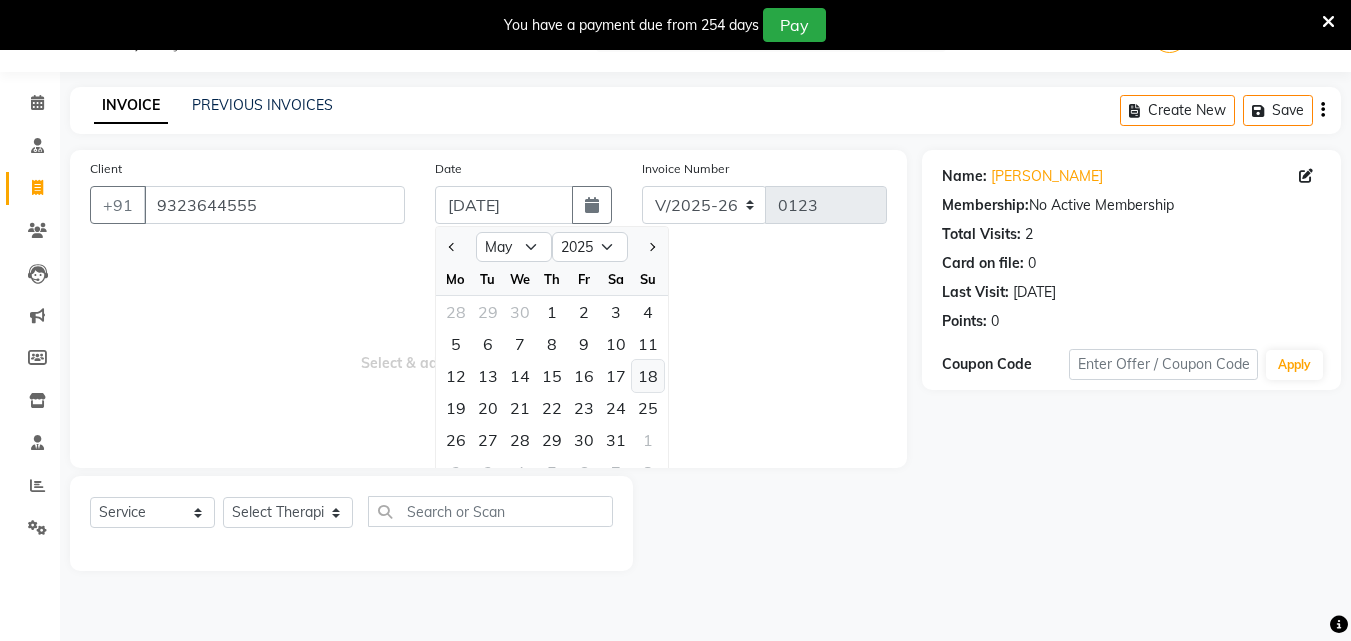 click on "18" 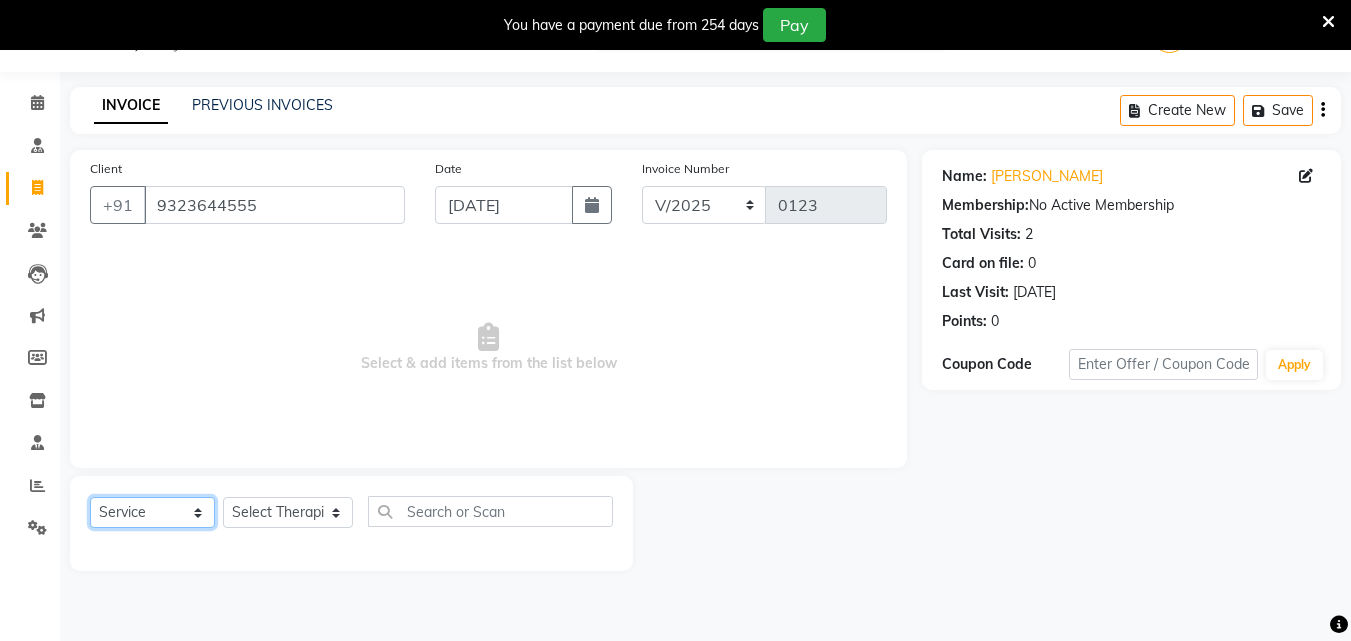 click on "Select  Service  Product  Membership  Package Voucher Prepaid Gift Card" 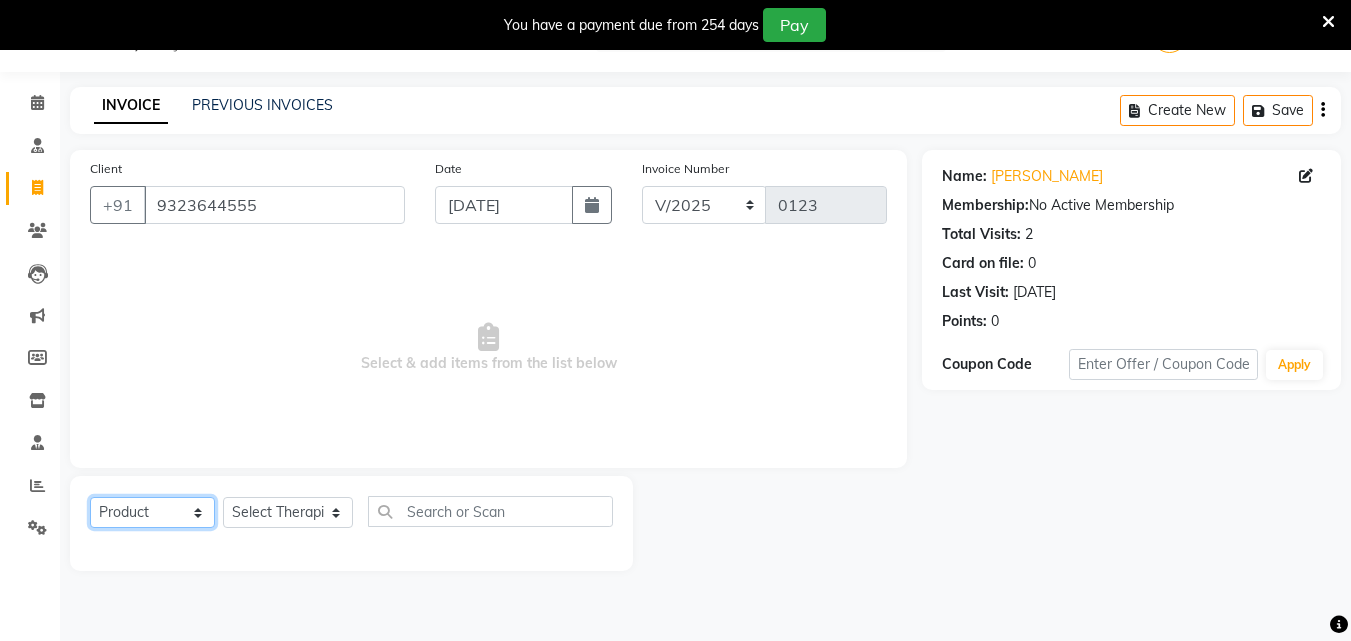 click on "Select  Service  Product  Membership  Package Voucher Prepaid Gift Card" 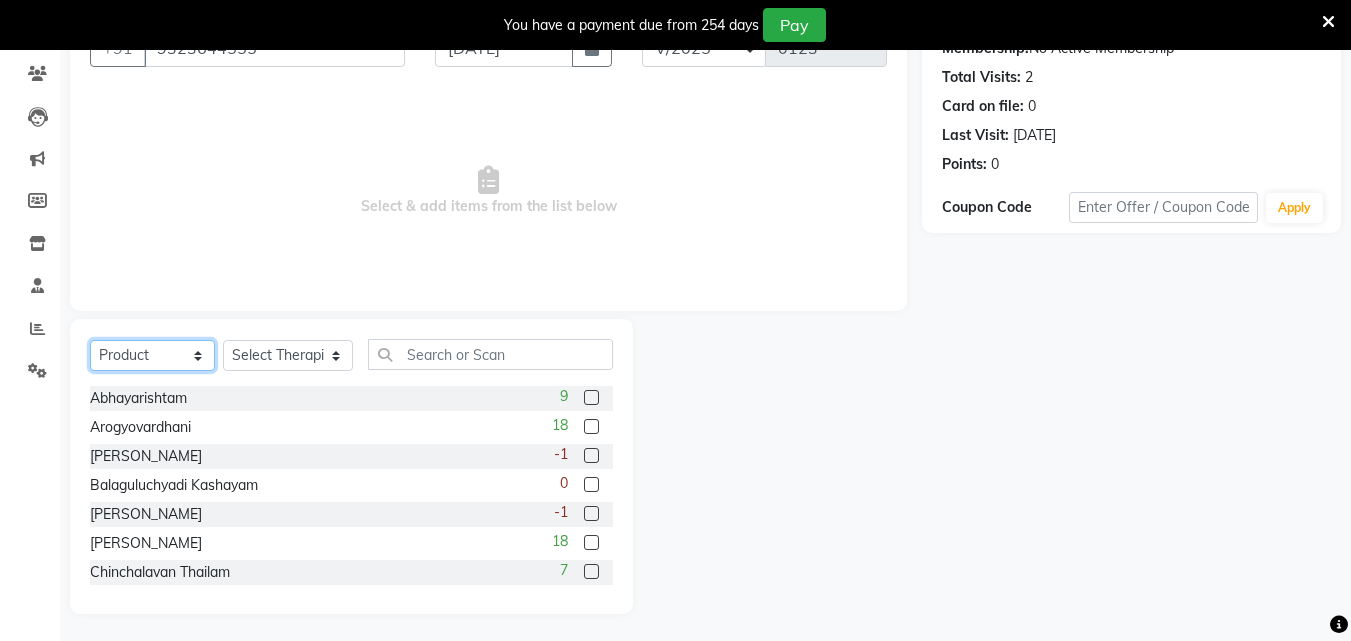 scroll, scrollTop: 210, scrollLeft: 0, axis: vertical 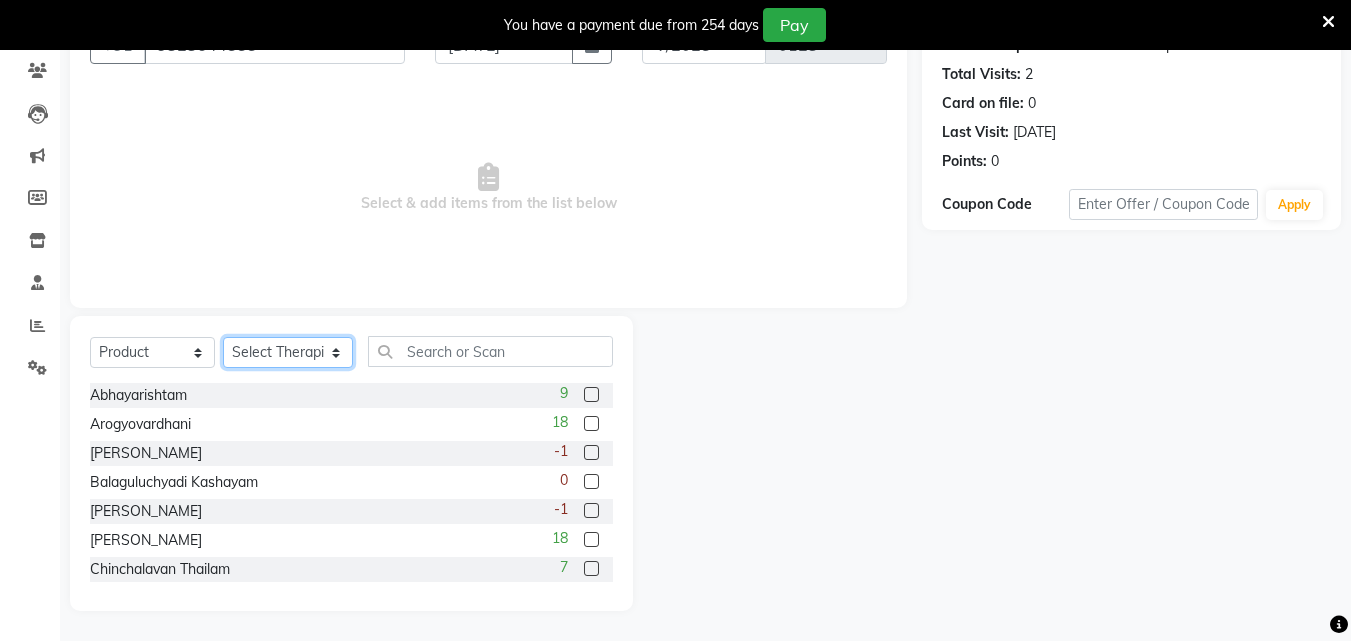 click on "Select Therapist [PERSON_NAME] [PERSON_NAME] [PERSON_NAME] [PERSON_NAME] [PERSON_NAME]  [PERSON_NAME] Bibina [PERSON_NAME] [PERSON_NAME] Dr. [PERSON_NAME] [PERSON_NAME] Dr. [PERSON_NAME] Dr mamta [PERSON_NAME] [PERSON_NAME] [PERSON_NAME] [PERSON_NAME] [PERSON_NAME] [PERSON_NAME] Leenamol Pooja [PERSON_NAME] Mishra [PERSON_NAME] [PERSON_NAME] [PERSON_NAME] G [PERSON_NAME] [PERSON_NAME] K M [PERSON_NAME] K [PERSON_NAME] [PERSON_NAME] Suddheesh K K [PERSON_NAME] [PERSON_NAME]  Swati [PERSON_NAME] [PERSON_NAME] [PERSON_NAME]" 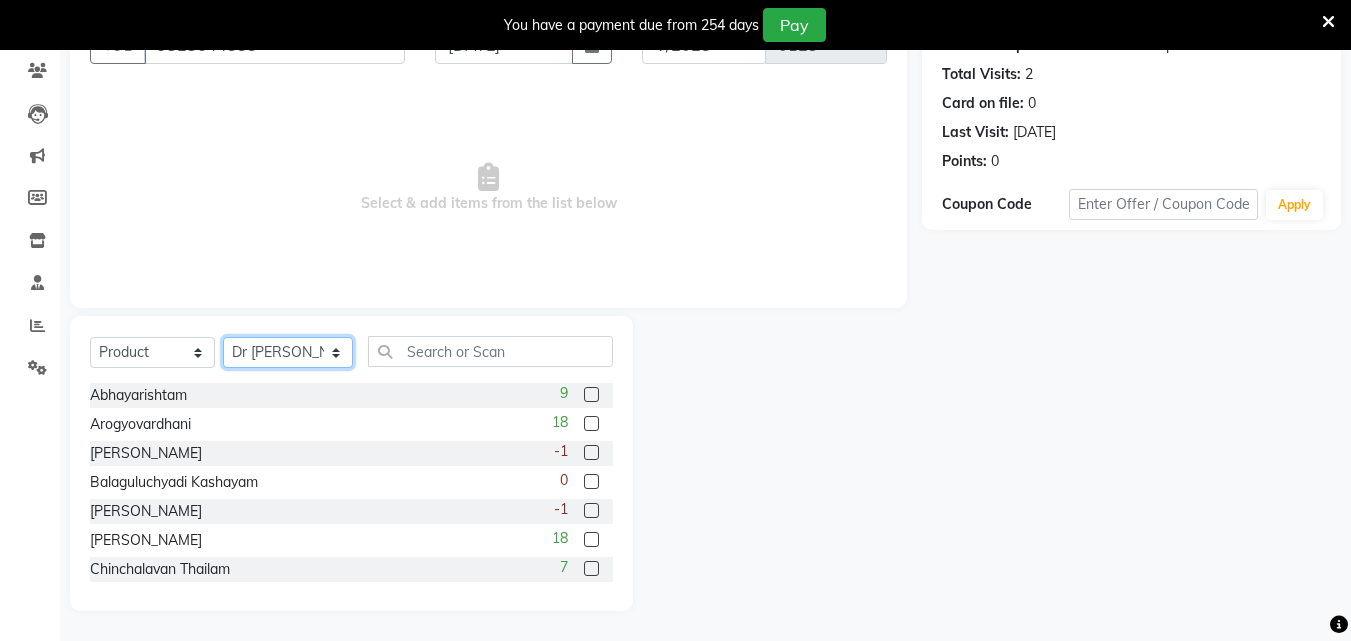 click on "Select Therapist [PERSON_NAME] [PERSON_NAME] [PERSON_NAME] [PERSON_NAME] [PERSON_NAME]  [PERSON_NAME] Bibina [PERSON_NAME] [PERSON_NAME] Dr. [PERSON_NAME] [PERSON_NAME] Dr. [PERSON_NAME] Dr mamta [PERSON_NAME] [PERSON_NAME] [PERSON_NAME] [PERSON_NAME] [PERSON_NAME] [PERSON_NAME] Leenamol Pooja [PERSON_NAME] Mishra [PERSON_NAME] [PERSON_NAME] [PERSON_NAME] G [PERSON_NAME] [PERSON_NAME] K M [PERSON_NAME] K [PERSON_NAME] [PERSON_NAME] Suddheesh K K [PERSON_NAME] [PERSON_NAME]  Swati [PERSON_NAME] [PERSON_NAME] [PERSON_NAME]" 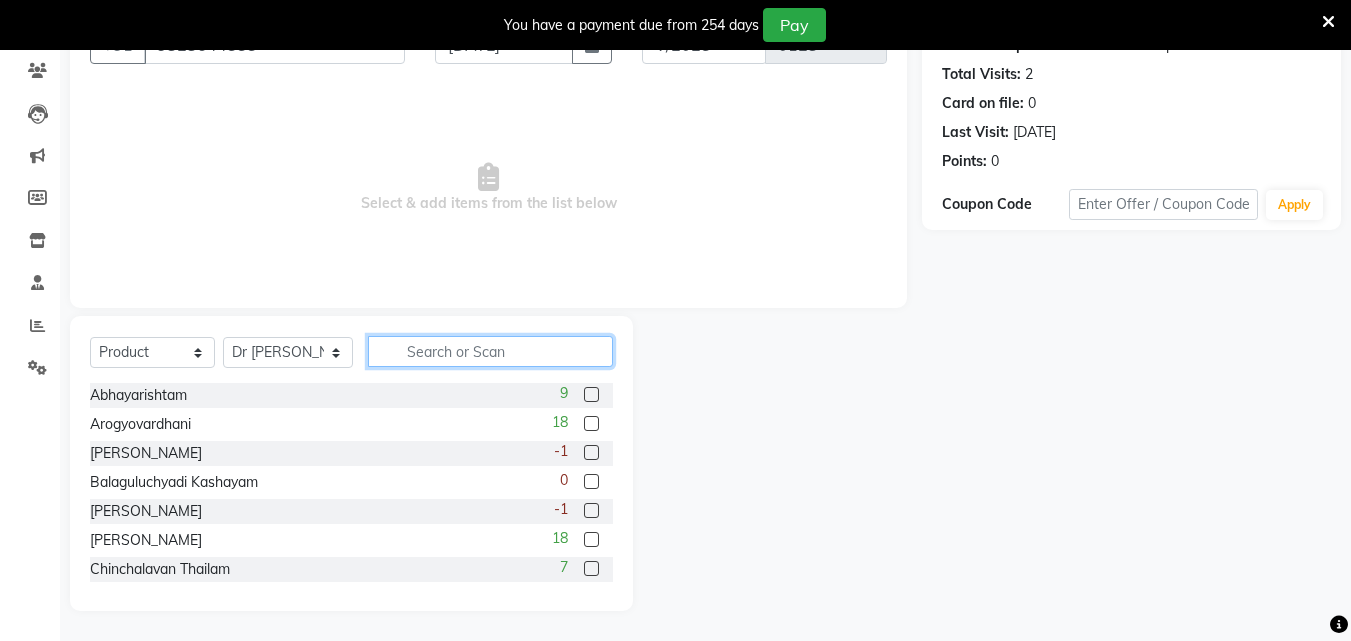 click 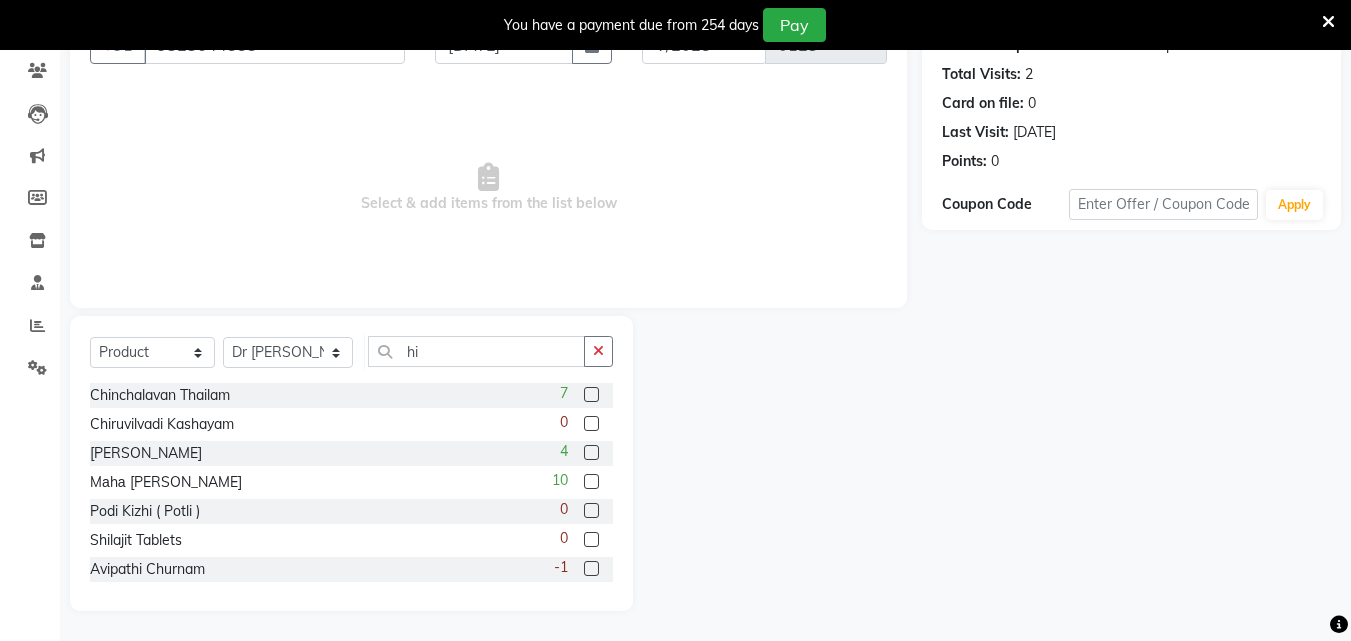 click 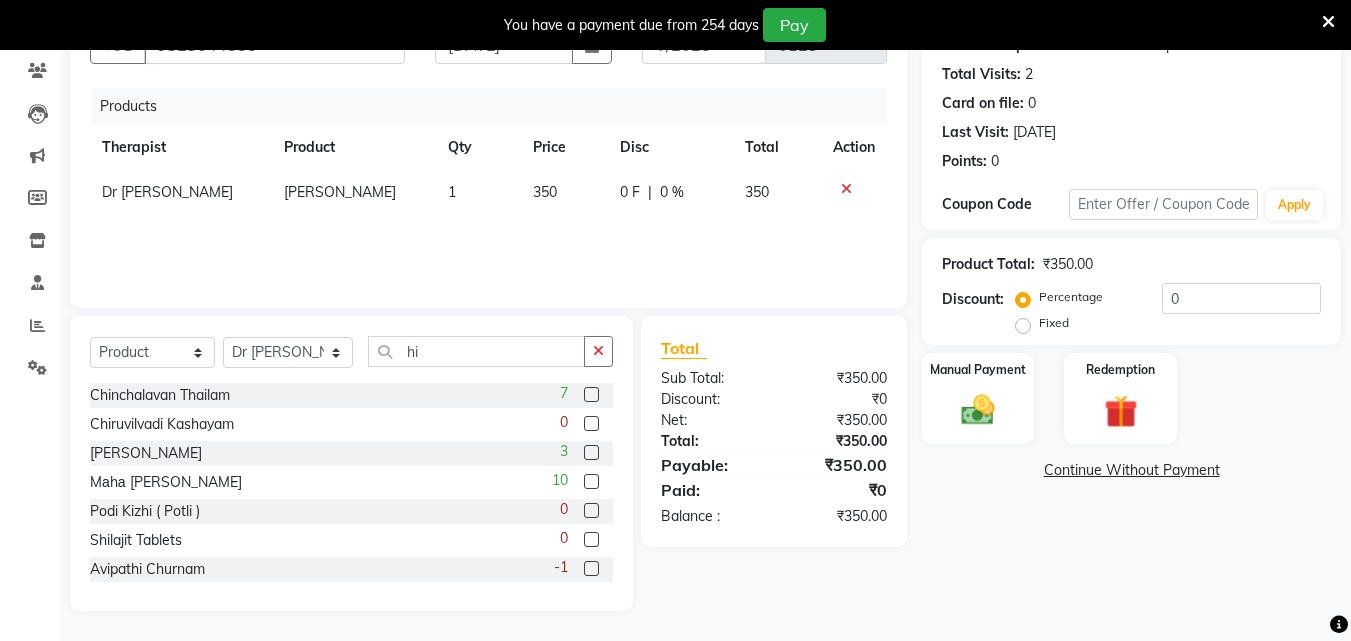 click 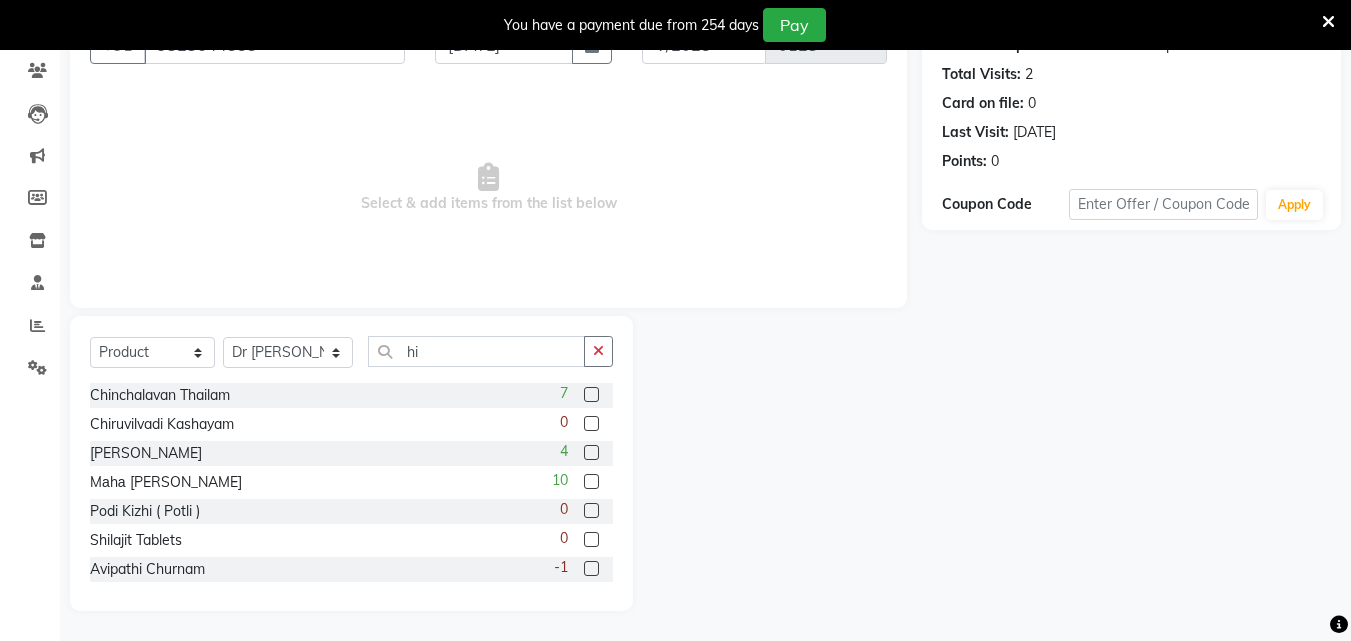 drag, startPoint x: 600, startPoint y: 351, endPoint x: 552, endPoint y: 347, distance: 48.166378 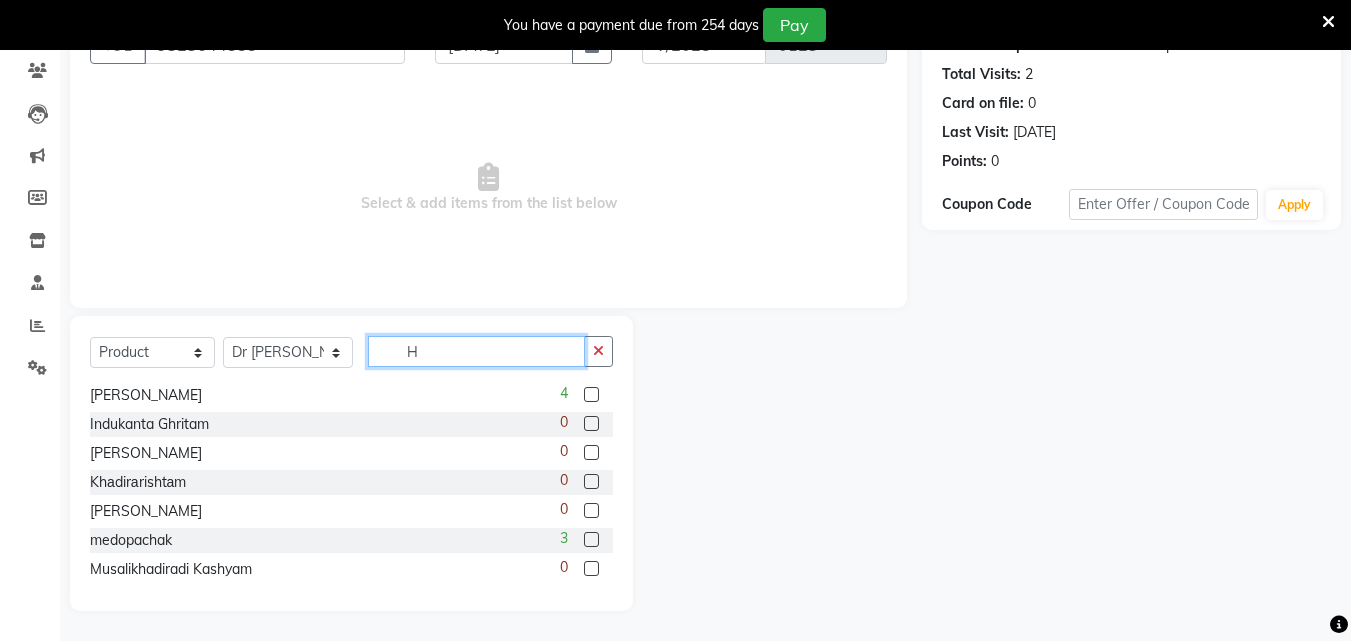 scroll, scrollTop: 400, scrollLeft: 0, axis: vertical 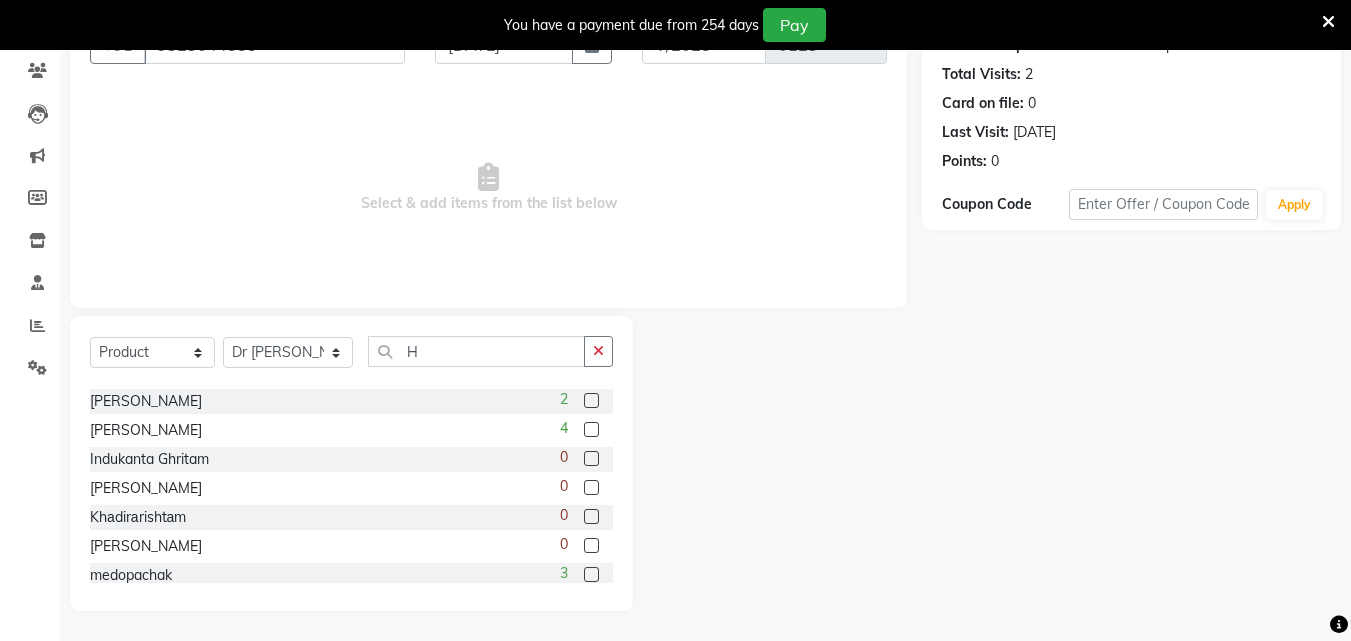 click 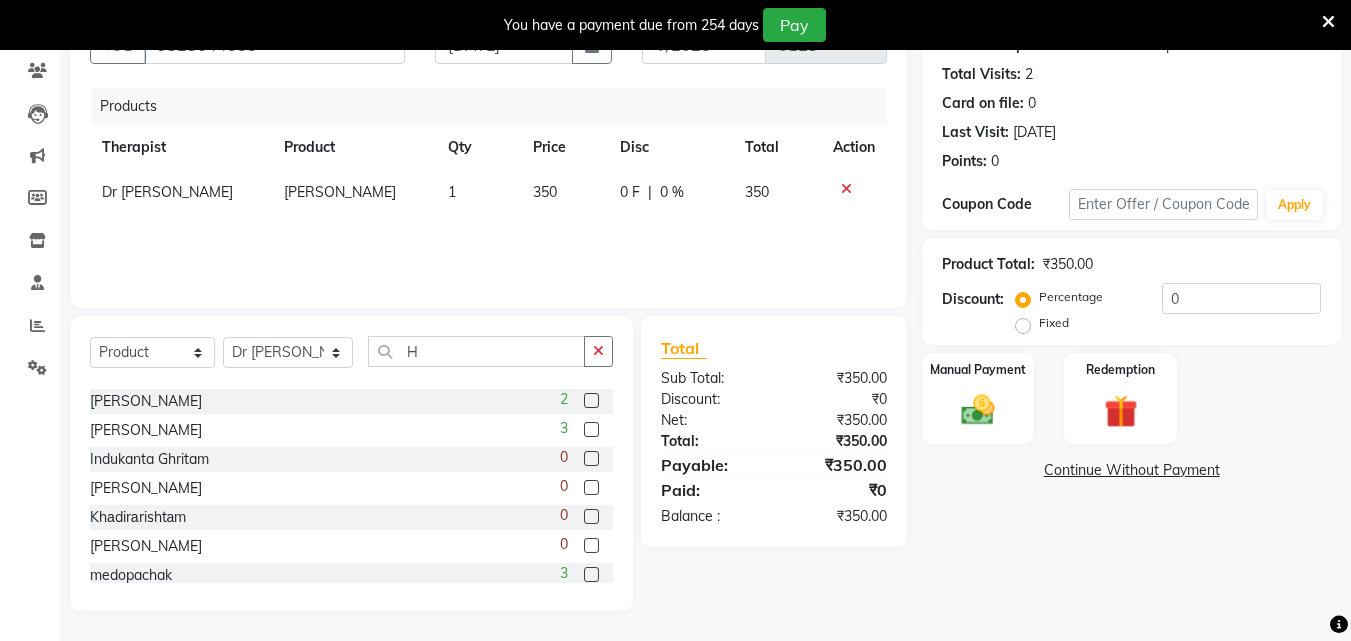 click 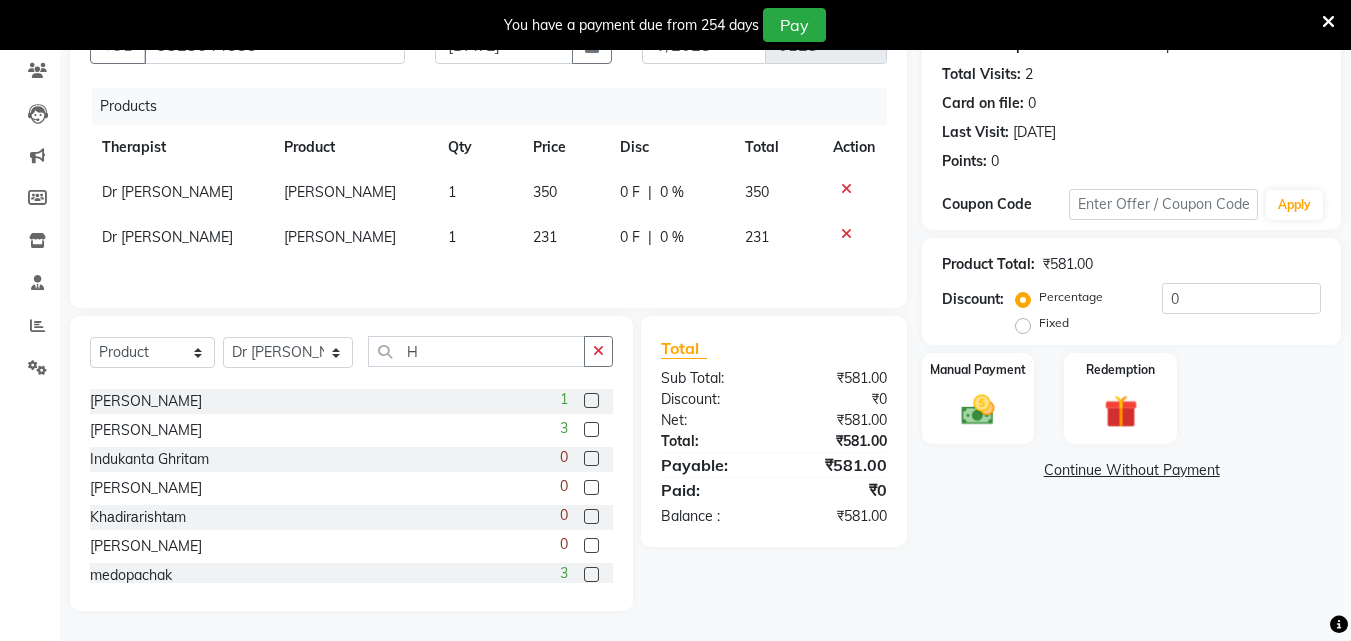 scroll, scrollTop: 300, scrollLeft: 0, axis: vertical 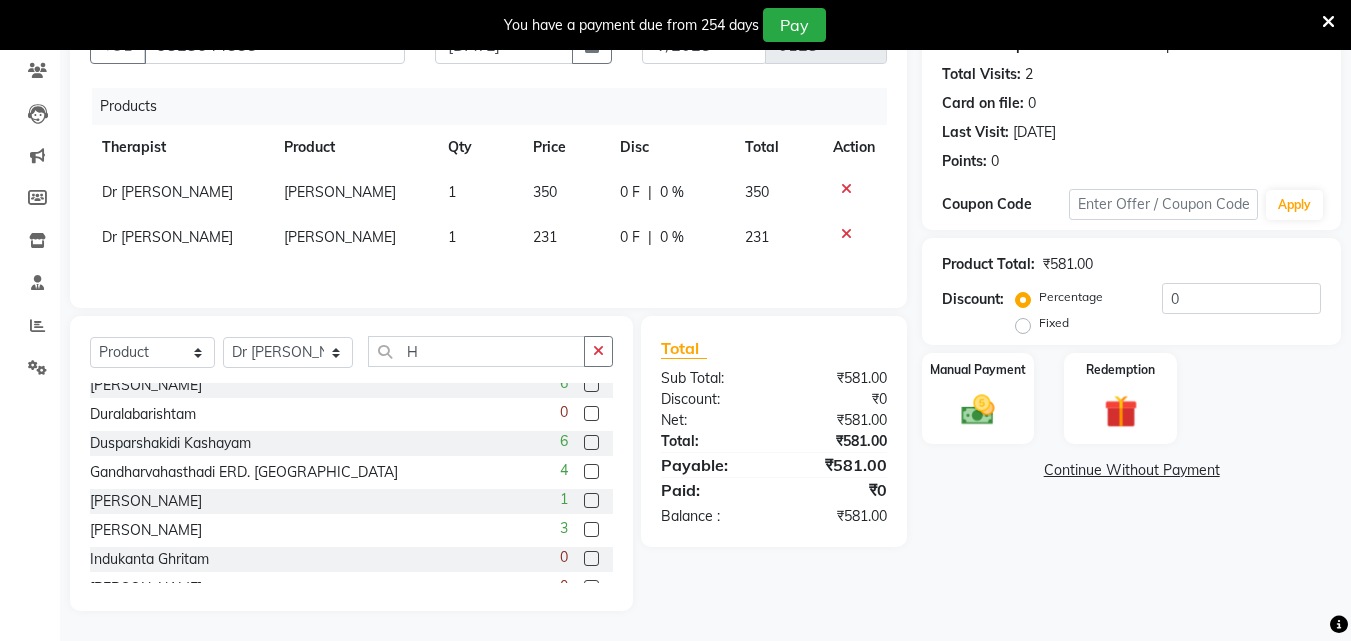 drag, startPoint x: 591, startPoint y: 377, endPoint x: 431, endPoint y: 399, distance: 161.50542 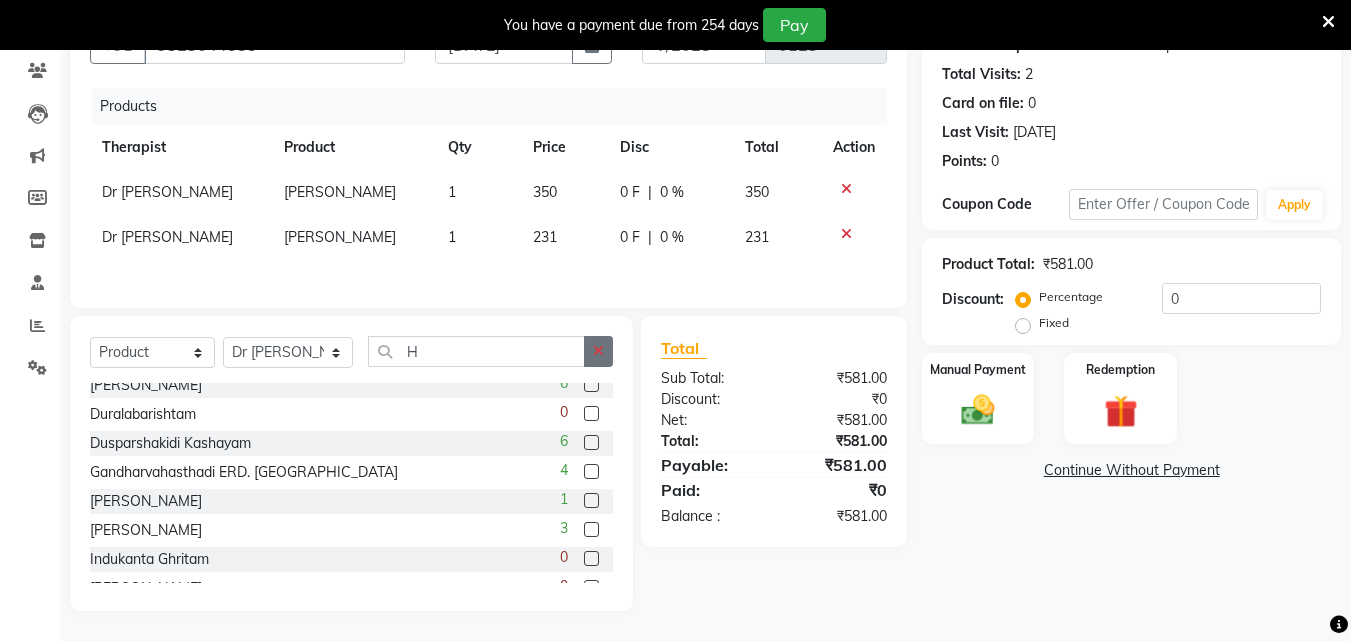 drag, startPoint x: 599, startPoint y: 377, endPoint x: 491, endPoint y: 396, distance: 109.65856 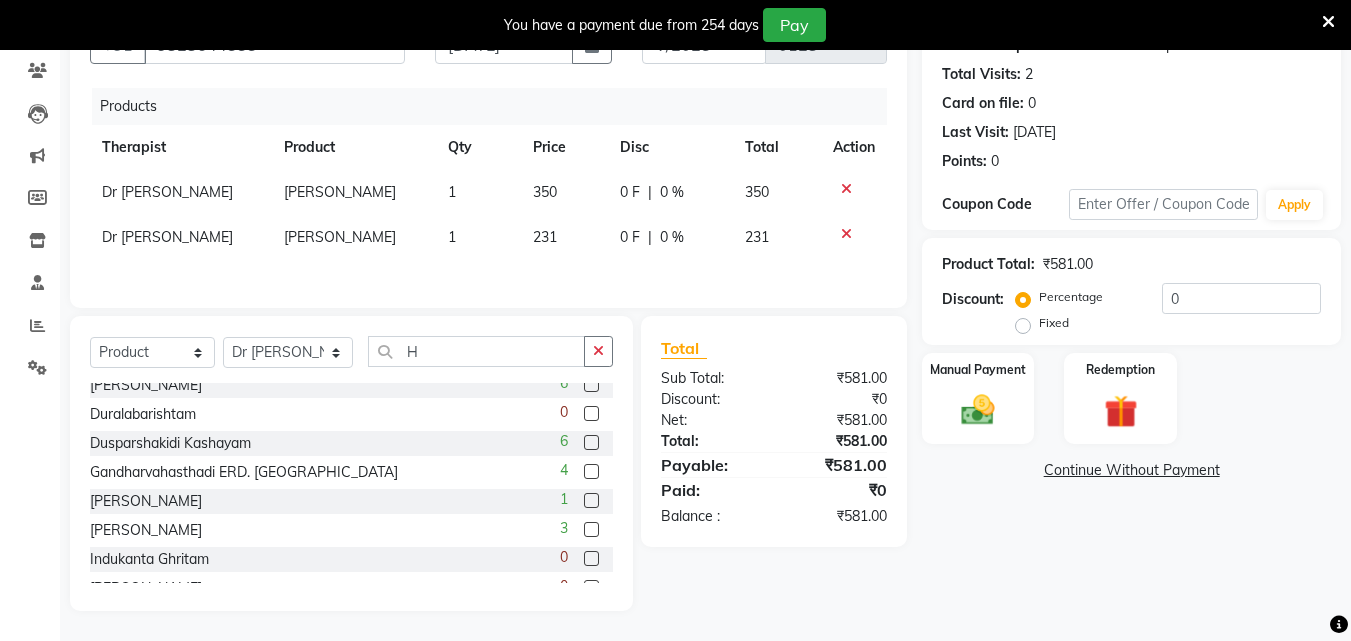 click 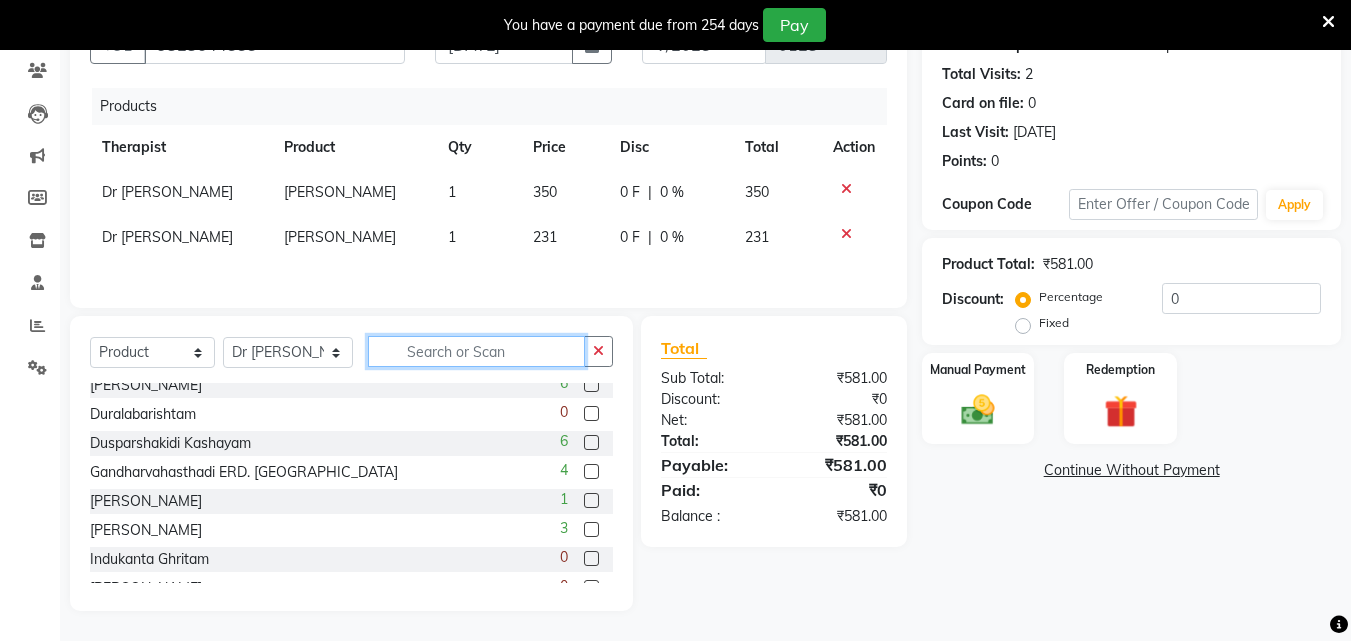 scroll, scrollTop: 329, scrollLeft: 0, axis: vertical 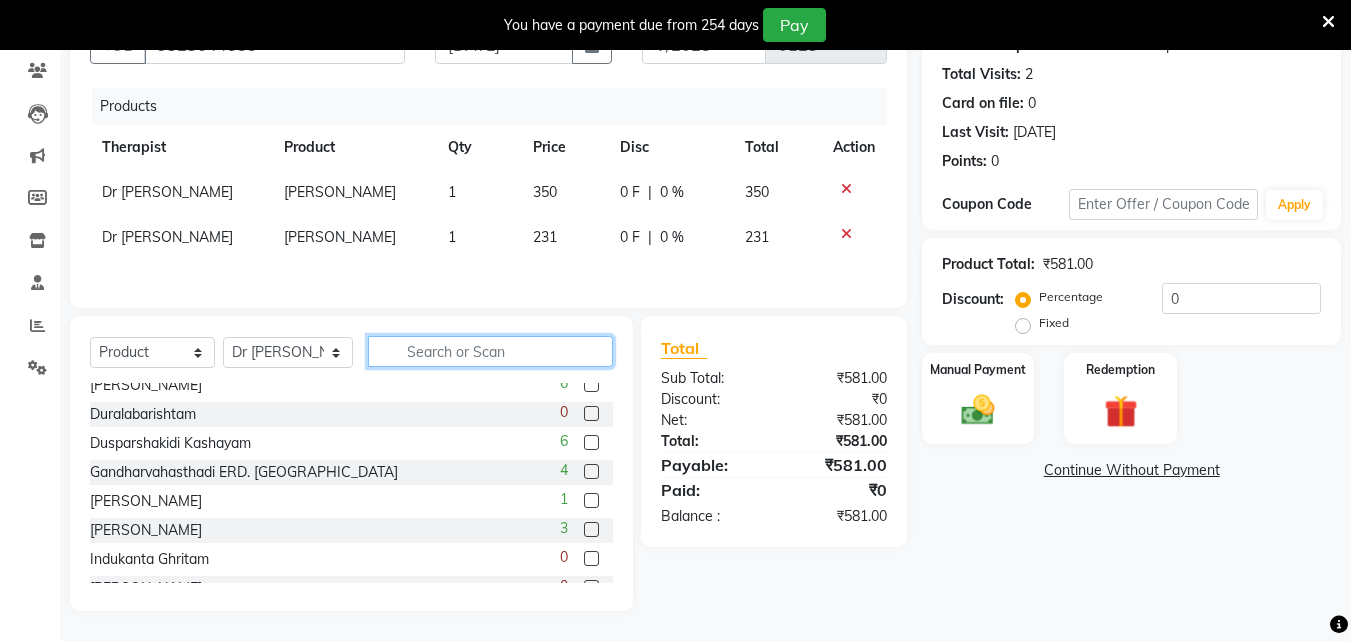 click 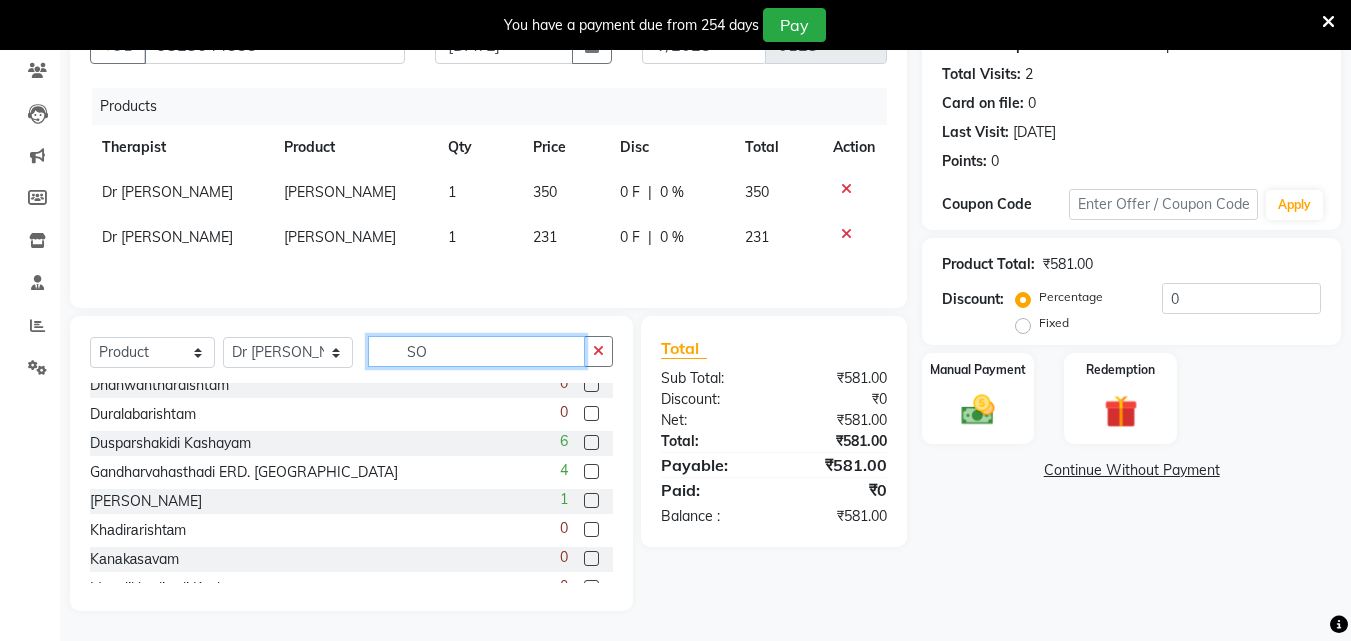 scroll, scrollTop: 0, scrollLeft: 0, axis: both 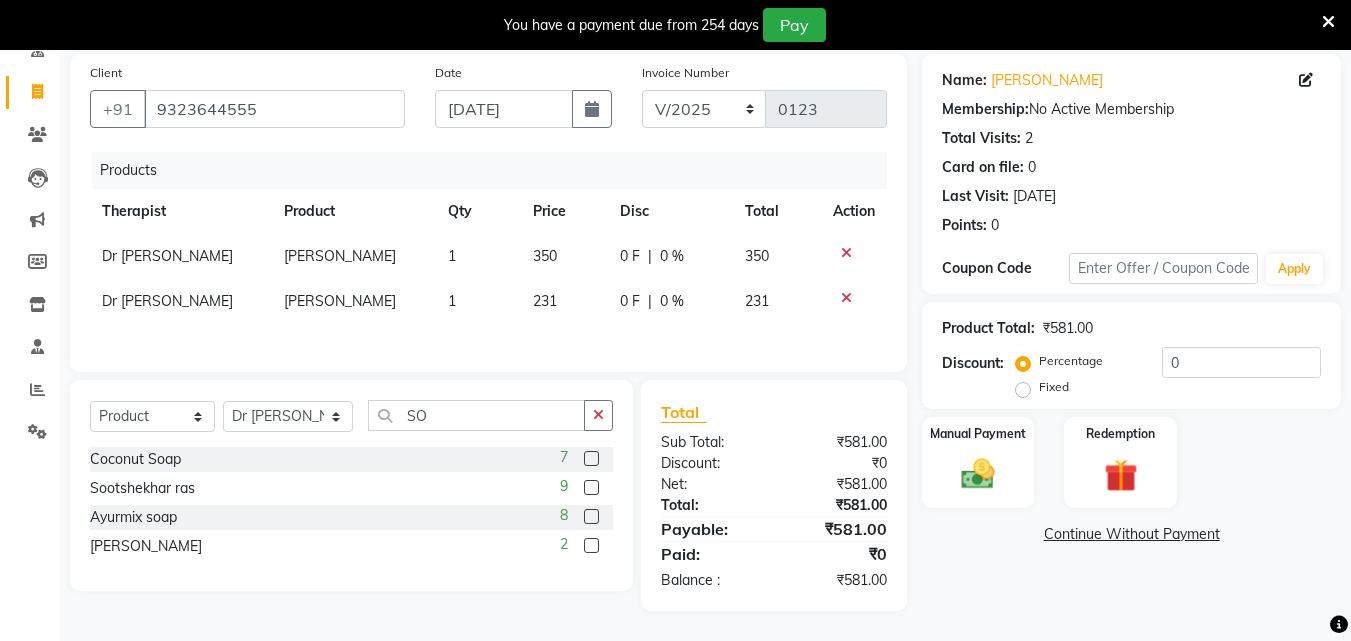 click 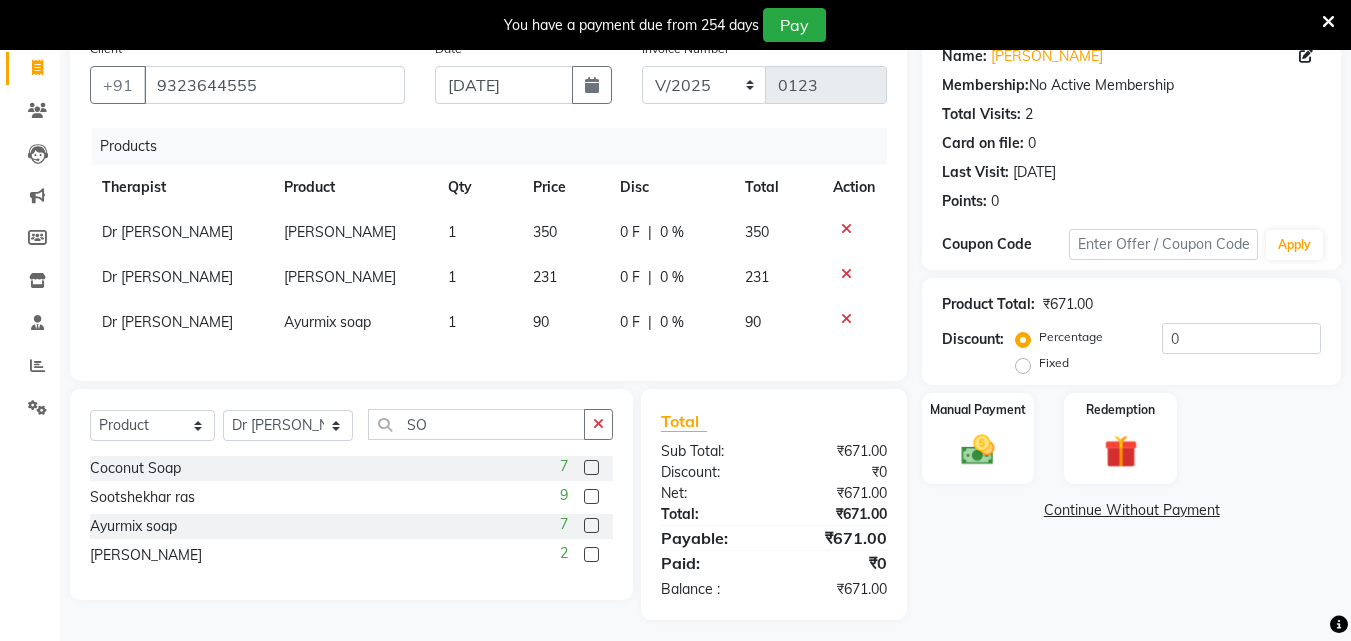click 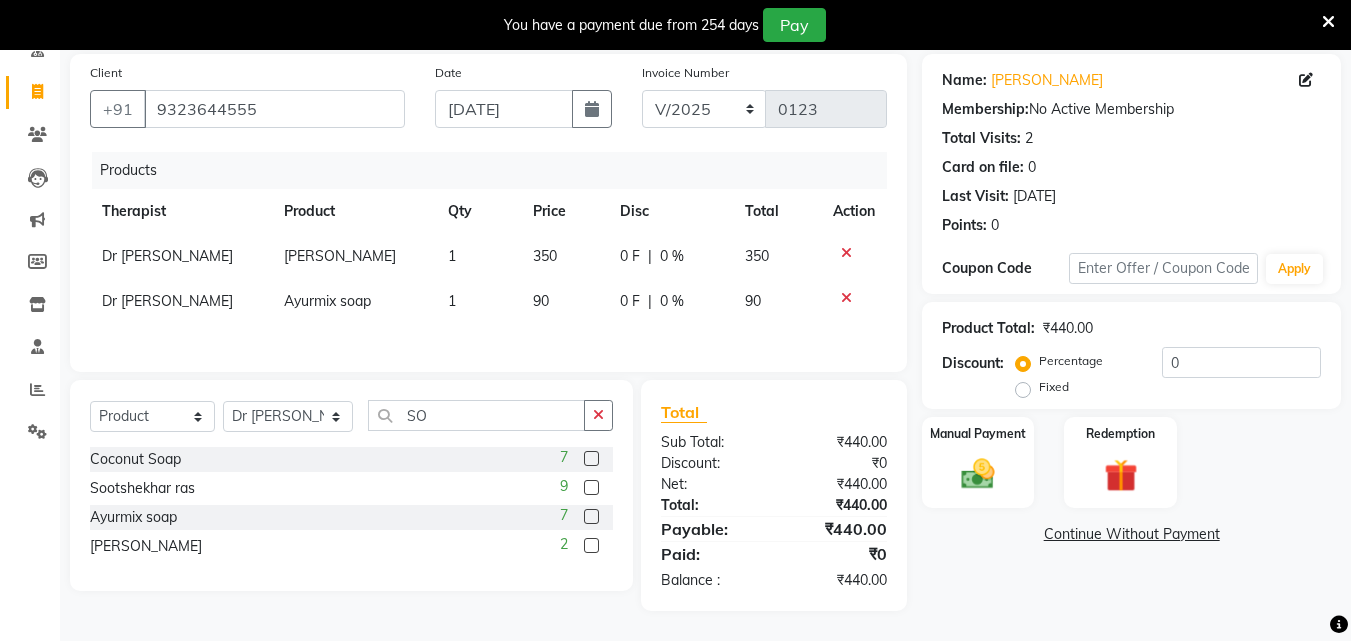 click 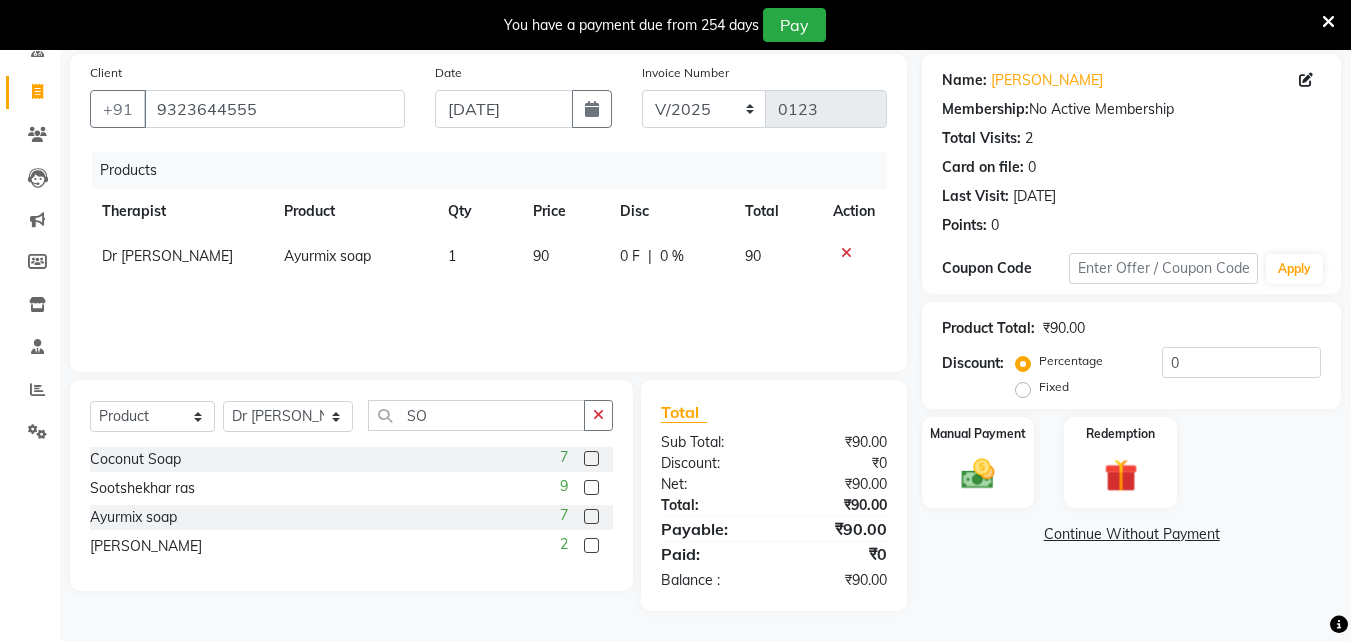 drag, startPoint x: 596, startPoint y: 420, endPoint x: 493, endPoint y: 412, distance: 103.31021 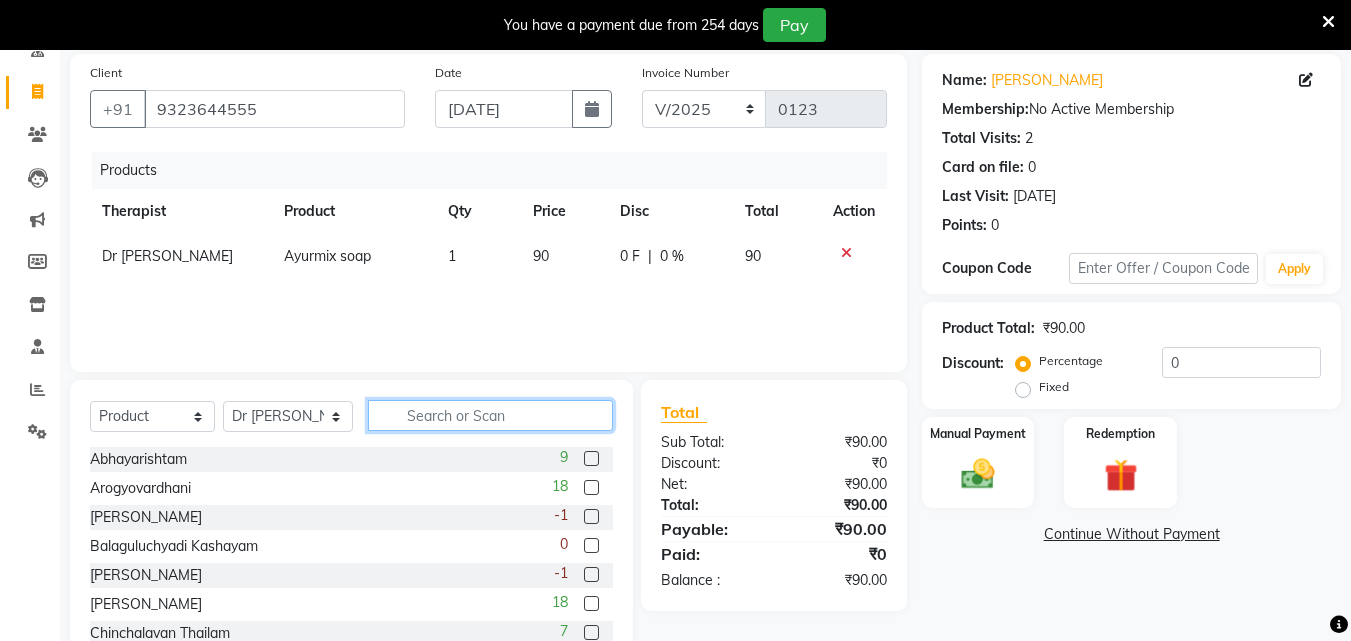 click 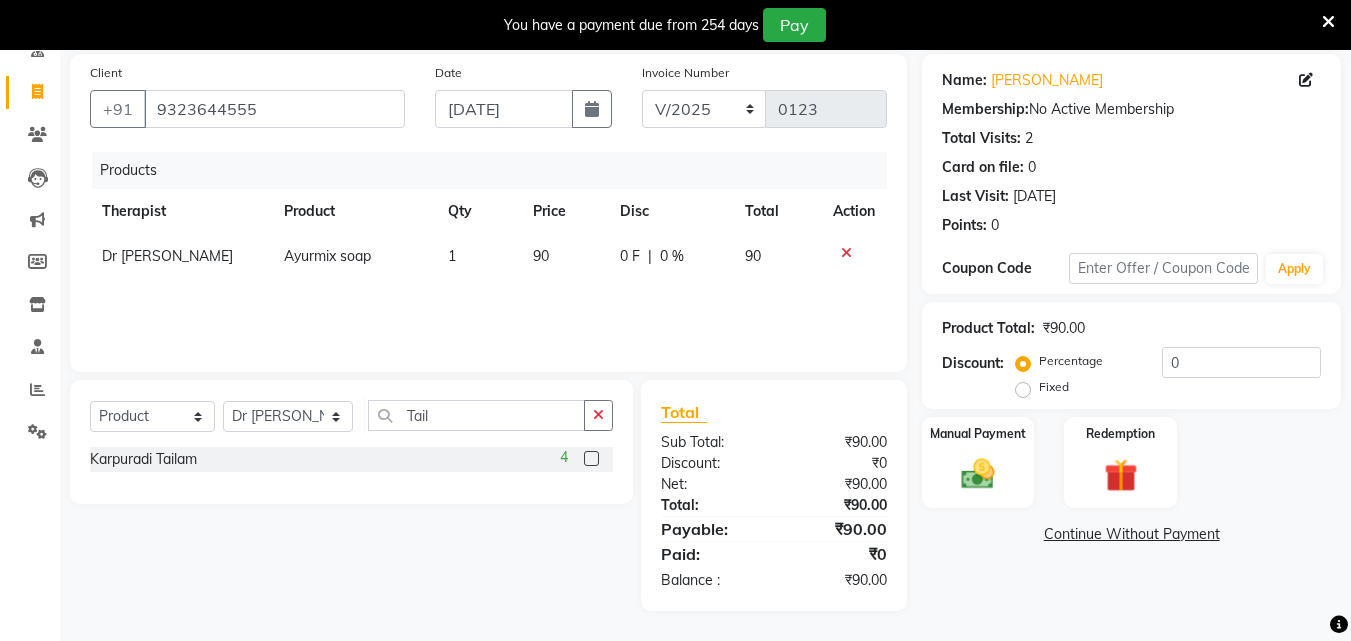 click 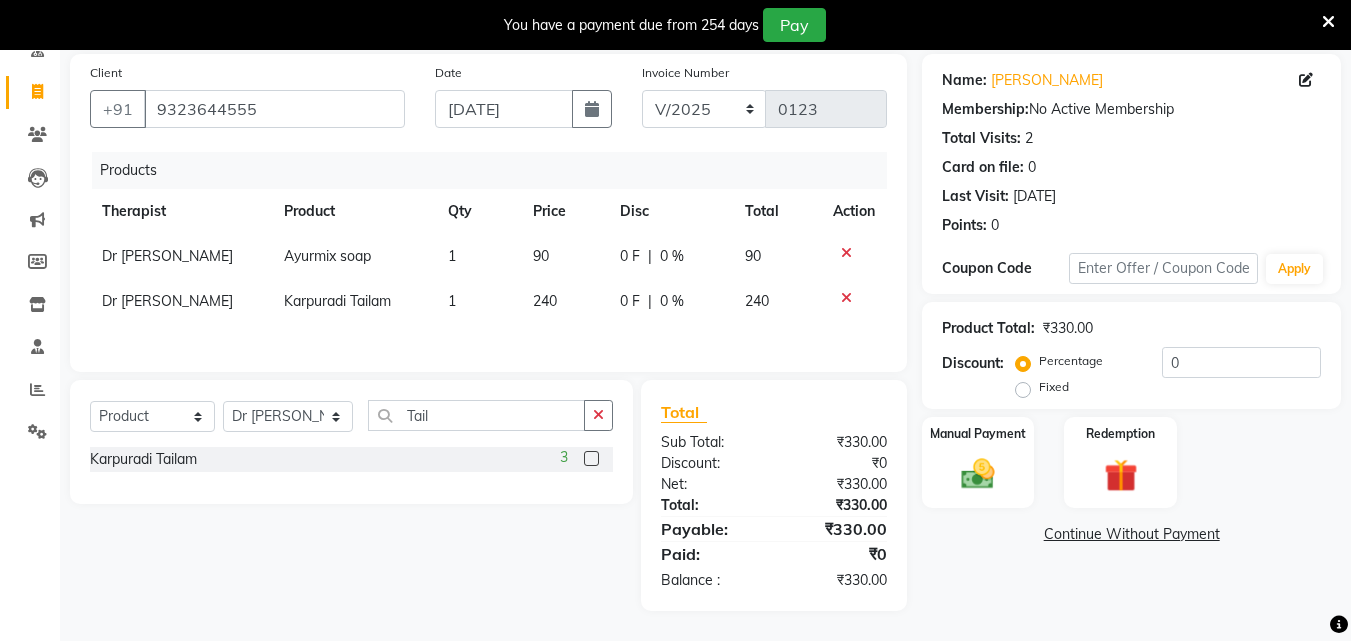 click on "240" 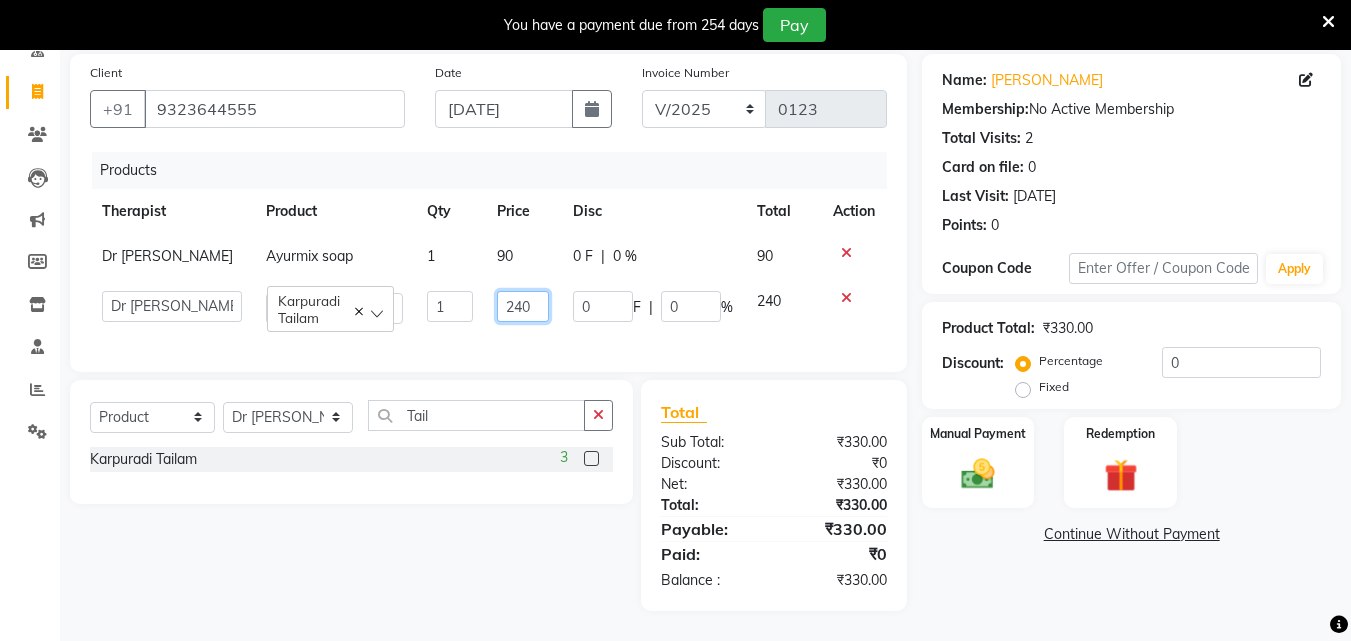 click on "240" 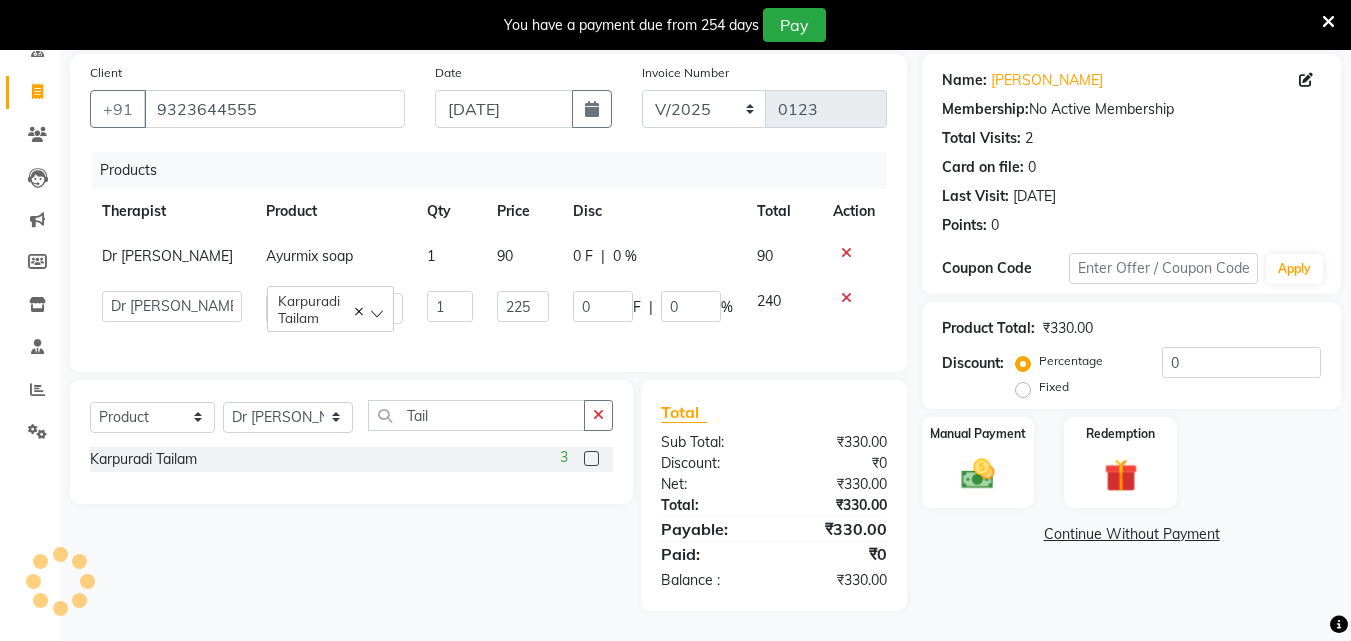 click on "Name: [PERSON_NAME] Membership:  No Active Membership  Total Visits:  2 Card on file:  0 Last Visit:   [DATE] Points:   0  Coupon Code Apply Product Total:  ₹330.00  Discount:  Percentage   Fixed  0 Manual Payment Redemption  Continue Without Payment" 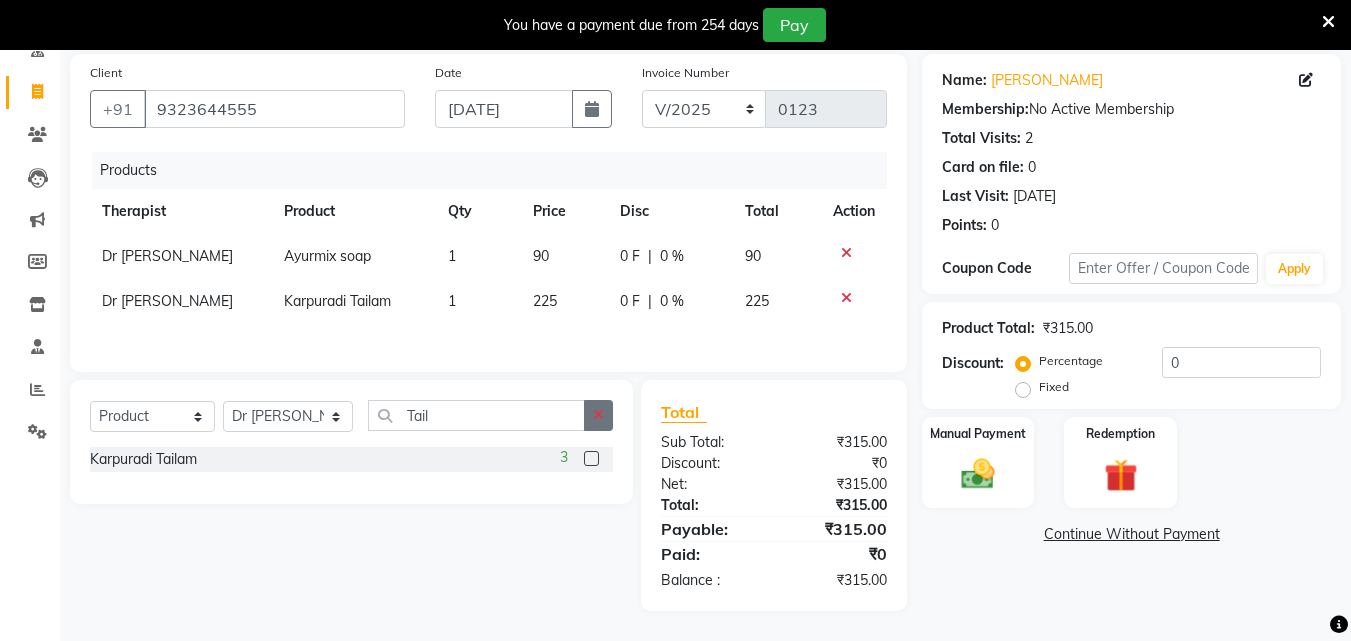 click 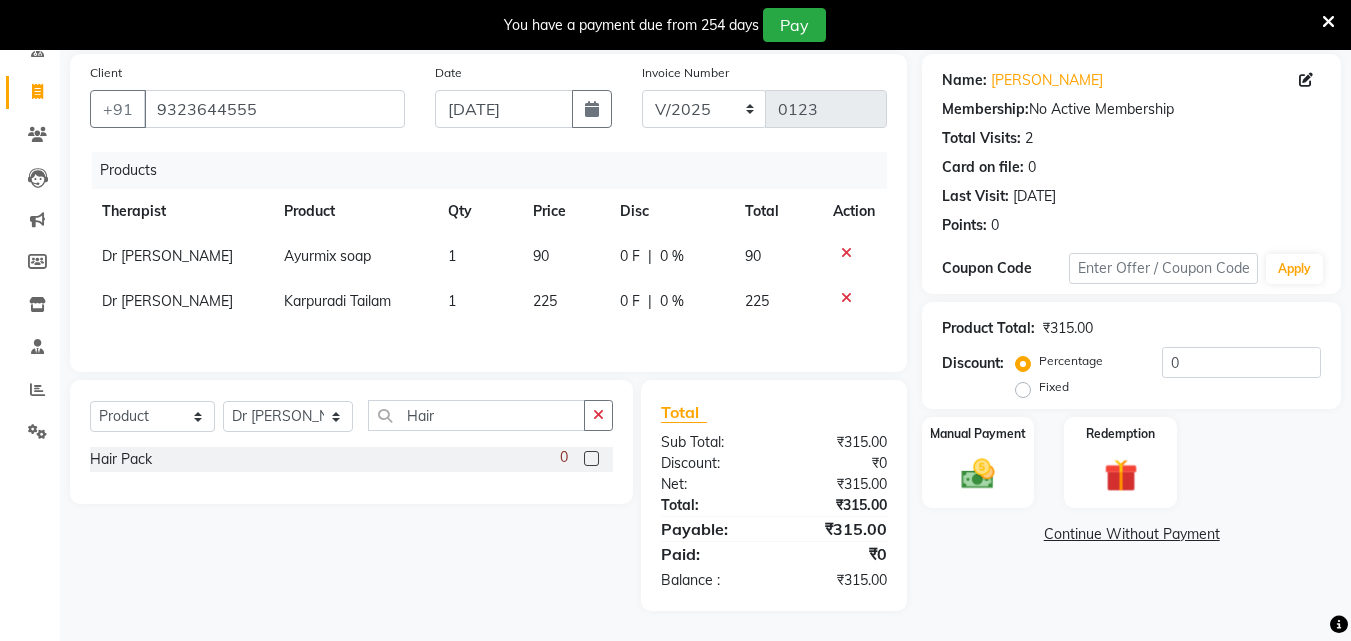 click 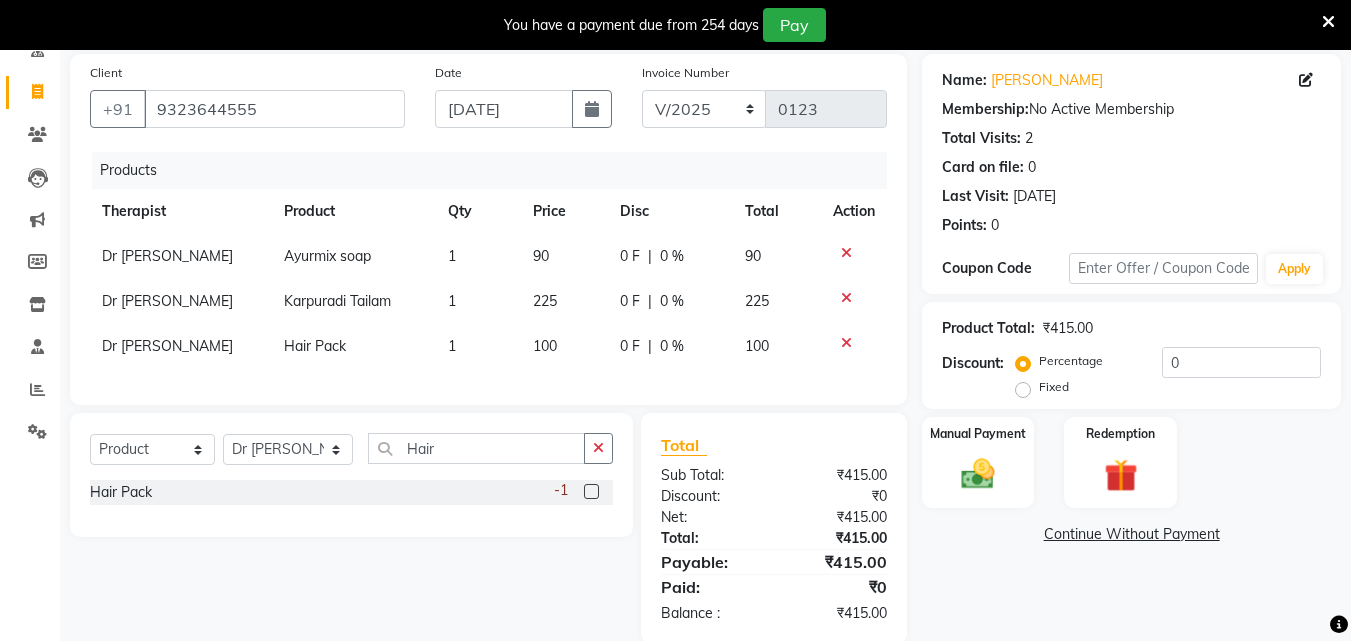 click on "100" 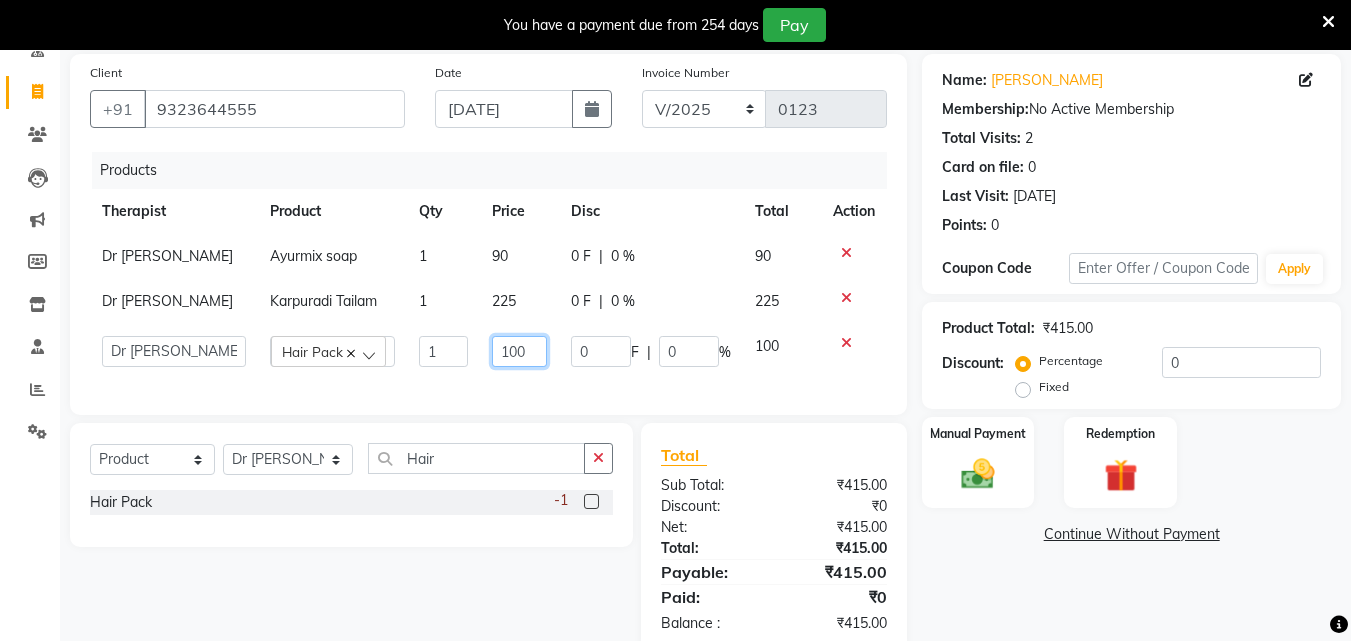 click on "100" 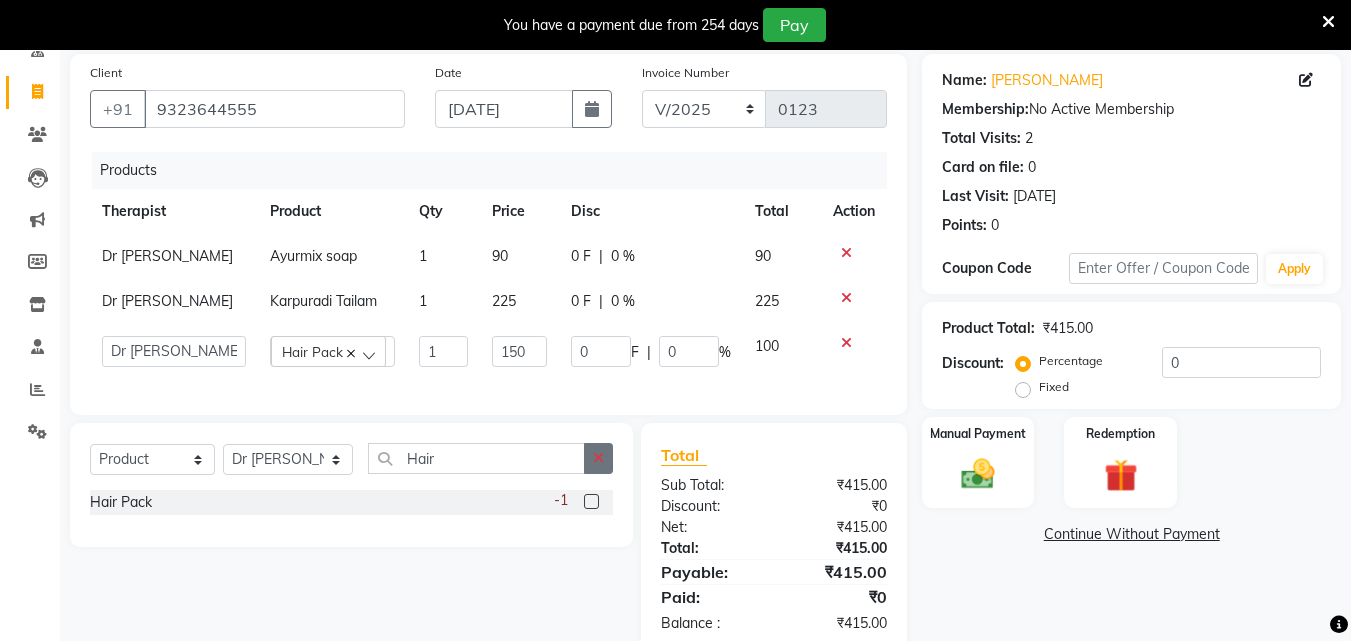 click 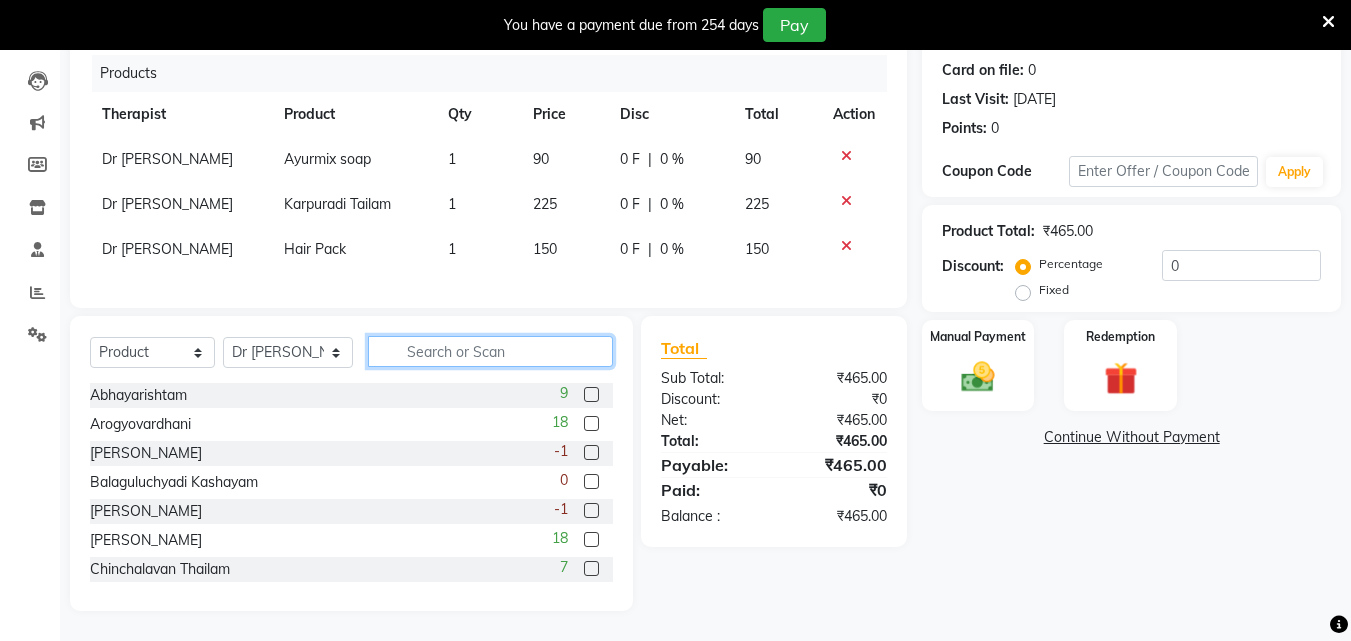 scroll, scrollTop: 158, scrollLeft: 0, axis: vertical 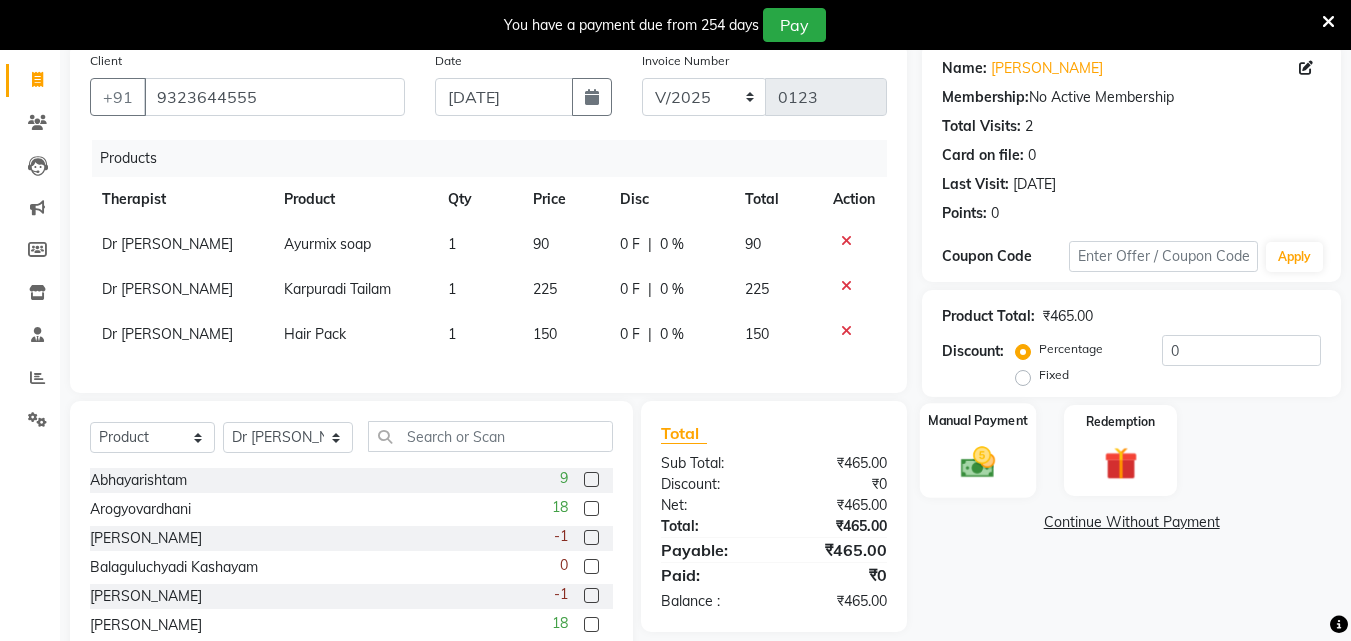 click 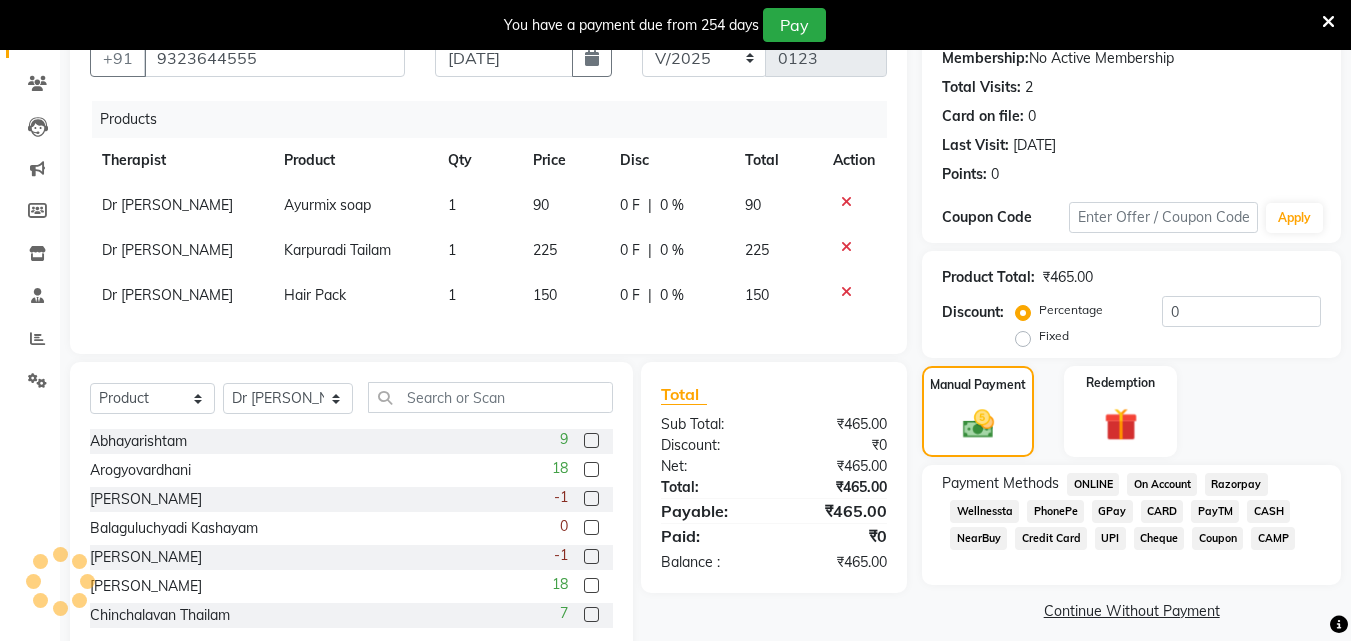 scroll, scrollTop: 258, scrollLeft: 0, axis: vertical 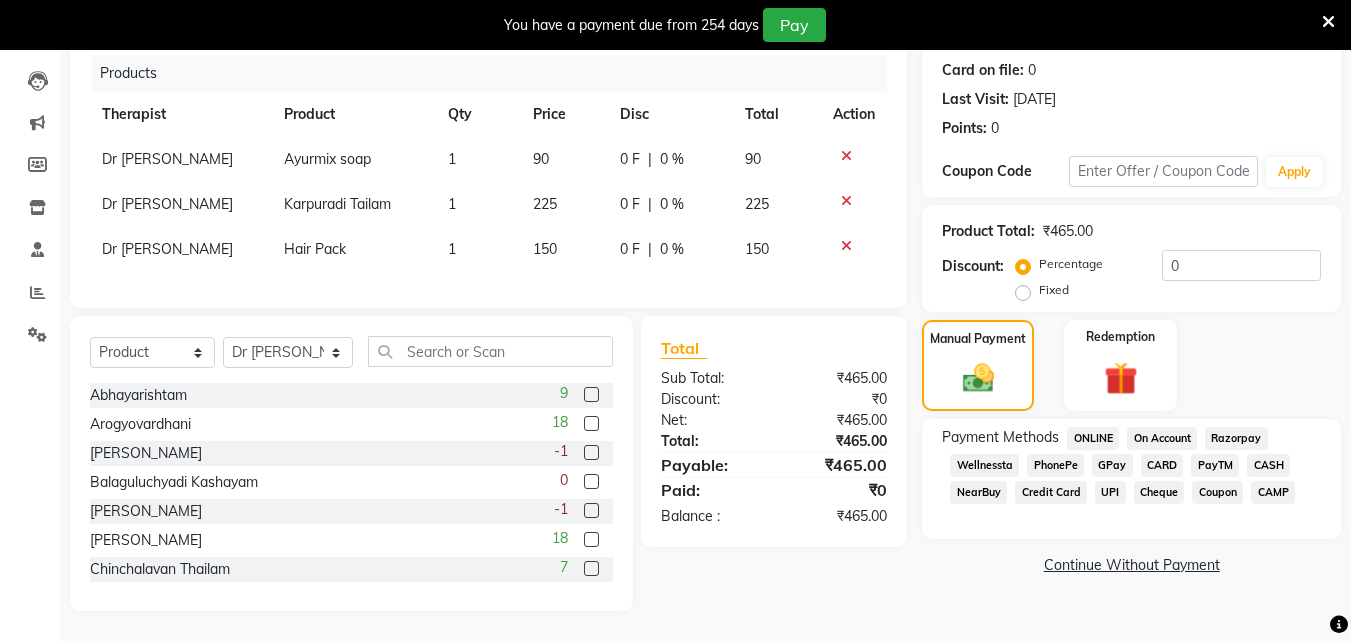 click on "GPay" 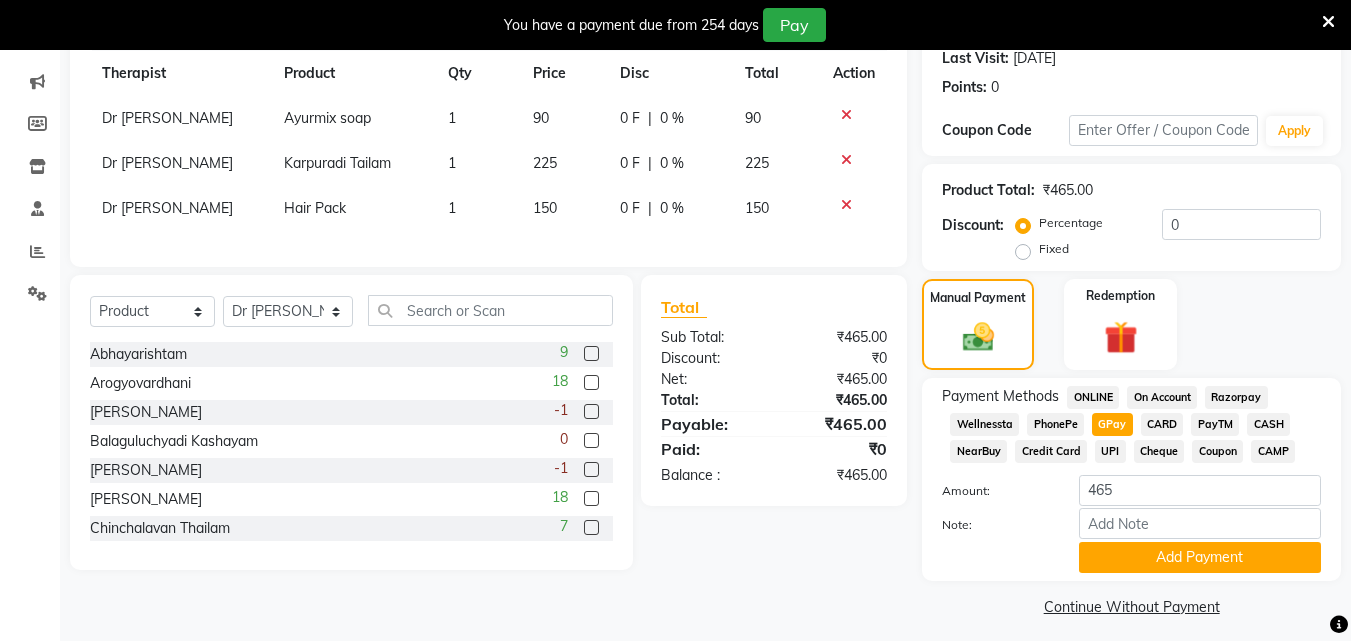 scroll, scrollTop: 295, scrollLeft: 0, axis: vertical 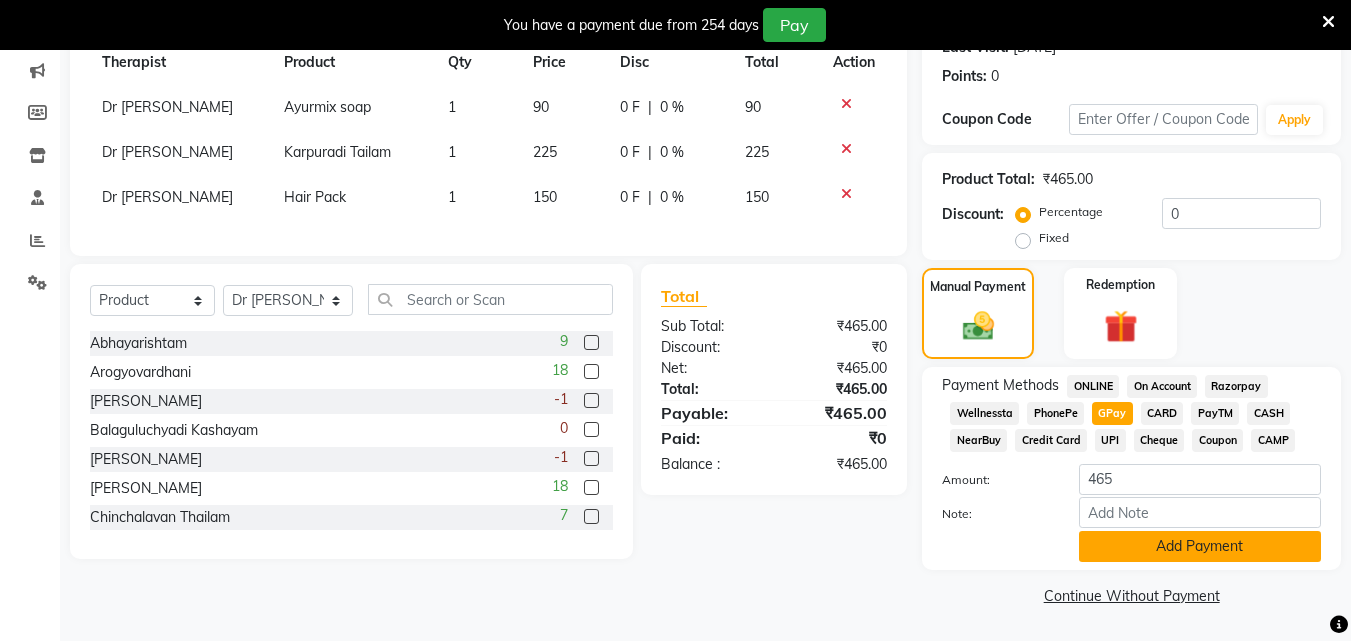 click on "Add Payment" 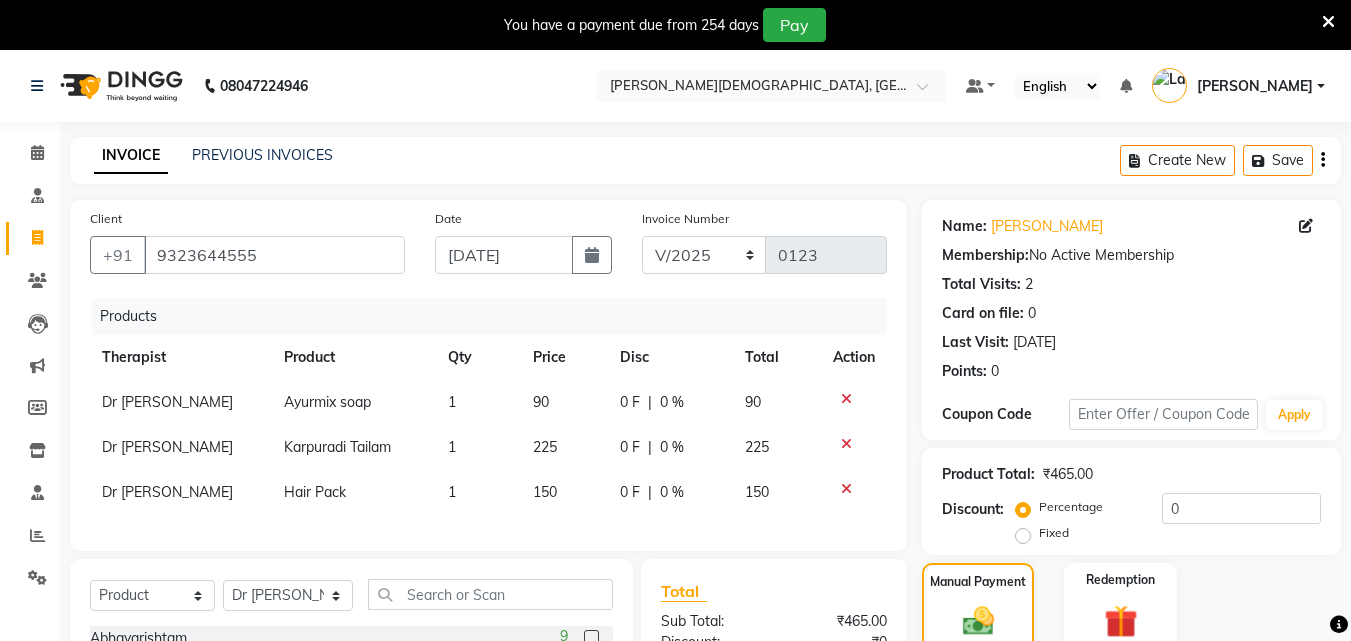 scroll, scrollTop: 325, scrollLeft: 0, axis: vertical 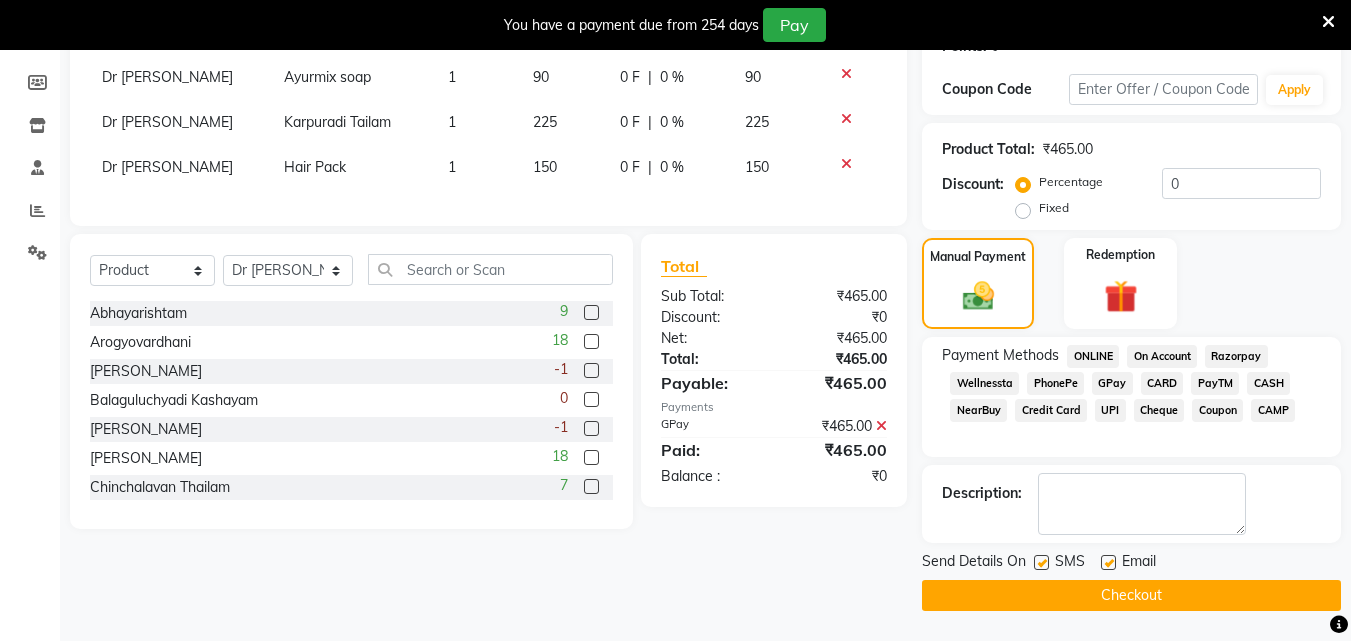 click 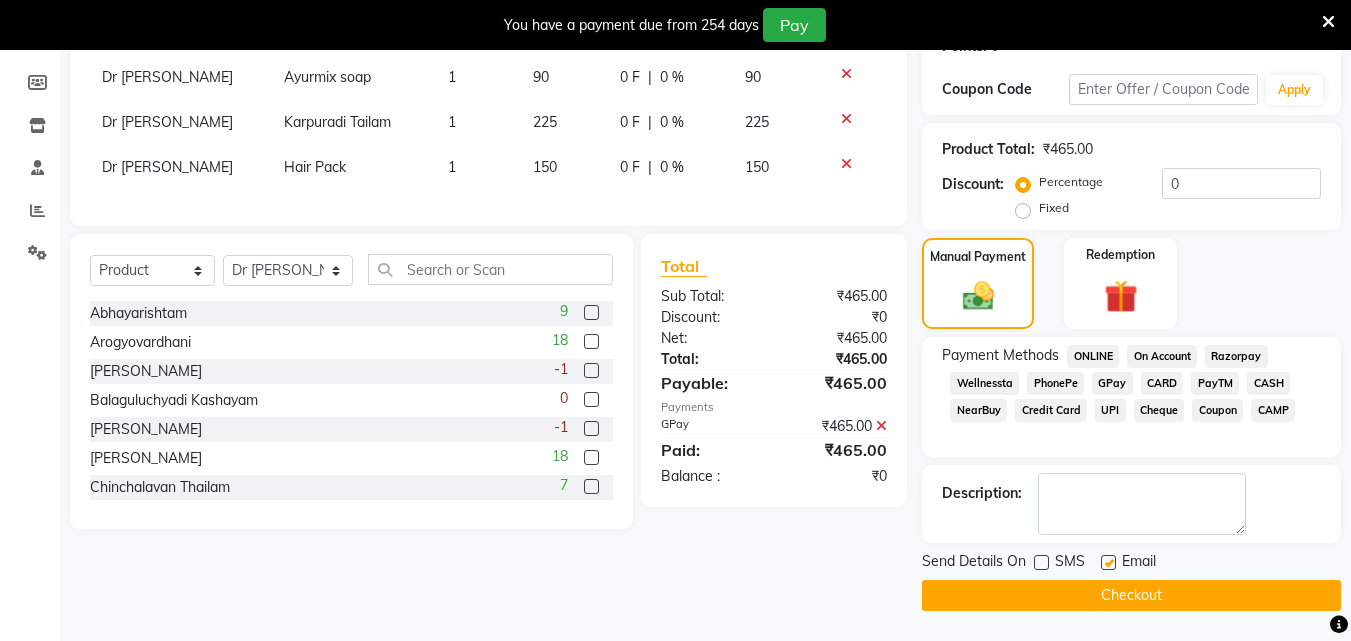click 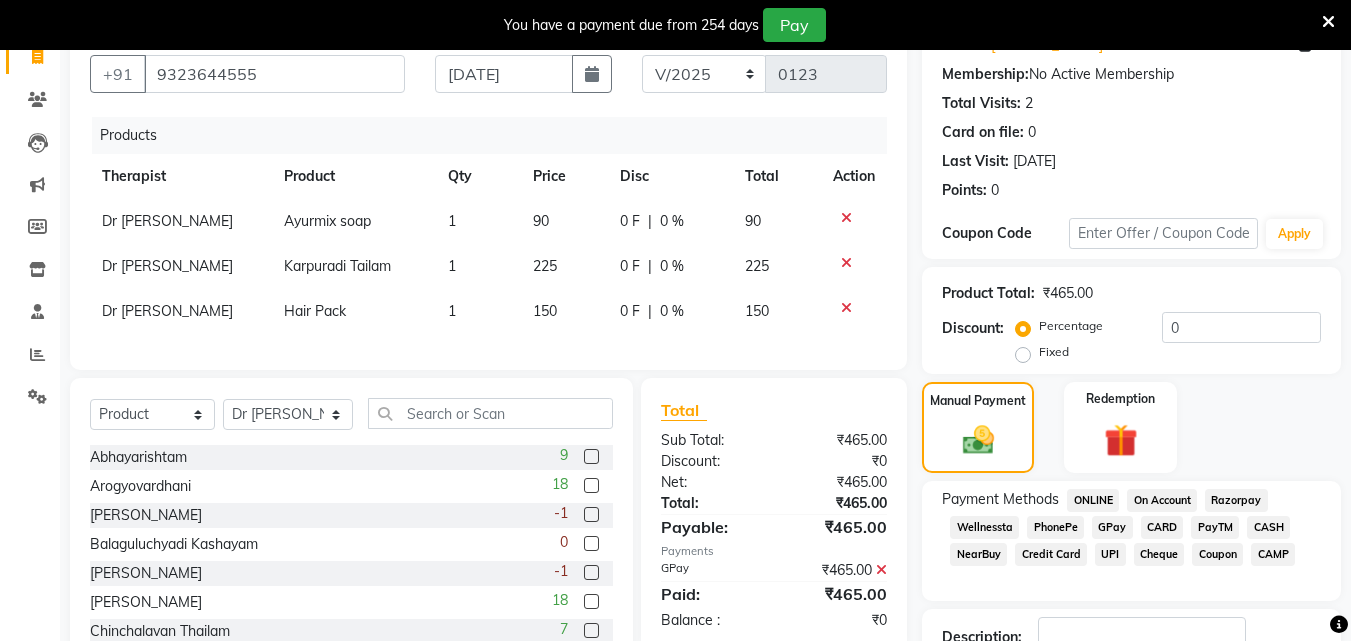 scroll, scrollTop: 325, scrollLeft: 0, axis: vertical 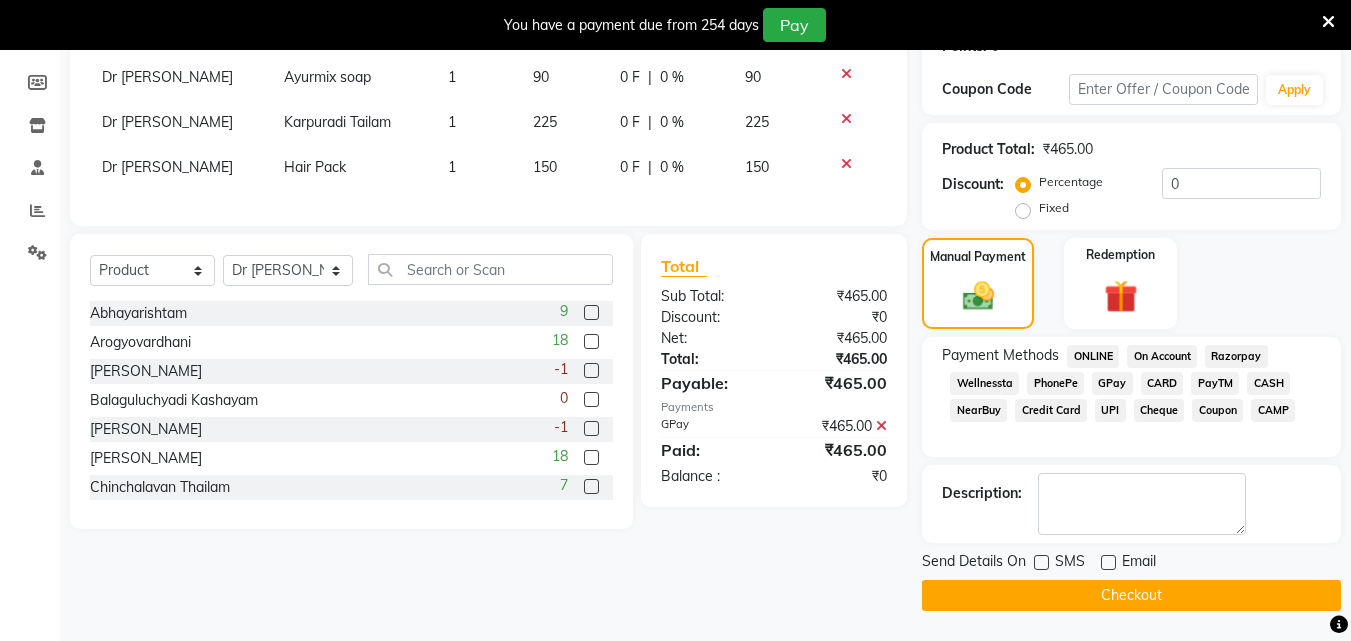 click on "Checkout" 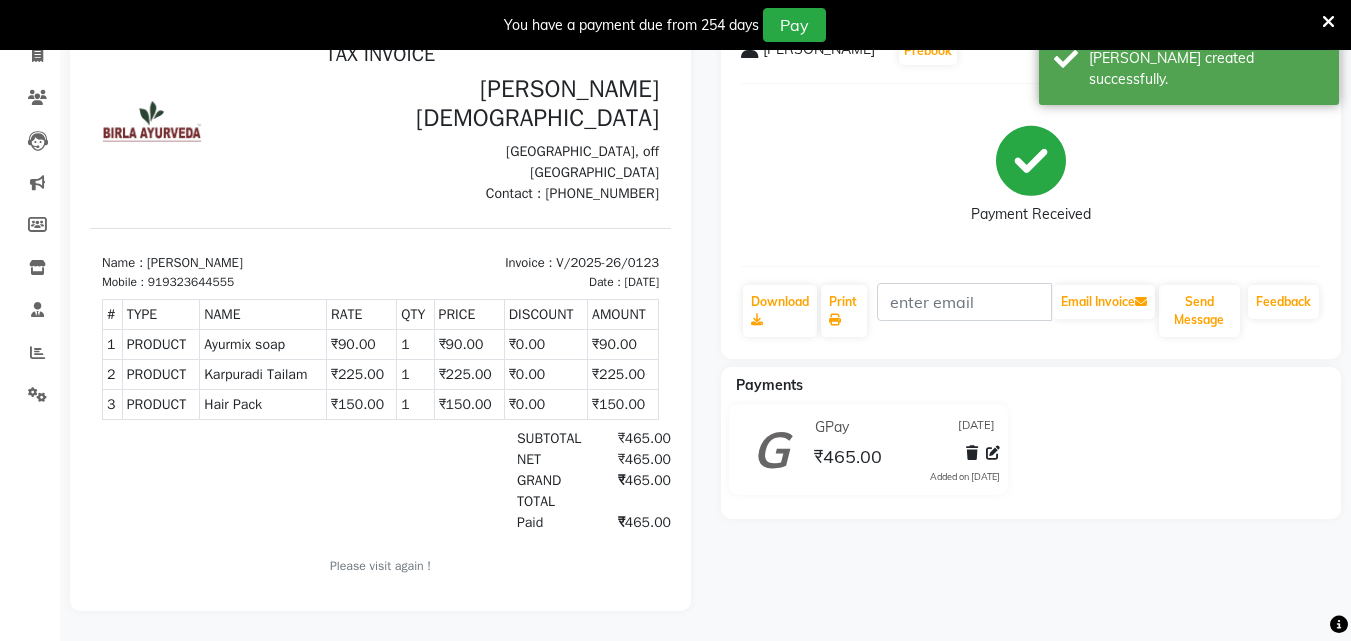 scroll, scrollTop: 0, scrollLeft: 0, axis: both 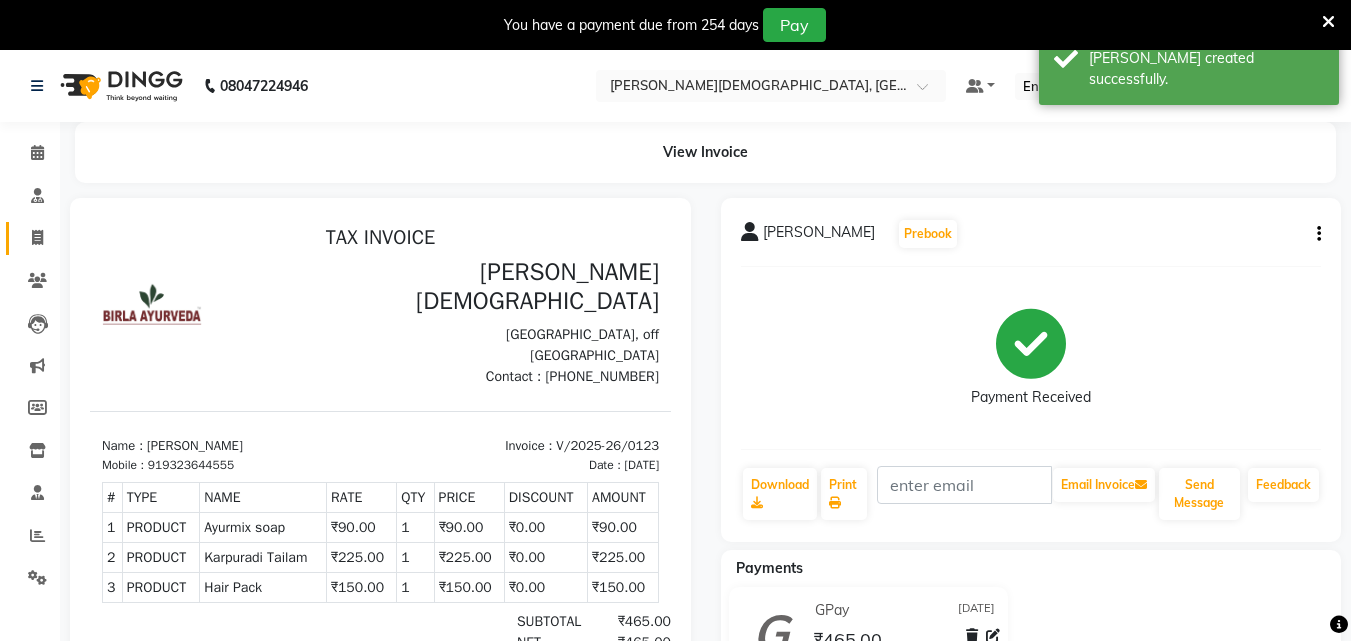 click 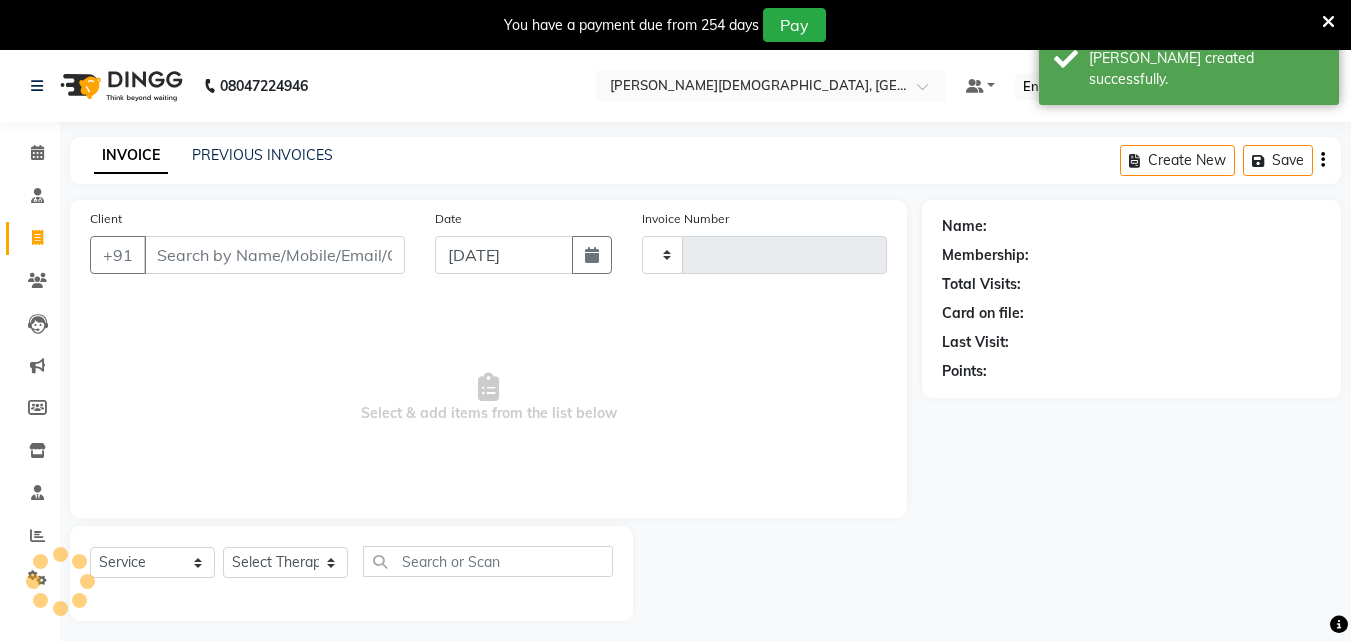 scroll, scrollTop: 50, scrollLeft: 0, axis: vertical 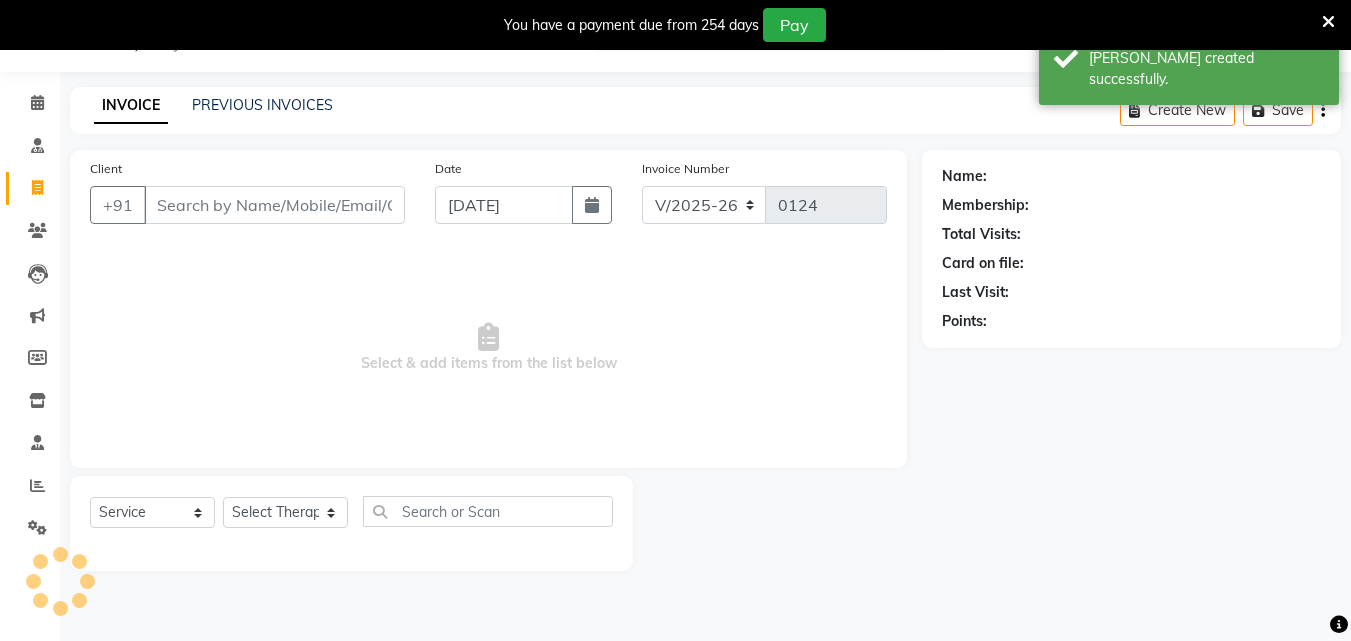 click on "Client" at bounding box center [274, 205] 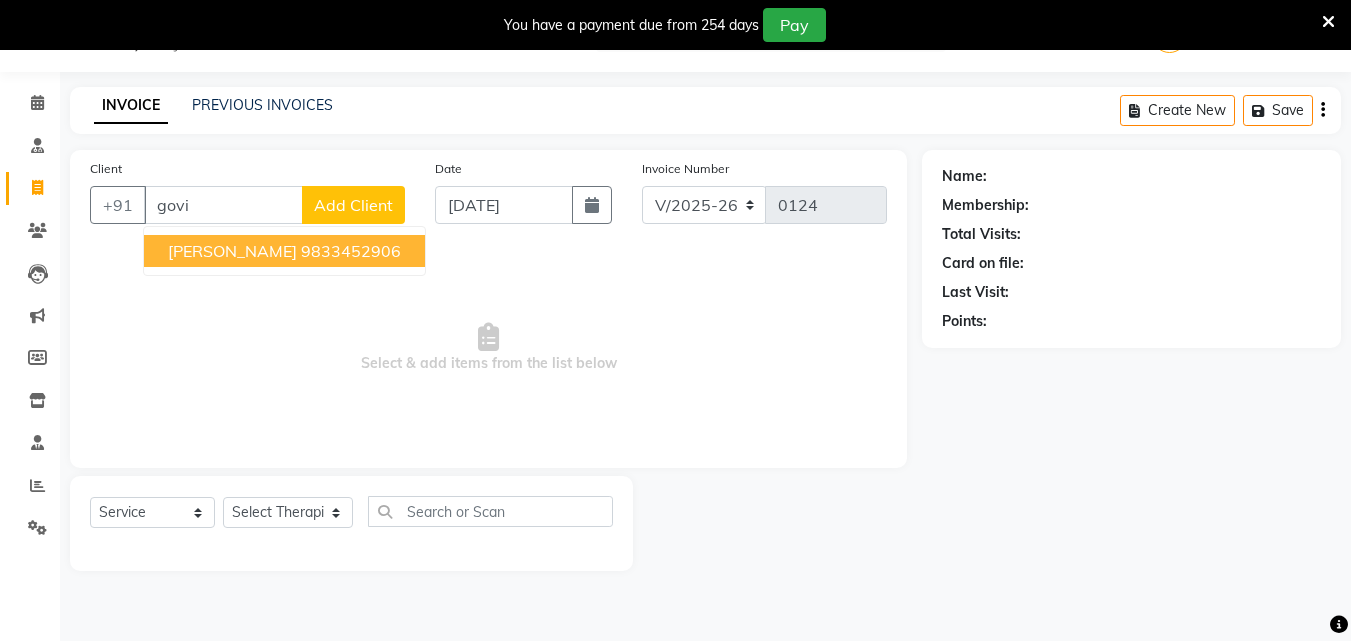 click on "[PERSON_NAME]  9833452906" at bounding box center [284, 251] 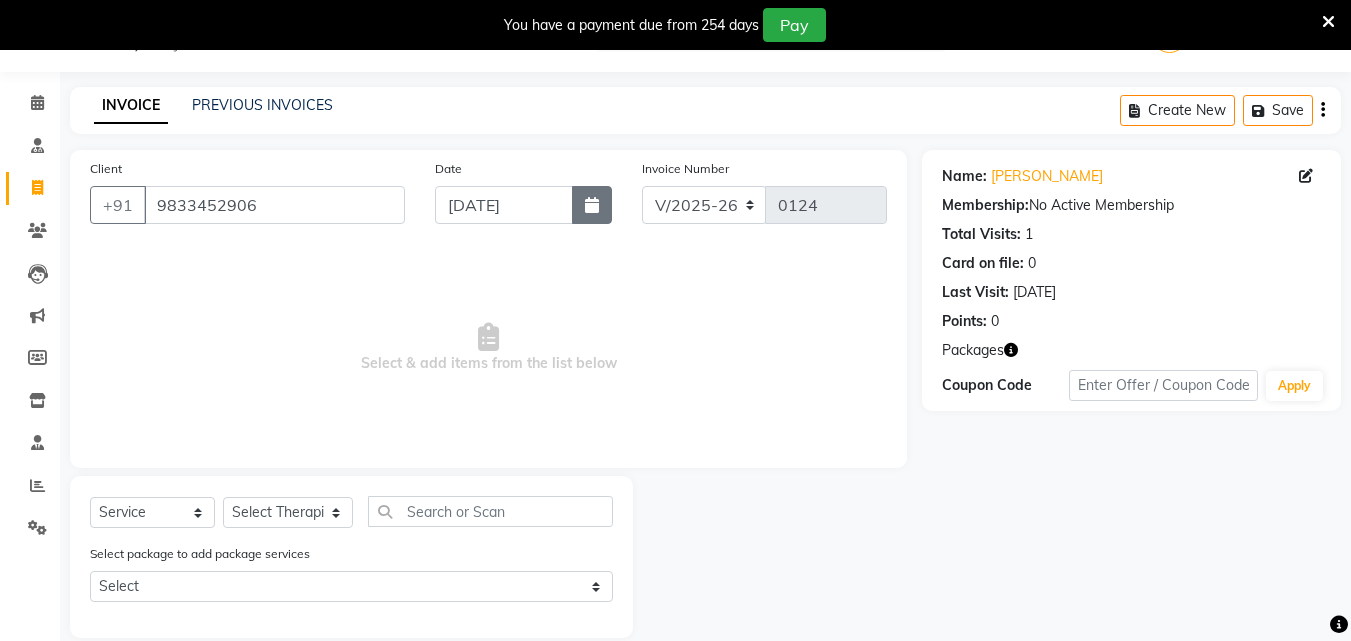 click 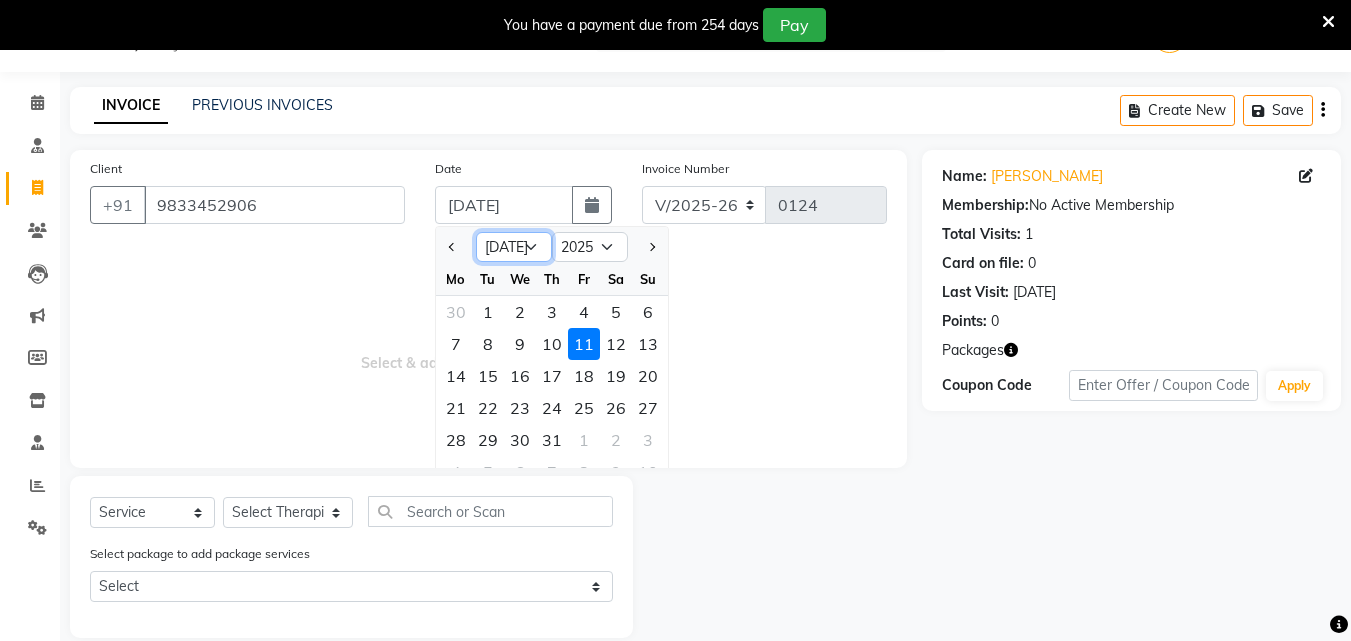 click on "Jan Feb Mar Apr May Jun [DATE] Aug Sep Oct Nov Dec" 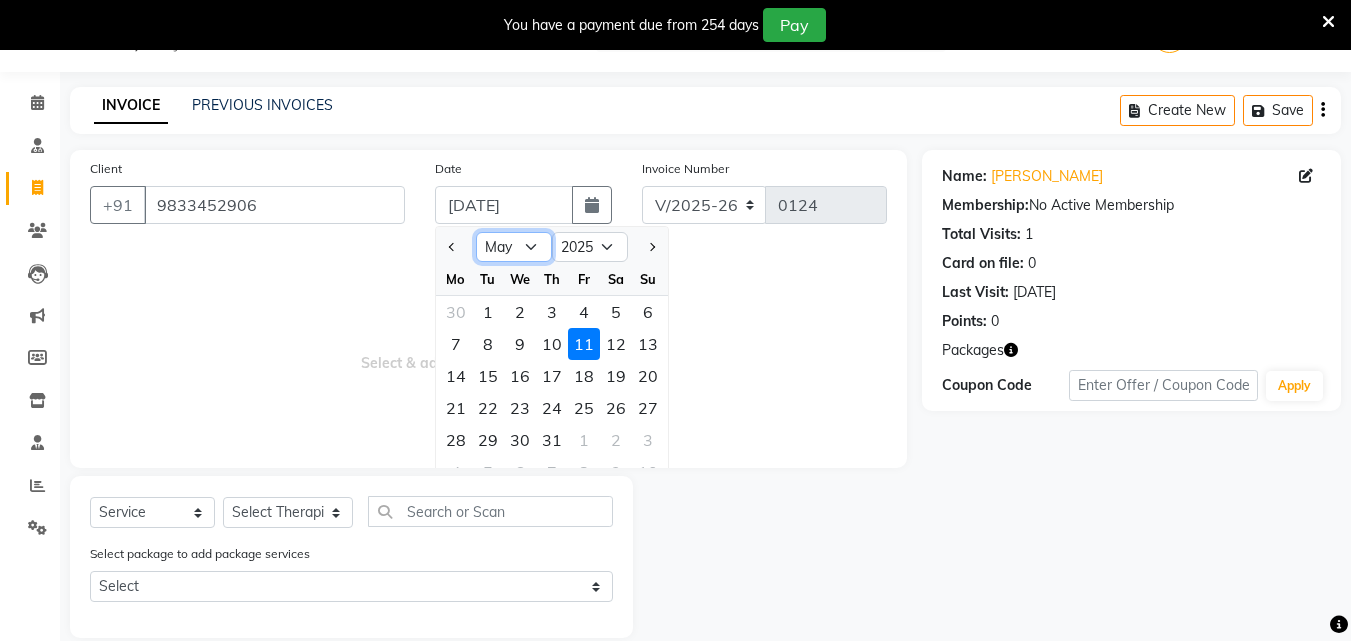 click on "Jan Feb Mar Apr May Jun [DATE] Aug Sep Oct Nov Dec" 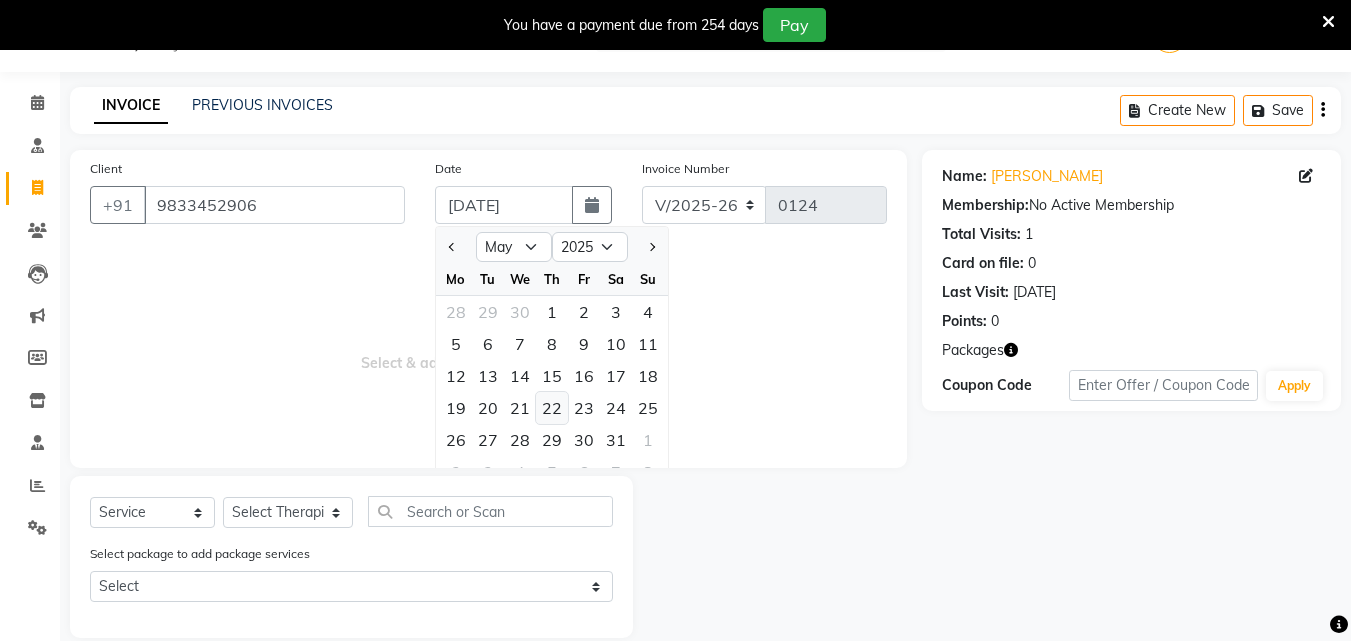 click on "22" 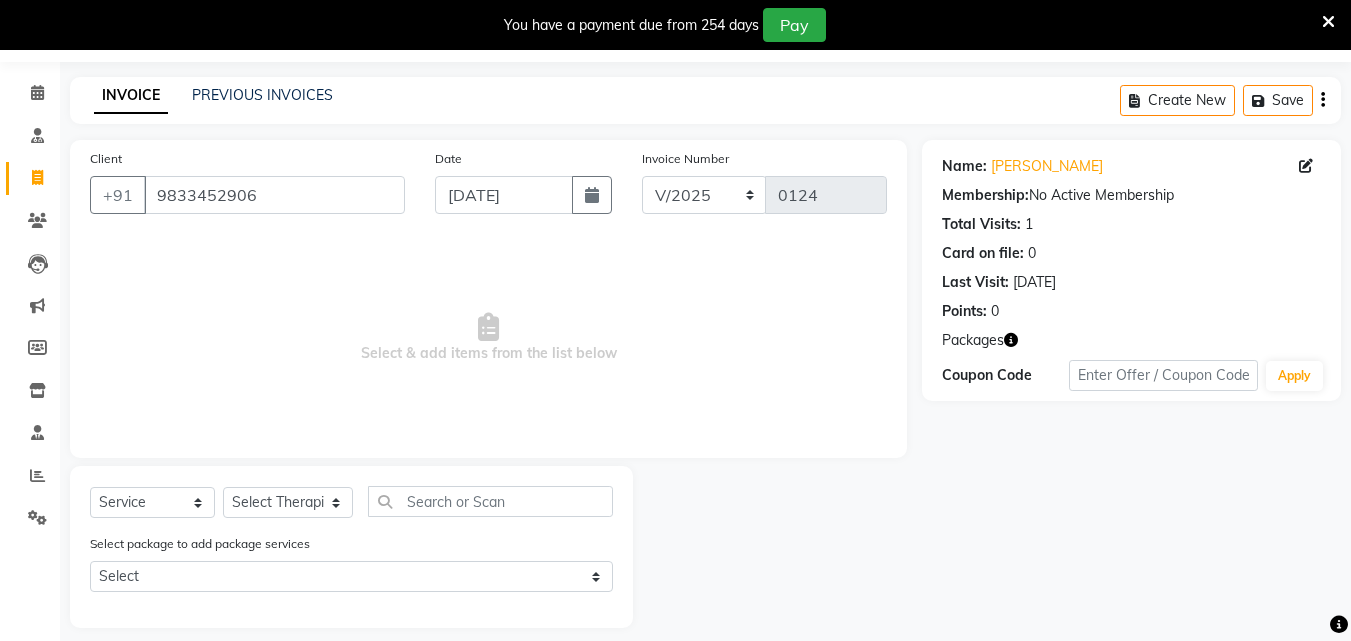 scroll, scrollTop: 77, scrollLeft: 0, axis: vertical 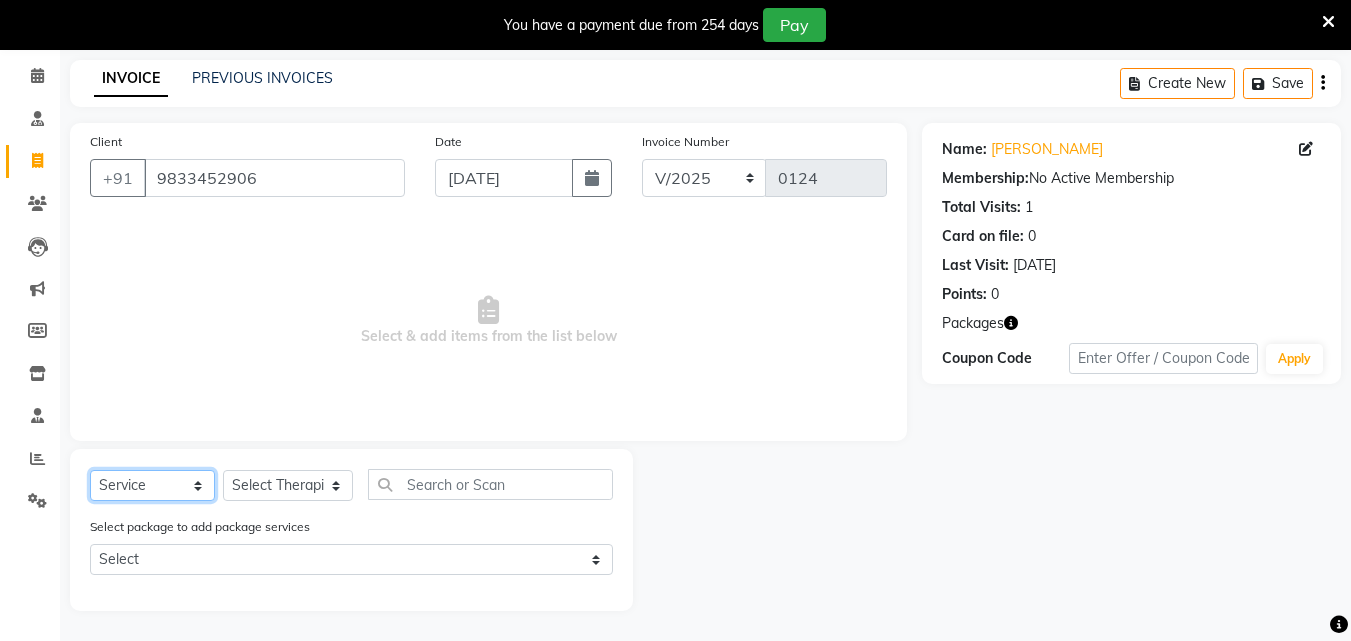 click on "Select  Service  Product  Membership  Package Voucher Prepaid Gift Card" 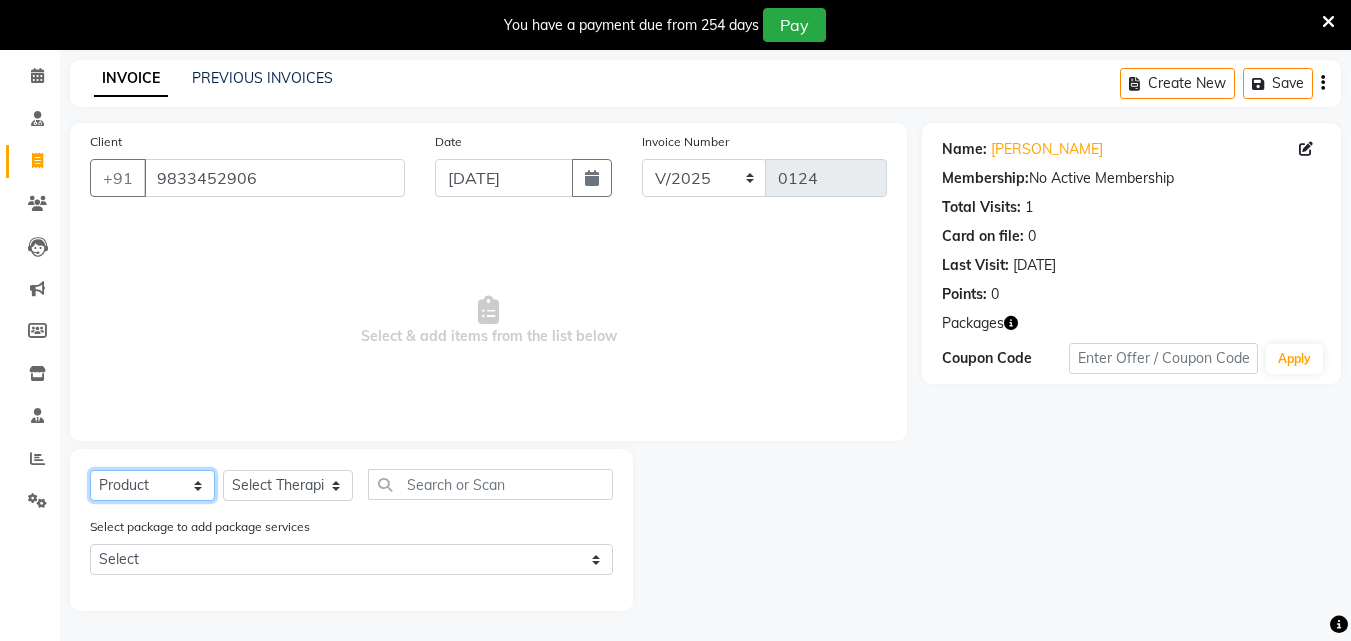 click on "Select  Service  Product  Membership  Package Voucher Prepaid Gift Card" 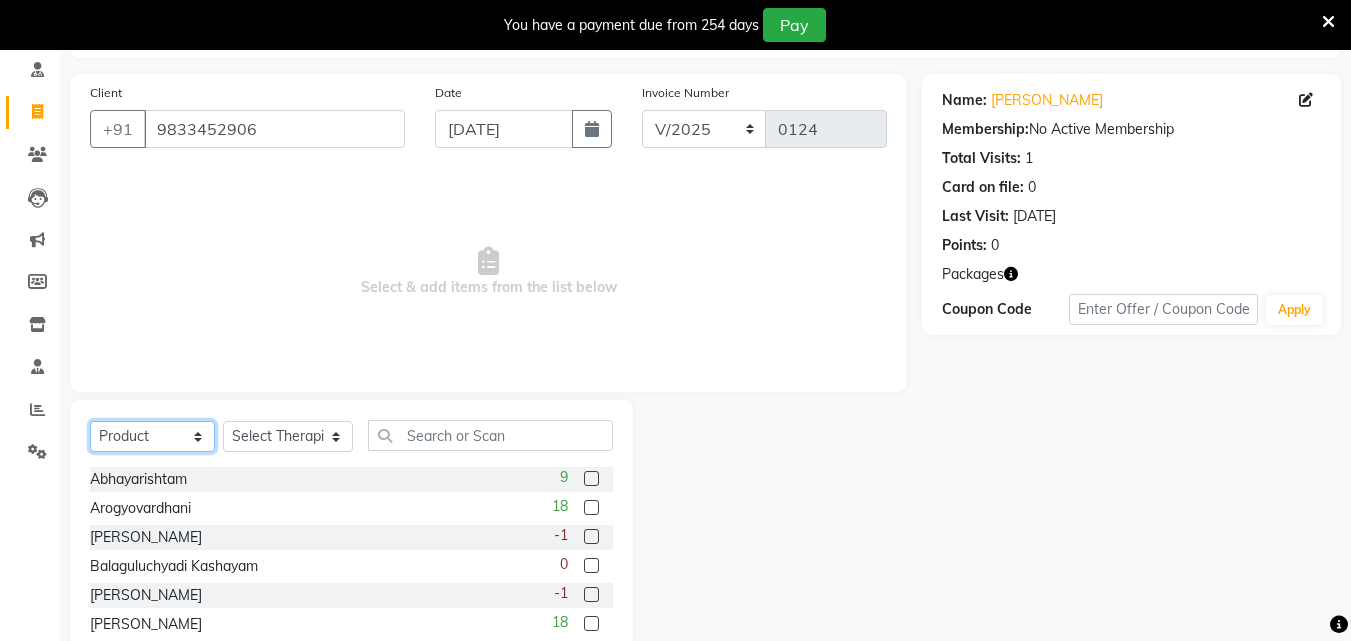 scroll, scrollTop: 210, scrollLeft: 0, axis: vertical 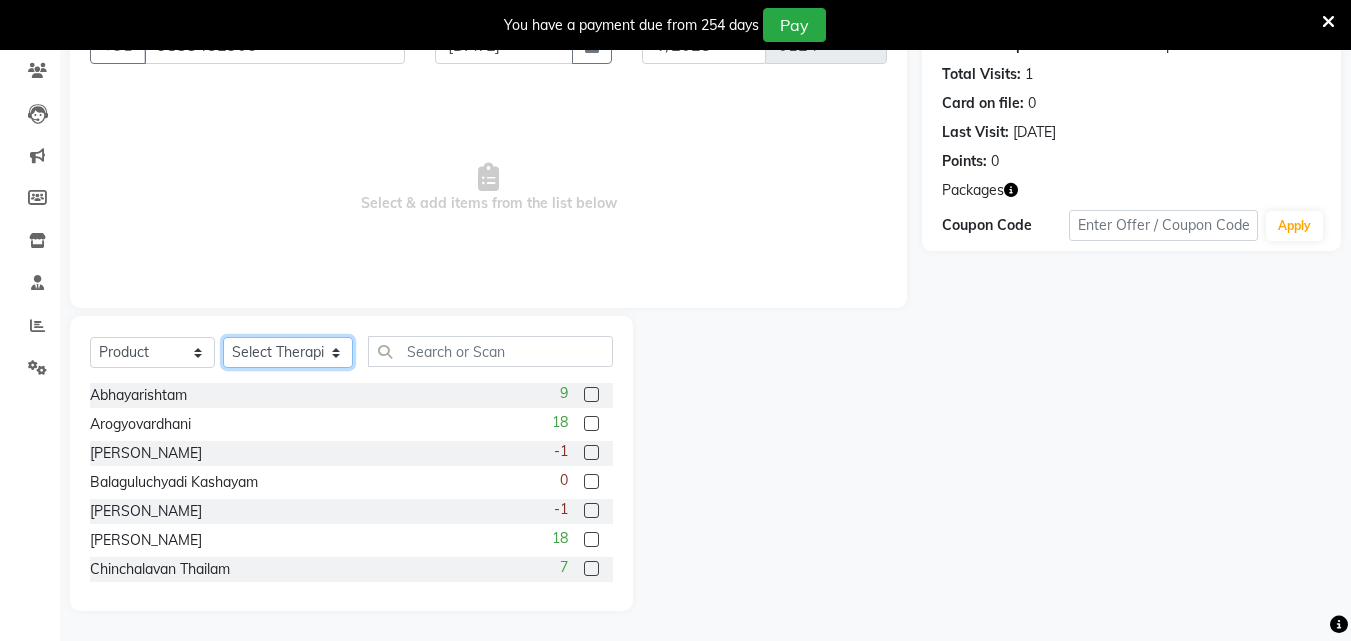 click on "Select Therapist [PERSON_NAME] [PERSON_NAME] [PERSON_NAME] [PERSON_NAME] [PERSON_NAME]  [PERSON_NAME] Bibina [PERSON_NAME] [PERSON_NAME] Dr. [PERSON_NAME] [PERSON_NAME] Dr. [PERSON_NAME] Dr mamta [PERSON_NAME] [PERSON_NAME] [PERSON_NAME] [PERSON_NAME] [PERSON_NAME] [PERSON_NAME] Leenamol Pooja [PERSON_NAME] Mishra [PERSON_NAME] [PERSON_NAME] [PERSON_NAME] G [PERSON_NAME] [PERSON_NAME] K M [PERSON_NAME] K [PERSON_NAME] [PERSON_NAME] Suddheesh K K [PERSON_NAME] [PERSON_NAME]  Swati [PERSON_NAME] [PERSON_NAME] [PERSON_NAME]" 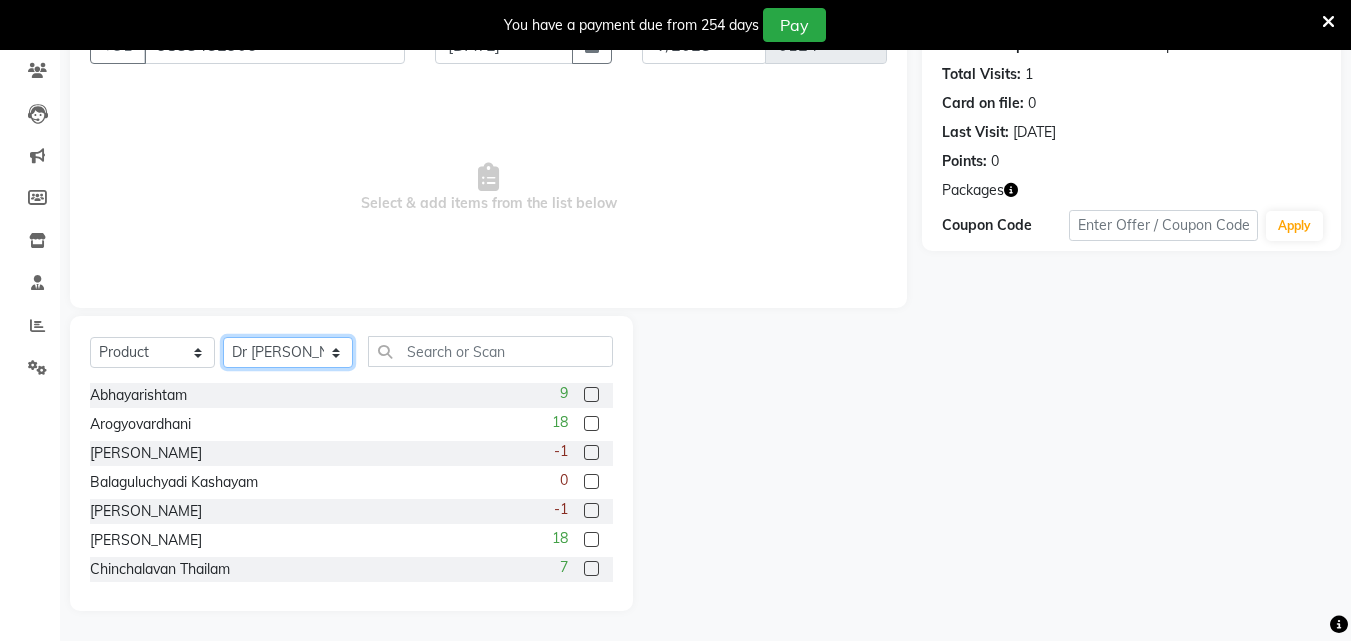 click on "Select Therapist [PERSON_NAME] [PERSON_NAME] [PERSON_NAME] [PERSON_NAME] [PERSON_NAME]  [PERSON_NAME] Bibina [PERSON_NAME] [PERSON_NAME] Dr. [PERSON_NAME] [PERSON_NAME] Dr. [PERSON_NAME] Dr mamta [PERSON_NAME] [PERSON_NAME] [PERSON_NAME] [PERSON_NAME] [PERSON_NAME] [PERSON_NAME] Leenamol Pooja [PERSON_NAME] Mishra [PERSON_NAME] [PERSON_NAME] [PERSON_NAME] G [PERSON_NAME] [PERSON_NAME] K M [PERSON_NAME] K [PERSON_NAME] [PERSON_NAME] Suddheesh K K [PERSON_NAME] [PERSON_NAME]  Swati [PERSON_NAME] [PERSON_NAME] [PERSON_NAME]" 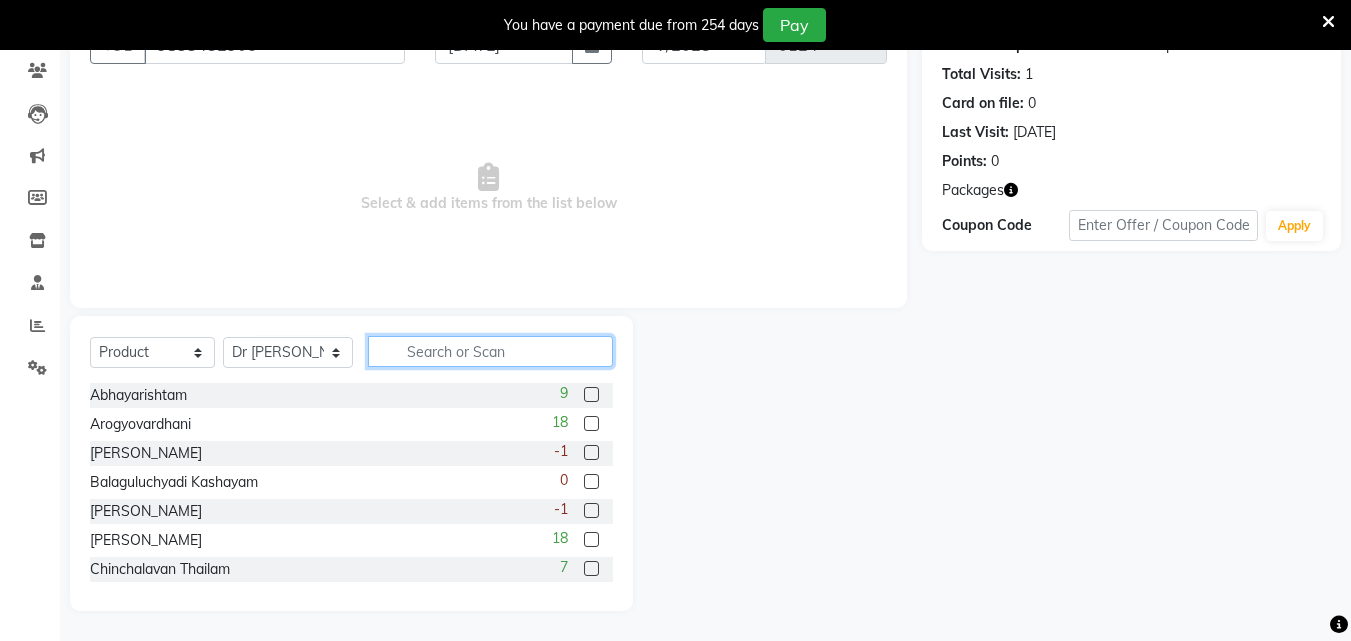 click 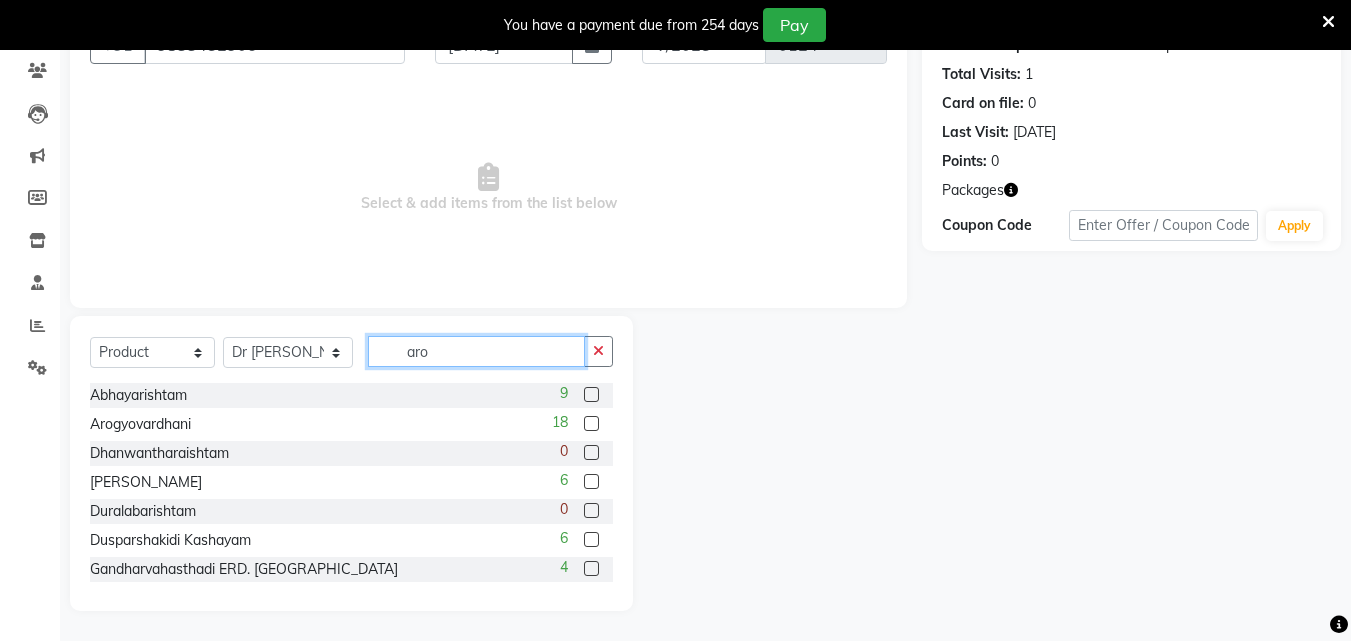 scroll, scrollTop: 50, scrollLeft: 0, axis: vertical 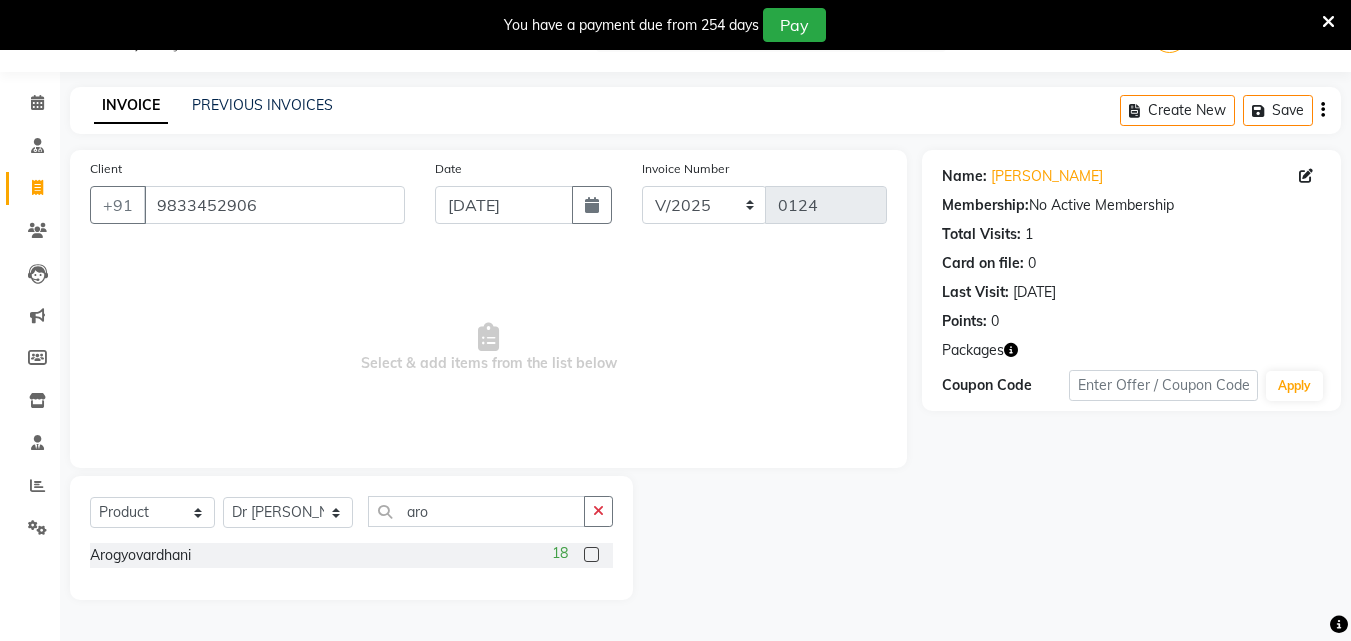 click 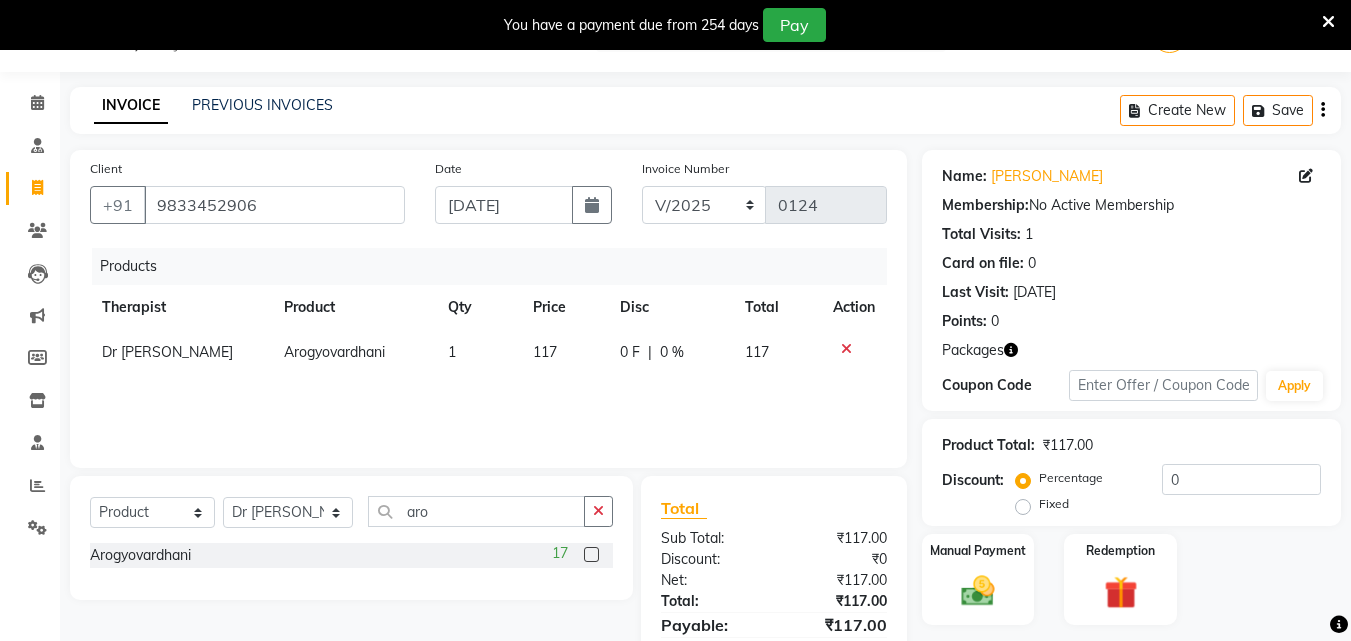 click on "117" 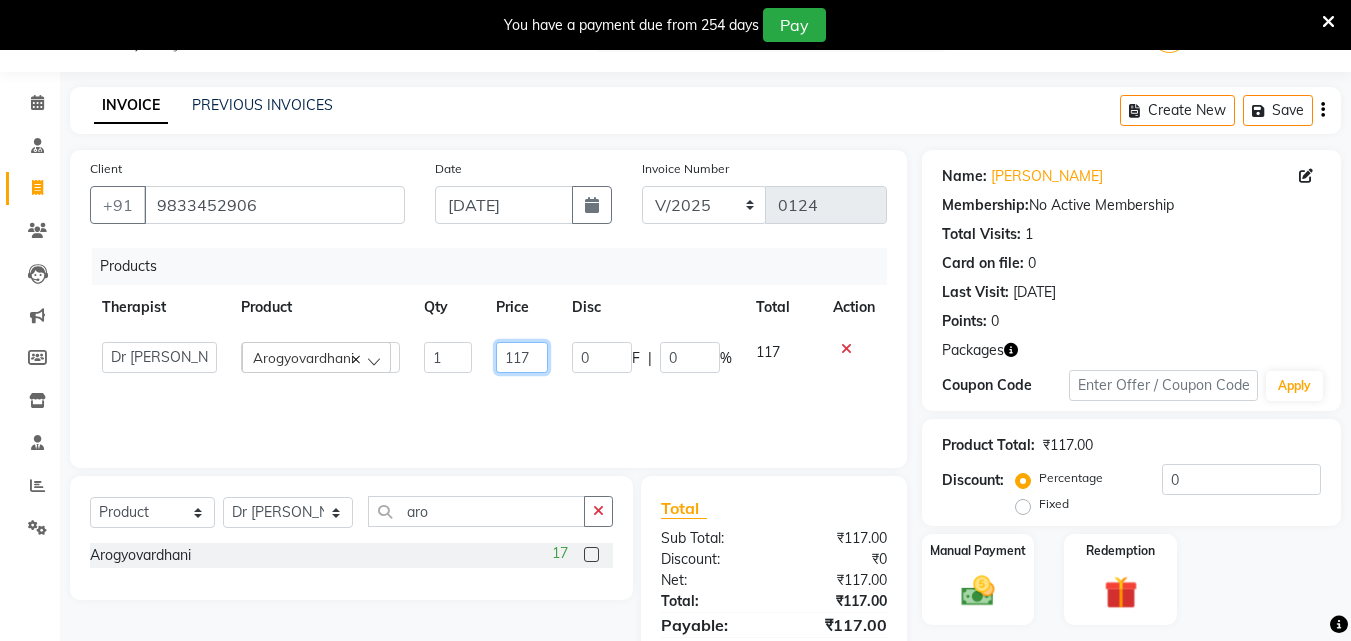 click on "117" 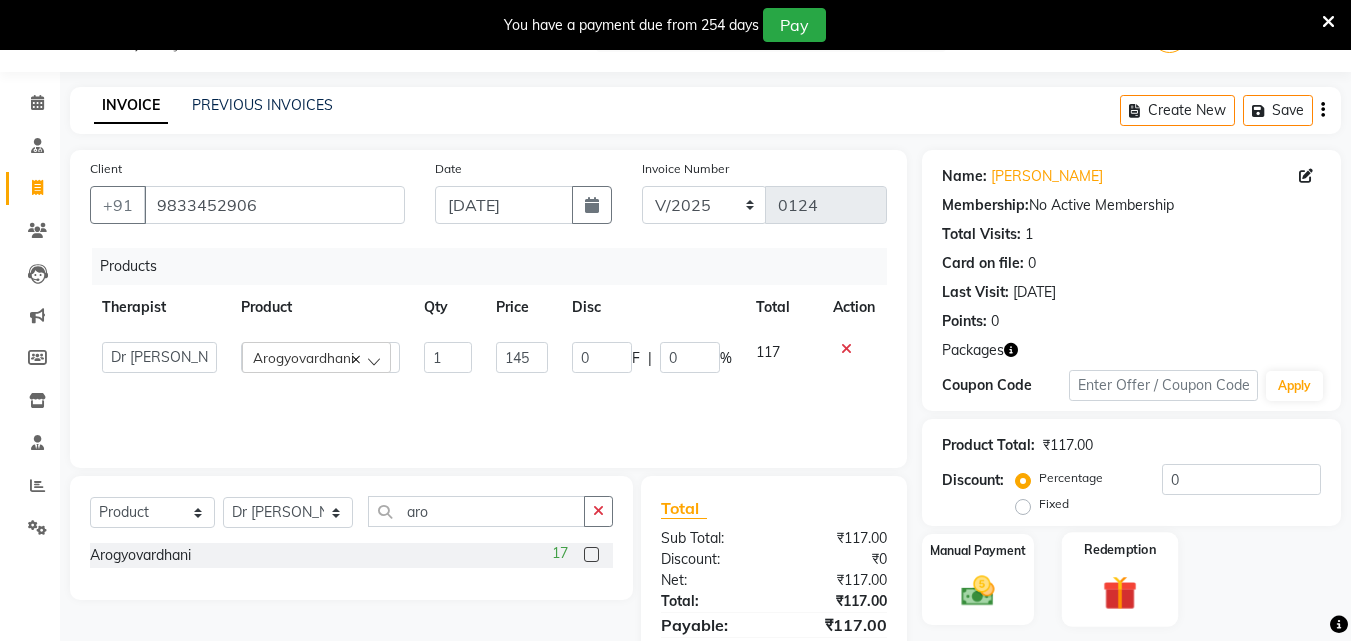 click on "Redemption" 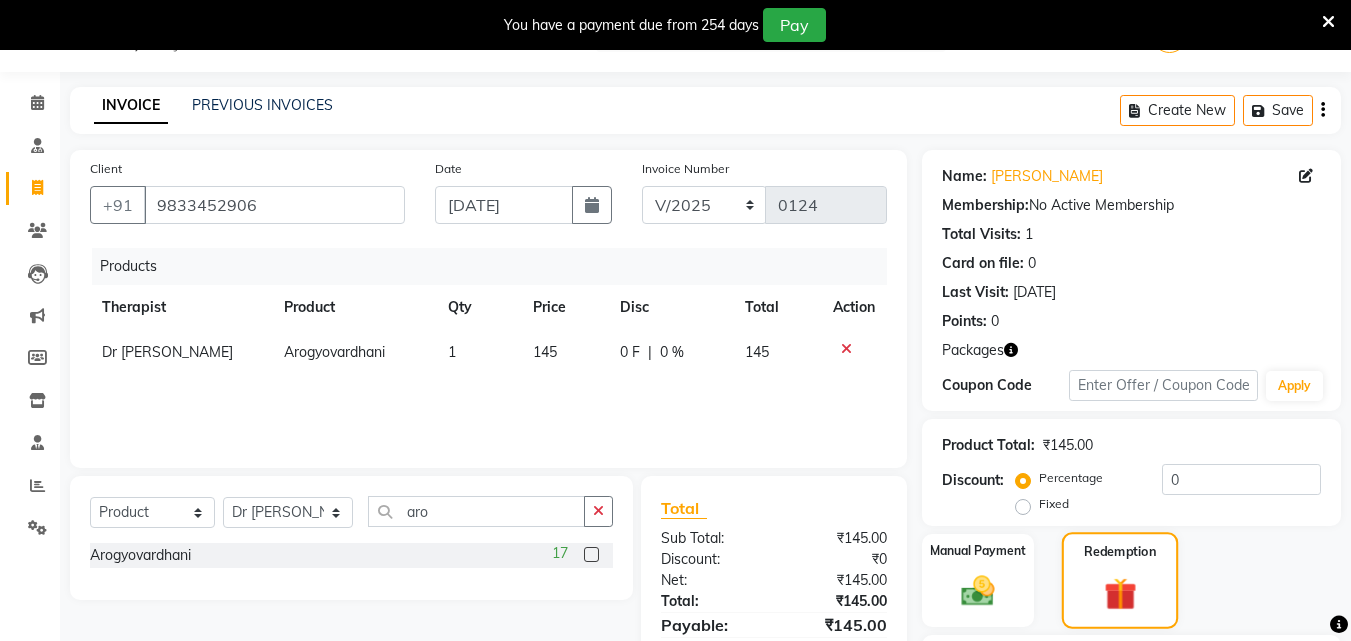 scroll, scrollTop: 235, scrollLeft: 0, axis: vertical 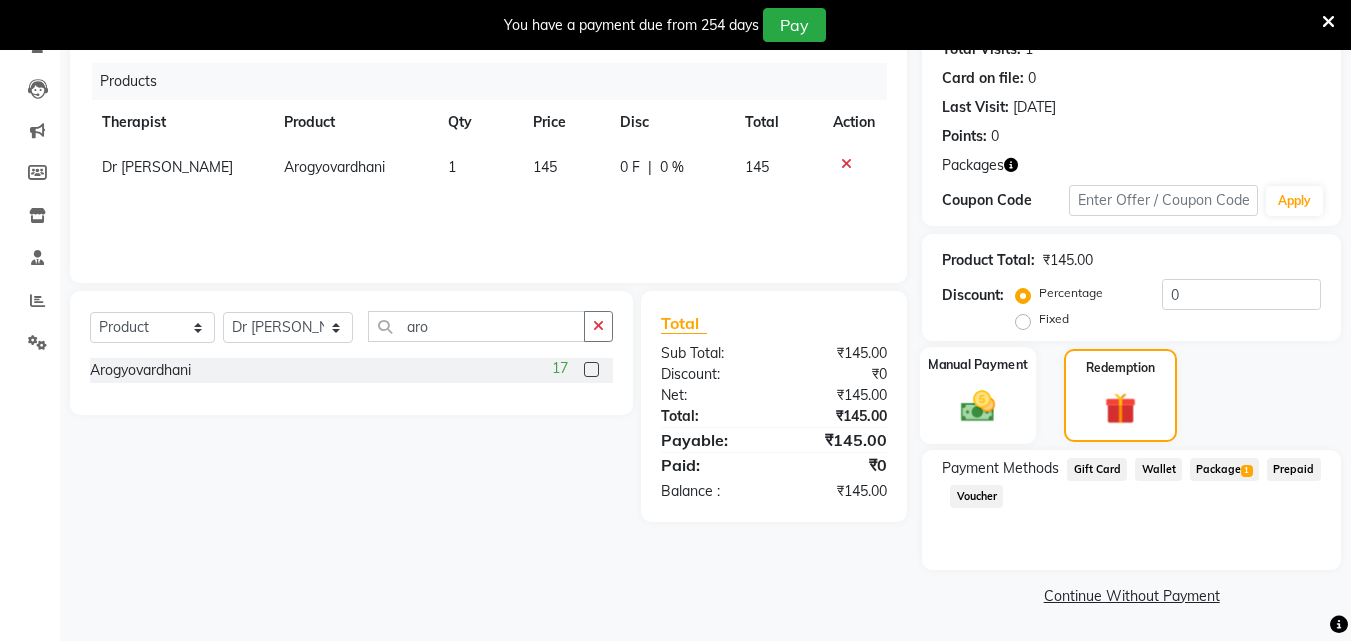 click 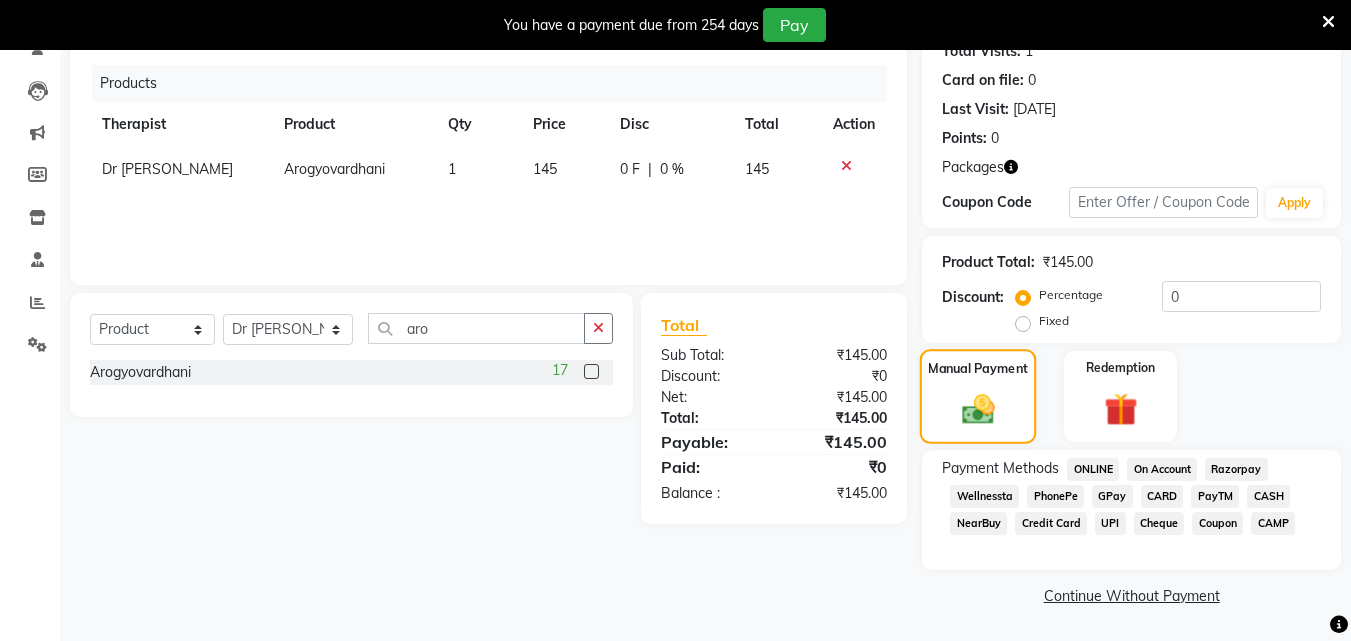scroll, scrollTop: 233, scrollLeft: 0, axis: vertical 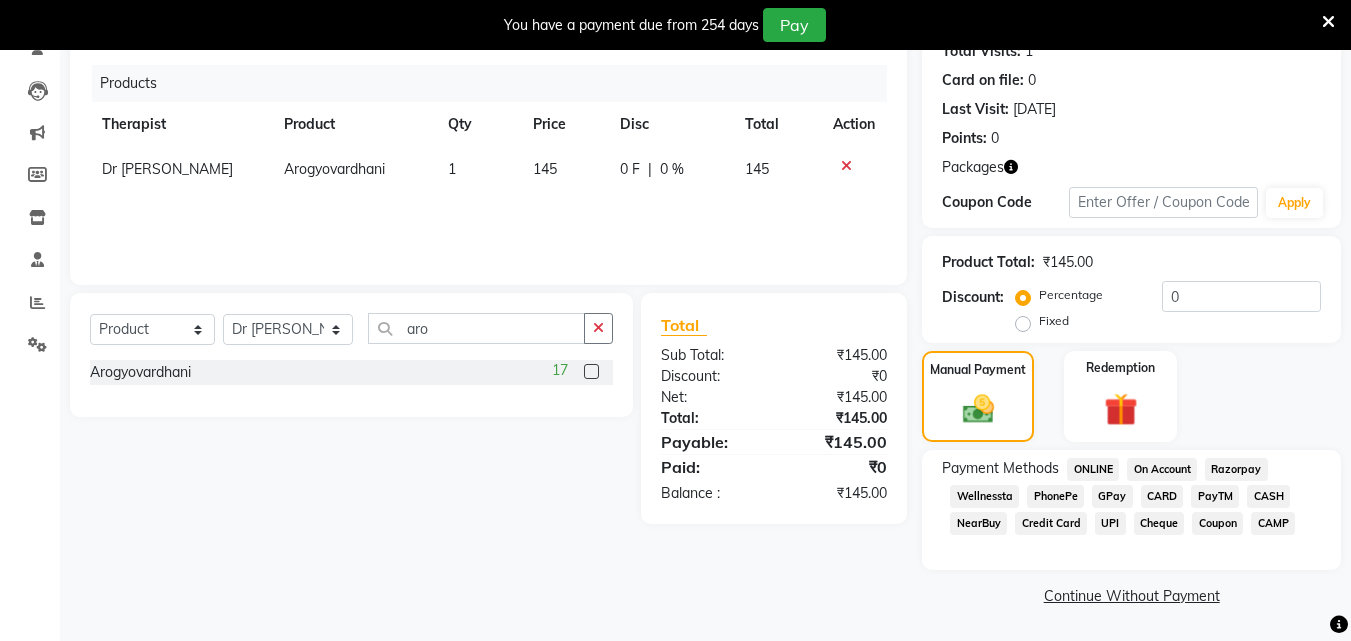 click on "GPay" 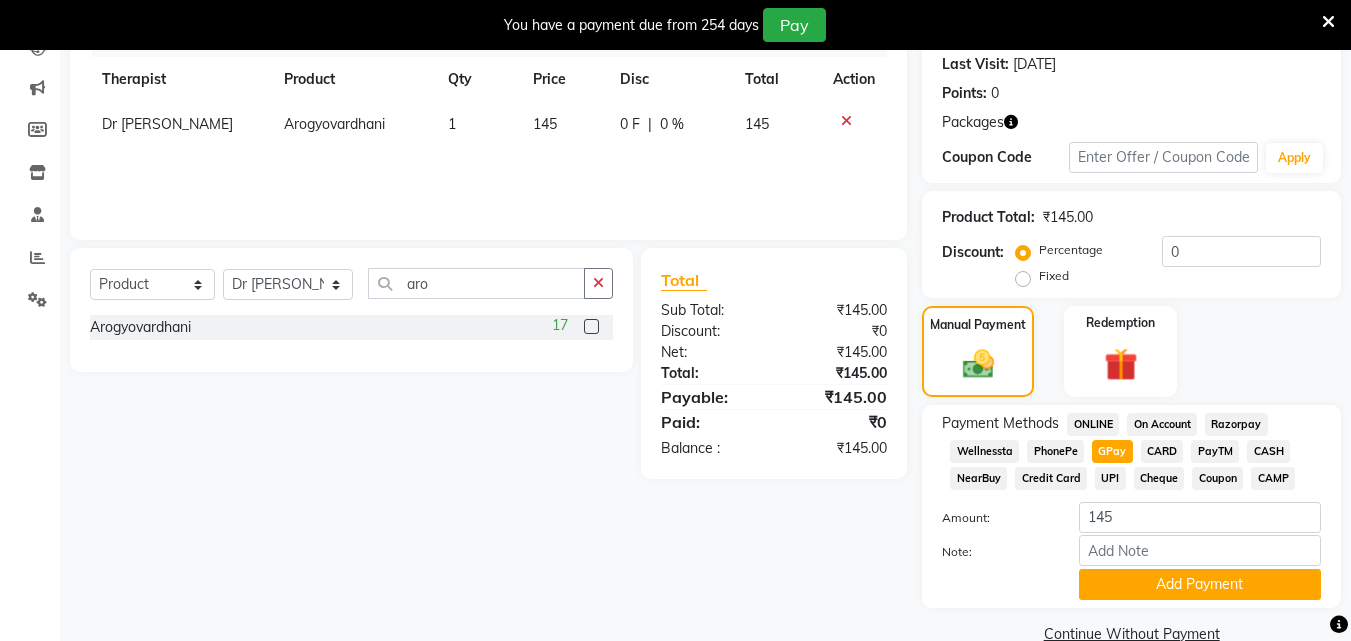 scroll, scrollTop: 316, scrollLeft: 0, axis: vertical 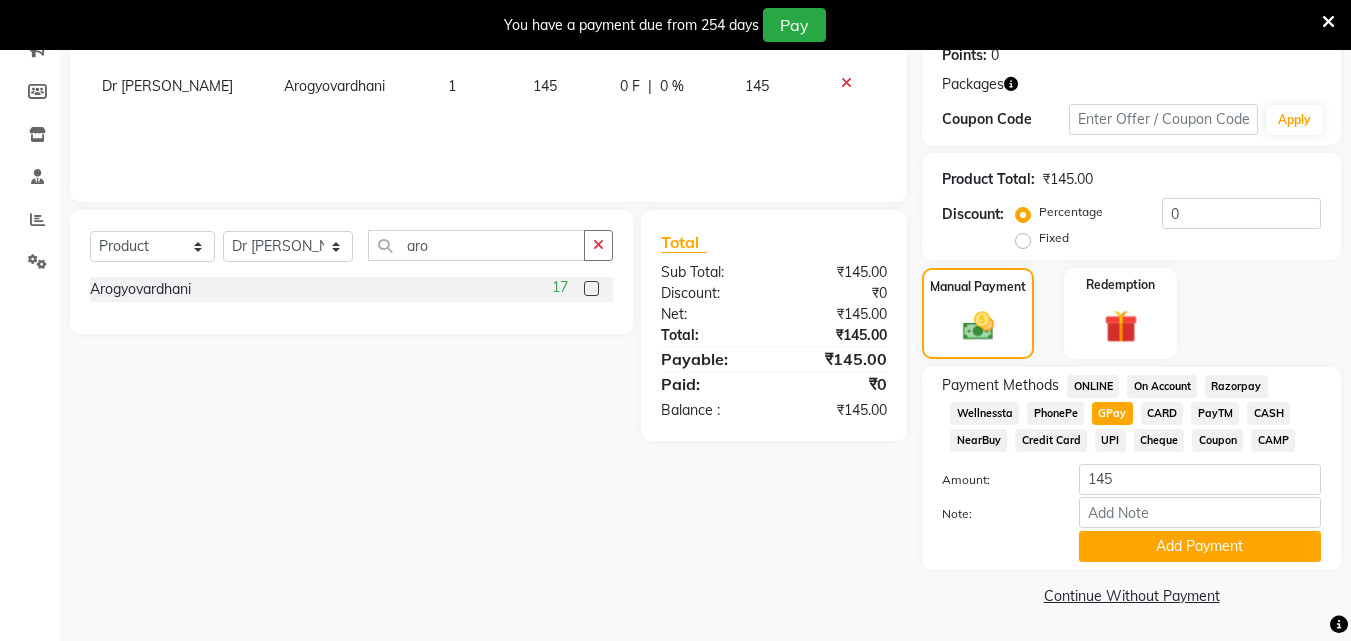 drag, startPoint x: 1139, startPoint y: 545, endPoint x: 1147, endPoint y: 586, distance: 41.773197 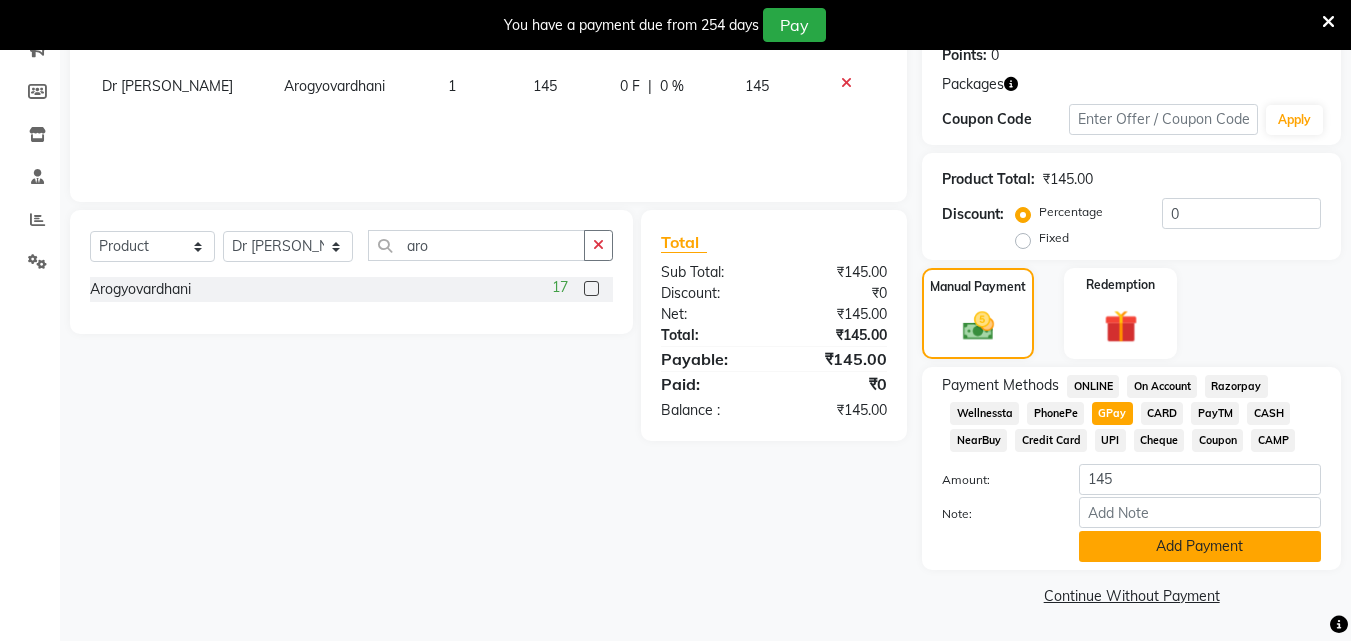click on "Add Payment" 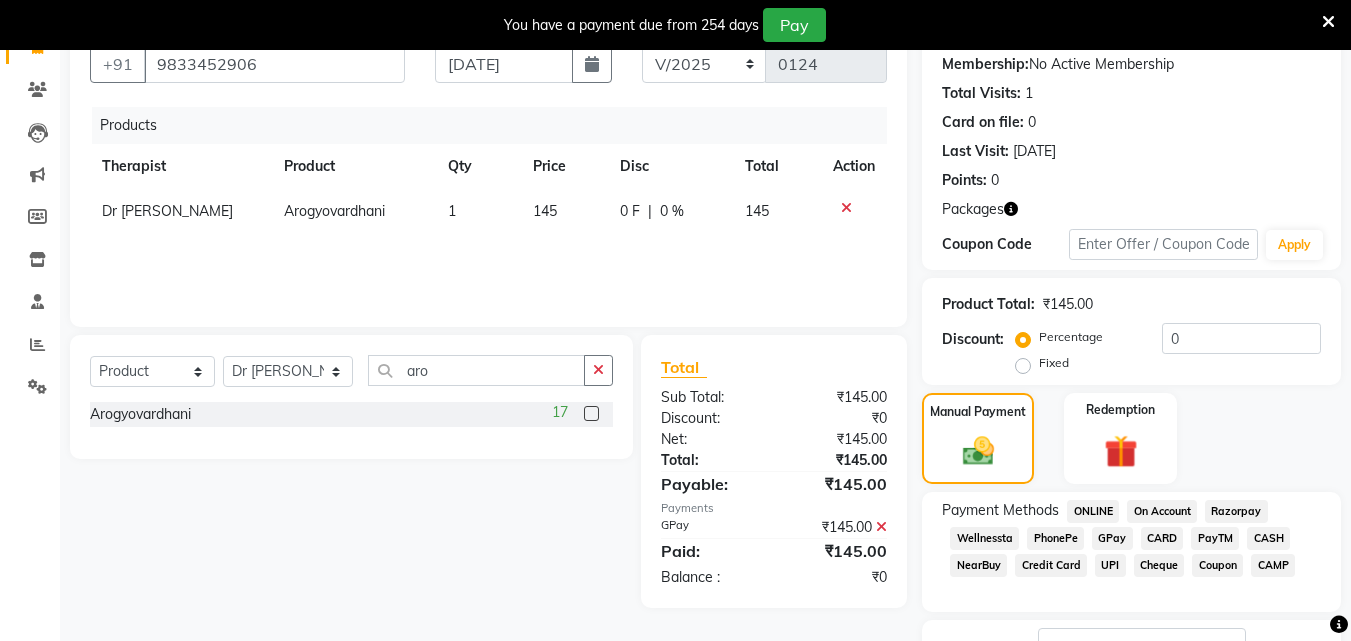scroll, scrollTop: 346, scrollLeft: 0, axis: vertical 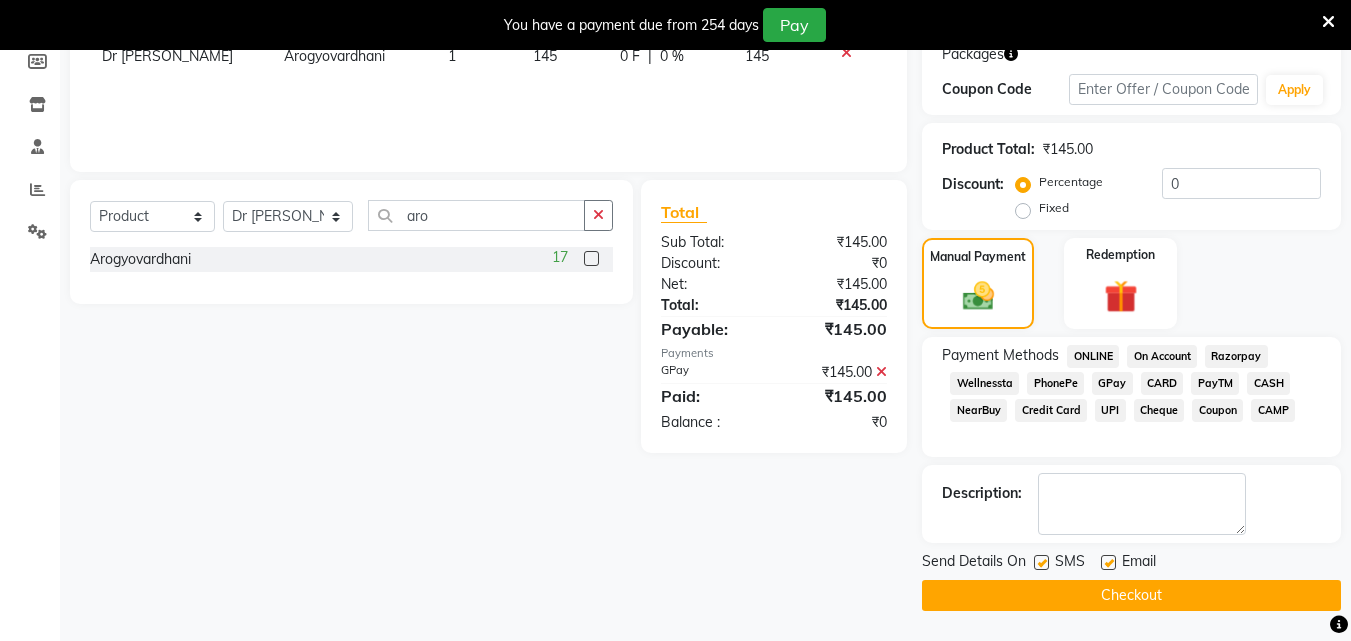 click 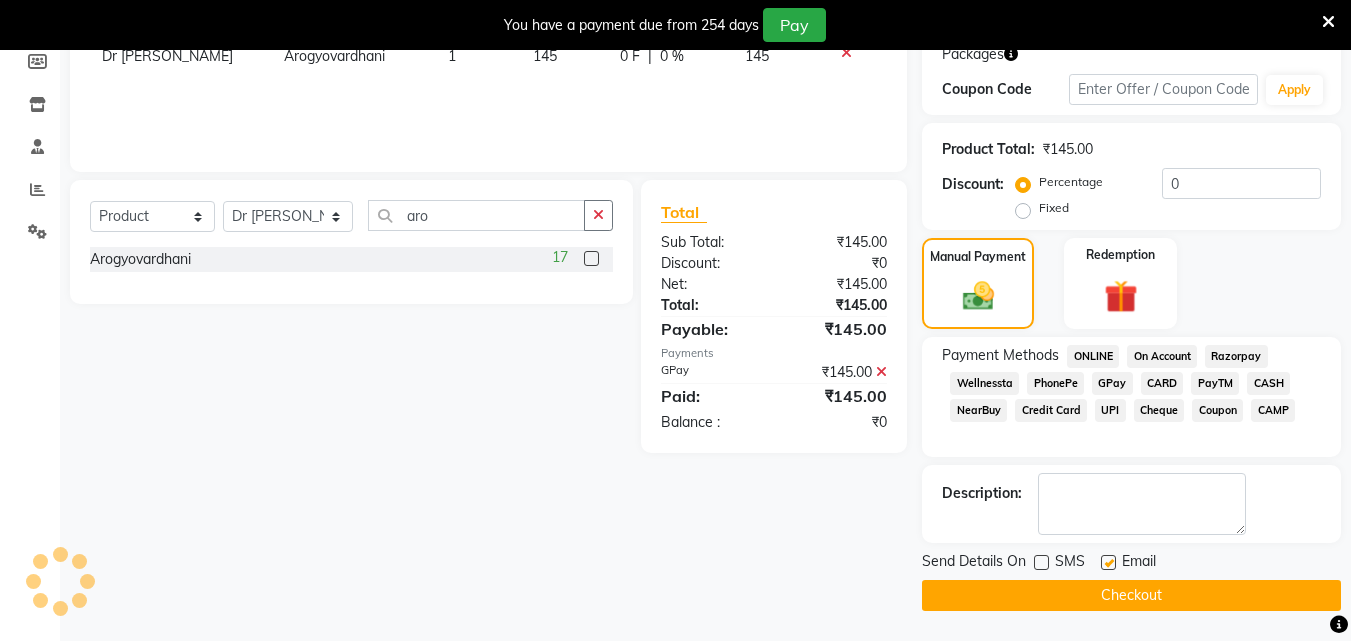 click 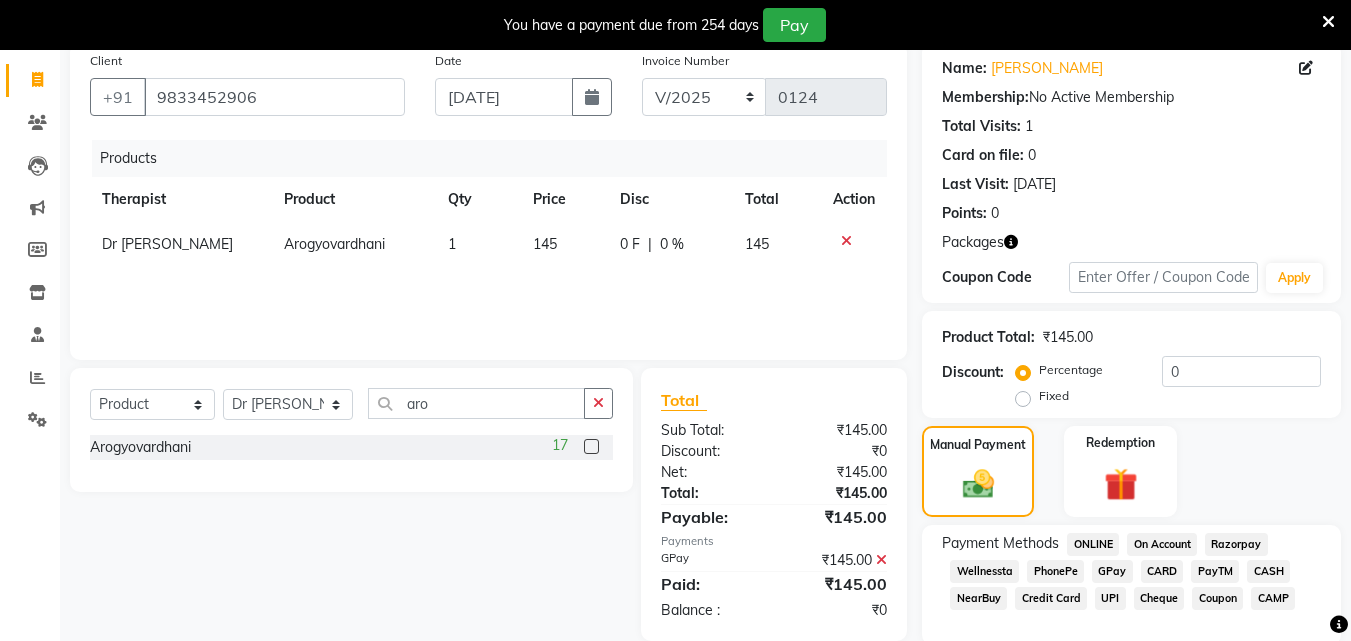 scroll, scrollTop: 346, scrollLeft: 0, axis: vertical 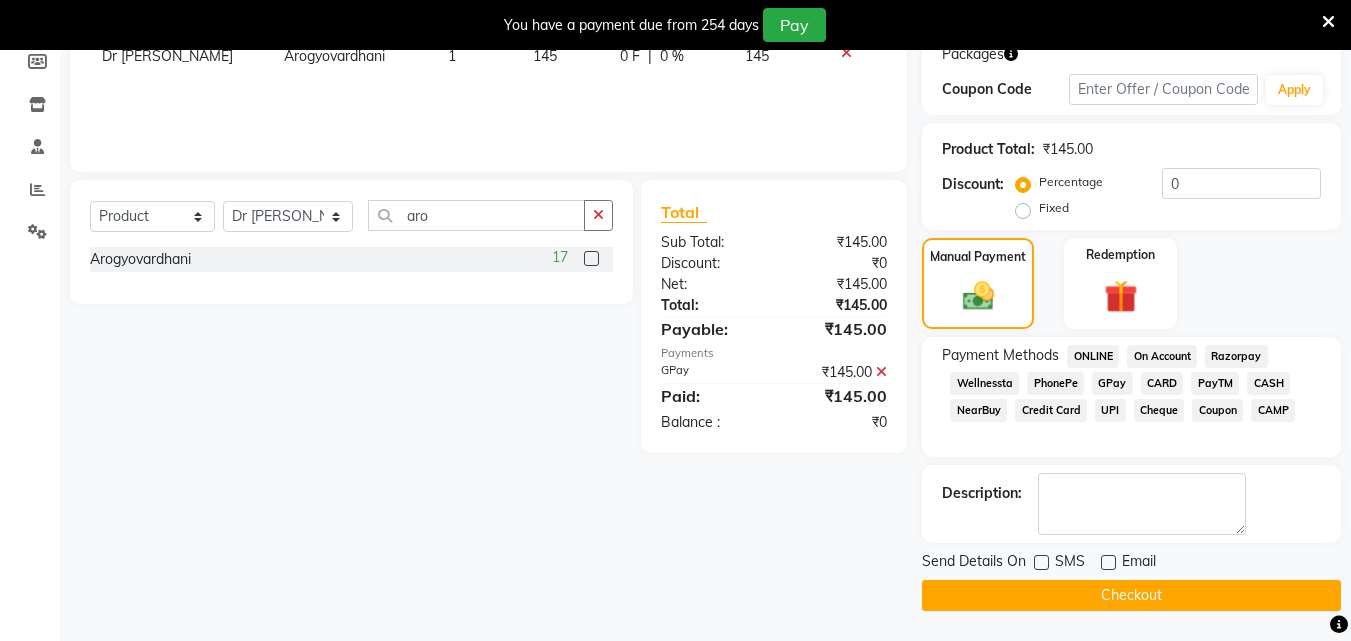 click on "Checkout" 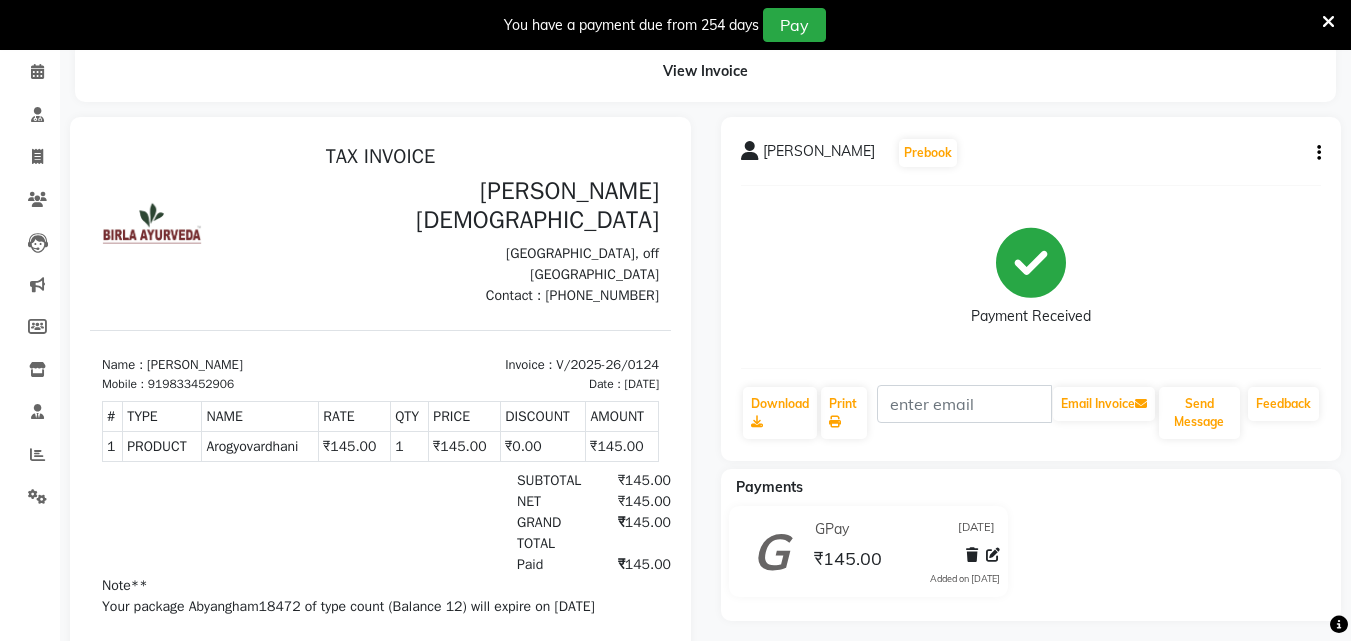 scroll, scrollTop: 0, scrollLeft: 0, axis: both 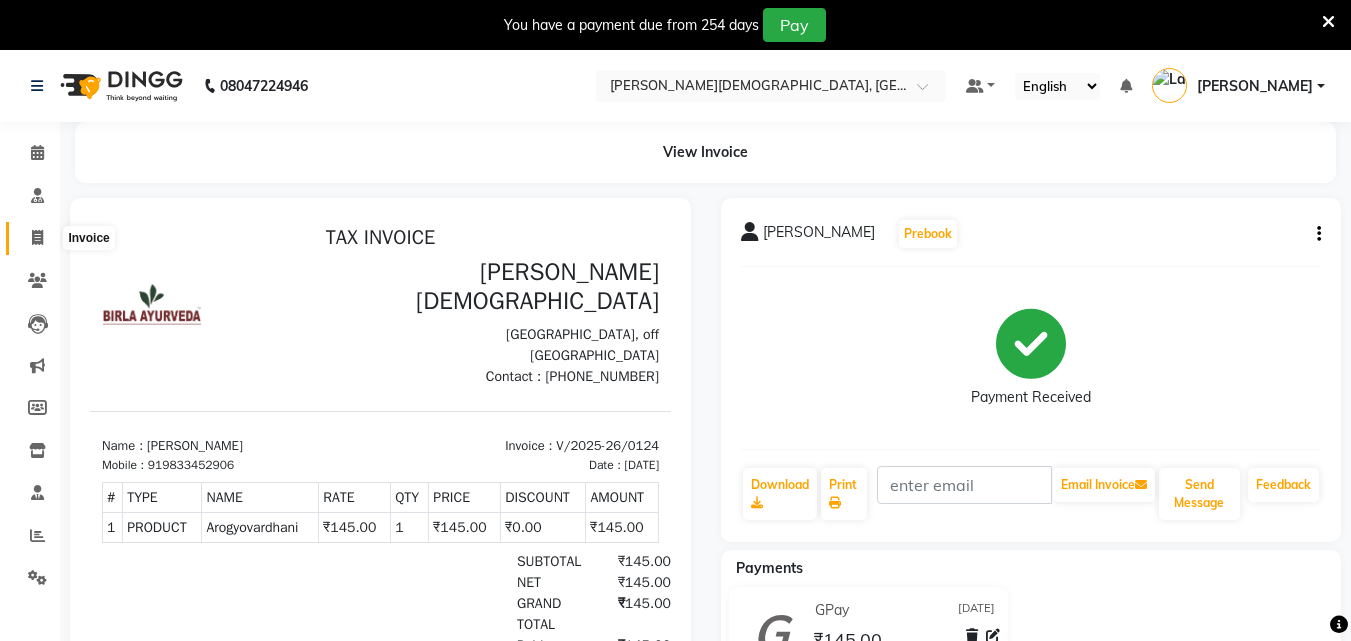 click 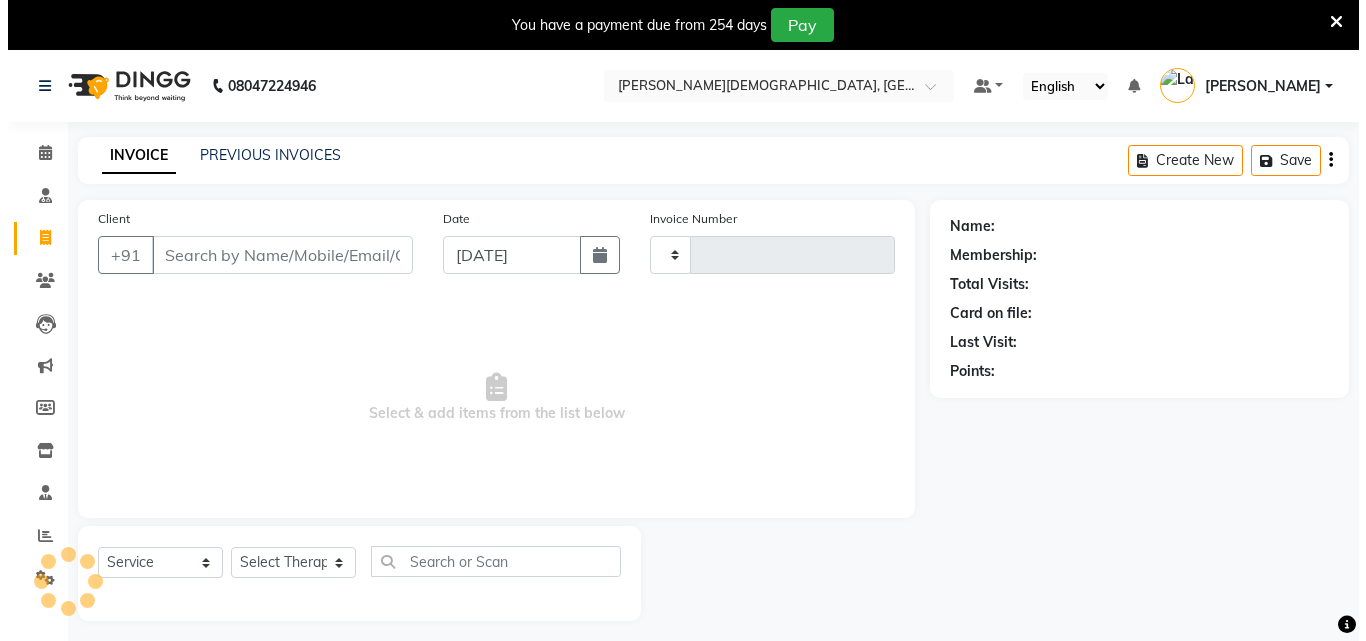scroll, scrollTop: 50, scrollLeft: 0, axis: vertical 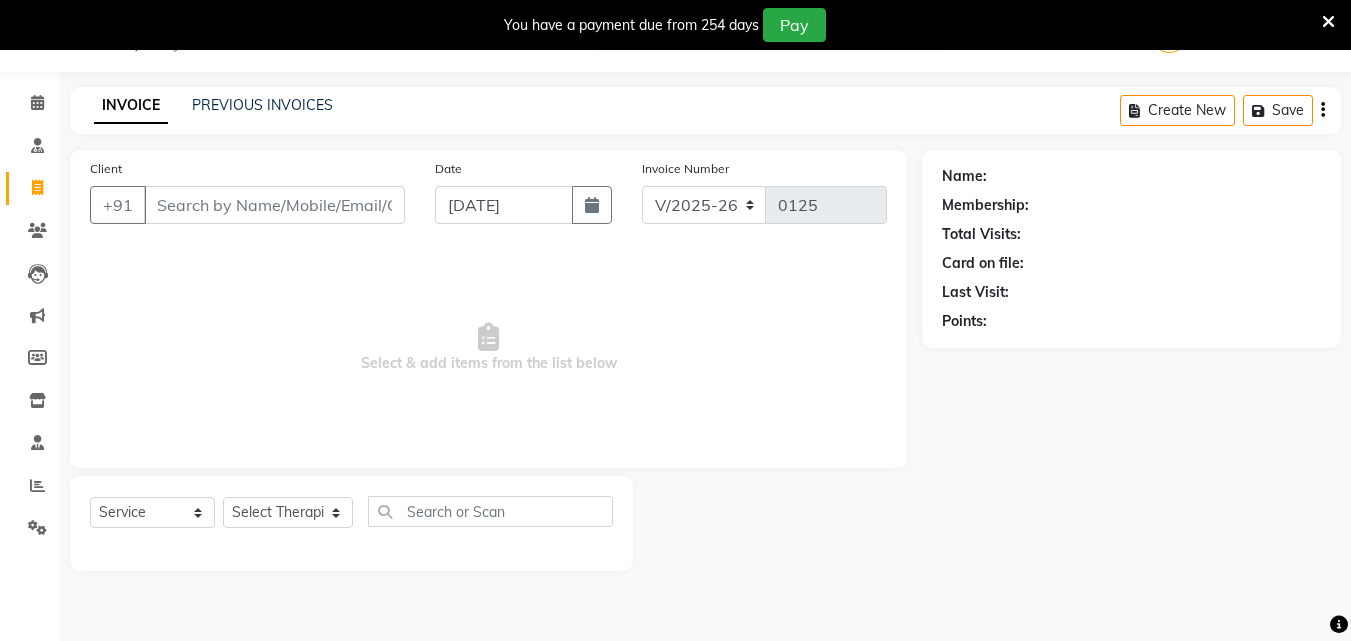 click on "Client" at bounding box center (274, 205) 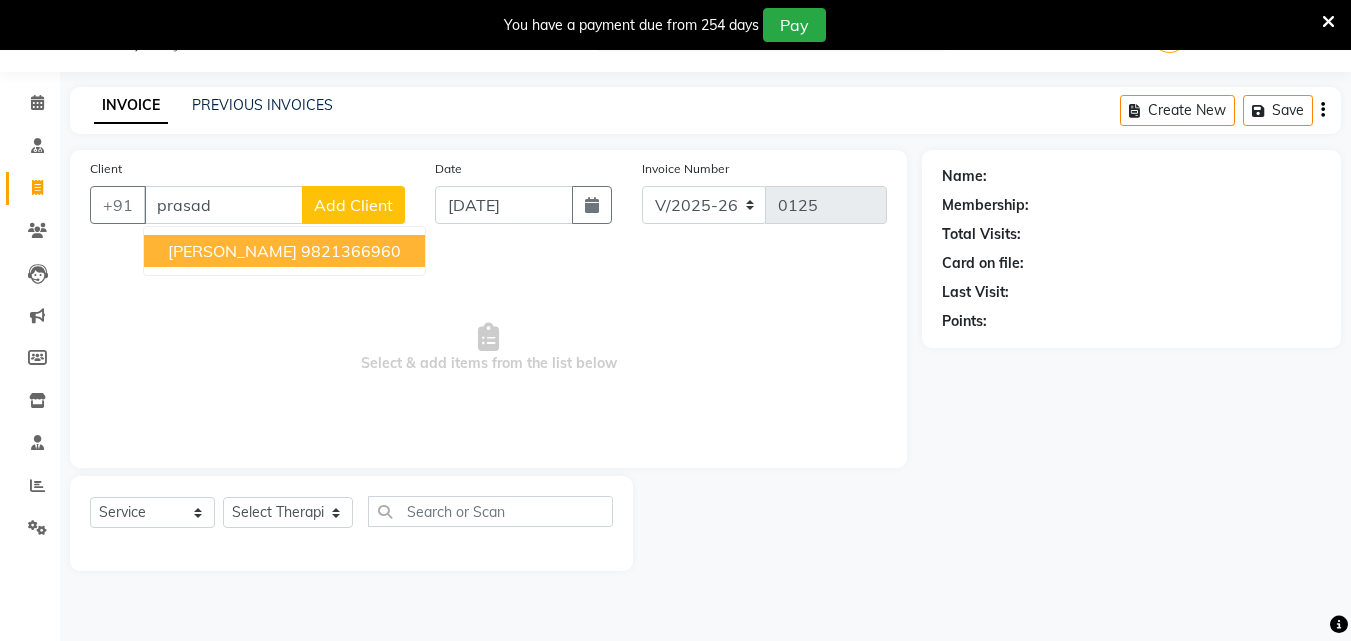 click on "Add Client" 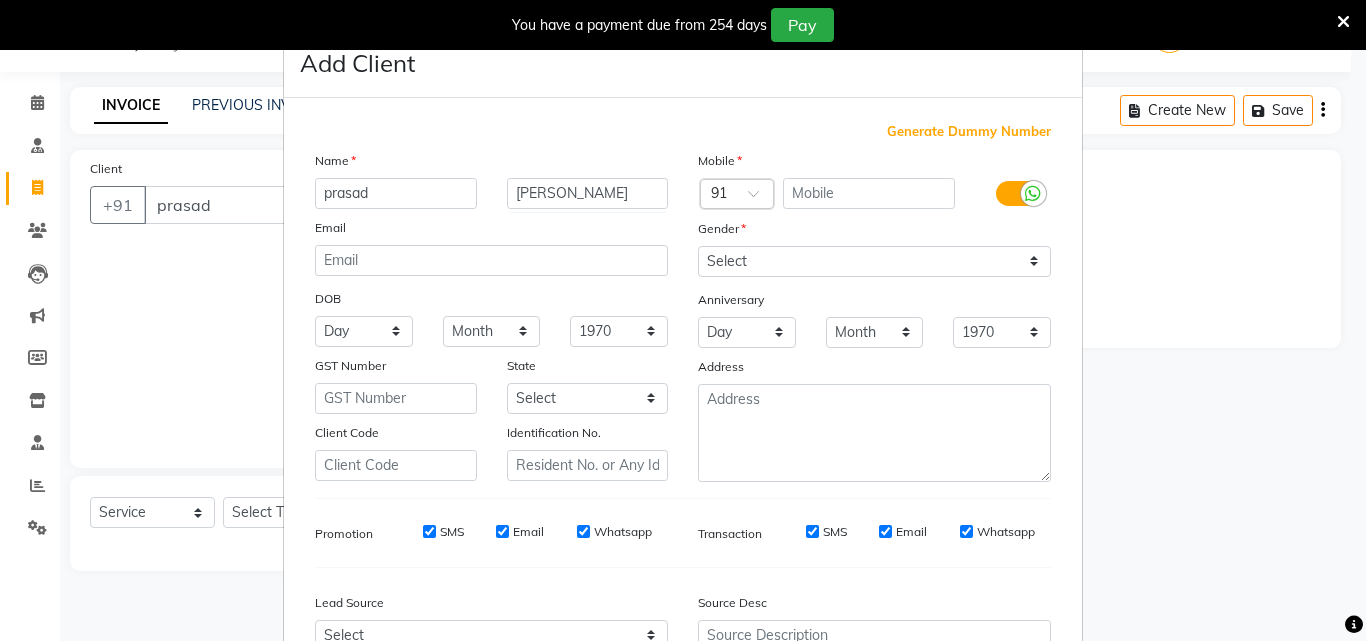 drag, startPoint x: 1033, startPoint y: 190, endPoint x: 950, endPoint y: 214, distance: 86.40023 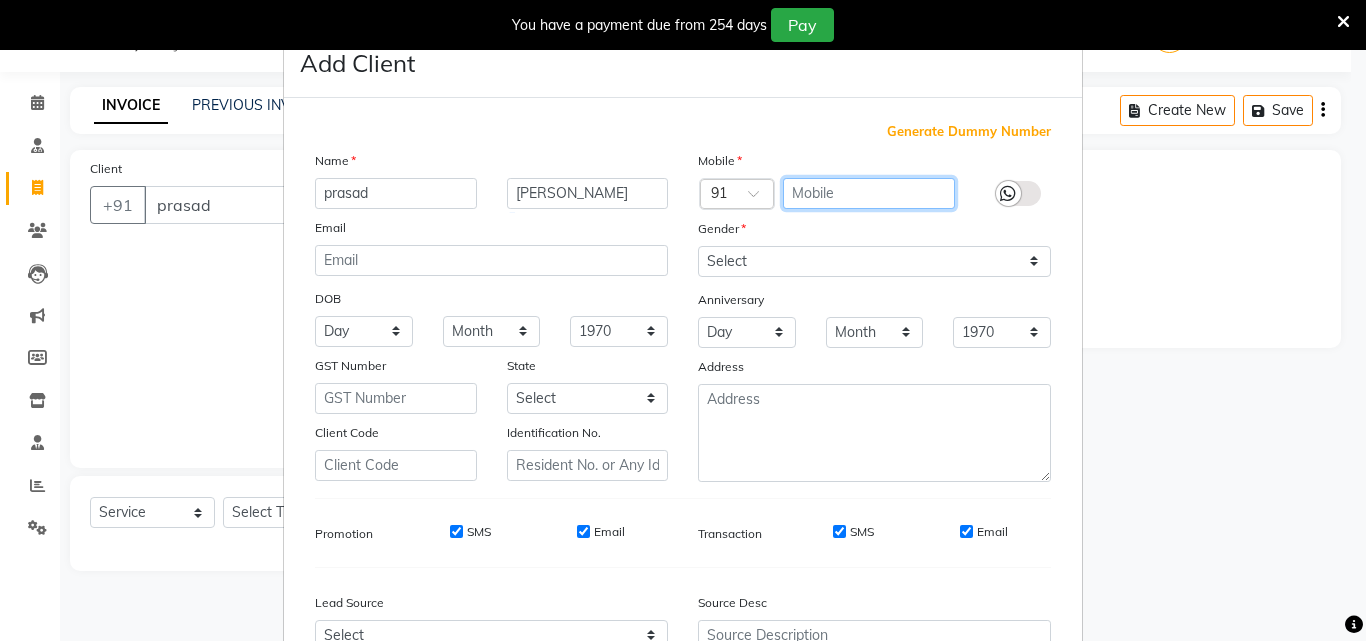 click at bounding box center (869, 193) 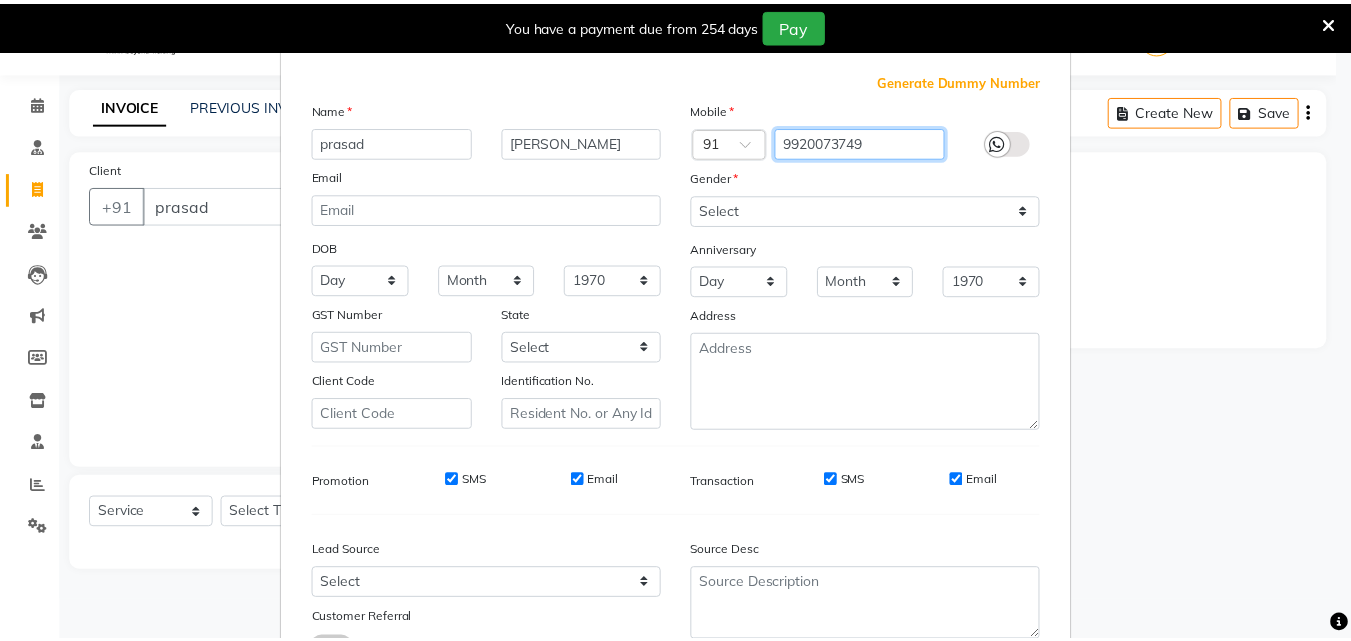 scroll, scrollTop: 200, scrollLeft: 0, axis: vertical 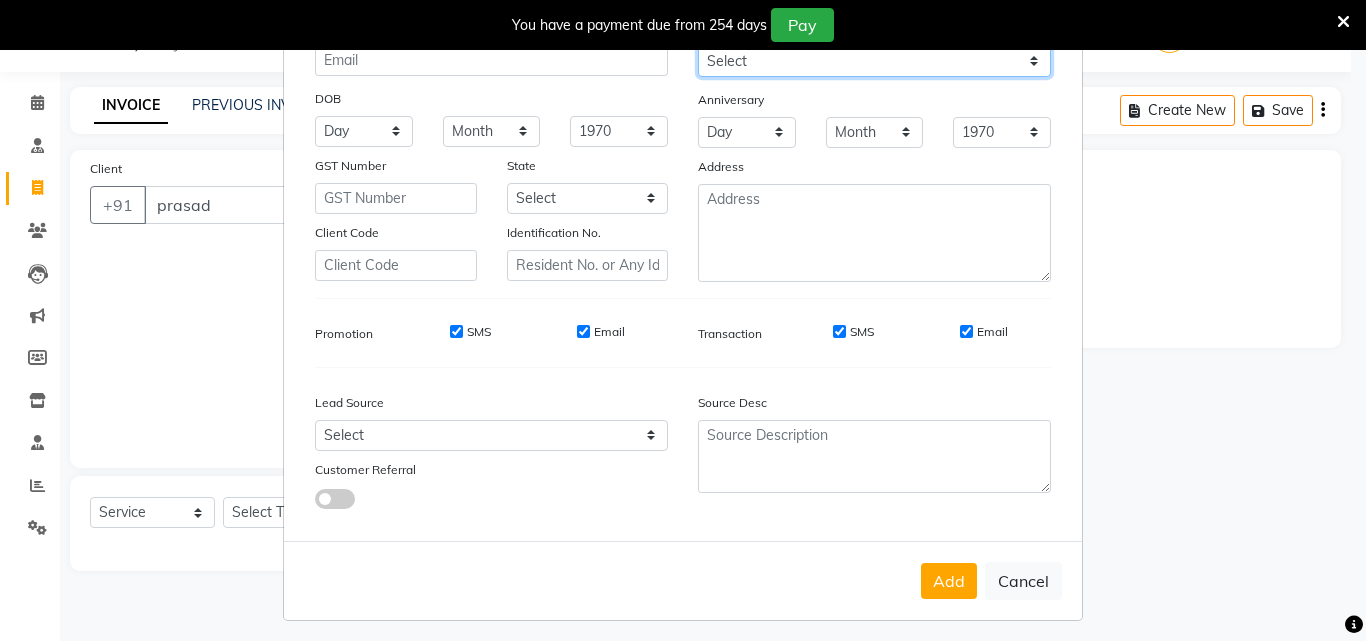 click on "Select [DEMOGRAPHIC_DATA] [DEMOGRAPHIC_DATA] Other Prefer Not To Say" at bounding box center [874, 61] 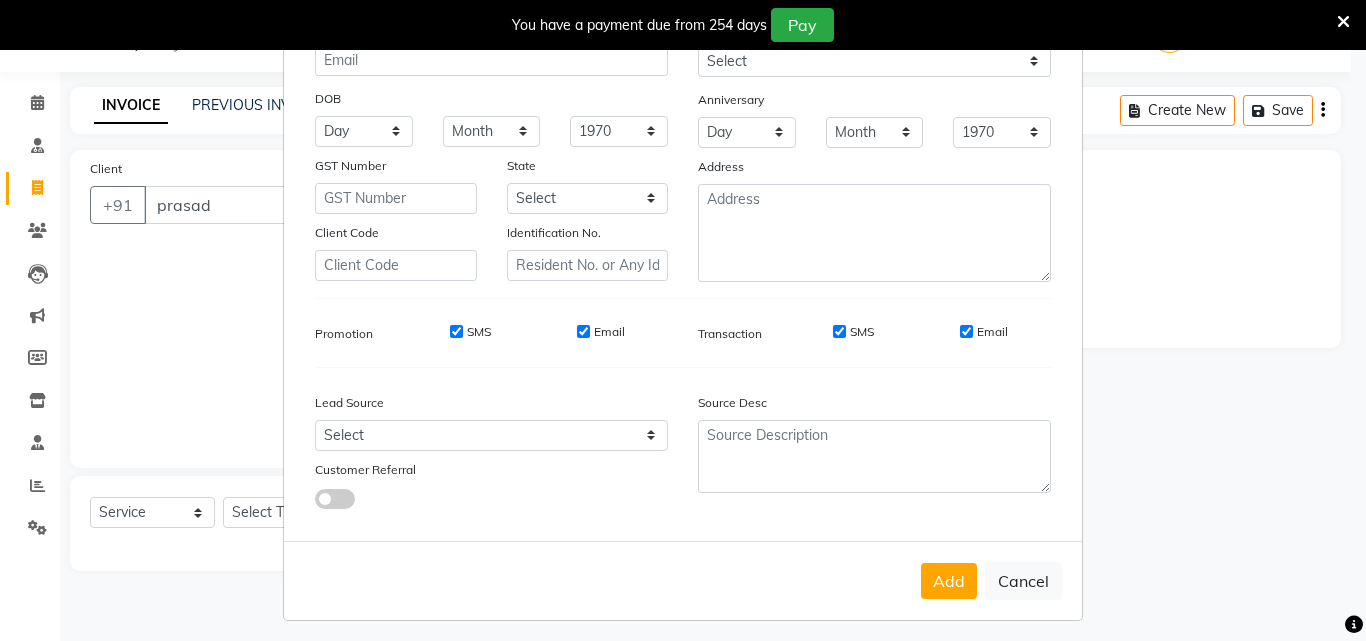 click on "SMS" at bounding box center [456, 331] 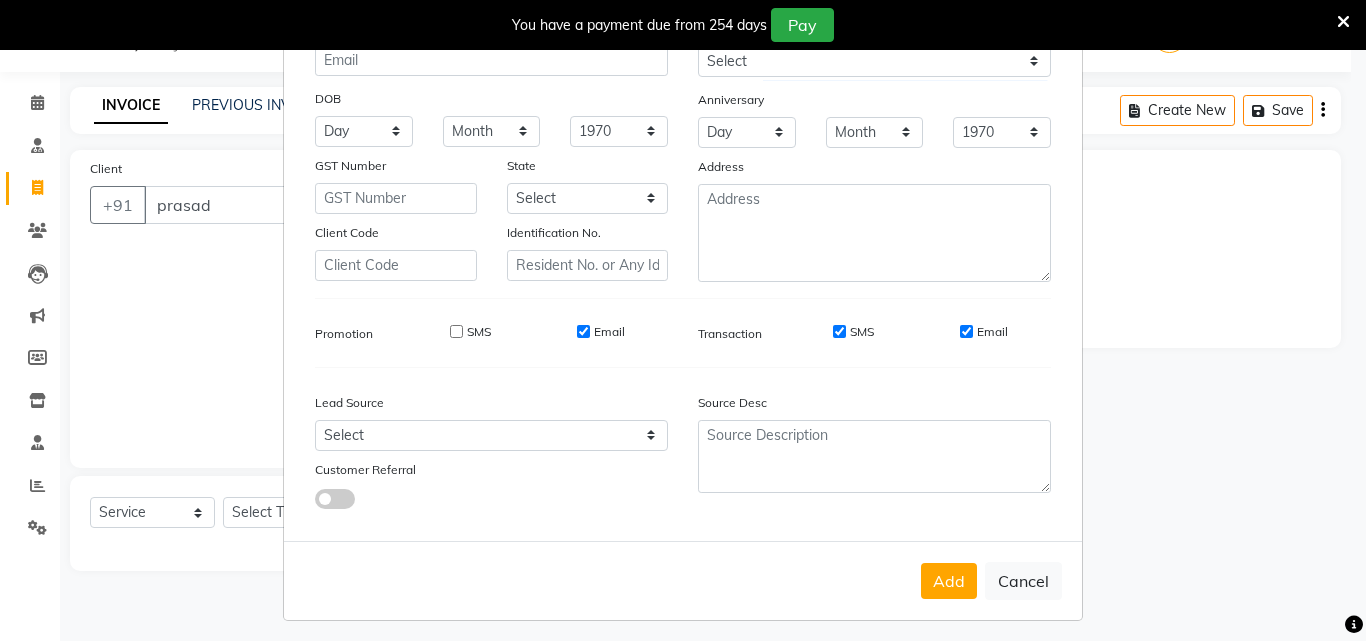click on "Email" at bounding box center (583, 331) 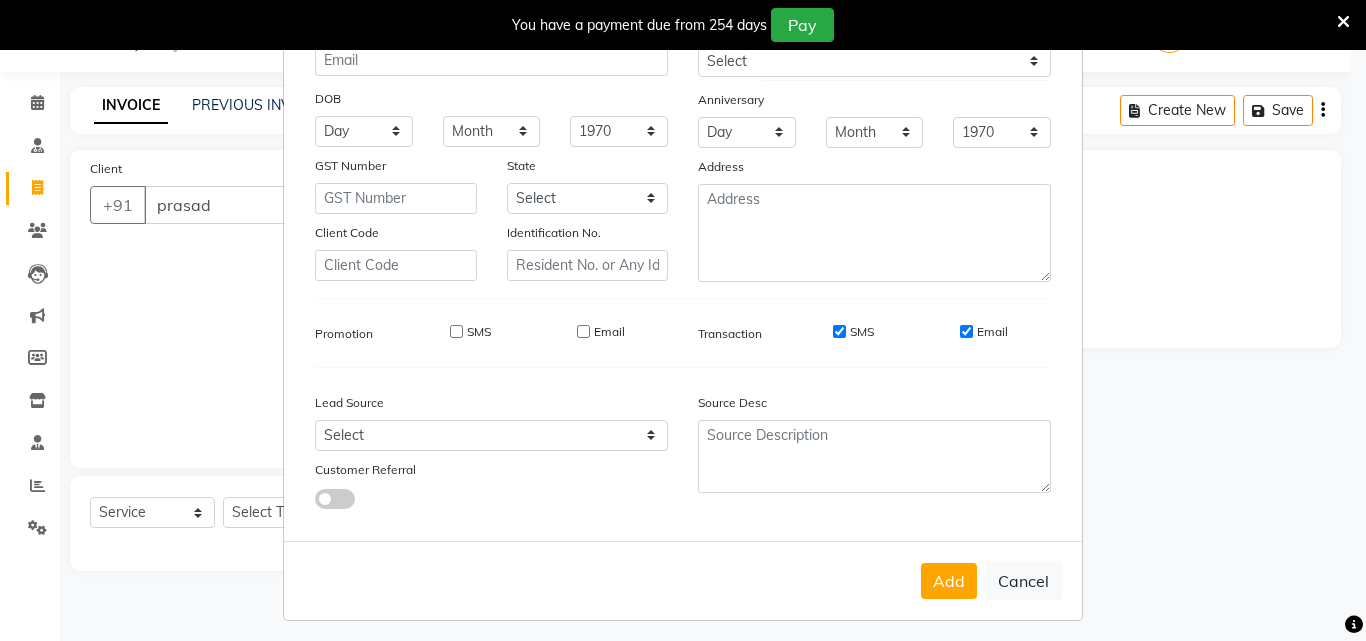 click on "SMS" at bounding box center (839, 331) 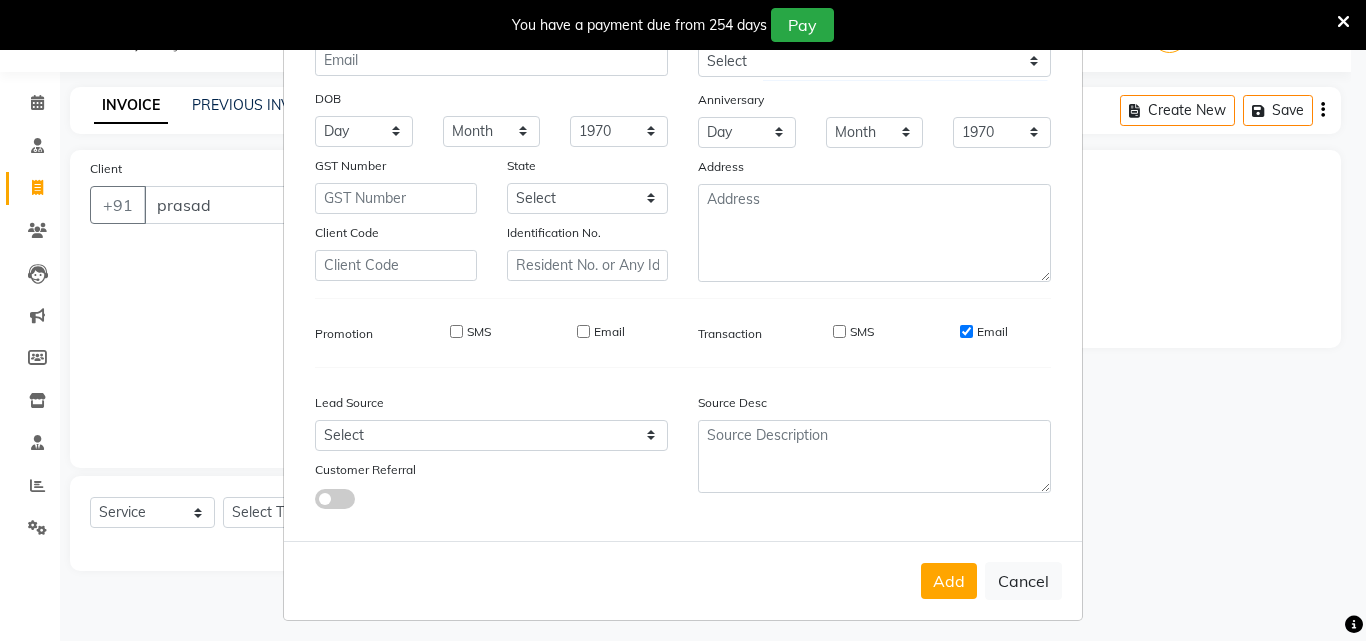 drag, startPoint x: 958, startPoint y: 333, endPoint x: 963, endPoint y: 510, distance: 177.0706 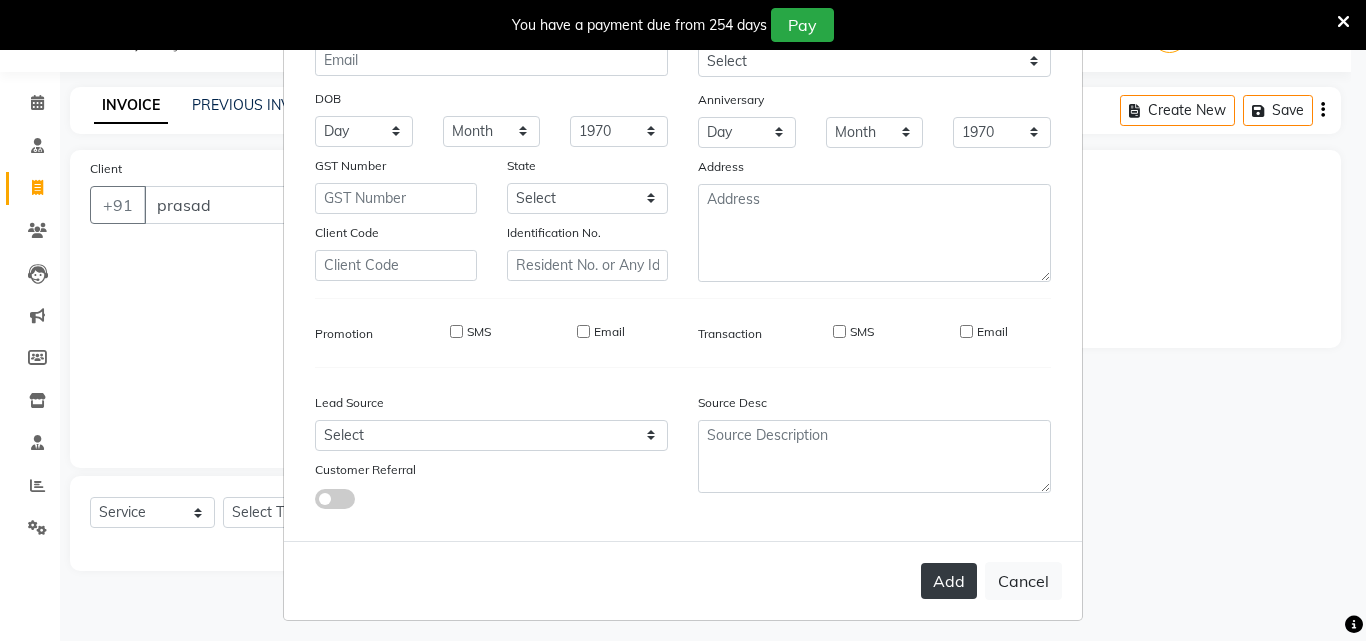 click on "Add" at bounding box center (949, 581) 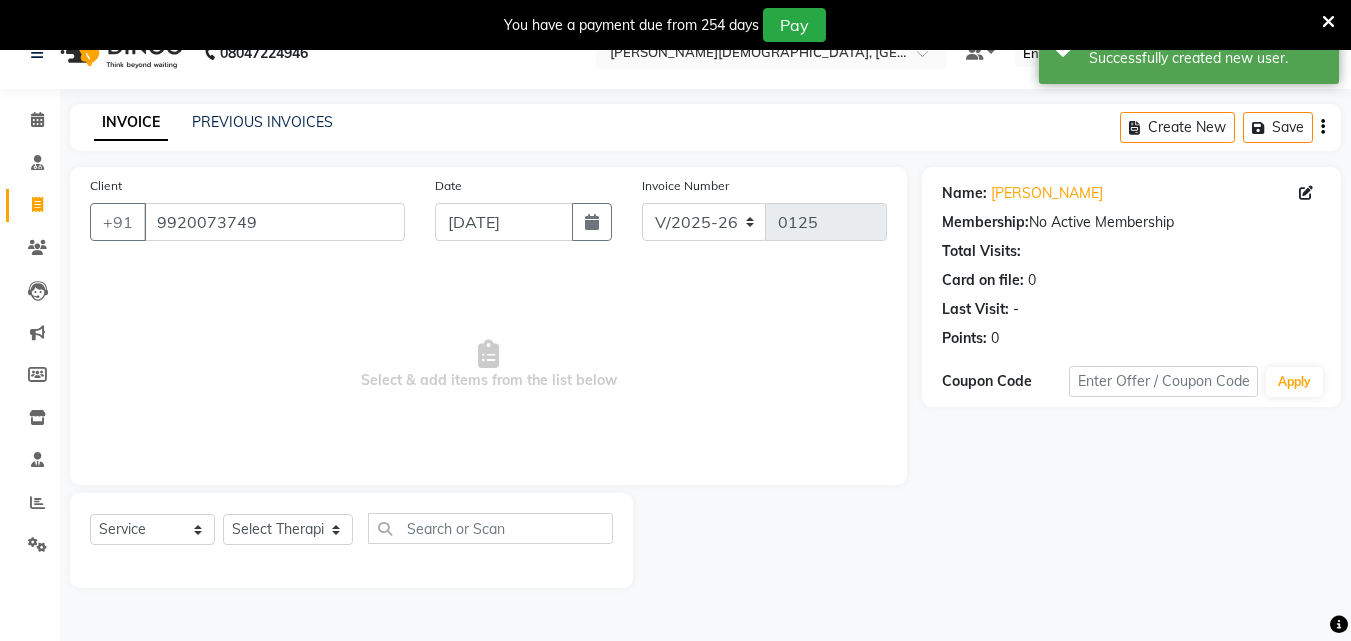 scroll, scrollTop: 50, scrollLeft: 0, axis: vertical 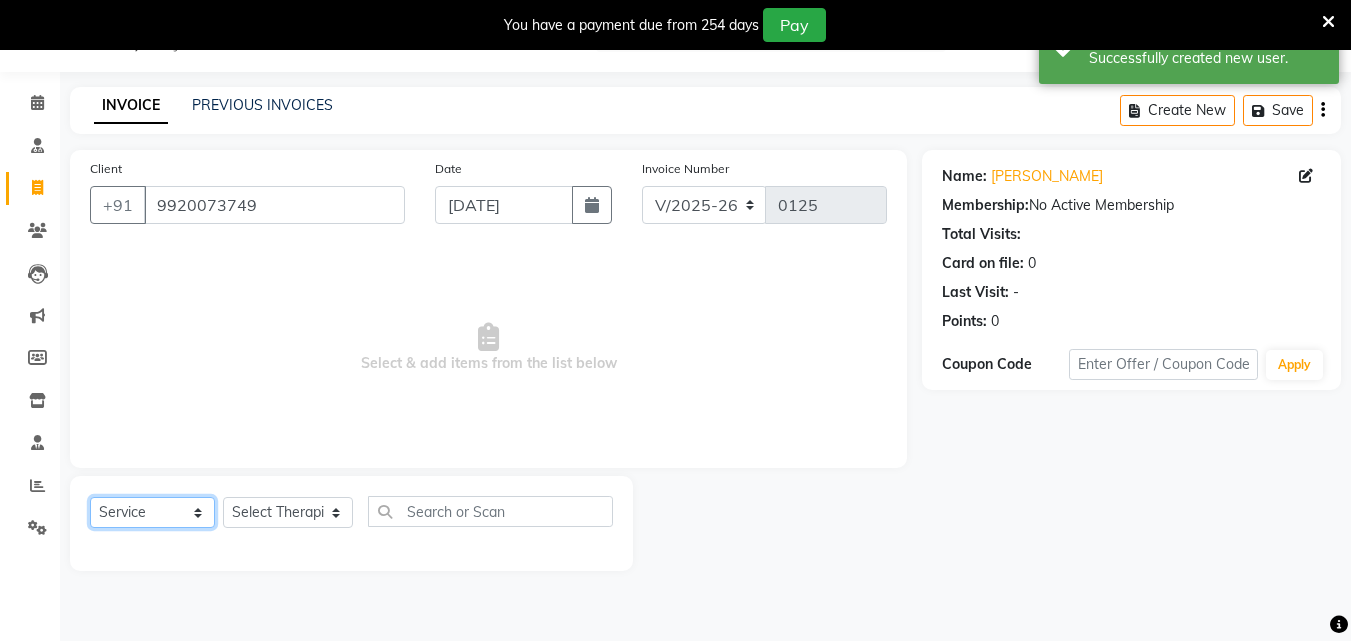 click on "Select  Service  Product  Membership  Package Voucher Prepaid Gift Card" 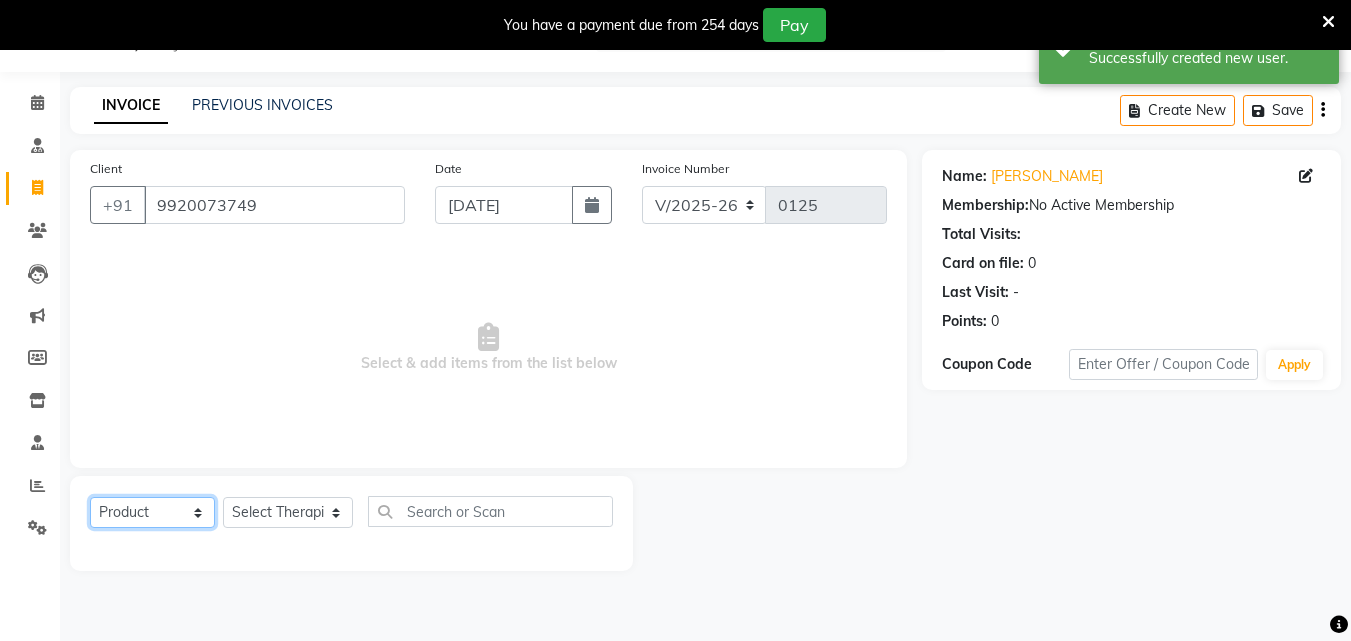 click on "Select  Service  Product  Membership  Package Voucher Prepaid Gift Card" 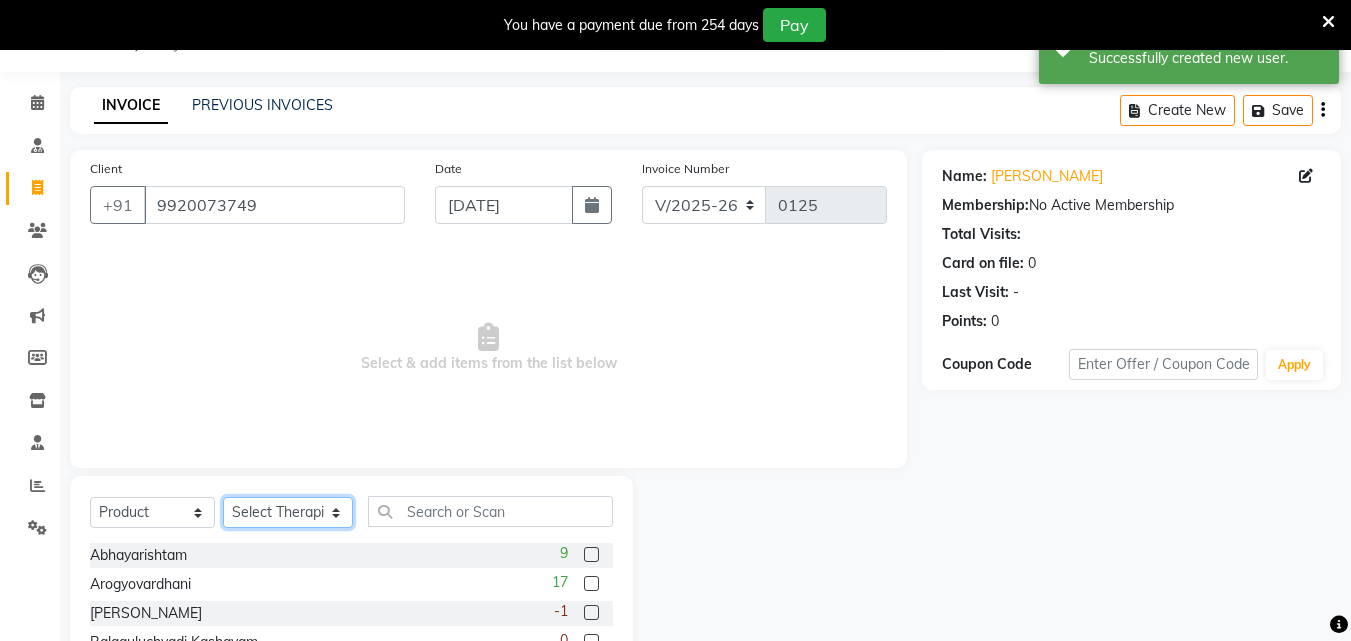 click on "Select Therapist [PERSON_NAME] [PERSON_NAME] [PERSON_NAME] [PERSON_NAME] [PERSON_NAME]  [PERSON_NAME] Bibina [PERSON_NAME] [PERSON_NAME] Dr. [PERSON_NAME] [PERSON_NAME] Dr. [PERSON_NAME] Dr mamta [PERSON_NAME] [PERSON_NAME] [PERSON_NAME] [PERSON_NAME] [PERSON_NAME] [PERSON_NAME] Leenamol Pooja [PERSON_NAME] Mishra [PERSON_NAME] [PERSON_NAME] [PERSON_NAME] G [PERSON_NAME] [PERSON_NAME] K M [PERSON_NAME] K [PERSON_NAME] [PERSON_NAME] Suddheesh K K [PERSON_NAME] [PERSON_NAME]  Swati [PERSON_NAME] [PERSON_NAME] [PERSON_NAME]" 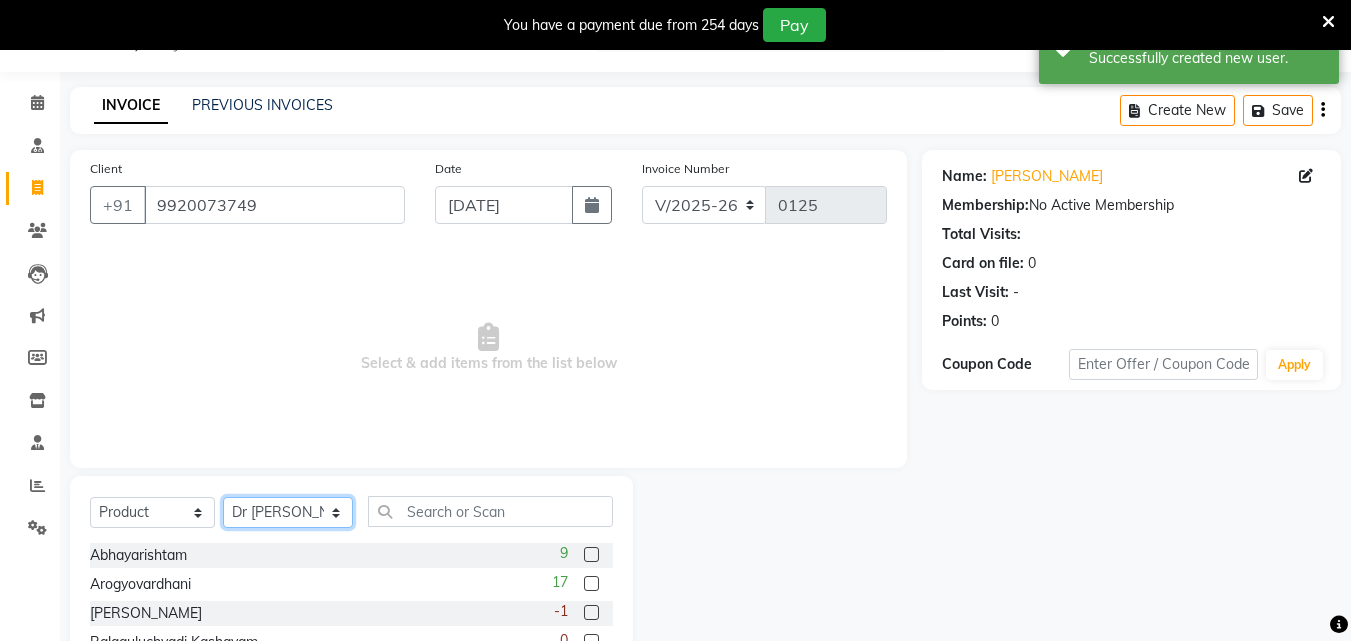 click on "Select Therapist [PERSON_NAME] [PERSON_NAME] [PERSON_NAME] [PERSON_NAME] [PERSON_NAME]  [PERSON_NAME] Bibina [PERSON_NAME] [PERSON_NAME] Dr. [PERSON_NAME] [PERSON_NAME] Dr. [PERSON_NAME] Dr mamta [PERSON_NAME] [PERSON_NAME] [PERSON_NAME] [PERSON_NAME] [PERSON_NAME] [PERSON_NAME] Leenamol Pooja [PERSON_NAME] Mishra [PERSON_NAME] [PERSON_NAME] [PERSON_NAME] G [PERSON_NAME] [PERSON_NAME] K M [PERSON_NAME] K [PERSON_NAME] [PERSON_NAME] Suddheesh K K [PERSON_NAME] [PERSON_NAME]  Swati [PERSON_NAME] [PERSON_NAME] [PERSON_NAME]" 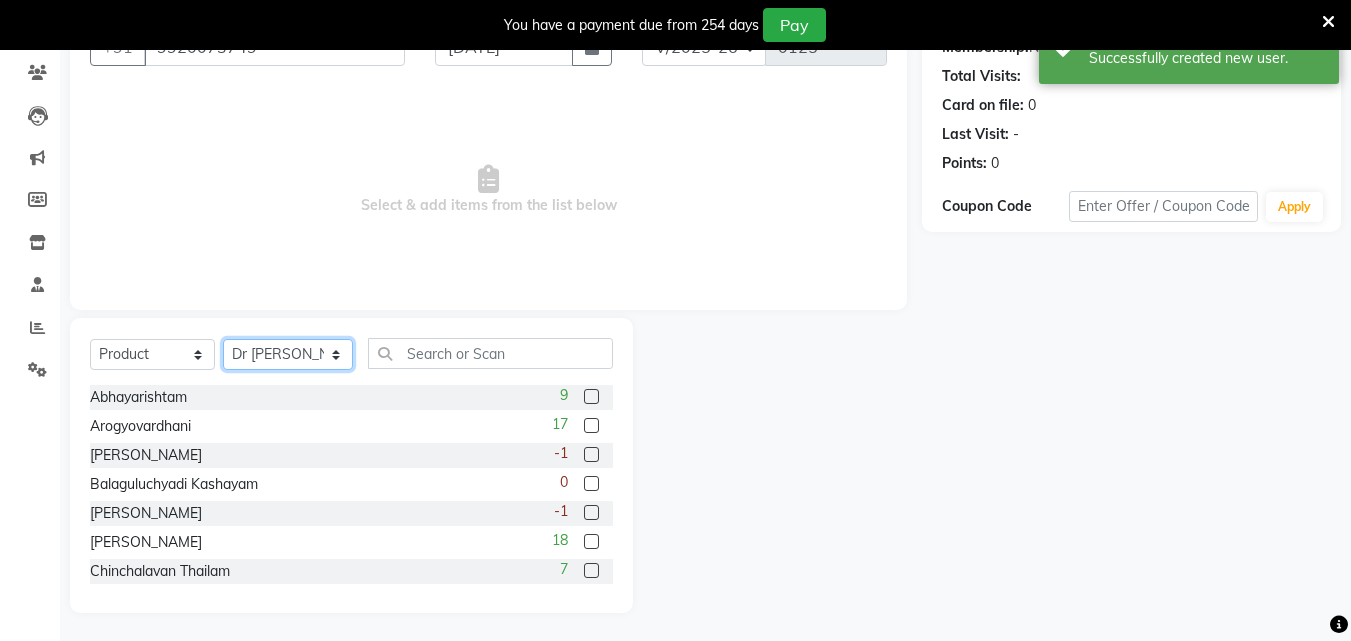 scroll, scrollTop: 210, scrollLeft: 0, axis: vertical 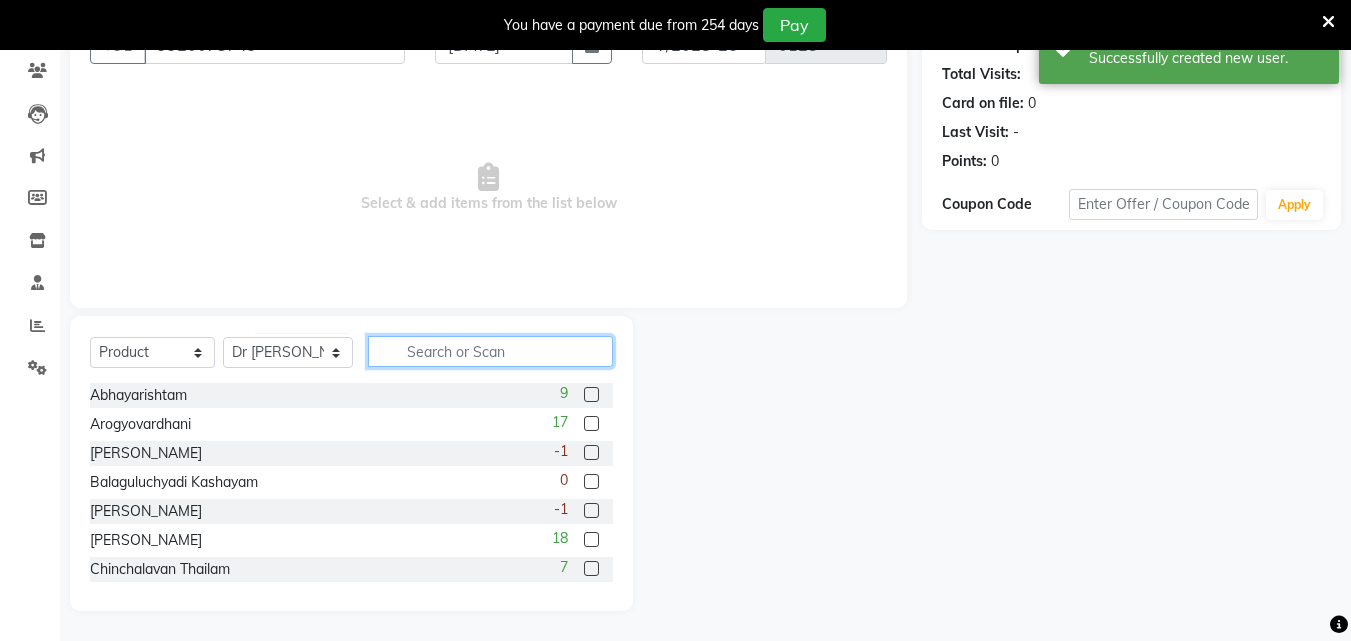 click 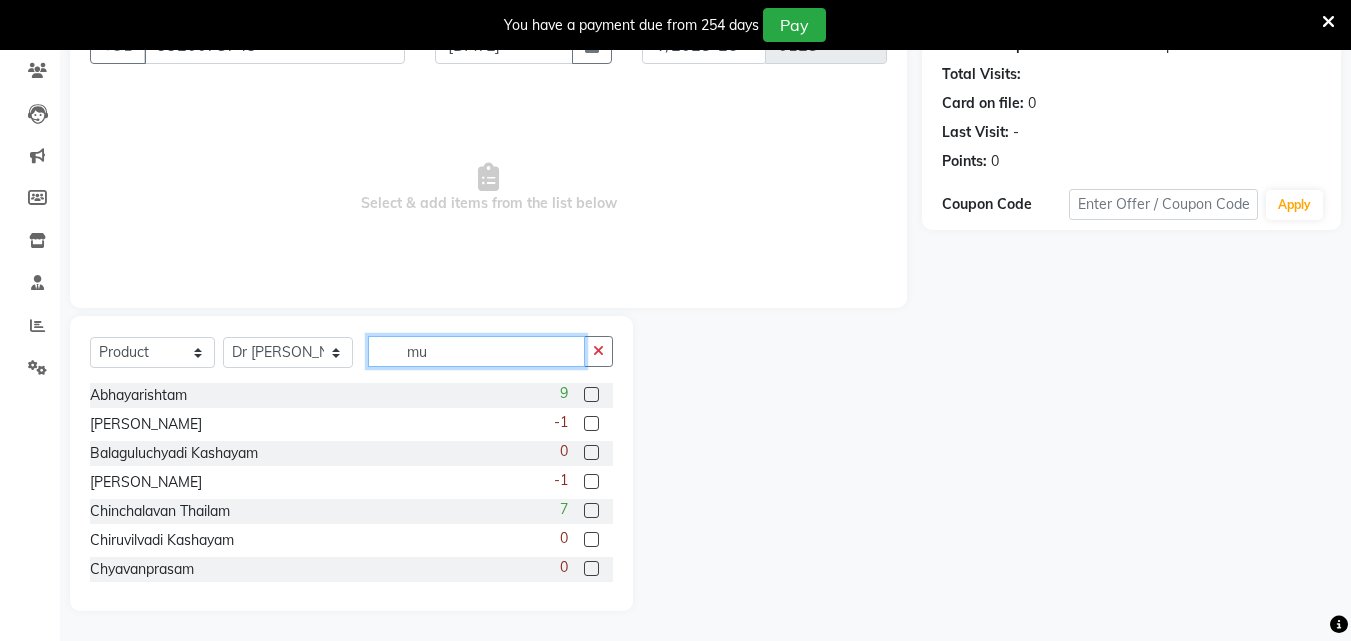 scroll, scrollTop: 155, scrollLeft: 0, axis: vertical 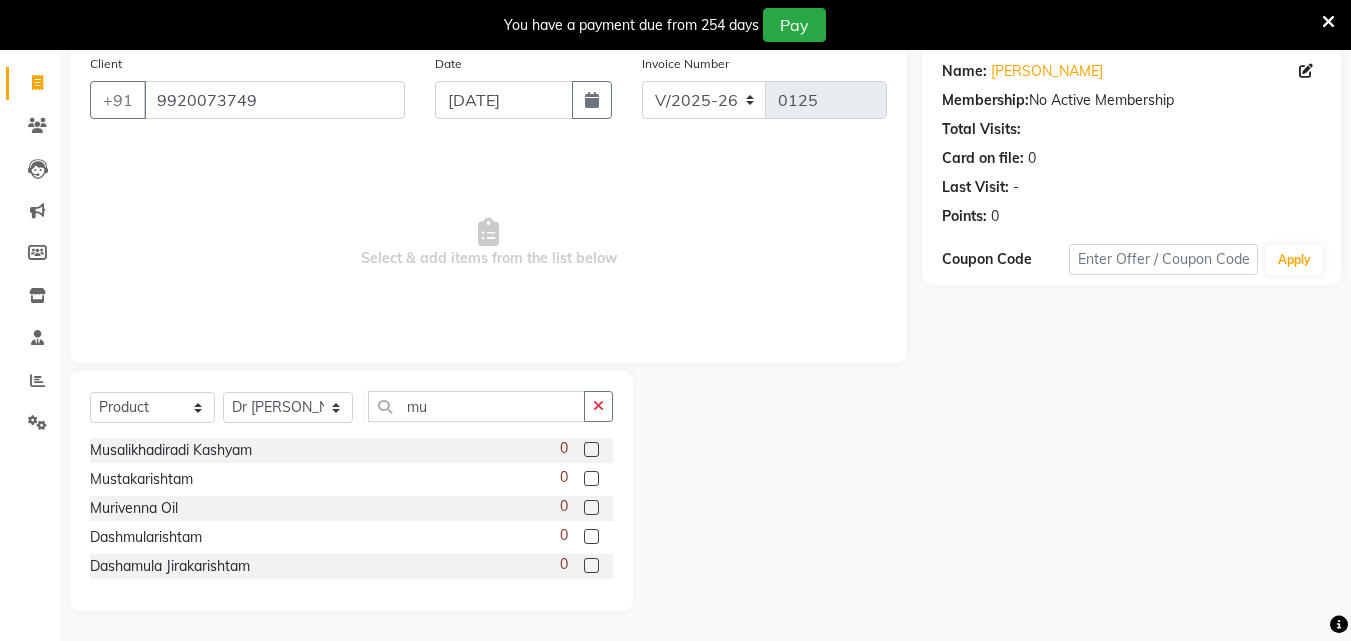 click 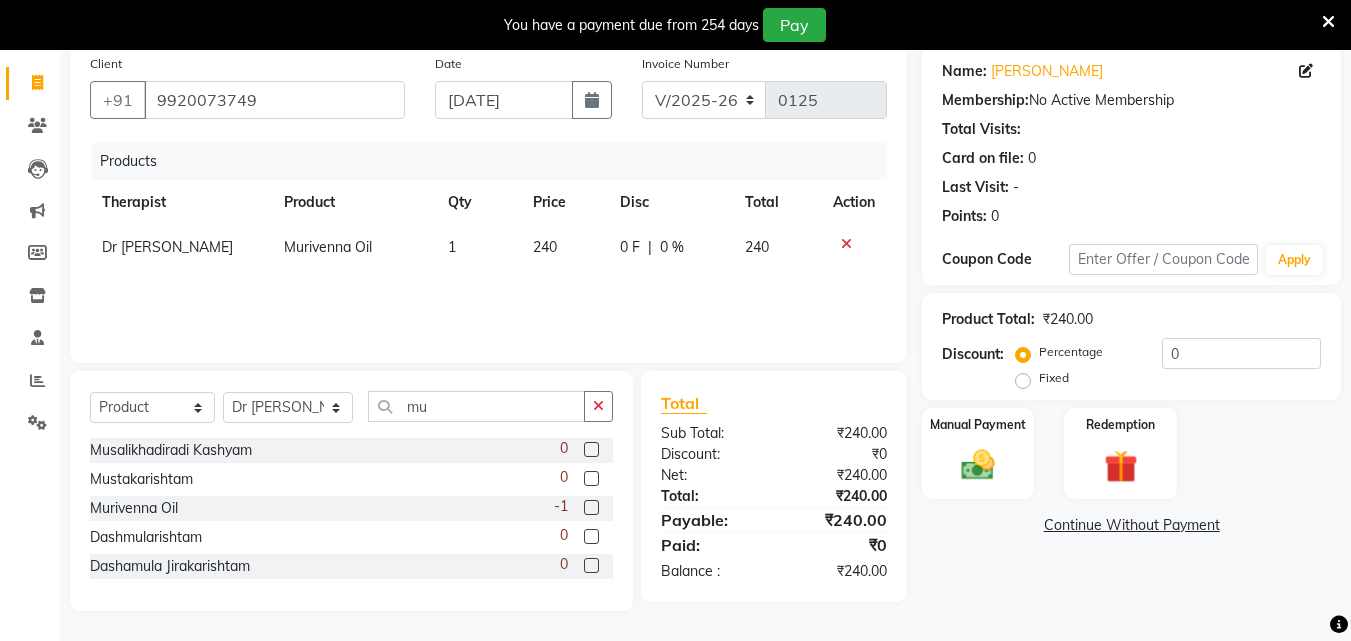 drag, startPoint x: 594, startPoint y: 408, endPoint x: 307, endPoint y: 429, distance: 287.76727 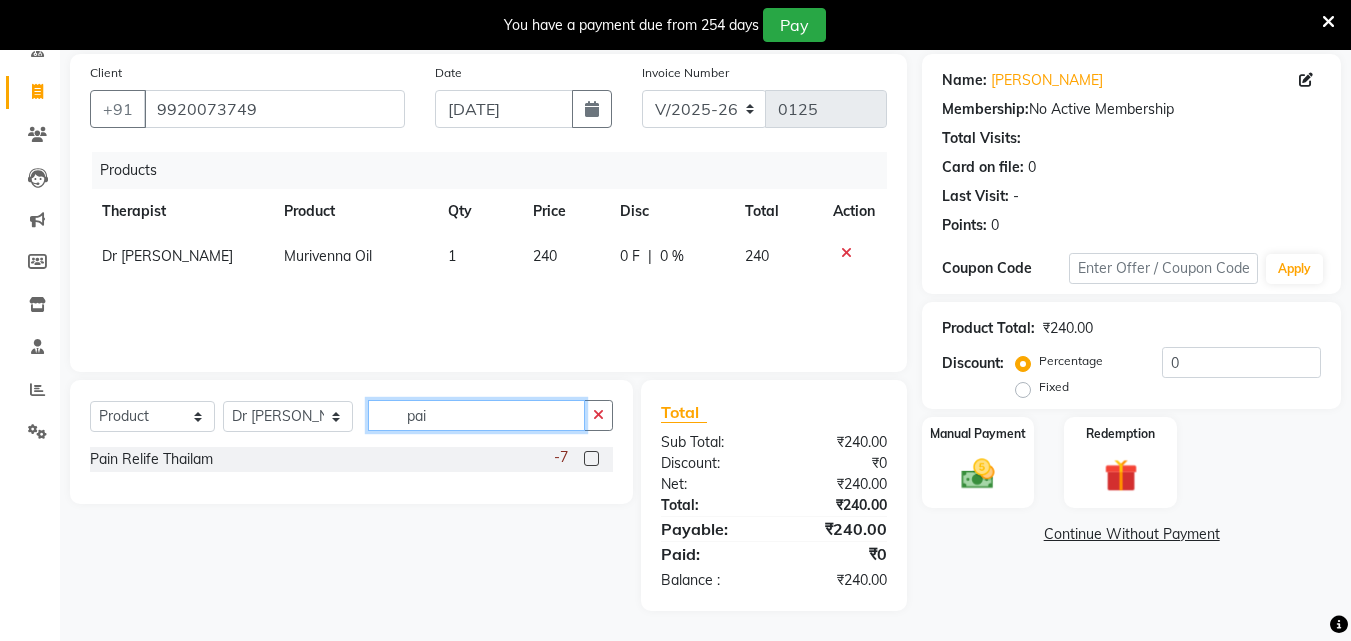 scroll, scrollTop: 146, scrollLeft: 0, axis: vertical 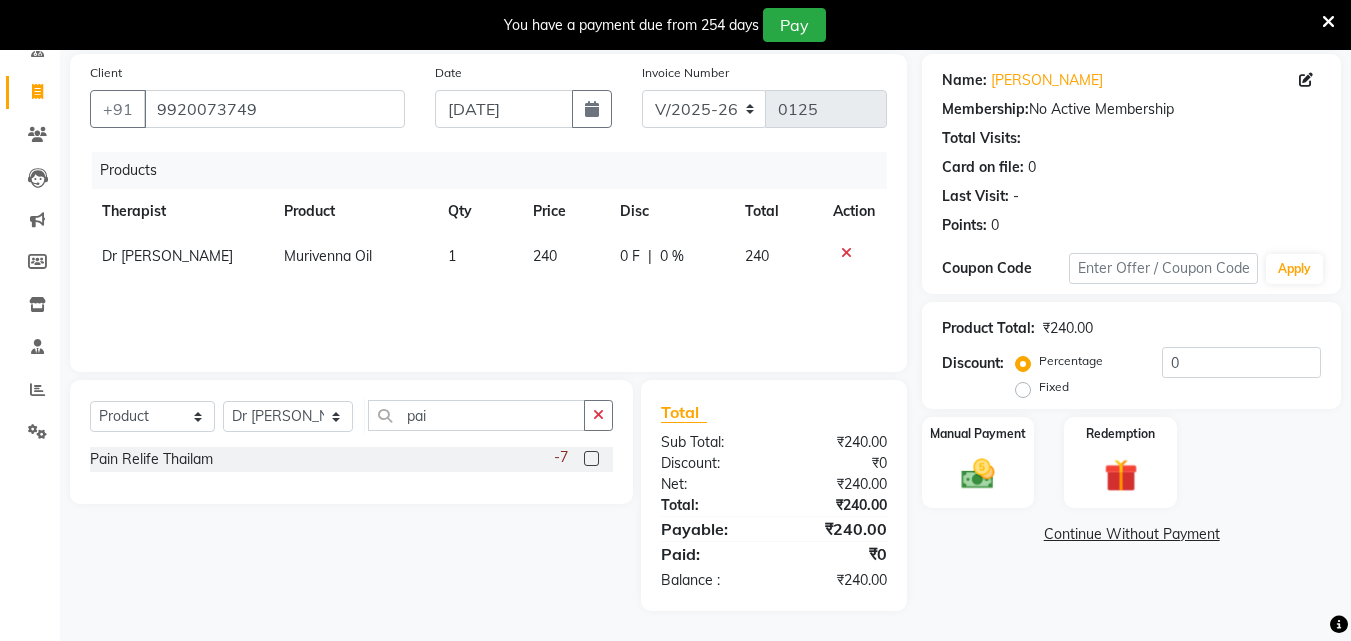click 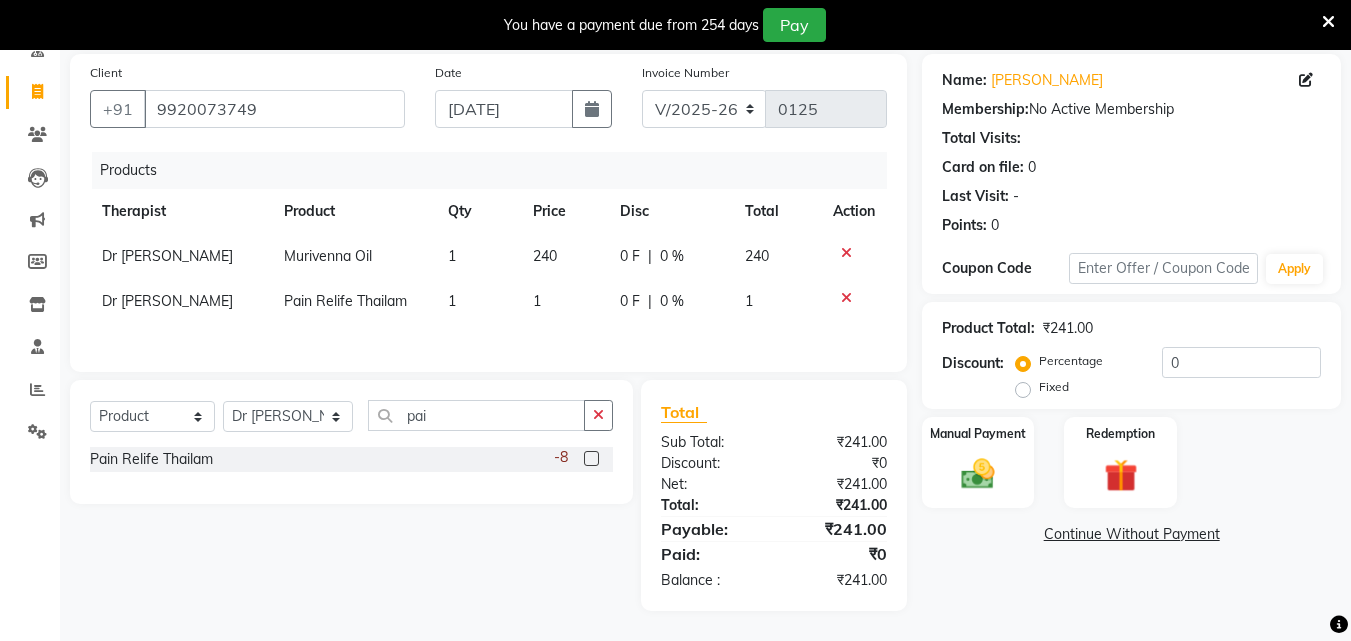 click on "1" 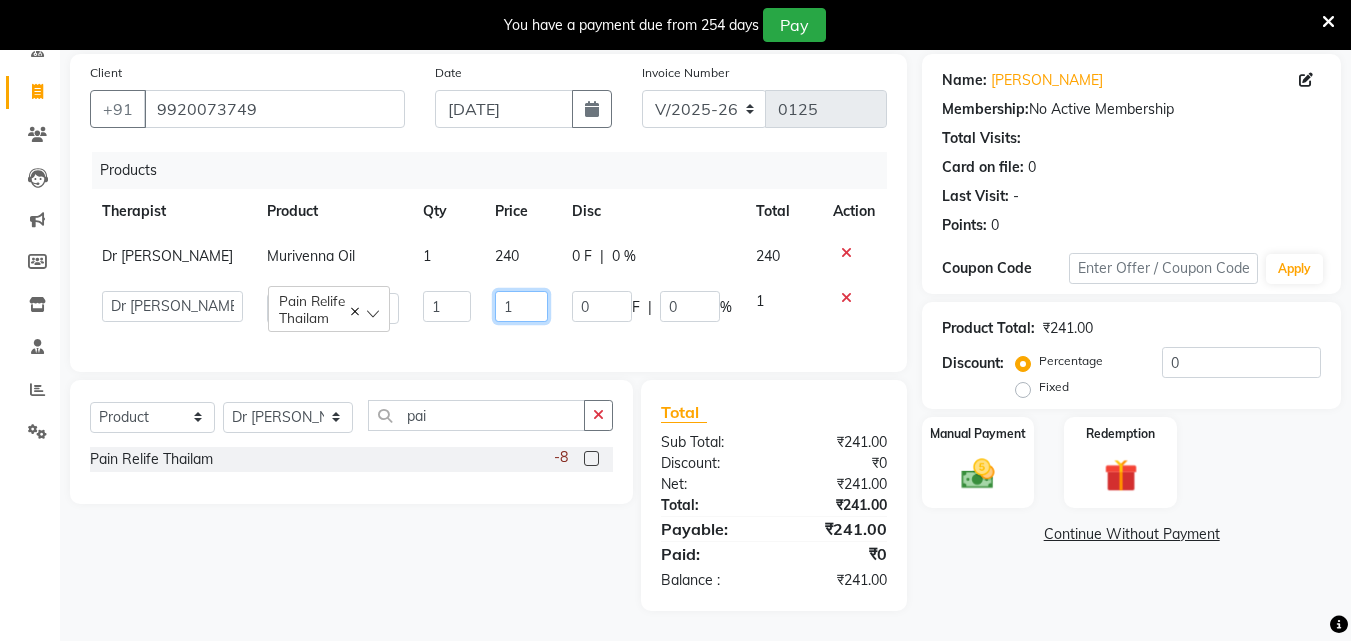 click on "1" 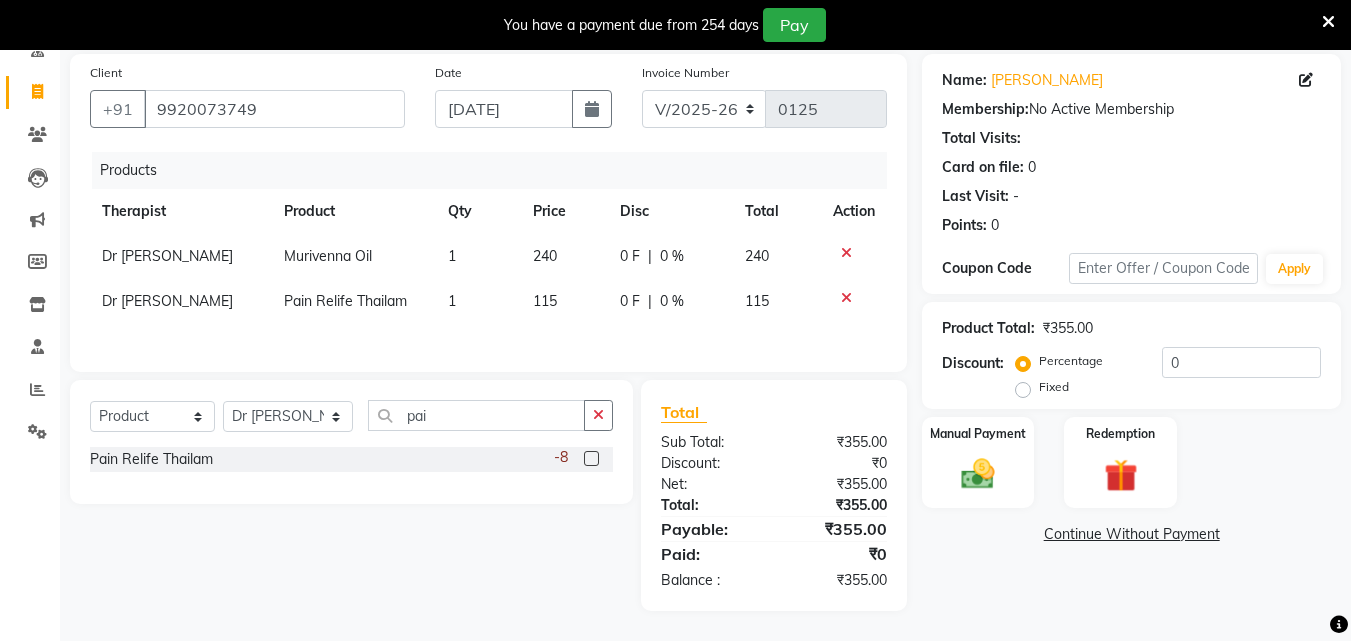 click on "Name: [PERSON_NAME] Membership:  No Active Membership  Total Visits:   Card on file:  0 Last Visit:   - Points:   0  Coupon Code Apply Product Total:  ₹355.00  Discount:  Percentage   Fixed  0 Manual Payment Redemption  Continue Without Payment" 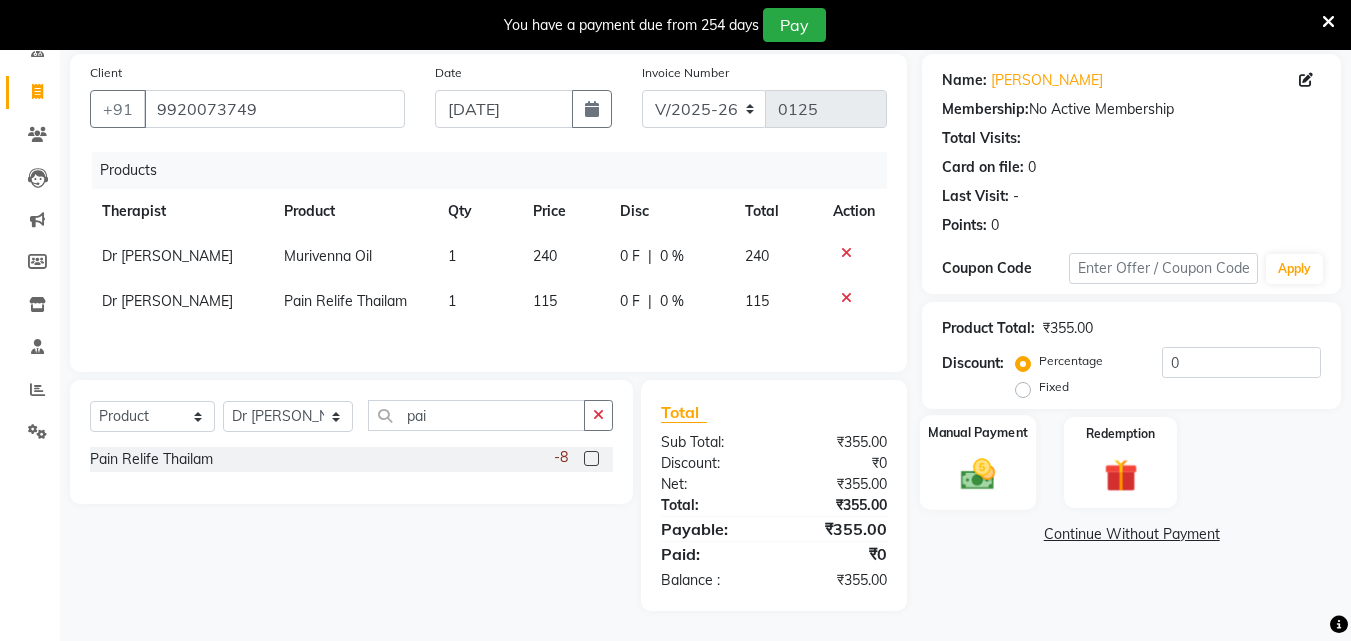 click 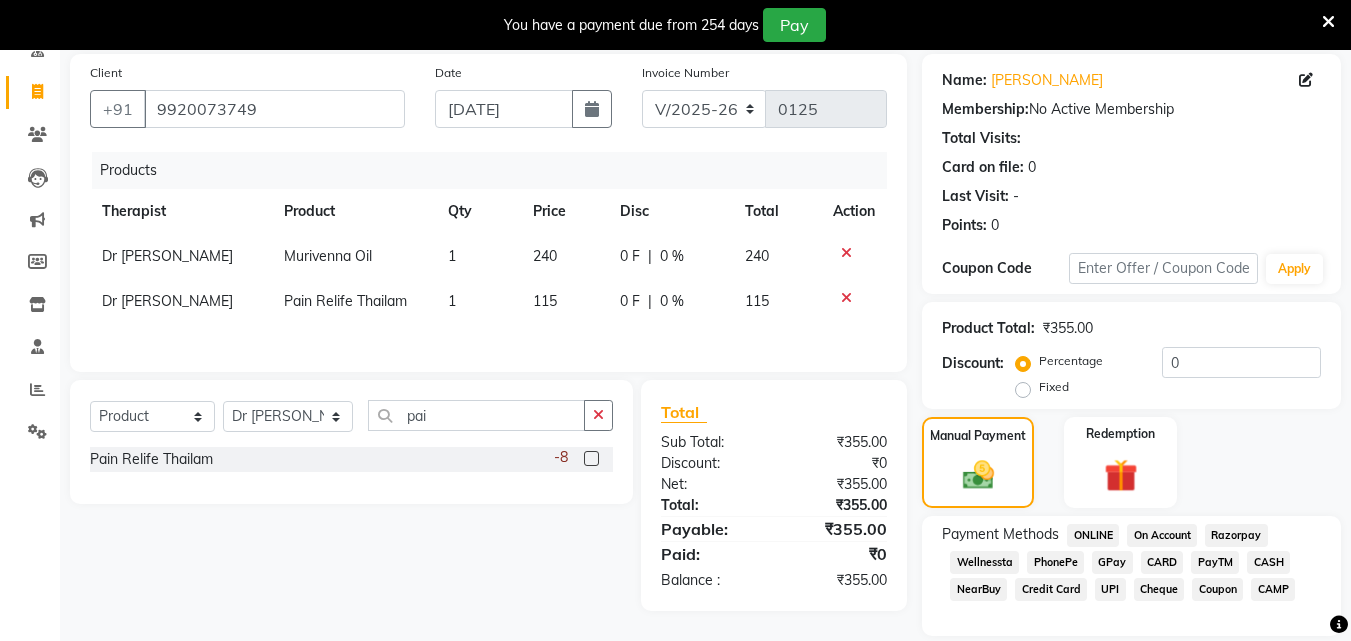 click on "GPay" 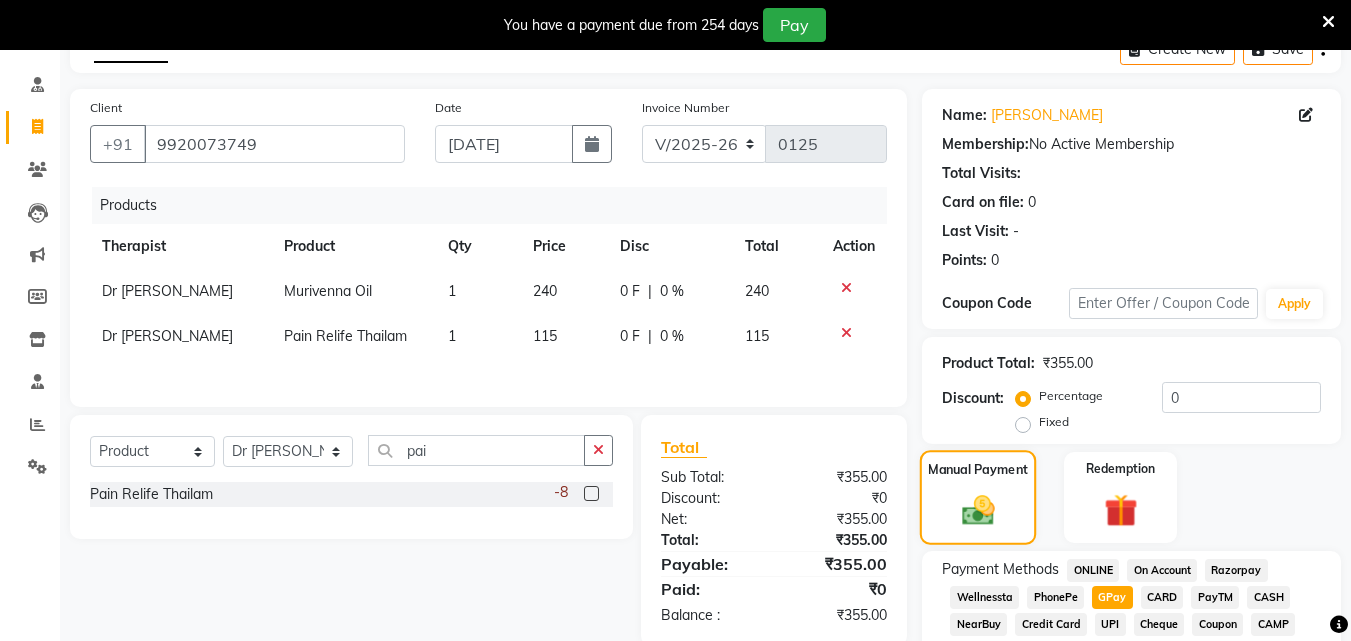 scroll, scrollTop: 0, scrollLeft: 0, axis: both 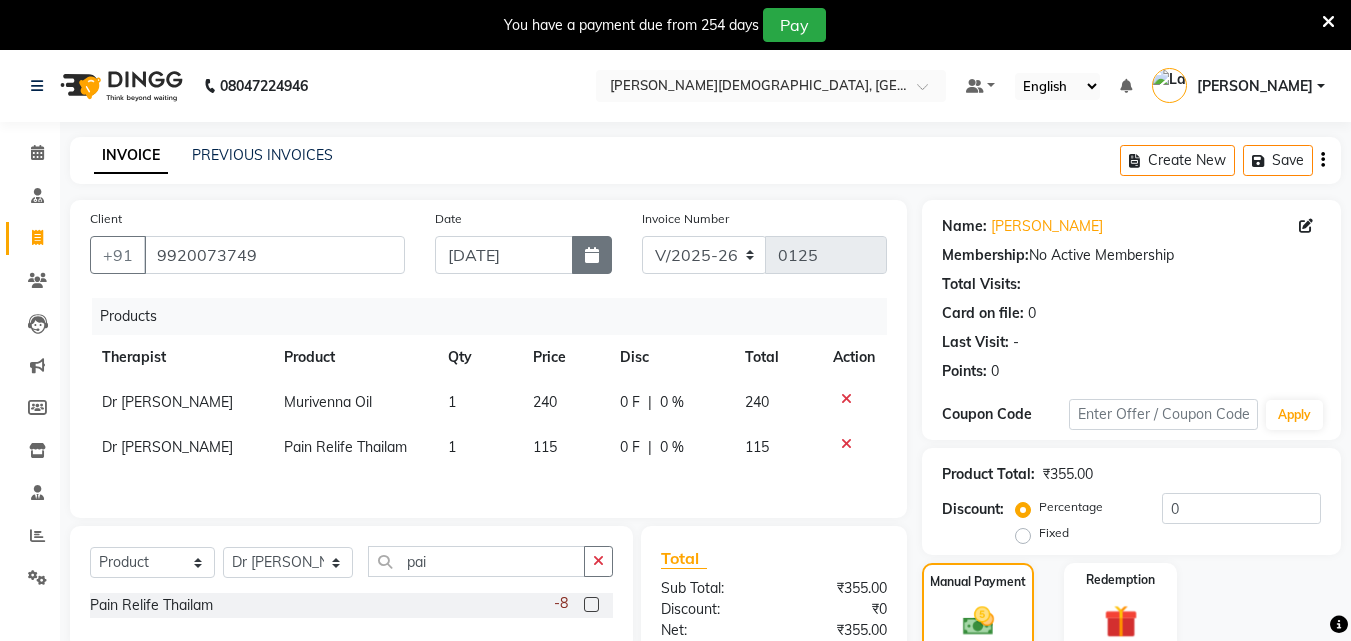 click 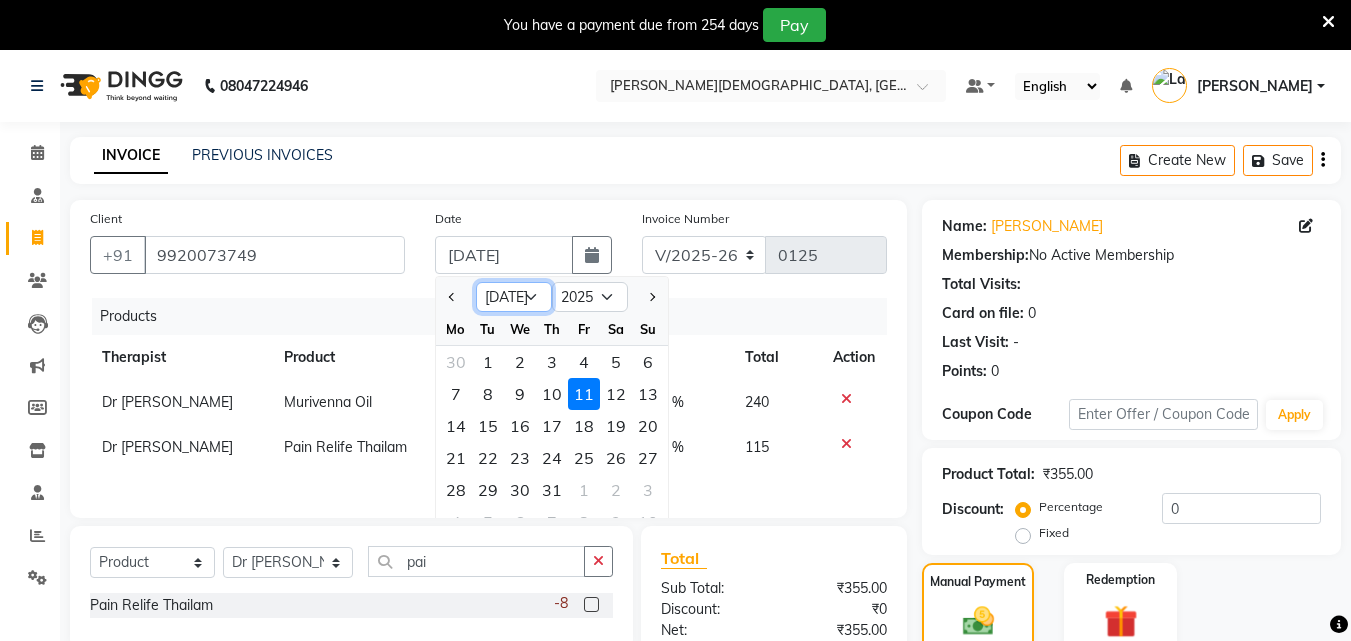 click on "Jan Feb Mar Apr May Jun [DATE] Aug Sep Oct Nov Dec" 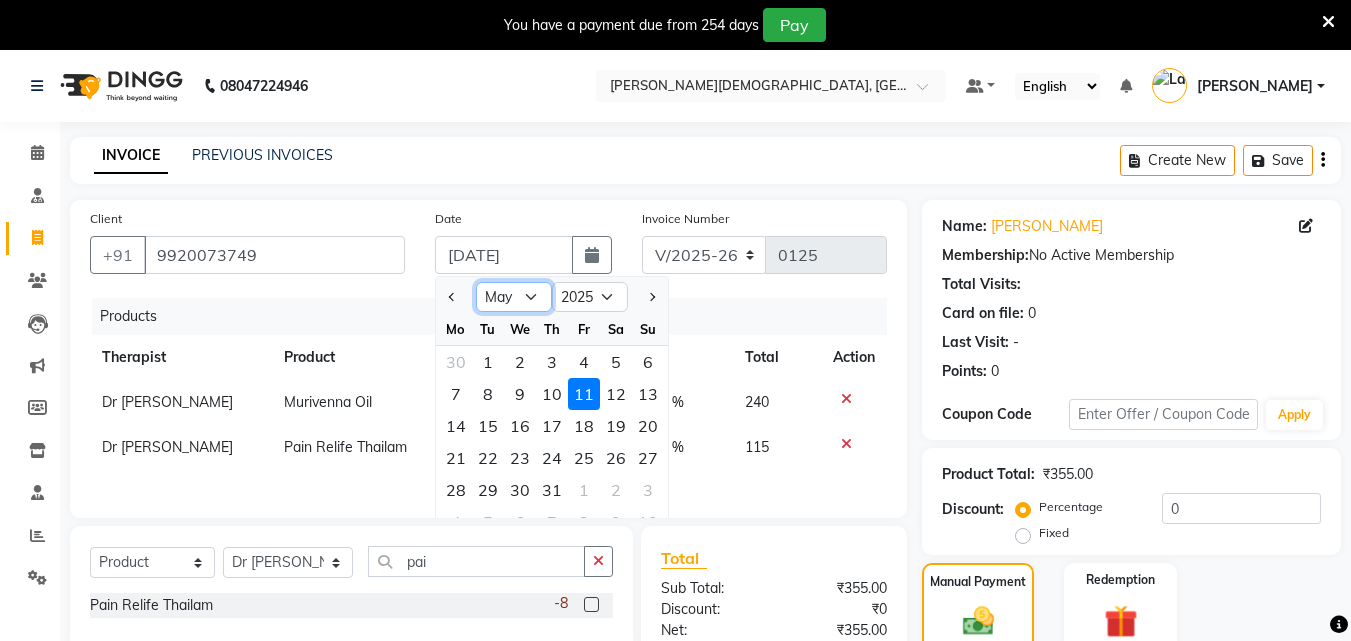 click on "Jan Feb Mar Apr May Jun [DATE] Aug Sep Oct Nov Dec" 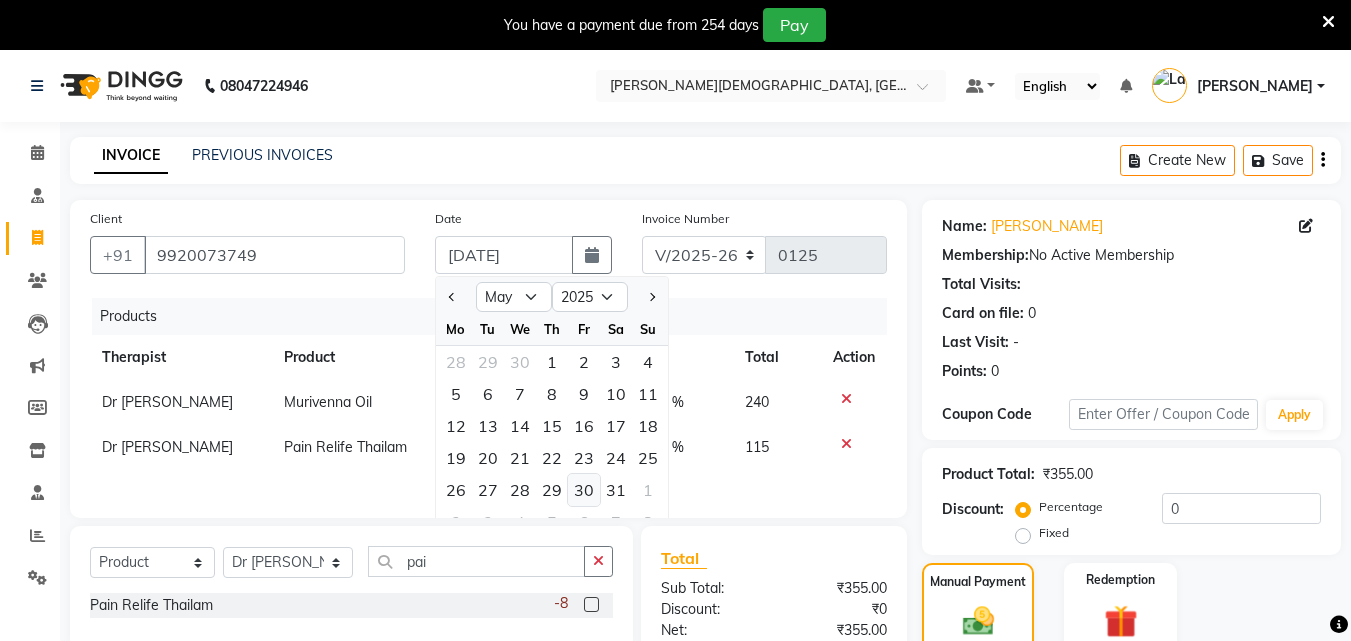 click on "30" 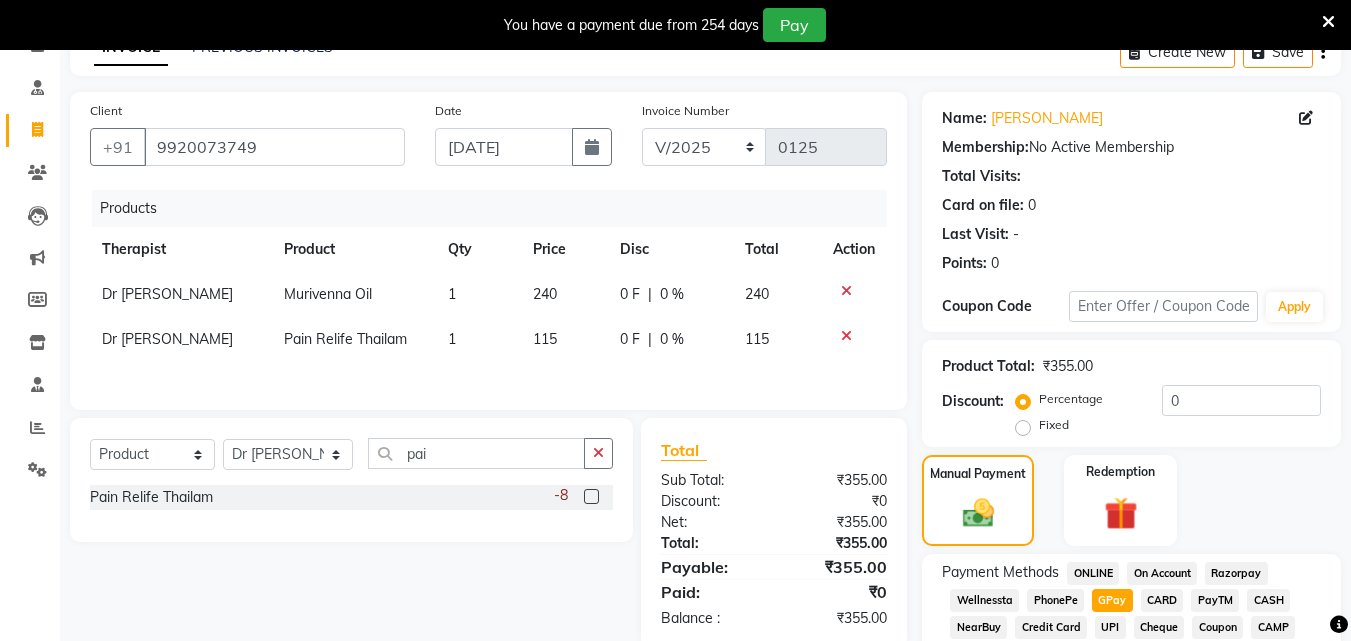scroll, scrollTop: 295, scrollLeft: 0, axis: vertical 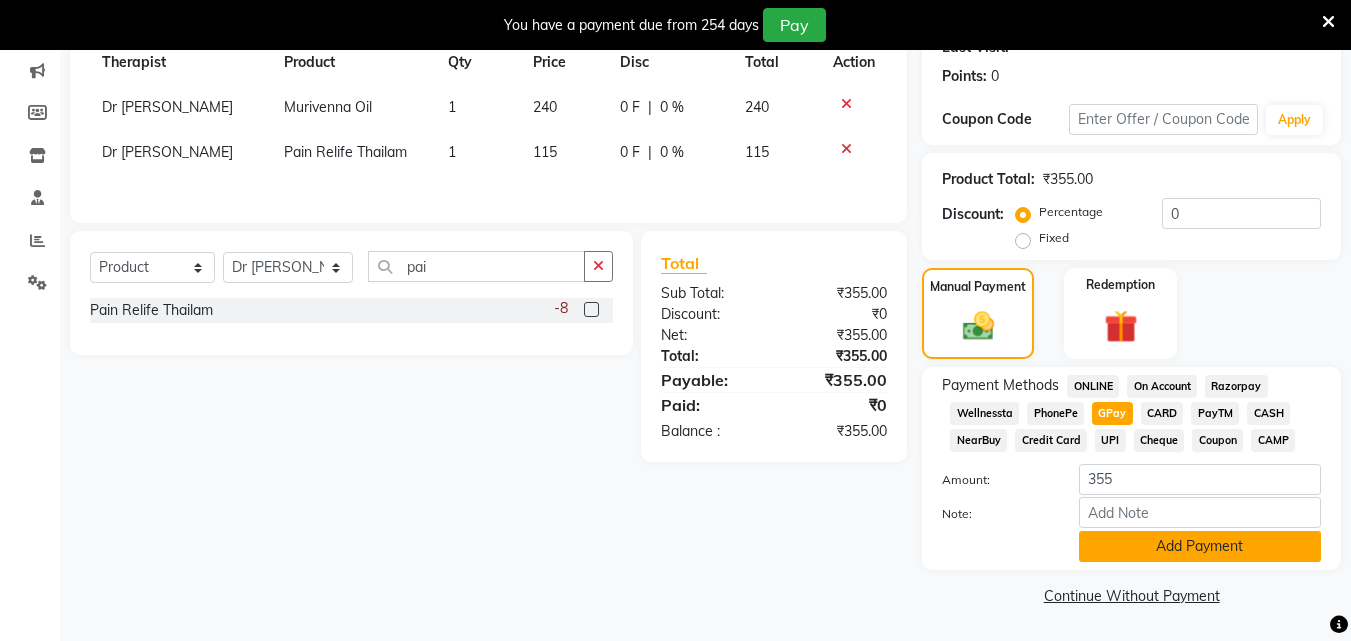 click on "Add Payment" 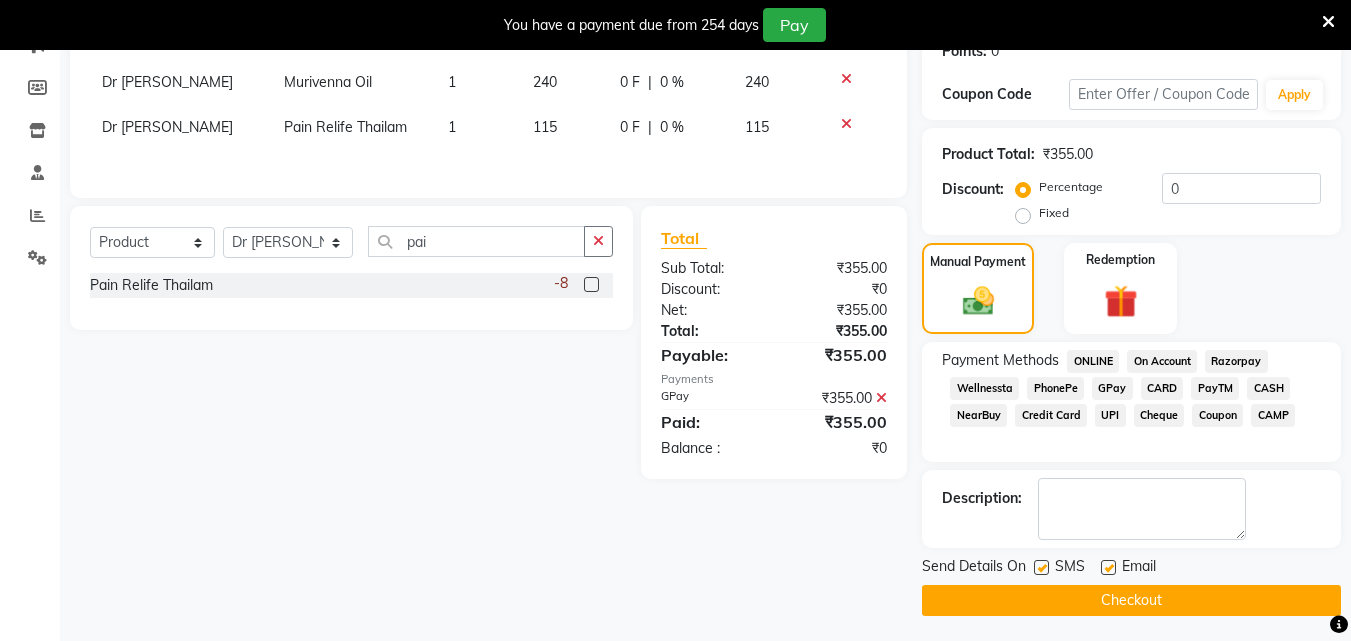 scroll, scrollTop: 325, scrollLeft: 0, axis: vertical 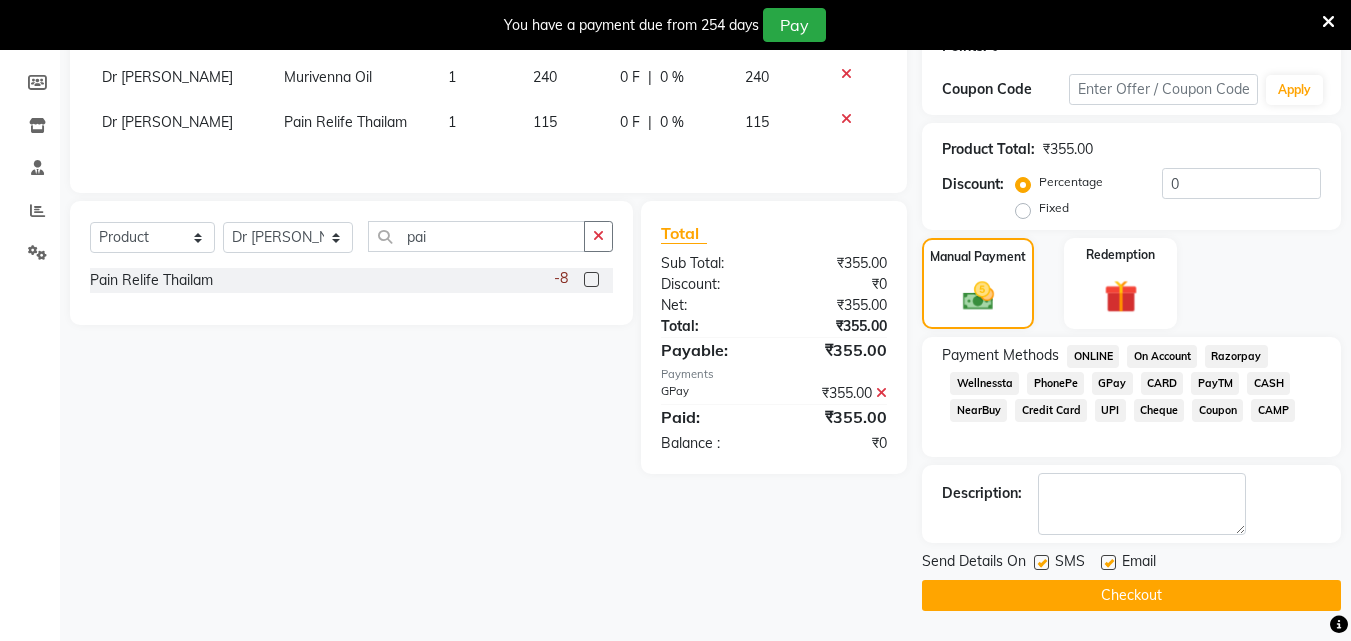 click 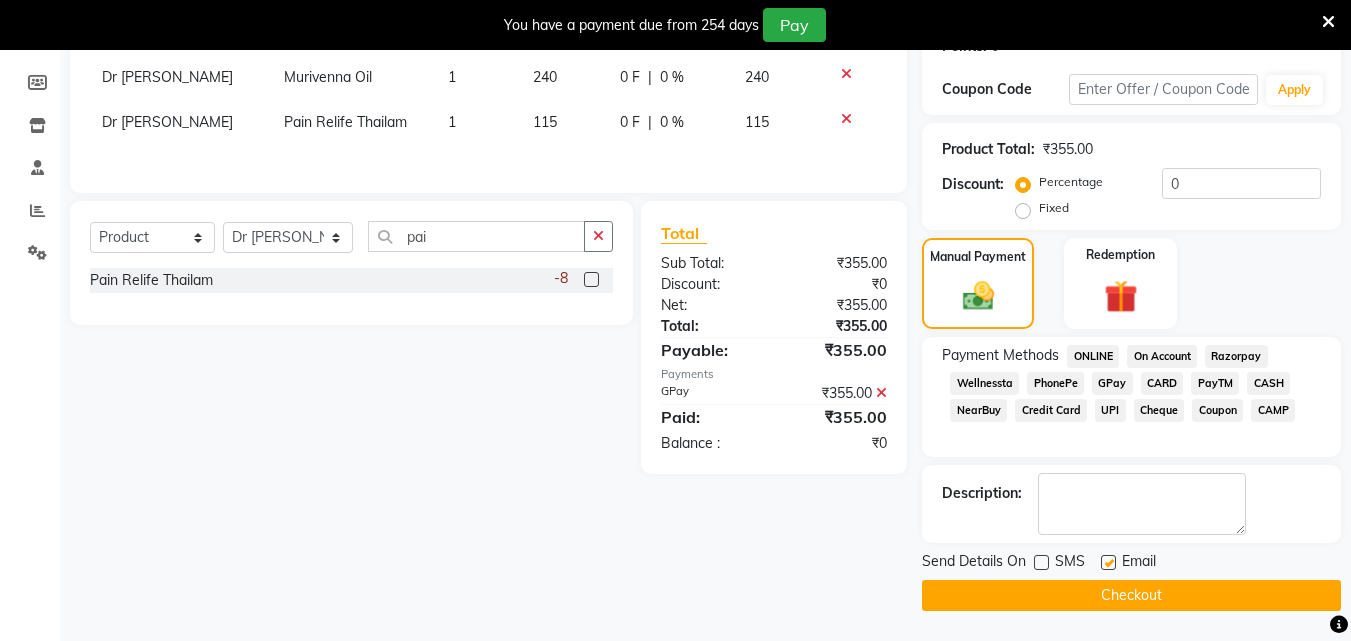 click 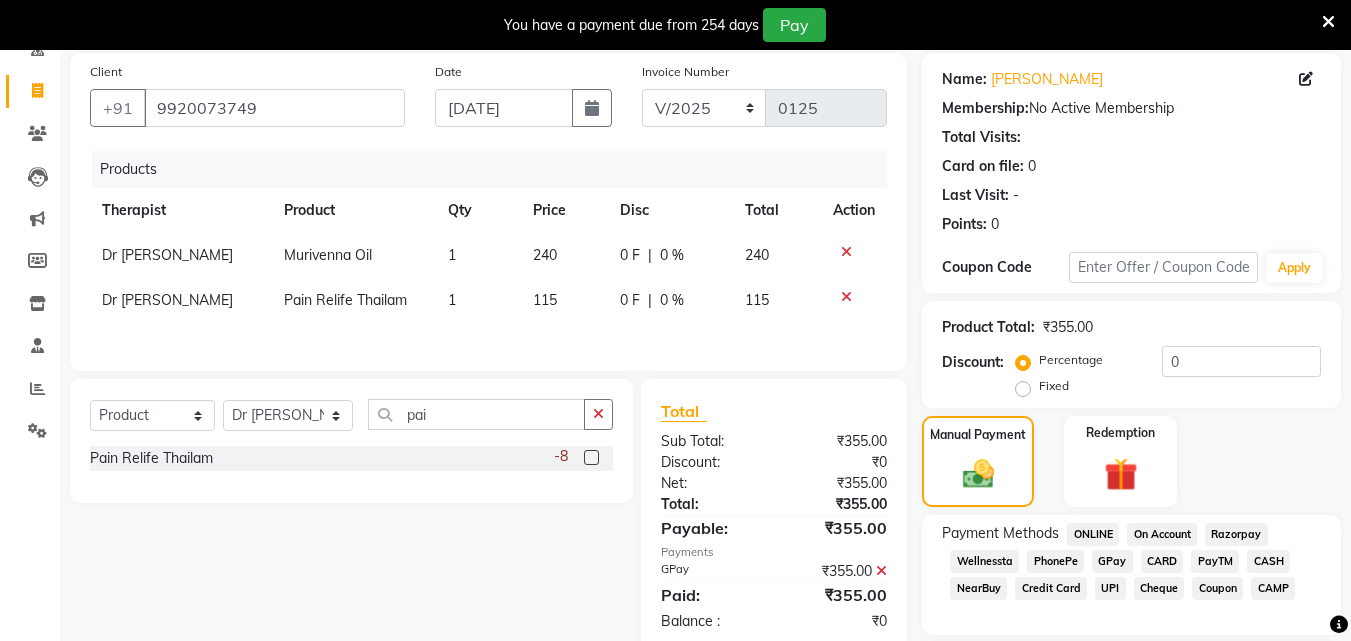 scroll, scrollTop: 325, scrollLeft: 0, axis: vertical 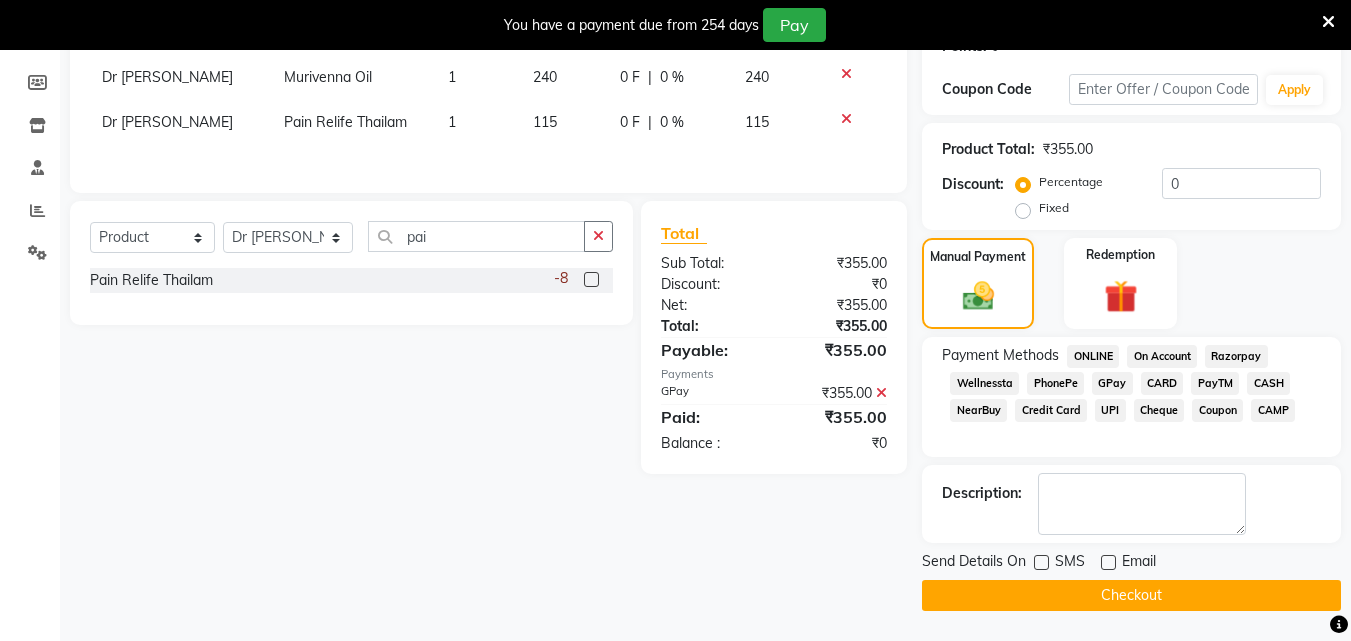 click on "Checkout" 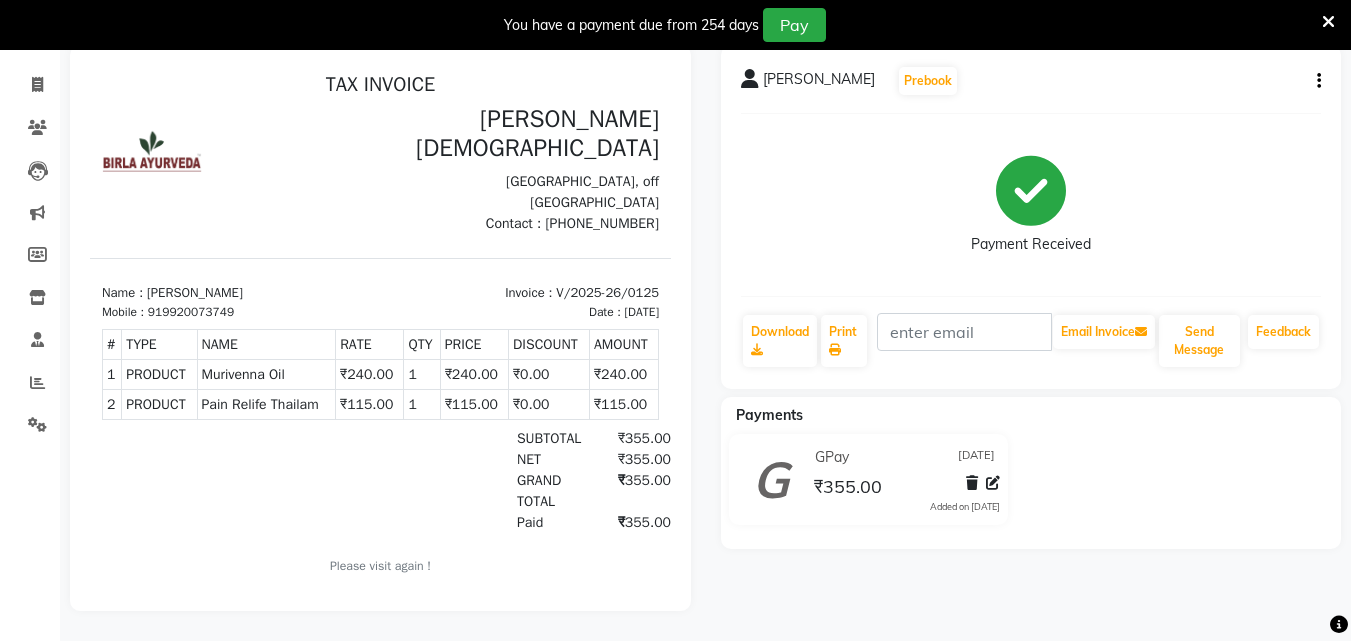 scroll, scrollTop: 0, scrollLeft: 0, axis: both 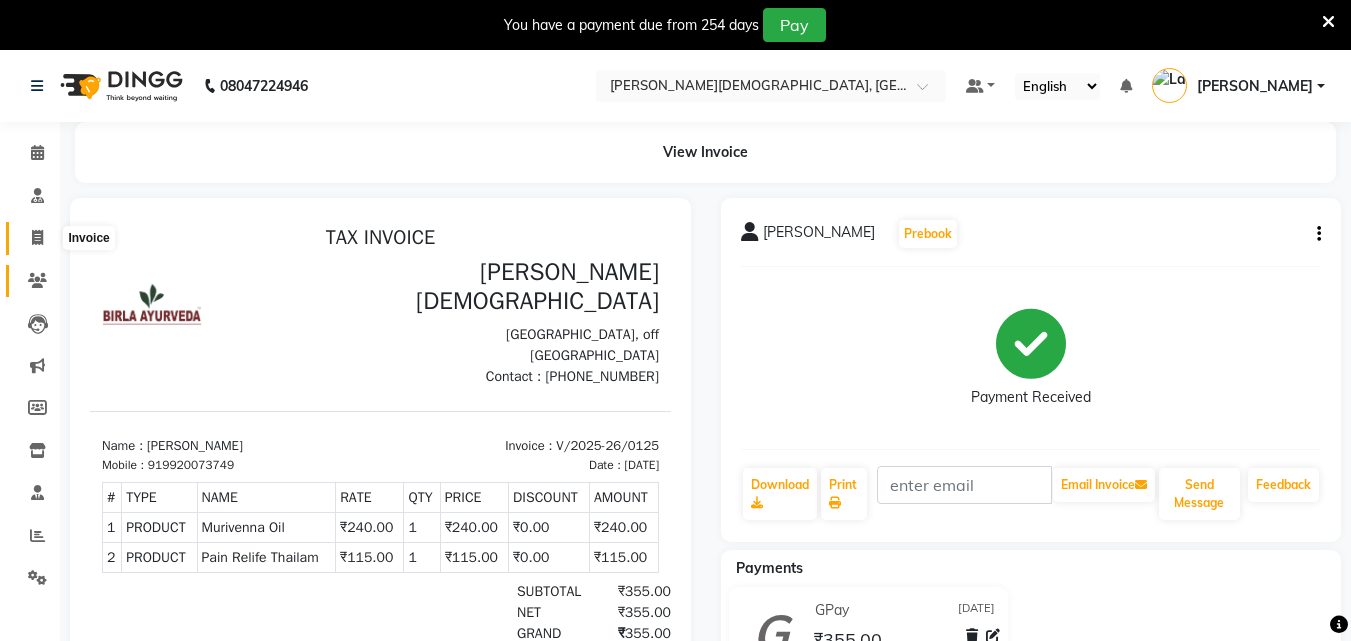 drag, startPoint x: 39, startPoint y: 238, endPoint x: 53, endPoint y: 272, distance: 36.769554 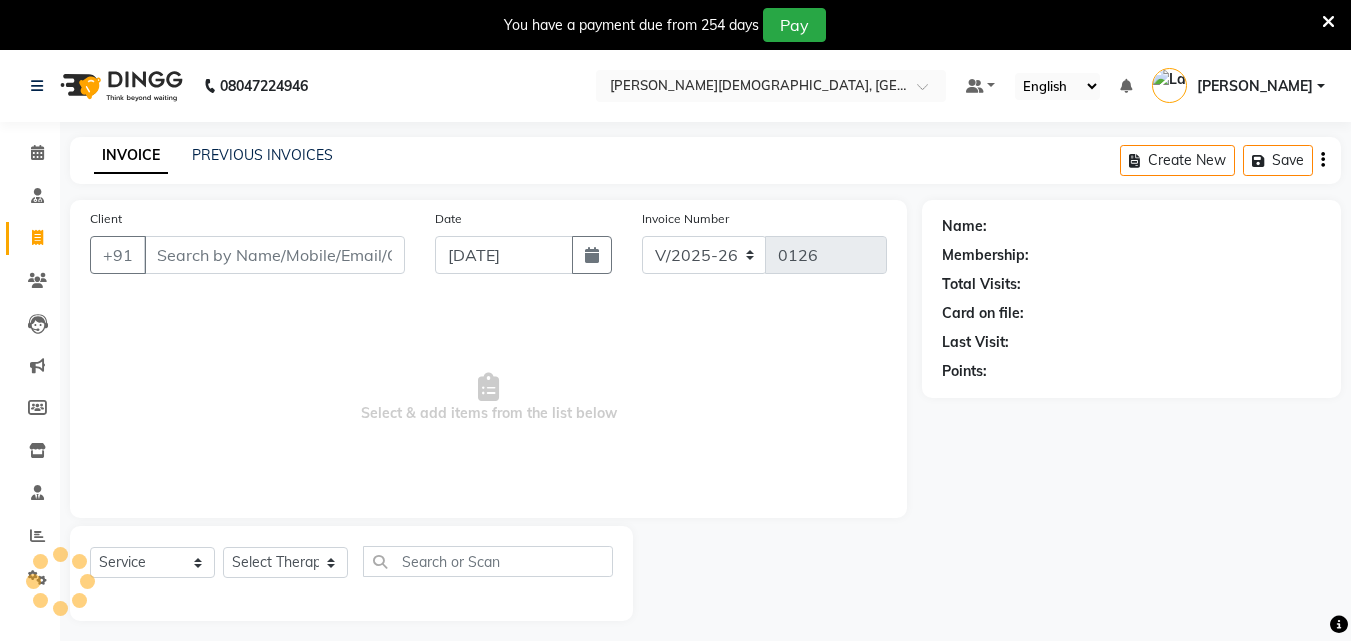 scroll, scrollTop: 50, scrollLeft: 0, axis: vertical 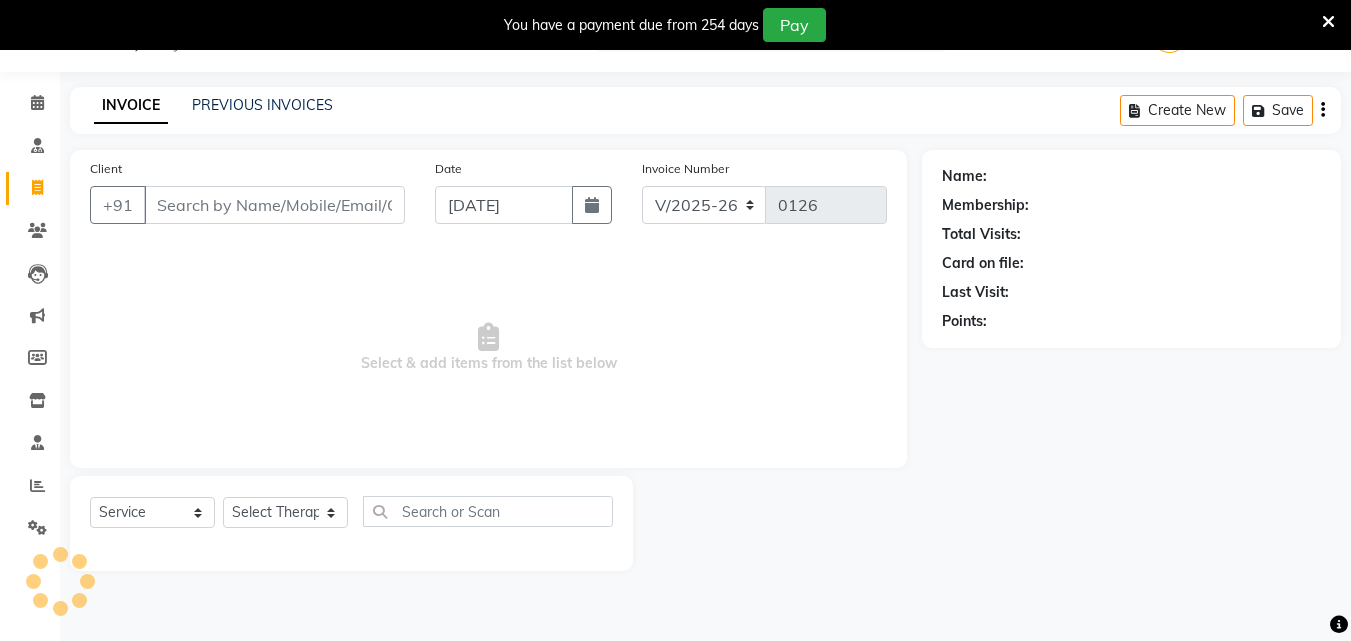 click on "Client" at bounding box center (274, 205) 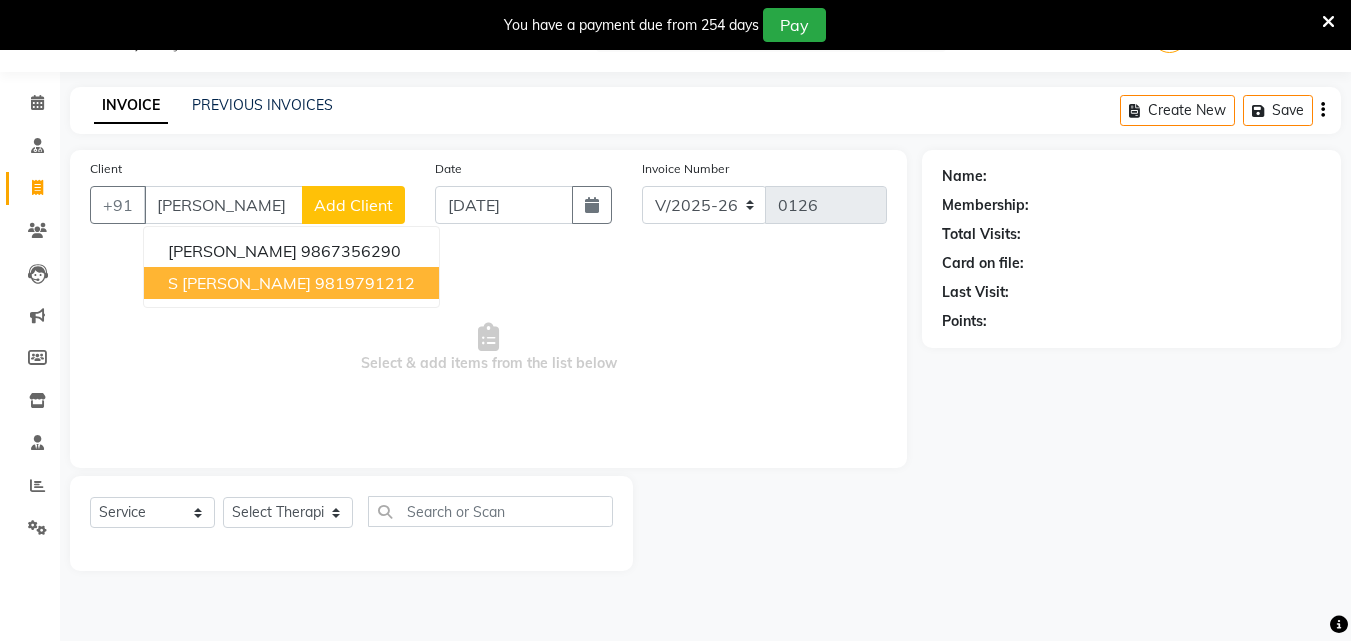 click on "S [PERSON_NAME]" at bounding box center (239, 283) 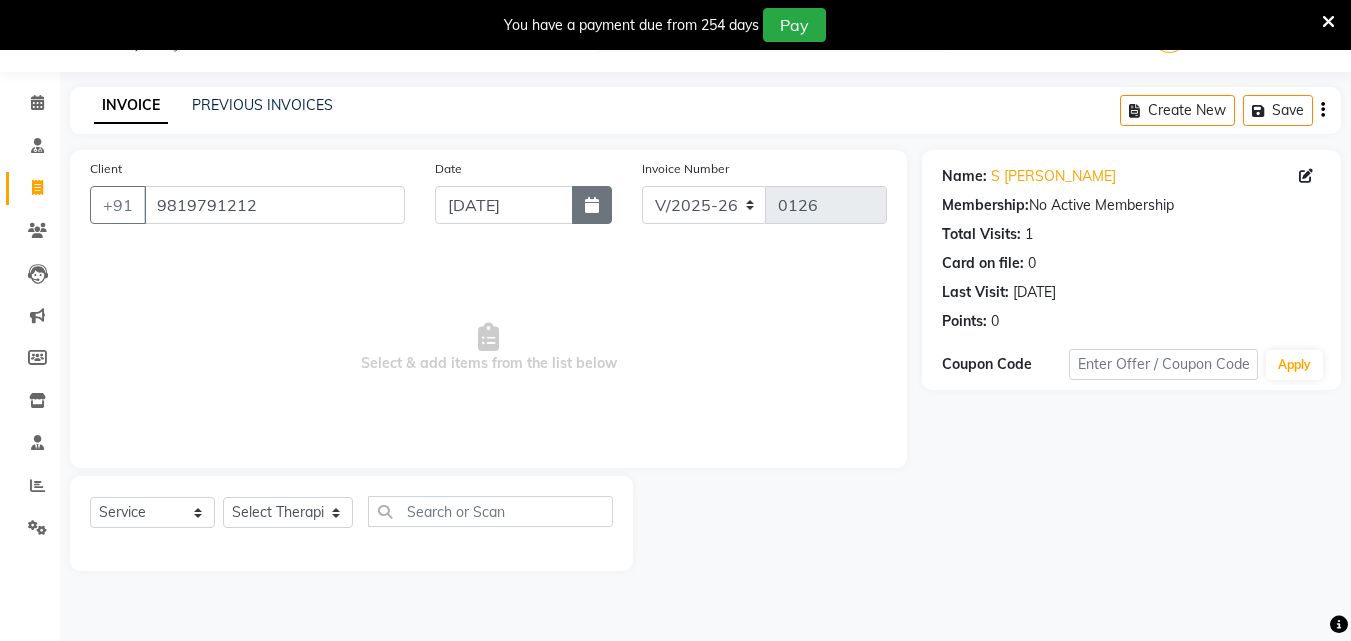 click 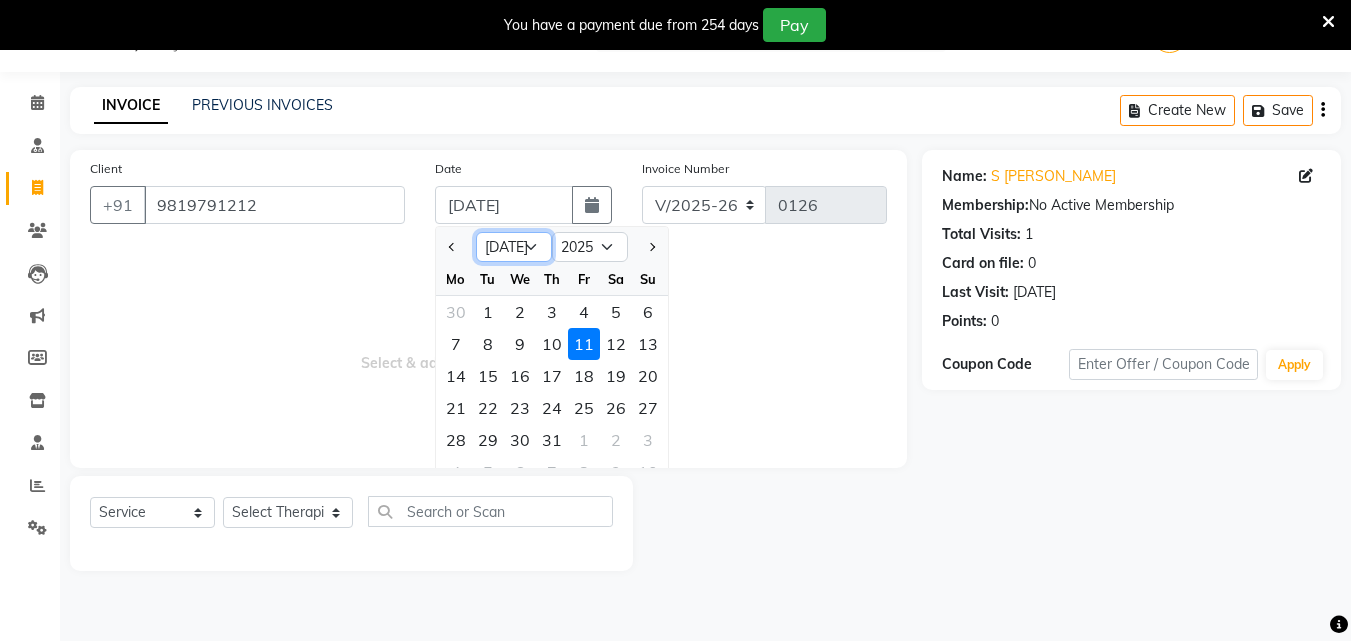 click on "Jan Feb Mar Apr May Jun [DATE] Aug Sep Oct Nov Dec" 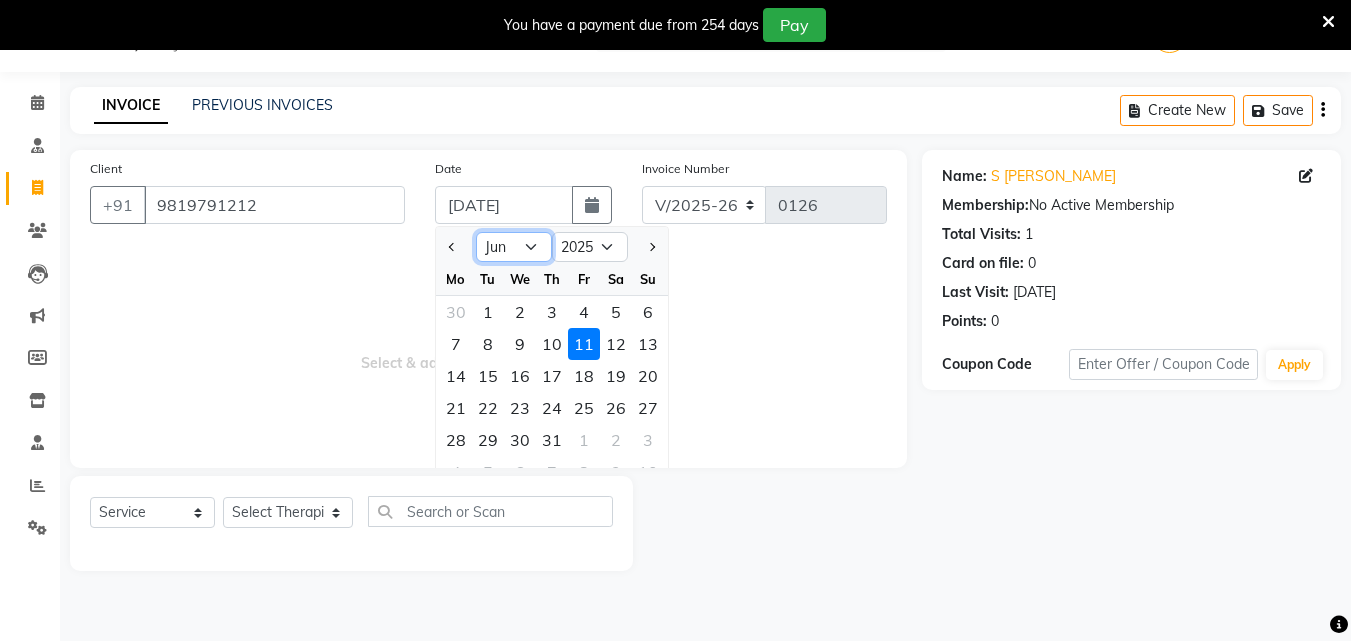 click on "Jan Feb Mar Apr May Jun [DATE] Aug Sep Oct Nov Dec" 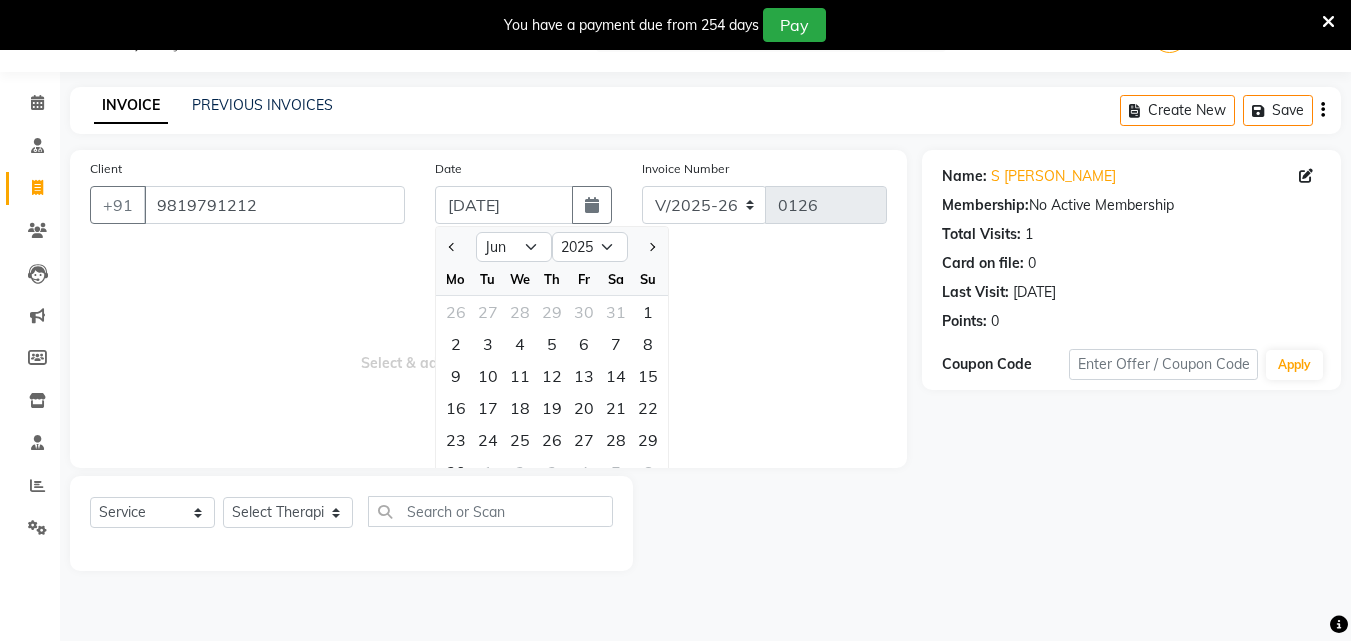 click on "3" 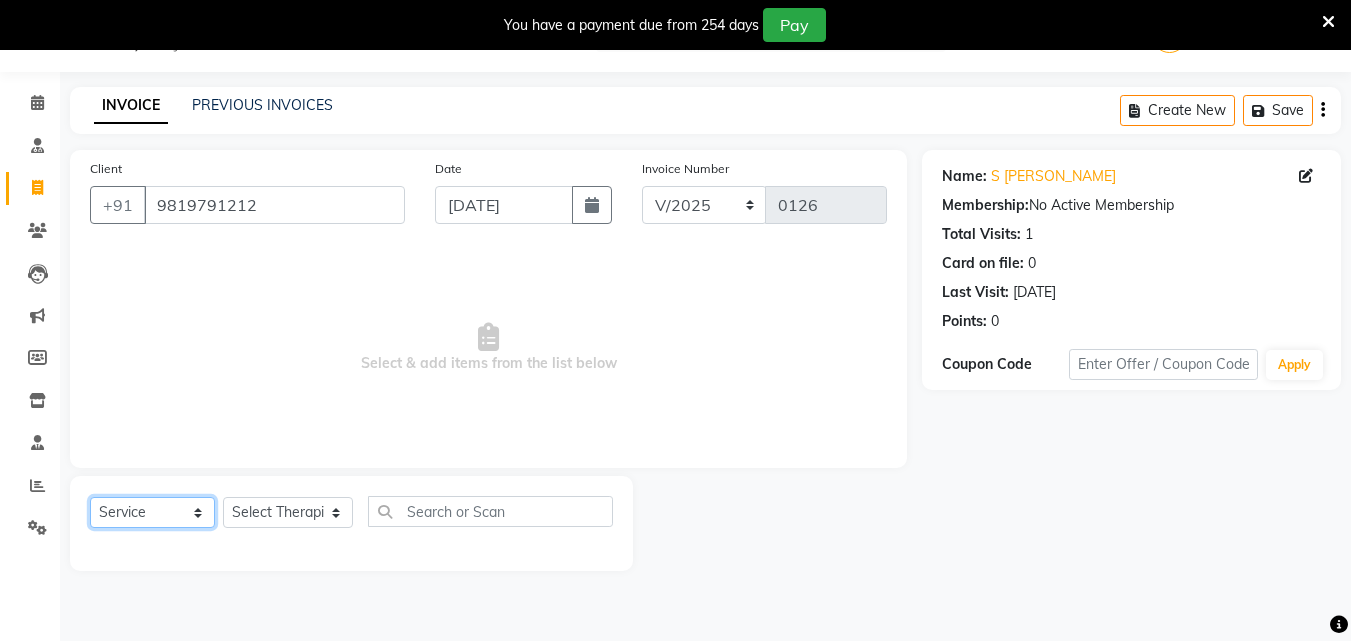 click on "Select  Service  Product  Membership  Package Voucher Prepaid Gift Card" 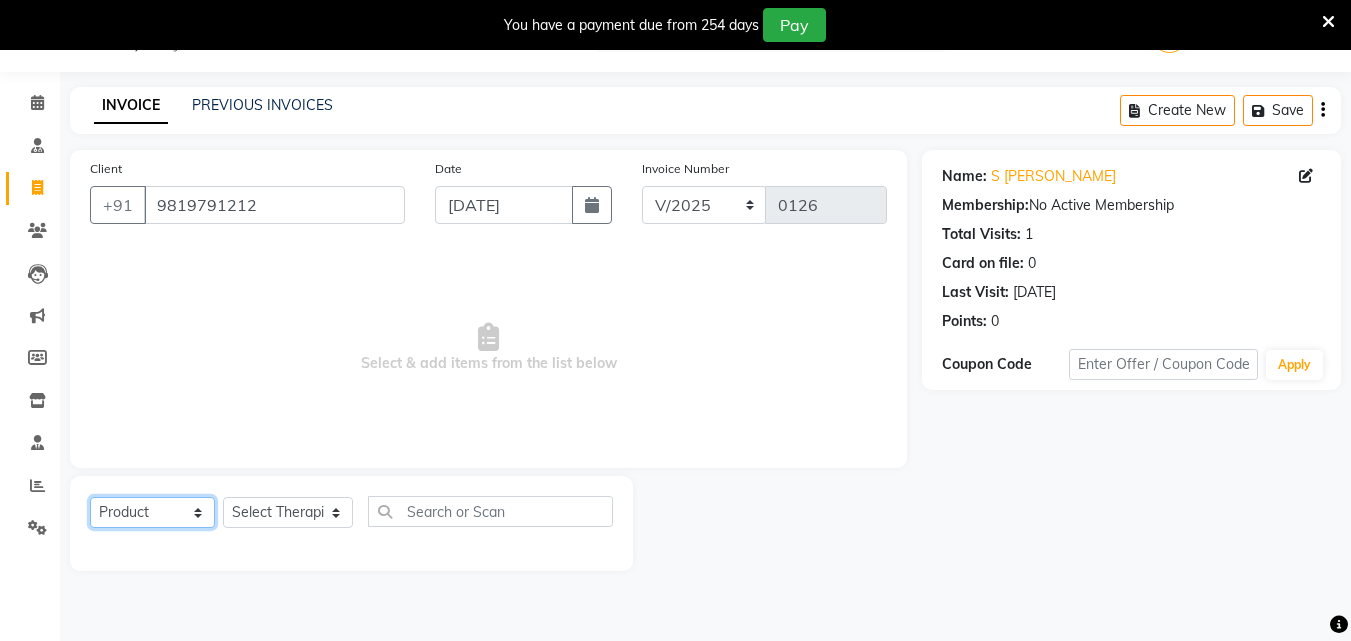 click on "Select  Service  Product  Membership  Package Voucher Prepaid Gift Card" 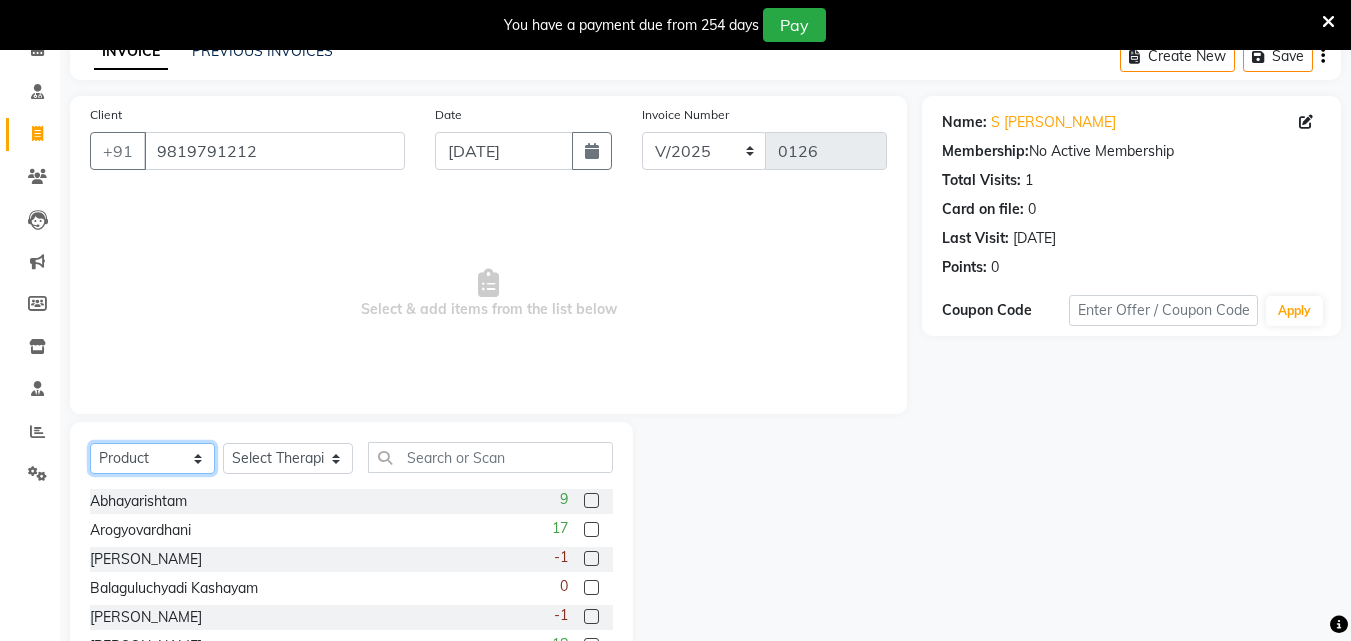 scroll, scrollTop: 210, scrollLeft: 0, axis: vertical 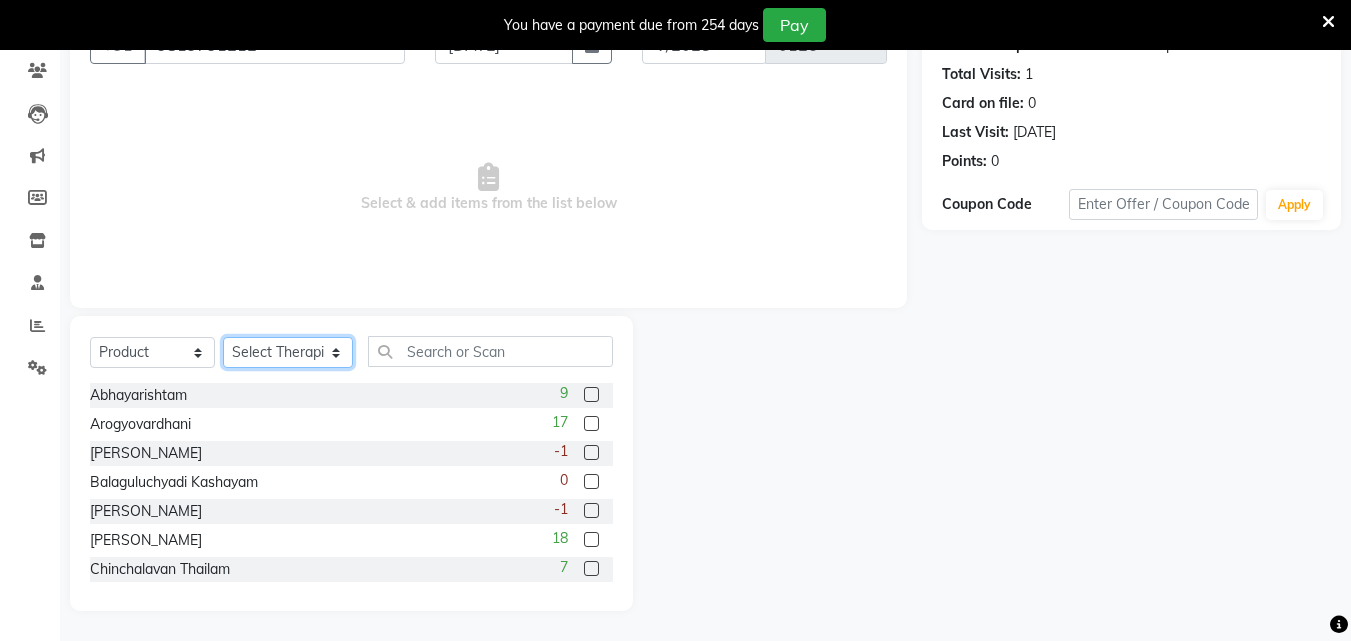click on "Select Therapist [PERSON_NAME] [PERSON_NAME] [PERSON_NAME] [PERSON_NAME] [PERSON_NAME]  [PERSON_NAME] Bibina [PERSON_NAME] [PERSON_NAME] Dr. [PERSON_NAME] [PERSON_NAME] Dr. [PERSON_NAME] Dr mamta [PERSON_NAME] [PERSON_NAME] [PERSON_NAME] [PERSON_NAME] [PERSON_NAME] [PERSON_NAME] Leenamol Pooja [PERSON_NAME] Mishra [PERSON_NAME] [PERSON_NAME] [PERSON_NAME] G [PERSON_NAME] [PERSON_NAME] K M [PERSON_NAME] K [PERSON_NAME] [PERSON_NAME] Suddheesh K K [PERSON_NAME] [PERSON_NAME]  Swati [PERSON_NAME] [PERSON_NAME] [PERSON_NAME]" 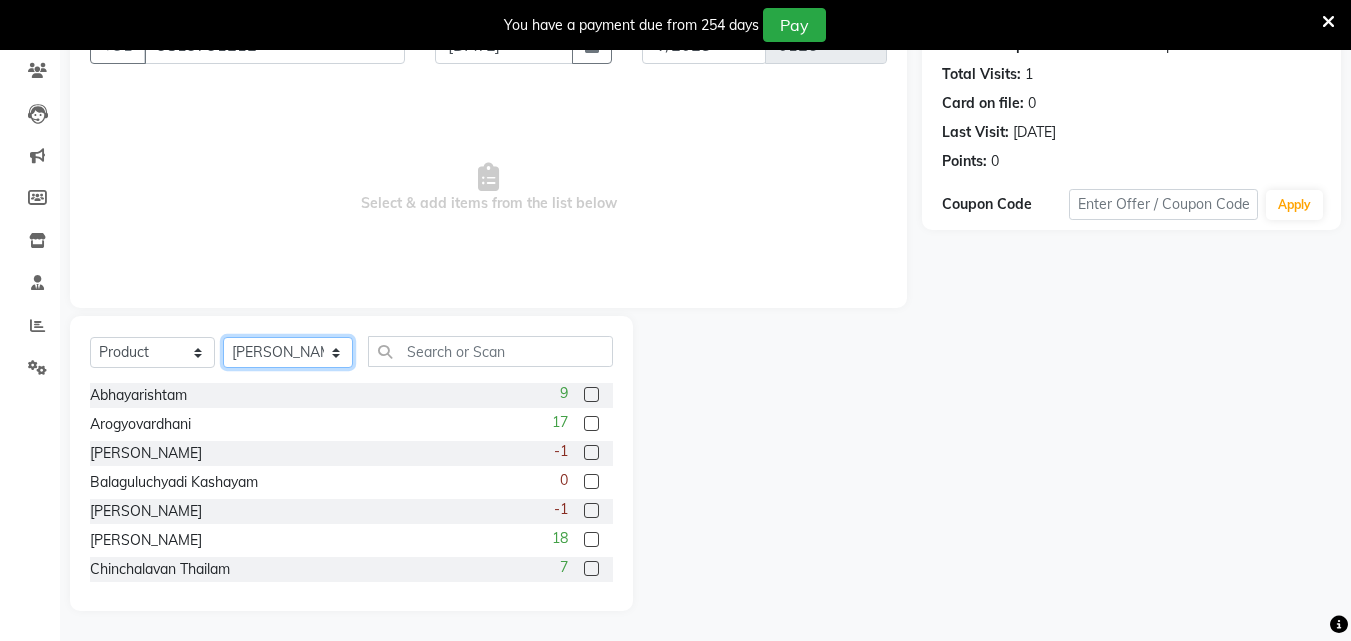 click on "Select Therapist [PERSON_NAME] [PERSON_NAME] [PERSON_NAME] [PERSON_NAME] [PERSON_NAME]  [PERSON_NAME] Bibina [PERSON_NAME] [PERSON_NAME] Dr. [PERSON_NAME] [PERSON_NAME] Dr. [PERSON_NAME] Dr mamta [PERSON_NAME] [PERSON_NAME] [PERSON_NAME] [PERSON_NAME] [PERSON_NAME] [PERSON_NAME] Leenamol Pooja [PERSON_NAME] Mishra [PERSON_NAME] [PERSON_NAME] [PERSON_NAME] G [PERSON_NAME] [PERSON_NAME] K M [PERSON_NAME] K [PERSON_NAME] [PERSON_NAME] Suddheesh K K [PERSON_NAME] [PERSON_NAME]  Swati [PERSON_NAME] [PERSON_NAME] [PERSON_NAME]" 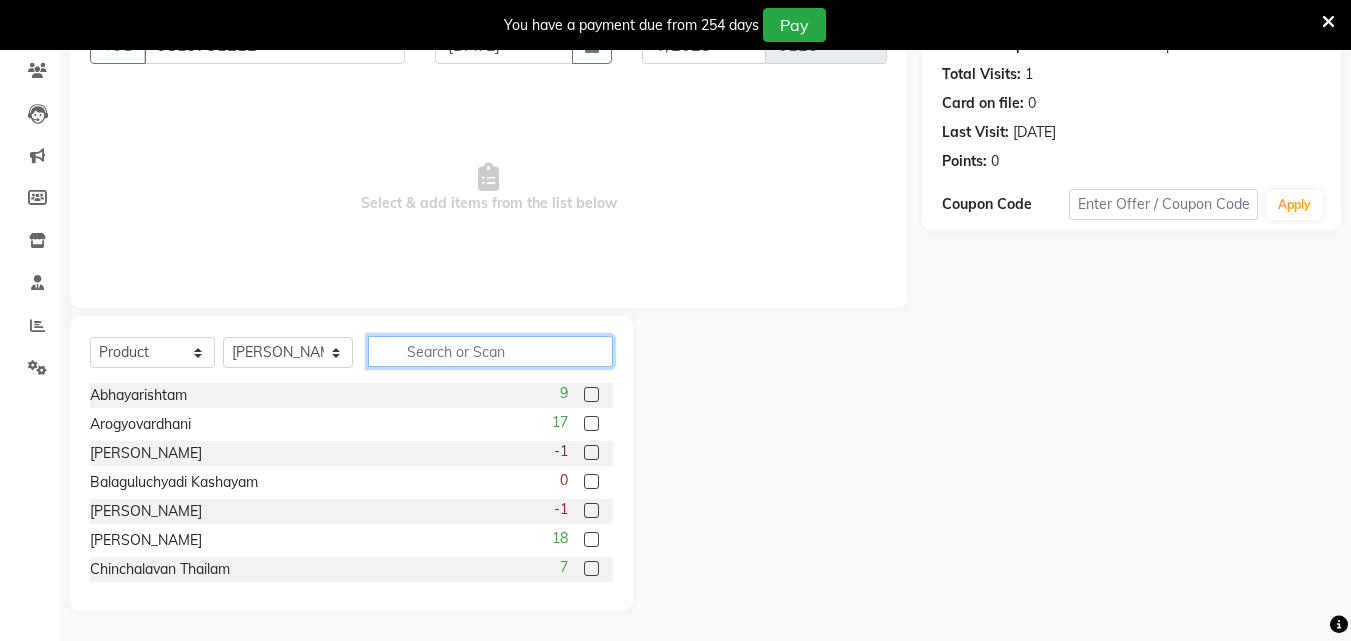 click 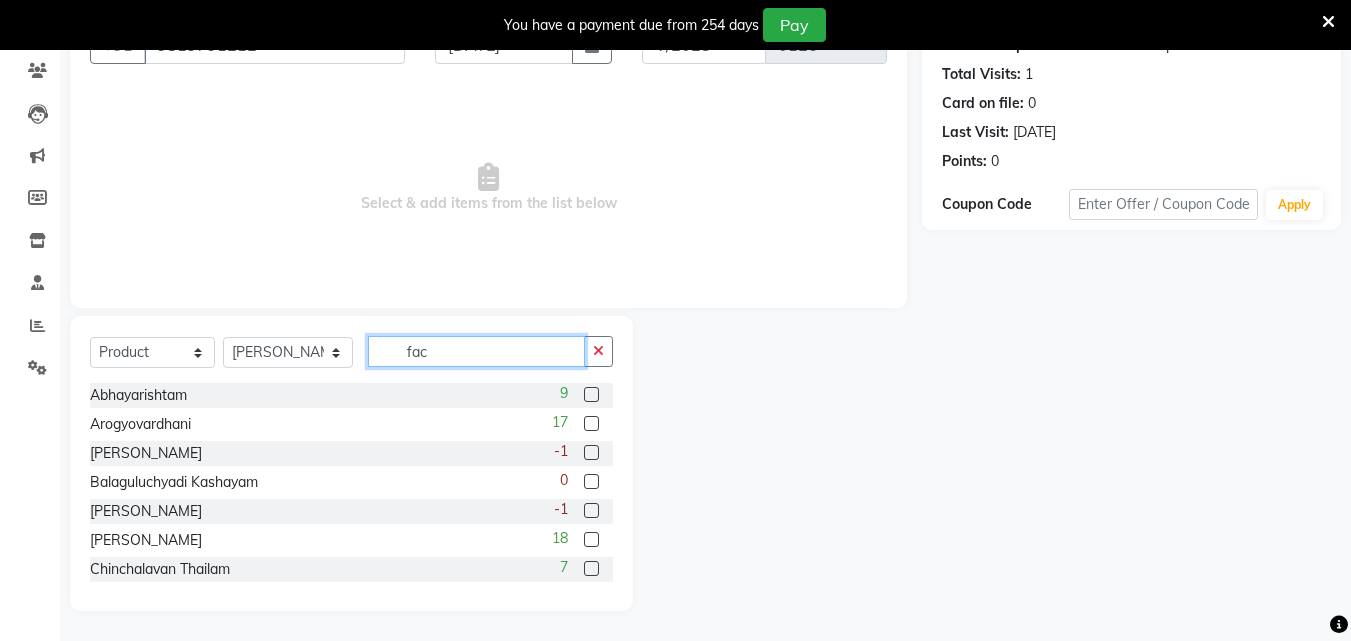 scroll, scrollTop: 68, scrollLeft: 0, axis: vertical 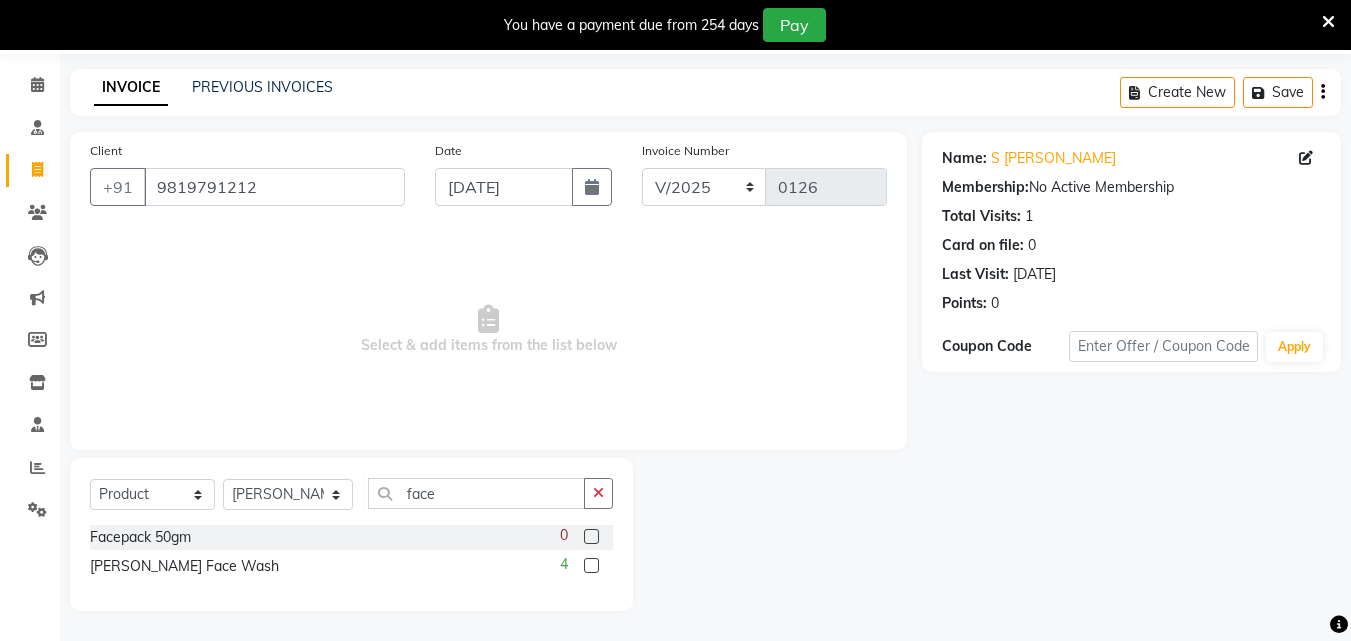 click 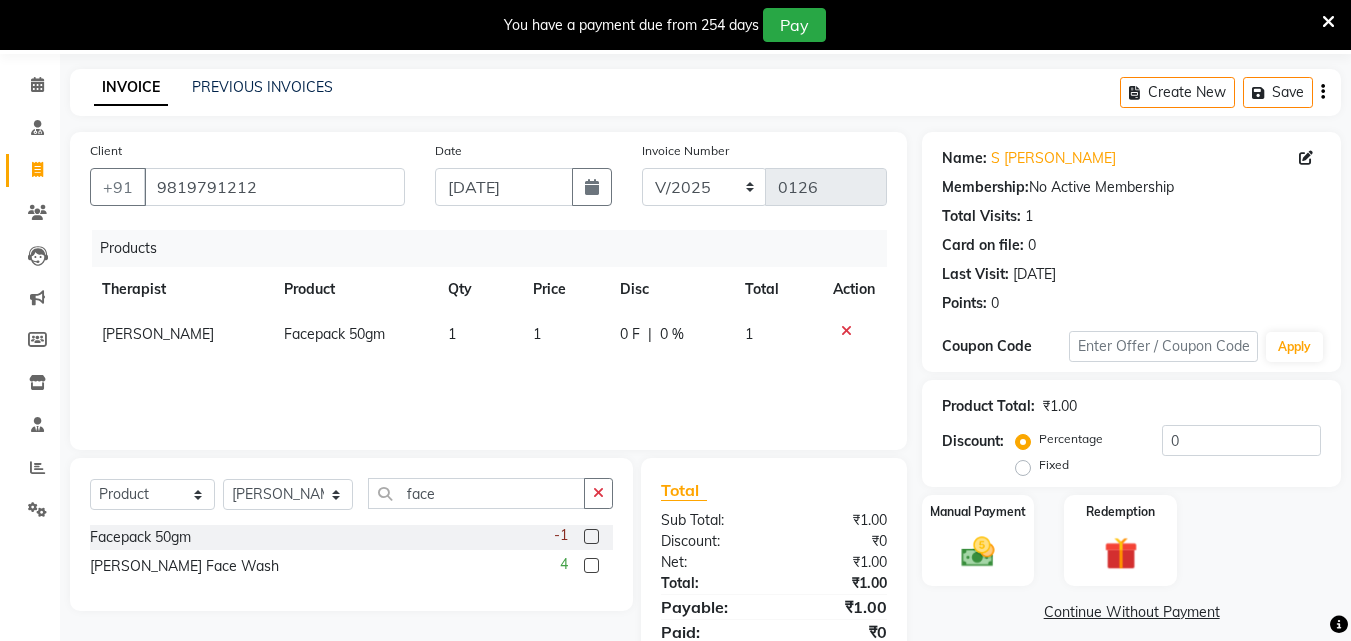 click on "1" 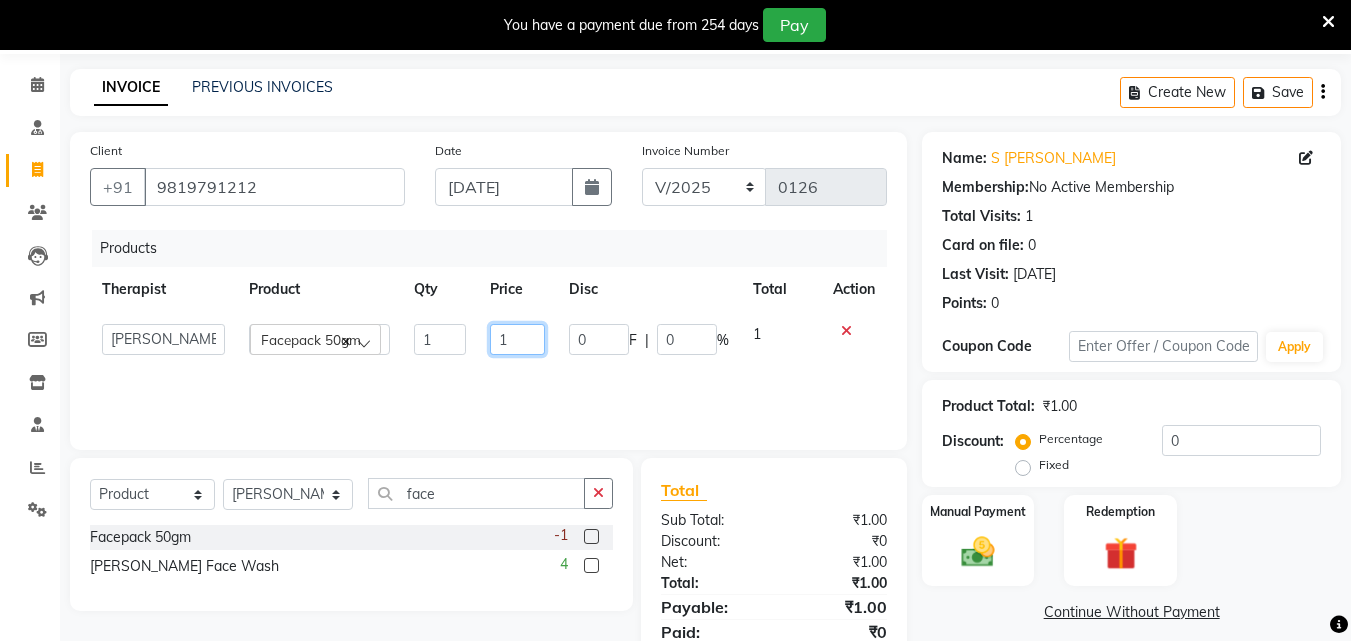click on "1" 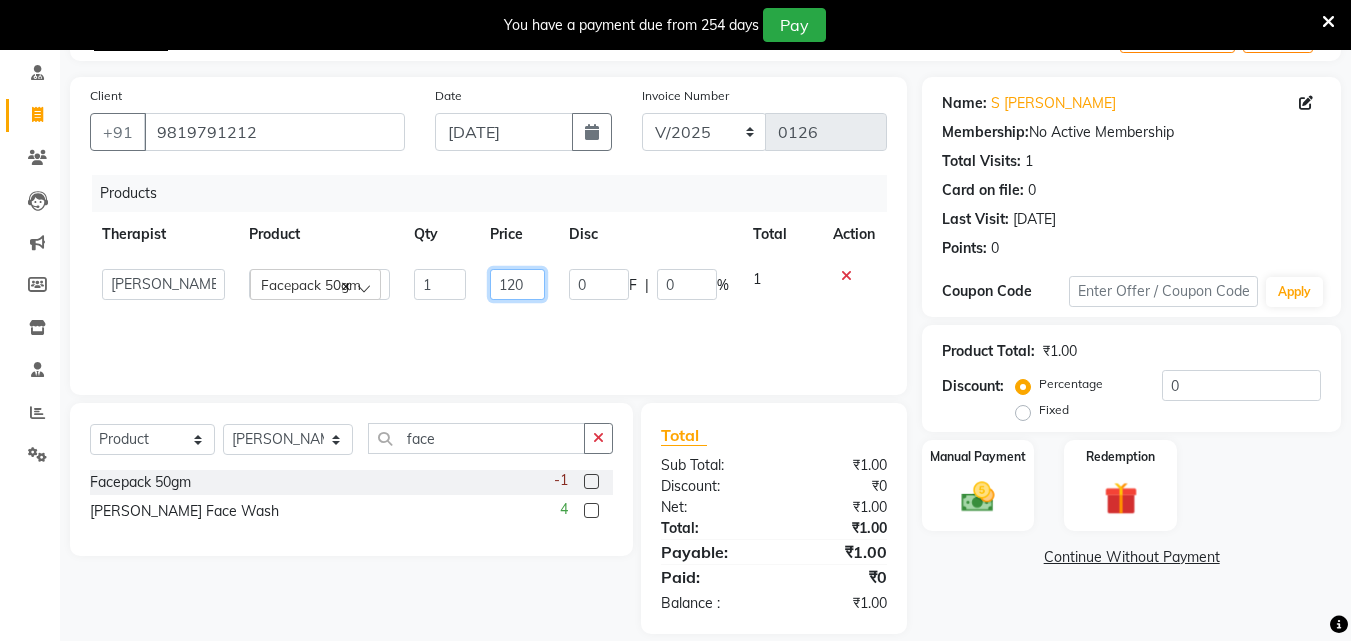 scroll, scrollTop: 146, scrollLeft: 0, axis: vertical 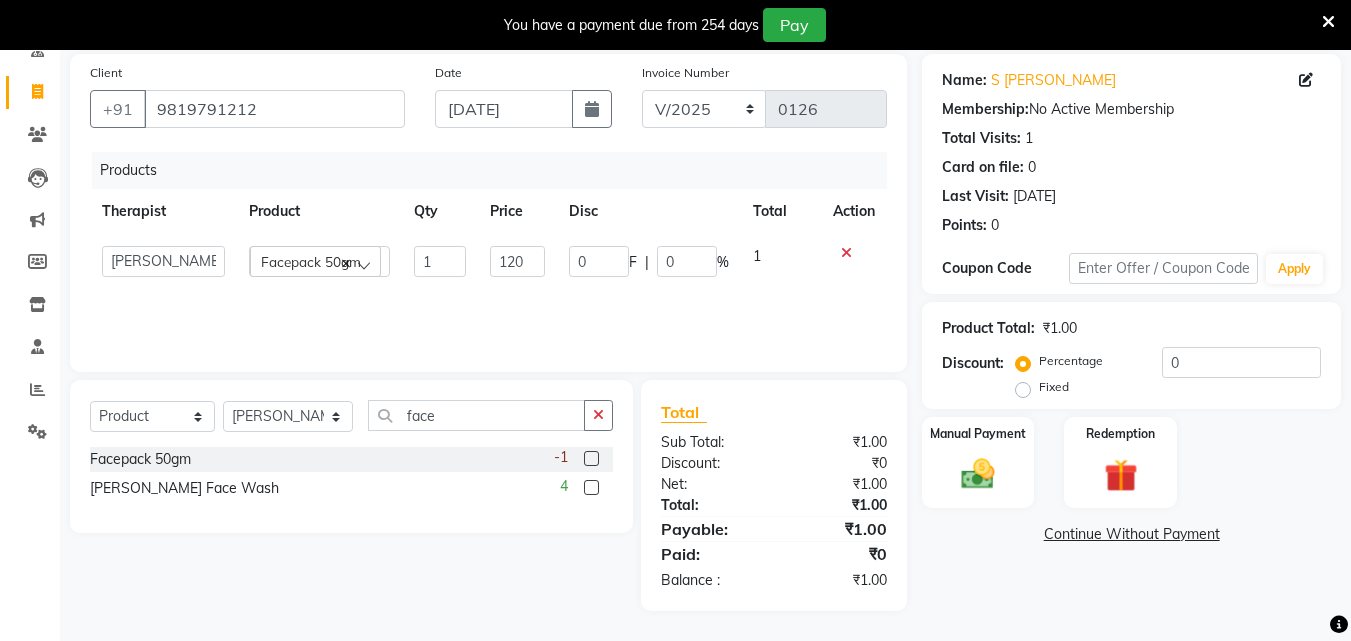 click on "Name: S Chaudhary Membership:  No Active Membership  Total Visits:  1 Card on file:  0 Last Visit:   [DATE] Points:   0  Coupon Code Apply Product Total:  ₹1.00  Discount:  Percentage   Fixed  0 Manual Payment Redemption  Continue Without Payment" 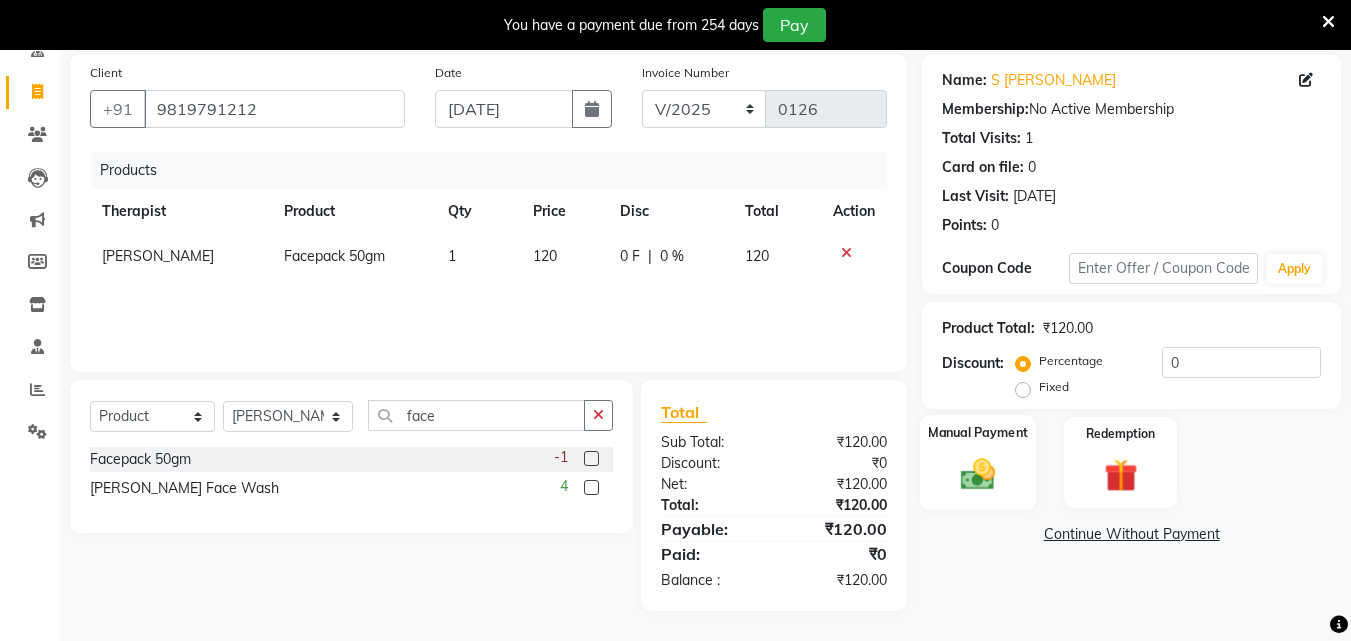 click 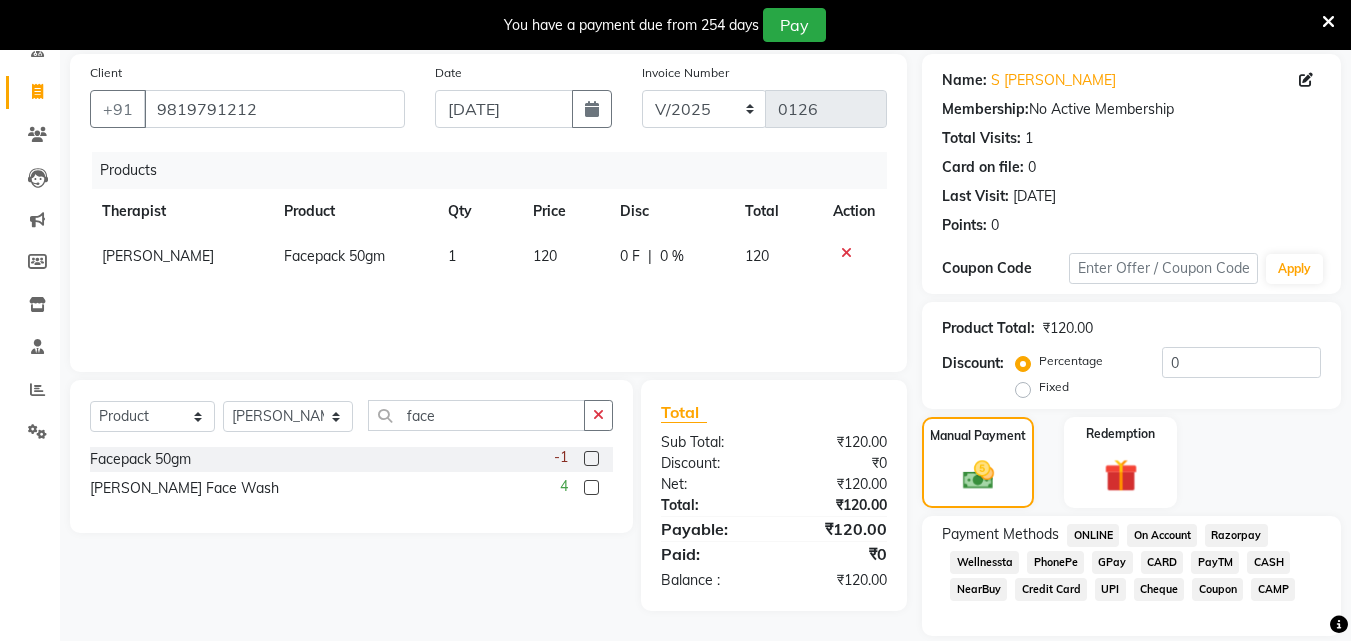 click on "CARD" 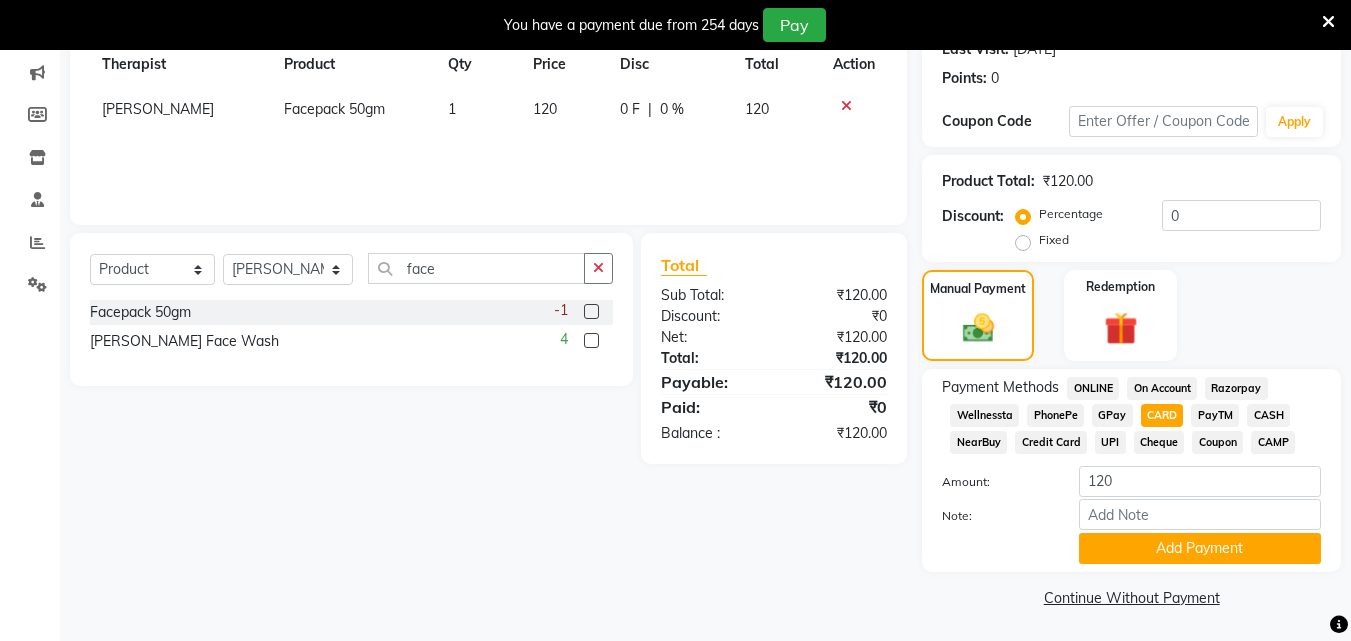 scroll, scrollTop: 295, scrollLeft: 0, axis: vertical 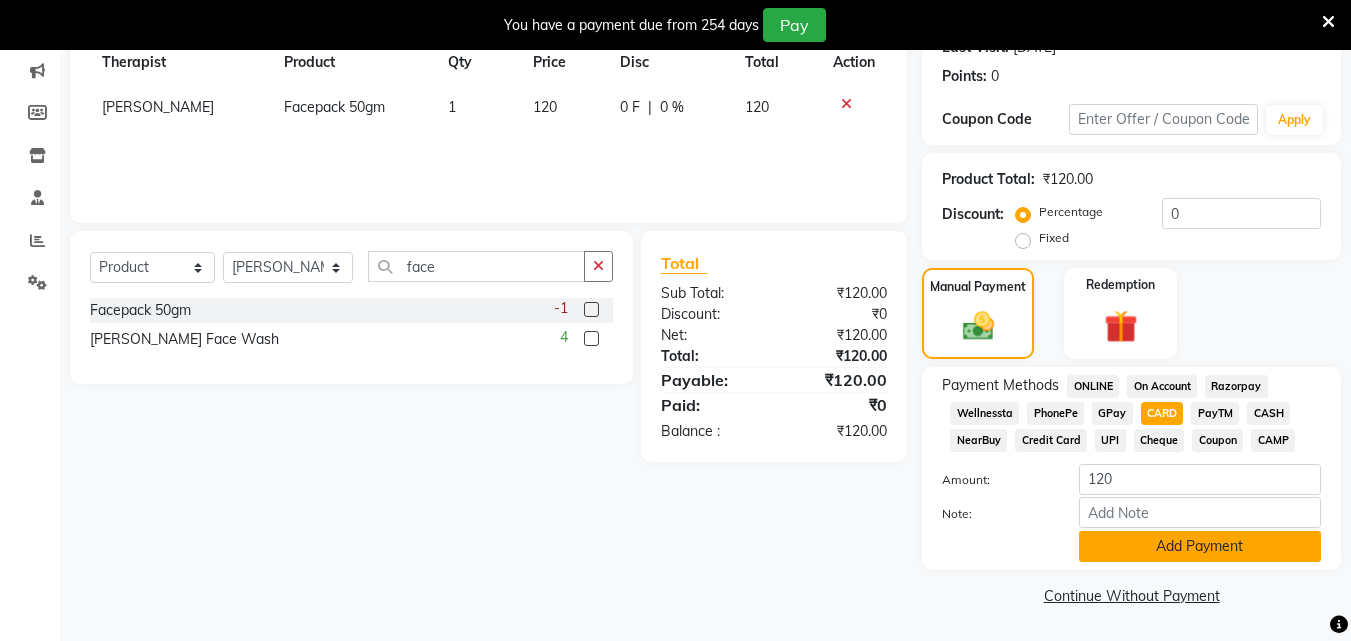 click on "Add Payment" 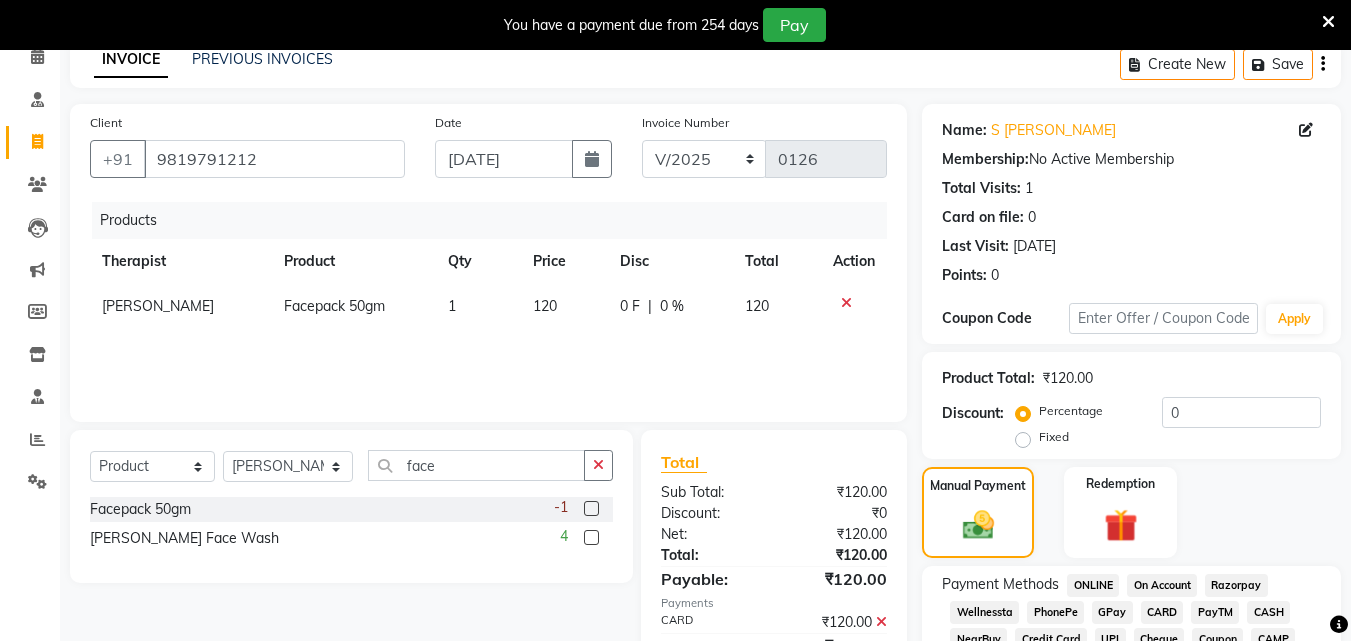 scroll, scrollTop: 325, scrollLeft: 0, axis: vertical 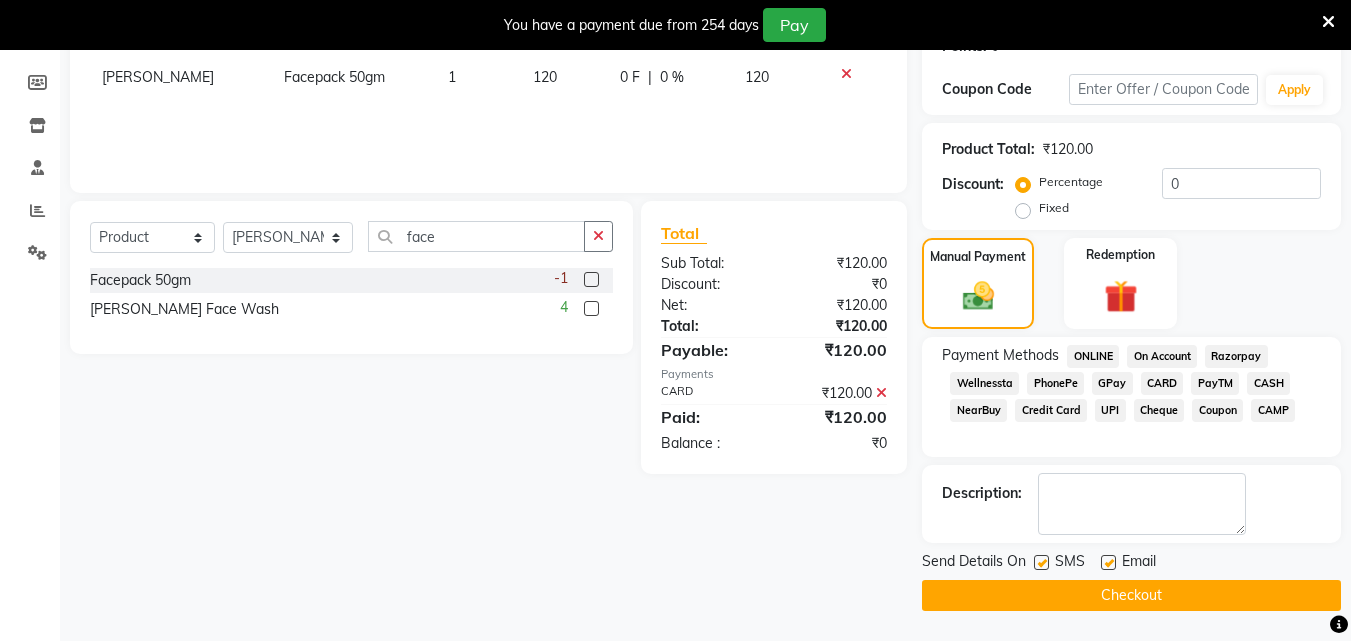 click 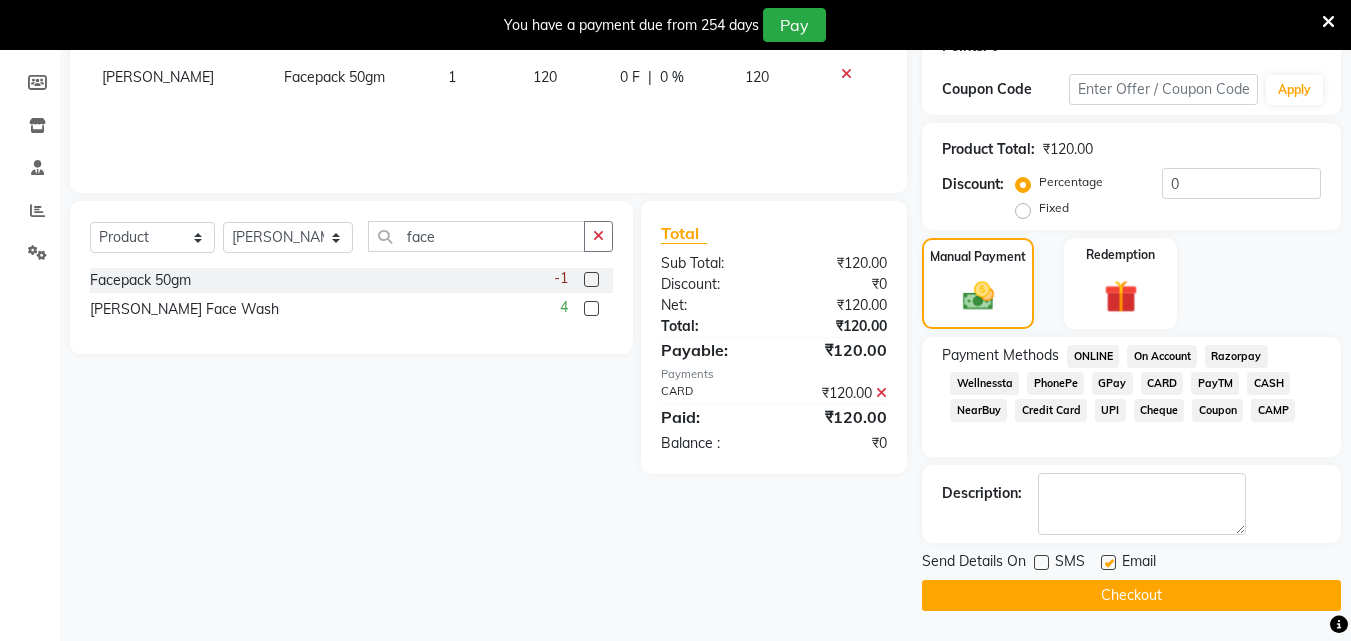click 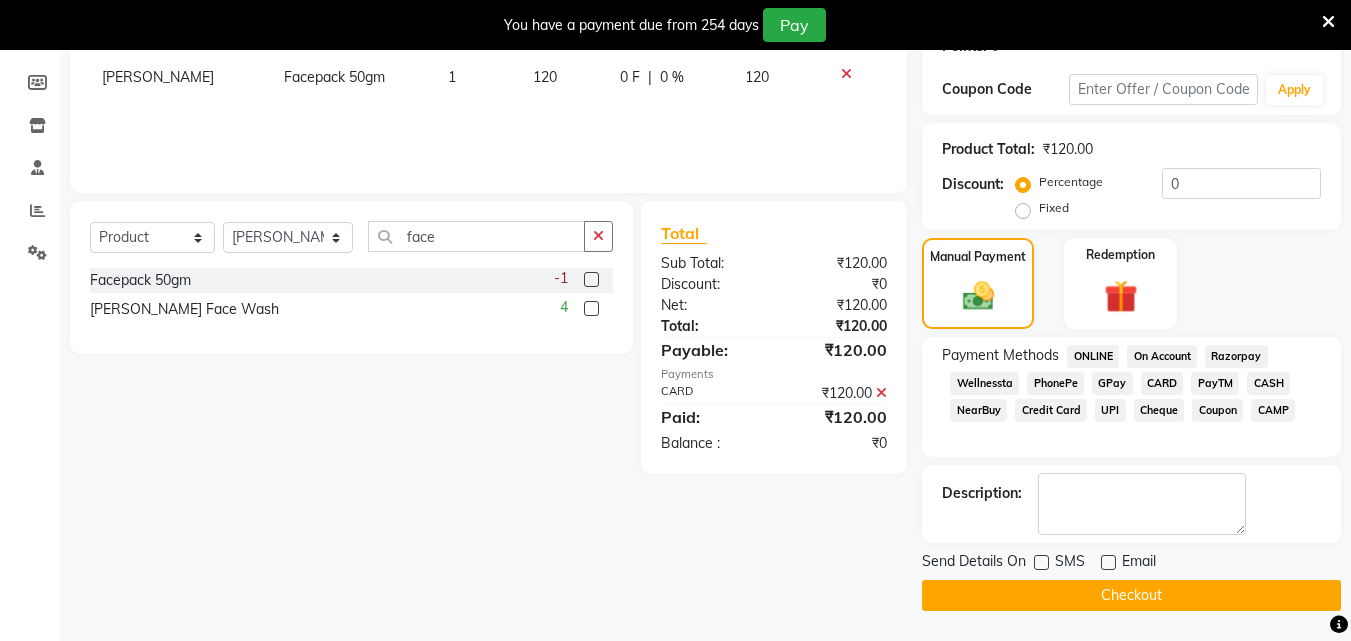 click on "Checkout" 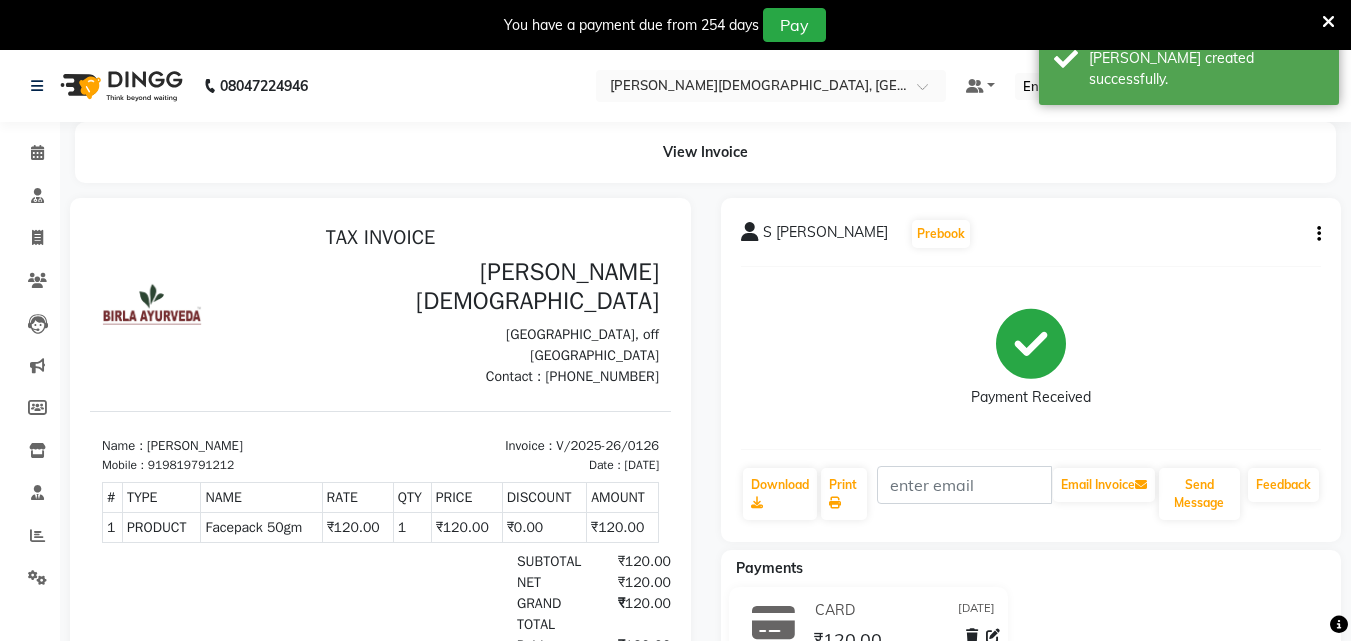 scroll, scrollTop: 0, scrollLeft: 0, axis: both 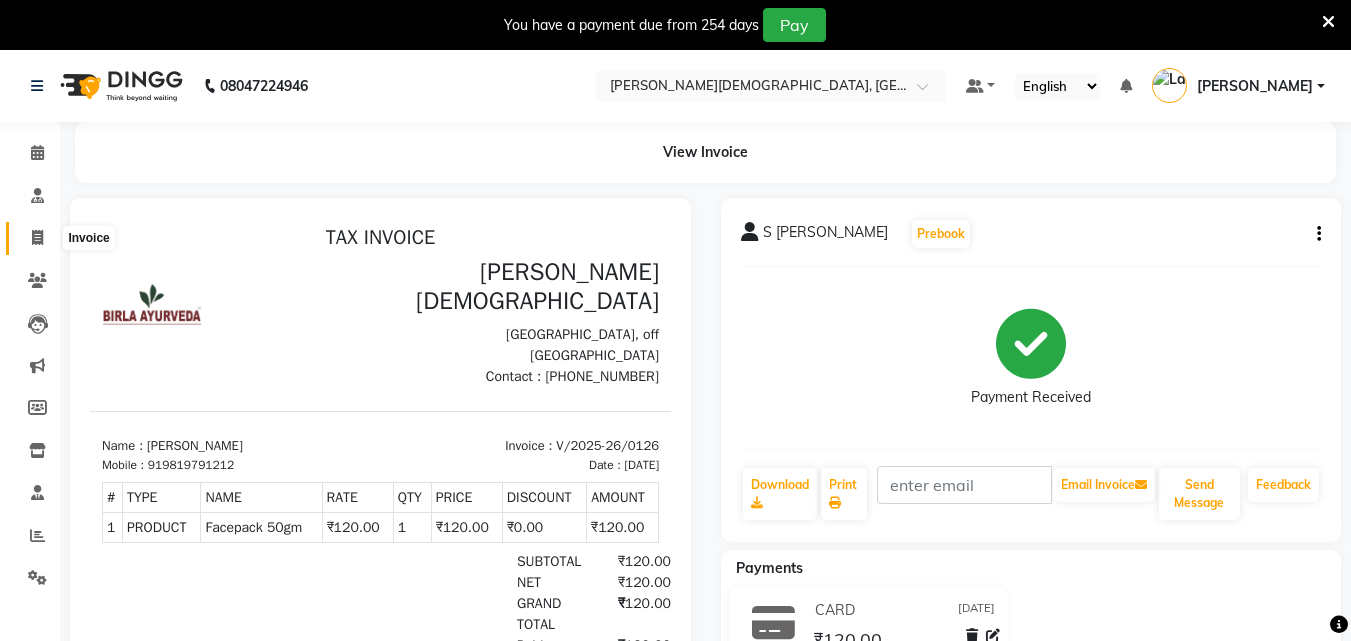 click 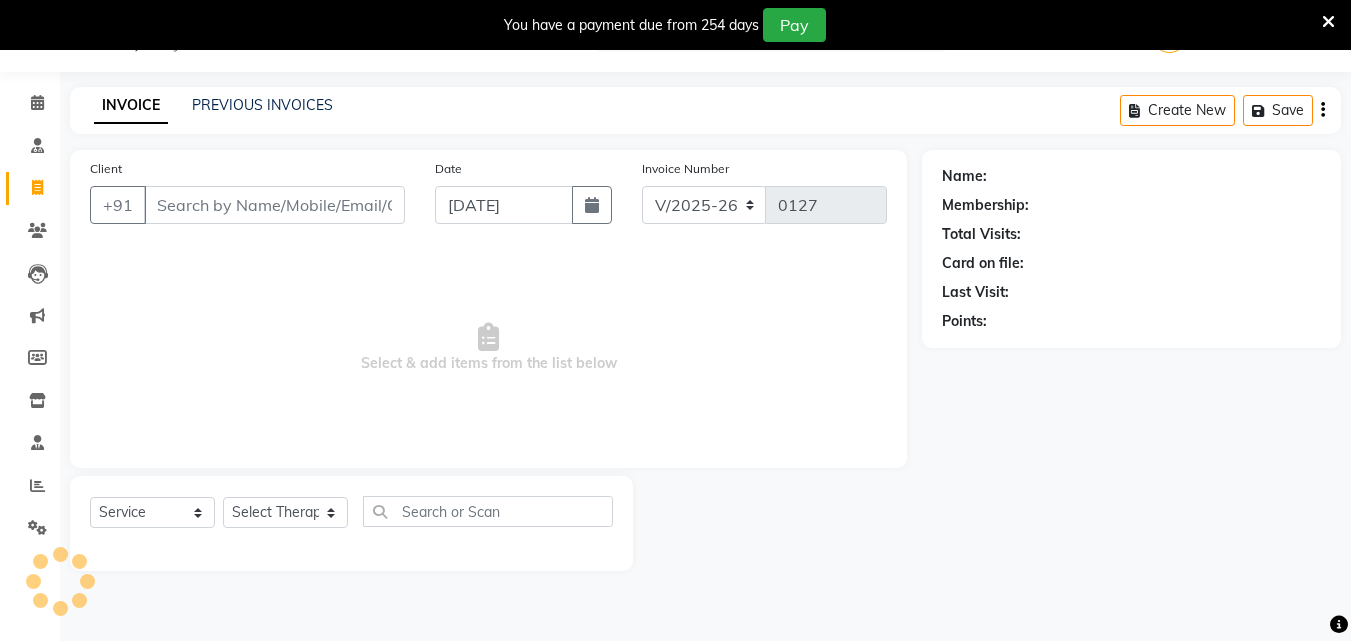 click on "Client" at bounding box center [274, 205] 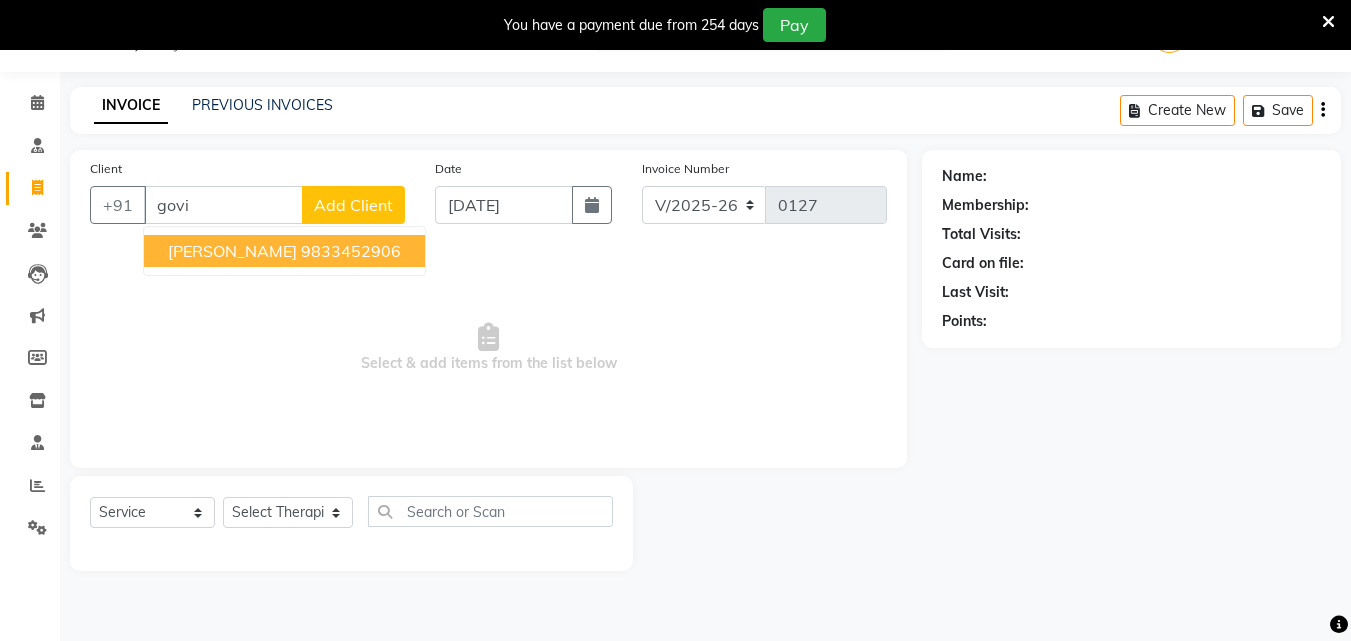 click on "[PERSON_NAME]" at bounding box center [232, 251] 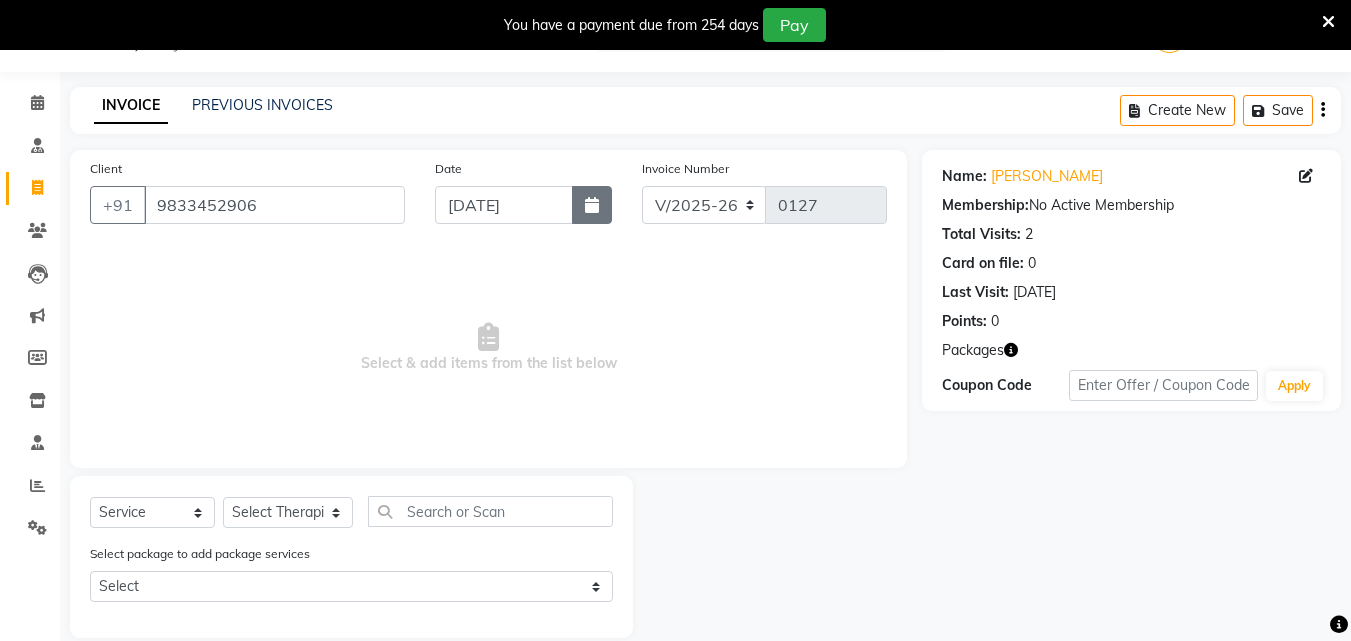click 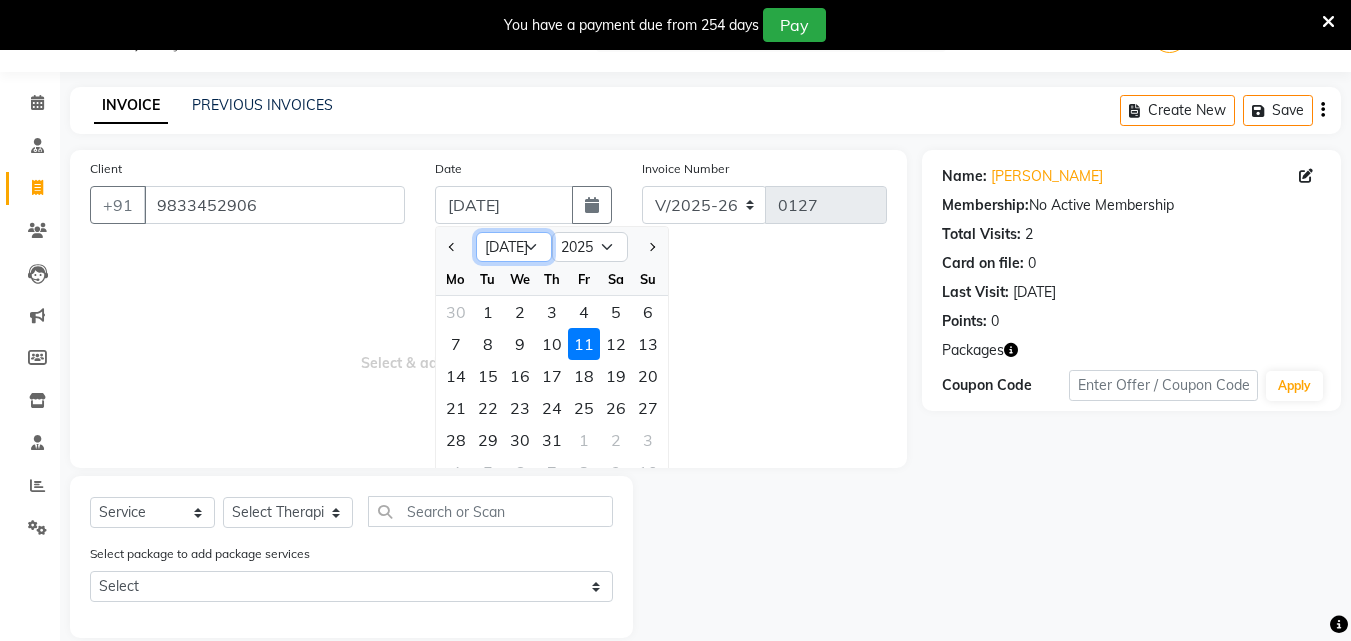 click on "Jan Feb Mar Apr May Jun [DATE] Aug Sep Oct Nov Dec" 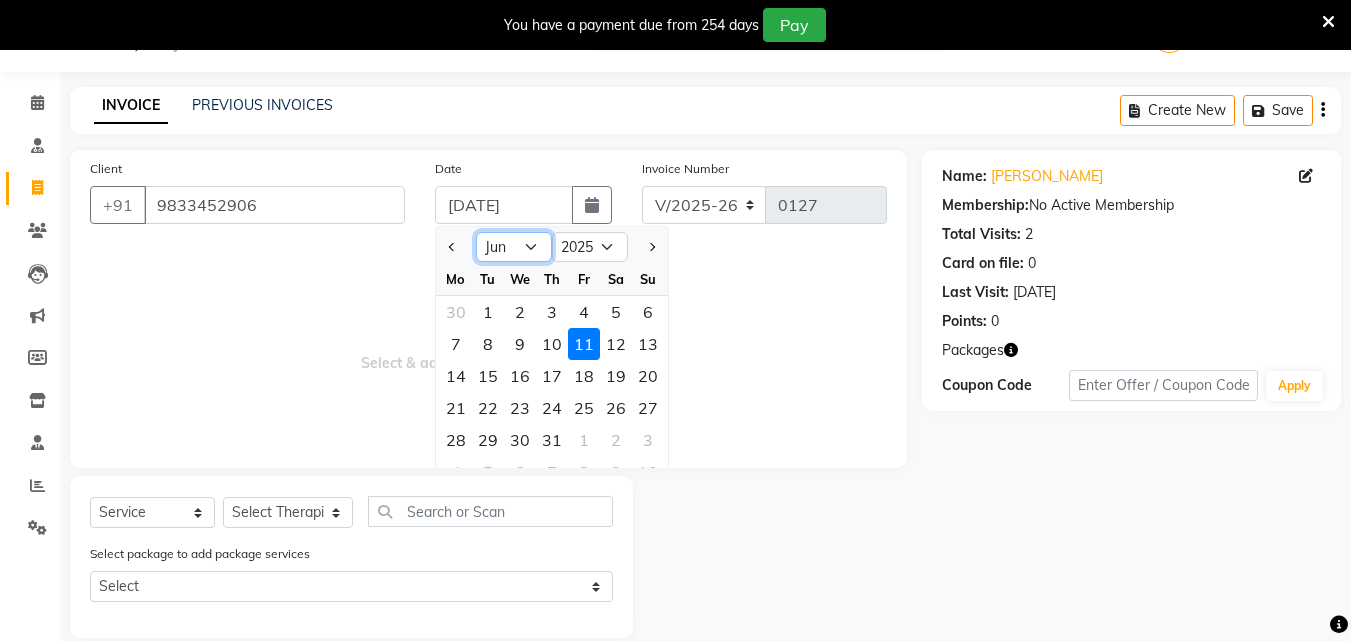click on "Jan Feb Mar Apr May Jun [DATE] Aug Sep Oct Nov Dec" 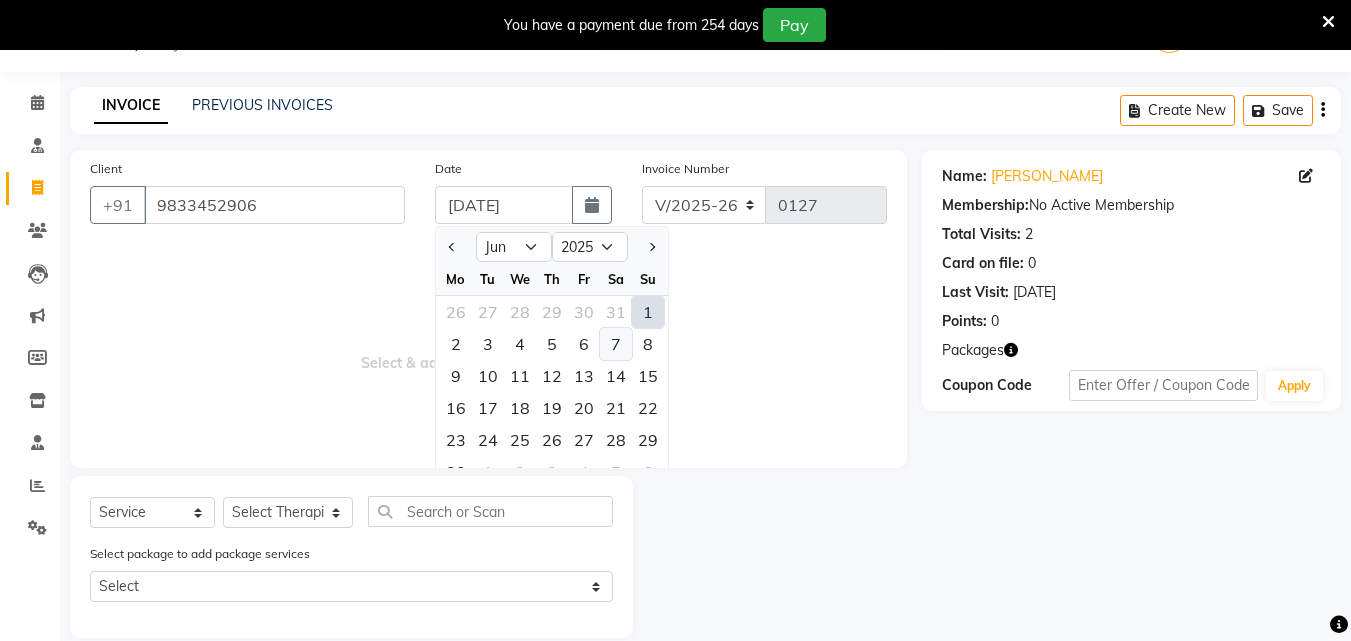 click on "7" 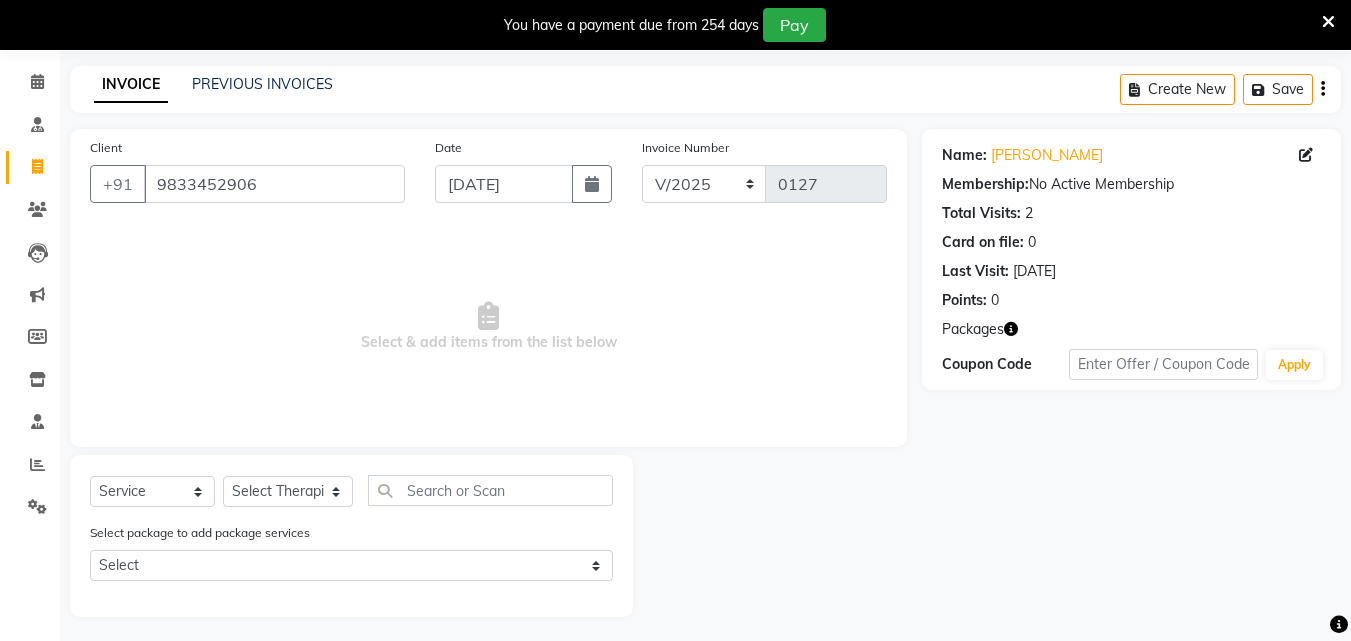 scroll, scrollTop: 77, scrollLeft: 0, axis: vertical 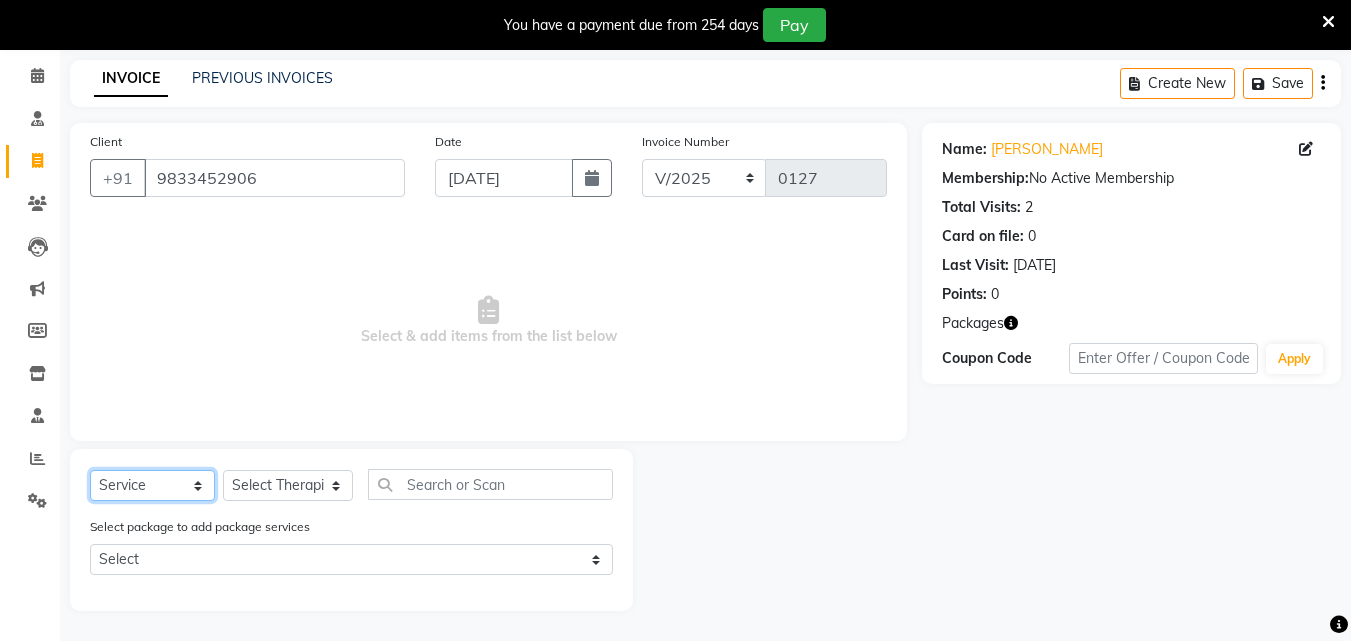 click on "Select  Service  Product  Membership  Package Voucher Prepaid Gift Card" 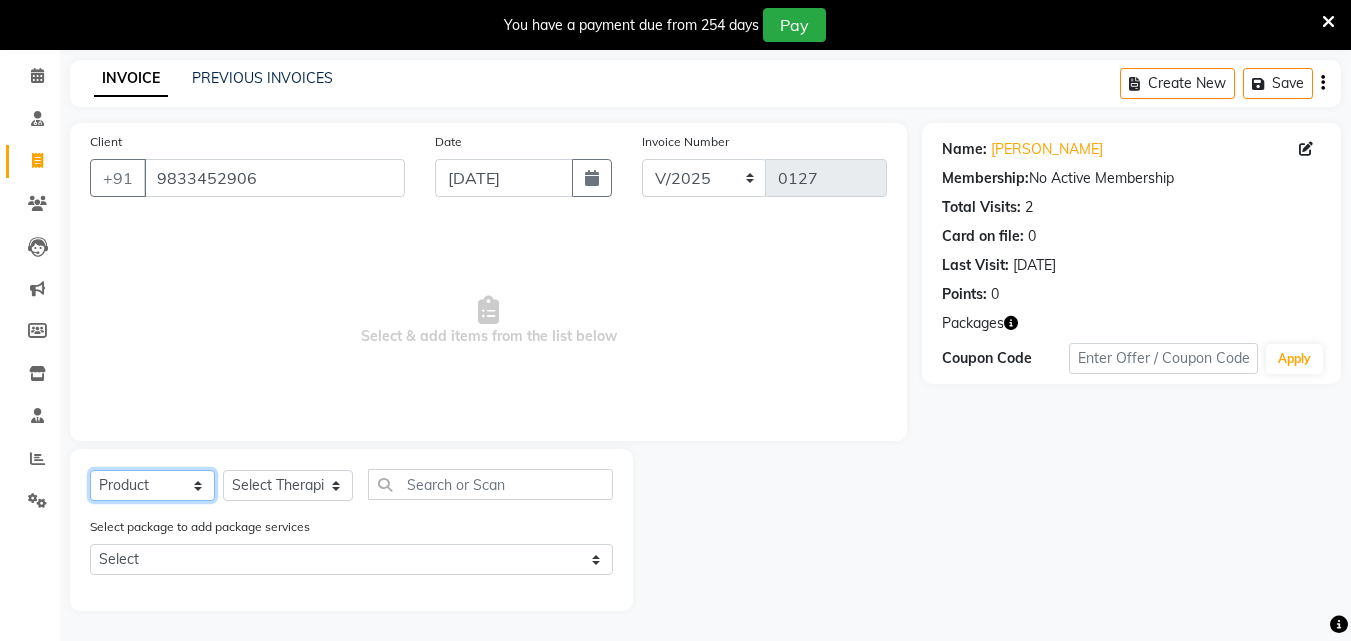 click on "Select  Service  Product  Membership  Package Voucher Prepaid Gift Card" 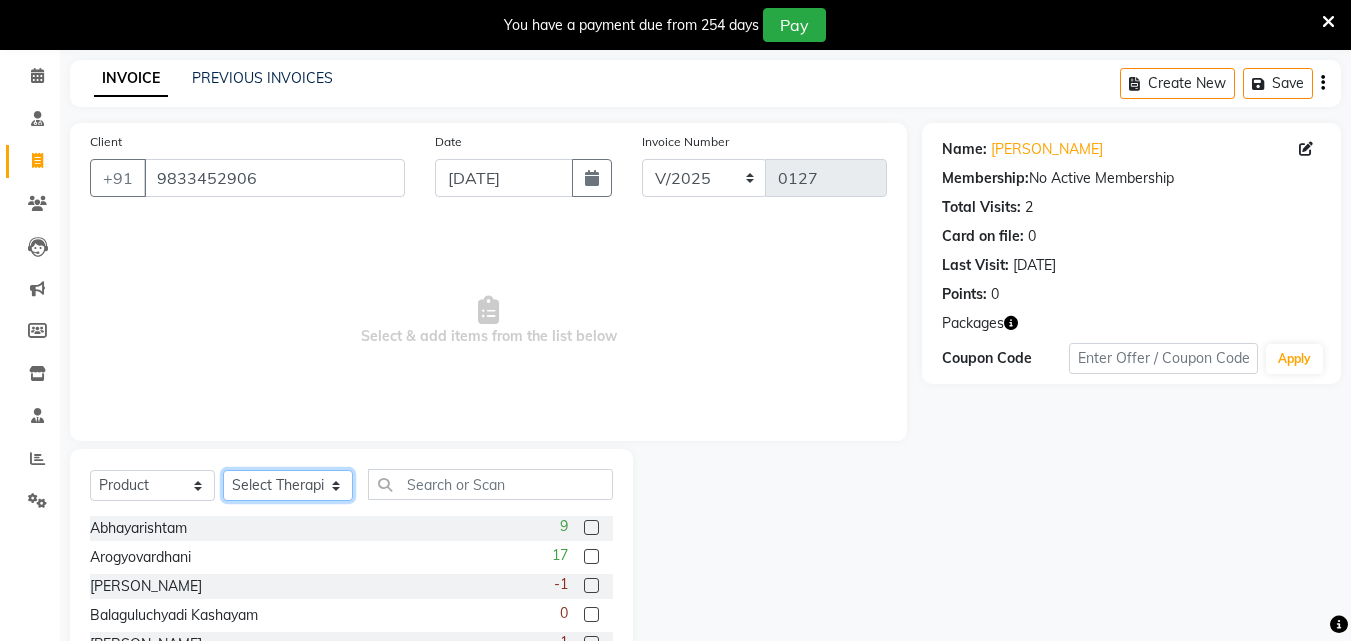click on "Select Therapist [PERSON_NAME] [PERSON_NAME] [PERSON_NAME] [PERSON_NAME] [PERSON_NAME]  [PERSON_NAME] Bibina [PERSON_NAME] [PERSON_NAME] Dr. [PERSON_NAME] [PERSON_NAME] Dr. [PERSON_NAME] Dr mamta [PERSON_NAME] [PERSON_NAME] [PERSON_NAME] [PERSON_NAME] [PERSON_NAME] [PERSON_NAME] Leenamol Pooja [PERSON_NAME] Mishra [PERSON_NAME] [PERSON_NAME] [PERSON_NAME] G [PERSON_NAME] [PERSON_NAME] K M [PERSON_NAME] K [PERSON_NAME] [PERSON_NAME] Suddheesh K K [PERSON_NAME] [PERSON_NAME]  Swati [PERSON_NAME] [PERSON_NAME] [PERSON_NAME]" 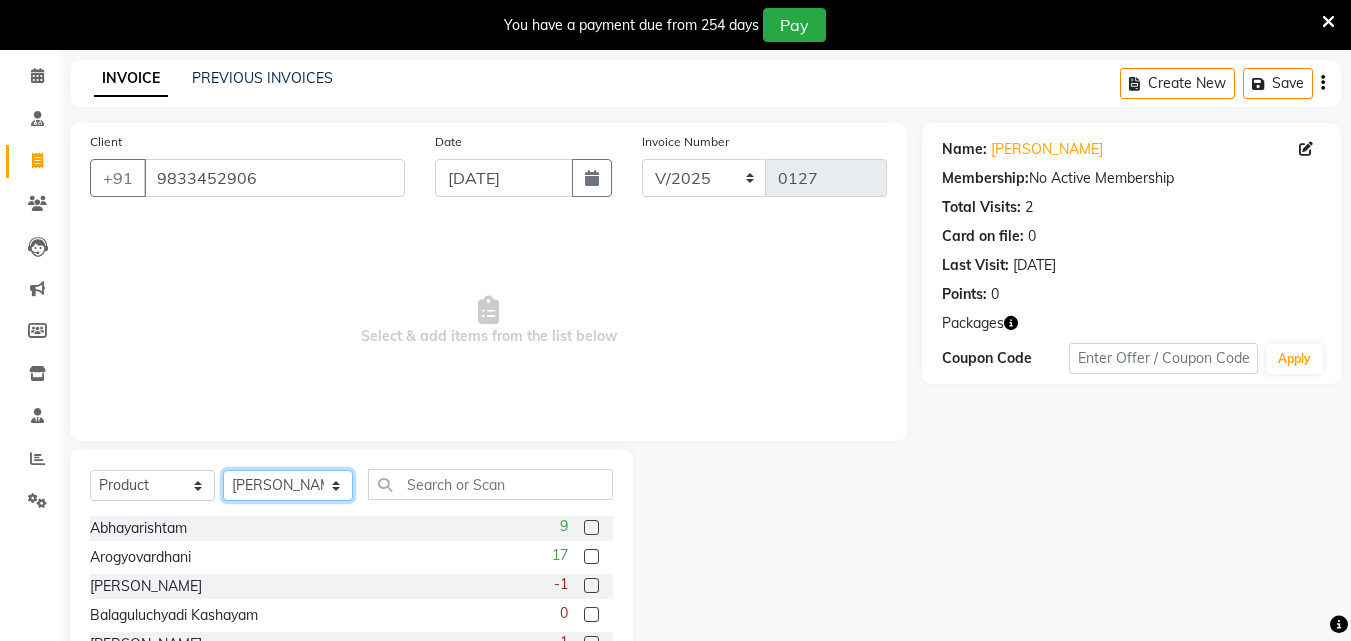 click on "Select Therapist [PERSON_NAME] [PERSON_NAME] [PERSON_NAME] [PERSON_NAME] [PERSON_NAME]  [PERSON_NAME] Bibina [PERSON_NAME] [PERSON_NAME] Dr. [PERSON_NAME] [PERSON_NAME] Dr. [PERSON_NAME] Dr mamta [PERSON_NAME] [PERSON_NAME] [PERSON_NAME] [PERSON_NAME] [PERSON_NAME] [PERSON_NAME] Leenamol Pooja [PERSON_NAME] Mishra [PERSON_NAME] [PERSON_NAME] [PERSON_NAME] G [PERSON_NAME] [PERSON_NAME] K M [PERSON_NAME] K [PERSON_NAME] [PERSON_NAME] Suddheesh K K [PERSON_NAME] [PERSON_NAME]  Swati [PERSON_NAME] [PERSON_NAME] [PERSON_NAME]" 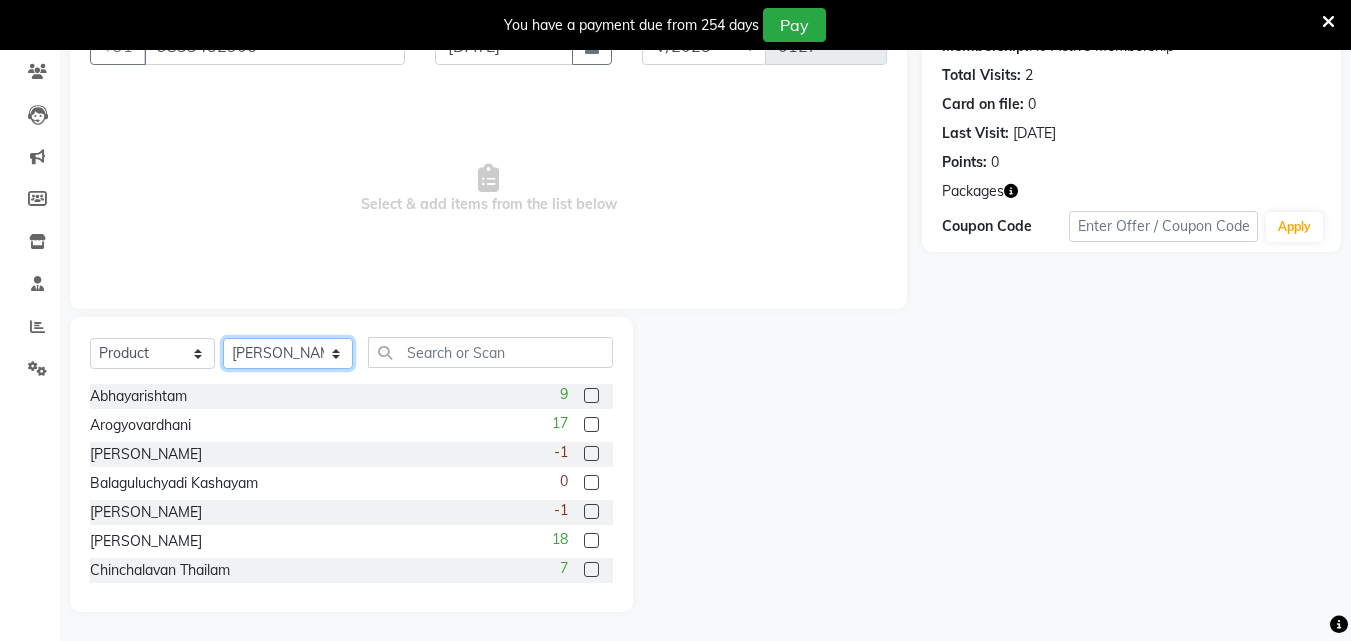 scroll, scrollTop: 210, scrollLeft: 0, axis: vertical 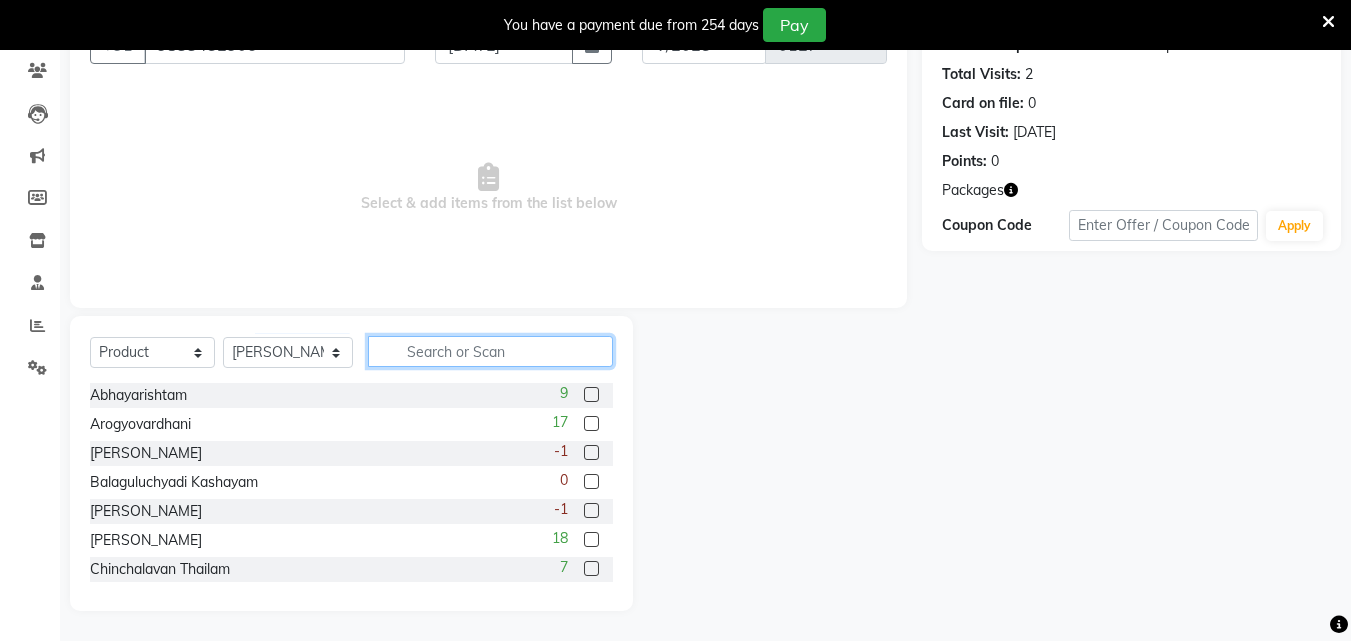 click 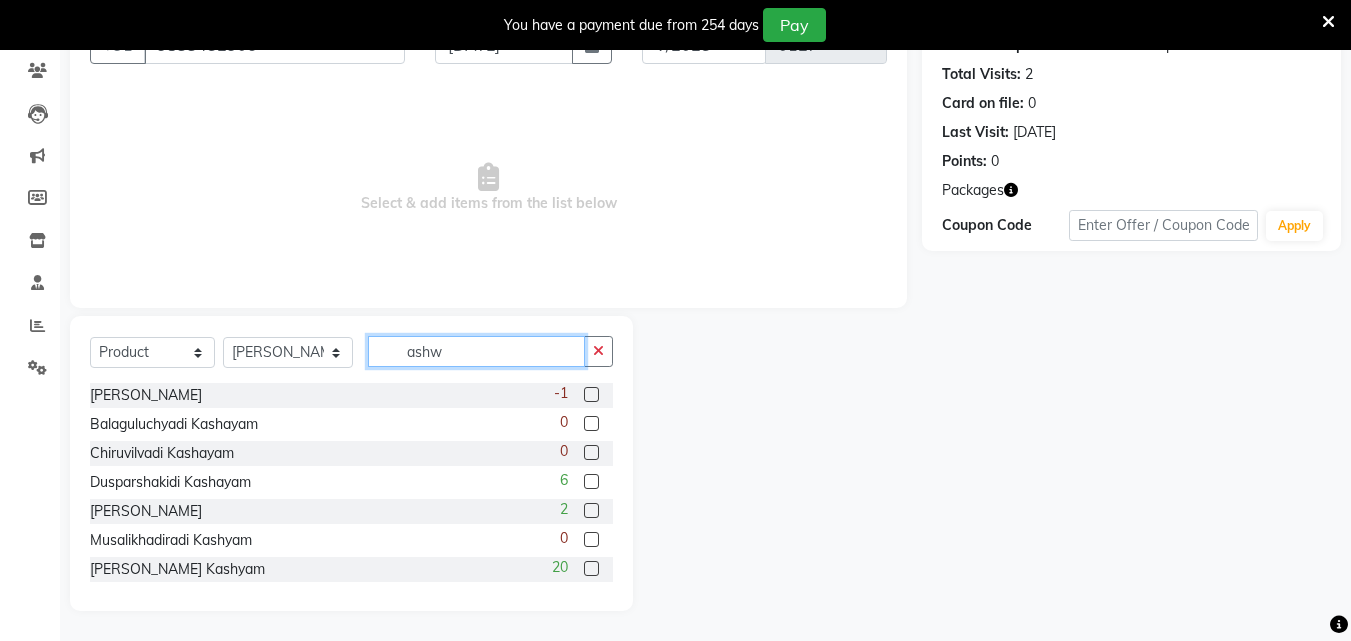 scroll, scrollTop: 126, scrollLeft: 0, axis: vertical 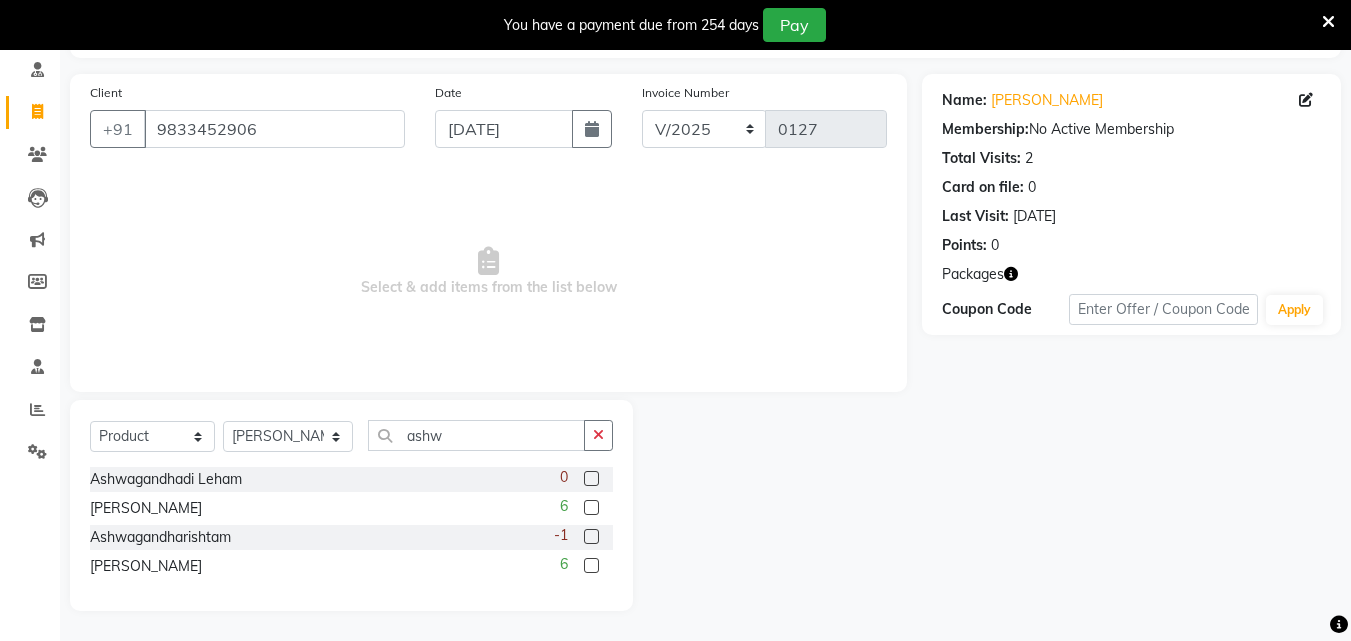 click 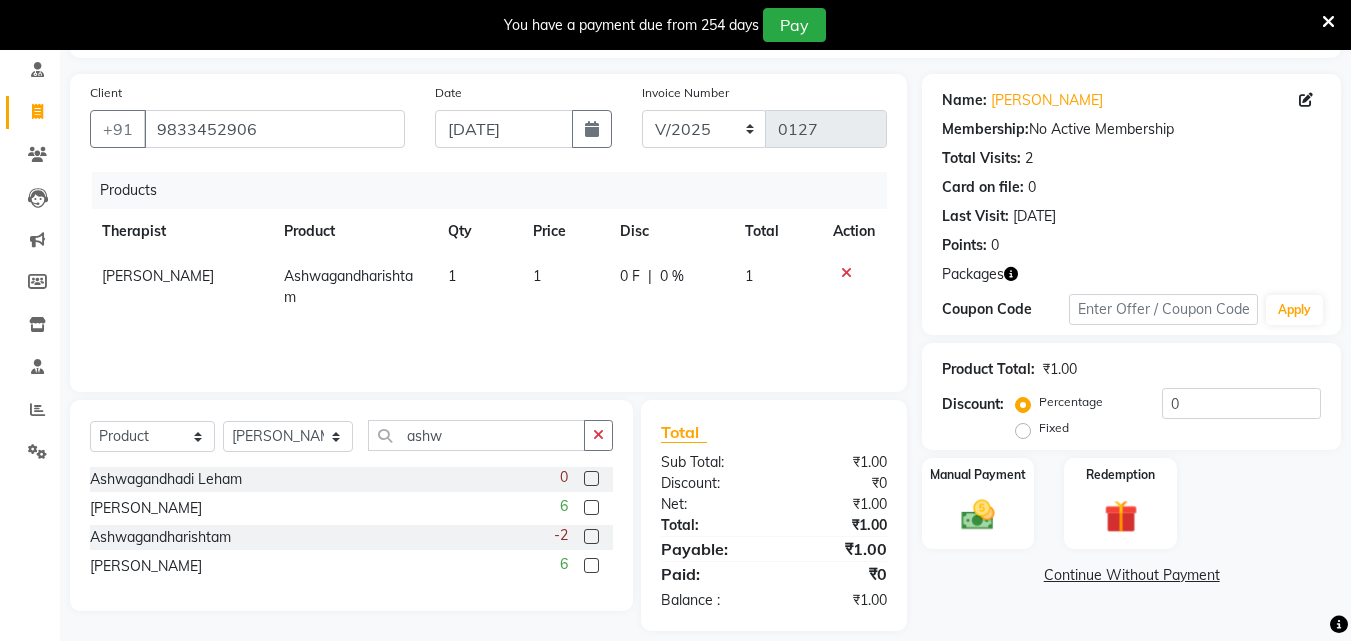 click on "1" 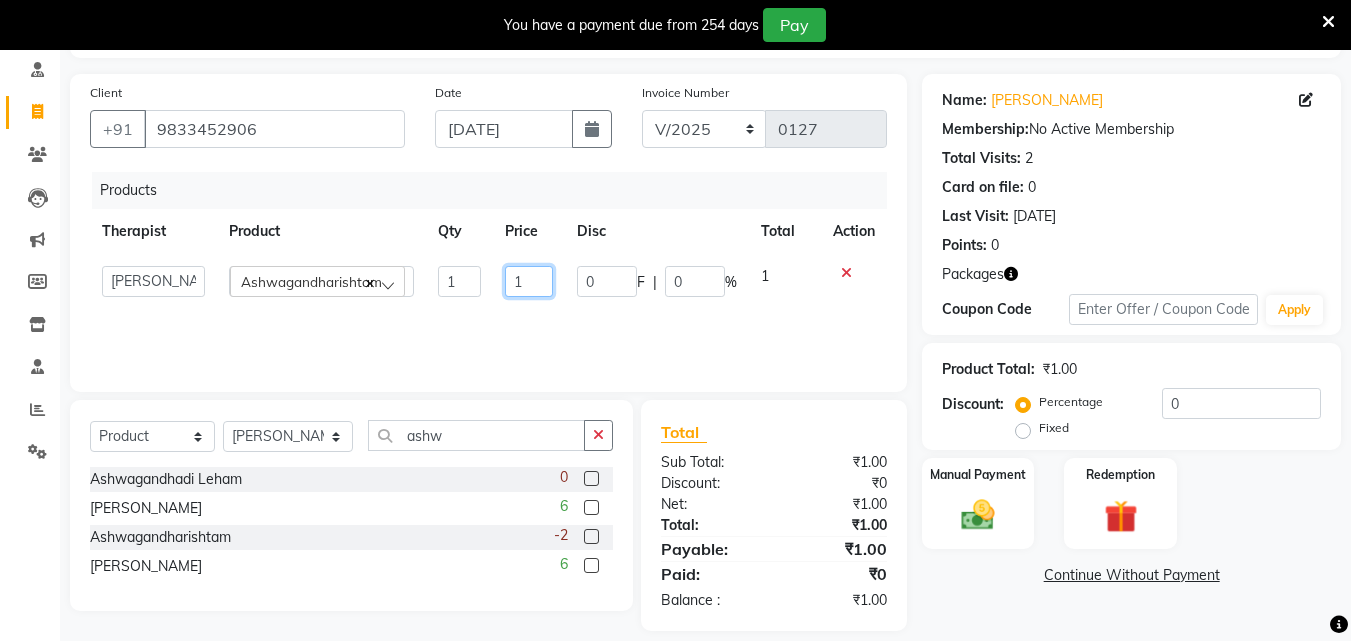 click on "1" 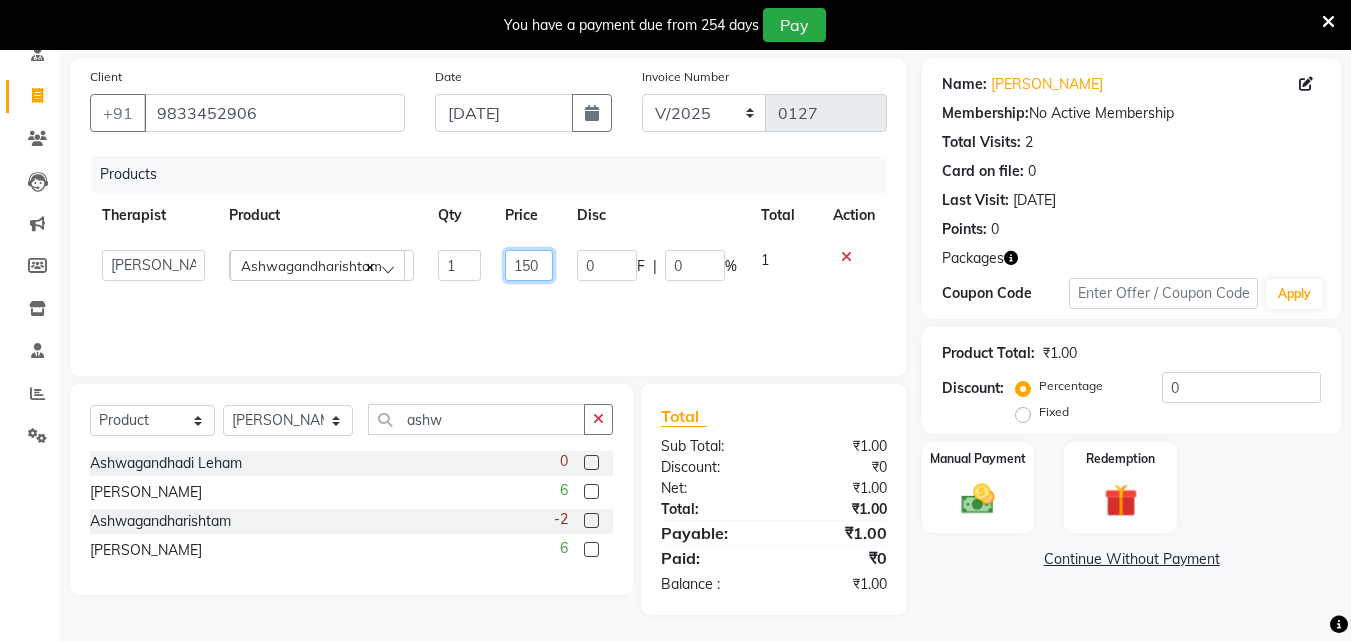 scroll, scrollTop: 146, scrollLeft: 0, axis: vertical 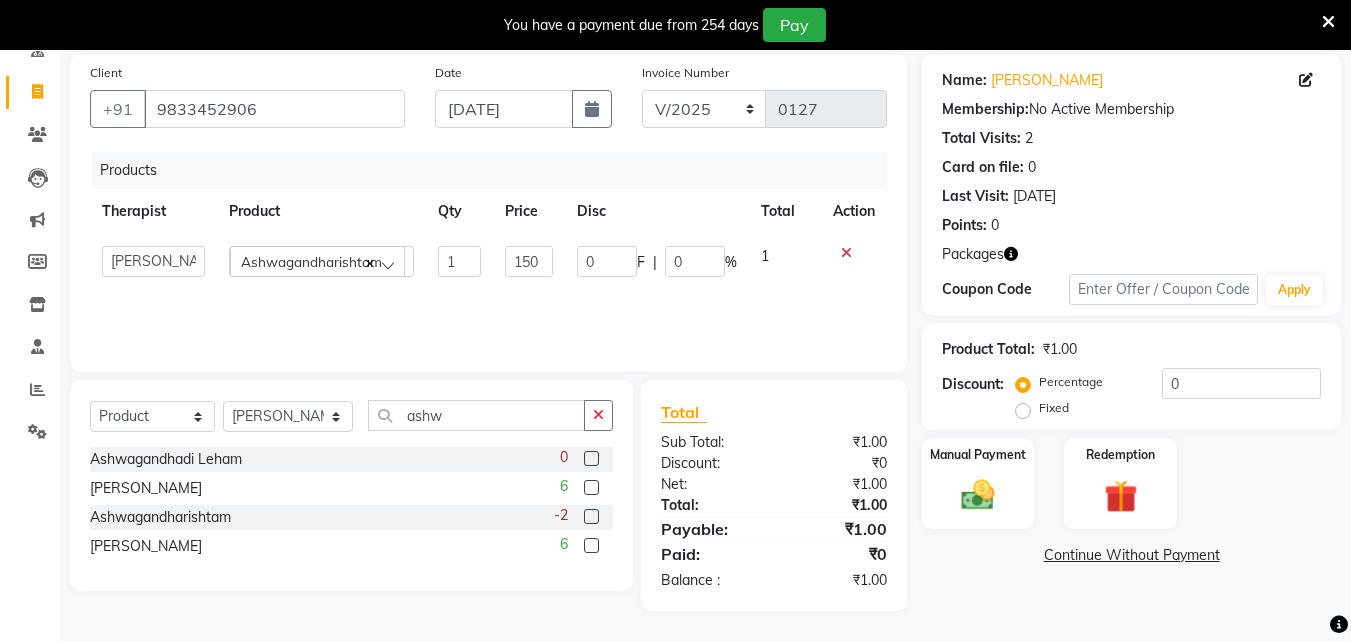 click on "Name: [PERSON_NAME] Membership:  No Active Membership  Total Visits:  2 Card on file:  0 Last Visit:   [DATE] Points:   0  Packages Coupon Code Apply Product Total:  ₹1.00  Discount:  Percentage   Fixed  0 Manual Payment Redemption  Continue Without Payment" 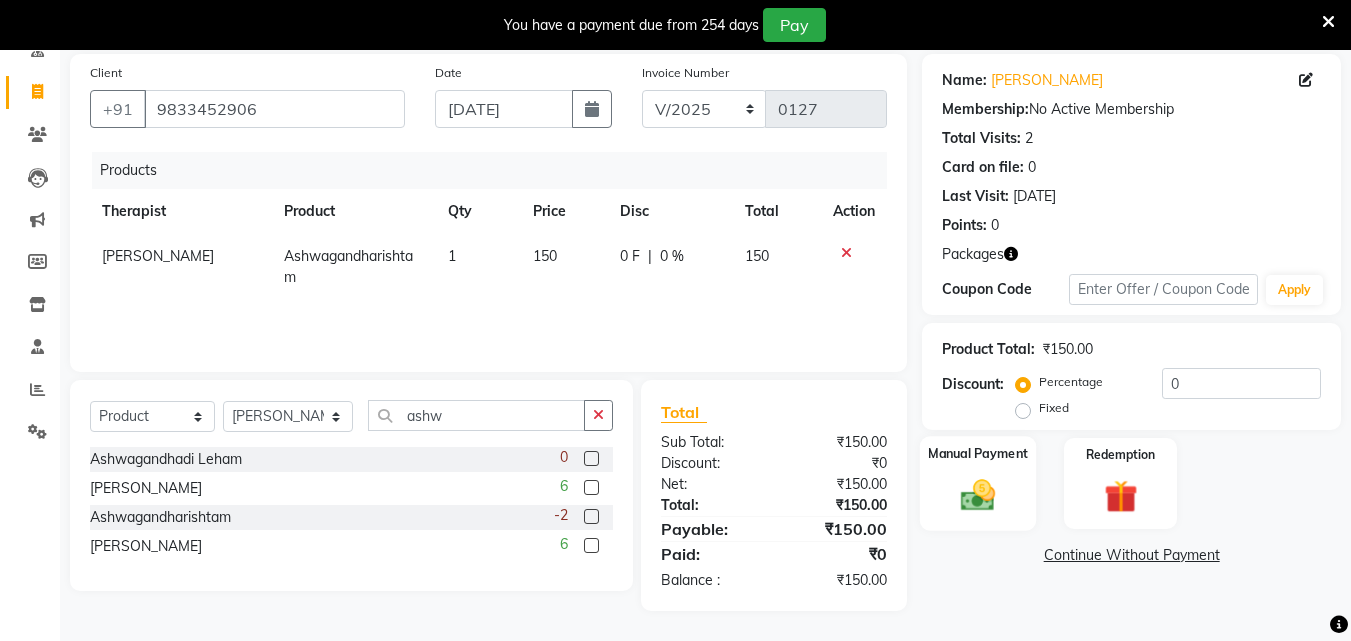 drag, startPoint x: 996, startPoint y: 495, endPoint x: 1004, endPoint y: 510, distance: 17 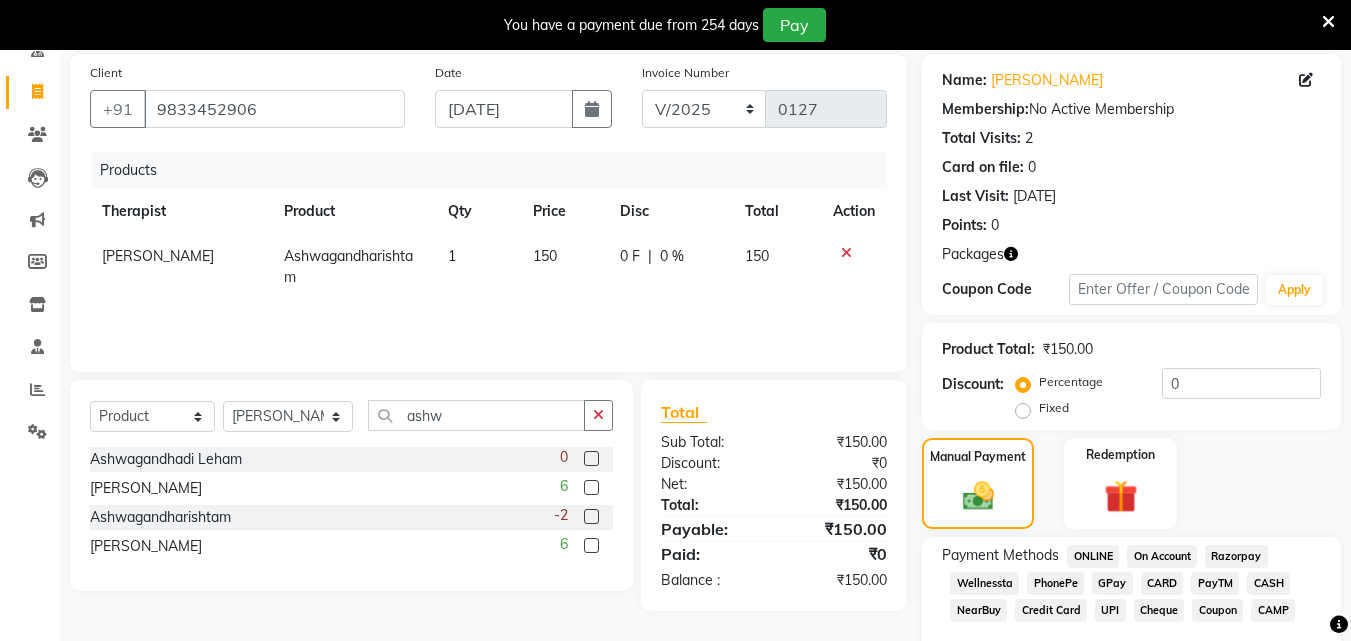 click on "GPay" 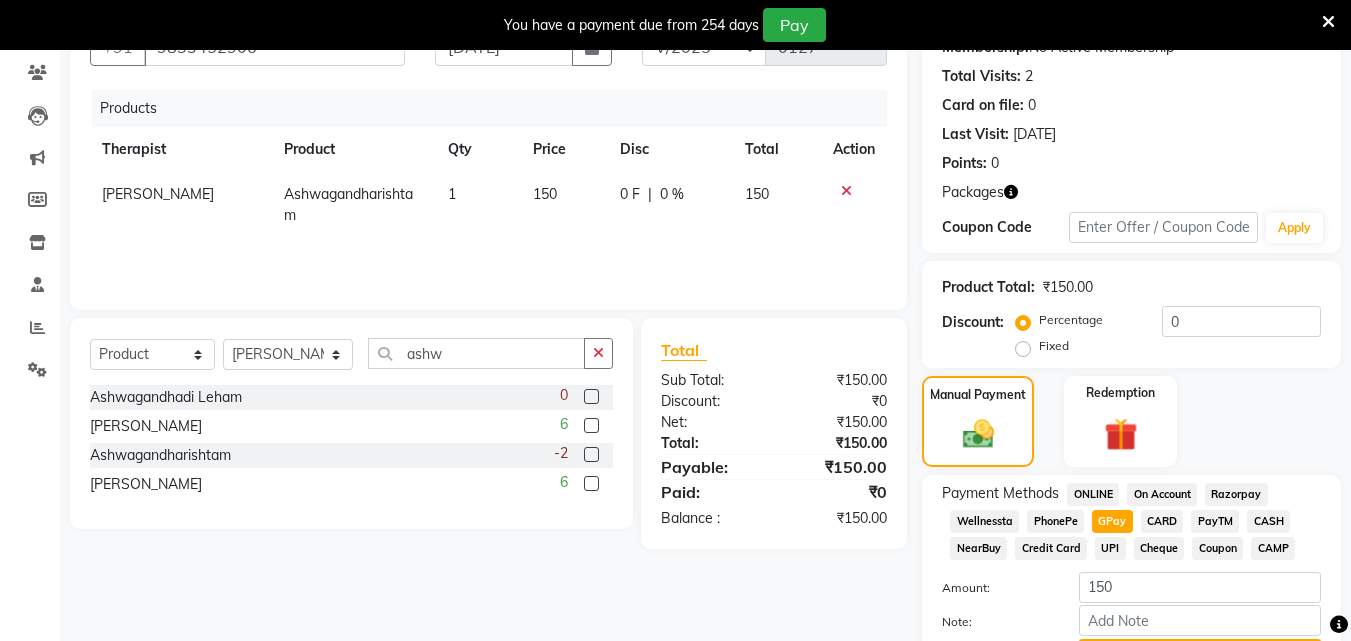 scroll, scrollTop: 316, scrollLeft: 0, axis: vertical 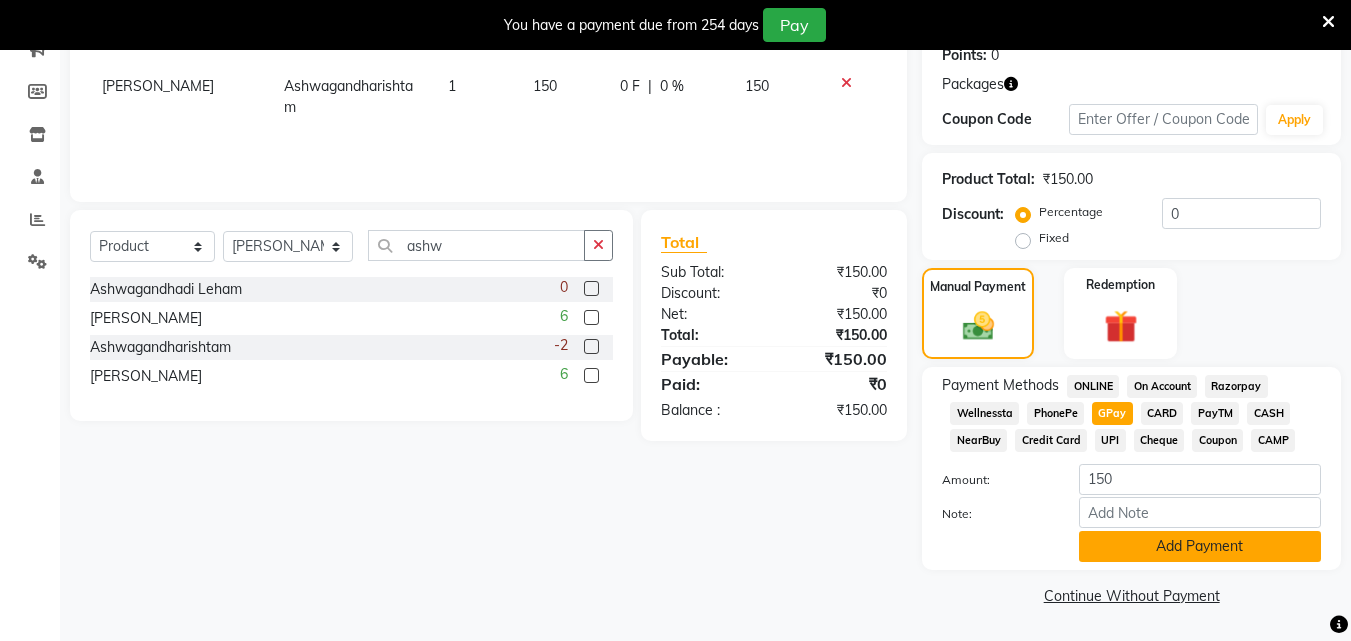 click on "Add Payment" 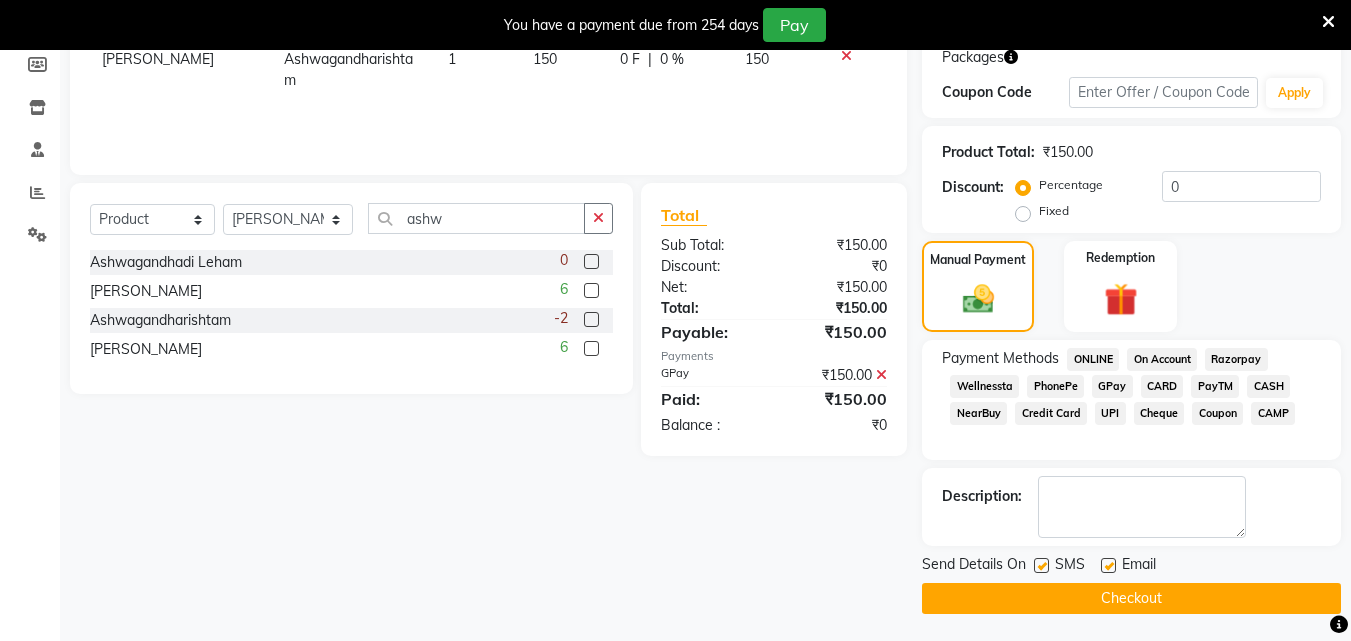 scroll, scrollTop: 346, scrollLeft: 0, axis: vertical 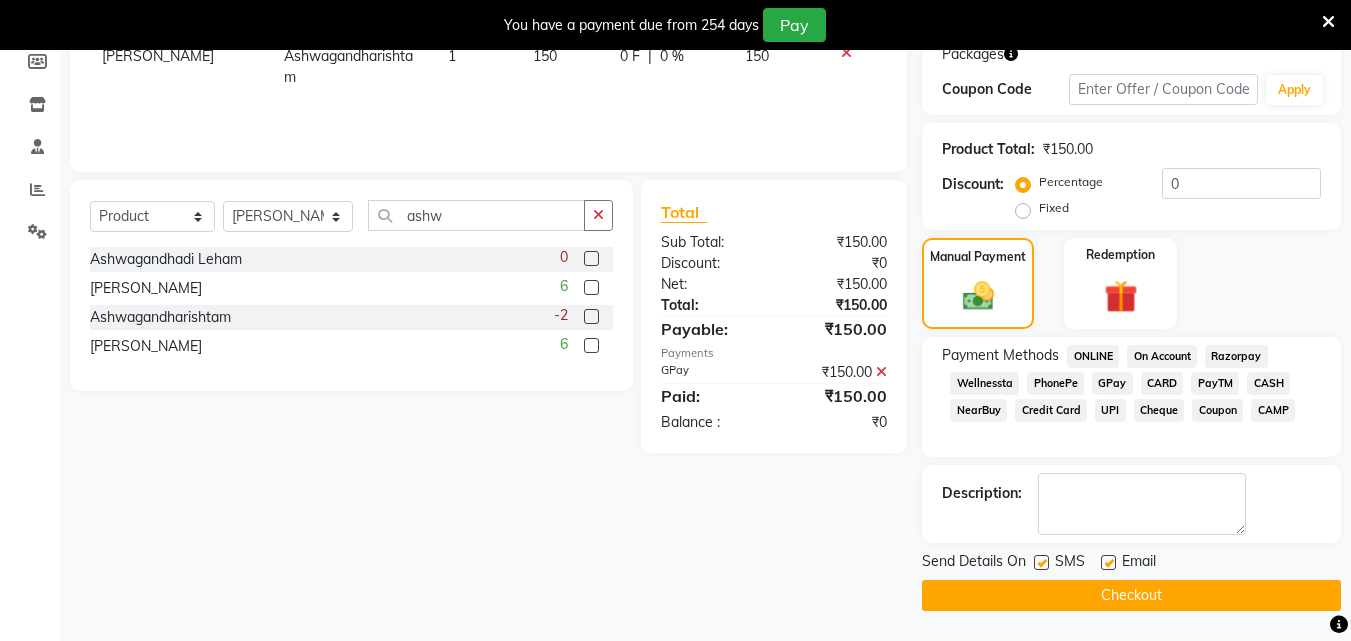 click 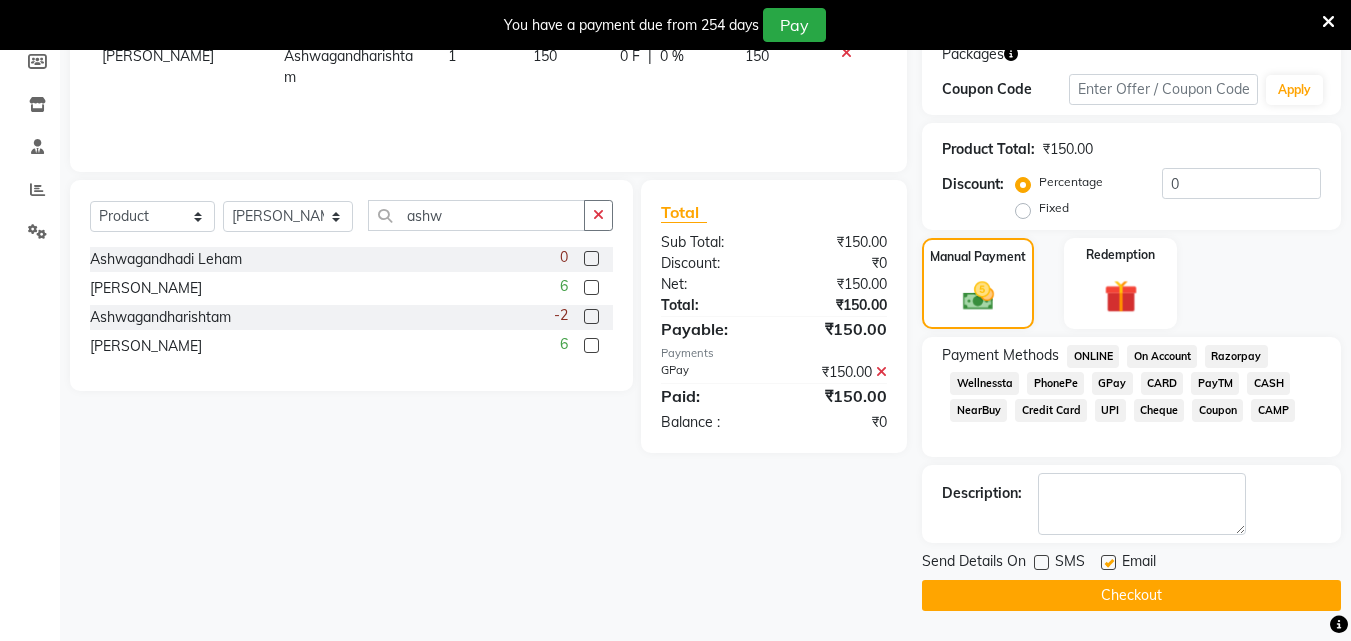 click 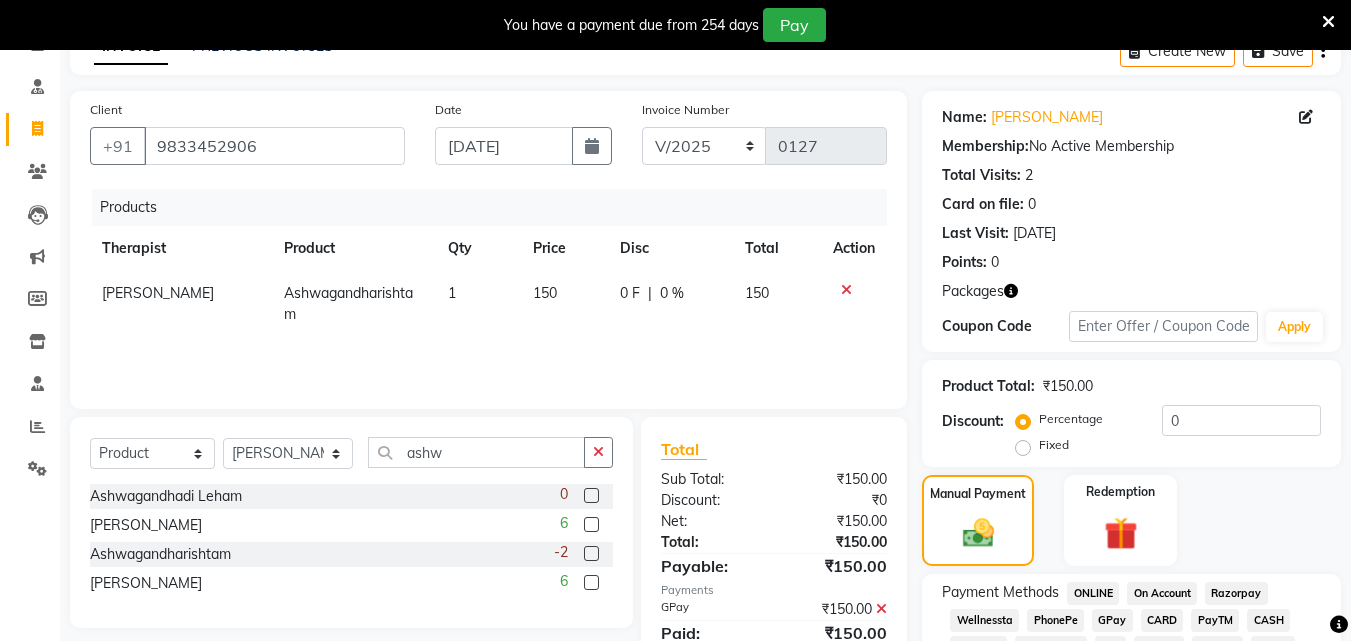 scroll, scrollTop: 346, scrollLeft: 0, axis: vertical 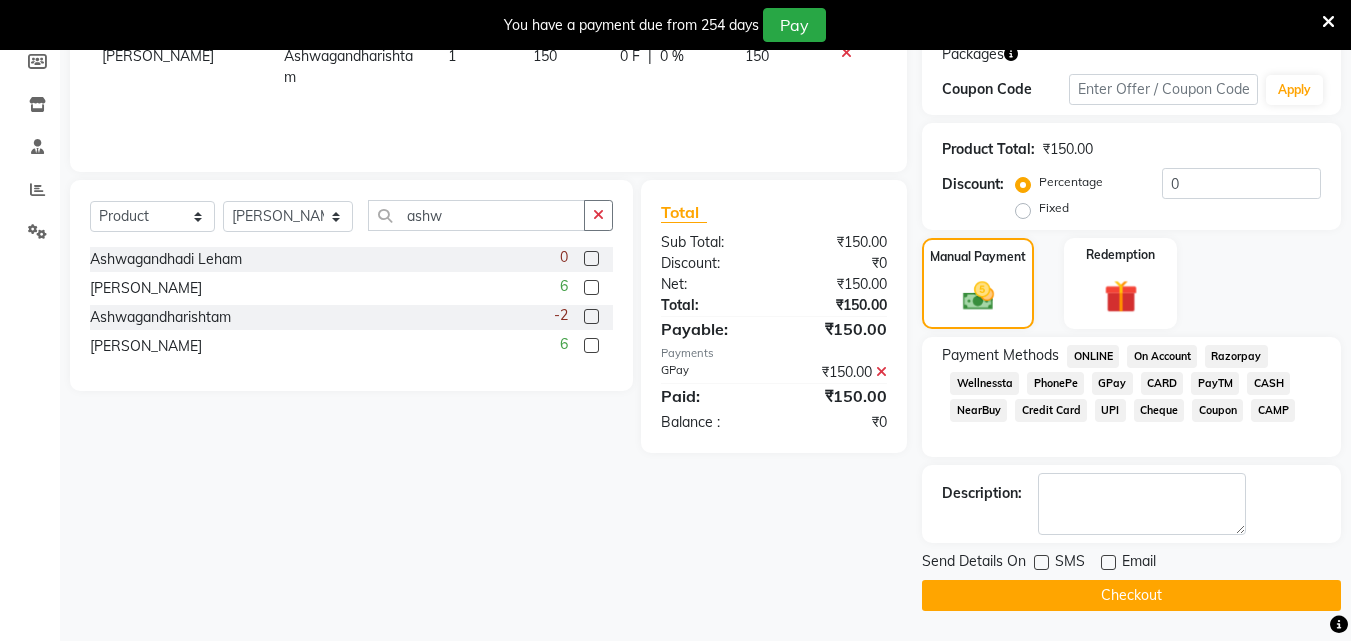 click on "Checkout" 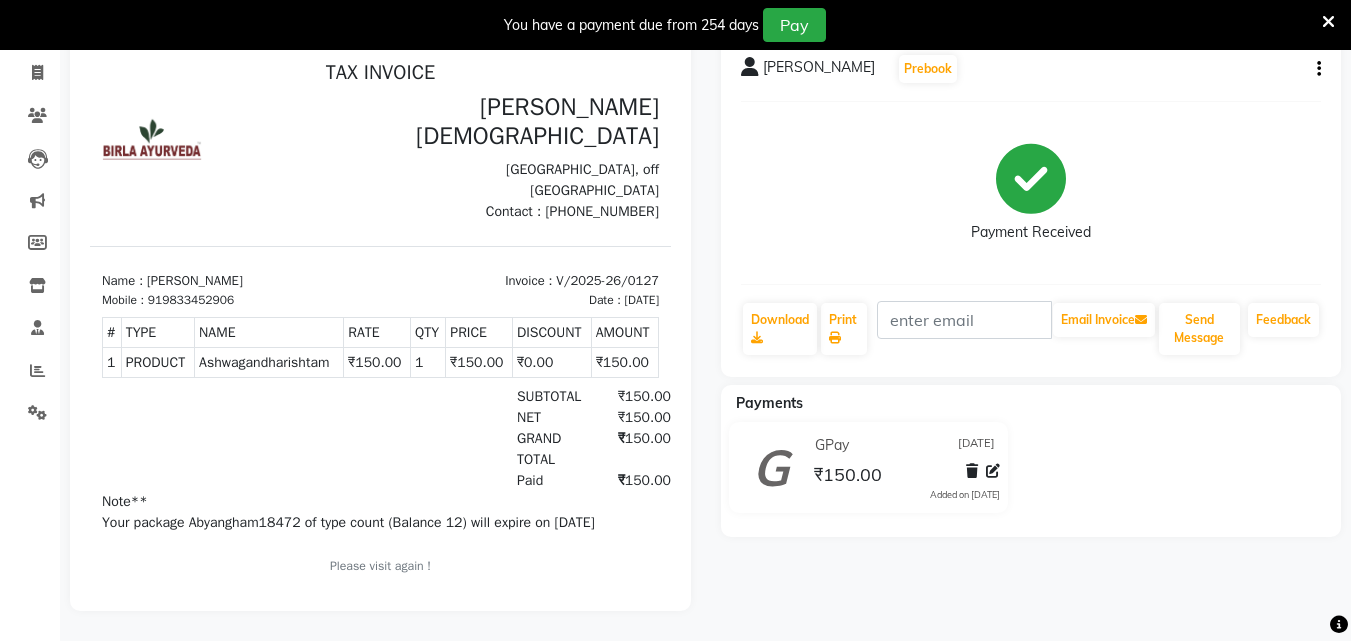 scroll, scrollTop: 0, scrollLeft: 0, axis: both 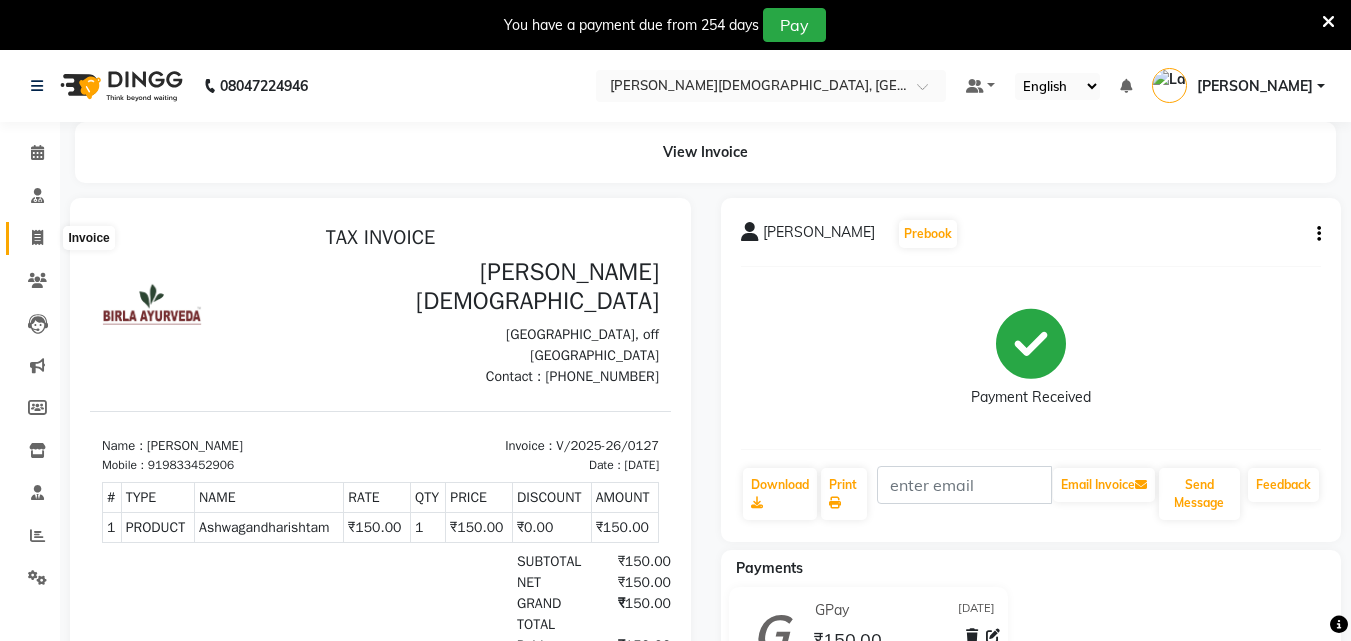 click 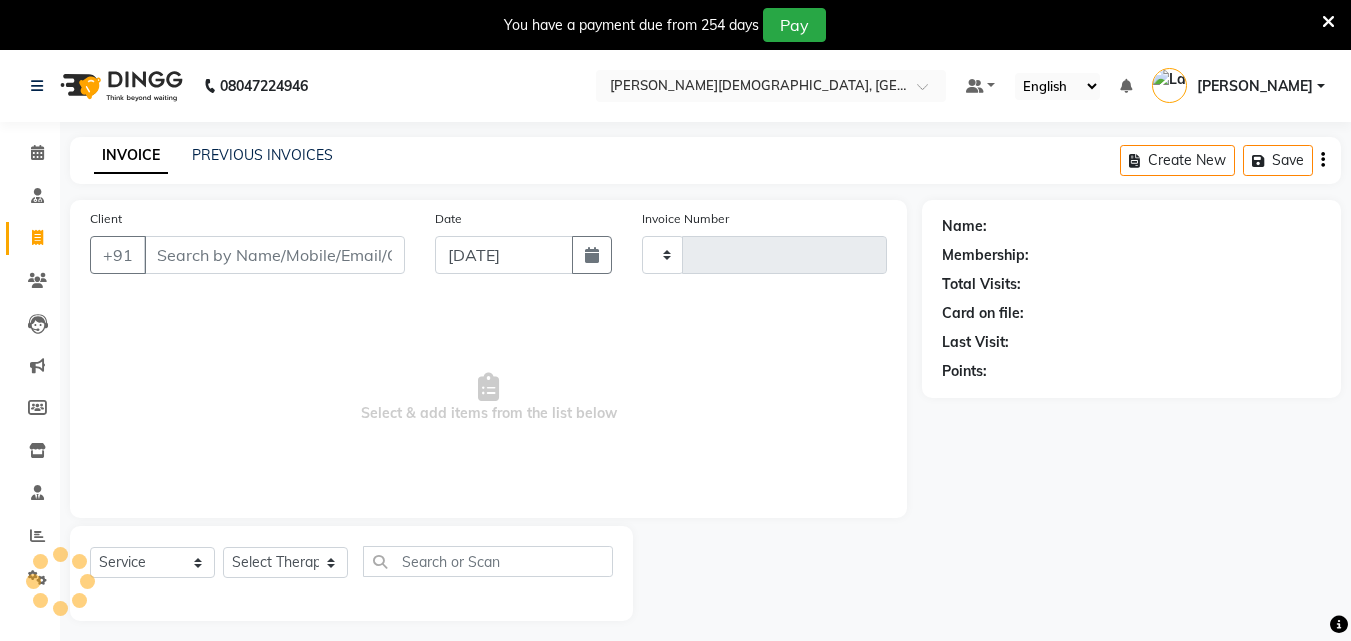 scroll, scrollTop: 50, scrollLeft: 0, axis: vertical 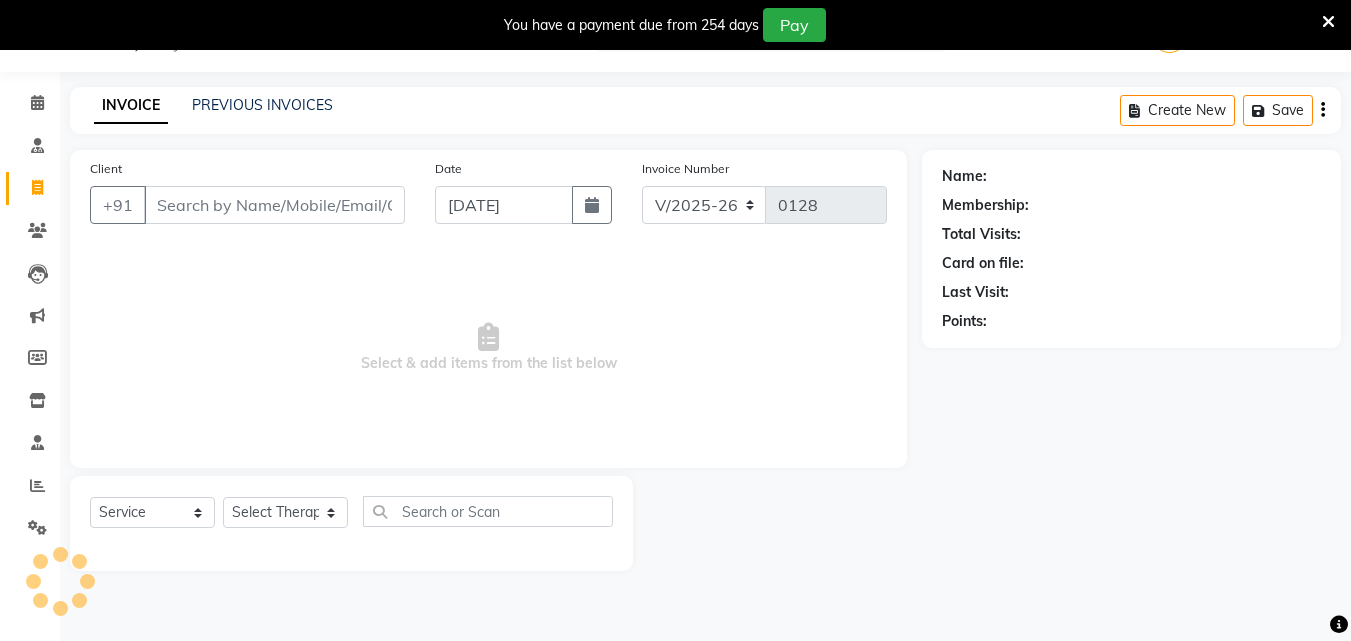 click on "Client" at bounding box center (274, 205) 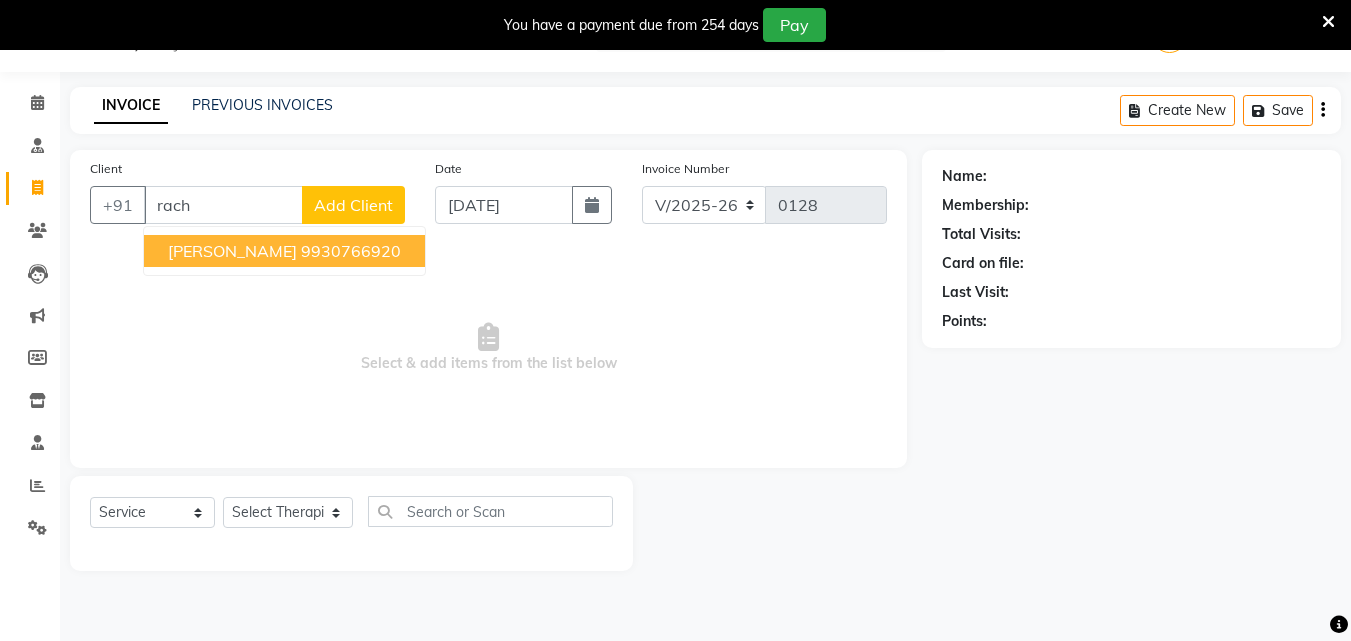 click on "[PERSON_NAME]" at bounding box center (232, 251) 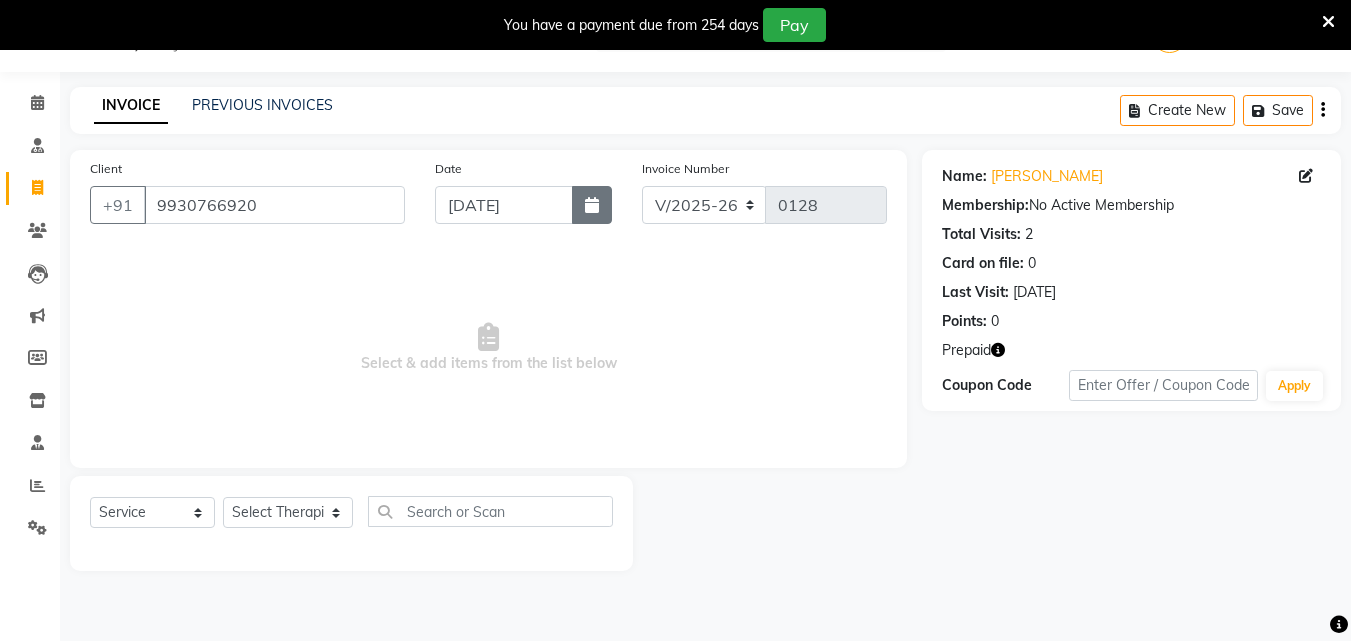 click 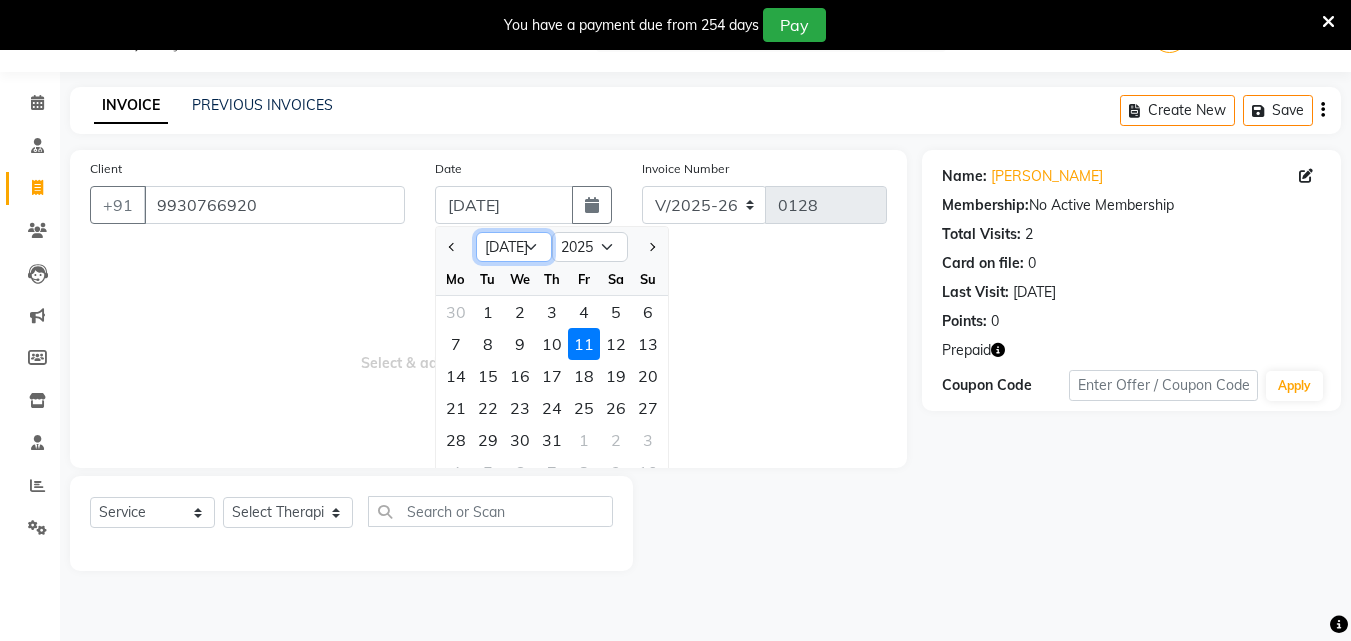 click on "Jan Feb Mar Apr May Jun [DATE] Aug Sep Oct Nov Dec" 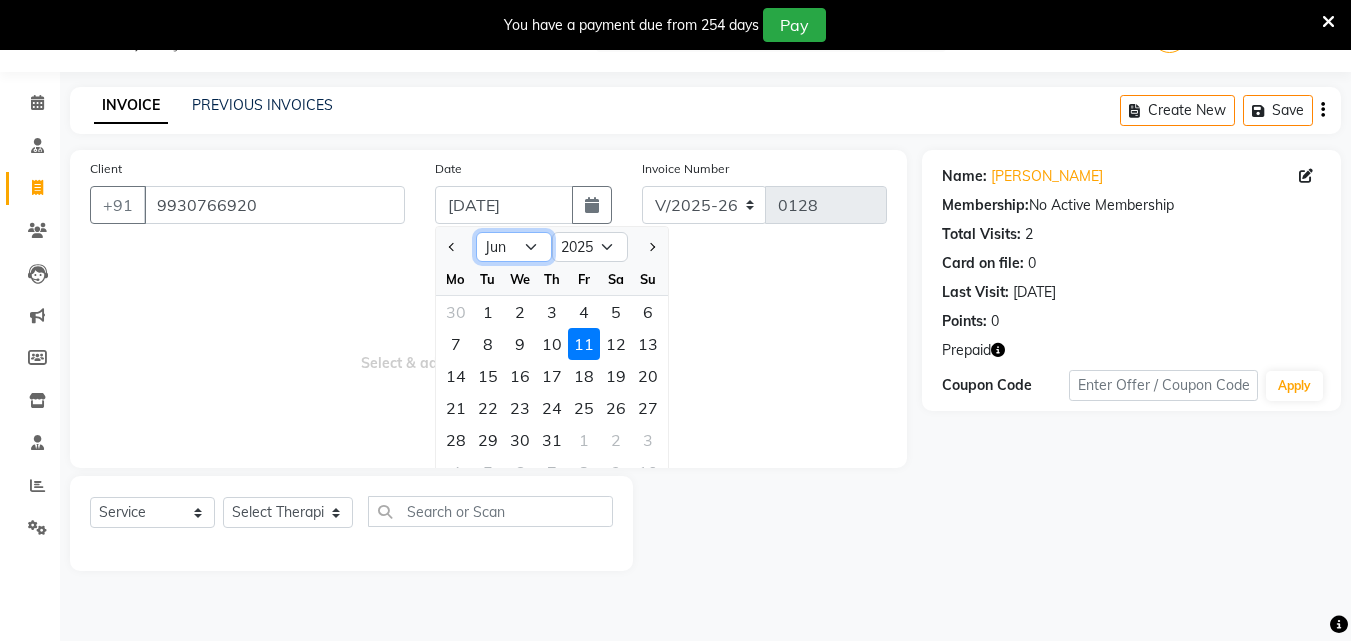click on "Jan Feb Mar Apr May Jun [DATE] Aug Sep Oct Nov Dec" 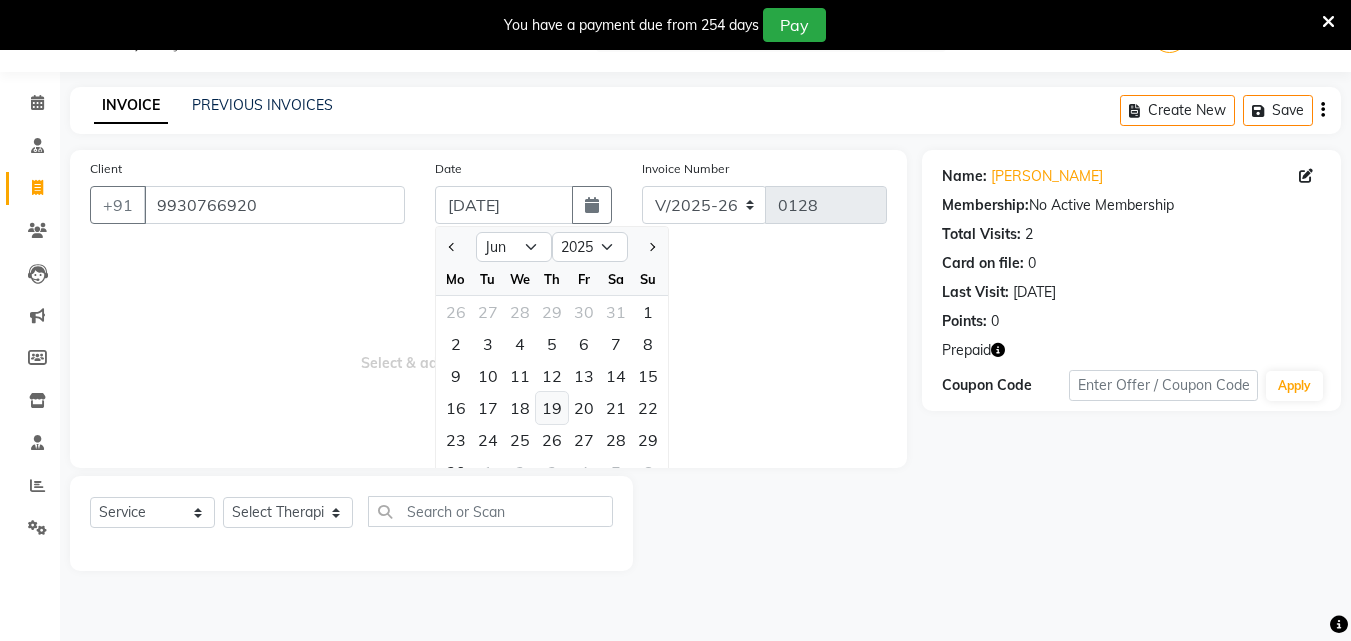 click on "19" 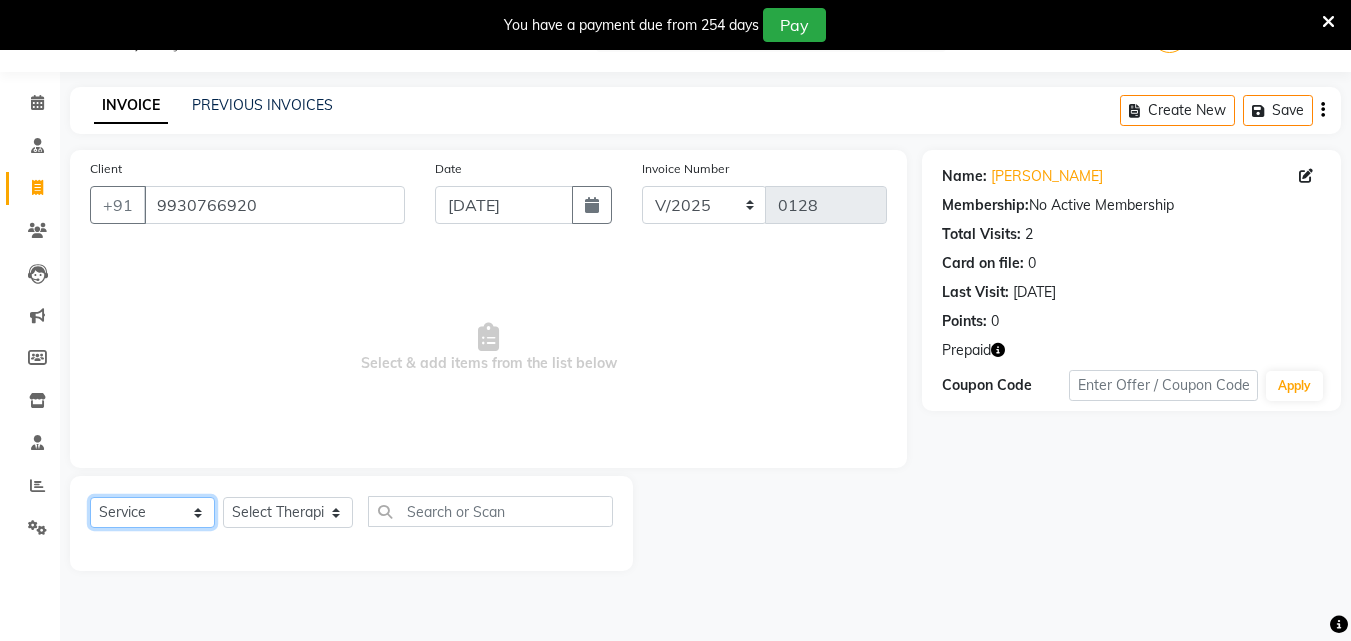 drag, startPoint x: 196, startPoint y: 520, endPoint x: 187, endPoint y: 508, distance: 15 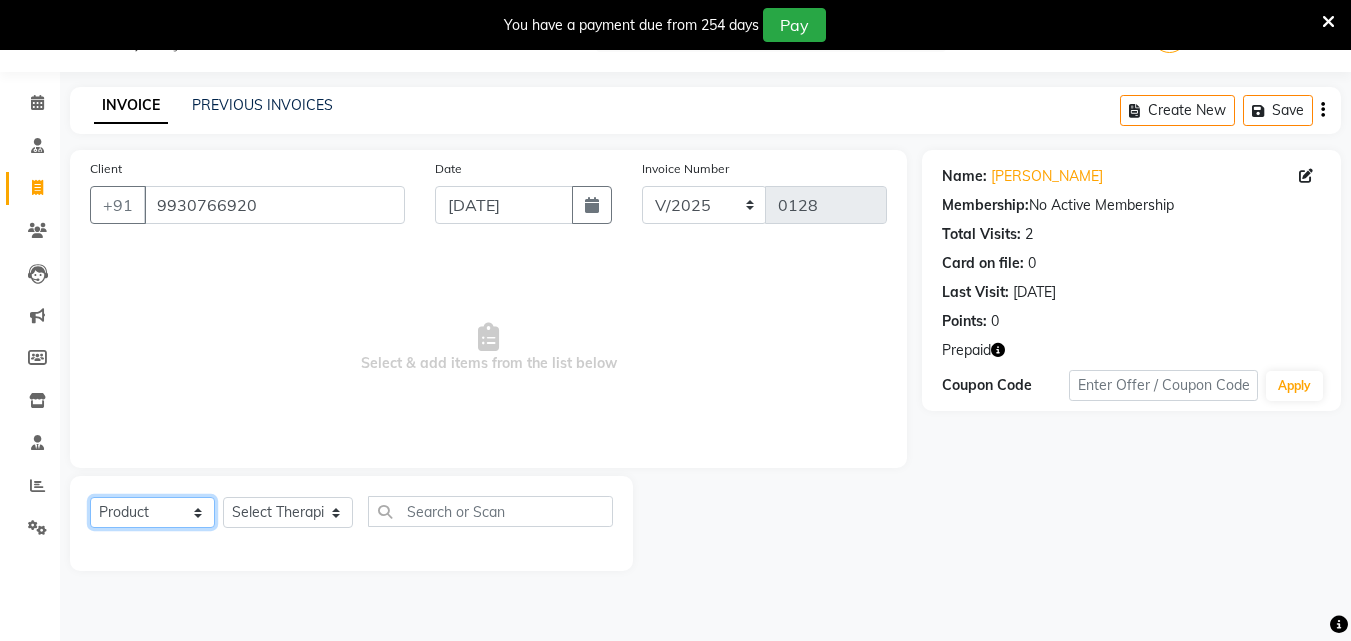 click on "Select  Service  Product  Membership  Package Voucher Prepaid Gift Card" 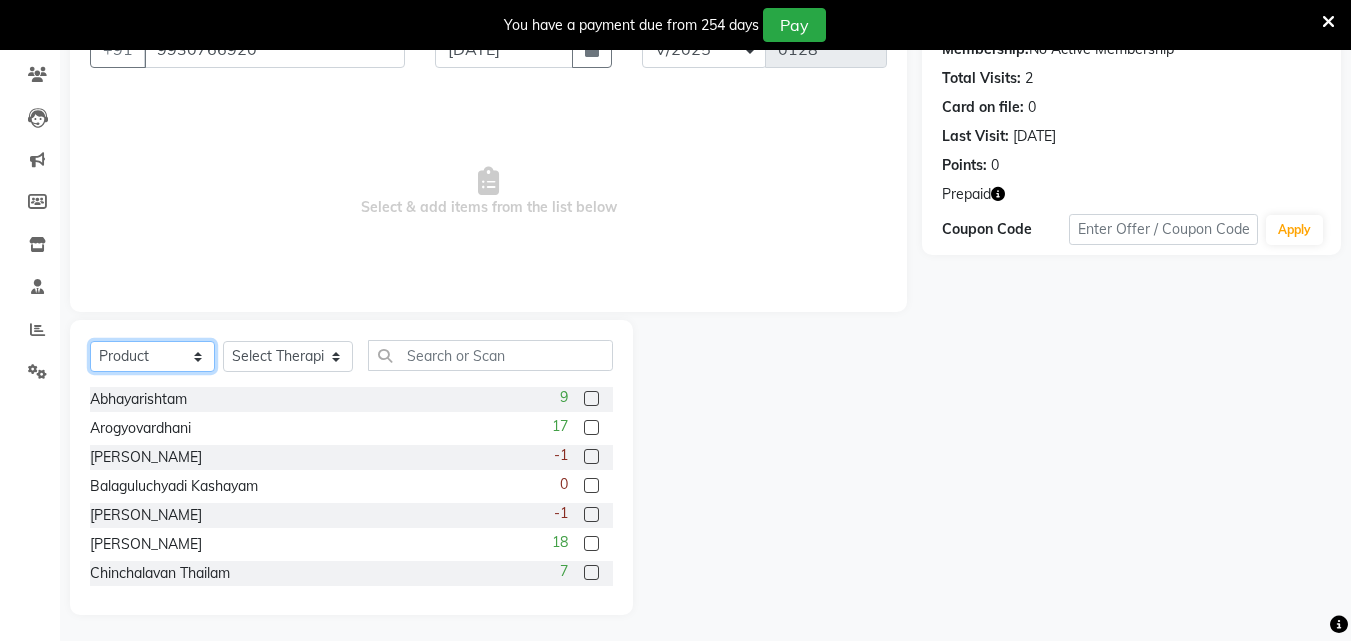 scroll, scrollTop: 210, scrollLeft: 0, axis: vertical 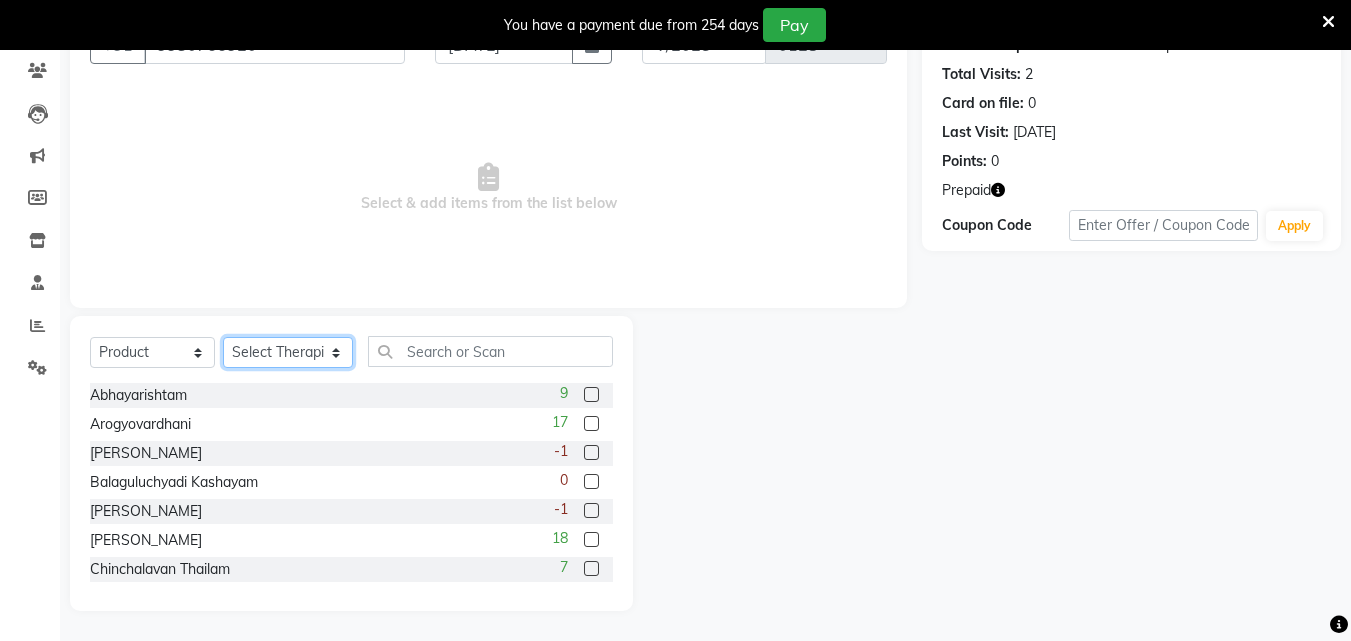 click on "Select Therapist [PERSON_NAME] [PERSON_NAME] [PERSON_NAME] [PERSON_NAME] [PERSON_NAME]  [PERSON_NAME] Bibina [PERSON_NAME] [PERSON_NAME] Dr. [PERSON_NAME] [PERSON_NAME] Dr. [PERSON_NAME] Dr mamta [PERSON_NAME] [PERSON_NAME] [PERSON_NAME] [PERSON_NAME] [PERSON_NAME] [PERSON_NAME] Leenamol Pooja [PERSON_NAME] Mishra [PERSON_NAME] [PERSON_NAME] [PERSON_NAME] G [PERSON_NAME] [PERSON_NAME] K M [PERSON_NAME] K [PERSON_NAME] [PERSON_NAME] Suddheesh K K [PERSON_NAME] [PERSON_NAME]  Swati [PERSON_NAME] [PERSON_NAME] [PERSON_NAME]" 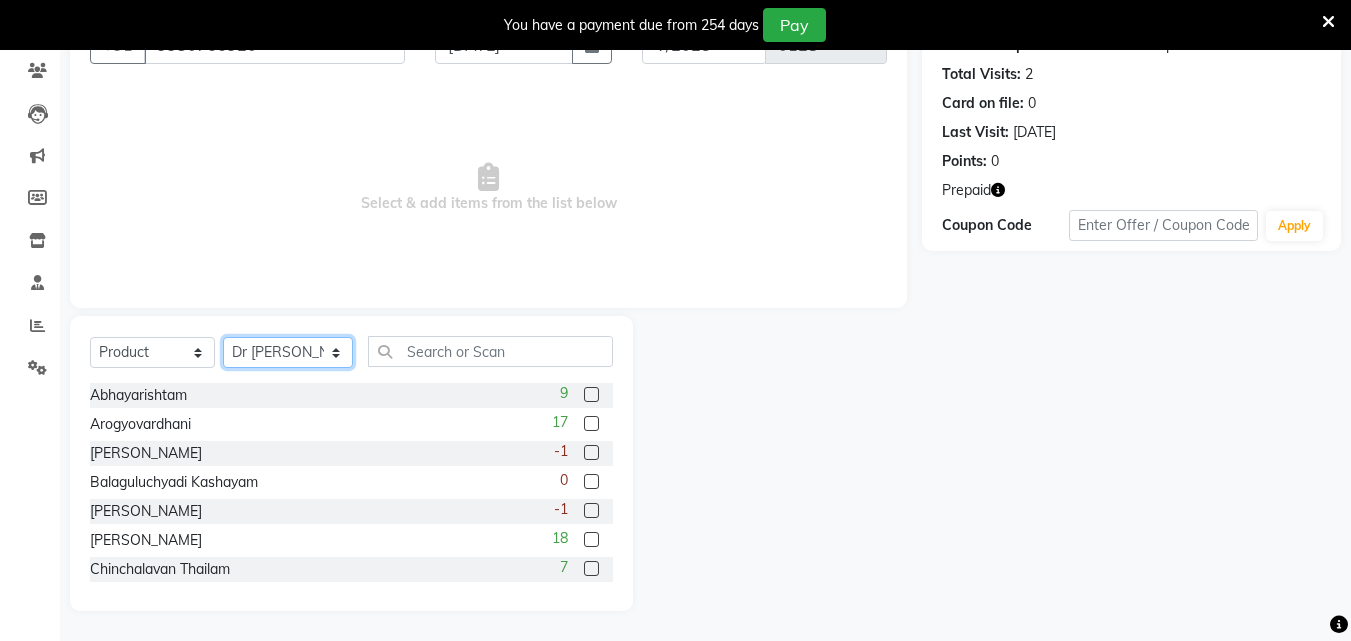 click on "Select Therapist [PERSON_NAME] [PERSON_NAME] [PERSON_NAME] [PERSON_NAME] [PERSON_NAME]  [PERSON_NAME] Bibina [PERSON_NAME] [PERSON_NAME] Dr. [PERSON_NAME] [PERSON_NAME] Dr. [PERSON_NAME] Dr mamta [PERSON_NAME] [PERSON_NAME] [PERSON_NAME] [PERSON_NAME] [PERSON_NAME] [PERSON_NAME] Leenamol Pooja [PERSON_NAME] Mishra [PERSON_NAME] [PERSON_NAME] [PERSON_NAME] G [PERSON_NAME] [PERSON_NAME] K M [PERSON_NAME] K [PERSON_NAME] [PERSON_NAME] Suddheesh K K [PERSON_NAME] [PERSON_NAME]  Swati [PERSON_NAME] [PERSON_NAME] [PERSON_NAME]" 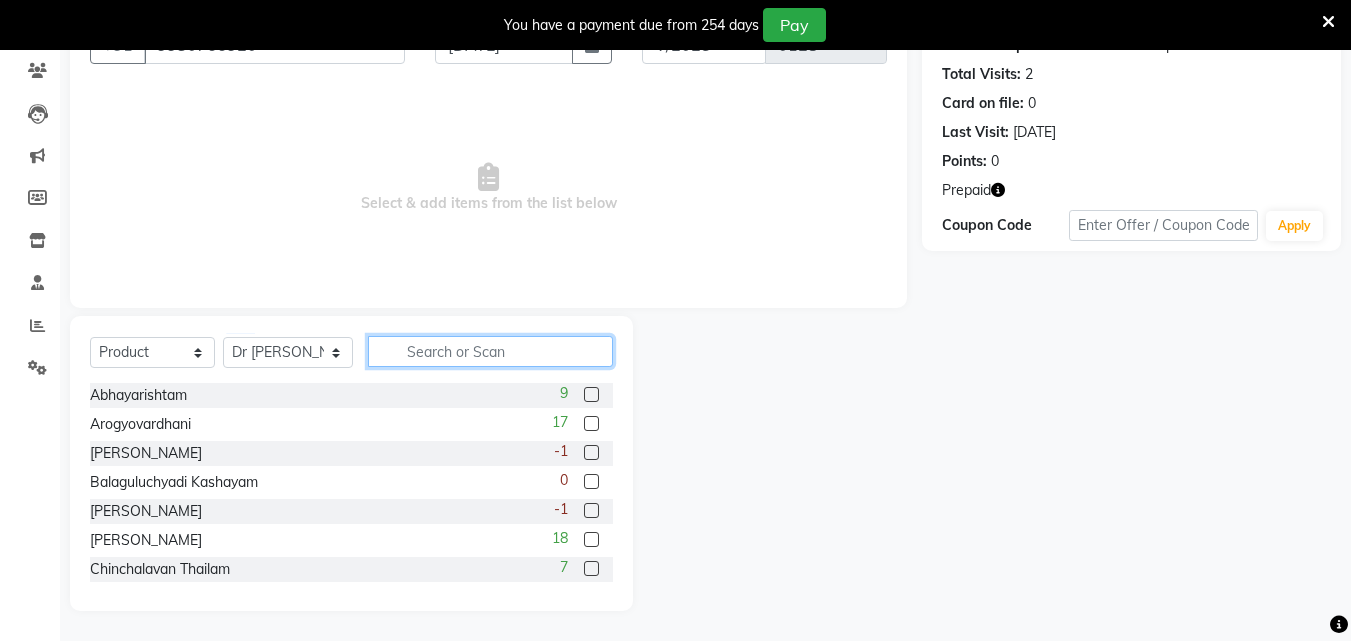 click 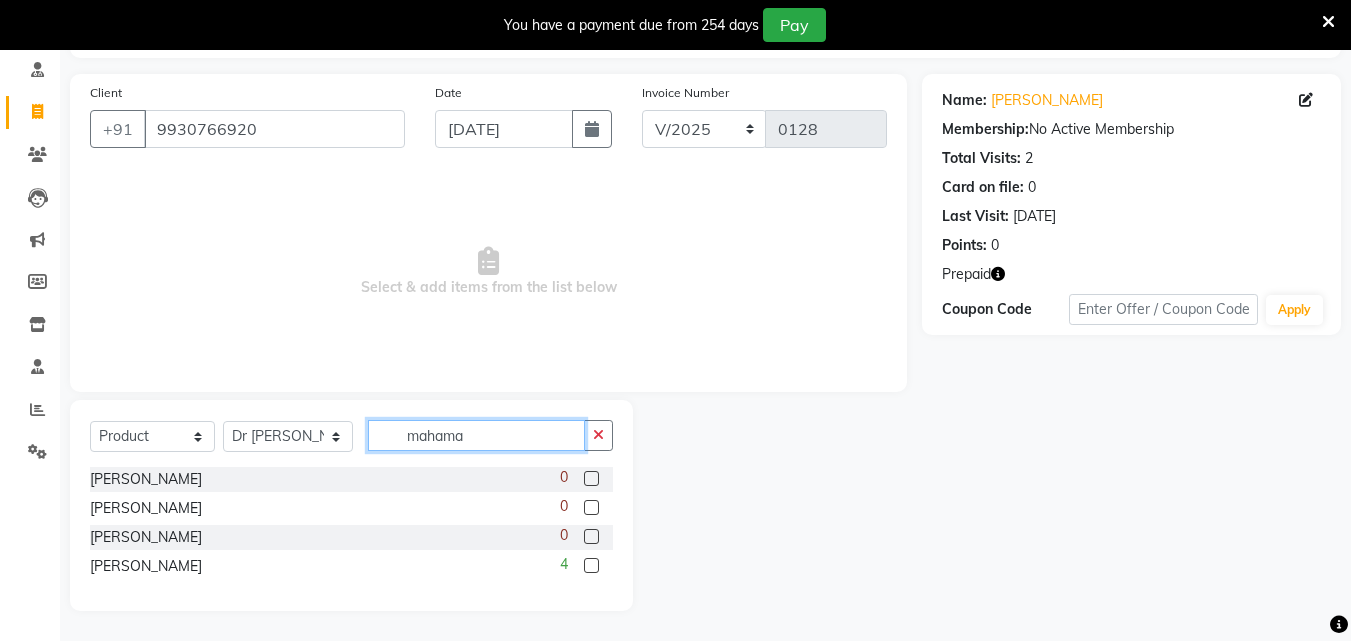 scroll, scrollTop: 50, scrollLeft: 0, axis: vertical 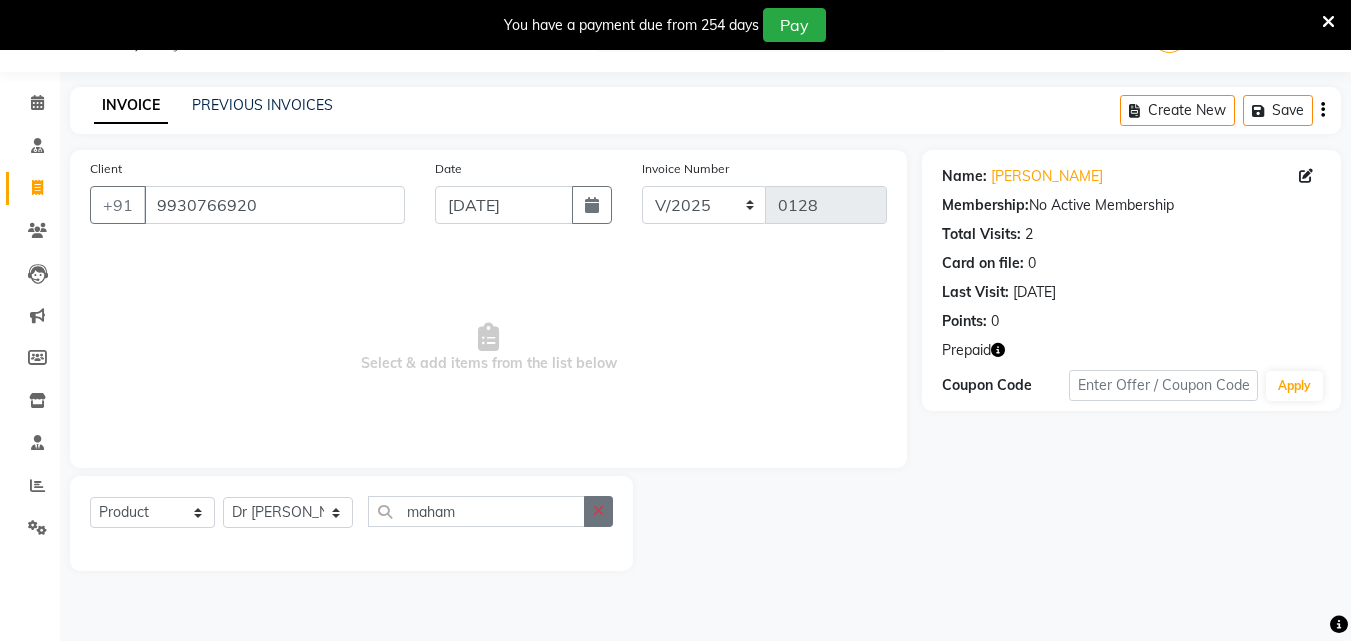 click 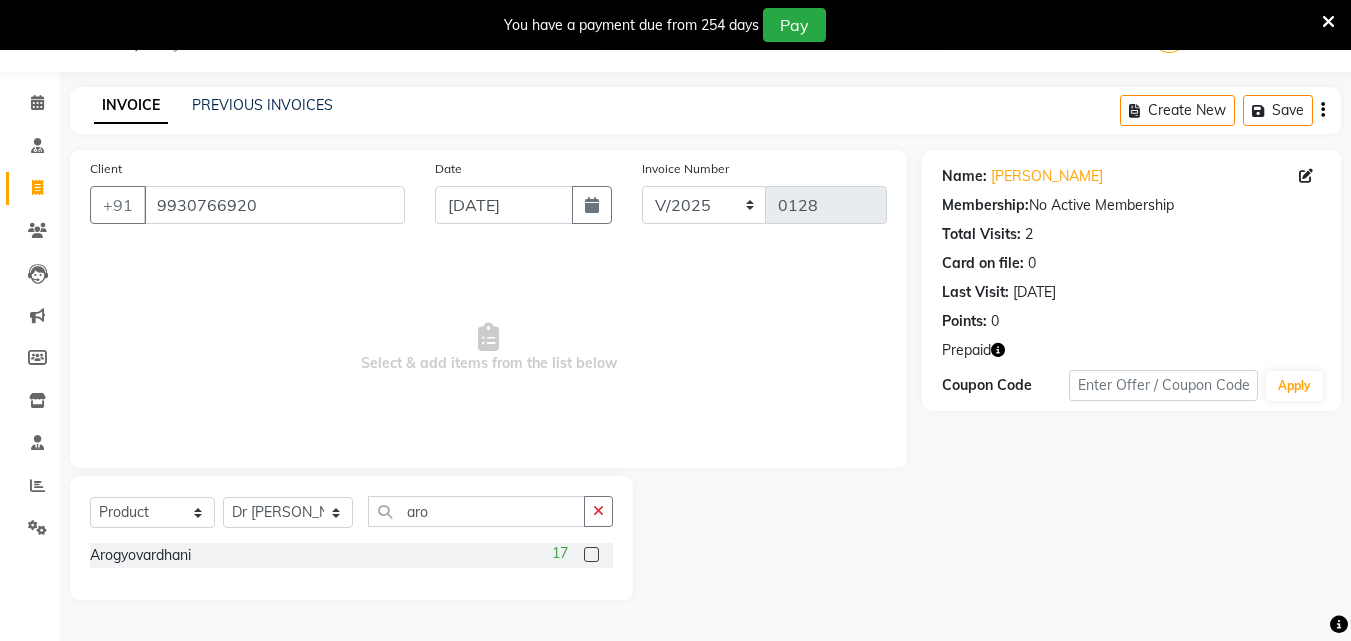 click 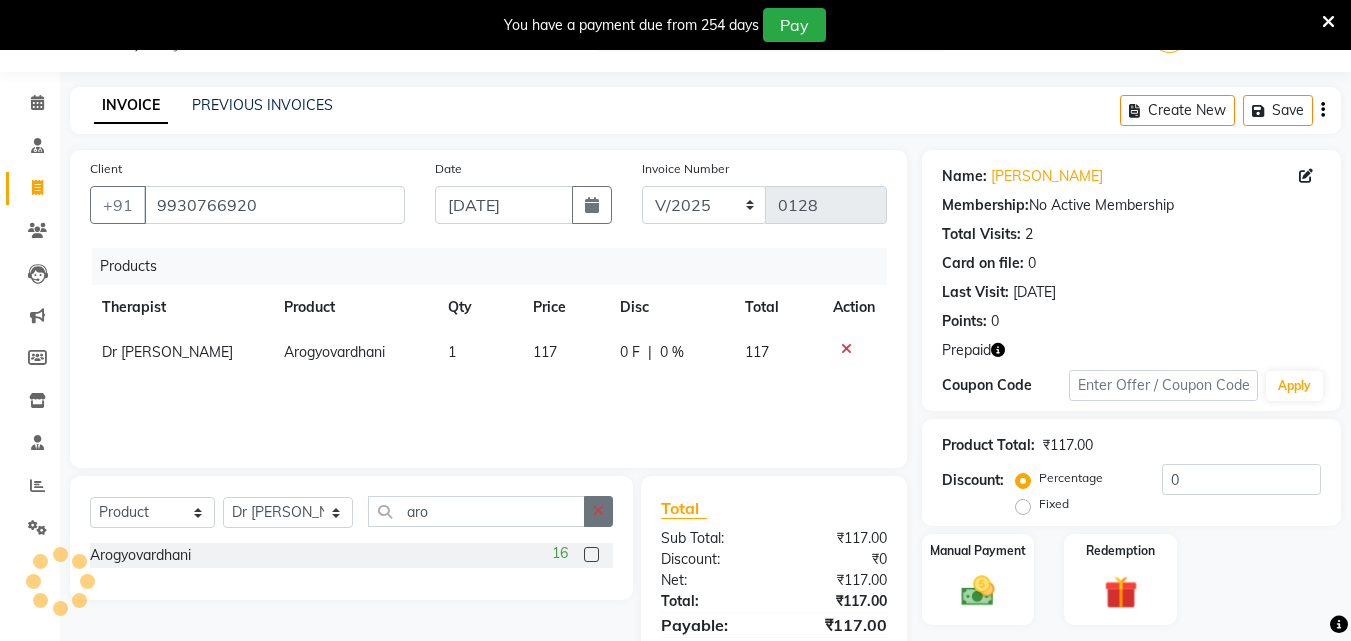 click 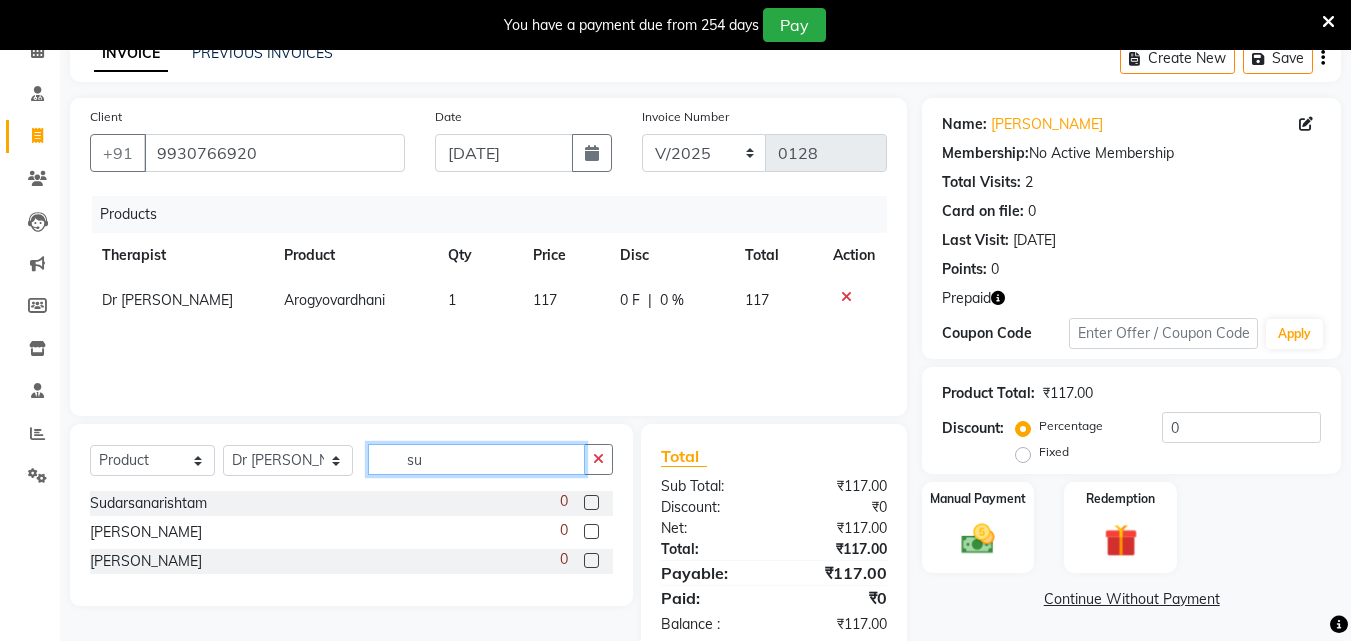 scroll, scrollTop: 146, scrollLeft: 0, axis: vertical 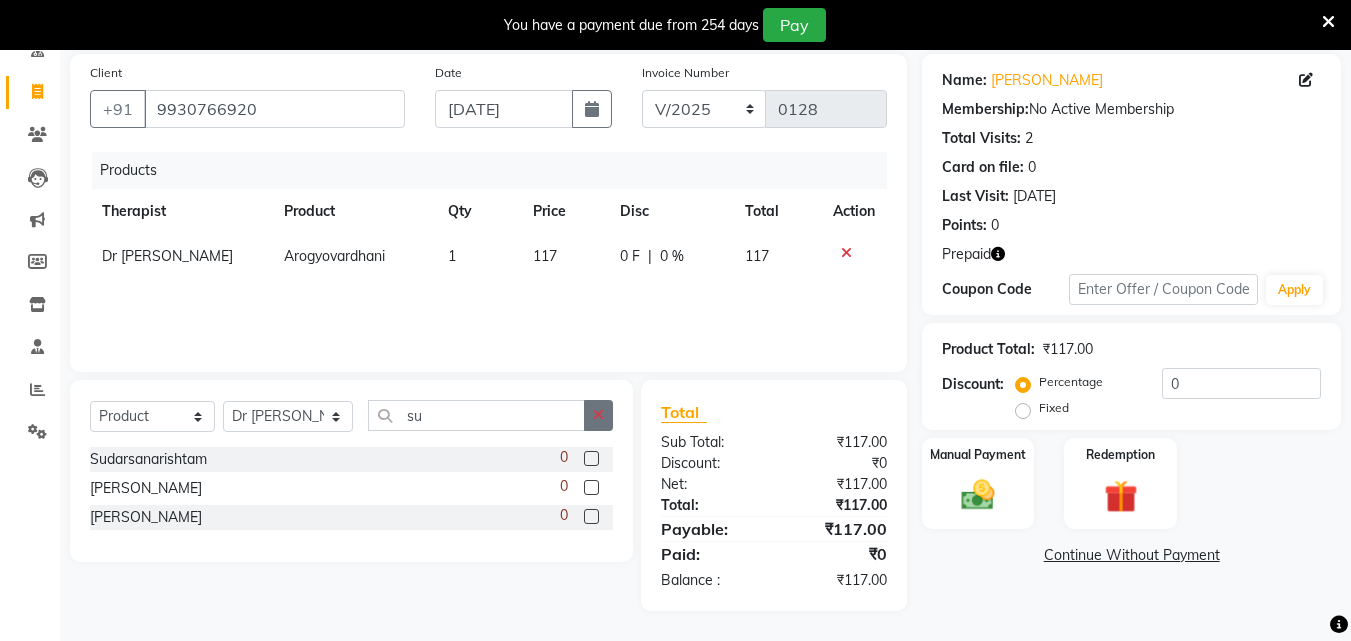 click 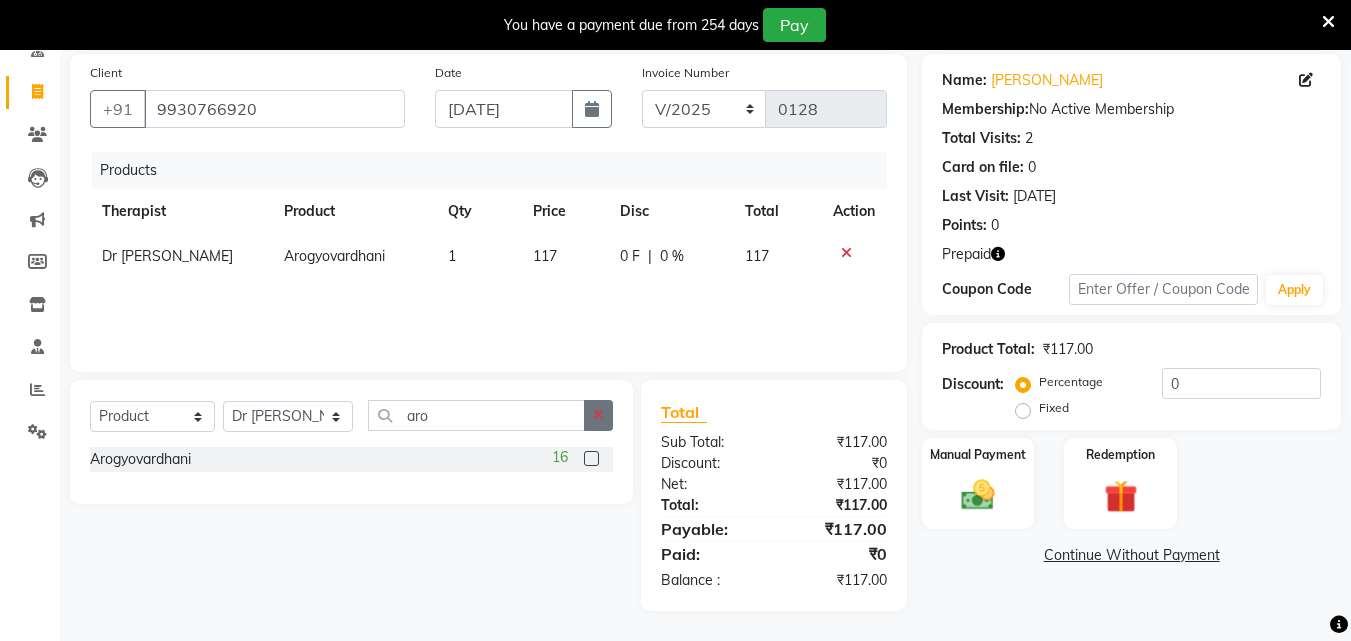 click 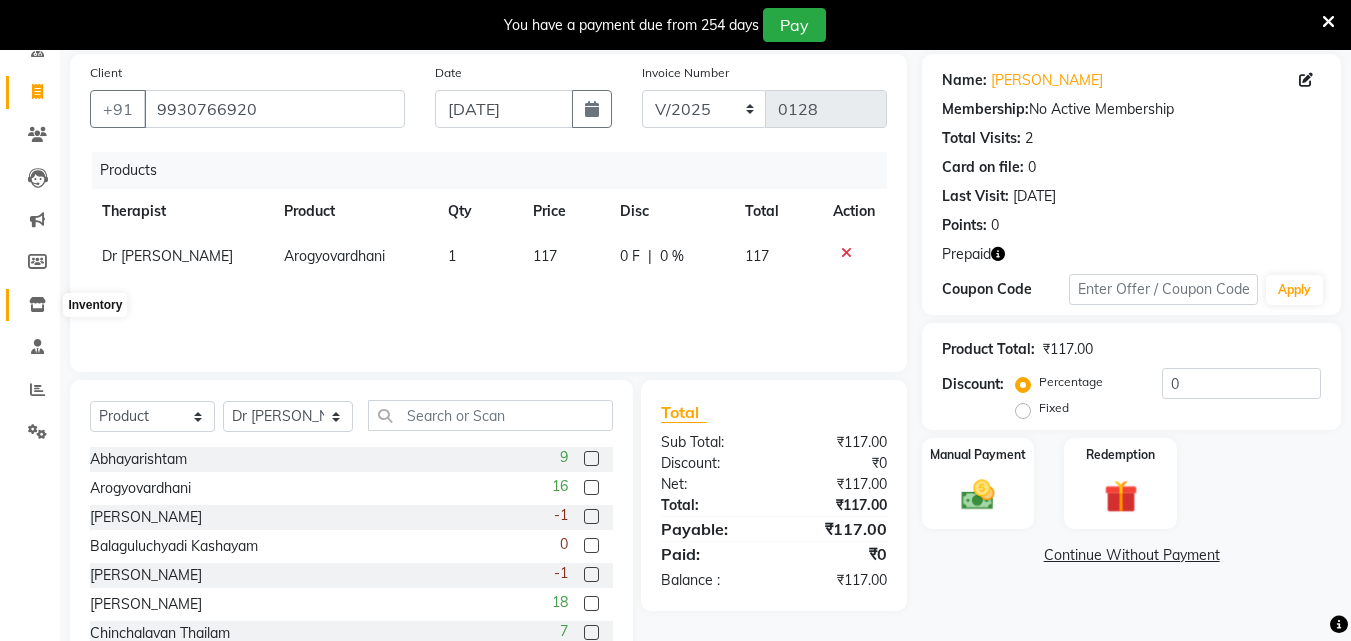 click 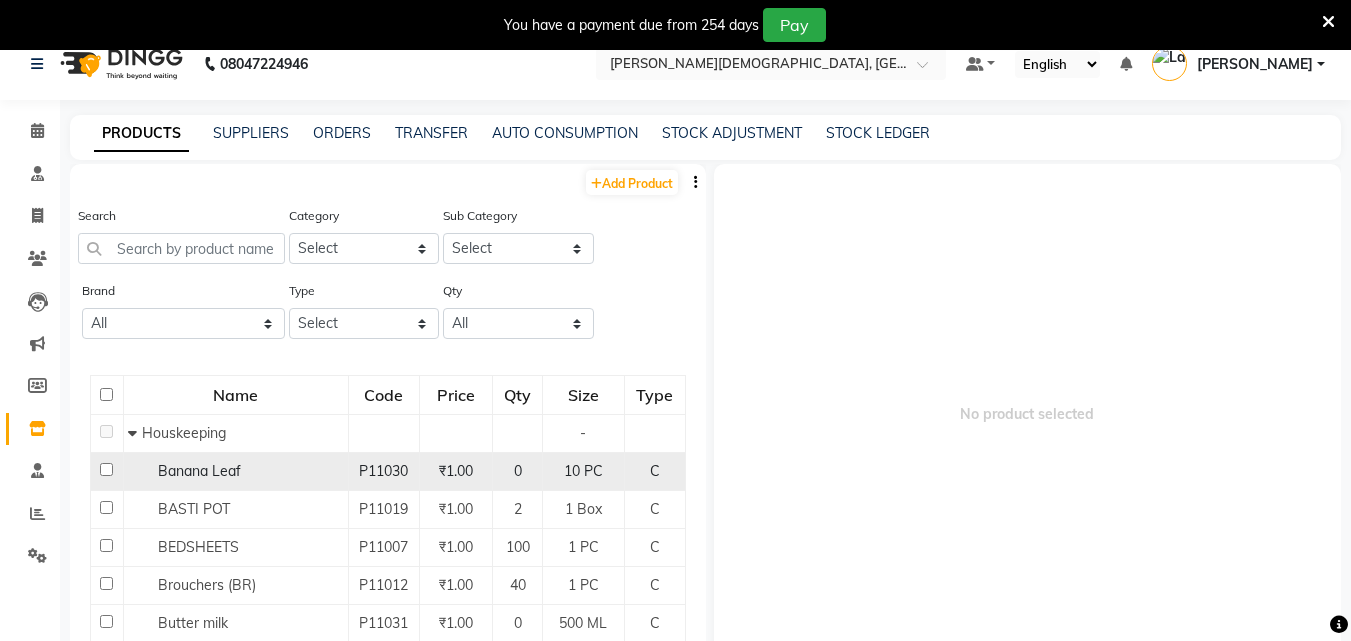 scroll, scrollTop: 0, scrollLeft: 0, axis: both 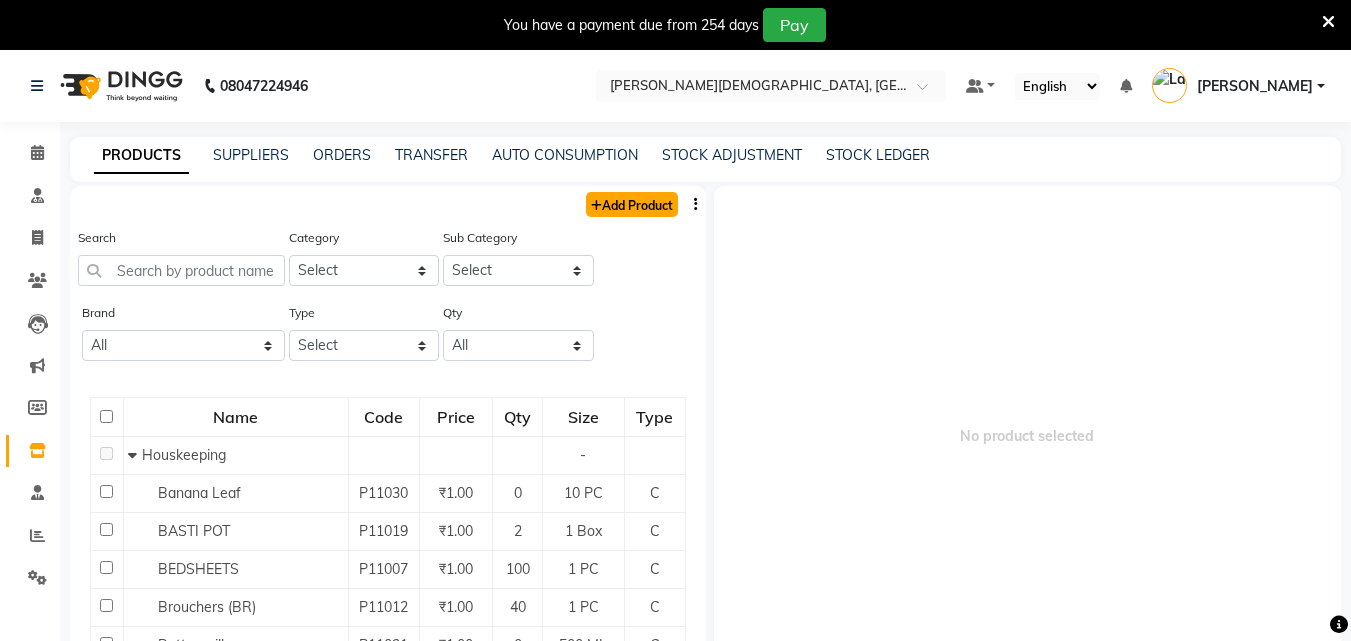 click on "Add Product" 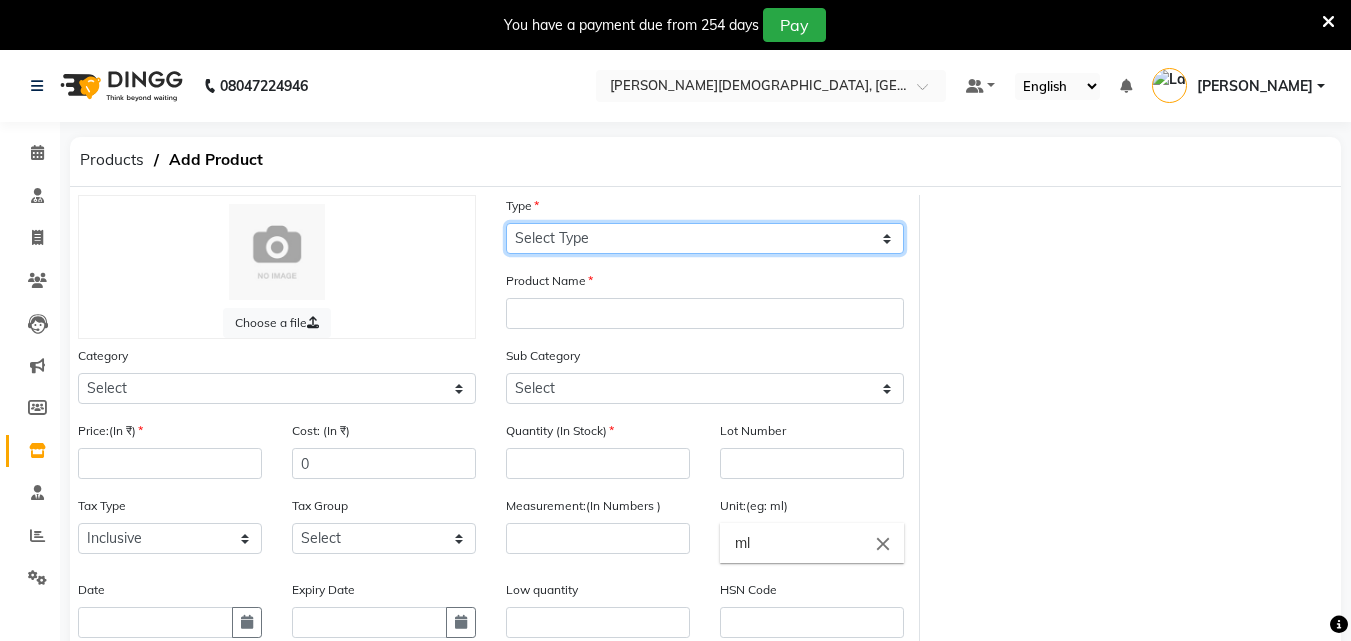 click on "Select Type Both Retail Consumable" 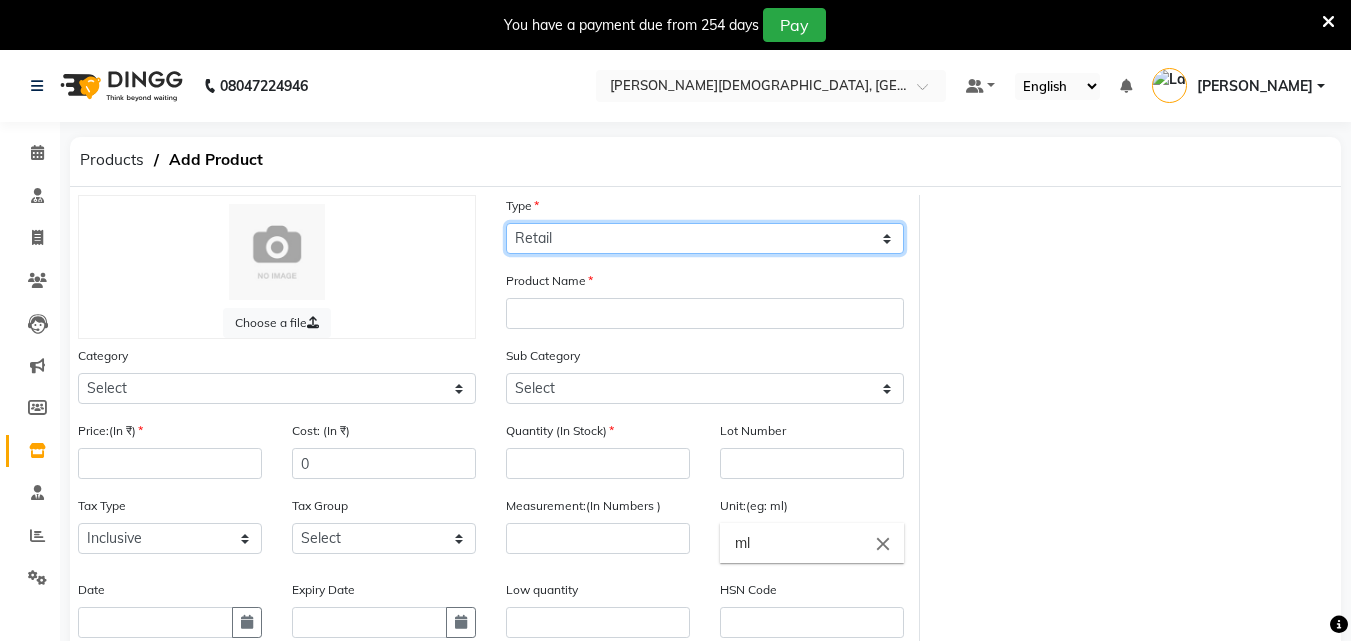 click on "Select Type Both Retail Consumable" 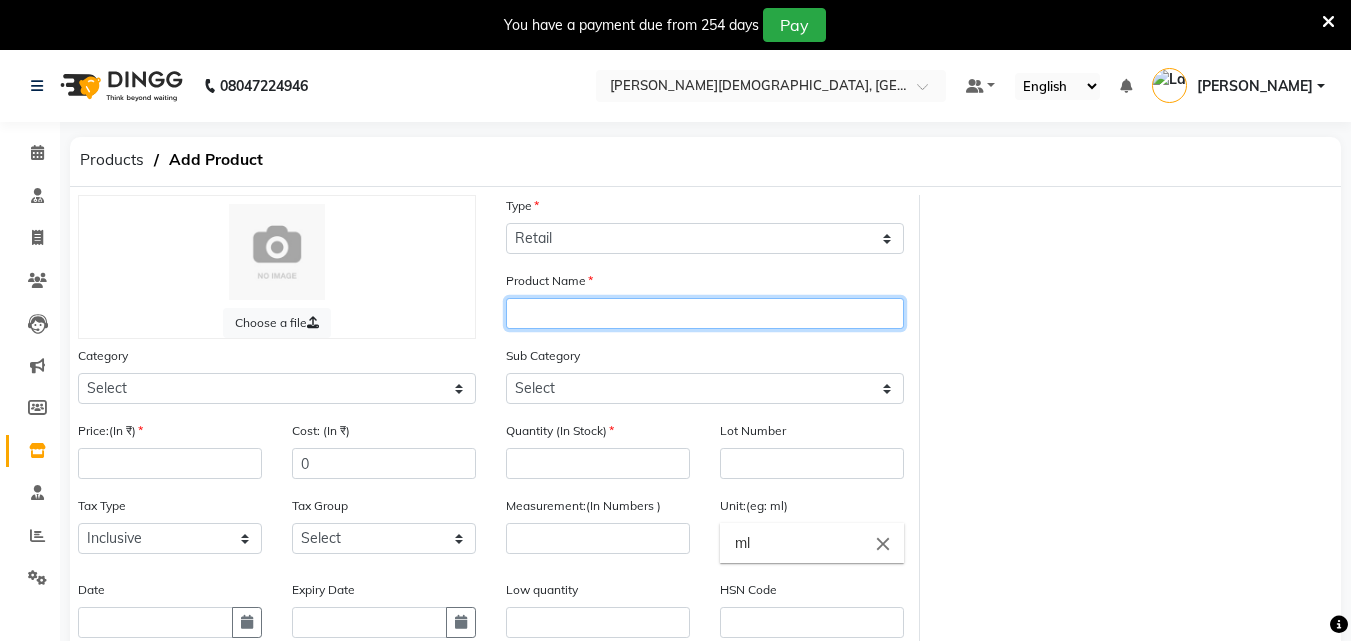 click 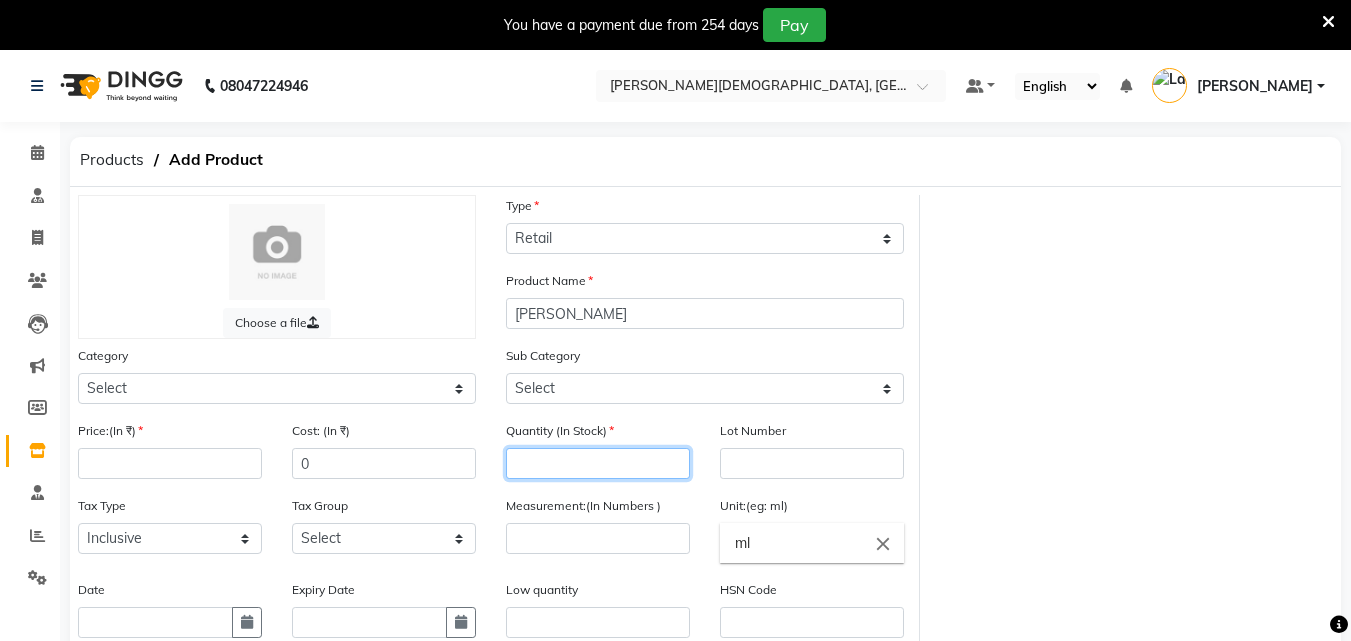 click 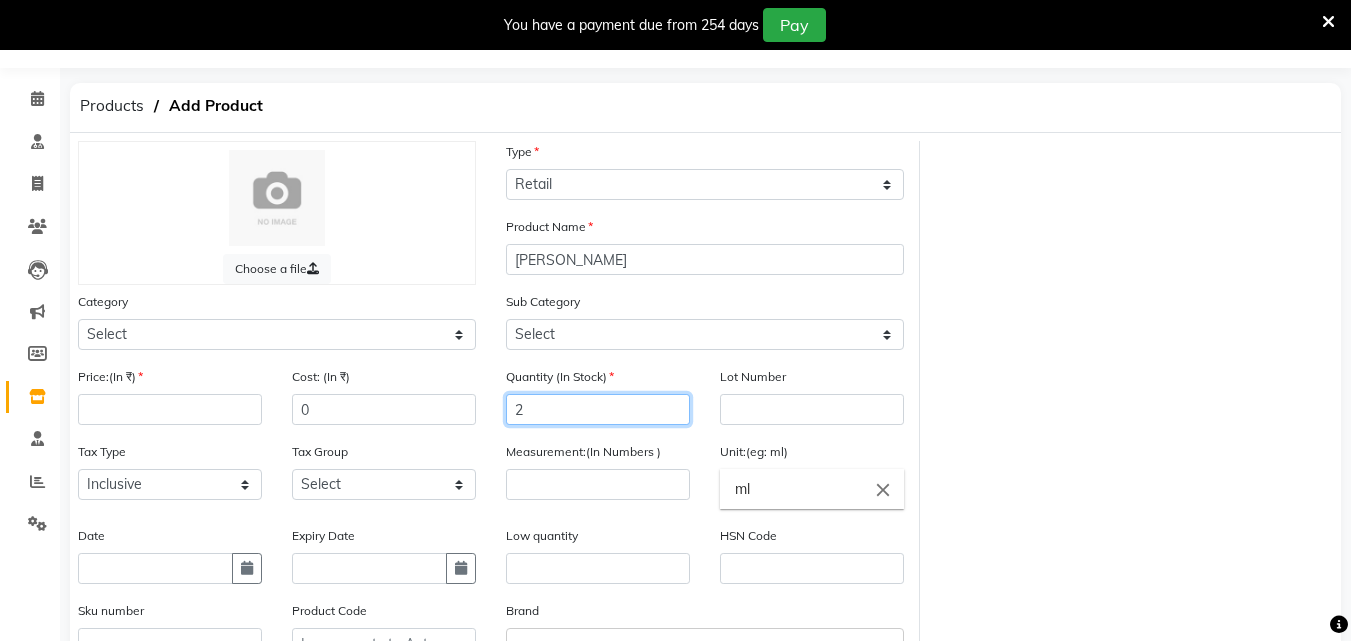 scroll, scrollTop: 100, scrollLeft: 0, axis: vertical 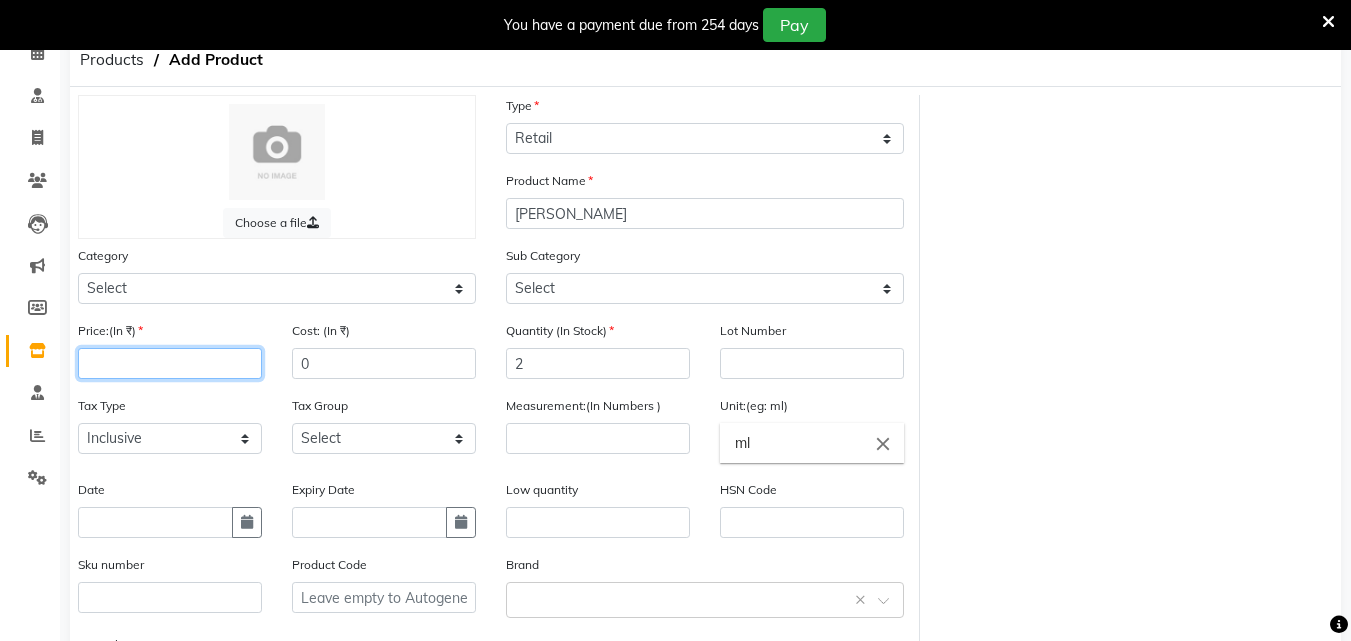 click 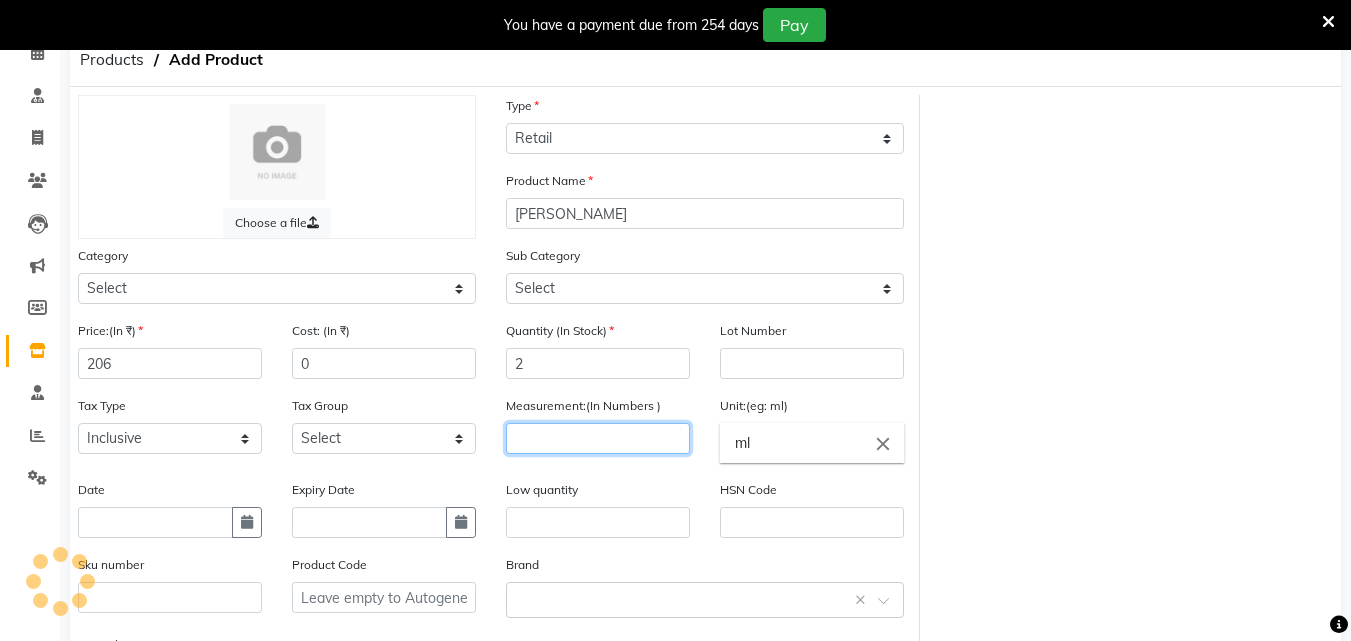 click 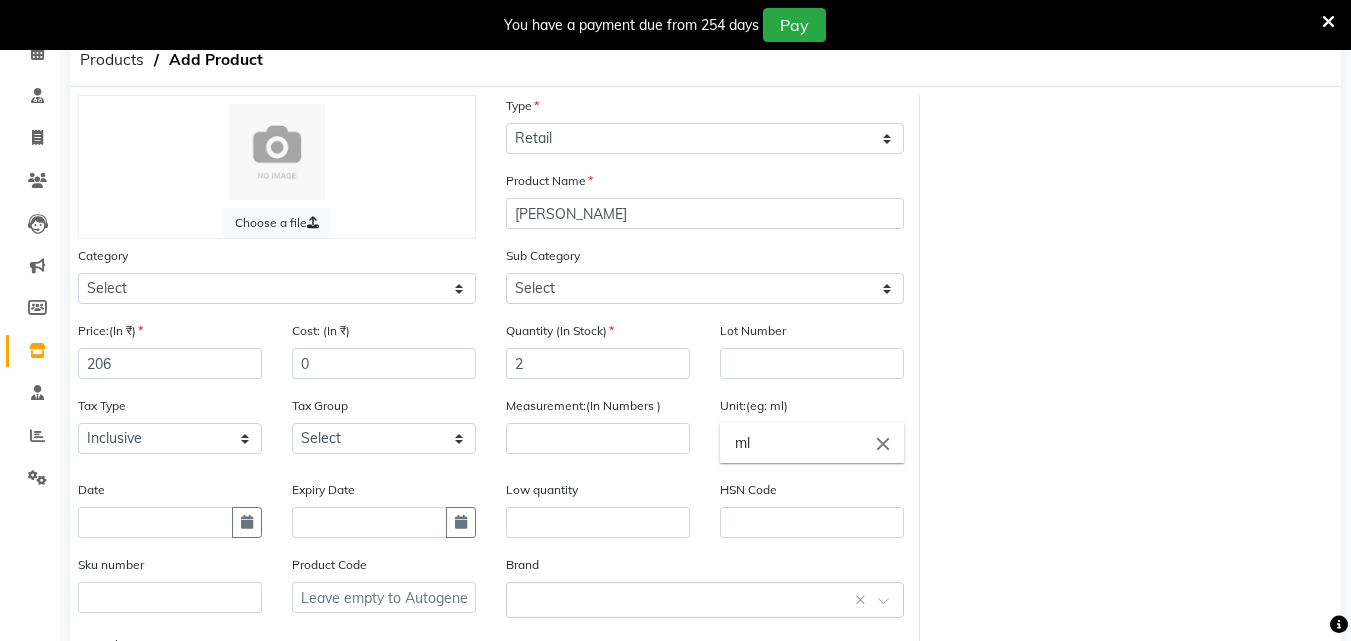 click on "ml" 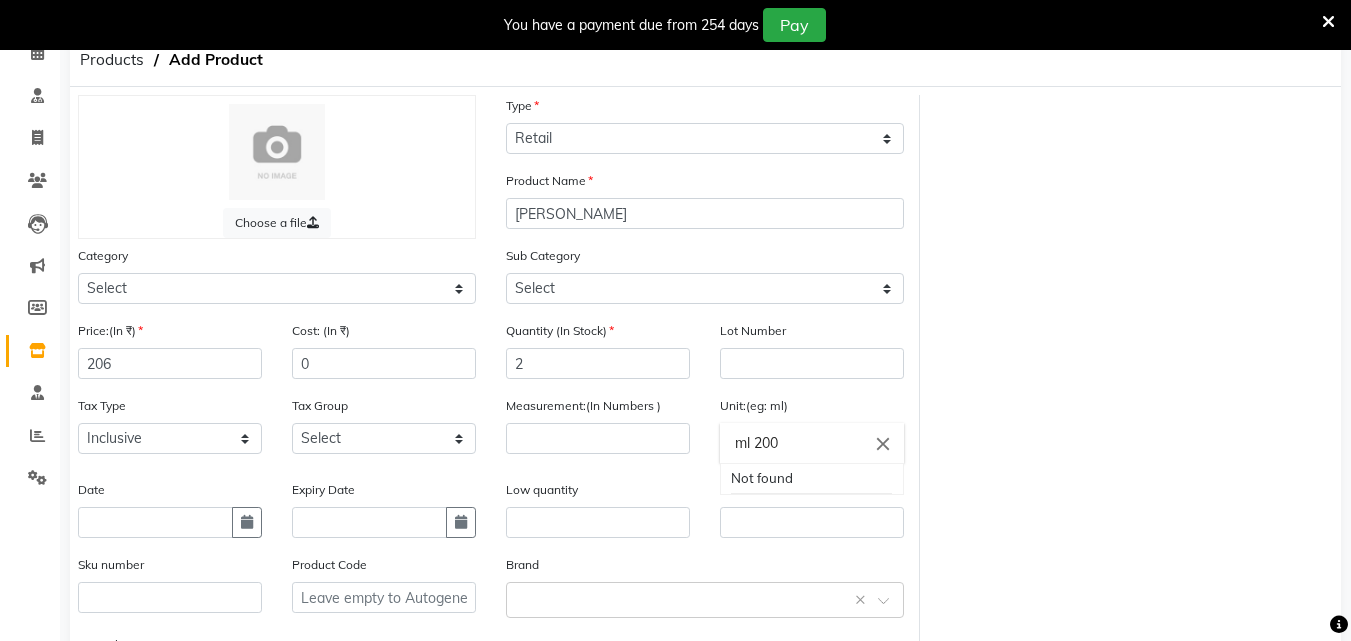 click 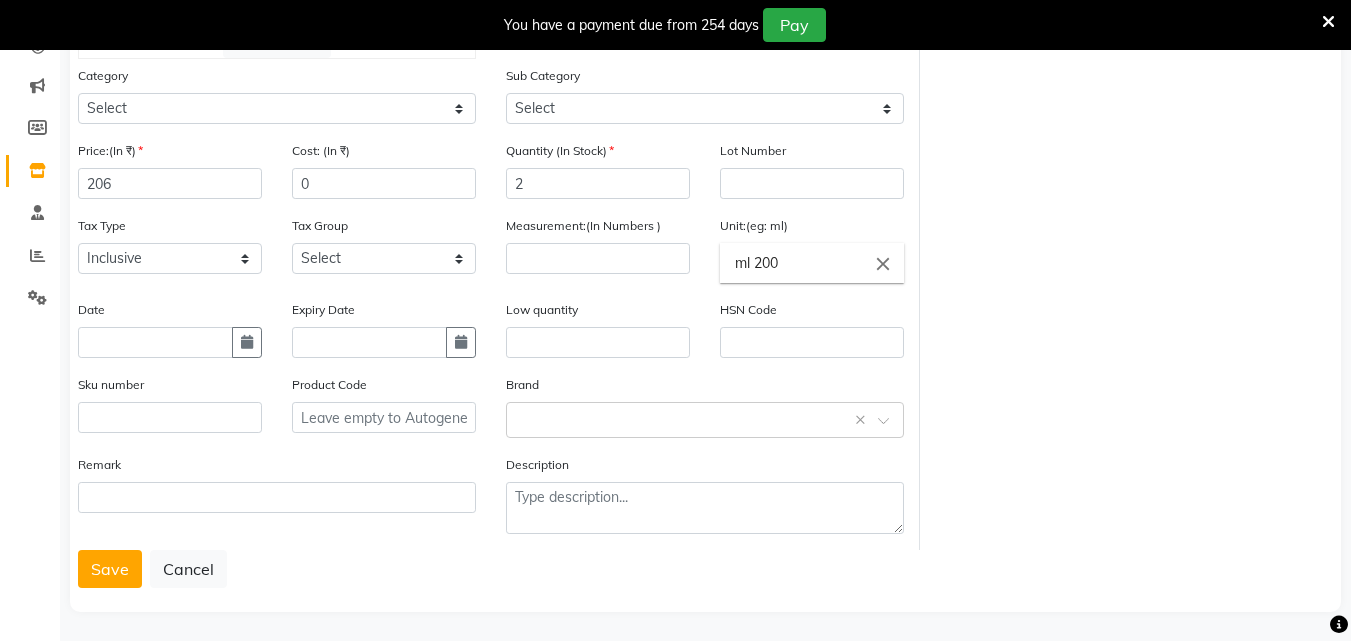 scroll, scrollTop: 285, scrollLeft: 0, axis: vertical 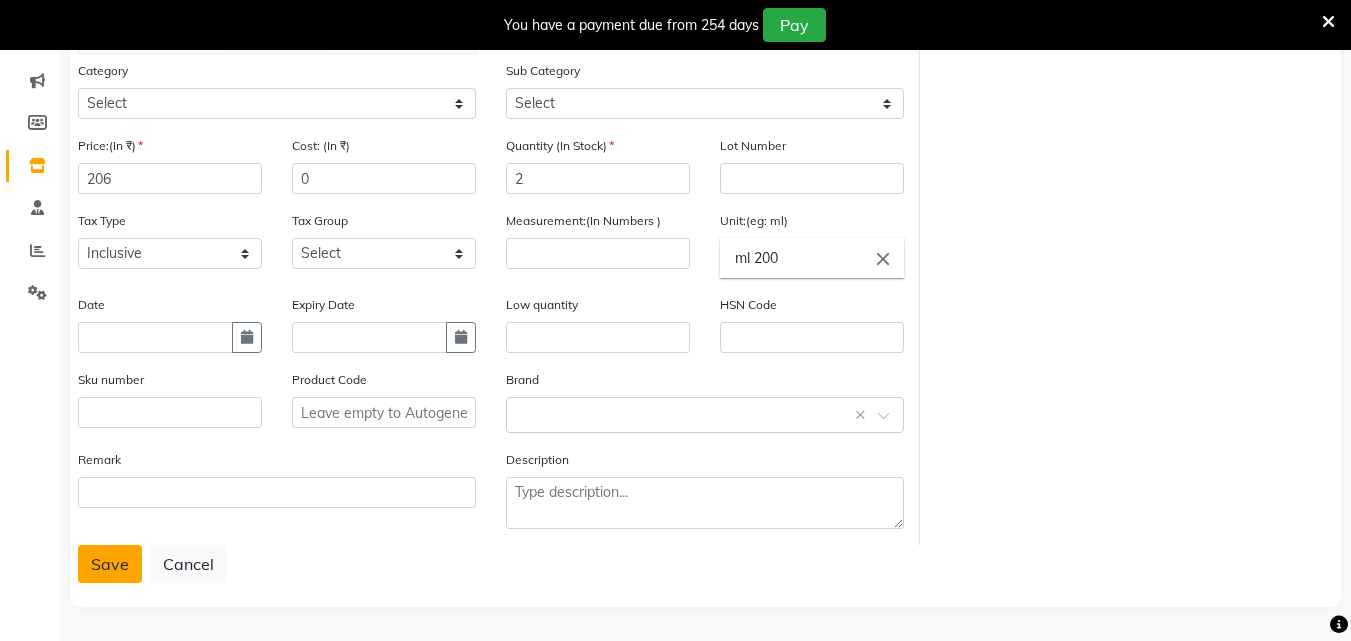 click on "Save" 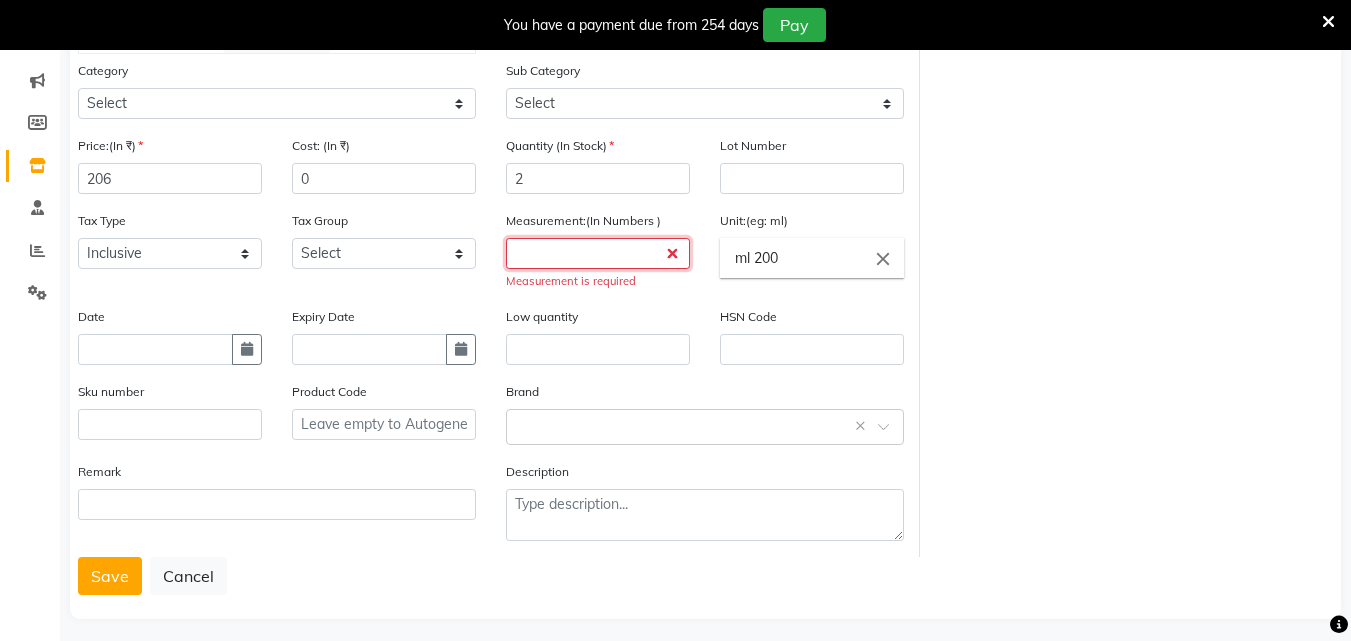 click 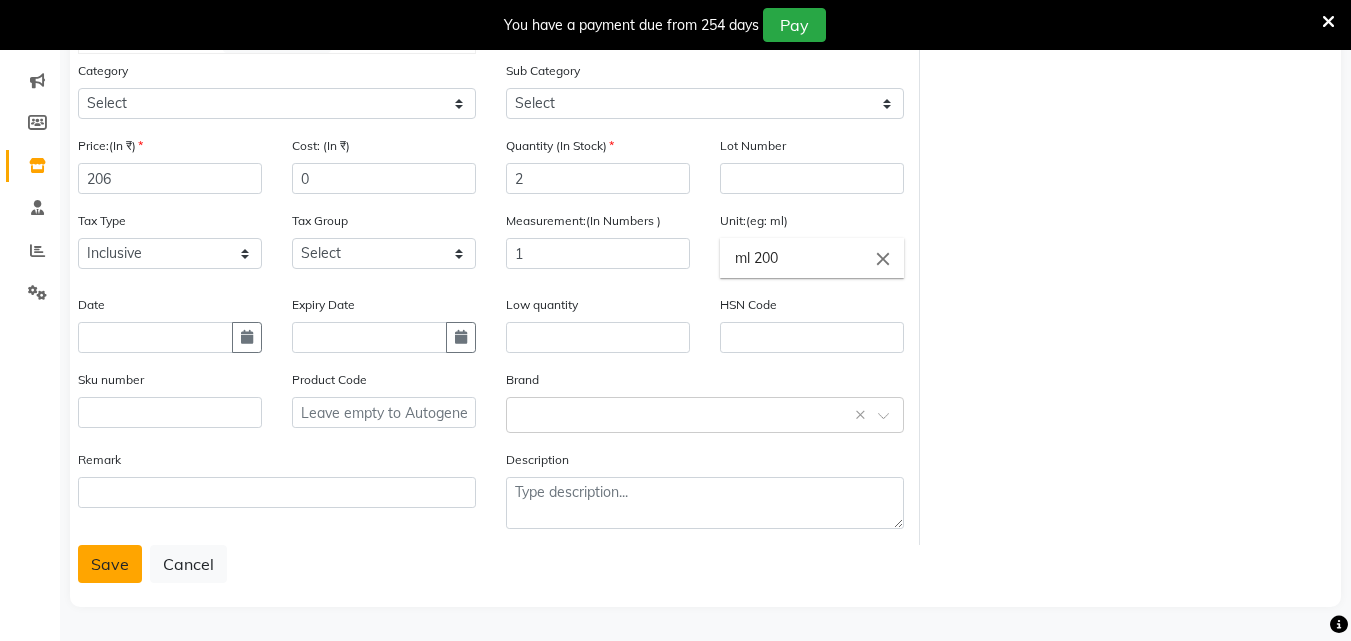 click on "Save" 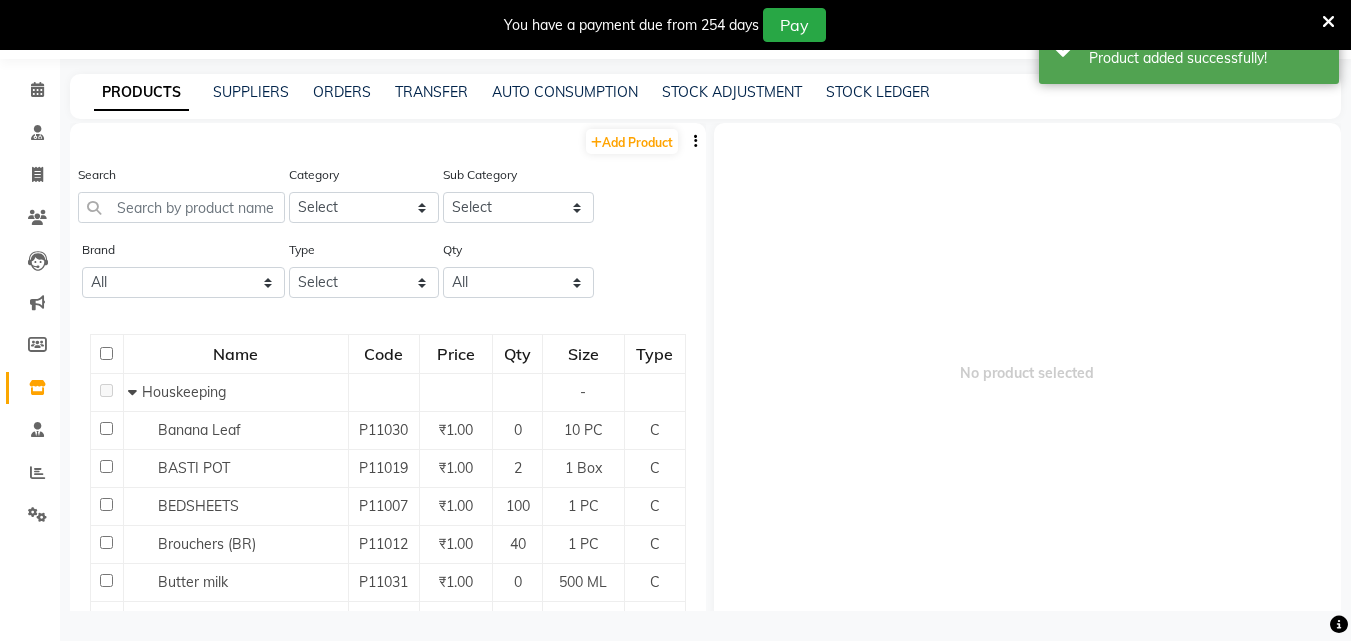 scroll, scrollTop: 0, scrollLeft: 0, axis: both 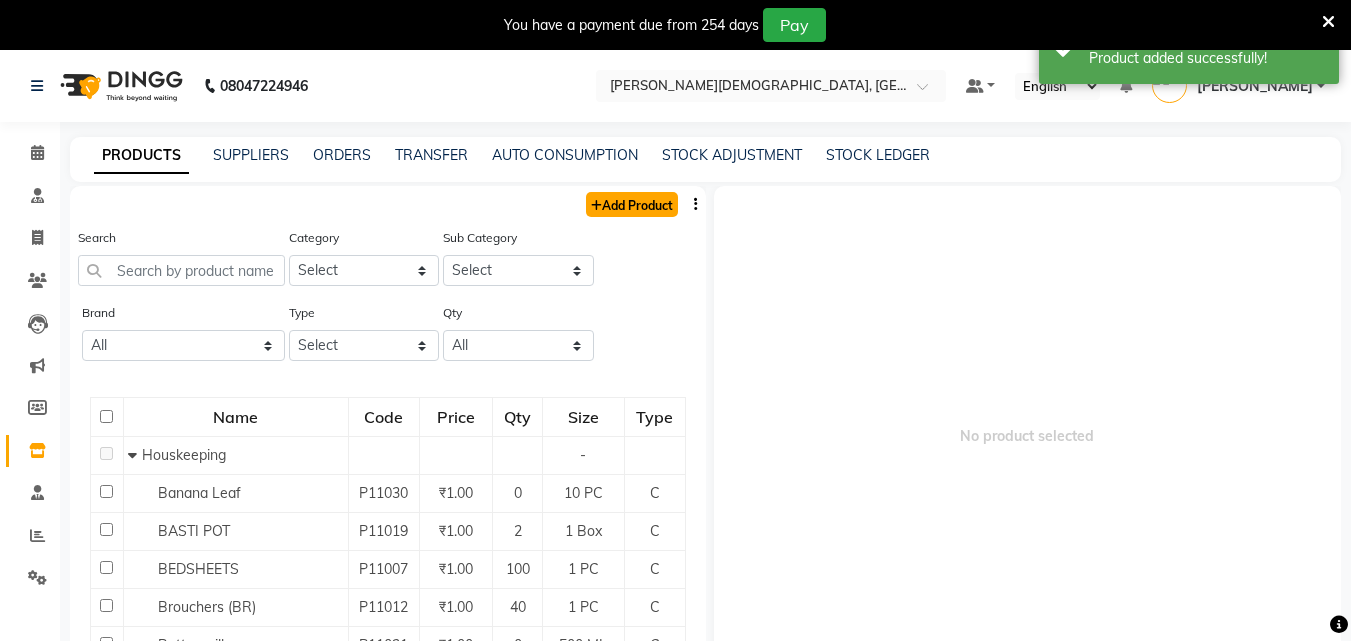 click on "Add Product" 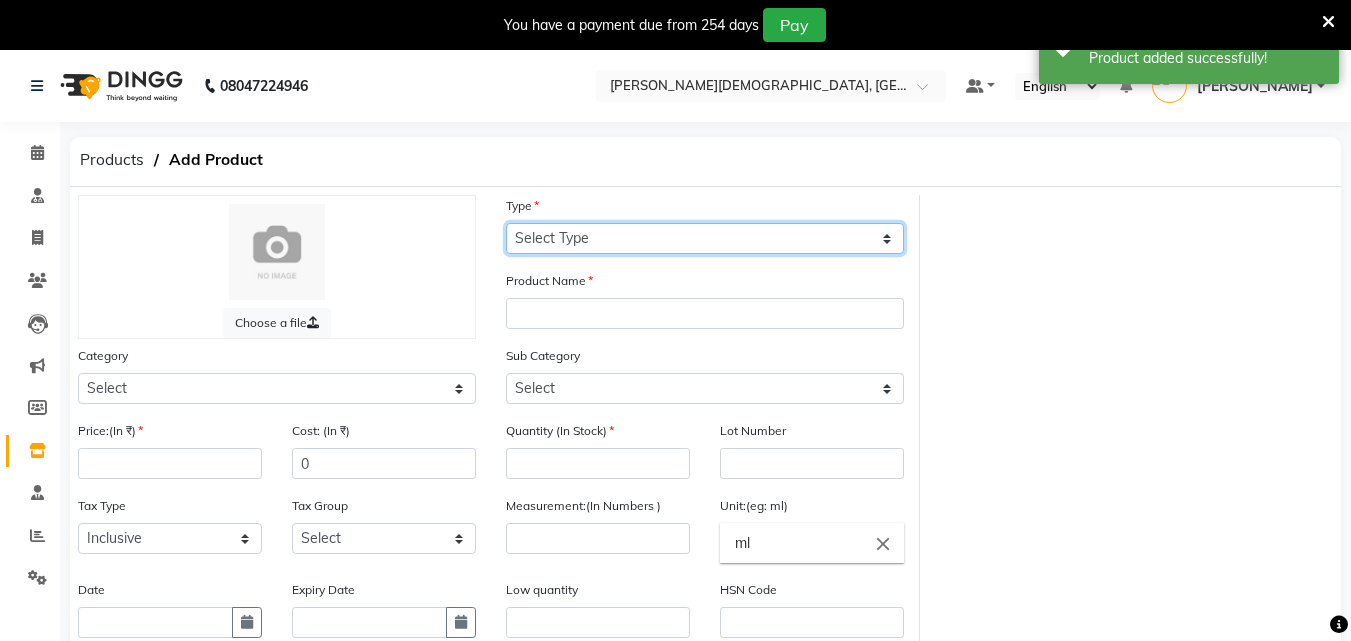 click on "Select Type Both Retail Consumable" 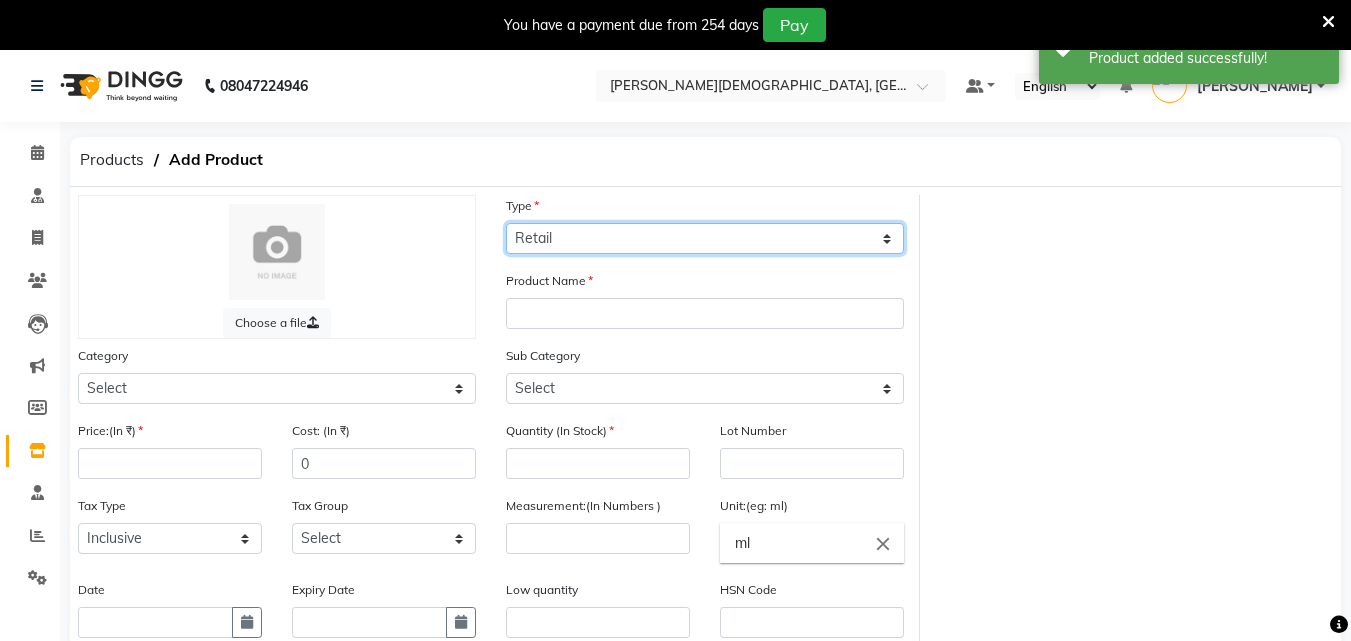 click on "Select Type Both Retail Consumable" 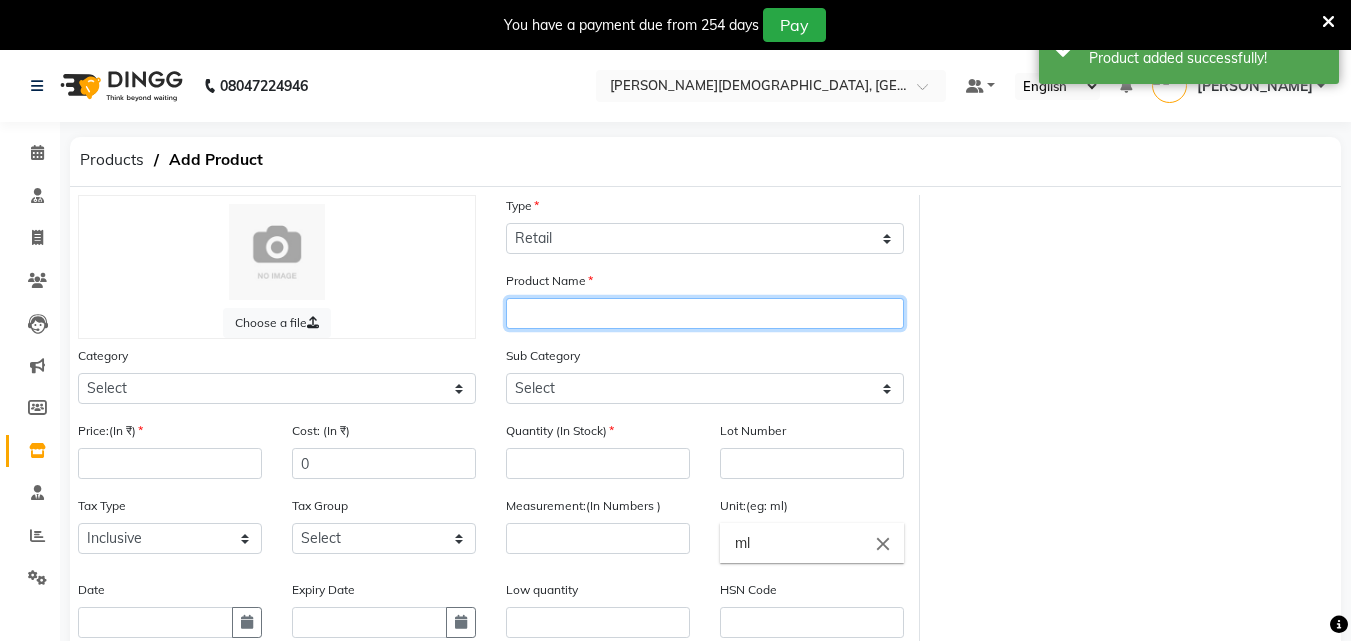 click 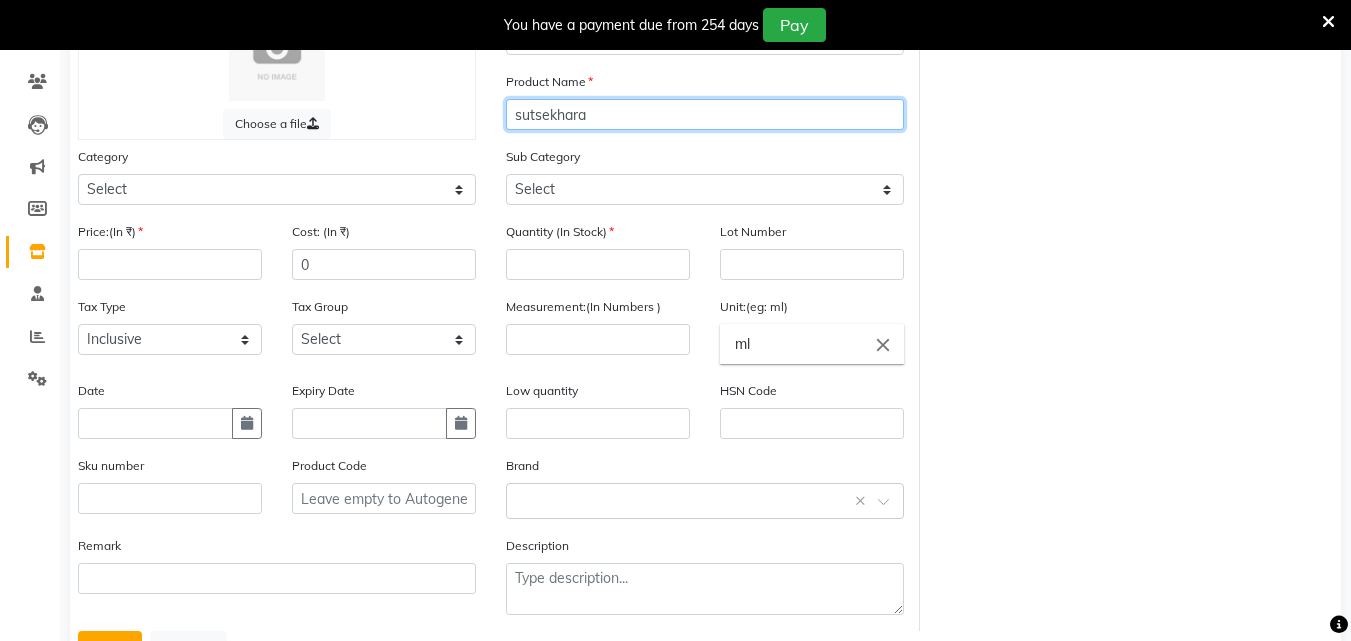 scroll, scrollTop: 200, scrollLeft: 0, axis: vertical 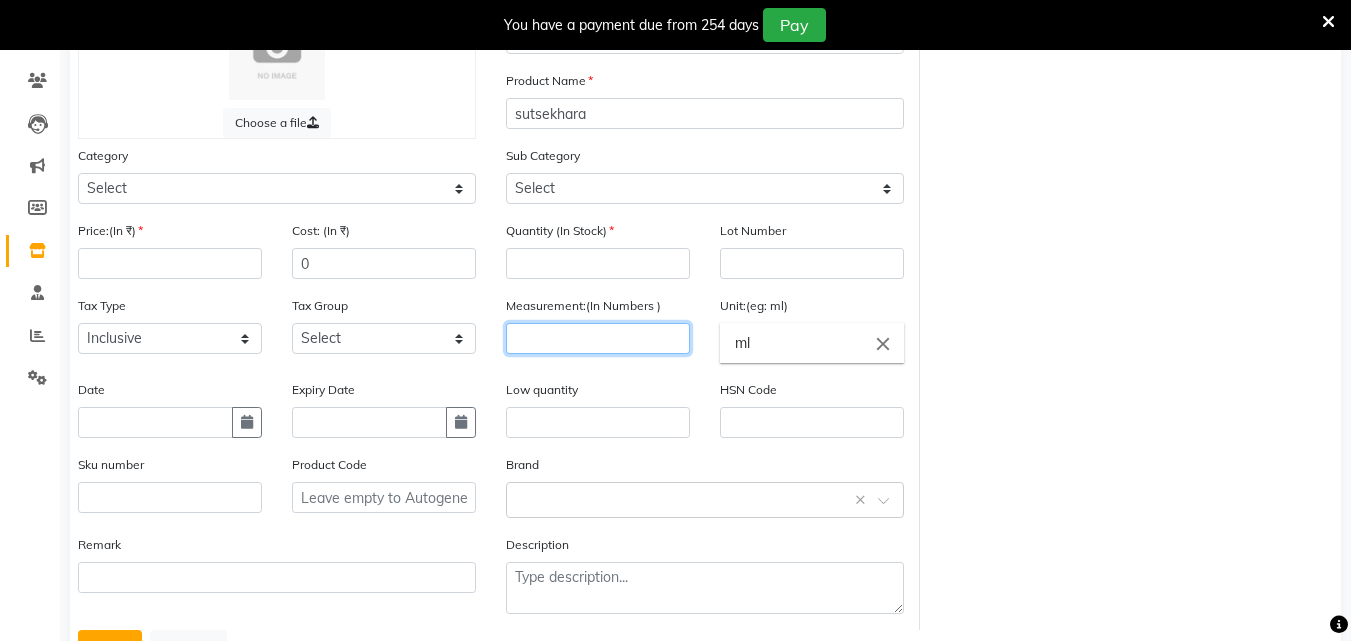 click 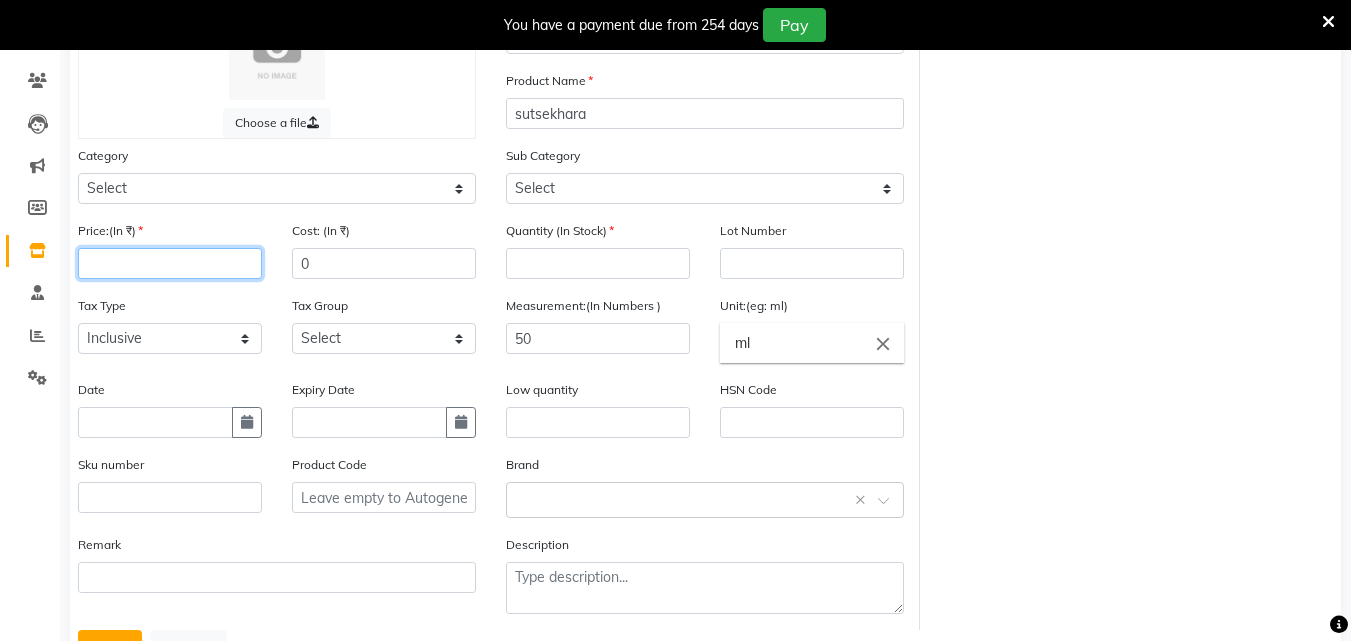 click 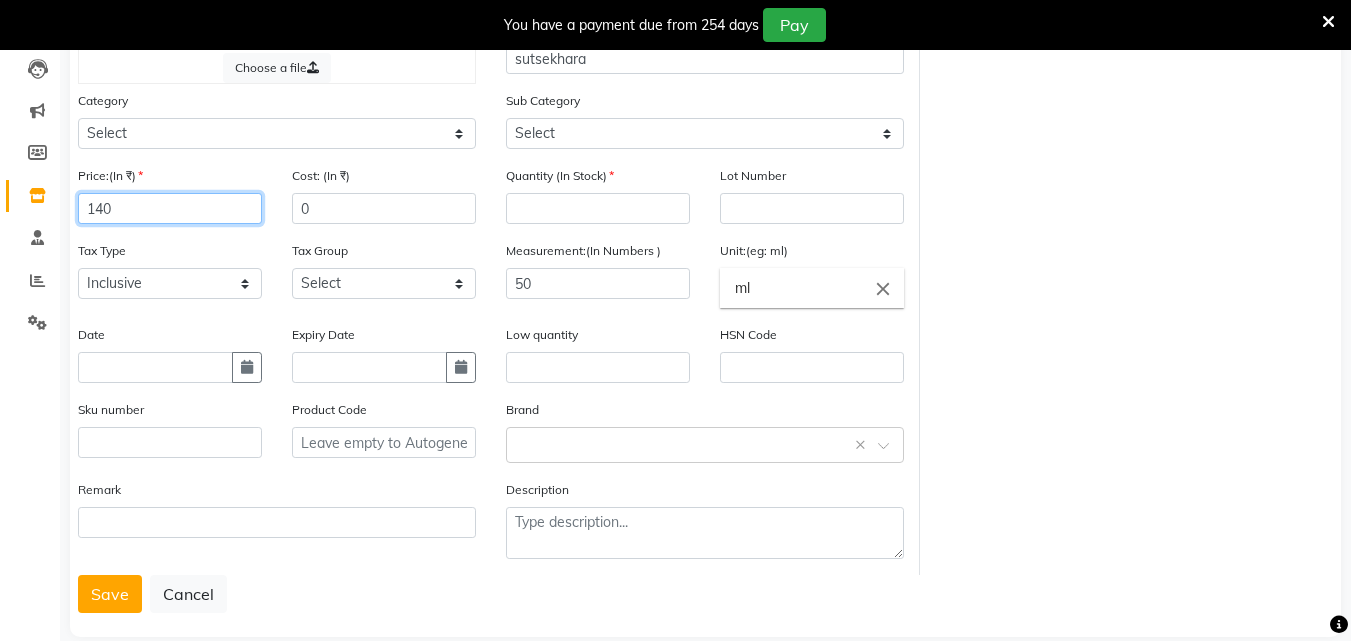 scroll, scrollTop: 285, scrollLeft: 0, axis: vertical 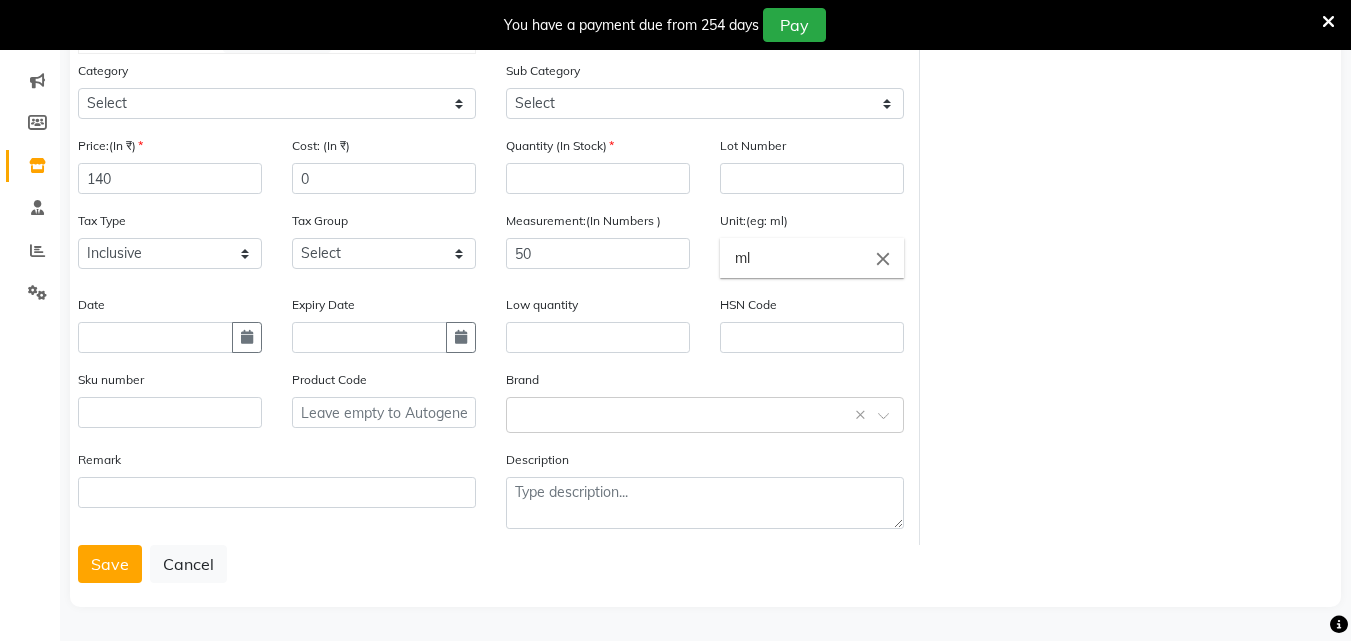 click on "Choose a file Type Select Type Both Retail Consumable Product Name sutsekhara Category Select Hair Skin Makeup Personal Care Appliances Classical Medicine OTC Propriety Medicine Ayurvedic Medicine Other Sub Category Select Price:(In ₹) 140 Cost: (In ₹) 0 Quantity (In Stock) Lot Number Tax Type Select Inclusive Exclusive Tax Group Select GST Measurement:(In Numbers ) 50 Unit:(eg: ml) ml close Date Expiry Date Low quantity HSN Code Sku number Product Code Brand Select brand or add custom brand    × Remark Description" 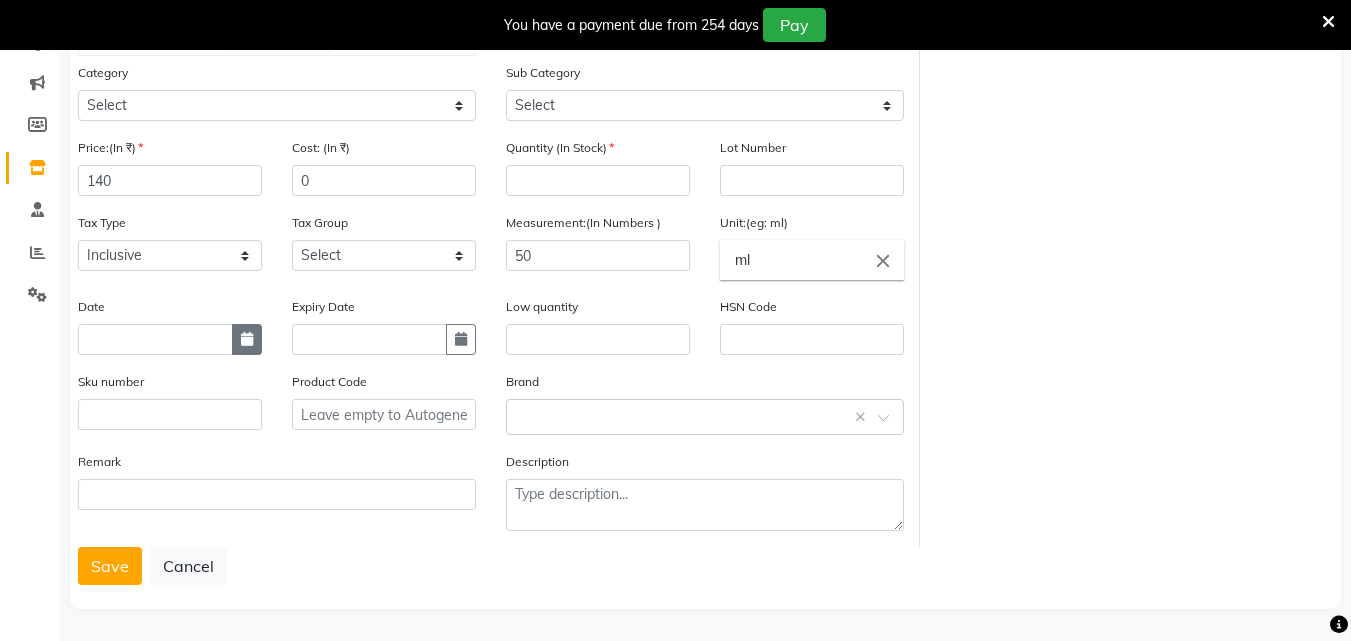 scroll, scrollTop: 285, scrollLeft: 0, axis: vertical 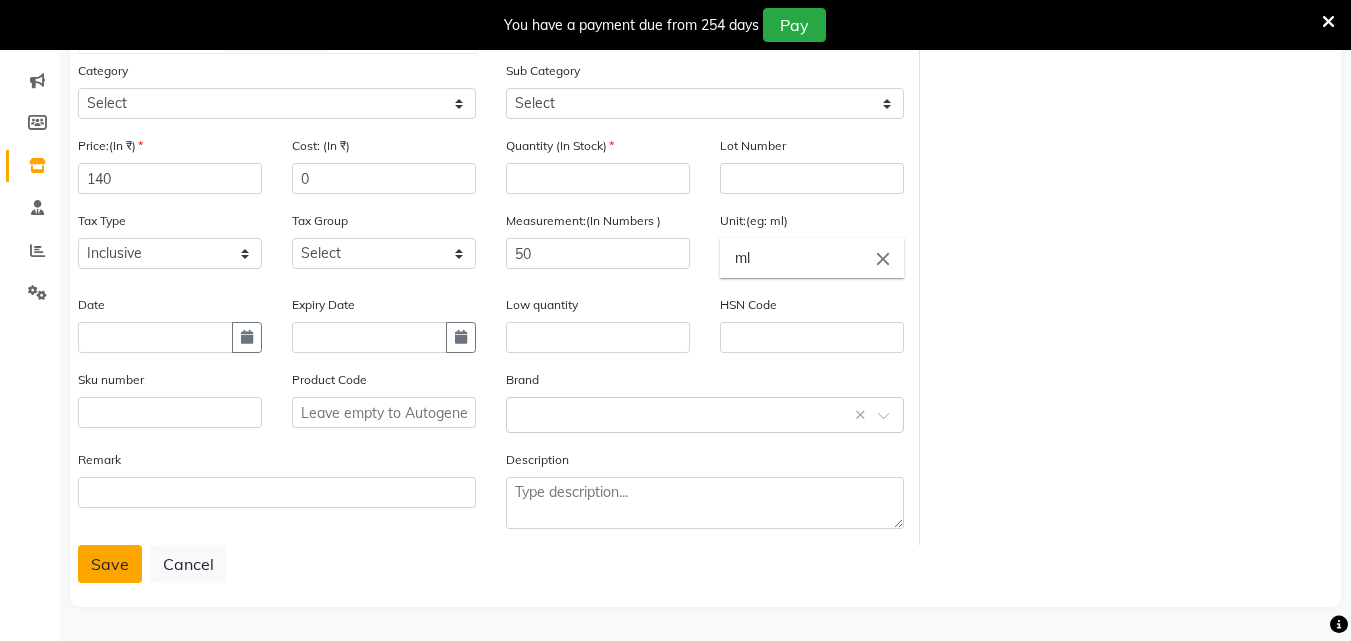 click on "Save" 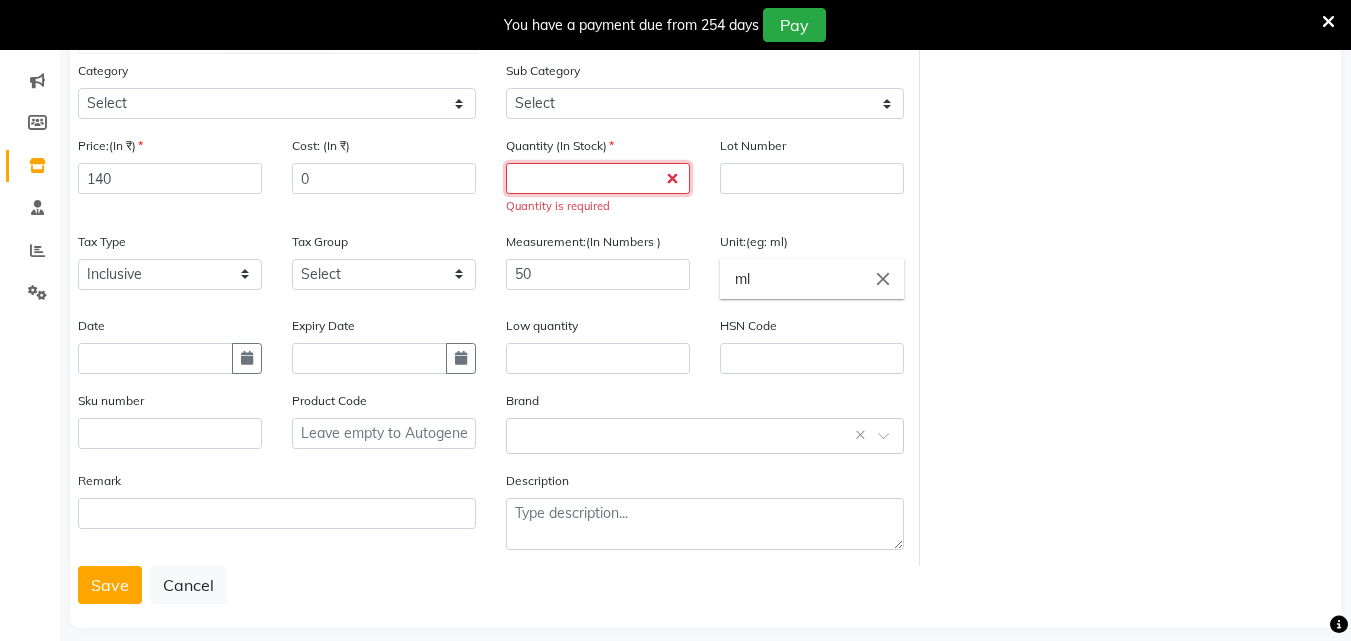 click 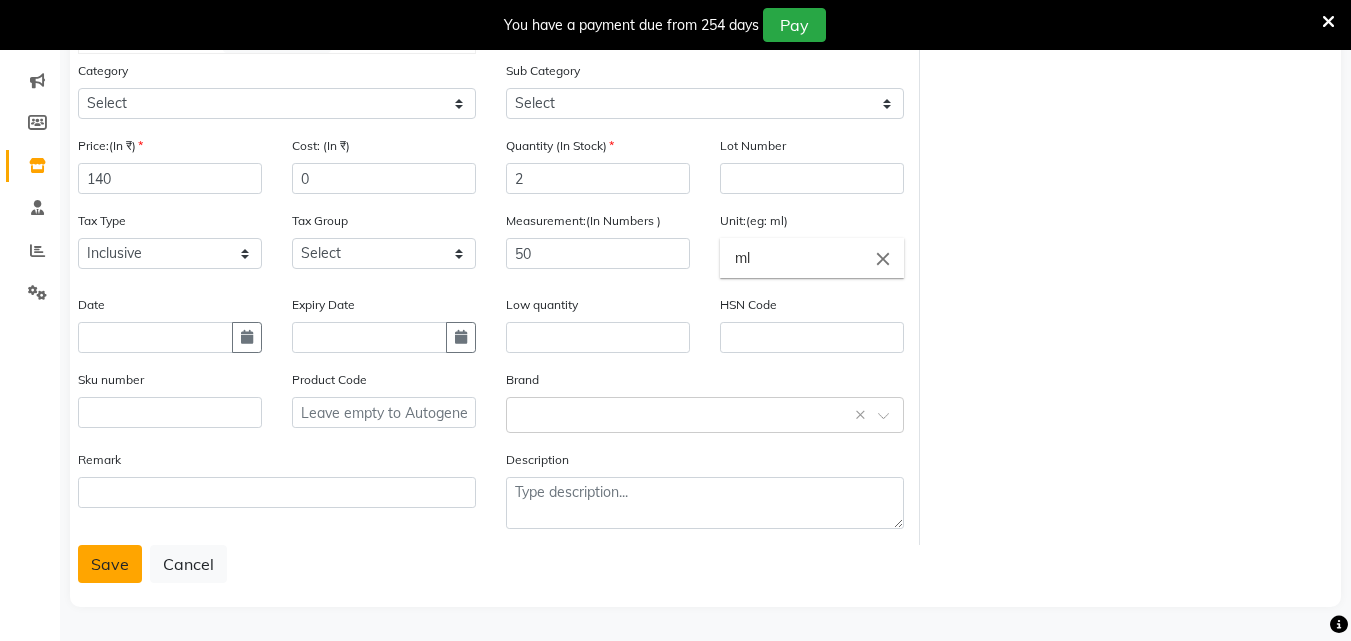 click on "Save" 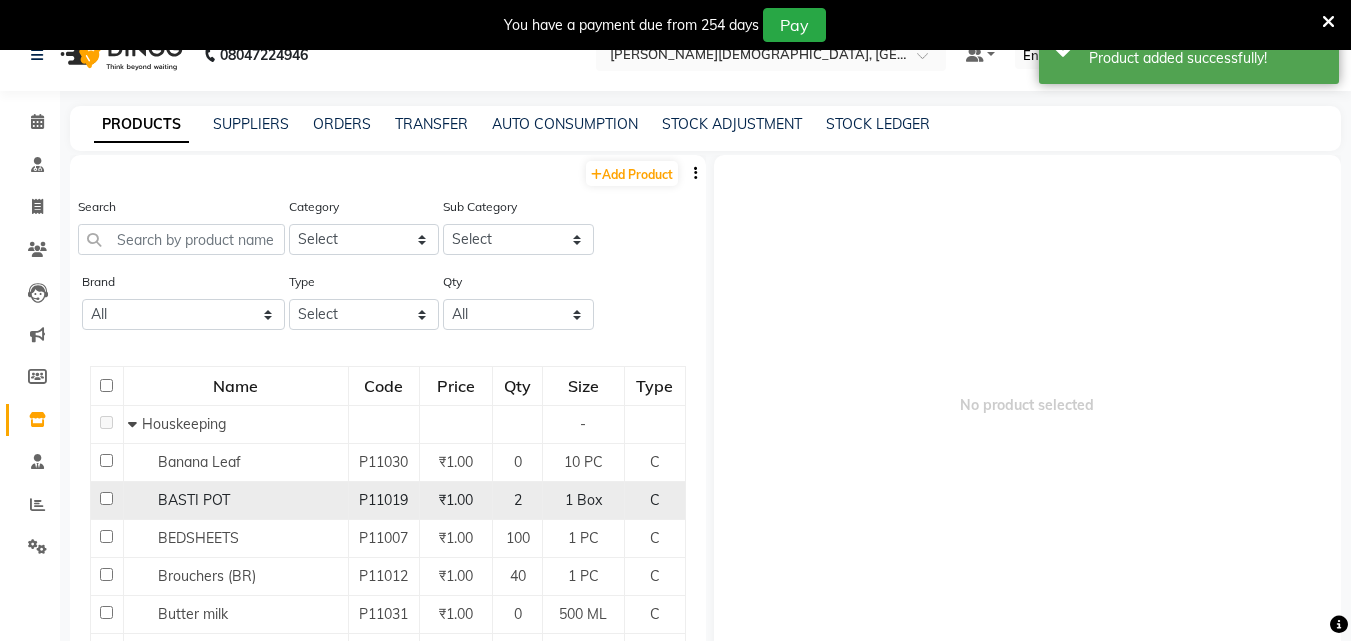 scroll, scrollTop: 0, scrollLeft: 0, axis: both 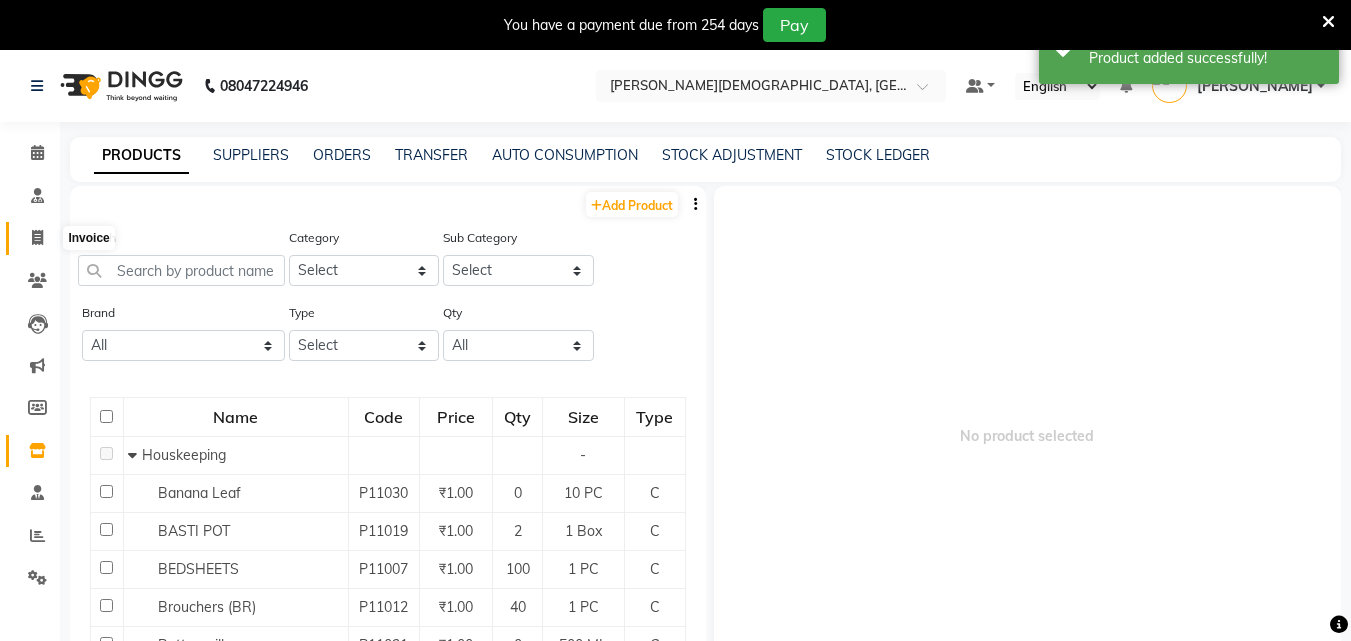 click 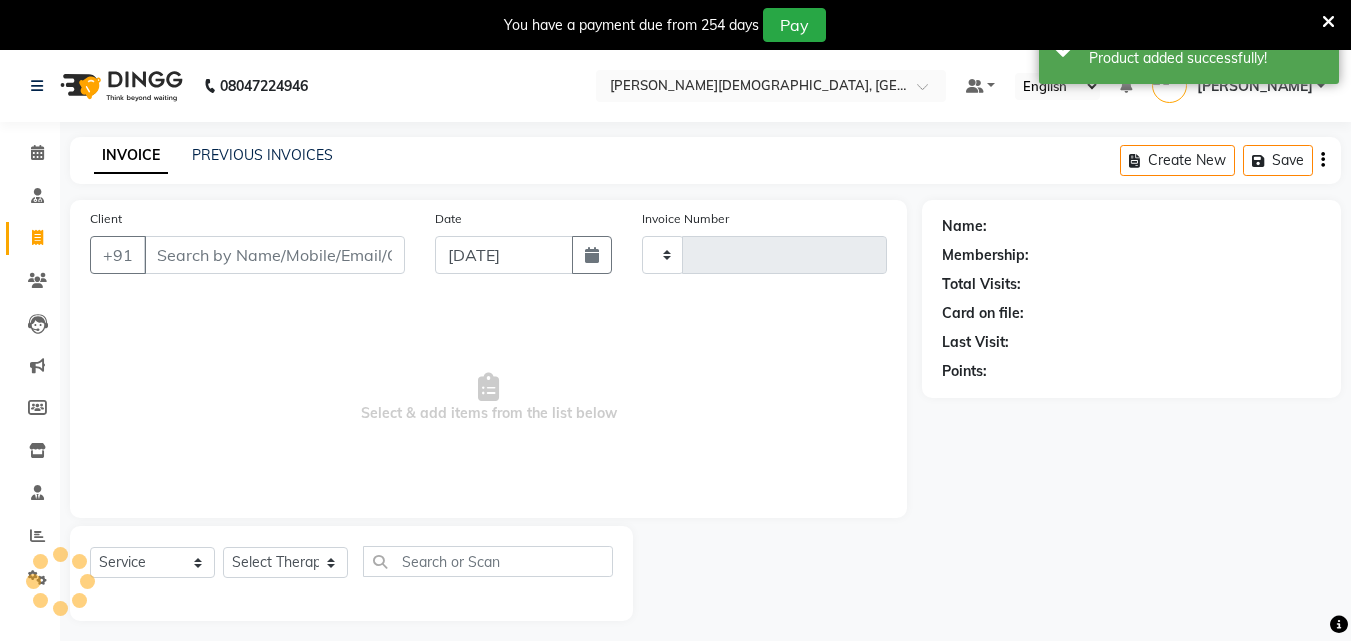 scroll, scrollTop: 50, scrollLeft: 0, axis: vertical 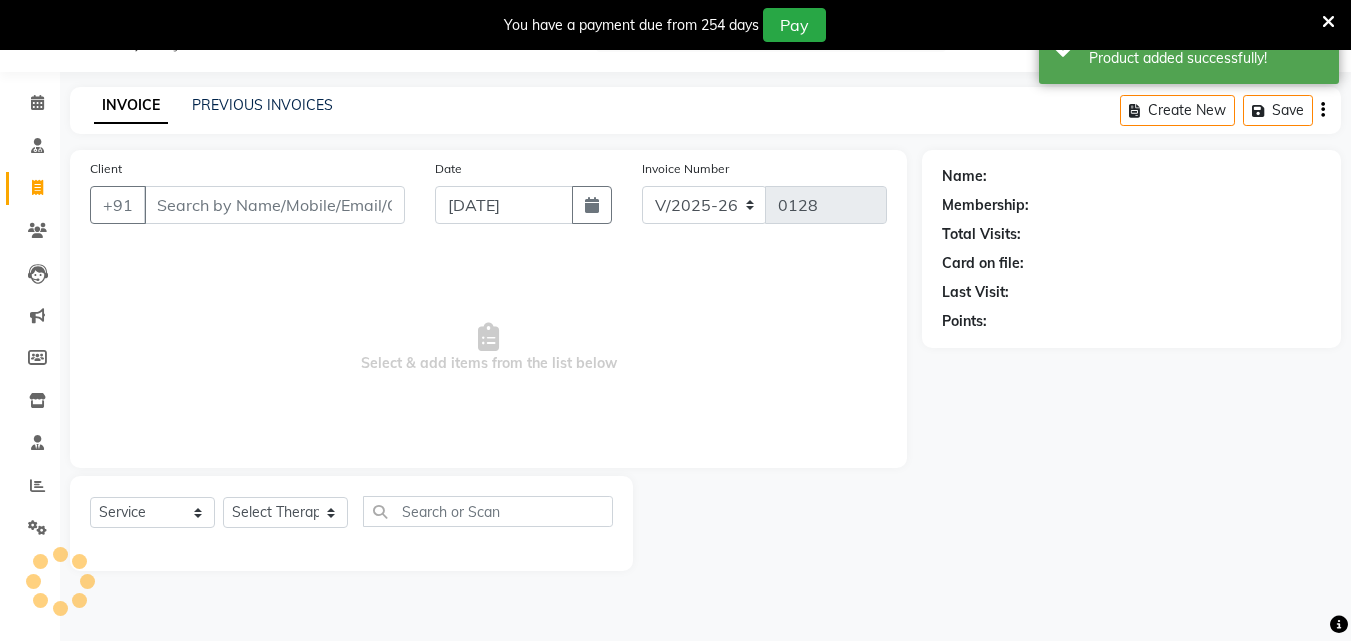 click on "Client" at bounding box center [274, 205] 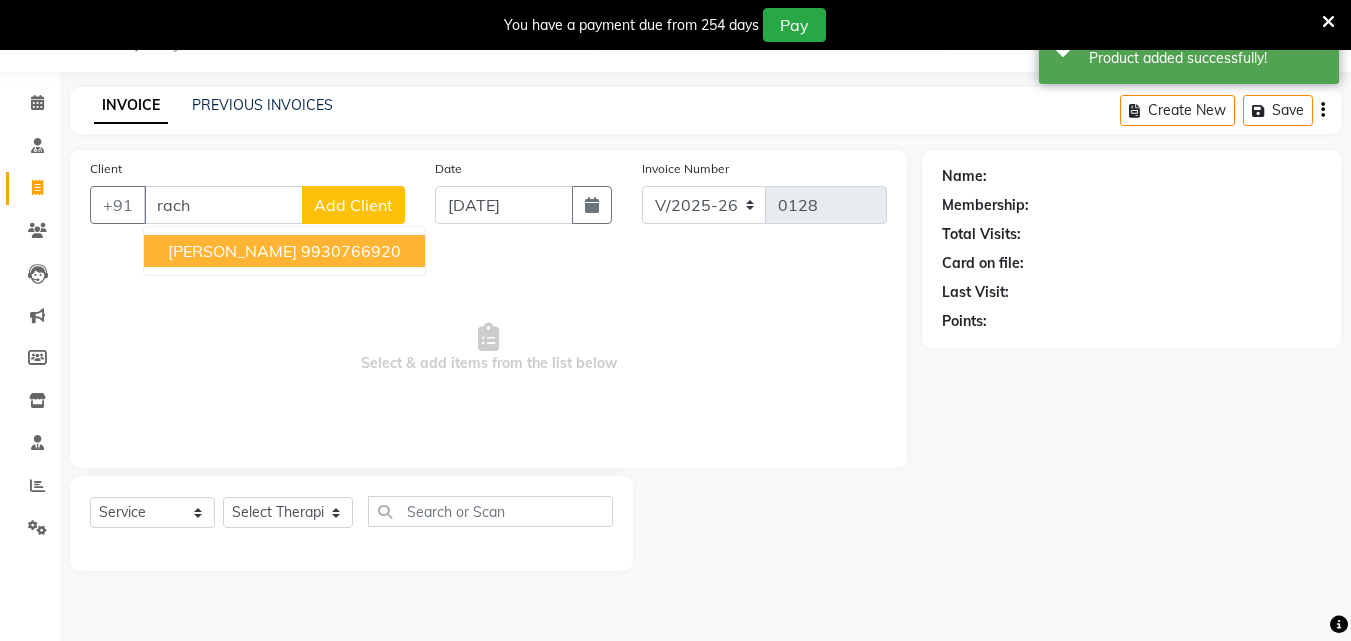 click on "[PERSON_NAME]" at bounding box center [232, 251] 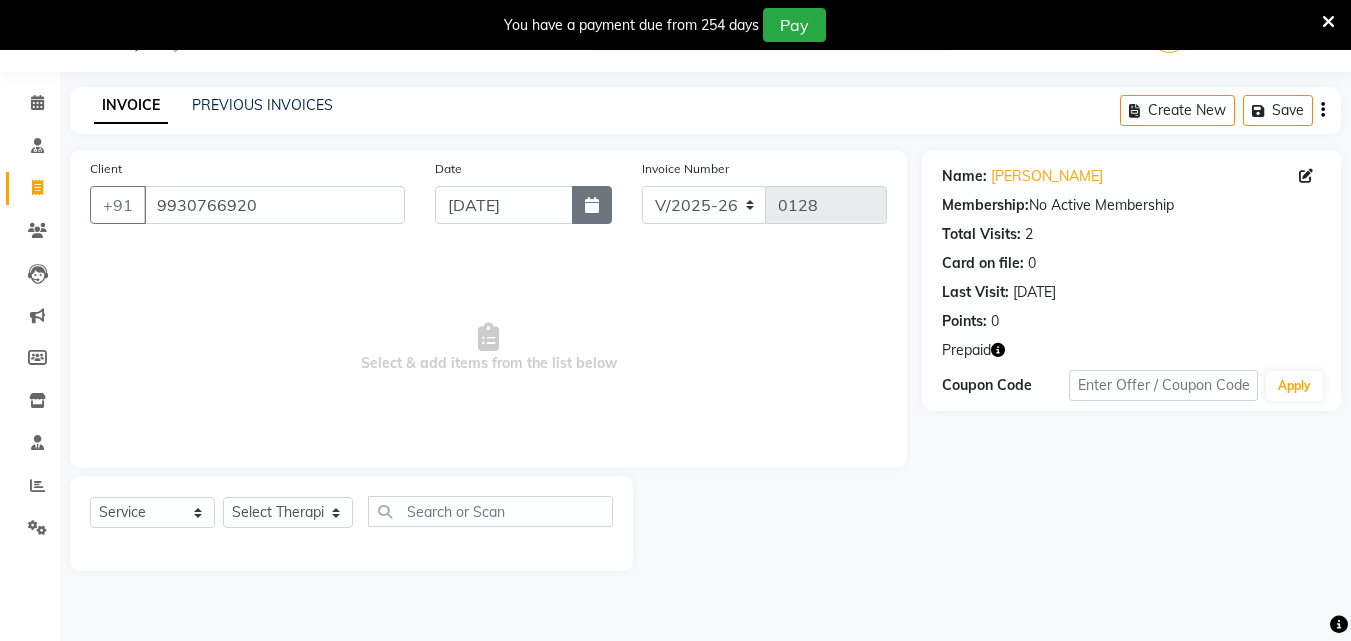 click 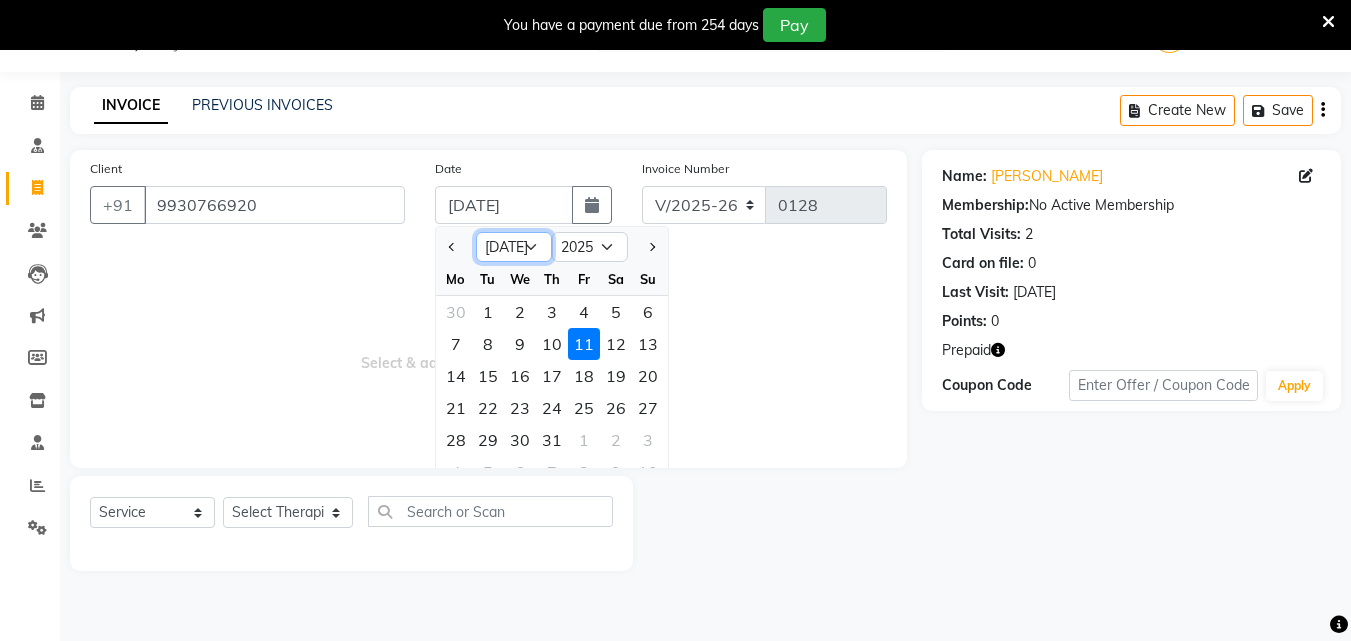 click on "Jan Feb Mar Apr May Jun [DATE] Aug Sep Oct Nov Dec" 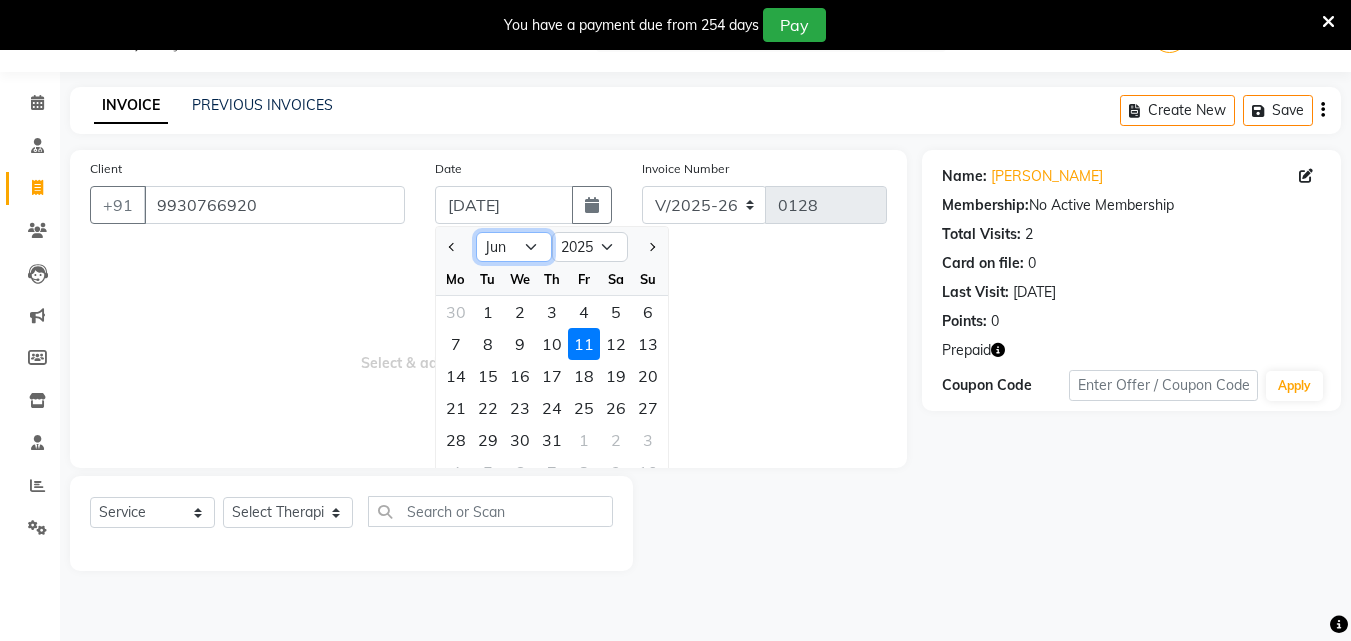click on "Jan Feb Mar Apr May Jun [DATE] Aug Sep Oct Nov Dec" 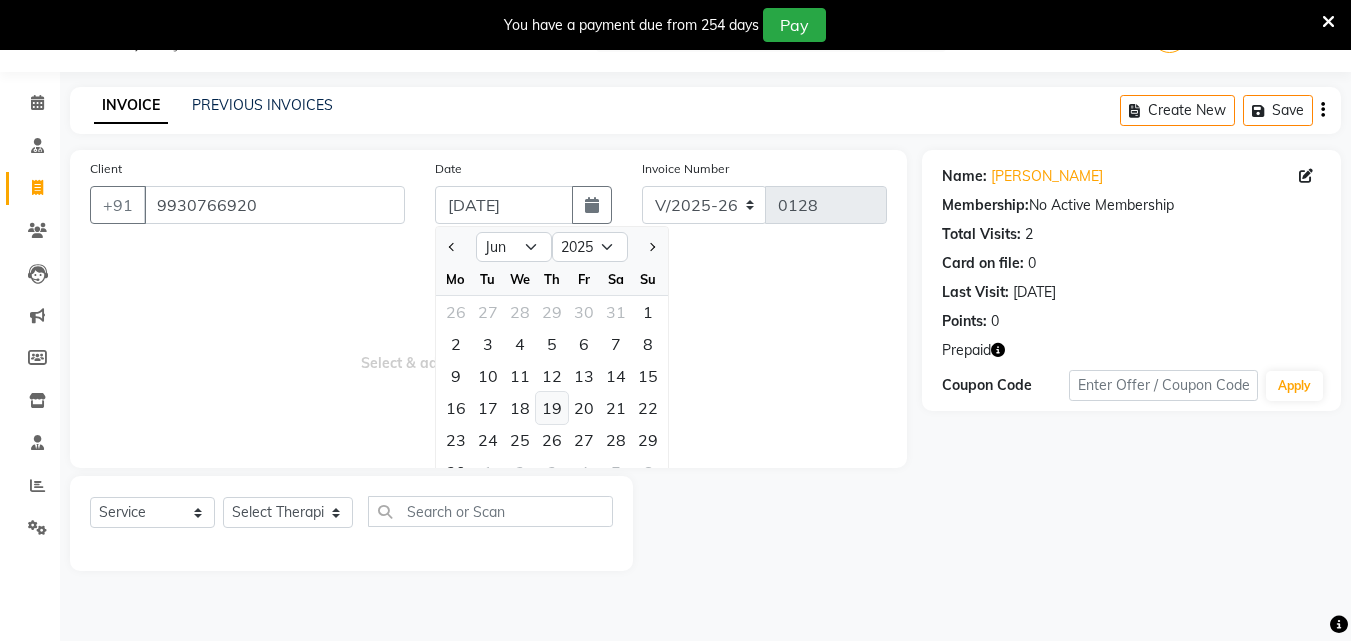 click on "19" 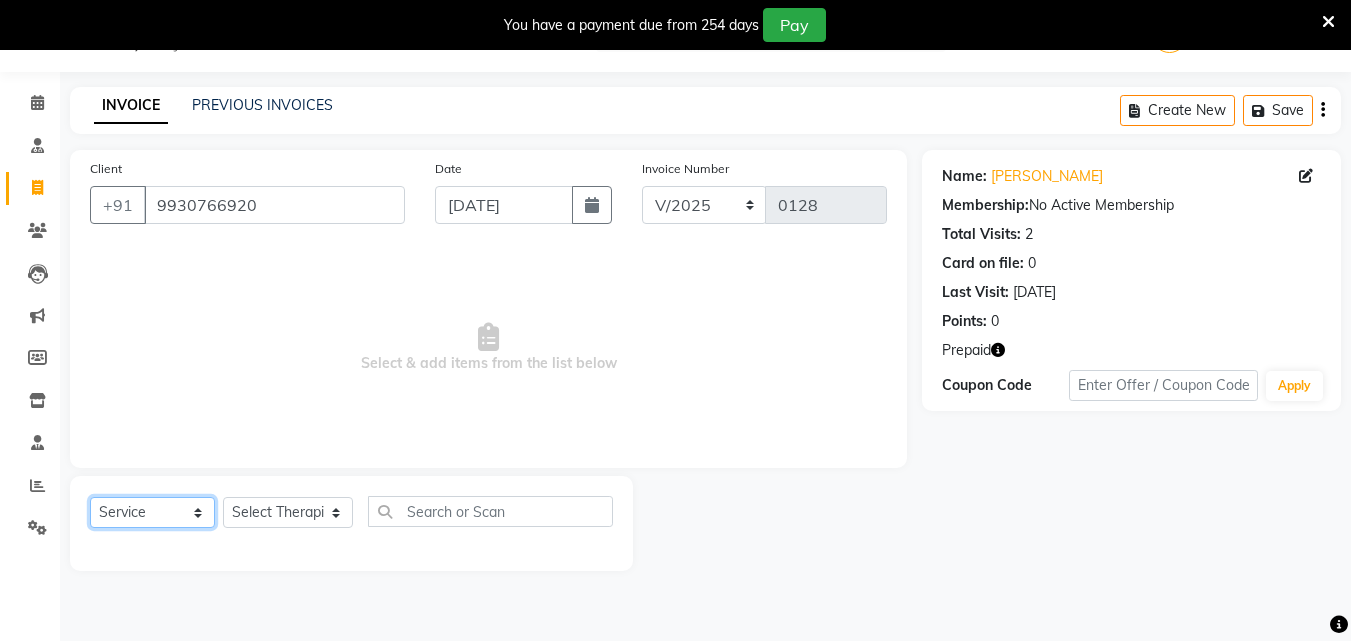 click on "Select  Service  Product  Membership  Package Voucher Prepaid Gift Card" 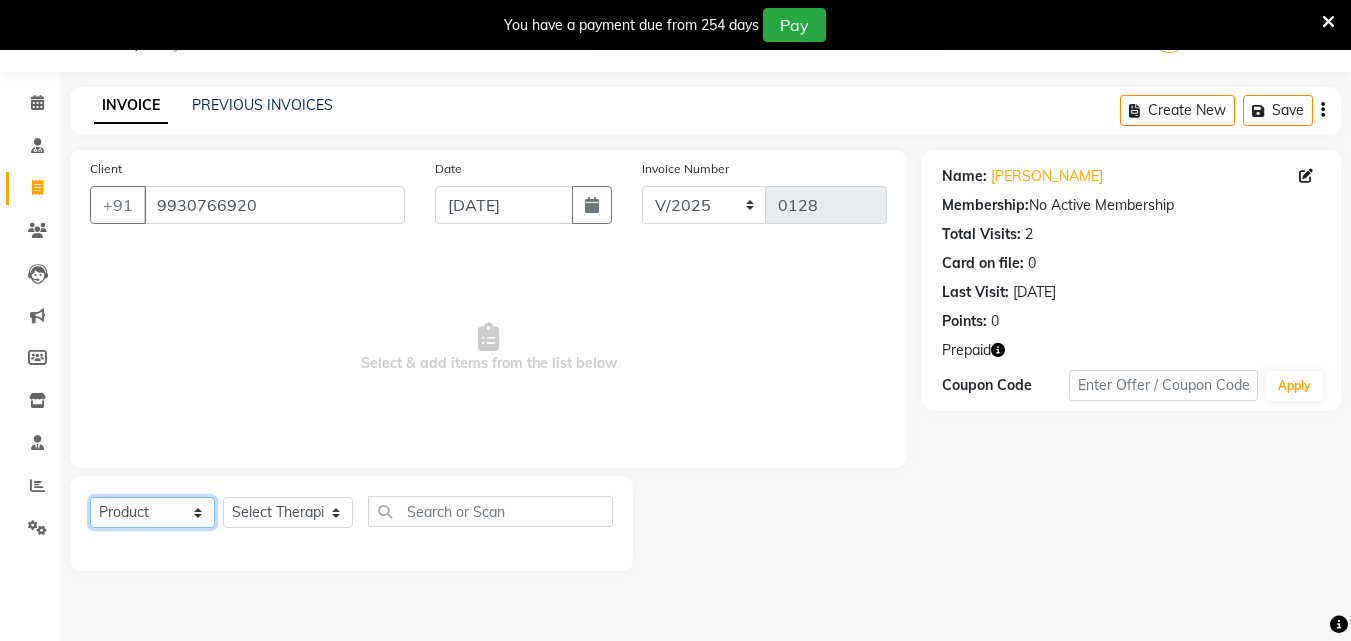 click on "Select  Service  Product  Membership  Package Voucher Prepaid Gift Card" 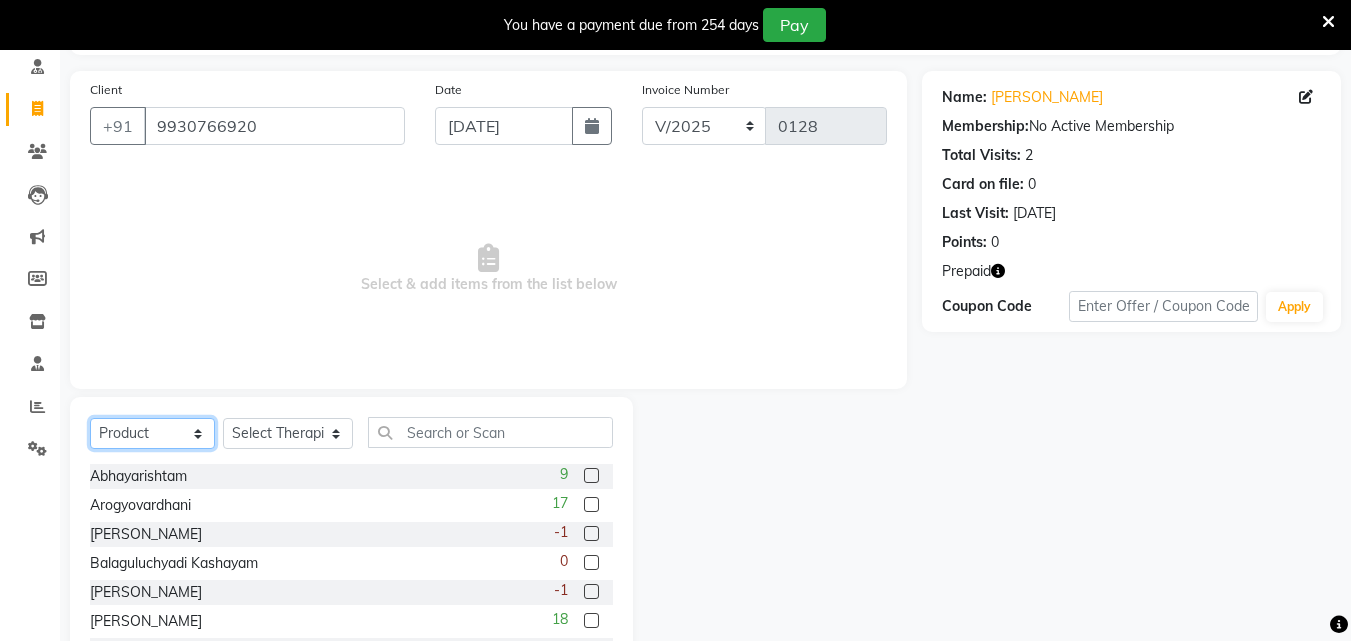 scroll, scrollTop: 210, scrollLeft: 0, axis: vertical 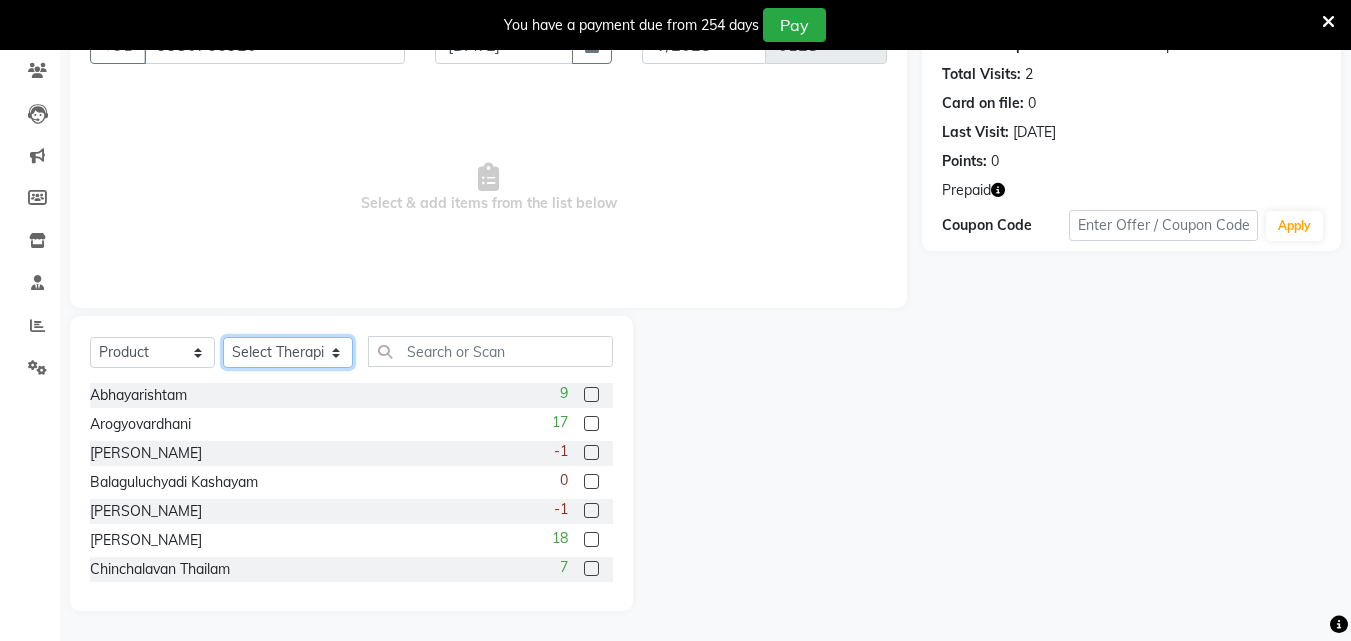 click on "Select Therapist [PERSON_NAME] [PERSON_NAME] [PERSON_NAME] [PERSON_NAME] [PERSON_NAME]  [PERSON_NAME] Bibina [PERSON_NAME] [PERSON_NAME] Dr. [PERSON_NAME] [PERSON_NAME] Dr. [PERSON_NAME] Dr mamta [PERSON_NAME] [PERSON_NAME] [PERSON_NAME] [PERSON_NAME] [PERSON_NAME] [PERSON_NAME] Leenamol Pooja [PERSON_NAME] Mishra [PERSON_NAME] [PERSON_NAME] [PERSON_NAME] G [PERSON_NAME] [PERSON_NAME] K M [PERSON_NAME] K [PERSON_NAME] [PERSON_NAME] Suddheesh K K [PERSON_NAME] [PERSON_NAME]  Swati [PERSON_NAME] [PERSON_NAME] [PERSON_NAME]" 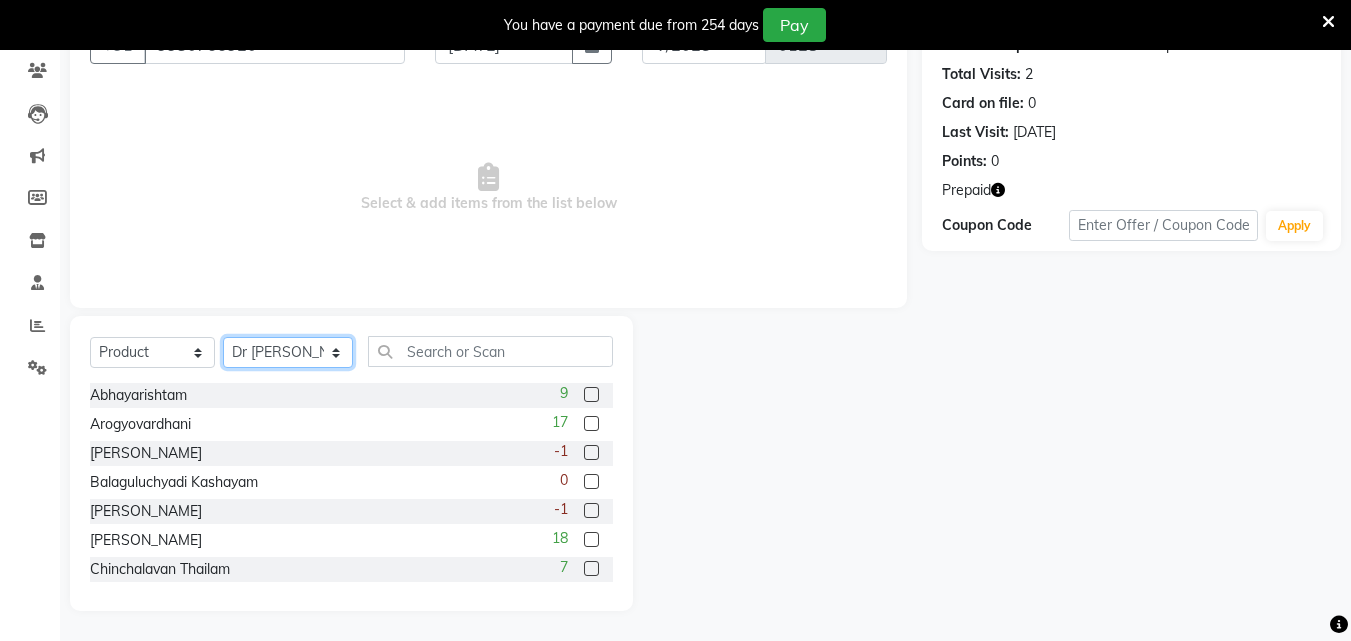click on "Select Therapist [PERSON_NAME] [PERSON_NAME] [PERSON_NAME] [PERSON_NAME] [PERSON_NAME]  [PERSON_NAME] Bibina [PERSON_NAME] [PERSON_NAME] Dr. [PERSON_NAME] [PERSON_NAME] Dr. [PERSON_NAME] Dr mamta [PERSON_NAME] [PERSON_NAME] [PERSON_NAME] [PERSON_NAME] [PERSON_NAME] [PERSON_NAME] Leenamol Pooja [PERSON_NAME] Mishra [PERSON_NAME] [PERSON_NAME] [PERSON_NAME] G [PERSON_NAME] [PERSON_NAME] K M [PERSON_NAME] K [PERSON_NAME] [PERSON_NAME] Suddheesh K K [PERSON_NAME] [PERSON_NAME]  Swati [PERSON_NAME] [PERSON_NAME] [PERSON_NAME]" 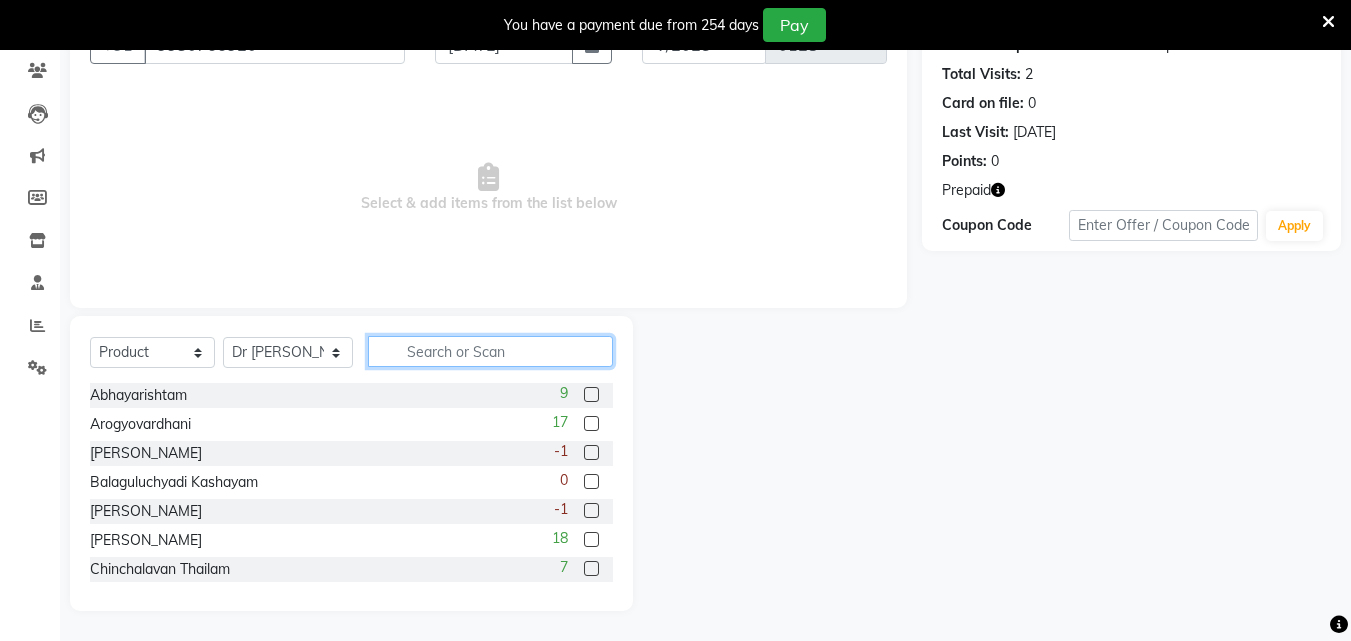 click 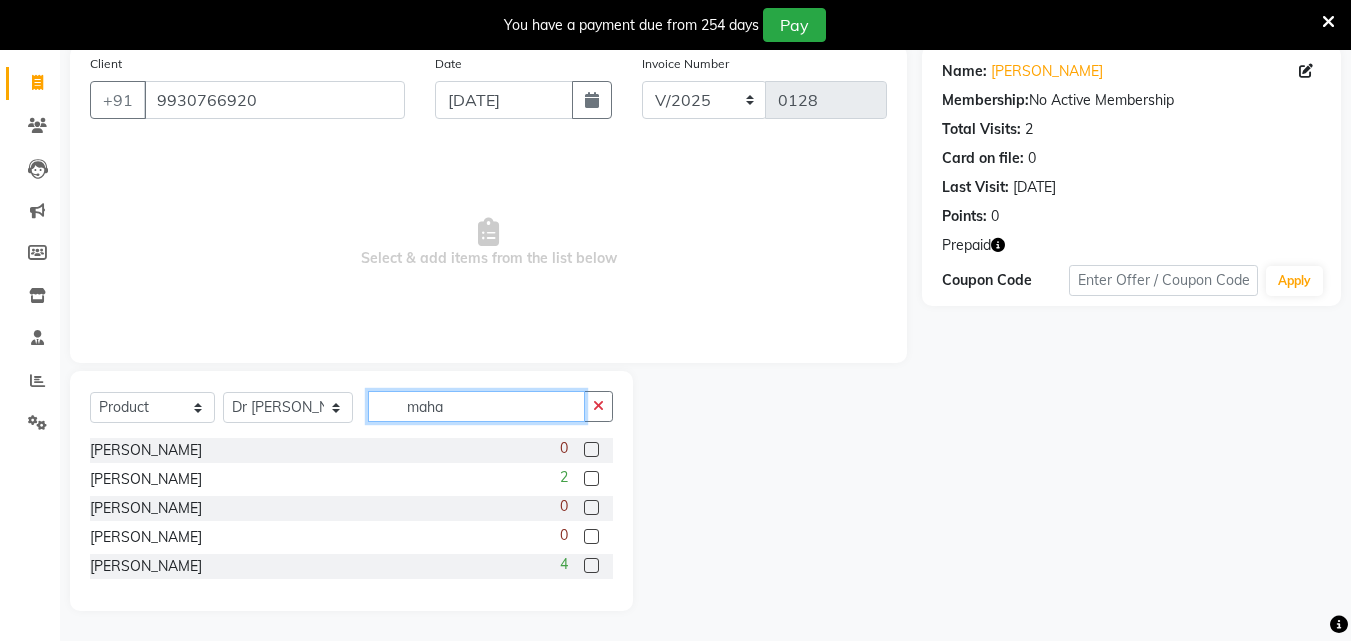 scroll, scrollTop: 155, scrollLeft: 0, axis: vertical 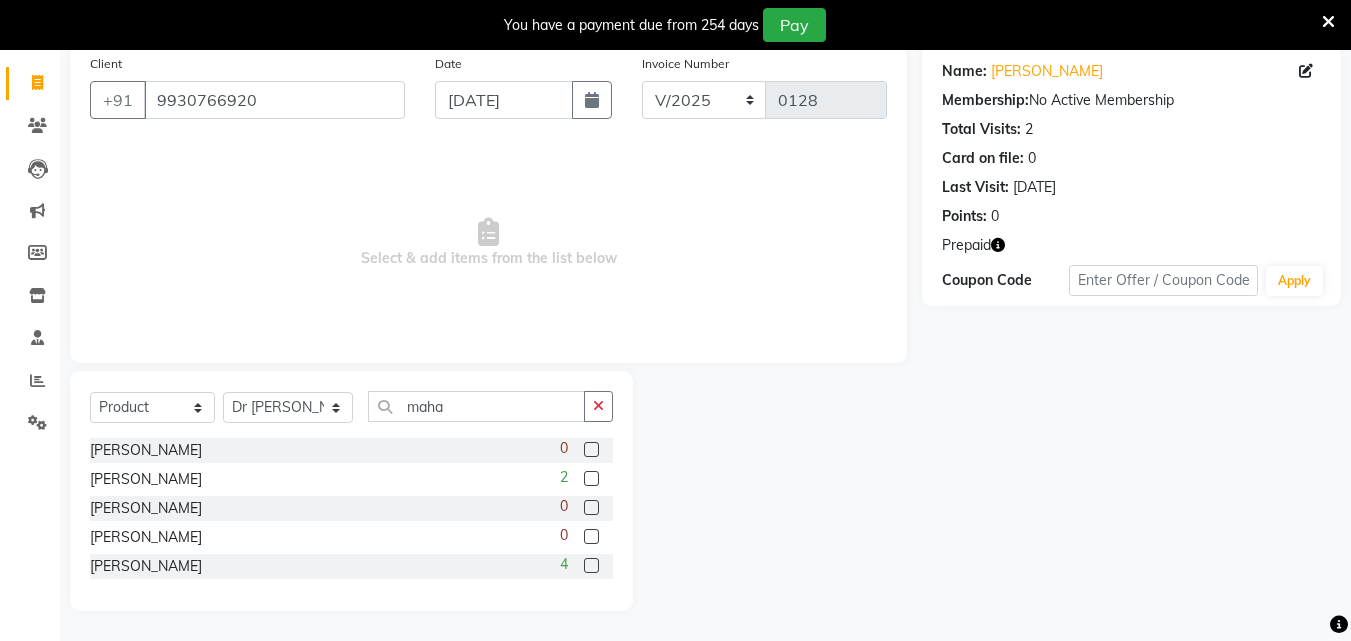 click 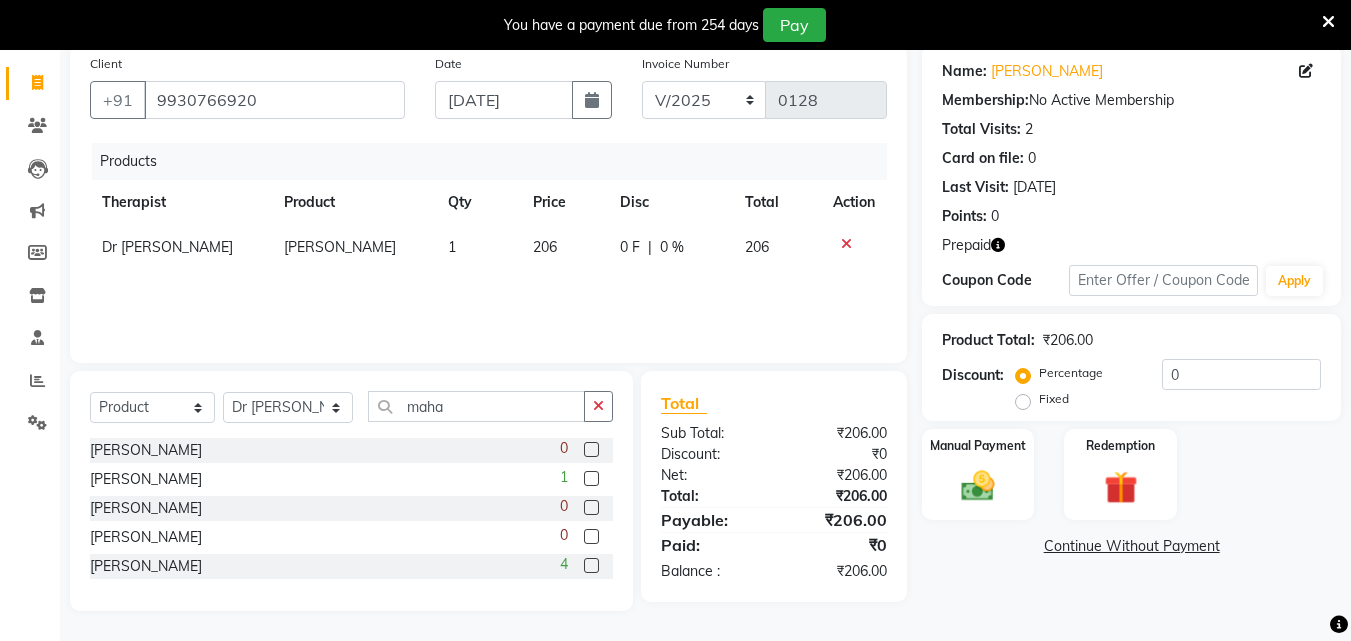 click on "1" 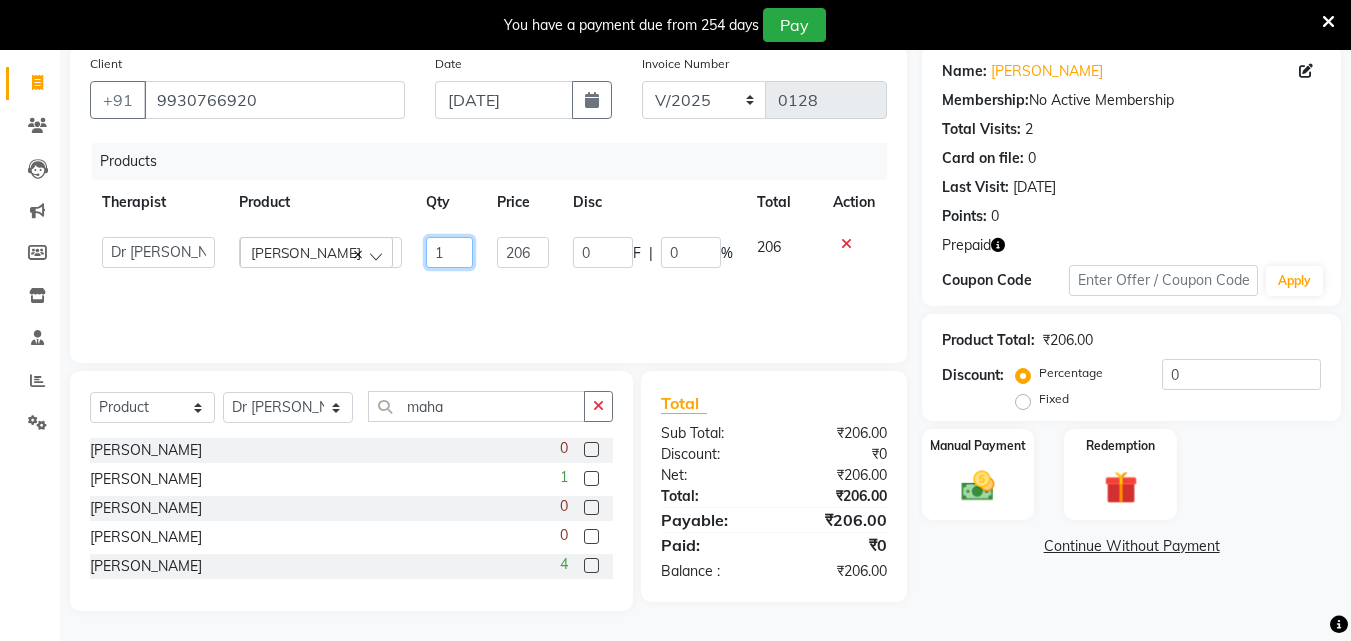 click on "1" 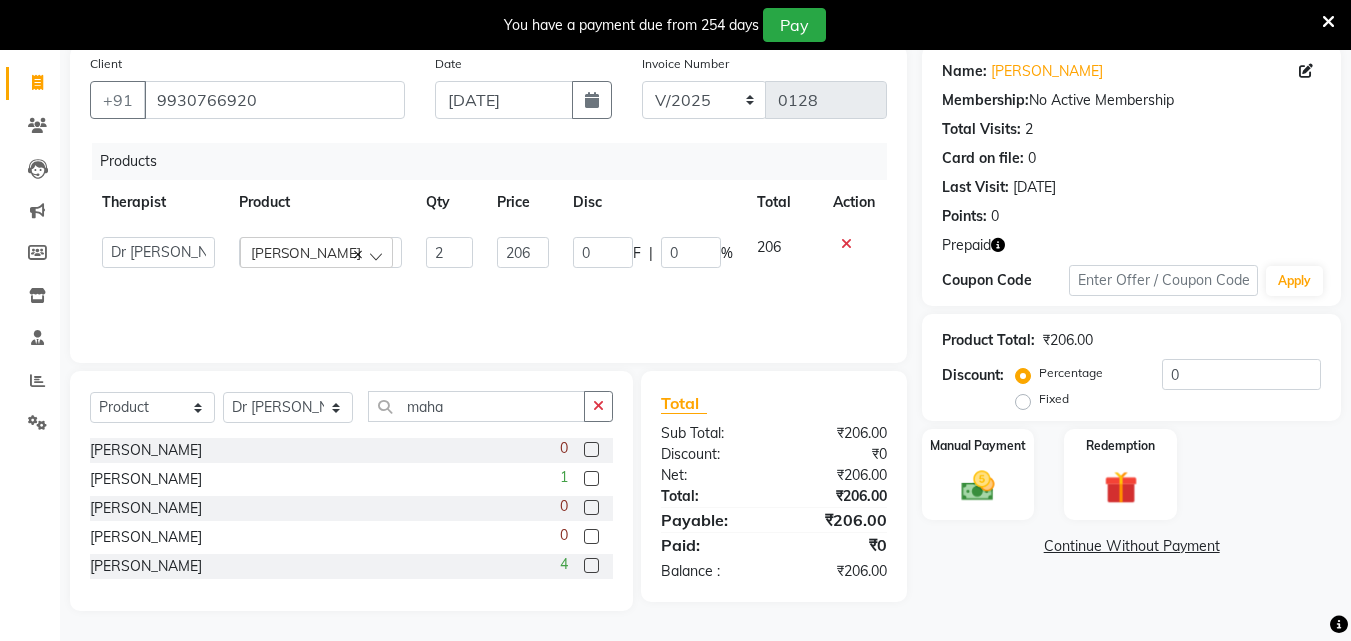 click on "Products Therapist Product Qty Price Disc Total Action  [PERSON_NAME]   [PERSON_NAME]   [PERSON_NAME] [PERSON_NAME] [PERSON_NAME]    [PERSON_NAME]   [PERSON_NAME]   [PERSON_NAME]   Dr. [PERSON_NAME]   [PERSON_NAME]   Dr. [PERSON_NAME]   Dr mamta   [PERSON_NAME]   [PERSON_NAME]   [PERSON_NAME] [PERSON_NAME] [PERSON_NAME]   [PERSON_NAME]   Leenamol   Pooja [PERSON_NAME] Mishra   [PERSON_NAME]   [PERSON_NAME]   [PERSON_NAME] G [PERSON_NAME] [PERSON_NAME] K M   [PERSON_NAME] K   [PERSON_NAME]   [PERSON_NAME]   Suddheesh K K   [PERSON_NAME]   [PERSON_NAME]    Swati   [PERSON_NAME]   [PERSON_NAME]   [PERSON_NAME]   Mahamanjistha Kashyay  2 206 0 F | 0 % 206" 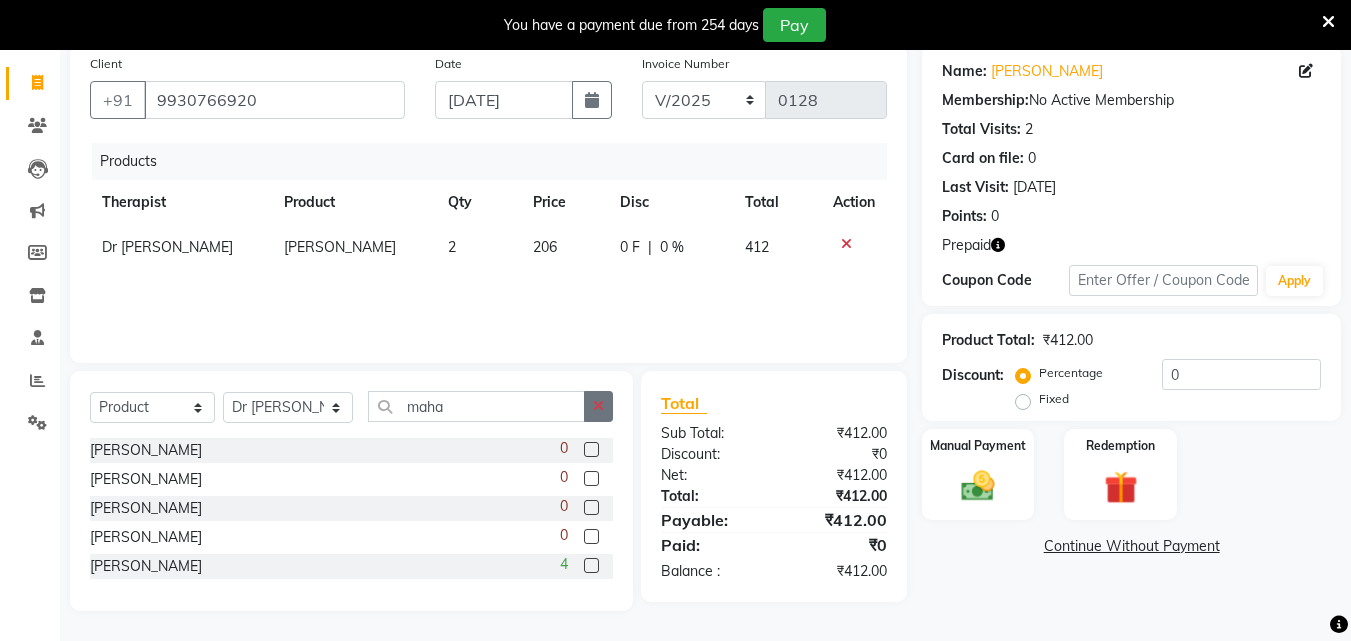 click 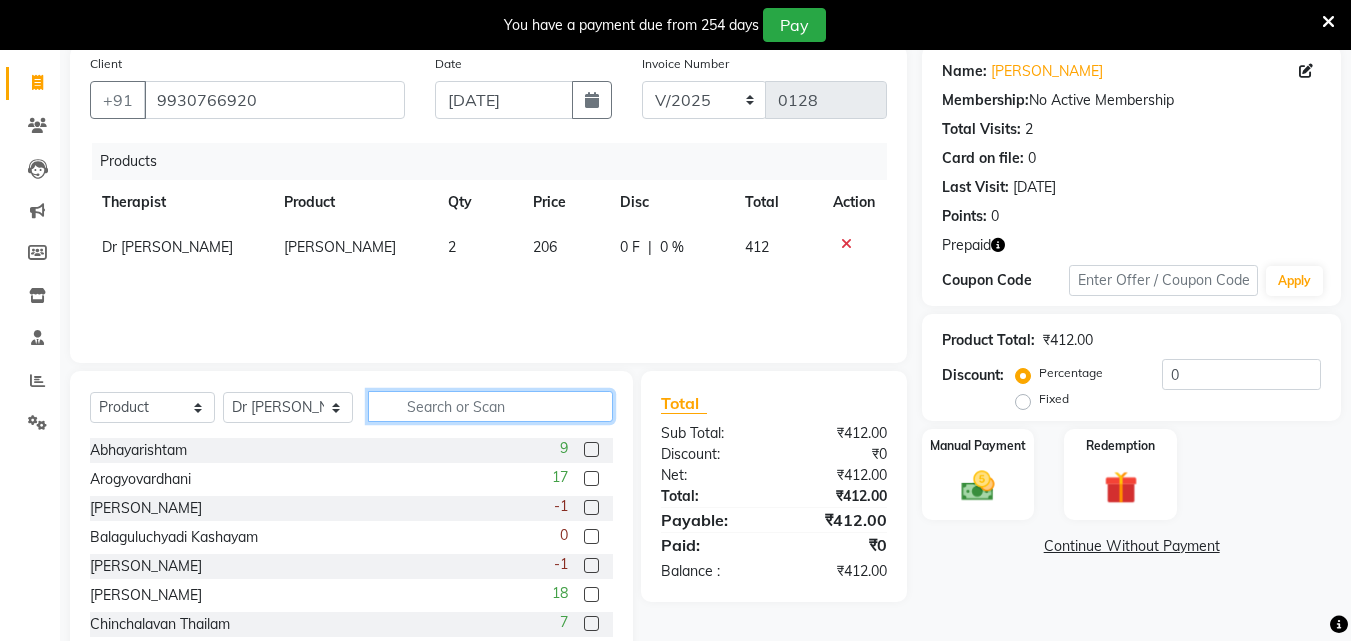 click 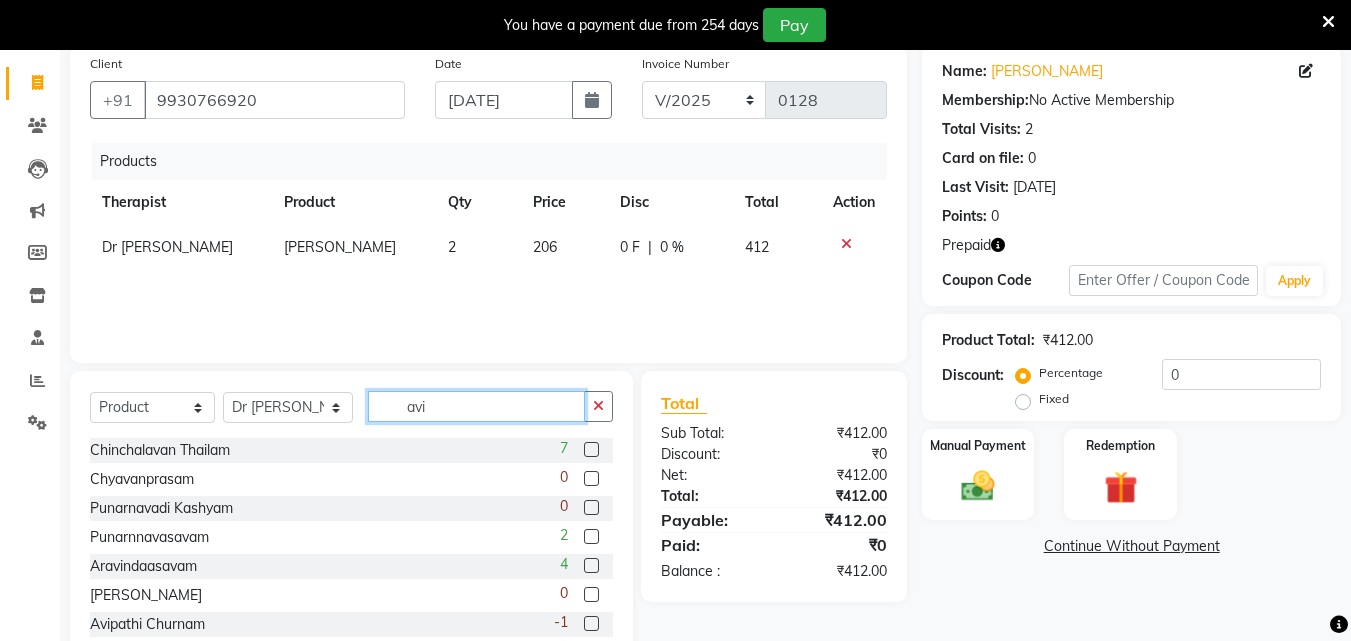 scroll, scrollTop: 146, scrollLeft: 0, axis: vertical 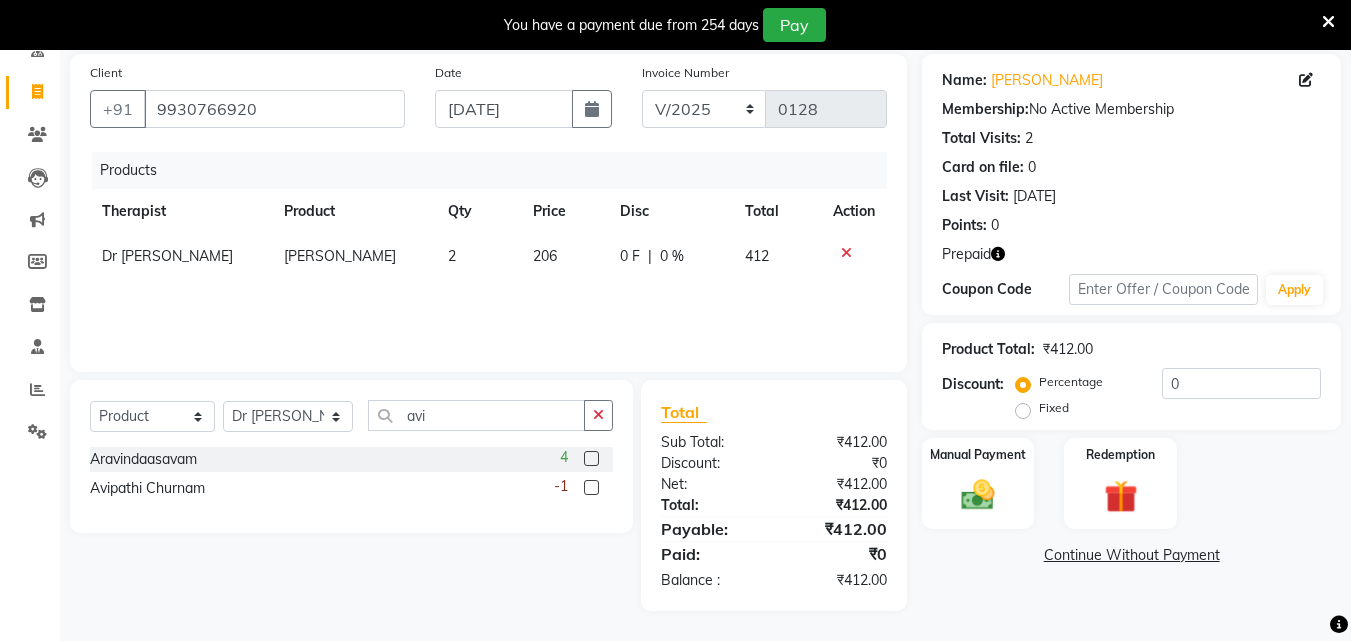 click 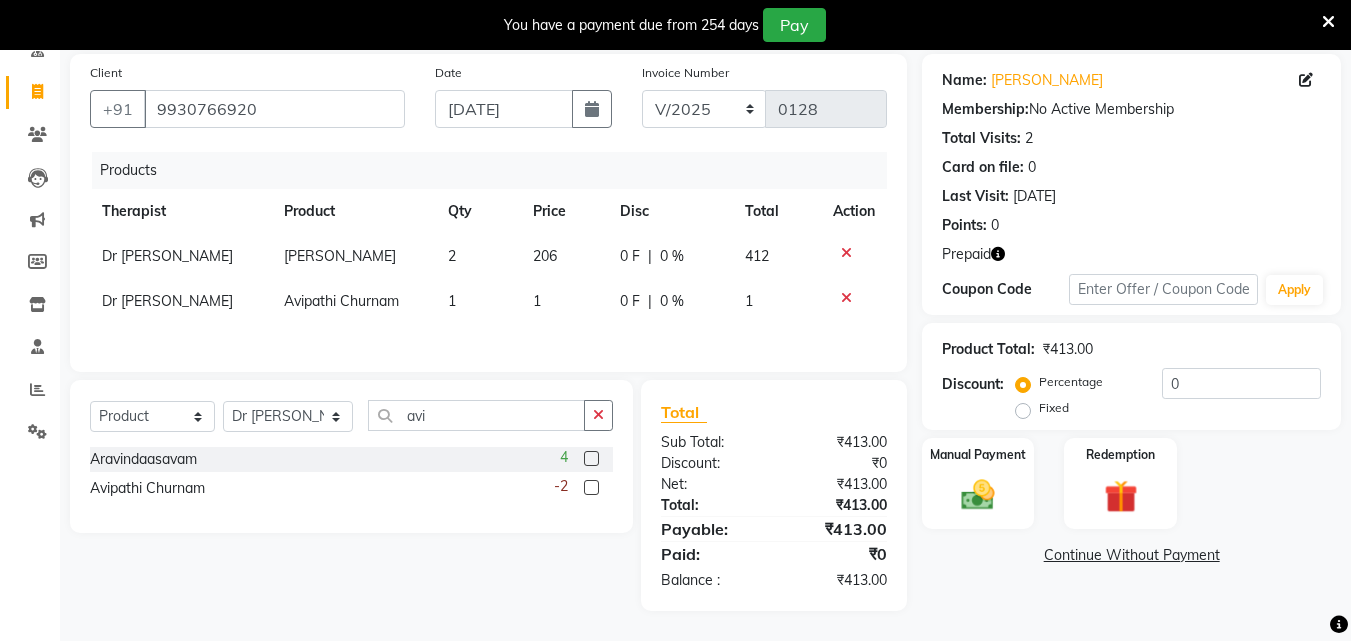 click on "1" 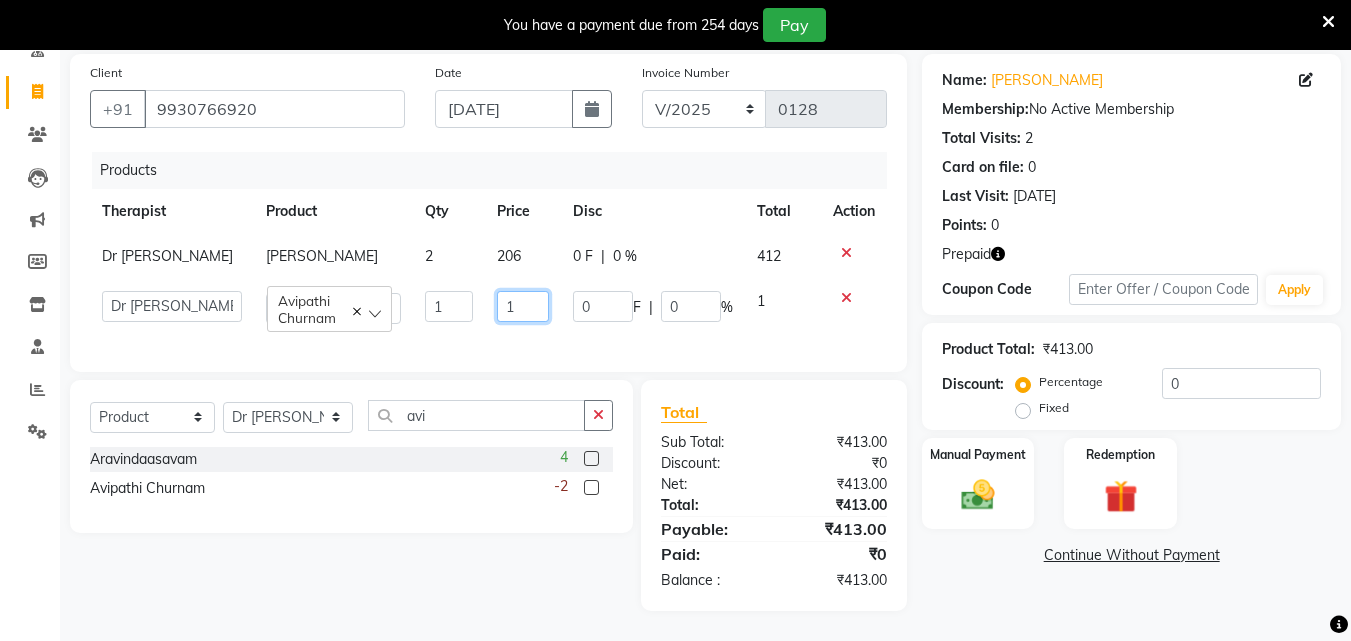 click on "1" 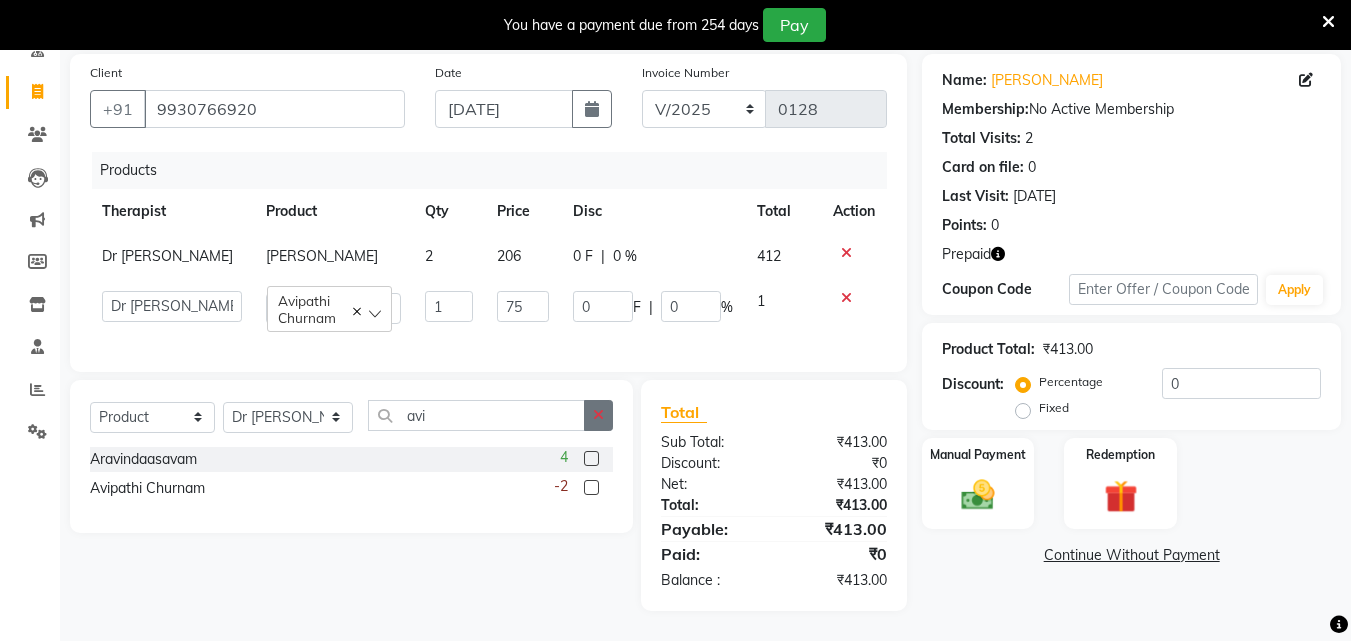 click 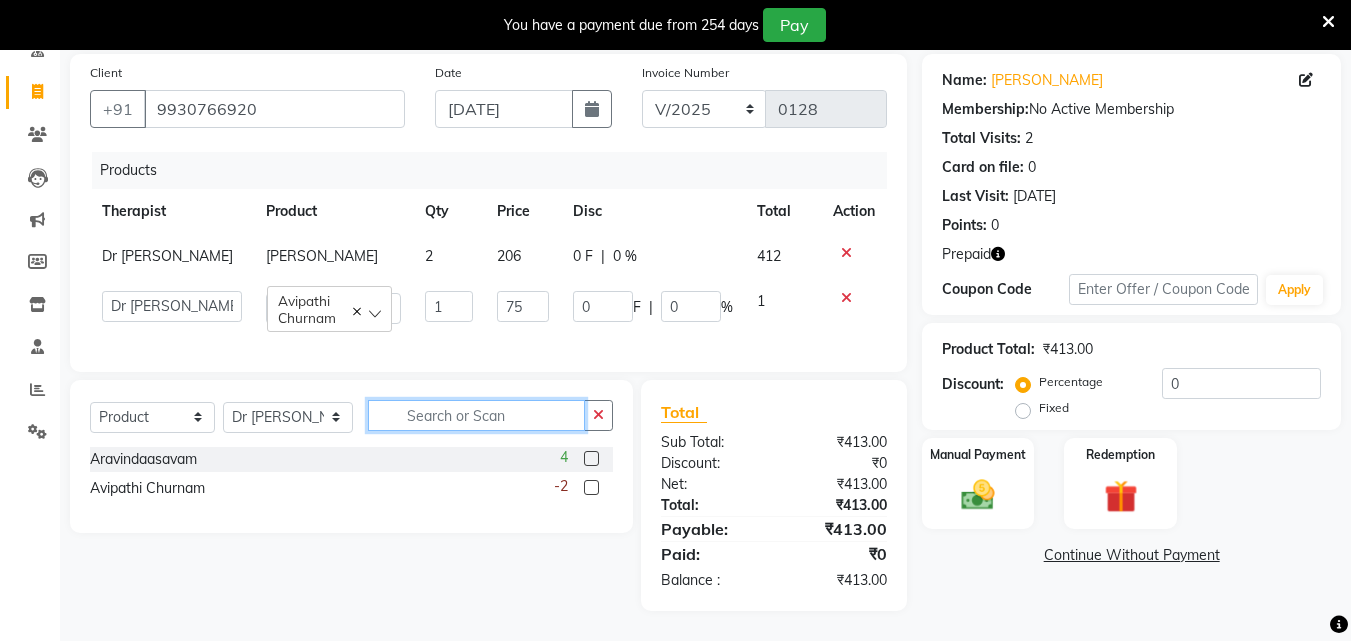 scroll, scrollTop: 170, scrollLeft: 0, axis: vertical 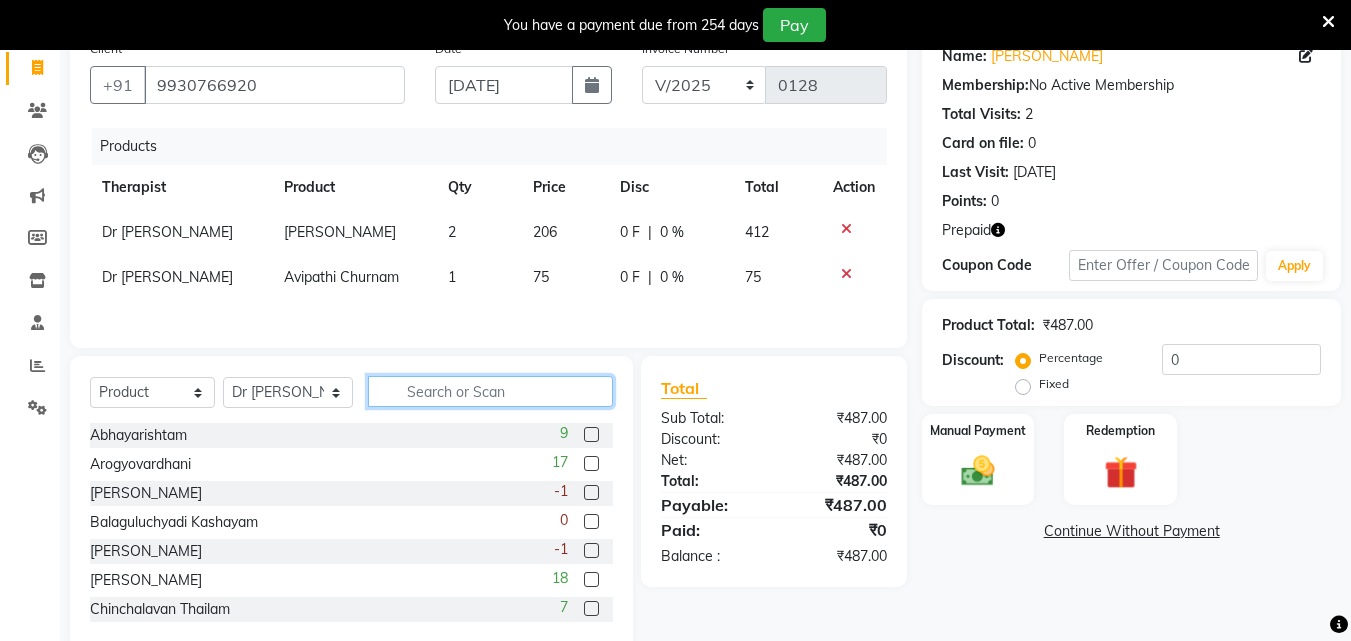 click 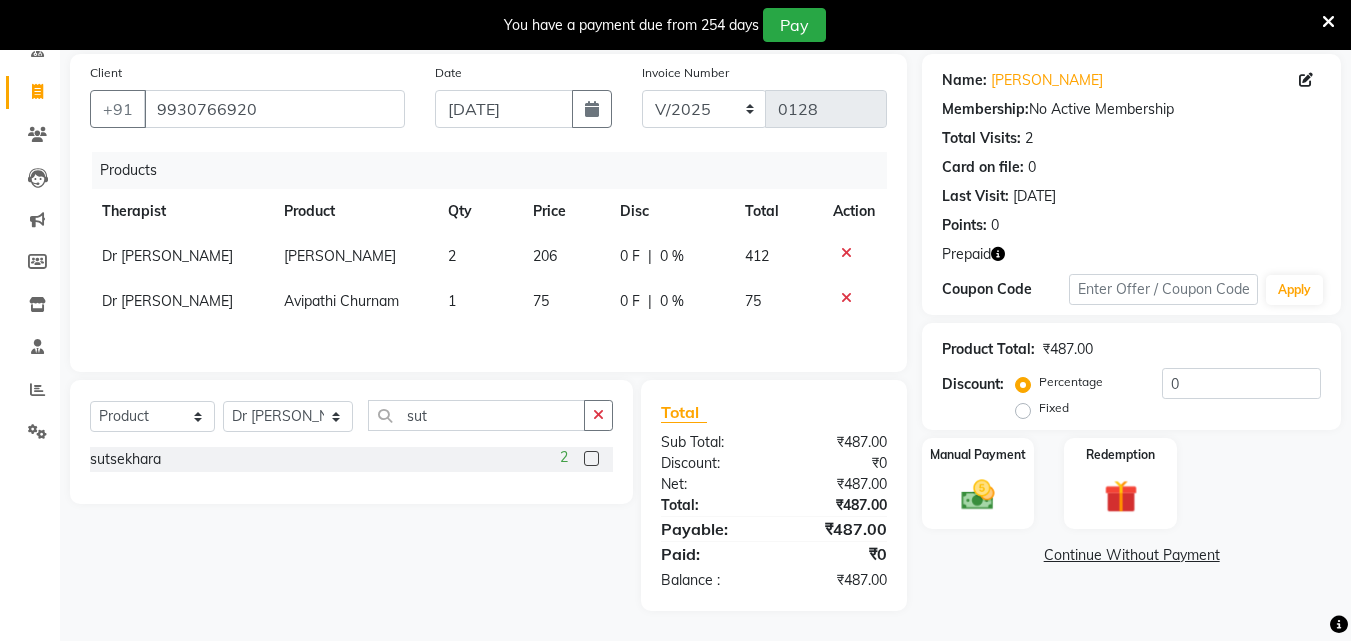 click 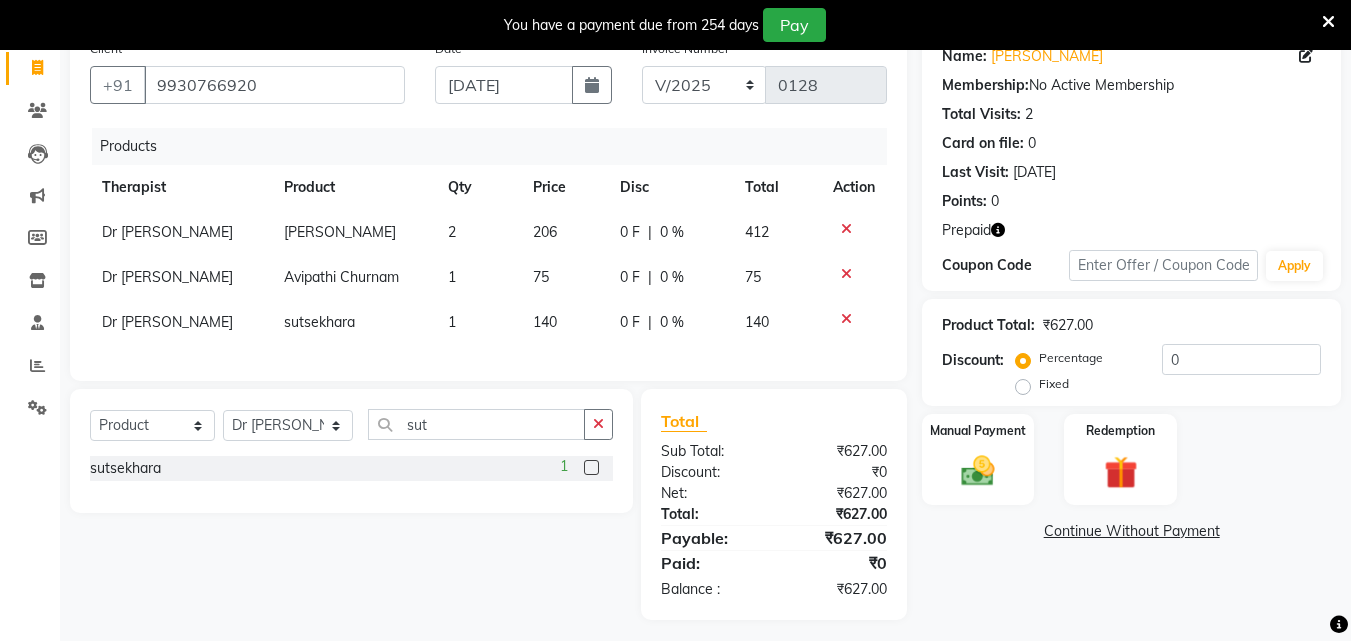 click on "1" 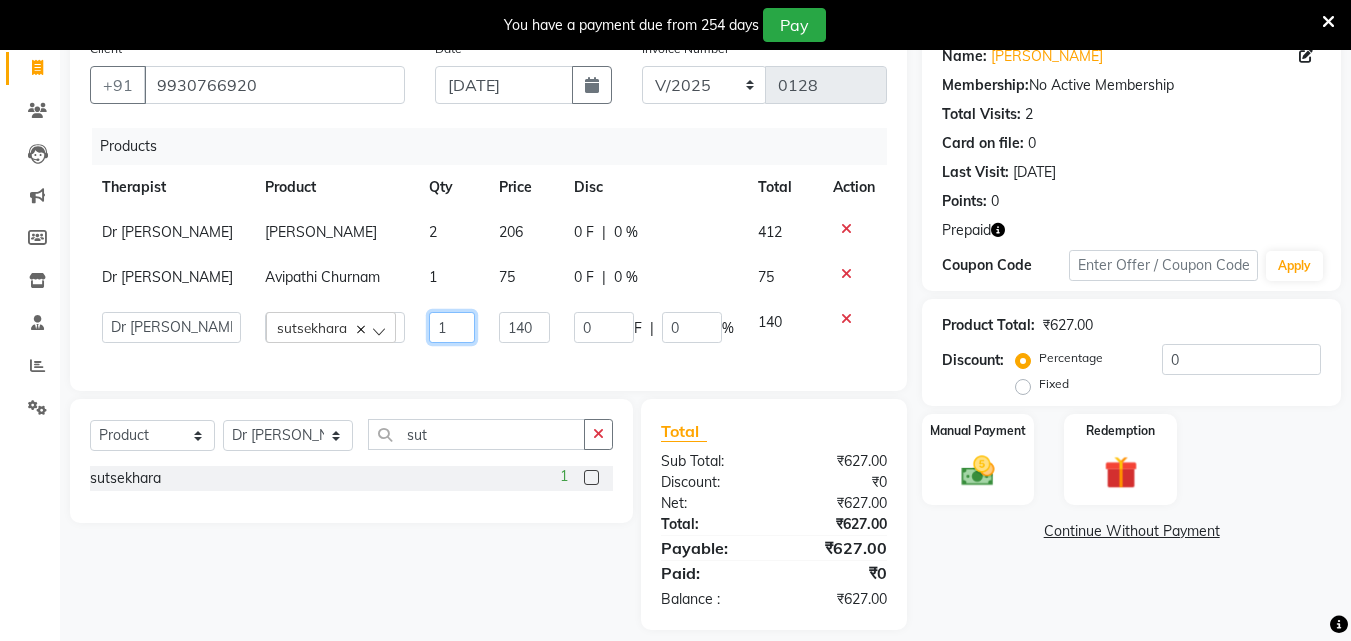 click on "1" 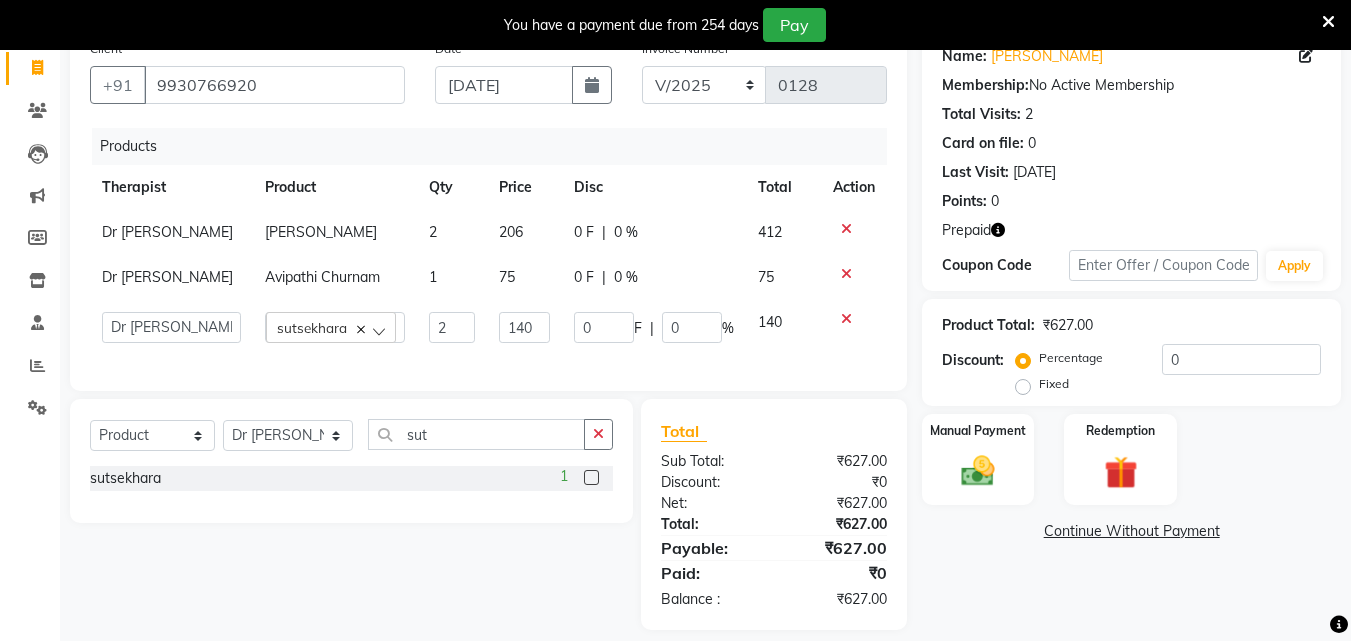 drag, startPoint x: 446, startPoint y: 291, endPoint x: 456, endPoint y: 331, distance: 41.231056 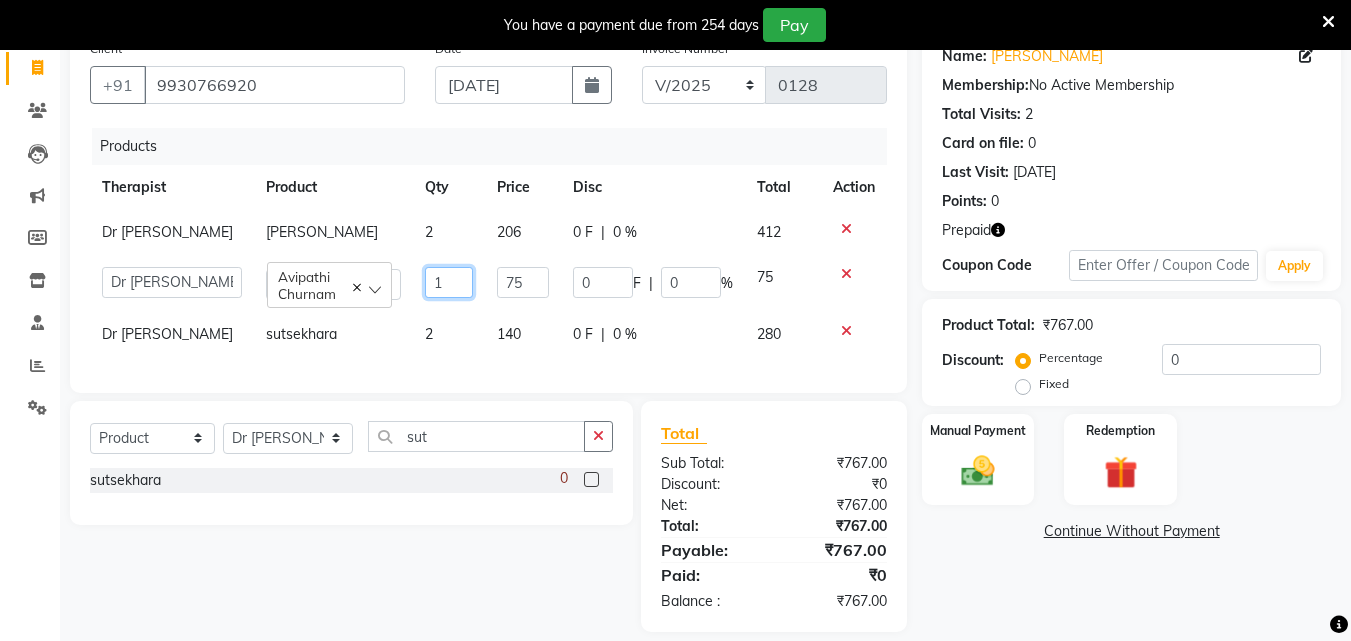 click on "1" 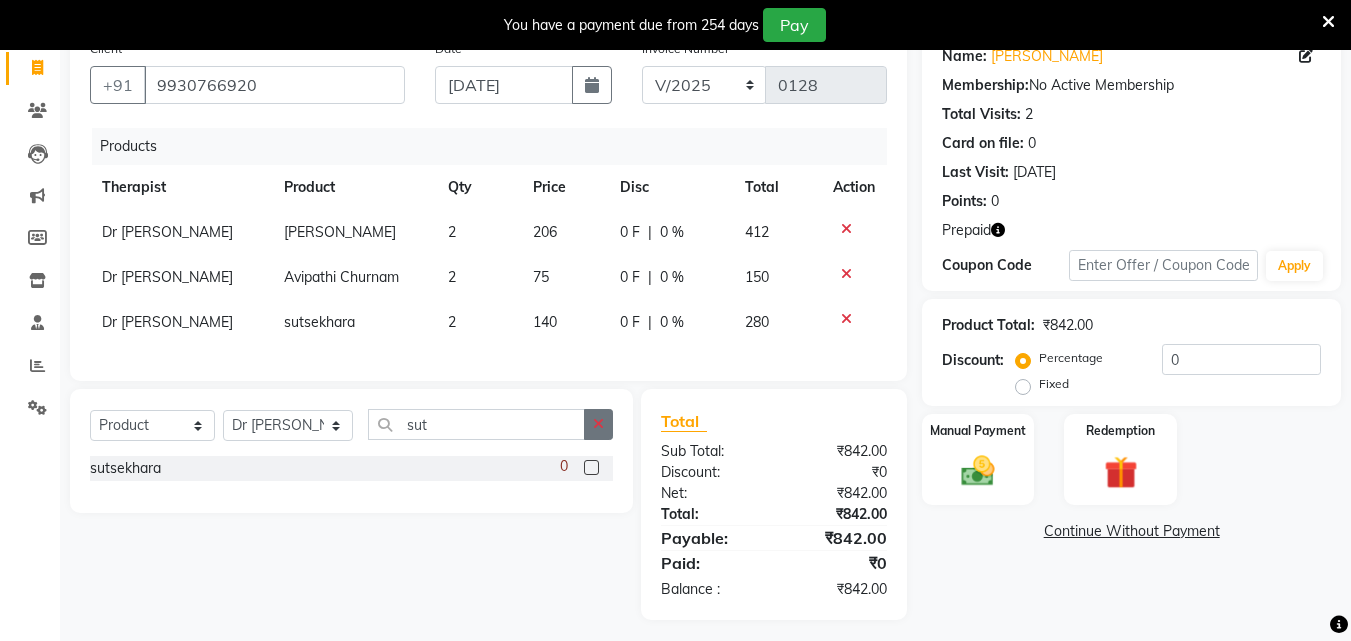 click 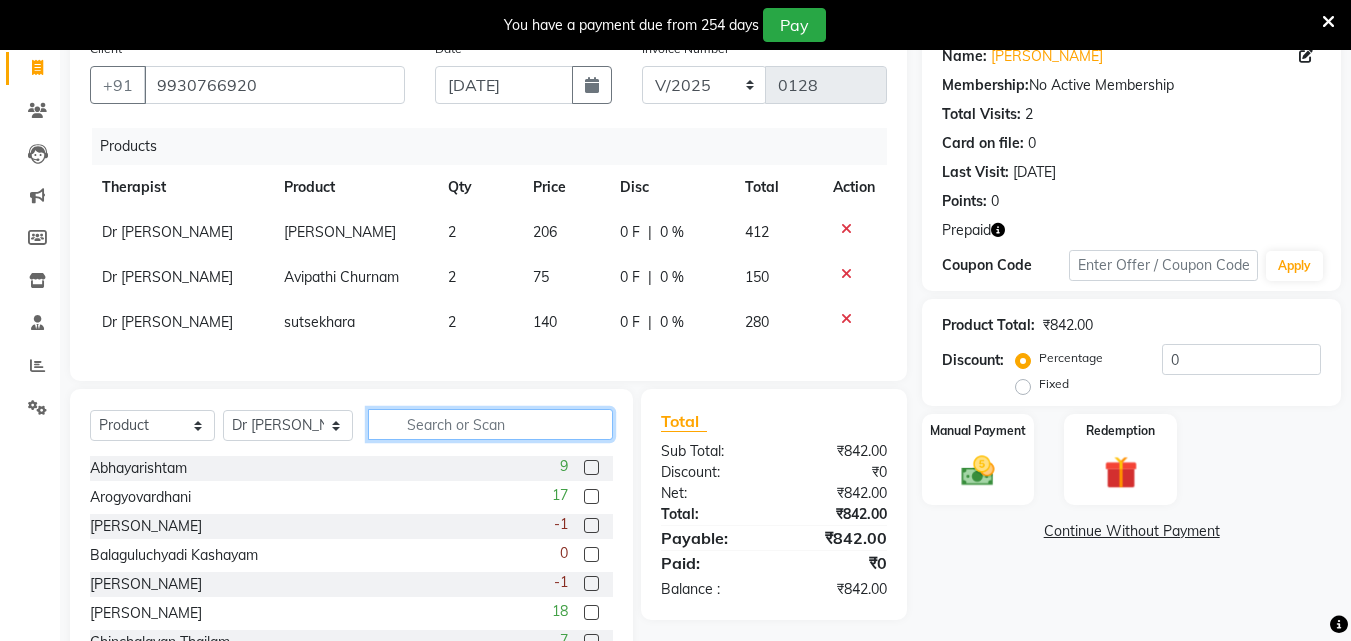click 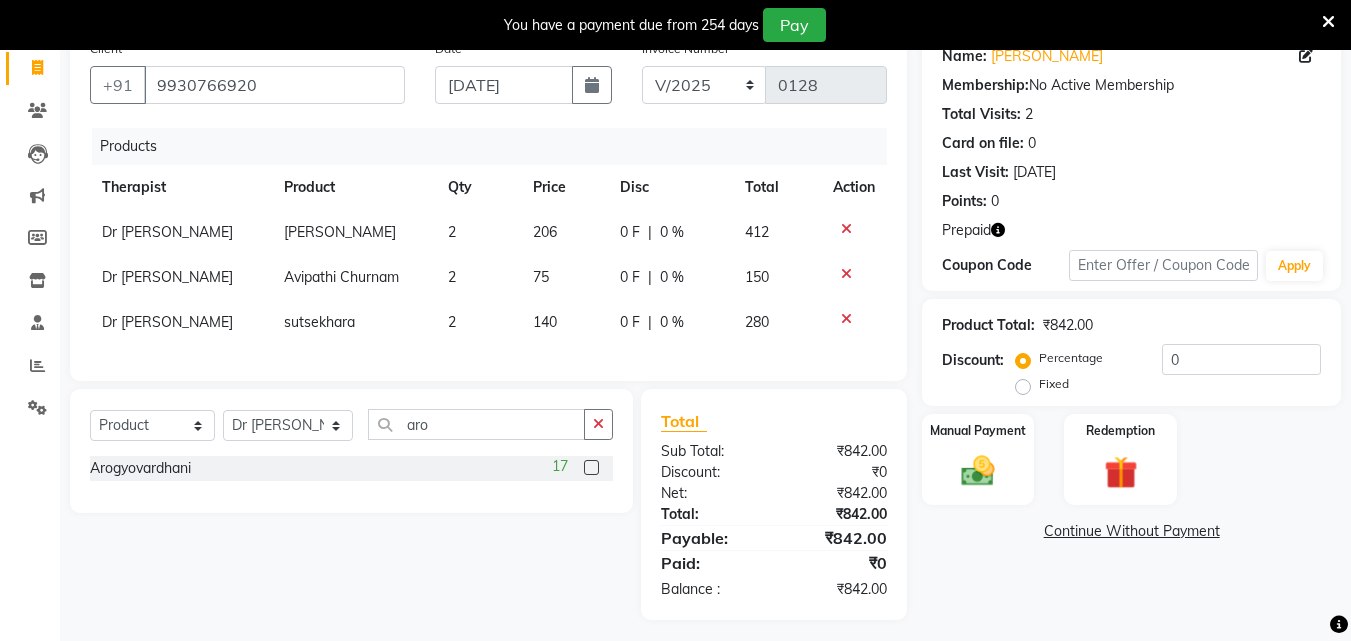 click 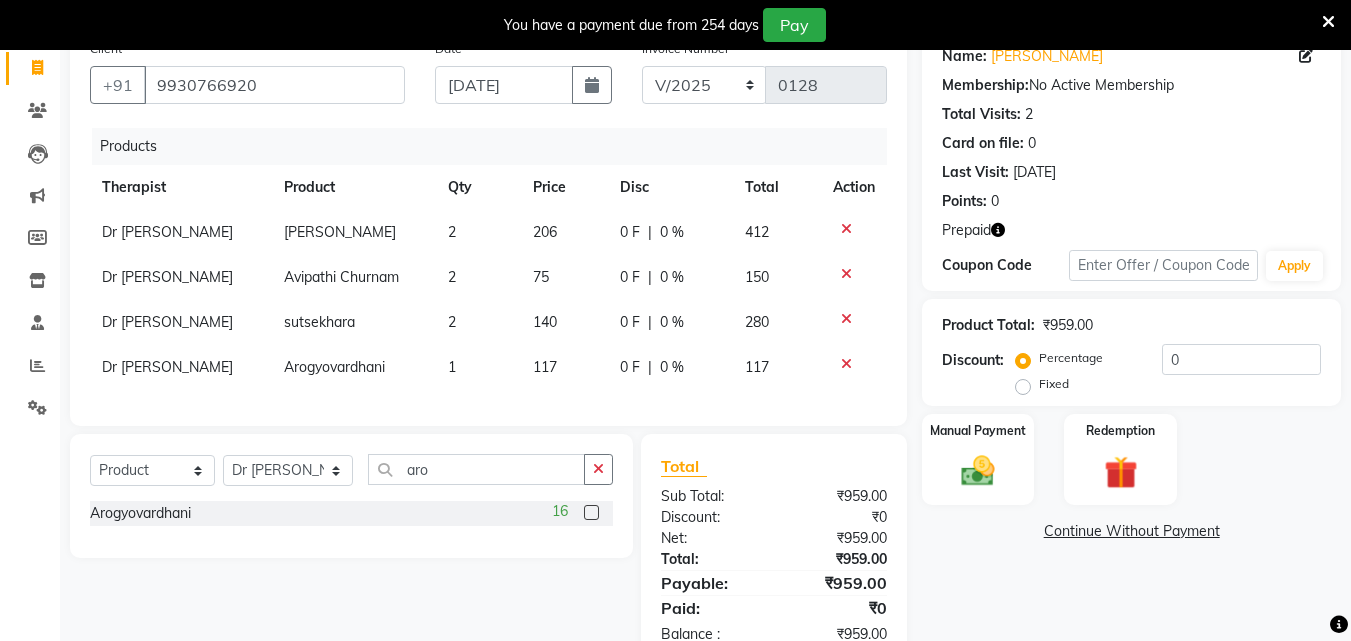 click on "1" 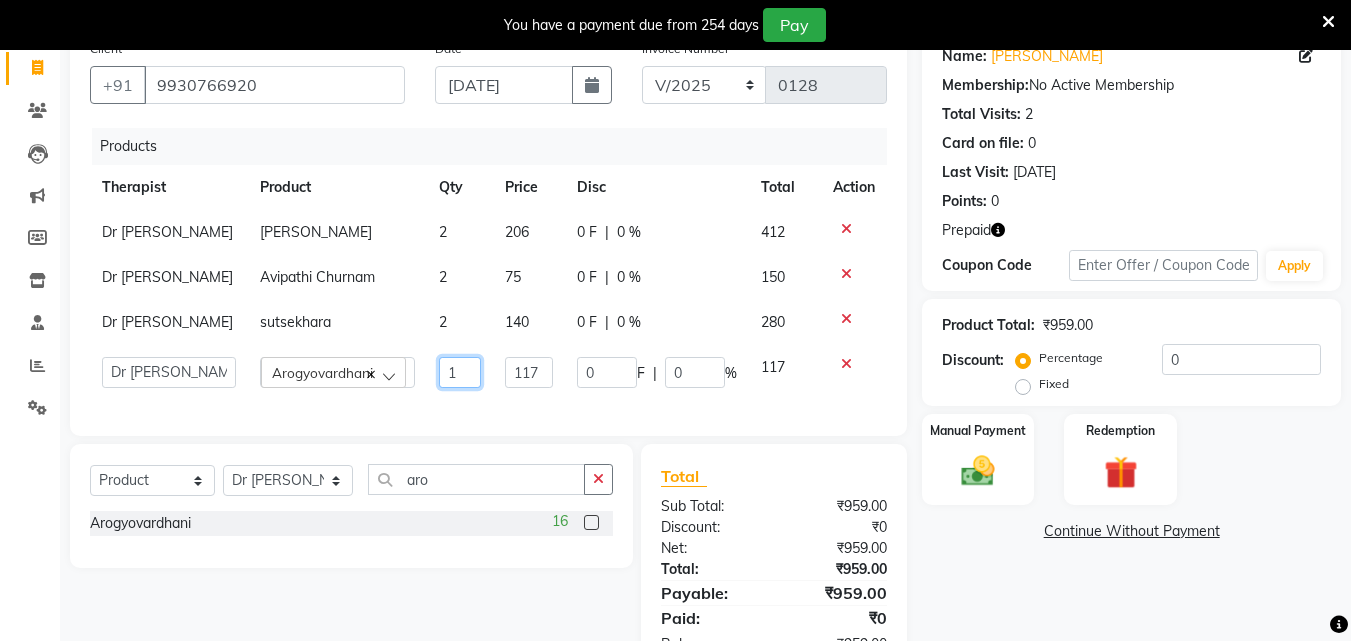 click on "1" 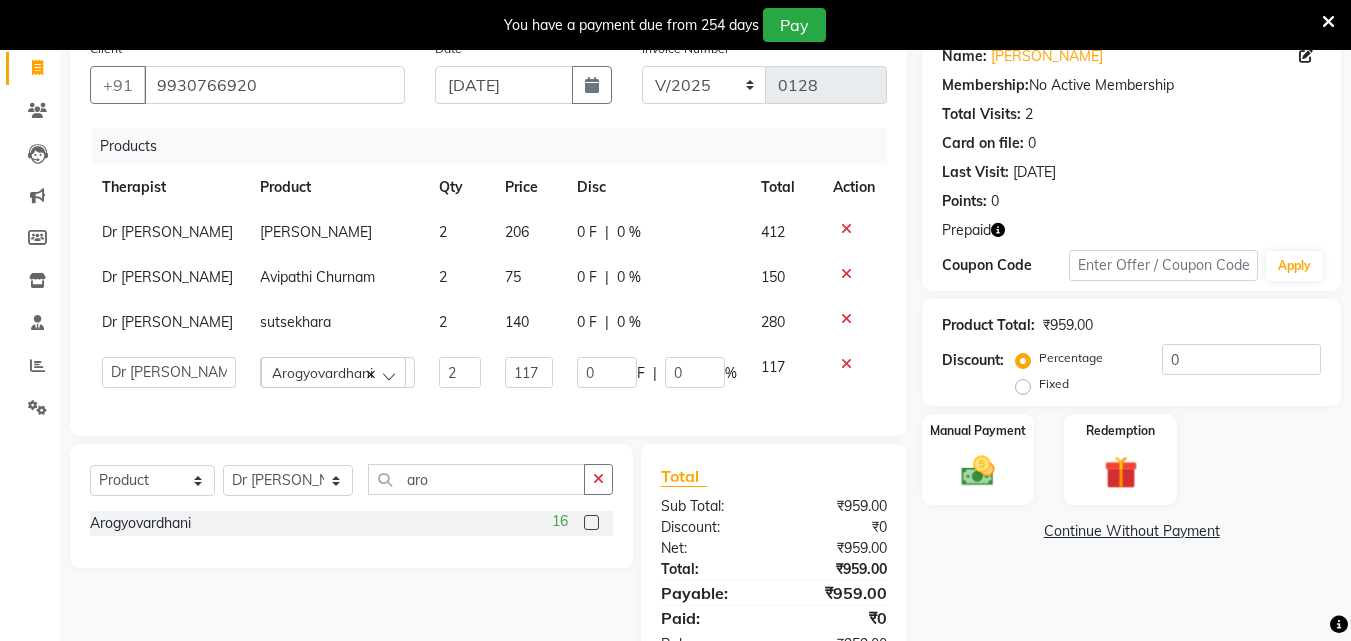 click on "Name: [PERSON_NAME] Membership:  No Active Membership  Total Visits:  2 Card on file:  0 Last Visit:   [DATE] Points:   0  Prepaid Coupon Code Apply Product Total:  ₹959.00  Discount:  Percentage   Fixed  0 Manual Payment Redemption  Continue Without Payment" 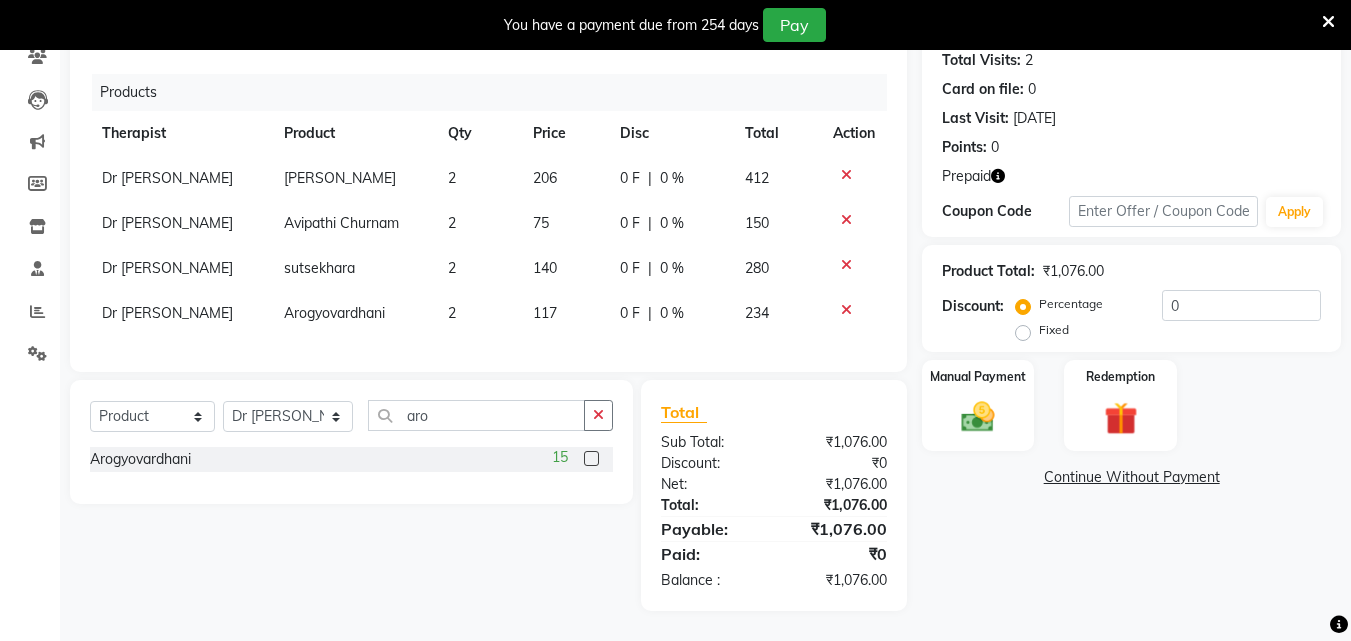 scroll, scrollTop: 260, scrollLeft: 0, axis: vertical 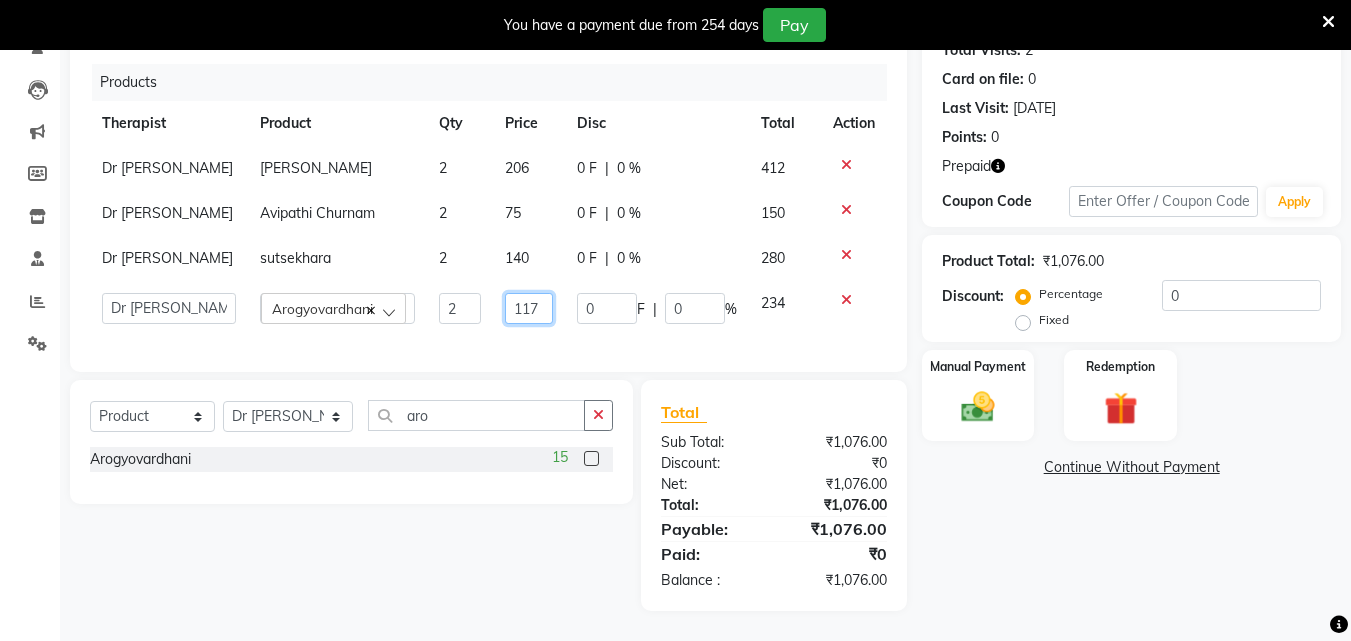 click on "117" 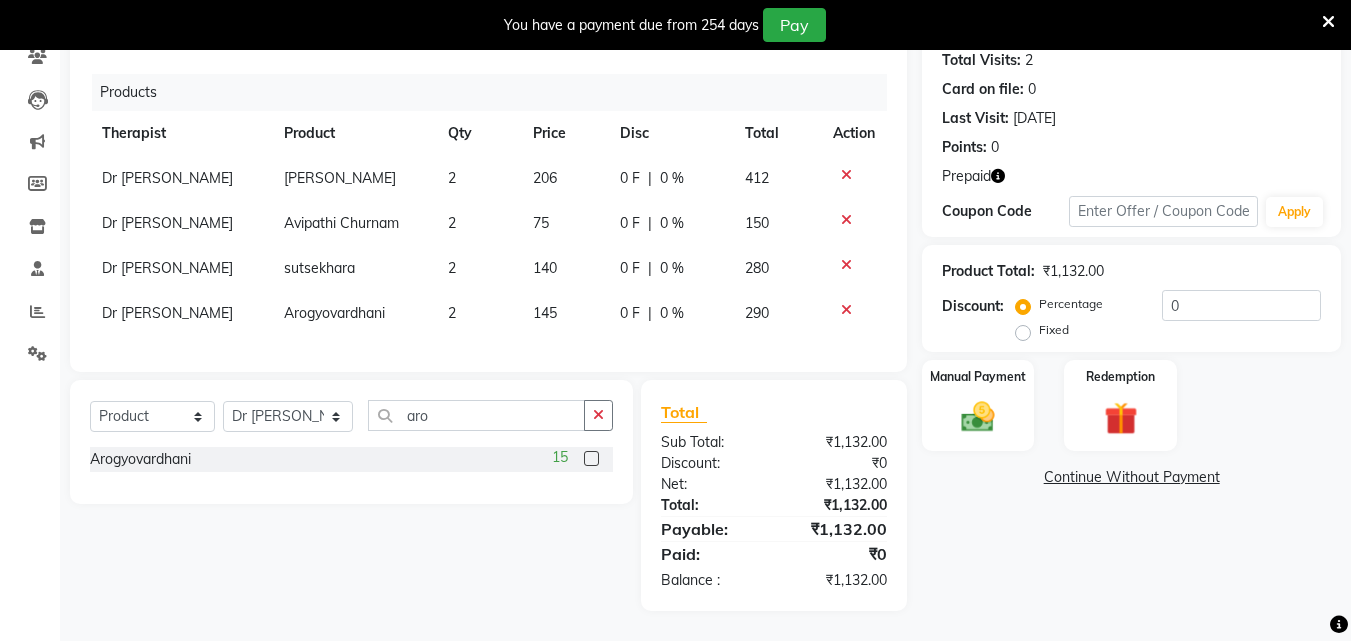 click on "Name: [PERSON_NAME] Membership:  No Active Membership  Total Visits:  2 Card on file:  0 Last Visit:   [DATE] Points:   0  Prepaid Coupon Code Apply Product Total:  ₹1,132.00  Discount:  Percentage   Fixed  0 Manual Payment Redemption  Continue Without Payment" 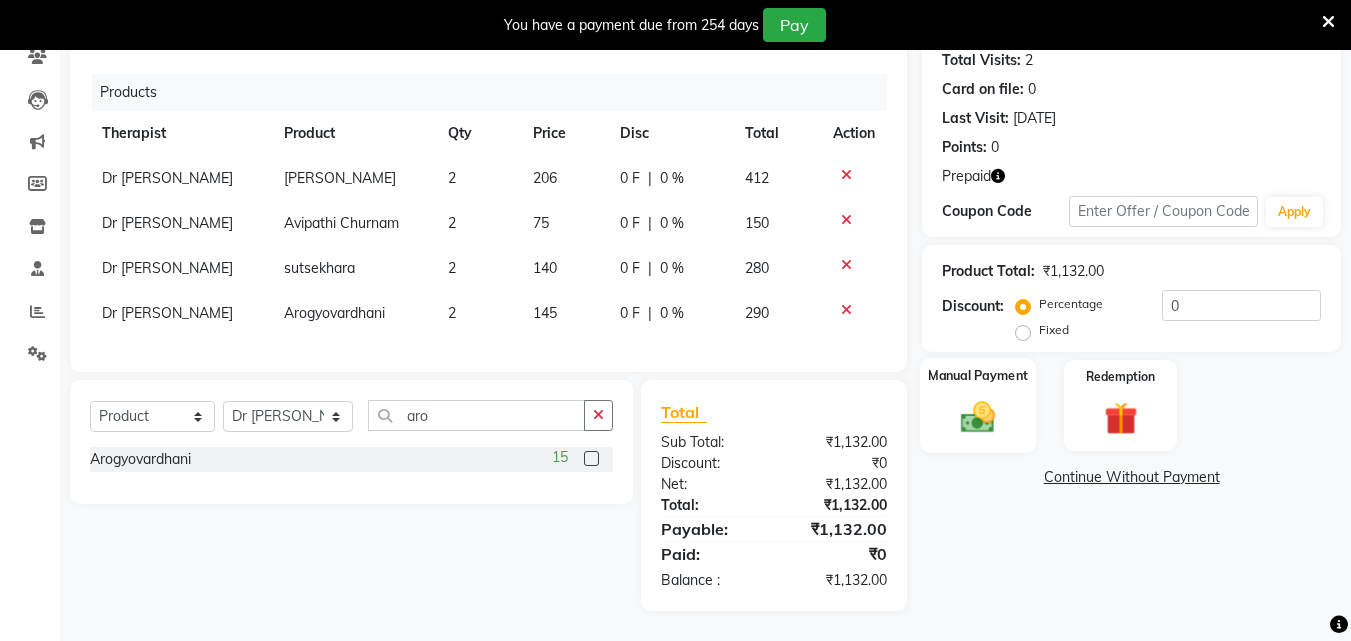 click 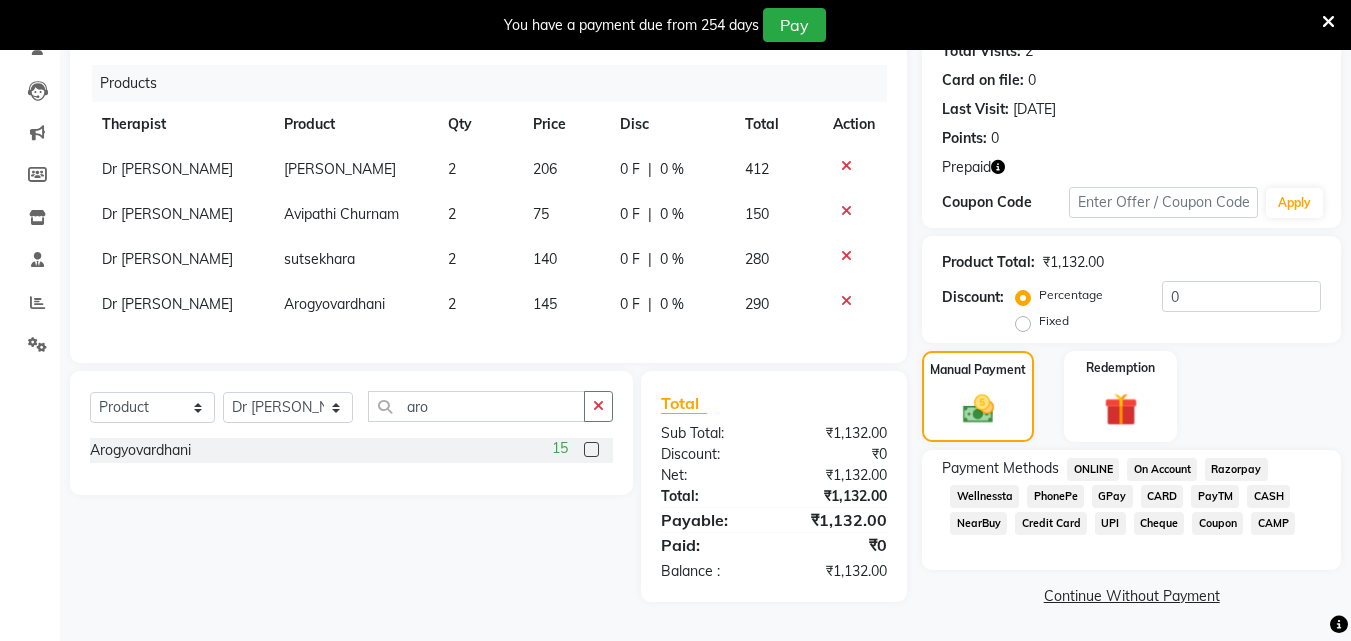 click on "GPay" 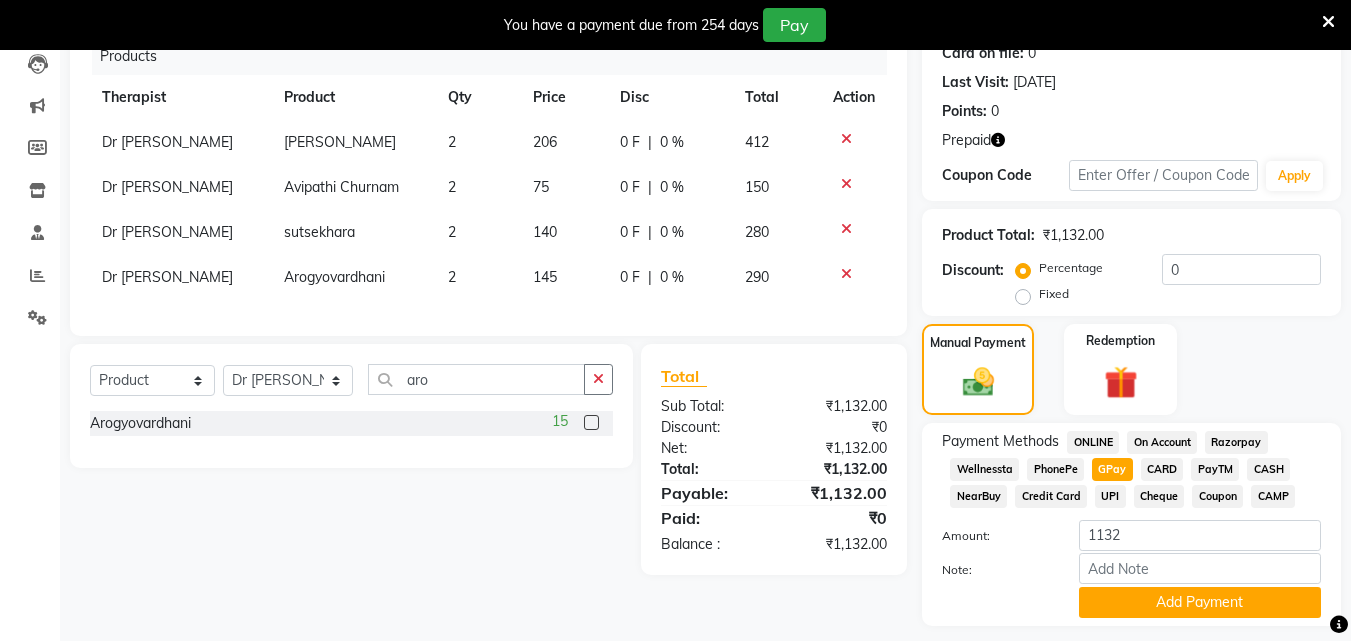 scroll, scrollTop: 316, scrollLeft: 0, axis: vertical 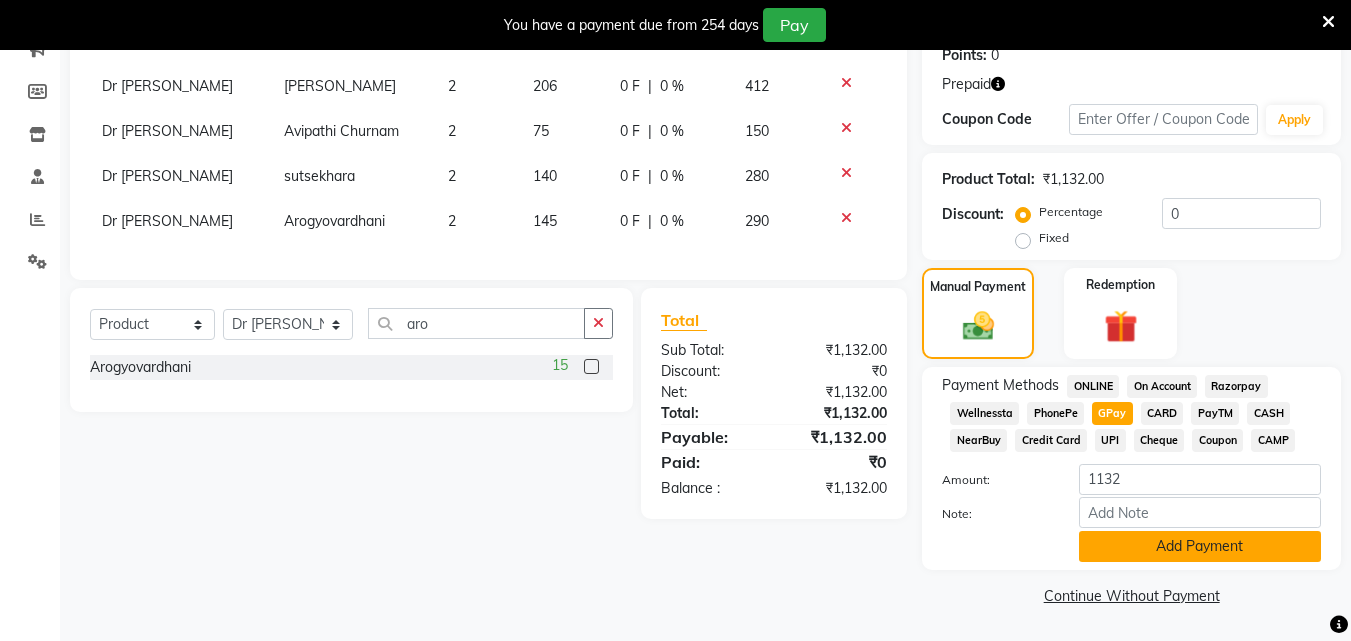 click on "Add Payment" 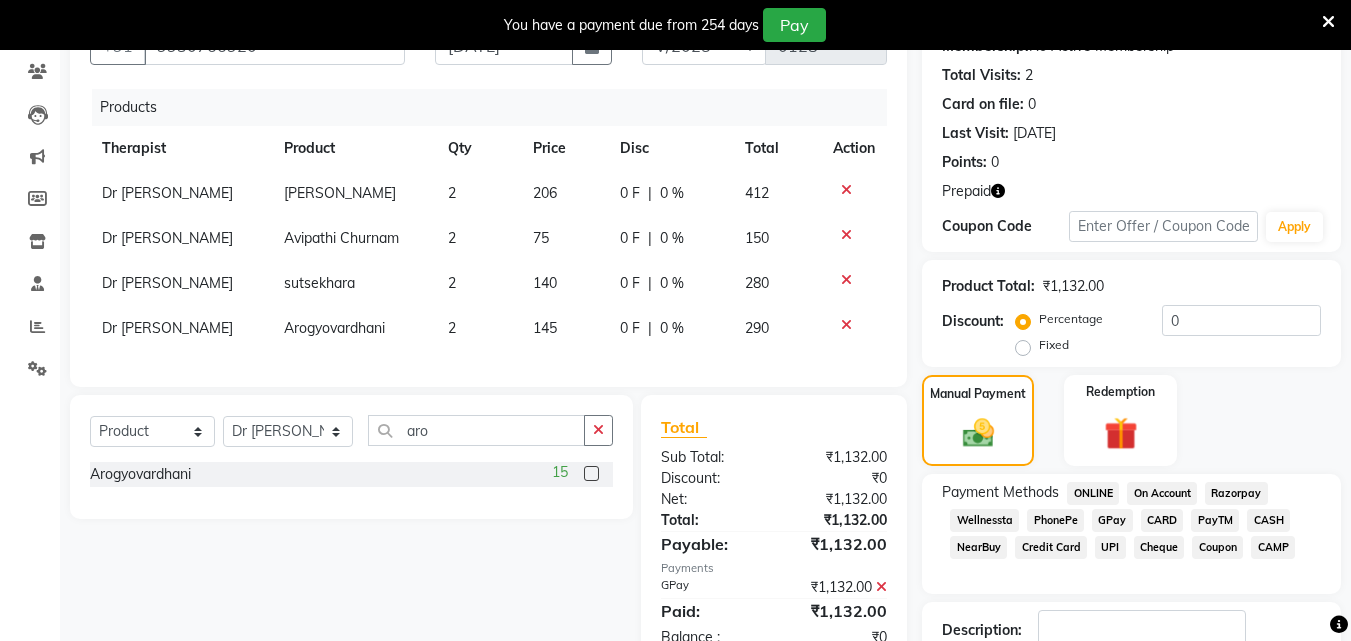 scroll, scrollTop: 346, scrollLeft: 0, axis: vertical 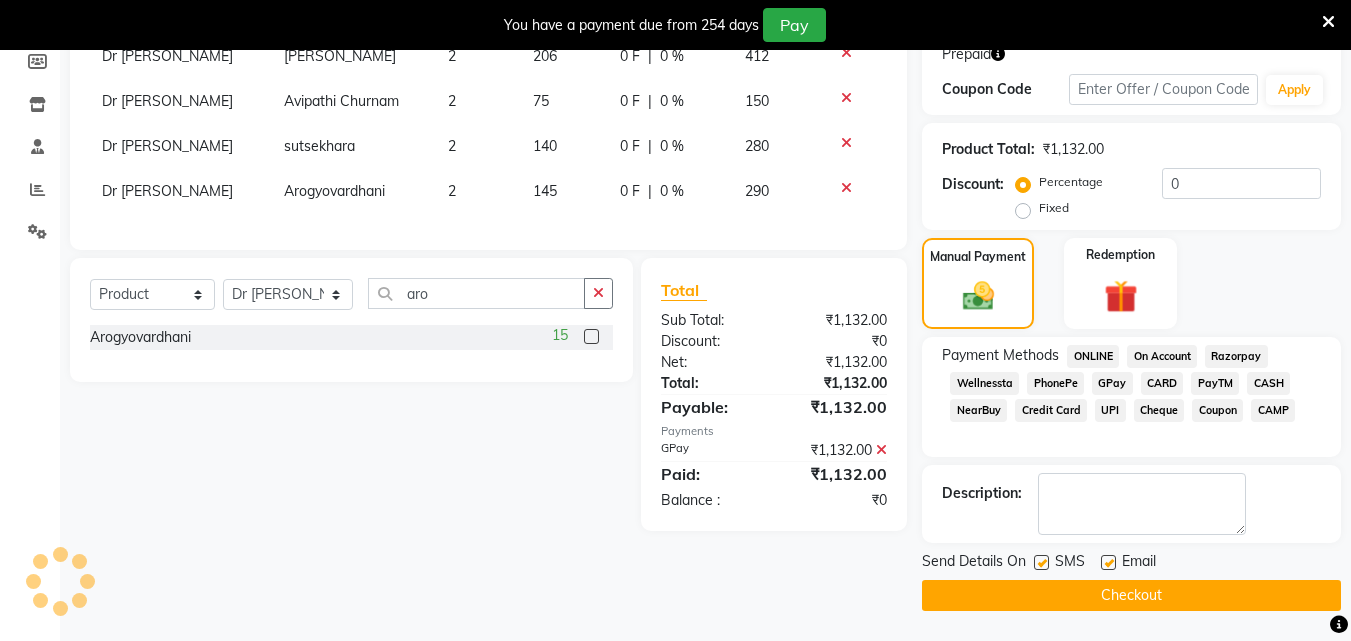 click 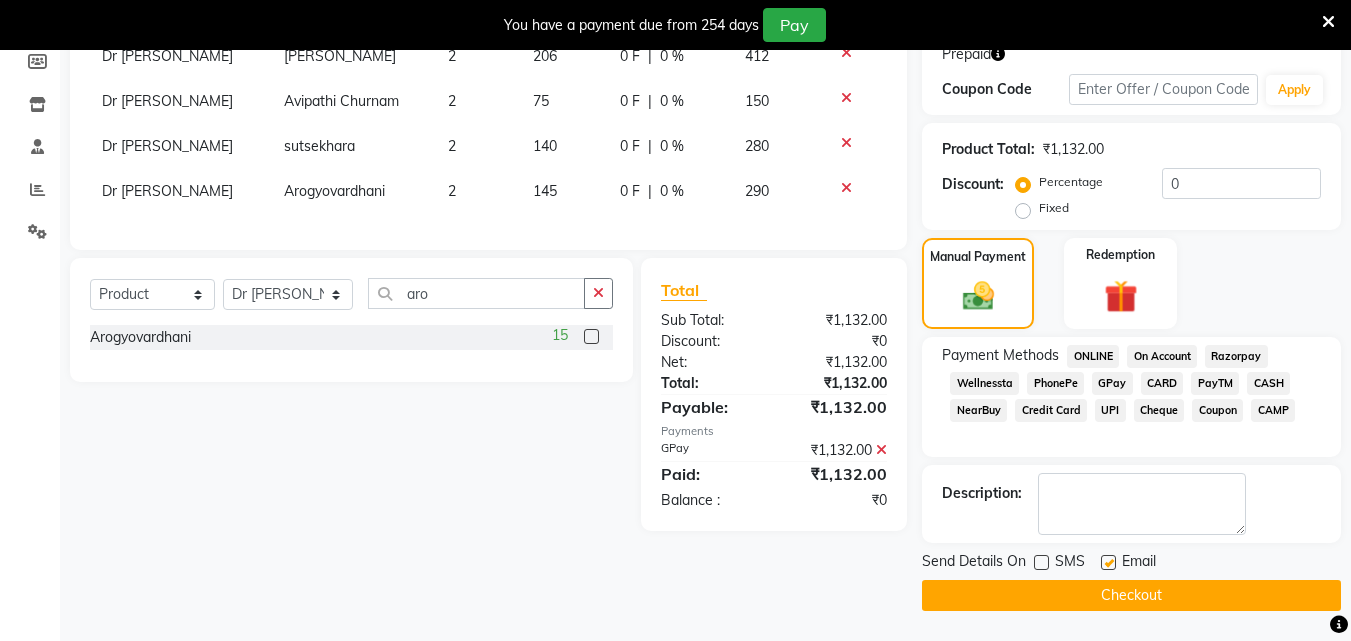 click 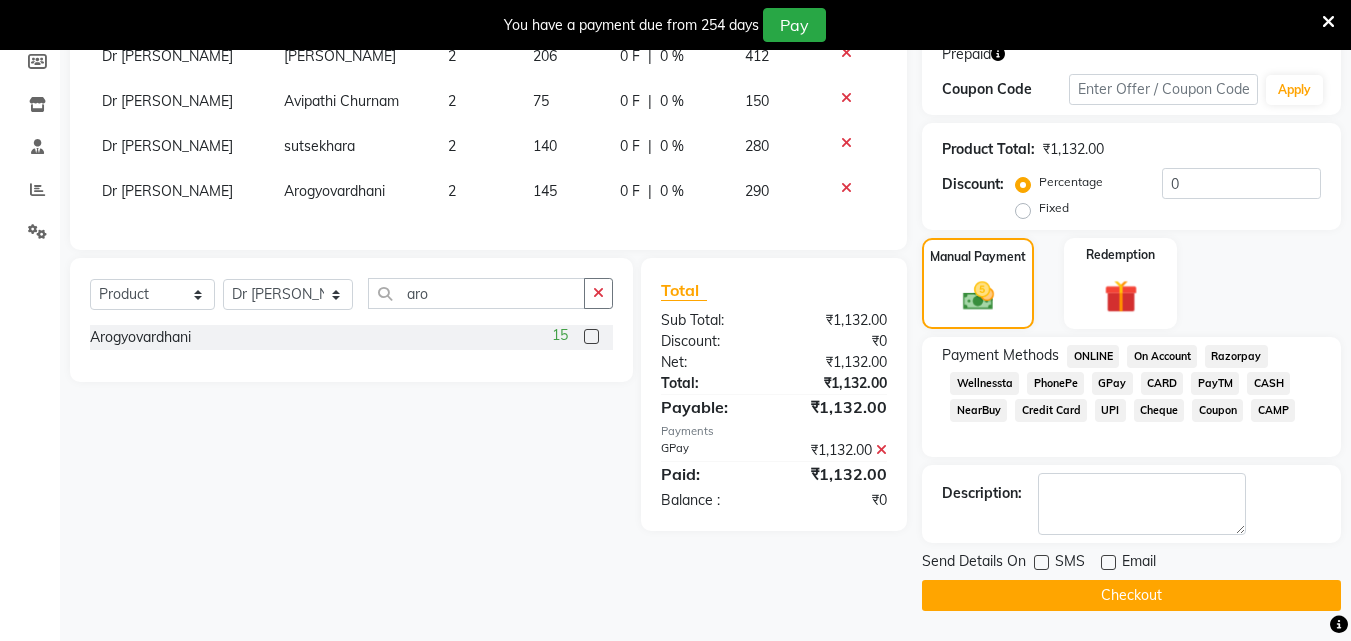 click on "Checkout" 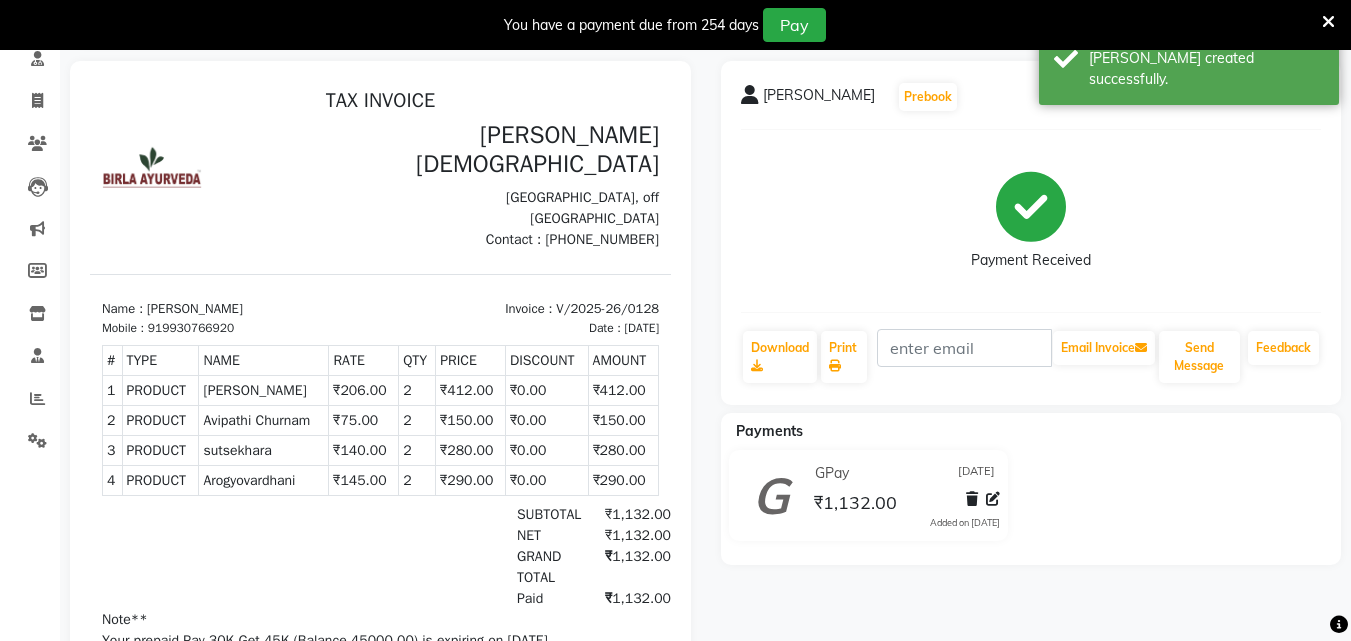 scroll, scrollTop: 0, scrollLeft: 0, axis: both 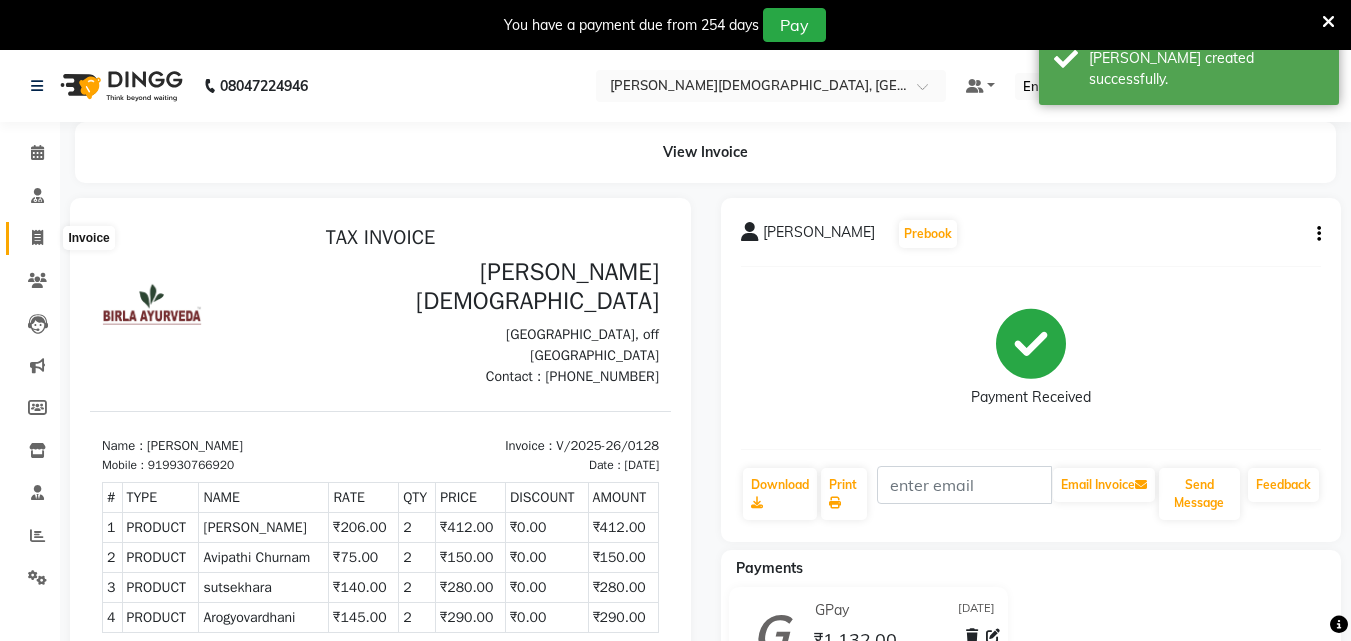 click 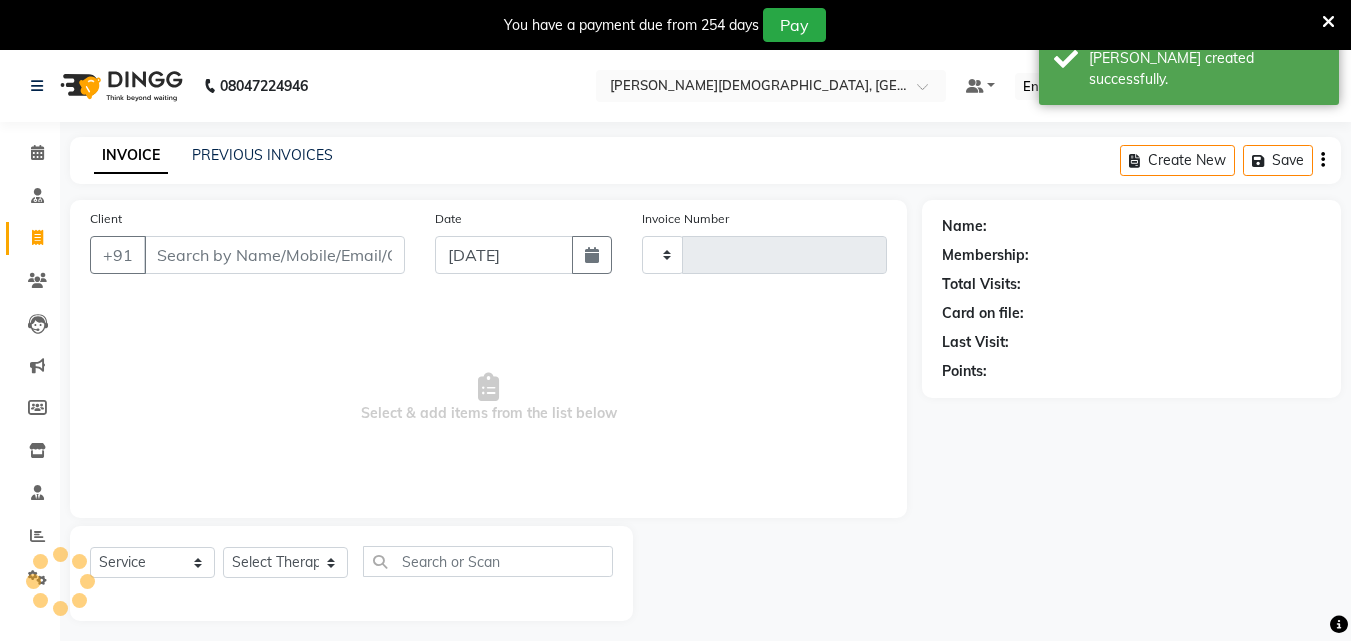 scroll, scrollTop: 50, scrollLeft: 0, axis: vertical 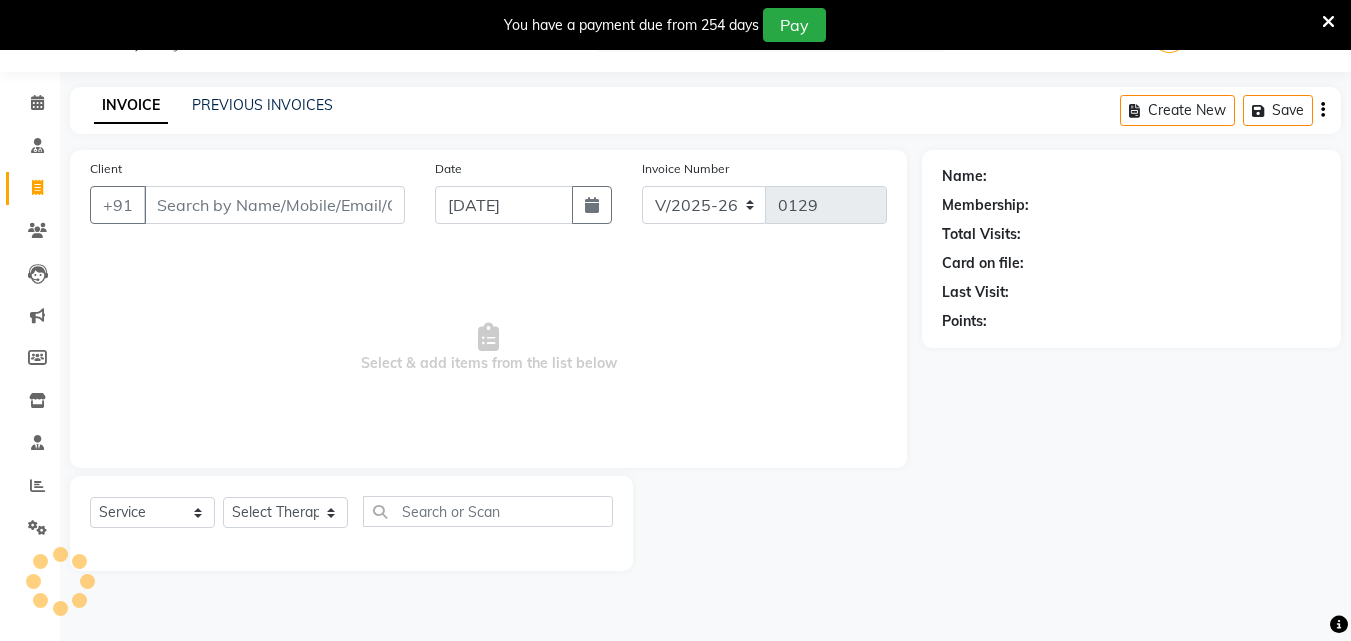 click on "Client" at bounding box center [274, 205] 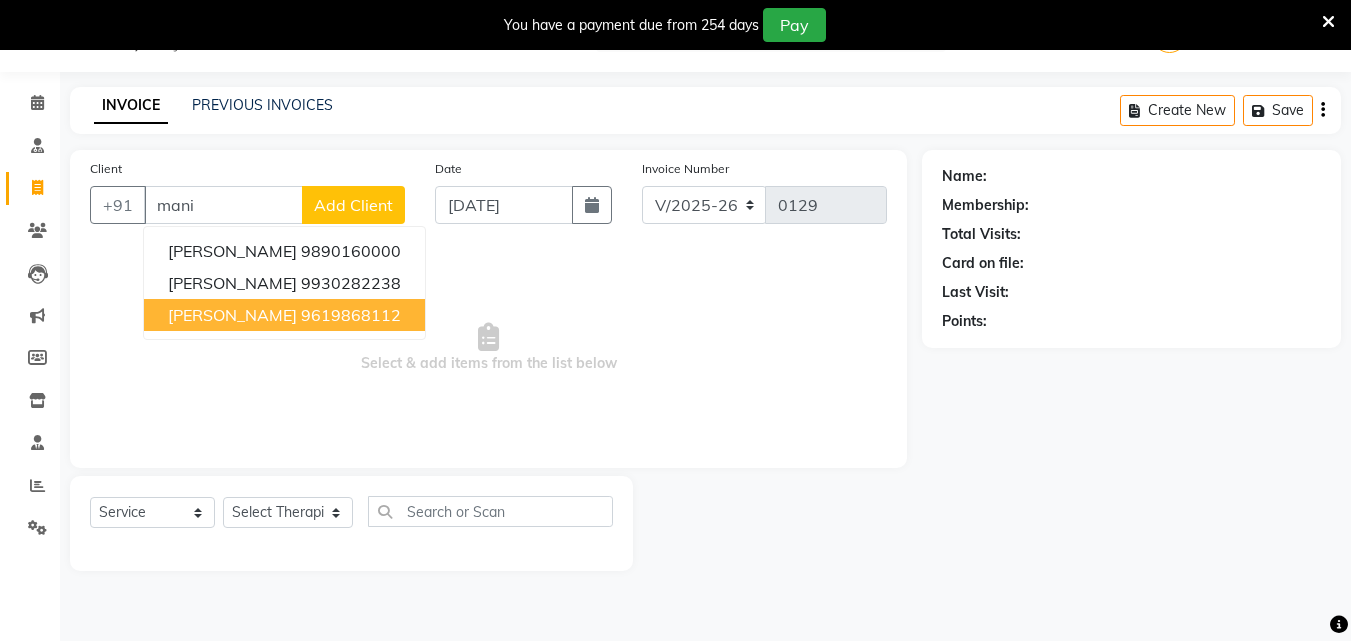click on "[PERSON_NAME]" at bounding box center (232, 315) 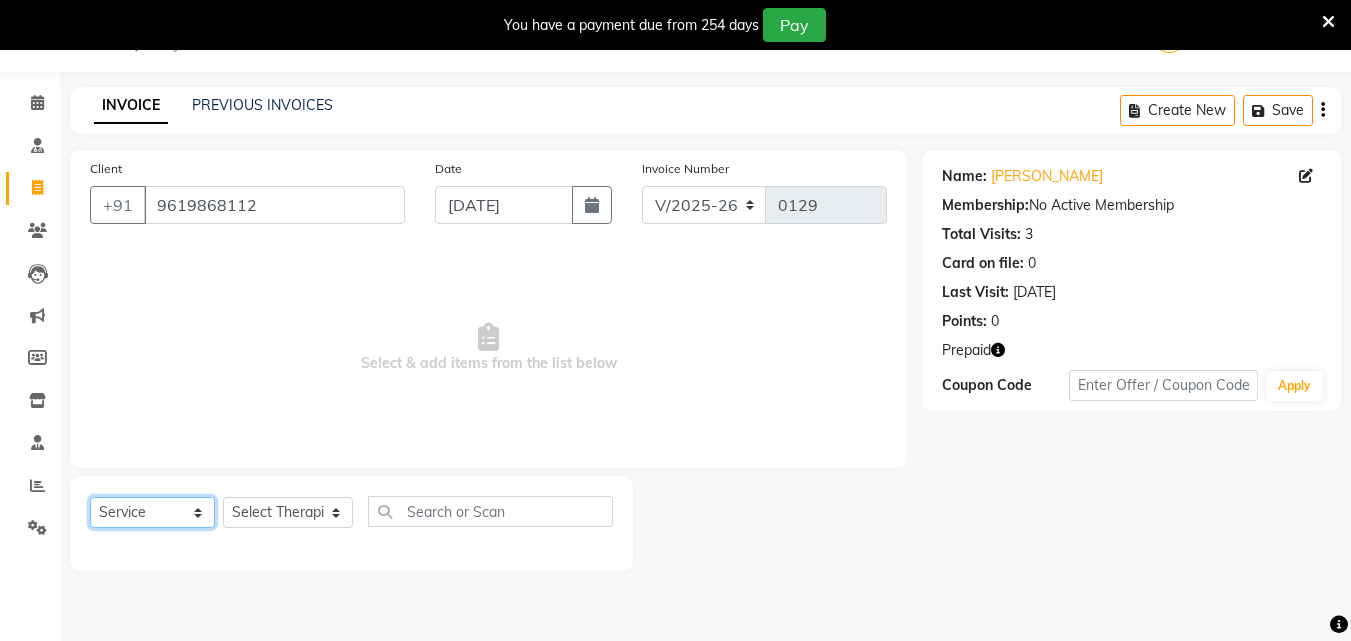 click on "Select  Service  Product  Membership  Package Voucher Prepaid Gift Card" 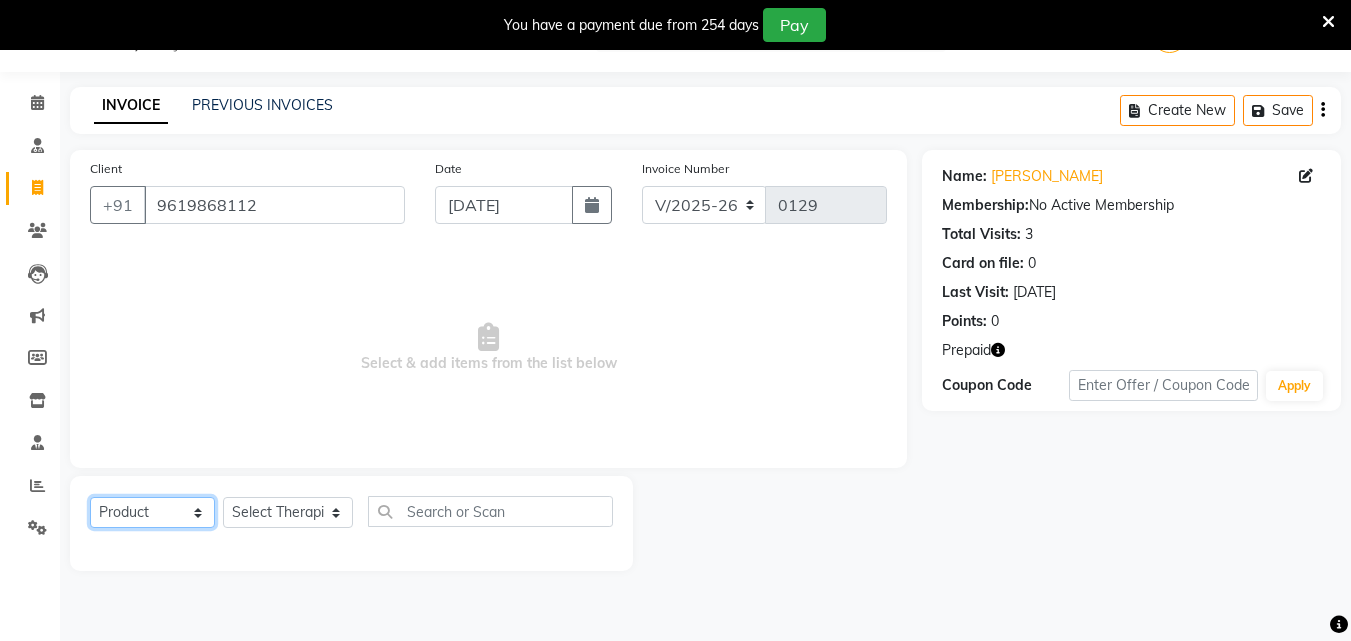 click on "Select  Service  Product  Membership  Package Voucher Prepaid Gift Card" 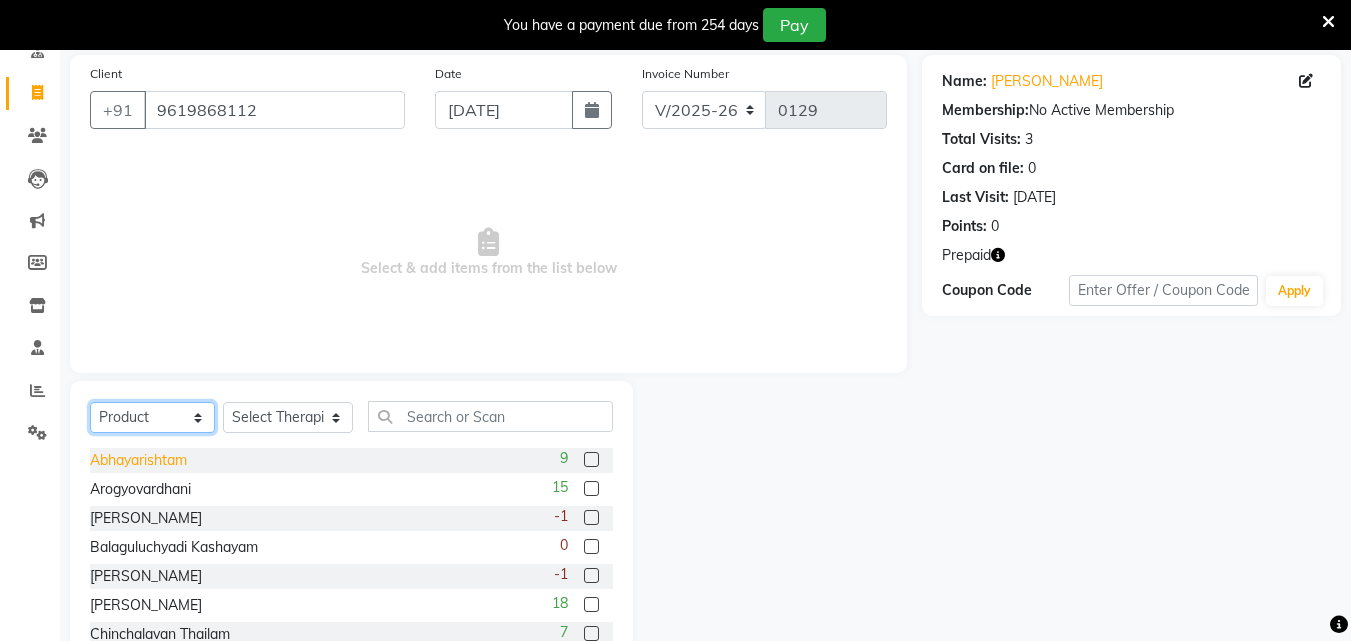 scroll, scrollTop: 210, scrollLeft: 0, axis: vertical 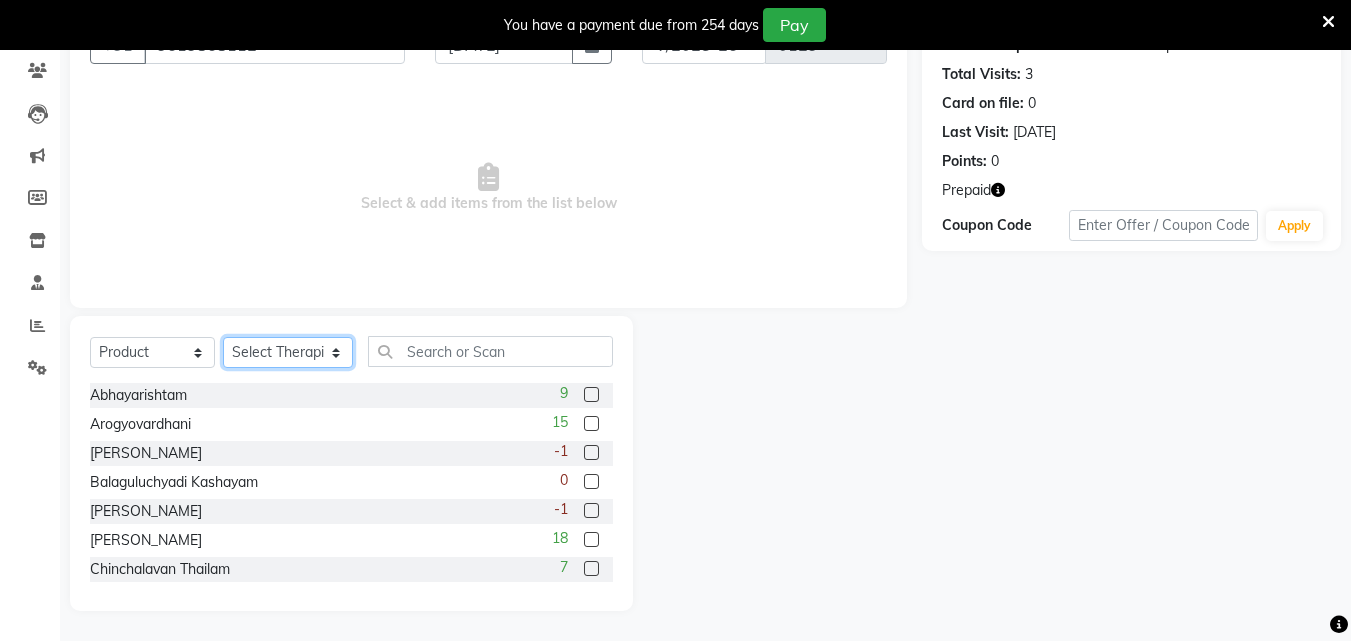 click on "Select Therapist [PERSON_NAME] [PERSON_NAME] [PERSON_NAME] [PERSON_NAME] [PERSON_NAME]  [PERSON_NAME] Bibina [PERSON_NAME] [PERSON_NAME] Dr. [PERSON_NAME] [PERSON_NAME] Dr. [PERSON_NAME] Dr mamta [PERSON_NAME] [PERSON_NAME] [PERSON_NAME] [PERSON_NAME] [PERSON_NAME] [PERSON_NAME] Leenamol Pooja [PERSON_NAME] Mishra [PERSON_NAME] [PERSON_NAME] [PERSON_NAME] G [PERSON_NAME] [PERSON_NAME] K M [PERSON_NAME] K [PERSON_NAME] [PERSON_NAME] Suddheesh K K [PERSON_NAME] [PERSON_NAME]  Swati [PERSON_NAME] [PERSON_NAME] [PERSON_NAME]" 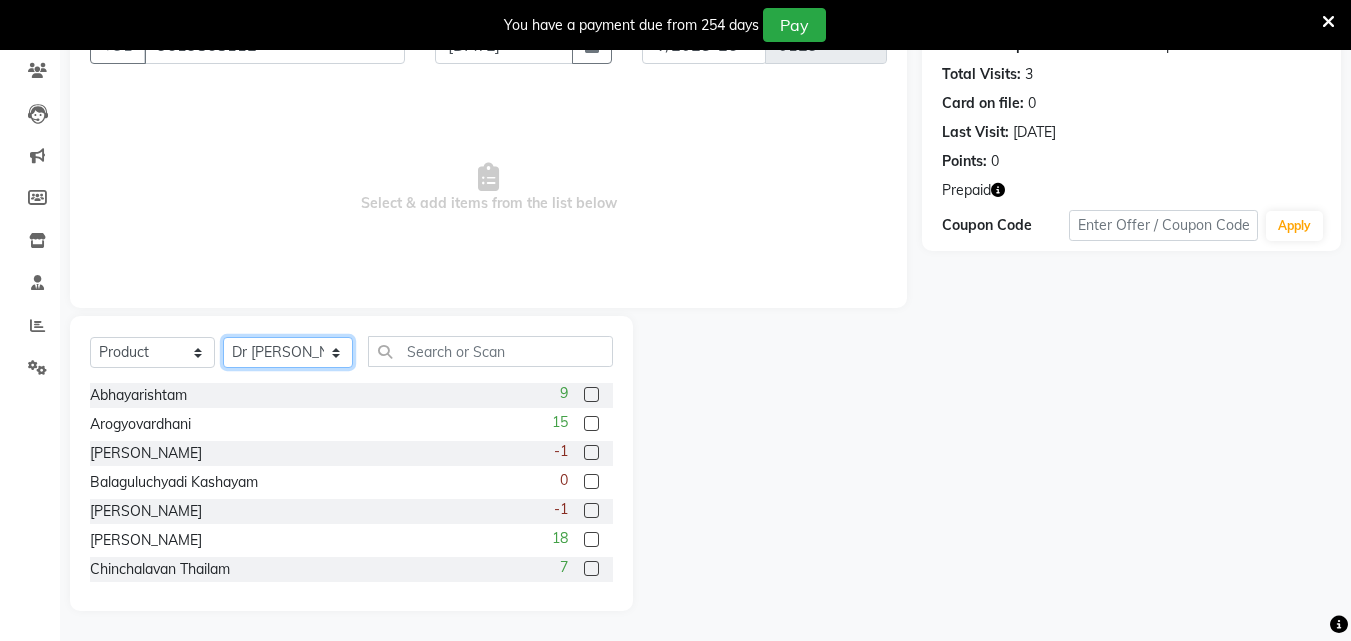 click on "Select Therapist [PERSON_NAME] [PERSON_NAME] [PERSON_NAME] [PERSON_NAME] [PERSON_NAME]  [PERSON_NAME] Bibina [PERSON_NAME] [PERSON_NAME] Dr. [PERSON_NAME] [PERSON_NAME] Dr. [PERSON_NAME] Dr mamta [PERSON_NAME] [PERSON_NAME] [PERSON_NAME] [PERSON_NAME] [PERSON_NAME] [PERSON_NAME] Leenamol Pooja [PERSON_NAME] Mishra [PERSON_NAME] [PERSON_NAME] [PERSON_NAME] G [PERSON_NAME] [PERSON_NAME] K M [PERSON_NAME] K [PERSON_NAME] [PERSON_NAME] Suddheesh K K [PERSON_NAME] [PERSON_NAME]  Swati [PERSON_NAME] [PERSON_NAME] [PERSON_NAME]" 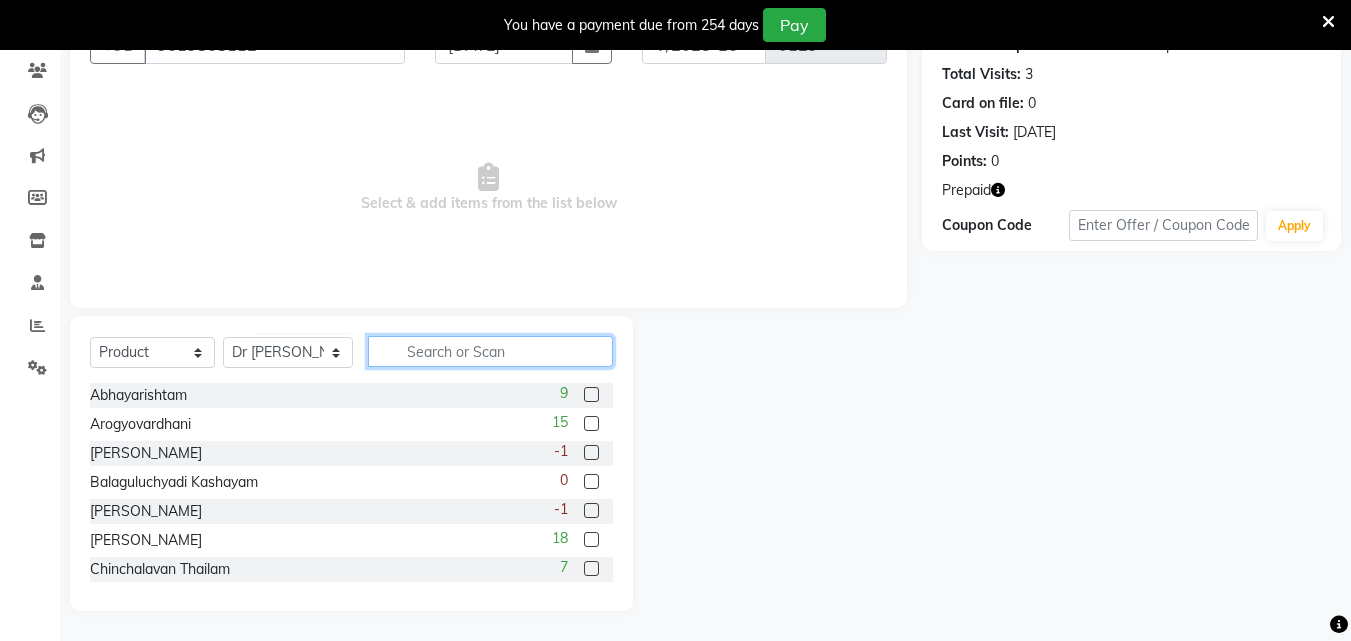 click 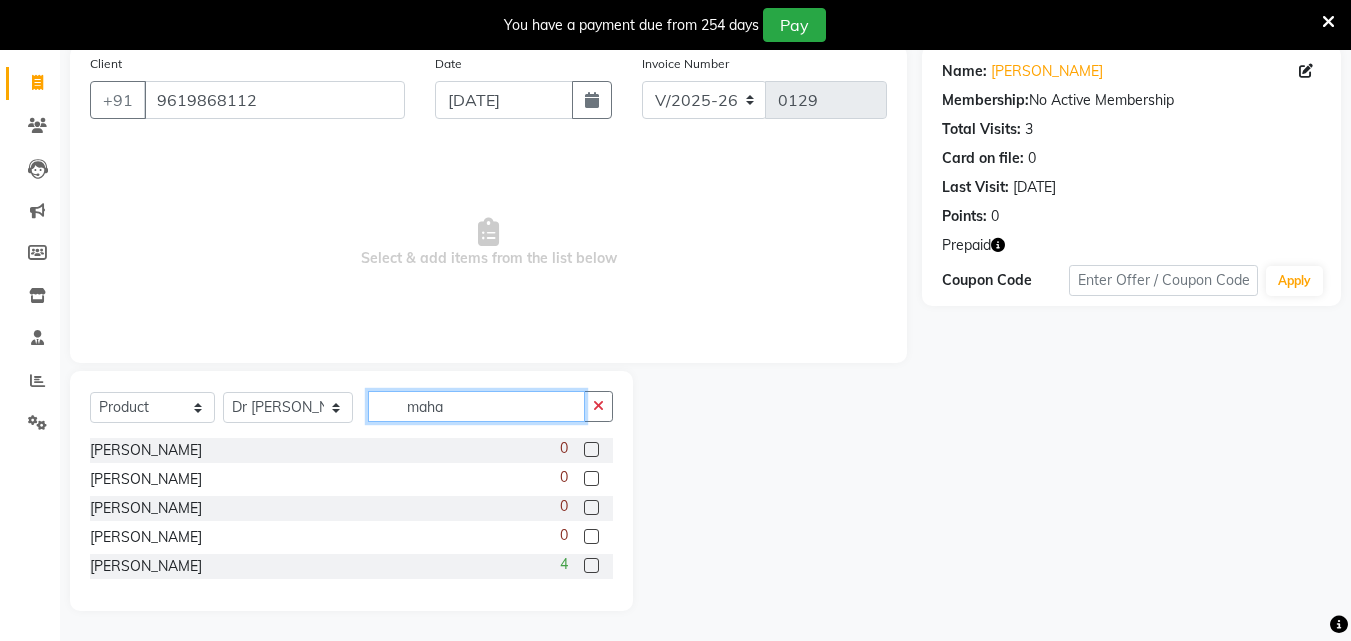 scroll, scrollTop: 155, scrollLeft: 0, axis: vertical 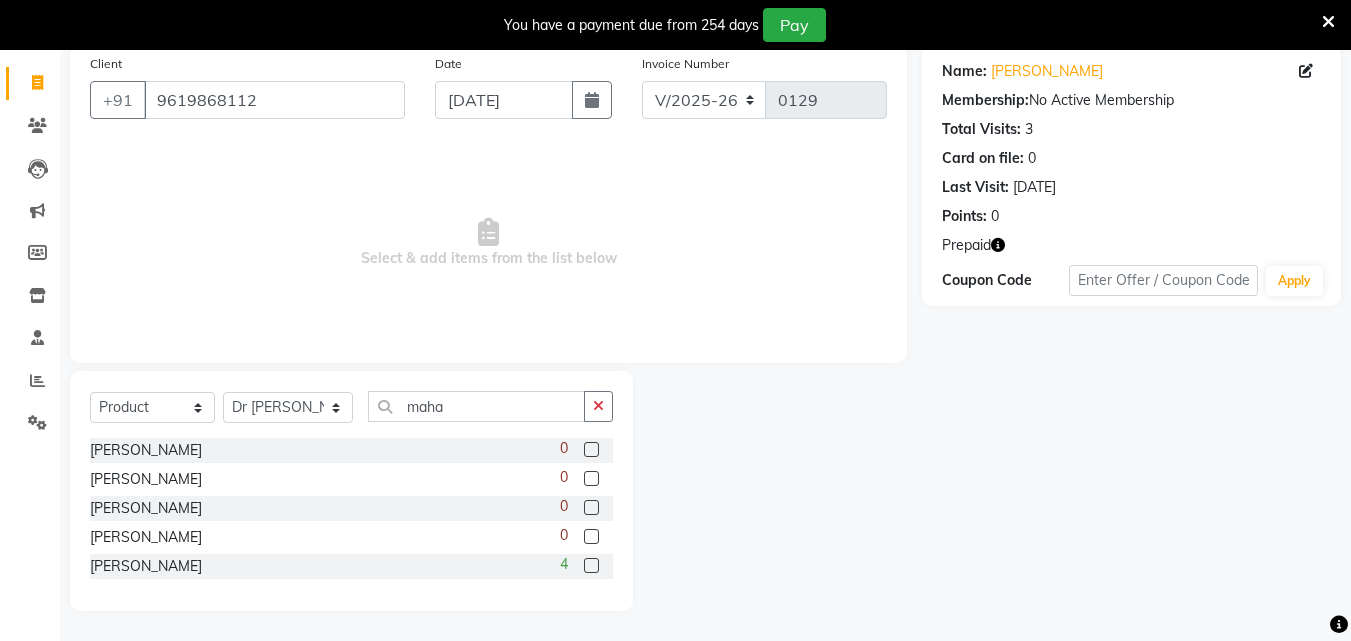 click 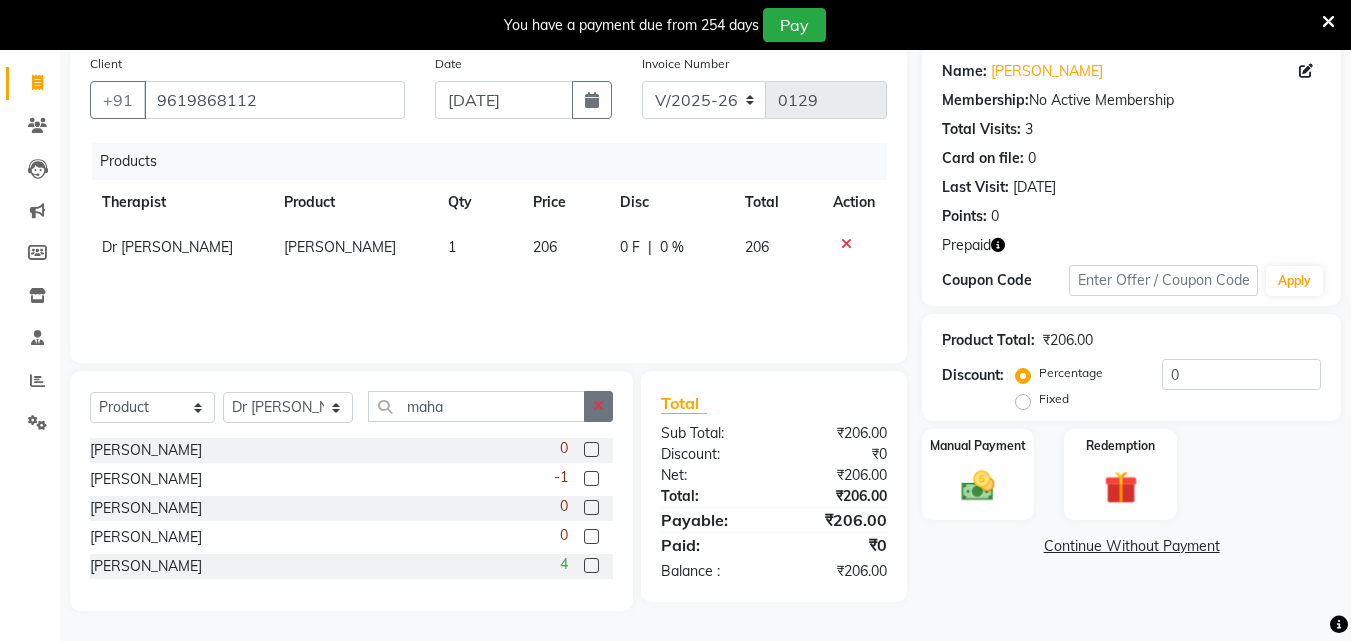 drag, startPoint x: 596, startPoint y: 411, endPoint x: 552, endPoint y: 410, distance: 44.011364 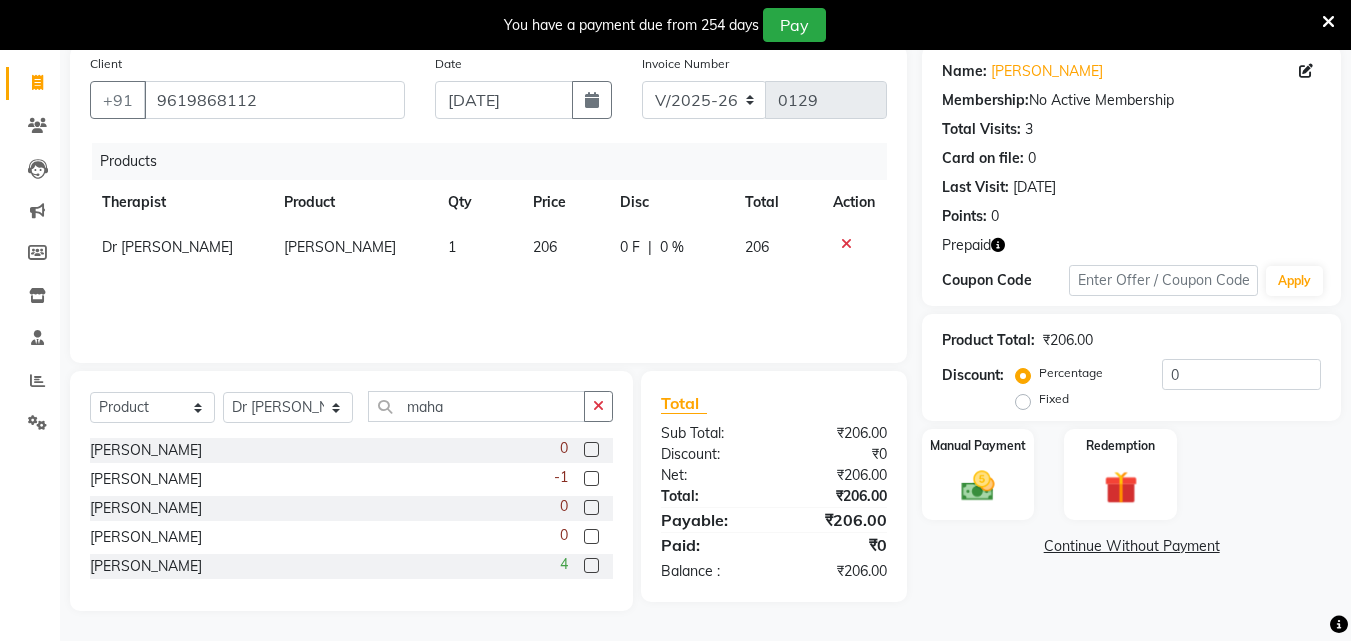click 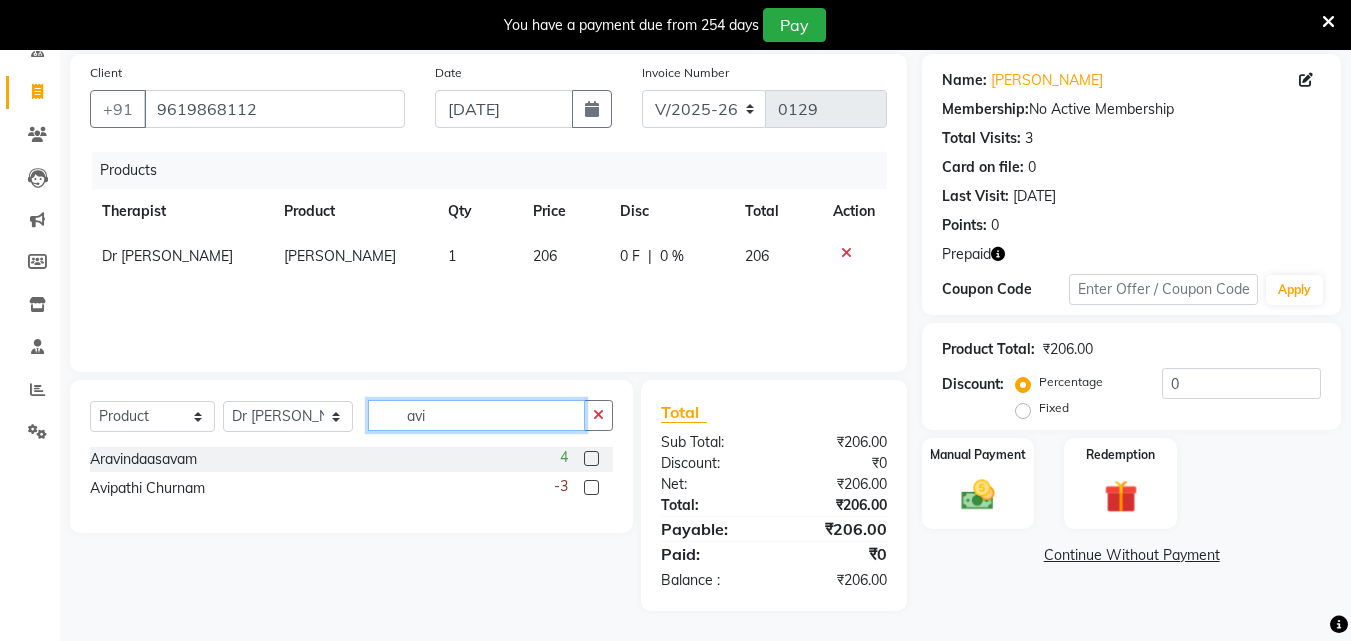 scroll, scrollTop: 146, scrollLeft: 0, axis: vertical 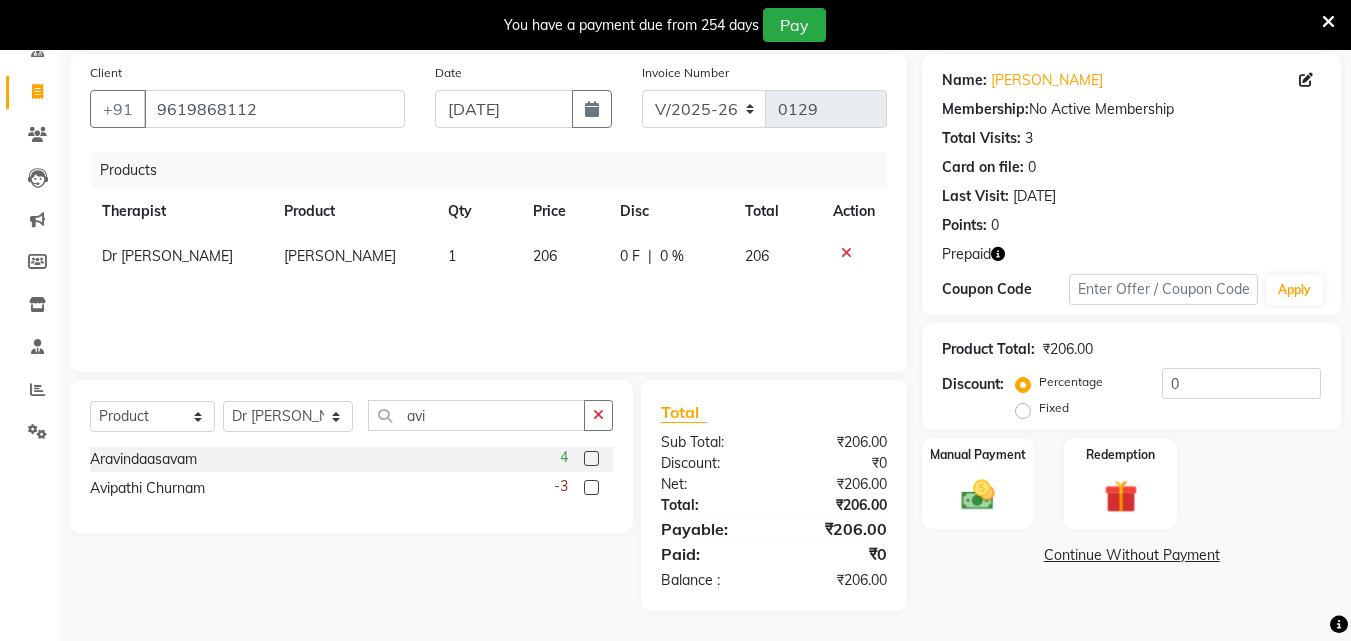 click 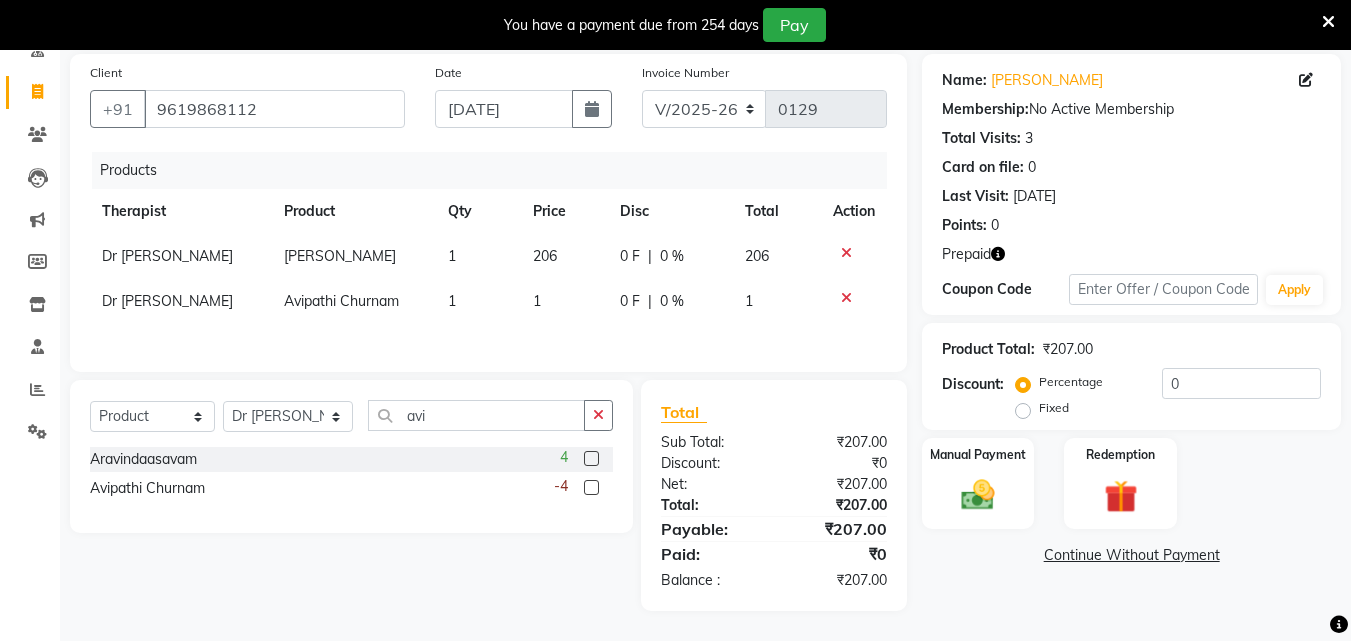 click on "1" 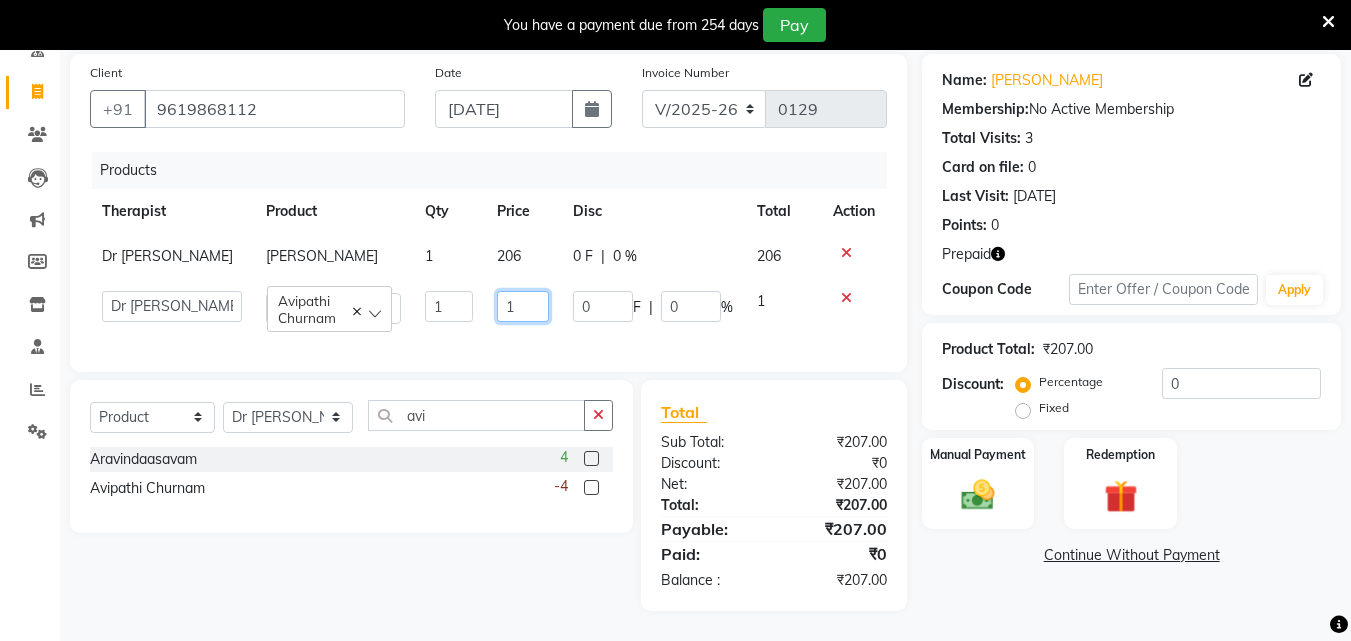 click on "1" 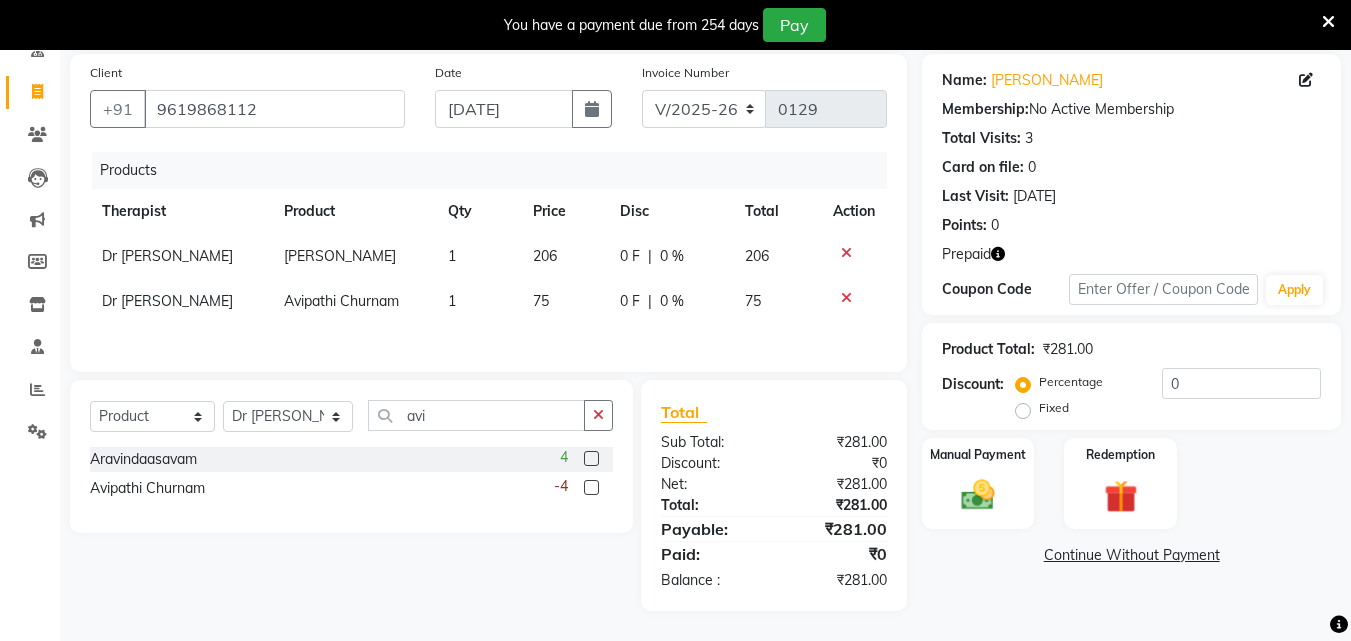 click on "Name: [PERSON_NAME] Membership:  No Active Membership  Total Visits:  3 Card on file:  0 Last Visit:   [DATE] Points:   0  Prepaid Coupon Code Apply Product Total:  ₹281.00  Discount:  Percentage   Fixed  0 Manual Payment Redemption  Continue Without Payment" 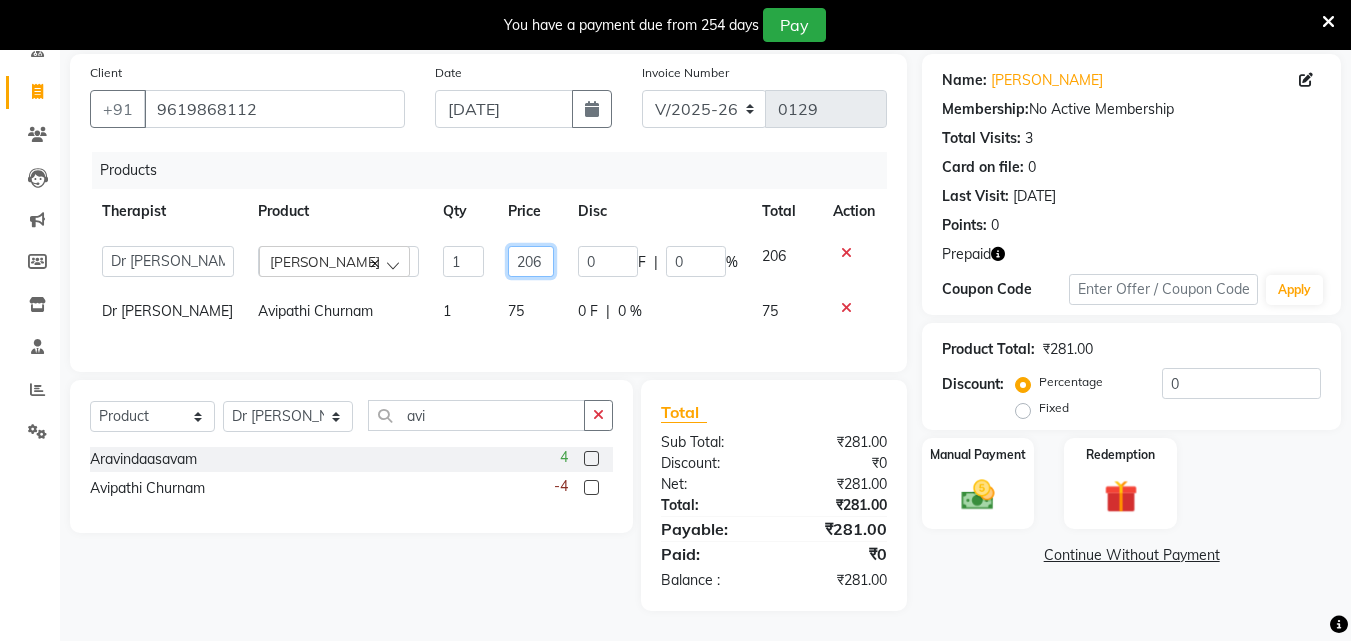 click on "206" 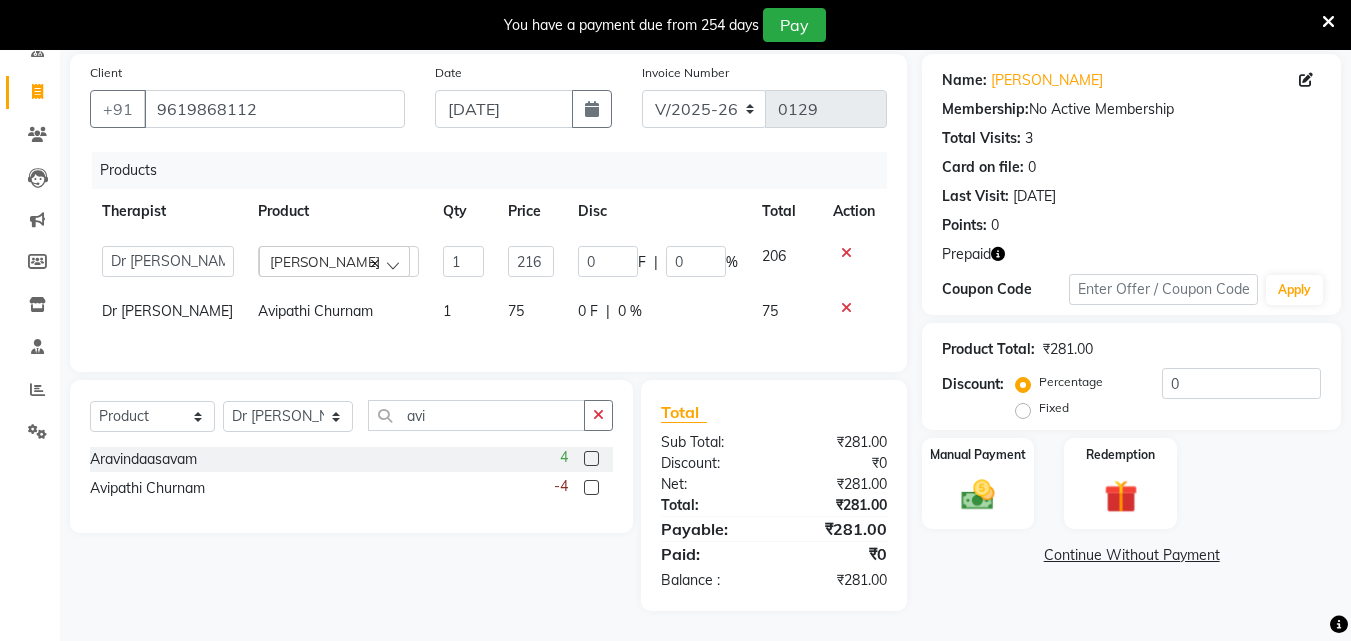 click on "Name: [PERSON_NAME] Membership:  No Active Membership  Total Visits:  3 Card on file:  0 Last Visit:   [DATE] Points:   0  Prepaid Coupon Code Apply Product Total:  ₹281.00  Discount:  Percentage   Fixed  0 Manual Payment Redemption  Continue Without Payment" 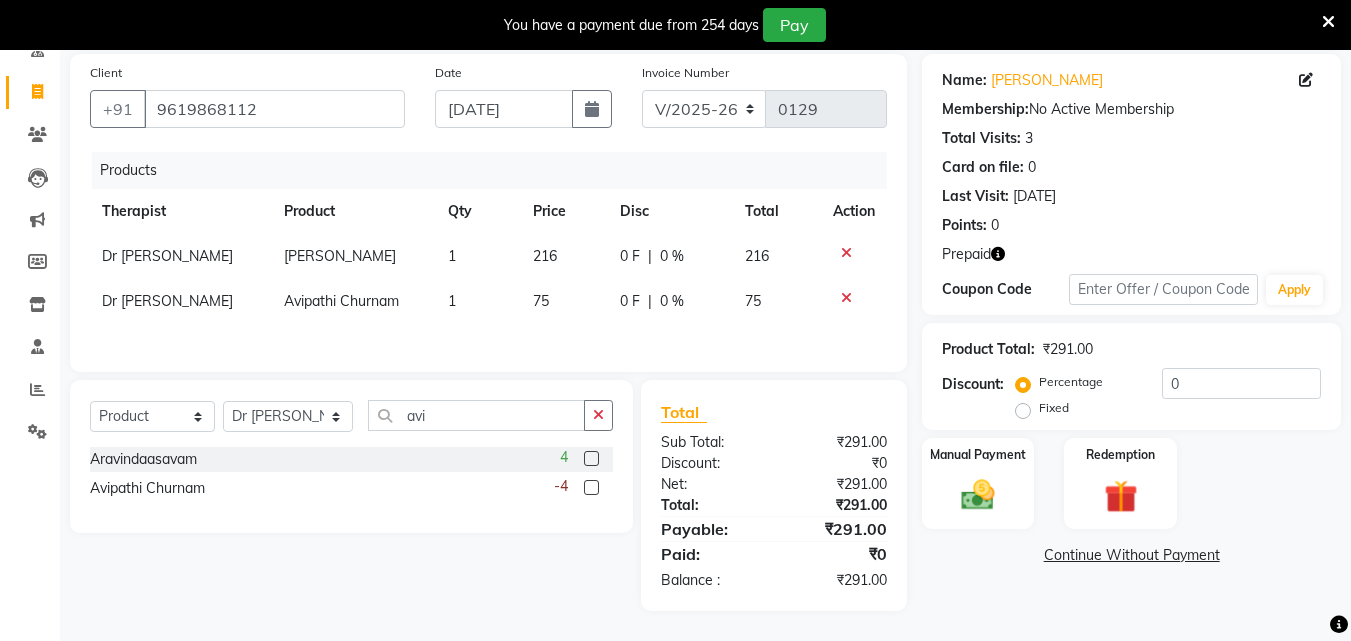 scroll, scrollTop: 170, scrollLeft: 0, axis: vertical 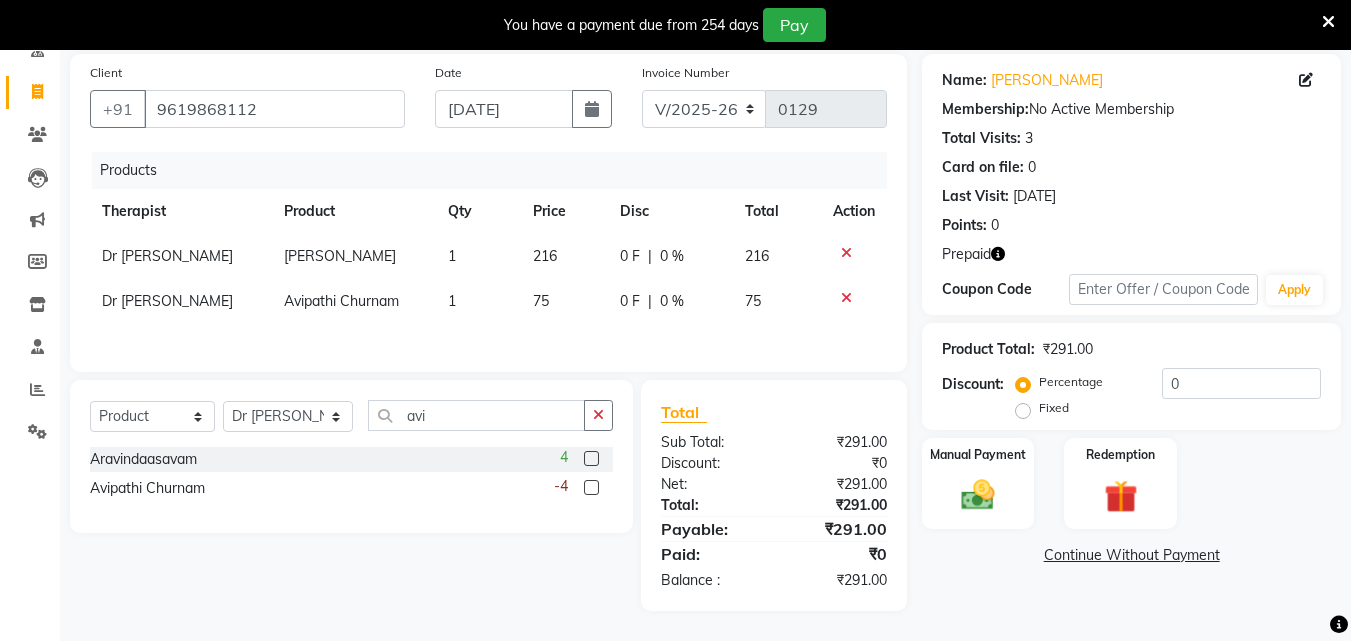 click on "216" 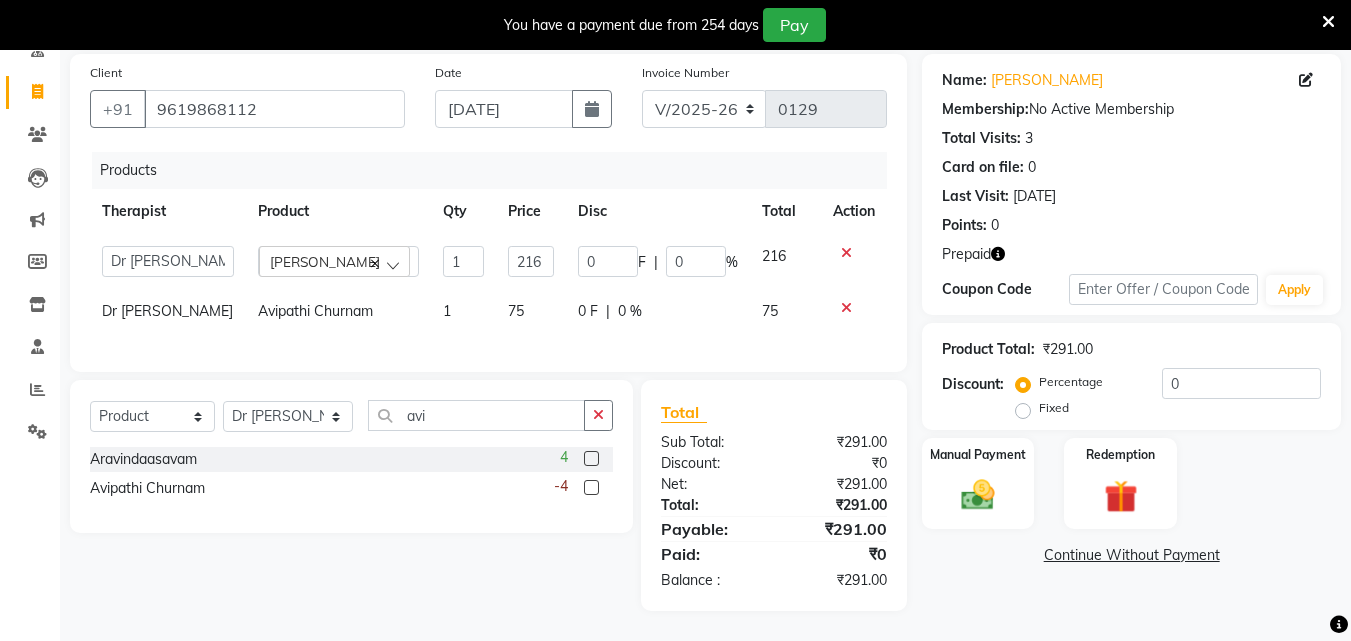 scroll, scrollTop: 161, scrollLeft: 0, axis: vertical 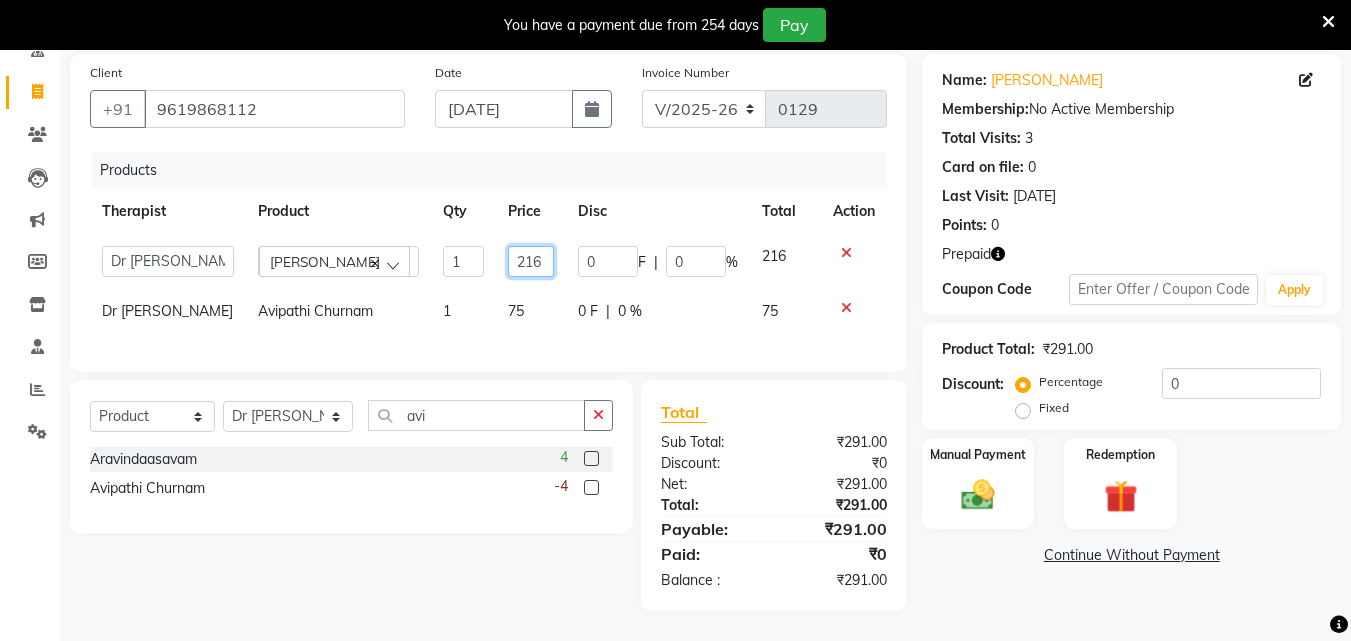 click on "216" 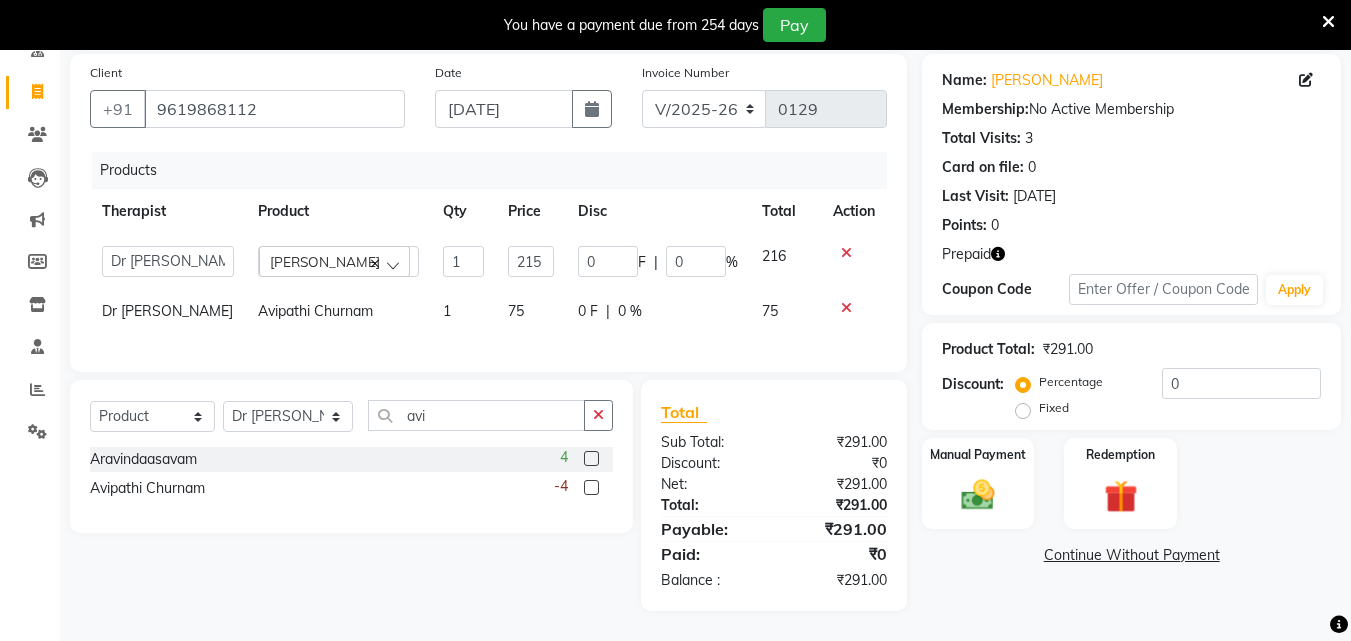 click on "Name: [PERSON_NAME] Membership:  No Active Membership  Total Visits:  3 Card on file:  0 Last Visit:   [DATE] Points:   0  Prepaid Coupon Code Apply Product Total:  ₹291.00  Discount:  Percentage   Fixed  0 Manual Payment Redemption  Continue Without Payment" 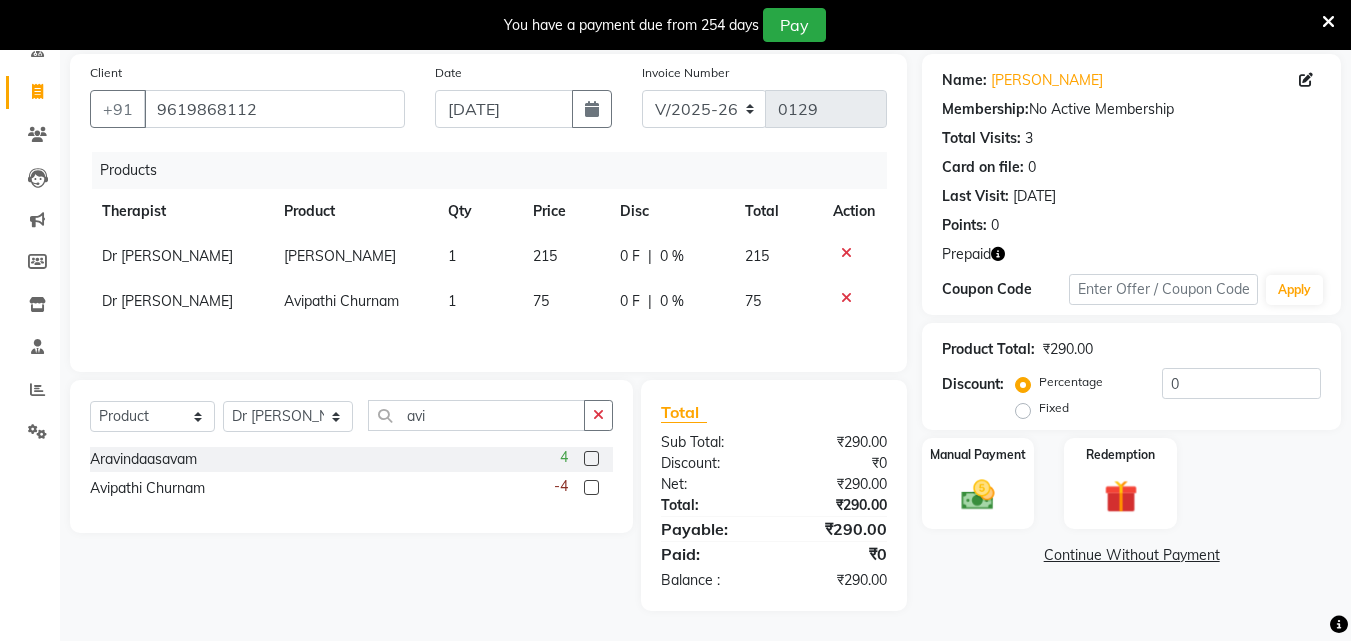 scroll, scrollTop: 170, scrollLeft: 0, axis: vertical 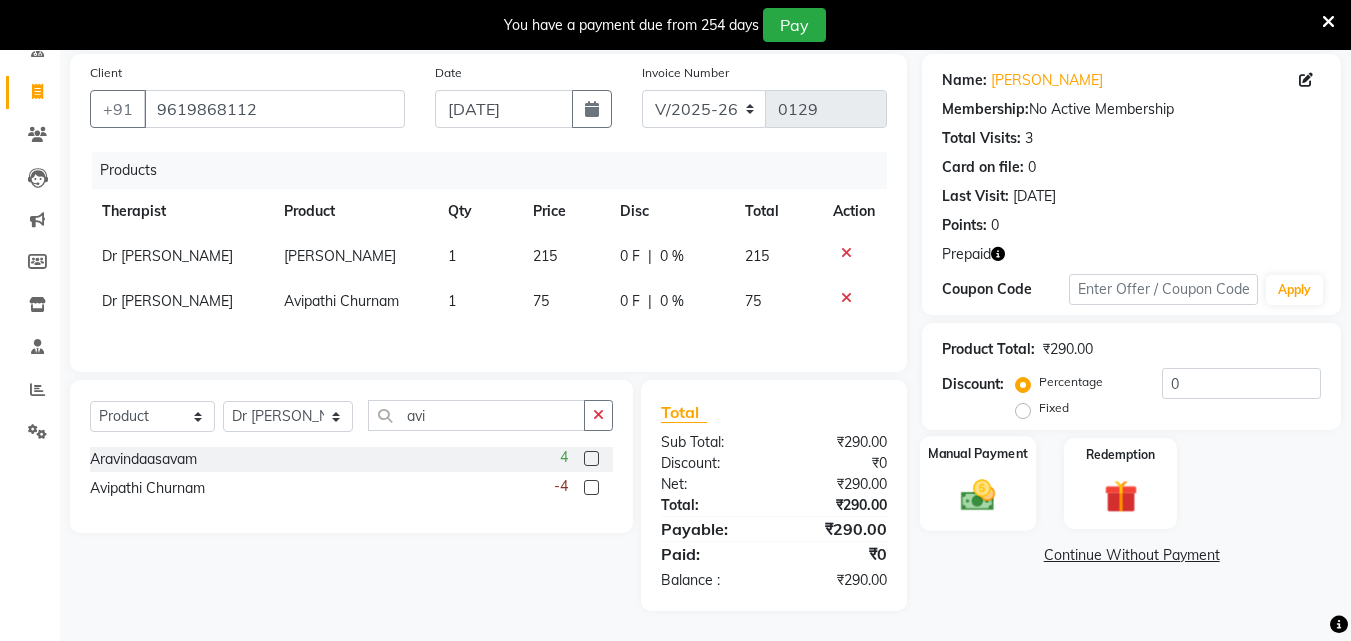 click 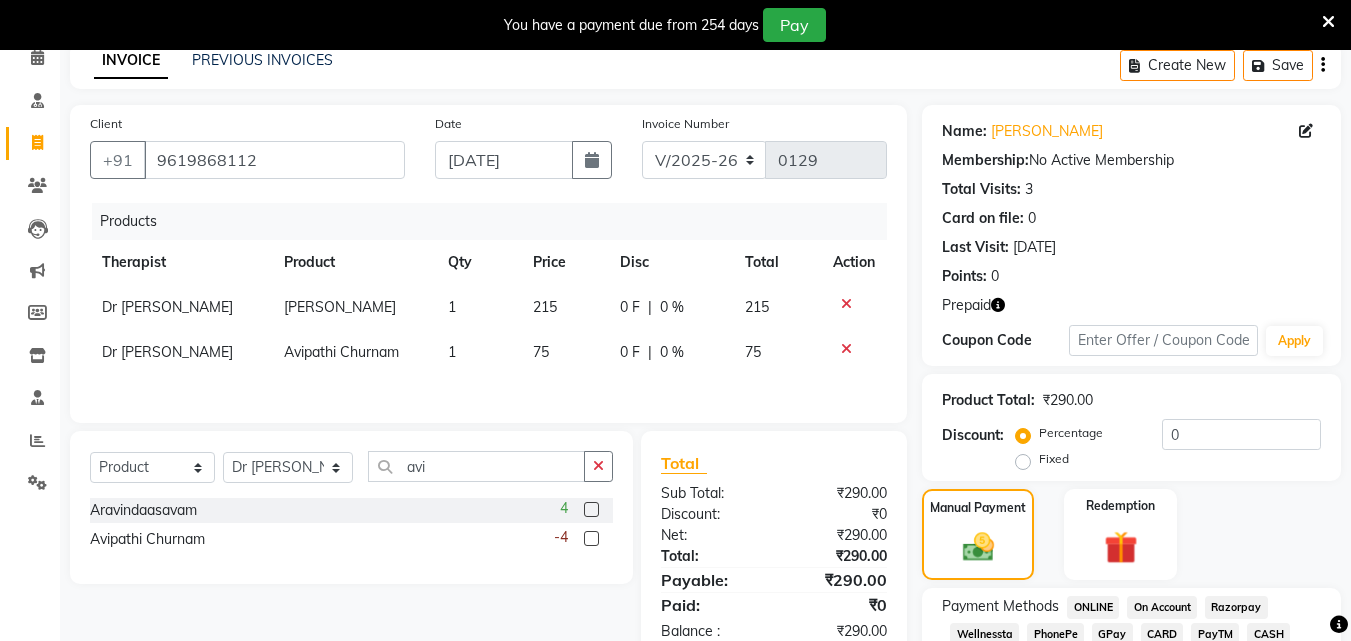 scroll, scrollTop: 233, scrollLeft: 0, axis: vertical 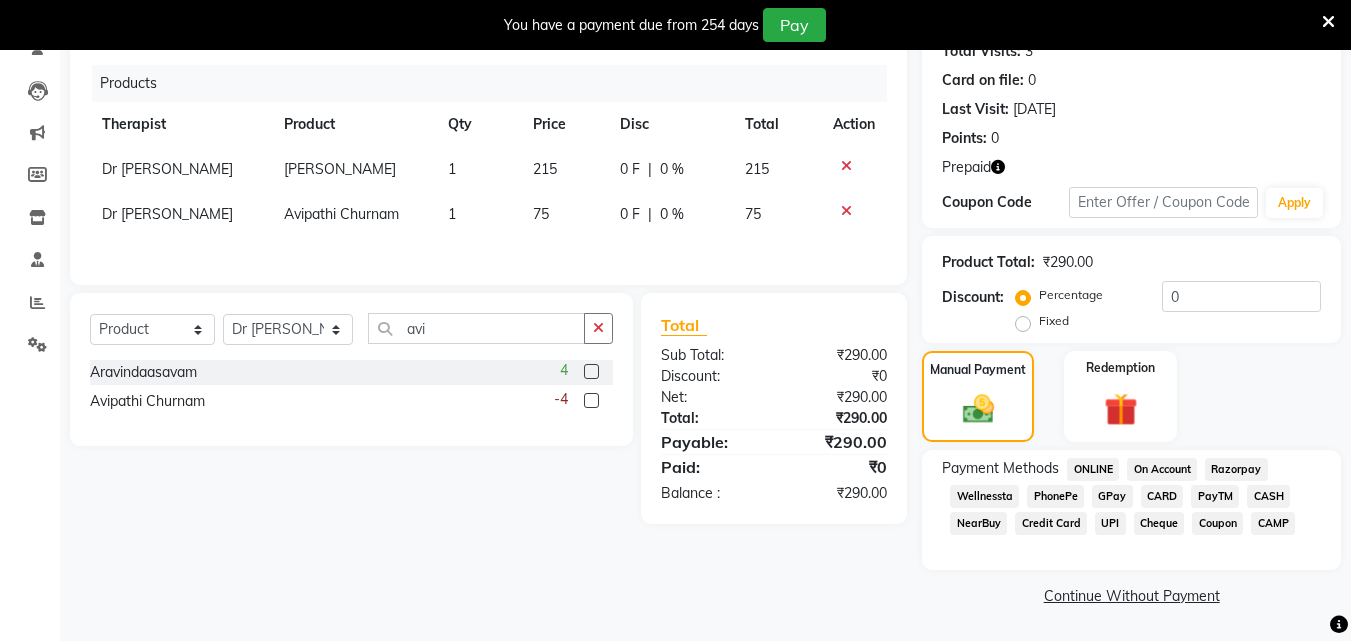 click on "GPay" 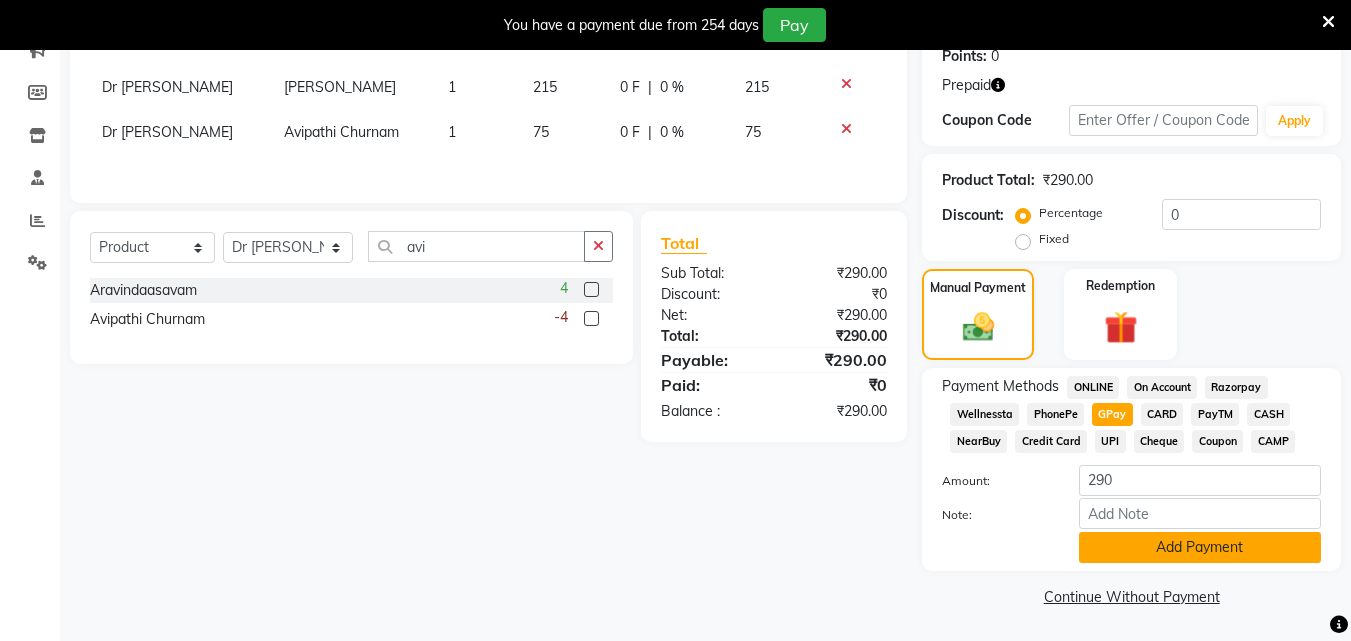 scroll, scrollTop: 316, scrollLeft: 0, axis: vertical 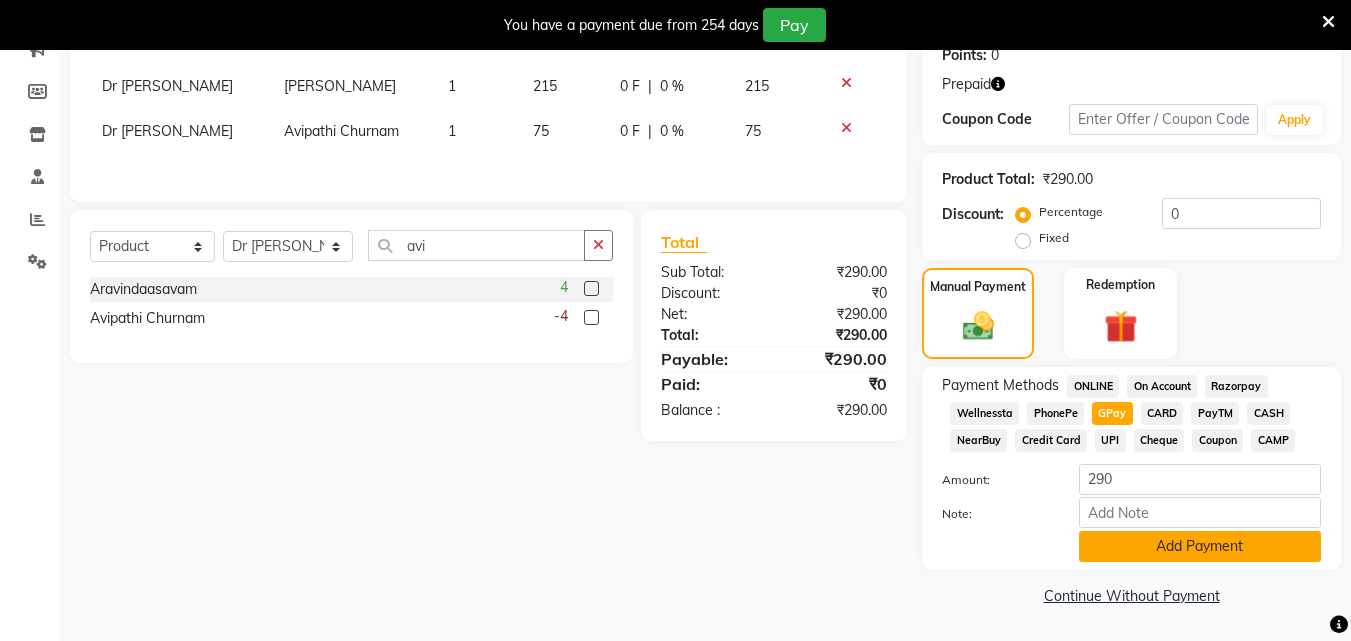 click on "Add Payment" 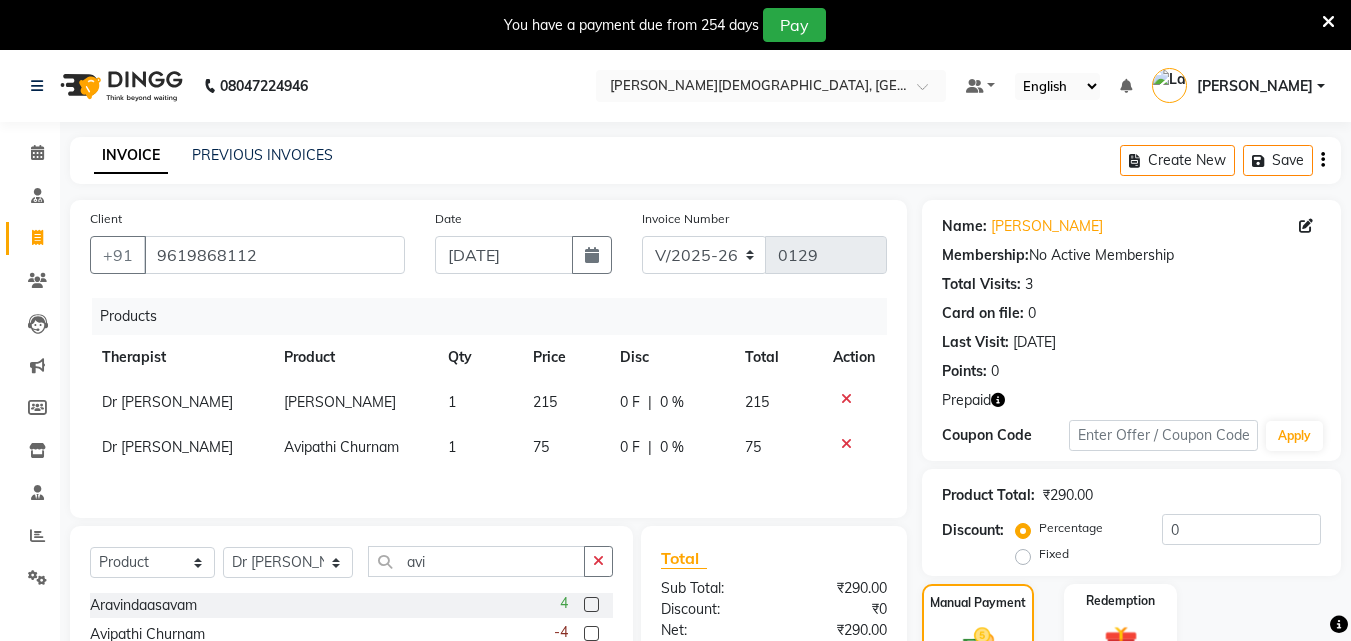 scroll, scrollTop: 346, scrollLeft: 0, axis: vertical 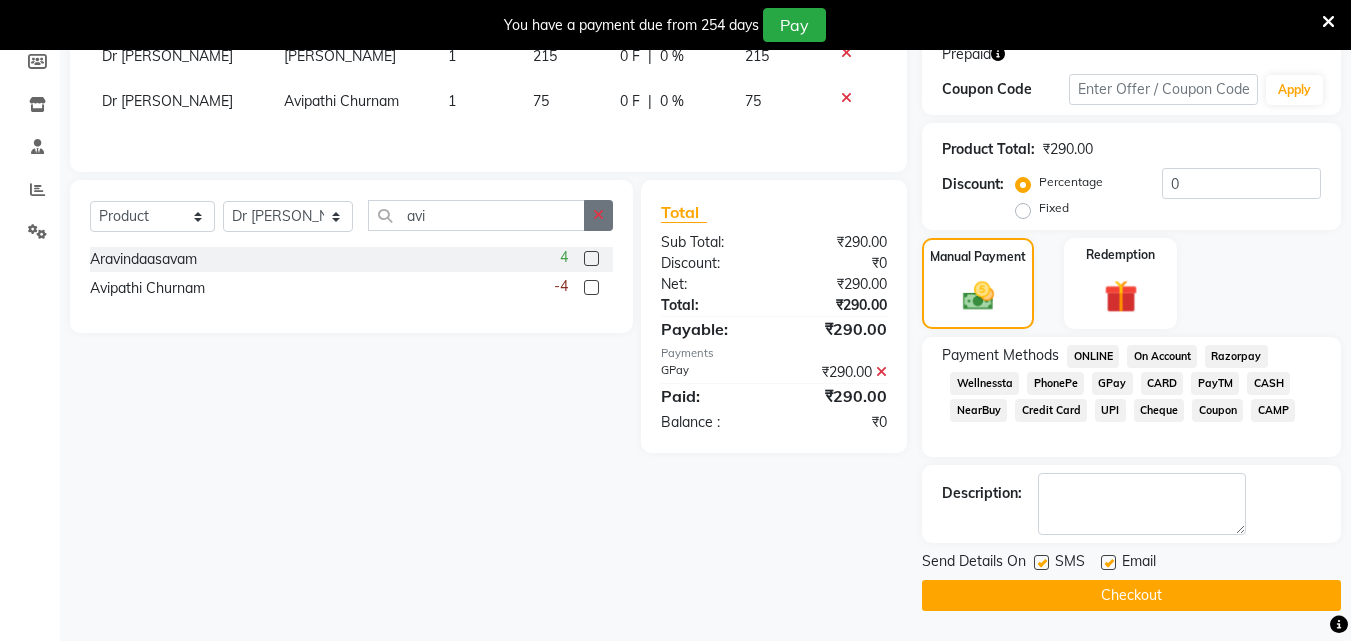 click 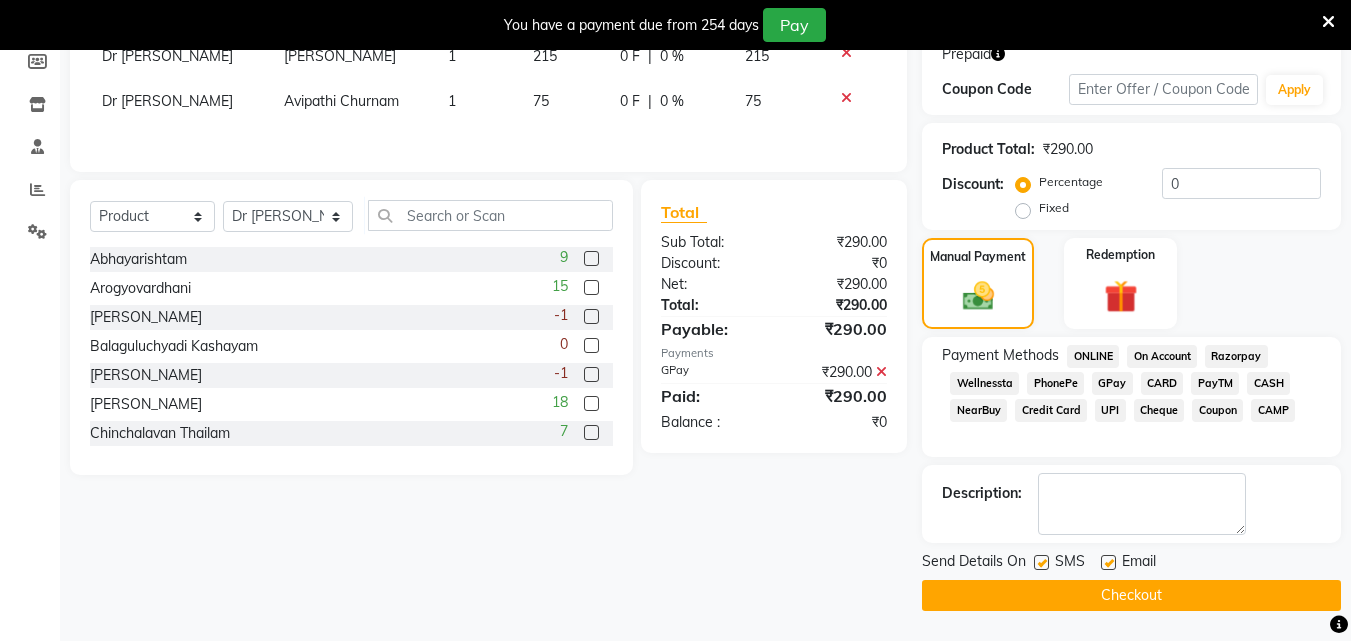 click 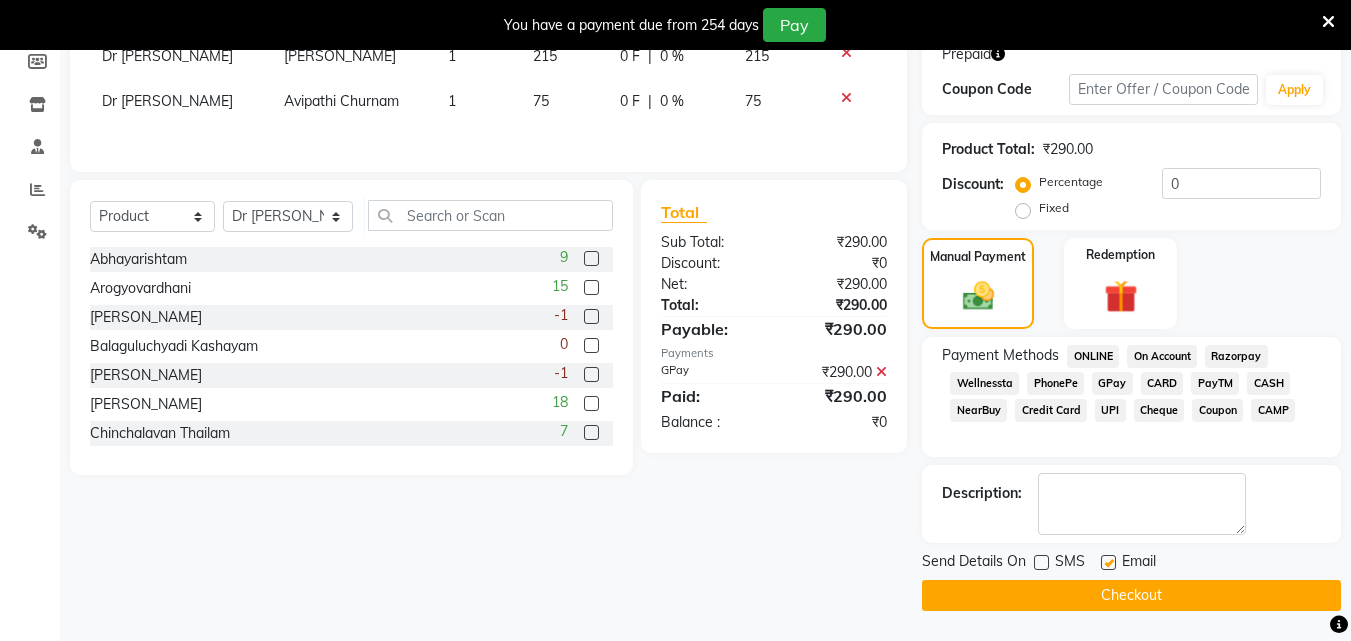 click 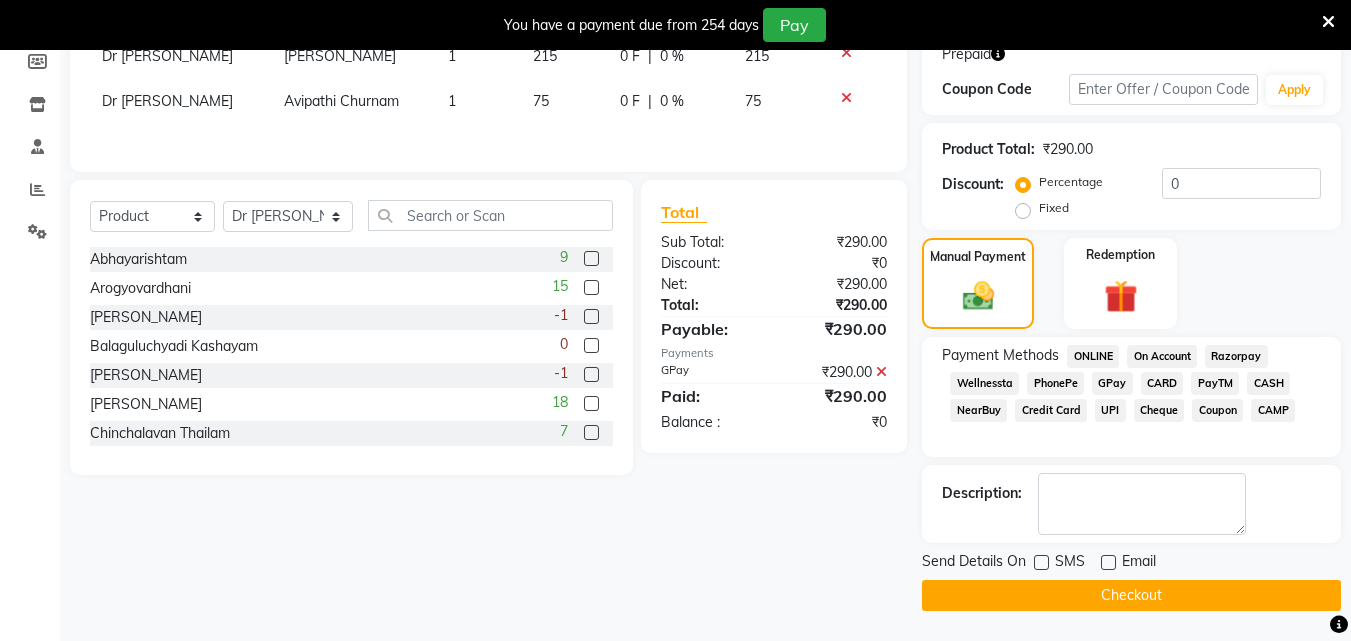 scroll, scrollTop: 0, scrollLeft: 0, axis: both 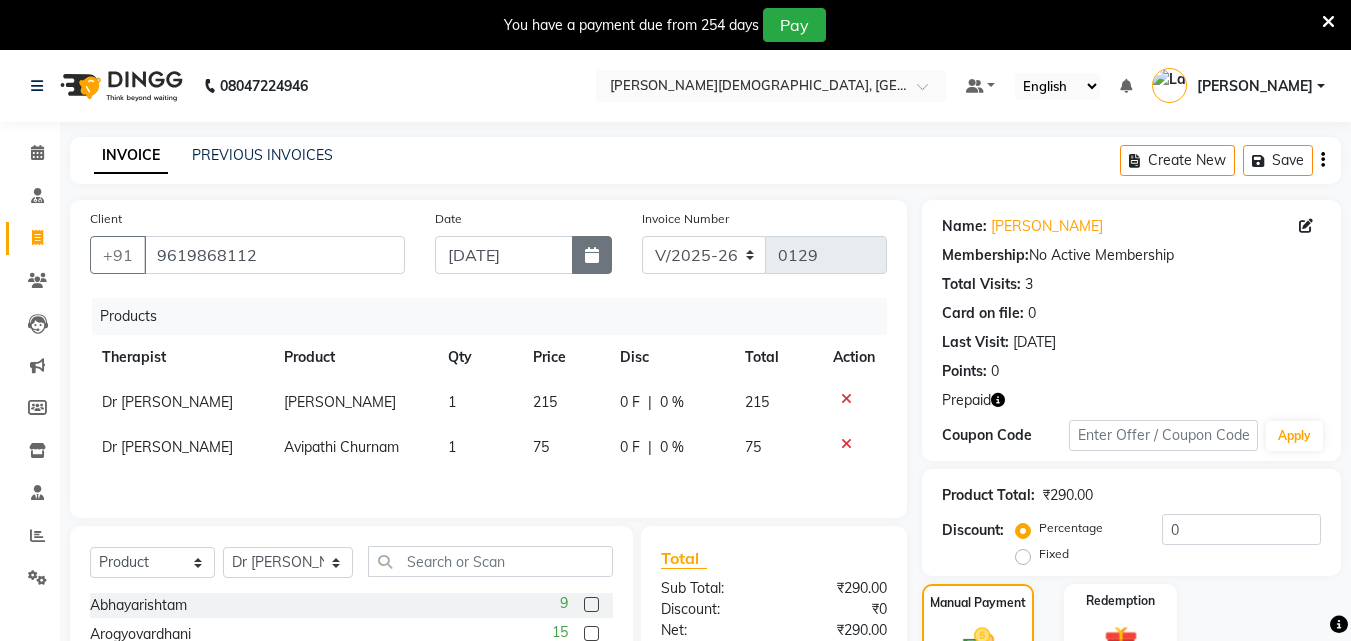 click 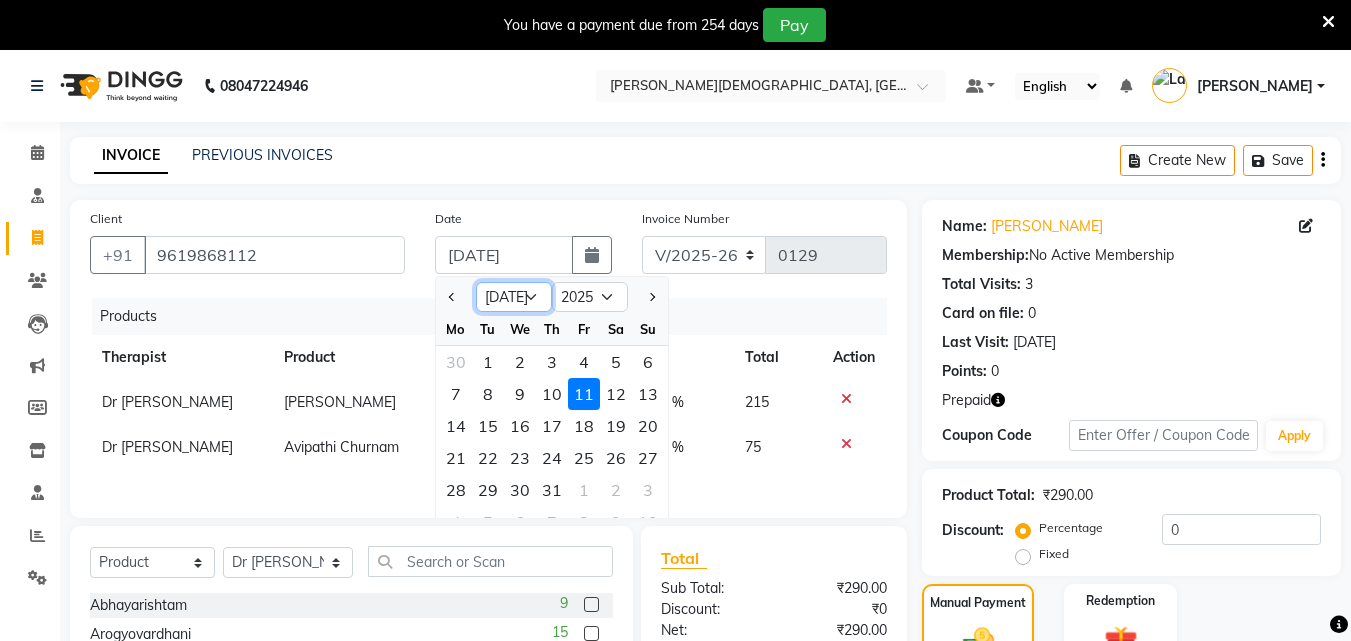click on "Jan Feb Mar Apr May Jun [DATE] Aug Sep Oct Nov Dec" 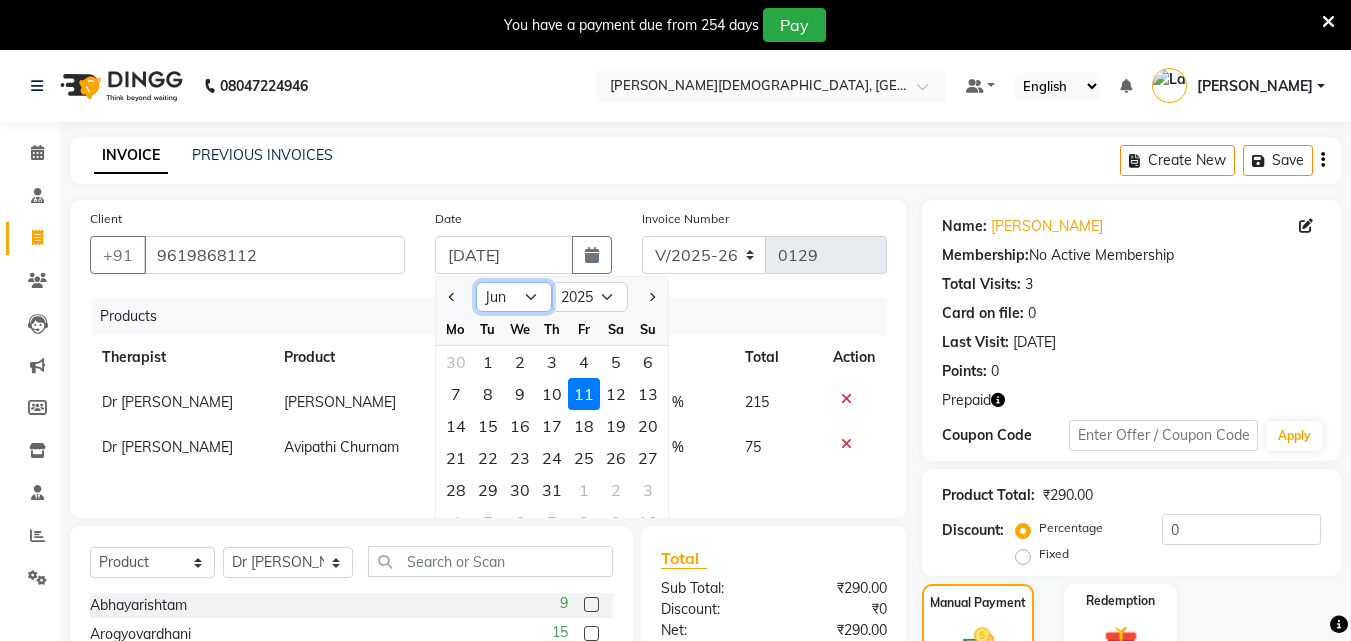 click on "Jan Feb Mar Apr May Jun [DATE] Aug Sep Oct Nov Dec" 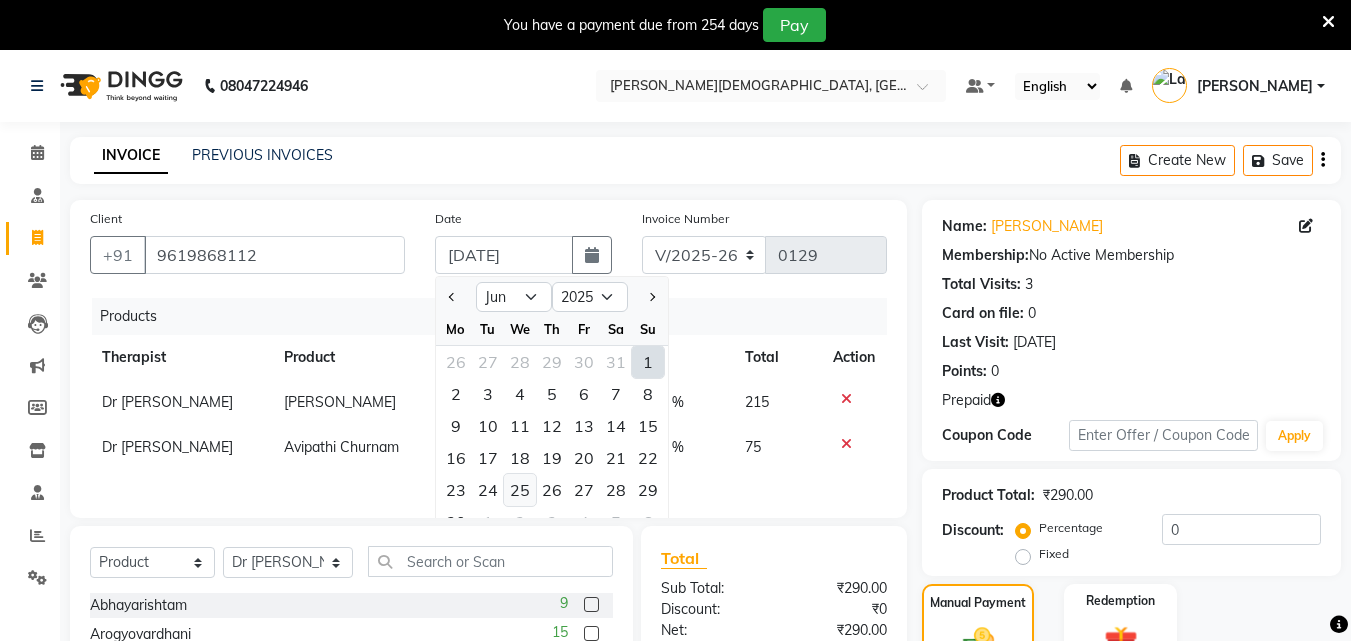 click on "25" 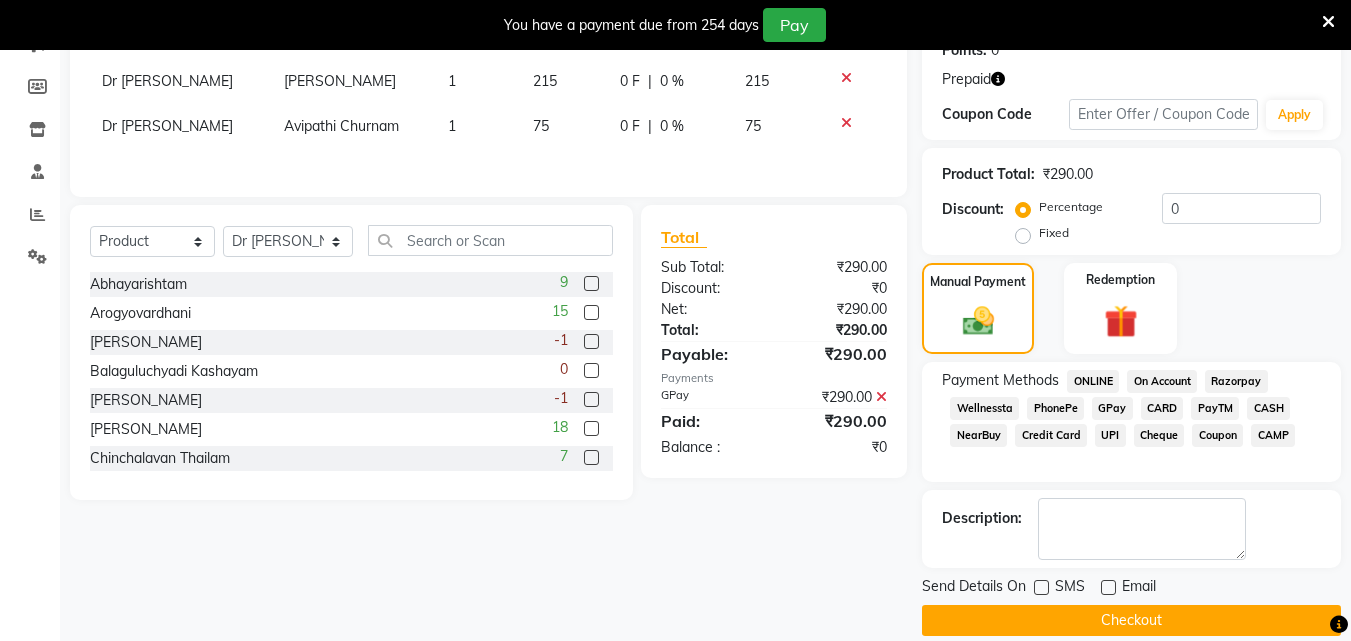 scroll, scrollTop: 346, scrollLeft: 0, axis: vertical 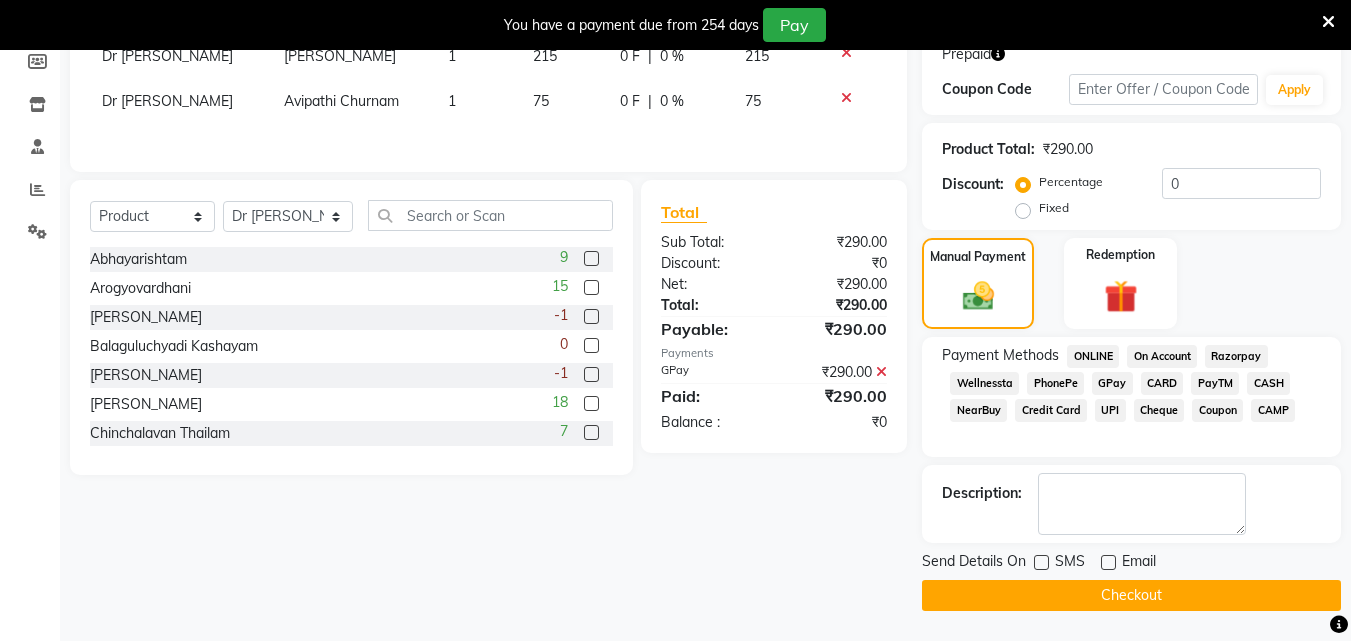 click on "Checkout" 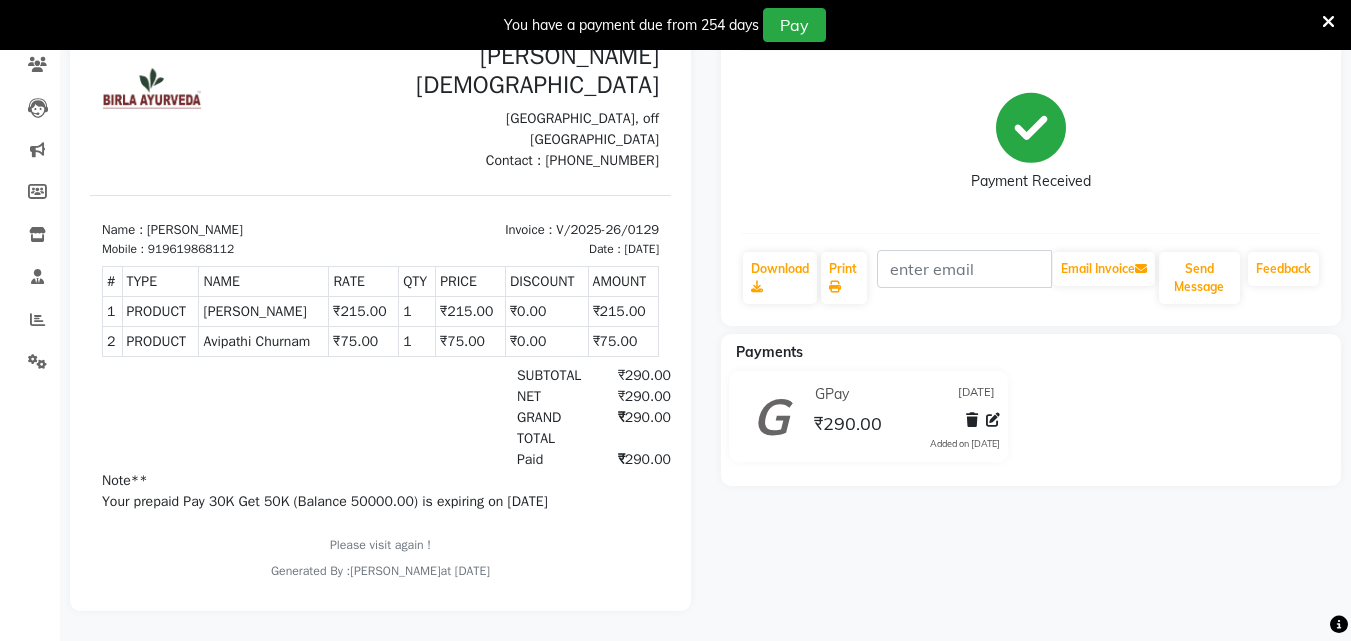 scroll, scrollTop: 0, scrollLeft: 0, axis: both 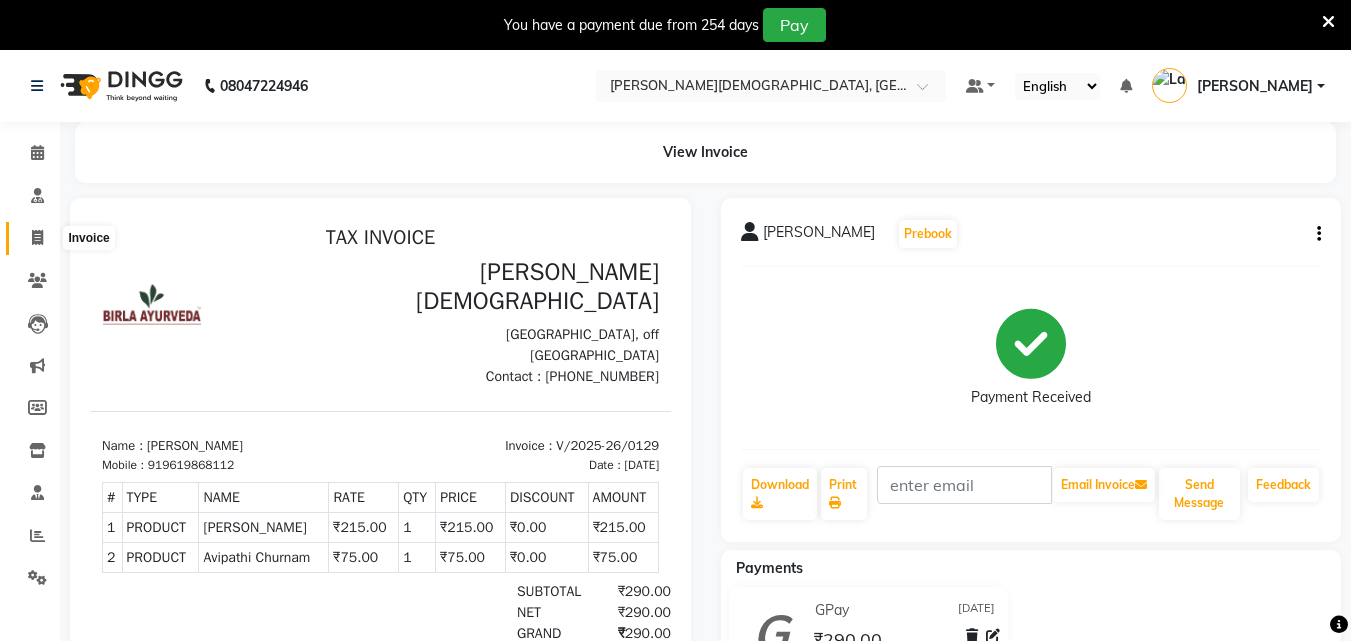 click 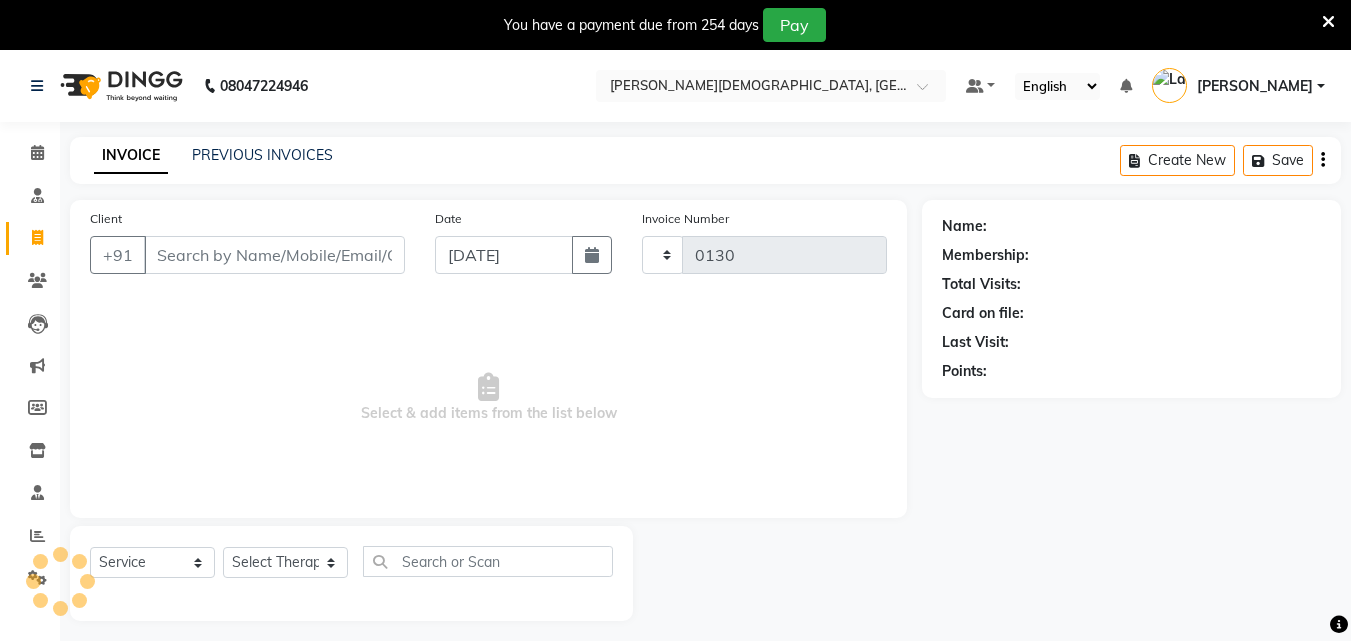 scroll, scrollTop: 50, scrollLeft: 0, axis: vertical 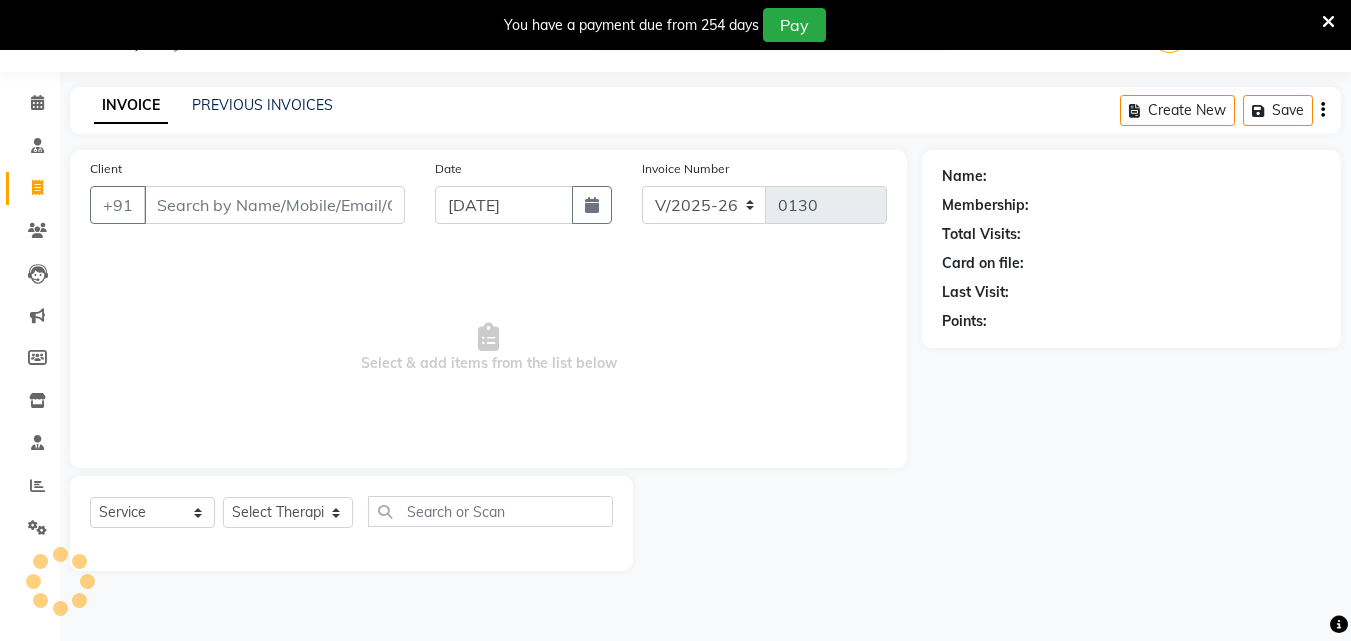 click on "Client" at bounding box center [274, 205] 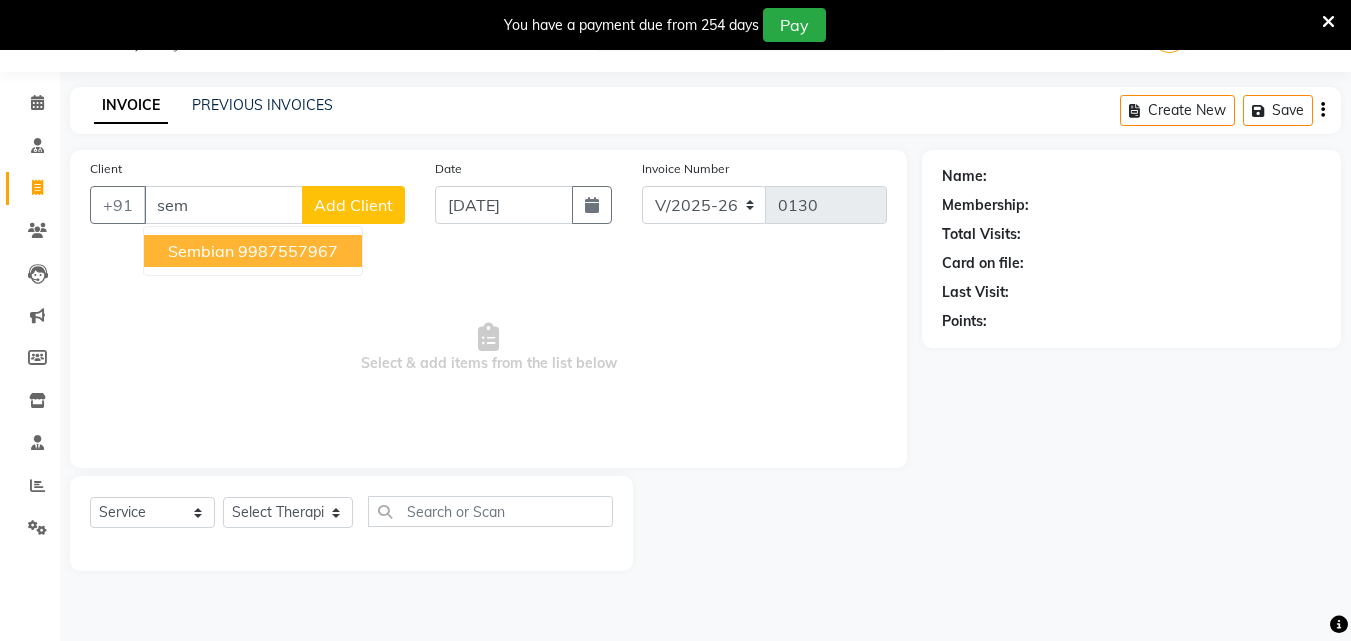 click on "Sembian" at bounding box center (201, 251) 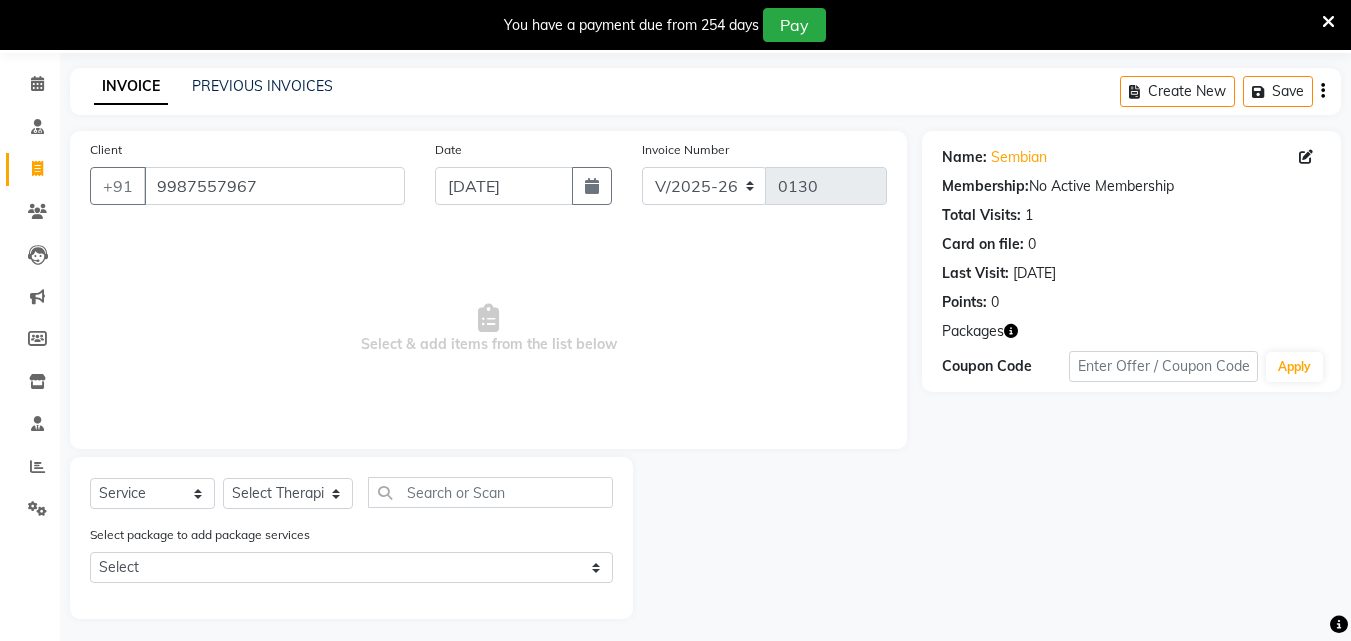 scroll, scrollTop: 77, scrollLeft: 0, axis: vertical 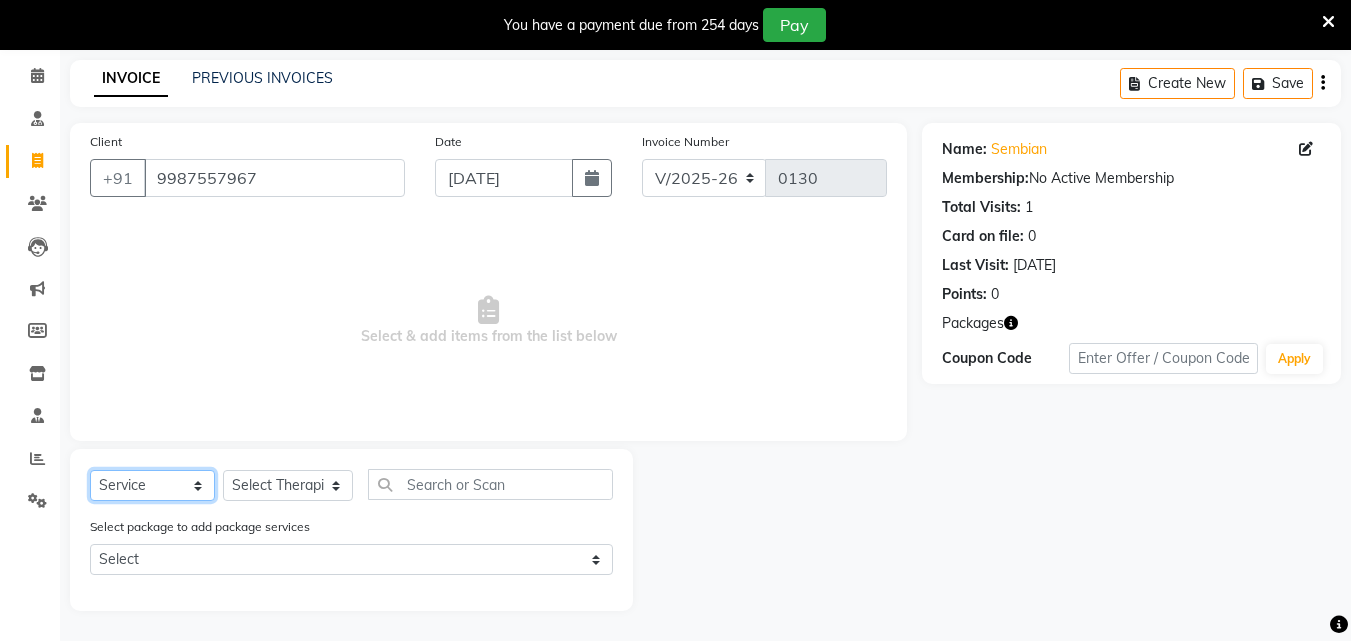 click on "Select  Service  Product  Membership  Package Voucher Prepaid Gift Card" 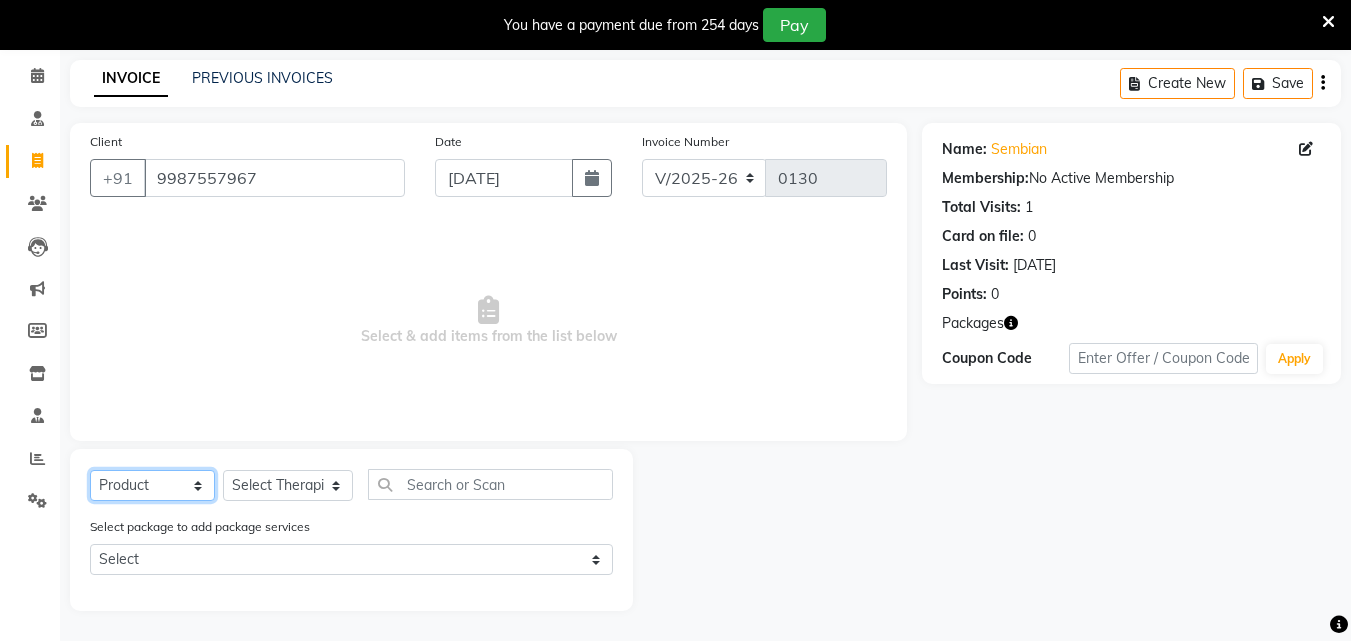 click on "Select  Service  Product  Membership  Package Voucher Prepaid Gift Card" 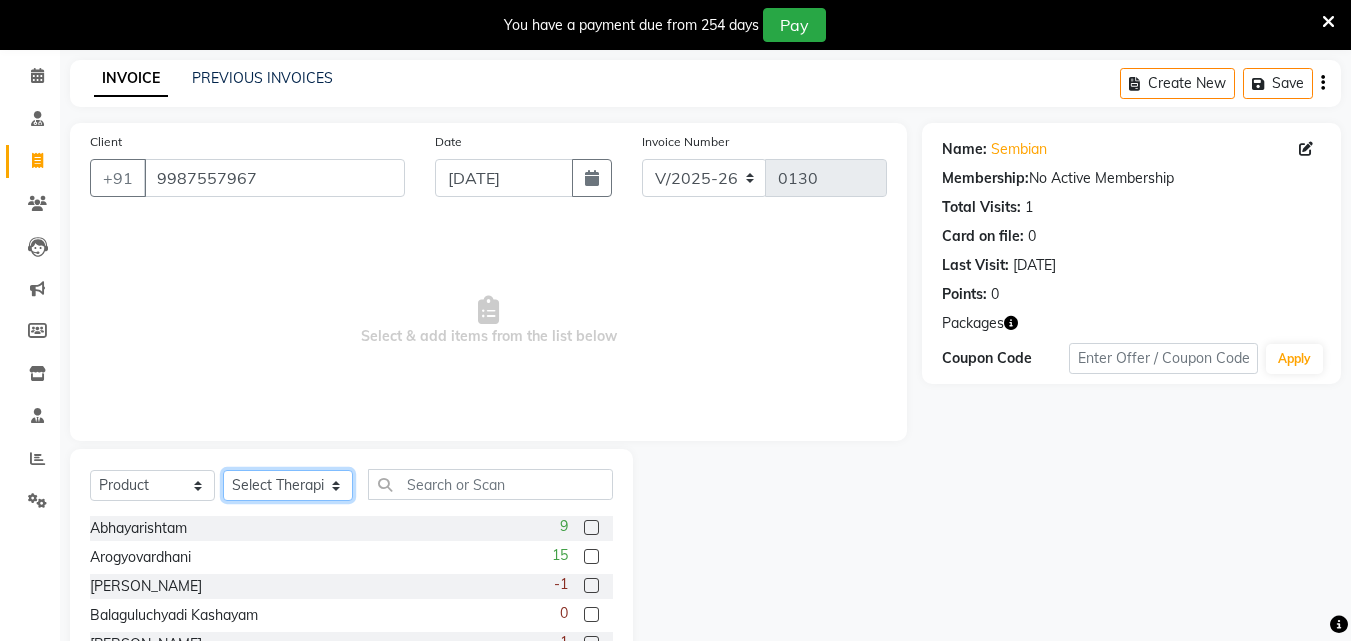 click on "Select Therapist [PERSON_NAME] [PERSON_NAME] [PERSON_NAME] [PERSON_NAME] [PERSON_NAME]  [PERSON_NAME] Bibina [PERSON_NAME] [PERSON_NAME] Dr. [PERSON_NAME] [PERSON_NAME] Dr. [PERSON_NAME] Dr mamta [PERSON_NAME] [PERSON_NAME] [PERSON_NAME] [PERSON_NAME] [PERSON_NAME] [PERSON_NAME] Leenamol Pooja [PERSON_NAME] Mishra [PERSON_NAME] [PERSON_NAME] [PERSON_NAME] G [PERSON_NAME] [PERSON_NAME] K M [PERSON_NAME] K [PERSON_NAME] [PERSON_NAME] Suddheesh K K [PERSON_NAME] [PERSON_NAME]  Swati [PERSON_NAME] [PERSON_NAME] [PERSON_NAME]" 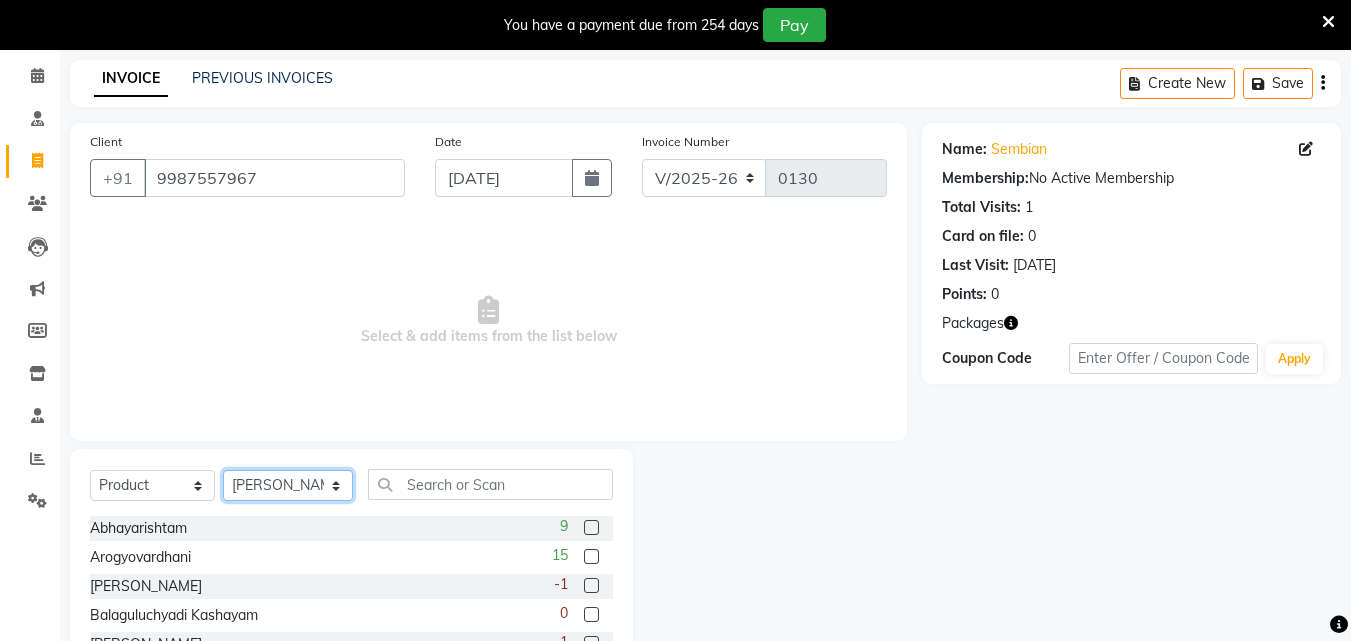click on "Select Therapist [PERSON_NAME] [PERSON_NAME] [PERSON_NAME] [PERSON_NAME] [PERSON_NAME]  [PERSON_NAME] Bibina [PERSON_NAME] [PERSON_NAME] Dr. [PERSON_NAME] [PERSON_NAME] Dr. [PERSON_NAME] Dr mamta [PERSON_NAME] [PERSON_NAME] [PERSON_NAME] [PERSON_NAME] [PERSON_NAME] [PERSON_NAME] Leenamol Pooja [PERSON_NAME] Mishra [PERSON_NAME] [PERSON_NAME] [PERSON_NAME] G [PERSON_NAME] [PERSON_NAME] K M [PERSON_NAME] K [PERSON_NAME] [PERSON_NAME] Suddheesh K K [PERSON_NAME] [PERSON_NAME]  Swati [PERSON_NAME] [PERSON_NAME] [PERSON_NAME]" 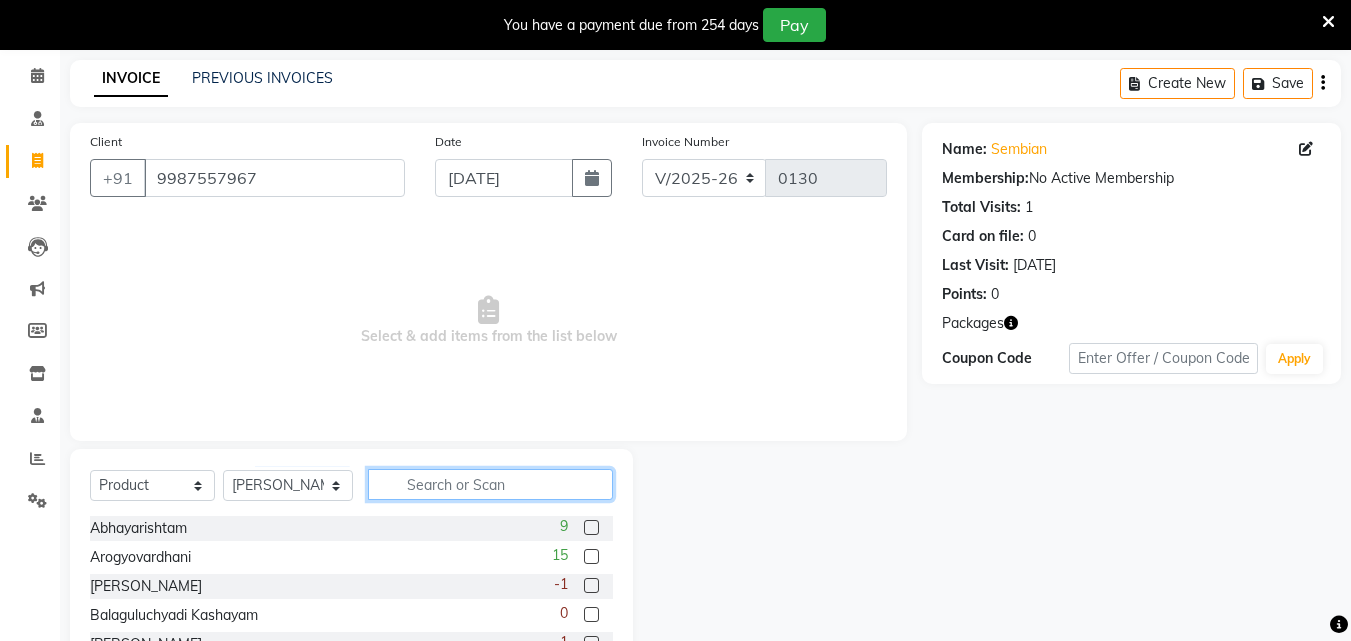 click 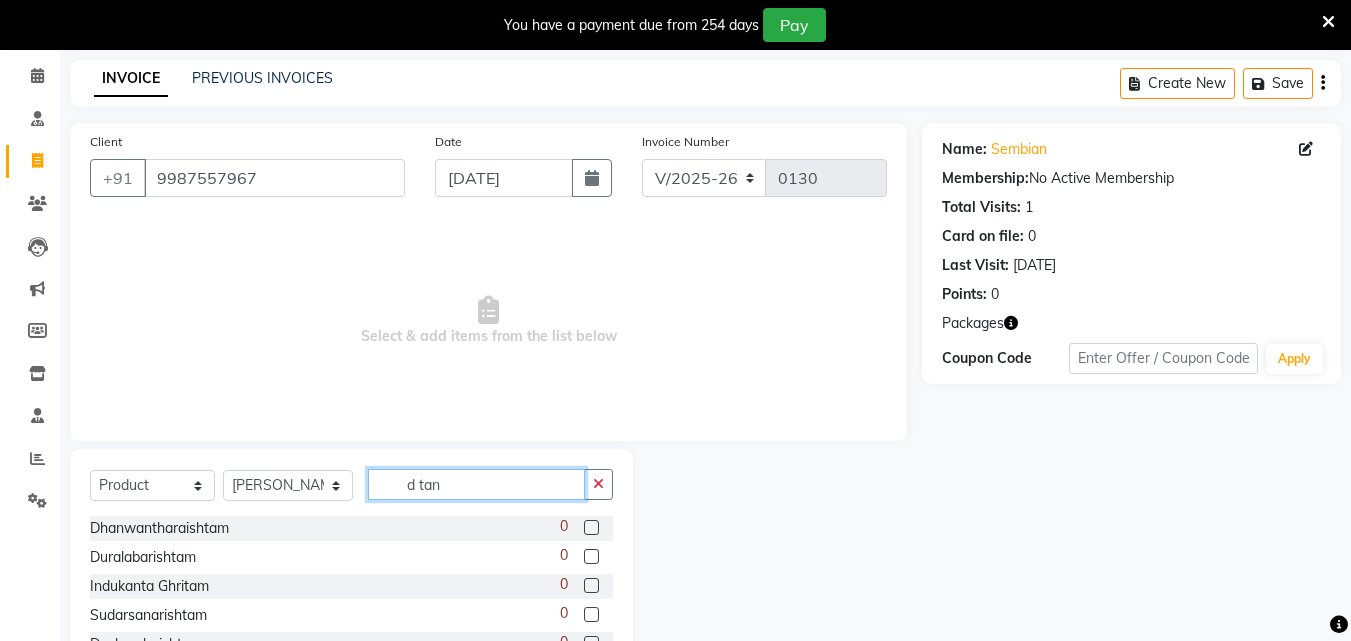 scroll, scrollTop: 50, scrollLeft: 0, axis: vertical 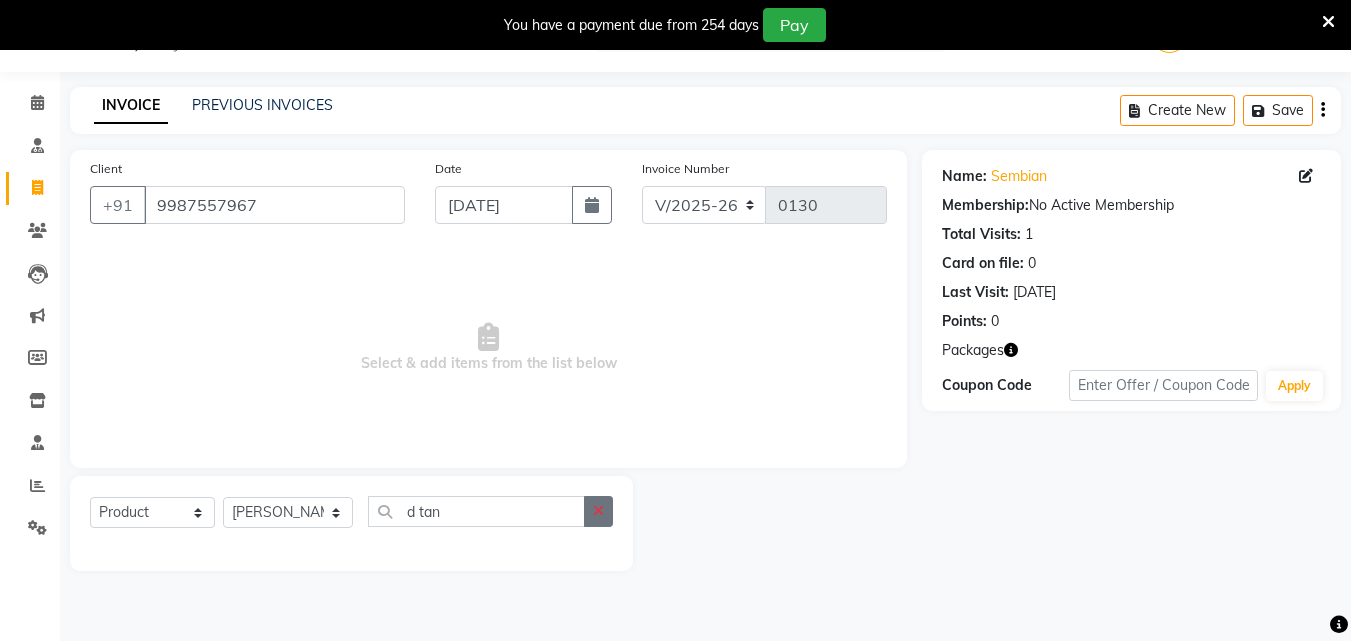 click 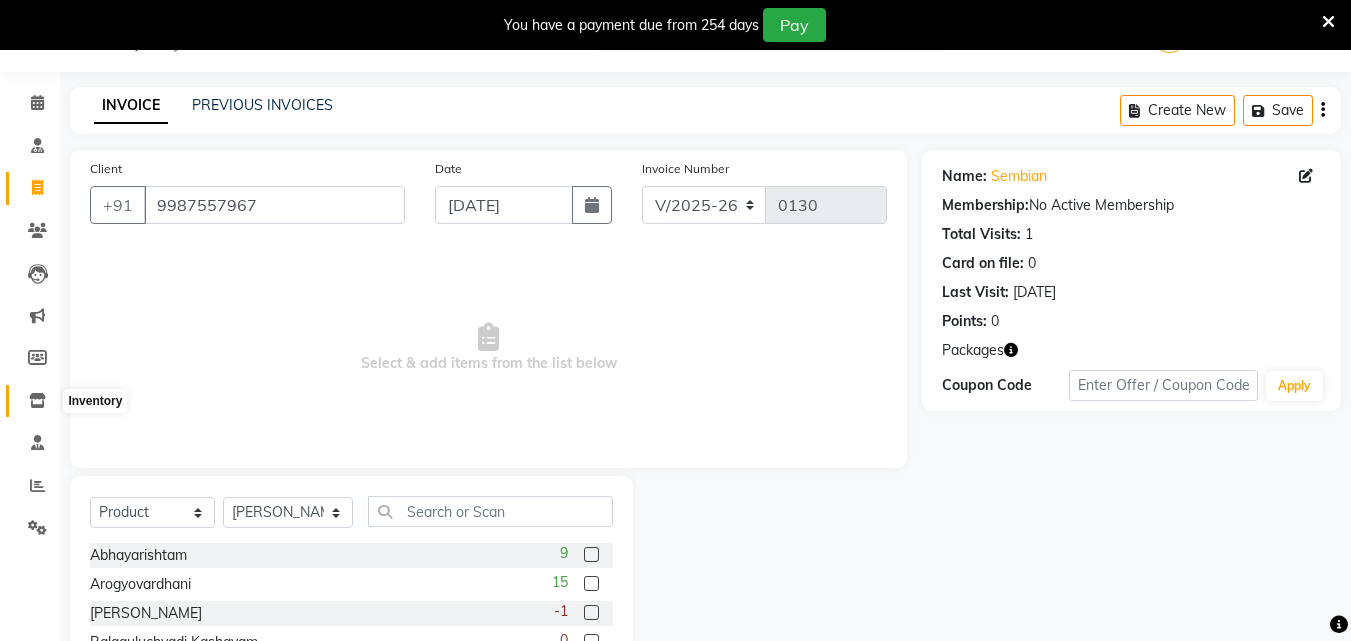 click 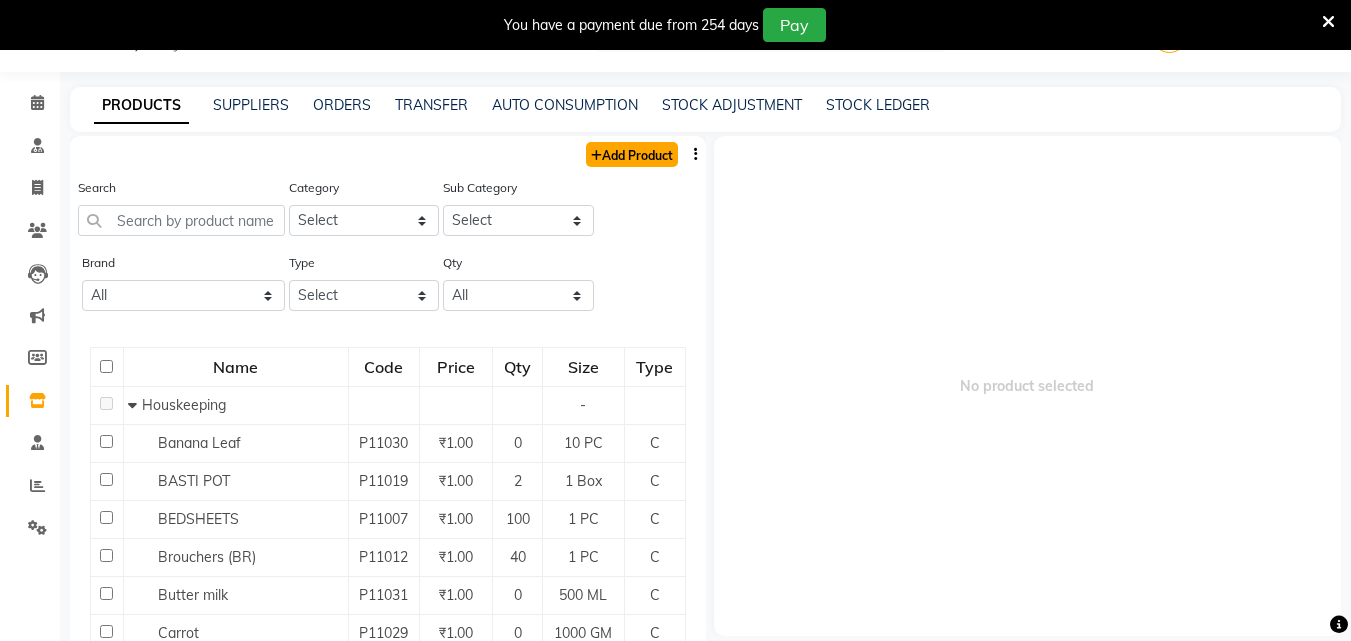 click on "Add Product" 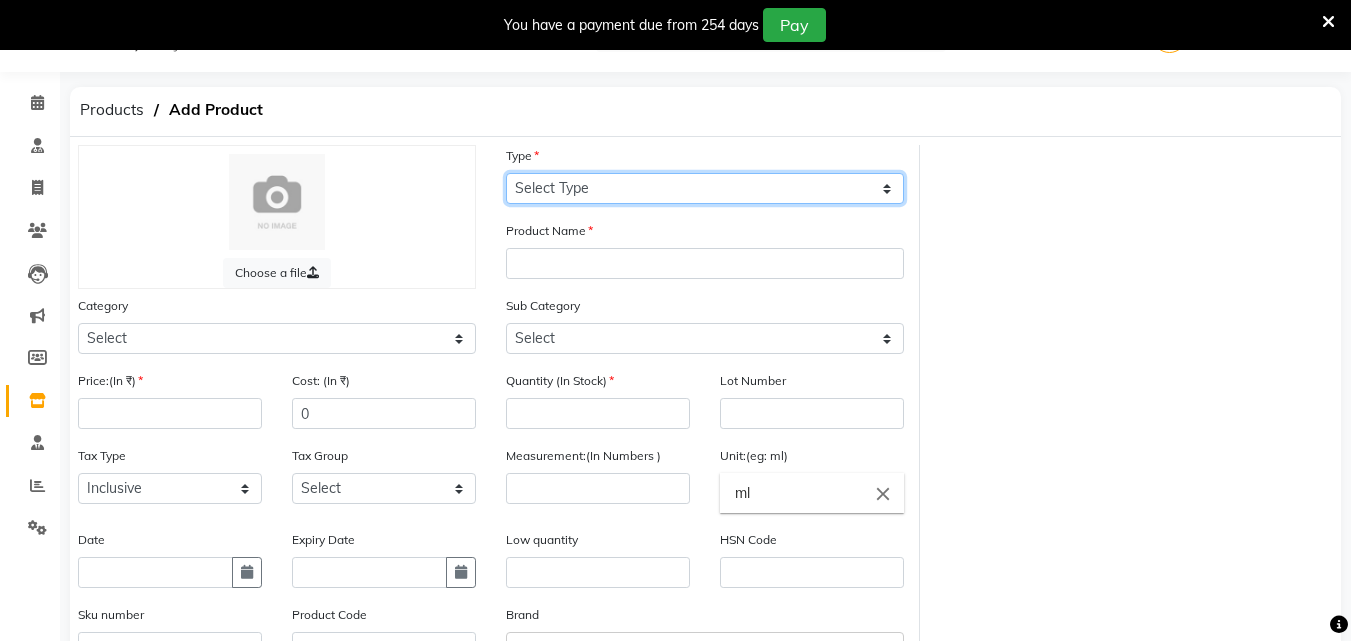 click on "Select Type Both Retail Consumable" 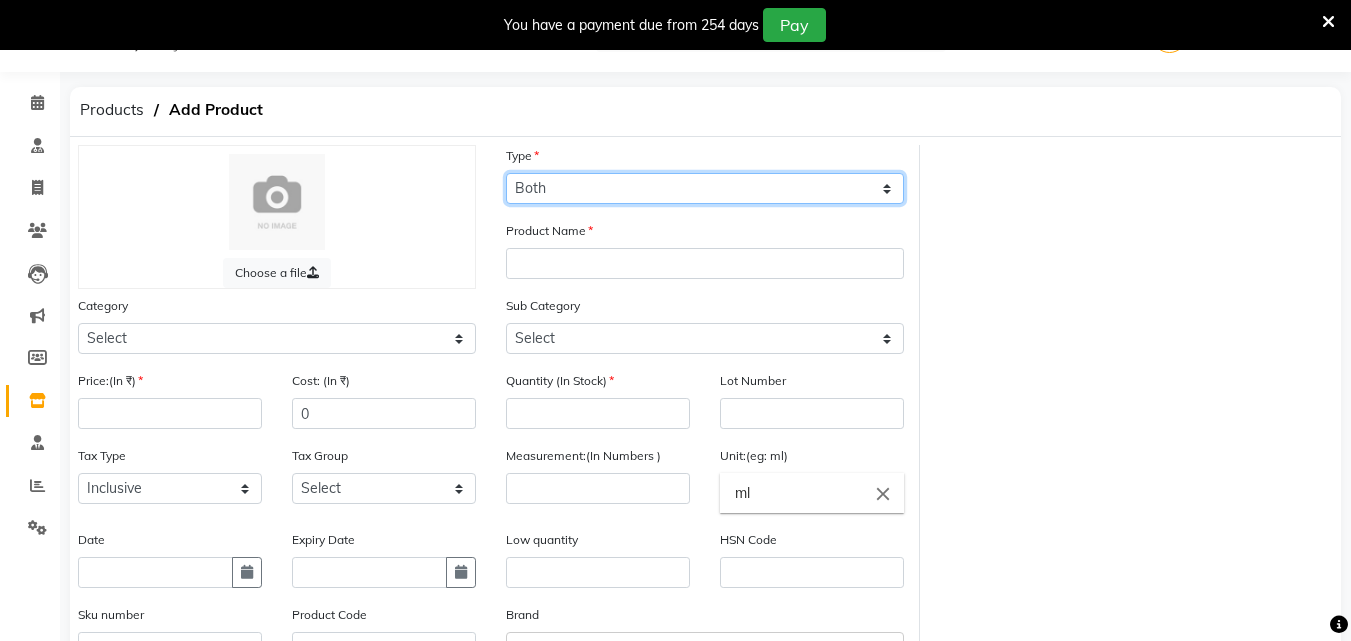 click on "Select Type Both Retail Consumable" 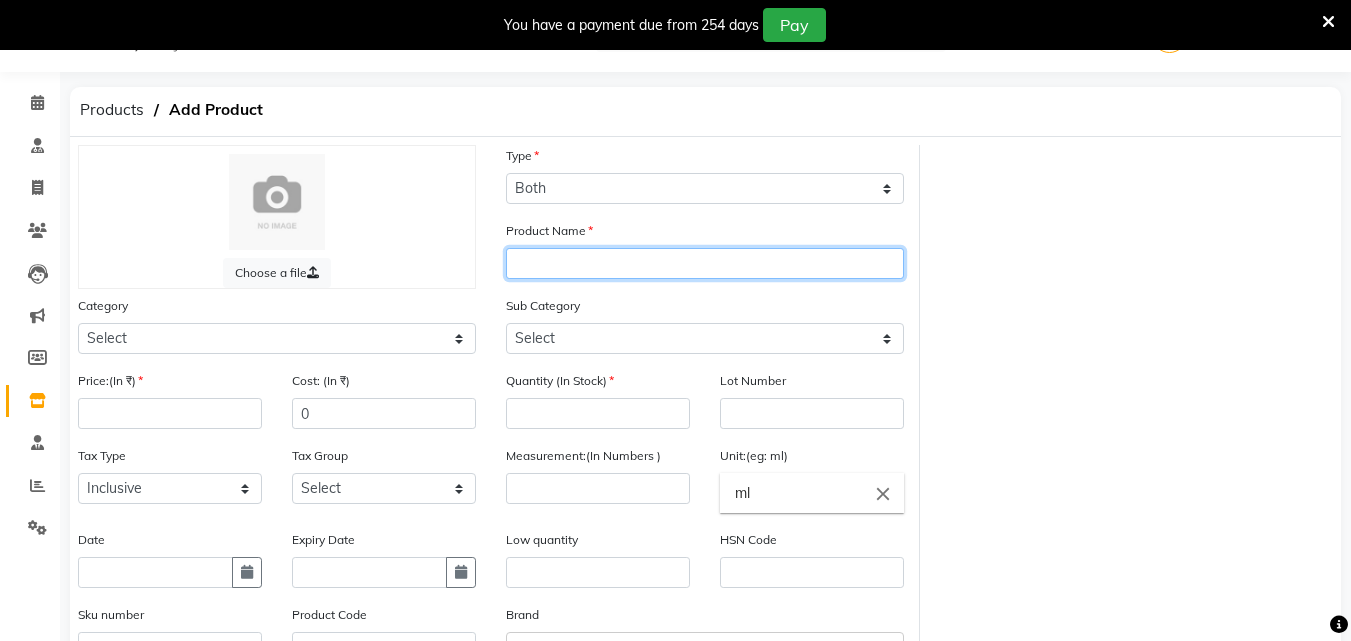 click 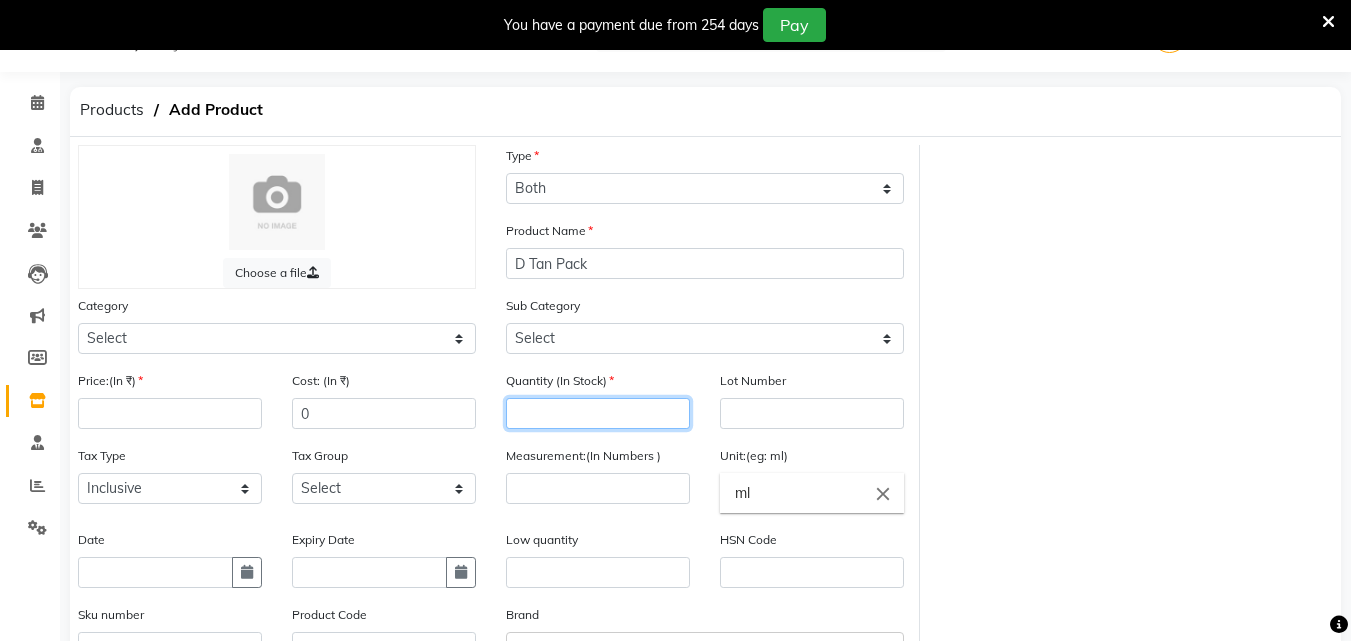 click 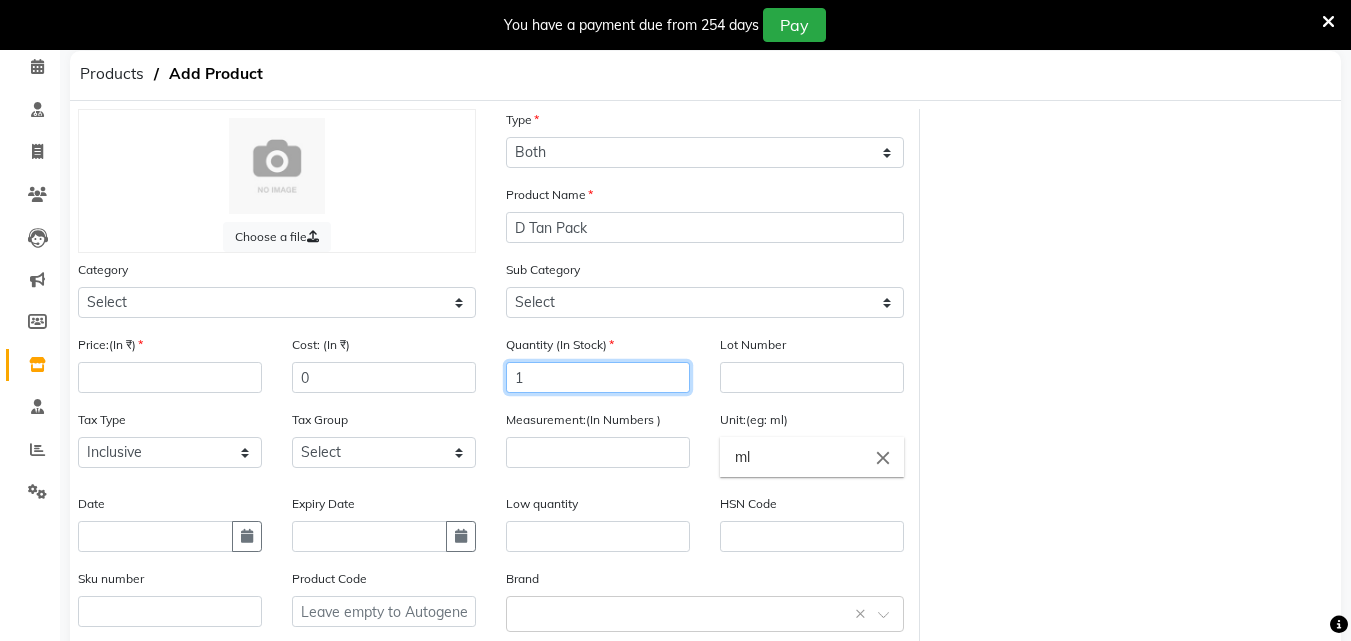 scroll, scrollTop: 85, scrollLeft: 0, axis: vertical 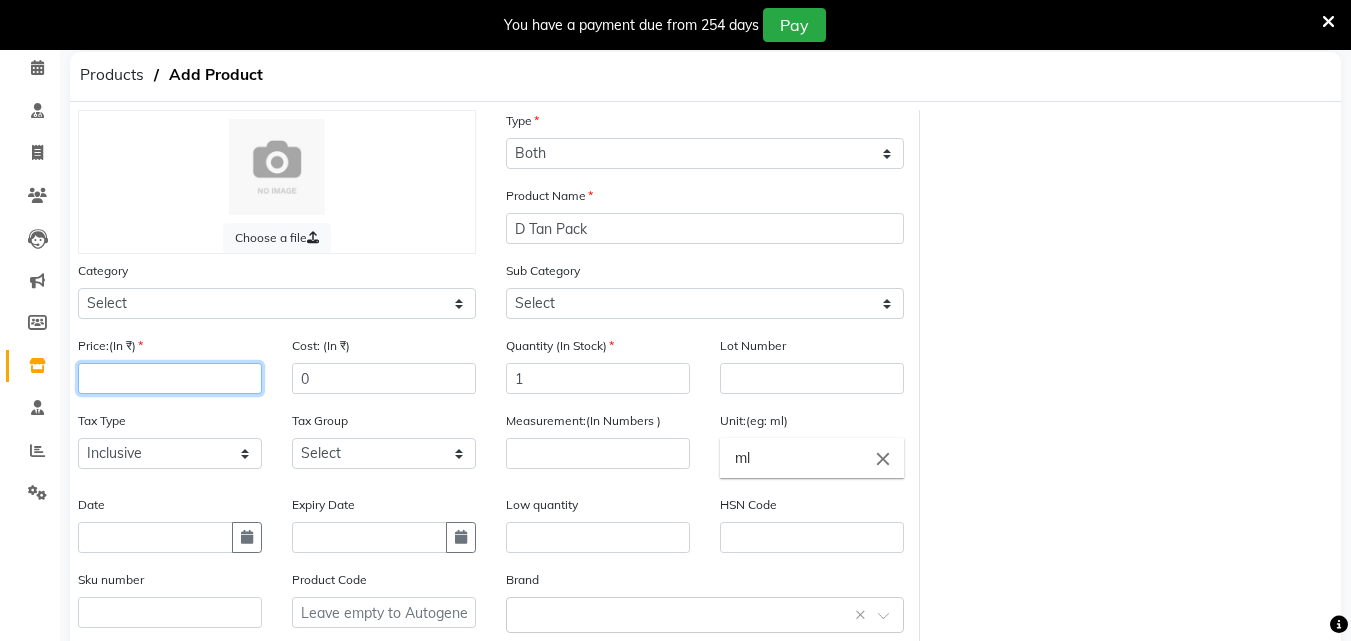 click 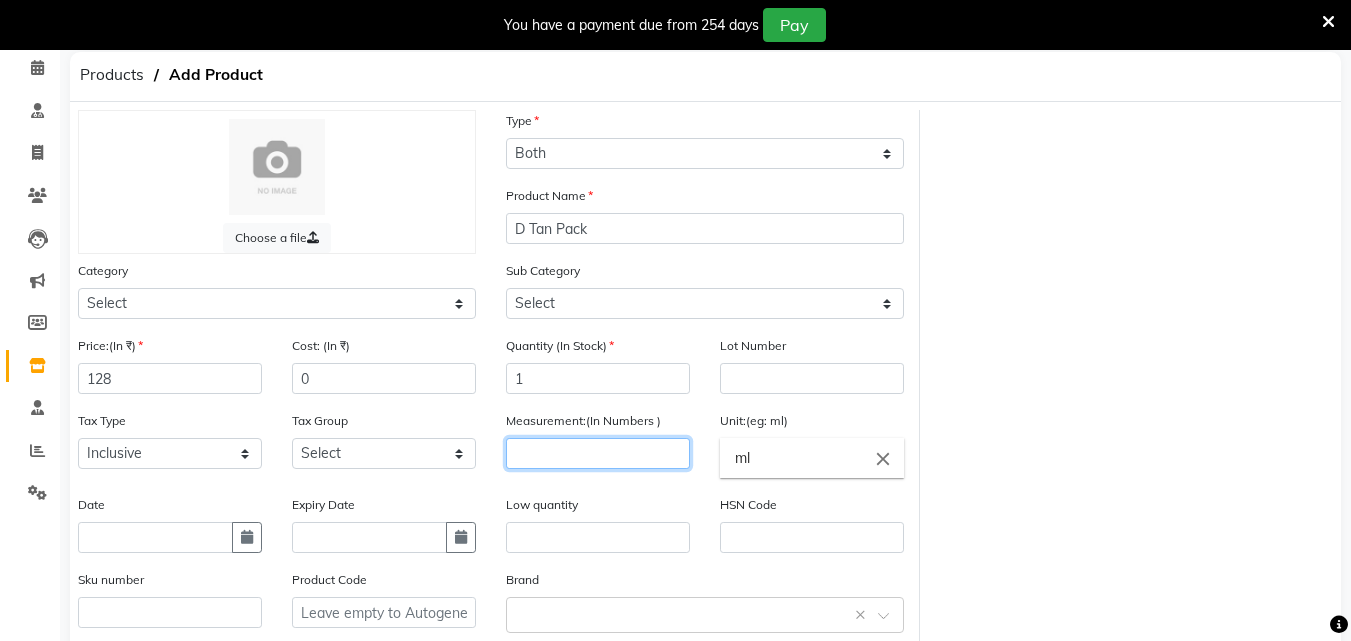 click 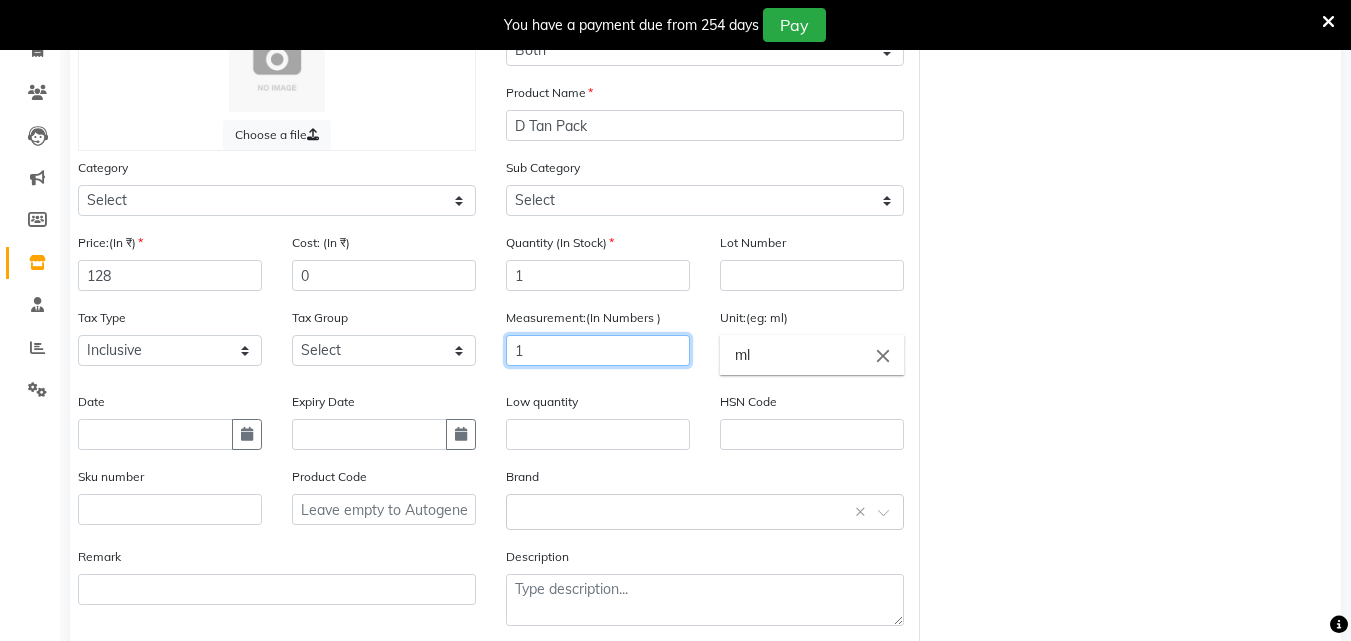 scroll, scrollTop: 285, scrollLeft: 0, axis: vertical 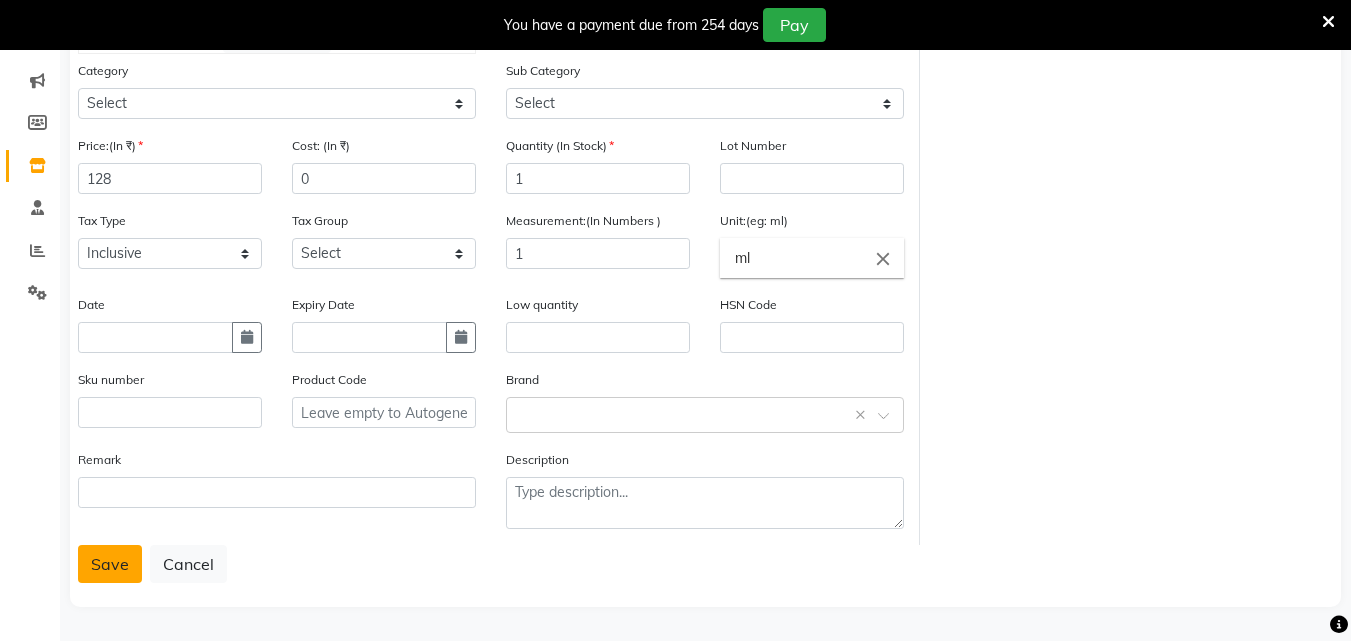 click on "Save" 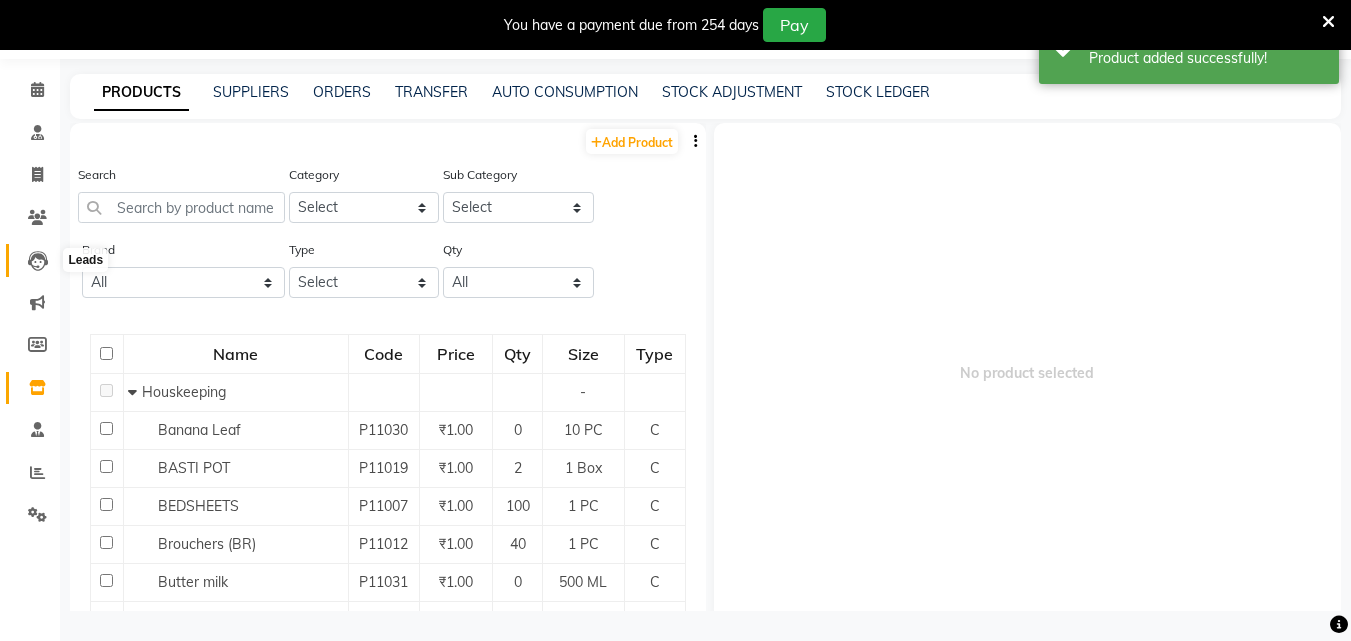 scroll, scrollTop: 63, scrollLeft: 0, axis: vertical 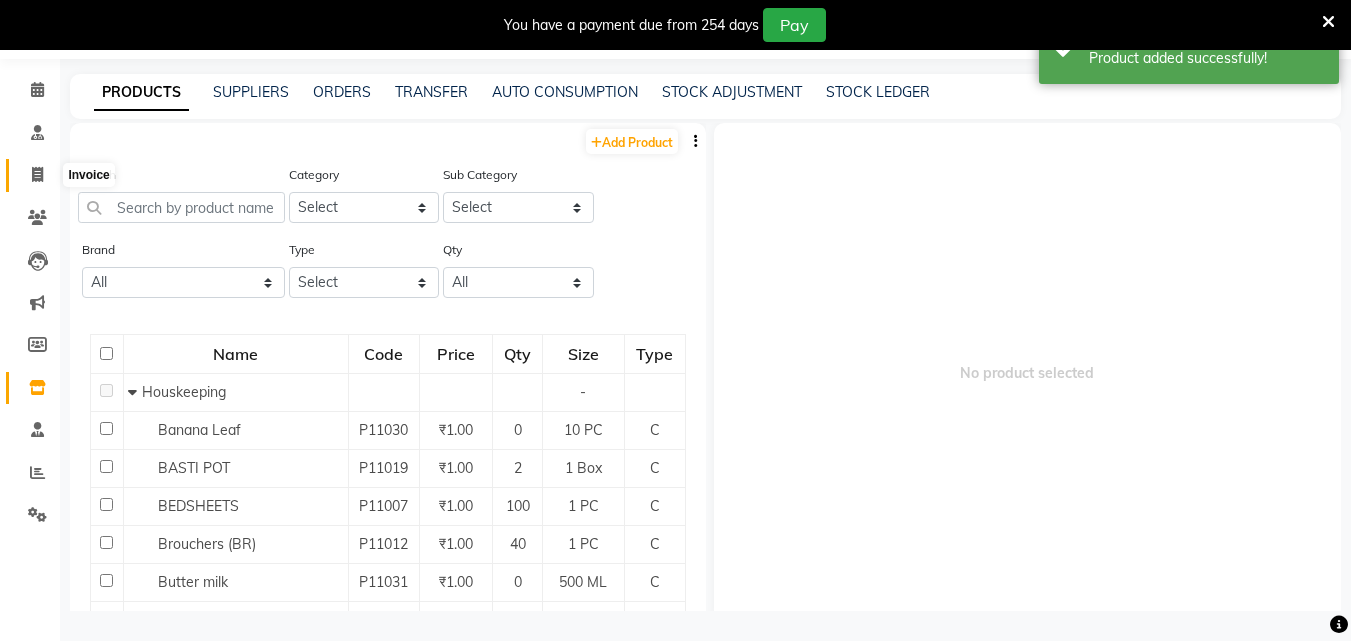 click 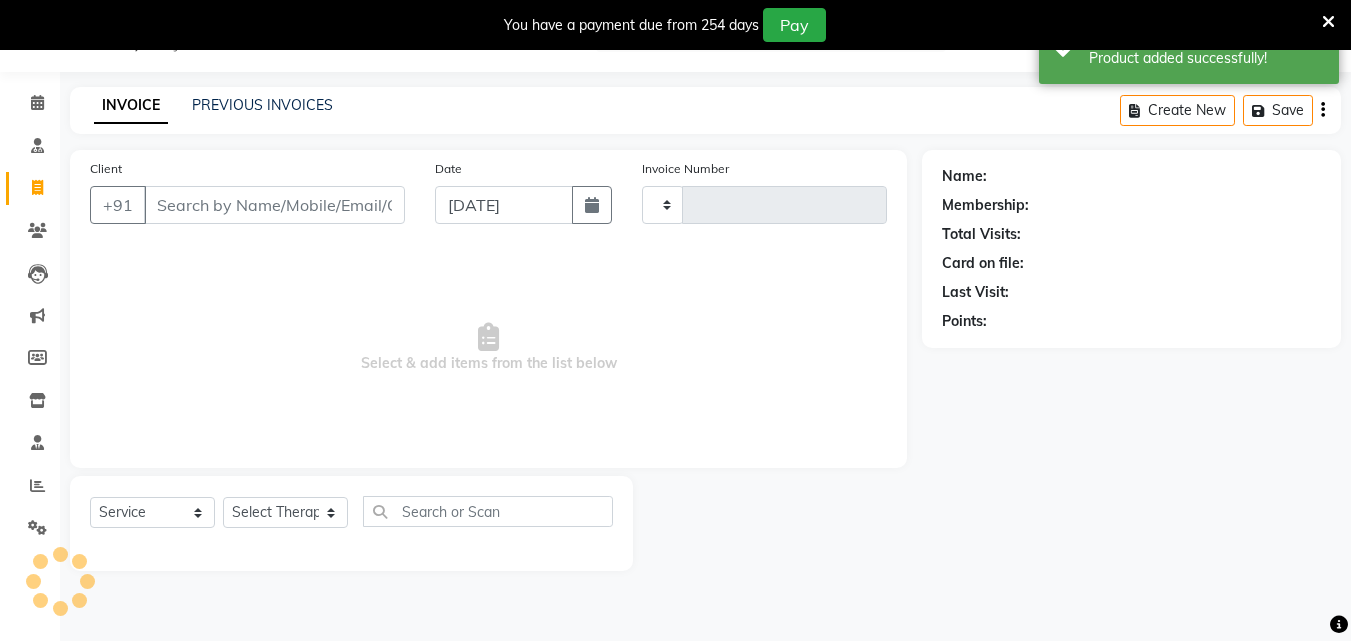 scroll, scrollTop: 50, scrollLeft: 0, axis: vertical 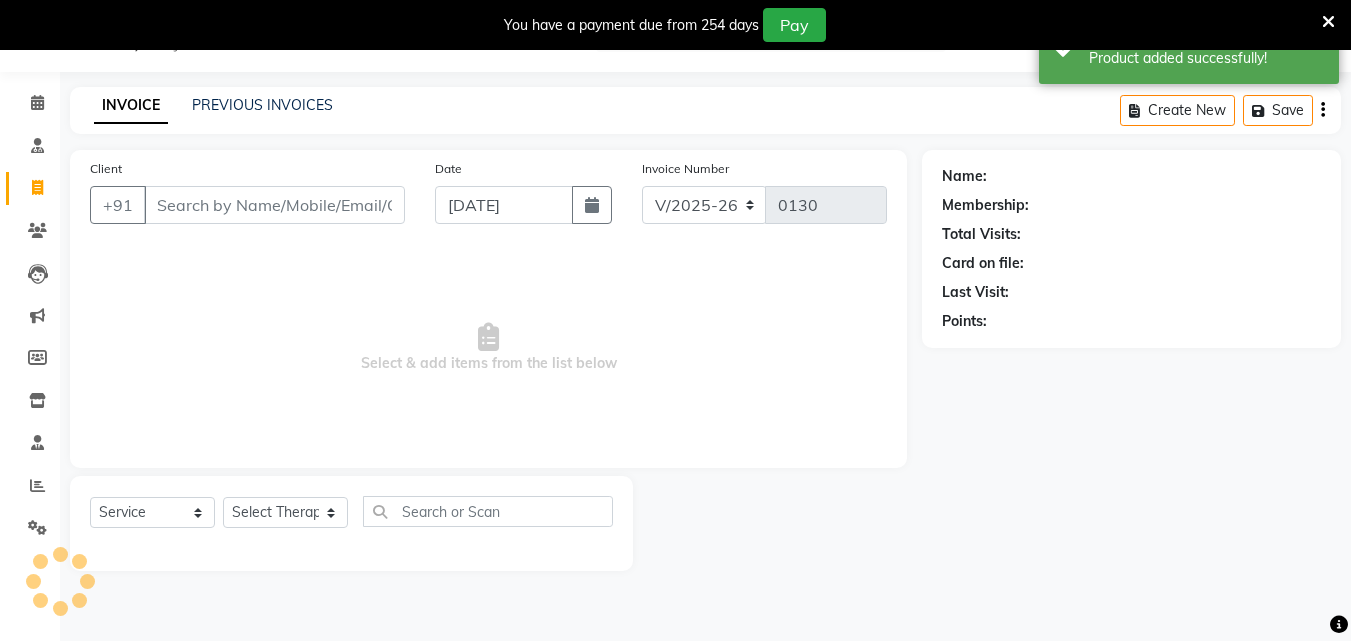 click on "Client" at bounding box center [274, 205] 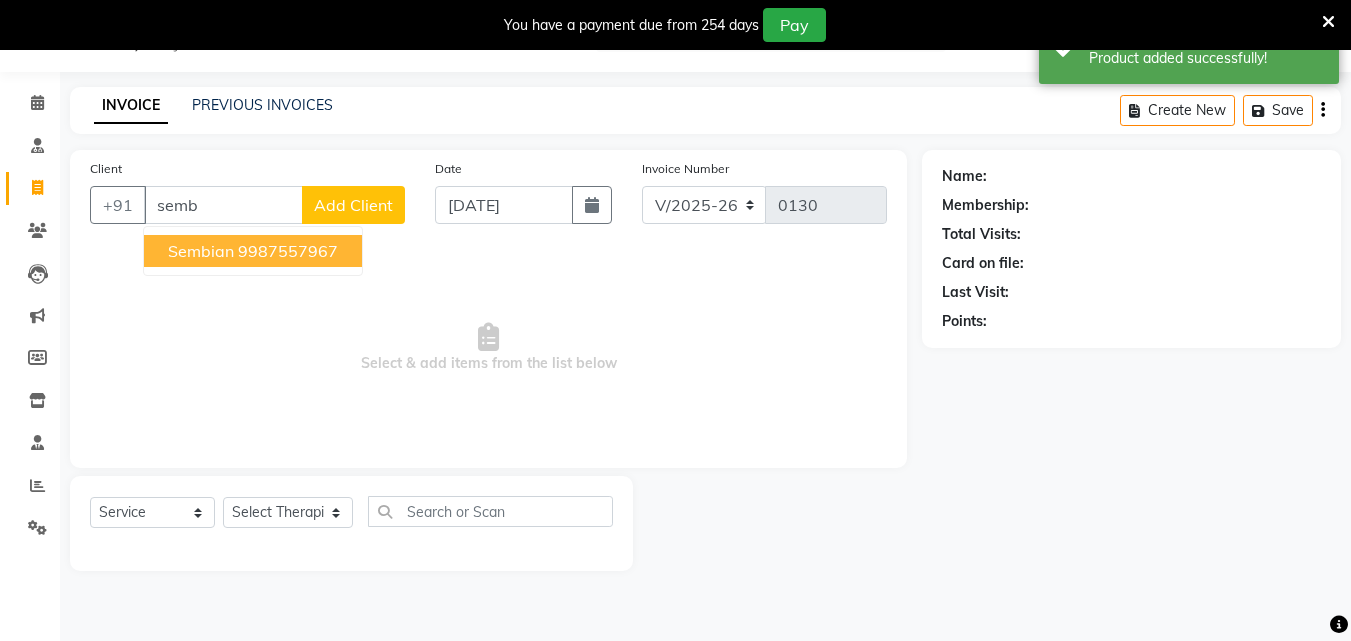 click on "Sembian" at bounding box center (201, 251) 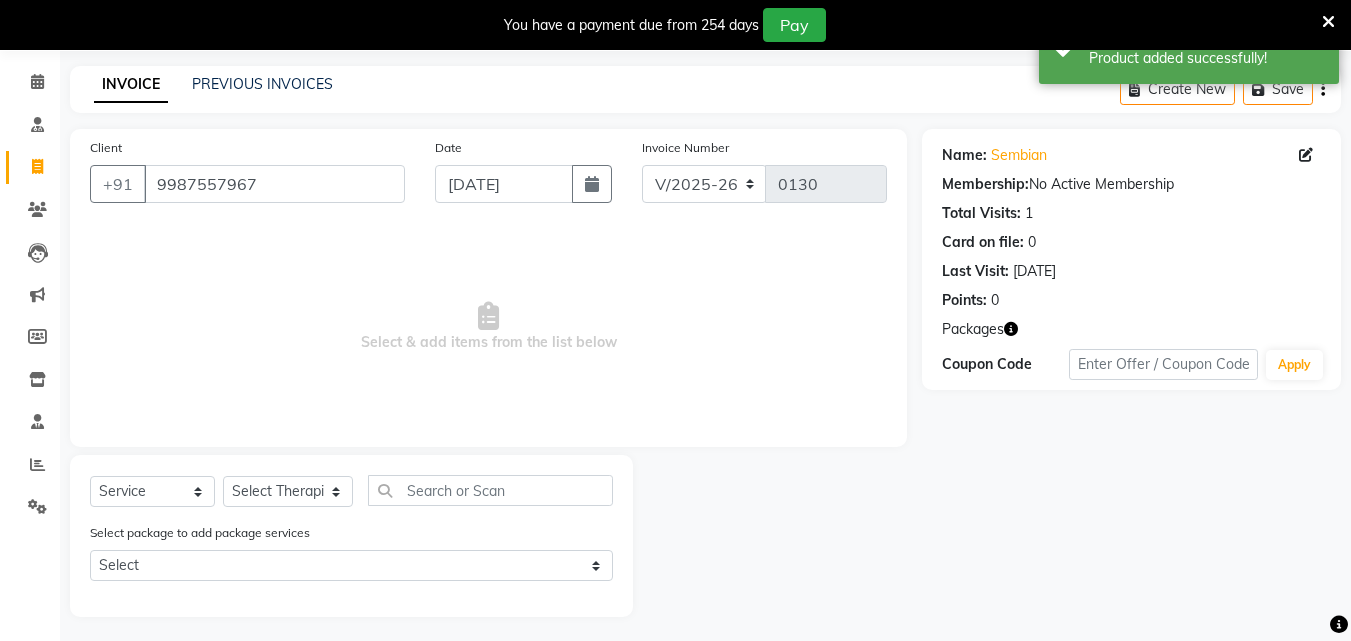 scroll, scrollTop: 77, scrollLeft: 0, axis: vertical 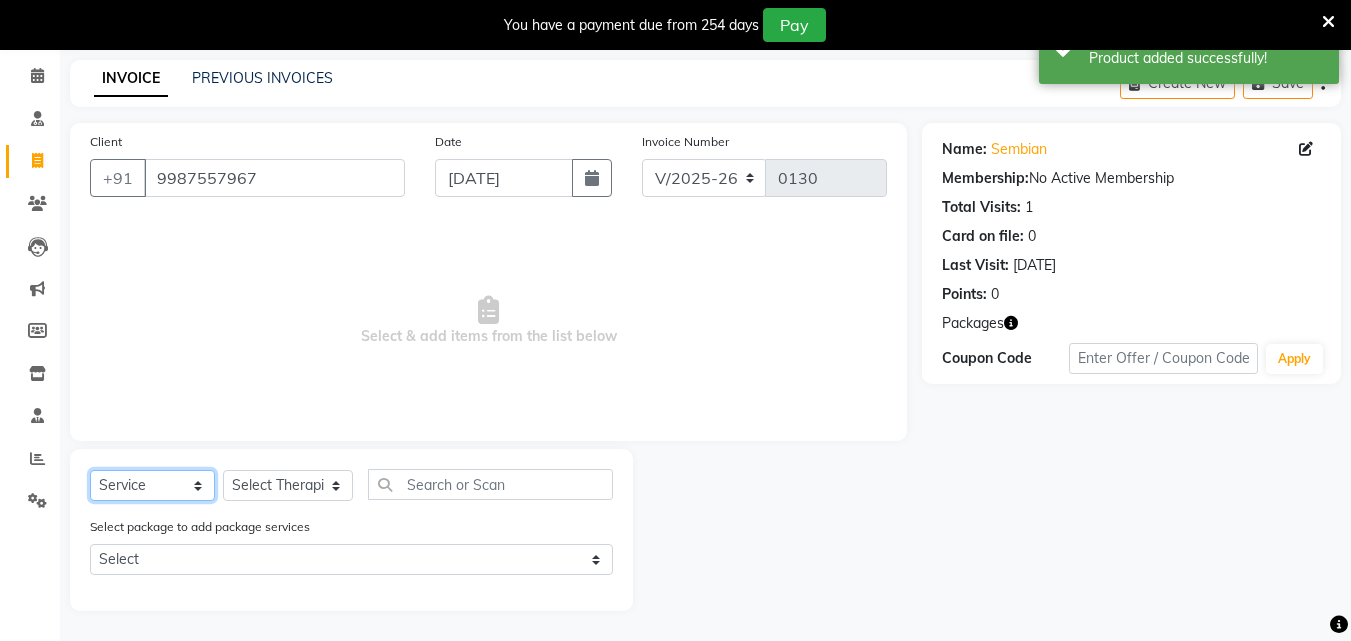 click on "Select  Service  Product  Membership  Package Voucher Prepaid Gift Card" 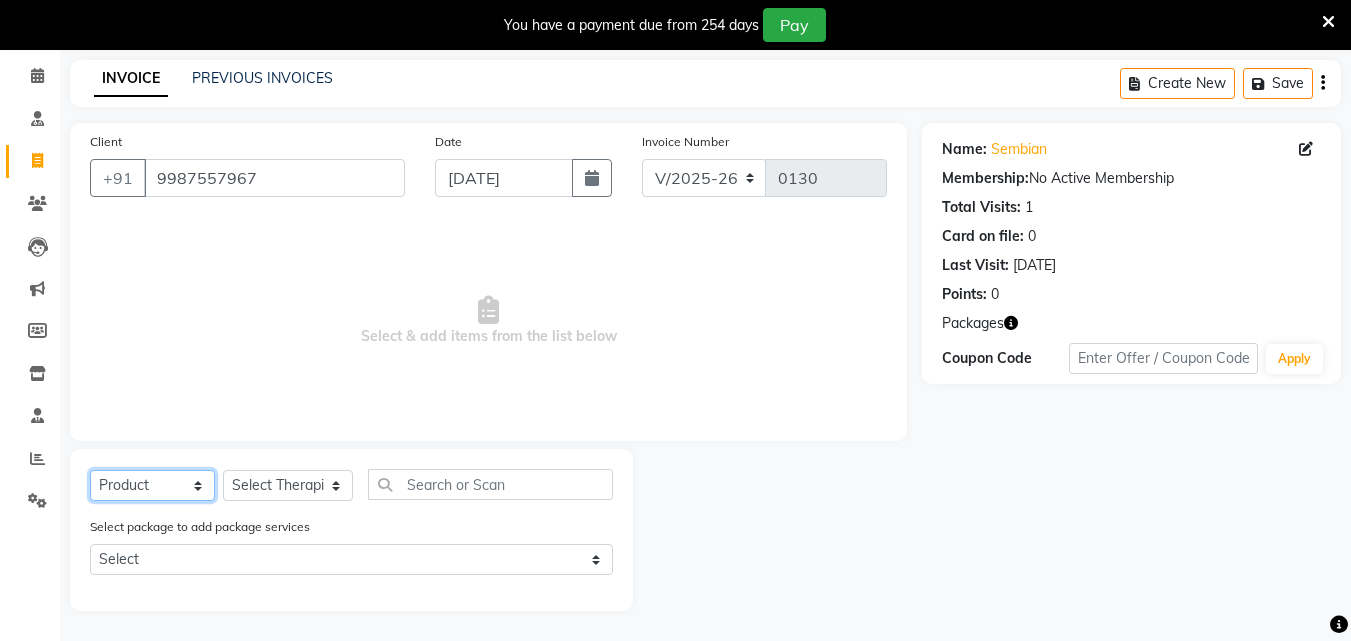click on "Select  Service  Product  Membership  Package Voucher Prepaid Gift Card" 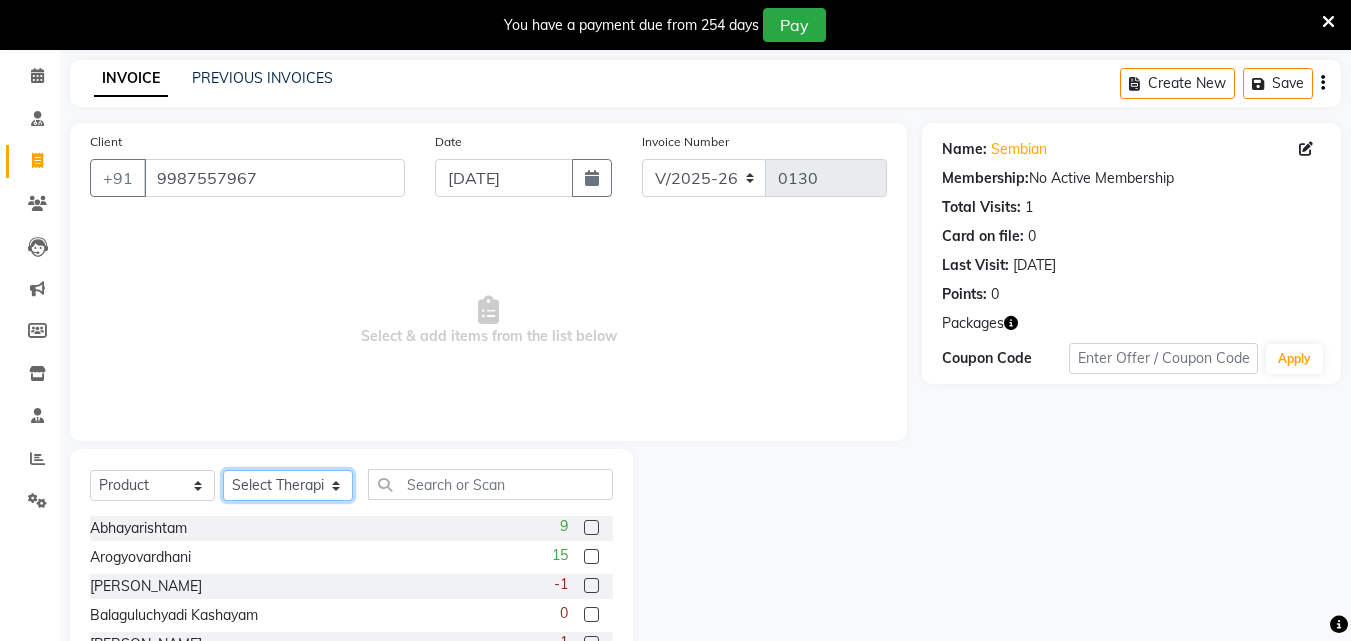 click on "Select Therapist [PERSON_NAME] [PERSON_NAME] [PERSON_NAME] [PERSON_NAME] [PERSON_NAME]  [PERSON_NAME] Bibina [PERSON_NAME] [PERSON_NAME] Dr. [PERSON_NAME] [PERSON_NAME] Dr. [PERSON_NAME] Dr mamta [PERSON_NAME] [PERSON_NAME] [PERSON_NAME] [PERSON_NAME] [PERSON_NAME] [PERSON_NAME] Leenamol Pooja [PERSON_NAME] Mishra [PERSON_NAME] [PERSON_NAME] [PERSON_NAME] G [PERSON_NAME] [PERSON_NAME] K M [PERSON_NAME] K [PERSON_NAME] [PERSON_NAME] Suddheesh K K [PERSON_NAME] [PERSON_NAME]  Swati [PERSON_NAME] [PERSON_NAME] [PERSON_NAME]" 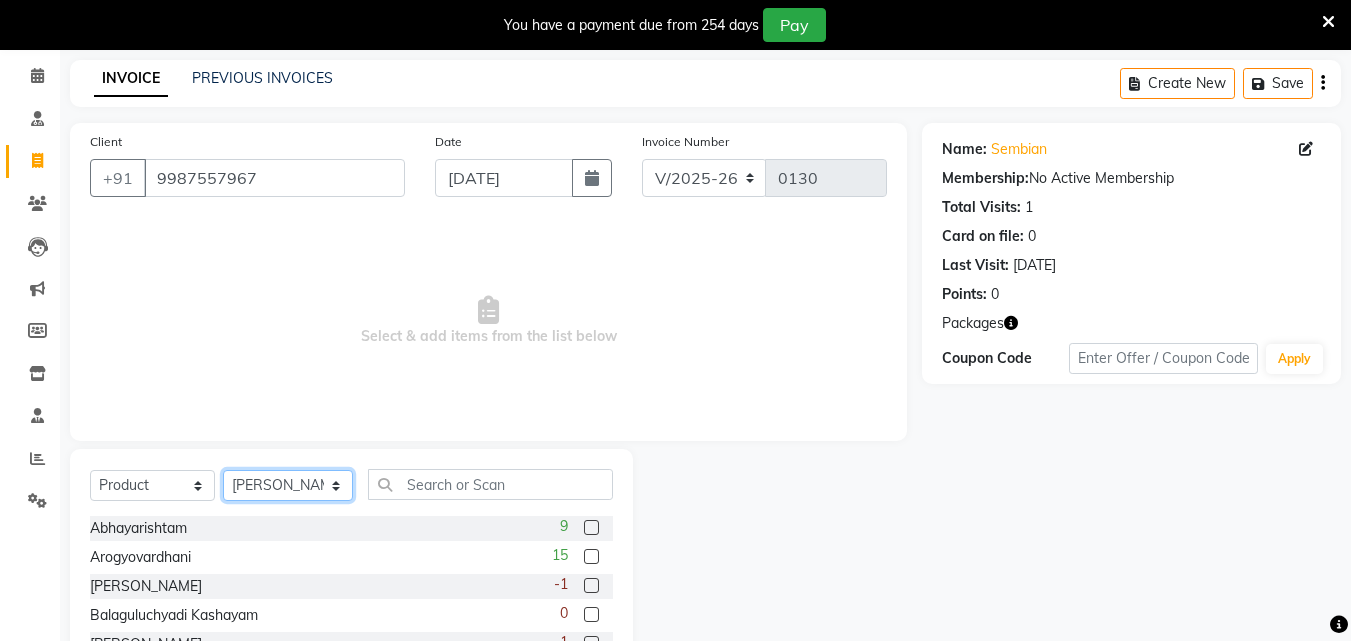 click on "Select Therapist [PERSON_NAME] [PERSON_NAME] [PERSON_NAME] [PERSON_NAME] [PERSON_NAME]  [PERSON_NAME] Bibina [PERSON_NAME] [PERSON_NAME] Dr. [PERSON_NAME] [PERSON_NAME] Dr. [PERSON_NAME] Dr mamta [PERSON_NAME] [PERSON_NAME] [PERSON_NAME] [PERSON_NAME] [PERSON_NAME] [PERSON_NAME] Leenamol Pooja [PERSON_NAME] Mishra [PERSON_NAME] [PERSON_NAME] [PERSON_NAME] G [PERSON_NAME] [PERSON_NAME] K M [PERSON_NAME] K [PERSON_NAME] [PERSON_NAME] Suddheesh K K [PERSON_NAME] [PERSON_NAME]  Swati [PERSON_NAME] [PERSON_NAME] [PERSON_NAME]" 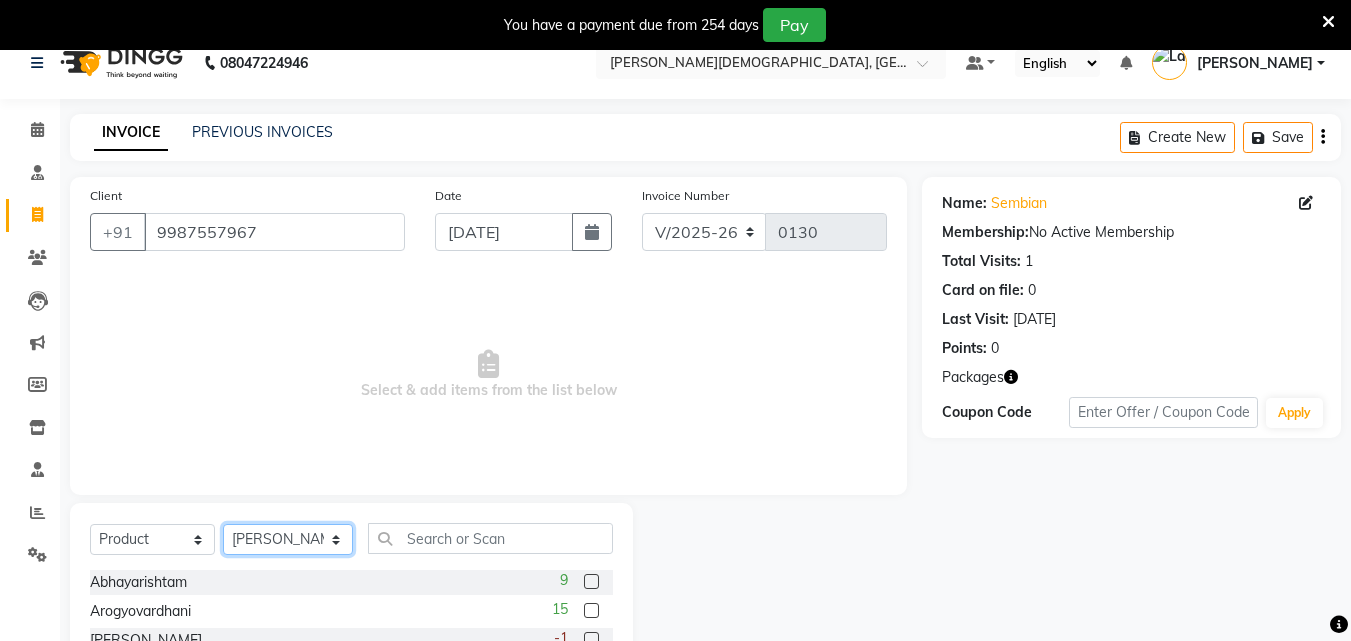 scroll, scrollTop: 0, scrollLeft: 0, axis: both 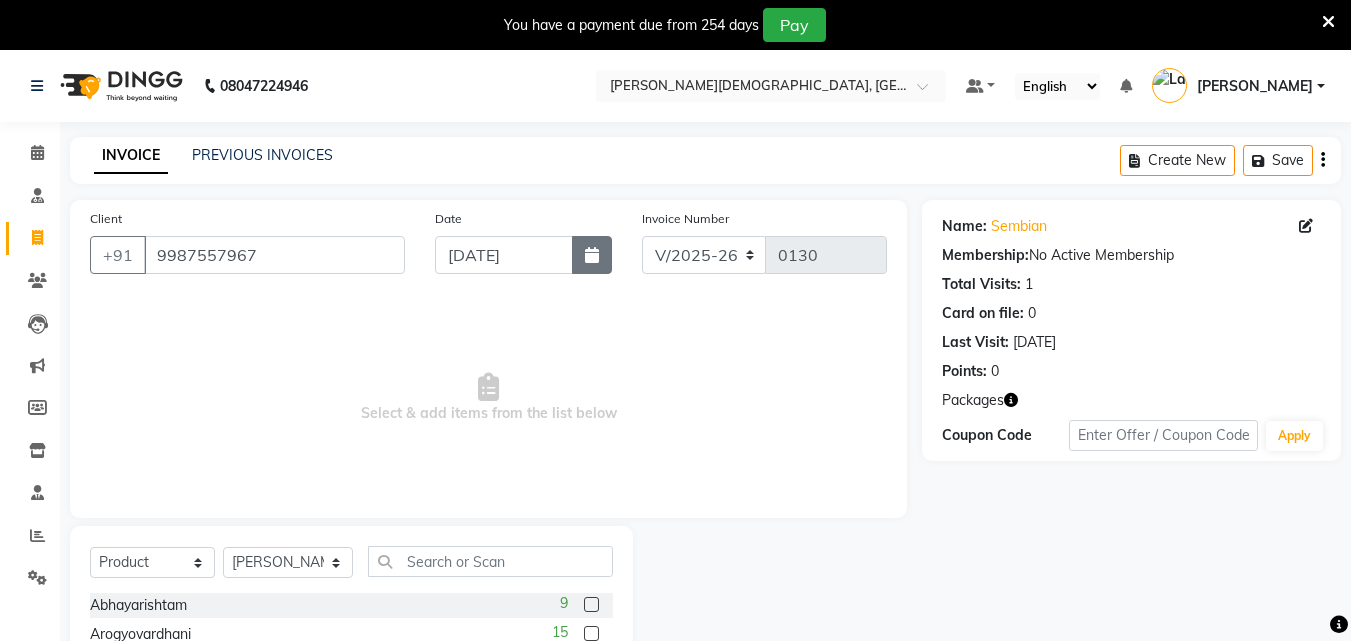 click 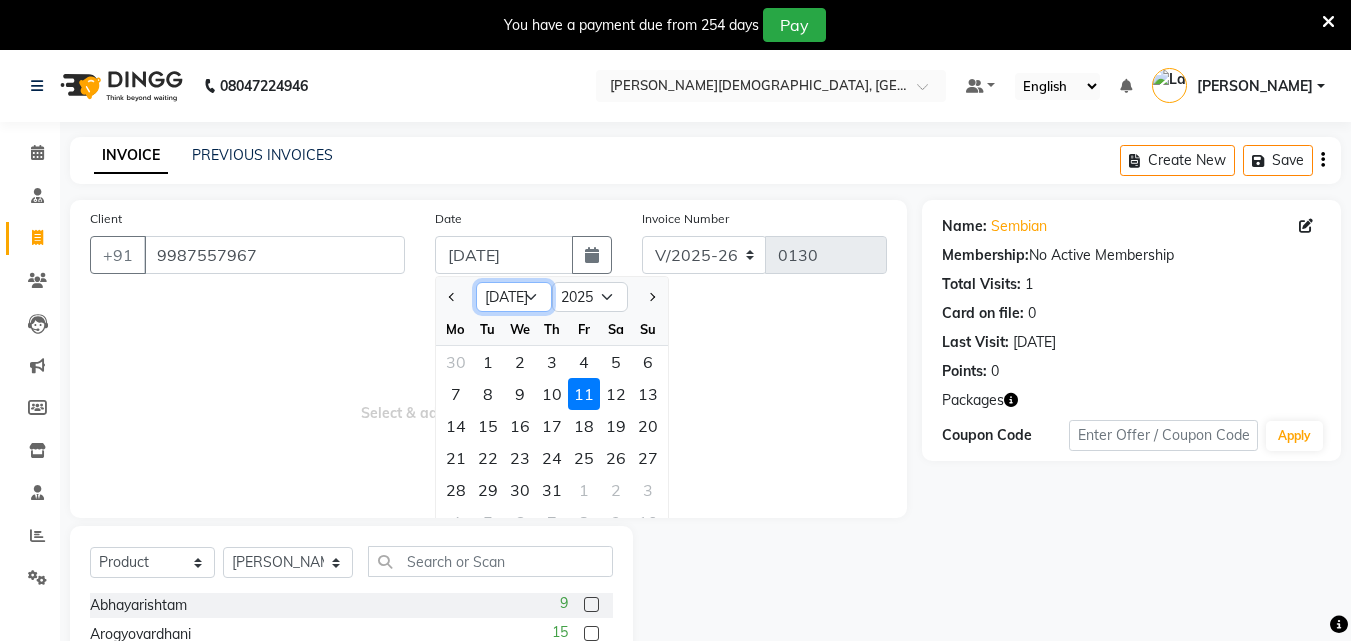 drag, startPoint x: 535, startPoint y: 296, endPoint x: 525, endPoint y: 308, distance: 15.6205 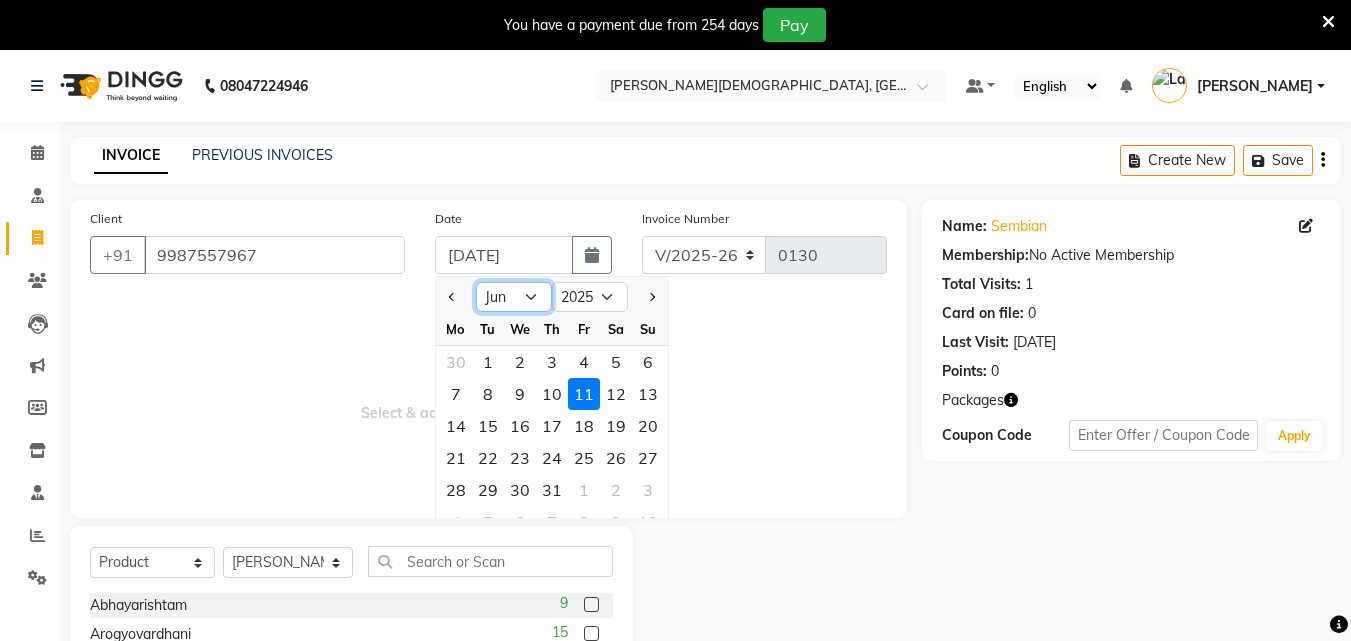 click on "Jan Feb Mar Apr May Jun [DATE] Aug Sep Oct Nov Dec" 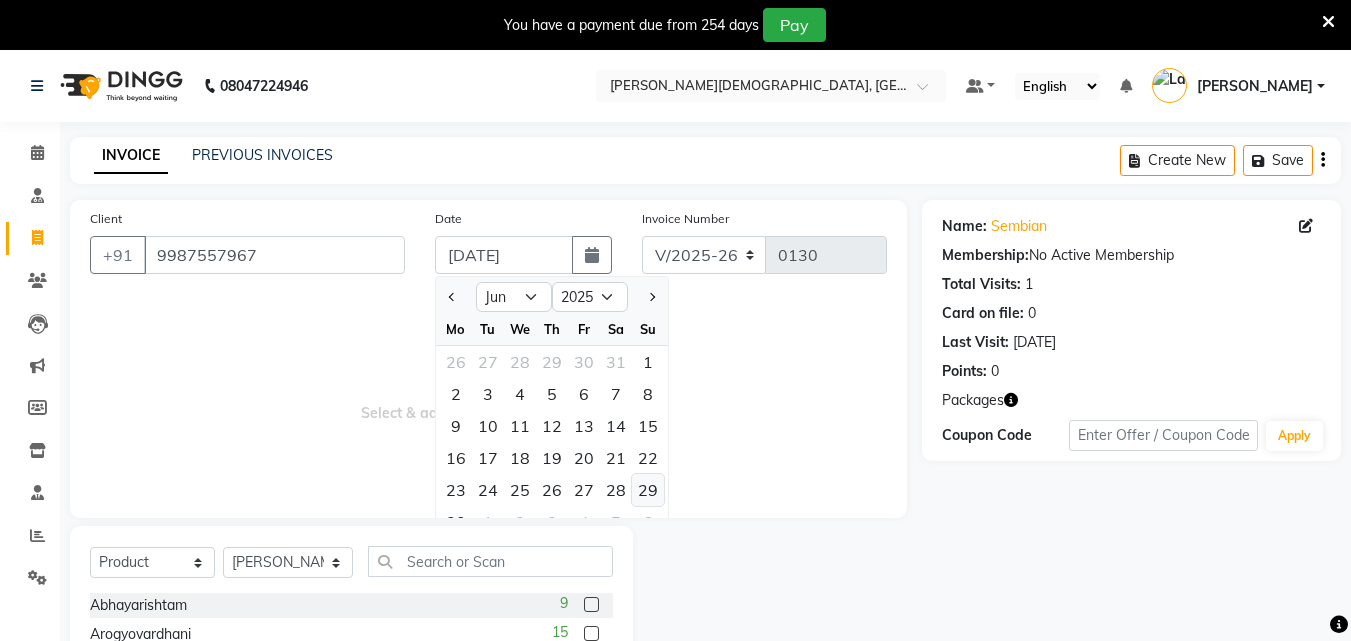 click on "29" 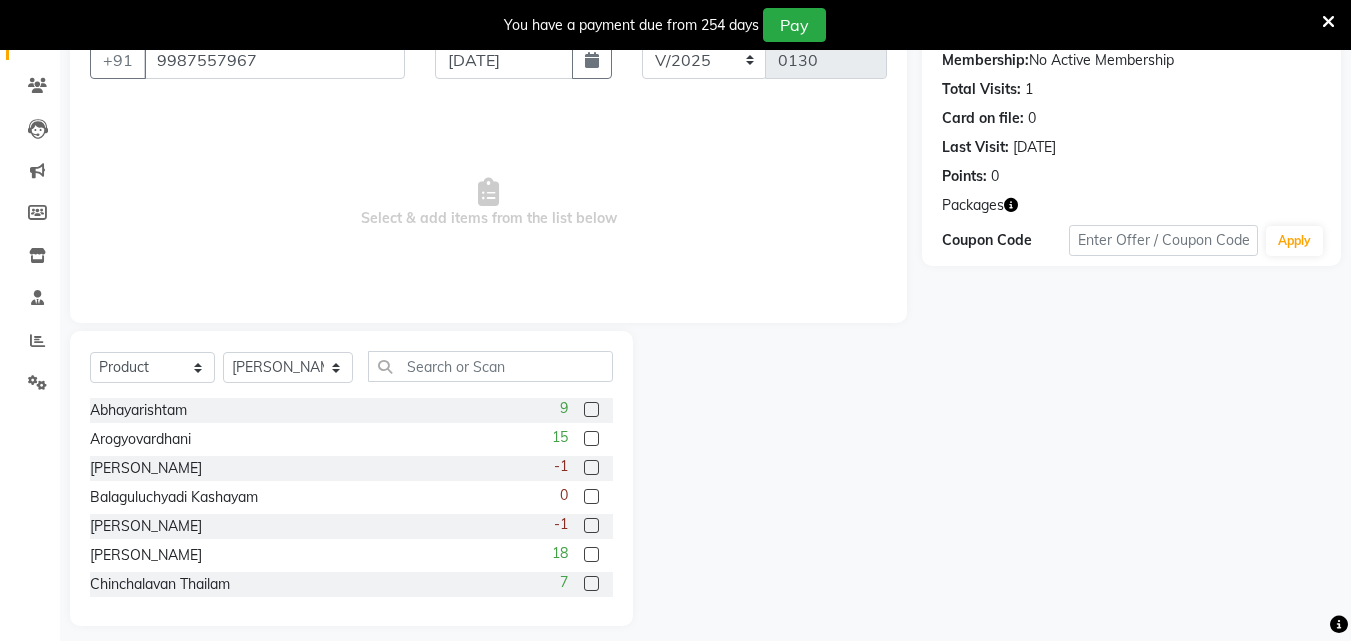 scroll, scrollTop: 210, scrollLeft: 0, axis: vertical 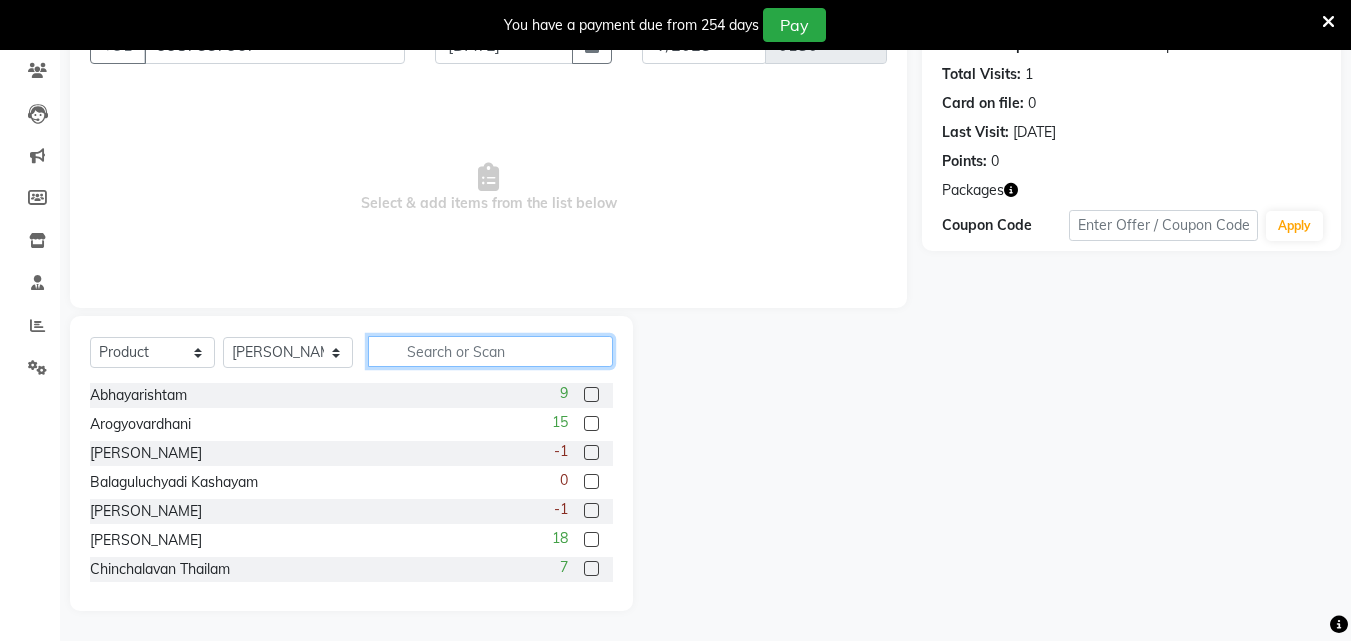 click 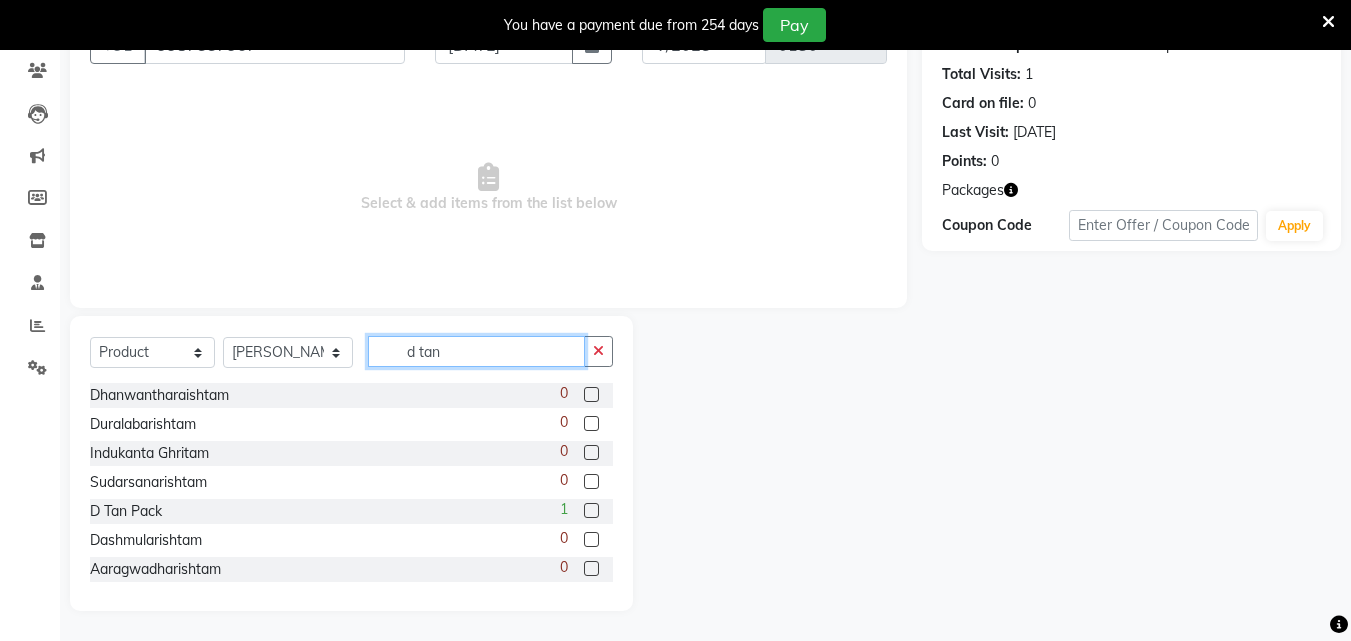 scroll, scrollTop: 50, scrollLeft: 0, axis: vertical 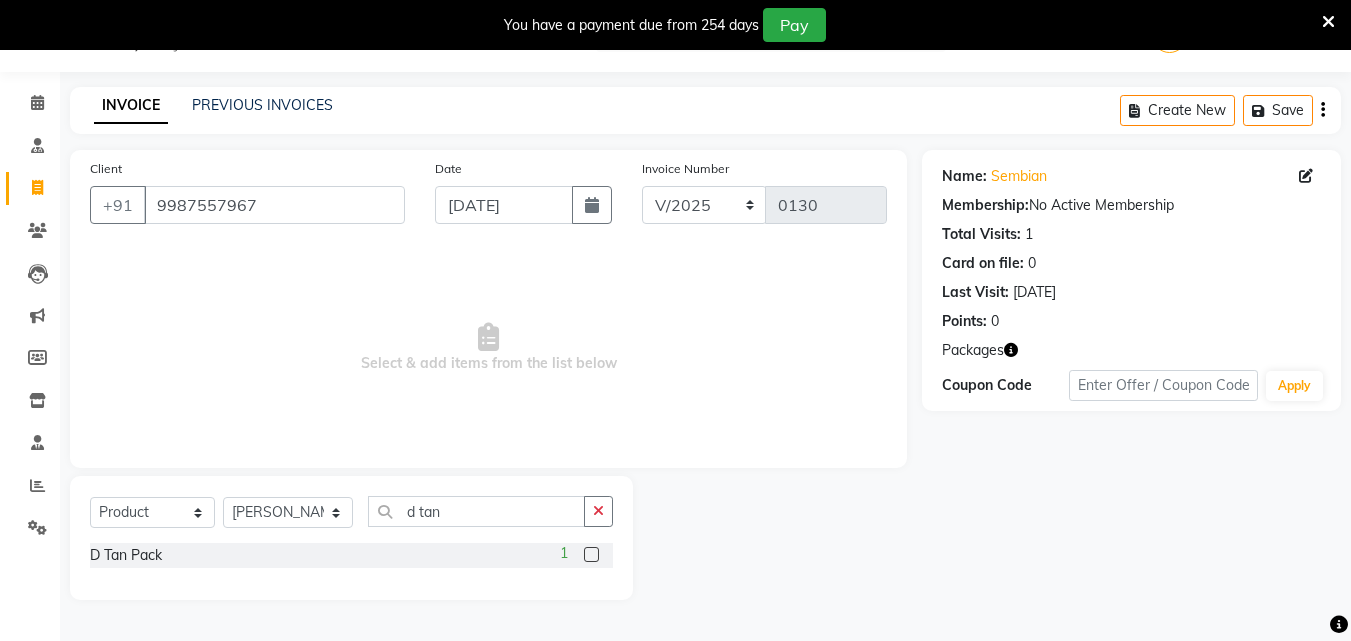 click 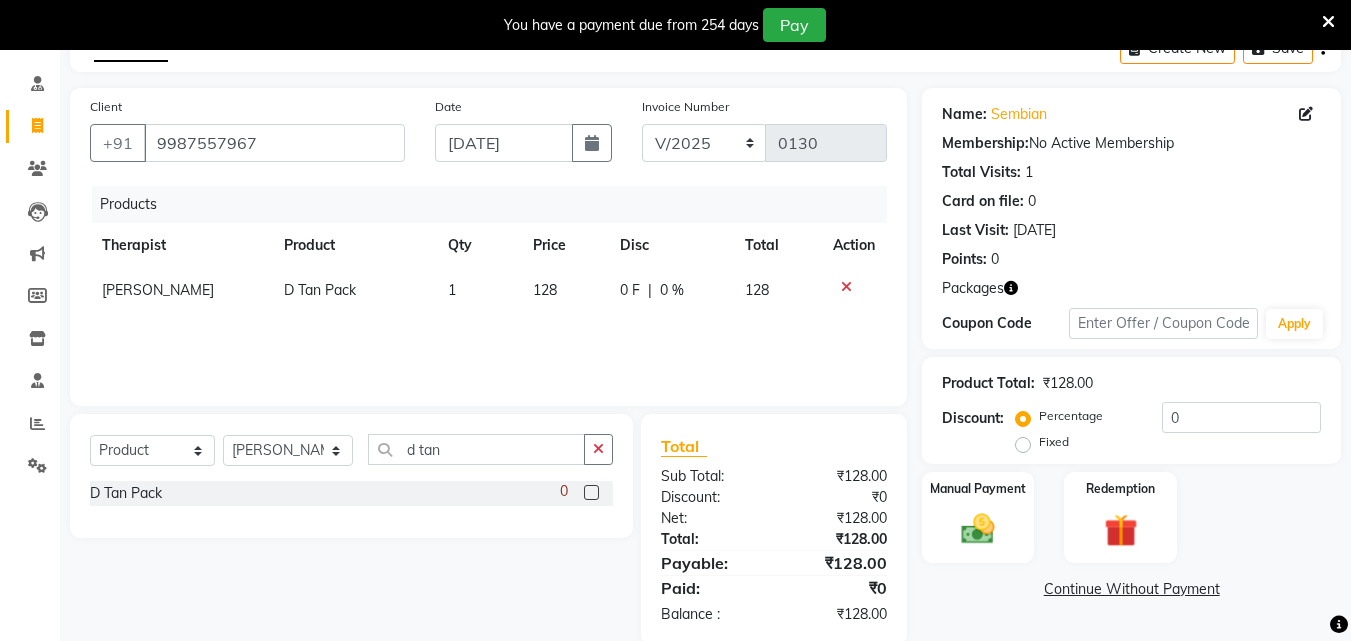 scroll, scrollTop: 146, scrollLeft: 0, axis: vertical 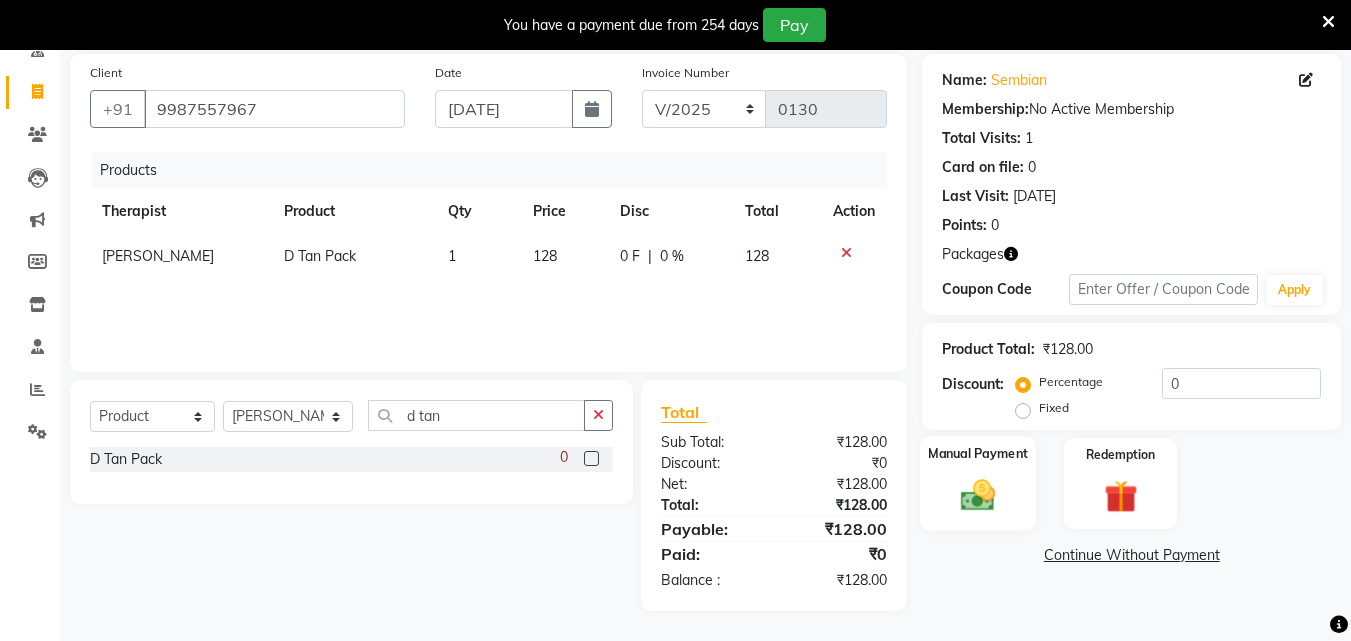 click 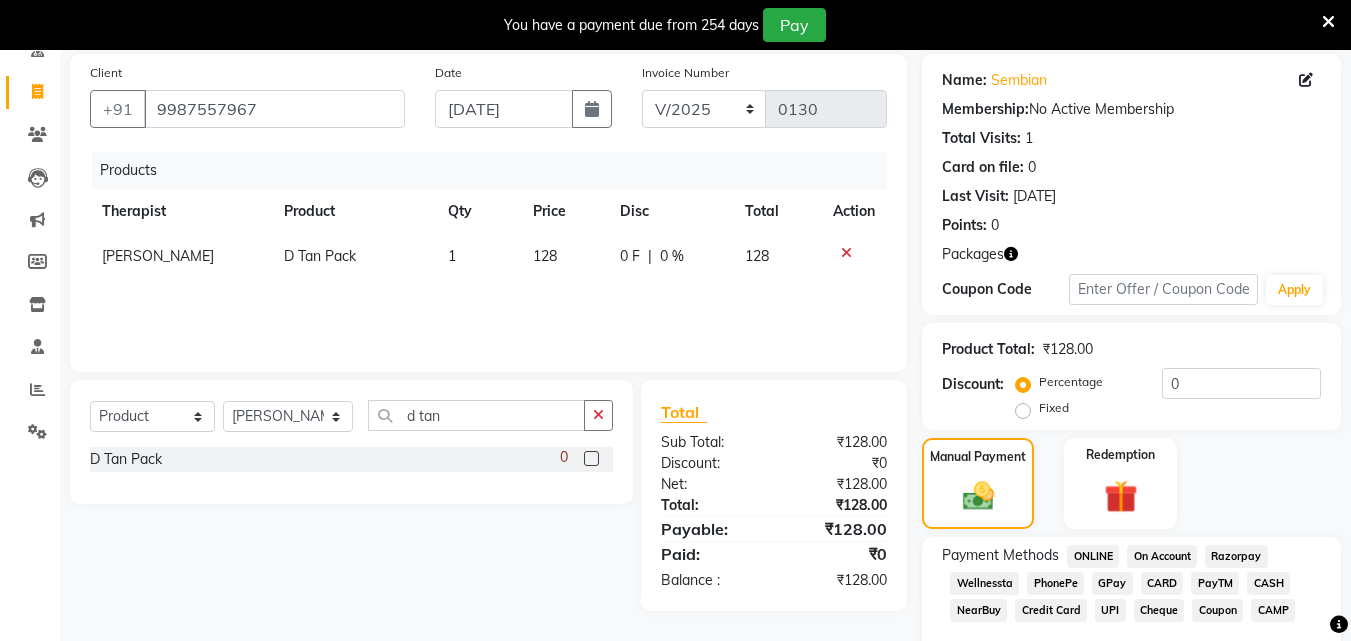 click on "GPay" 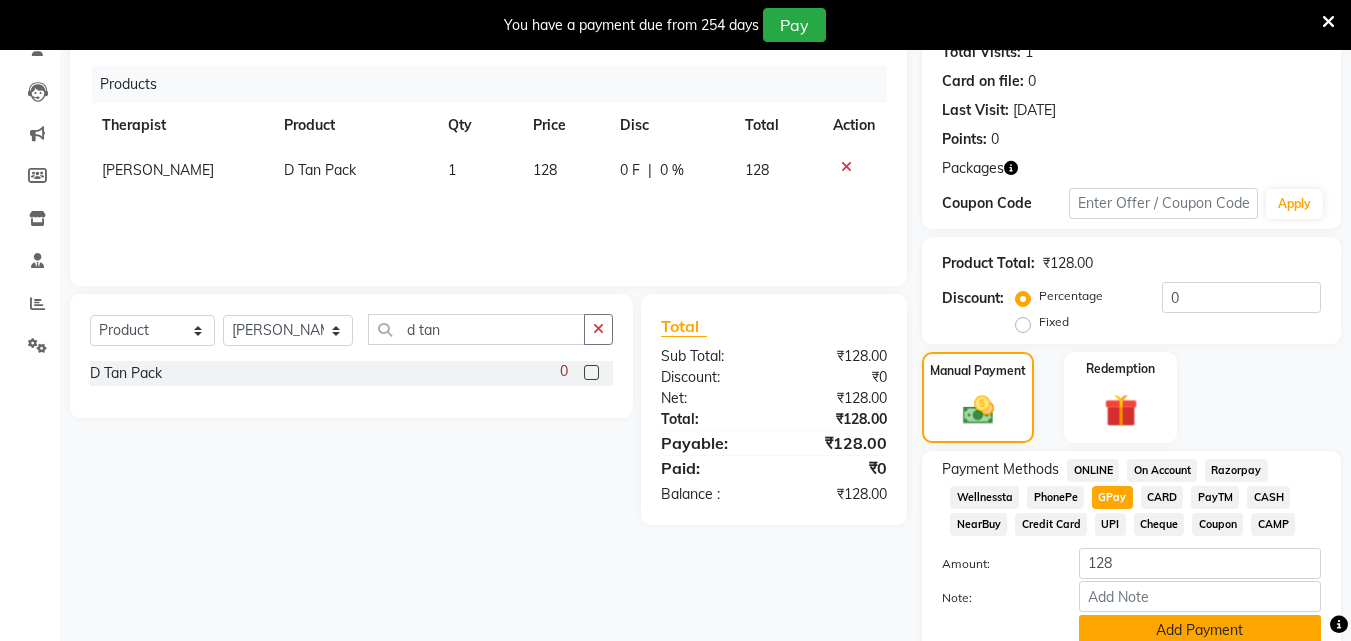 scroll, scrollTop: 316, scrollLeft: 0, axis: vertical 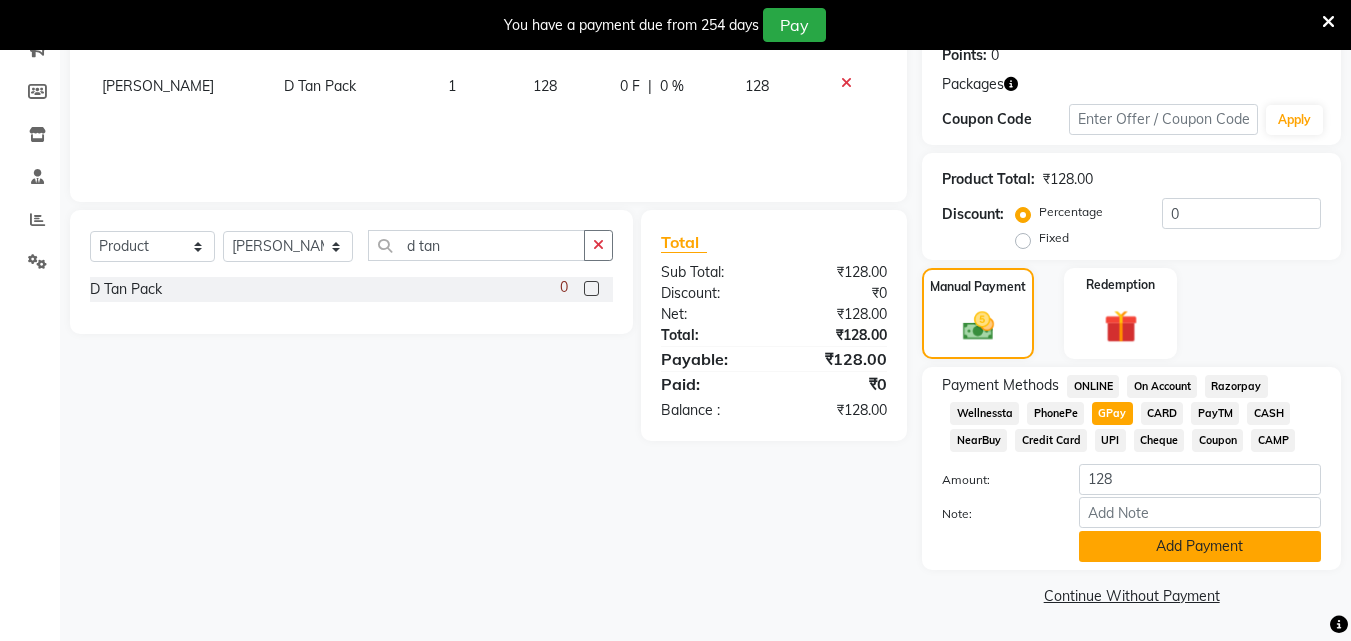 click on "Add Payment" 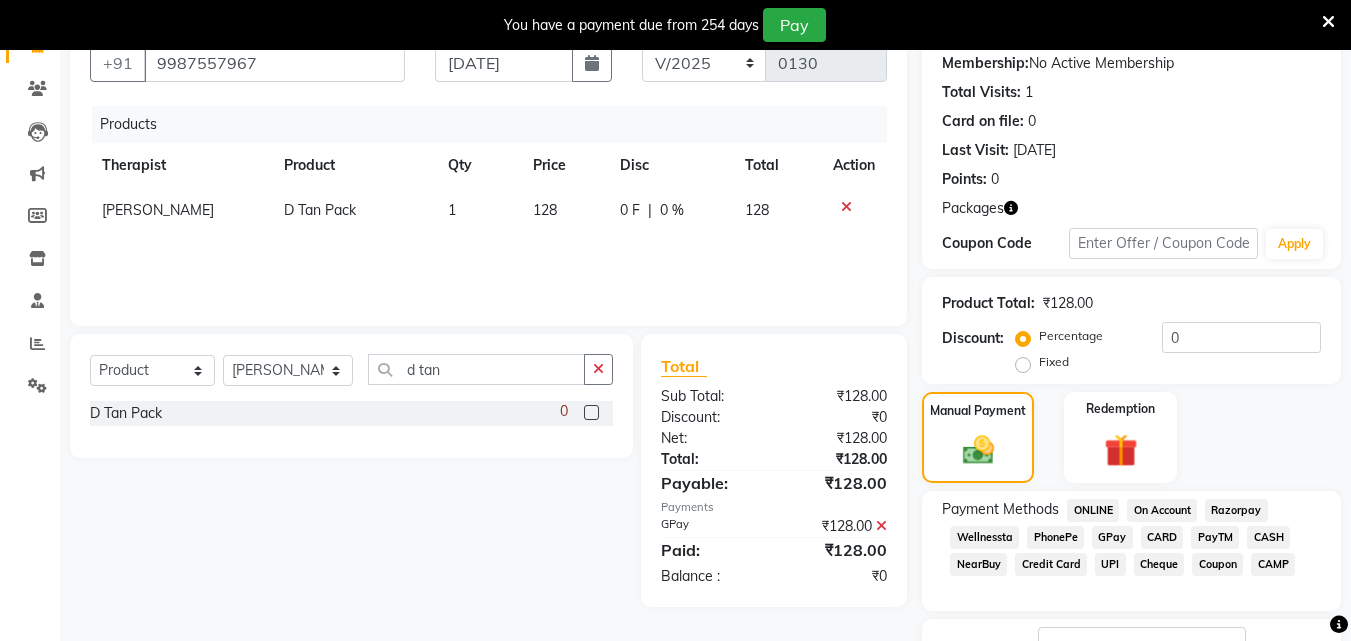 scroll, scrollTop: 346, scrollLeft: 0, axis: vertical 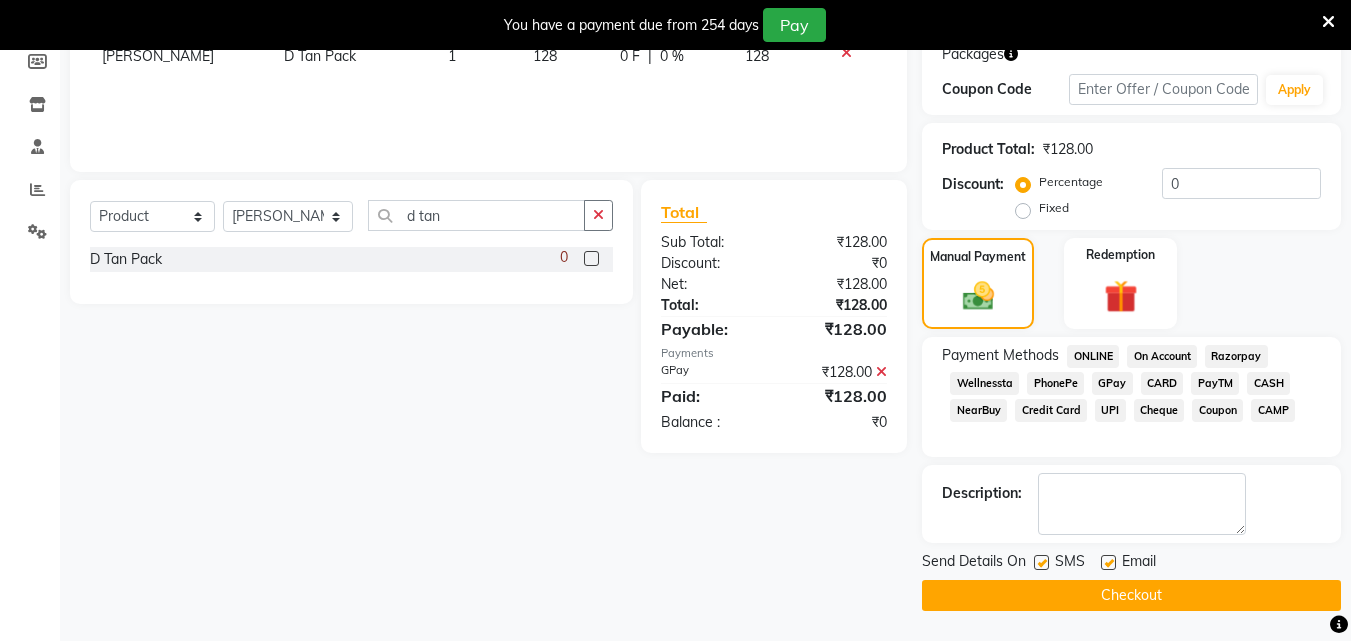 click 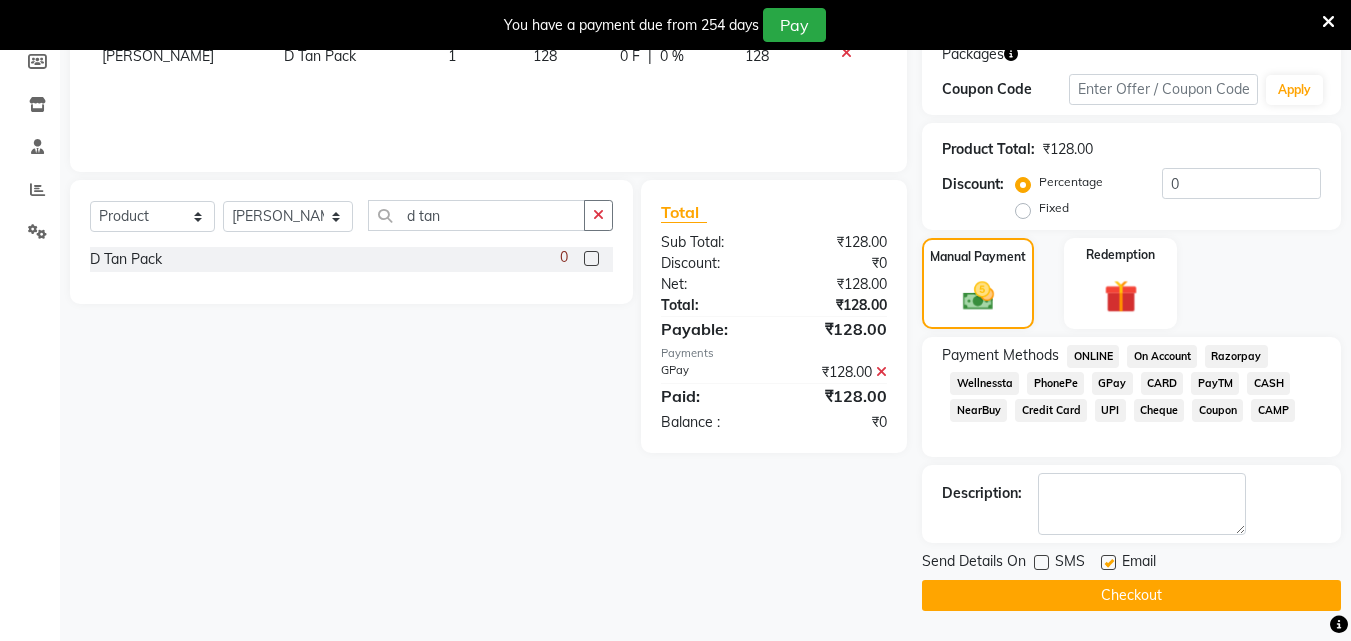 click 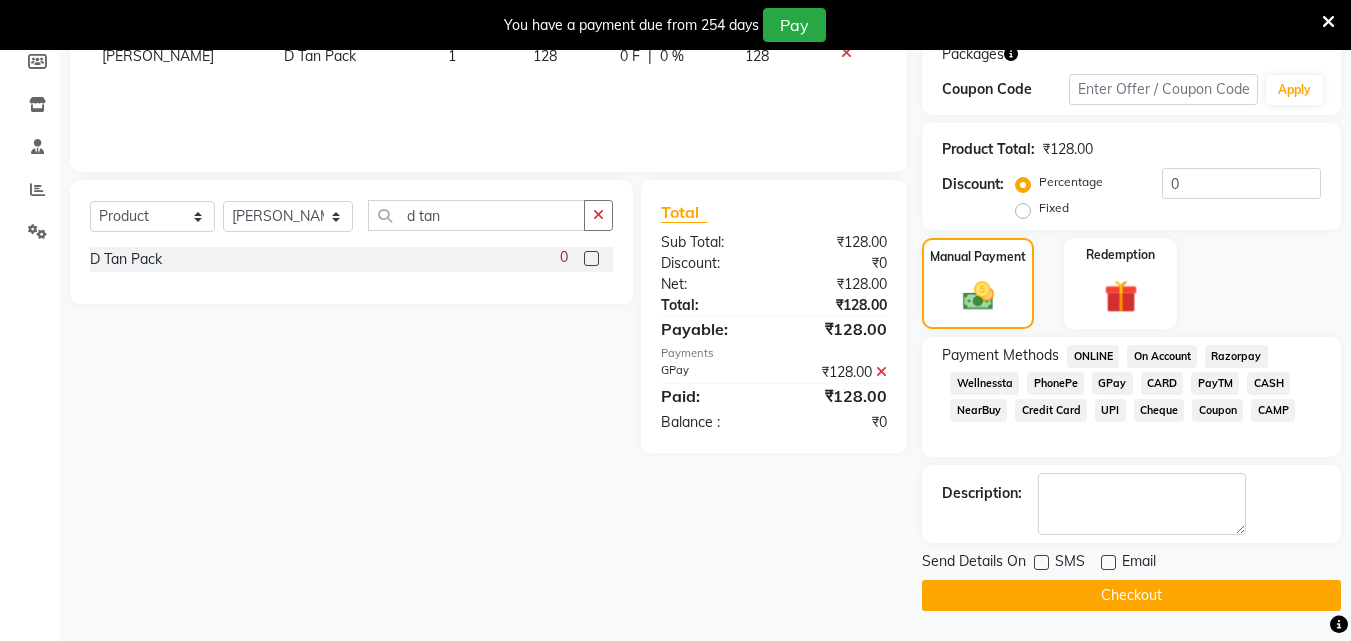 click on "Checkout" 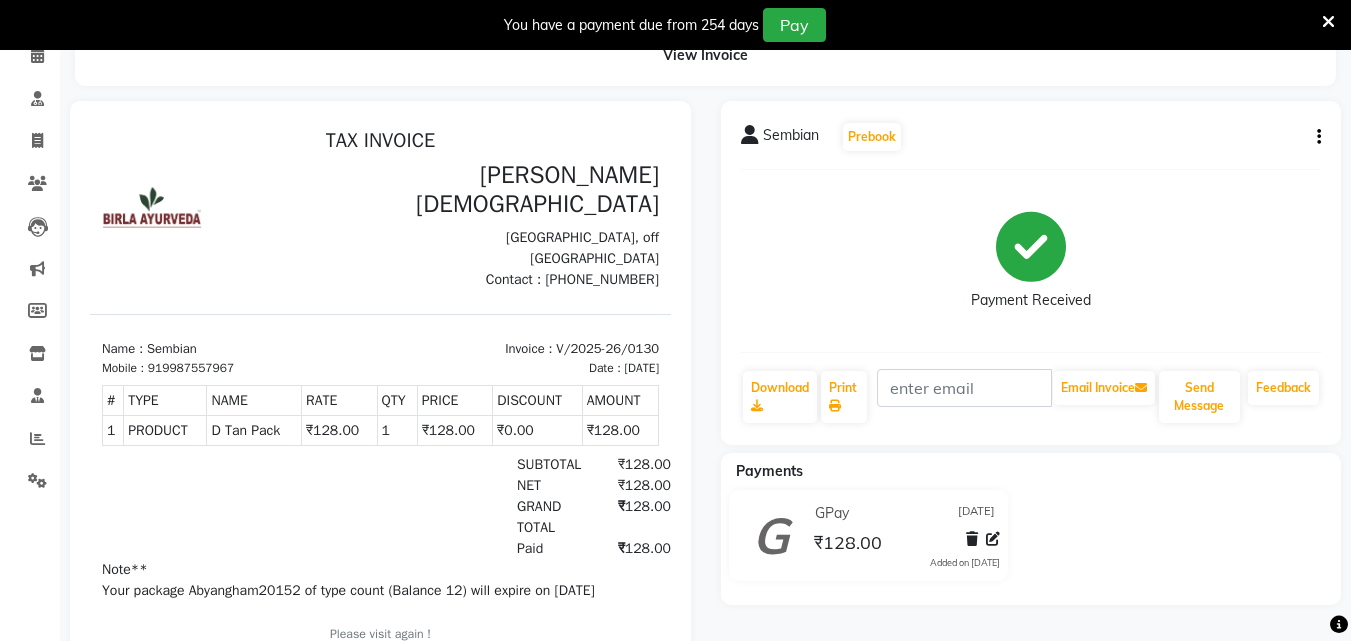 scroll, scrollTop: 0, scrollLeft: 0, axis: both 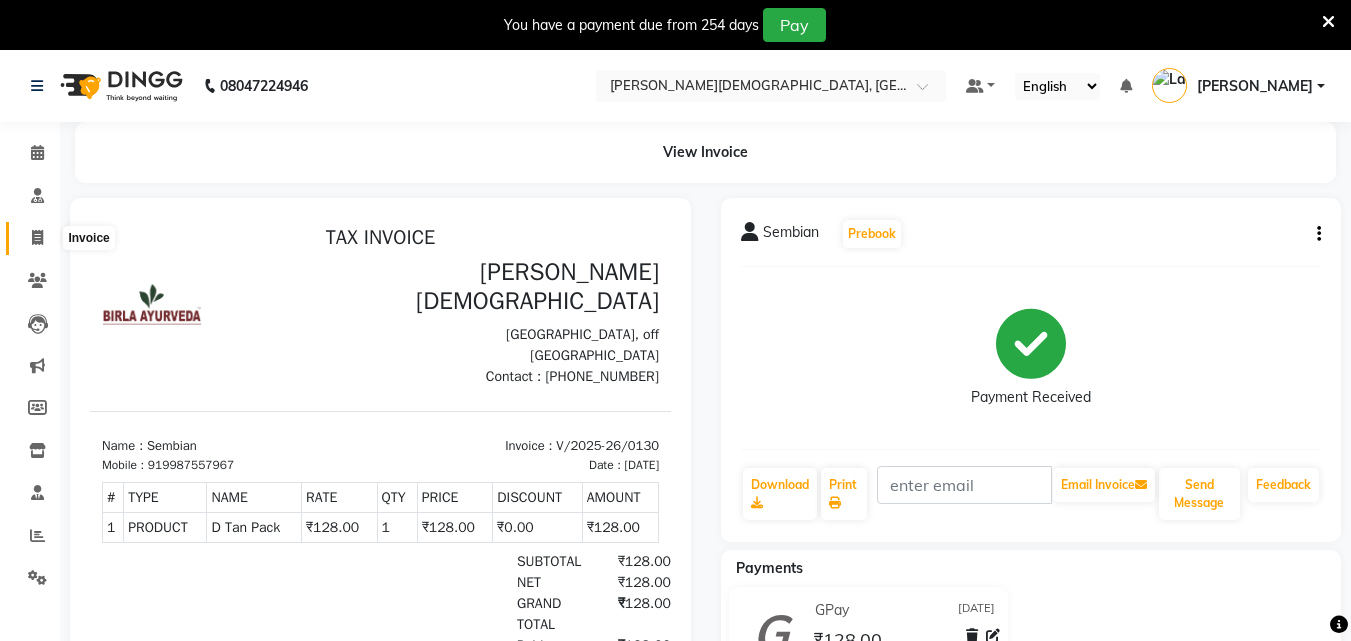 click 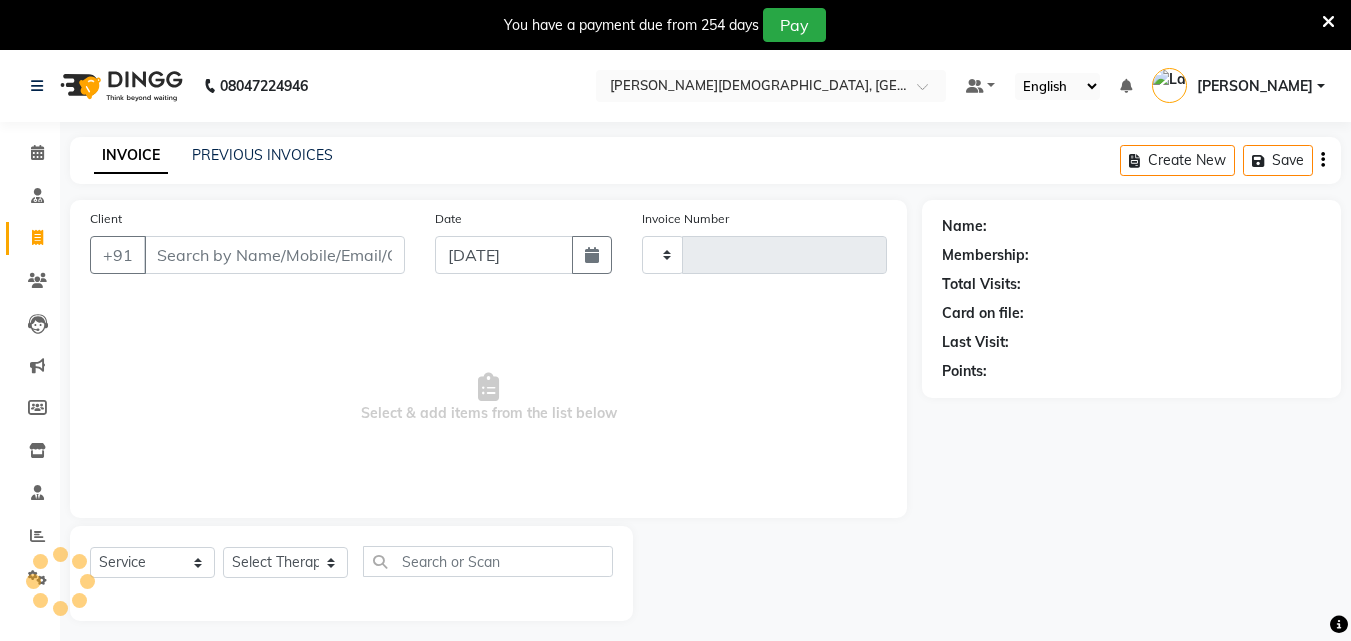 scroll, scrollTop: 50, scrollLeft: 0, axis: vertical 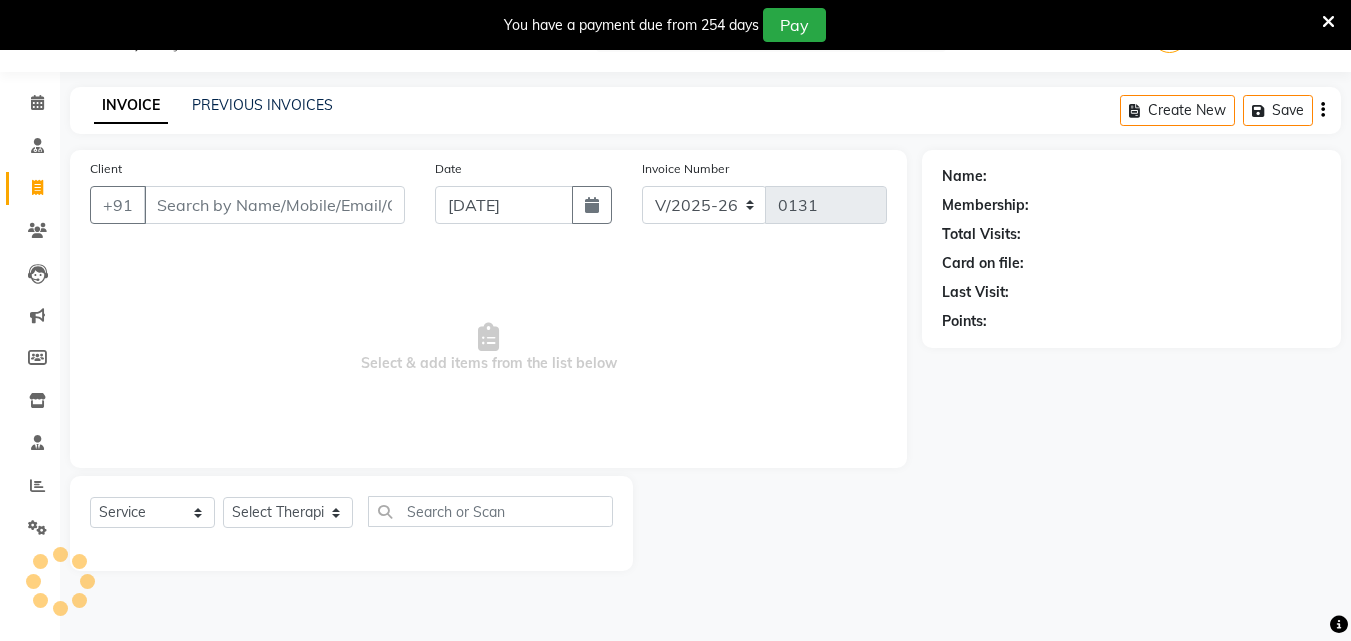 click on "Client" at bounding box center [274, 205] 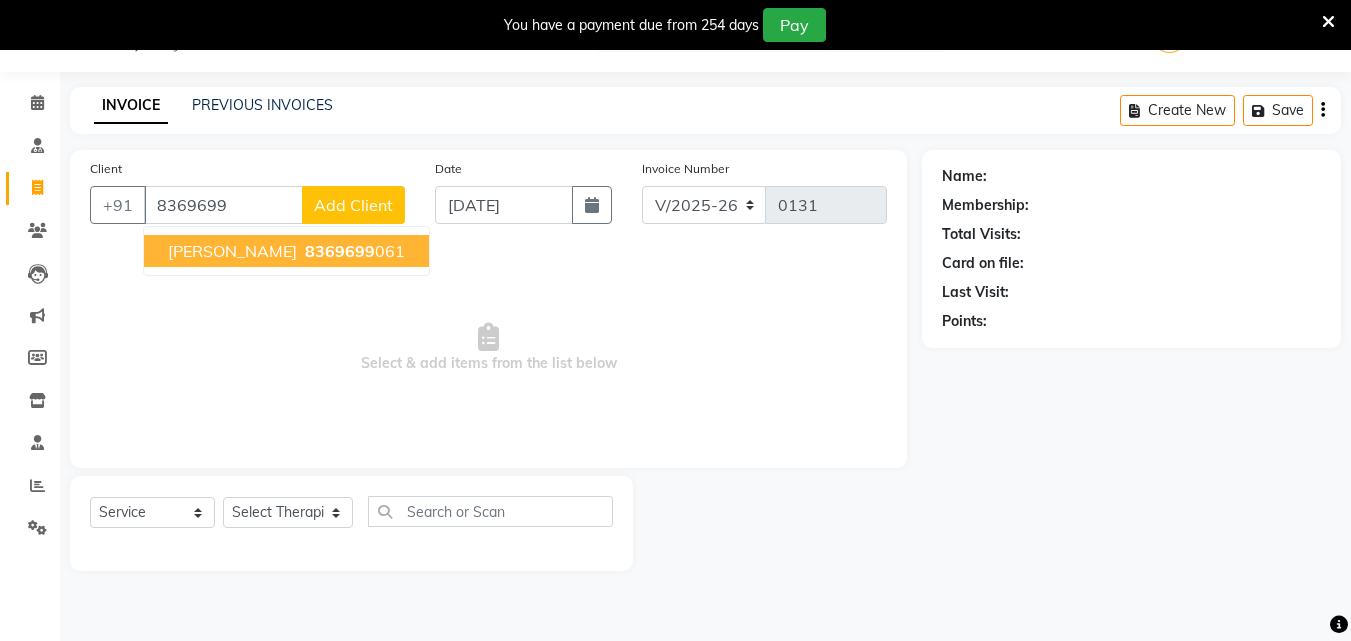 click on "[PERSON_NAME]" at bounding box center [232, 251] 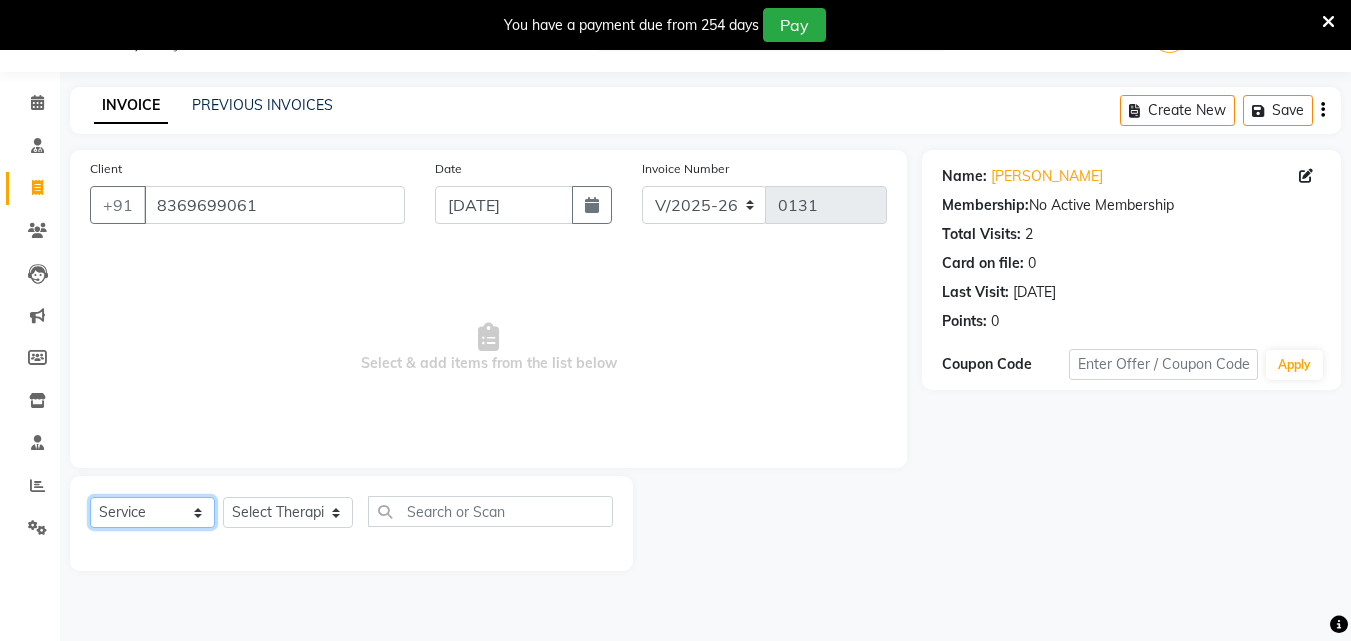 click on "Select  Service  Product  Membership  Package Voucher Prepaid Gift Card" 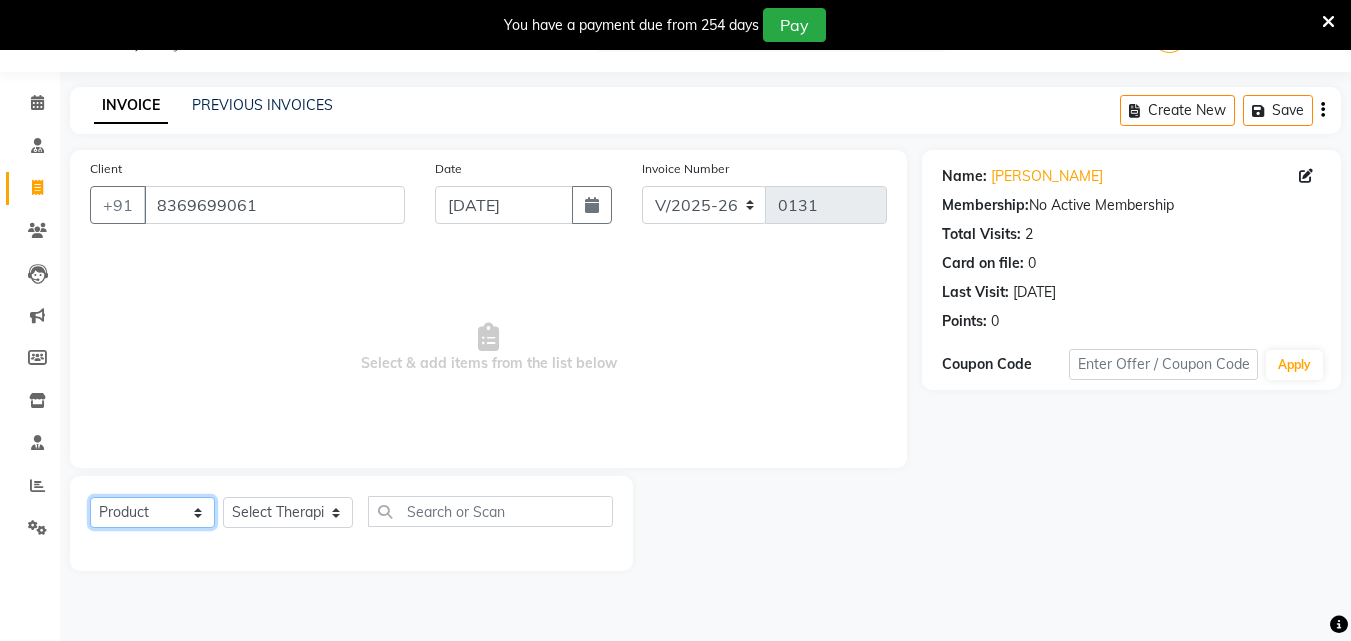 click on "Select  Service  Product  Membership  Package Voucher Prepaid Gift Card" 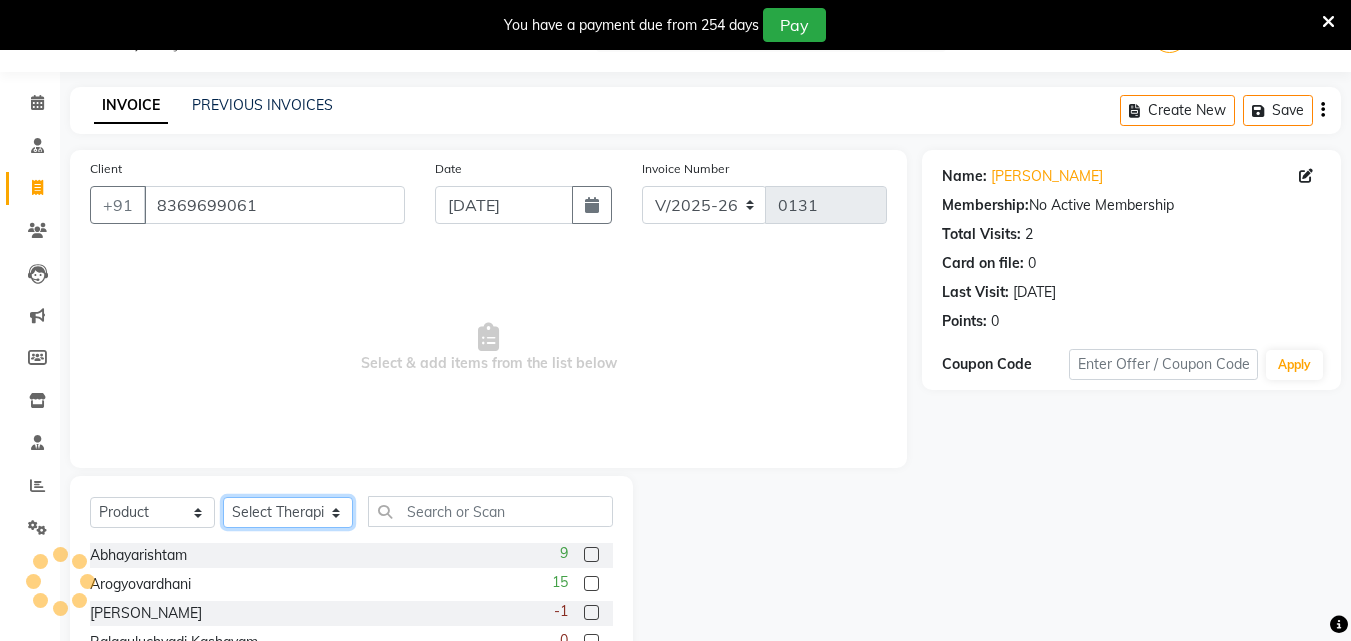 click on "Select Therapist [PERSON_NAME] [PERSON_NAME] [PERSON_NAME] [PERSON_NAME] [PERSON_NAME]  [PERSON_NAME] Bibina [PERSON_NAME] [PERSON_NAME] Dr. [PERSON_NAME] [PERSON_NAME] Dr. [PERSON_NAME] Dr mamta [PERSON_NAME] [PERSON_NAME] [PERSON_NAME] [PERSON_NAME] [PERSON_NAME] [PERSON_NAME] Leenamol Pooja [PERSON_NAME] Mishra [PERSON_NAME] [PERSON_NAME] [PERSON_NAME] G [PERSON_NAME] [PERSON_NAME] K M [PERSON_NAME] K [PERSON_NAME] [PERSON_NAME] Suddheesh K K [PERSON_NAME] [PERSON_NAME]  Swati [PERSON_NAME] [PERSON_NAME] [PERSON_NAME]" 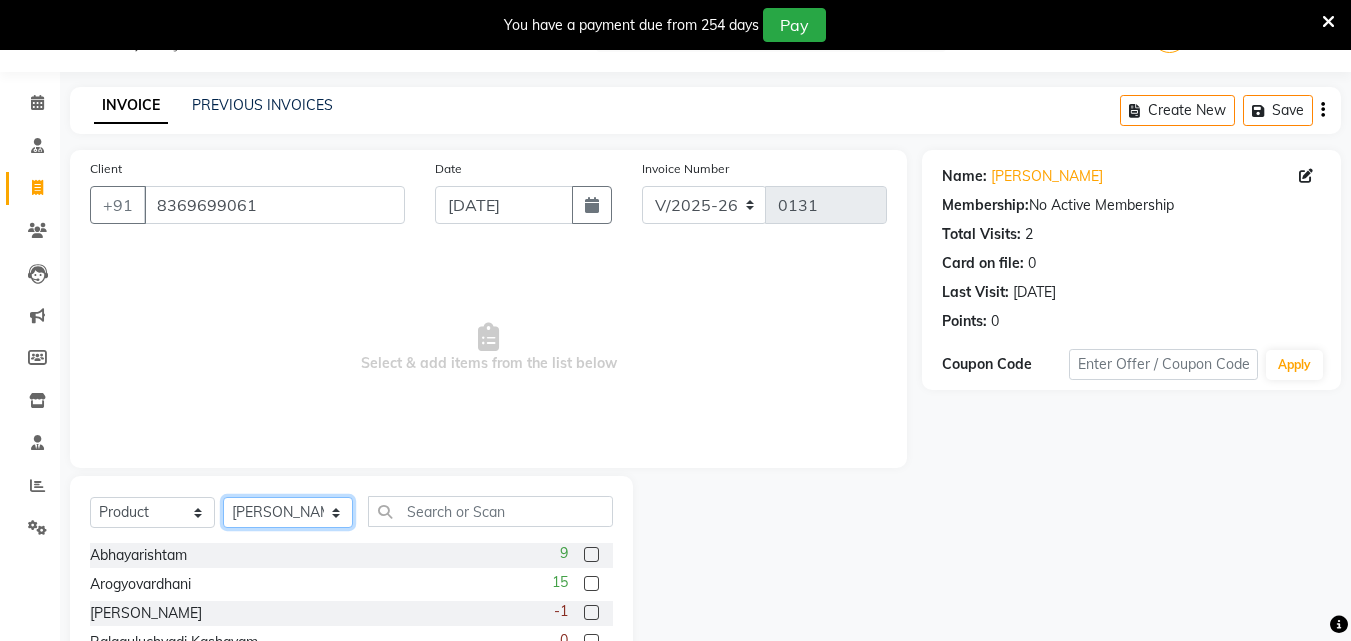 click on "Select Therapist [PERSON_NAME] [PERSON_NAME] [PERSON_NAME] [PERSON_NAME] [PERSON_NAME]  [PERSON_NAME] Bibina [PERSON_NAME] [PERSON_NAME] Dr. [PERSON_NAME] [PERSON_NAME] Dr. [PERSON_NAME] Dr mamta [PERSON_NAME] [PERSON_NAME] [PERSON_NAME] [PERSON_NAME] [PERSON_NAME] [PERSON_NAME] Leenamol Pooja [PERSON_NAME] Mishra [PERSON_NAME] [PERSON_NAME] [PERSON_NAME] G [PERSON_NAME] [PERSON_NAME] K M [PERSON_NAME] K [PERSON_NAME] [PERSON_NAME] Suddheesh K K [PERSON_NAME] [PERSON_NAME]  Swati [PERSON_NAME] [PERSON_NAME] [PERSON_NAME]" 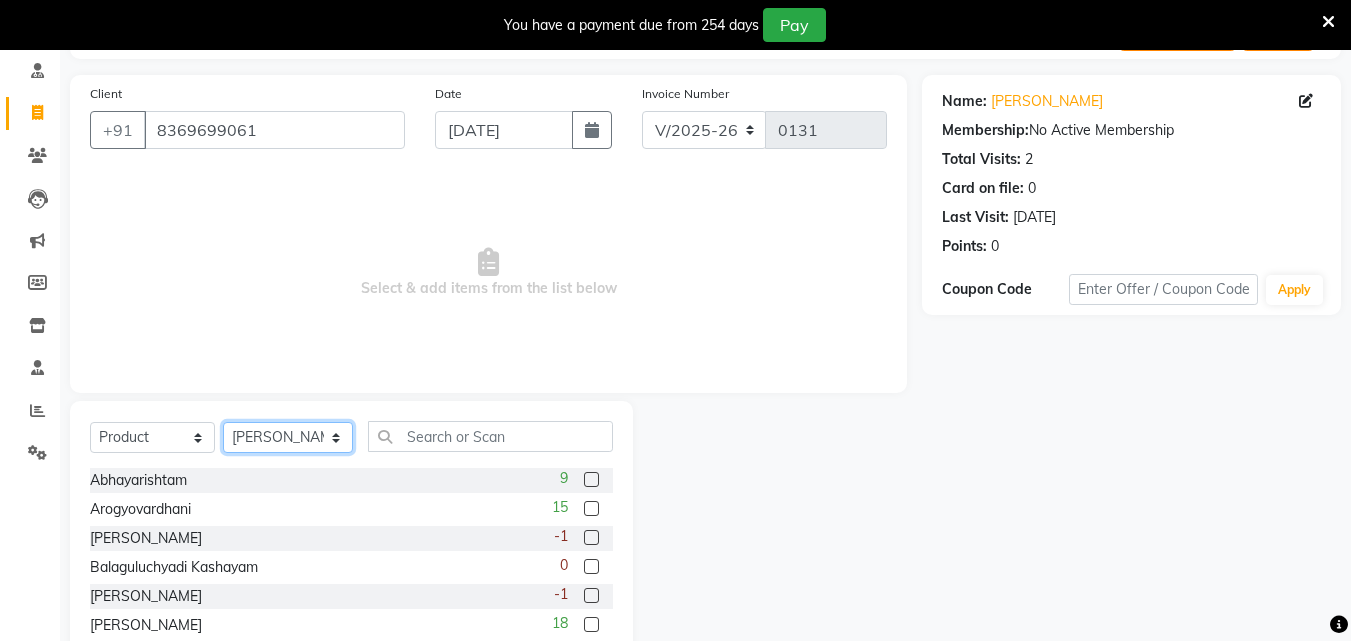 scroll, scrollTop: 210, scrollLeft: 0, axis: vertical 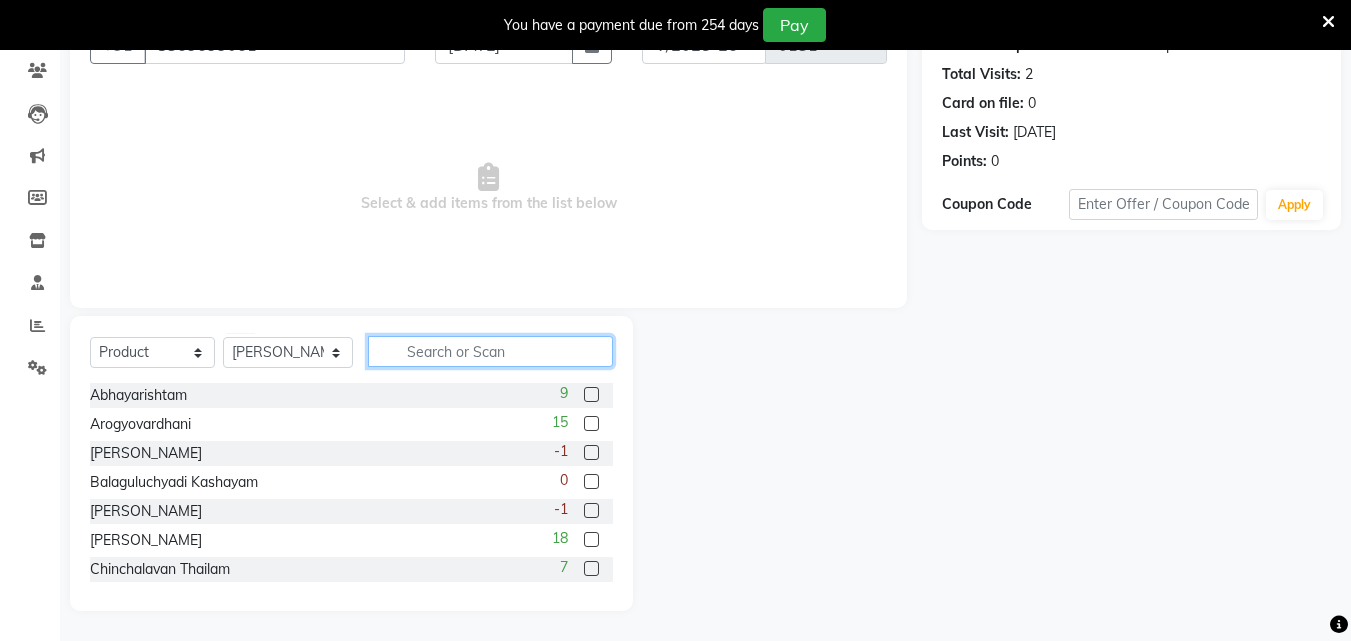 click 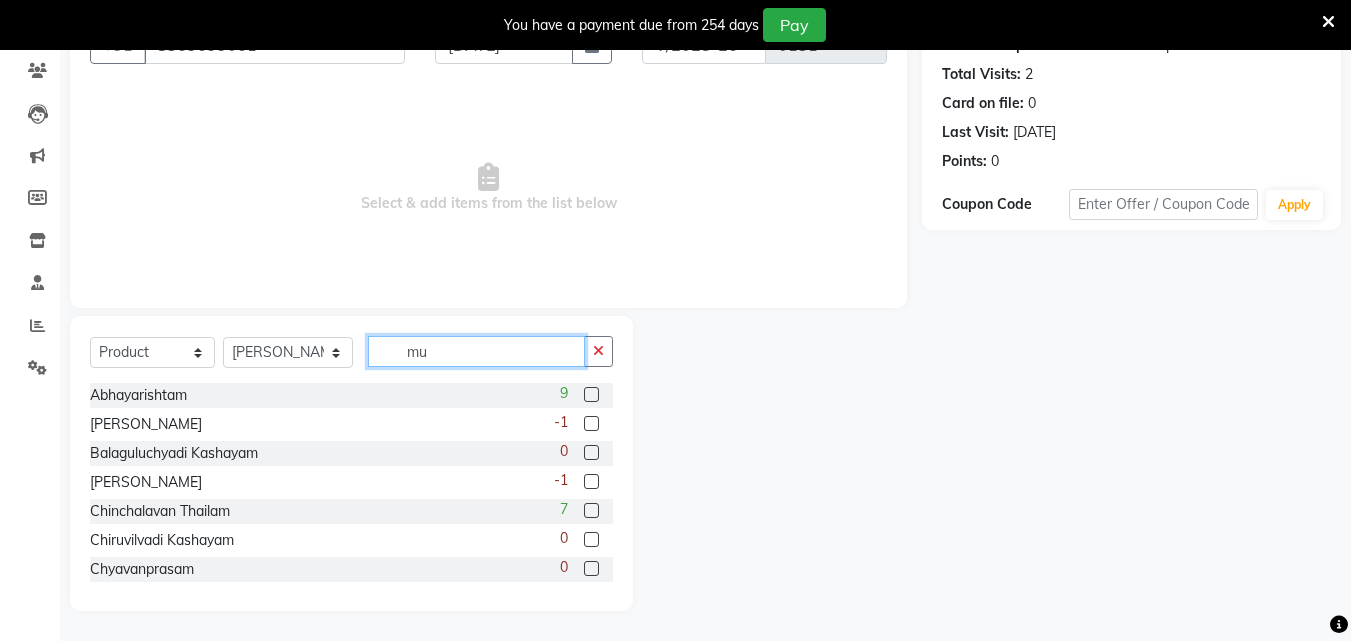 scroll, scrollTop: 155, scrollLeft: 0, axis: vertical 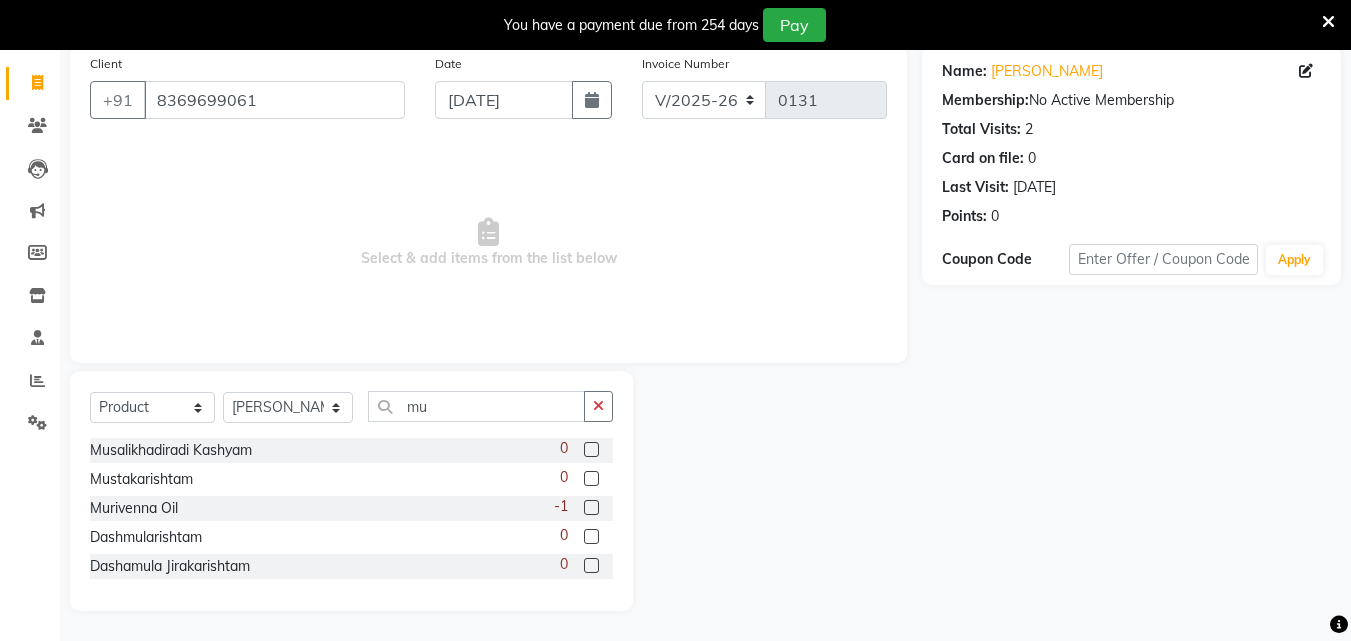 click 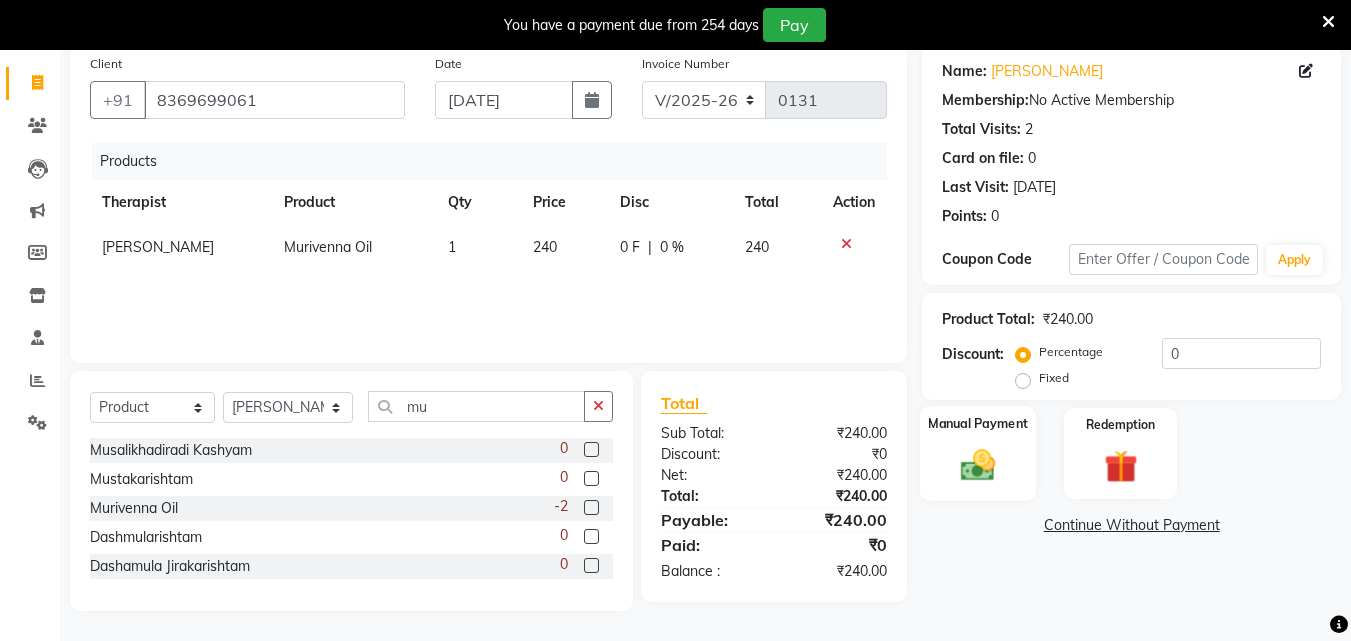 click 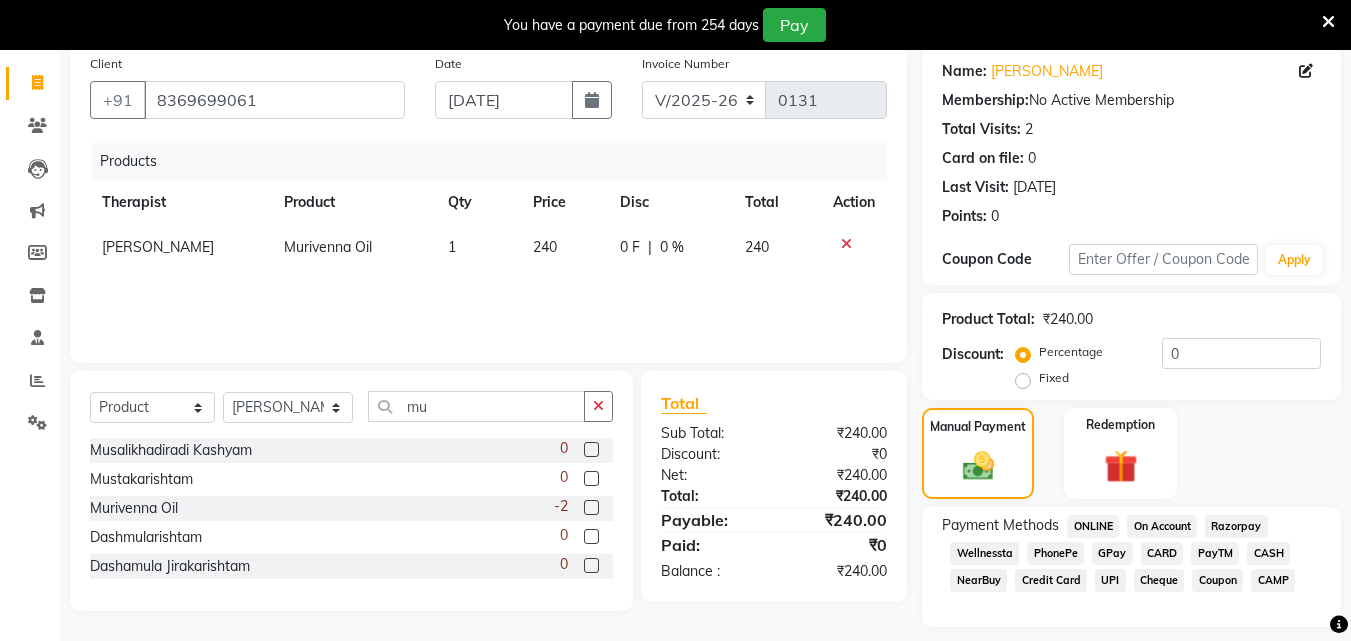 click on "CASH" 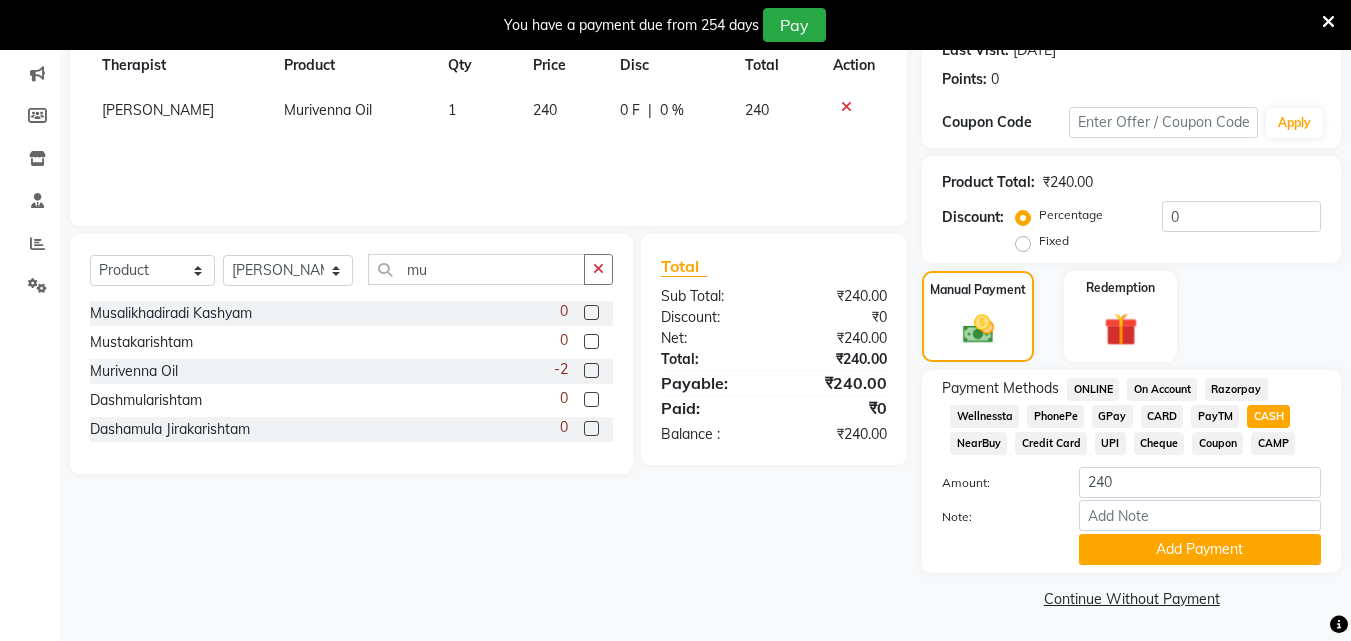 scroll, scrollTop: 295, scrollLeft: 0, axis: vertical 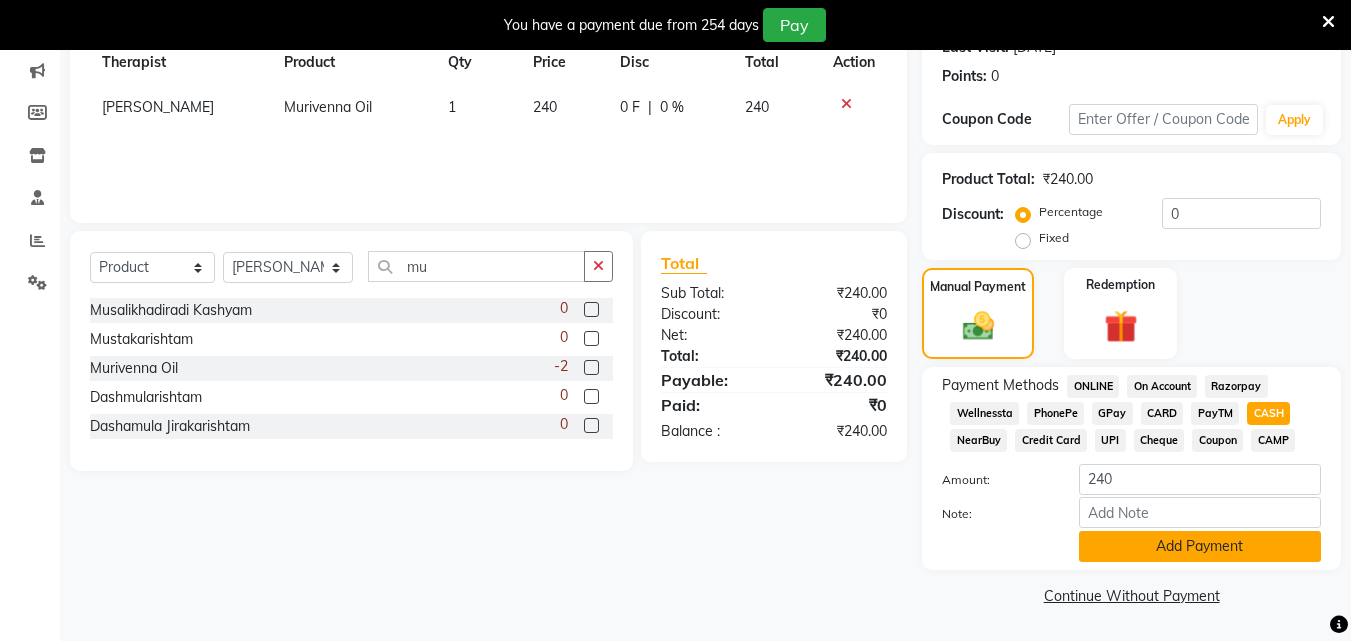 click on "Add Payment" 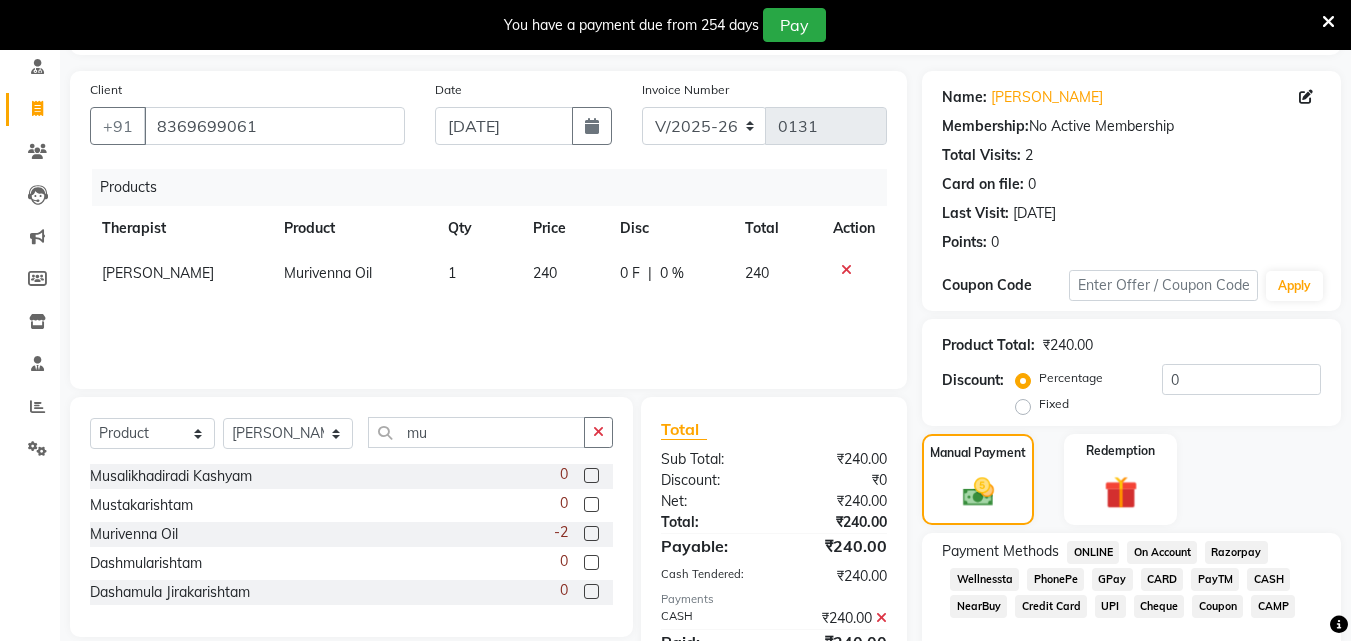 scroll, scrollTop: 0, scrollLeft: 0, axis: both 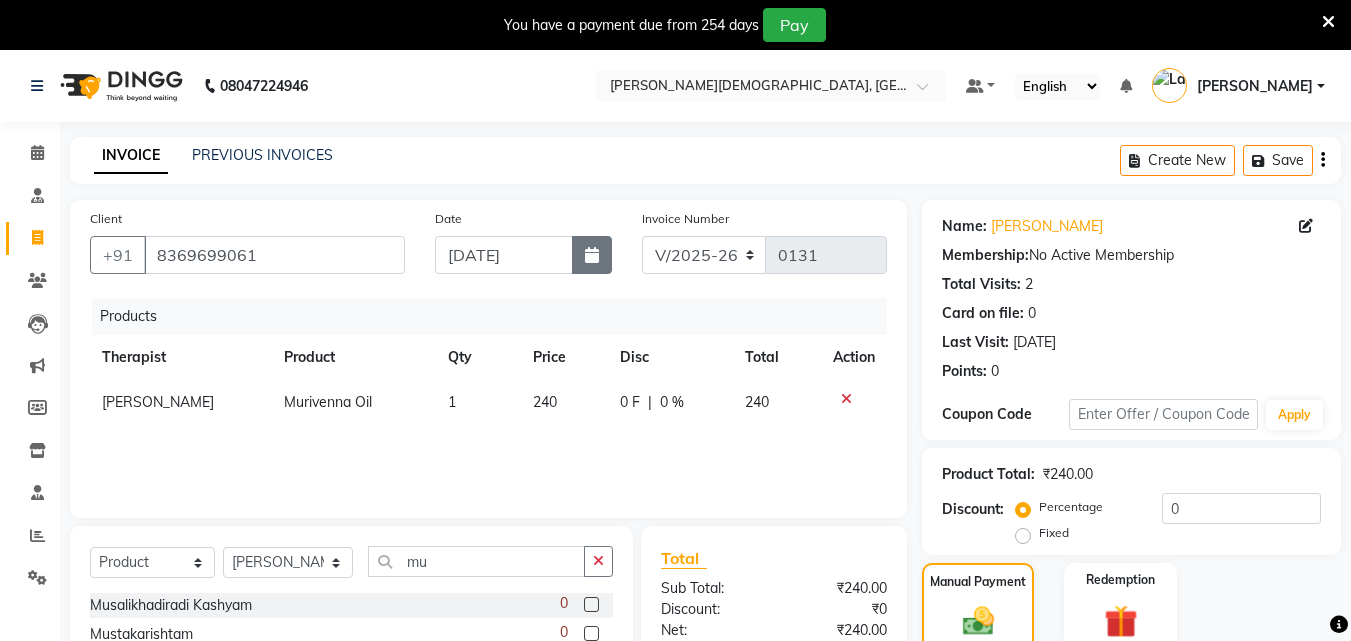 click 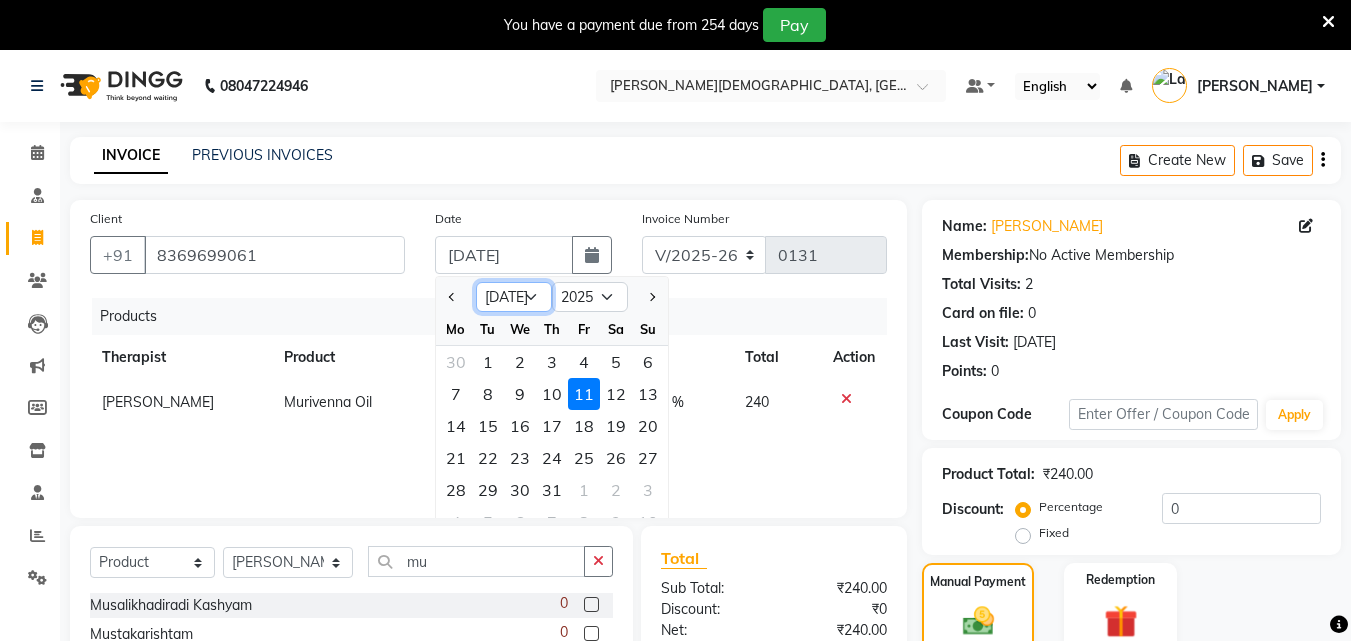 click on "Jan Feb Mar Apr May Jun [DATE] Aug Sep Oct Nov Dec" 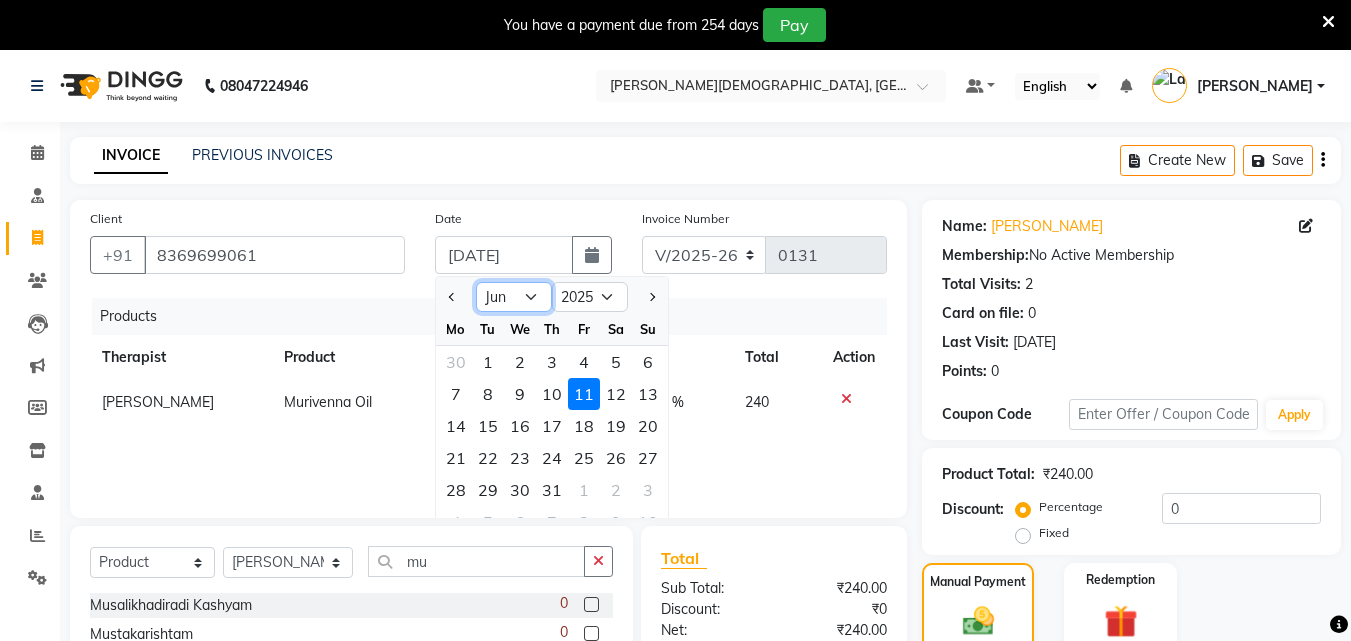 click on "Jan Feb Mar Apr May Jun [DATE] Aug Sep Oct Nov Dec" 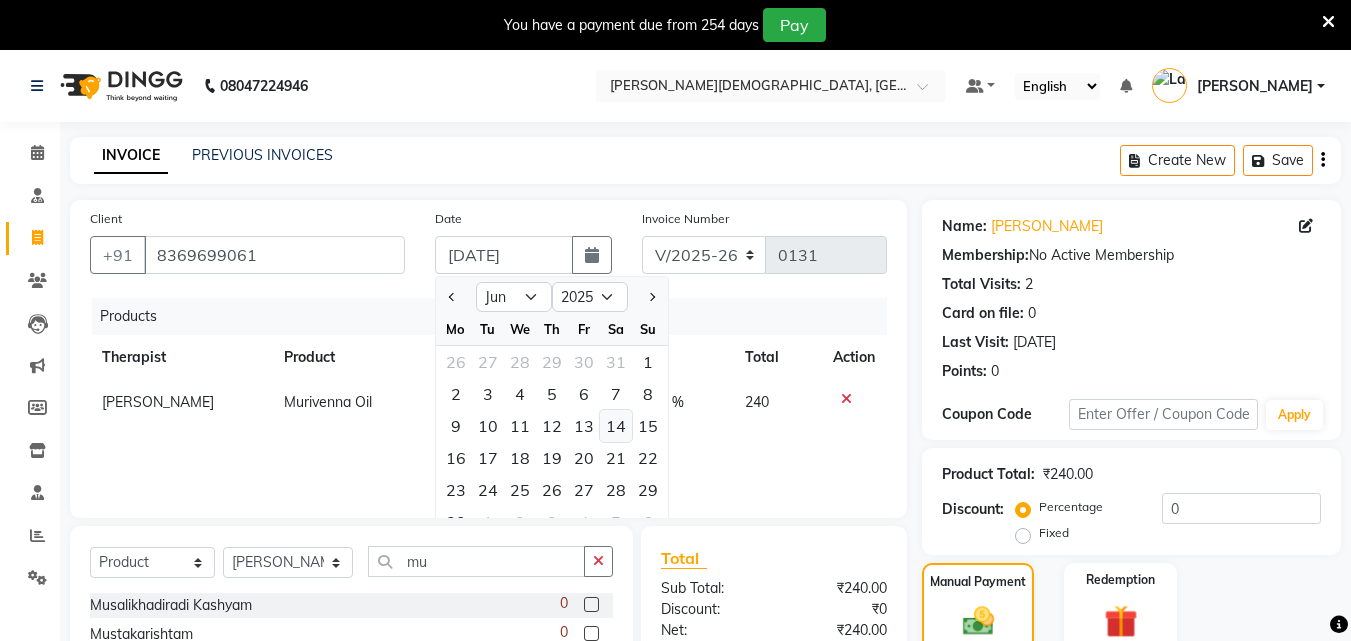 click on "14" 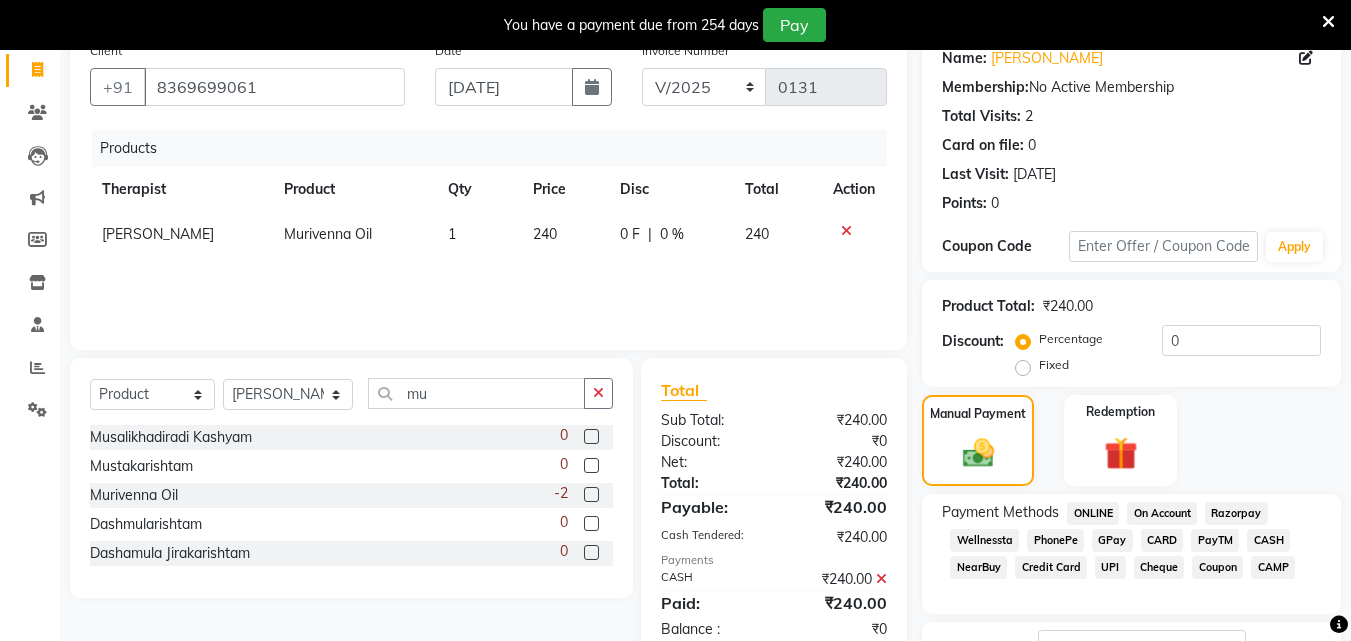 scroll, scrollTop: 325, scrollLeft: 0, axis: vertical 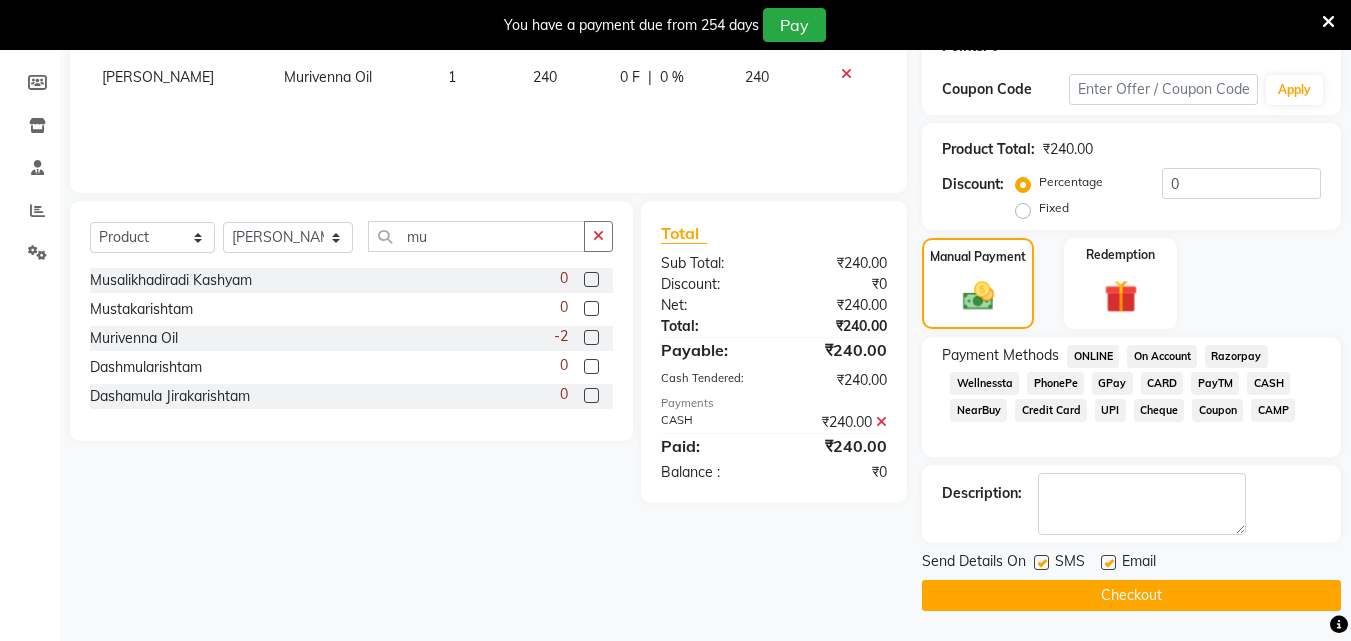 click 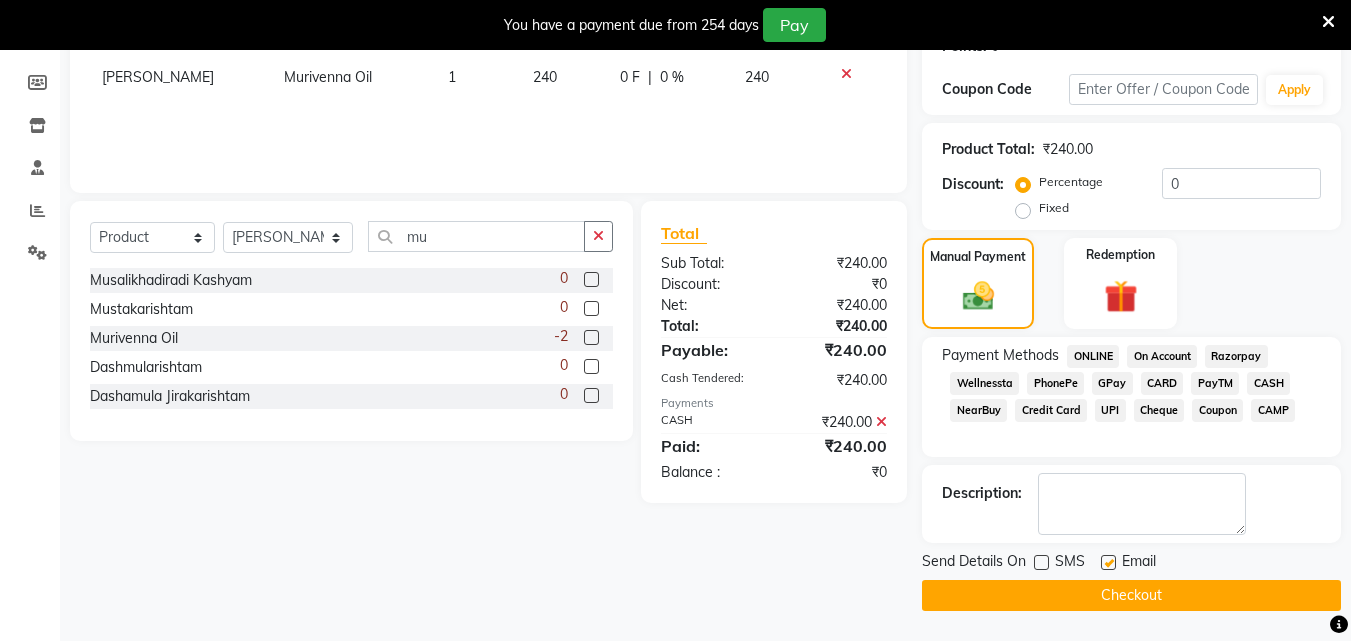 click 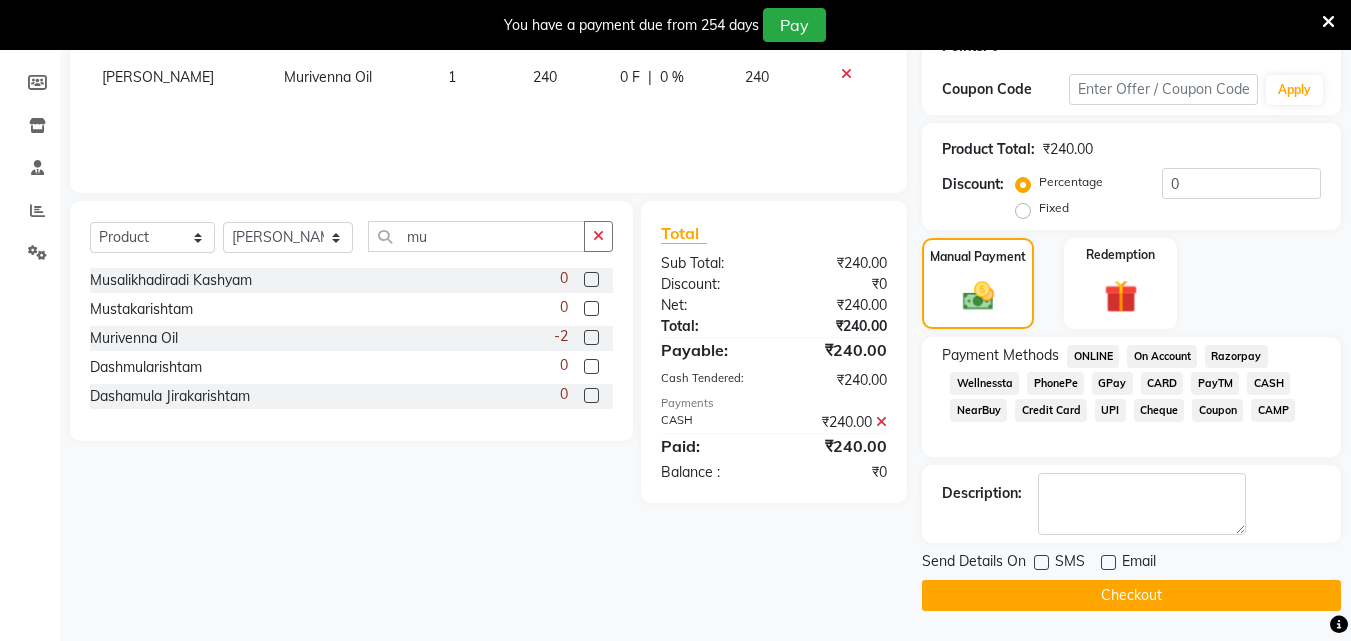 click on "Checkout" 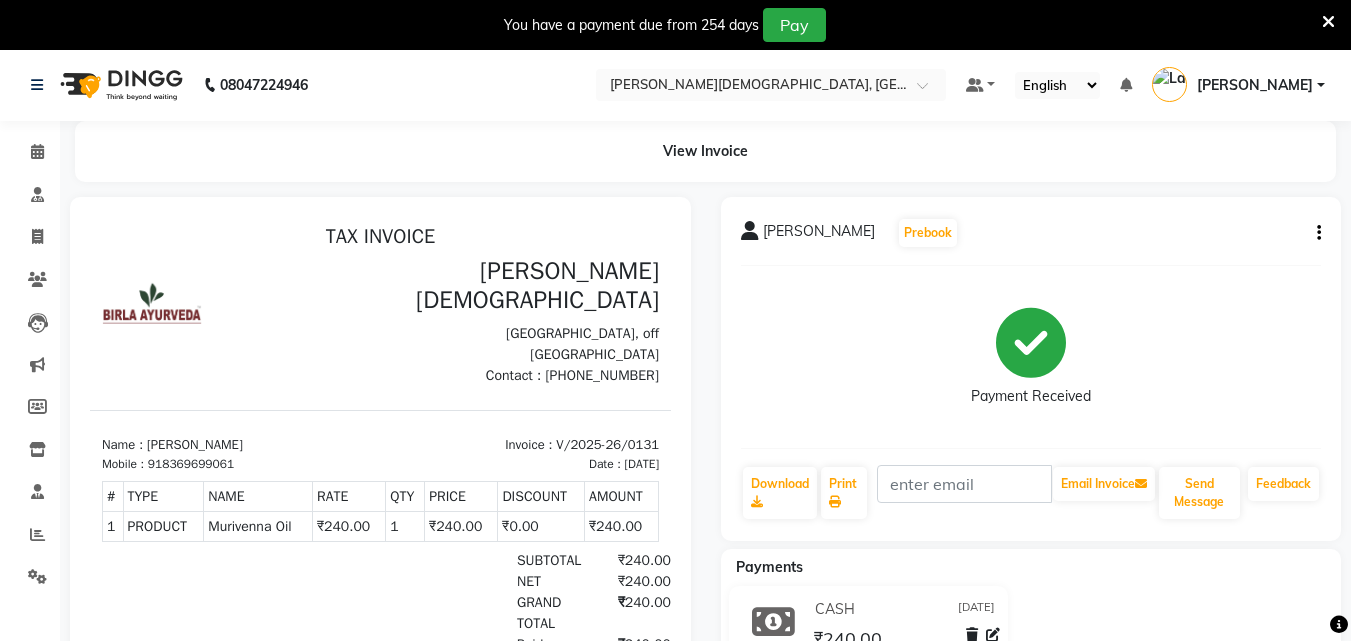 scroll, scrollTop: 0, scrollLeft: 0, axis: both 